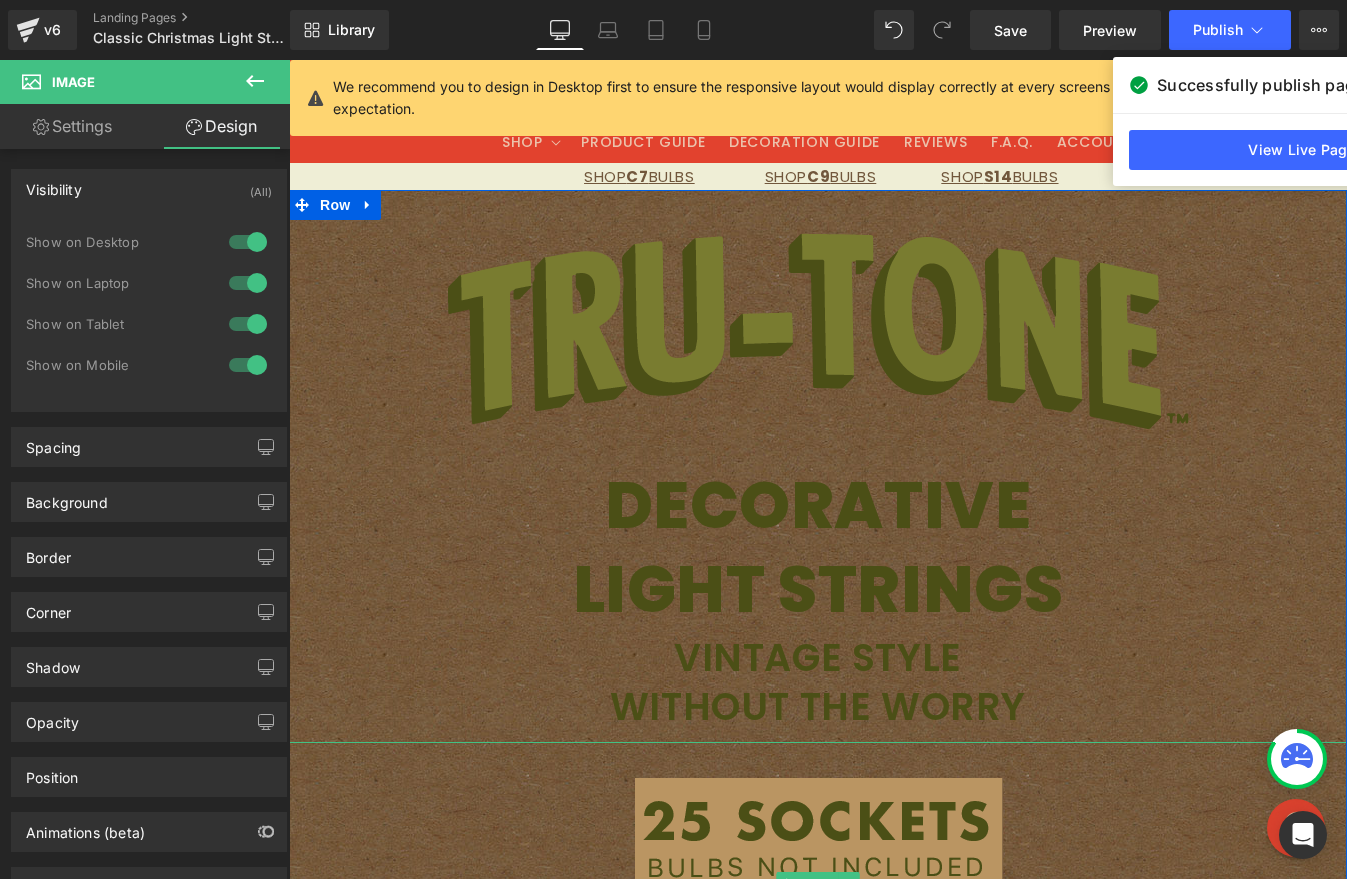 scroll, scrollTop: 405, scrollLeft: 0, axis: vertical 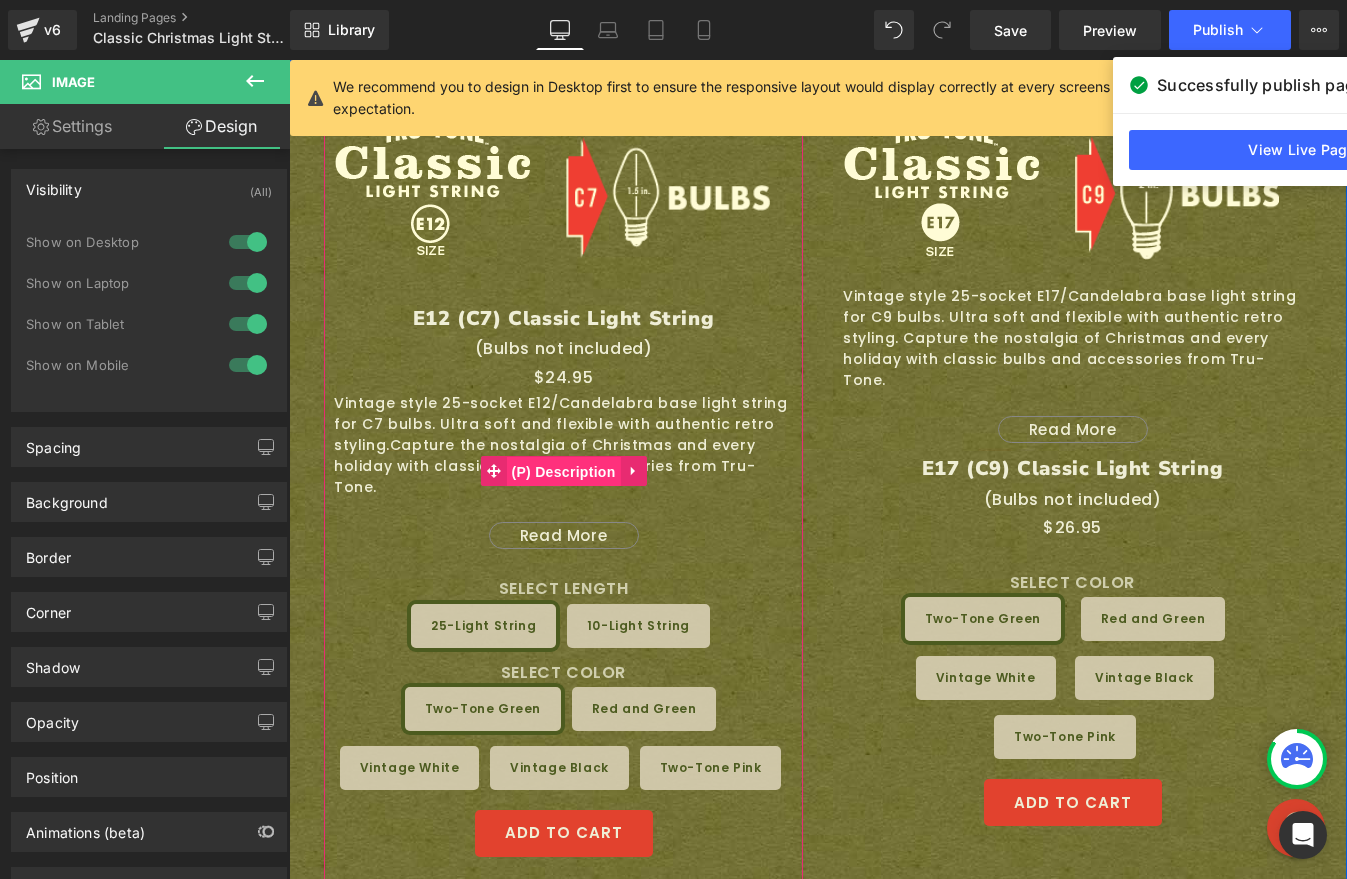 click on "(P) Description" at bounding box center [563, 472] 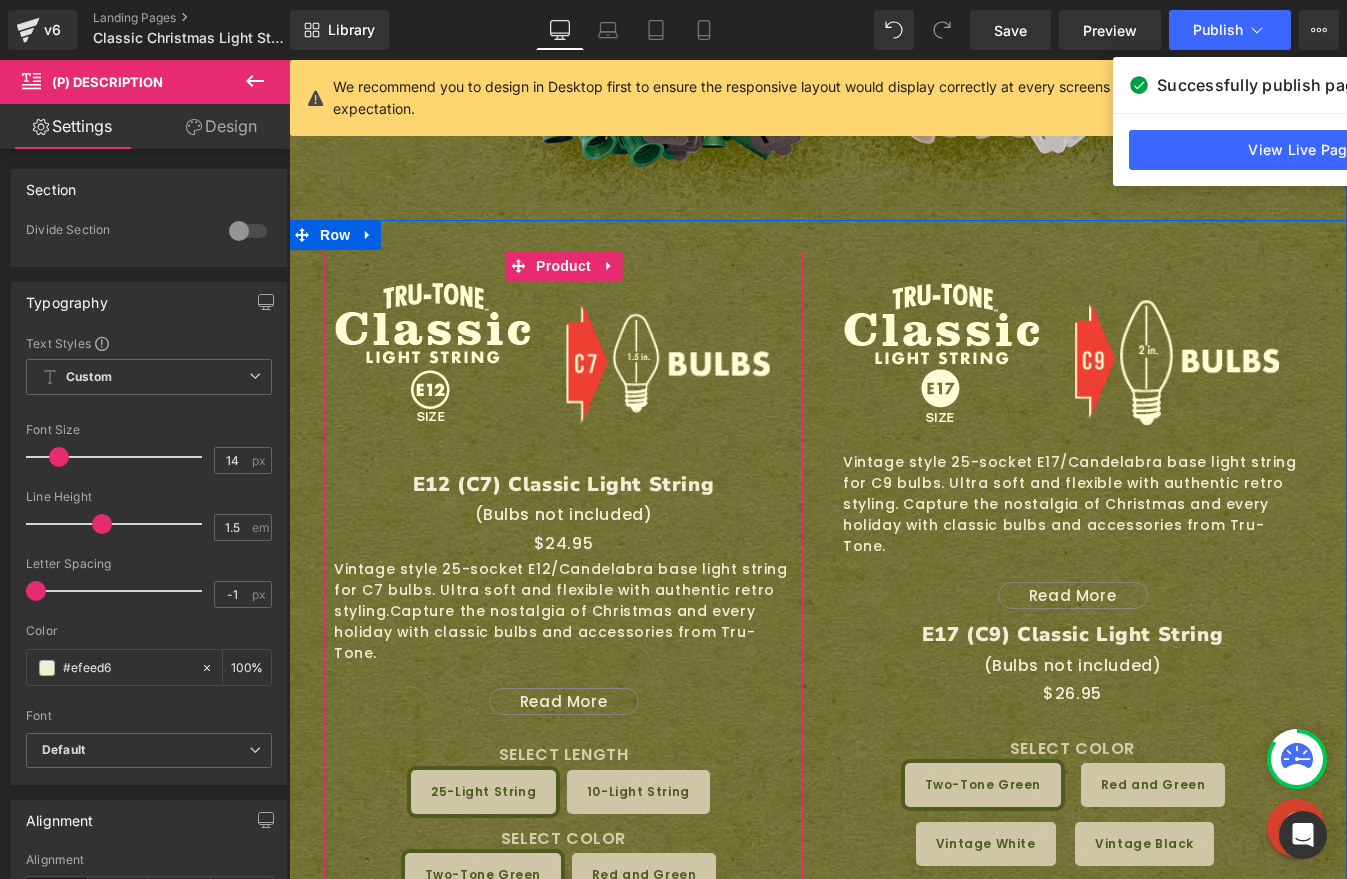 scroll, scrollTop: 1352, scrollLeft: 0, axis: vertical 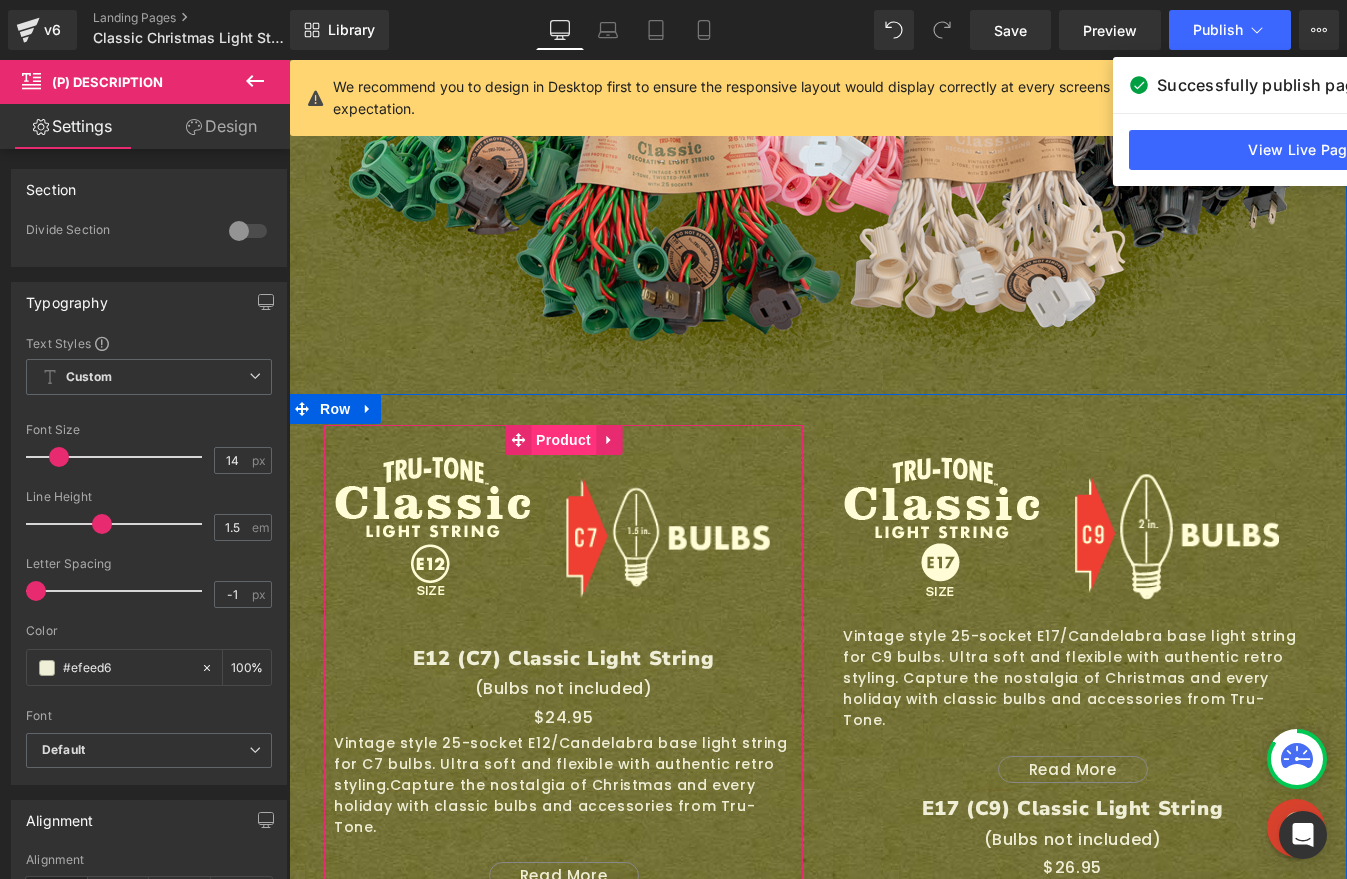 click on "Product" at bounding box center (563, 440) 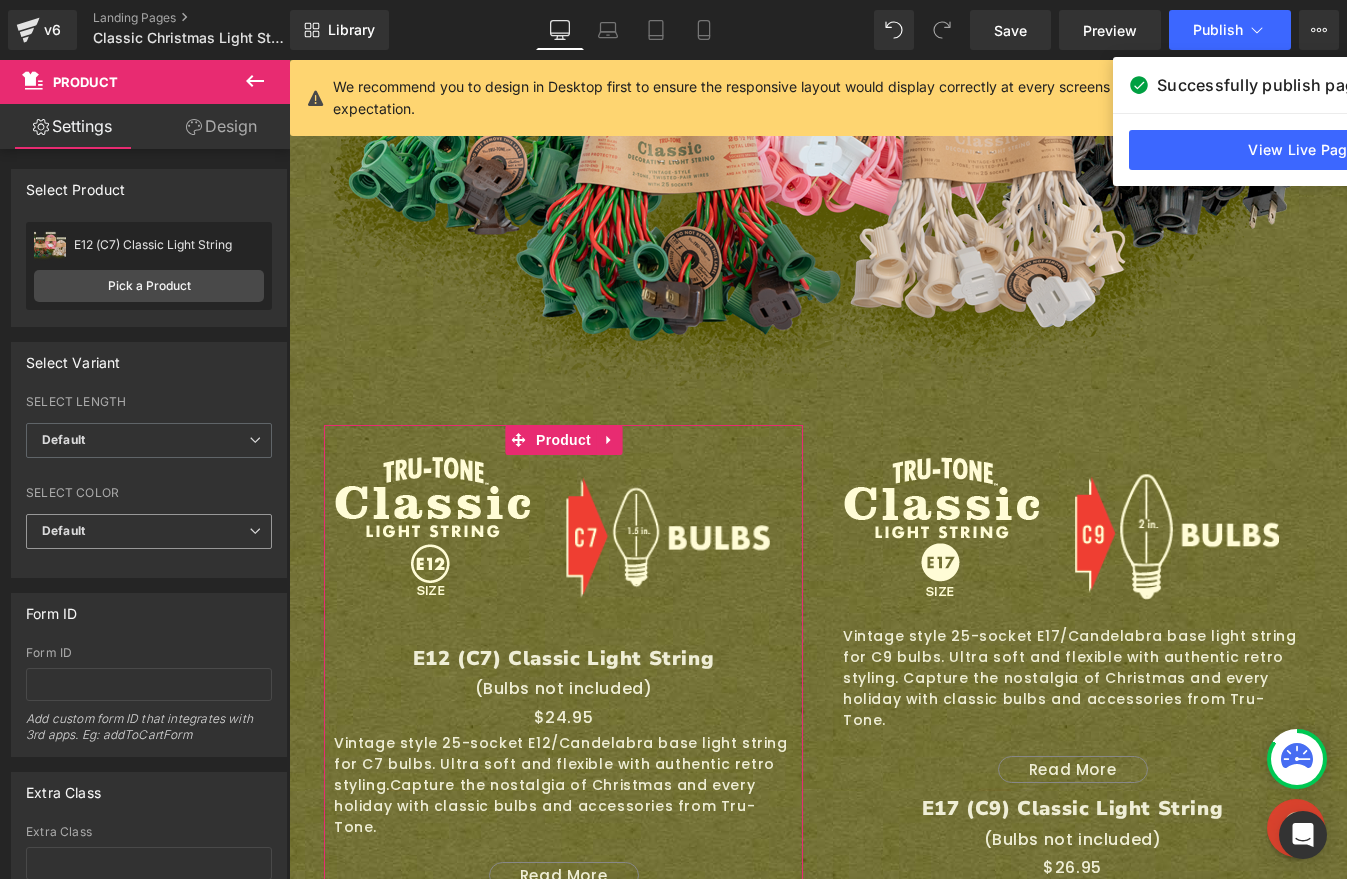 click on "Default" at bounding box center [149, 531] 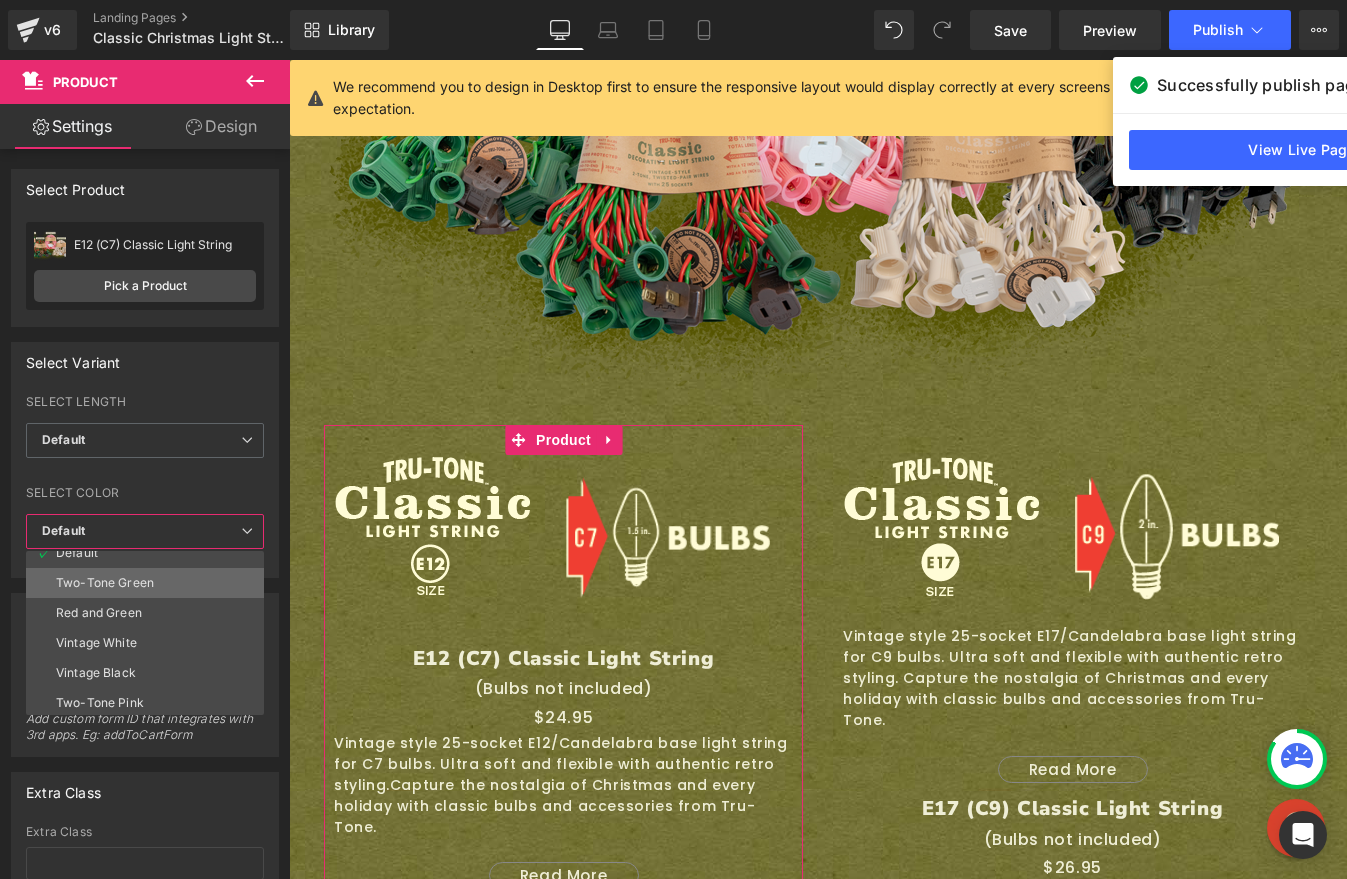 scroll, scrollTop: 16, scrollLeft: 0, axis: vertical 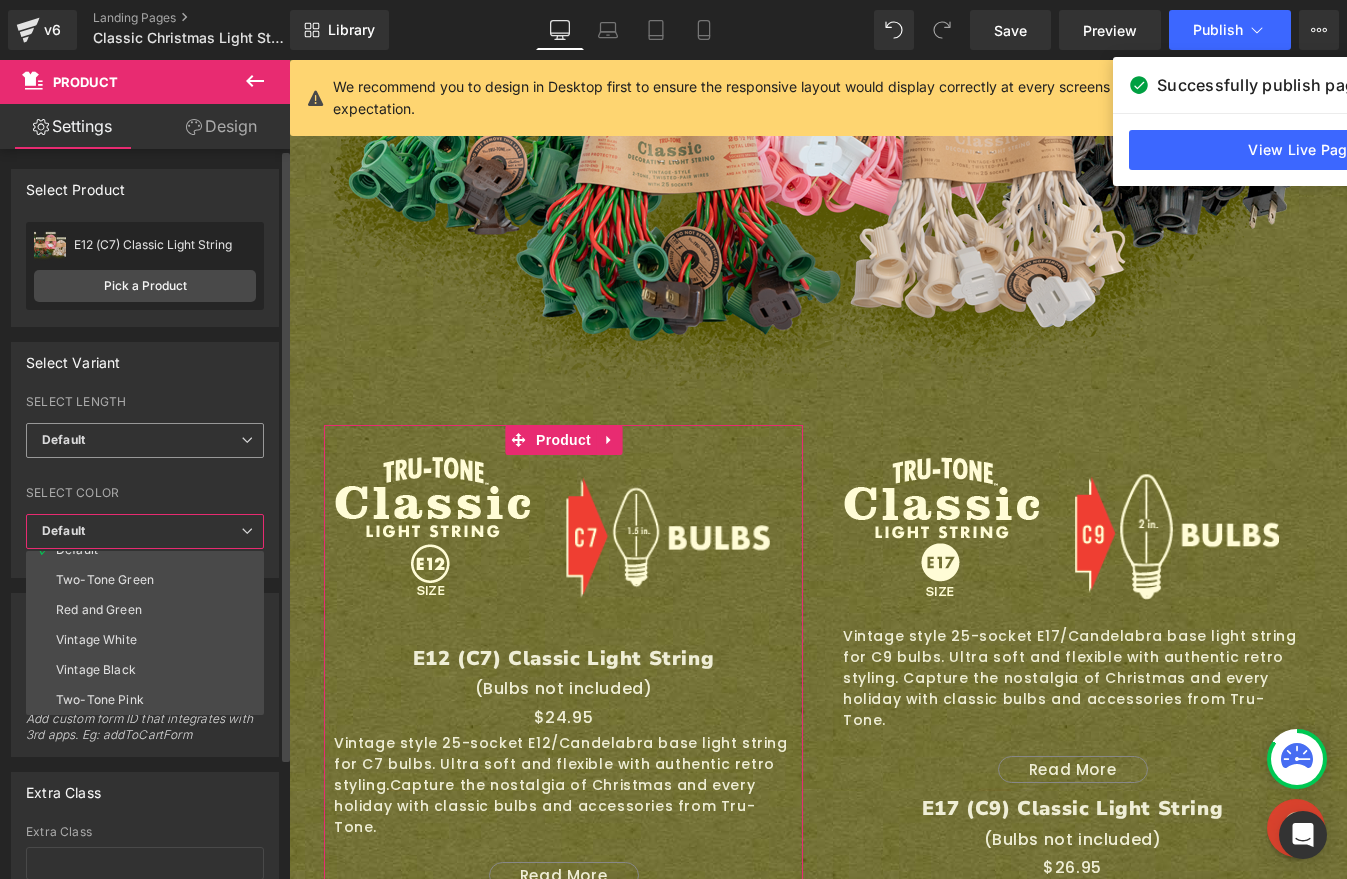 click on "Default" at bounding box center (145, 440) 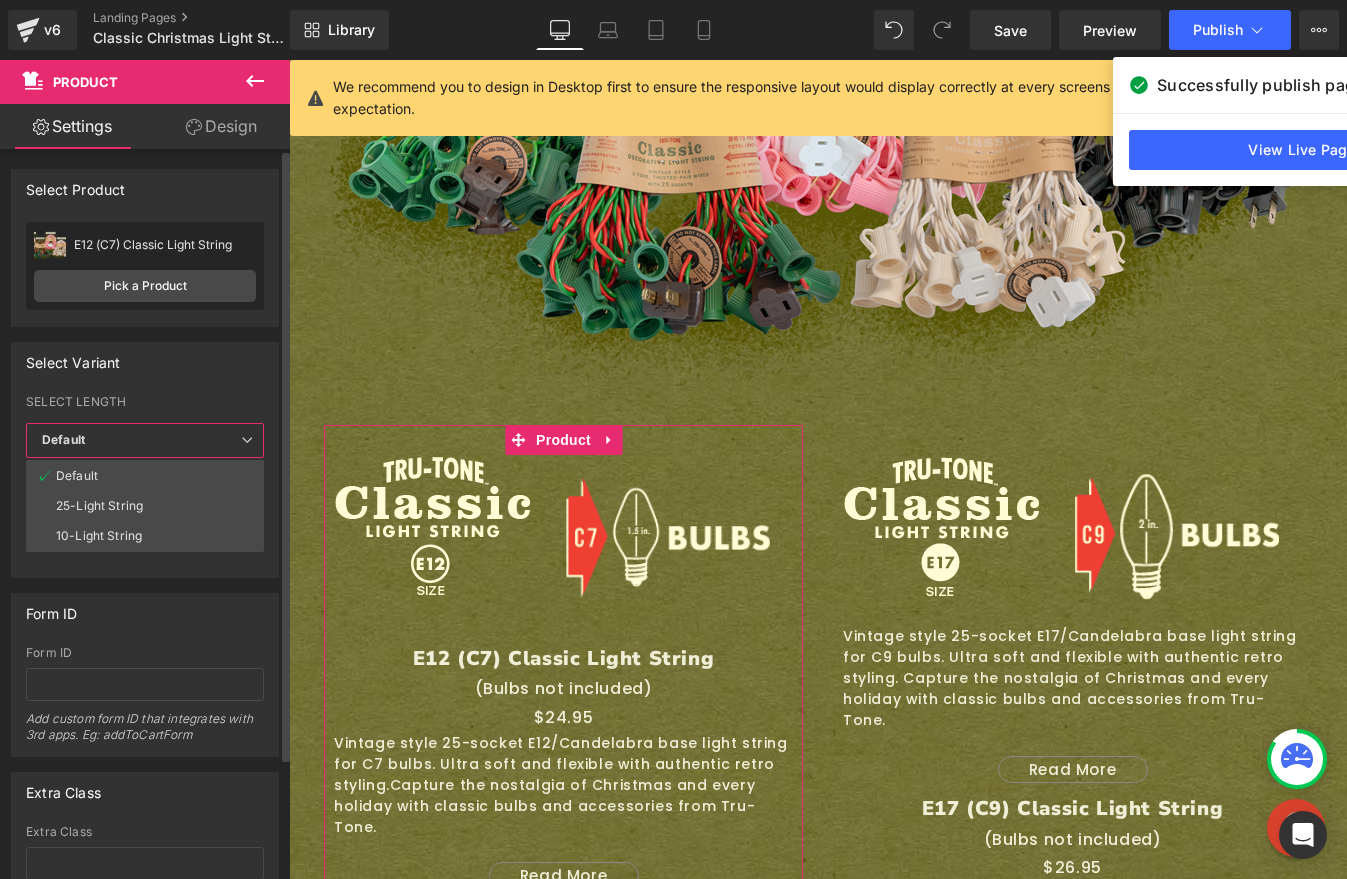 click on "SELECT LENGTH" at bounding box center [145, 405] 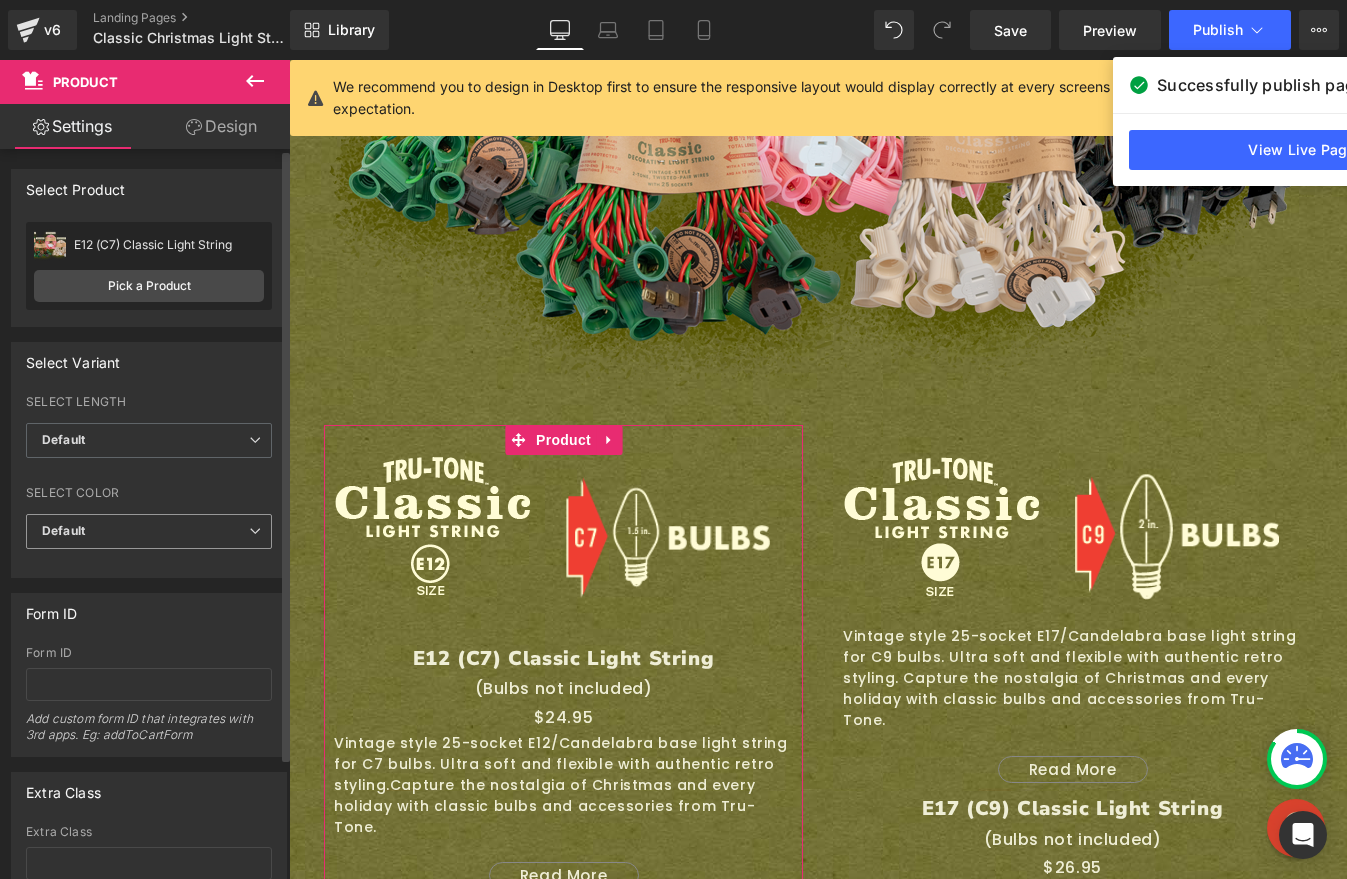click on "Default" at bounding box center [149, 531] 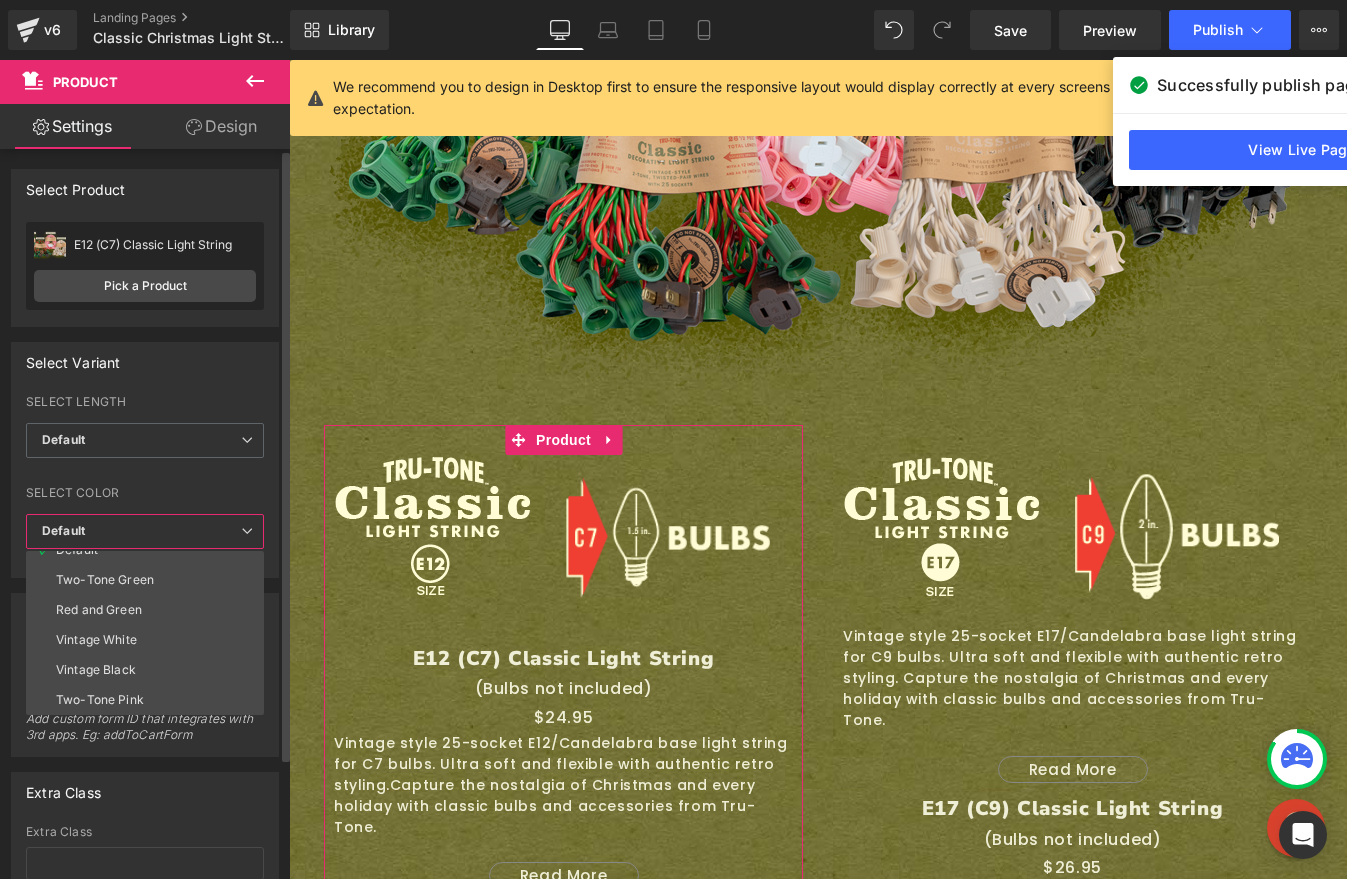 click at bounding box center [145, 474] 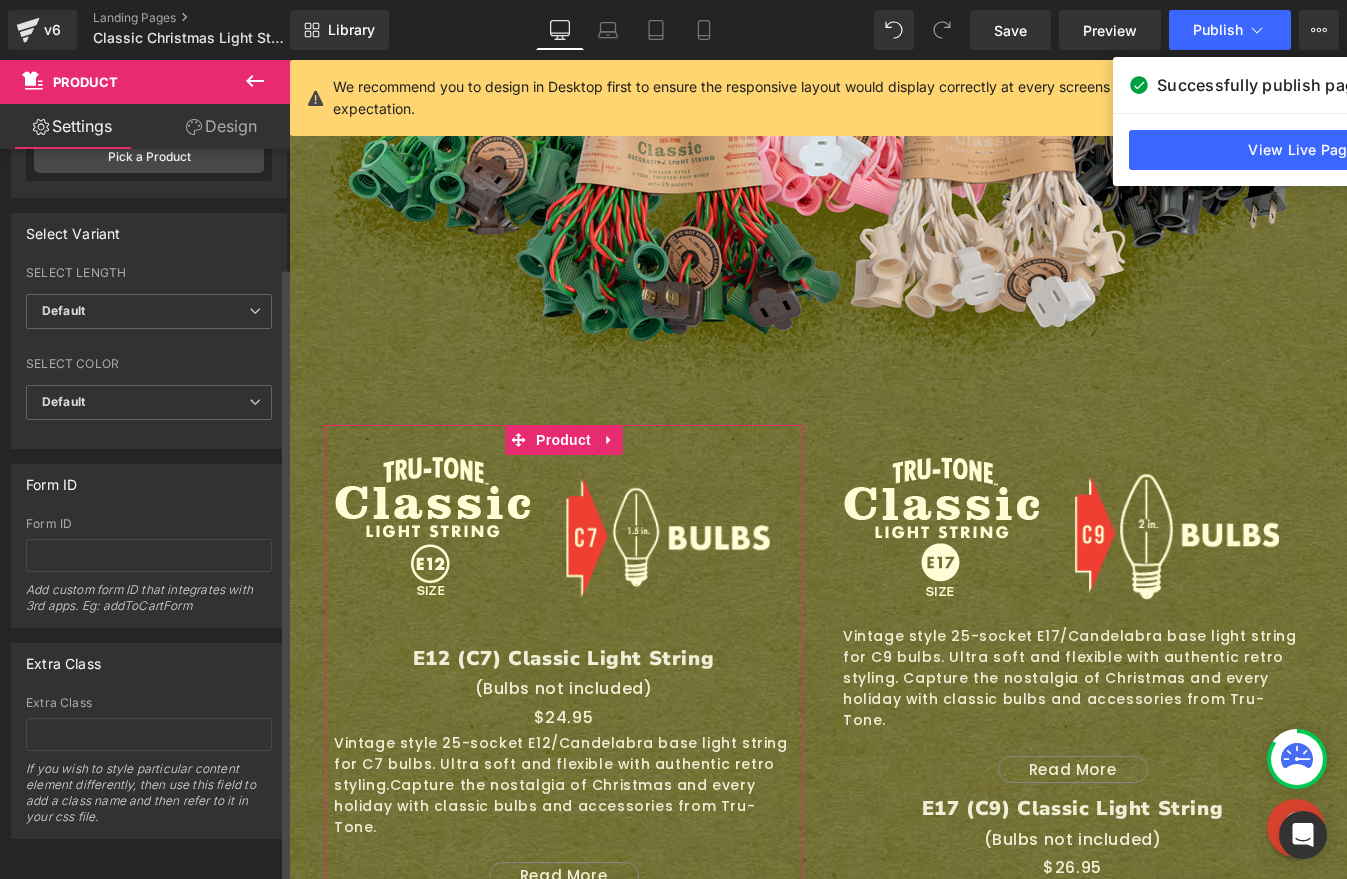 scroll, scrollTop: 145, scrollLeft: 0, axis: vertical 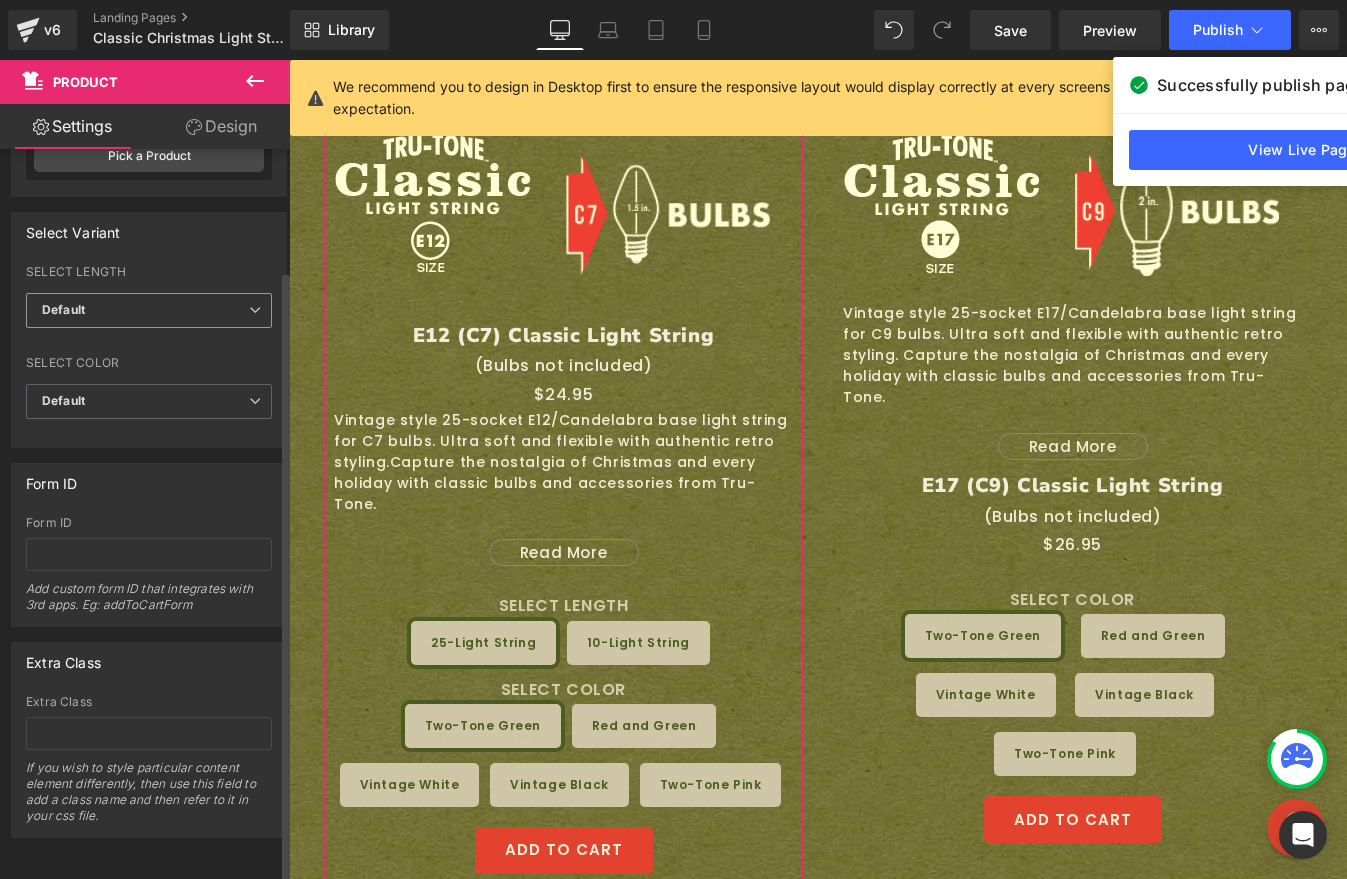 click on "Default" at bounding box center (149, 310) 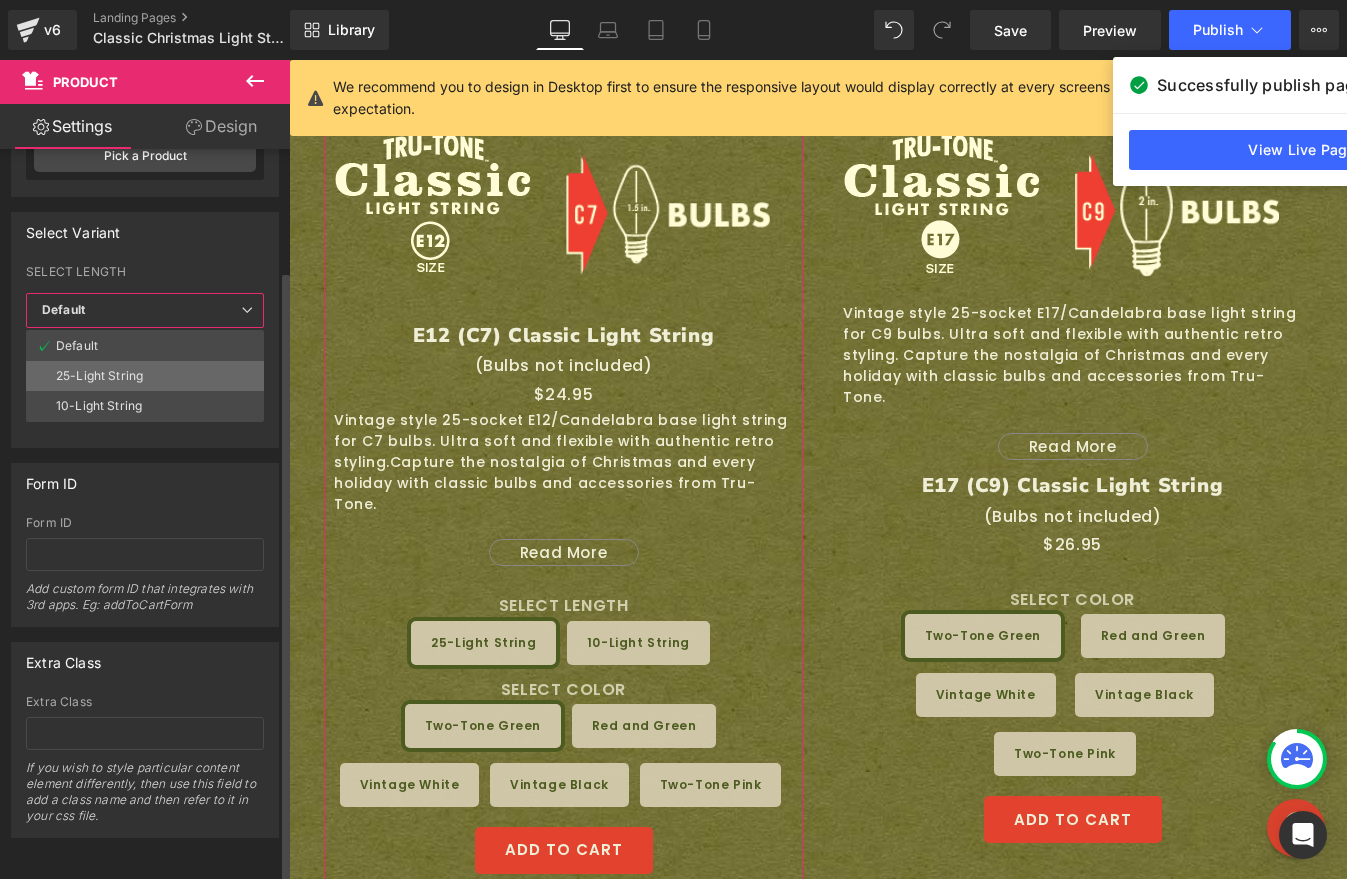 click on "25-Light String" at bounding box center [99, 376] 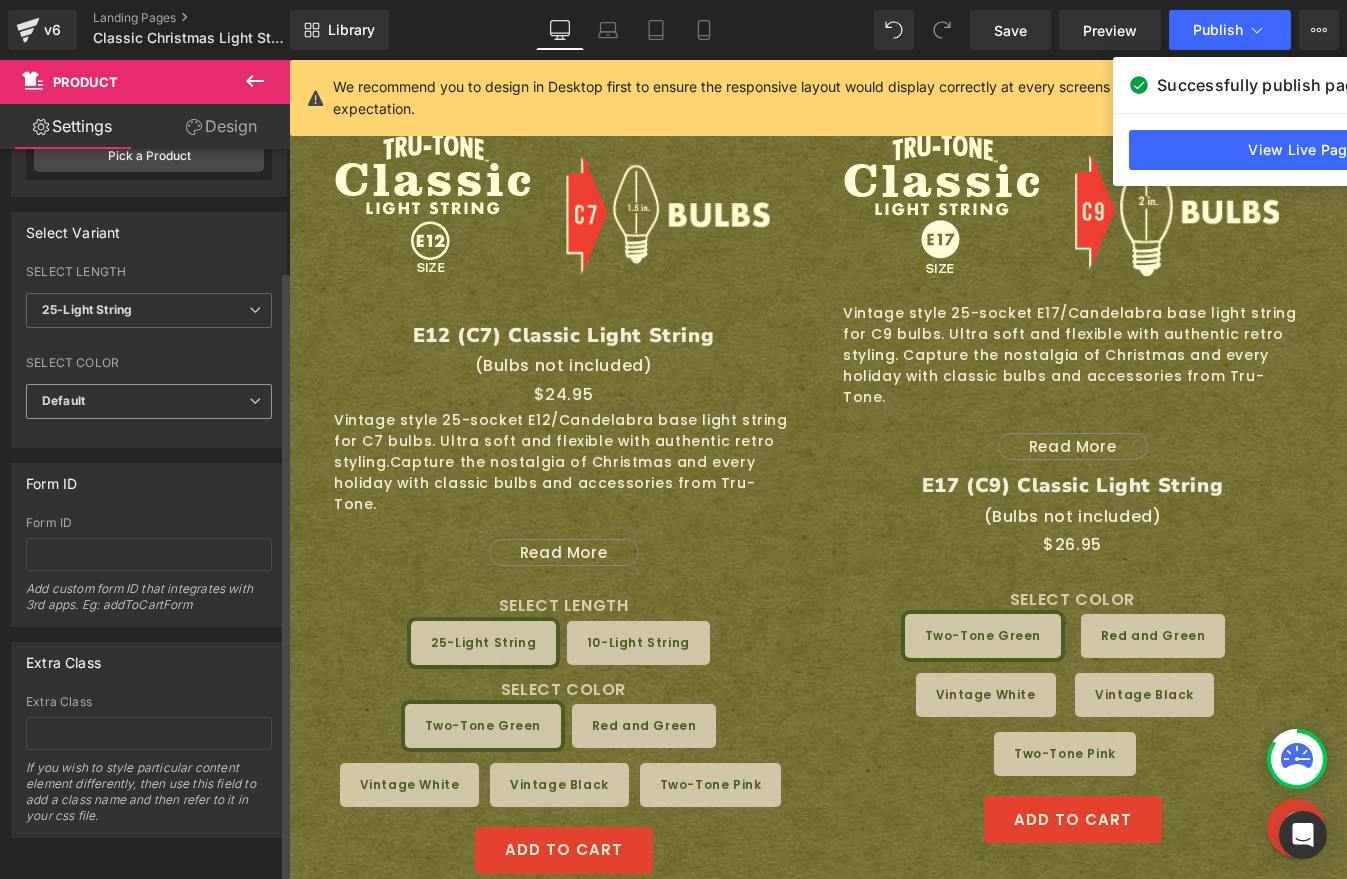 click on "Default" at bounding box center [149, 401] 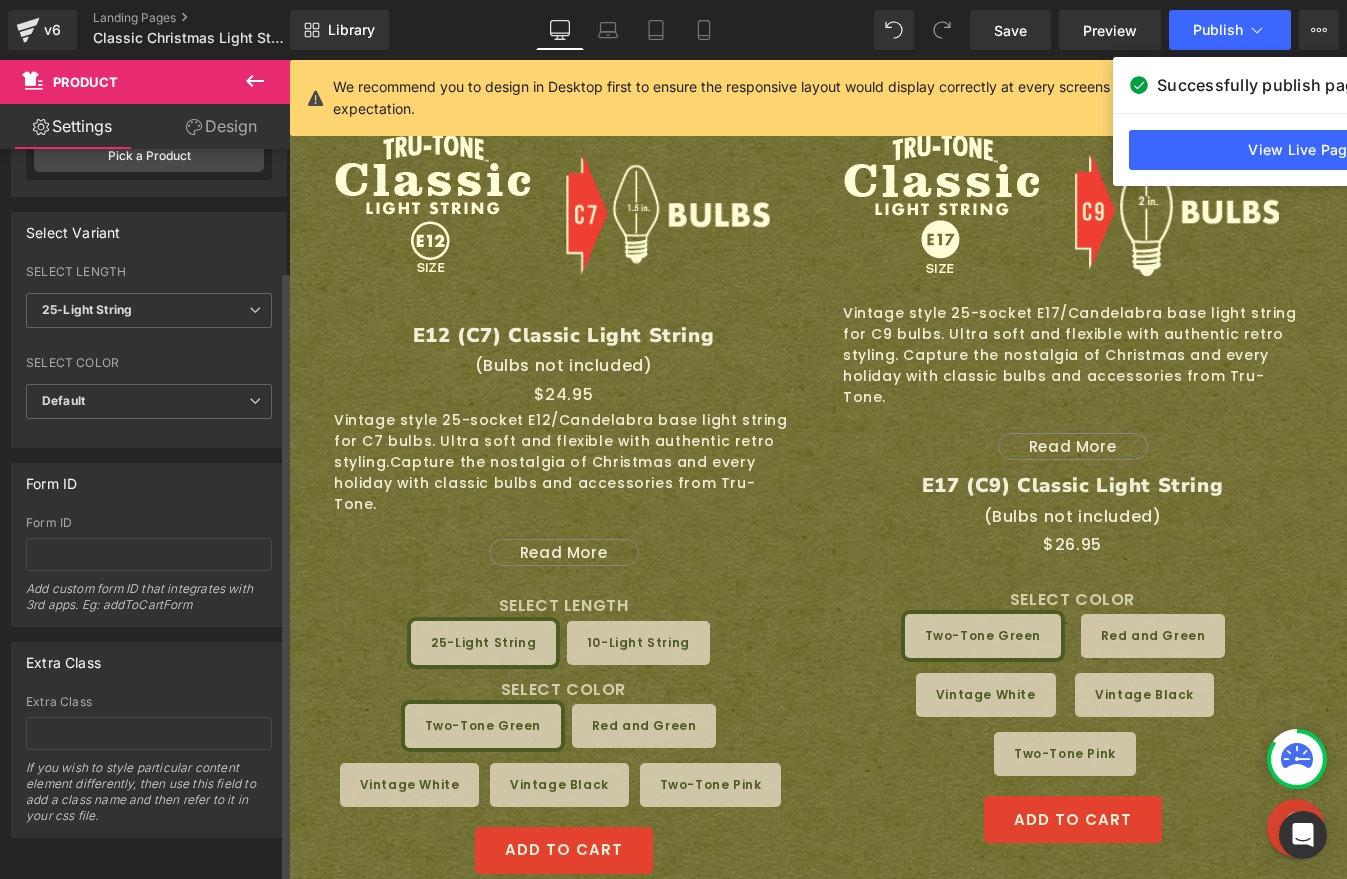 click on "SELECT COLOR" at bounding box center (149, 366) 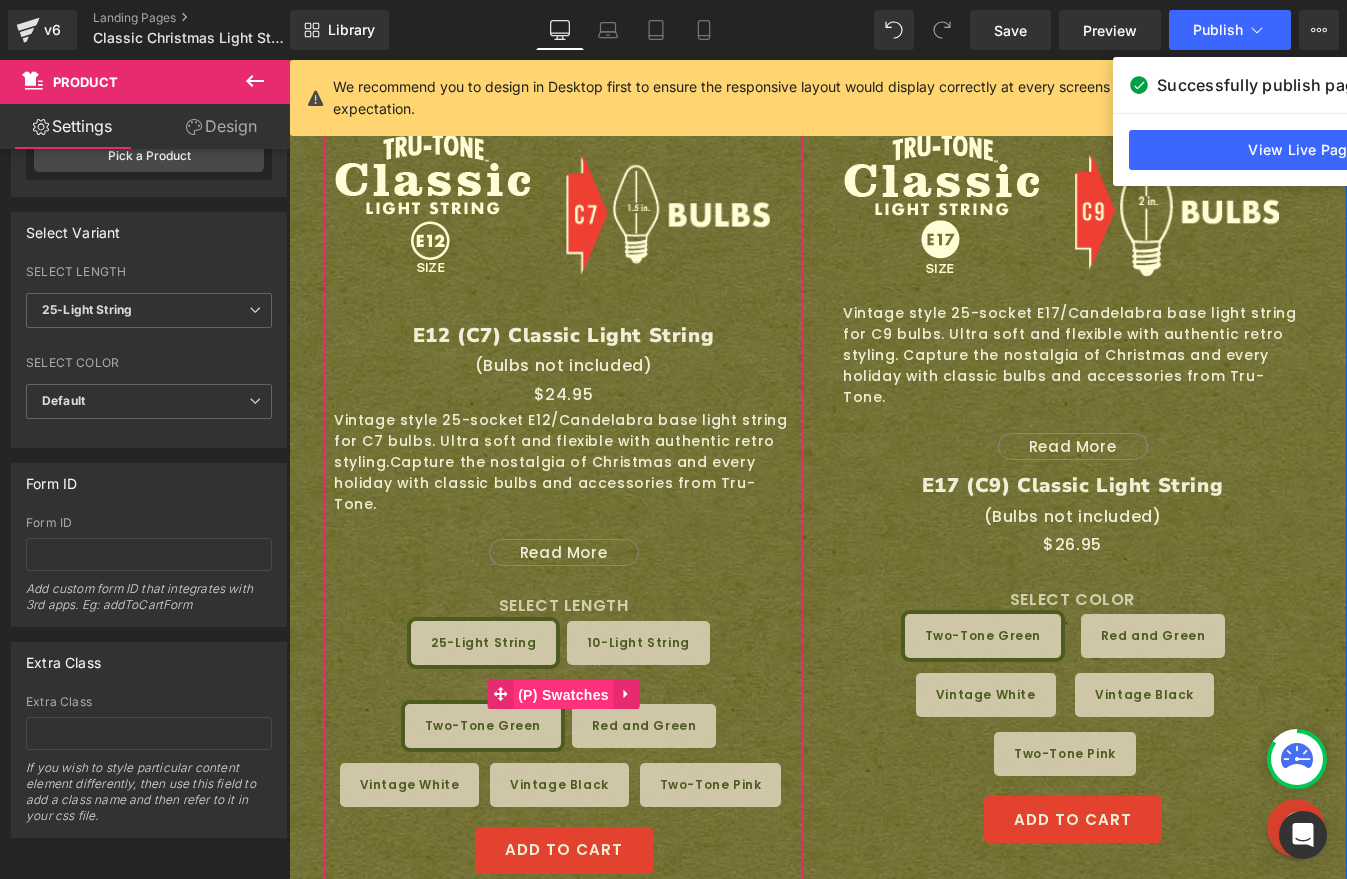 click on "(P) Swatches" at bounding box center [563, 695] 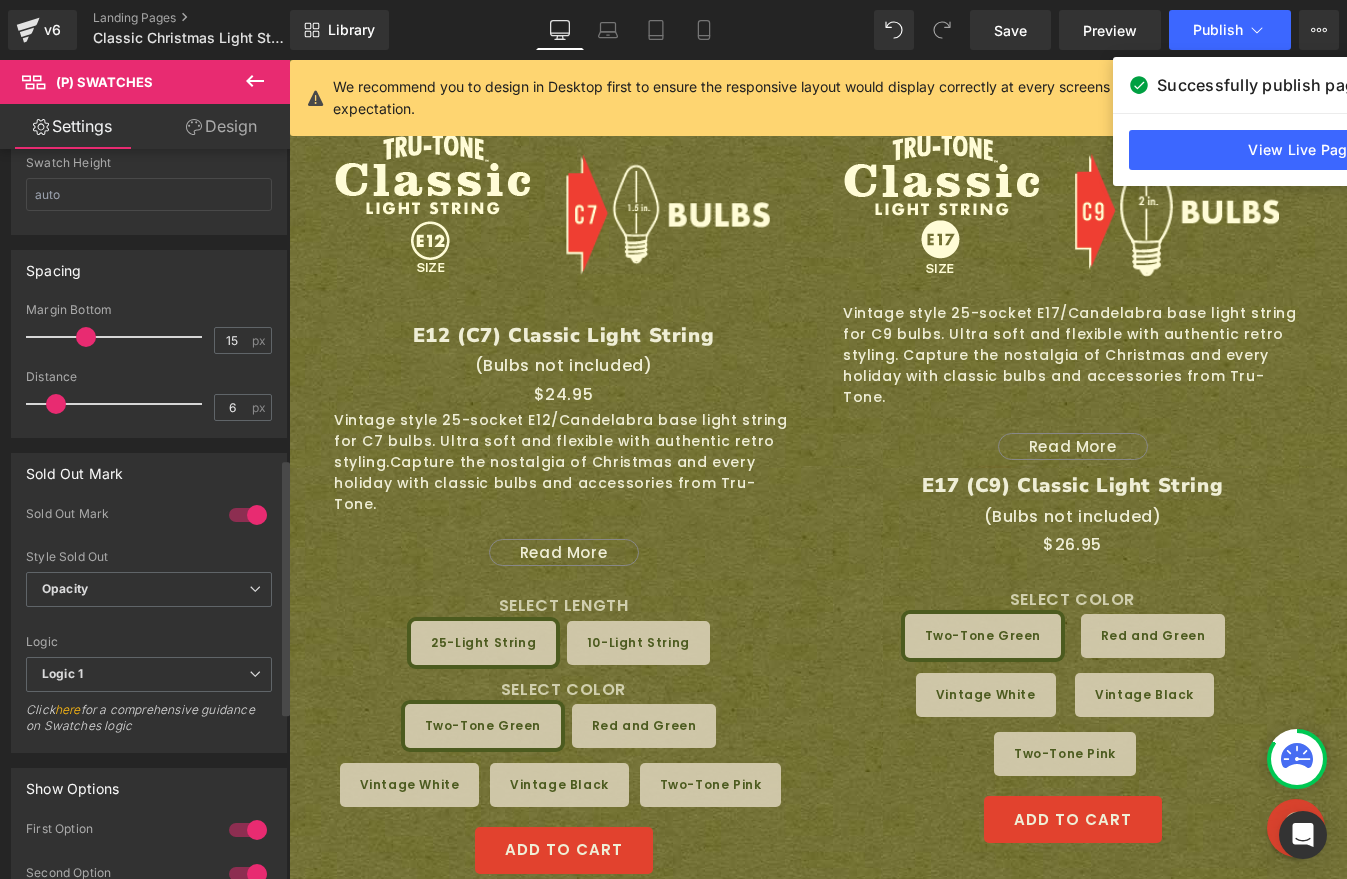 scroll, scrollTop: 1121, scrollLeft: 0, axis: vertical 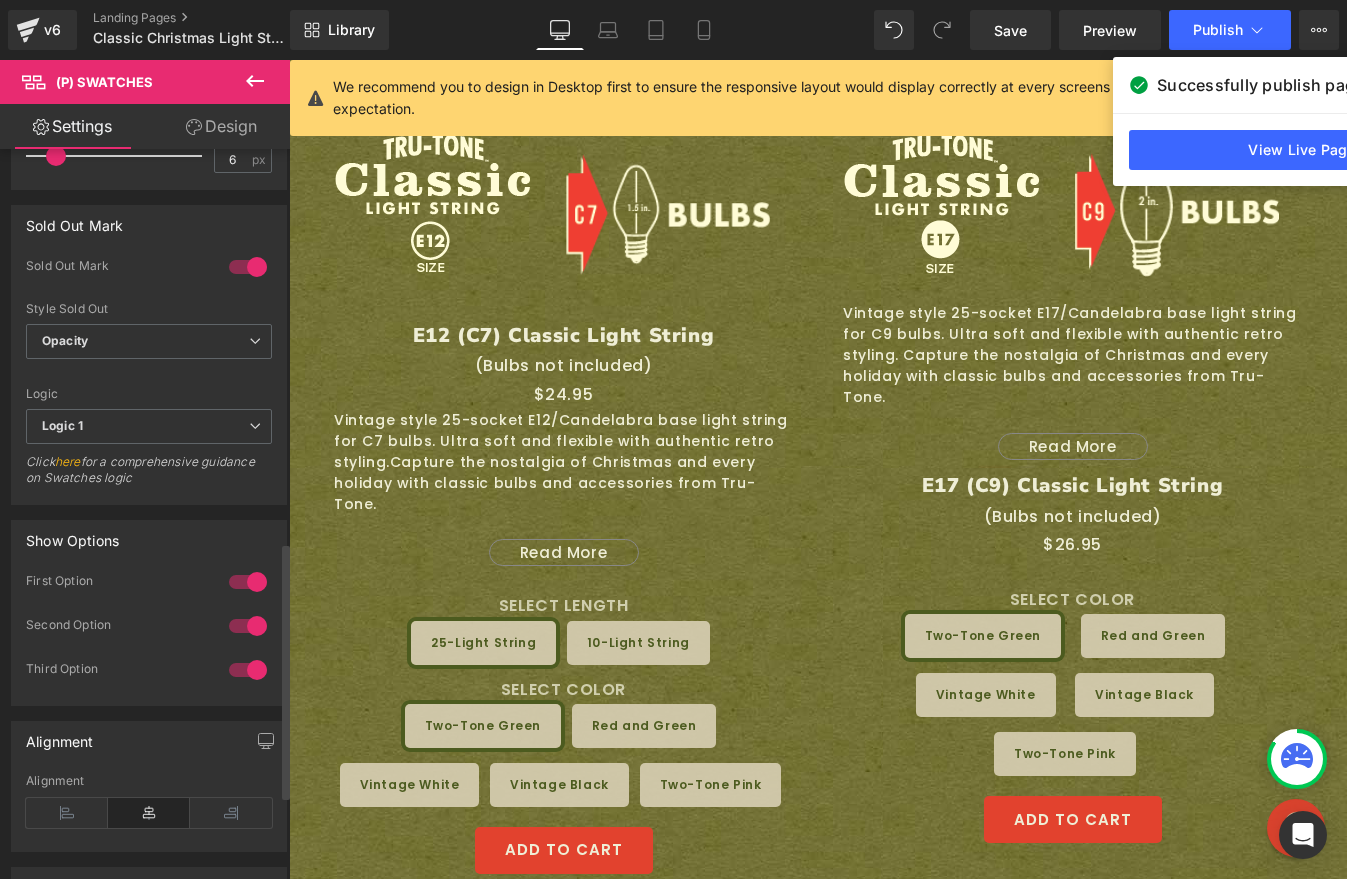 click at bounding box center (248, 582) 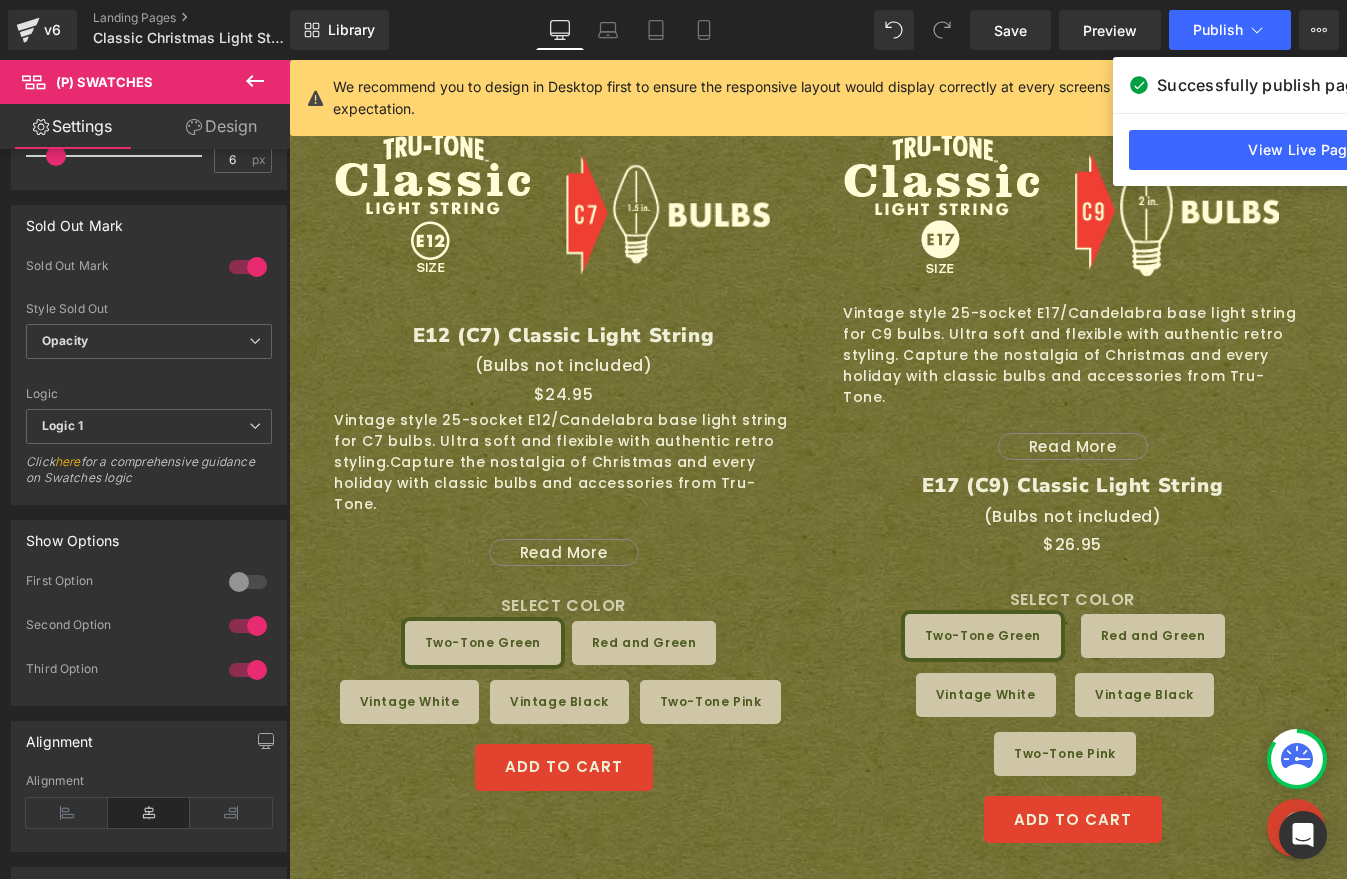 click 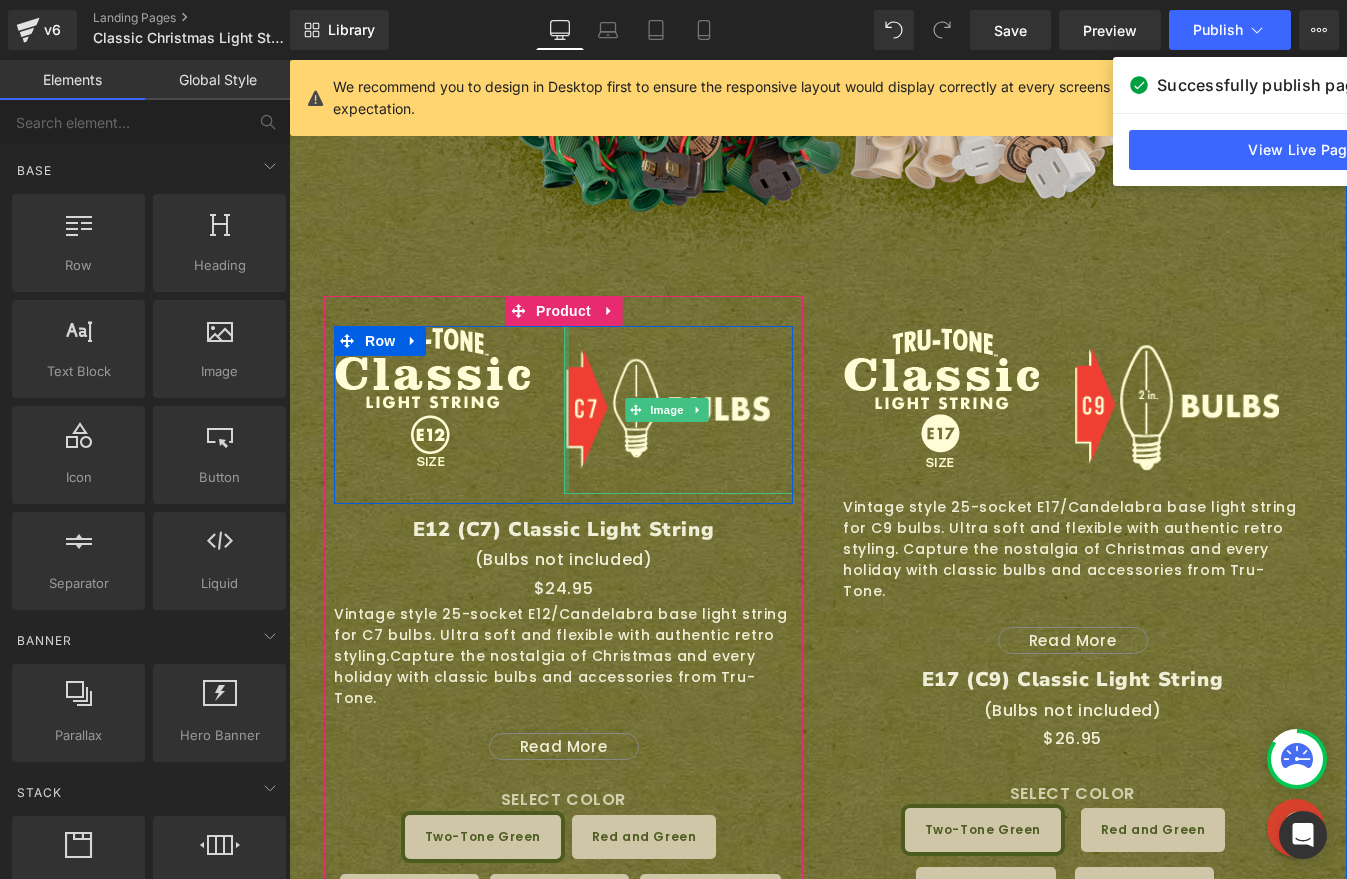 scroll, scrollTop: 1477, scrollLeft: 0, axis: vertical 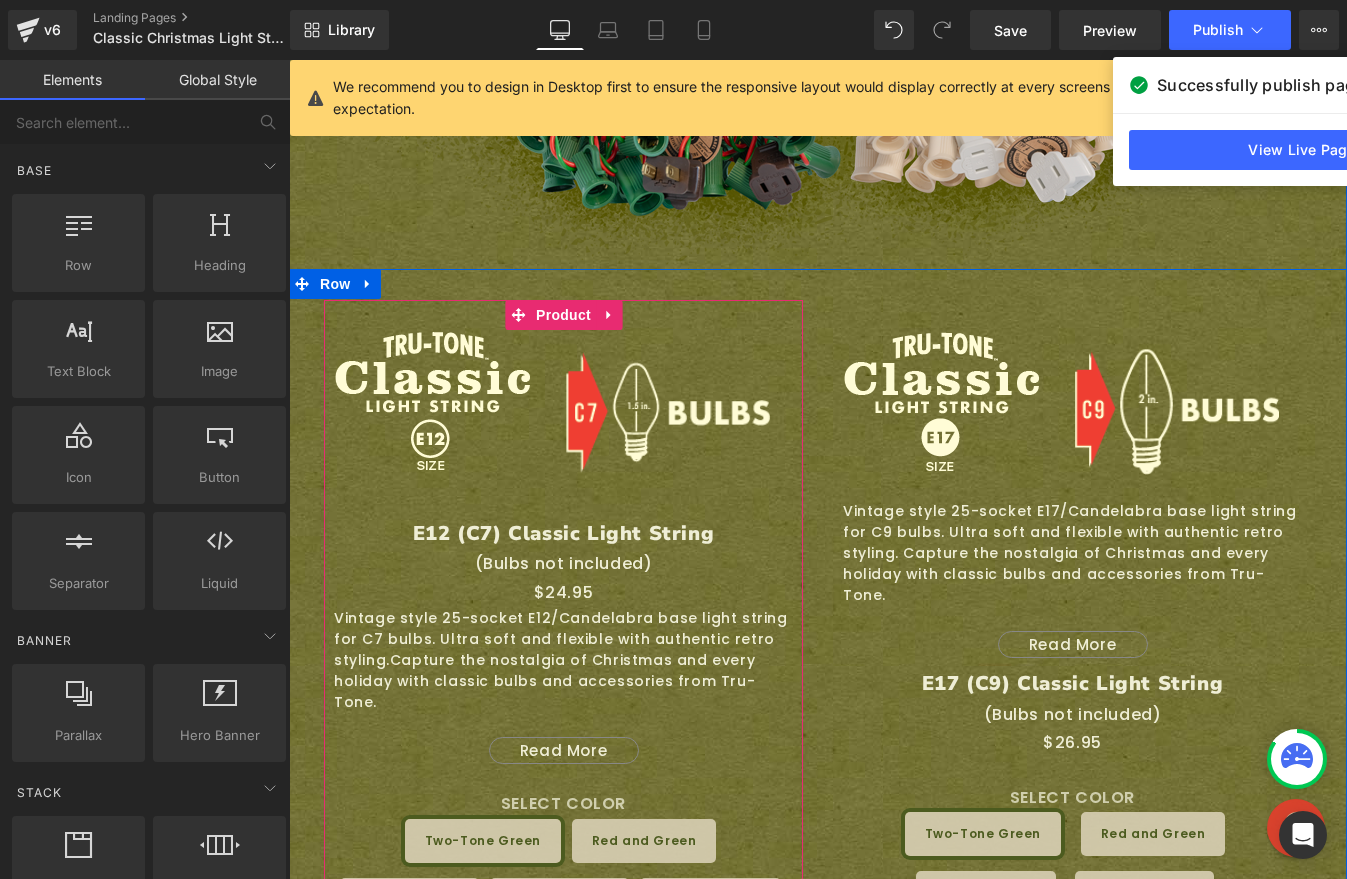 click on "Product" at bounding box center [563, 315] 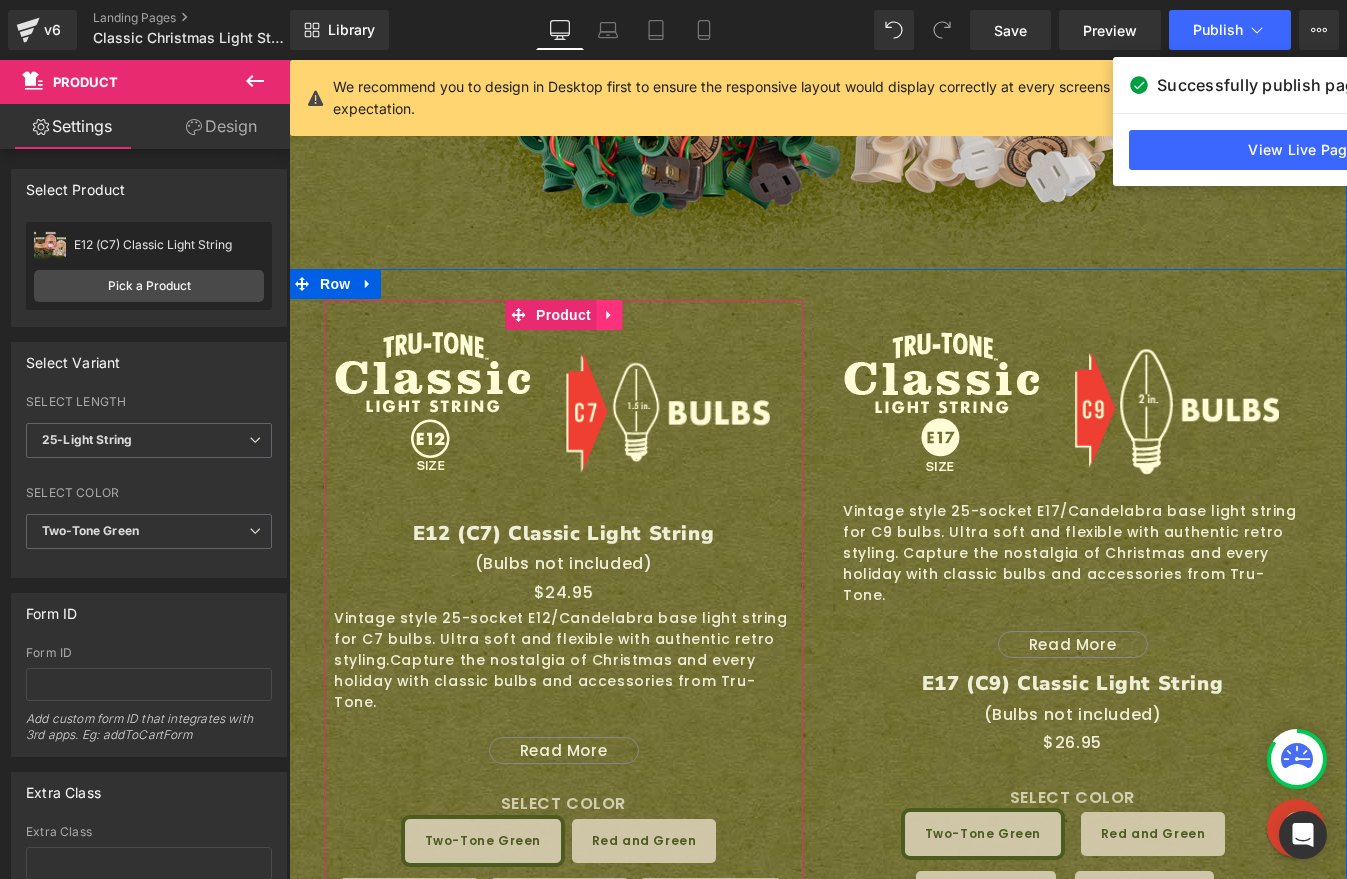 click 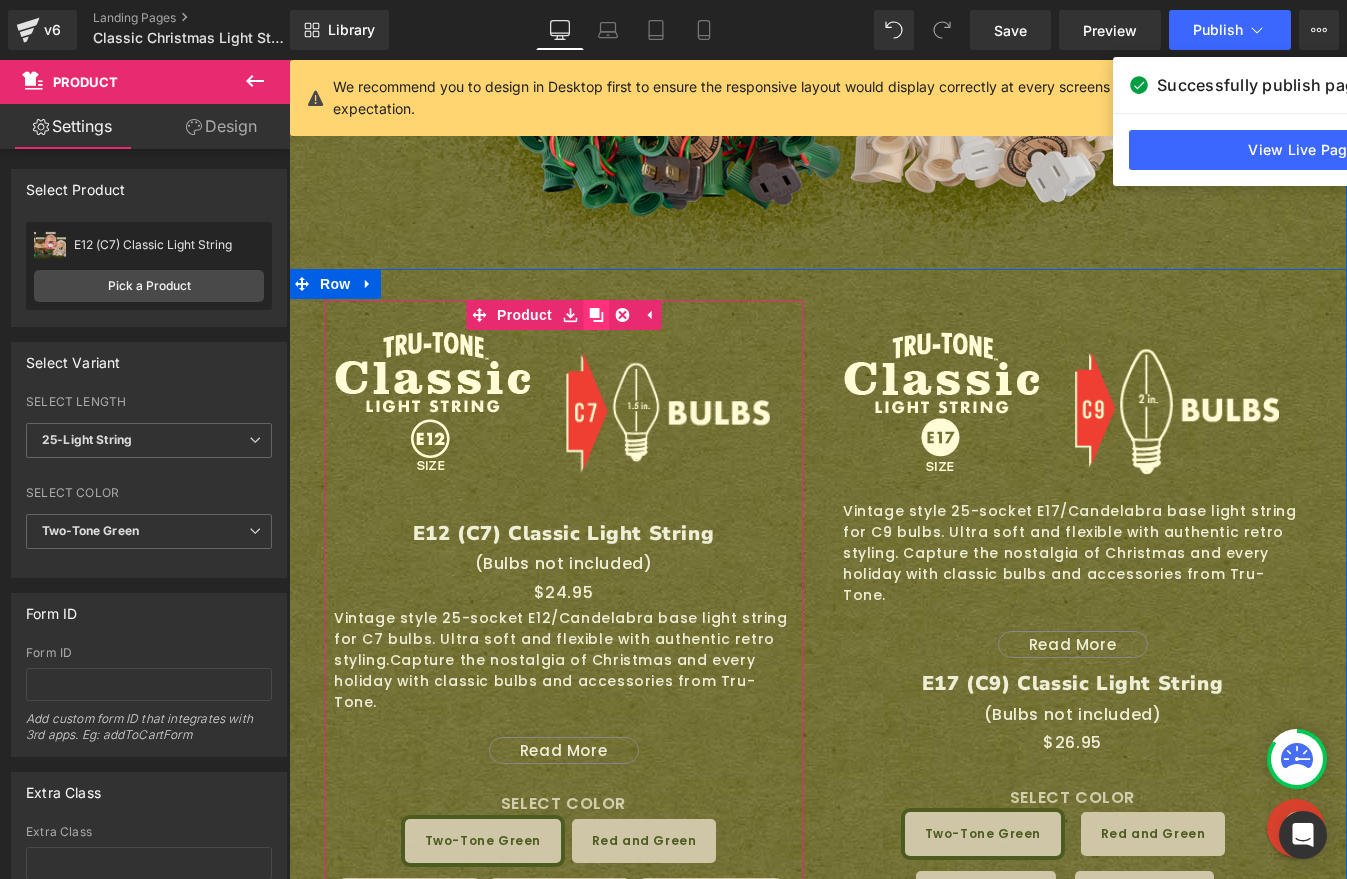 click at bounding box center [596, 315] 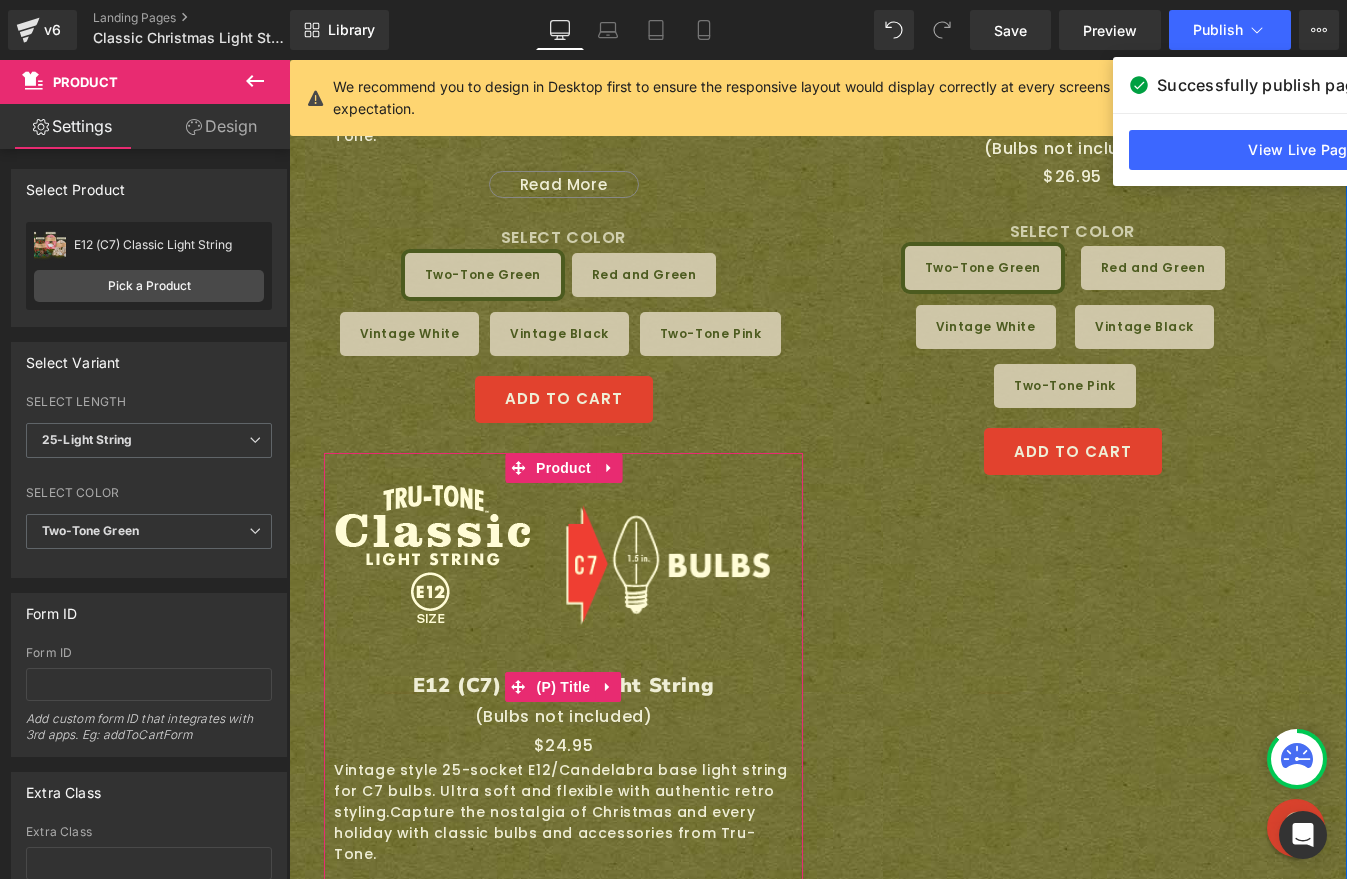 scroll, scrollTop: 2042, scrollLeft: 0, axis: vertical 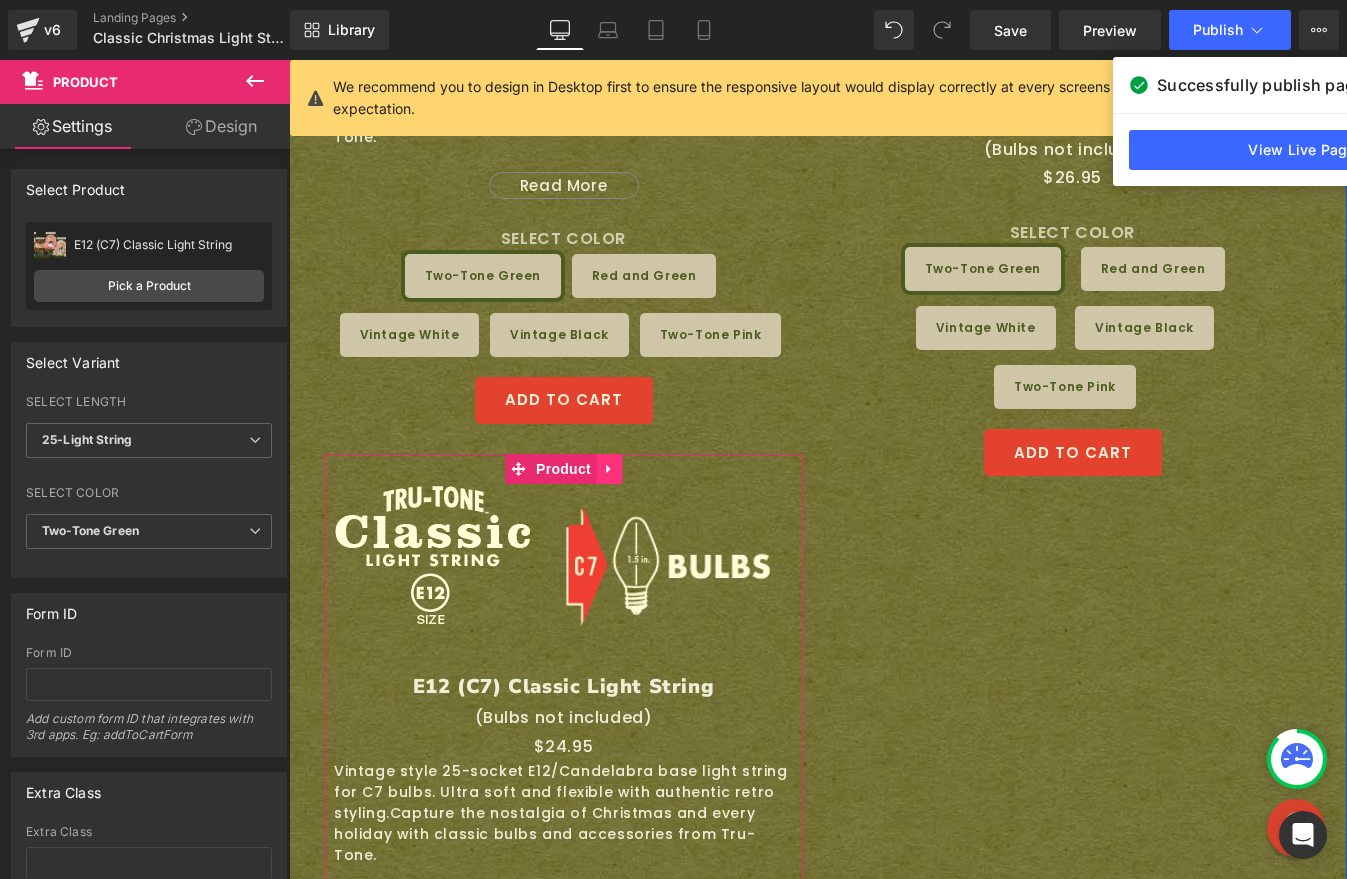 click at bounding box center [609, 469] 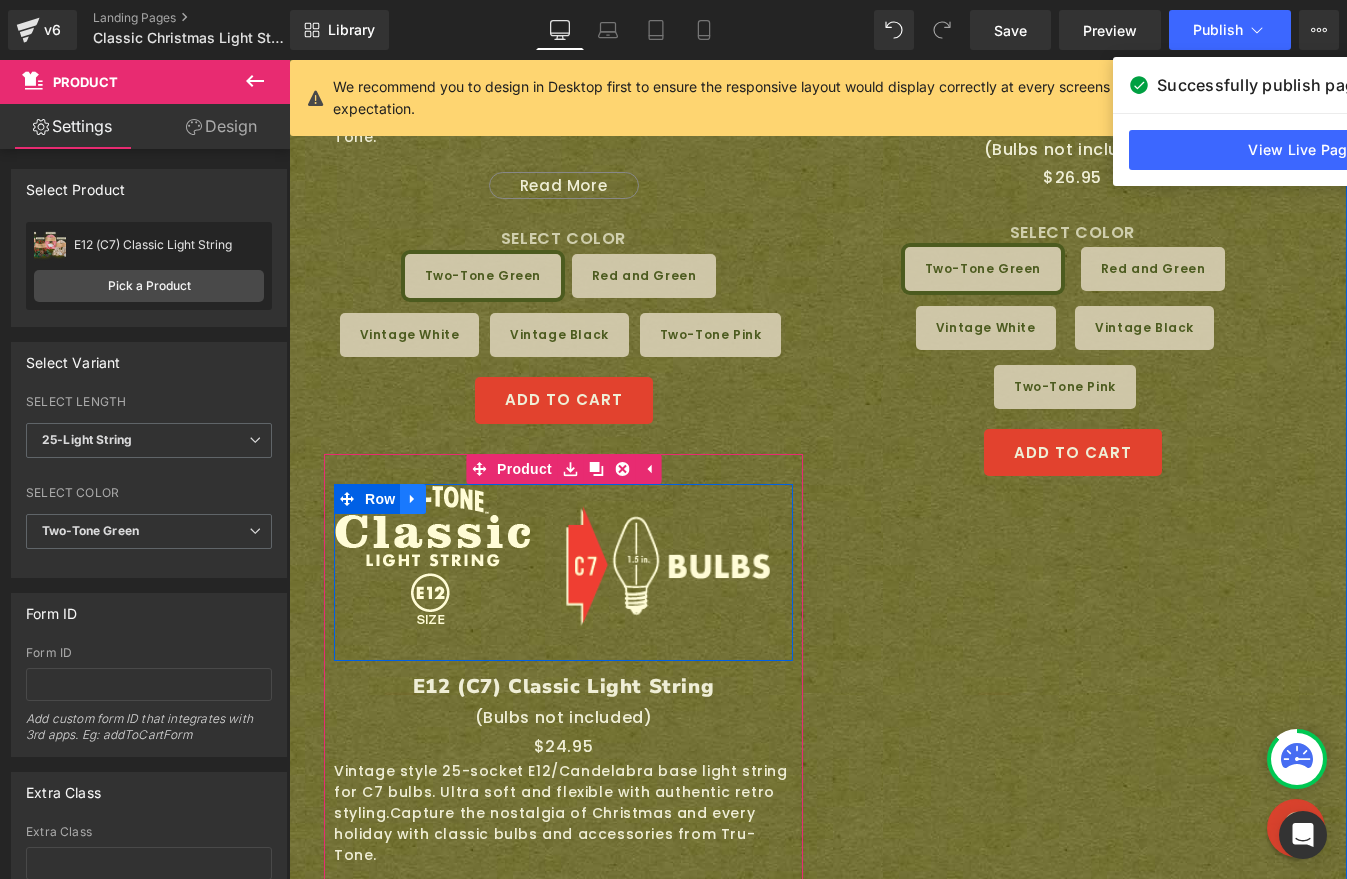 click 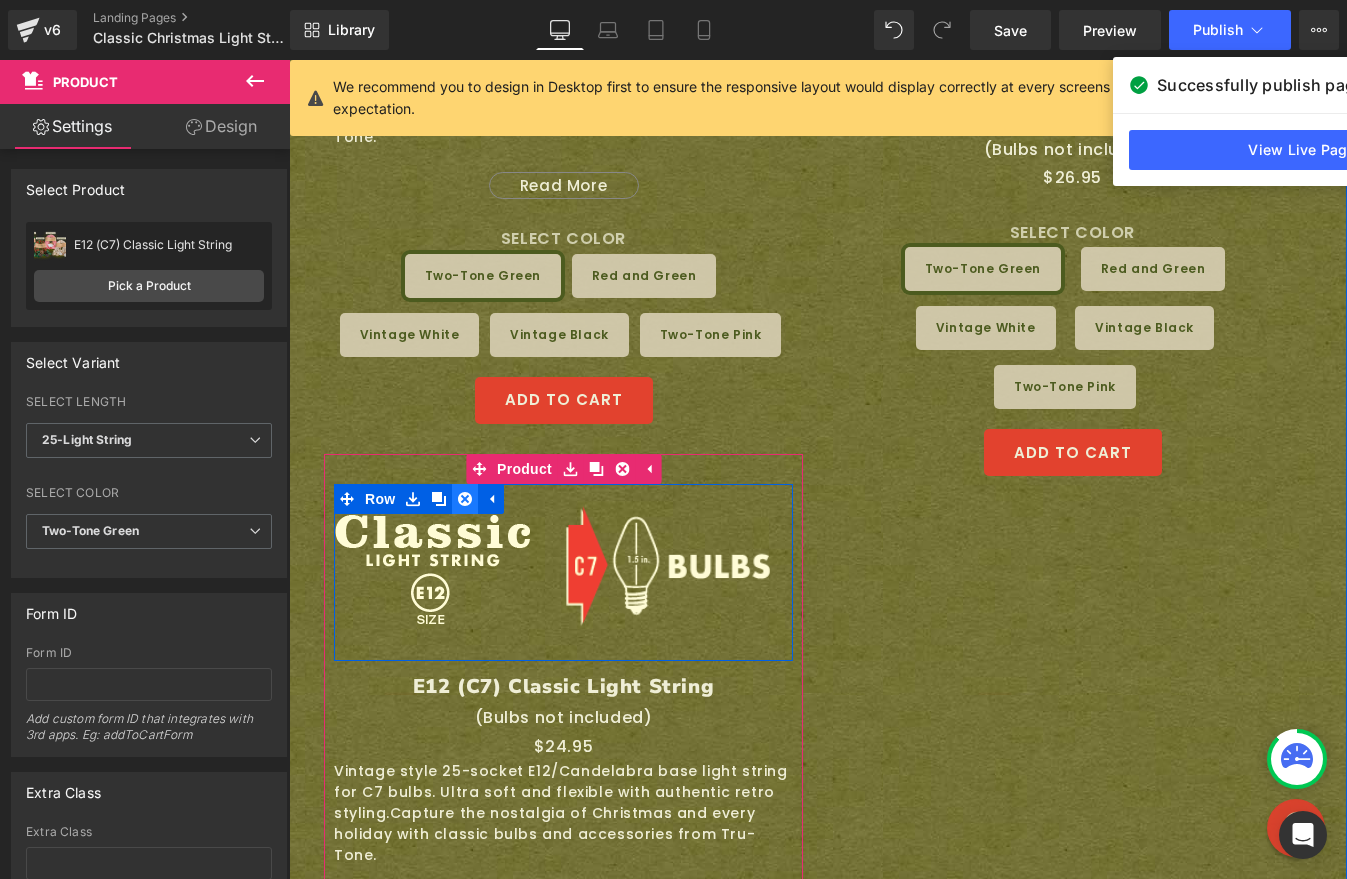 click 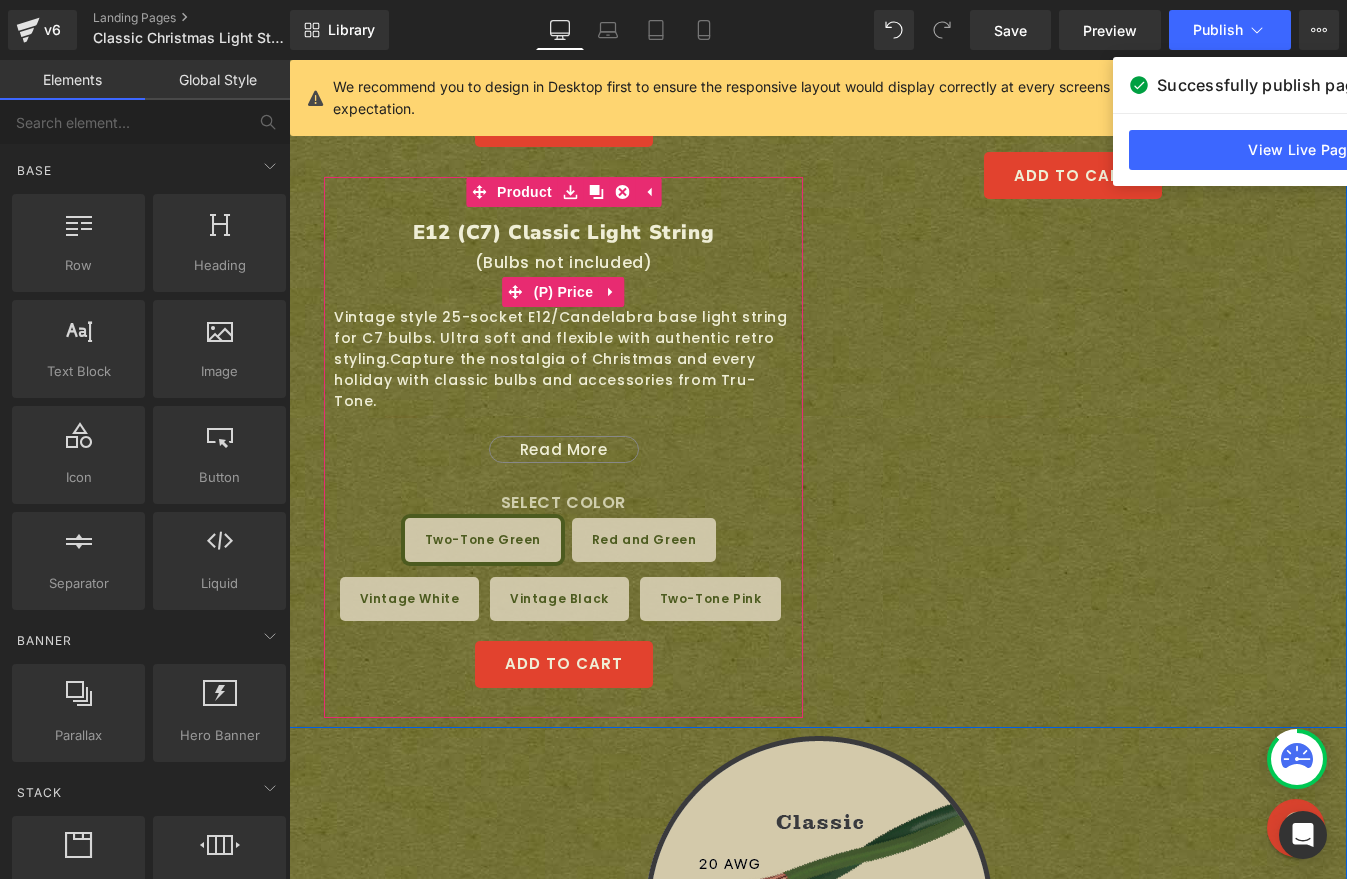 scroll, scrollTop: 2288, scrollLeft: 0, axis: vertical 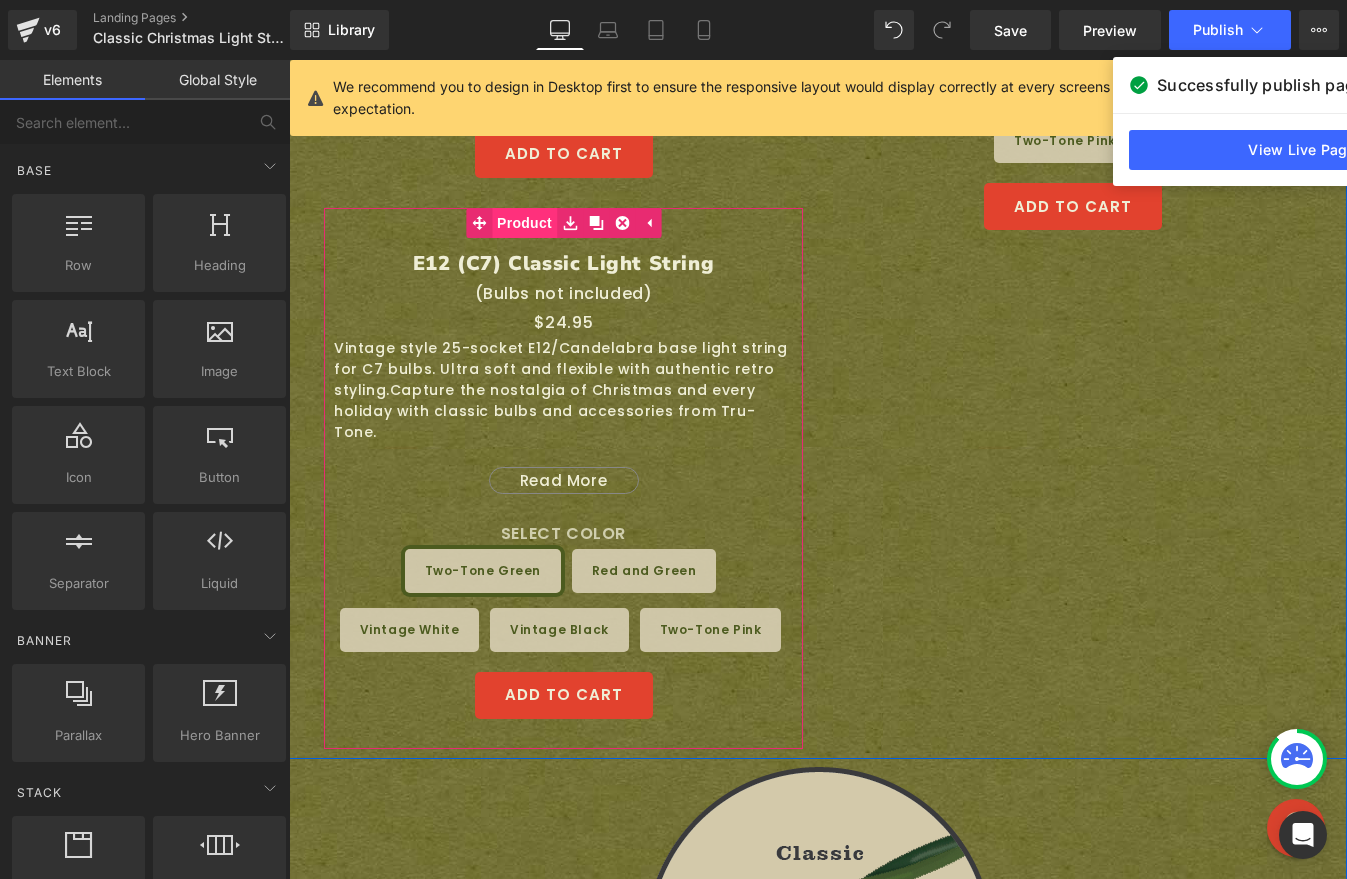 click on "Product" at bounding box center [524, 223] 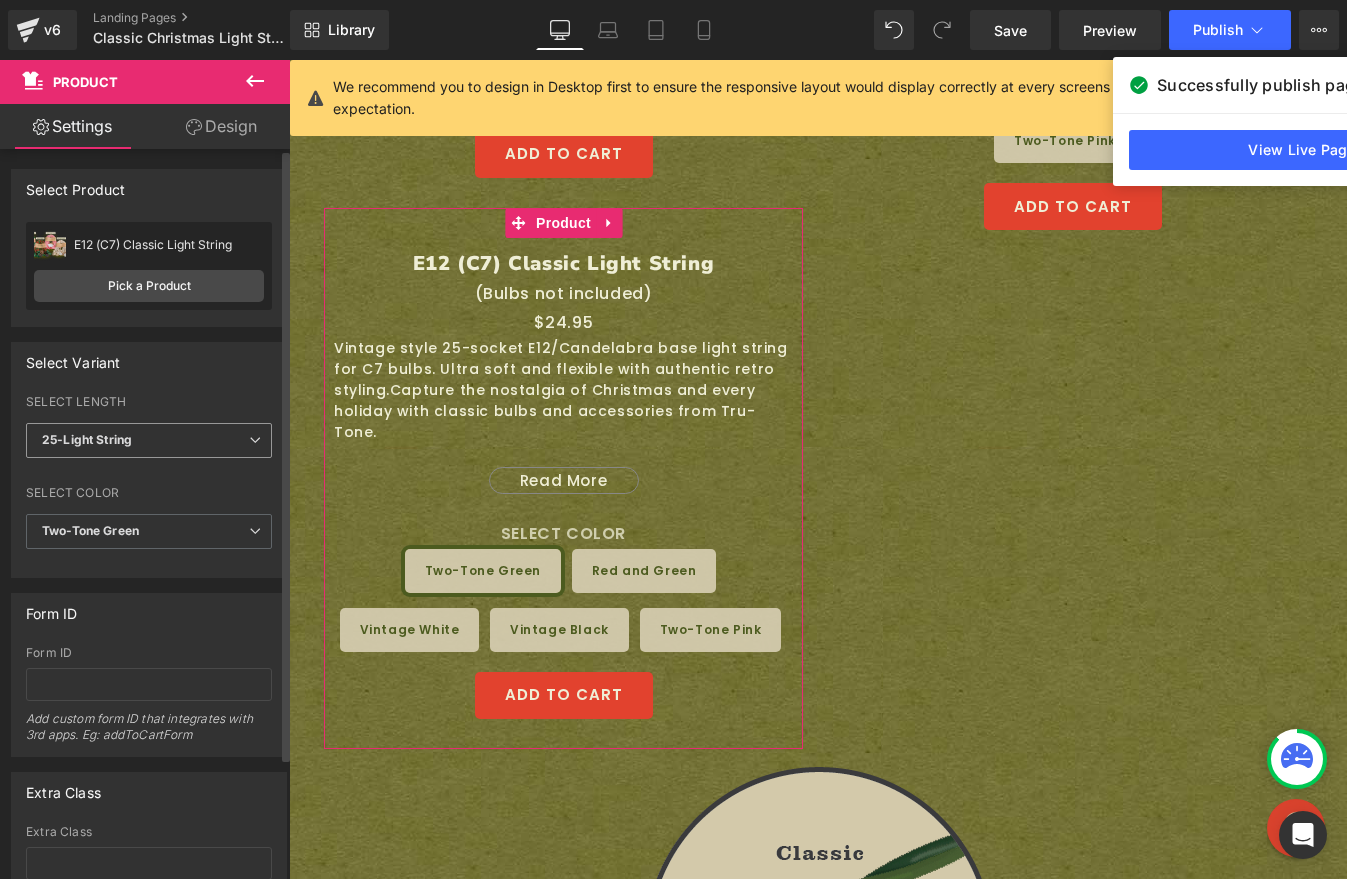 click on "25-Light String" at bounding box center [149, 440] 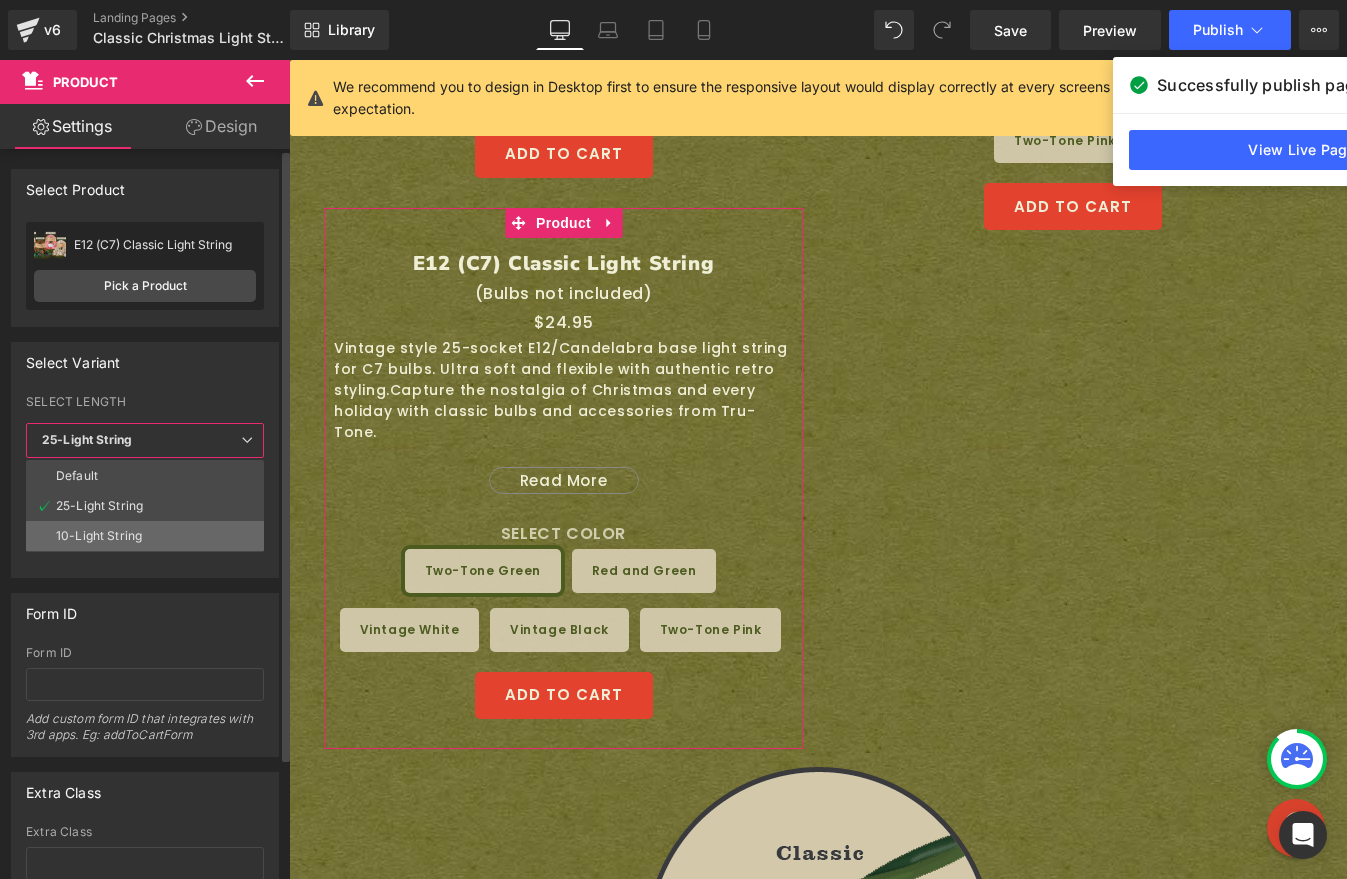 click on "10-Light String" at bounding box center [145, 536] 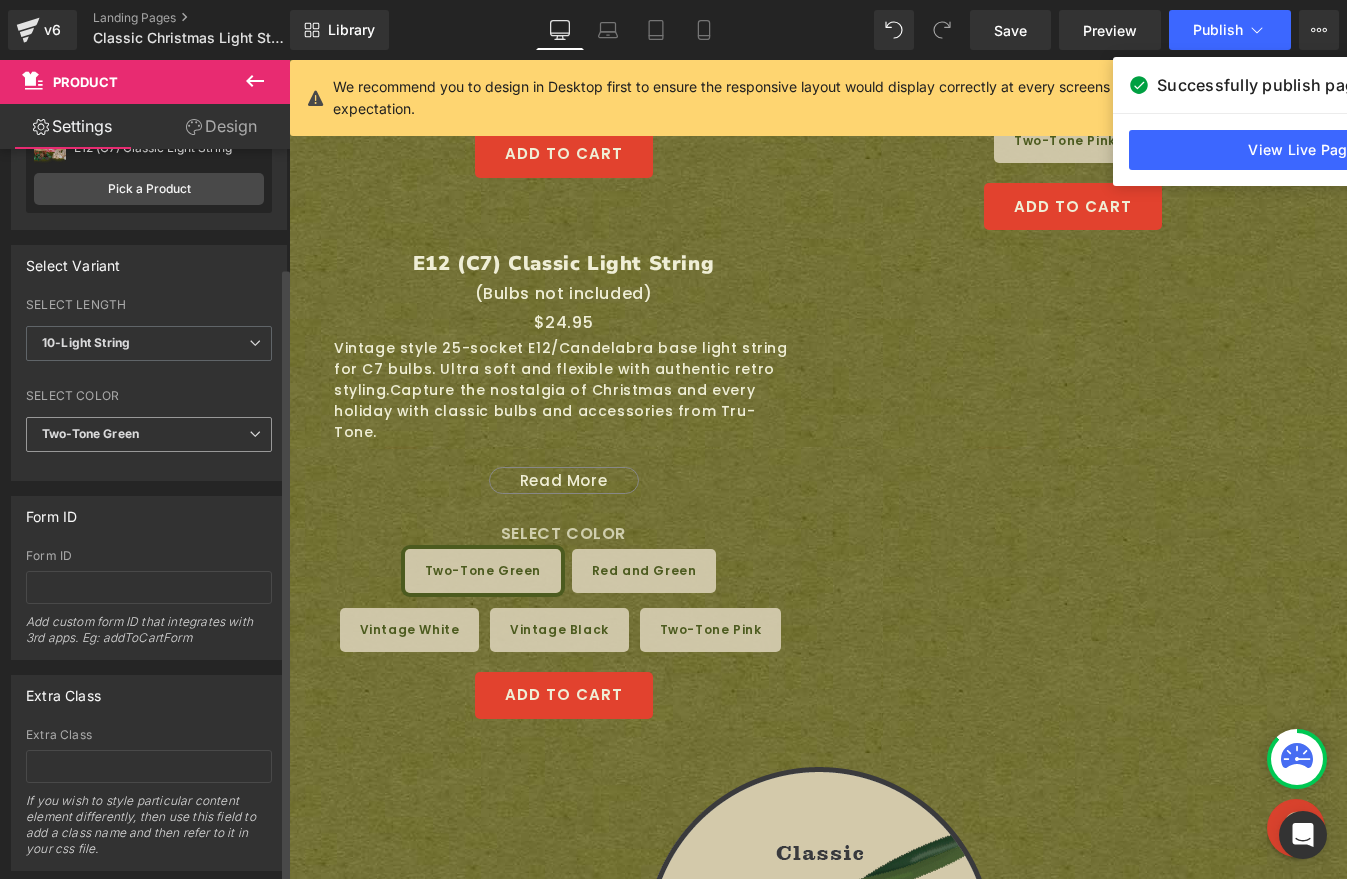 scroll, scrollTop: 145, scrollLeft: 0, axis: vertical 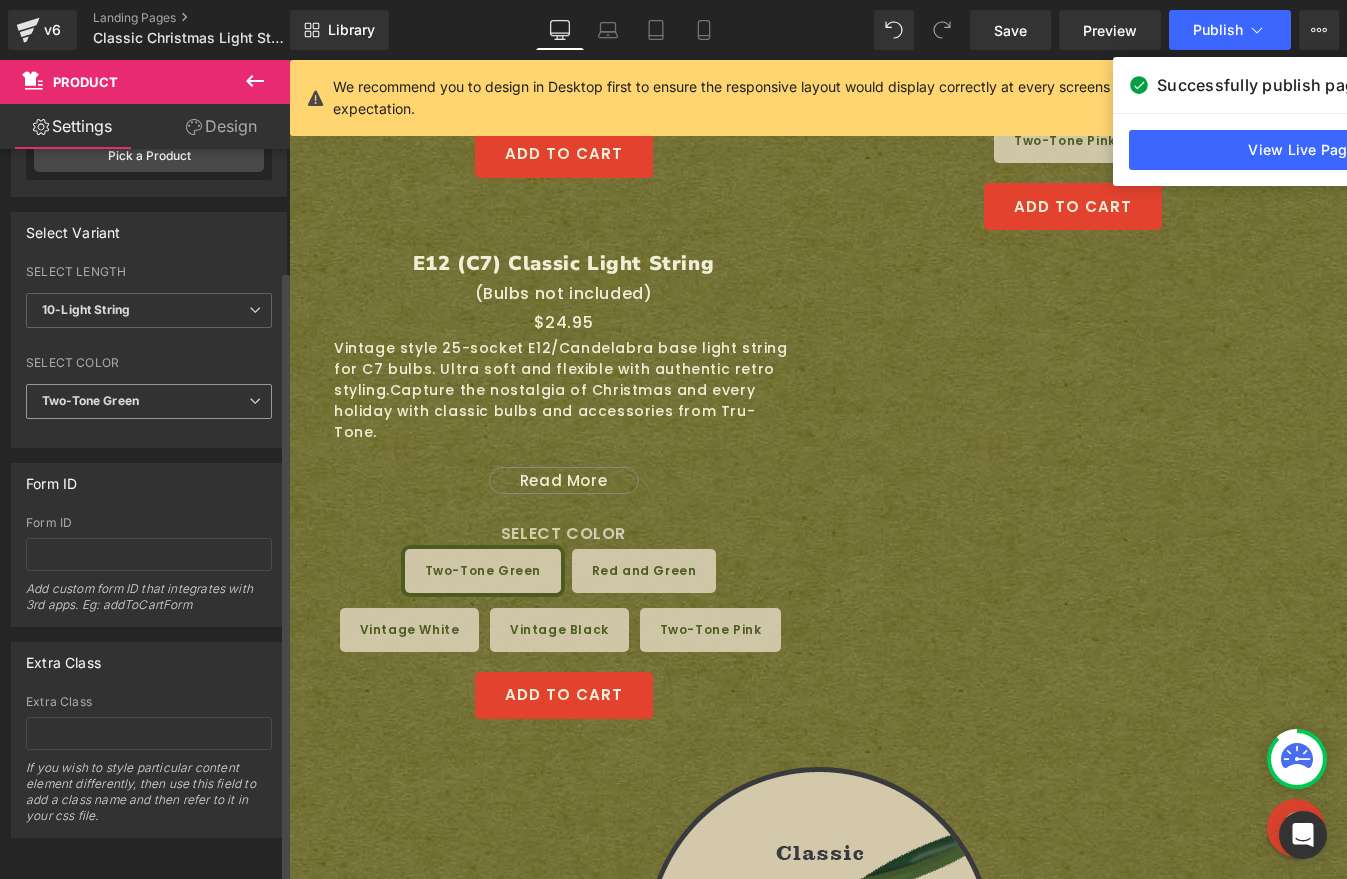 click on "Two-Tone Green" at bounding box center (149, 401) 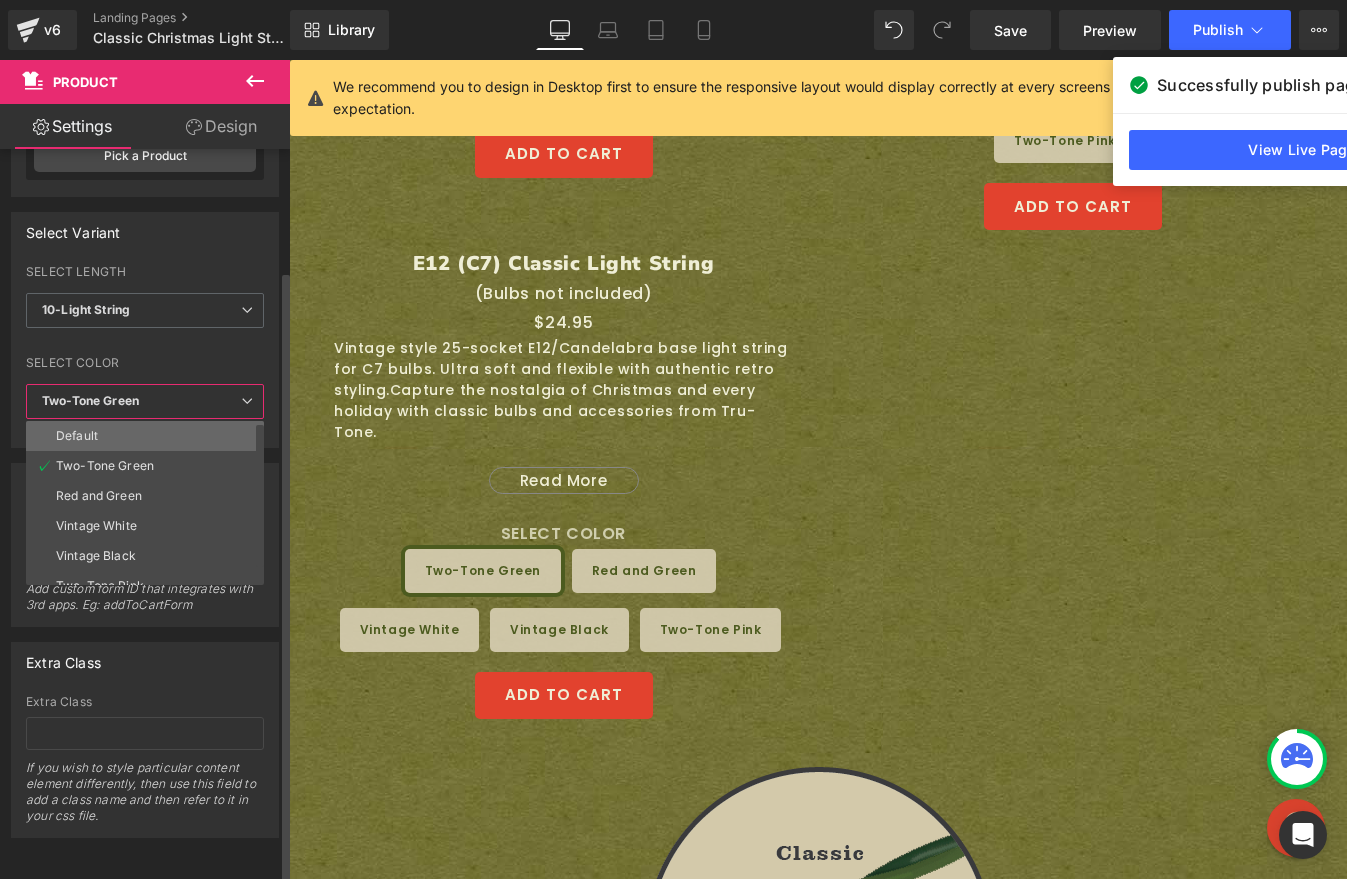 click on "Default" at bounding box center (149, 436) 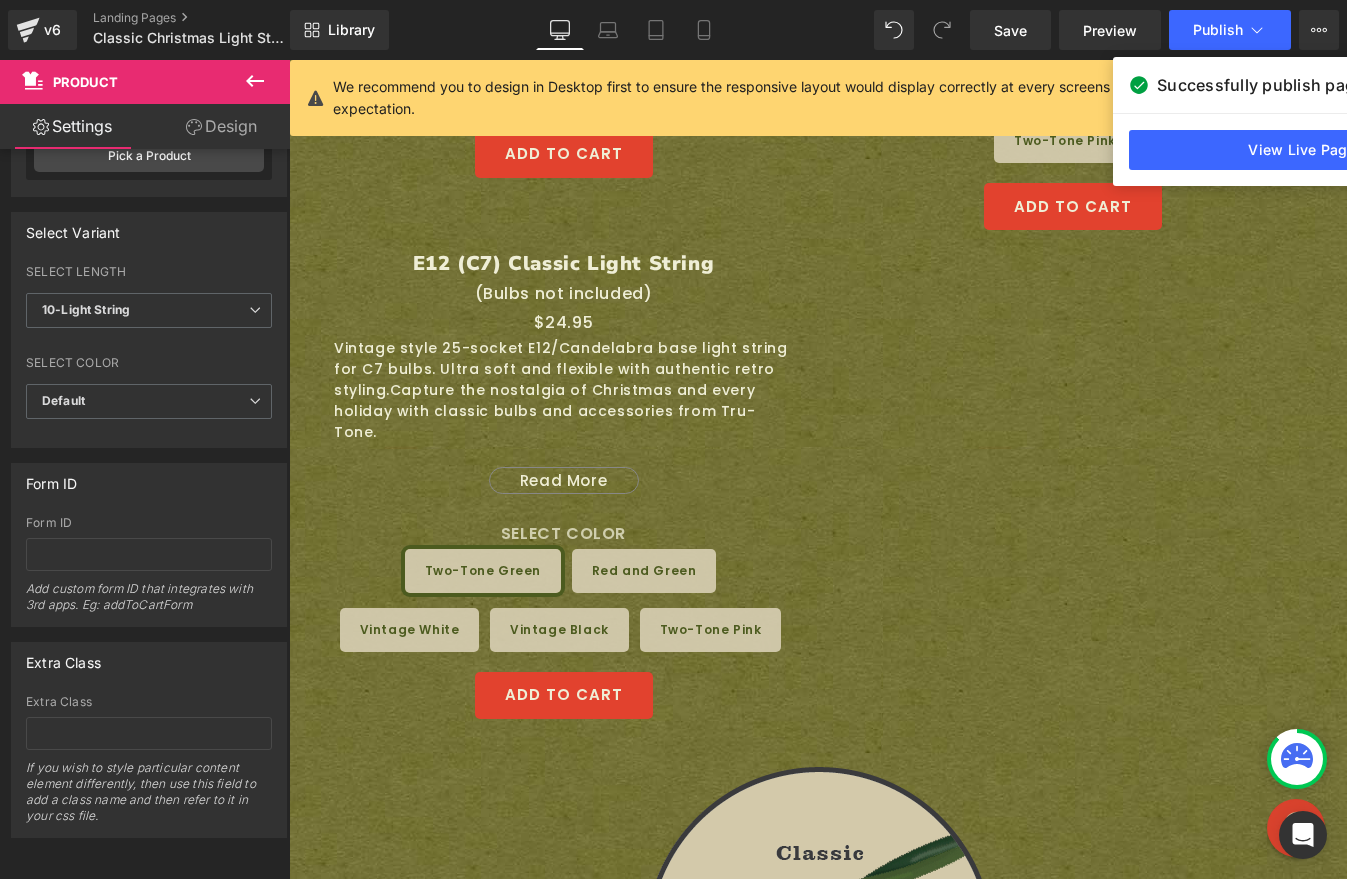 click 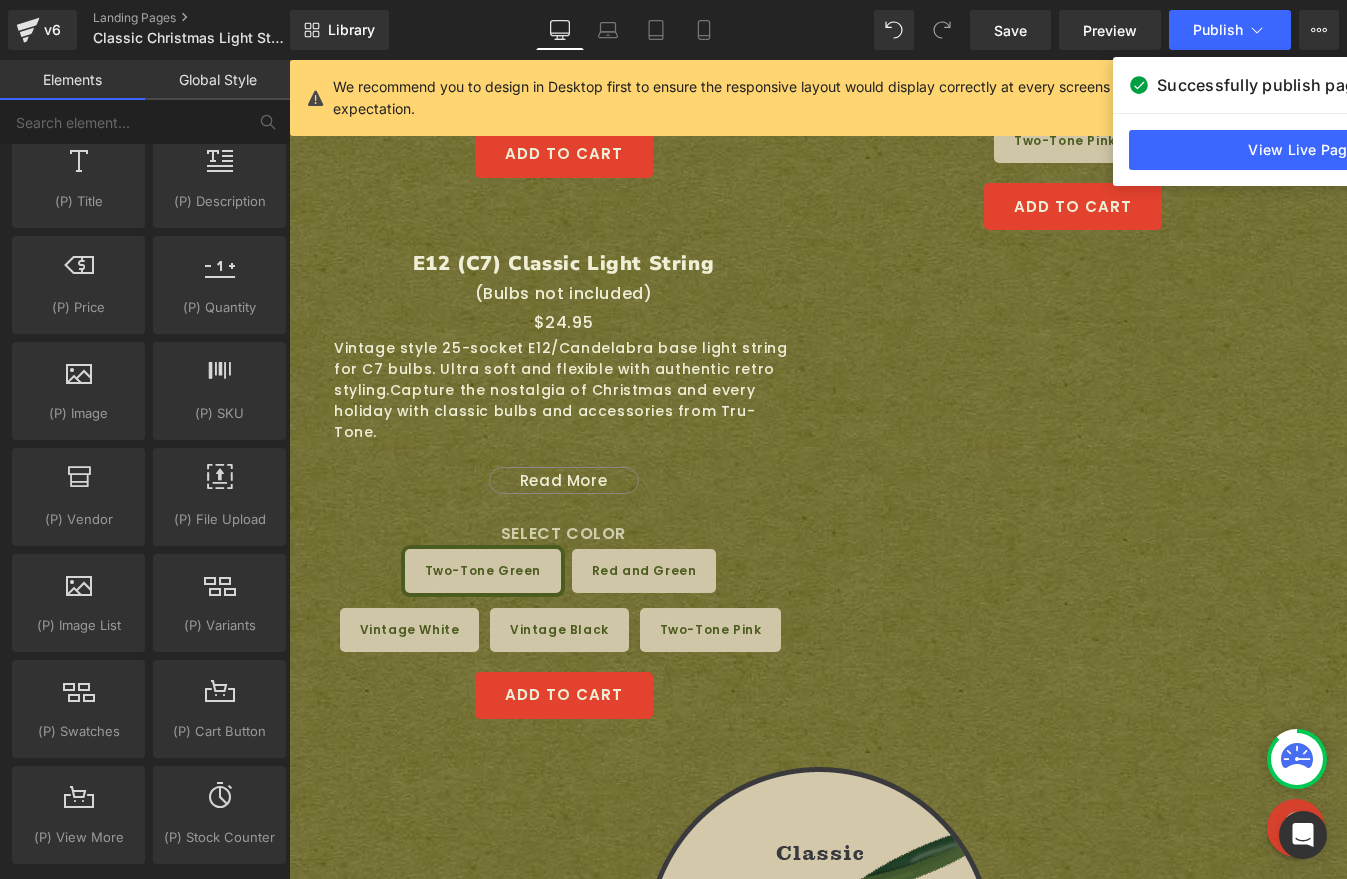 scroll, scrollTop: 1980, scrollLeft: 0, axis: vertical 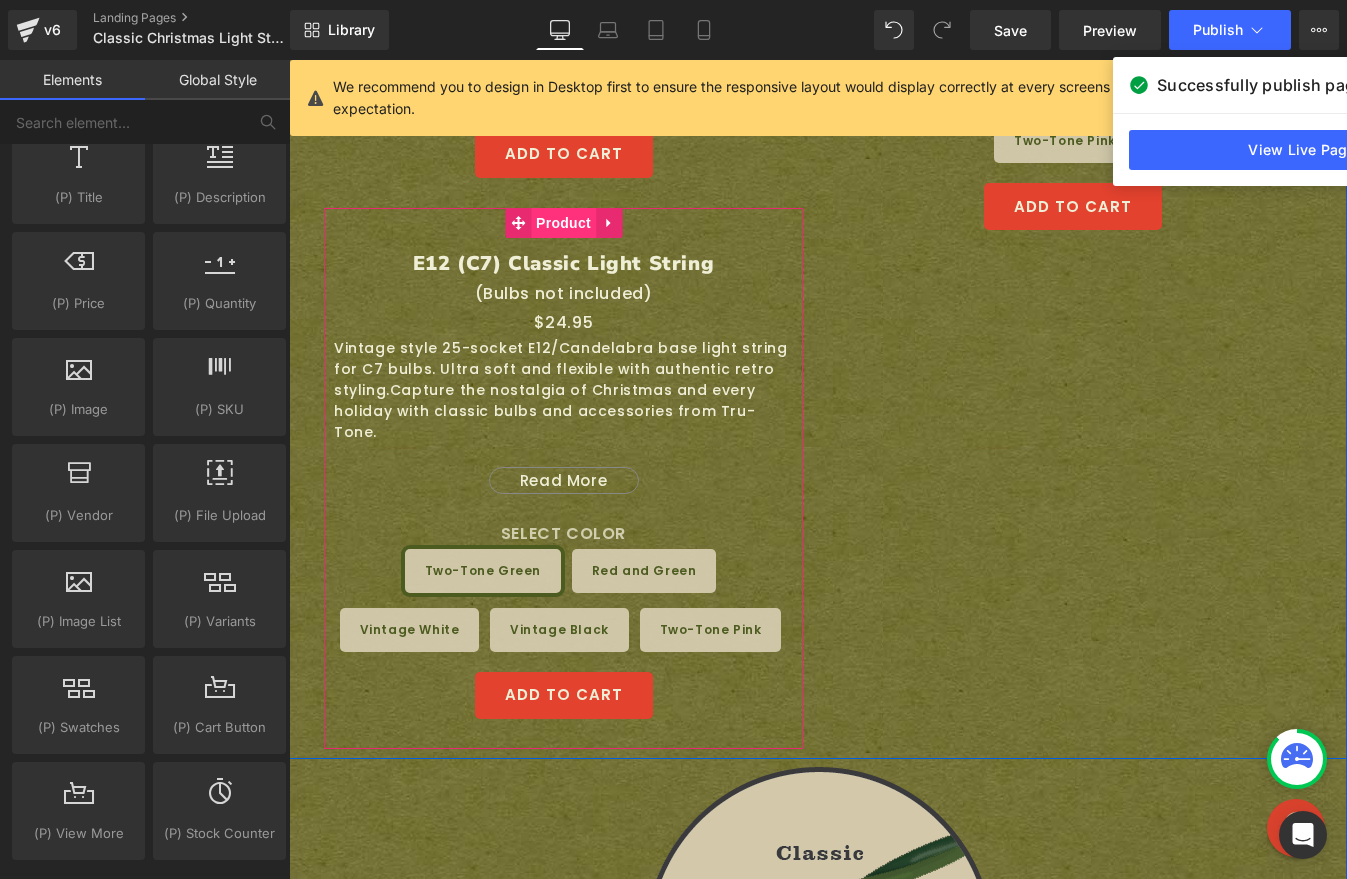 click on "Product" at bounding box center [563, 223] 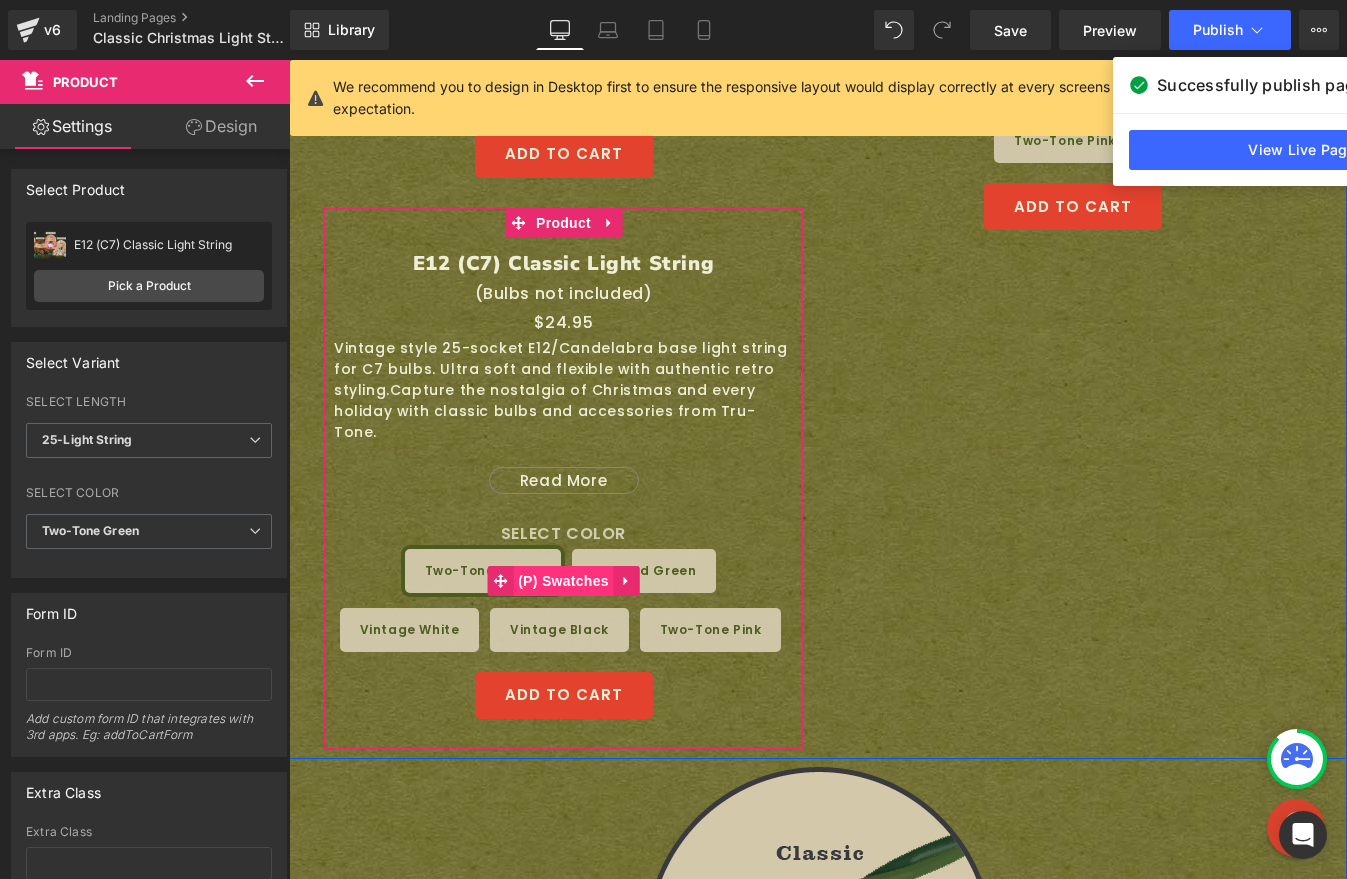 click on "(P) Swatches" at bounding box center (563, 581) 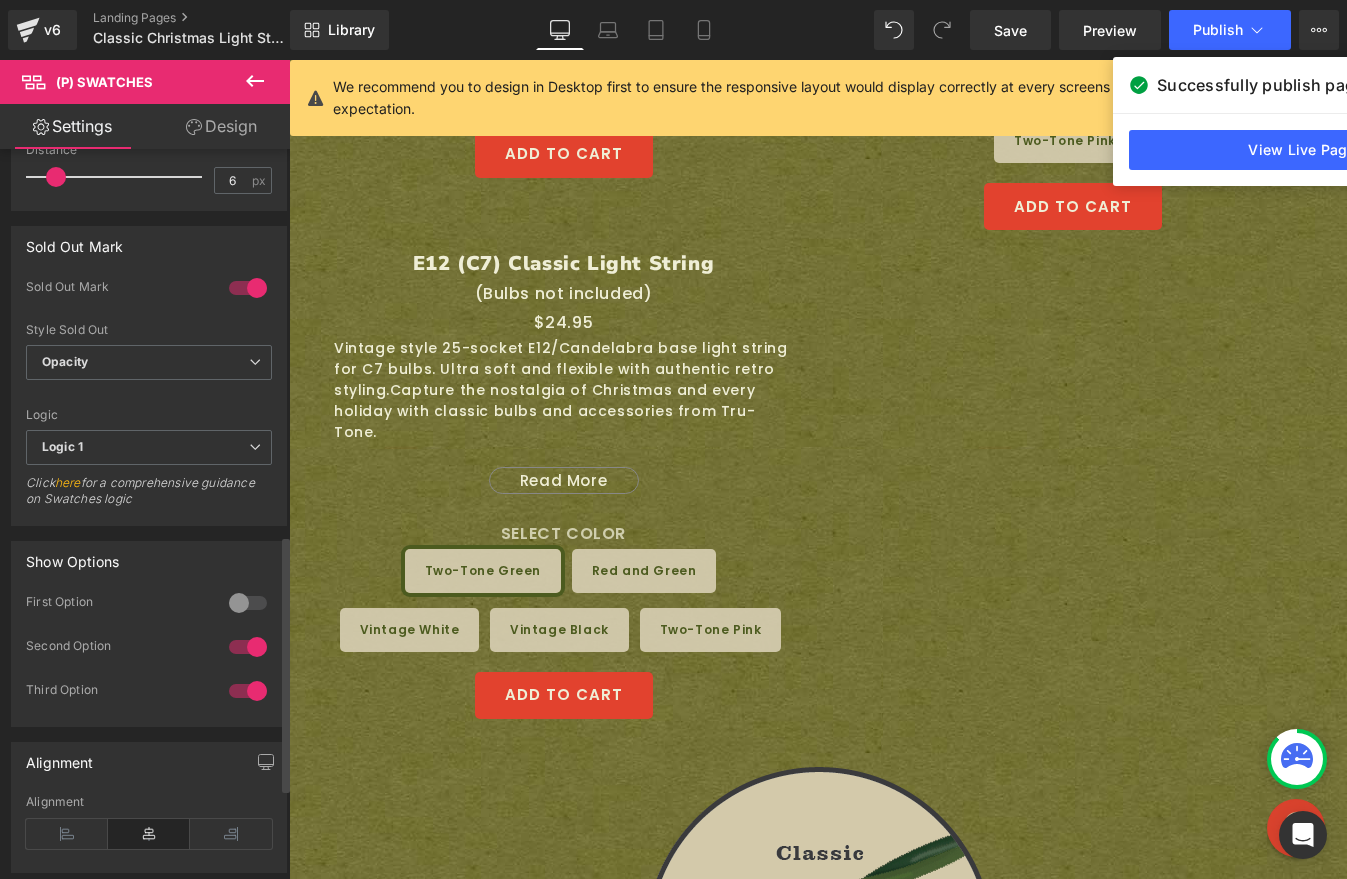 scroll, scrollTop: 1101, scrollLeft: 0, axis: vertical 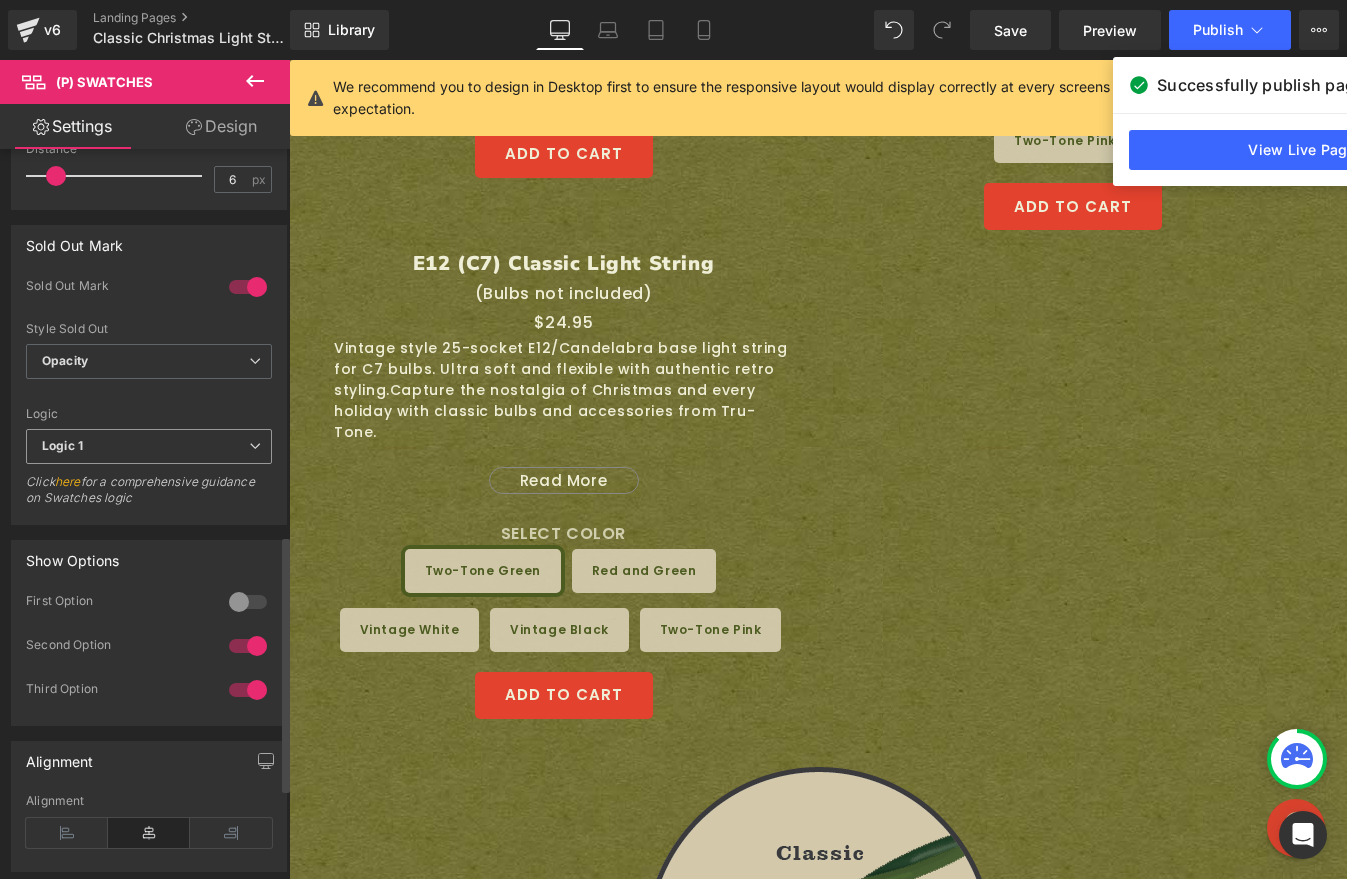 click on "Logic 1" at bounding box center (149, 446) 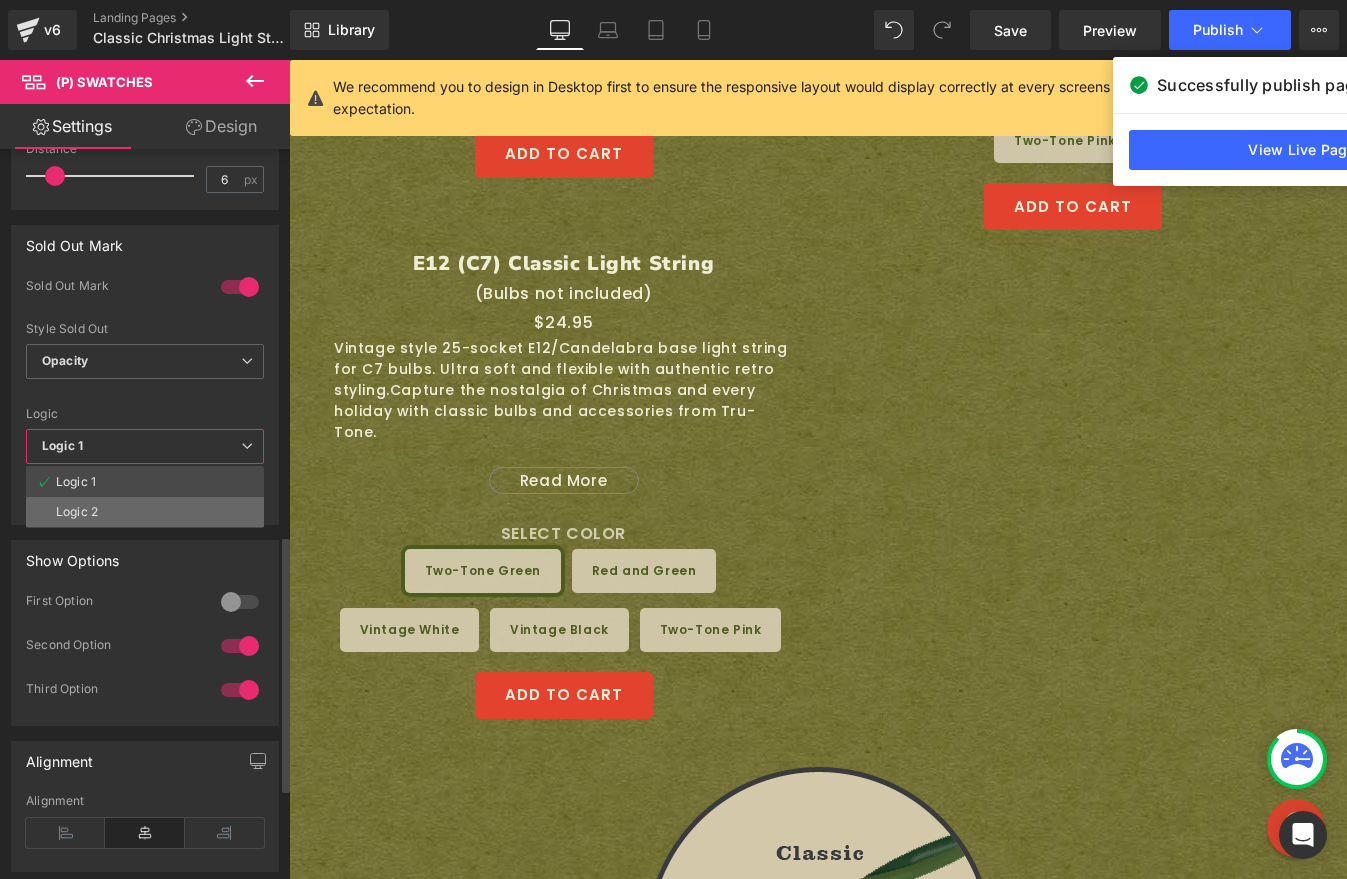 click on "Logic 2" at bounding box center [145, 512] 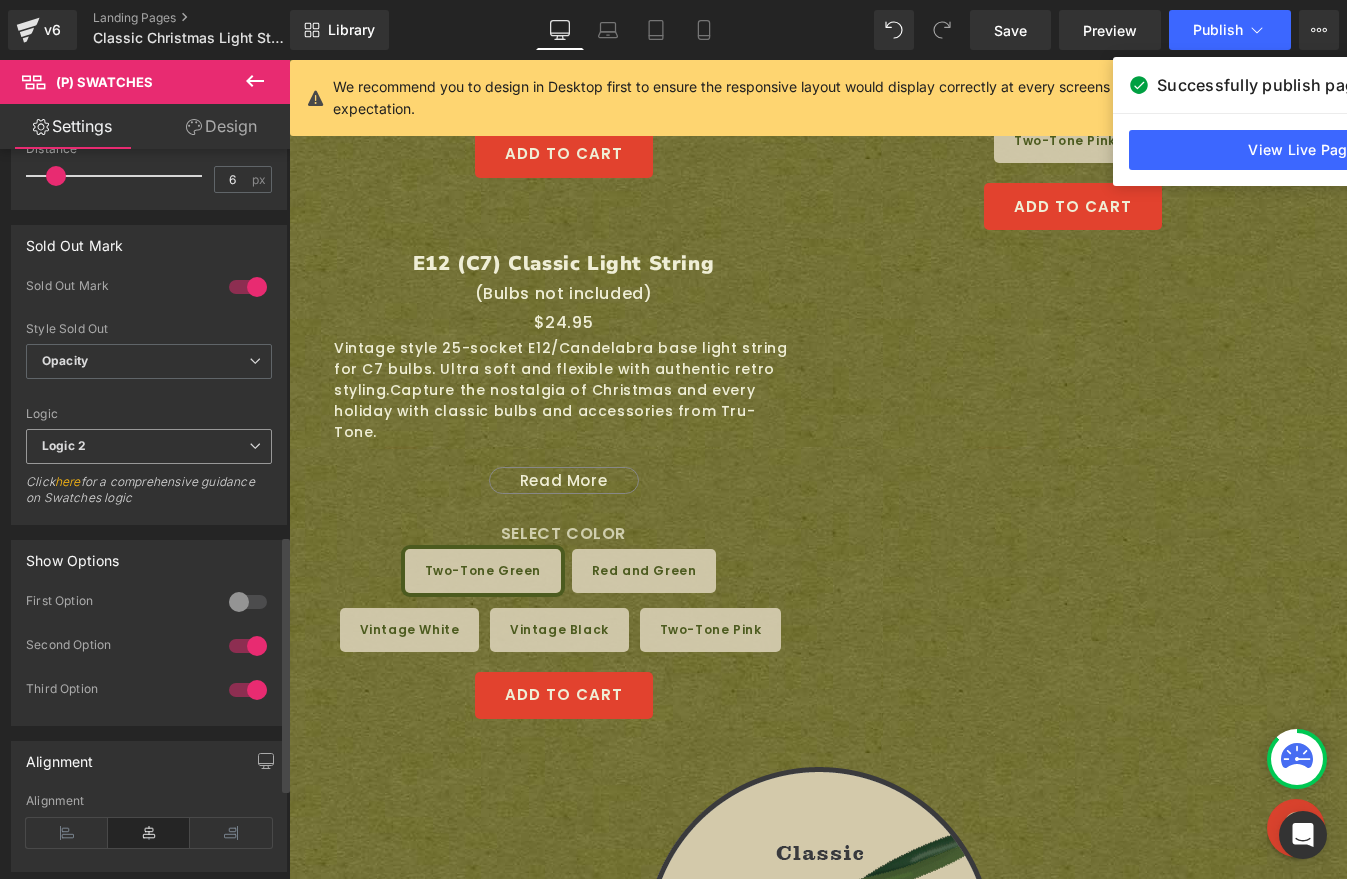 click on "Logic 2" at bounding box center [149, 446] 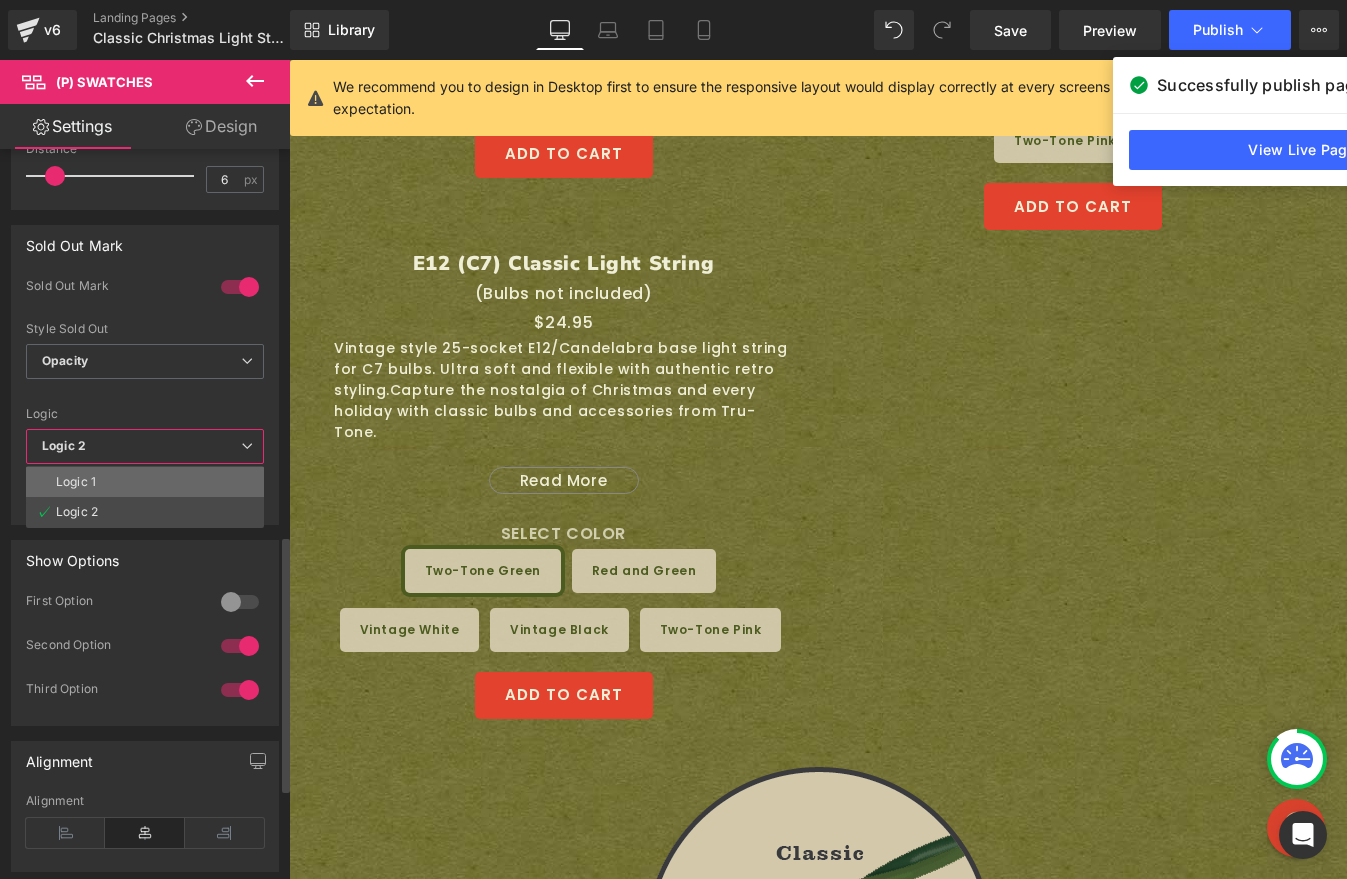 click on "Logic 1" at bounding box center (145, 482) 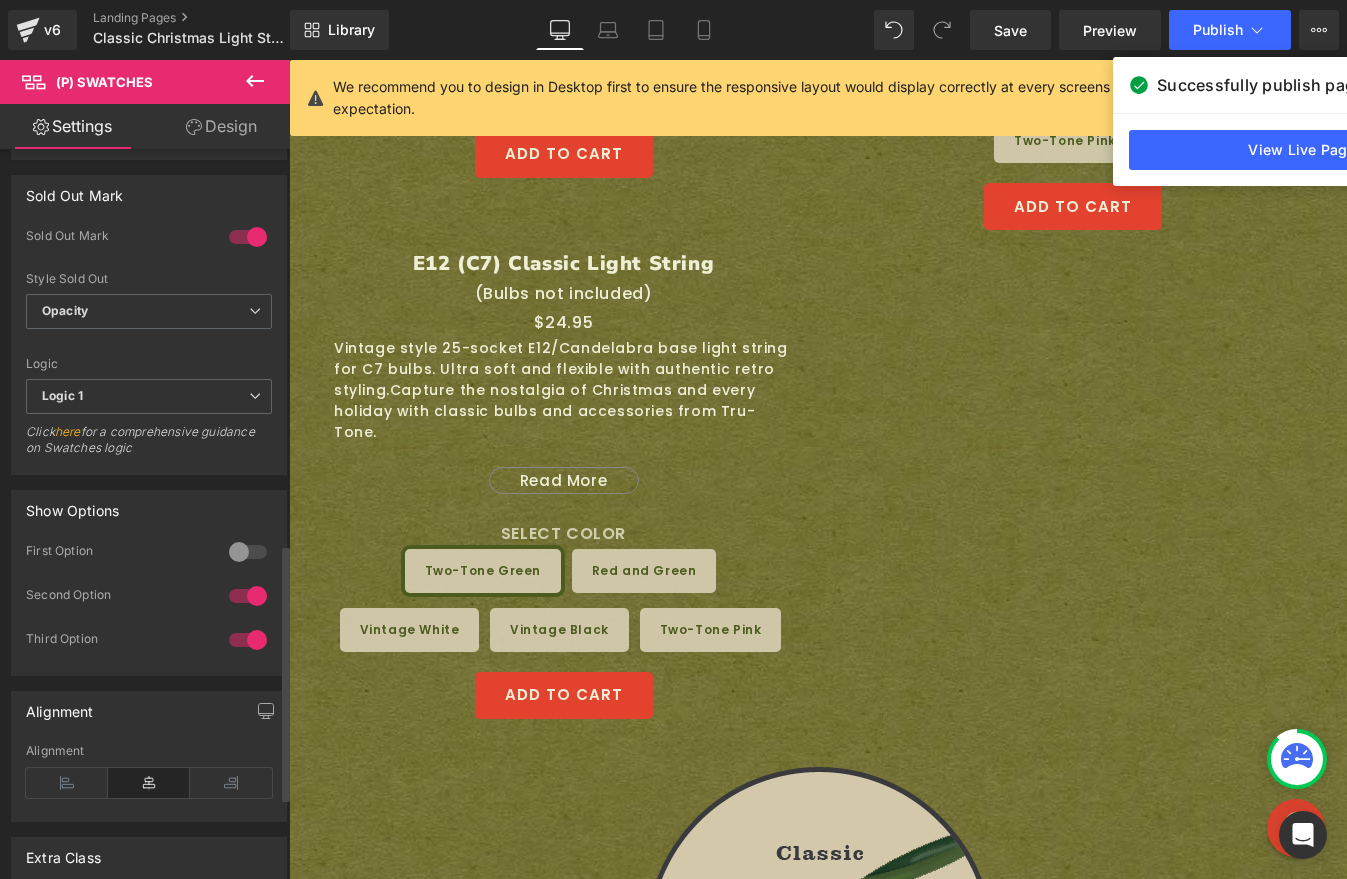 scroll, scrollTop: 1125, scrollLeft: 0, axis: vertical 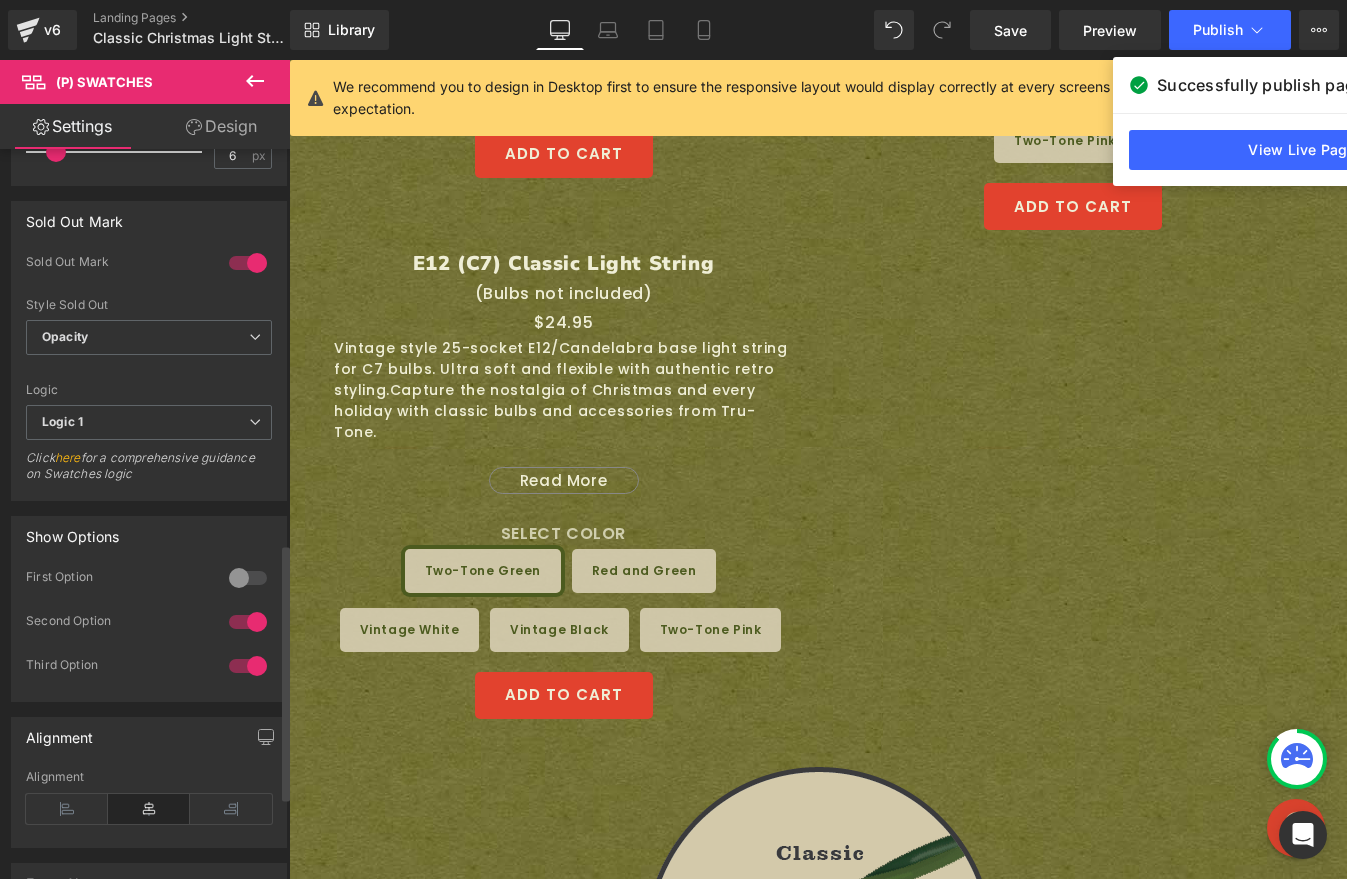 click on "here" at bounding box center (68, 457) 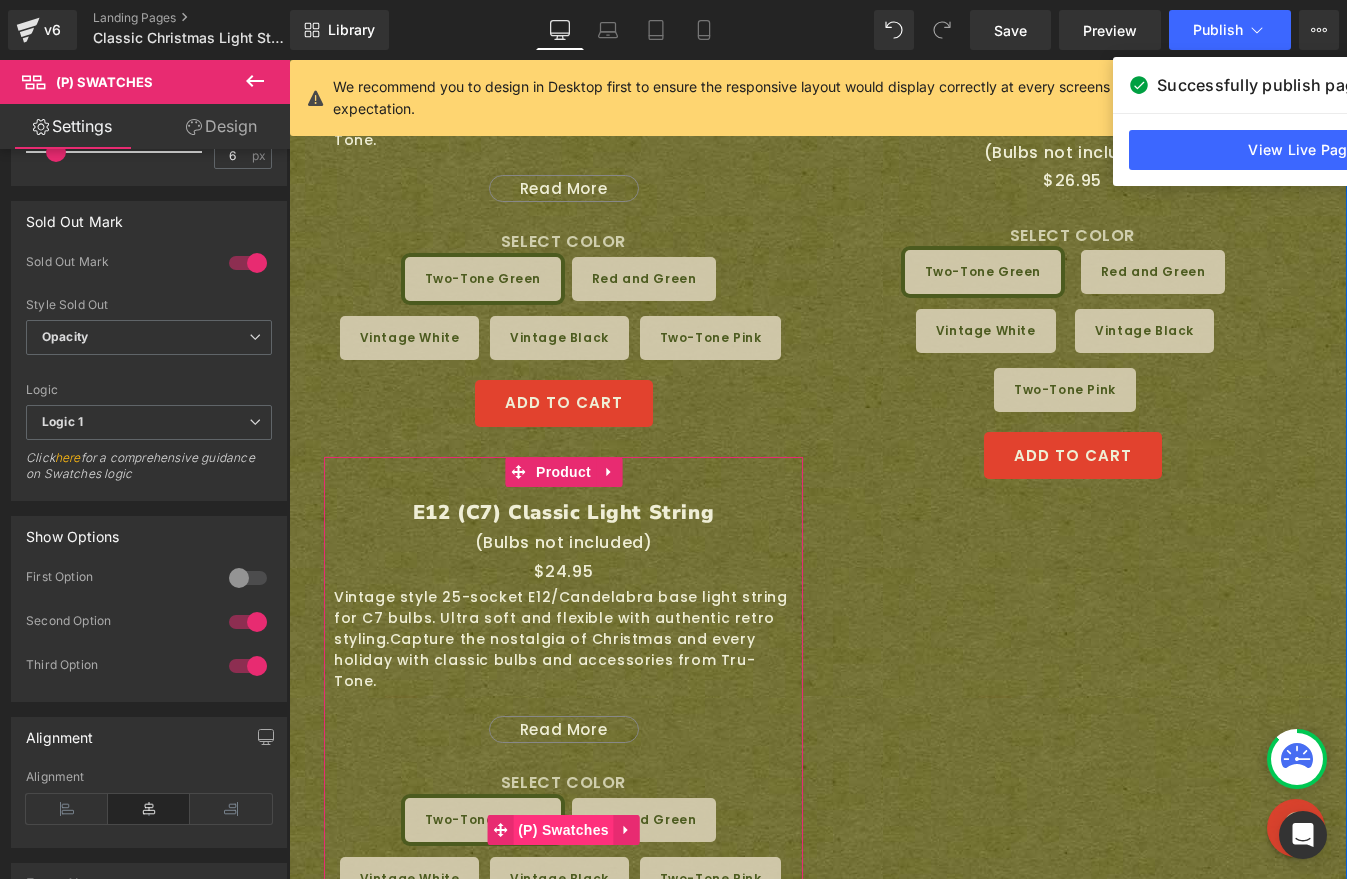 scroll, scrollTop: 1956, scrollLeft: 0, axis: vertical 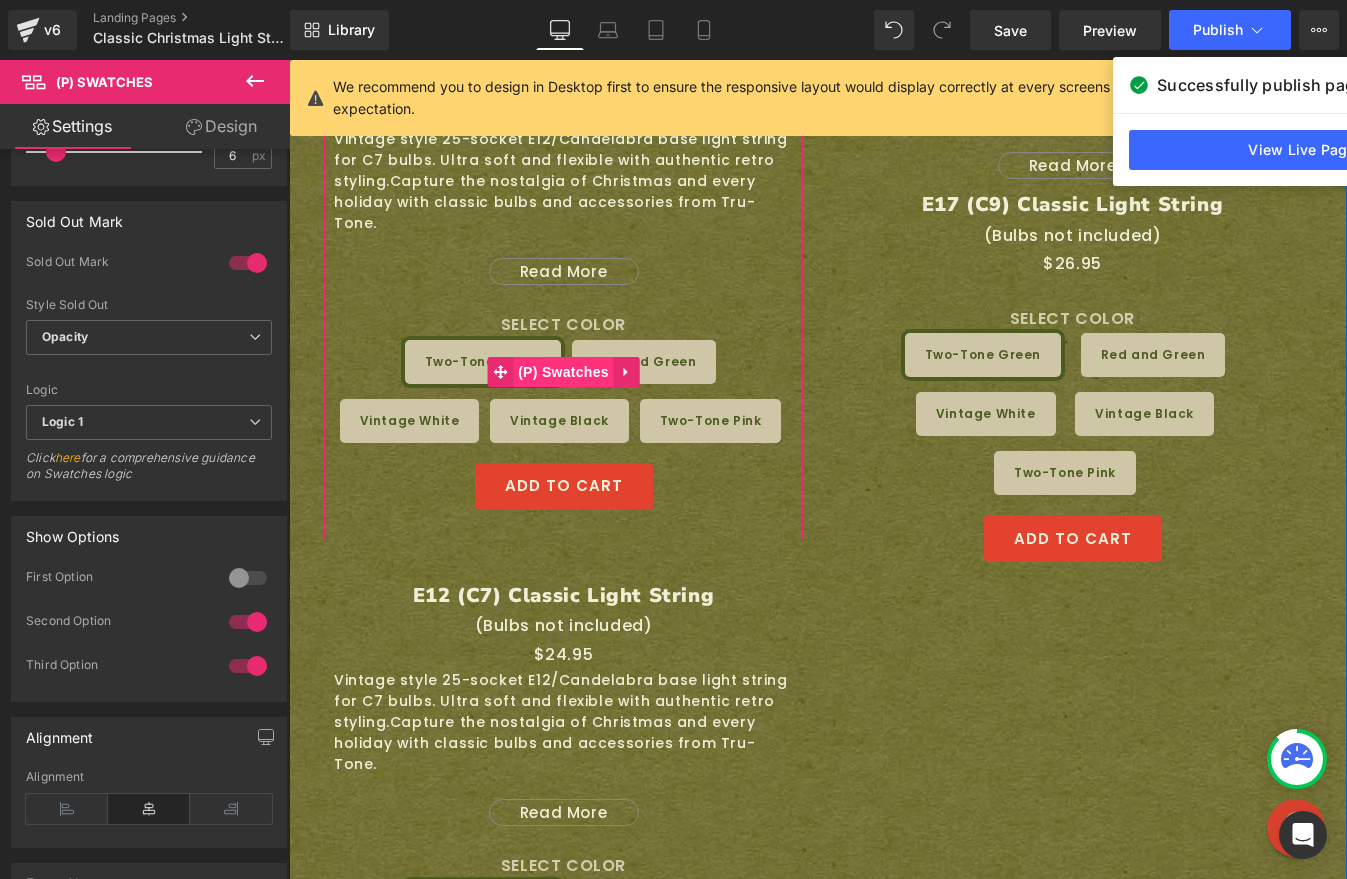 click on "(P) Swatches" at bounding box center (563, 372) 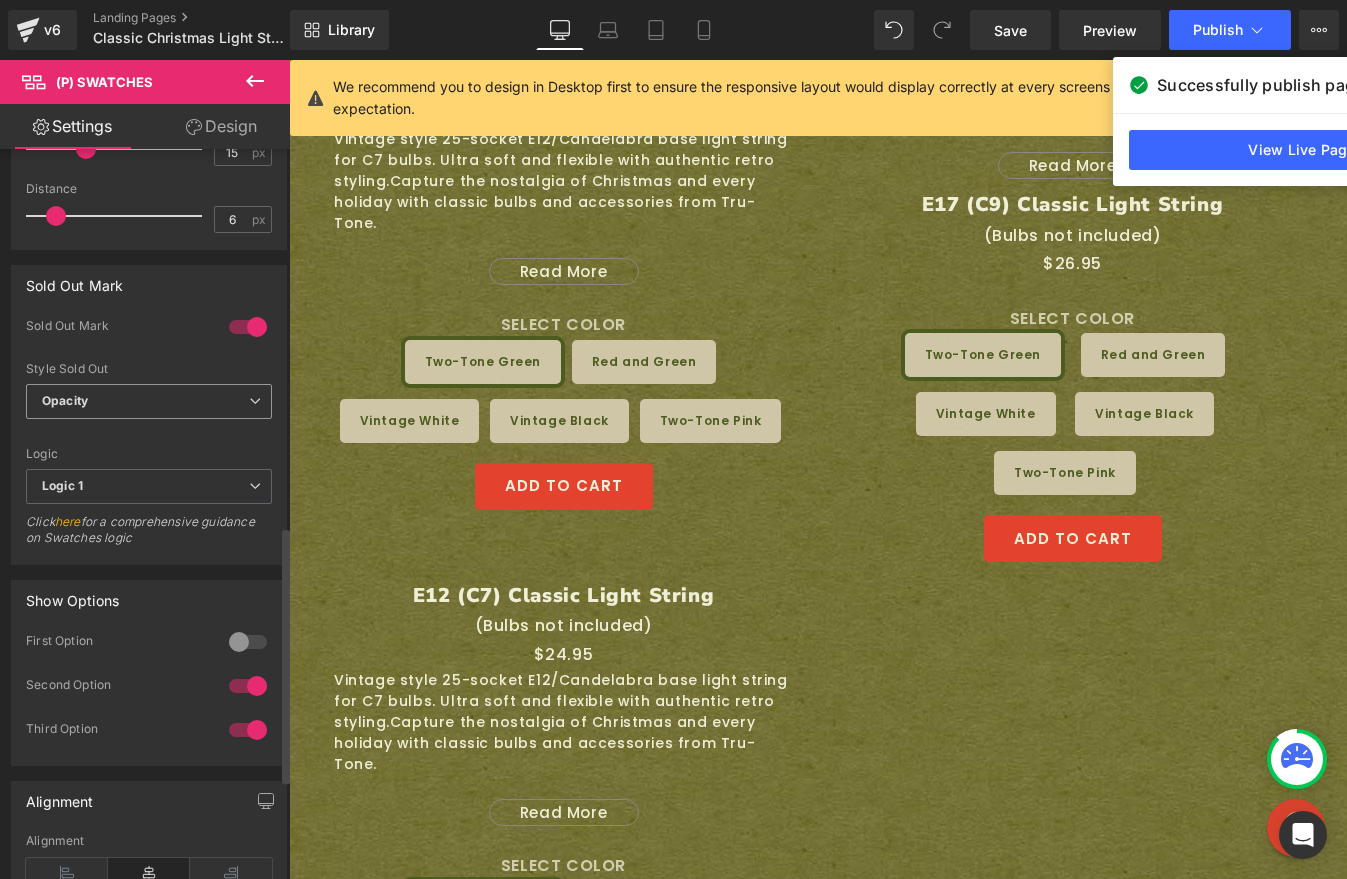scroll, scrollTop: 1078, scrollLeft: 0, axis: vertical 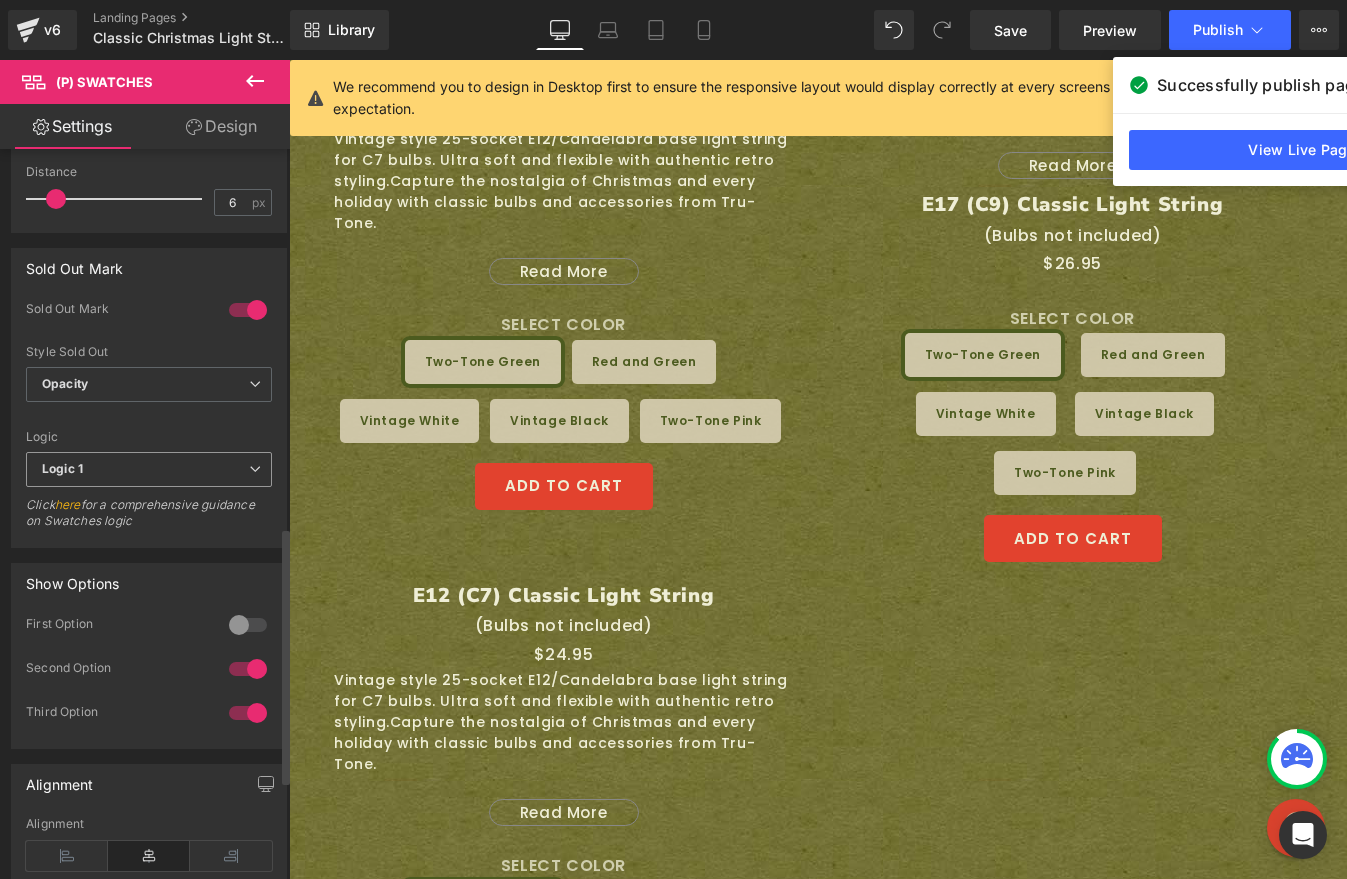click on "Logic 1" at bounding box center (149, 469) 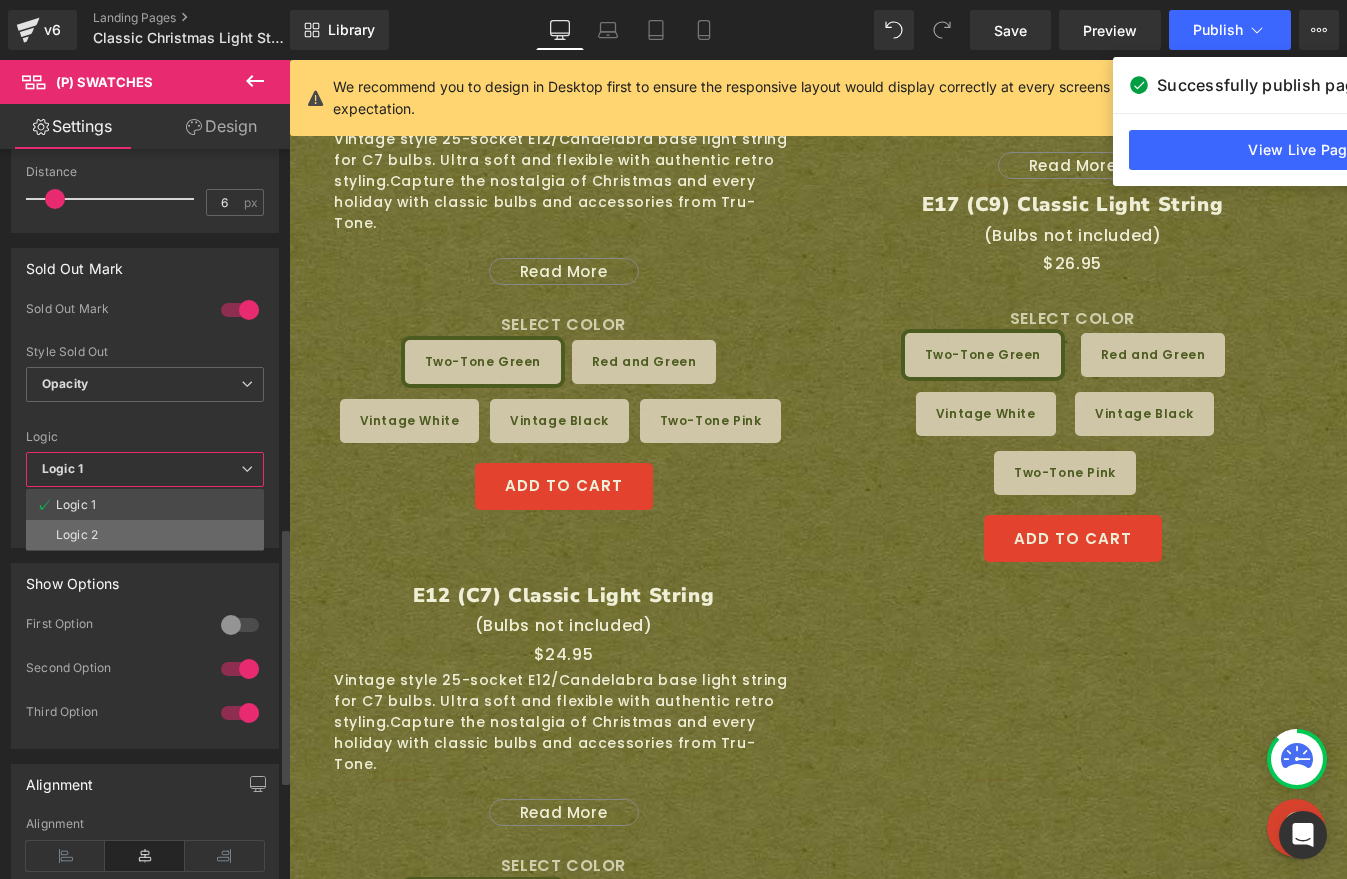click on "Logic 2" at bounding box center (145, 535) 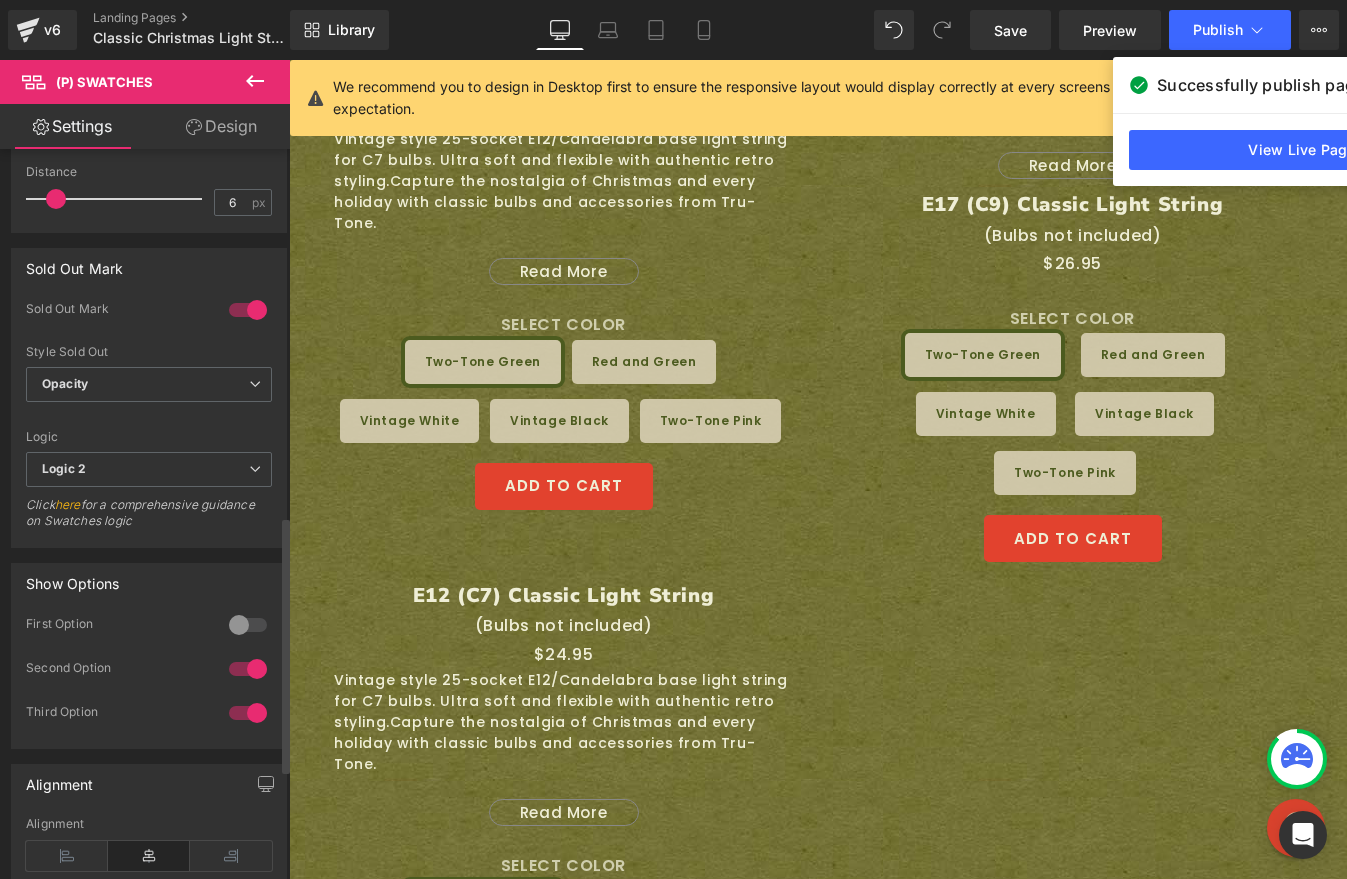 scroll, scrollTop: 0, scrollLeft: 0, axis: both 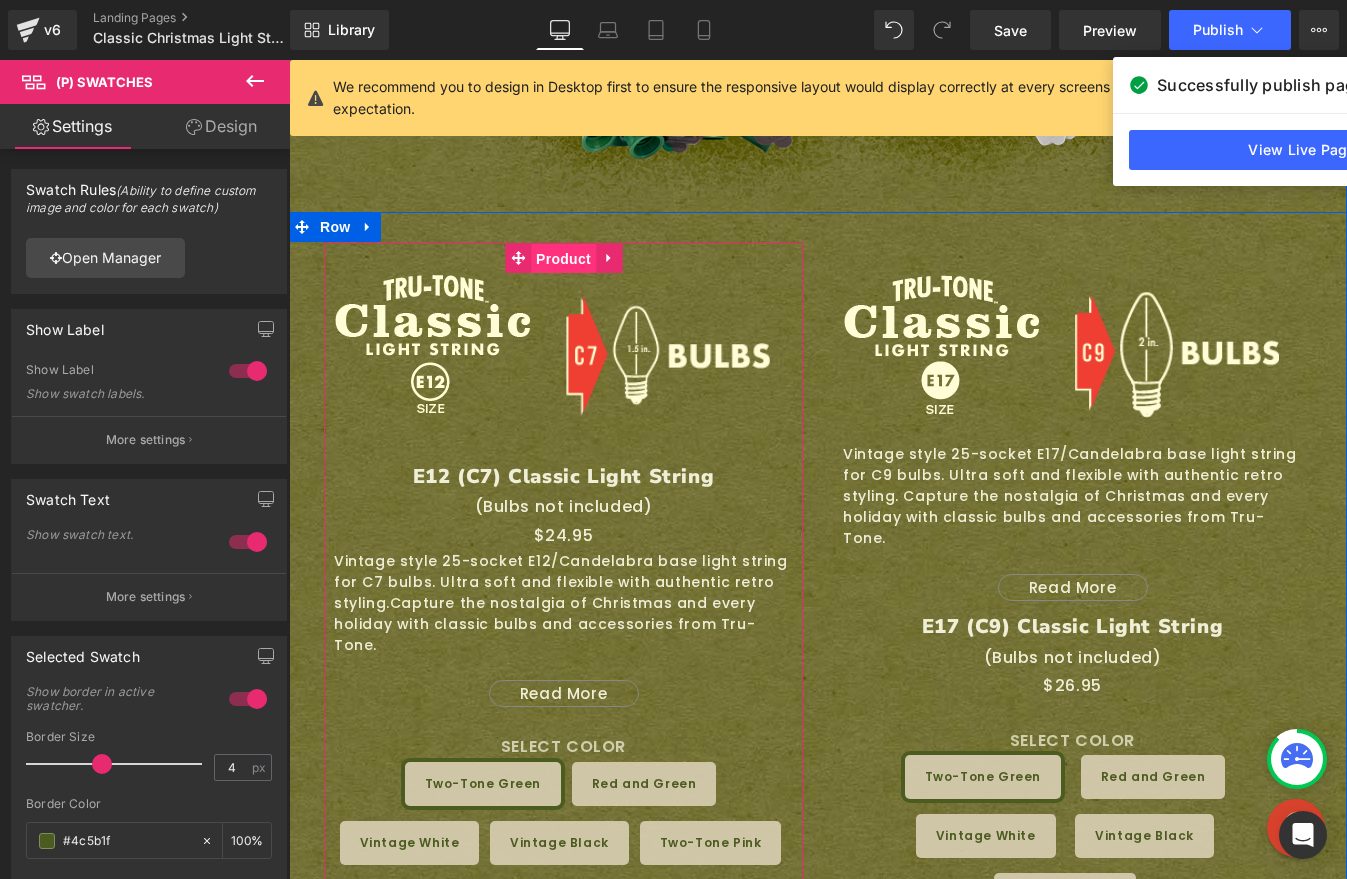 click on "Product" at bounding box center (563, 259) 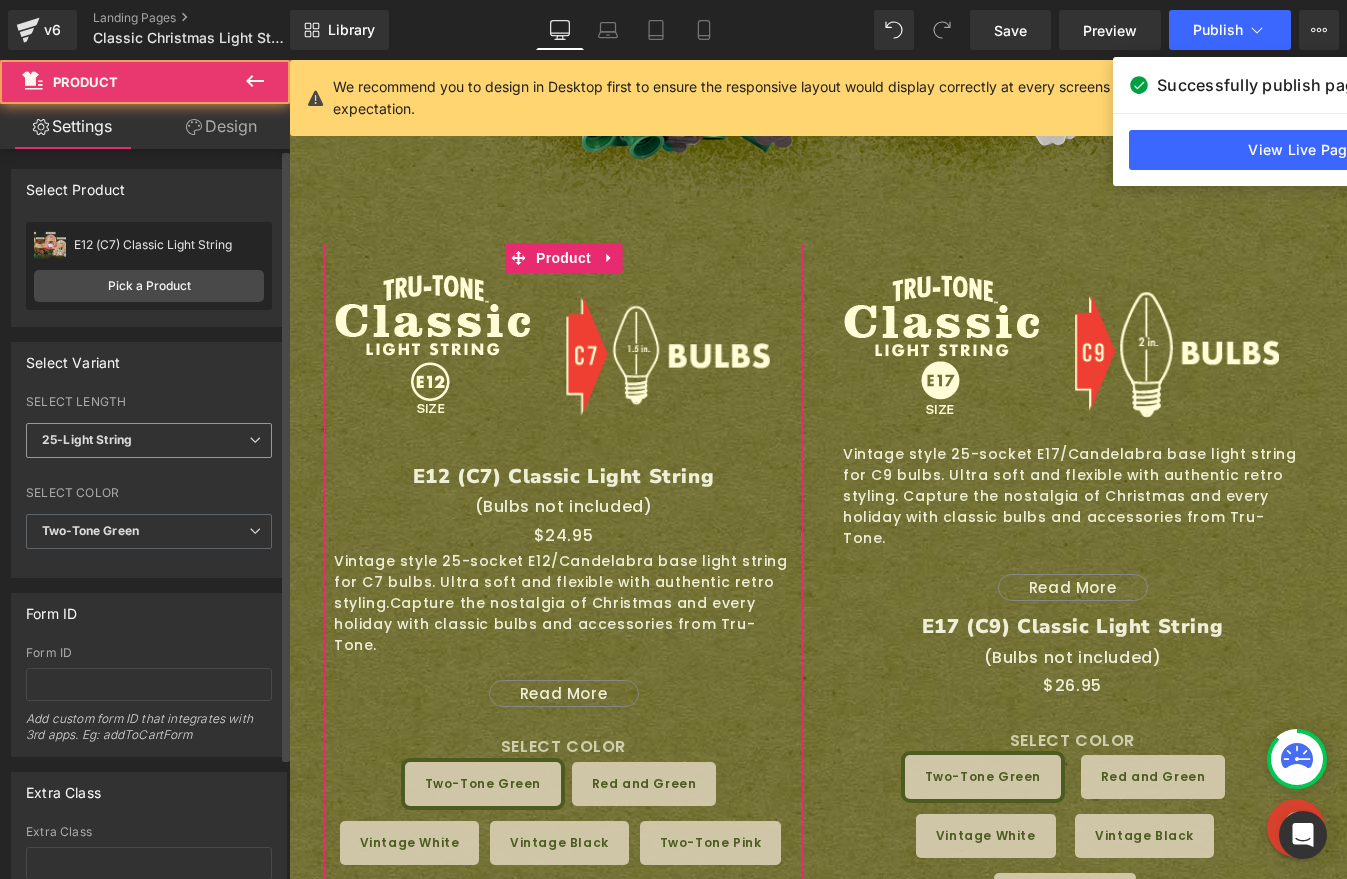 click on "25-Light String" at bounding box center [87, 439] 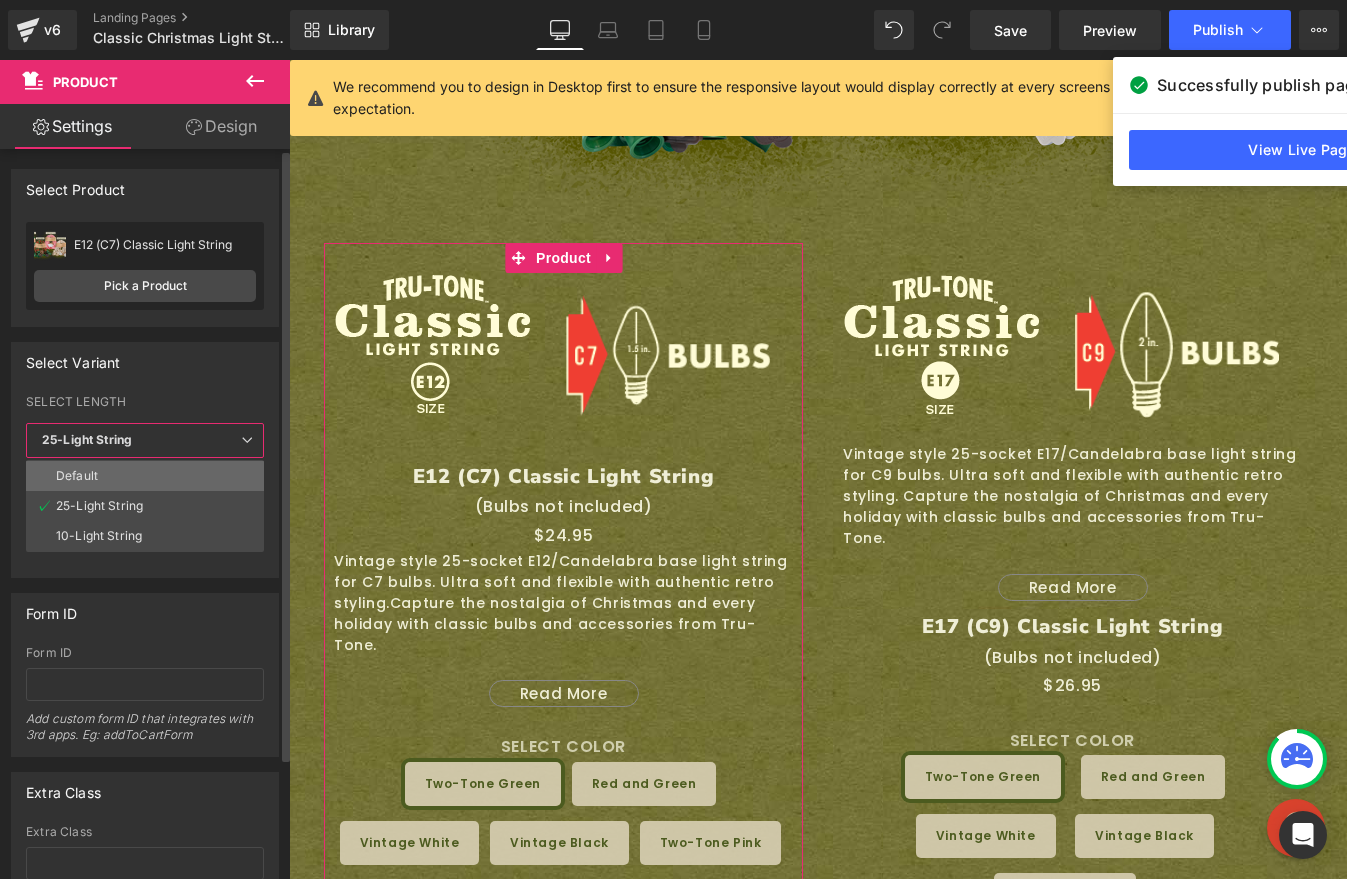 click on "Default" at bounding box center (145, 476) 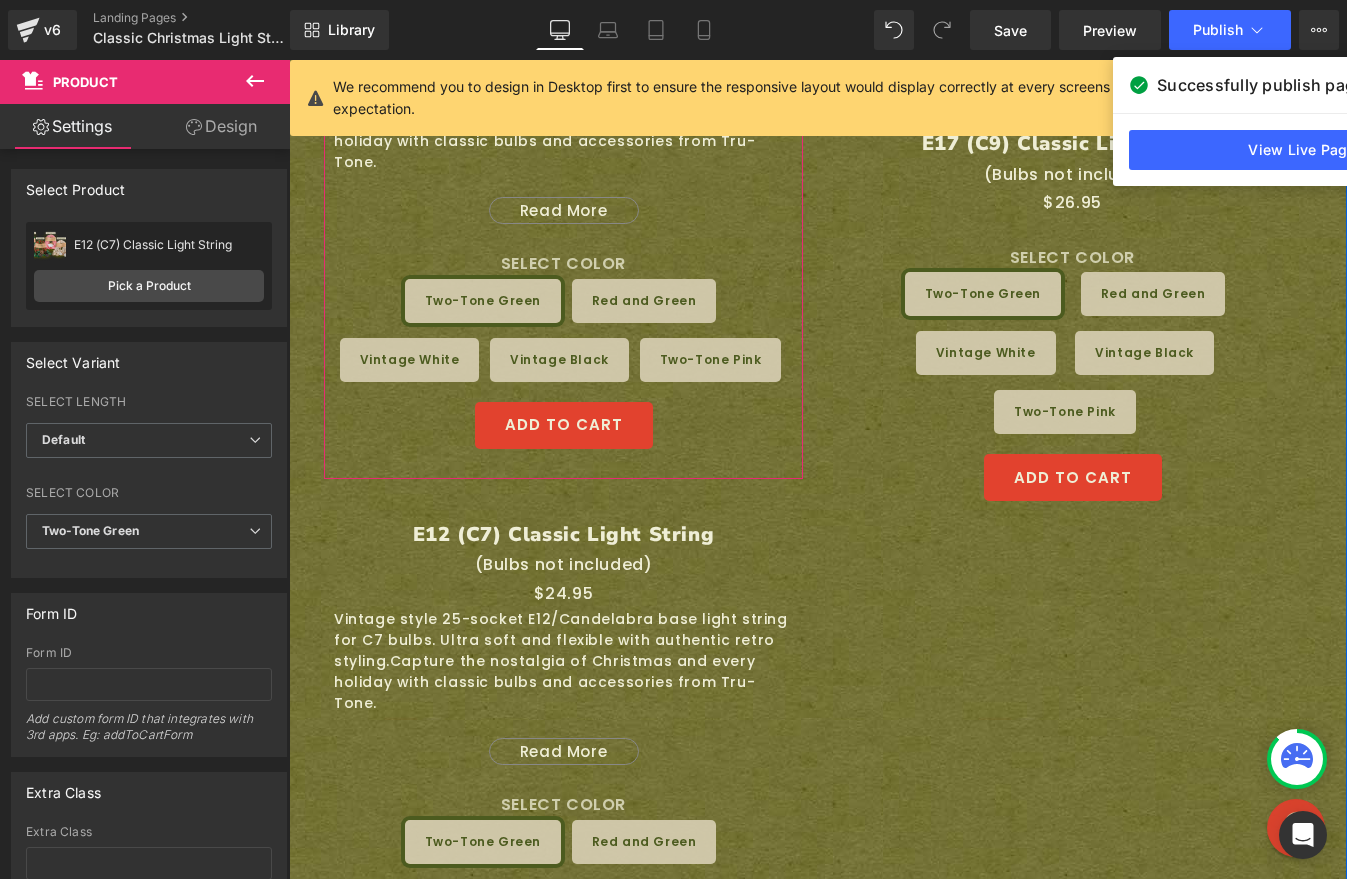 scroll, scrollTop: 2010, scrollLeft: 0, axis: vertical 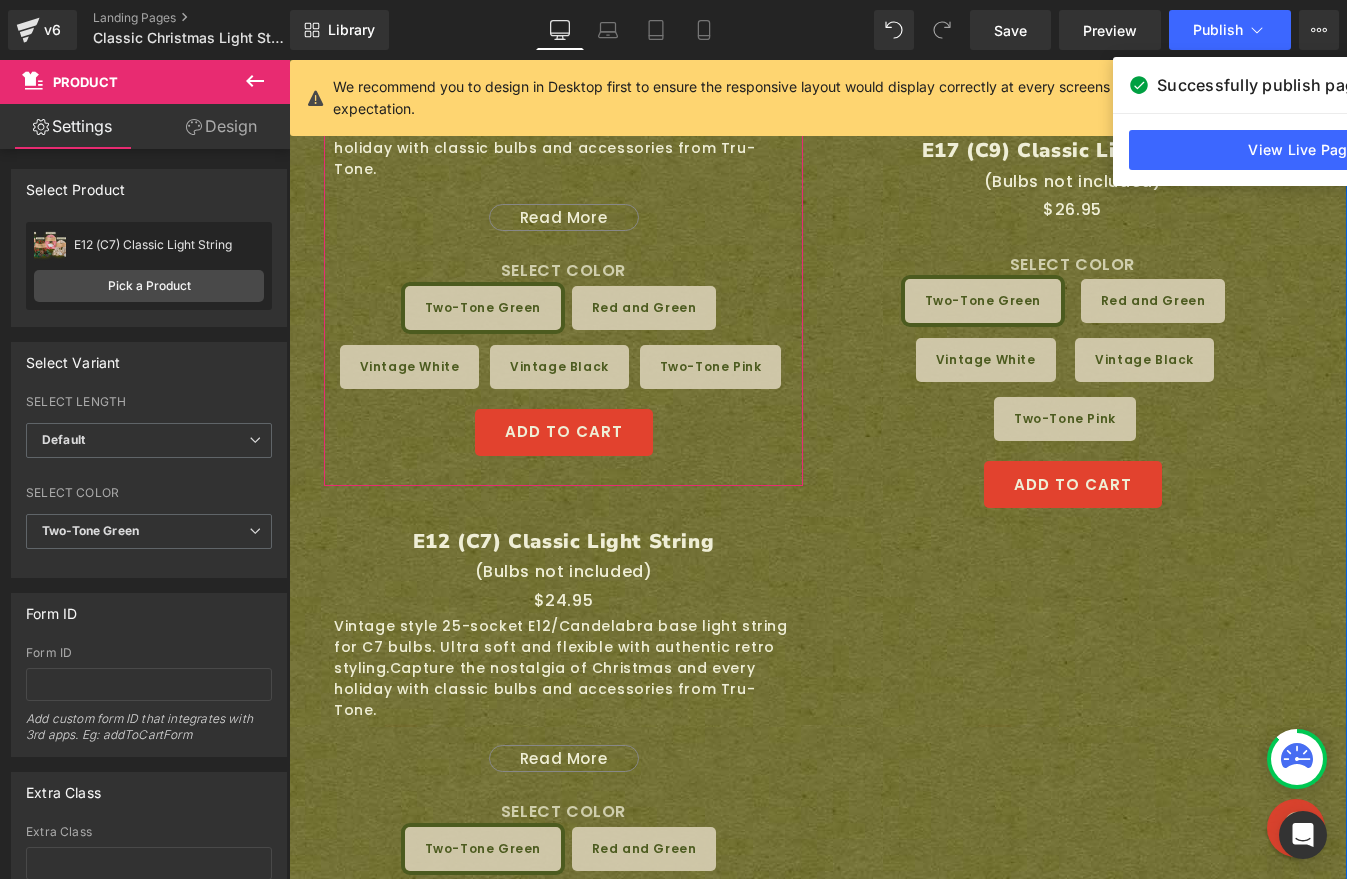 click on "Red and Green" at bounding box center (644, 308) 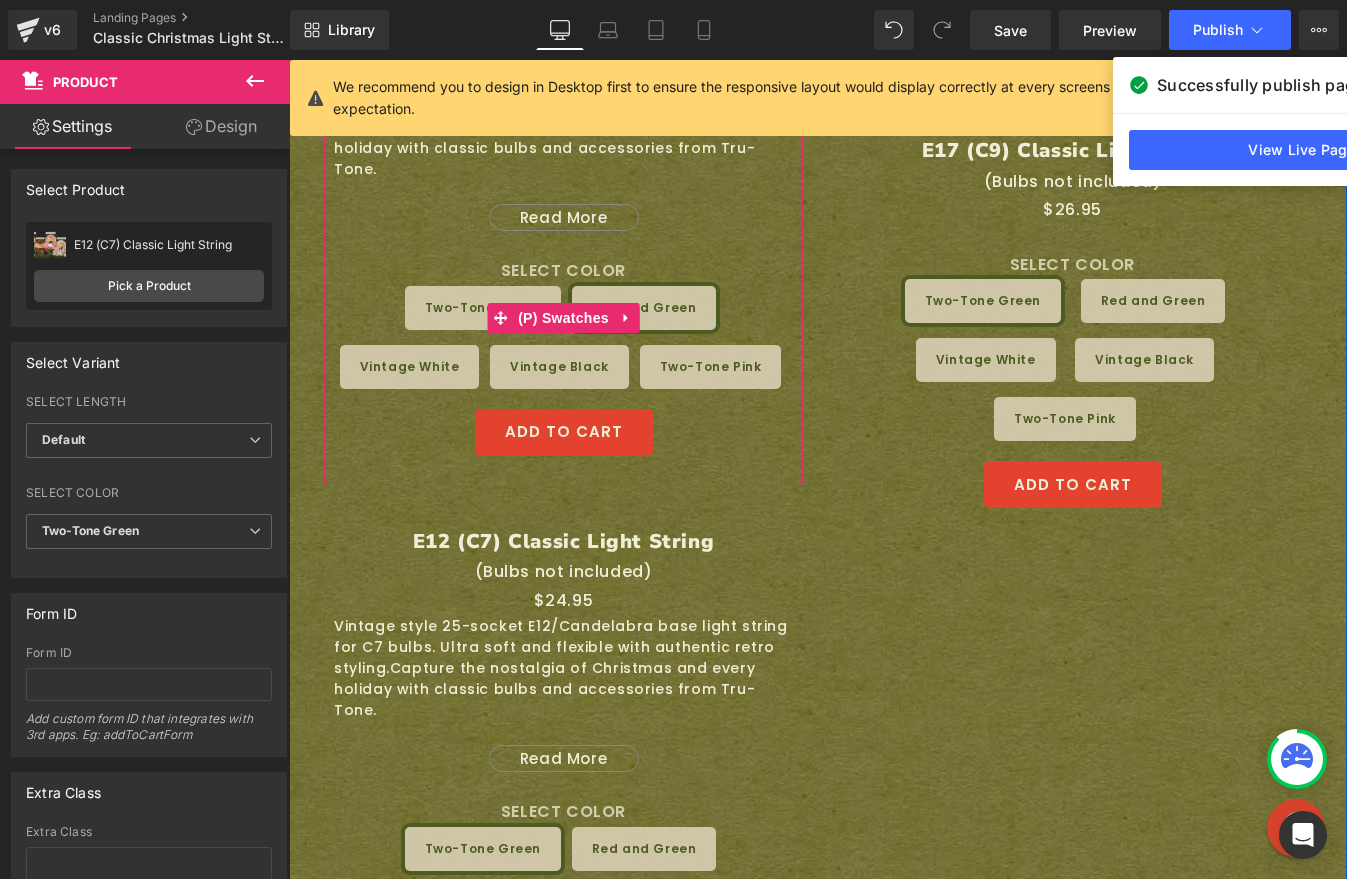 click on "(P) Swatches" at bounding box center (563, 318) 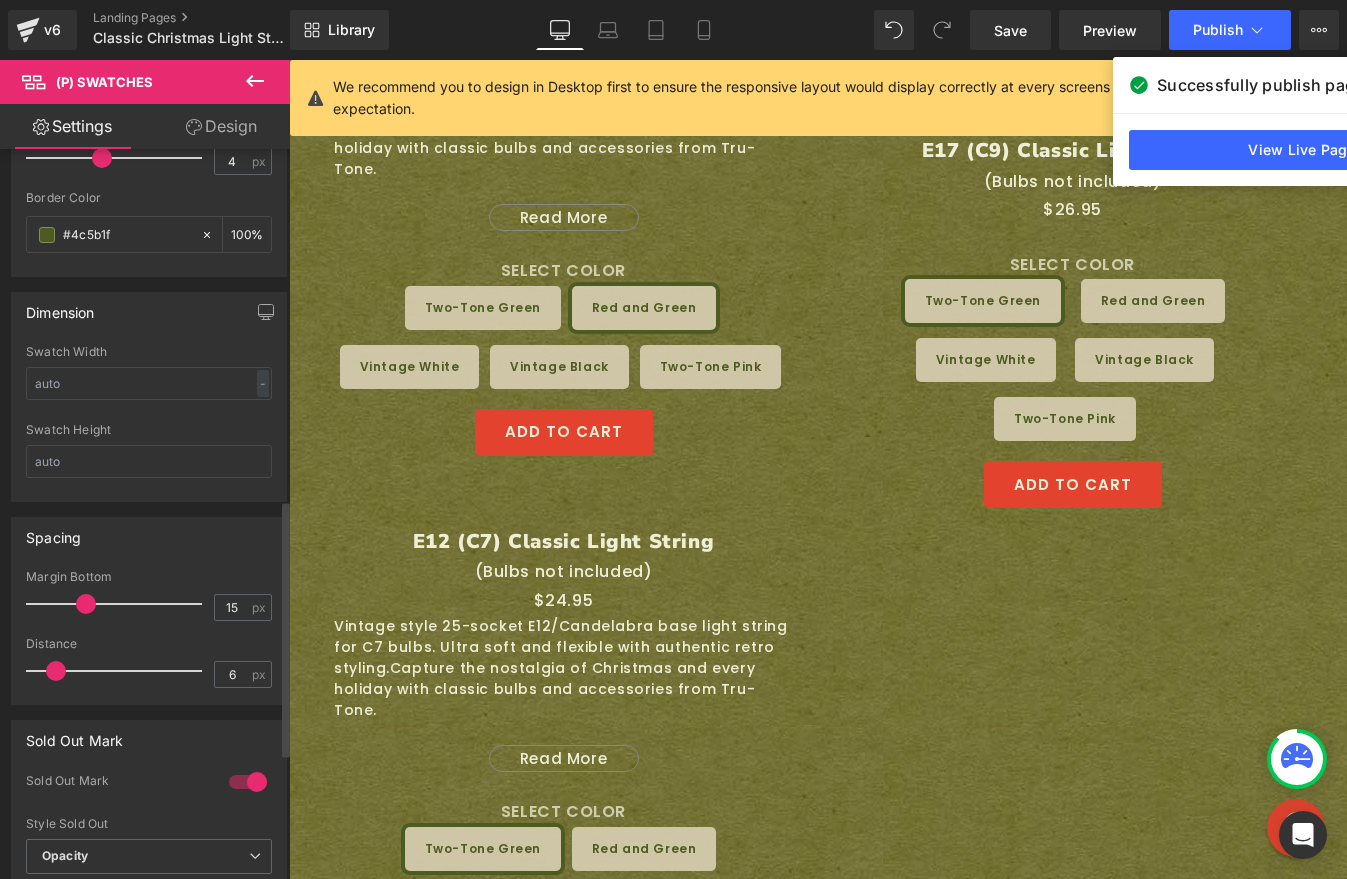 scroll, scrollTop: 1017, scrollLeft: 0, axis: vertical 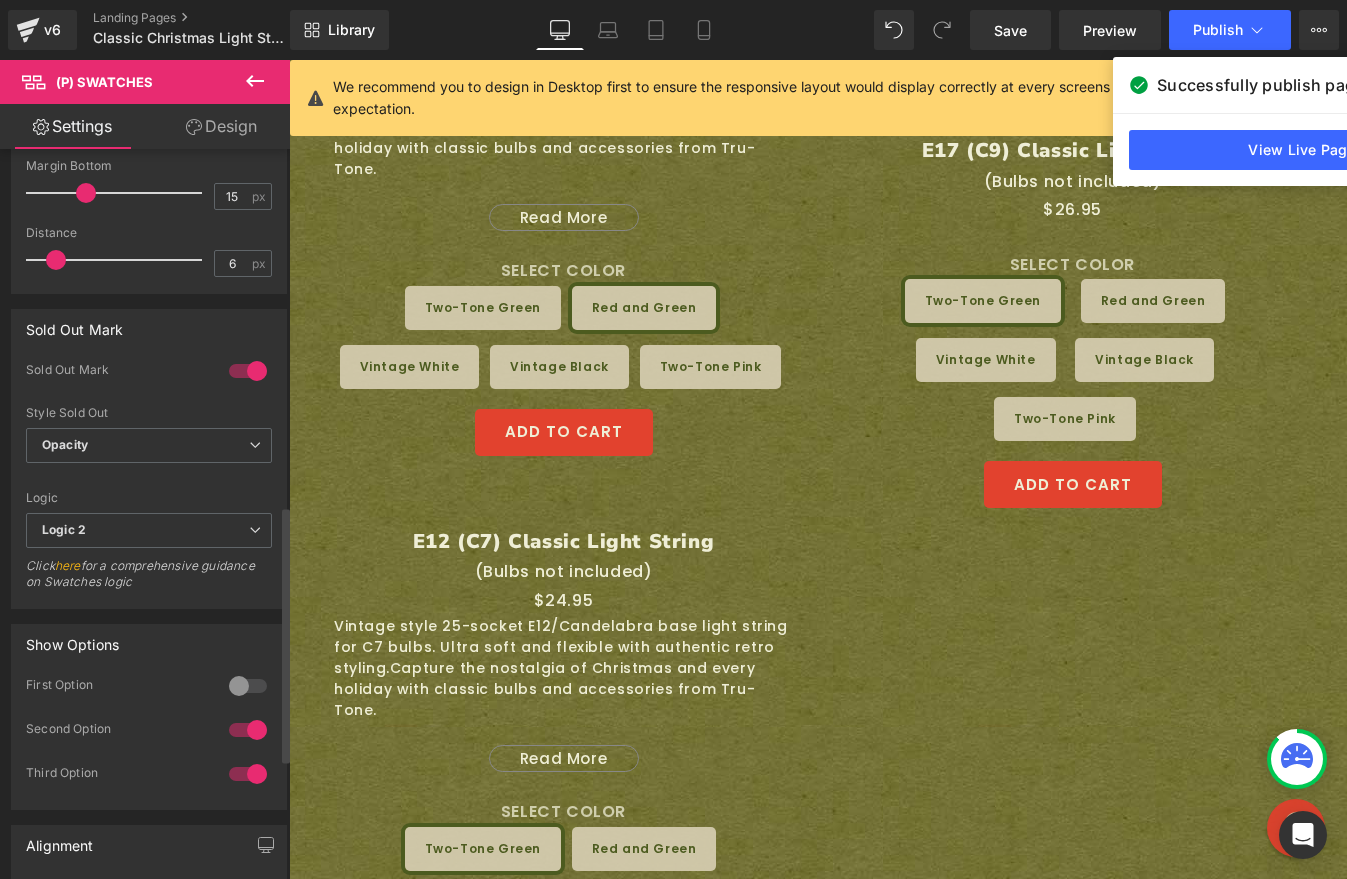 click at bounding box center (248, 686) 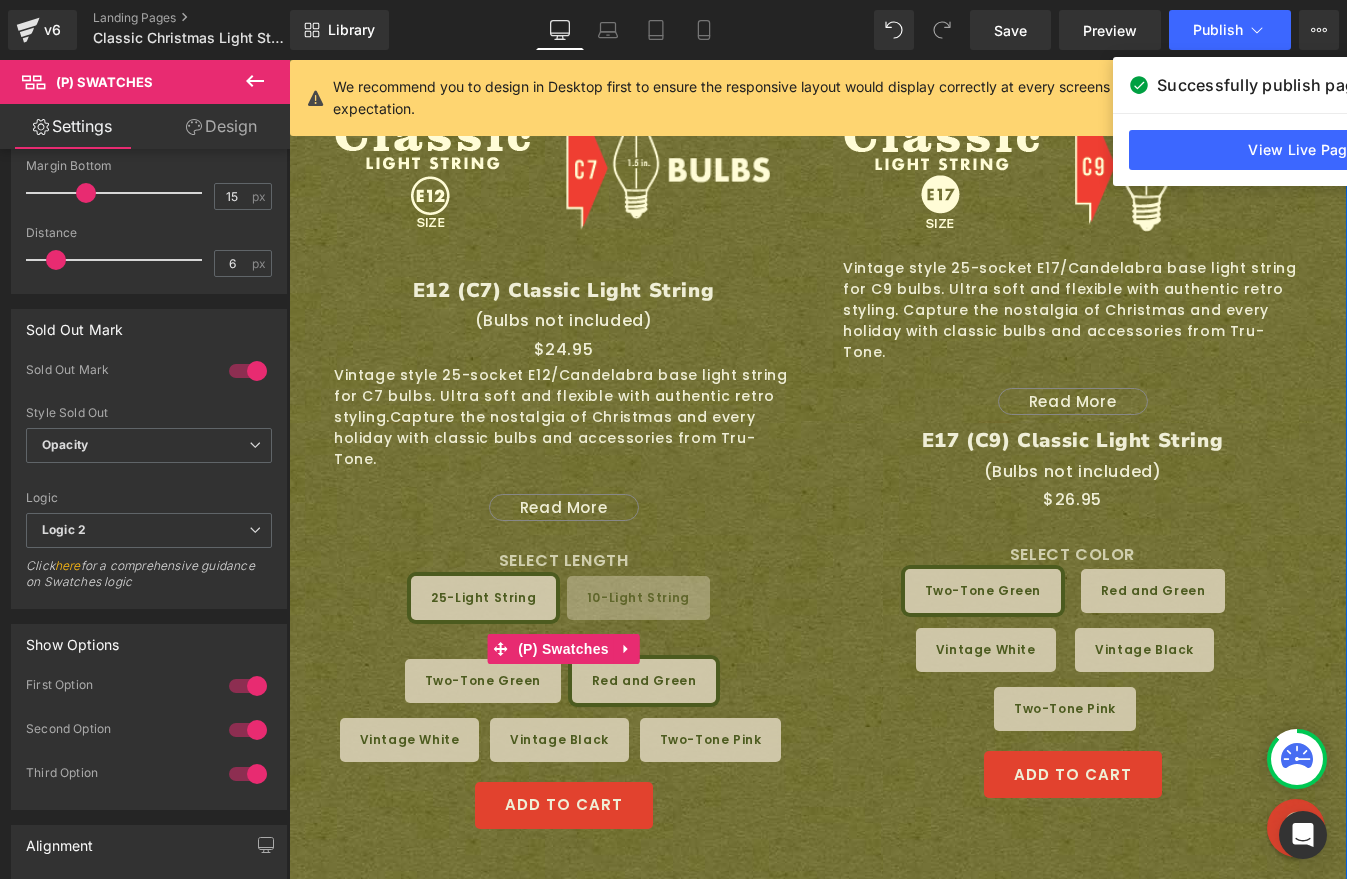 scroll, scrollTop: 1671, scrollLeft: 0, axis: vertical 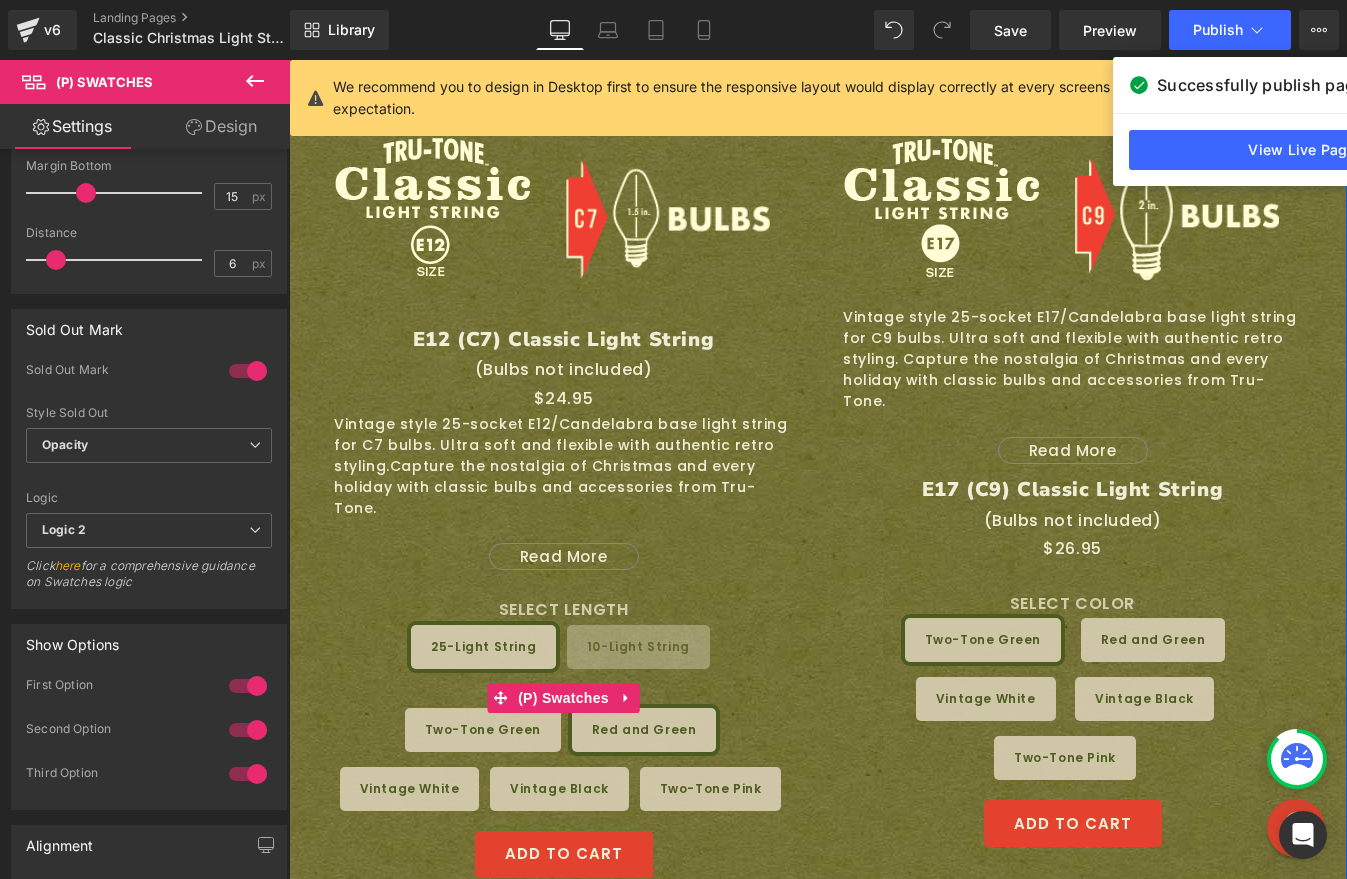 click on "10-Light String" at bounding box center (638, 647) 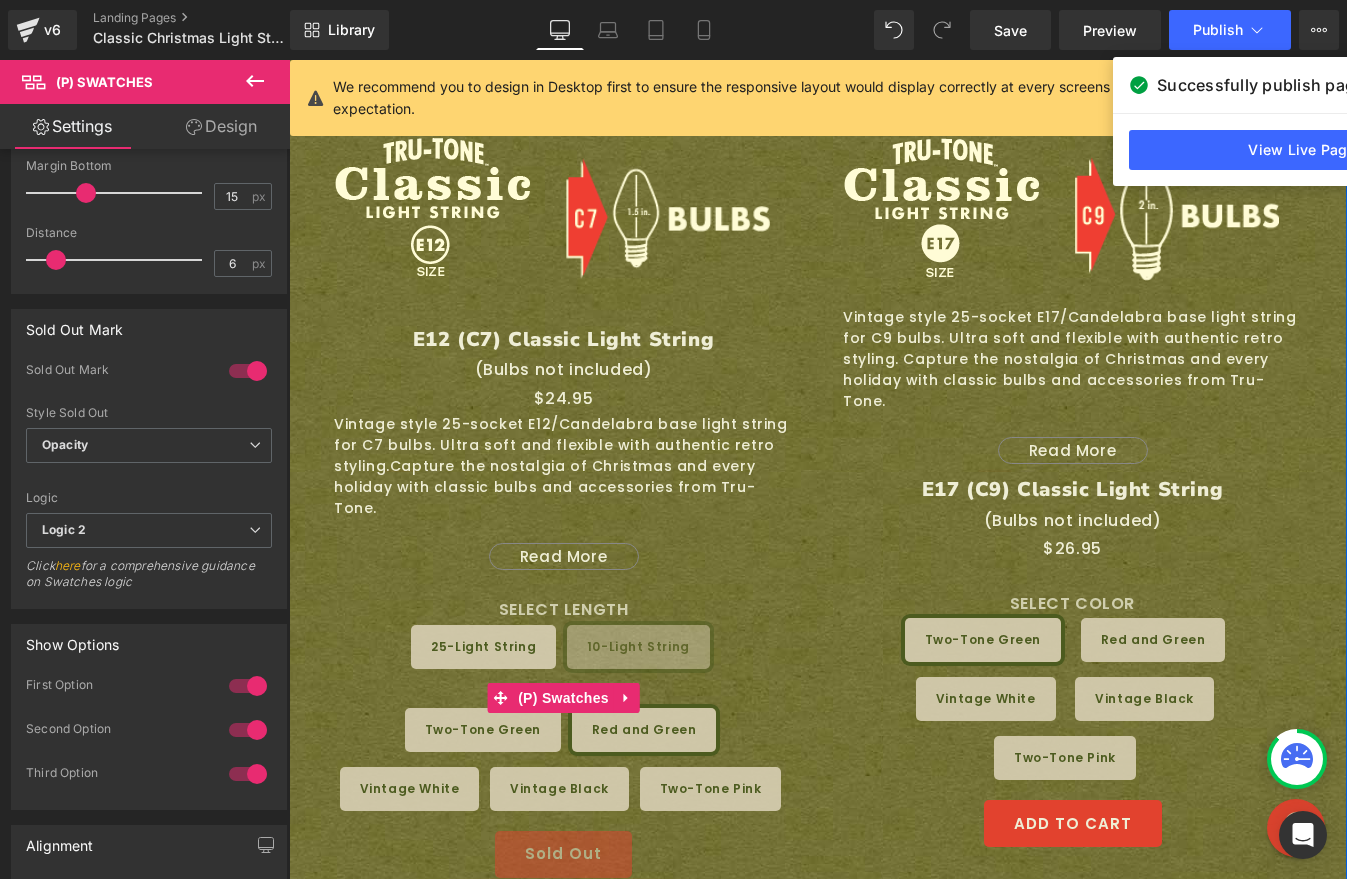click on "10-Light String" at bounding box center (638, 647) 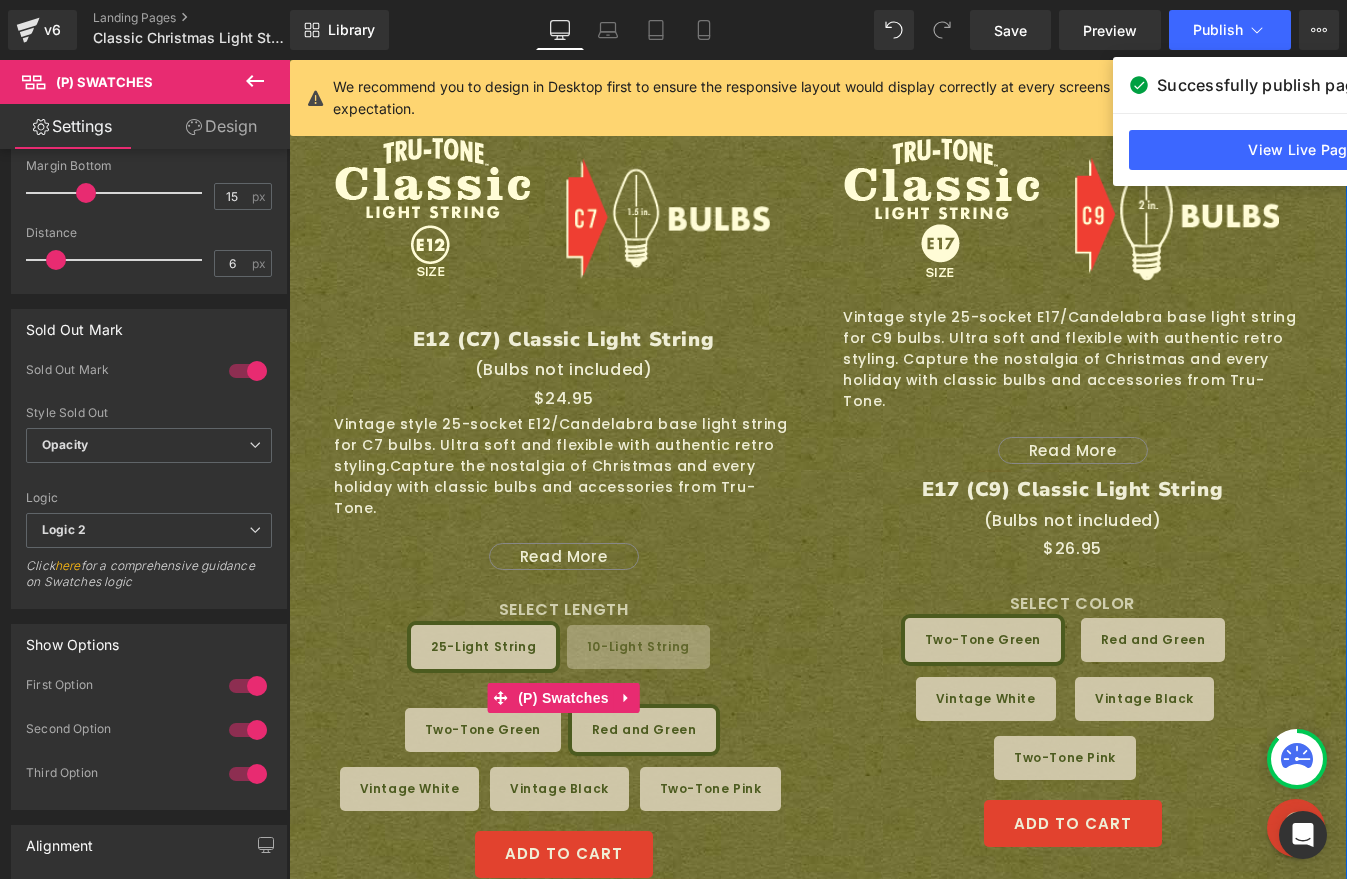 click on "10-Light String" at bounding box center [638, 647] 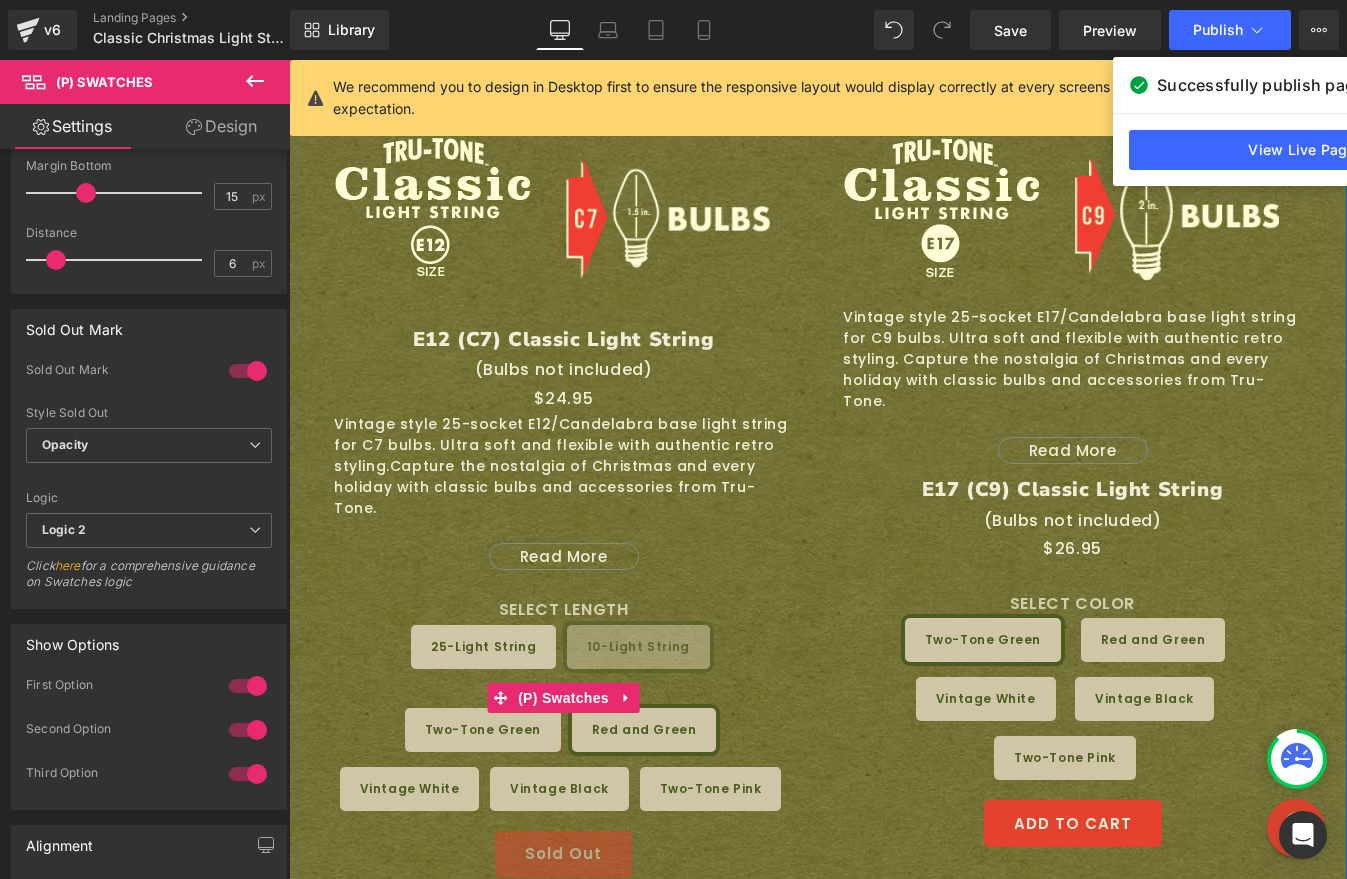 click on "Vintage White" at bounding box center [410, 789] 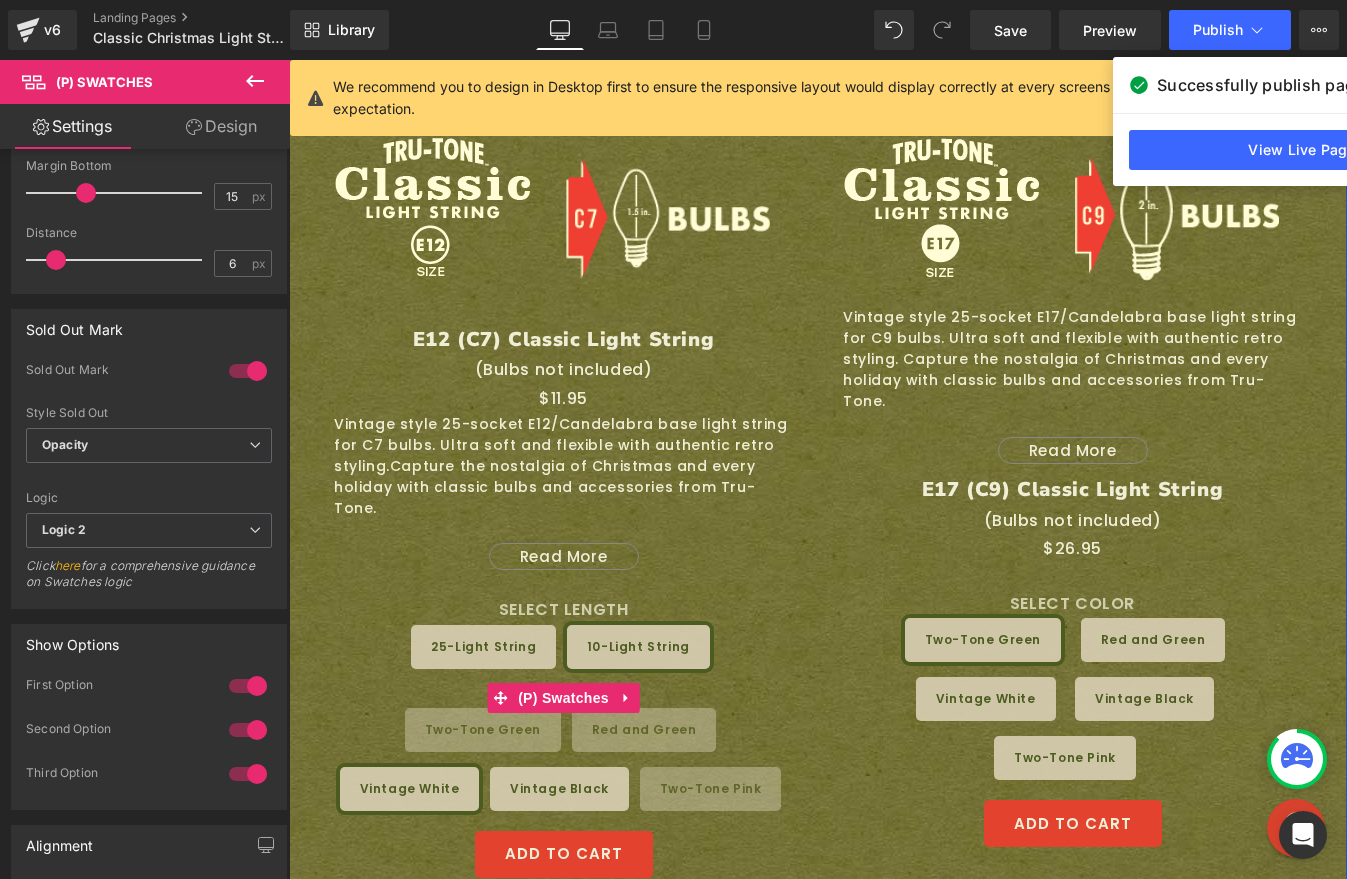click on "25-Light String" at bounding box center [483, 647] 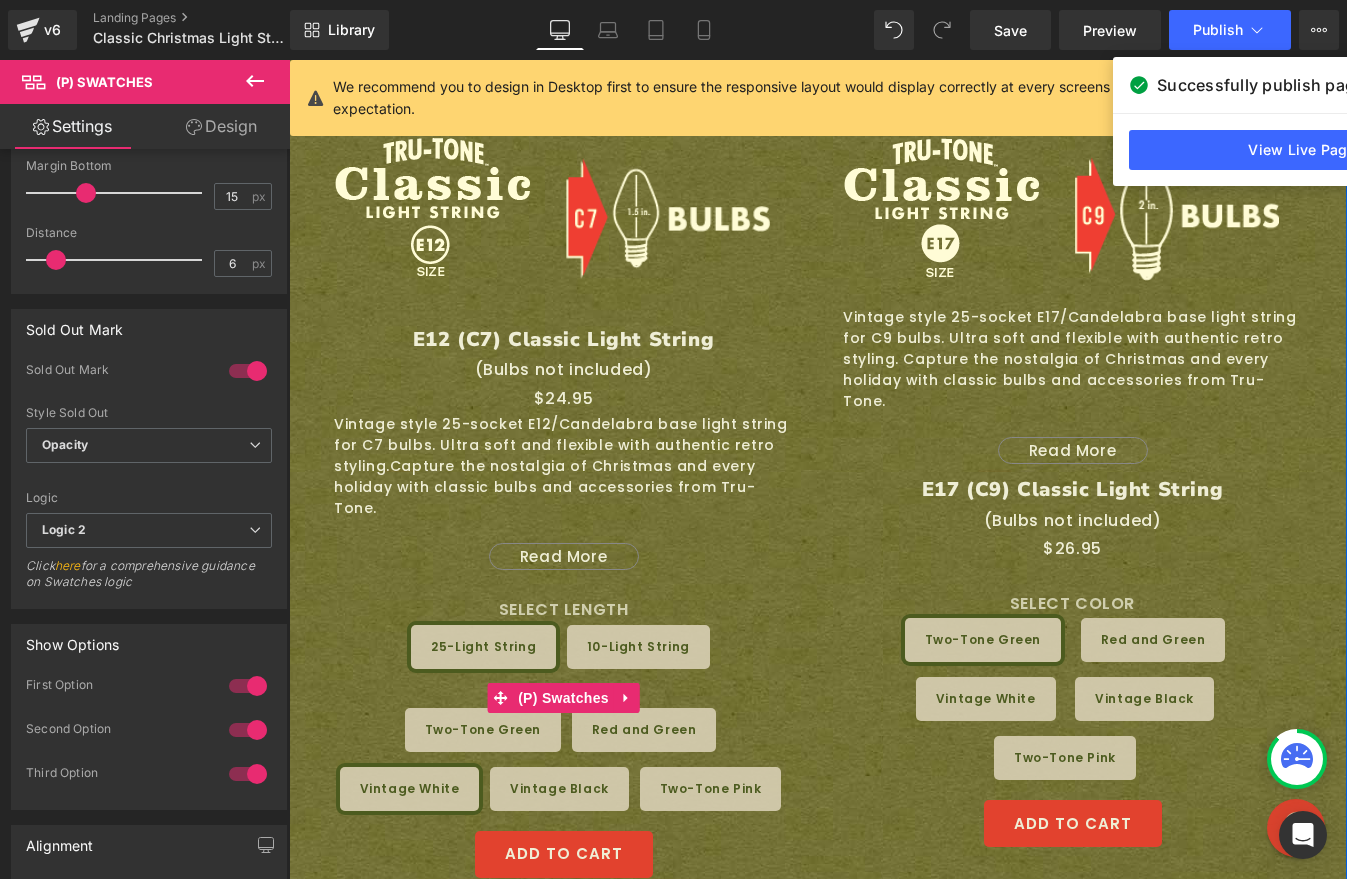 click on "10-Light String" at bounding box center [638, 647] 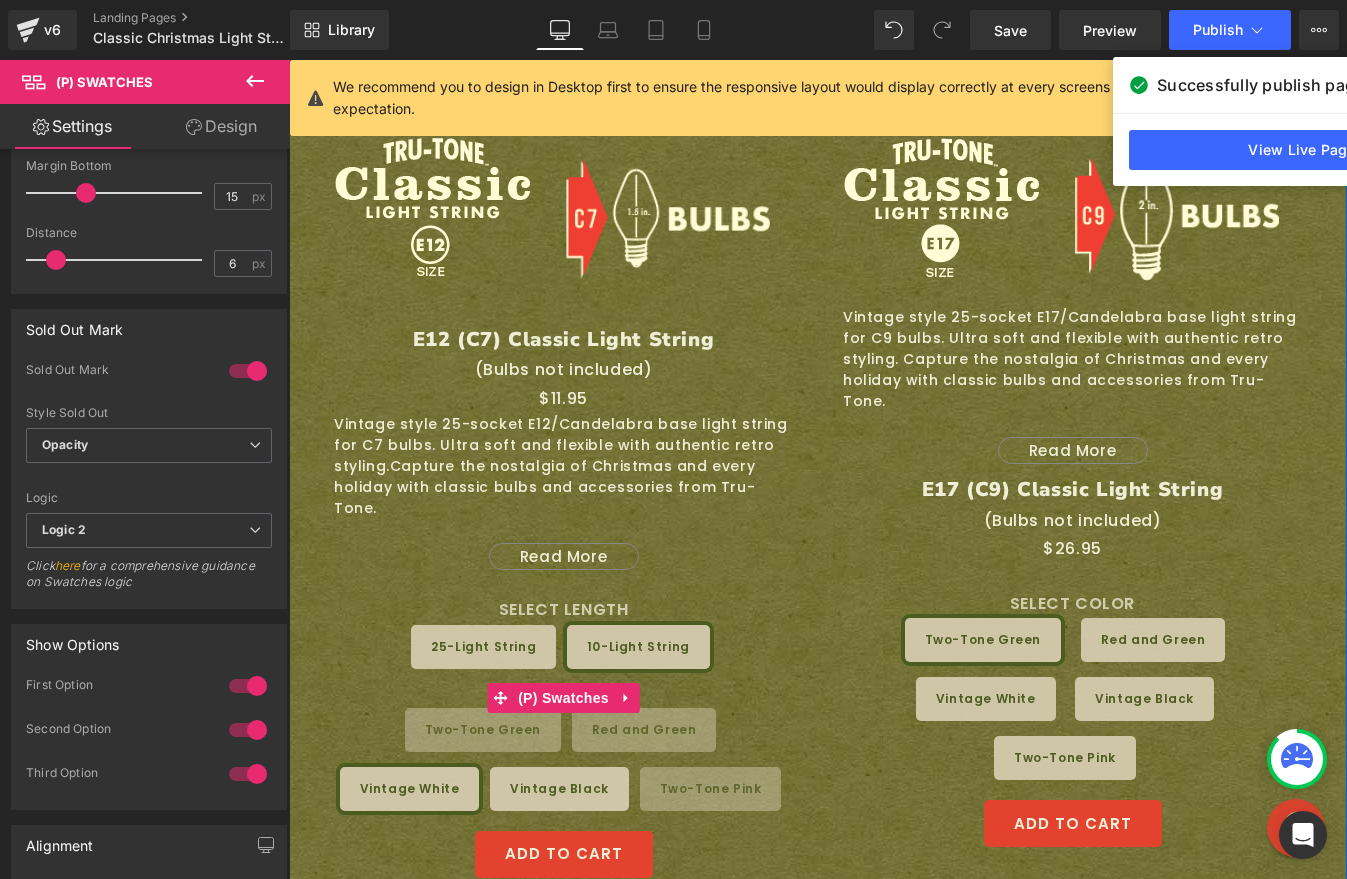 click on "25-Light String" at bounding box center [483, 647] 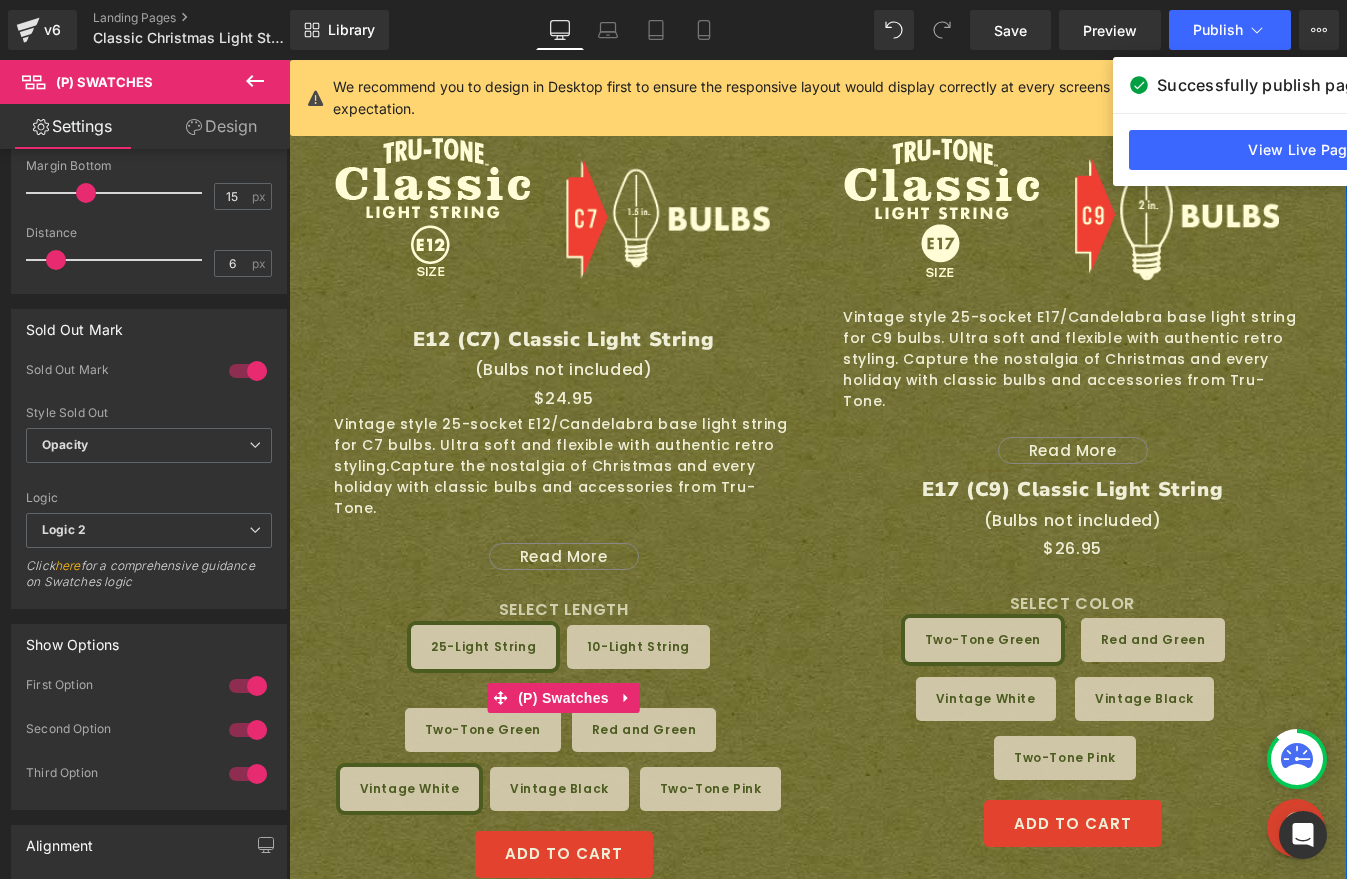 click on "10-Light String" at bounding box center [638, 647] 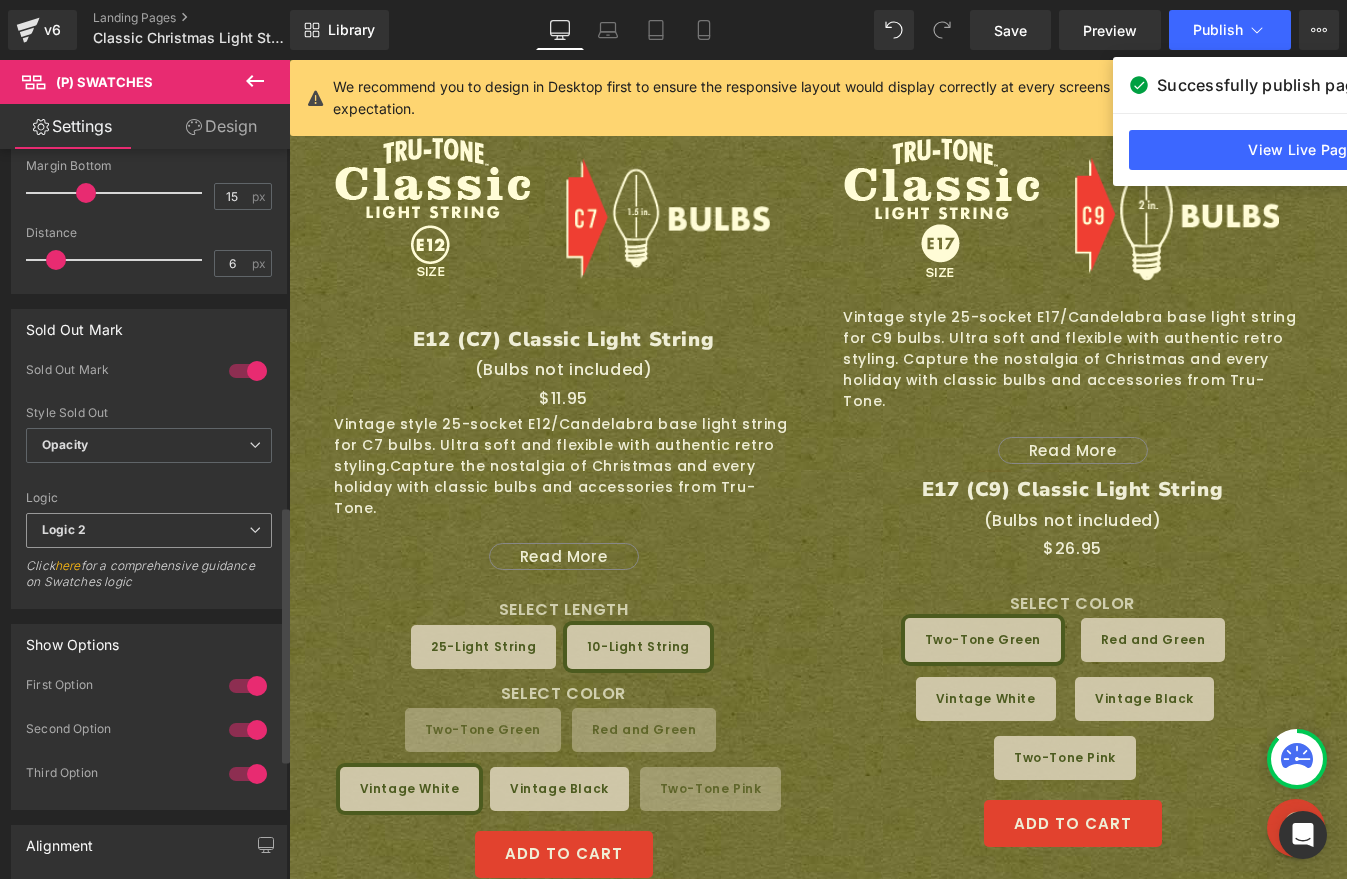 click on "Logic 2" at bounding box center [149, 530] 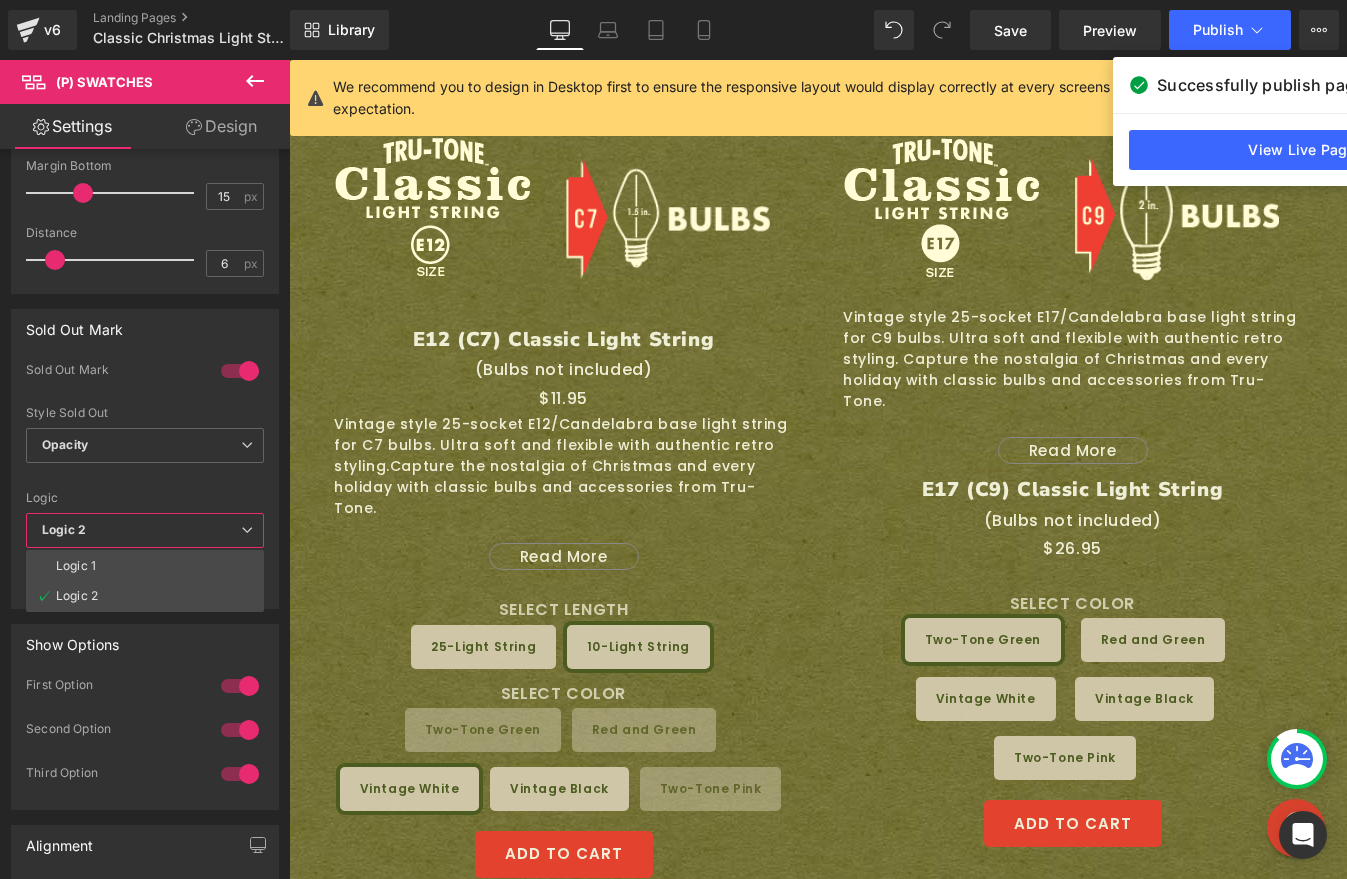 click on "Skip to content
Your cart is empty
SHOP NOW
Have an account?
Log in  to check out faster.
Your cart
Loading...
Estimated total
$0.00 USD
Taxes, discounts and  shipping  calculated at checkout.
CHECK OUT" at bounding box center [818, 1158] 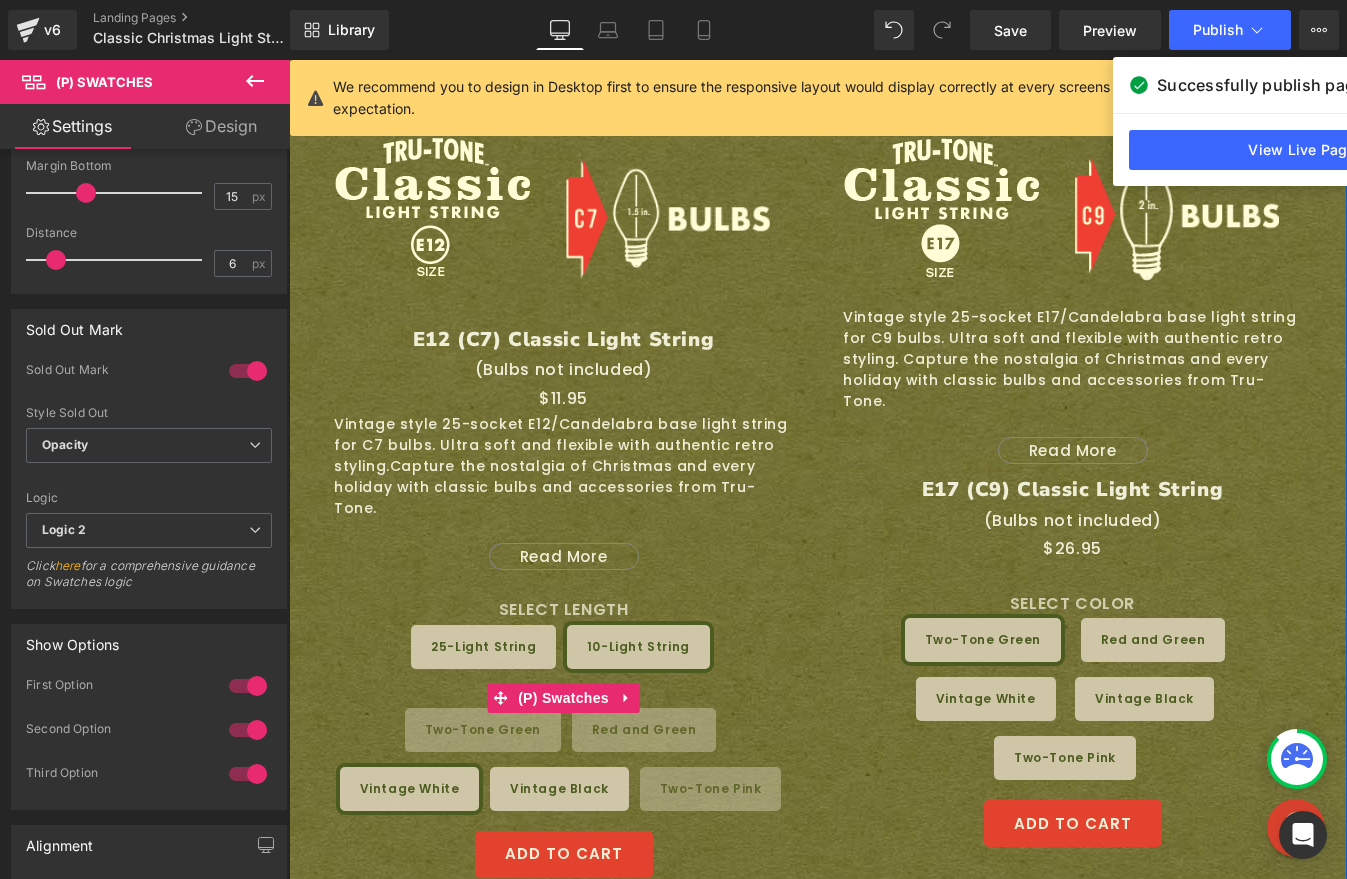 click on "25-Light String" at bounding box center (483, 647) 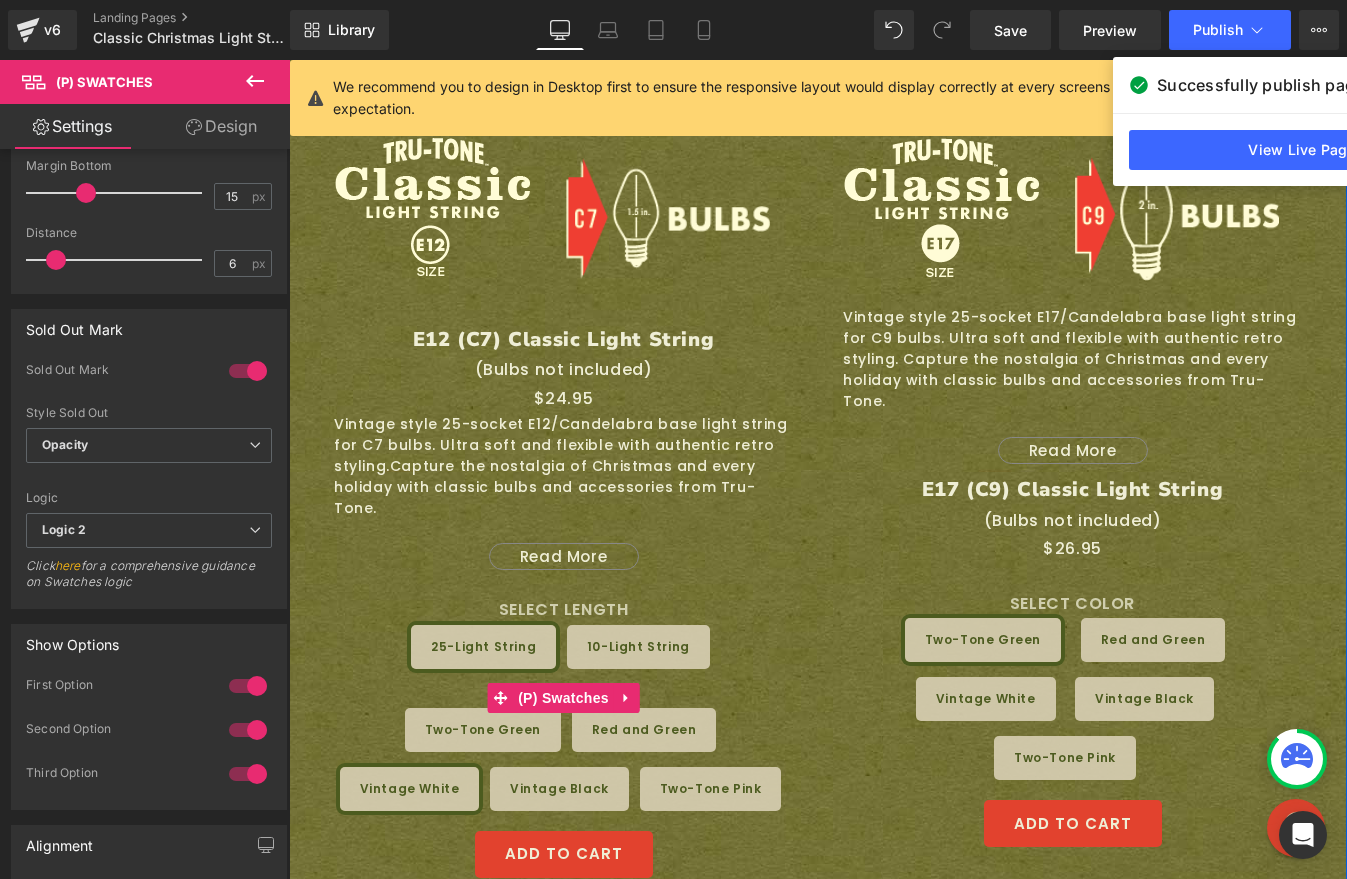 click on "Red and Green" at bounding box center [644, 730] 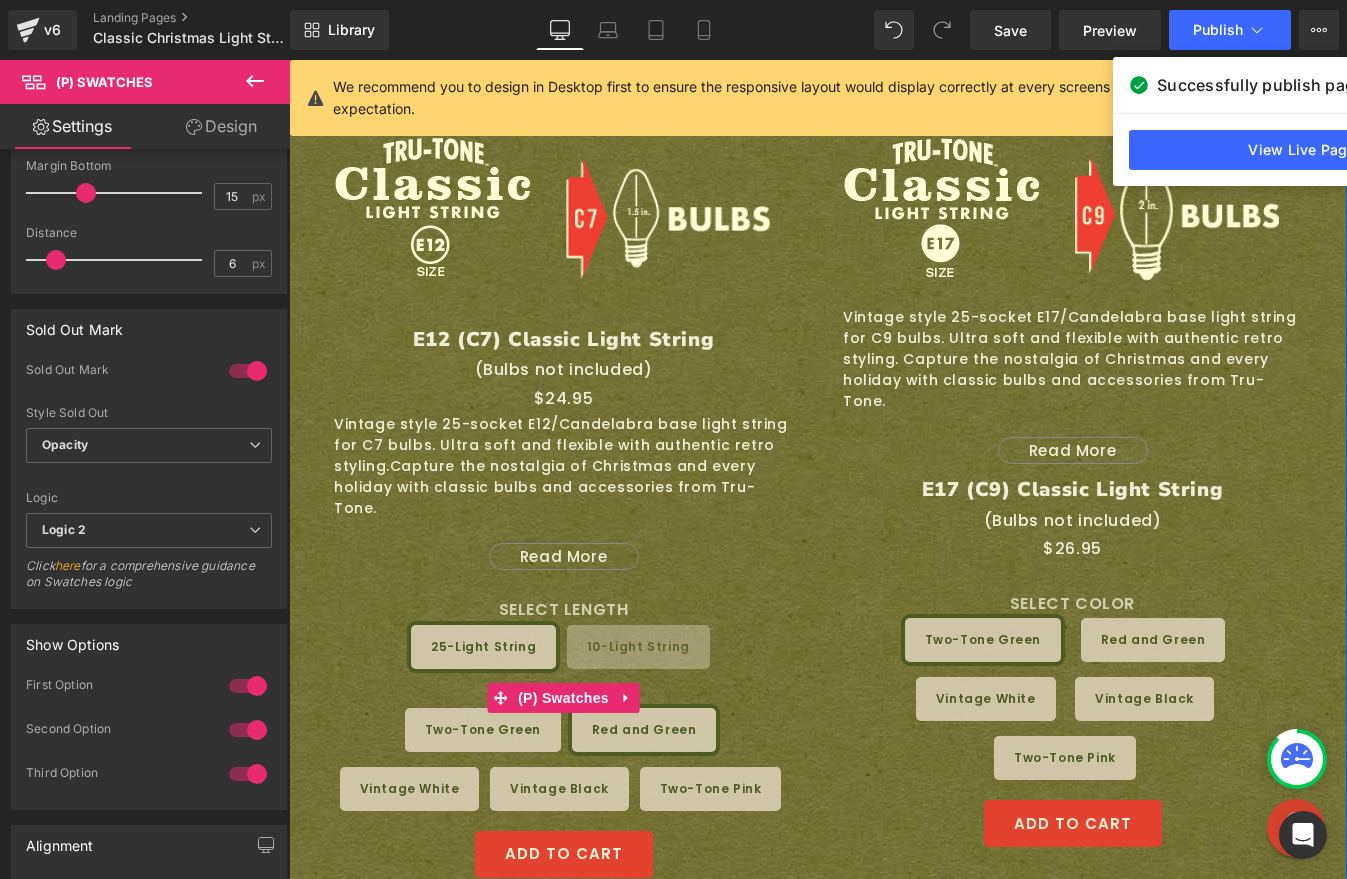 click on "Two-Tone Green" at bounding box center [483, 730] 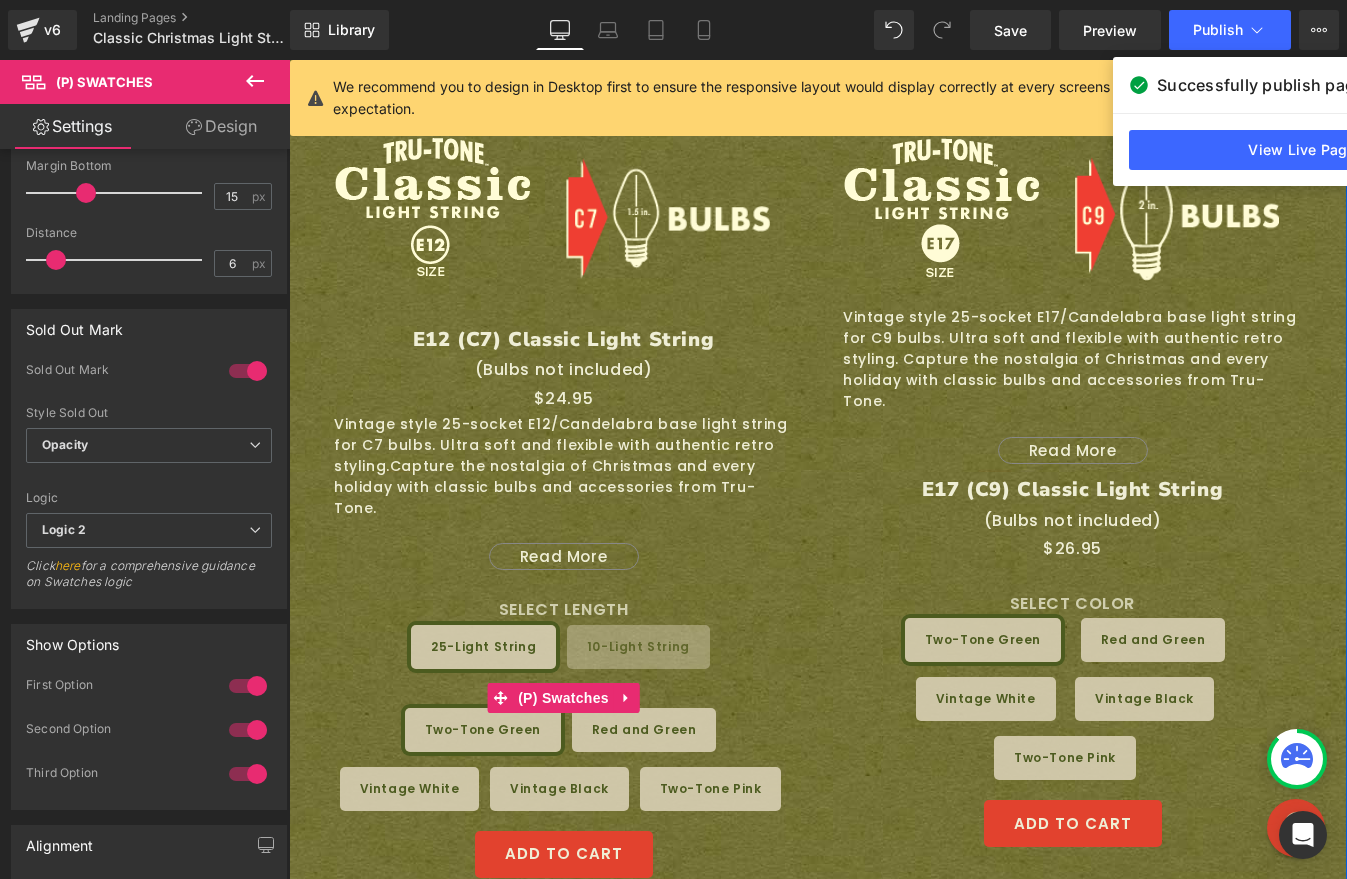 click on "Vintage Black" at bounding box center [559, 789] 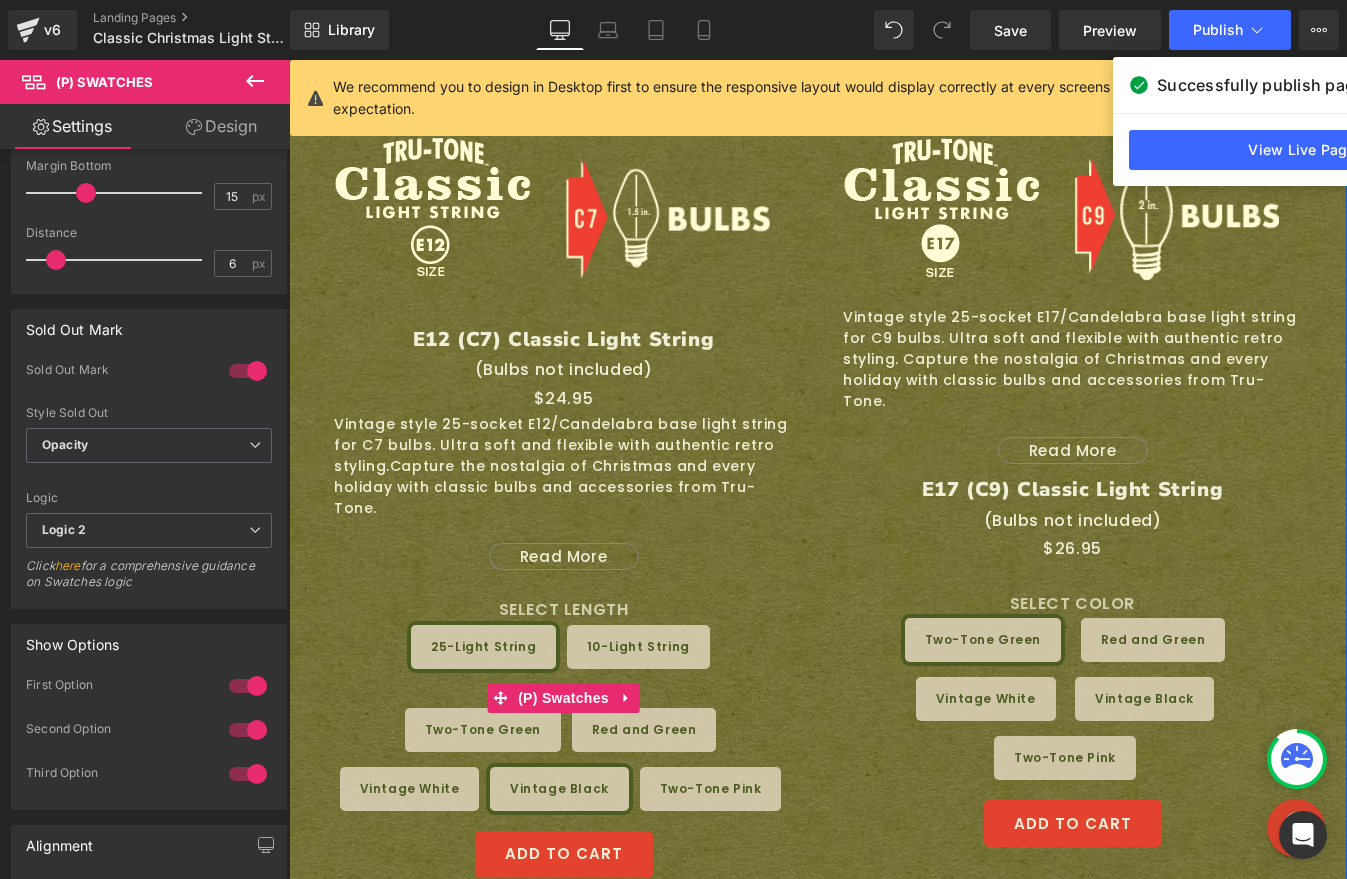 click on "Two-Tone Pink" at bounding box center [711, 789] 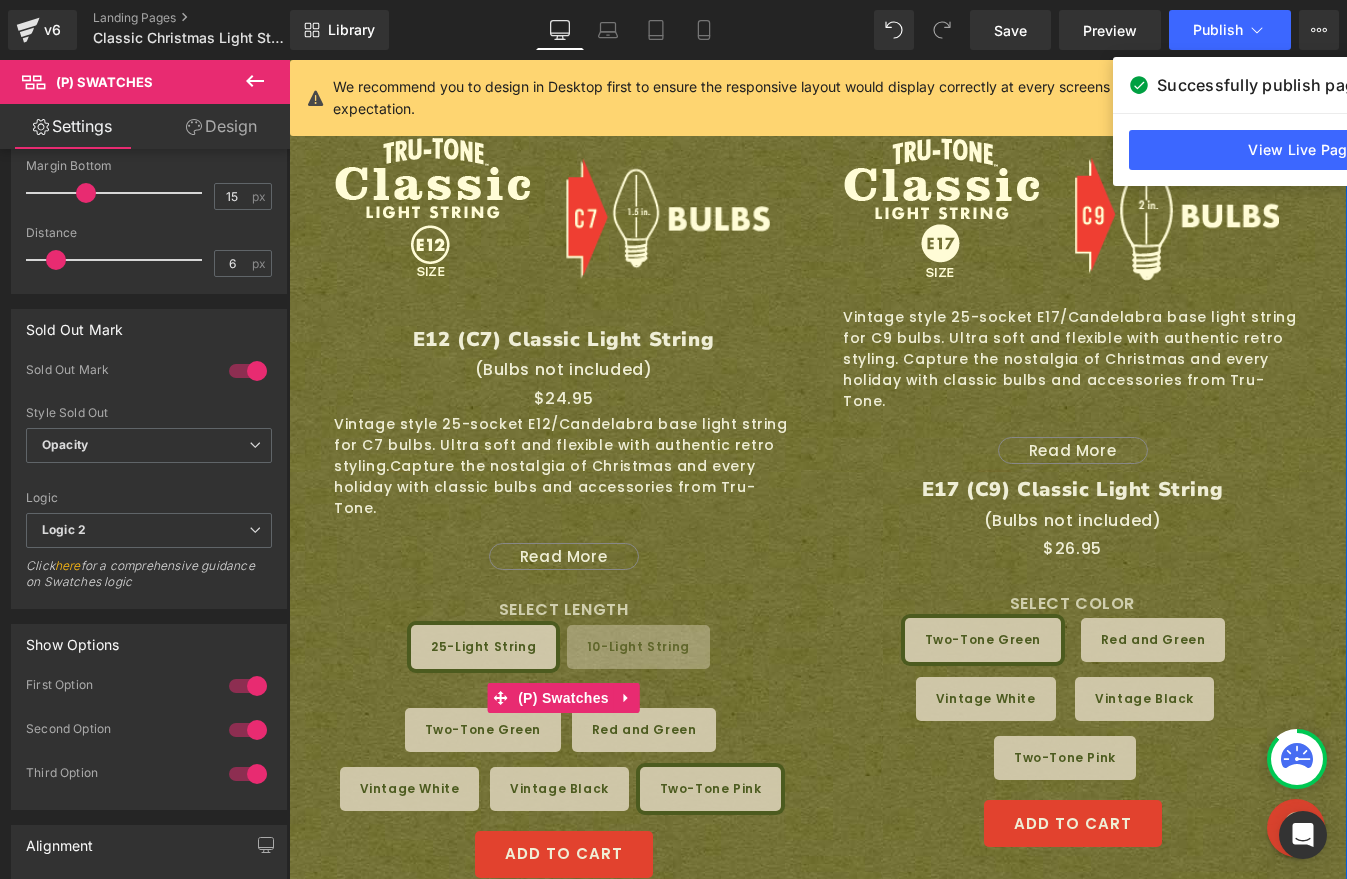 click on "Vintage White" at bounding box center [410, 789] 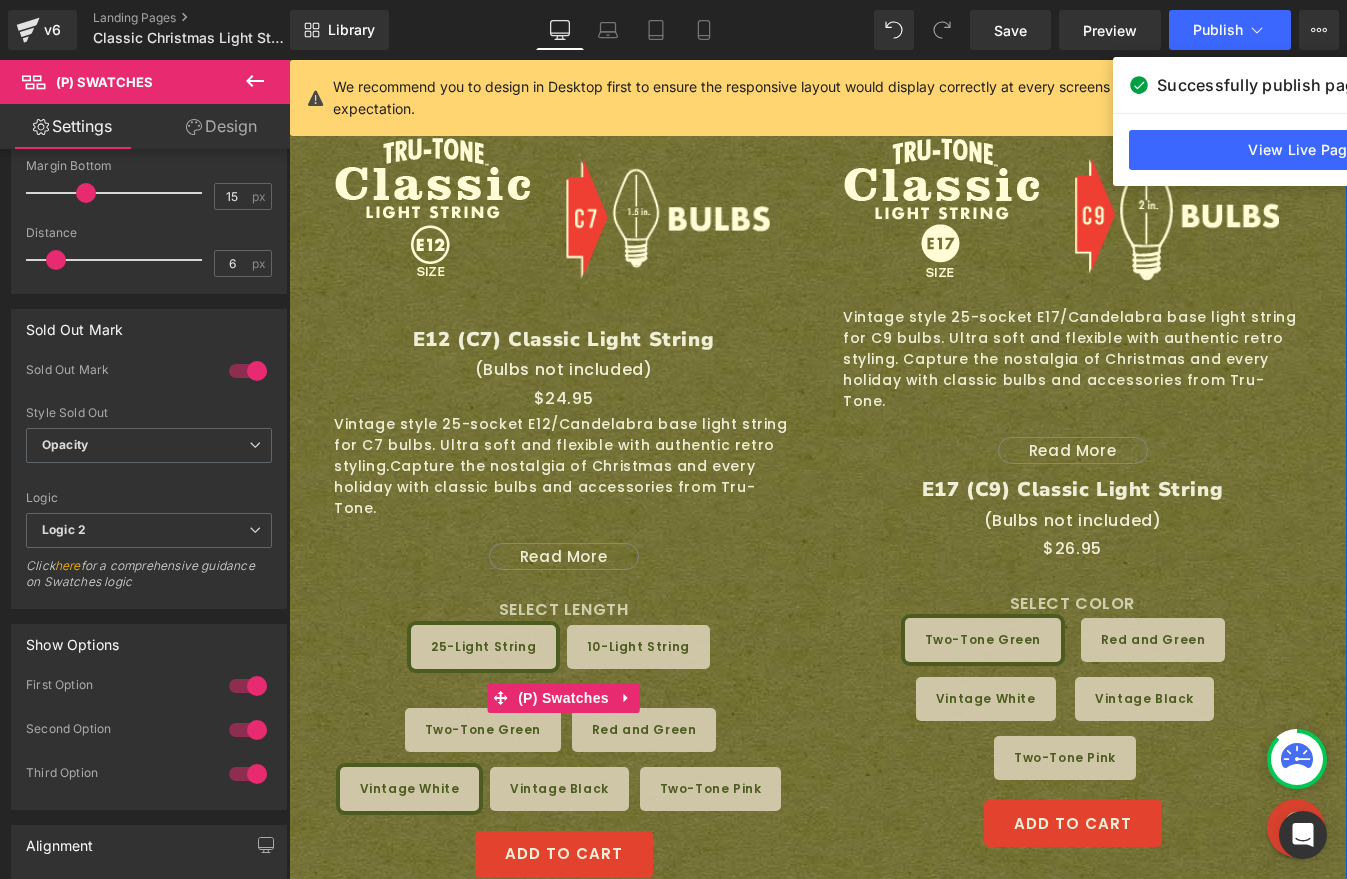 click on "Red and Green" at bounding box center (644, 730) 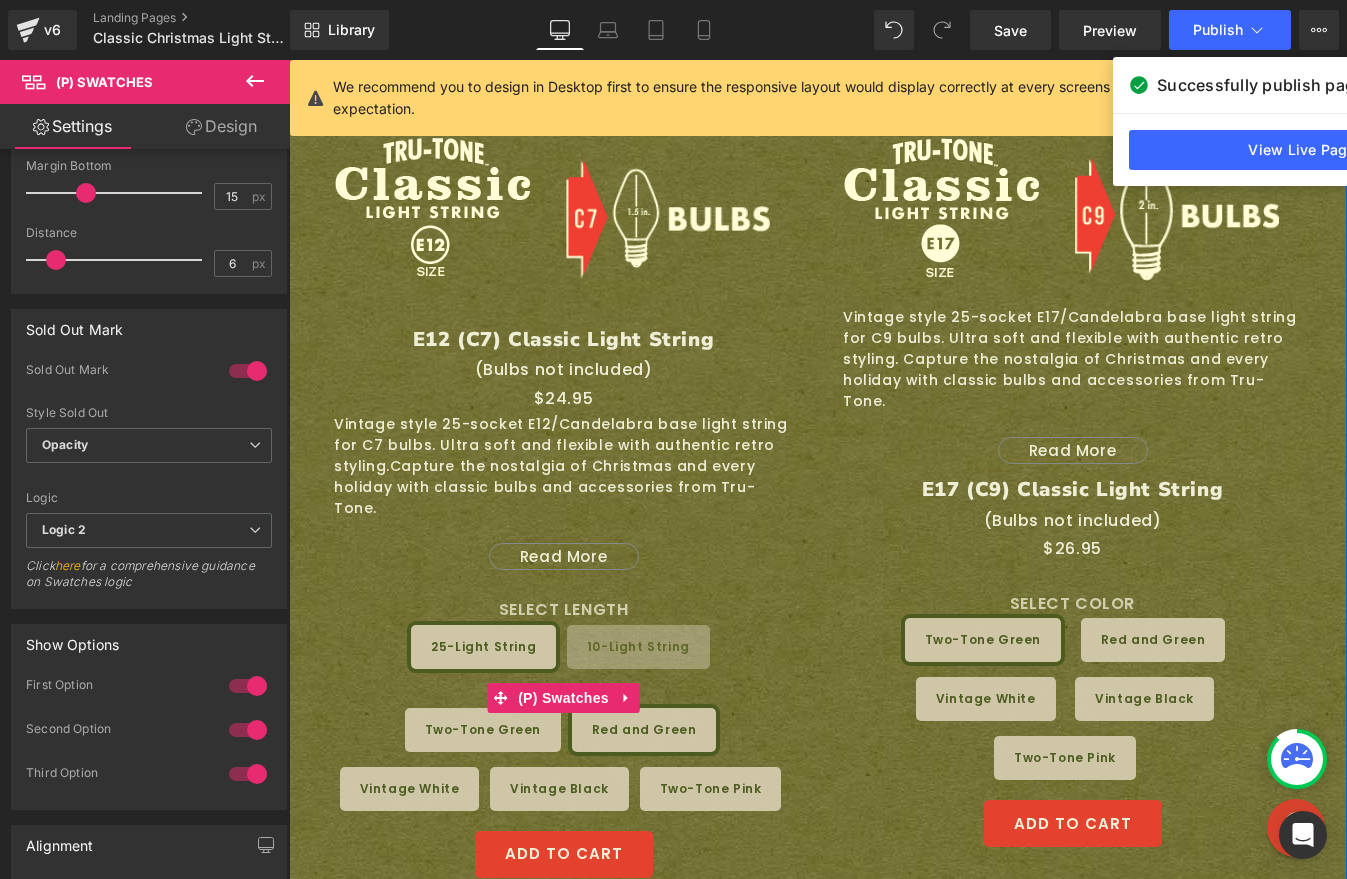 click on "10-Light String" at bounding box center (638, 647) 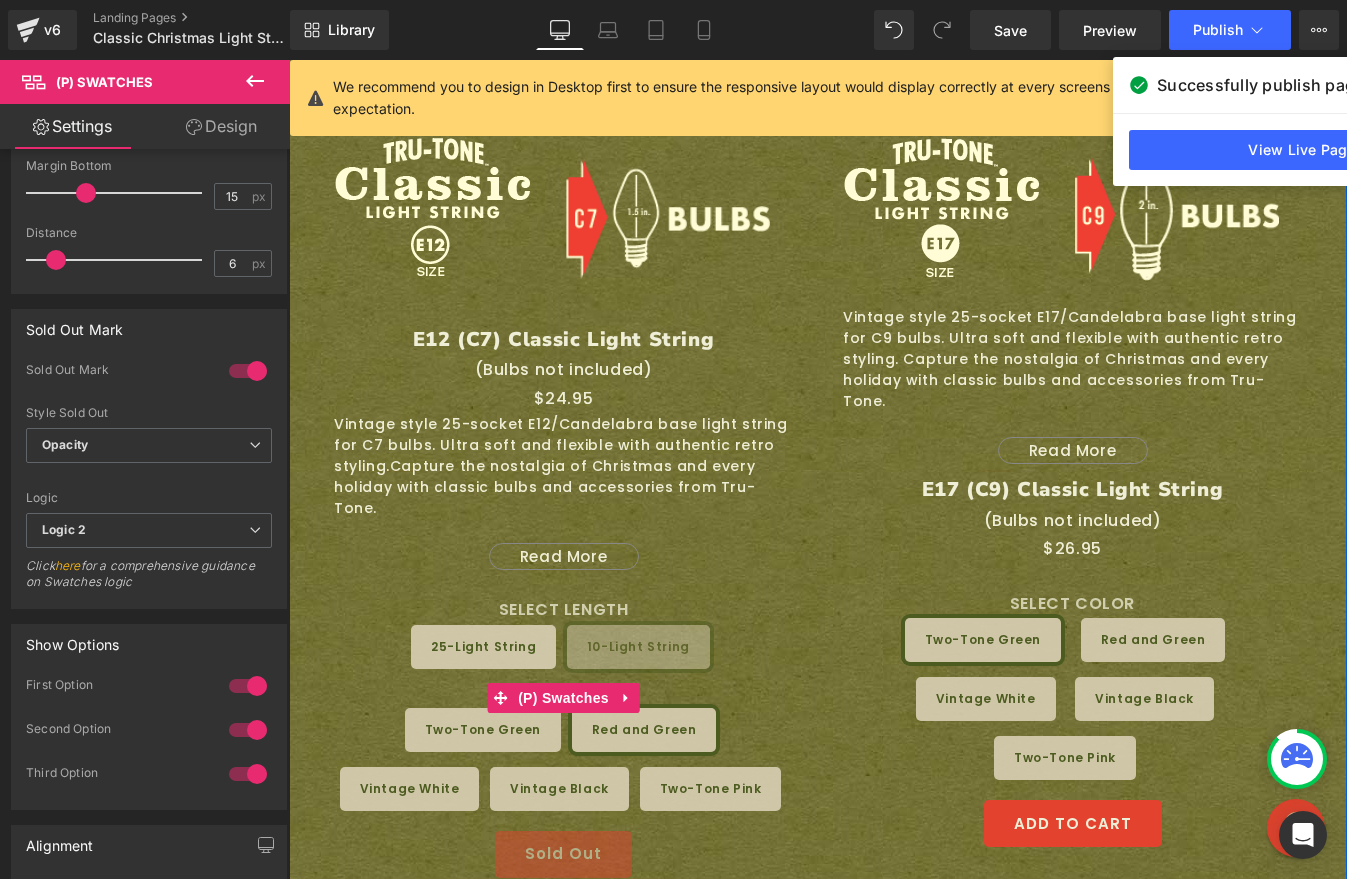 click on "10-Light String" at bounding box center (638, 647) 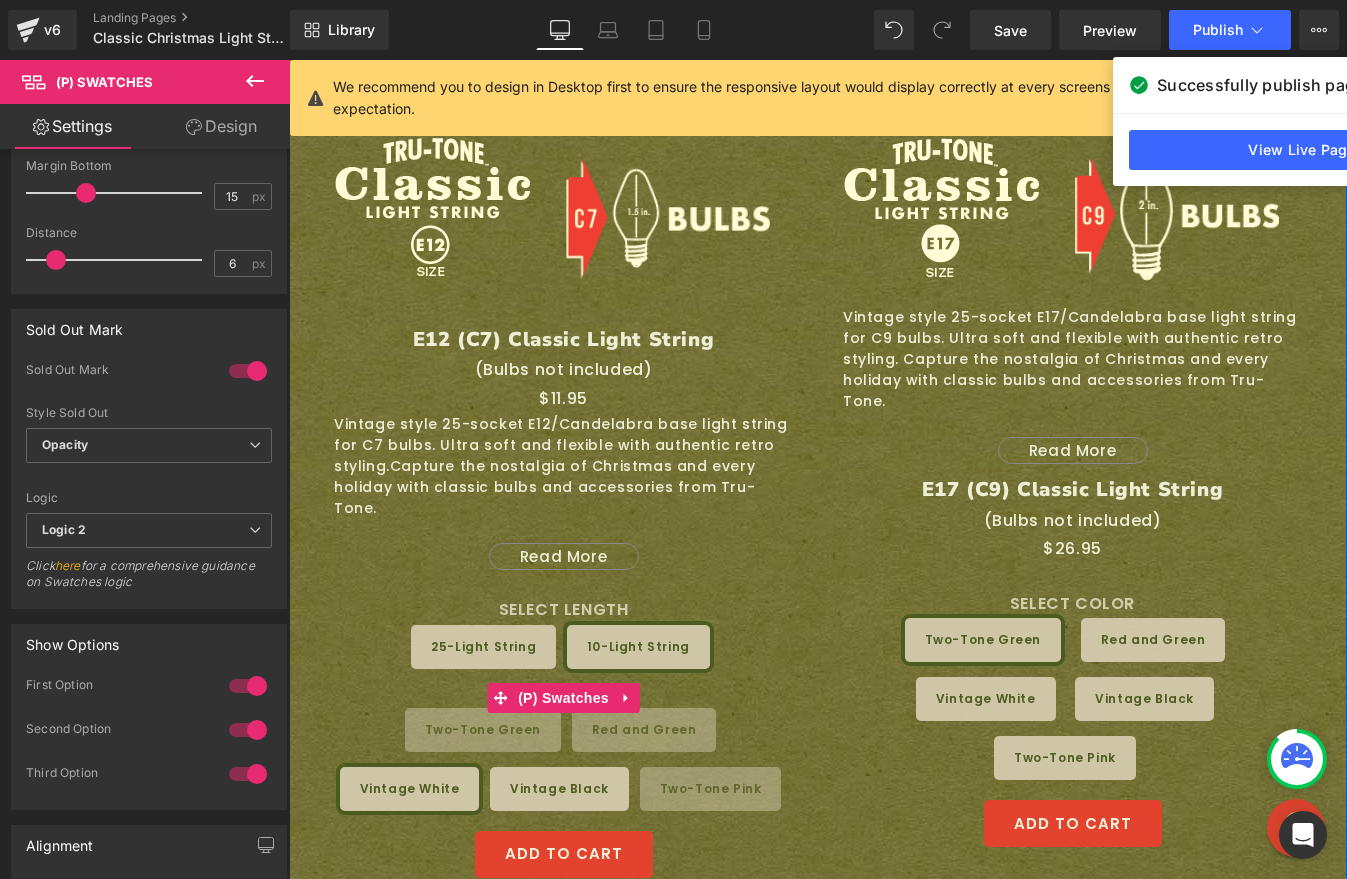 click on "10-Light String" at bounding box center [638, 647] 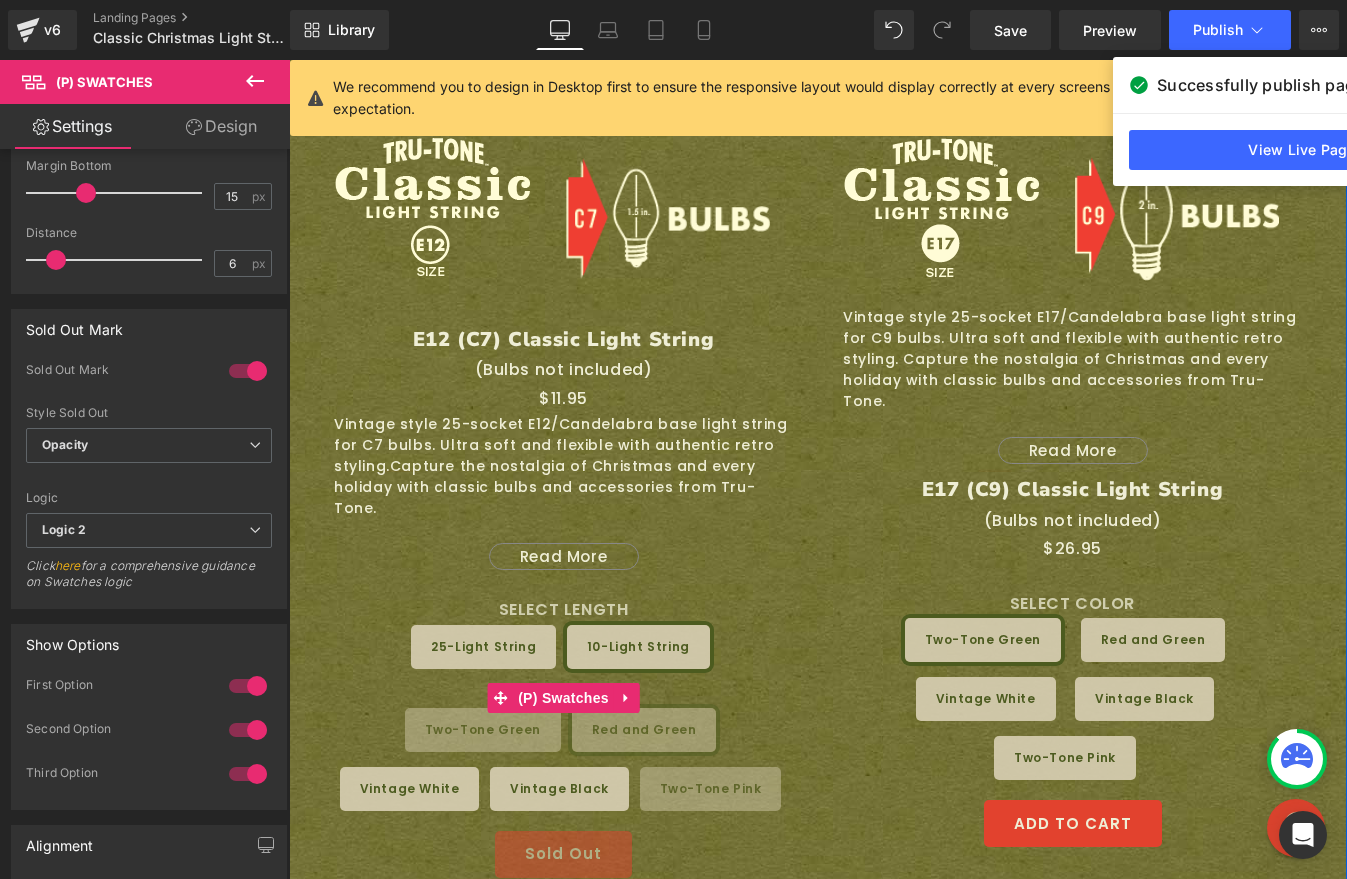 click on "Vintage Black" at bounding box center [559, 789] 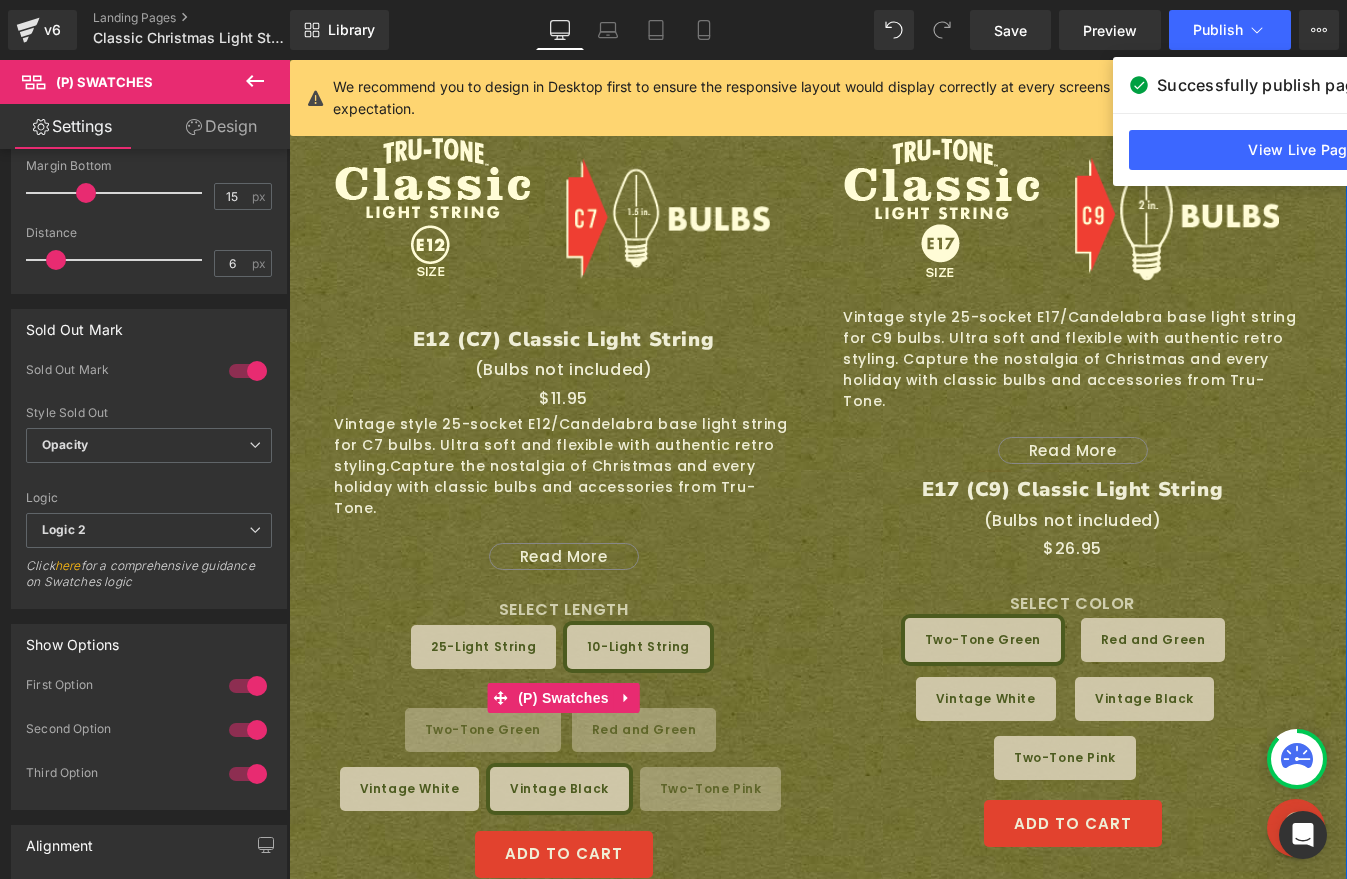 click on "Two-Tone Pink" at bounding box center (711, 789) 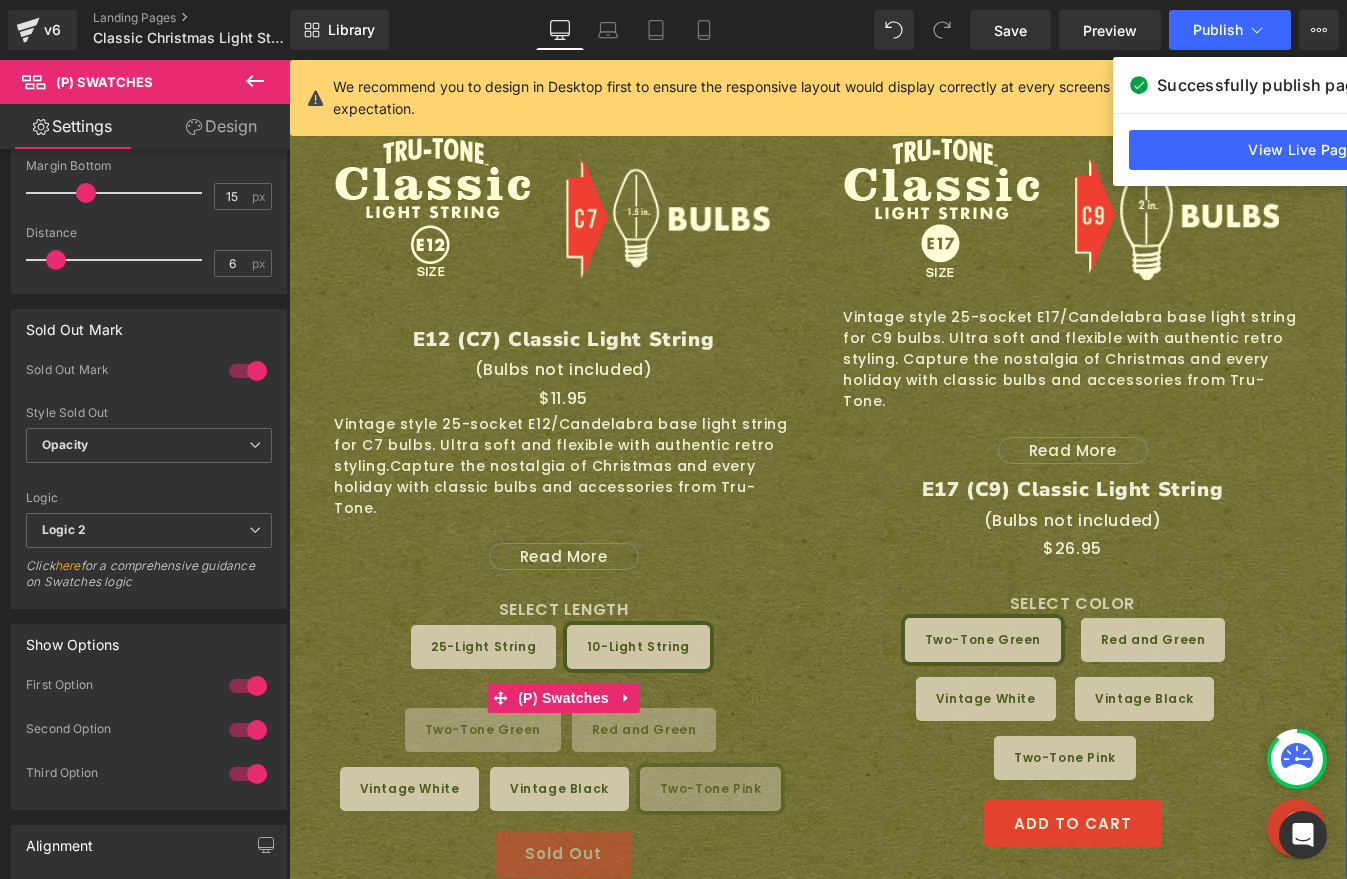 click on "Vintage White" at bounding box center (410, 789) 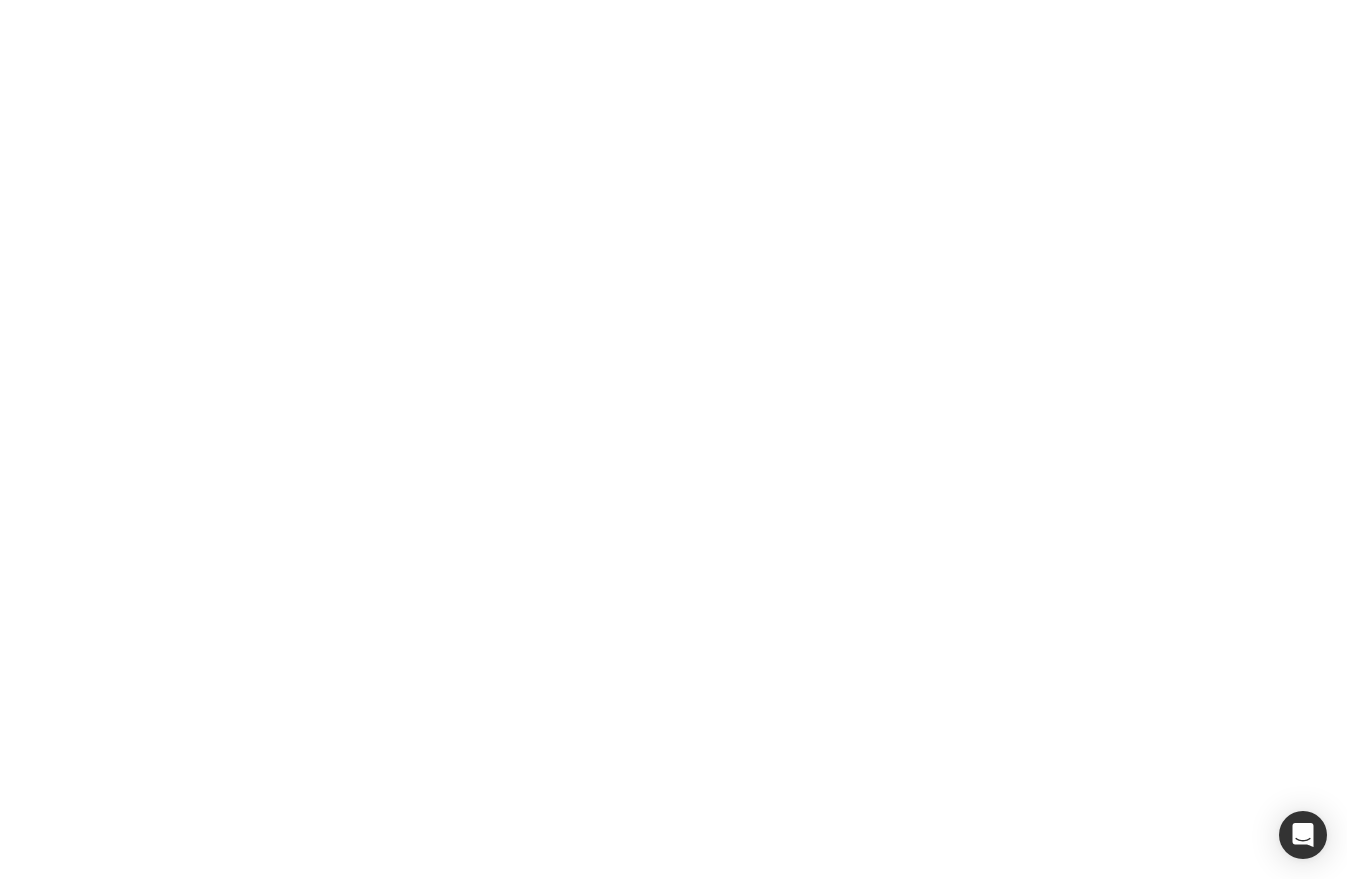 scroll, scrollTop: 0, scrollLeft: 0, axis: both 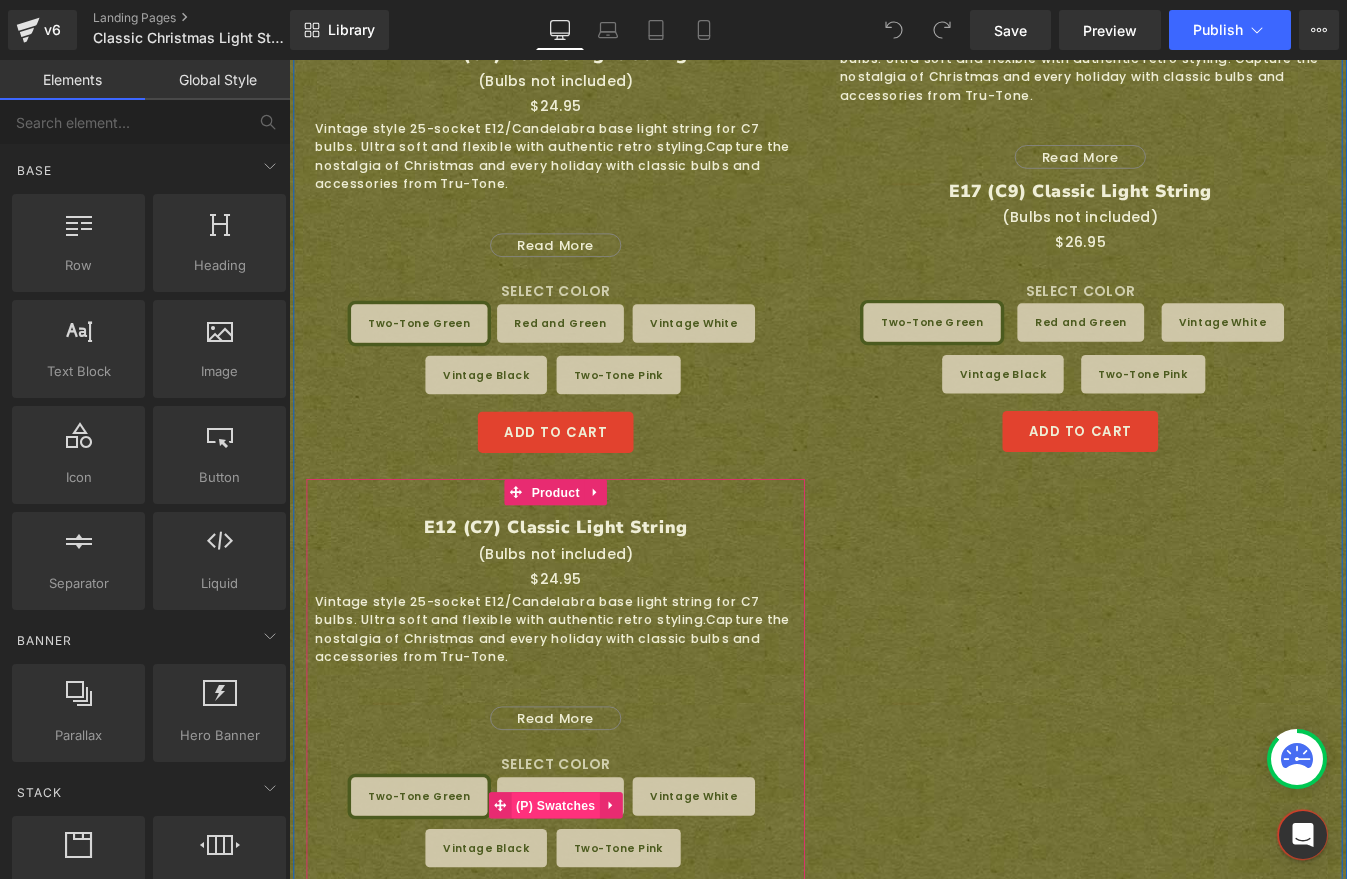 click on "(P) Swatches" at bounding box center (594, 912) 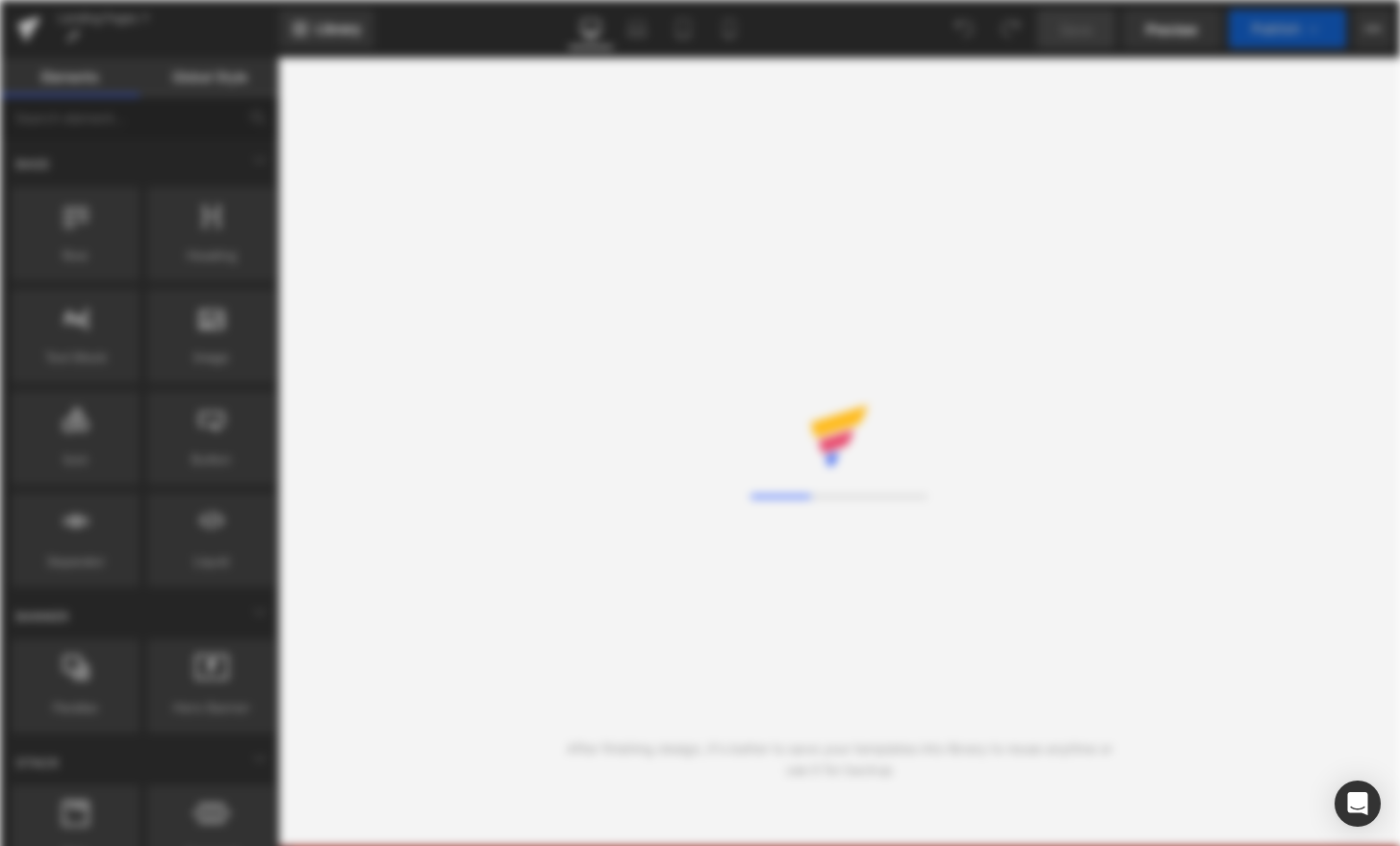 scroll, scrollTop: 0, scrollLeft: 0, axis: both 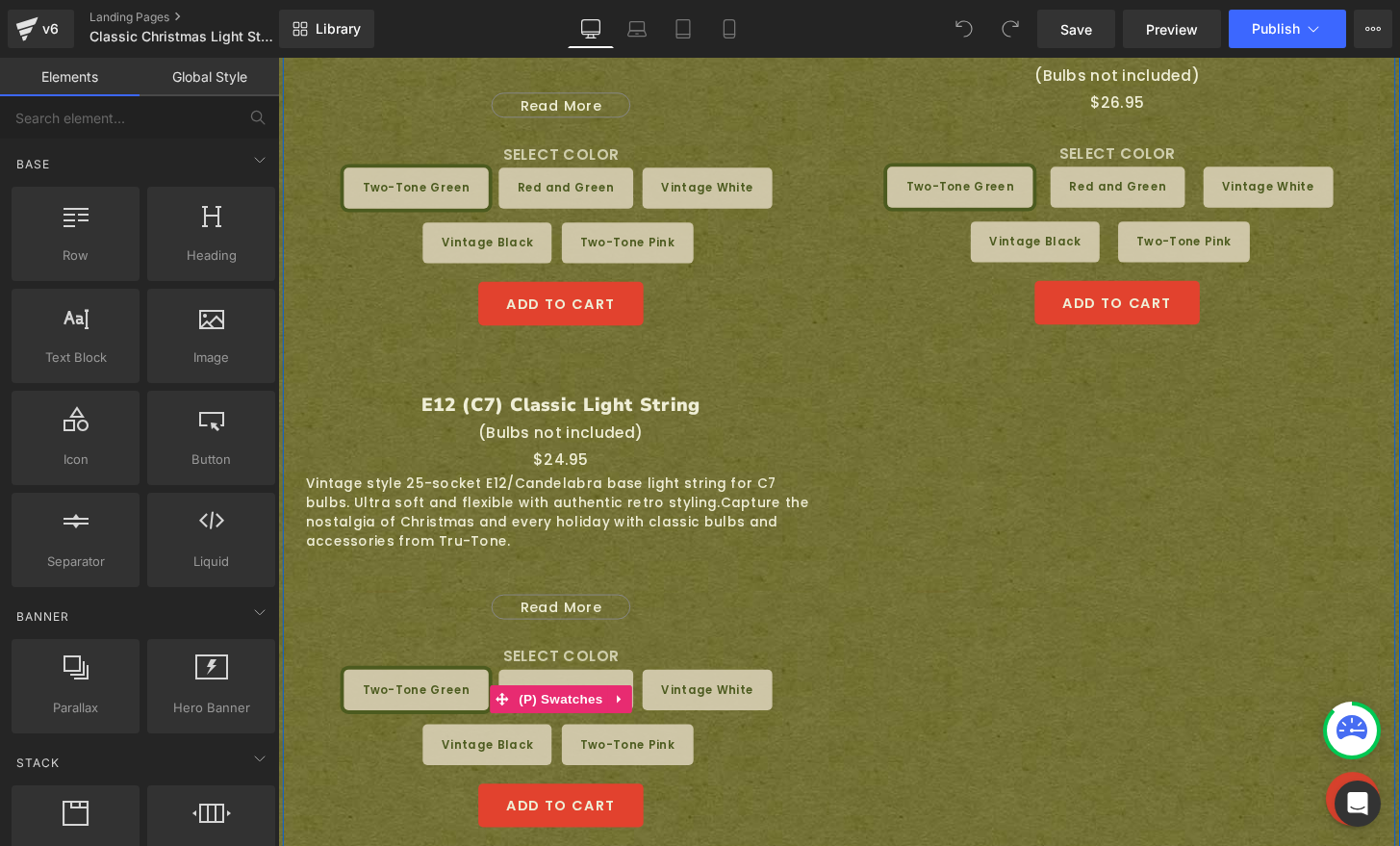 click on "Red and Green" at bounding box center (576, 714) 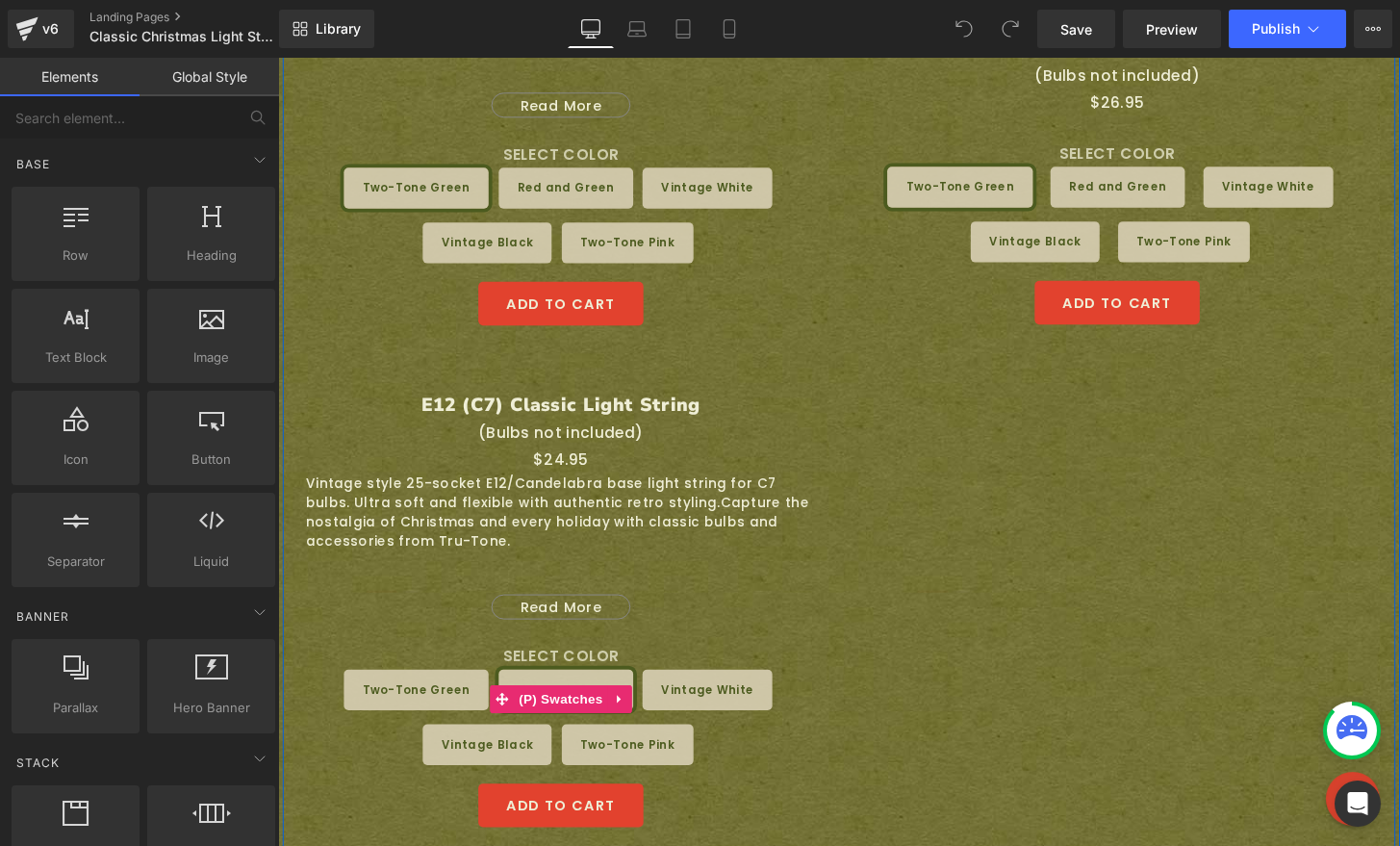 click on "Vintage White" at bounding box center (724, 714) 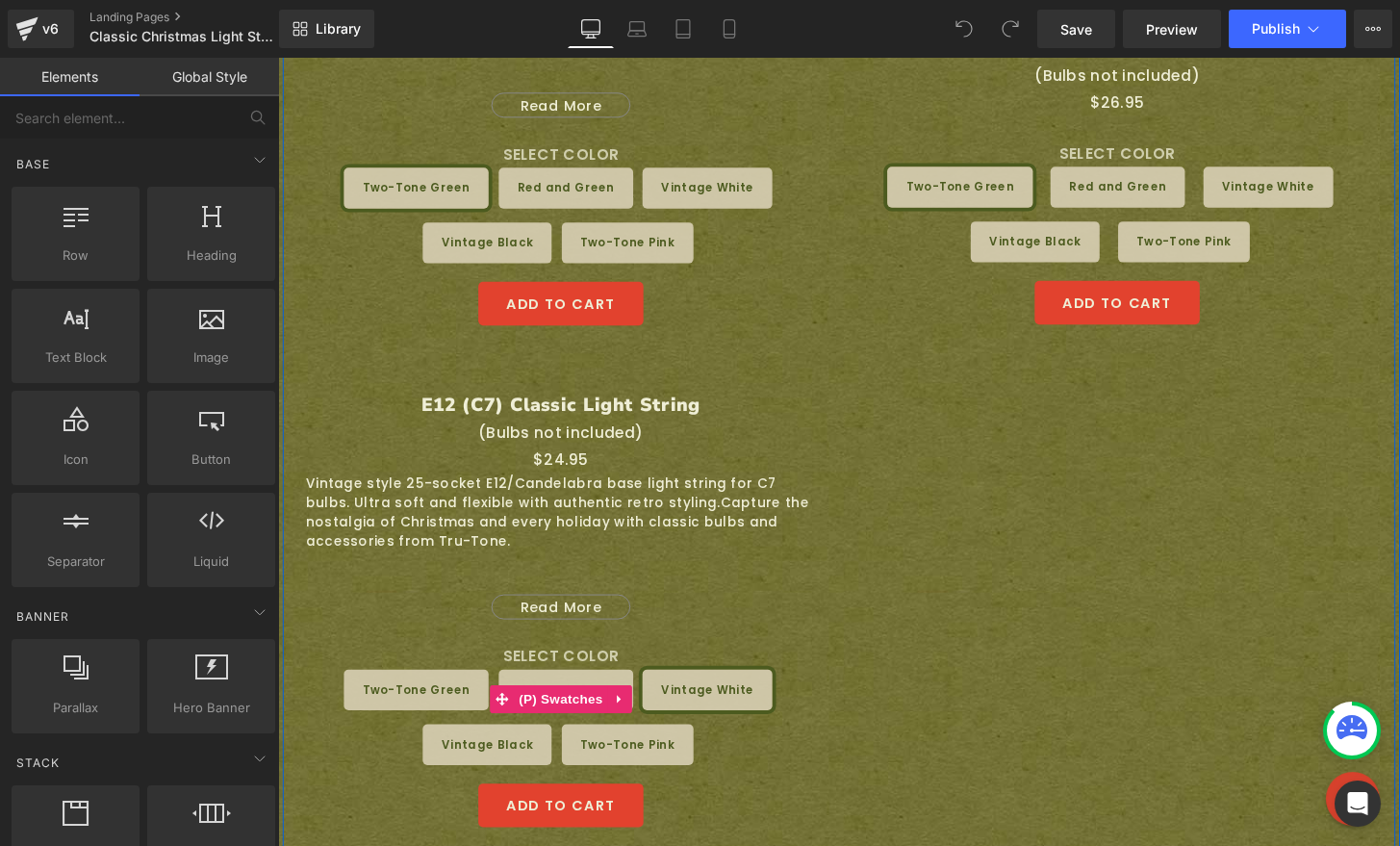 drag, startPoint x: 638, startPoint y: 746, endPoint x: 573, endPoint y: 742, distance: 65.12296 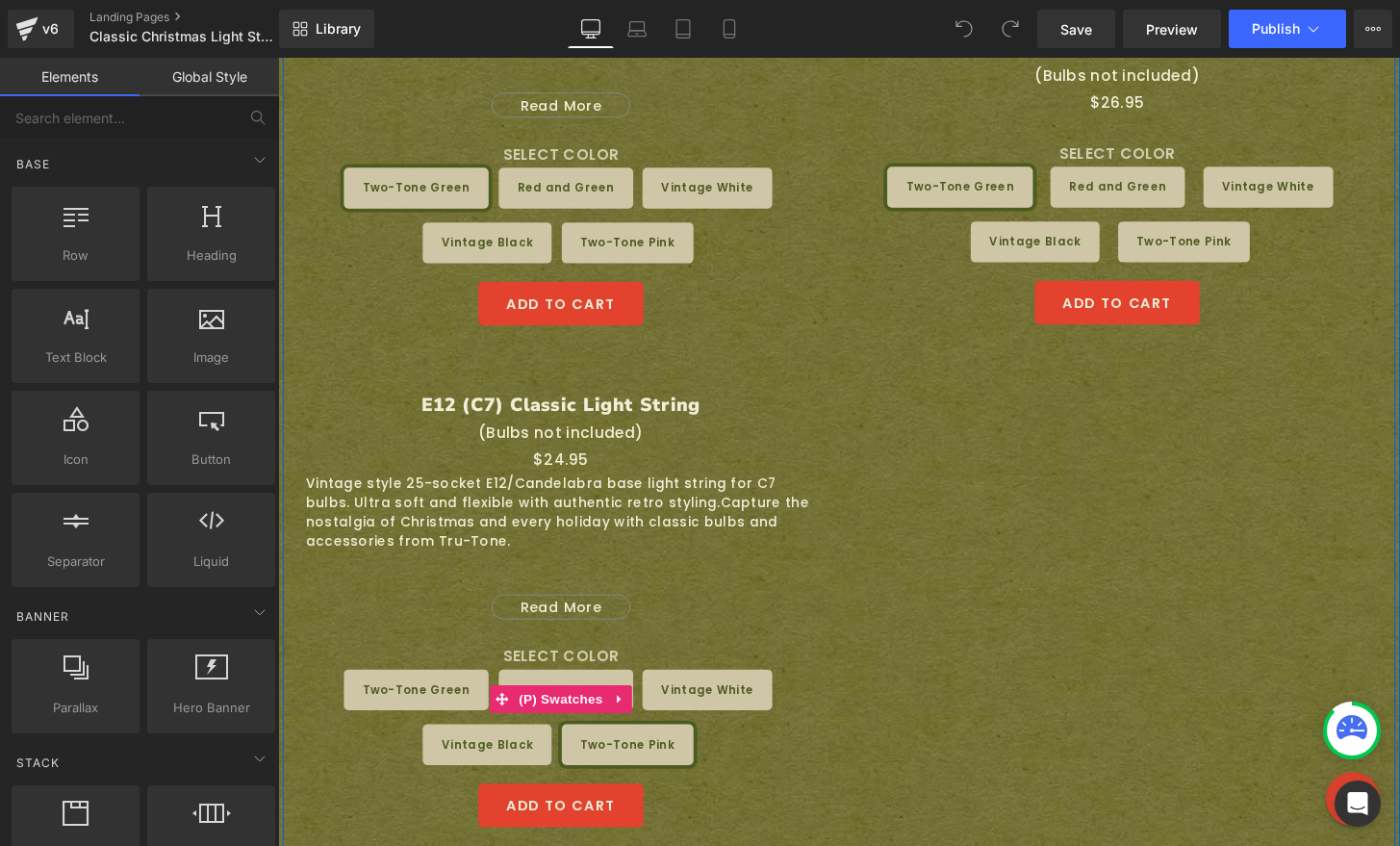 click on "Vintage Black" at bounding box center (495, 771) 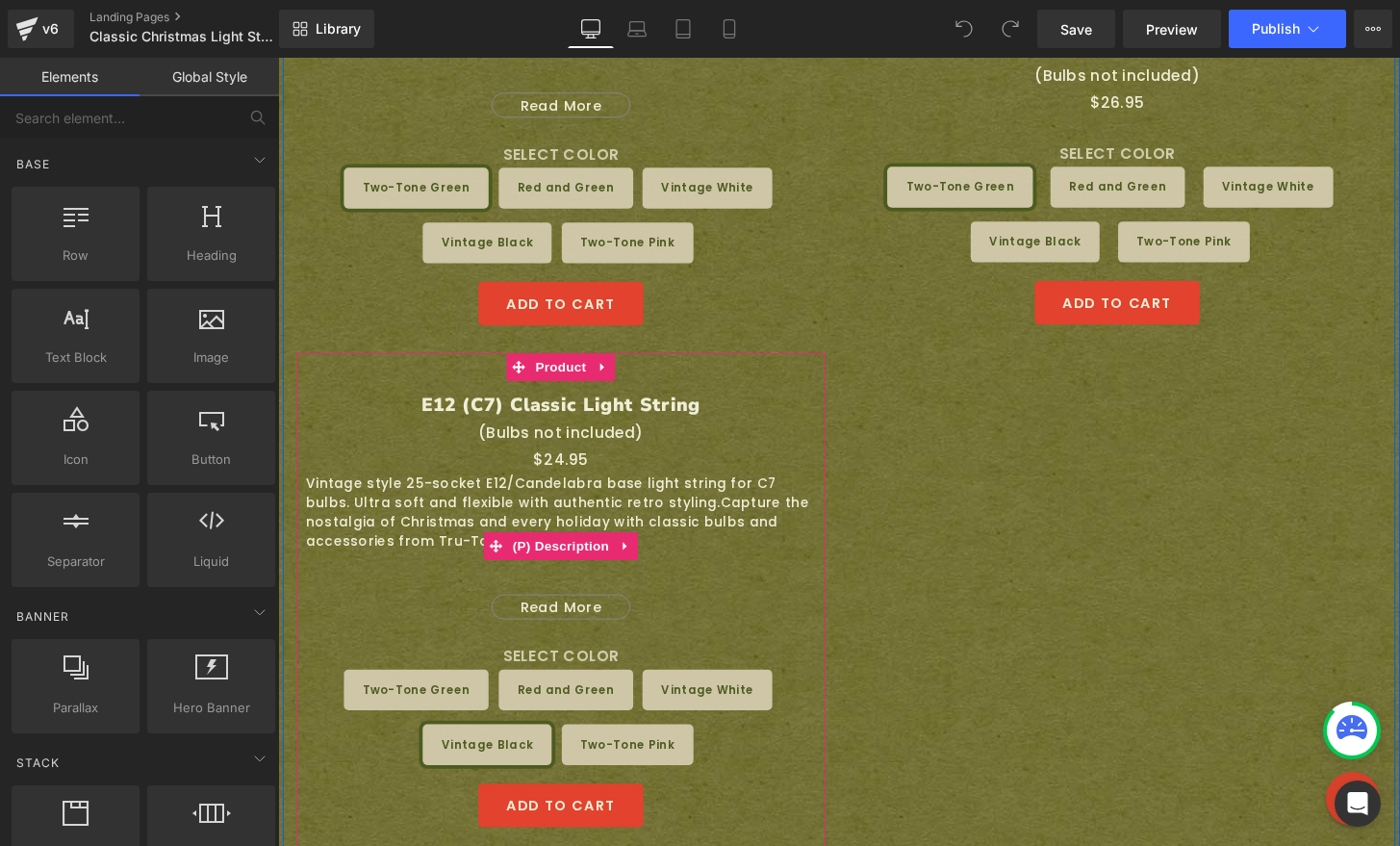 scroll, scrollTop: 2017, scrollLeft: 0, axis: vertical 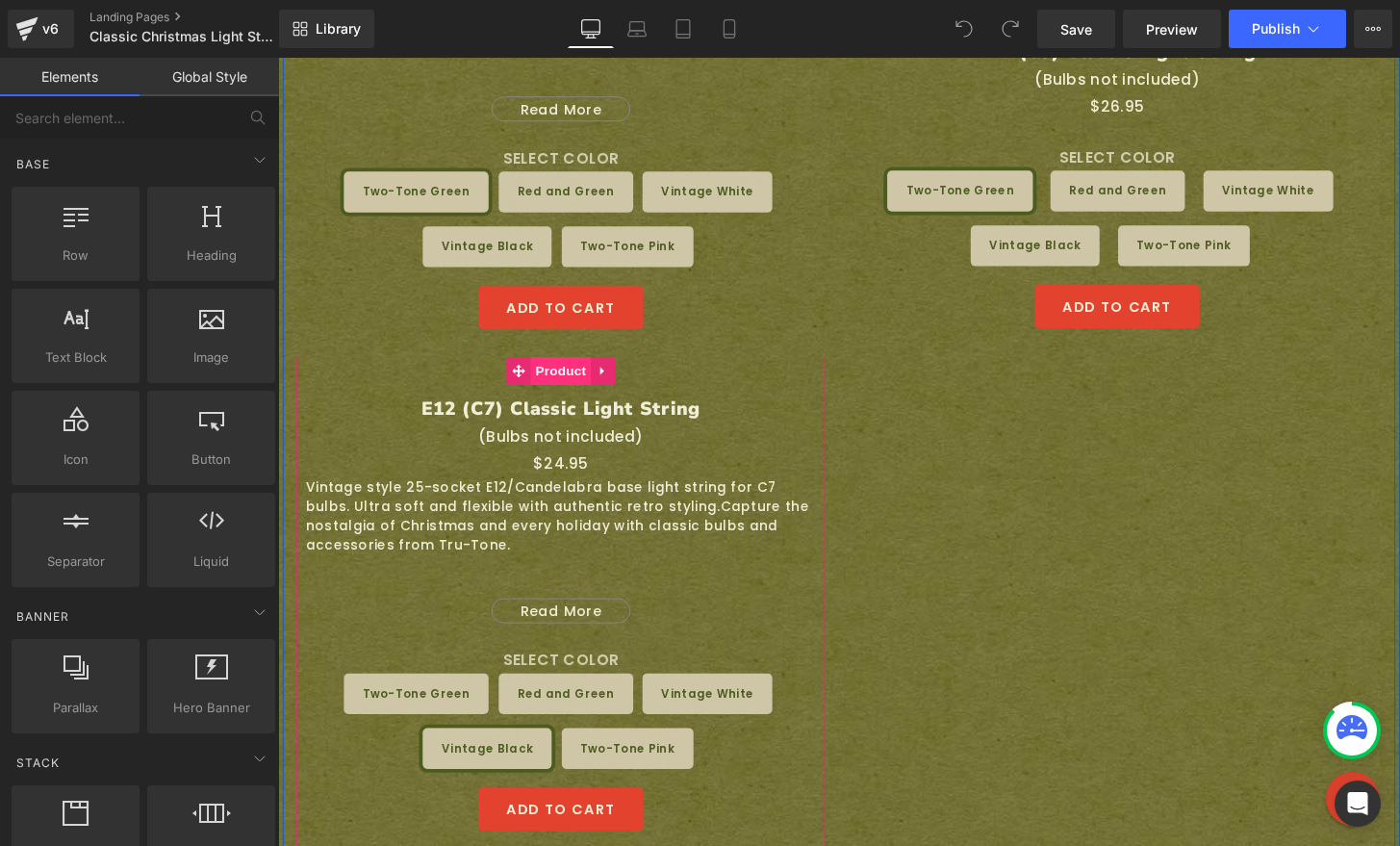 click on "Product" at bounding box center [572, 383] 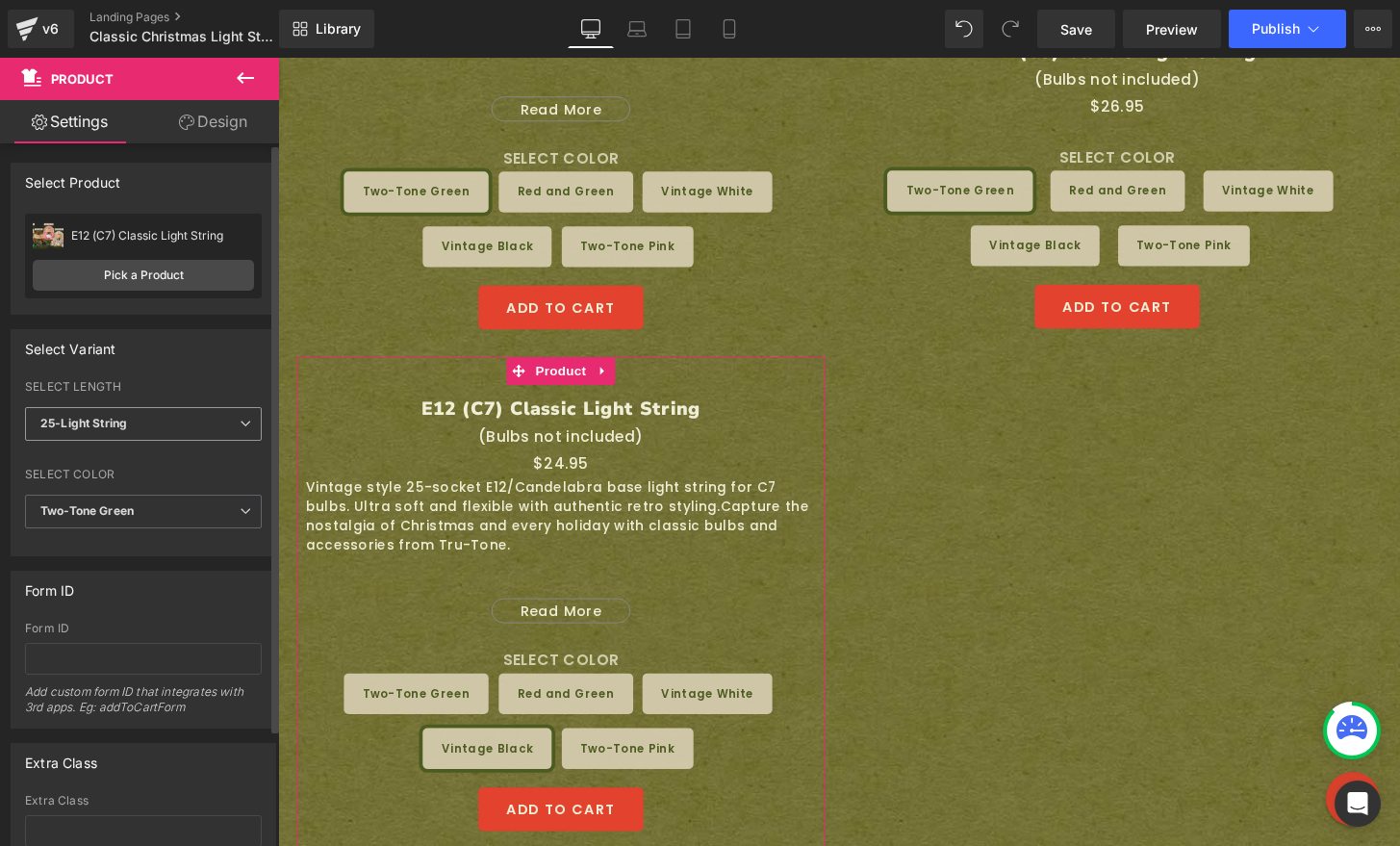 click on "25-Light String" at bounding box center [143, 423] 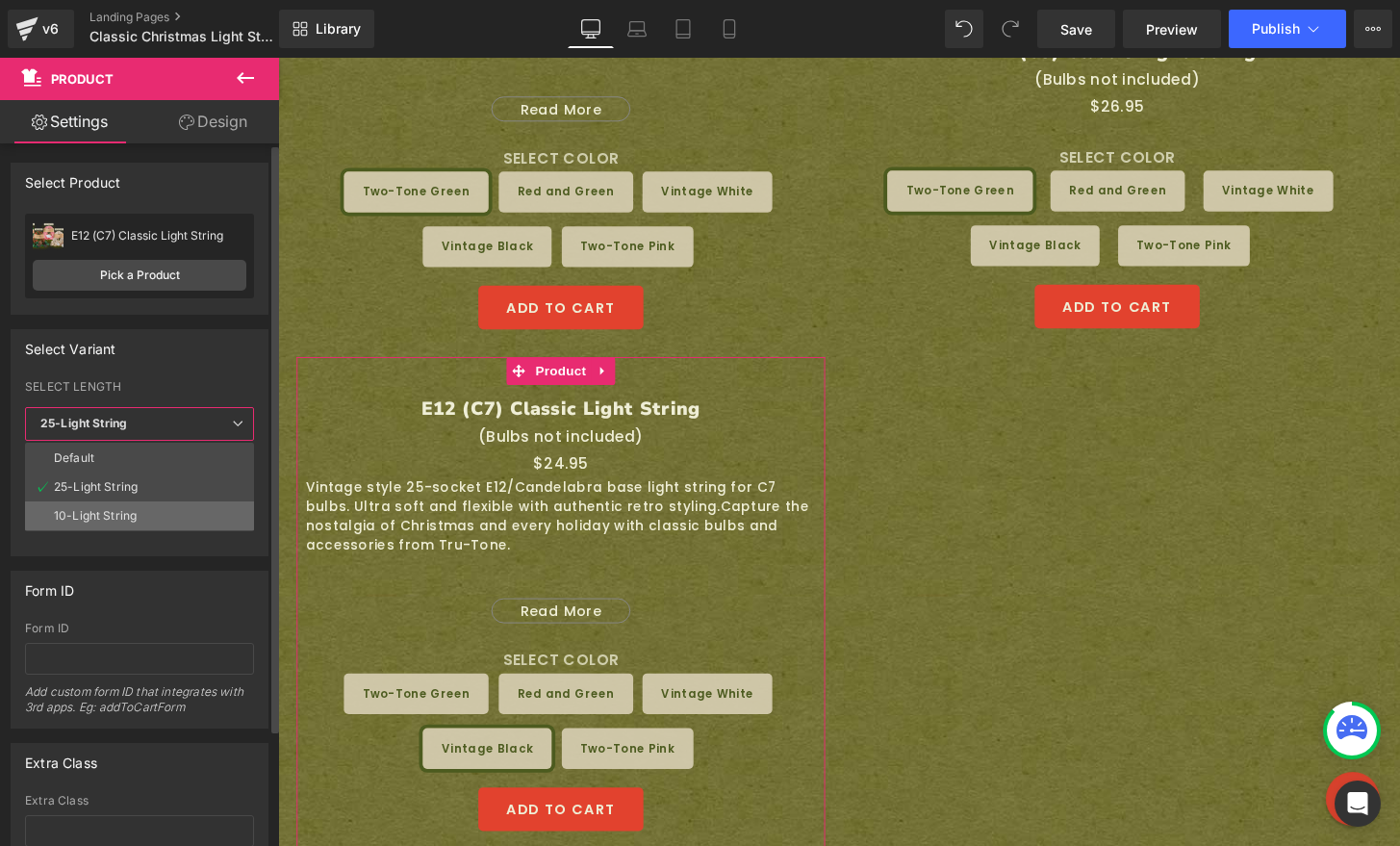 click on "10-Light String" at bounding box center (140, 516) 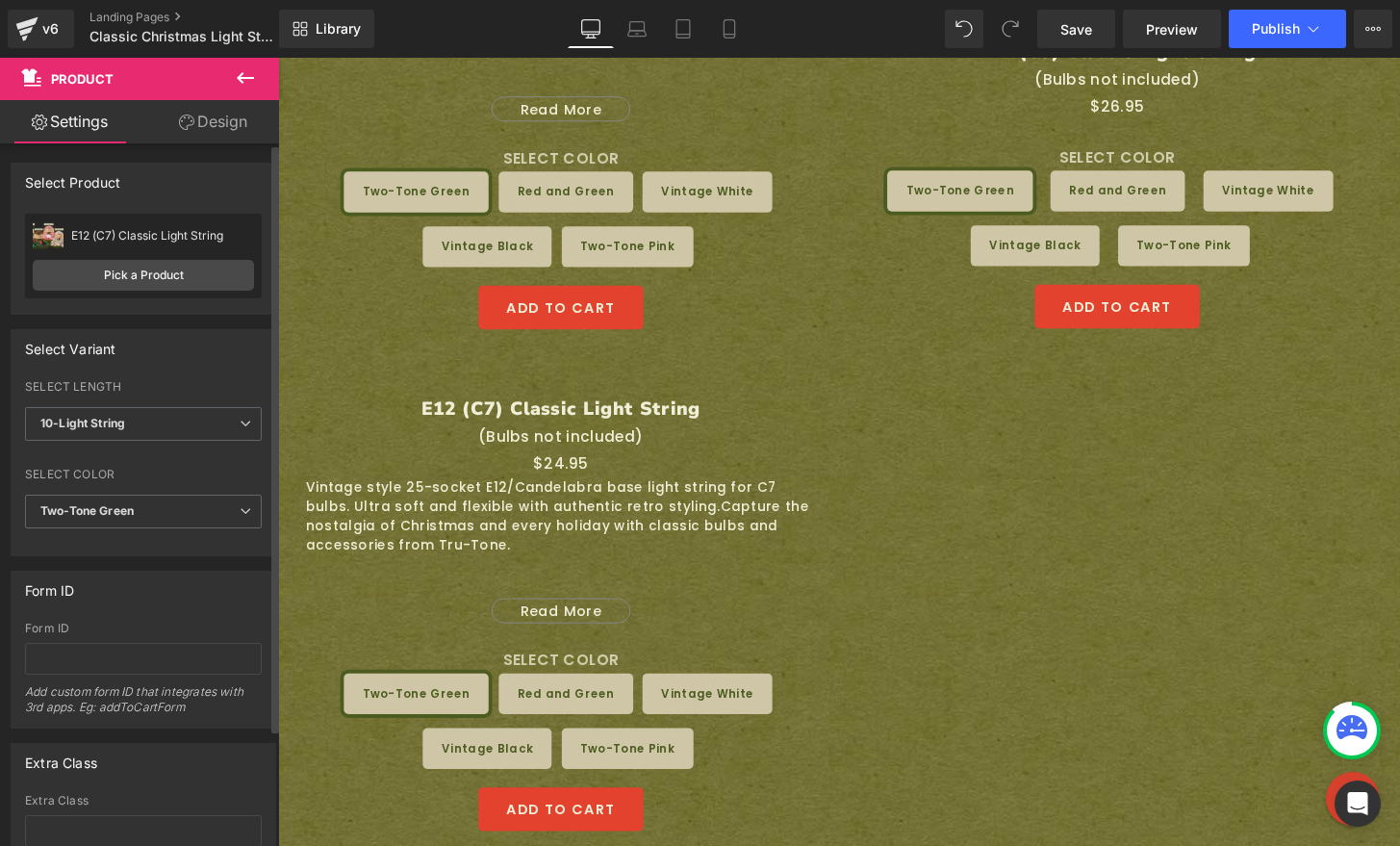 click on "SELECT COLOR" at bounding box center (143, 477) 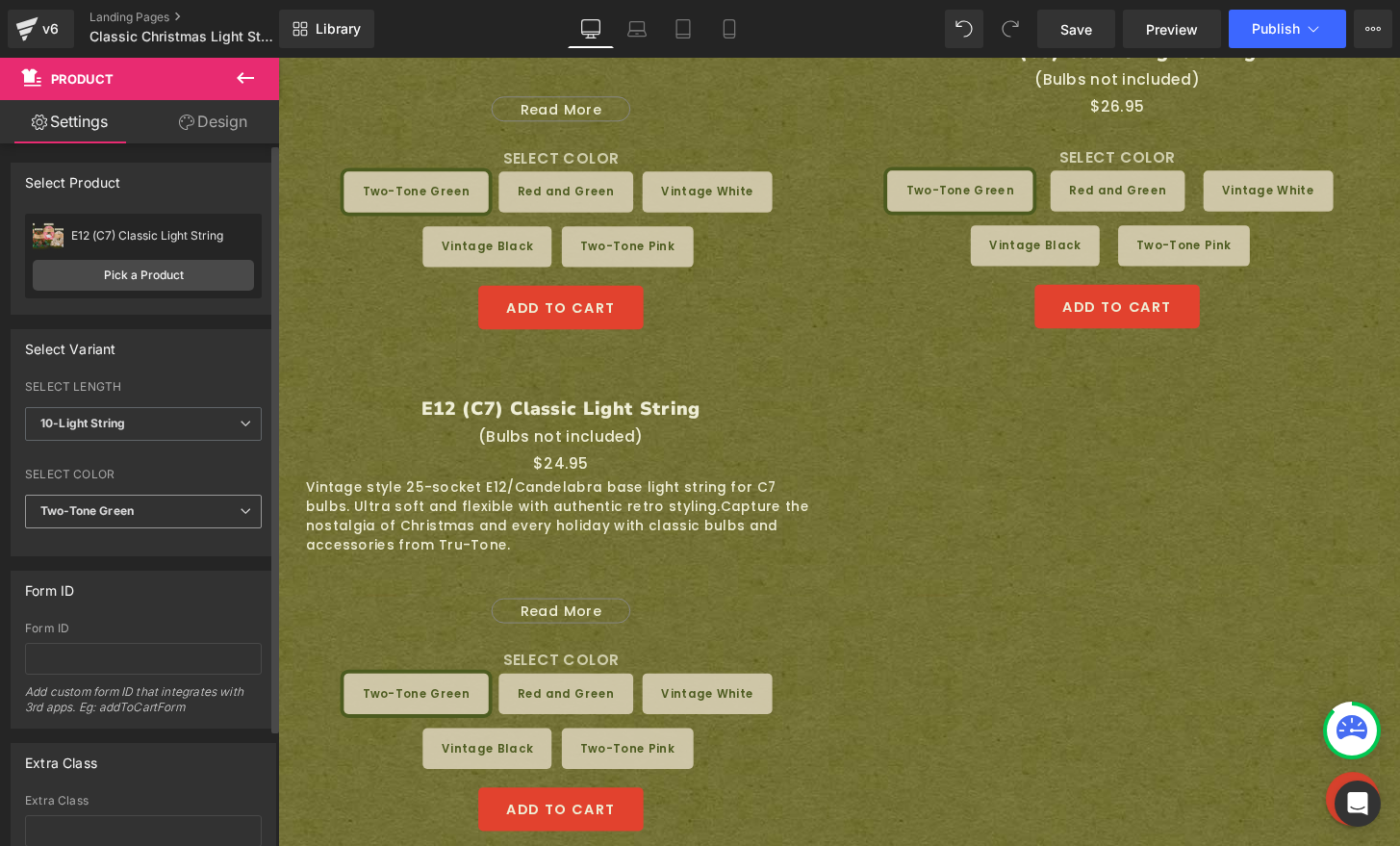 click on "Two-Tone Green" at bounding box center (143, 511) 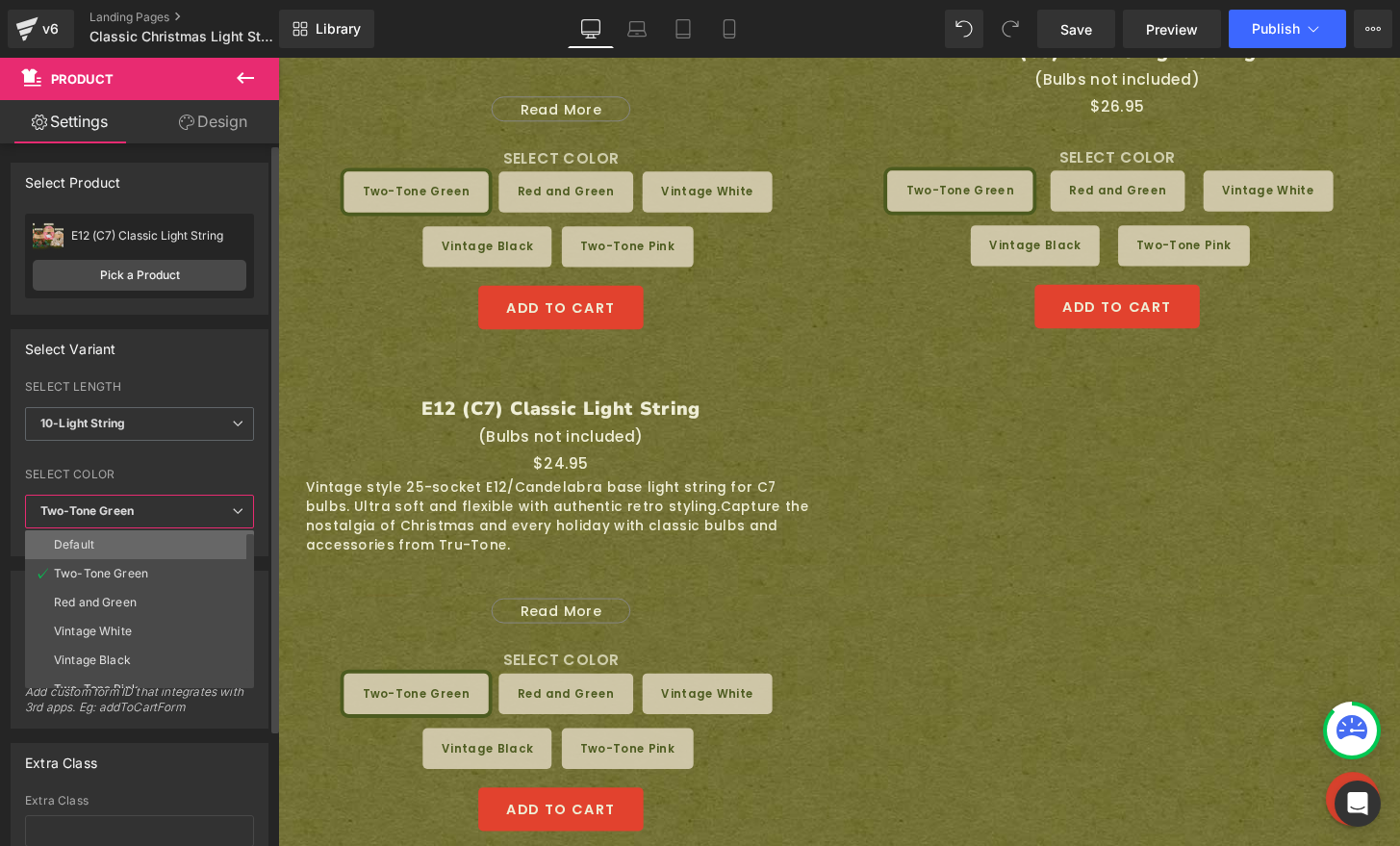click on "Default" at bounding box center (143, 545) 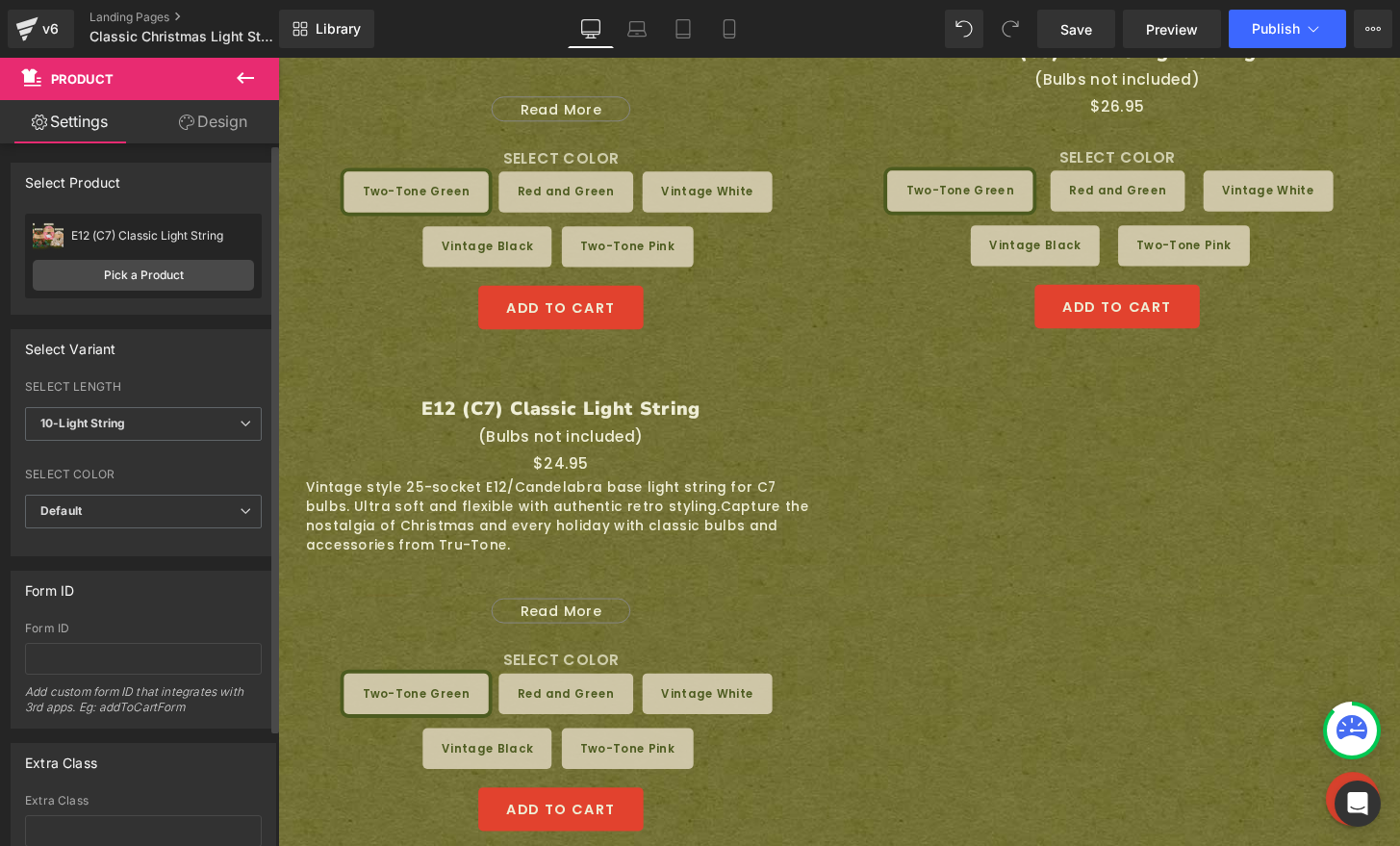 click at bounding box center [143, 456] 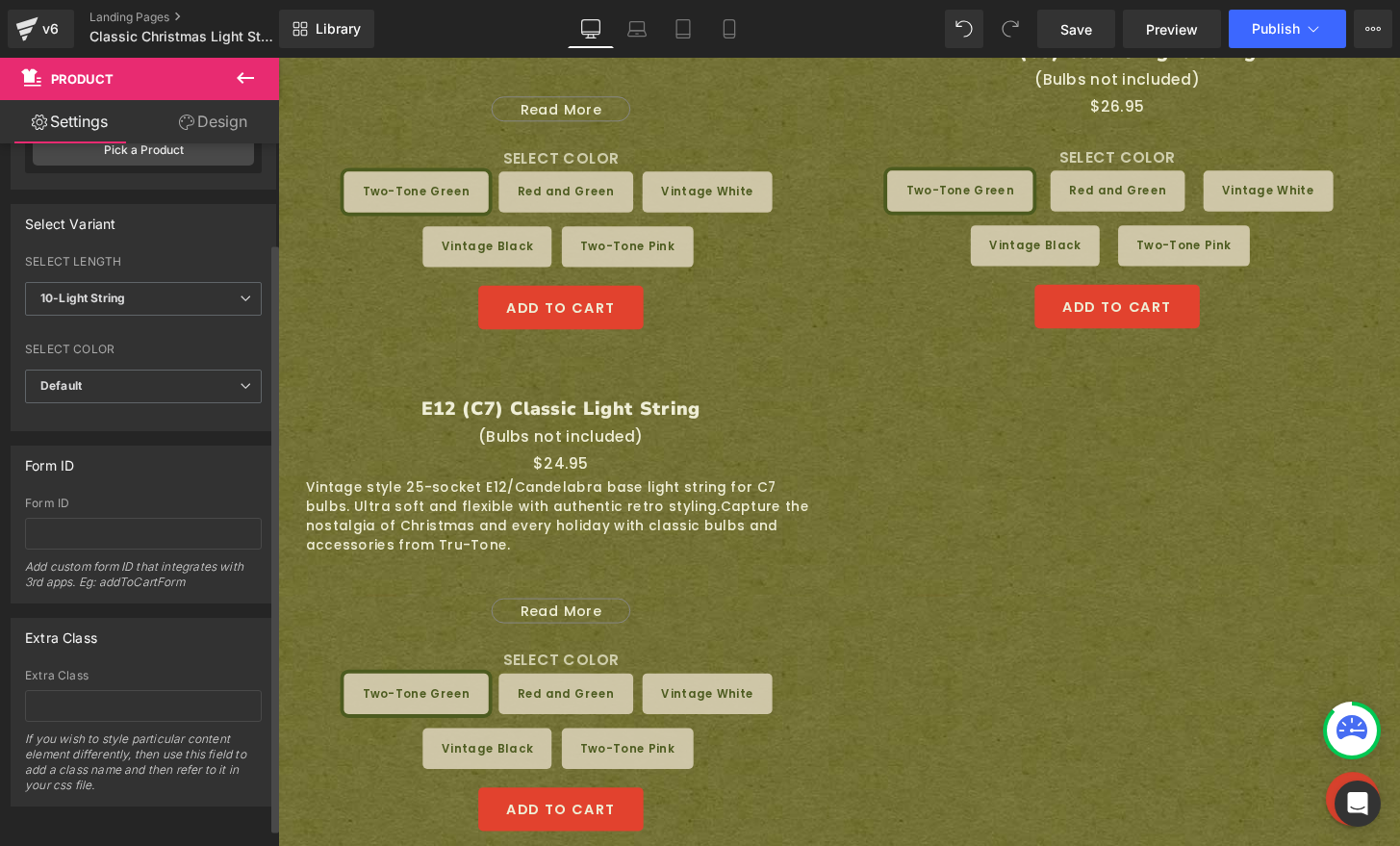 scroll, scrollTop: 0, scrollLeft: 0, axis: both 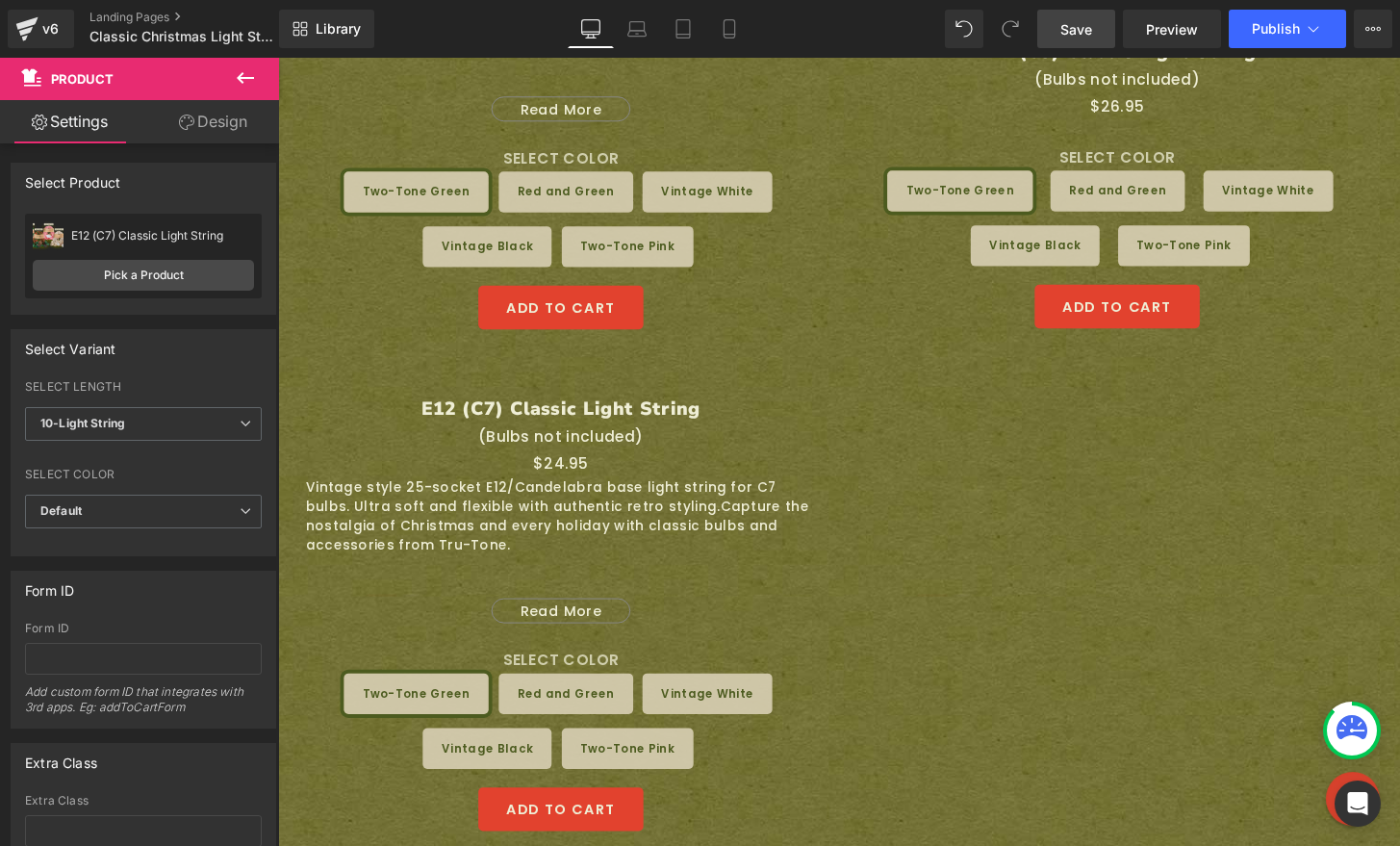 click on "Save" at bounding box center (1076, 29) 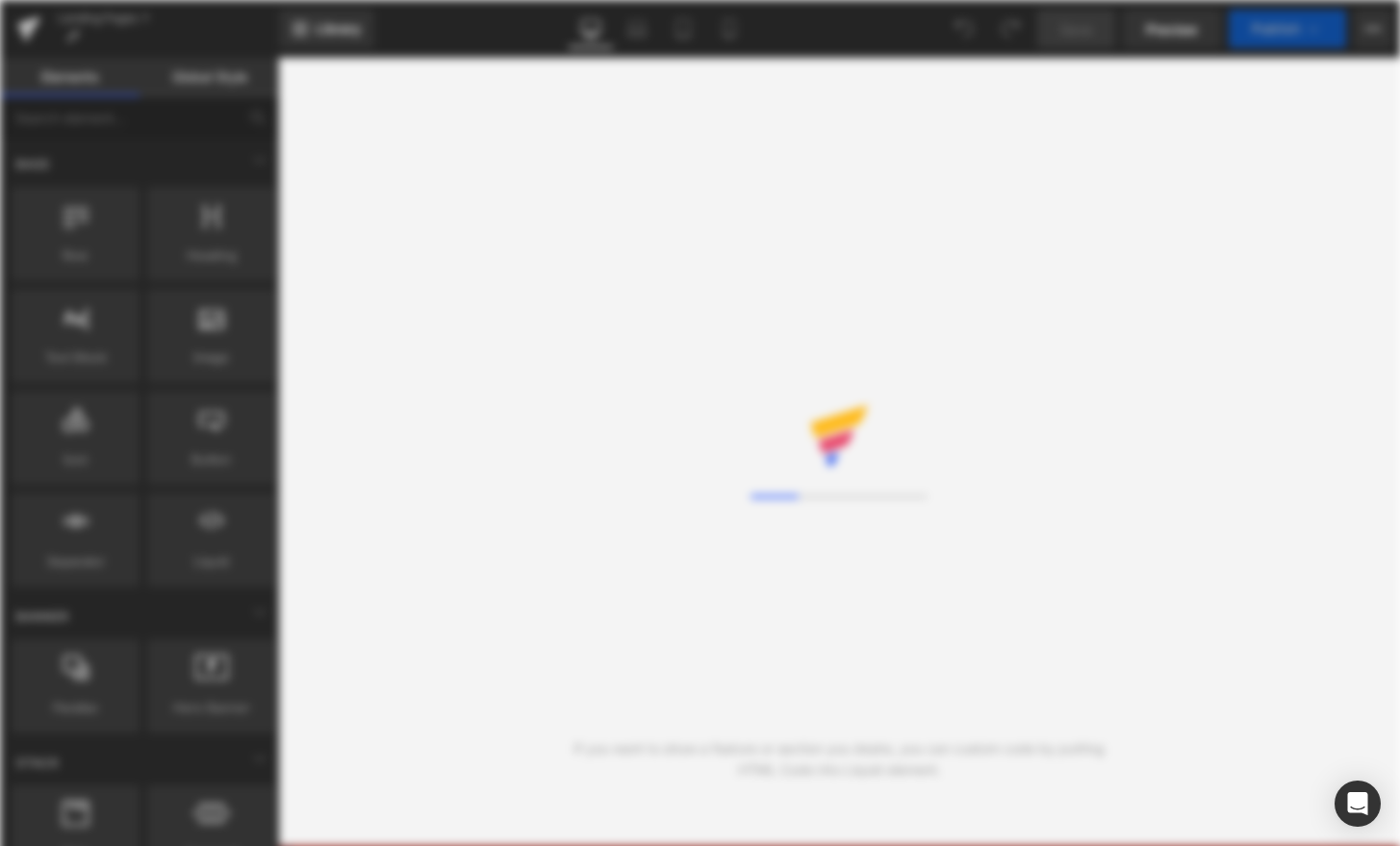 scroll, scrollTop: 0, scrollLeft: 0, axis: both 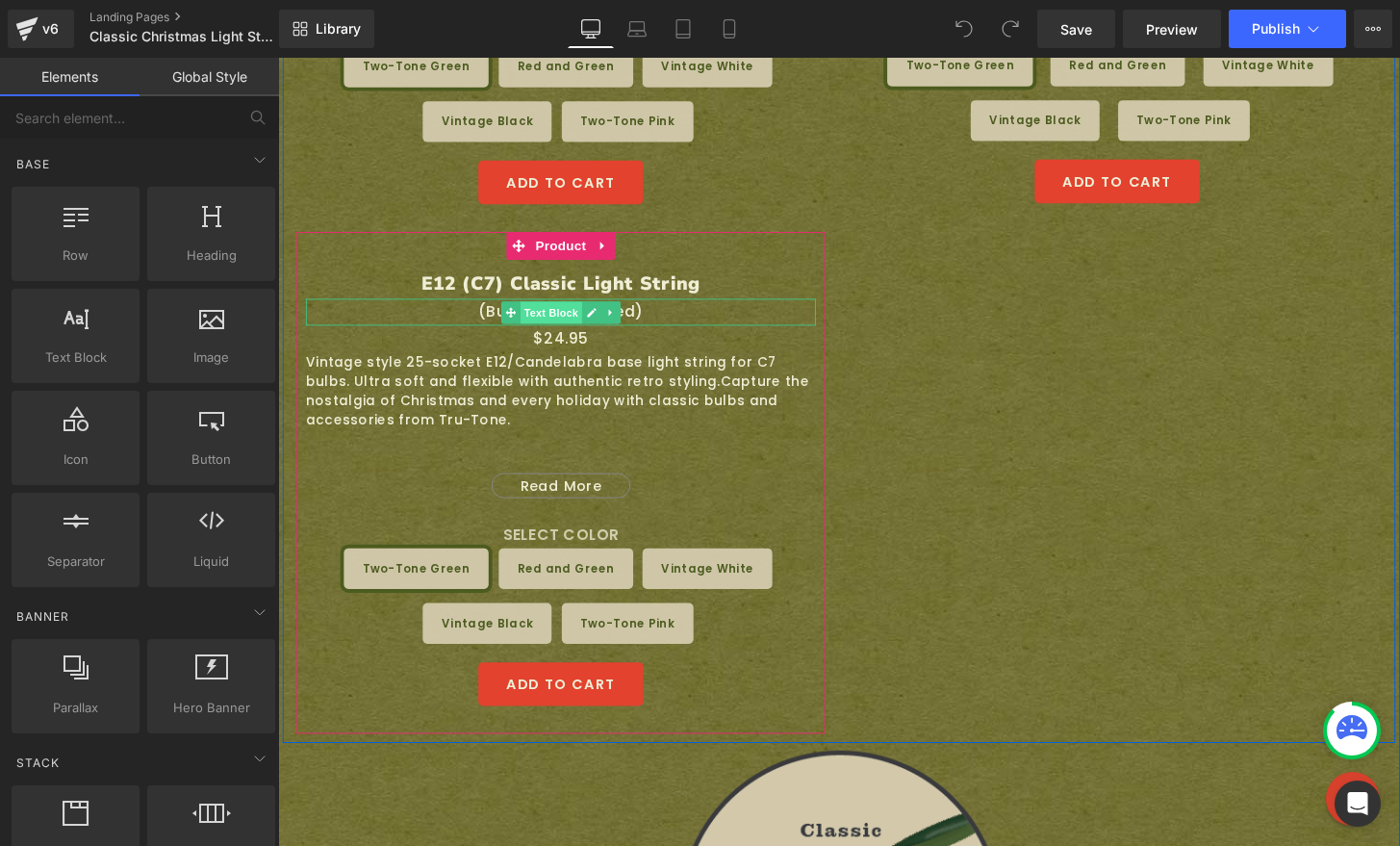 click on "Text Block" at bounding box center [561, 322] 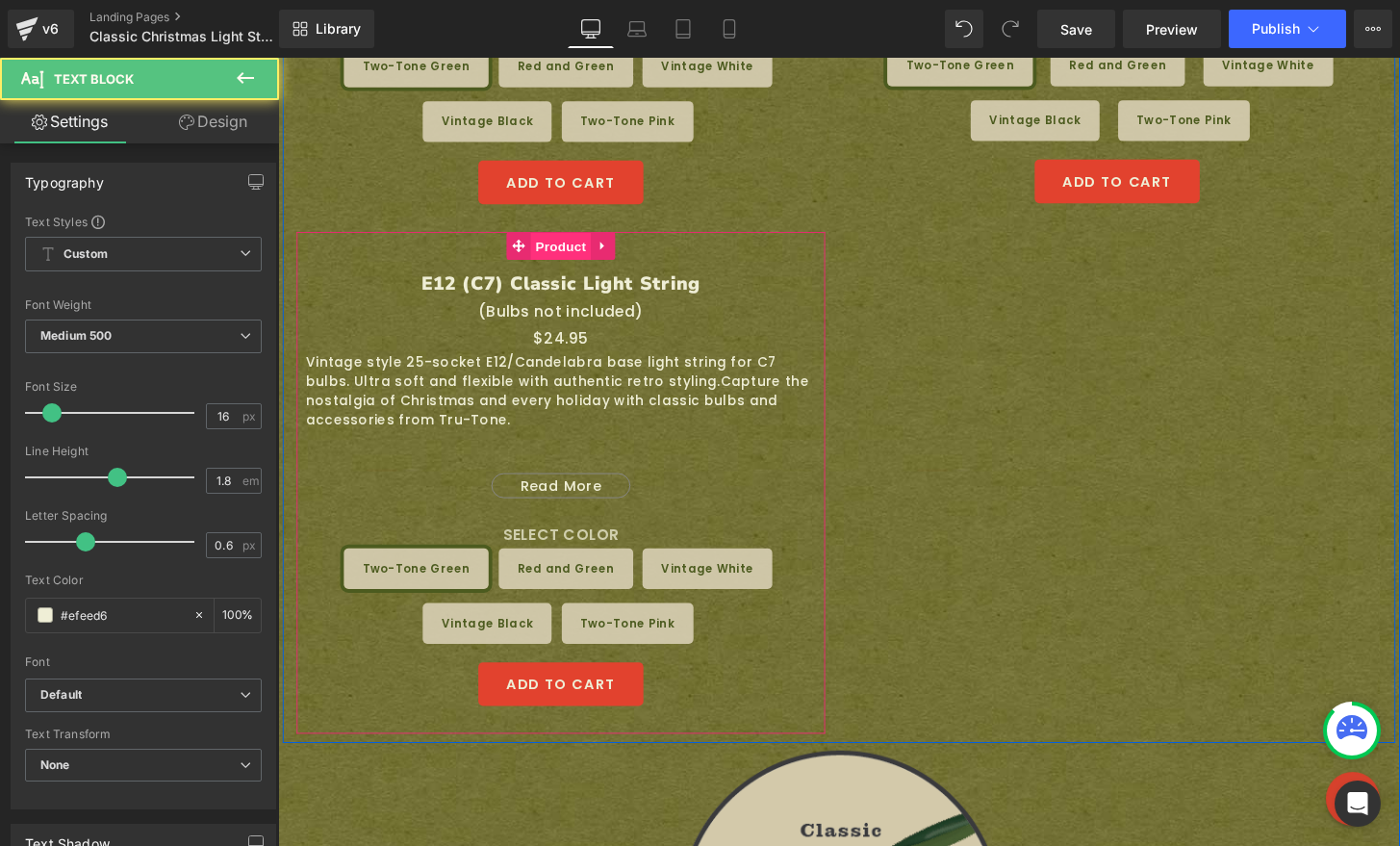 click on "Product" at bounding box center (572, 254) 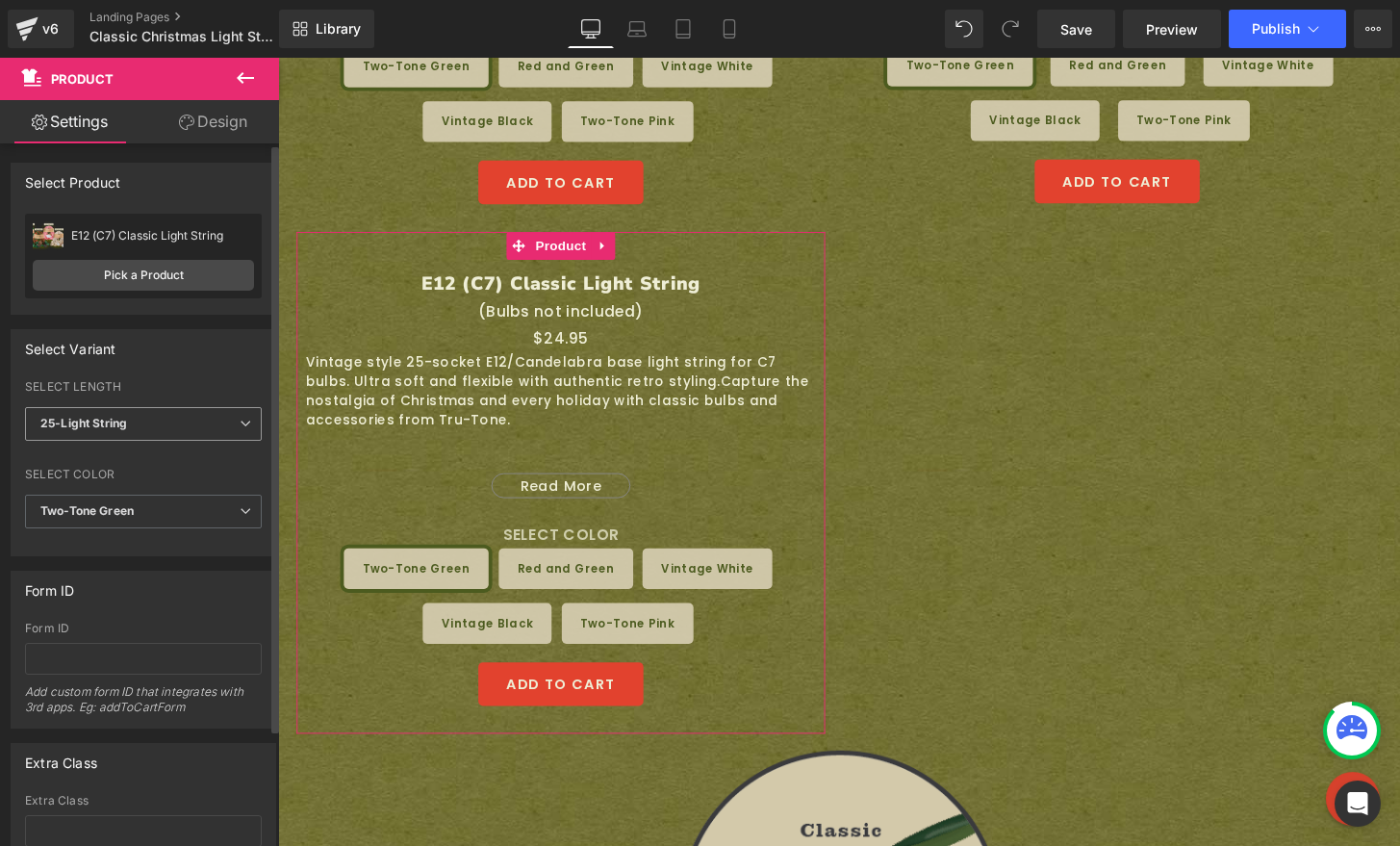 click on "25-Light String" at bounding box center (143, 423) 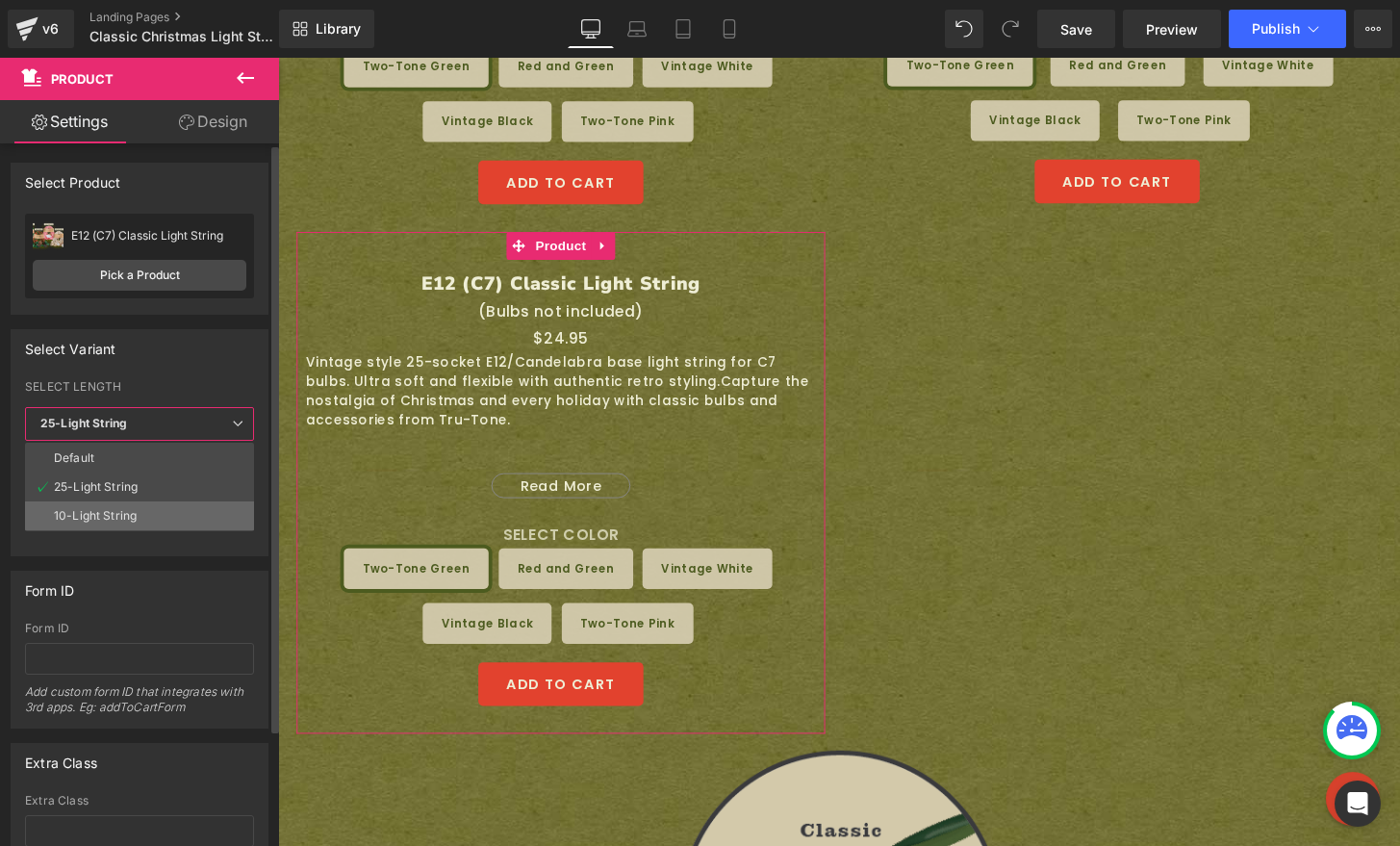click on "10-Light String" at bounding box center (140, 516) 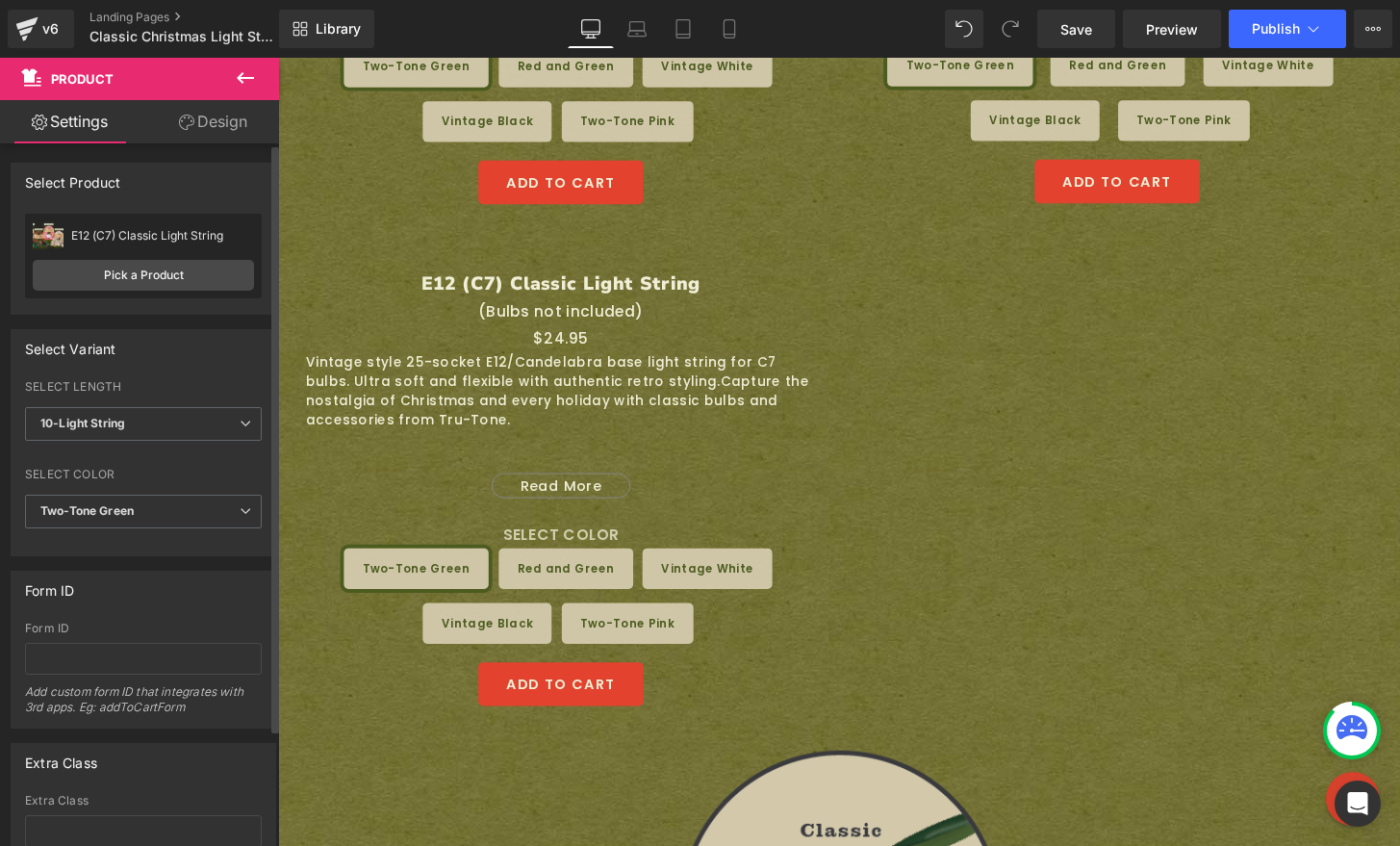 click on "SELECT COLOR" at bounding box center (143, 477) 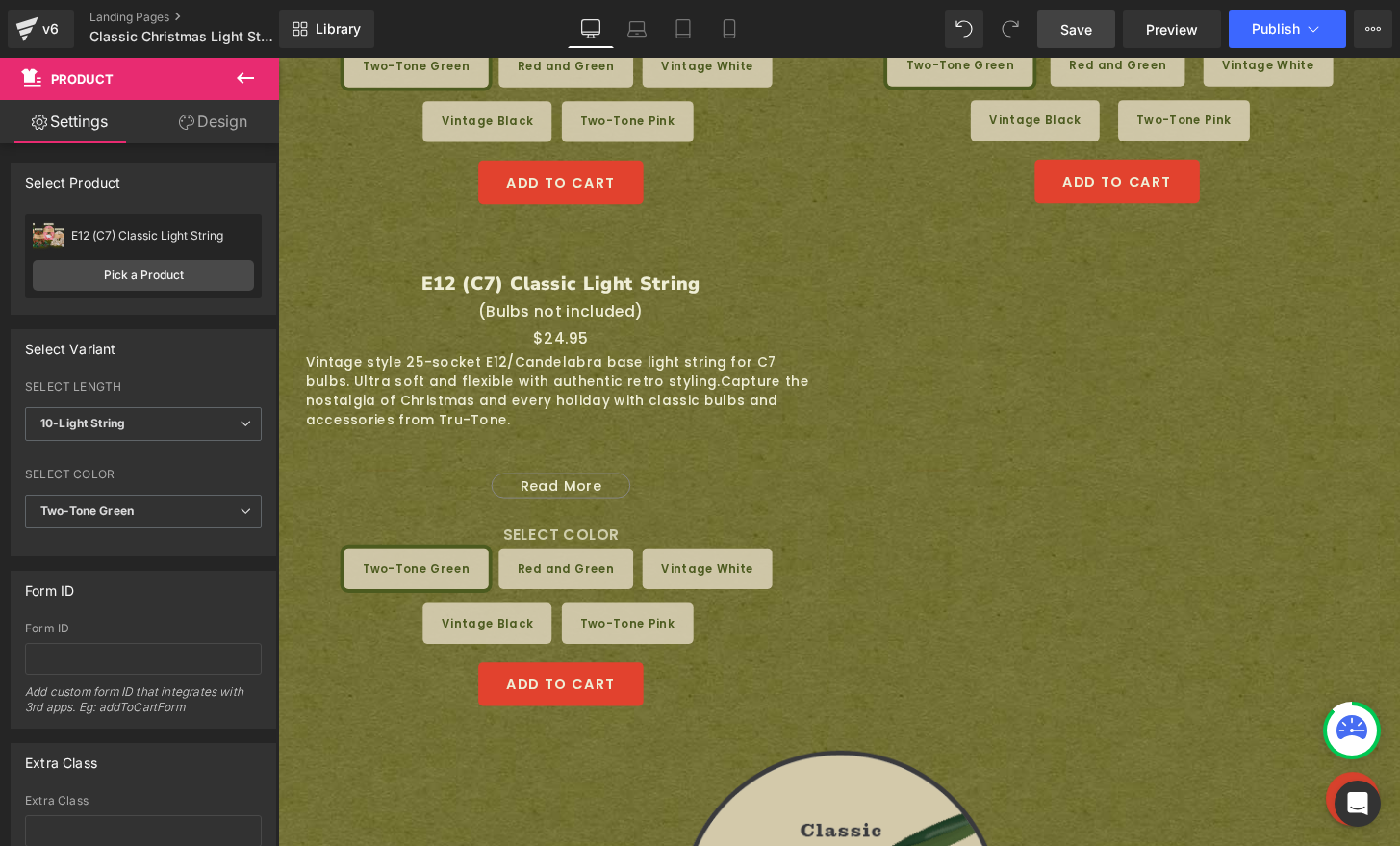 click on "Save" at bounding box center (1076, 29) 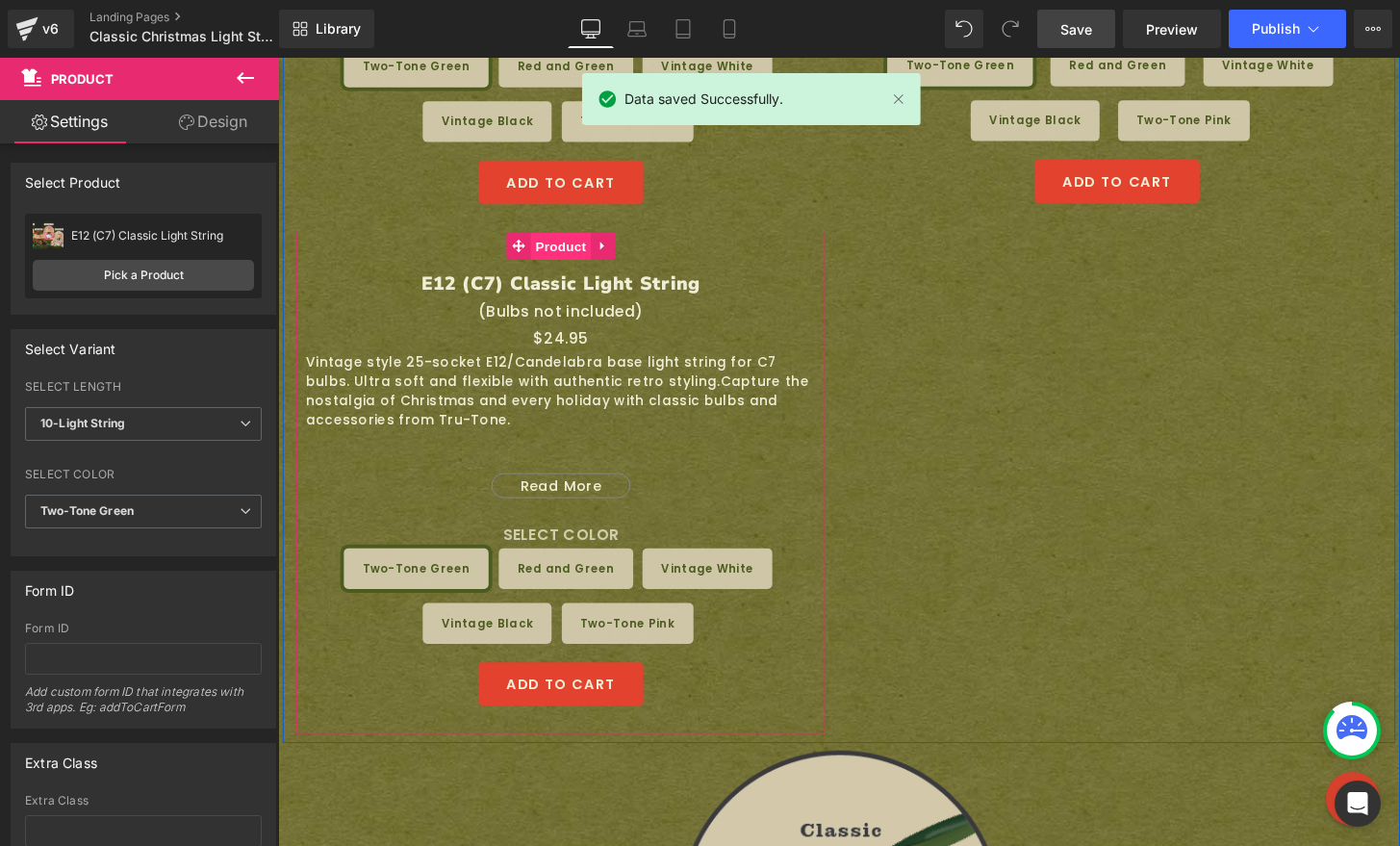 click on "Product" at bounding box center [572, 254] 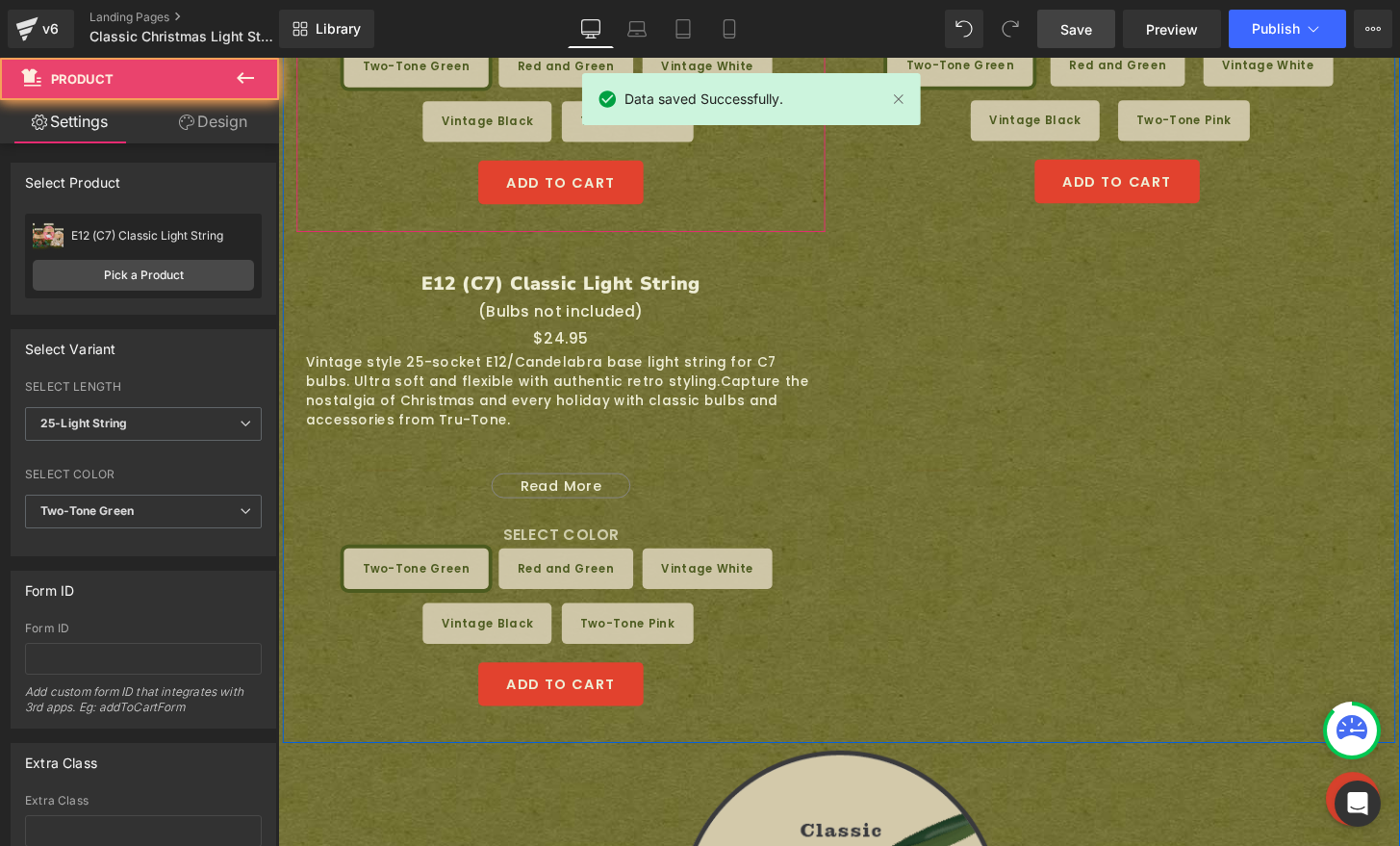 click on "E12 (C7) Classic Light String
(P) Title (Bulbs not included) Text Block
$0
$24.95
(P) Price
Vintage style 25-socket E12/Candelabra base light string for C7 bulbs. Ultra soft and flexible with authentic retro styling.  Capture the nostalgia of Christmas and every holiday with classic bulbs and accessories from Tru-Tone.
Compatible with most C7 and other E12/Candelabra base bulbs  (Bulbs not included)
Additional features:
Total Length 26.5 feet. 18 in. lead and 12 in. tail, 25 or 10 - E12 sockets with 12 in. spacing
Twisted pair vinyl insulated wire" at bounding box center (572, -99) 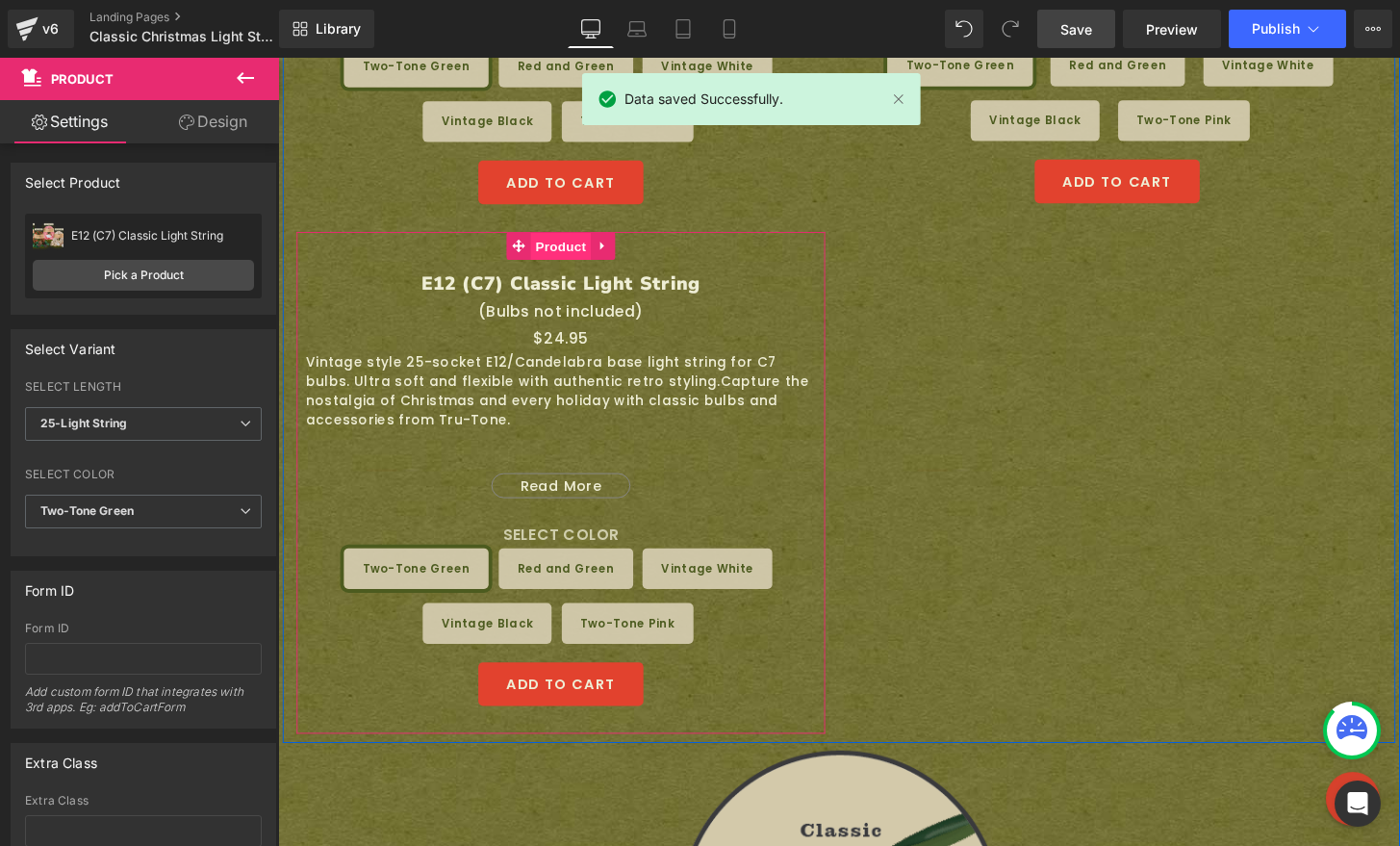 click on "Product" at bounding box center [572, 254] 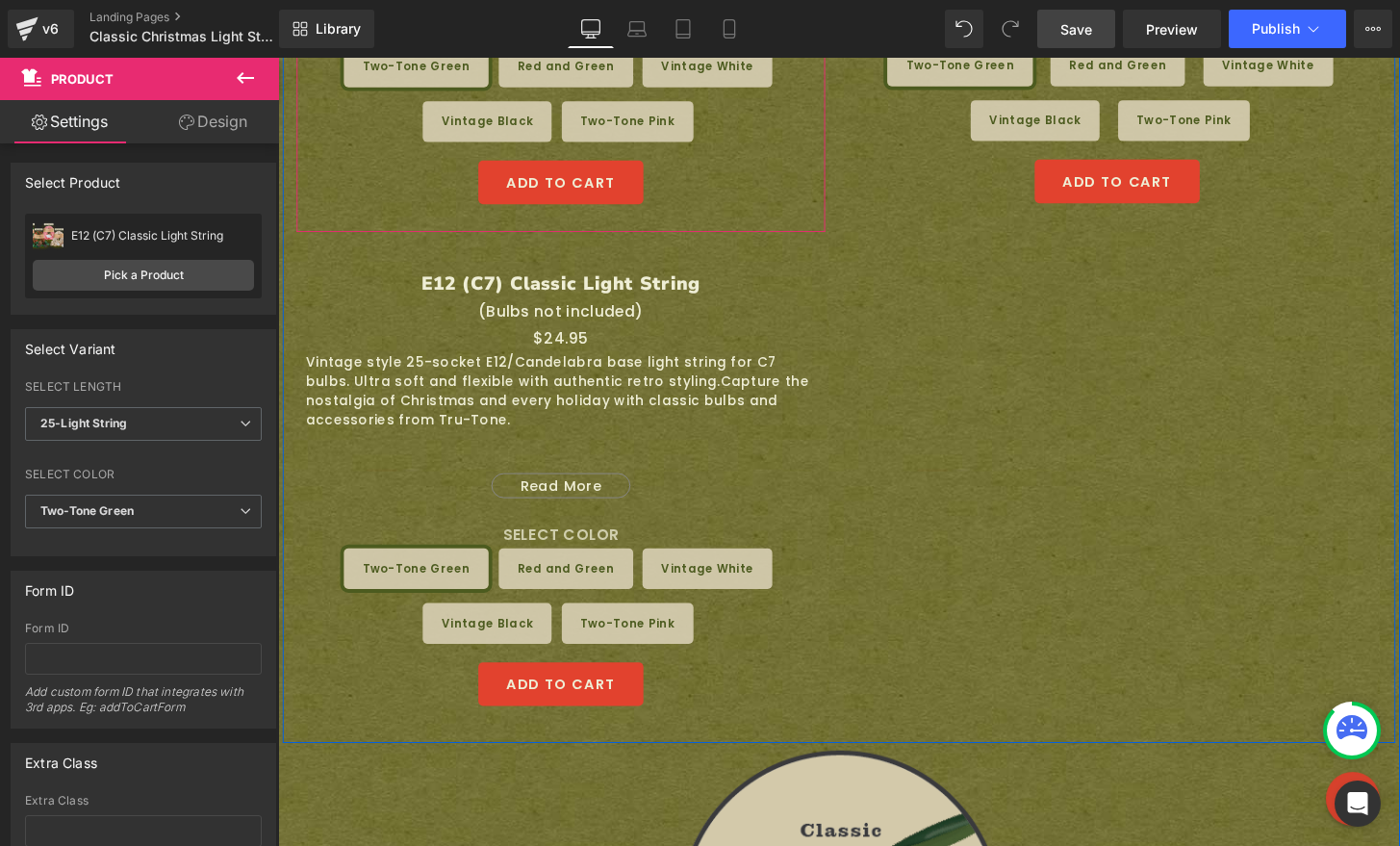 click on "ADD TO CART" at bounding box center (572, 187) 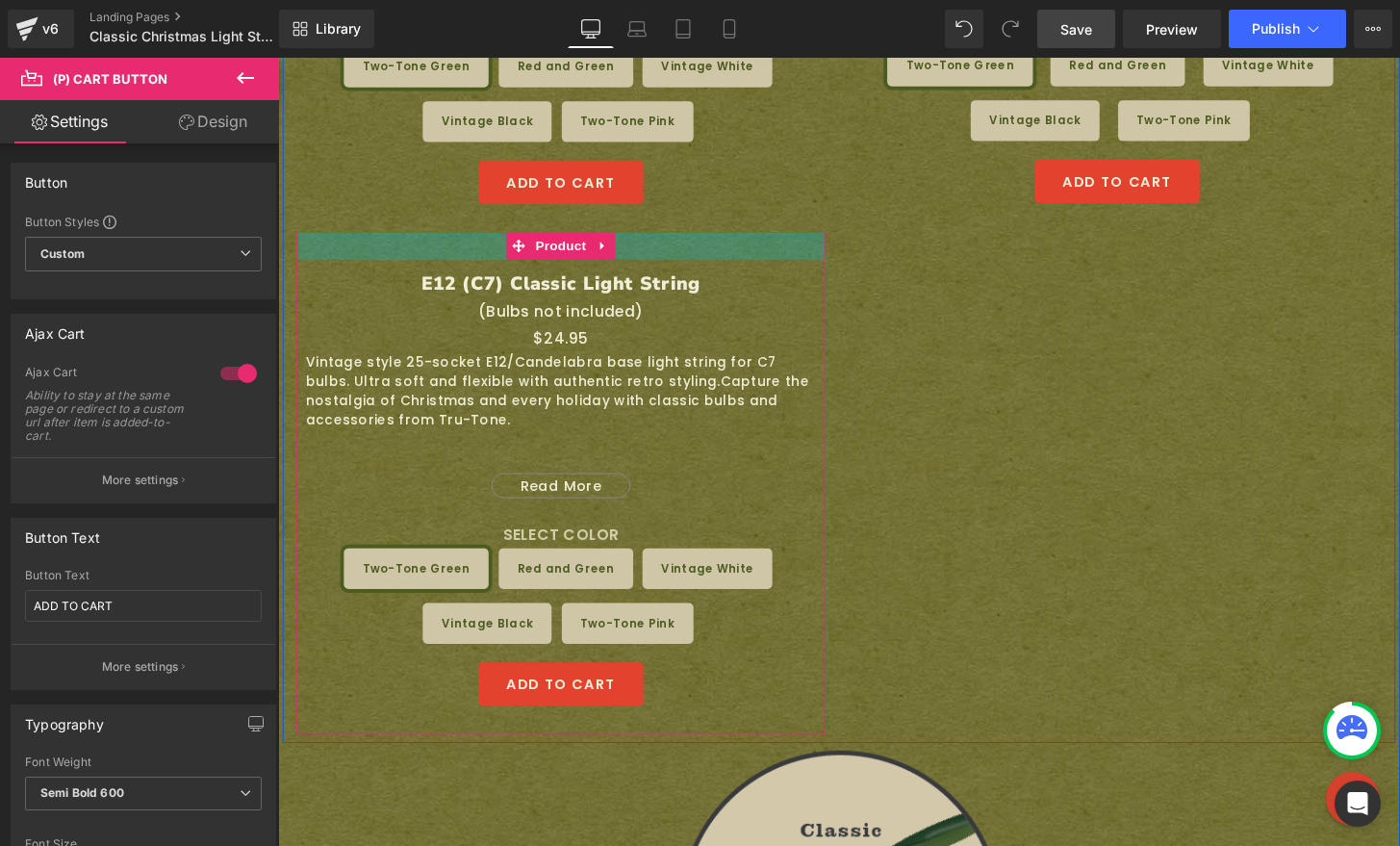 scroll, scrollTop: 1486, scrollLeft: 0, axis: vertical 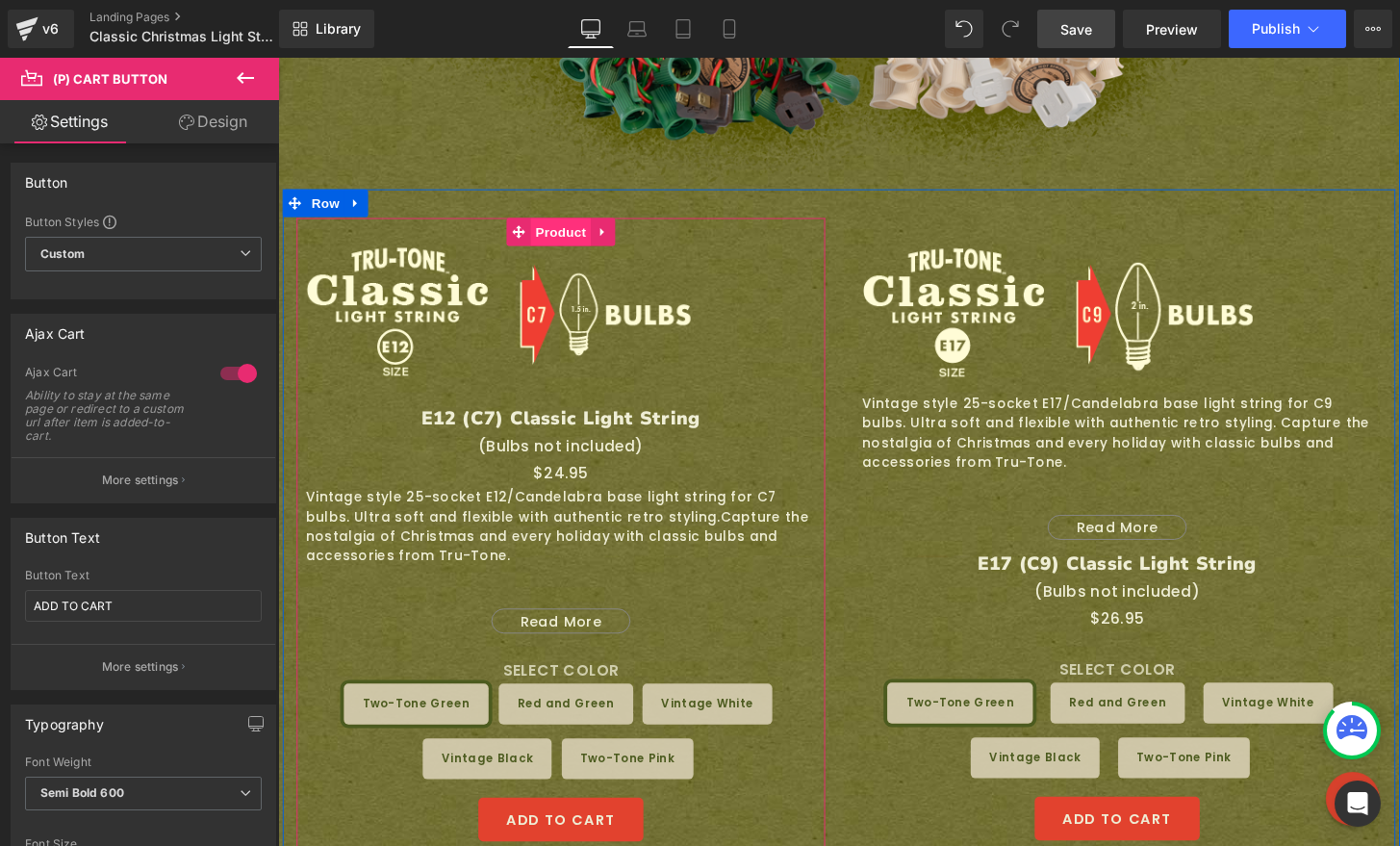 click on "Product" at bounding box center [572, 239] 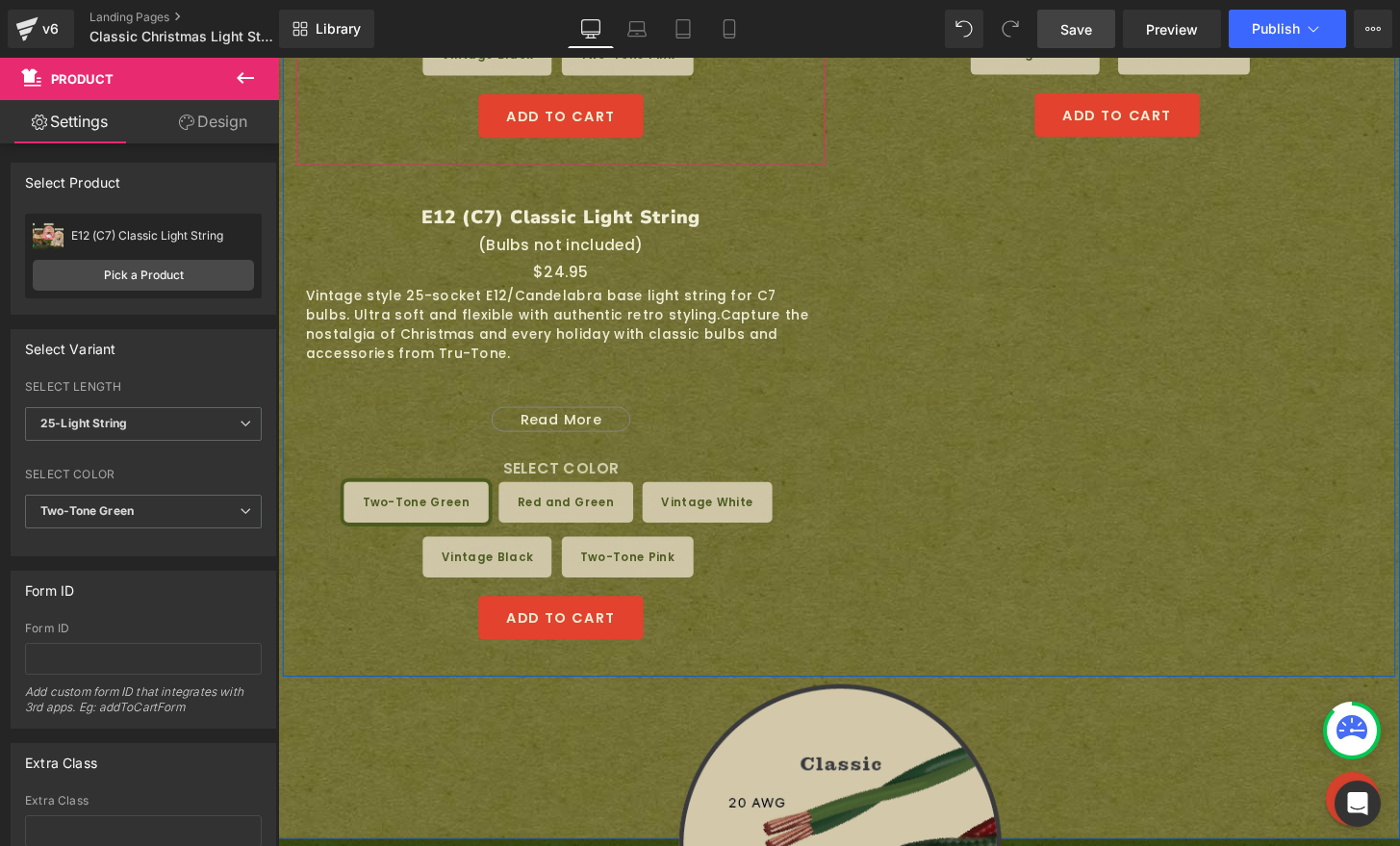 scroll, scrollTop: 2218, scrollLeft: 0, axis: vertical 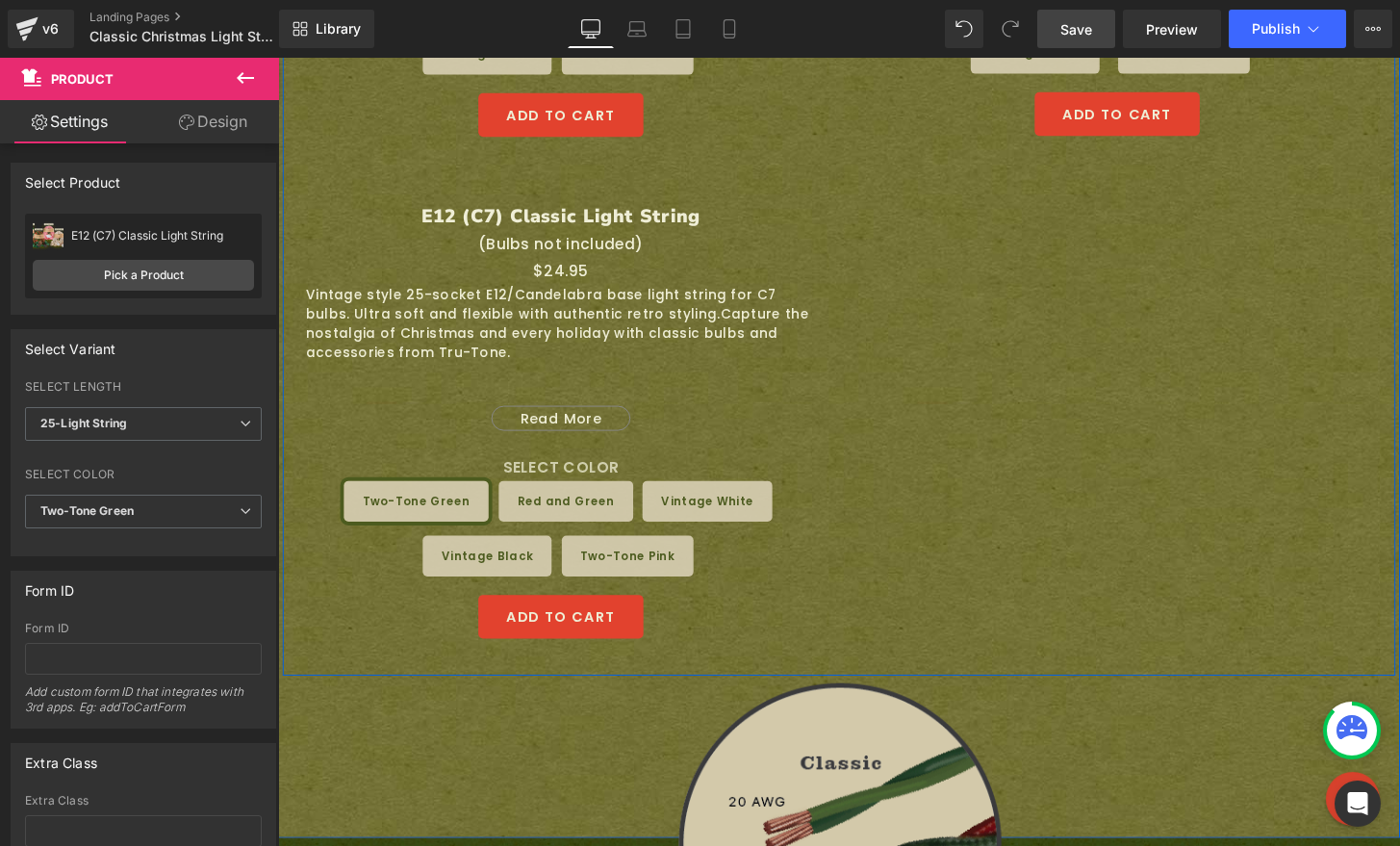 click on "(P) Title" at bounding box center [562, 222] 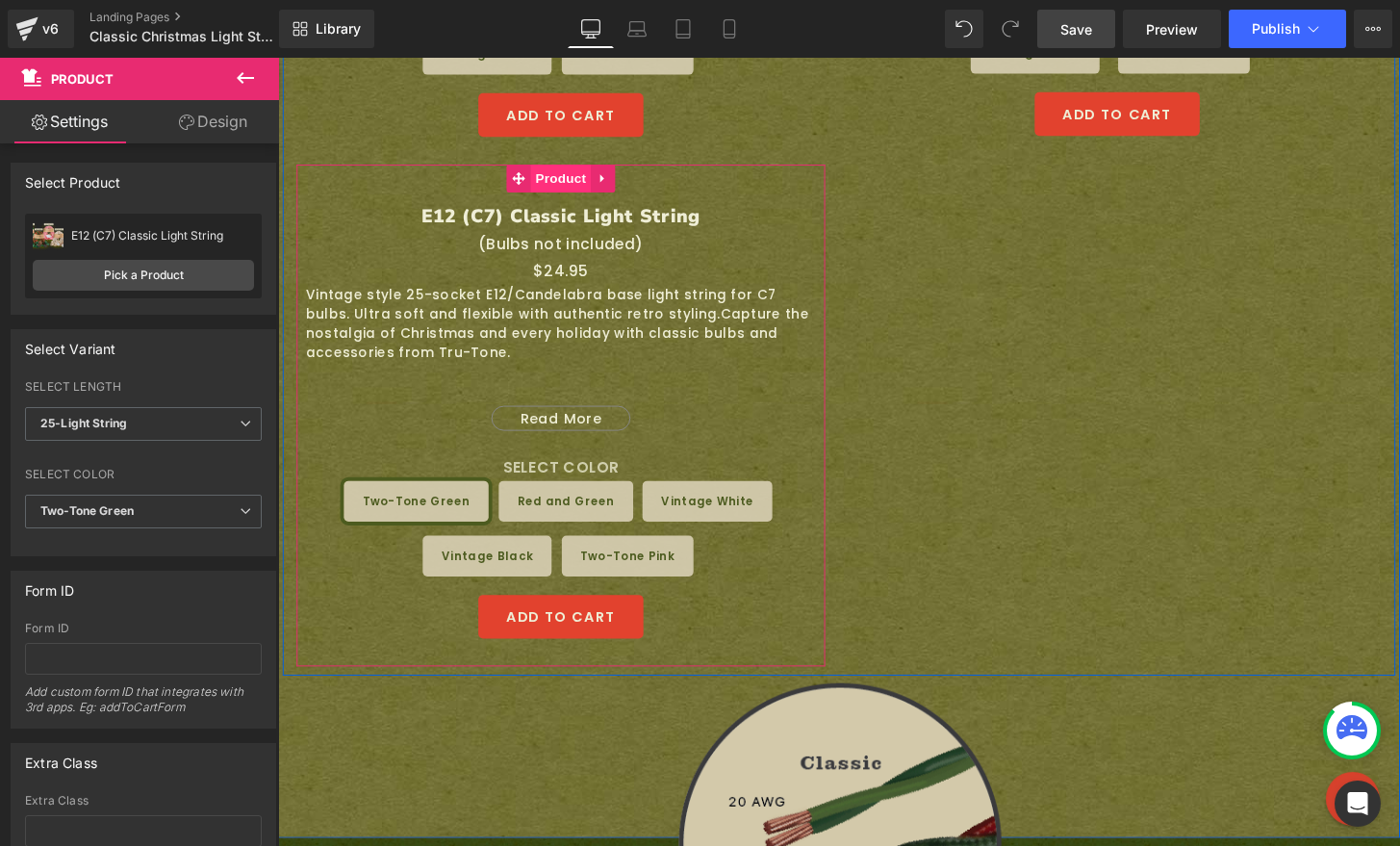 click on "Product" at bounding box center [572, 183] 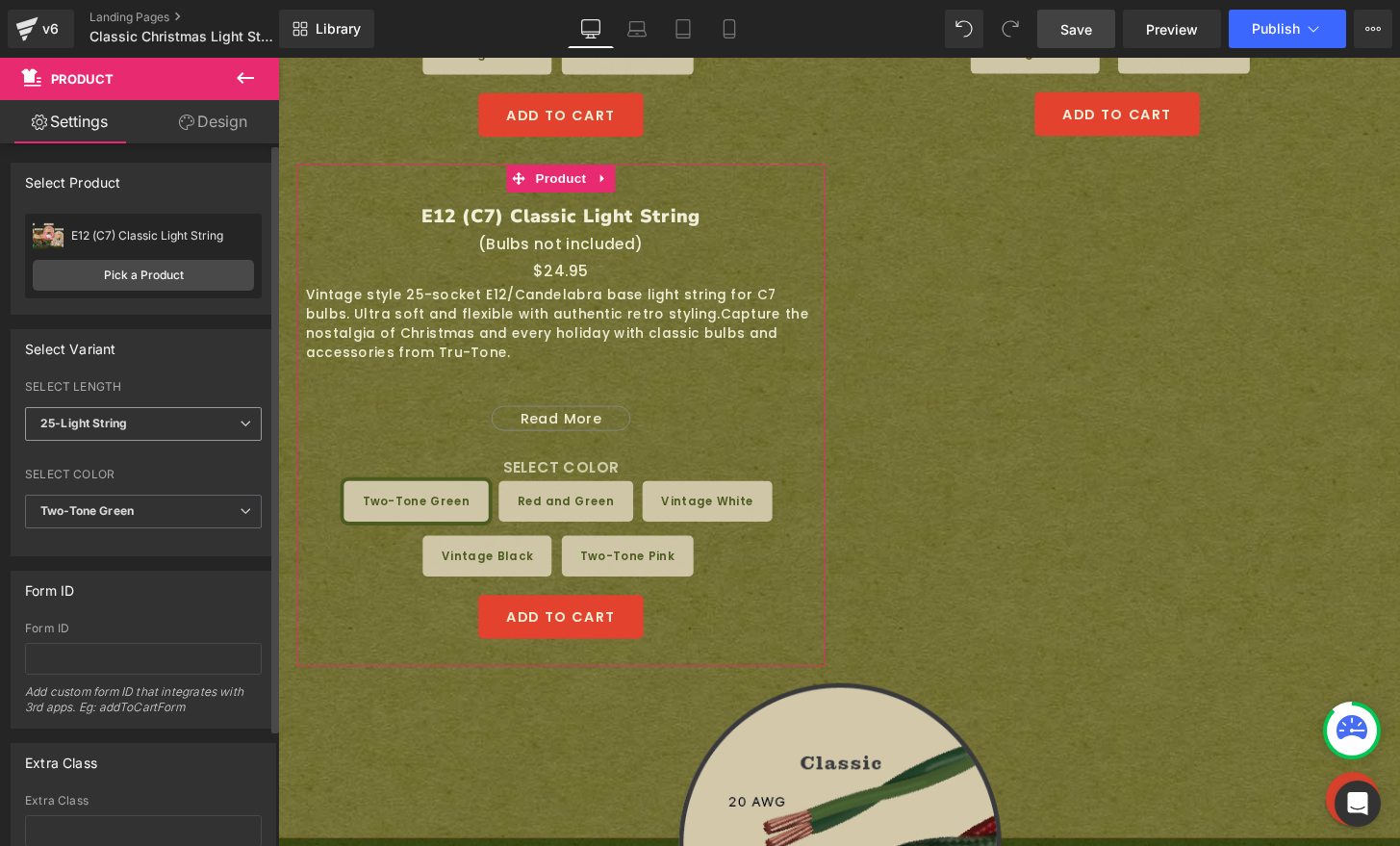 click on "25-Light String" at bounding box center [143, 423] 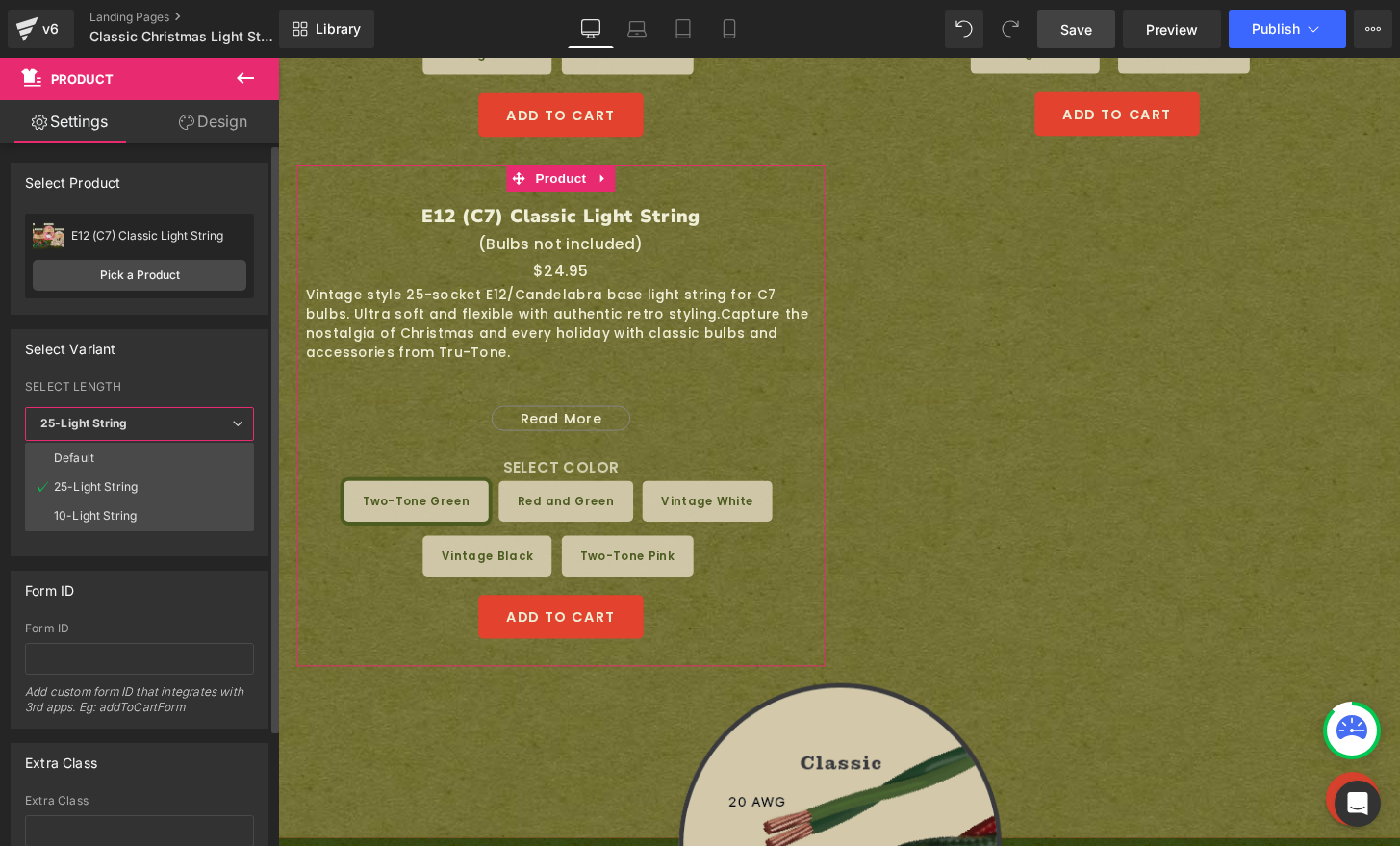 click on "10-Light String" at bounding box center [140, 516] 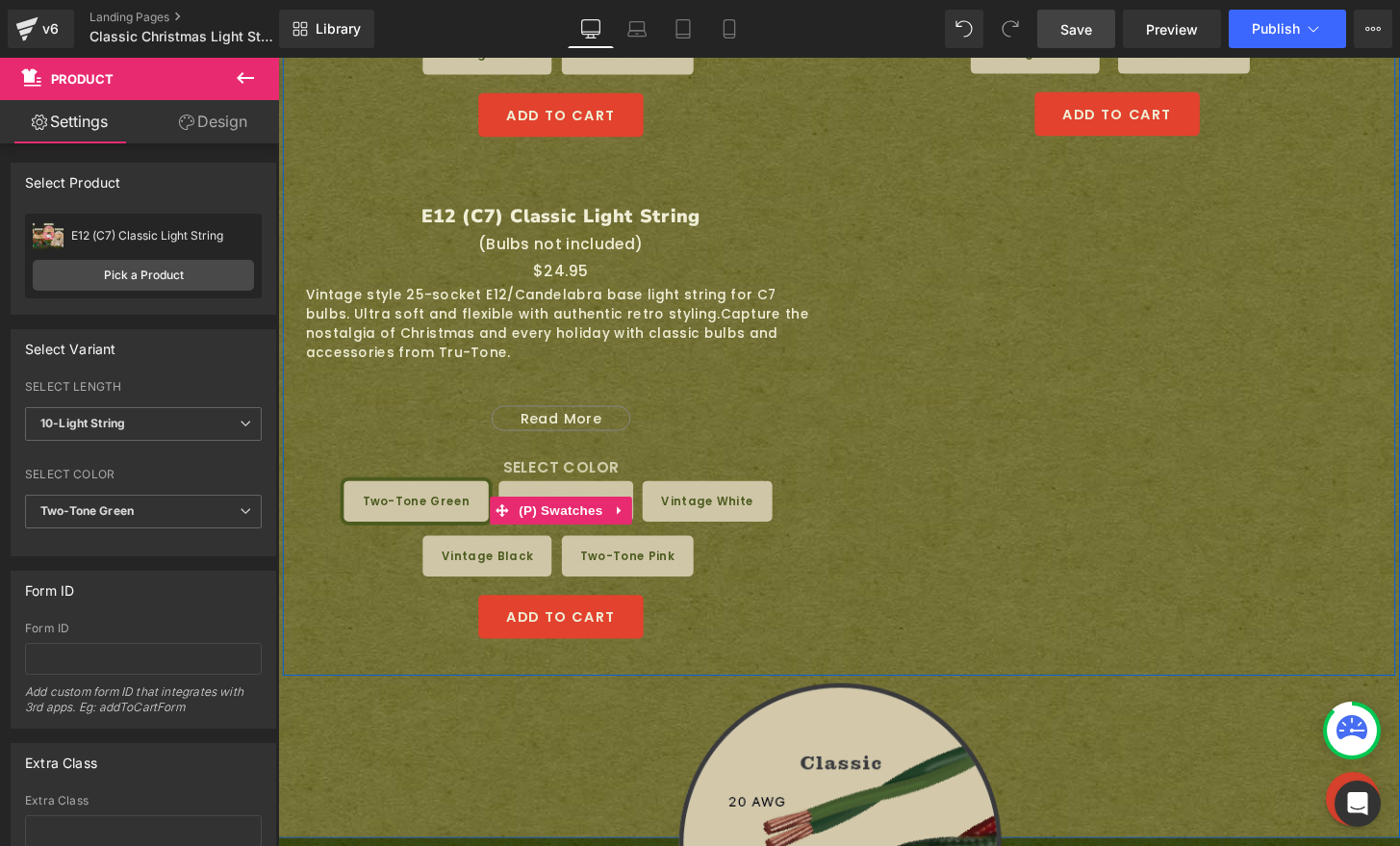 click on "SELECT COLOR
Two-Tone Green
Red and Green
Vintage White
Vintage Black
Two-Tone Pink" at bounding box center (572, 542) 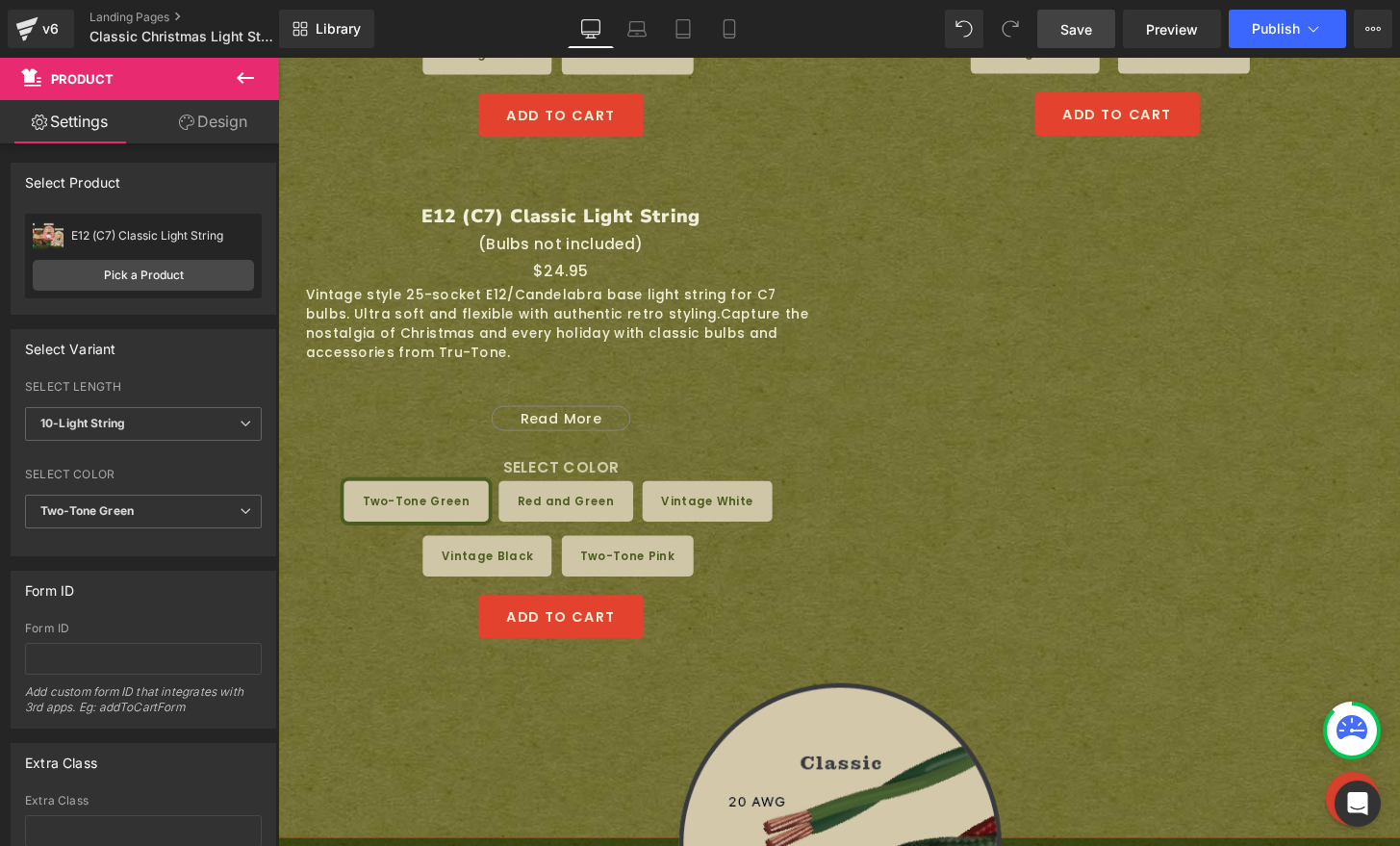 click on "Save" at bounding box center (1076, 29) 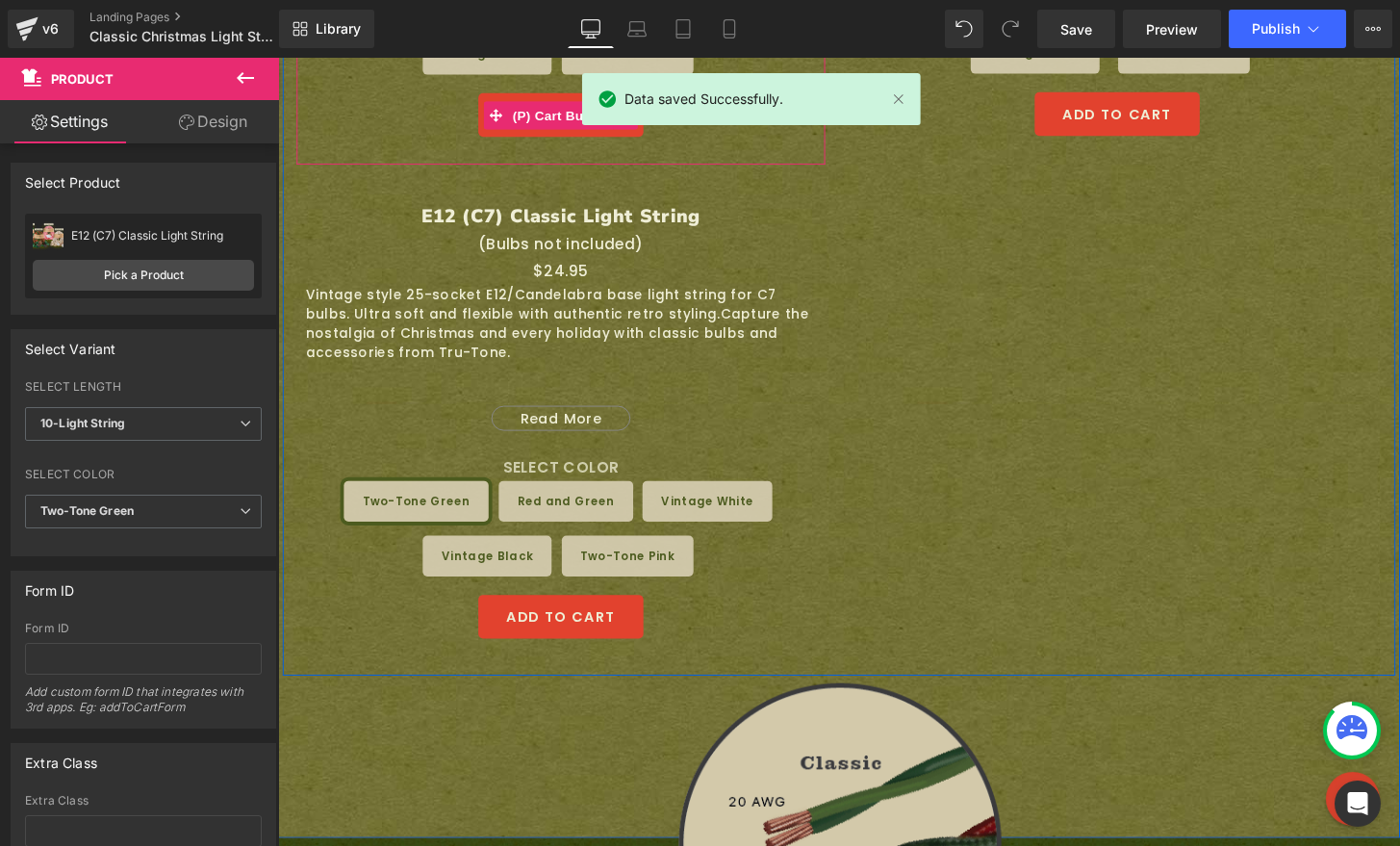 click on "ADD TO CART" at bounding box center (572, 116) 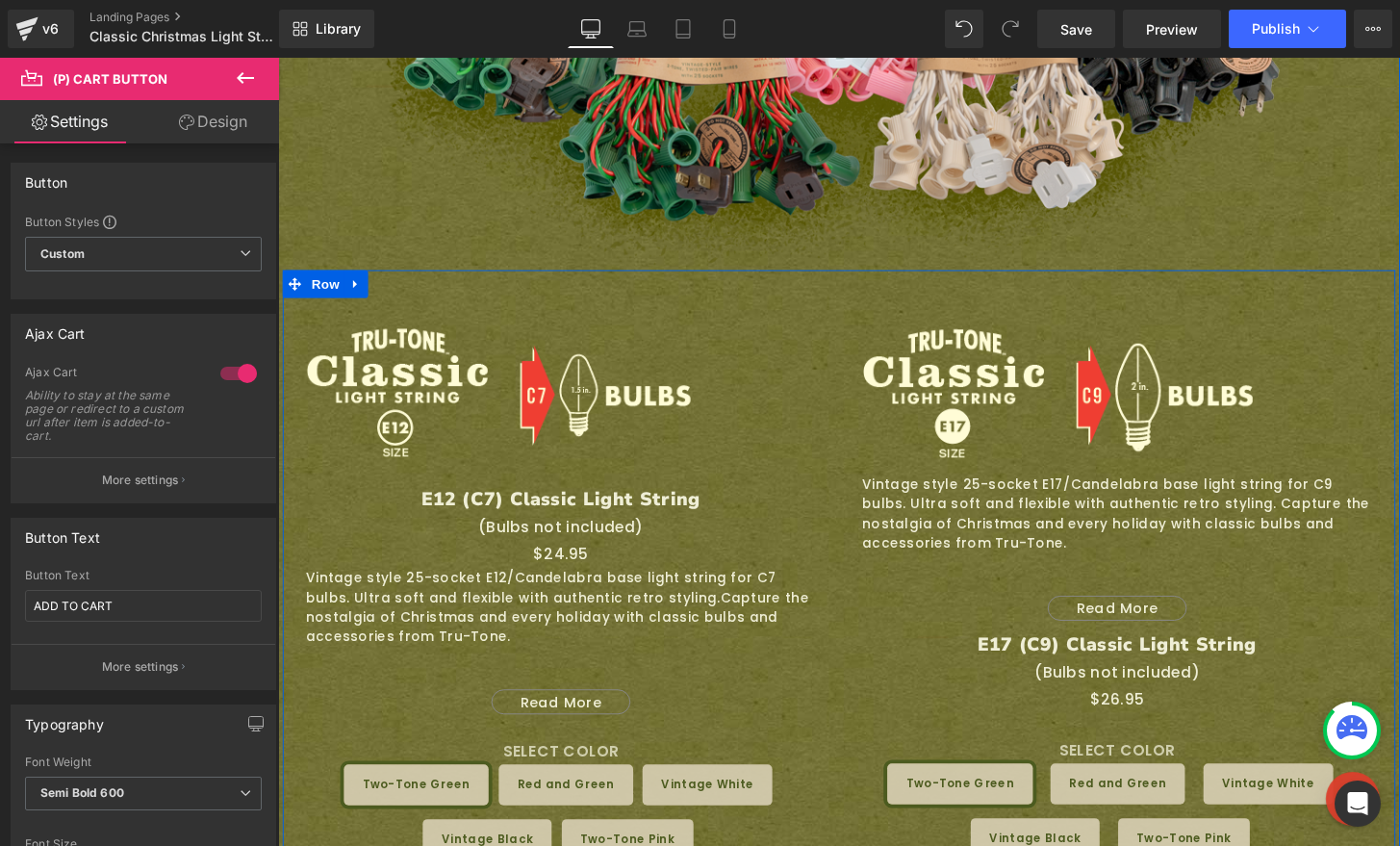 scroll, scrollTop: 1391, scrollLeft: 0, axis: vertical 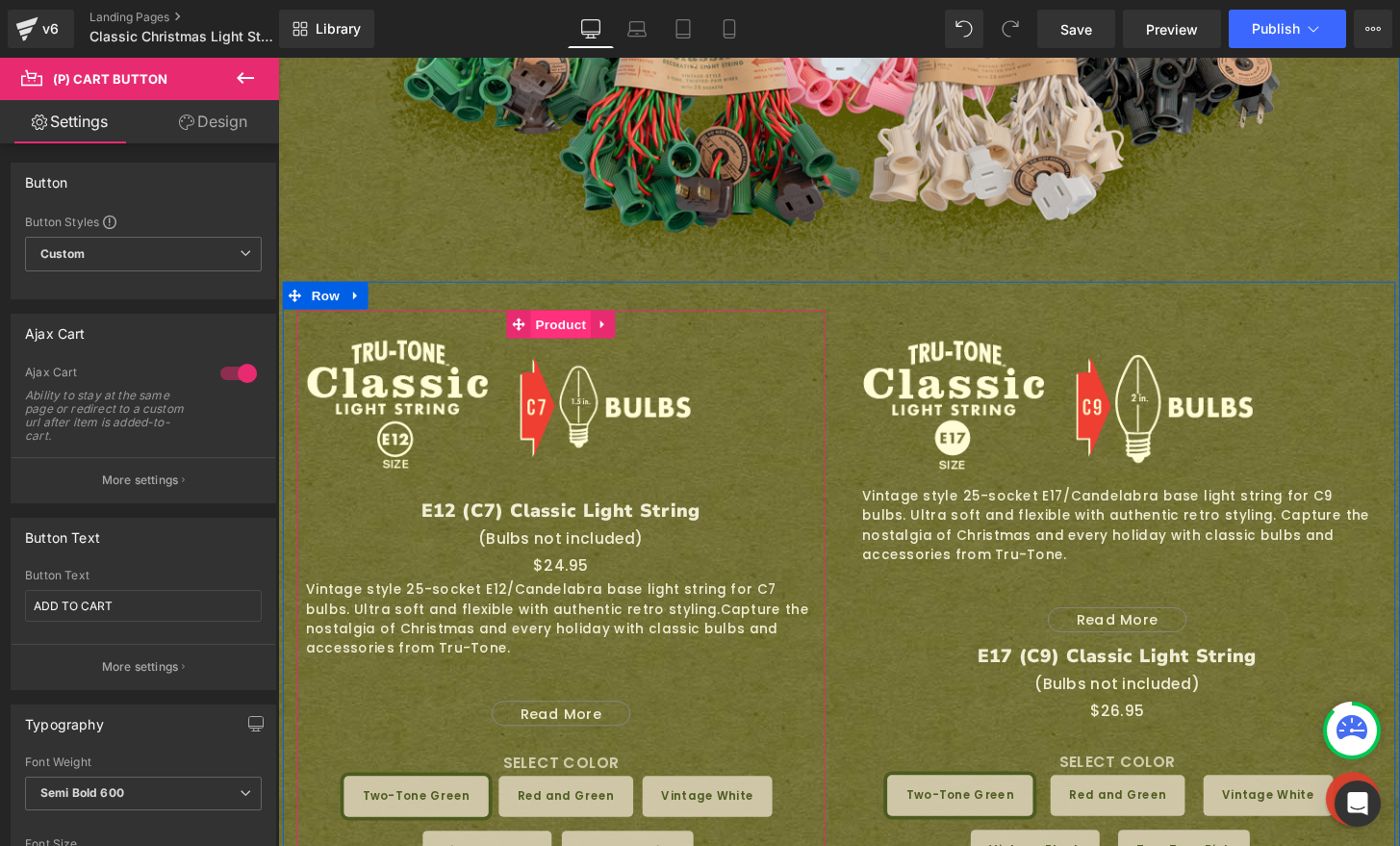 click on "Product" at bounding box center (572, 334) 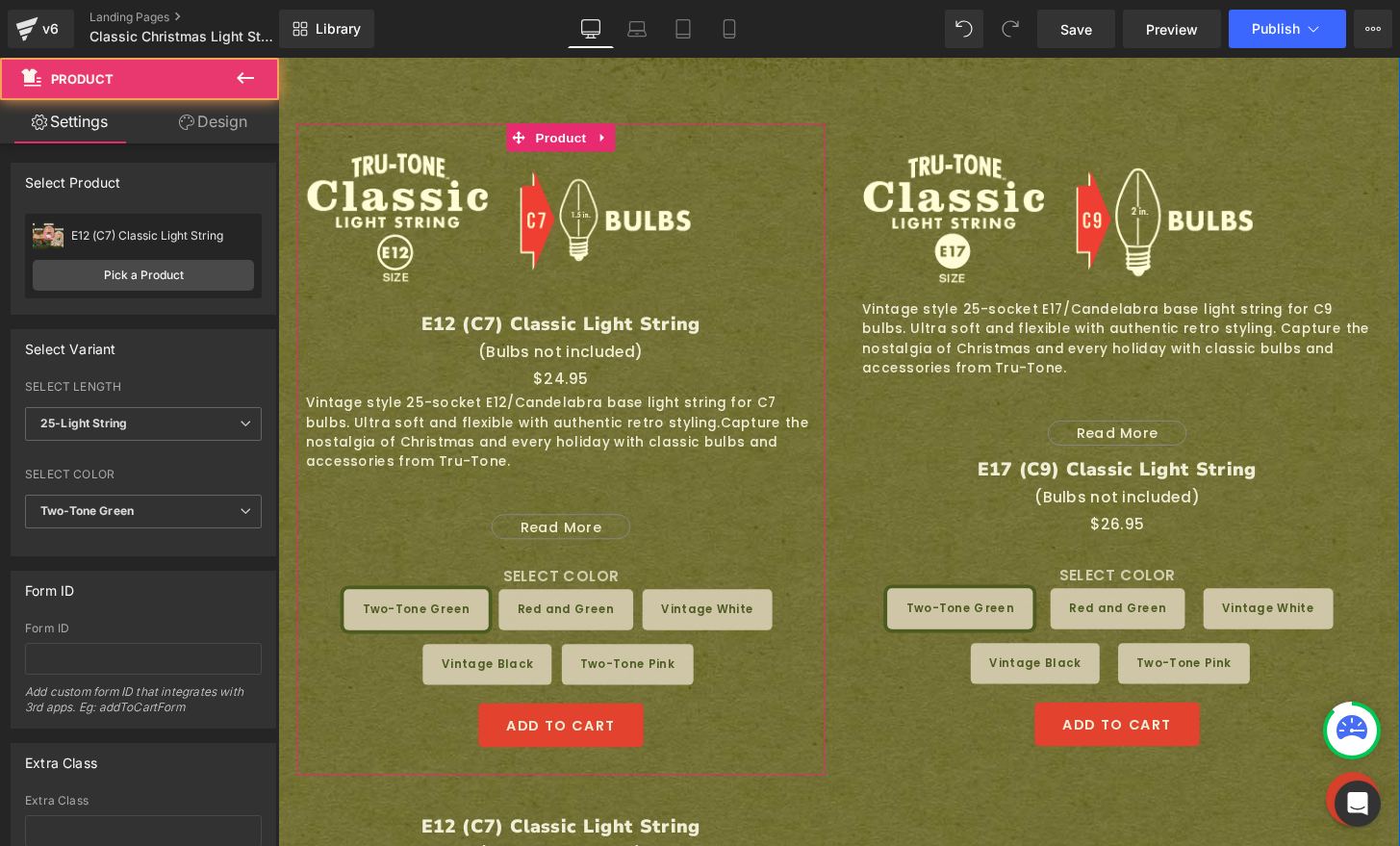 scroll, scrollTop: 1985, scrollLeft: 0, axis: vertical 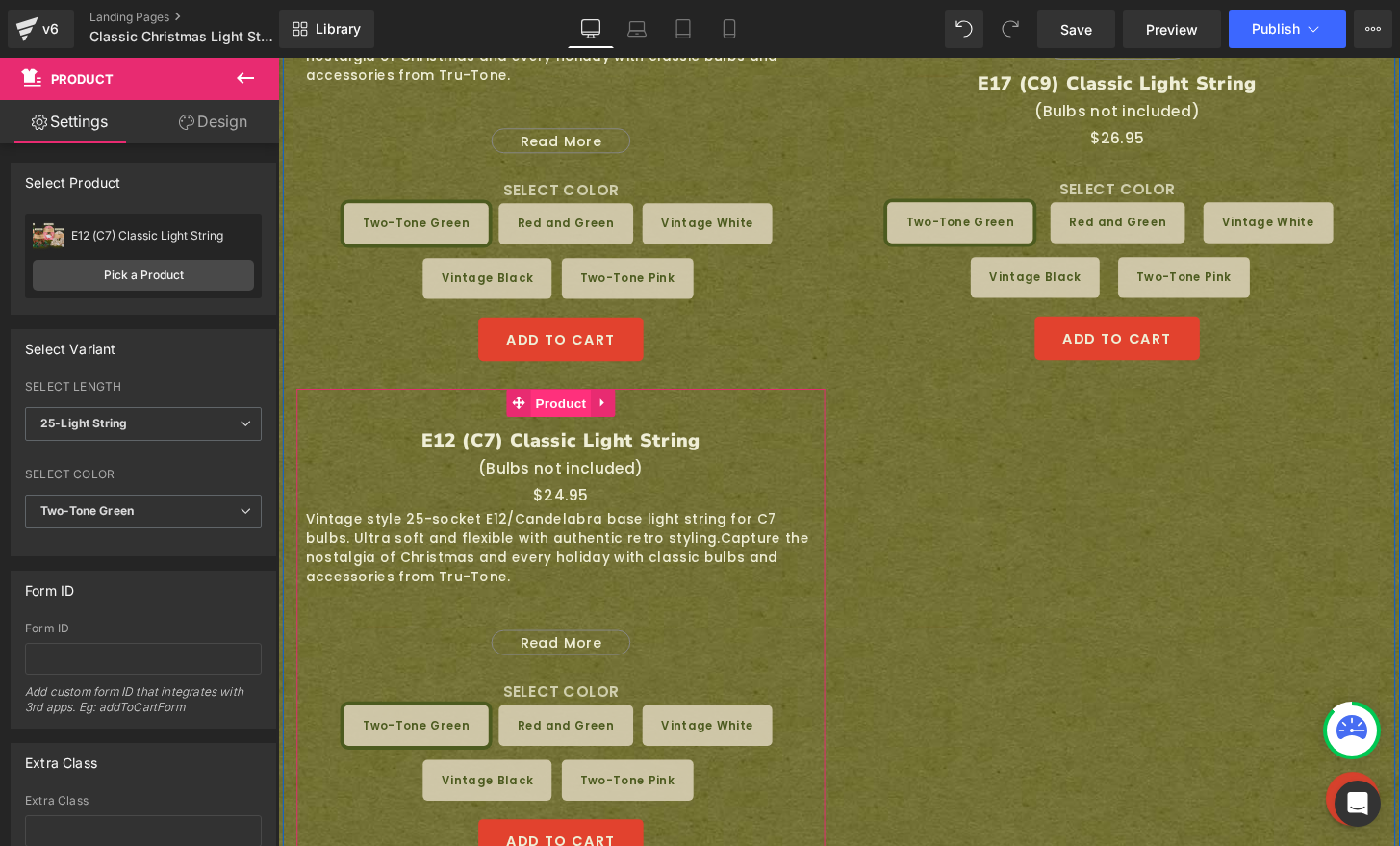 click on "Product" at bounding box center (572, 417) 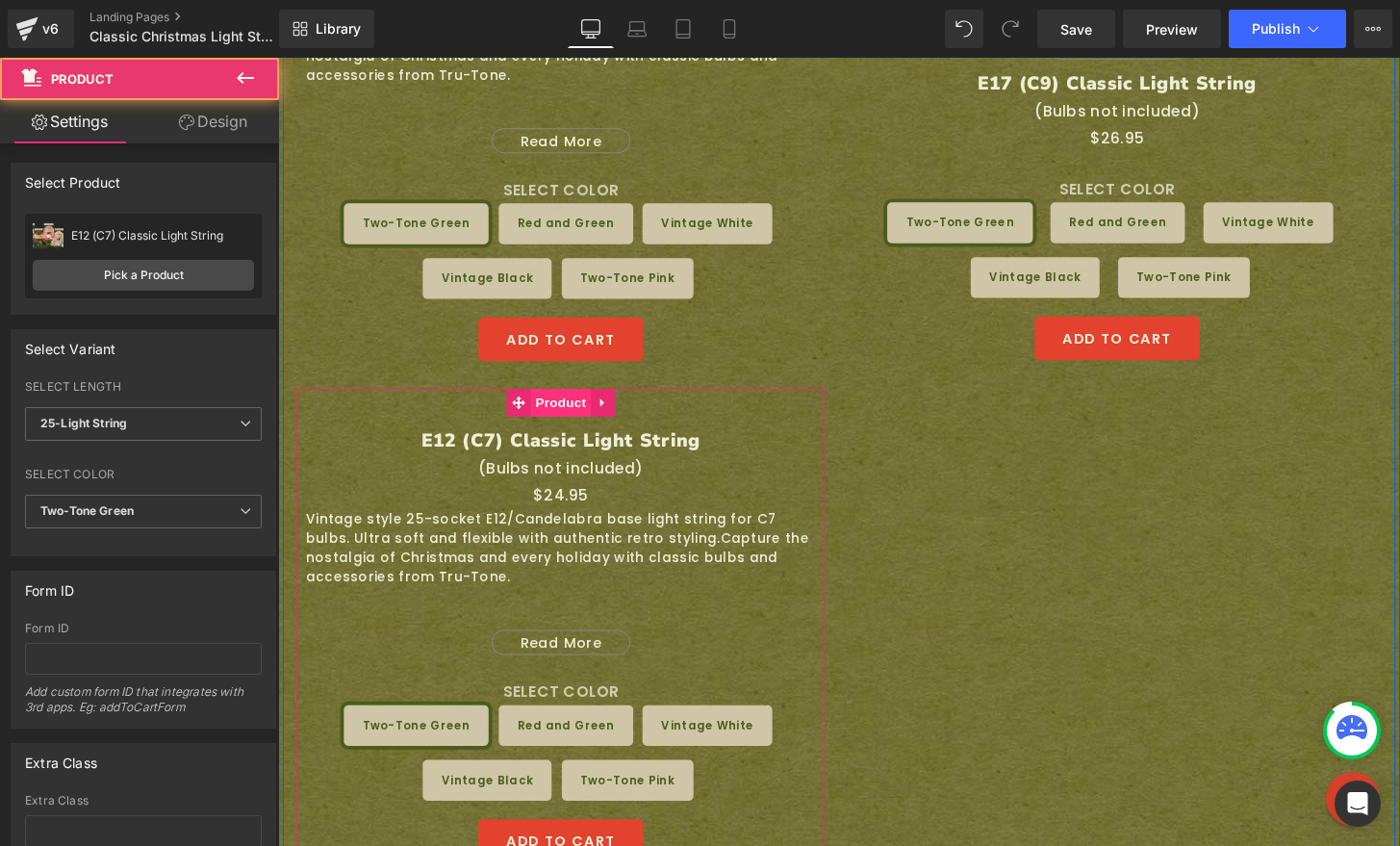 click on "Product" at bounding box center (572, 416) 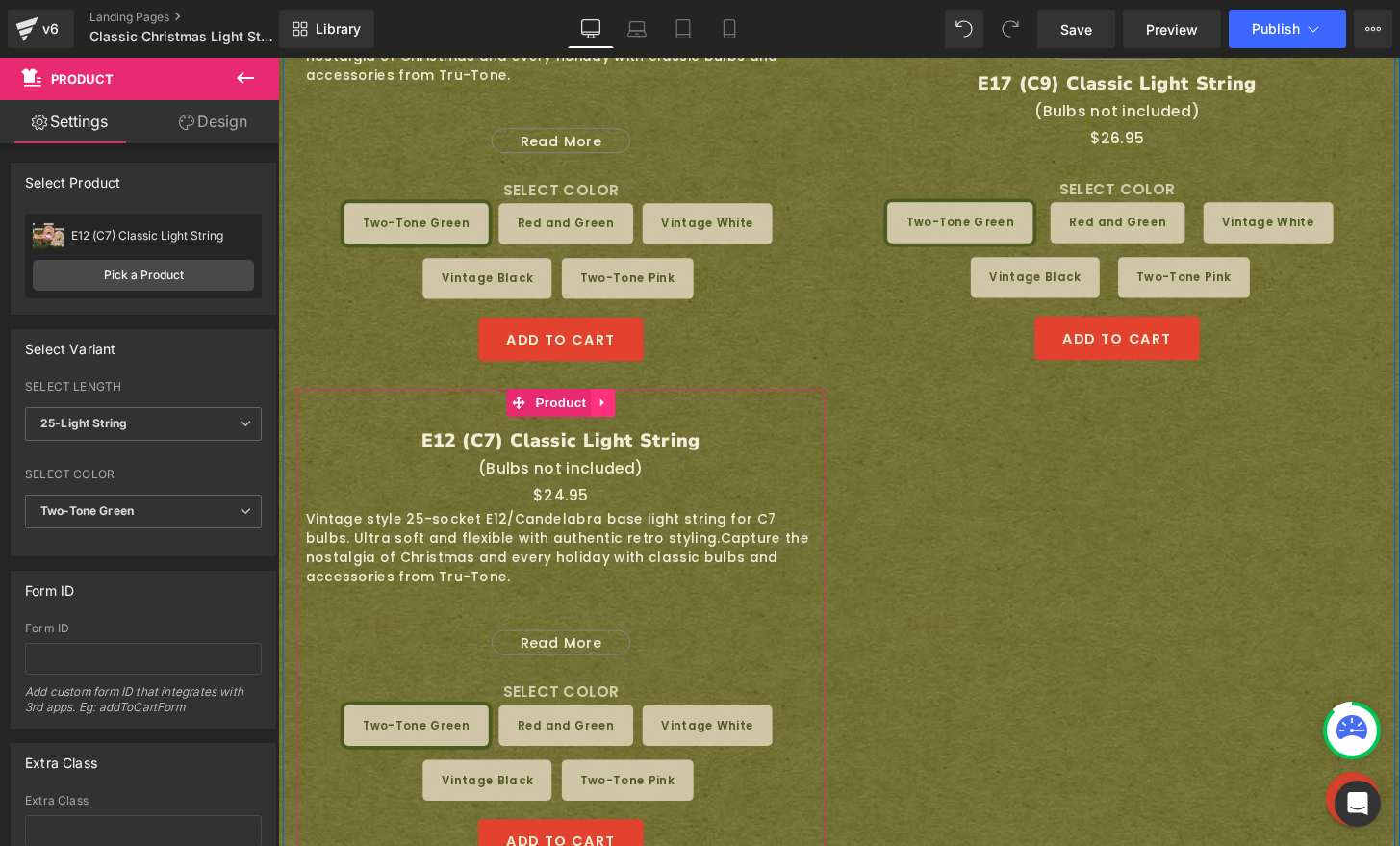 click 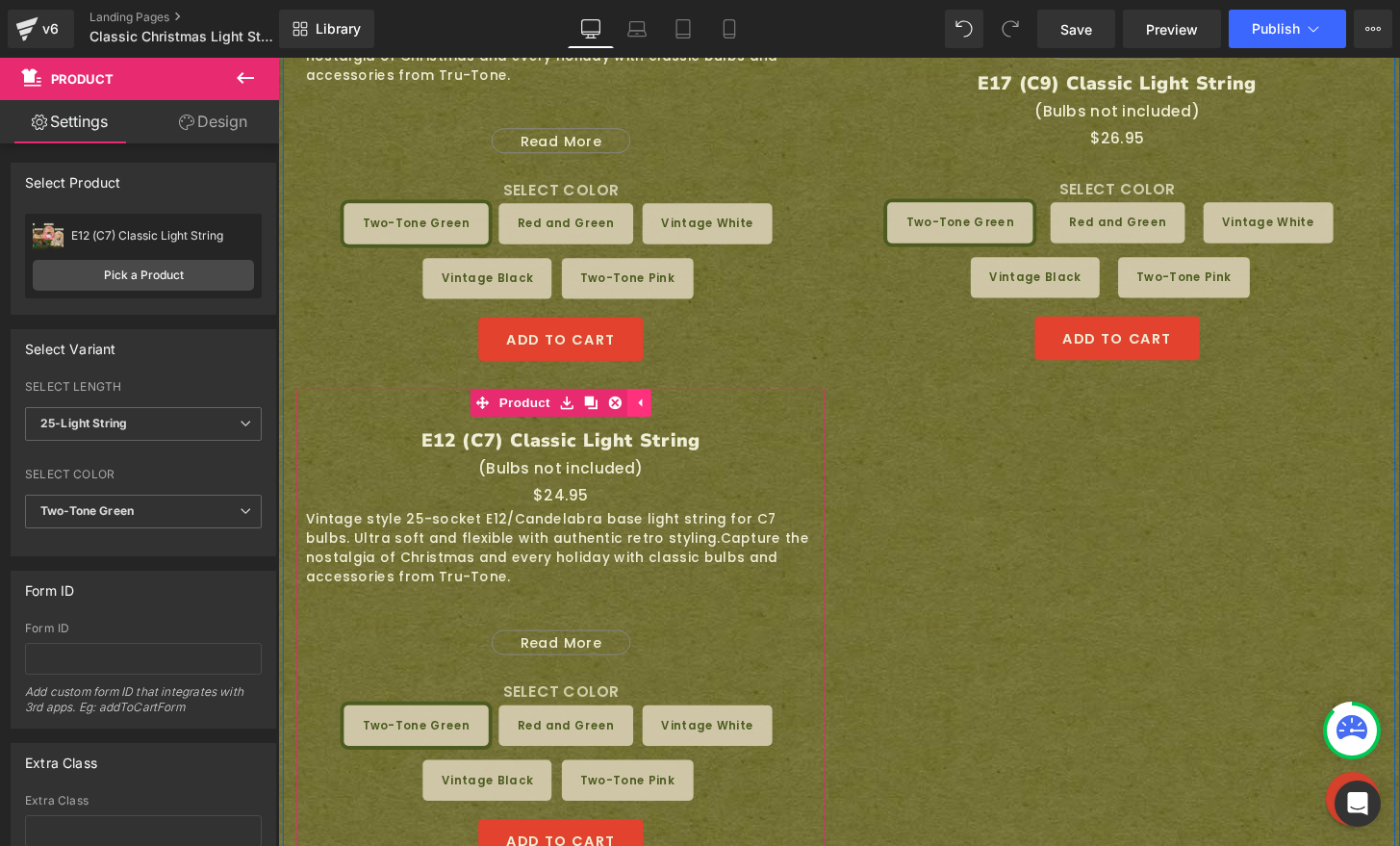 click 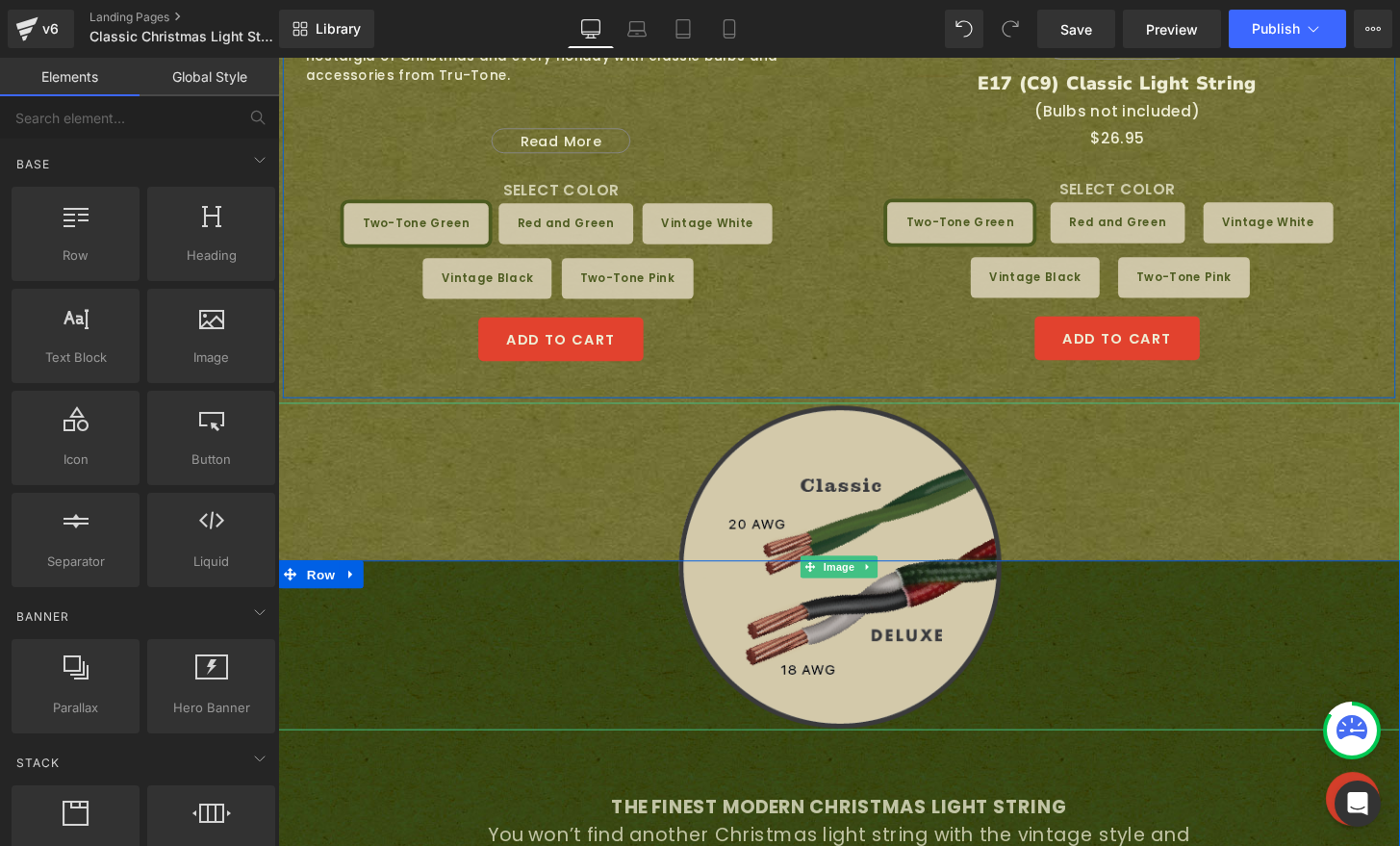 scroll, scrollTop: 1415, scrollLeft: 0, axis: vertical 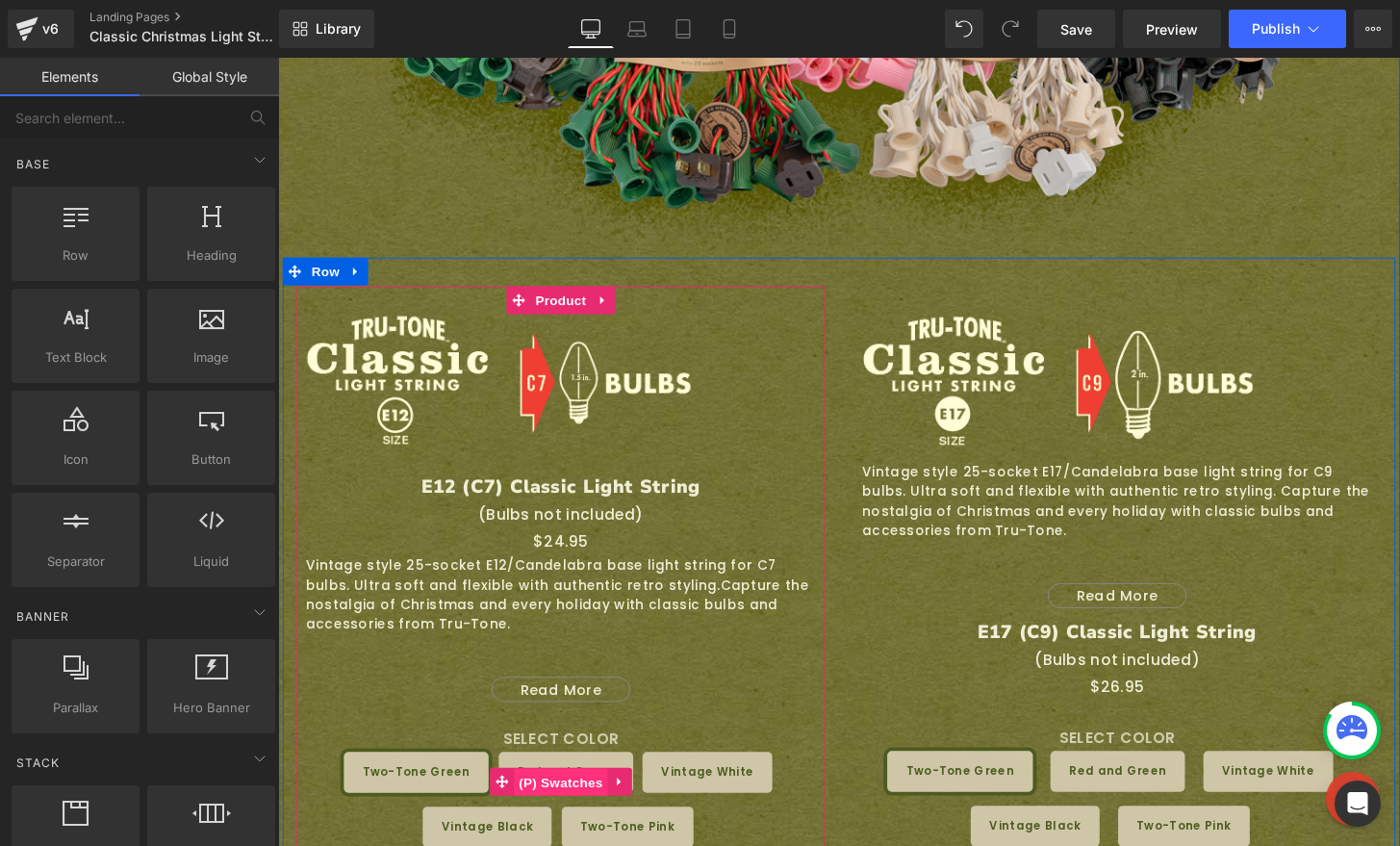 click on "(P) Swatches" at bounding box center (572, 810) 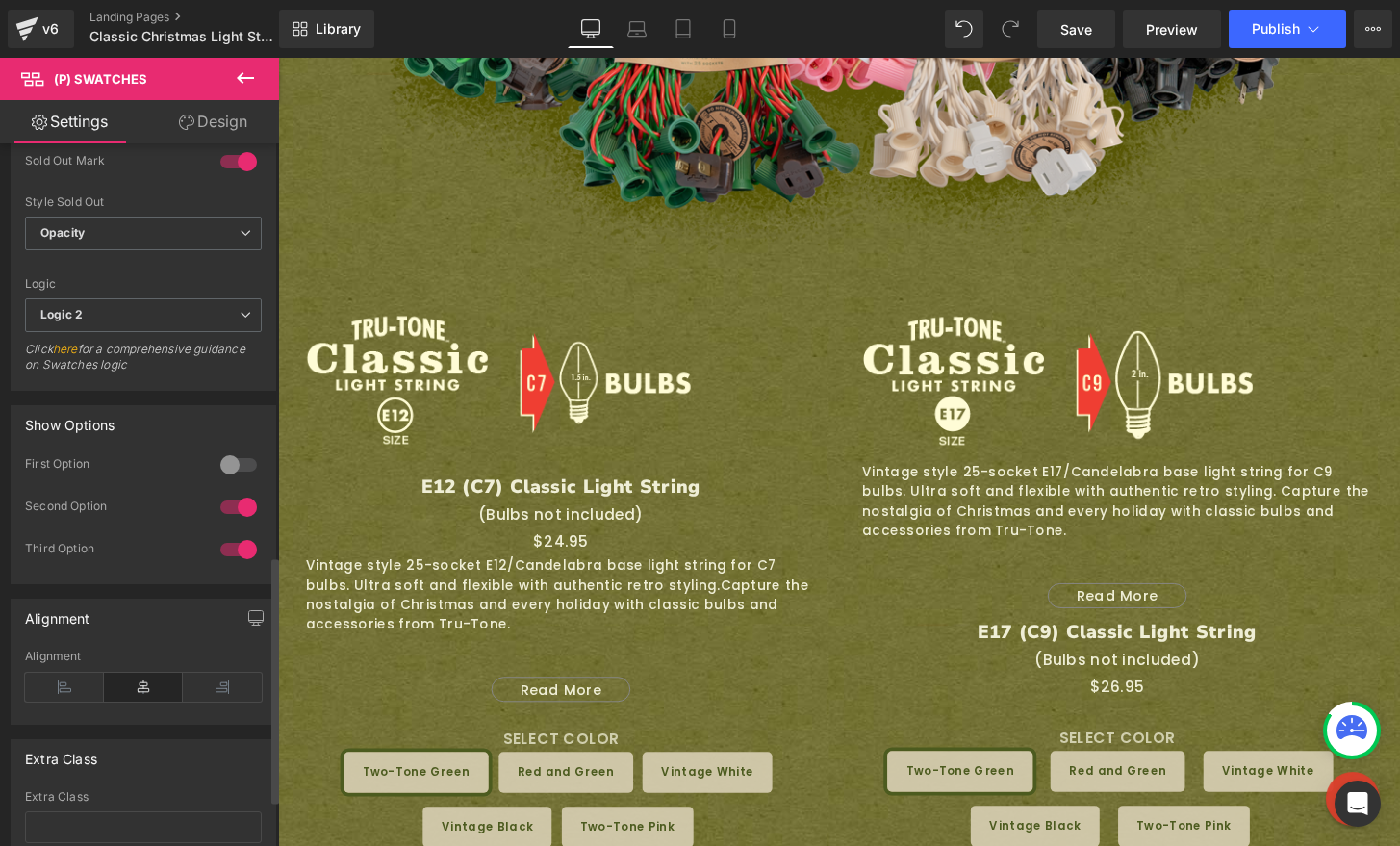 scroll, scrollTop: 1176, scrollLeft: 0, axis: vertical 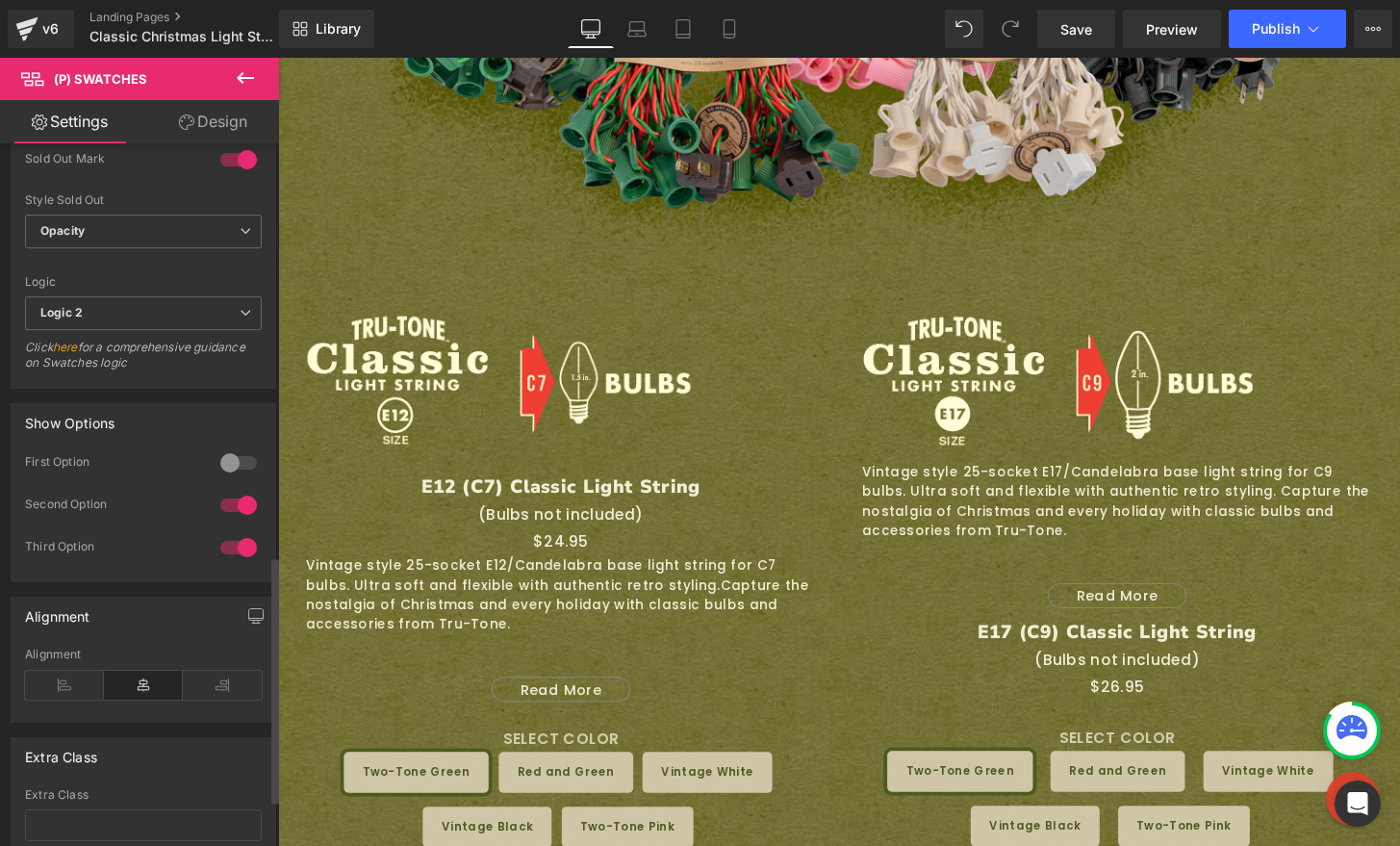 click at bounding box center [239, 463] 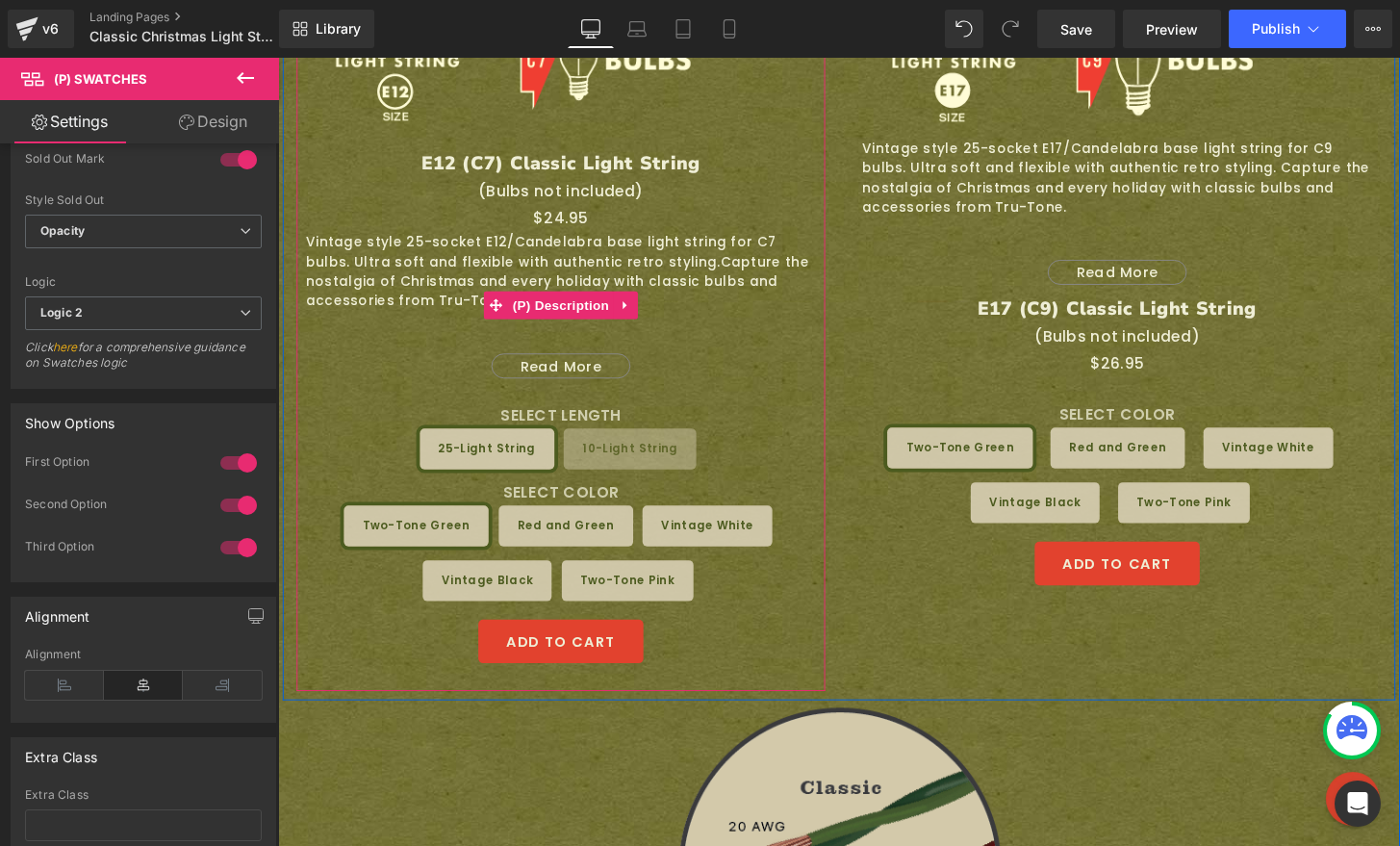scroll, scrollTop: 1753, scrollLeft: 0, axis: vertical 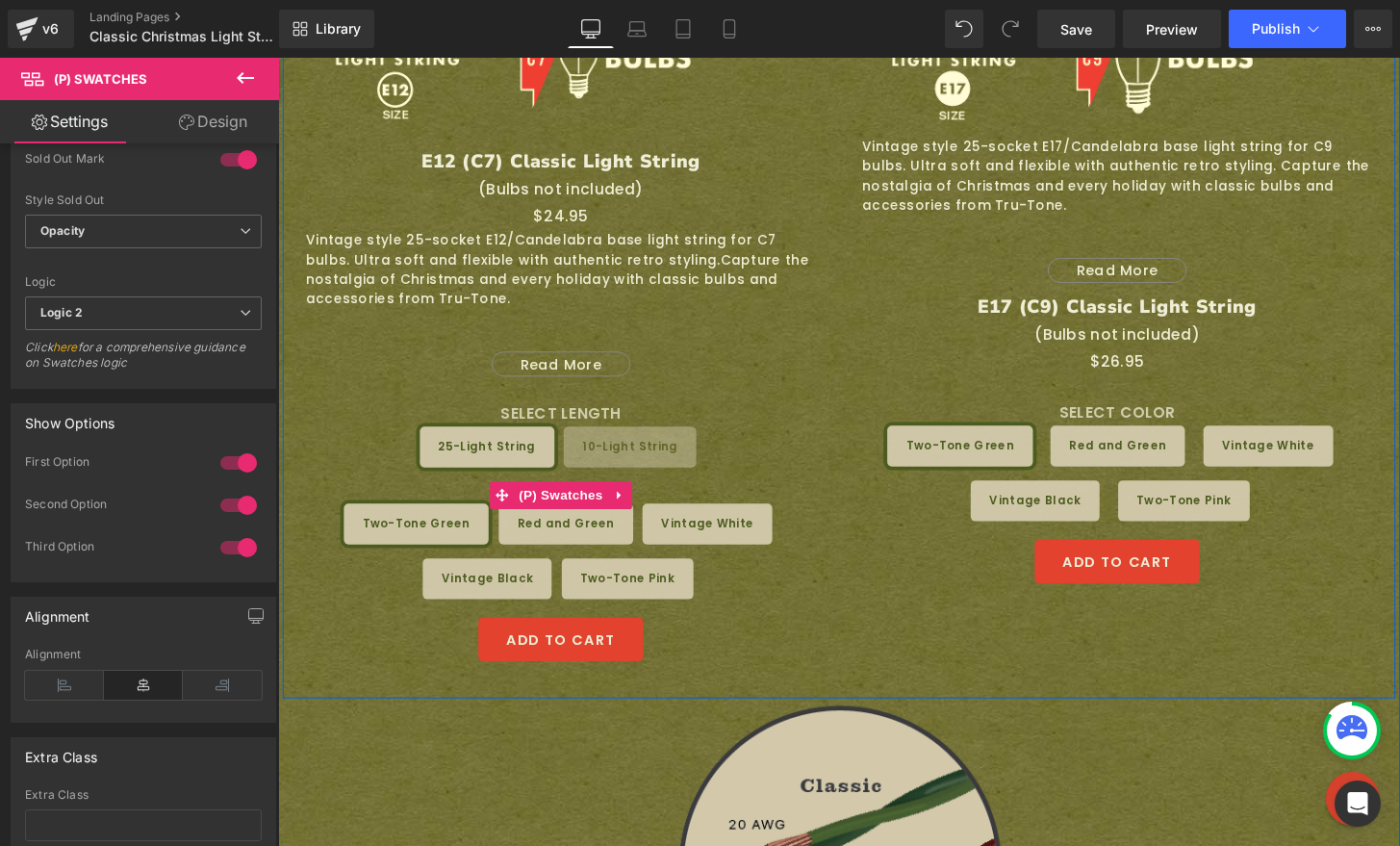 click on "10-Light String" at bounding box center (643, 462) 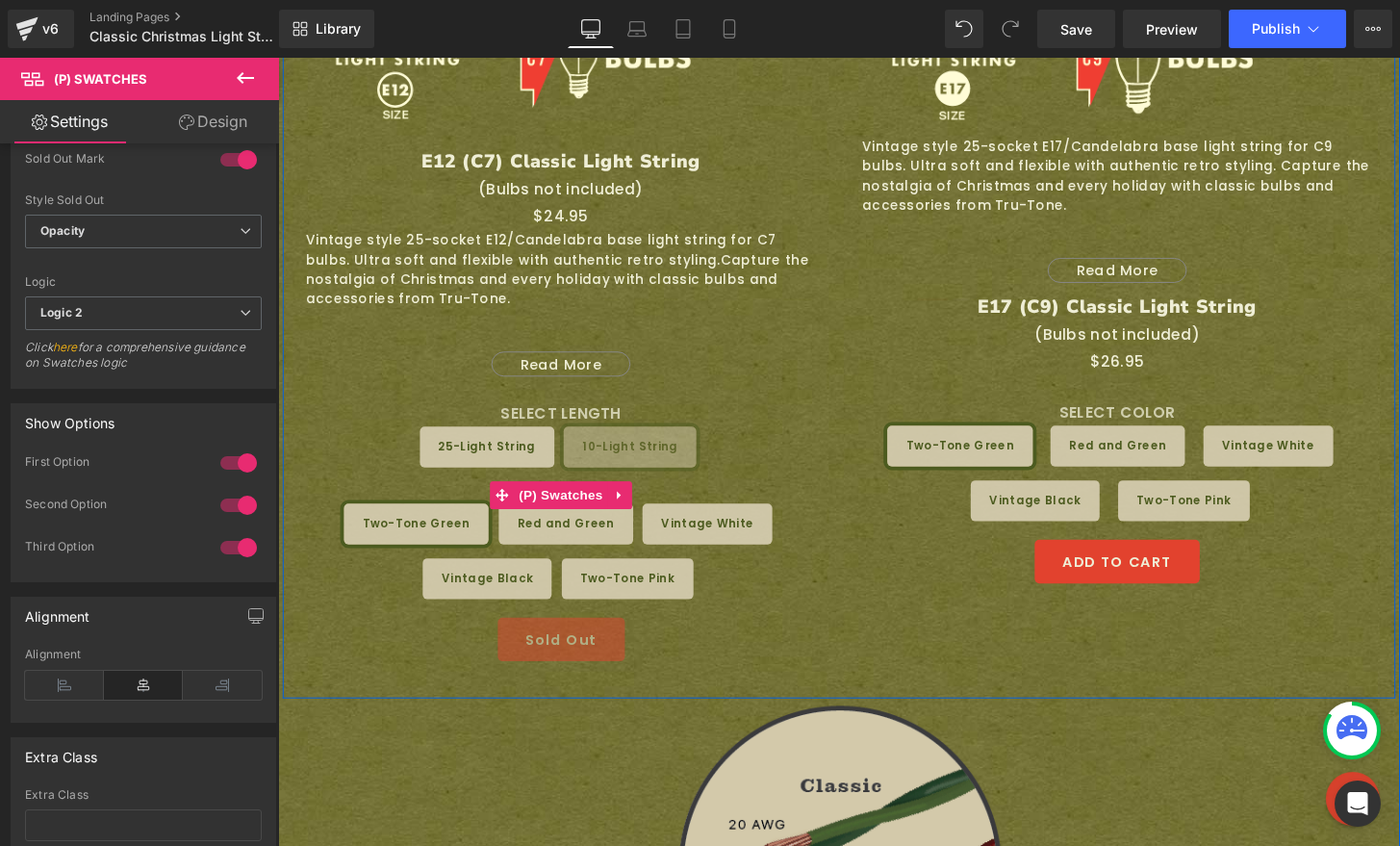 click on "Vintage White" at bounding box center [724, 542] 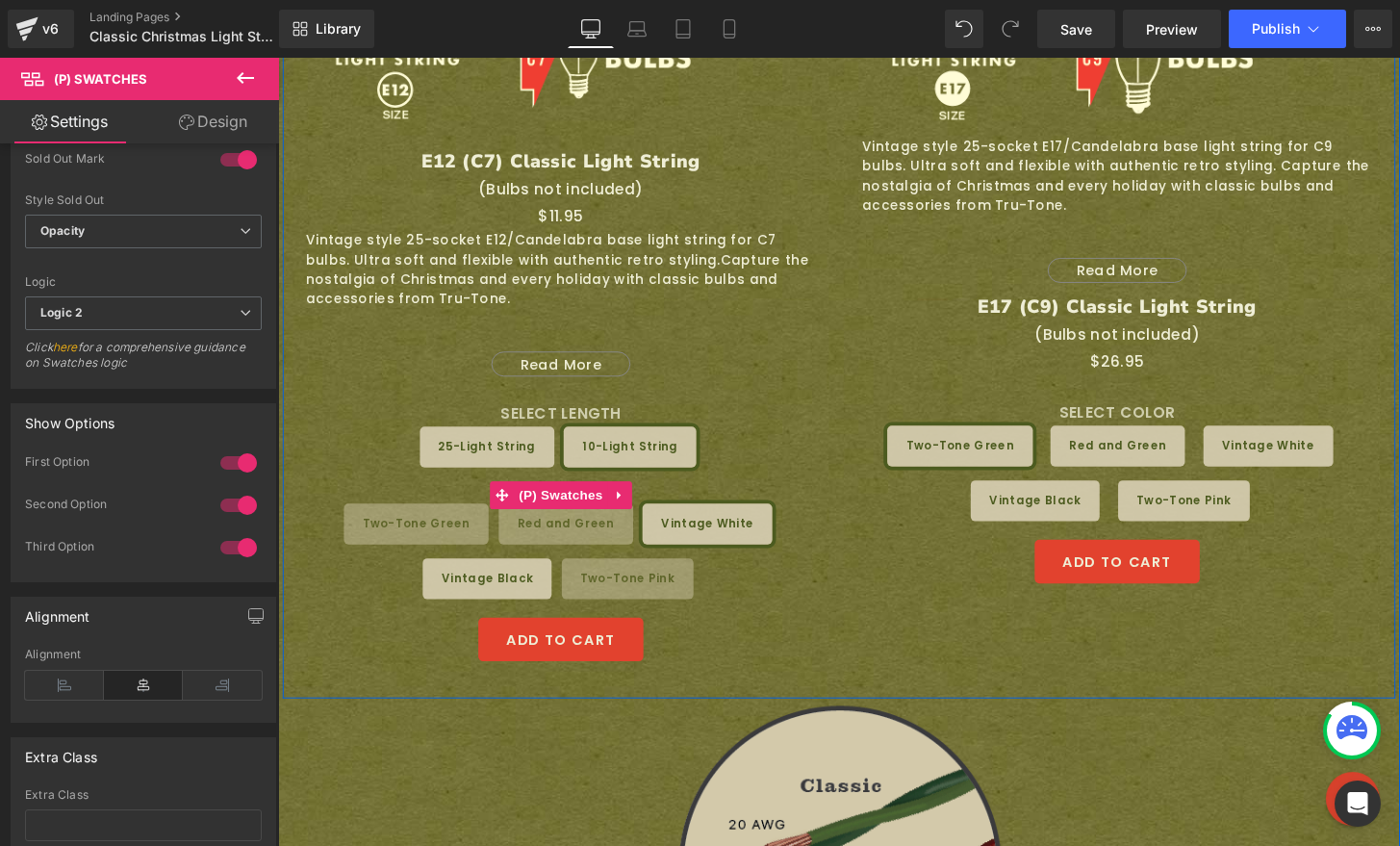 click on "25-Light String" at bounding box center (495, 462) 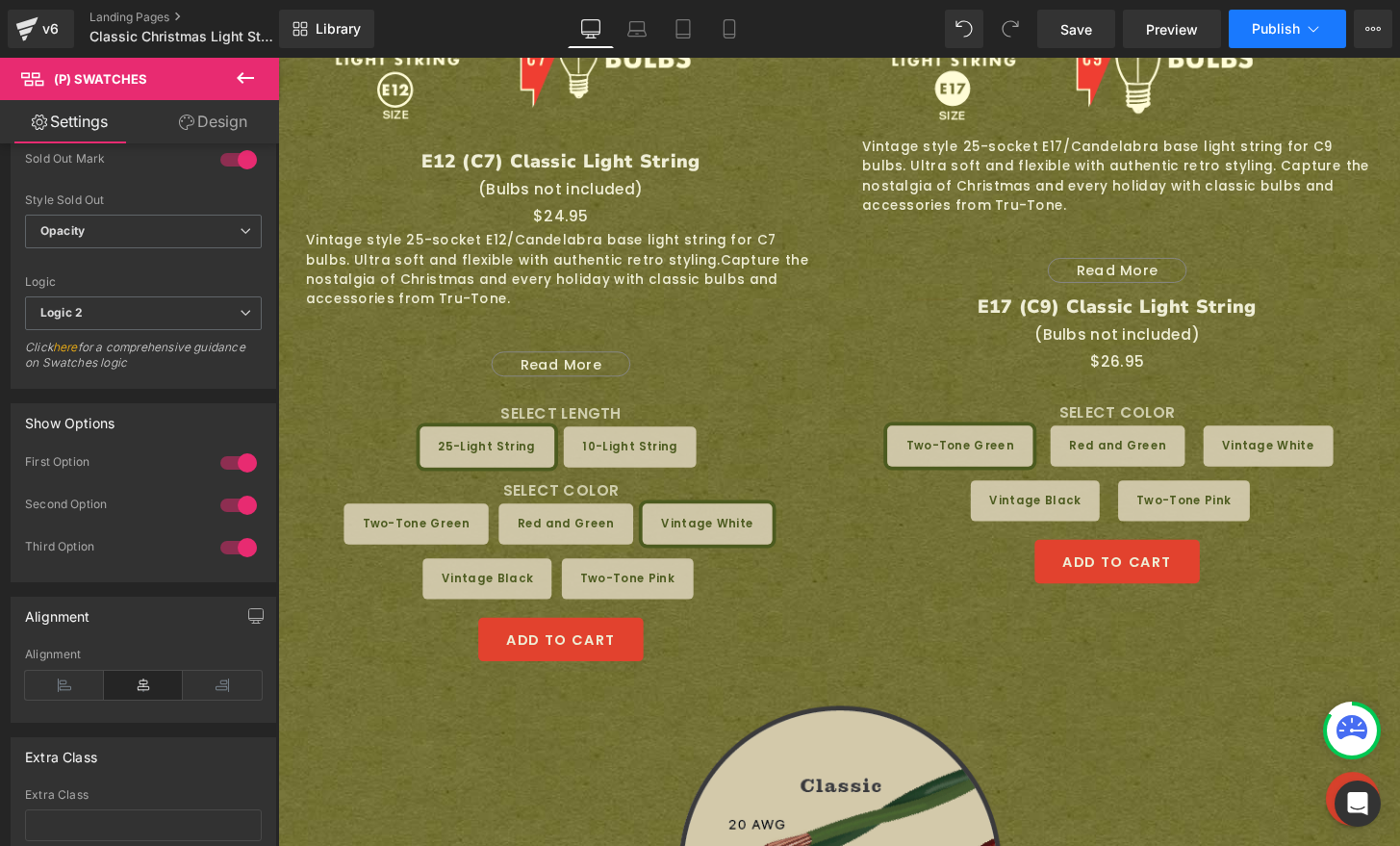 click on "Publish" at bounding box center [1287, 29] 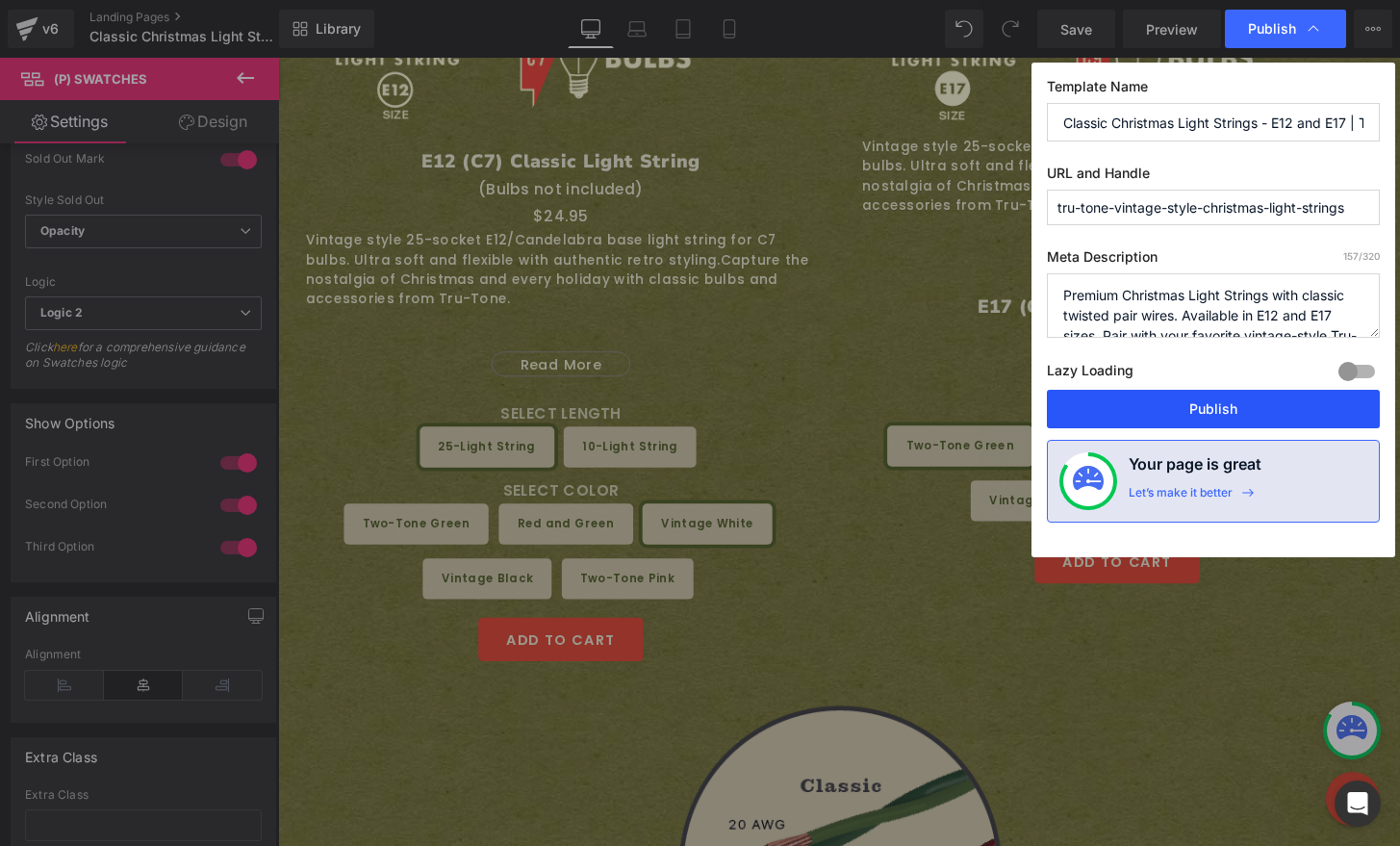 click on "Publish" at bounding box center (1213, 409) 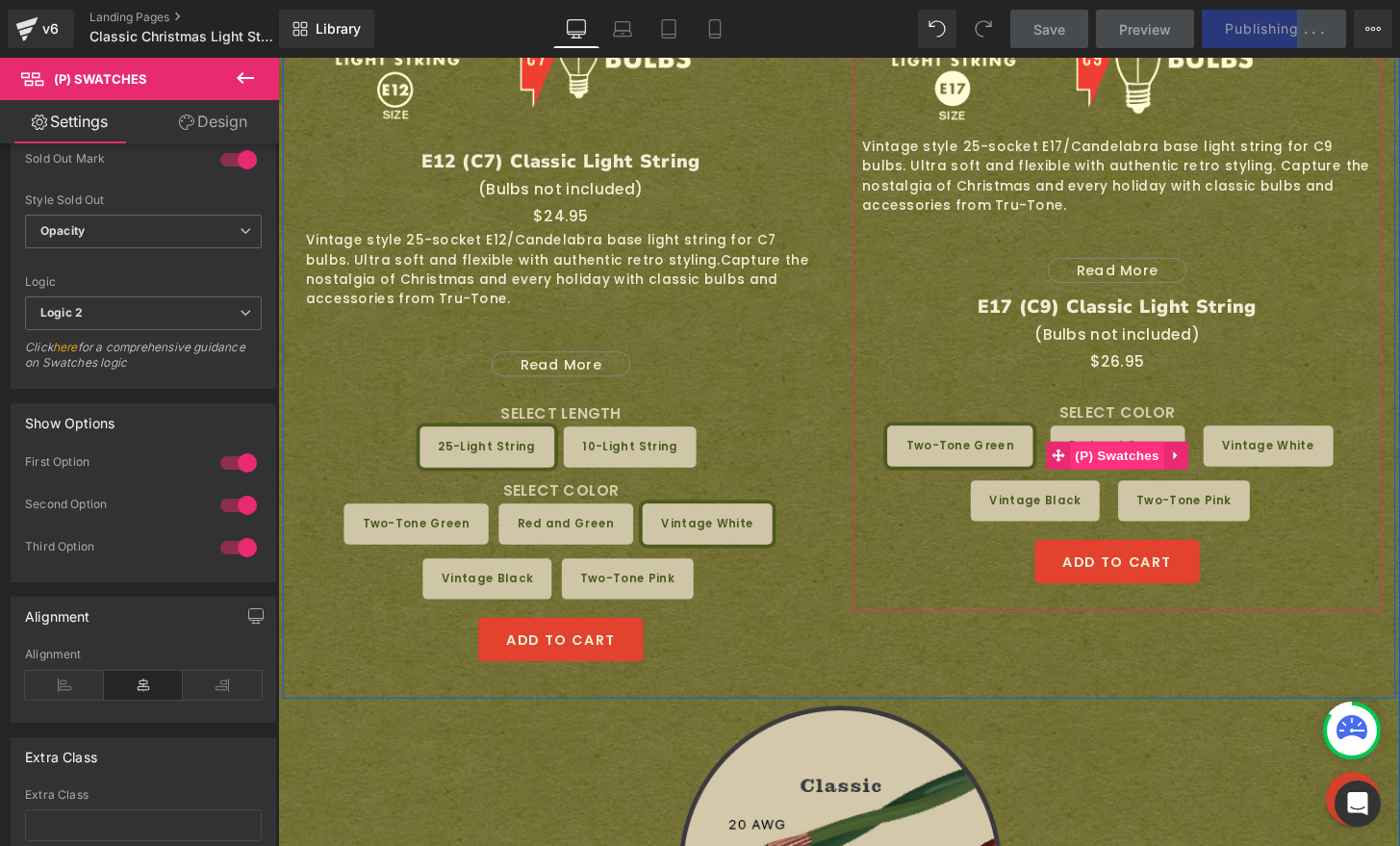 click on "(P) Swatches" at bounding box center (1149, 471) 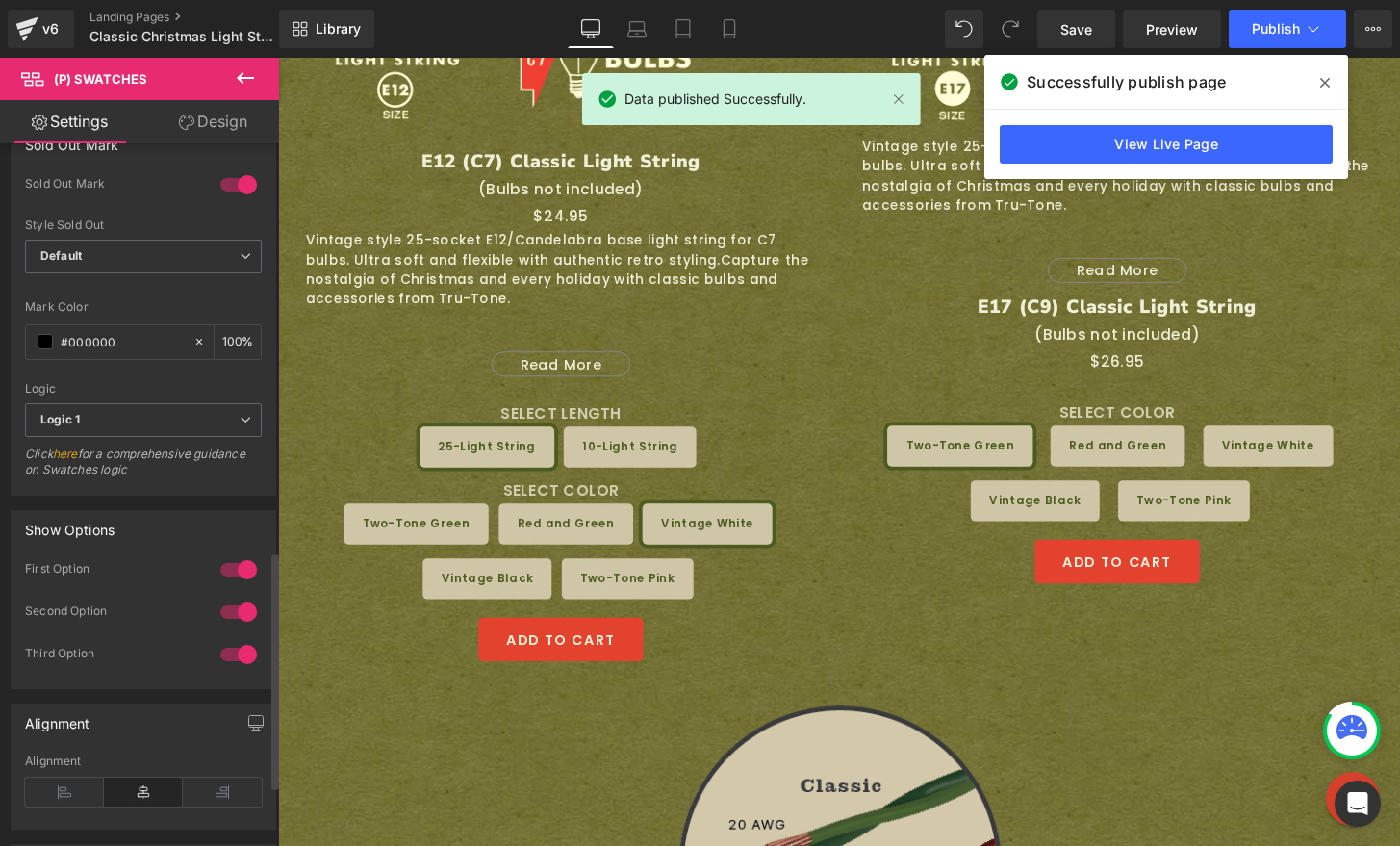 scroll, scrollTop: 1111, scrollLeft: 0, axis: vertical 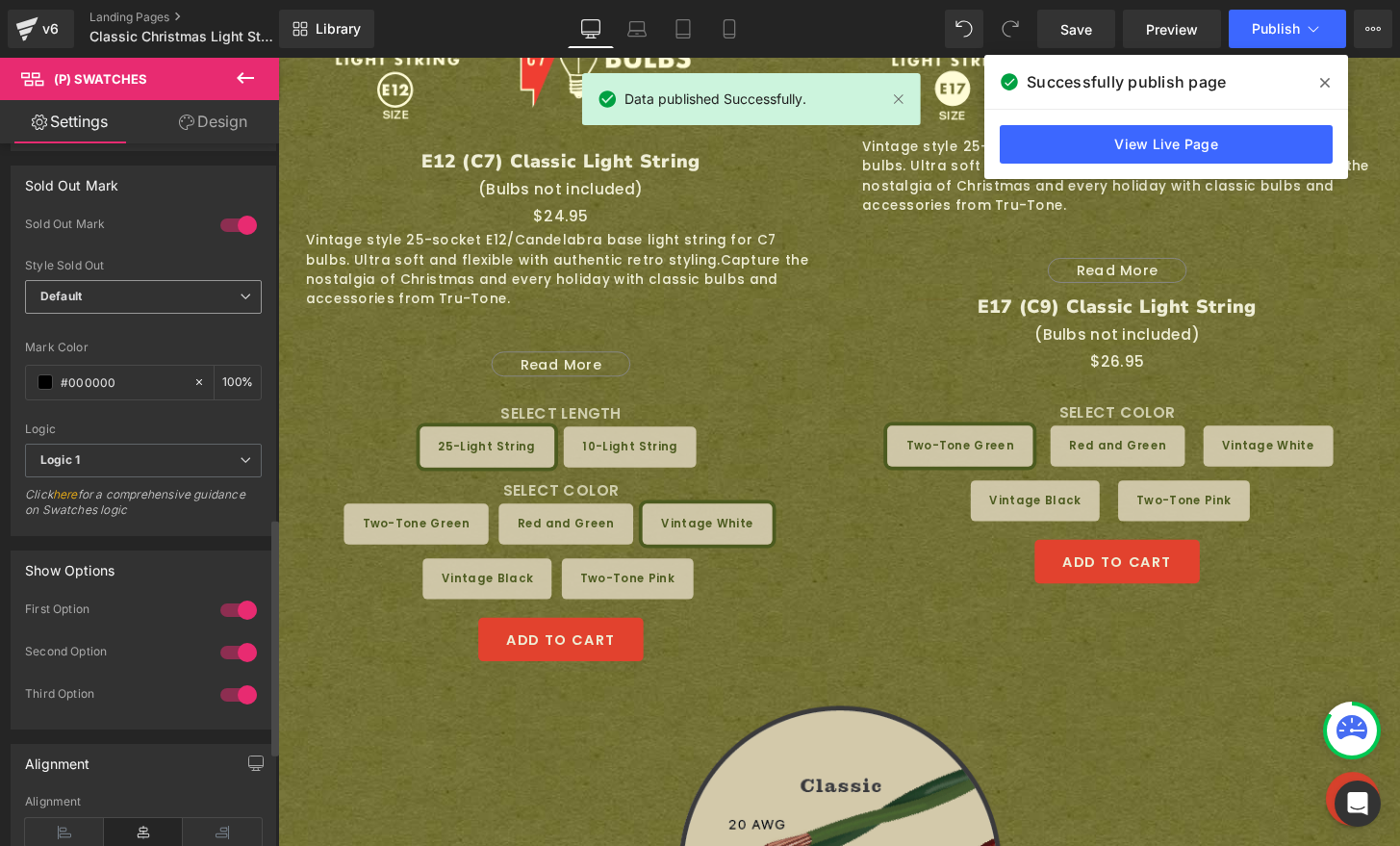 click on "Default" at bounding box center [143, 296] 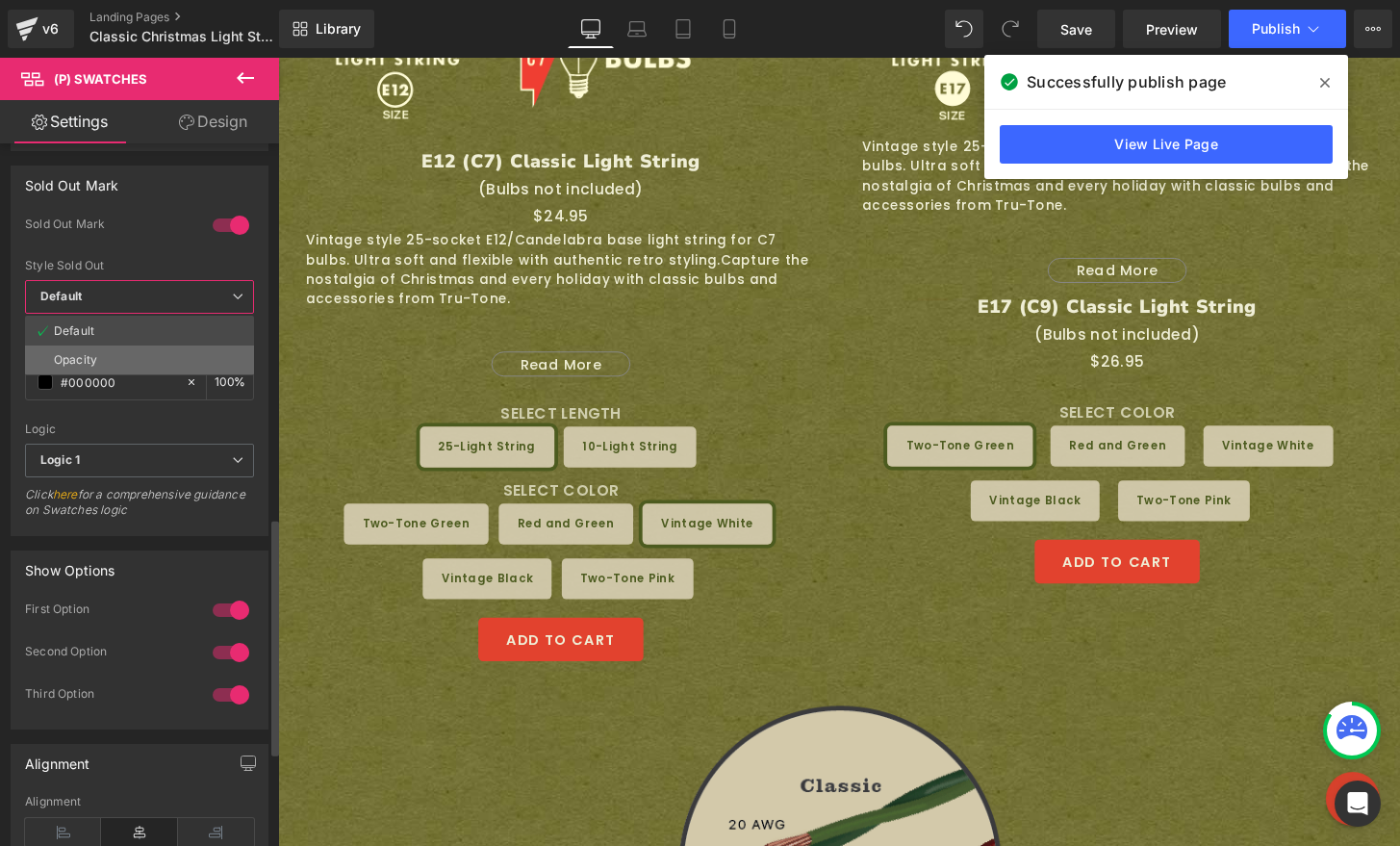 click on "Opacity" at bounding box center [140, 360] 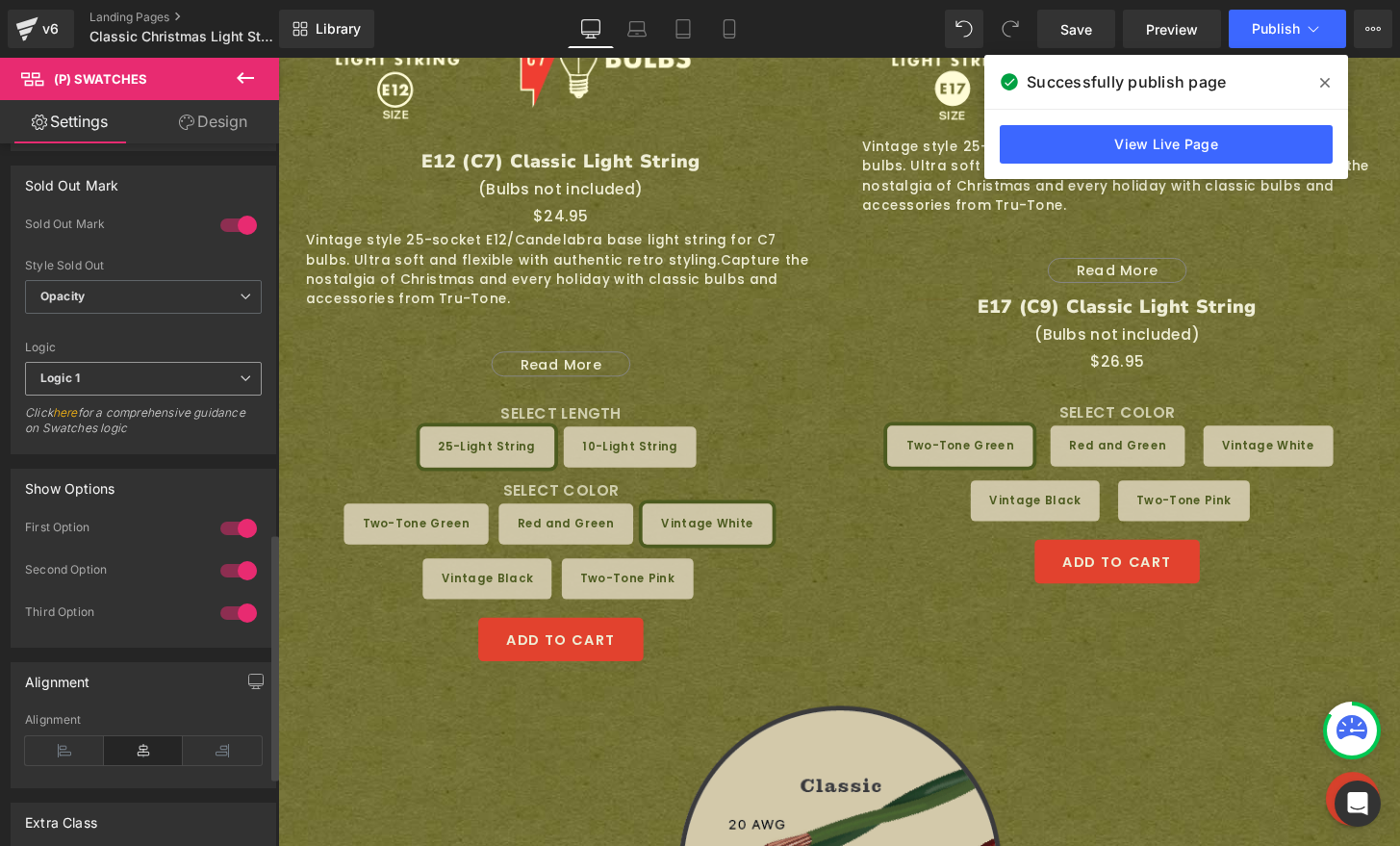 click on "Logic 1" at bounding box center (143, 378) 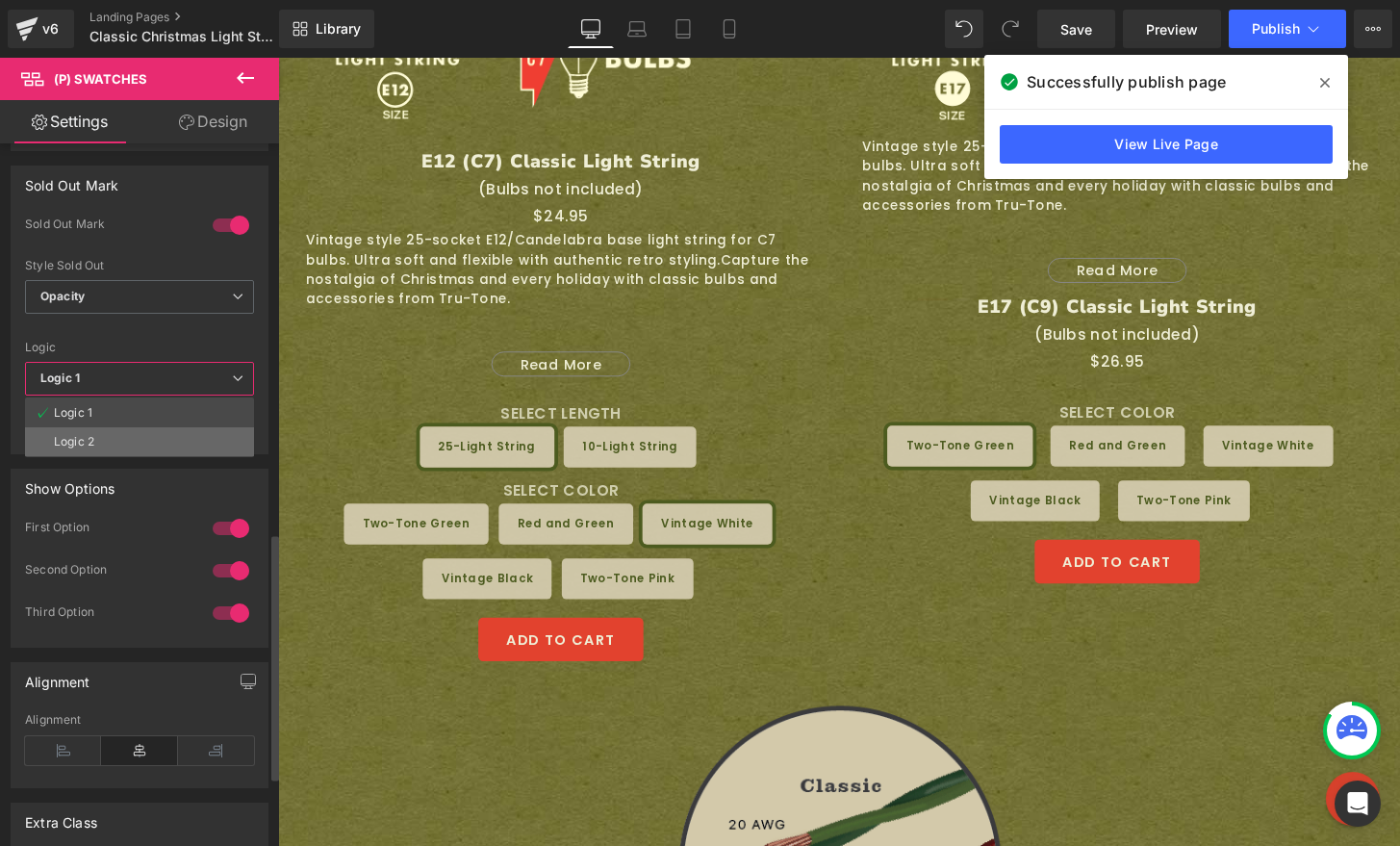 click on "Logic 2" at bounding box center (140, 442) 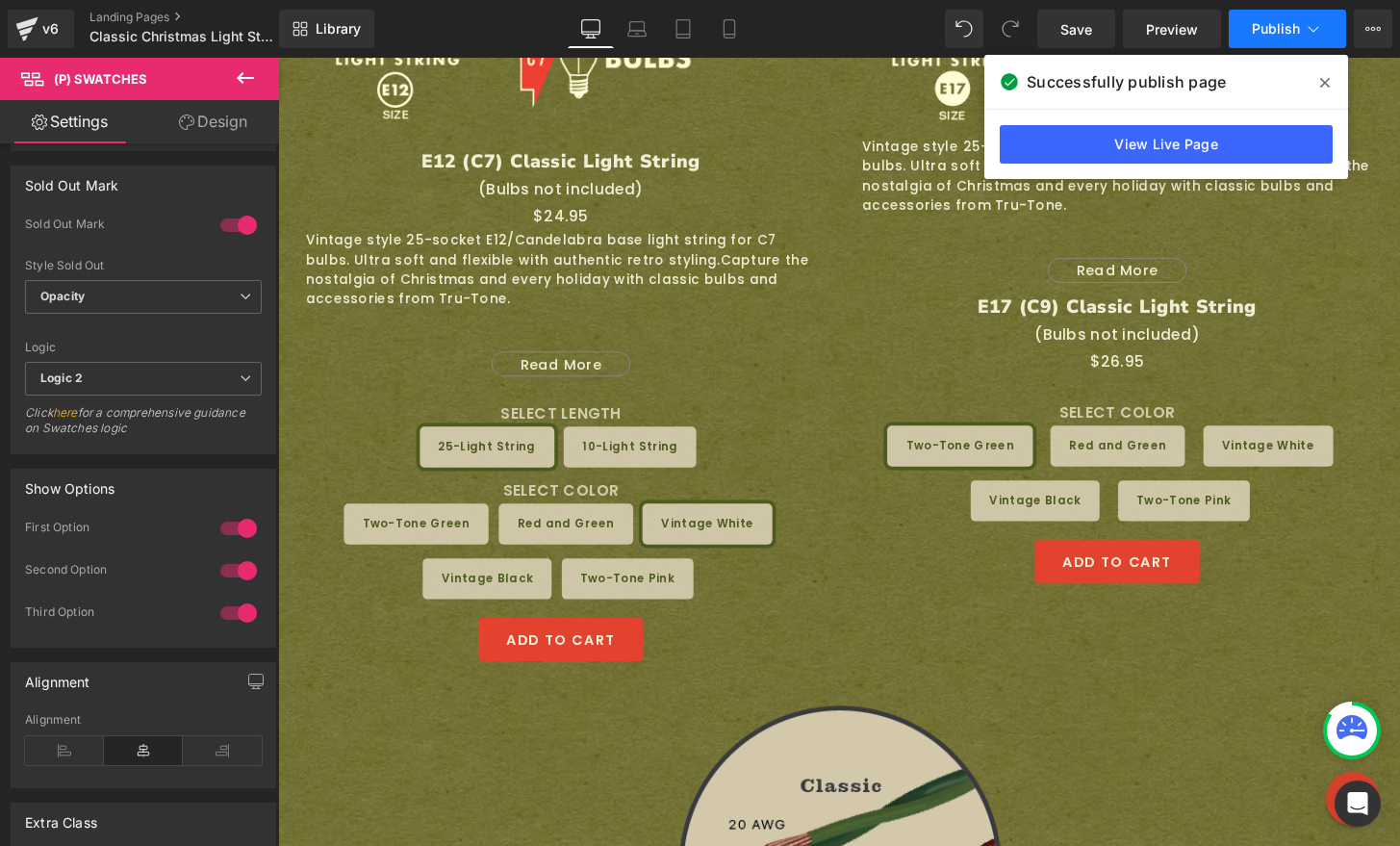click on "Publish" at bounding box center (1276, 29) 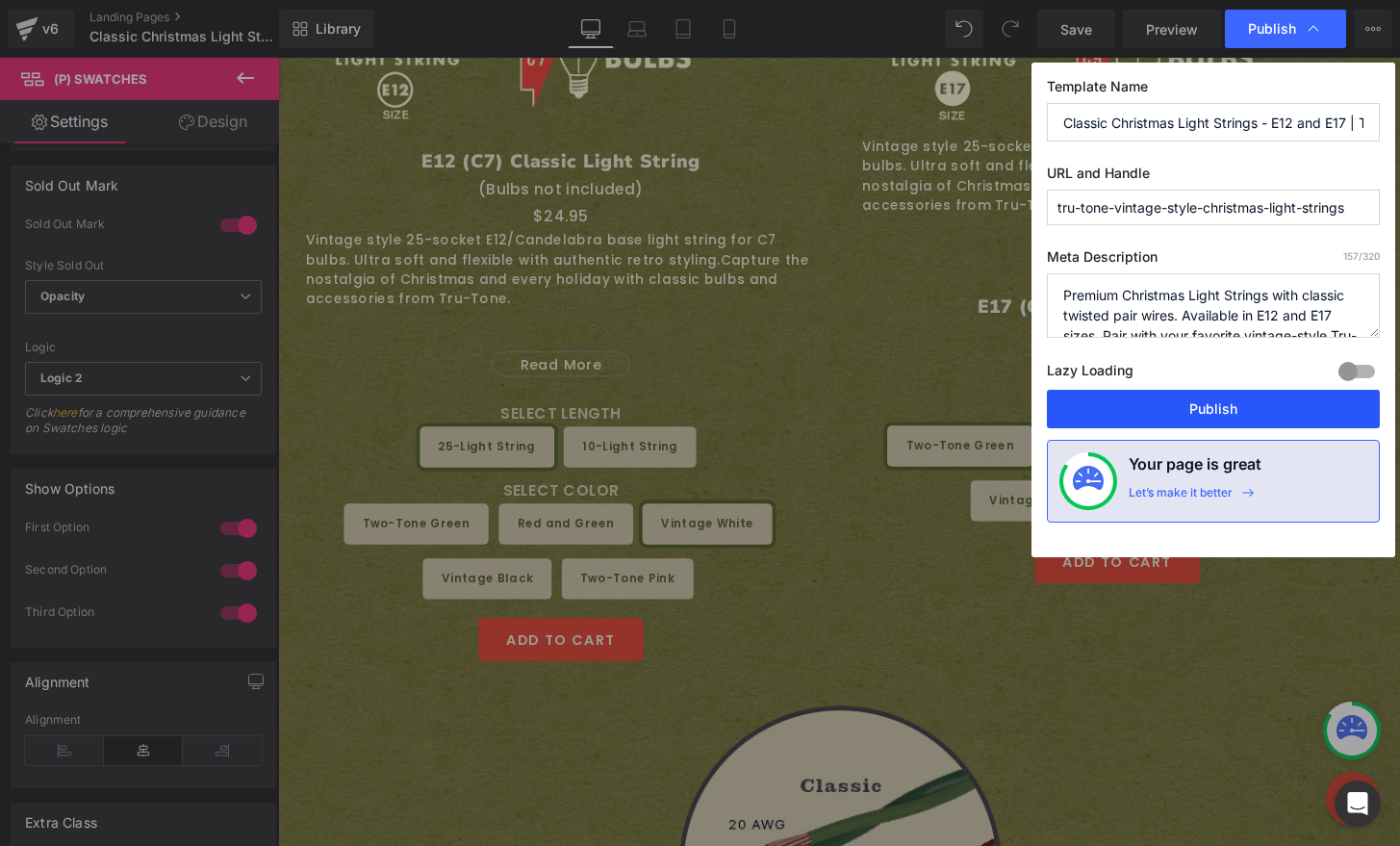 drag, startPoint x: 1202, startPoint y: 406, endPoint x: 958, endPoint y: 360, distance: 248.2982 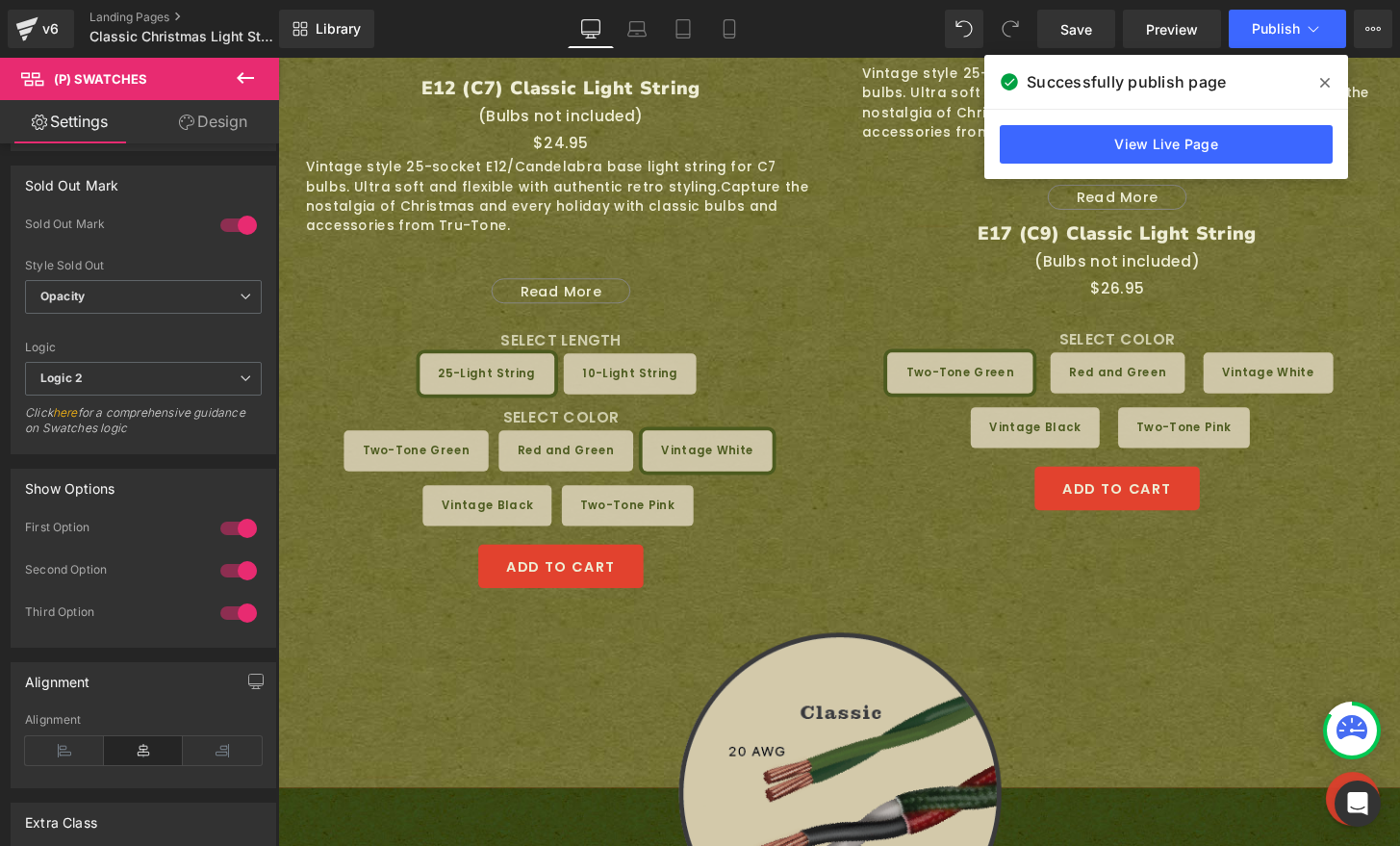 scroll, scrollTop: 1608, scrollLeft: 0, axis: vertical 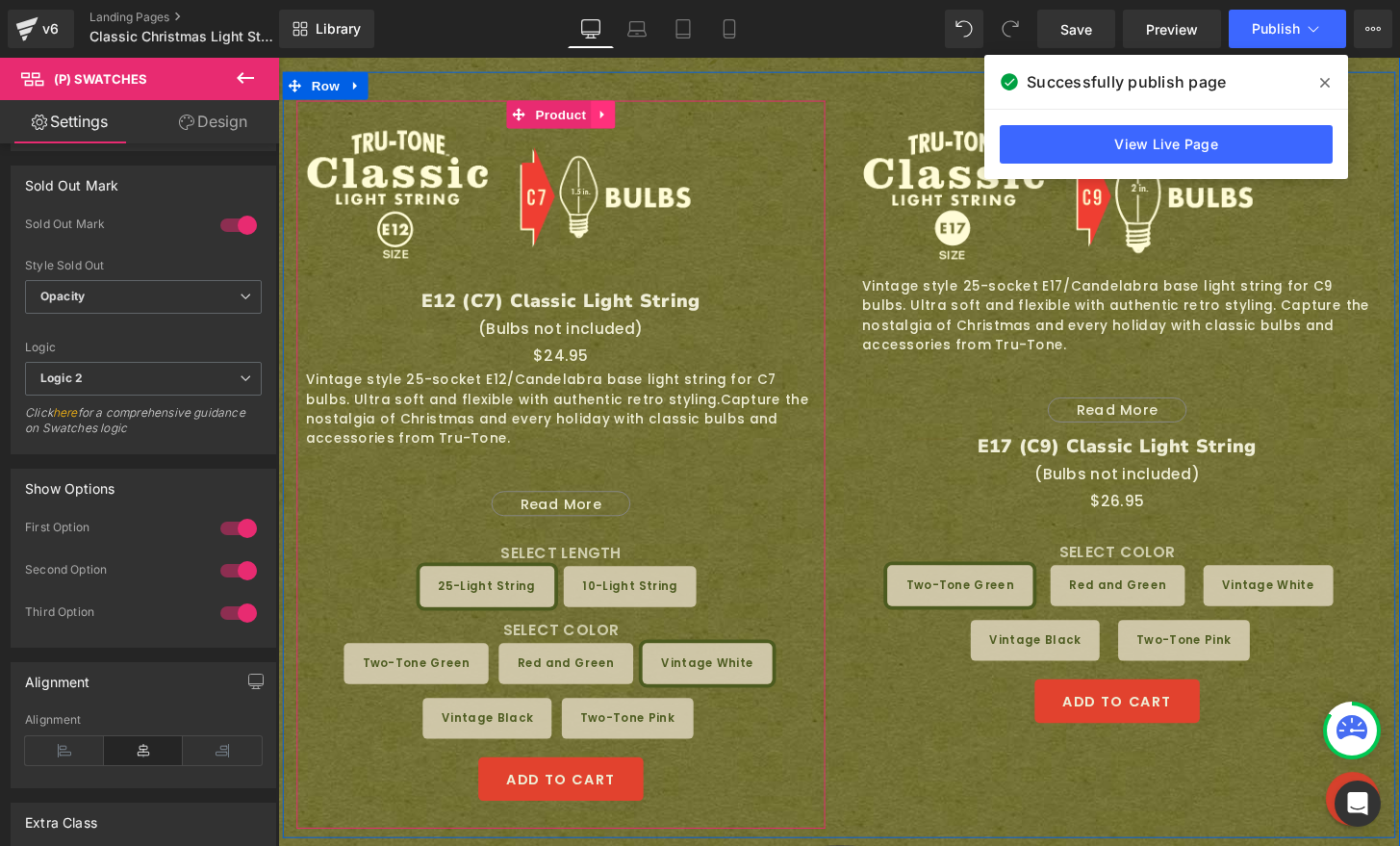 click at bounding box center (616, 116) 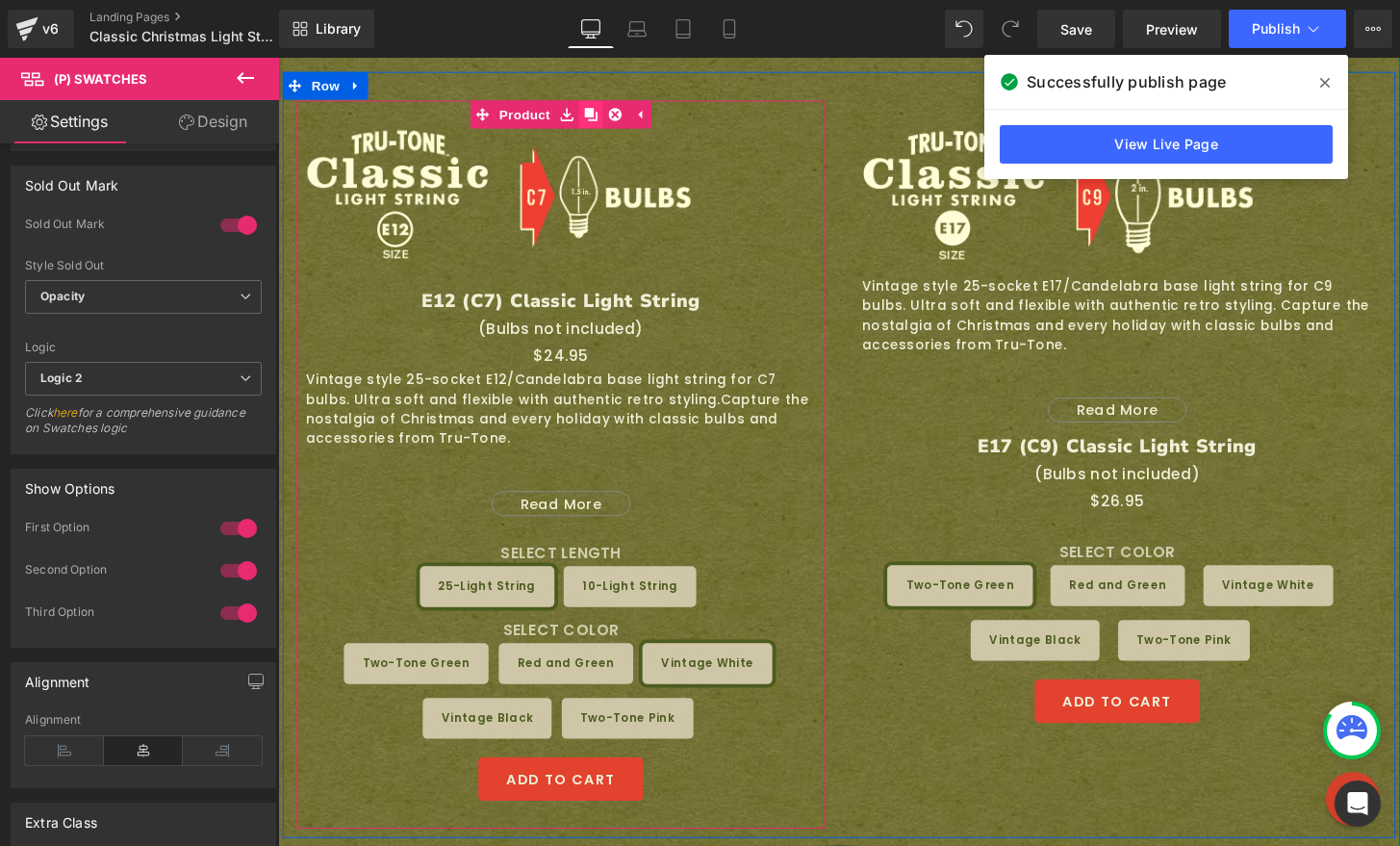 click at bounding box center (603, 116) 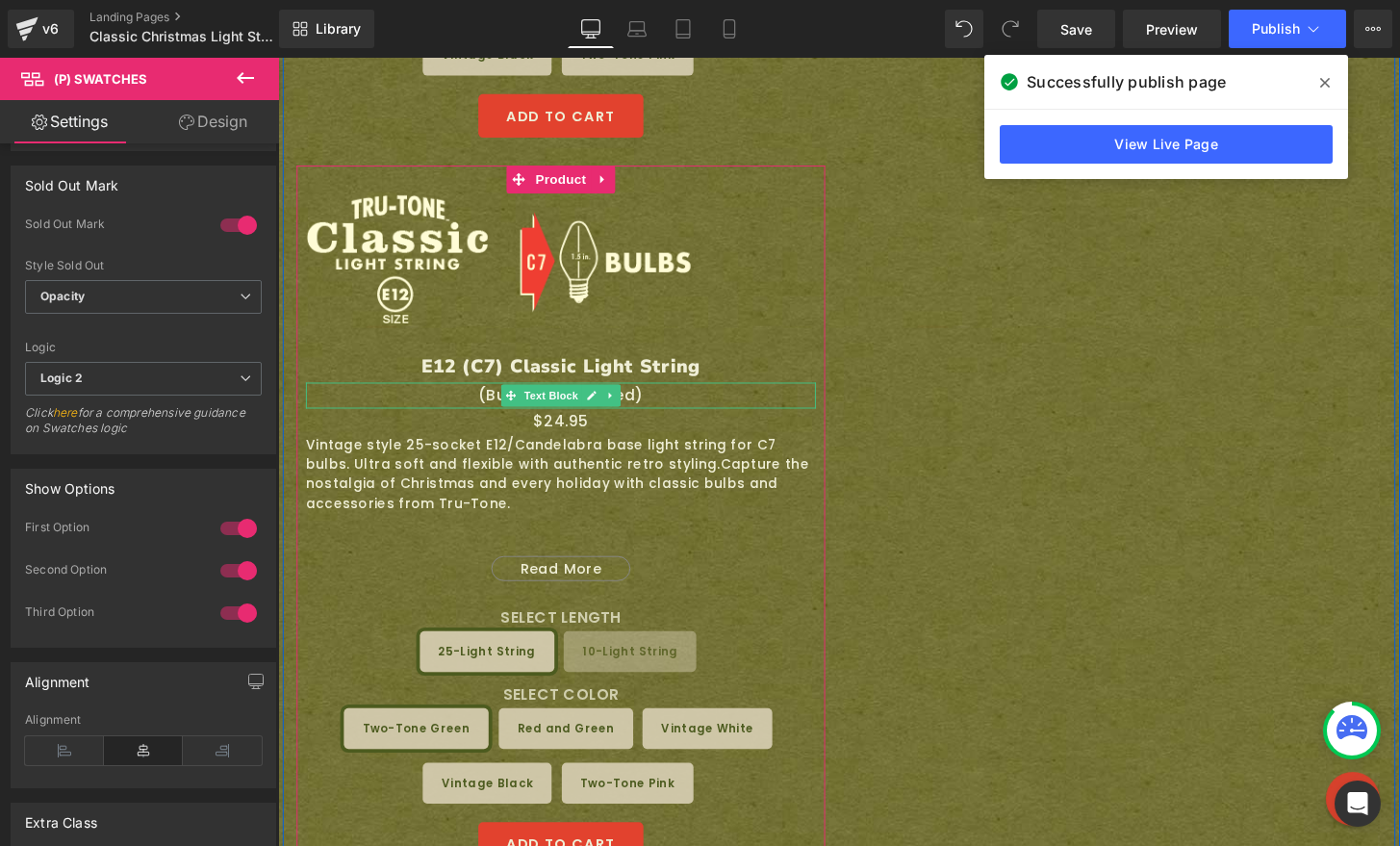 scroll, scrollTop: 2293, scrollLeft: 0, axis: vertical 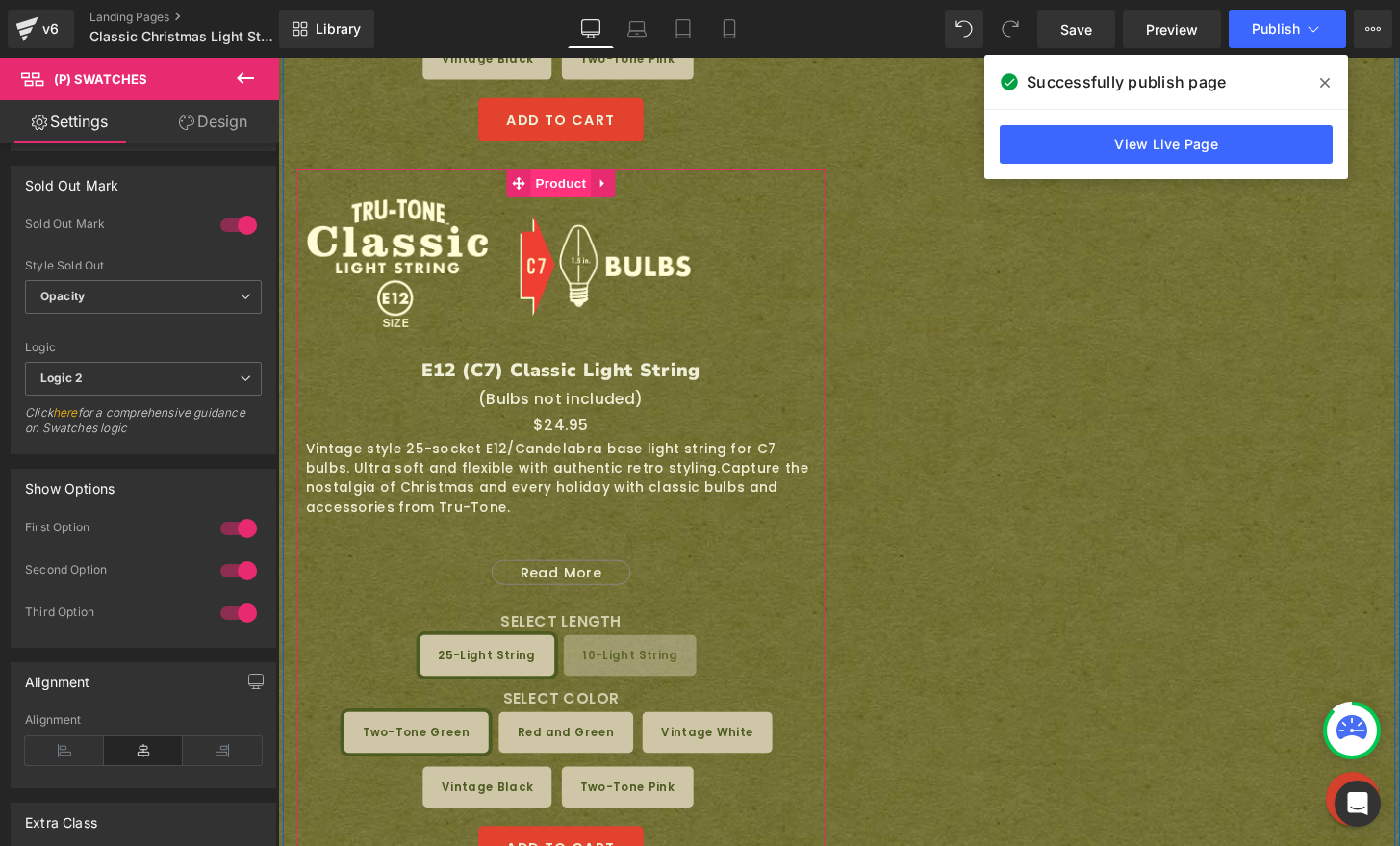 click on "Product" at bounding box center [572, 188] 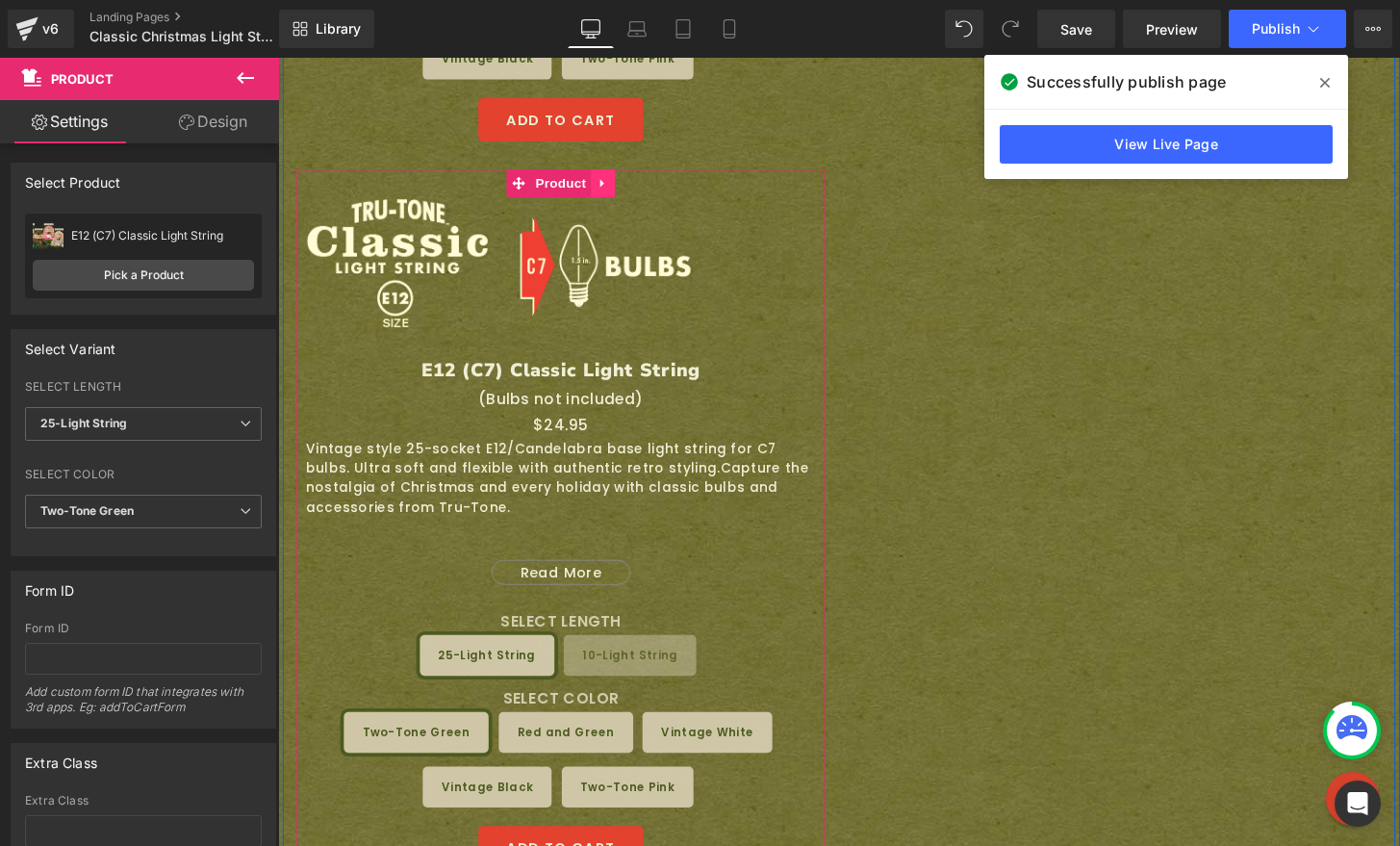 click at bounding box center [616, 188] 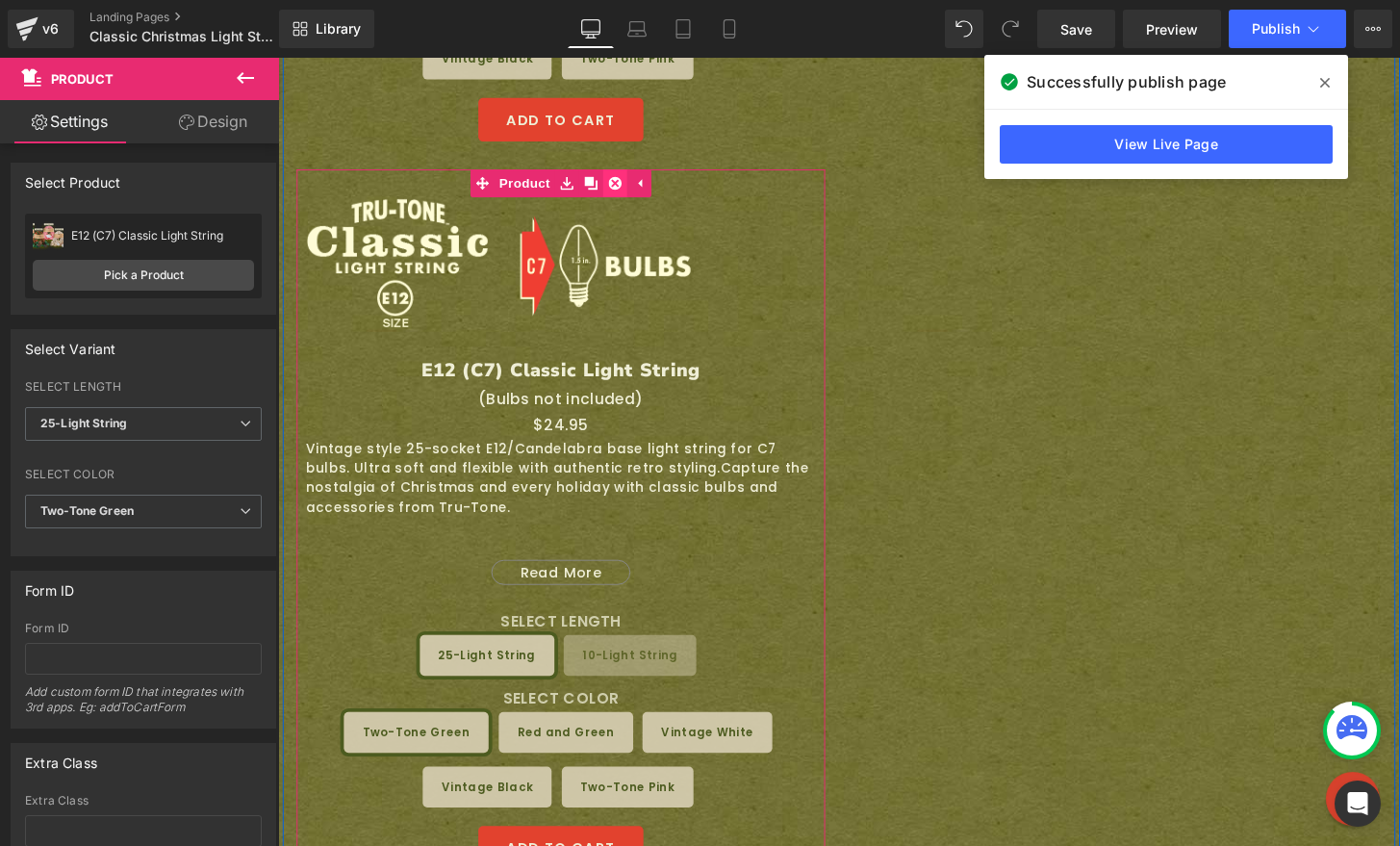 click 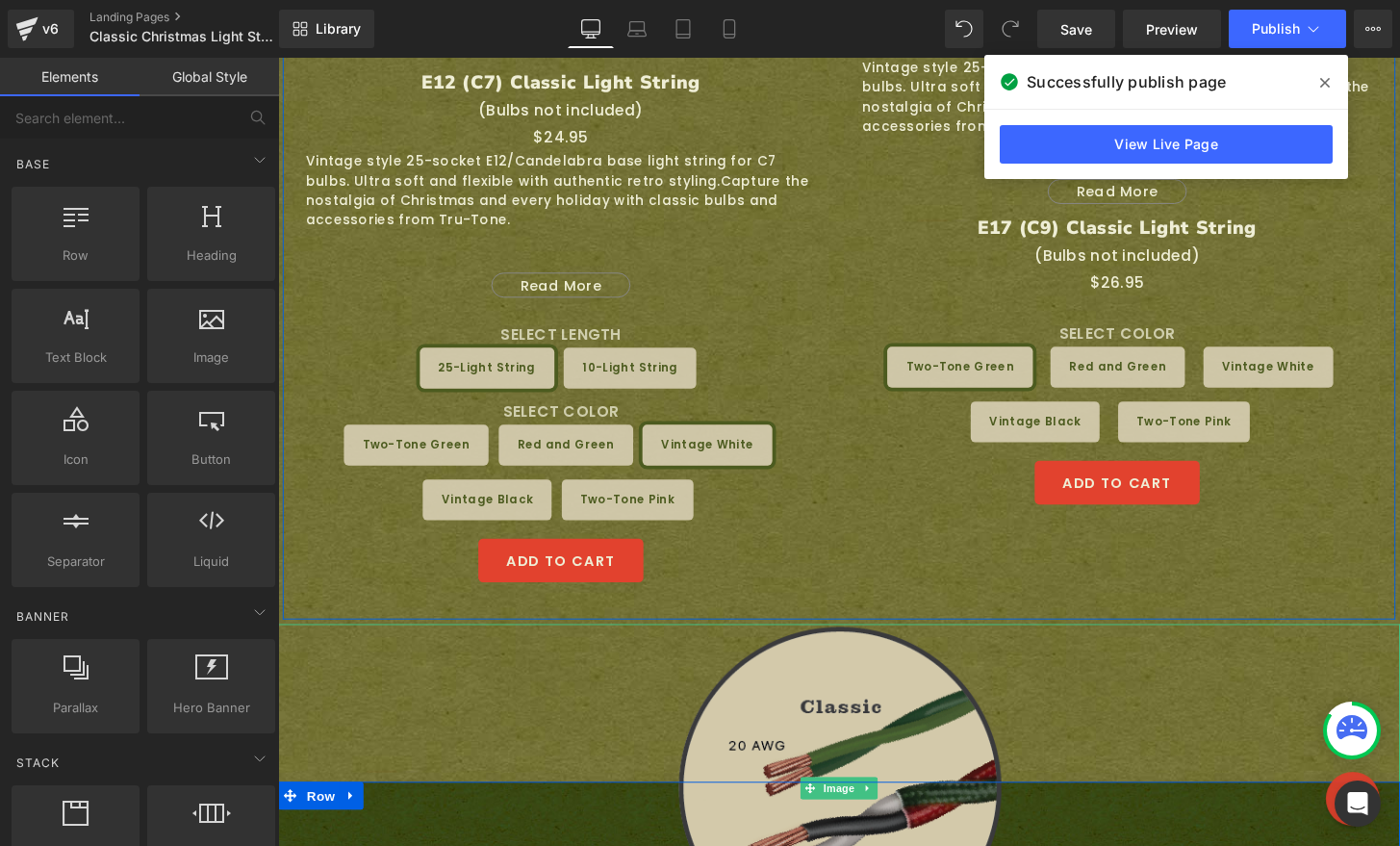 scroll, scrollTop: 1398, scrollLeft: 0, axis: vertical 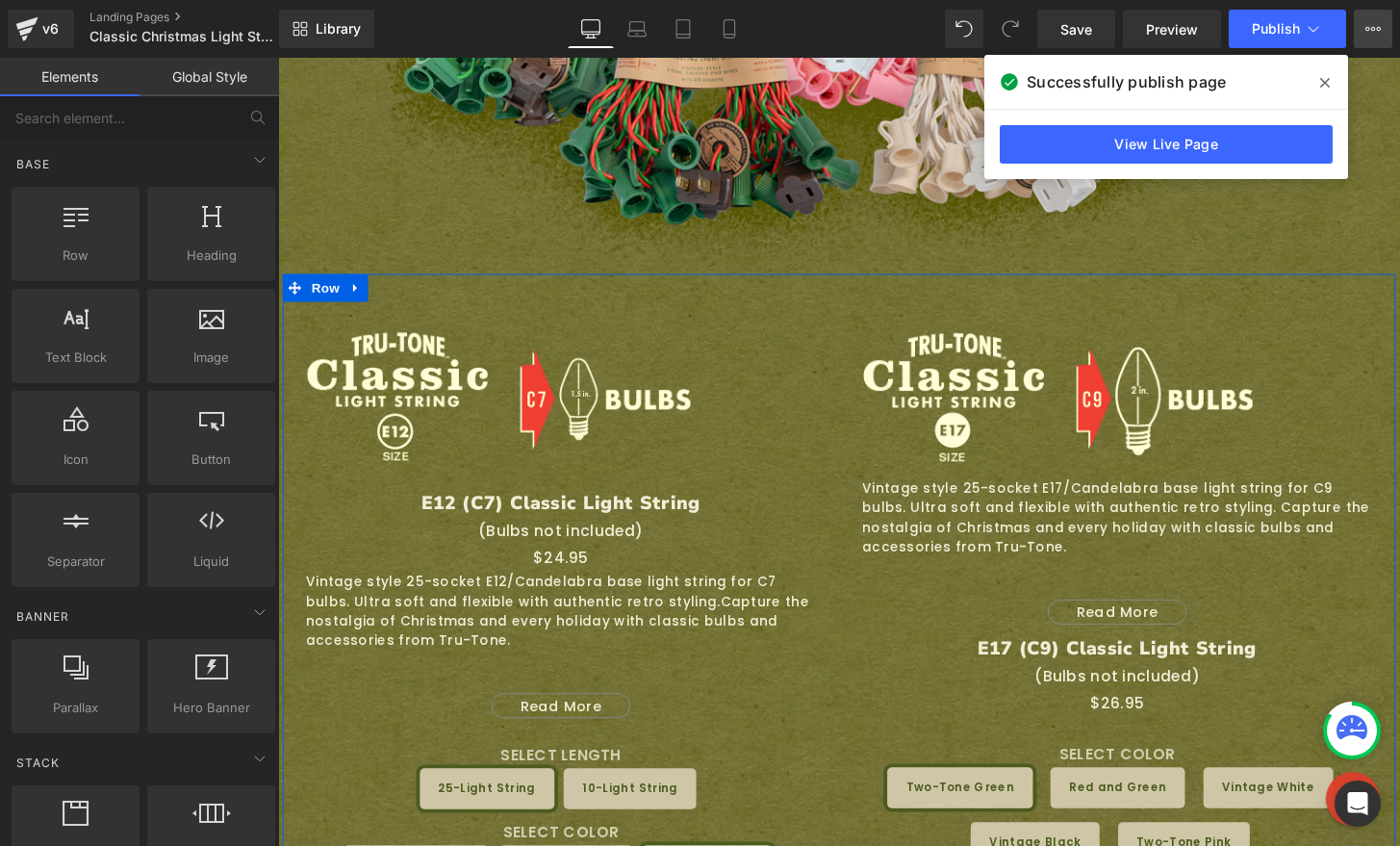 click 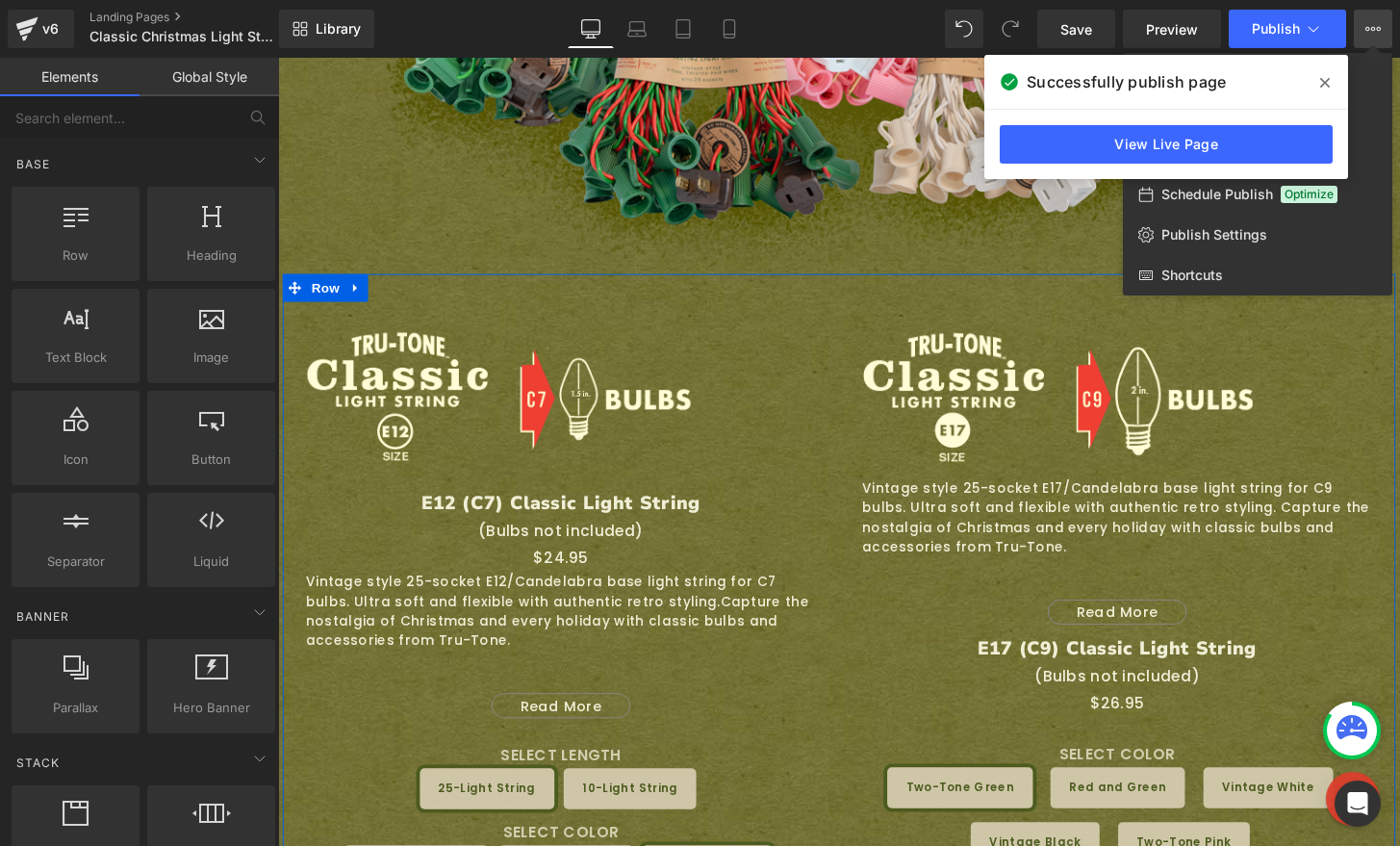 click at bounding box center (1325, 83) 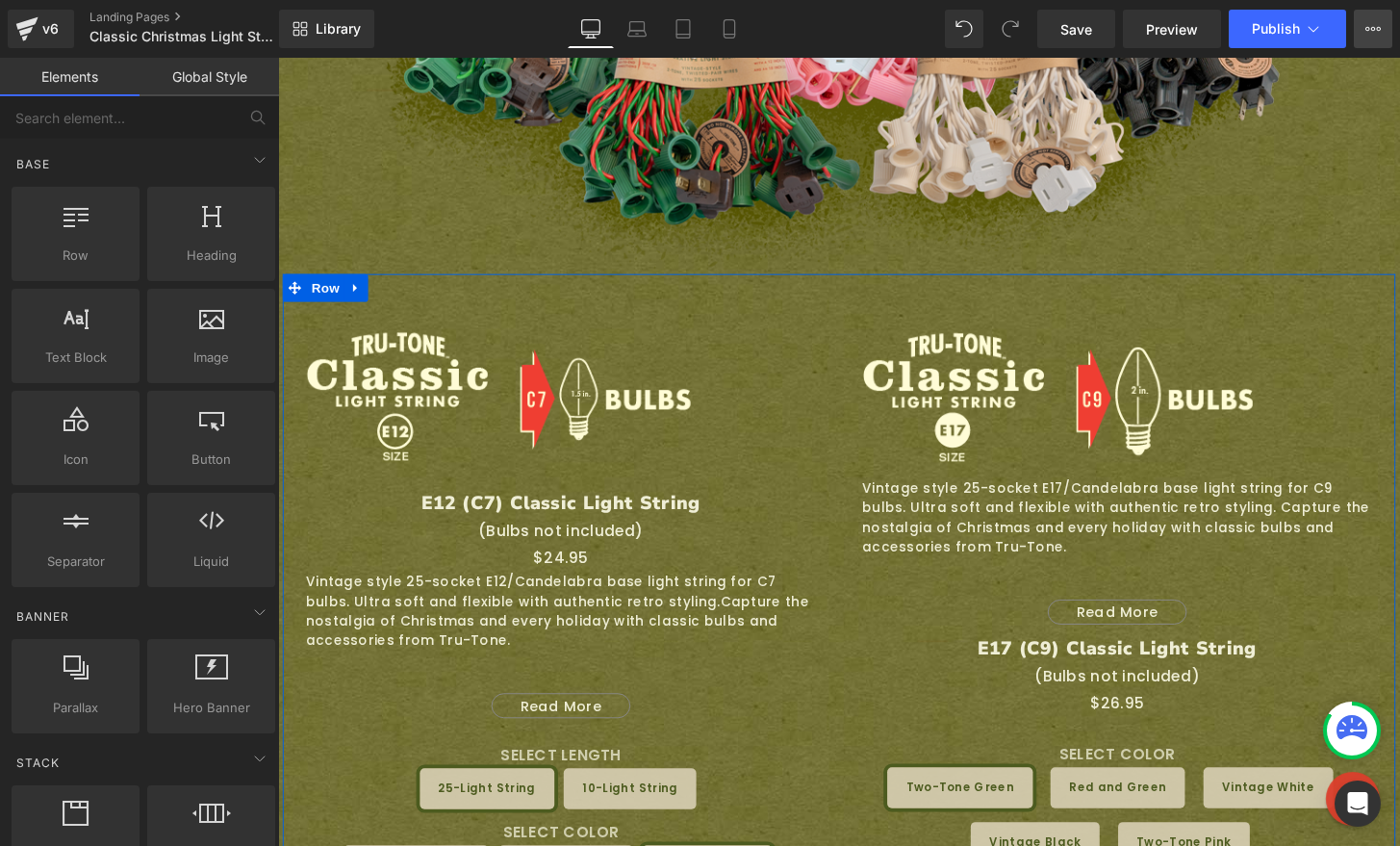 click on "View Live Page View with current Template Save Template to Library Schedule Publish  Optimize  Publish Settings Shortcuts" at bounding box center (1373, 29) 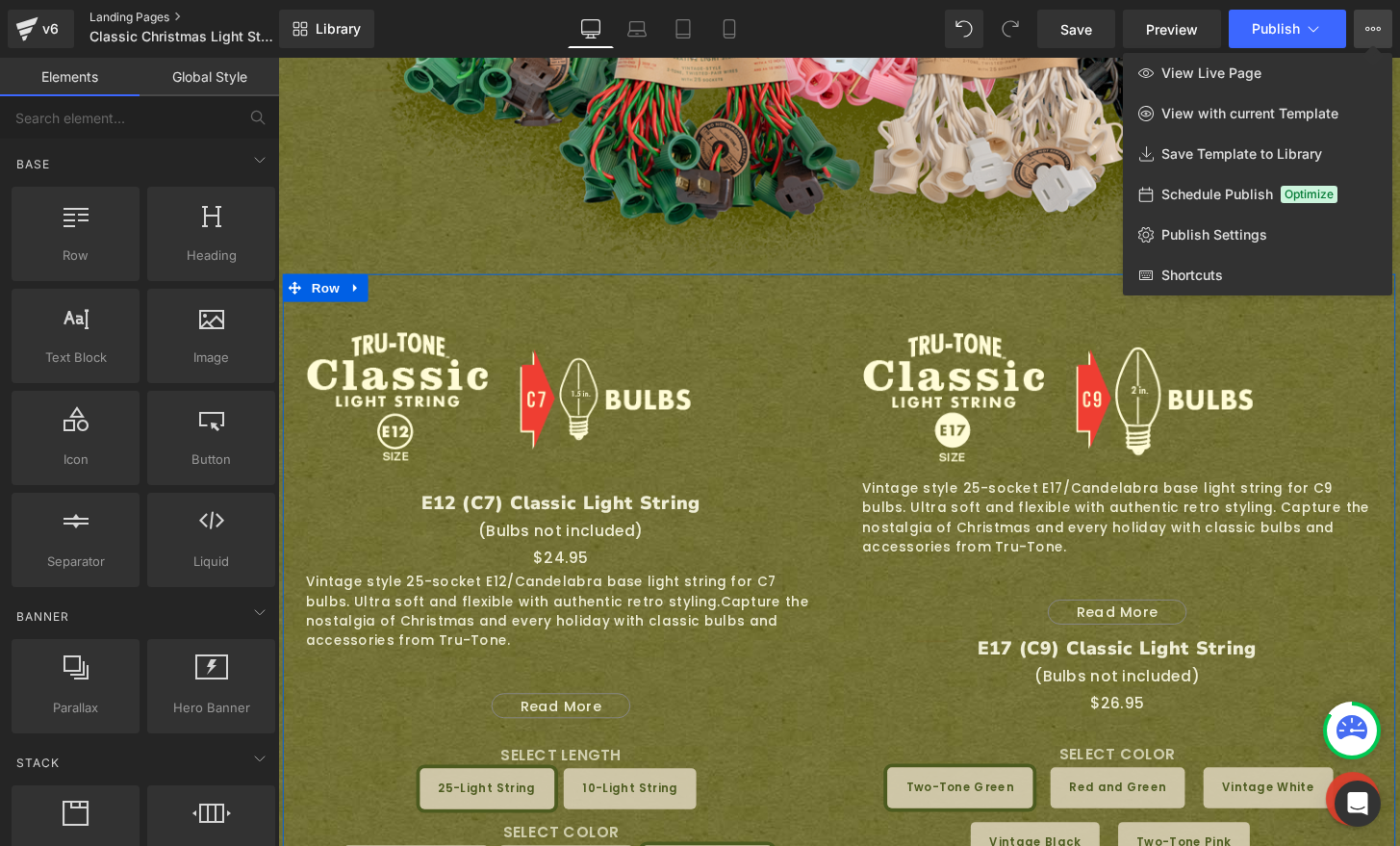 click on "Landing Pages" at bounding box center [200, 17] 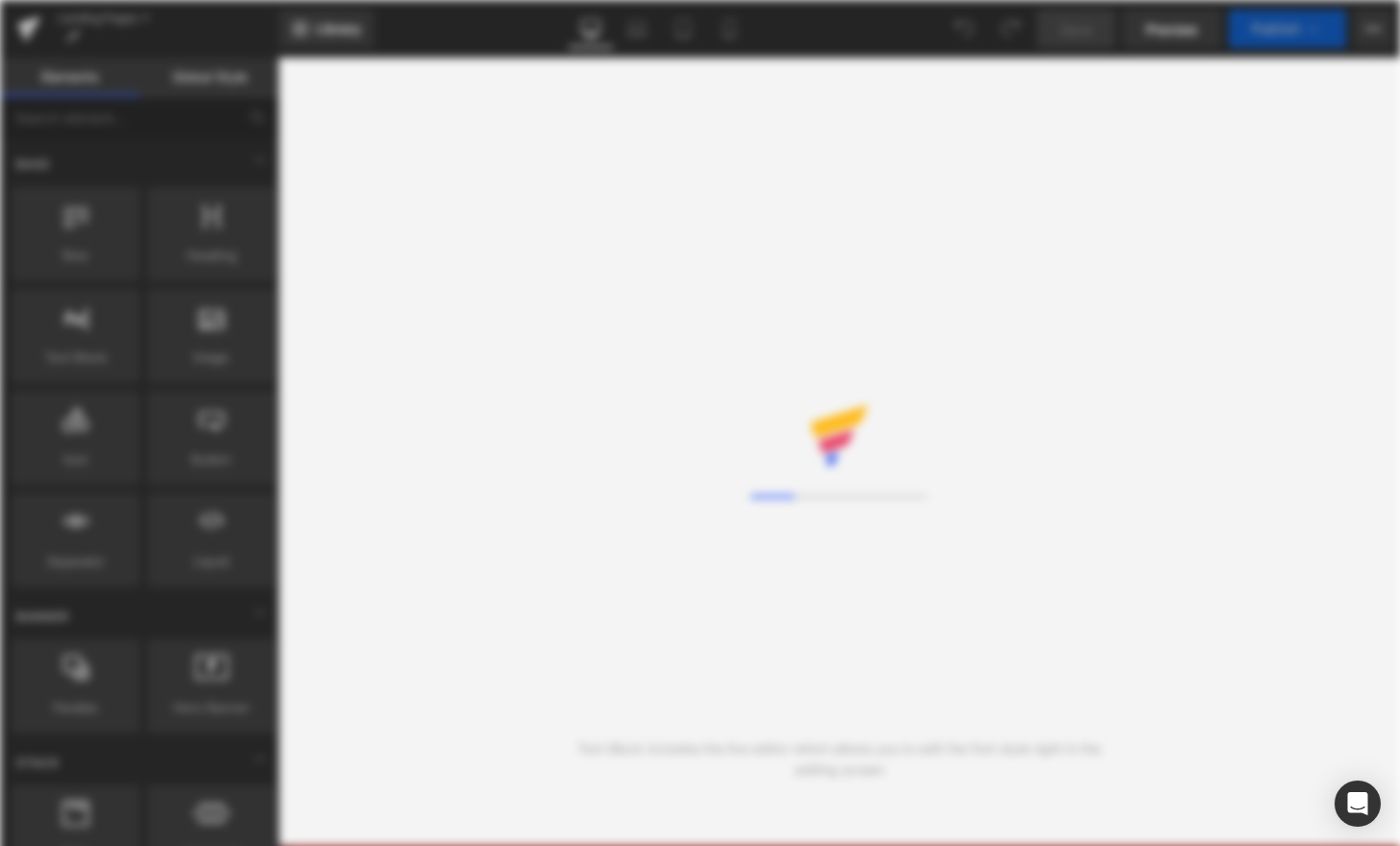 scroll, scrollTop: 0, scrollLeft: 0, axis: both 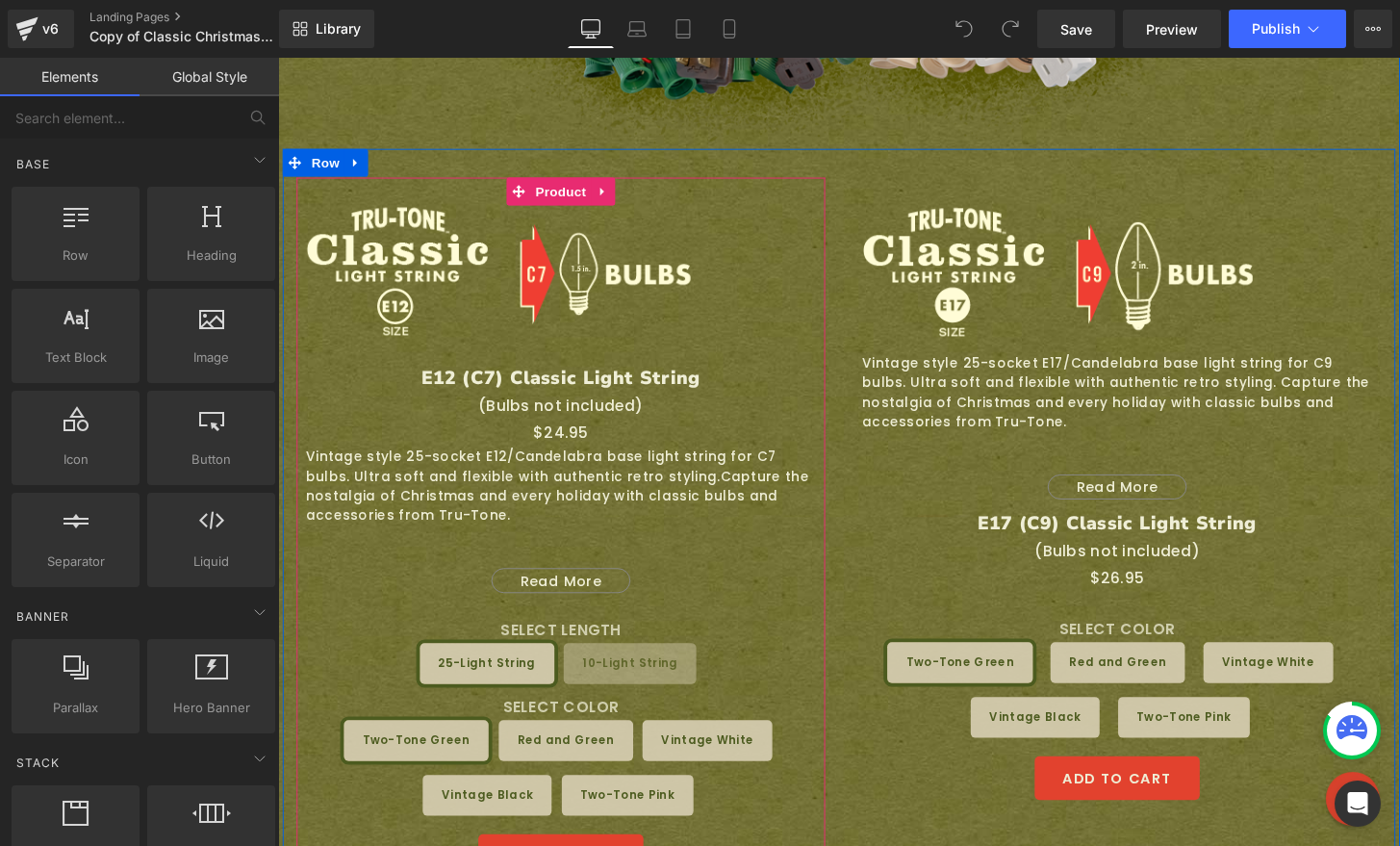 click on "Product" at bounding box center (572, 196) 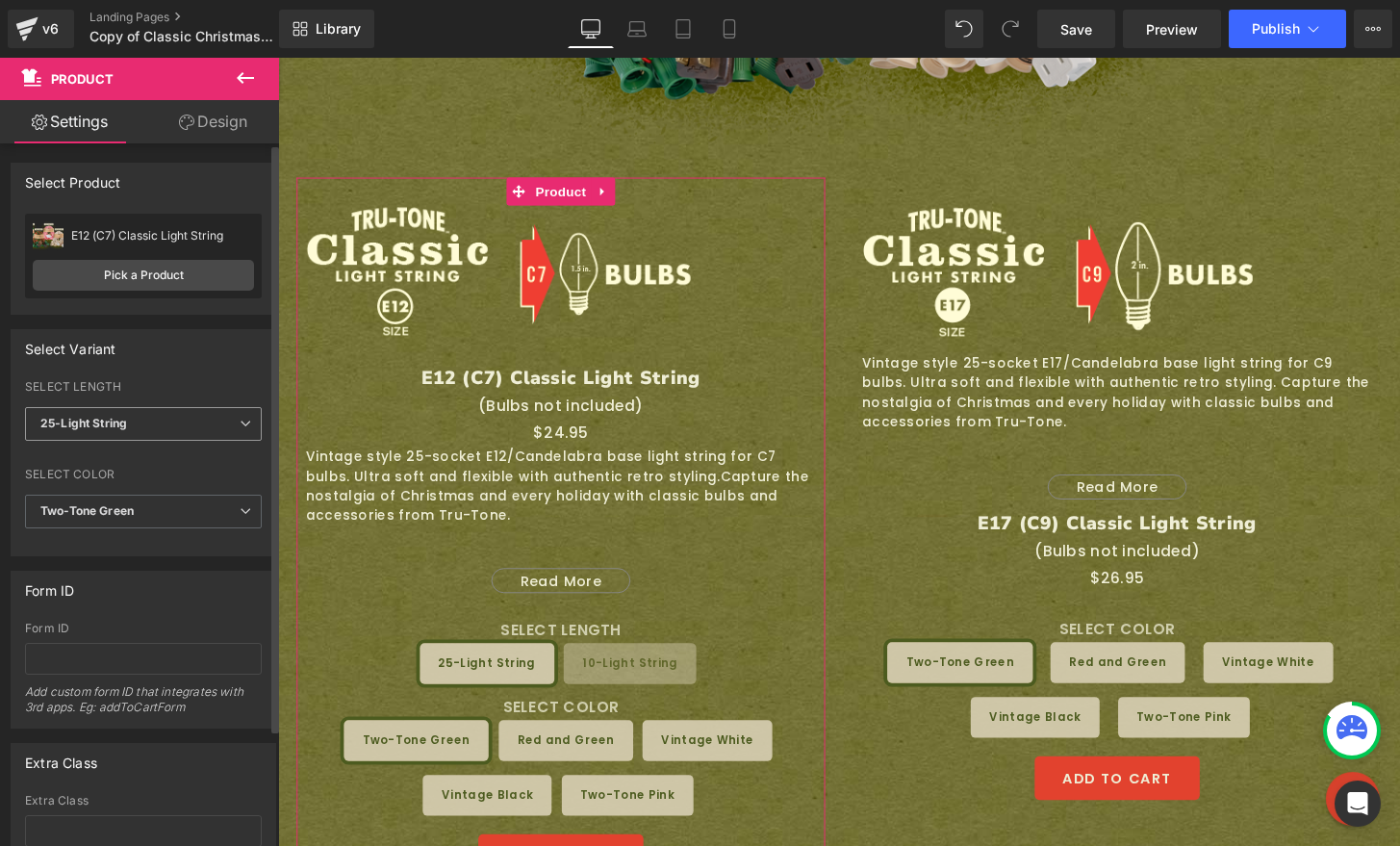 click on "25-Light String" at bounding box center [84, 423] 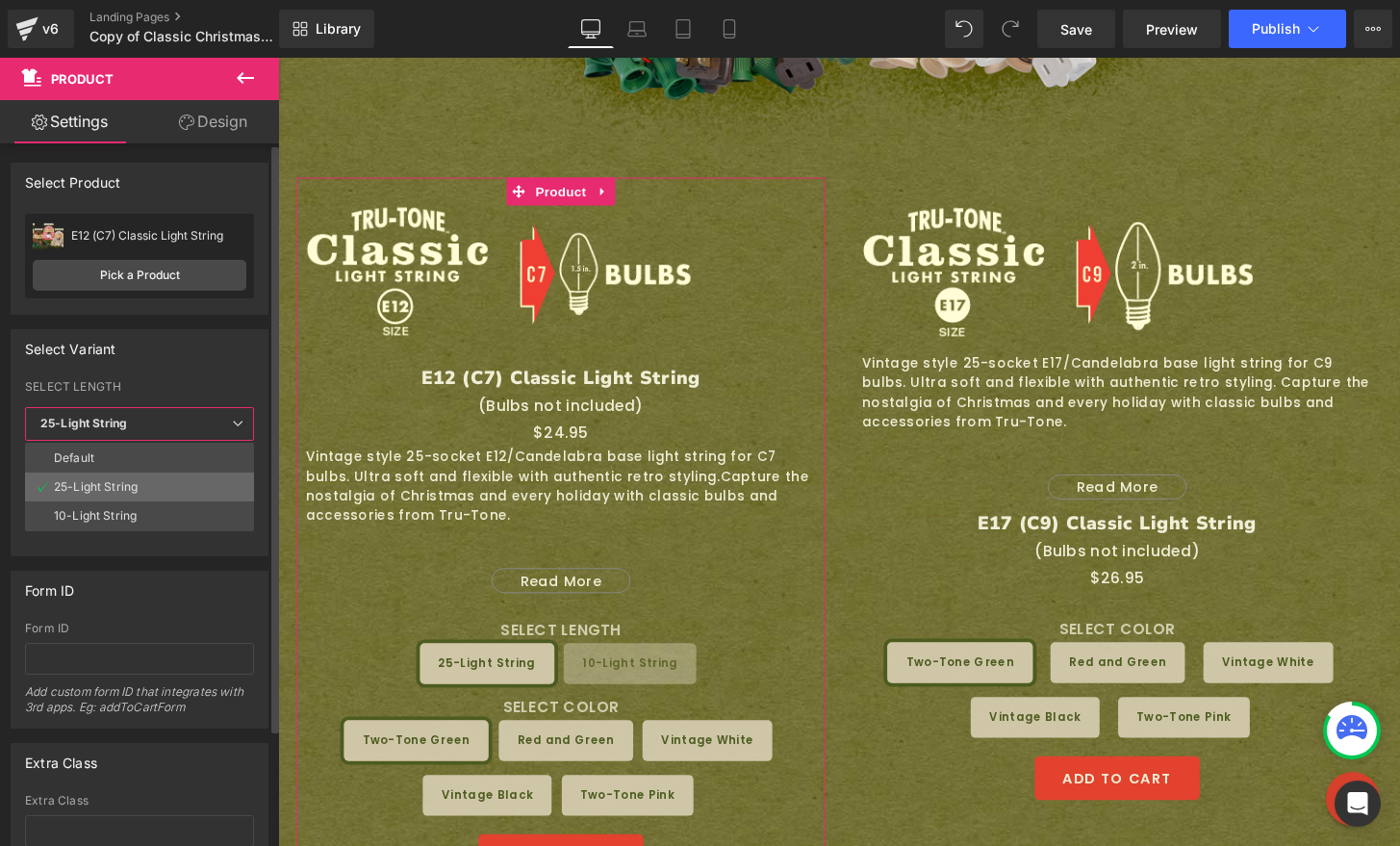click on "25-Light String" at bounding box center (95, 487) 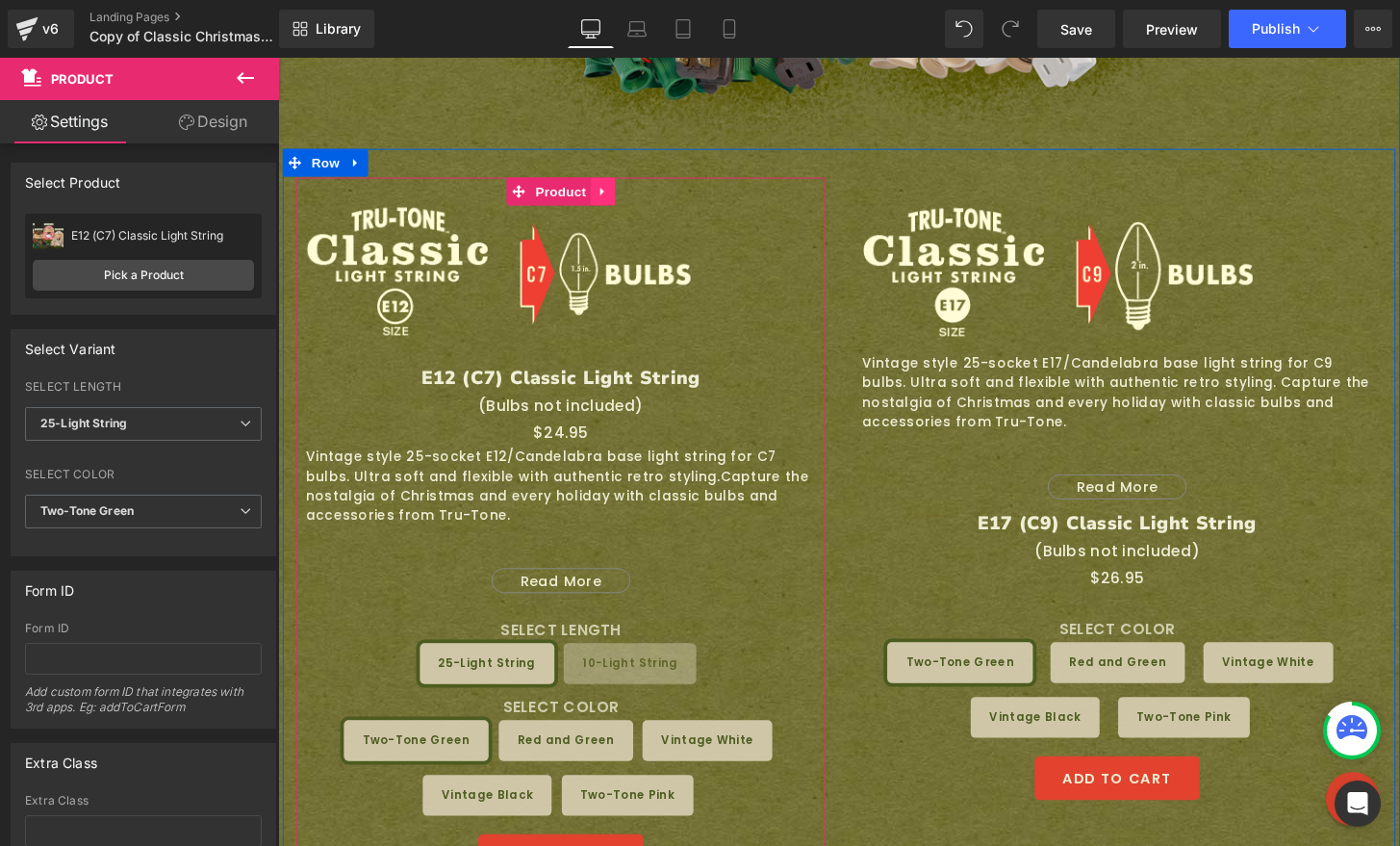 click 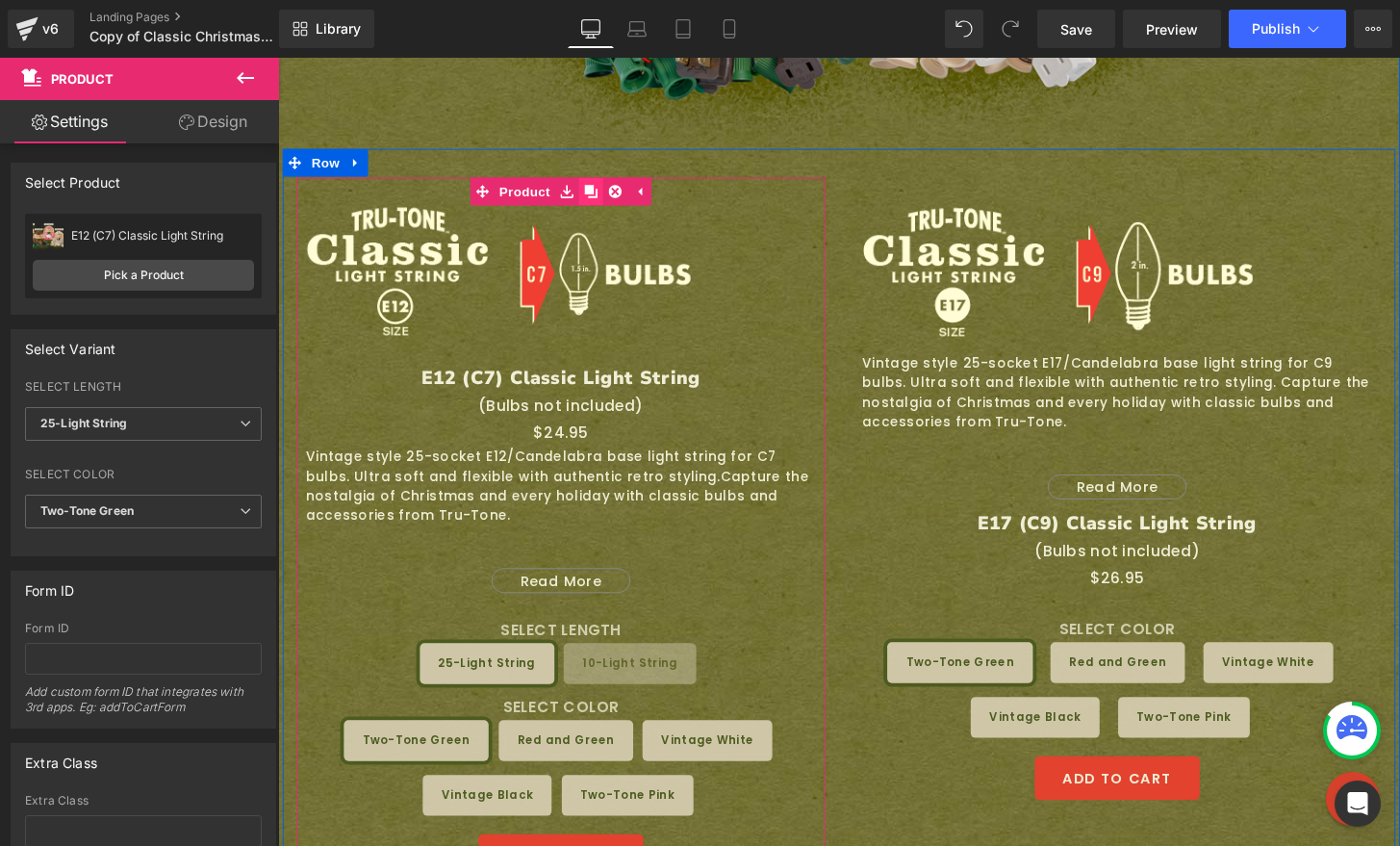 click 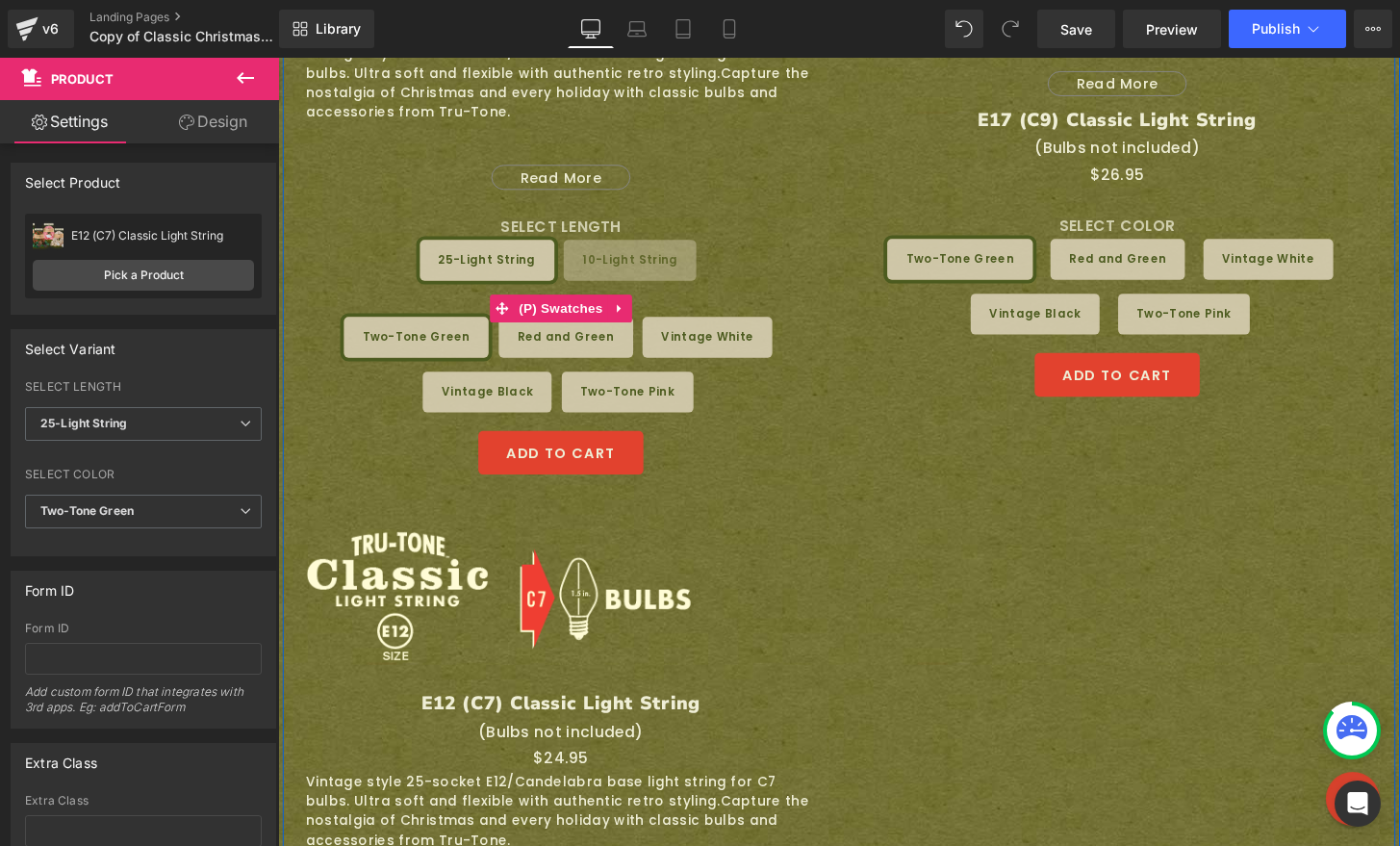 scroll, scrollTop: 1929, scrollLeft: 0, axis: vertical 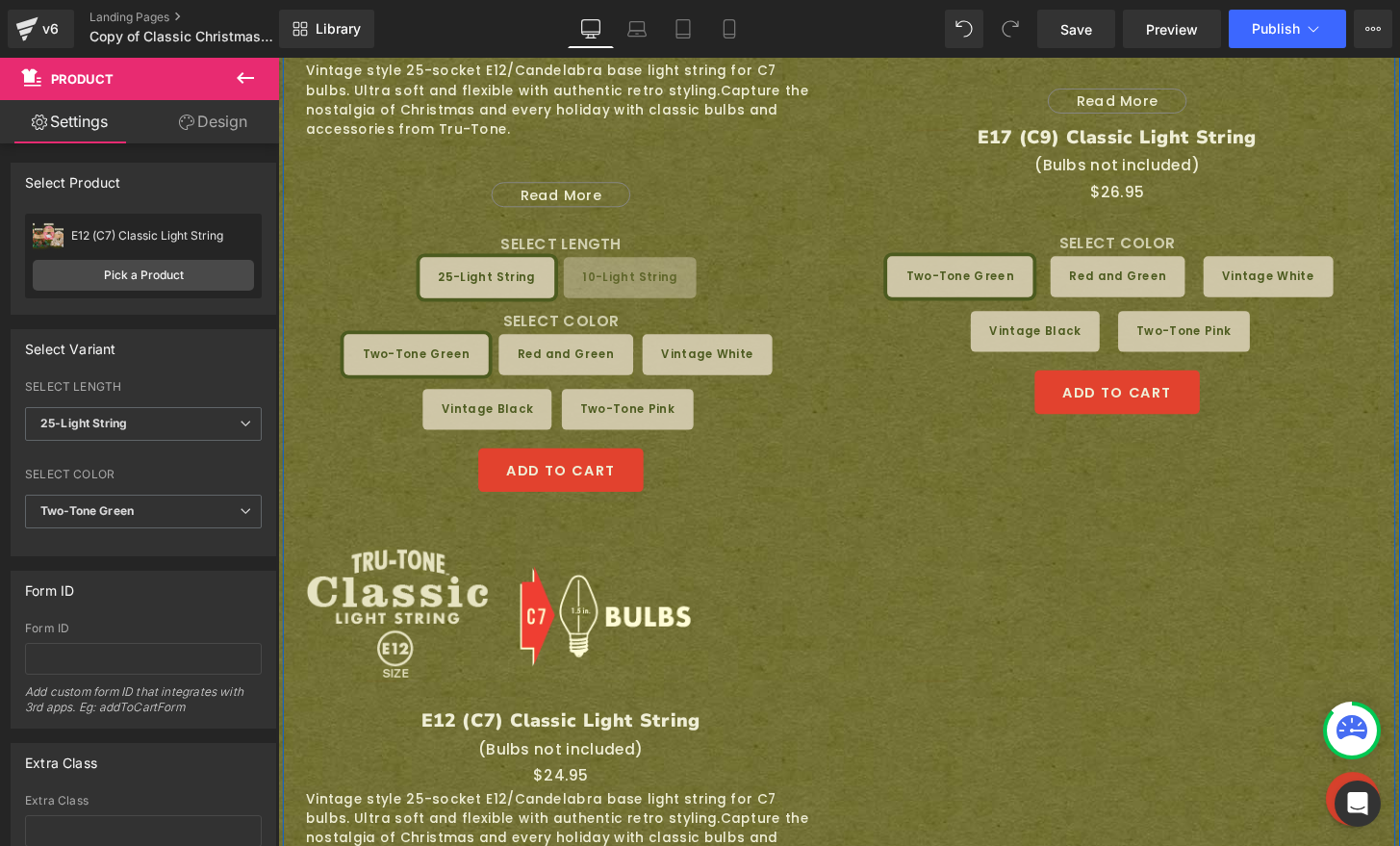 click at bounding box center [401, 633] 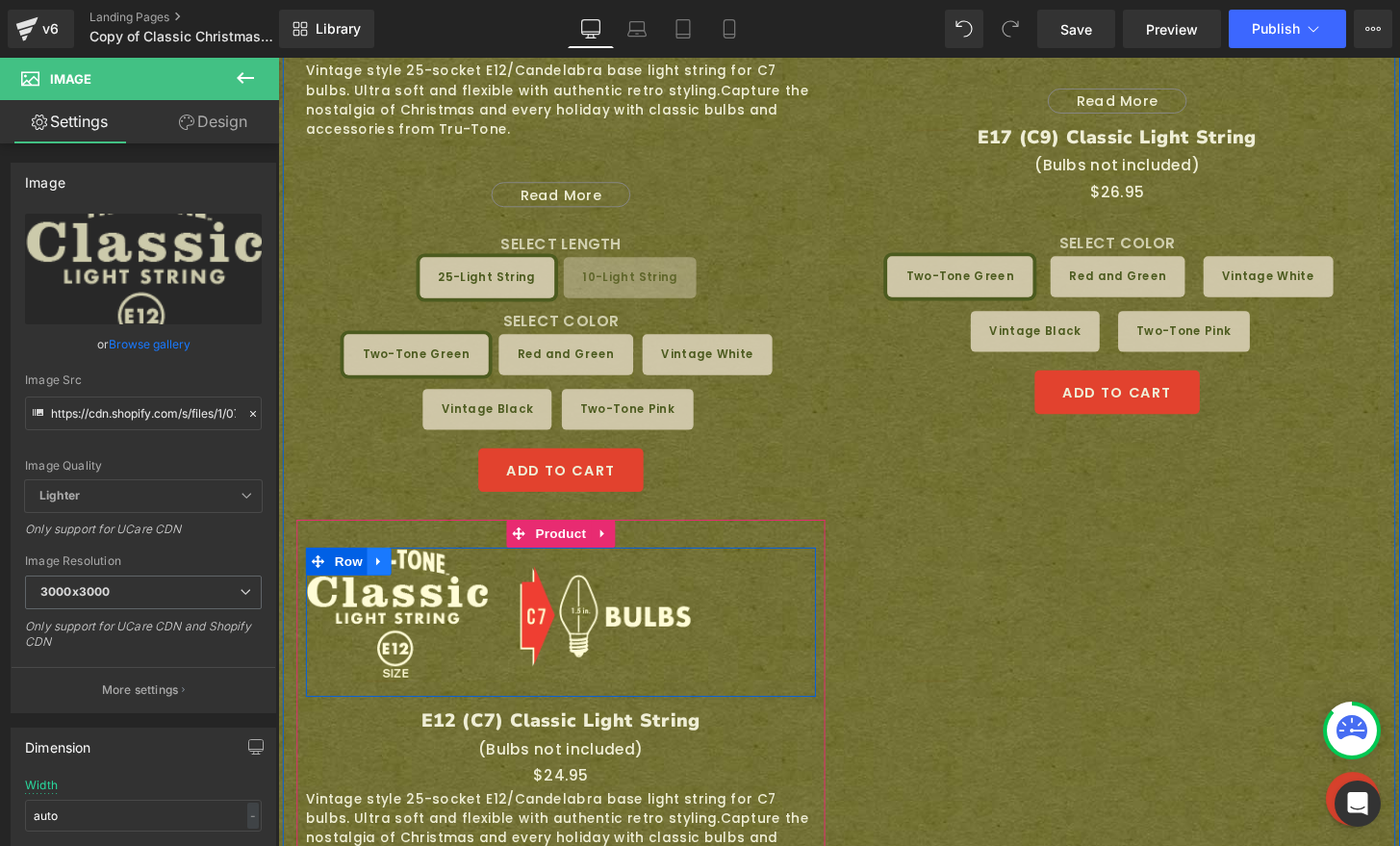 click 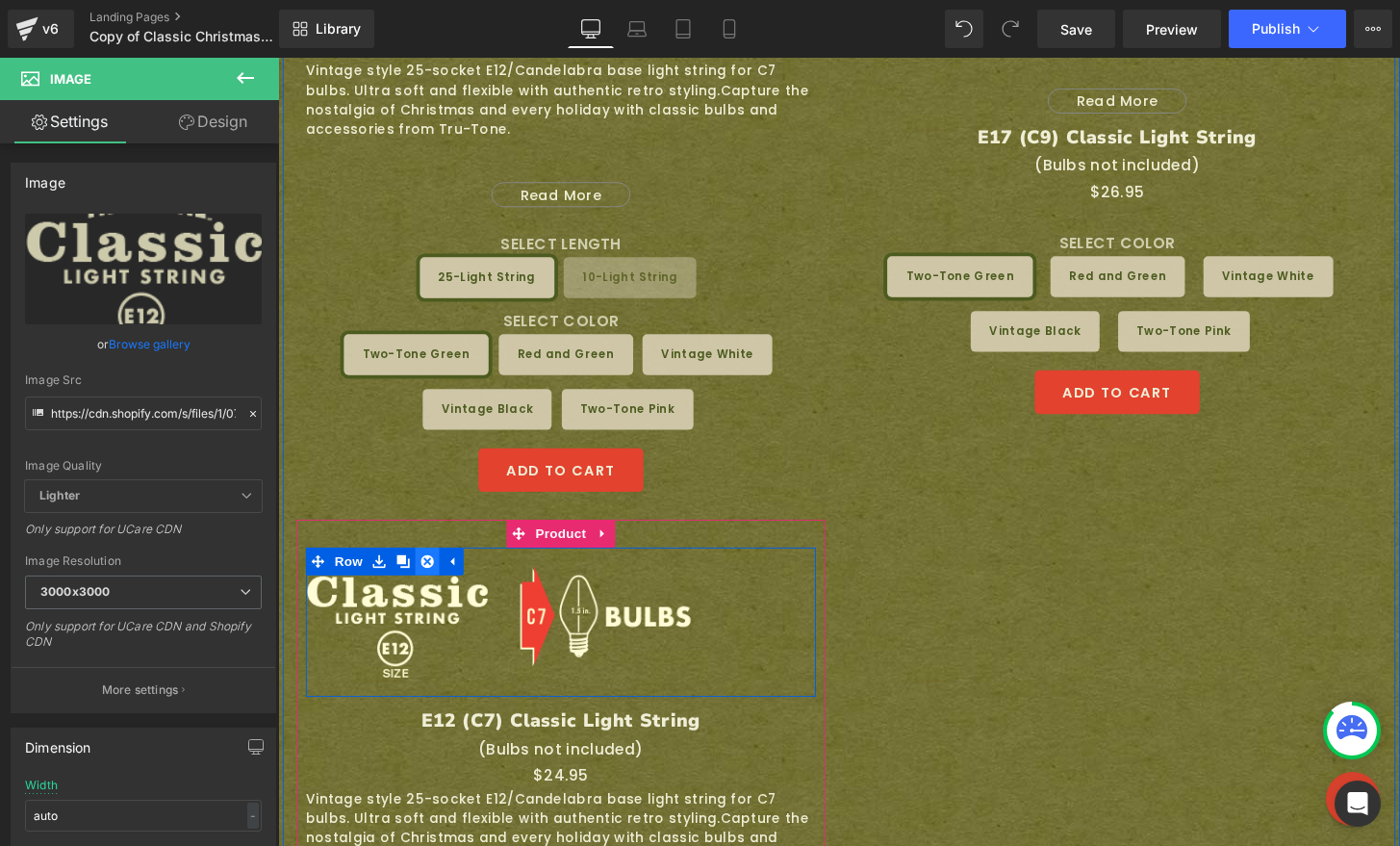 click 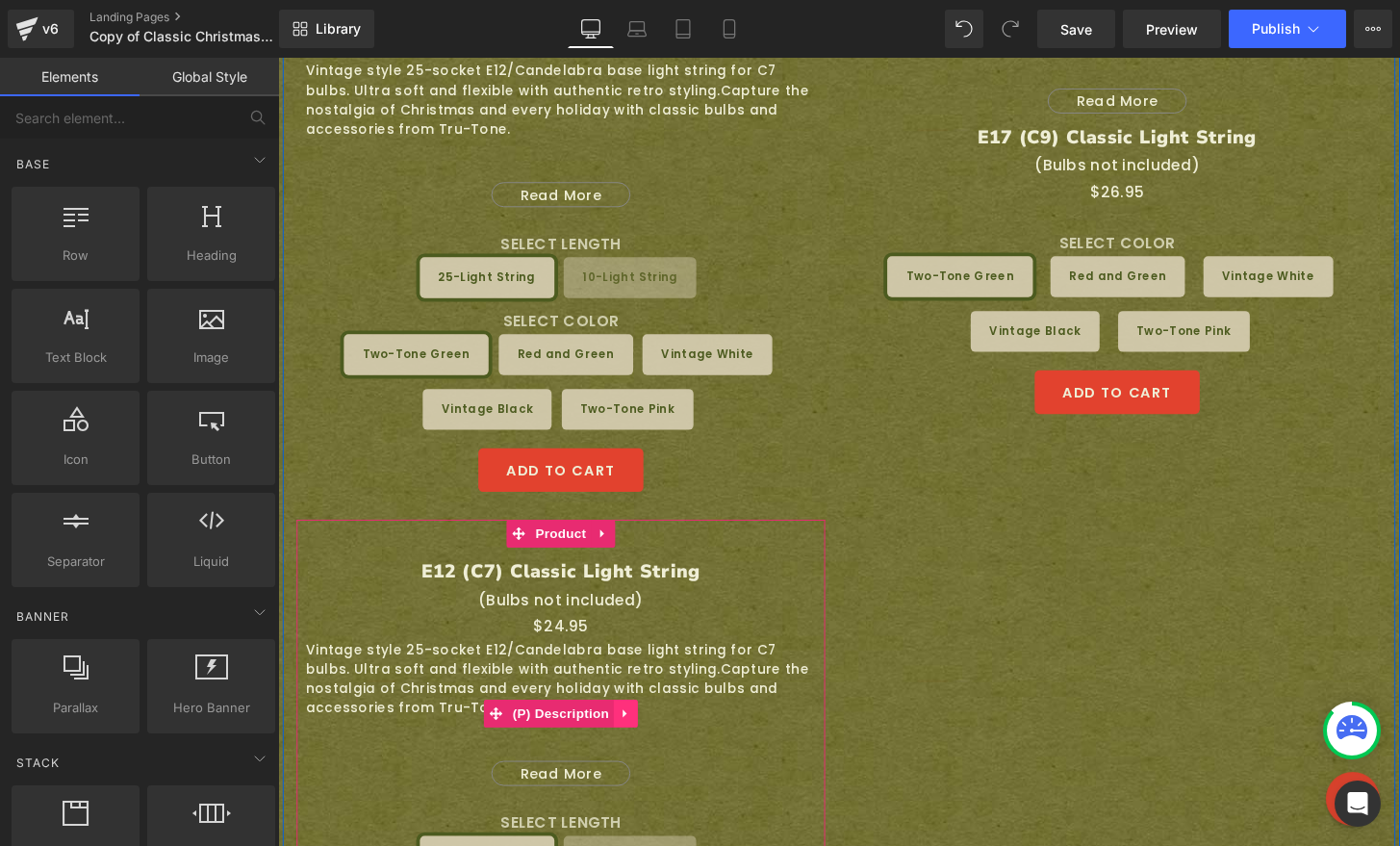 click 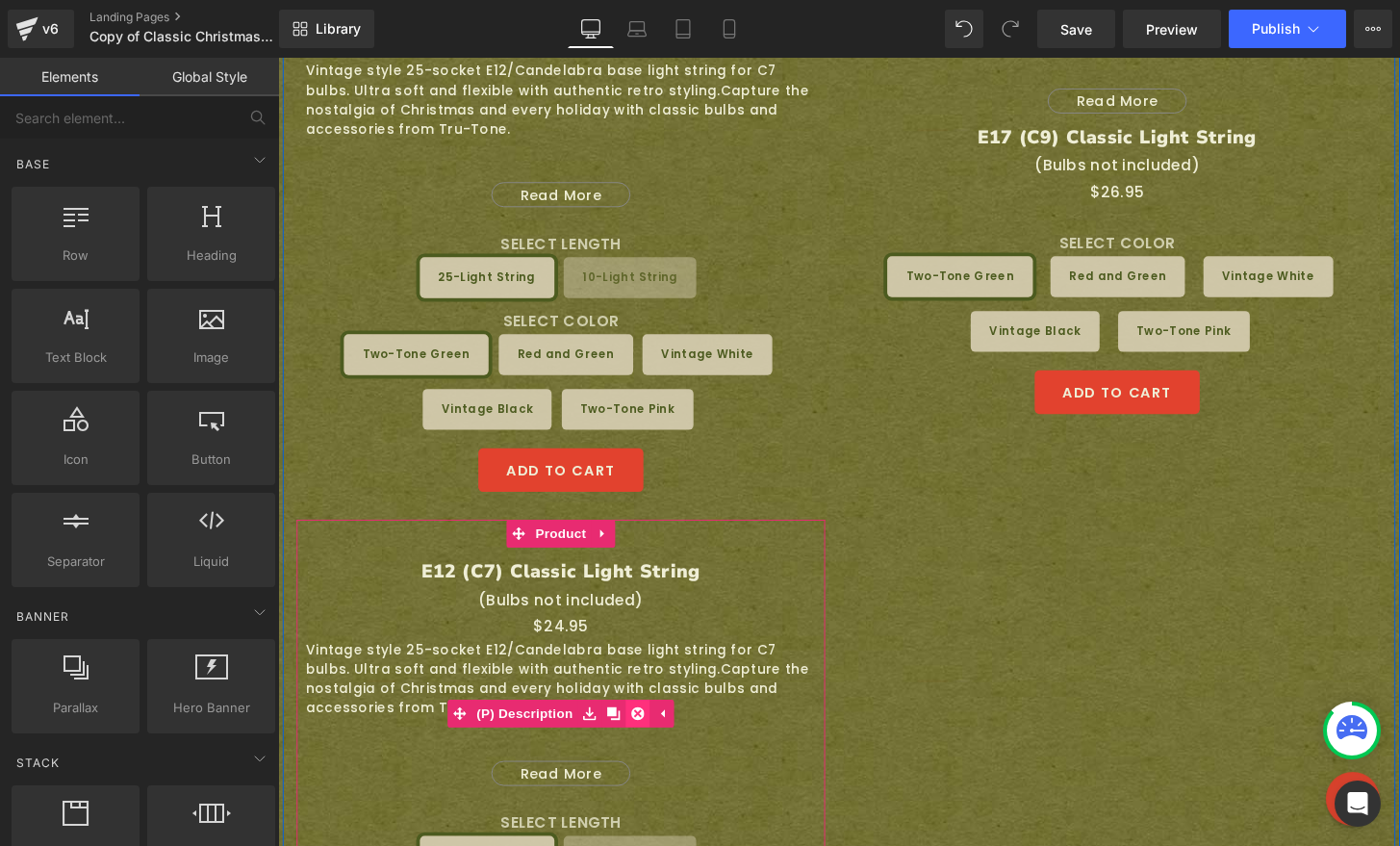 click 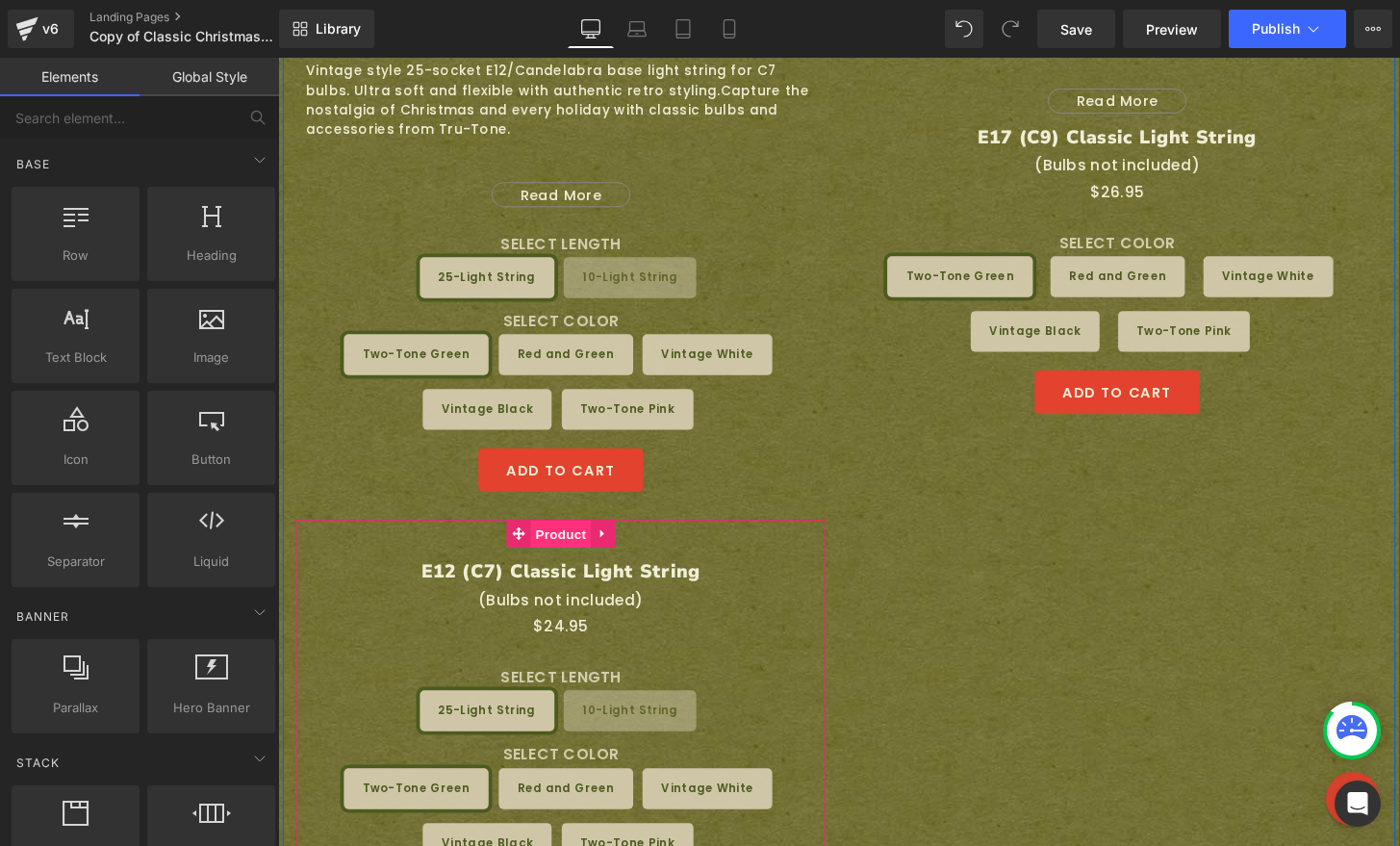 click on "Product" at bounding box center (572, 552) 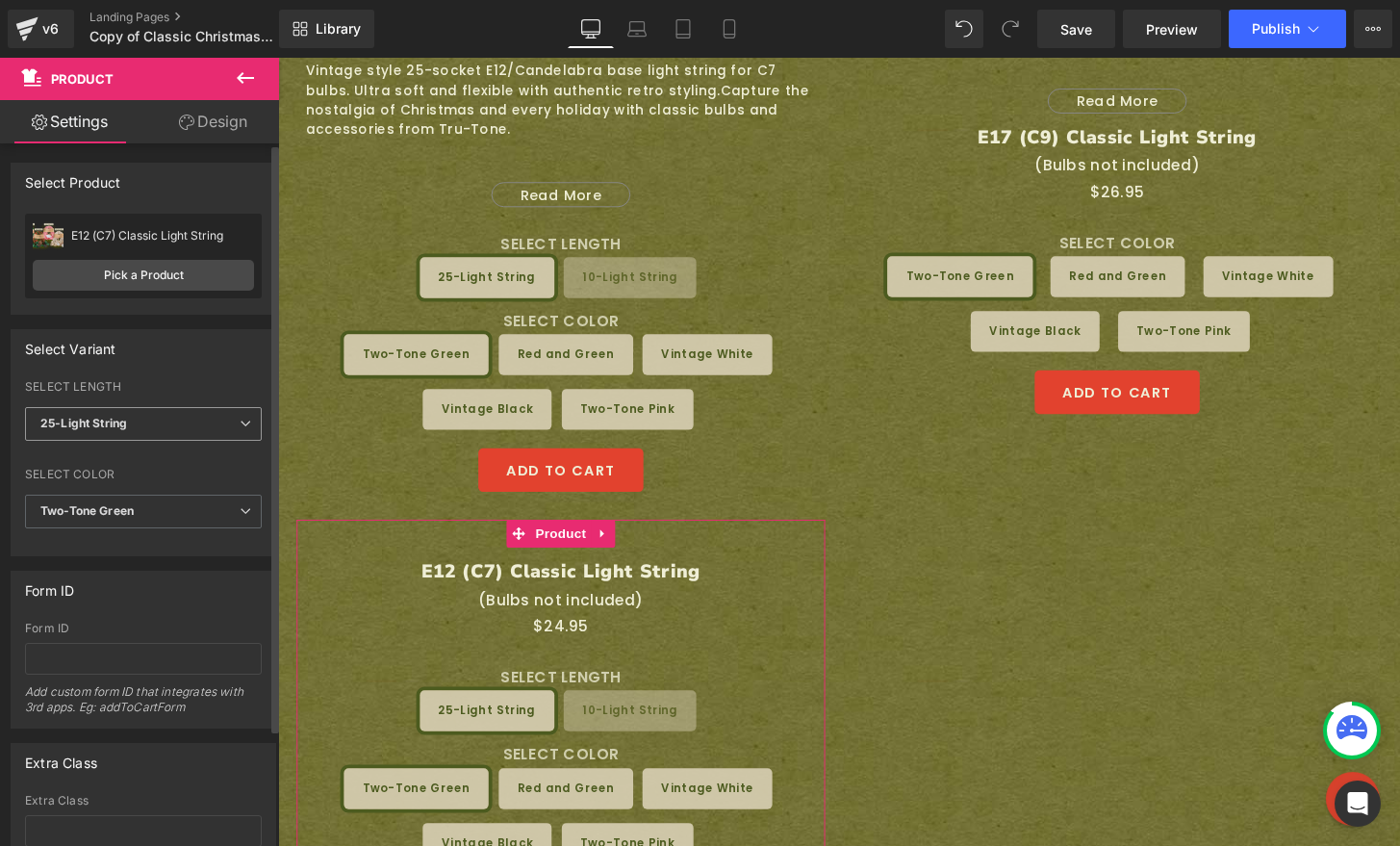 click on "25-Light String" at bounding box center (143, 423) 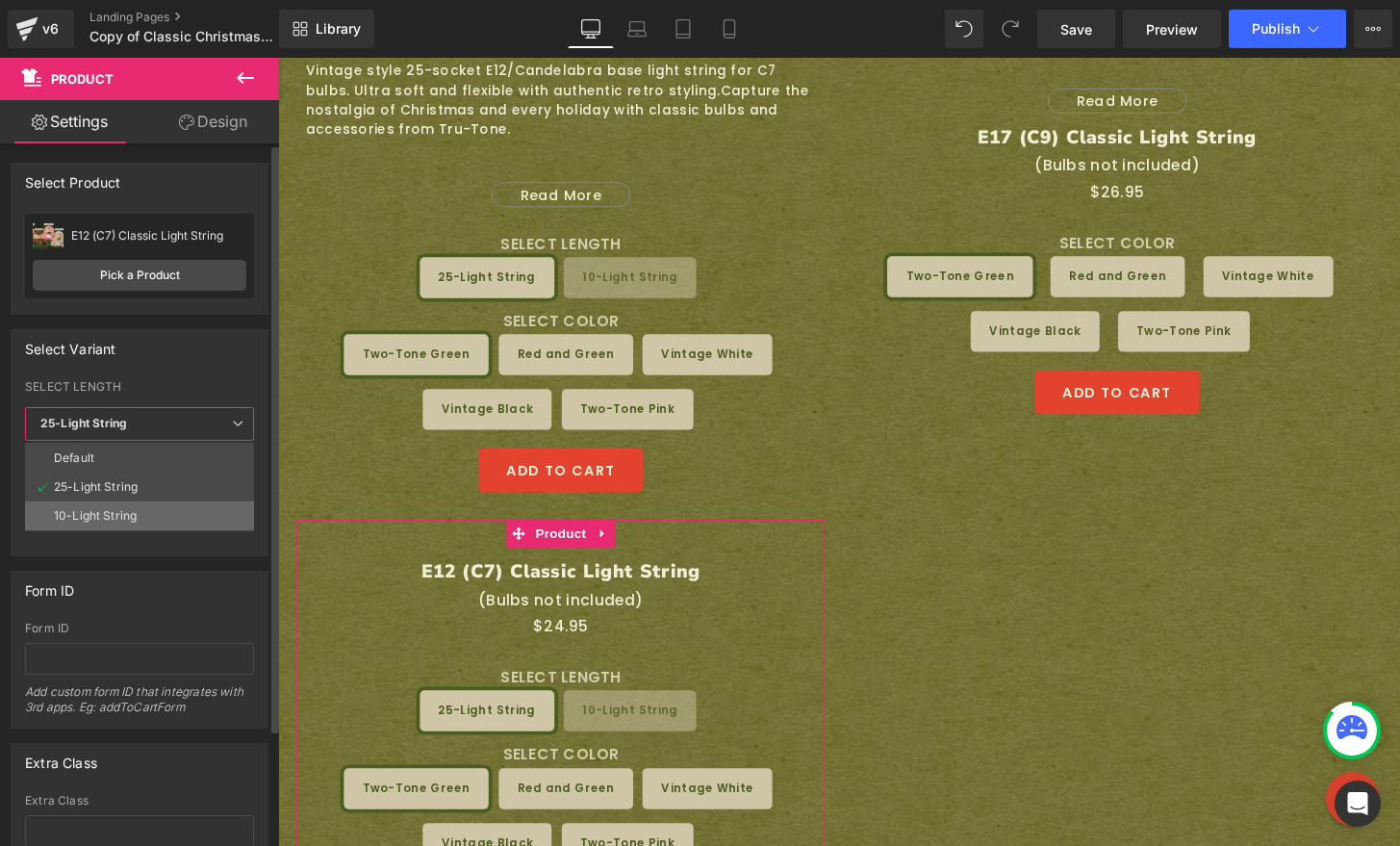 click on "10-Light String" at bounding box center (140, 516) 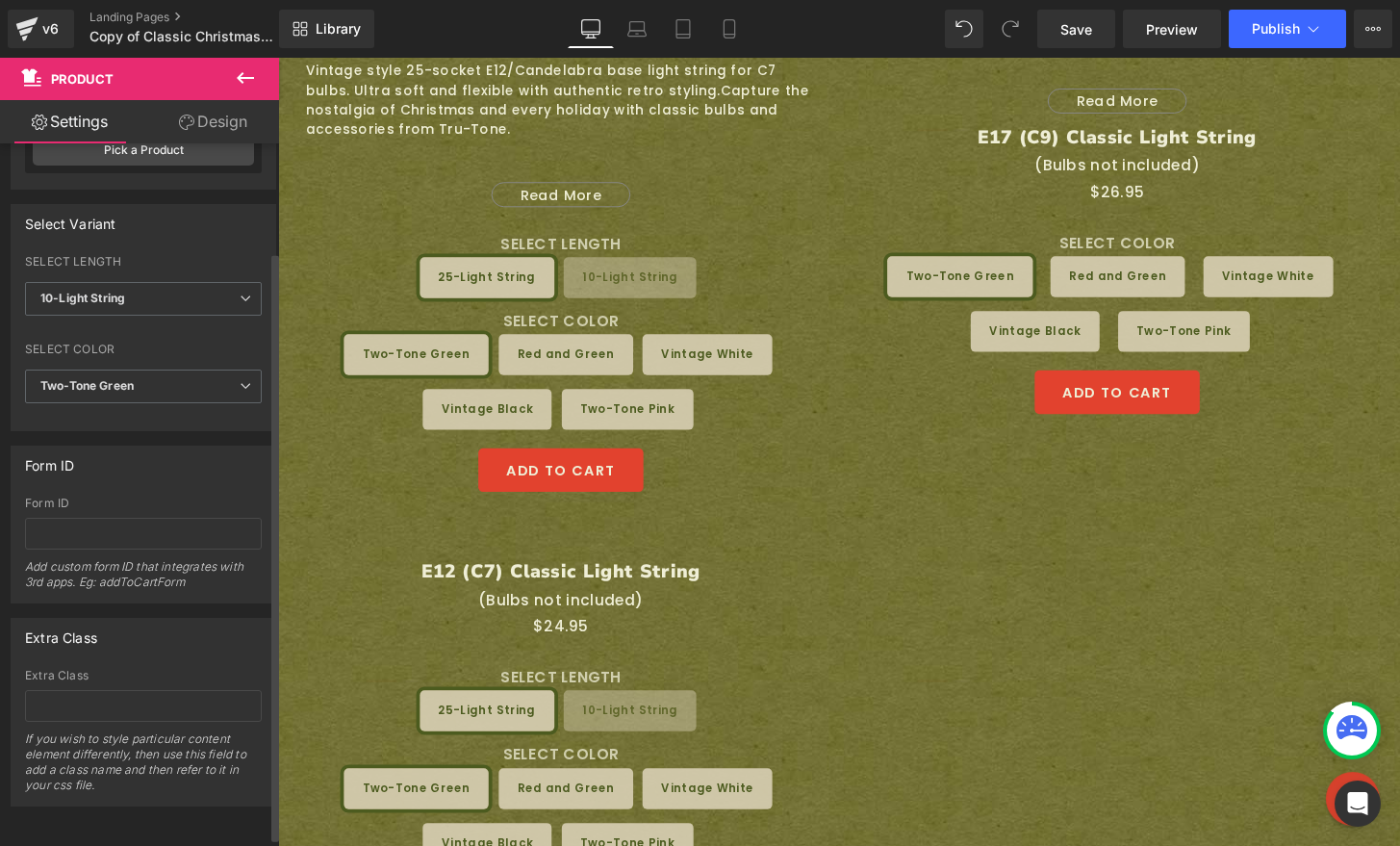 scroll, scrollTop: 140, scrollLeft: 0, axis: vertical 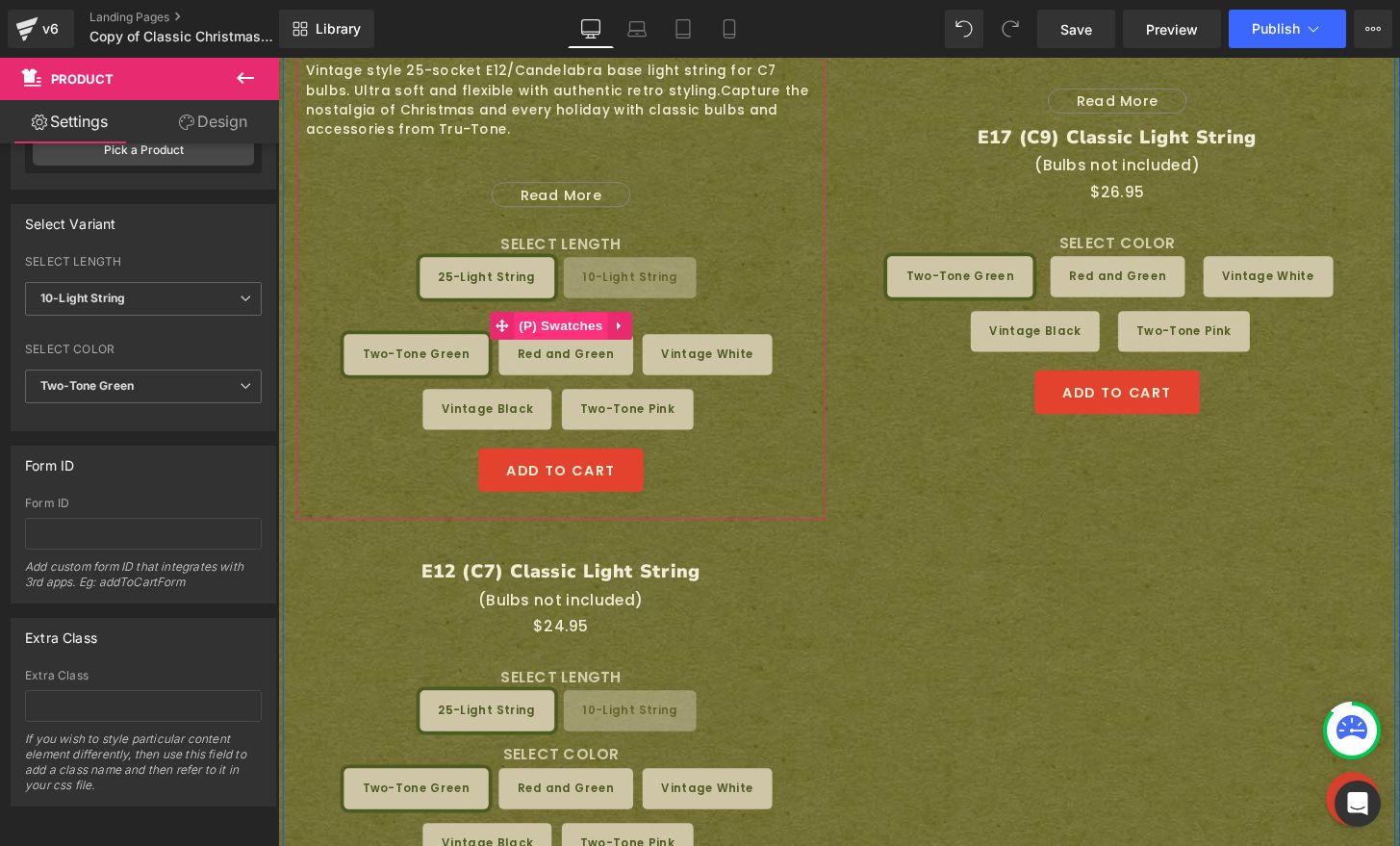 click on "(P) Swatches" at bounding box center (572, 336) 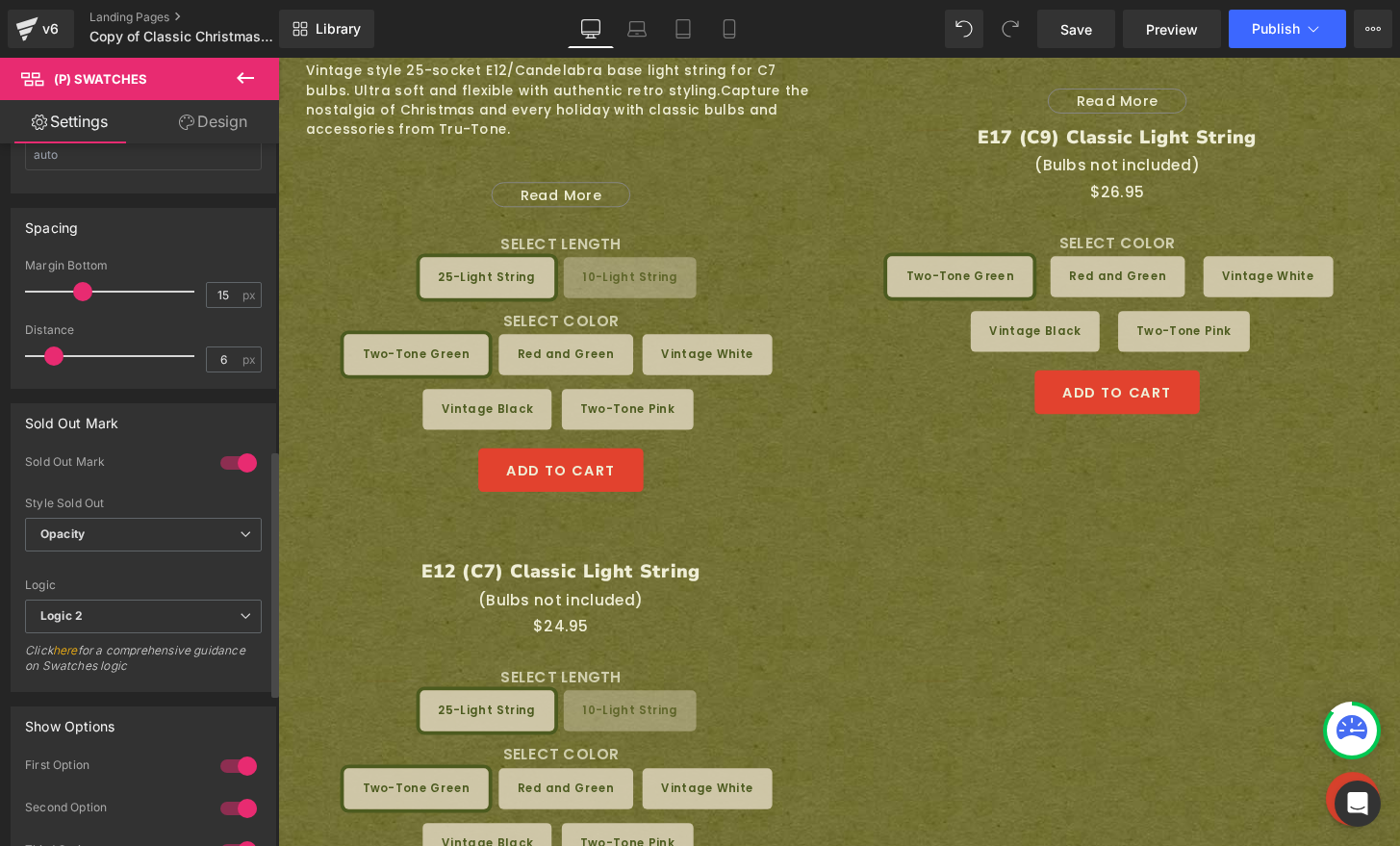 scroll, scrollTop: 1133, scrollLeft: 0, axis: vertical 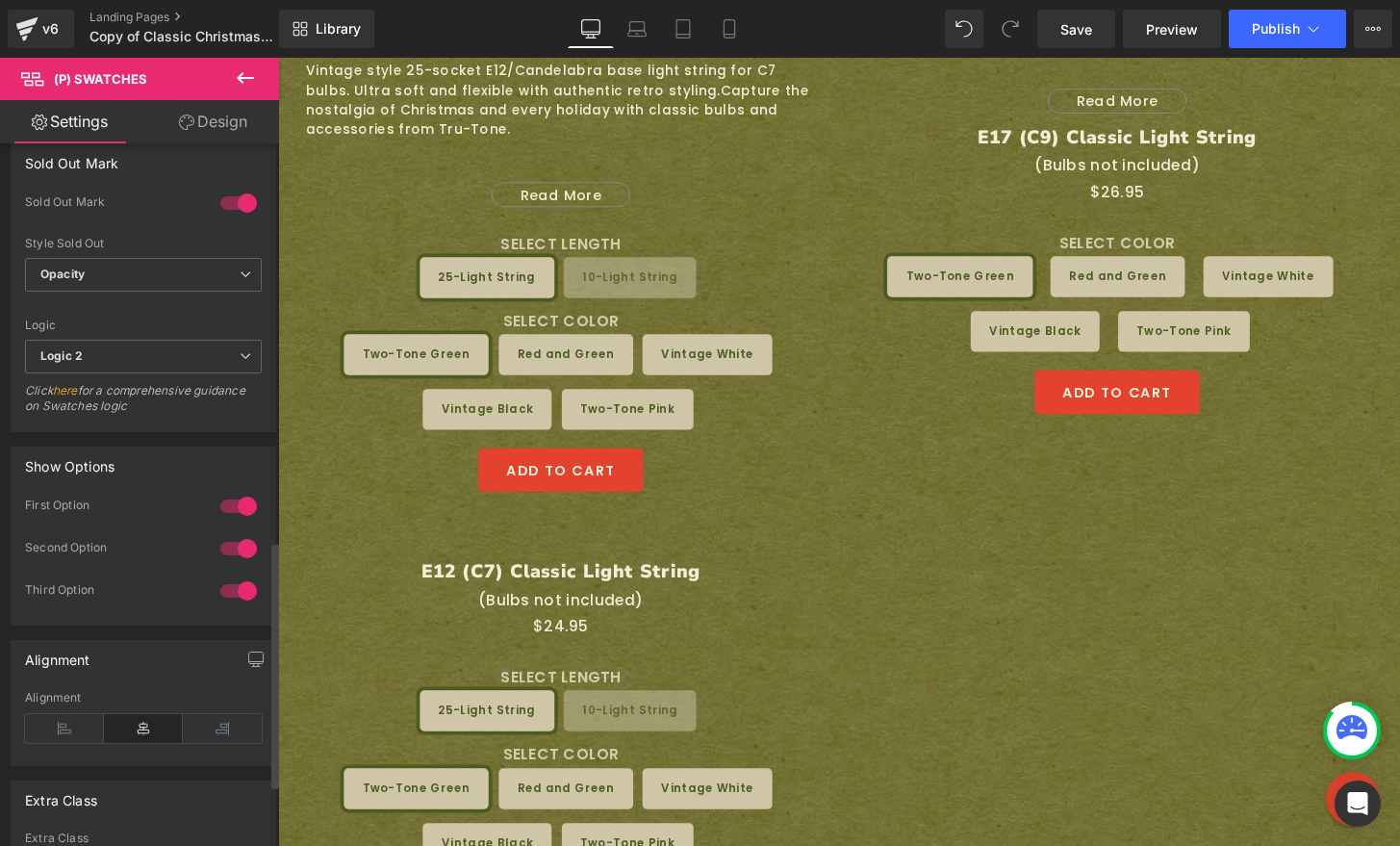 click at bounding box center [239, 506] 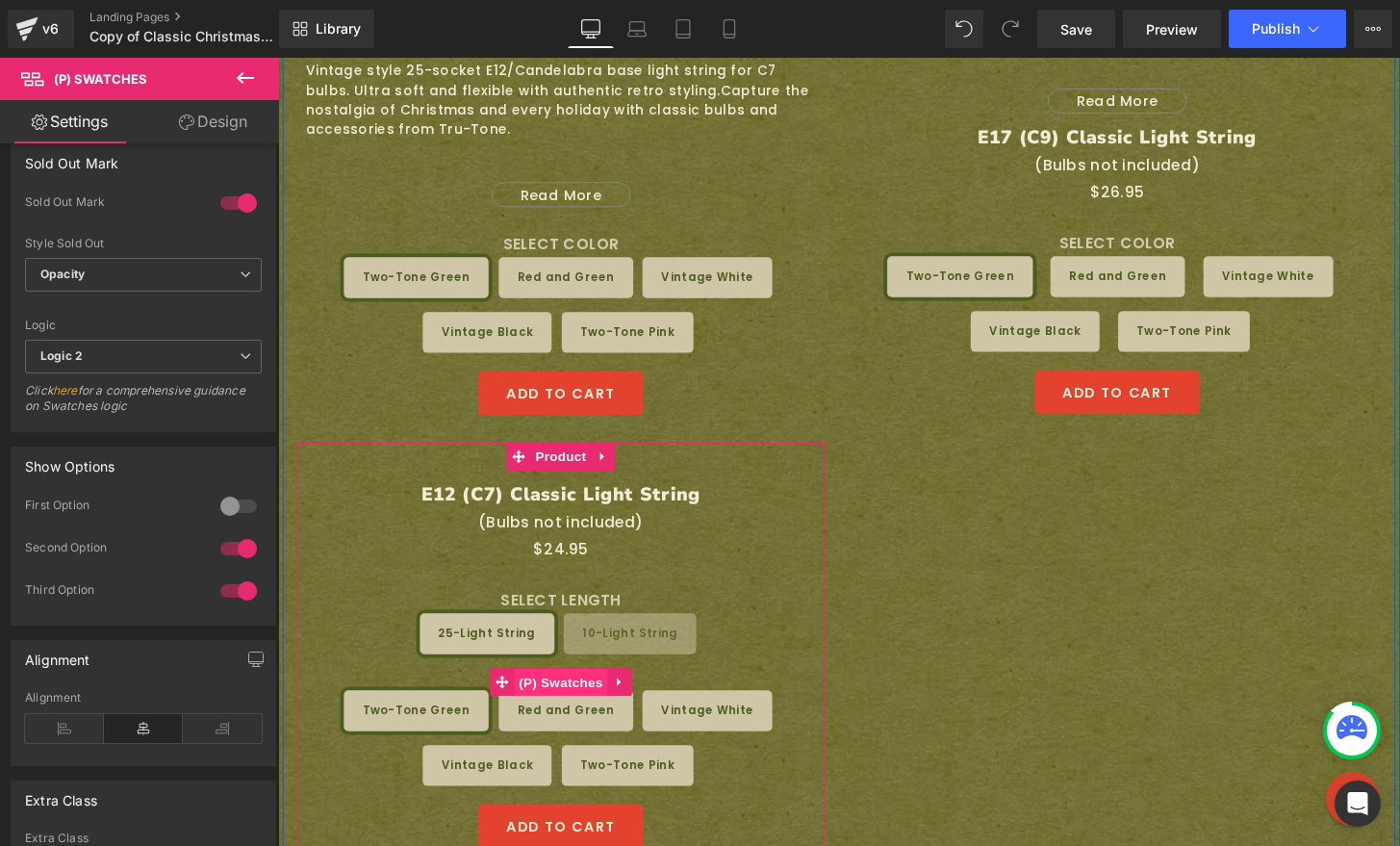 click on "(P) Swatches" at bounding box center [572, 706] 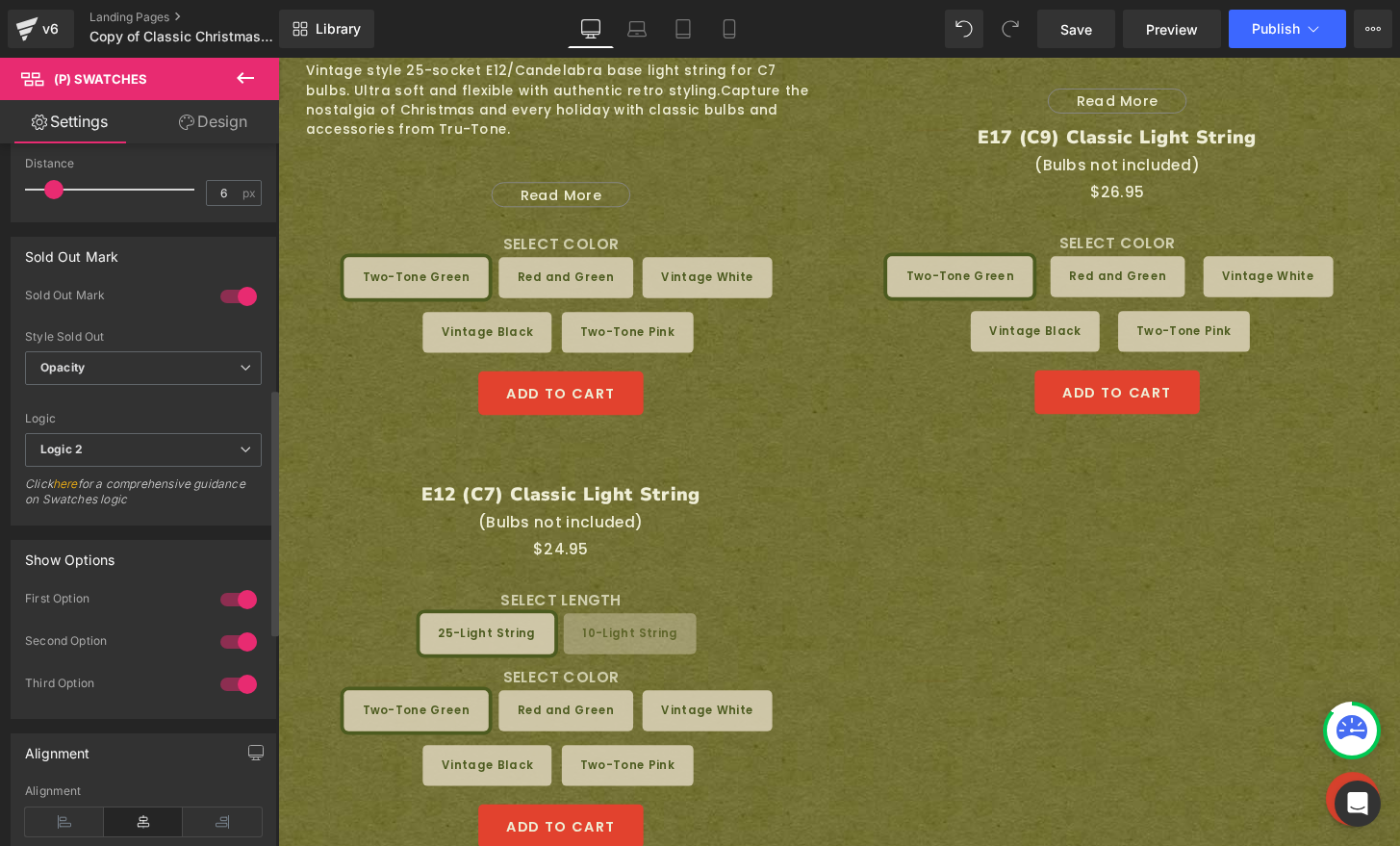 scroll, scrollTop: 1310, scrollLeft: 0, axis: vertical 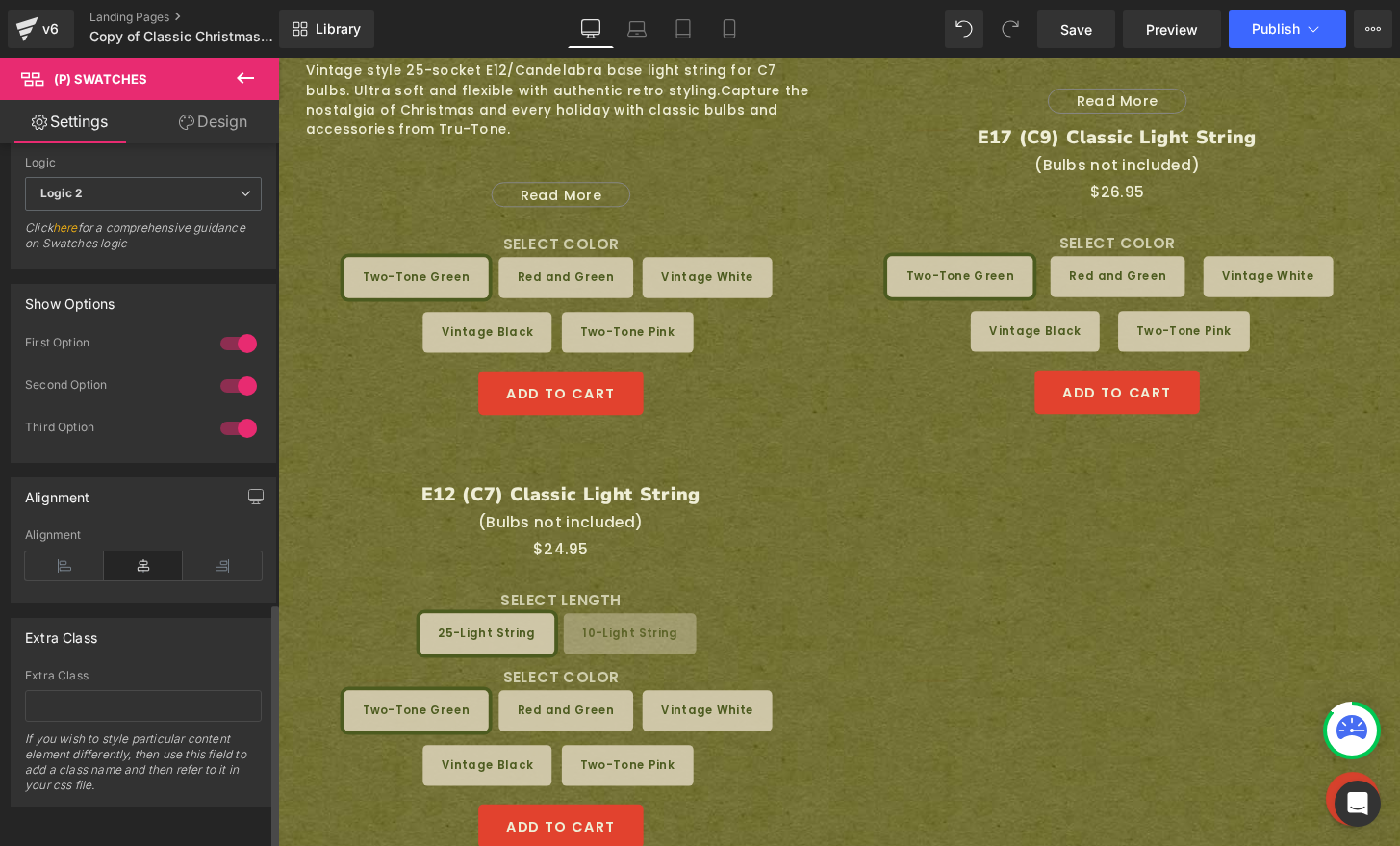 click at bounding box center [239, 344] 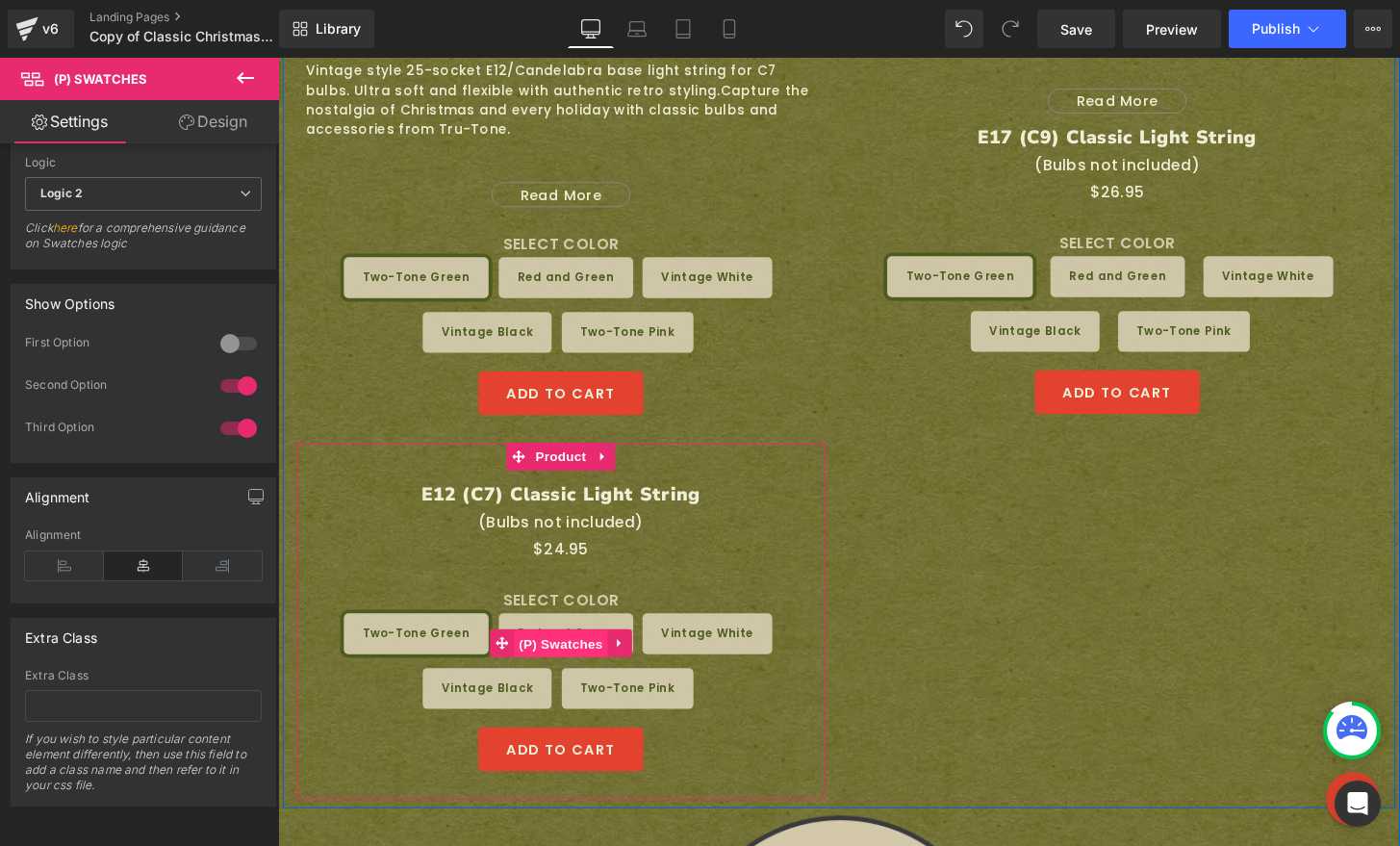 click on "(P) Swatches" at bounding box center [572, 666] 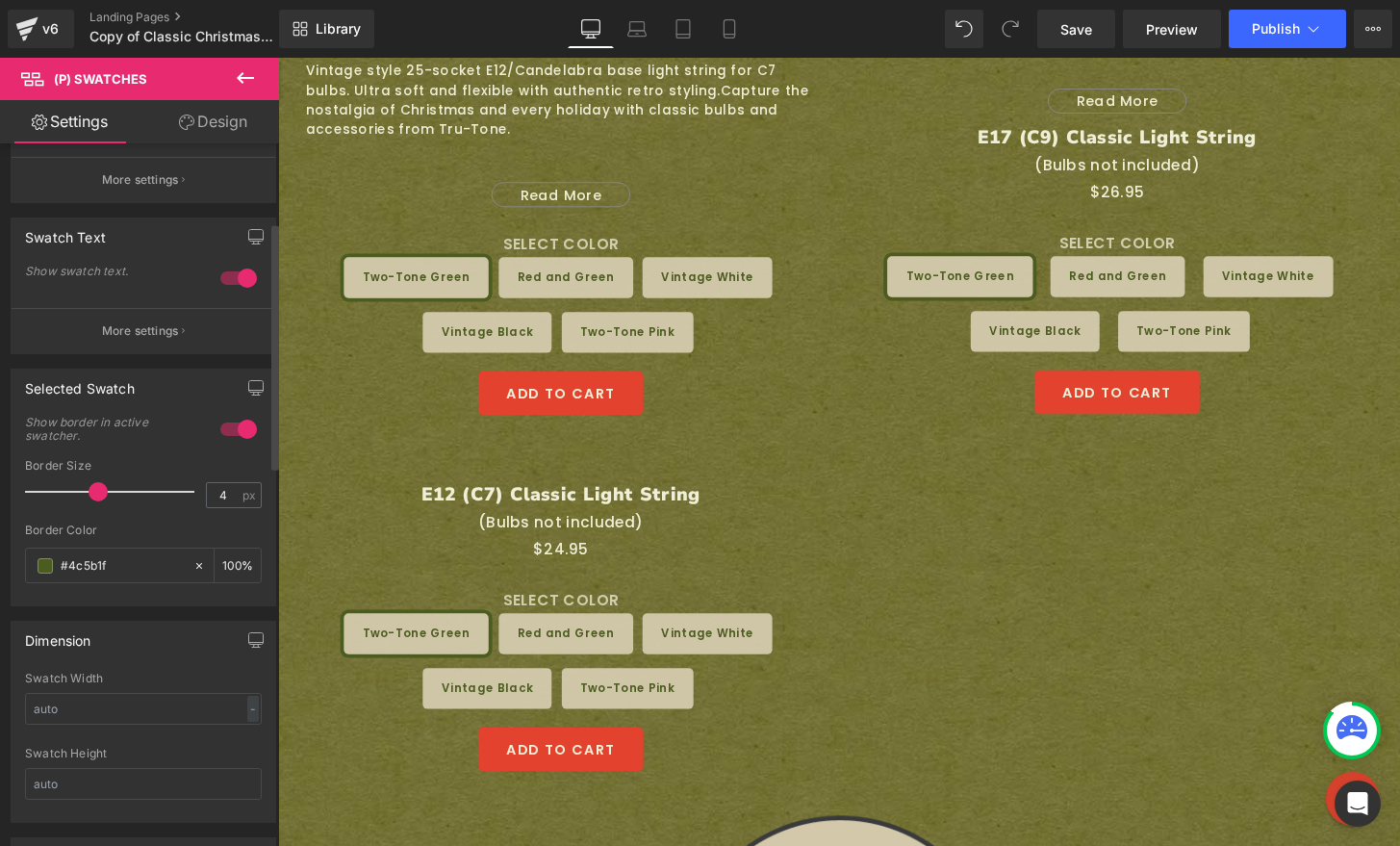 scroll, scrollTop: 80, scrollLeft: 0, axis: vertical 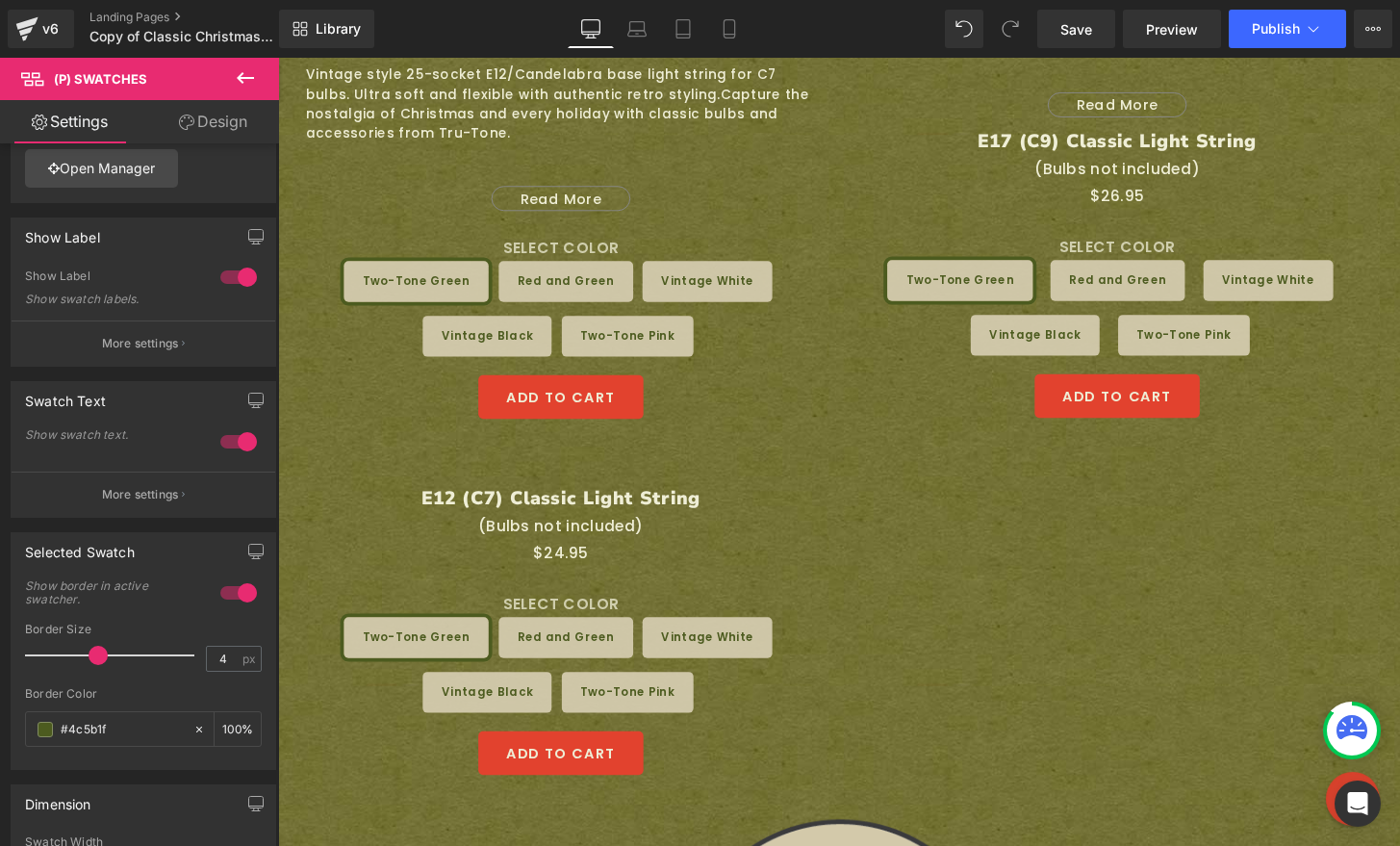 click on "E12 (C7) Classic Light String
(P) Title" at bounding box center (572, 515) 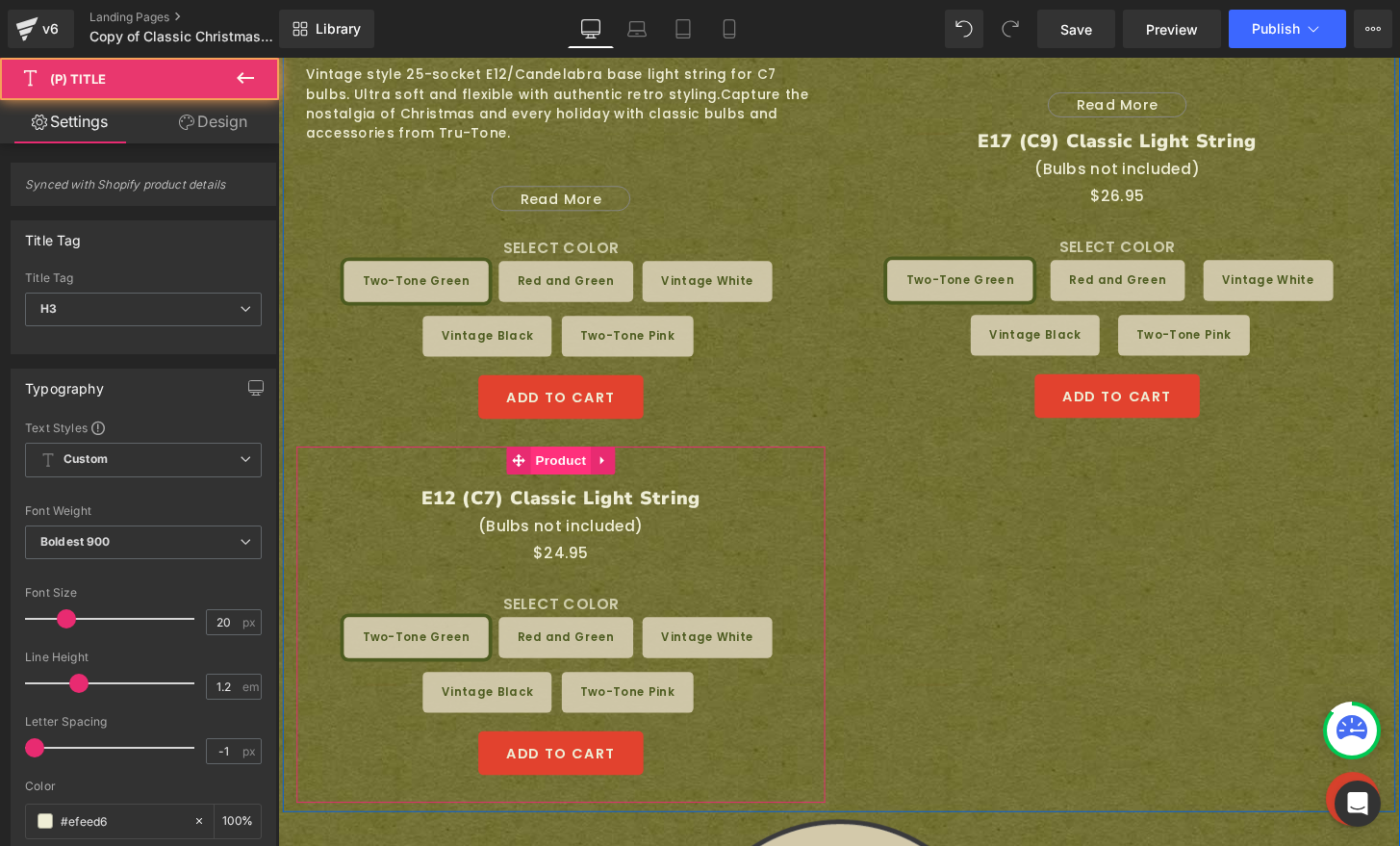 click on "Product" at bounding box center [572, 475] 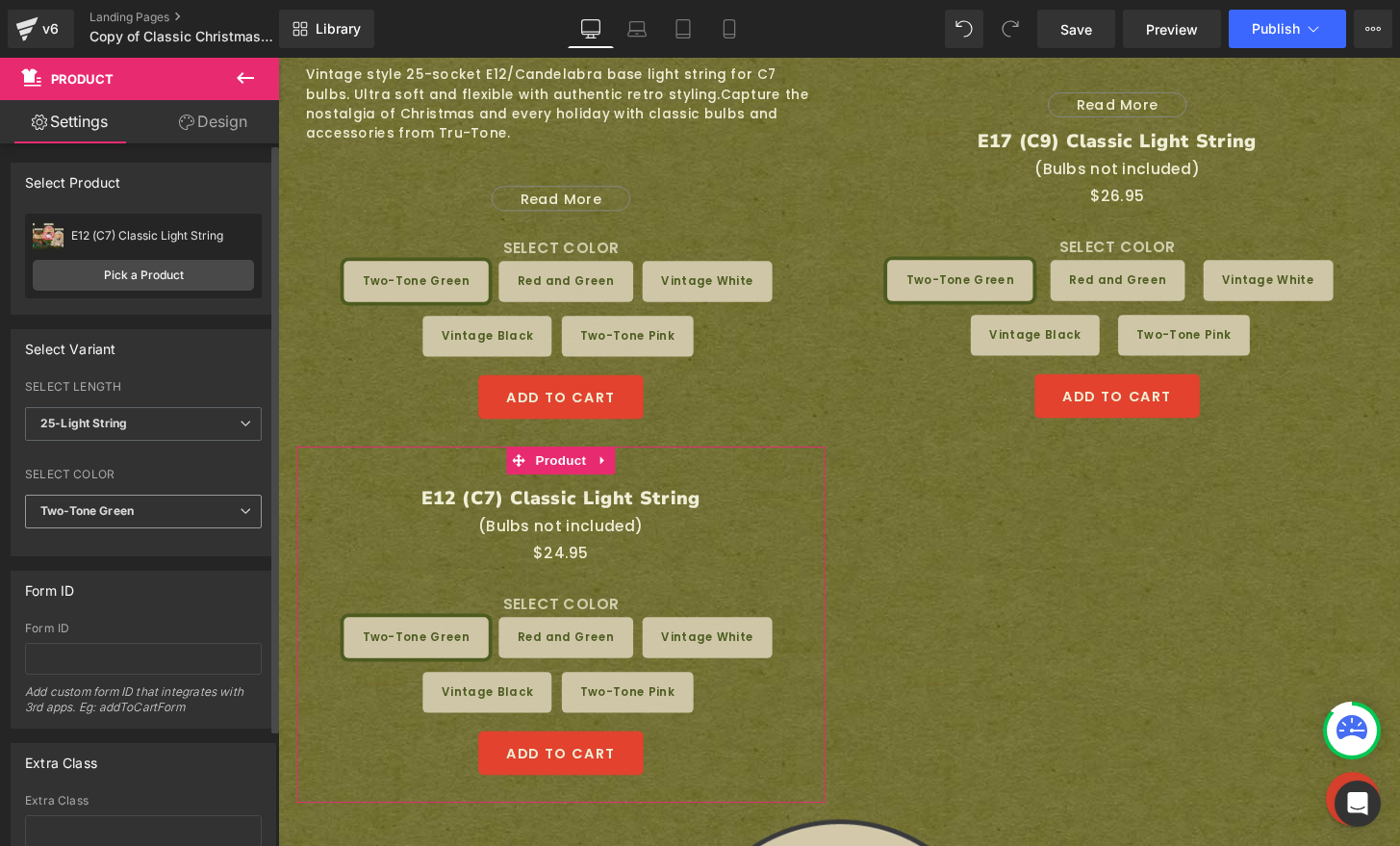 click on "Two-Tone Green" at bounding box center (143, 511) 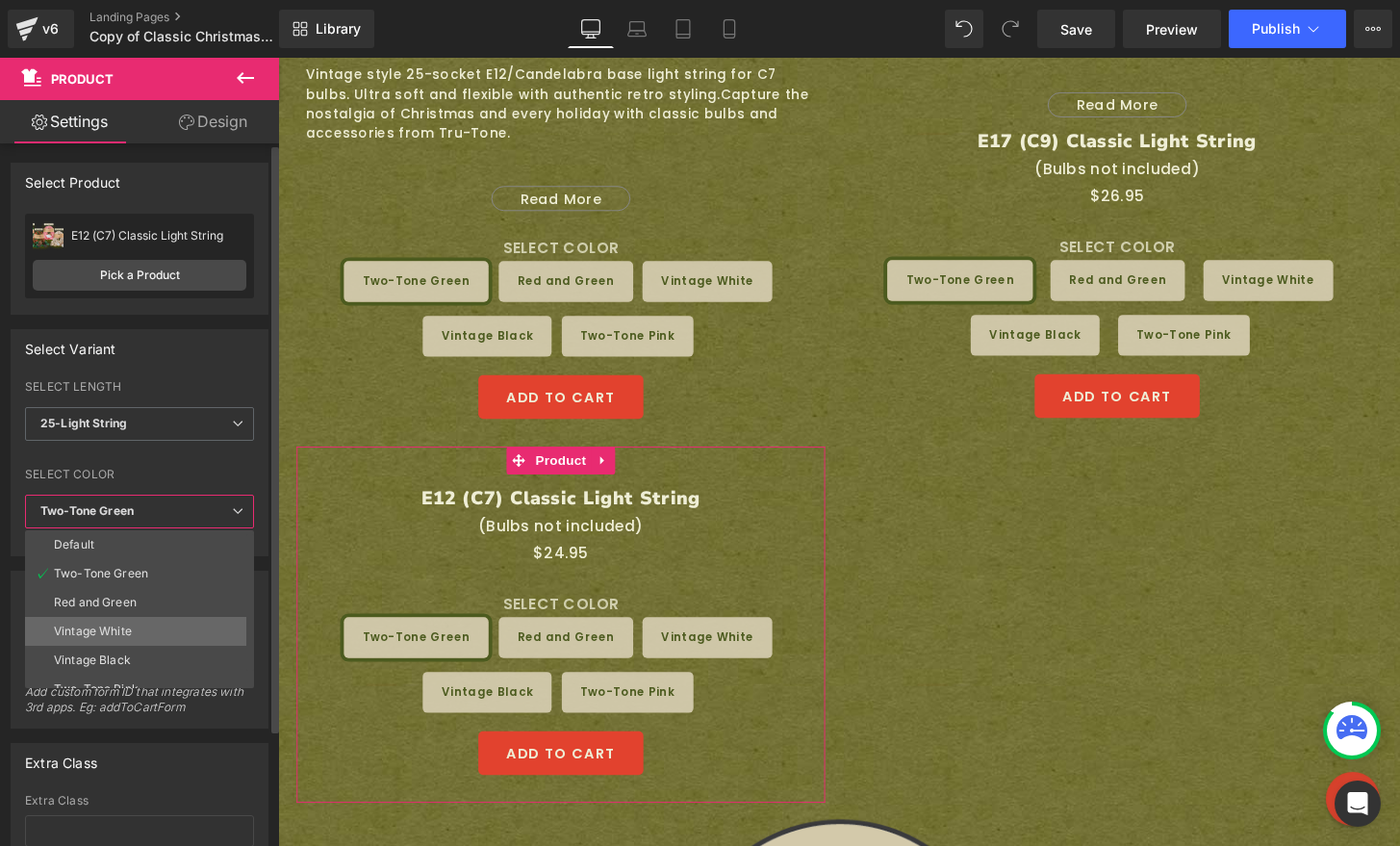 click on "Vintage White" at bounding box center [143, 631] 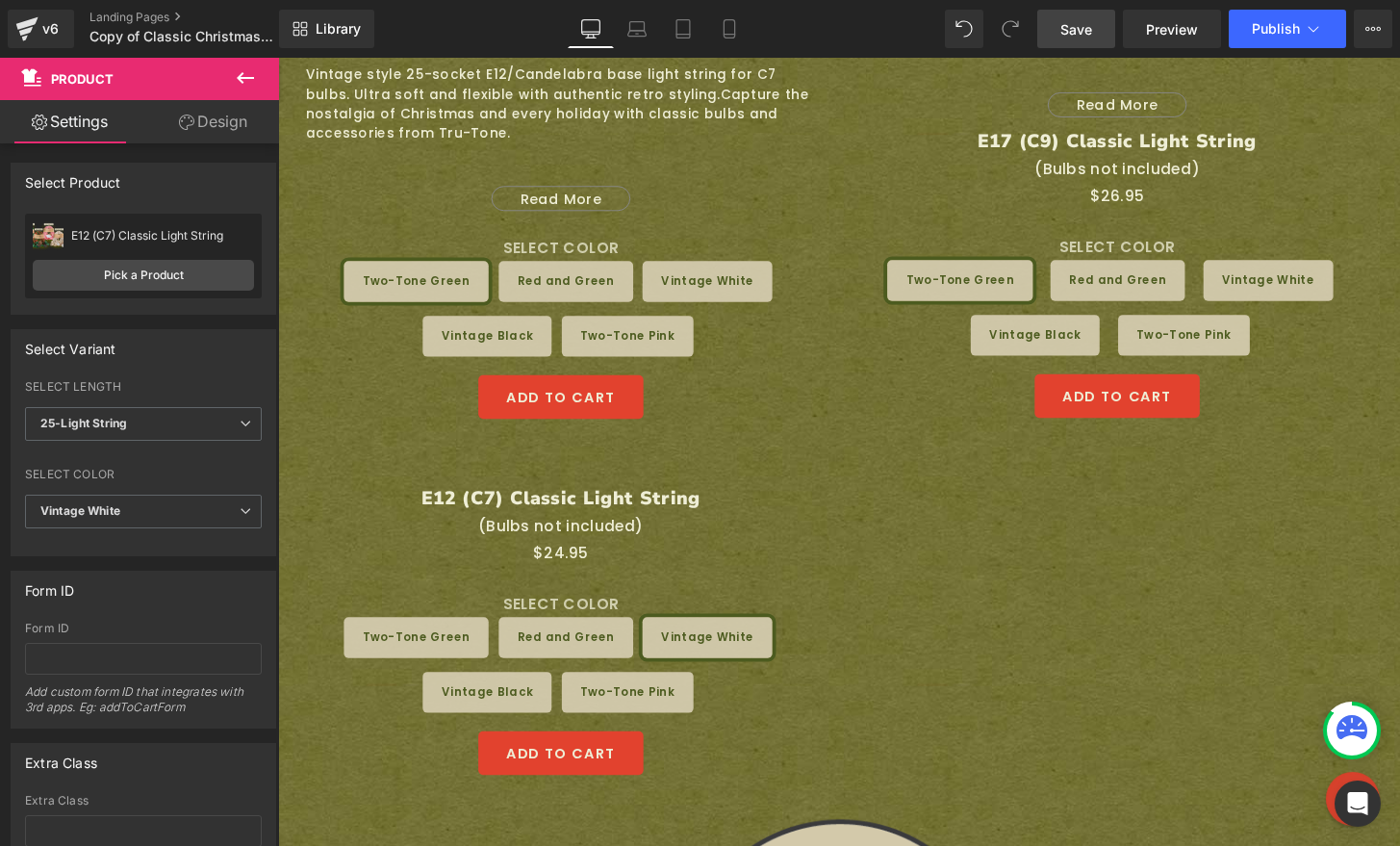 click on "Save" at bounding box center [1076, 29] 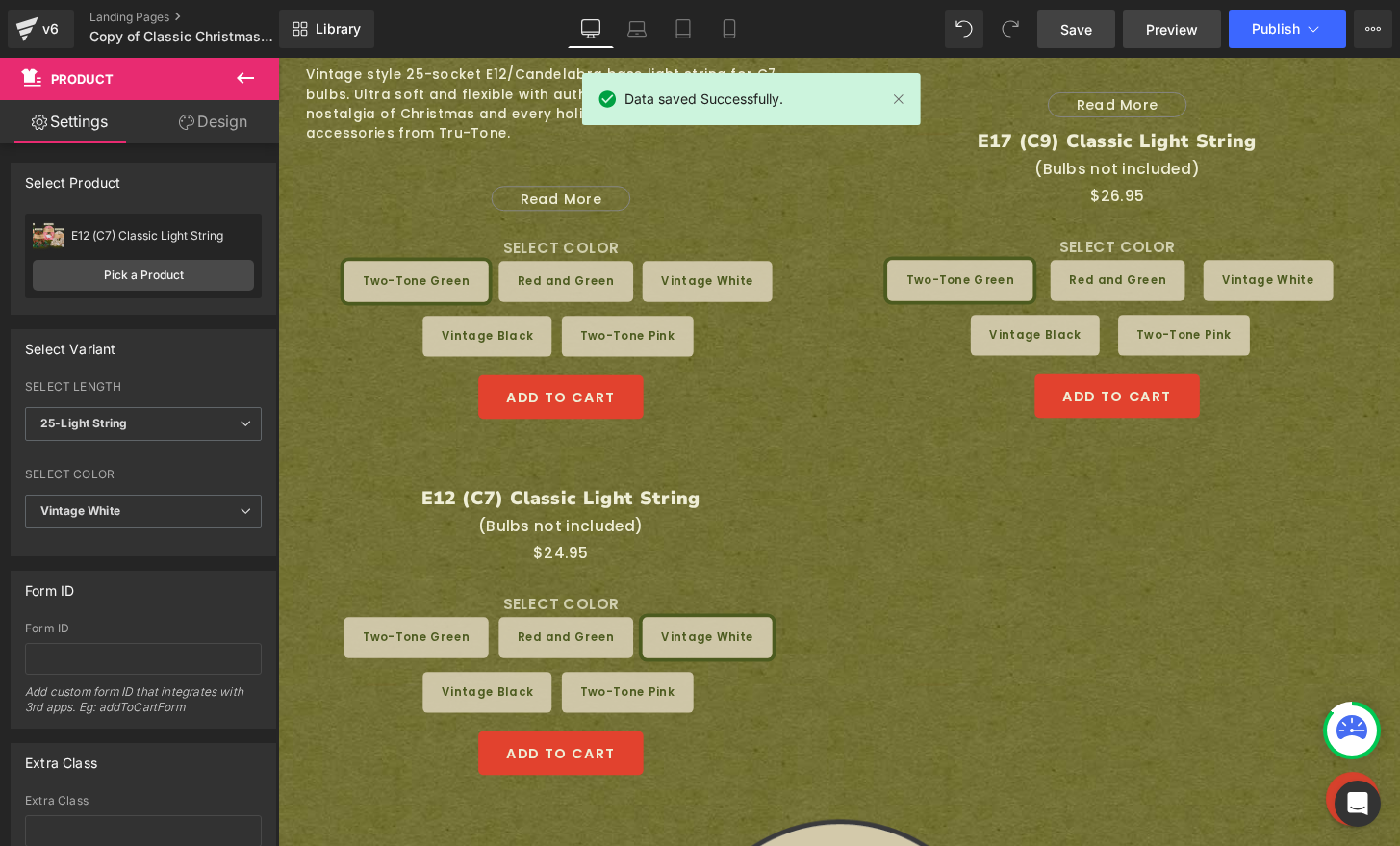 click on "Preview" at bounding box center (1172, 29) 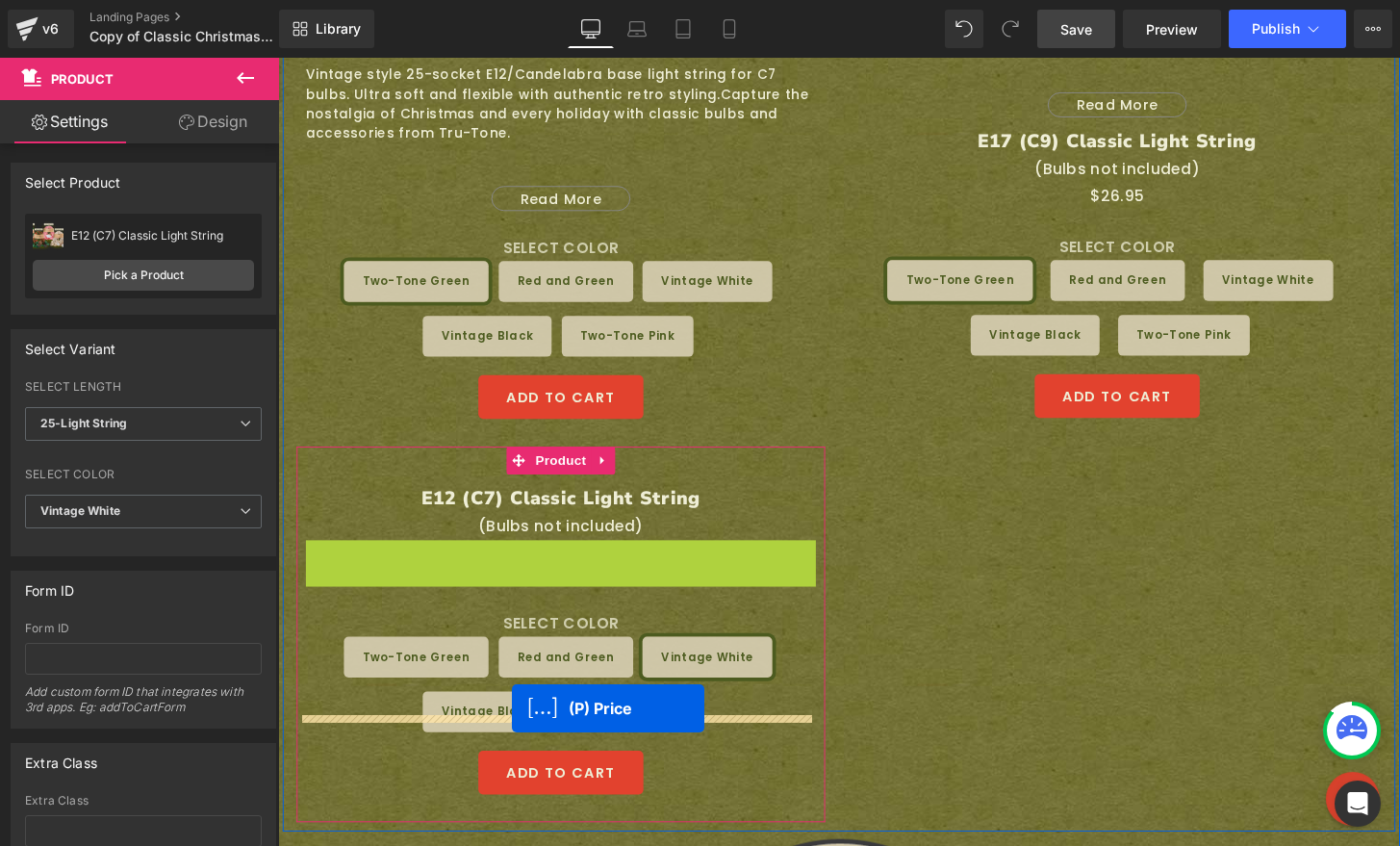 drag, startPoint x: 520, startPoint y: 541, endPoint x: 521, endPoint y: 732, distance: 191.00262 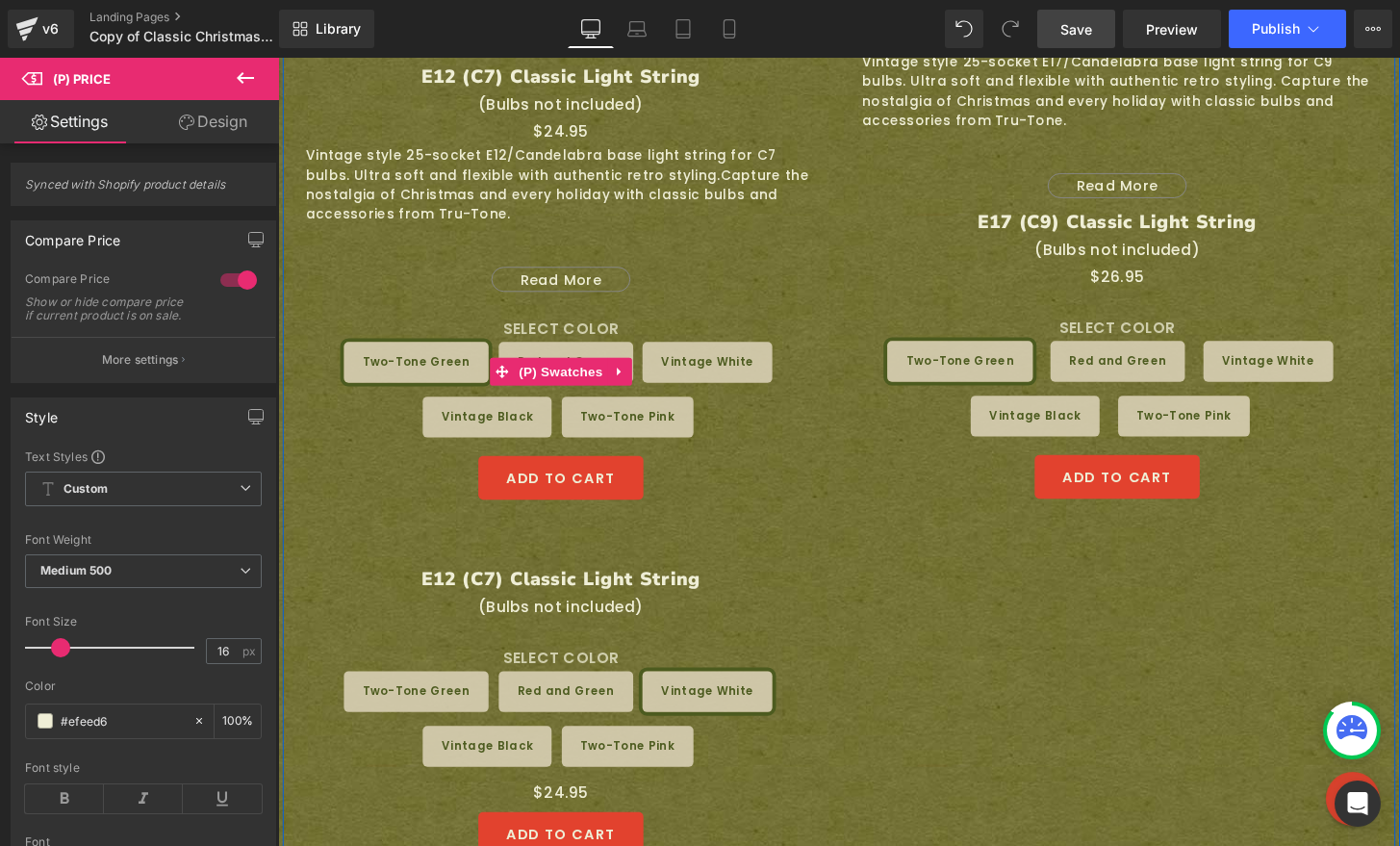 scroll, scrollTop: 1820, scrollLeft: 0, axis: vertical 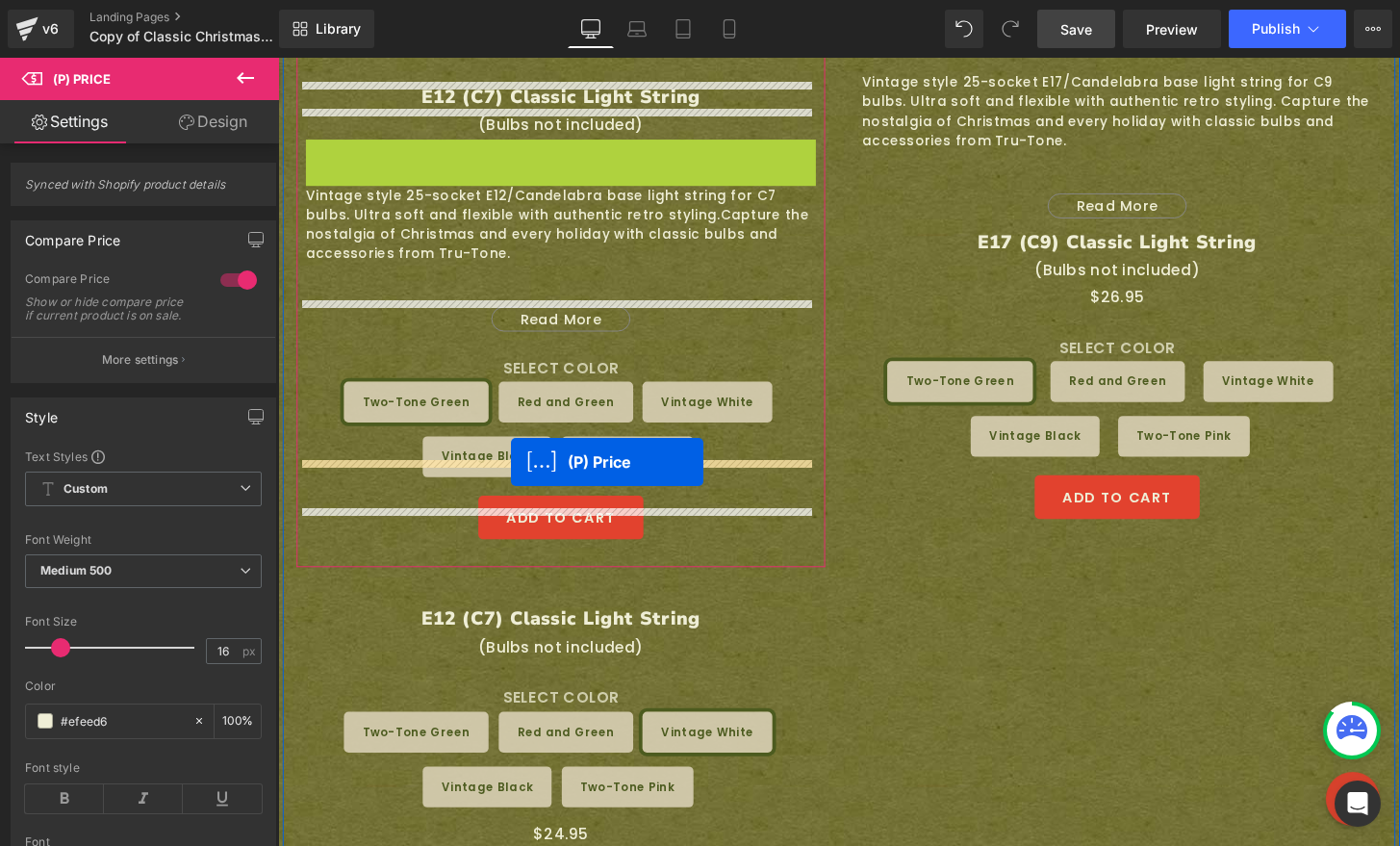 drag, startPoint x: 518, startPoint y: 123, endPoint x: 520, endPoint y: 476, distance: 353.00567 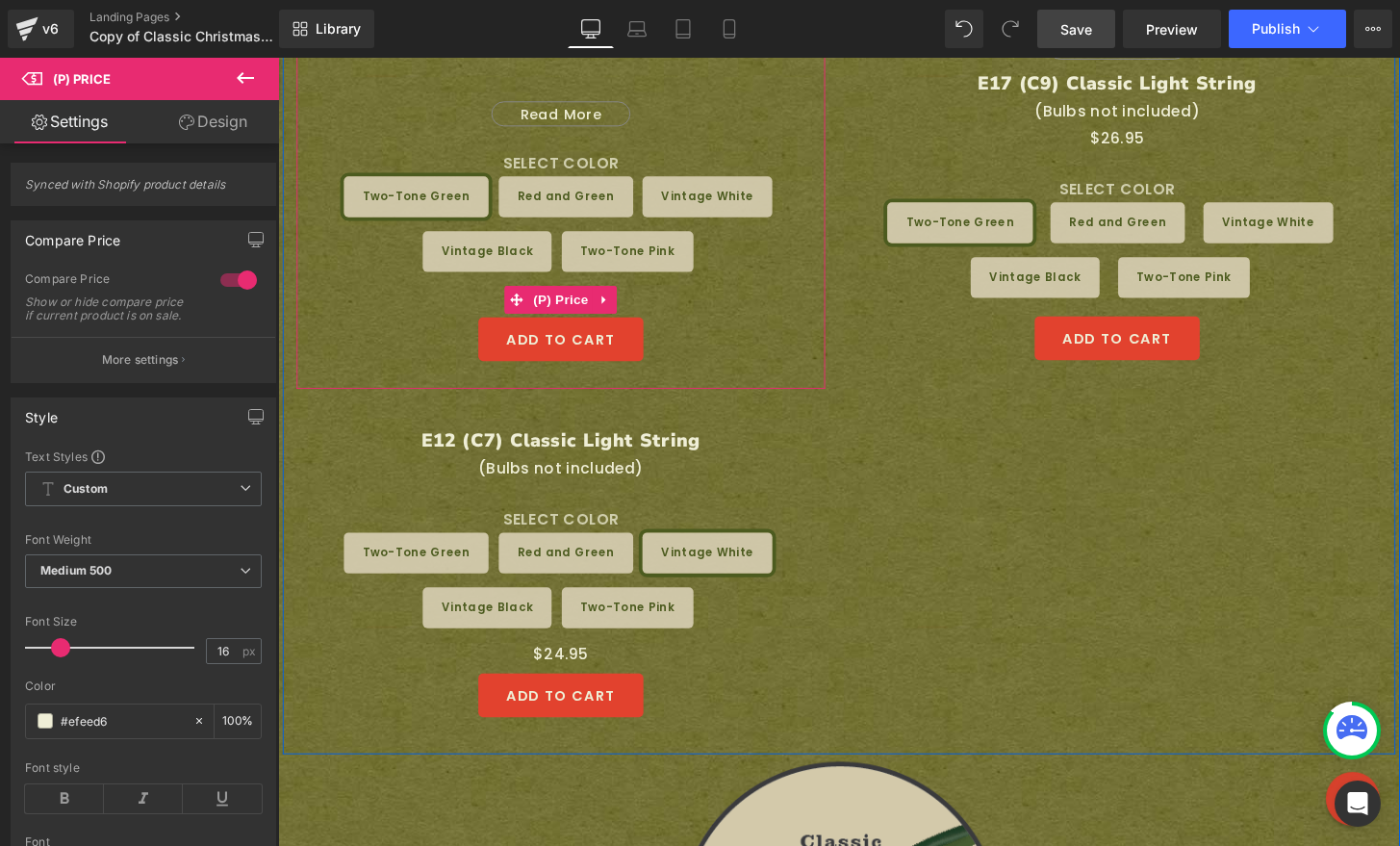scroll, scrollTop: 1987, scrollLeft: 0, axis: vertical 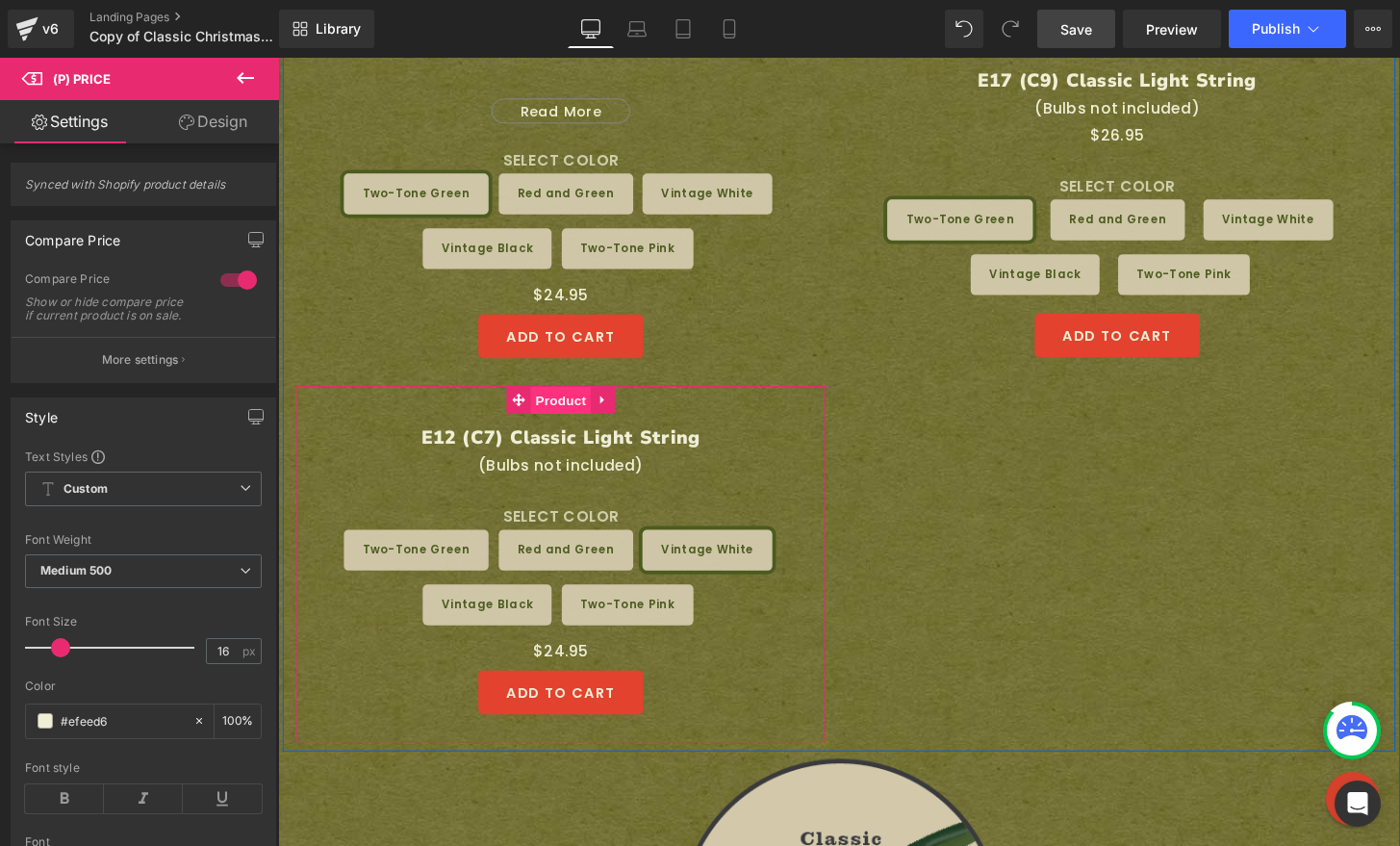 click on "Product" at bounding box center (572, 414) 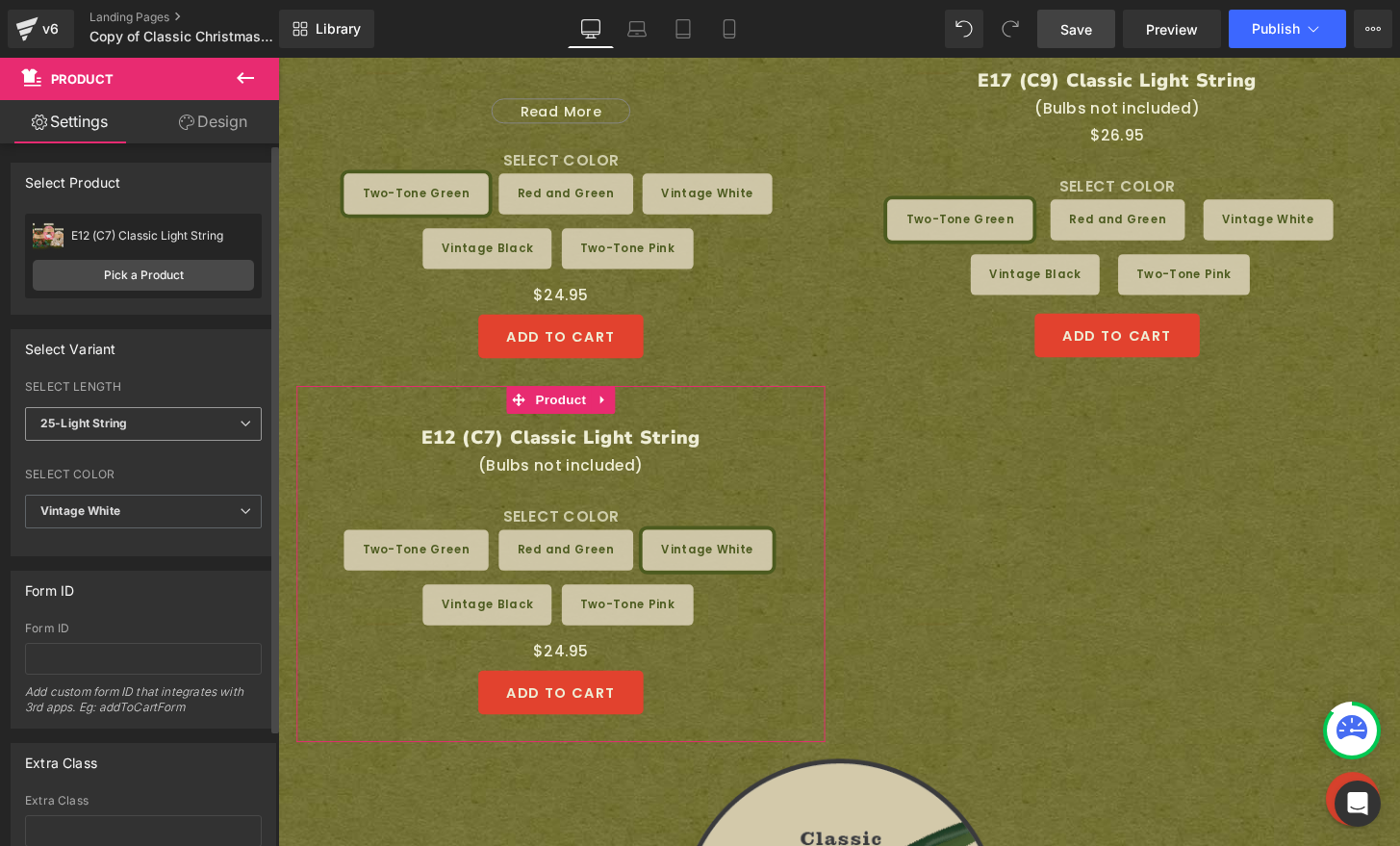 click on "25-Light String" at bounding box center (143, 423) 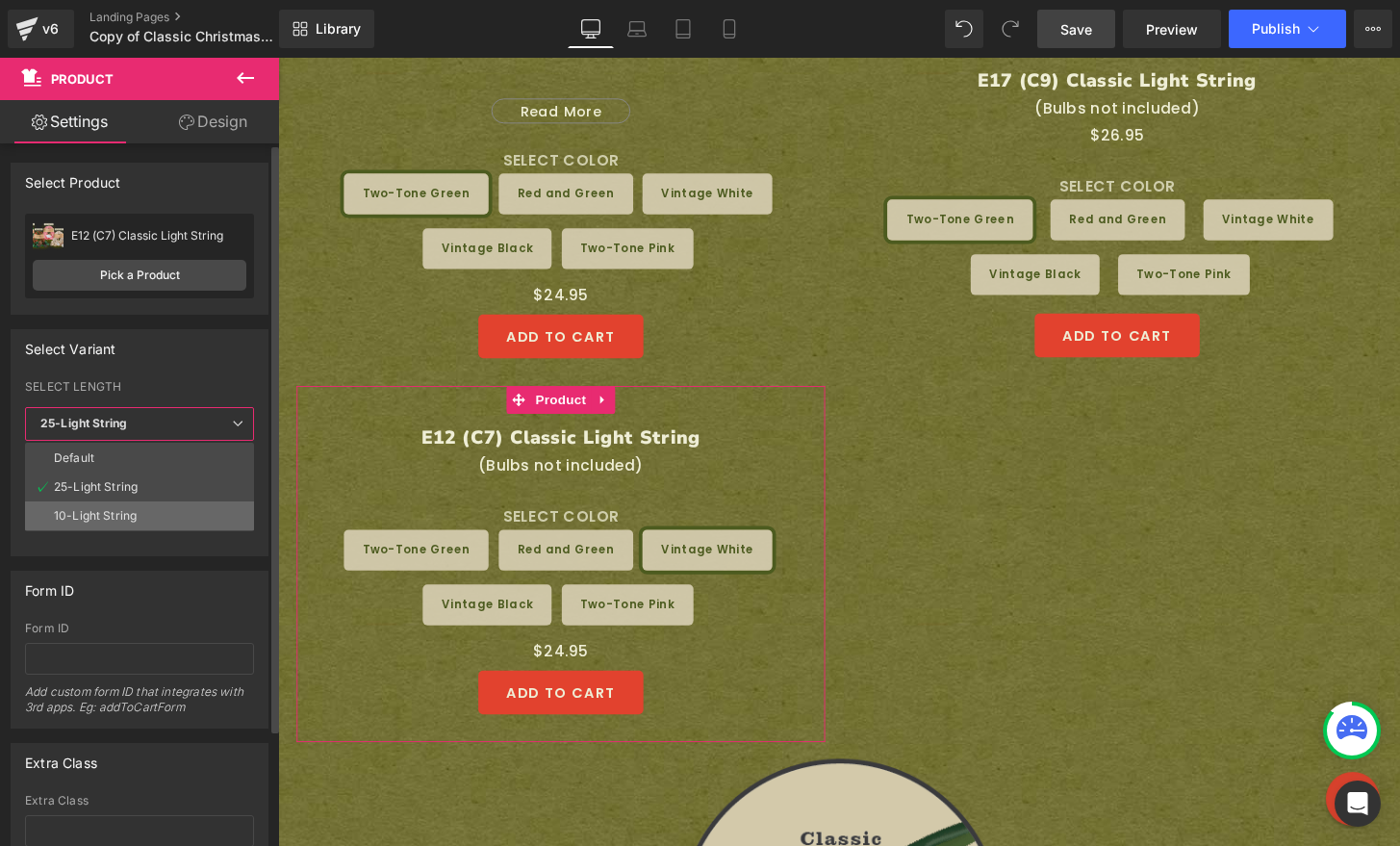 click on "10-Light String" at bounding box center (140, 516) 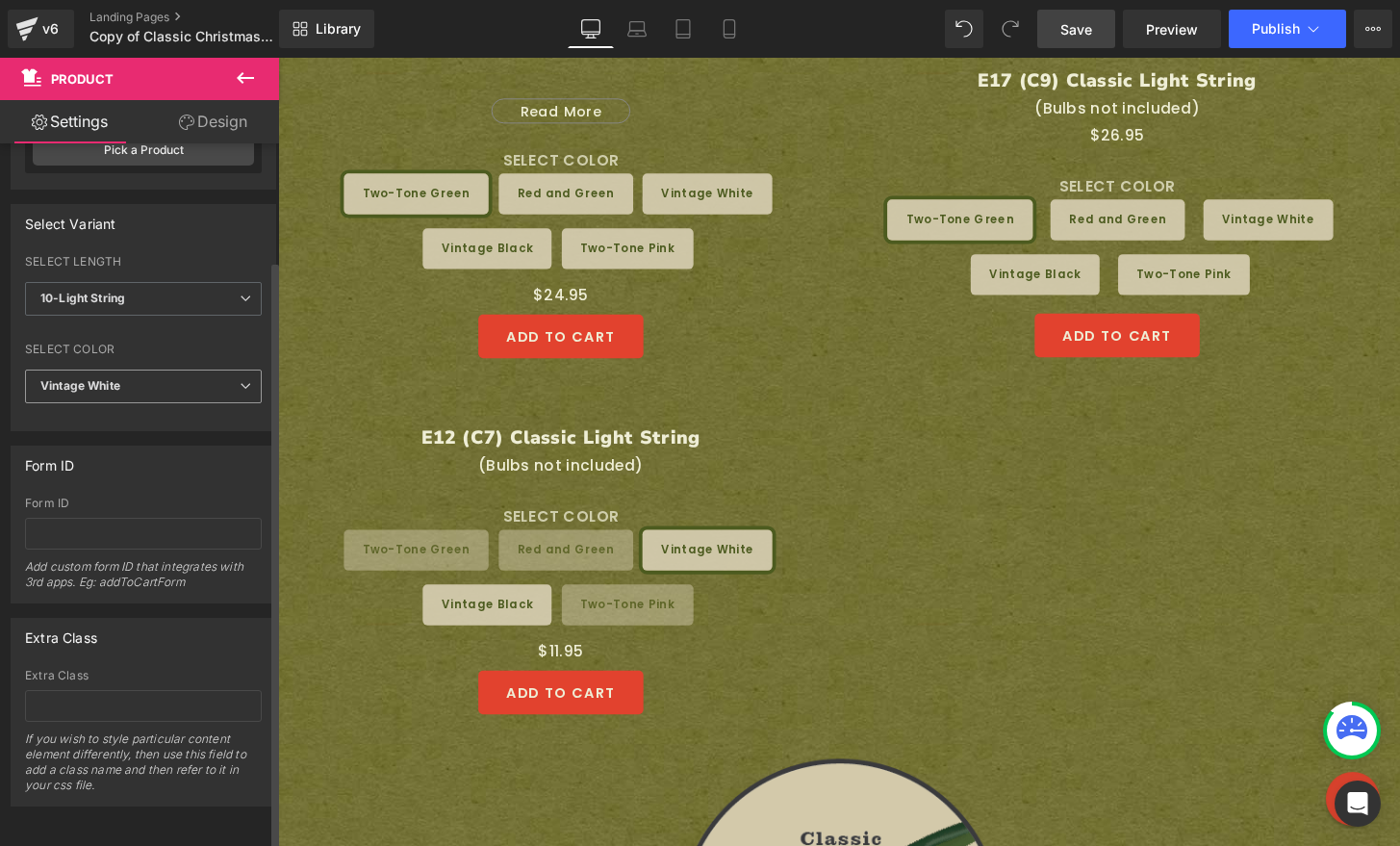 scroll, scrollTop: 140, scrollLeft: 0, axis: vertical 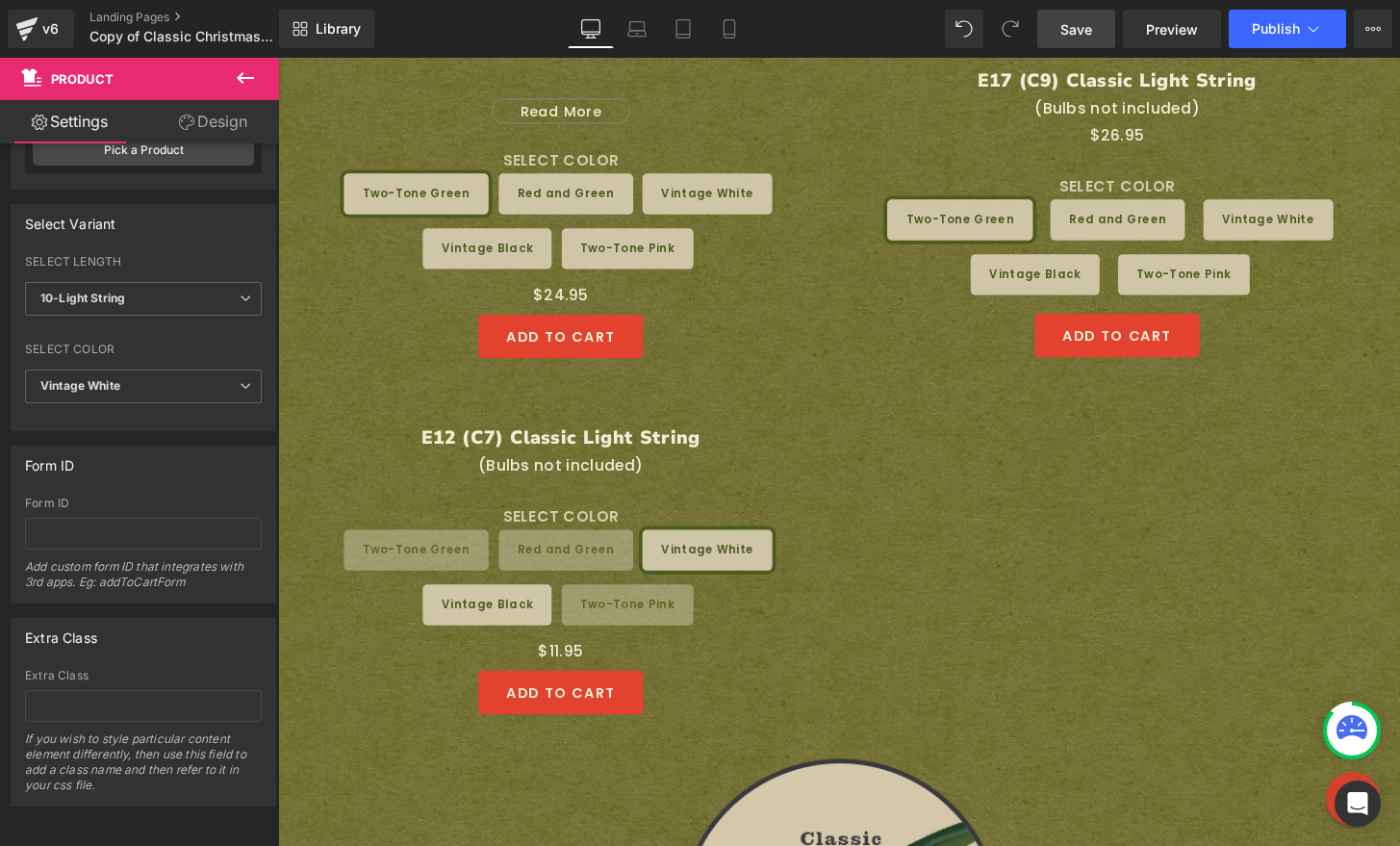 click on "Save" at bounding box center [1076, 29] 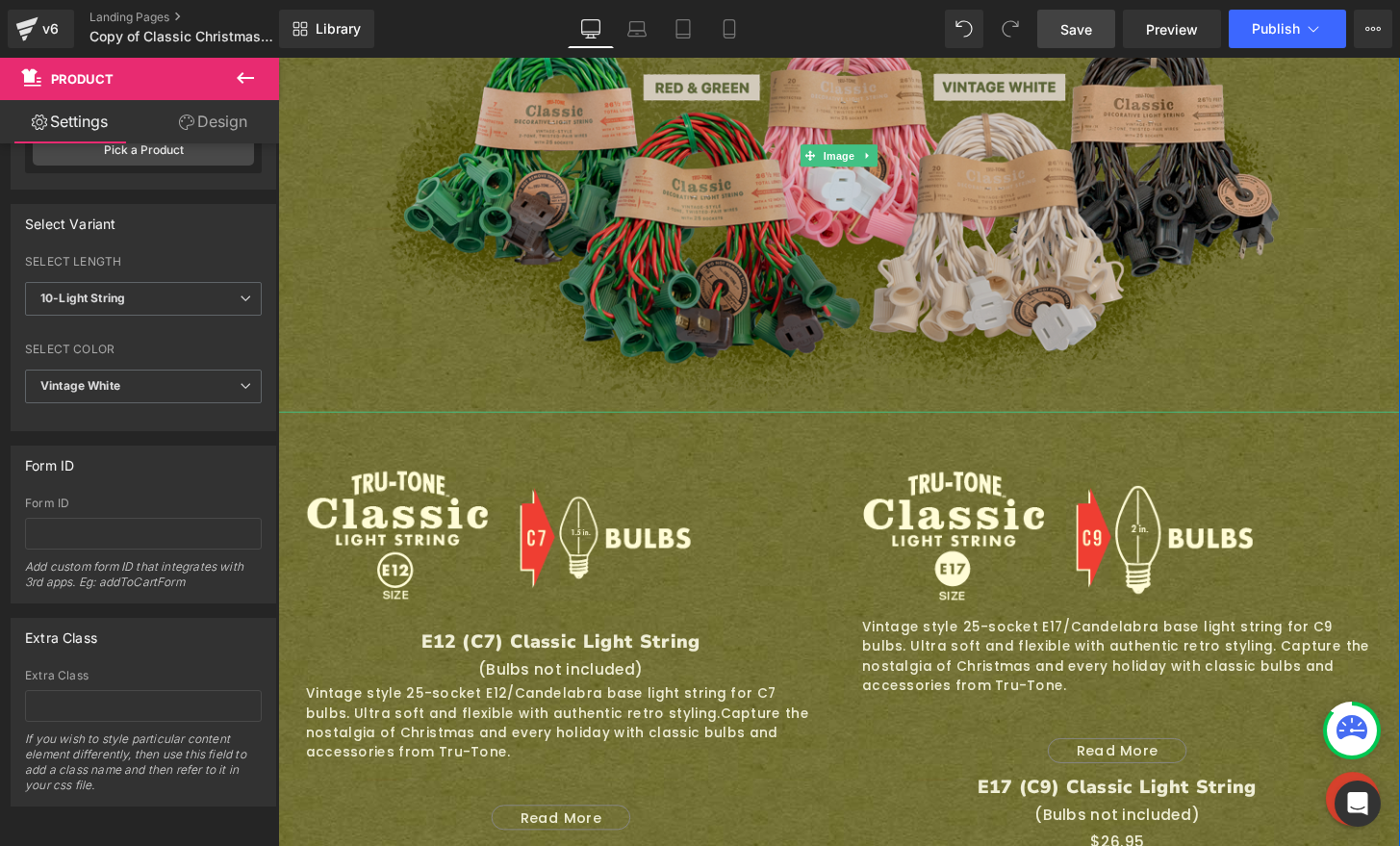 scroll, scrollTop: 1270, scrollLeft: 0, axis: vertical 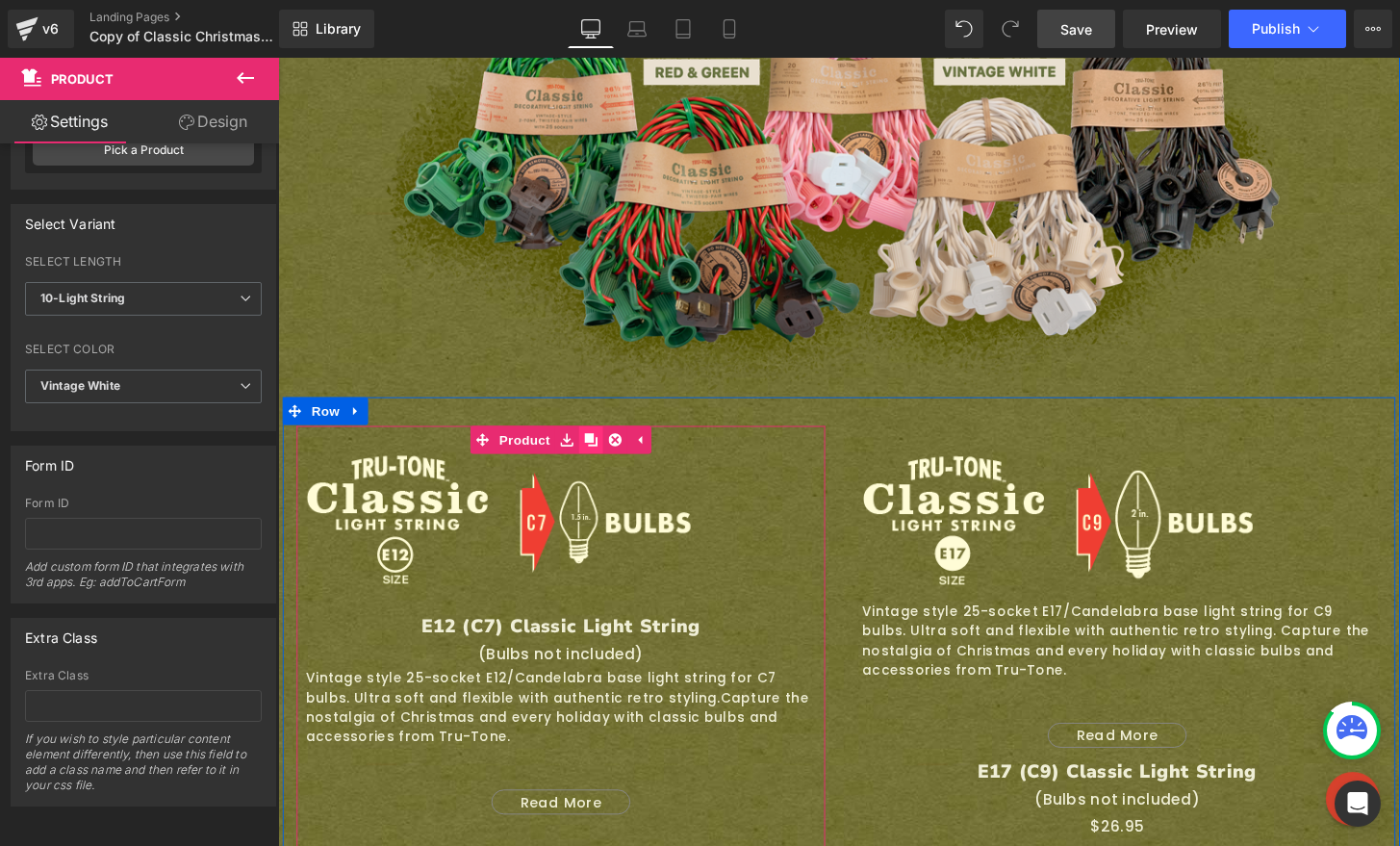 click 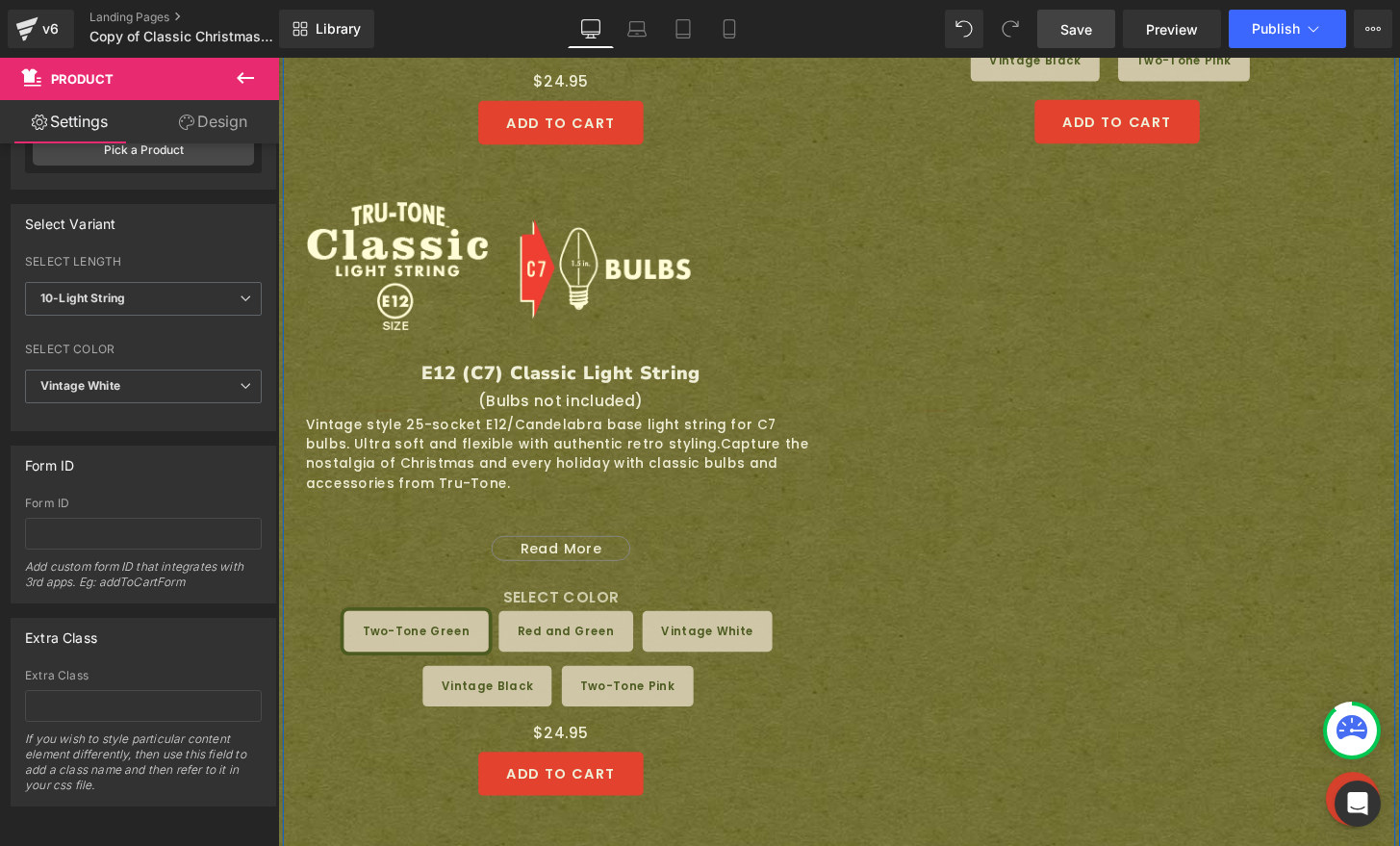 scroll, scrollTop: 2193, scrollLeft: 0, axis: vertical 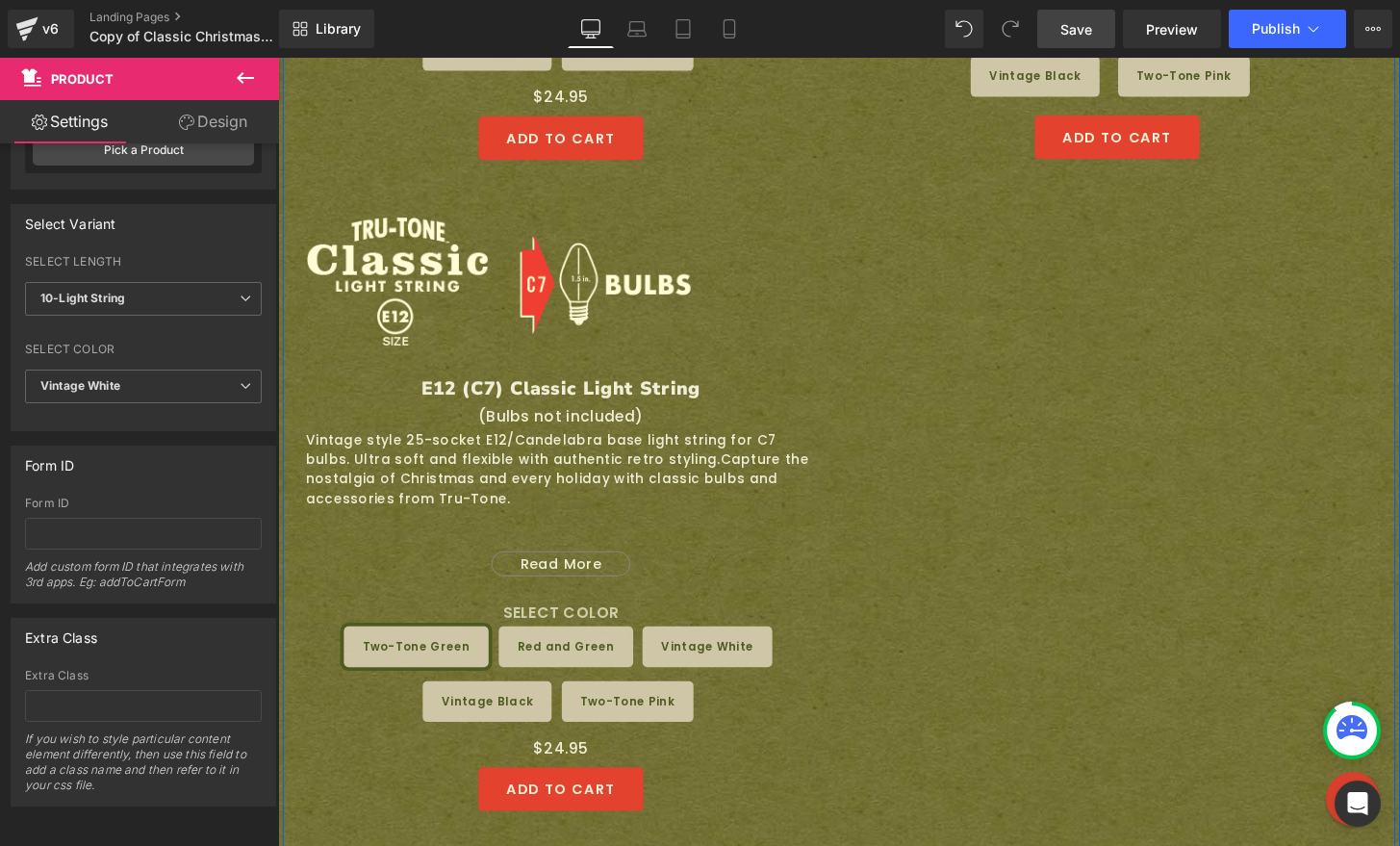 click on "Vintage style 25-socket E12/Candelabra base light string for C7 bulbs. Ultra soft and flexible with authentic retro styling." at bounding box center (551, 464) 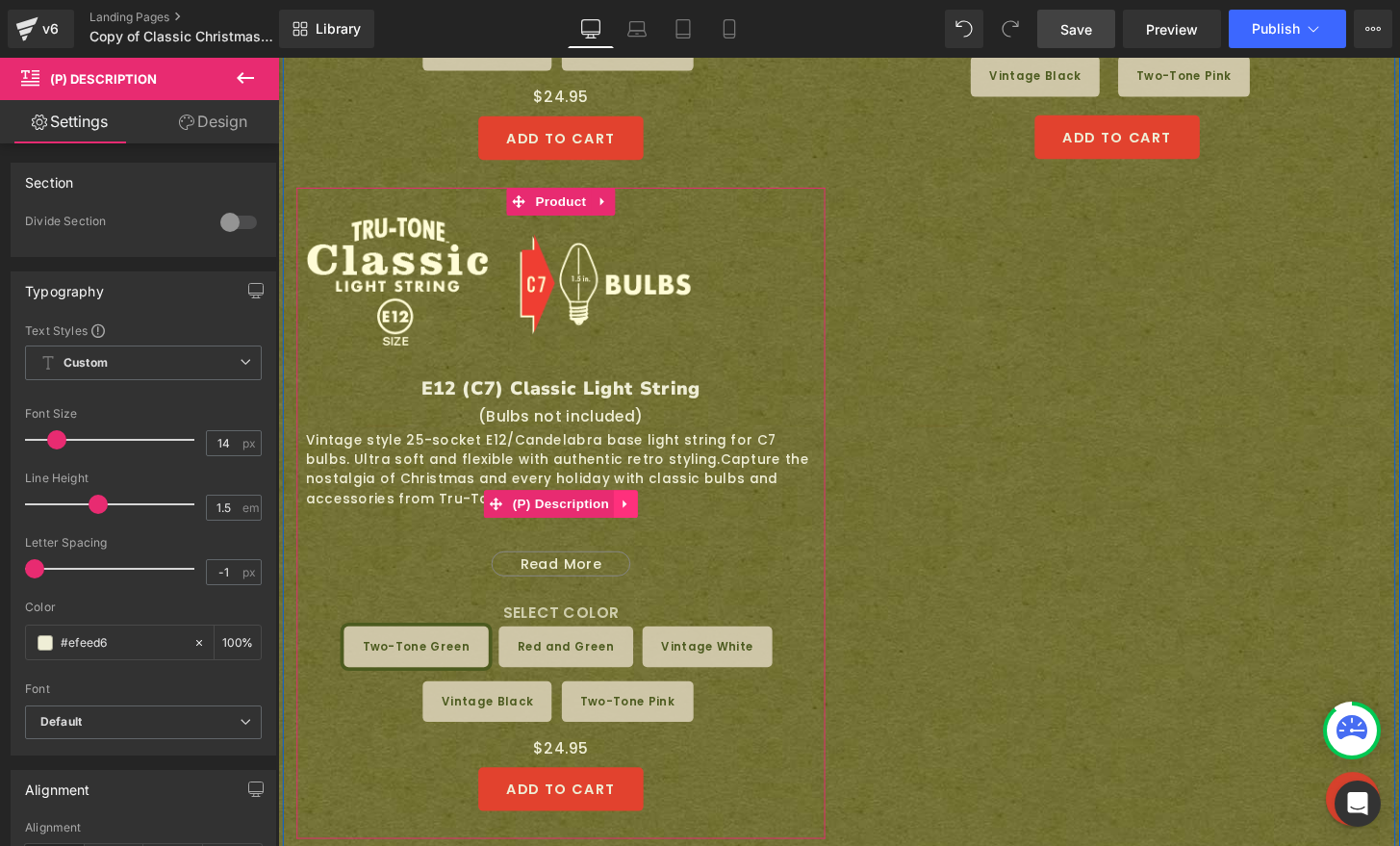 click 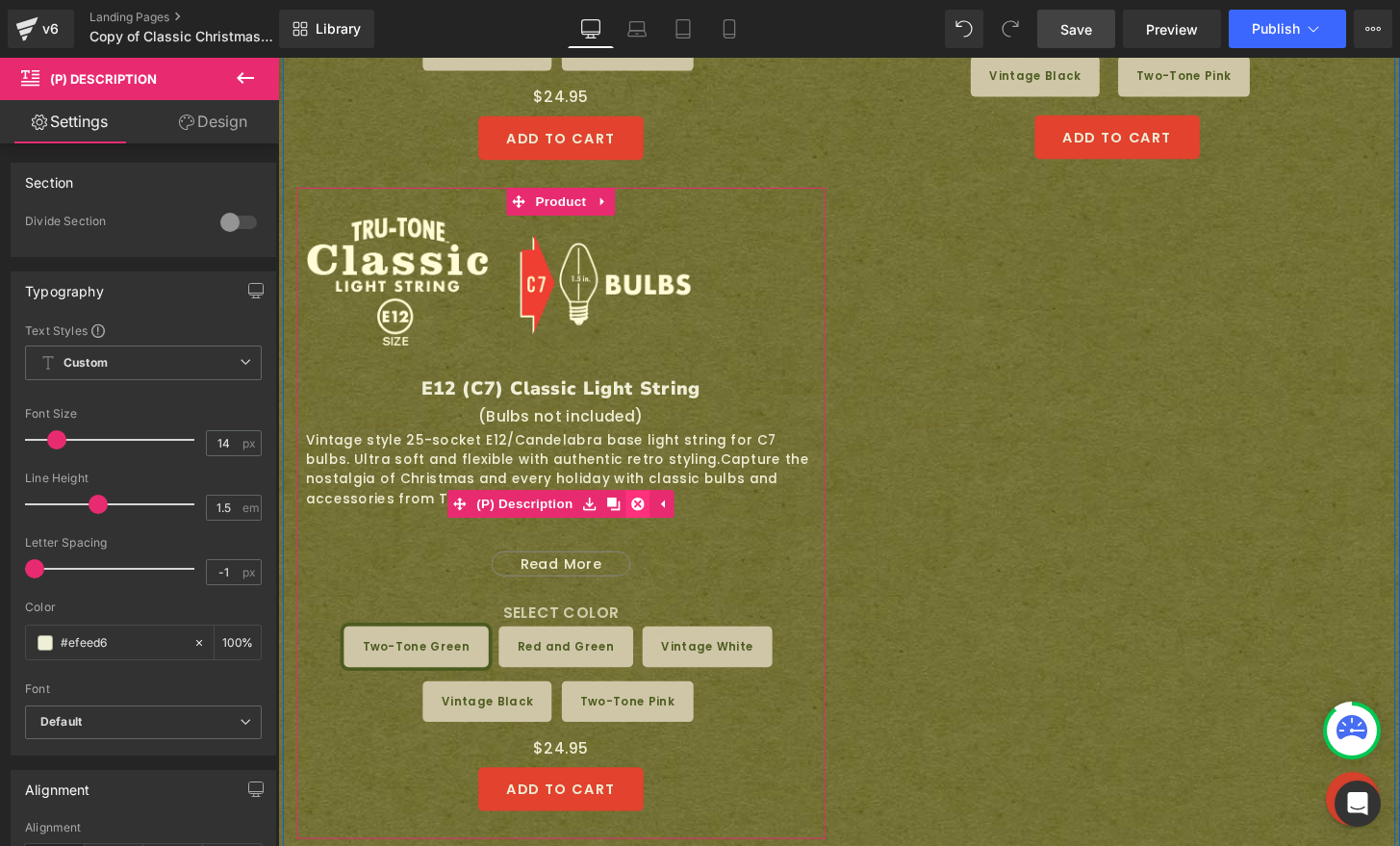 click 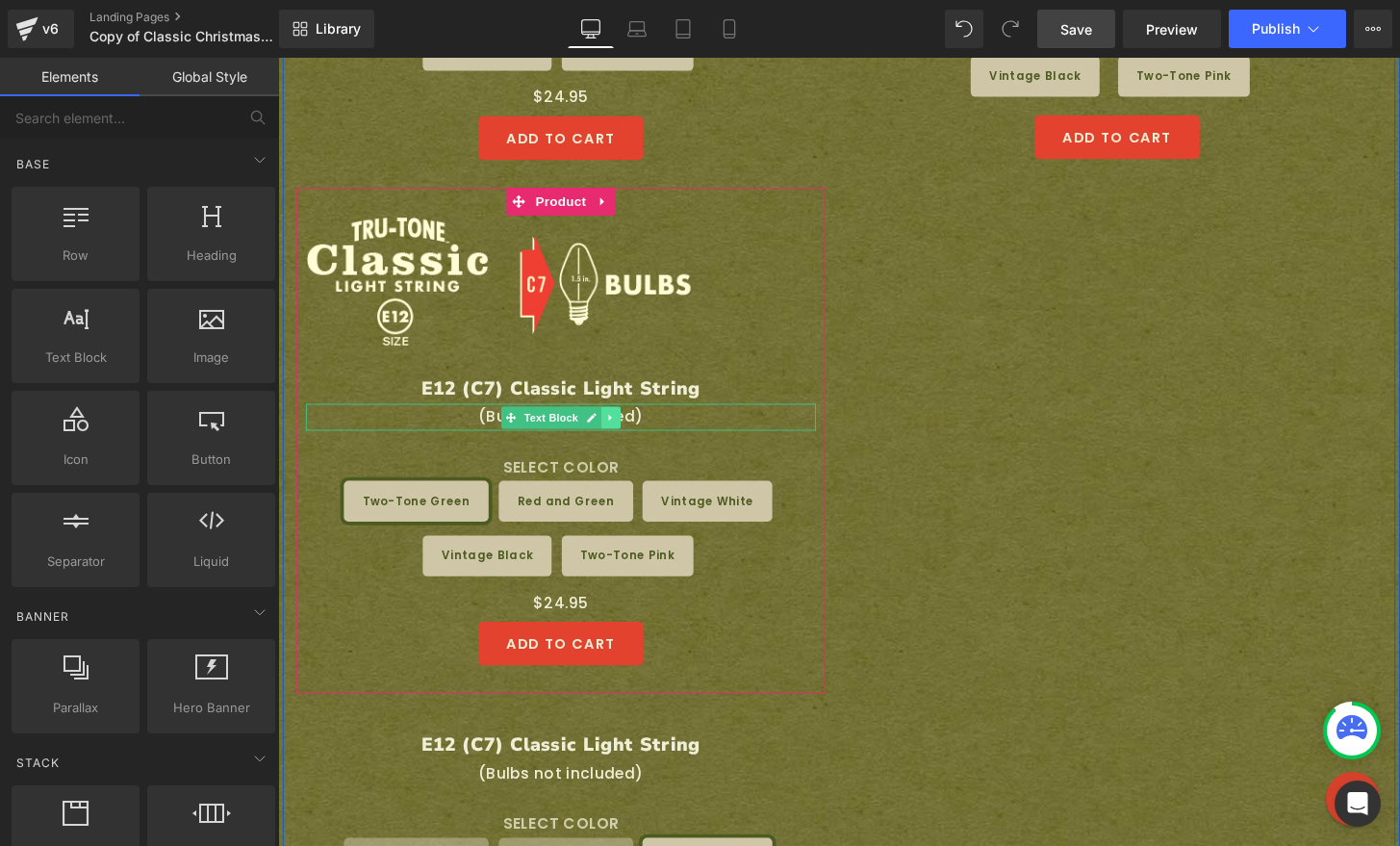 click 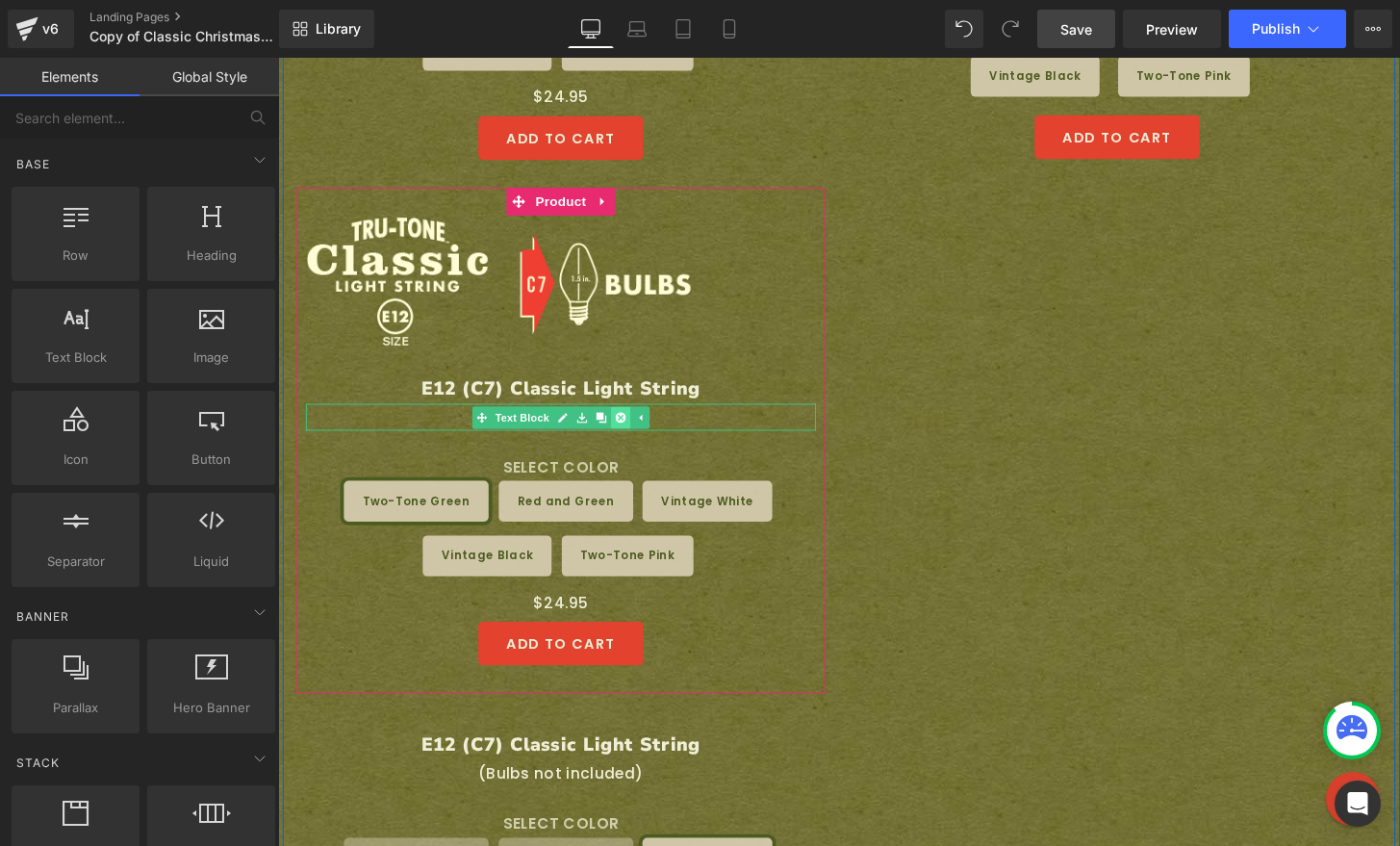 click at bounding box center (633, 431) 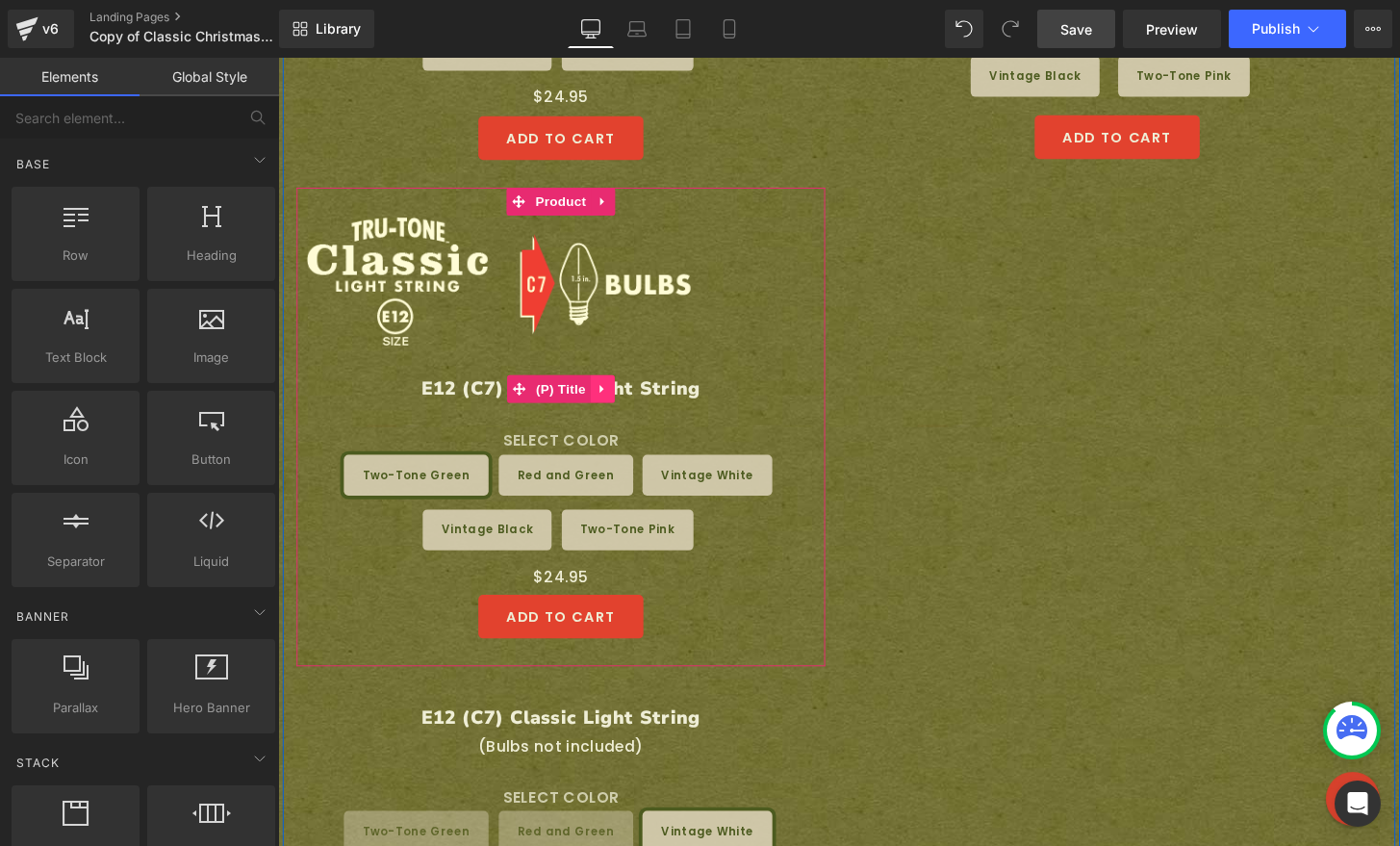 click 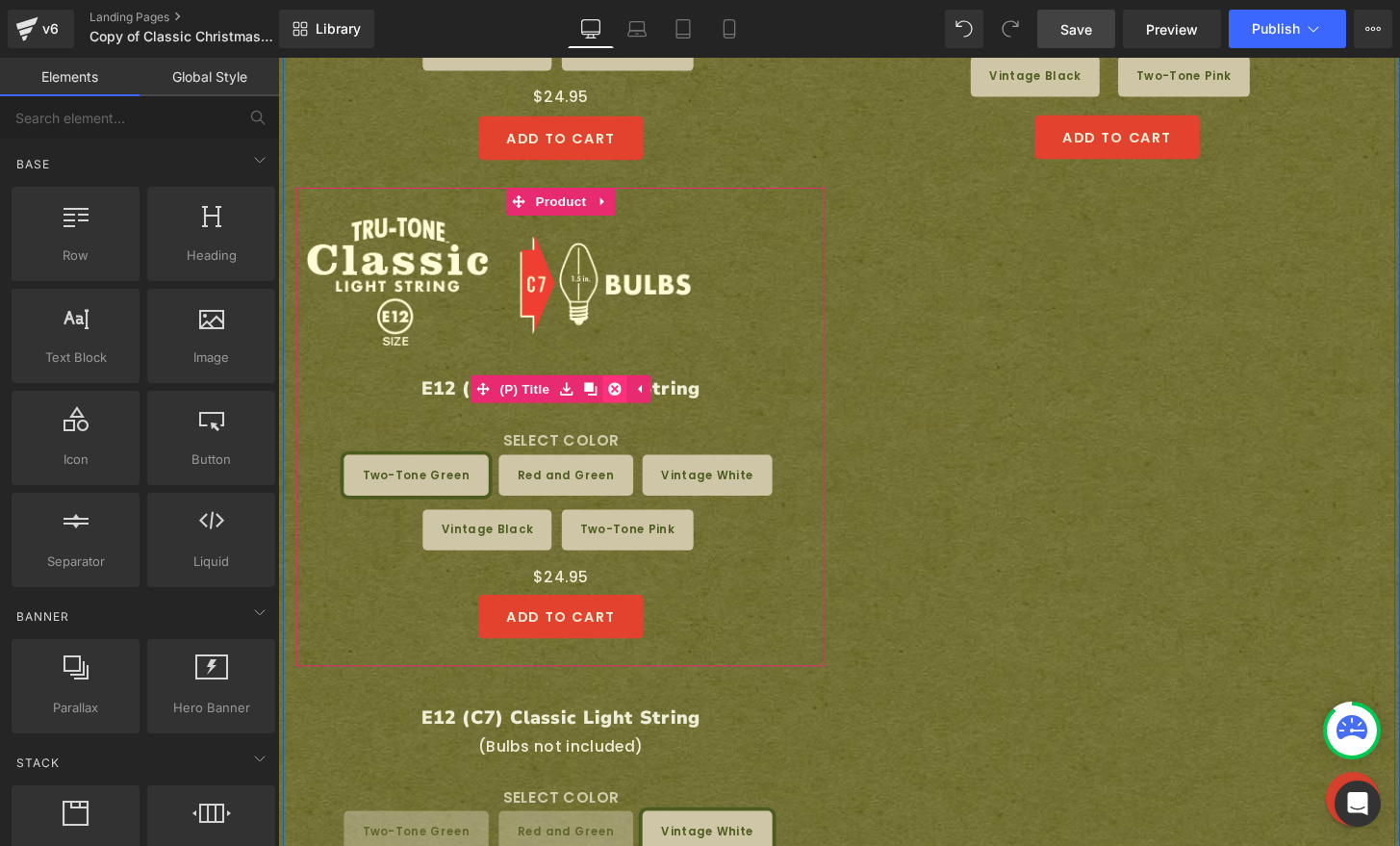 click 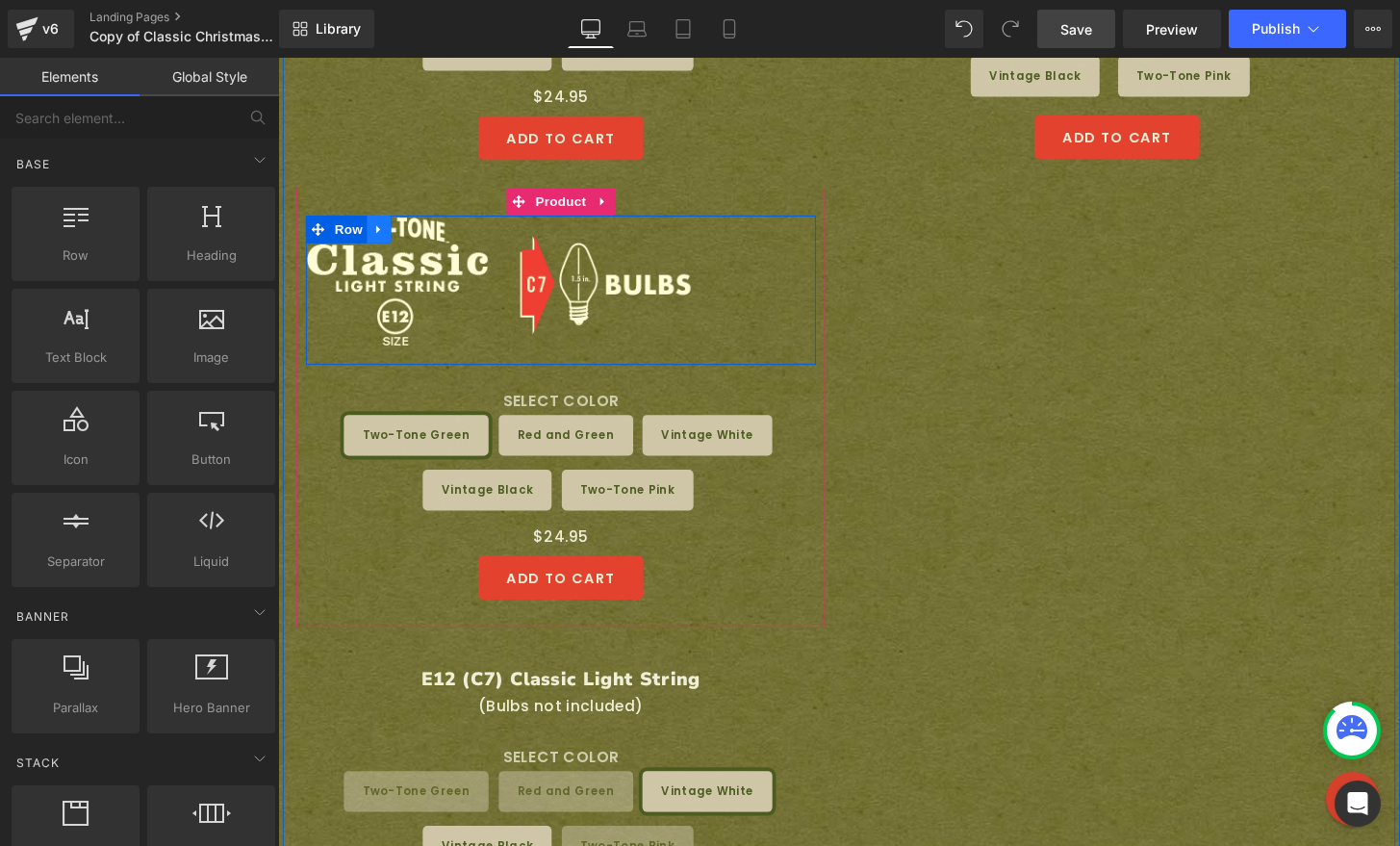 click 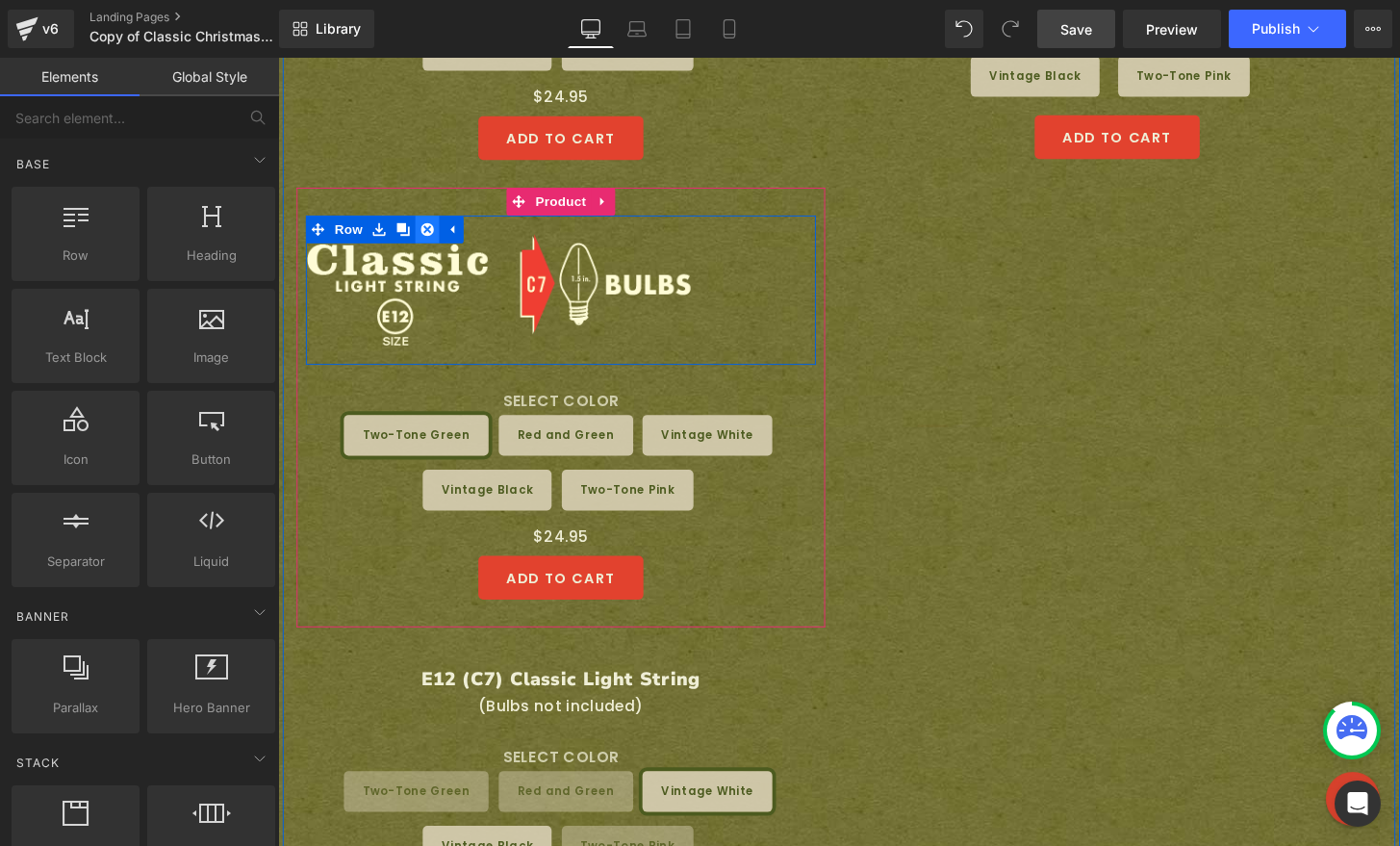 click at bounding box center (433, 236) 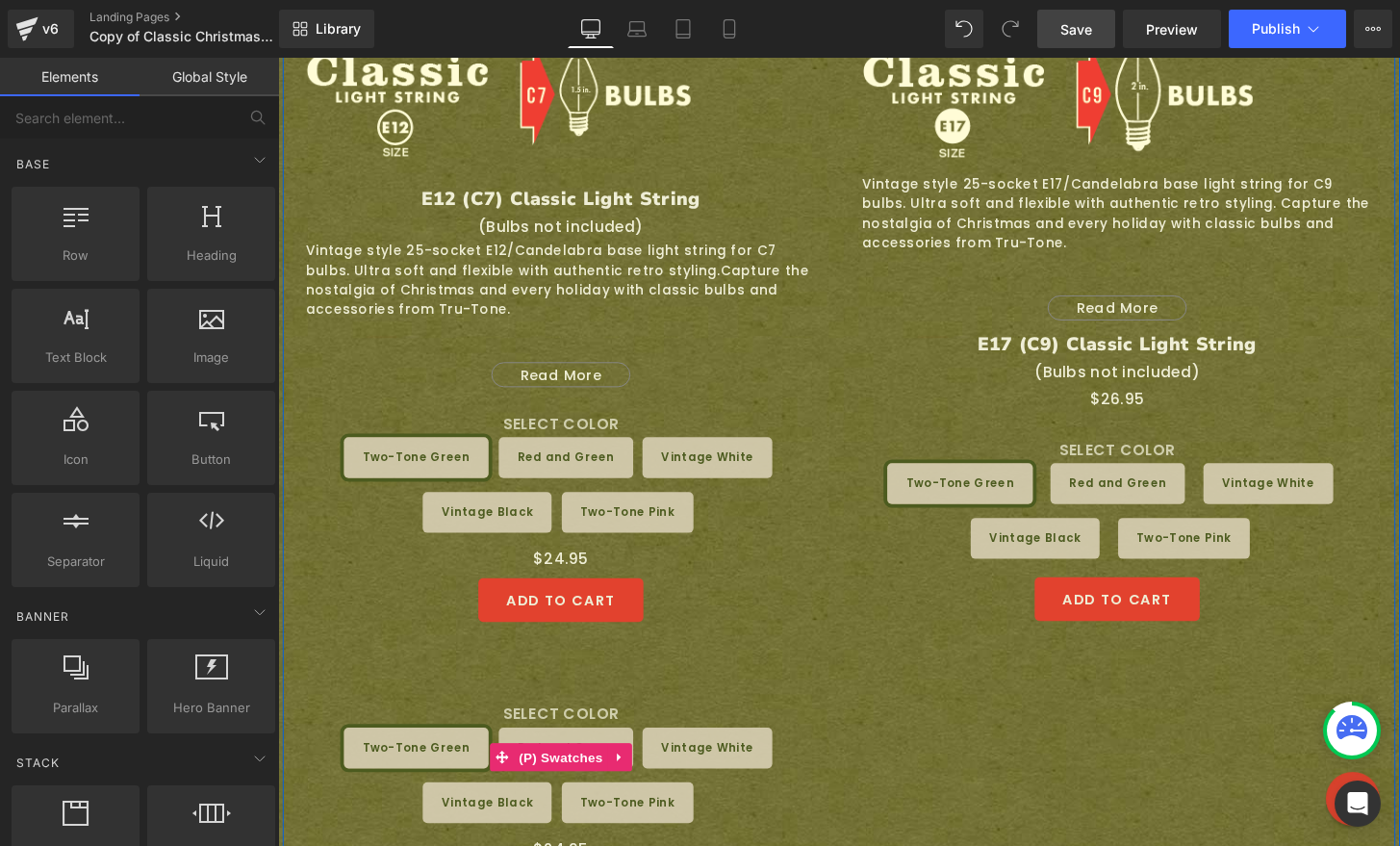 scroll, scrollTop: 1713, scrollLeft: 0, axis: vertical 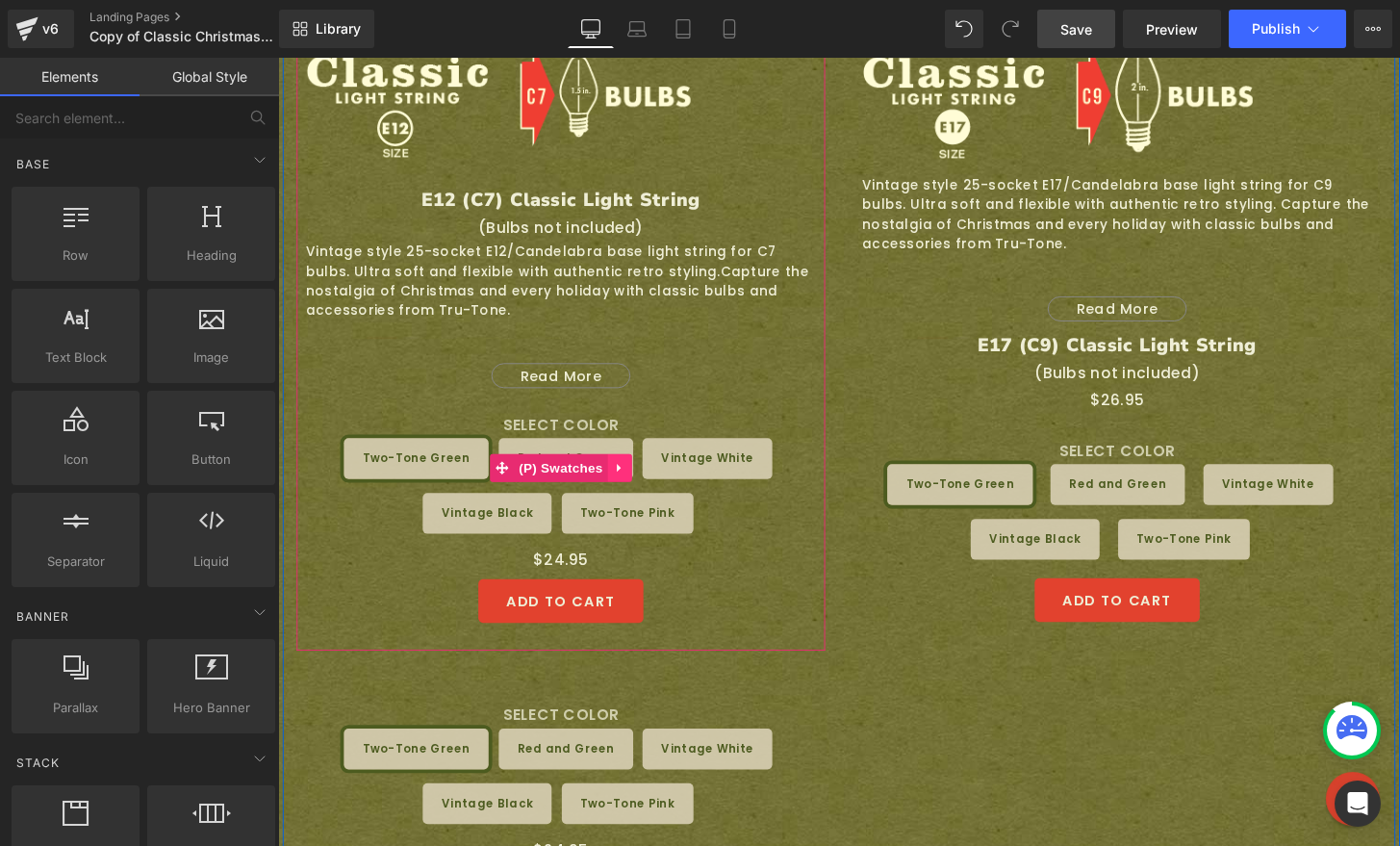 click 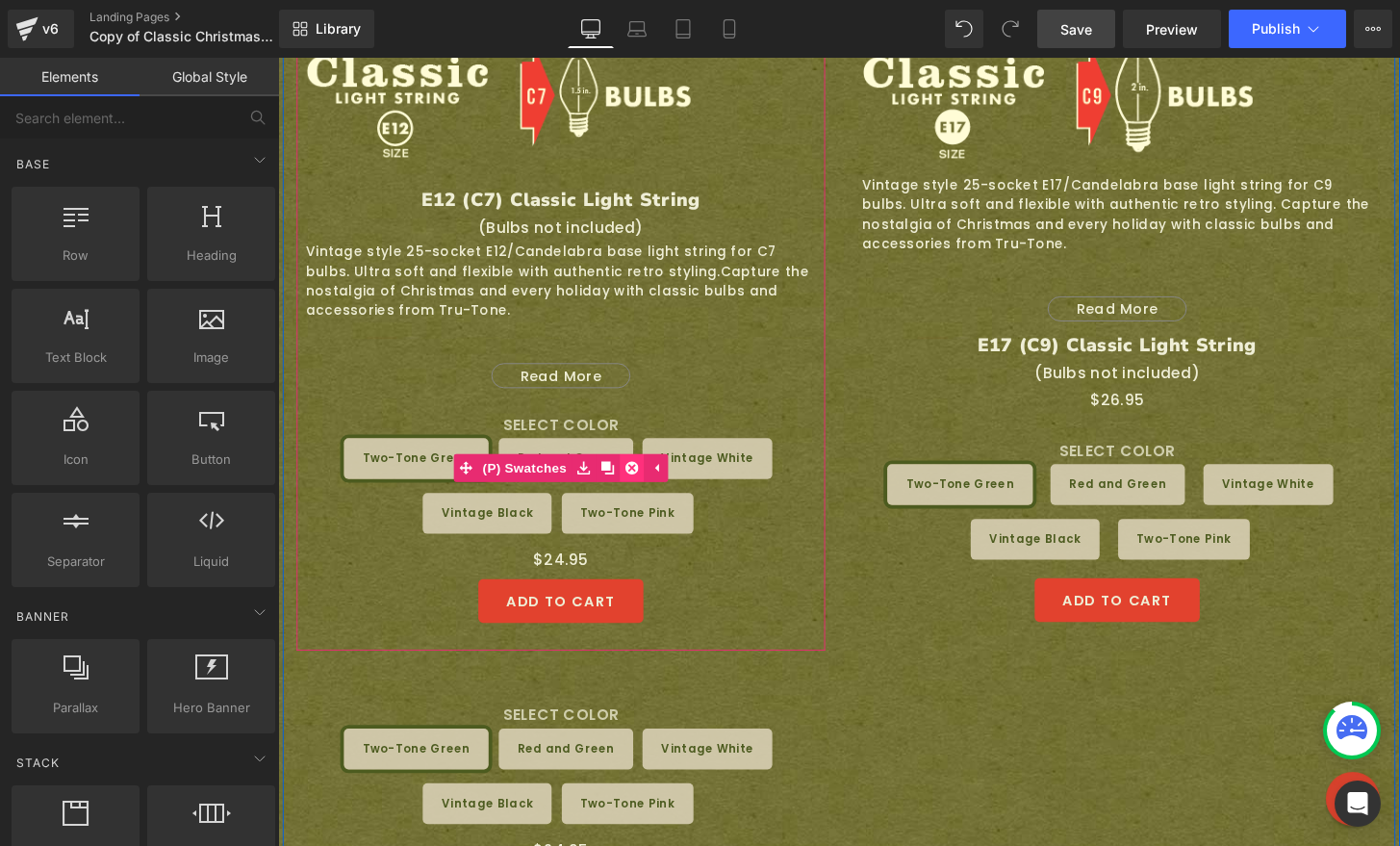 click 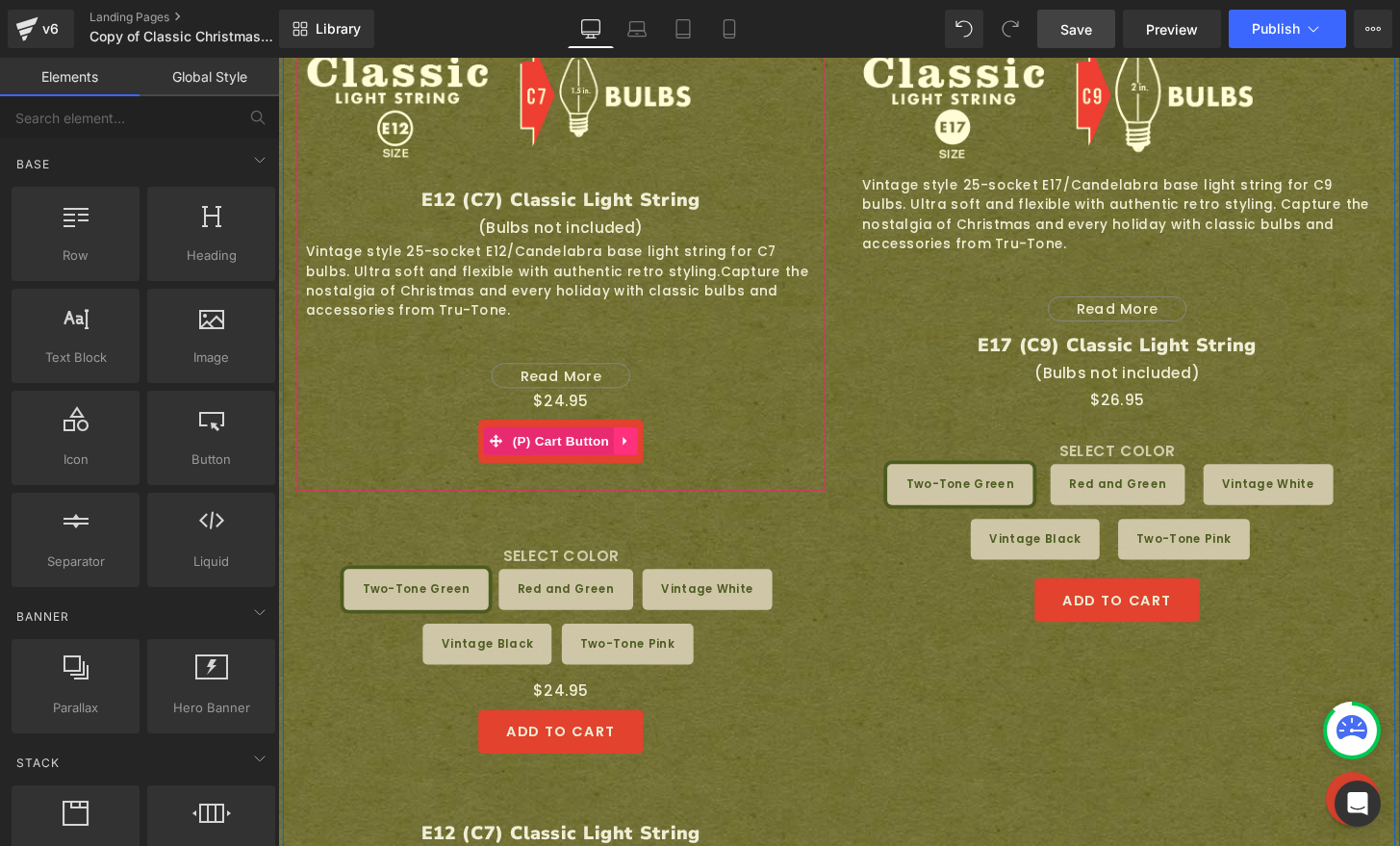 click 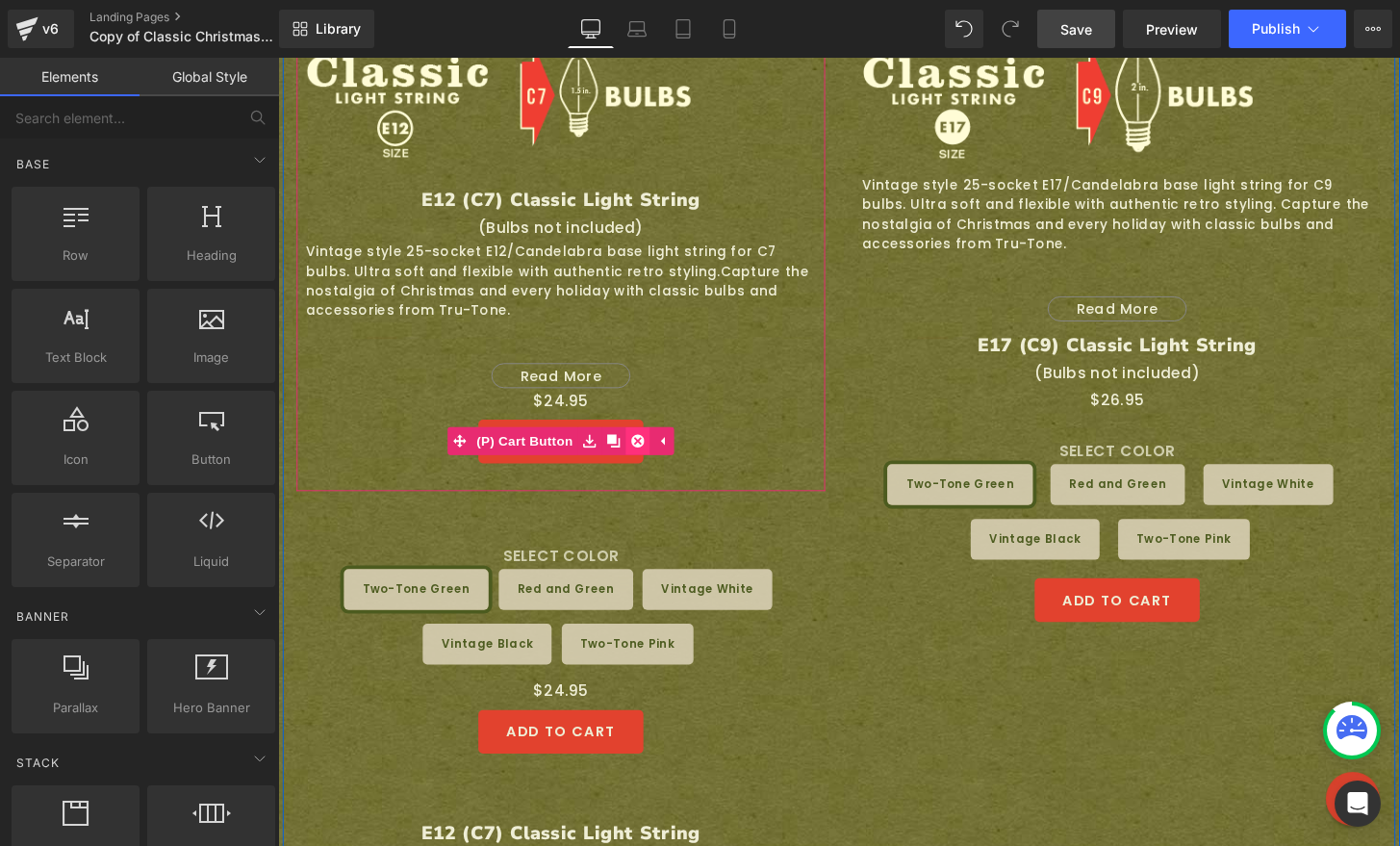 click at bounding box center (651, 455) 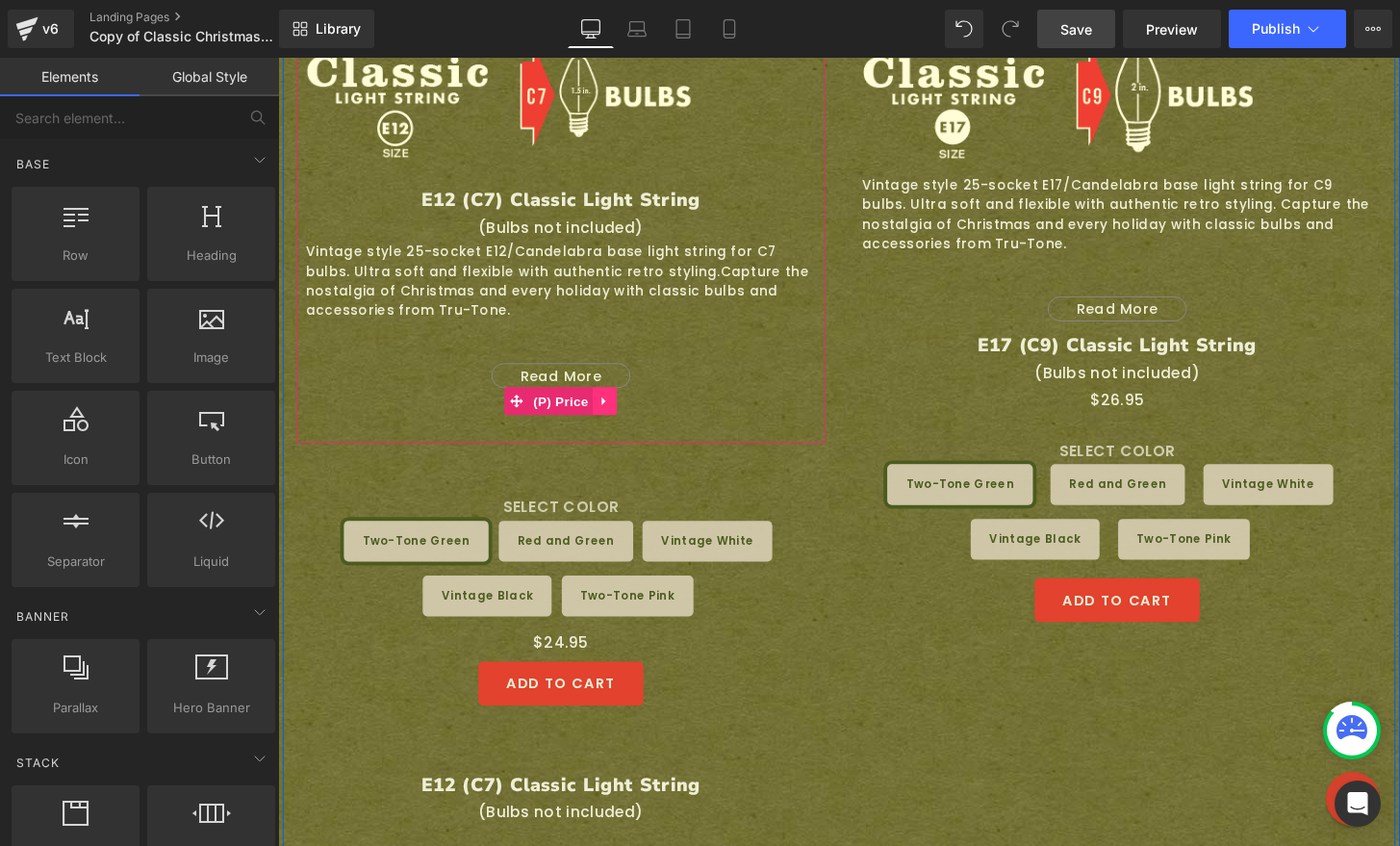 click 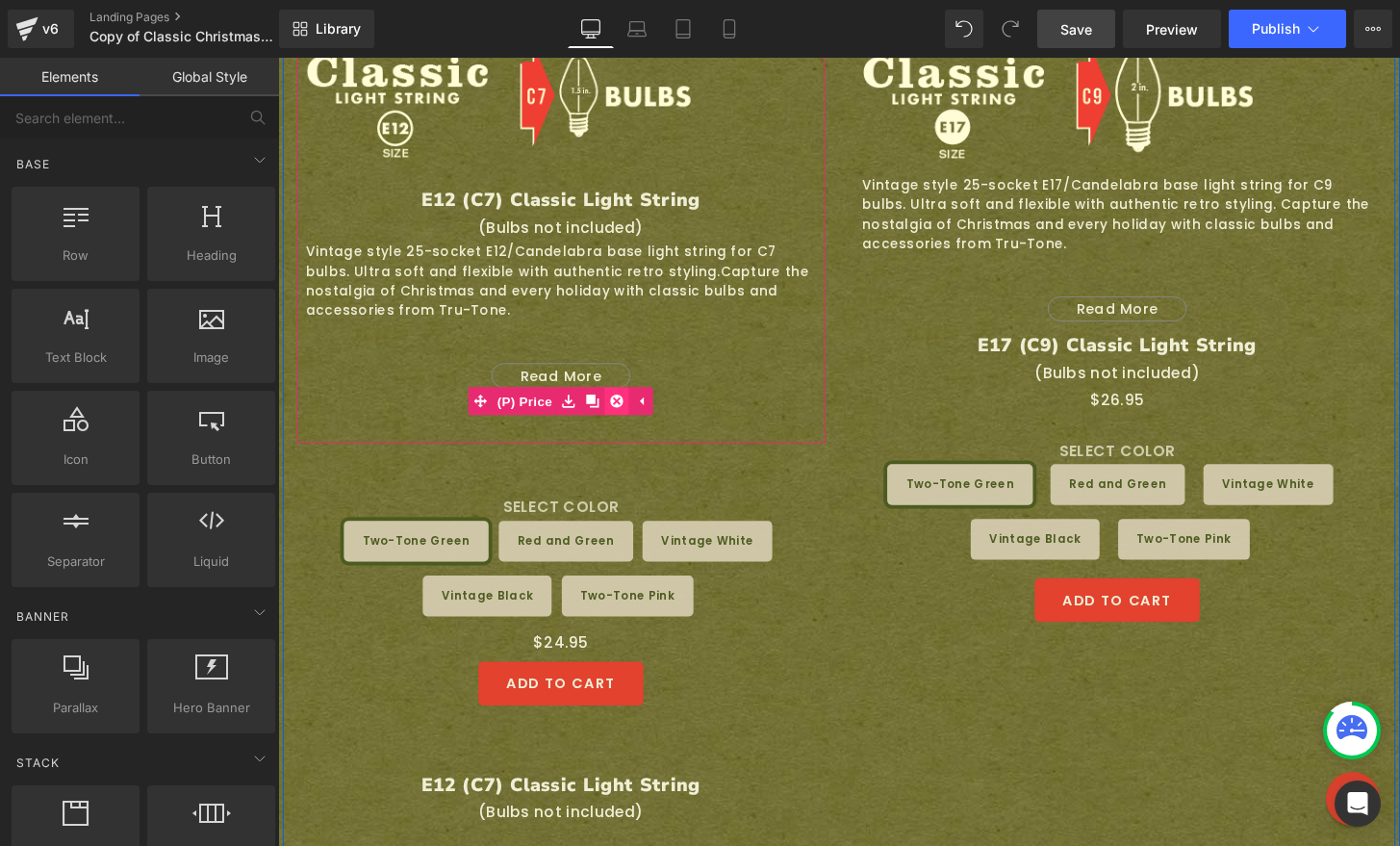 click 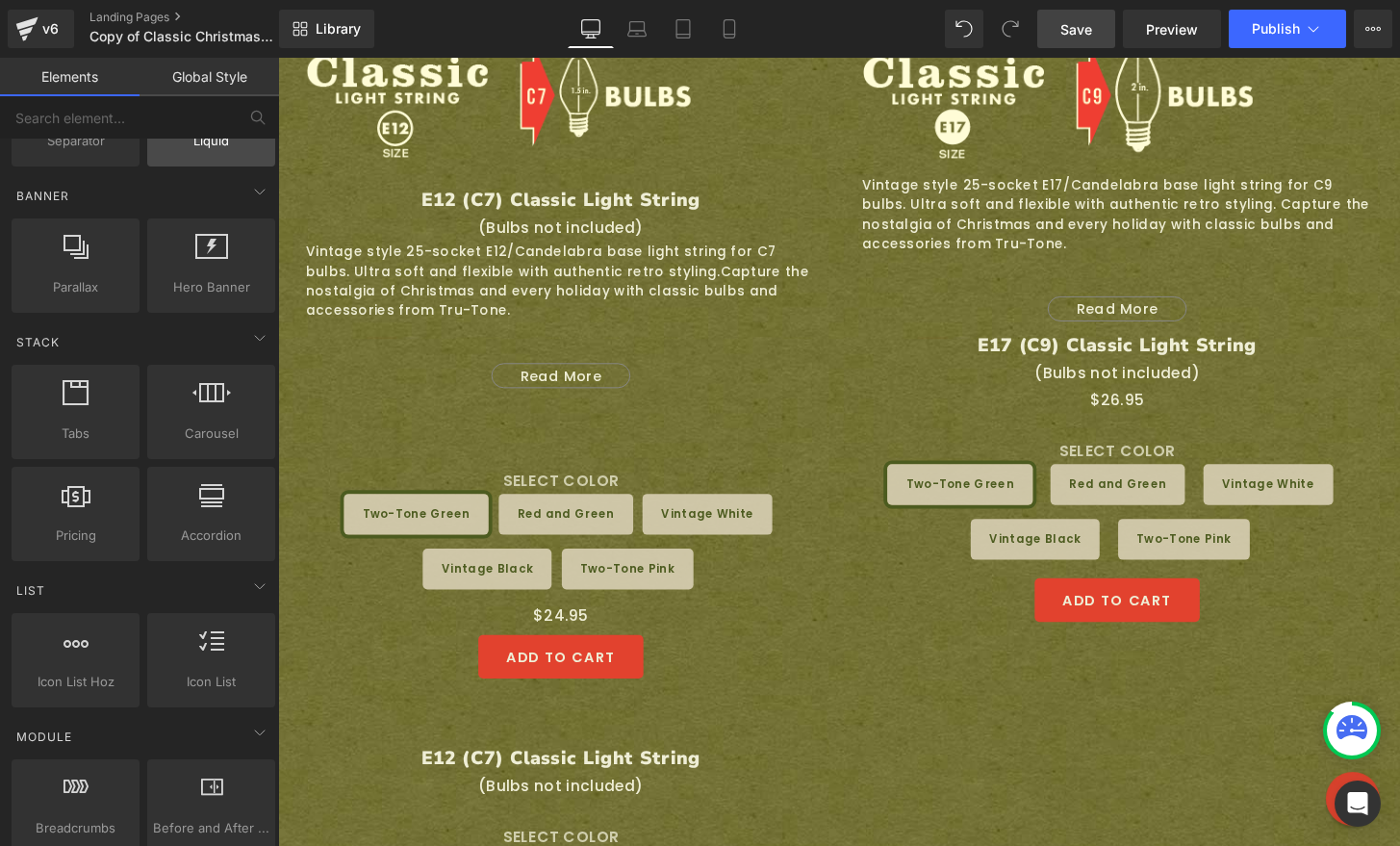 scroll, scrollTop: 515, scrollLeft: 0, axis: vertical 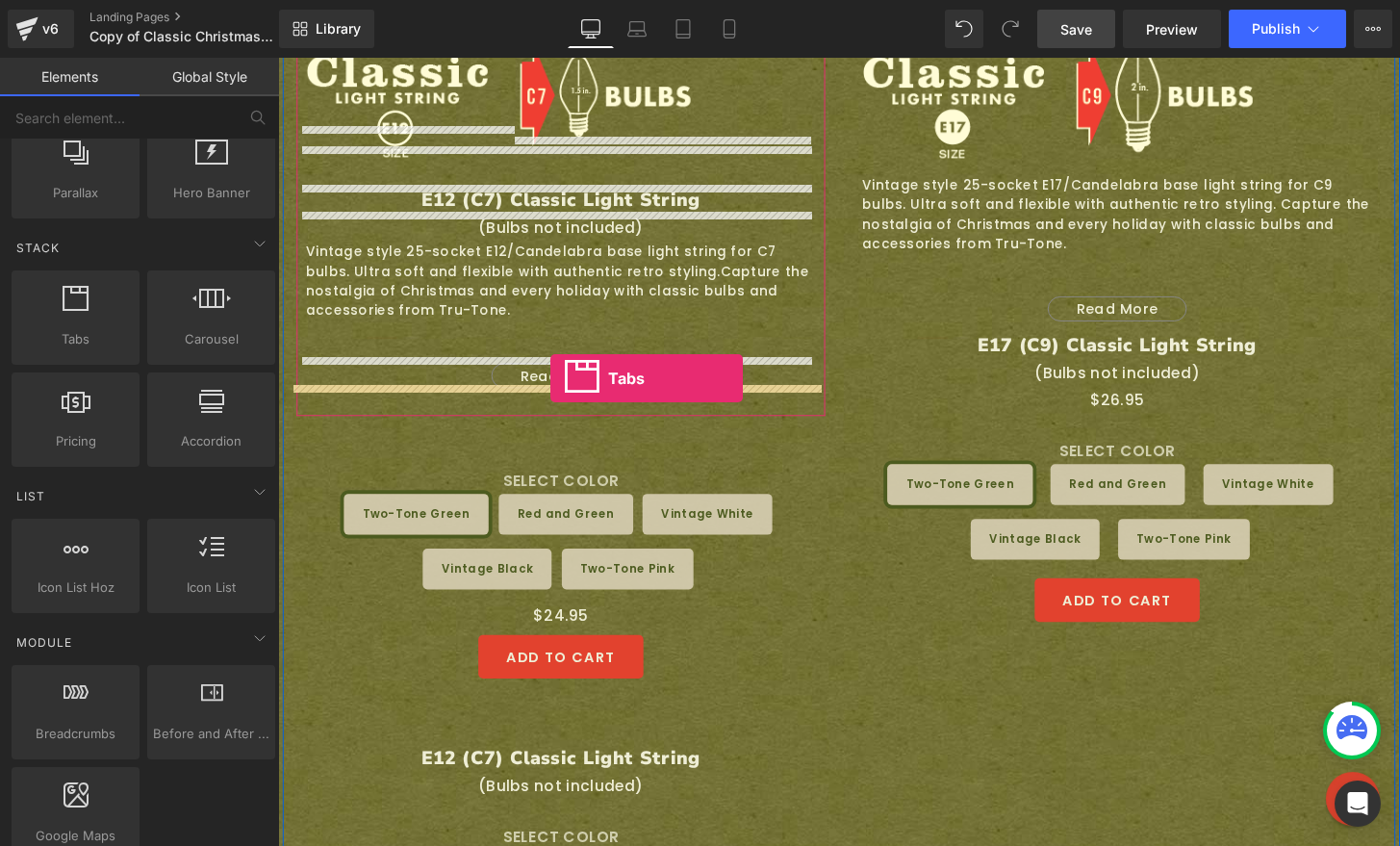 drag, startPoint x: 358, startPoint y: 369, endPoint x: 561, endPoint y: 391, distance: 204.18864 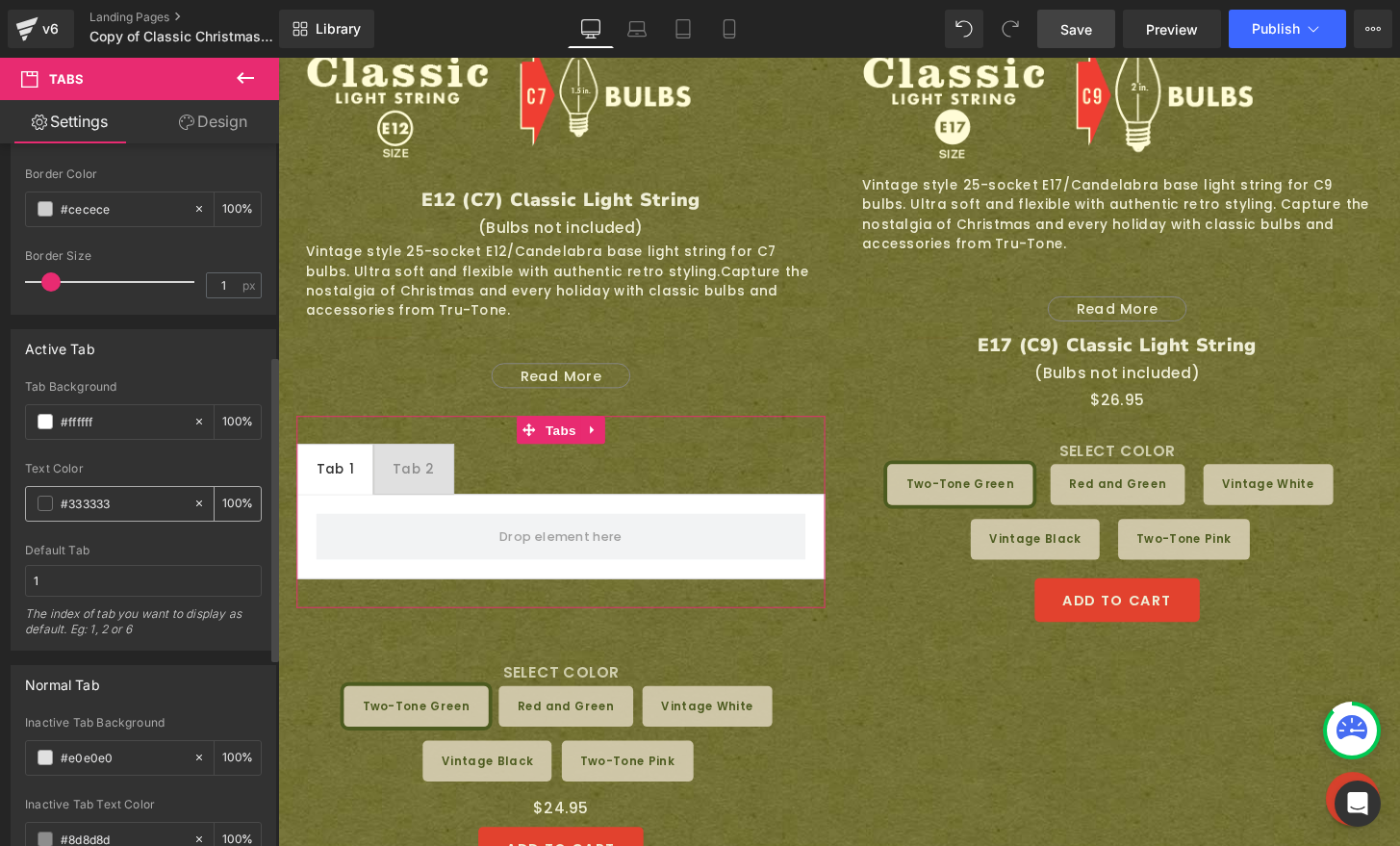 scroll, scrollTop: 918, scrollLeft: 0, axis: vertical 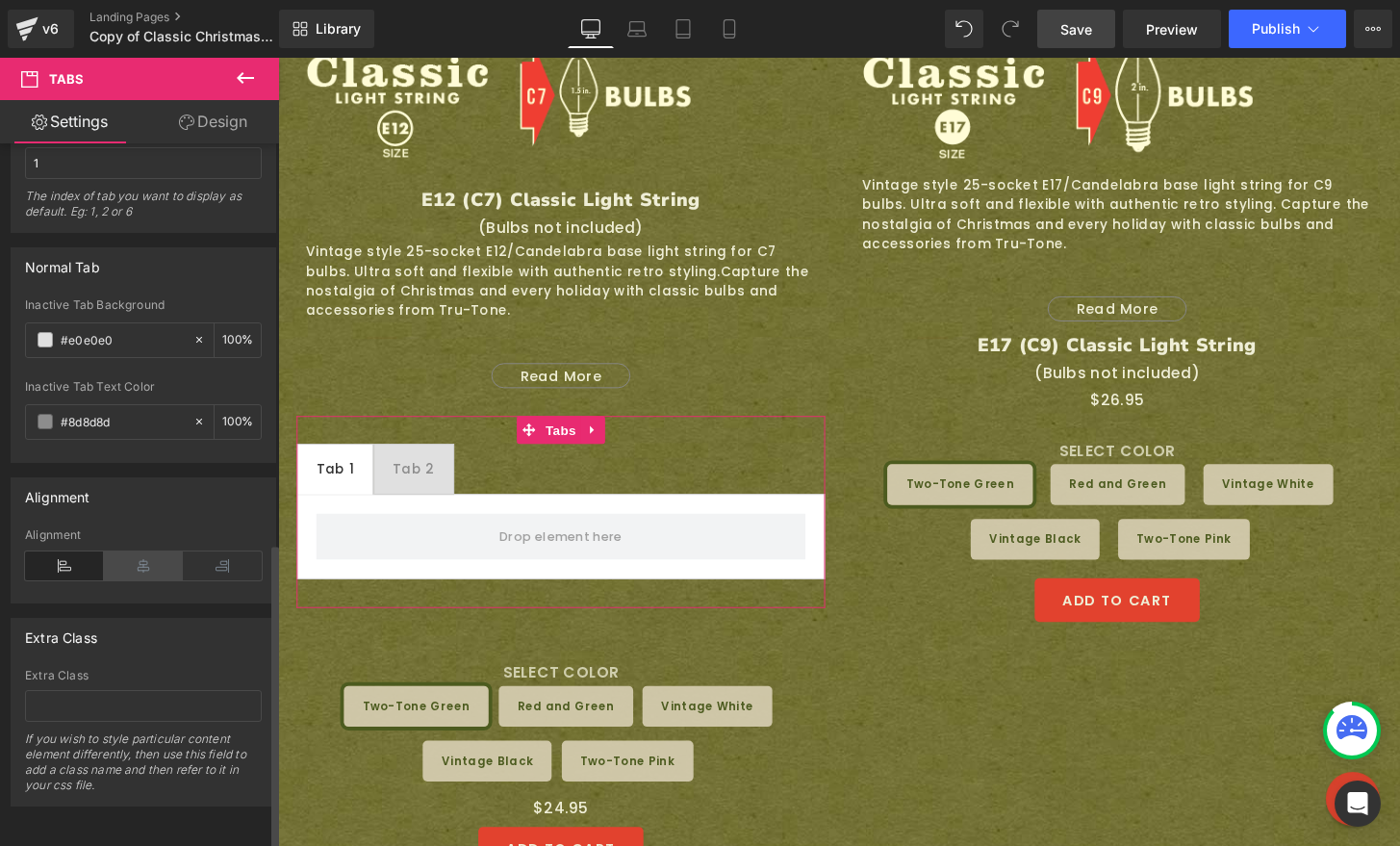 click at bounding box center (143, 566) 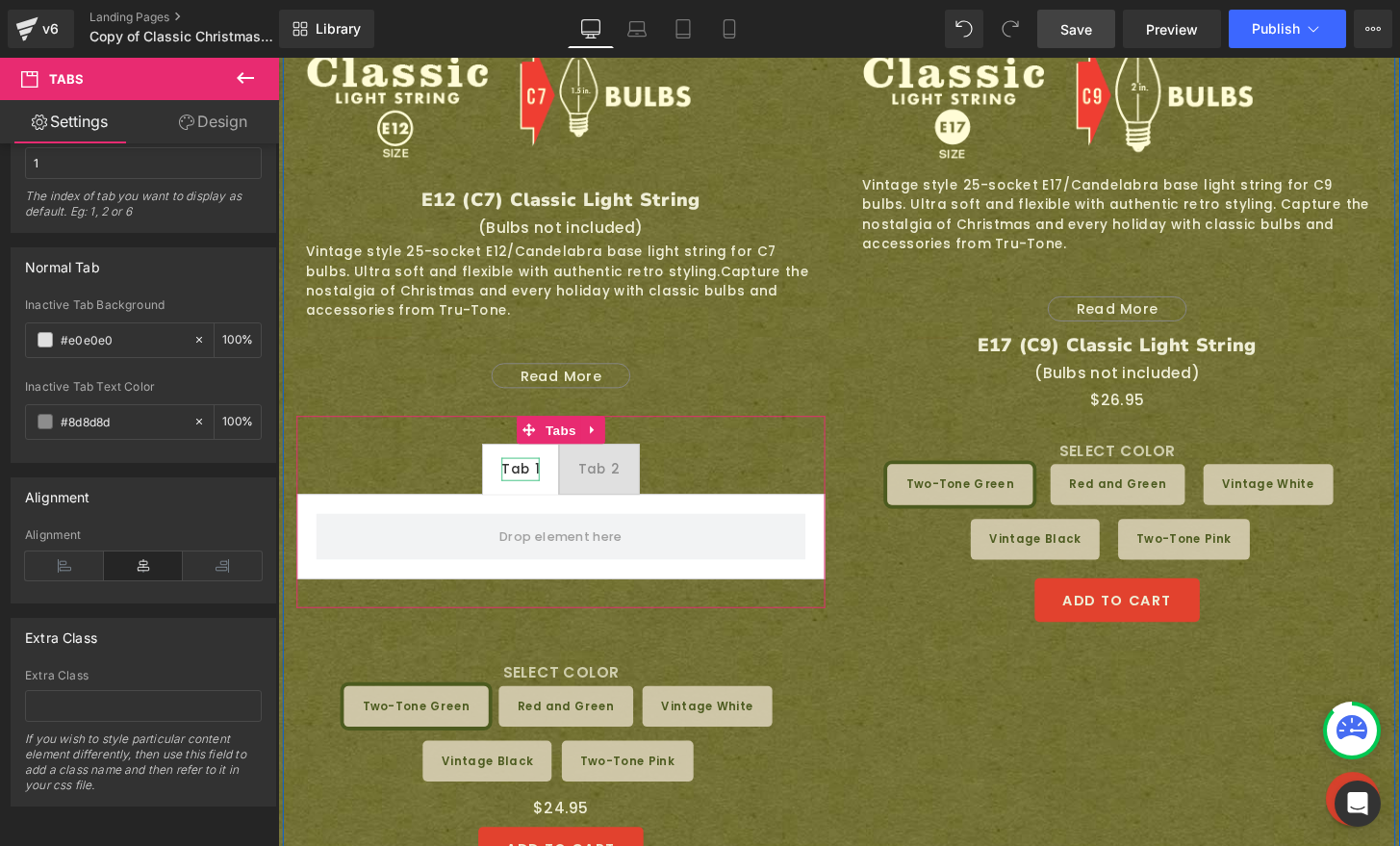 click on "Tab 1" at bounding box center (529, 484) 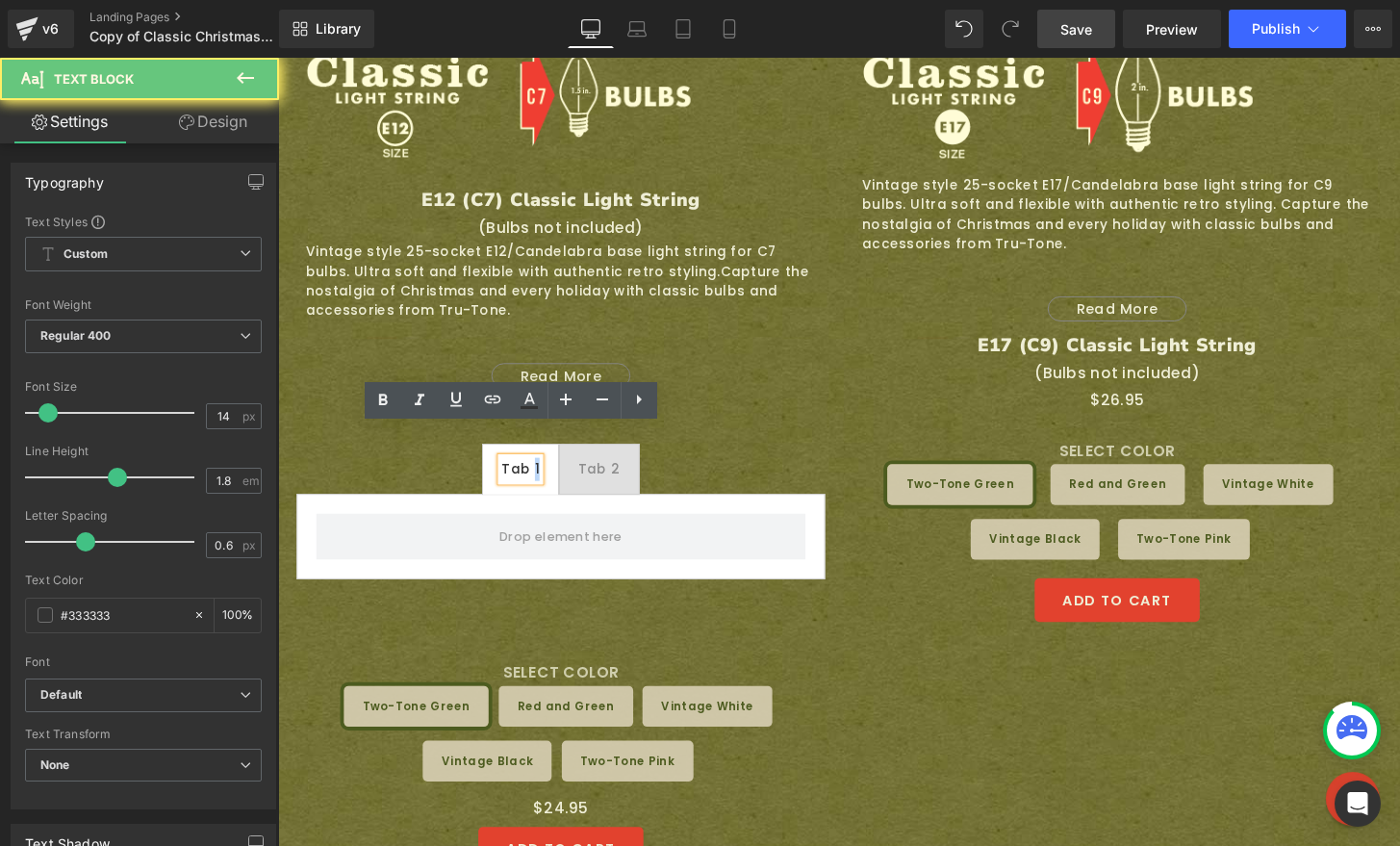 click on "Tab 1" at bounding box center (529, 484) 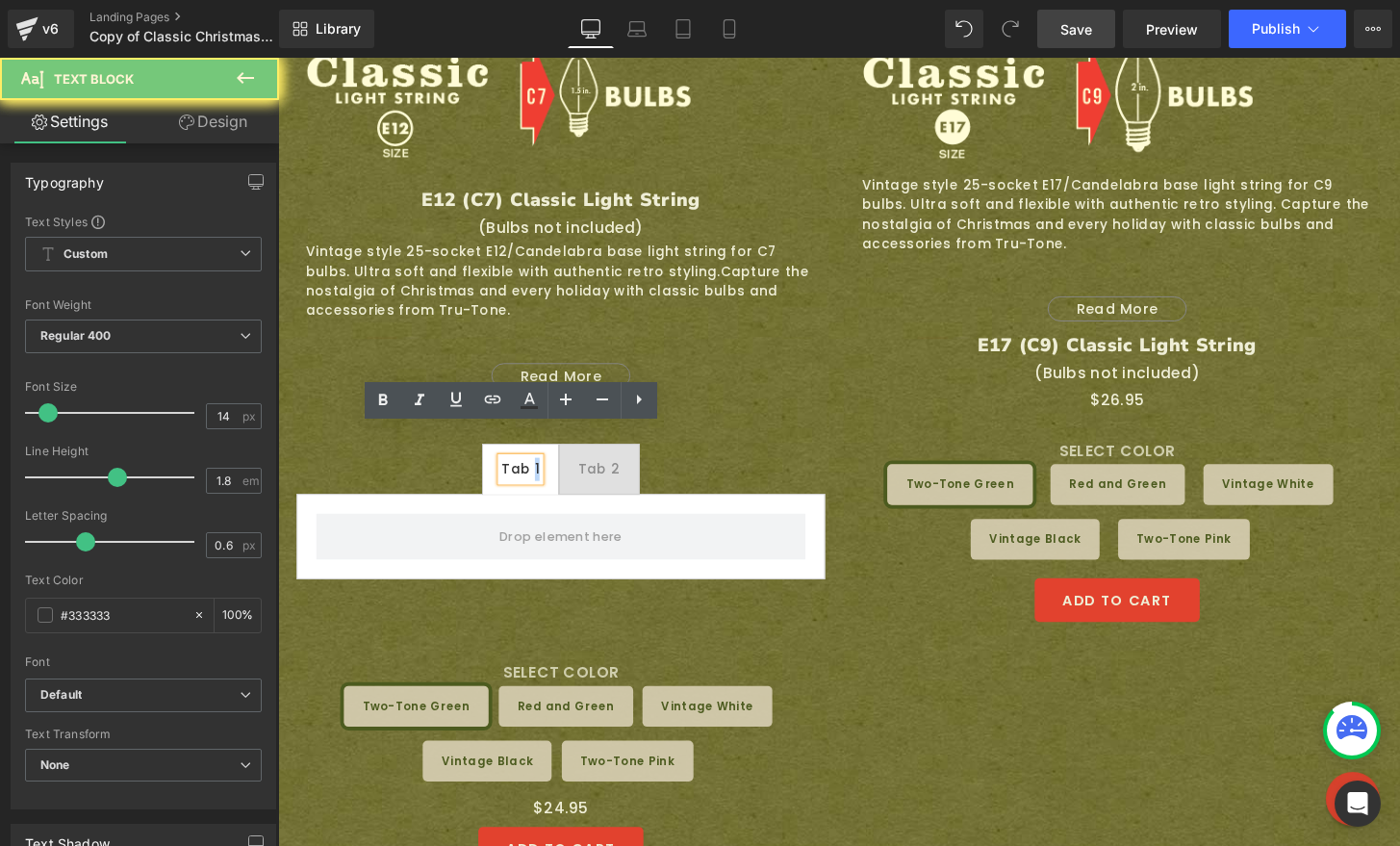 click on "Tab 1" at bounding box center (529, 484) 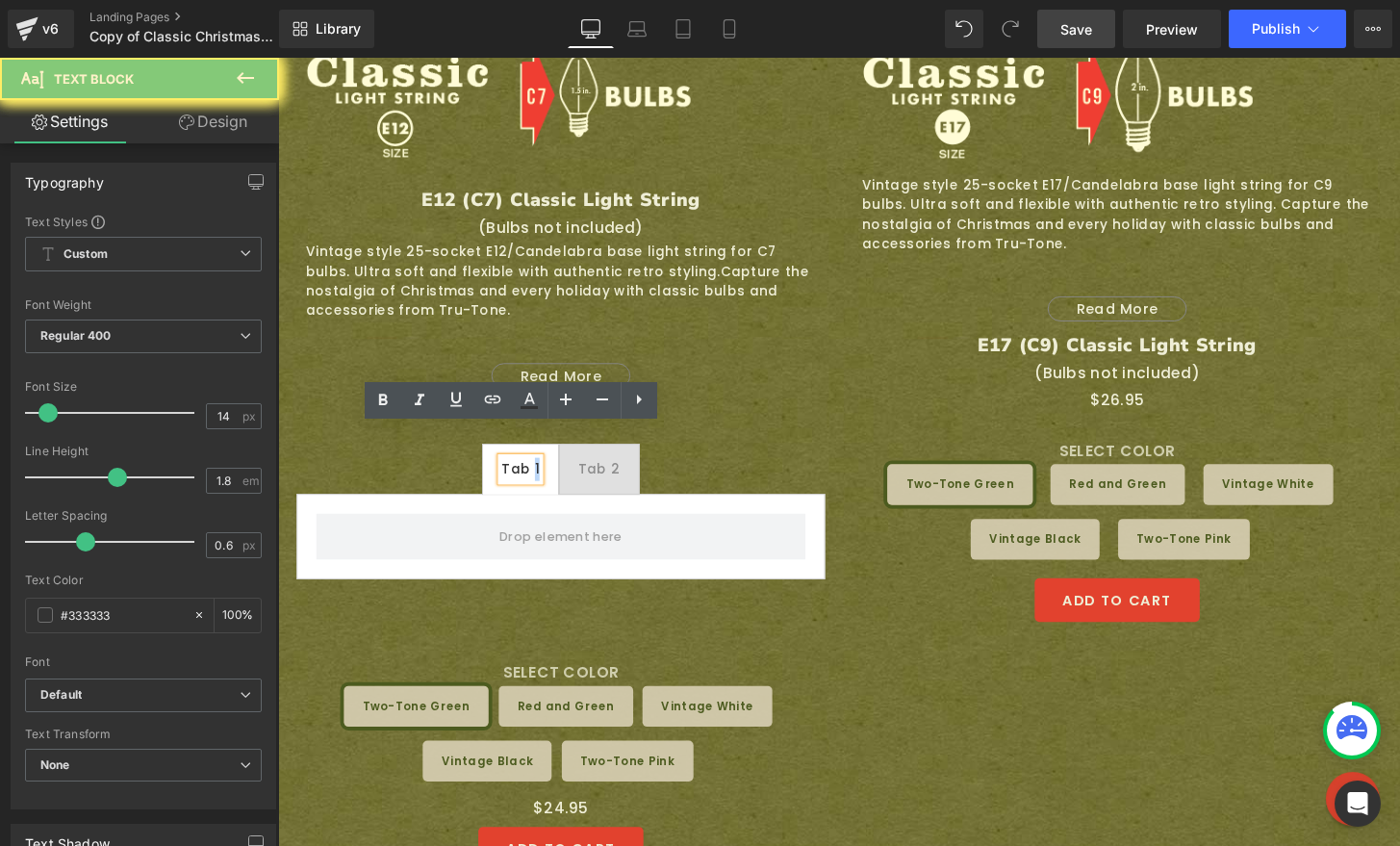 click on "Tab 1" at bounding box center (529, 484) 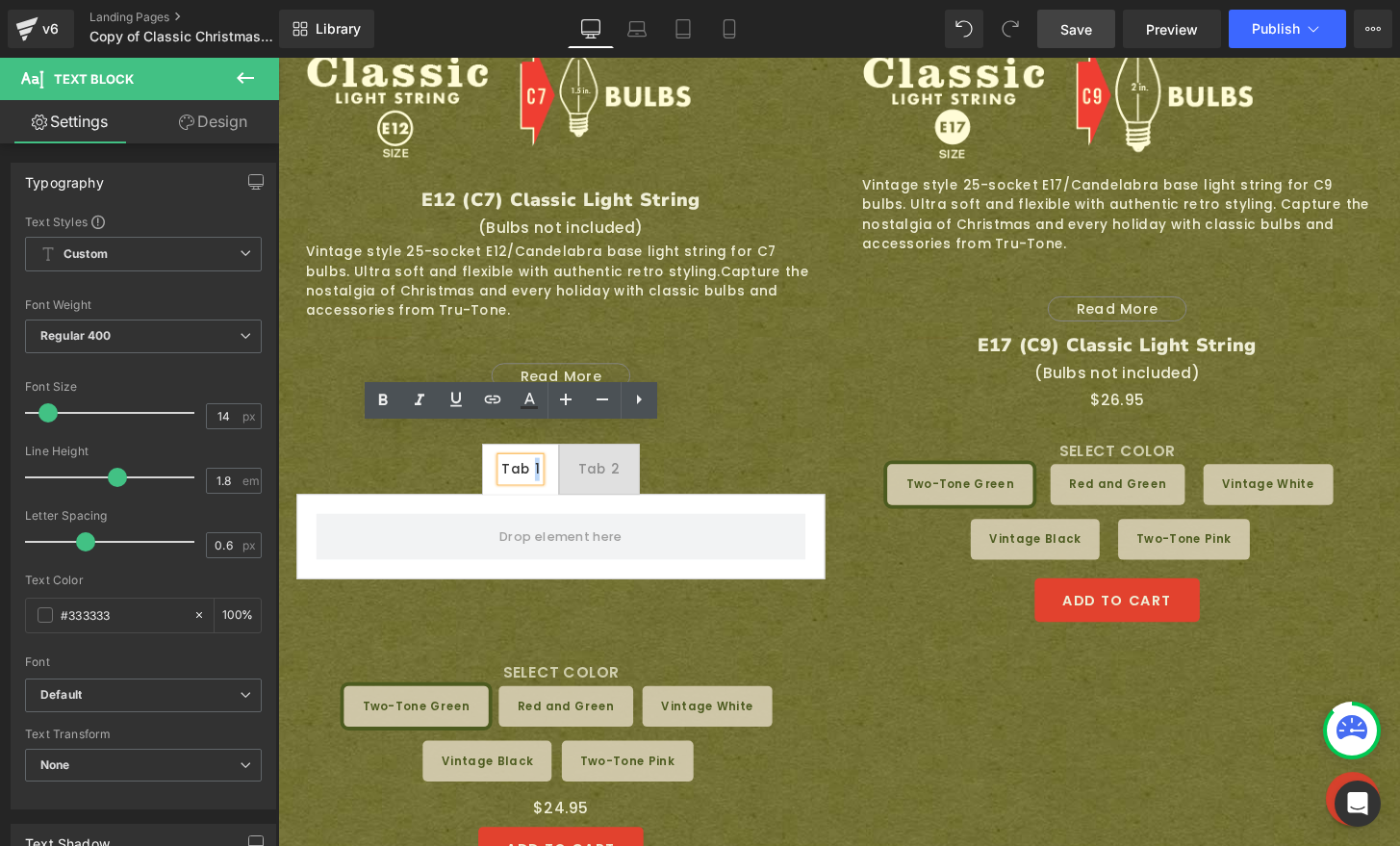 click on "Tab 1" at bounding box center (529, 484) 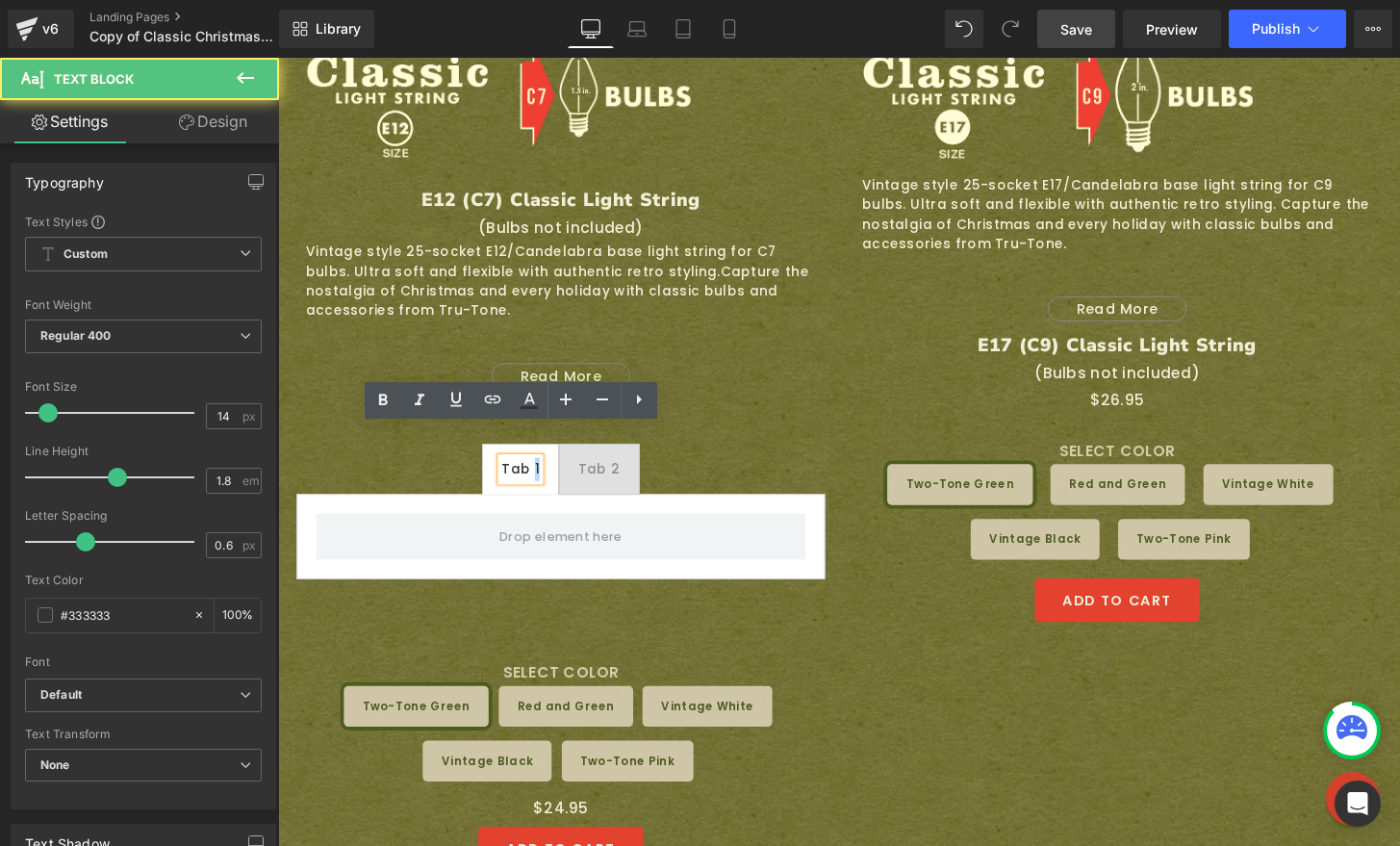 click on "Tab 1" at bounding box center [529, 484] 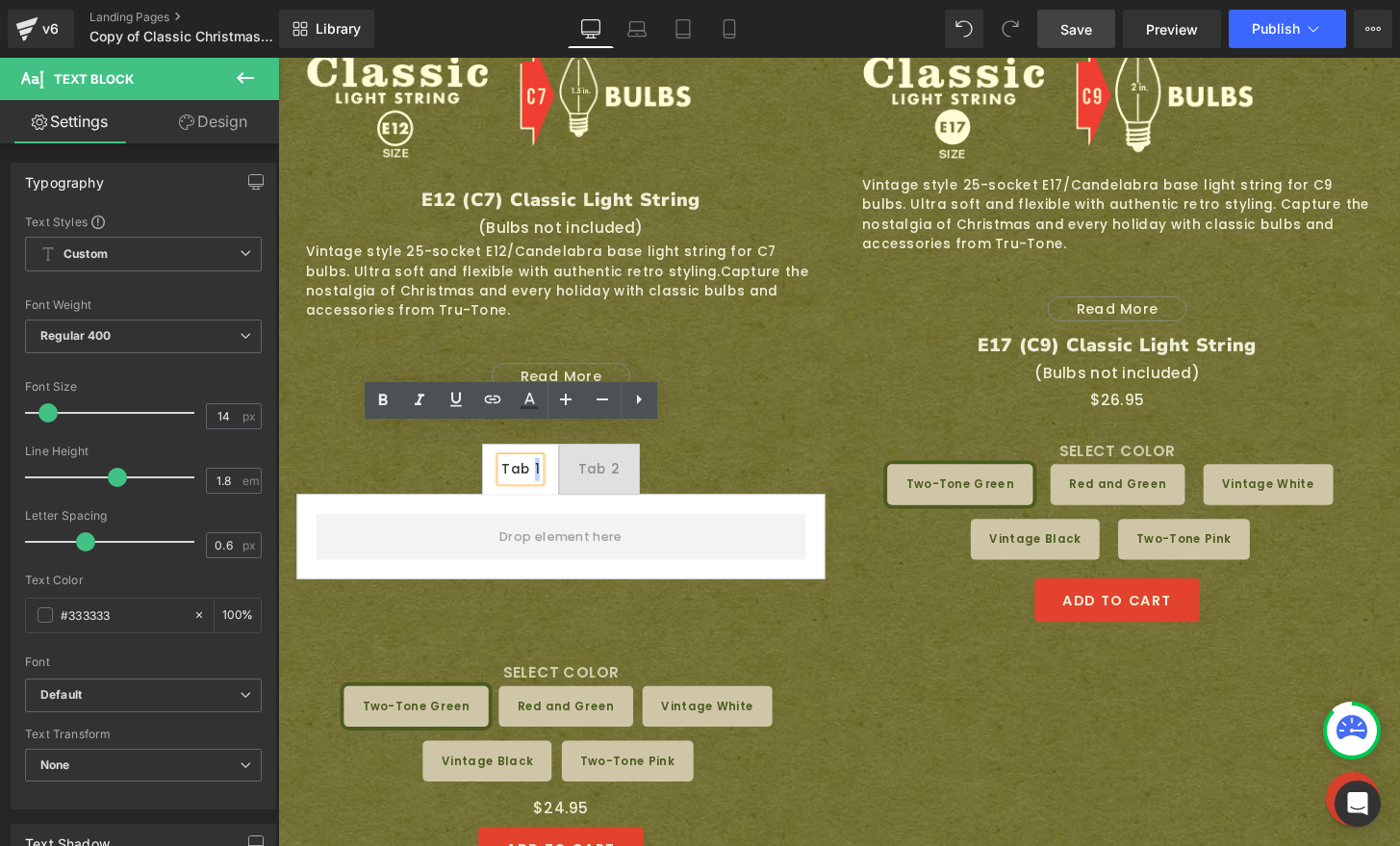 type 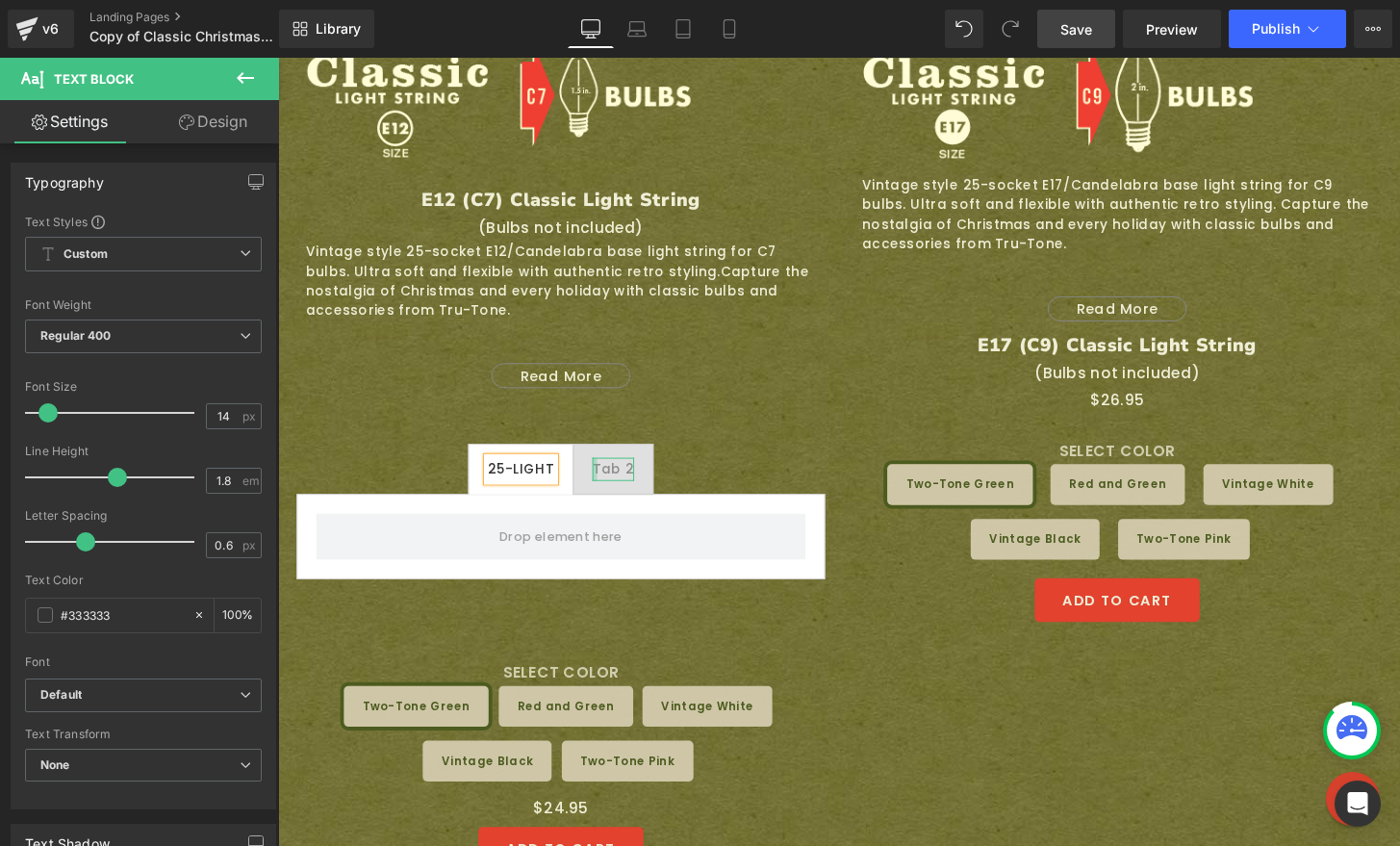click at bounding box center [606, 484] 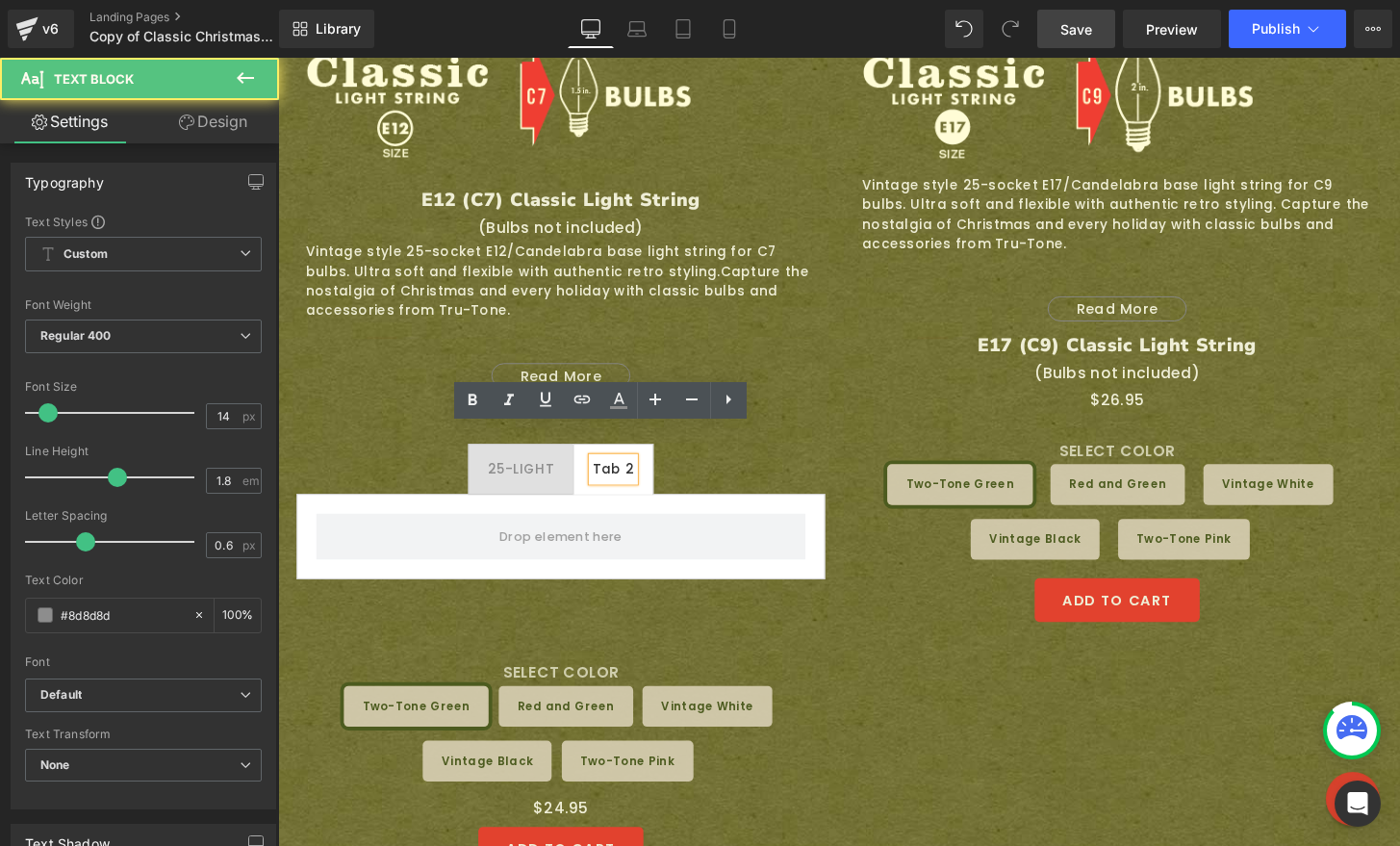 click on "Tab 2" at bounding box center [625, 484] 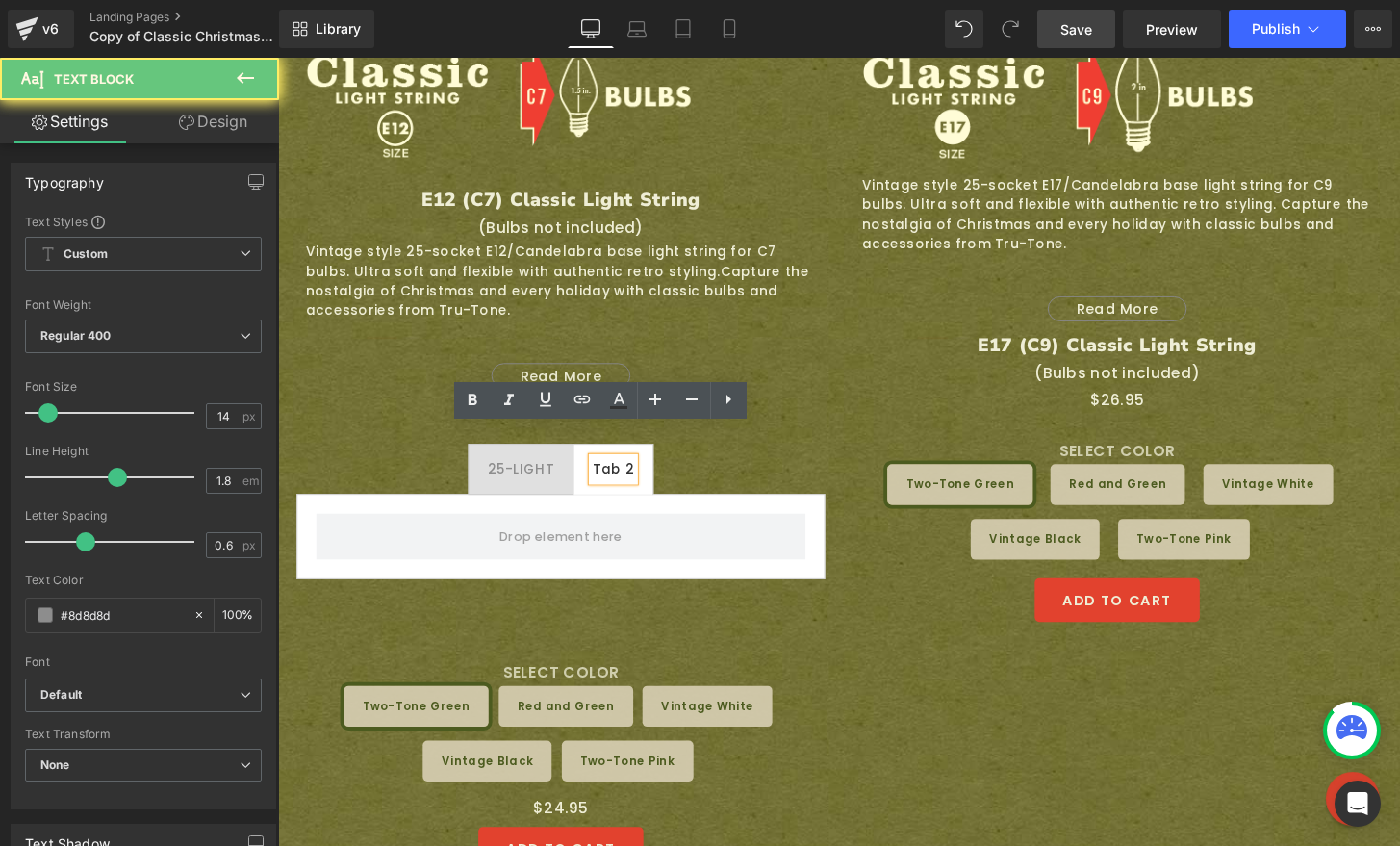 click on "Tab 2" at bounding box center (625, 484) 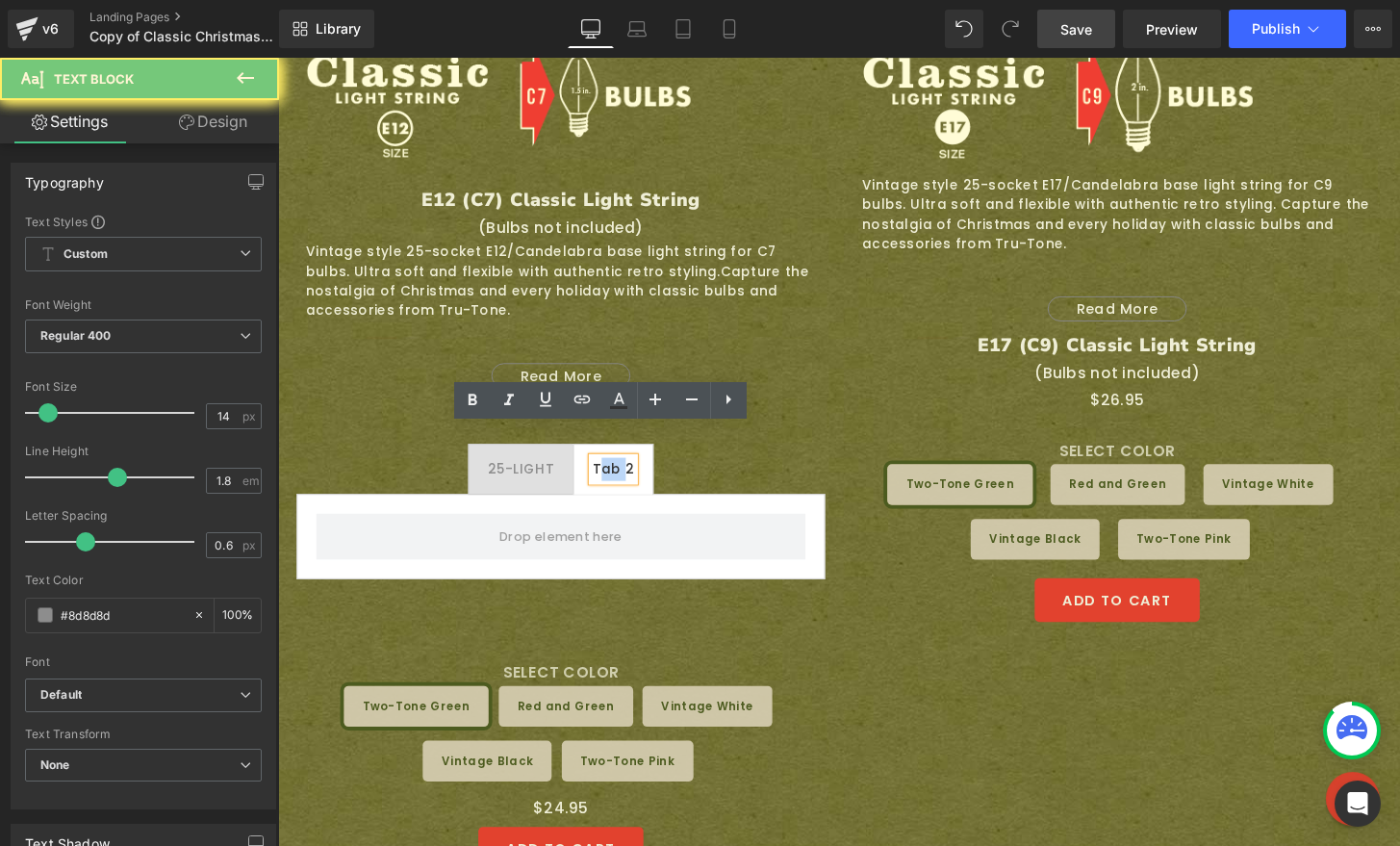 click on "Tab 2" at bounding box center (625, 484) 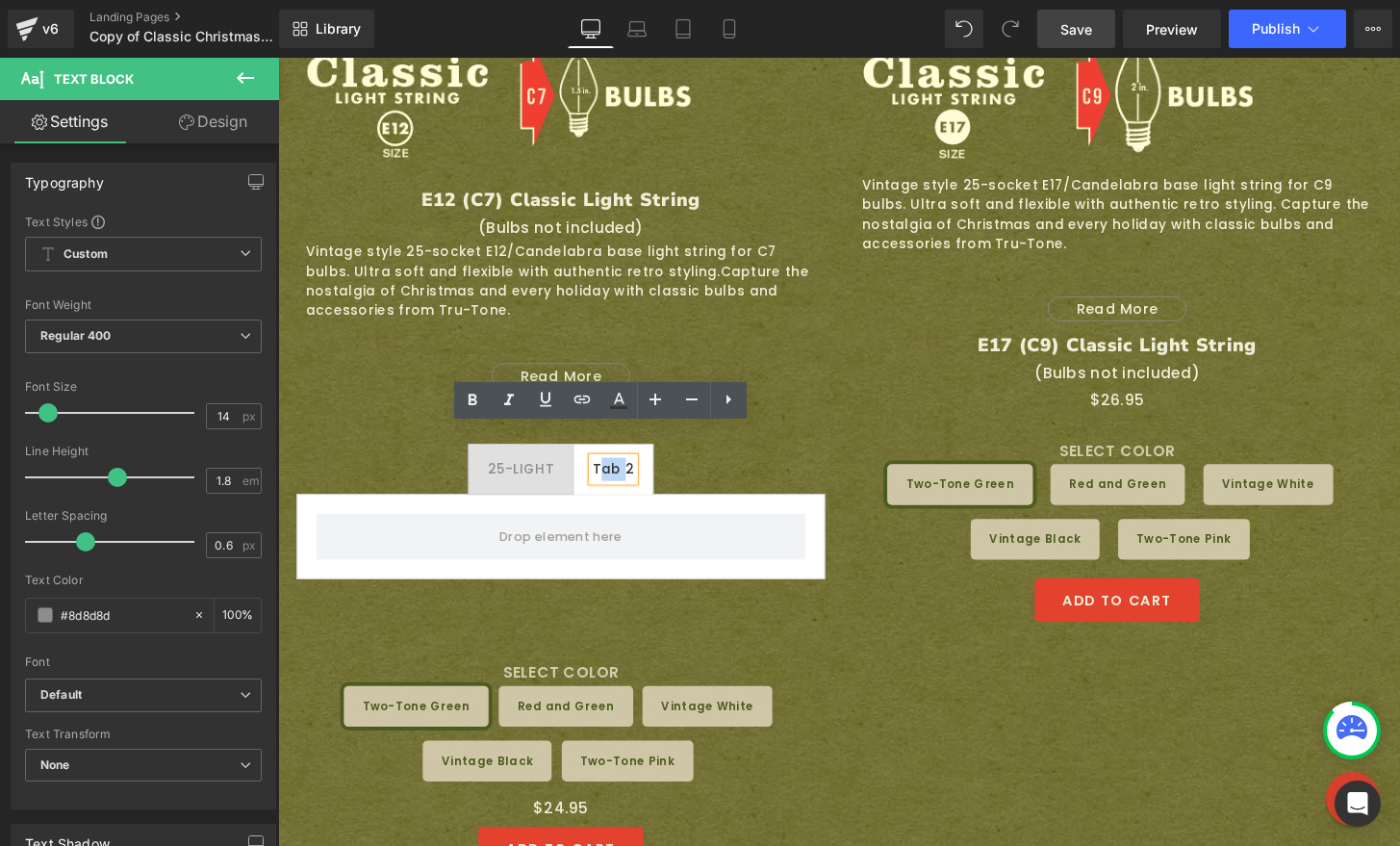 click on "Tab 2" at bounding box center [625, 484] 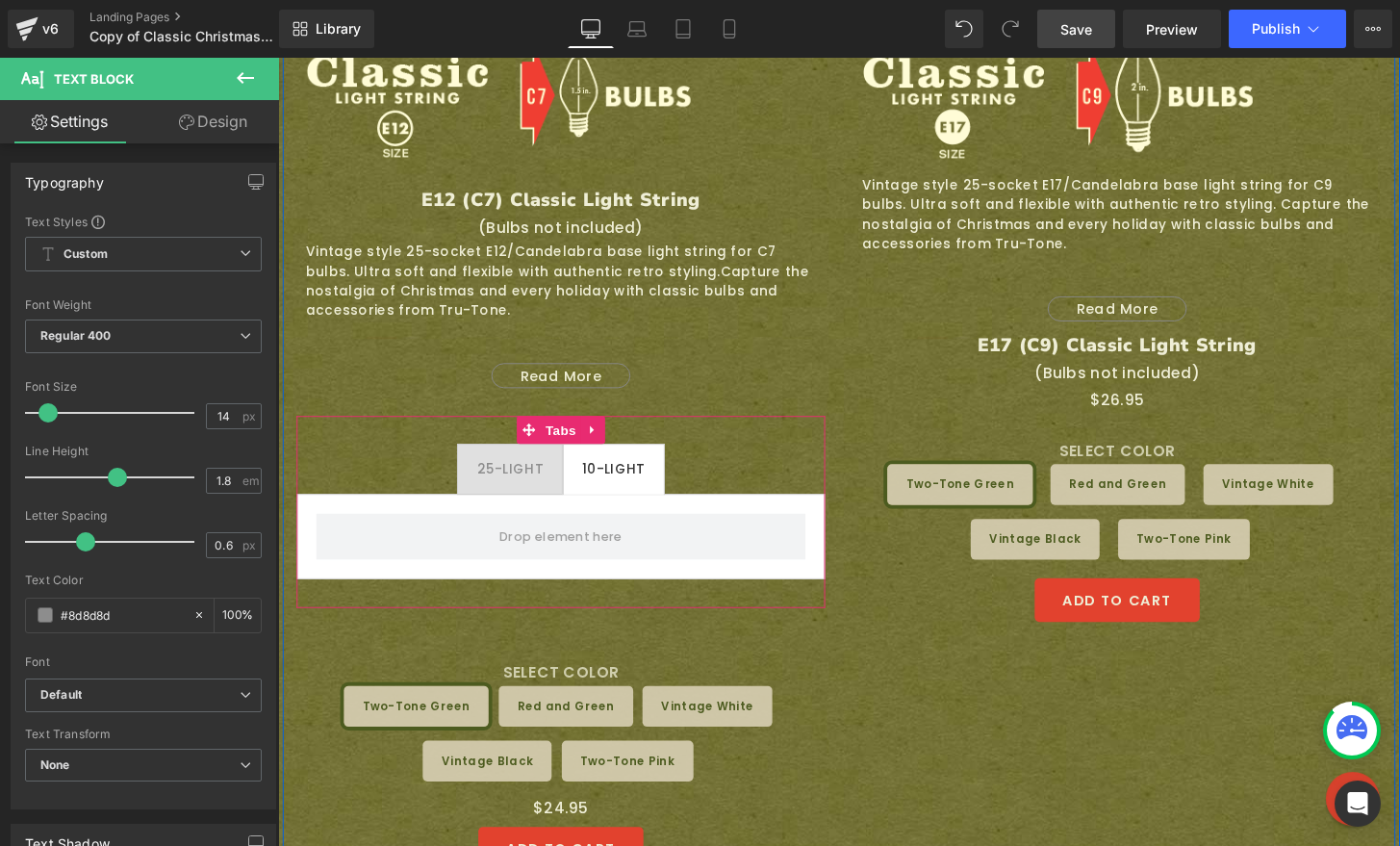 click on "25-LIGHT
Text Block
10-LIGHT
Text Block
Tabs" at bounding box center (572, 528) 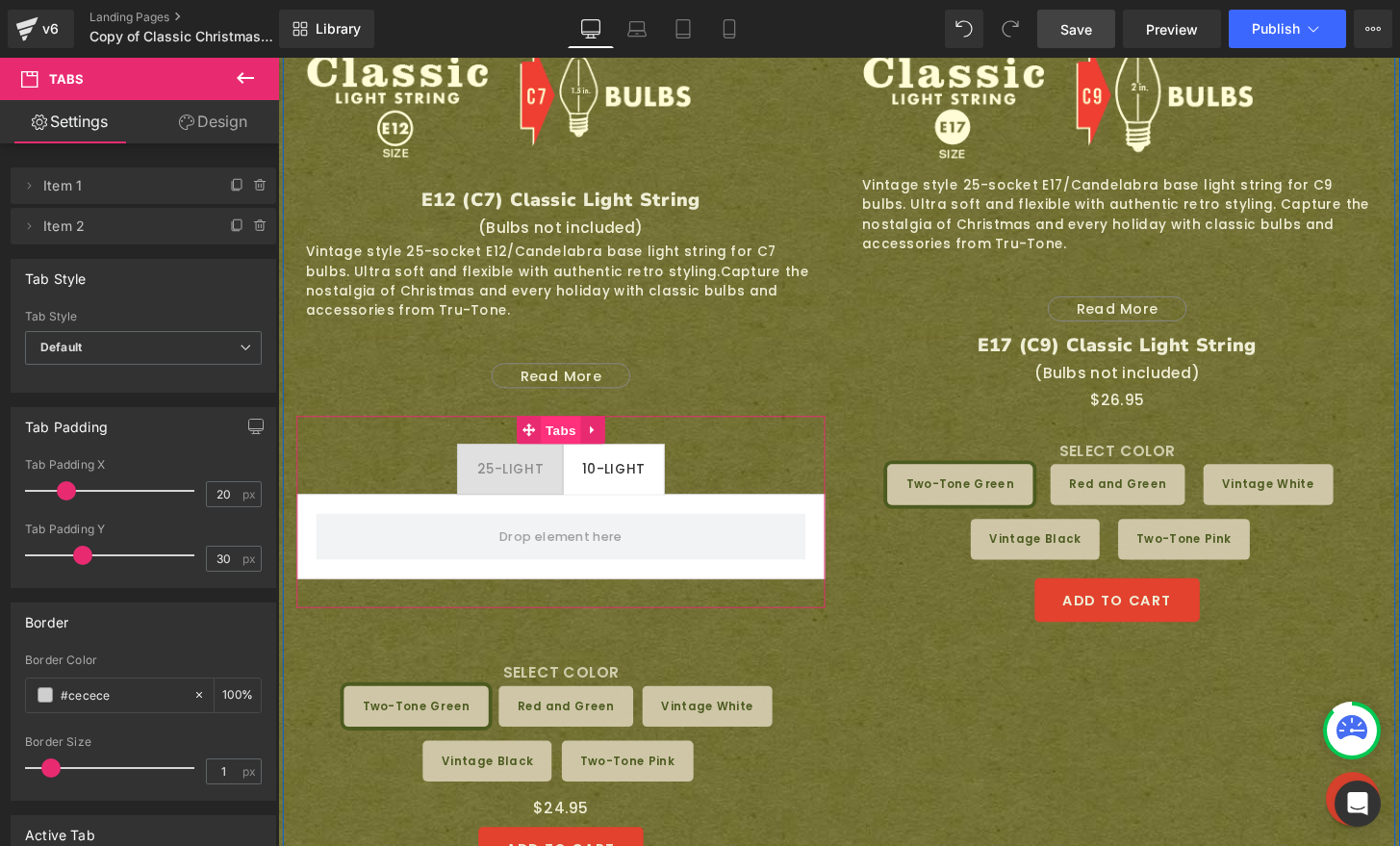 click on "Tabs" at bounding box center [572, 444] 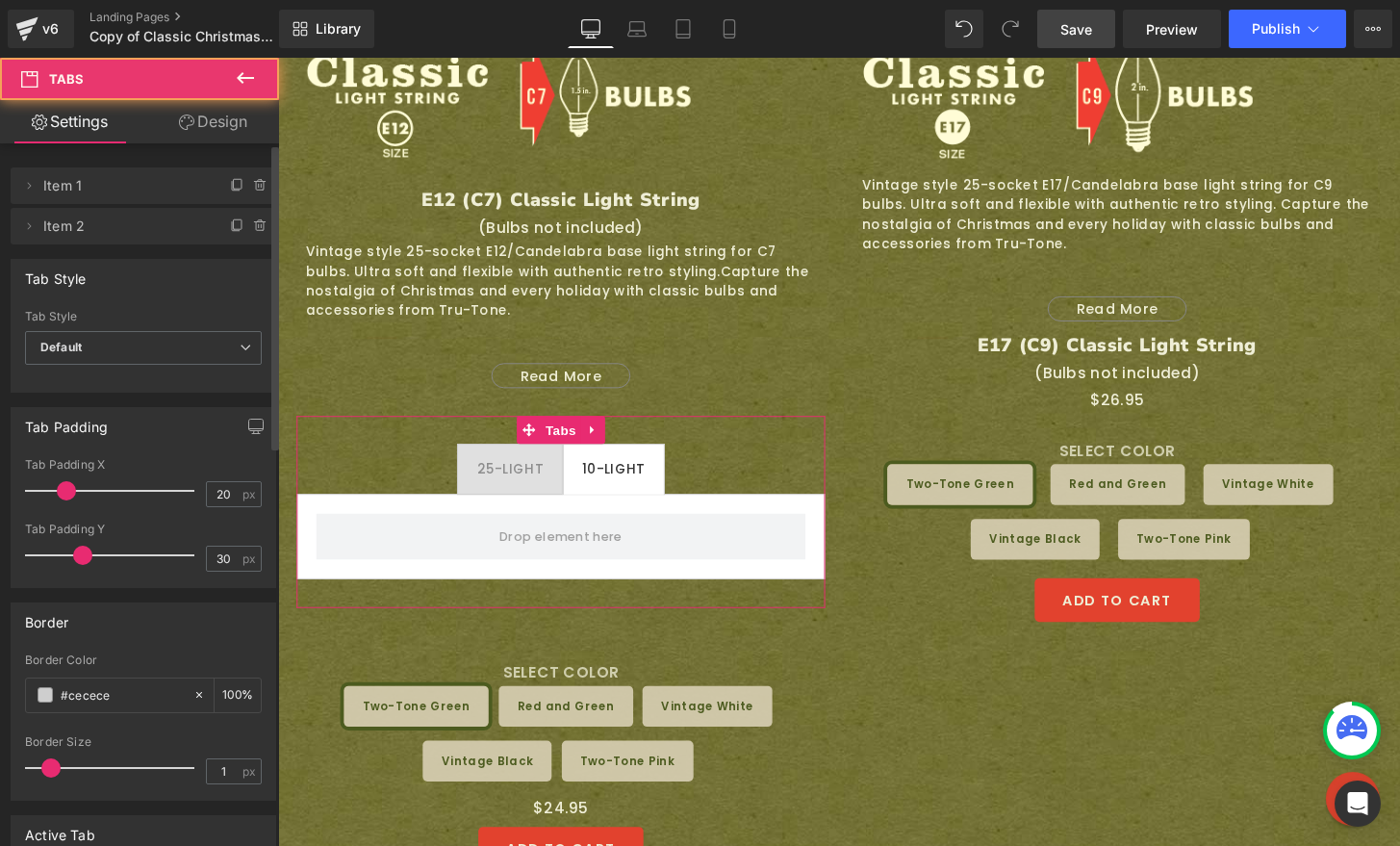 scroll, scrollTop: 4, scrollLeft: 0, axis: vertical 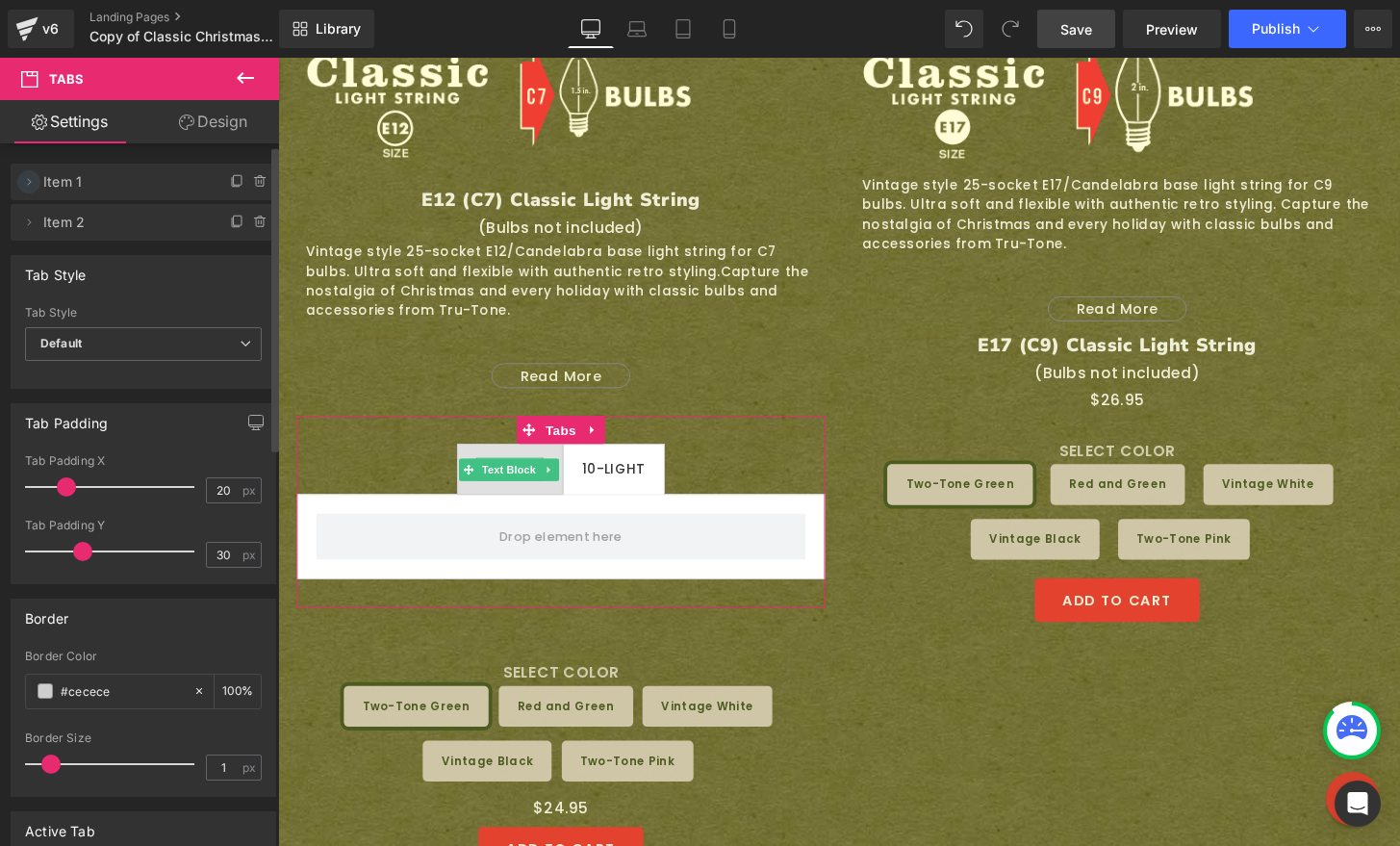 click 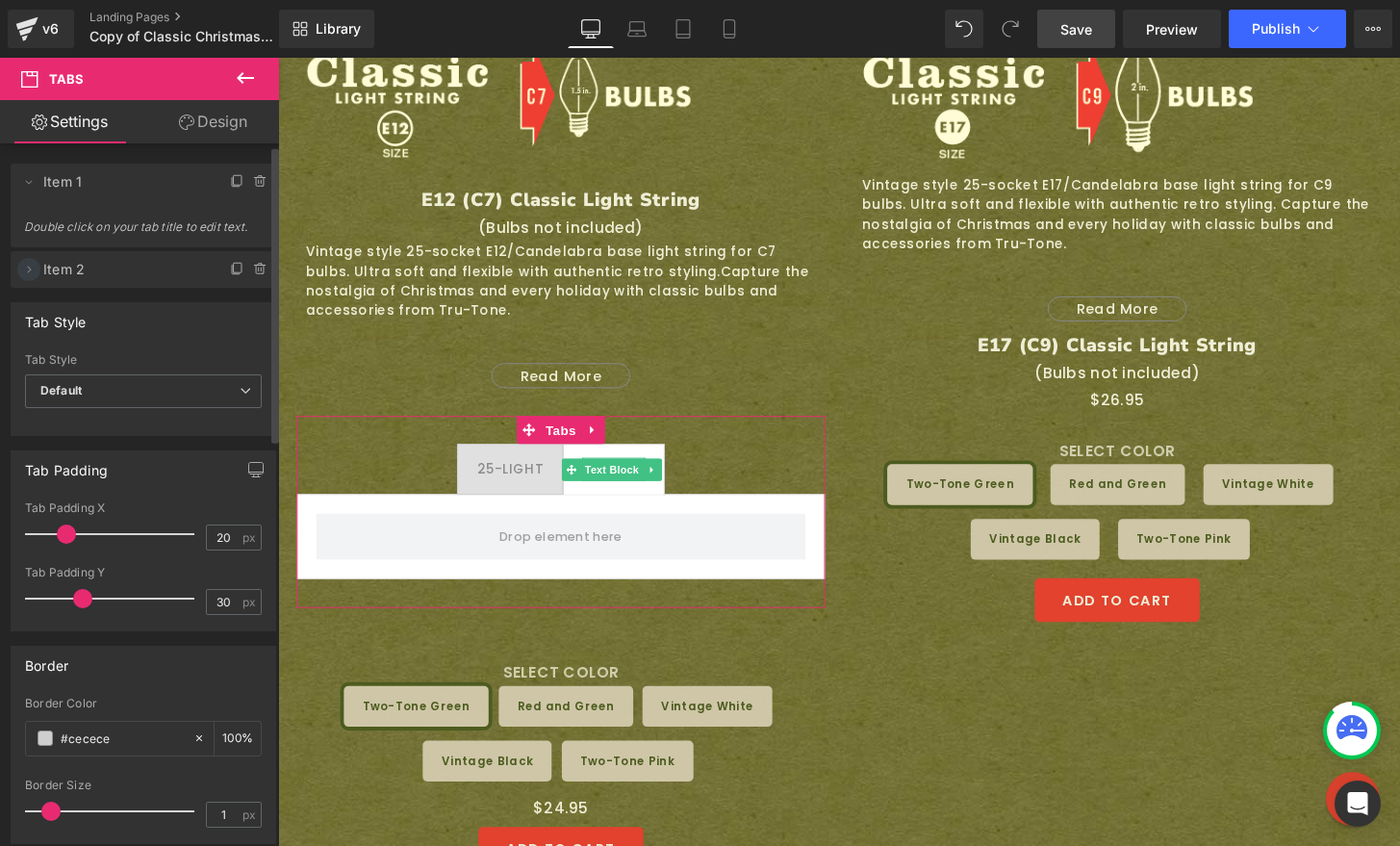 click 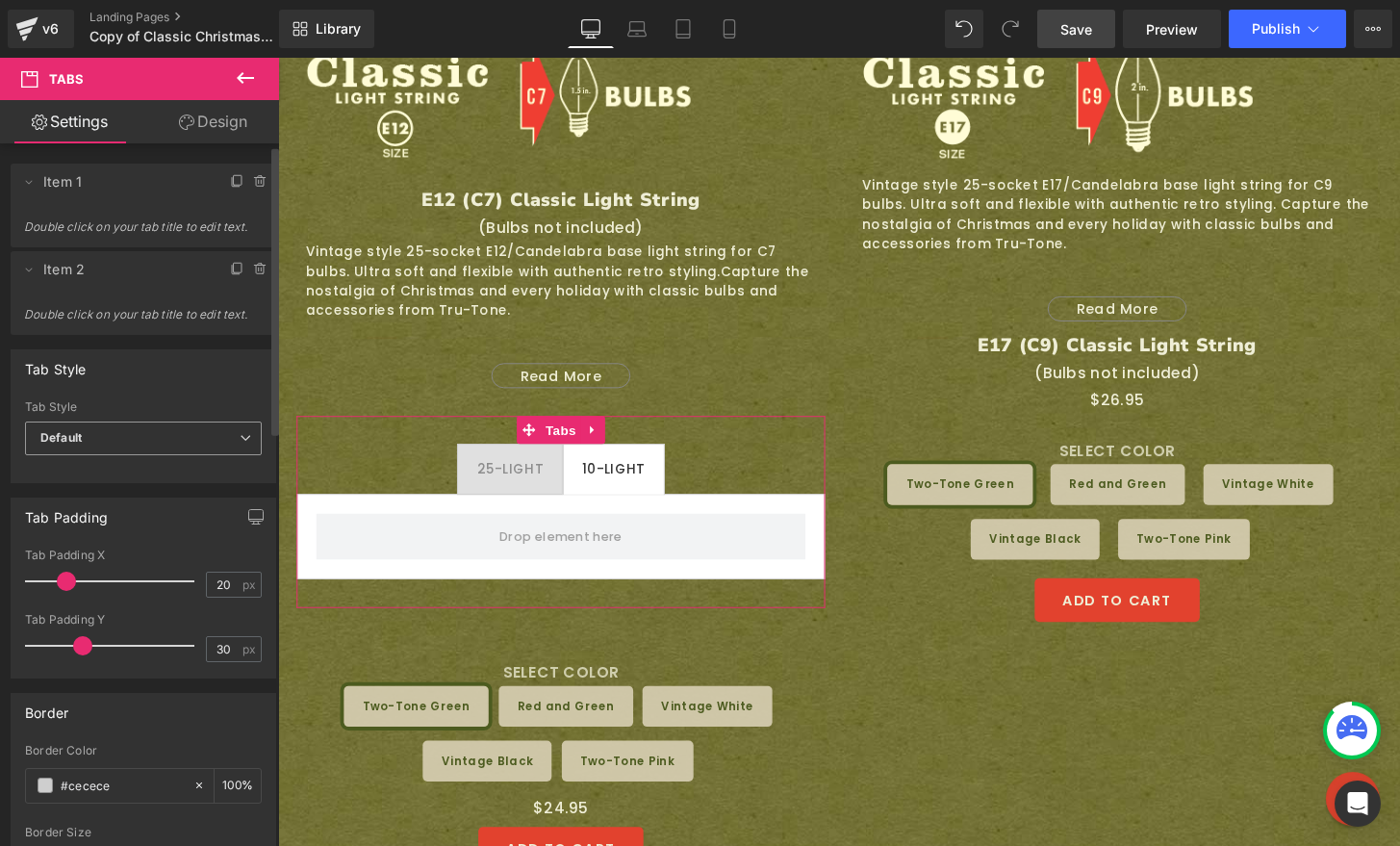 click at bounding box center (245, 438) 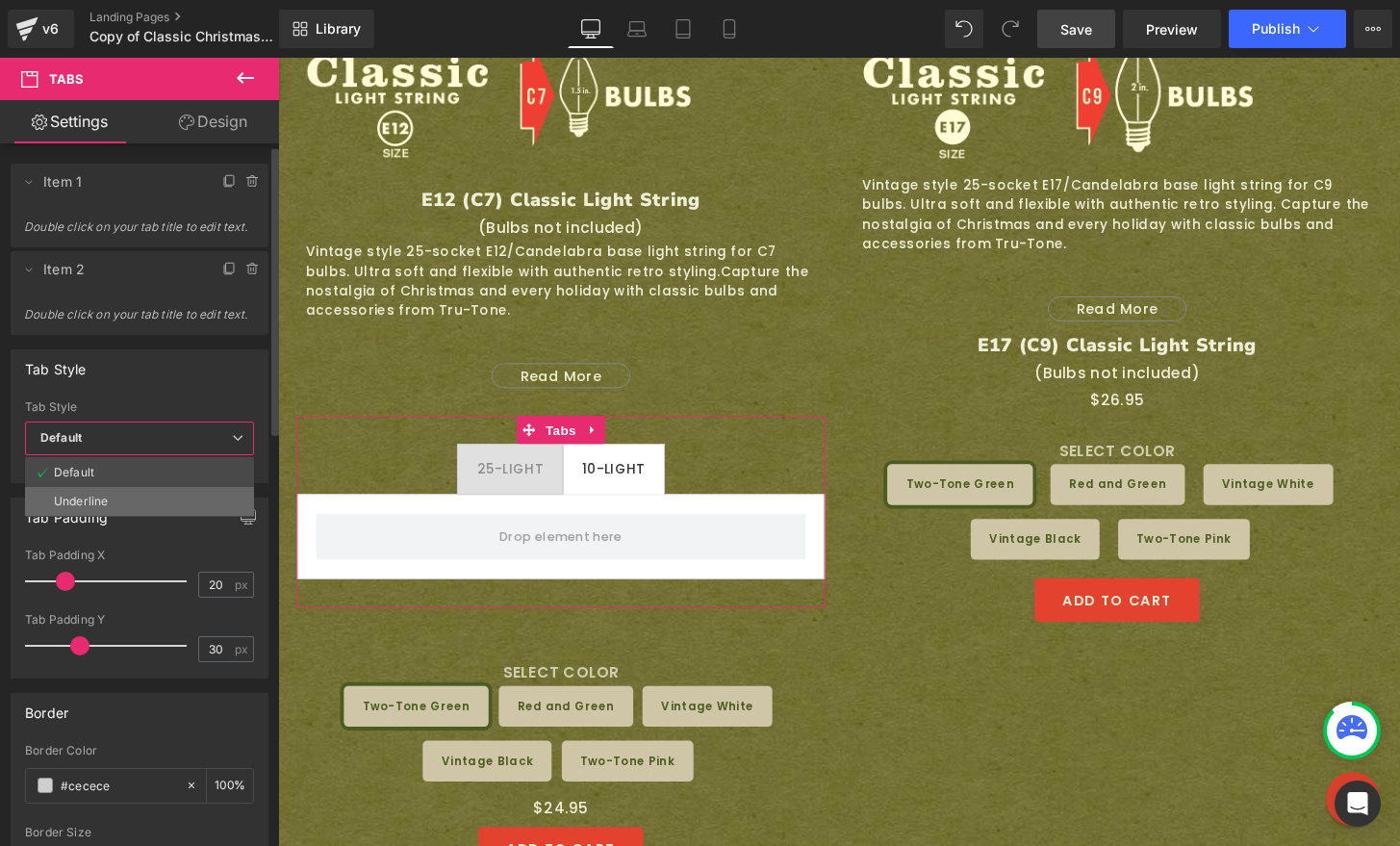 click on "Underline" at bounding box center (140, 501) 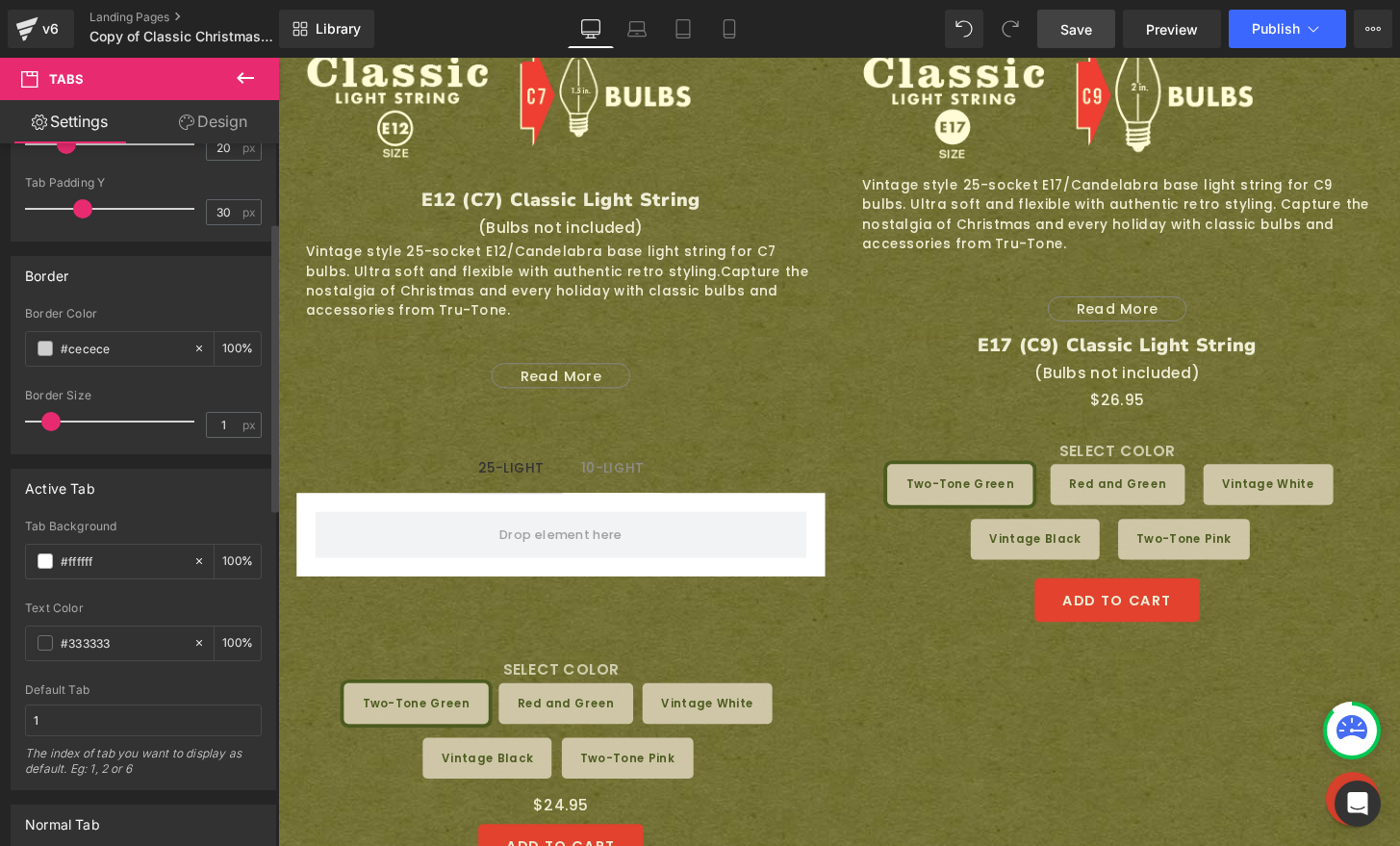 scroll, scrollTop: 443, scrollLeft: 0, axis: vertical 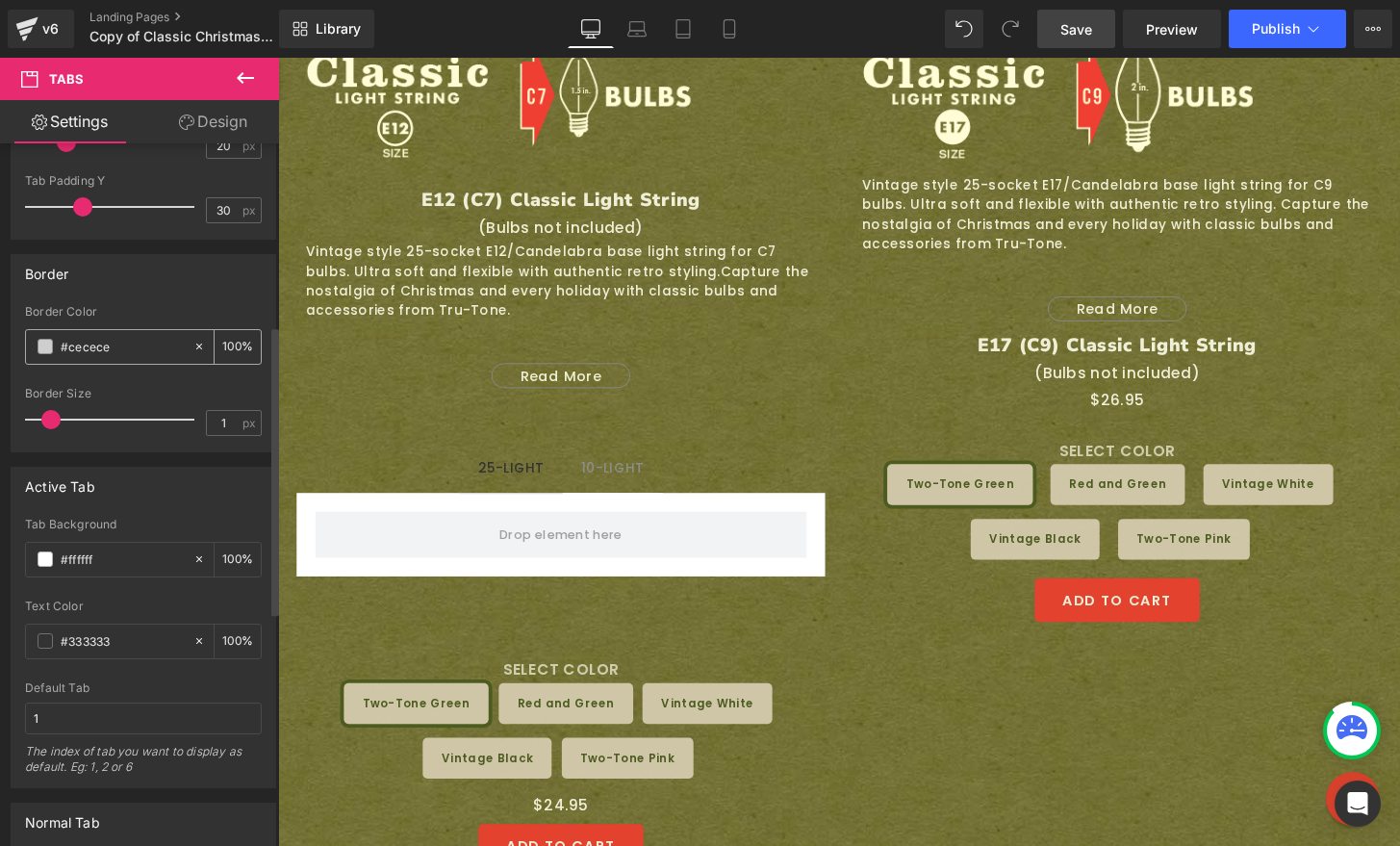 click on "#cecece" at bounding box center (122, 346) 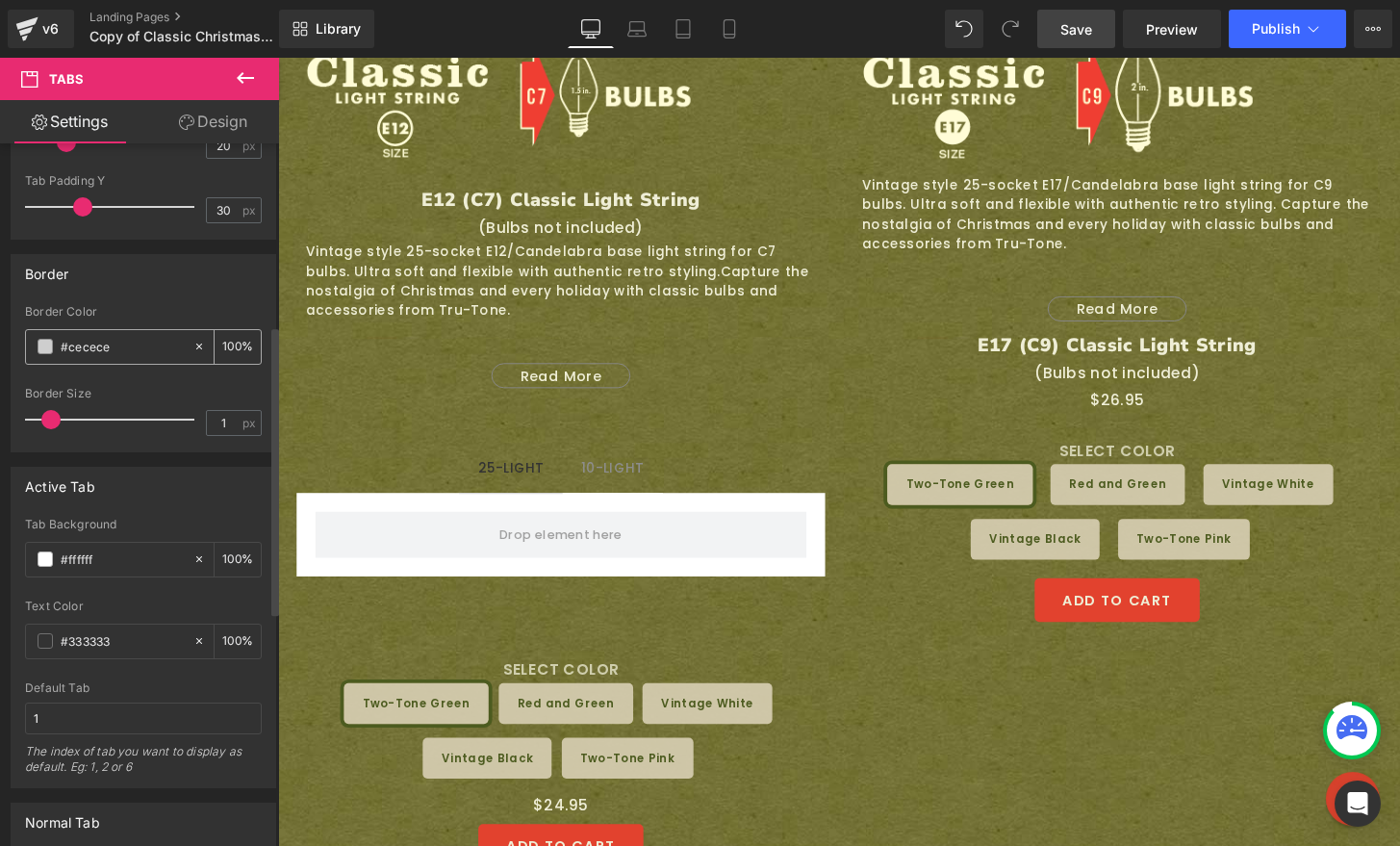 click on "#cecece" at bounding box center [122, 346] 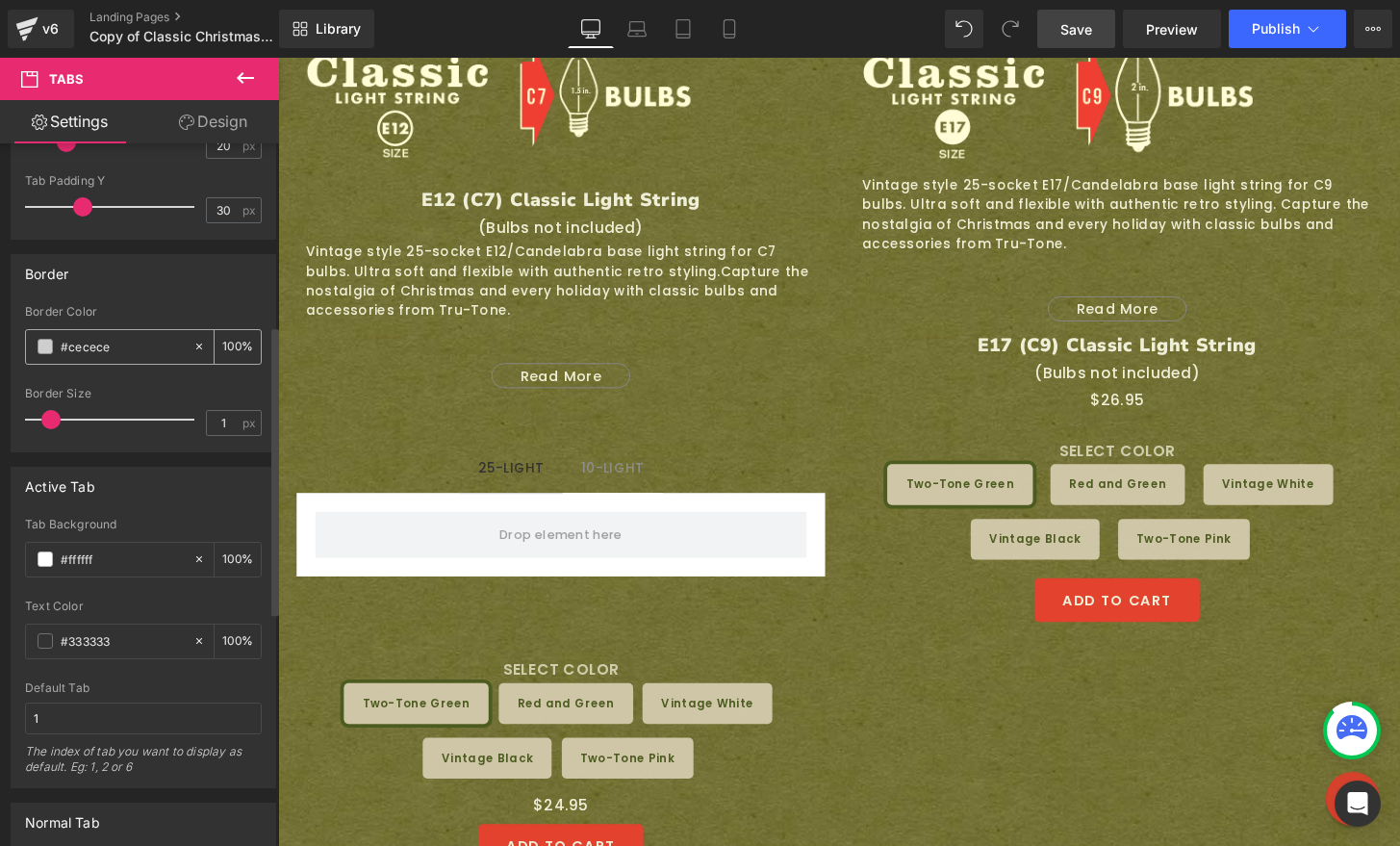 click on "#cecece" at bounding box center [122, 346] 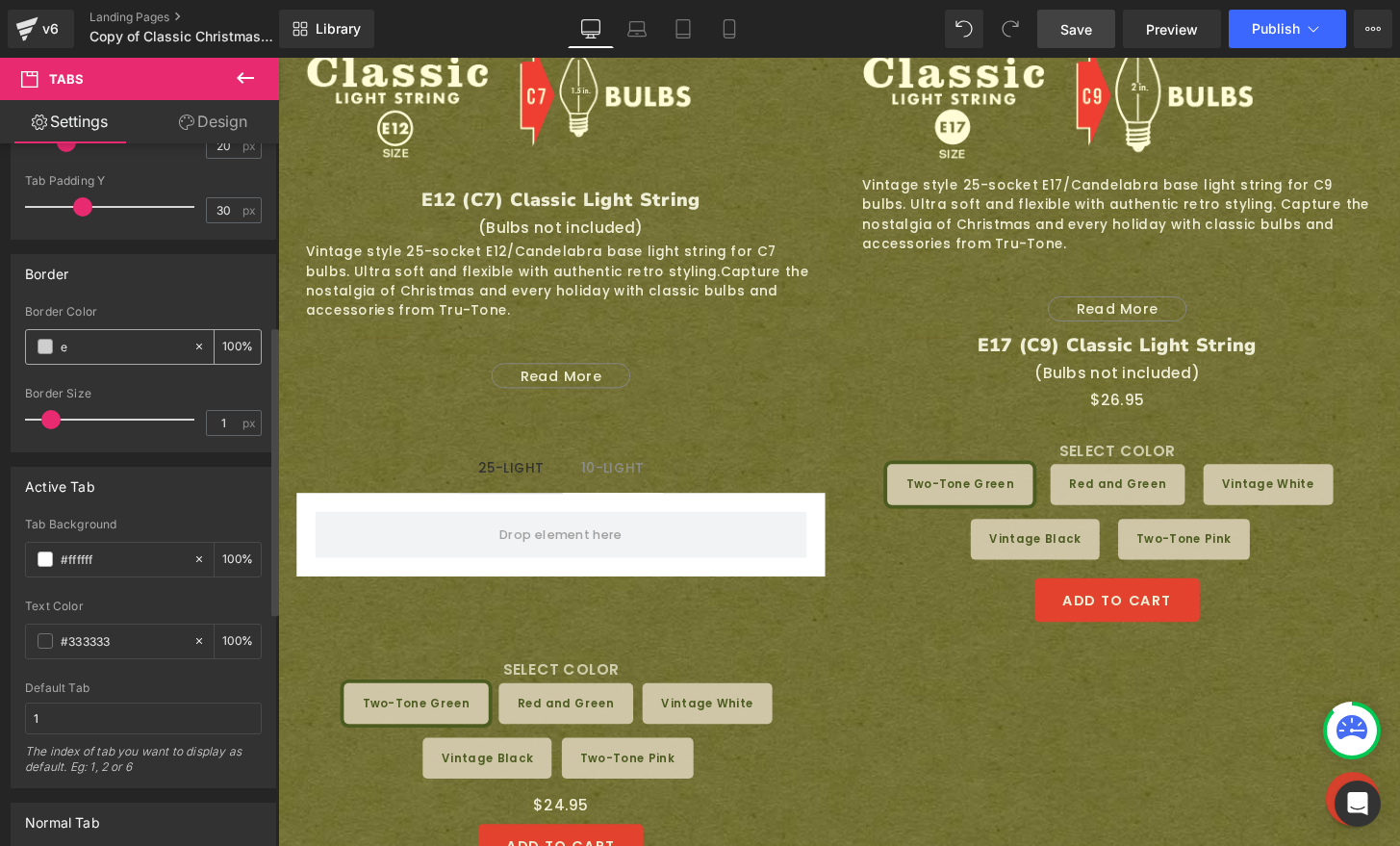 type on "e2" 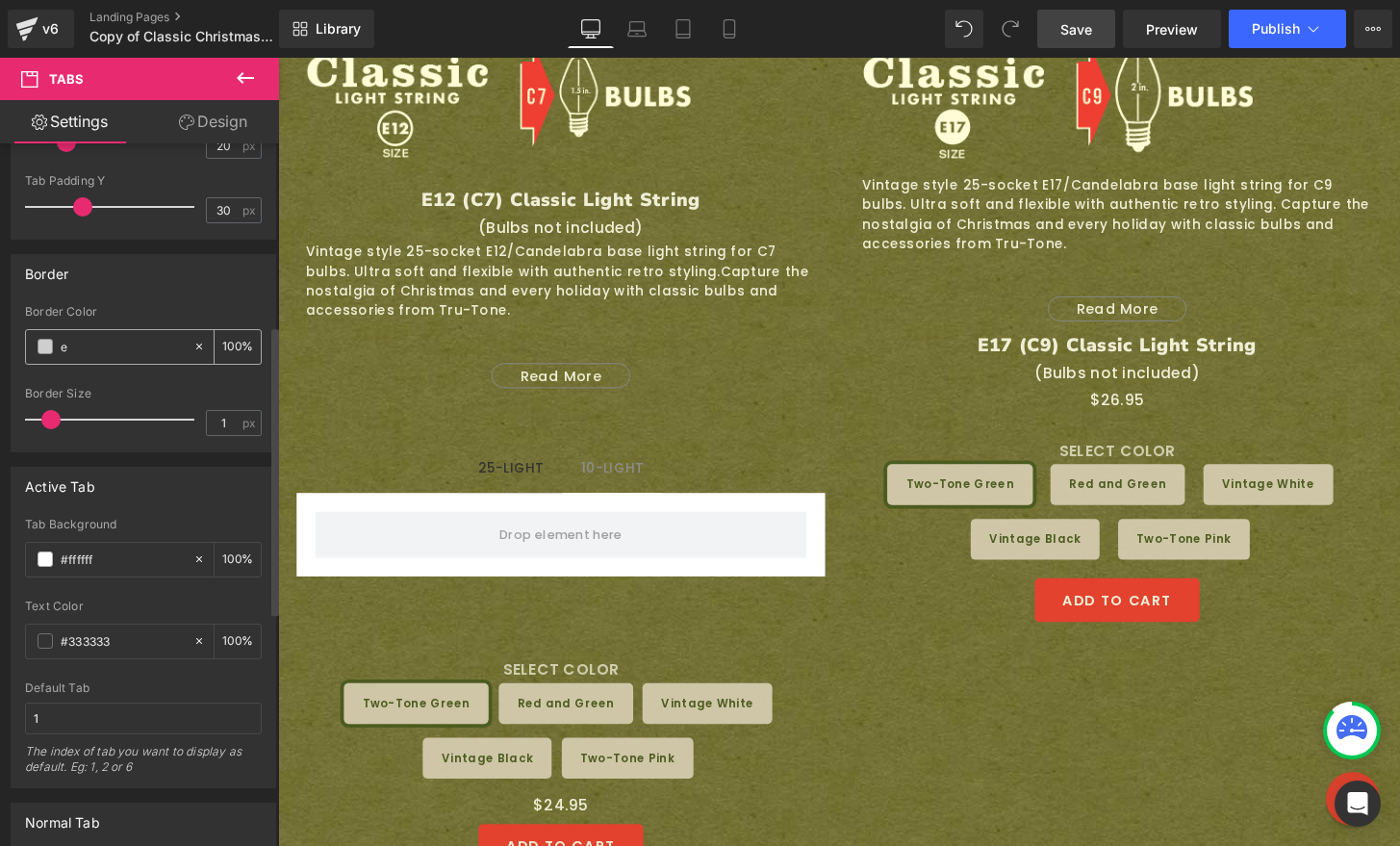 type on "0" 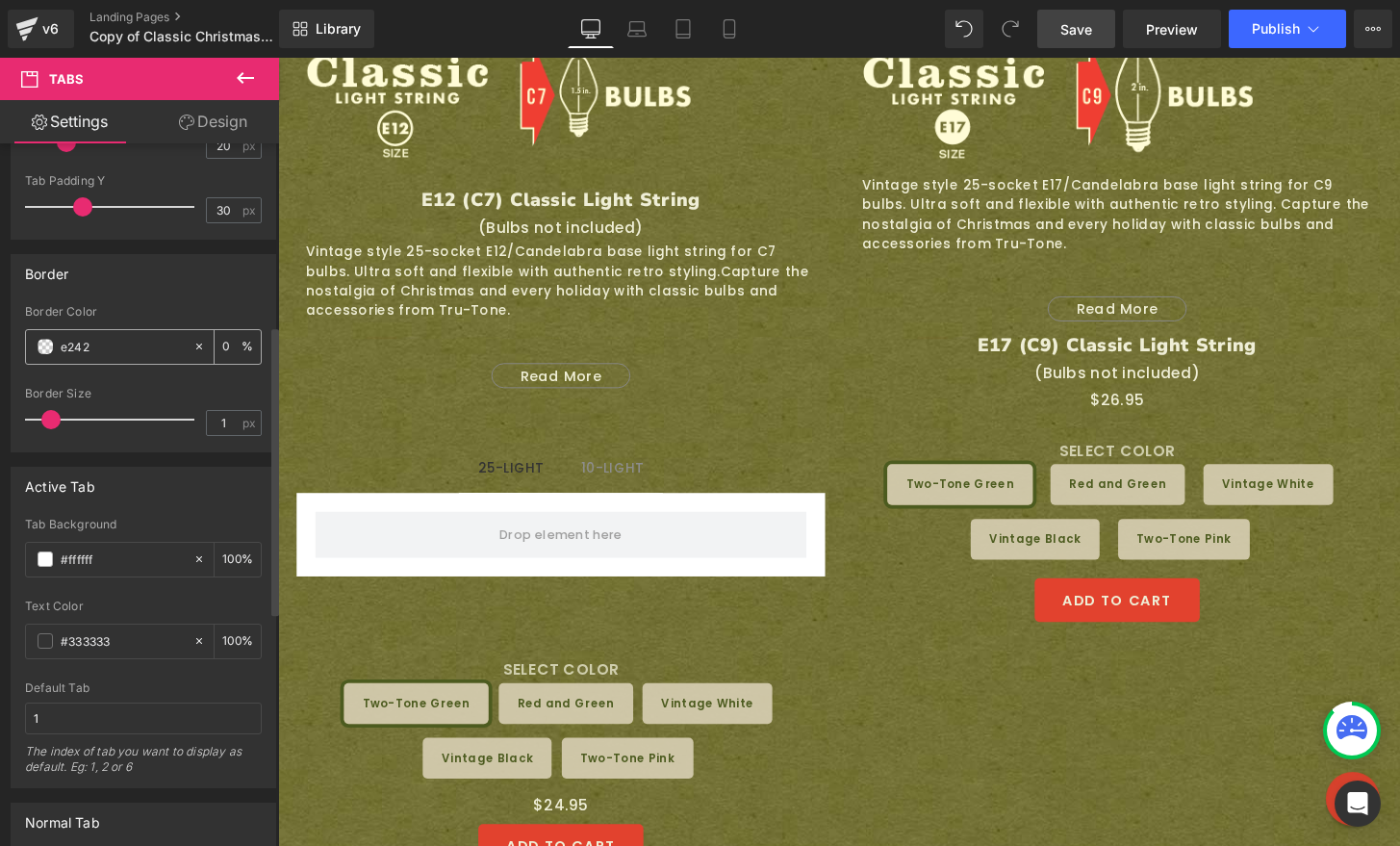 type on "e2422" 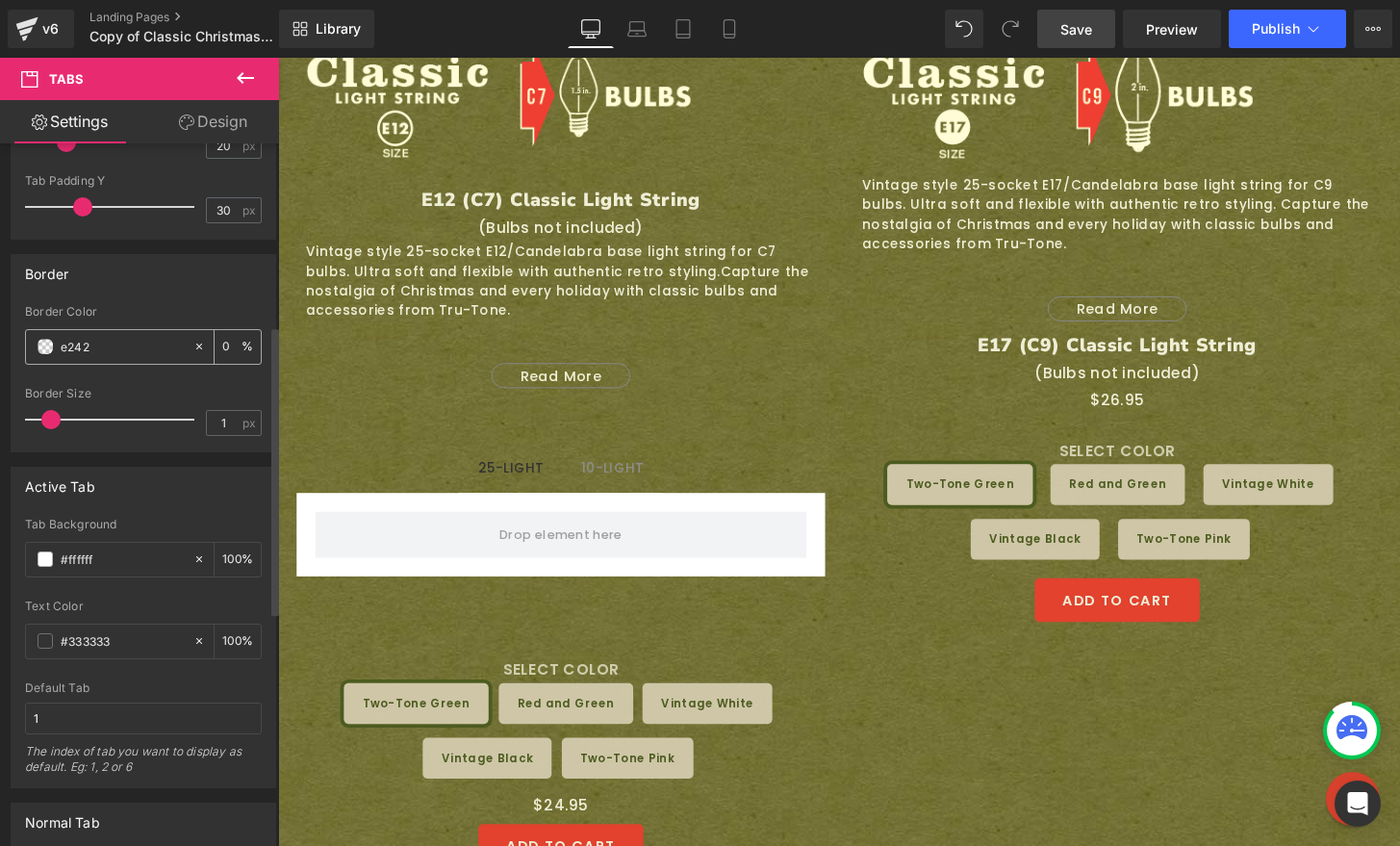 type on "13" 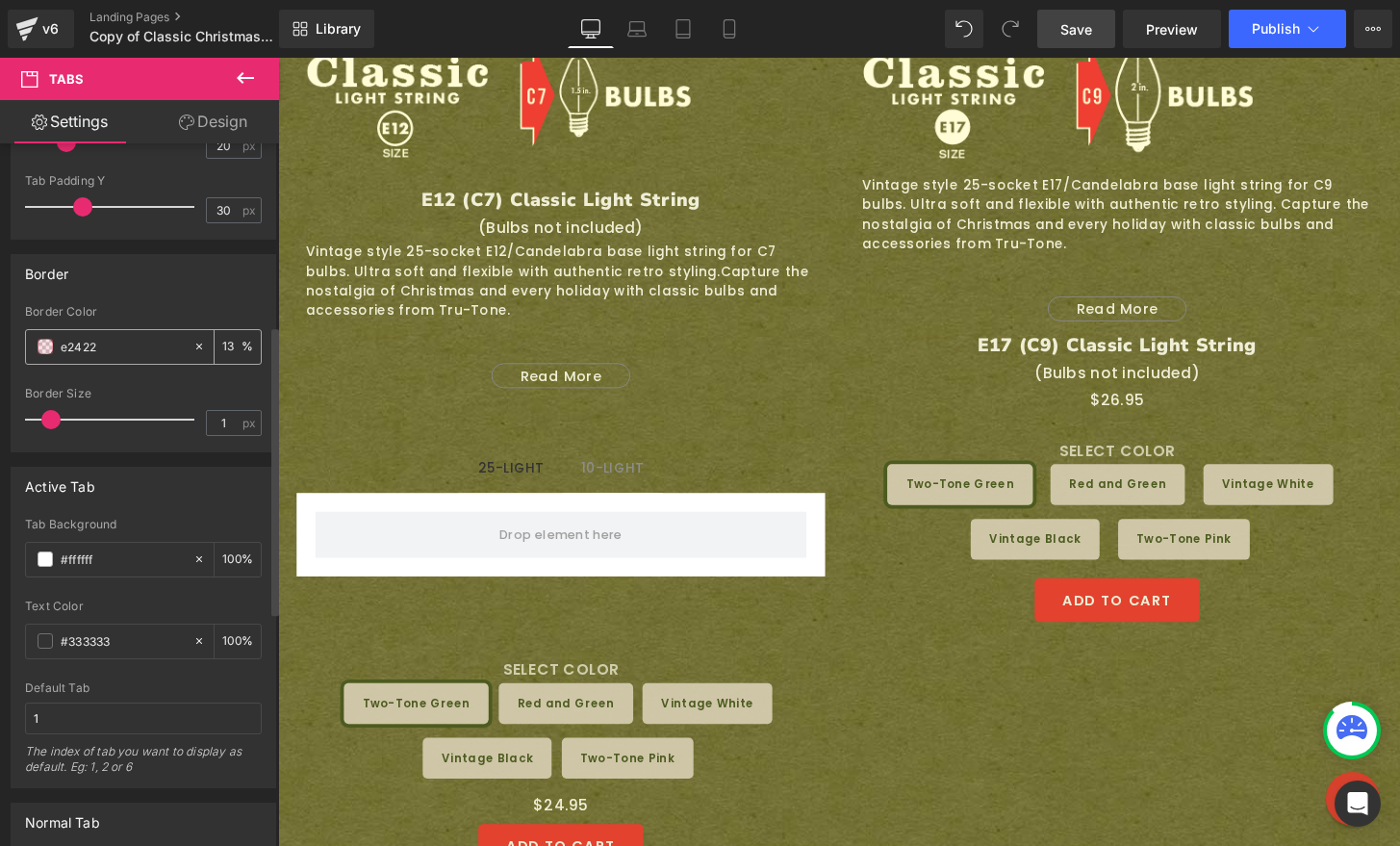 type on "e2422e" 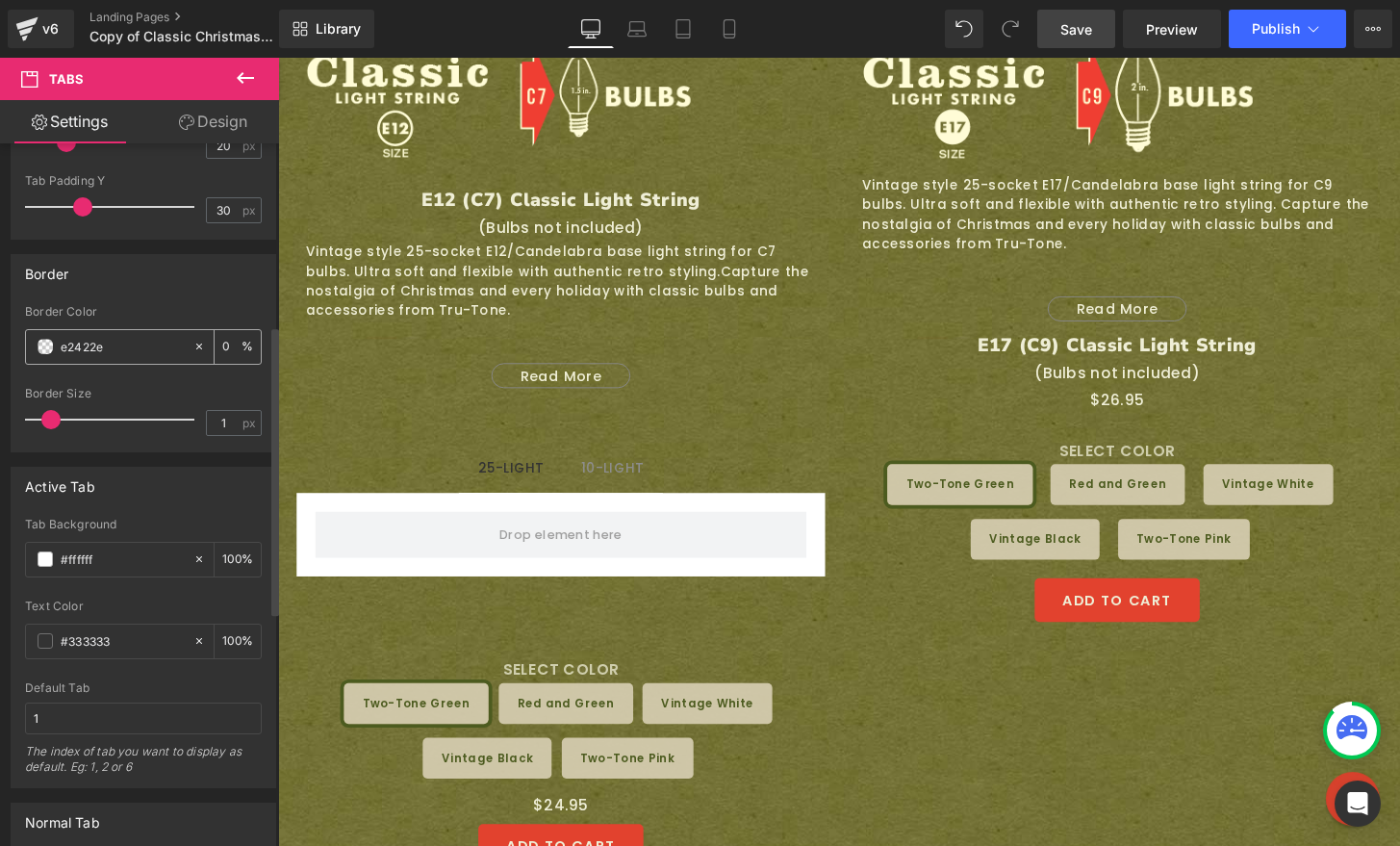 type on "100" 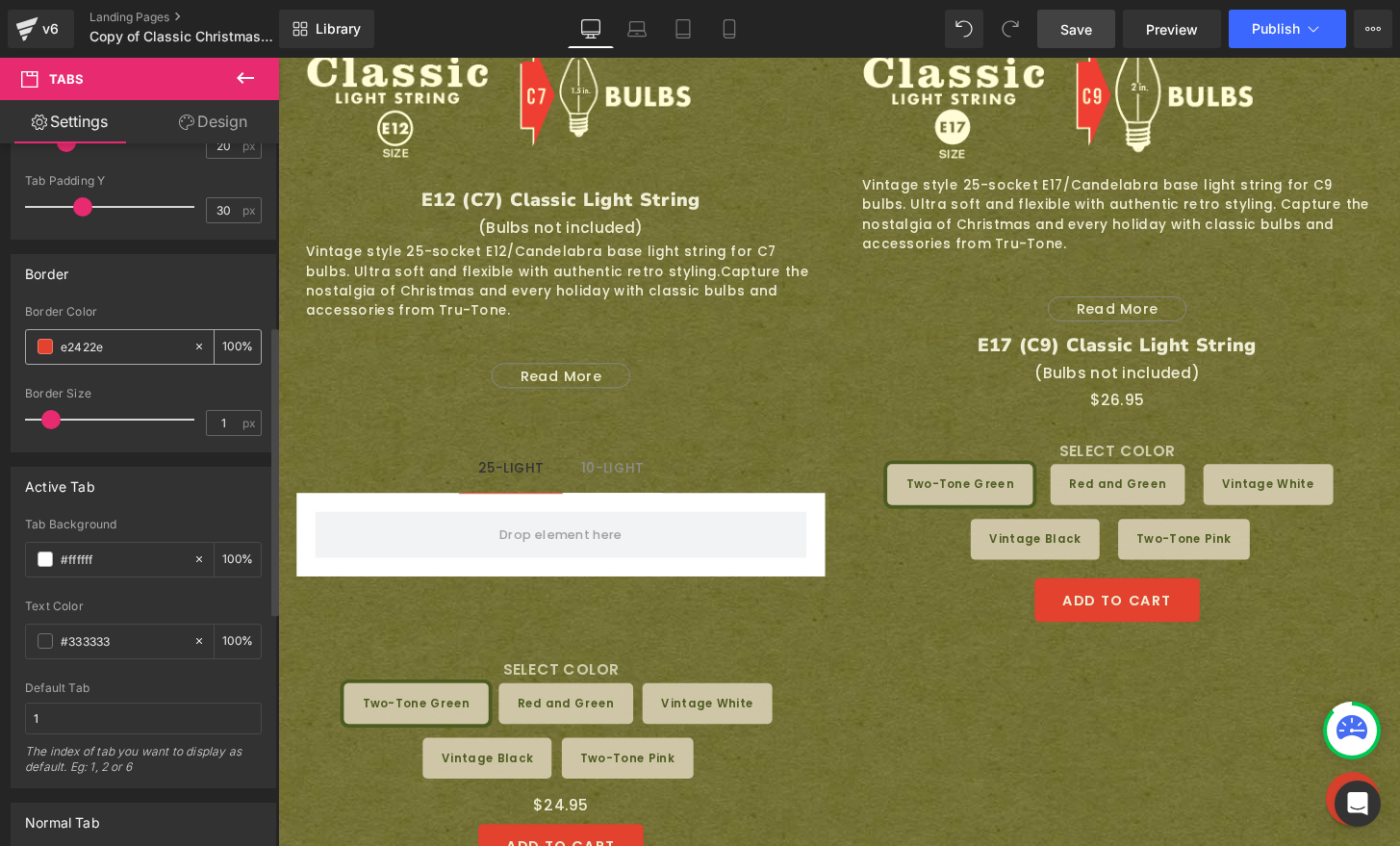 type on "#e2422e" 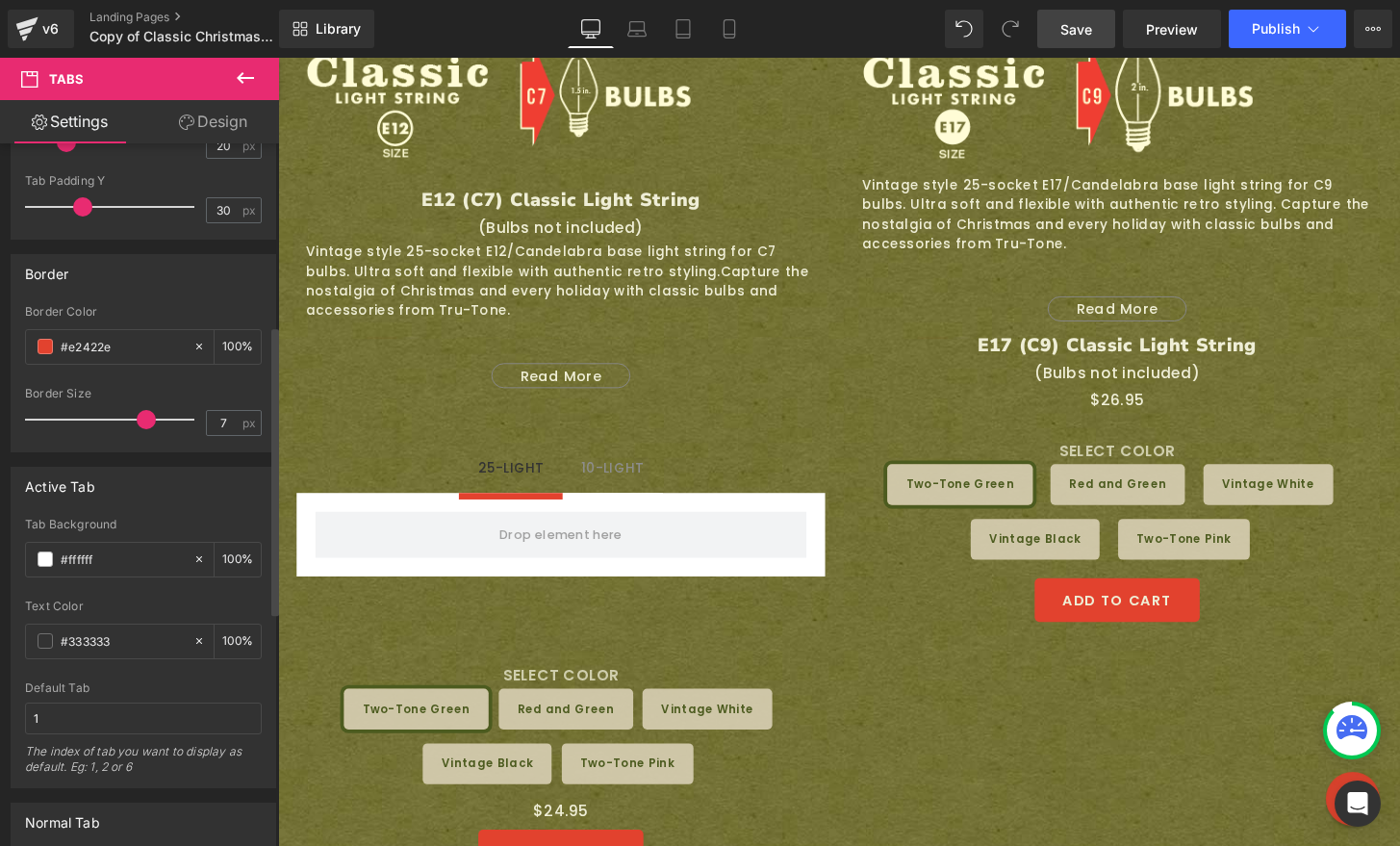 type on "6" 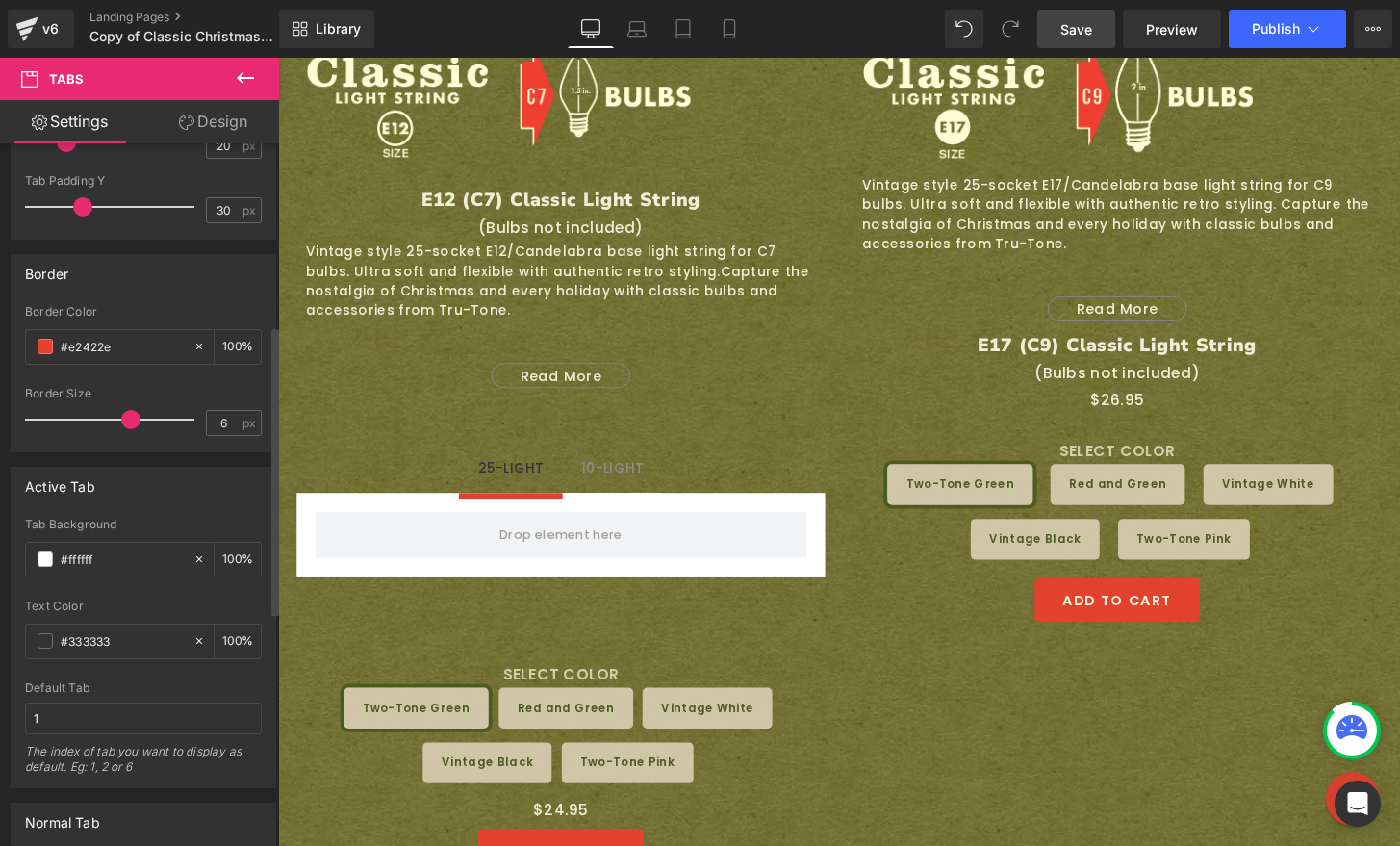 drag, startPoint x: 52, startPoint y: 420, endPoint x: 127, endPoint y: 419, distance: 75.00667 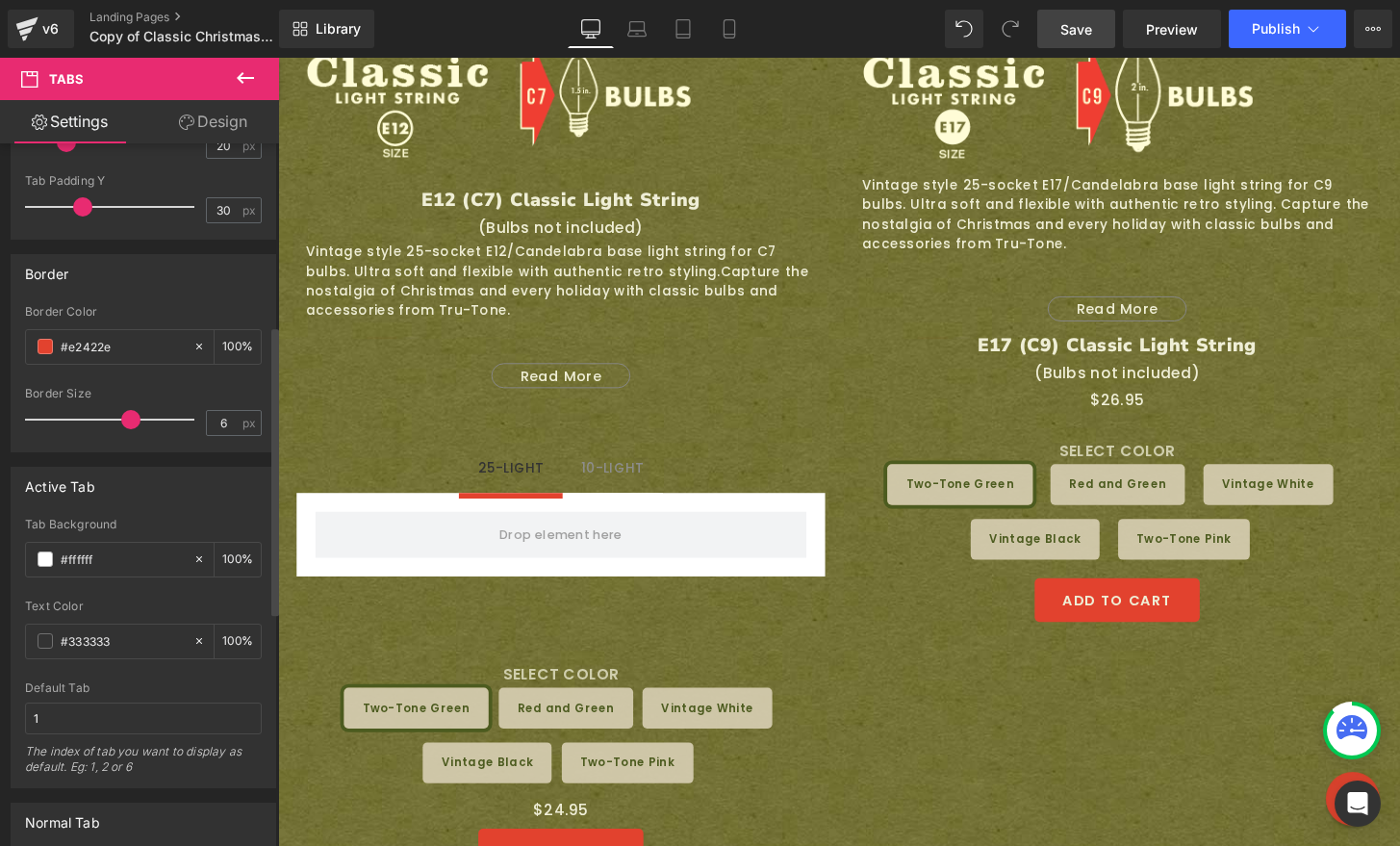 click at bounding box center [131, 420] 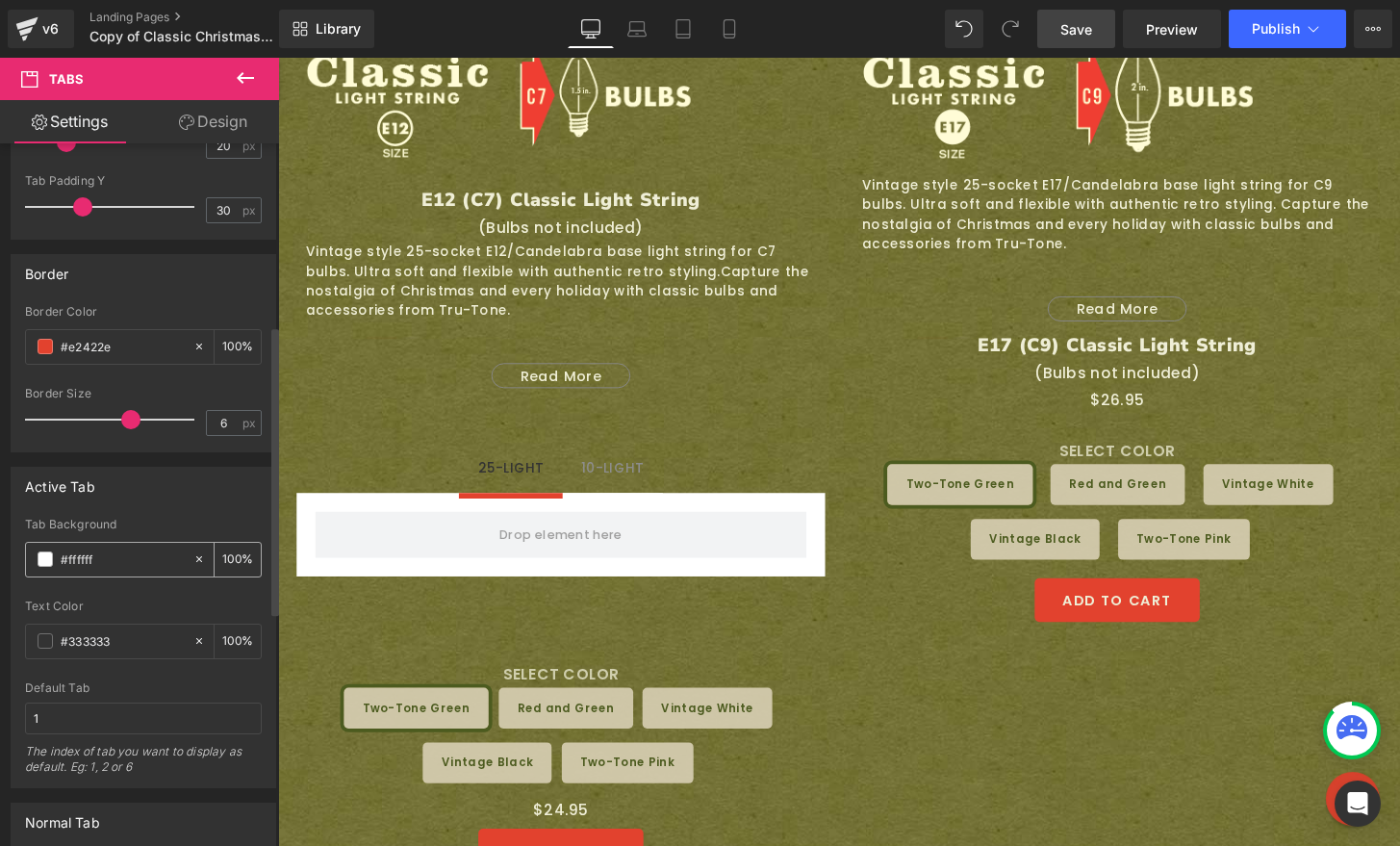 click on "#ffffff" at bounding box center (122, 559) 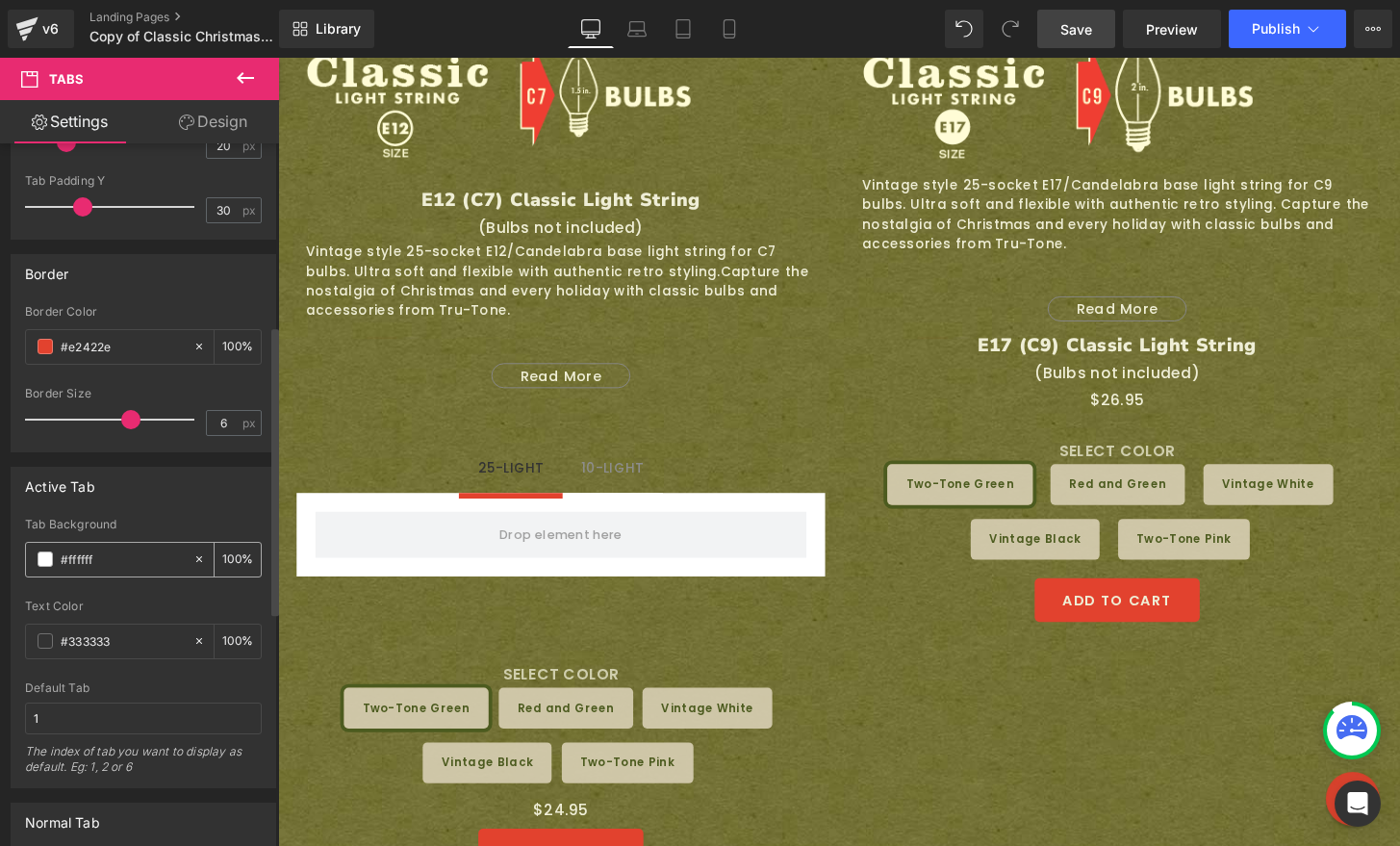 click on "100" at bounding box center [232, 559] 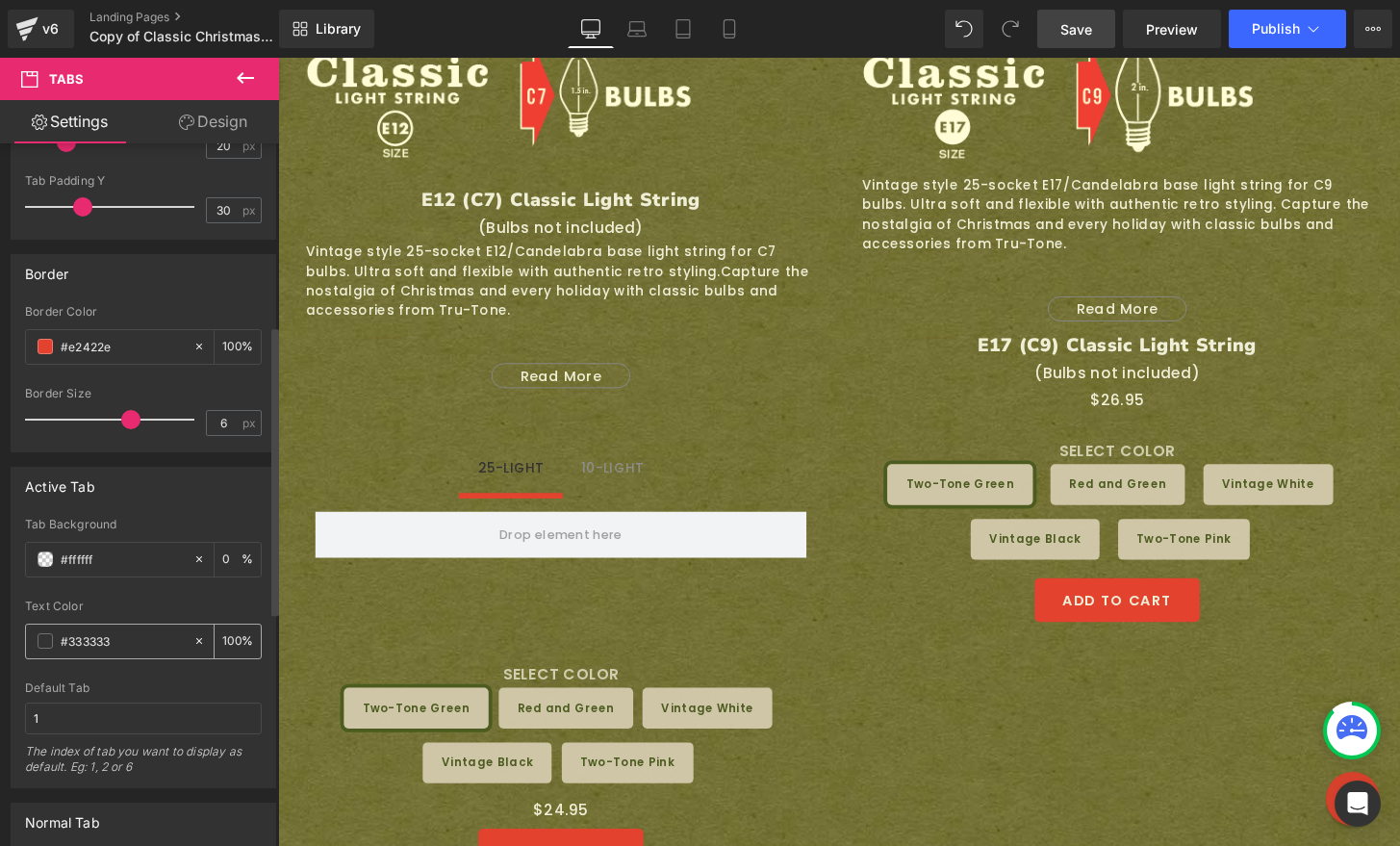 type on "0" 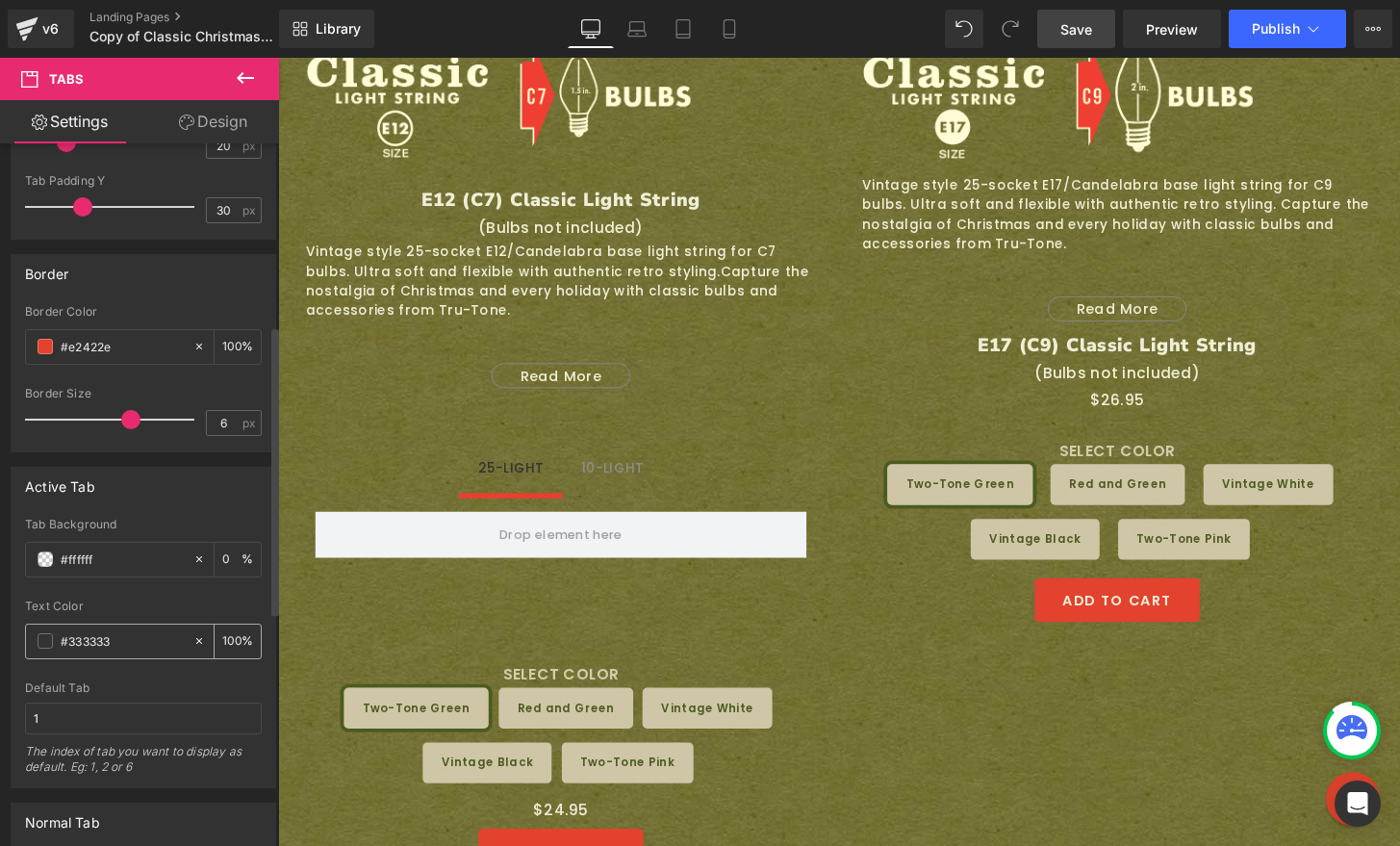 click on "100" at bounding box center [232, 641] 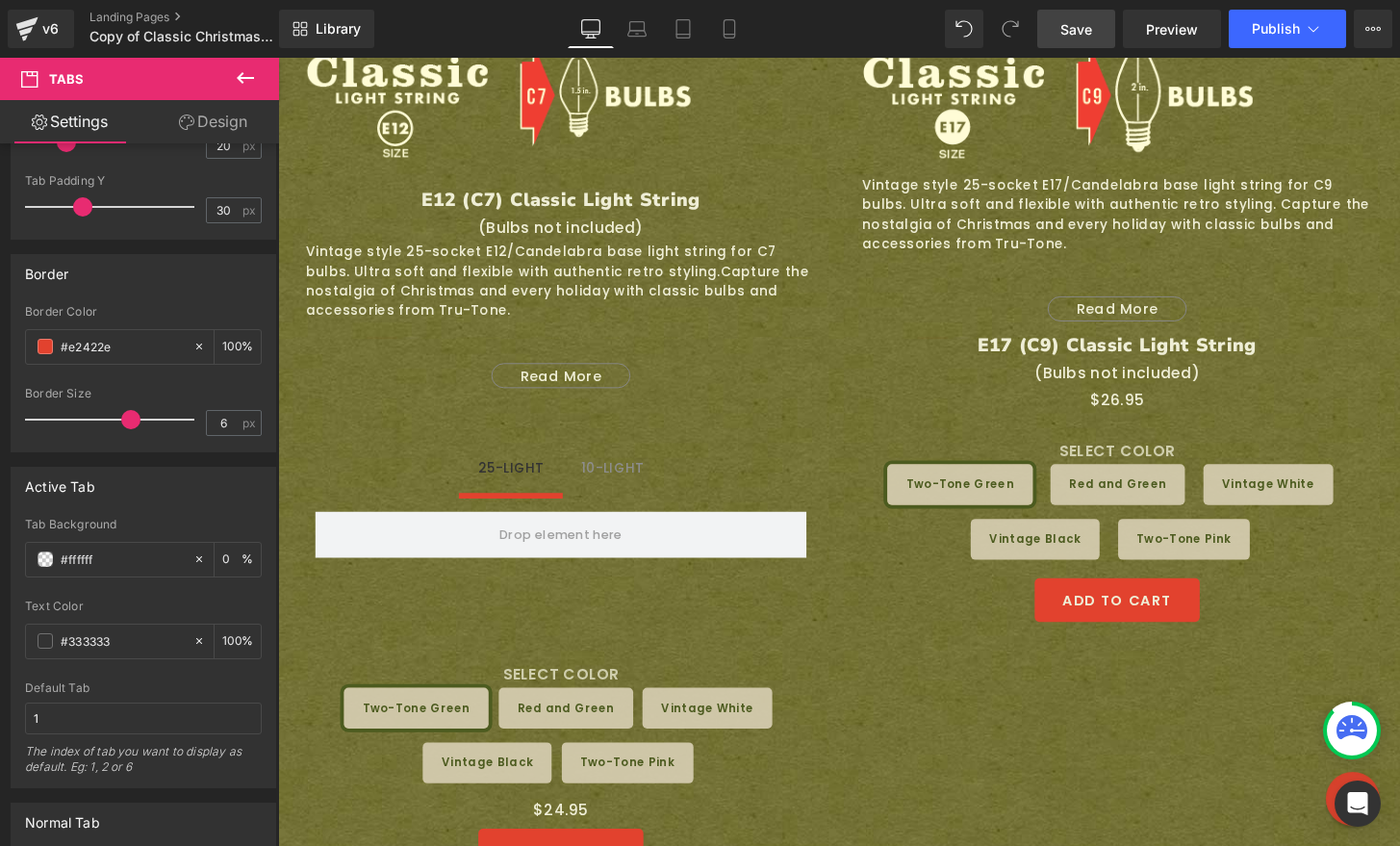 drag, startPoint x: 129, startPoint y: 635, endPoint x: -19, endPoint y: 627, distance: 148.21606 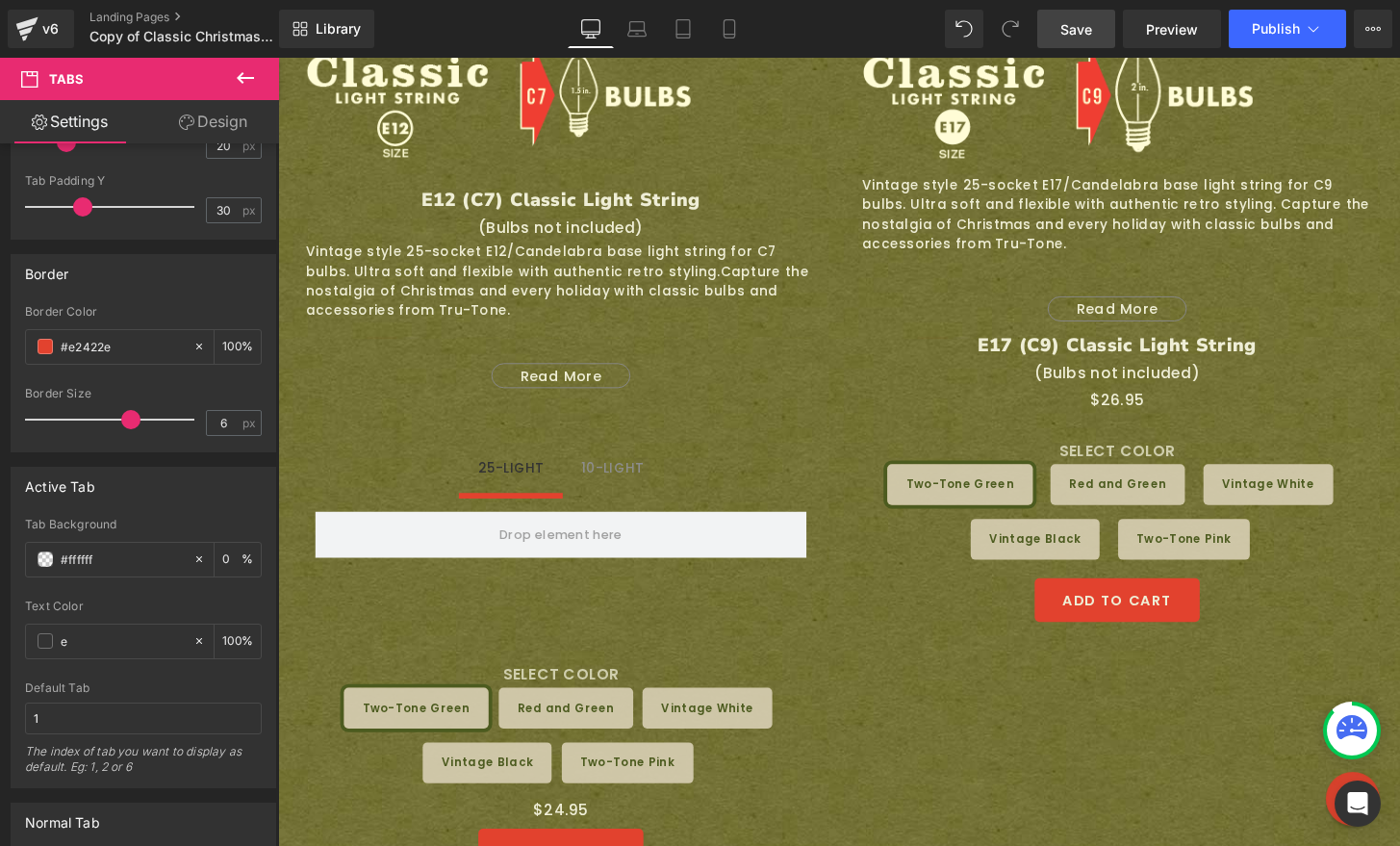 type on "0" 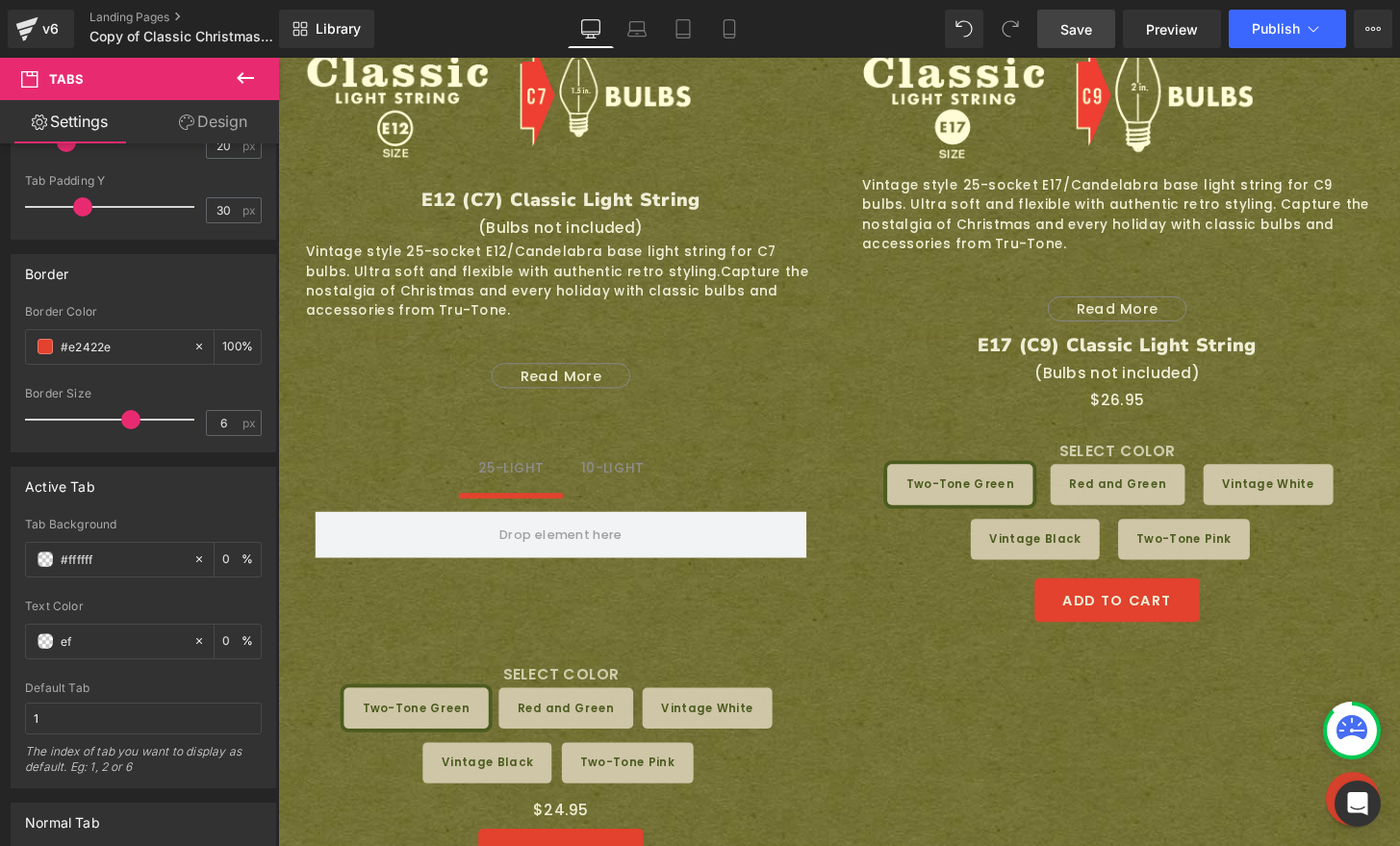 type on "efe" 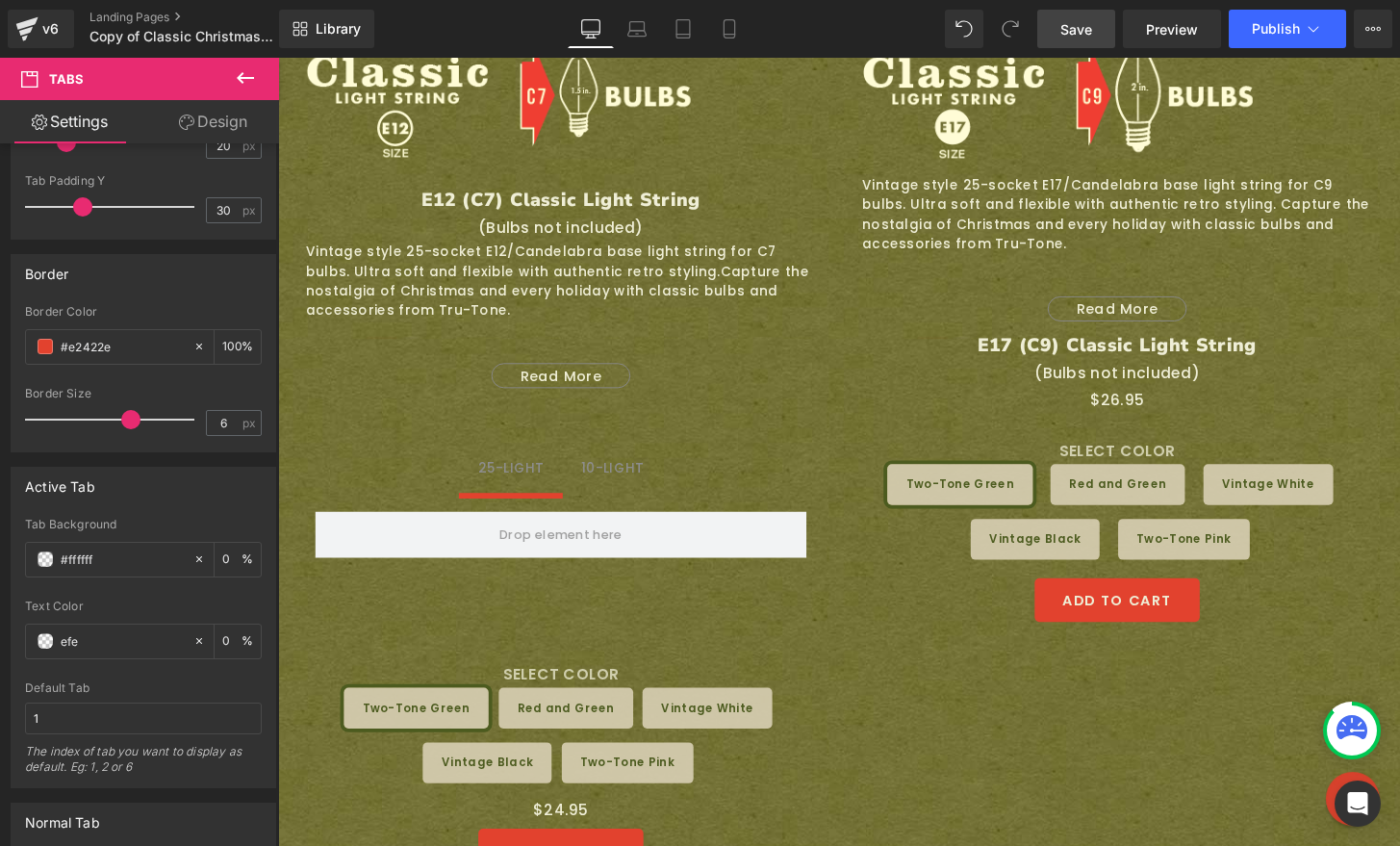 type on "100" 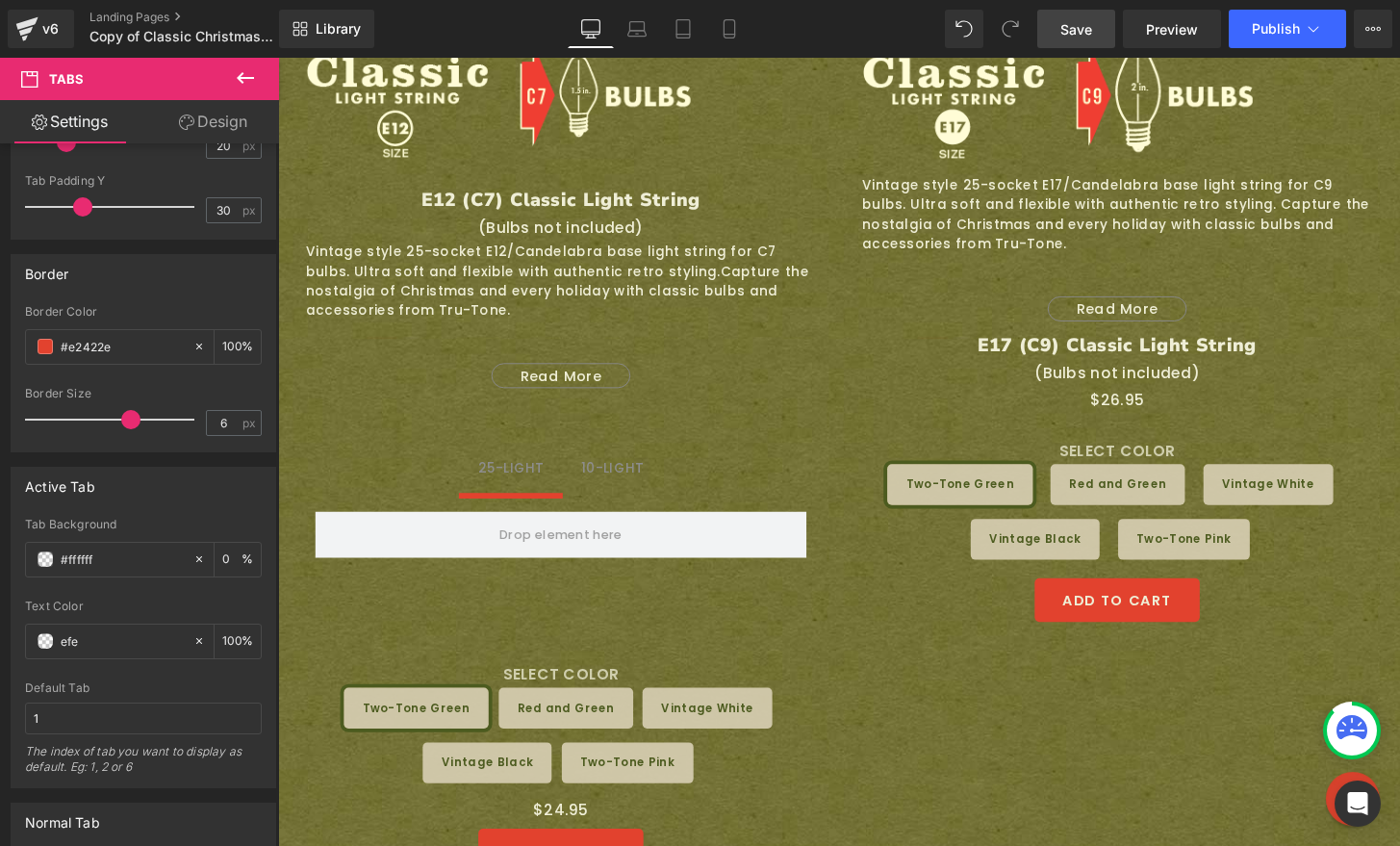 type on "efee" 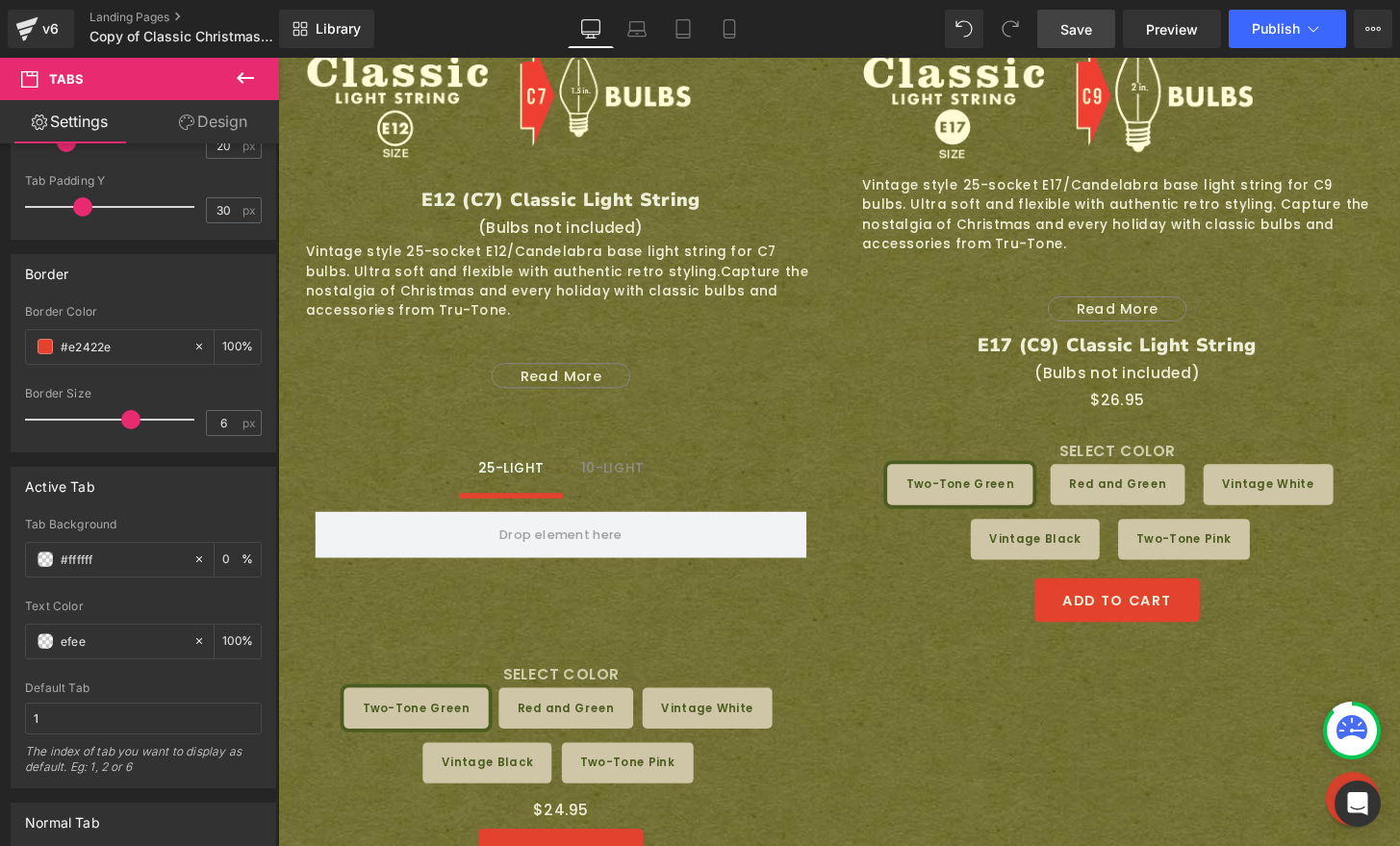 type on "93" 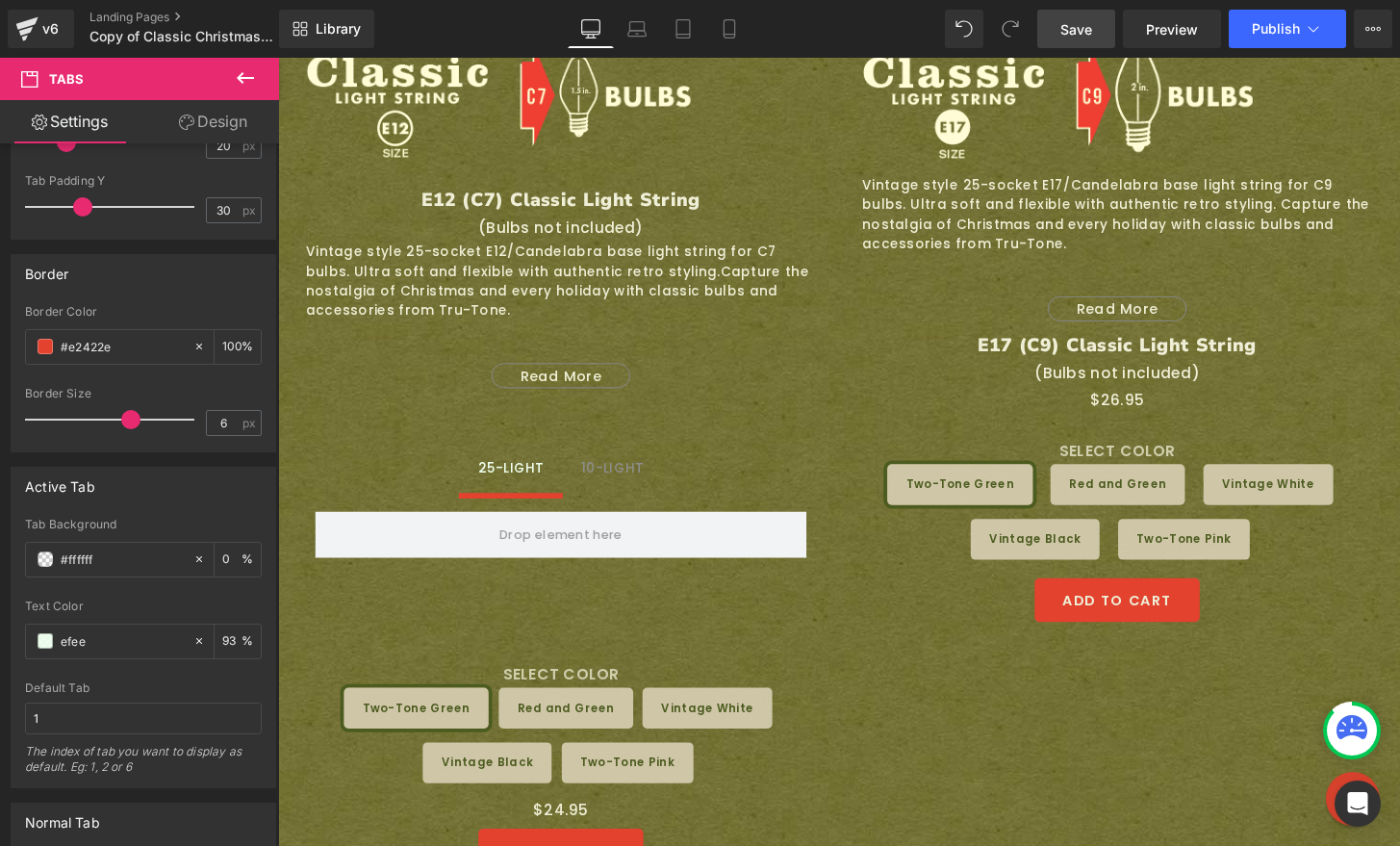 type on "efeed" 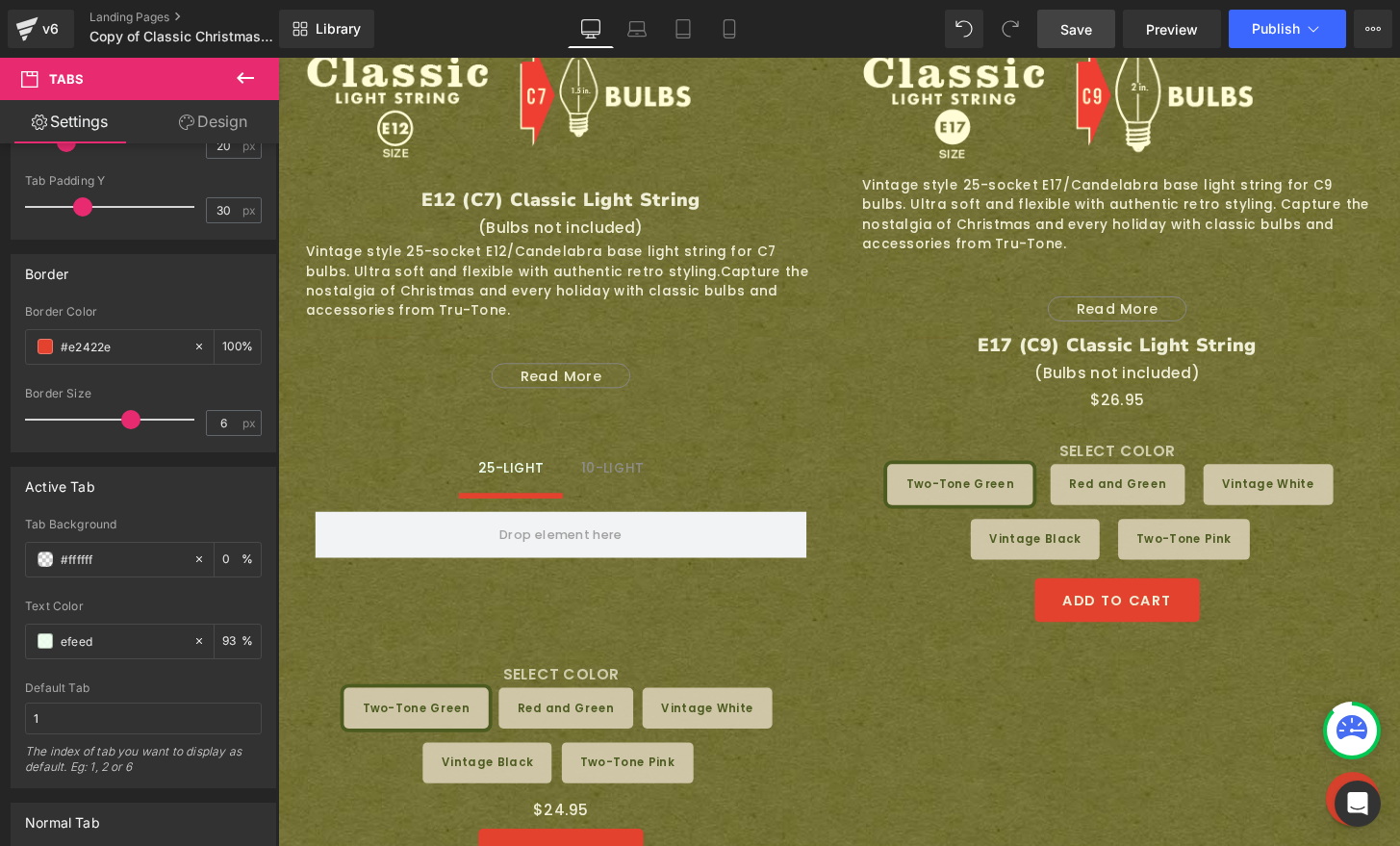 type on "0" 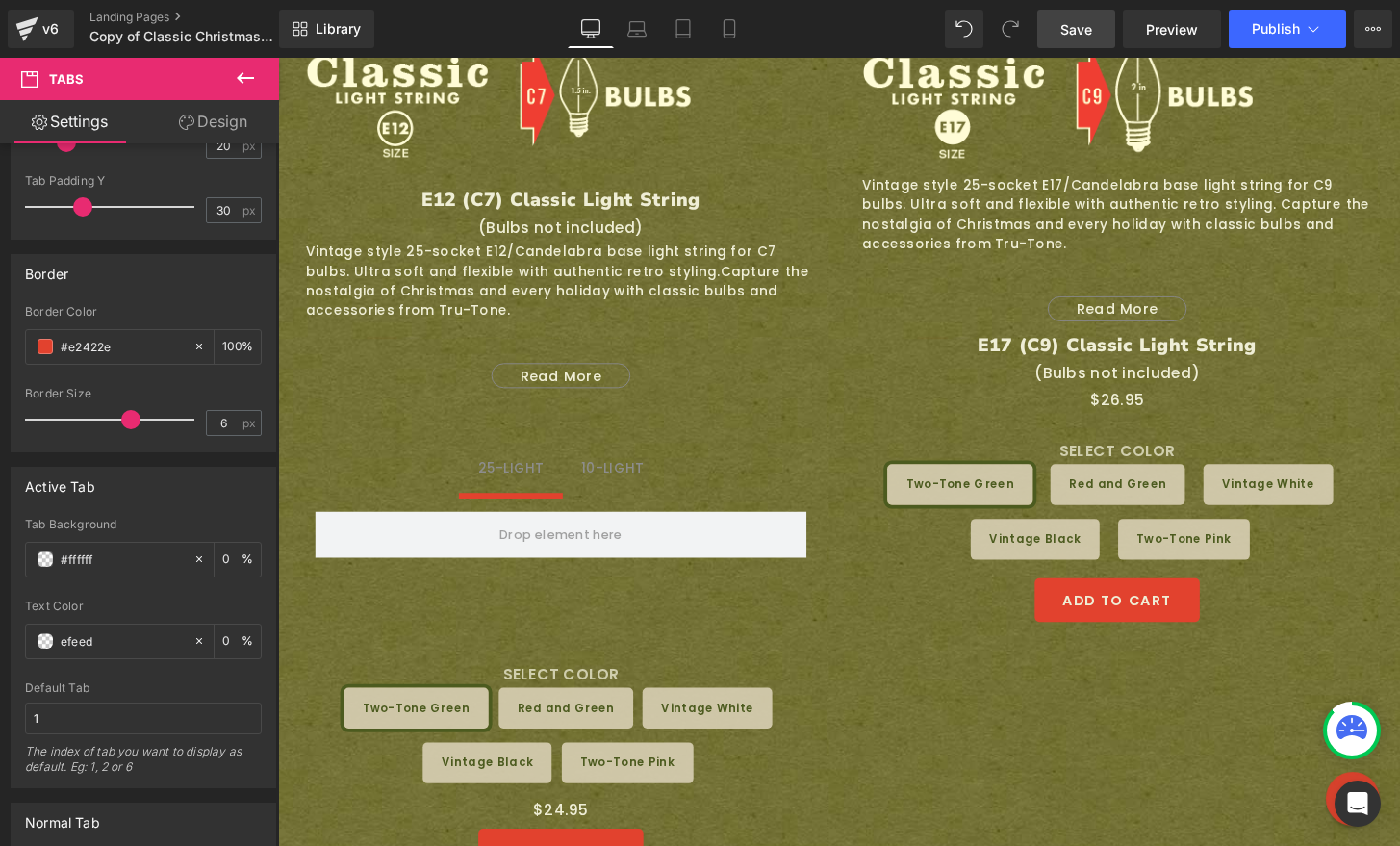 type on "efeed6" 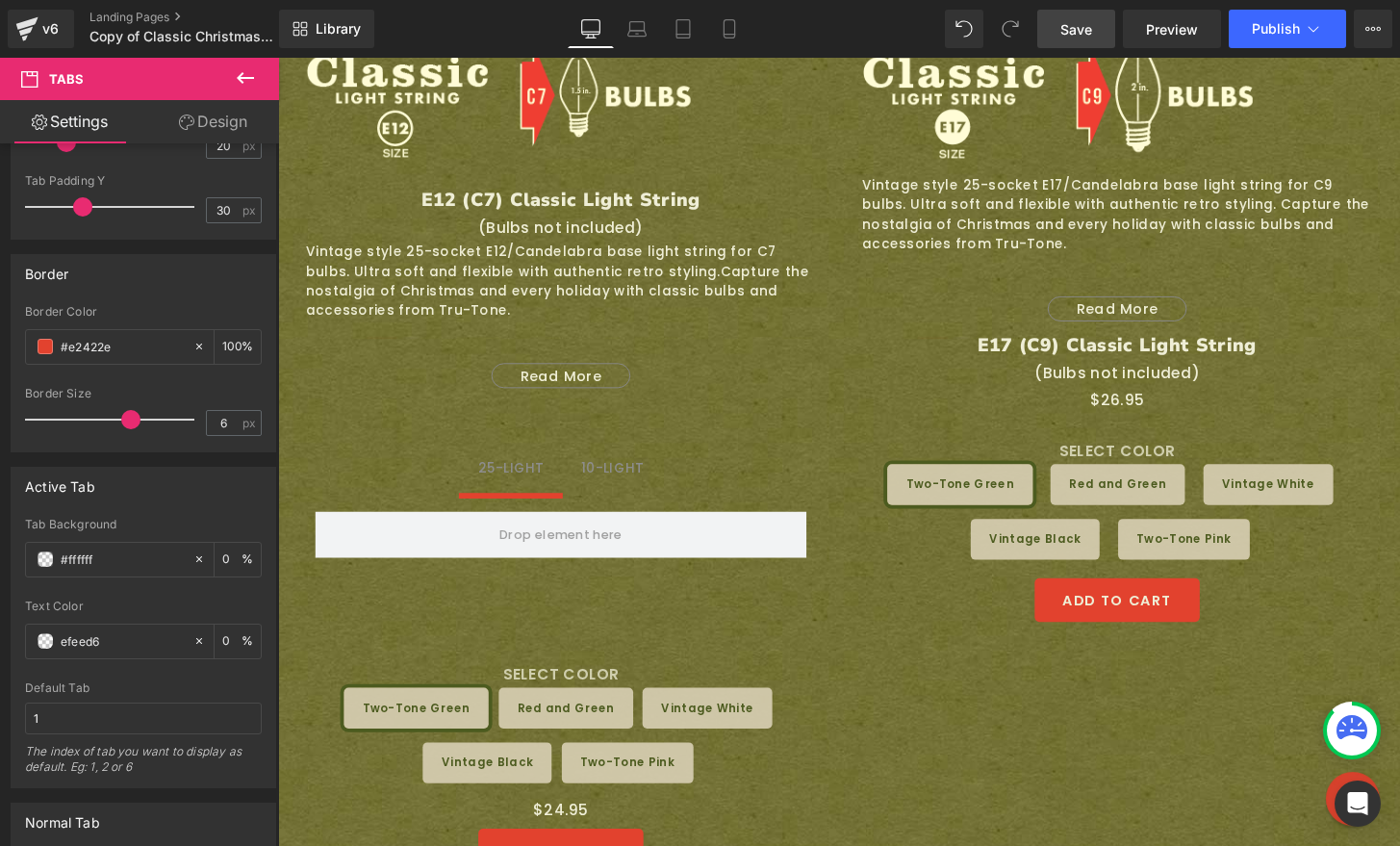 type on "100" 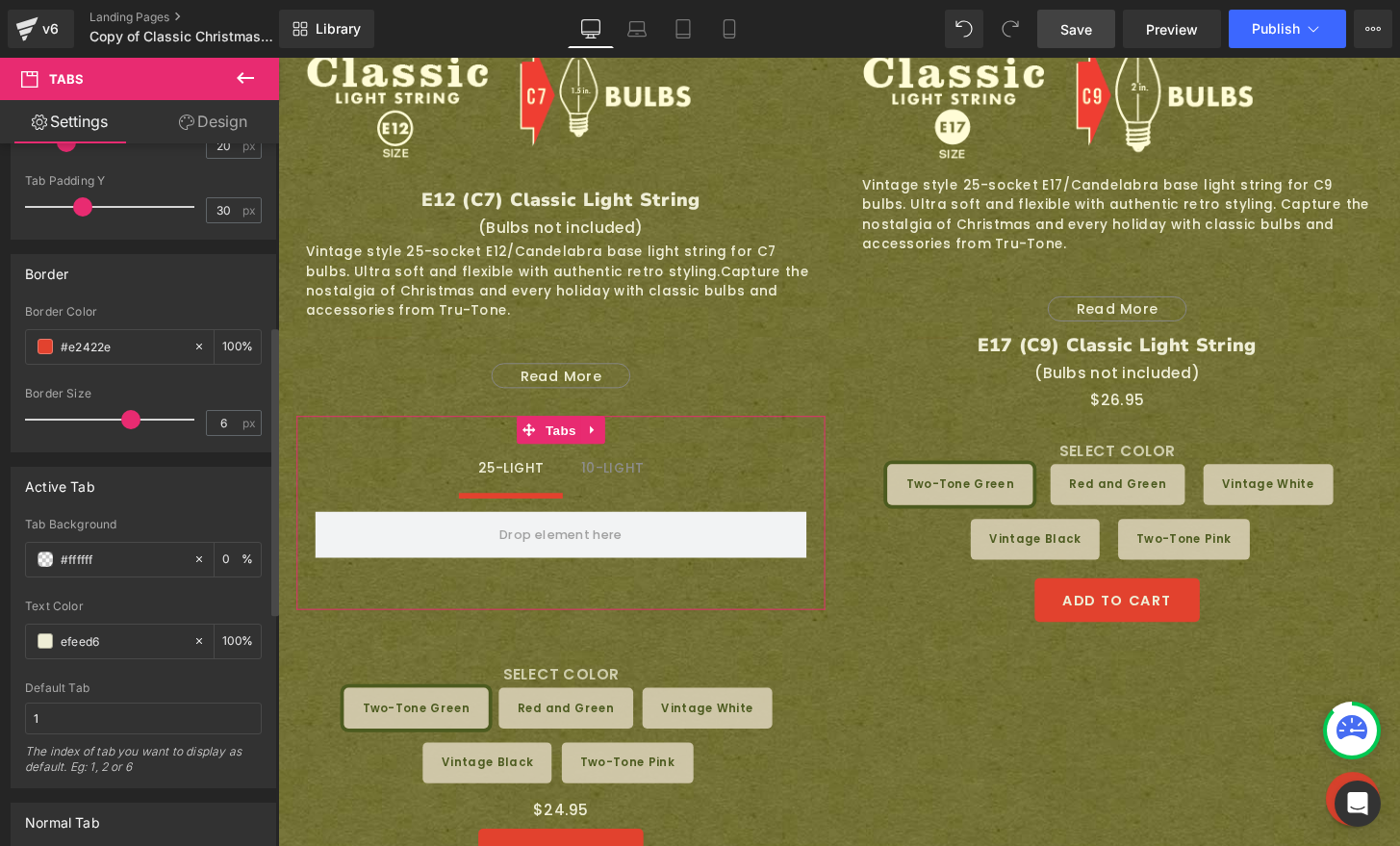 type on "#efeed6" 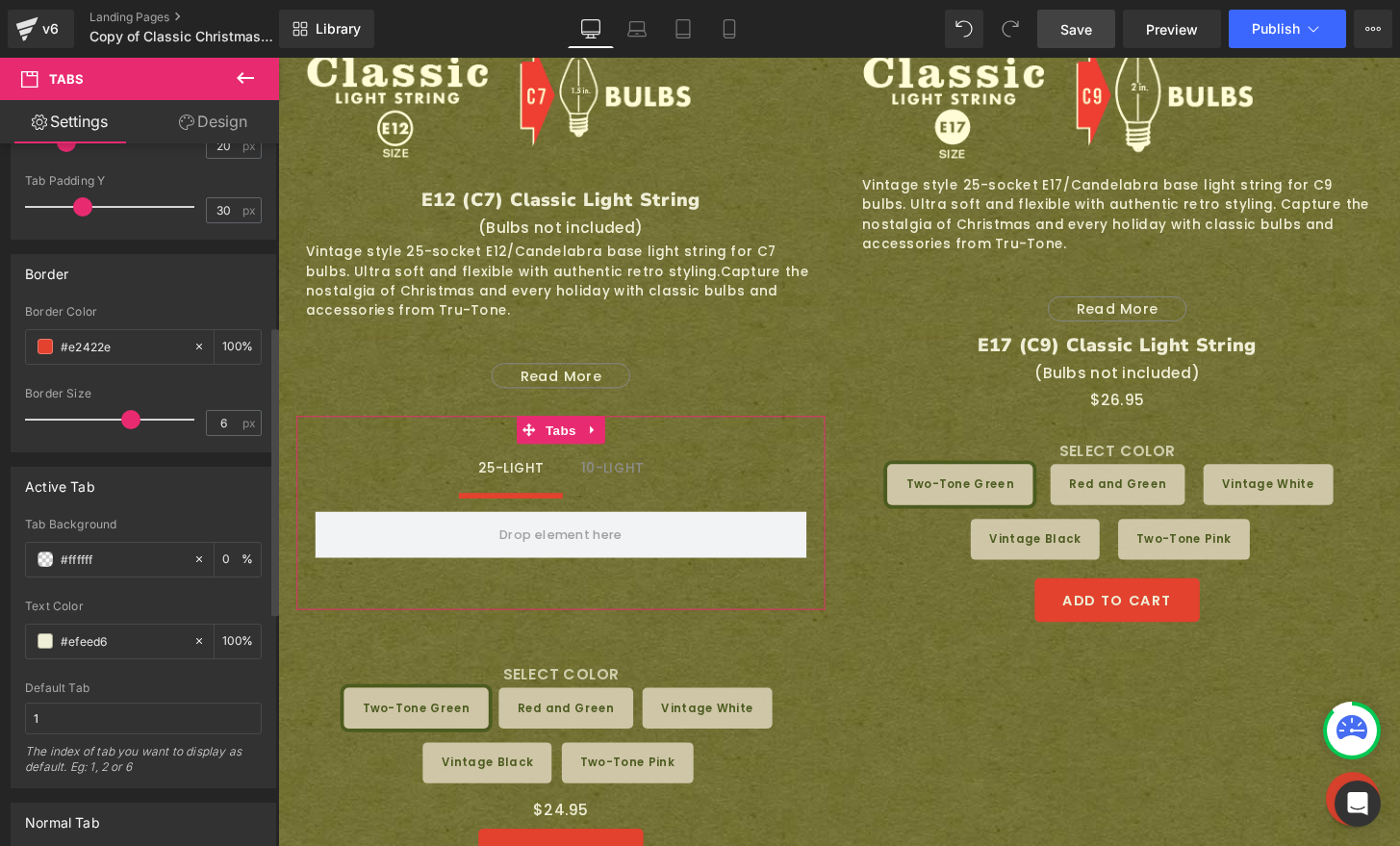 click on "Text Color" at bounding box center (143, 606) 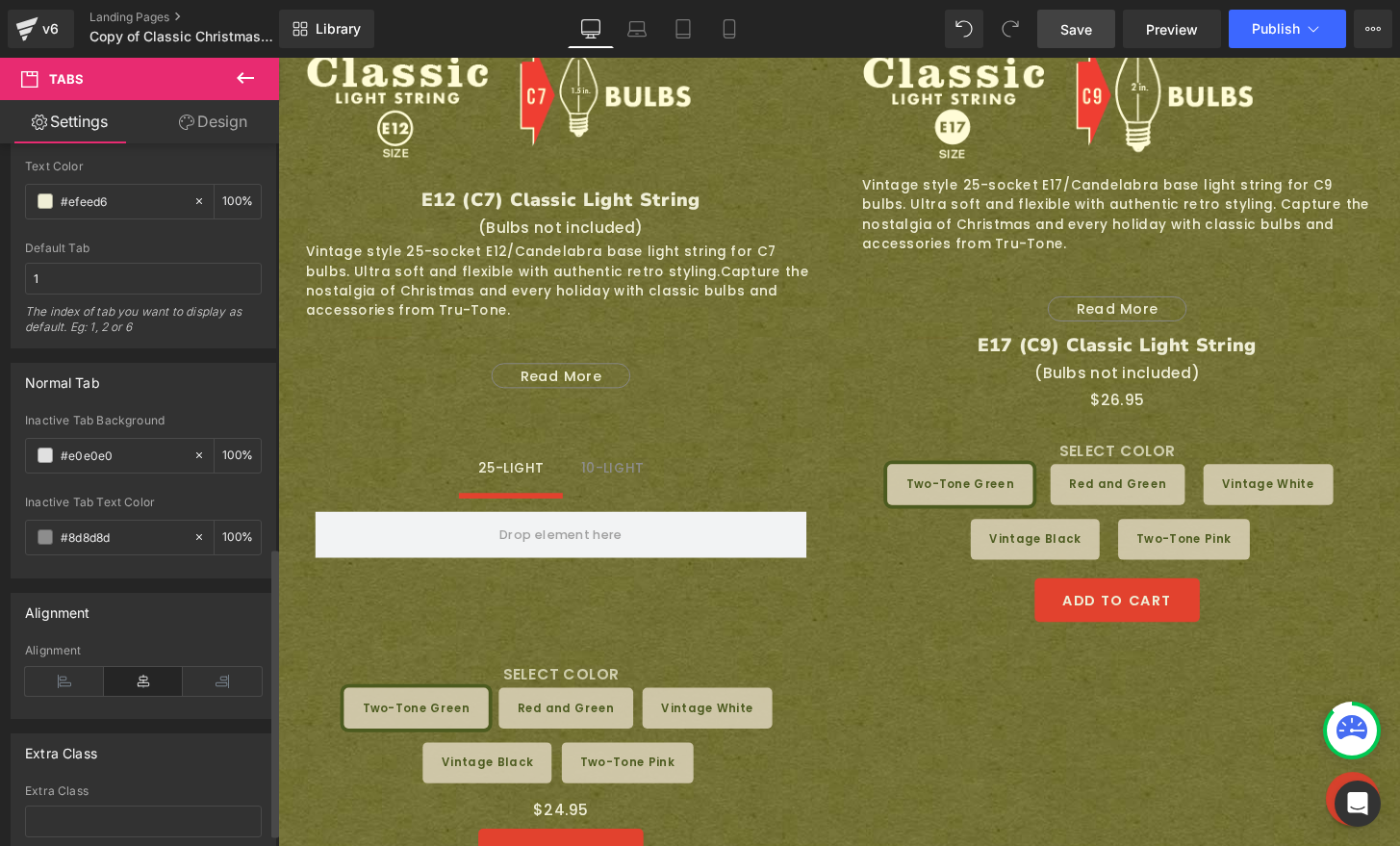 scroll, scrollTop: 987, scrollLeft: 0, axis: vertical 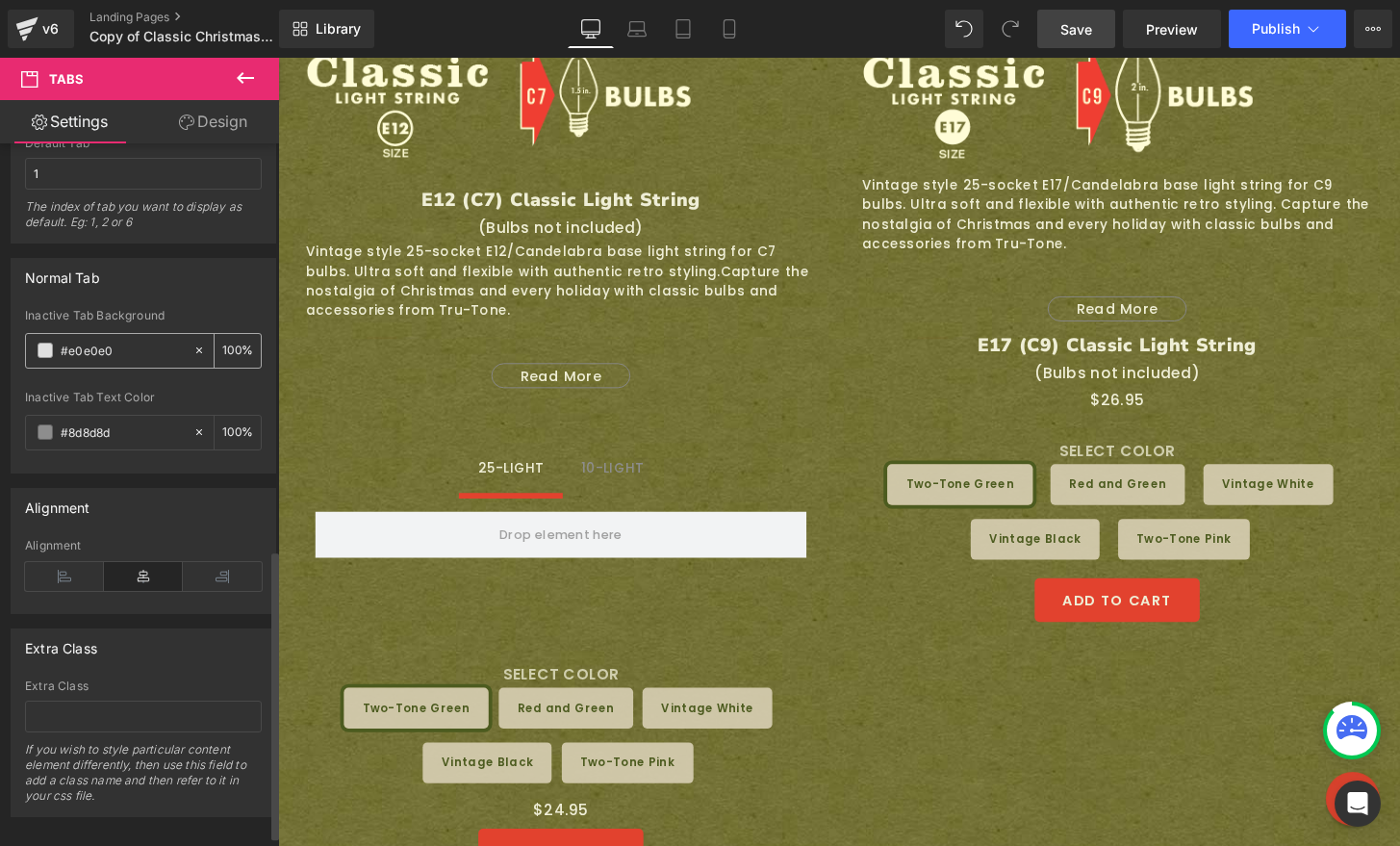 click on "100" at bounding box center [232, 350] 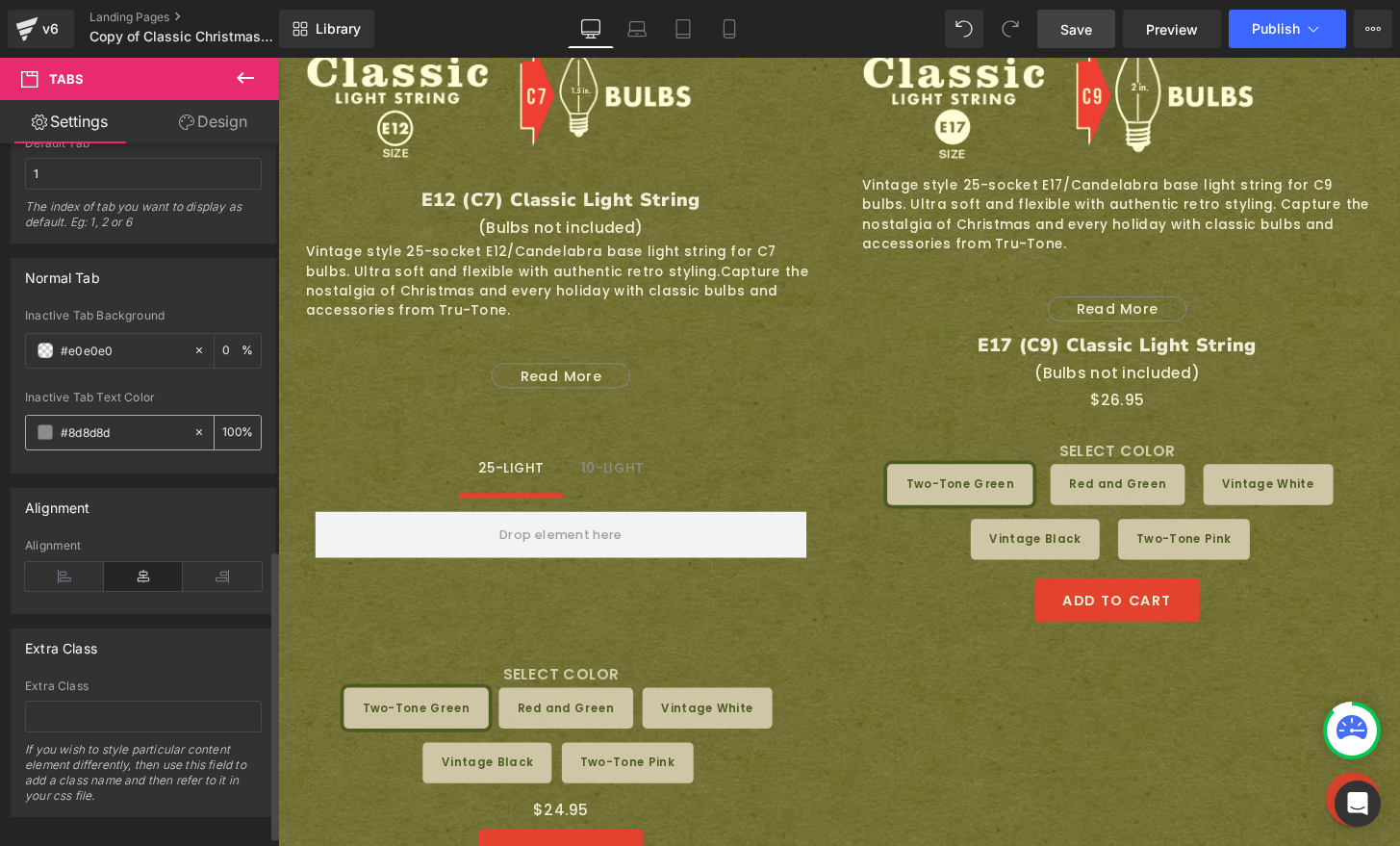 type on "0" 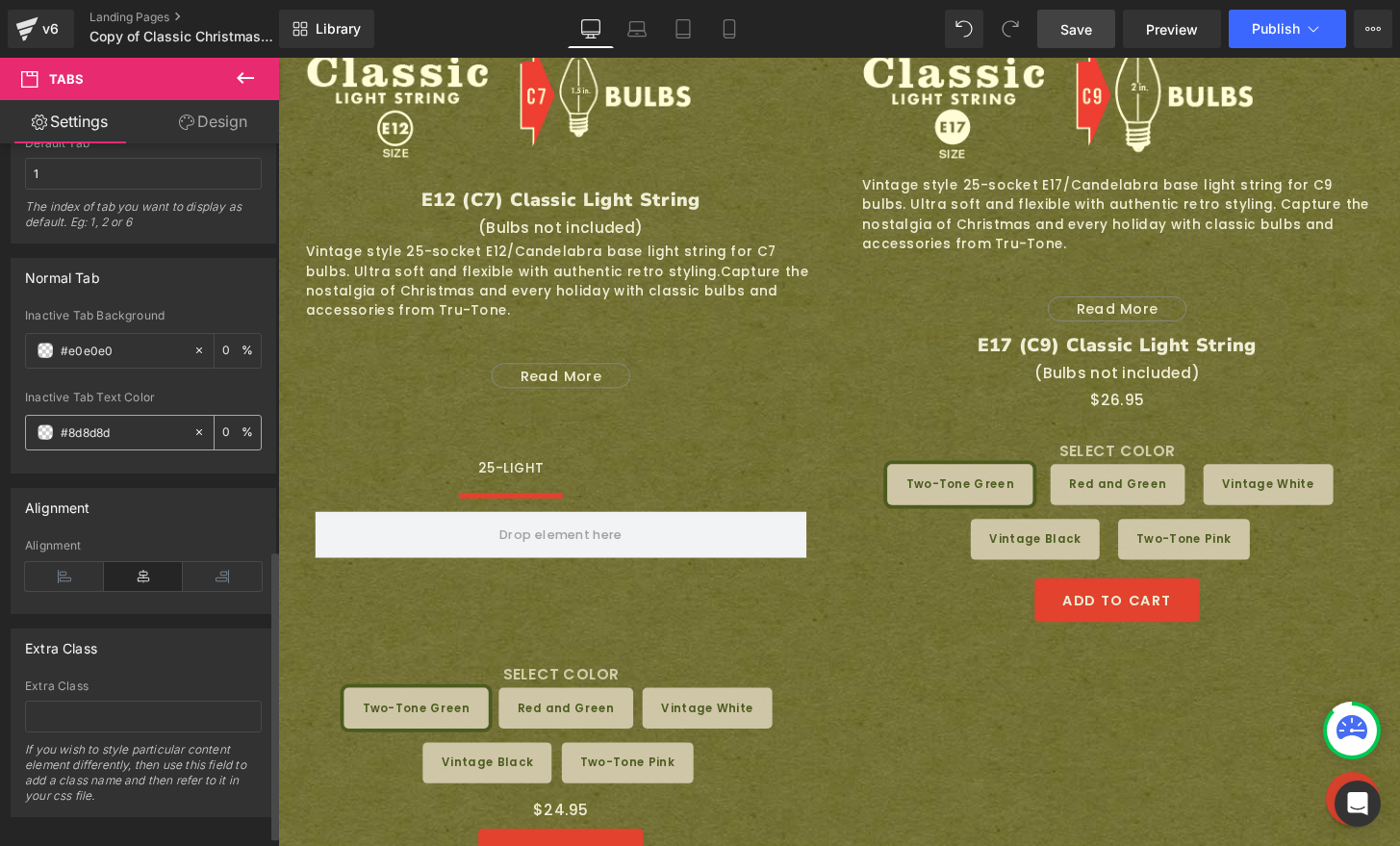type on "0" 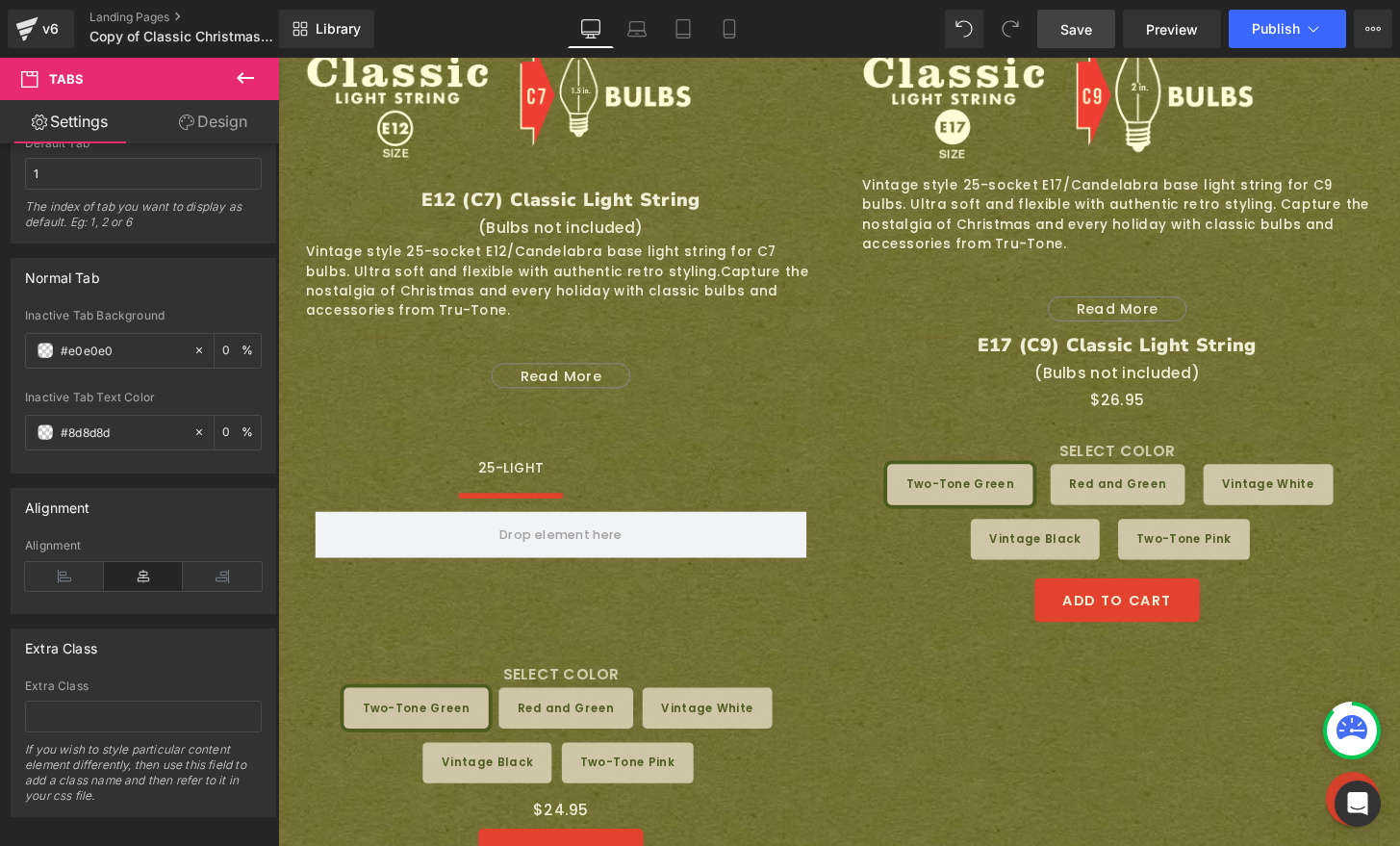drag, startPoint x: 144, startPoint y: 432, endPoint x: -5, endPoint y: 409, distance: 150.76472 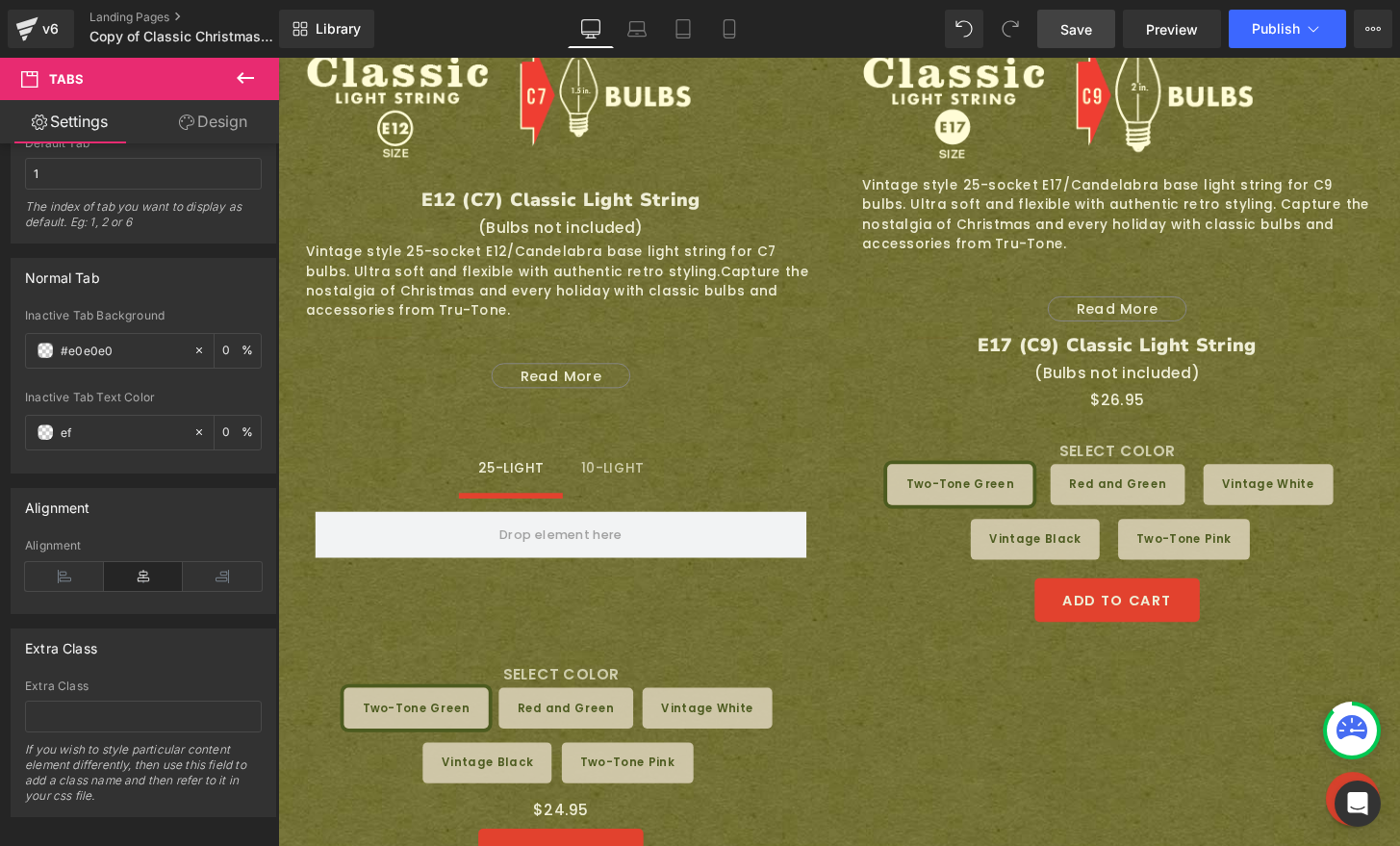 type on "efe" 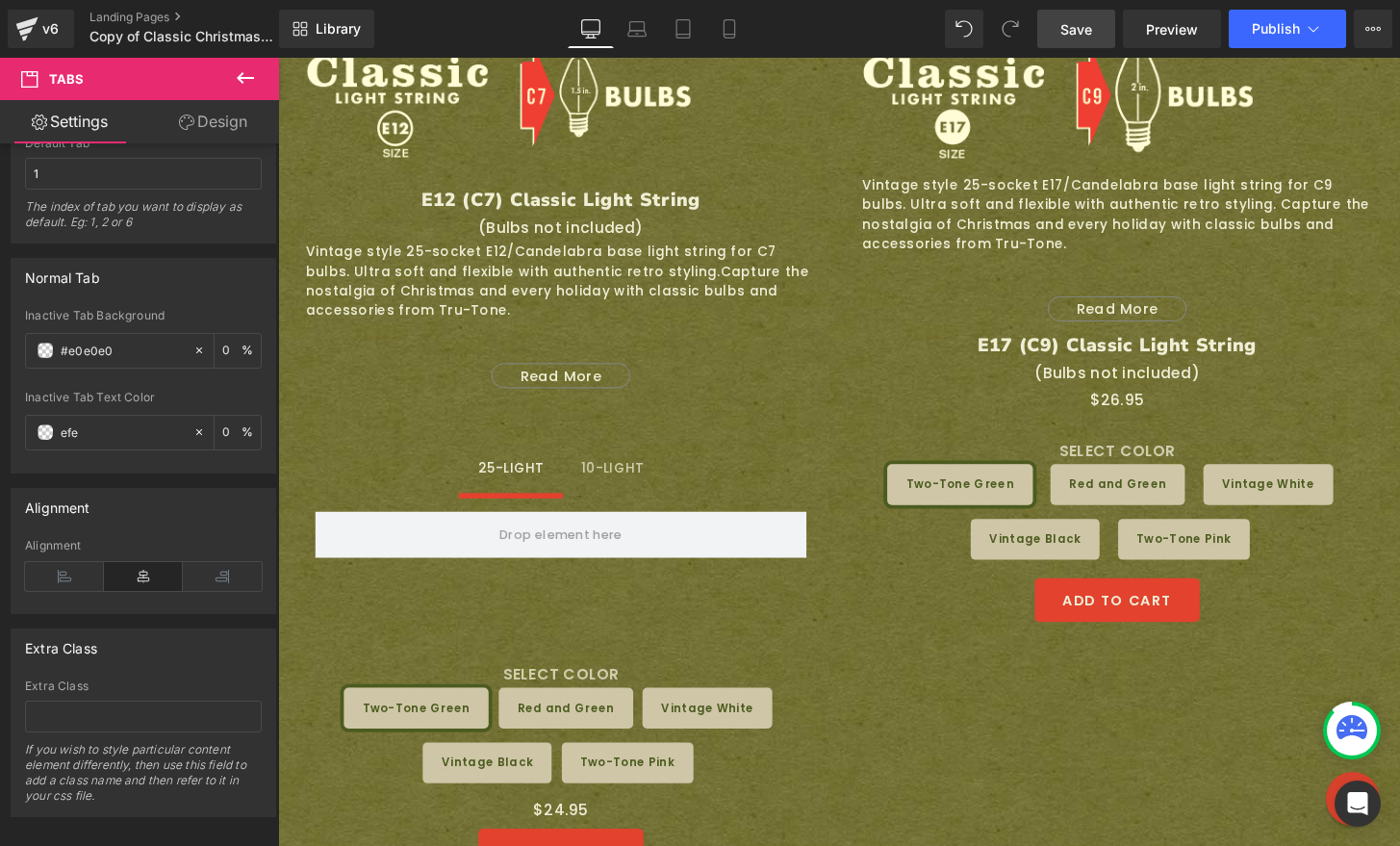 type on "100" 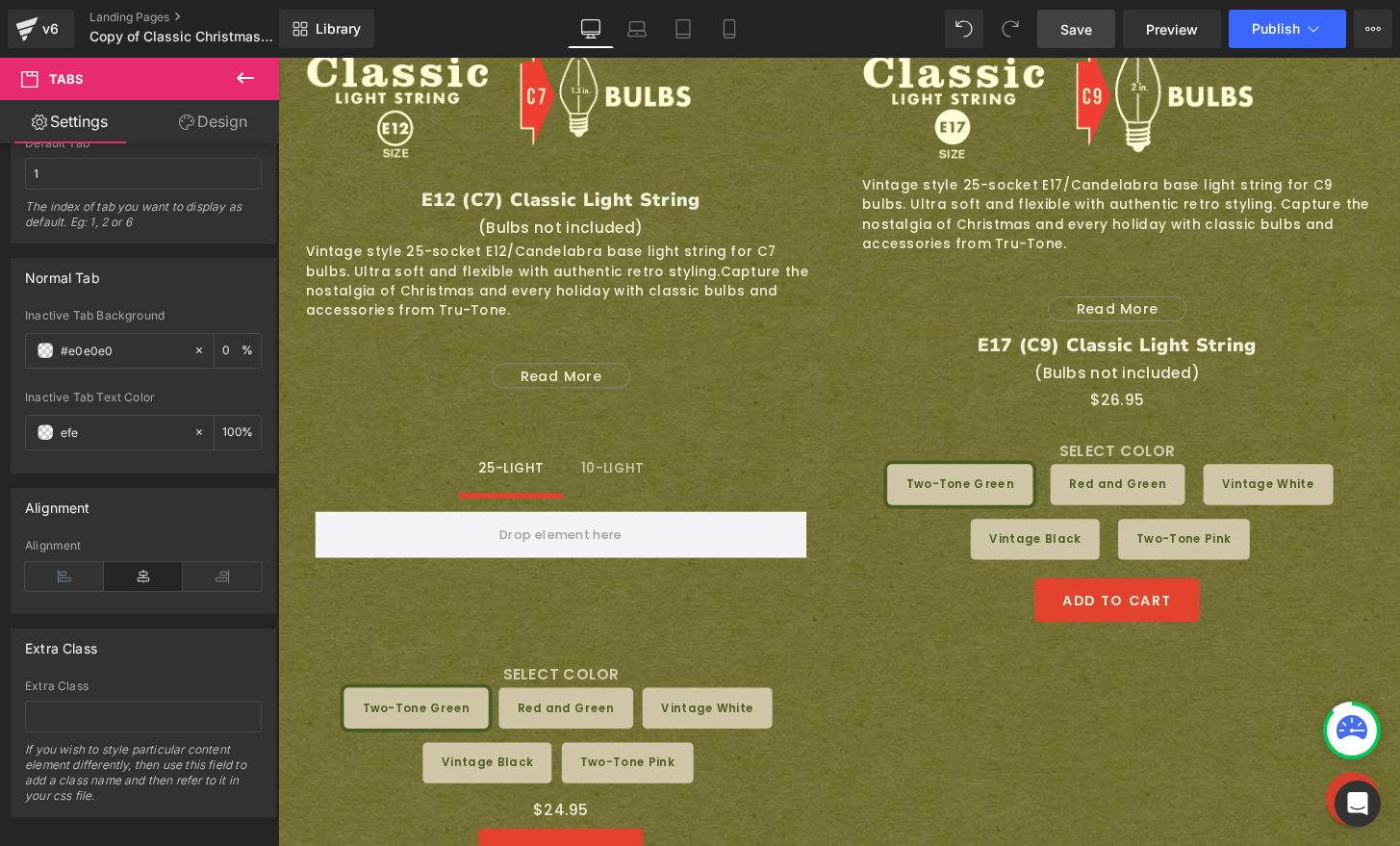 type on "efee" 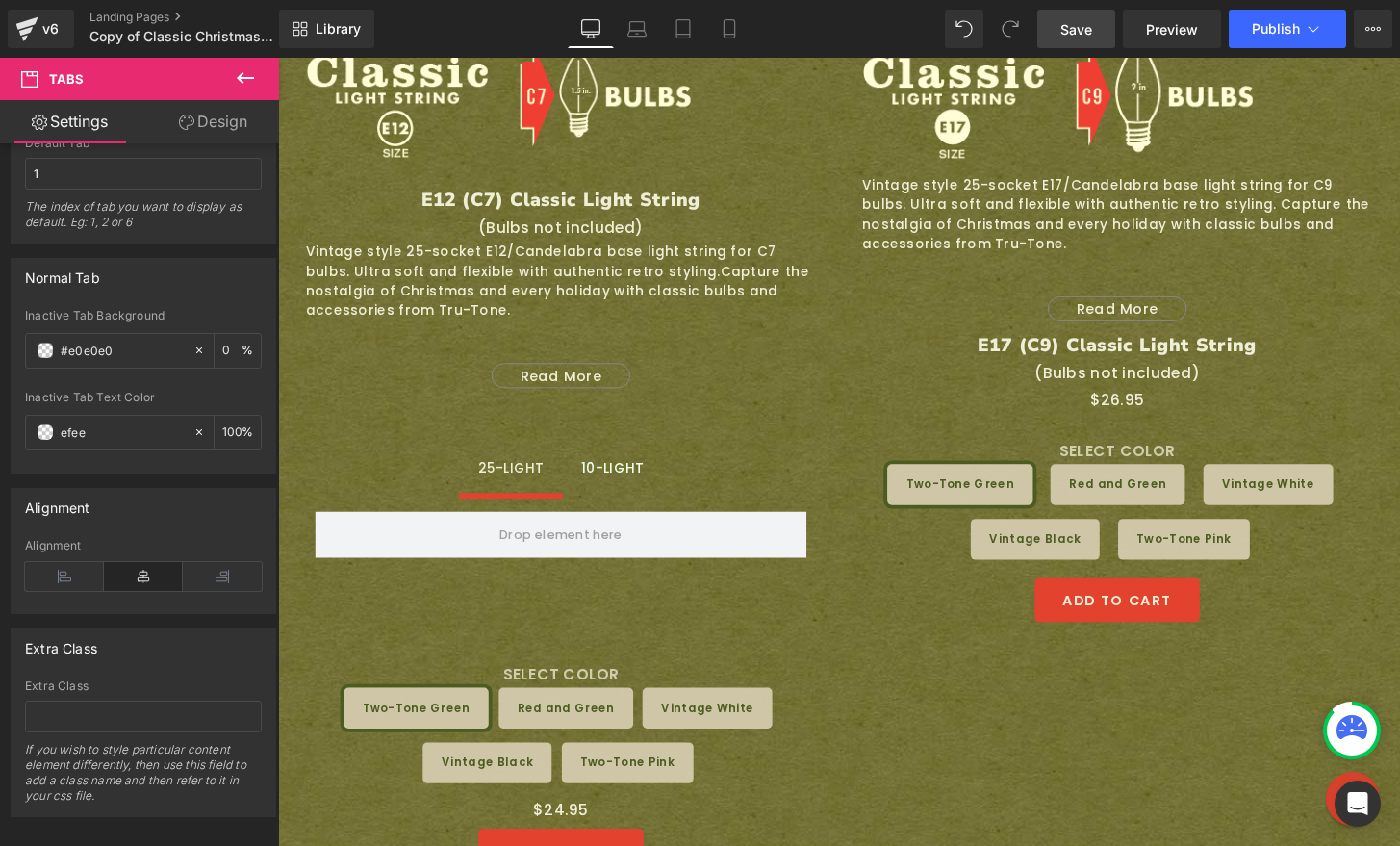 type on "93" 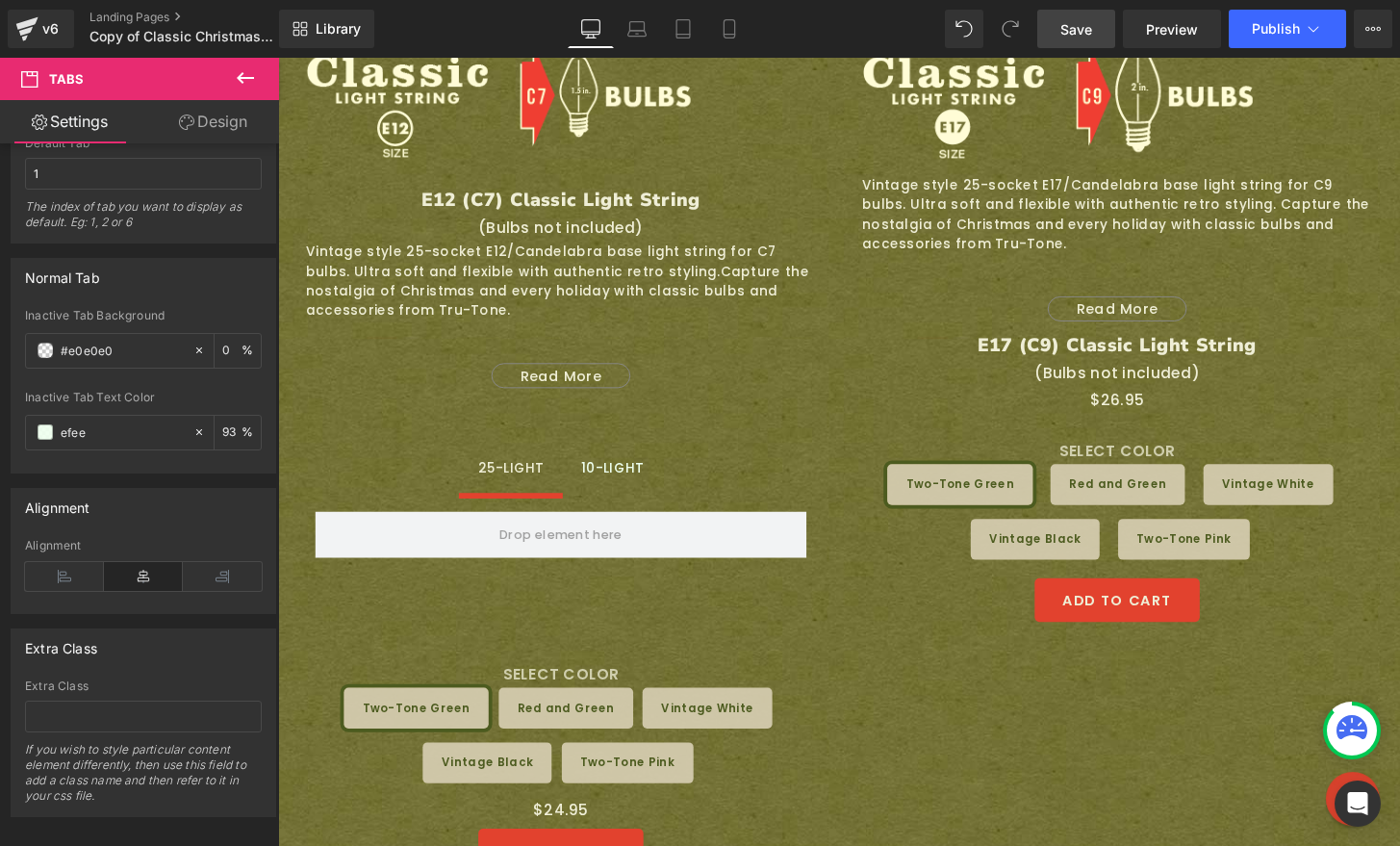 type on "efeed" 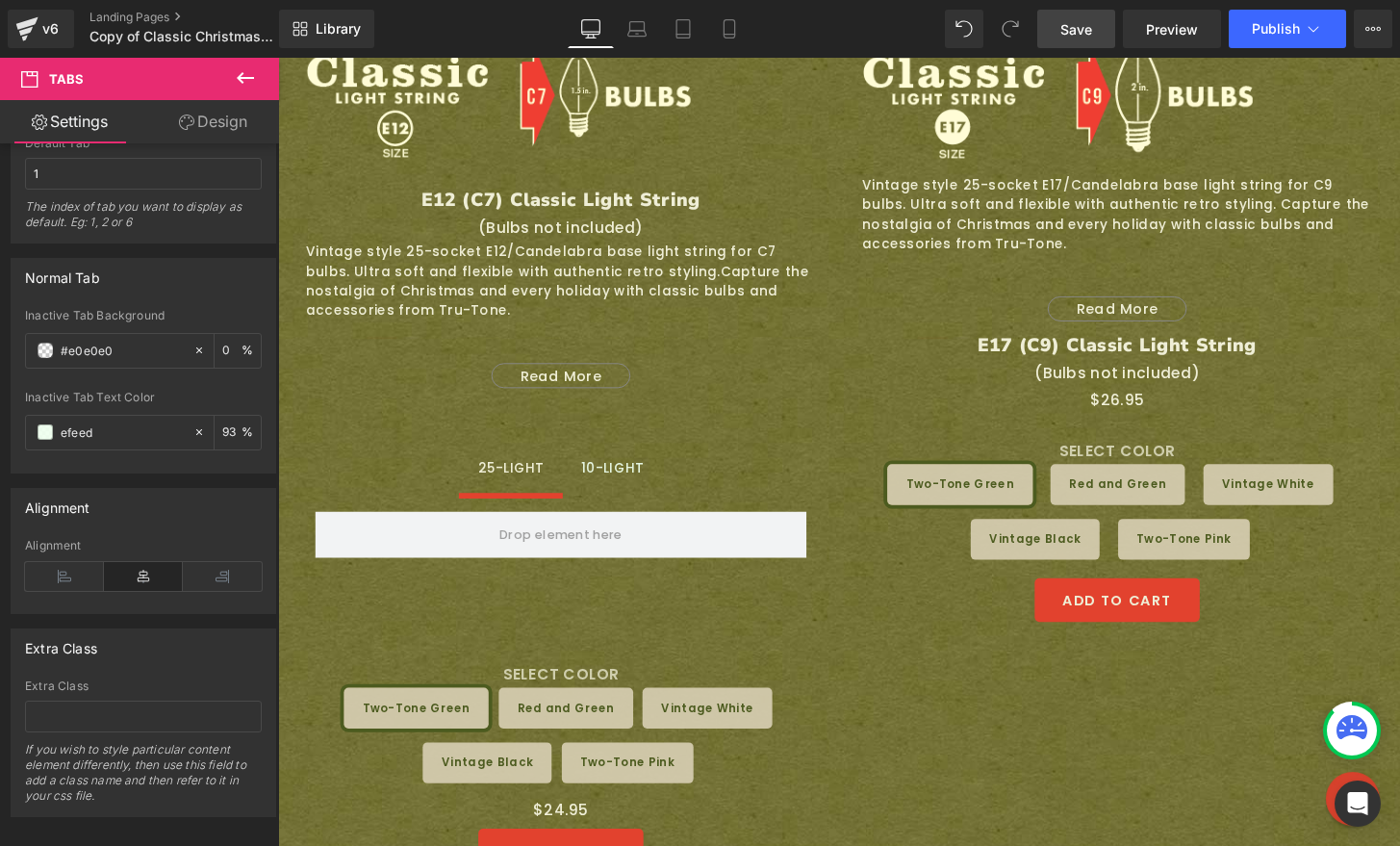 type on "0" 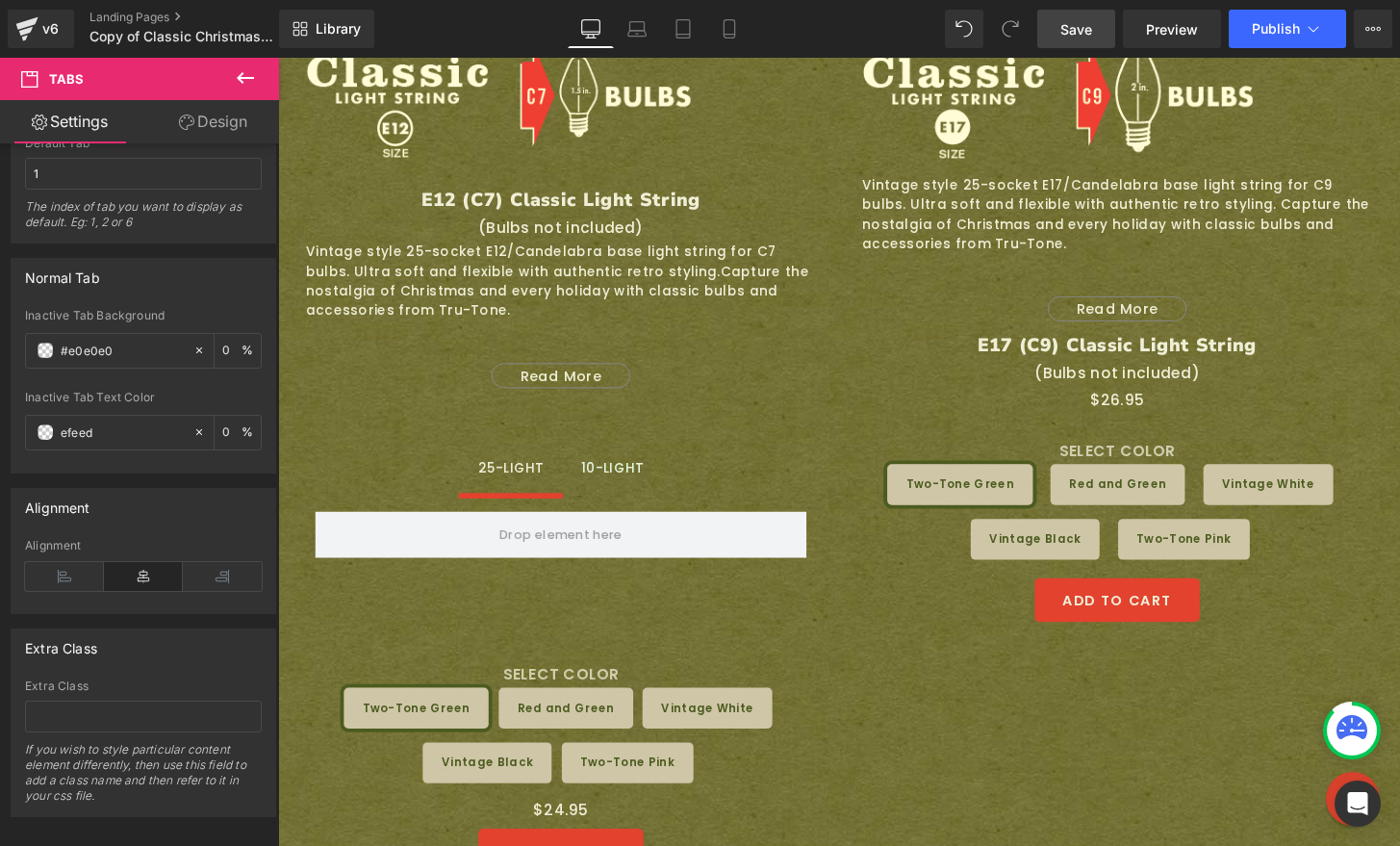 type on "efeed6" 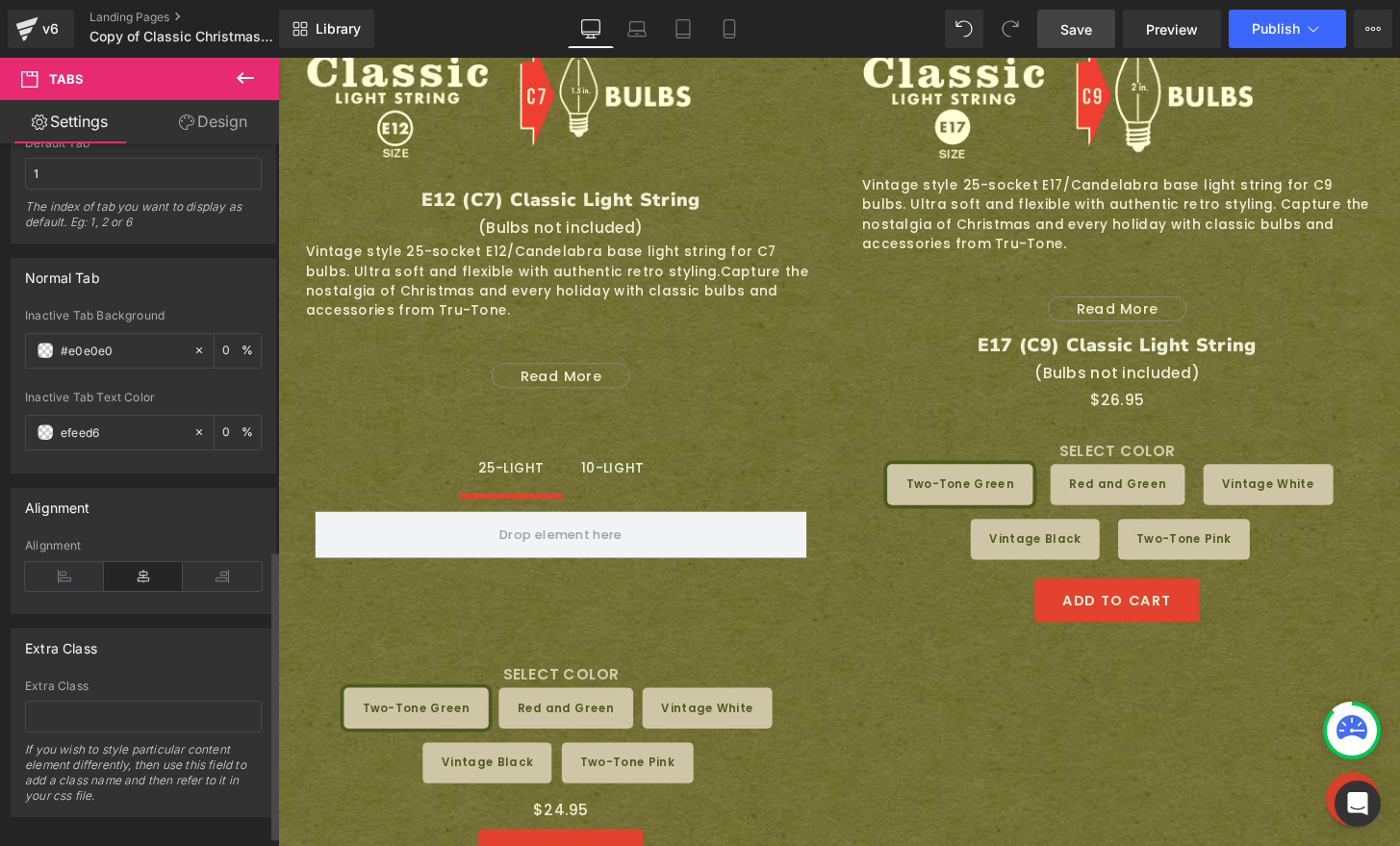 type on "100" 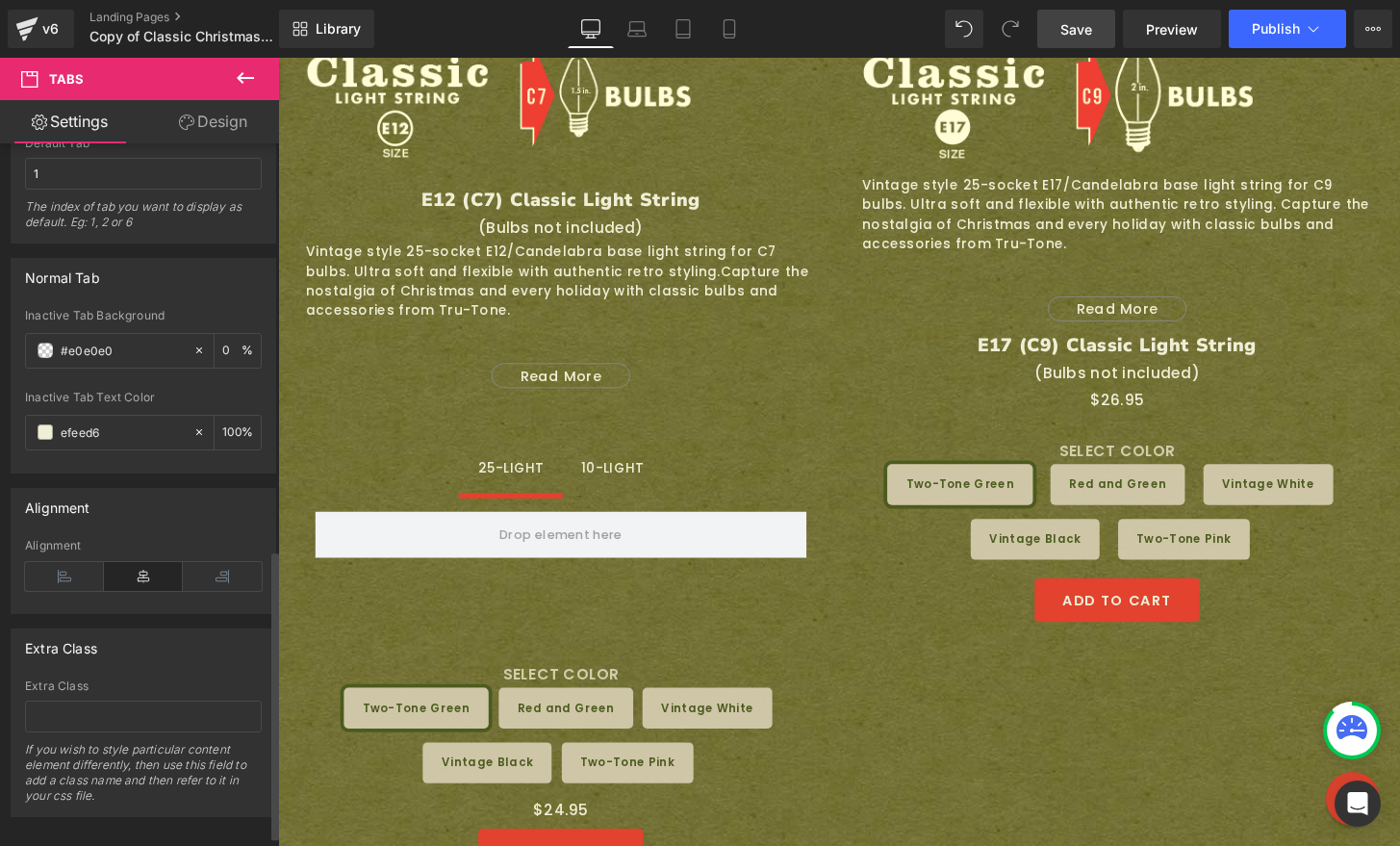 type on "#efeed6" 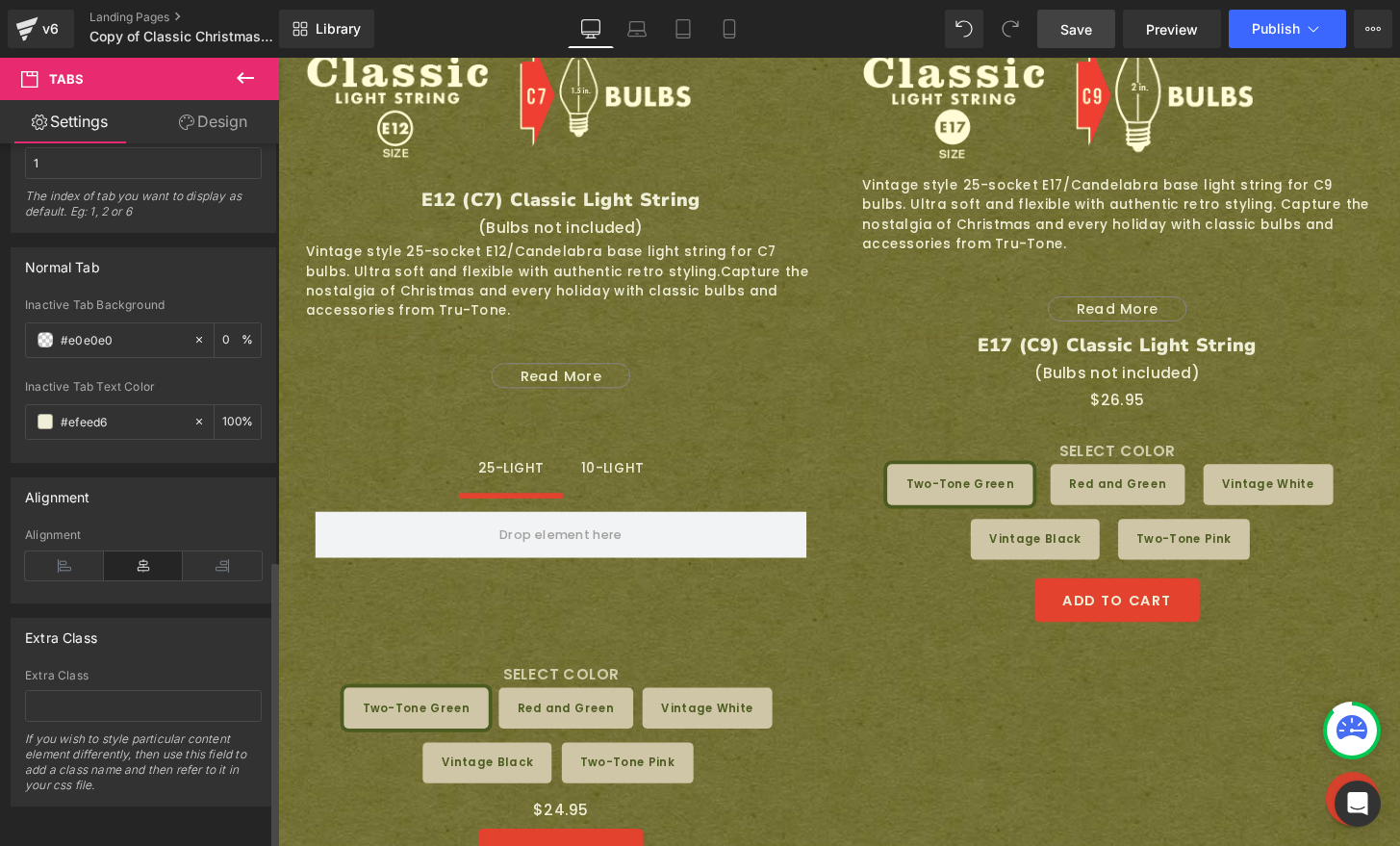 scroll, scrollTop: 1013, scrollLeft: 0, axis: vertical 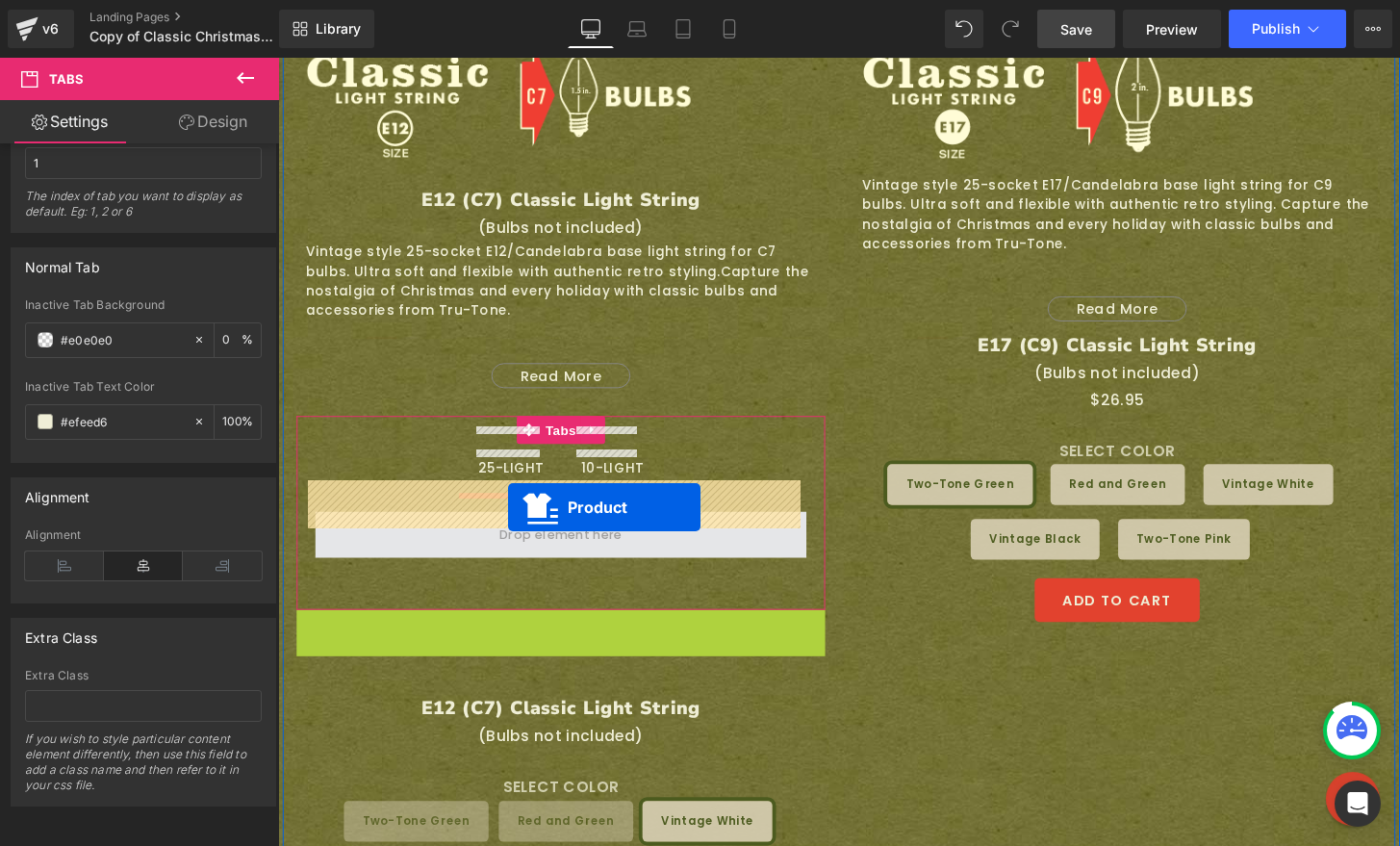 drag, startPoint x: 516, startPoint y: 609, endPoint x: 517, endPoint y: 525, distance: 84.005952 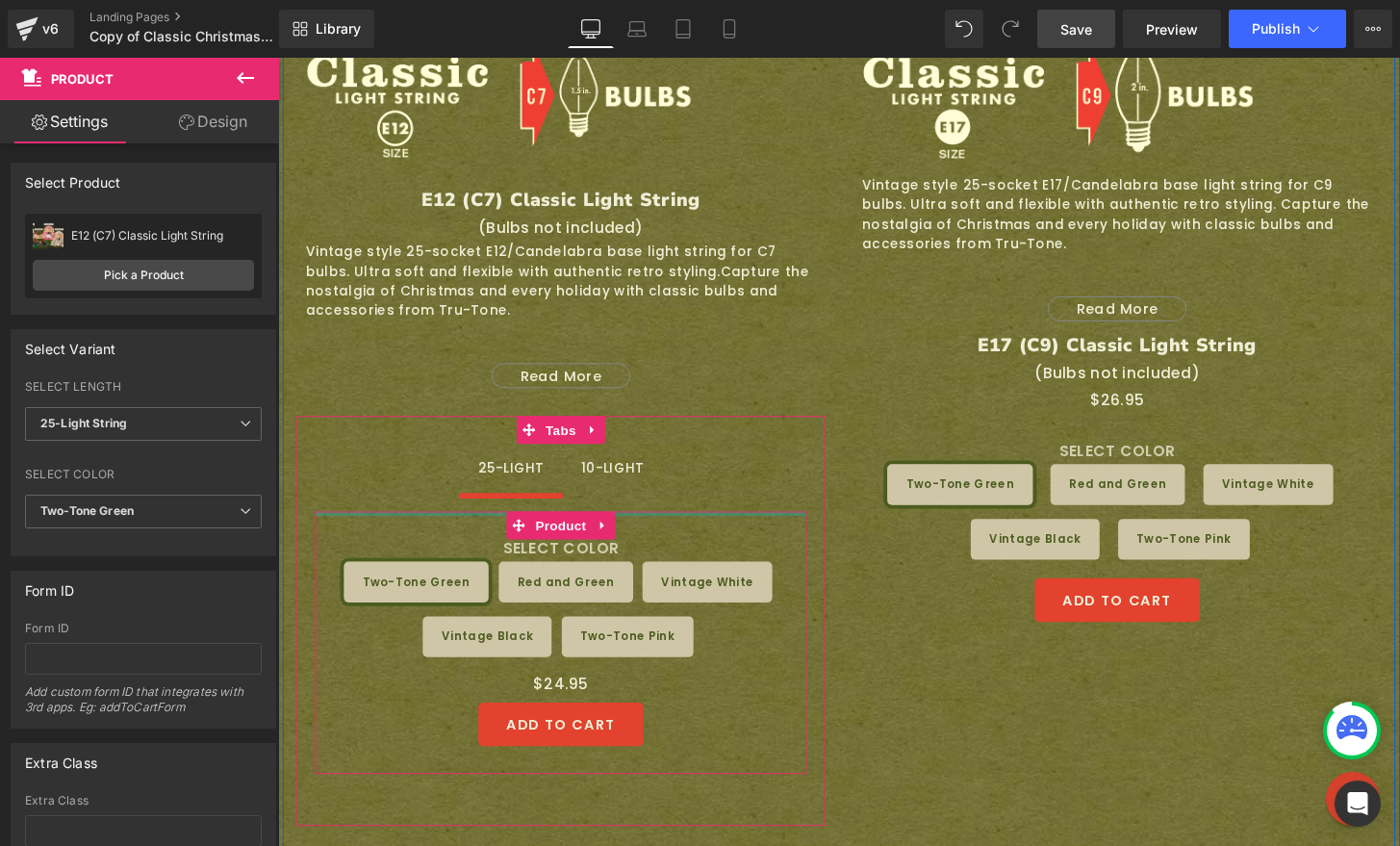 drag, startPoint x: 440, startPoint y: 505, endPoint x: 431, endPoint y: 475, distance: 31.32092 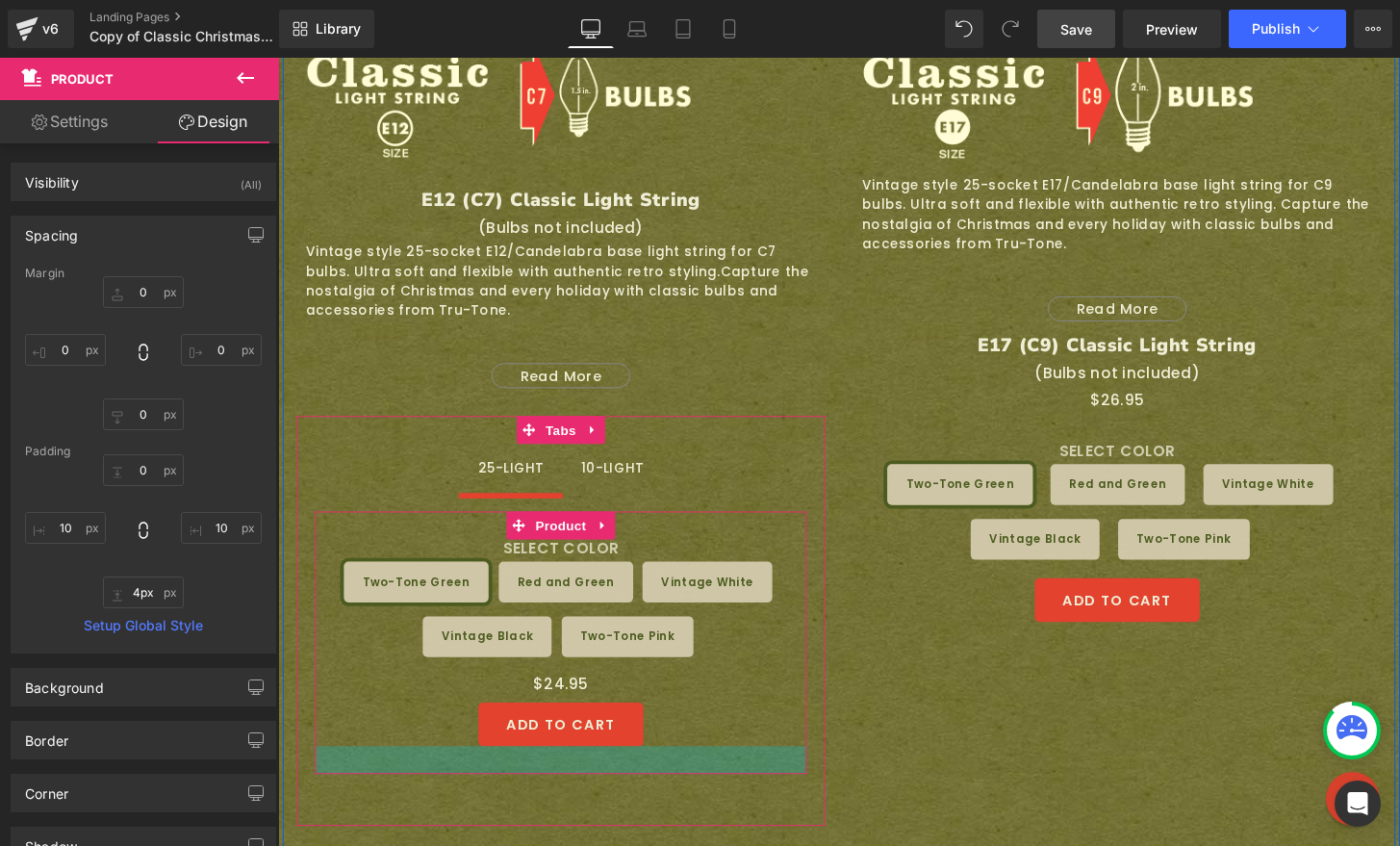 type on "0px" 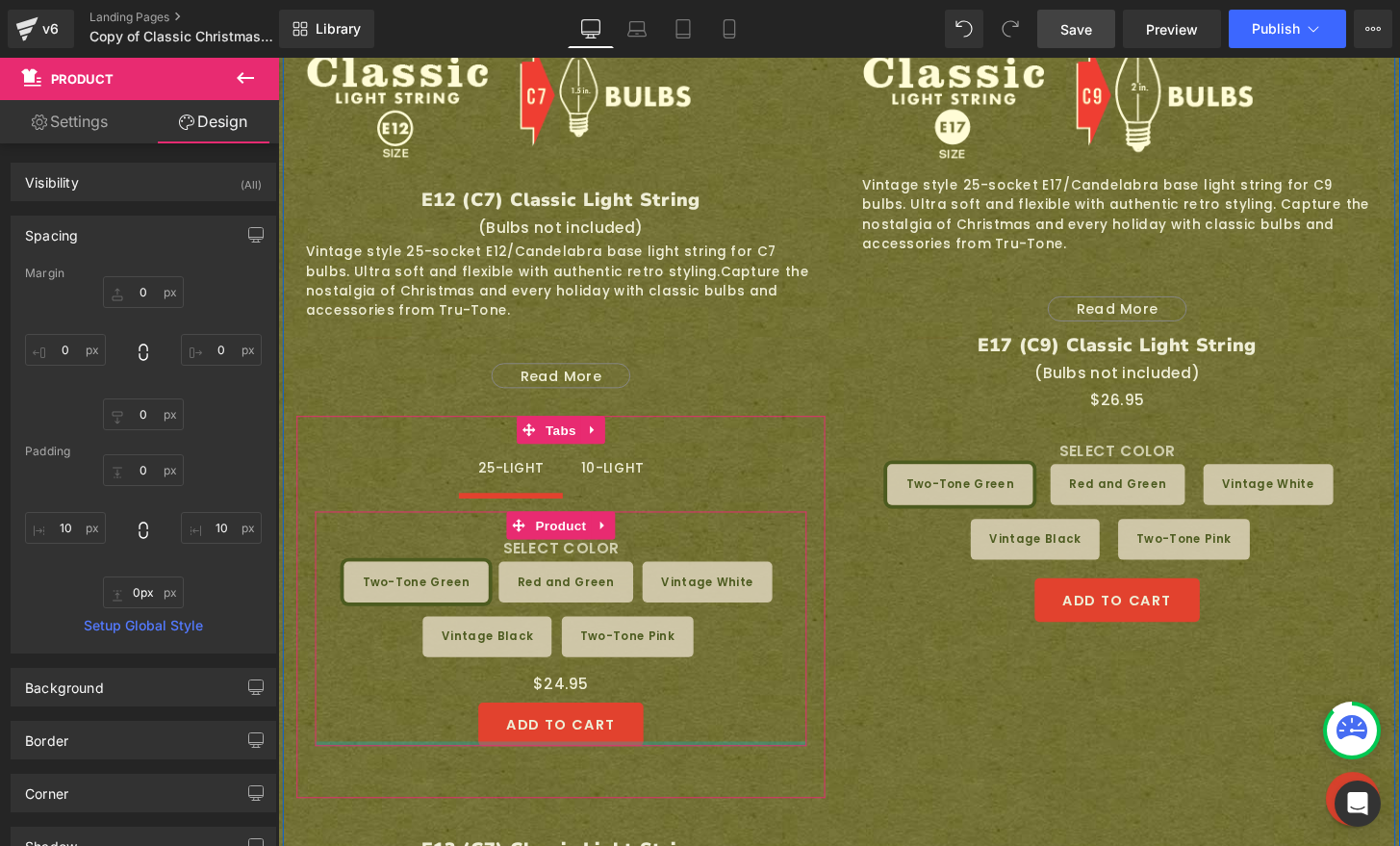 drag, startPoint x: 439, startPoint y: 765, endPoint x: 441, endPoint y: 705, distance: 60.03332 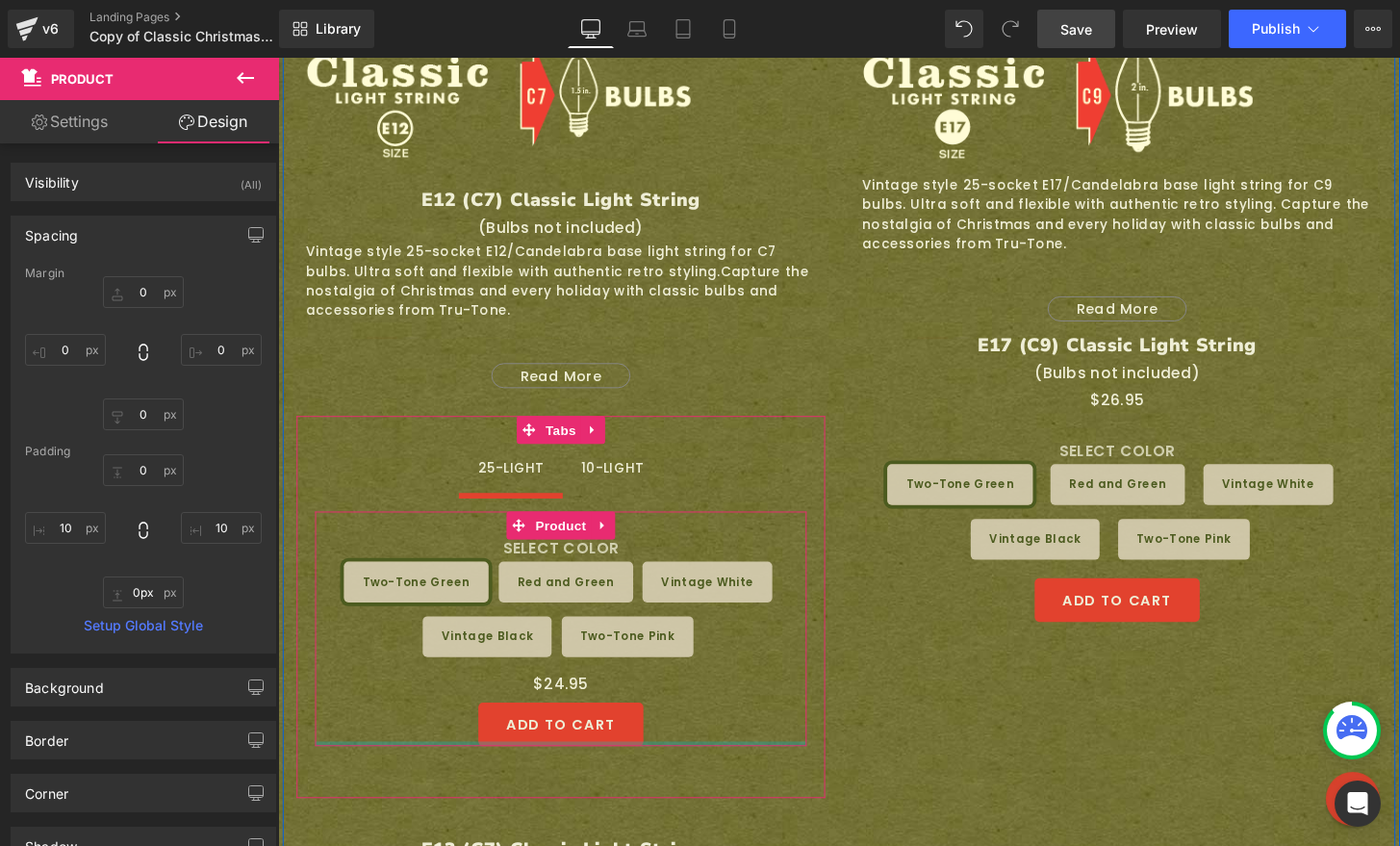 click on "SELECT LENGTH
25-Light String
10-Light String
SELECT COLOR
Two-Tone Green
Red and Green
Vintage White
Vintage Black" at bounding box center [572, 650] 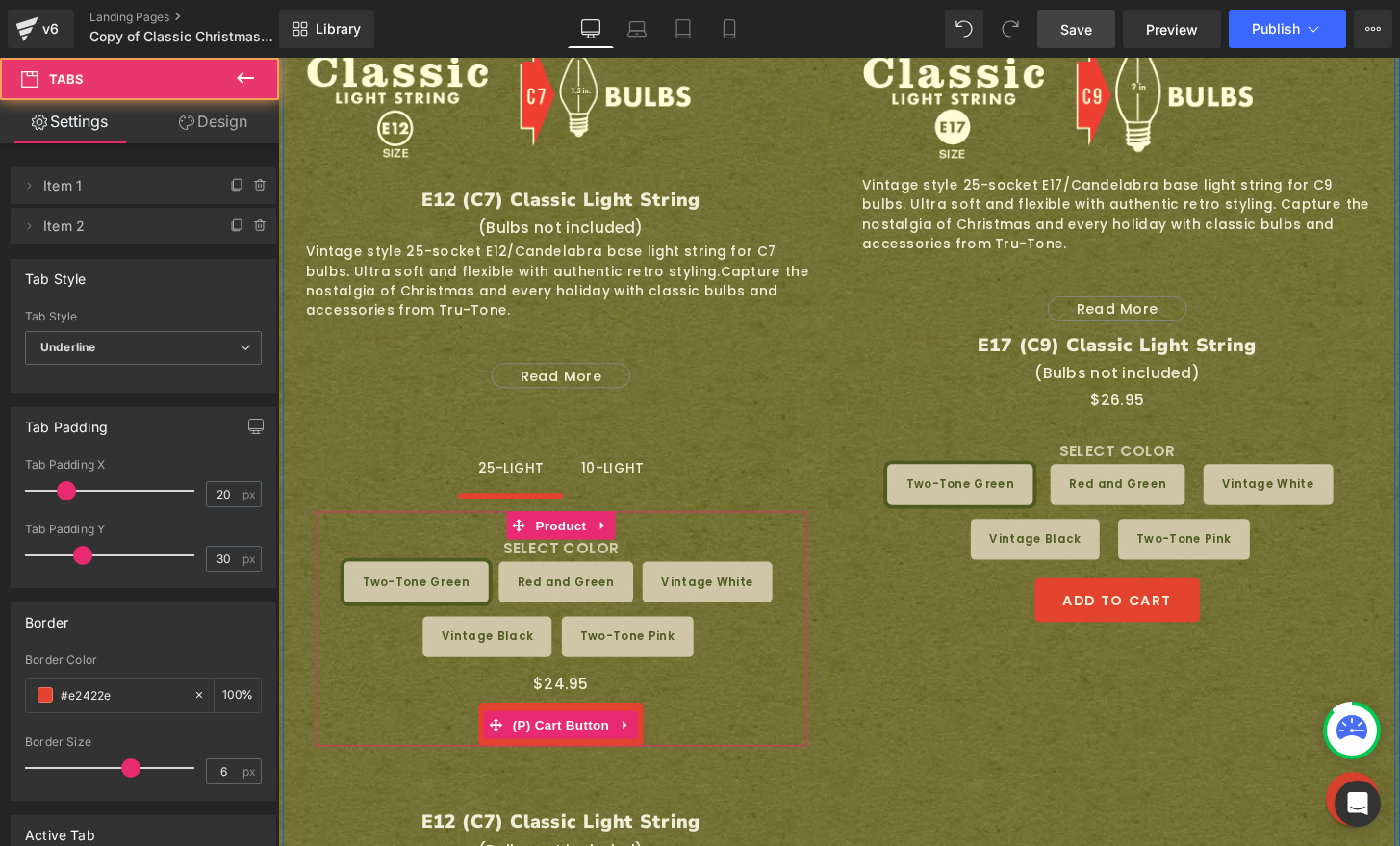 drag, startPoint x: 442, startPoint y: 781, endPoint x: 445, endPoint y: 725, distance: 56.0803 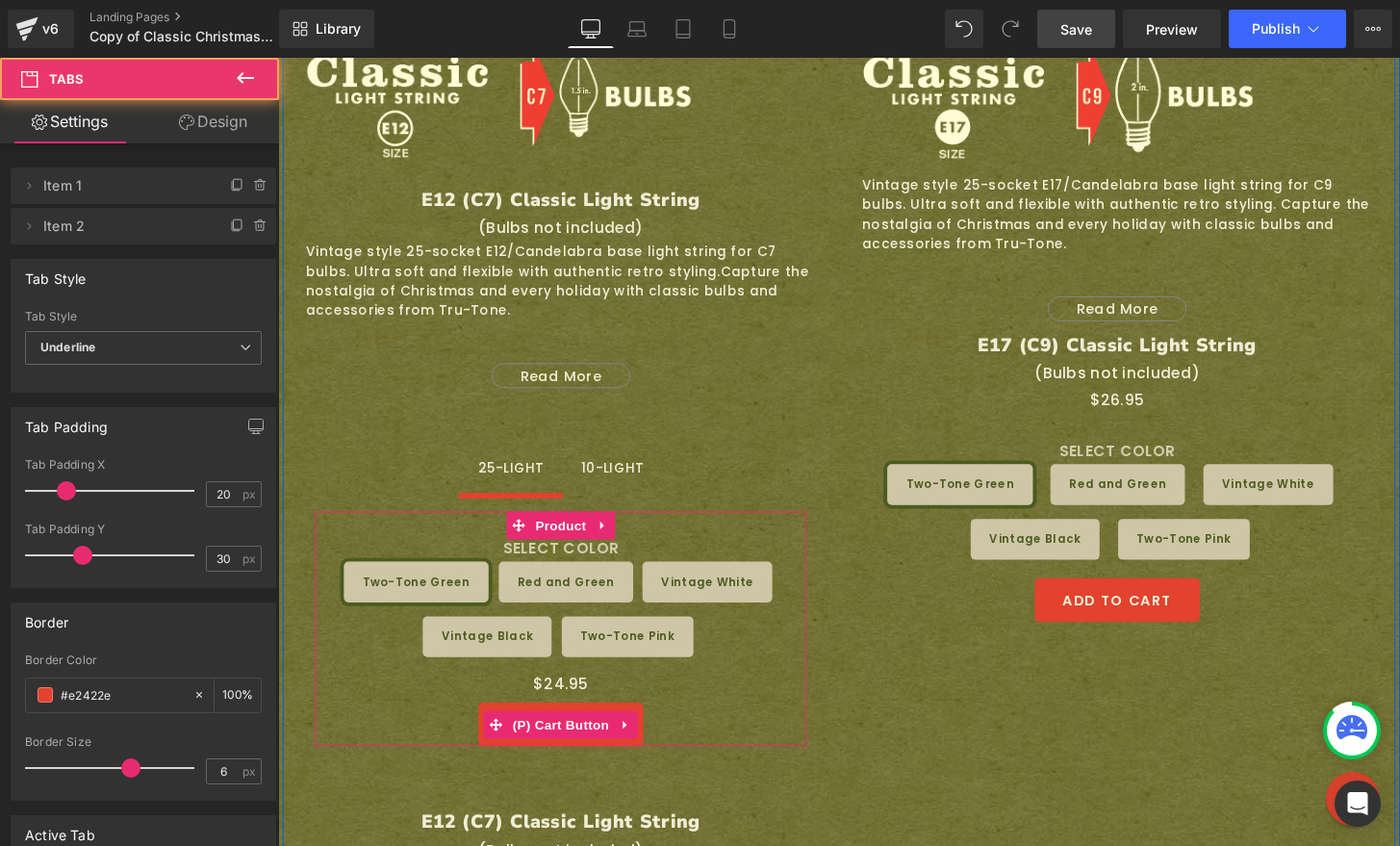 click on "25-LIGHT
Text Block
10-LIGHT
Text Block
SELECT LENGTH
25-Light String
10-Light String
SELECT COLOR
Two-Tone Green
Red and Green
Vintage White" at bounding box center (572, 613) 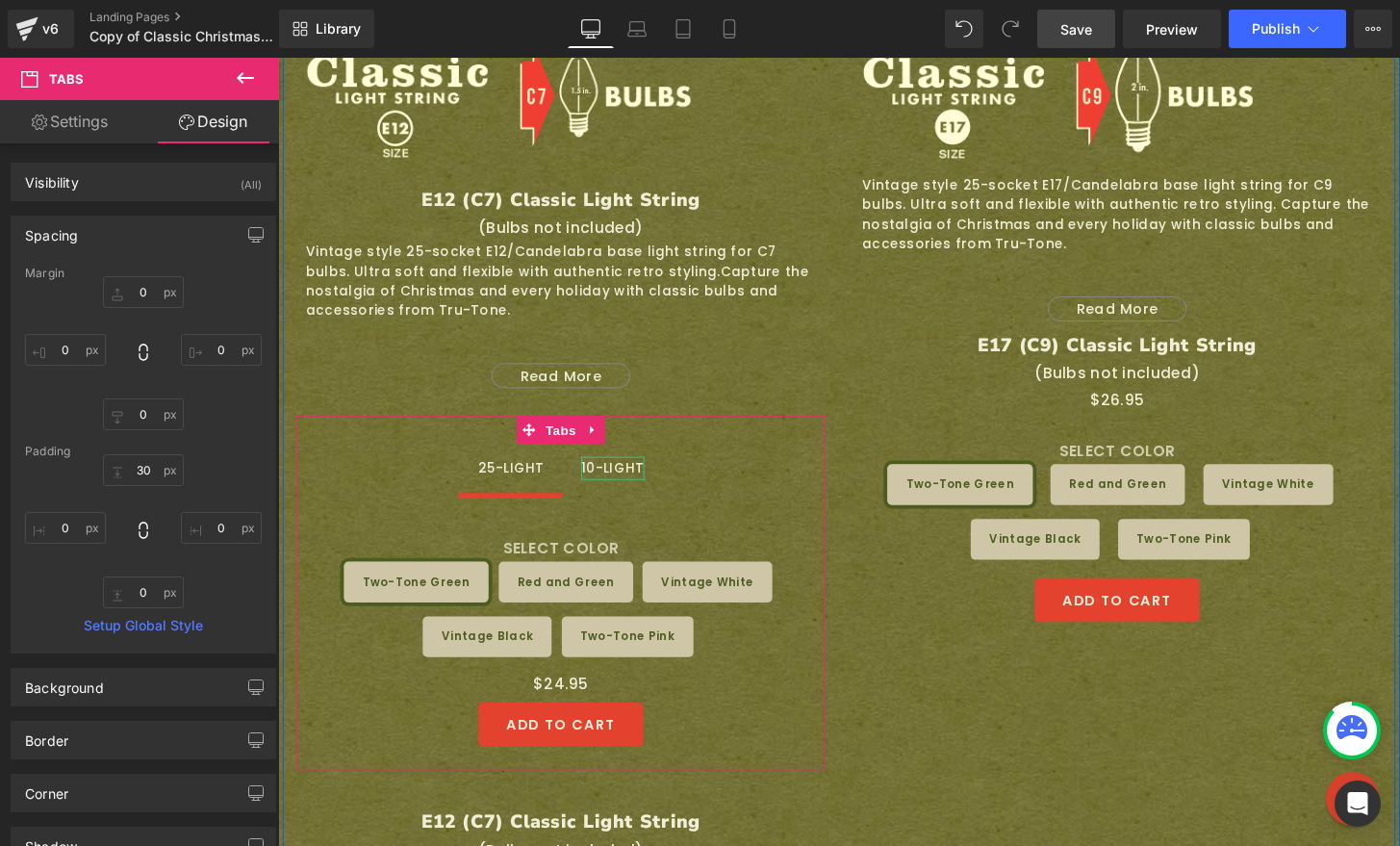 click on "10-LIGHT" at bounding box center [625, 483] 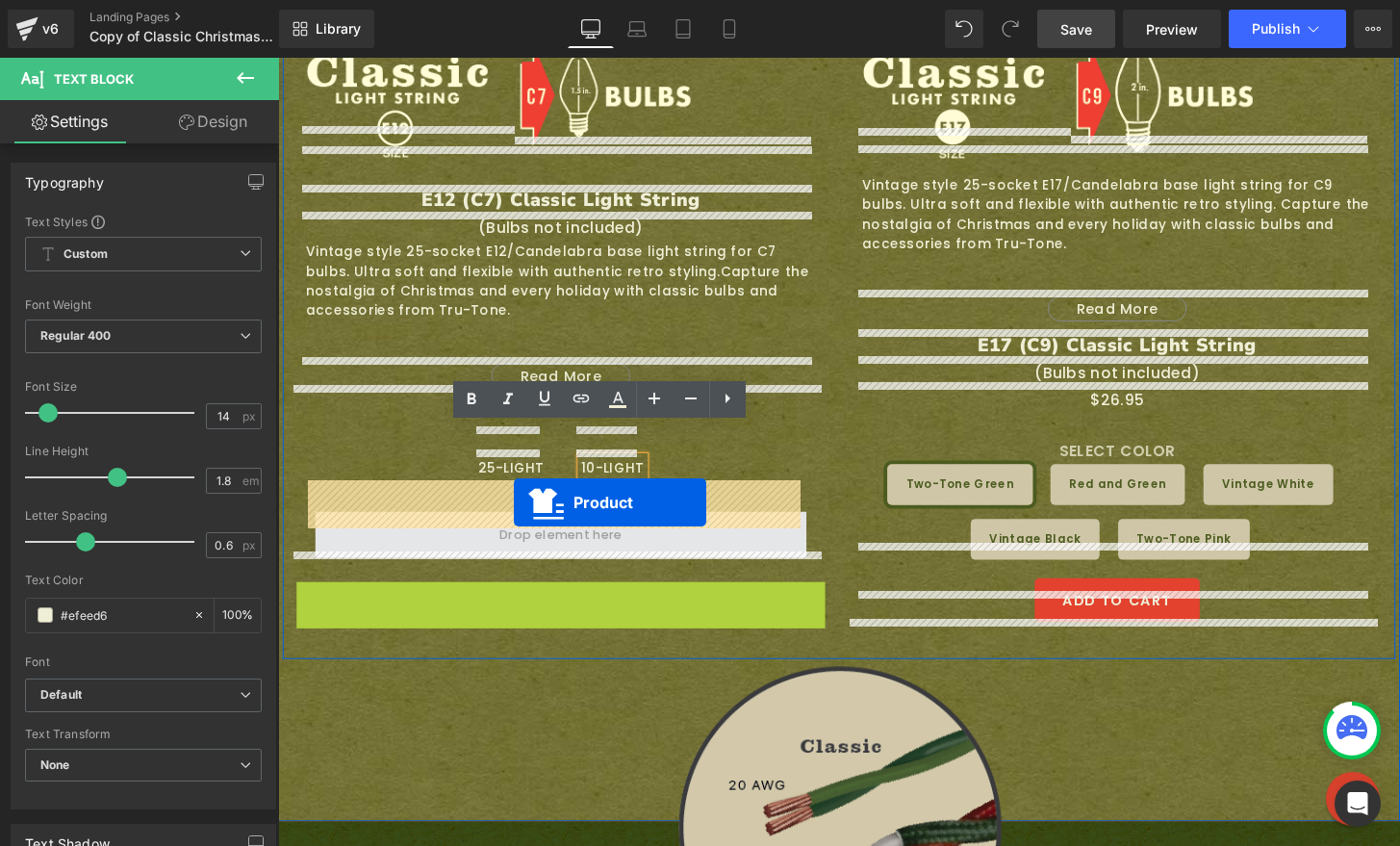 drag, startPoint x: 518, startPoint y: 583, endPoint x: 522, endPoint y: 519, distance: 64.12488 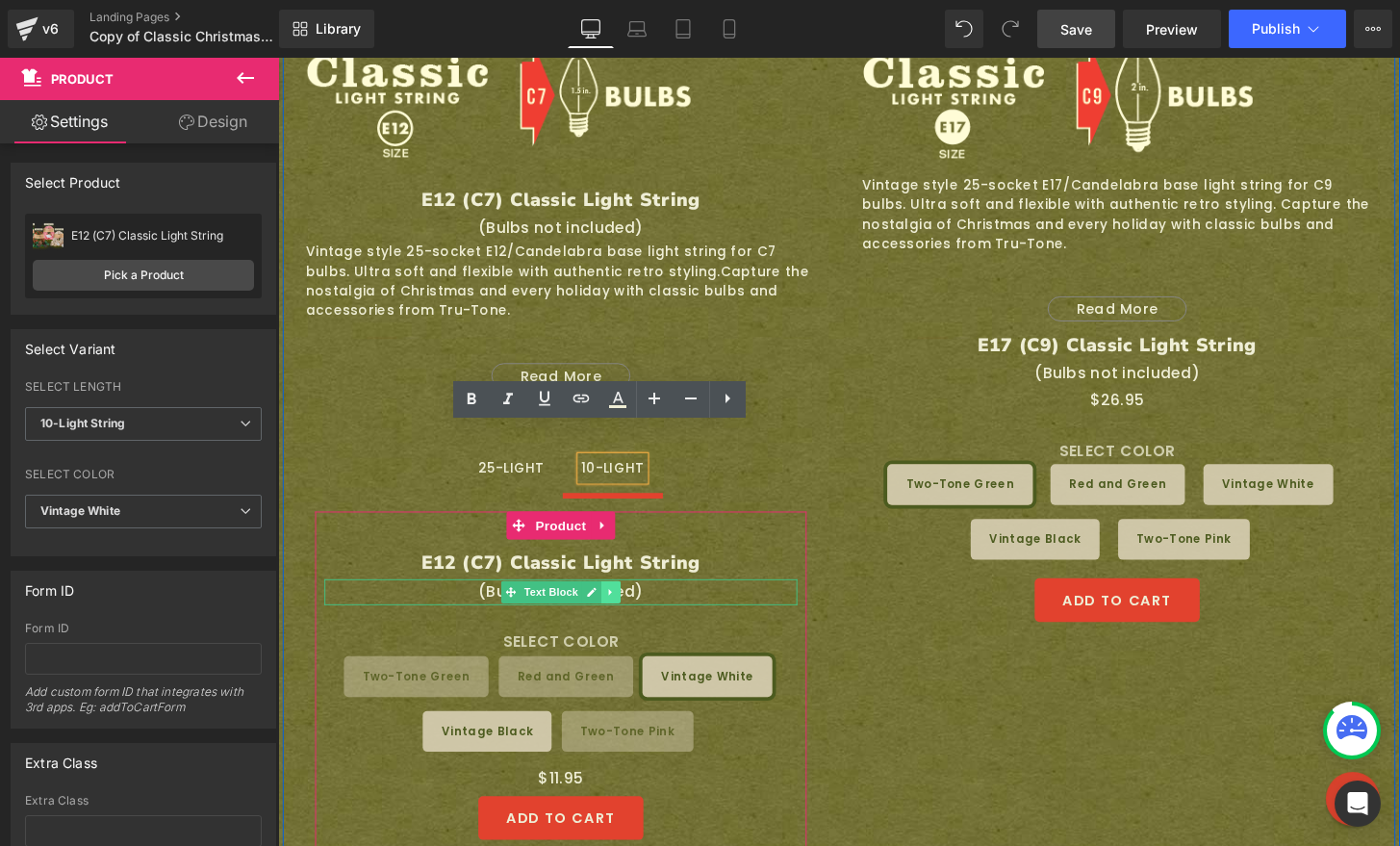 click 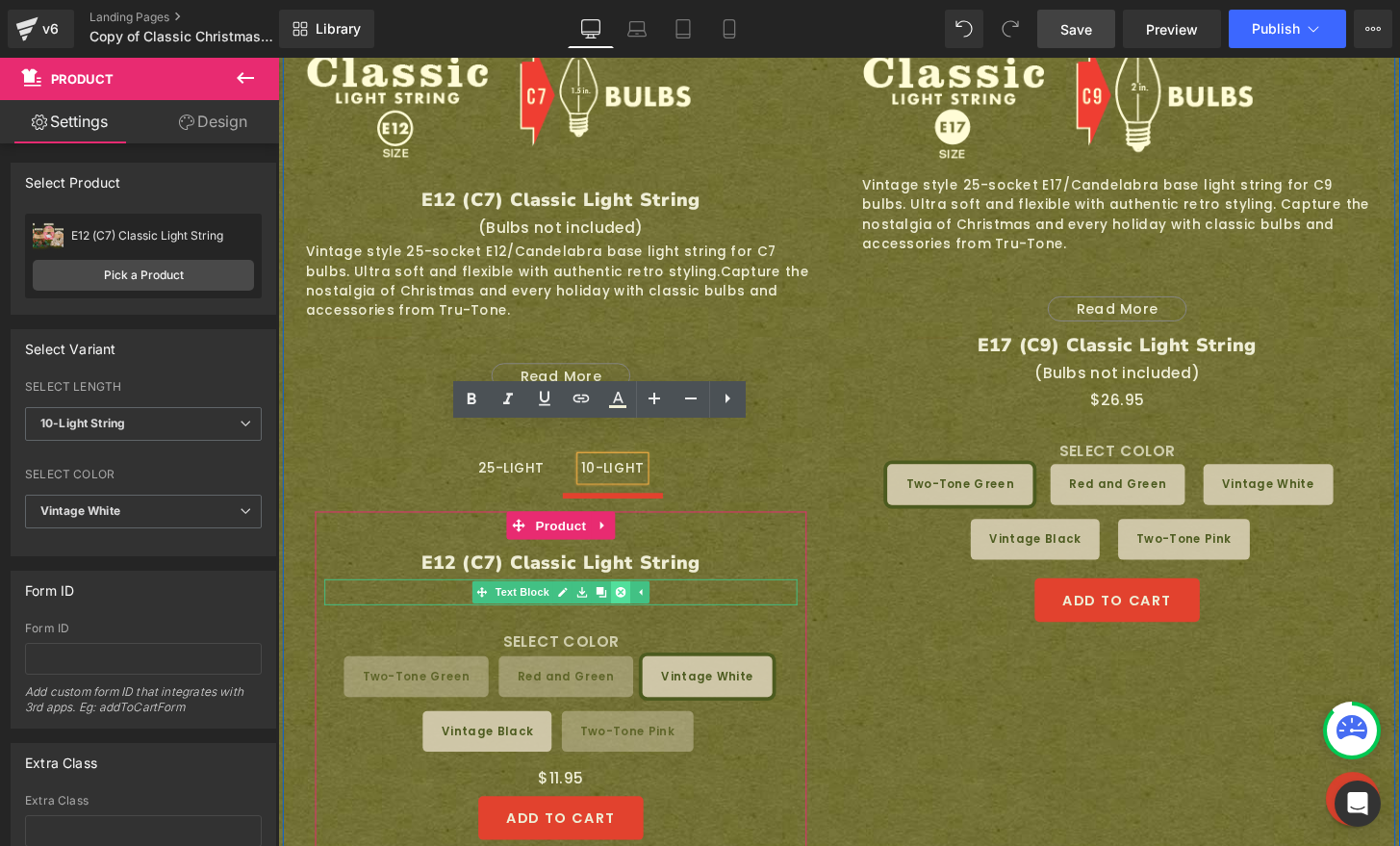 click 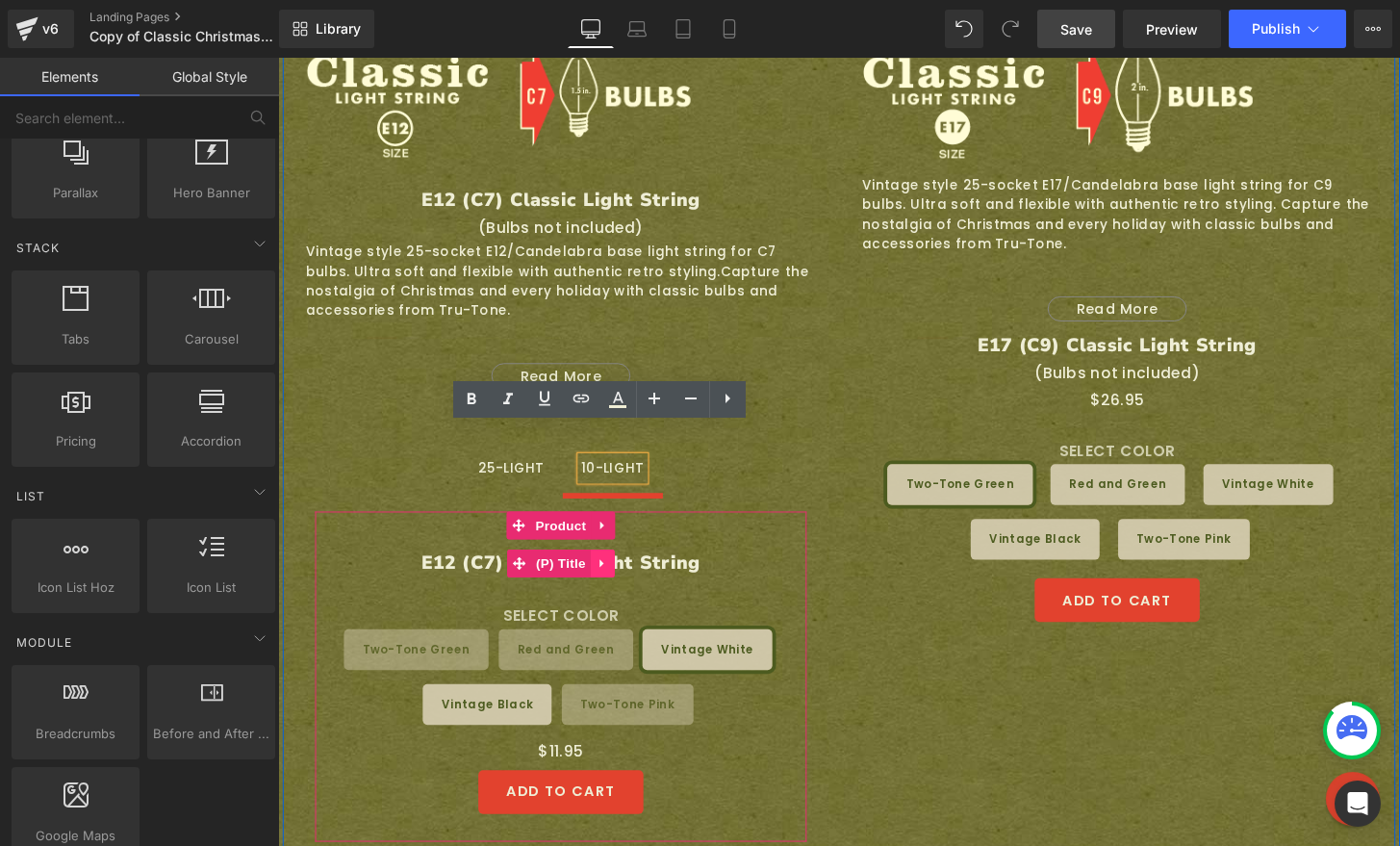 click 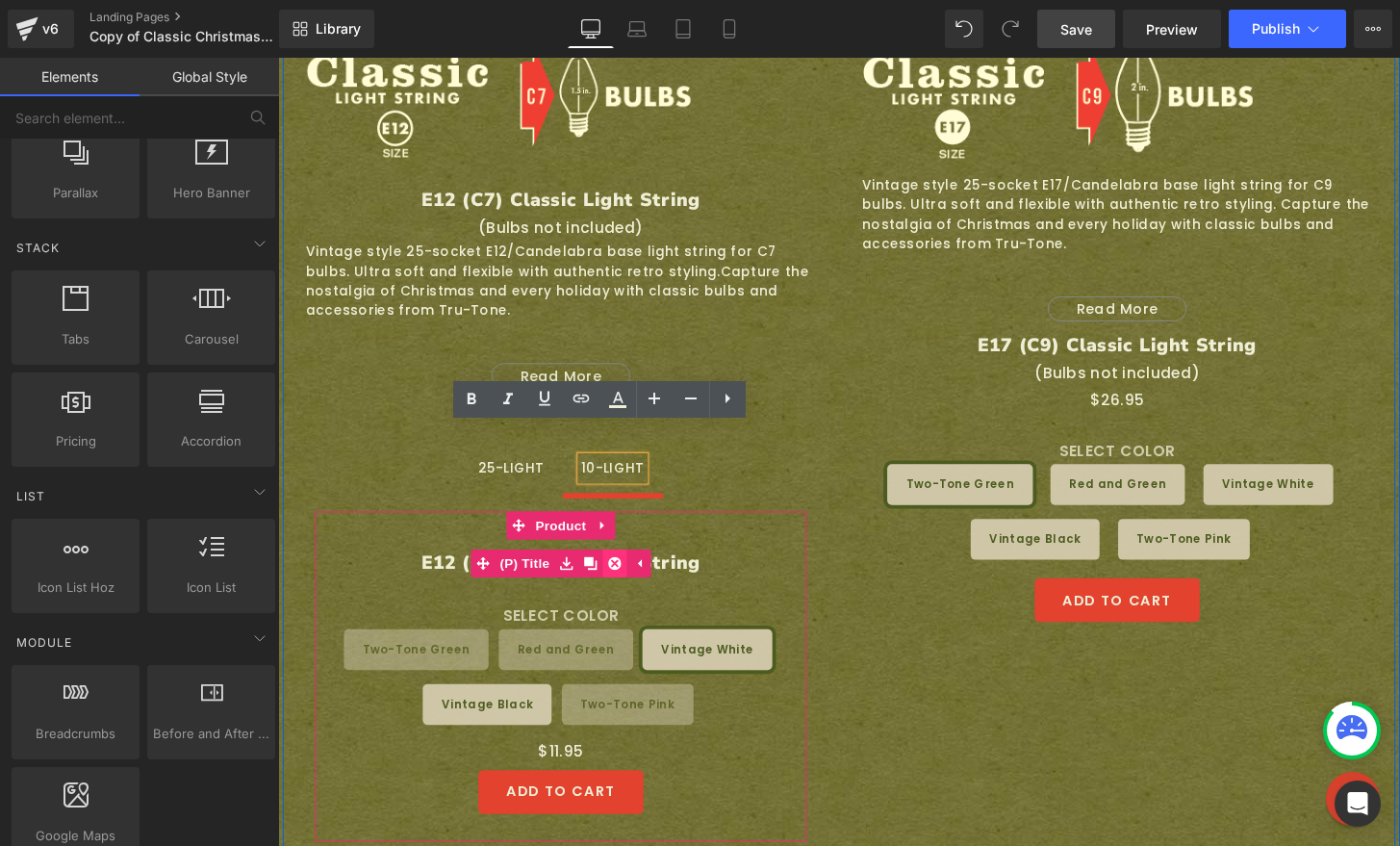 click 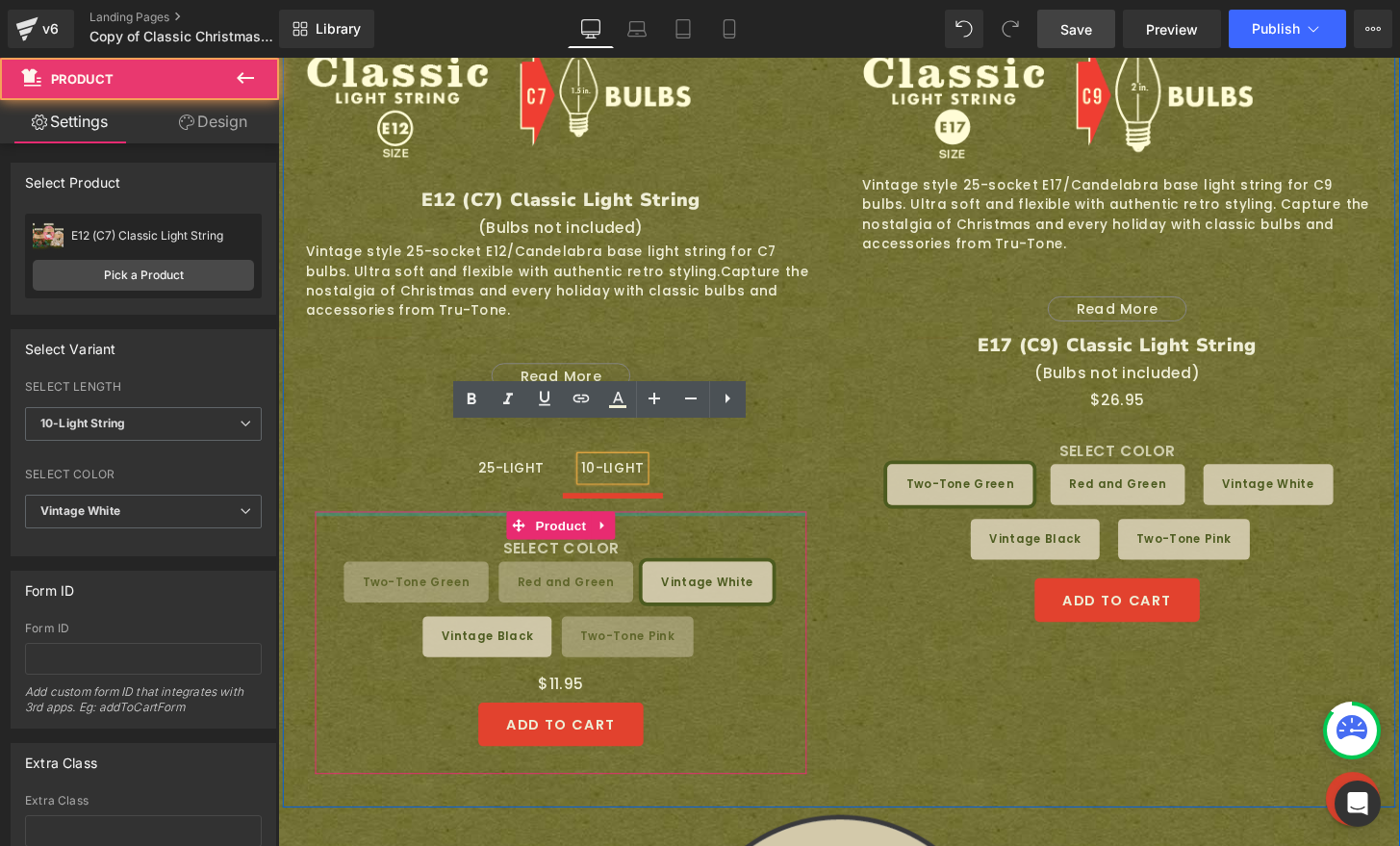 drag, startPoint x: 388, startPoint y: 503, endPoint x: 408, endPoint y: 423, distance: 82.46211 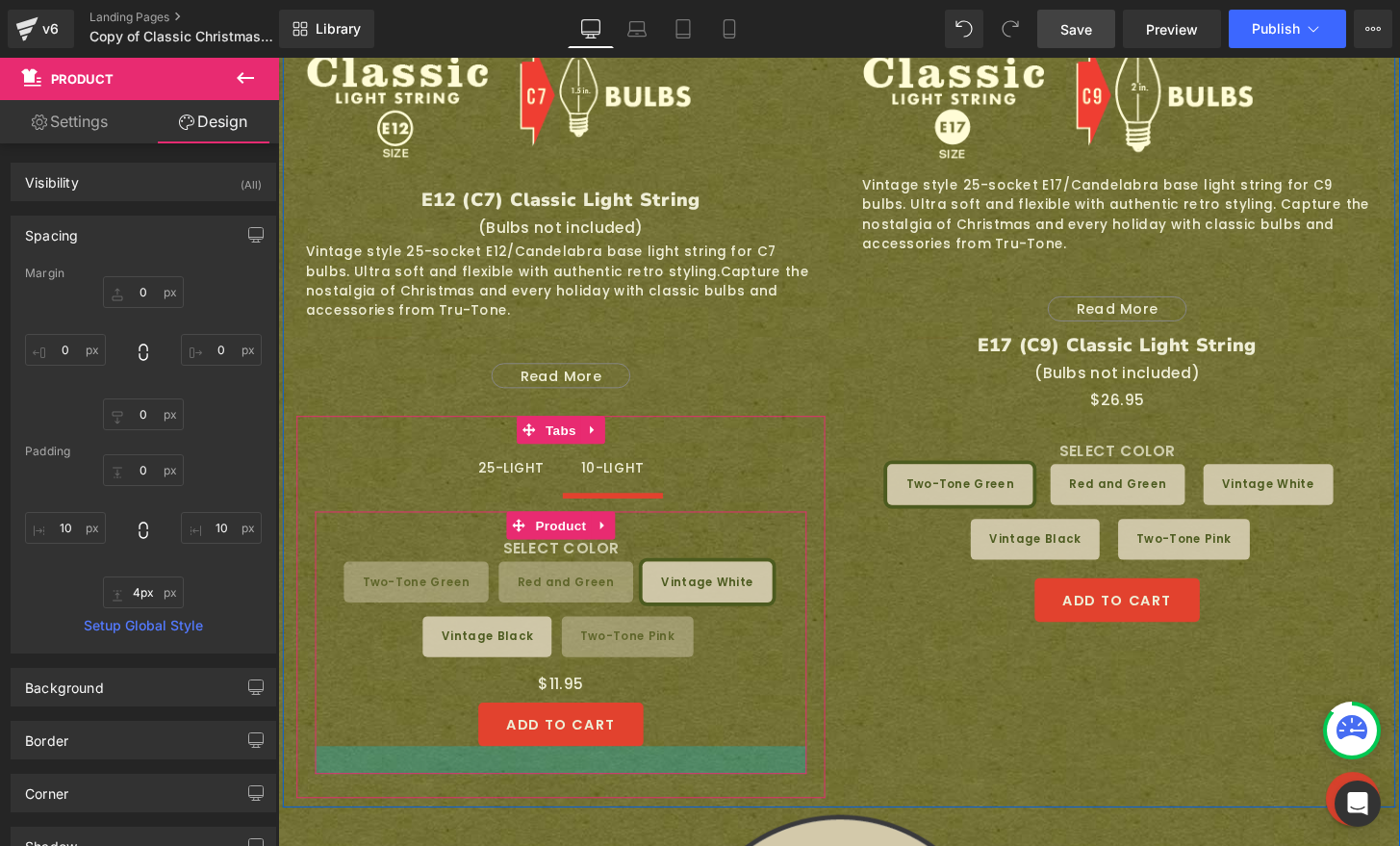 type on "0px" 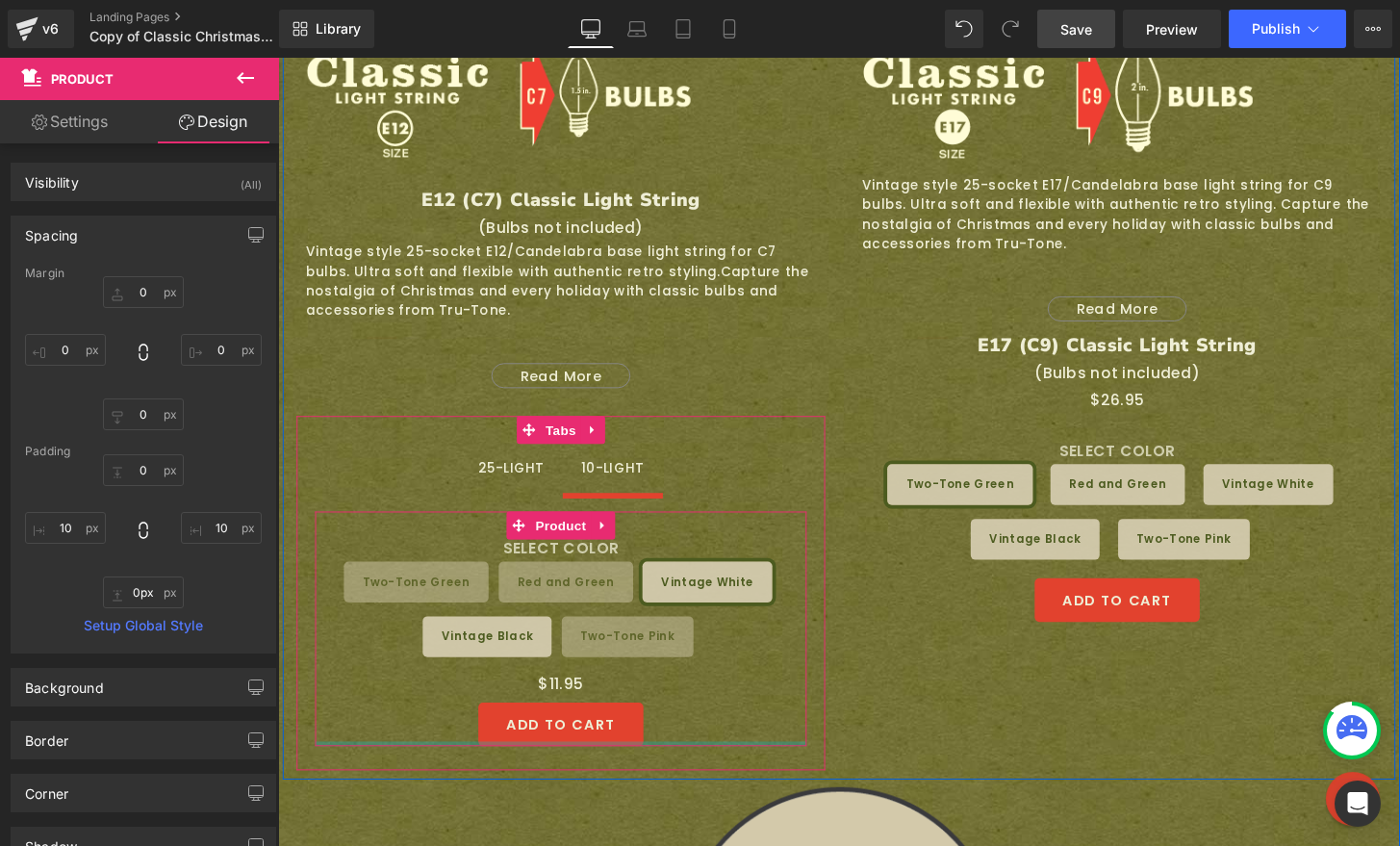 drag, startPoint x: 445, startPoint y: 765, endPoint x: 445, endPoint y: 698, distance: 67 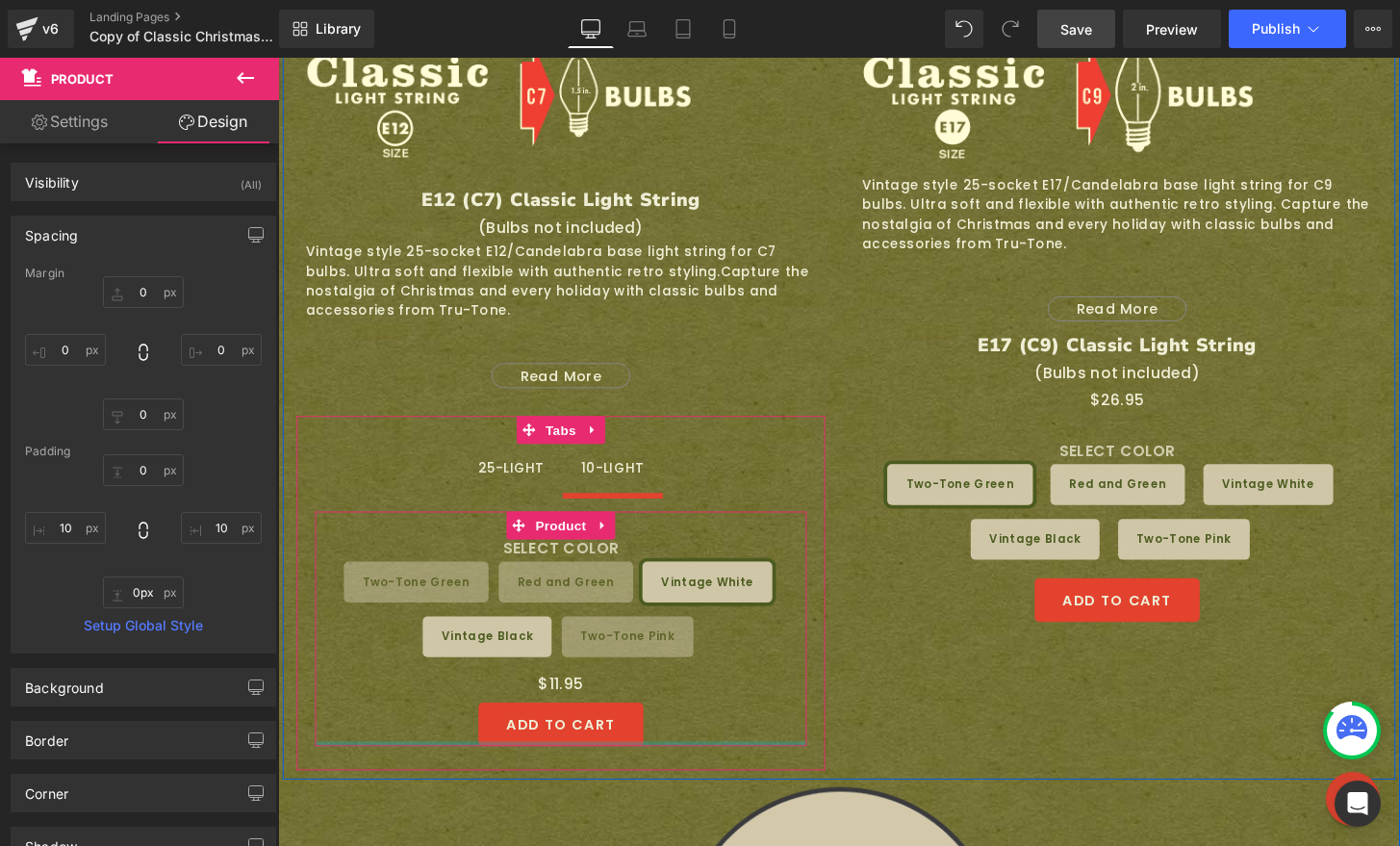 click on "SELECT LENGTH
25-Light String
10-Light String
SELECT COLOR
Two-Tone Green
Red and Green
Vintage White" at bounding box center [572, 650] 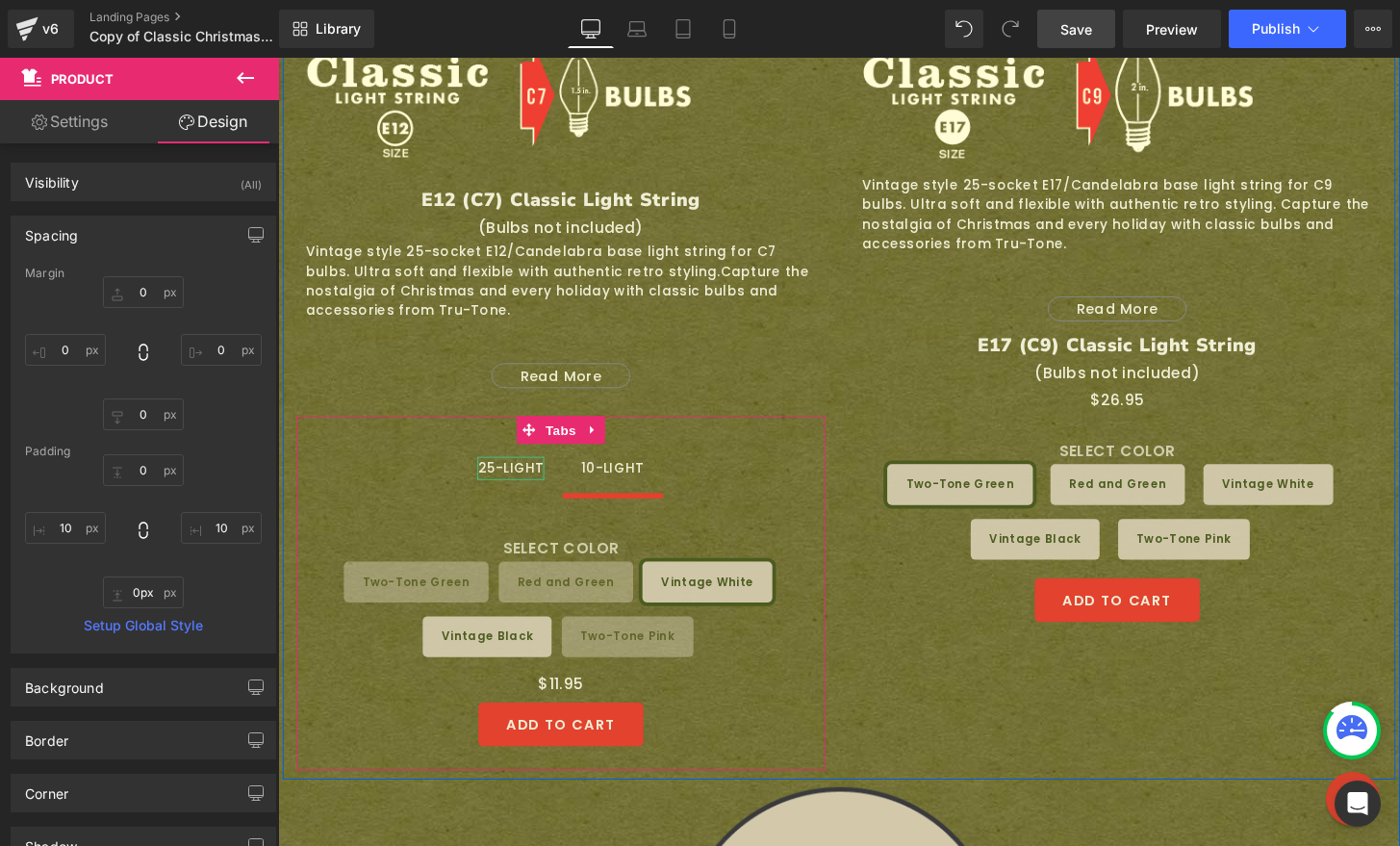 click on "25-LIGHT" at bounding box center (520, 483) 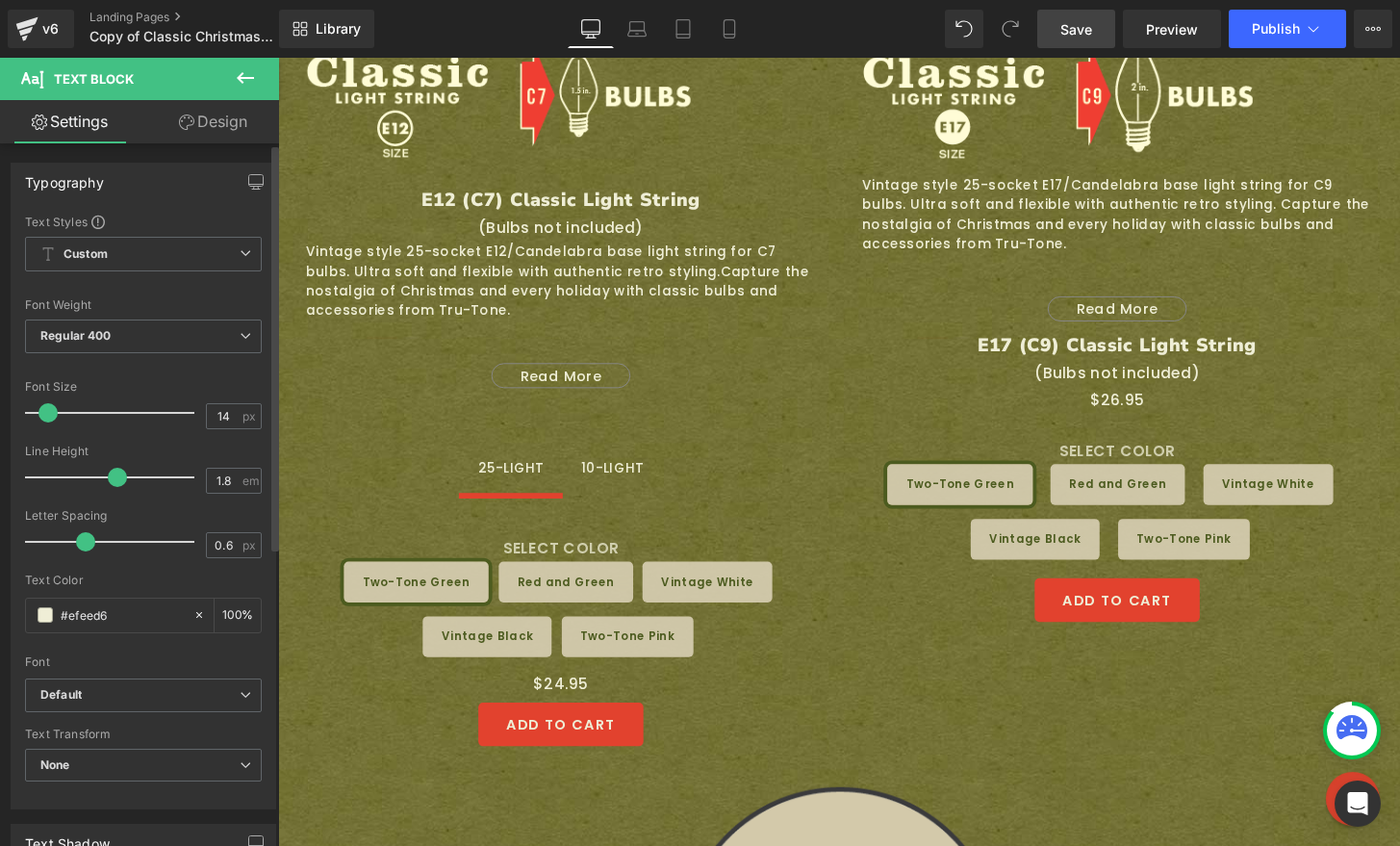 click on "Font Weight
Regular 400
Thin 100 Semi Thin 200 Light 300 Regular 400 Medium 500 Semi Bold 600 Super Bold 800 Boldest 900 Bold 700 Lighter Bolder" at bounding box center [143, 337] 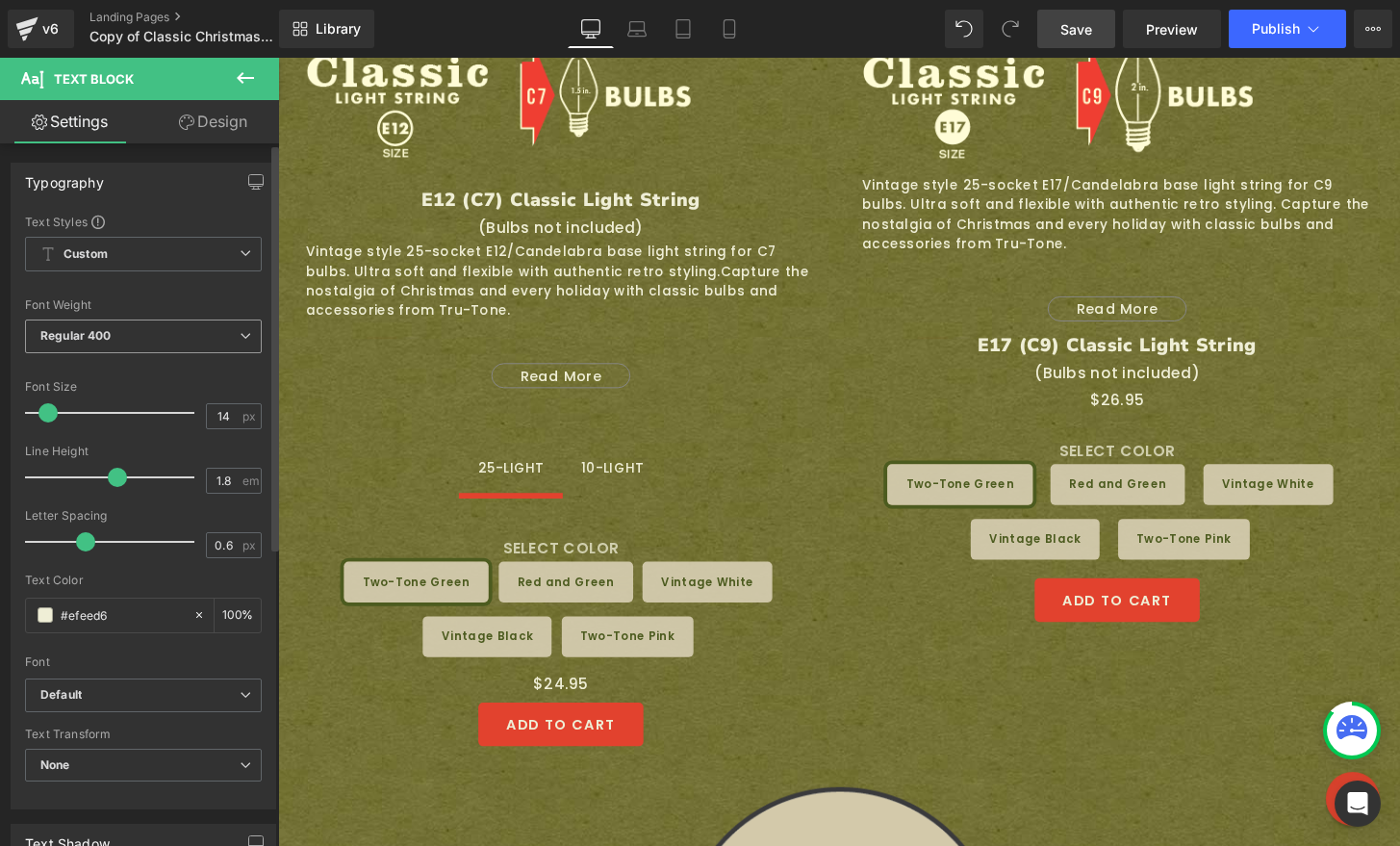 click on "Regular 400" at bounding box center [143, 336] 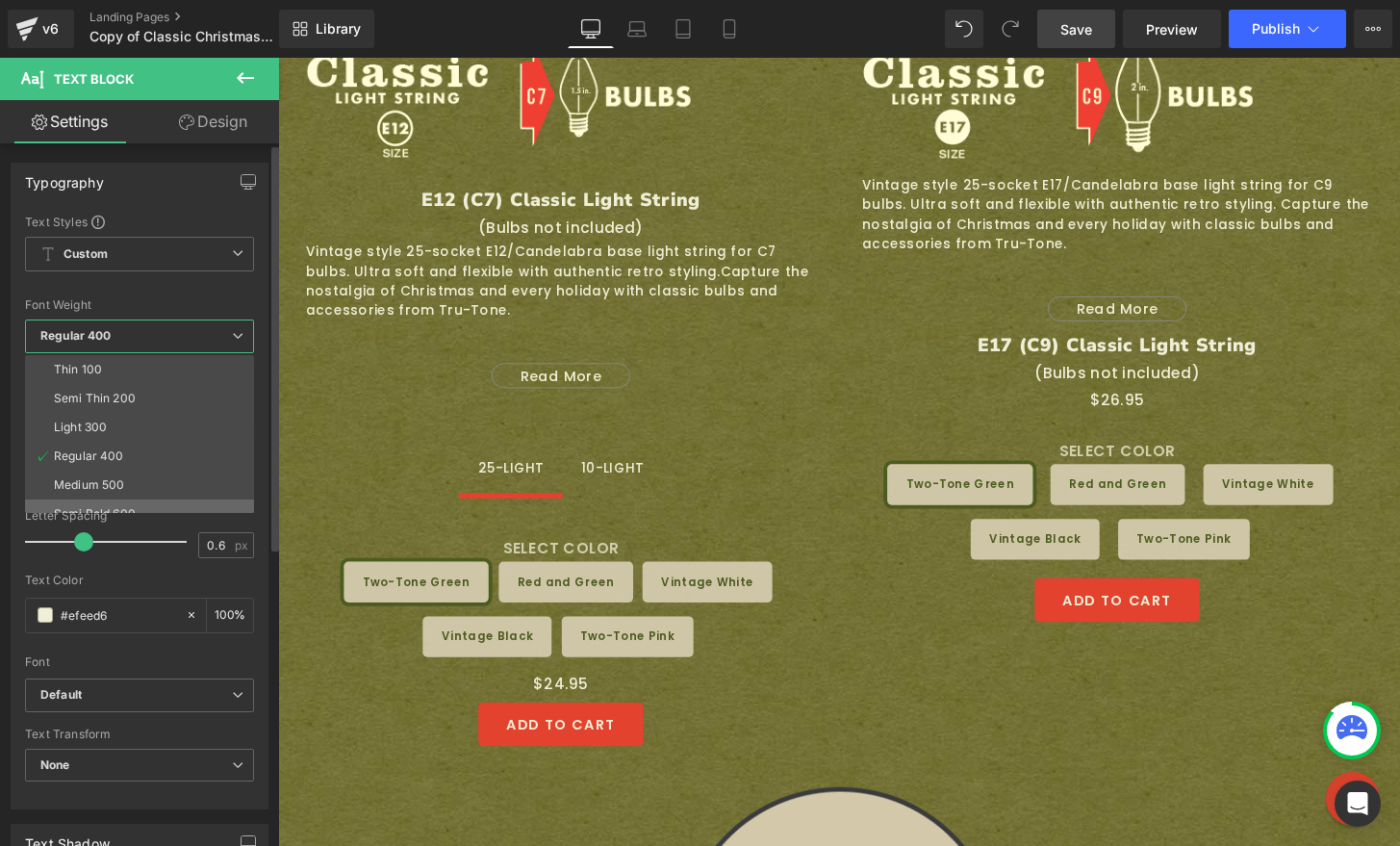 click on "Semi Bold 600" at bounding box center (143, 514) 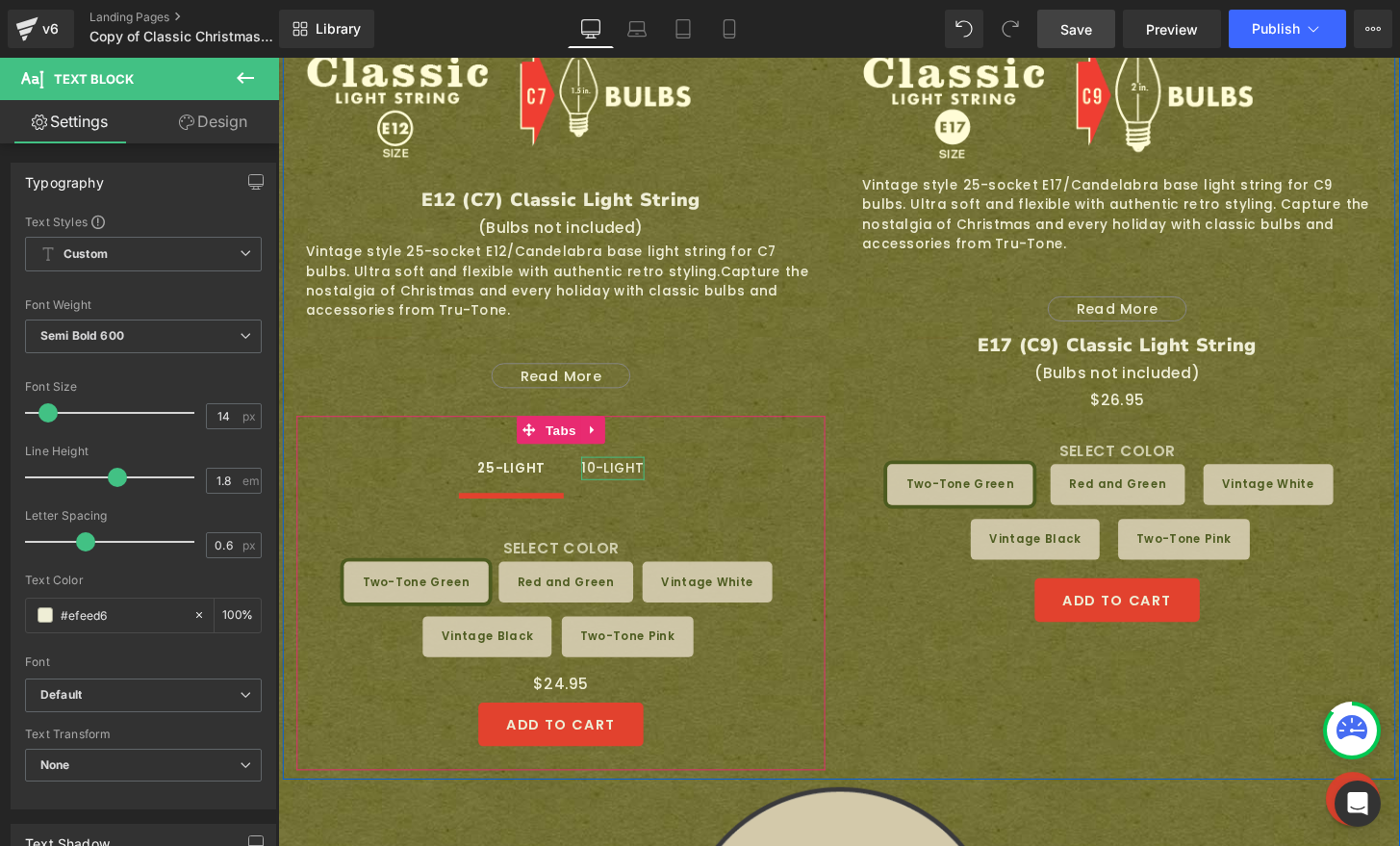 click on "10-LIGHT" at bounding box center [625, 483] 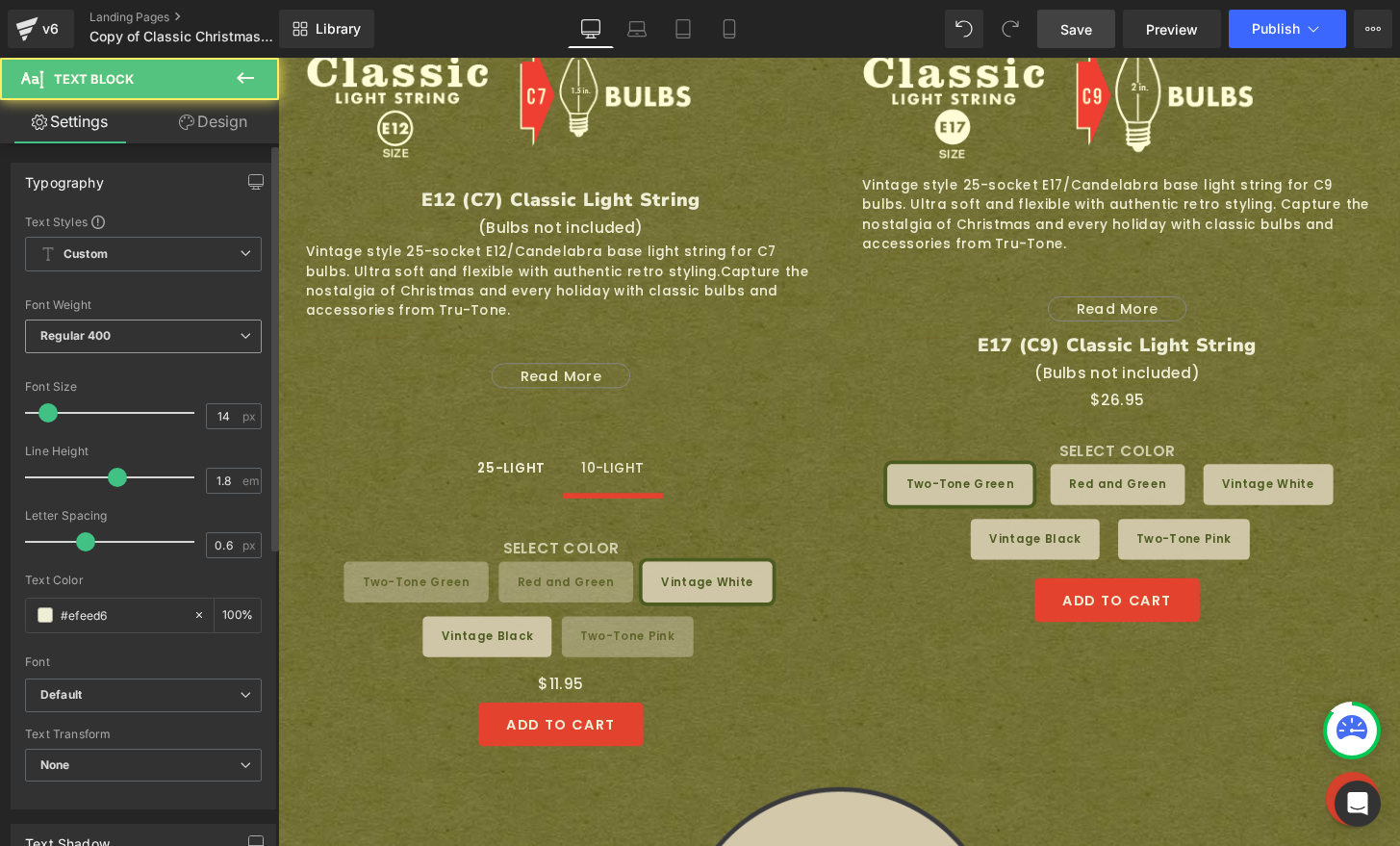 click on "Regular 400" at bounding box center [143, 336] 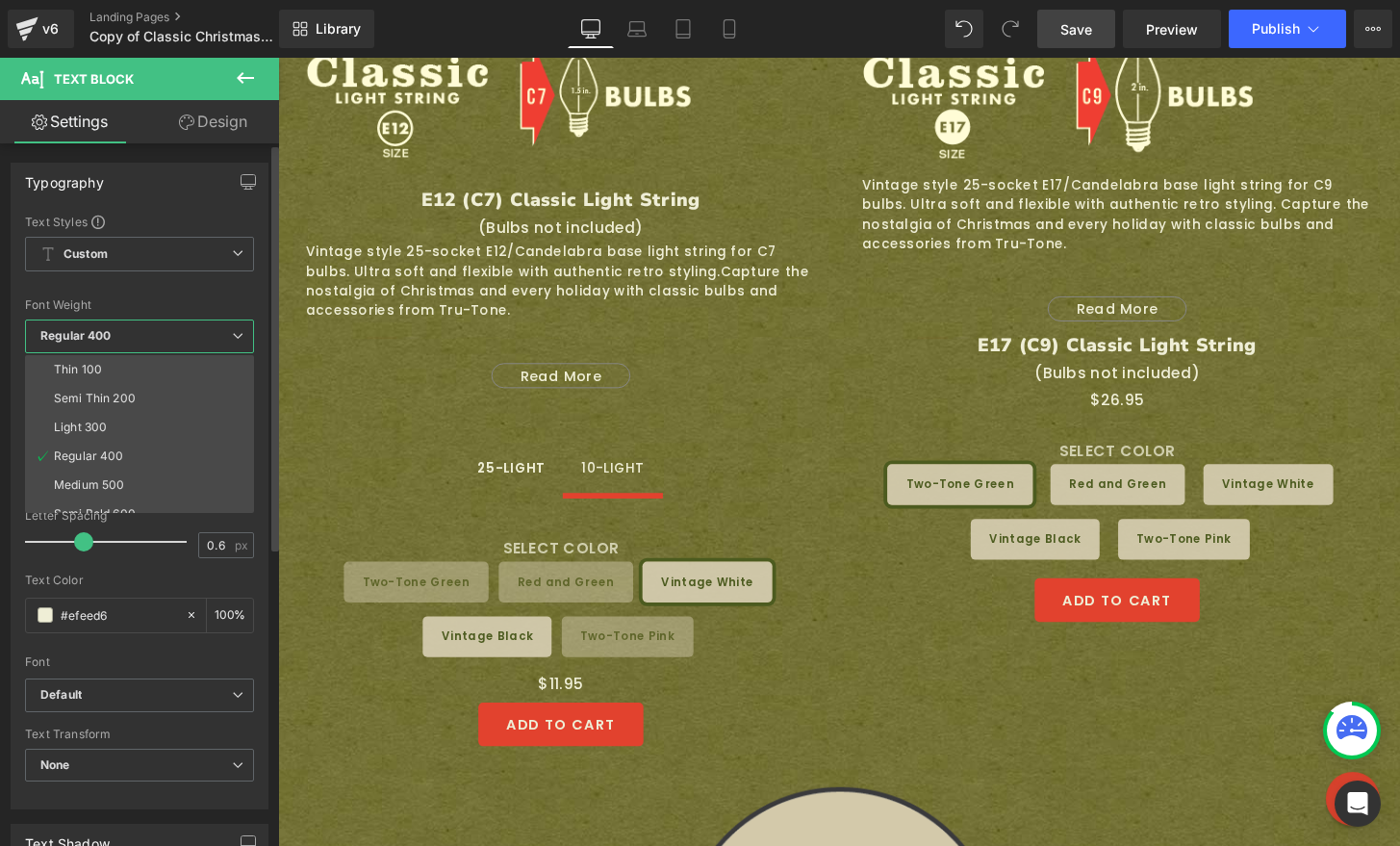 click on "Semi Bold 600" at bounding box center [94, 514] 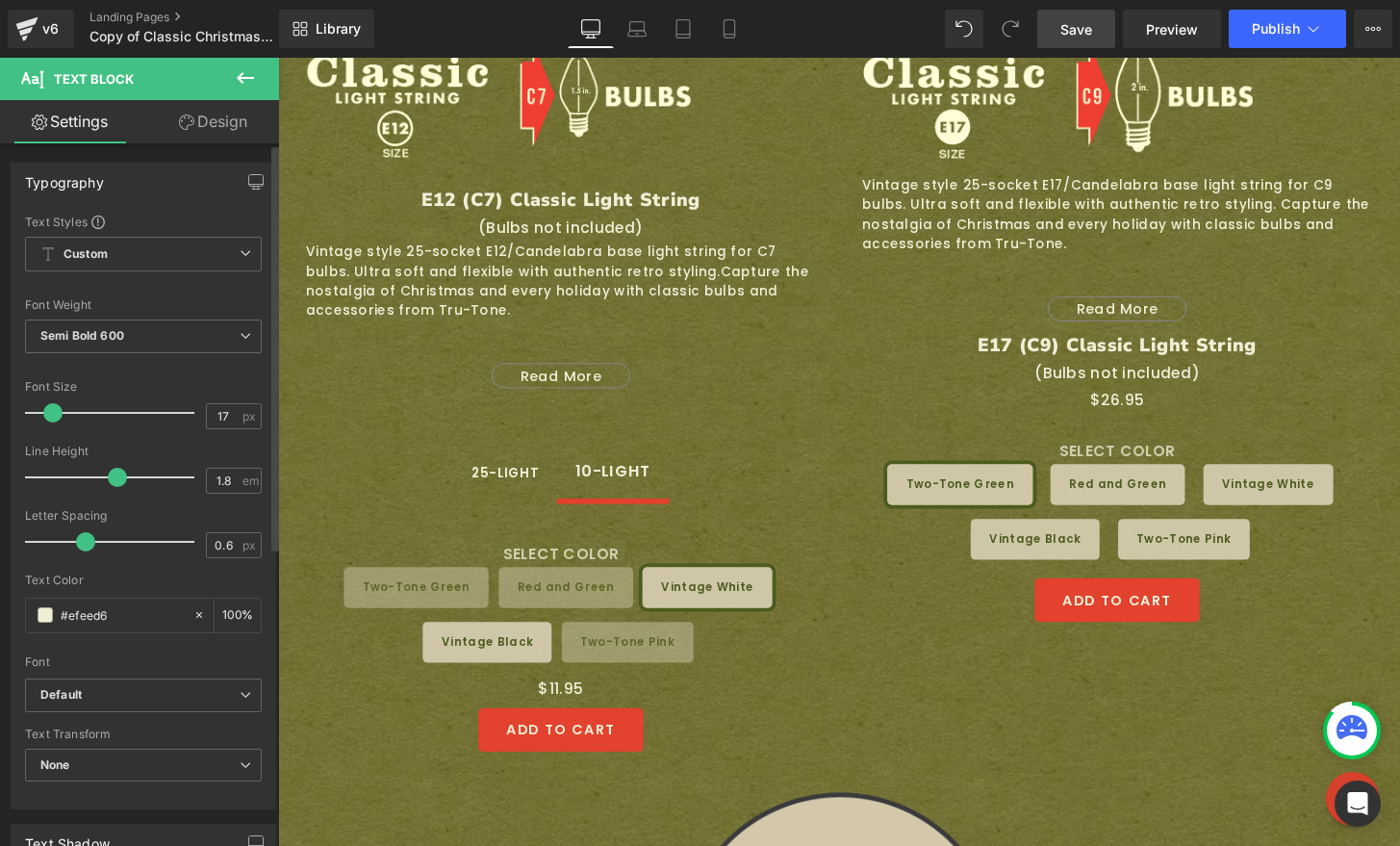 type on "18" 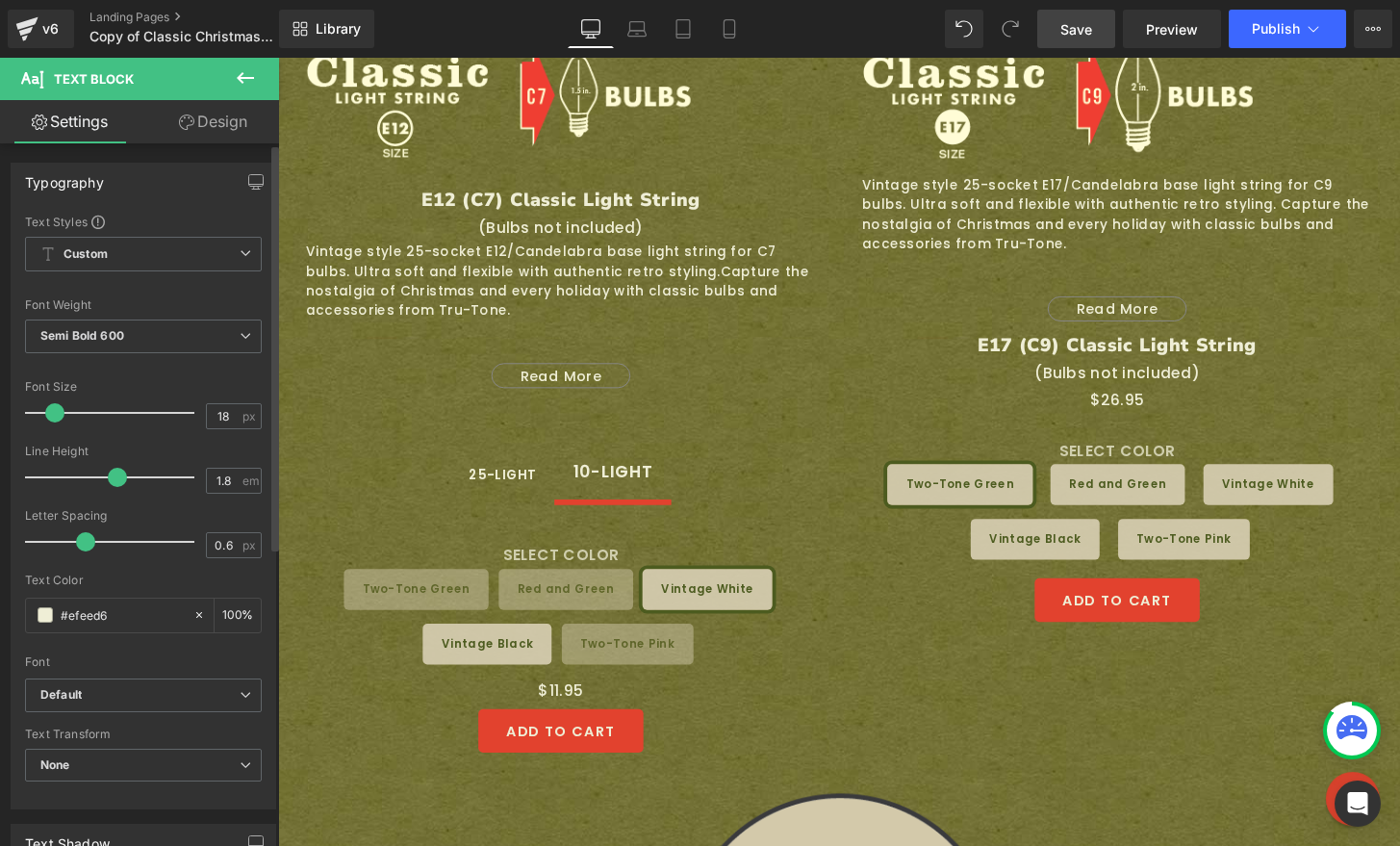 click at bounding box center [55, 413] 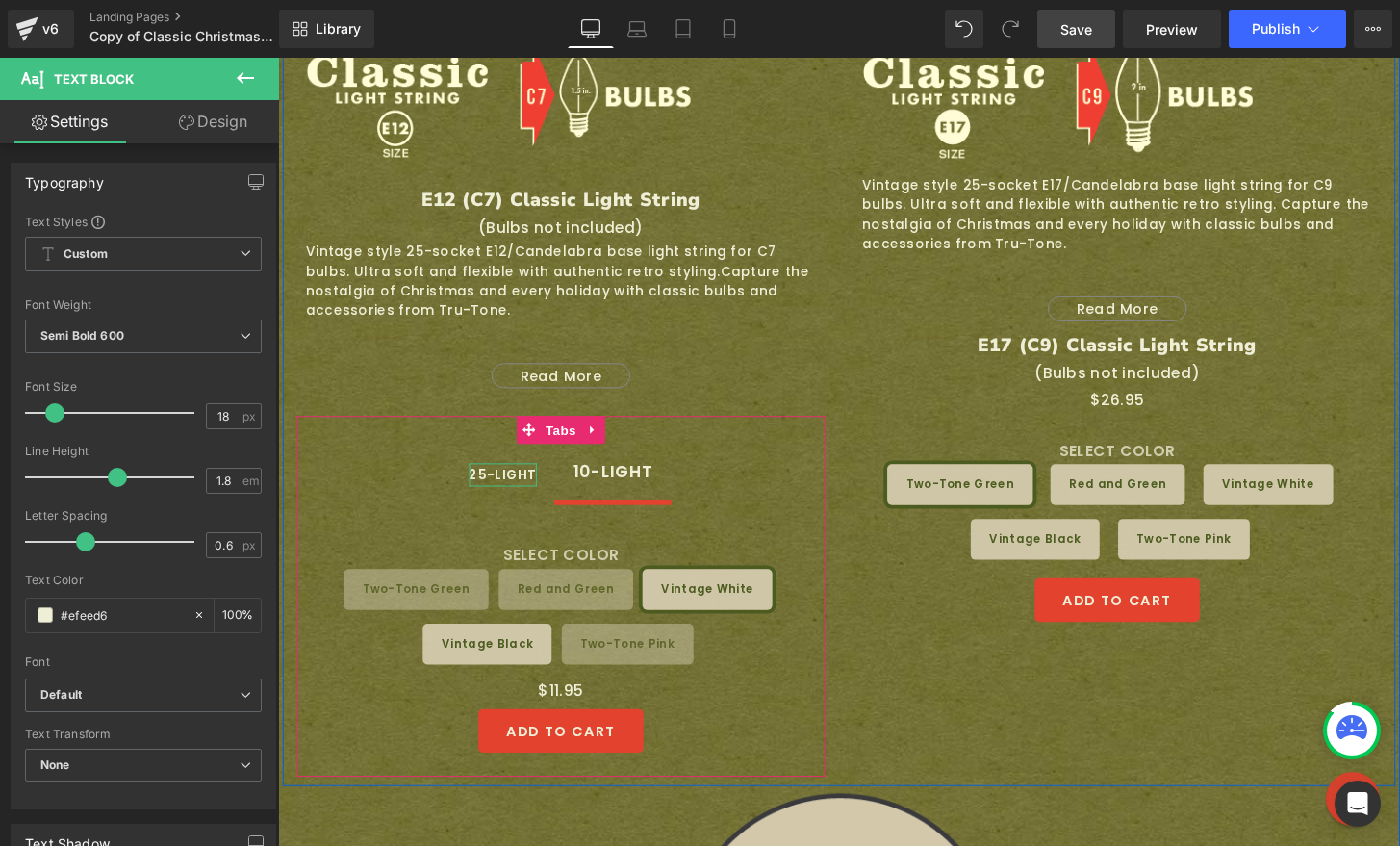 click on "25-LIGHT" at bounding box center (511, 490) 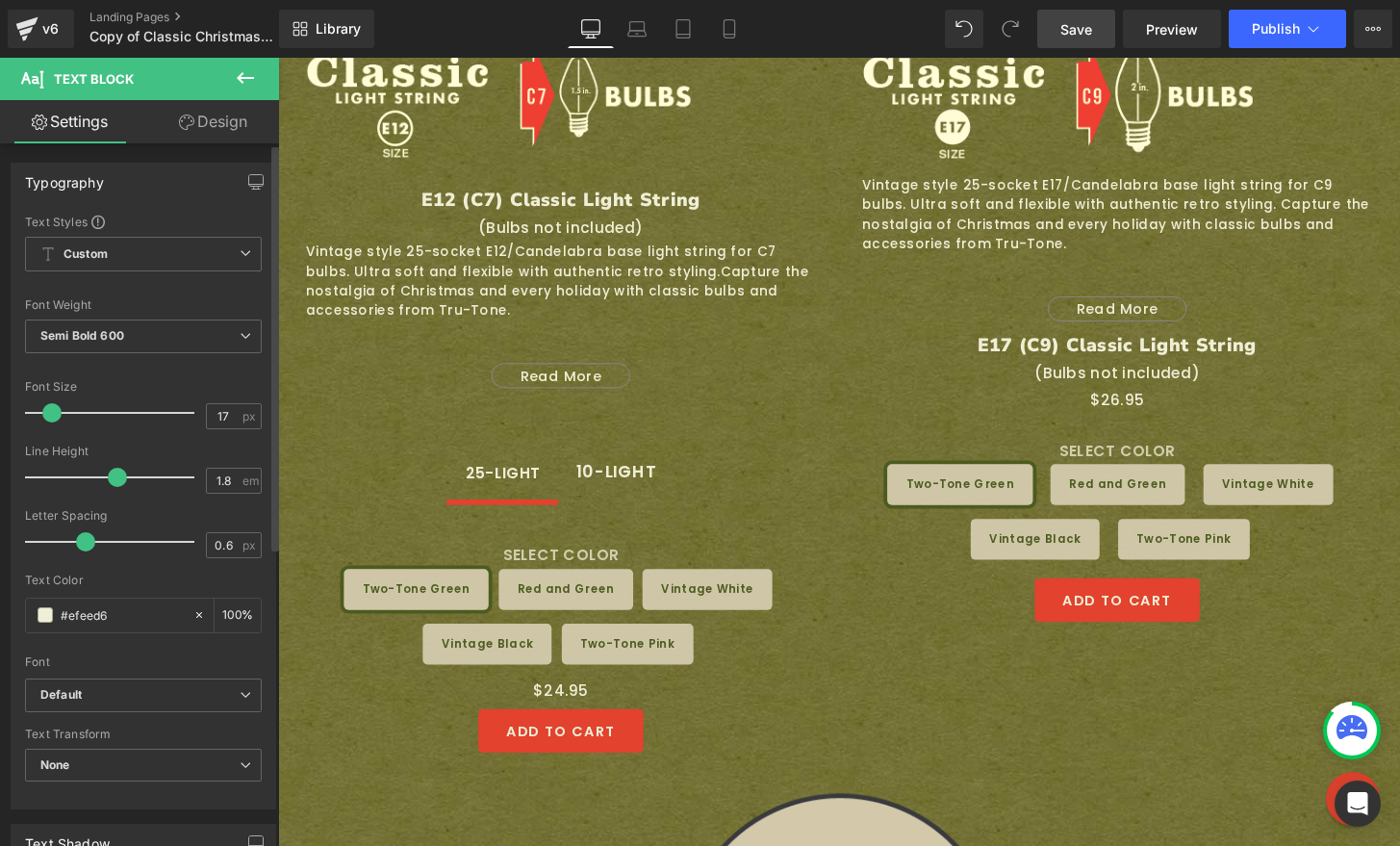 type on "18" 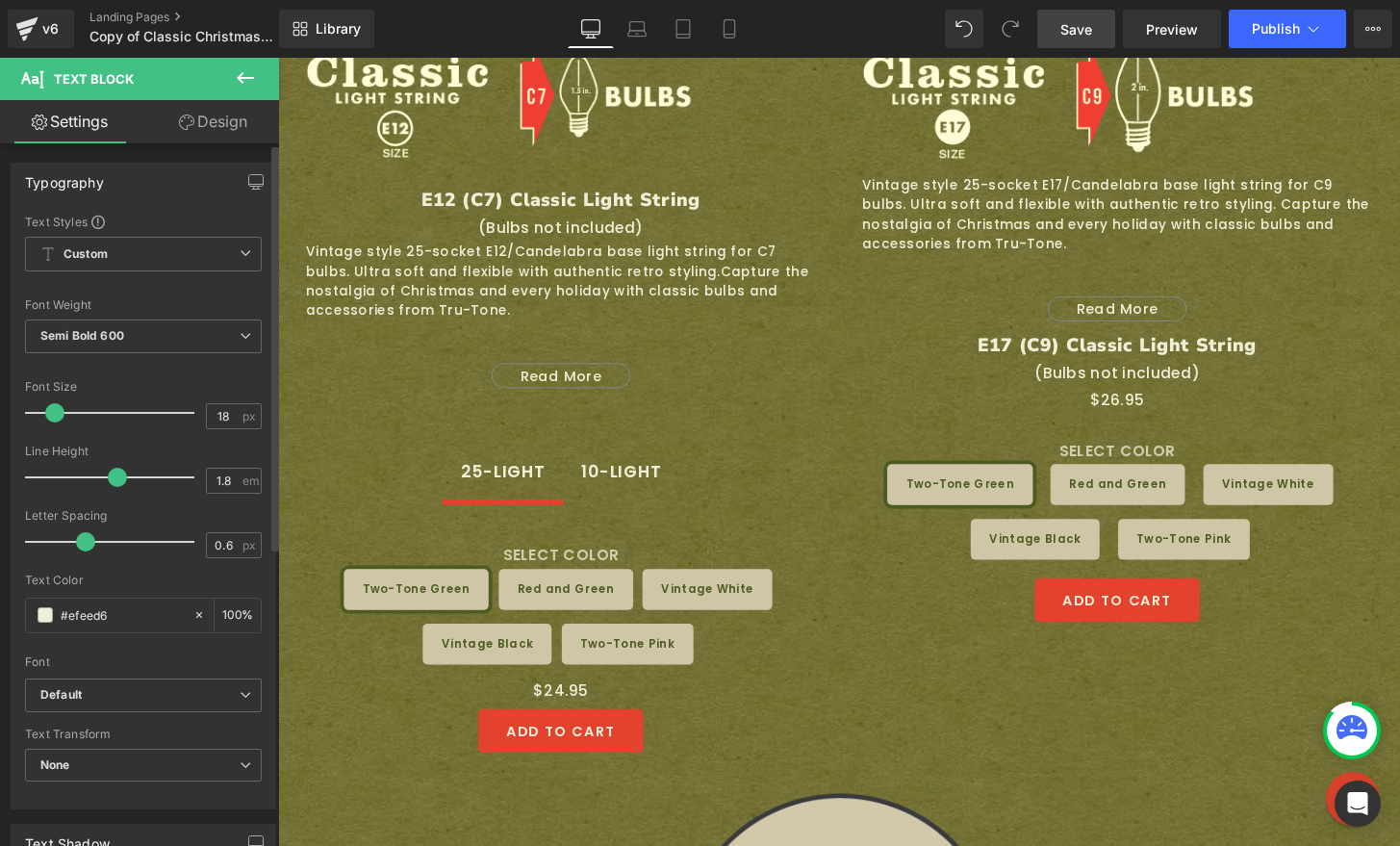 click at bounding box center [55, 413] 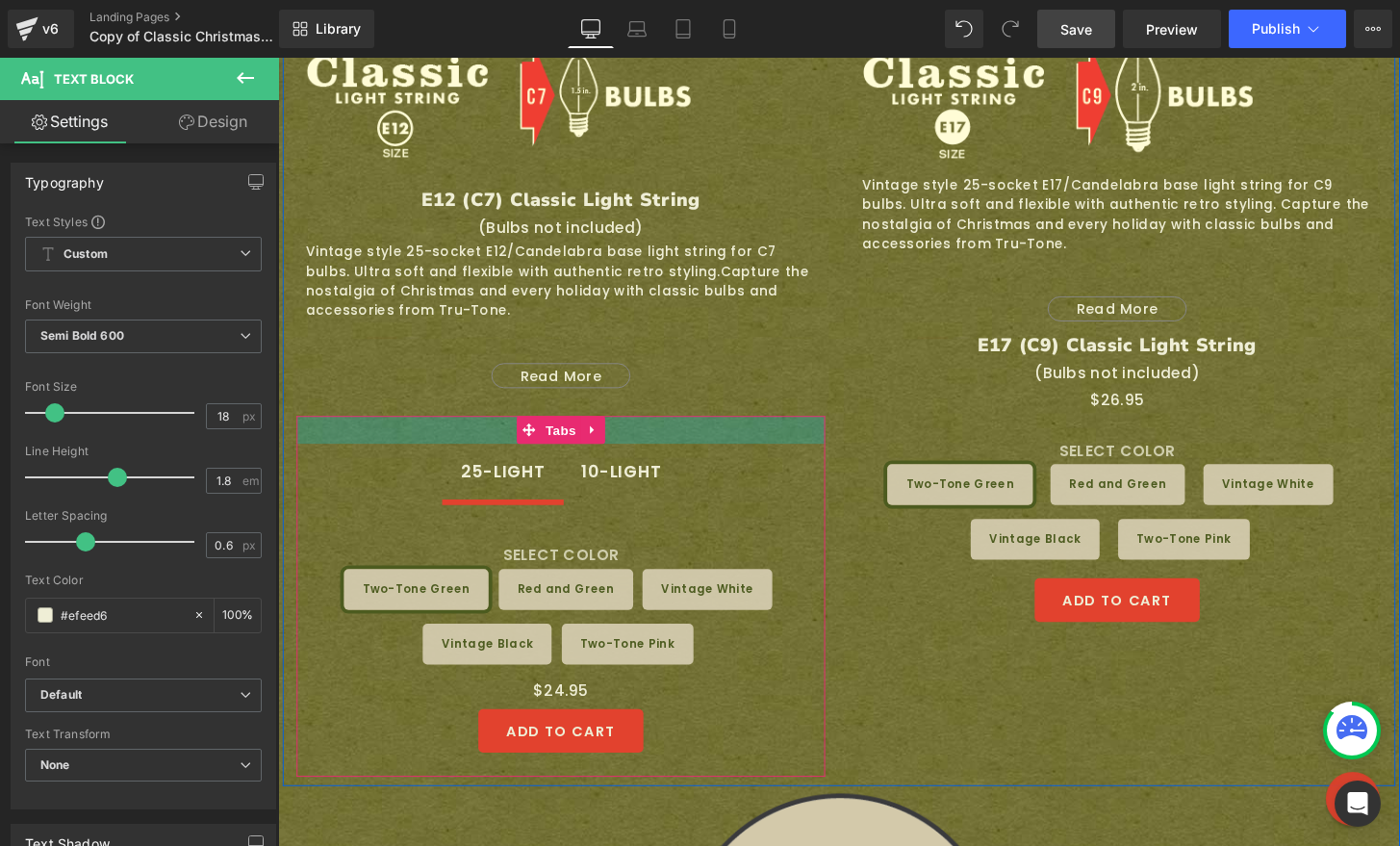 click at bounding box center [572, 444] 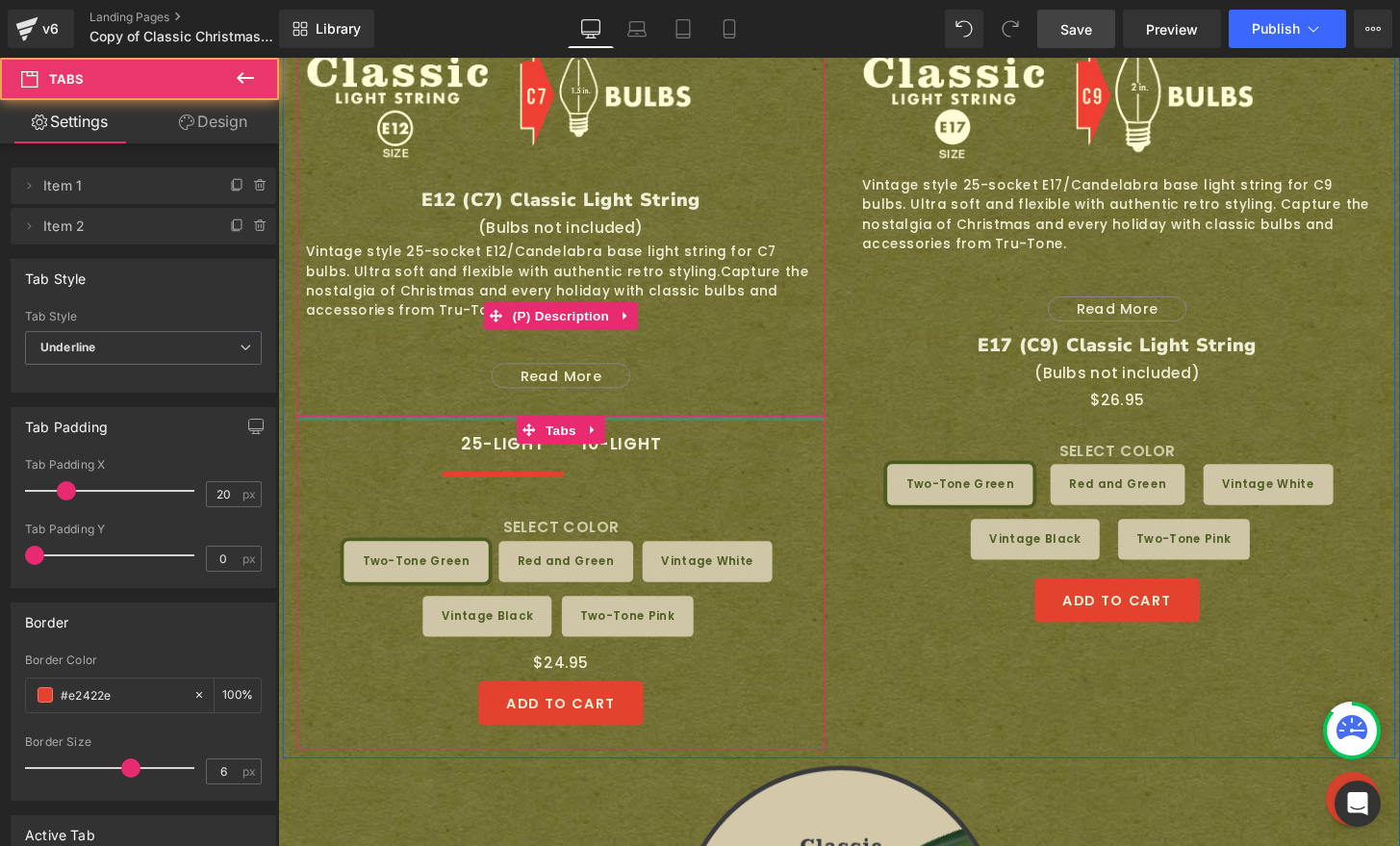 drag, startPoint x: 453, startPoint y: 400, endPoint x: 455, endPoint y: 350, distance: 50.03998 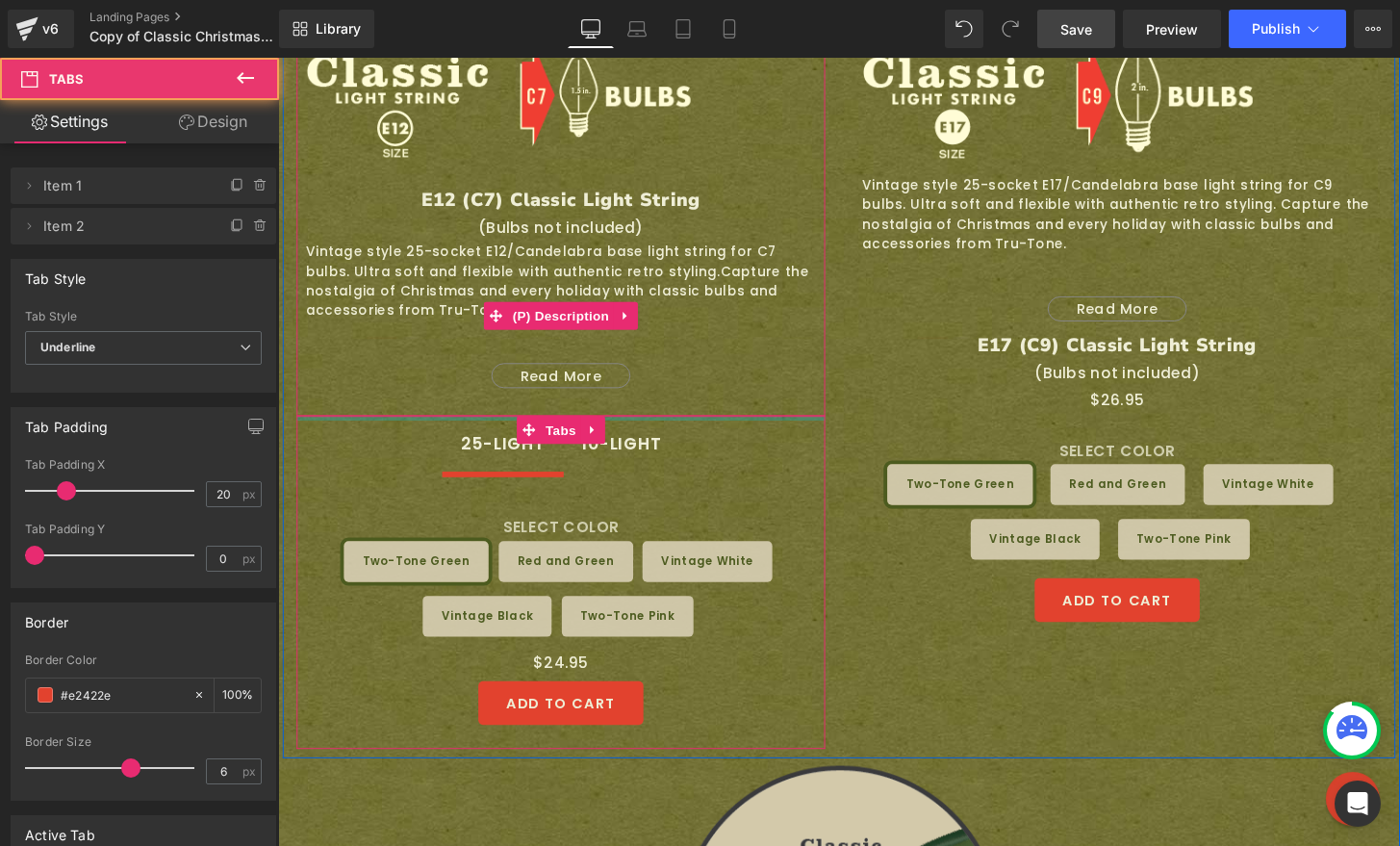 click on "Image
Image
Row
E12 (C7) Classic Light String
(P) Title (Bulbs not included) Text Block
Vintage style 25-socket E12/Candelabra base light string for C7 bulbs. Ultra soft and flexible with authentic retro styling.  Capture the nostalgia of Christmas and every holiday with classic bulbs and accessories from Tru-Tone.
Compatible with most C7 and other E12/Candelabra base bulbs  (Bulbs not included)
Additional features:
Total Length 26.5 feet. 18 in. lead and 12 in. tail, 25 or 10 - E12 sockets with 12 in. spacing
Twisted pair vinyl insulated wire
Socket clips for easy installation
Fuse Protected. 2 spares included
Only   15 watts" at bounding box center (572, 386) 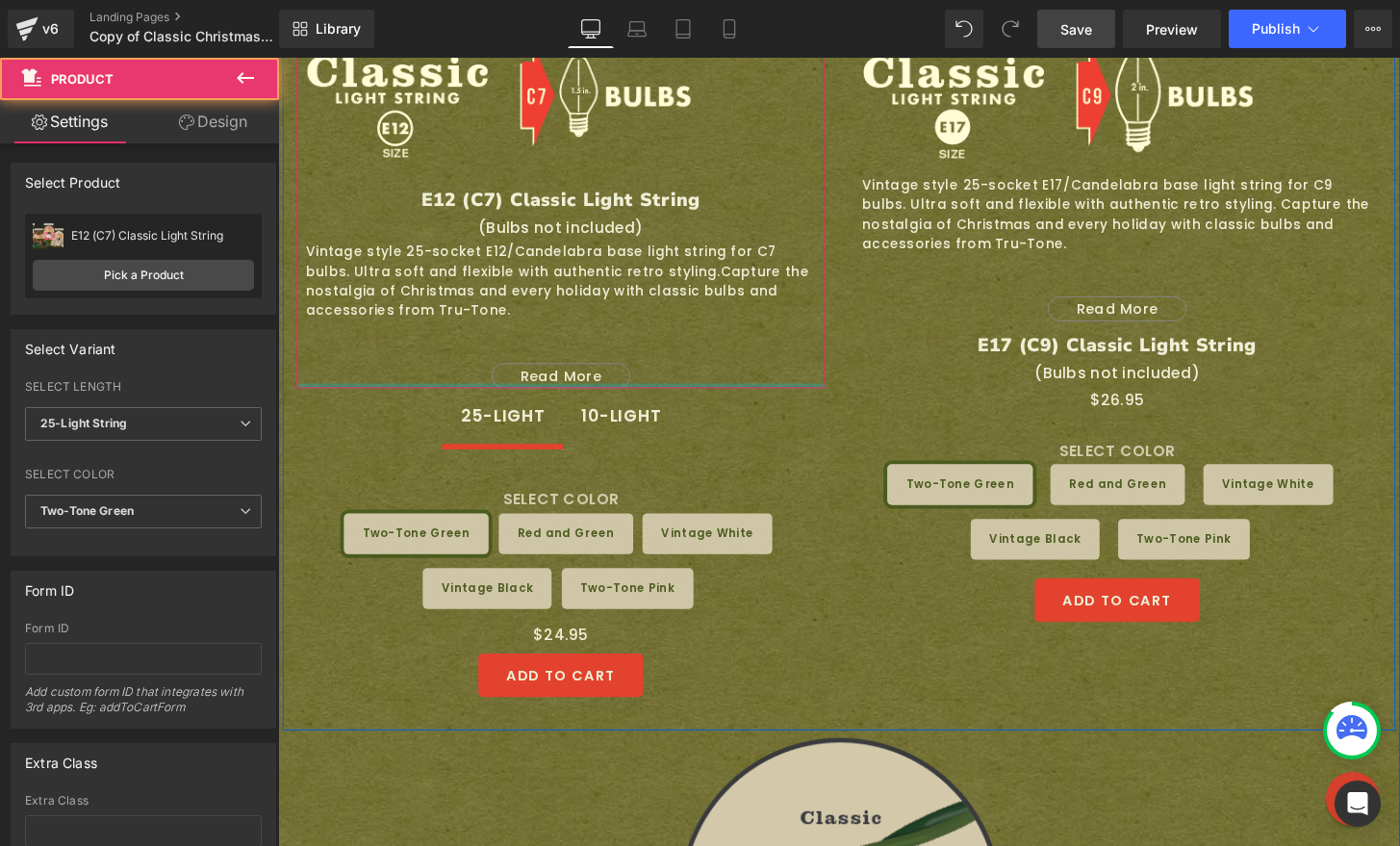 drag, startPoint x: 556, startPoint y: 386, endPoint x: 556, endPoint y: 350, distance: 36 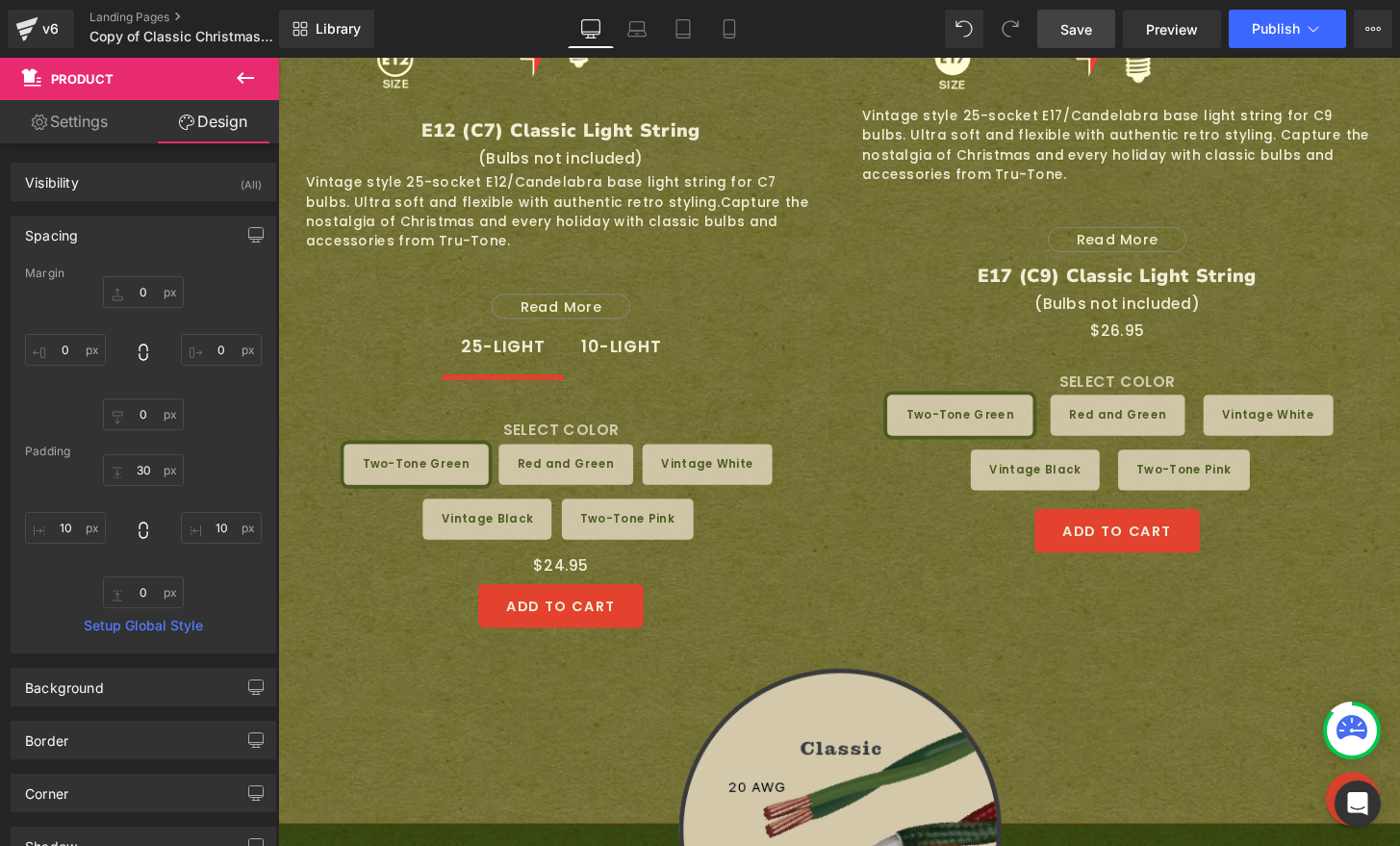 scroll, scrollTop: 1780, scrollLeft: 0, axis: vertical 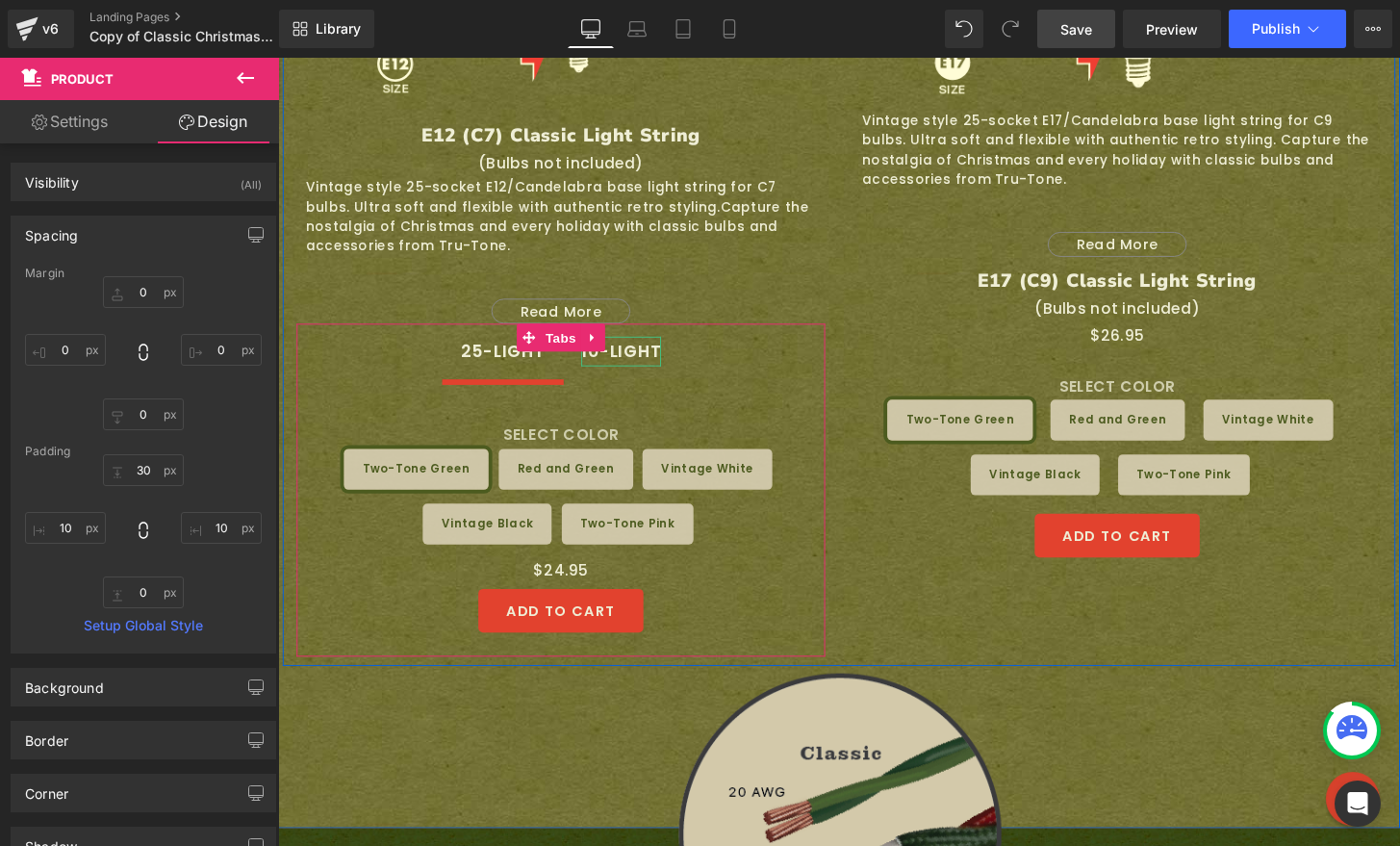 click on "10-LIGHT" at bounding box center [634, 363] 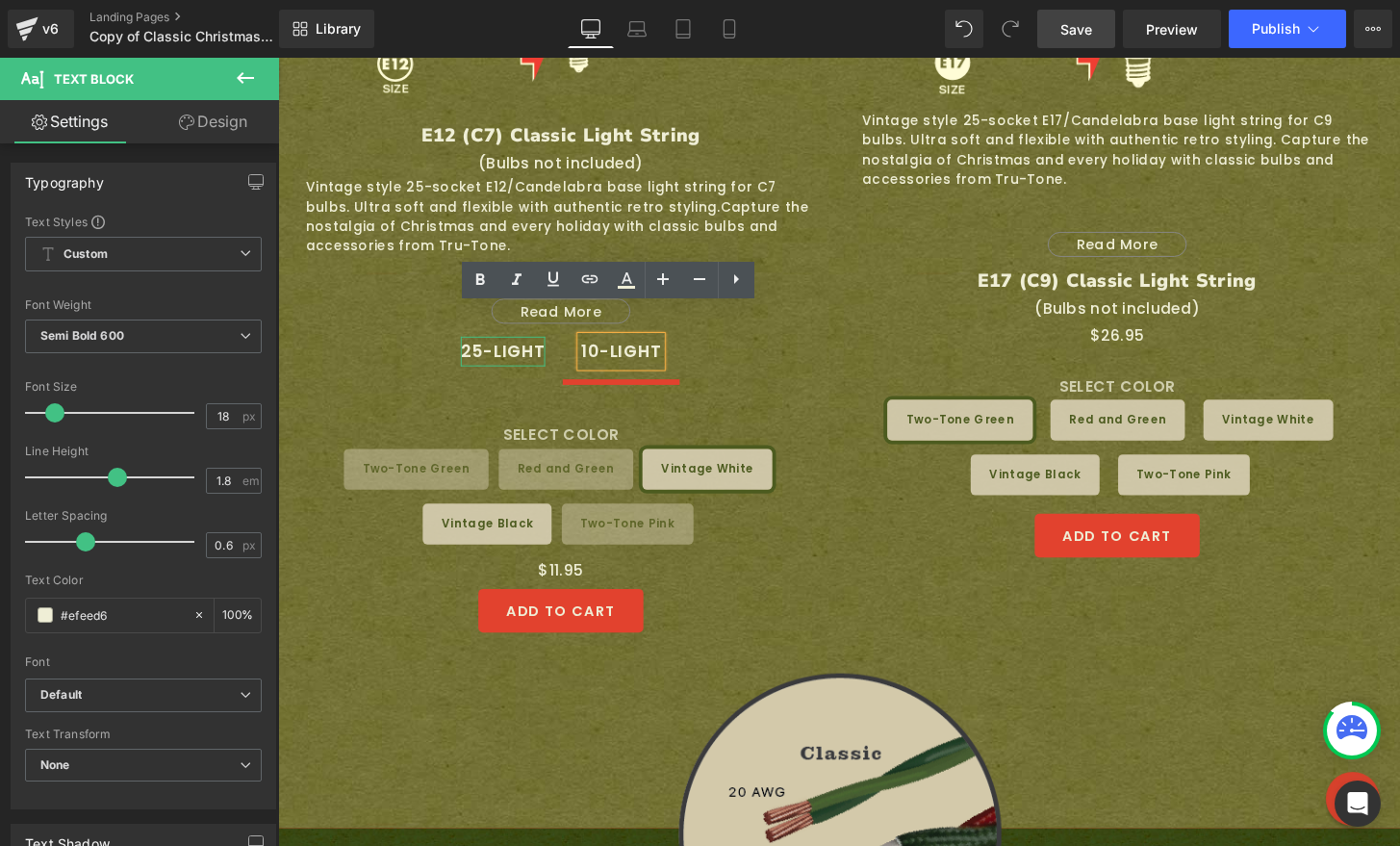click on "25-LIGHT" at bounding box center (511, 363) 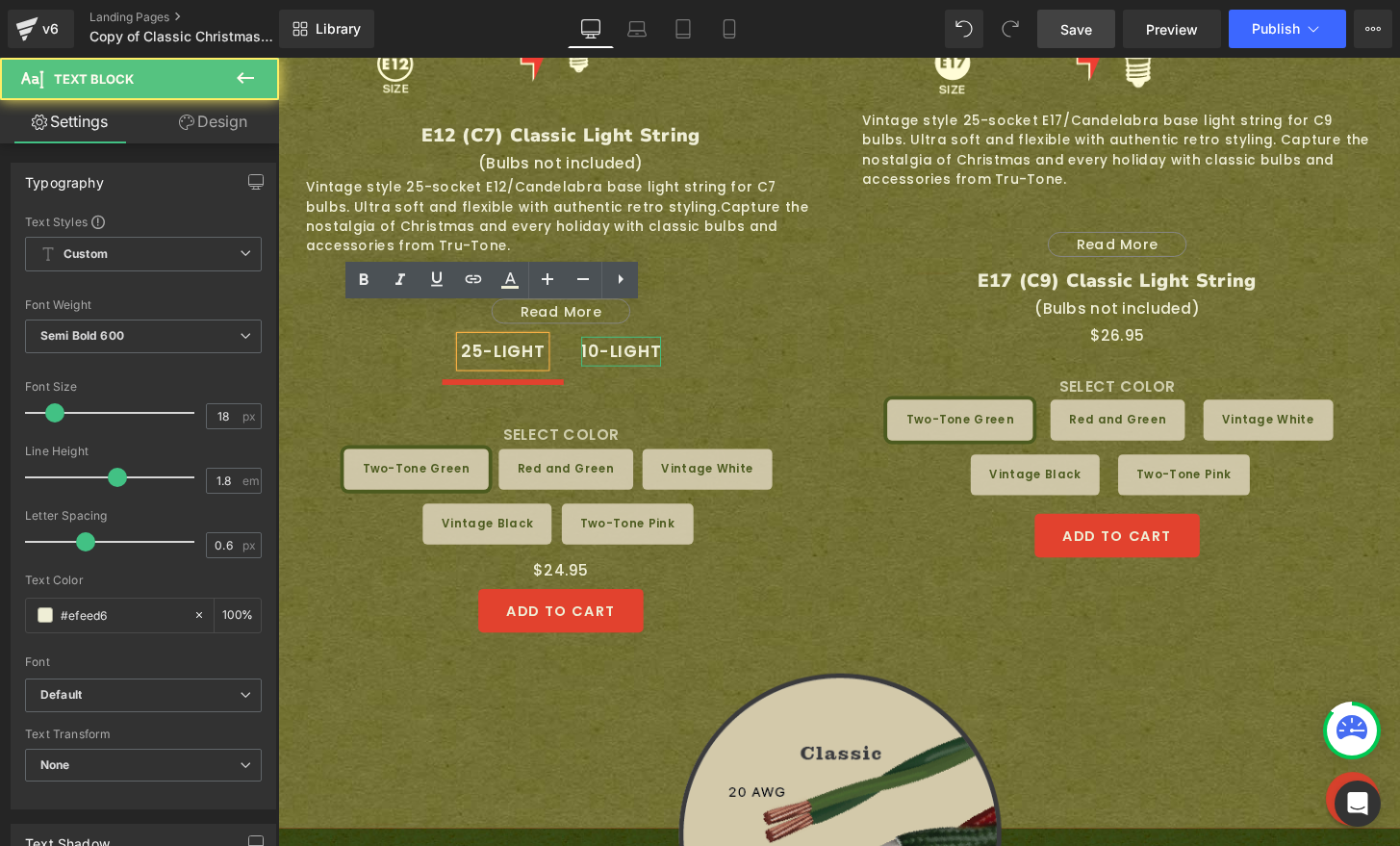 click on "10-LIGHT" at bounding box center (634, 363) 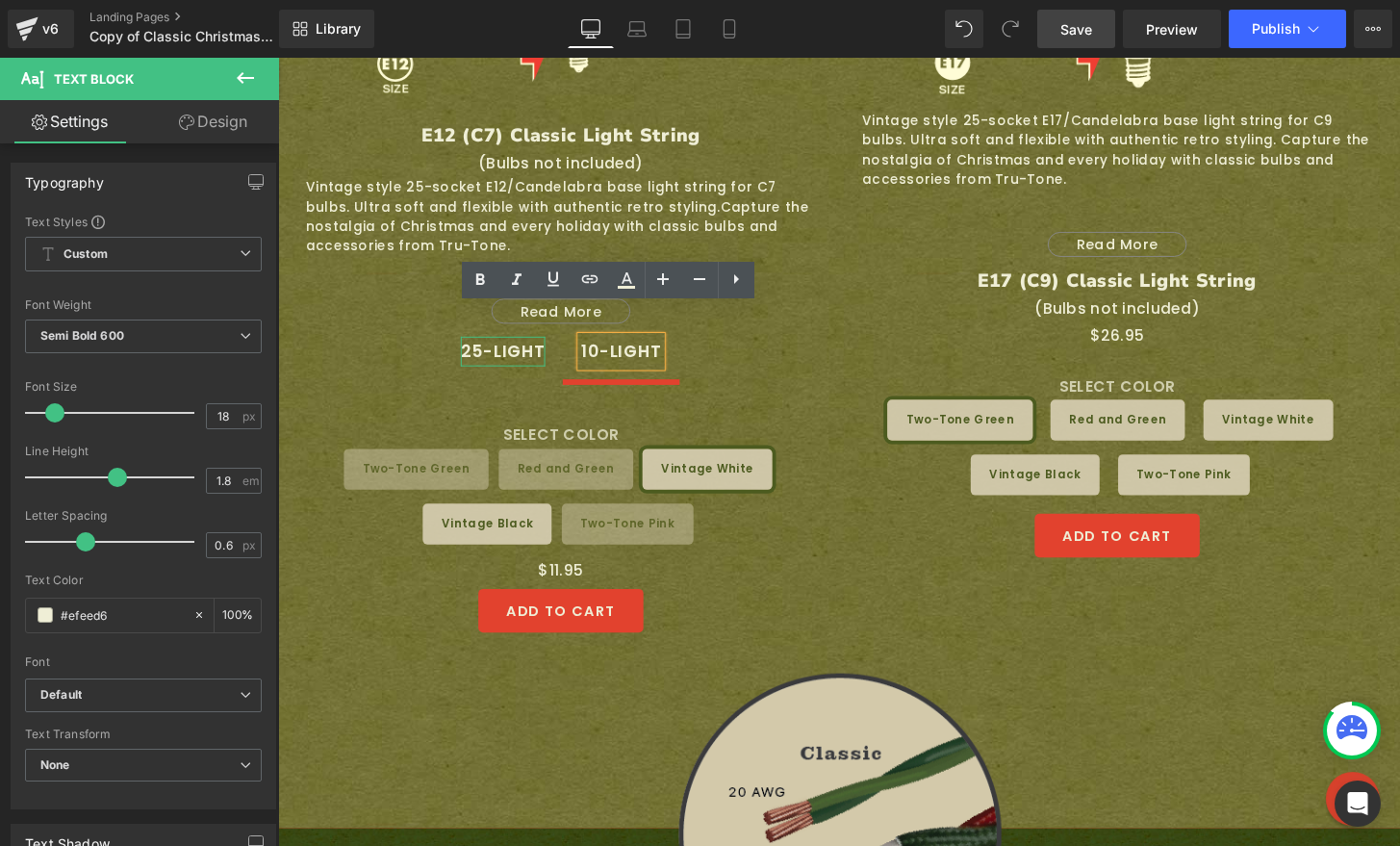click on "25-LIGHT" at bounding box center [511, 363] 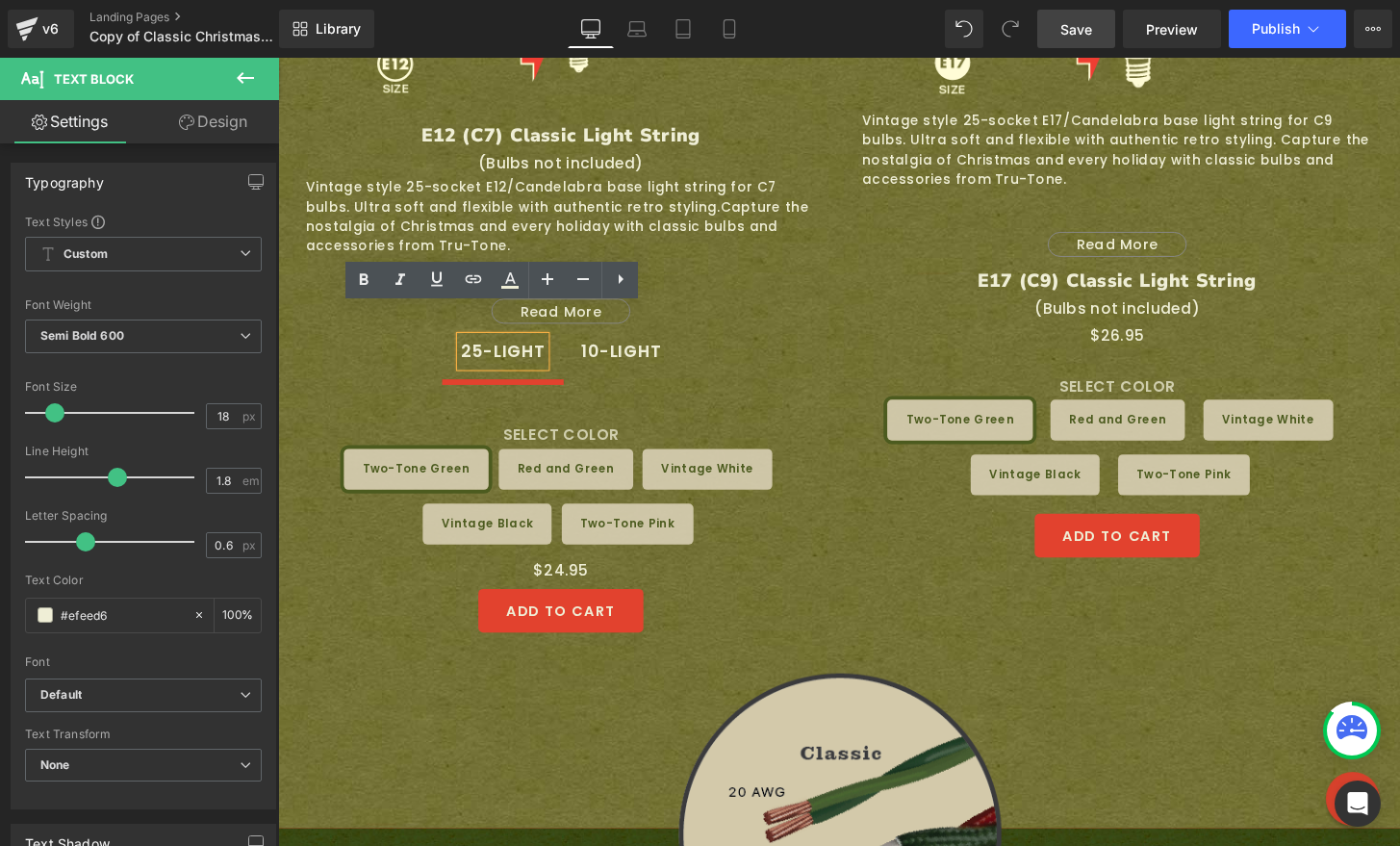 click on "10-LIGHT" at bounding box center [634, 363] 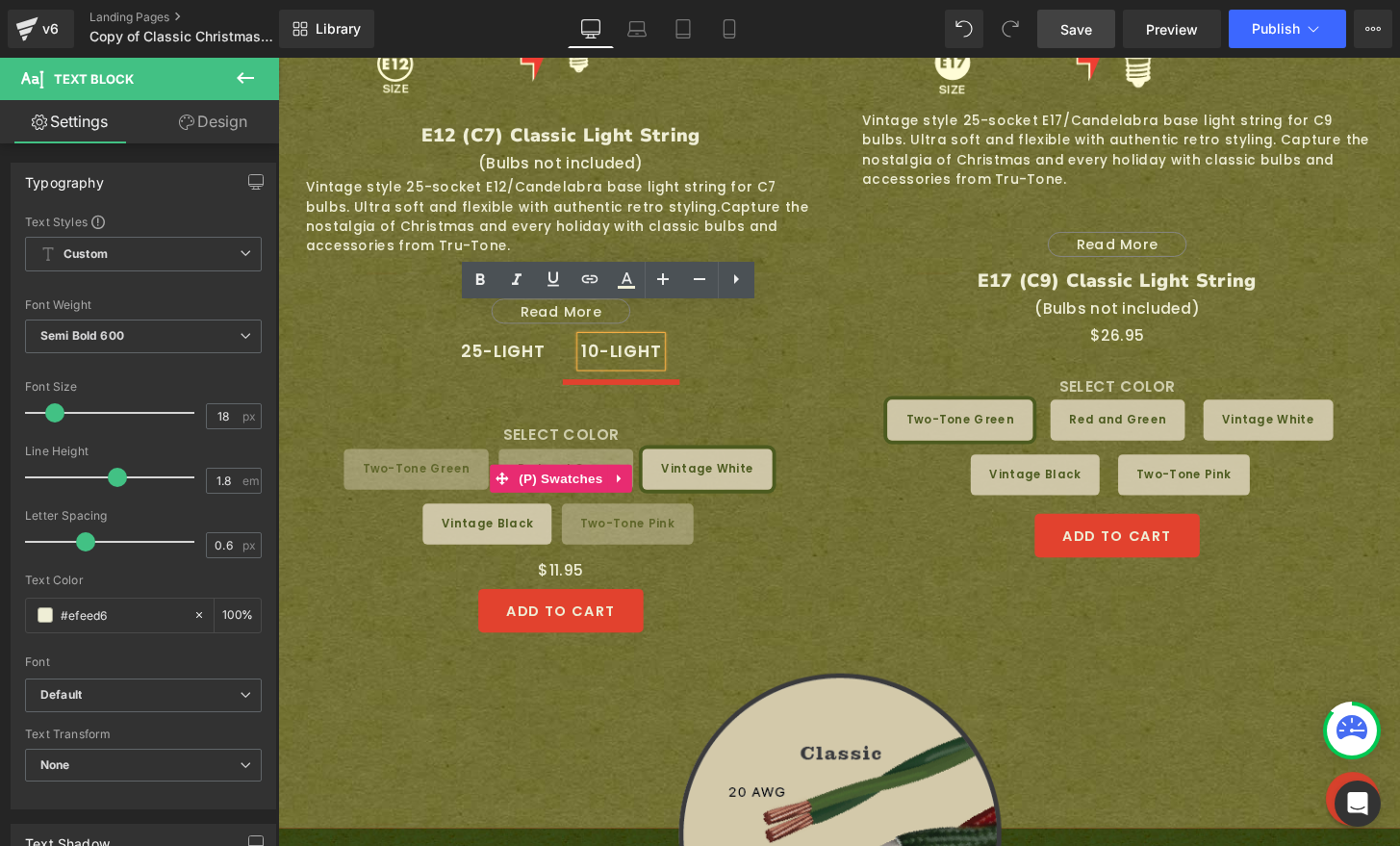 click on "SELECT COLOR" at bounding box center (572, 451) 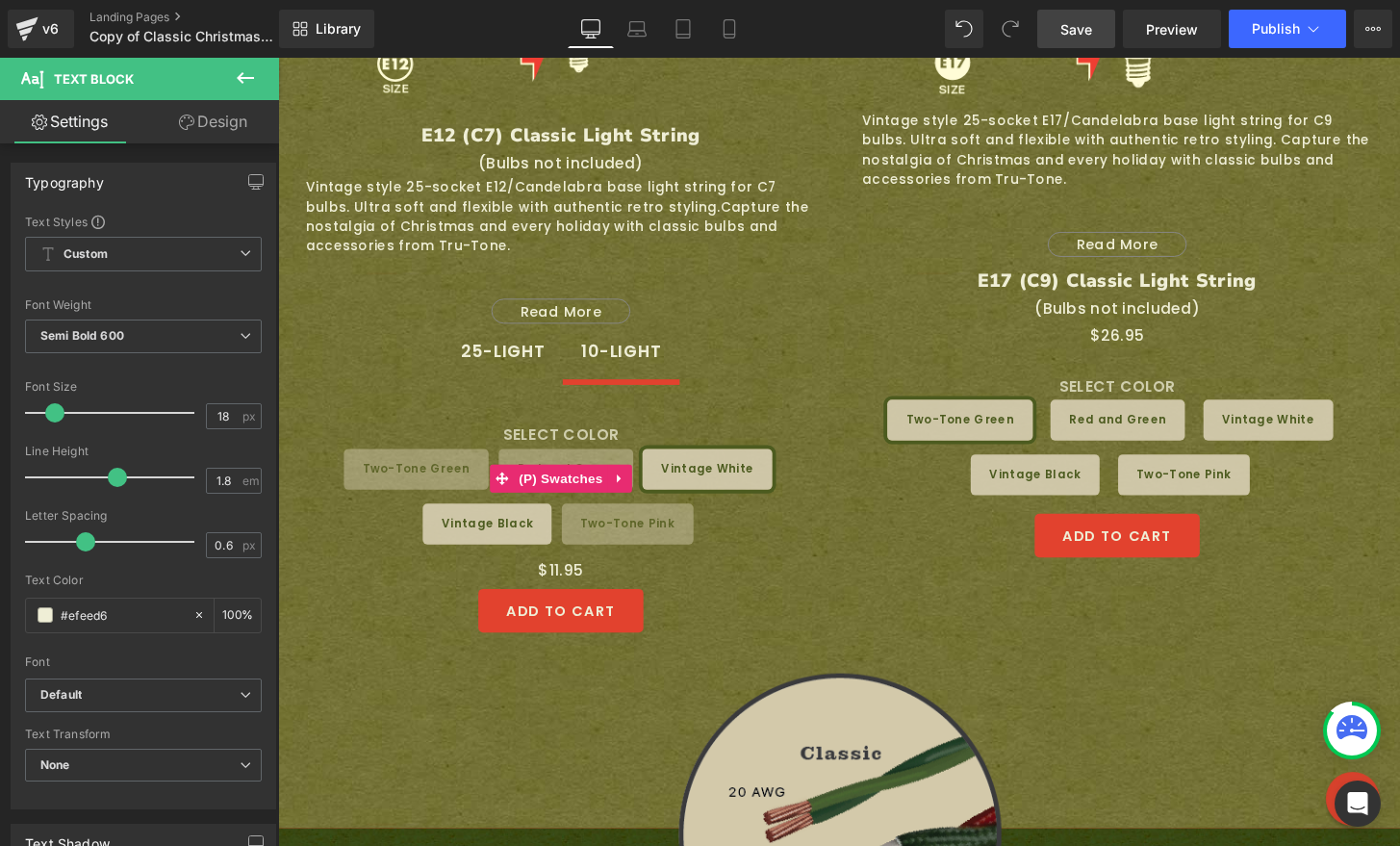 click on "SELECT COLOR" at bounding box center [572, 451] 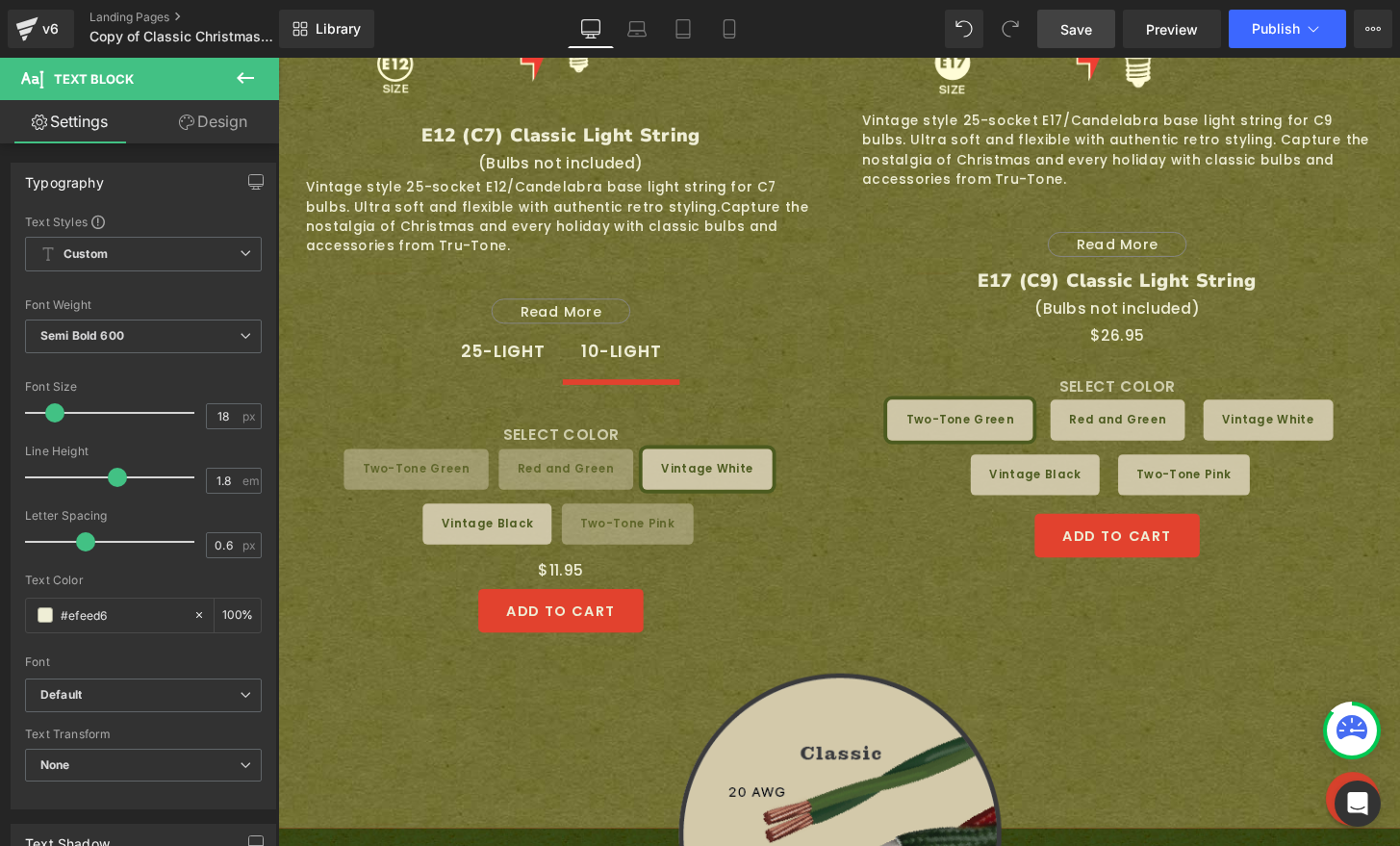 click 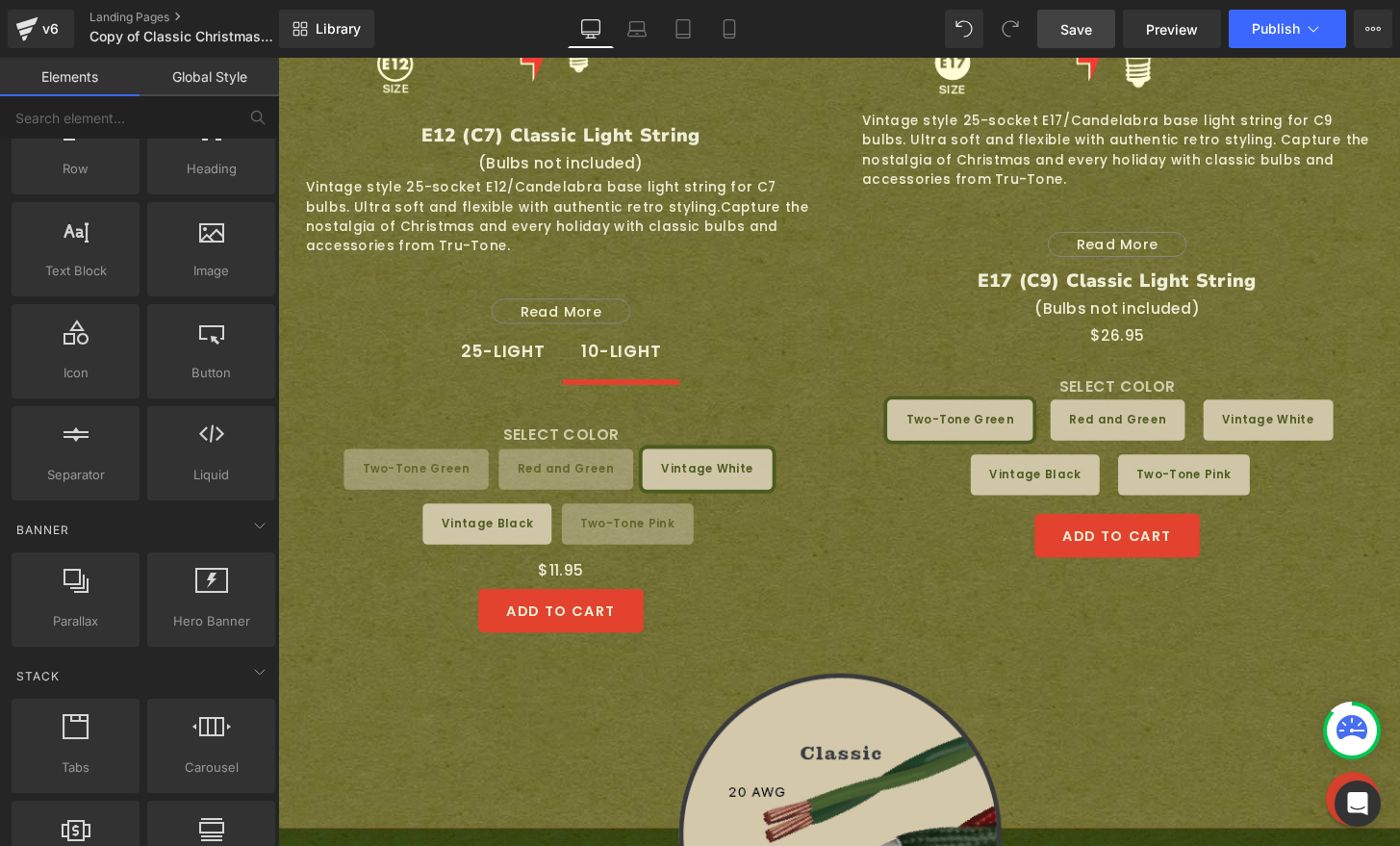scroll, scrollTop: 0, scrollLeft: 0, axis: both 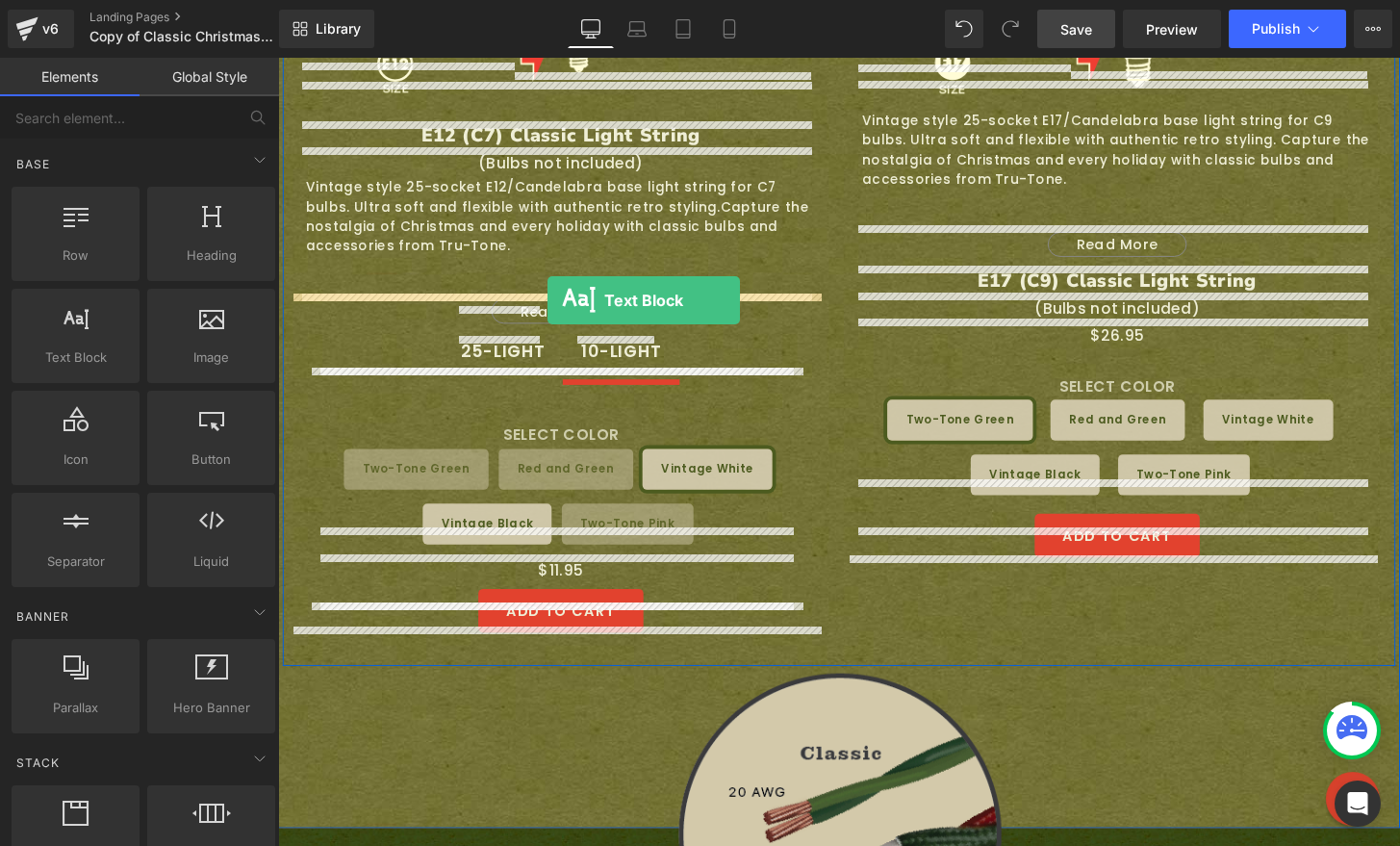 drag, startPoint x: 485, startPoint y: 343, endPoint x: 558, endPoint y: 310, distance: 80.11242 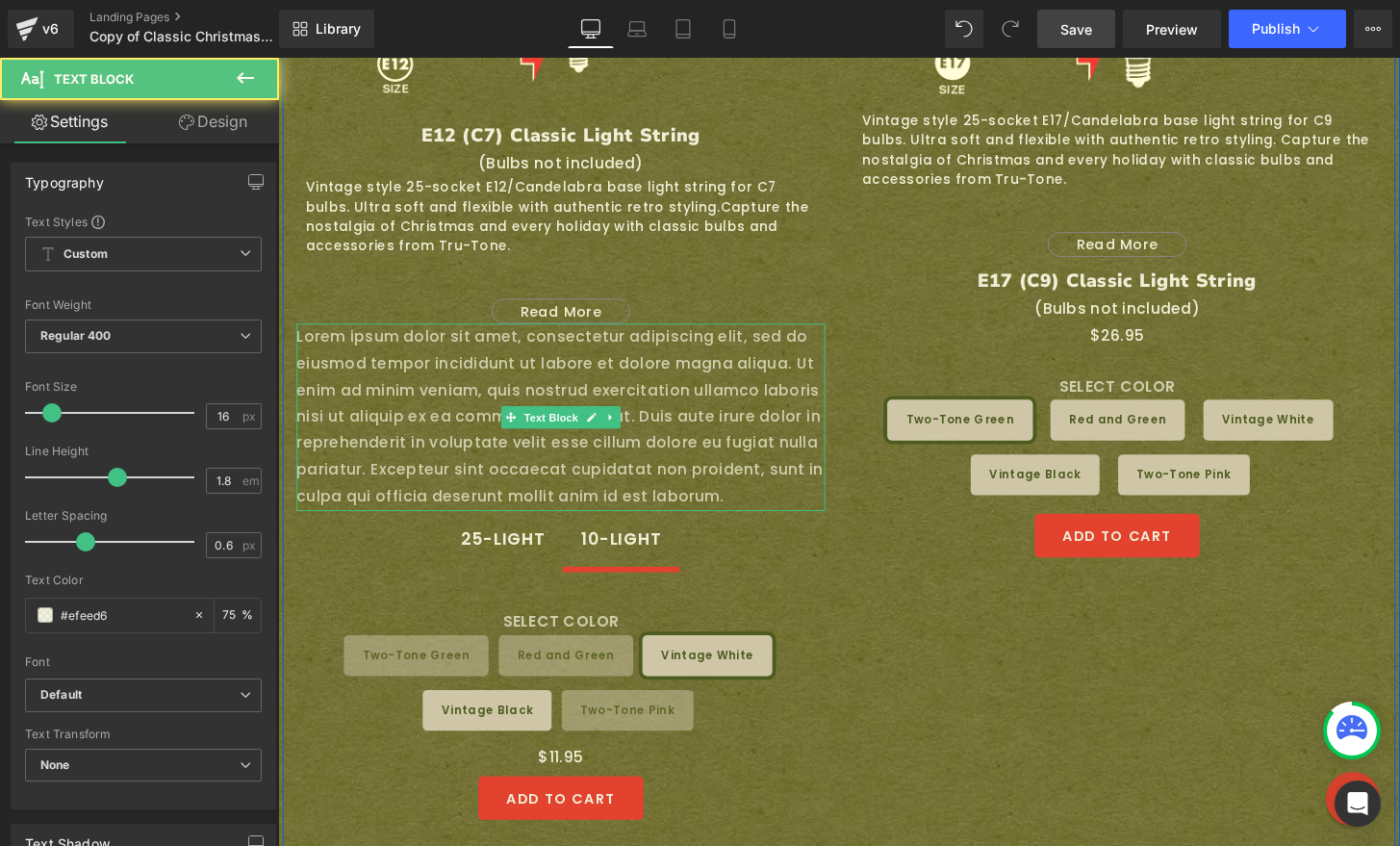 click on "Lorem ipsum dolor sit amet, consectetur adipiscing elit, sed do eiusmod tempor incididunt ut labore et dolore magna aliqua. Ut enim ad minim veniam, quis nostrud exercitation ullamco laboris nisi ut aliquip ex ea commodo consequat. Duis aute irure dolor in reprehenderit in voluptate velit esse cillum dolore eu fugiat nulla pariatur. Excepteur sint occaecat cupidatat non proident, sunt in culpa qui officia deserunt mollit anim id est laborum." at bounding box center [572, 431] 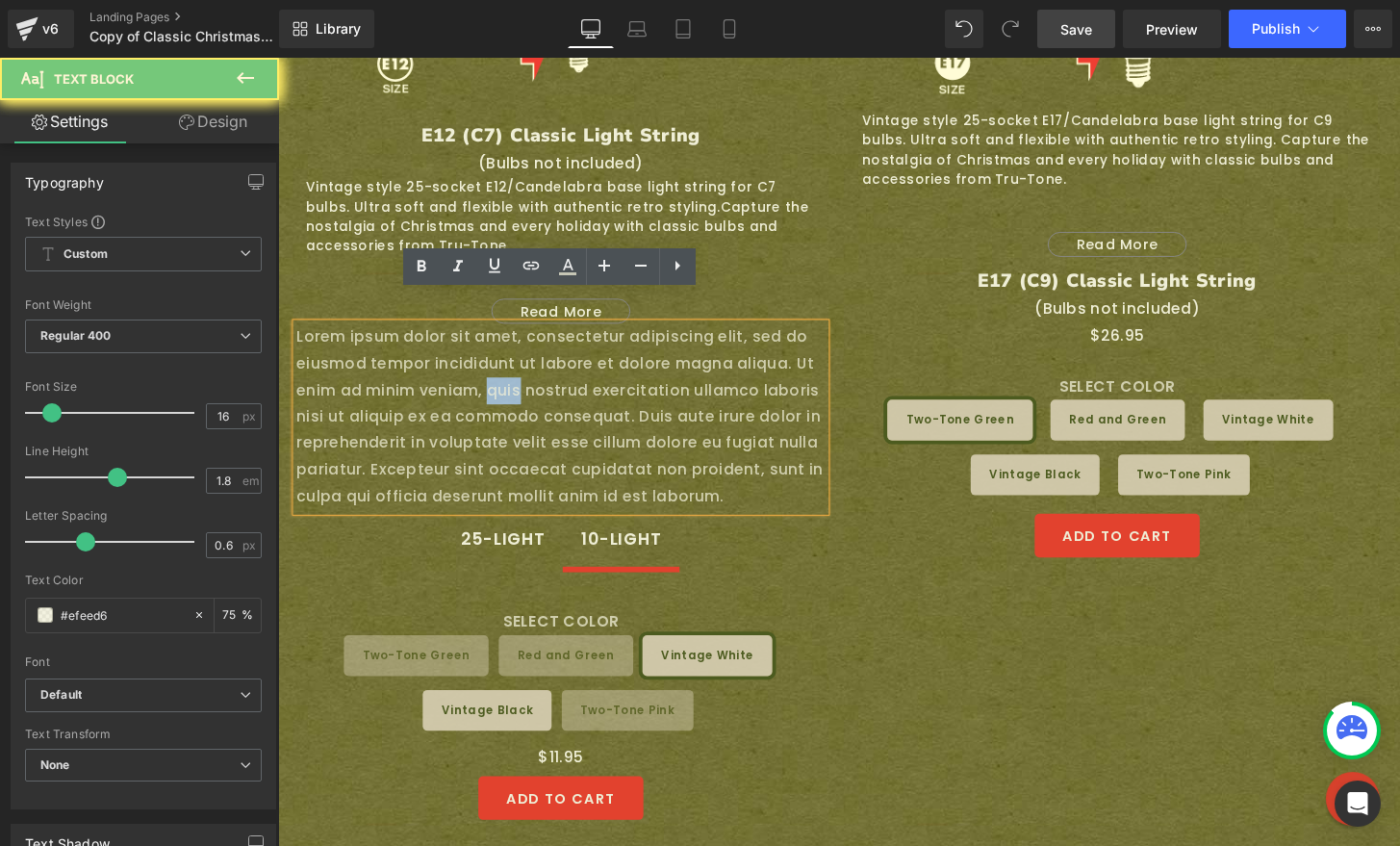 click on "Lorem ipsum dolor sit amet, consectetur adipiscing elit, sed do eiusmod tempor incididunt ut labore et dolore magna aliqua. Ut enim ad minim veniam, quis nostrud exercitation ullamco laboris nisi ut aliquip ex ea commodo consequat. Duis aute irure dolor in reprehenderit in voluptate velit esse cillum dolore eu fugiat nulla pariatur. Excepteur sint occaecat cupidatat non proident, sunt in culpa qui officia deserunt mollit anim id est laborum." at bounding box center [572, 431] 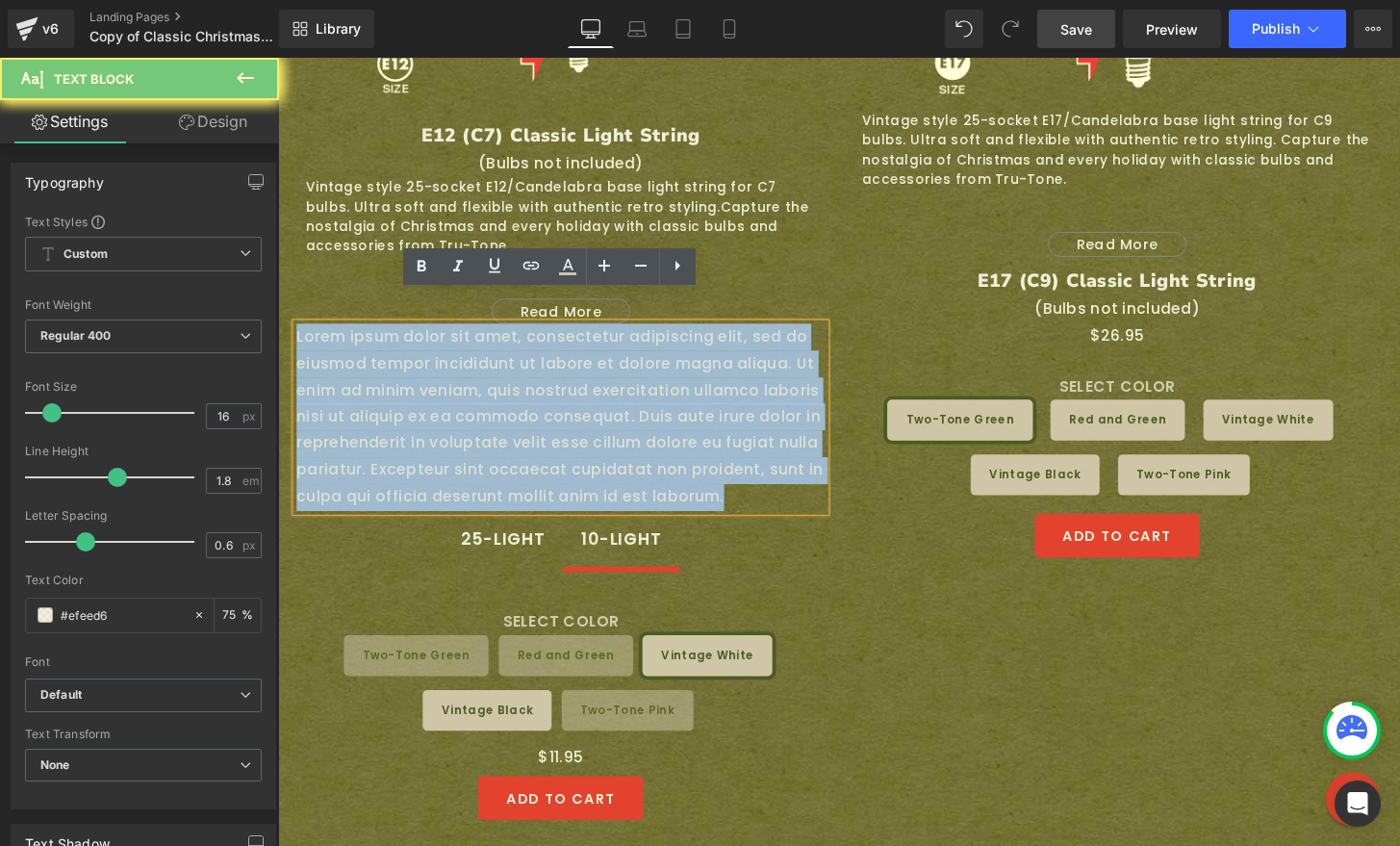 click on "Lorem ipsum dolor sit amet, consectetur adipiscing elit, sed do eiusmod tempor incididunt ut labore et dolore magna aliqua. Ut enim ad minim veniam, quis nostrud exercitation ullamco laboris nisi ut aliquip ex ea commodo consequat. Duis aute irure dolor in reprehenderit in voluptate velit esse cillum dolore eu fugiat nulla pariatur. Excepteur sint occaecat cupidatat non proident, sunt in culpa qui officia deserunt mollit anim id est laborum." at bounding box center (572, 431) 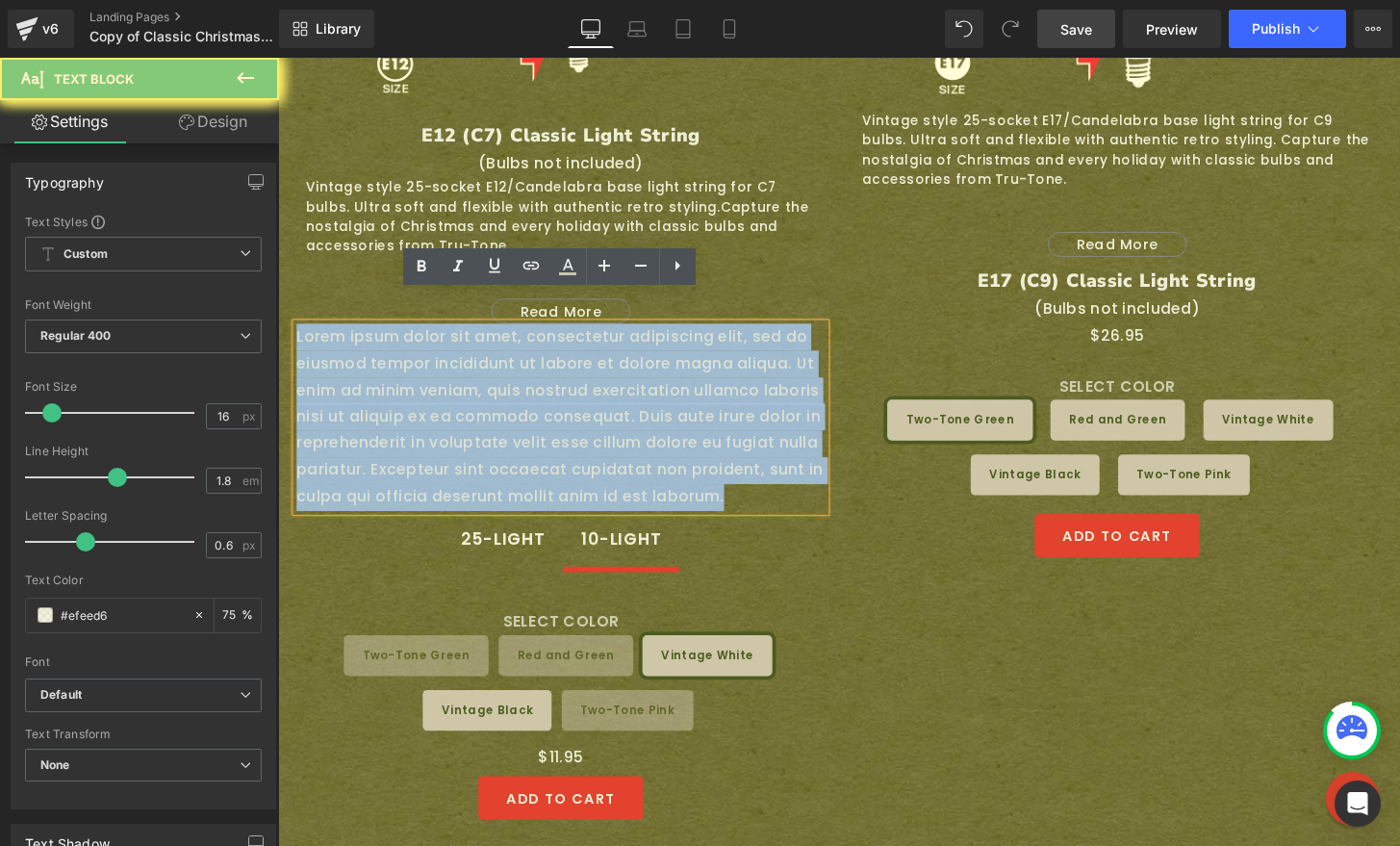 click on "Lorem ipsum dolor sit amet, consectetur adipiscing elit, sed do eiusmod tempor incididunt ut labore et dolore magna aliqua. Ut enim ad minim veniam, quis nostrud exercitation ullamco laboris nisi ut aliquip ex ea commodo consequat. Duis aute irure dolor in reprehenderit in voluptate velit esse cillum dolore eu fugiat nulla pariatur. Excepteur sint occaecat cupidatat non proident, sunt in culpa qui officia deserunt mollit anim id est laborum." at bounding box center (572, 431) 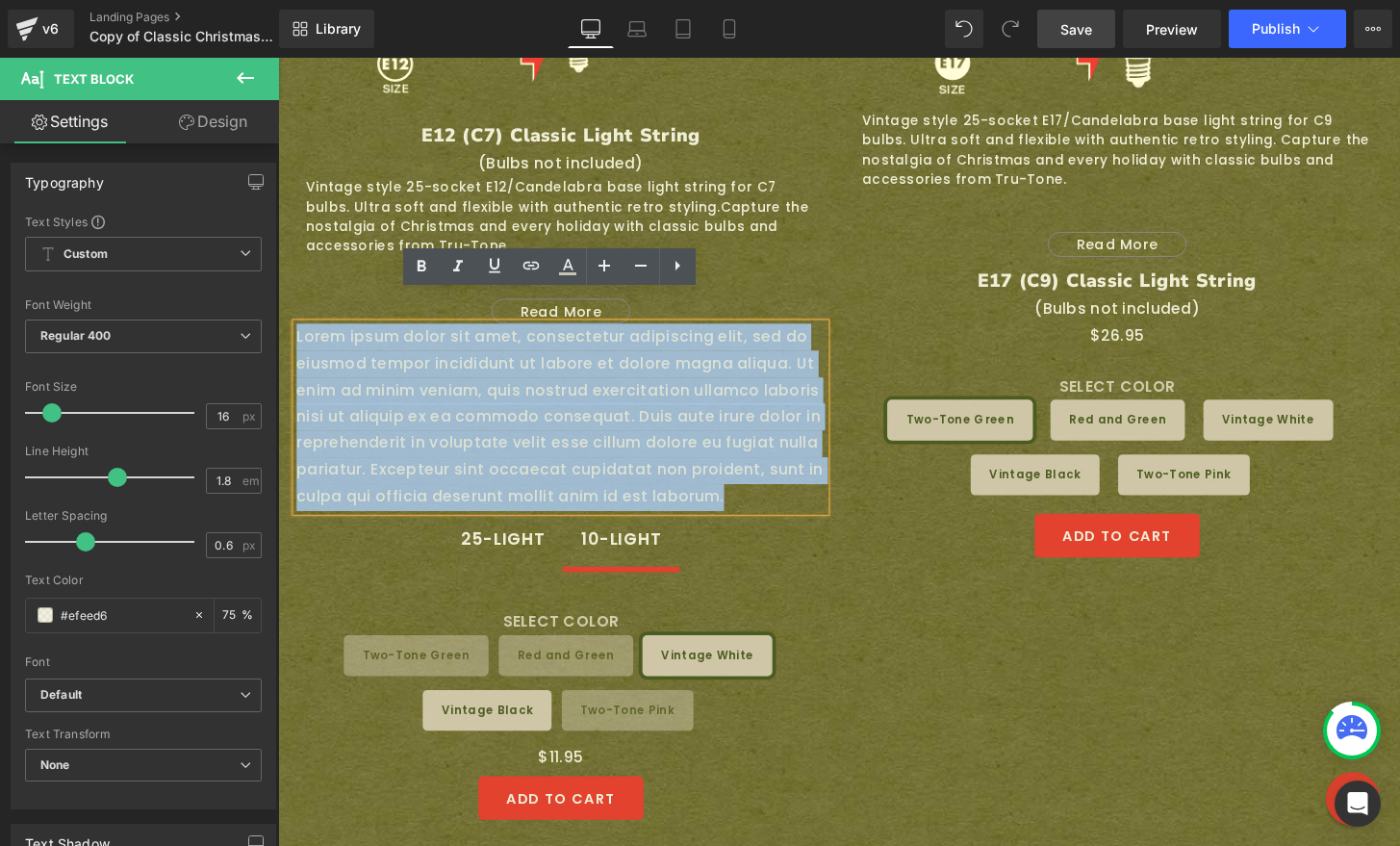 type 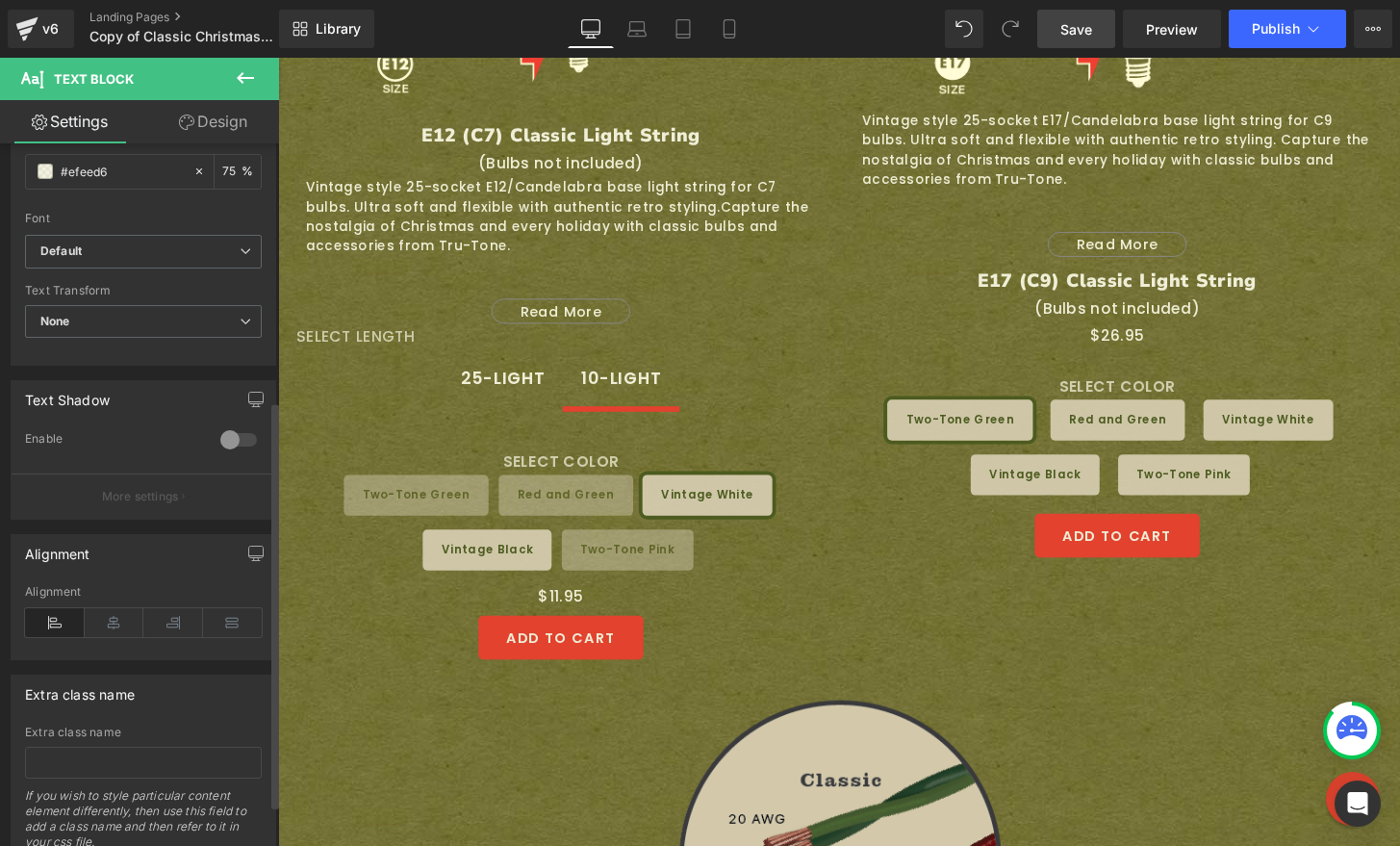 scroll, scrollTop: 515, scrollLeft: 0, axis: vertical 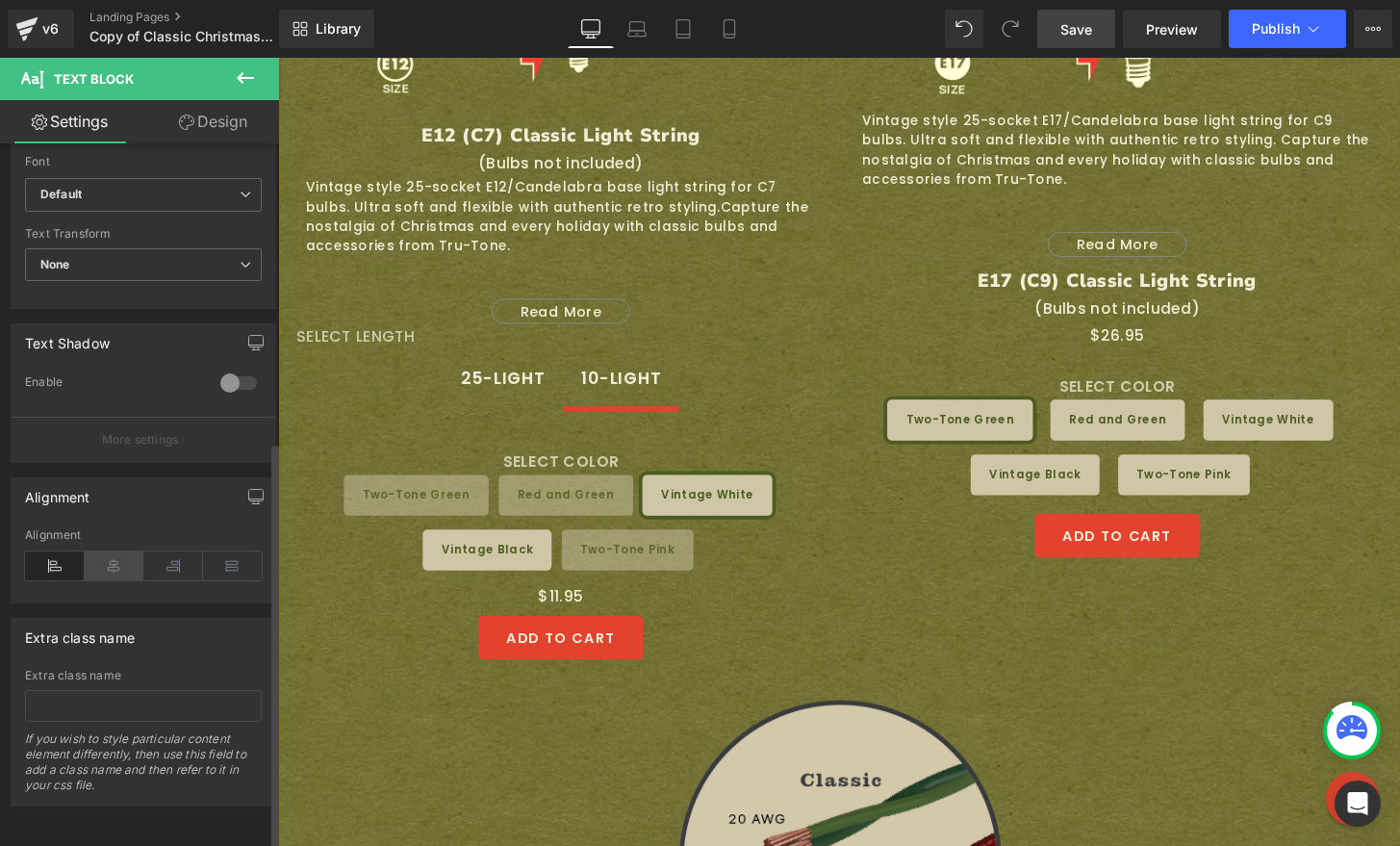click at bounding box center (115, 566) 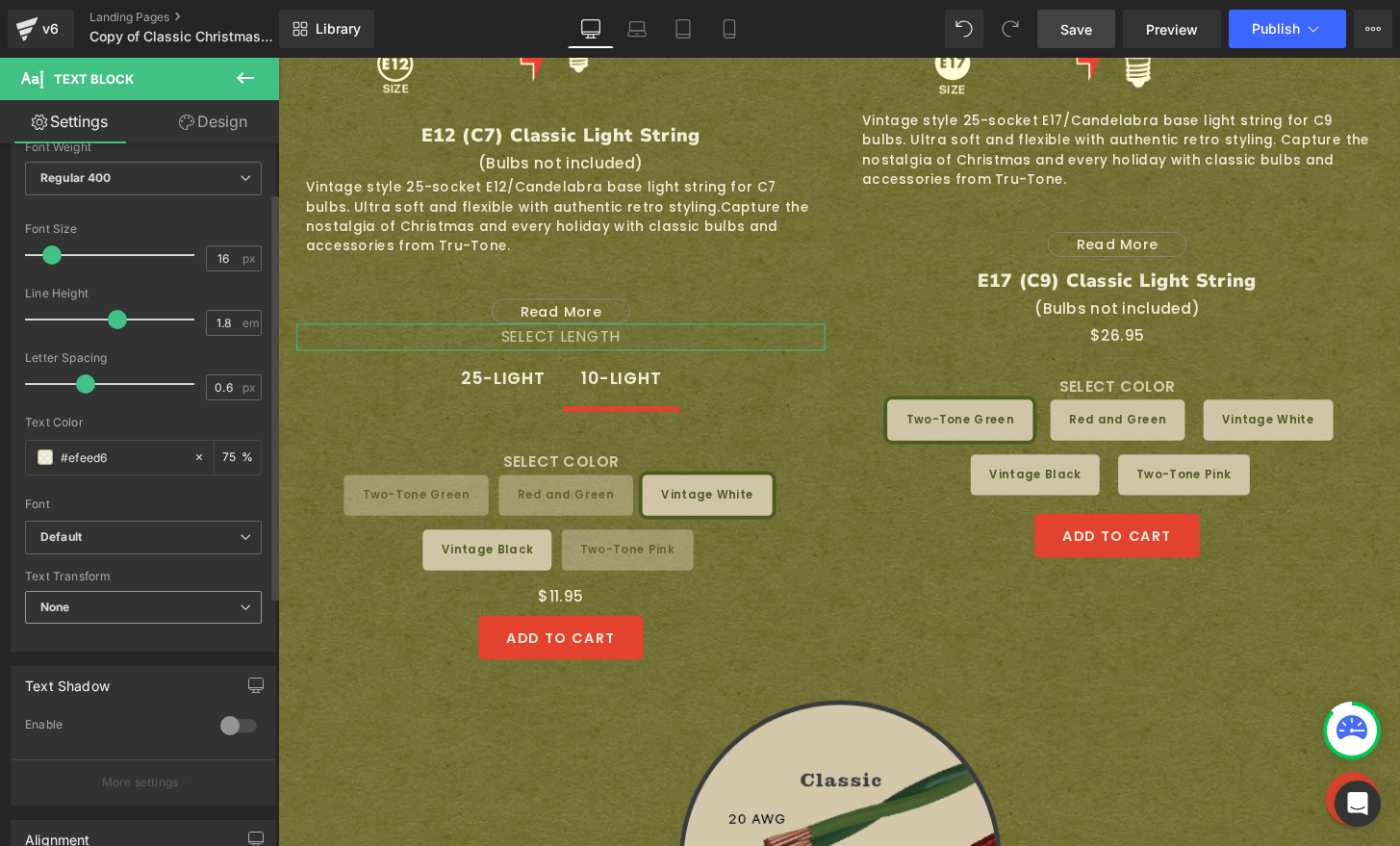 scroll, scrollTop: 61, scrollLeft: 0, axis: vertical 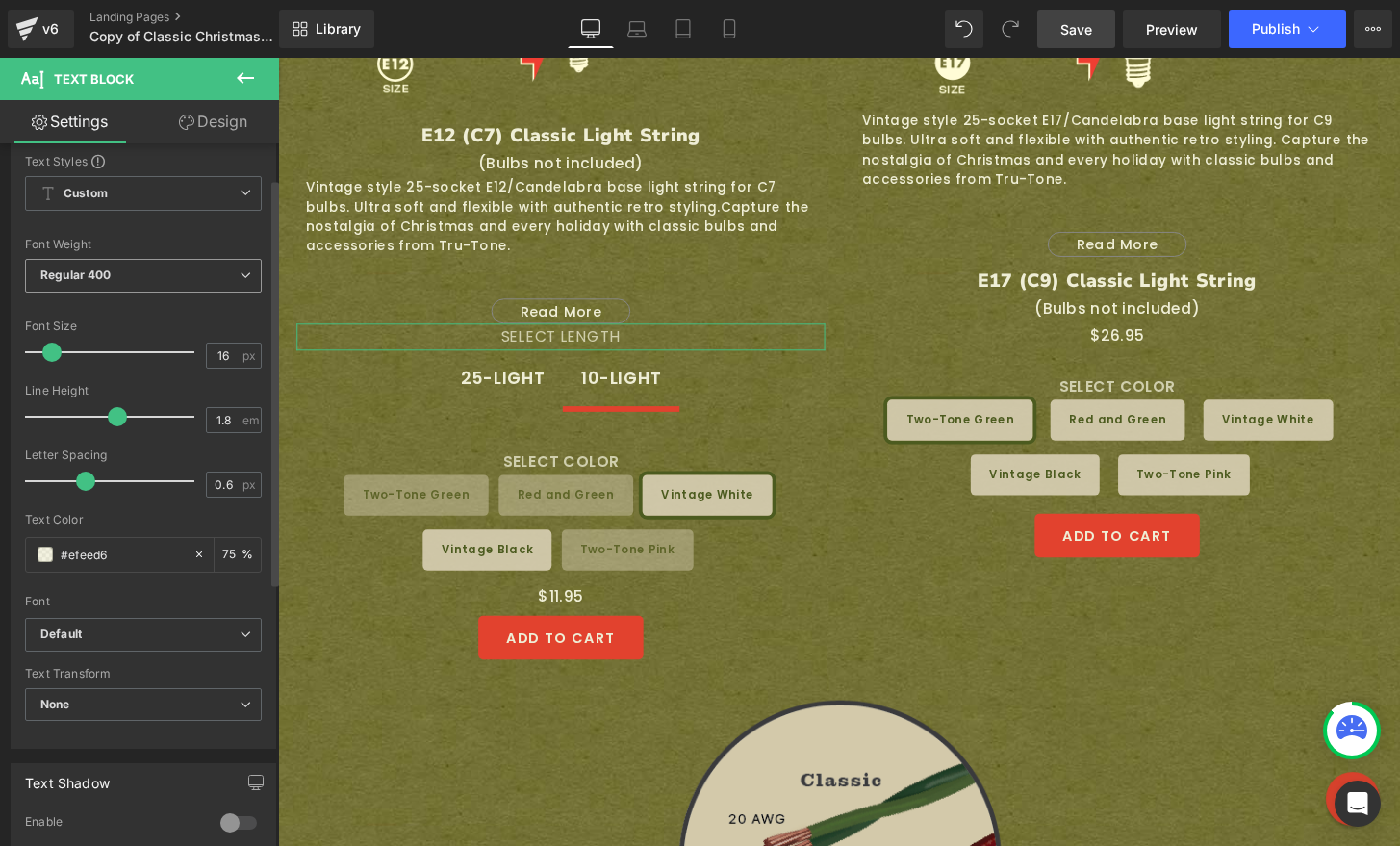 click on "Regular 400" at bounding box center (143, 275) 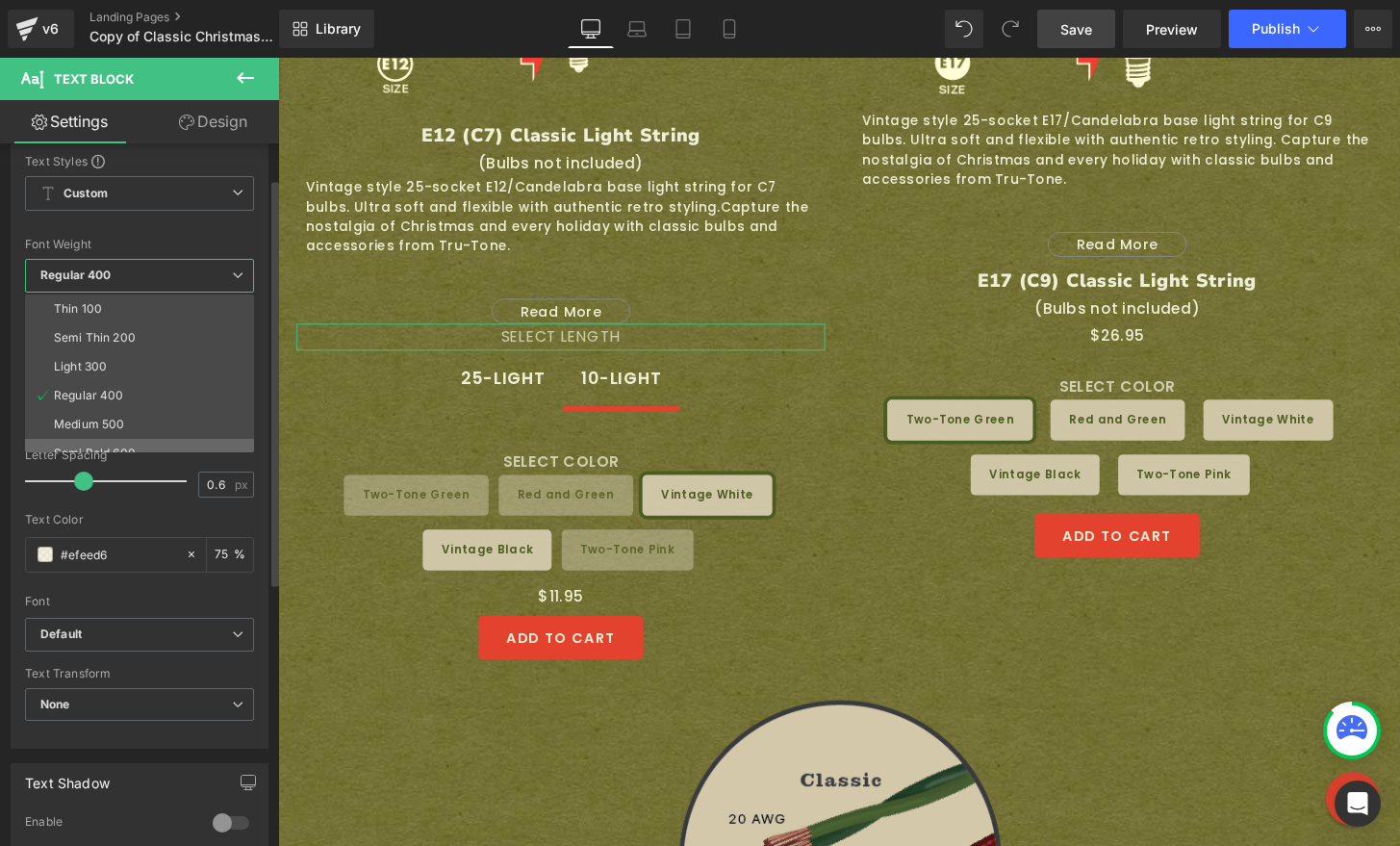 click on "Semi Bold 600" at bounding box center (143, 453) 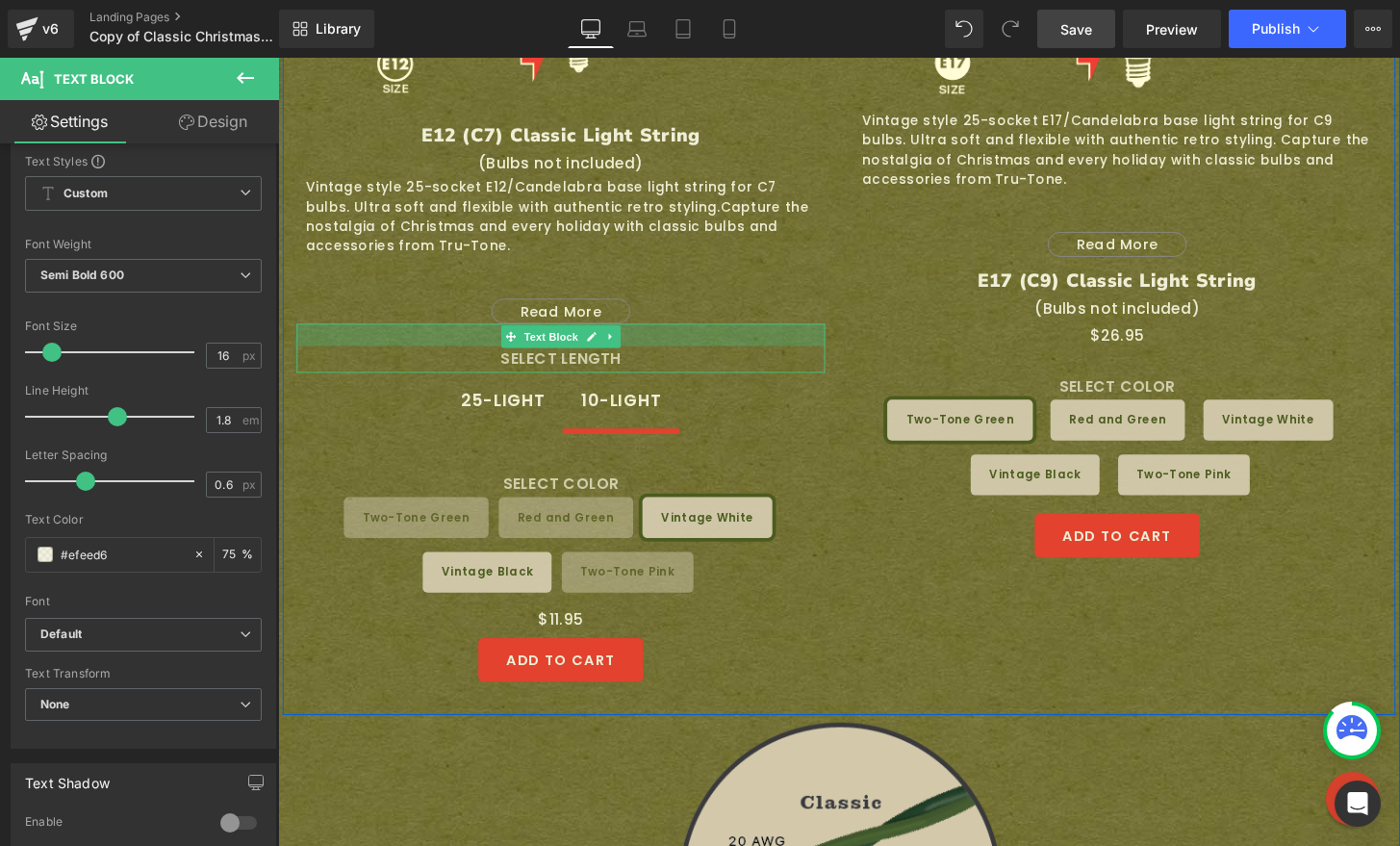 drag, startPoint x: 464, startPoint y: 304, endPoint x: 464, endPoint y: 327, distance: 23 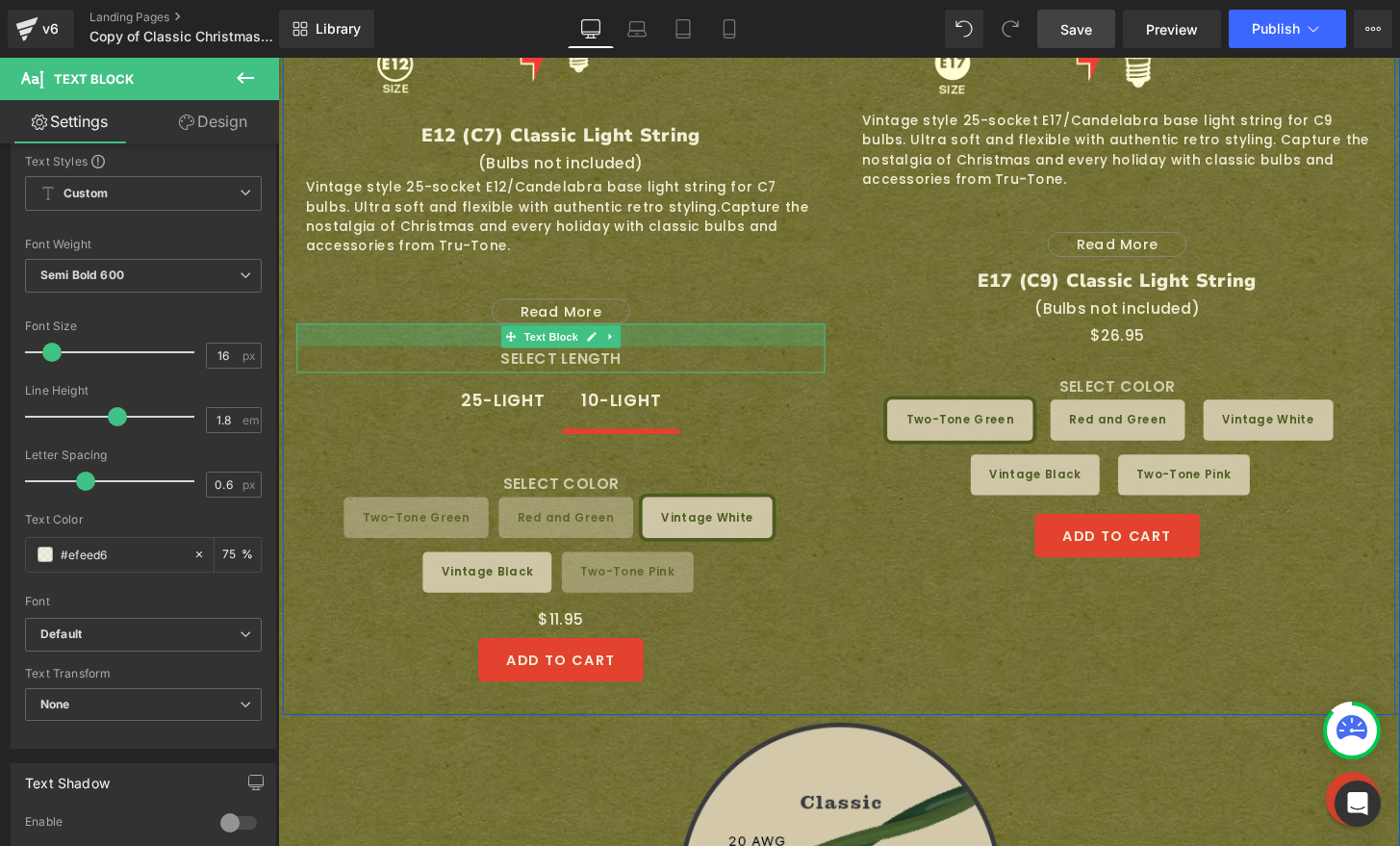 click on "SELECT LENGTH
Text Block" at bounding box center (572, 359) 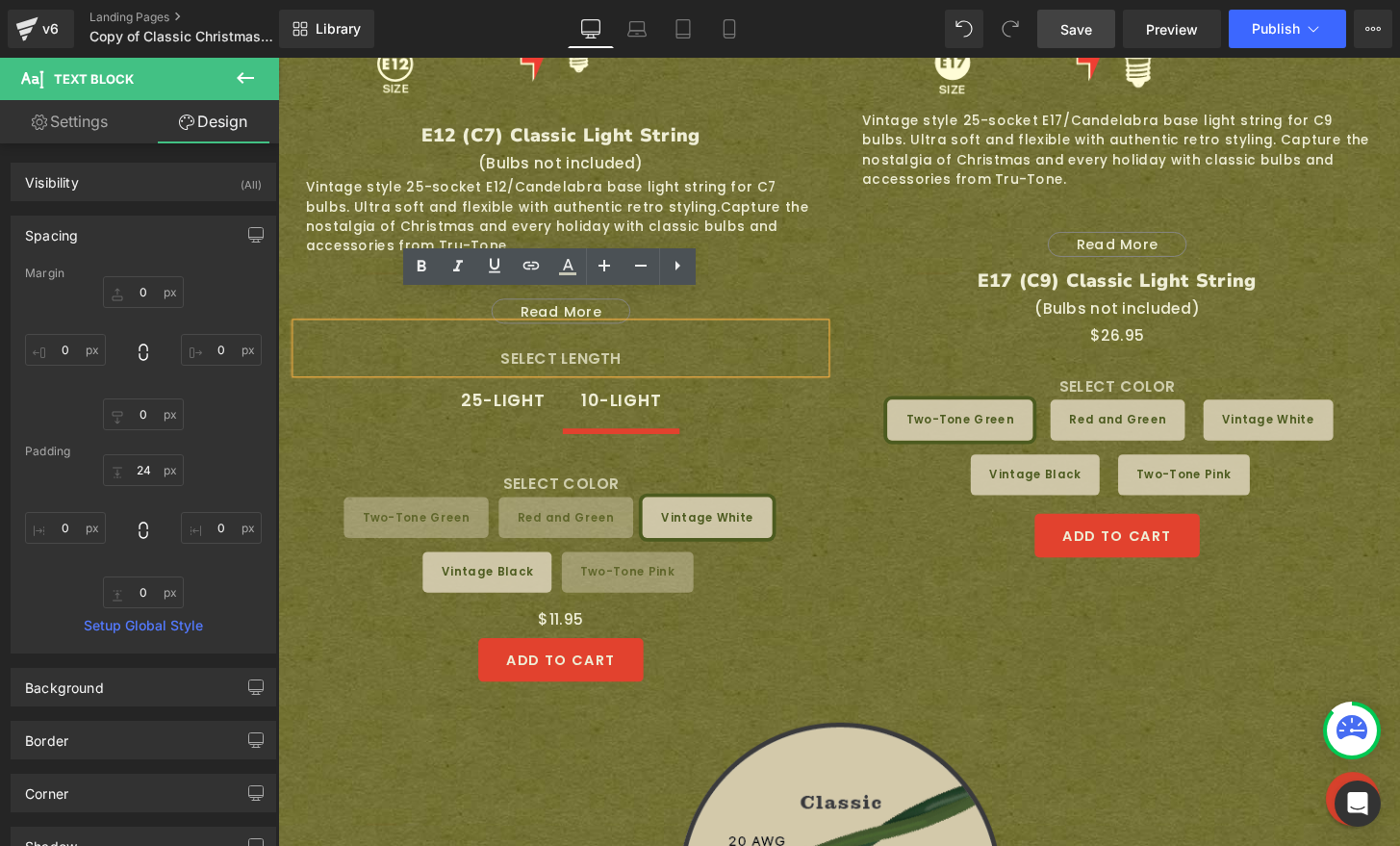 click on "Image
Image
Row
E12 (C7) Classic Light String
(P) Title (Bulbs not included) Text Block
Vintage style 25-socket E12/Candelabra base light string for C7 bulbs. Ultra soft and flexible with authentic retro styling.  Capture the nostalgia of Christmas and every holiday with classic bulbs and accessories from Tru-Tone.
Compatible with most C7 and other E12/Candelabra base bulbs  (Bulbs not included)
Additional features:
Total Length 26.5 feet. 18 in. lead and 12 in. tail, 25 or 10 - E12 sockets with 12 in. spacing
Twisted pair vinyl insulated wire
Socket clips for easy installation
Fuse Protected. 2 spares included
Only   15 watts" at bounding box center [572, 330] 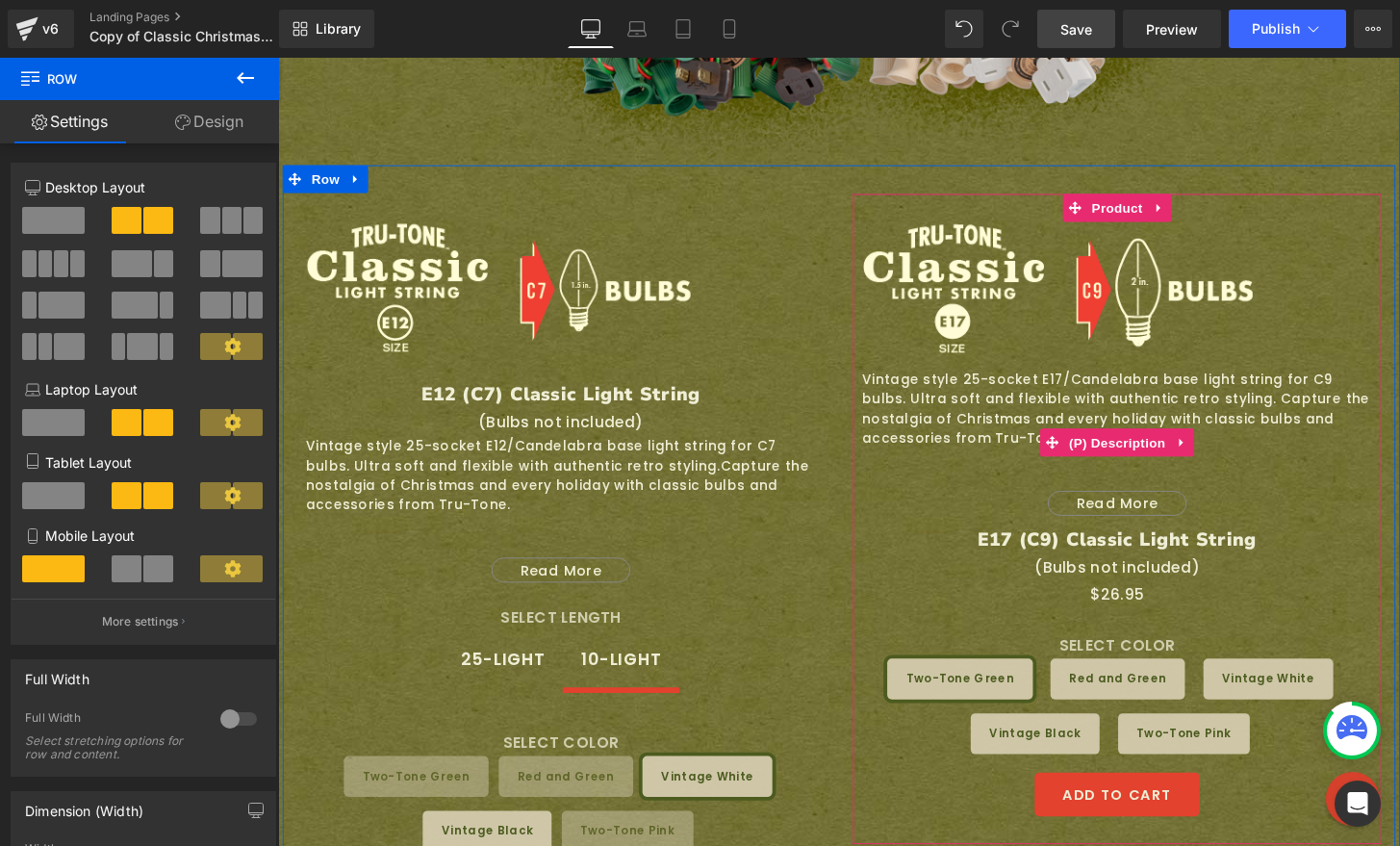 scroll, scrollTop: 1724, scrollLeft: 0, axis: vertical 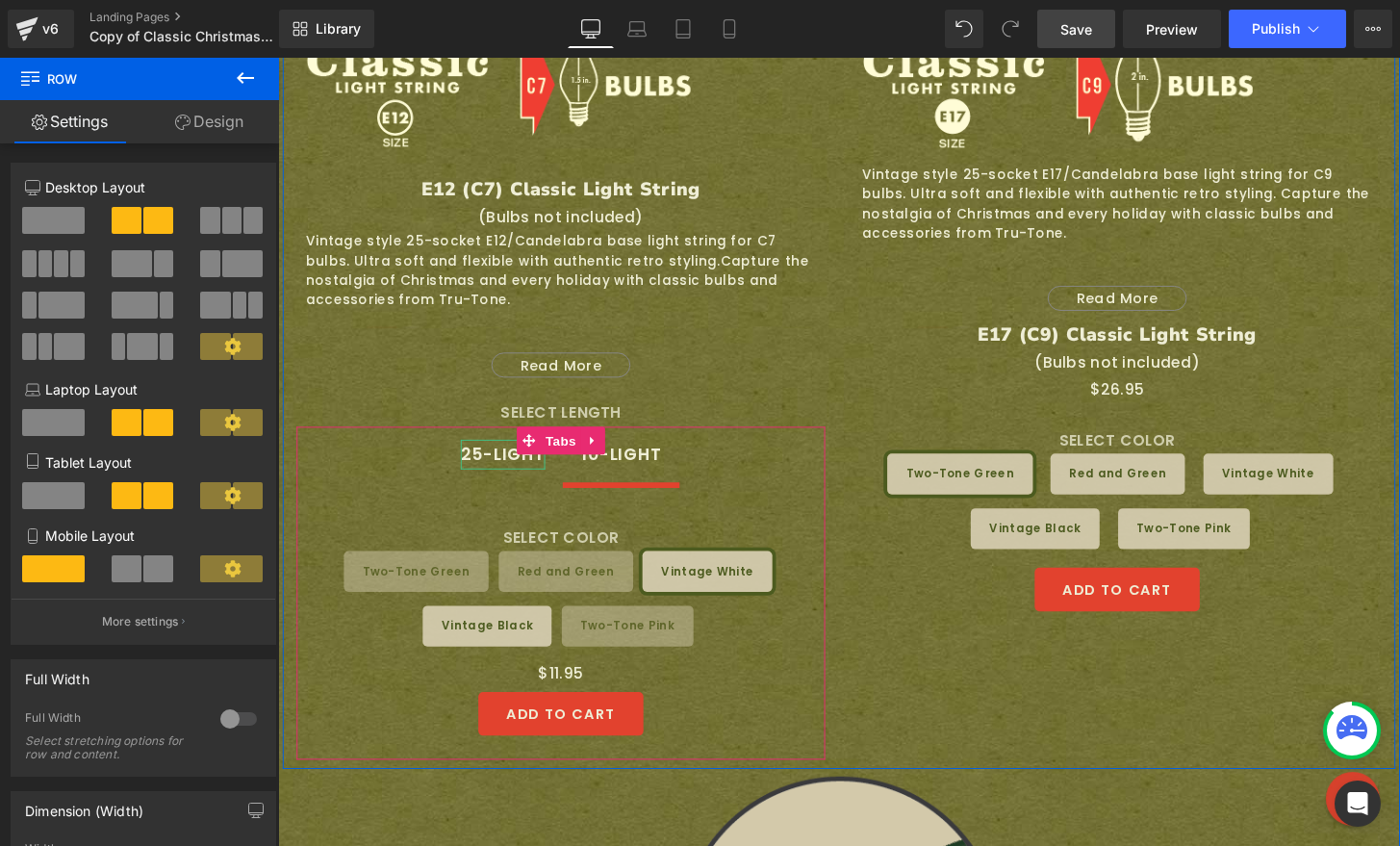 click on "25-LIGHT" at bounding box center (511, 470) 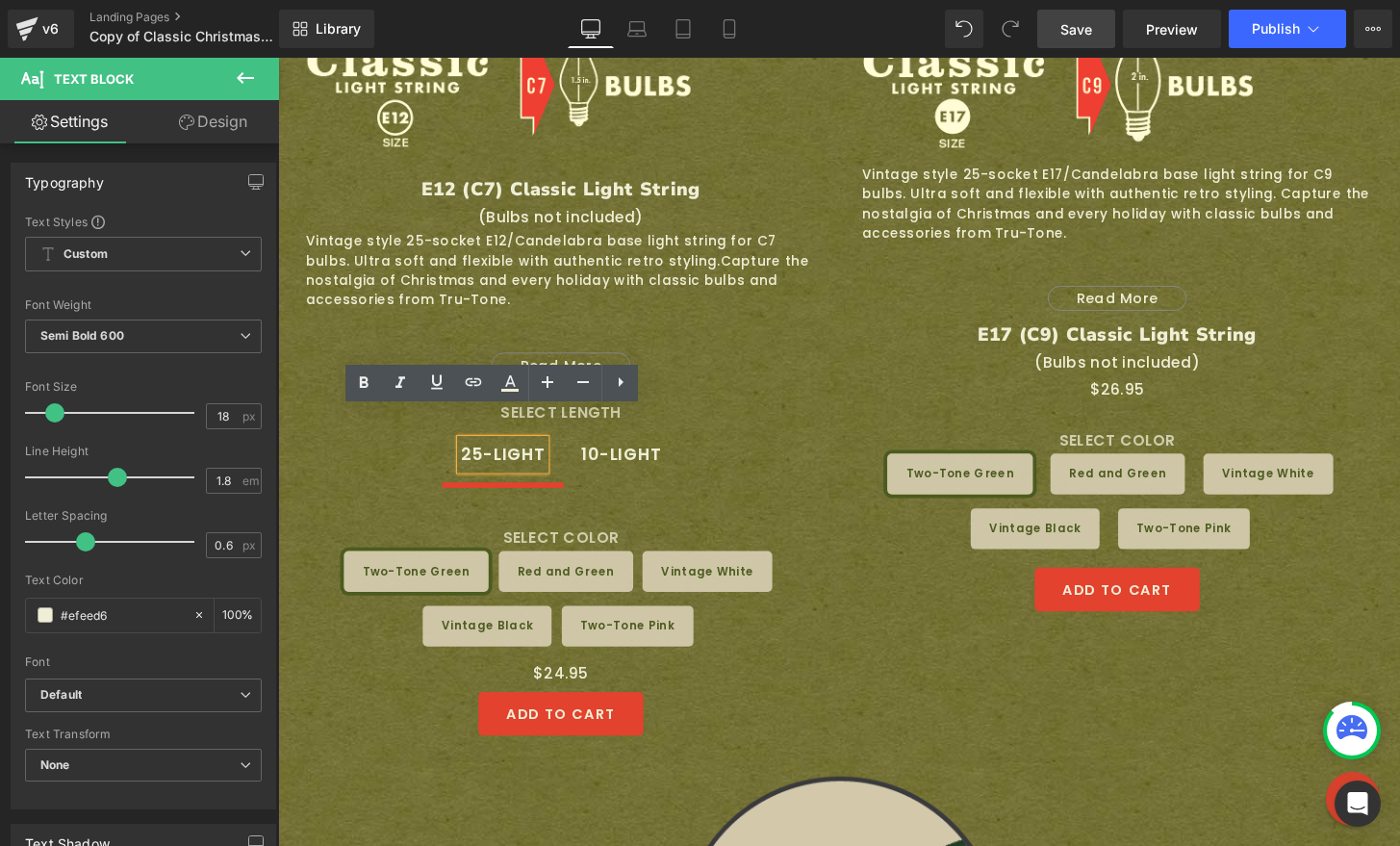 click on "10-LIGHT" at bounding box center (634, 470) 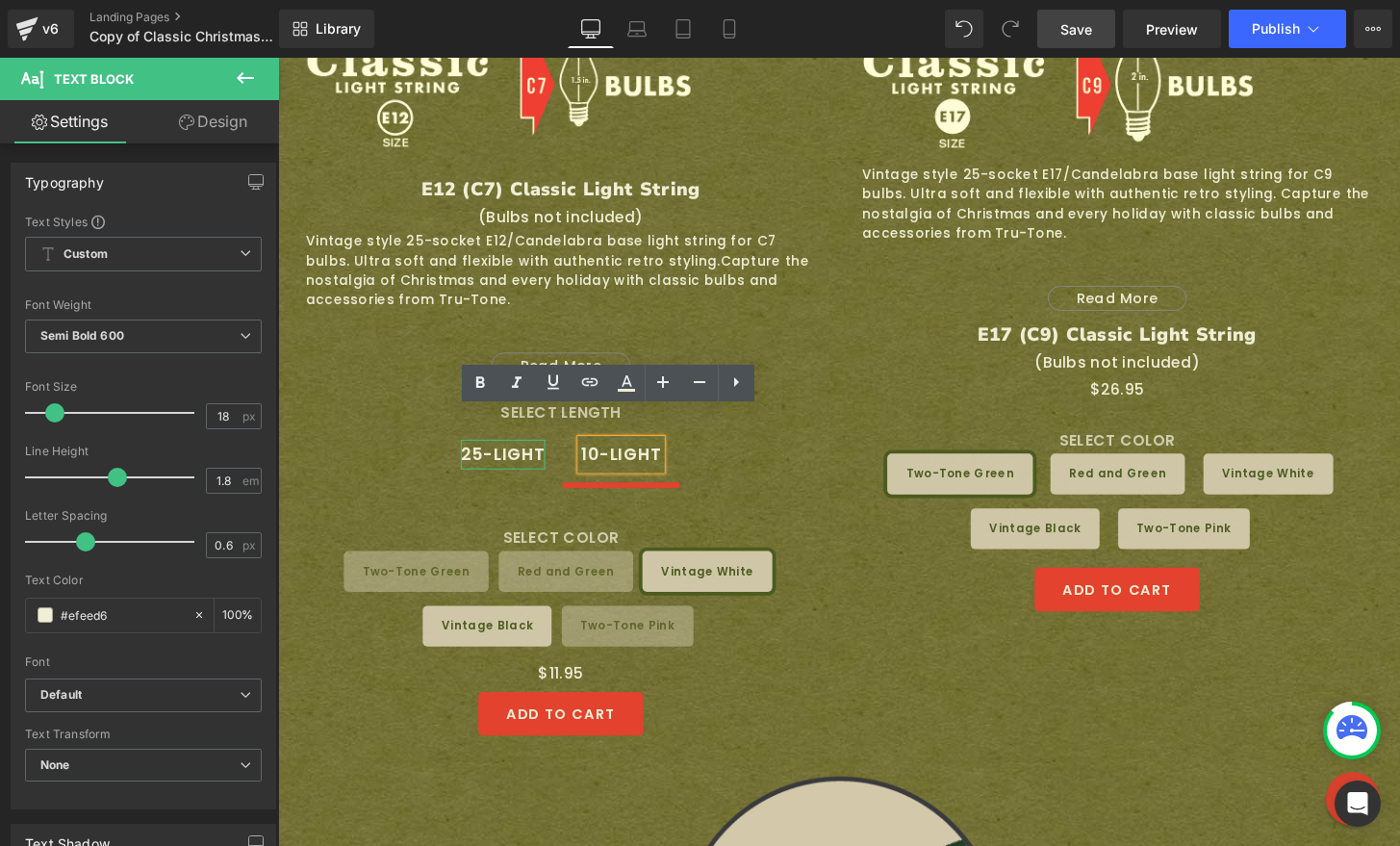 click on "25-LIGHT" at bounding box center (511, 470) 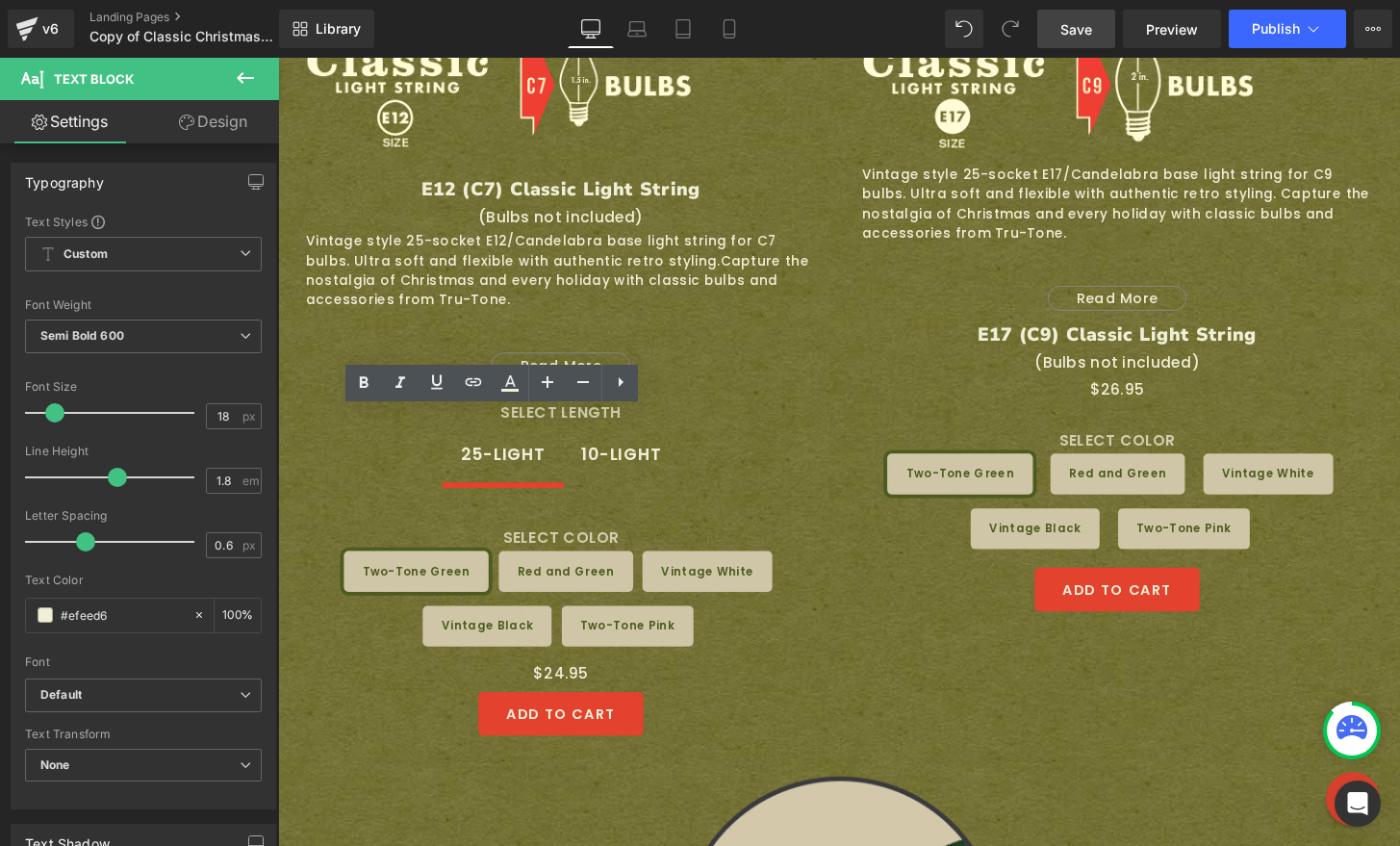 click on "Save" at bounding box center [1076, 29] 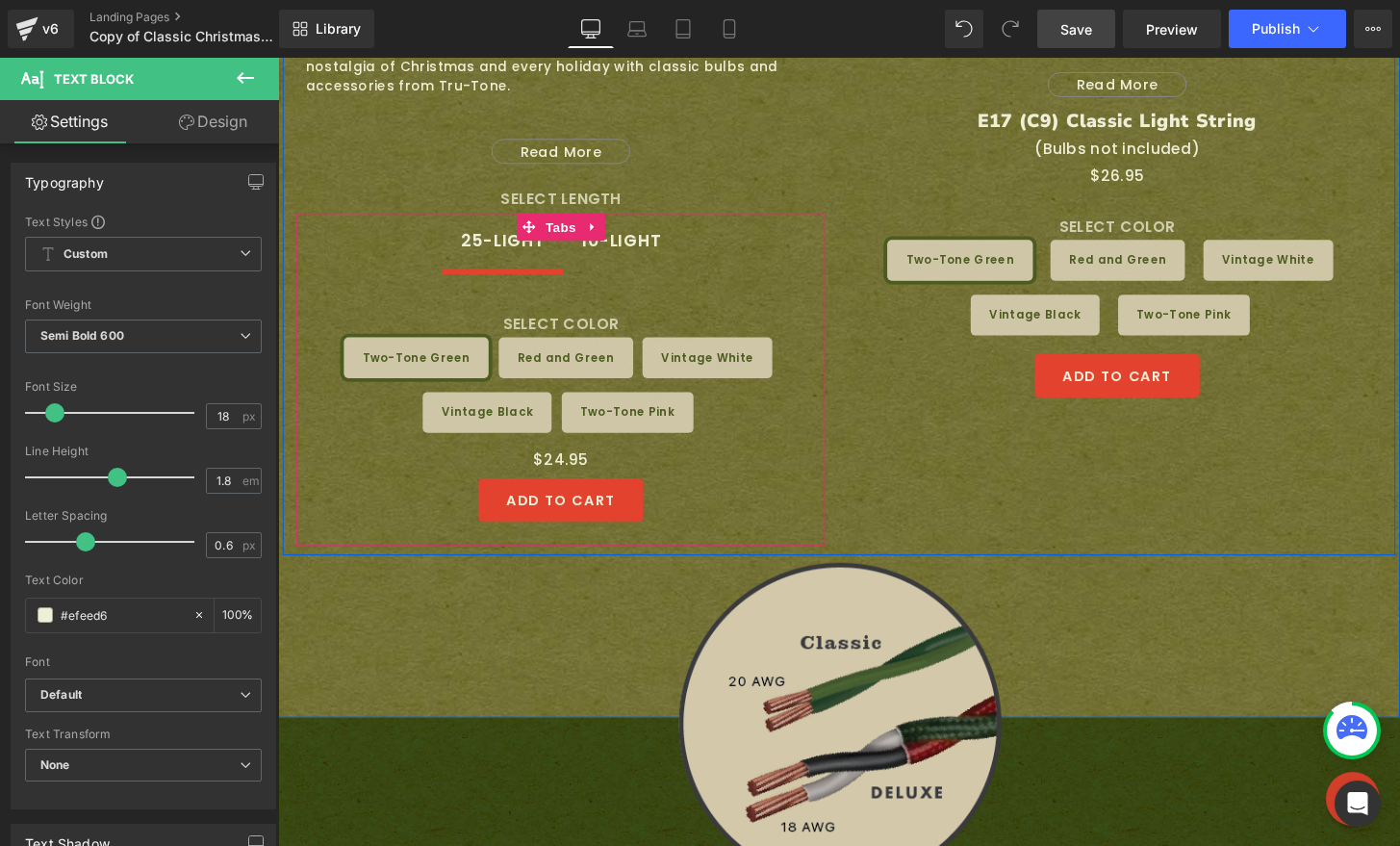 scroll, scrollTop: 1953, scrollLeft: 0, axis: vertical 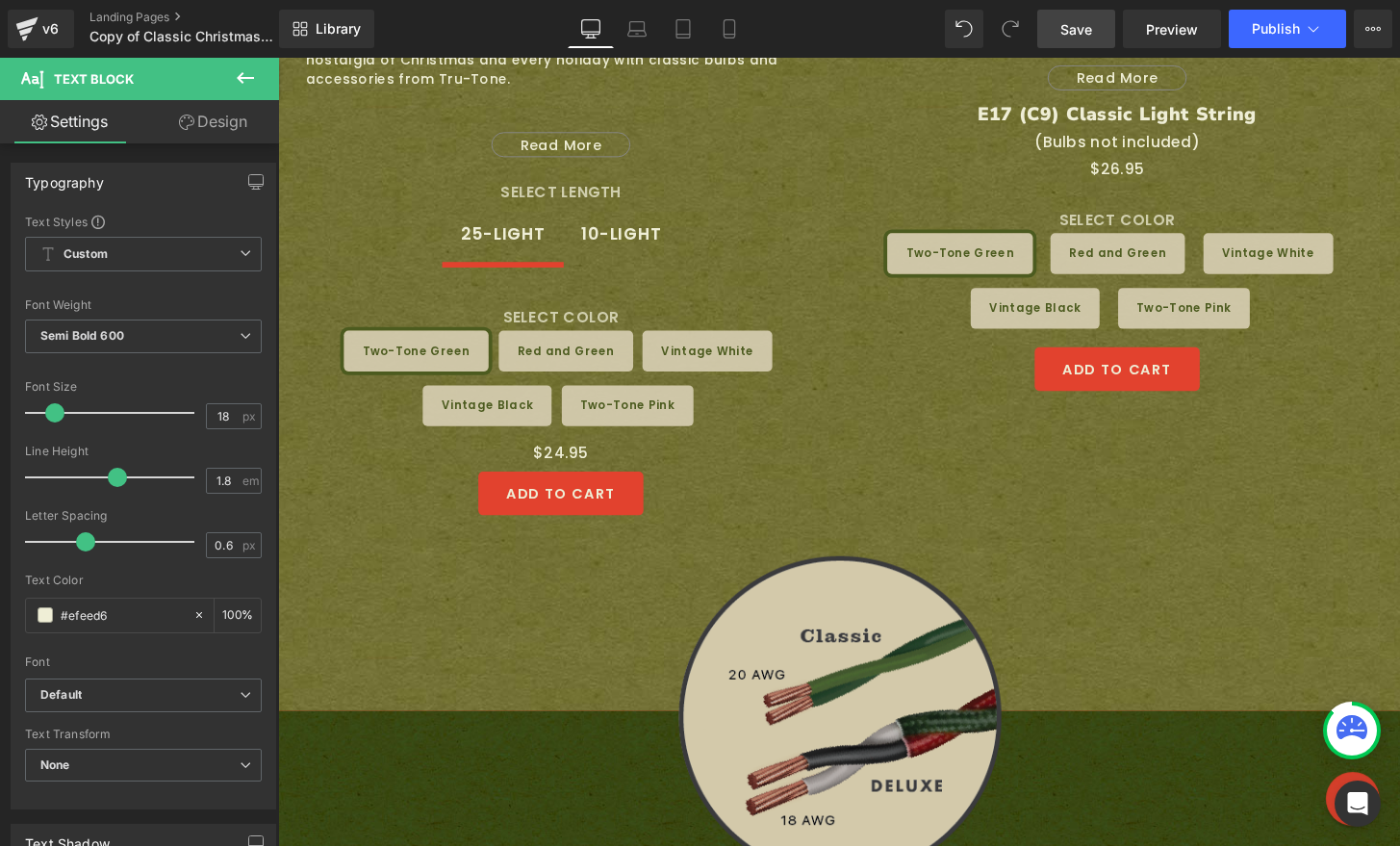 click 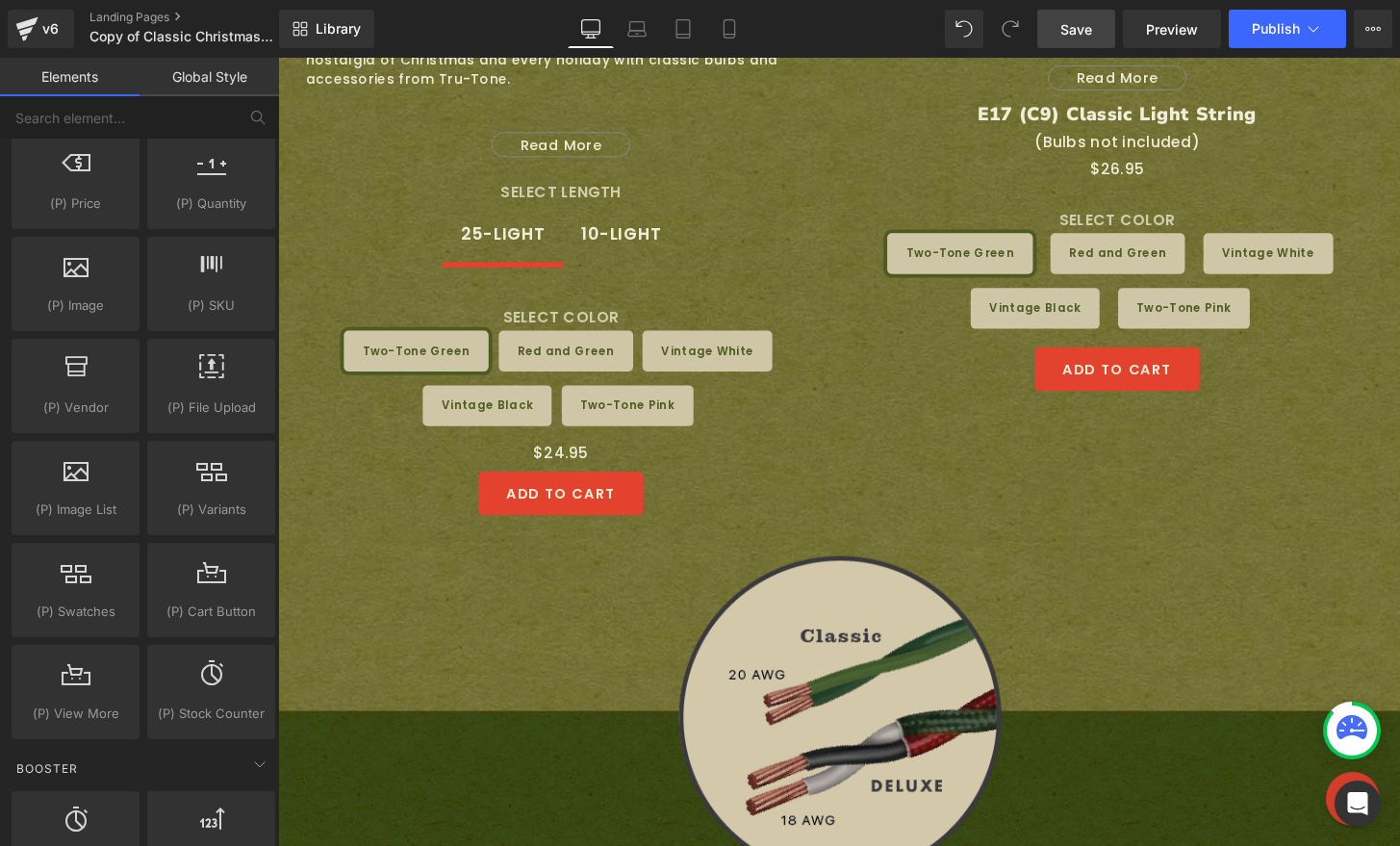 scroll, scrollTop: 2032, scrollLeft: 0, axis: vertical 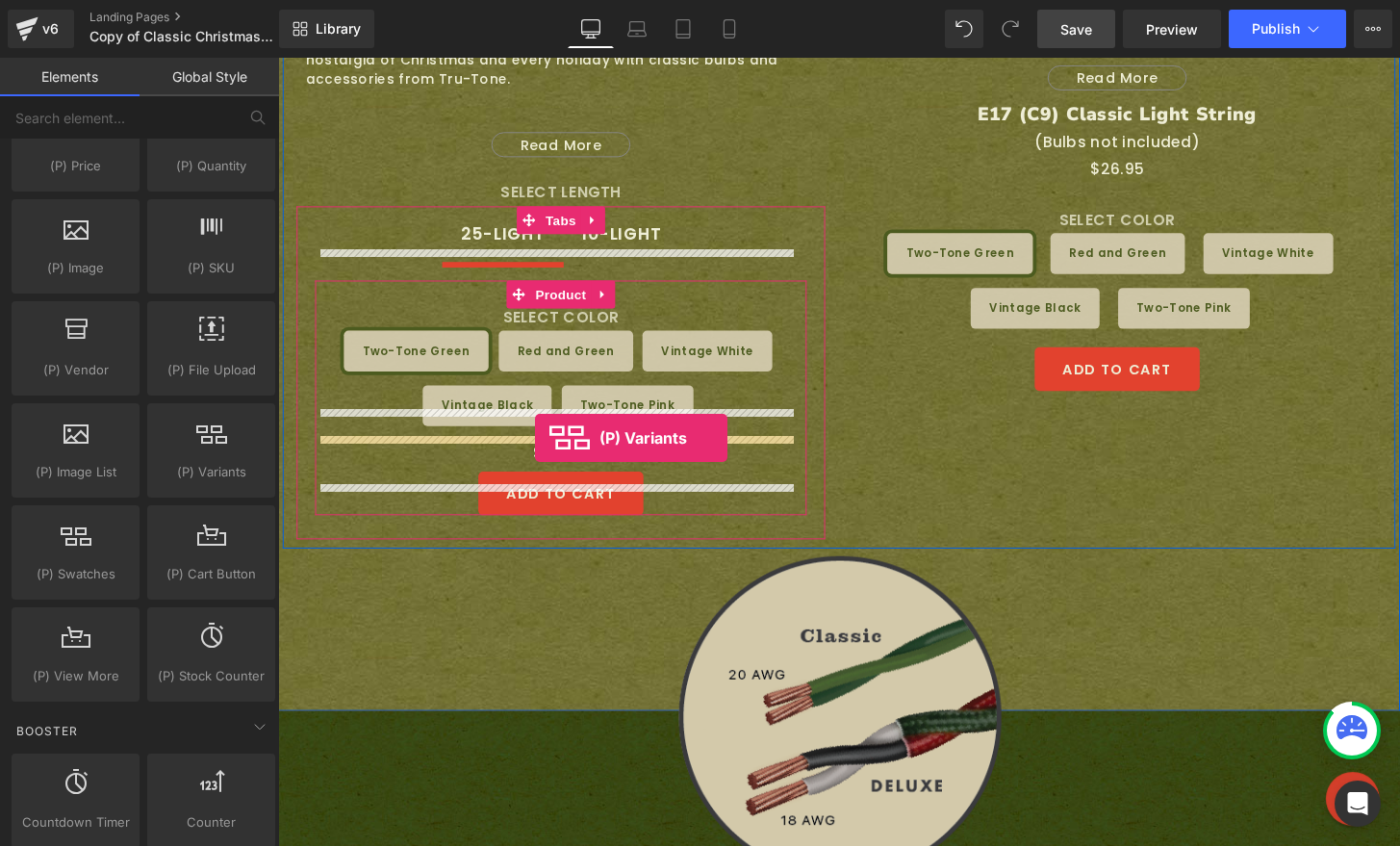 drag, startPoint x: 477, startPoint y: 513, endPoint x: 545, endPoint y: 452, distance: 91.35097 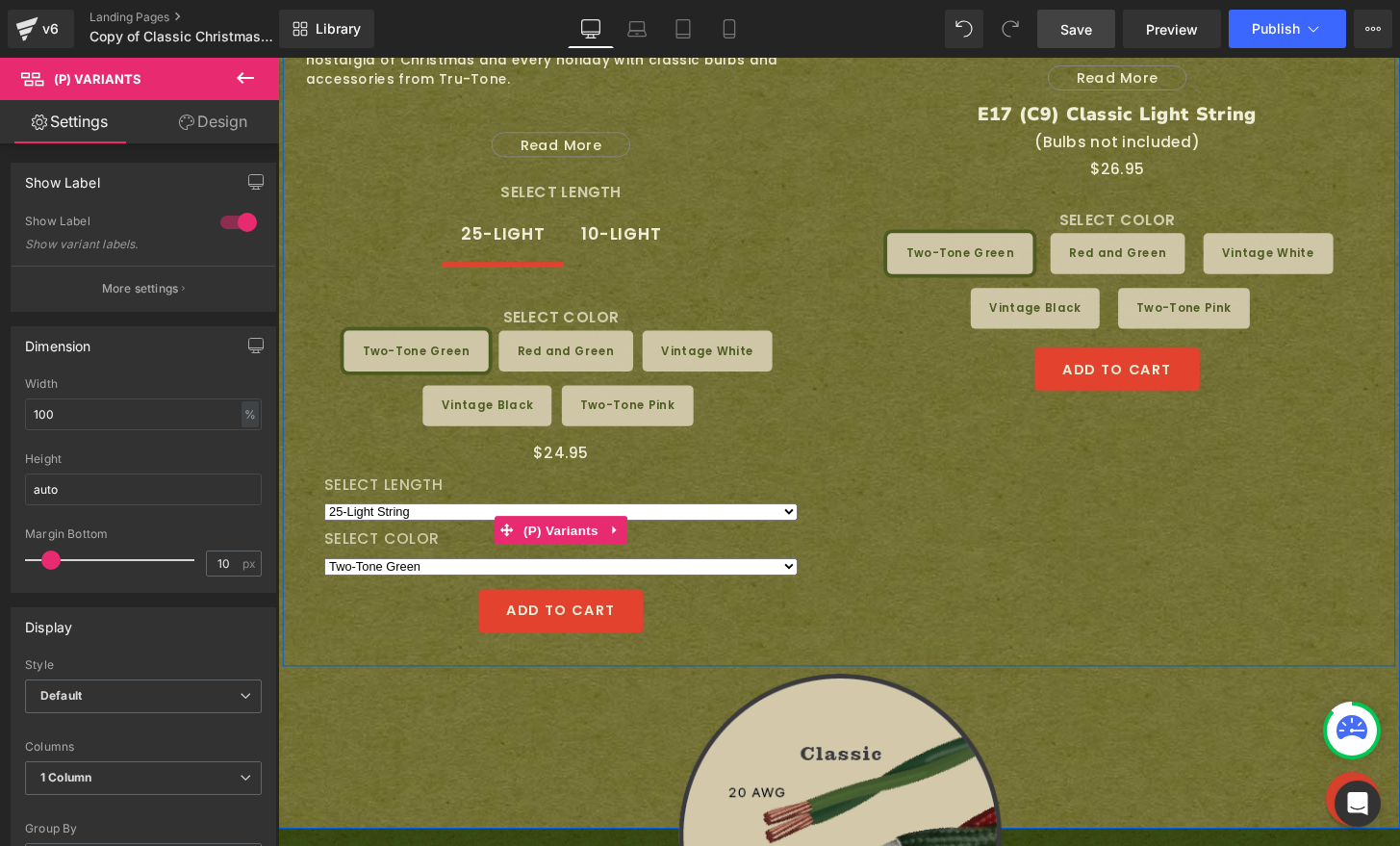 click on "25-Light String
10-Light String" at bounding box center [572, 528] 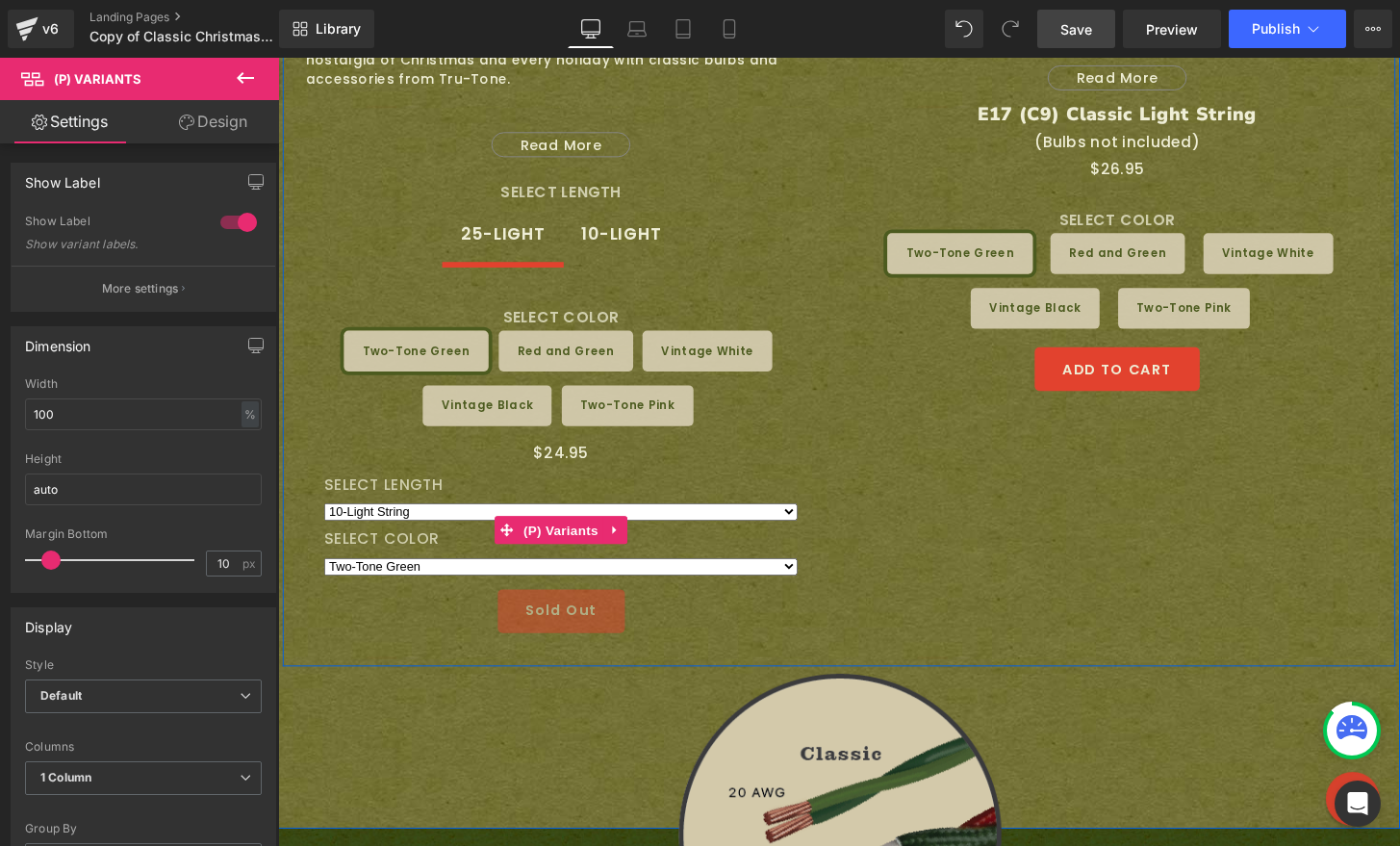 click on "Two-Tone Green
Red and Green
Vintage White
Vintage Black
Two-Tone Pink" at bounding box center (572, 585) 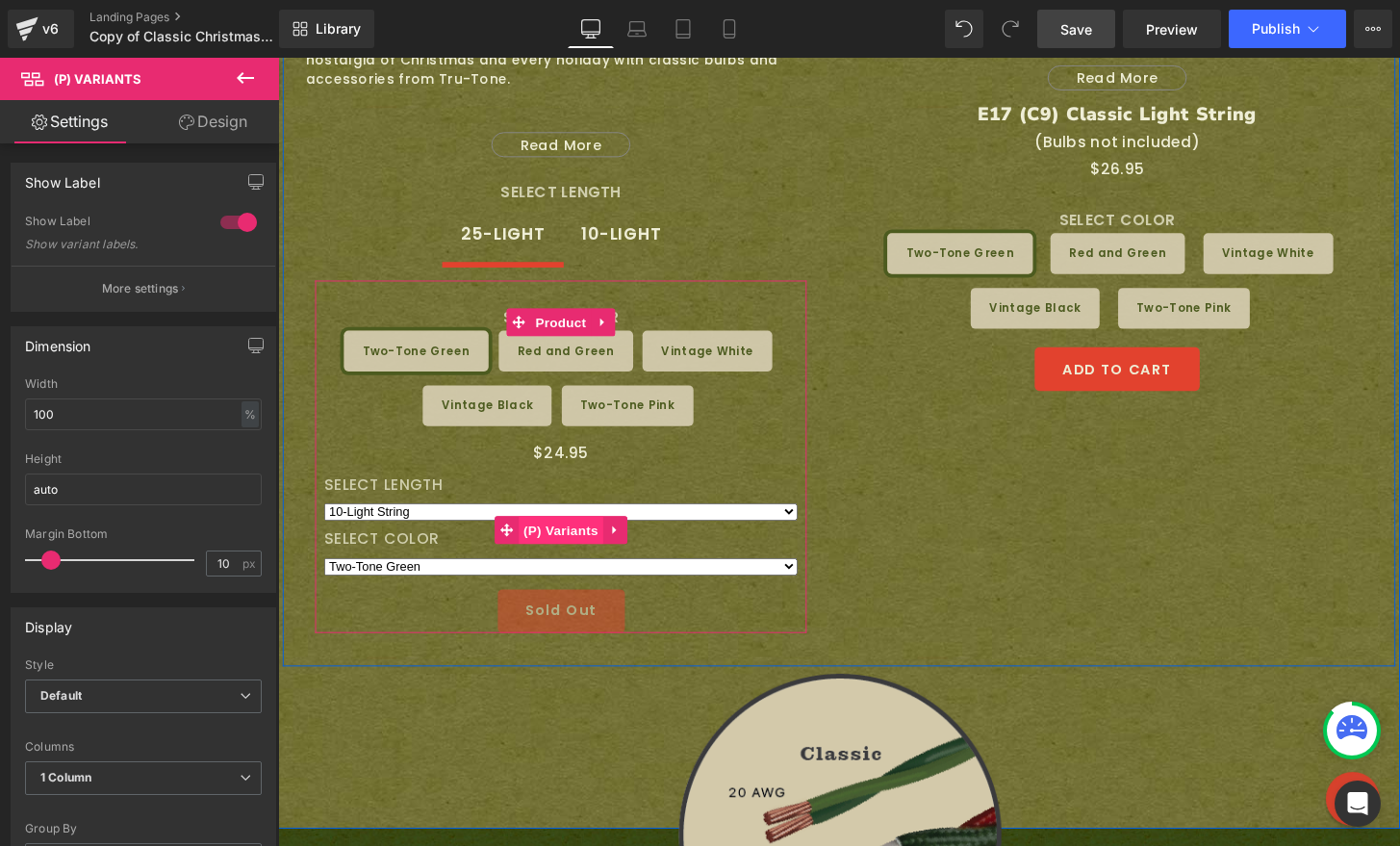 click on "(P) Variants" at bounding box center [572, 548] 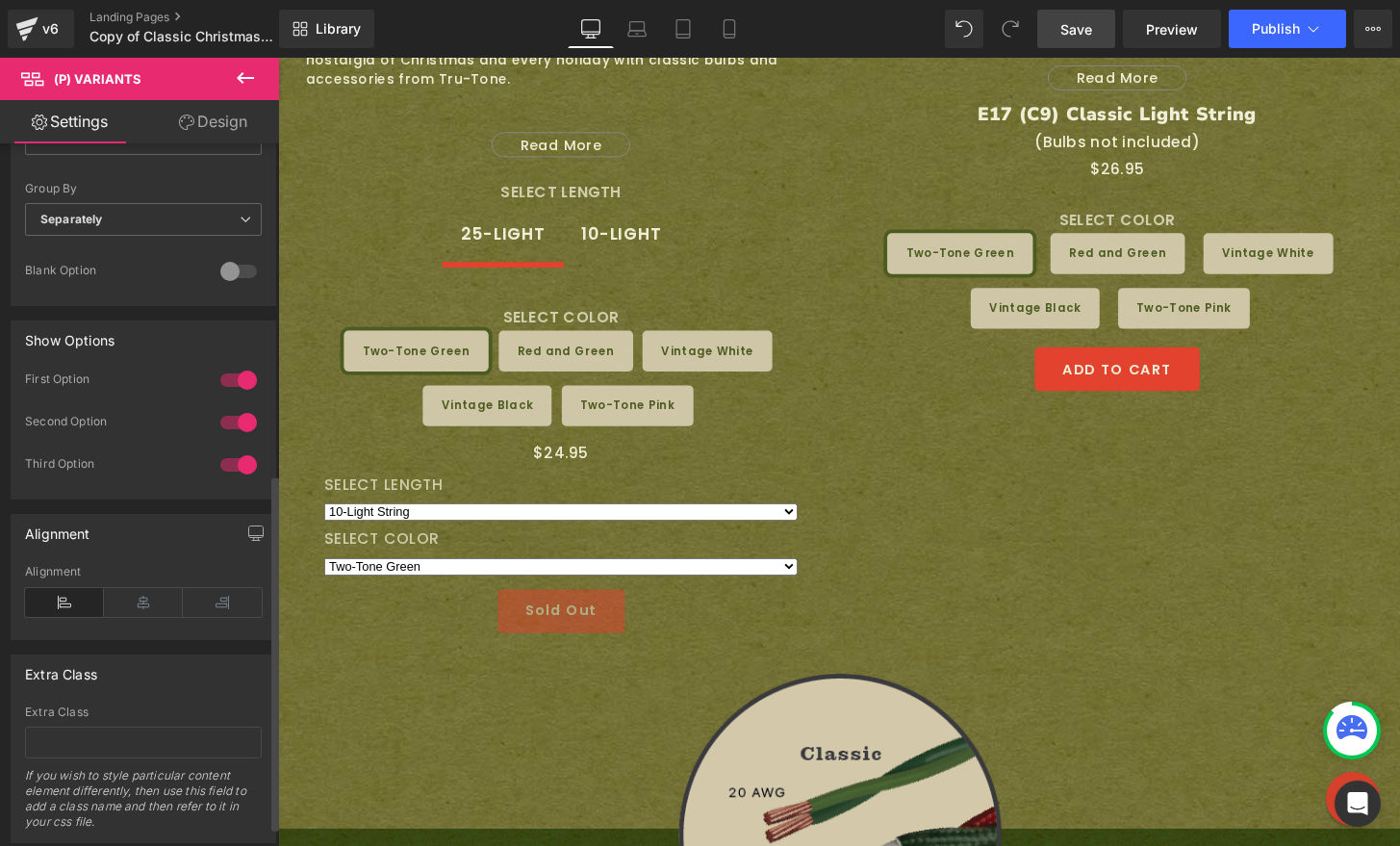 scroll, scrollTop: 691, scrollLeft: 0, axis: vertical 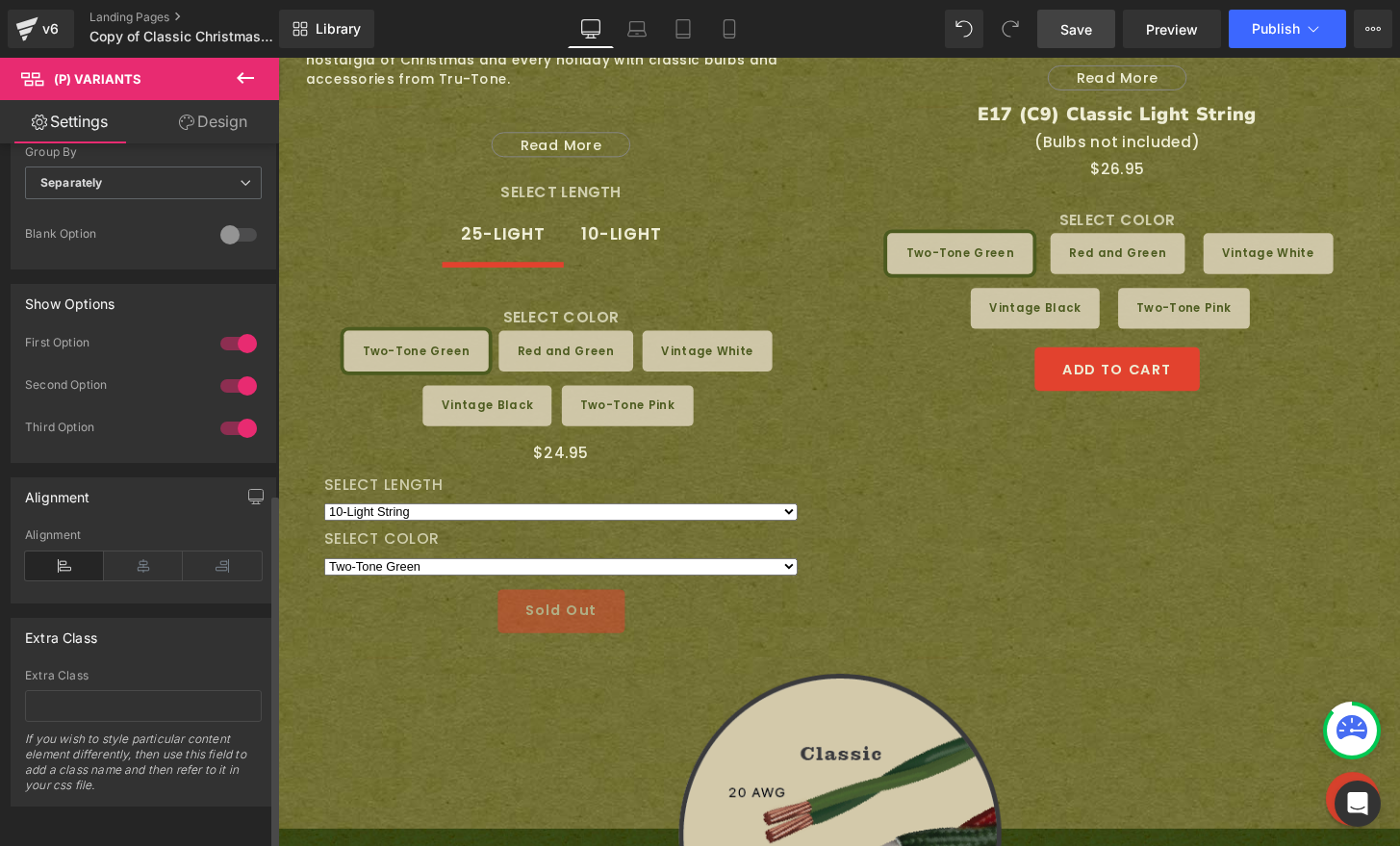 click at bounding box center [239, 344] 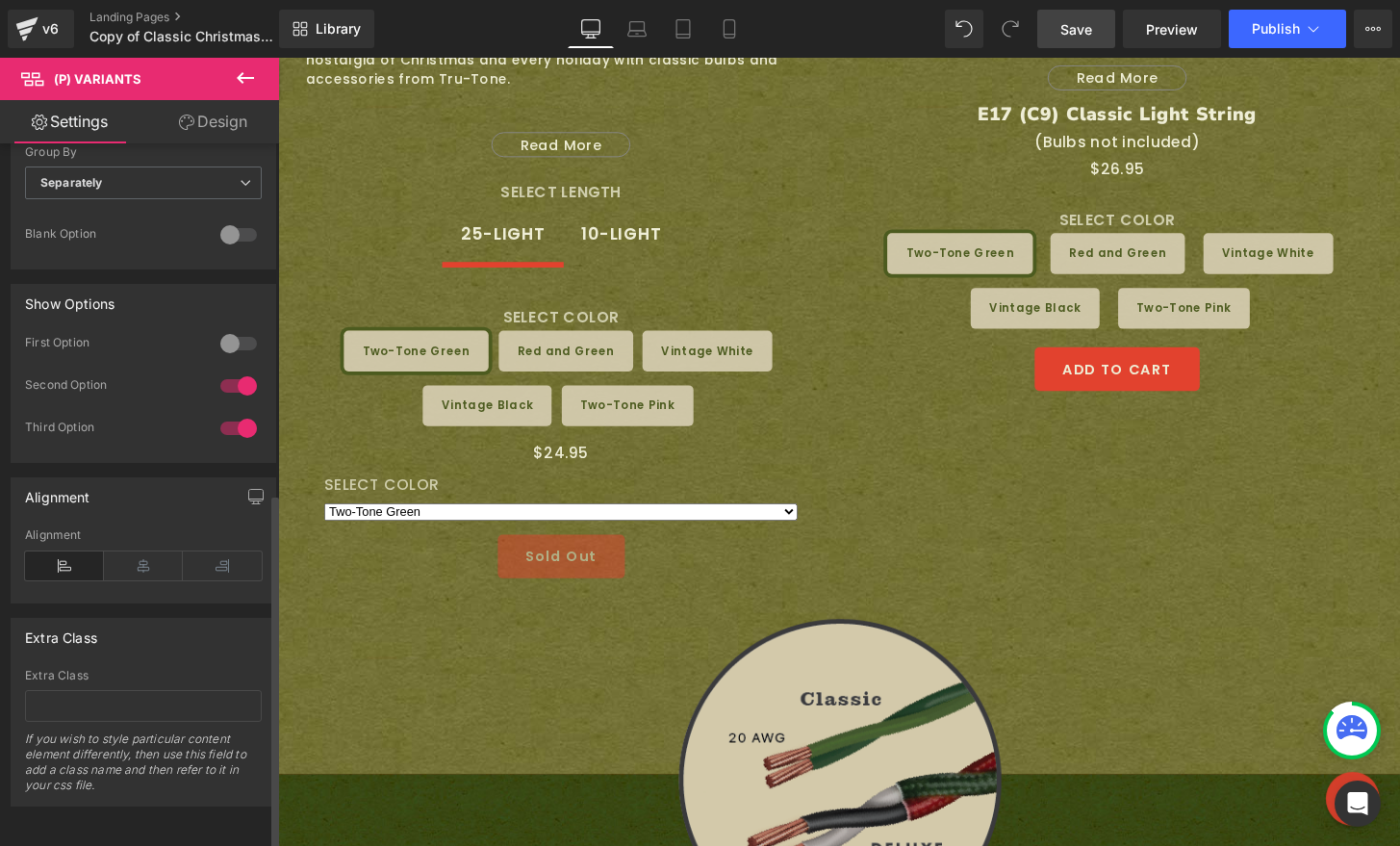 click at bounding box center (239, 344) 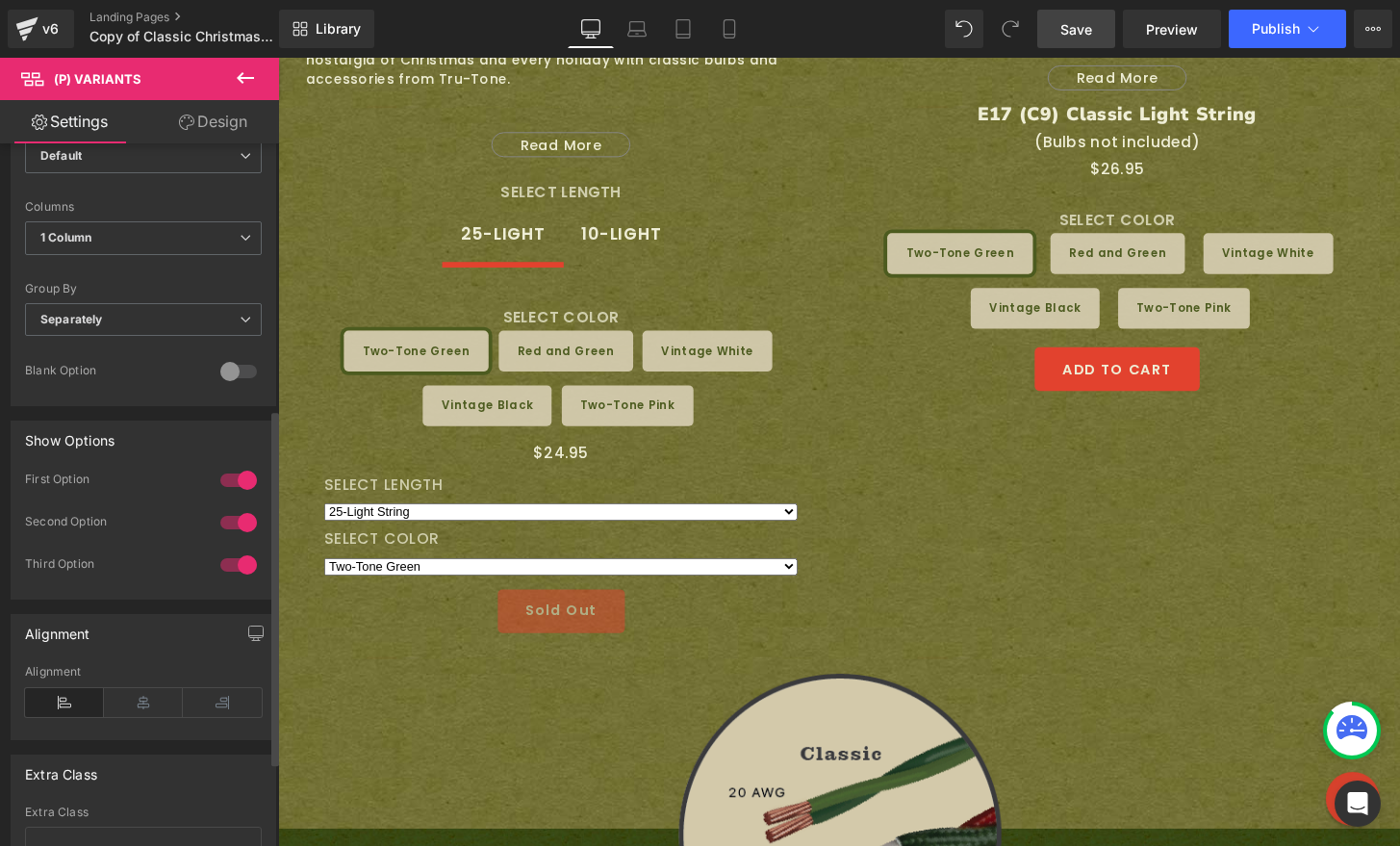 scroll, scrollTop: 410, scrollLeft: 0, axis: vertical 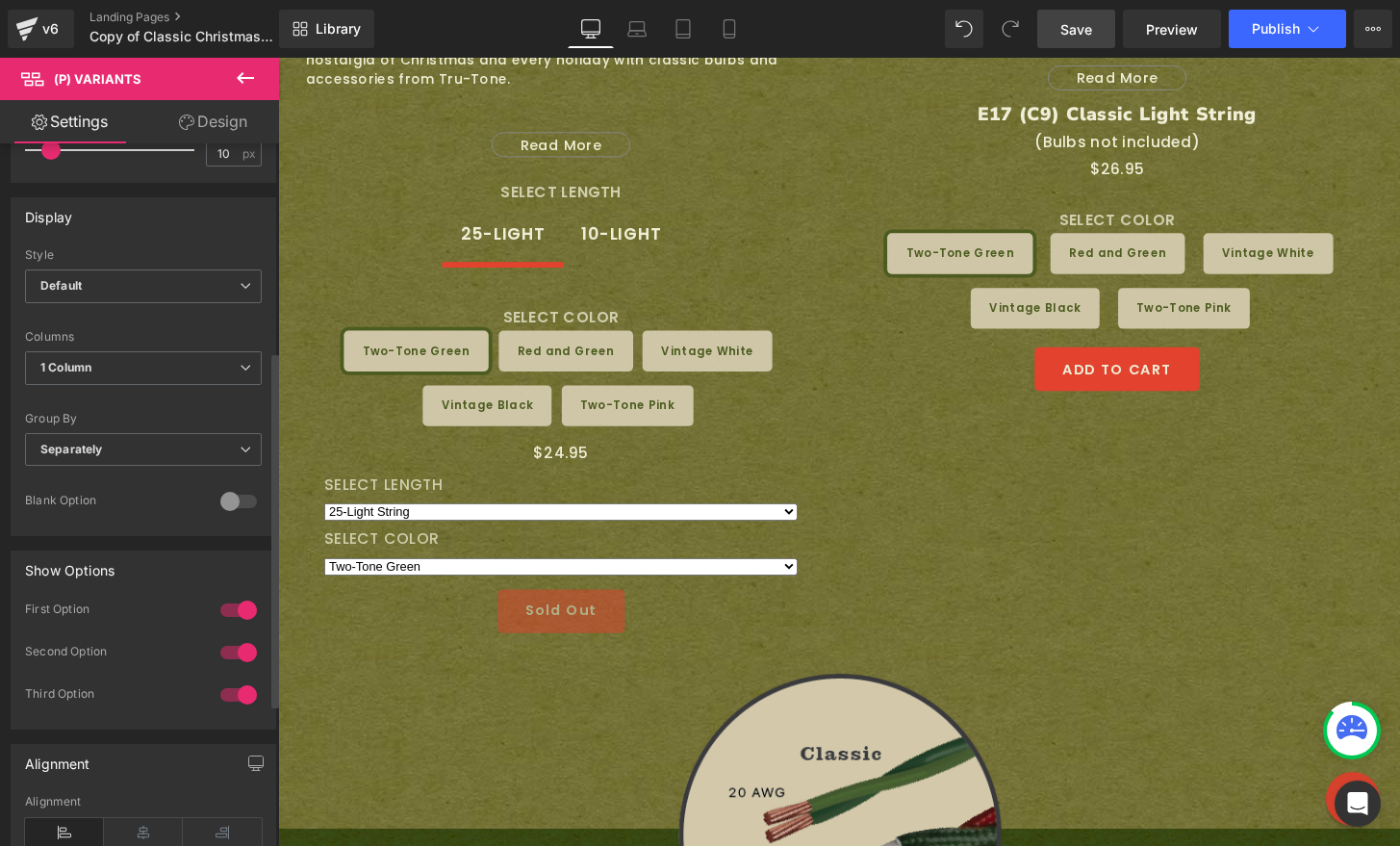 click at bounding box center (239, 501) 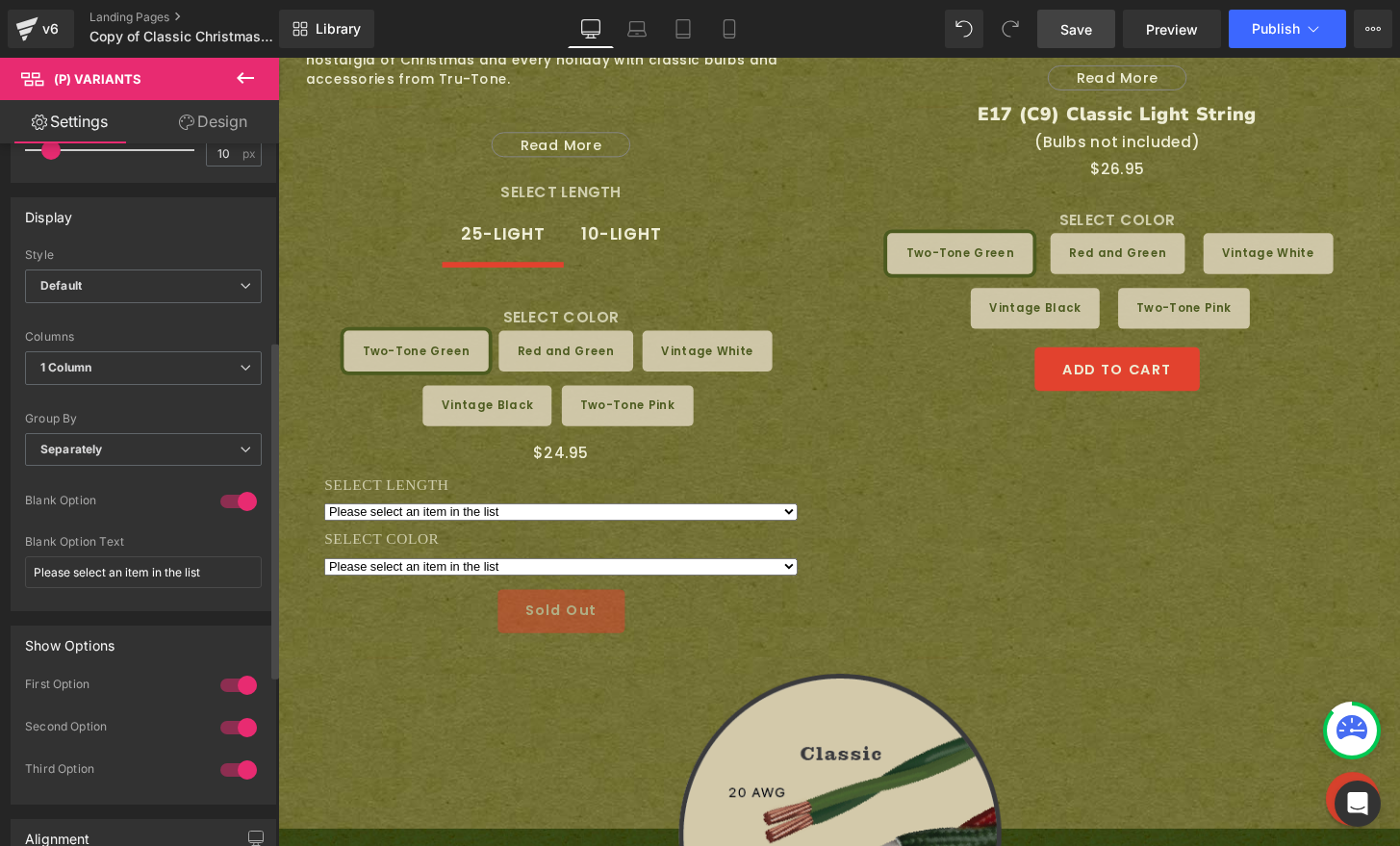 click at bounding box center [239, 501] 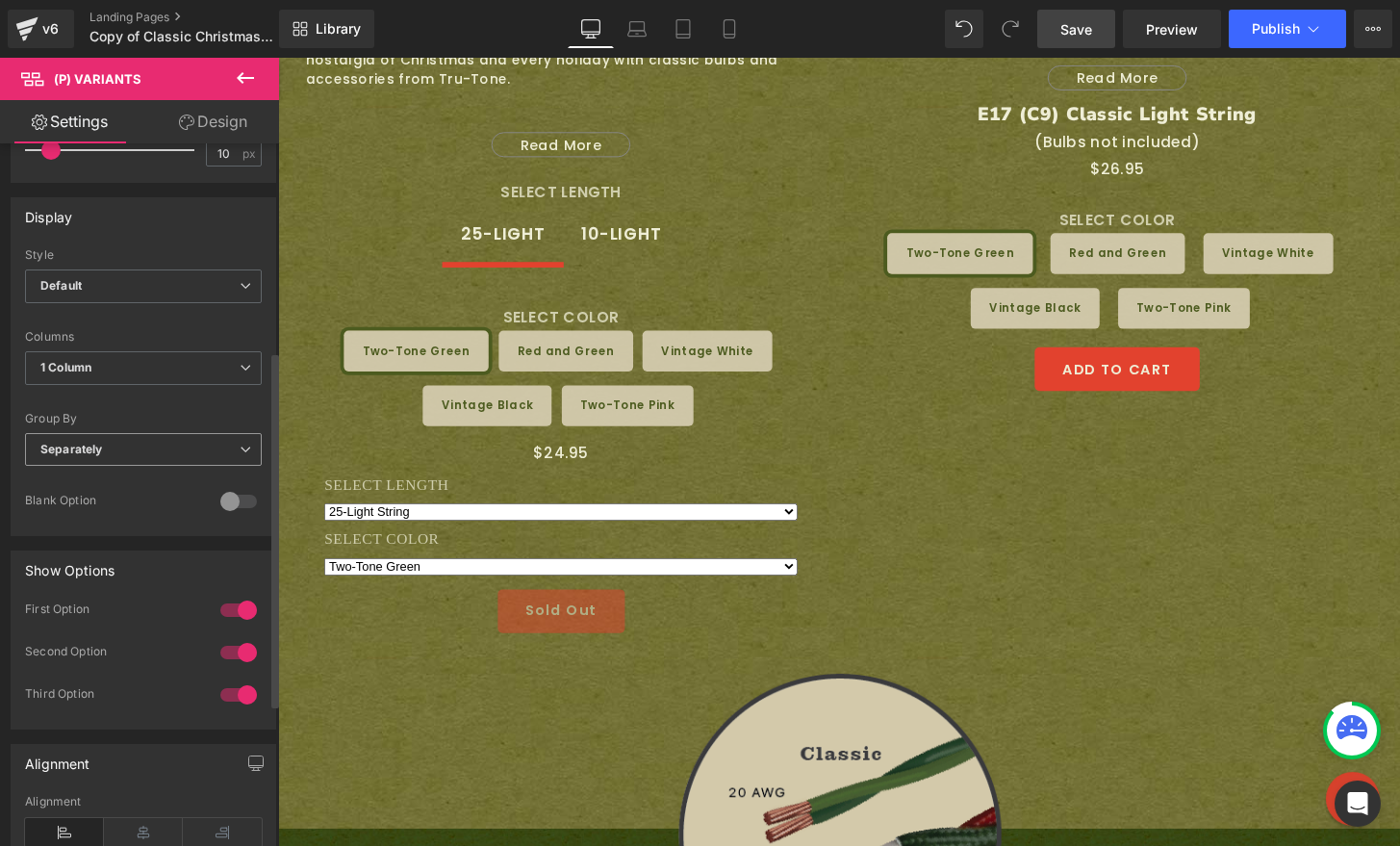 click on "Separately" at bounding box center (143, 449) 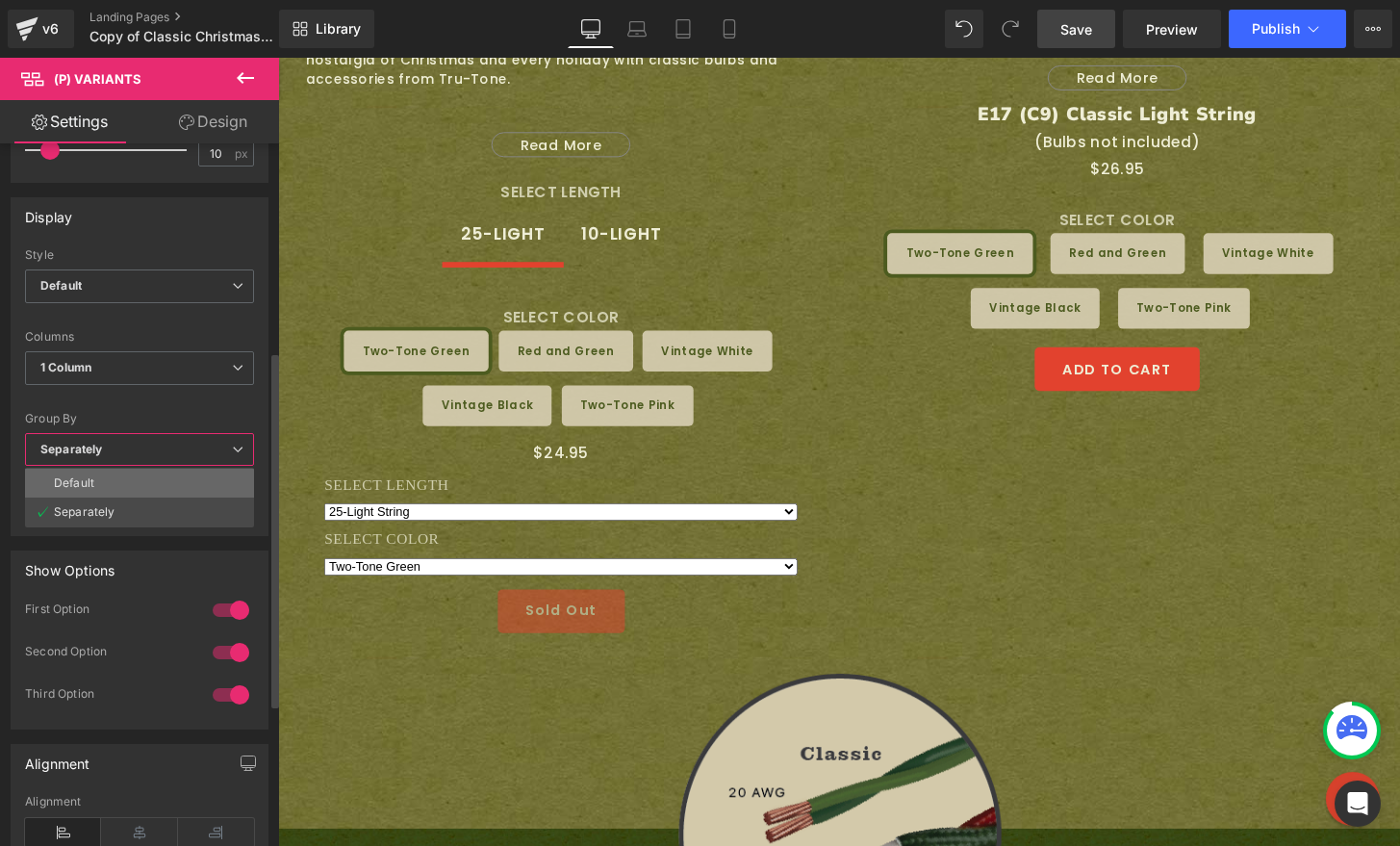click on "Default" at bounding box center (140, 483) 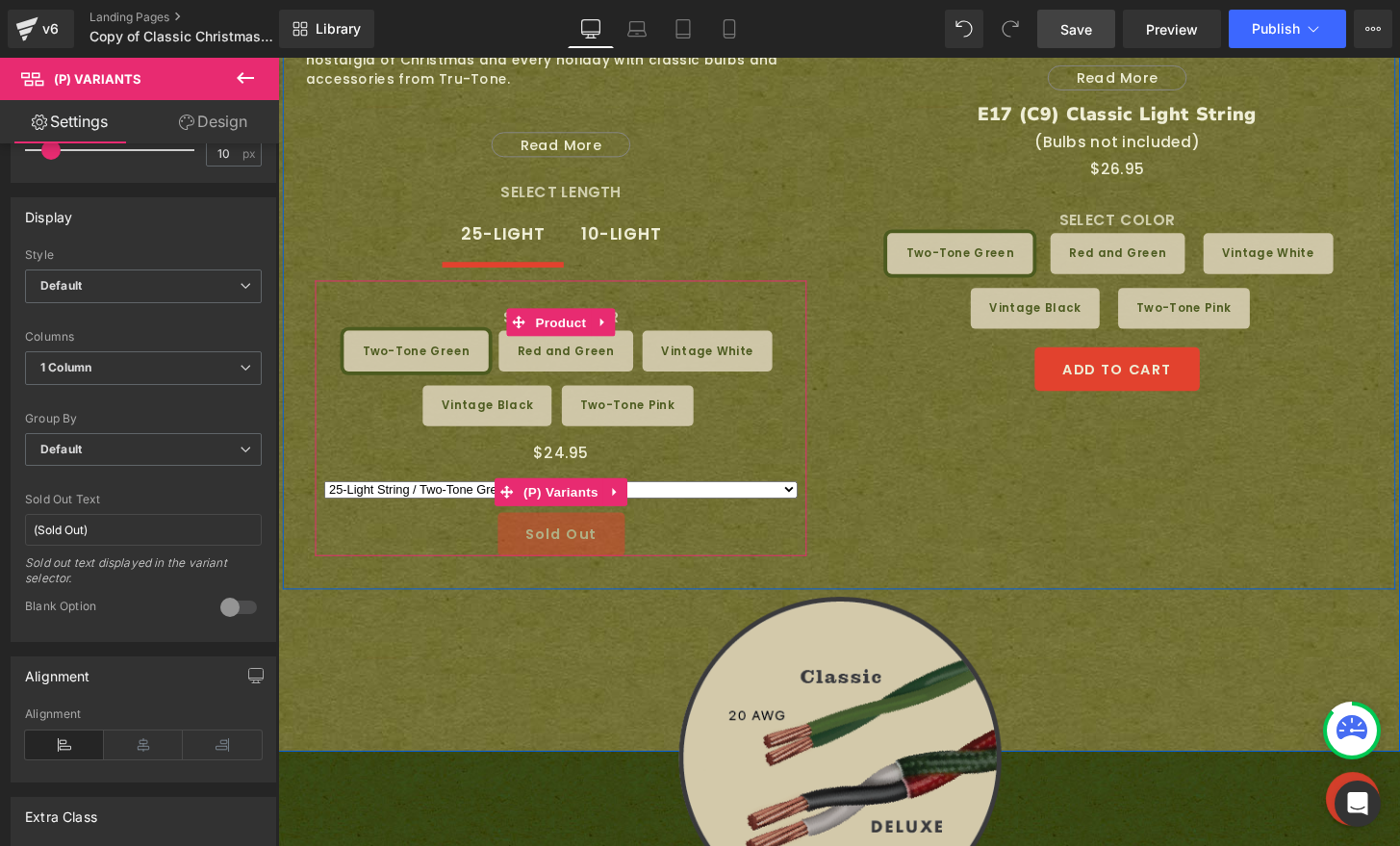 click on "25-Light String / Two-Tone Green - 24.95
25-Light String / Red and Green - 24.95
25-Light String / Vintage White - 24.95
25-Light String / Vintage Black - 24.95
25-Light String / Two-Tone Pink - 24.95
10-Light String / Vintage White - 11.95
10-Light String / Vintage Black - 11.95" at bounding box center (572, 505) 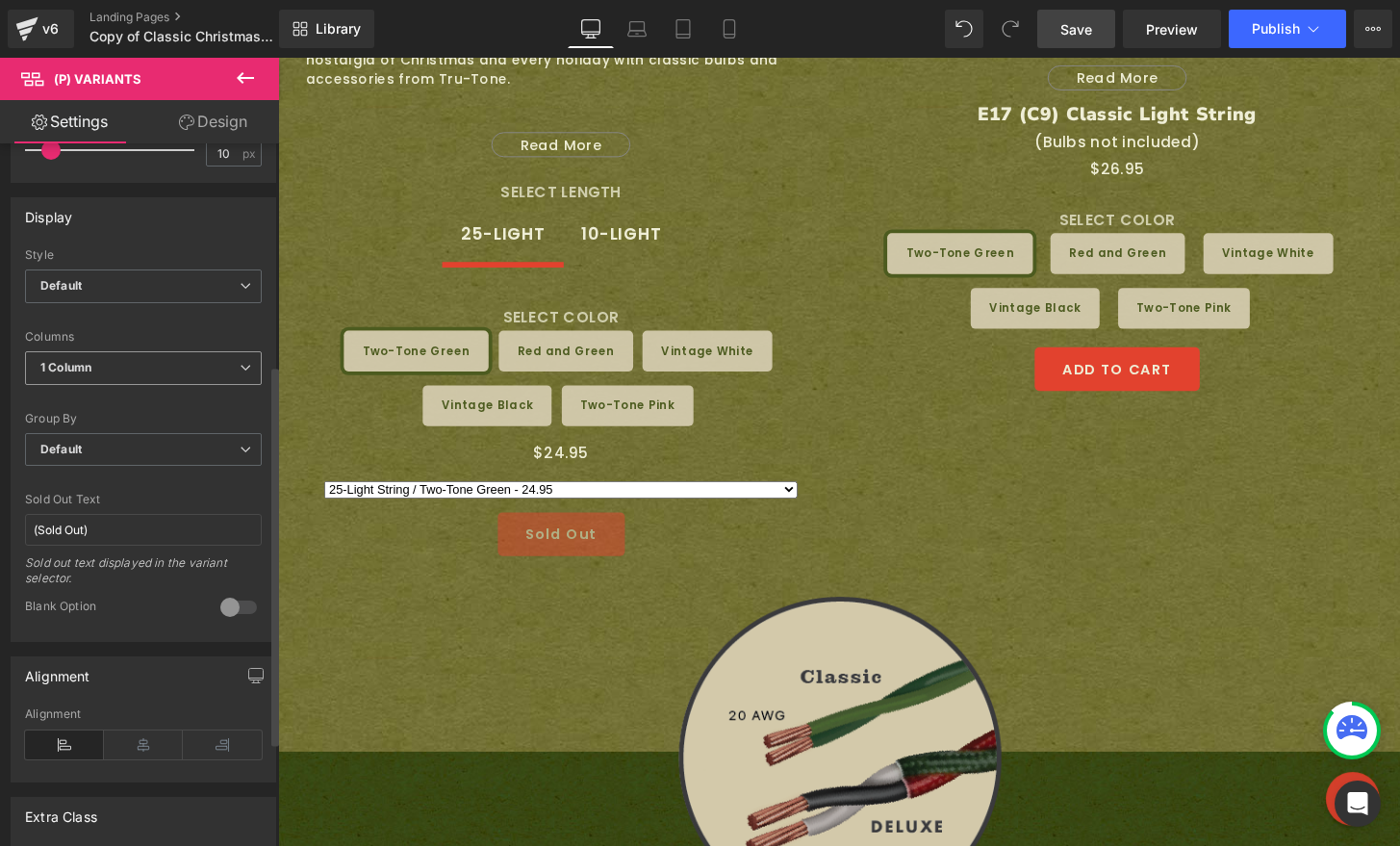 click on "1 Column" at bounding box center (143, 368) 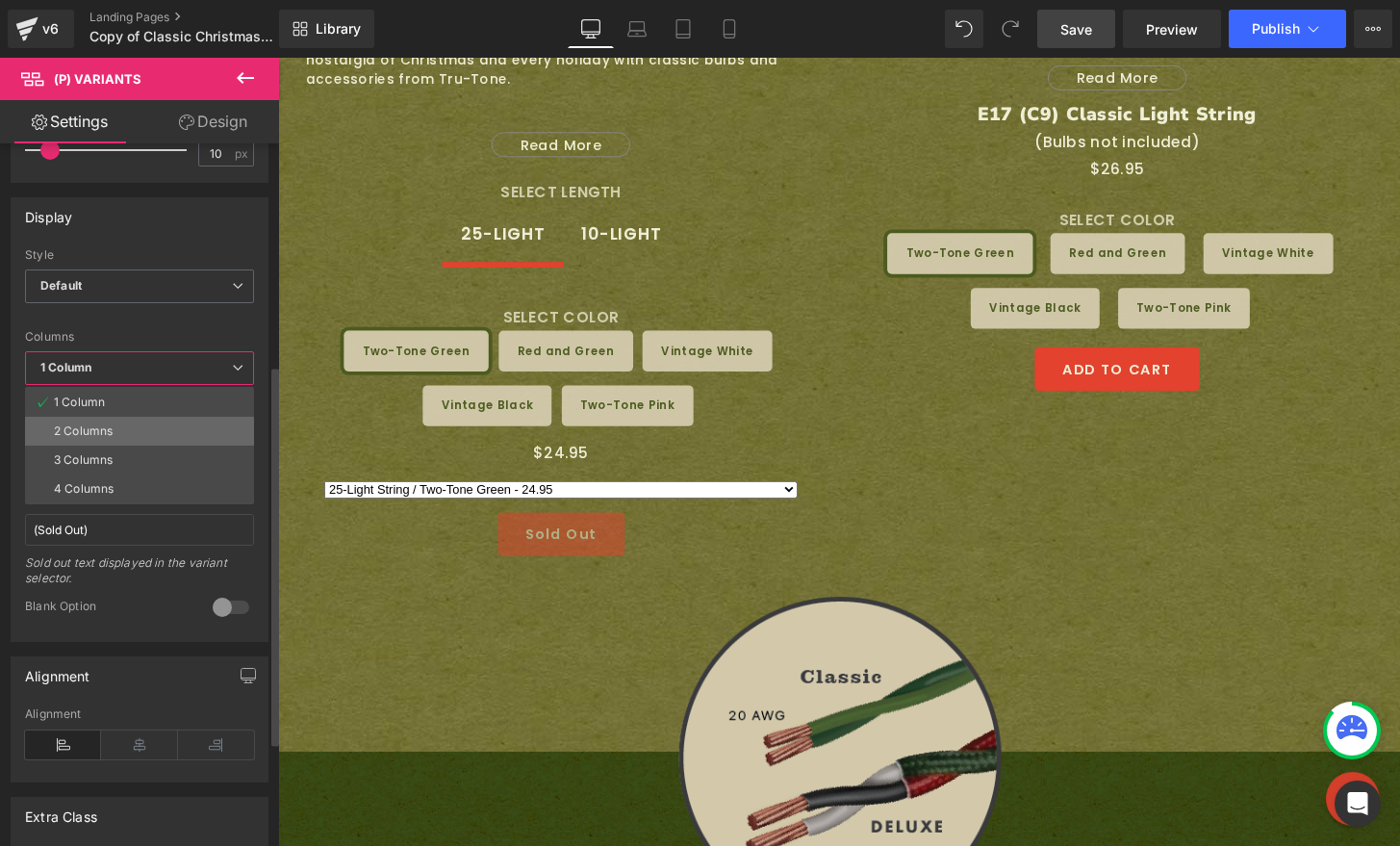 click on "2 Columns" at bounding box center (140, 431) 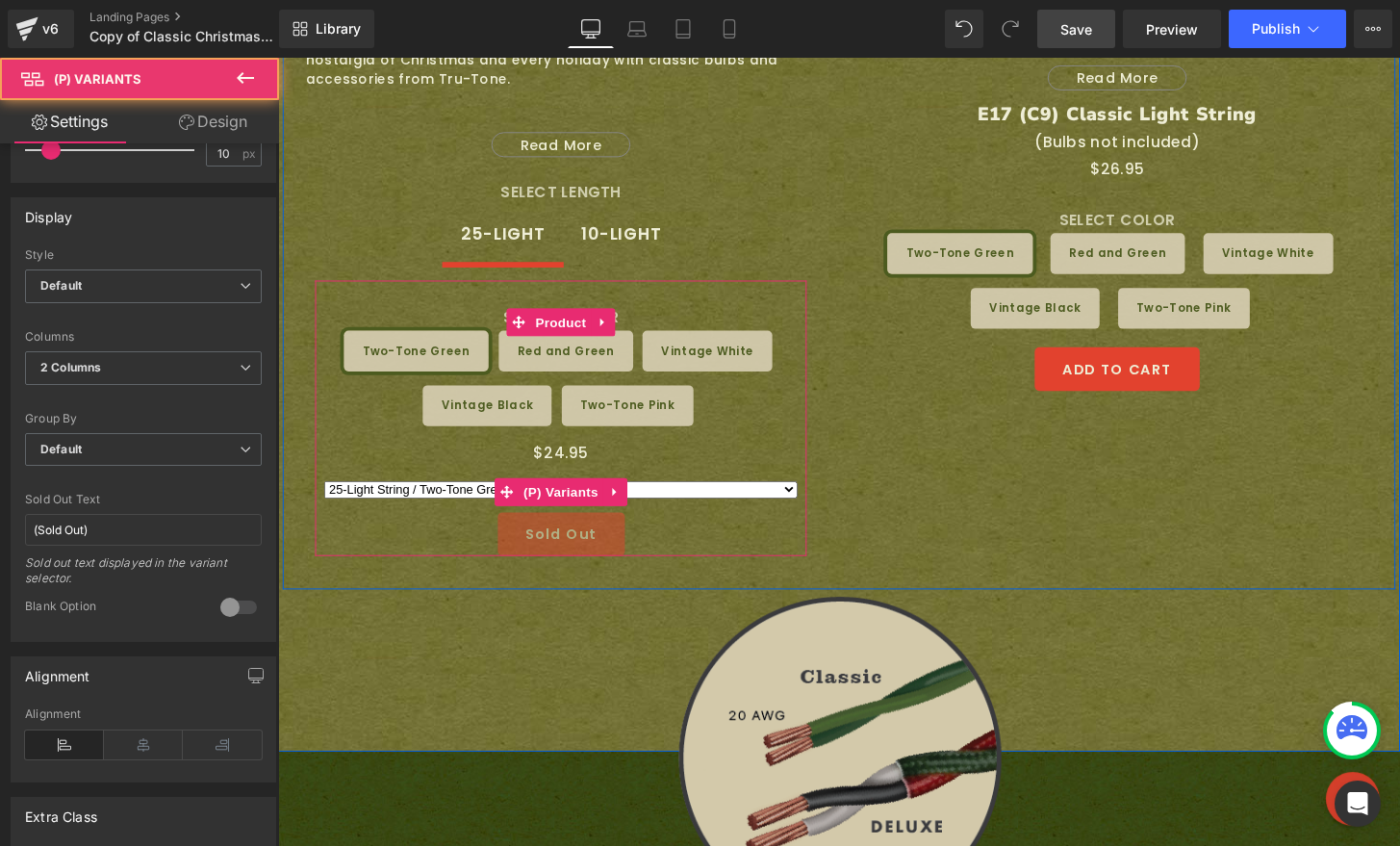 click on "25-Light String / Two-Tone Green - 24.95
25-Light String / Red and Green - 24.95
25-Light String / Vintage White - 24.95
25-Light String / Vintage Black - 24.95
25-Light String / Two-Tone Pink - 24.95
10-Light String / Vintage White - 11.95
10-Light String / Vintage Black - 11.95" at bounding box center (572, 508) 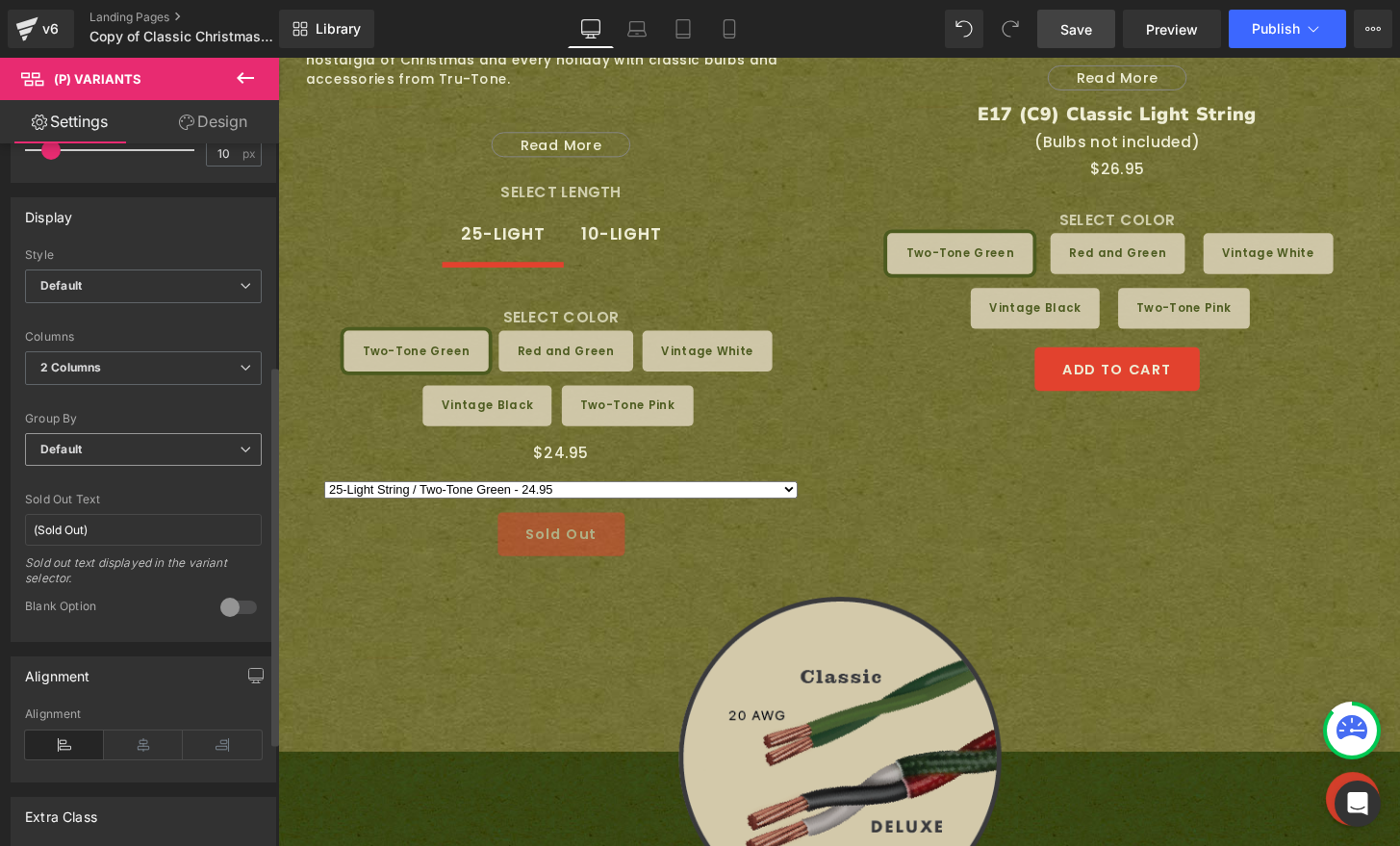click on "Default" at bounding box center [143, 449] 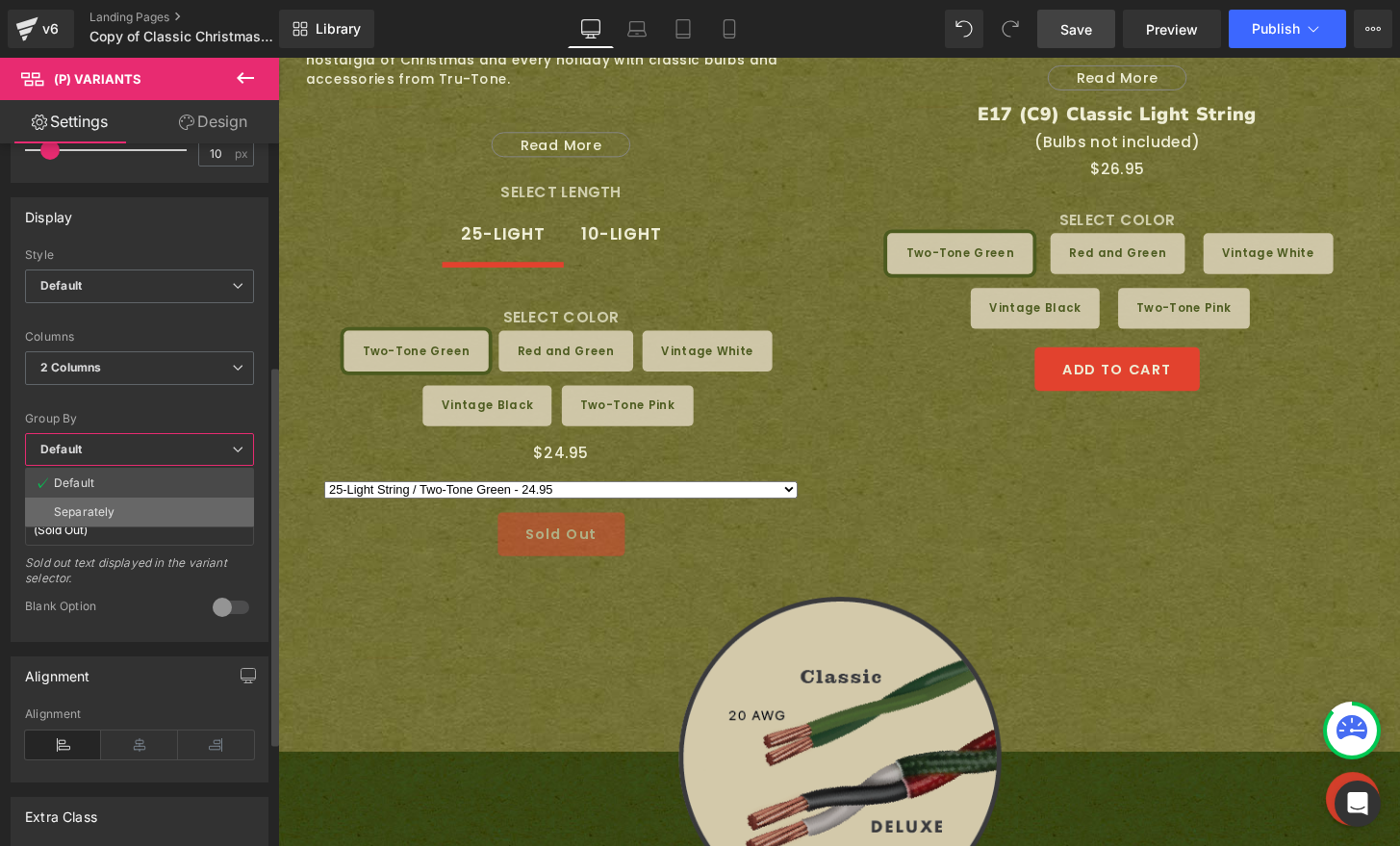 click on "Separately" at bounding box center (140, 512) 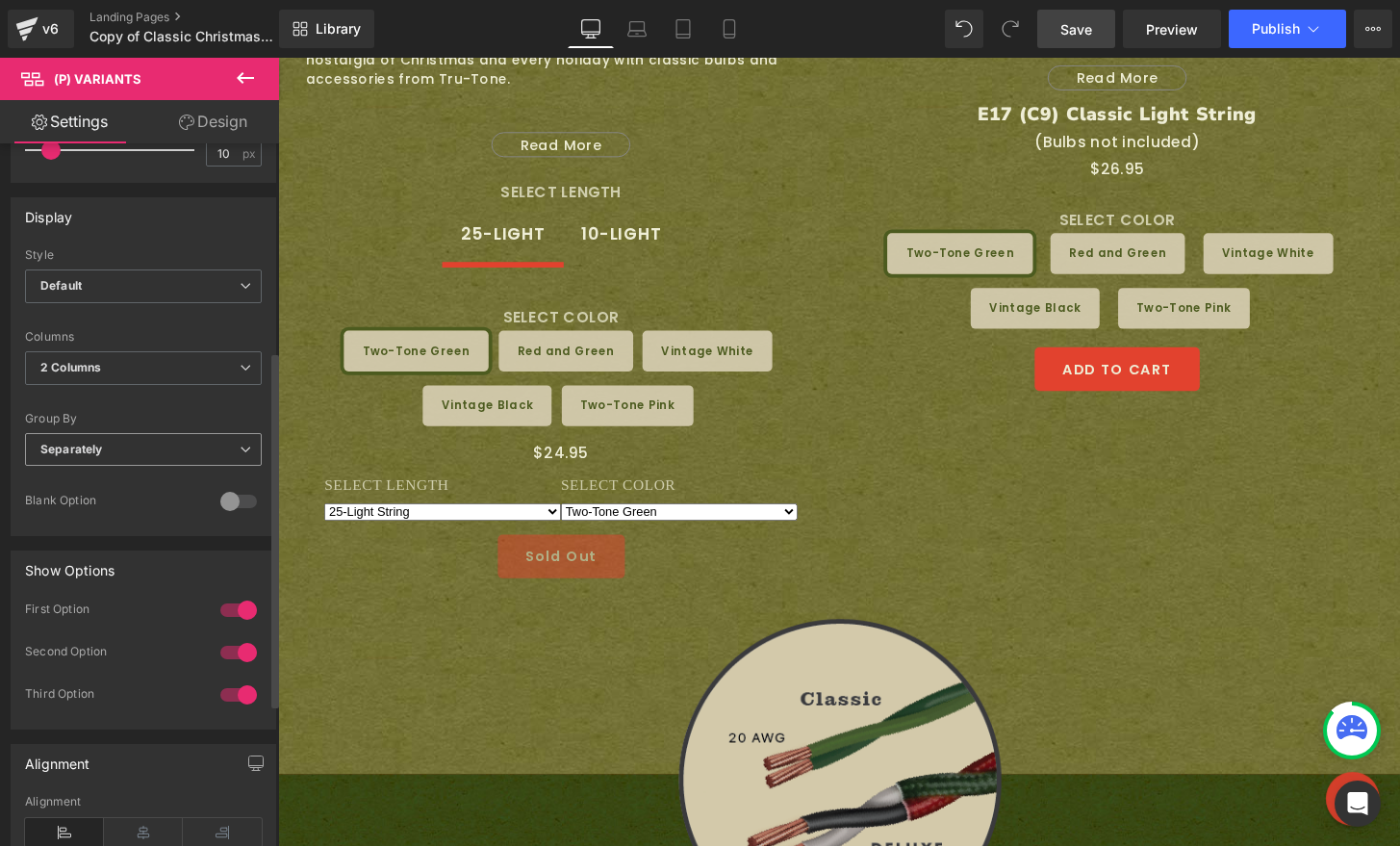 click on "Separately" at bounding box center (143, 449) 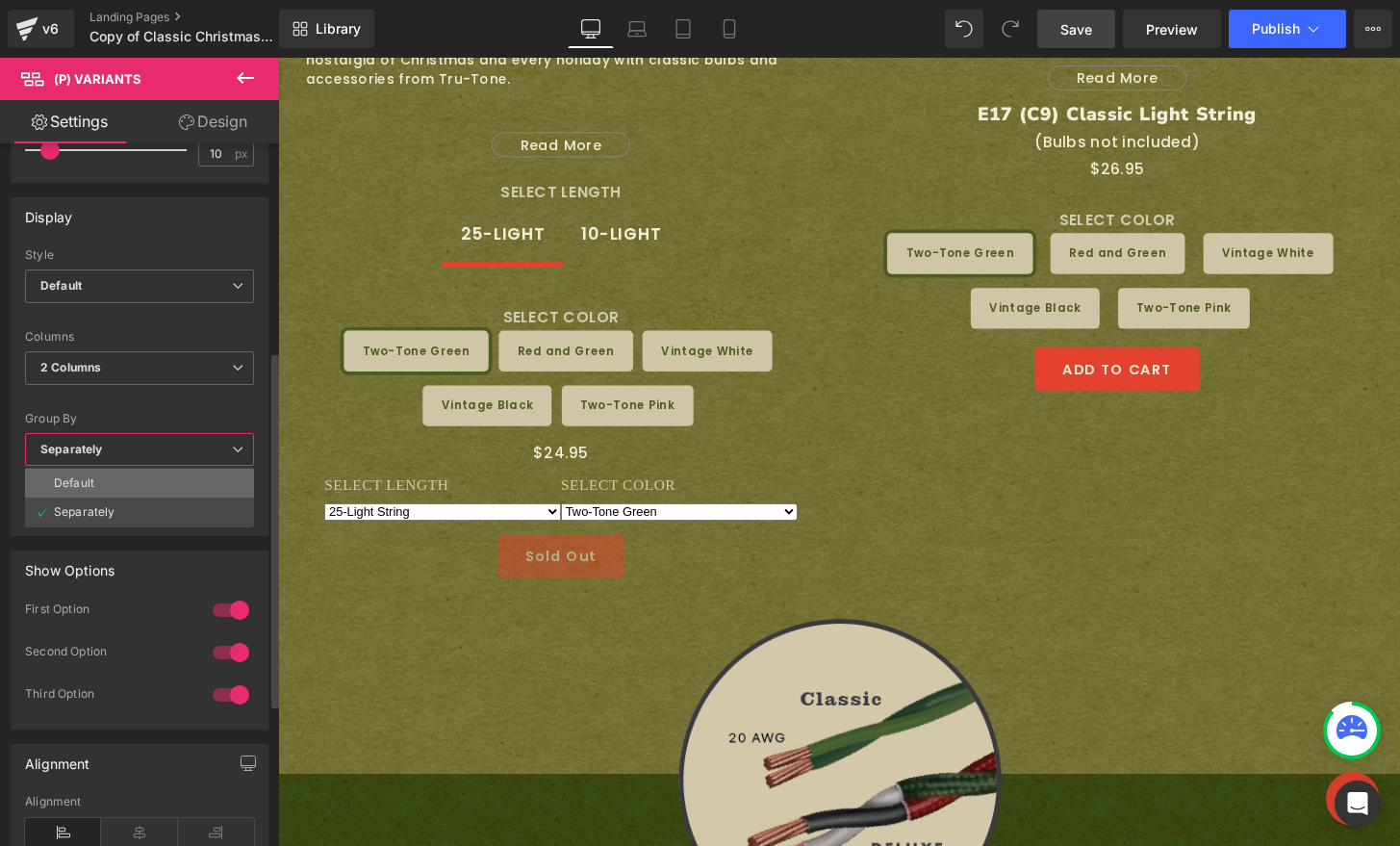click on "Default" at bounding box center (140, 483) 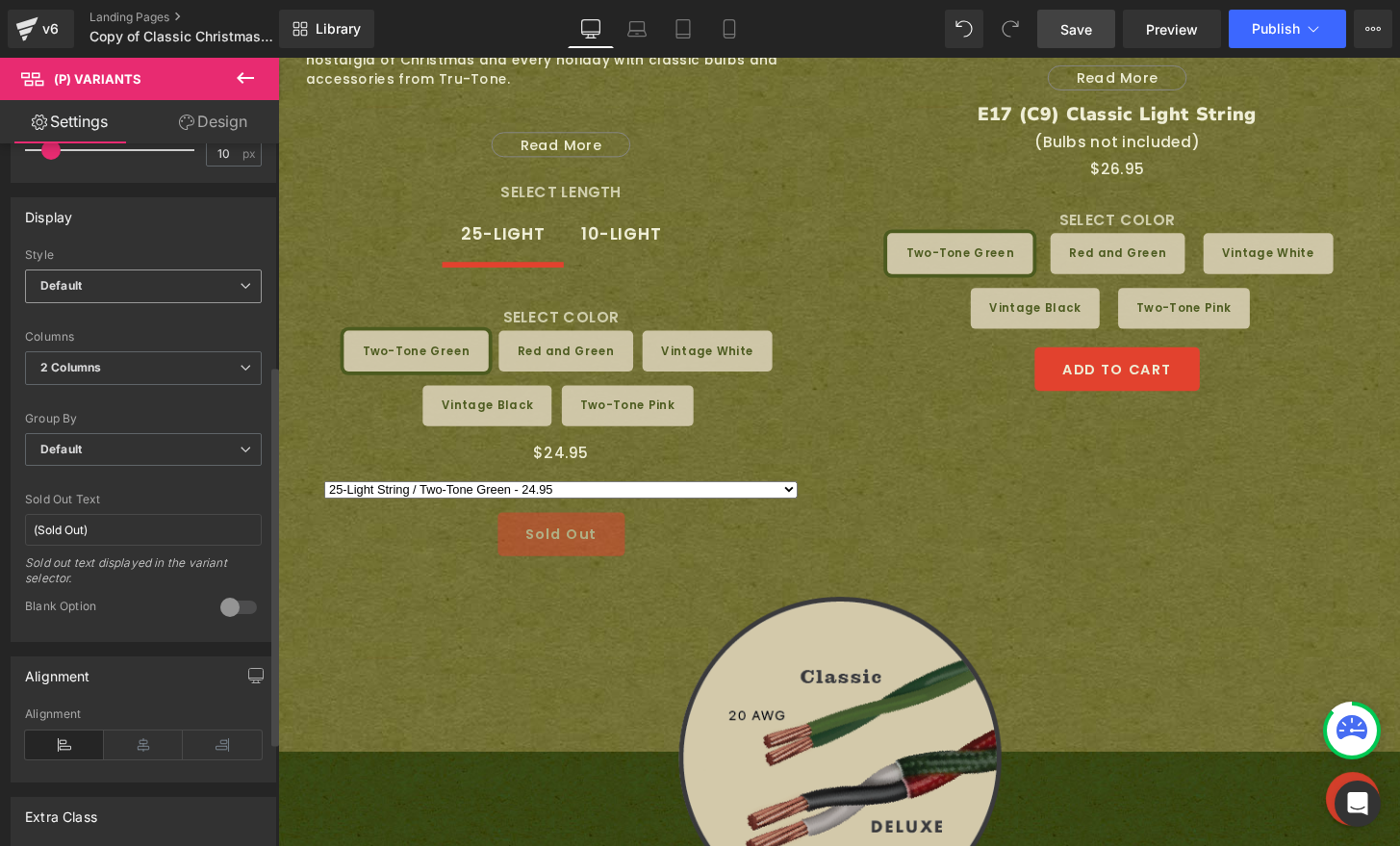 click on "Default" at bounding box center (143, 286) 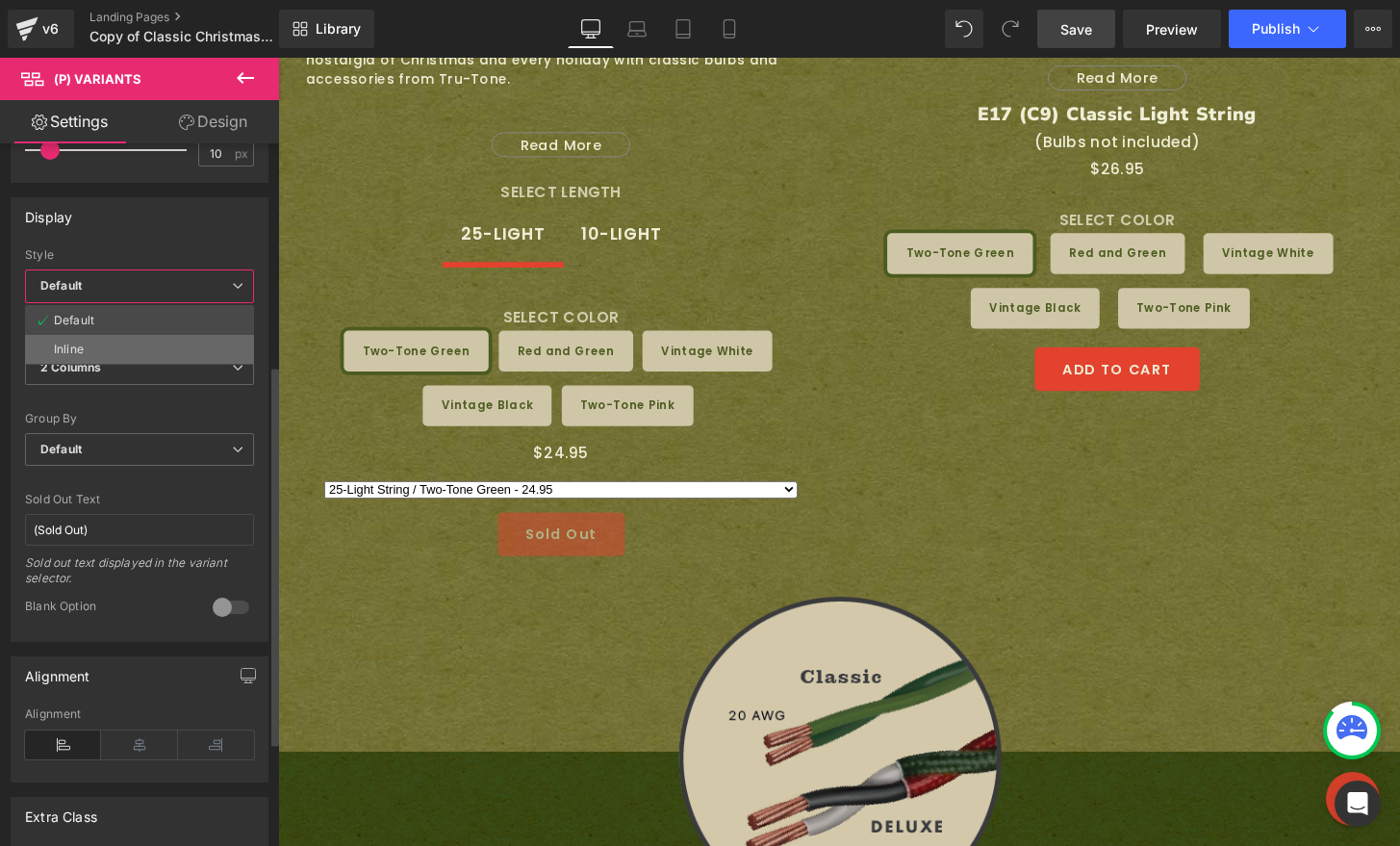 click on "Inline" at bounding box center (140, 349) 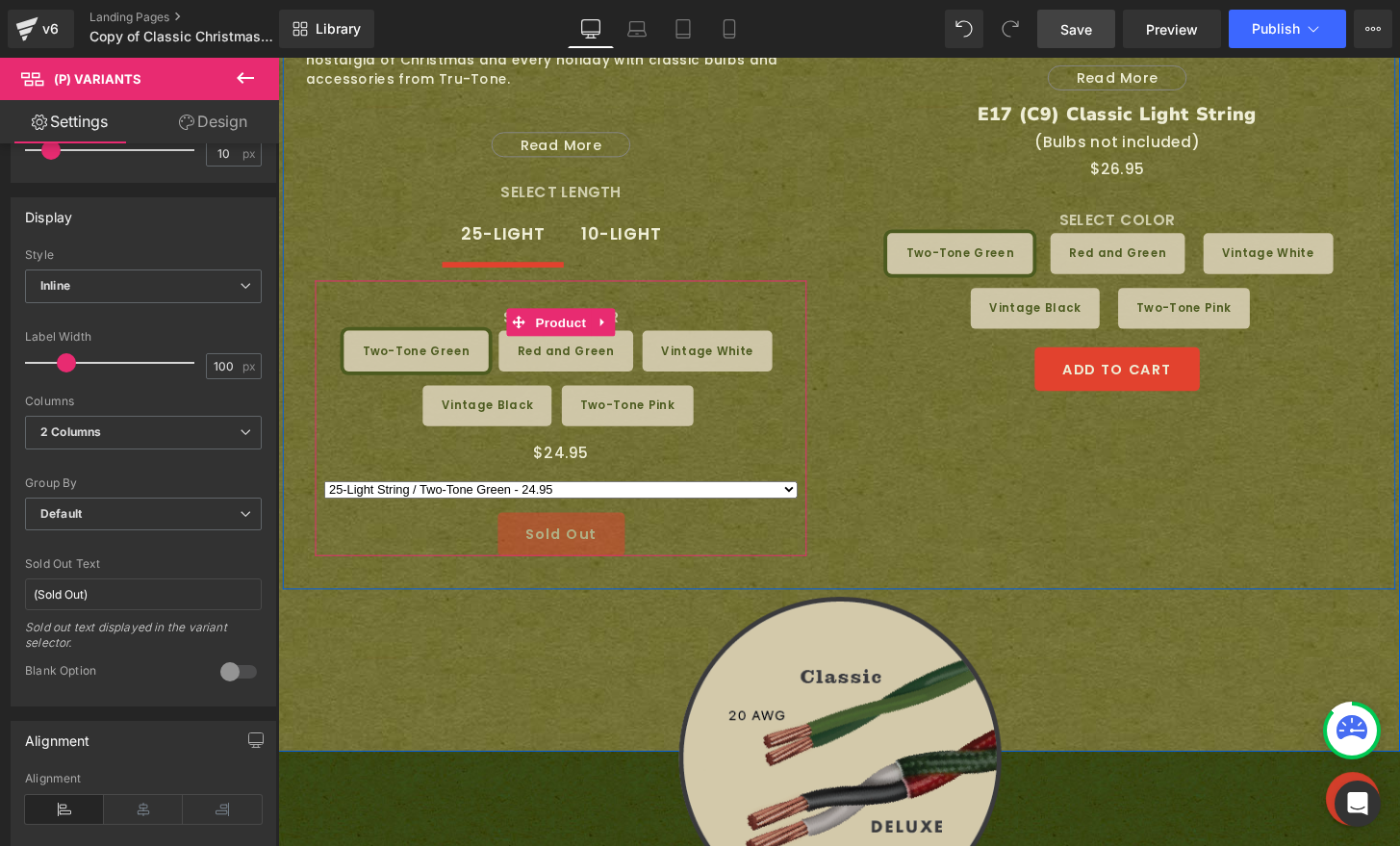 click on "25-Light String / Two-Tone Green - 24.95
25-Light String / Red and Green - 24.95
25-Light String / Vintage White - 24.95
25-Light String / Vintage Black - 24.95
25-Light String / Two-Tone Pink - 24.95
10-Light String / Vintage White - 11.95
10-Light String / Vintage Black - 11.95" at bounding box center [572, 505] 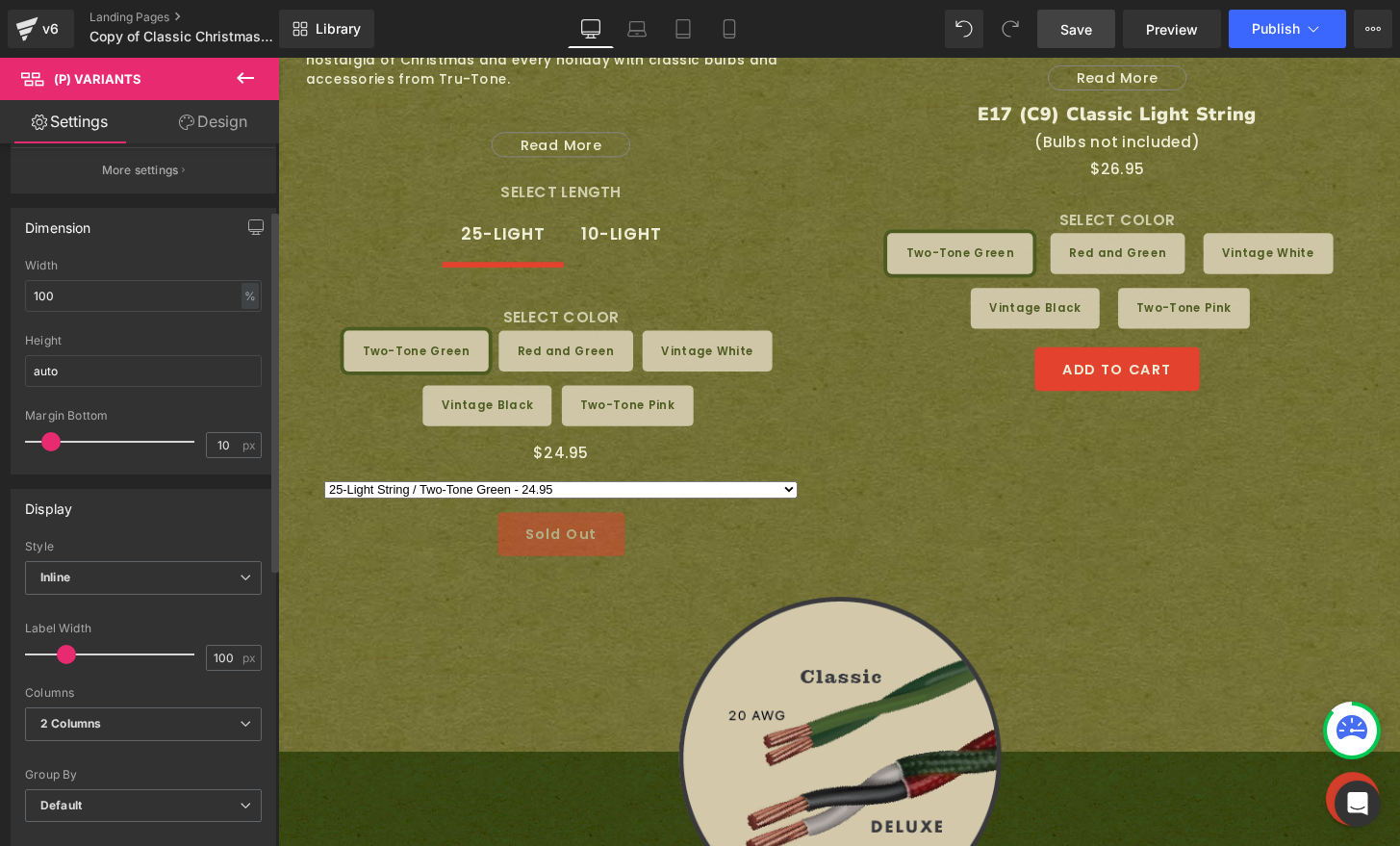 scroll, scrollTop: 129, scrollLeft: 0, axis: vertical 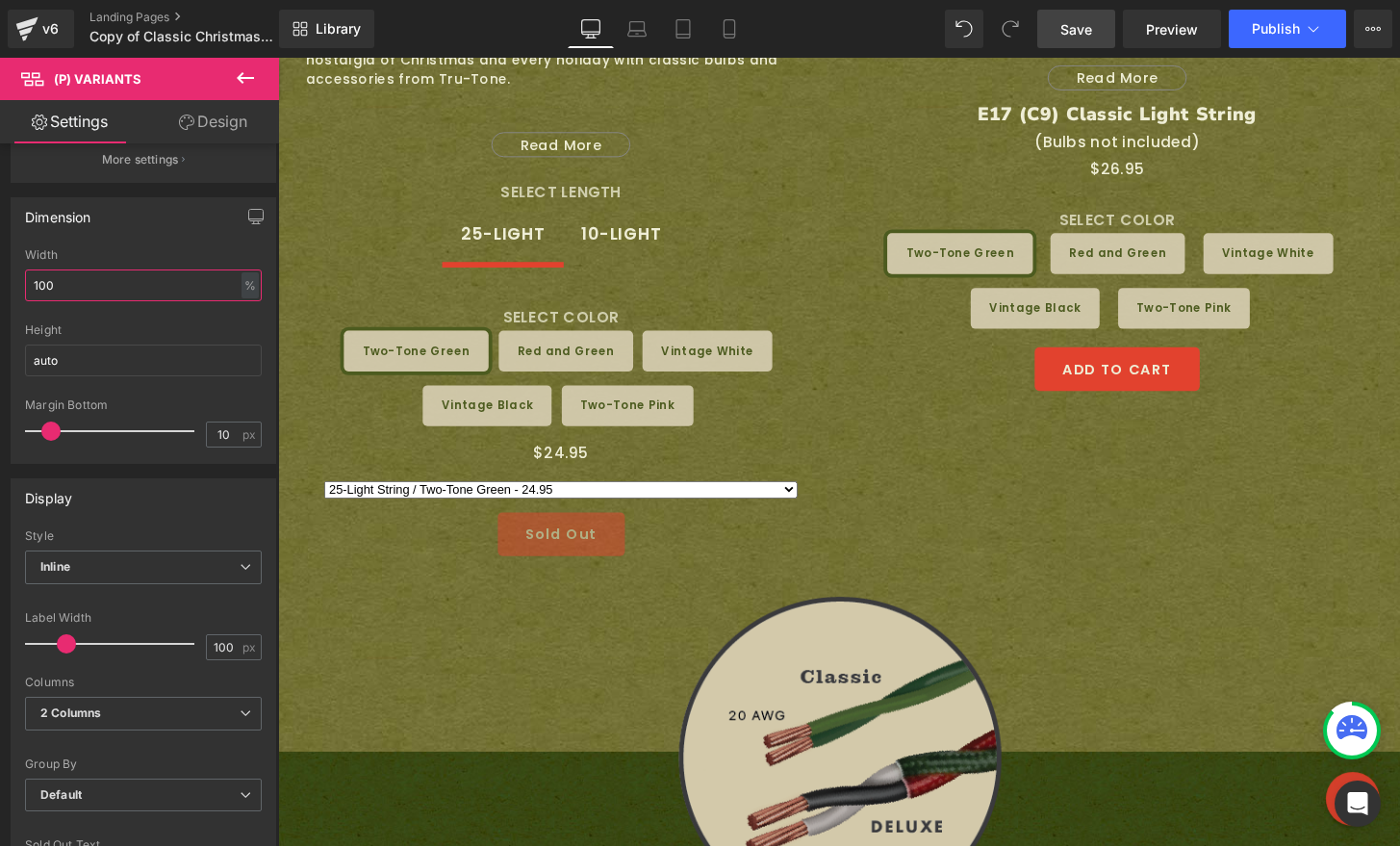 drag, startPoint x: 165, startPoint y: 291, endPoint x: -156, endPoint y: 220, distance: 328.7583 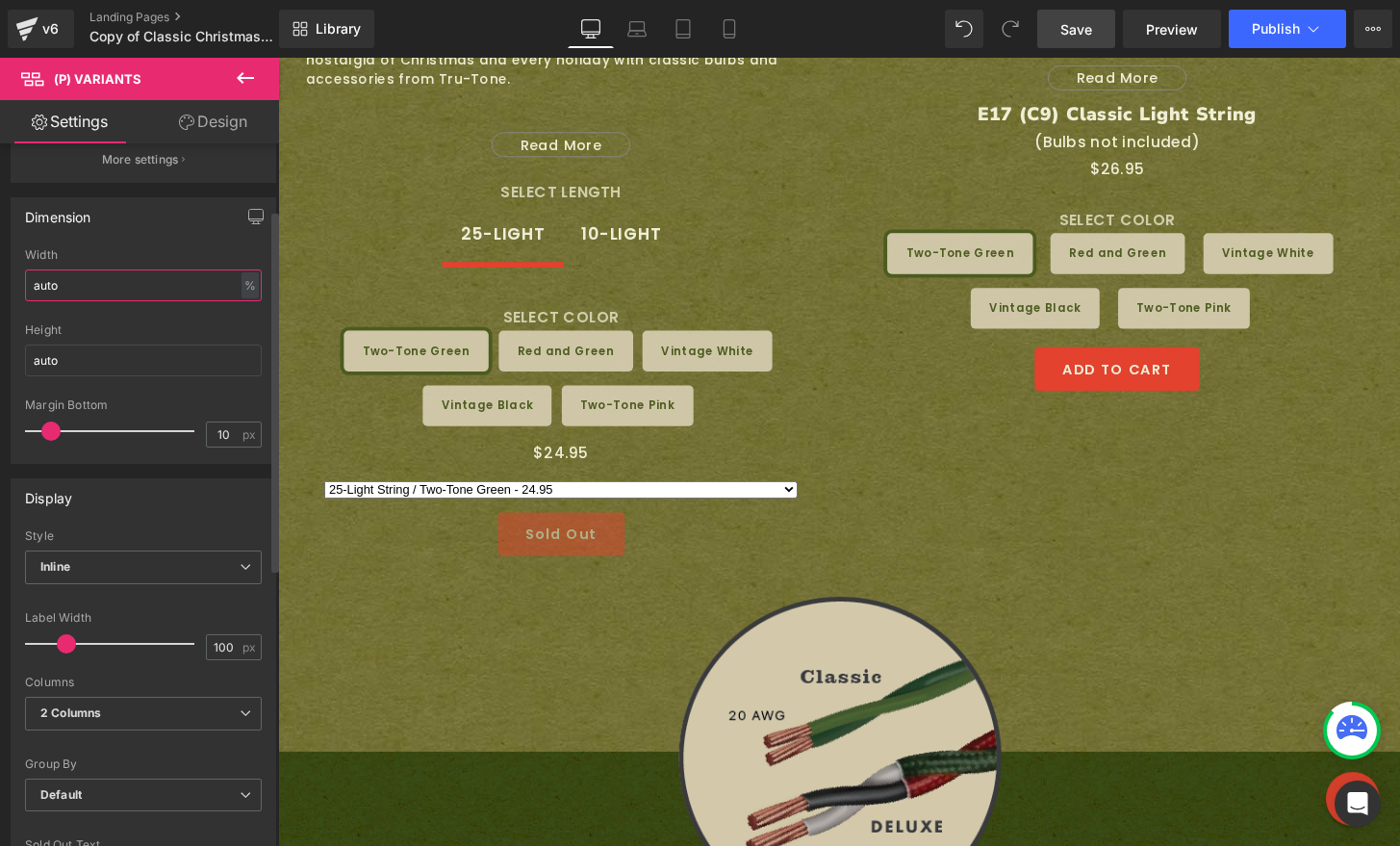 type on "auto" 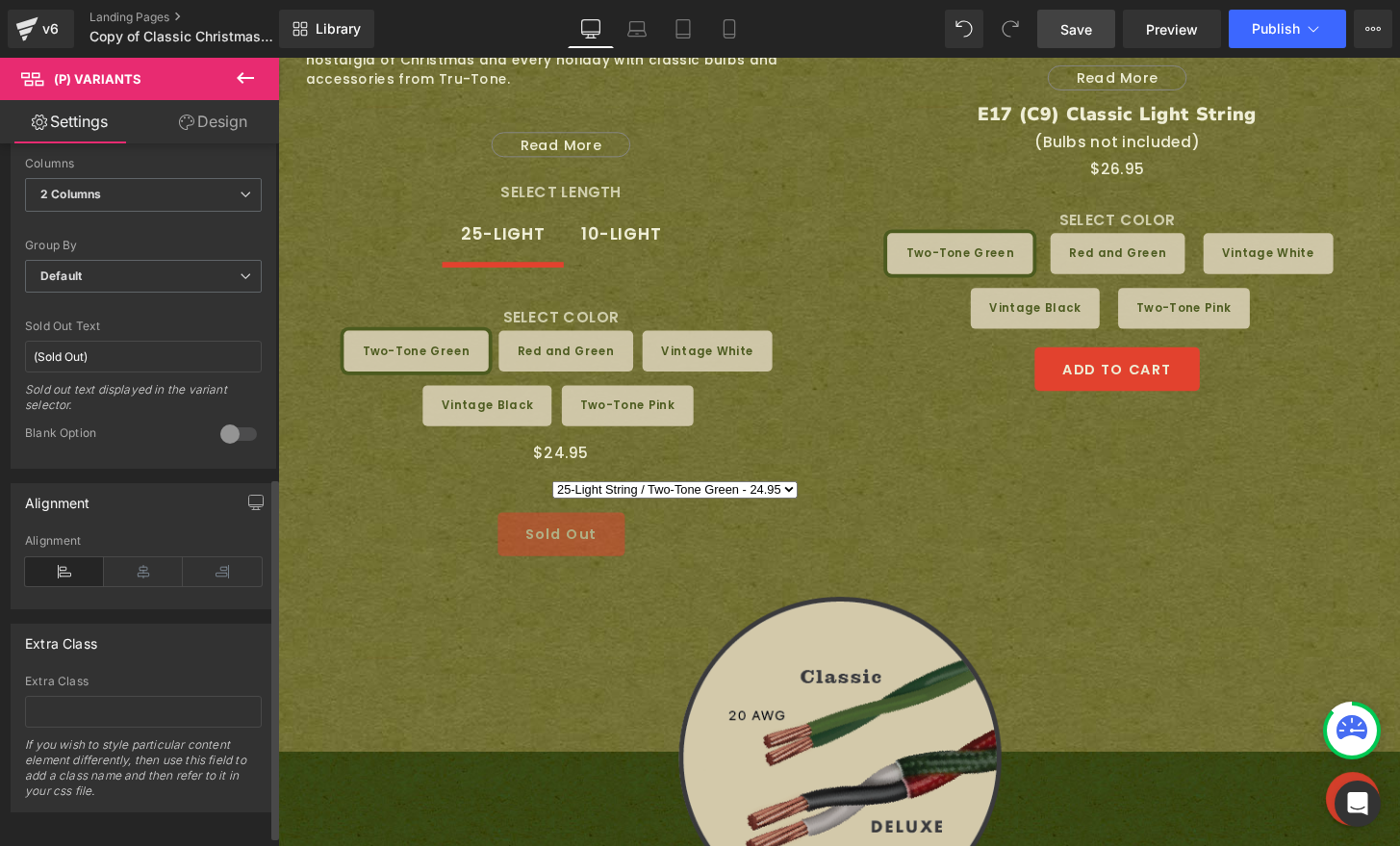 scroll, scrollTop: 668, scrollLeft: 0, axis: vertical 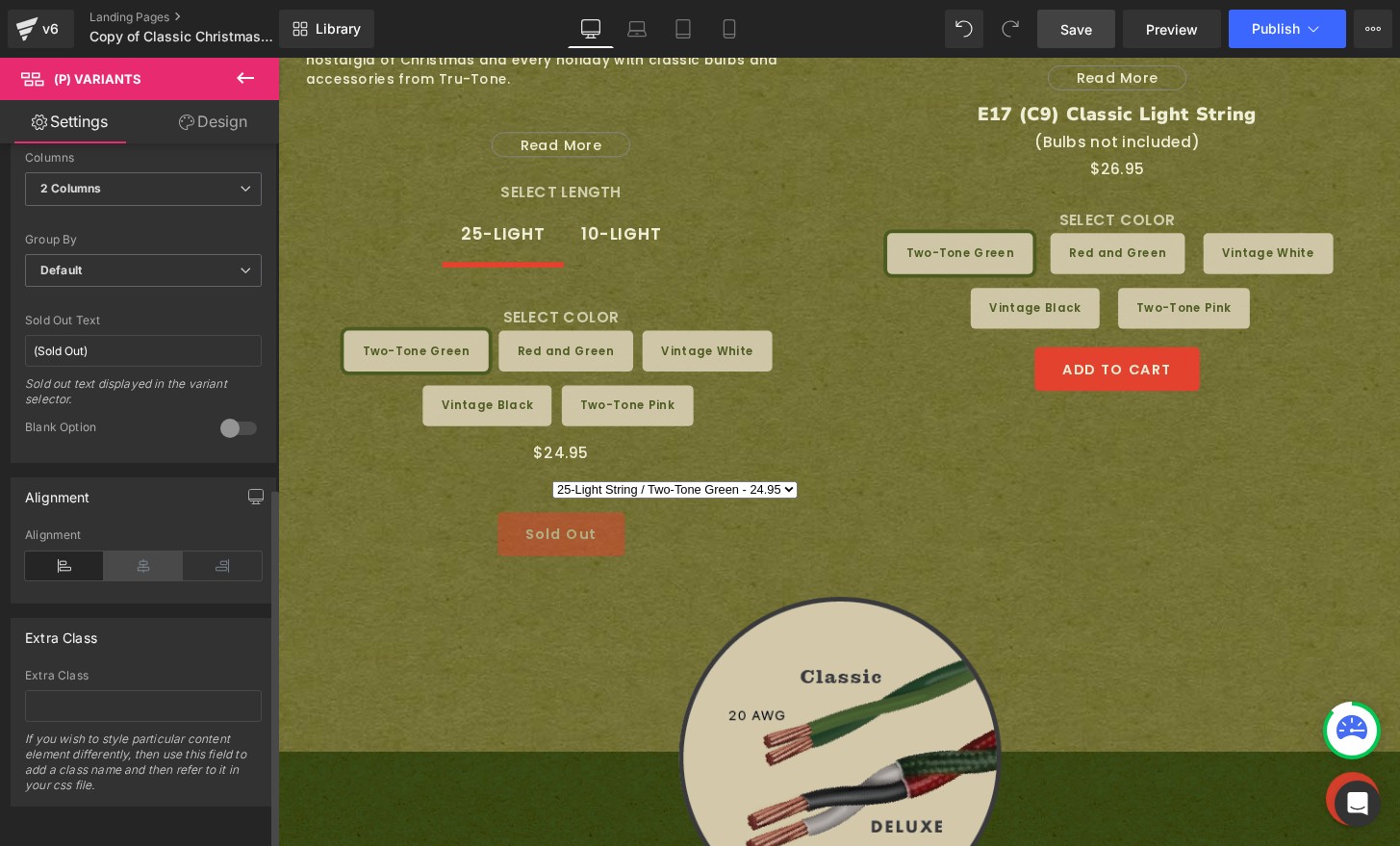 click at bounding box center [143, 566] 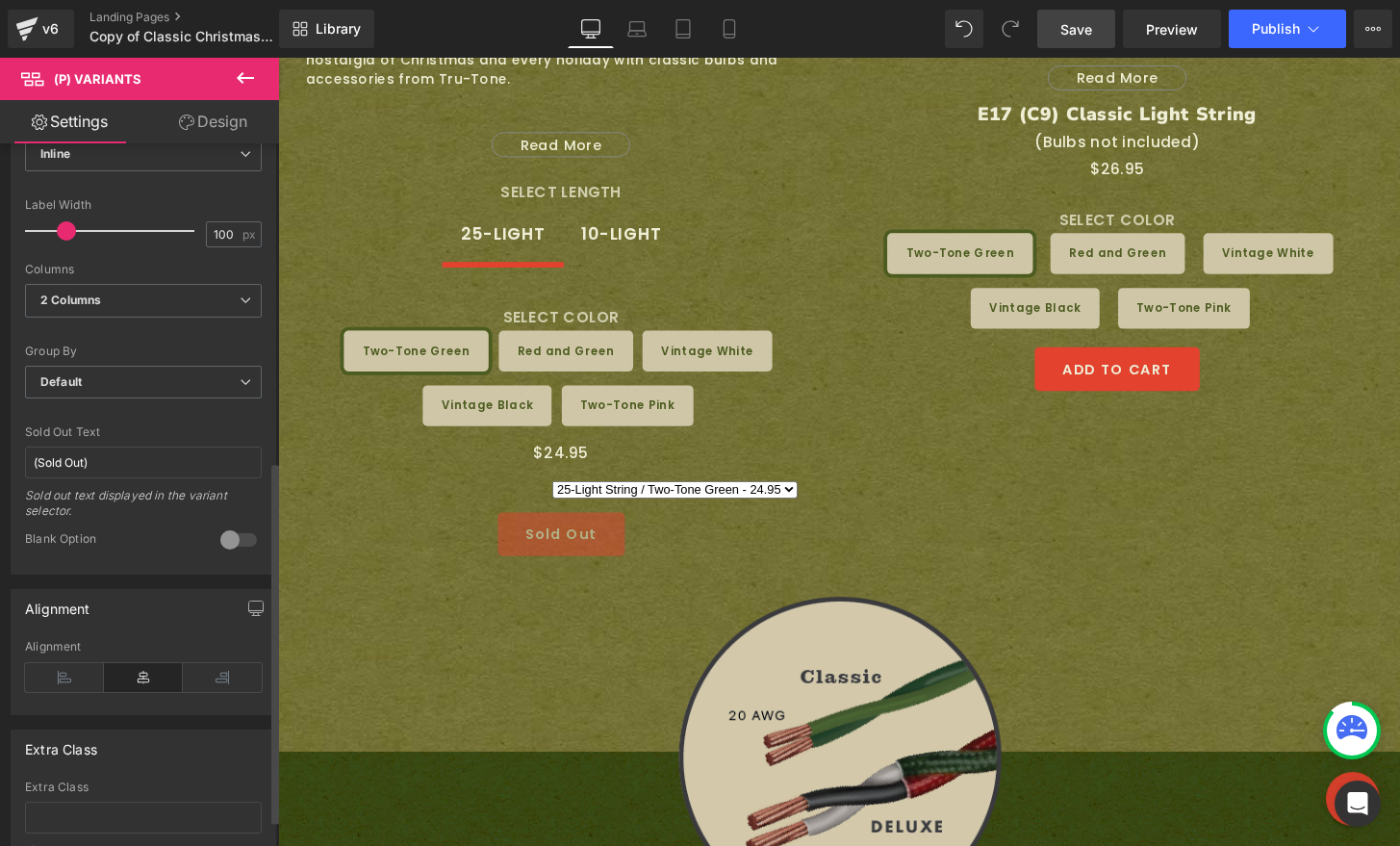 scroll, scrollTop: 518, scrollLeft: 0, axis: vertical 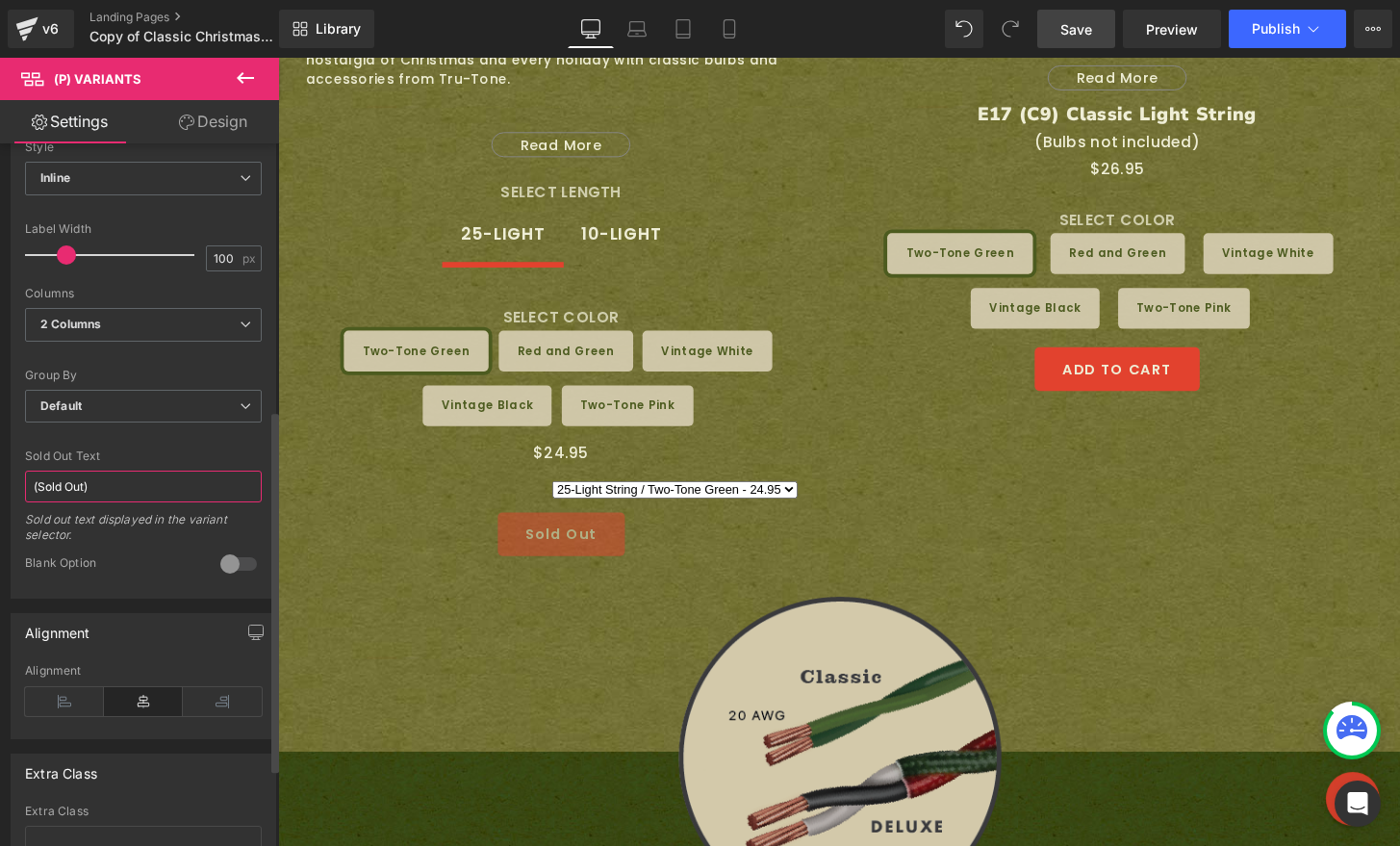 click on "(Sold Out)" at bounding box center [143, 486] 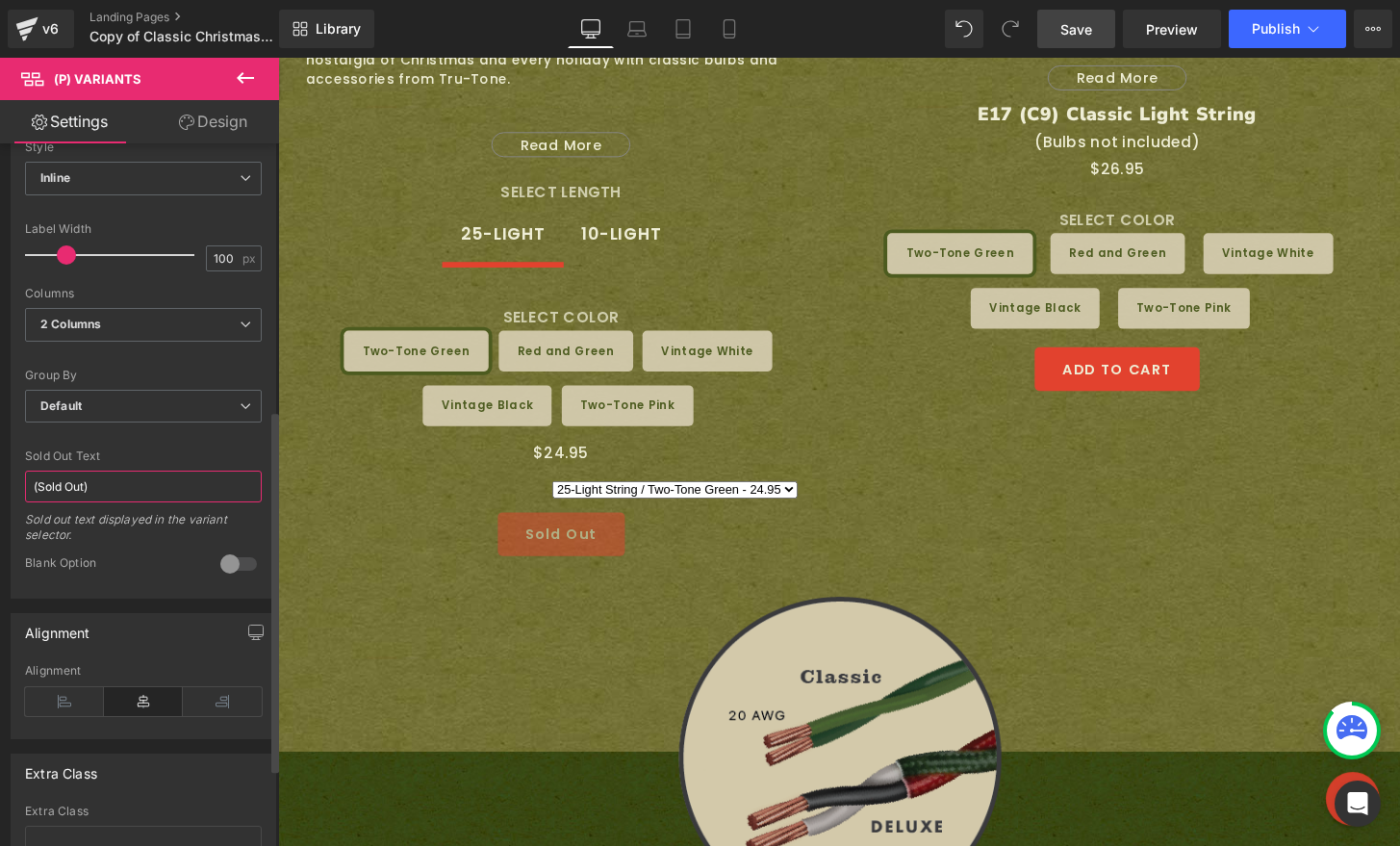 drag, startPoint x: 86, startPoint y: 486, endPoint x: 41, endPoint y: 480, distance: 45.398238 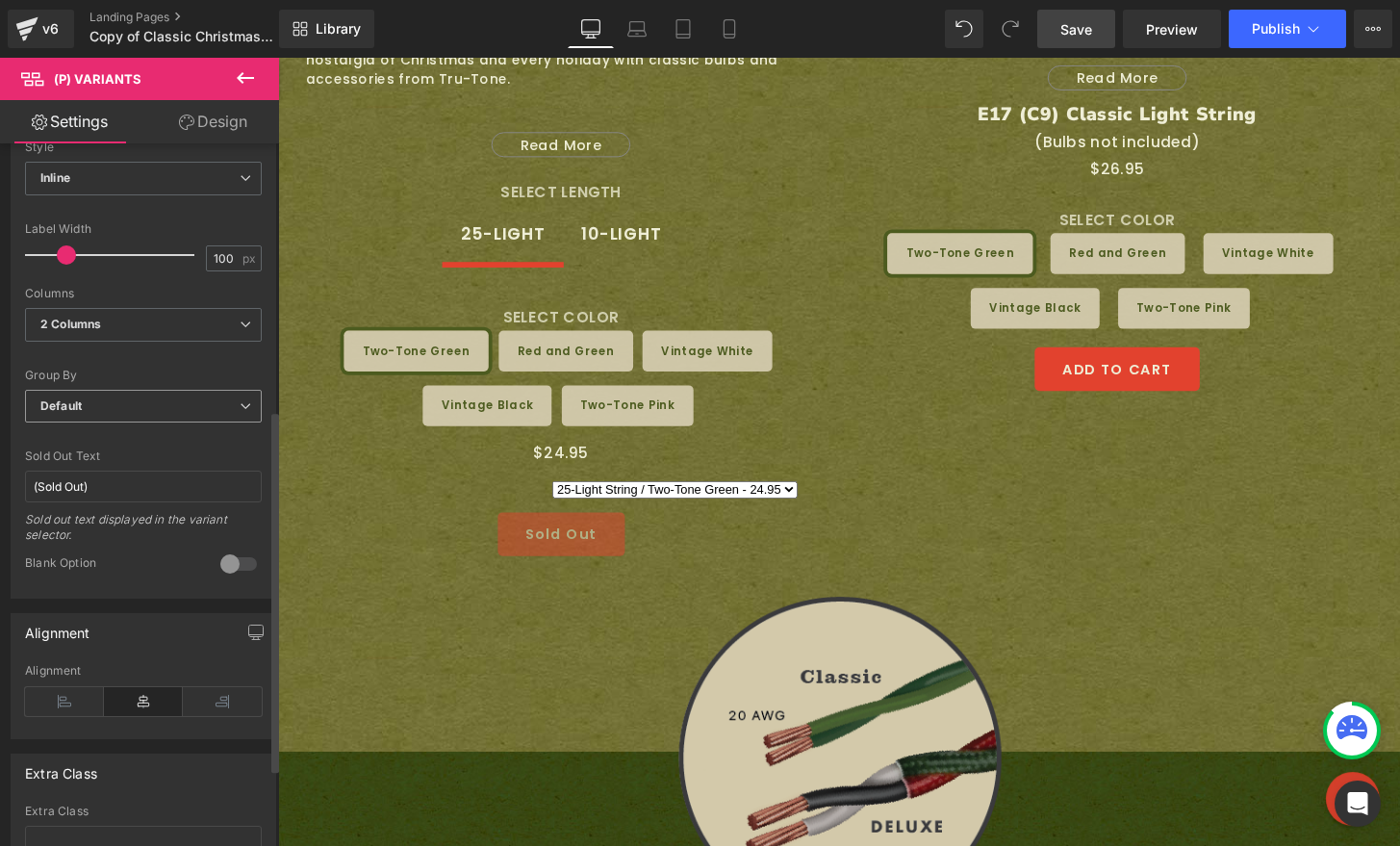 click on "Default" at bounding box center [143, 406] 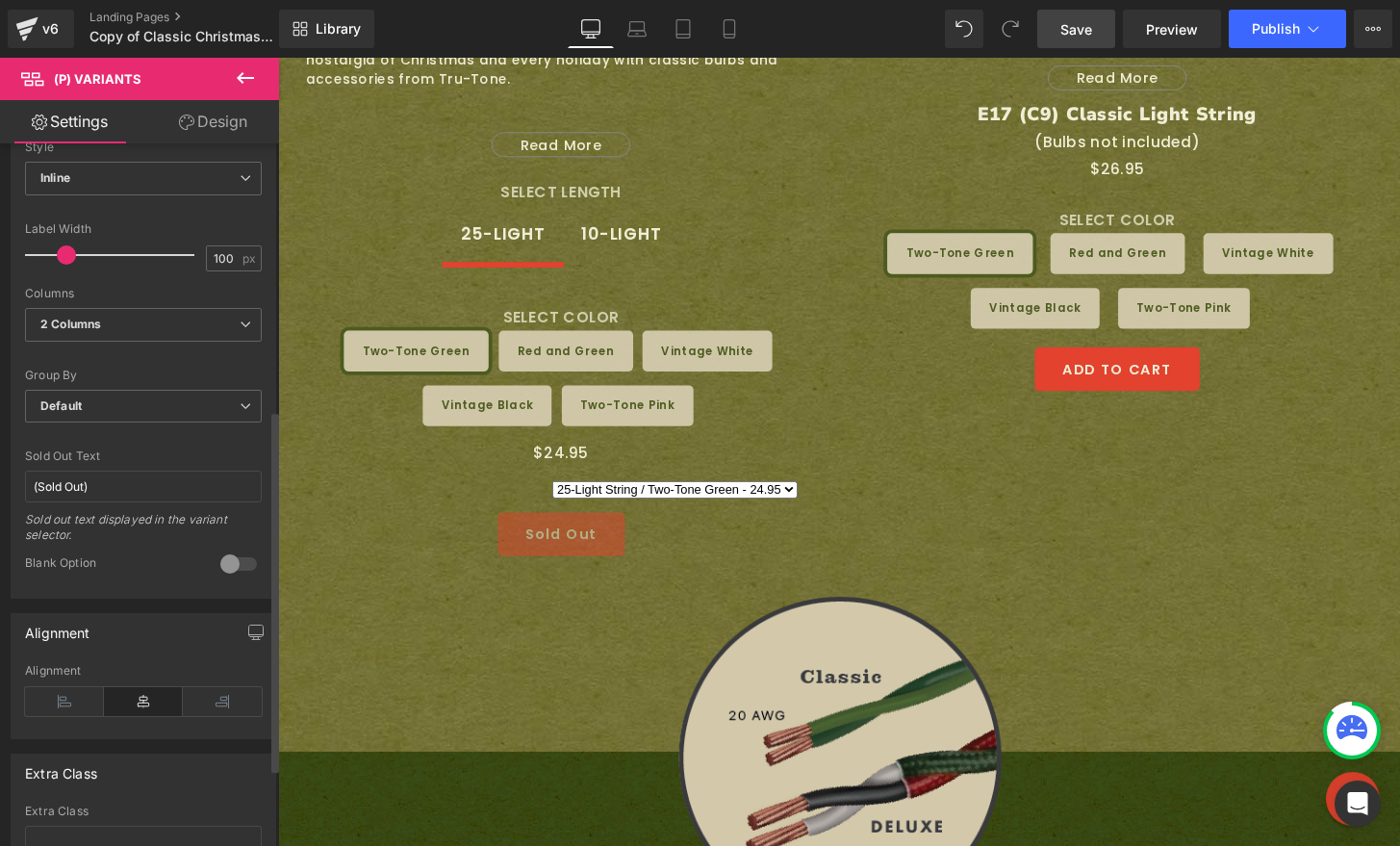 click on "Group By" at bounding box center [143, 375] 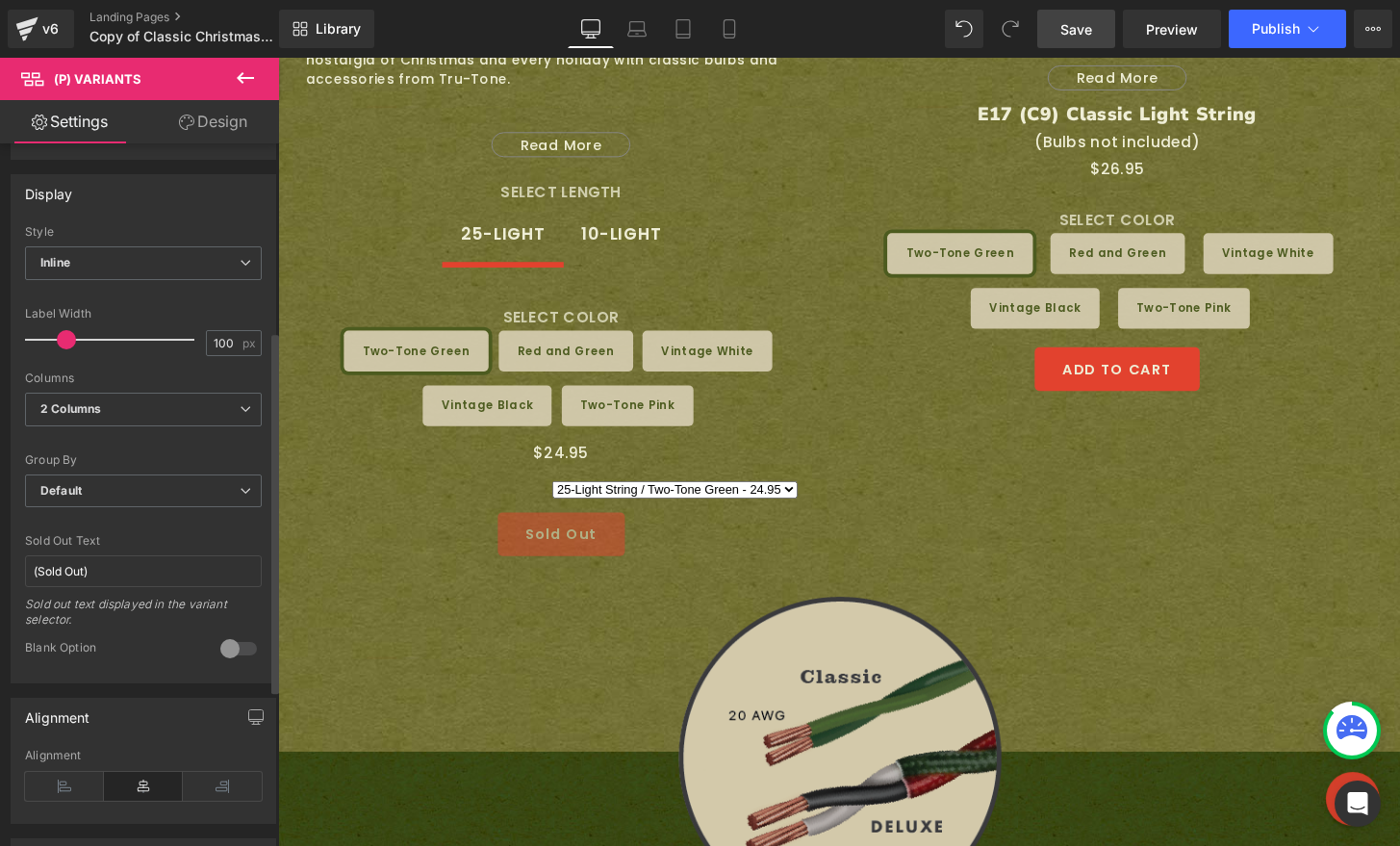 scroll, scrollTop: 257, scrollLeft: 0, axis: vertical 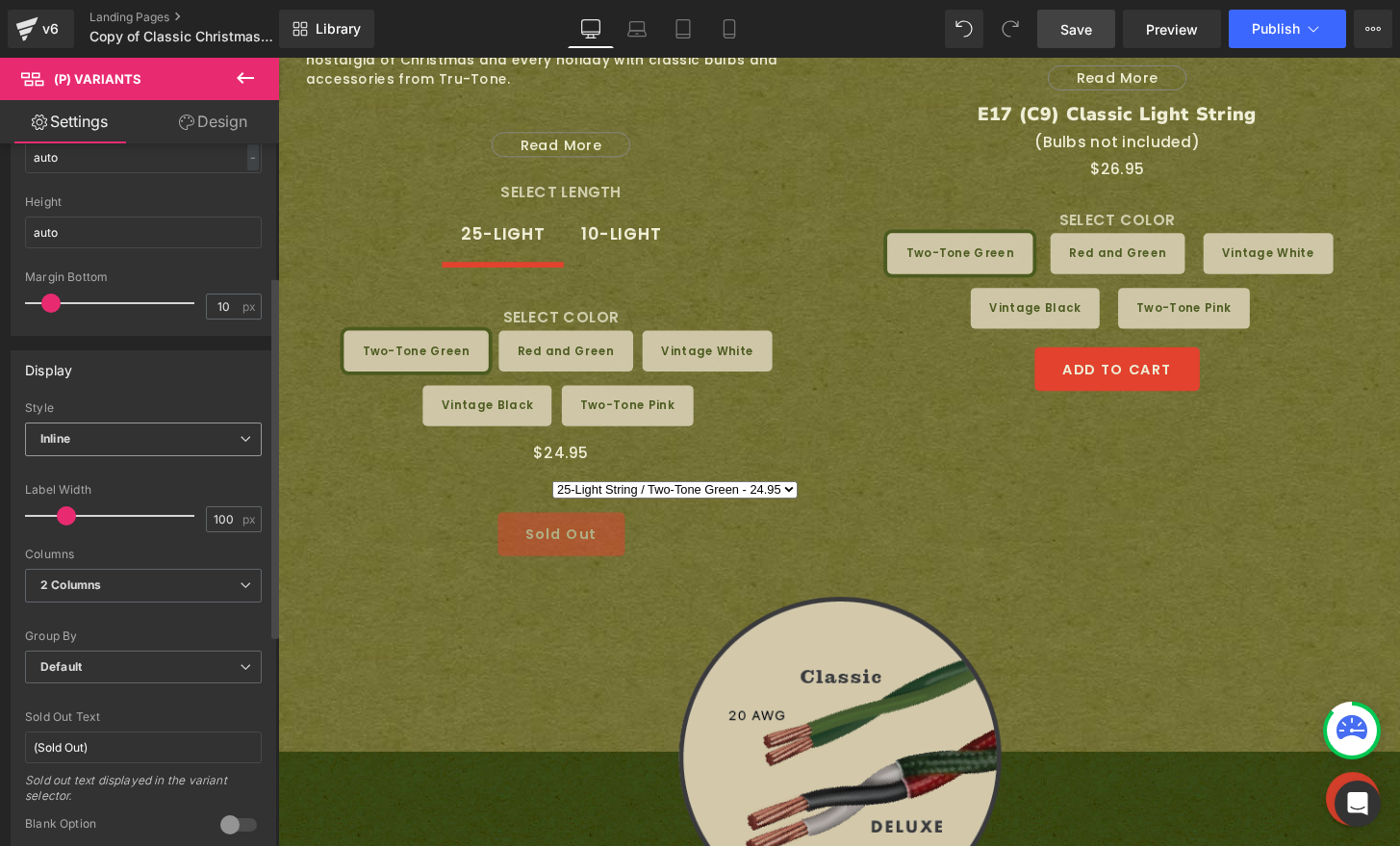 click on "Inline" at bounding box center (143, 439) 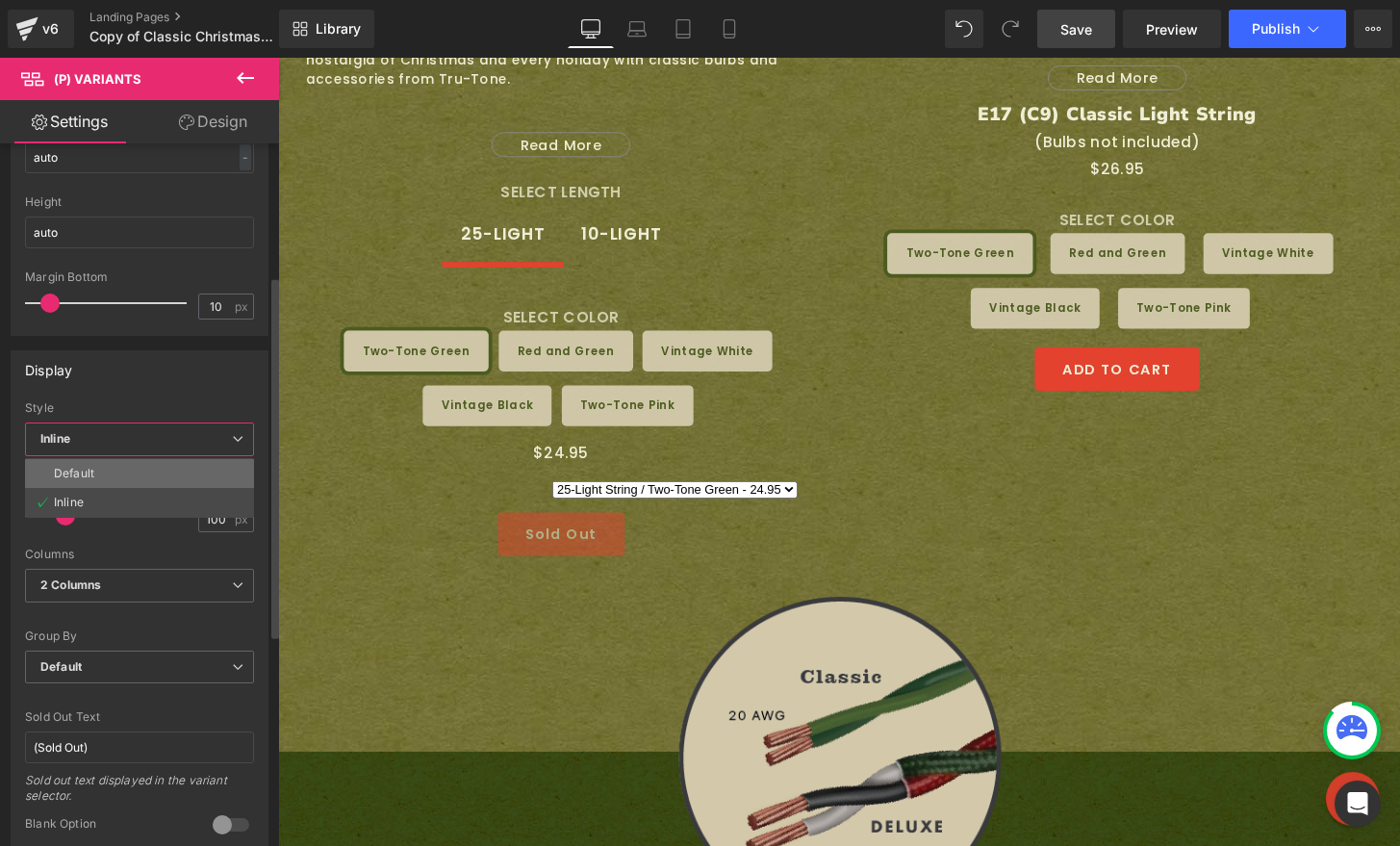 click on "Default" at bounding box center (74, 474) 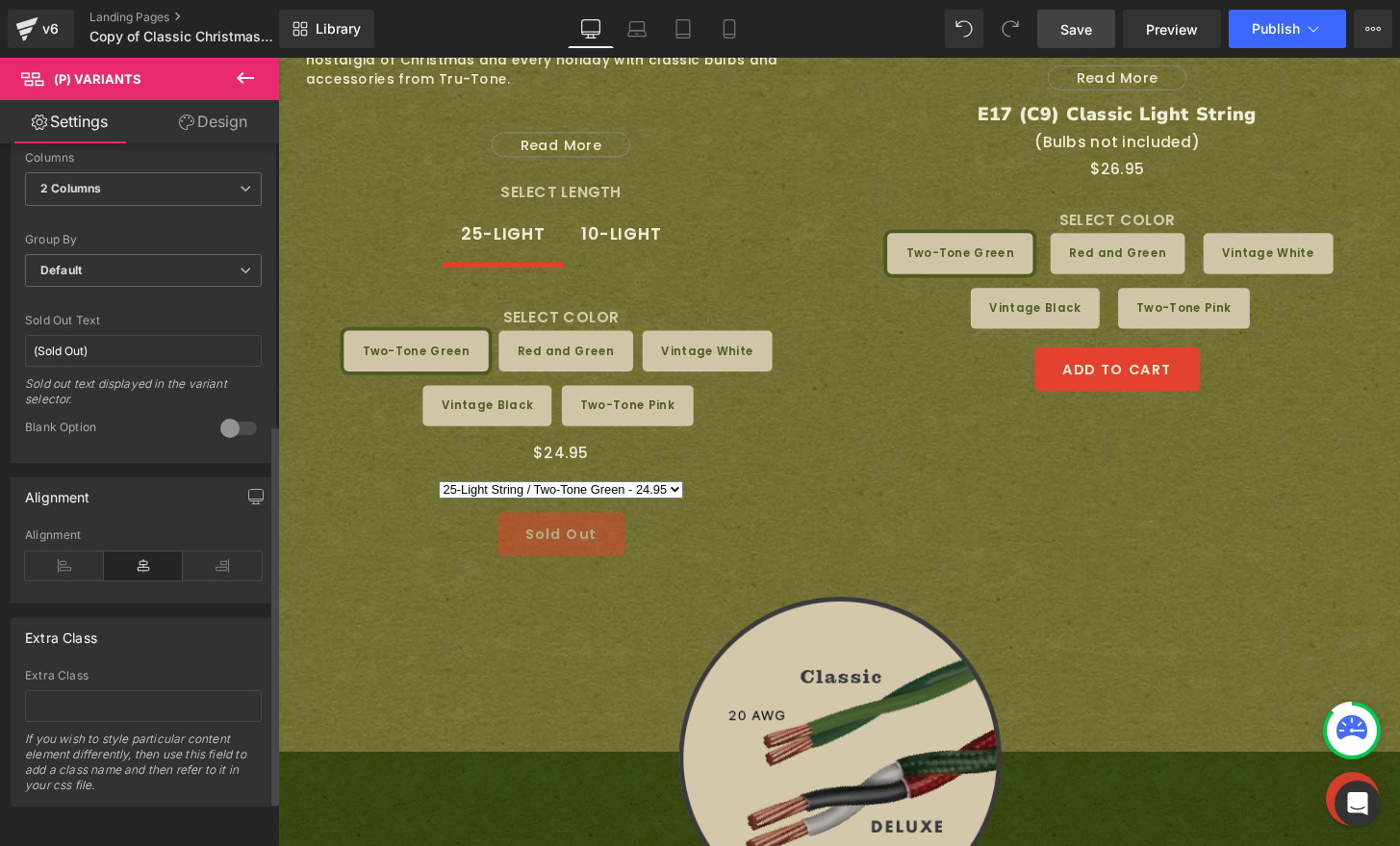 scroll, scrollTop: 603, scrollLeft: 0, axis: vertical 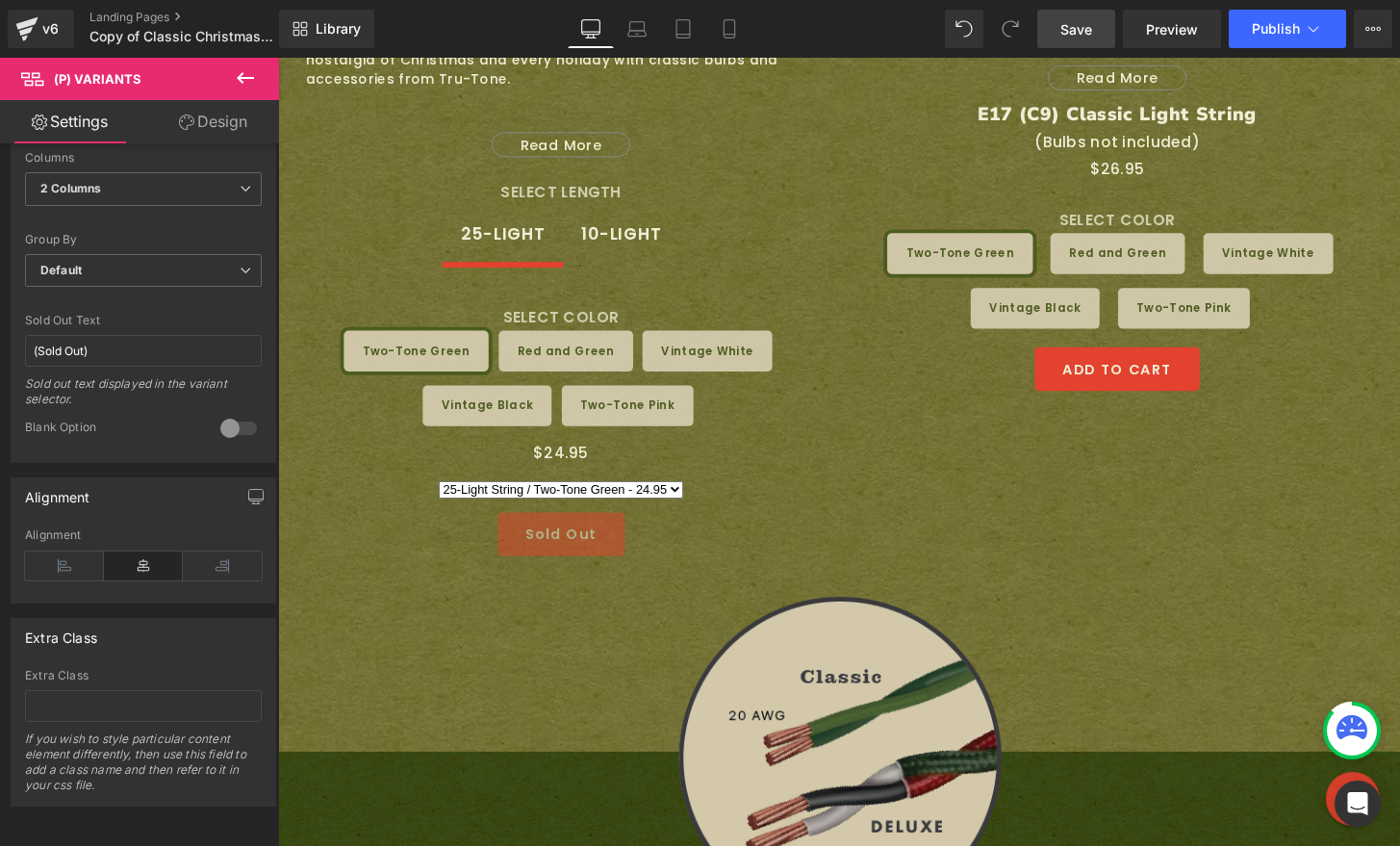 click on "Save" at bounding box center (1076, 29) 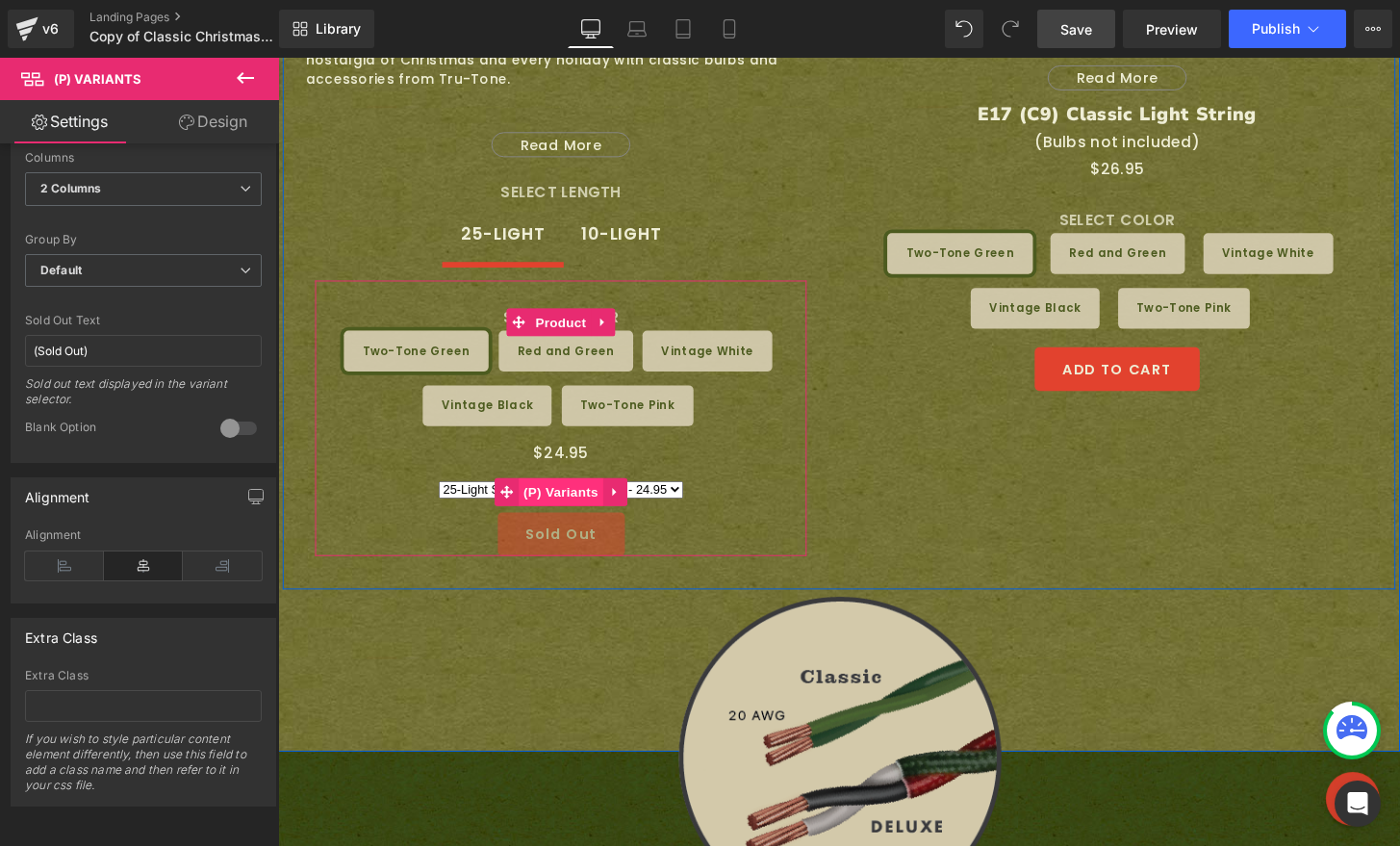 click on "(P) Variants" at bounding box center [572, 508] 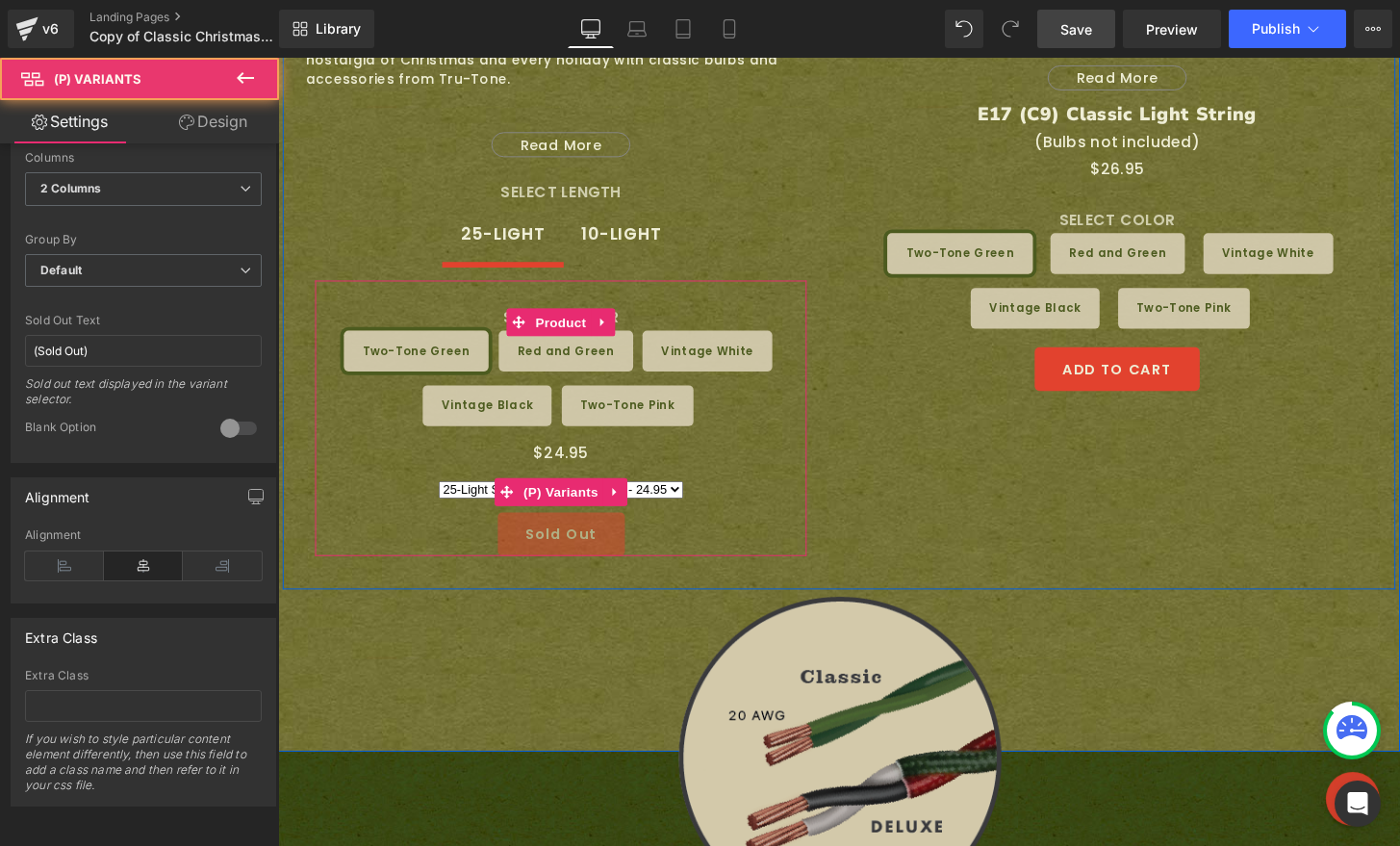 click on "25-Light String / Two-Tone Green - 24.95
25-Light String / Red and Green - 24.95
25-Light String / Vintage White - 24.95
25-Light String / Vintage Black - 24.95
25-Light String / Two-Tone Pink - 24.95
10-Light String / Vintage White - 11.95
10-Light String / Vintage Black - 11.95" at bounding box center [572, 508] 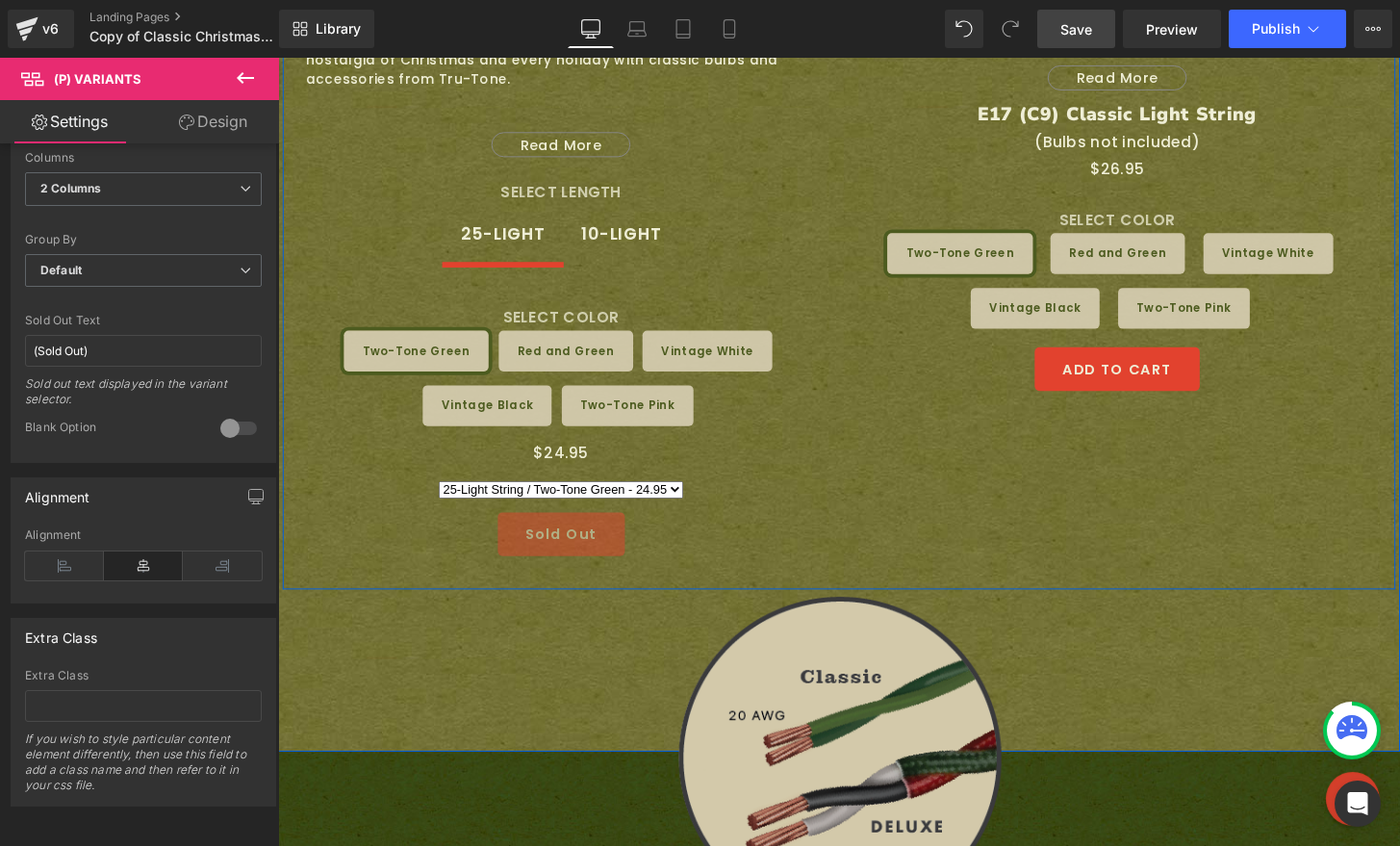 click on "Image
Image
Row
E12 (C7) Classic Light String
(P) Title (Bulbs not included) Text Block
Vintage style 25-socket E12/Candelabra base light string for C7 bulbs. Ultra soft and flexible with authentic retro styling.  Capture the nostalgia of Christmas and every holiday with classic bulbs and accessories from Tru-Tone.
Compatible with most C7 and other E12/Candelabra base bulbs  (Bulbs not included)
Additional features:
Total Length 26.5 feet. 18 in. lead and 12 in. tail, 25 or 10 - E12 sockets with 12 in. spacing
Twisted pair vinyl insulated wire
Socket clips for easy installation
Fuse Protected. 2 spares included
Only   15 watts" at bounding box center [860, 168] 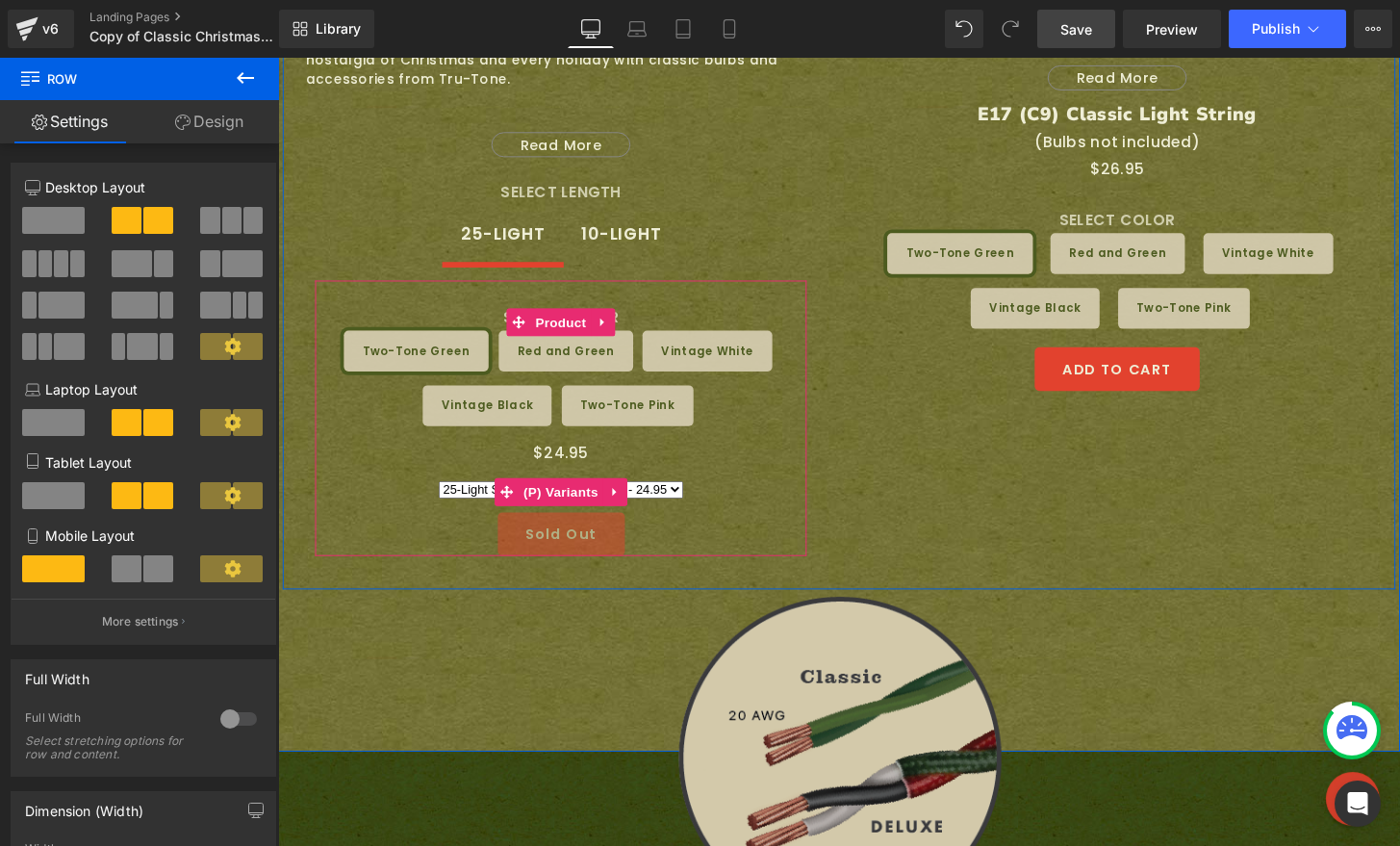 click on "25-Light String / Two-Tone Green - 24.95
25-Light String / Red and Green - 24.95
25-Light String / Vintage White - 24.95
25-Light String / Vintage Black - 24.95
25-Light String / Two-Tone Pink - 24.95
10-Light String / Vintage White - 11.95
10-Light String / Vintage Black - 11.95" at bounding box center [572, 505] 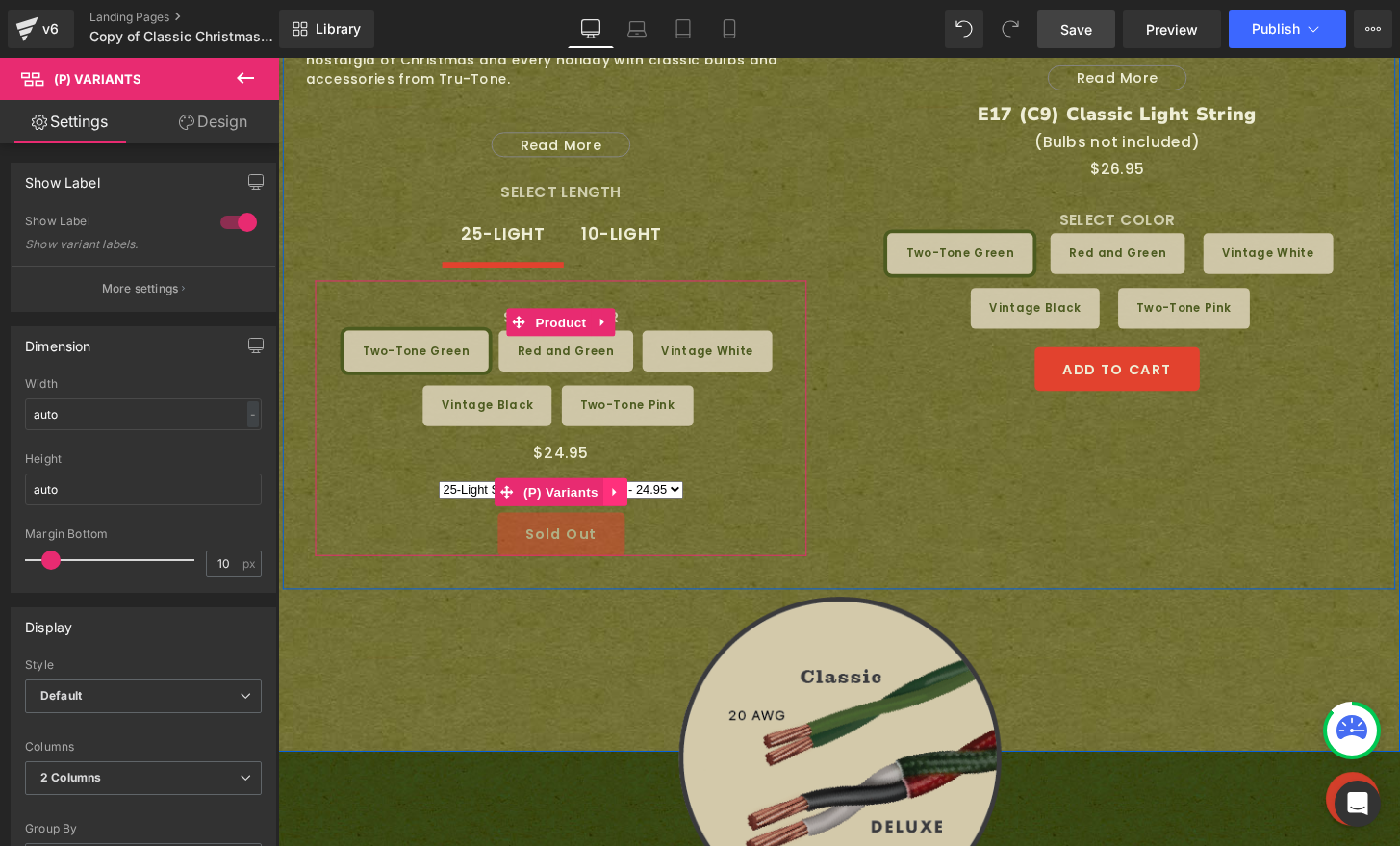 click 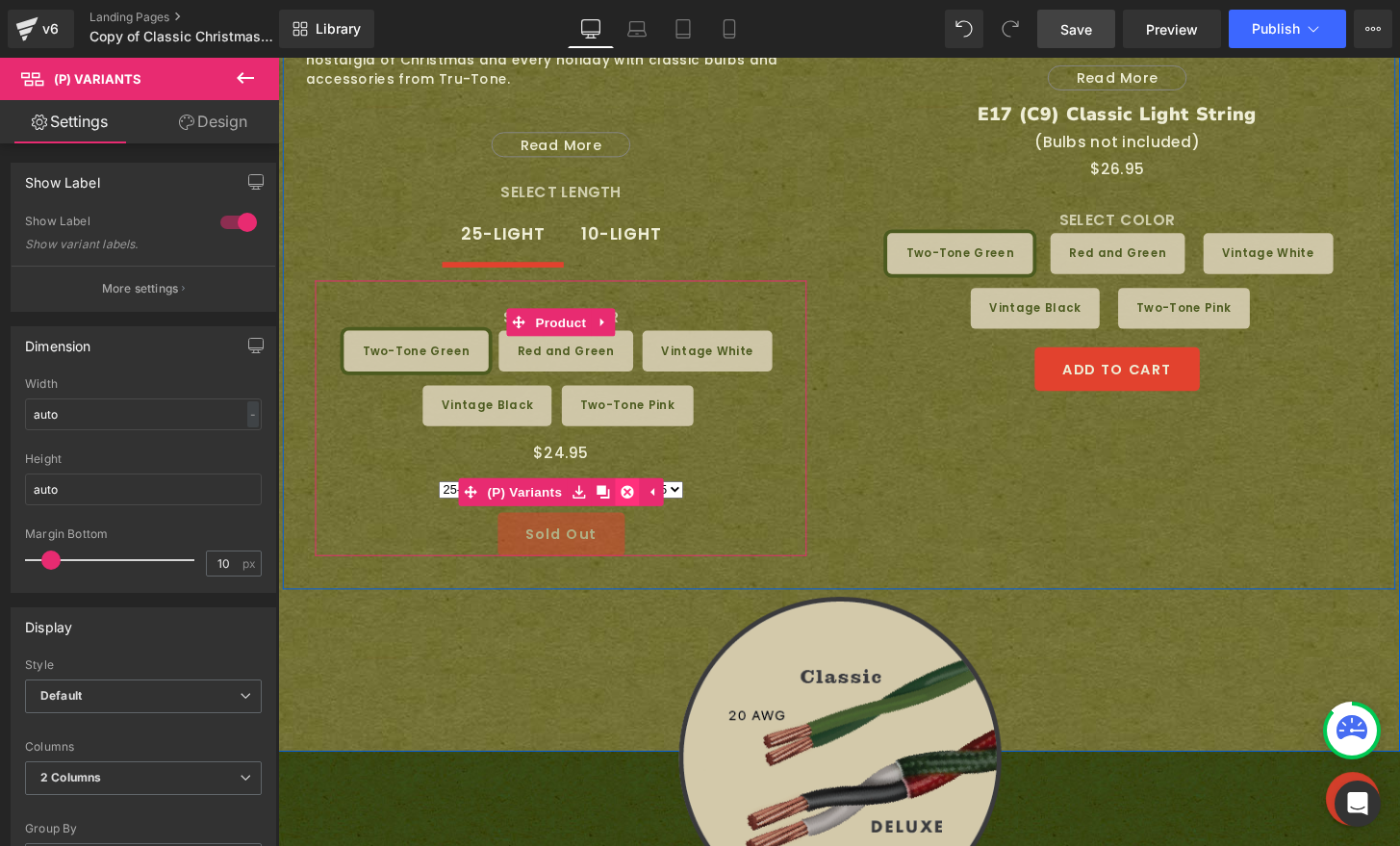 click 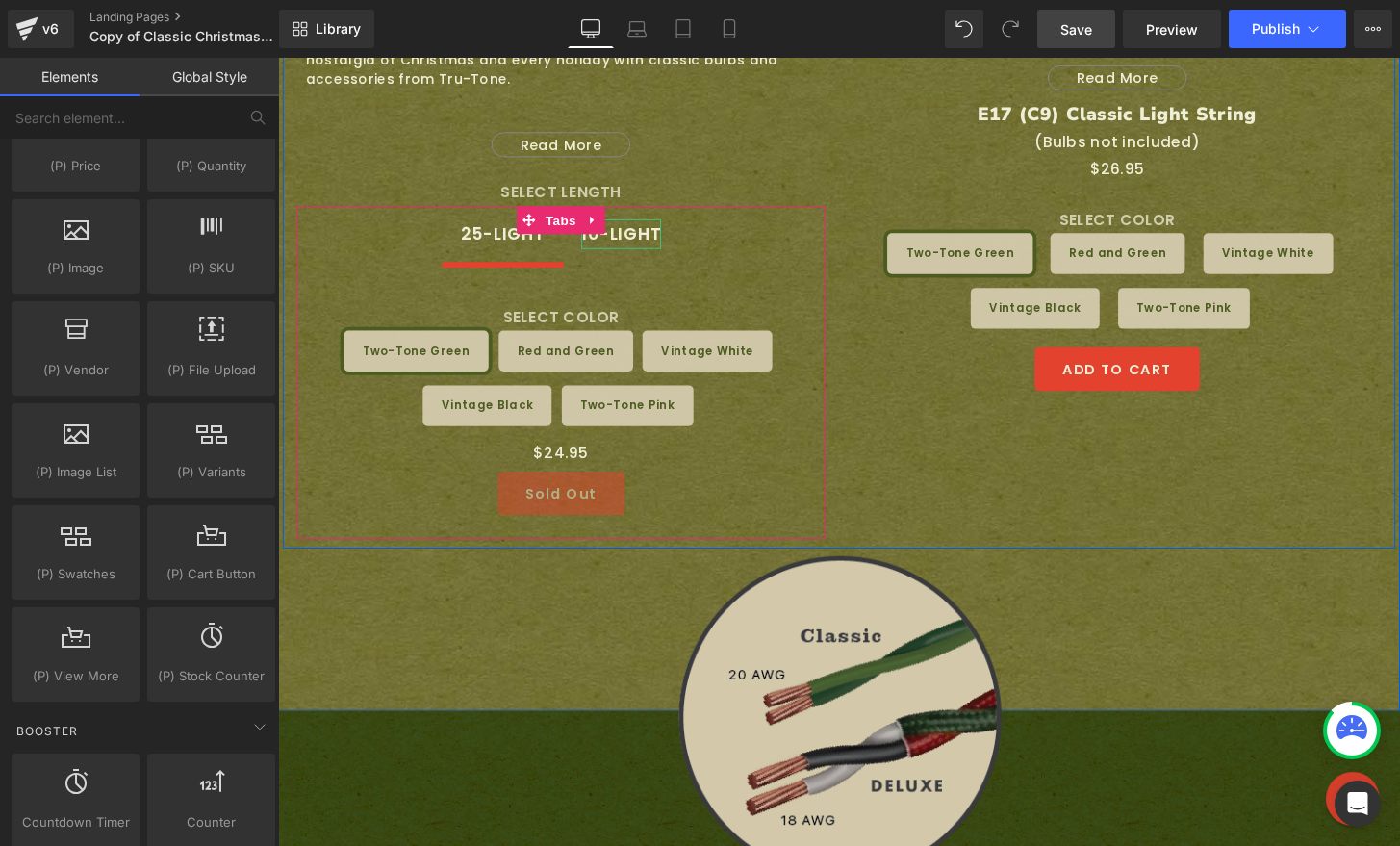 click on "10-LIGHT" at bounding box center [634, 241] 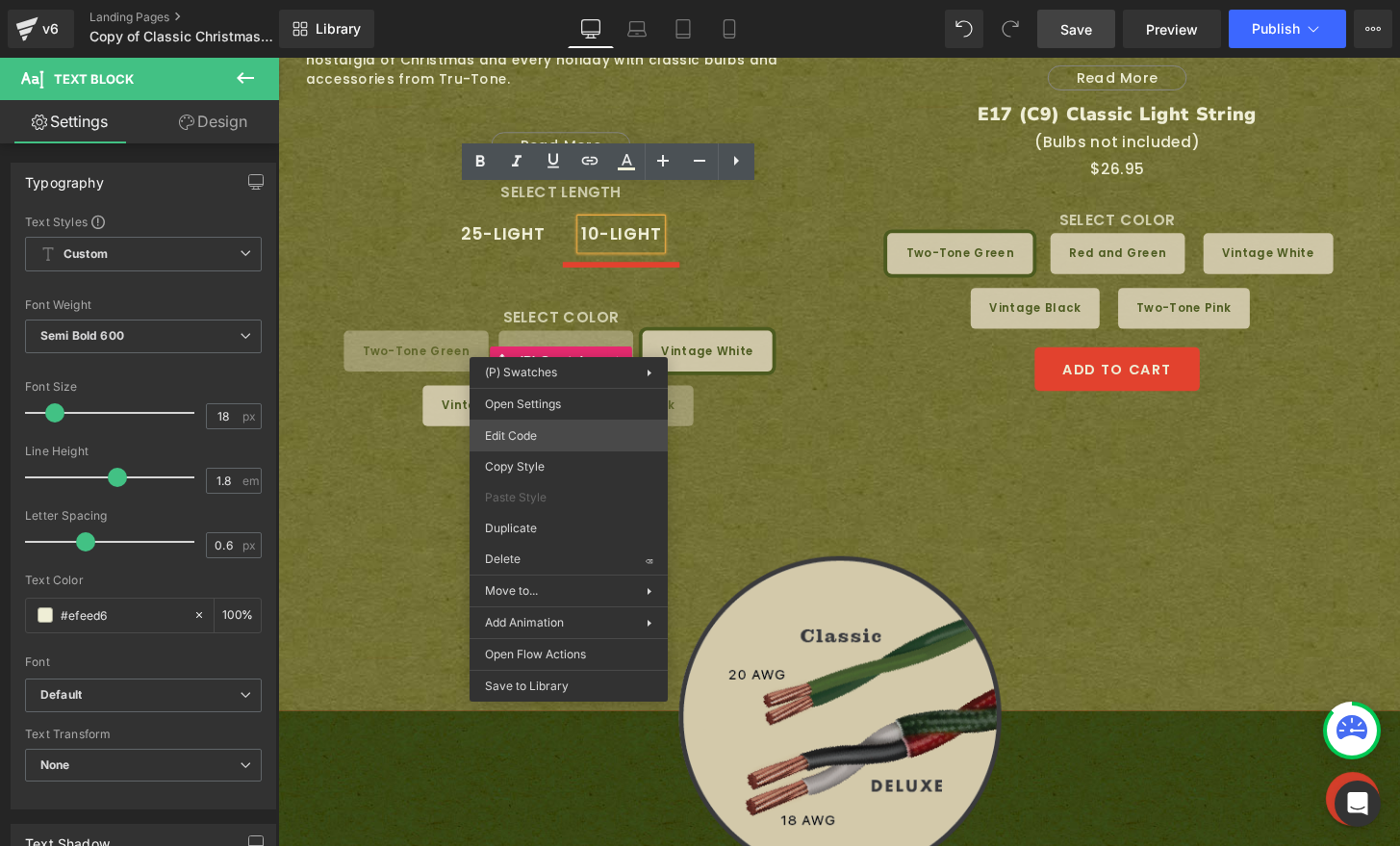 click on "(P) Variants  You are previewing how the   will restyle your page. You can not edit Elements in Preset Preview Mode.  v6 Landing Pages Copy of Classic Christmas Light Strings - E12 and E17 | Tru-Tone™ vintage-style LED light bulbs Library Desktop Desktop Laptop Tablet Mobile Save Preview Publish Scheduled View Live Page View with current Template Save Template to Library Schedule Publish  Optimize  Publish Settings Shortcuts  Your page can’t be published   You've reached the maximum number of published pages on your plan  (0/0).  You need to upgrade your plan or unpublish all your pages to get 1 publish slot.   Unpublish pages   Upgrade plan  Elements Global Style Base Row  rows, columns, layouts, div Heading  headings, titles, h1,h2,h3,h4,h5,h6 Text Block  texts, paragraphs, contents, blocks Image  images, photos, alts, uploads Icon  icons, symbols Button  button, call to action, cta Separator  separators, dividers, horizontal lines Liquid  Banner Parallax  Hero Banner  Stack Tabs  Carousel  Pricing" at bounding box center [700, 0] 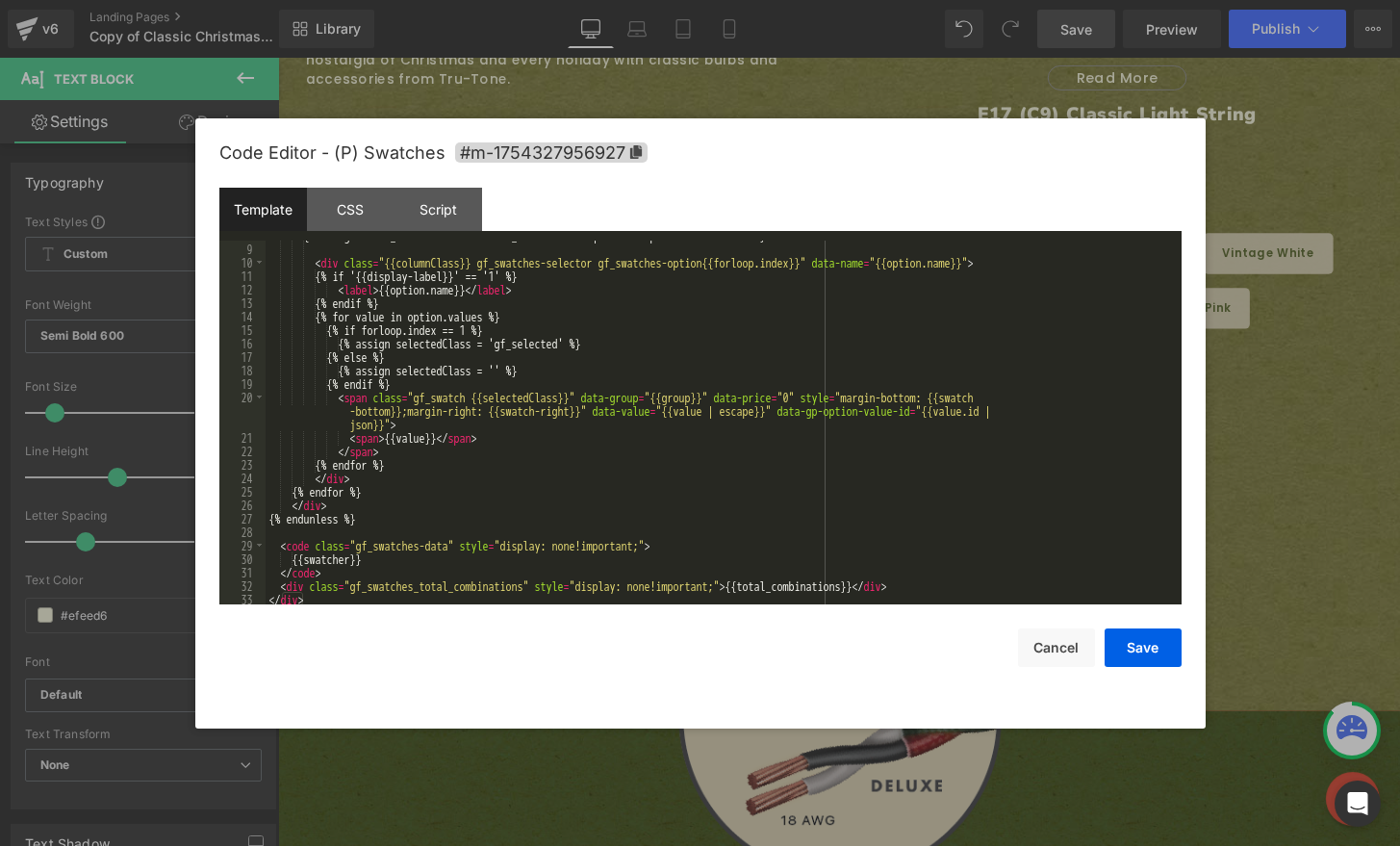 scroll, scrollTop: 173, scrollLeft: 0, axis: vertical 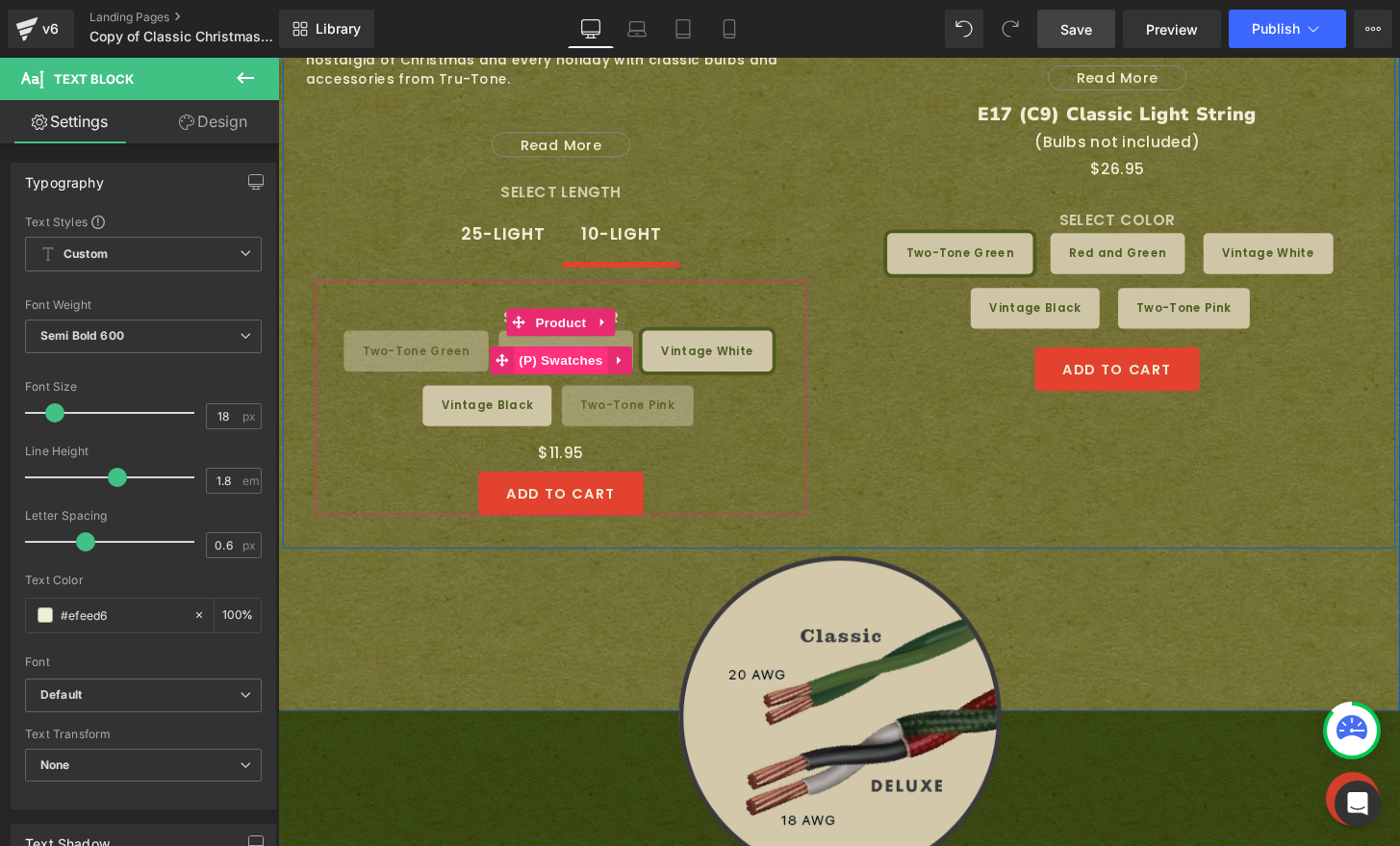 click on "(P) Swatches" at bounding box center (572, 372) 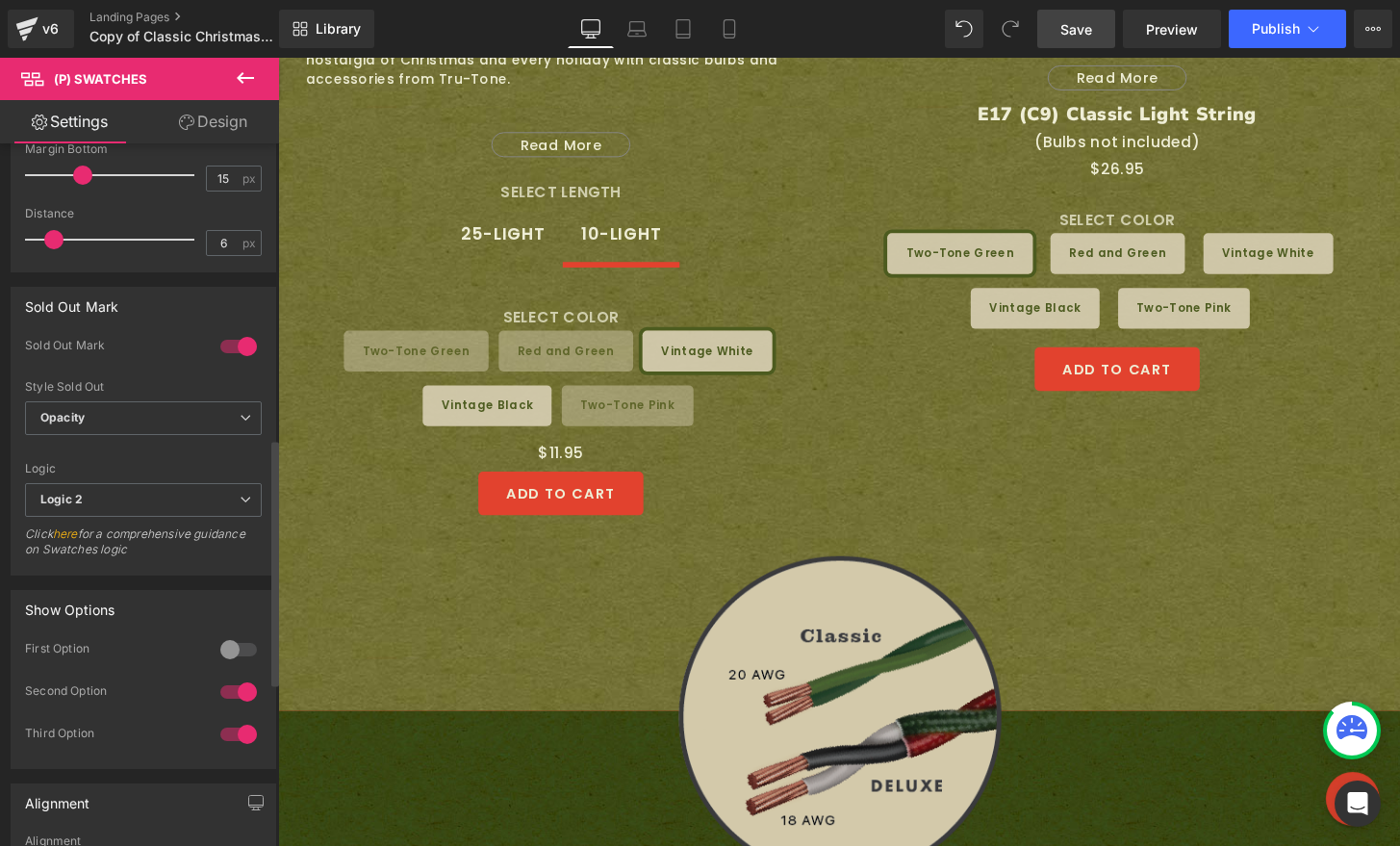 scroll, scrollTop: 840, scrollLeft: 0, axis: vertical 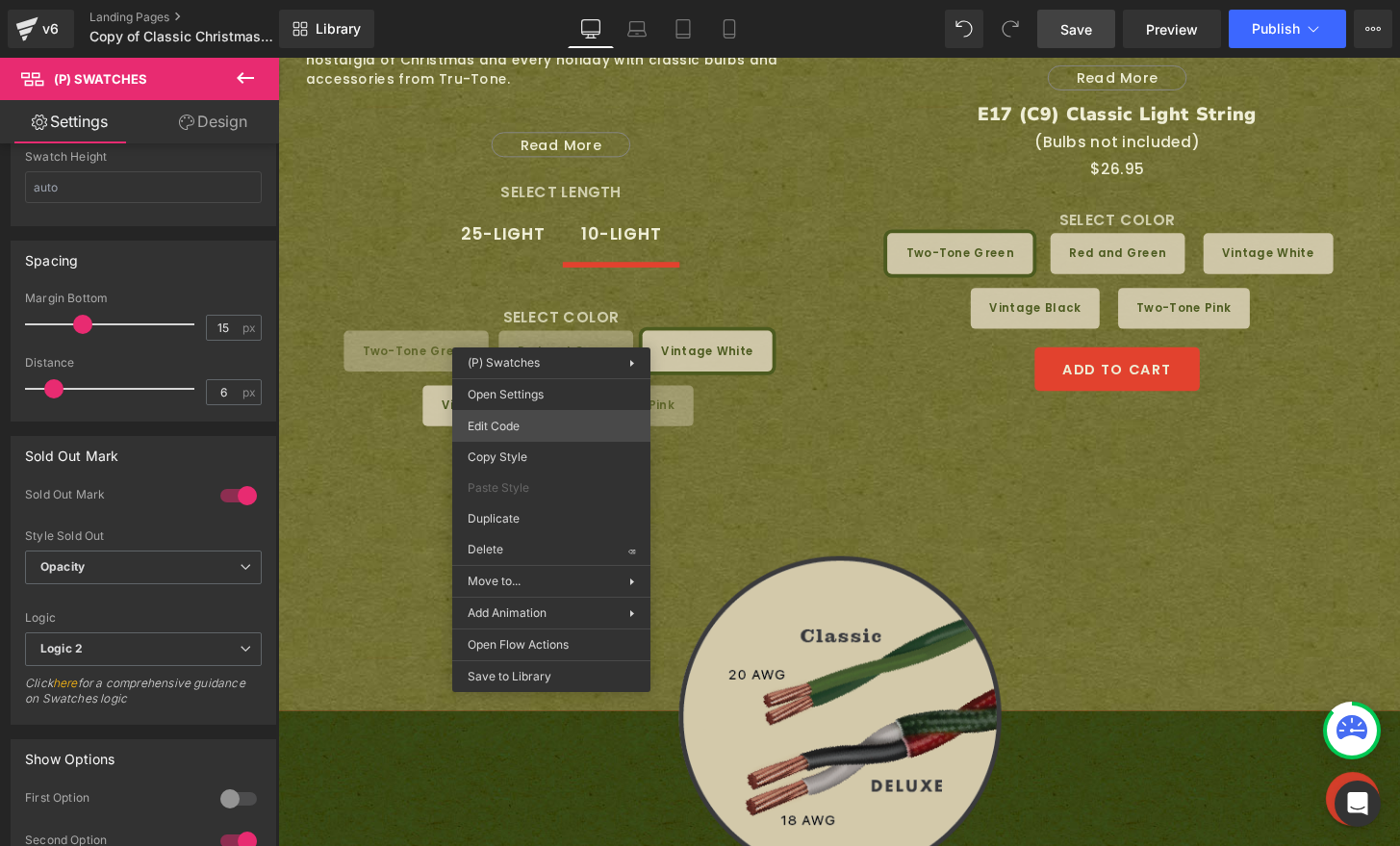 click on "(P) Swatches  You are previewing how the   will restyle your page. You can not edit Elements in Preset Preview Mode.  v6 Landing Pages Copy of Classic Christmas Light Strings - E12 and E17 | Tru-Tone™ vintage-style LED light bulbs Library Desktop Desktop Laptop Tablet Mobile Save Preview Publish Scheduled View Live Page View with current Template Save Template to Library Schedule Publish  Optimize  Publish Settings Shortcuts  Your page can’t be published   You've reached the maximum number of published pages on your plan  (0/0).  You need to upgrade your plan or unpublish all your pages to get 1 publish slot.   Unpublish pages   Upgrade plan  Elements Global Style Base Row  rows, columns, layouts, div Heading  headings, titles, h1,h2,h3,h4,h5,h6 Text Block  texts, paragraphs, contents, blocks Image  images, photos, alts, uploads Icon  icons, symbols Button  button, call to action, cta Separator  separators, dividers, horizontal lines Liquid  Banner Parallax  Hero Banner  Stack Tabs  Carousel  Pricing" at bounding box center [700, 0] 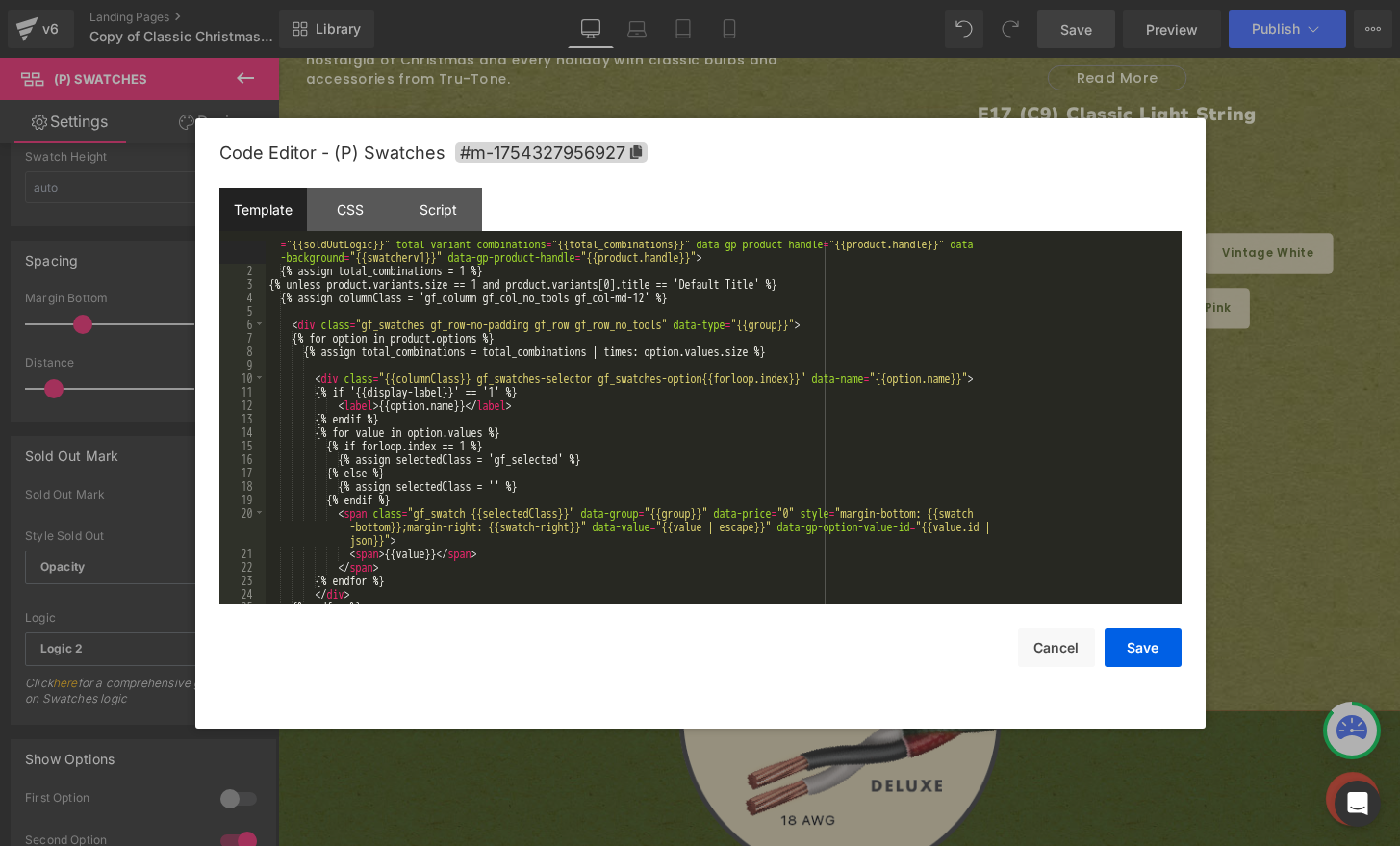 scroll, scrollTop: 58, scrollLeft: 0, axis: vertical 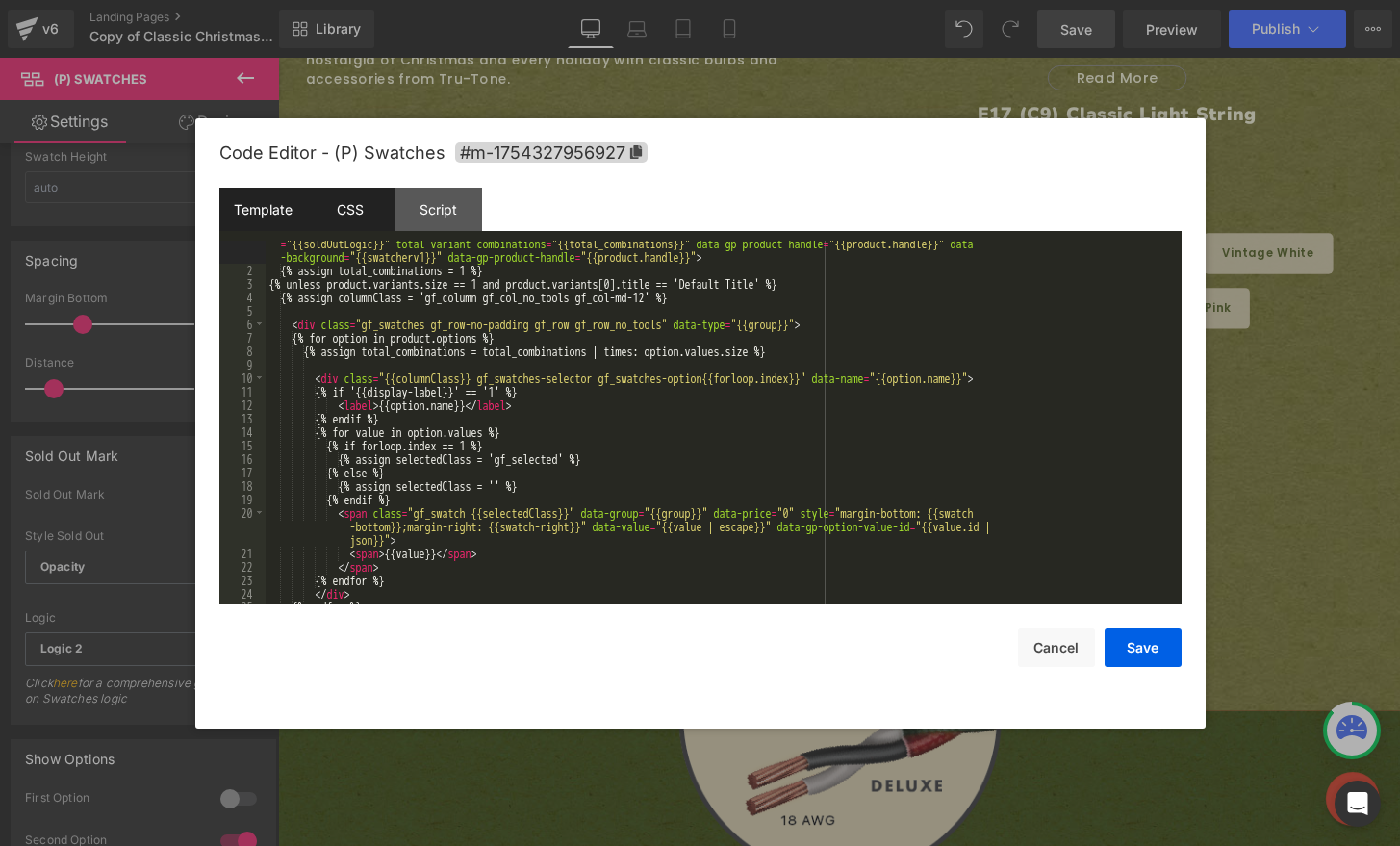 click on "CSS" at bounding box center (350, 209) 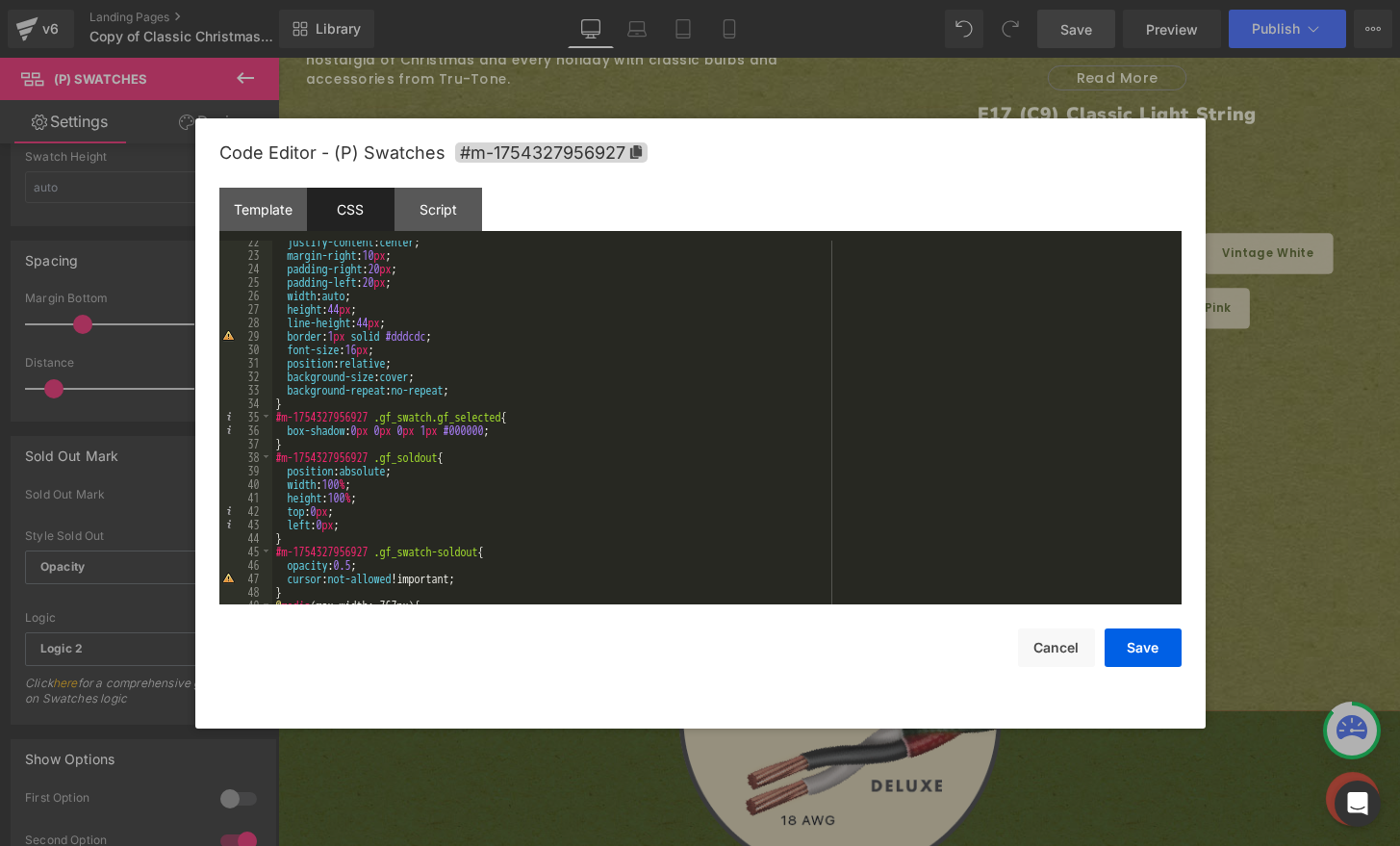 scroll, scrollTop: 346, scrollLeft: 0, axis: vertical 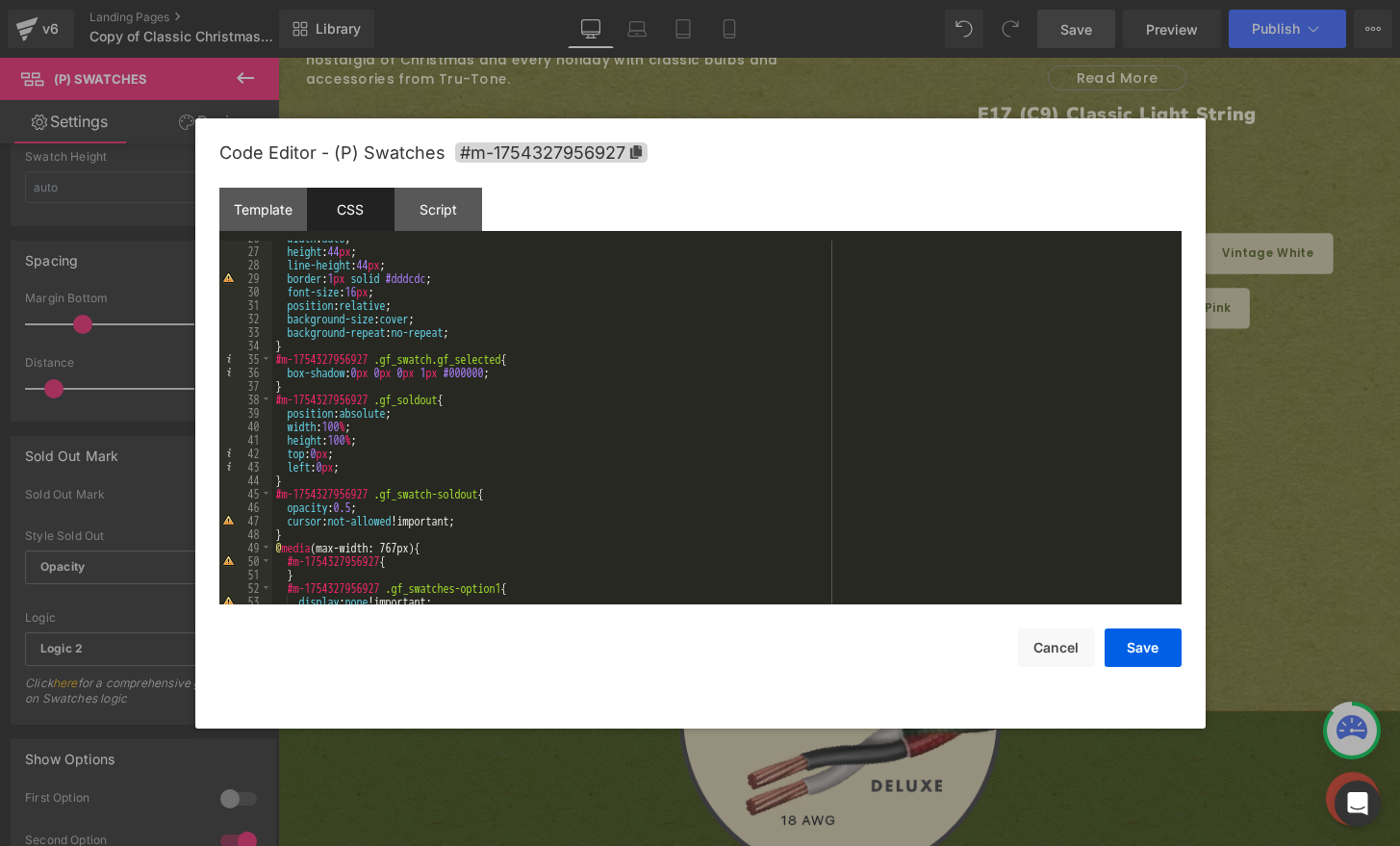 click on "width :  auto ;    height :  44 px ;    line-height :  44 px ;    border :  1 px   solid   #dddcdc ;    font-size :  16 px ;    position :  relative ;    background-size :  cover ;    background-repeat :  no-repeat ; } #m-1754327956927   .gf_swatch.gf_selected {    box-shadow :  0 px   0 px   0 px   1 px   #000000 ; } #m-1754327956927   .gf_soldout {    position :  absolute ;    width :  100 % ;    height :  100 % ;    top :  0 px ;    left :  0 px ; } #m-1754327956927   .gf_swatch-soldout {    opacity :  0.5 ;    cursor :  not-allowed !important; } @ media  (max-width: 767px) {    #m-1754327956927 {    }    #m-1754327956927   .gf_swatches-option1 {       display :  none !important;" at bounding box center [723, 426] 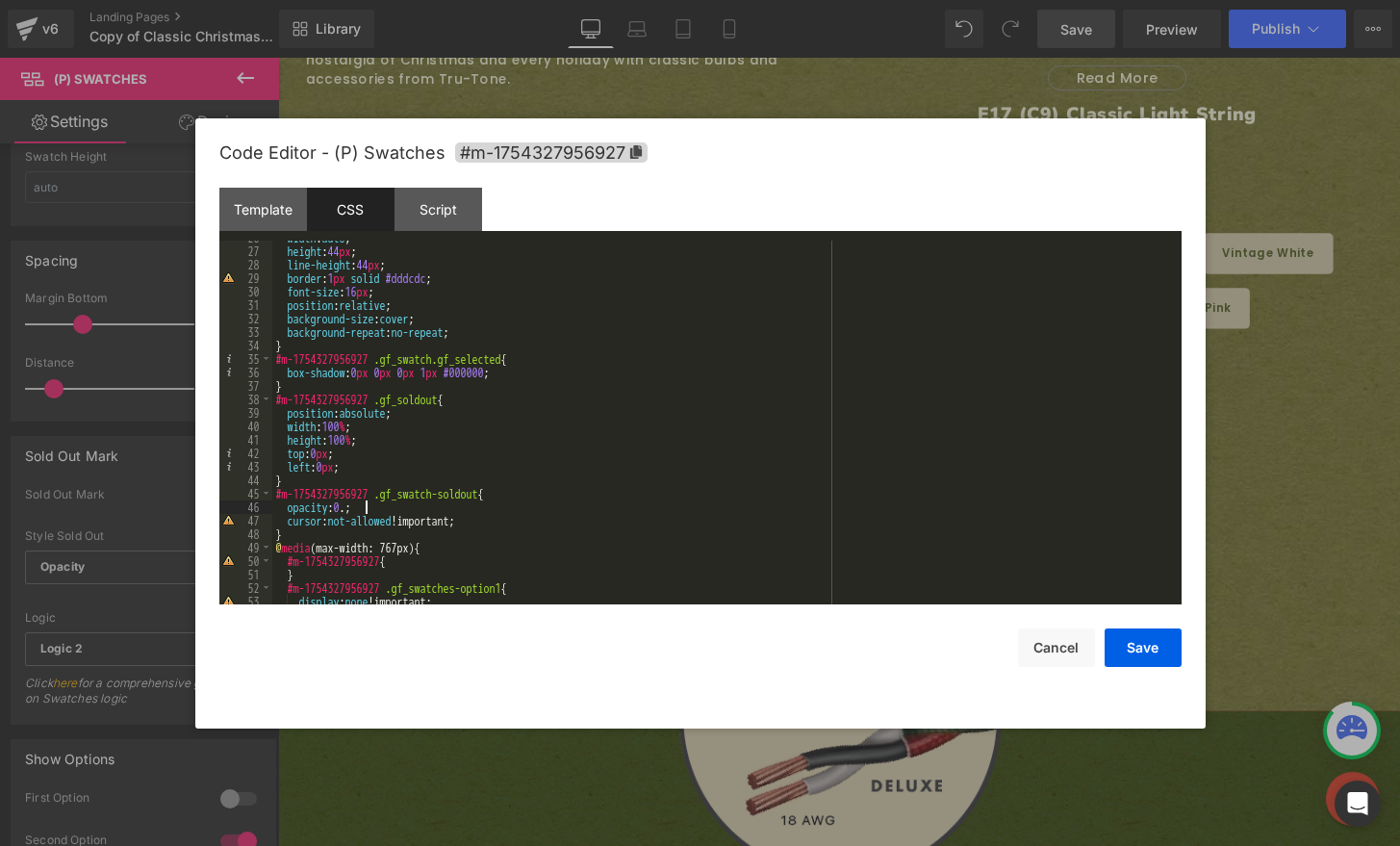 type 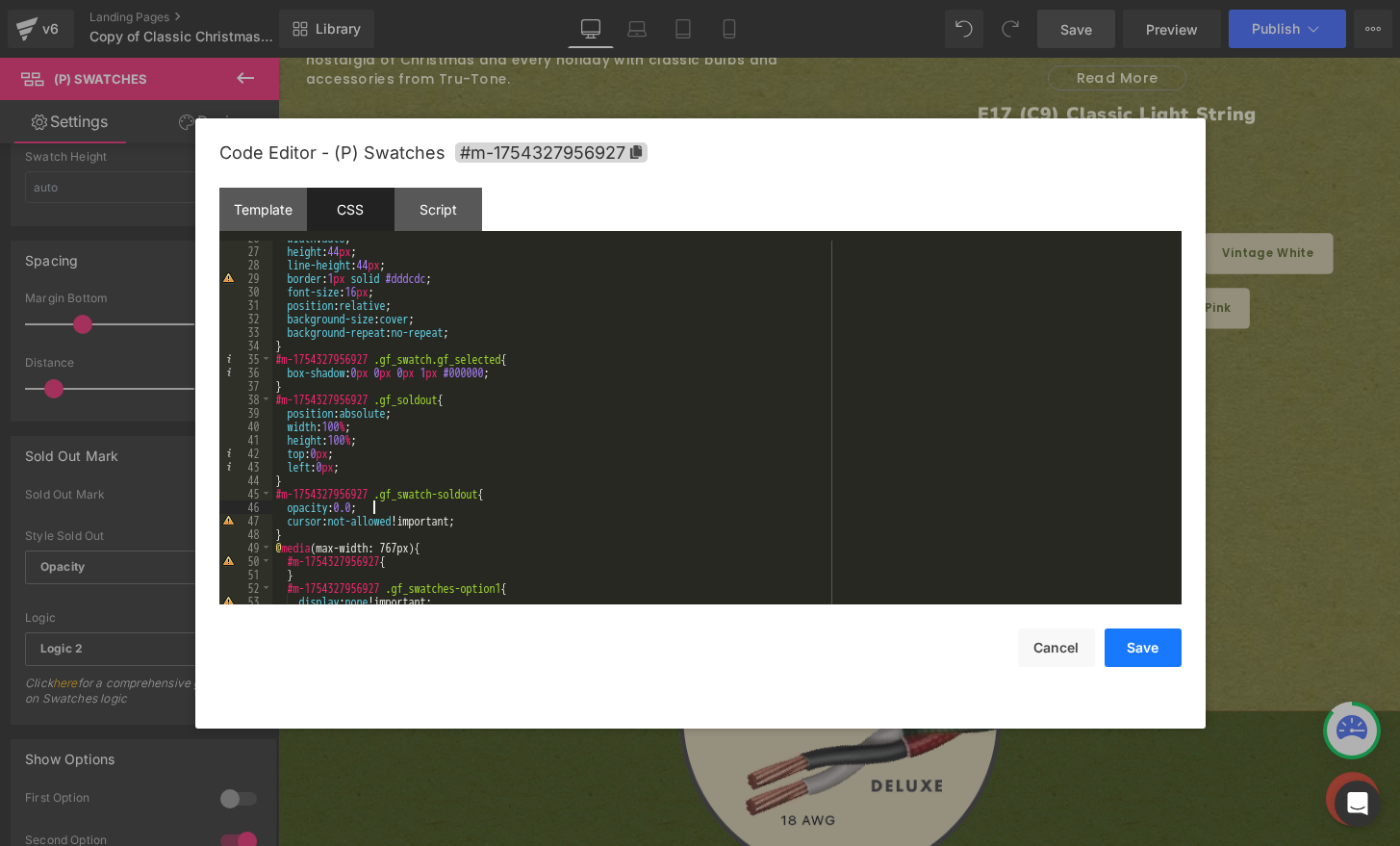 click on "Save" at bounding box center (1143, 648) 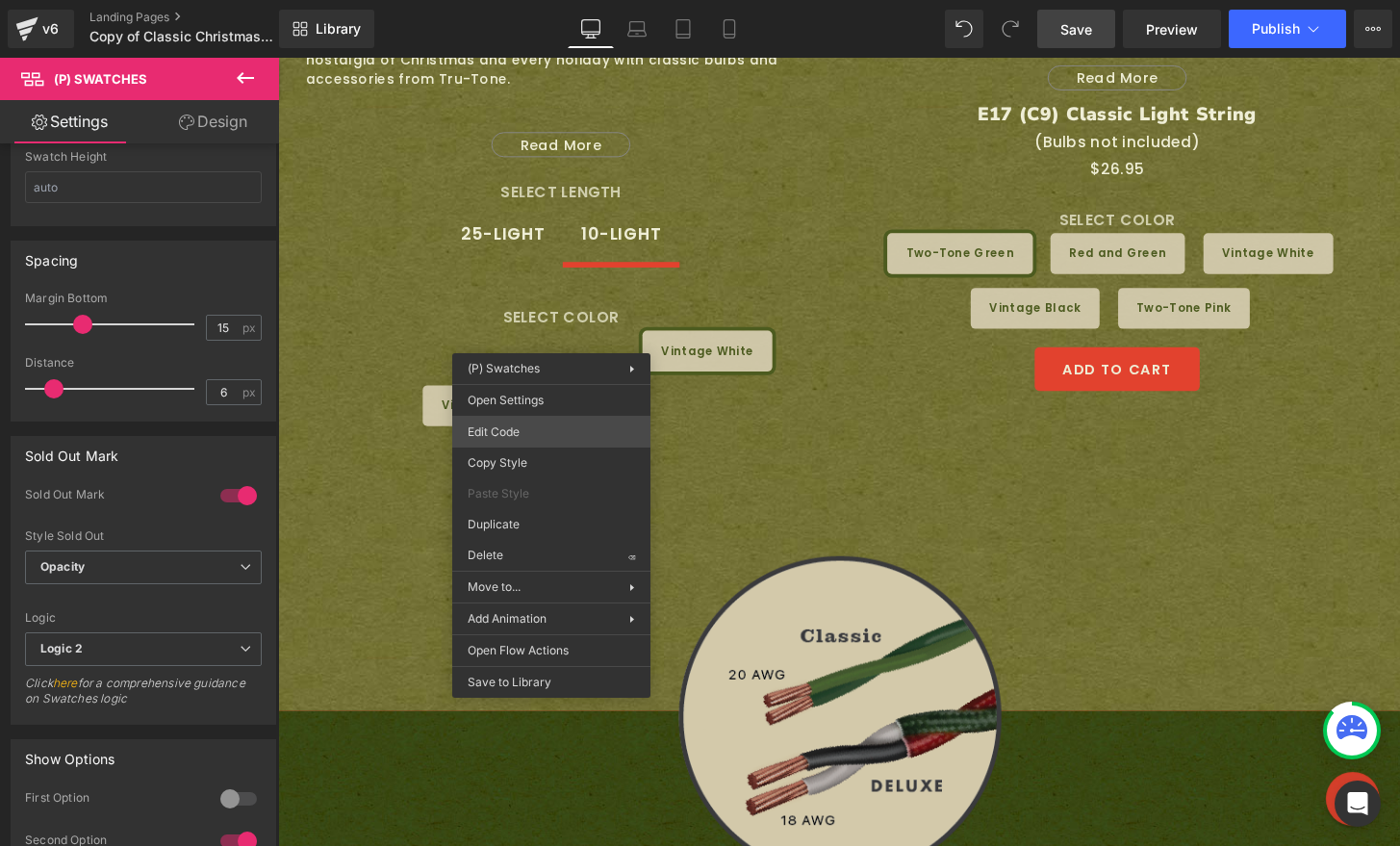 click on "(P) Swatches  You are previewing how the   will restyle your page. You can not edit Elements in Preset Preview Mode.  v6 Landing Pages Copy of Classic Christmas Light Strings - E12 and E17 | Tru-Tone™ vintage-style LED light bulbs Library Desktop Desktop Laptop Tablet Mobile Save Preview Publish Scheduled View Live Page View with current Template Save Template to Library Schedule Publish  Optimize  Publish Settings Shortcuts  Your page can’t be published   You've reached the maximum number of published pages on your plan  (0/0).  You need to upgrade your plan or unpublish all your pages to get 1 publish slot.   Unpublish pages   Upgrade plan  Elements Global Style Base Row  rows, columns, layouts, div Heading  headings, titles, h1,h2,h3,h4,h5,h6 Text Block  texts, paragraphs, contents, blocks Image  images, photos, alts, uploads Icon  icons, symbols Button  button, call to action, cta Separator  separators, dividers, horizontal lines Liquid  Banner Parallax  Hero Banner  Stack Tabs  Carousel  Pricing" at bounding box center [700, 0] 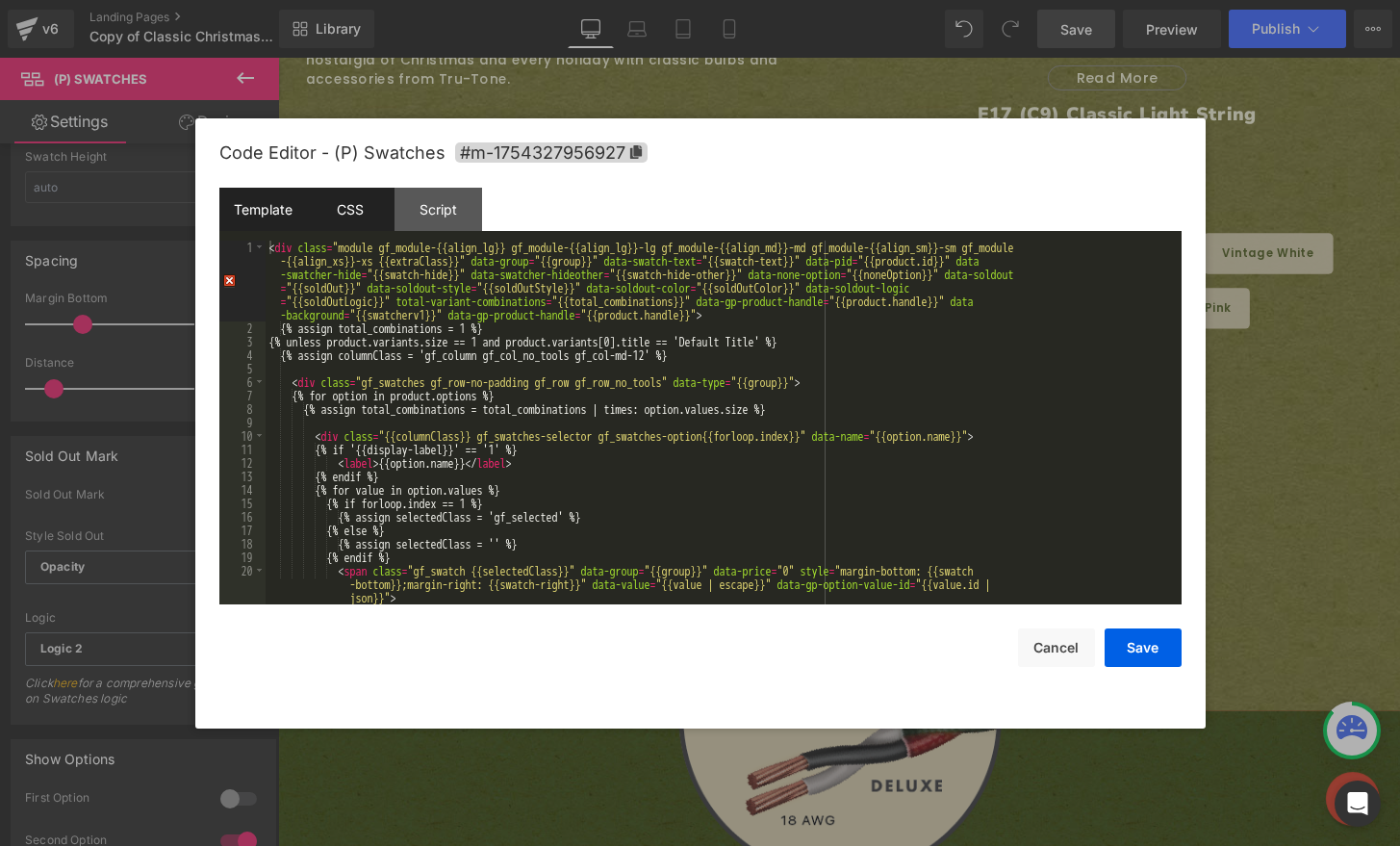 click on "CSS" at bounding box center [350, 209] 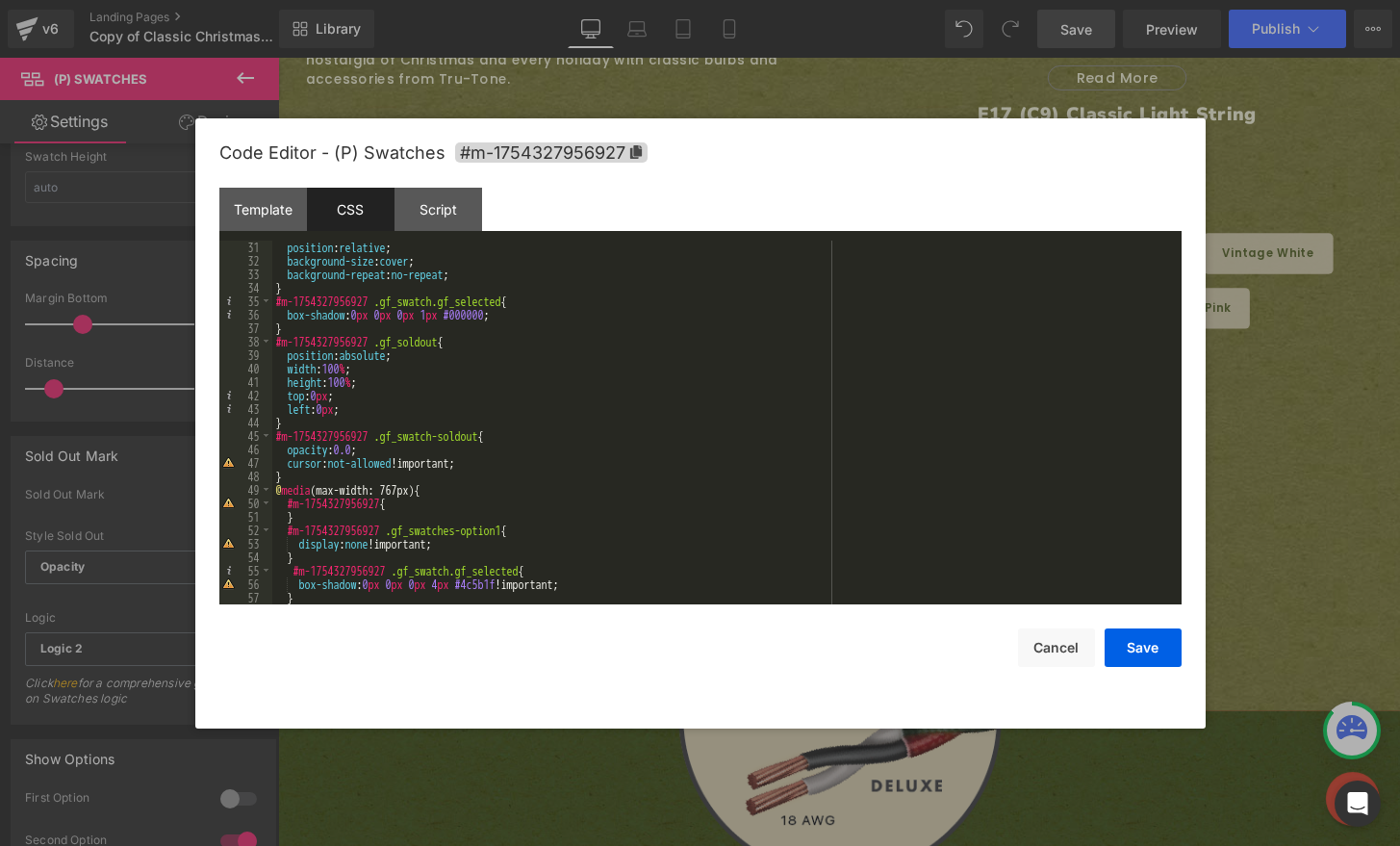 scroll, scrollTop: 346, scrollLeft: 0, axis: vertical 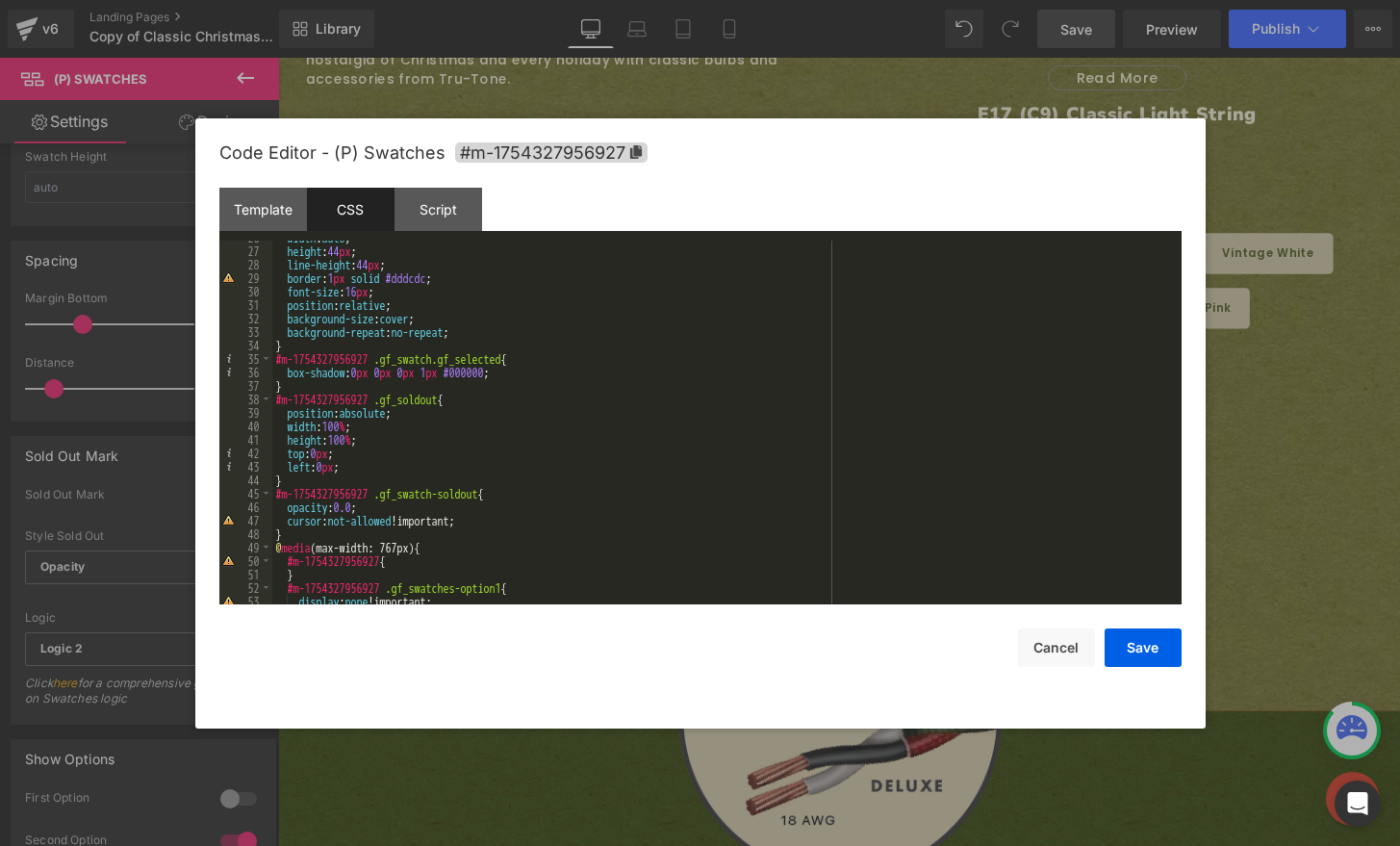 click on "width :  auto ;    height :  44 px ;    line-height :  44 px ;    border :  1 px   solid   #dddcdc ;    font-size :  16 px ;    position :  relative ;    background-size :  cover ;    background-repeat :  no-repeat ; } #m-1754327956927   .gf_swatch.gf_selected {    box-shadow :  0 px   0 px   0 px   1 px   #000000 ; } #m-1754327956927   .gf_soldout {    position :  absolute ;    width :  100 % ;    height :  100 % ;    top :  0 px ;    left :  0 px ; } #m-1754327956927   .gf_swatch-soldout {    opacity :  0.0 ;    cursor :  not-allowed !important; } @ media  (max-width: 767px) {    #m-1754327956927 {    }    #m-1754327956927   .gf_swatches-option1 {       display :  none !important;" at bounding box center [723, 426] 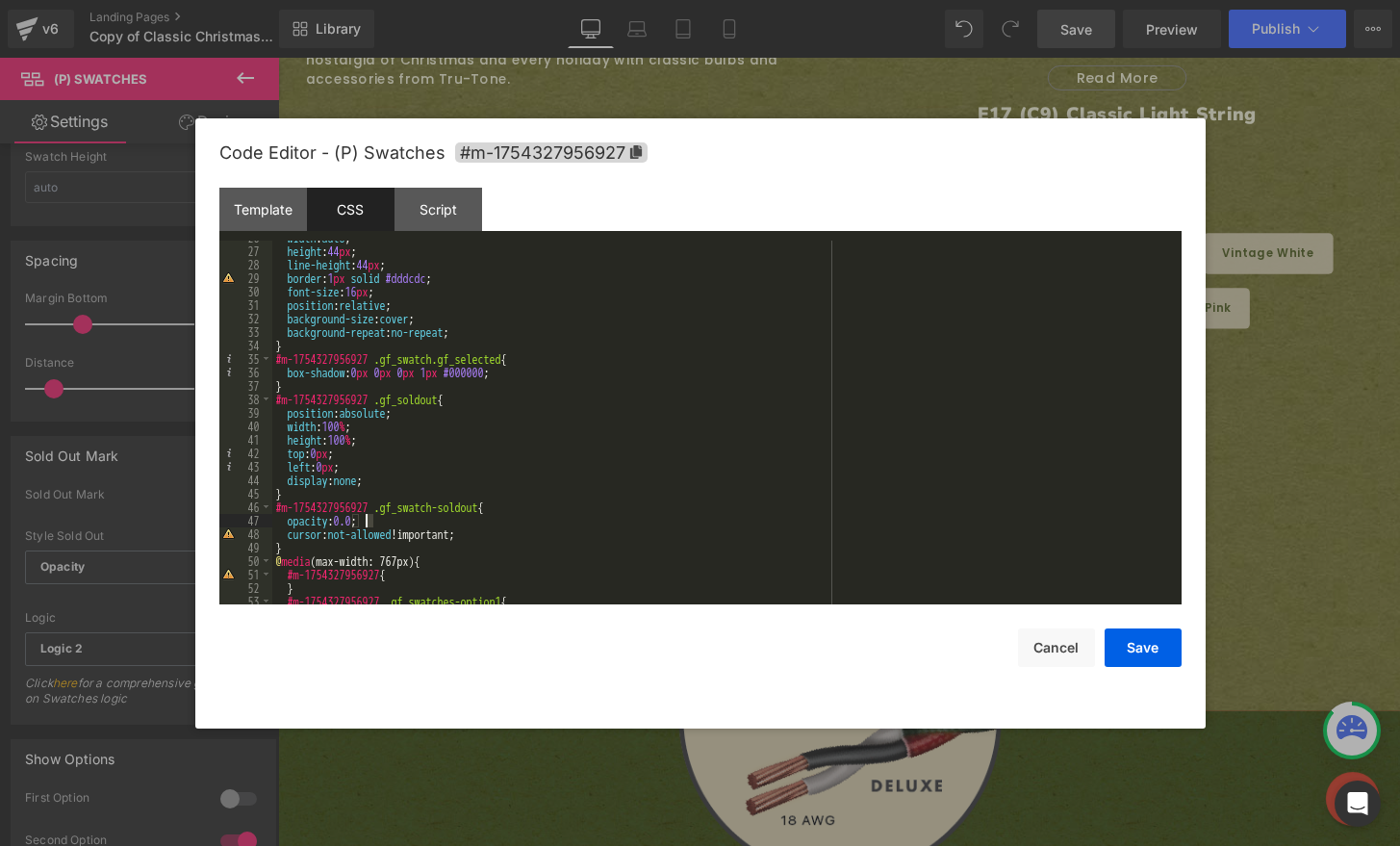 click on "width :  auto ;    height :  44 px ;    line-height :  44 px ;    border :  1 px   solid   #dddcdc ;    font-size :  16 px ;    position :  relative ;    background-size :  cover ;    background-repeat :  no-repeat ; } #m-1754327956927   .gf_swatch.gf_selected {    box-shadow :  0 px   0 px   0 px   1 px   #000000 ; } #m-1754327956927   .gf_soldout {    position :  absolute ;    width :  100 % ;    height :  100 % ;    top :  0 px ;    left :  0 px ;    display :  none ; } #m-1754327956927   .gf_swatch-soldout {    opacity :  0.0 ;    cursor :  not-allowed !important; } @ media  (max-width: 767px) {    #m-1754327956927 {    }    #m-1754327956927   .gf_swatches-option1 {" at bounding box center (723, 426) 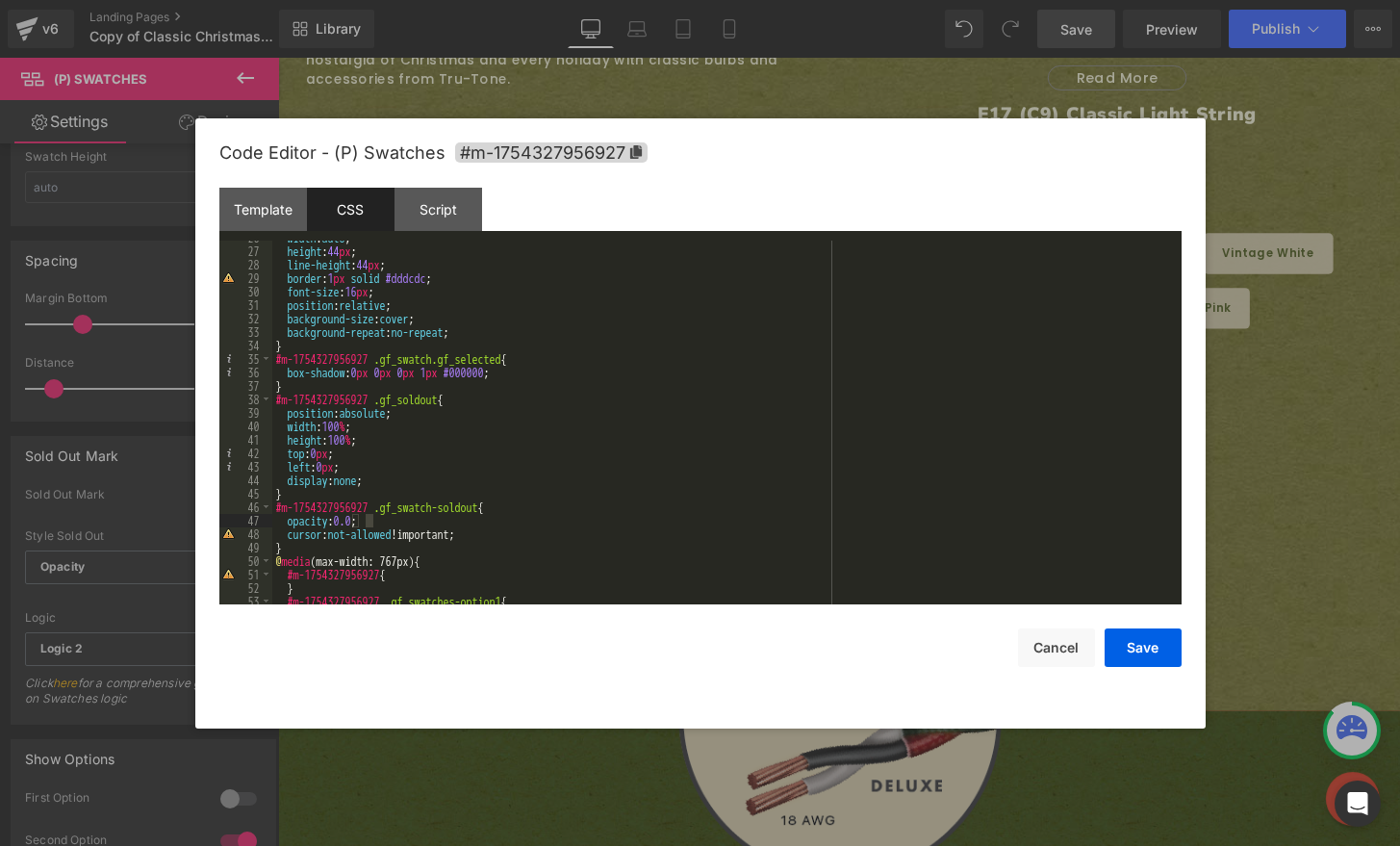 type 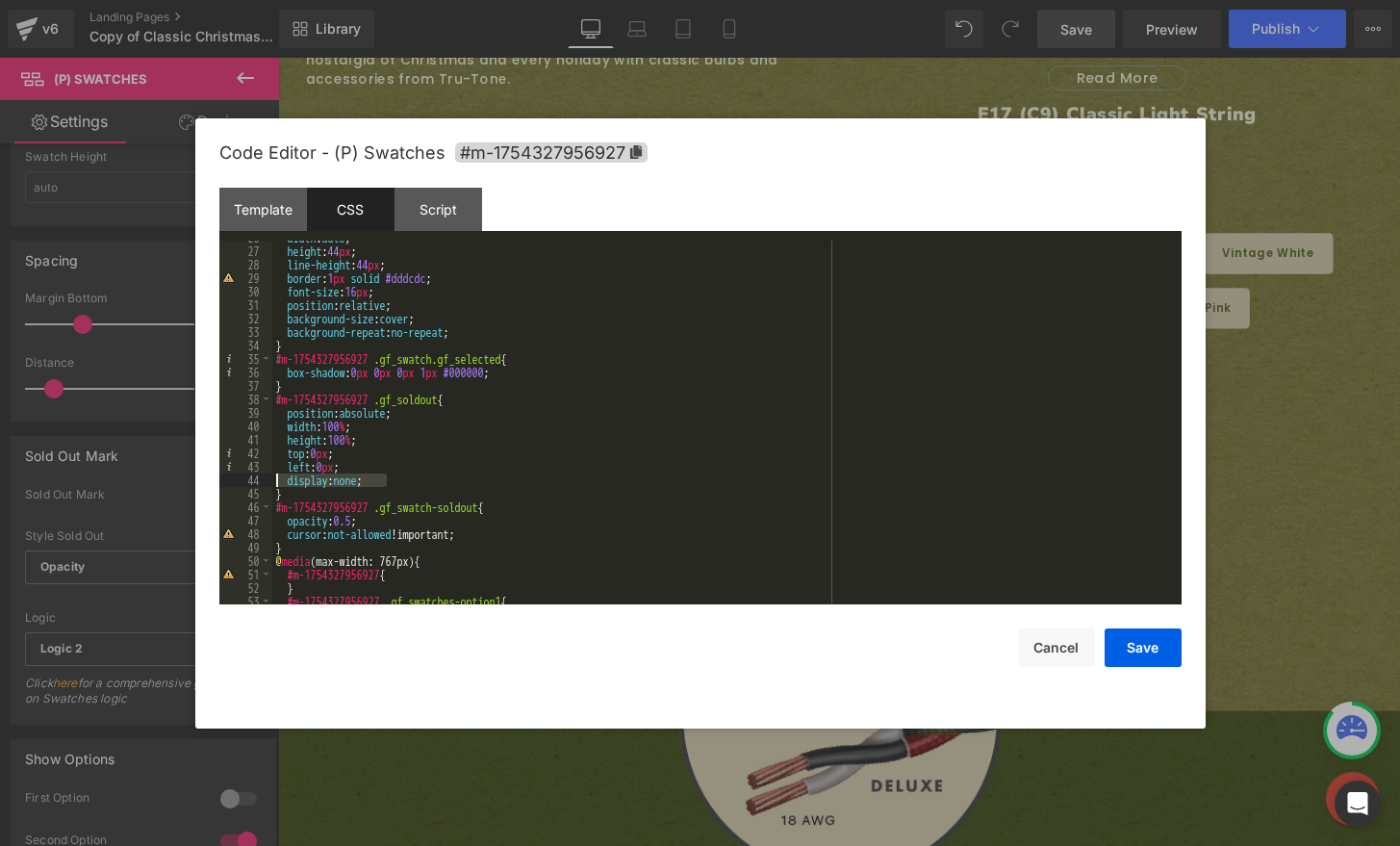 drag, startPoint x: 373, startPoint y: 484, endPoint x: 266, endPoint y: 475, distance: 107.37784 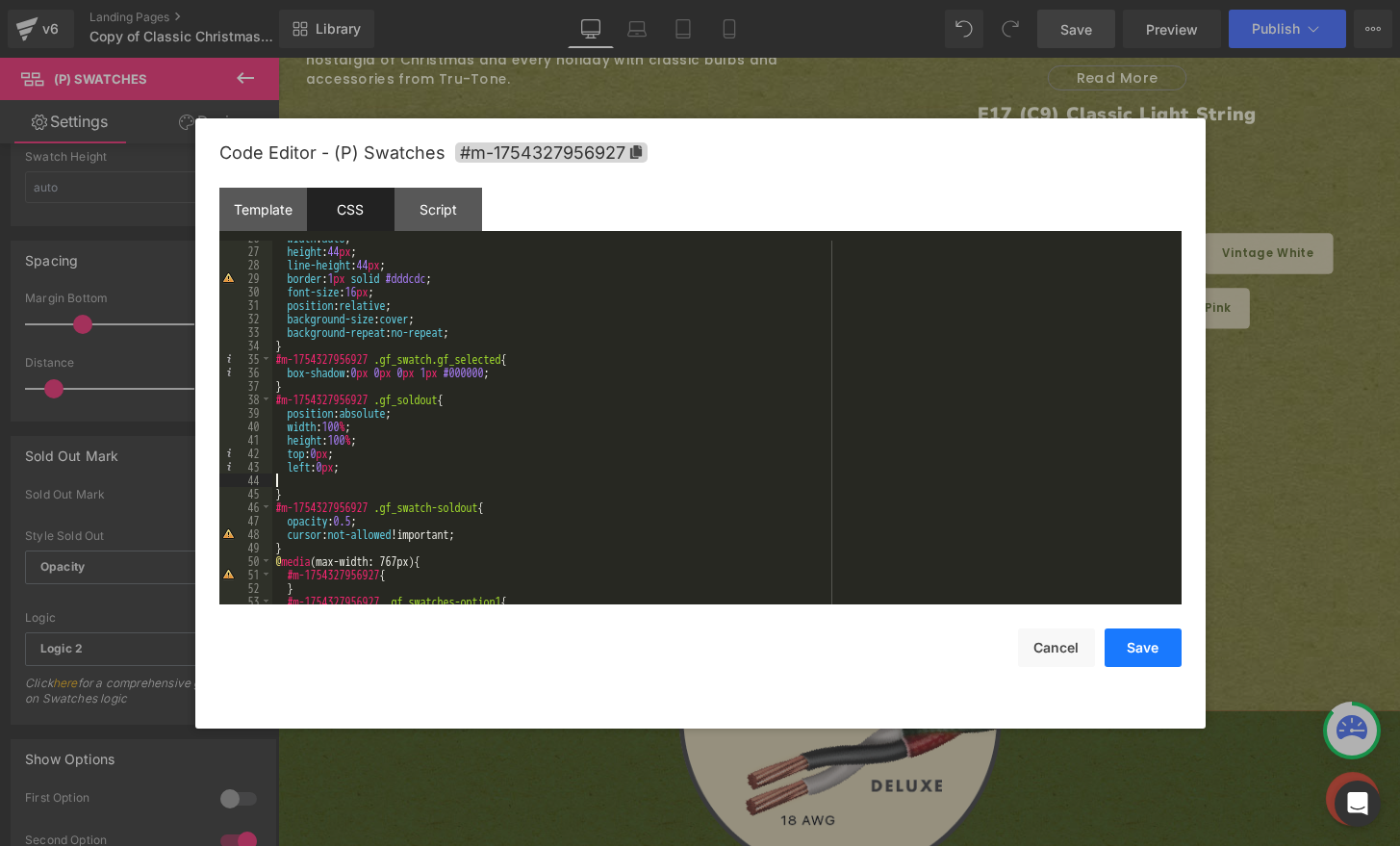click on "Save" at bounding box center [1143, 648] 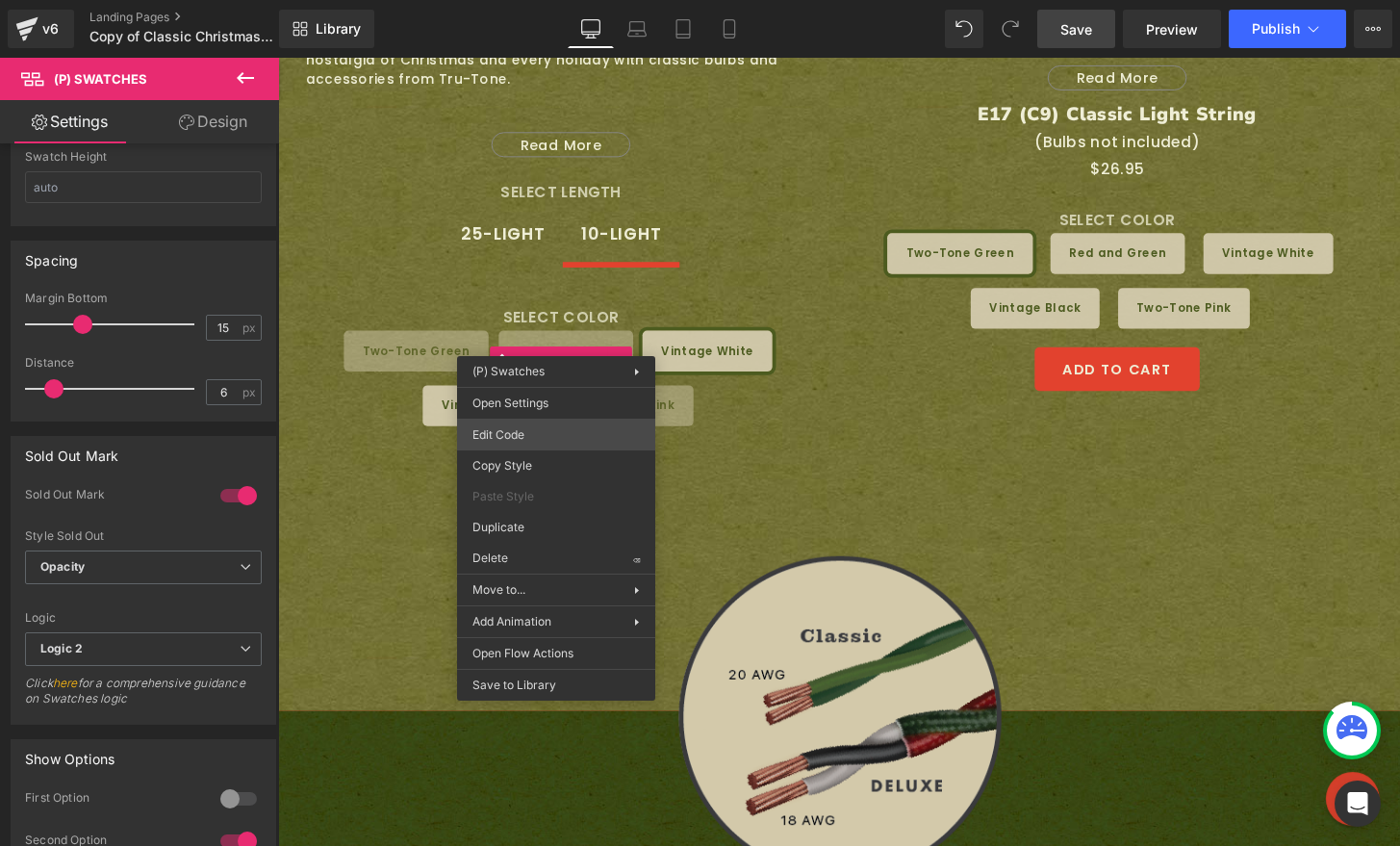 click on "(P) Swatches  You are previewing how the   will restyle your page. You can not edit Elements in Preset Preview Mode.  v6 Landing Pages Copy of Classic Christmas Light Strings - E12 and E17 | Tru-Tone™ vintage-style LED light bulbs Library Desktop Desktop Laptop Tablet Mobile Save Preview Publish Scheduled View Live Page View with current Template Save Template to Library Schedule Publish  Optimize  Publish Settings Shortcuts  Your page can’t be published   You've reached the maximum number of published pages on your plan  (0/0).  You need to upgrade your plan or unpublish all your pages to get 1 publish slot.   Unpublish pages   Upgrade plan  Elements Global Style Base Row  rows, columns, layouts, div Heading  headings, titles, h1,h2,h3,h4,h5,h6 Text Block  texts, paragraphs, contents, blocks Image  images, photos, alts, uploads Icon  icons, symbols Button  button, call to action, cta Separator  separators, dividers, horizontal lines Liquid  Banner Parallax  Hero Banner  Stack Tabs  Carousel  Pricing" at bounding box center [700, 0] 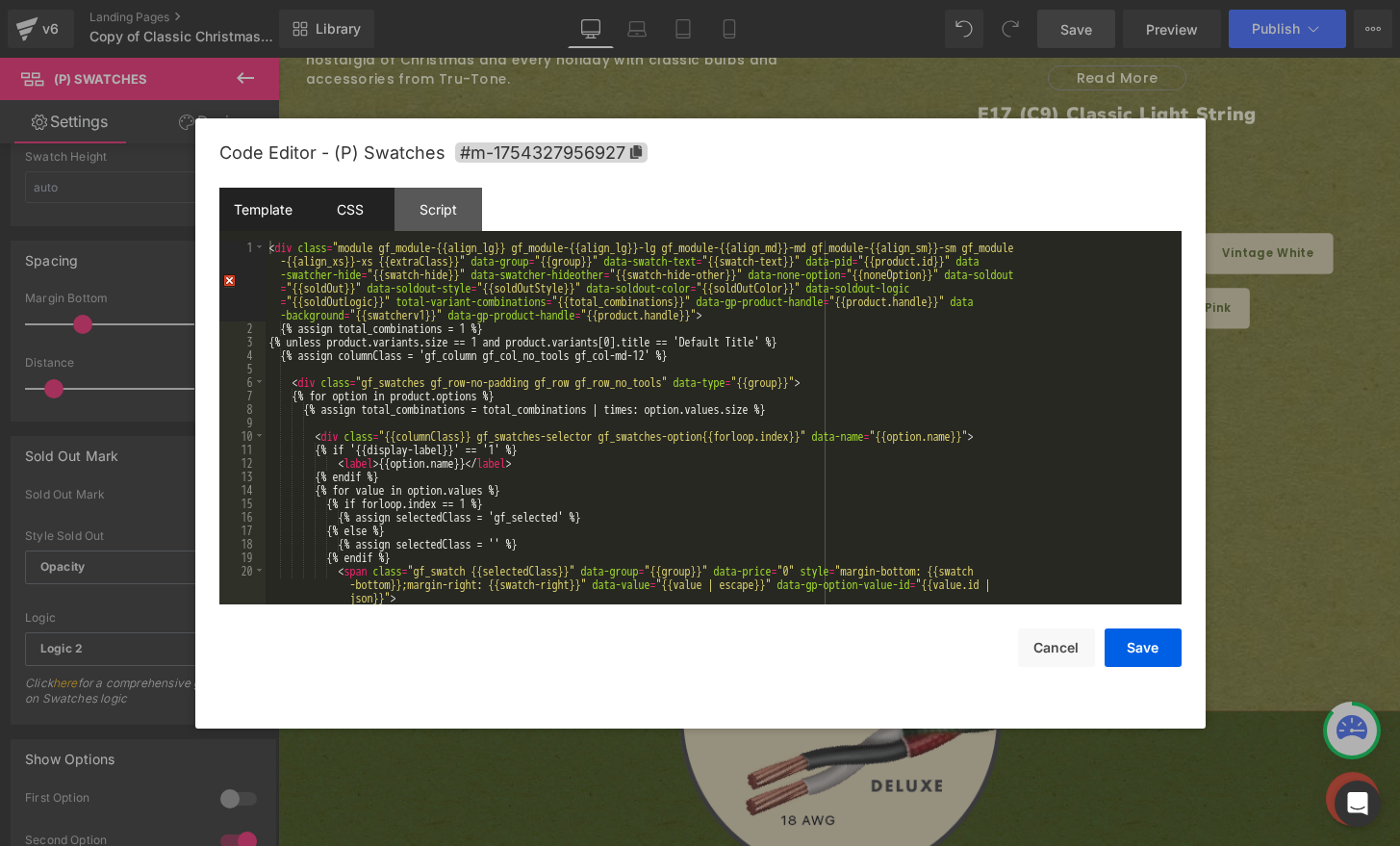 click on "CSS" at bounding box center [350, 209] 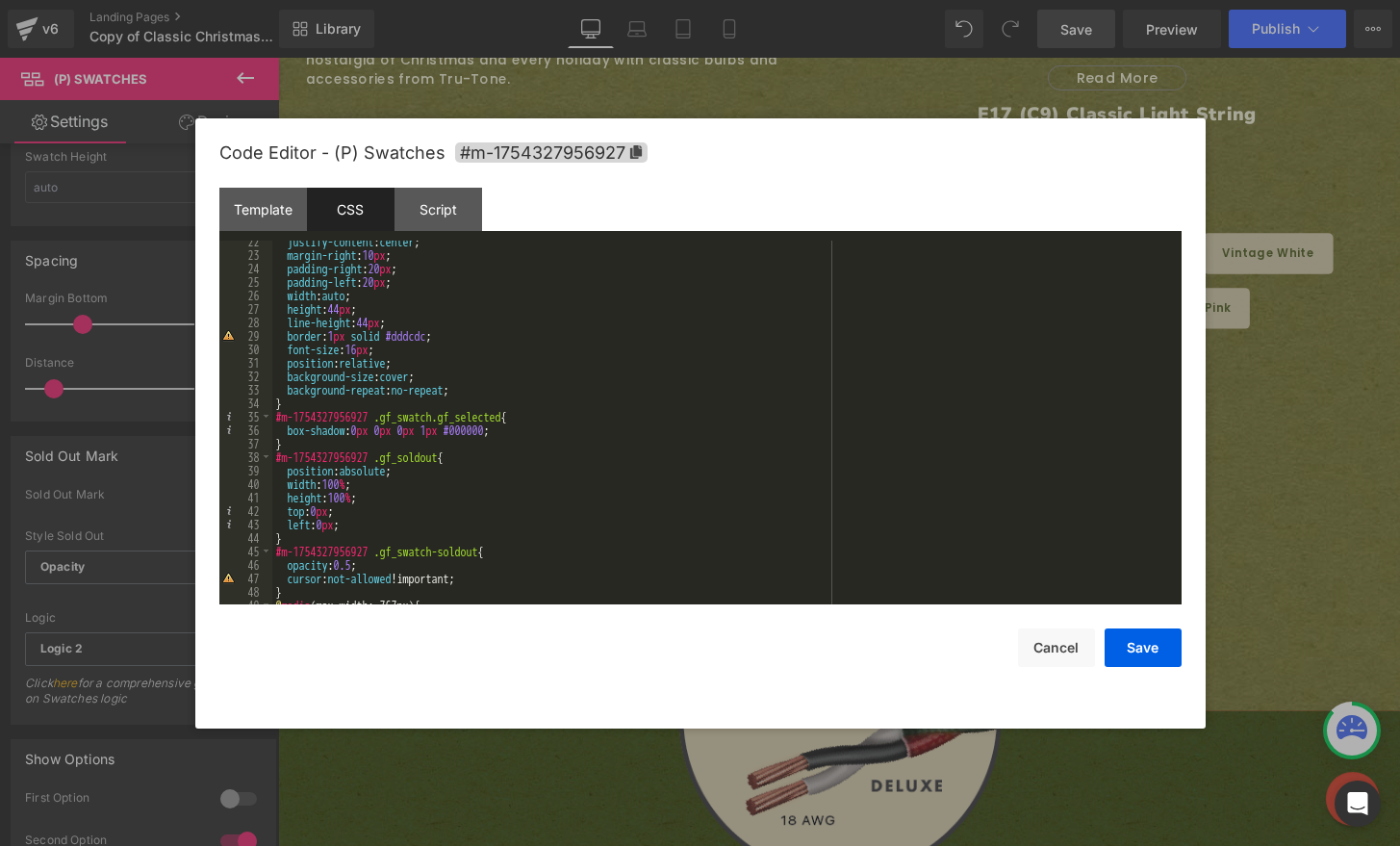 scroll, scrollTop: 289, scrollLeft: 0, axis: vertical 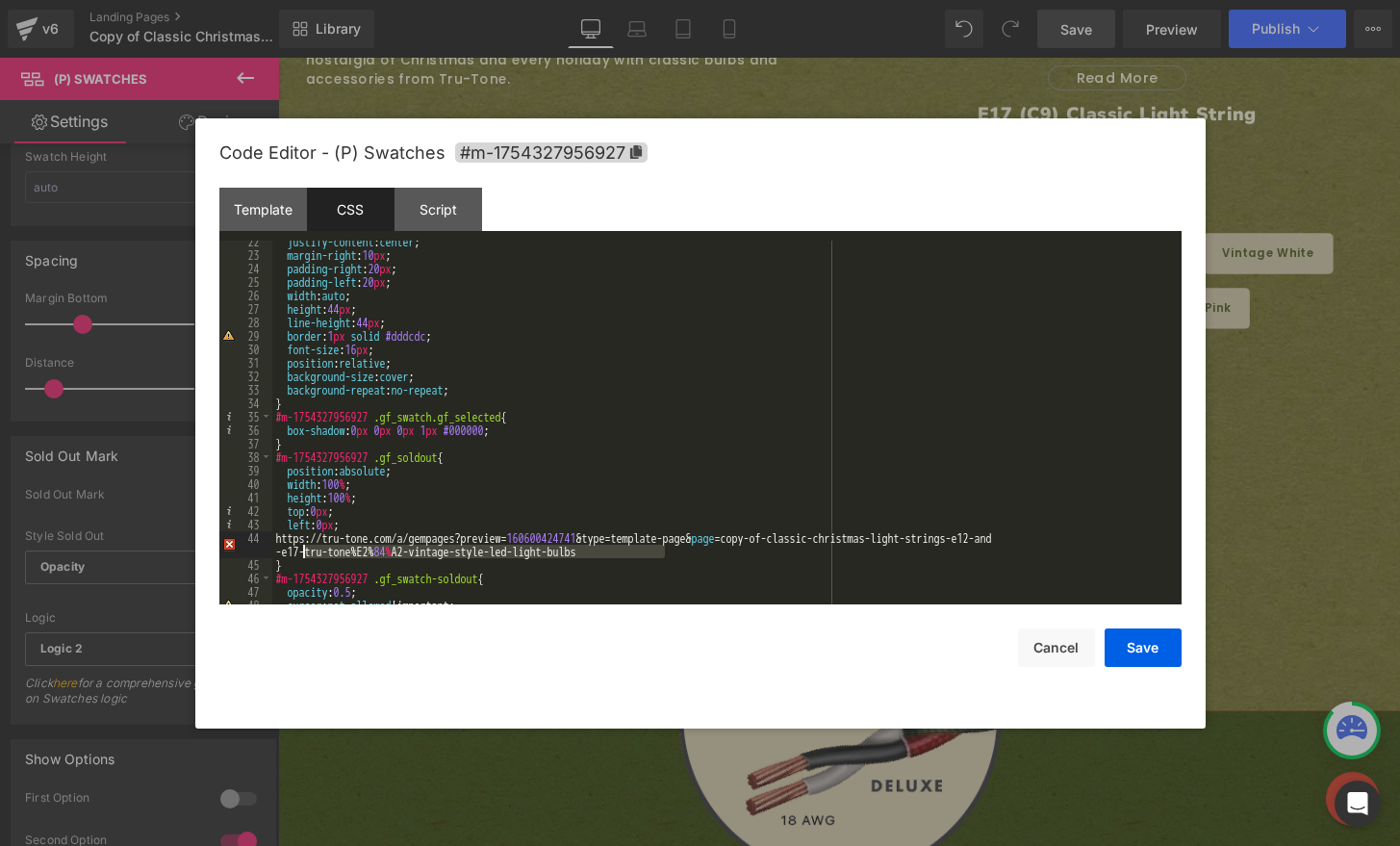 drag, startPoint x: 731, startPoint y: 555, endPoint x: 288, endPoint y: 544, distance: 443.13655 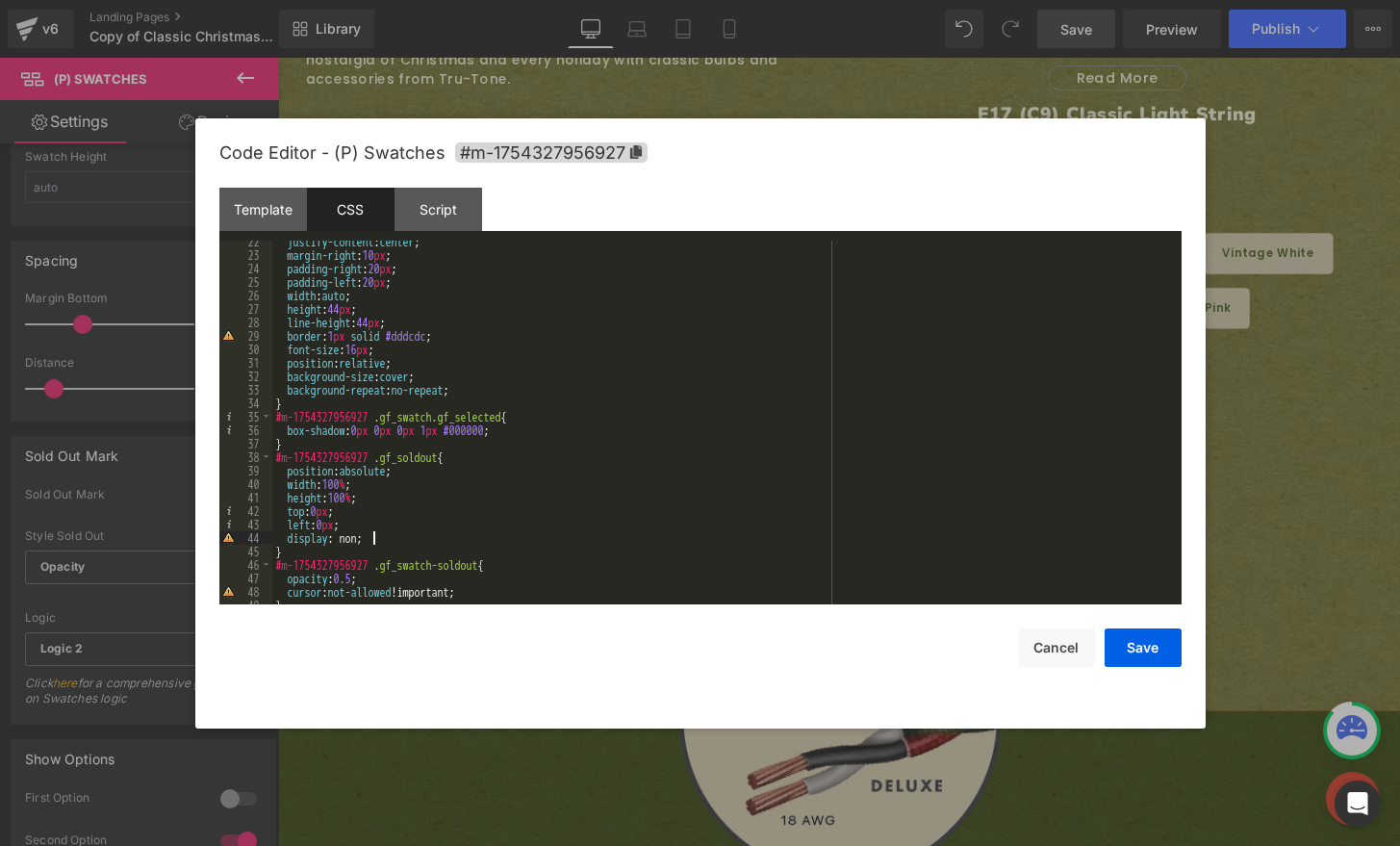 type 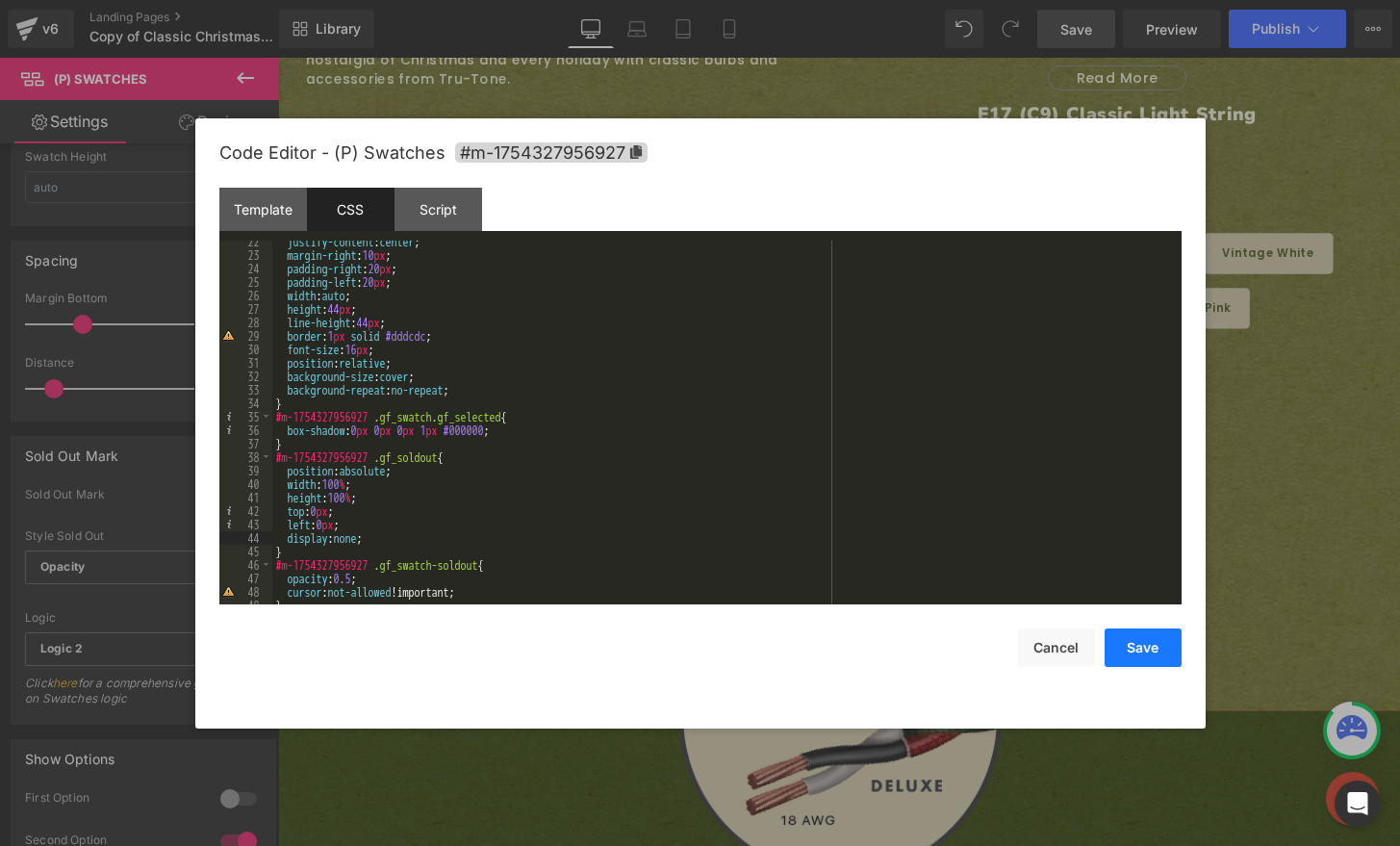 click on "Save" at bounding box center [1143, 648] 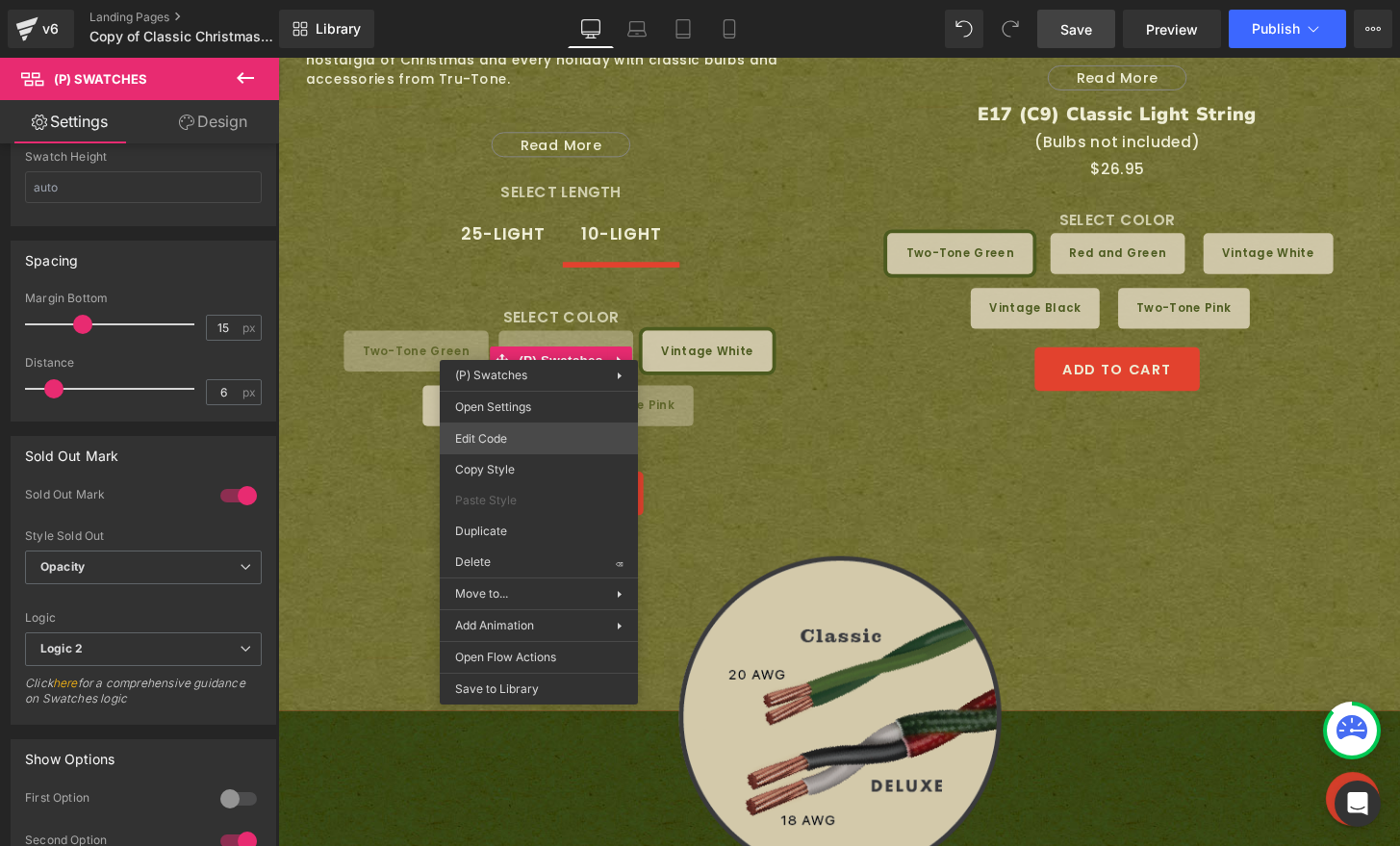 click on "(P) Swatches  You are previewing how the   will restyle your page. You can not edit Elements in Preset Preview Mode.  v6 Landing Pages Copy of Classic Christmas Light Strings - E12 and E17 | Tru-Tone™ vintage-style LED light bulbs Library Desktop Desktop Laptop Tablet Mobile Save Preview Publish Scheduled View Live Page View with current Template Save Template to Library Schedule Publish  Optimize  Publish Settings Shortcuts  Your page can’t be published   You've reached the maximum number of published pages on your plan  (0/0).  You need to upgrade your plan or unpublish all your pages to get 1 publish slot.   Unpublish pages   Upgrade plan  Elements Global Style Base Row  rows, columns, layouts, div Heading  headings, titles, h1,h2,h3,h4,h5,h6 Text Block  texts, paragraphs, contents, blocks Image  images, photos, alts, uploads Icon  icons, symbols Button  button, call to action, cta Separator  separators, dividers, horizontal lines Liquid  Banner Parallax  Hero Banner  Stack Tabs  Carousel  Pricing" at bounding box center (700, 0) 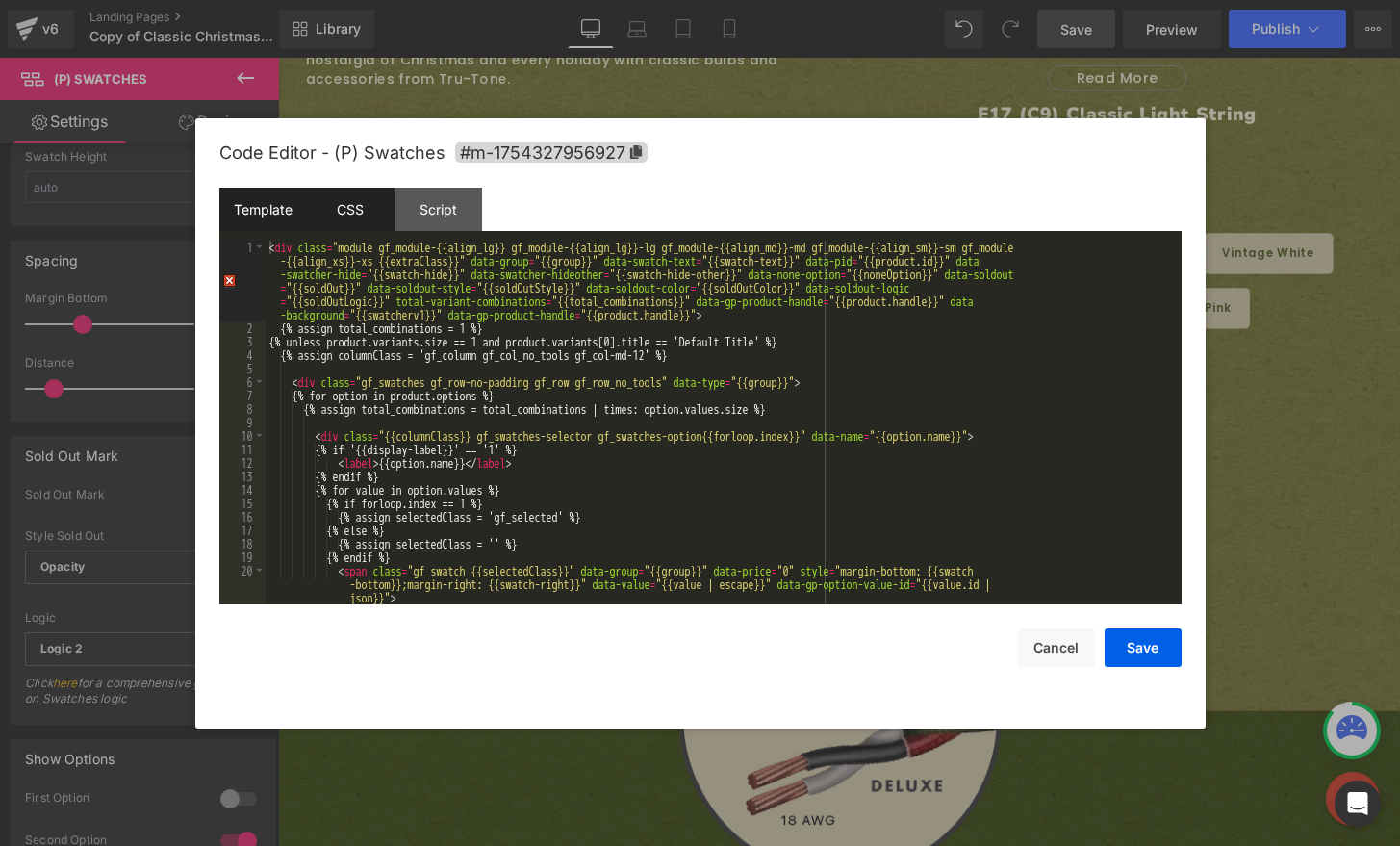 click on "CSS" at bounding box center (350, 209) 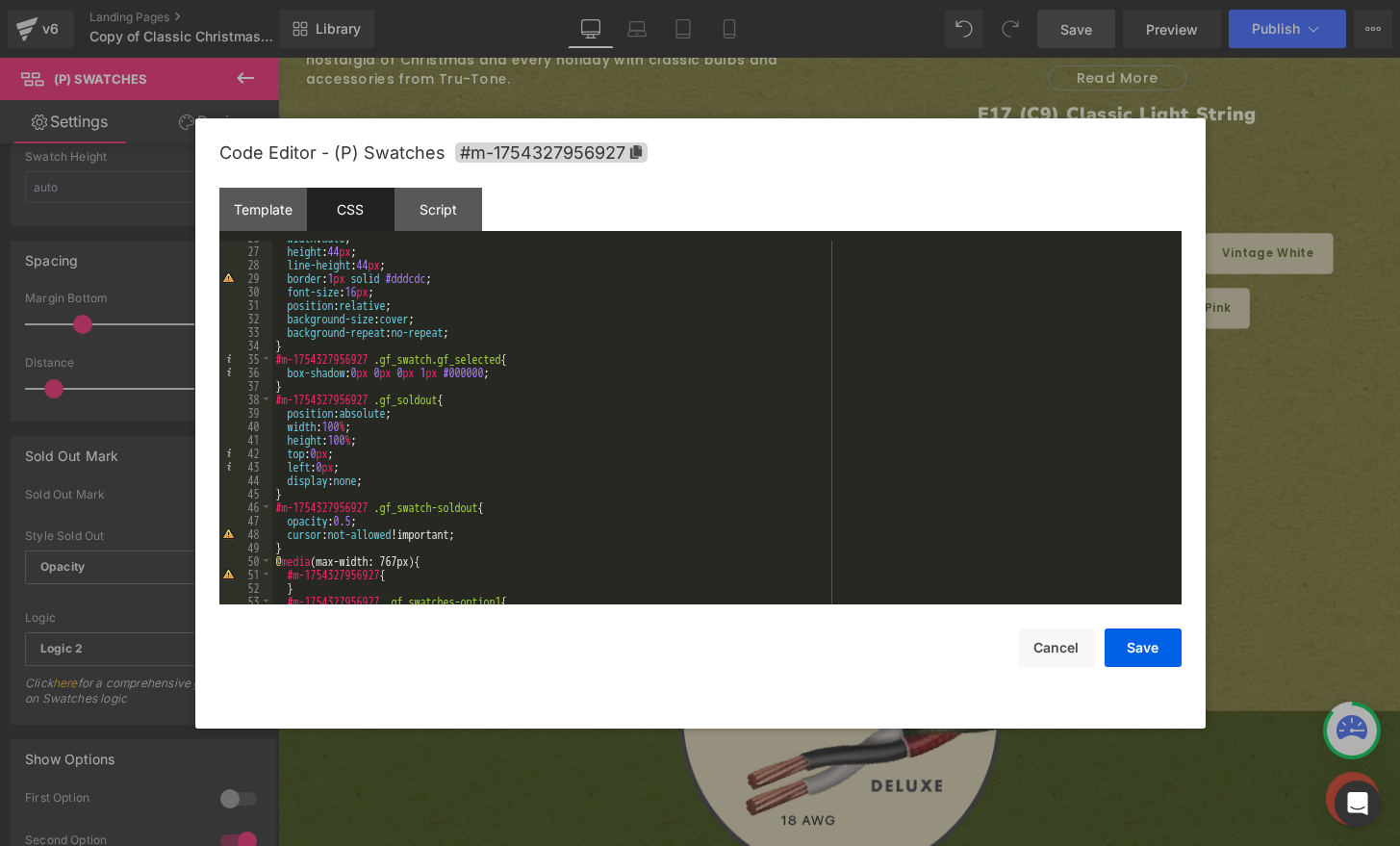 scroll, scrollTop: 404, scrollLeft: 0, axis: vertical 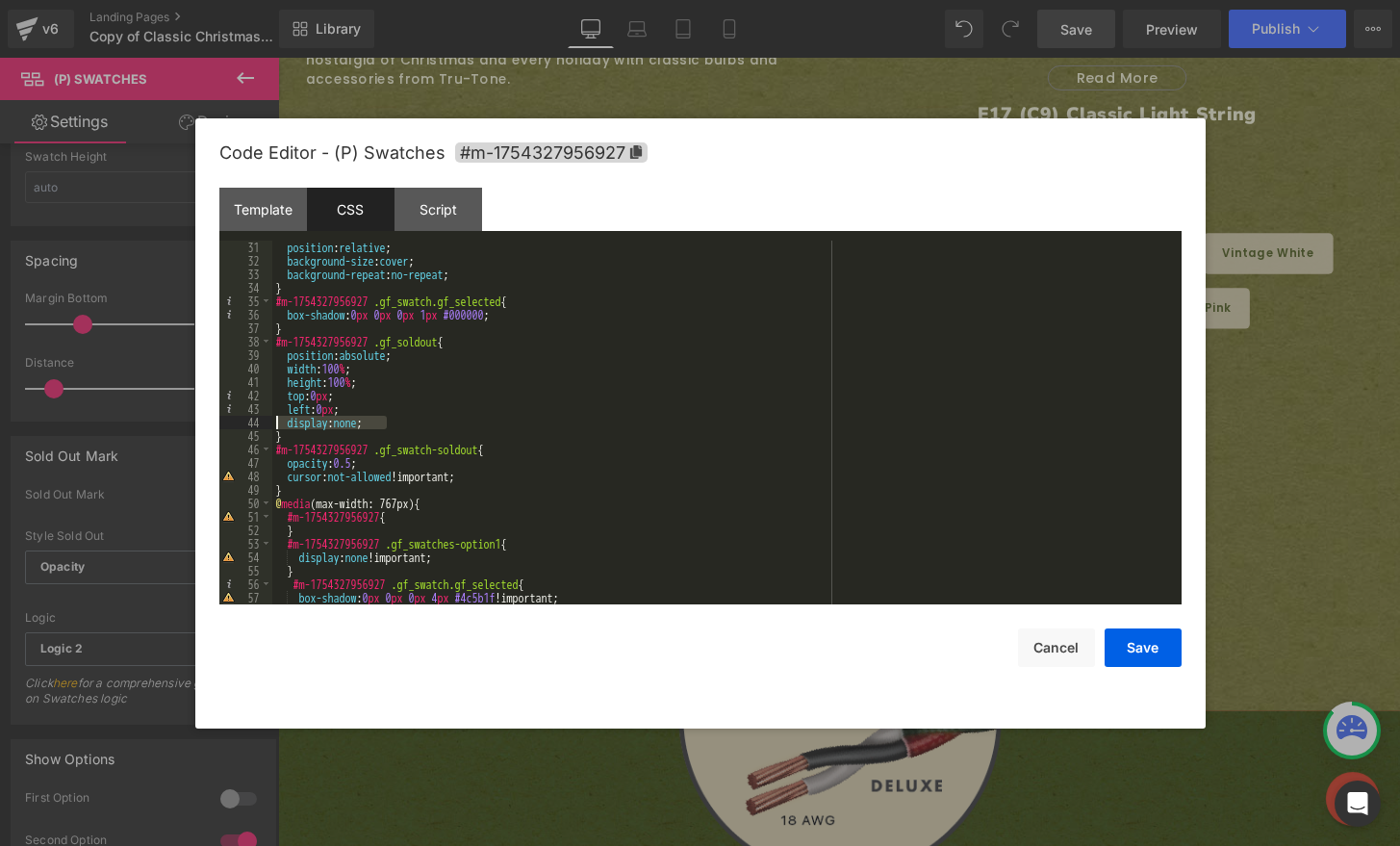 drag, startPoint x: 395, startPoint y: 423, endPoint x: 256, endPoint y: 420, distance: 139.03237 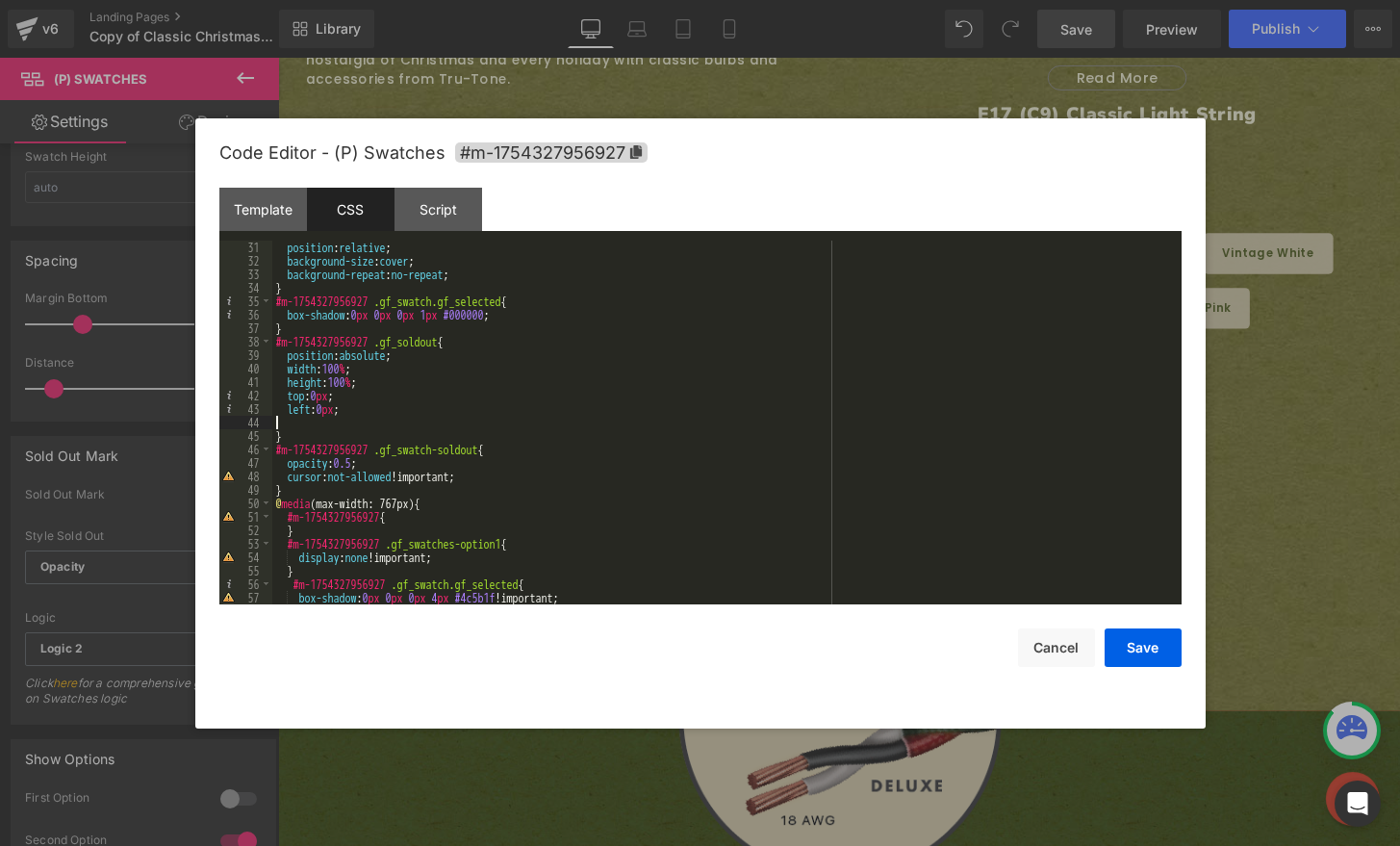 click on "position :  relative ;    background-size :  cover ;    background-repeat :  no-repeat ; } #m-1754327956927   .gf_swatch.gf_selected {    box-shadow :  0 px   0 px   0 px   1 px   #000000 ; } #m-1754327956927   .gf_soldout {    position :  absolute ;    width :  100 % ;    height :  100 % ;    top :  0 px ;    left :  0 px ; } #m-1754327956927   .gf_swatch-soldout {    opacity :  0.5 ;    cursor :  not-allowed !important; } @ media  (max-width: 767px) {    #m-1754327956927 {    }    #m-1754327956927   .gf_swatches-option1 {       display :  none !important;    }     #m-1754327956927   .gf_swatch.gf_selected {       box-shadow :  0 px   0 px   0 px   4 px   #4c5b1f  !important;    }" at bounding box center (723, 436) 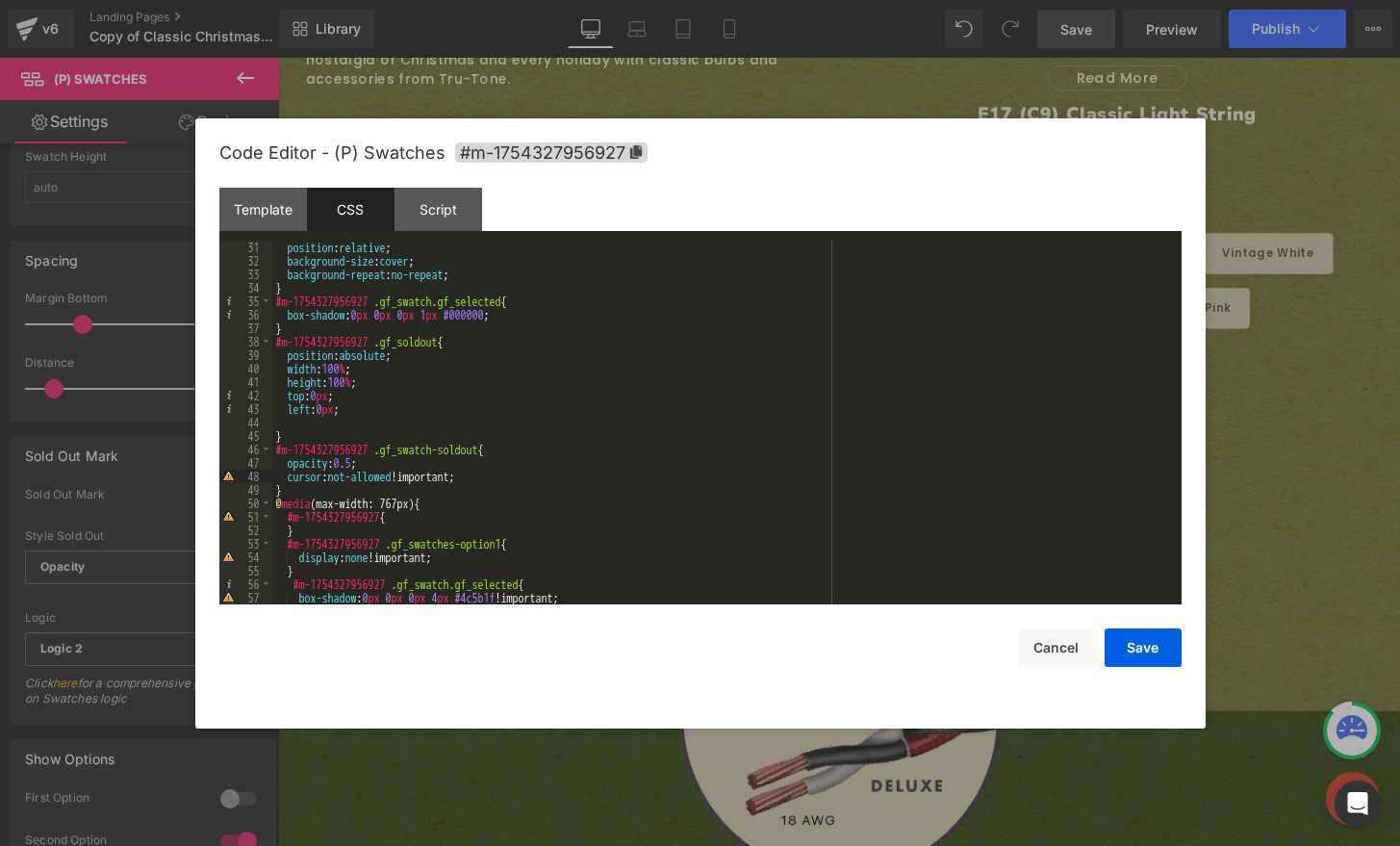 type 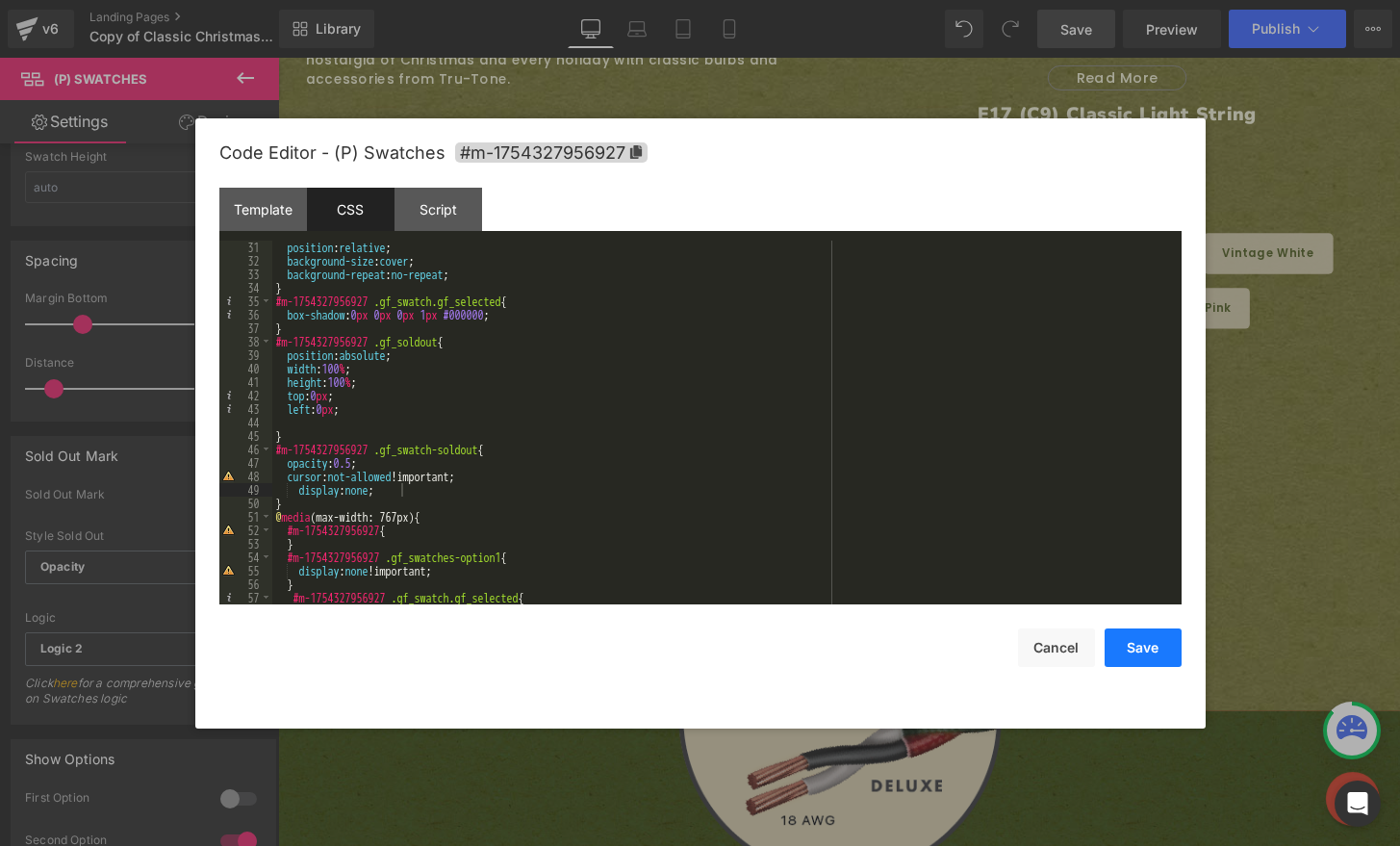 click on "Save" at bounding box center (1143, 648) 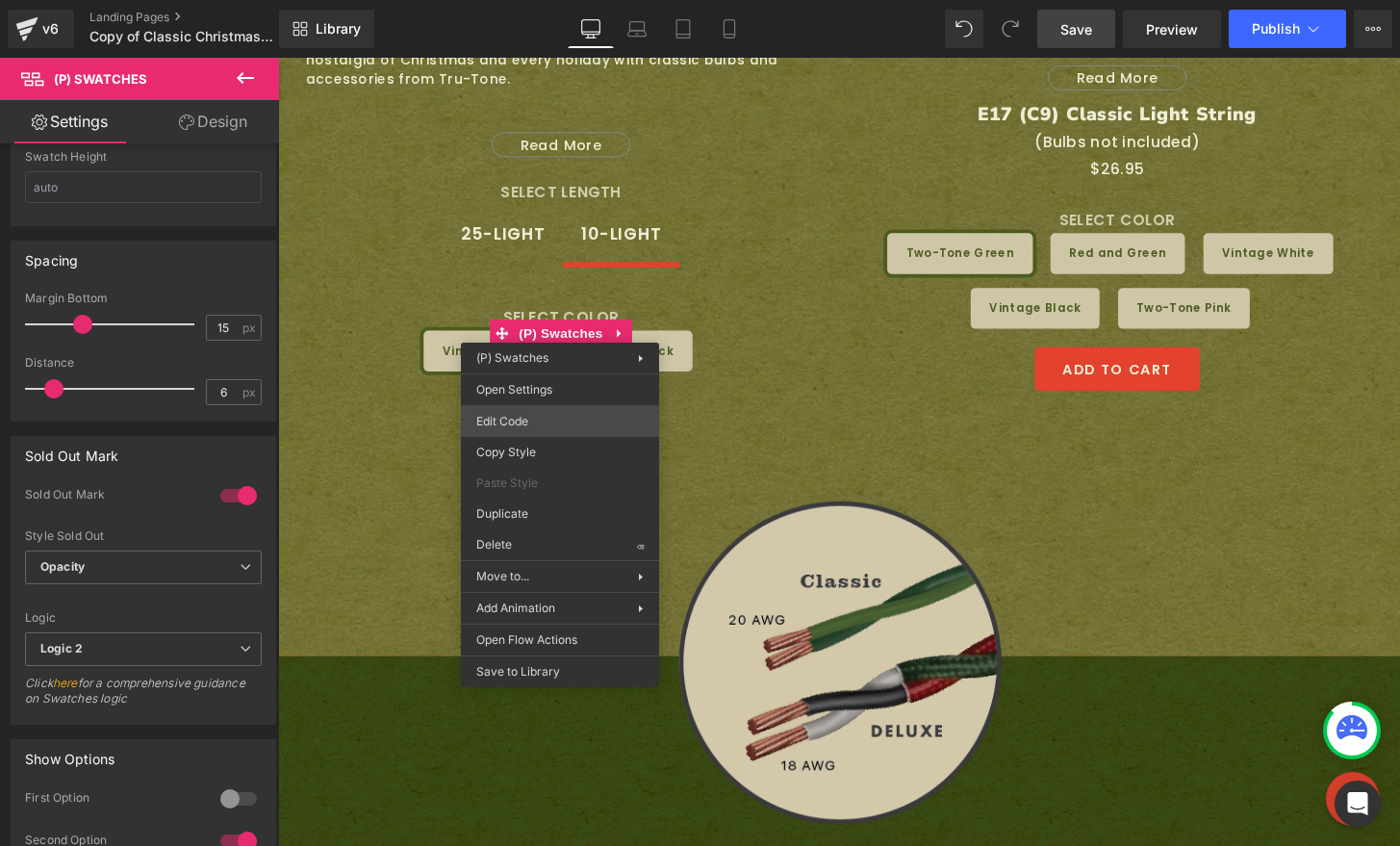 click on "(P) Swatches  You are previewing how the   will restyle your page. You can not edit Elements in Preset Preview Mode.  v6 Landing Pages Copy of Classic Christmas Light Strings - E12 and E17 | Tru-Tone™ vintage-style LED light bulbs Library Desktop Desktop Laptop Tablet Mobile Save Preview Publish Scheduled View Live Page View with current Template Save Template to Library Schedule Publish  Optimize  Publish Settings Shortcuts  Your page can’t be published   You've reached the maximum number of published pages on your plan  (0/0).  You need to upgrade your plan or unpublish all your pages to get 1 publish slot.   Unpublish pages   Upgrade plan  Elements Global Style Base Row  rows, columns, layouts, div Heading  headings, titles, h1,h2,h3,h4,h5,h6 Text Block  texts, paragraphs, contents, blocks Image  images, photos, alts, uploads Icon  icons, symbols Button  button, call to action, cta Separator  separators, dividers, horizontal lines Liquid  Banner Parallax  Hero Banner  Stack Tabs  Carousel  Pricing" at bounding box center [700, 0] 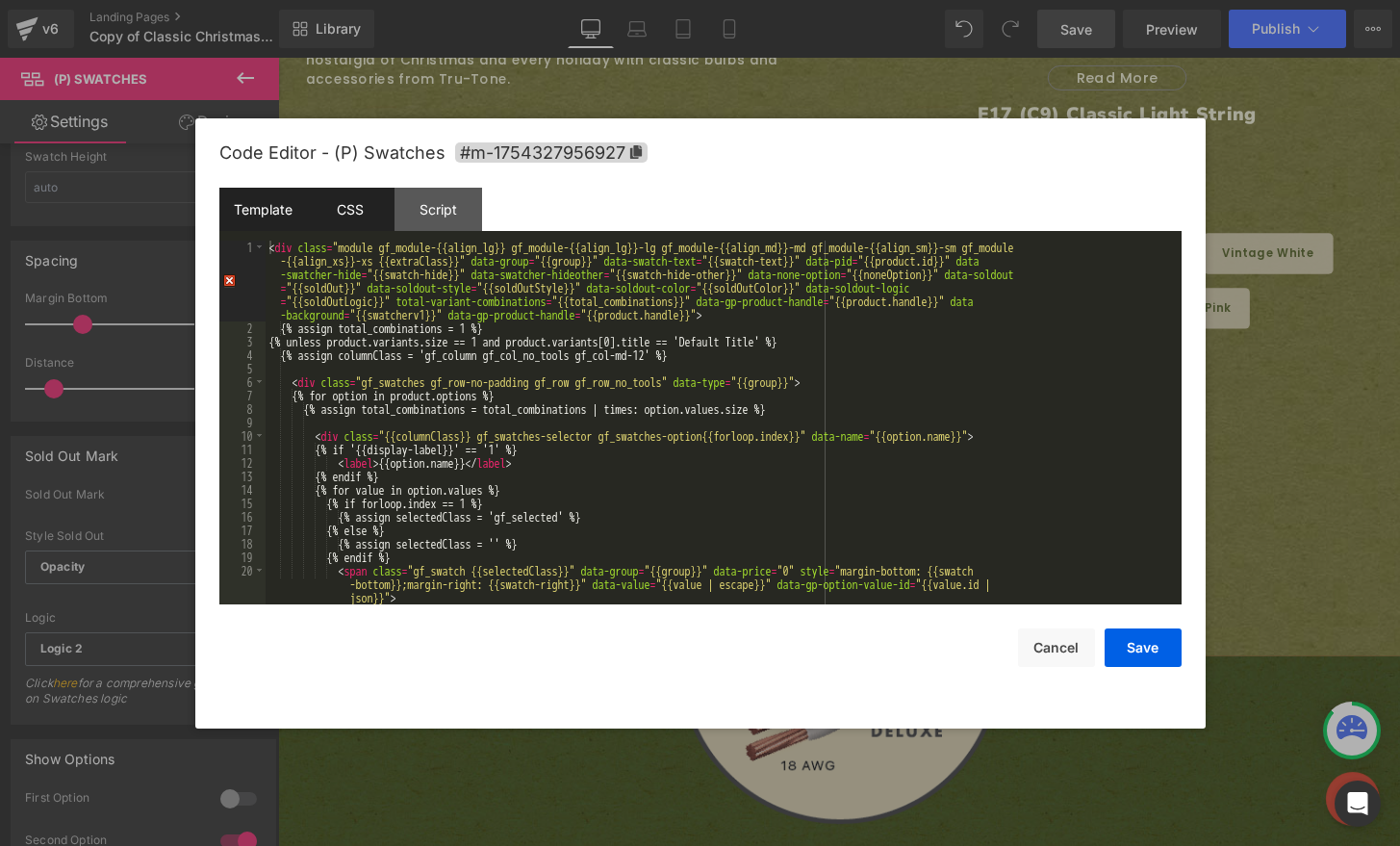 click on "CSS" at bounding box center [350, 209] 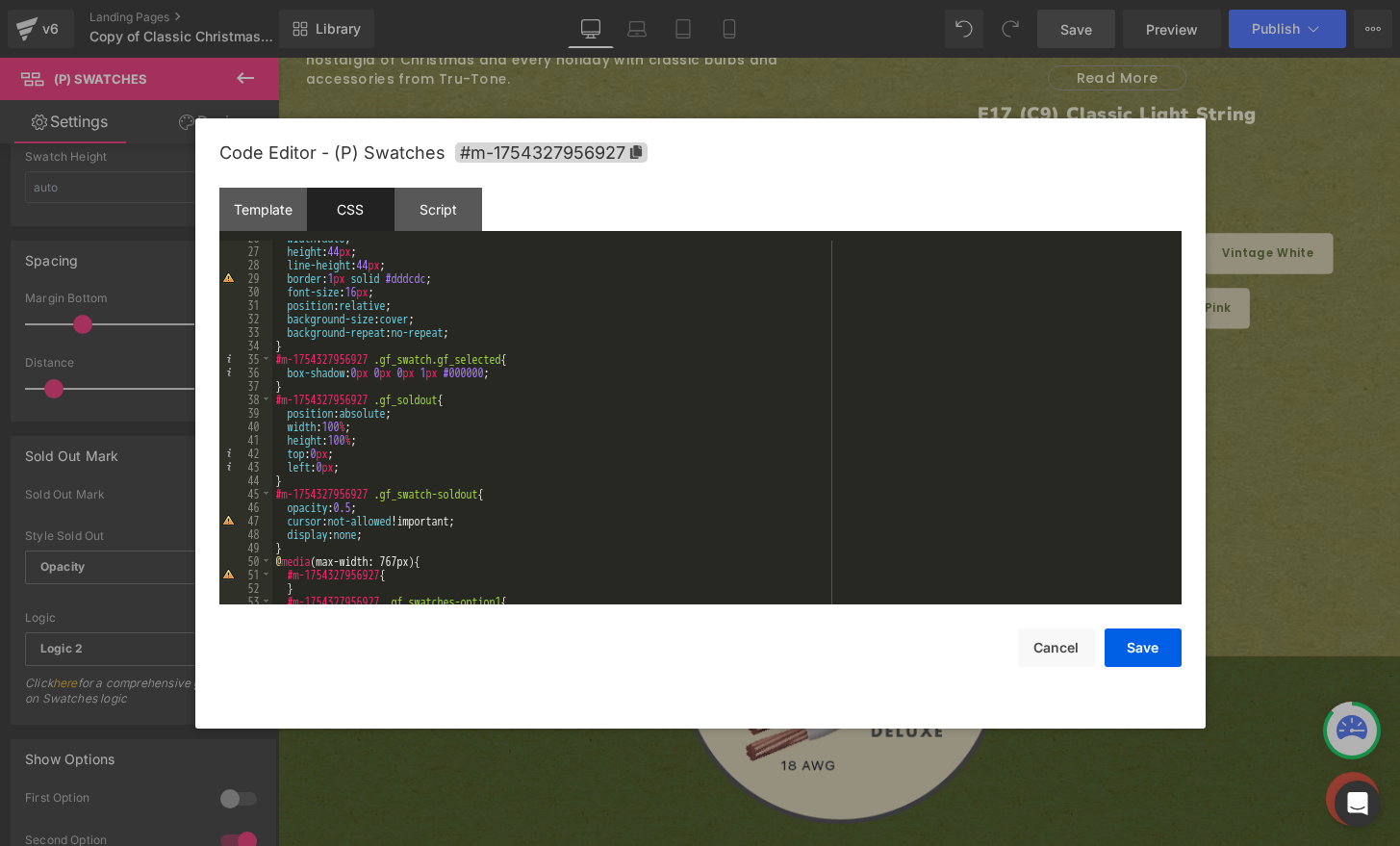 scroll, scrollTop: 404, scrollLeft: 0, axis: vertical 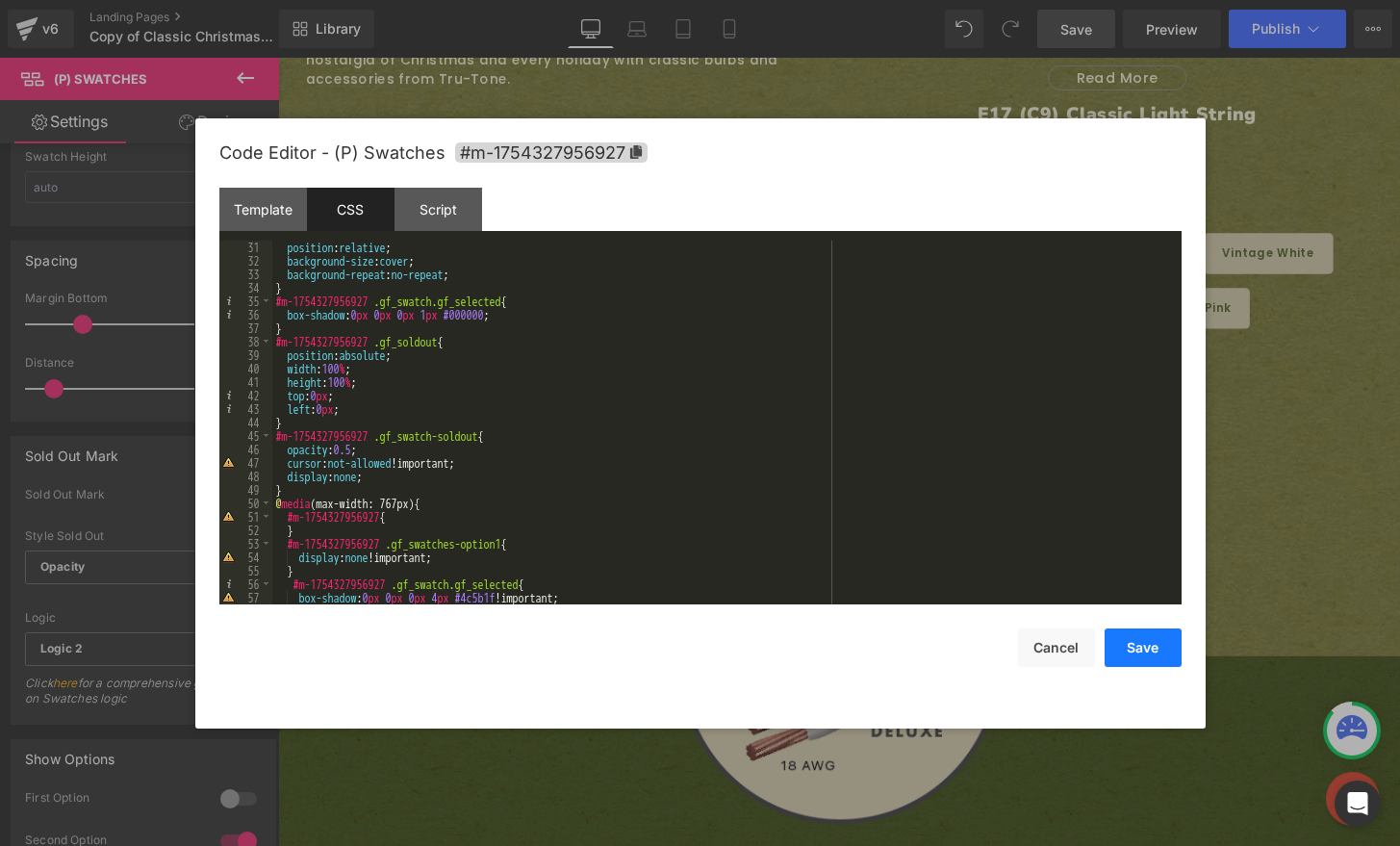 click on "Save" at bounding box center [1143, 648] 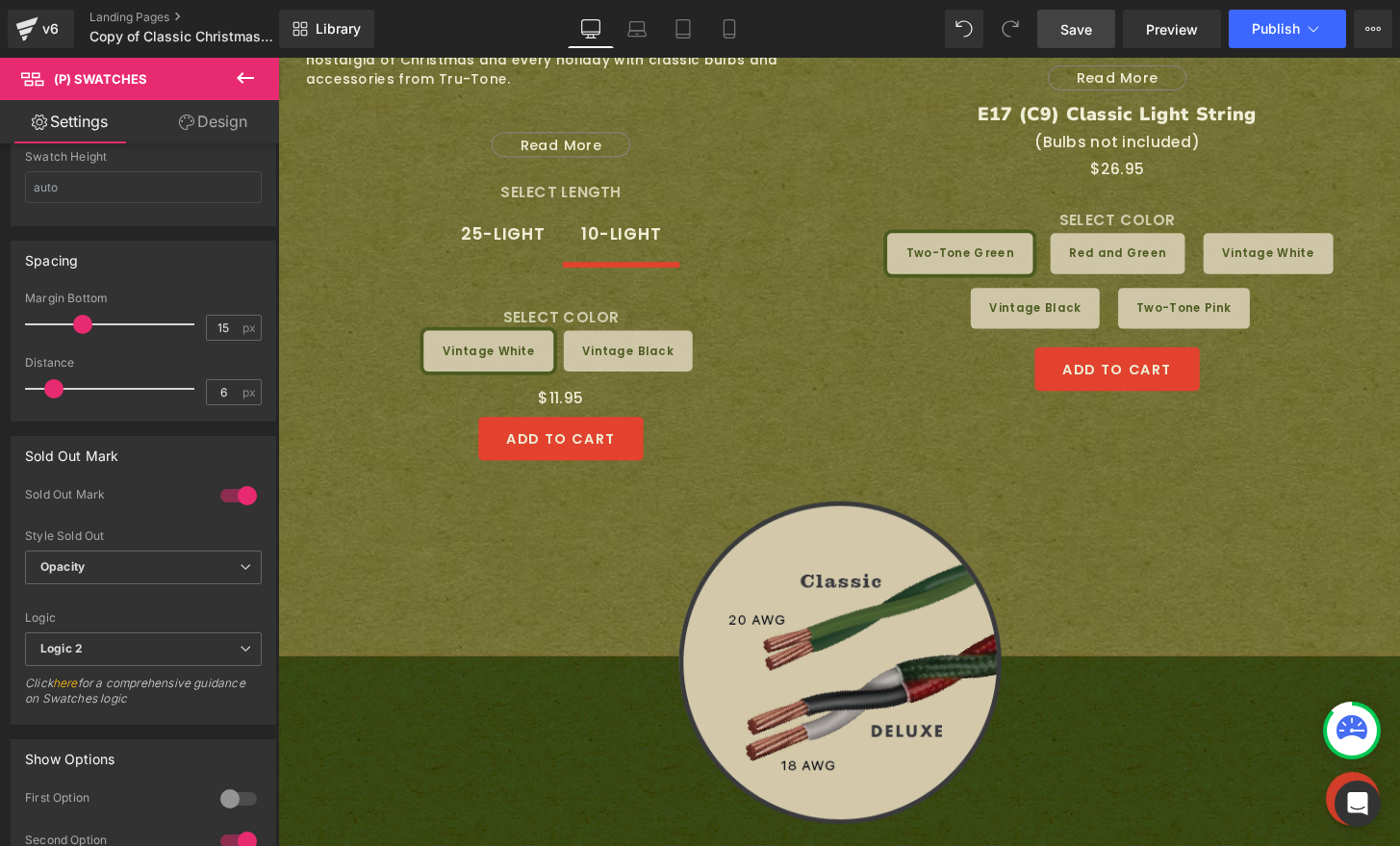 click on "Save" at bounding box center [1076, 29] 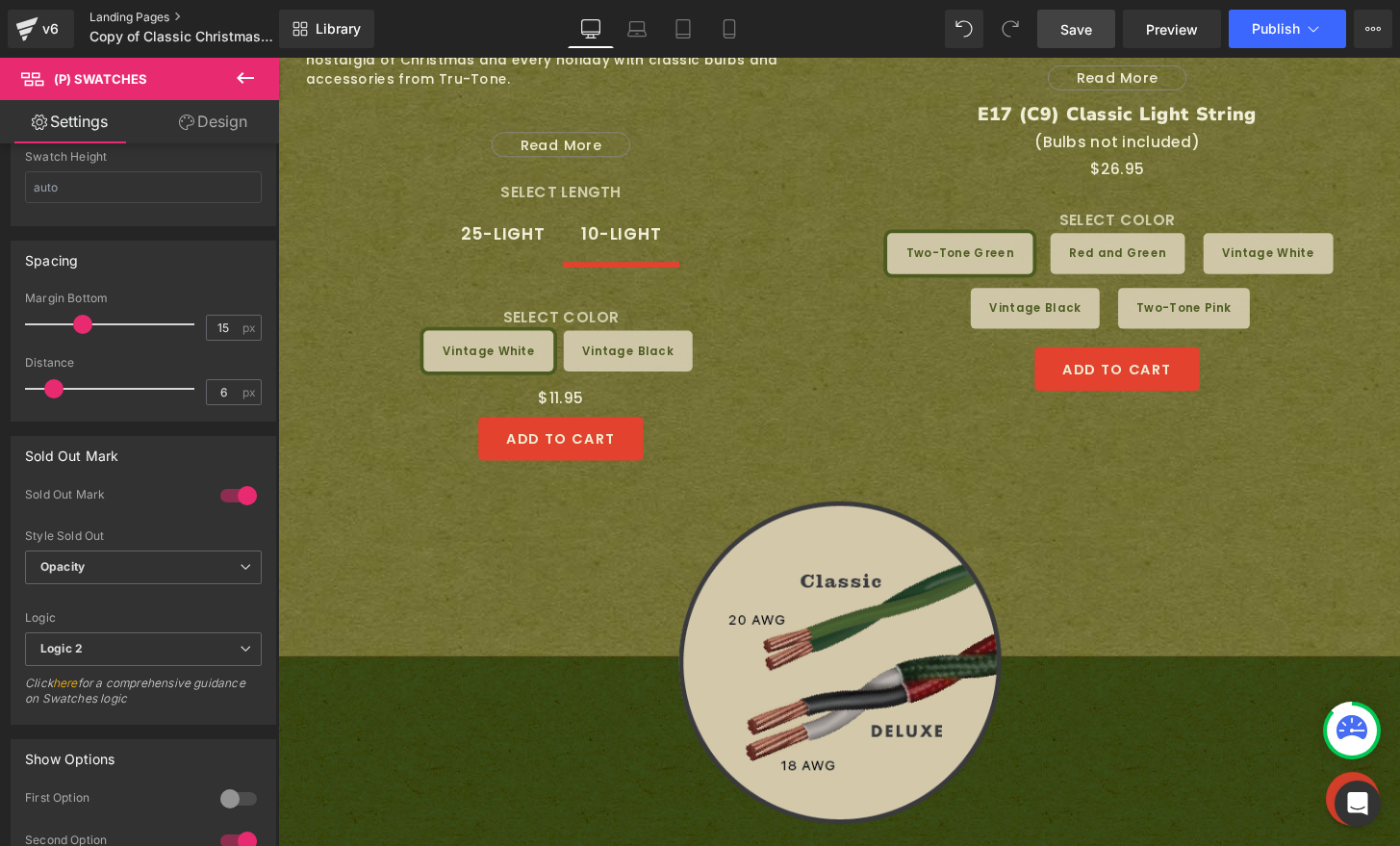 click on "Landing Pages" at bounding box center [200, 17] 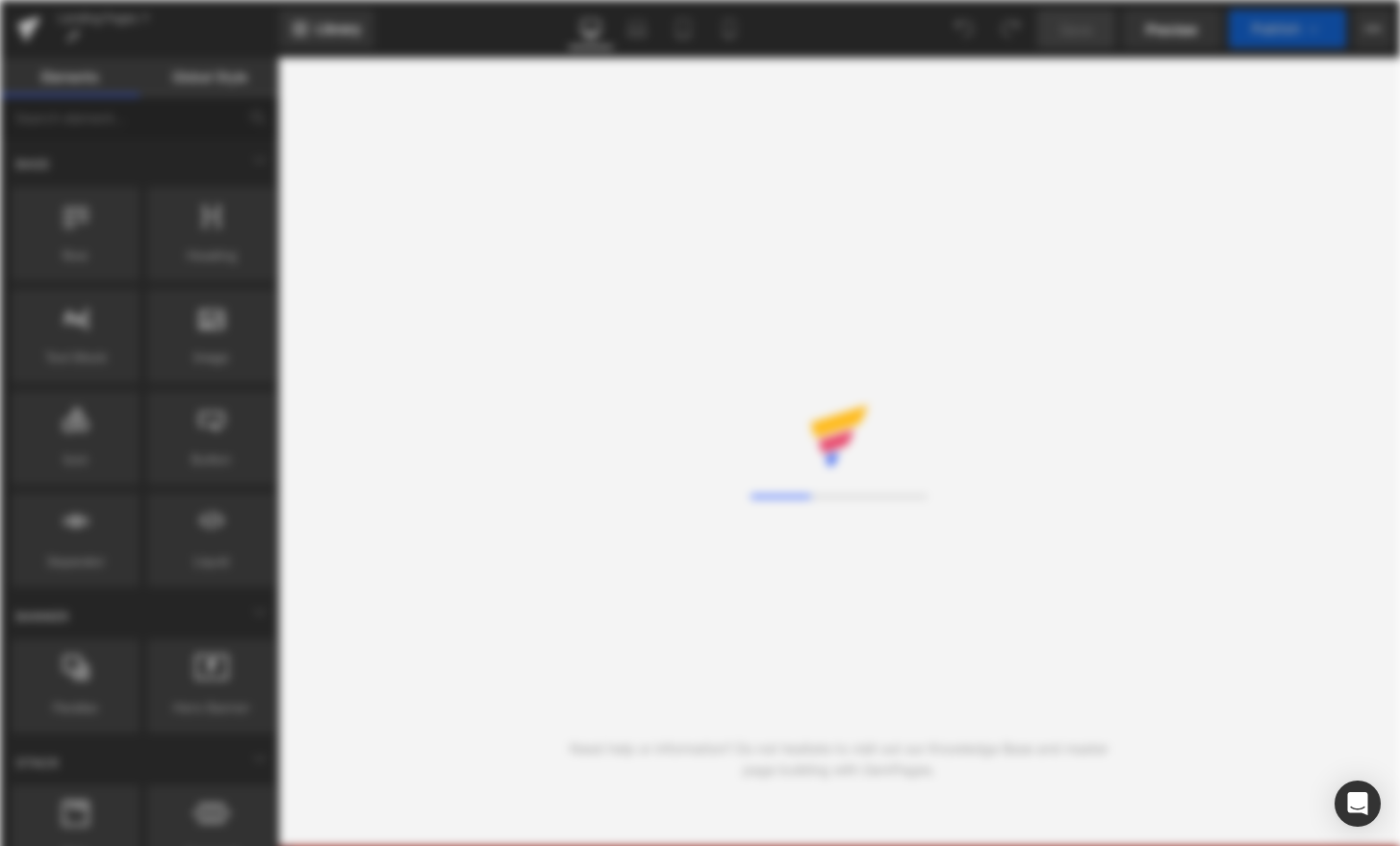 scroll, scrollTop: 0, scrollLeft: 0, axis: both 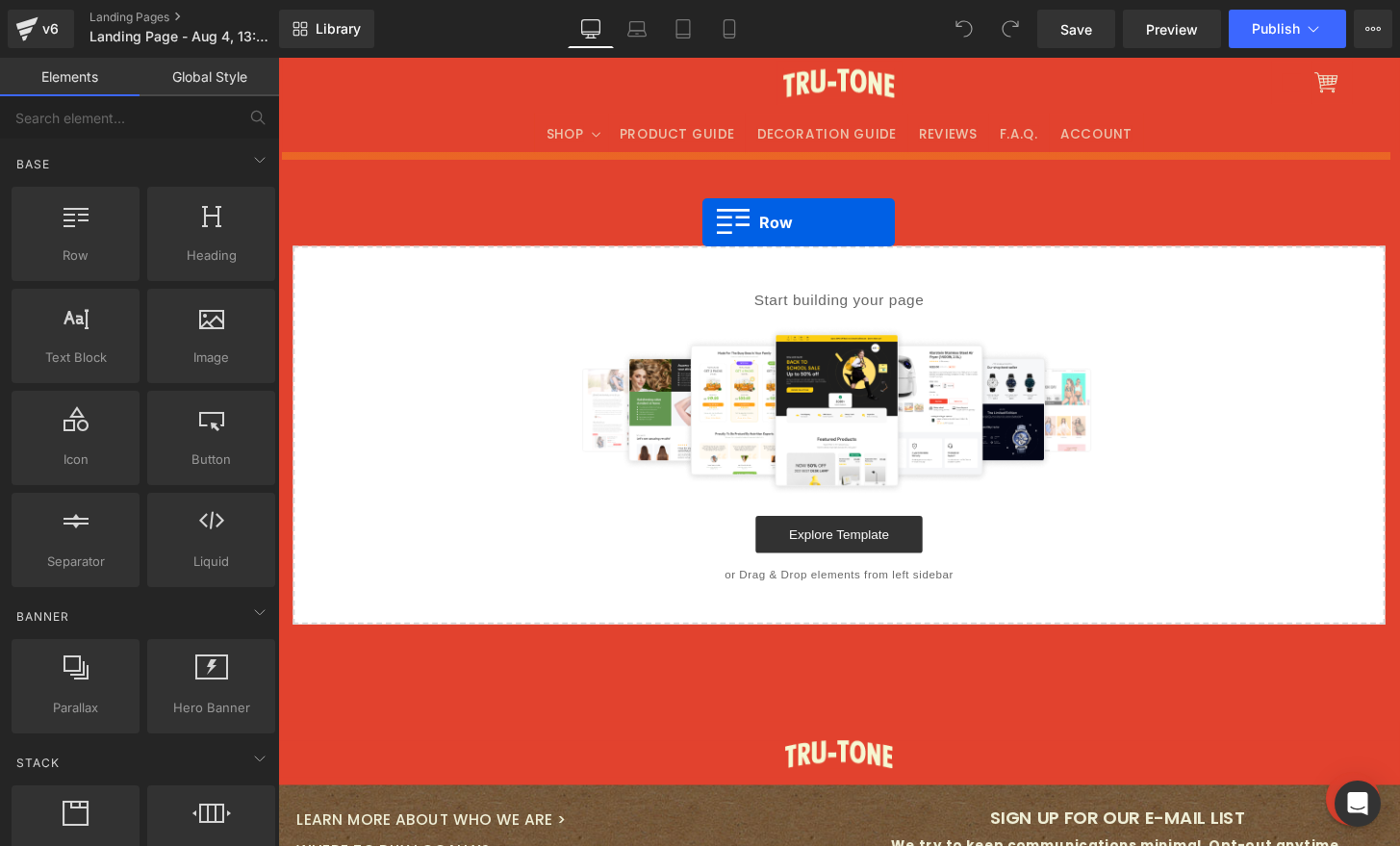 drag, startPoint x: 333, startPoint y: 291, endPoint x: 721, endPoint y: 227, distance: 393.2429 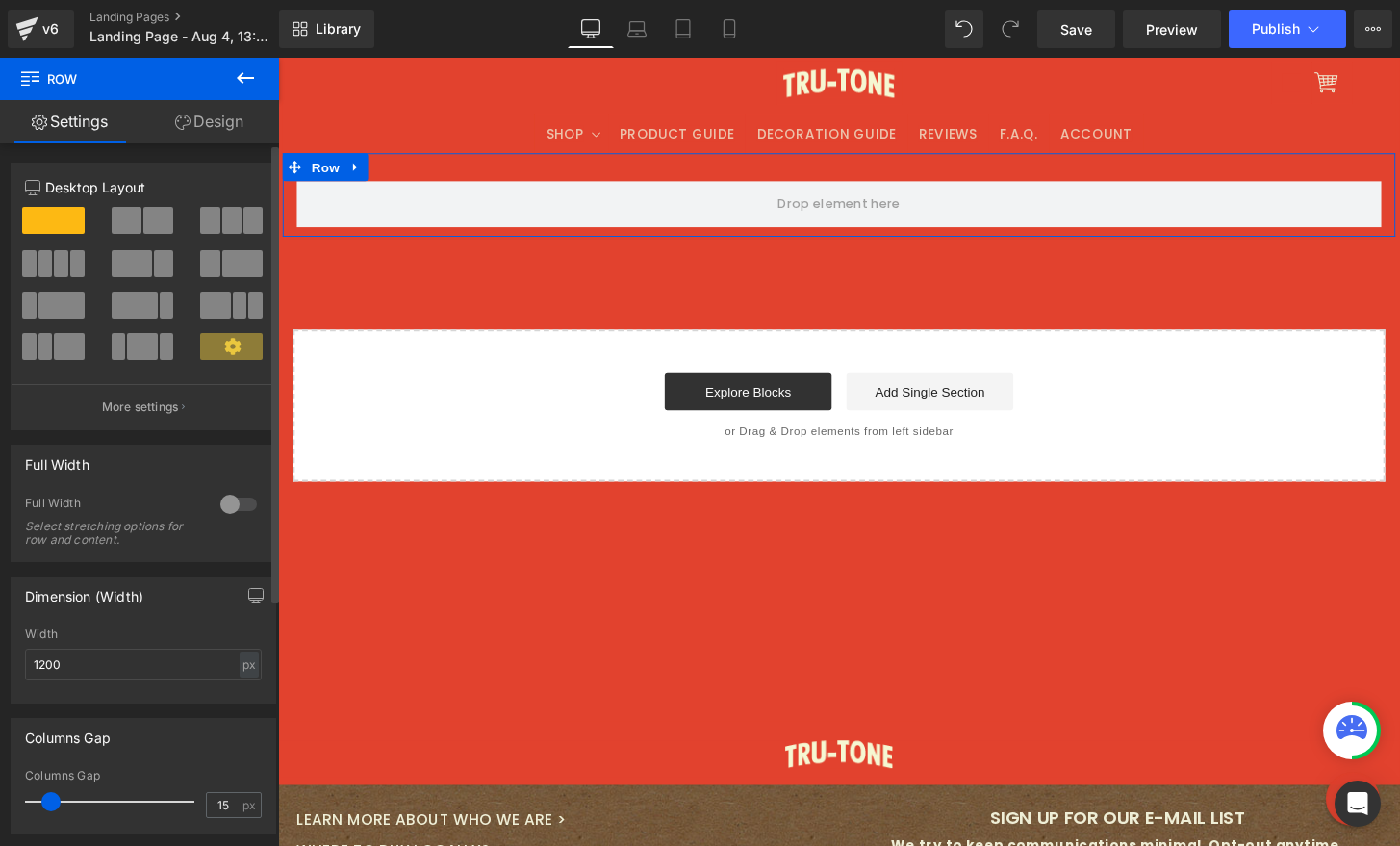 click at bounding box center [239, 504] 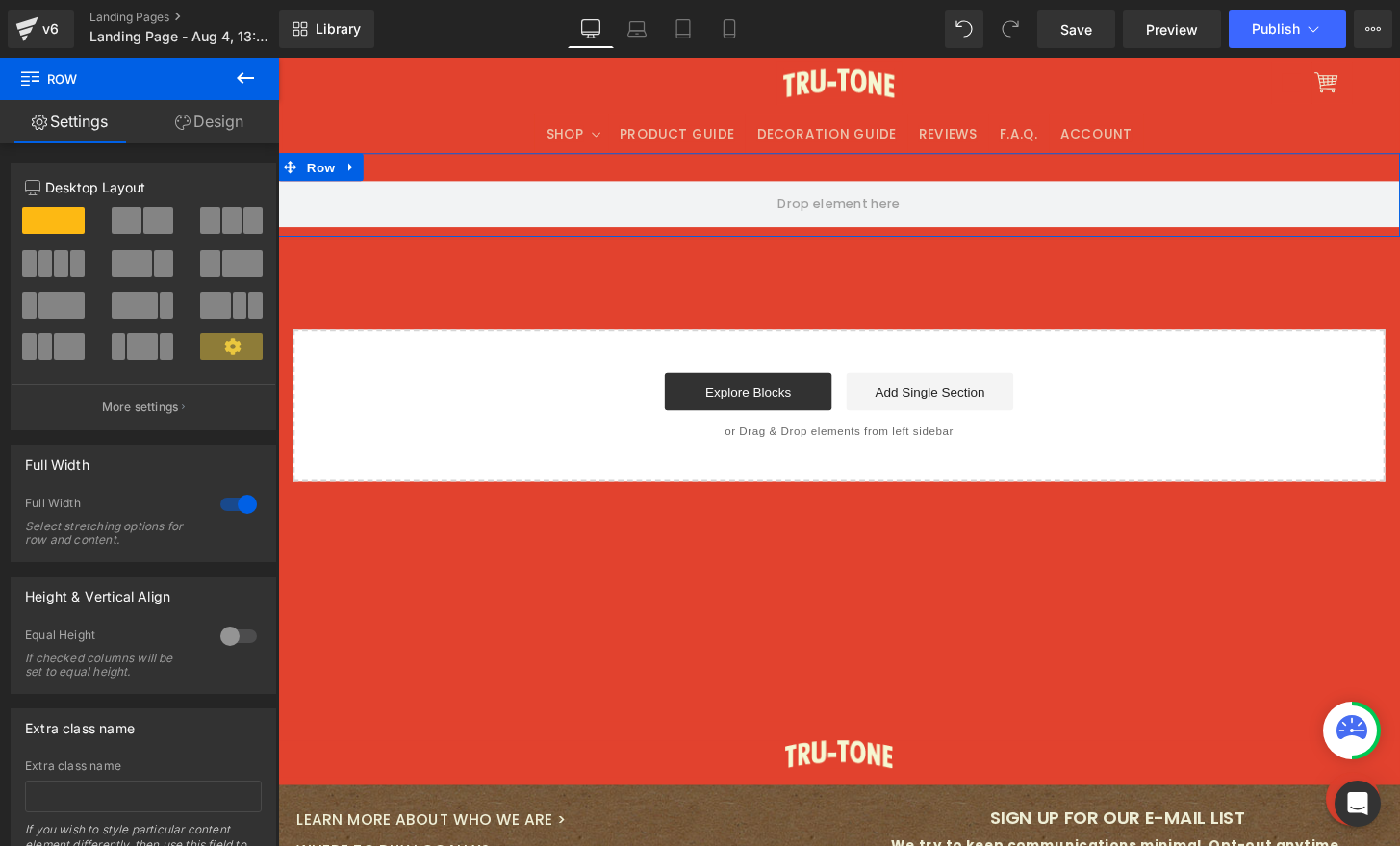 click on "Design" at bounding box center (209, 121) 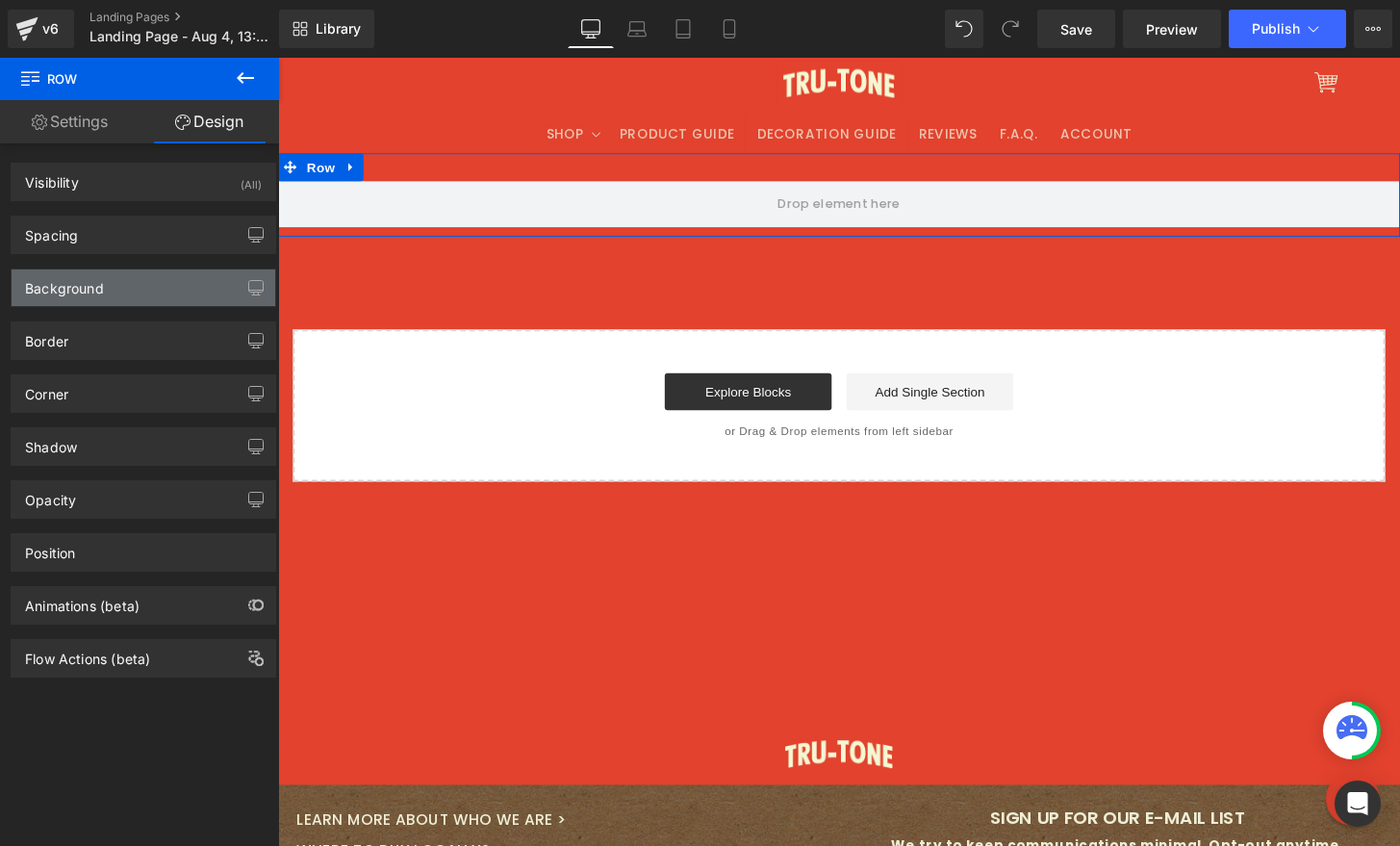 click on "Background" at bounding box center (143, 288) 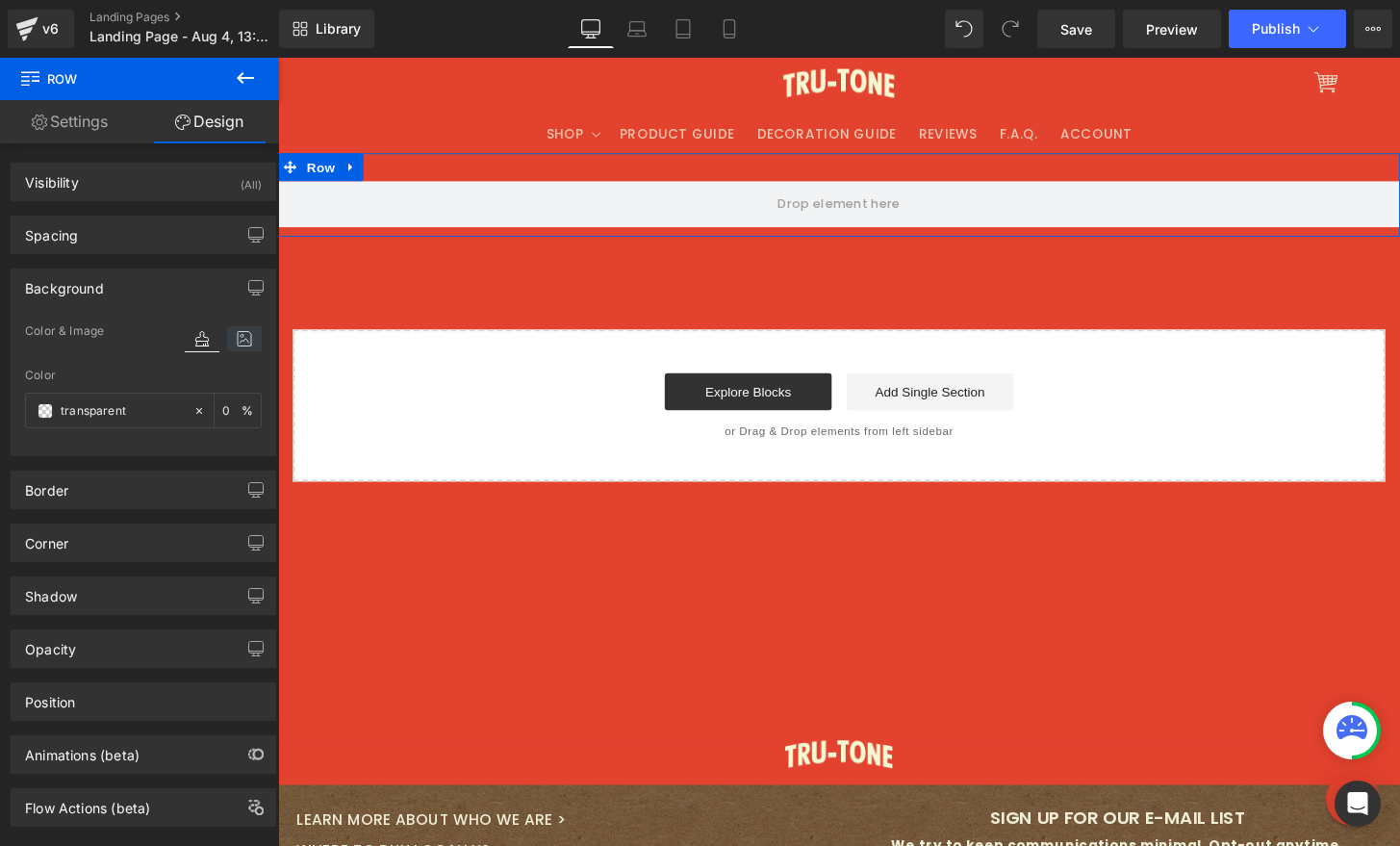 click at bounding box center [244, 339] 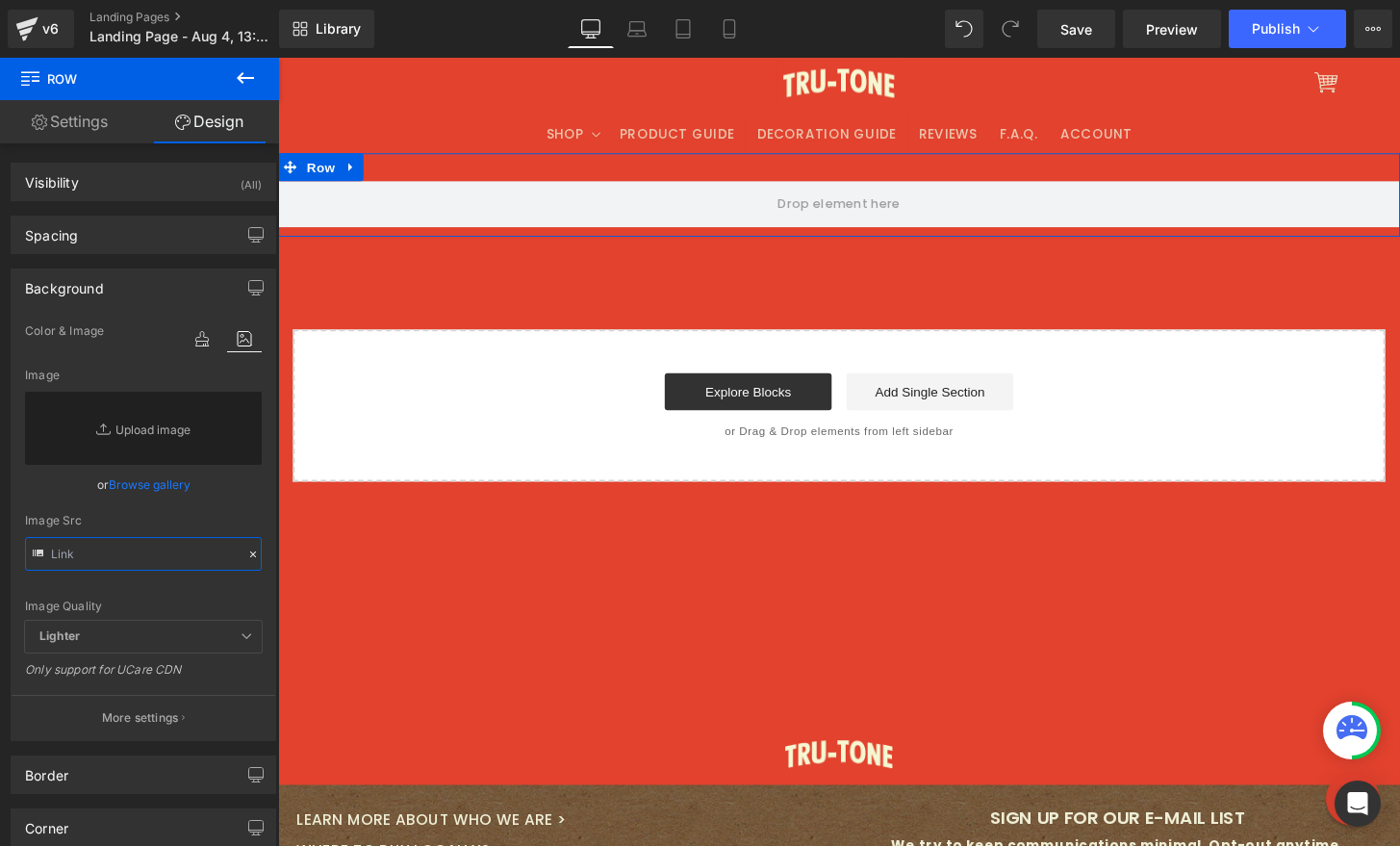 click at bounding box center [143, 553] 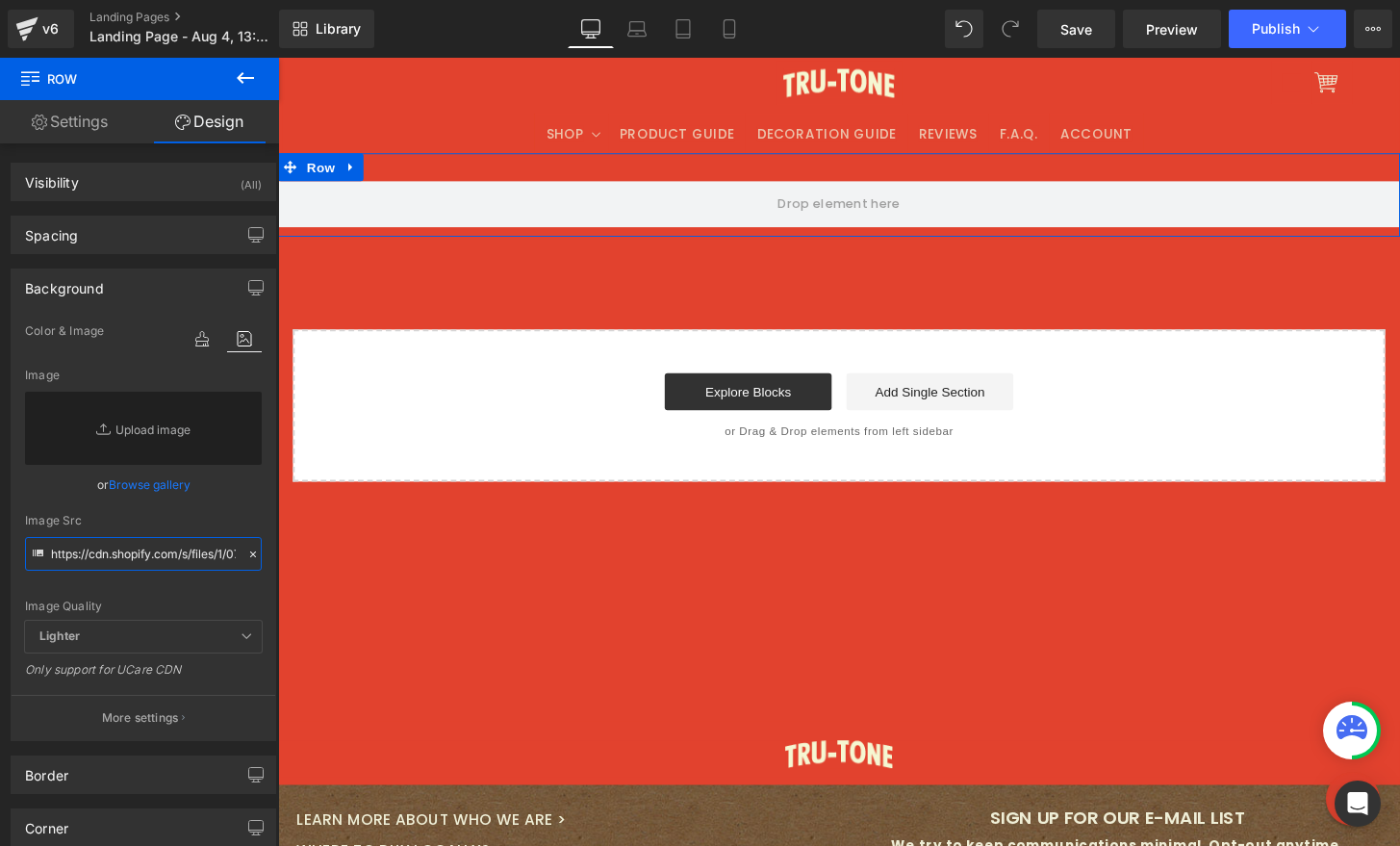 scroll, scrollTop: 0, scrollLeft: 335, axis: horizontal 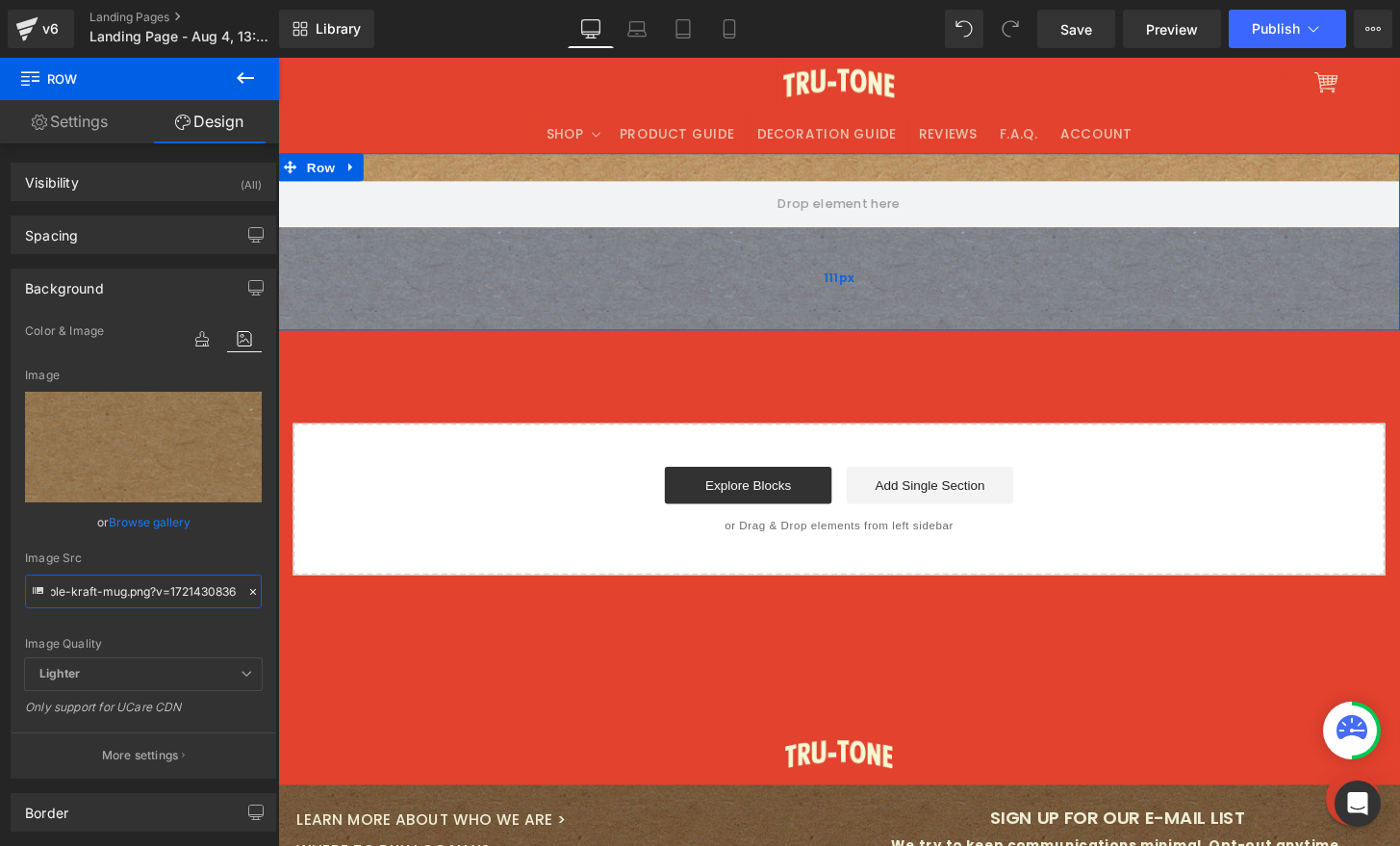drag, startPoint x: 452, startPoint y: 241, endPoint x: 456, endPoint y: 338, distance: 97.08244 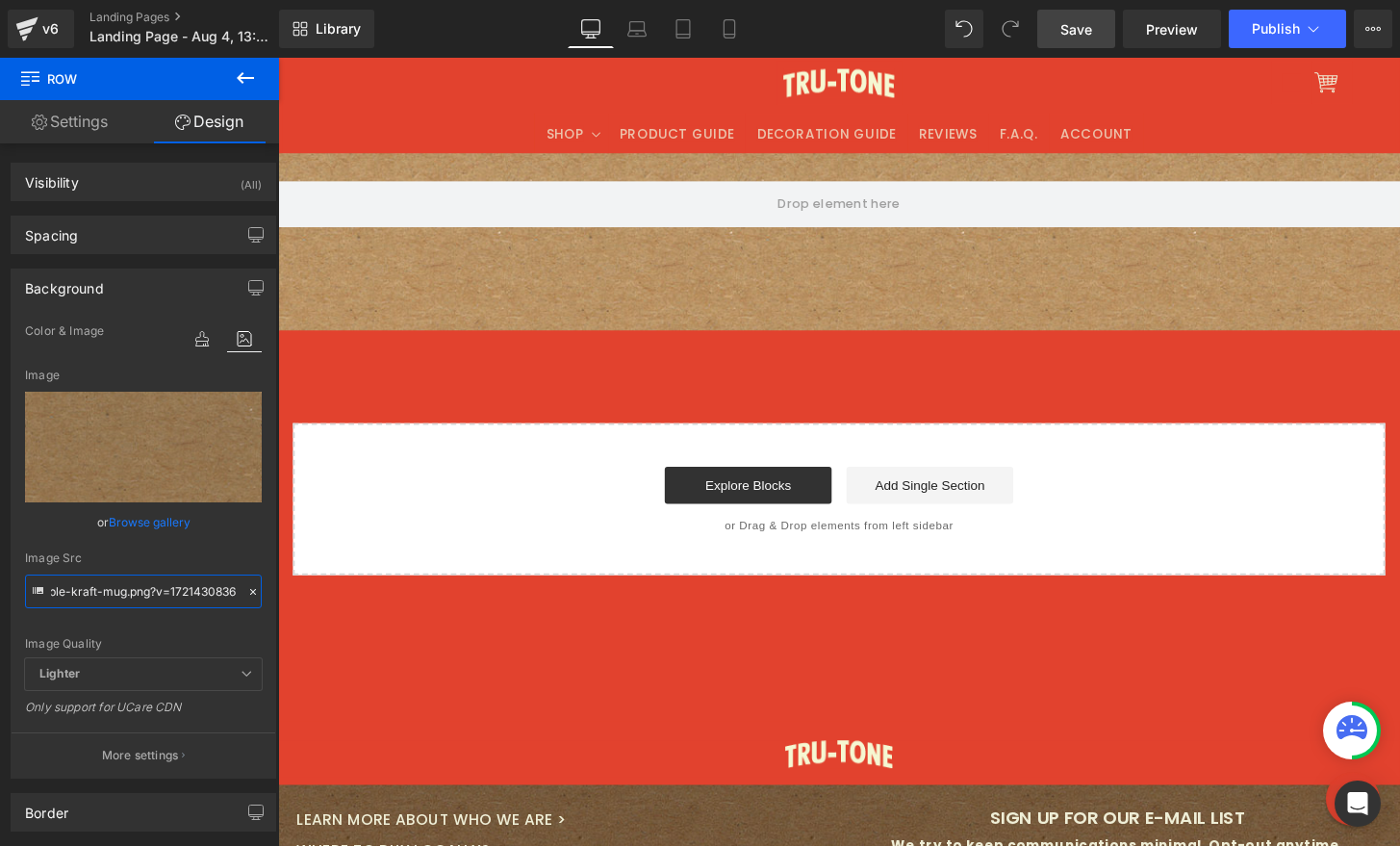 type on "https://cdn.shopify.com/s/files/1/0723/1969/7189/files/Tileable-kraft-mug.png?v=1721430836" 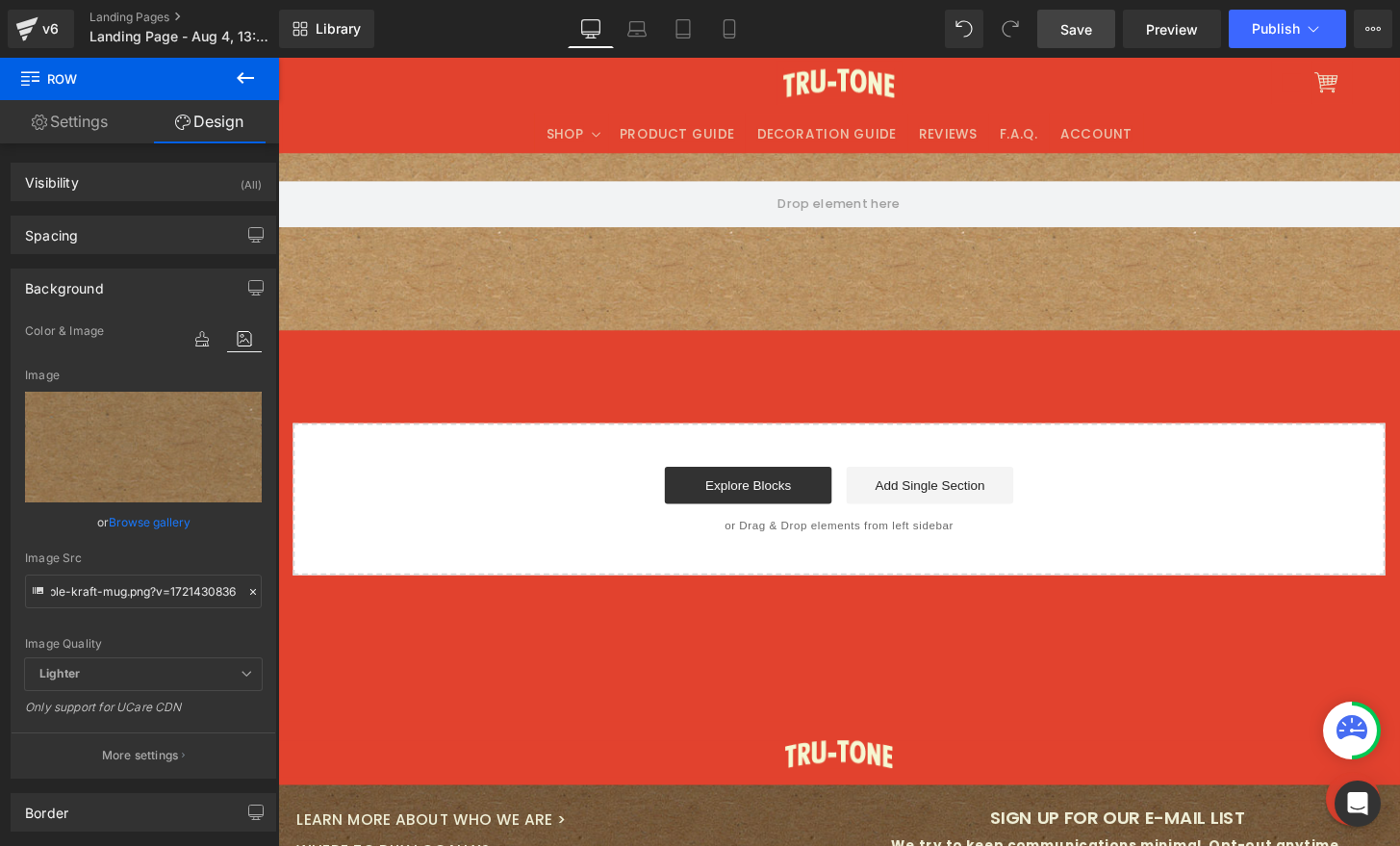 click on "Save" at bounding box center [1076, 29] 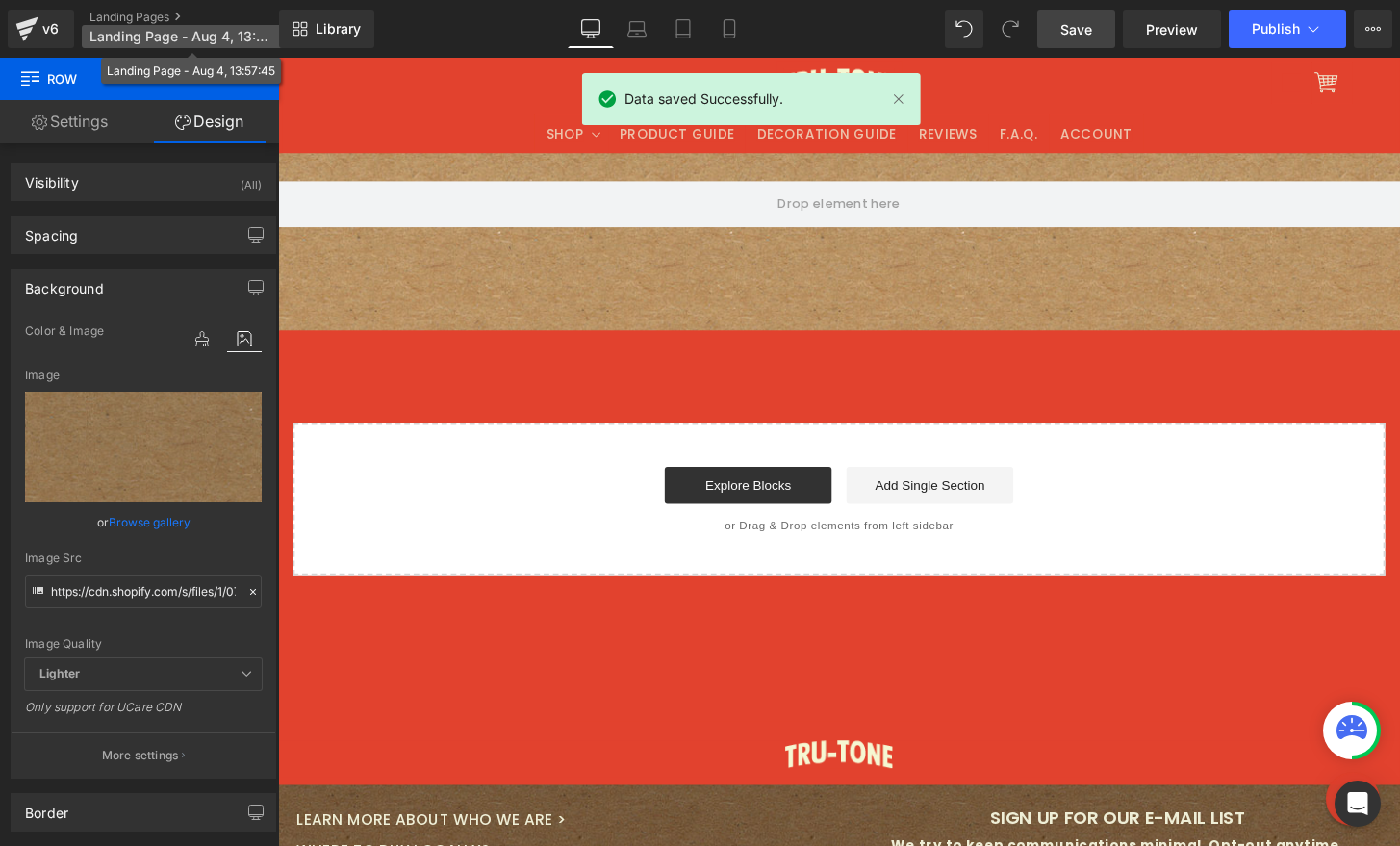 click on "Landing Page - Aug 4, 13:57:45" at bounding box center [182, 37] 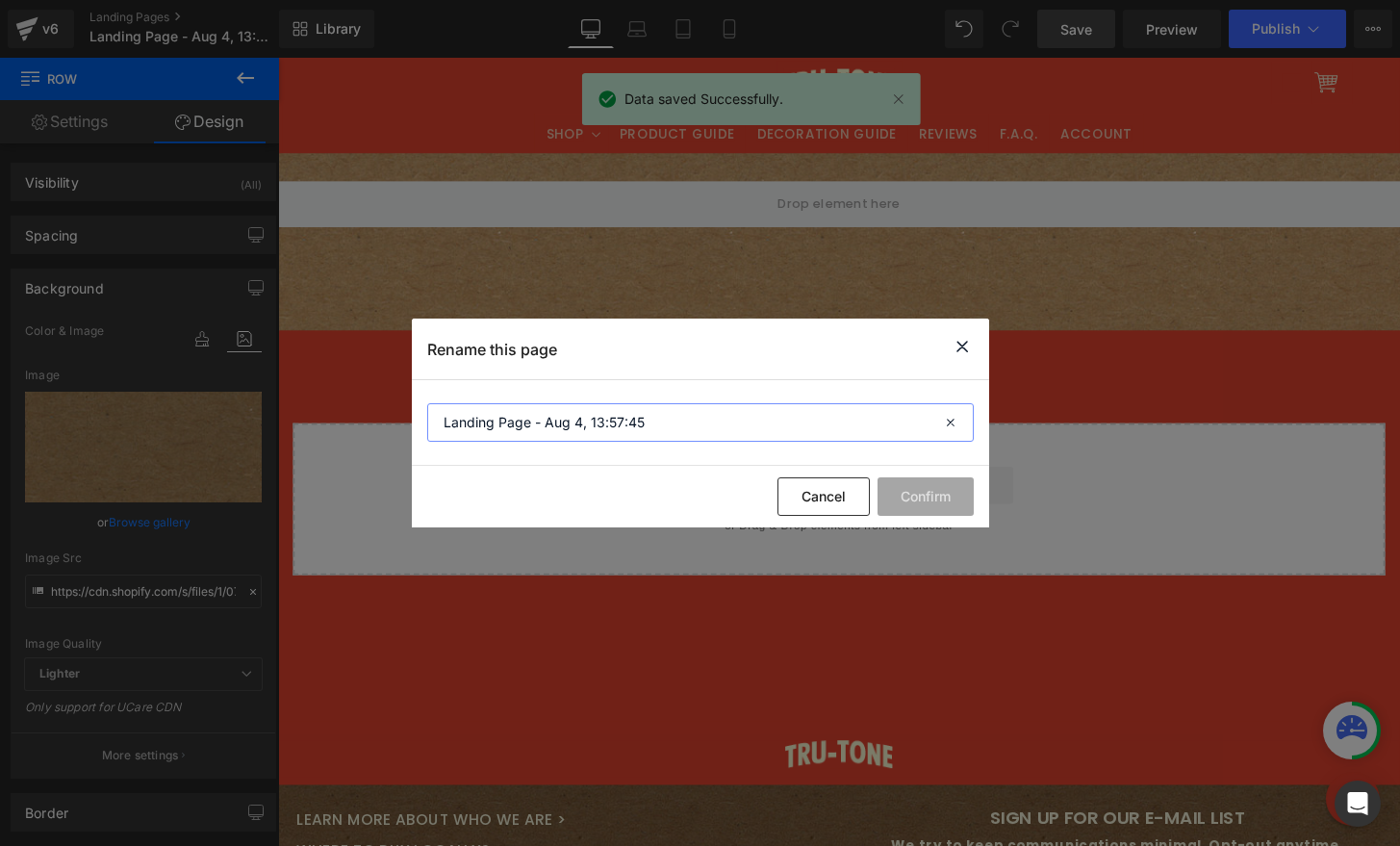 drag, startPoint x: 689, startPoint y: 423, endPoint x: 216, endPoint y: 397, distance: 473.71405 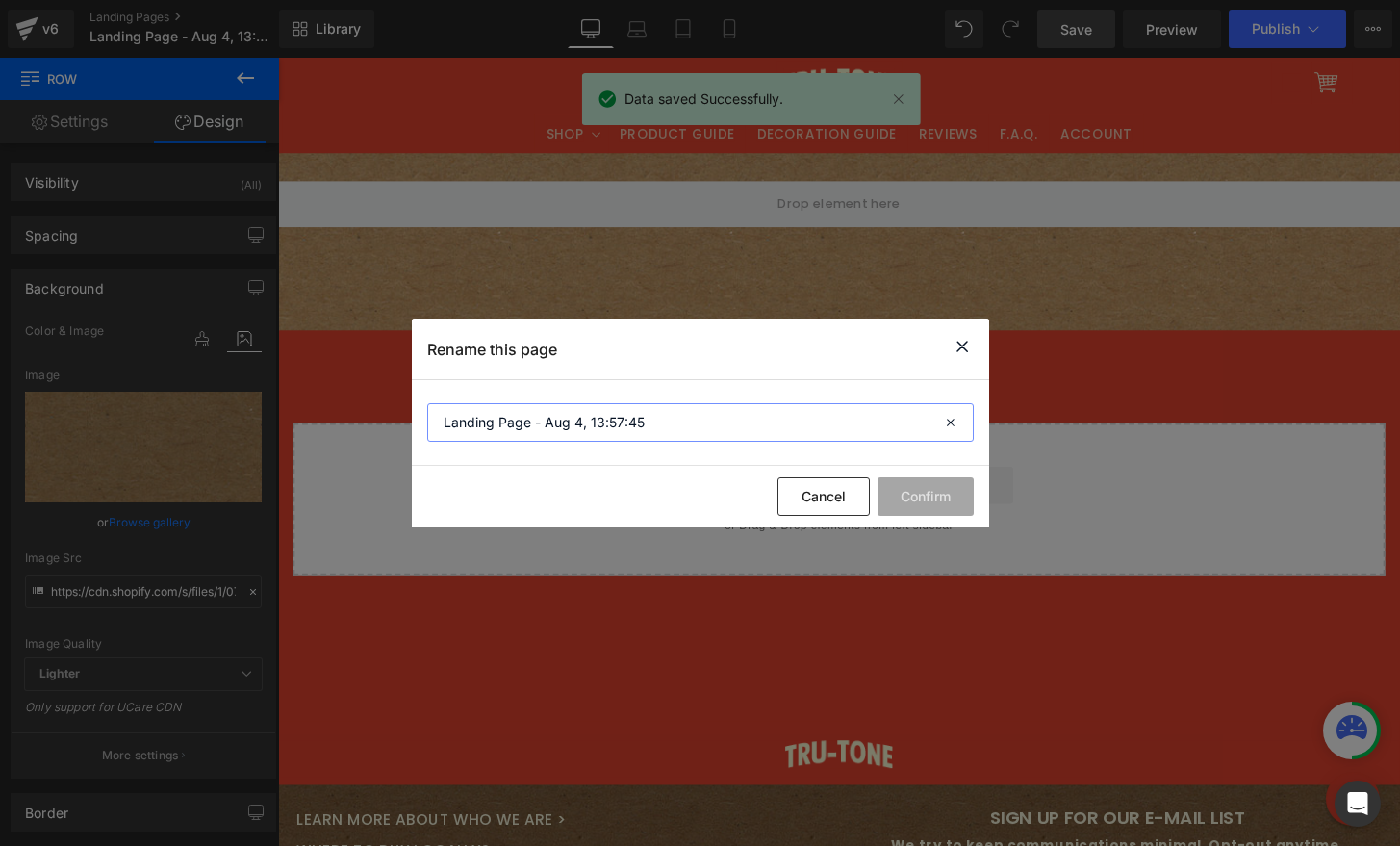 click on "Rename this page Landing Page - Aug 4, 13:57:45 Cancel Confirm" at bounding box center [700, 423] 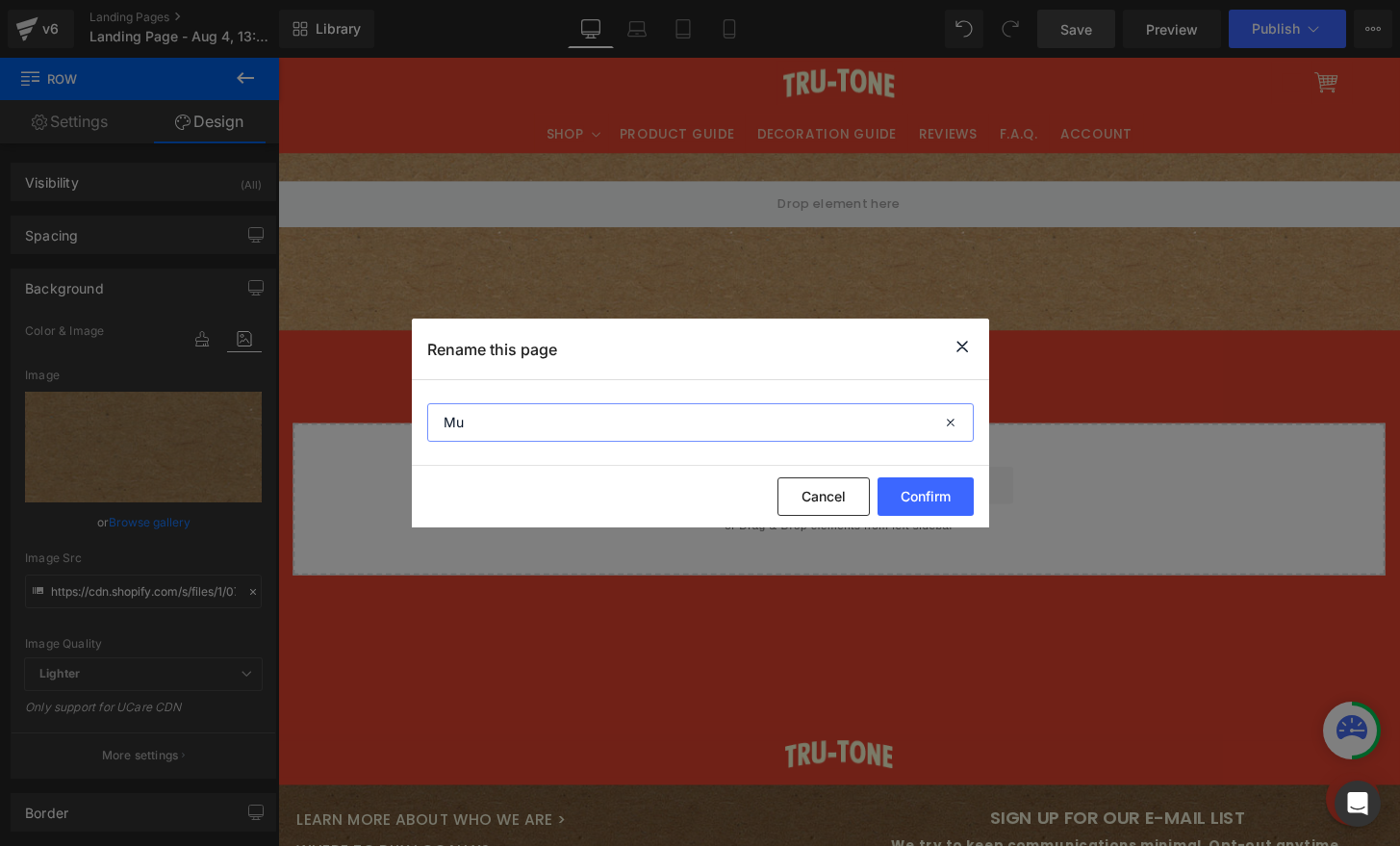 type on "M" 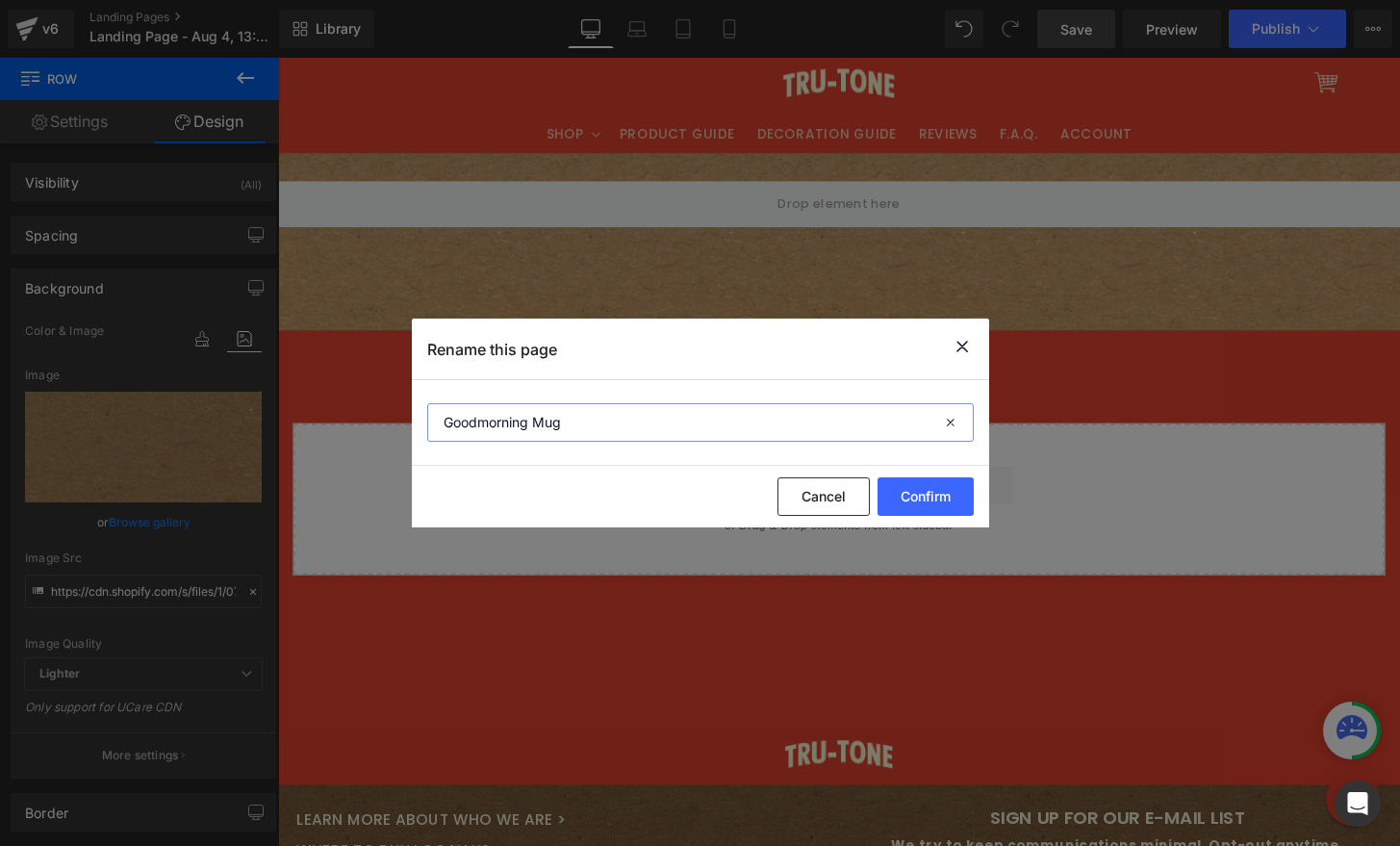 drag, startPoint x: 491, startPoint y: 424, endPoint x: 481, endPoint y: 420, distance: 10.77033 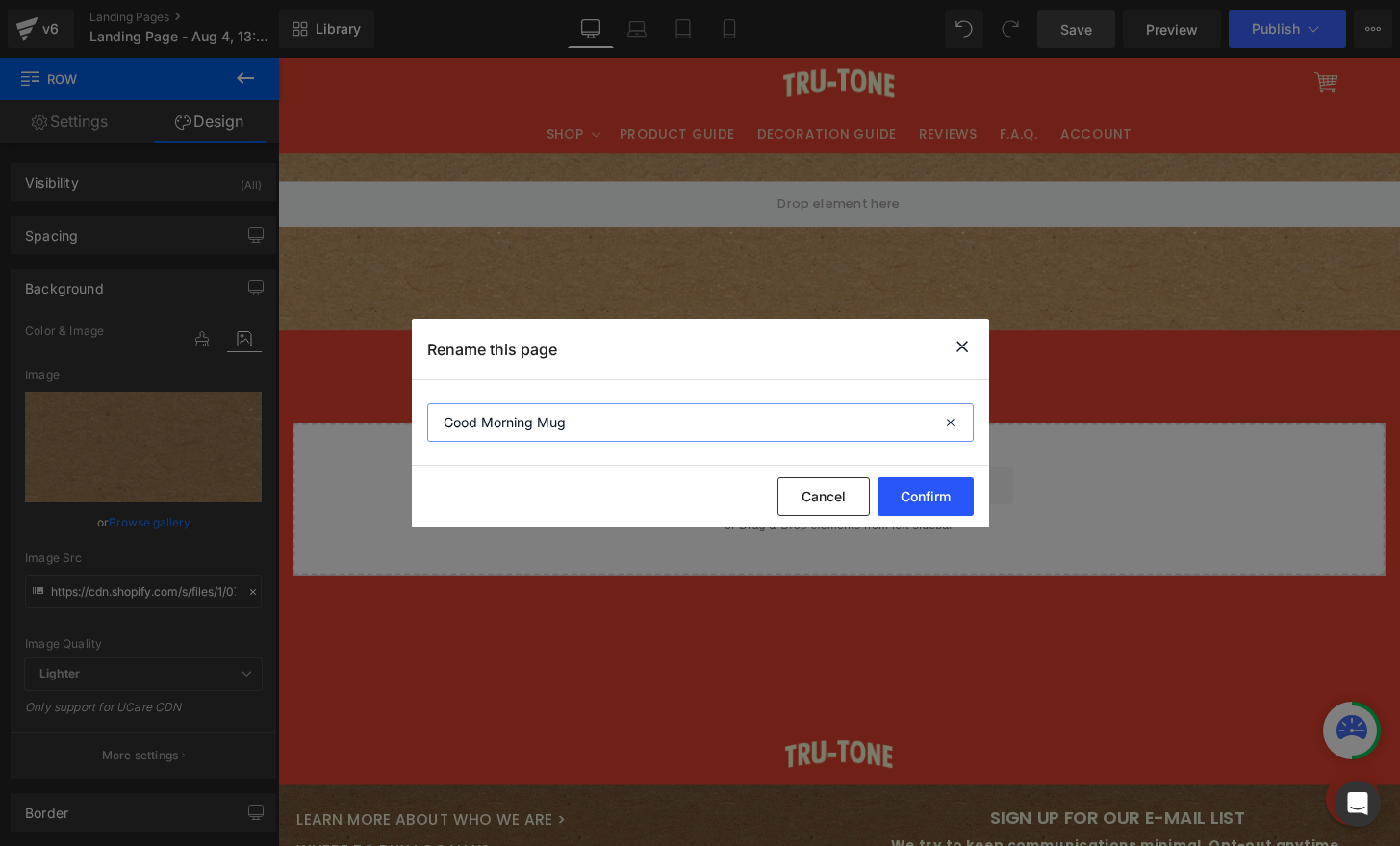 type on "Good Morning Mug" 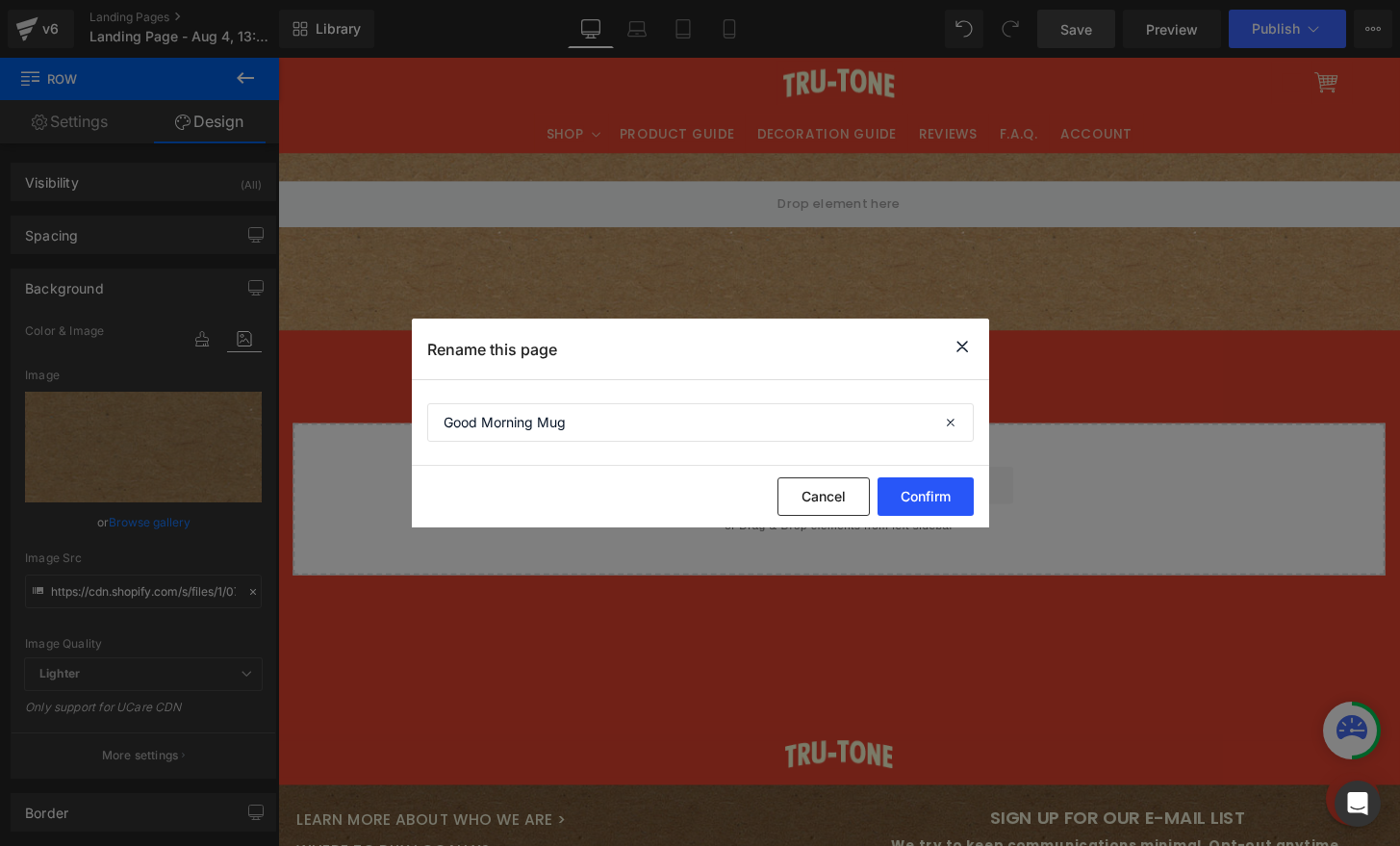 click on "Confirm" at bounding box center (926, 497) 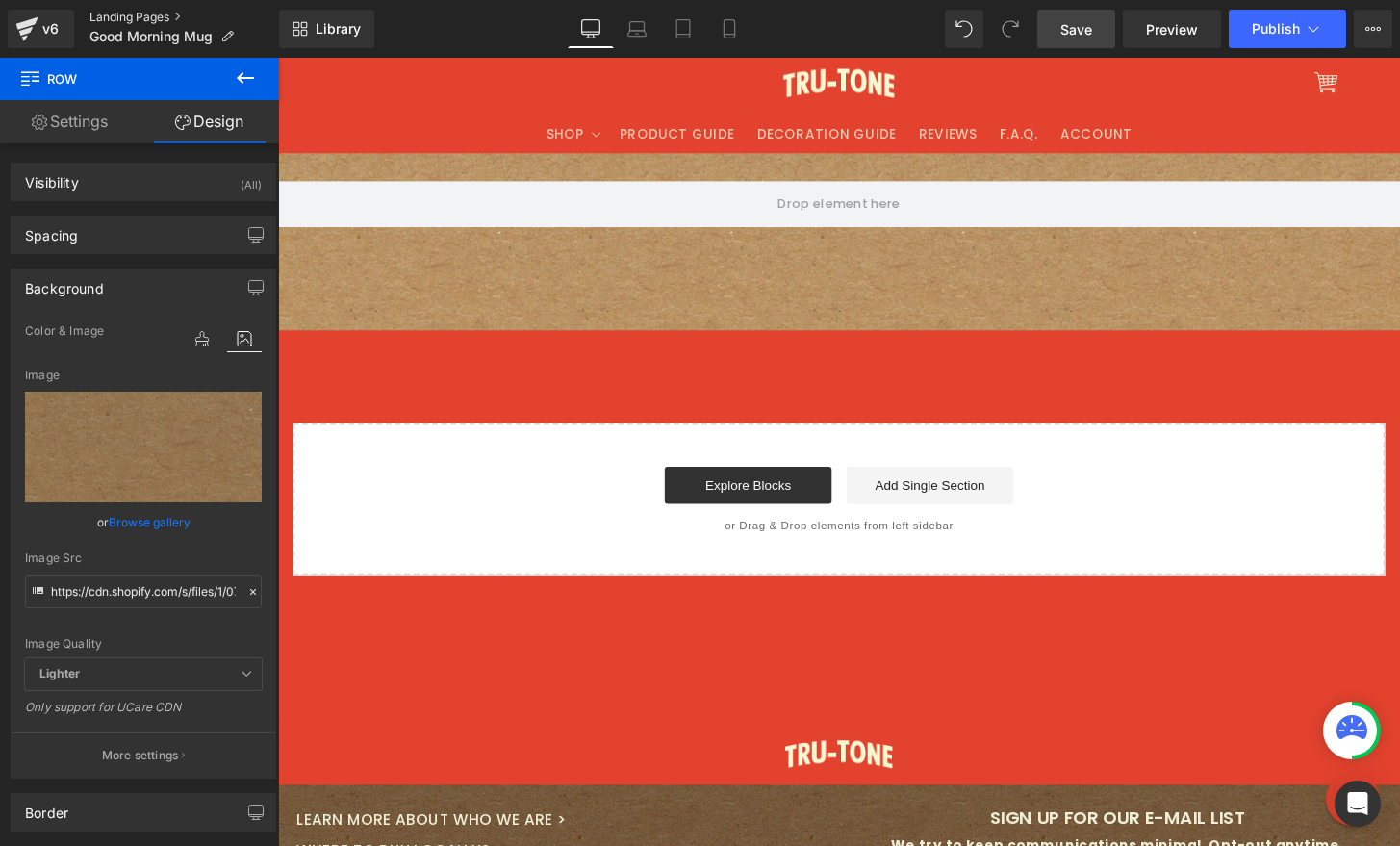 click on "Landing Pages" at bounding box center (184, 17) 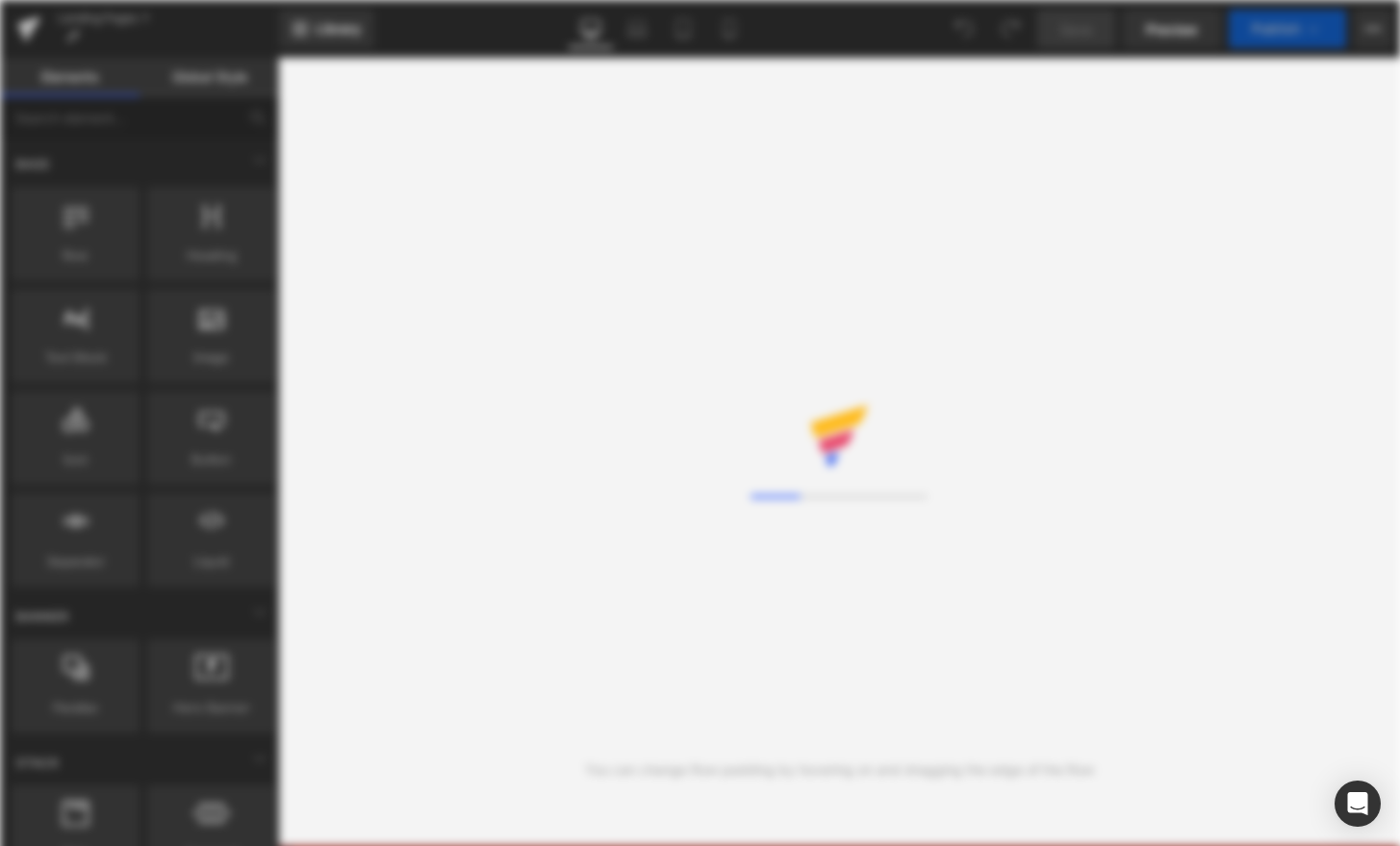 scroll, scrollTop: 0, scrollLeft: 0, axis: both 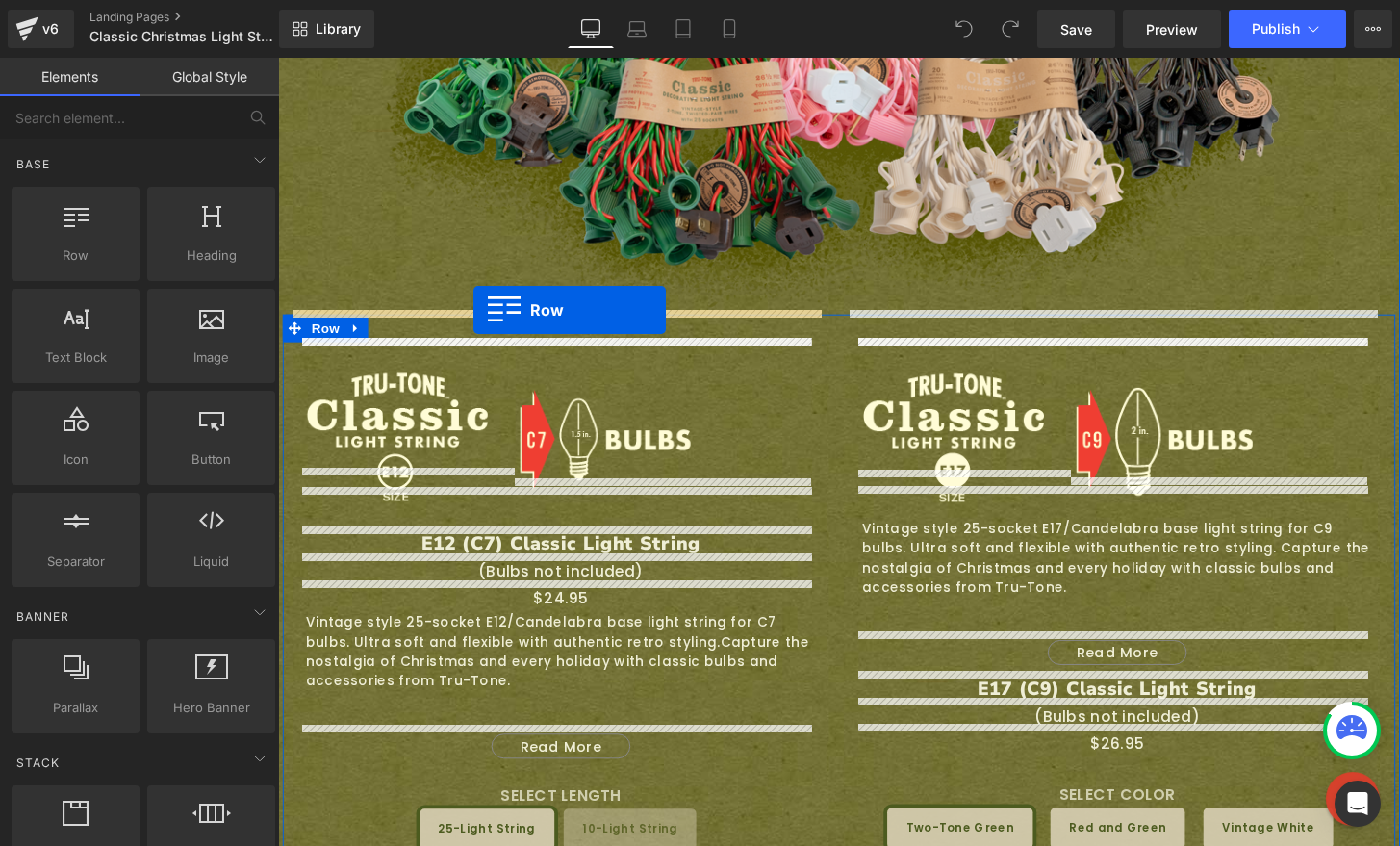drag, startPoint x: 347, startPoint y: 297, endPoint x: 481, endPoint y: 320, distance: 135.95955 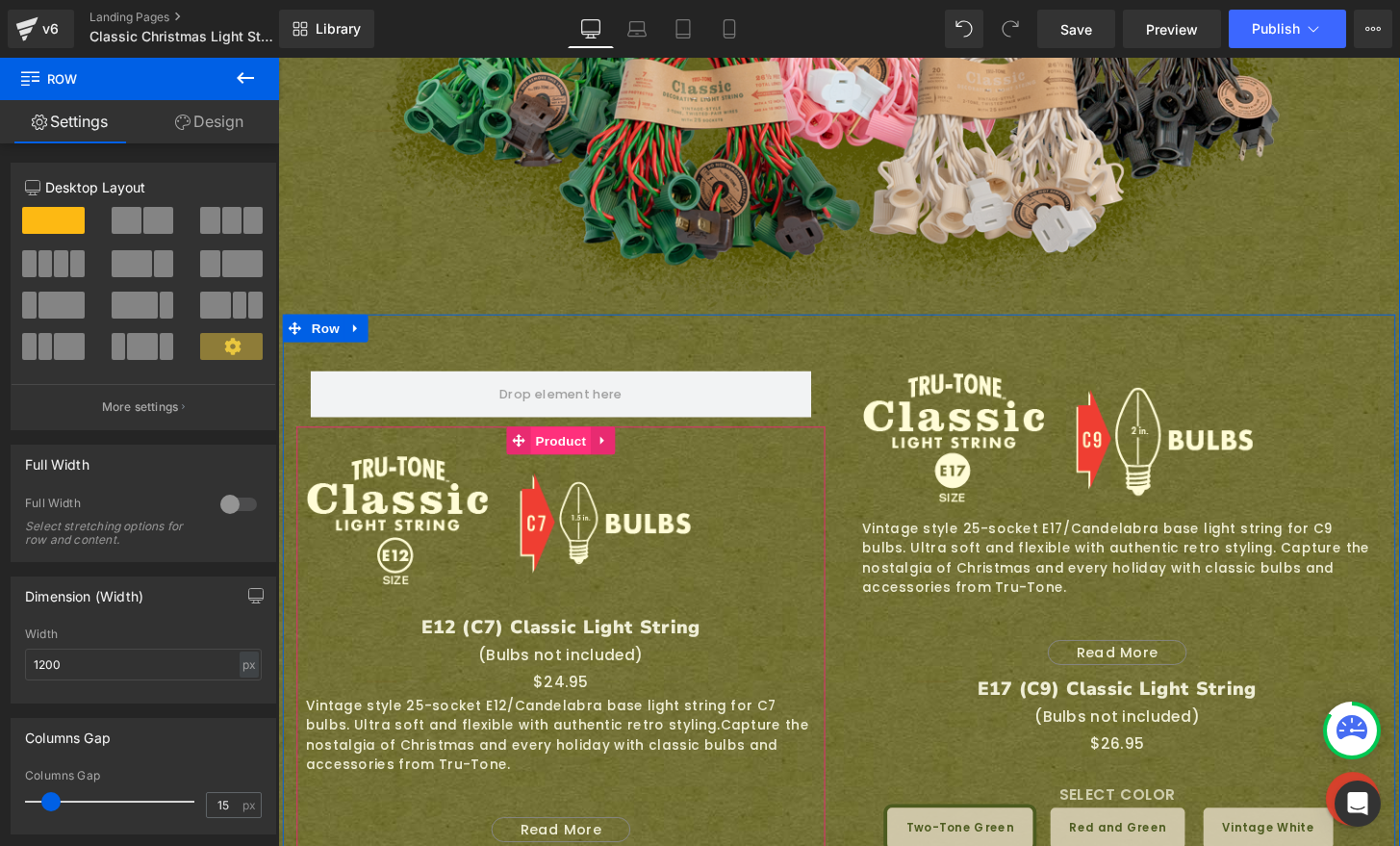 click on "Product" at bounding box center [572, 455] 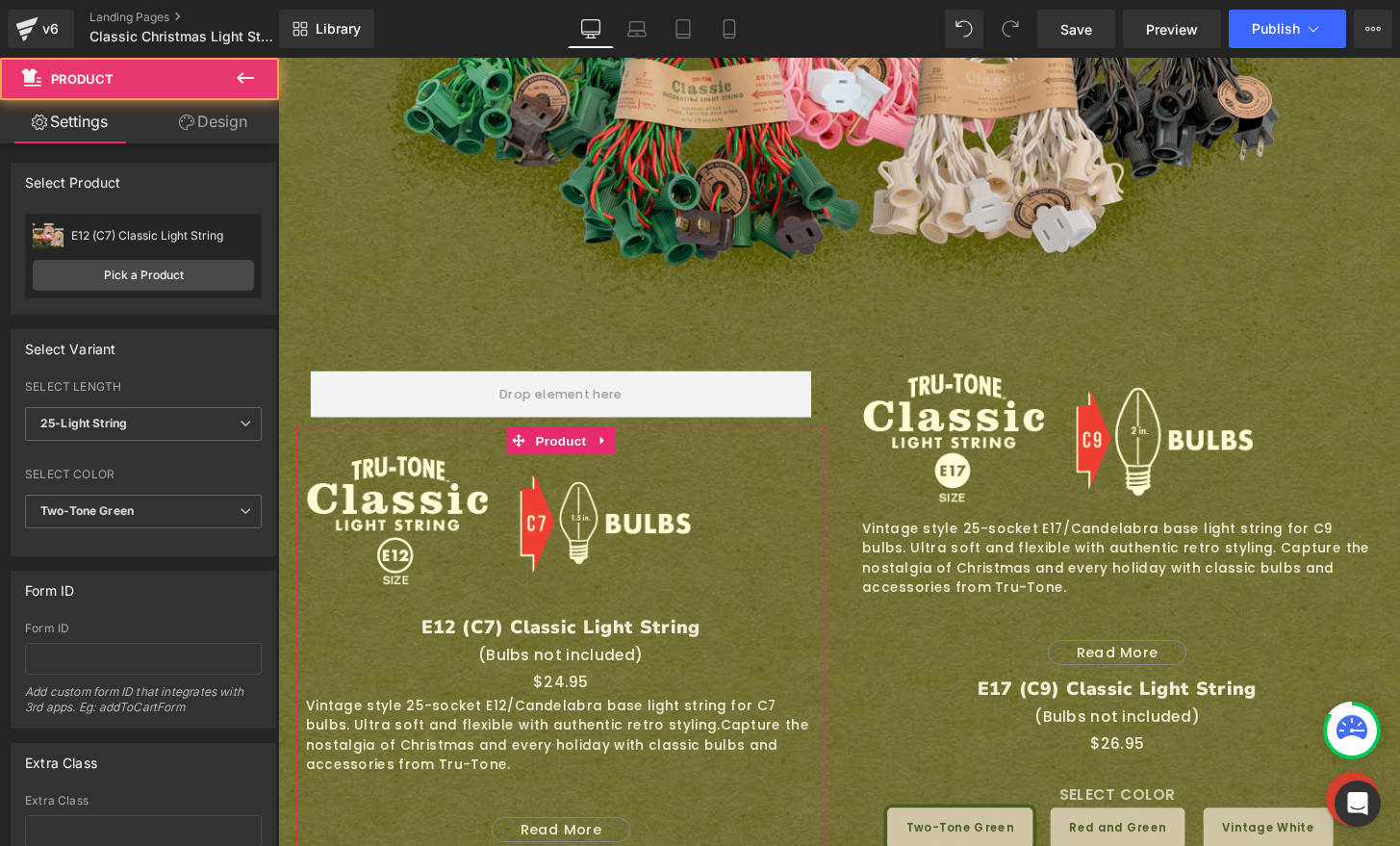 click 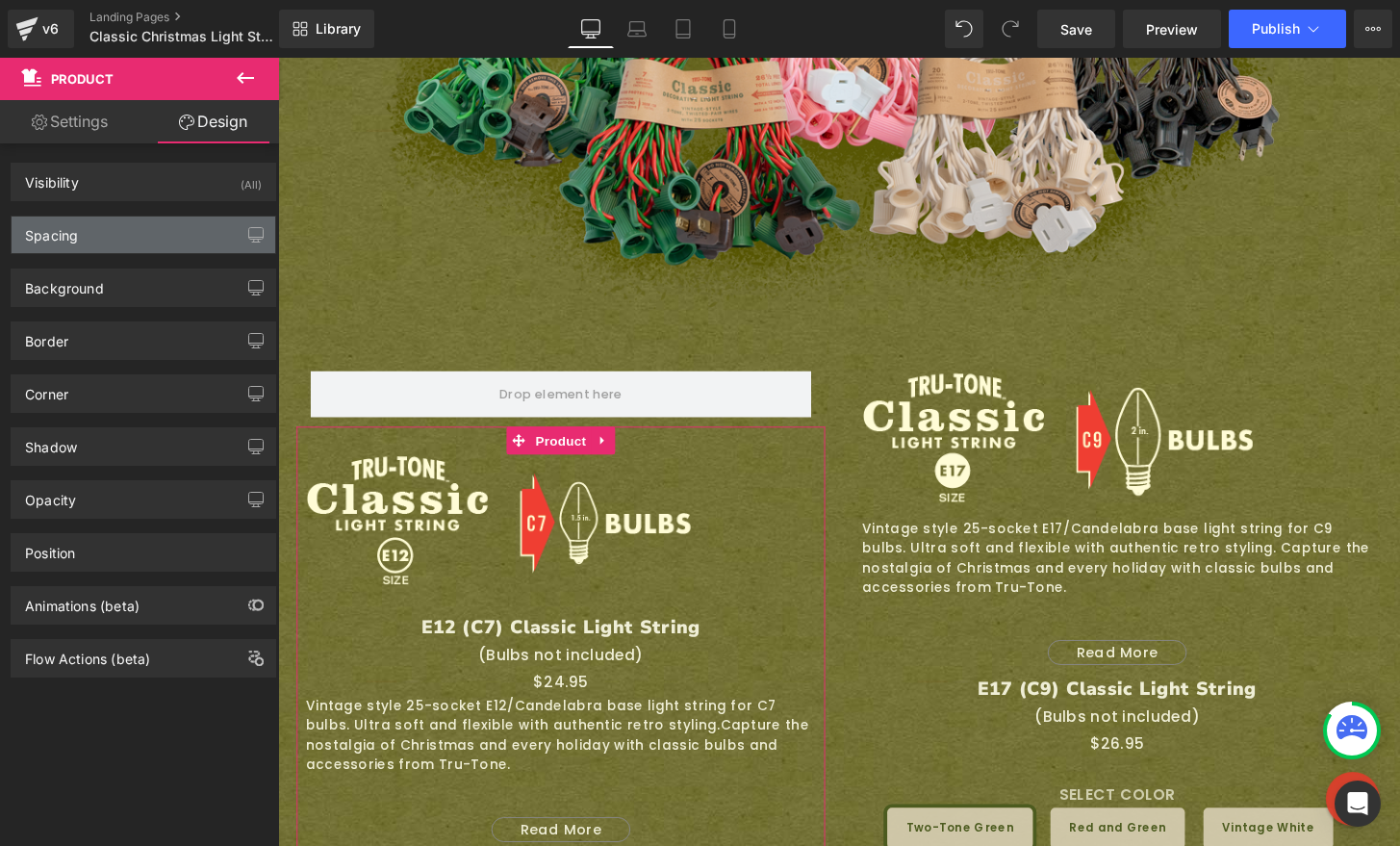 click on "Spacing" at bounding box center [143, 235] 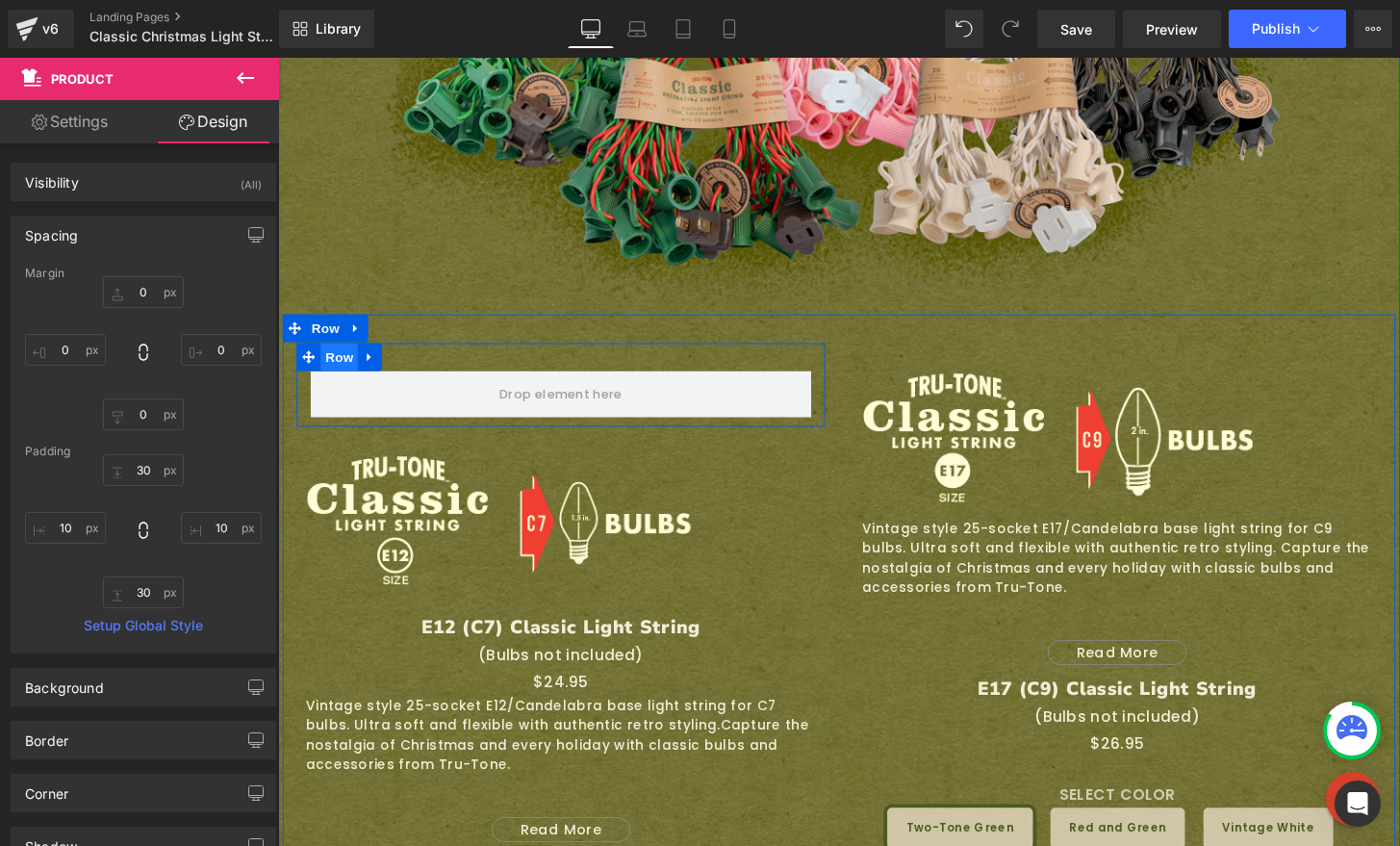 click on "Row" at bounding box center [342, 369] 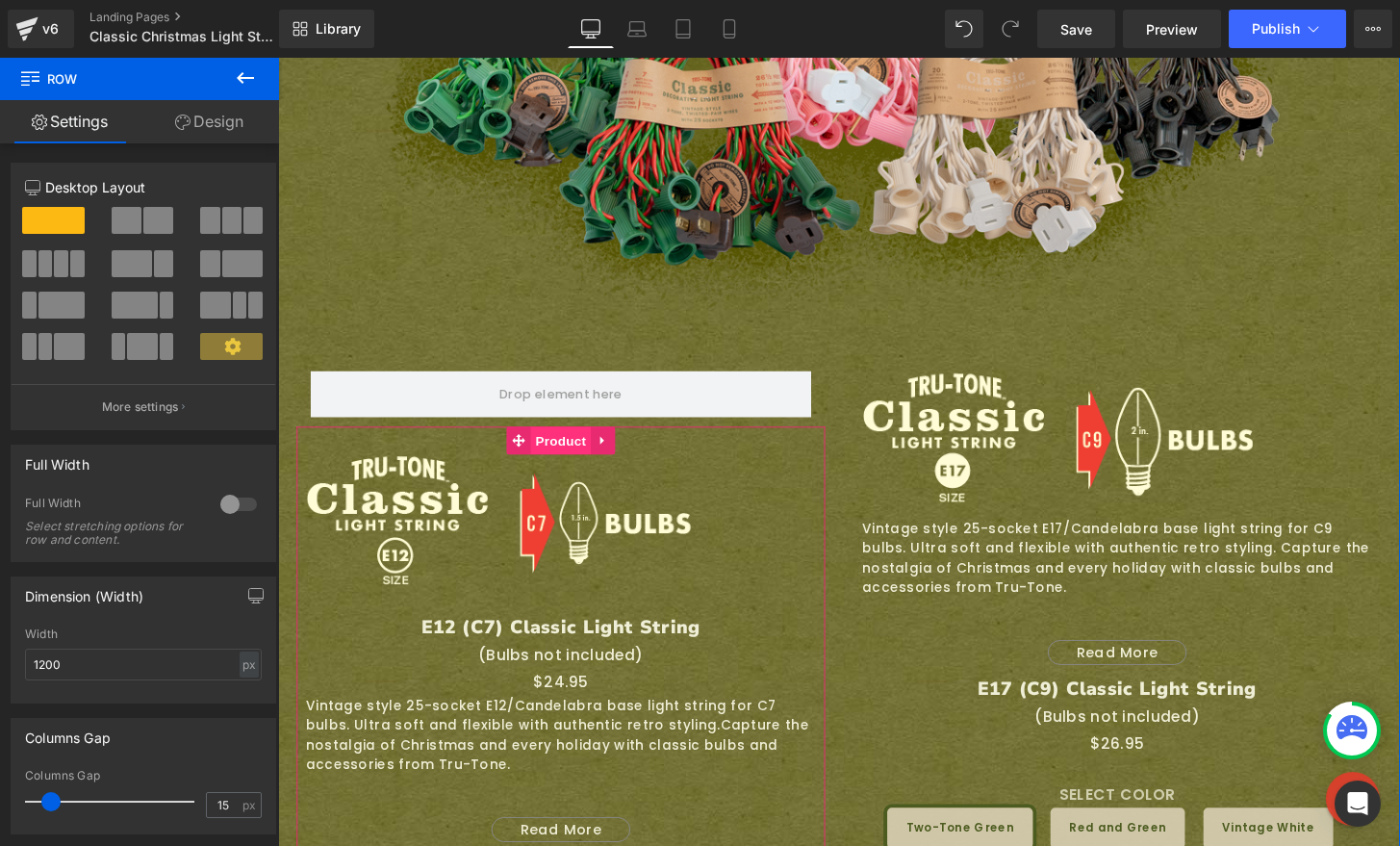 click on "Product" at bounding box center [572, 455] 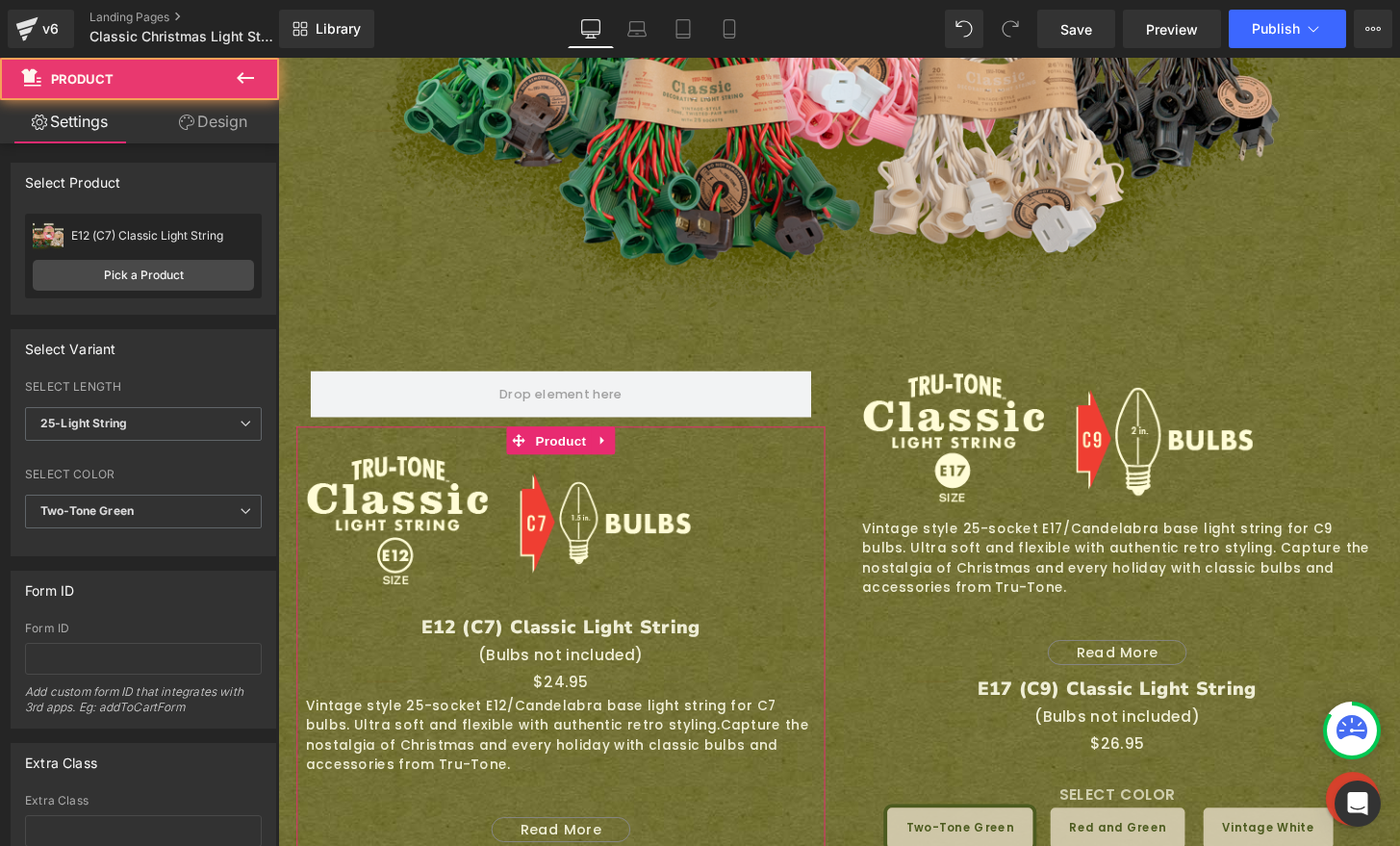 click on "Design" at bounding box center (213, 121) 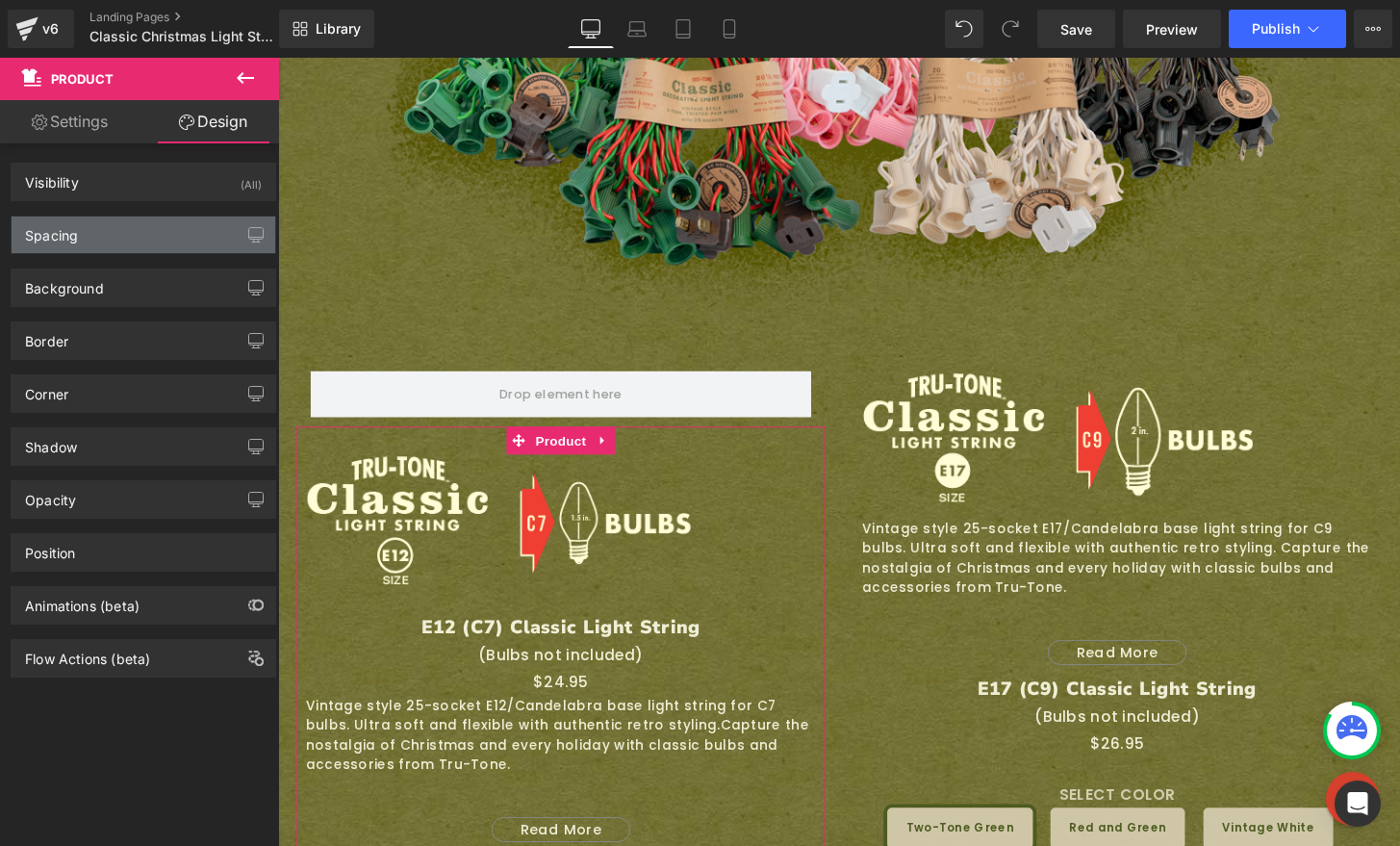 click on "Spacing" at bounding box center [143, 235] 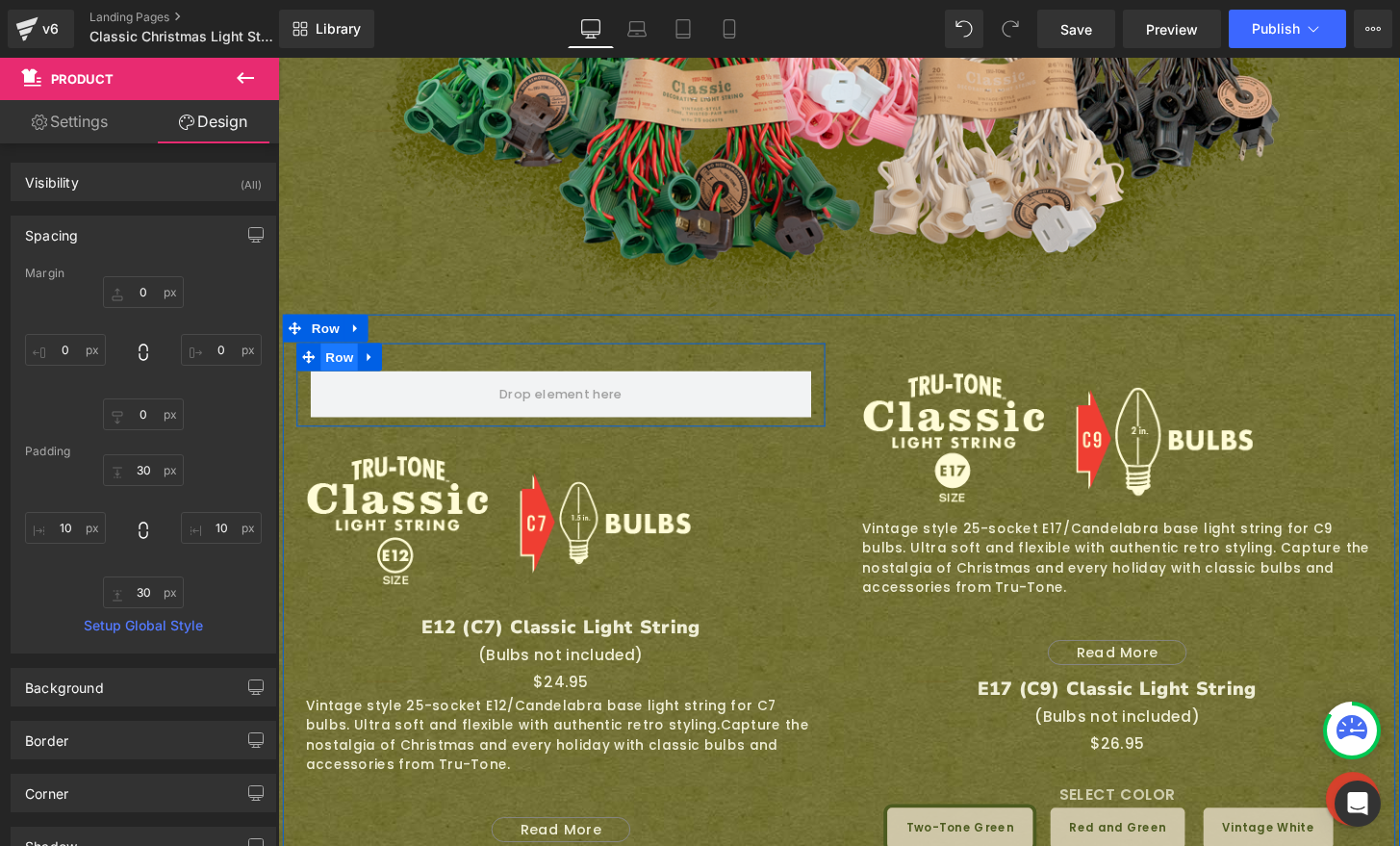 click on "Row" at bounding box center [342, 369] 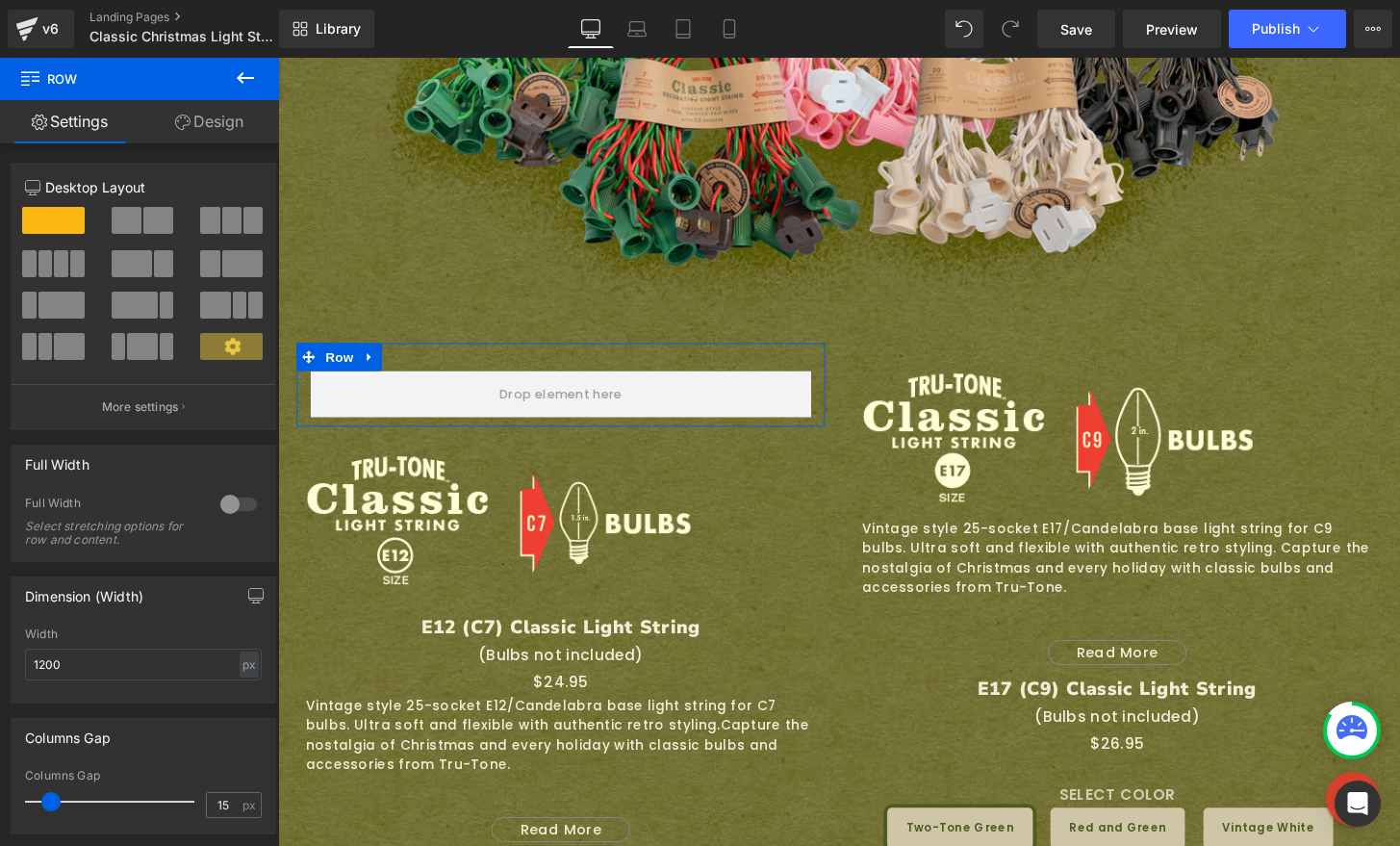 click on "Design" at bounding box center (209, 121) 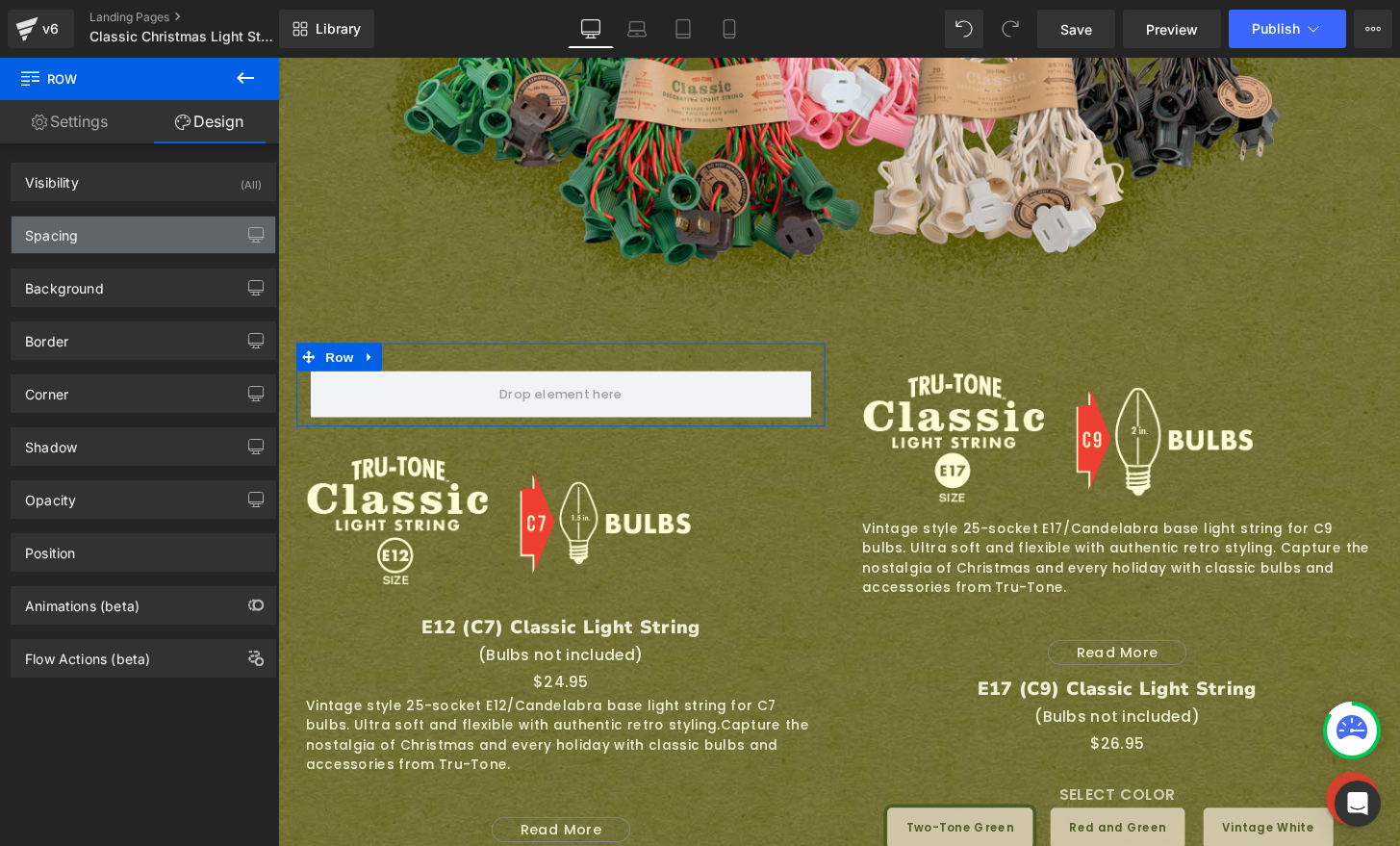 click on "Spacing" at bounding box center [143, 235] 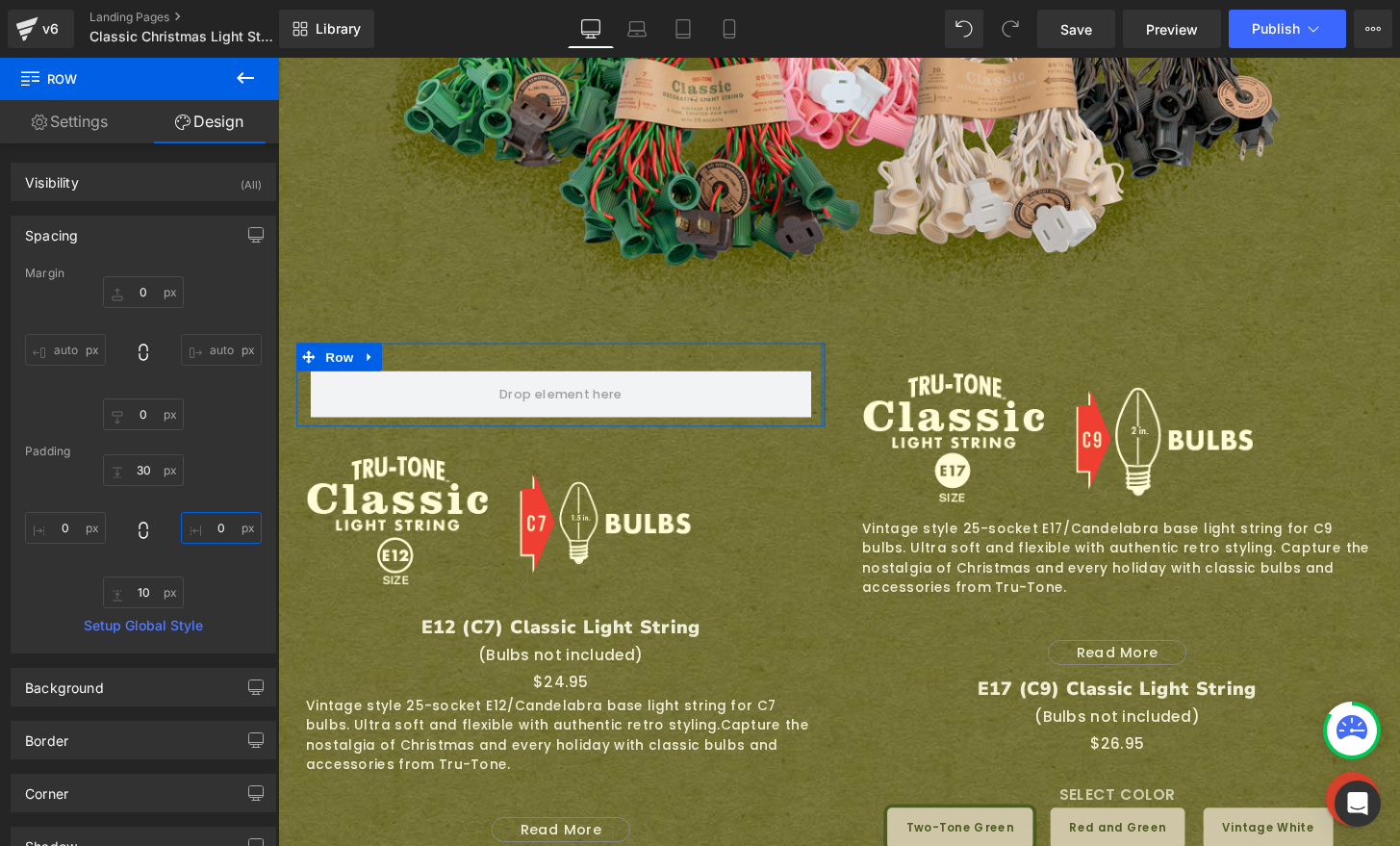 click on "0" at bounding box center [221, 527] 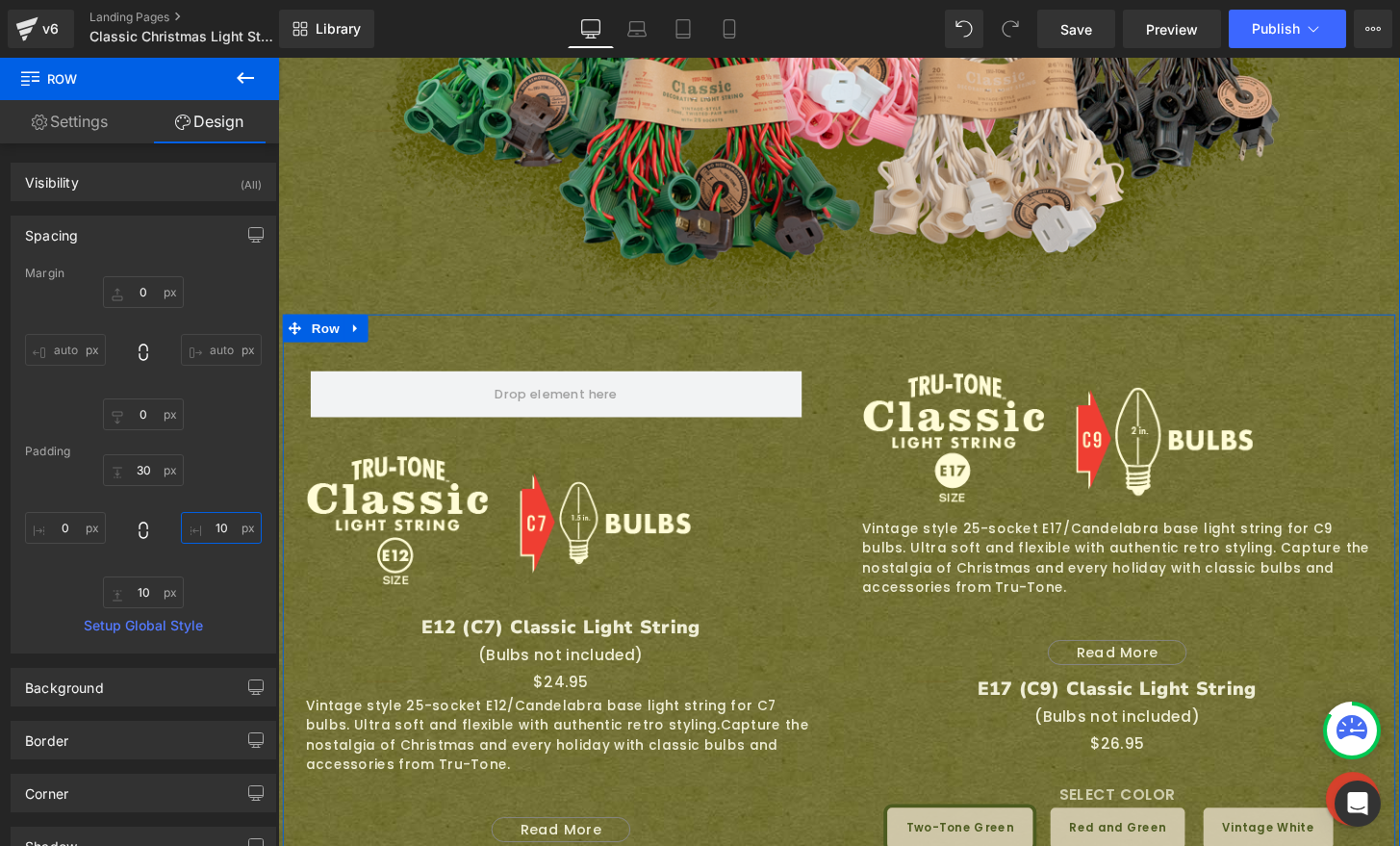 type on "10" 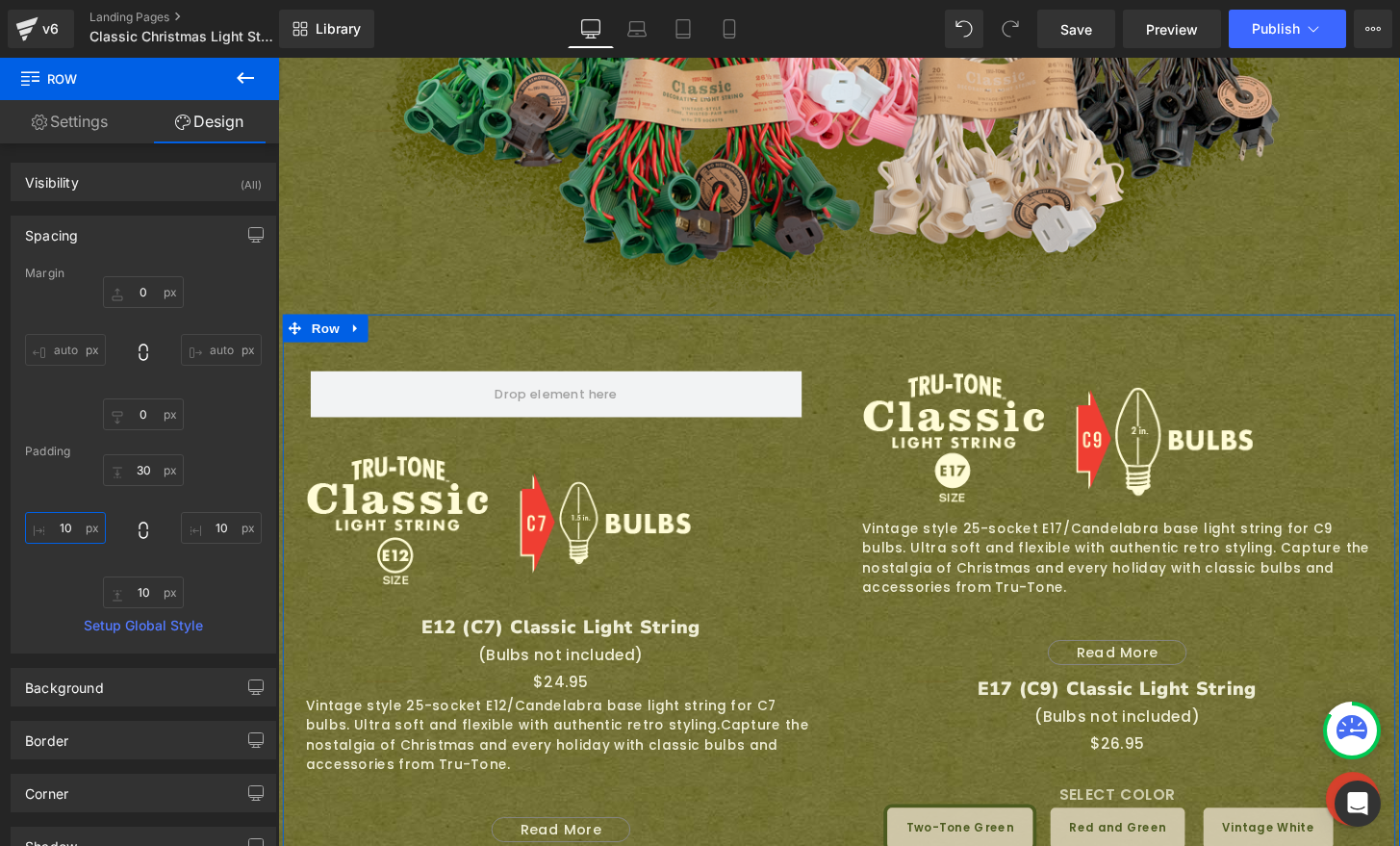 type on "10" 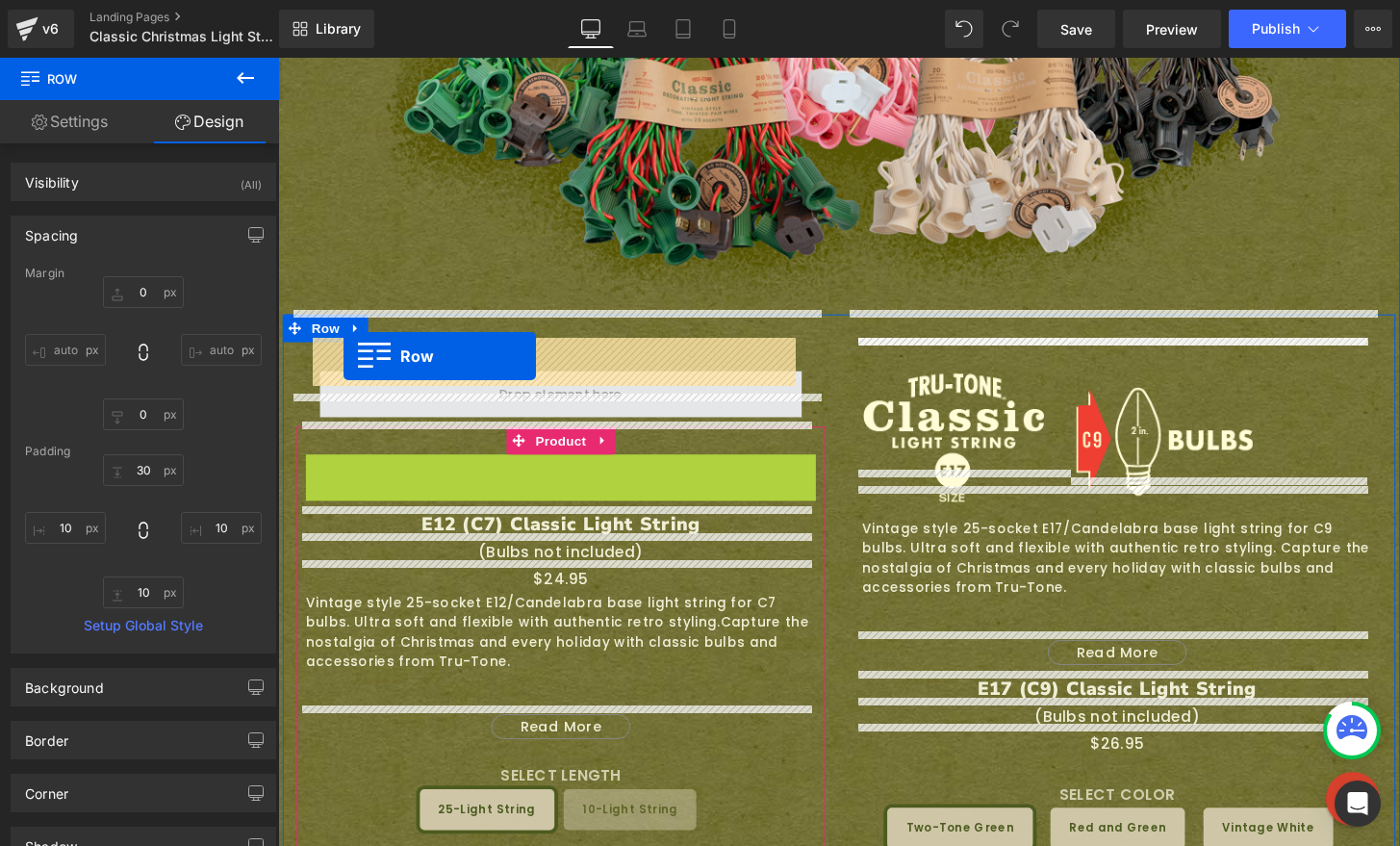 drag, startPoint x: 306, startPoint y: 449, endPoint x: 346, endPoint y: 368, distance: 90.338253 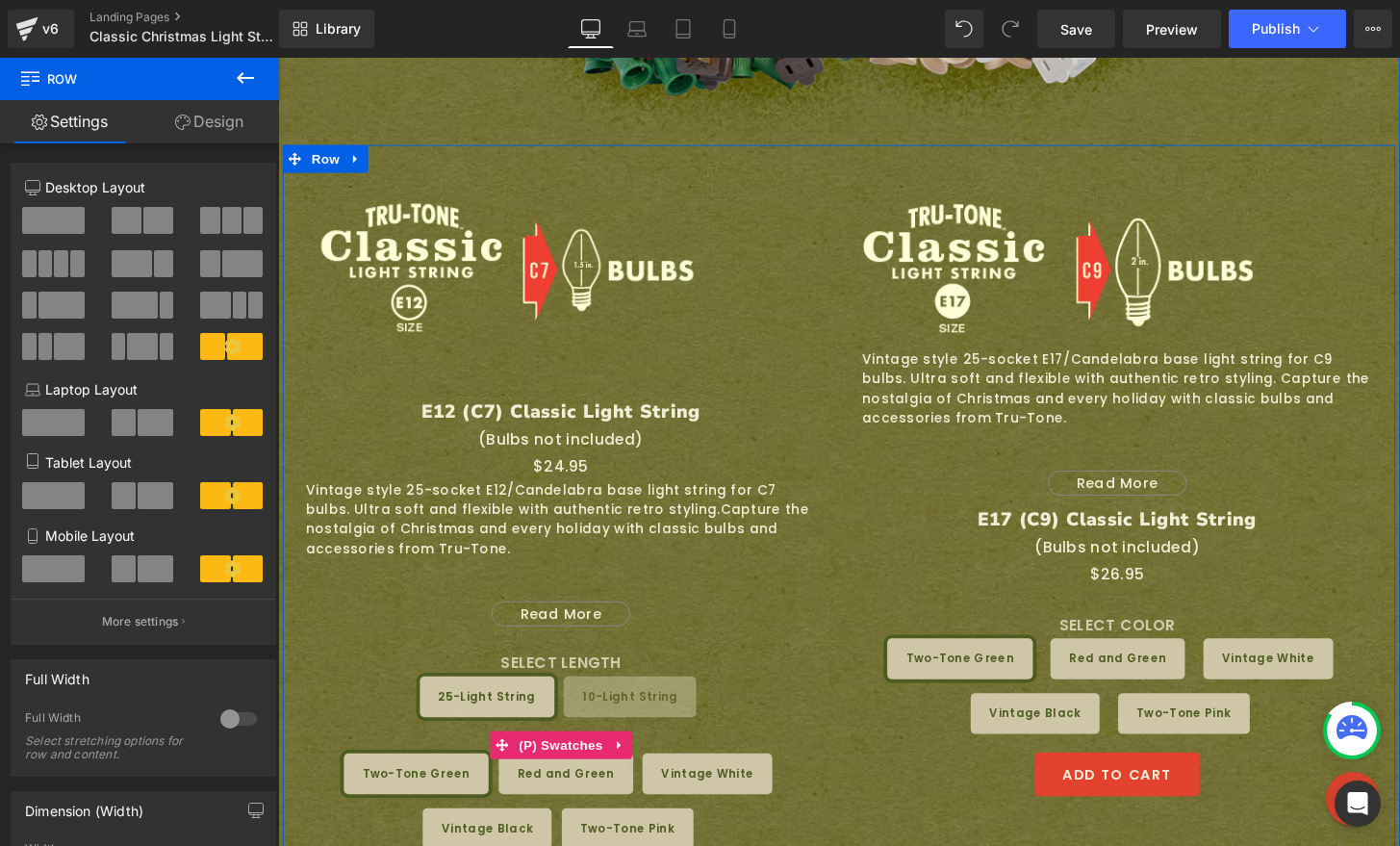 scroll, scrollTop: 1404, scrollLeft: 0, axis: vertical 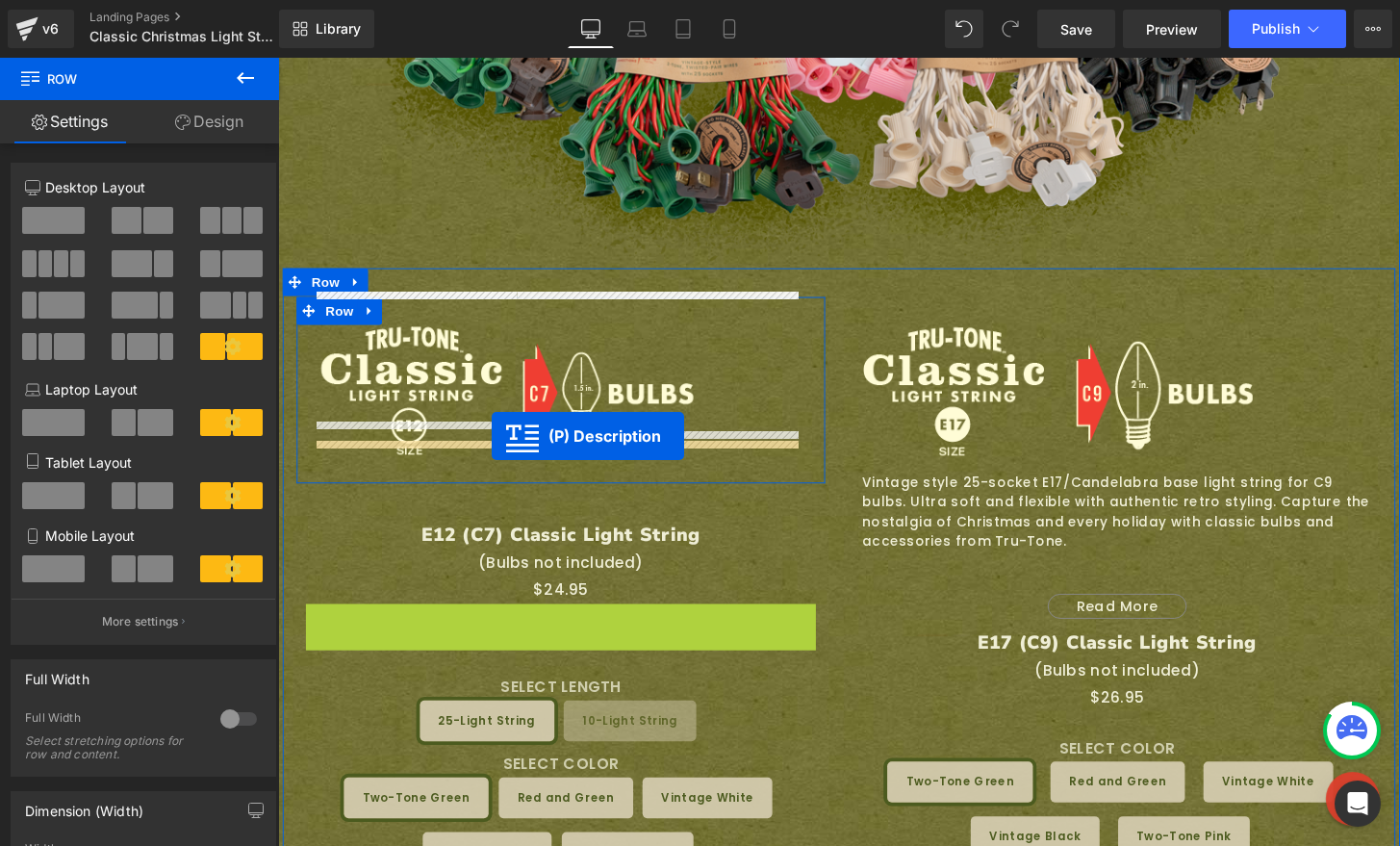 drag, startPoint x: 492, startPoint y: 665, endPoint x: 499, endPoint y: 450, distance: 215.11392 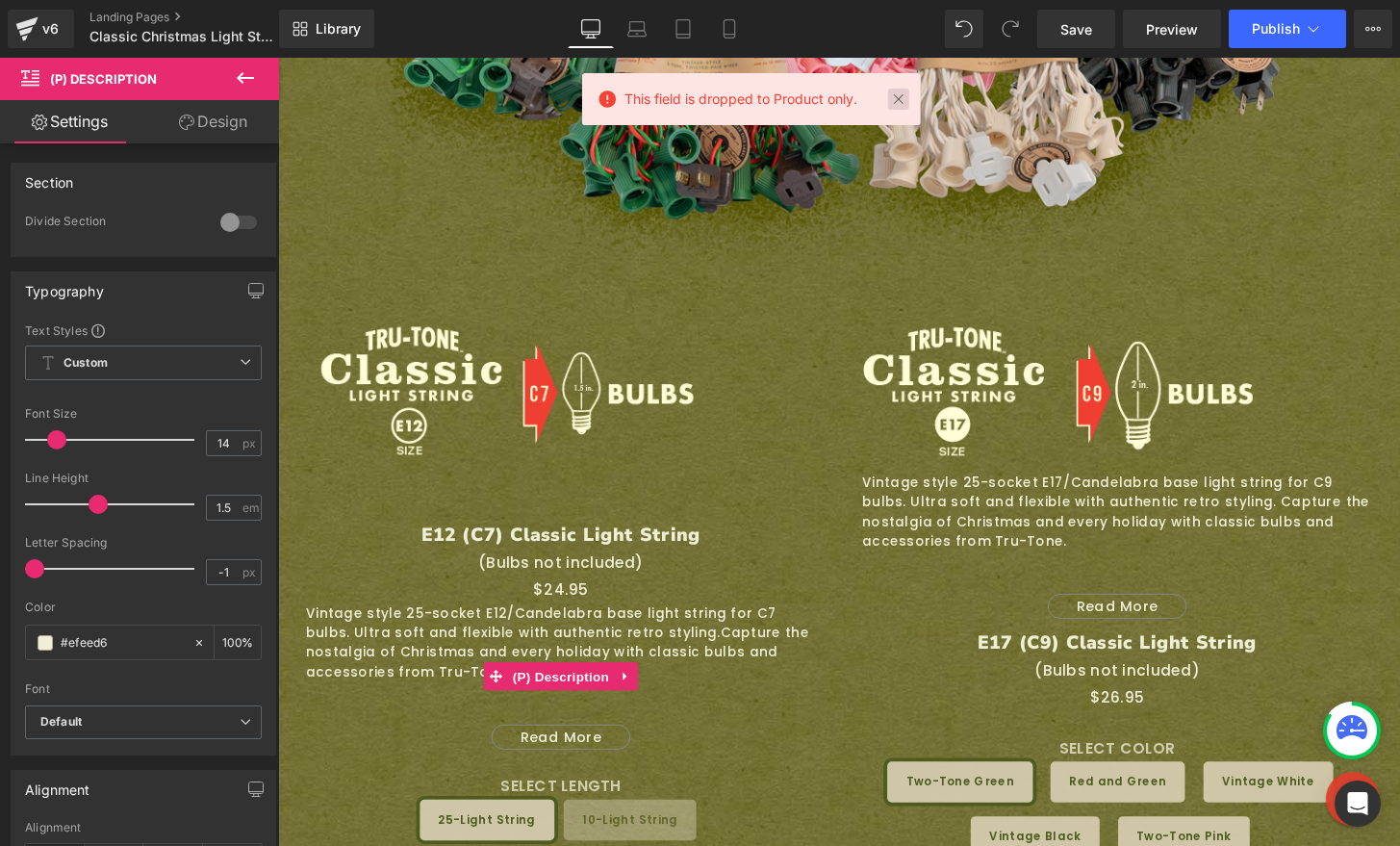 click at bounding box center [898, 99] 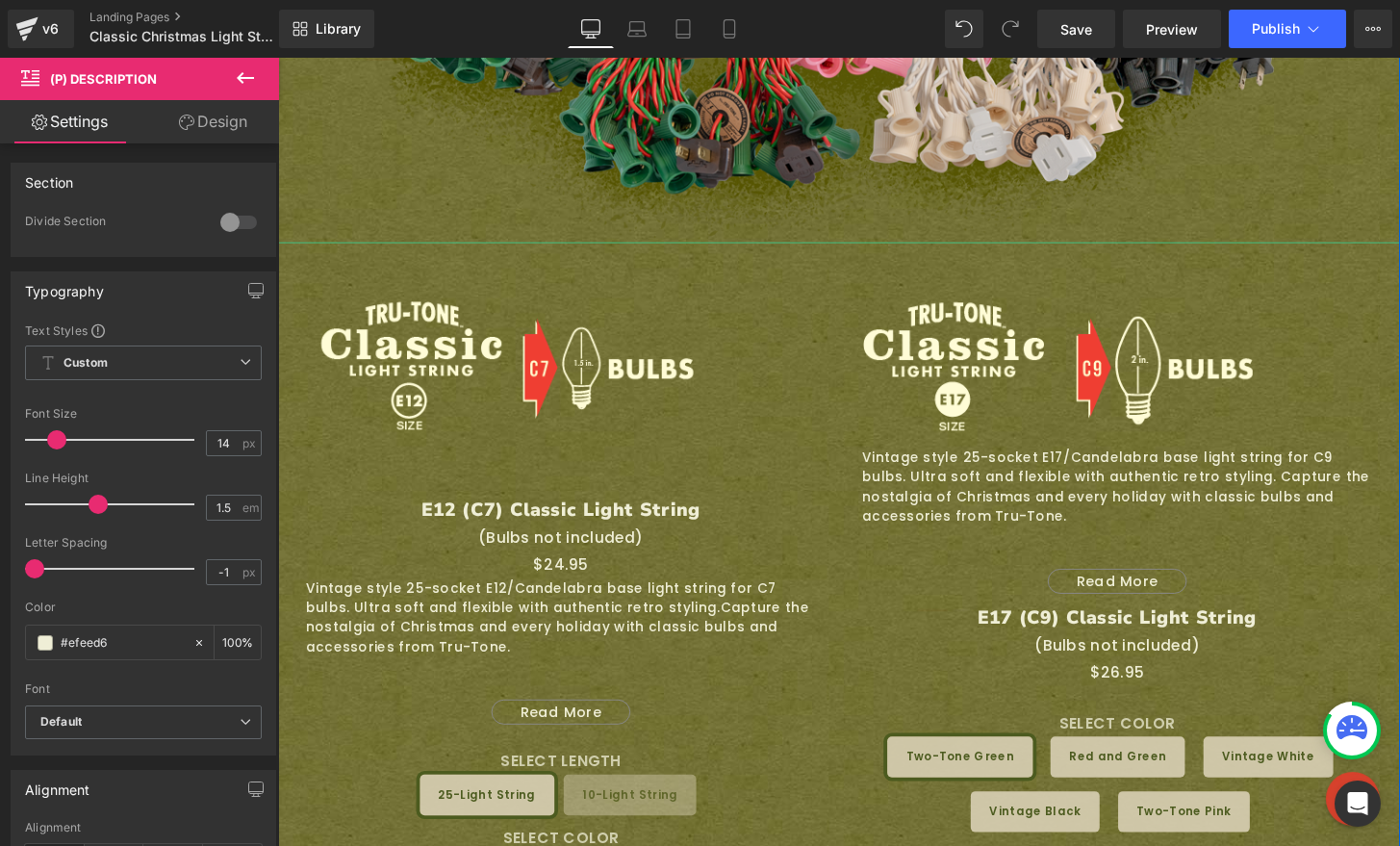 scroll, scrollTop: 1457, scrollLeft: 0, axis: vertical 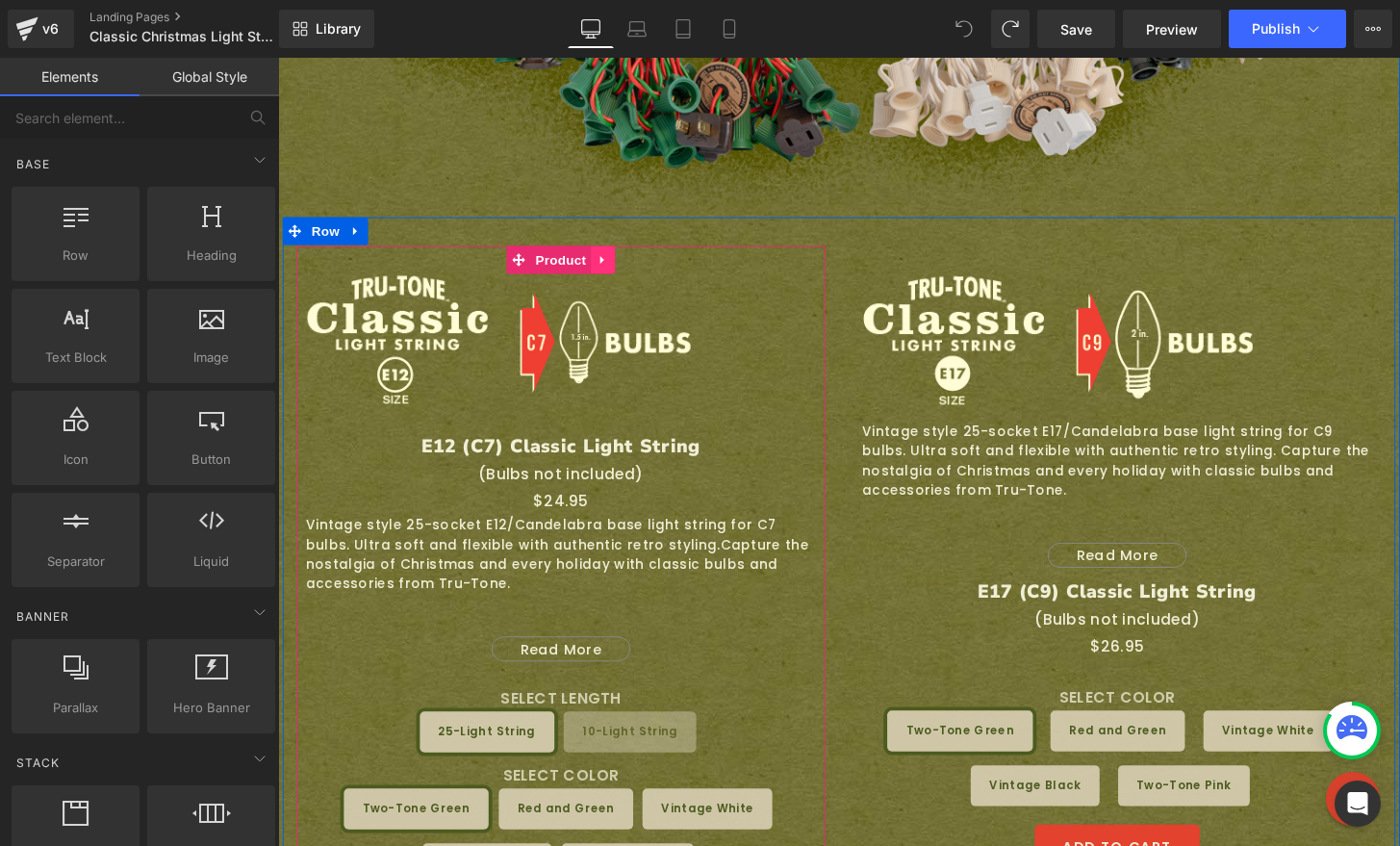click 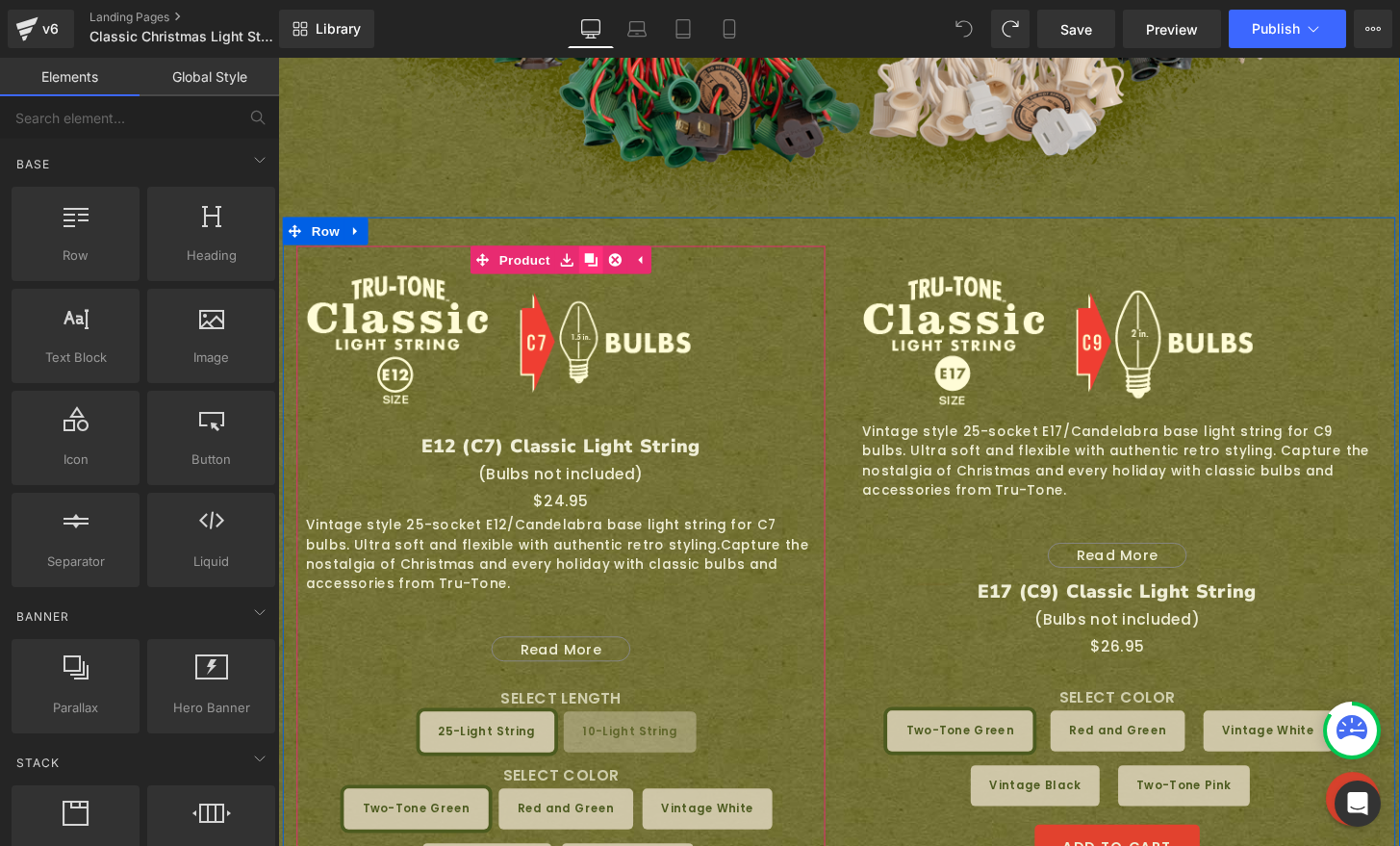 click 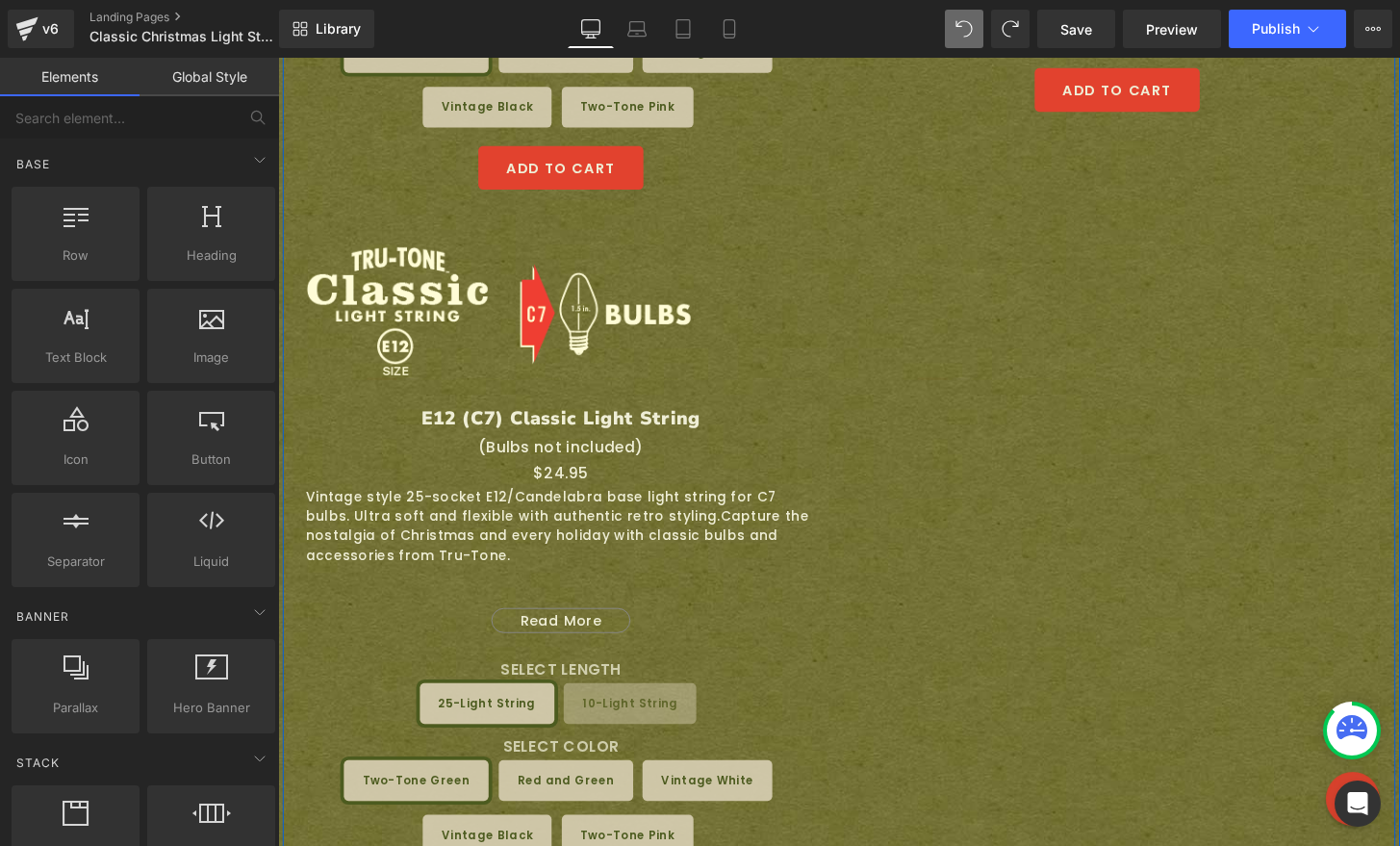 scroll, scrollTop: 1721, scrollLeft: 0, axis: vertical 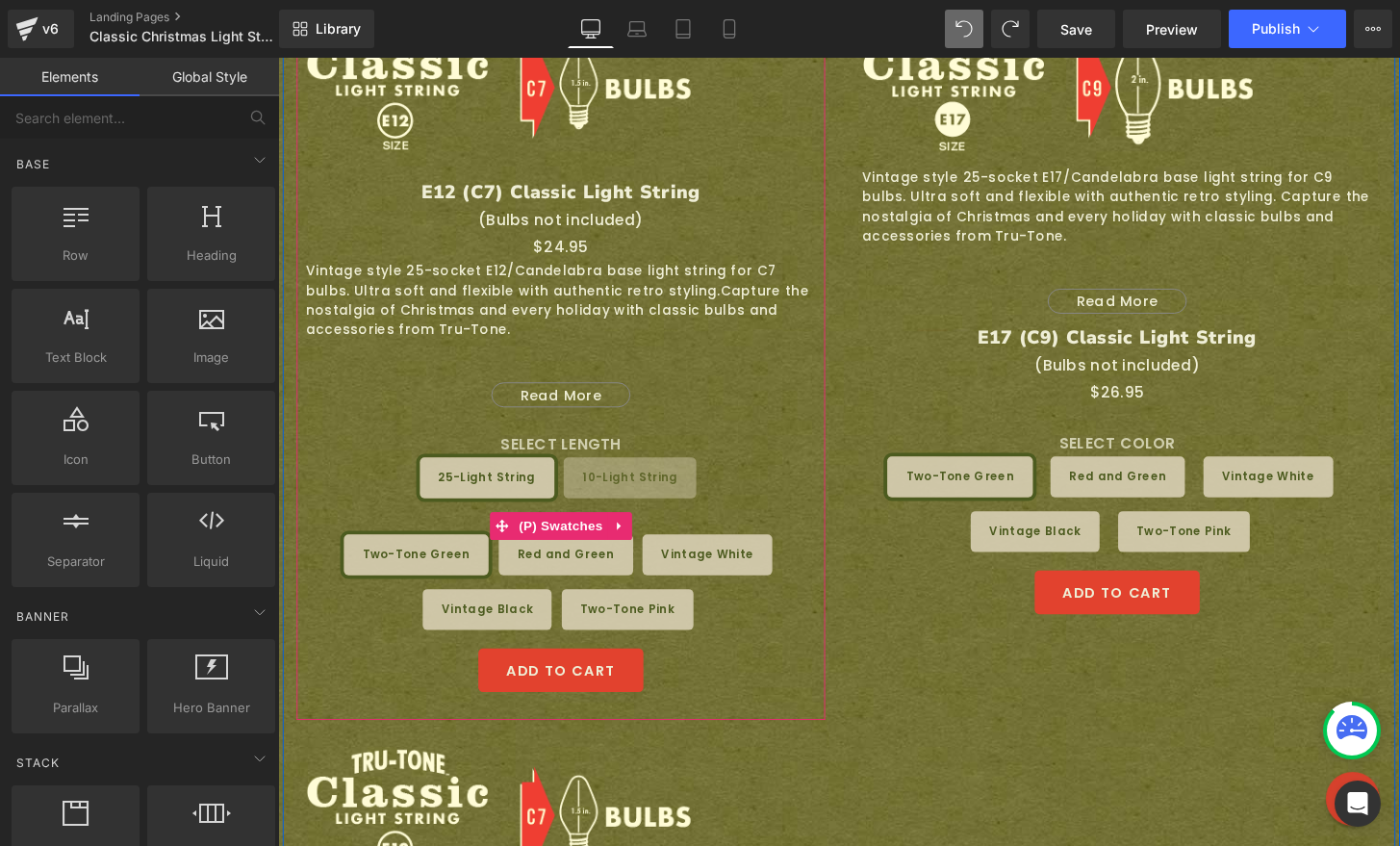 click 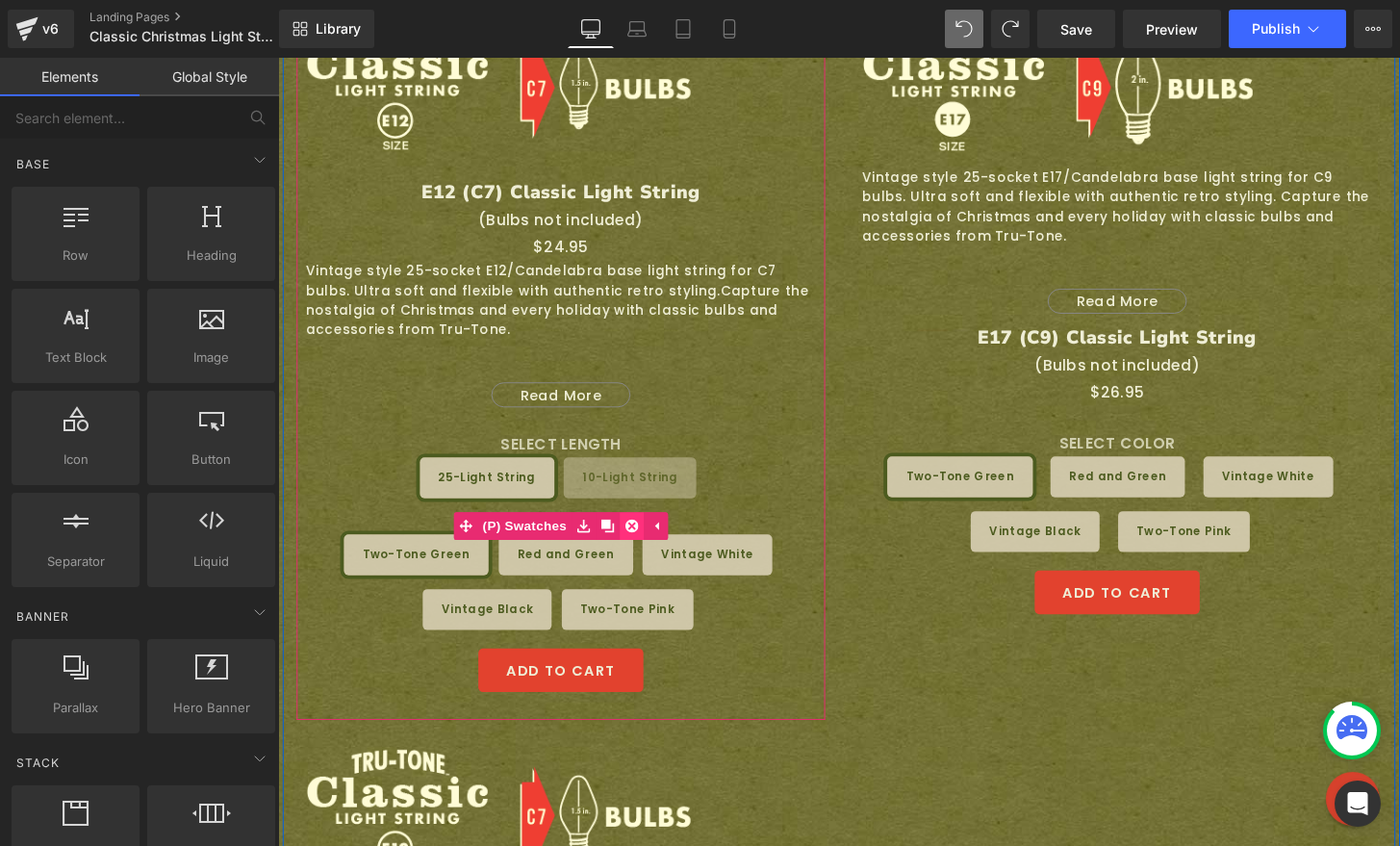 click 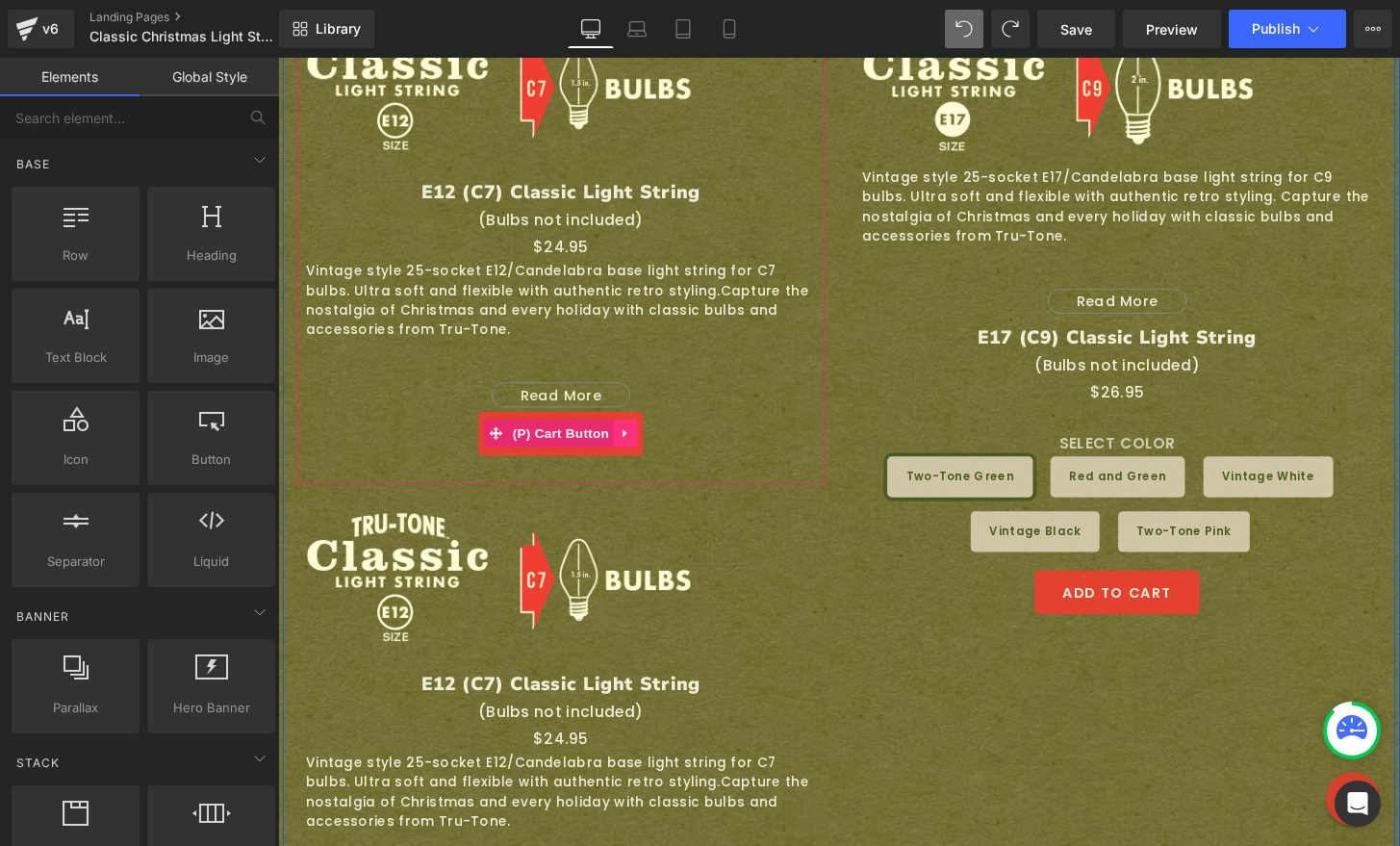 click 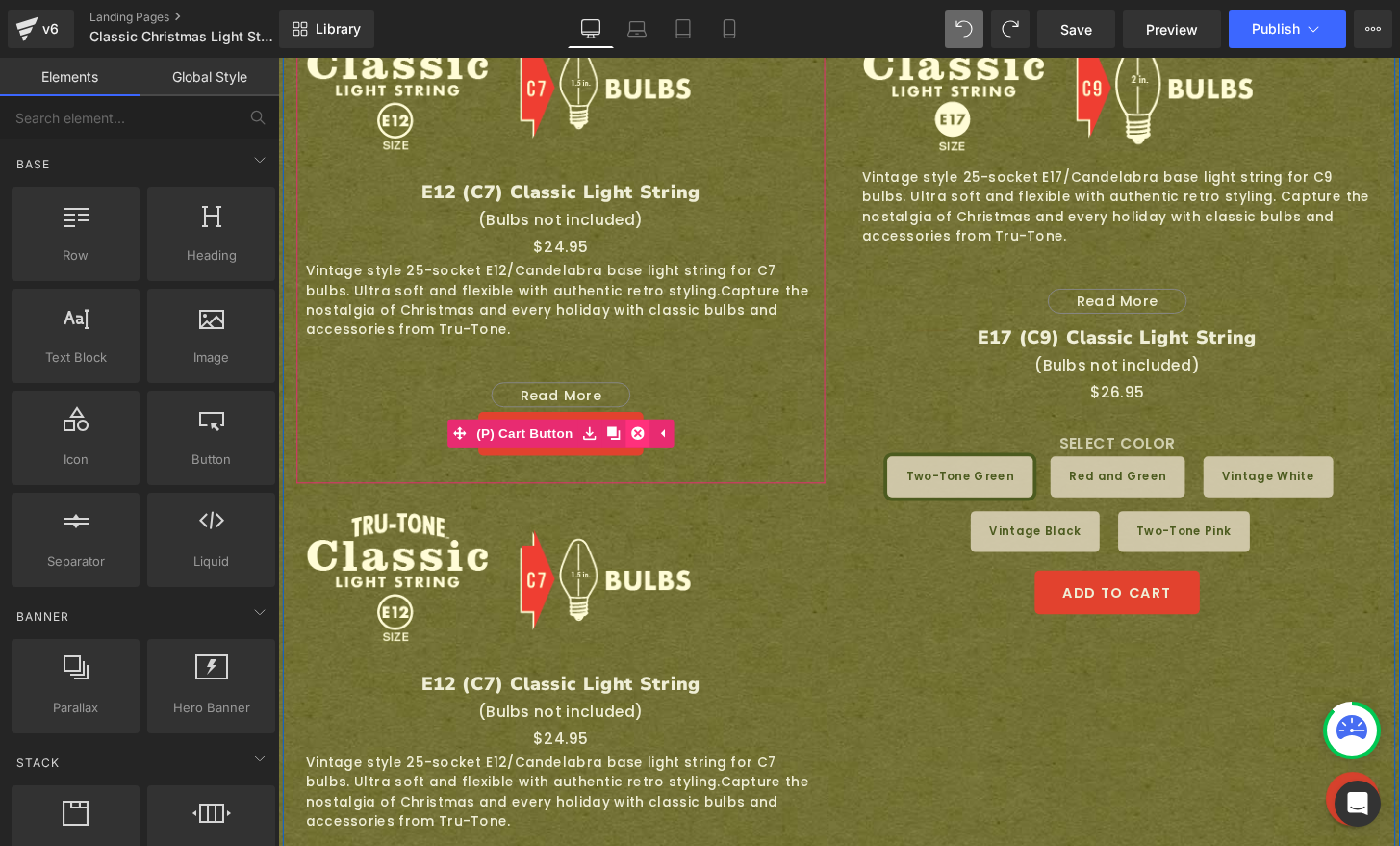 click 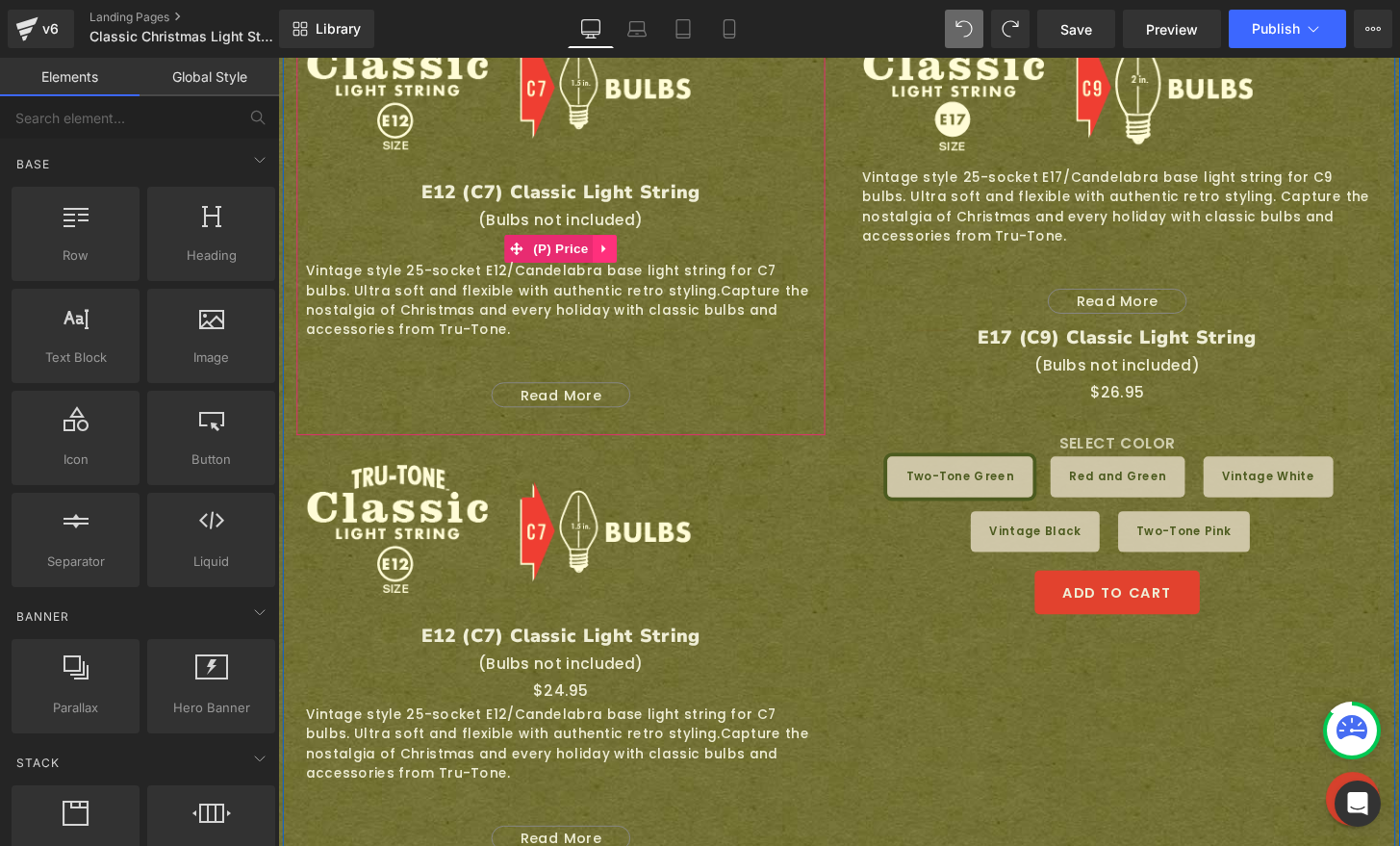 click at bounding box center (618, 256) 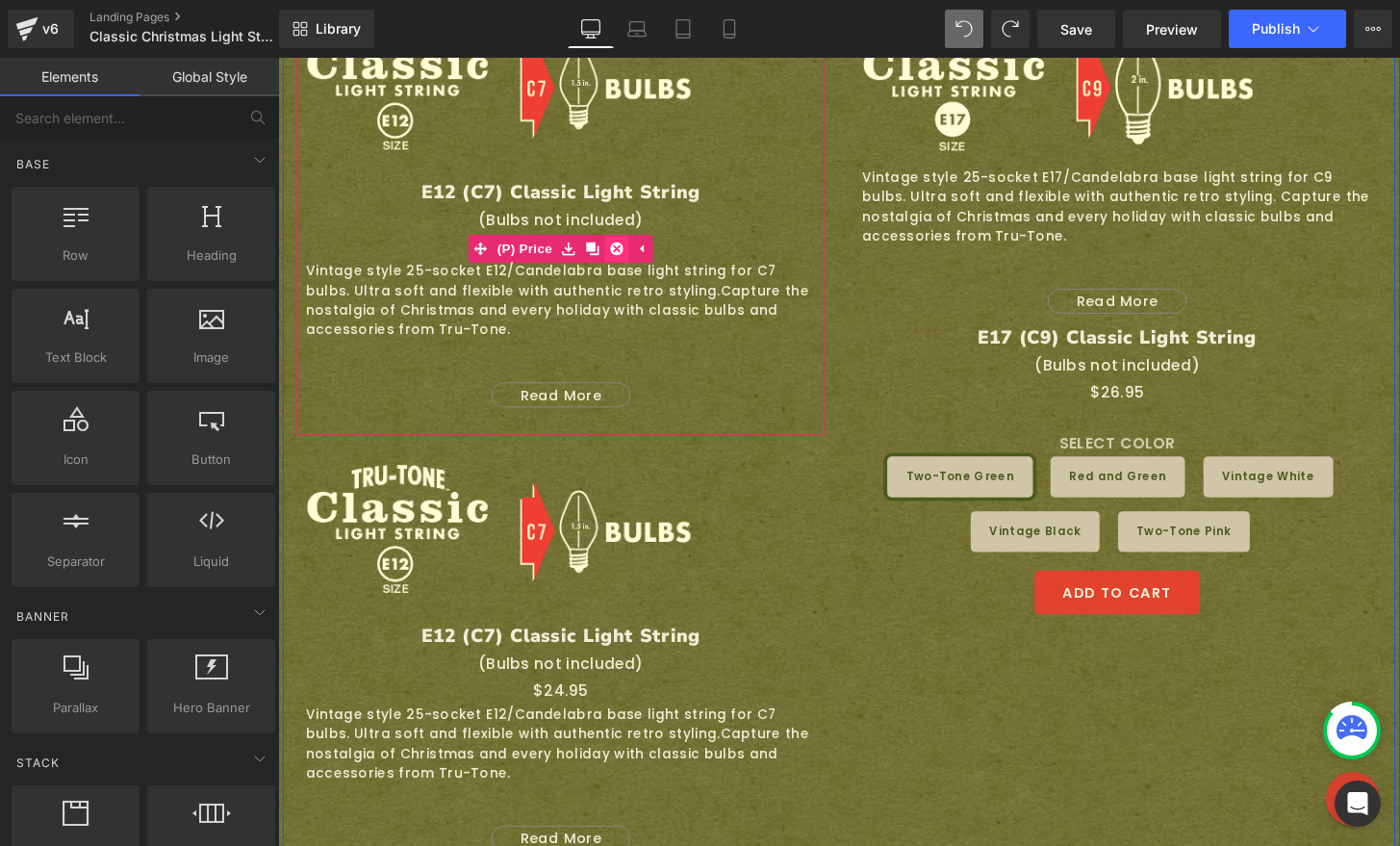 click 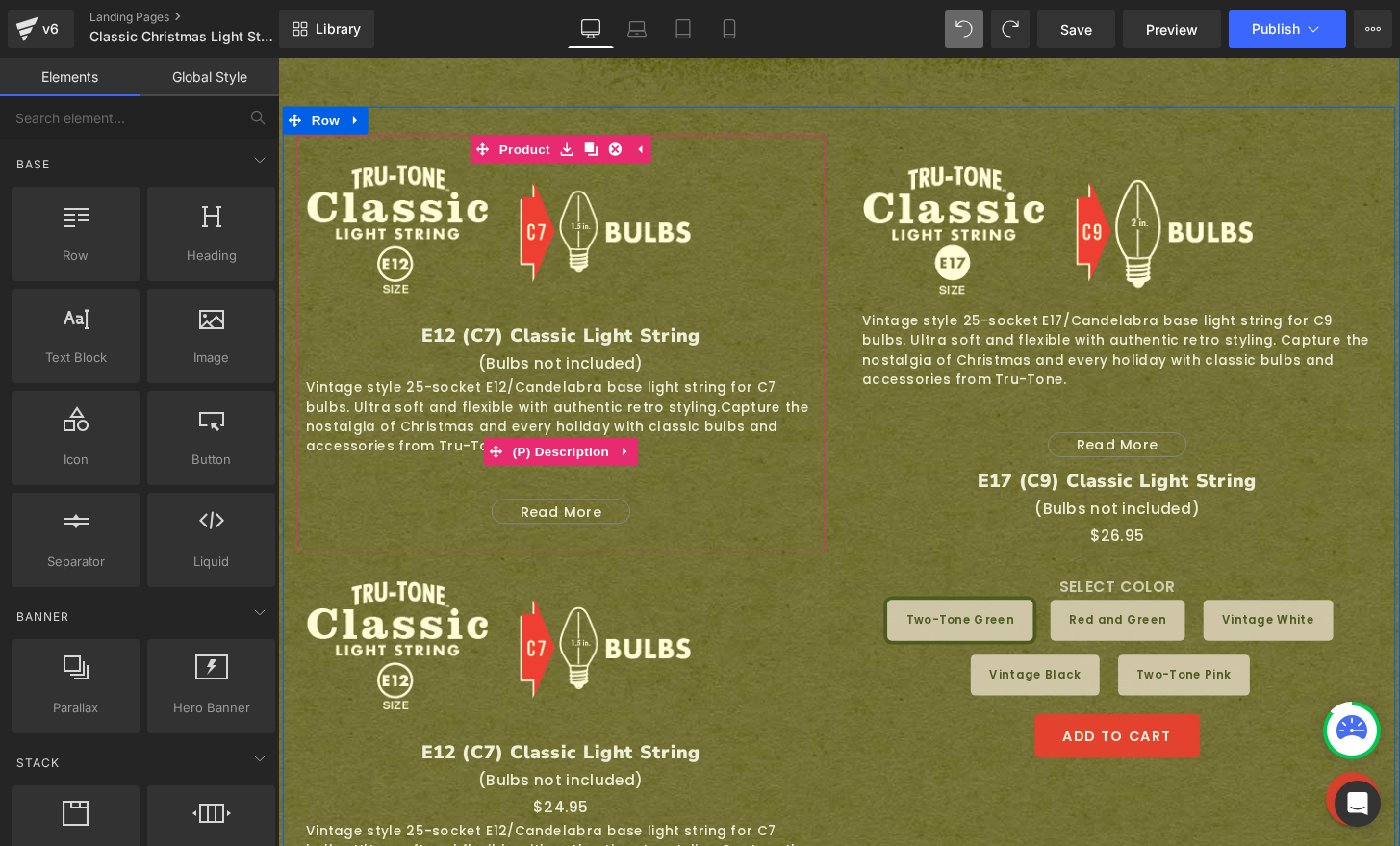 scroll, scrollTop: 1502, scrollLeft: 0, axis: vertical 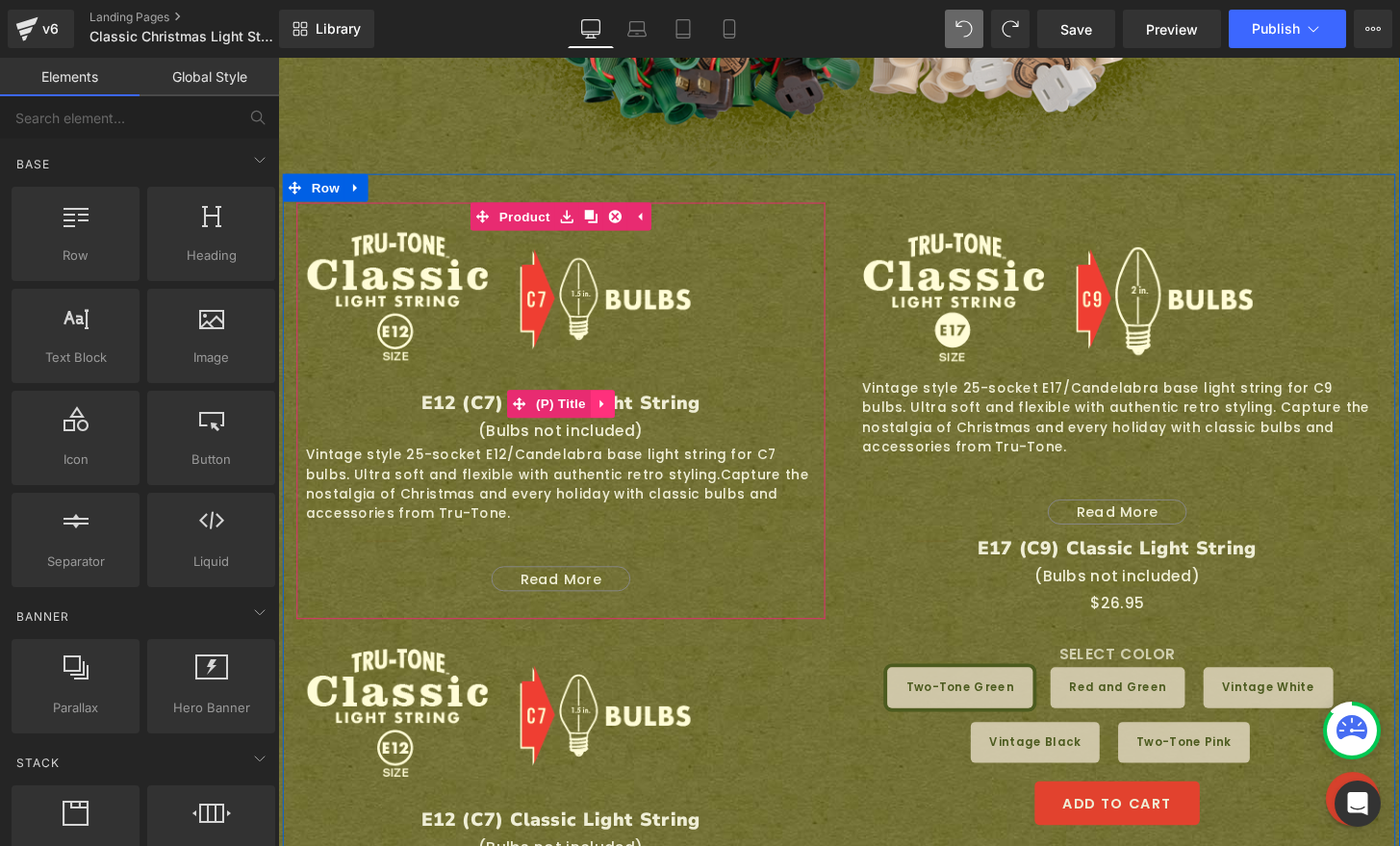 click 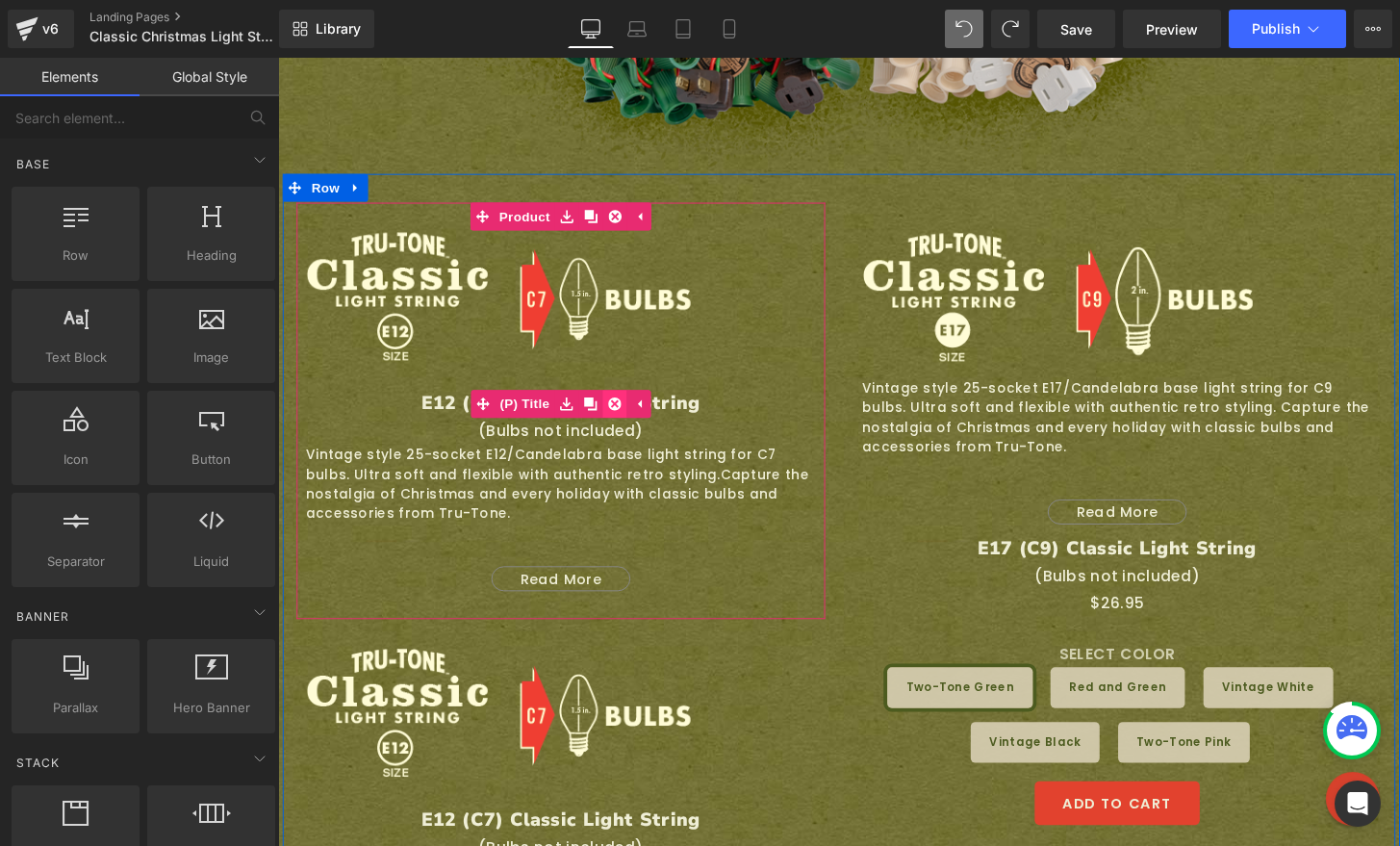 click 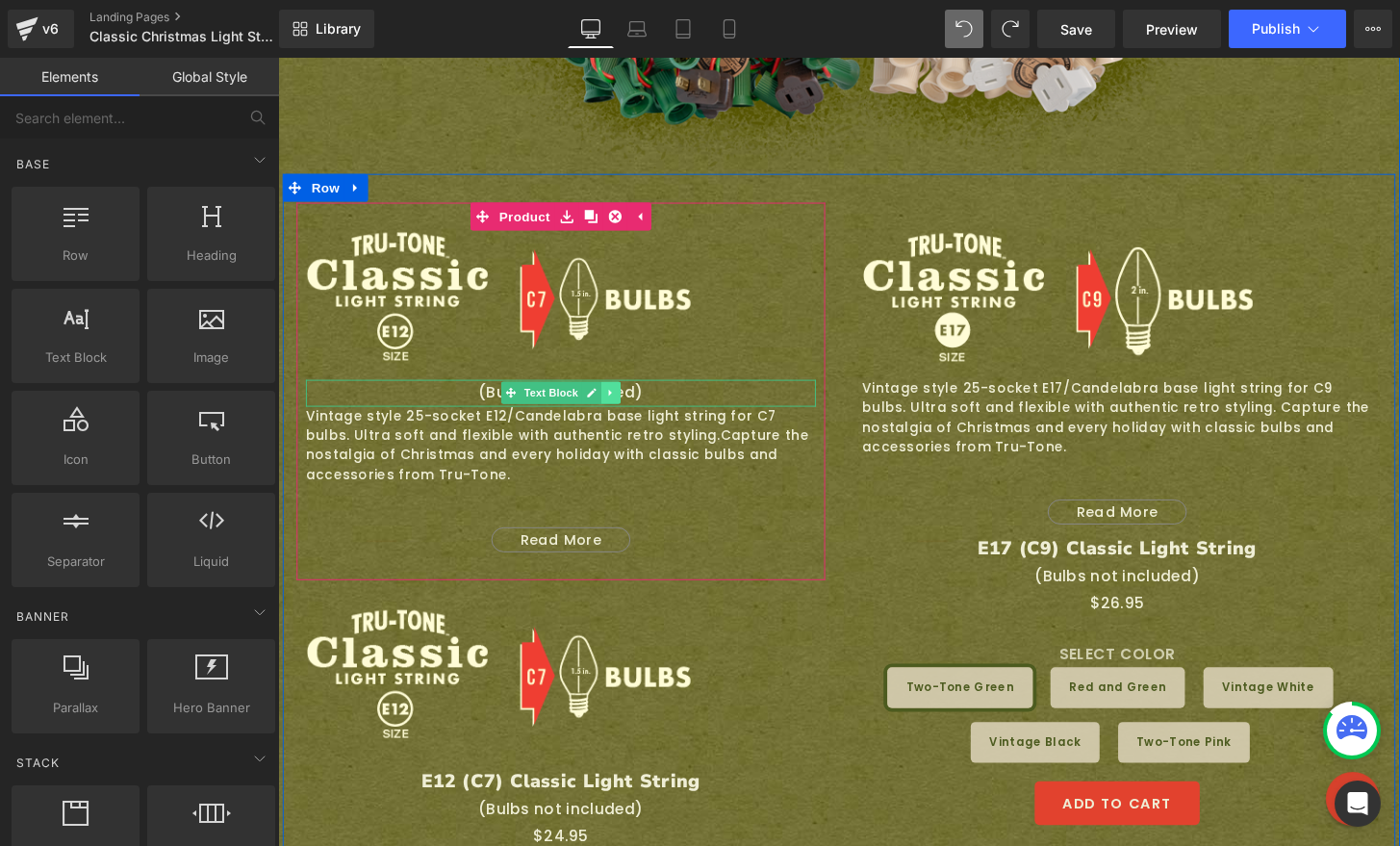 click at bounding box center (624, 405) 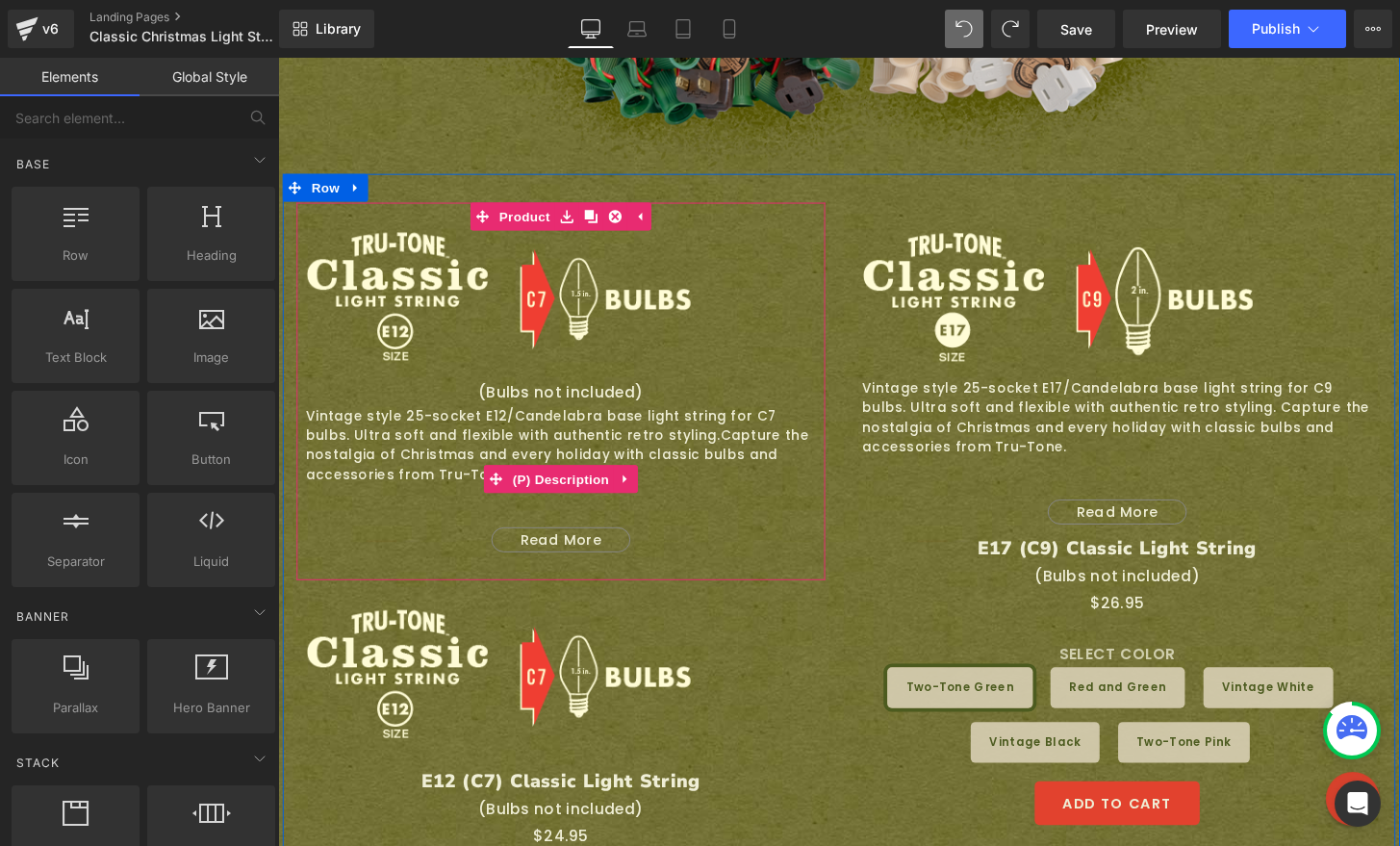 click on "Capture the nostalgia of Christmas and every holiday with classic bulbs and accessories from Tru-Tone." at bounding box center [568, 470] 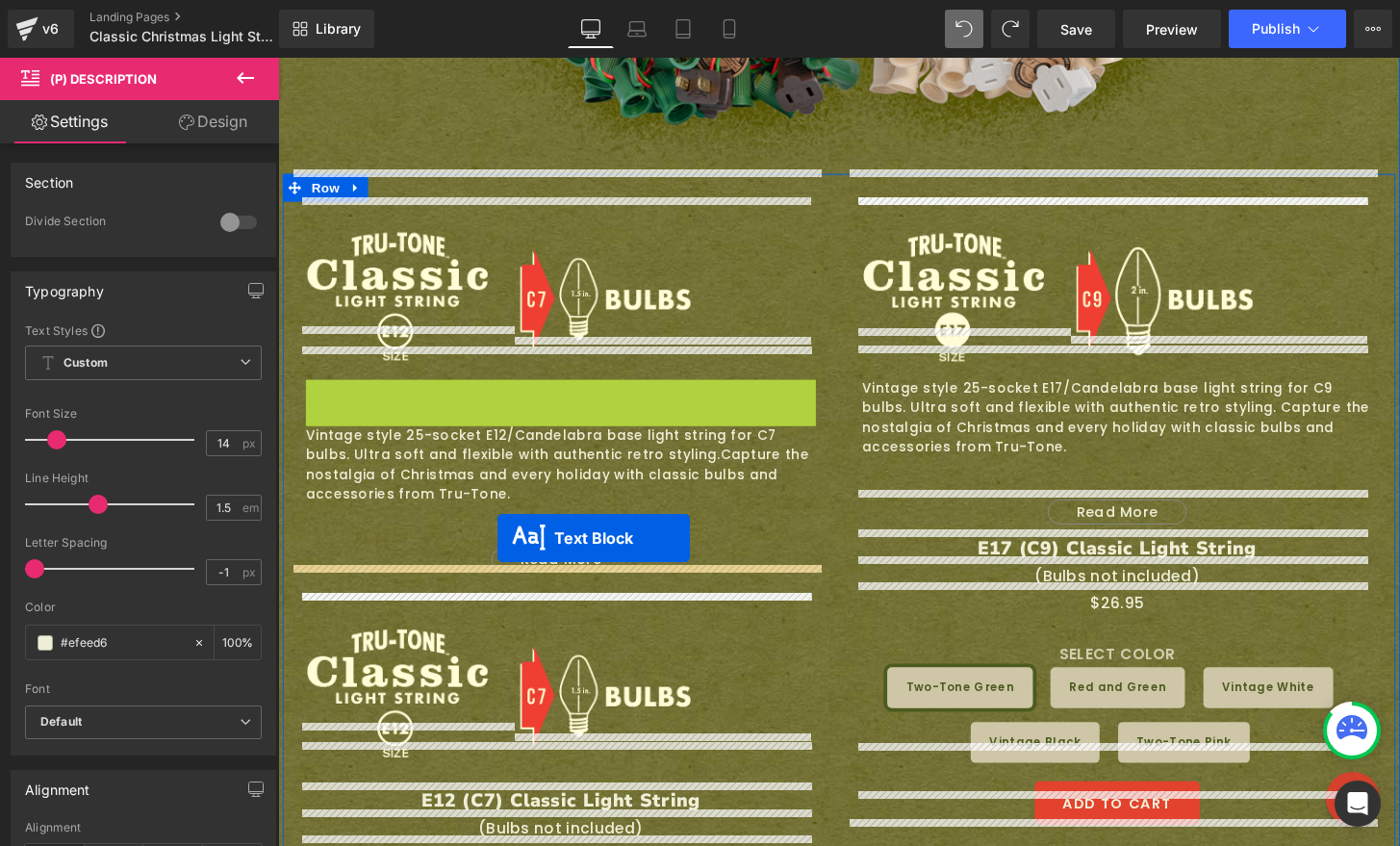 drag, startPoint x: 473, startPoint y: 369, endPoint x: 506, endPoint y: 556, distance: 189.88944 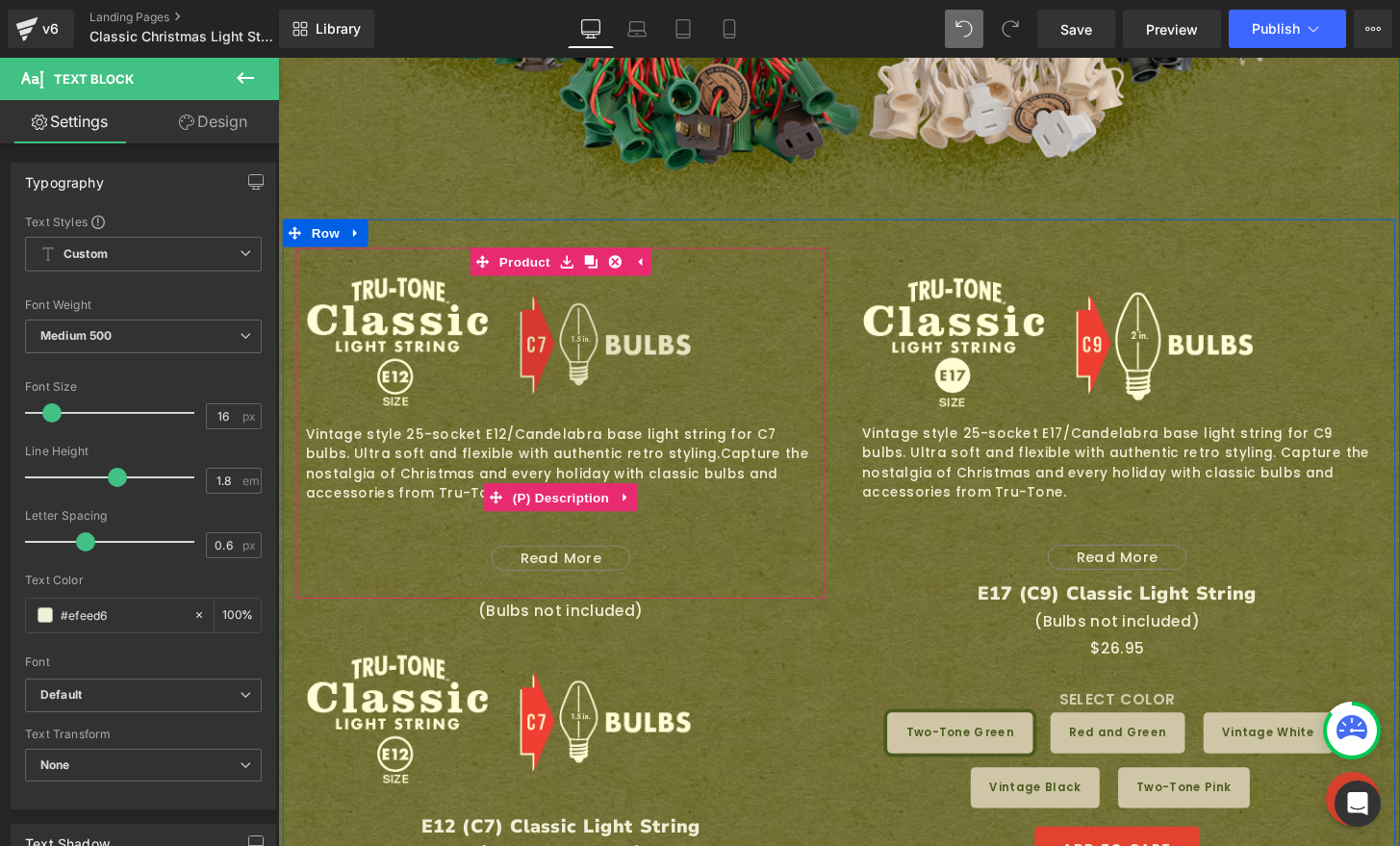 scroll, scrollTop: 1699, scrollLeft: 0, axis: vertical 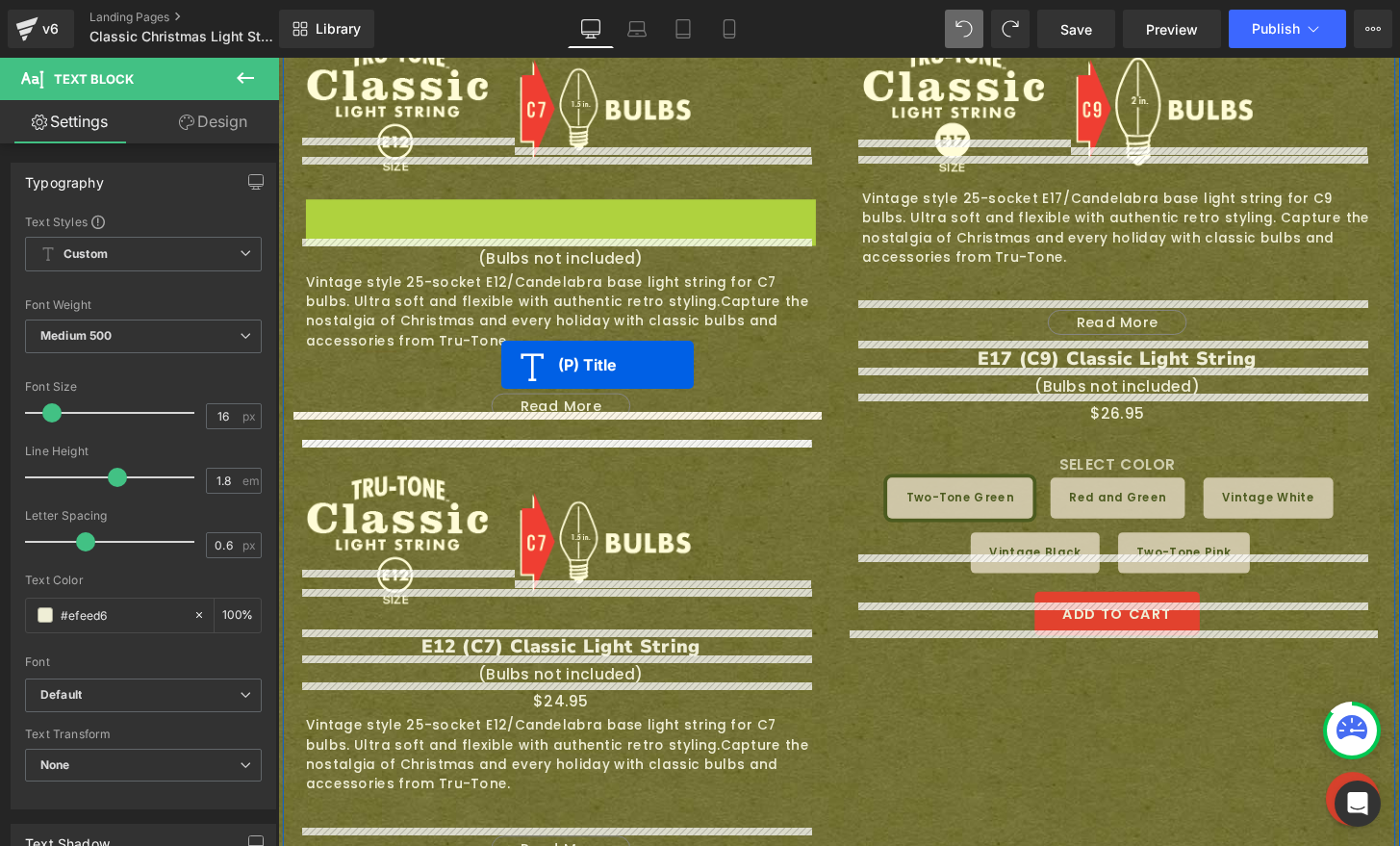 drag, startPoint x: 520, startPoint y: 183, endPoint x: 510, endPoint y: 376, distance: 193.2589 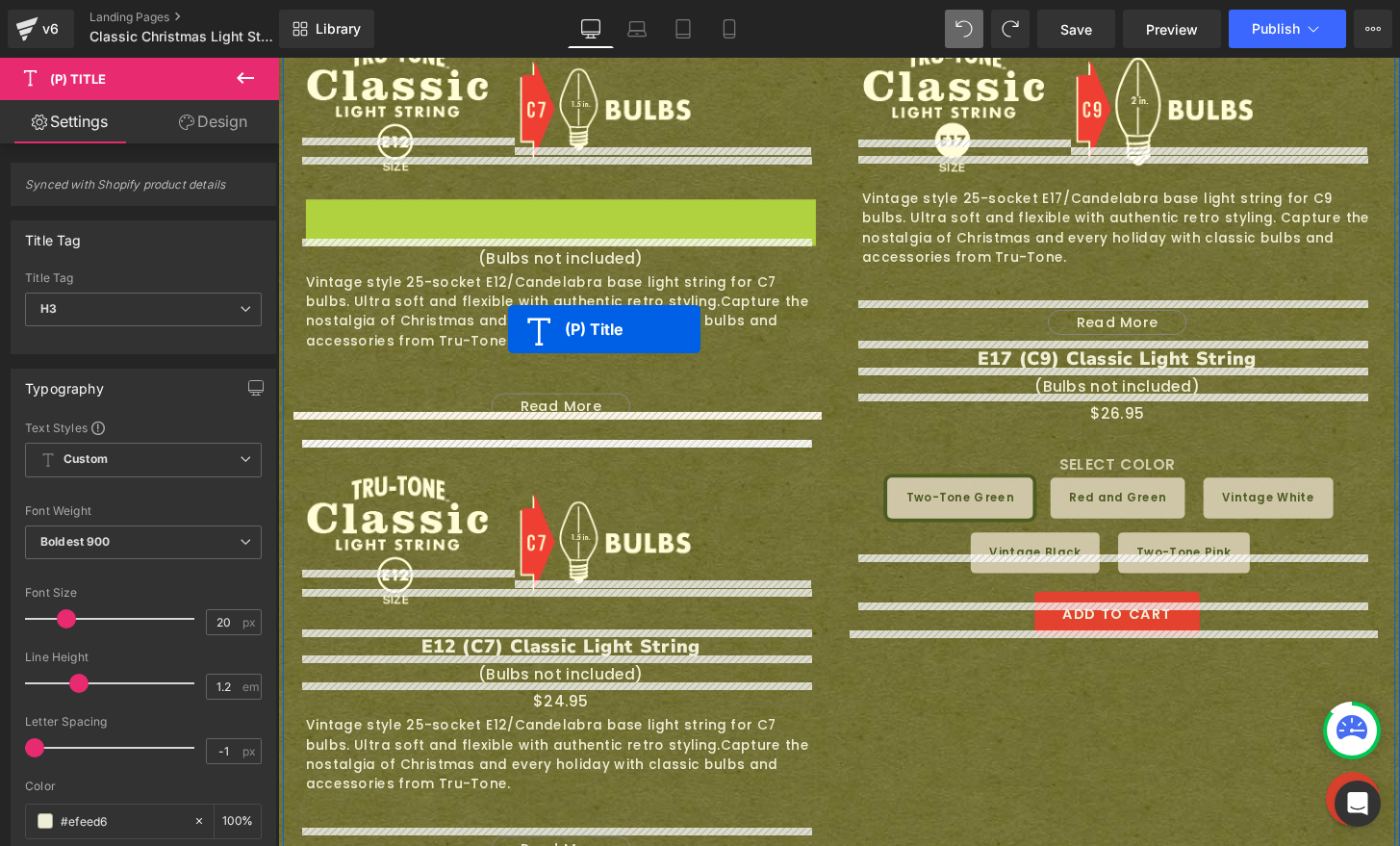 drag, startPoint x: 518, startPoint y: 182, endPoint x: 517, endPoint y: 340, distance: 158.00316 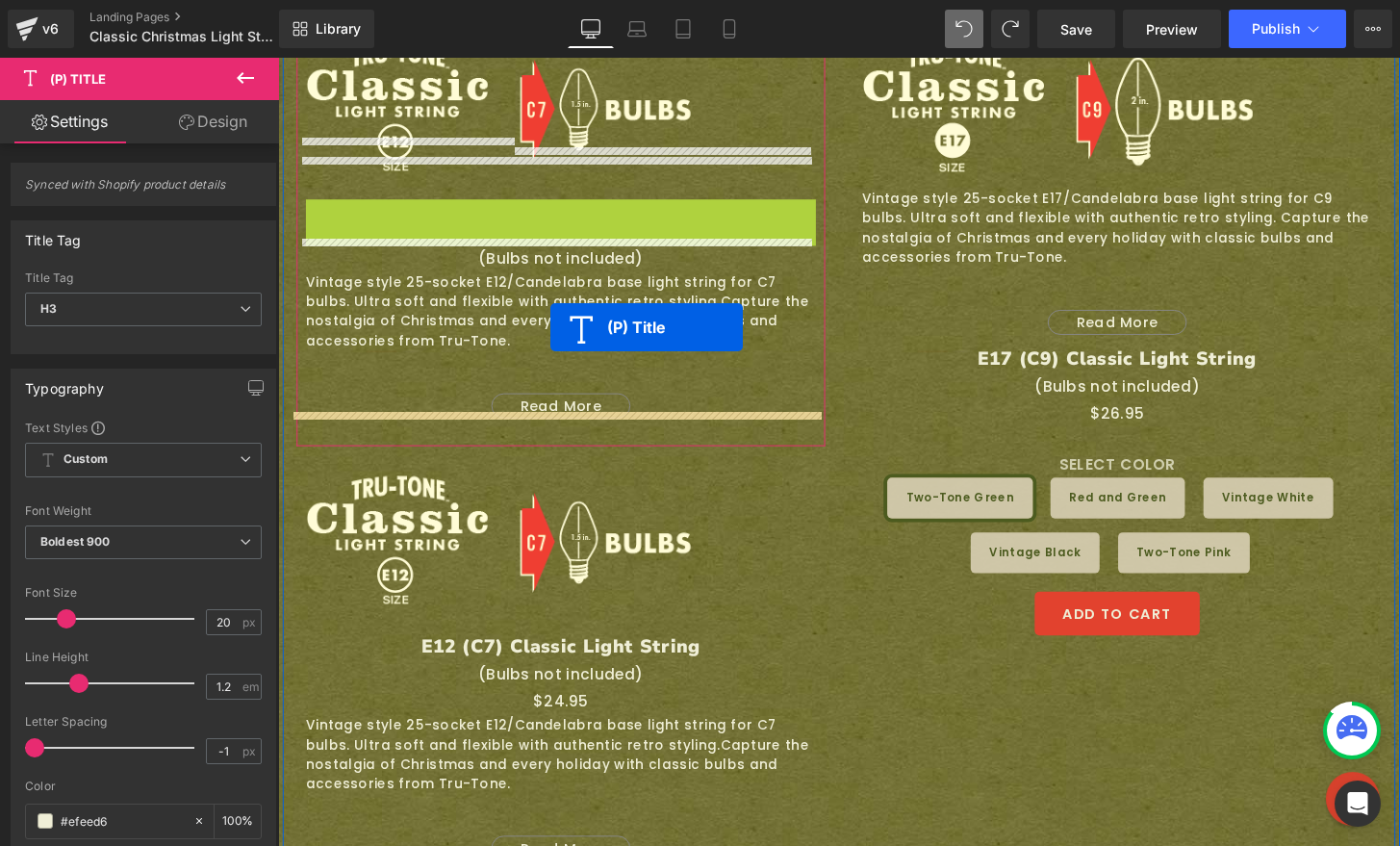 drag, startPoint x: 522, startPoint y: 183, endPoint x: 561, endPoint y: 338, distance: 159.8312 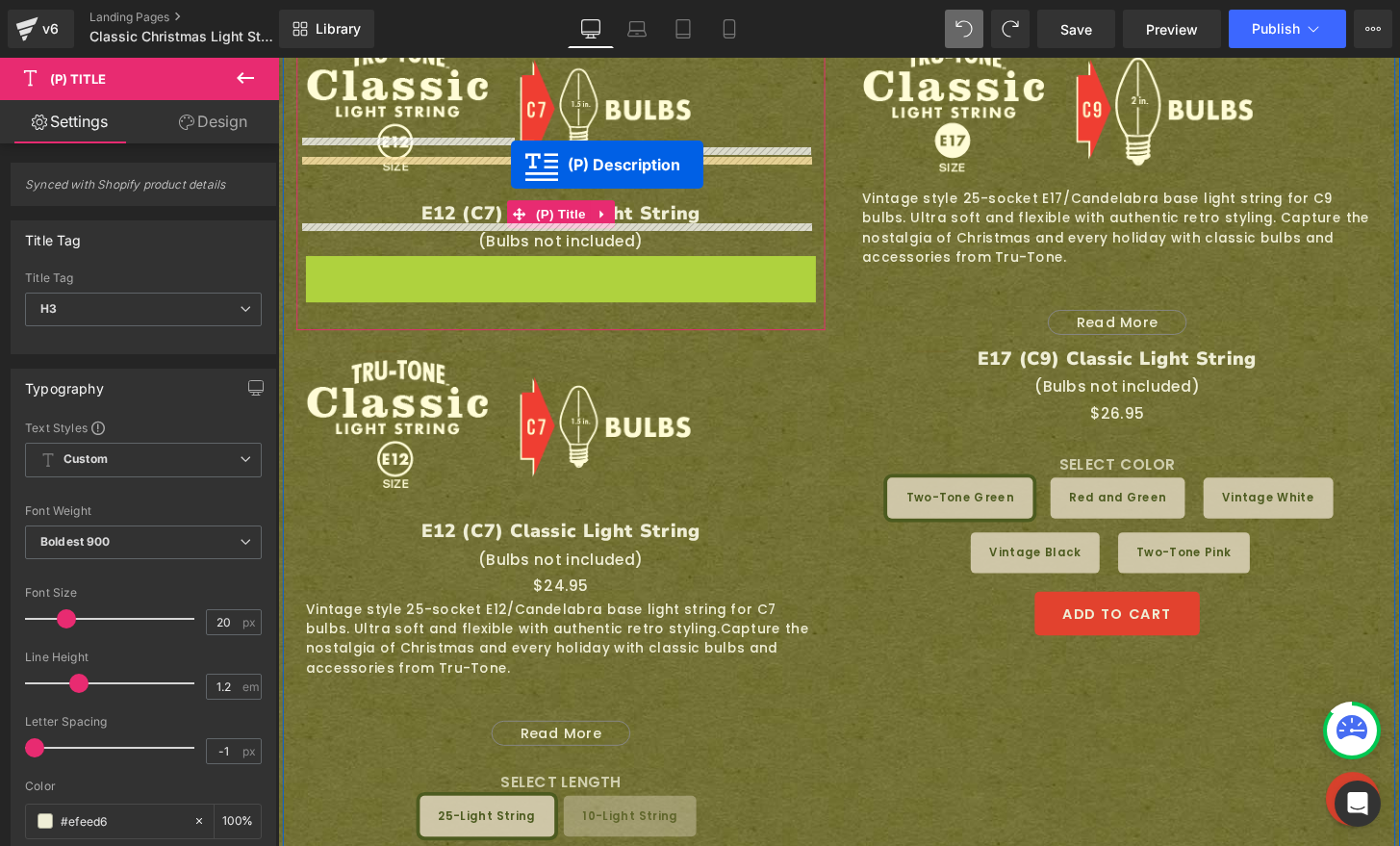 drag, startPoint x: 494, startPoint y: 306, endPoint x: 520, endPoint y: 168, distance: 140.42792 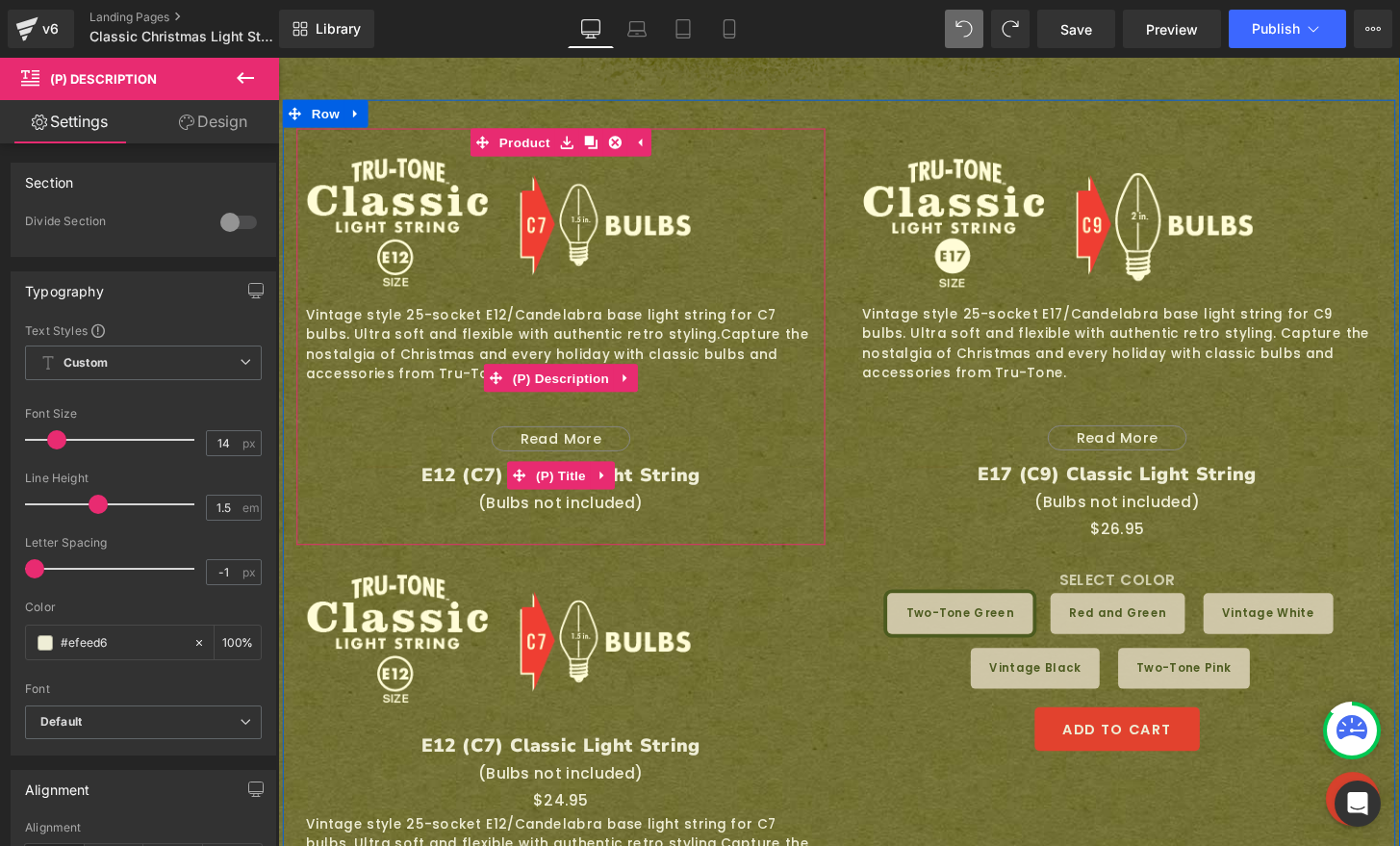 scroll, scrollTop: 1577, scrollLeft: 0, axis: vertical 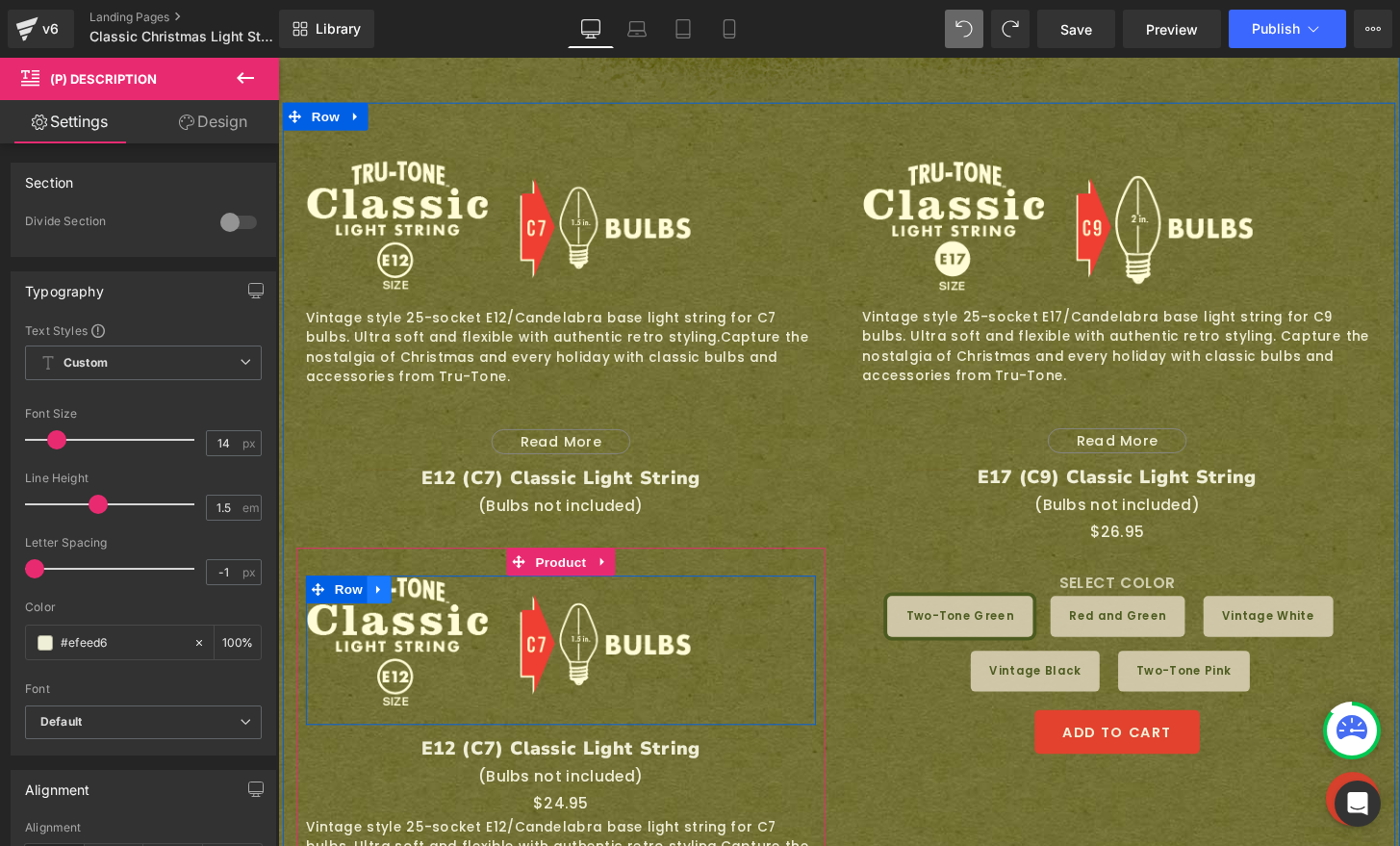 click 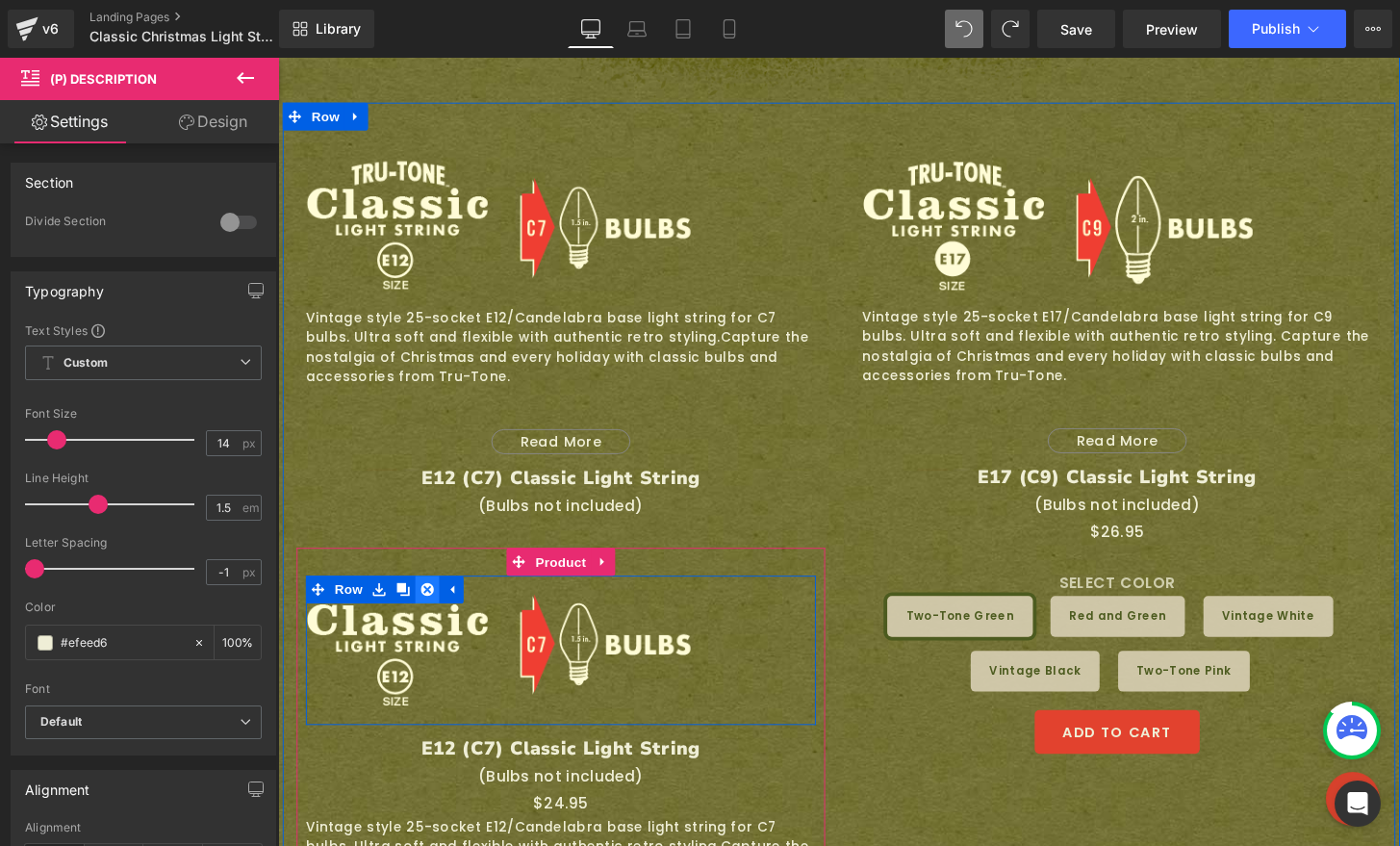 click at bounding box center [433, 609] 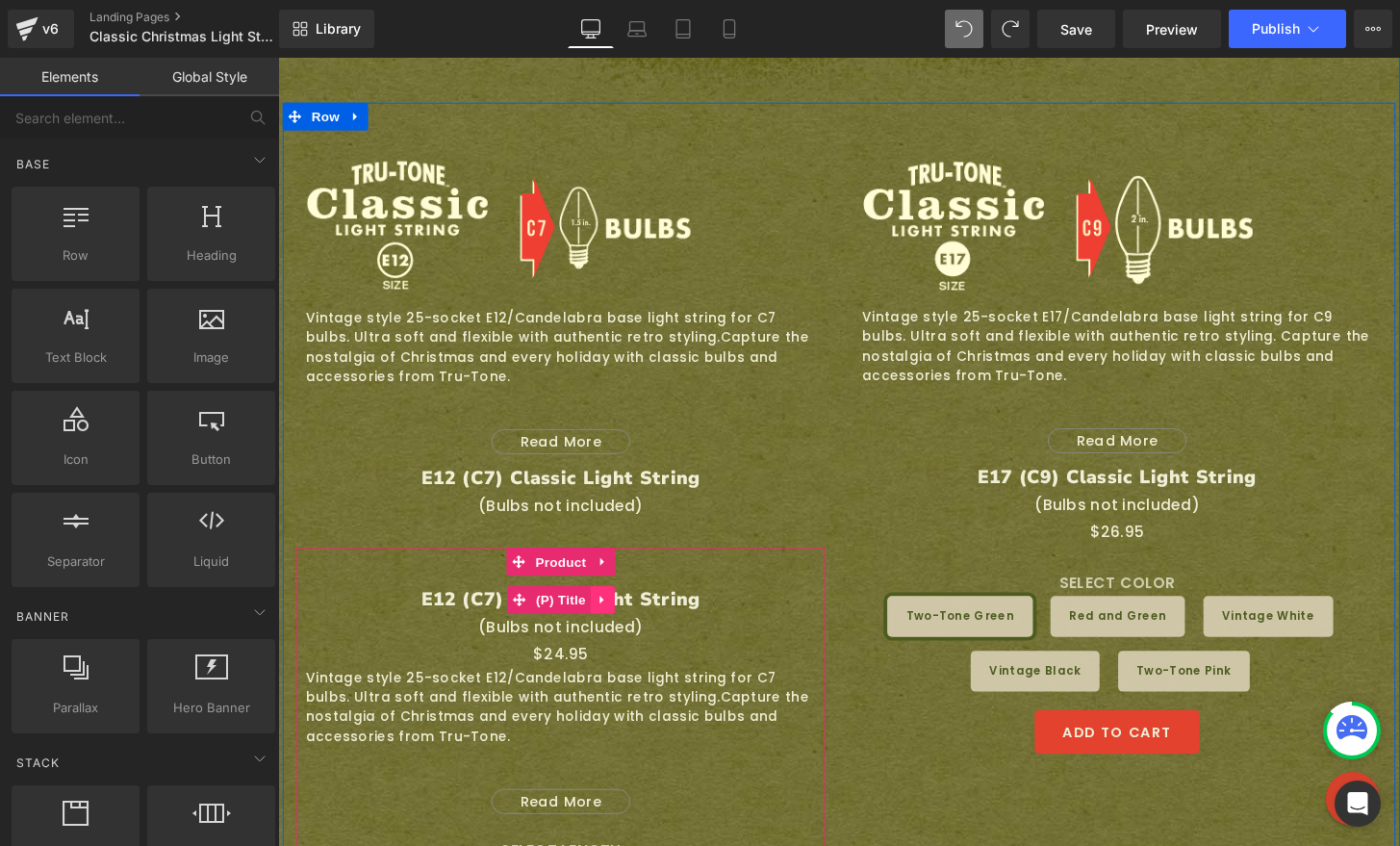 click 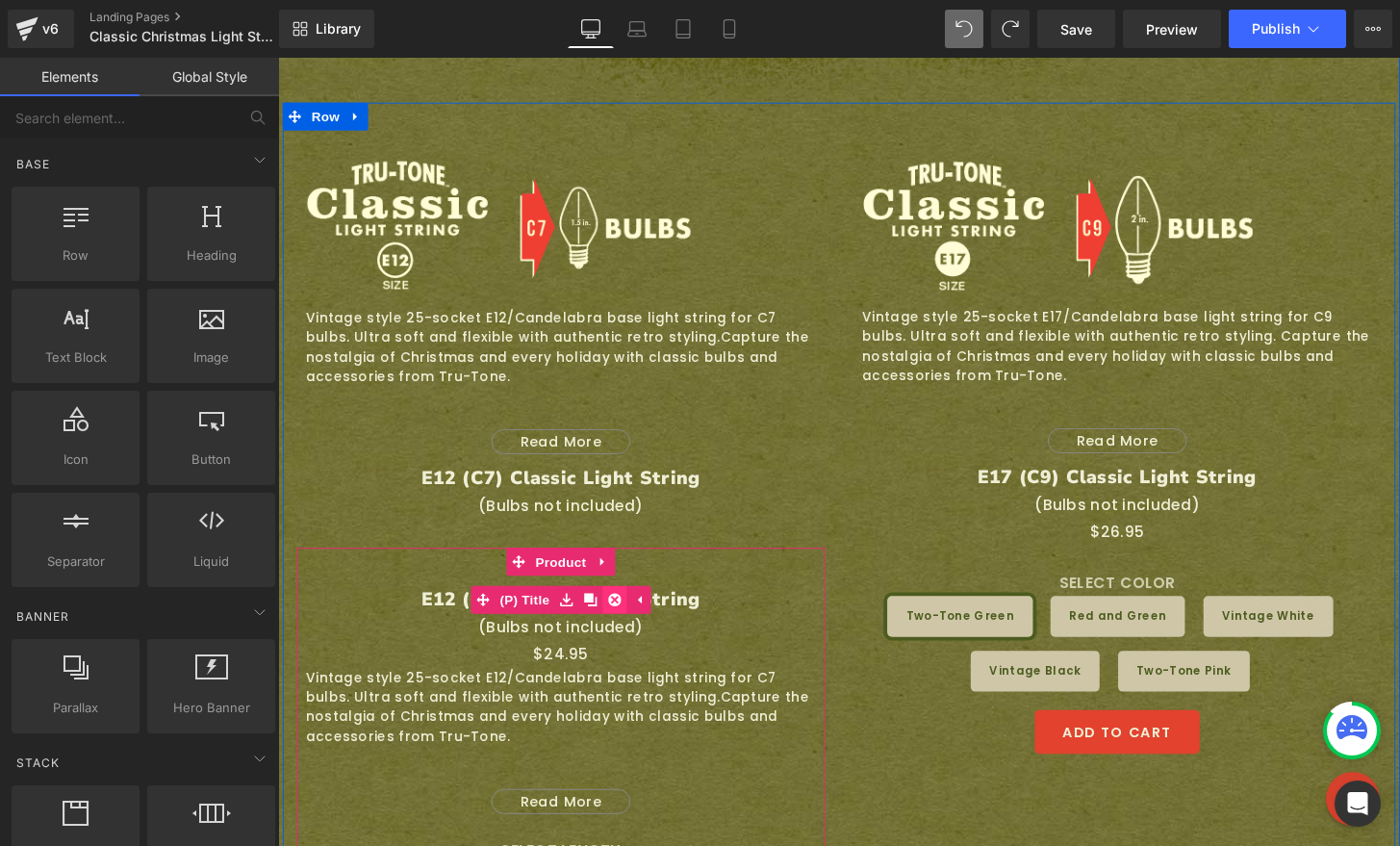 click 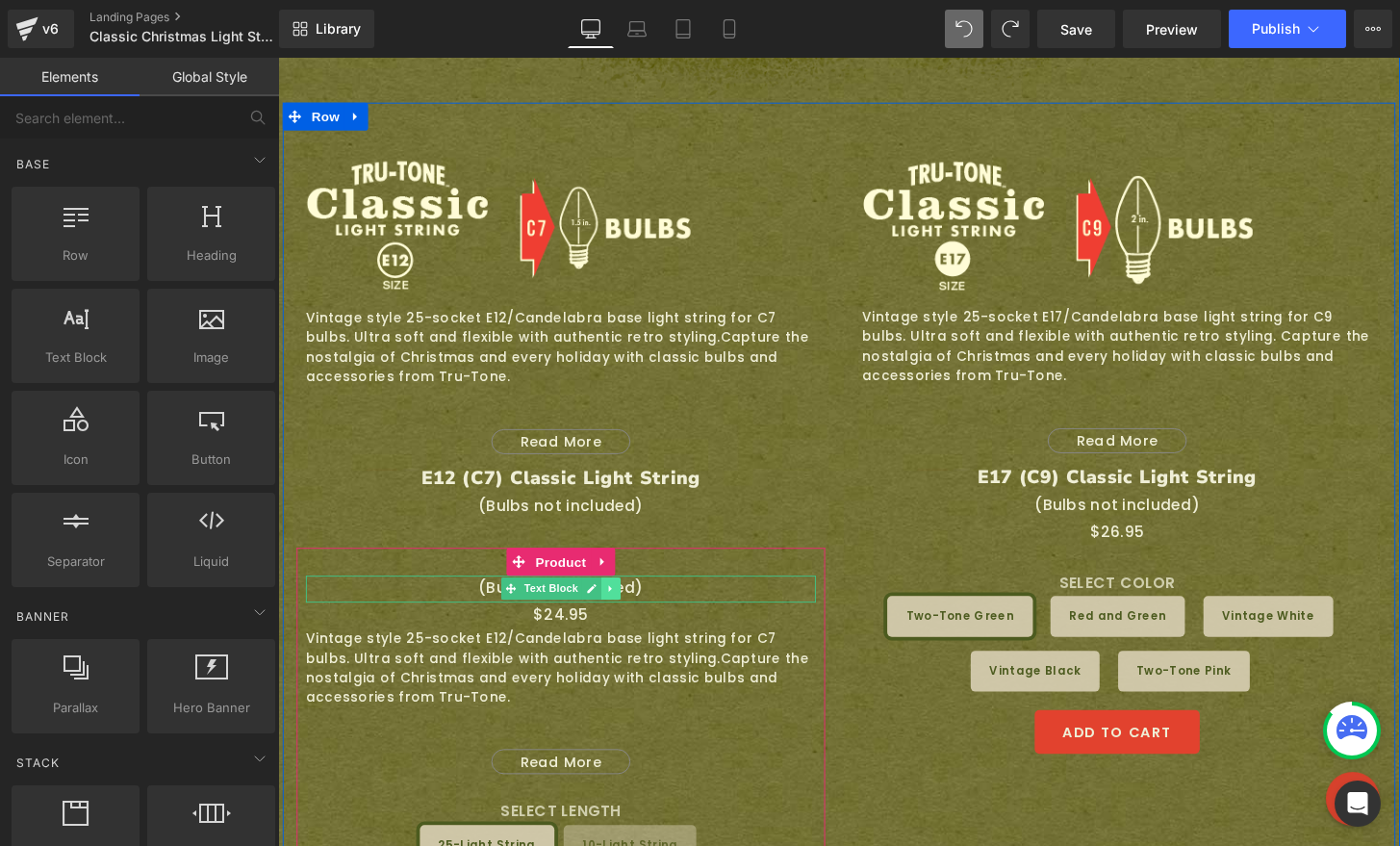 click at bounding box center (624, 608) 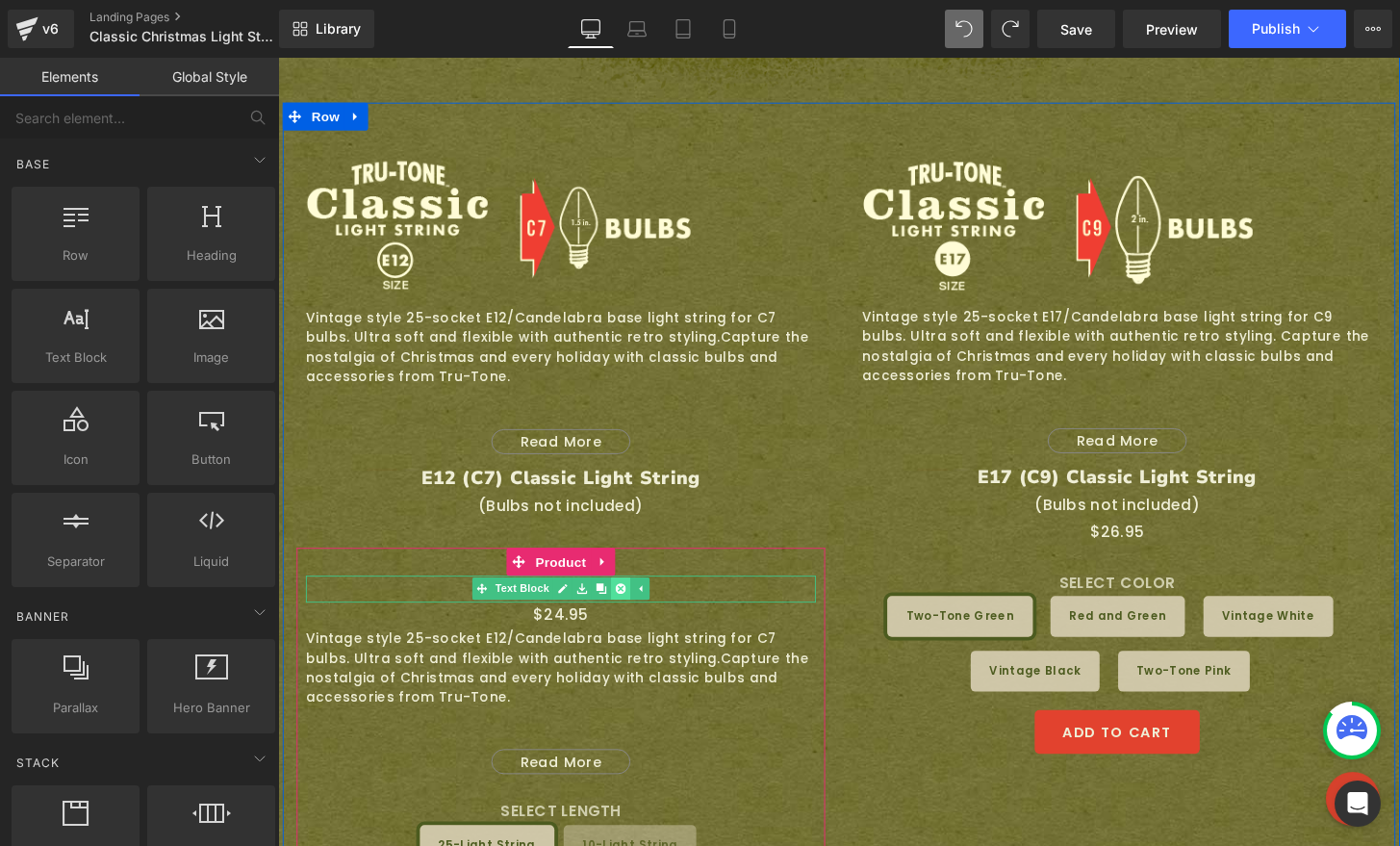 click 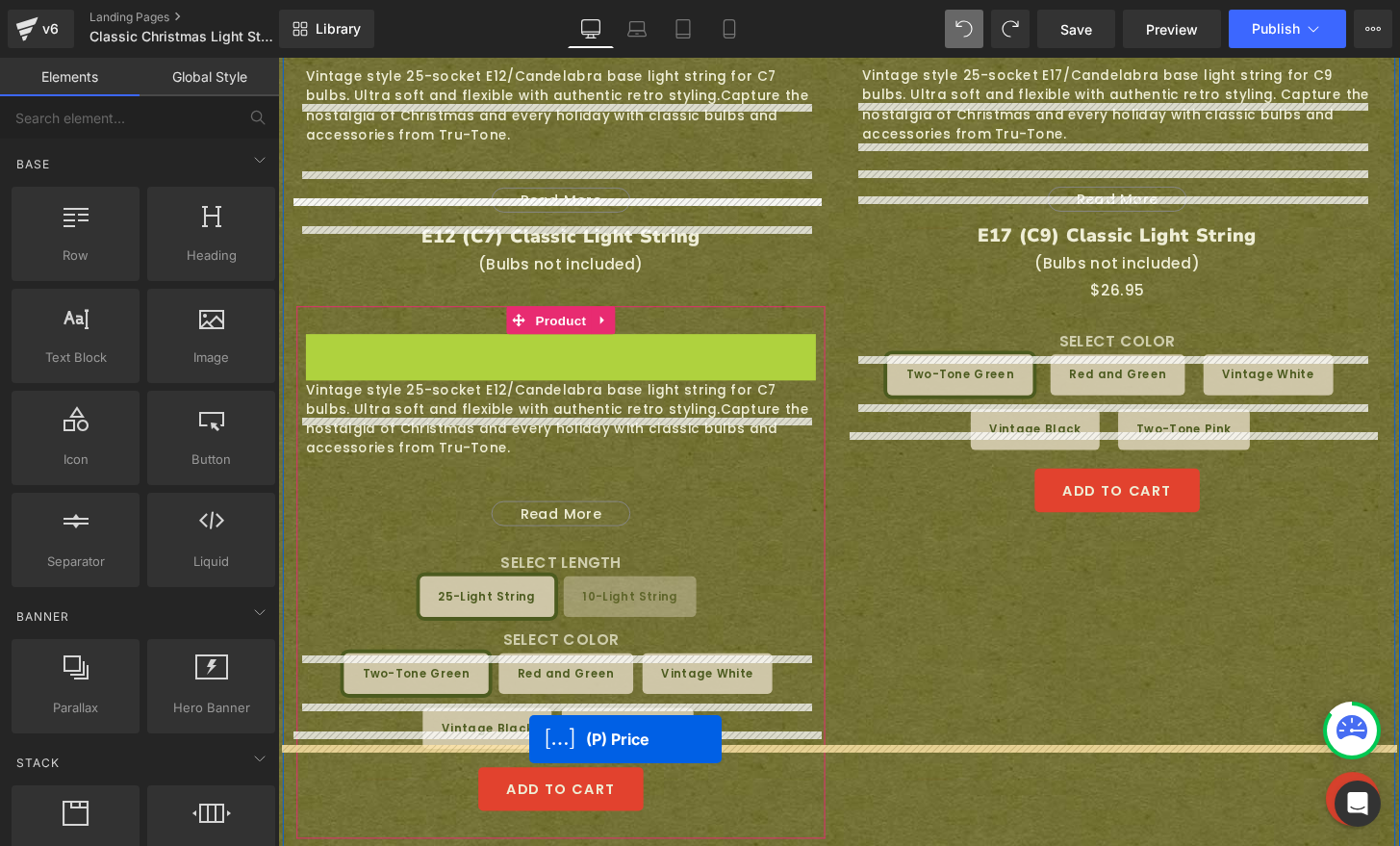 scroll, scrollTop: 1904, scrollLeft: 0, axis: vertical 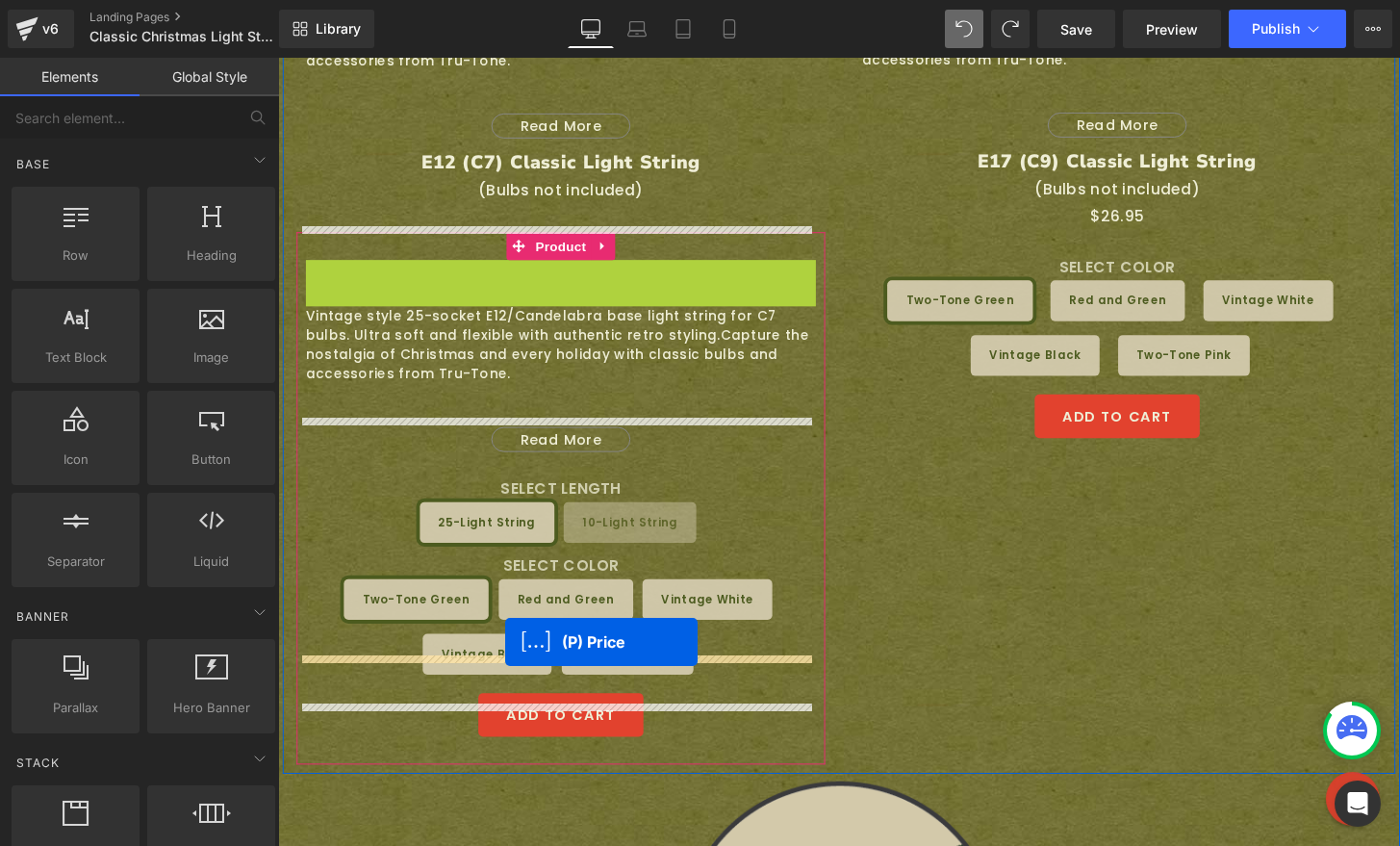 drag, startPoint x: 512, startPoint y: 572, endPoint x: 514, endPoint y: 664, distance: 92.02174 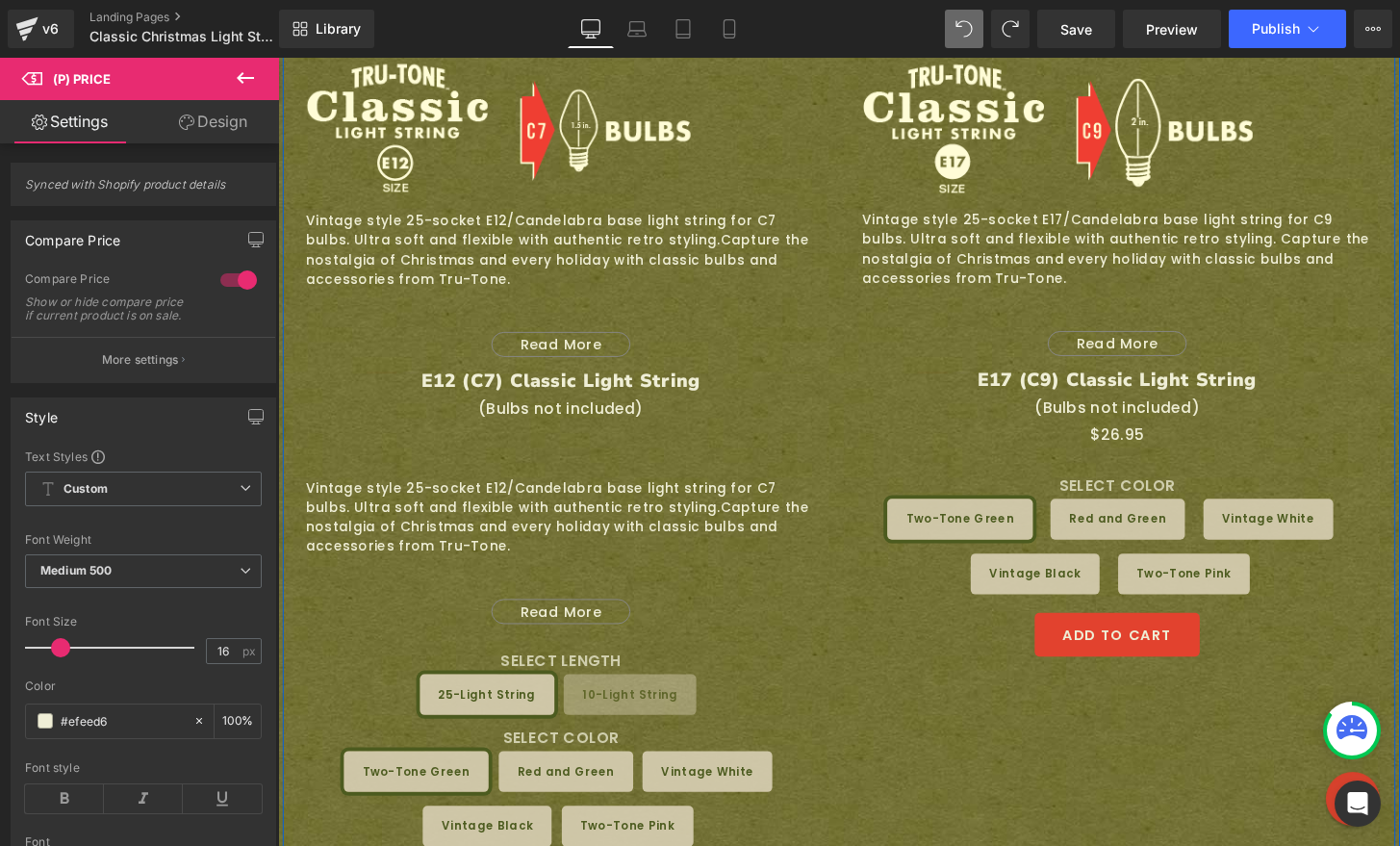 scroll, scrollTop: 1675, scrollLeft: 0, axis: vertical 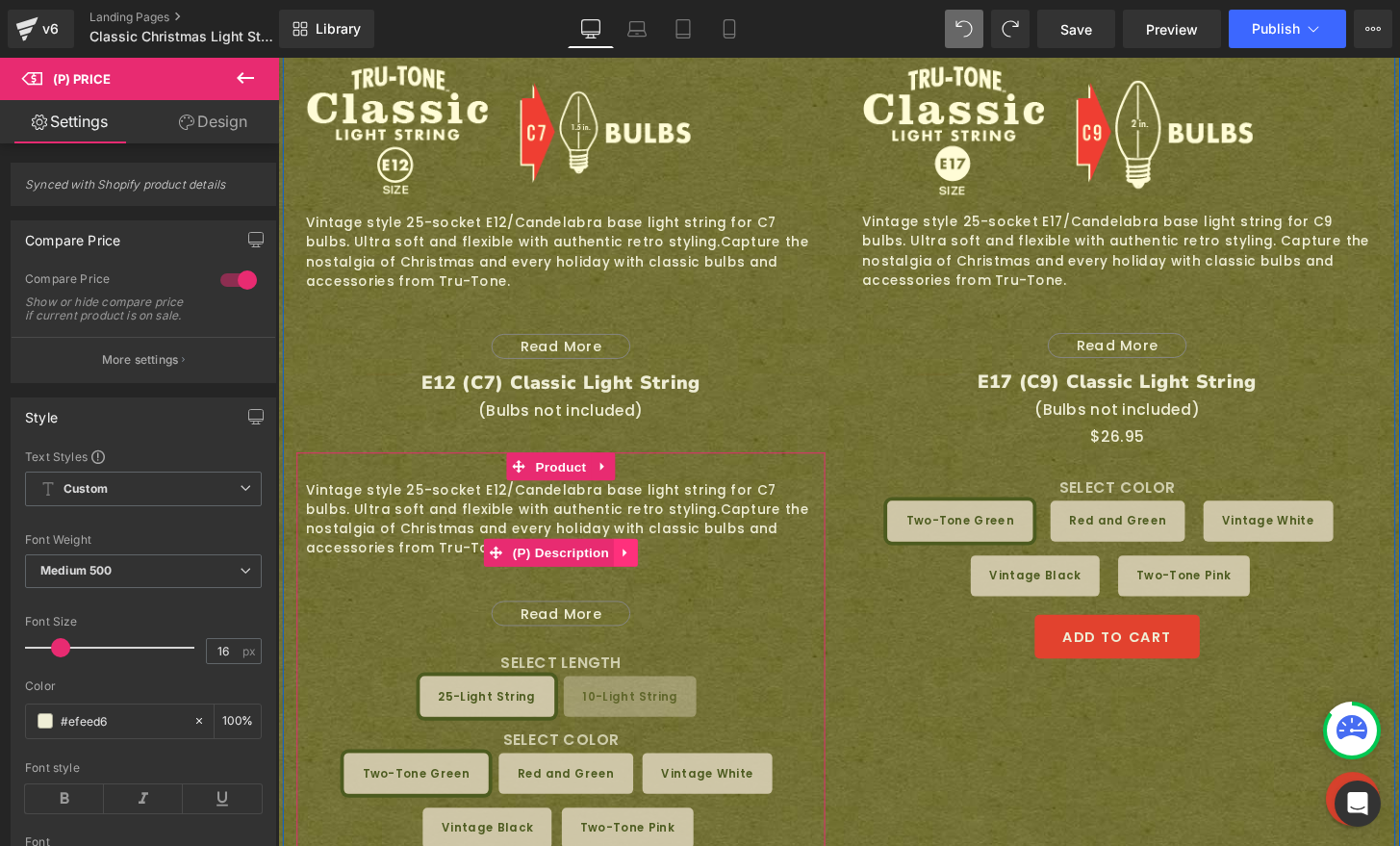 click 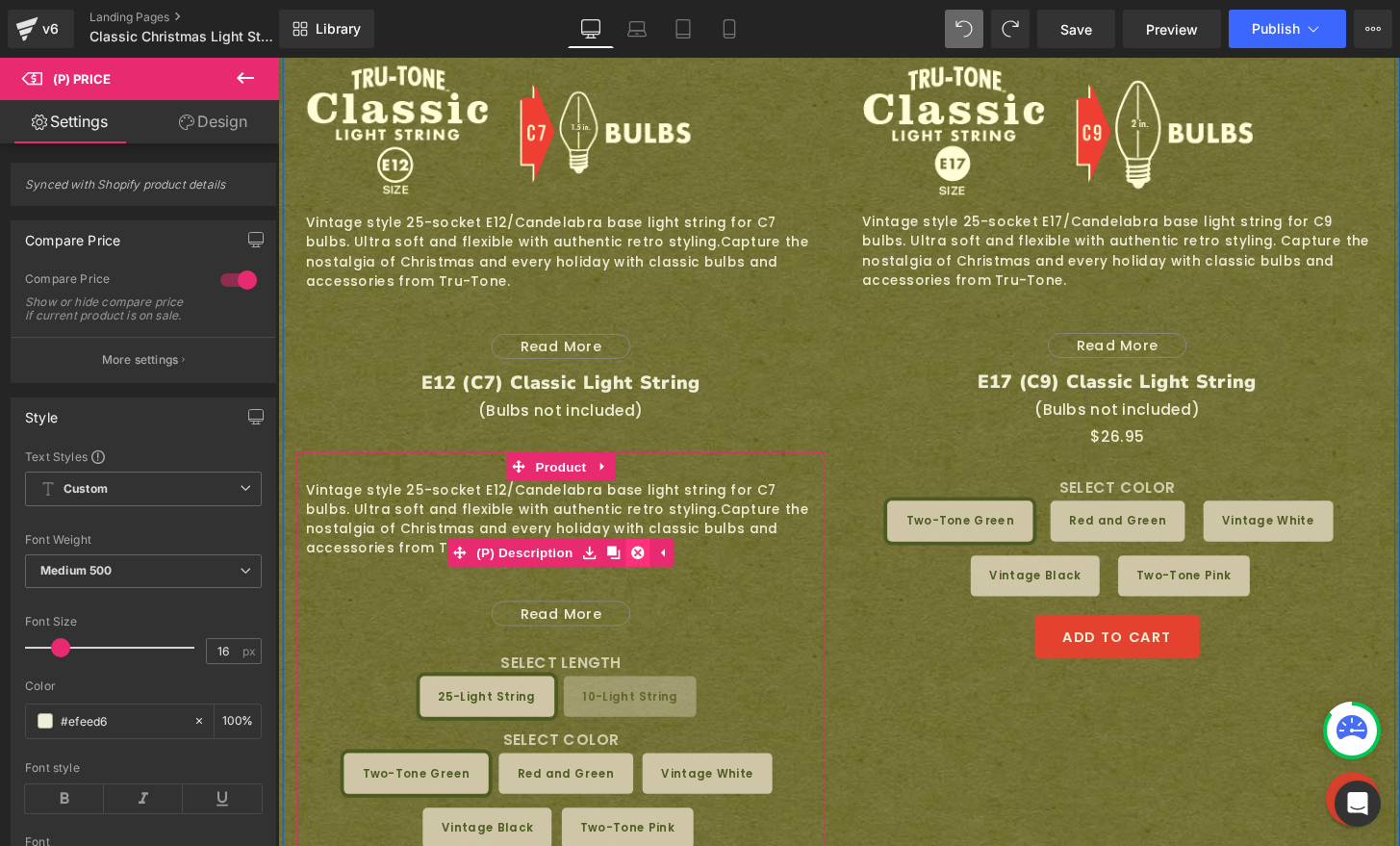 click 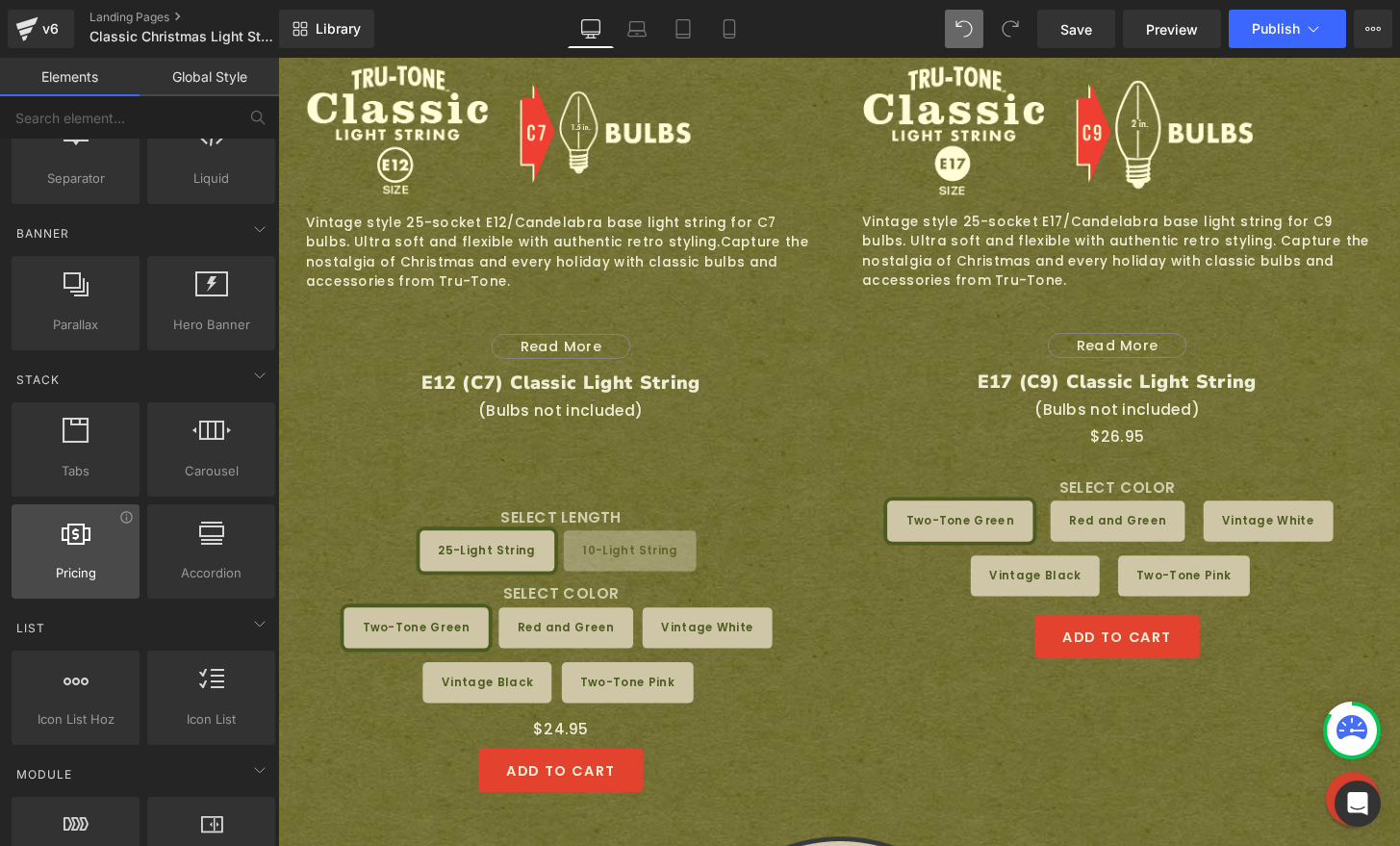 scroll, scrollTop: 453, scrollLeft: 0, axis: vertical 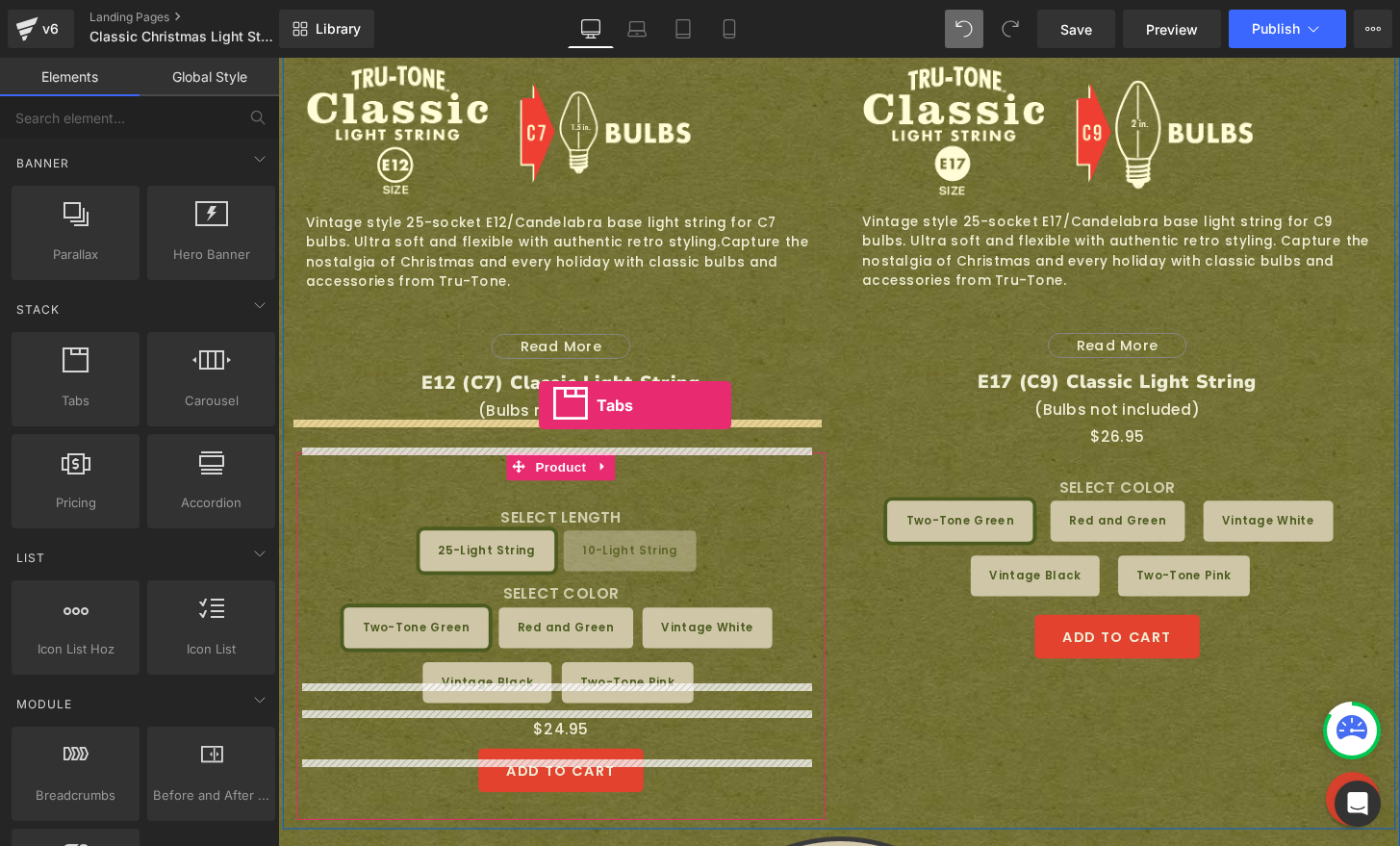 drag, startPoint x: 365, startPoint y: 466, endPoint x: 548, endPoint y: 419, distance: 188.9391 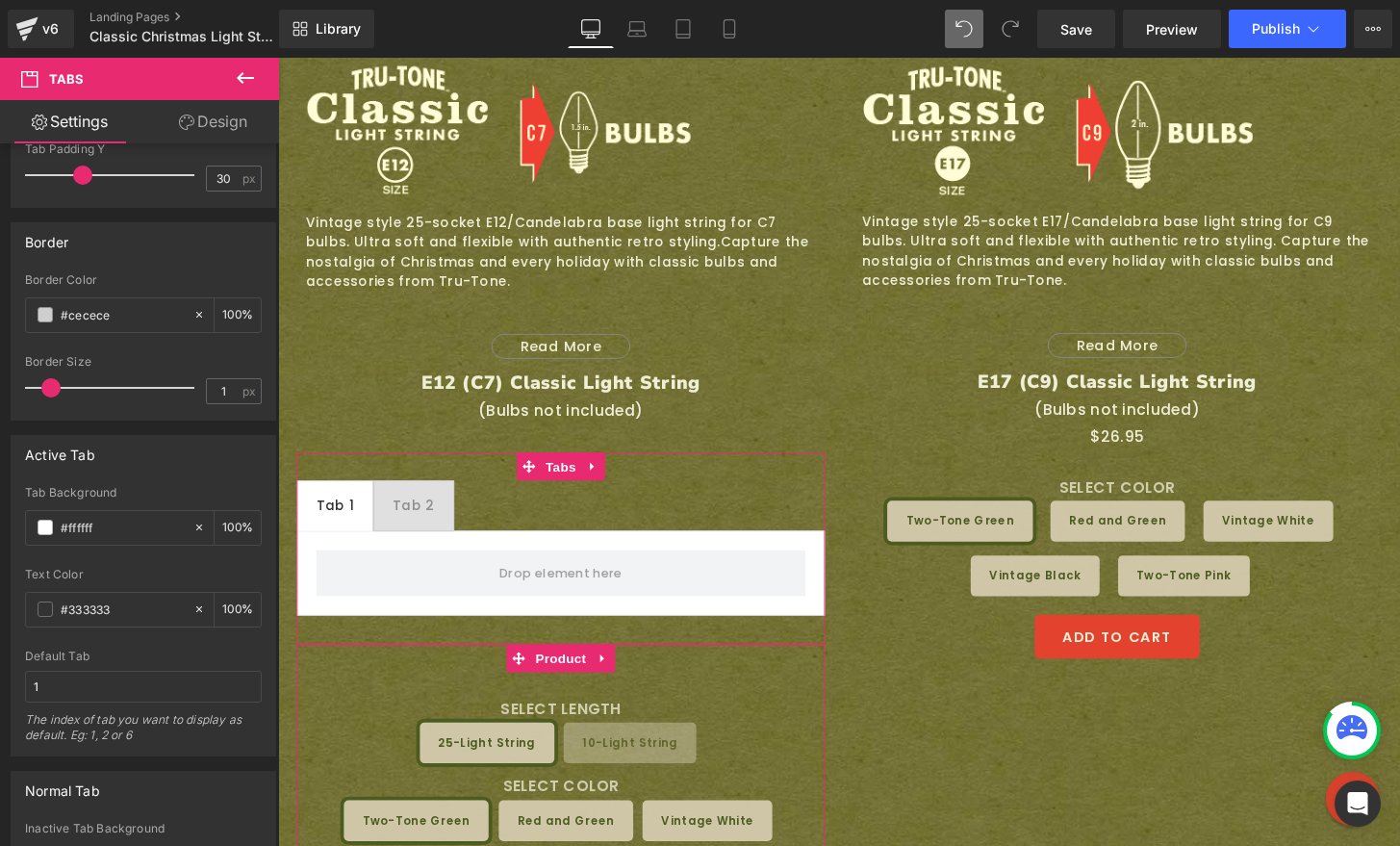 scroll, scrollTop: 308, scrollLeft: 0, axis: vertical 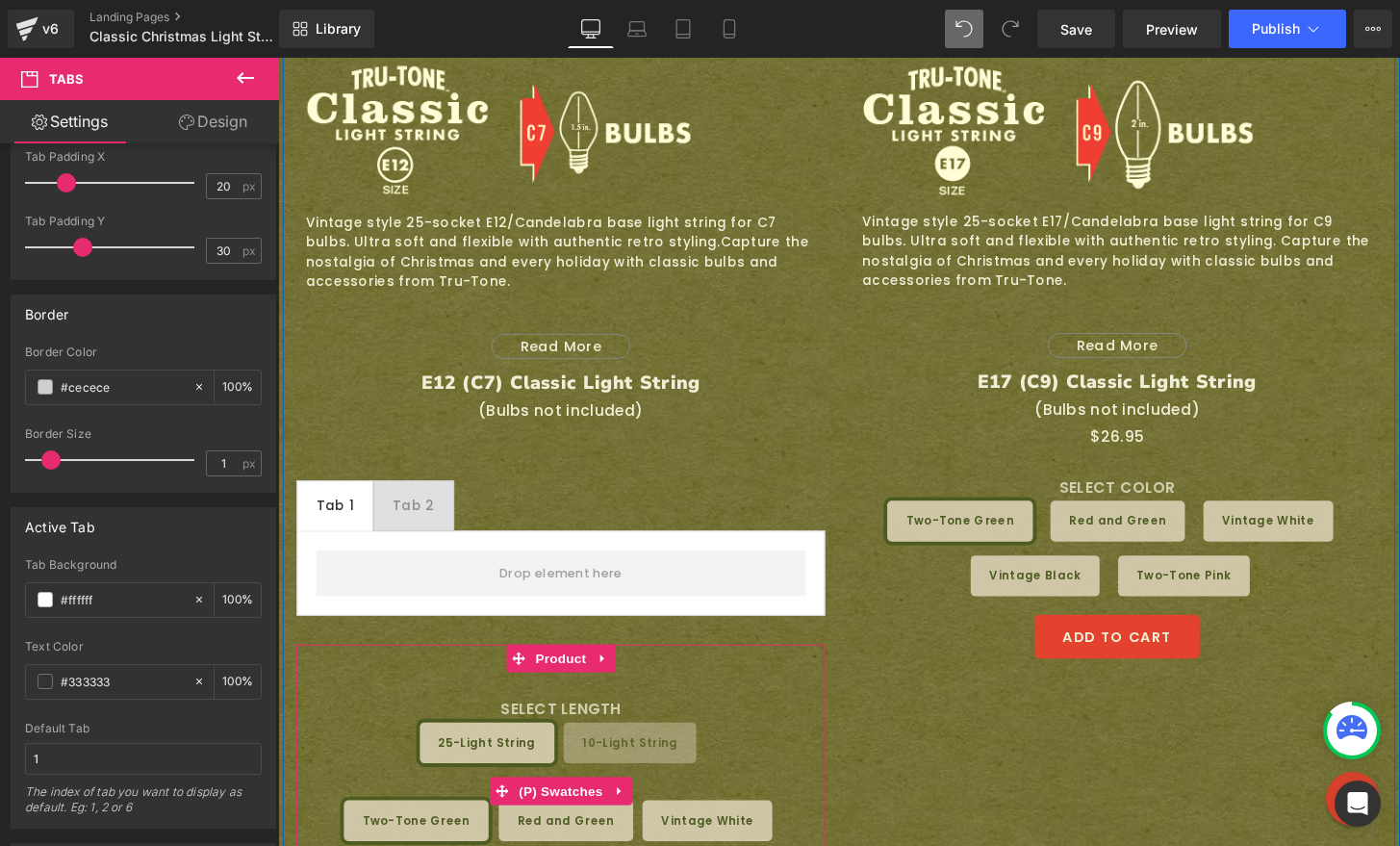 drag, startPoint x: 556, startPoint y: 782, endPoint x: 387, endPoint y: 686, distance: 194.3631 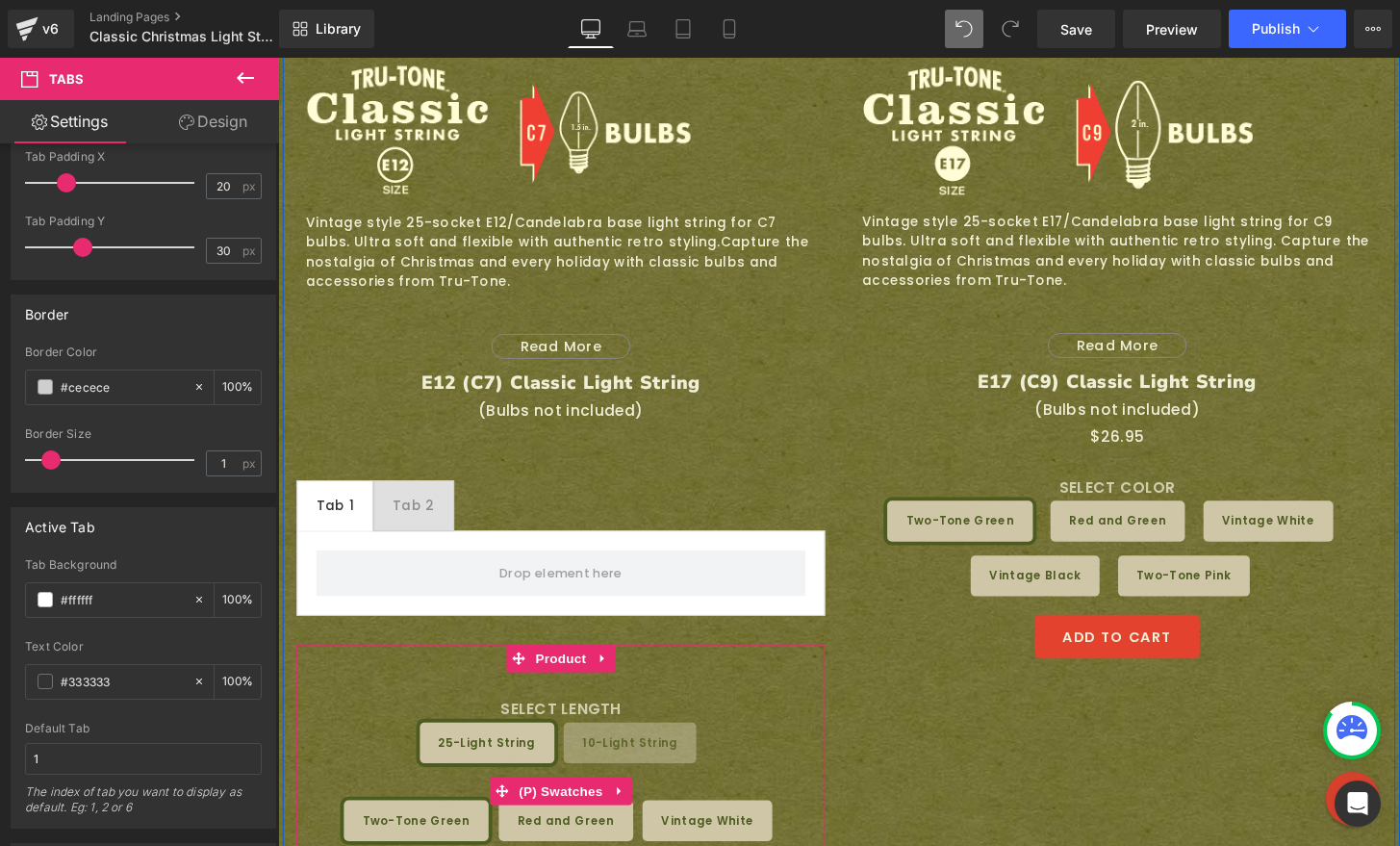 click on "(P) Swatches" at bounding box center (572, 819) 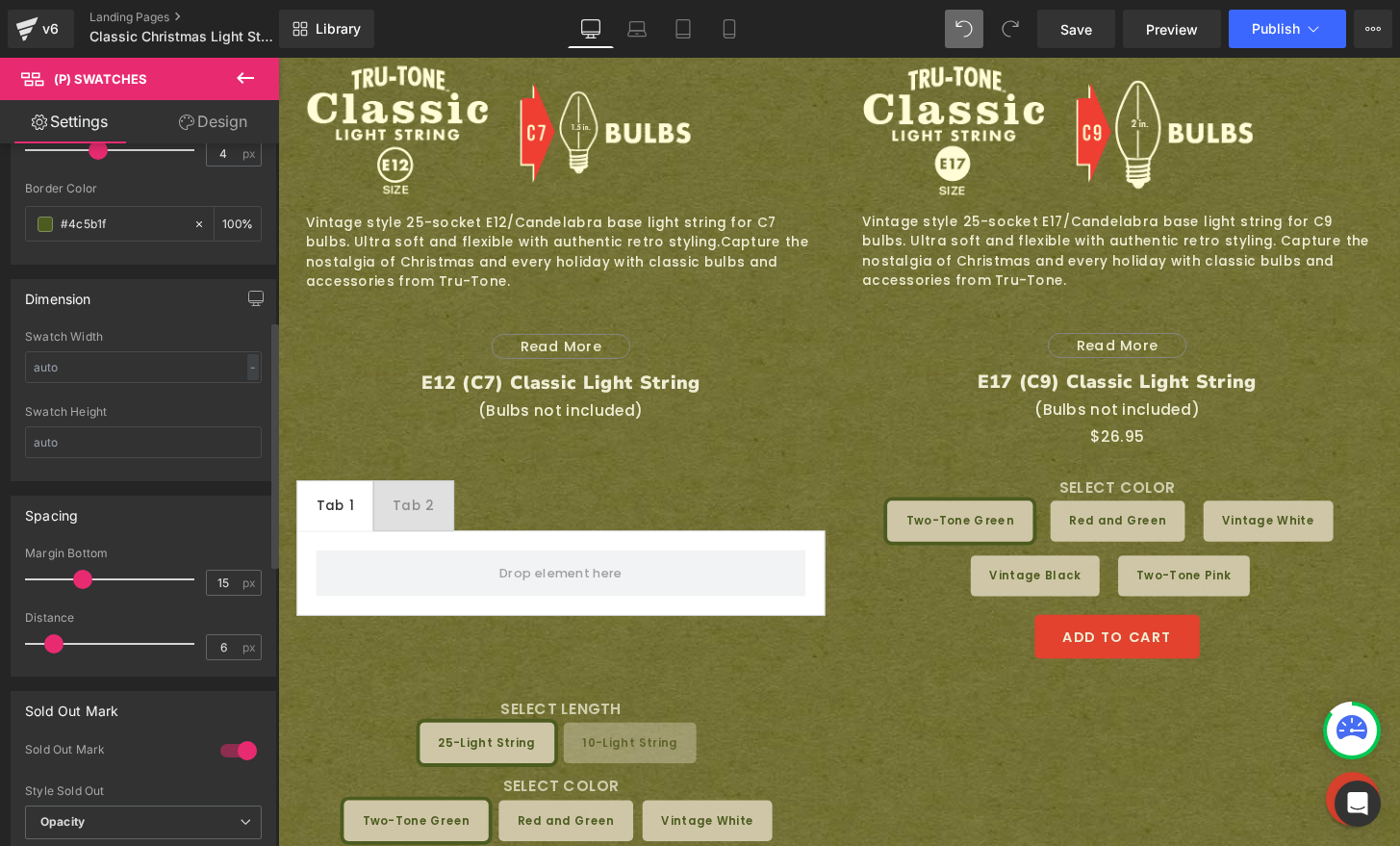 scroll, scrollTop: 505, scrollLeft: 0, axis: vertical 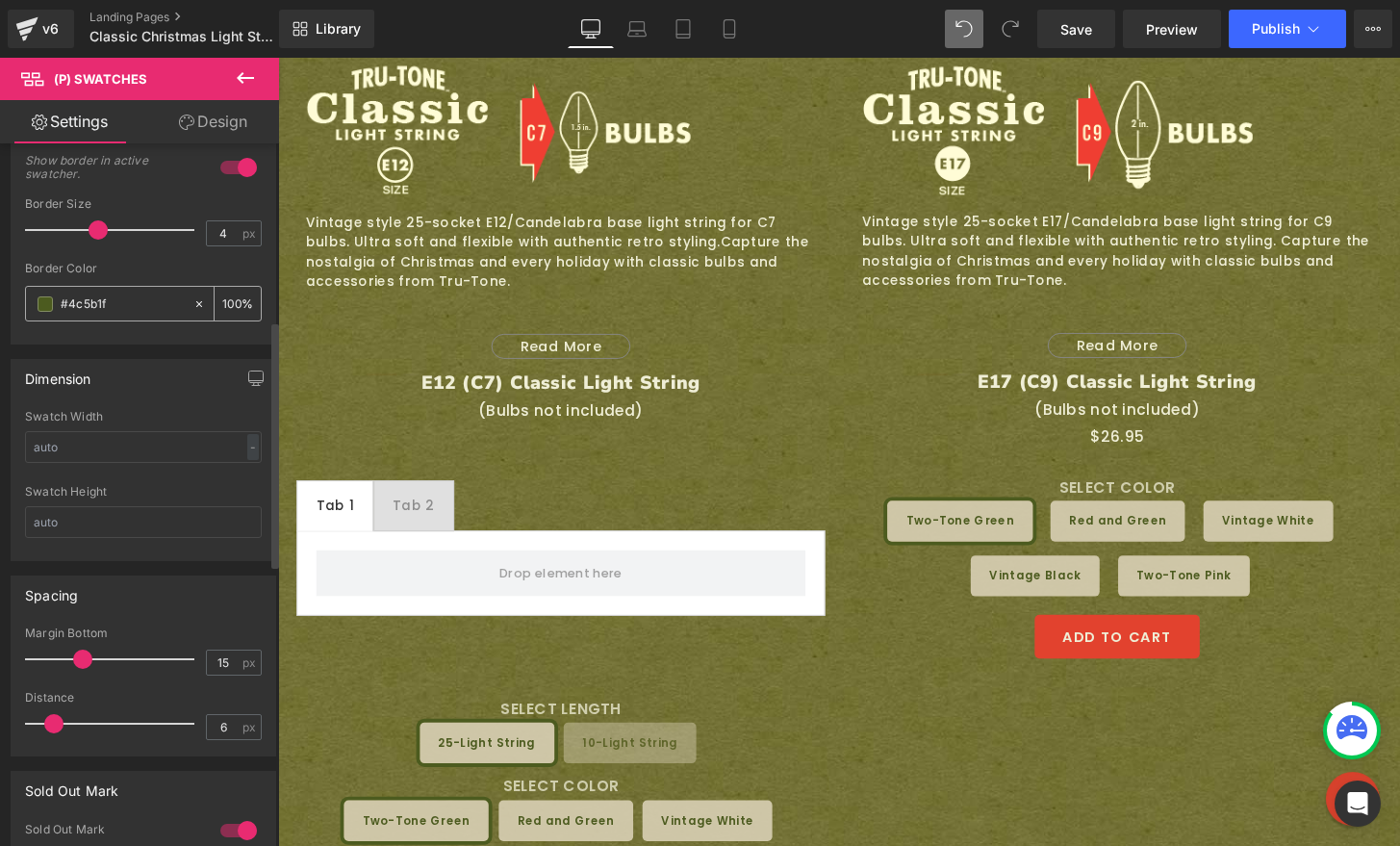 click on "#4c5b1f" at bounding box center [122, 304] 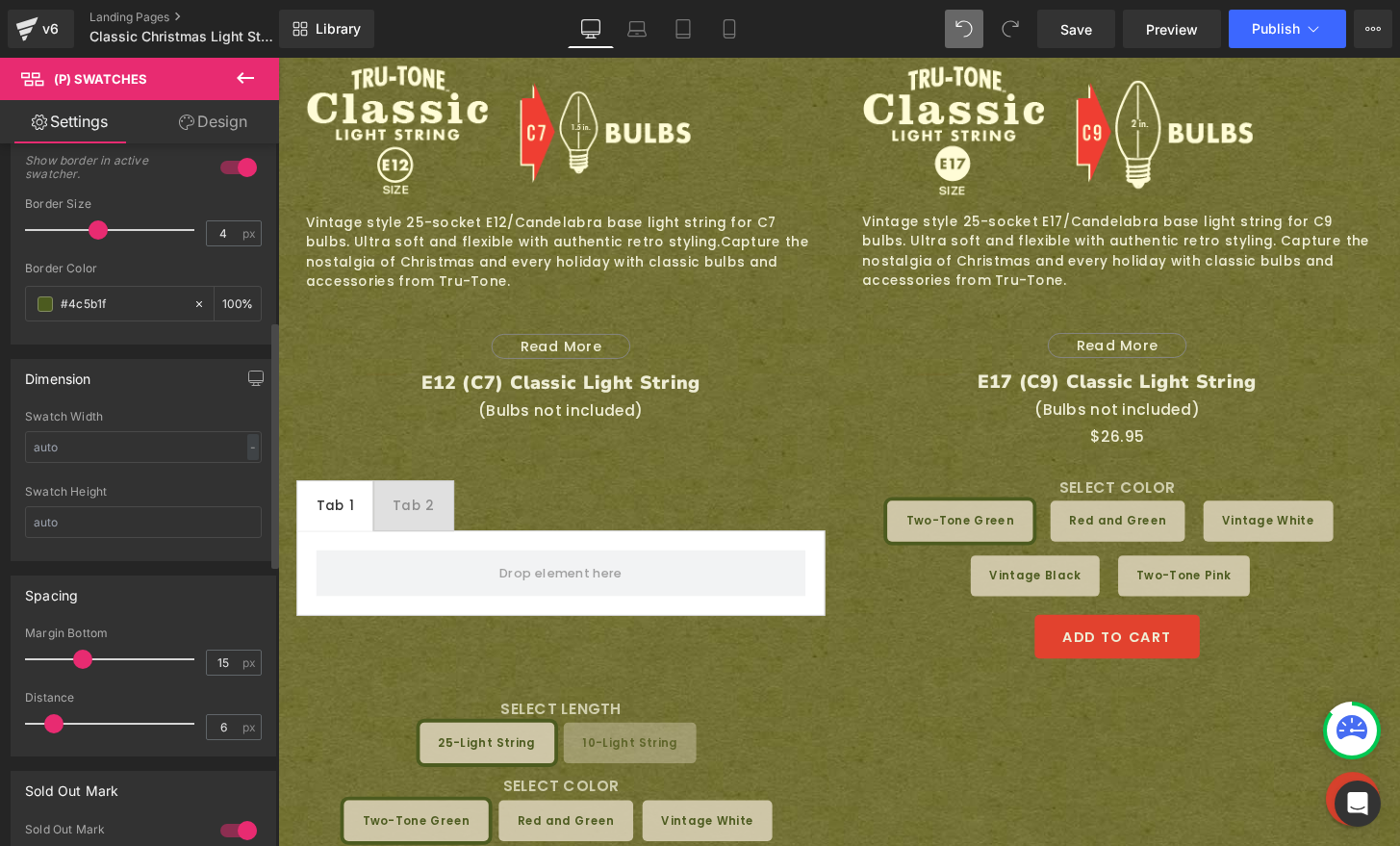 drag, startPoint x: 127, startPoint y: 305, endPoint x: 3, endPoint y: 294, distance: 124.48695 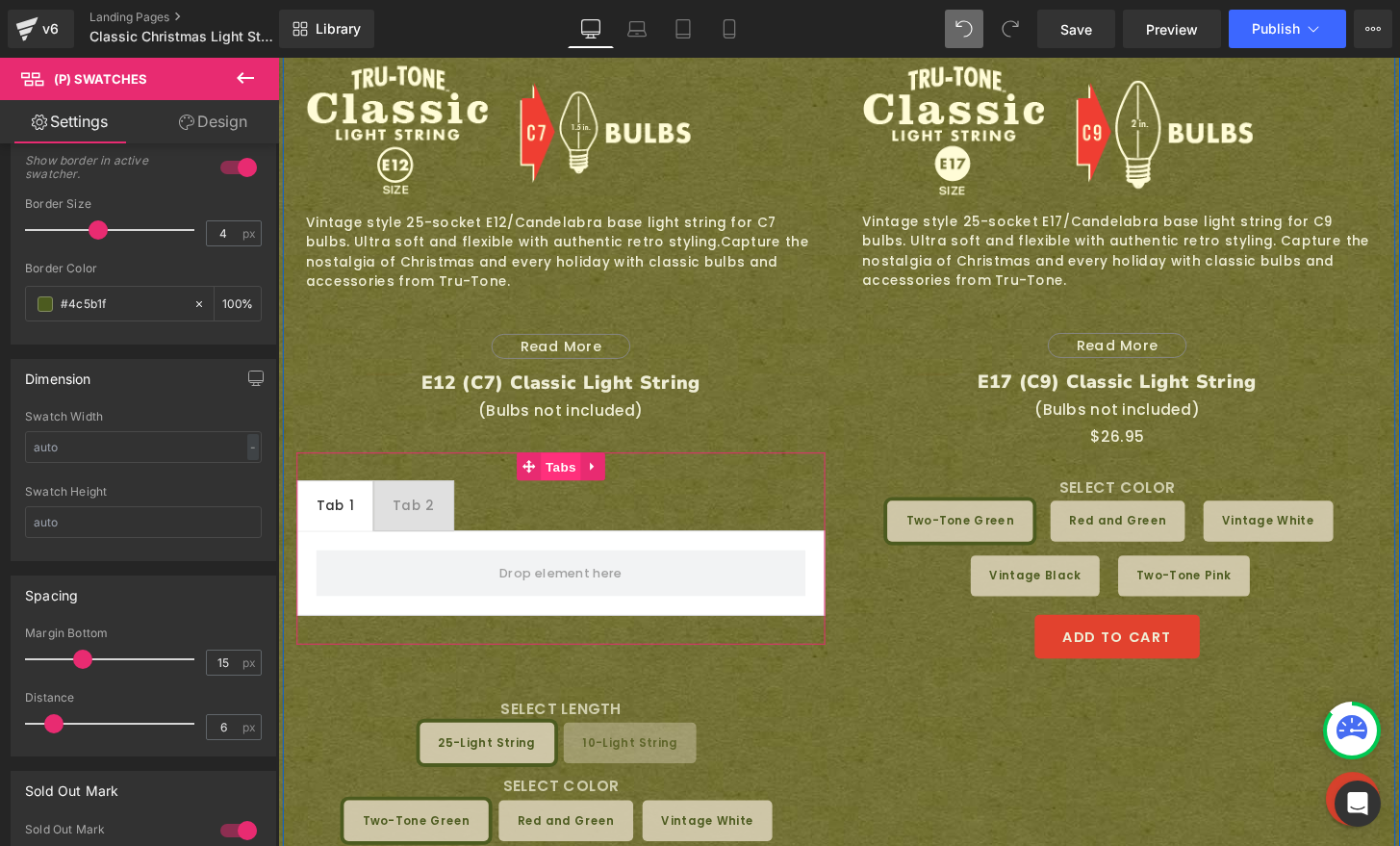 click on "Tabs" at bounding box center (572, 482) 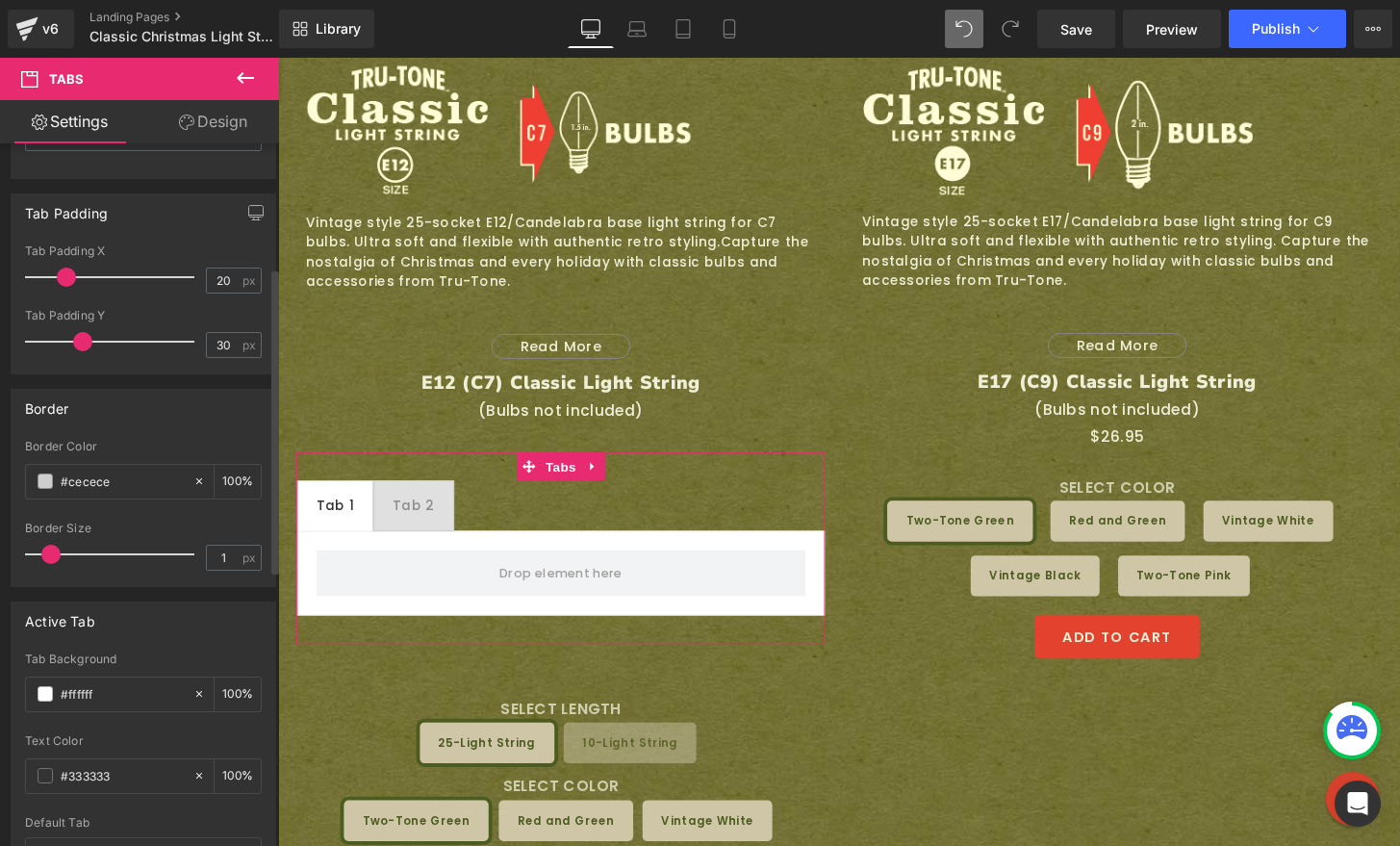 scroll, scrollTop: 288, scrollLeft: 0, axis: vertical 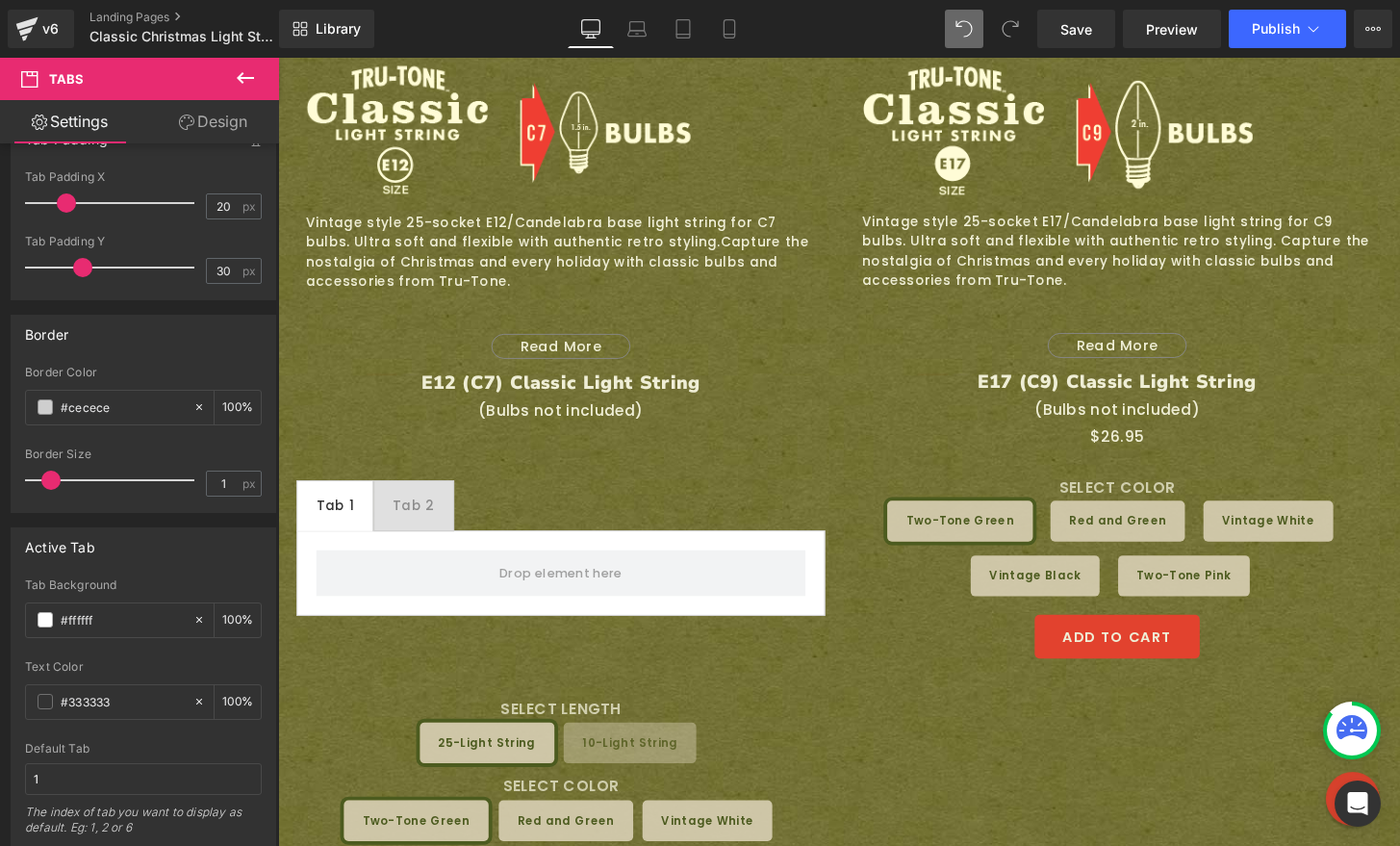 drag, startPoint x: 140, startPoint y: 403, endPoint x: -10, endPoint y: 380, distance: 151.75309 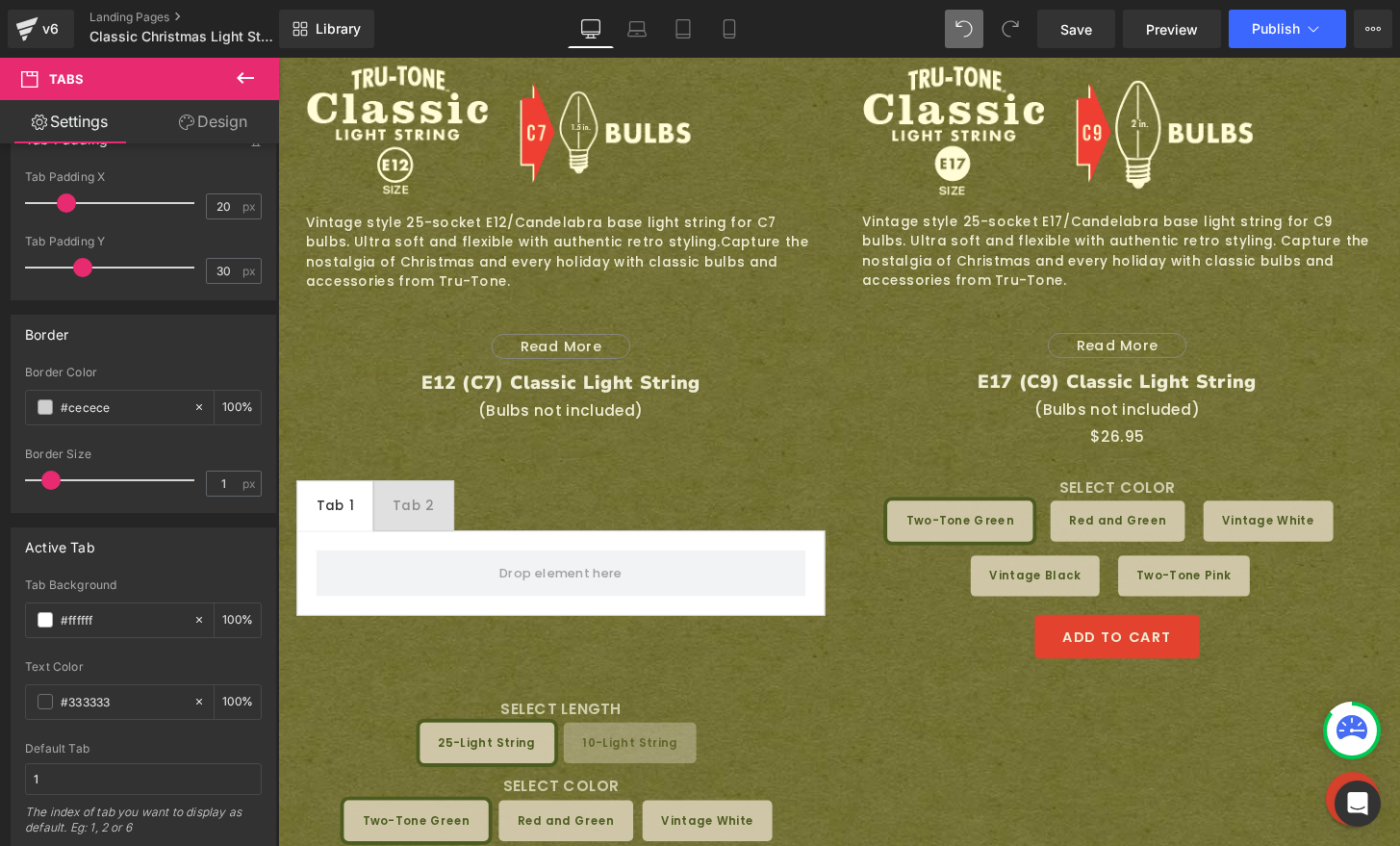 click on "Tabs  You are previewing how the   will restyle your page. You can not edit Elements in Preset Preview Mode.  v6 Landing Pages Classic Christmas Light Strings - E12 and E17 | Tru-Tone™ vintage-style LED light bulbs Library Desktop Desktop Laptop Tablet Mobile Save Preview Publish Scheduled View Live Page View with current Template Save Template to Library Schedule Publish  Optimize  Publish Settings Shortcuts  Your page can’t be published   You've reached the maximum number of published pages on your plan  (0/0).  You need to upgrade your plan or unpublish all your pages to get 1 publish slot.   Unpublish pages   Upgrade plan  Elements Global Style Base Row  rows, columns, layouts, div Heading  headings, titles, h1,h2,h3,h4,h5,h6 Text Block  texts, paragraphs, contents, blocks Image  images, photos, alts, uploads Icon  icons, symbols Button  button, call to action, cta Separator  separators, dividers, horizontal lines Liquid  Banner Parallax  Hero Banner  Stack Tabs  Carousel  Pricing" at bounding box center [700, 423] 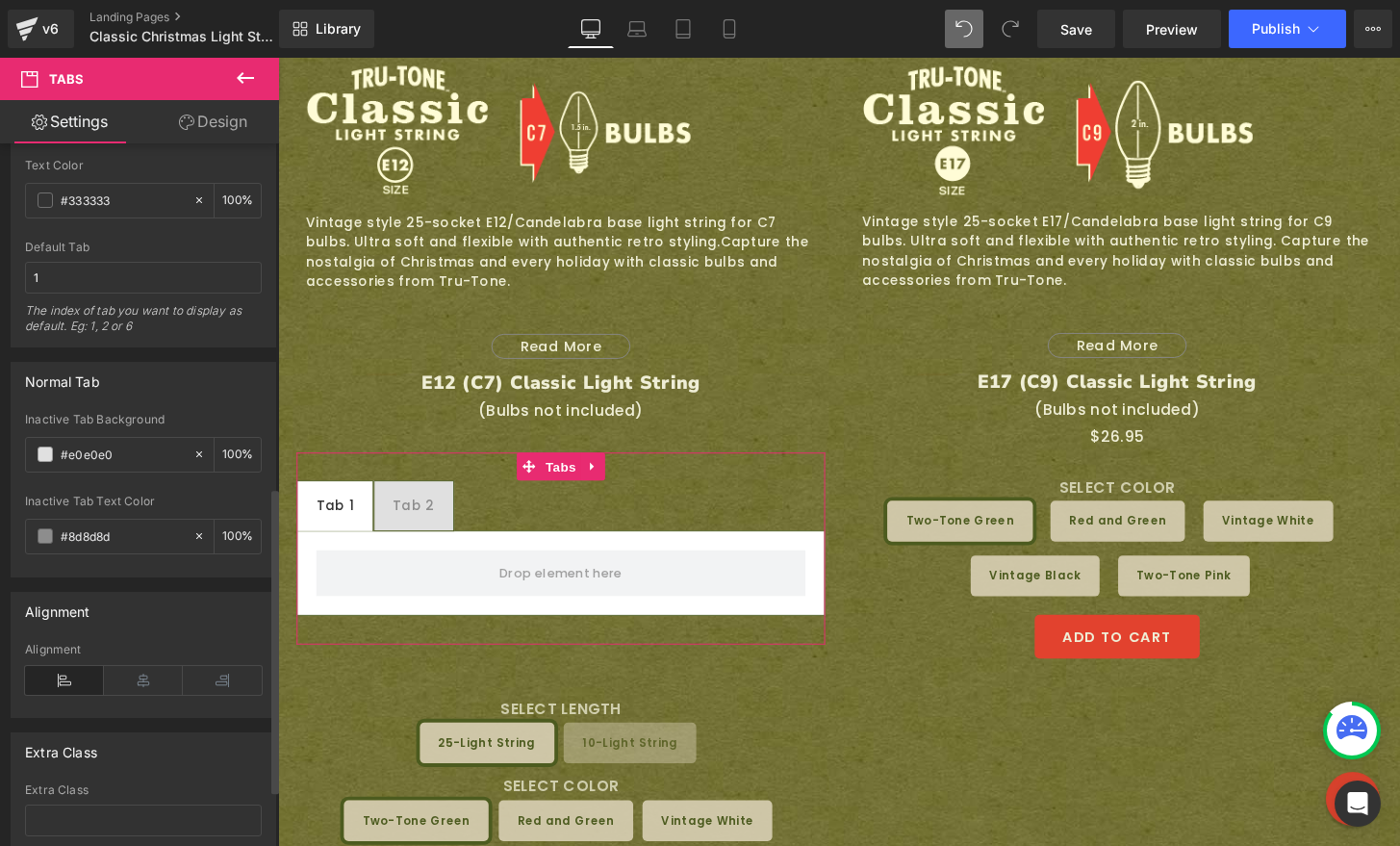 scroll, scrollTop: 659, scrollLeft: 0, axis: vertical 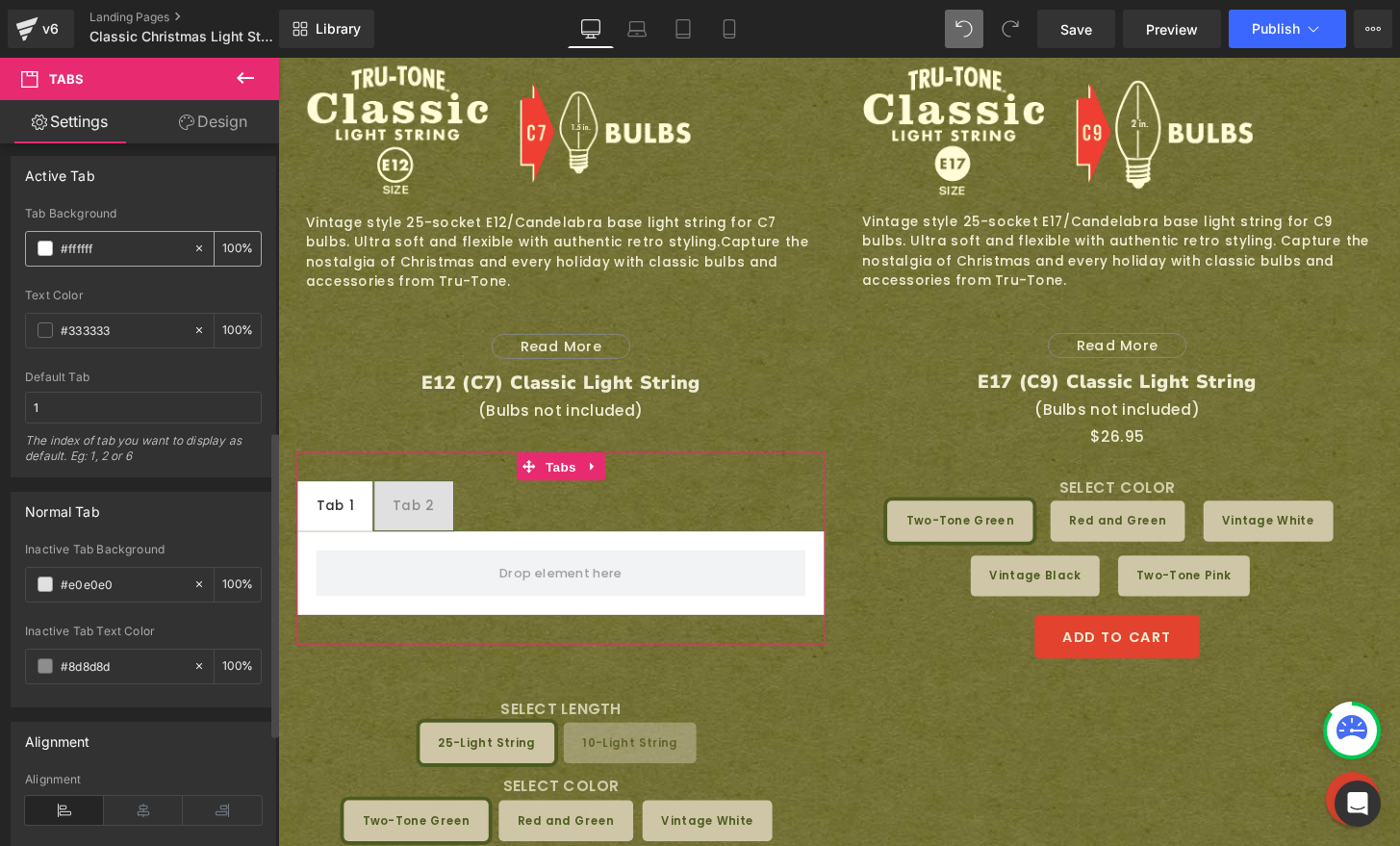 type on "#4c5b1f" 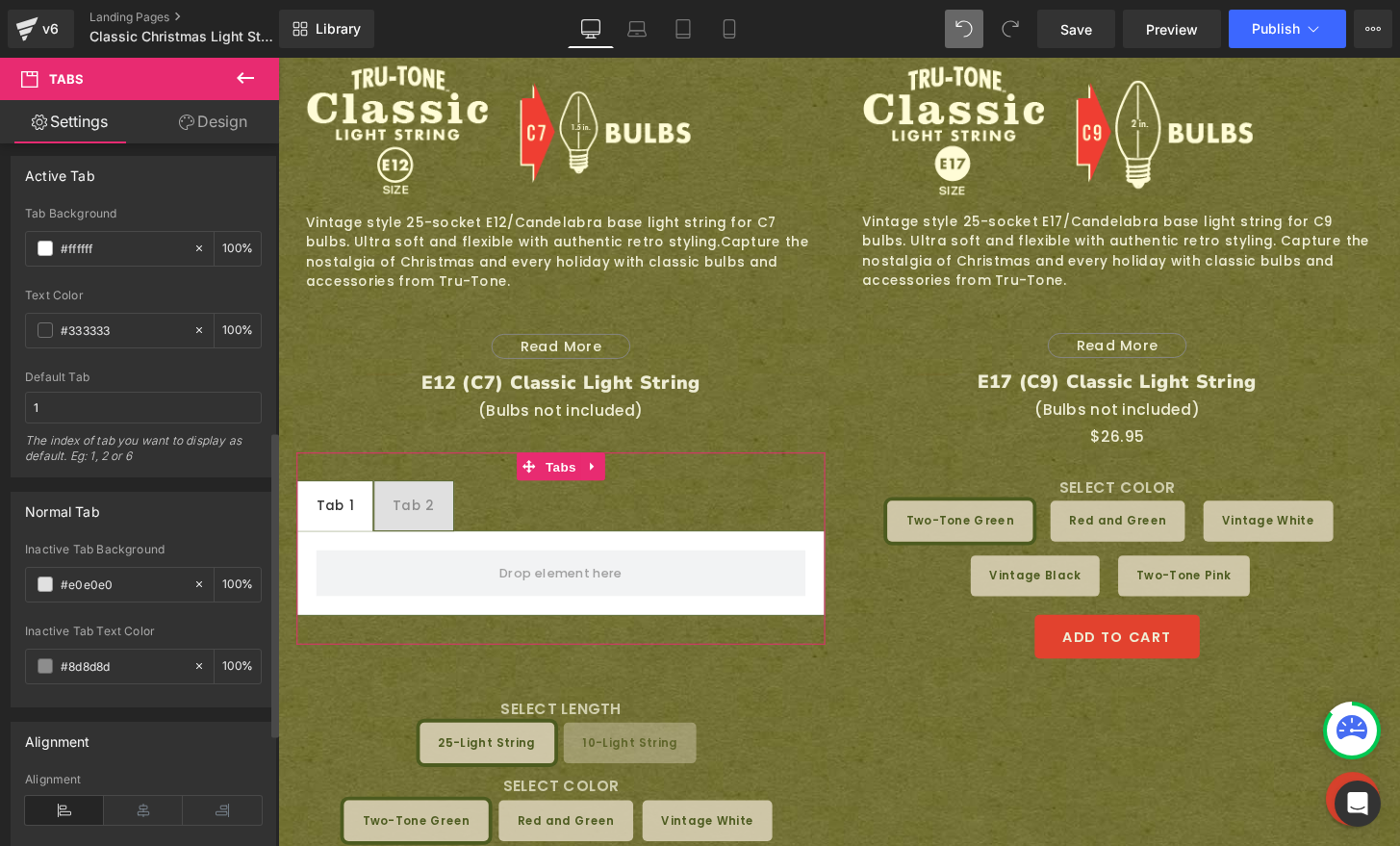 drag, startPoint x: 115, startPoint y: 244, endPoint x: 15, endPoint y: 236, distance: 100.31949 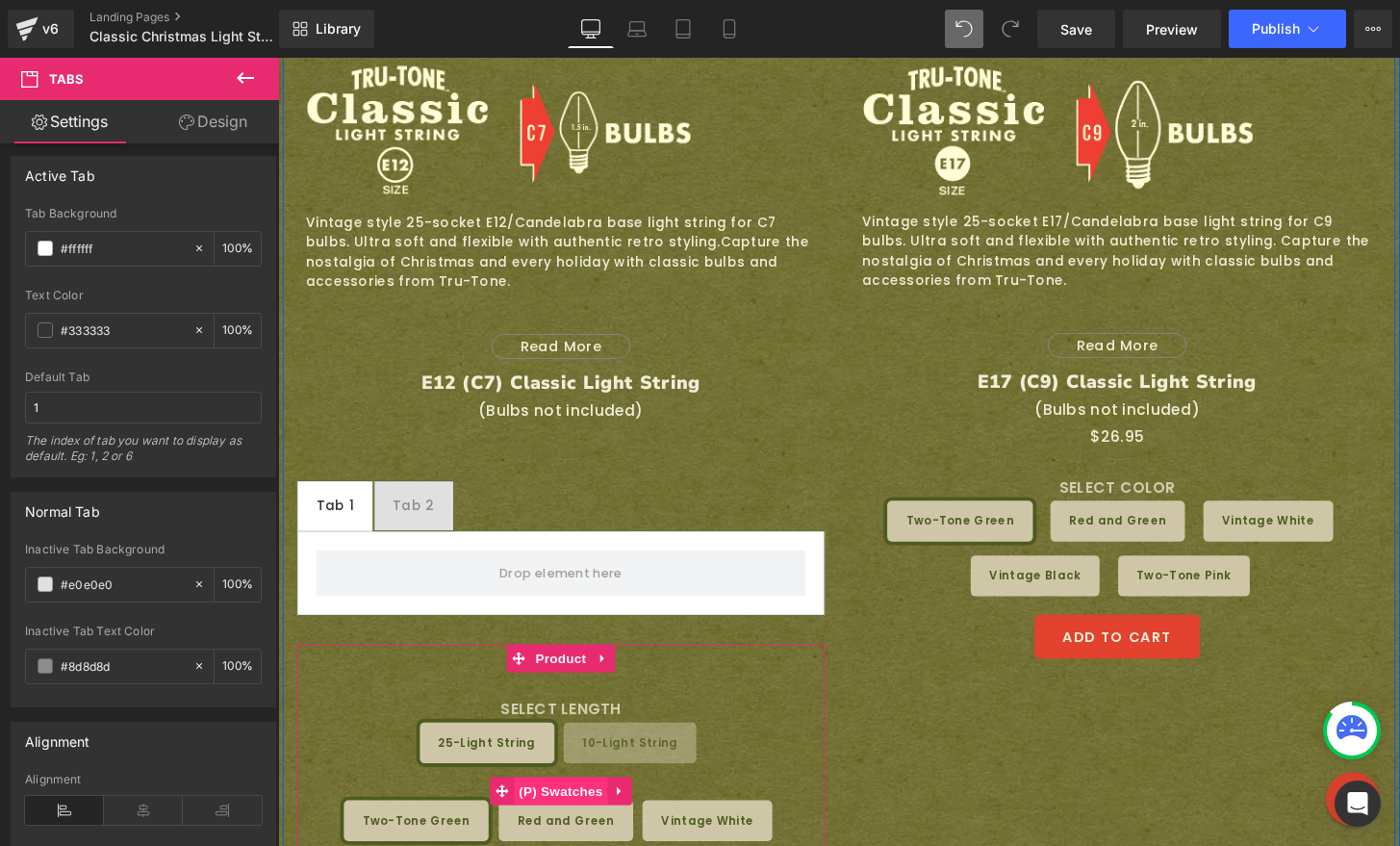 click on "(P) Swatches" at bounding box center [572, 819] 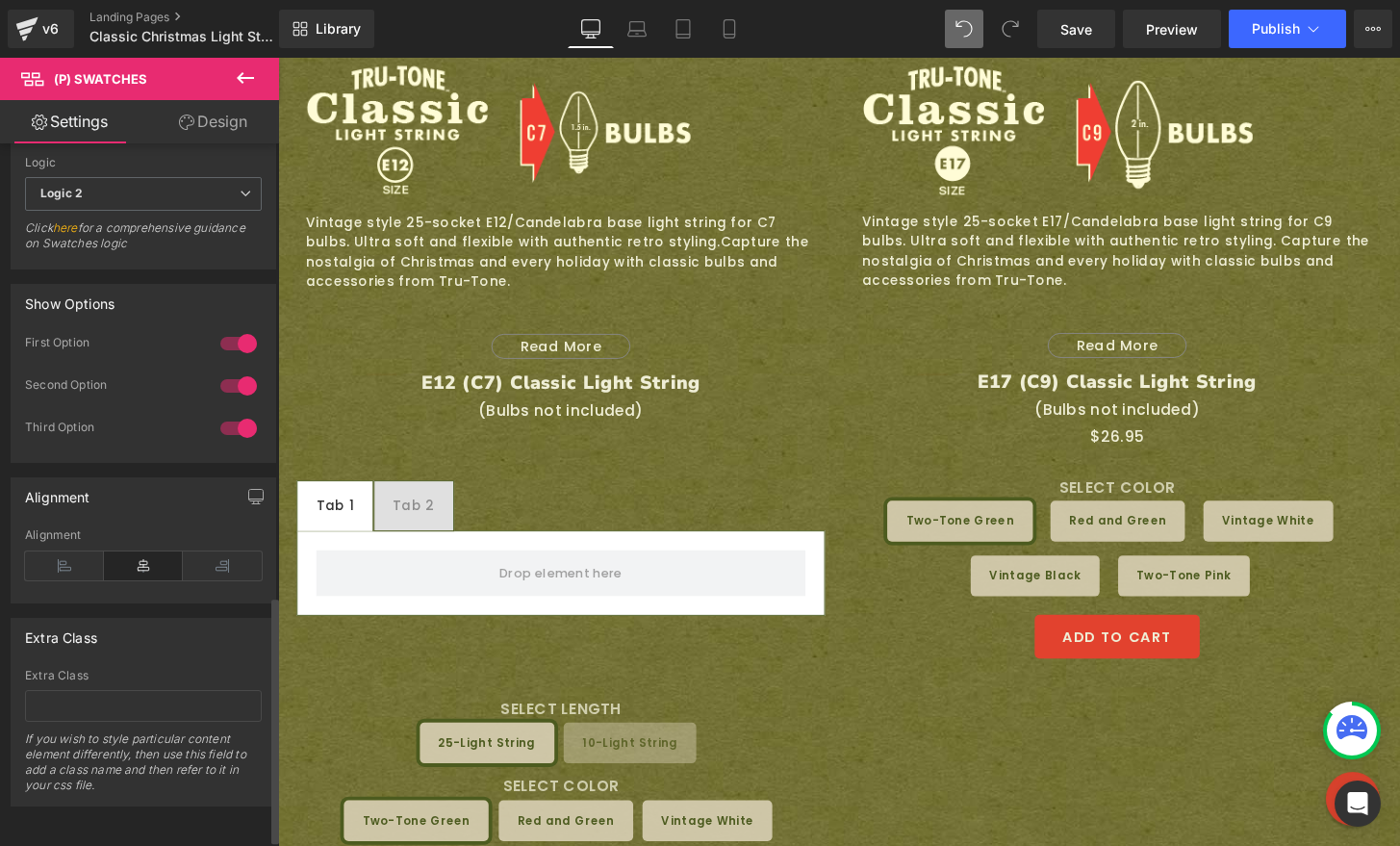 scroll, scrollTop: 1310, scrollLeft: 0, axis: vertical 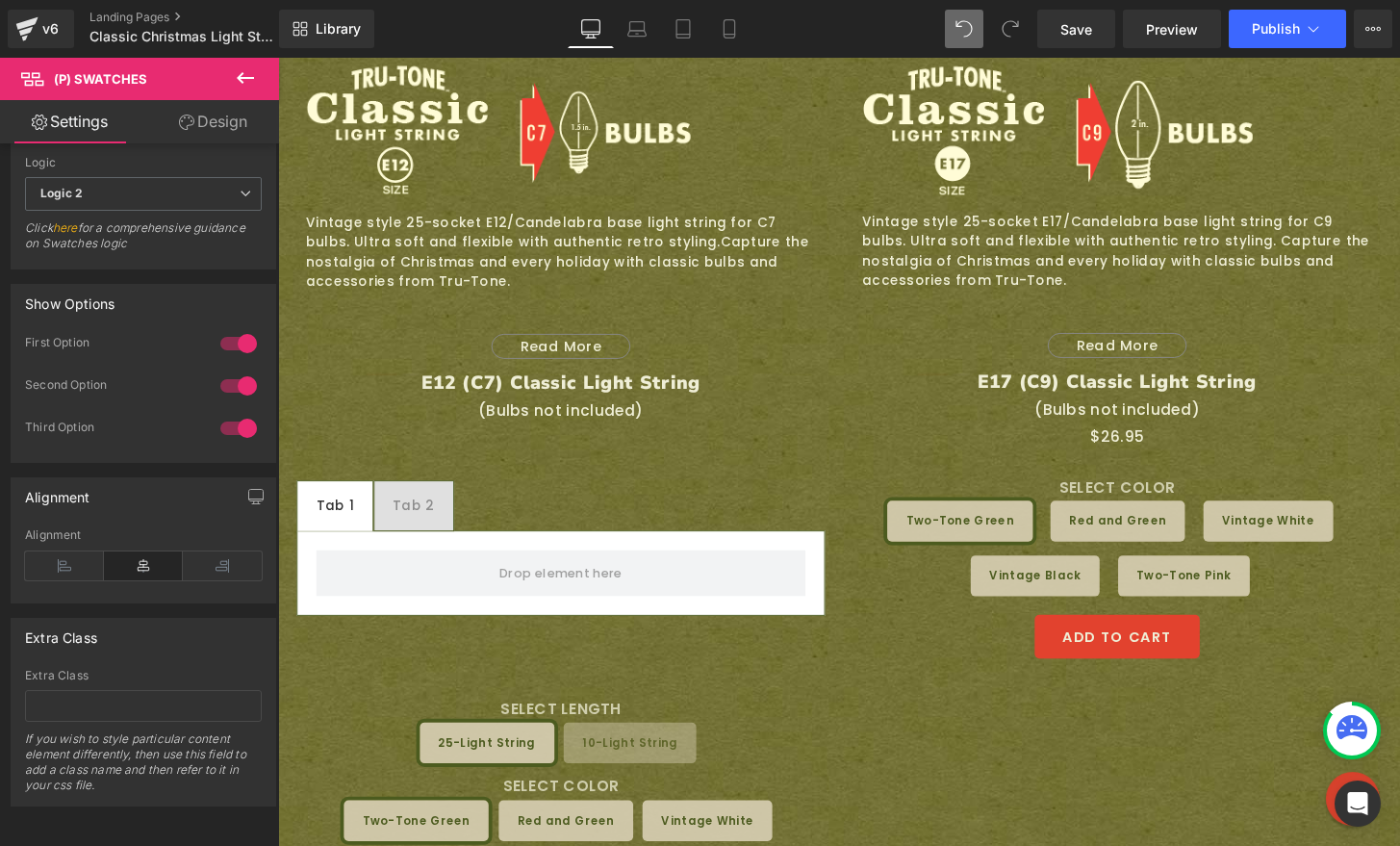 click on "Design" at bounding box center (213, 121) 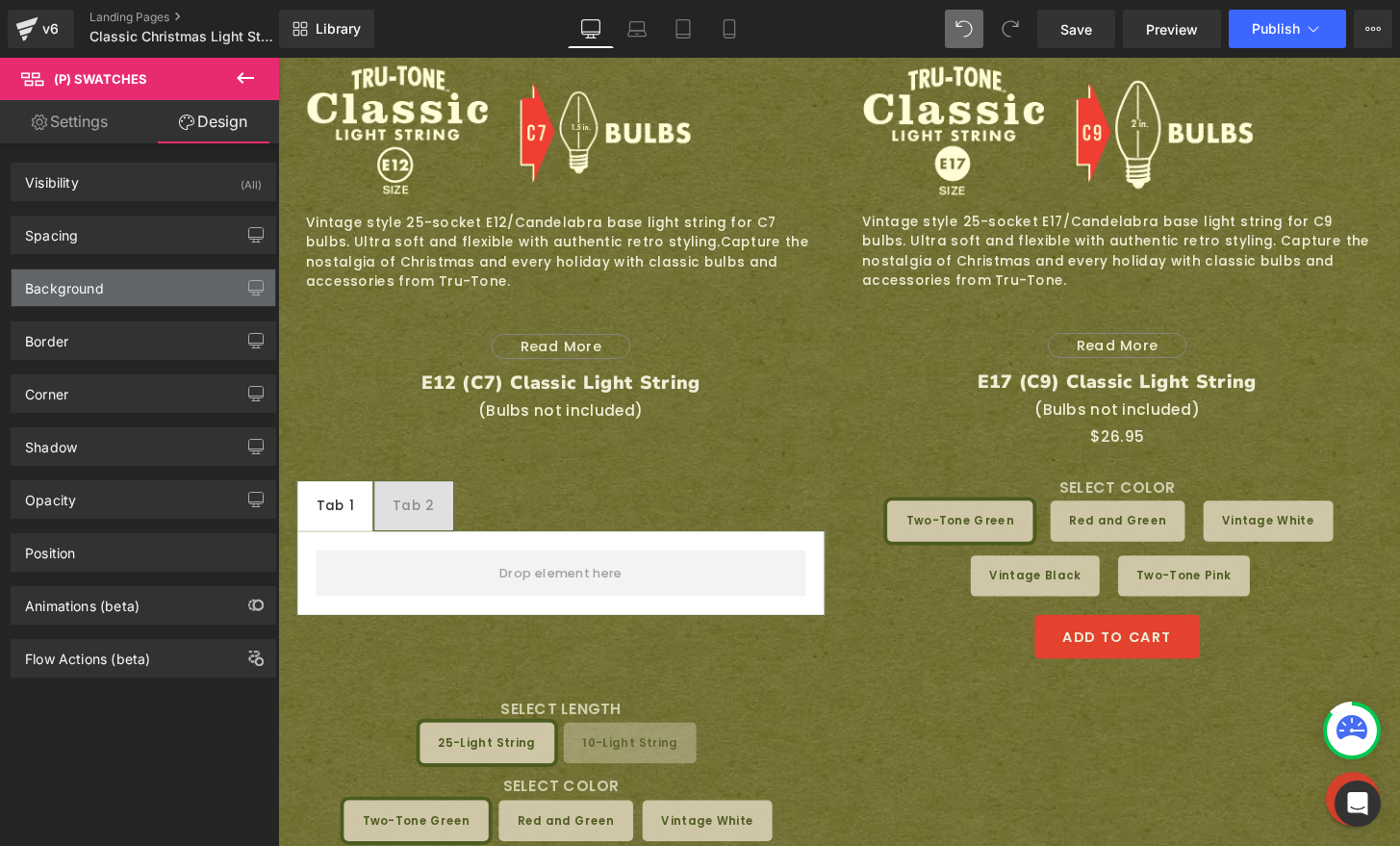 click on "Background" at bounding box center [143, 288] 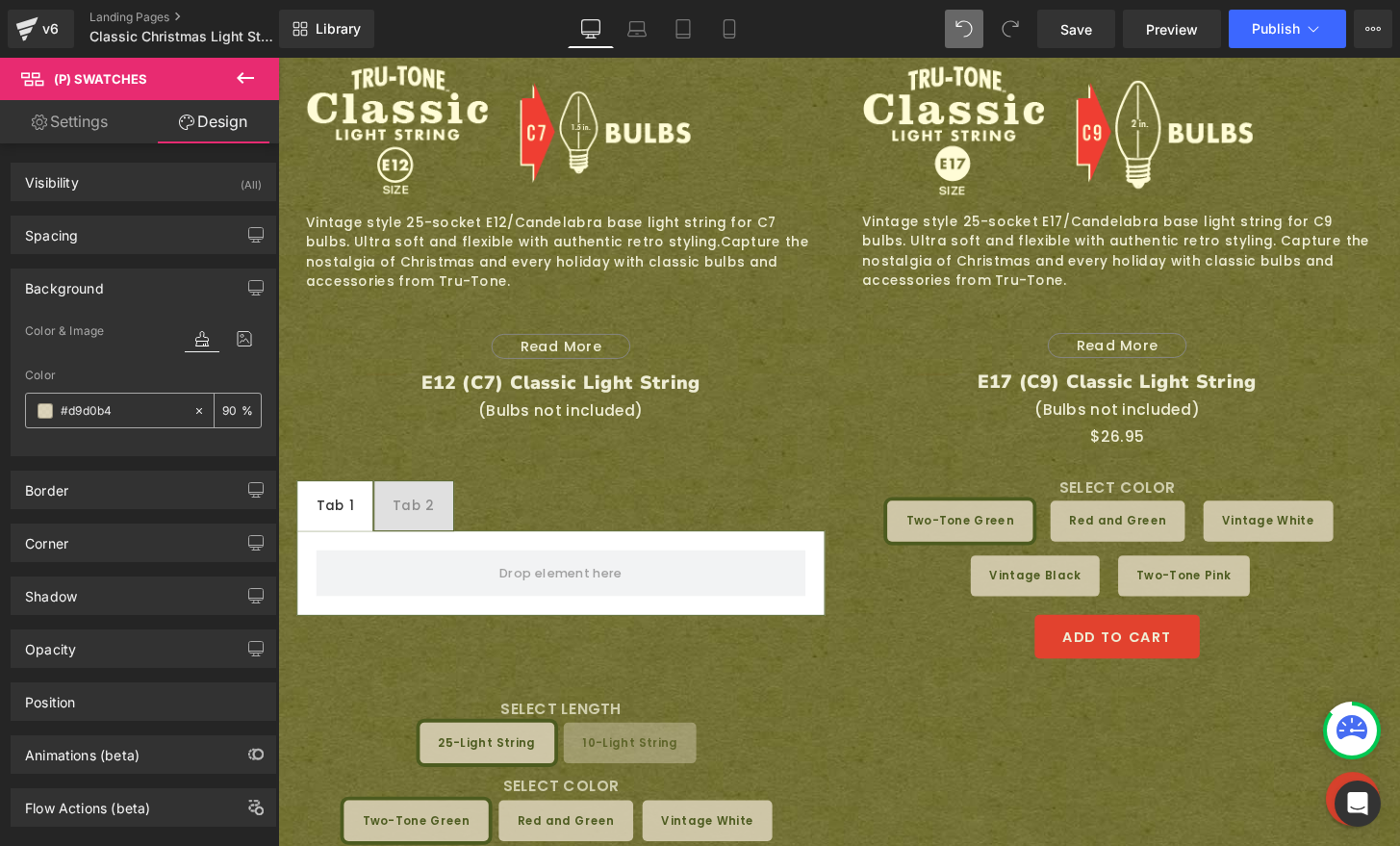 click on "#d9d0b4" at bounding box center [109, 410] 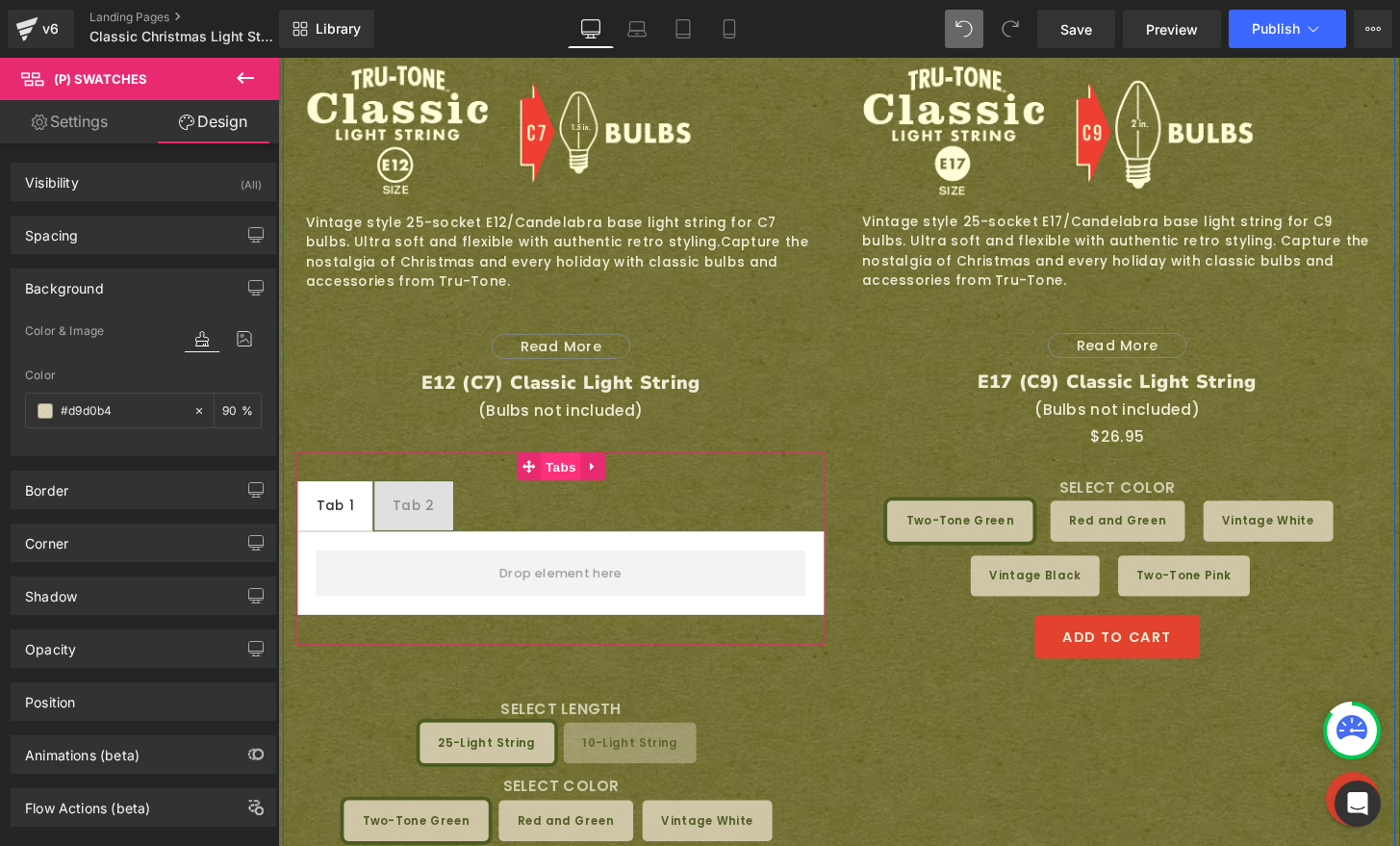 click on "Tabs" at bounding box center (572, 482) 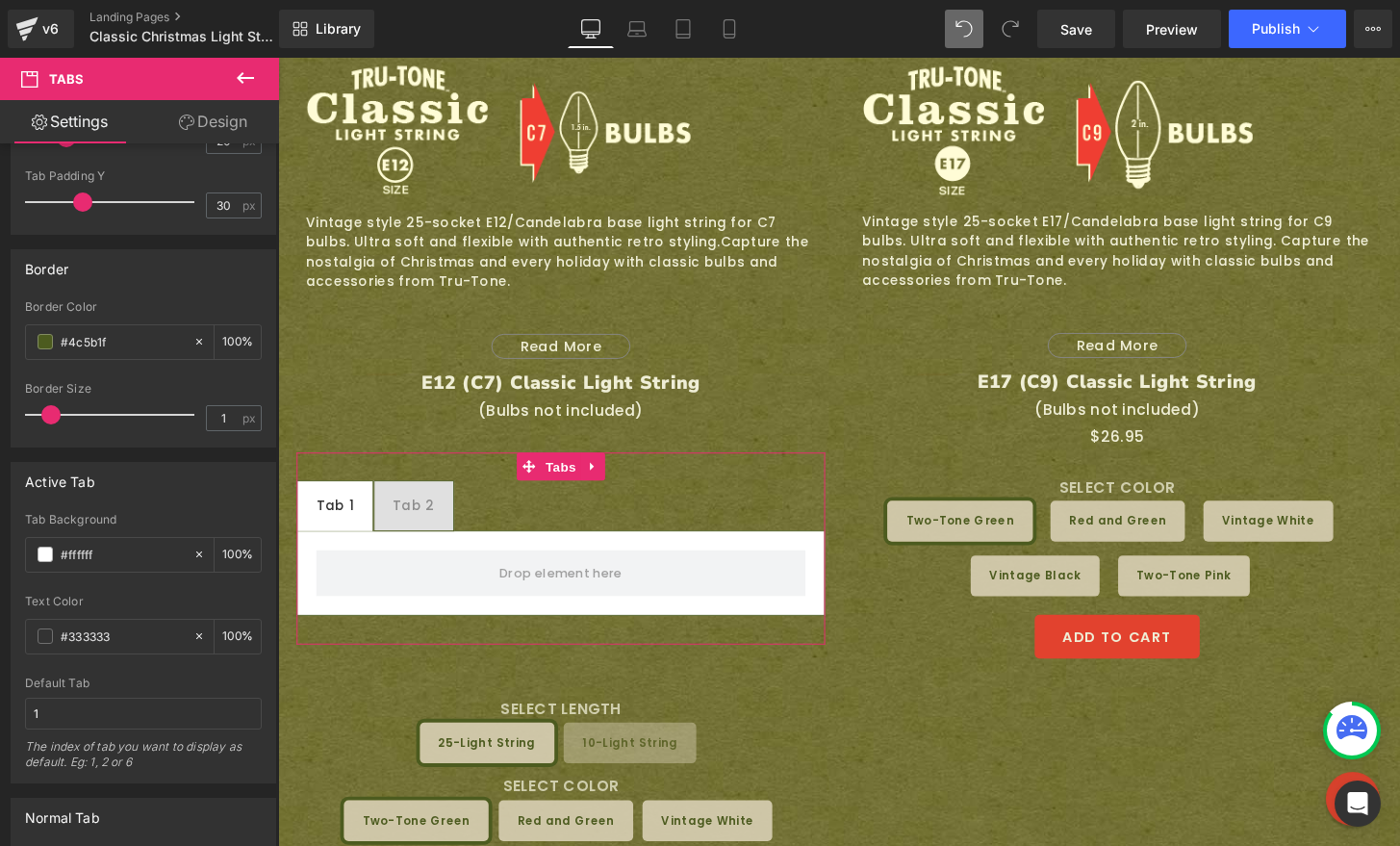 scroll, scrollTop: 371, scrollLeft: 0, axis: vertical 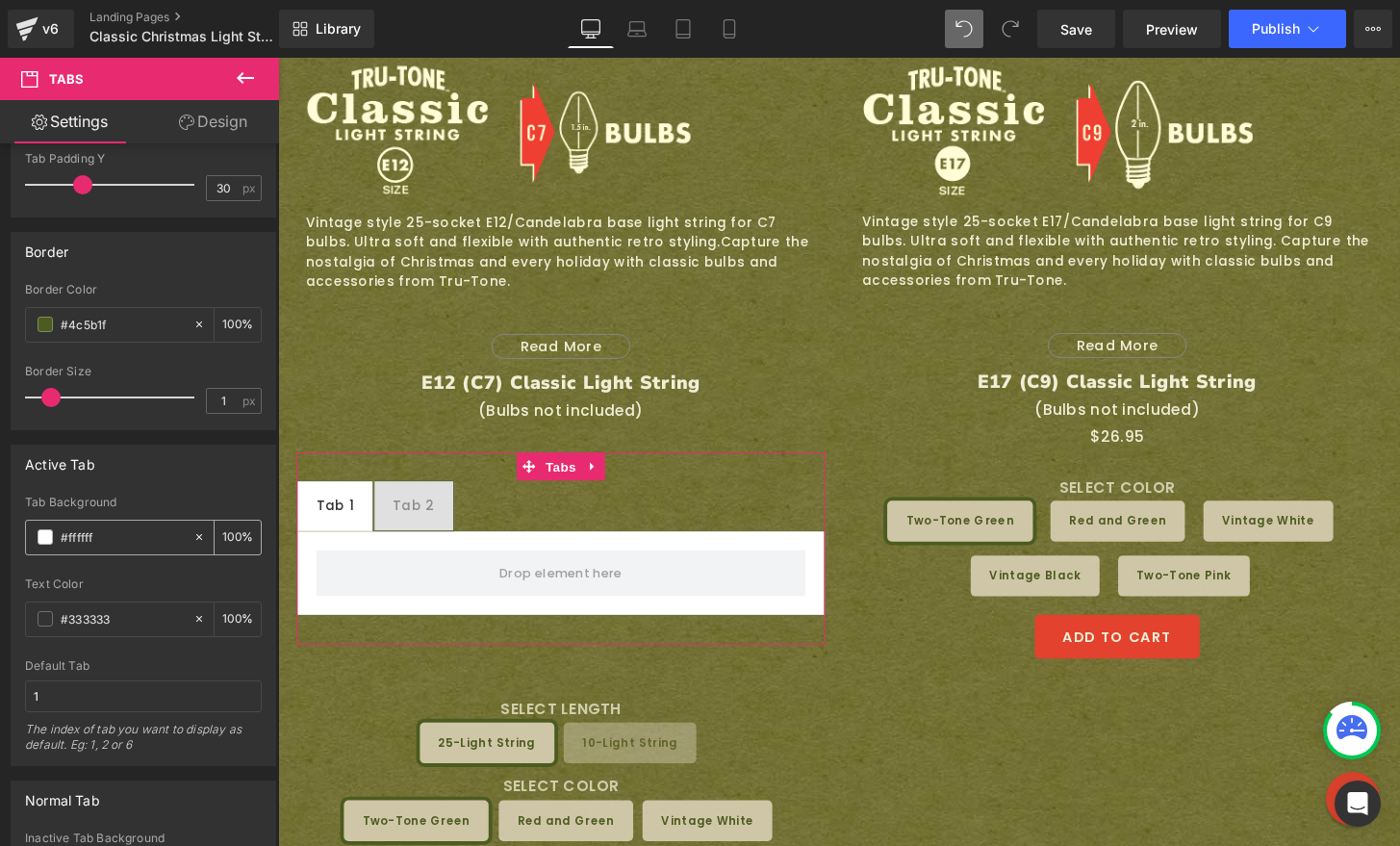 click on "#ffffff" at bounding box center (122, 537) 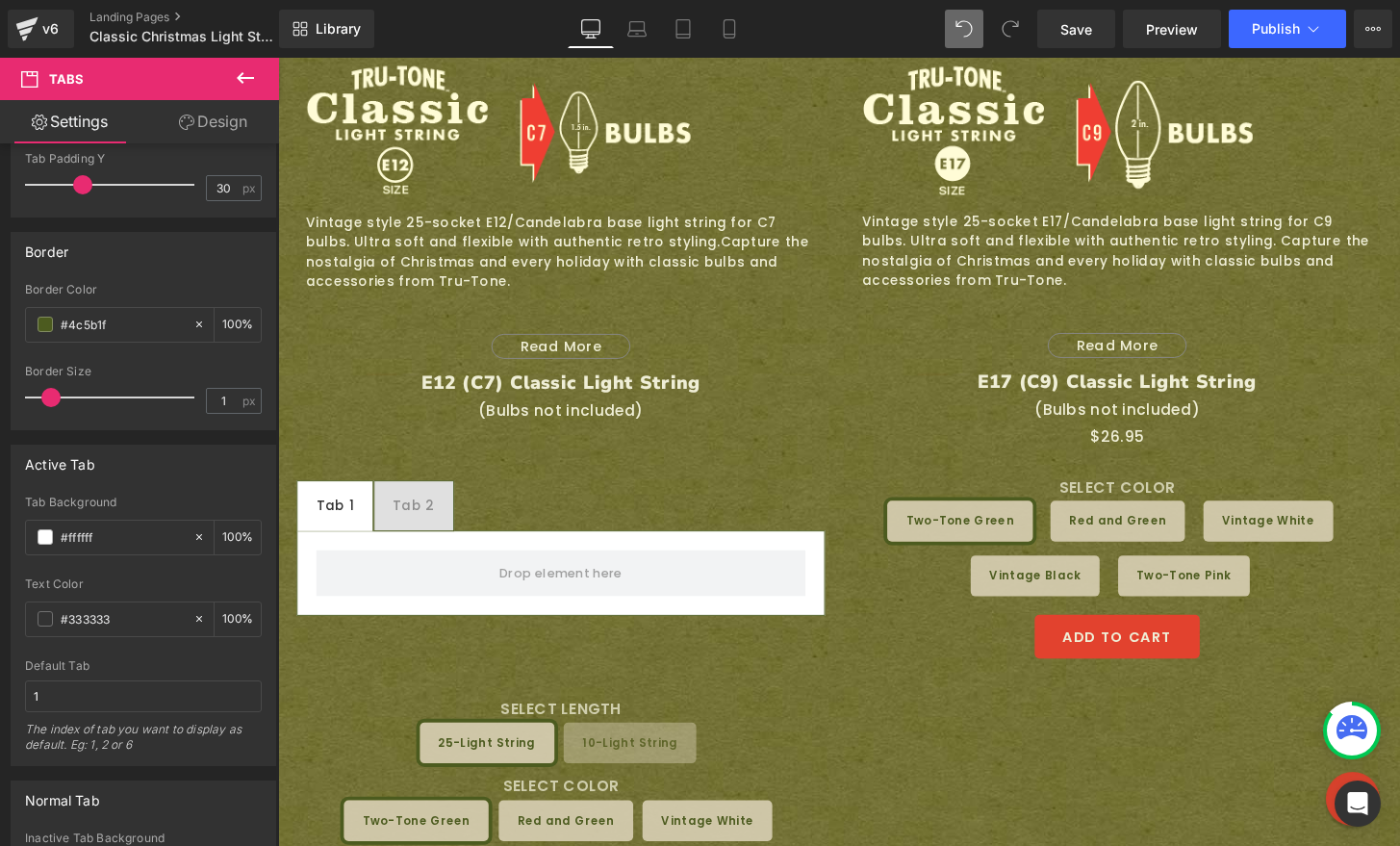 drag, startPoint x: 132, startPoint y: 540, endPoint x: -49, endPoint y: 515, distance: 182.71836 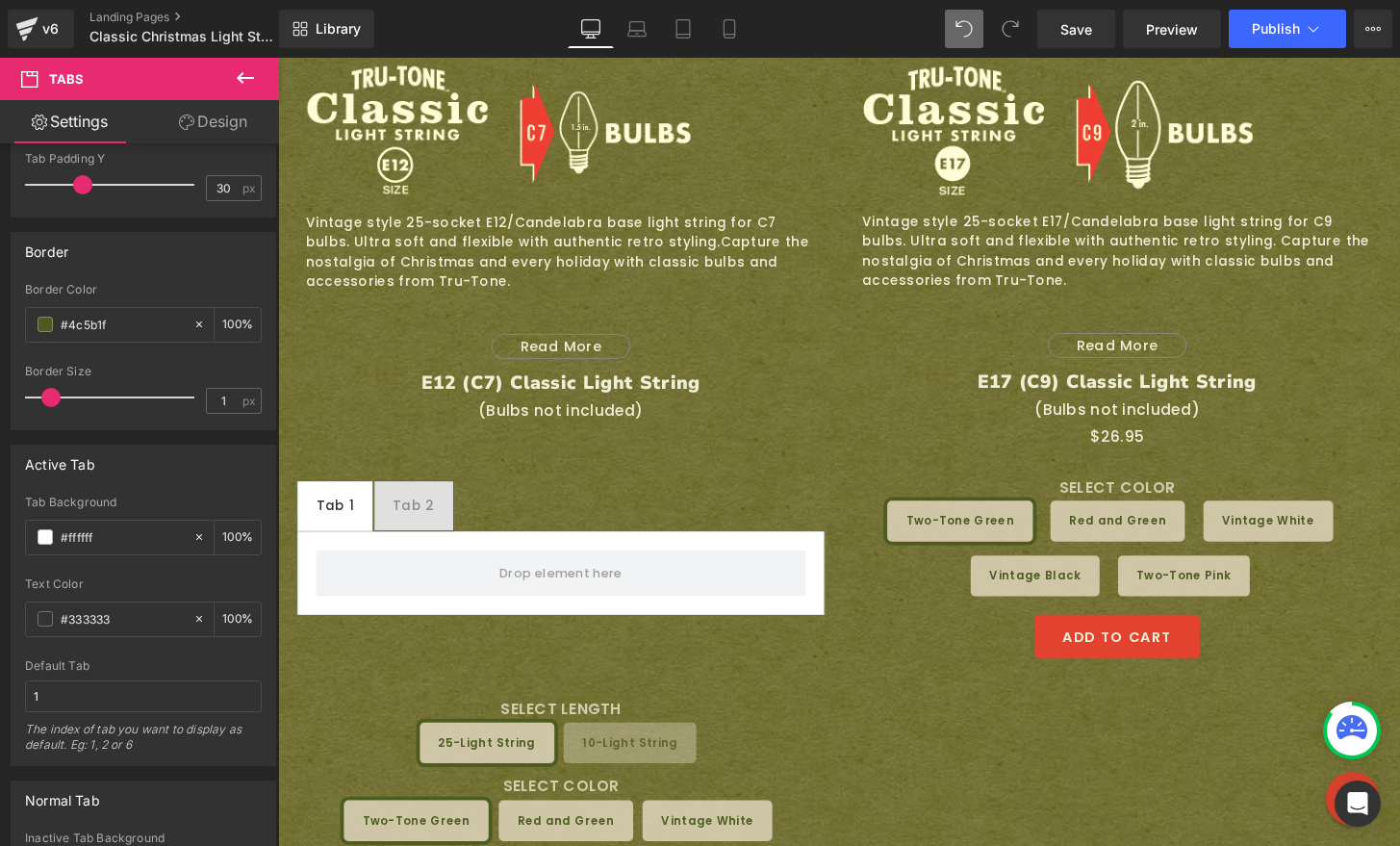 click on "Tabs  You are previewing how the   will restyle your page. You can not edit Elements in Preset Preview Mode.  v6 Landing Pages Classic Christmas Light Strings - E12 and E17 | Tru-Tone™ vintage-style LED light bulbs Library Desktop Desktop Laptop Tablet Mobile Save Preview Publish Scheduled View Live Page View with current Template Save Template to Library Schedule Publish  Optimize  Publish Settings Shortcuts  Your page can’t be published   You've reached the maximum number of published pages on your plan  (0/0).  You need to upgrade your plan or unpublish all your pages to get 1 publish slot.   Unpublish pages   Upgrade plan  Elements Global Style Base Row  rows, columns, layouts, div Heading  headings, titles, h1,h2,h3,h4,h5,h6 Text Block  texts, paragraphs, contents, blocks Image  images, photos, alts, uploads Icon  icons, symbols Button  button, call to action, cta Separator  separators, dividers, horizontal lines Liquid  Banner Parallax  Hero Banner  Stack Tabs  Carousel  Pricing" at bounding box center [700, 423] 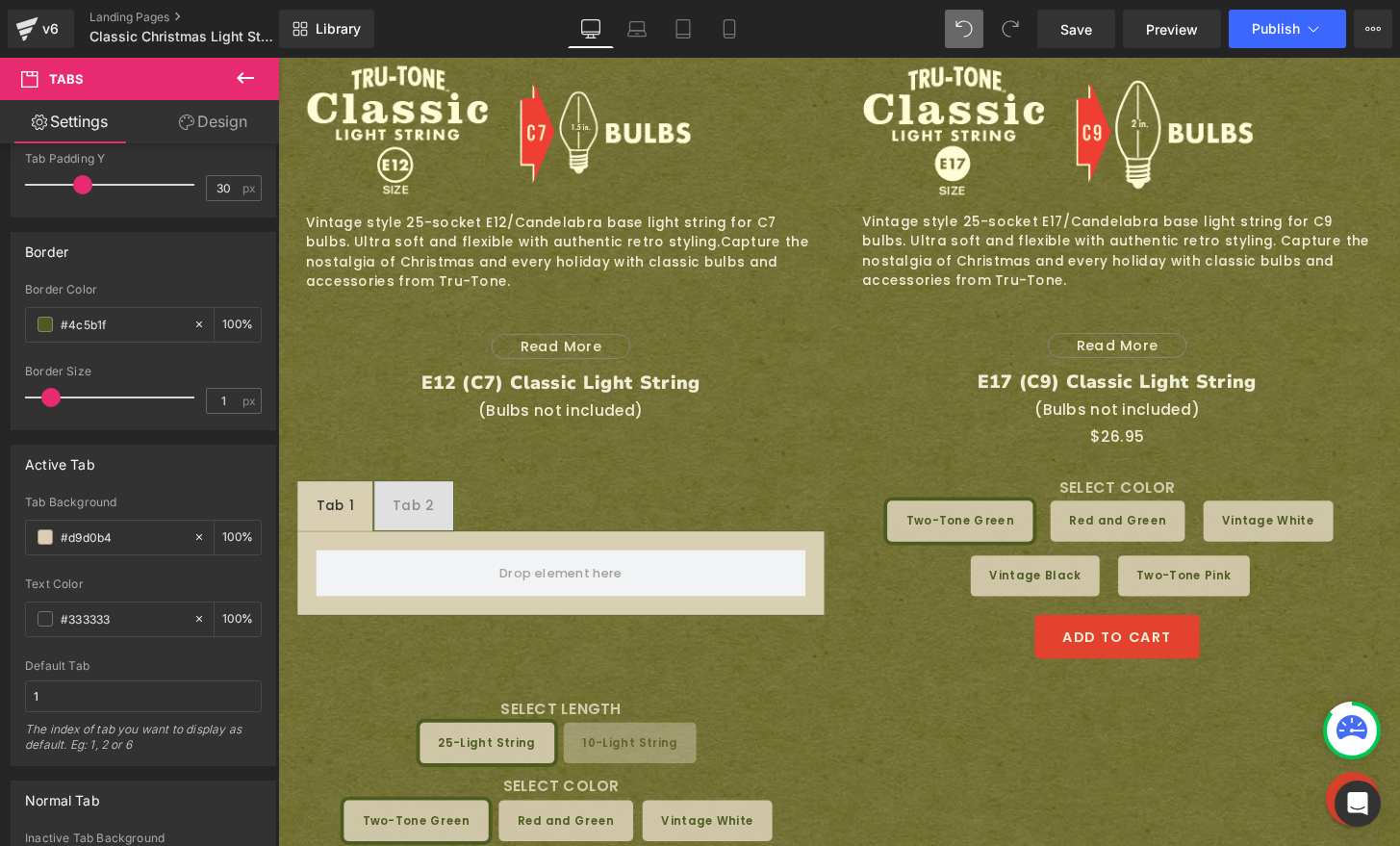 type on "#d9d0b4" 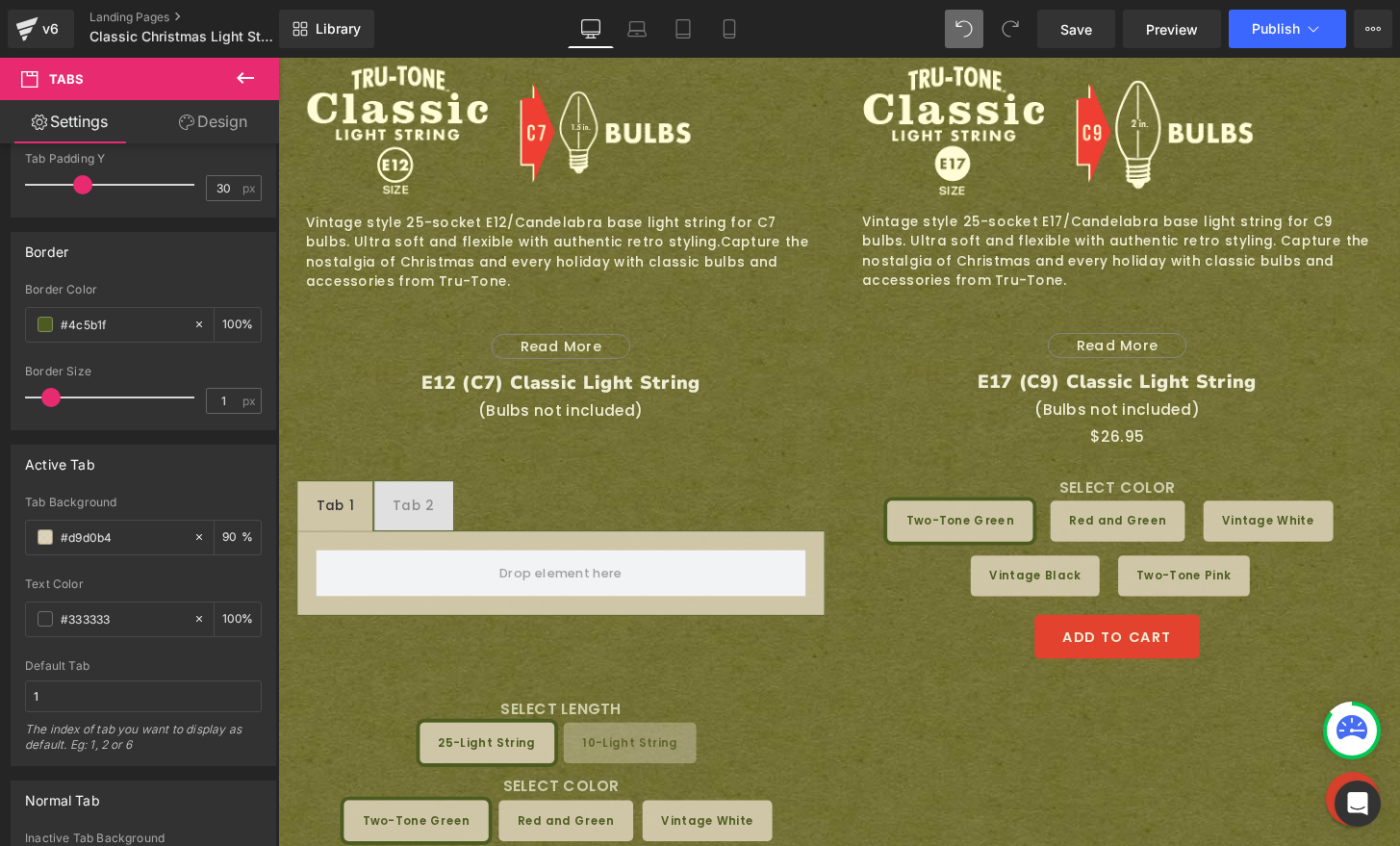 type on "90" 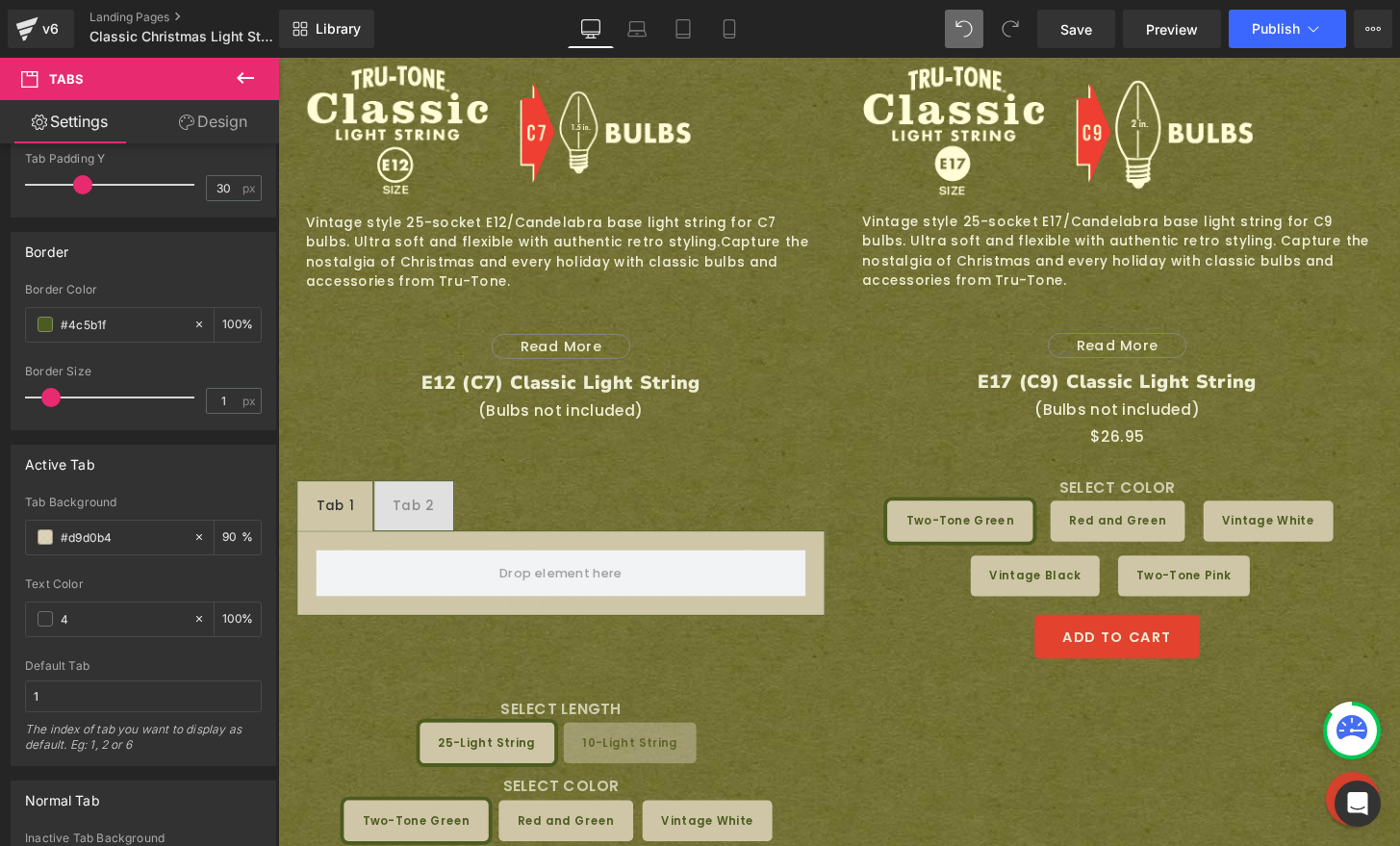 type on "0" 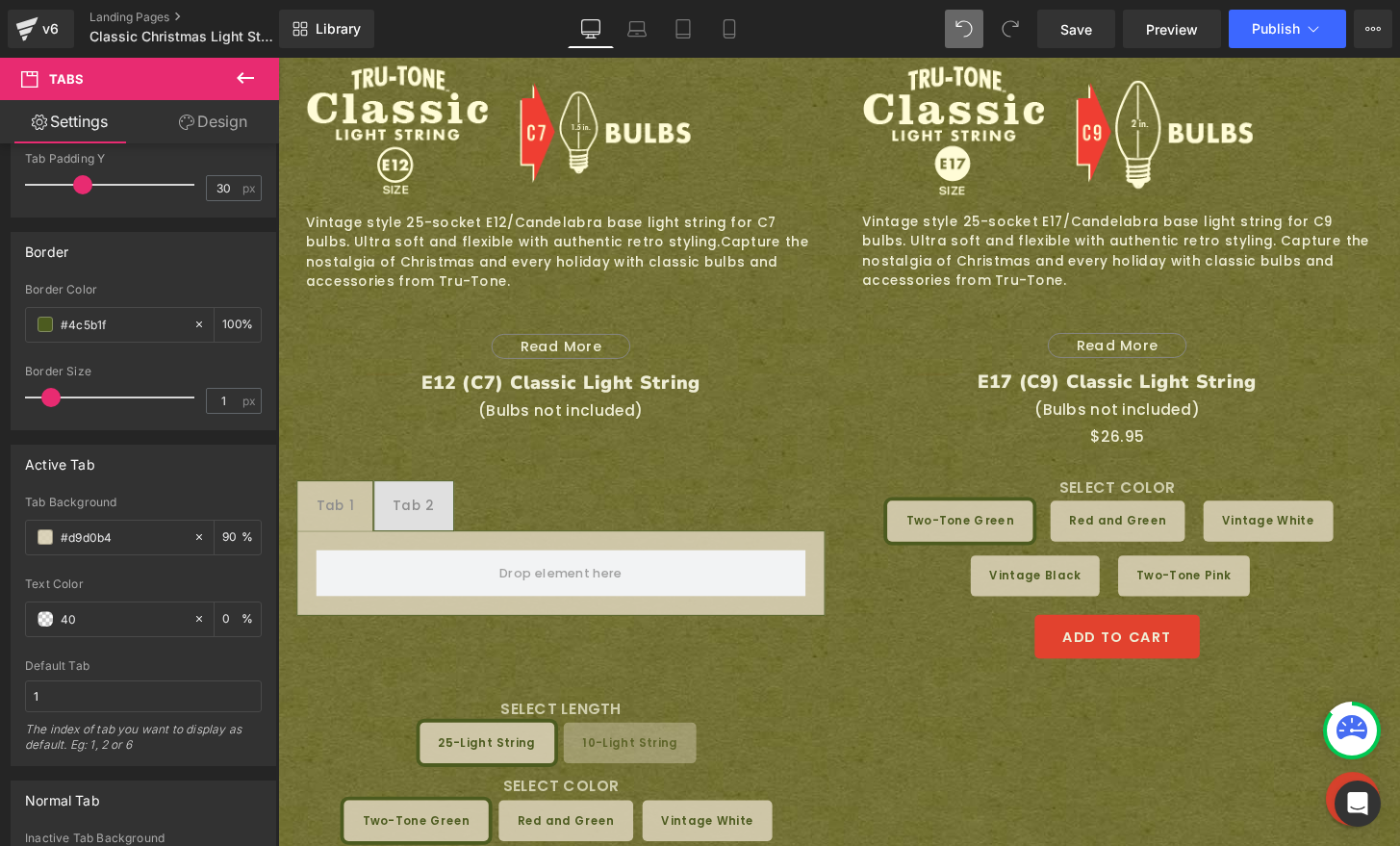 type on "404" 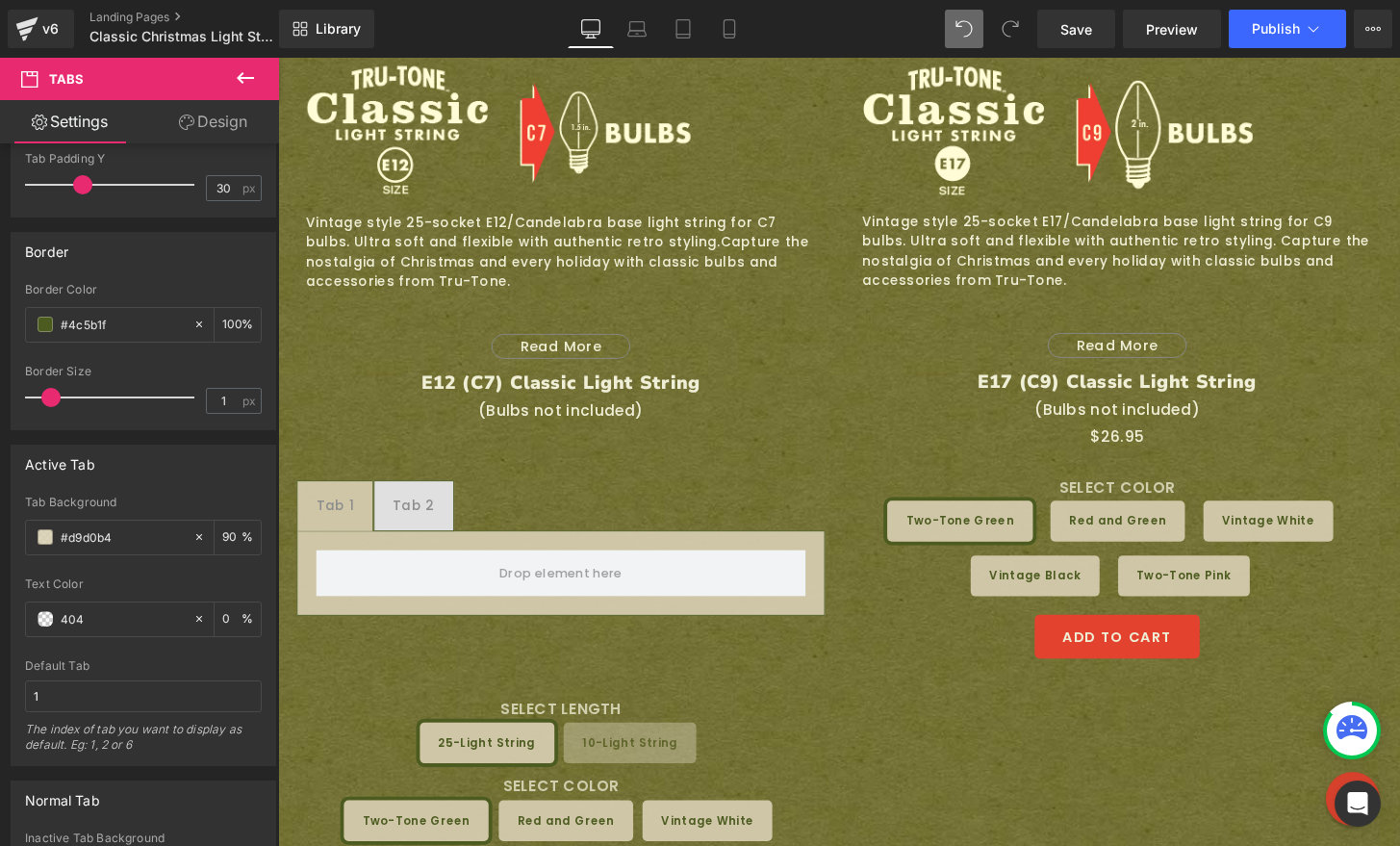 type on "100" 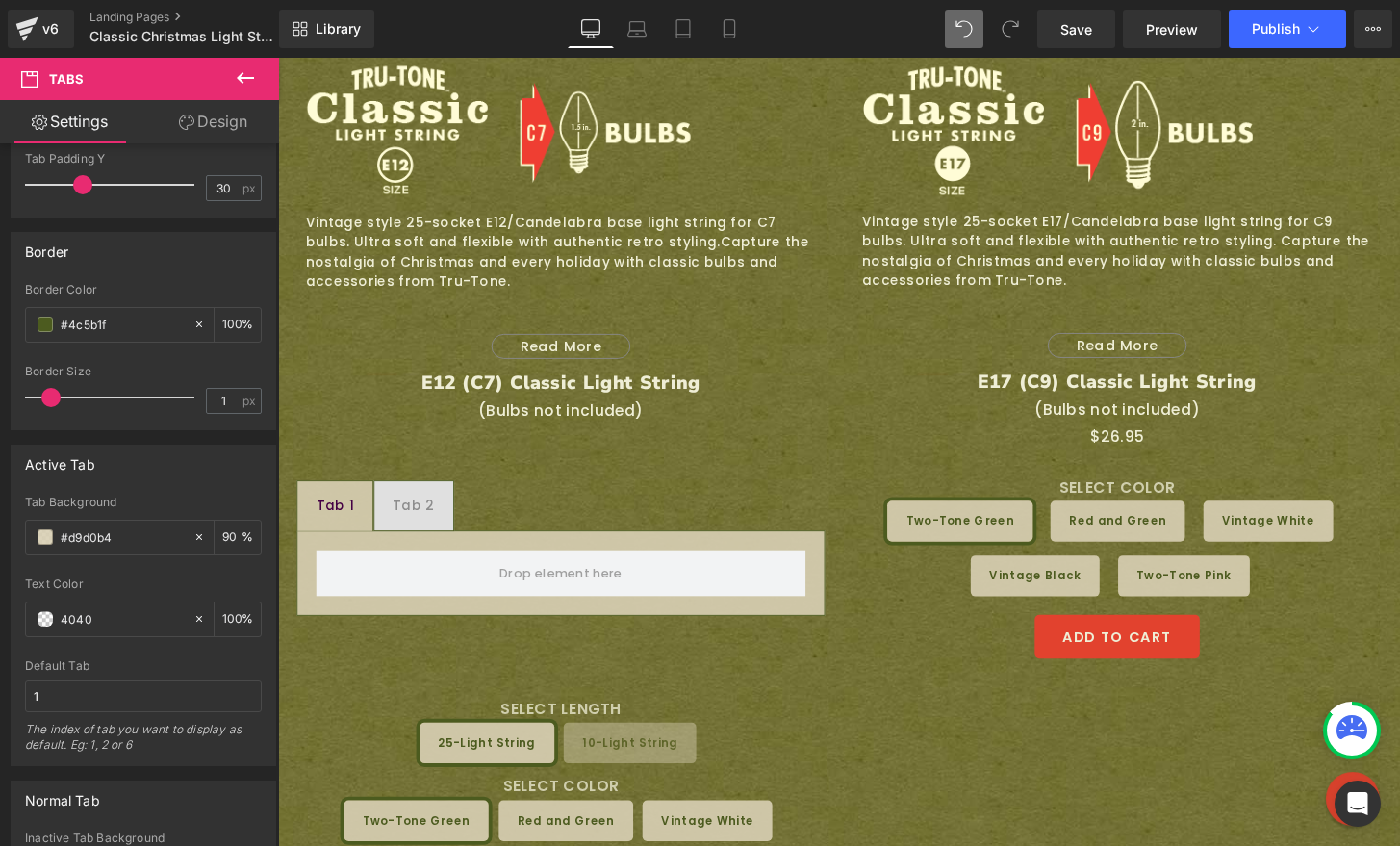 type on "40404" 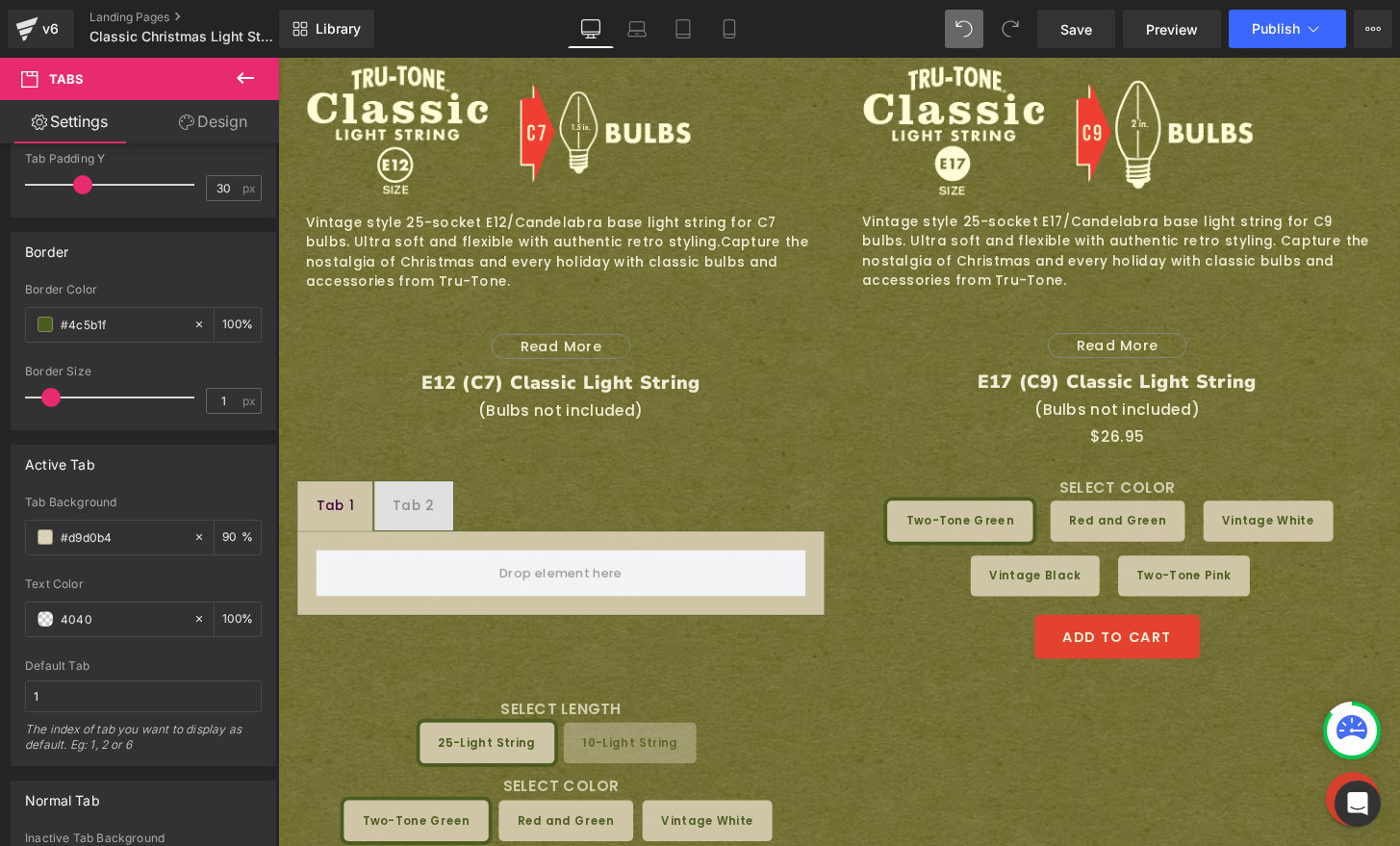 type on "0" 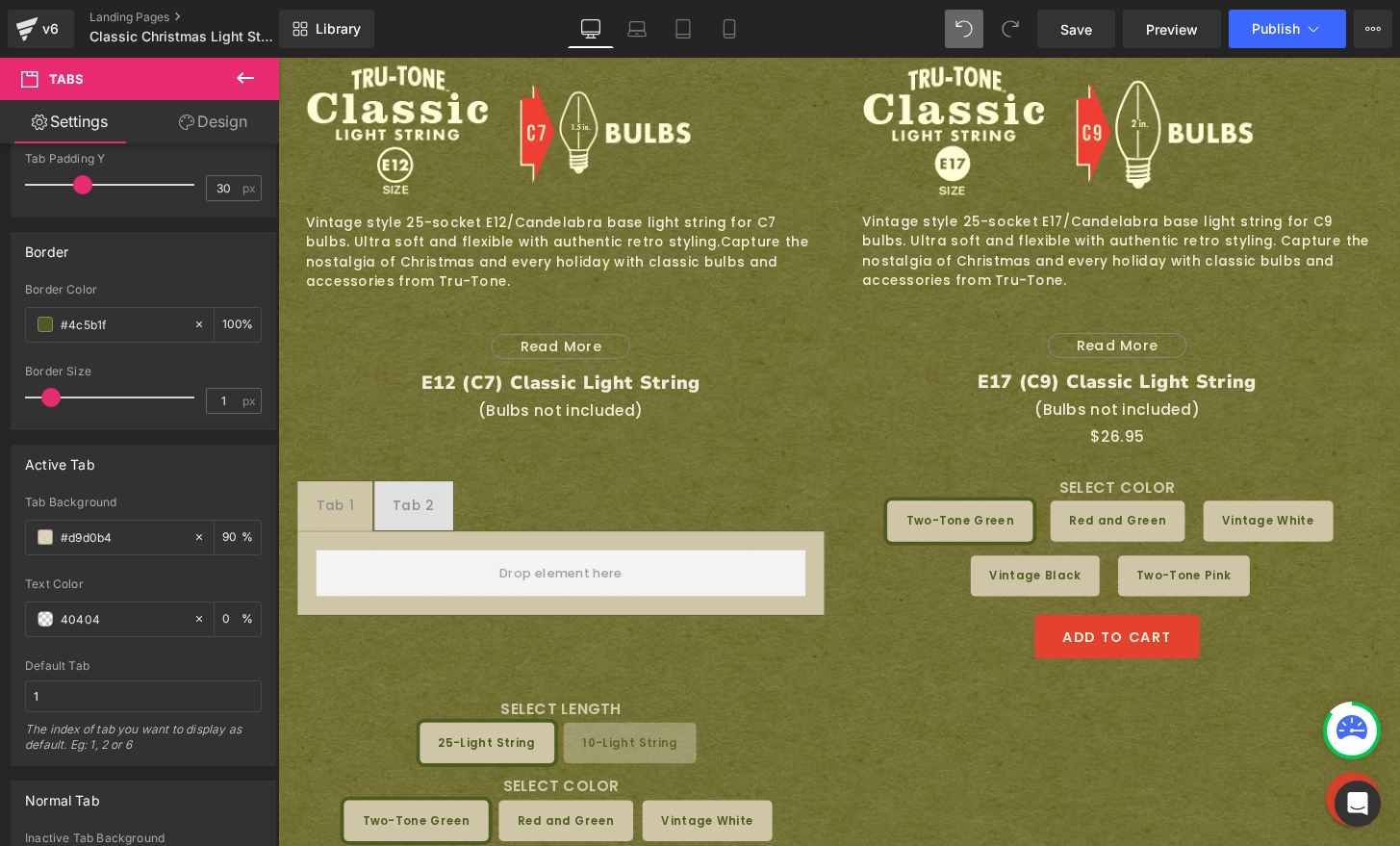 type on "404041" 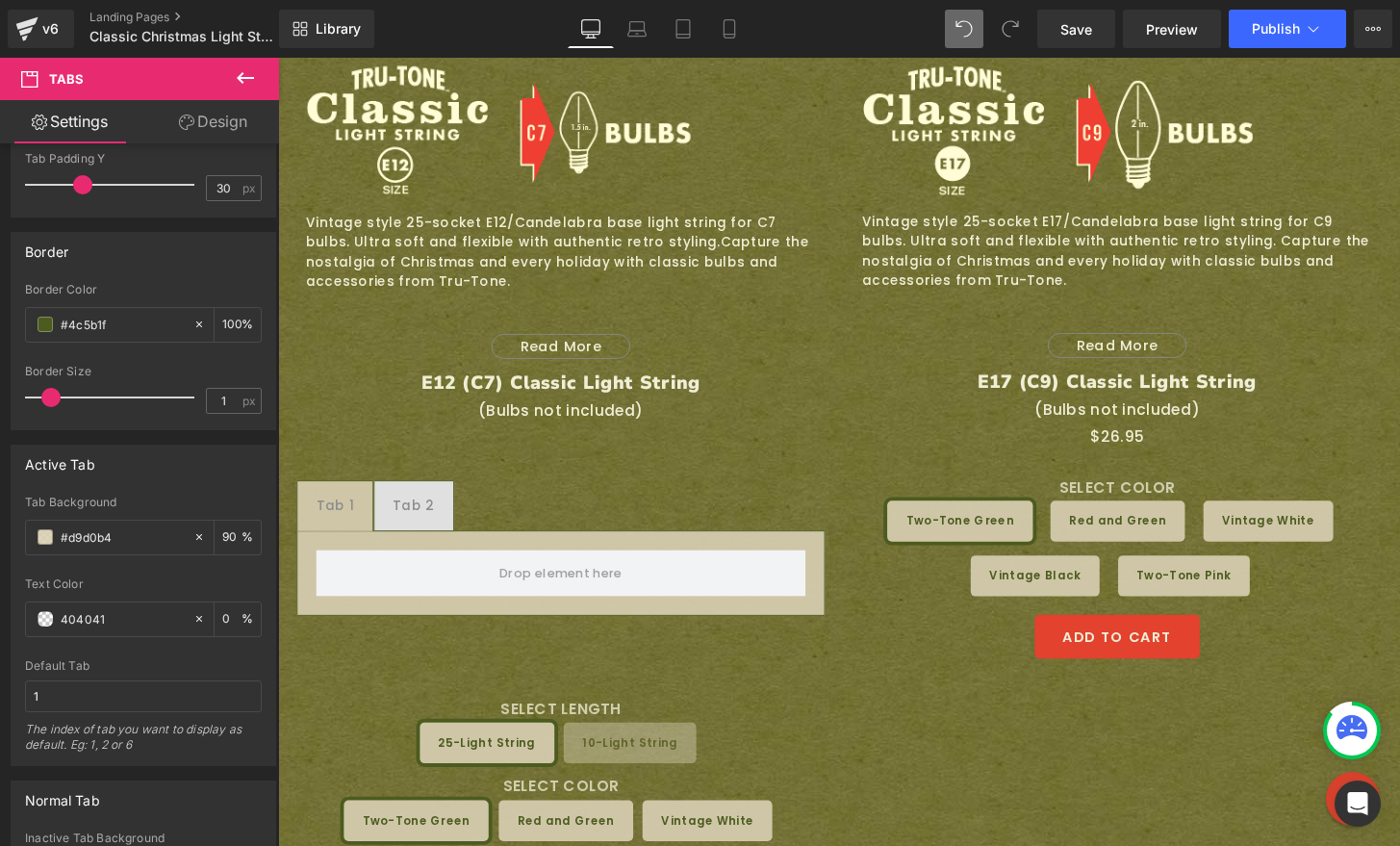 type on "100" 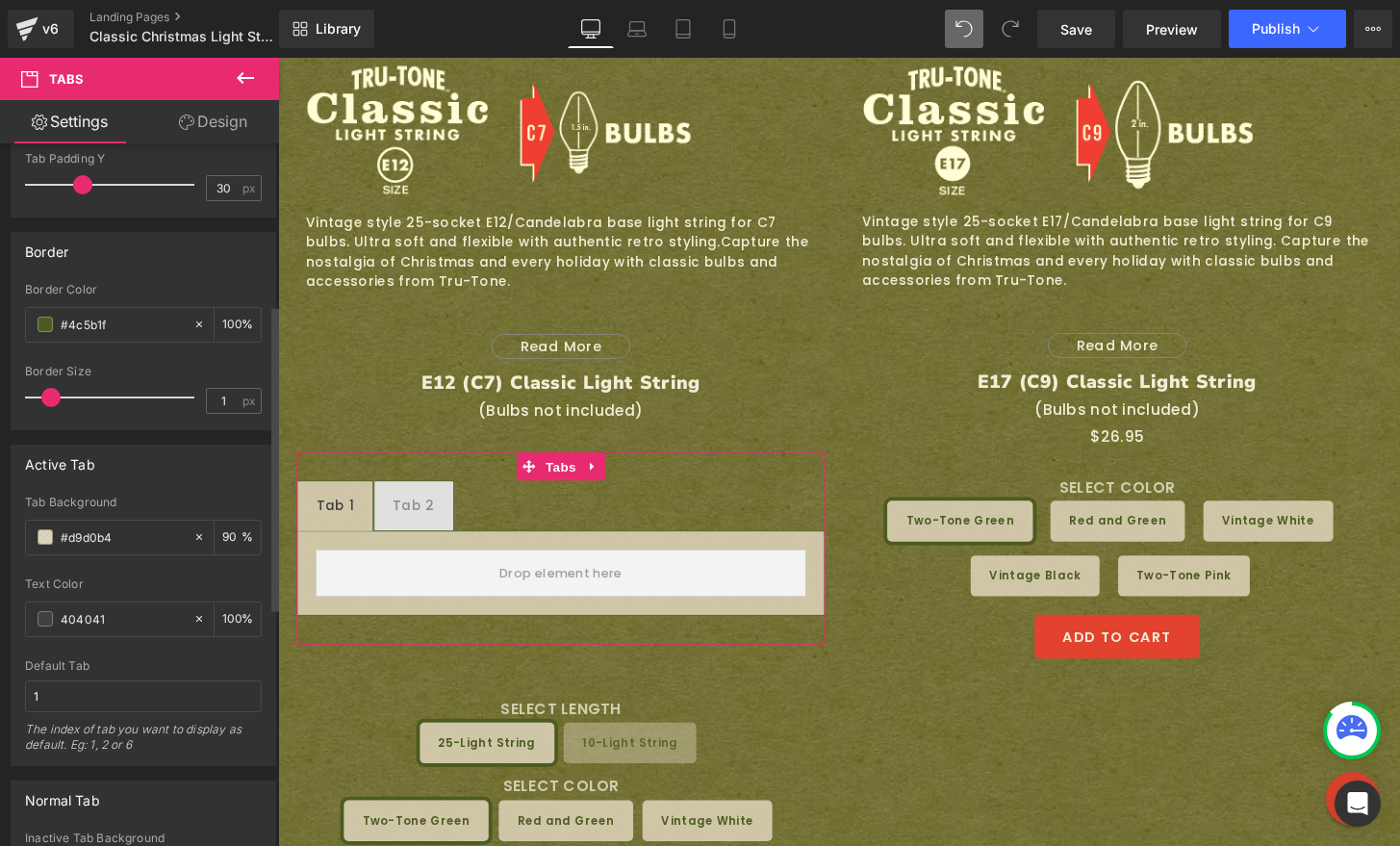 type on "#404041" 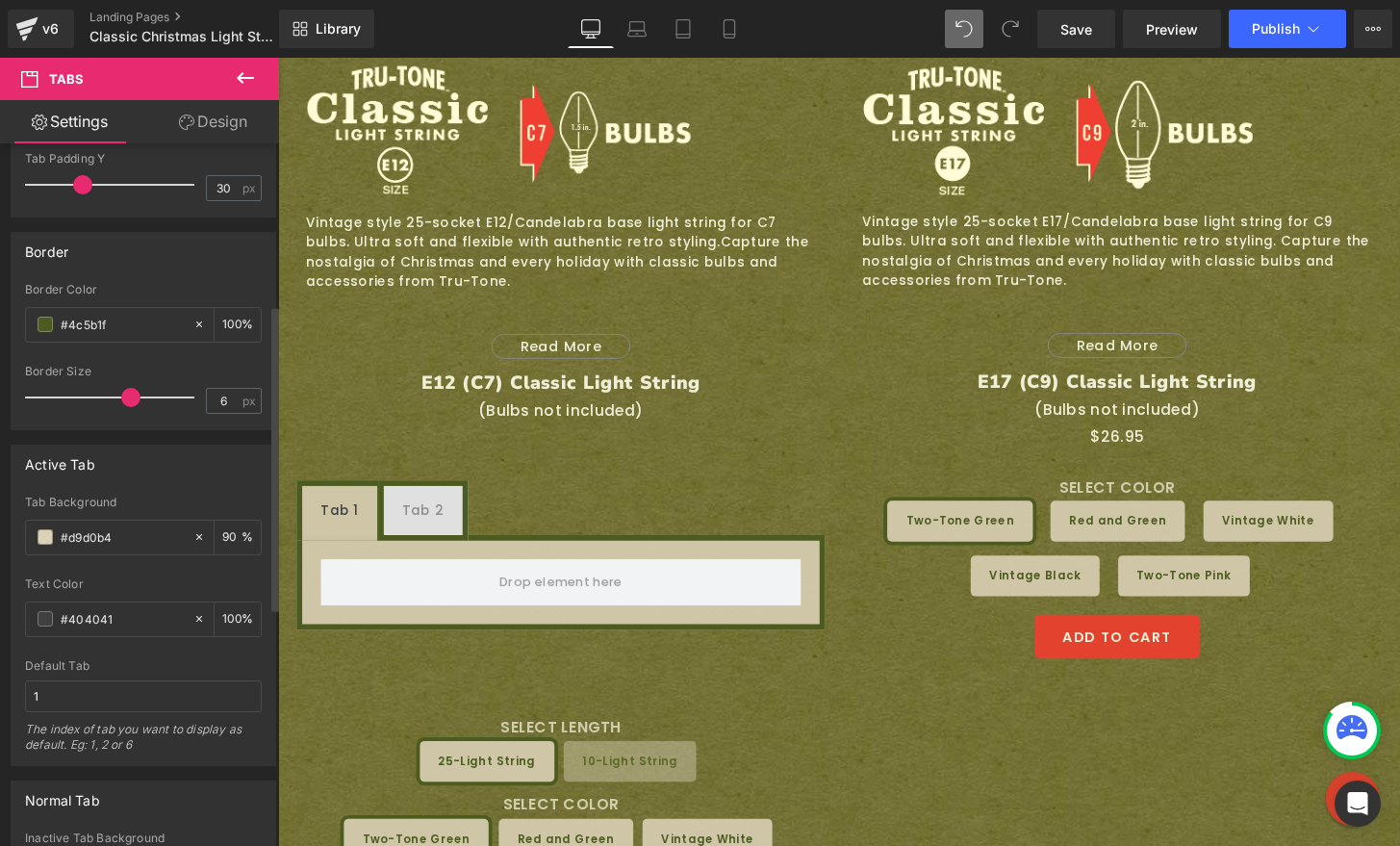 type on "5" 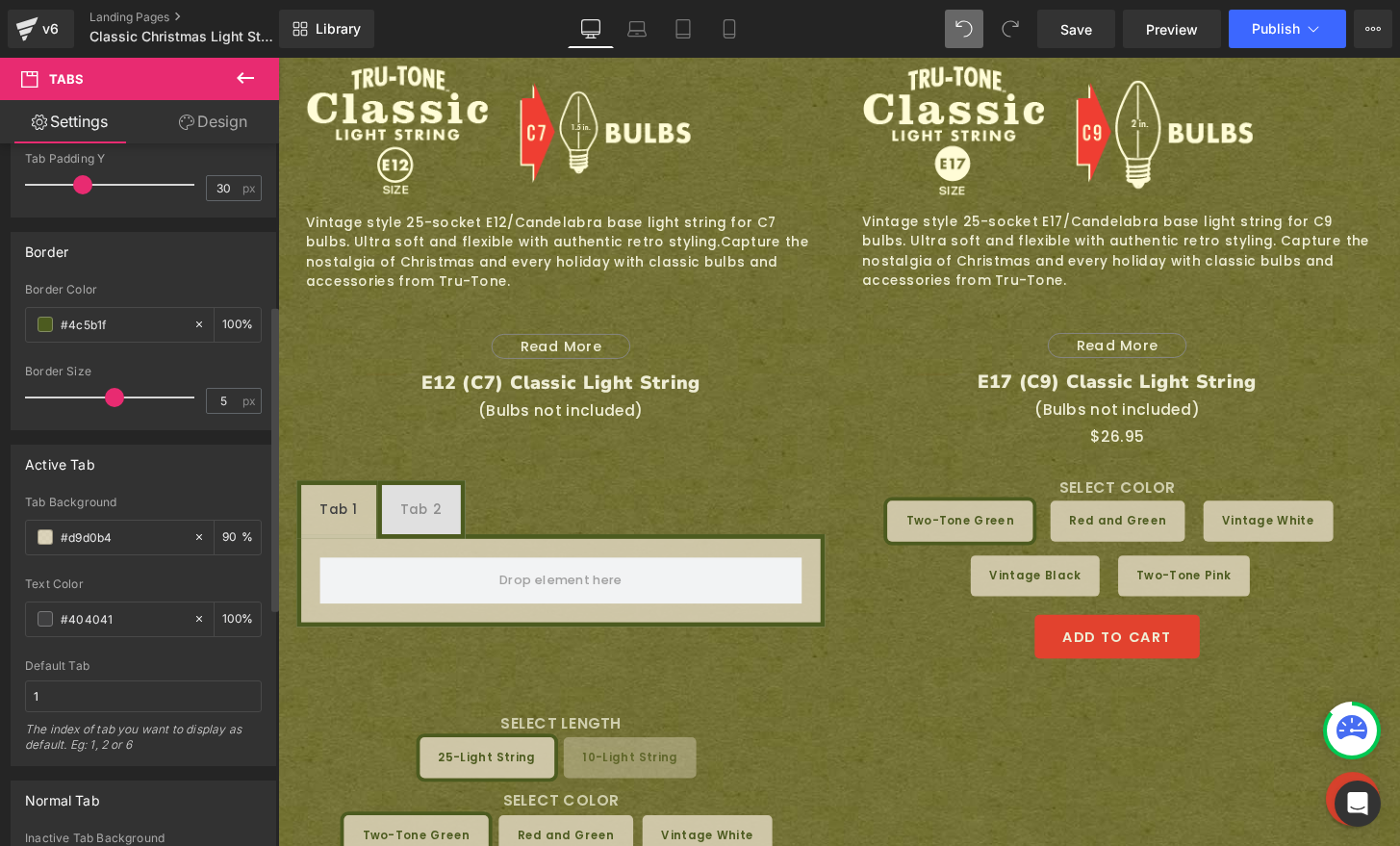 drag, startPoint x: 52, startPoint y: 396, endPoint x: 107, endPoint y: 394, distance: 55.036352 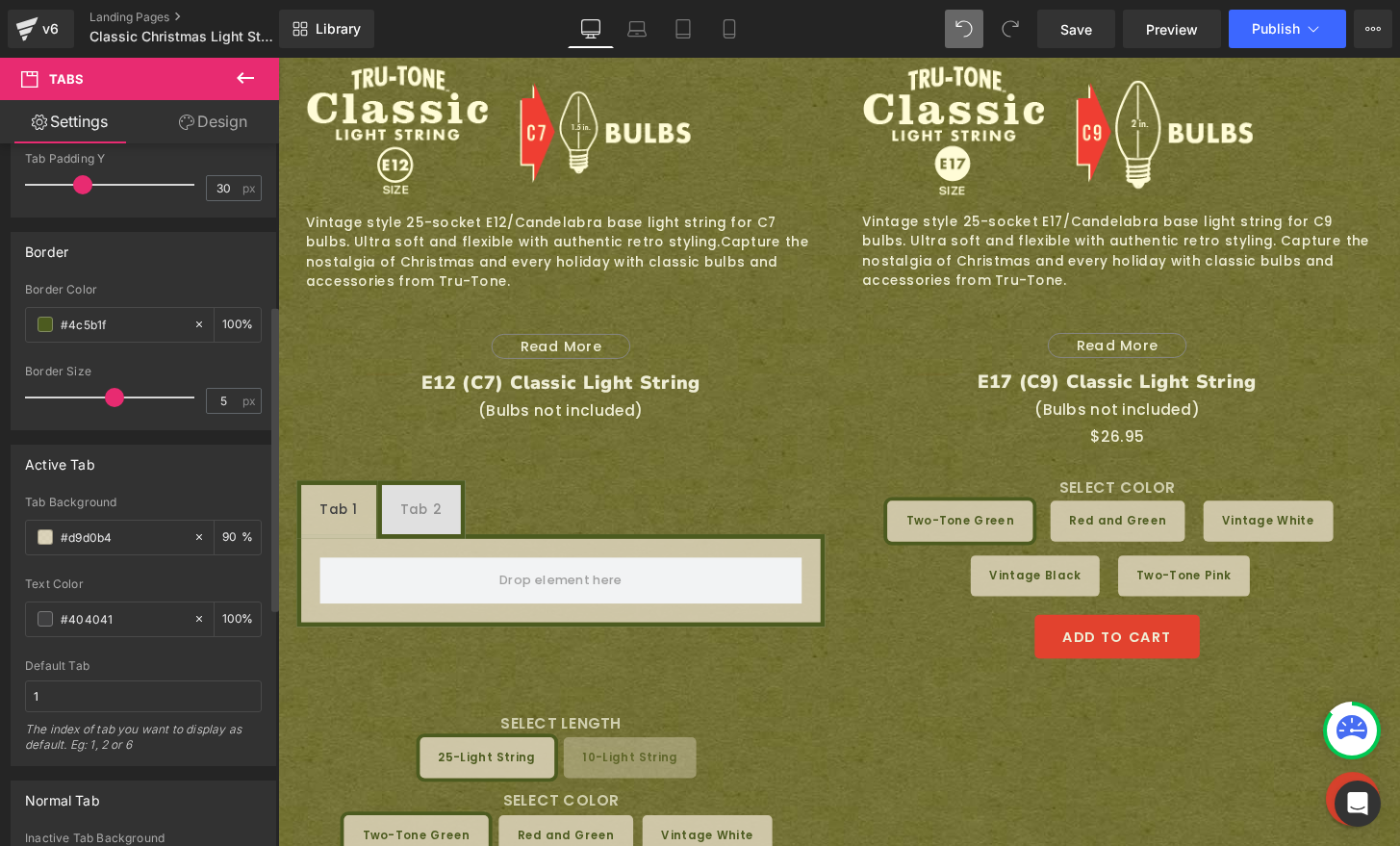 click at bounding box center (115, 397) 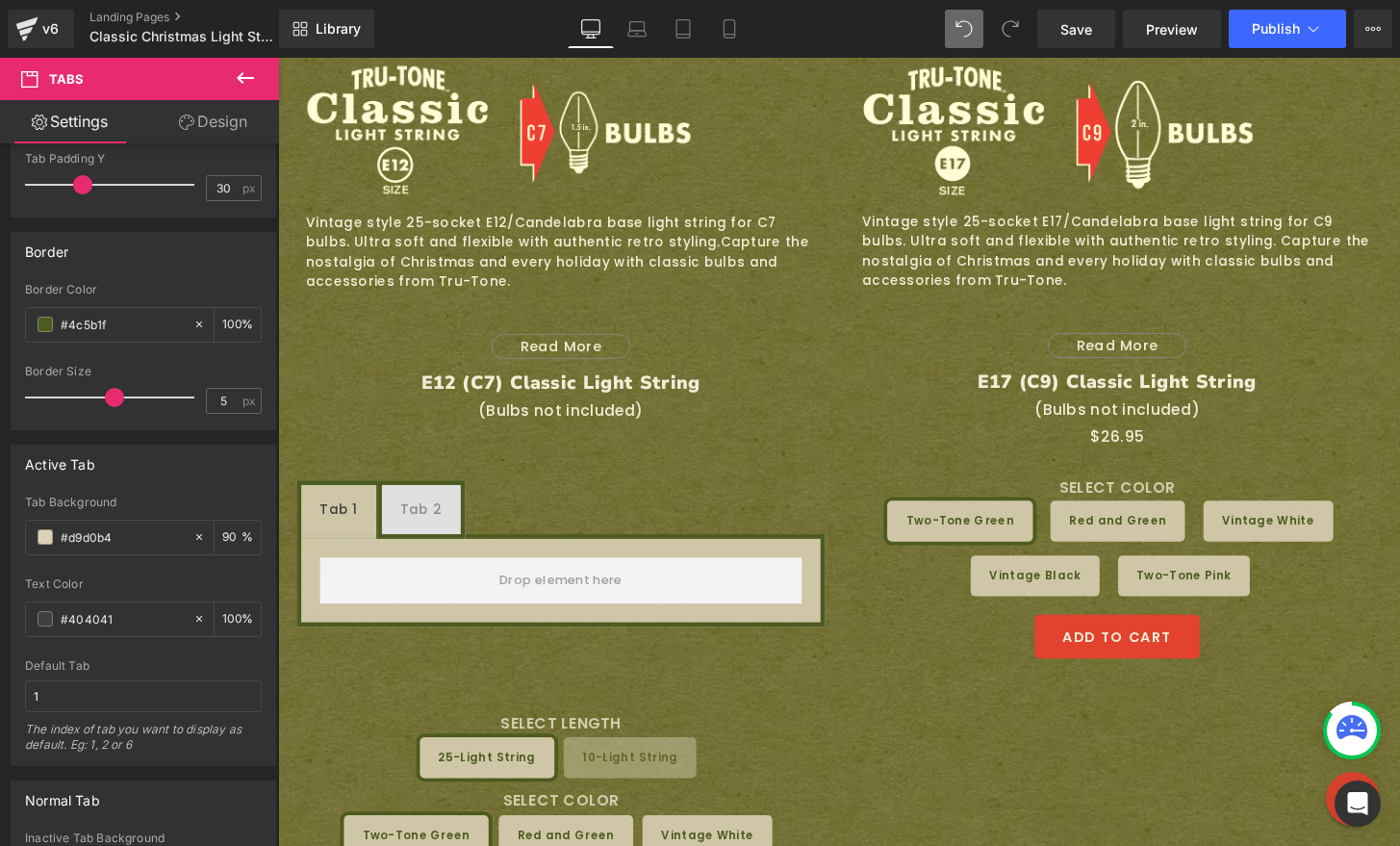 click on "Design" at bounding box center [213, 121] 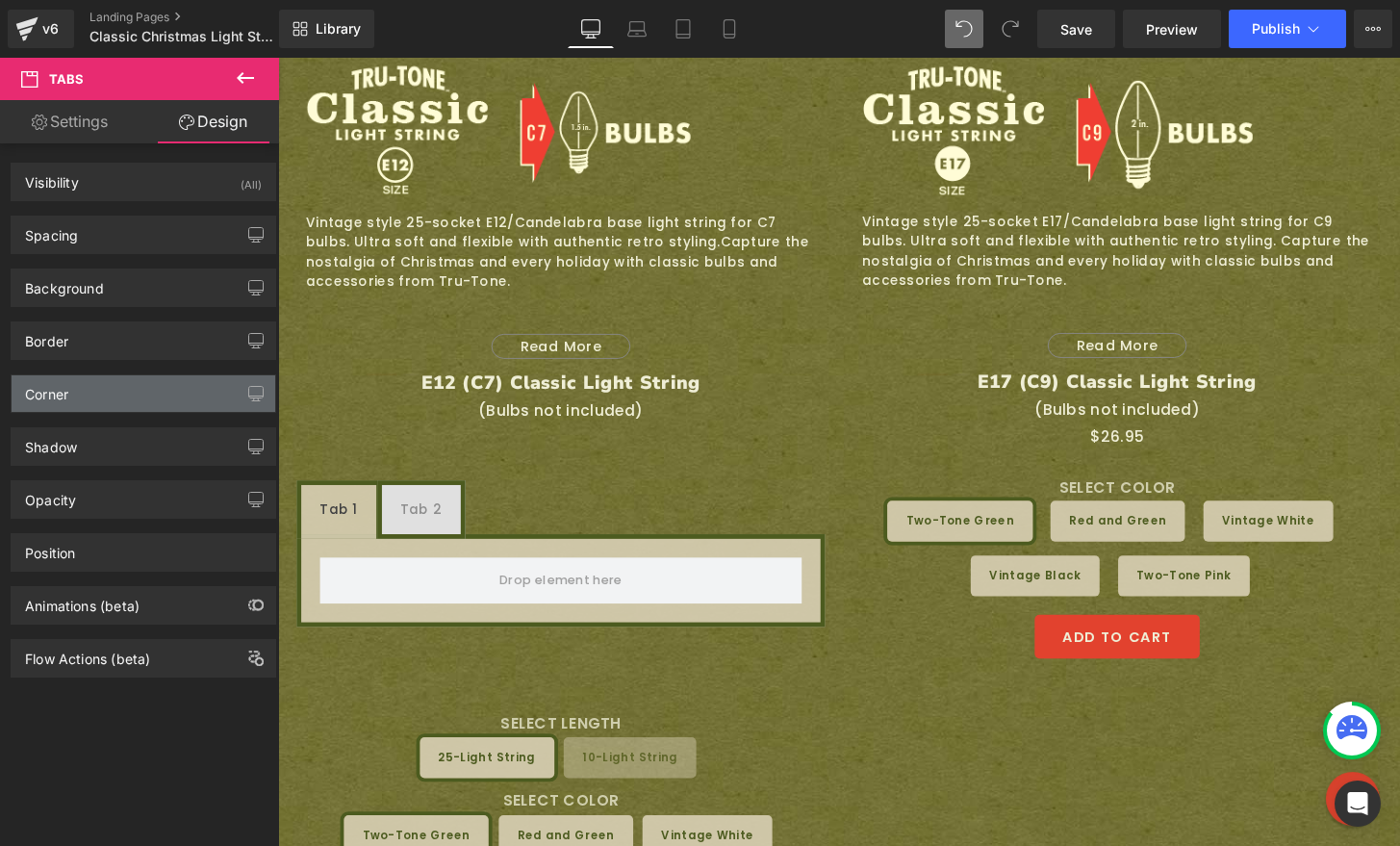 click on "Corner" at bounding box center (143, 394) 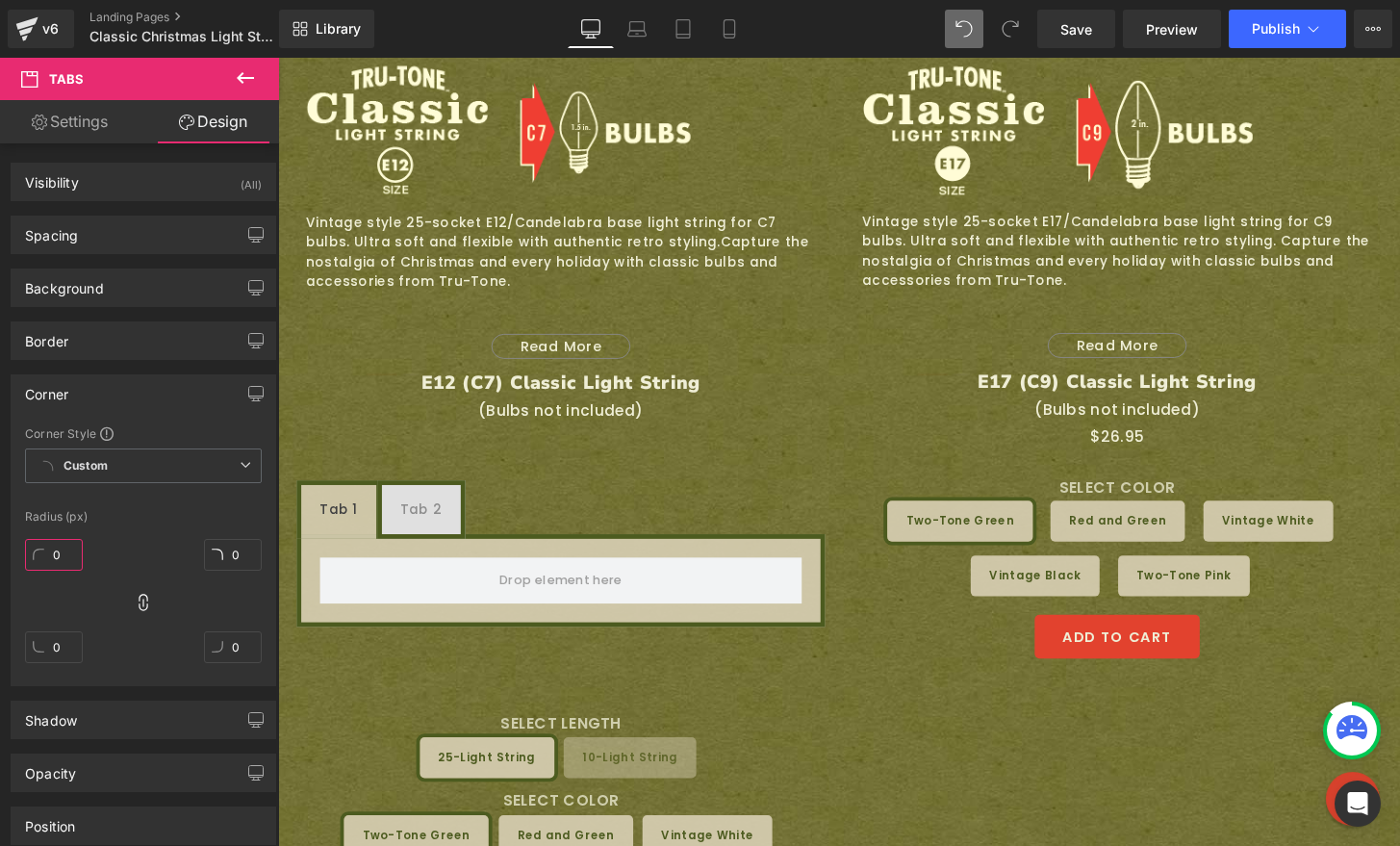 click on "0" at bounding box center [54, 554] 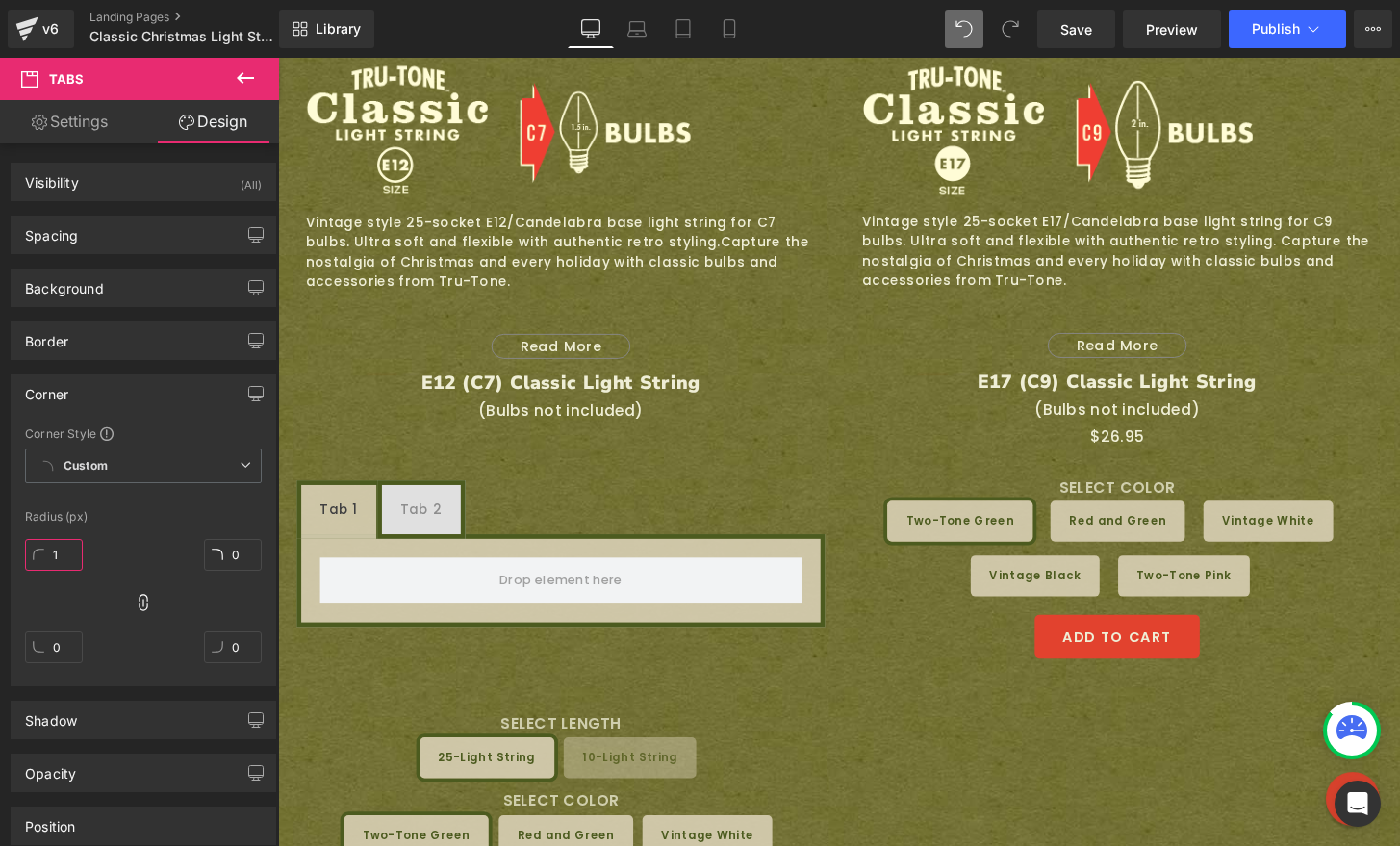 type on "10" 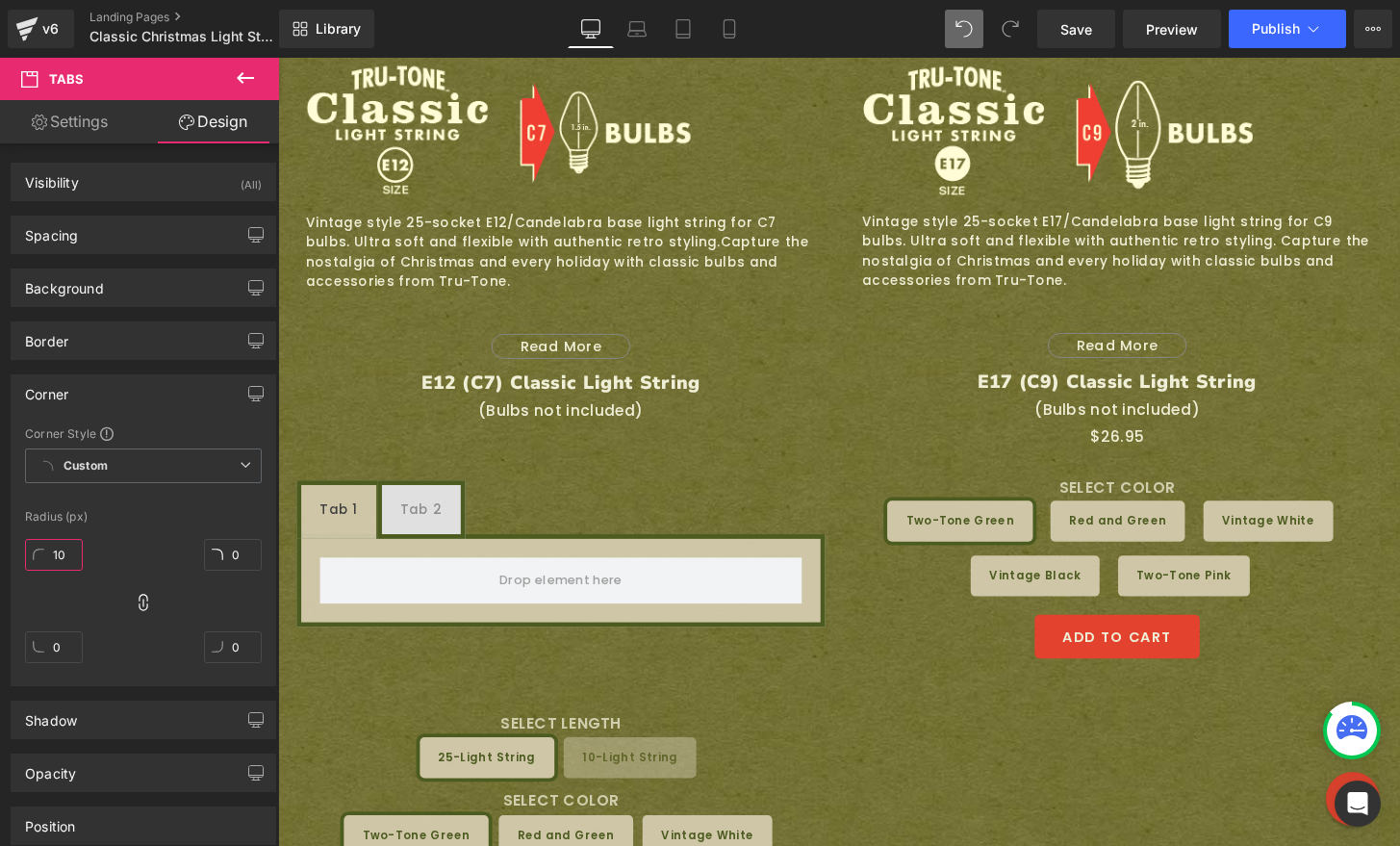 type on "10" 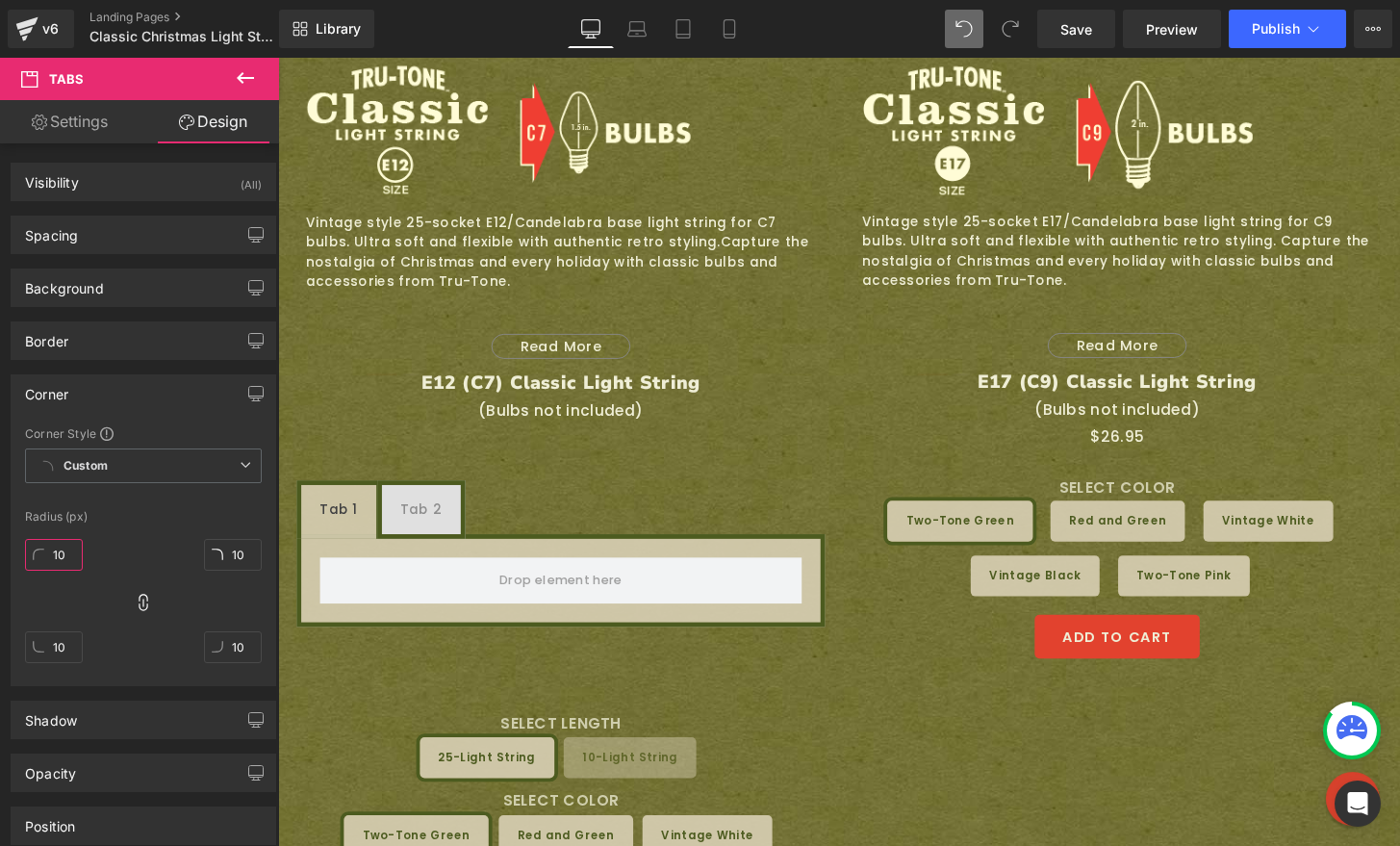 type on "10" 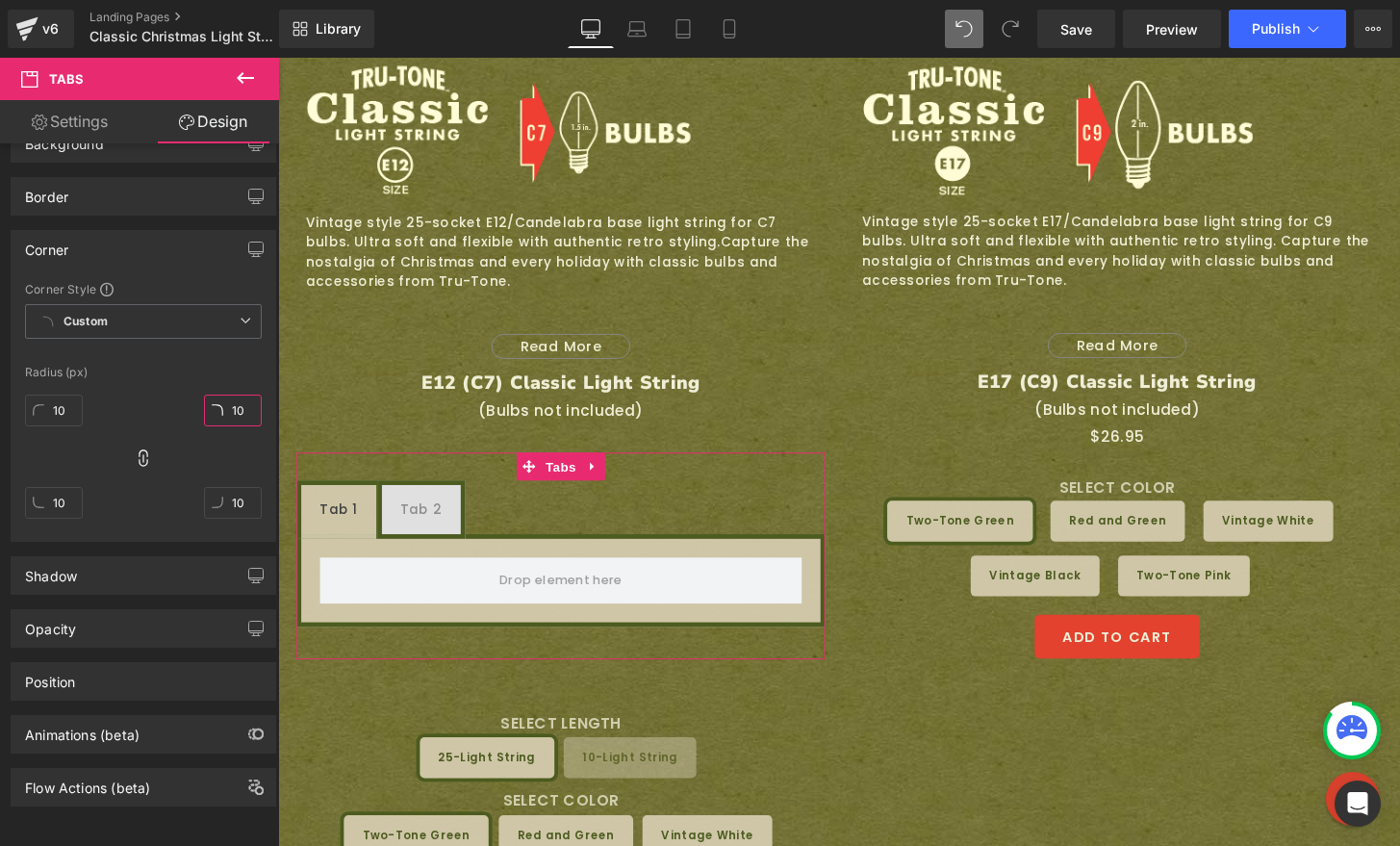 scroll, scrollTop: 159, scrollLeft: 0, axis: vertical 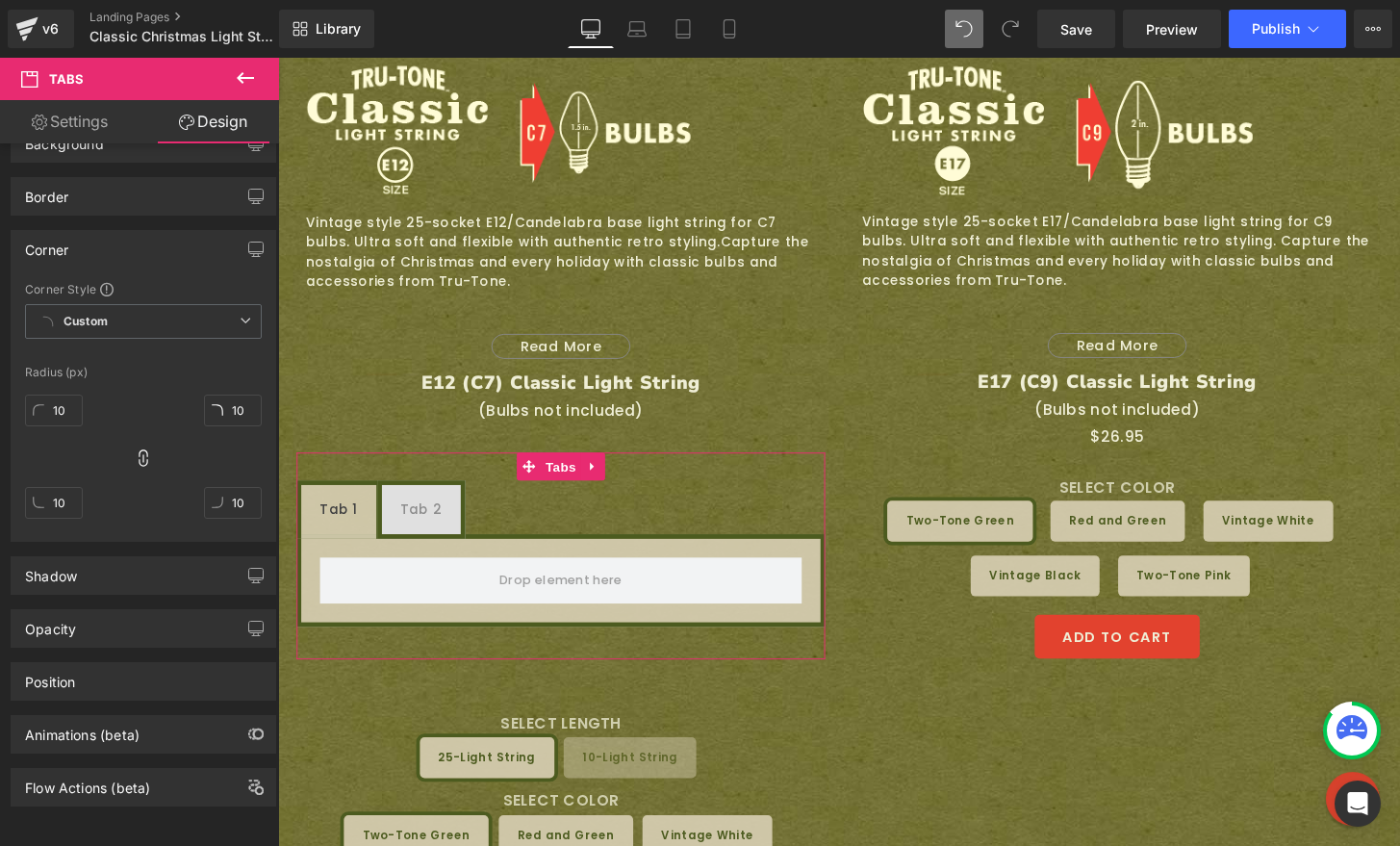 click on "Settings" at bounding box center [69, 121] 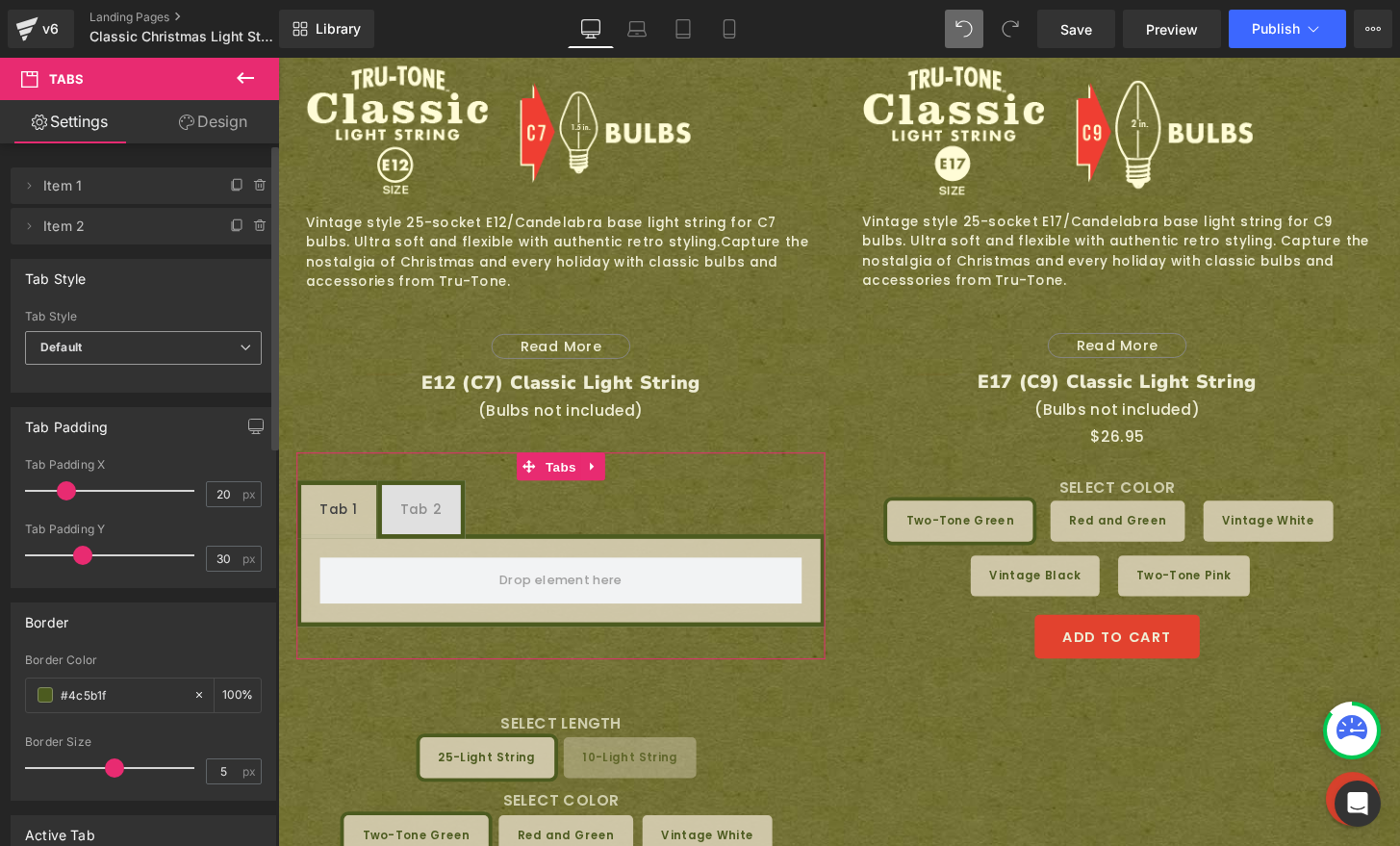 click on "Default" at bounding box center [143, 347] 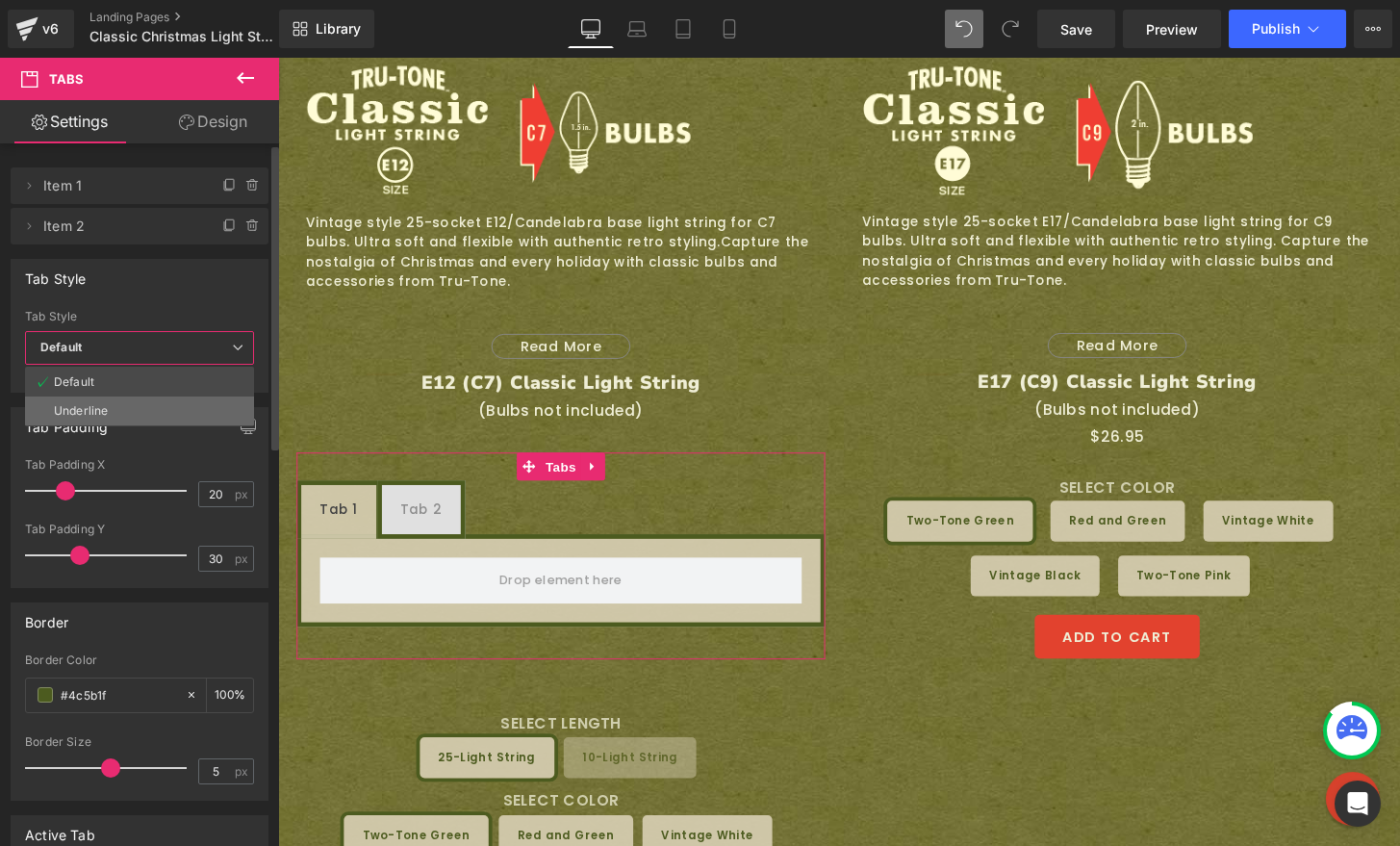 click on "Underline" at bounding box center (140, 411) 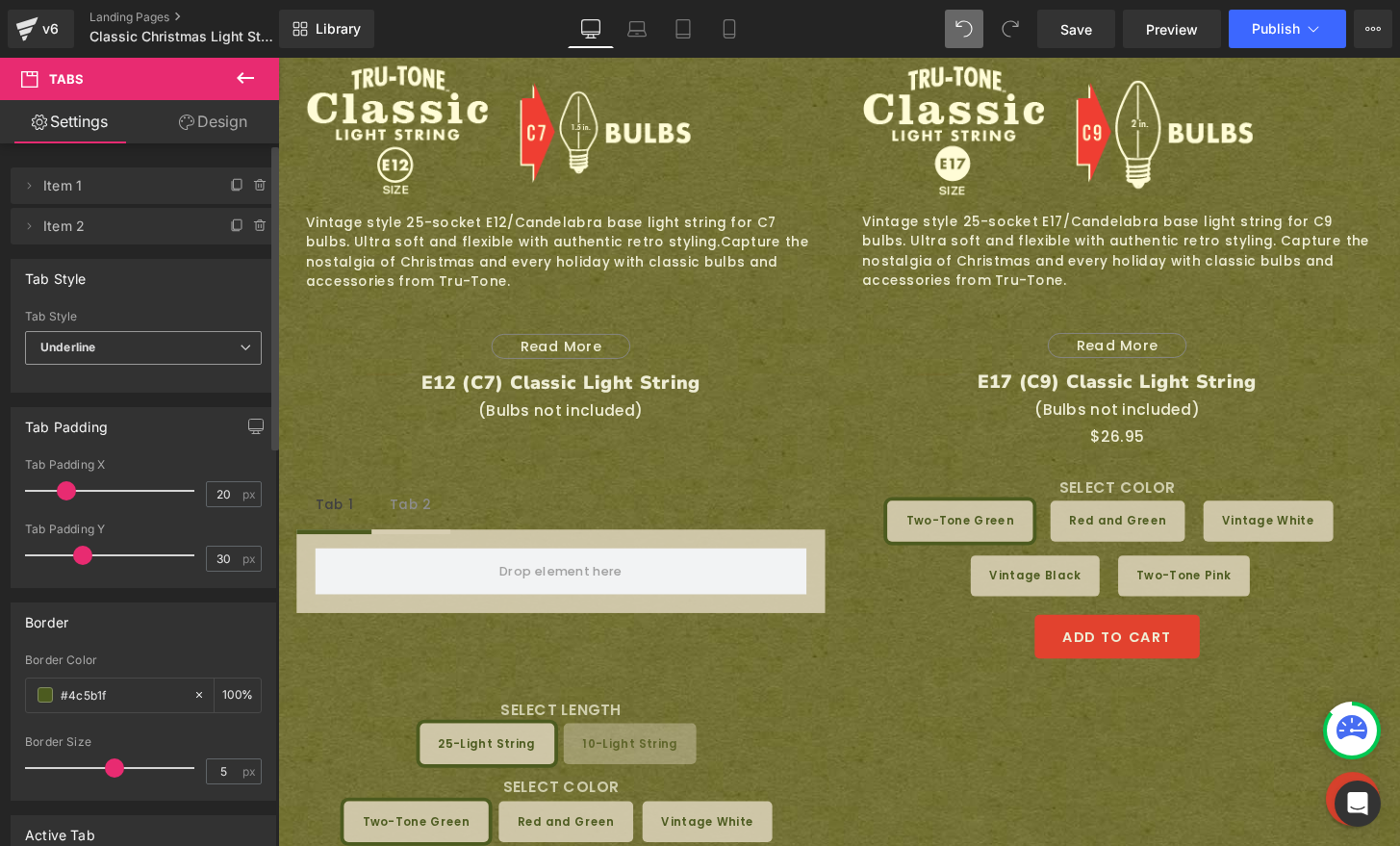 click on "Underline" at bounding box center (143, 347) 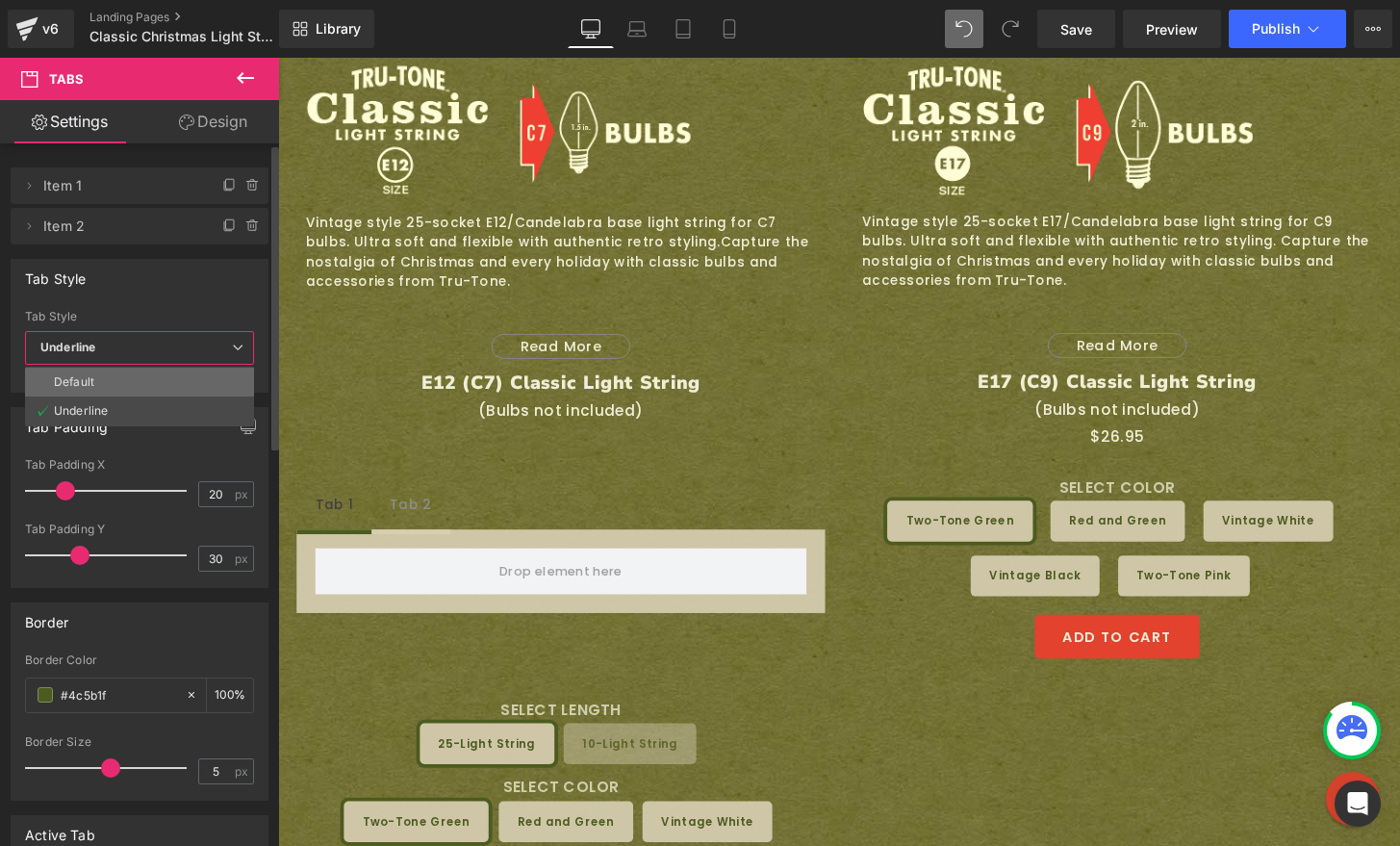 click on "Default" at bounding box center (140, 382) 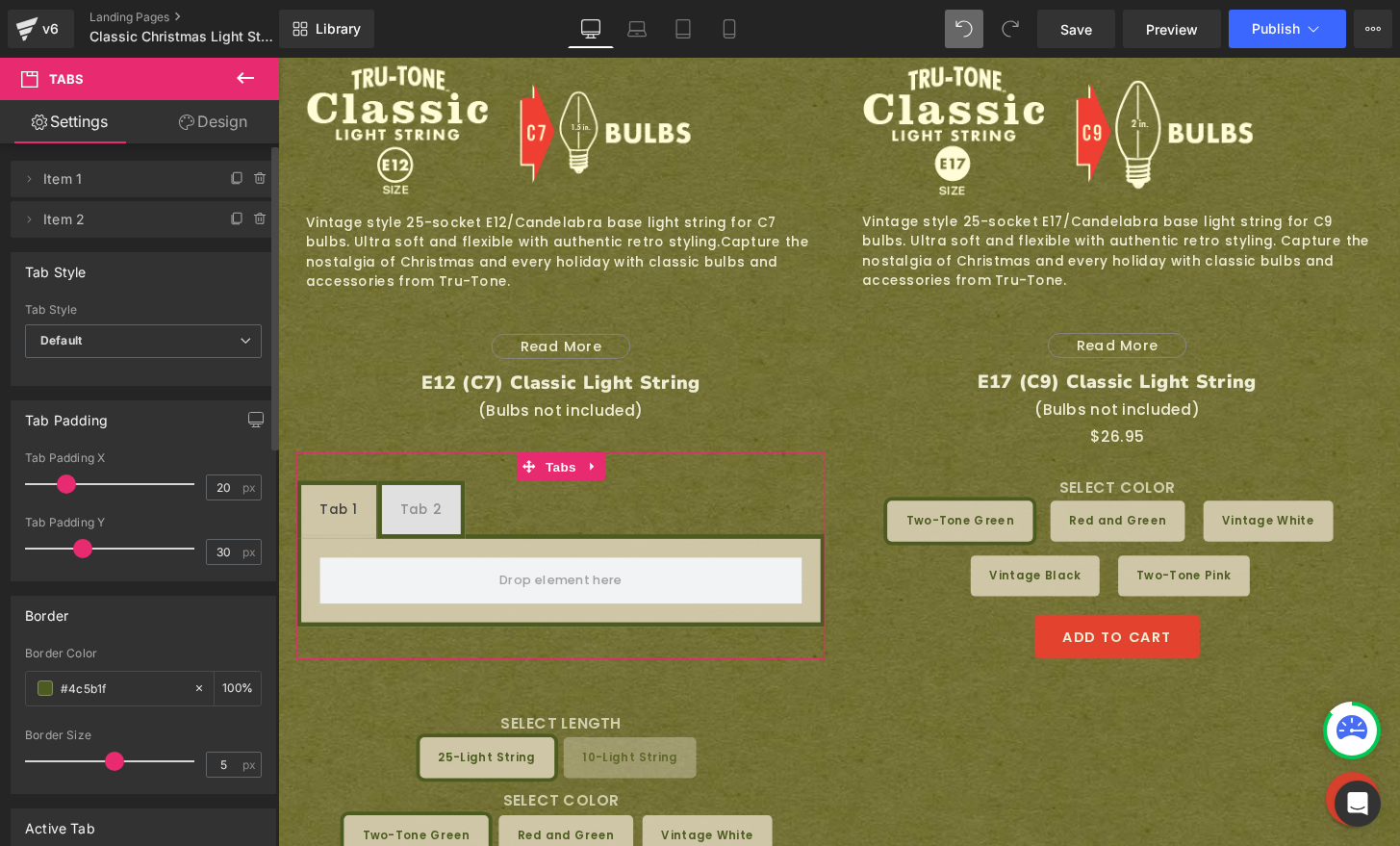 scroll, scrollTop: 0, scrollLeft: 0, axis: both 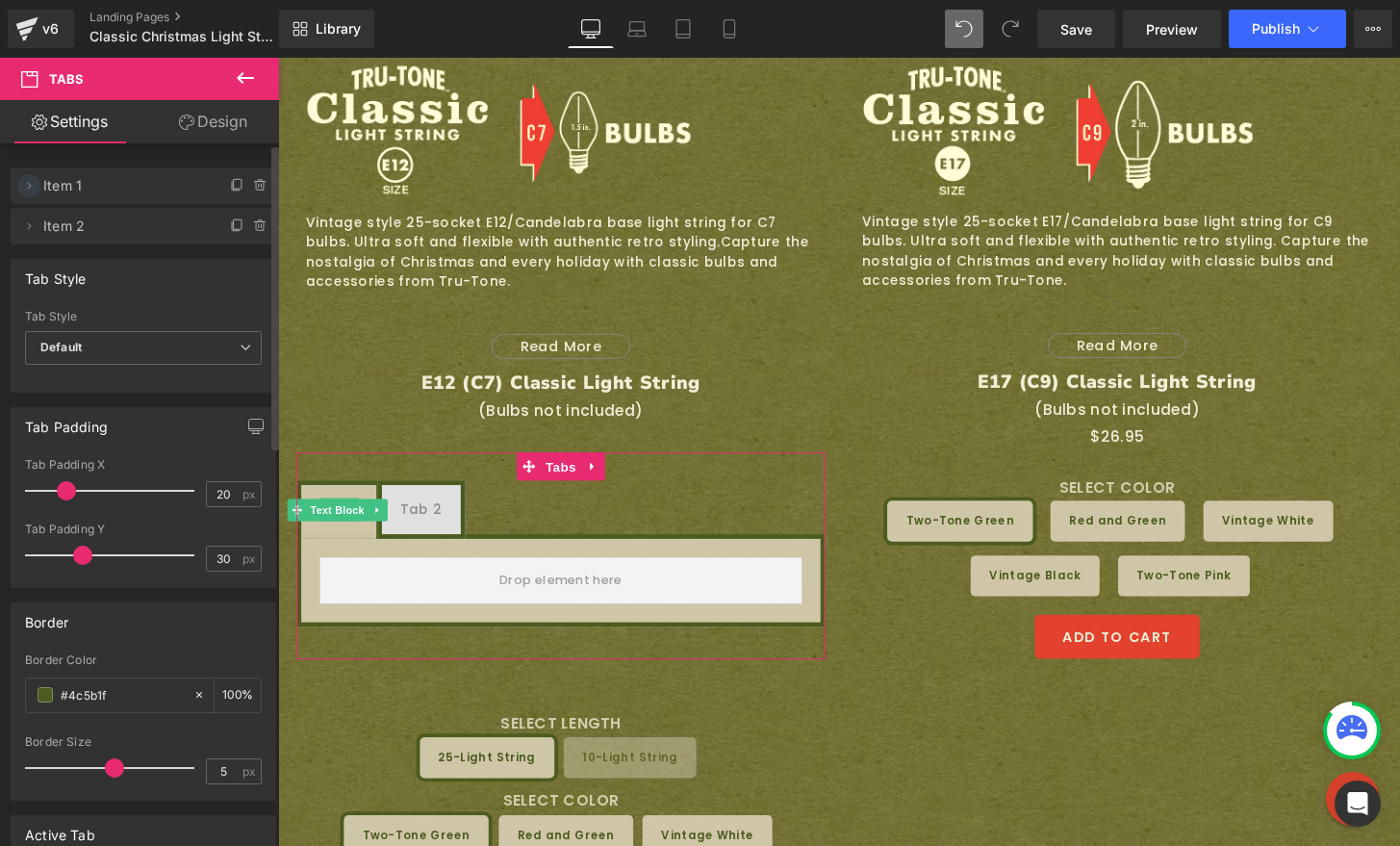 click 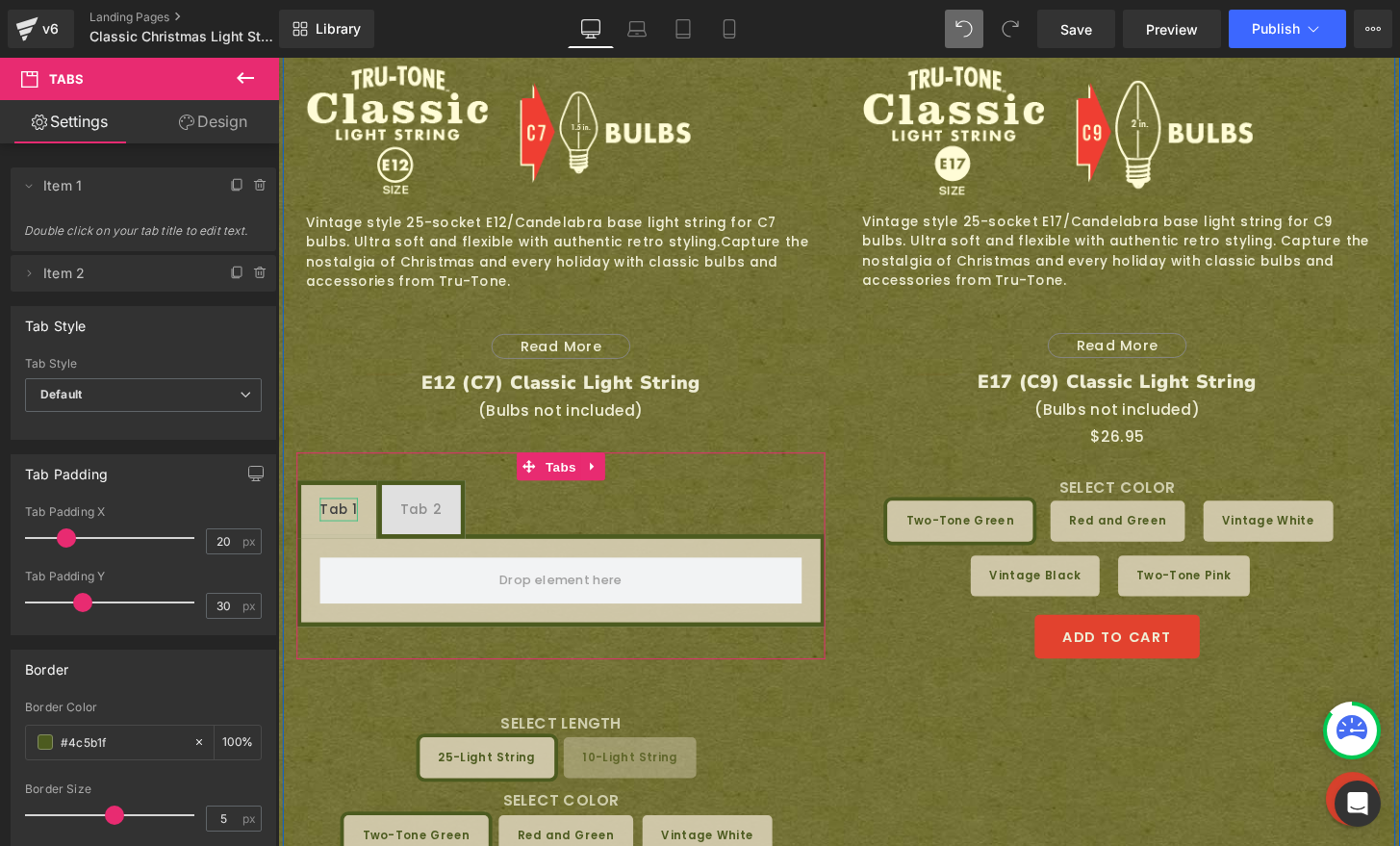click on "Tab 1" at bounding box center (341, 526) 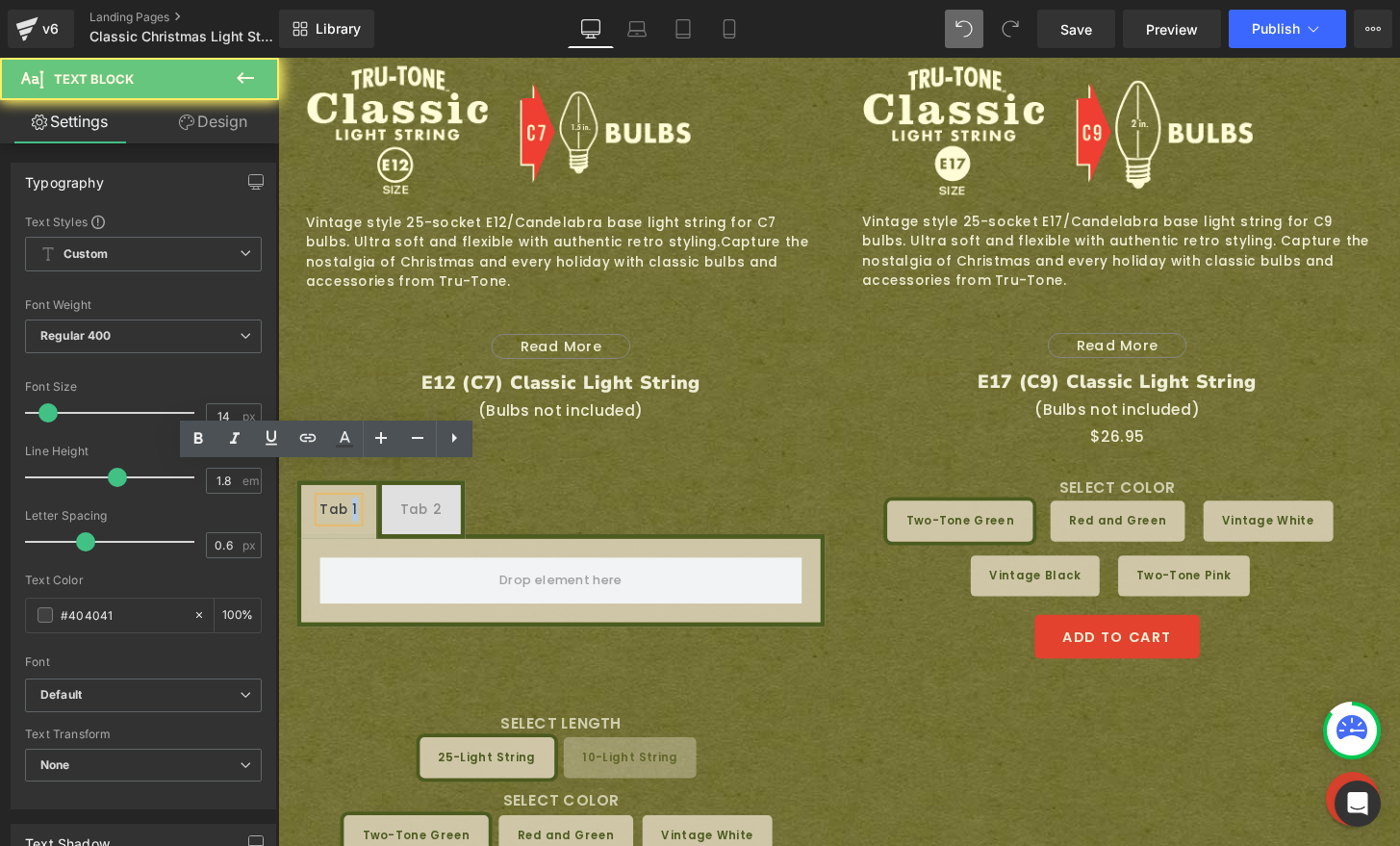 click on "Tab 1" at bounding box center [341, 526] 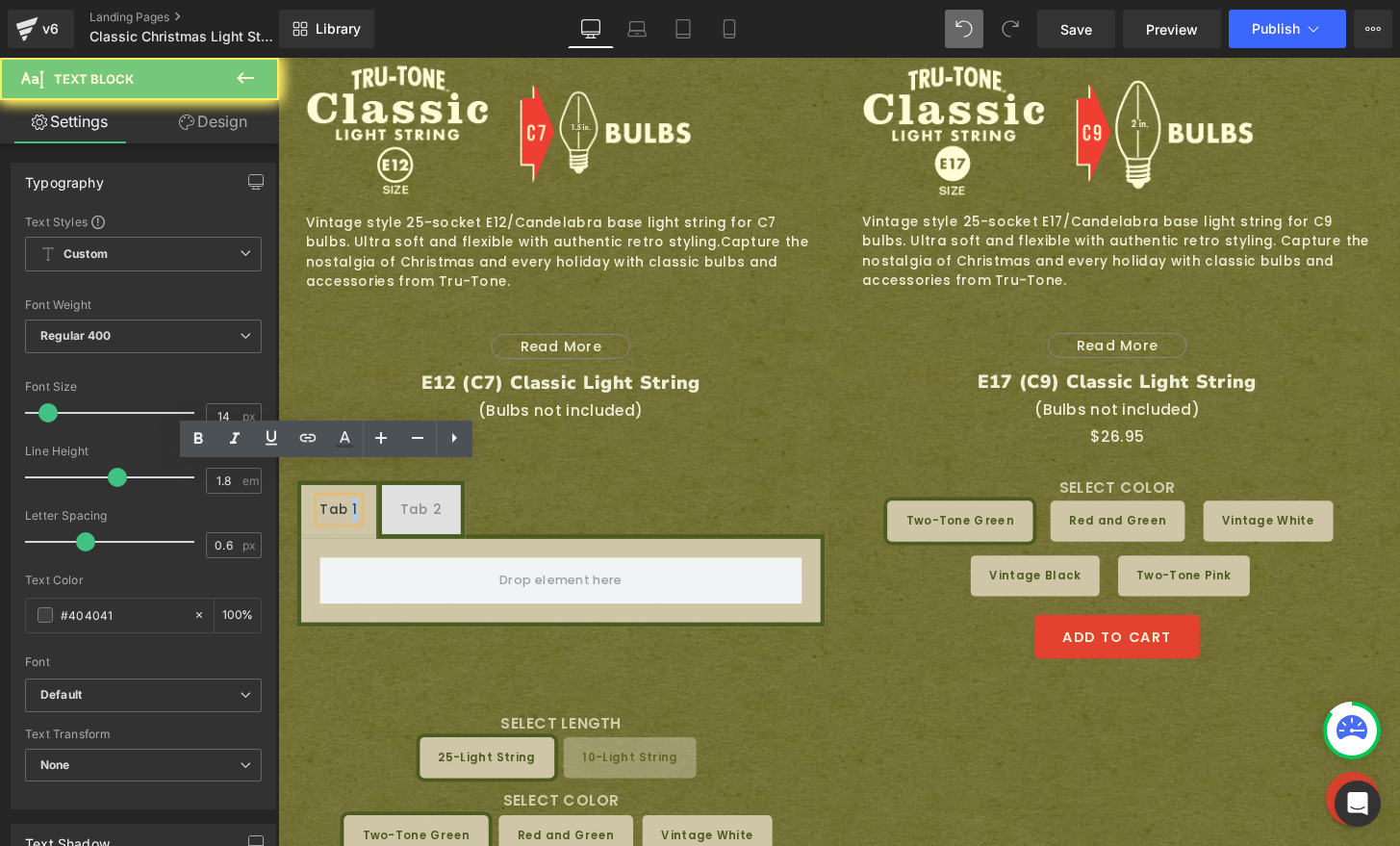 click on "Tab 1" at bounding box center (341, 526) 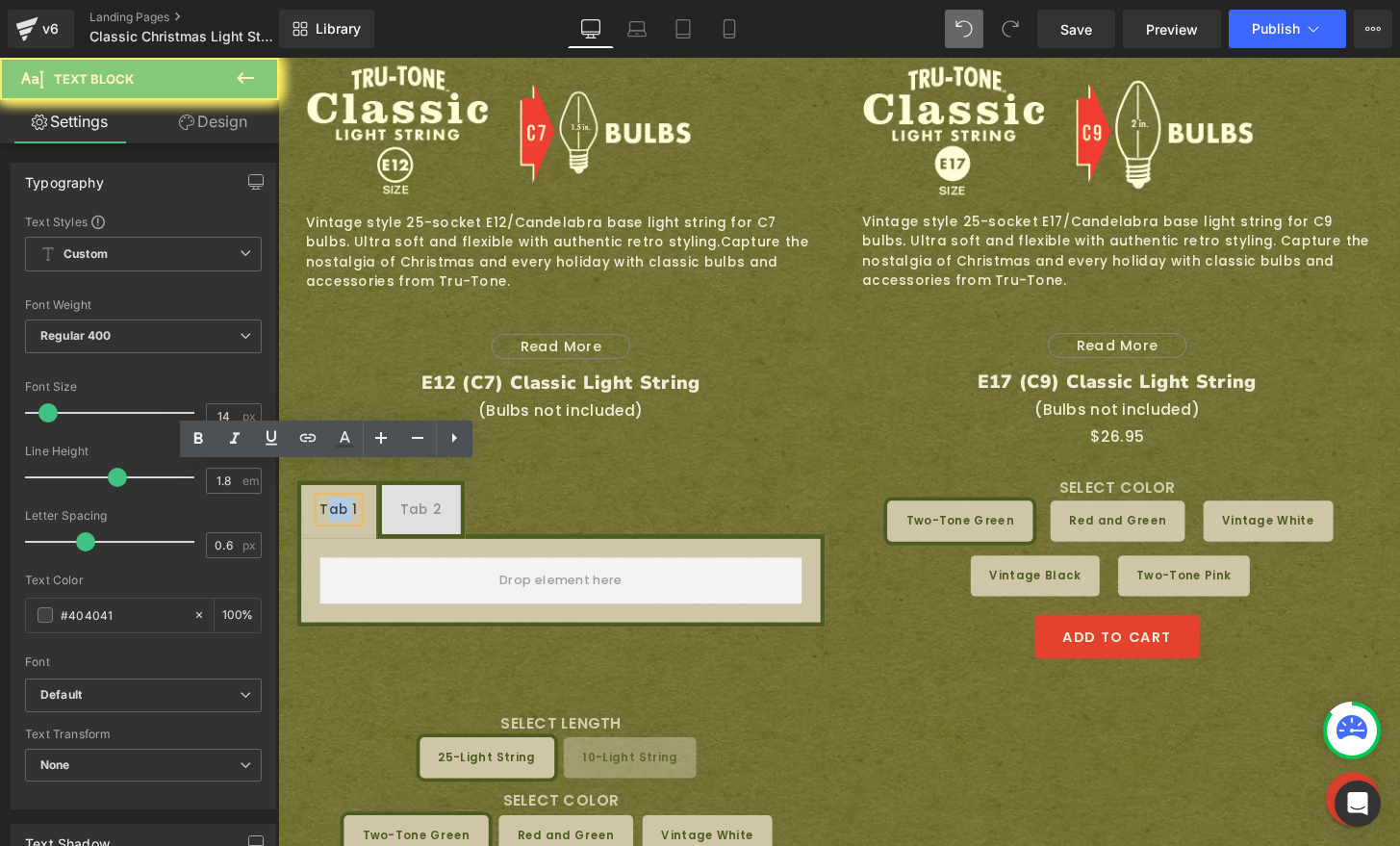 click on "Tab 1" at bounding box center [341, 526] 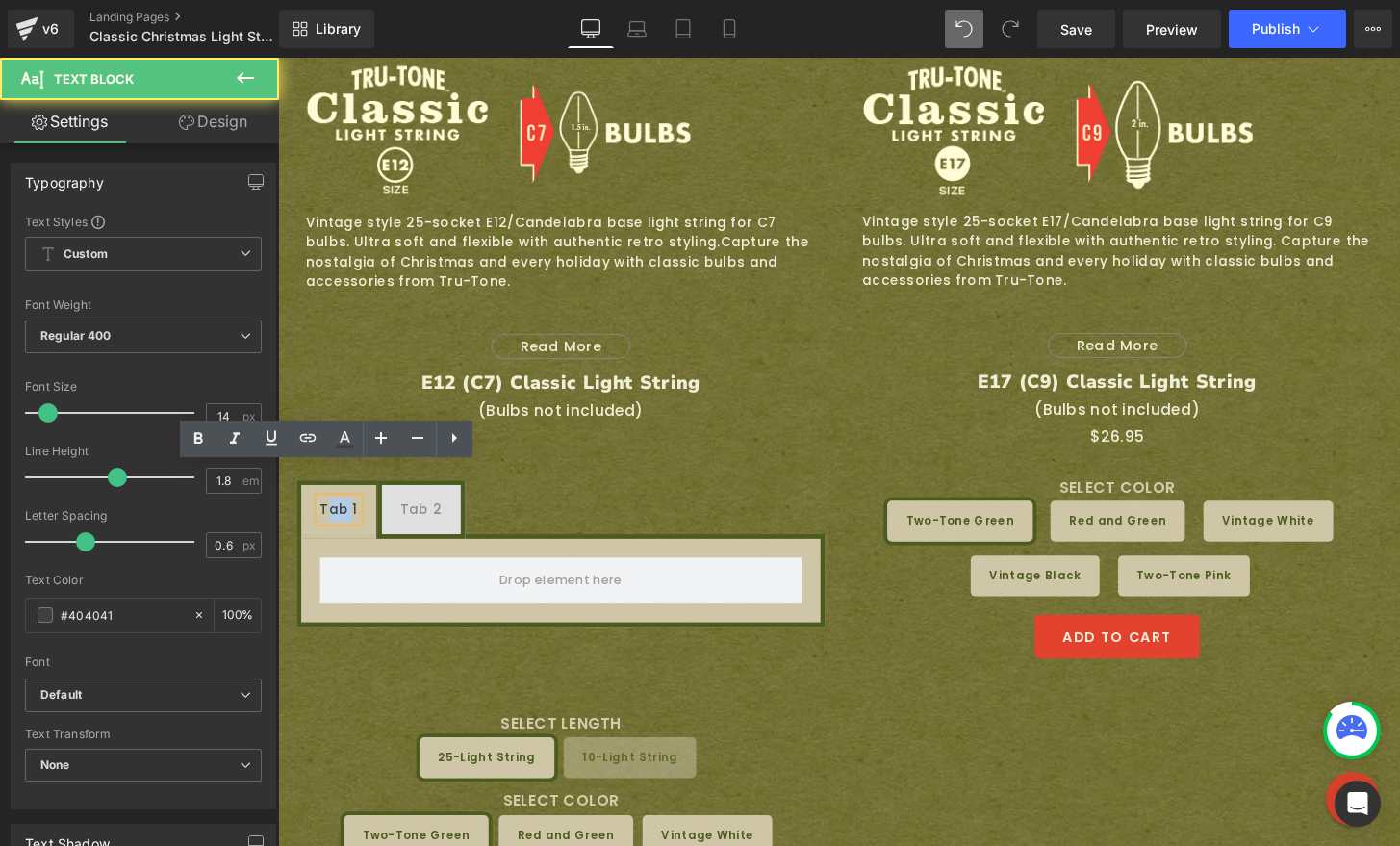 click on "Tab 1" at bounding box center (341, 526) 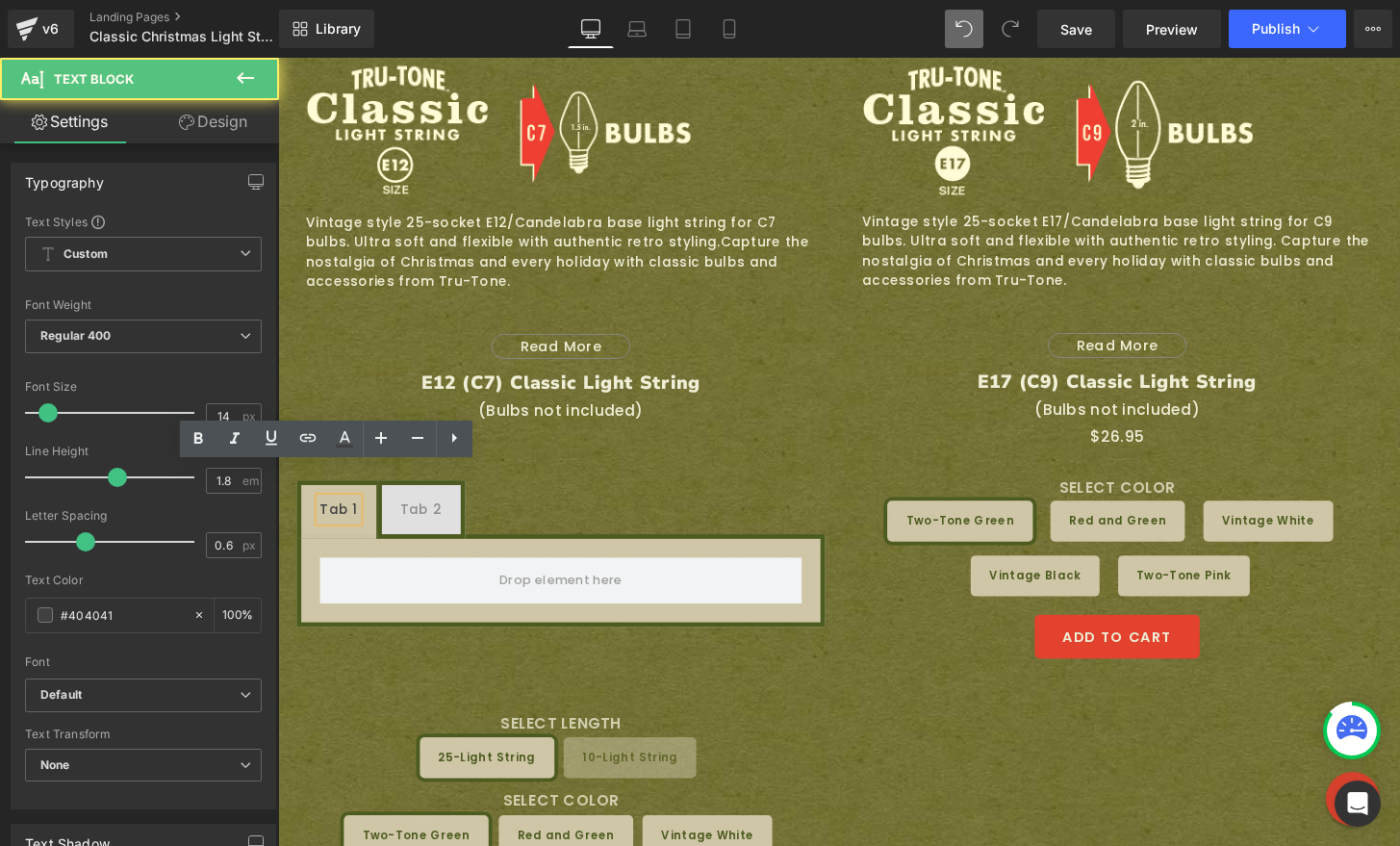 click on "Tab 1" at bounding box center (341, 526) 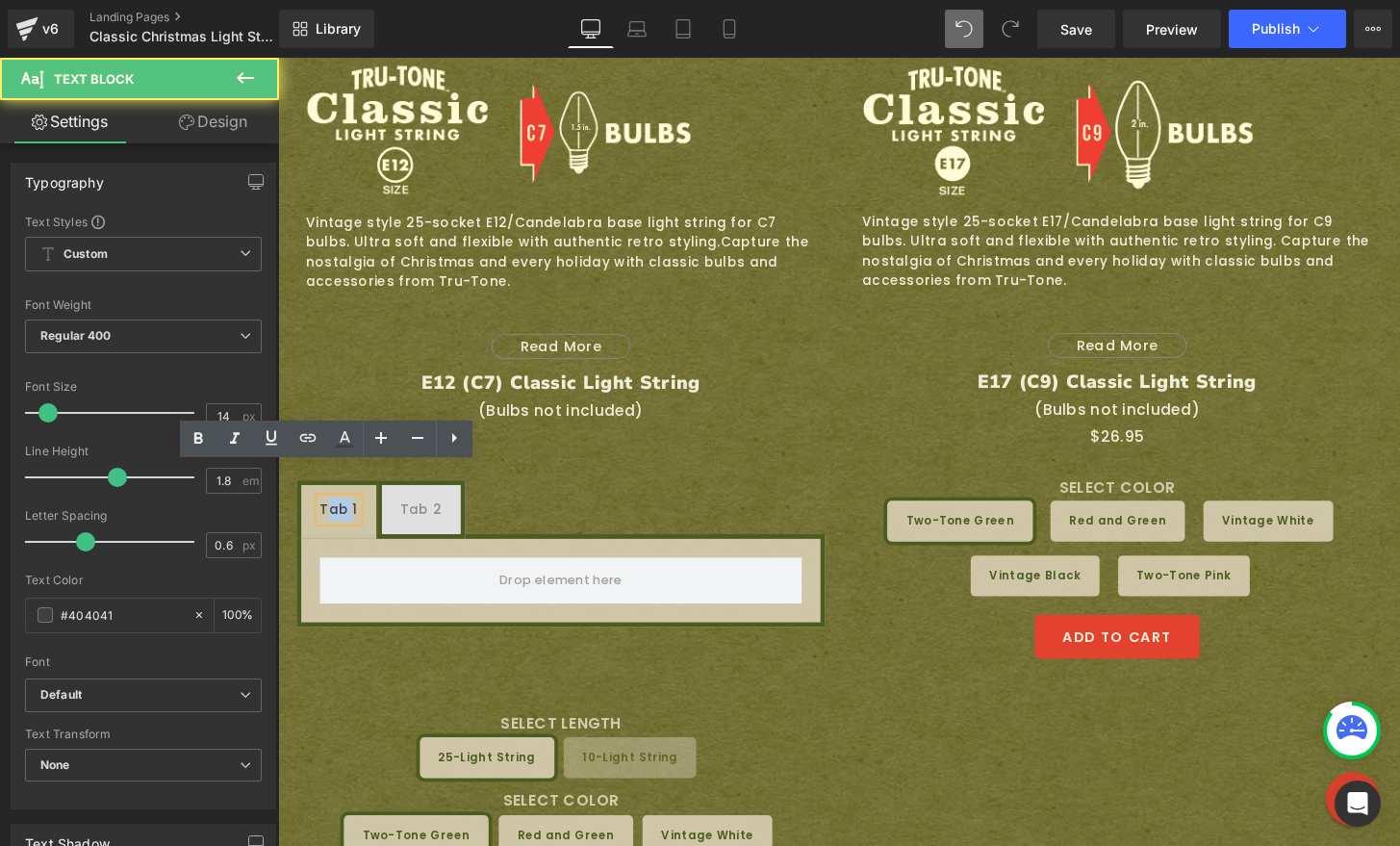 click on "Tab 1" at bounding box center (341, 526) 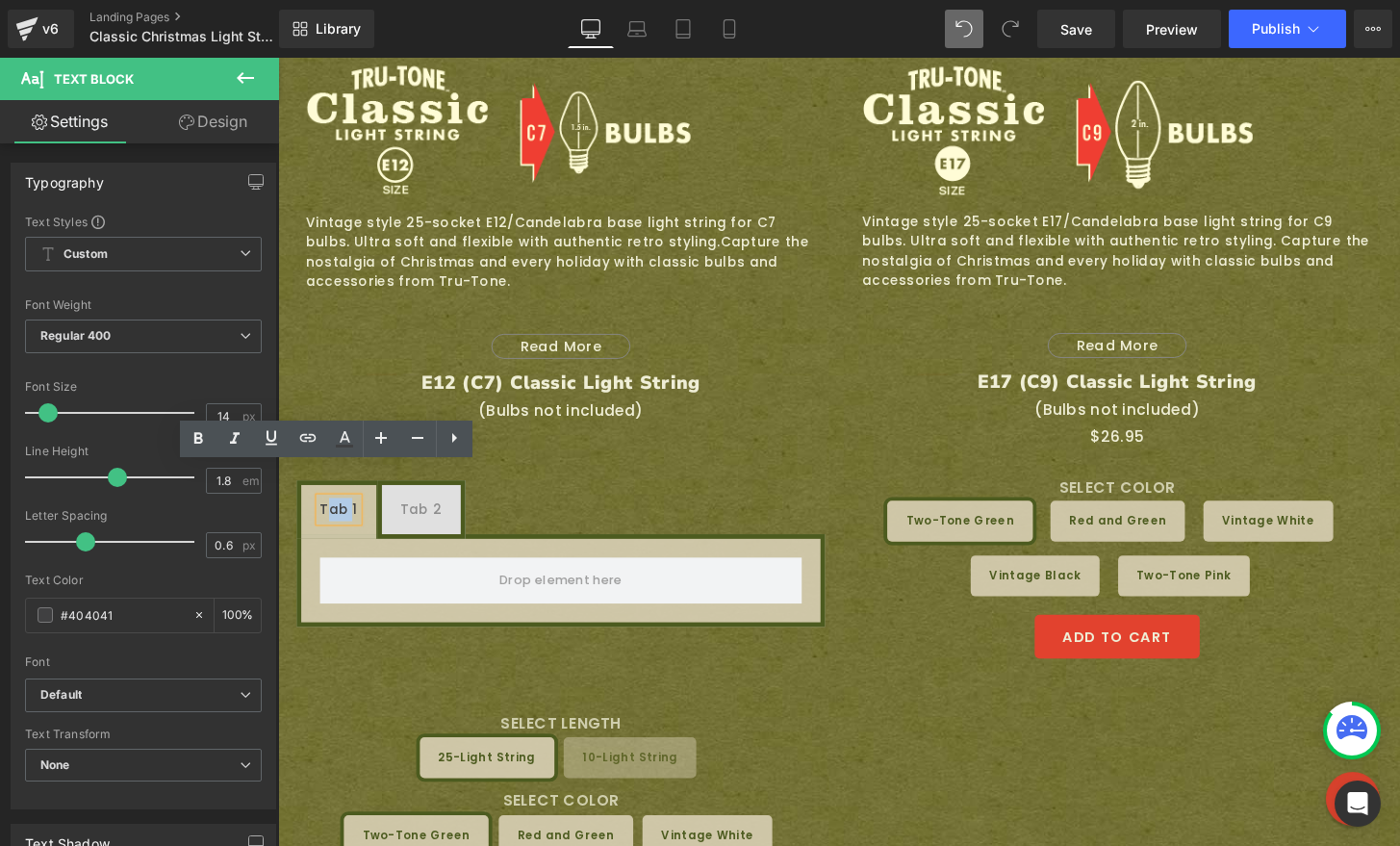 type 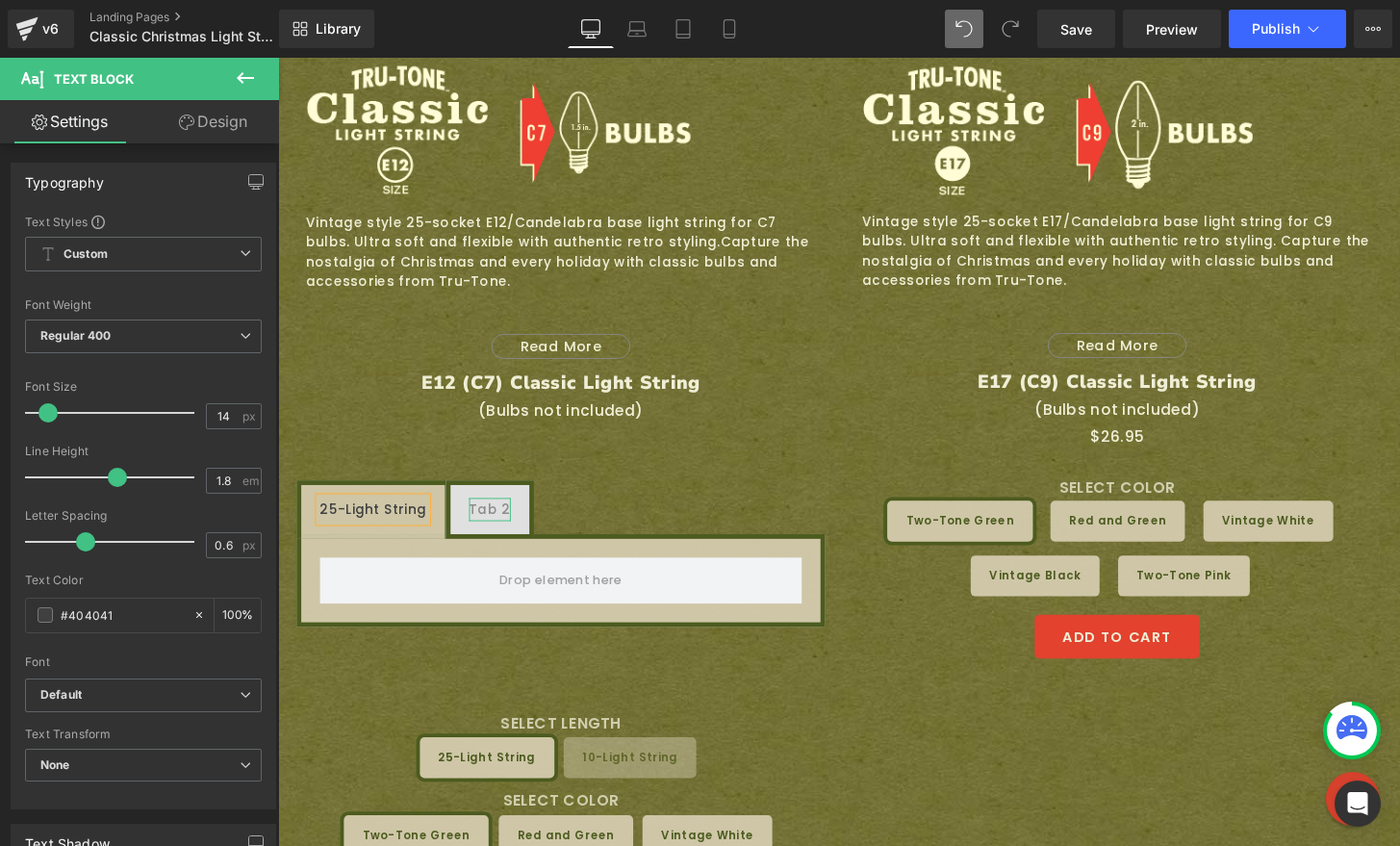 click on "Tab 2" at bounding box center (497, 526) 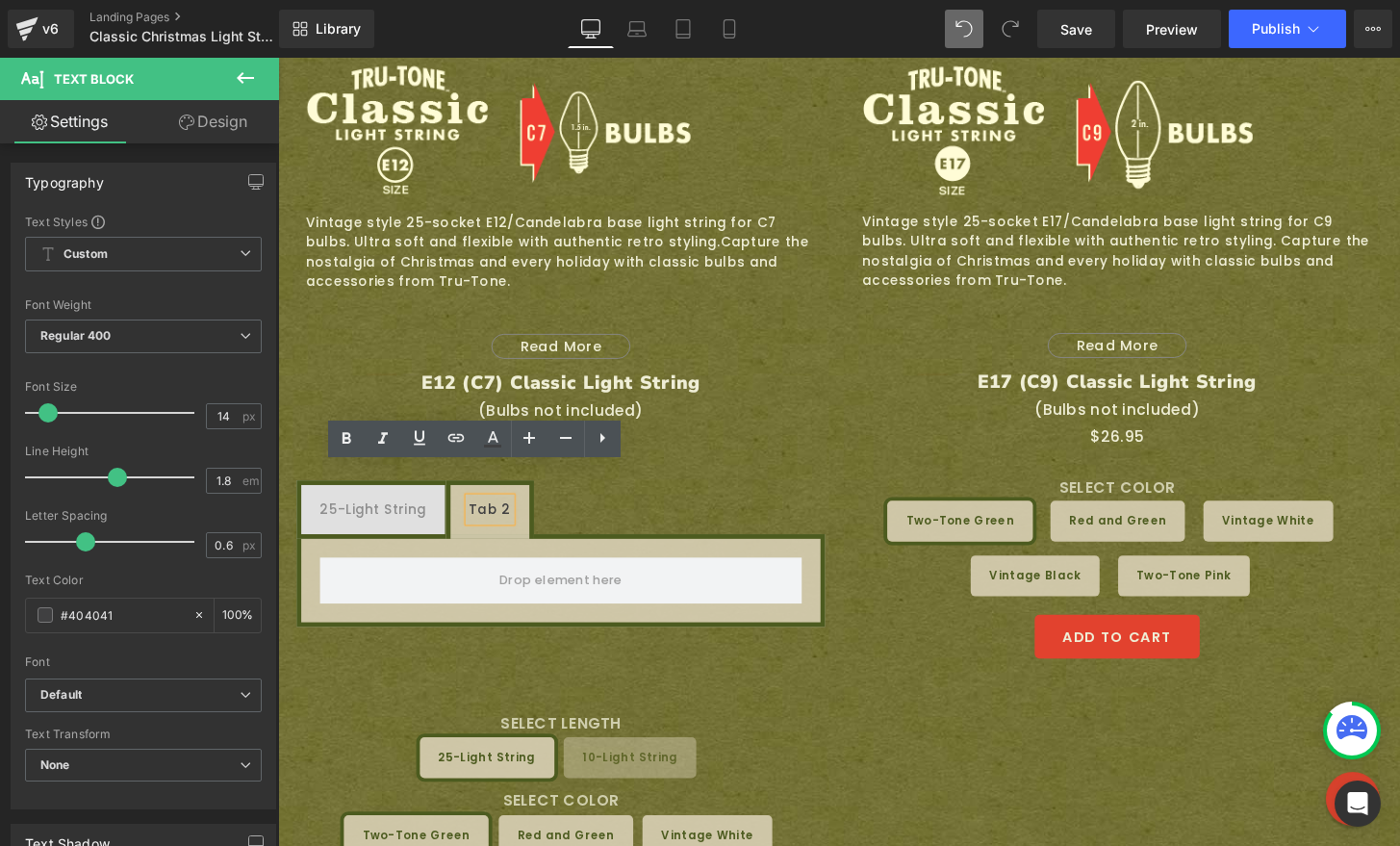 click on "Tab 2" at bounding box center [497, 526] 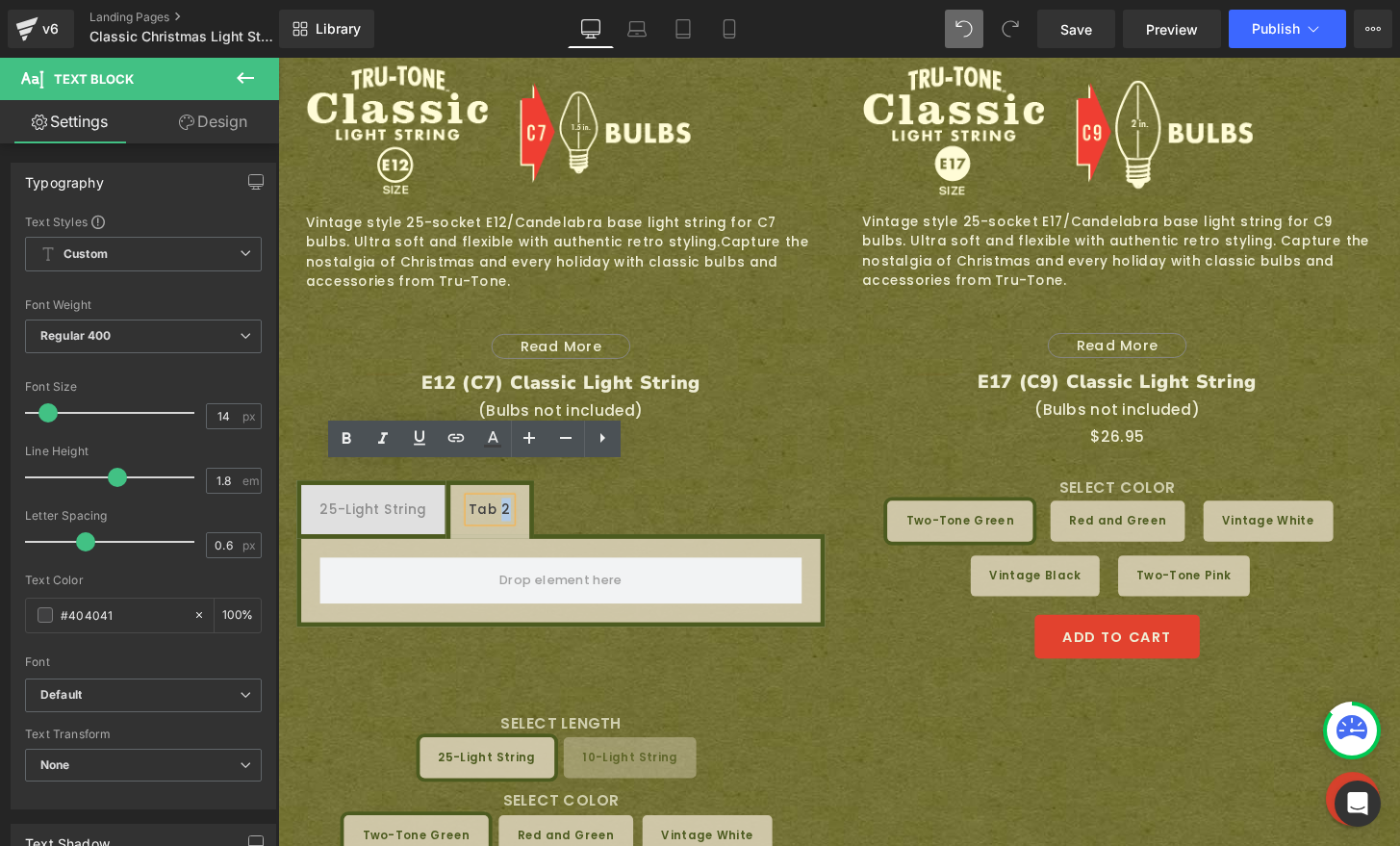 click on "Tab 2" at bounding box center [497, 526] 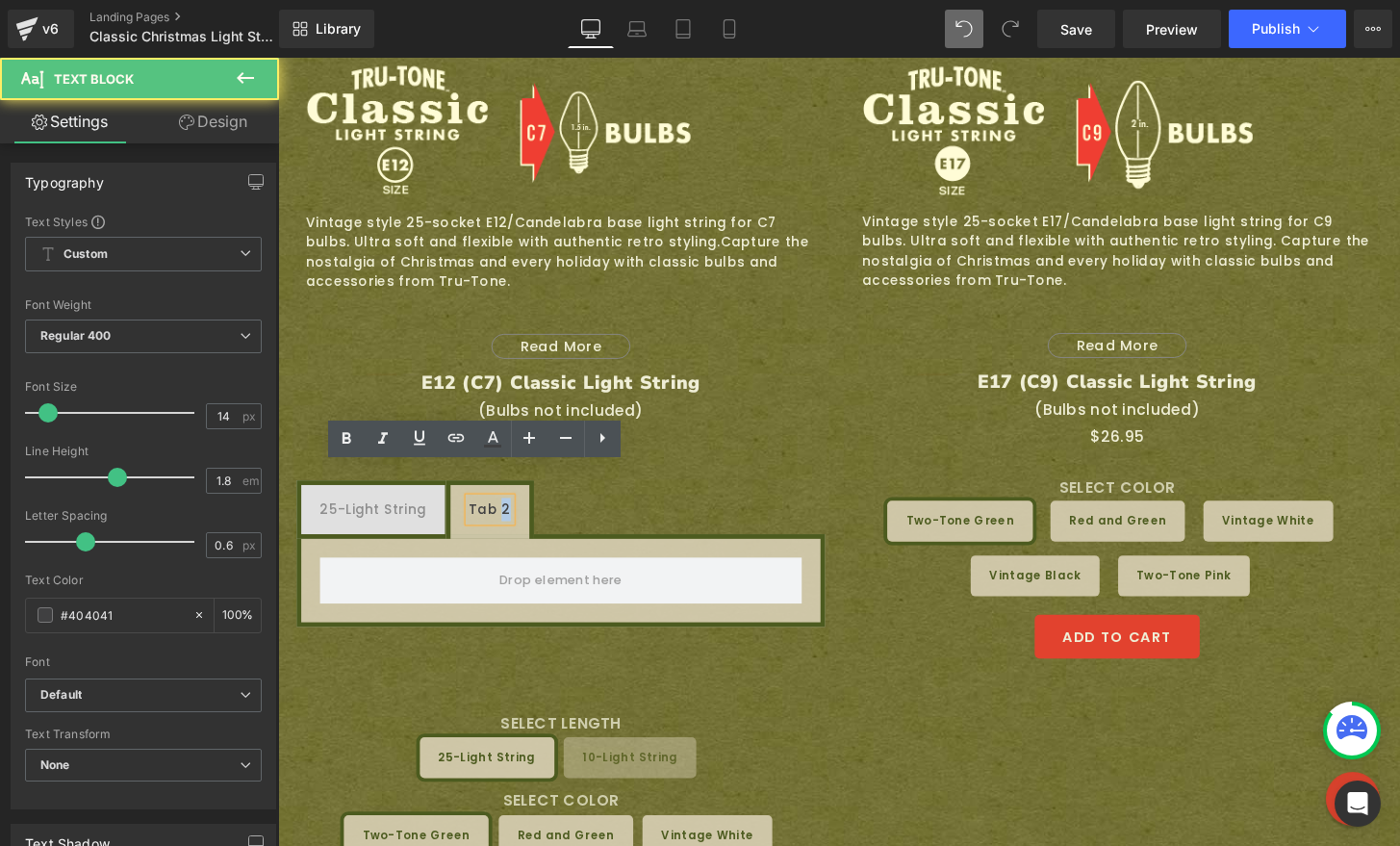 type 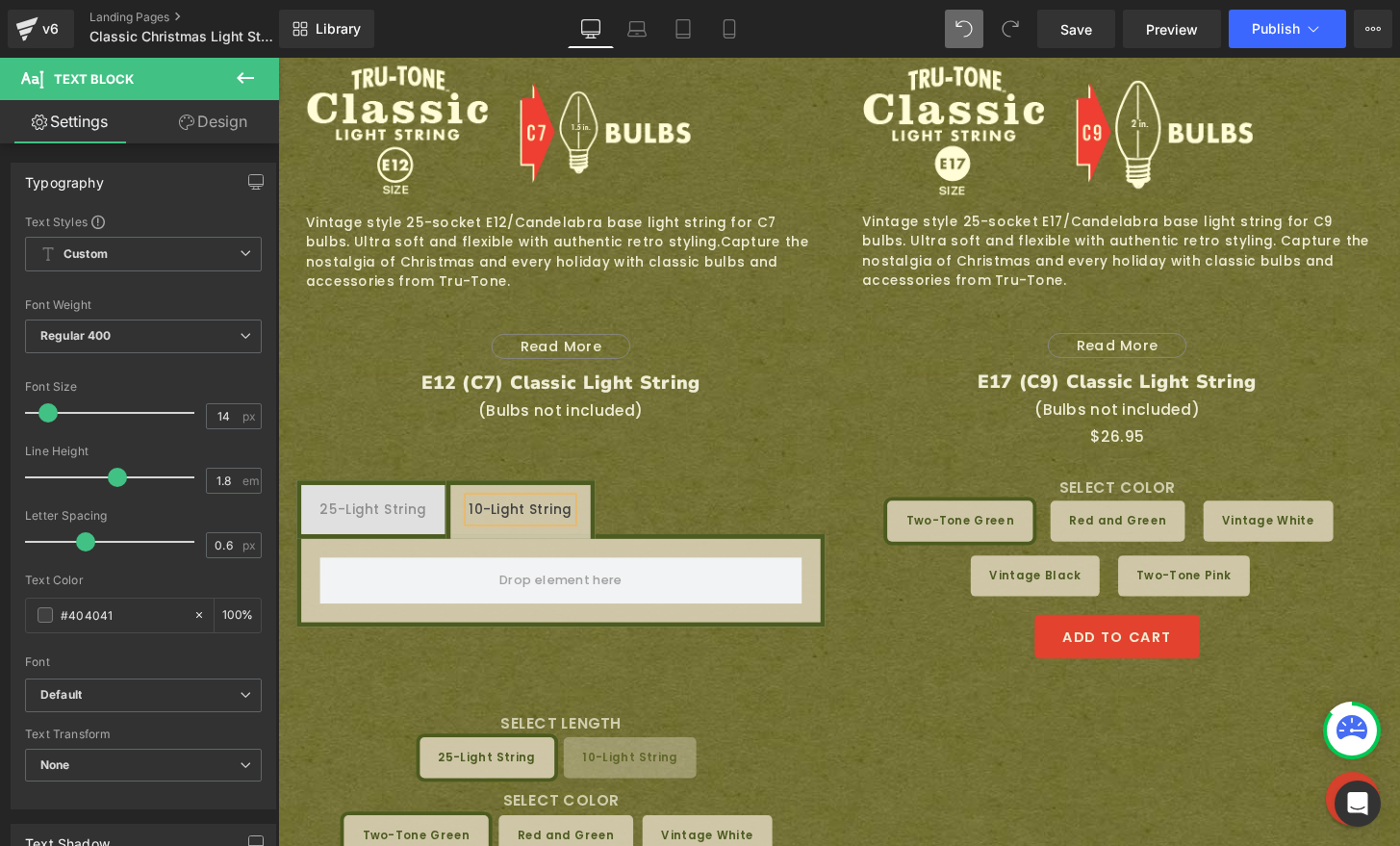 click on "25-Light String
Text Block
10-Light String
Text Block" at bounding box center (572, 526) 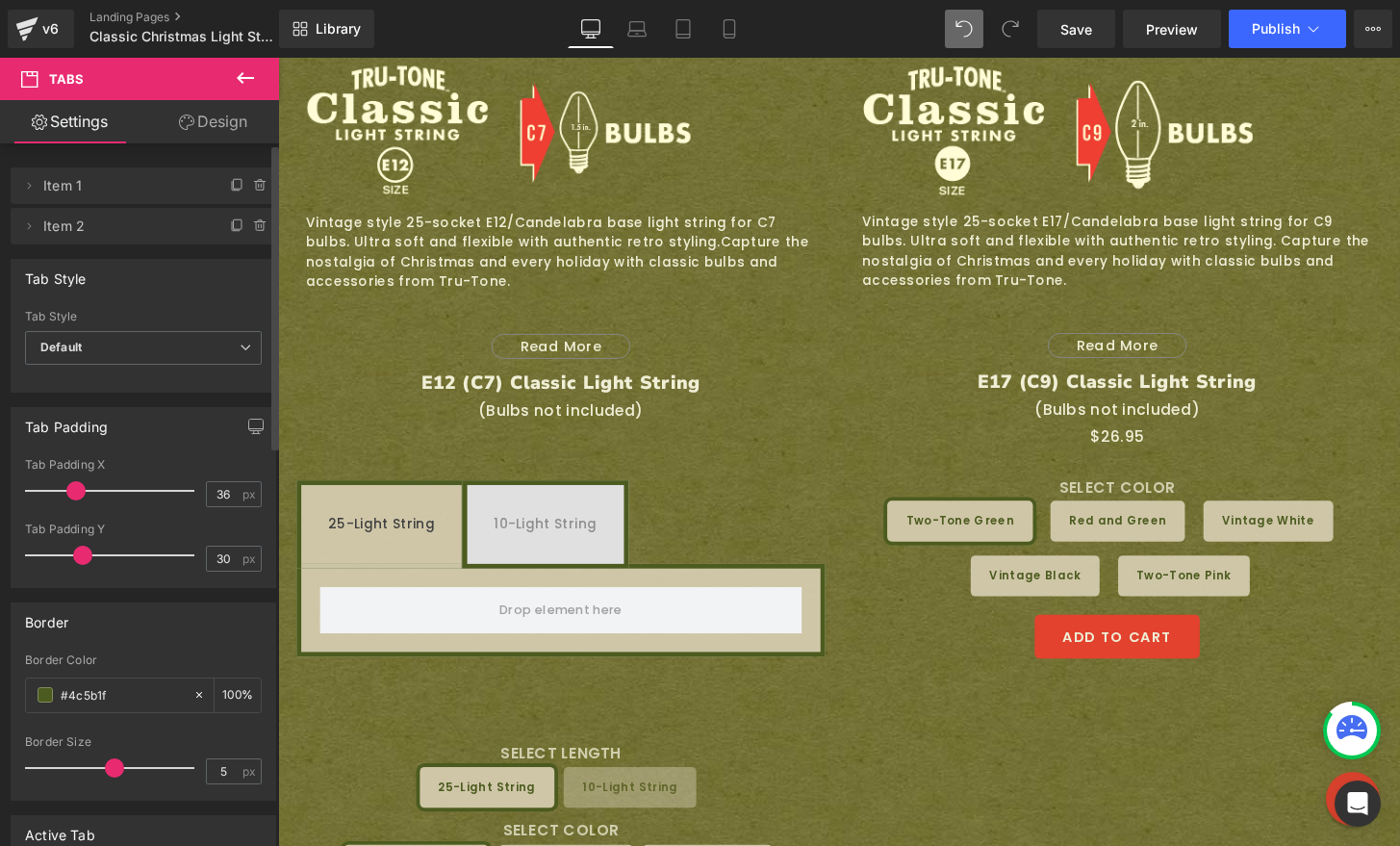 type on "37" 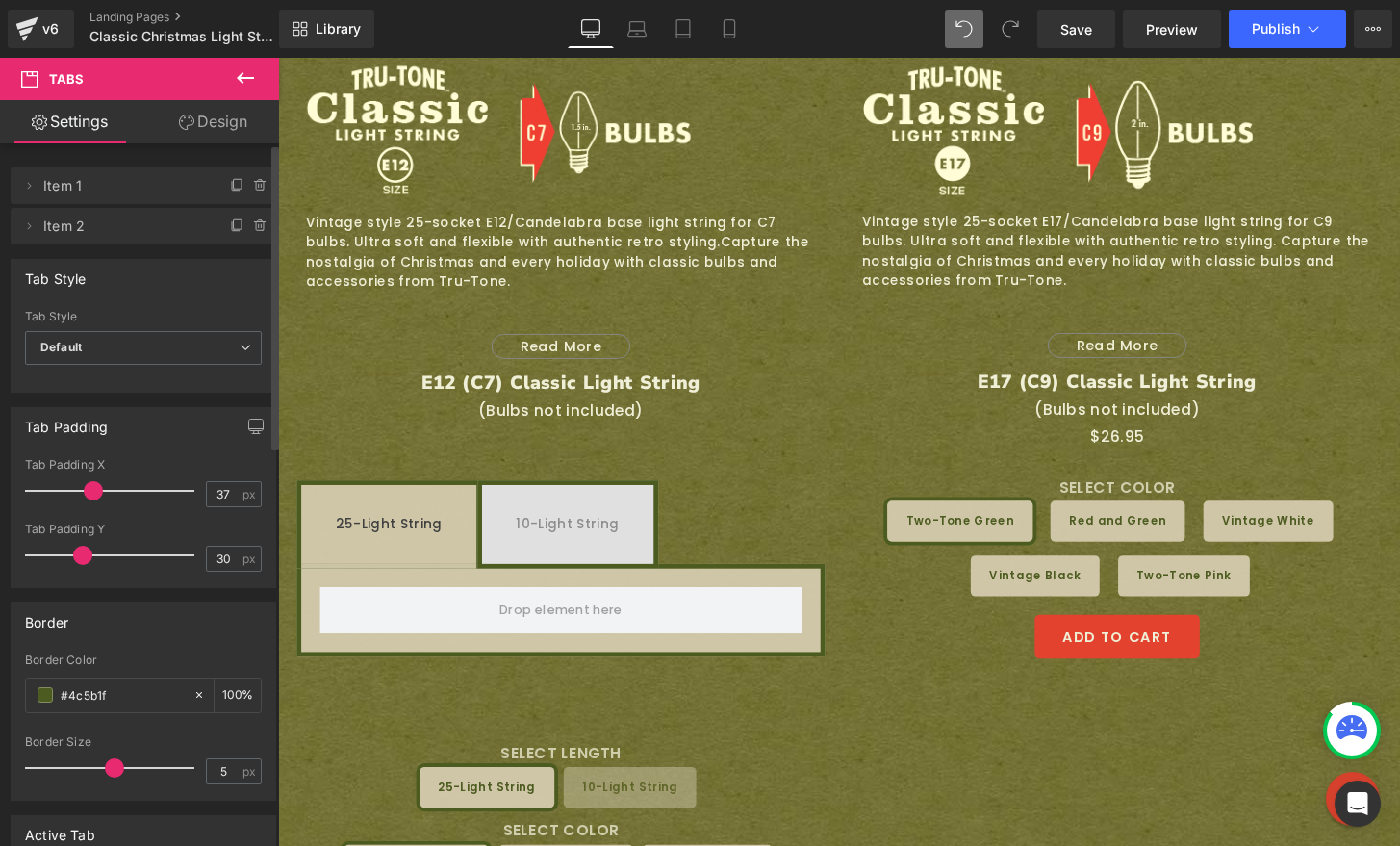 drag, startPoint x: 64, startPoint y: 489, endPoint x: 89, endPoint y: 493, distance: 25.317978 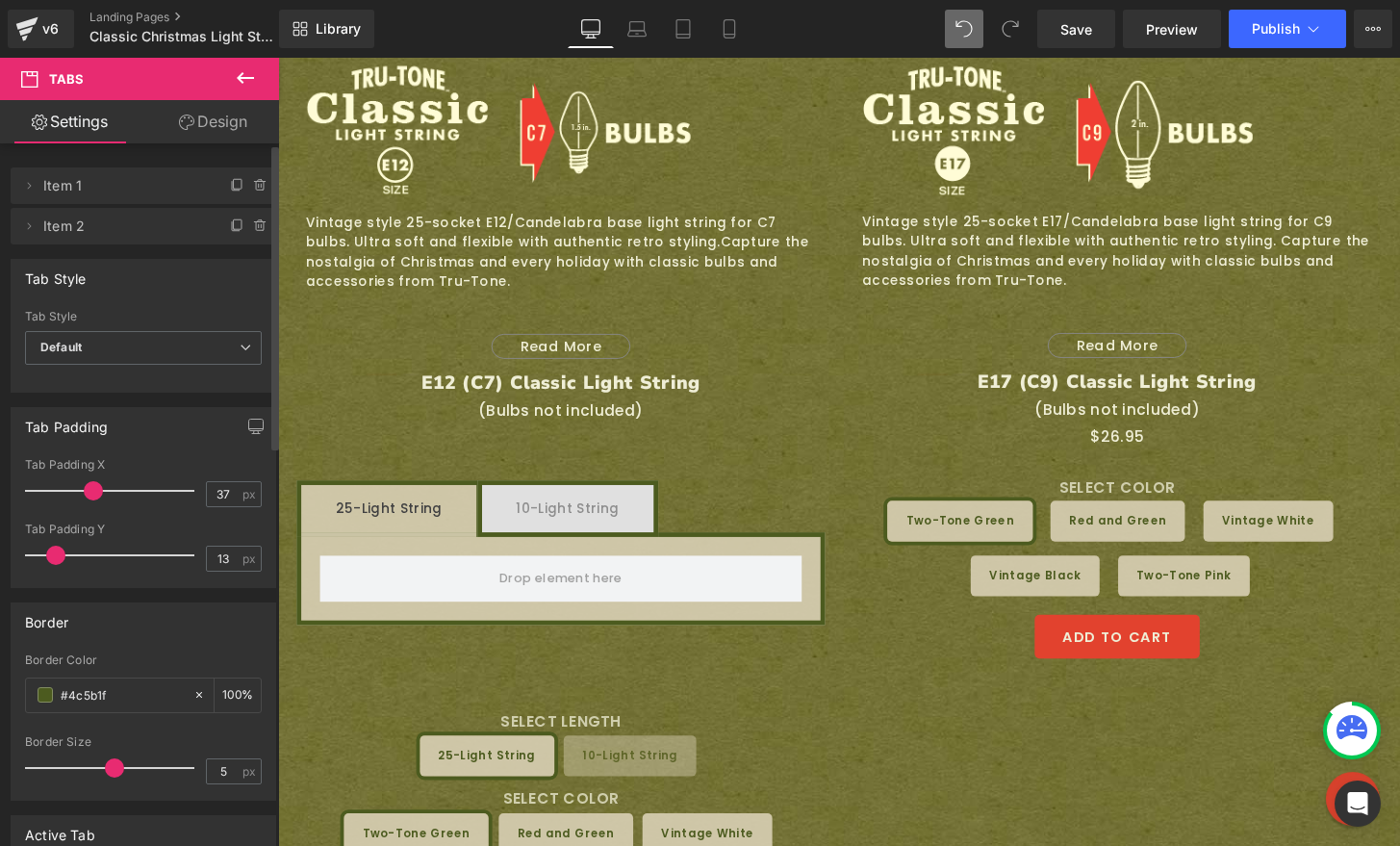 type on "12" 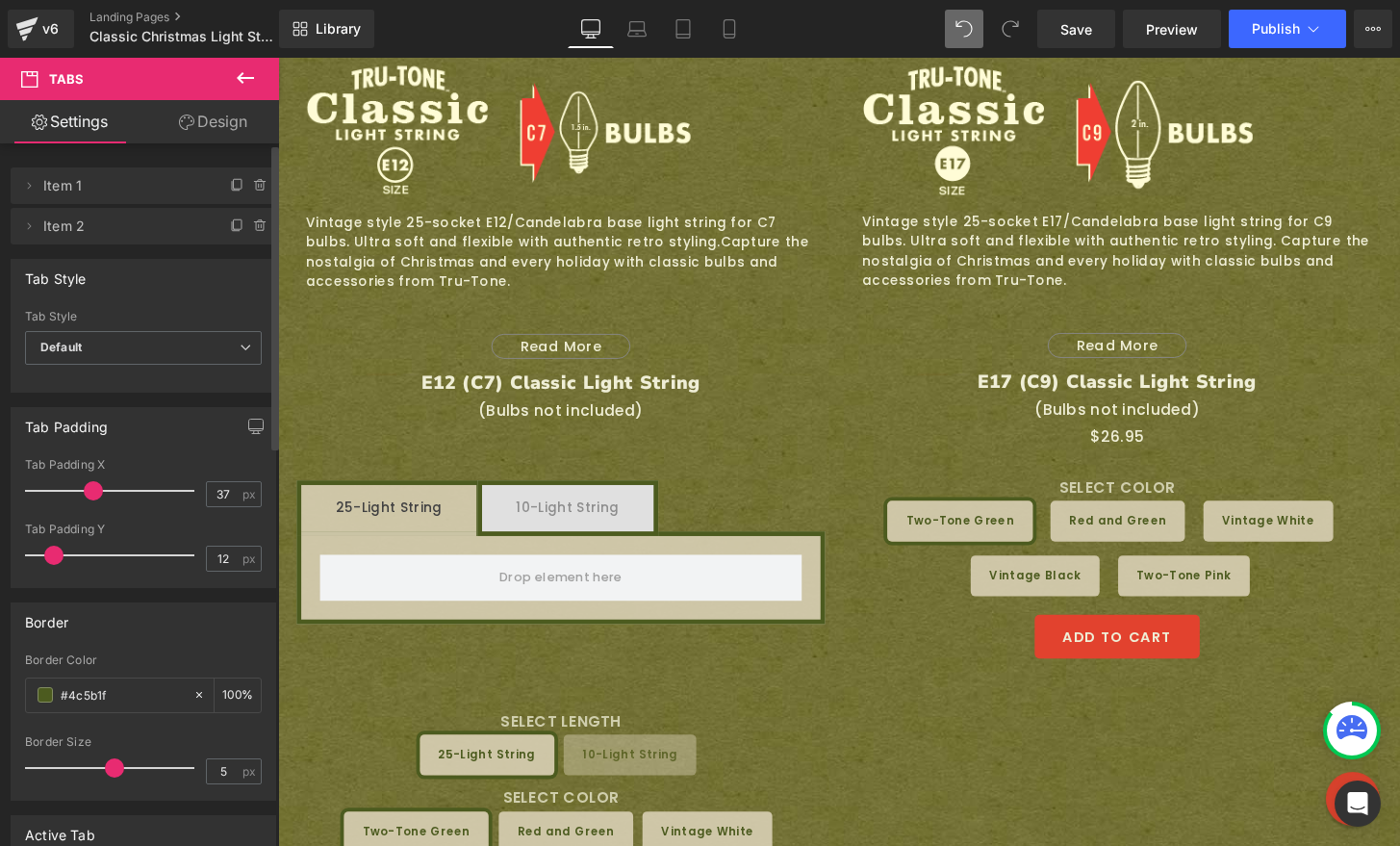 drag, startPoint x: 78, startPoint y: 556, endPoint x: 50, endPoint y: 552, distance: 28.284271 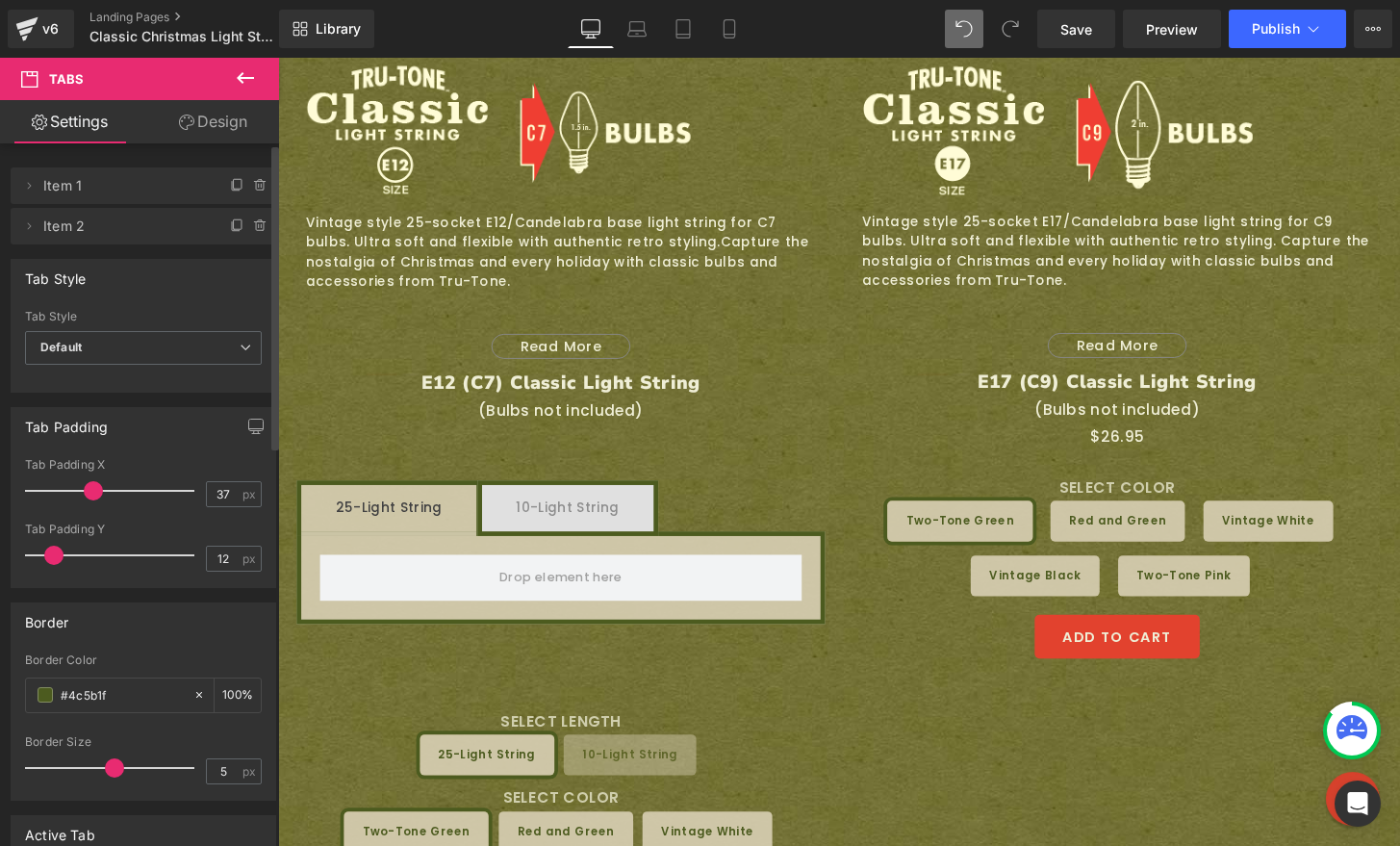 click at bounding box center [54, 555] 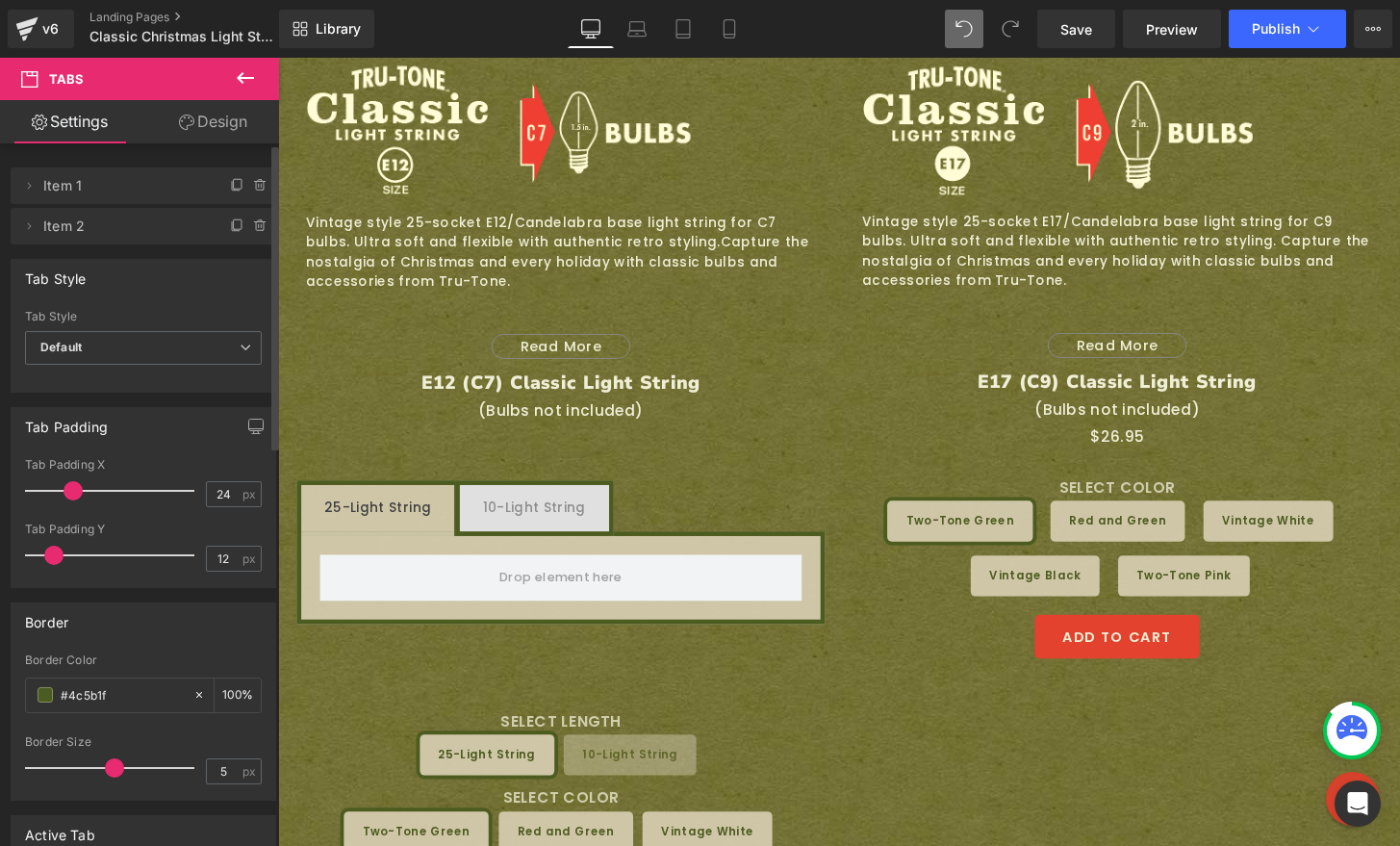 type on "21" 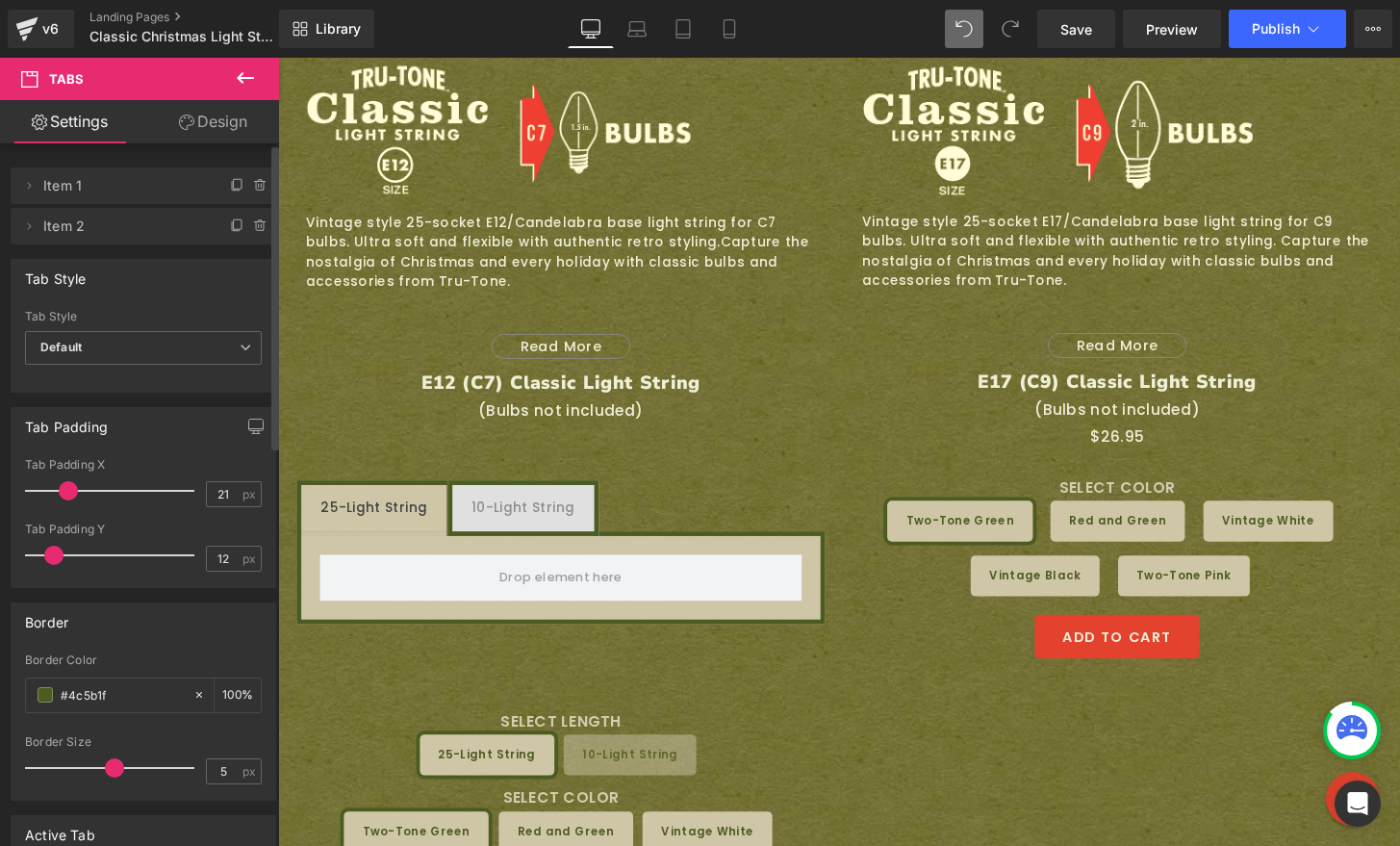 drag, startPoint x: 89, startPoint y: 491, endPoint x: 64, endPoint y: 491, distance: 25 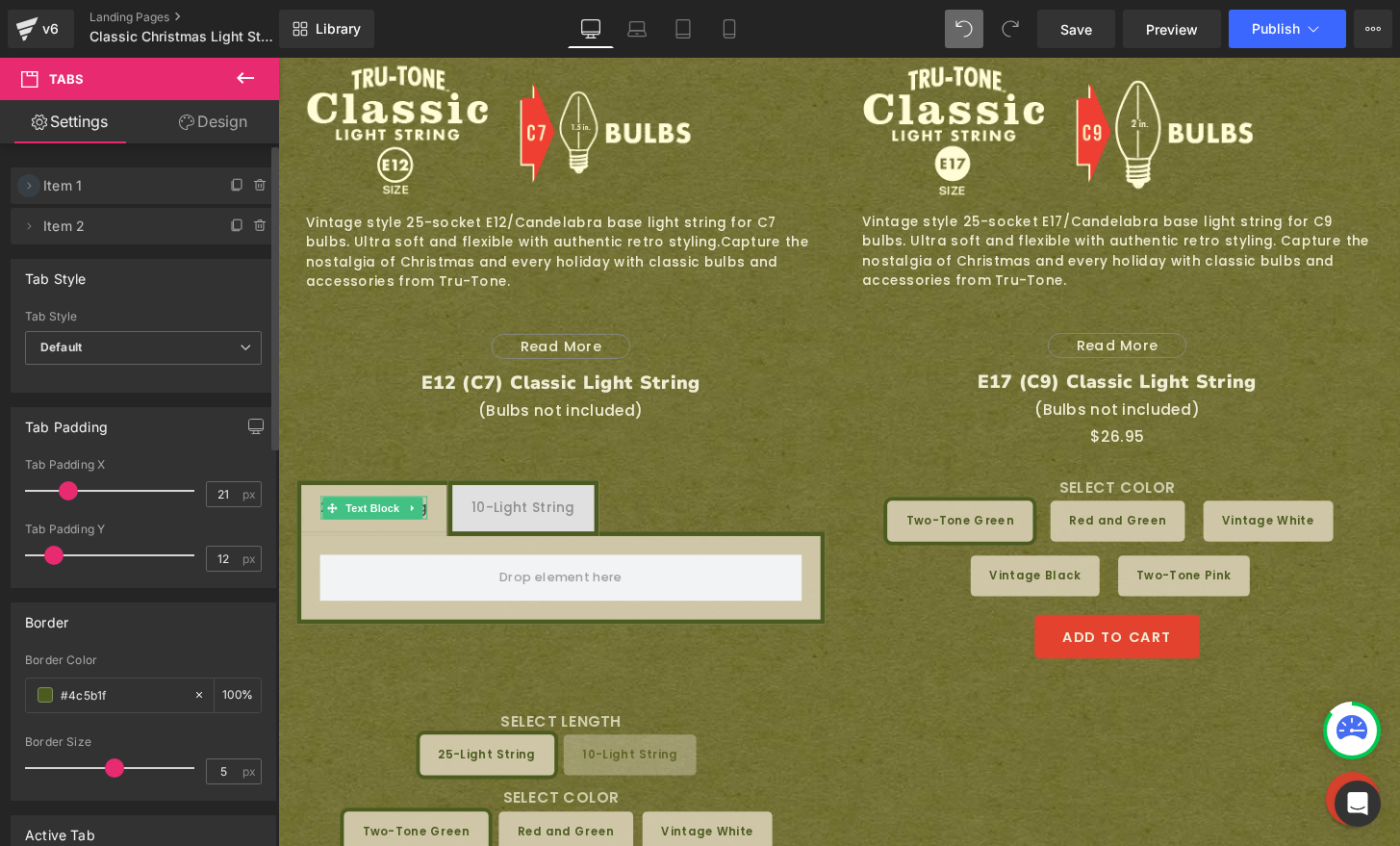 click 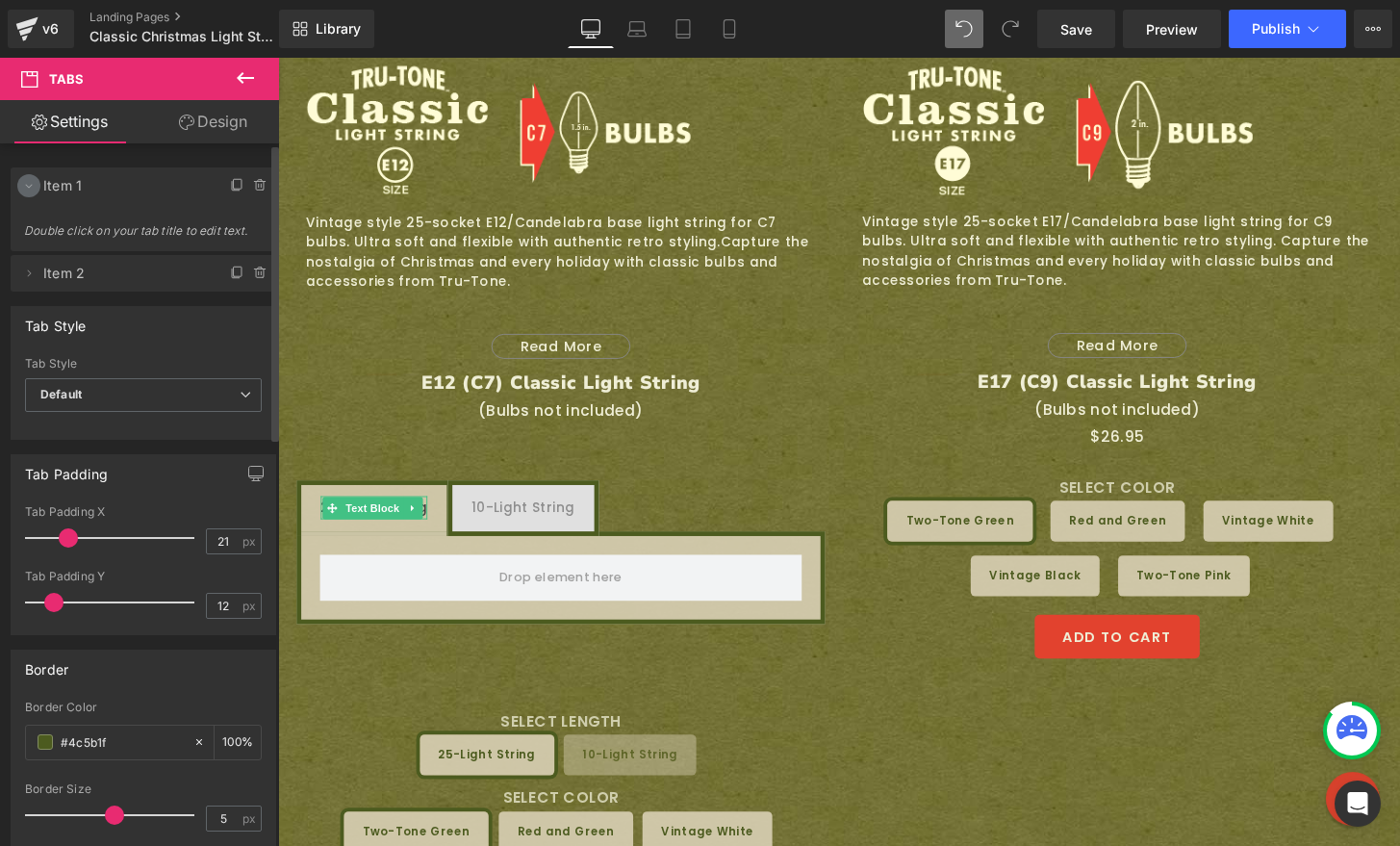 click 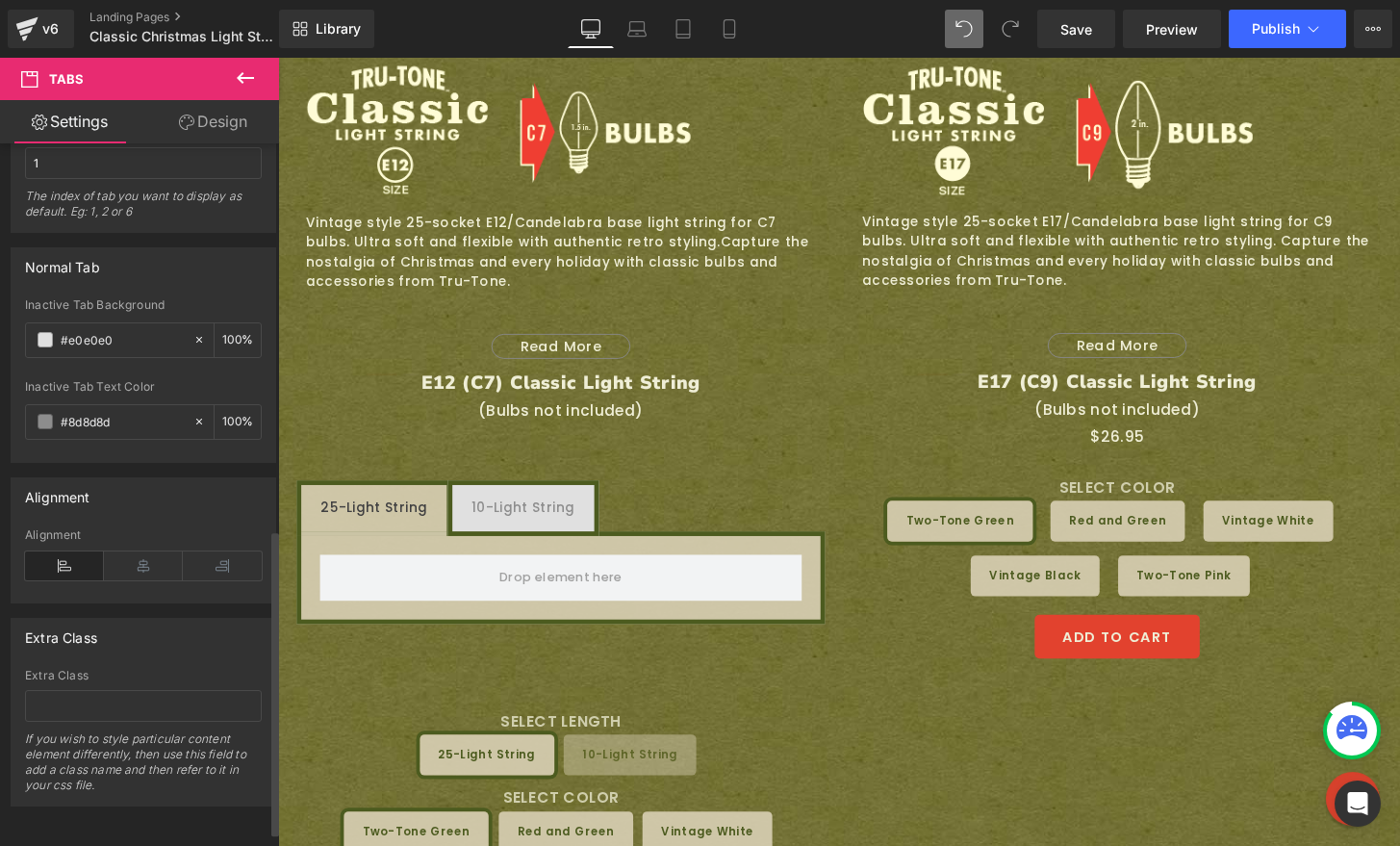 scroll, scrollTop: 918, scrollLeft: 0, axis: vertical 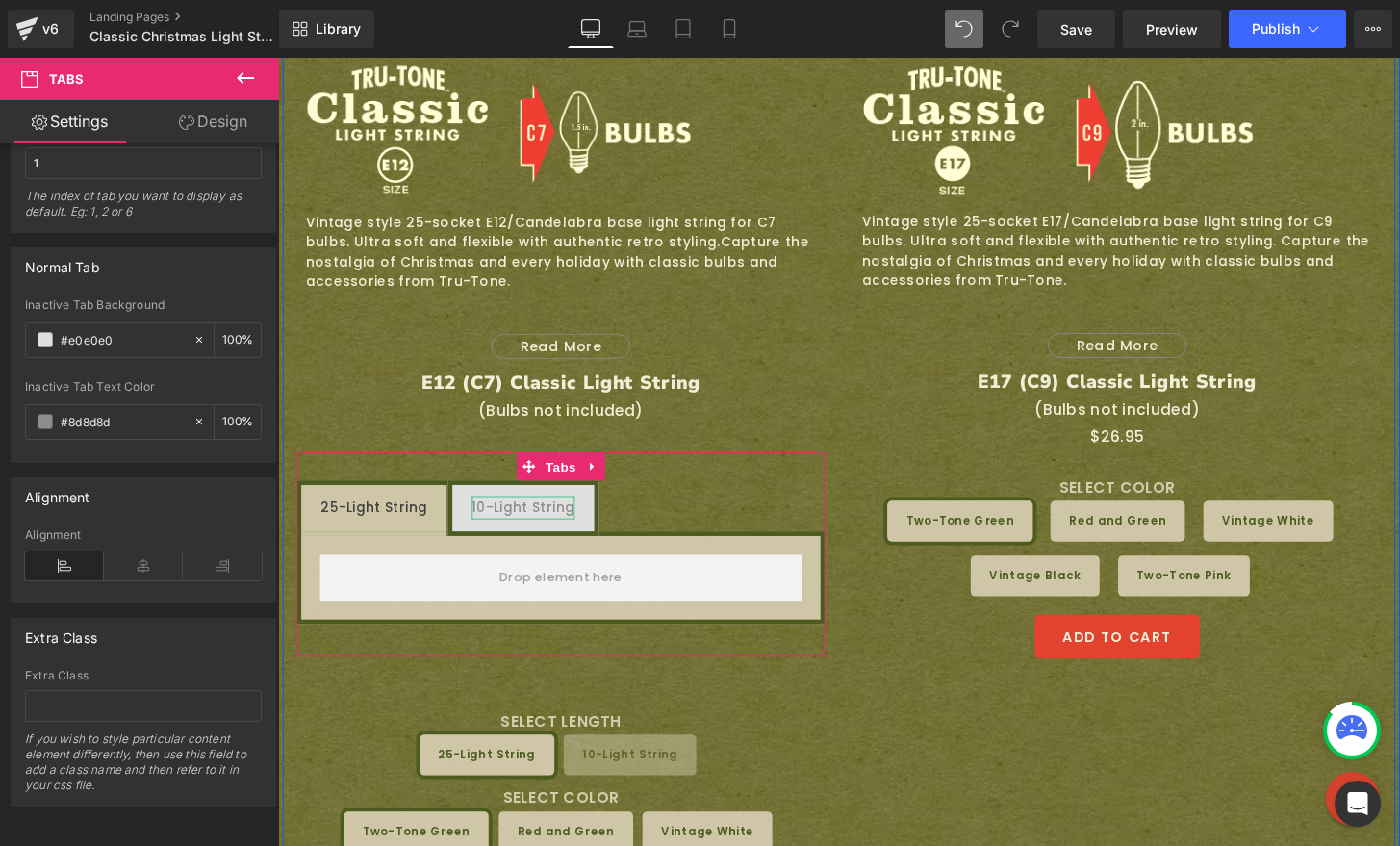 click on "10-Light String" at bounding box center (532, 525) 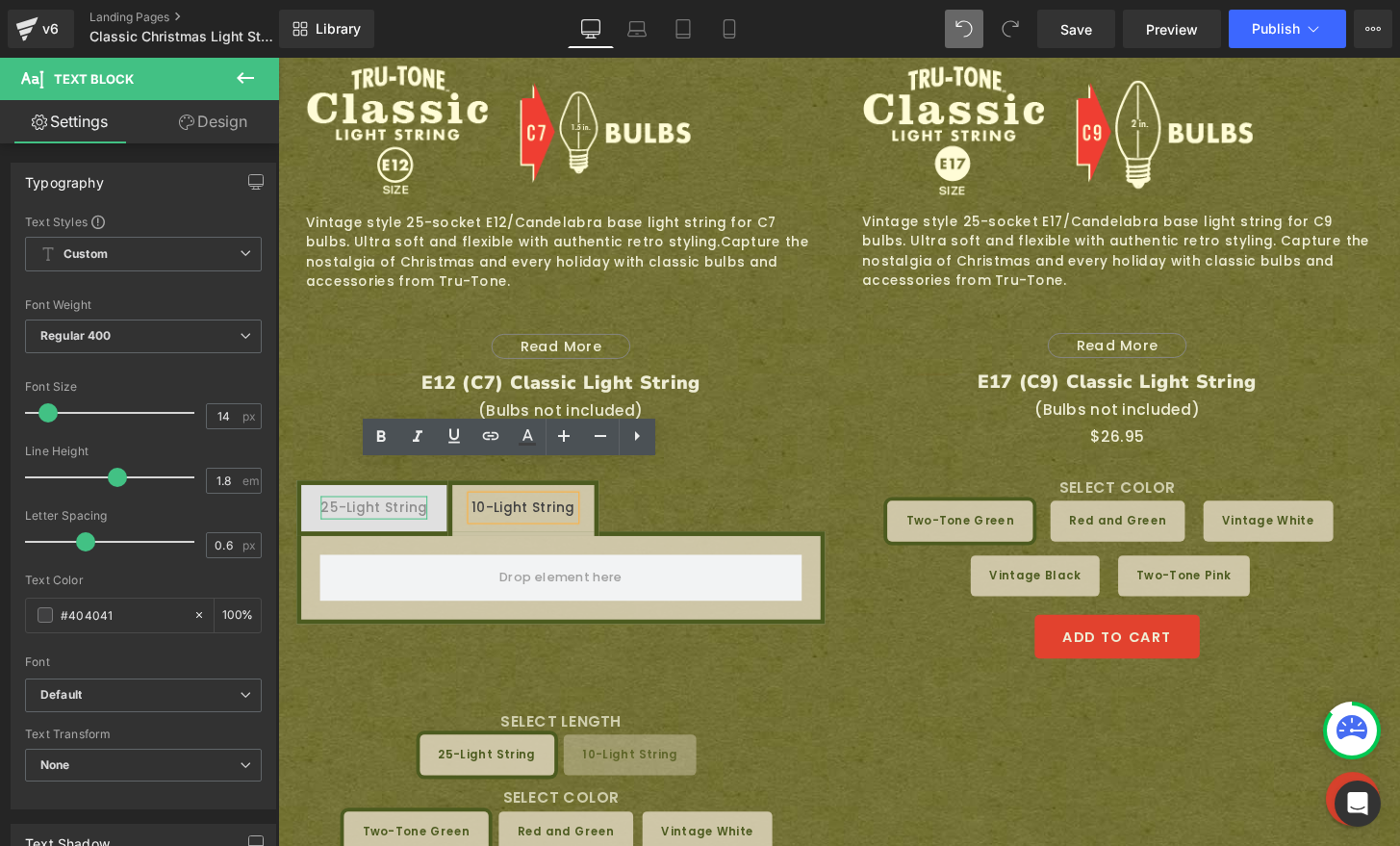 click on "25-Light String" at bounding box center [377, 525] 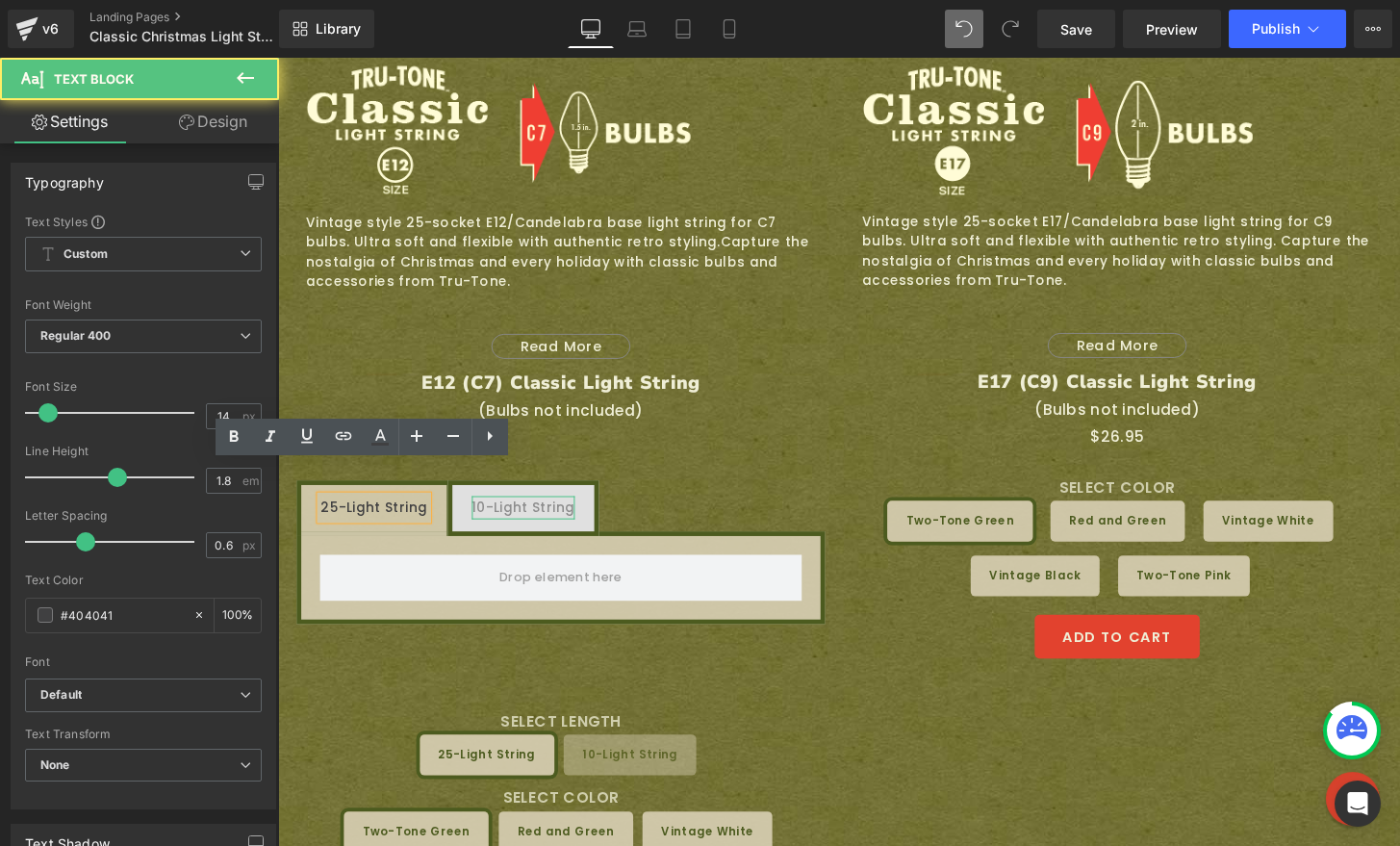 click on "10-Light String" at bounding box center [532, 525] 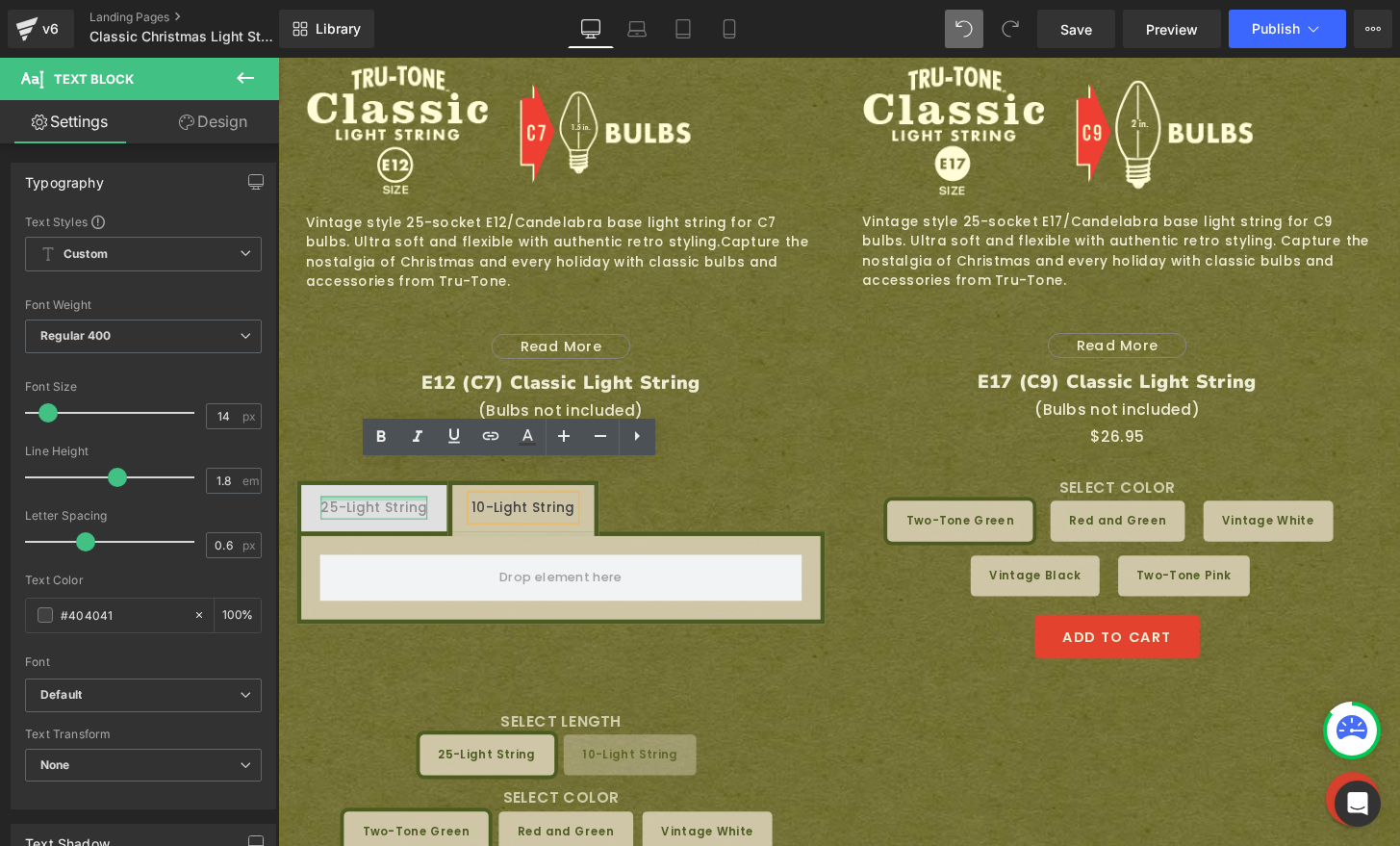 click at bounding box center (377, 515) 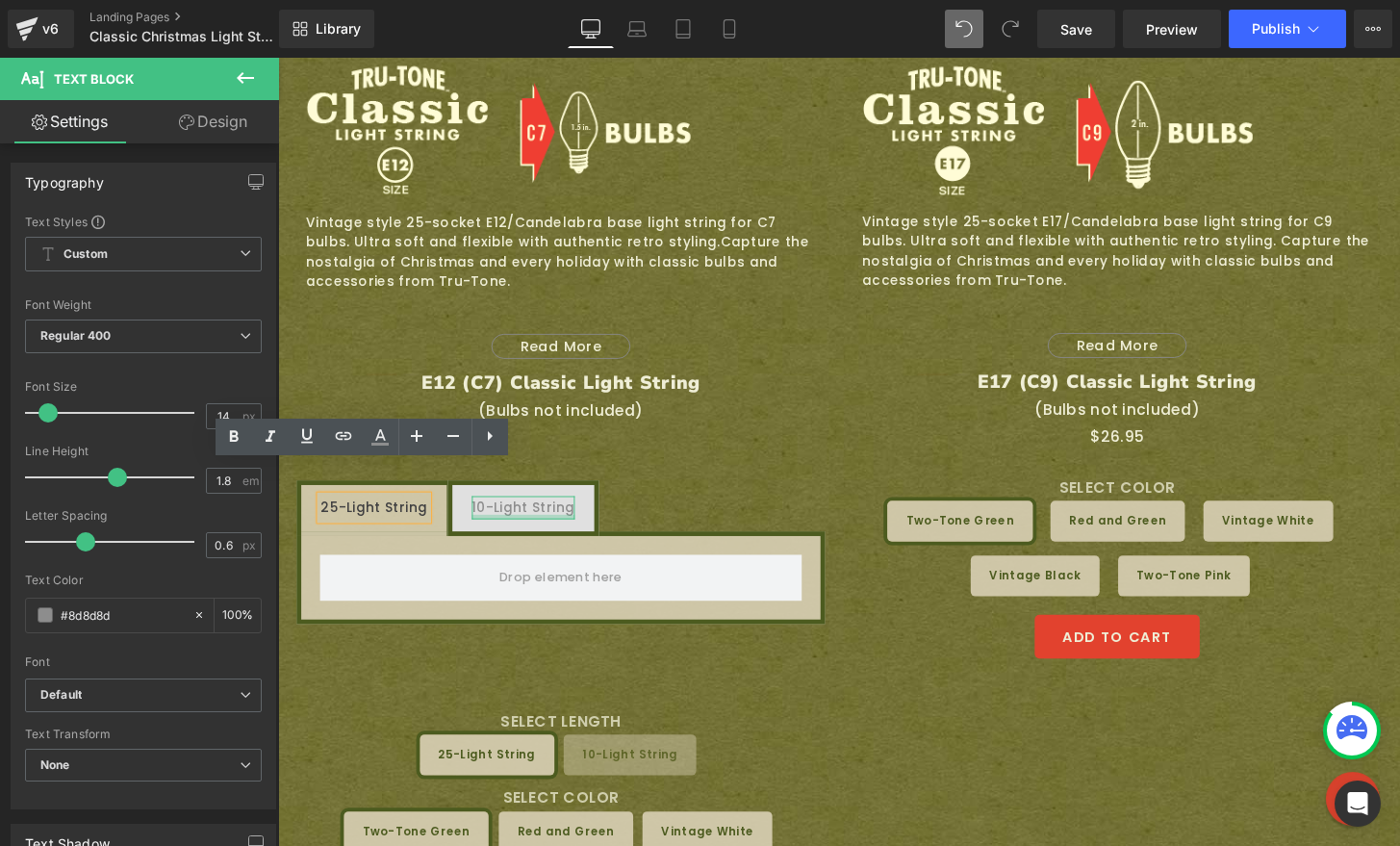 click at bounding box center [532, 534] 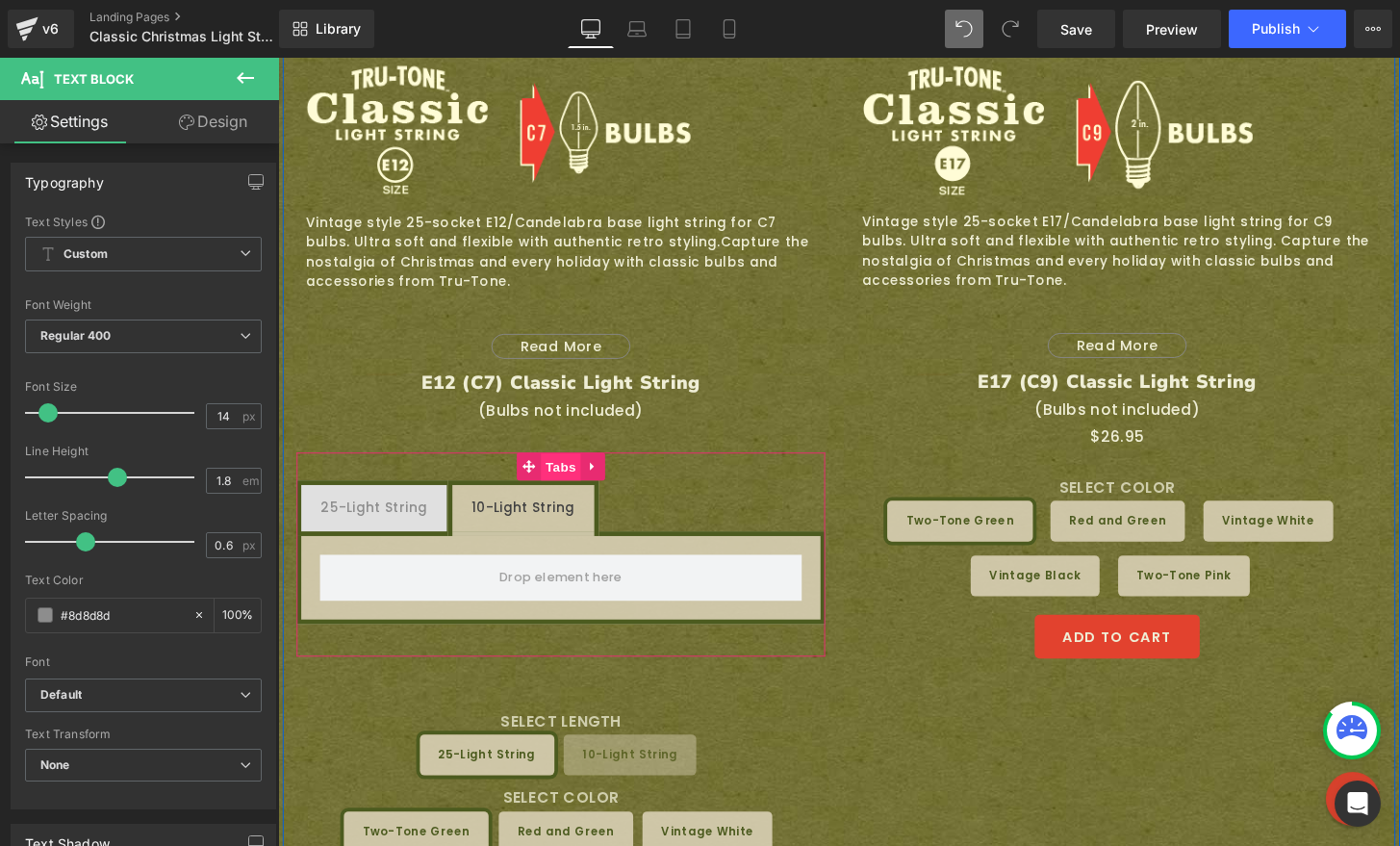 click on "Tabs" at bounding box center (572, 483) 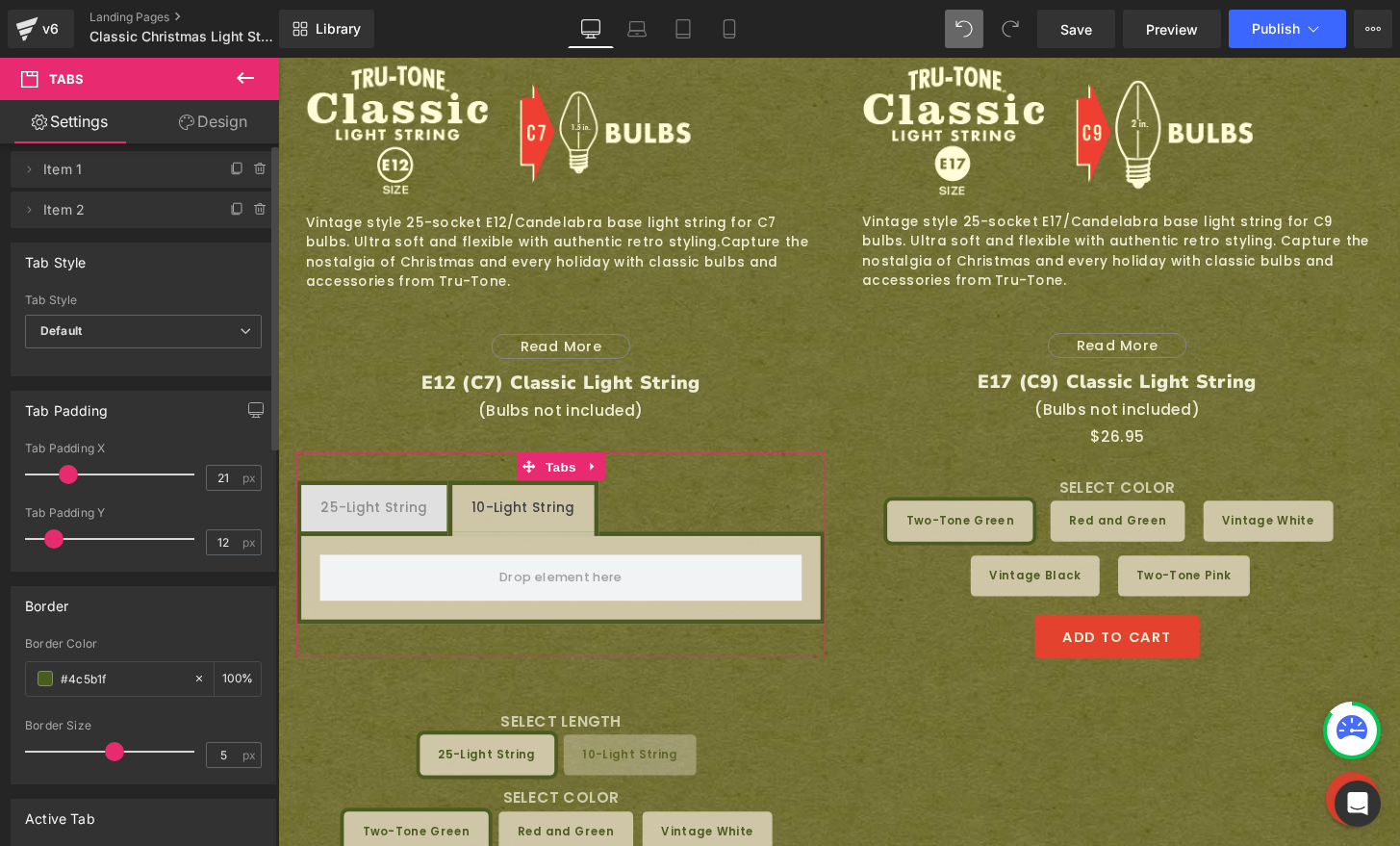 scroll, scrollTop: 0, scrollLeft: 0, axis: both 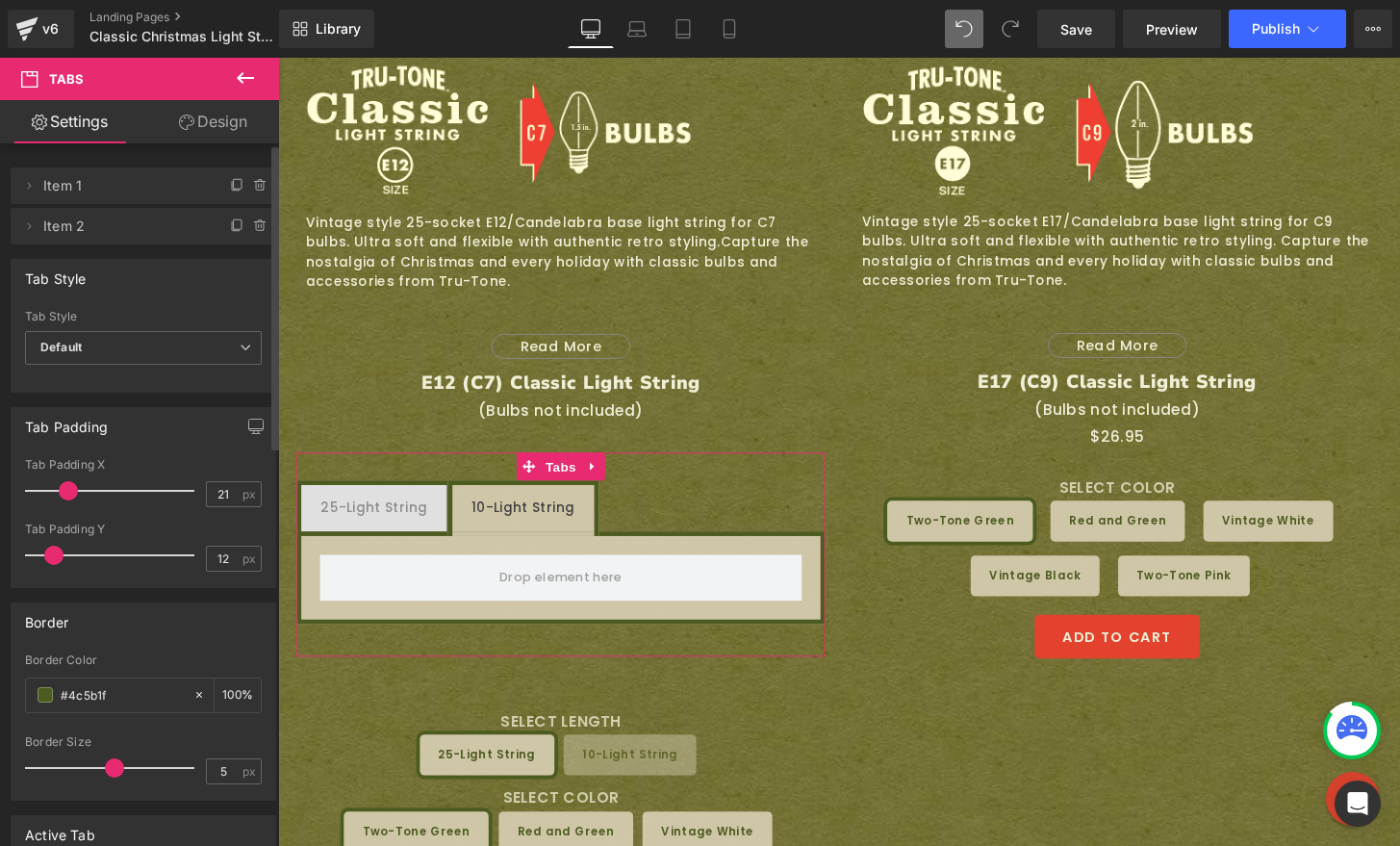 click on "Default" at bounding box center [143, 347] 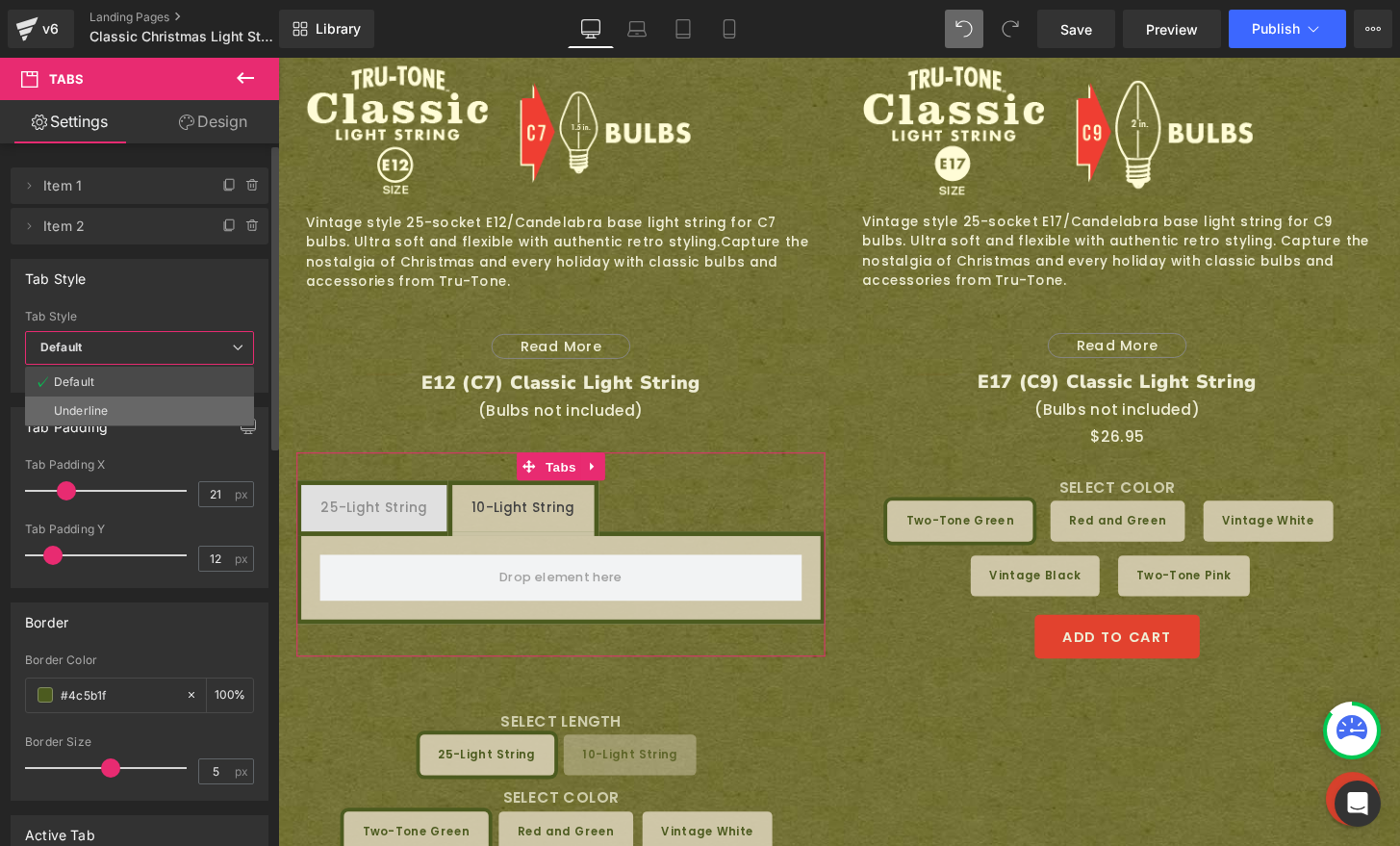 click on "Underline" at bounding box center [140, 411] 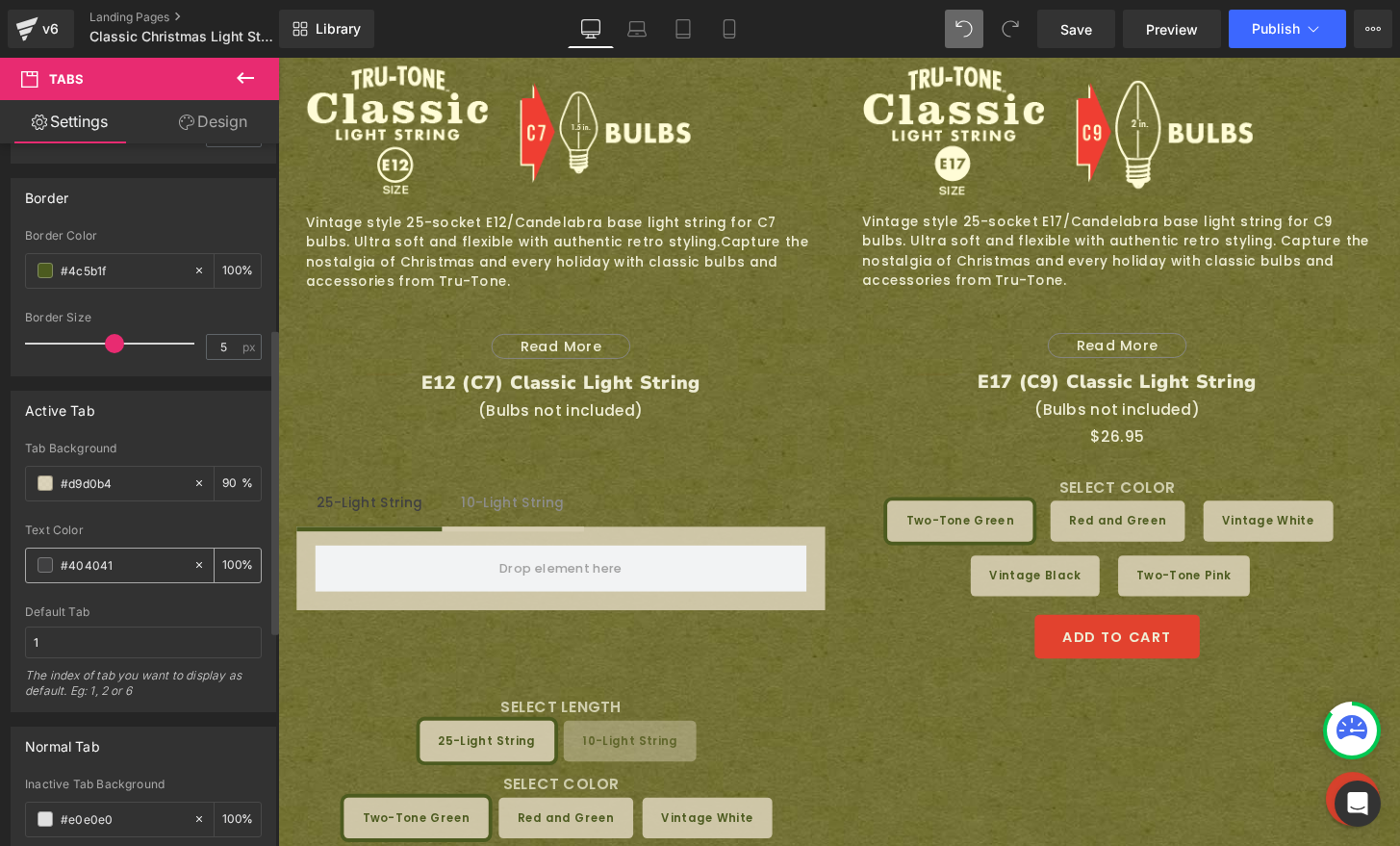 scroll, scrollTop: 425, scrollLeft: 0, axis: vertical 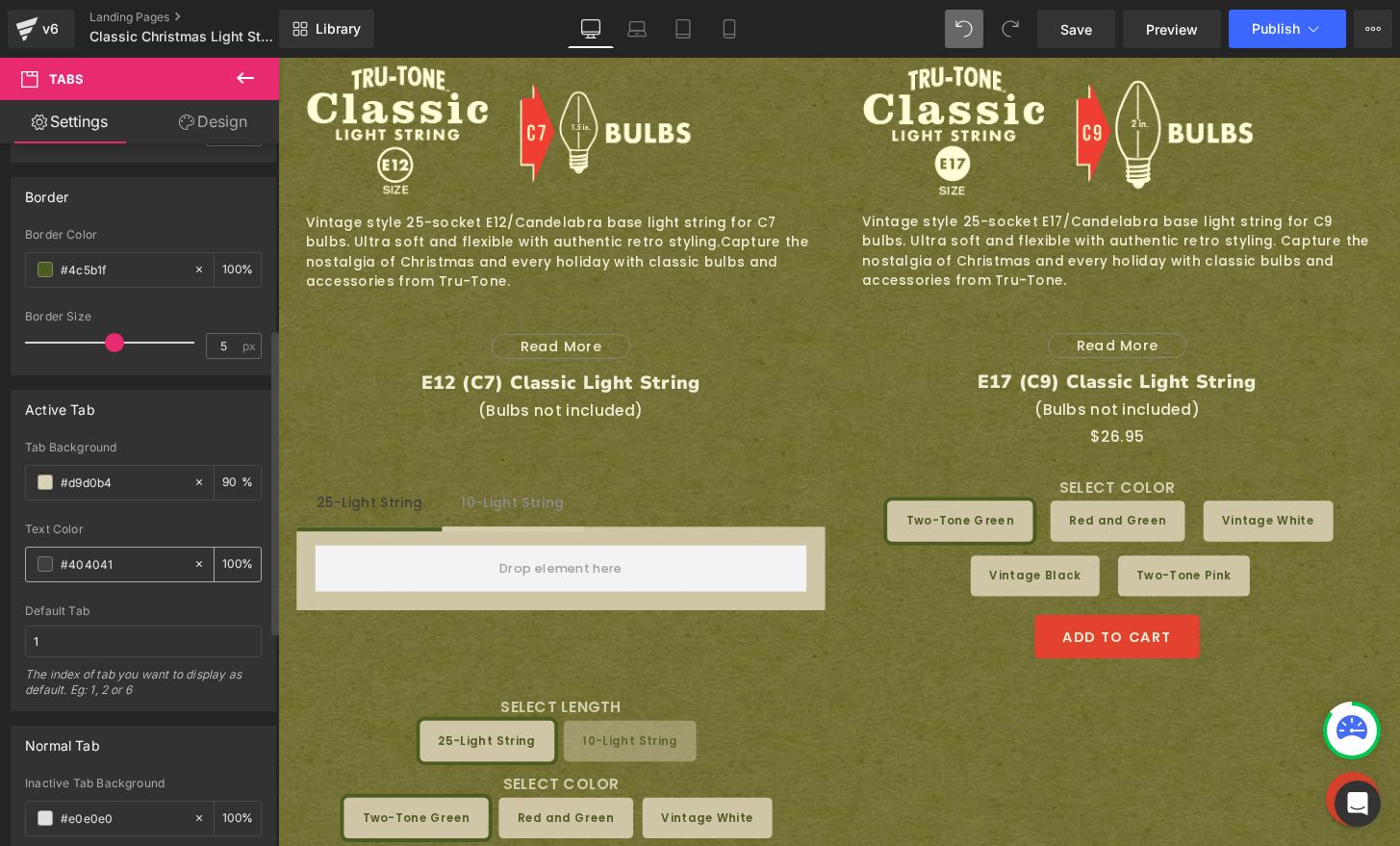 click on "#404041" at bounding box center [122, 564] 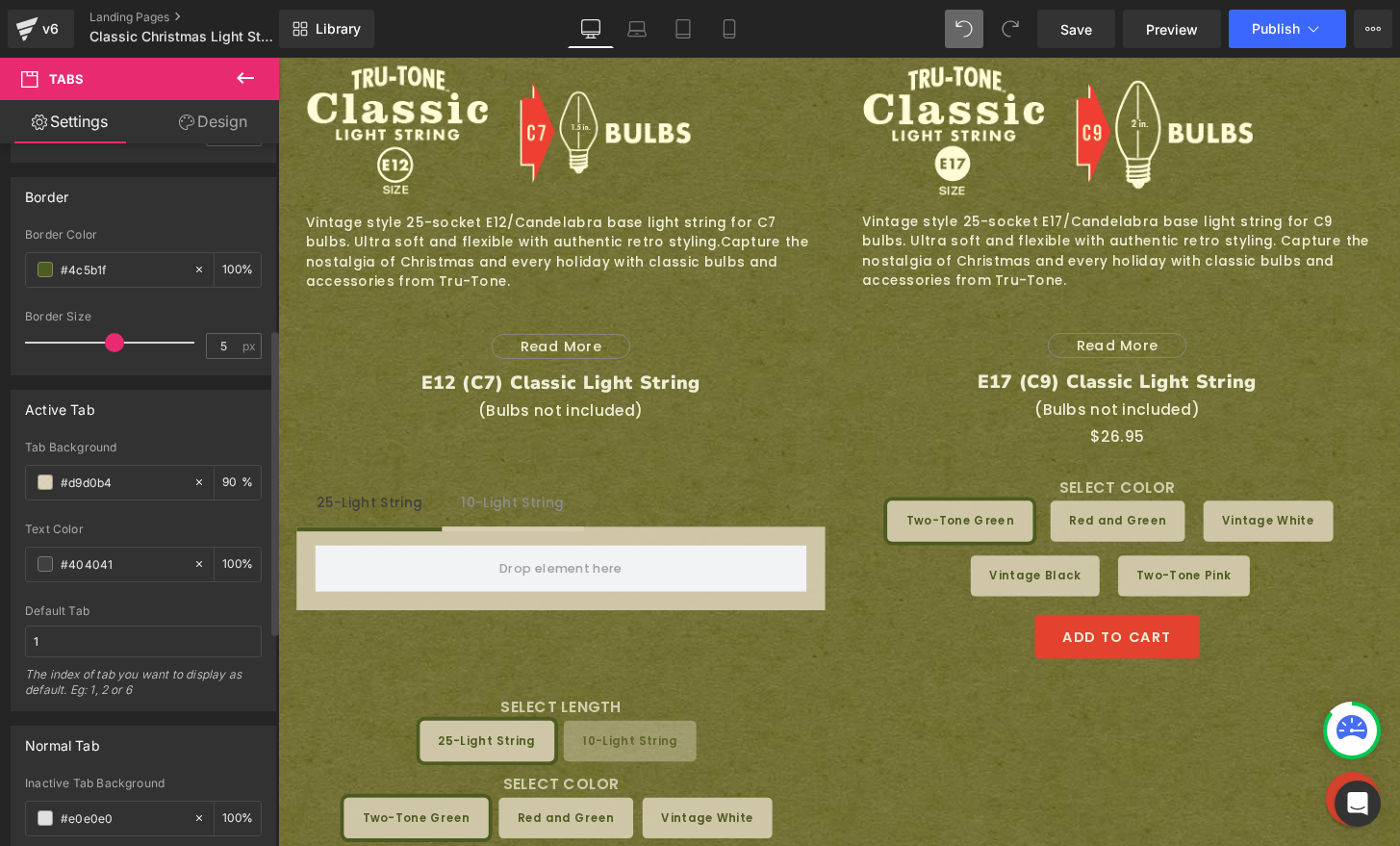 click on "Active Tab rgba(217, 208, 180, 0.9) Tab Background #d9d0b4 90 % rgba(64, 64, 65, 1) Text Color #404041 100 % 1 Default Tab 1 The index of tab you want to display as default. Eg: 1, 2 or 6" at bounding box center [143, 551] 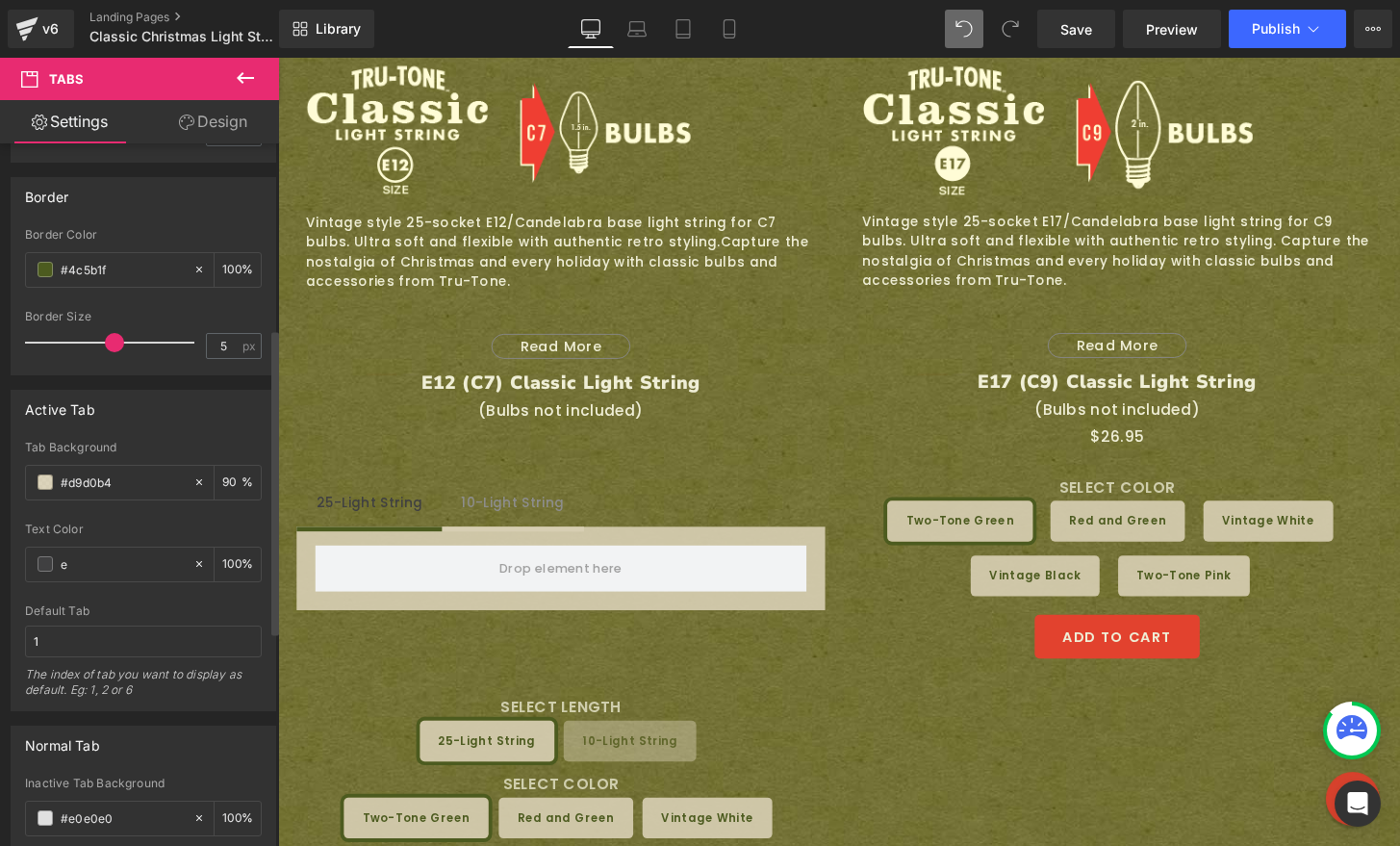 type on "0" 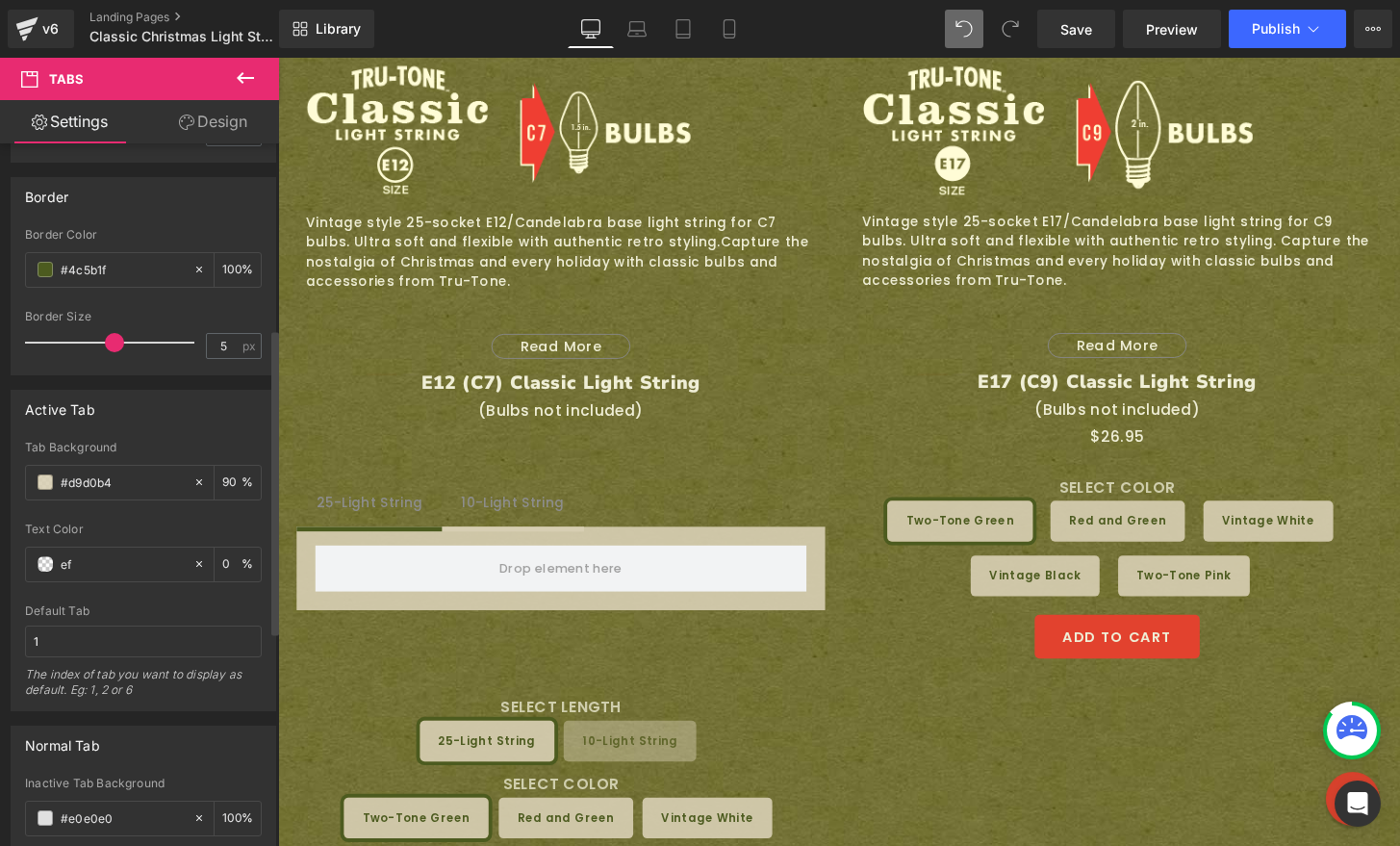 type on "efe" 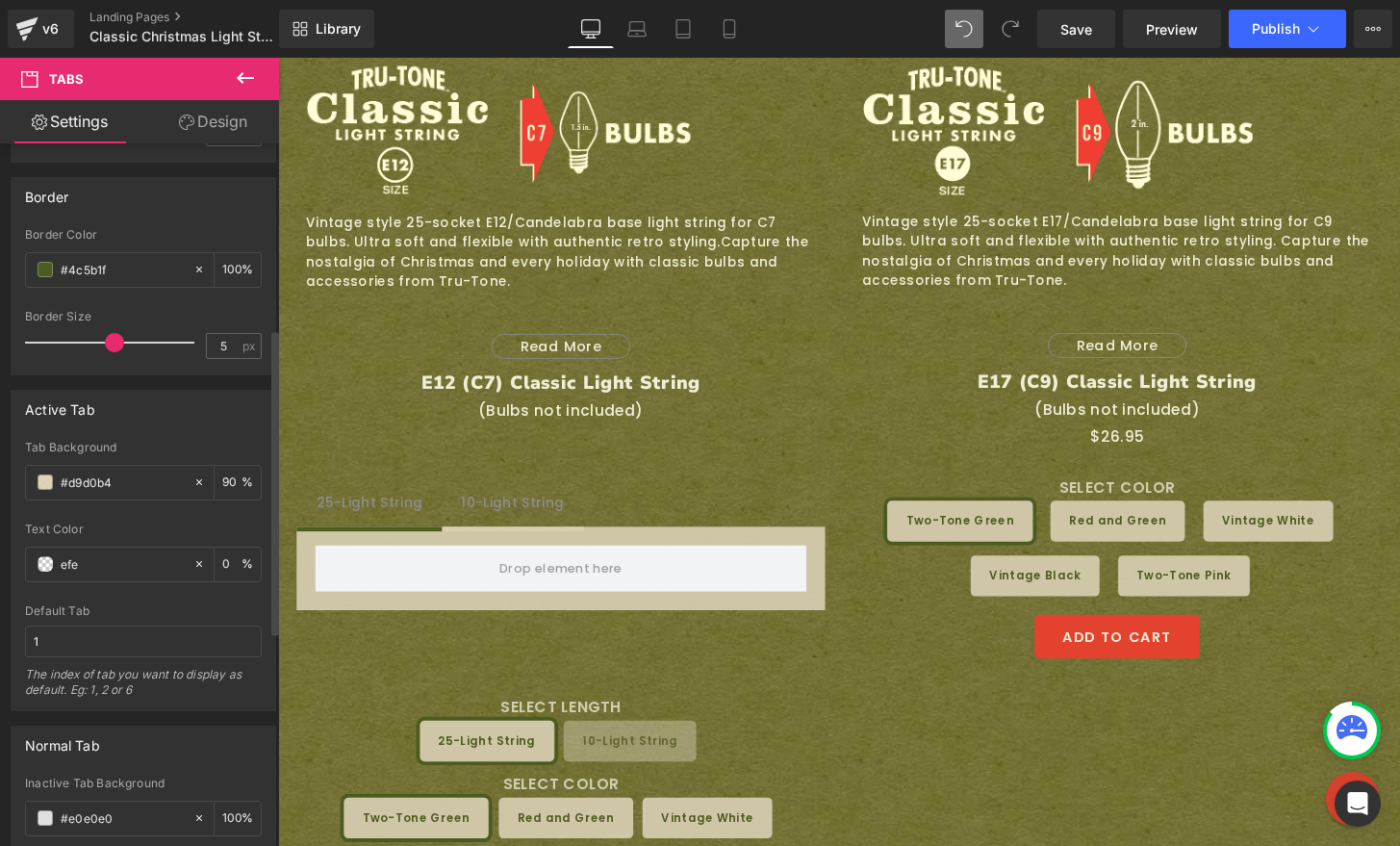 type on "100" 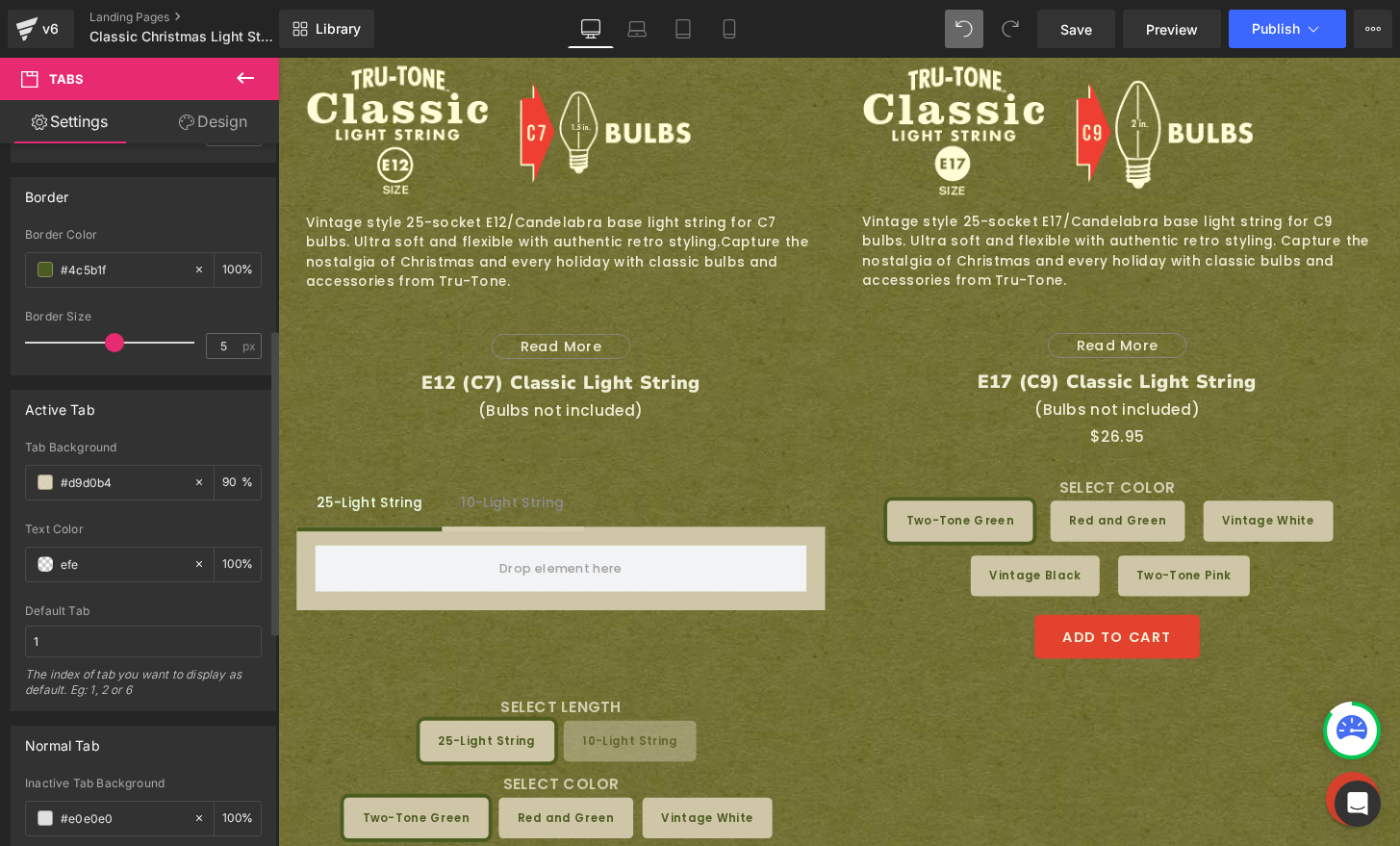 type on "efee" 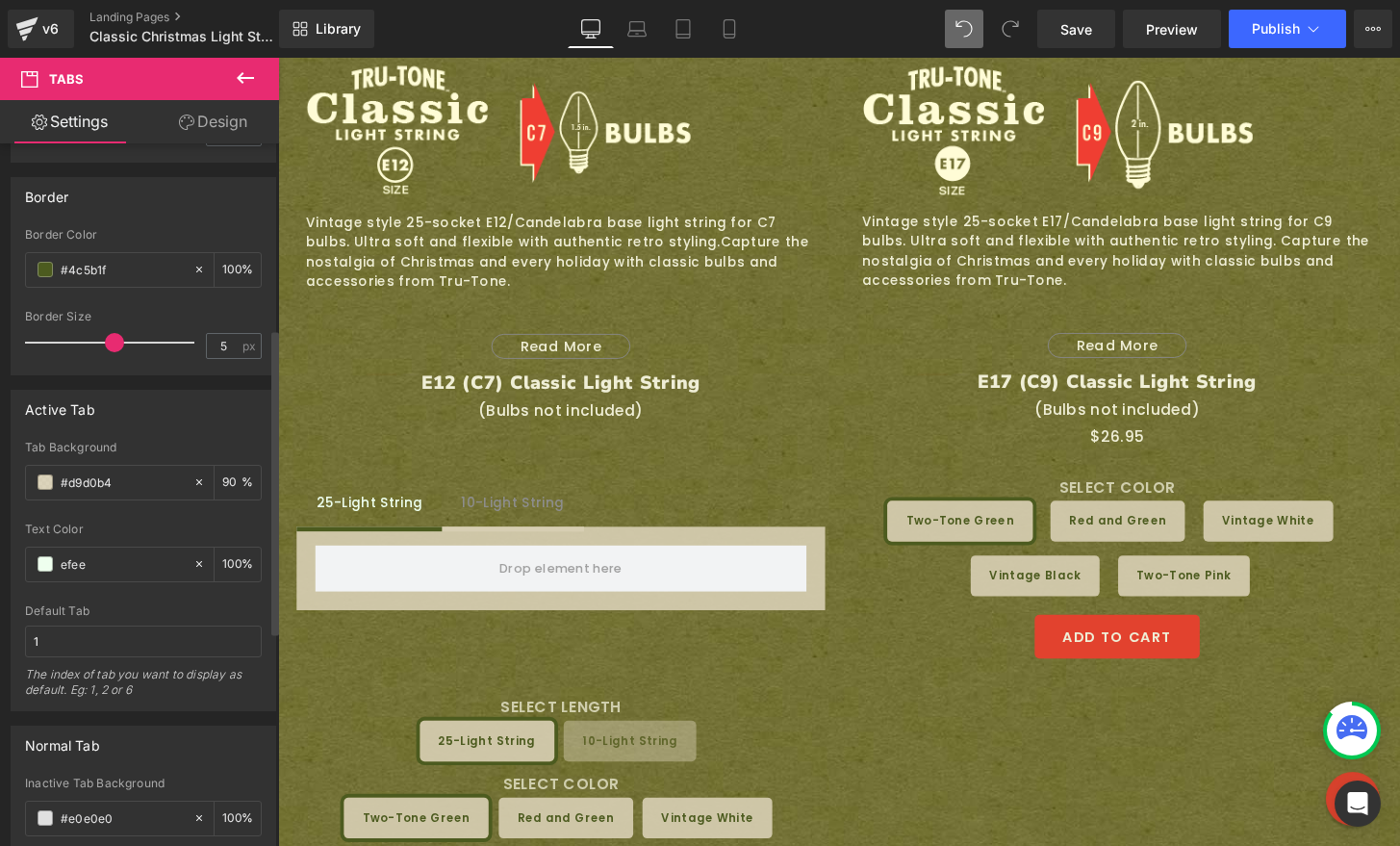 type on "93" 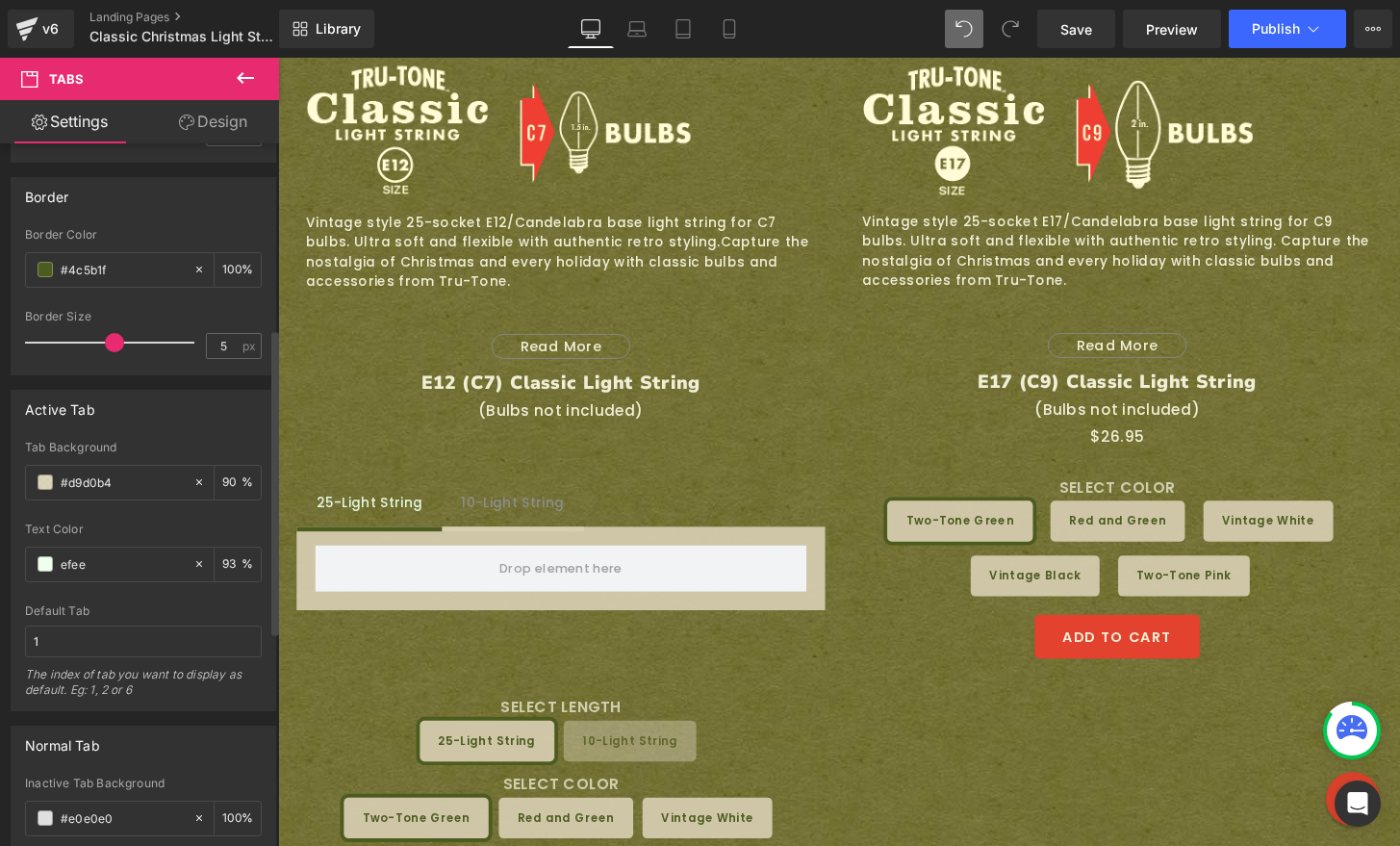 type on "efeed" 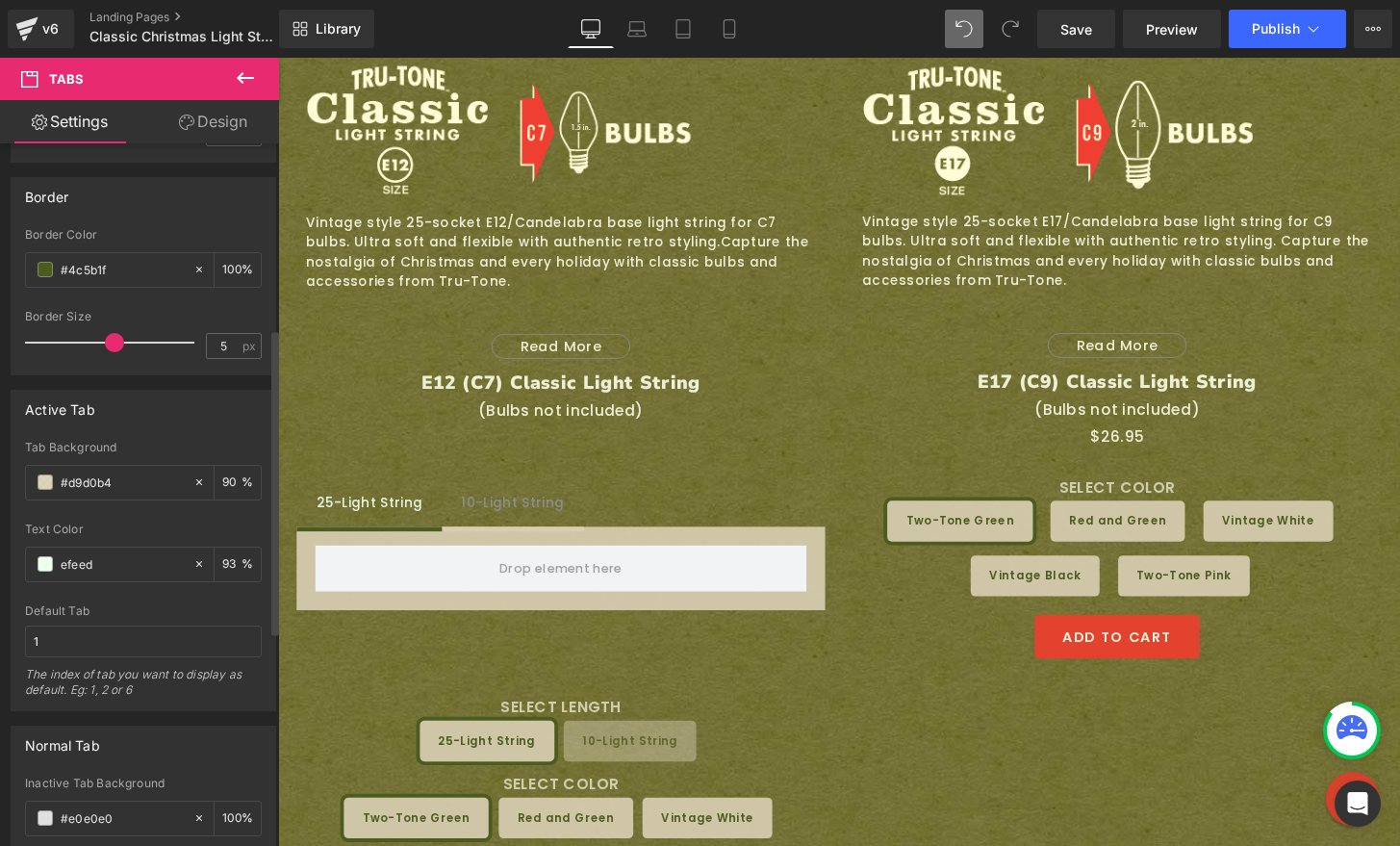type on "0" 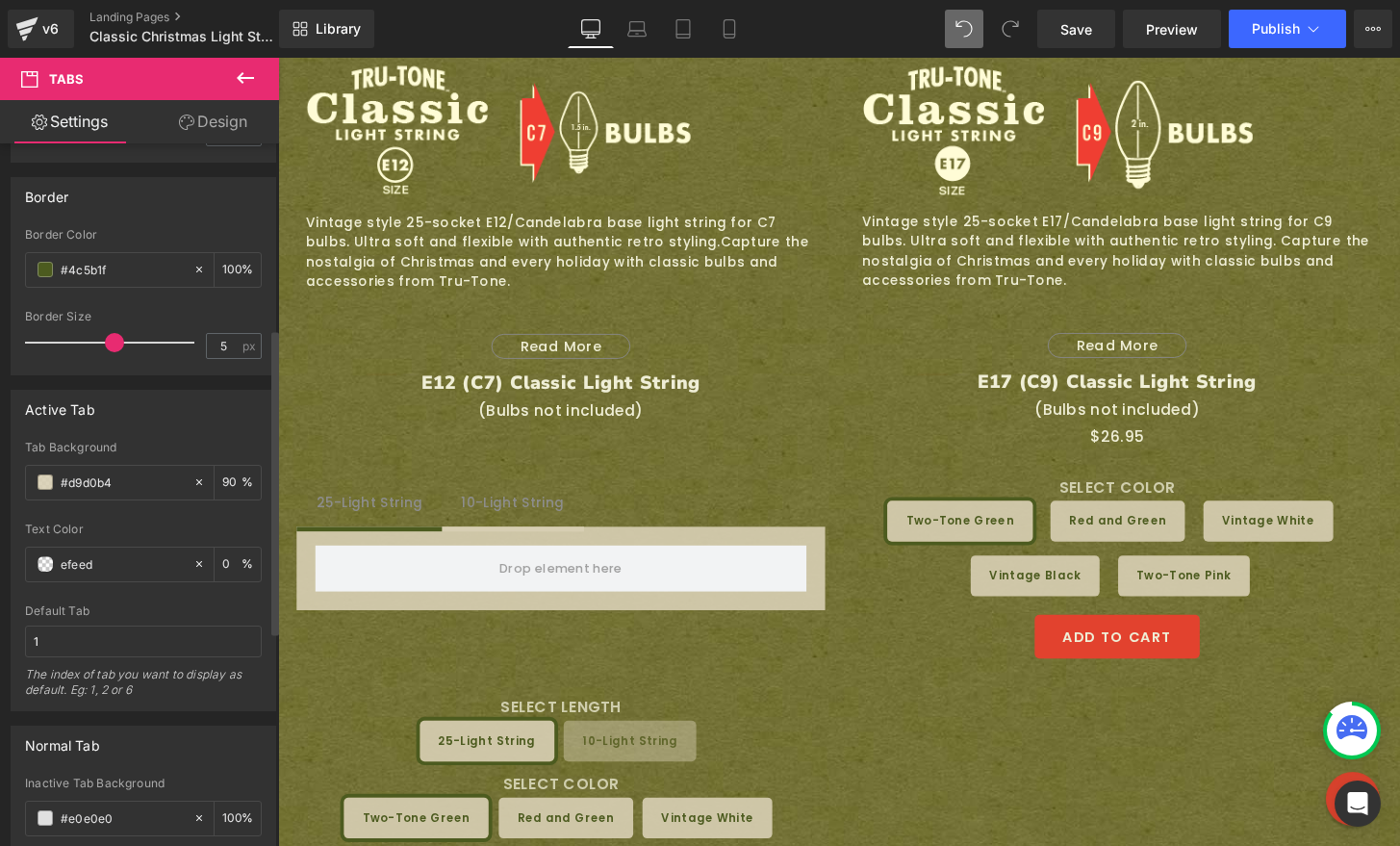 type on "efeed6" 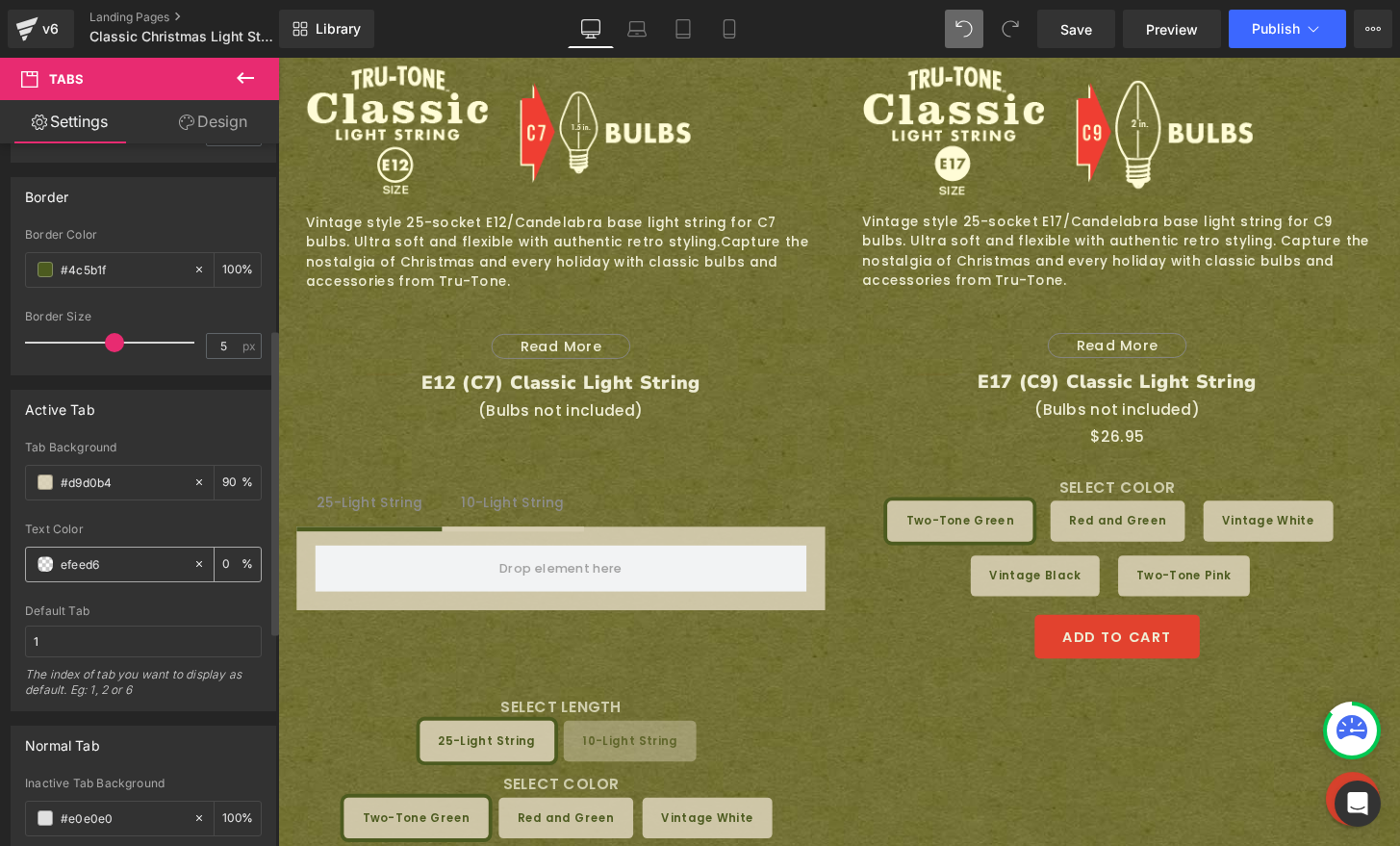 type on "100" 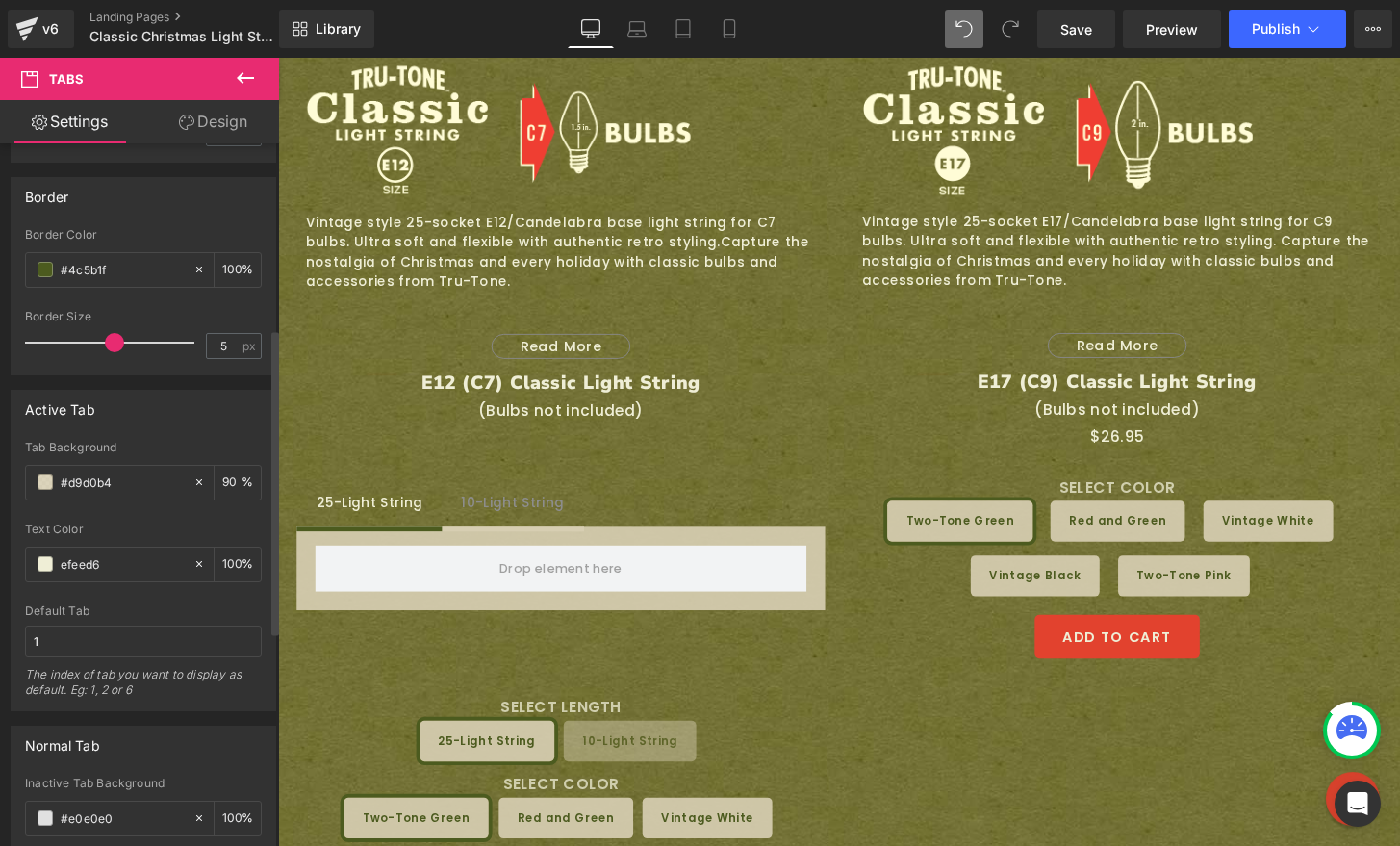 type on "#efeed6" 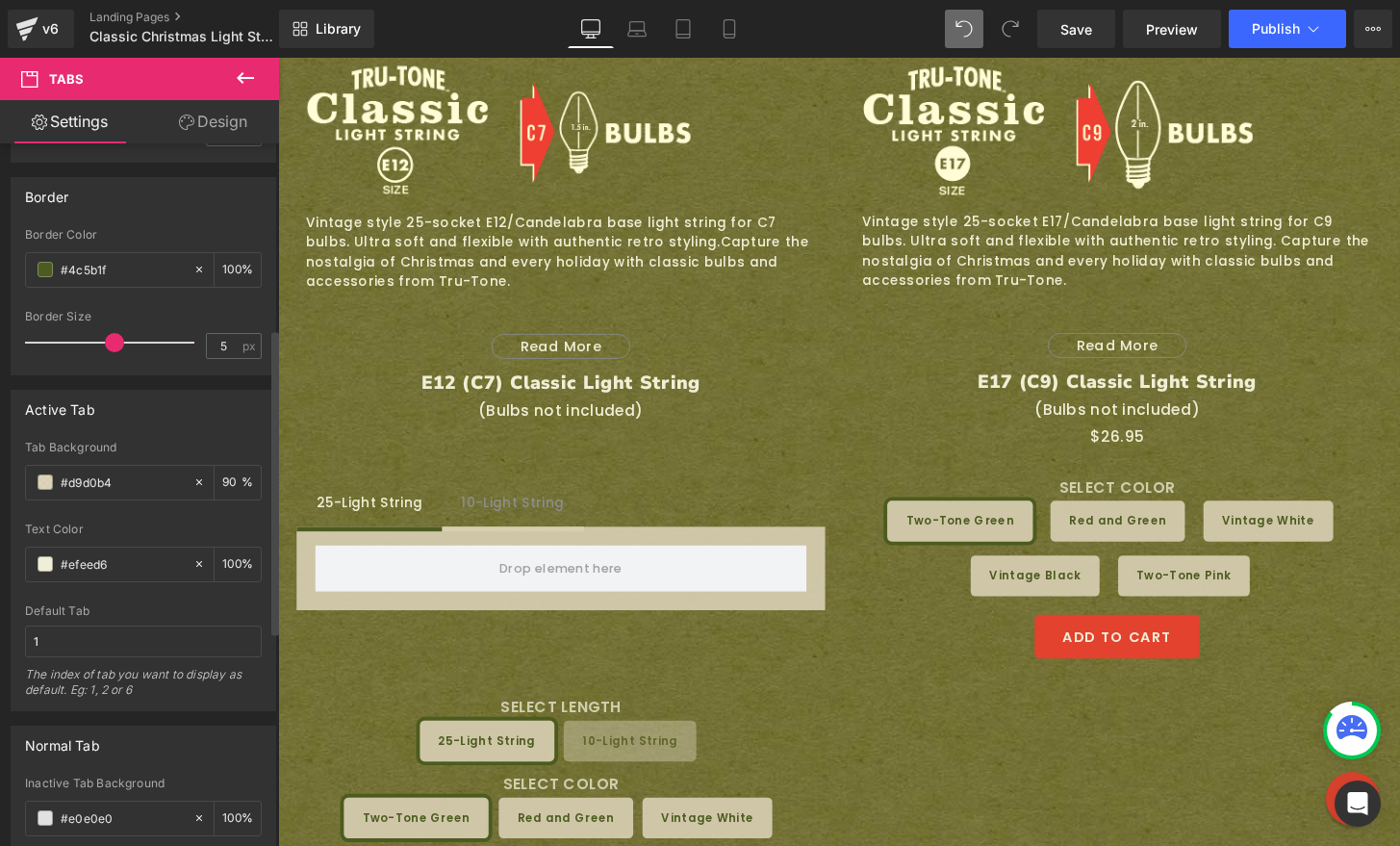 click on "Text Color" at bounding box center [143, 529] 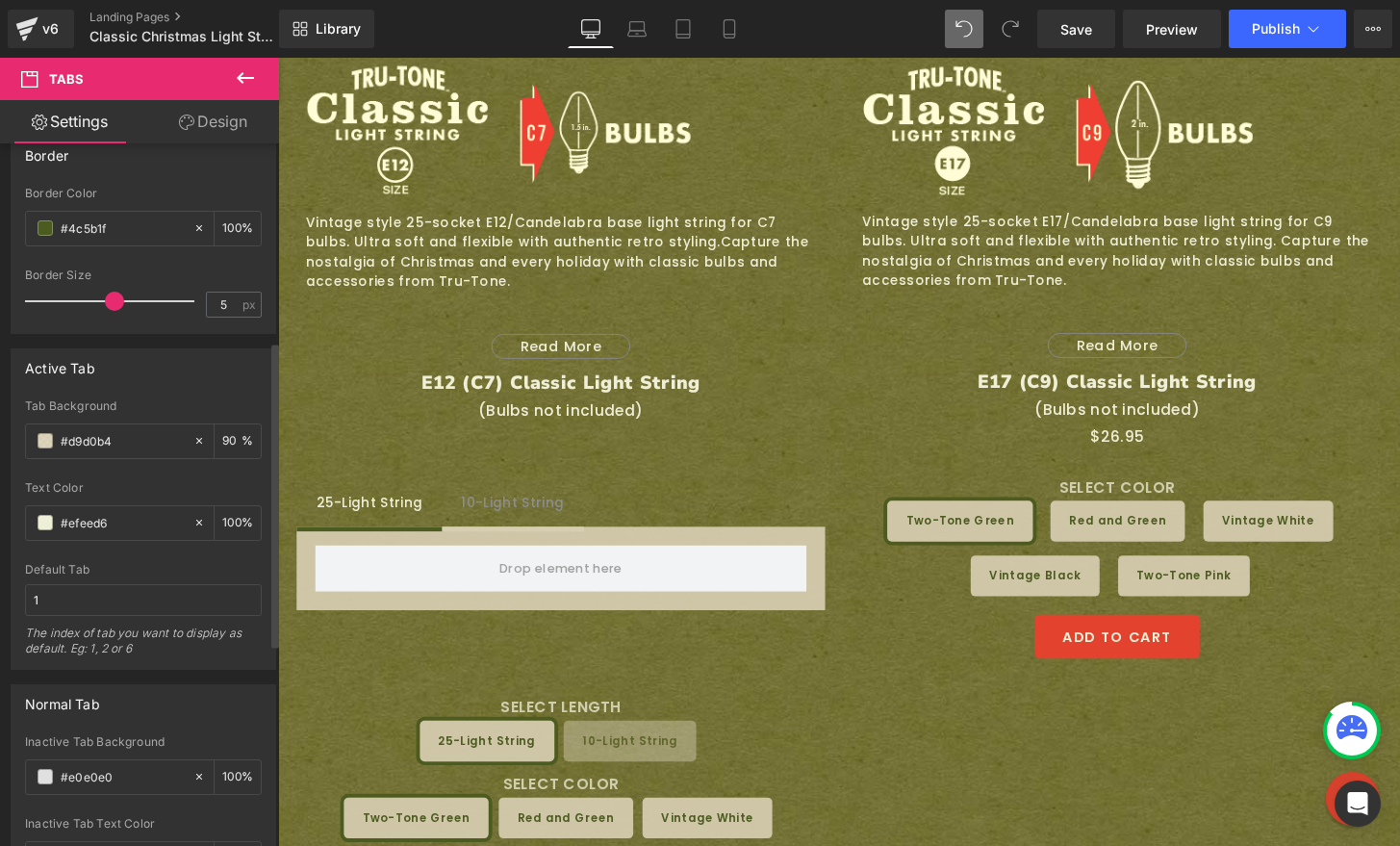 scroll, scrollTop: 454, scrollLeft: 0, axis: vertical 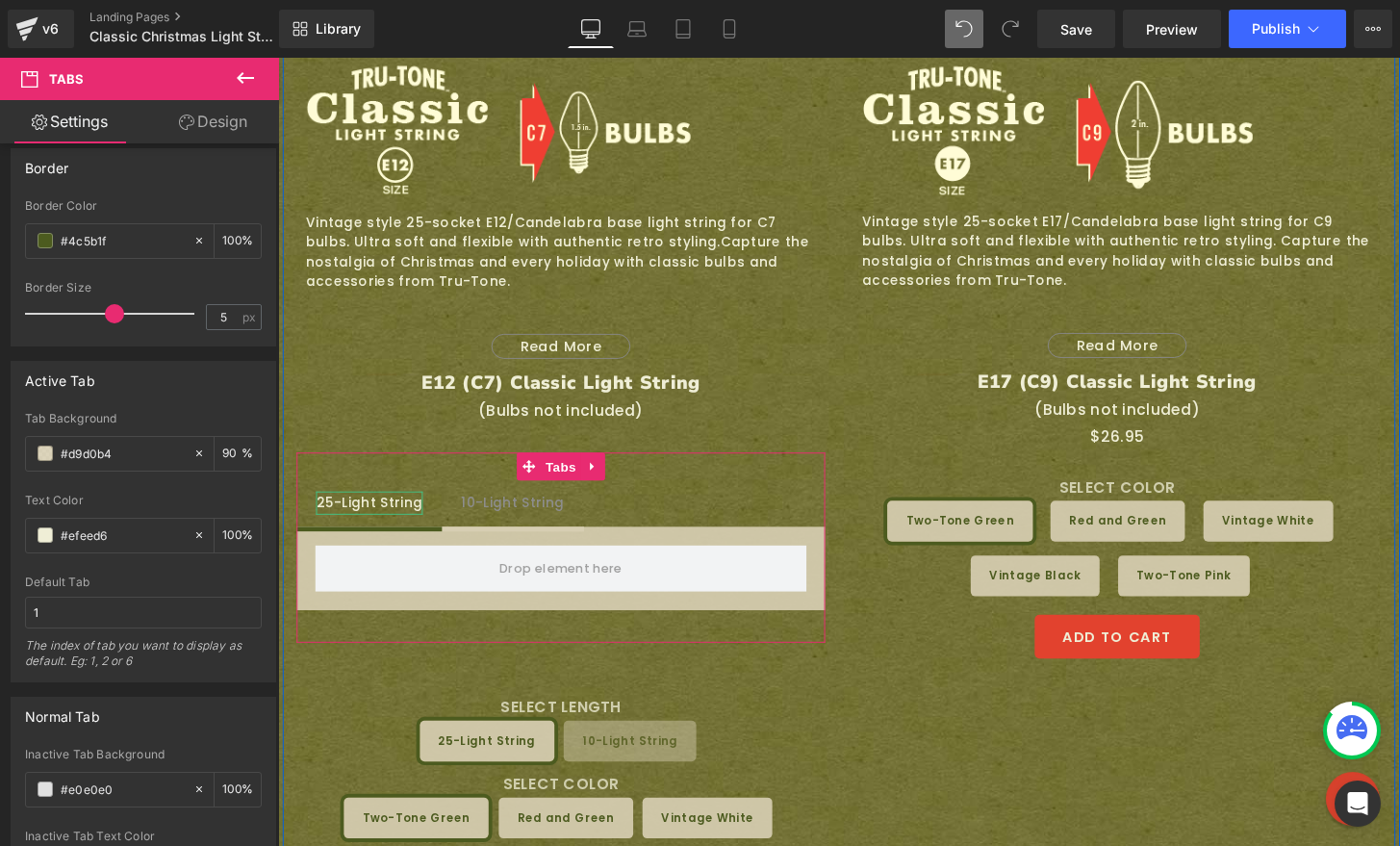 click on "25-Light String" at bounding box center (372, 520) 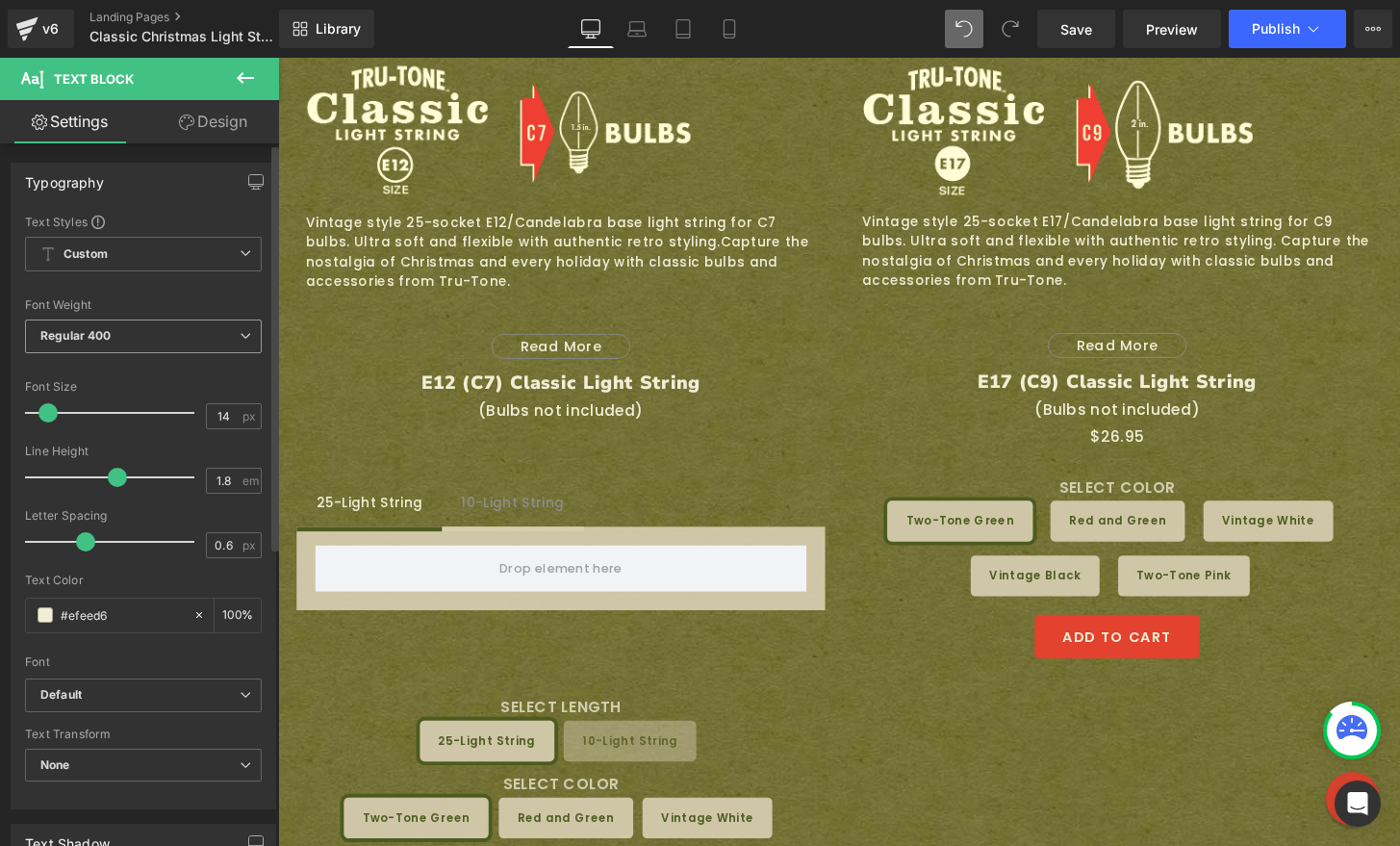 click on "Regular 400" at bounding box center (143, 336) 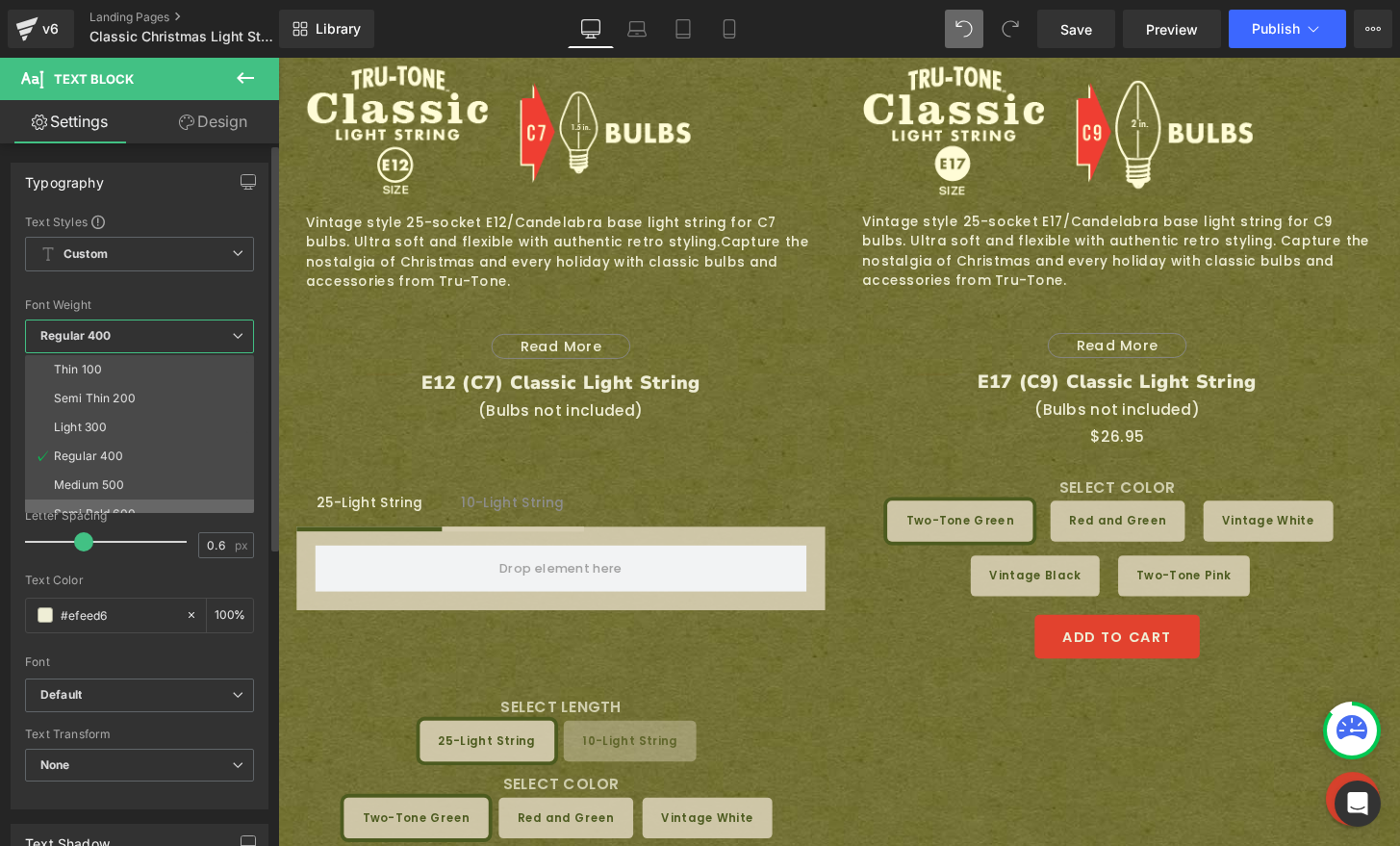 click on "Semi Bold 600" at bounding box center [143, 514] 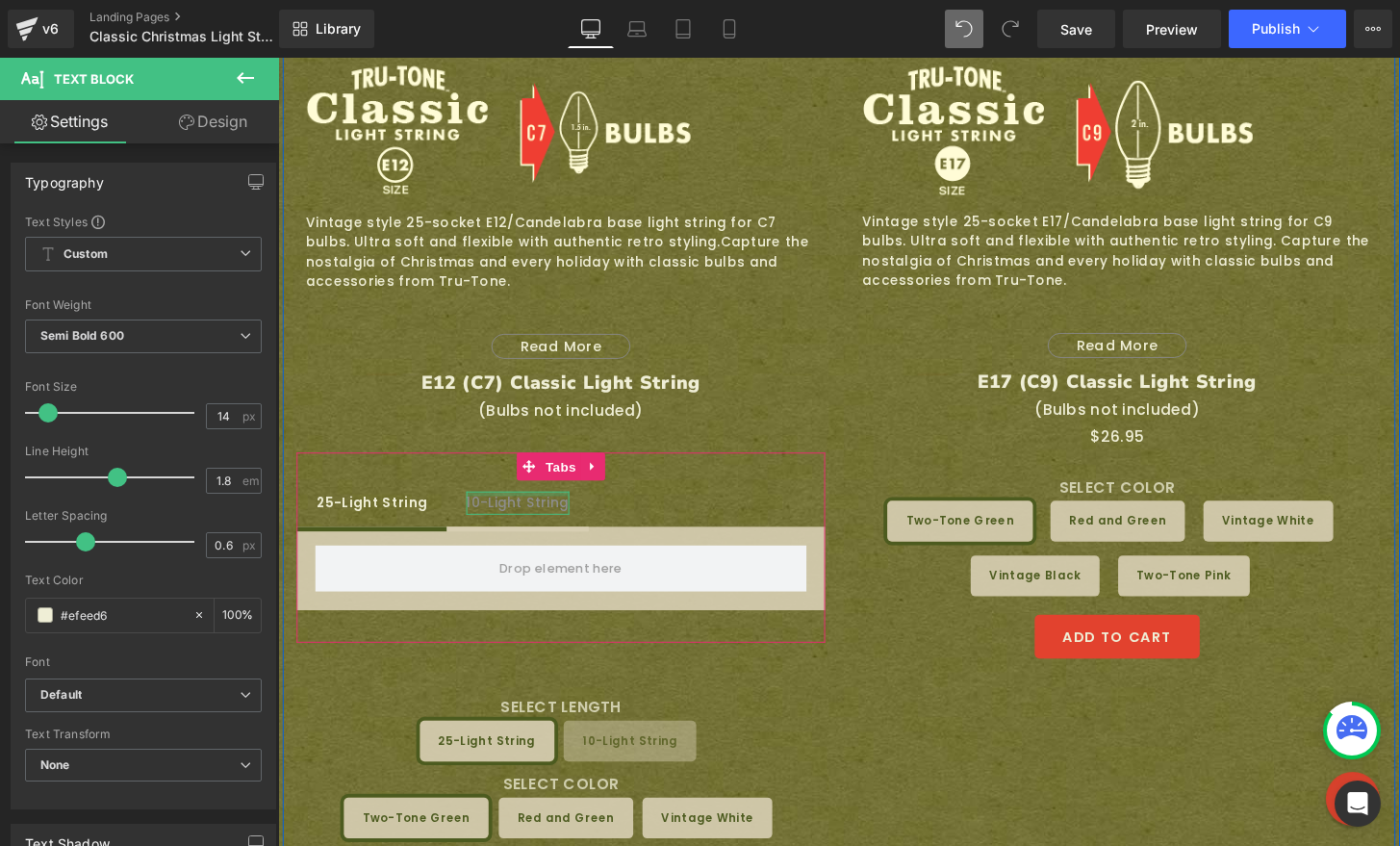 click on "10-Light String" at bounding box center [526, 520] 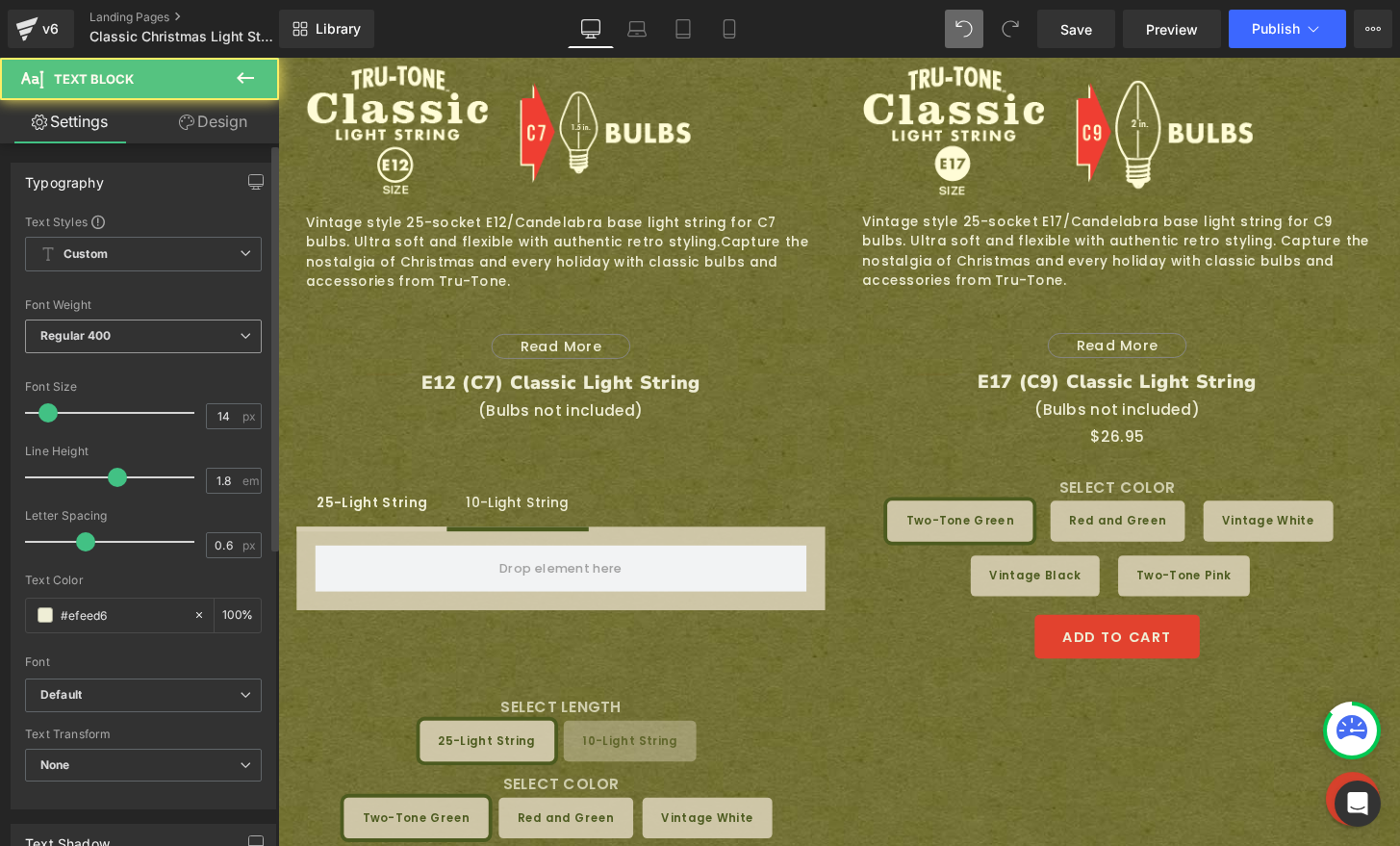 click on "Regular 400" at bounding box center (143, 336) 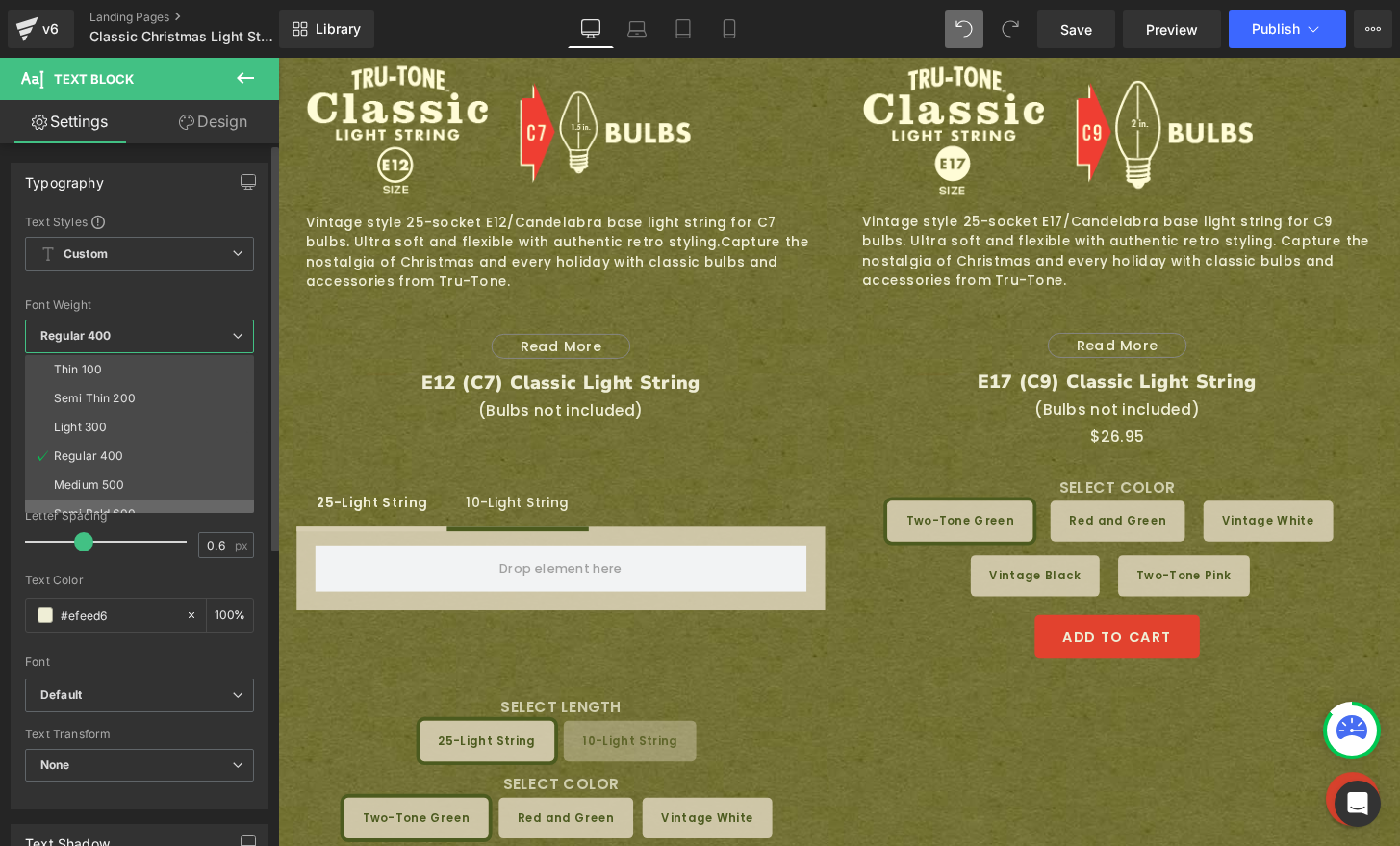 click on "Semi Bold 600" at bounding box center (143, 514) 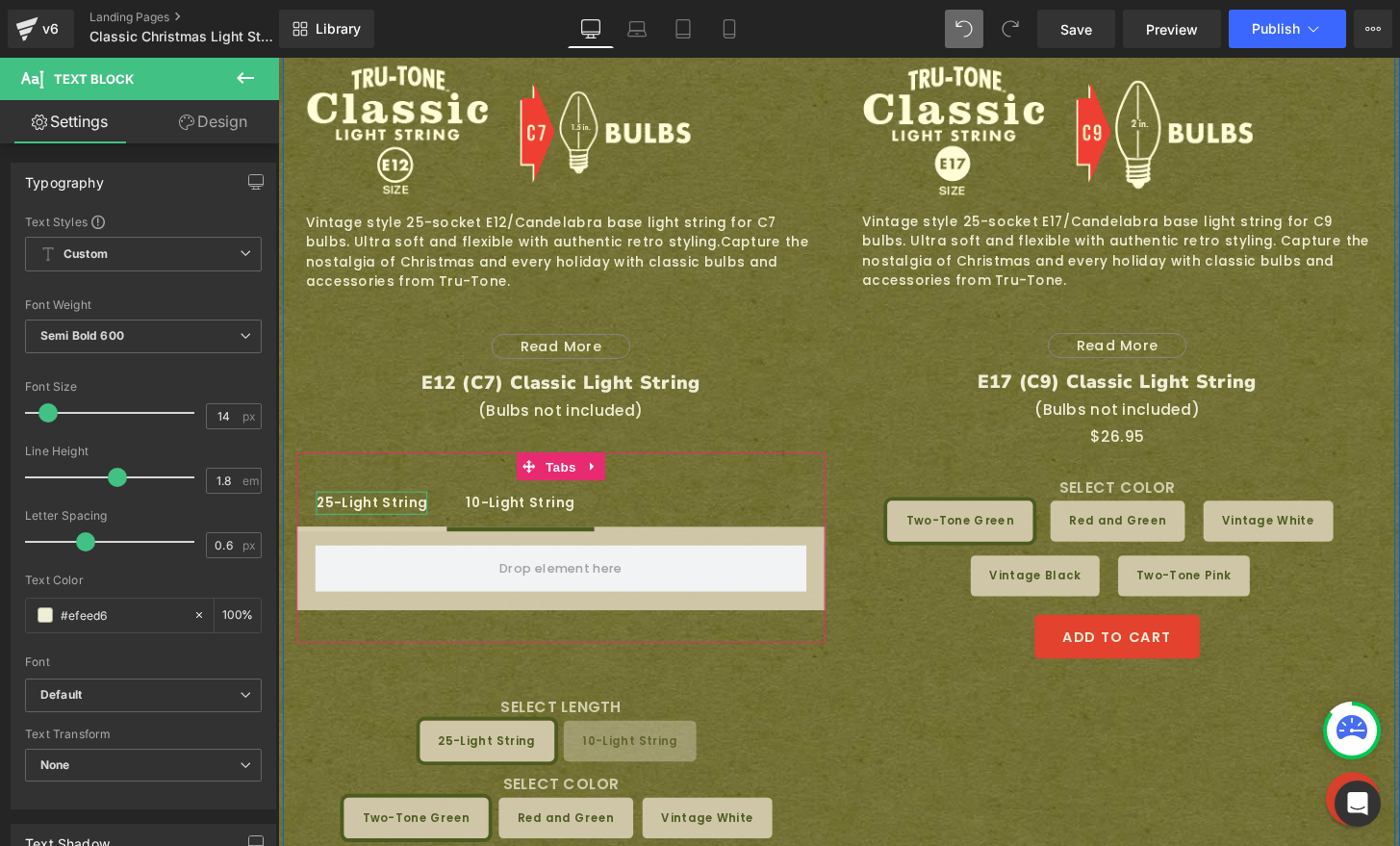 click on "25-Light String" at bounding box center (375, 520) 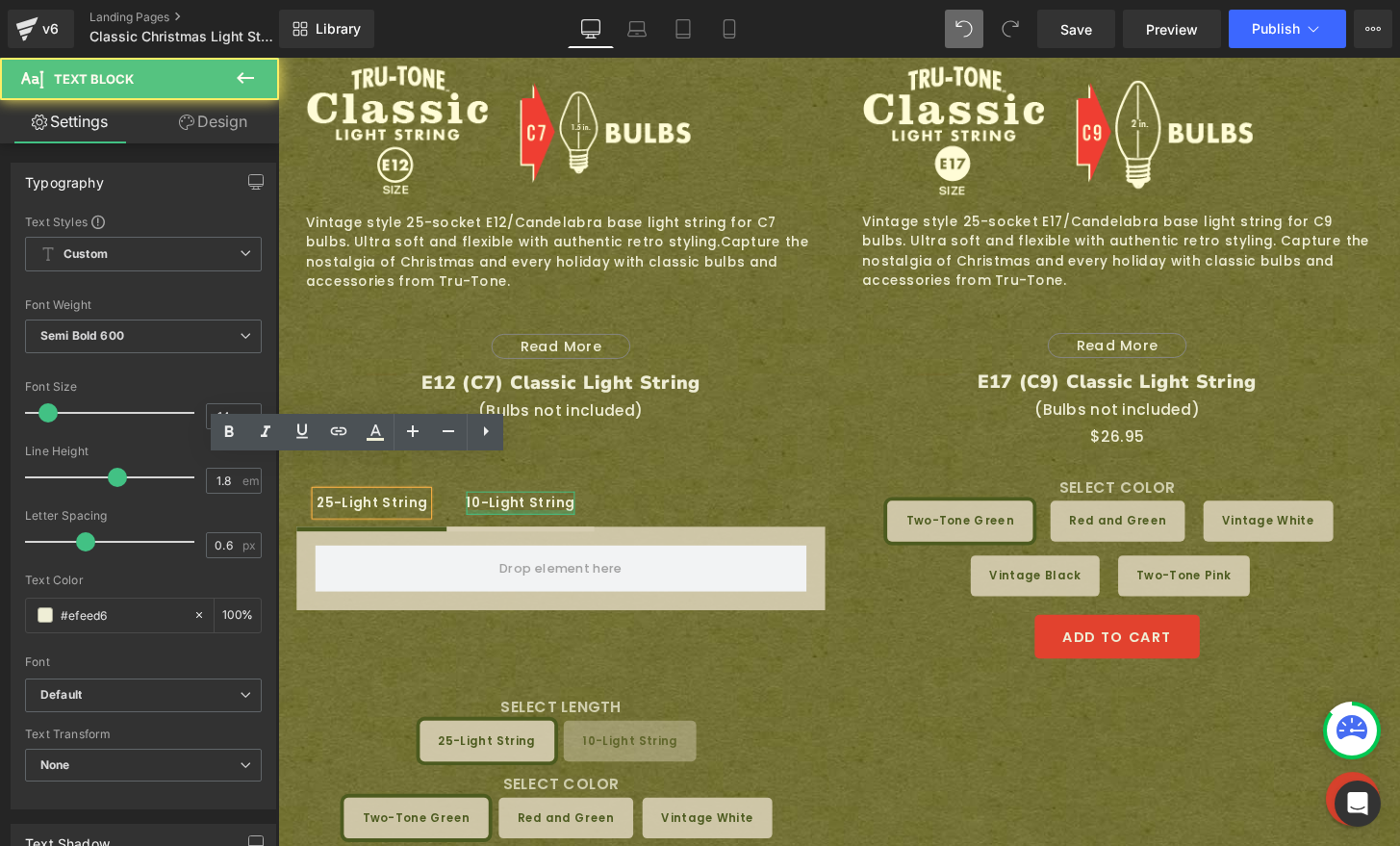 click at bounding box center (529, 529) 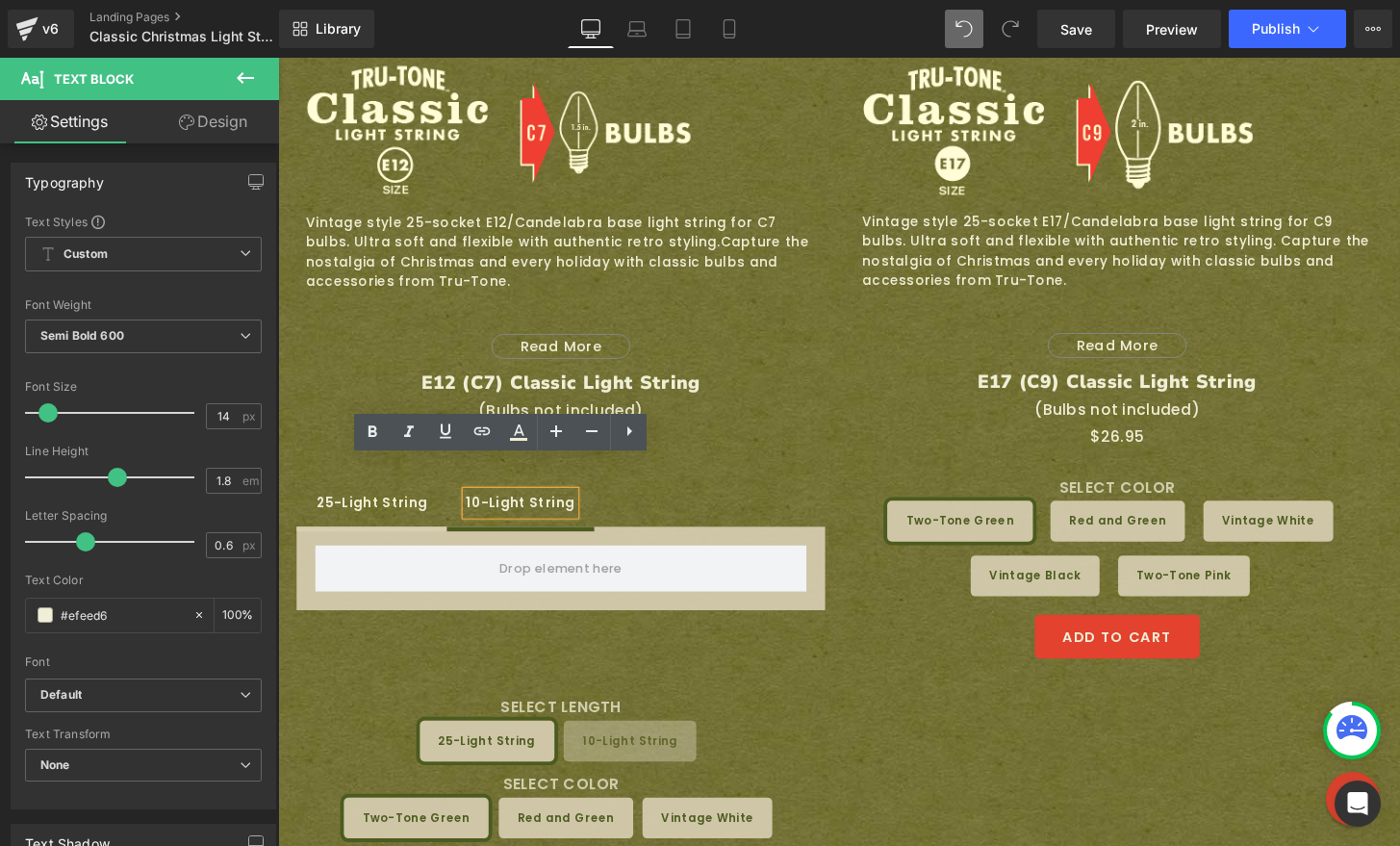 click on "25-Light String" at bounding box center (375, 520) 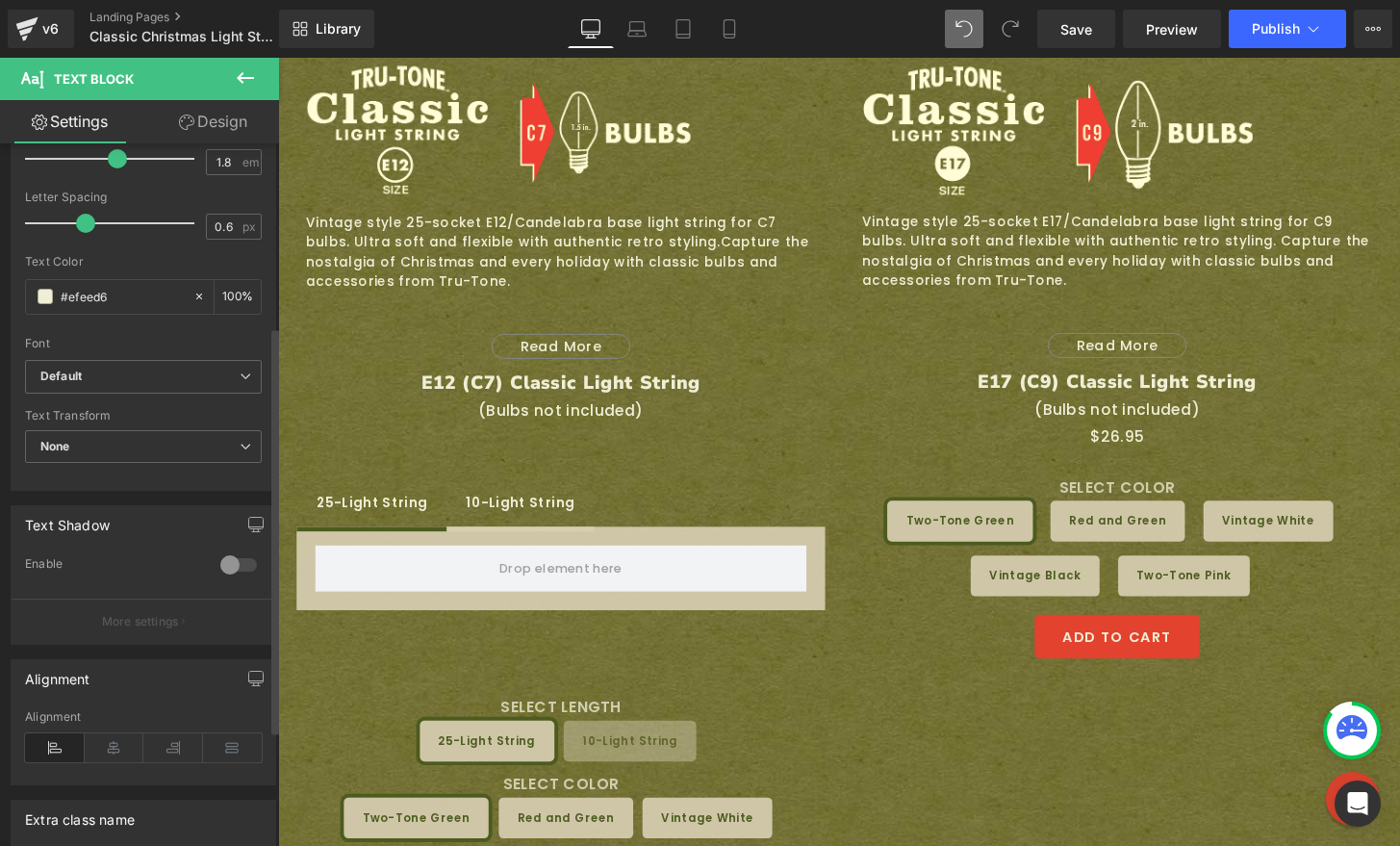 scroll, scrollTop: 330, scrollLeft: 0, axis: vertical 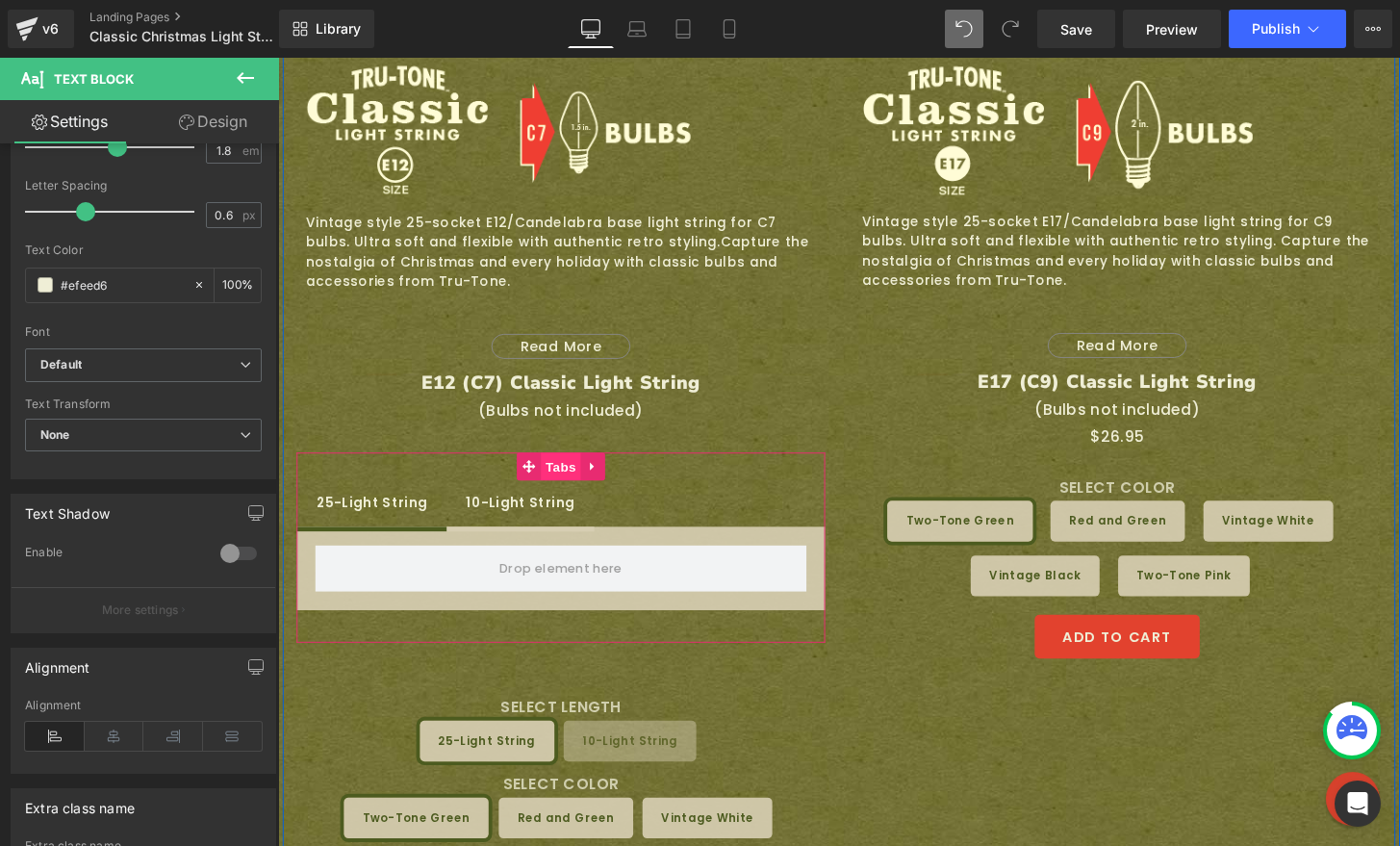 click on "Tabs" at bounding box center (572, 482) 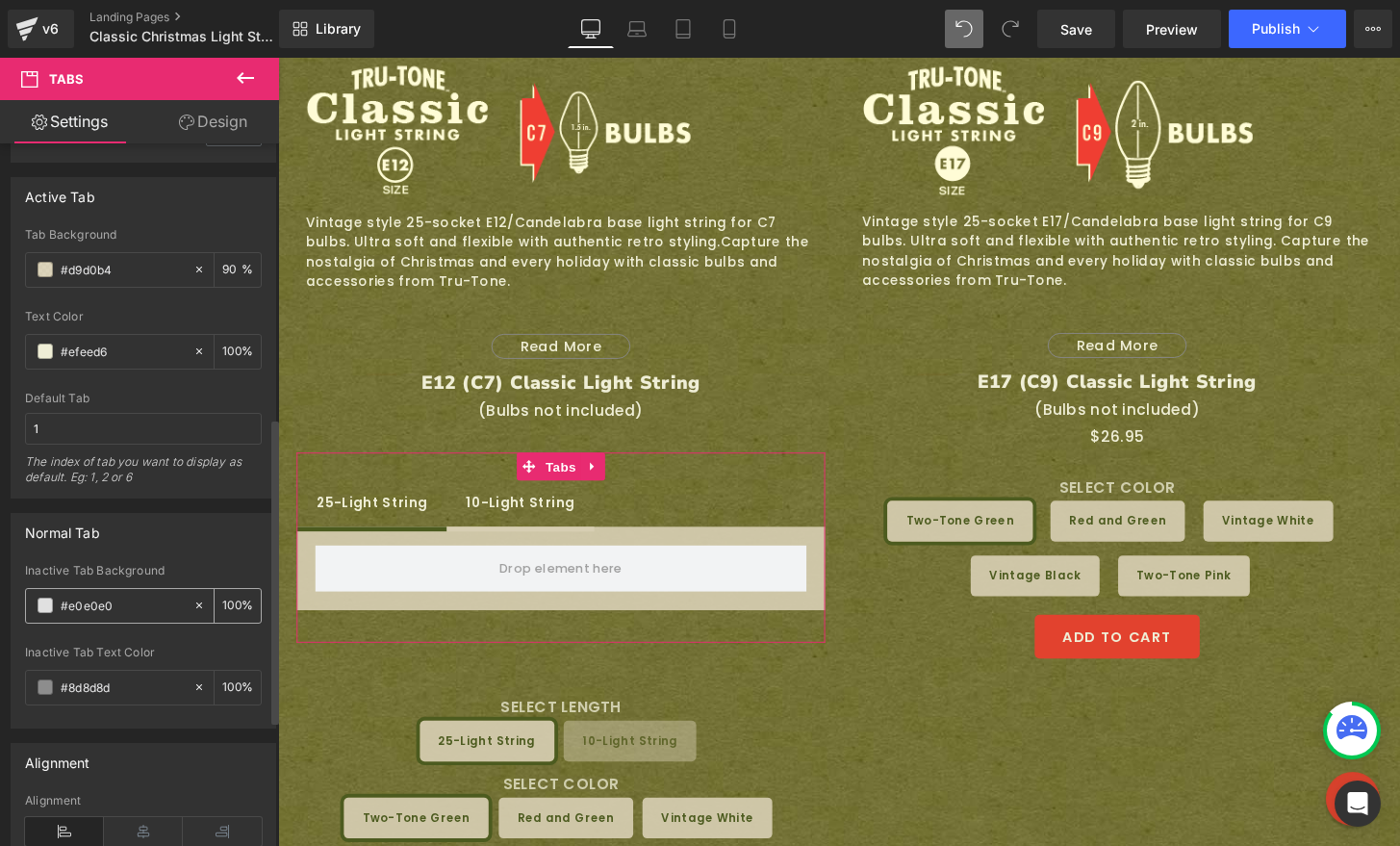 scroll, scrollTop: 654, scrollLeft: 0, axis: vertical 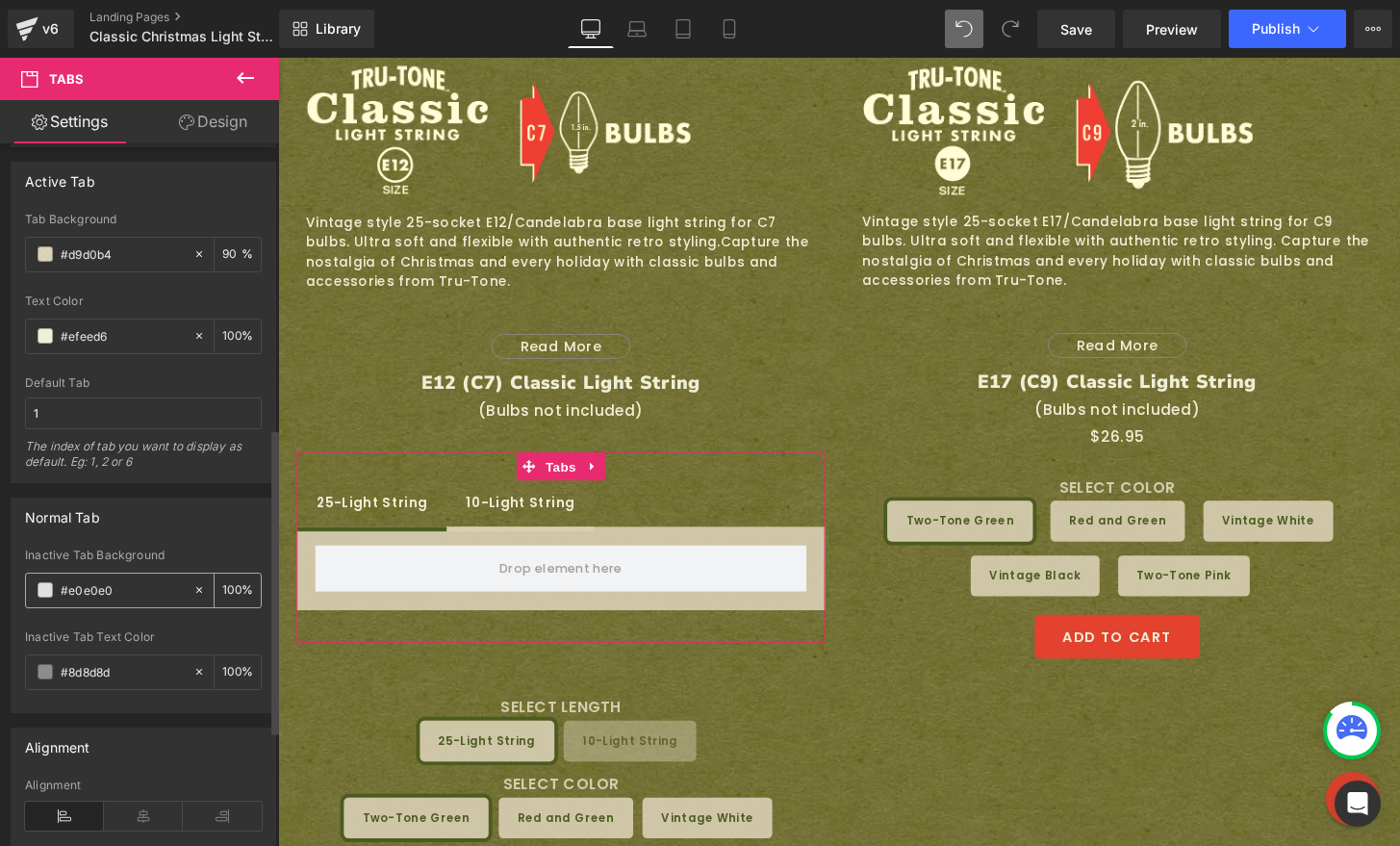 click on "#e0e0e0" at bounding box center [122, 590] 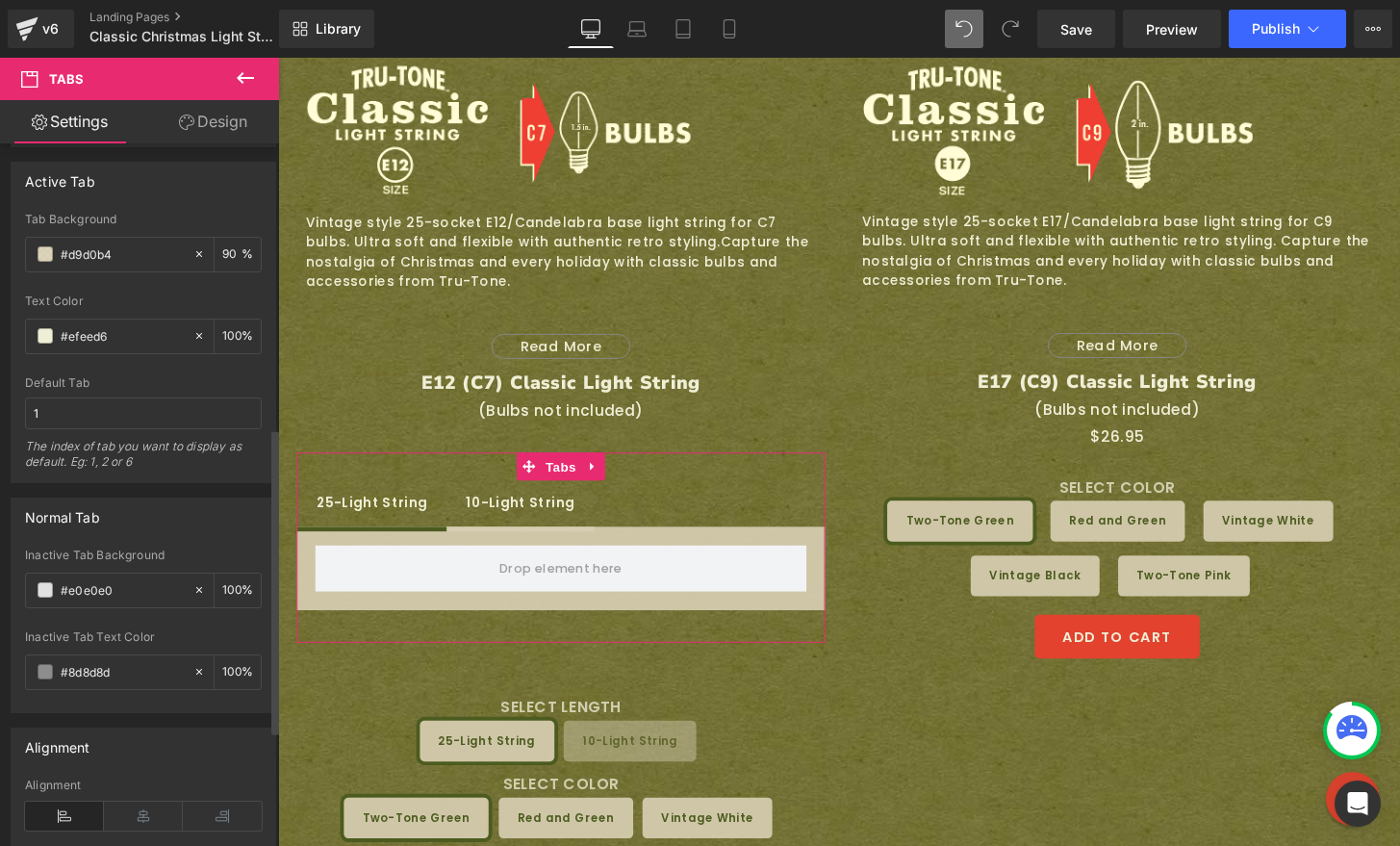 drag, startPoint x: 154, startPoint y: 584, endPoint x: 5, endPoint y: 577, distance: 149.16434 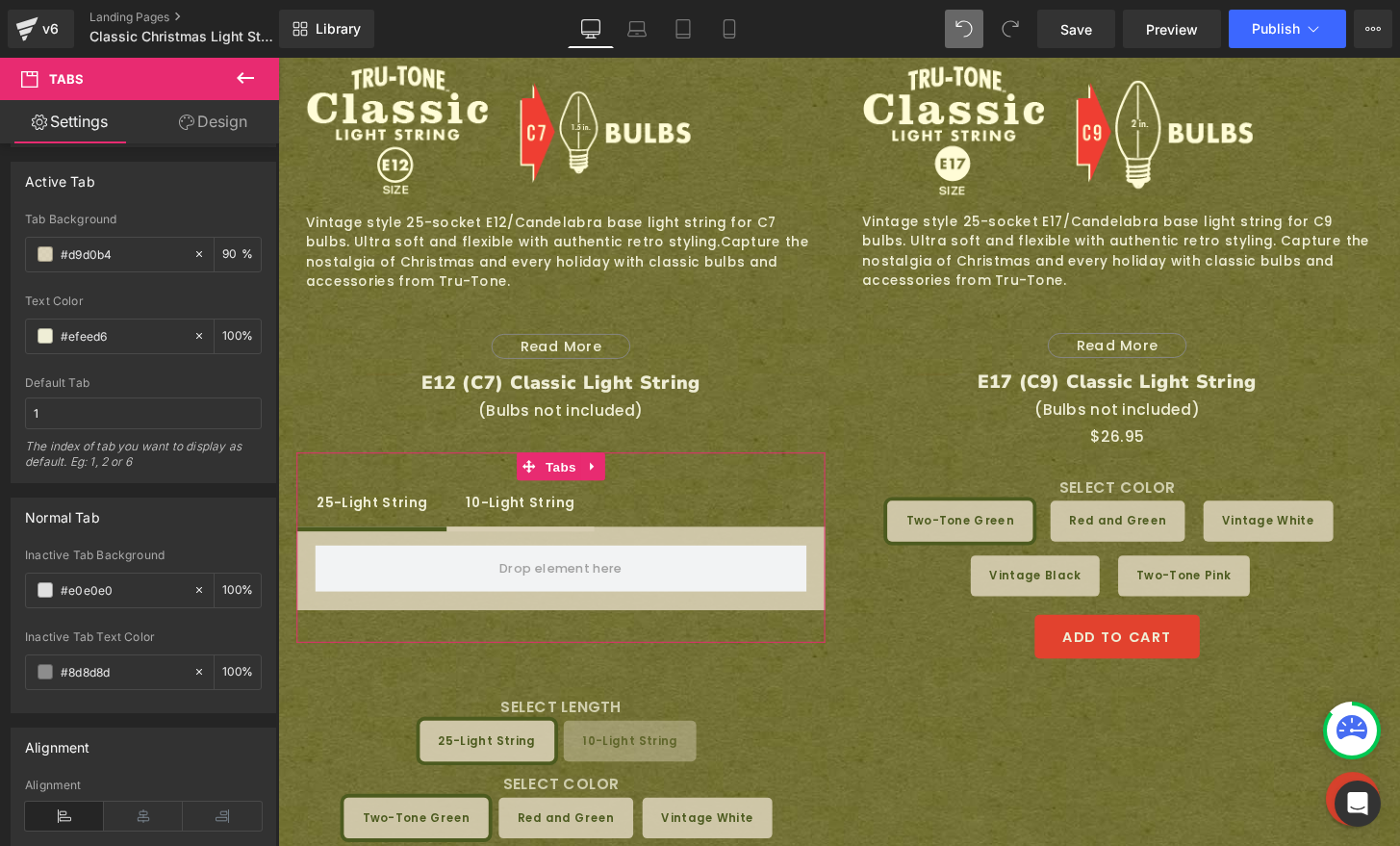 drag, startPoint x: 144, startPoint y: 674, endPoint x: -30, endPoint y: 658, distance: 174.73408 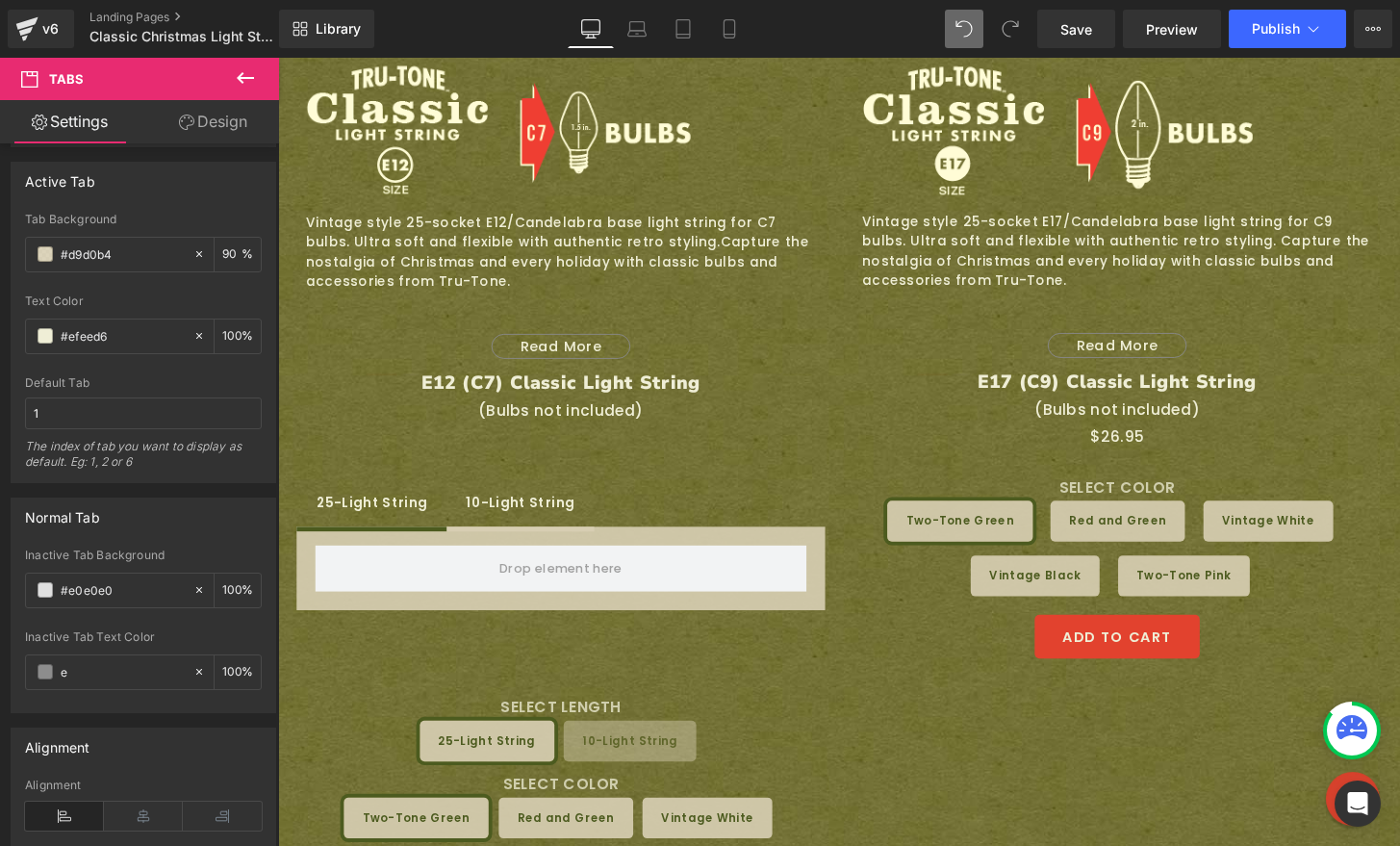 type on "ef" 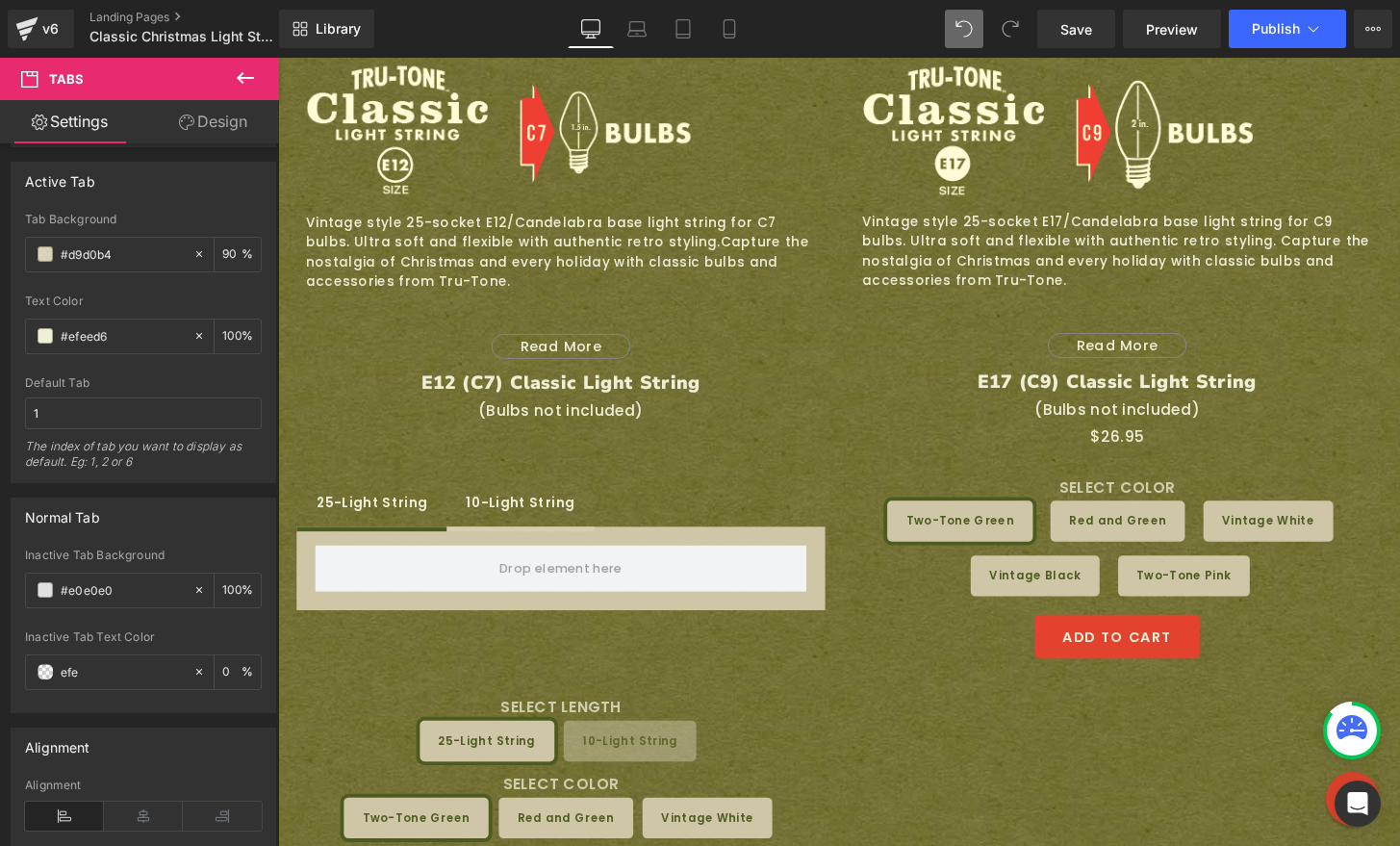 type on "efee" 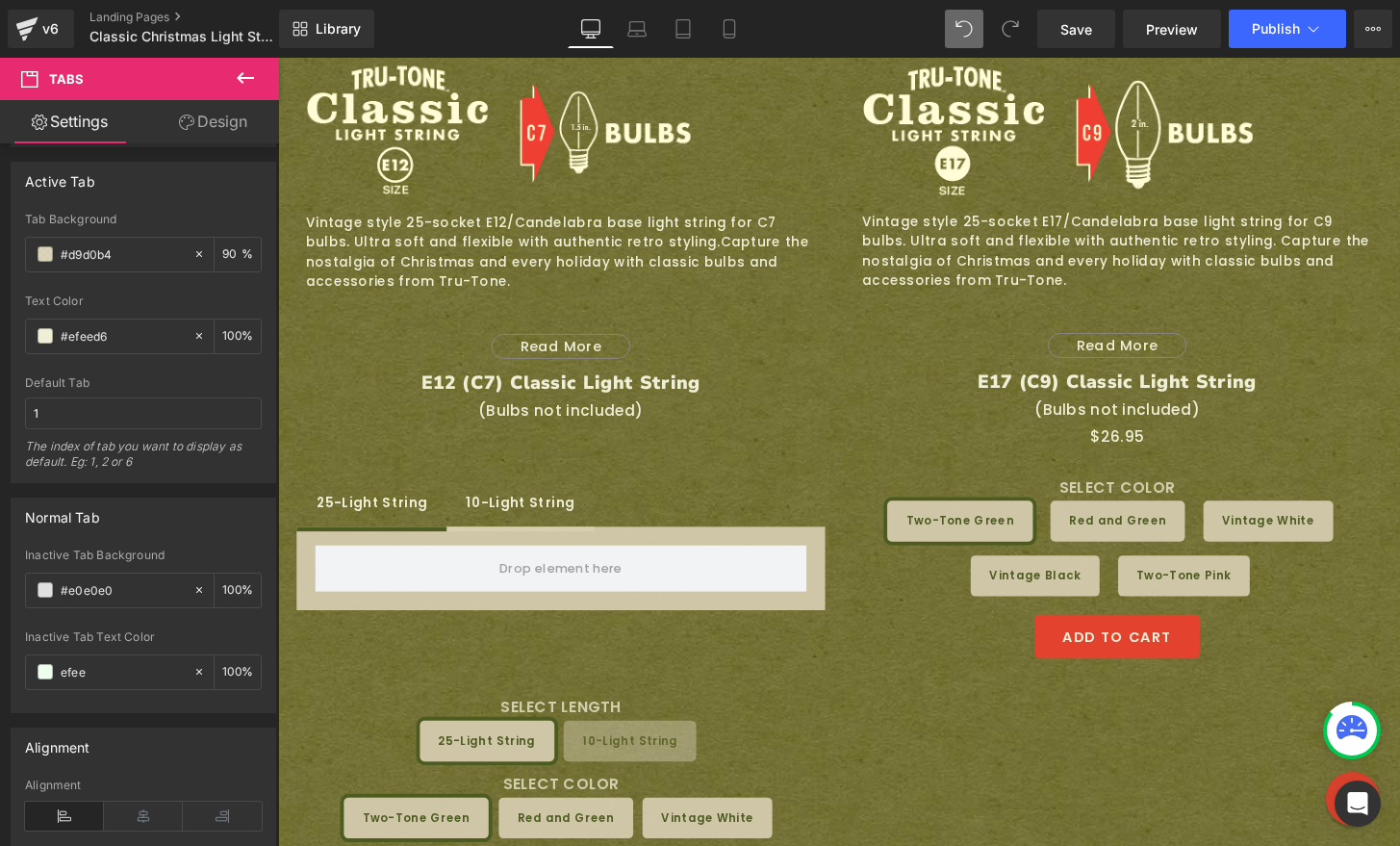 type on "efeed" 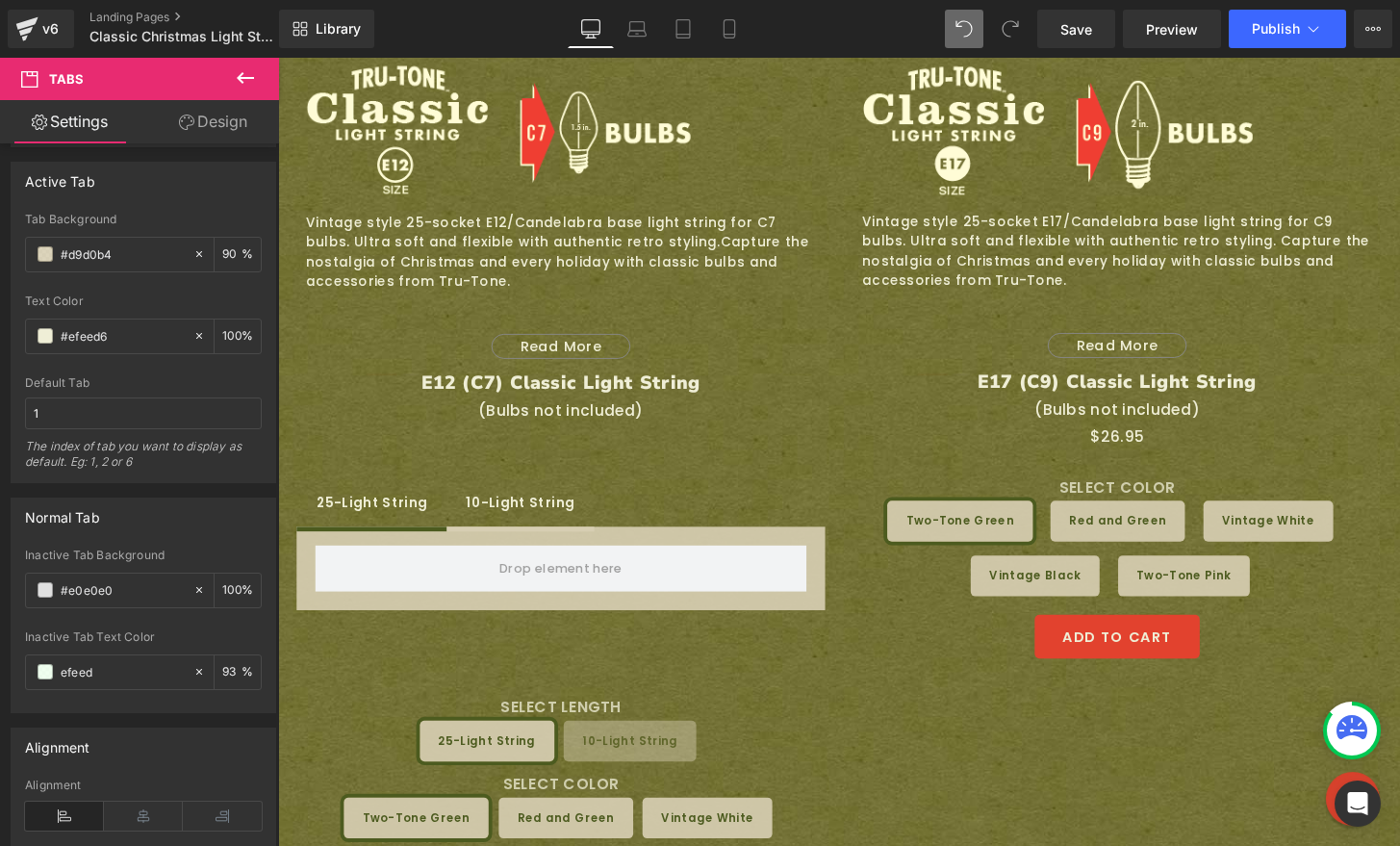 type on "0" 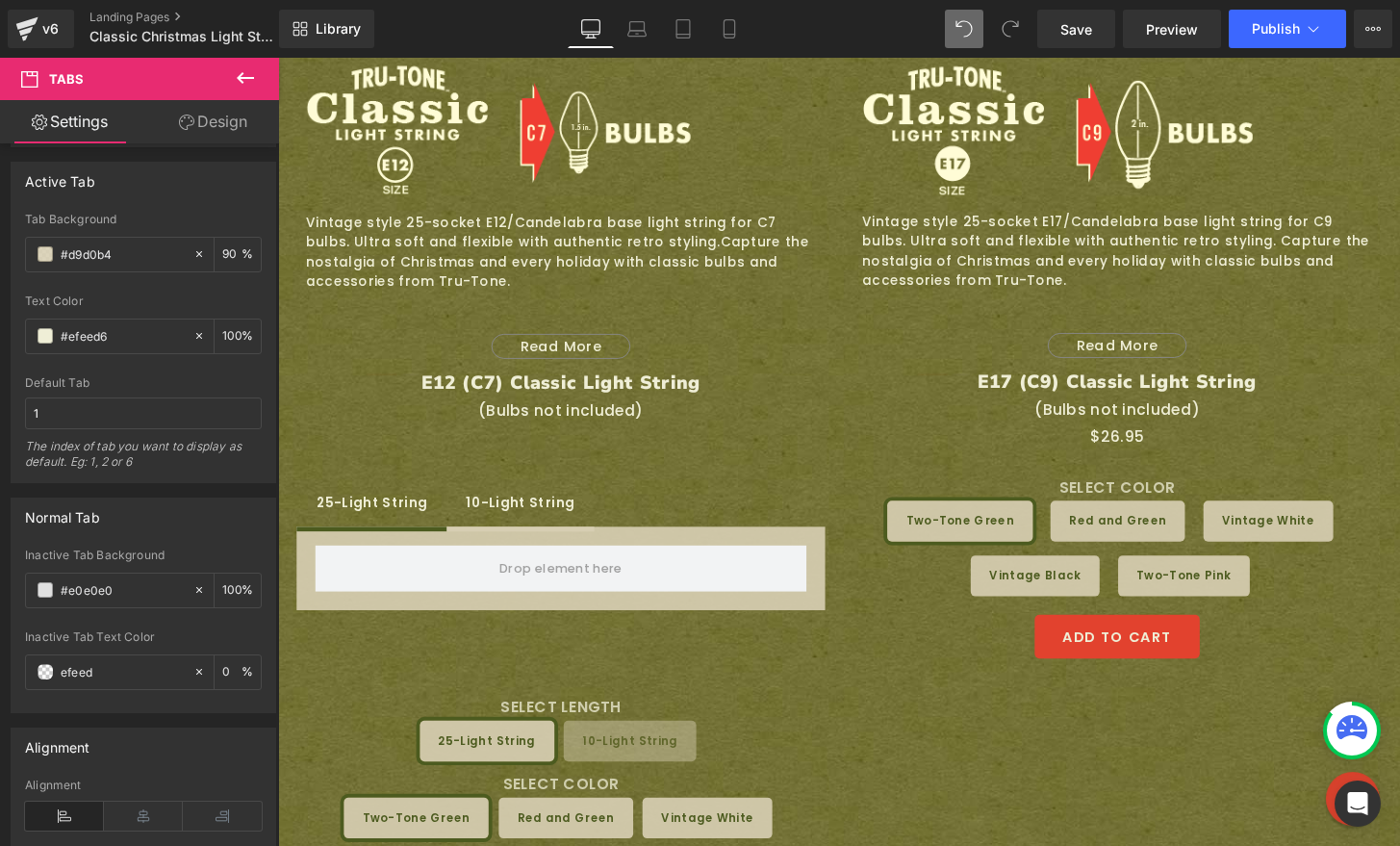 type on "efeed6" 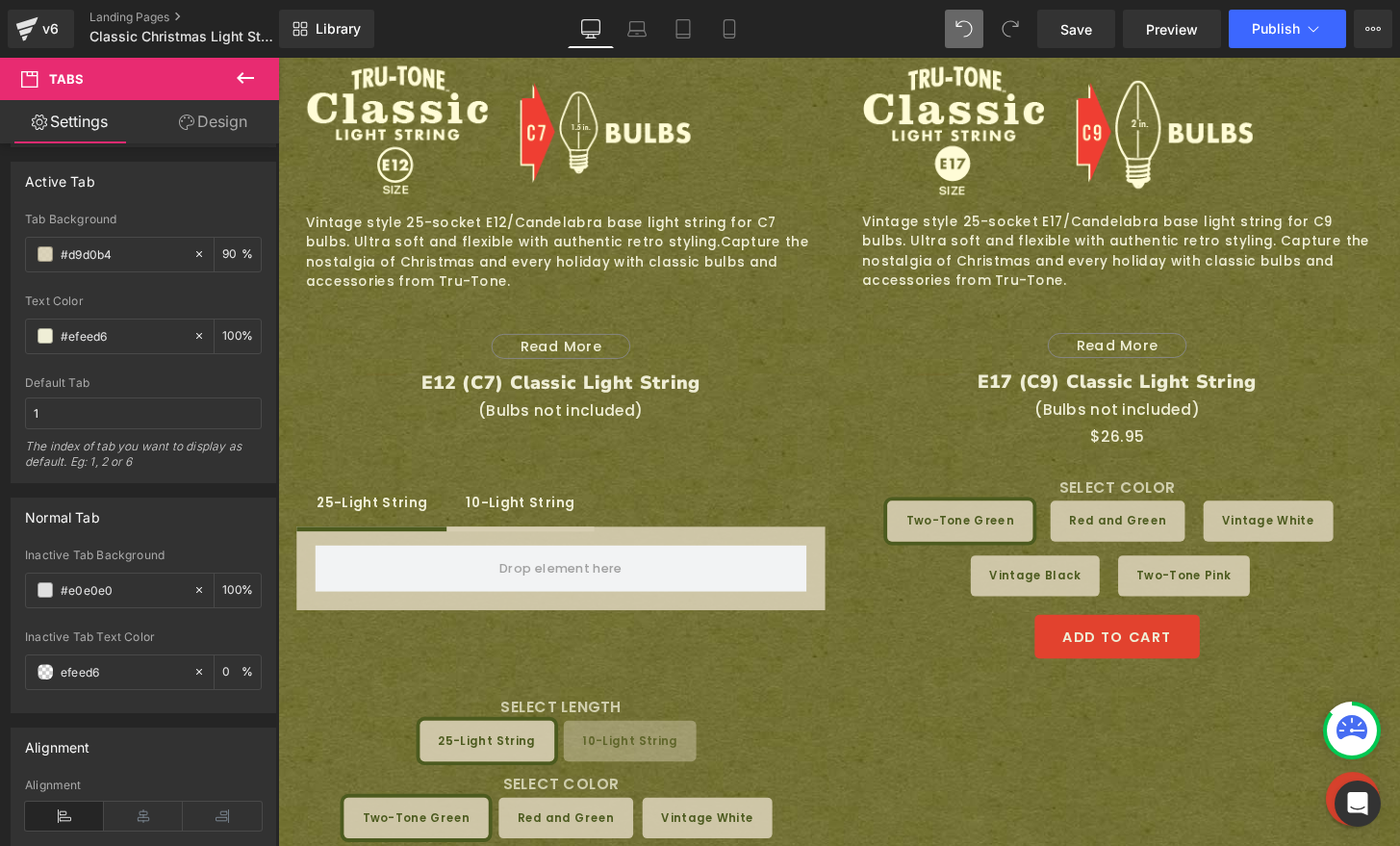 type on "100" 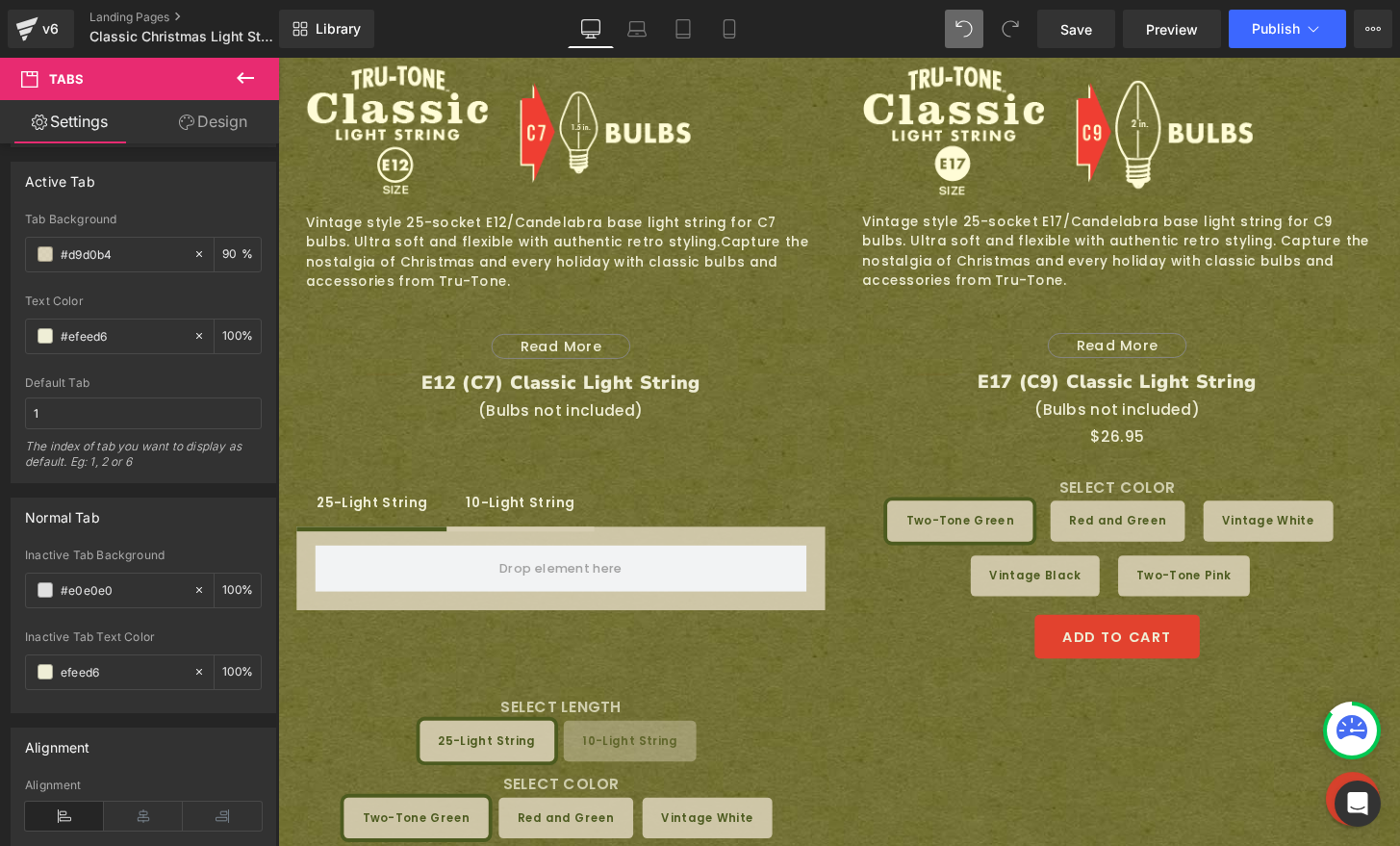 type on "#efeed6" 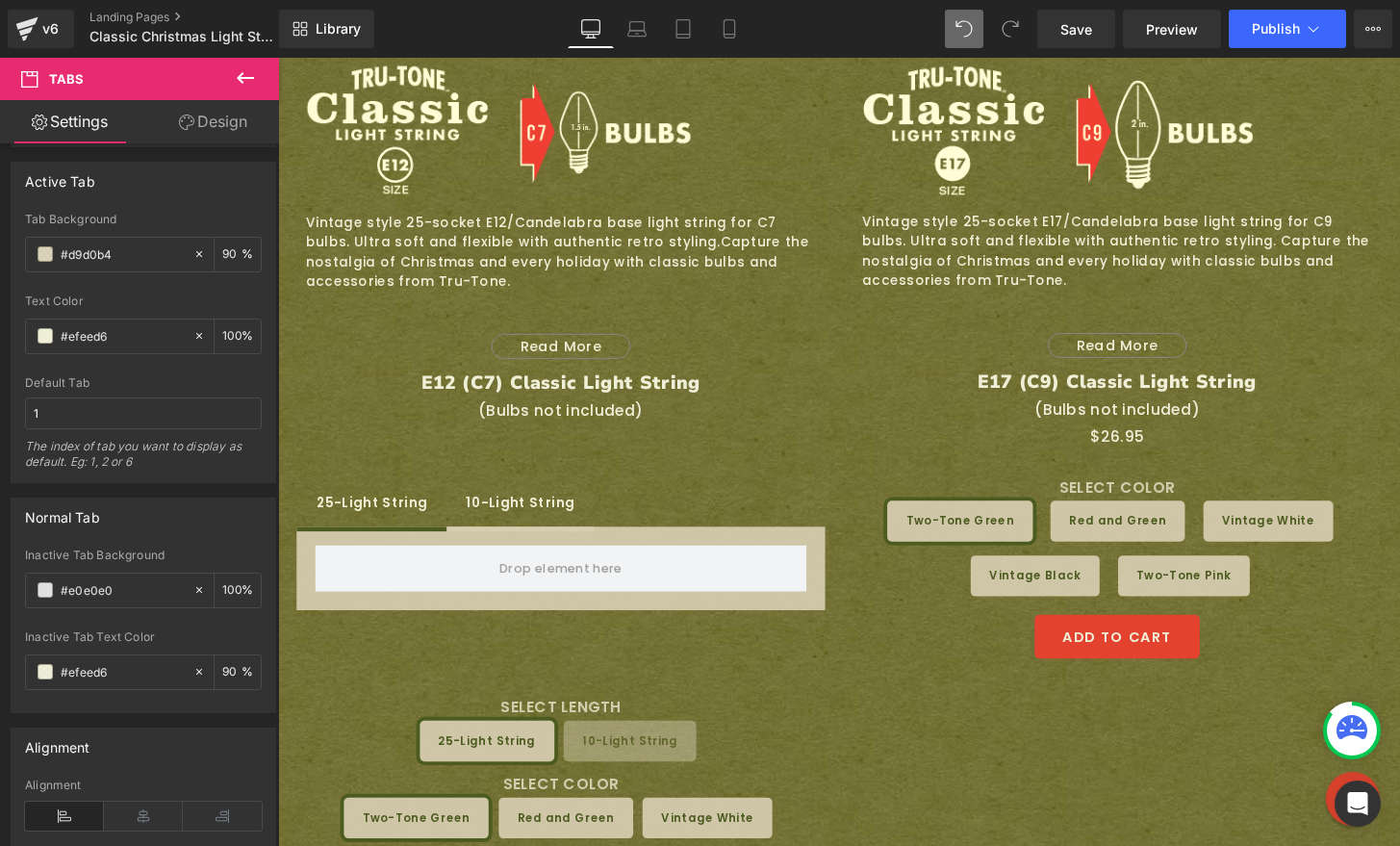 type on "9" 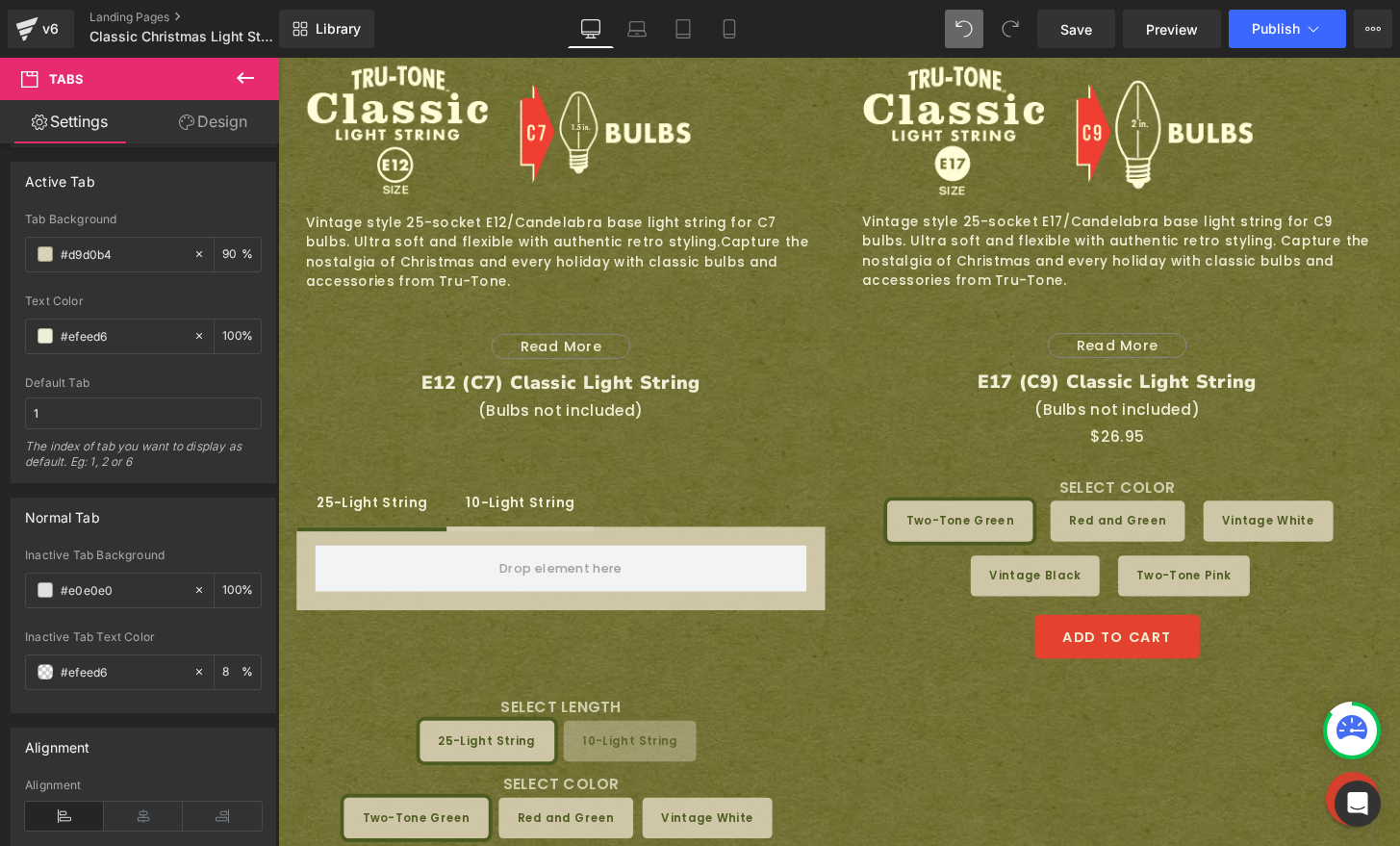 type on "80" 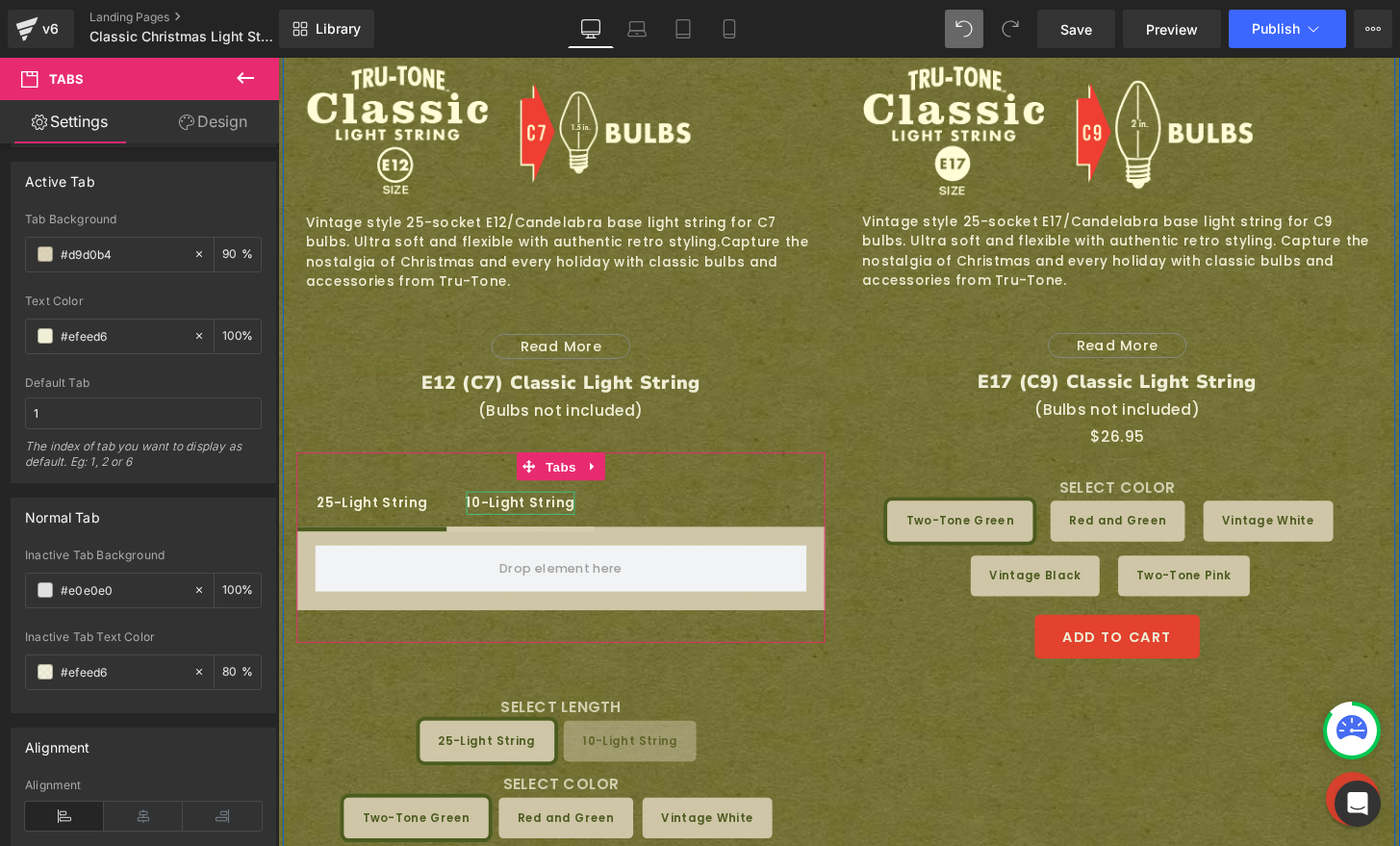 click on "10-Light String" at bounding box center (529, 520) 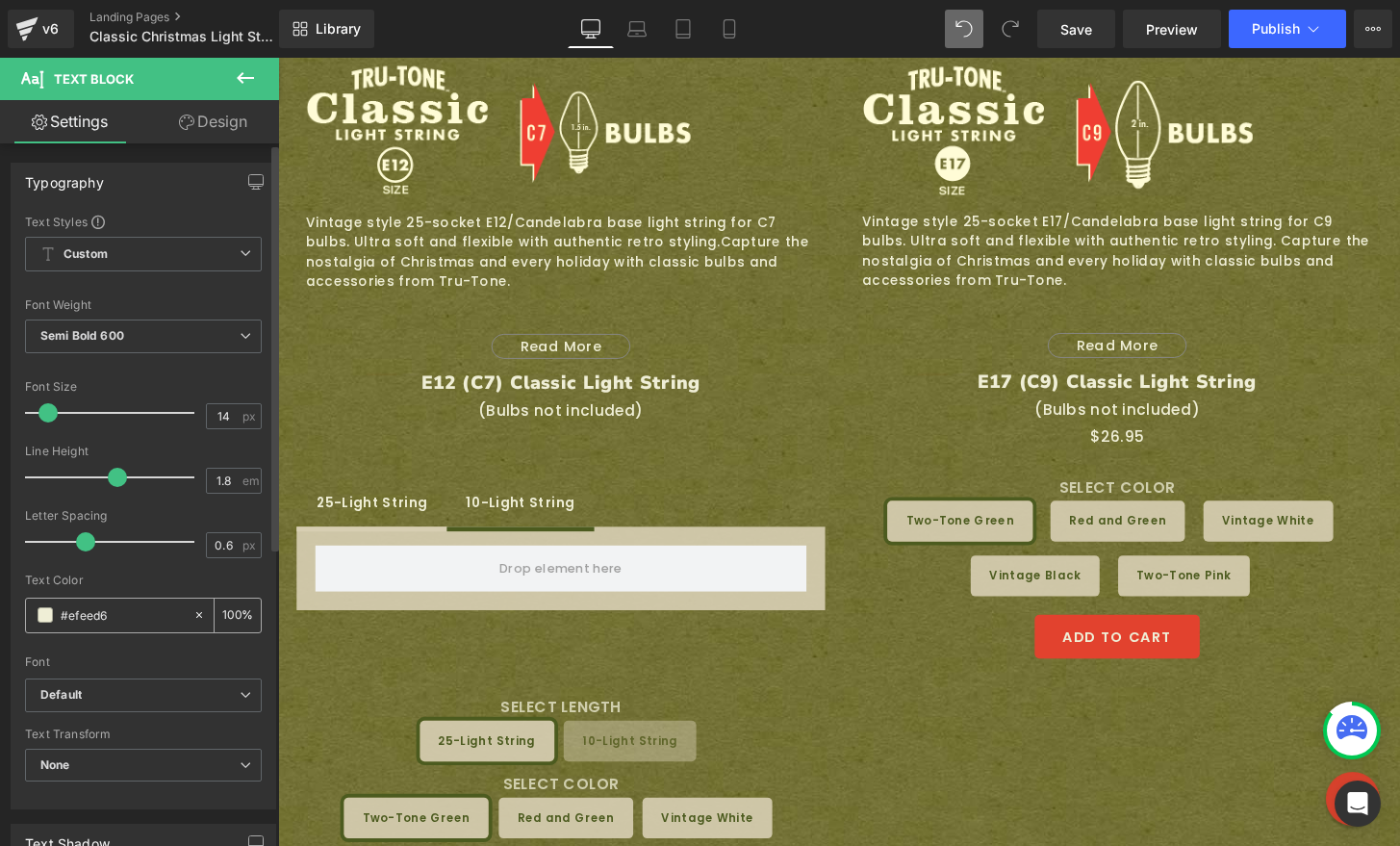 click 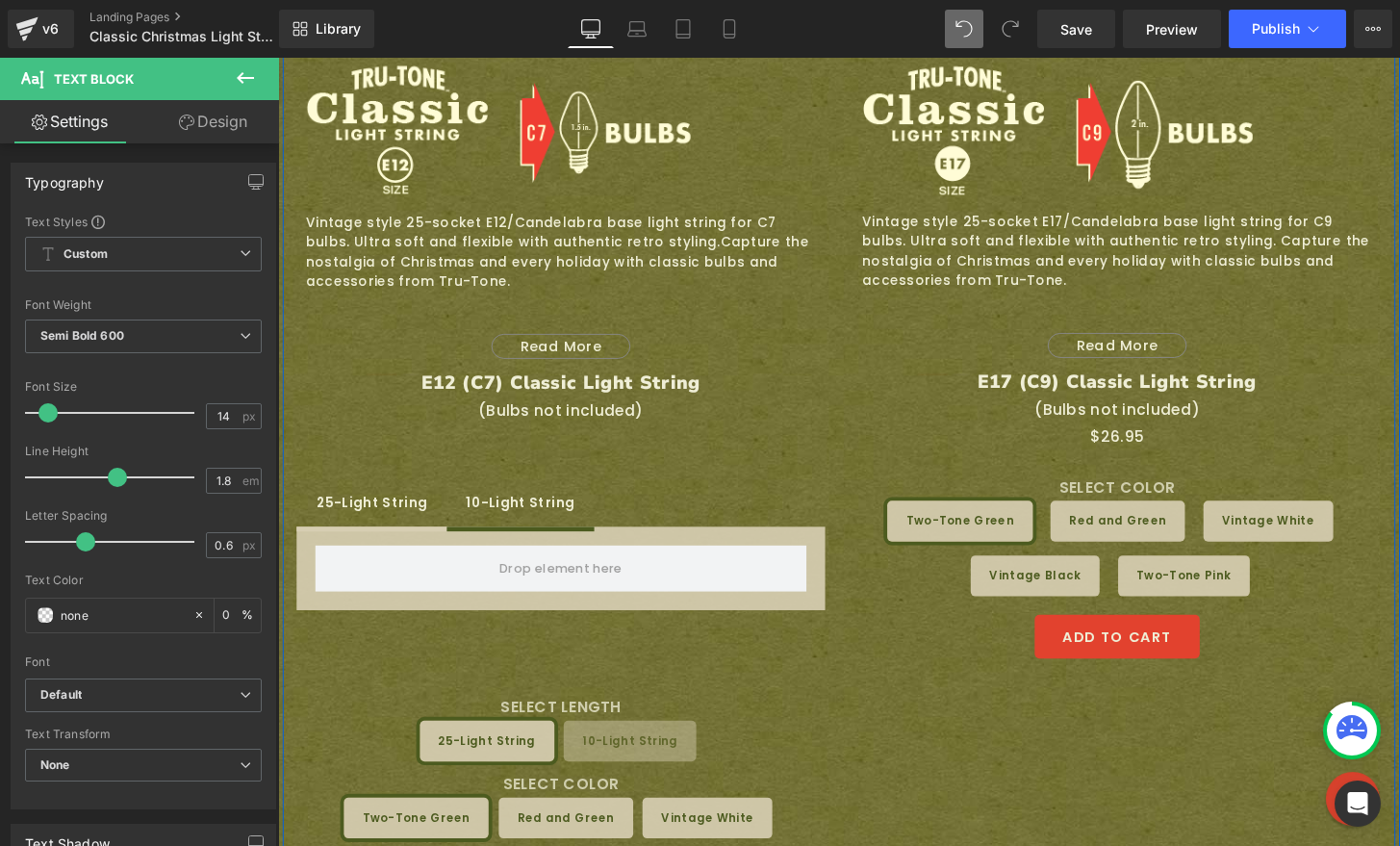 click on "Image
Image
Row
Vintage style 25-socket E12/Candelabra base light string for C7 bulbs. Ultra soft and flexible with authentic retro styling.  Capture the nostalgia of Christmas and every holiday with classic bulbs and accessories from Tru-Tone.
Compatible with most C7 and other E12/Candelabra base bulbs  (Bulbs not included)
Additional features:
Total Length 26.5 feet. 18 in. lead and 12 in. tail, 25 or 10 - E12 sockets with 12 in. spacing
Twisted pair vinyl insulated wire
Socket clips for easy installation
U.S. Non-polarized 120V, stackable plug and socket for easy end-to-end connectivity, and versatile wiring options
Fuse Protected. 2 spares included
Only   15 watts  total when used with Tru-Tone bulbs!
Connect up to 600 Tru-Tone bulbs, or 24 full strings connected end-to-end on a single circuit! (Based on 360w /3a Total)
Safe for use inside or outside" at bounding box center [572, 251] 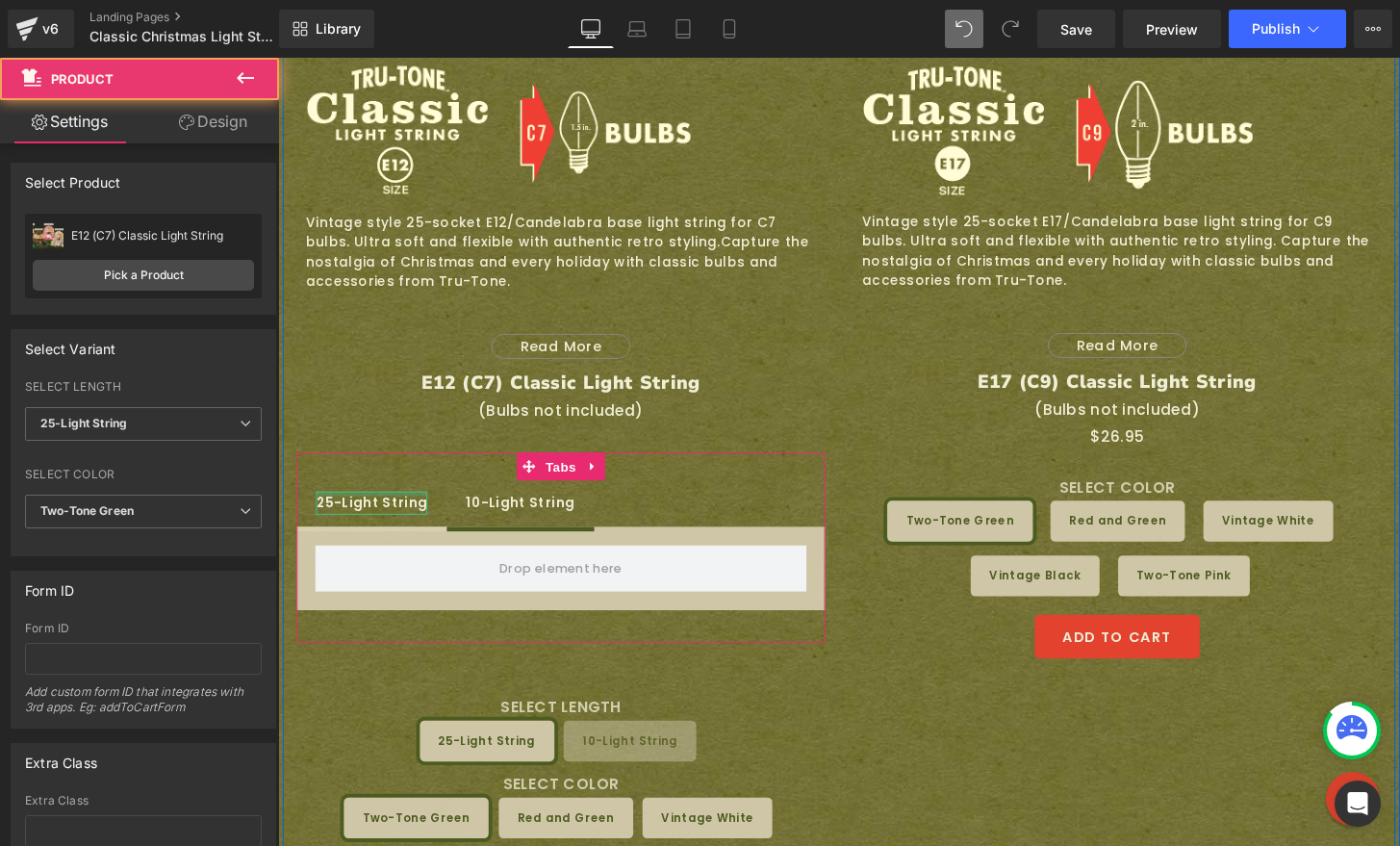 click on "25-Light String" at bounding box center [375, 520] 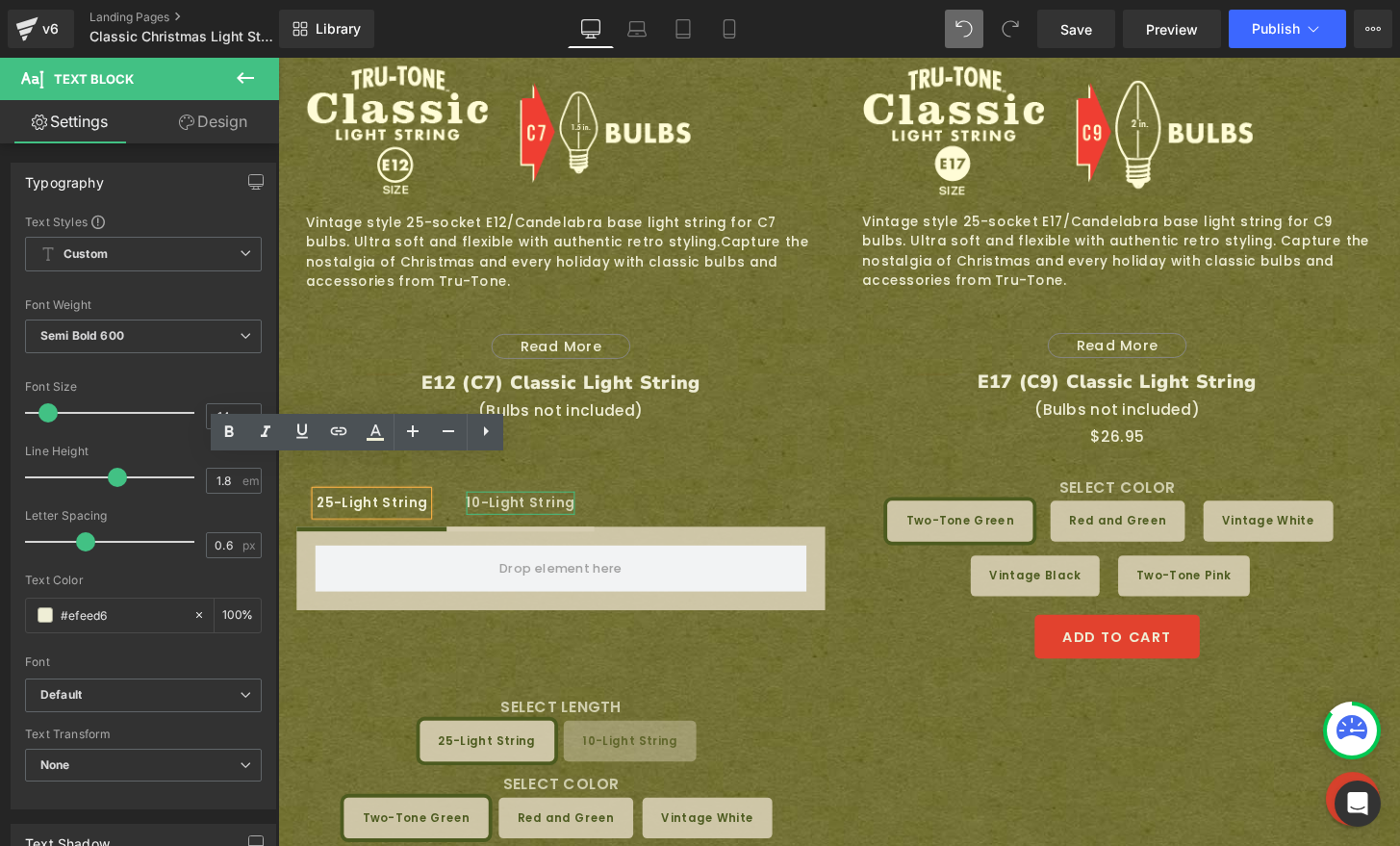 click on "10-Light String" at bounding box center [529, 520] 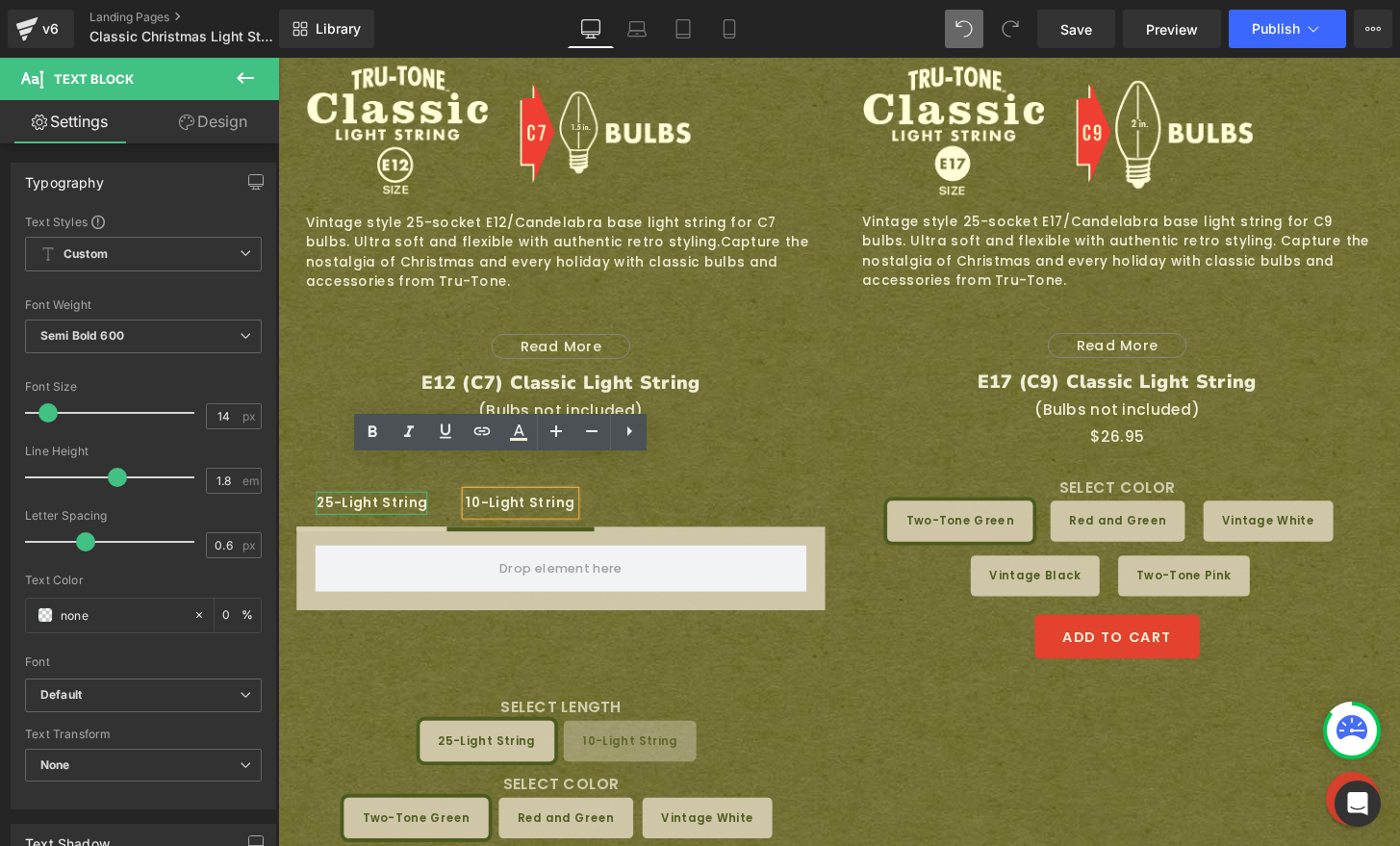 click on "25-Light String" at bounding box center [375, 520] 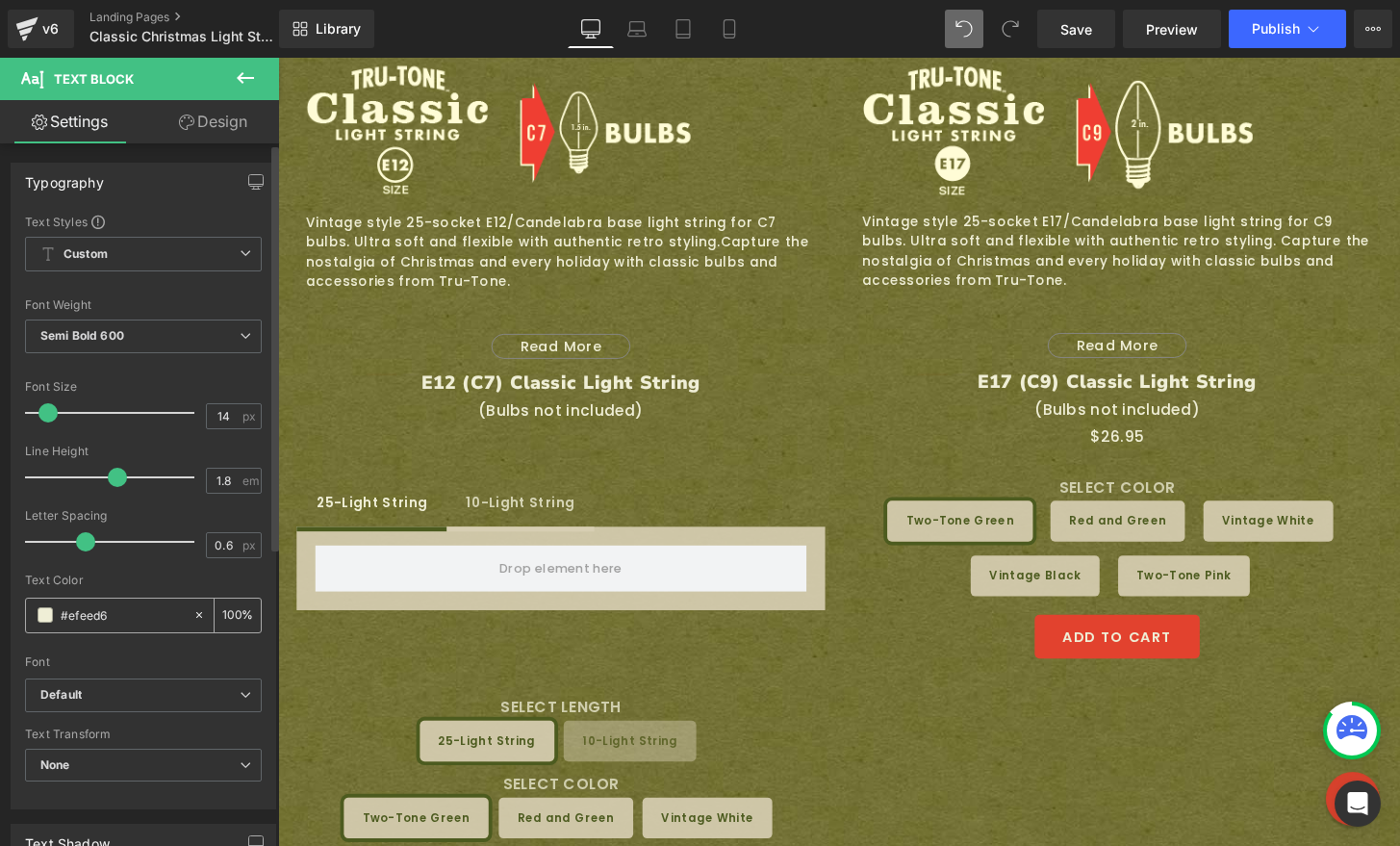 click 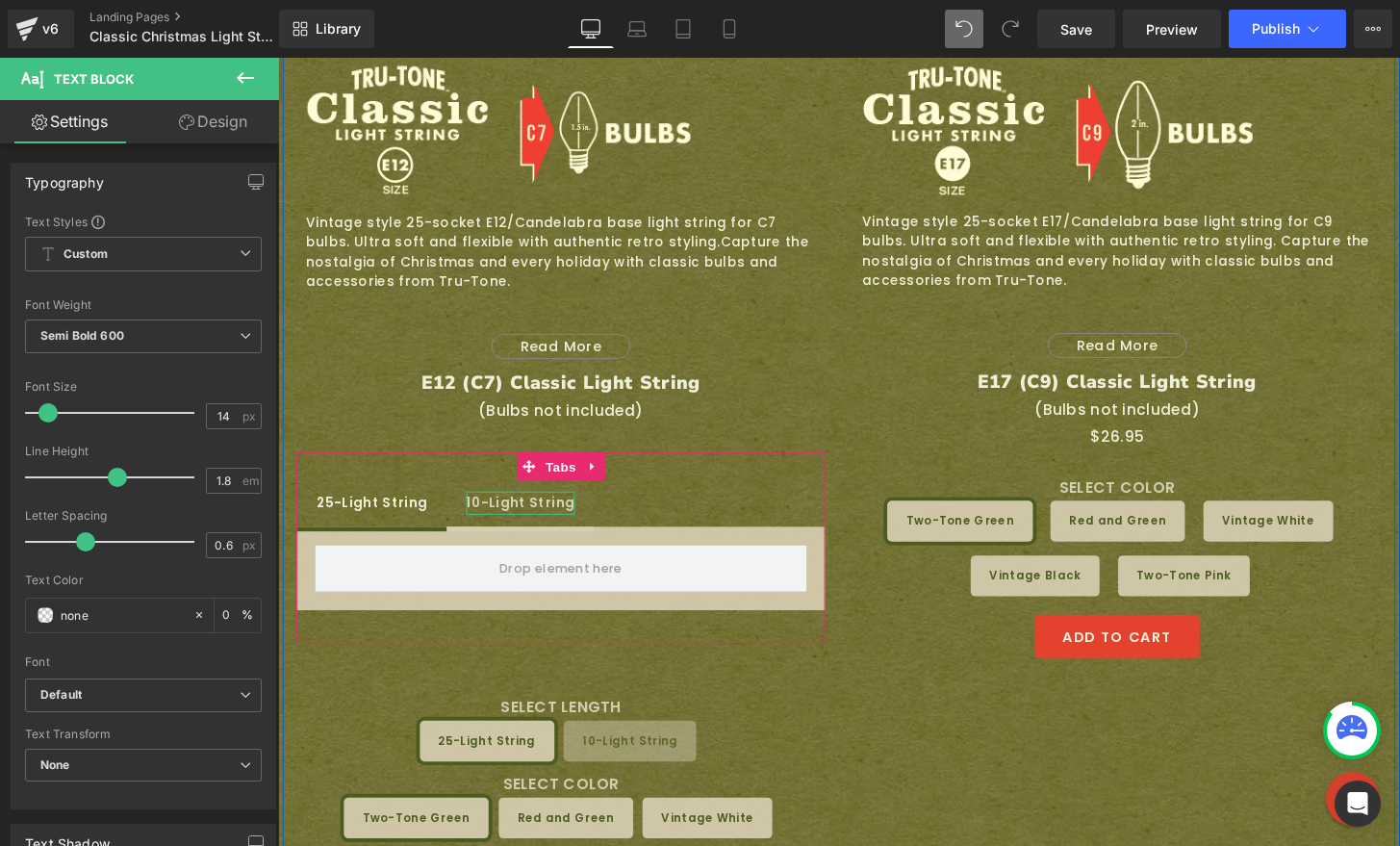 click on "10-Light String" at bounding box center (529, 520) 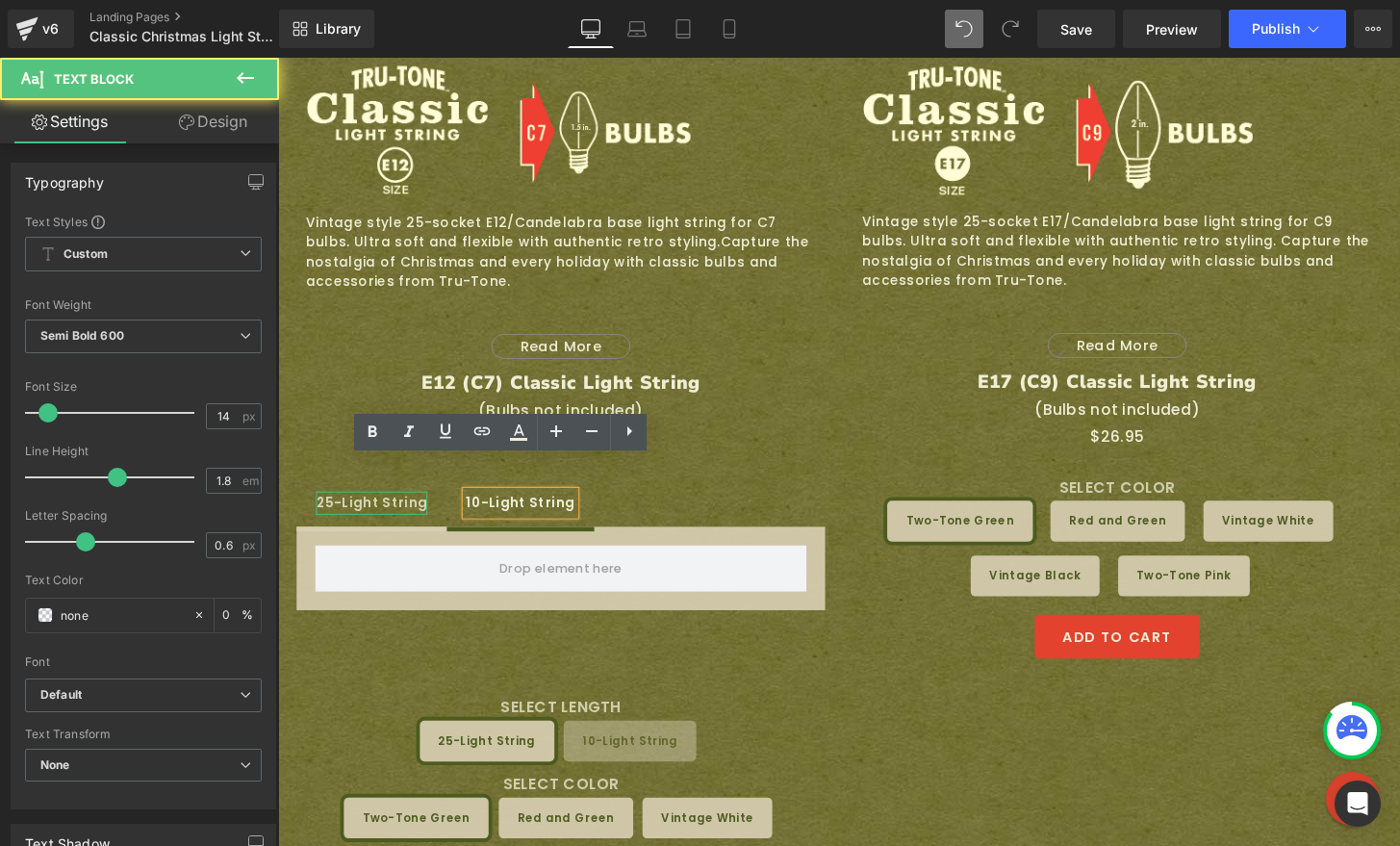 click on "25-Light String" at bounding box center [375, 520] 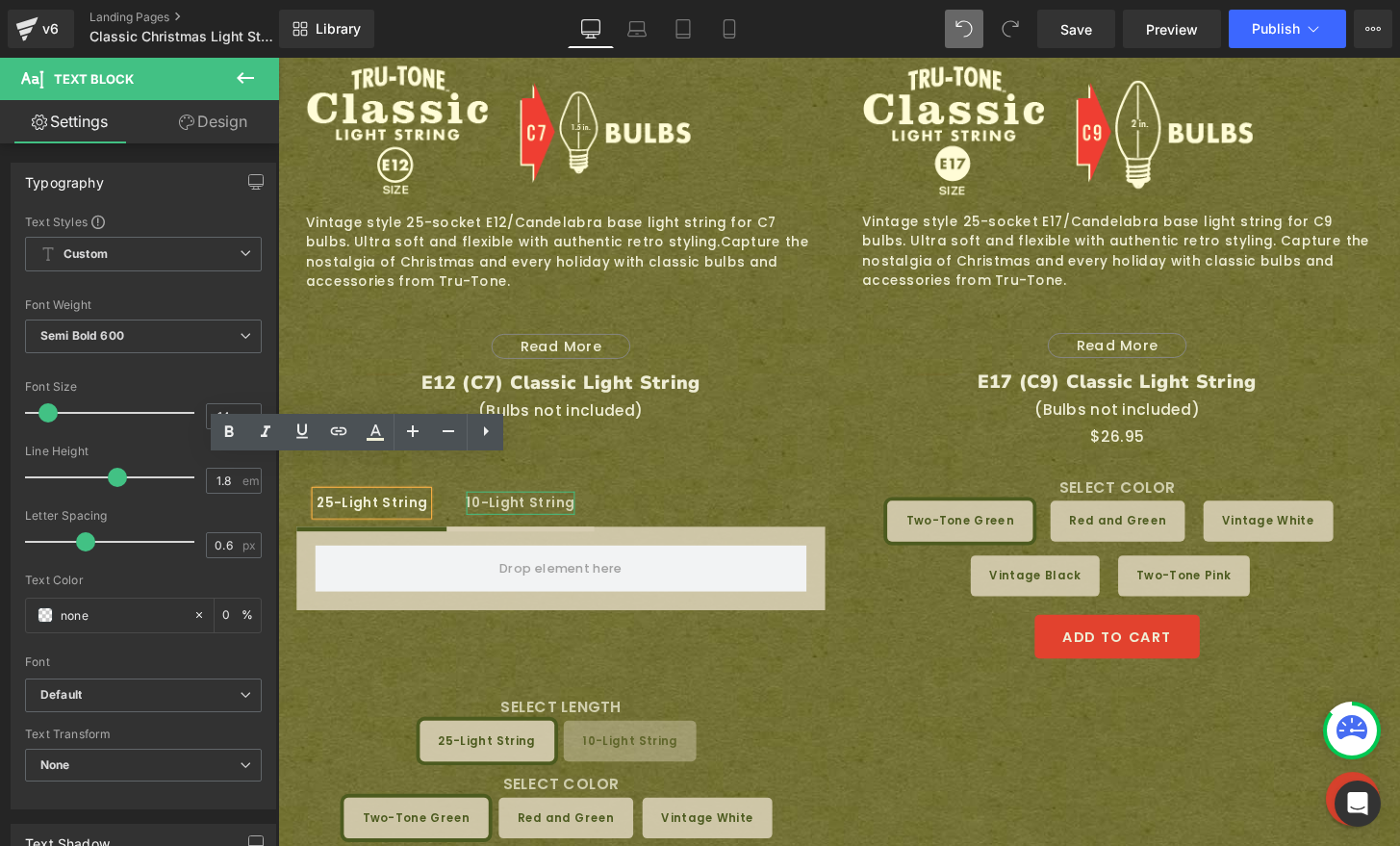 click on "10-Light String" at bounding box center [529, 520] 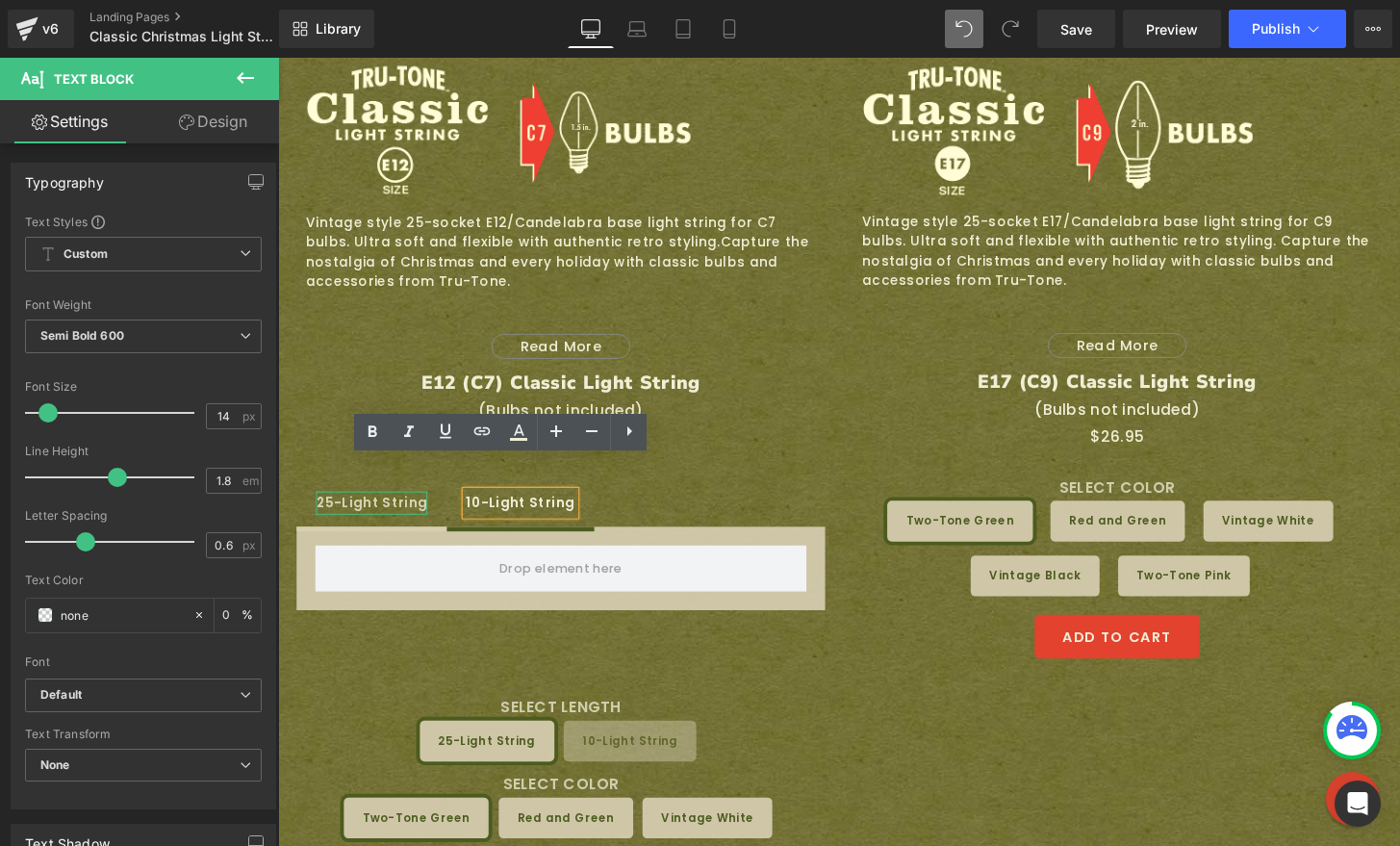 click on "25-Light String" at bounding box center [375, 520] 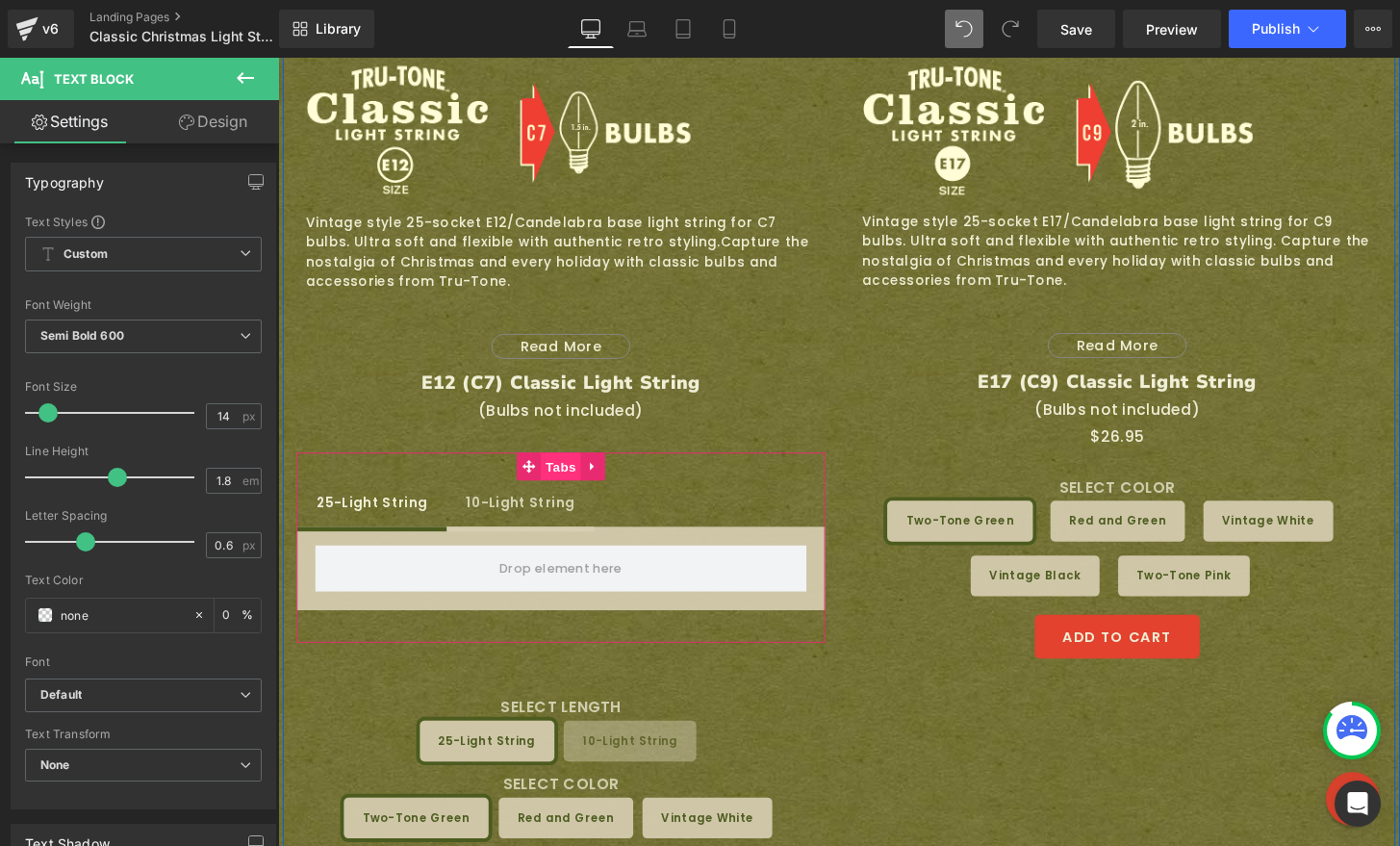 click on "Tabs" at bounding box center [572, 482] 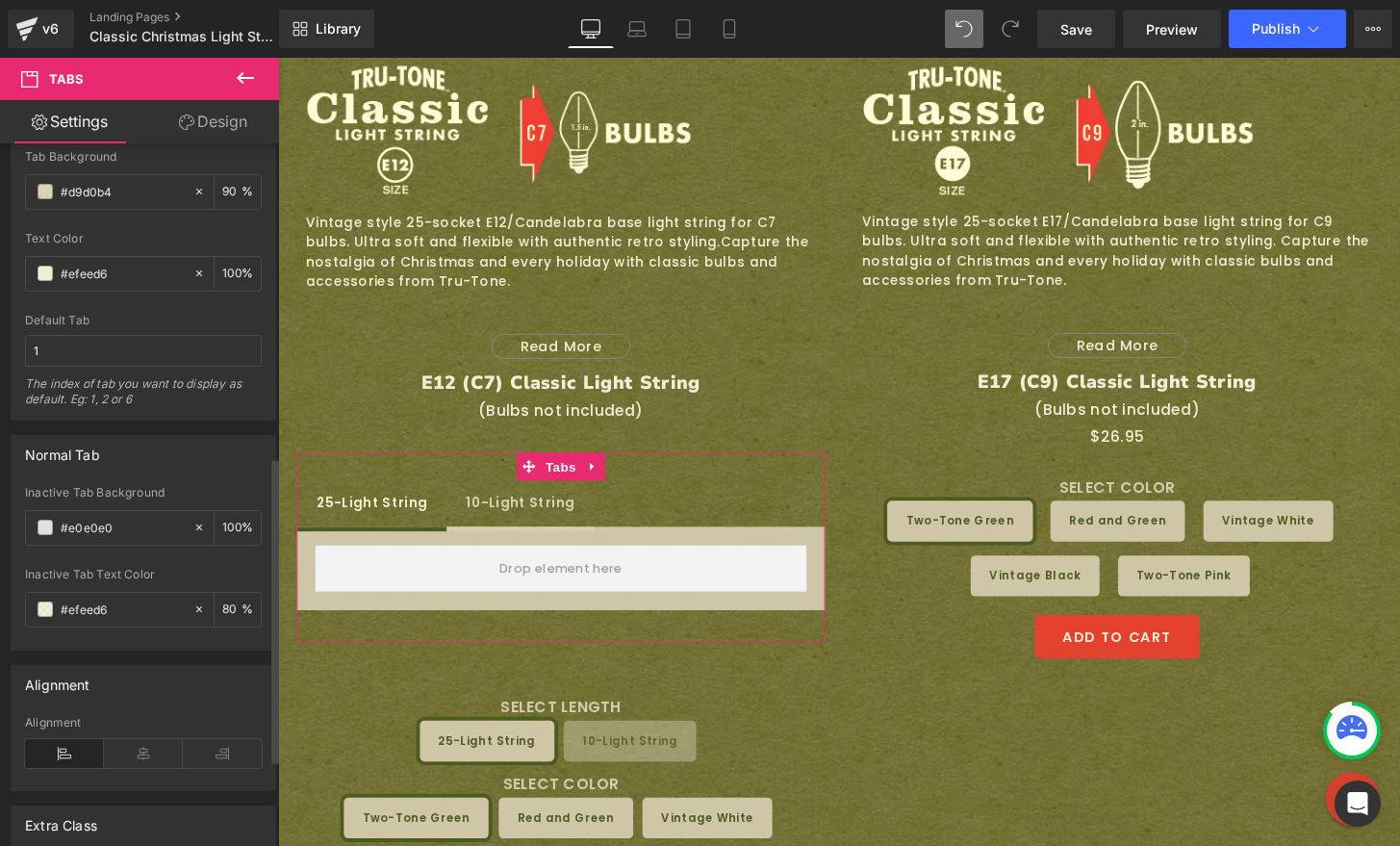scroll, scrollTop: 720, scrollLeft: 0, axis: vertical 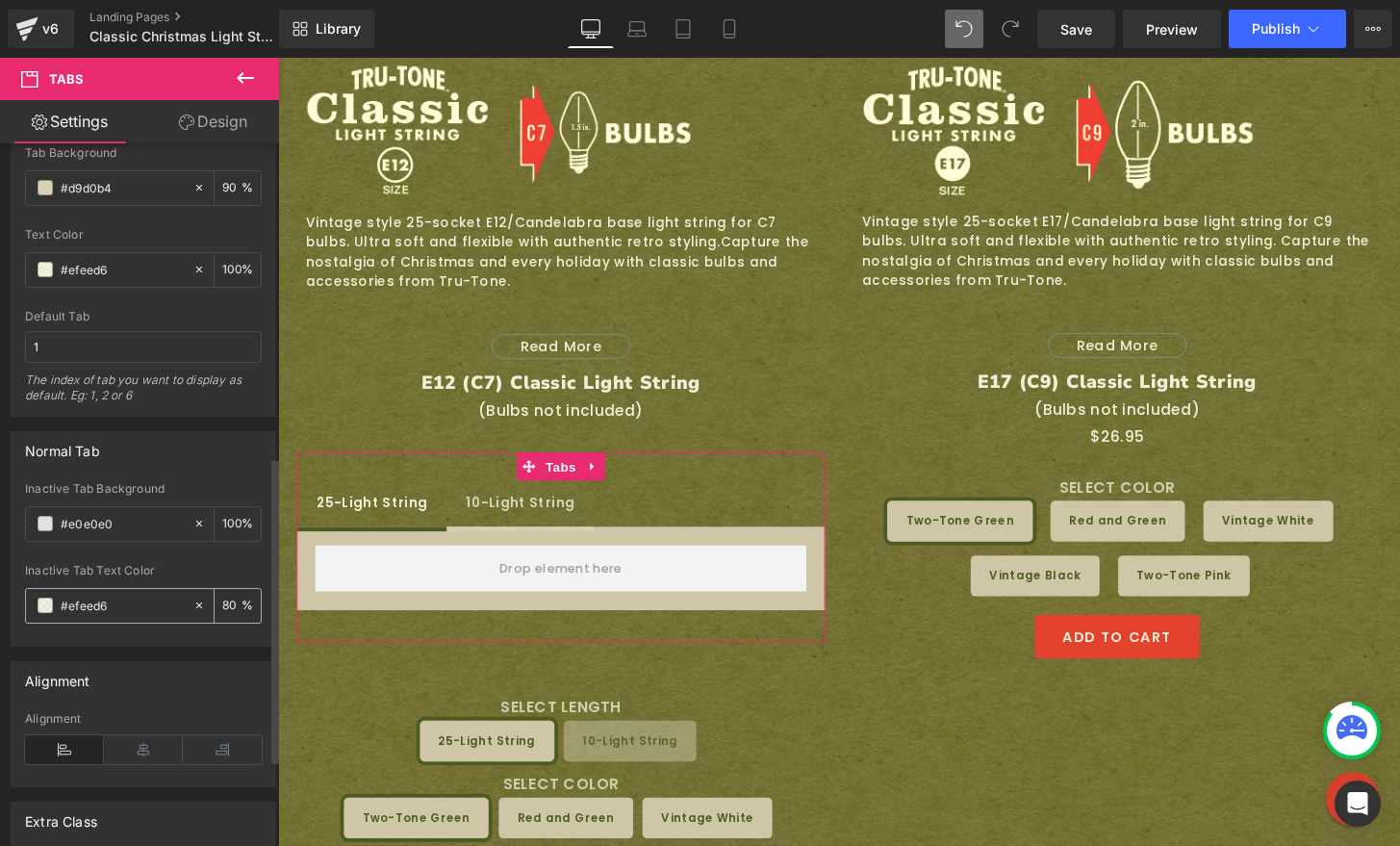 click on "80" at bounding box center (232, 605) 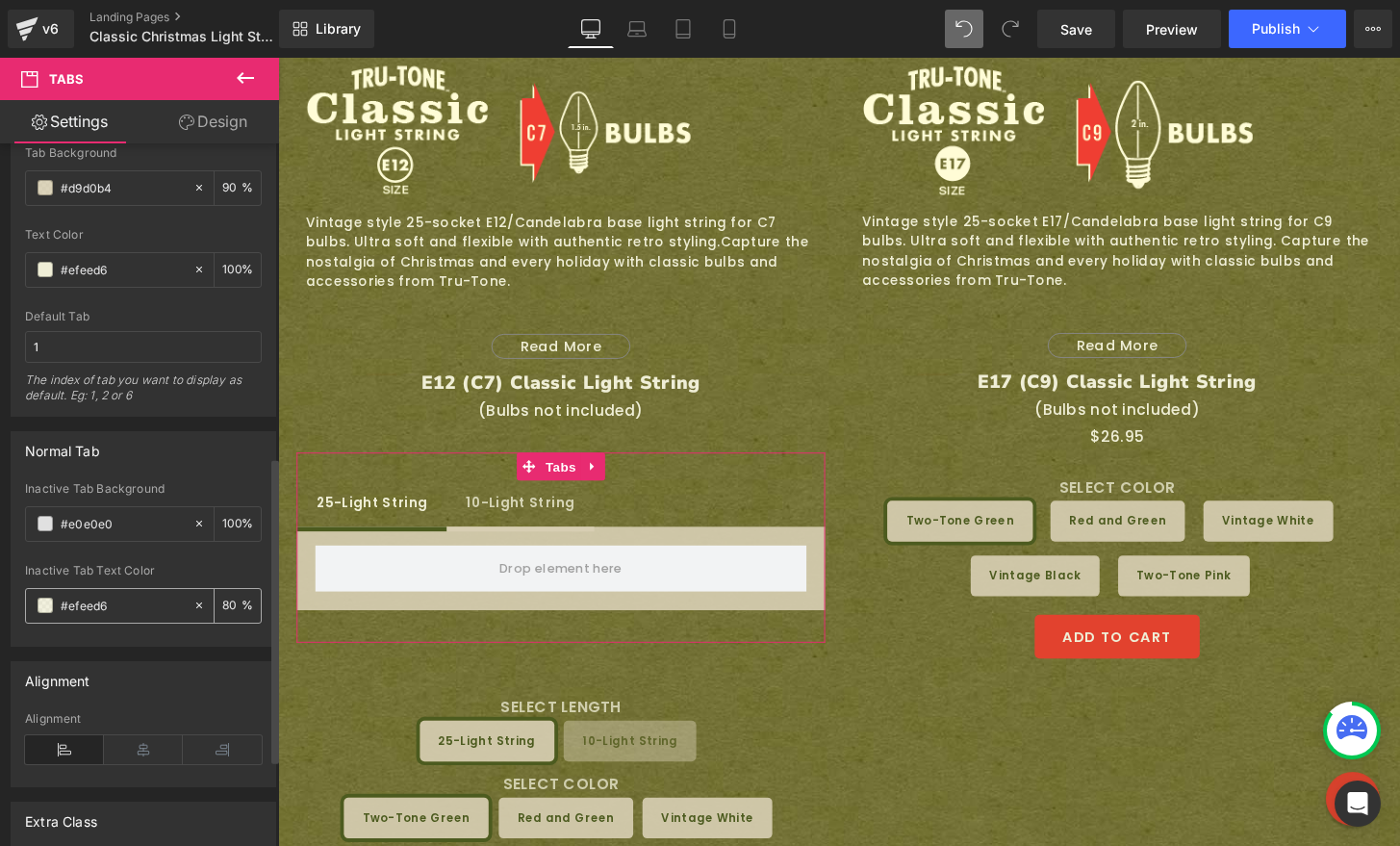 drag, startPoint x: 204, startPoint y: 601, endPoint x: 172, endPoint y: 592, distance: 33.24154 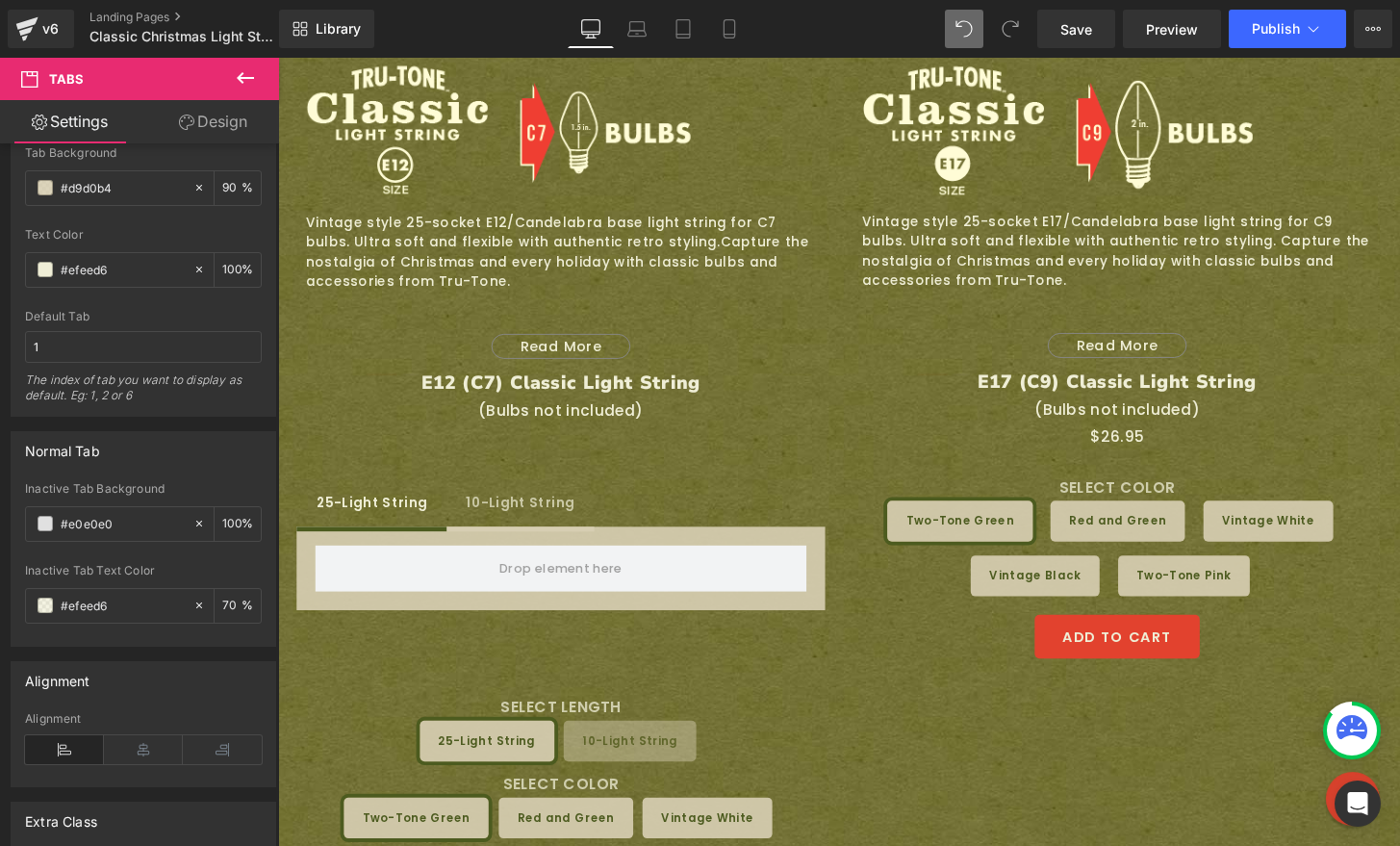 type on "70" 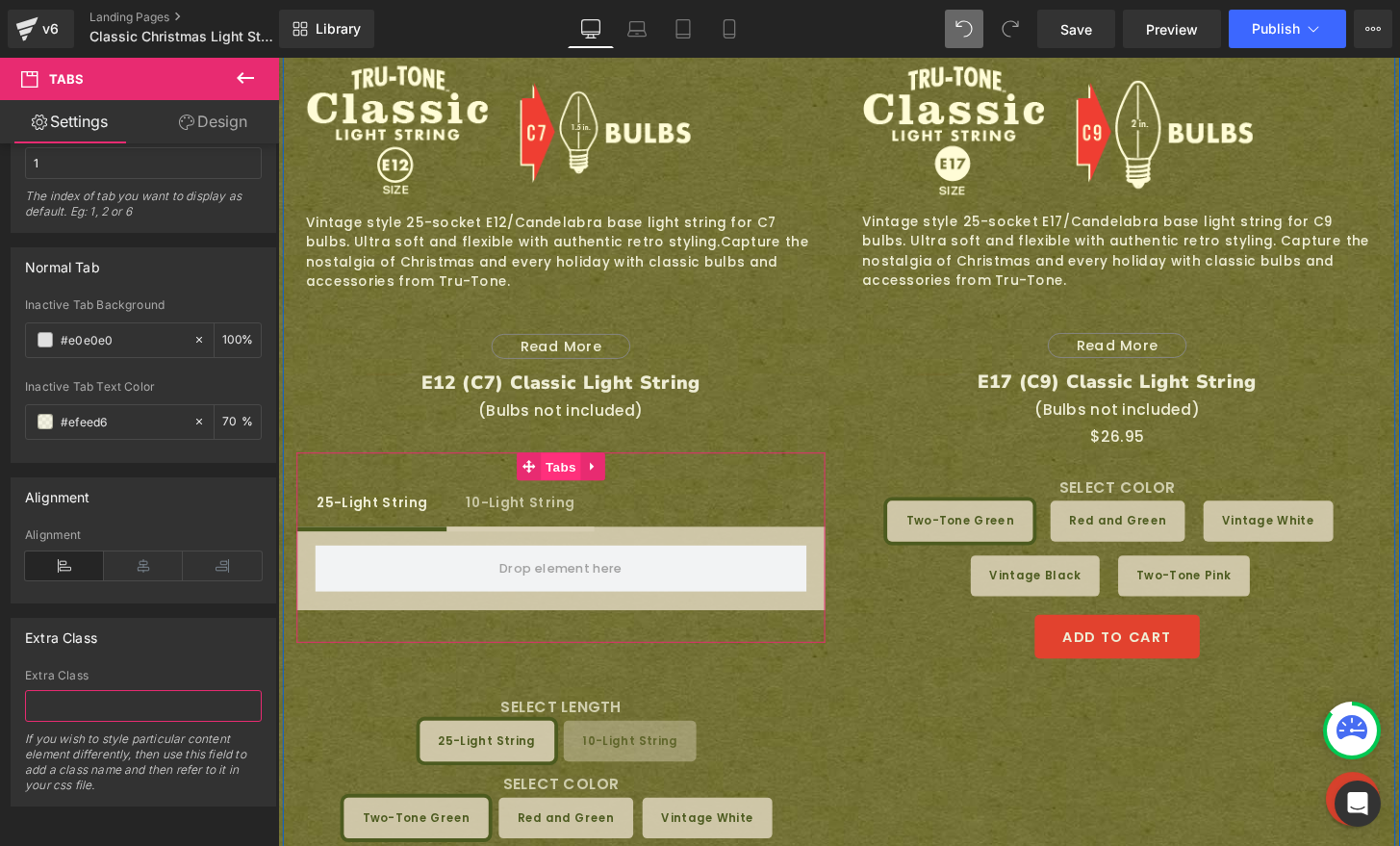 click on "Tabs" at bounding box center (572, 482) 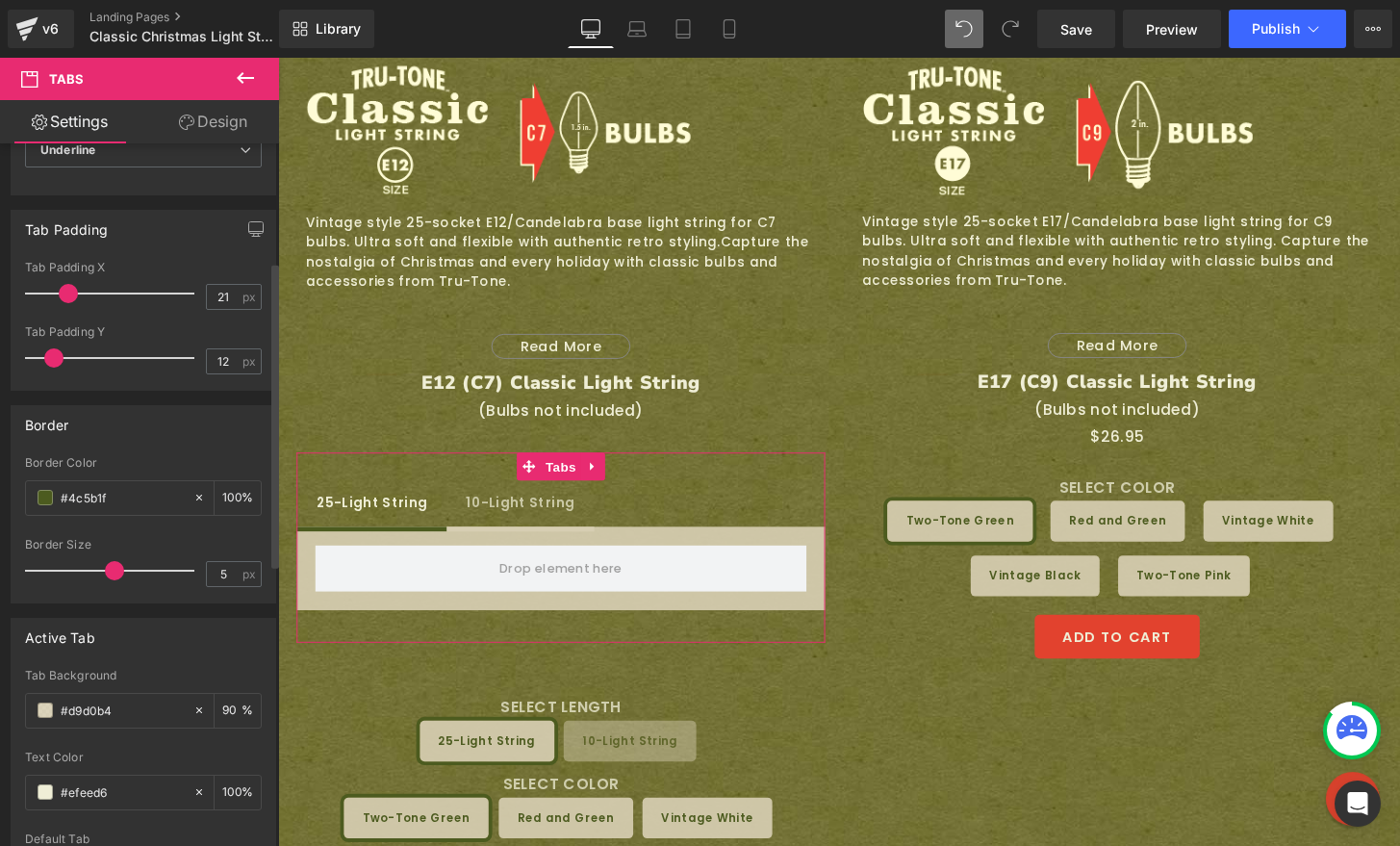 scroll, scrollTop: 271, scrollLeft: 0, axis: vertical 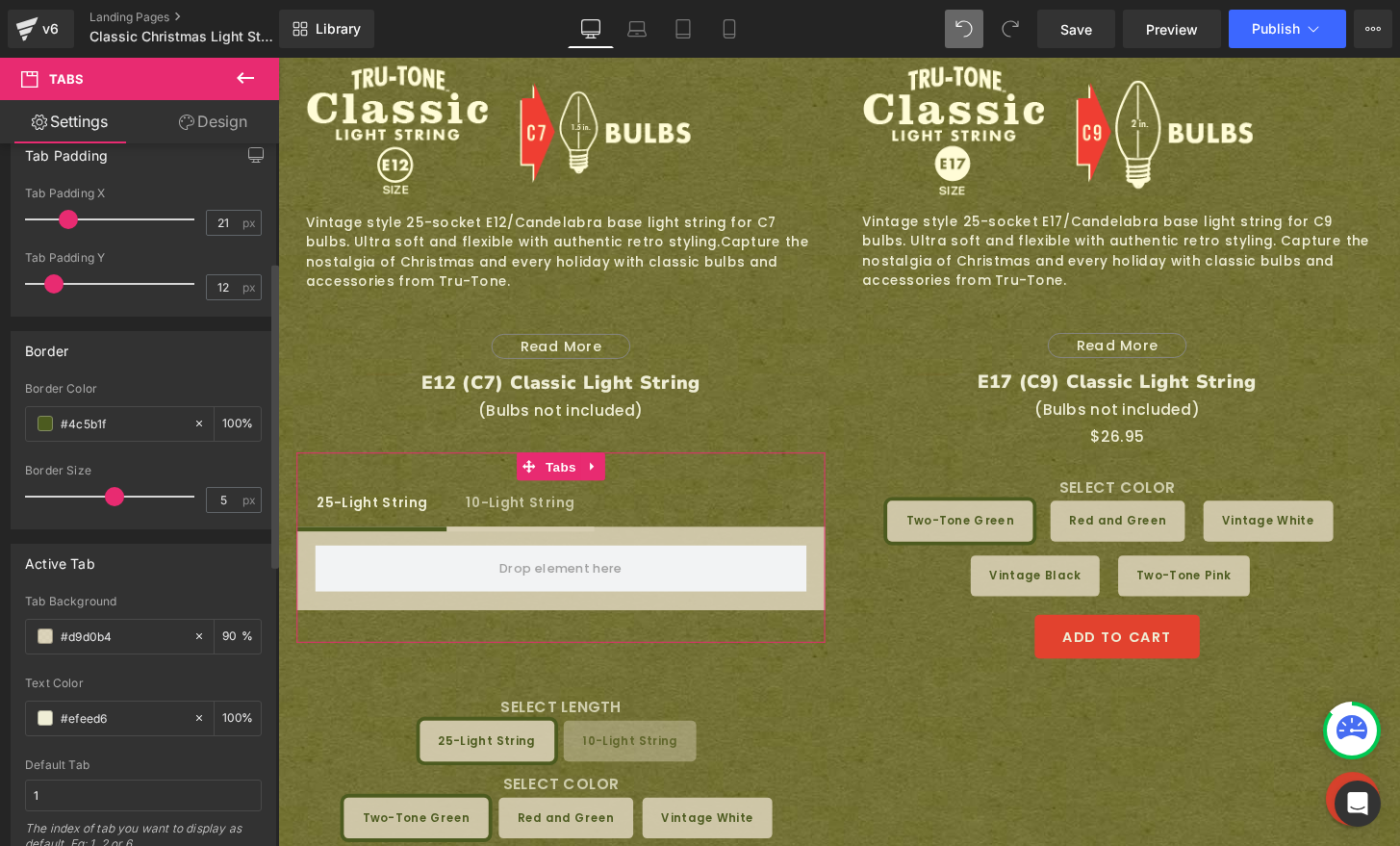 type on "6" 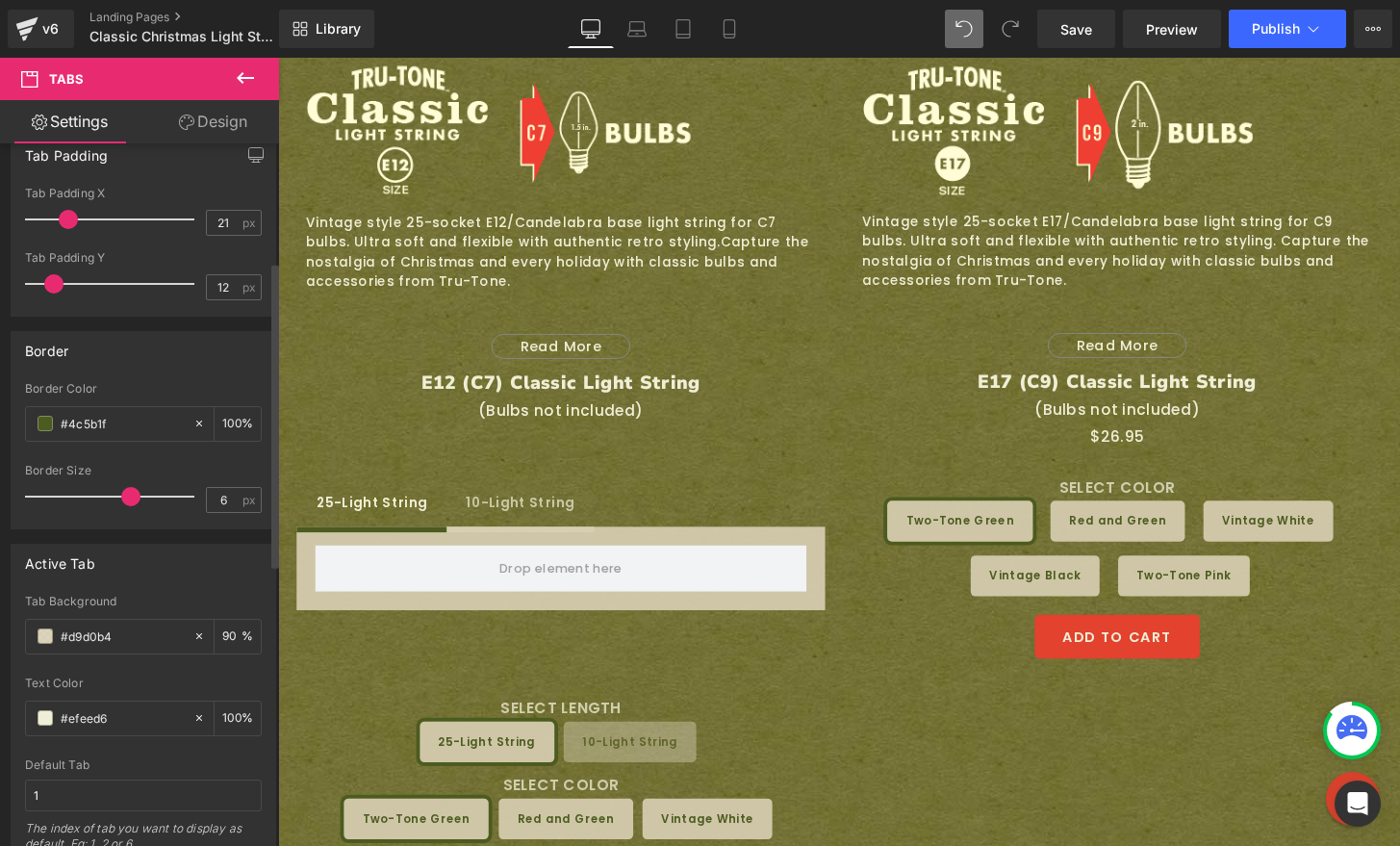 drag, startPoint x: 113, startPoint y: 498, endPoint x: 128, endPoint y: 495, distance: 15.29706 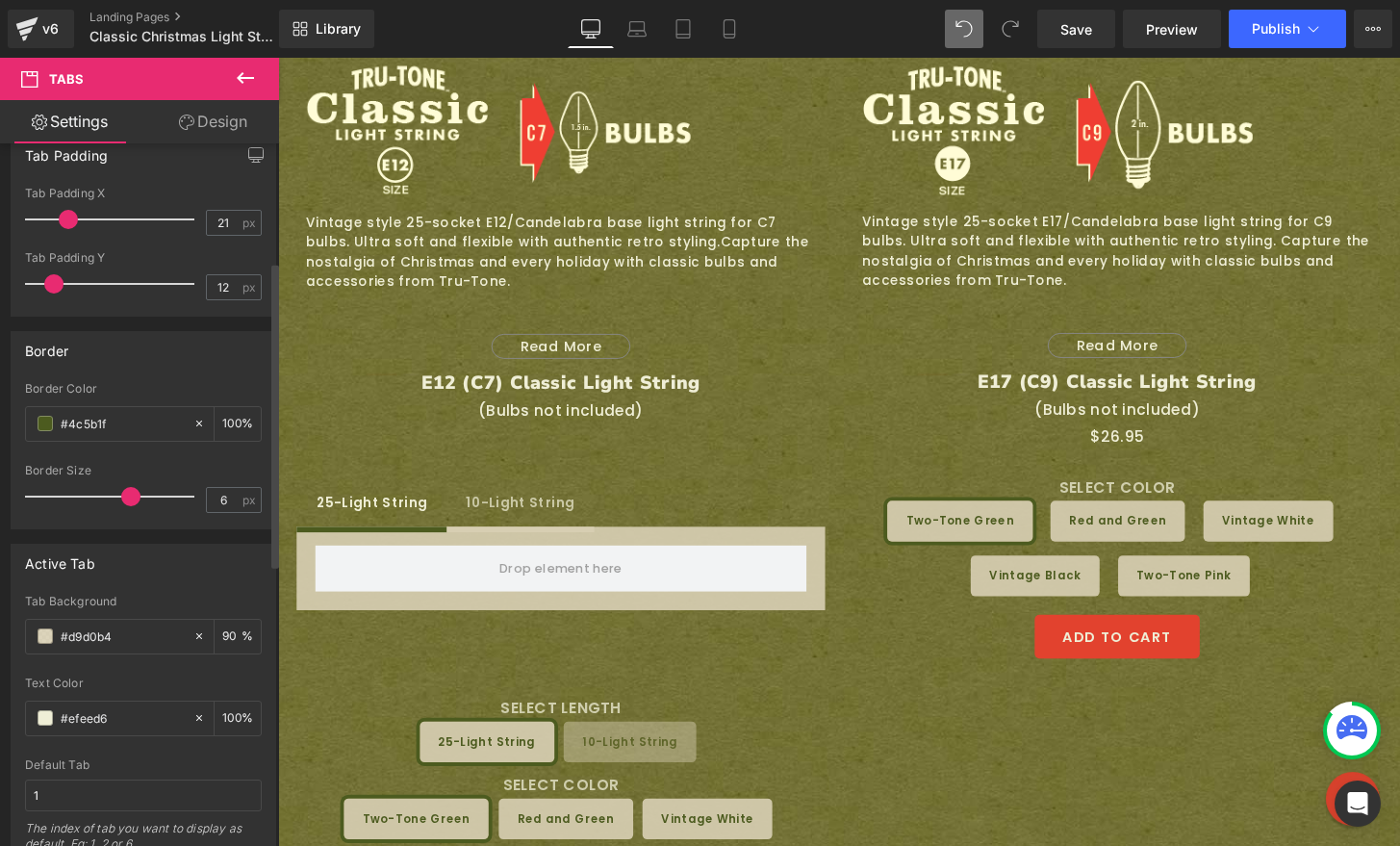 click at bounding box center (131, 497) 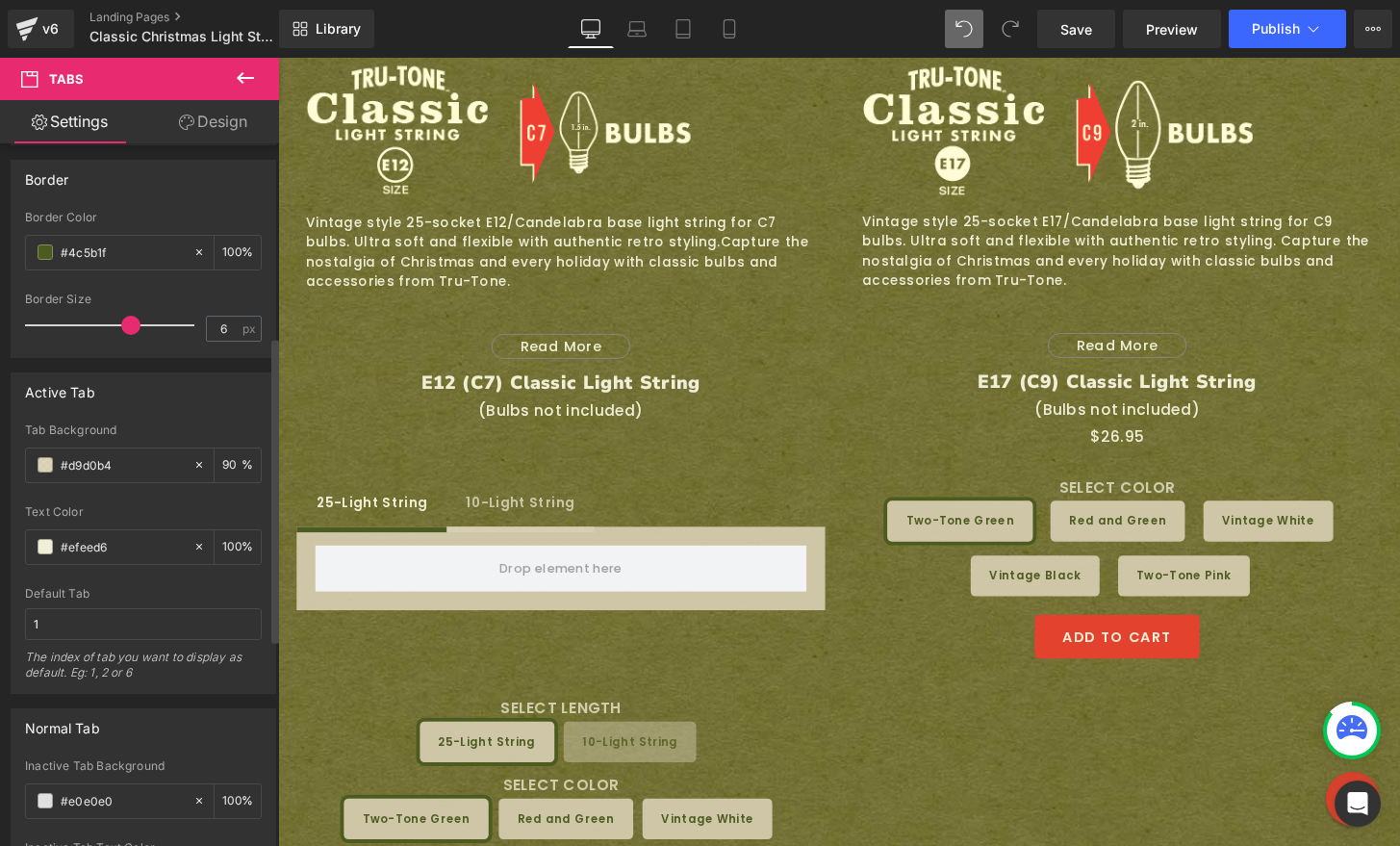 scroll, scrollTop: 444, scrollLeft: 0, axis: vertical 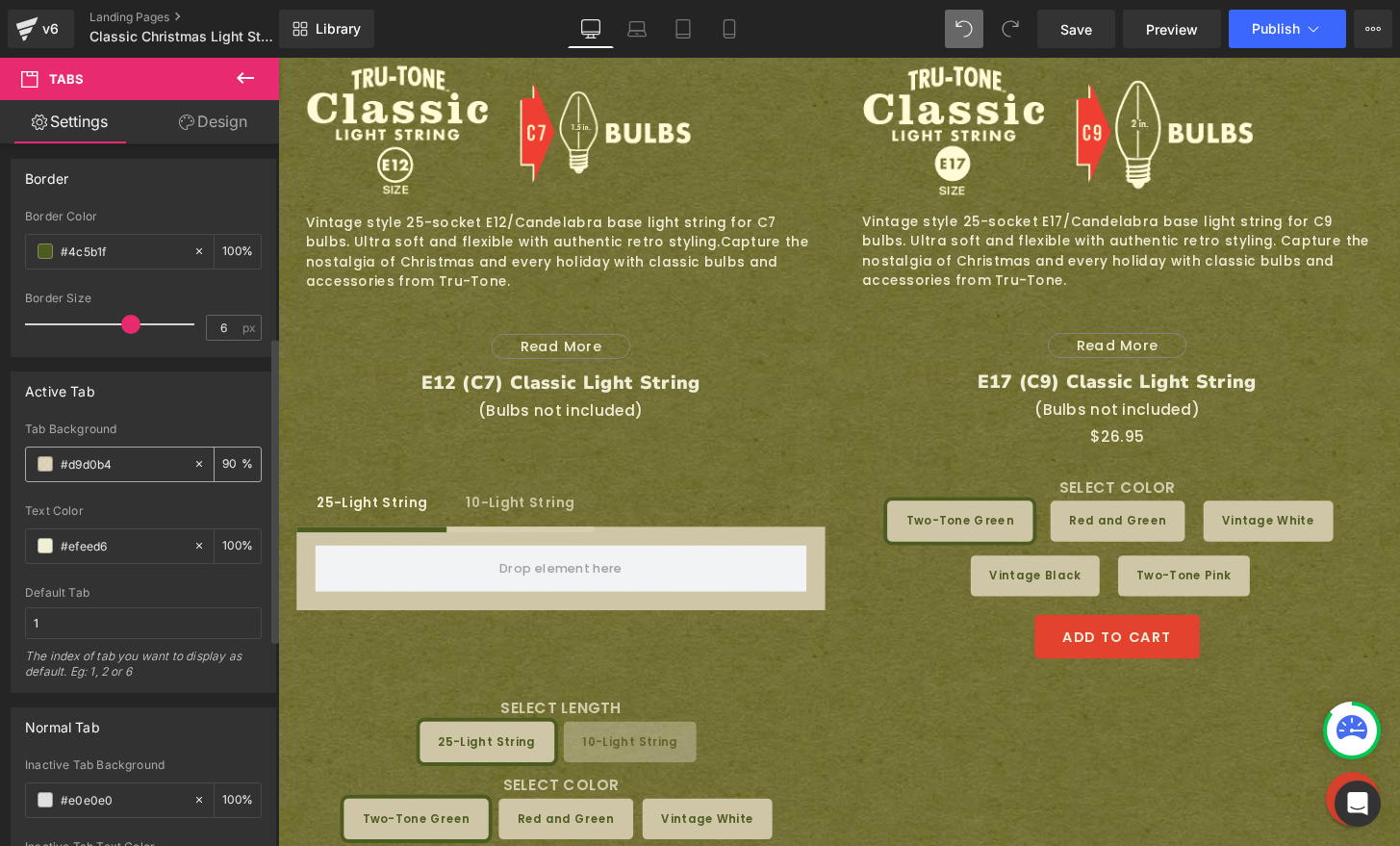 click 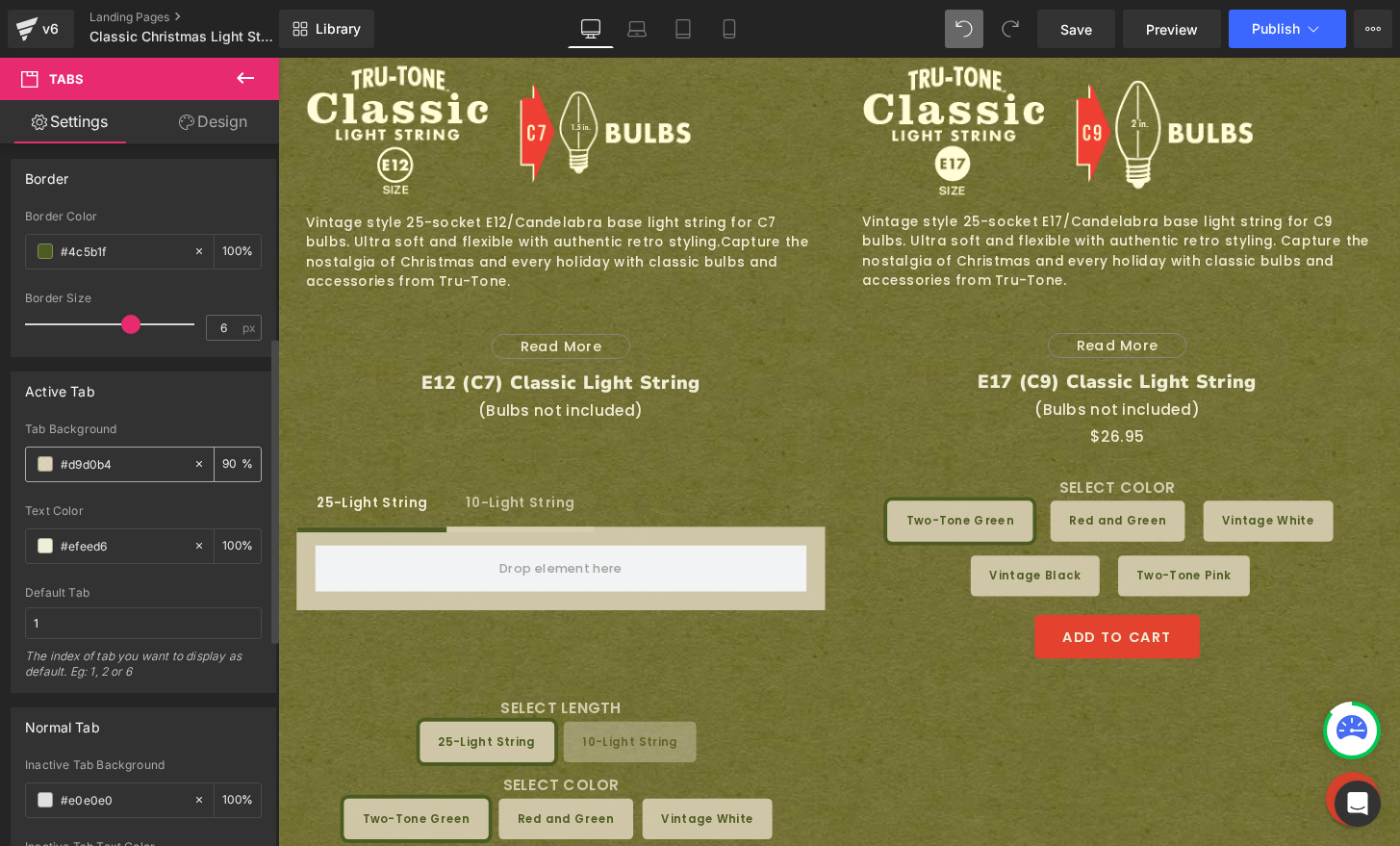 type on "none" 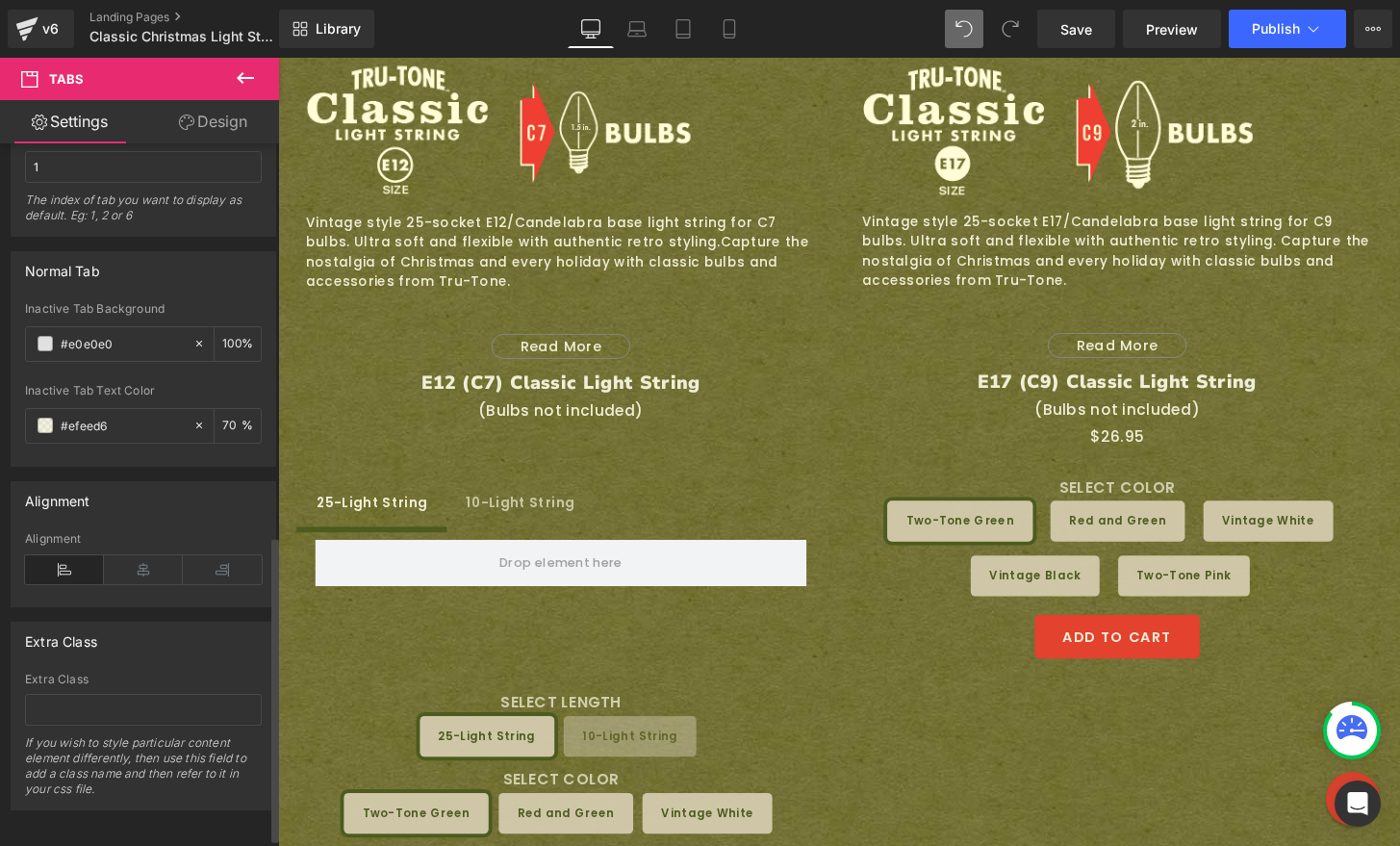 scroll, scrollTop: 901, scrollLeft: 0, axis: vertical 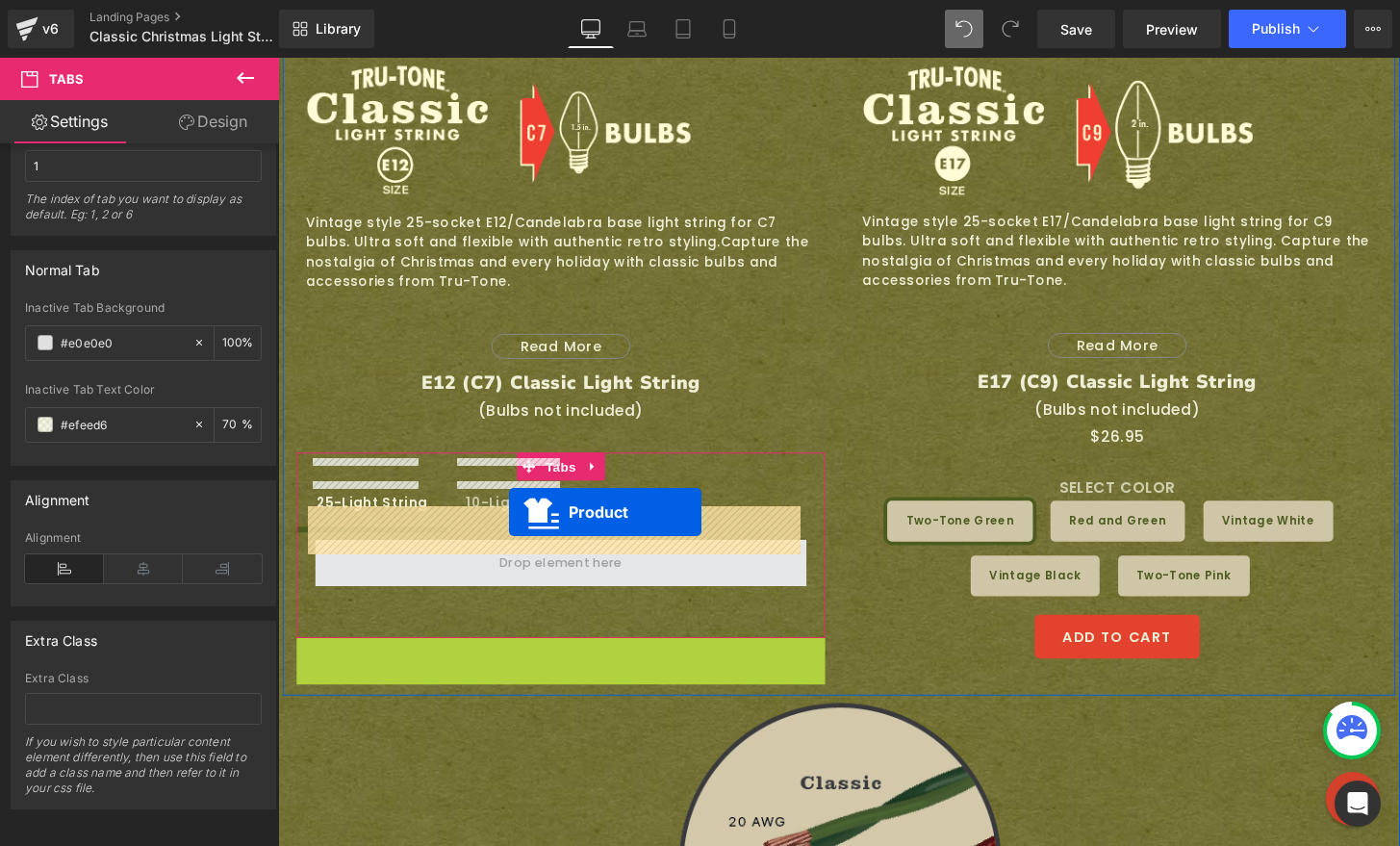 drag, startPoint x: 521, startPoint y: 638, endPoint x: 518, endPoint y: 529, distance: 109.04128 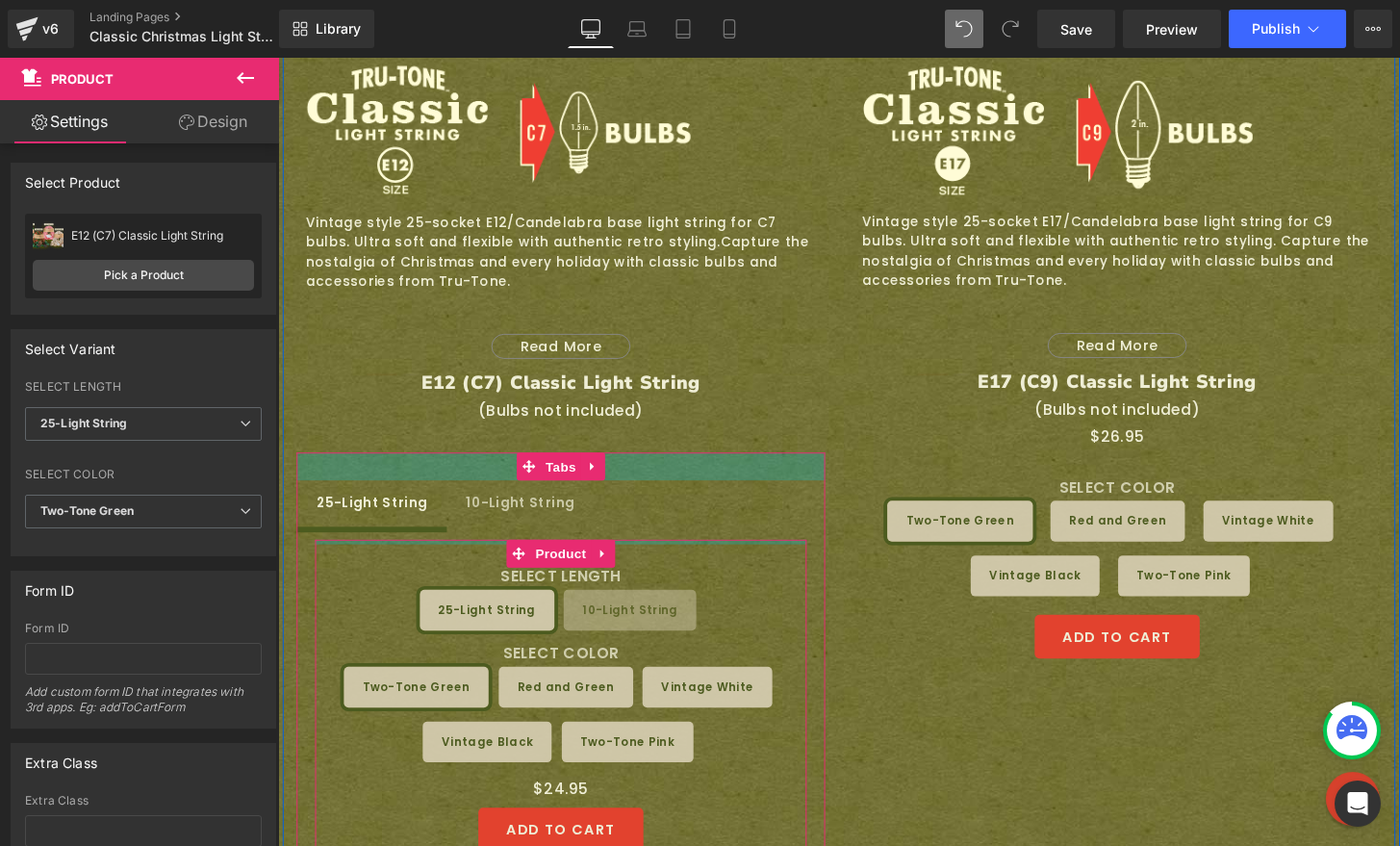 drag, startPoint x: 423, startPoint y: 523, endPoint x: 426, endPoint y: 433, distance: 90.04999 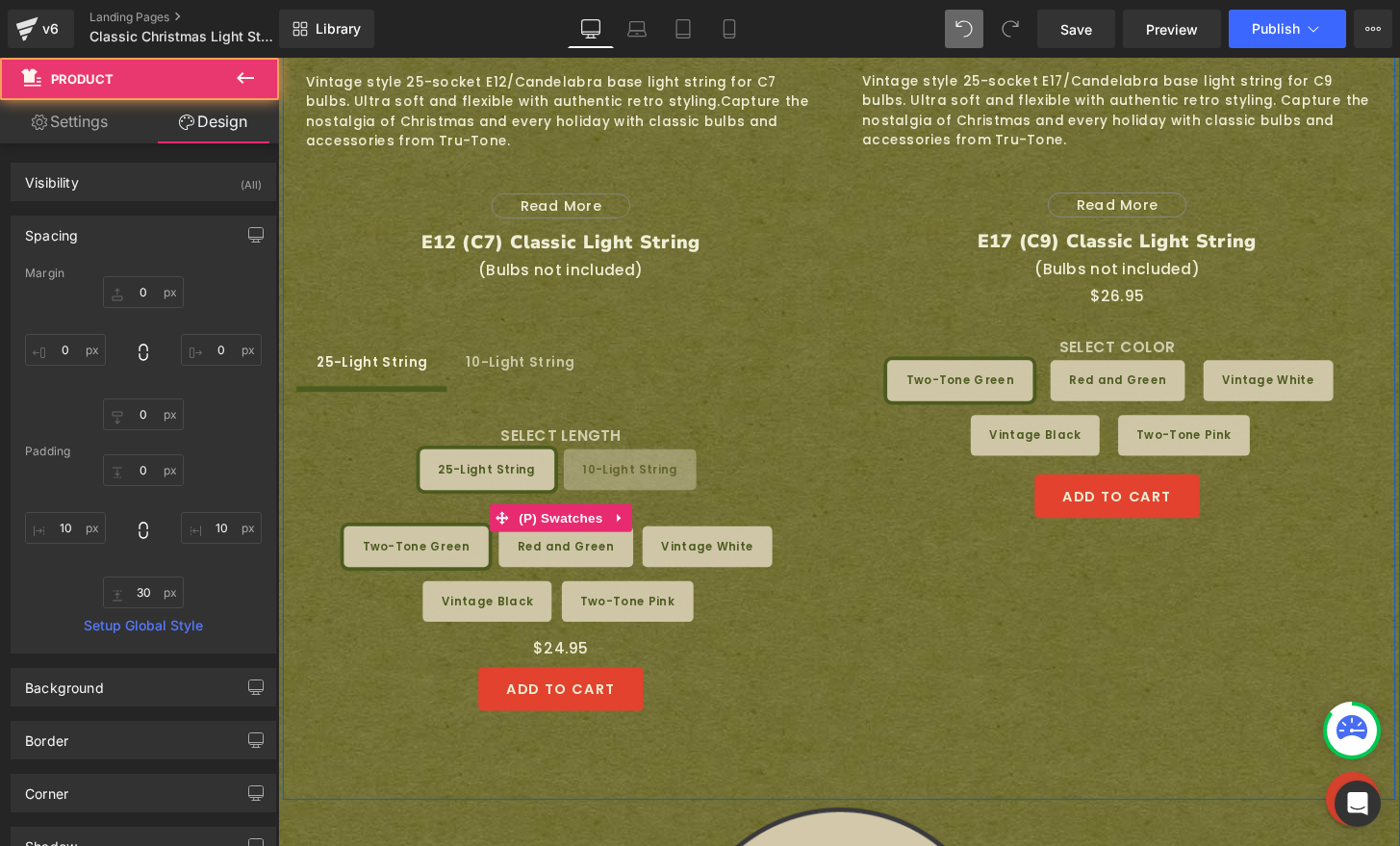 scroll, scrollTop: 1824, scrollLeft: 0, axis: vertical 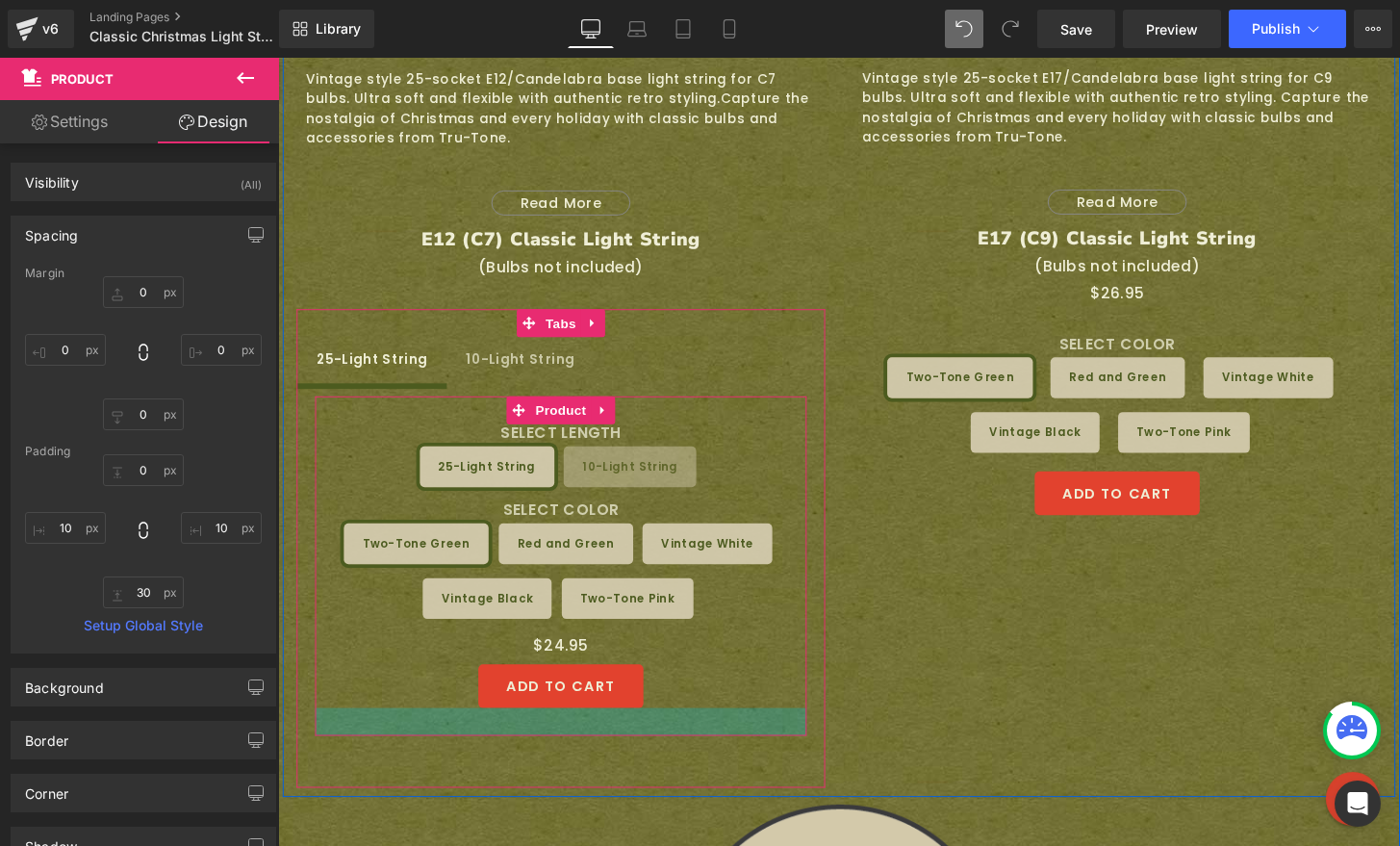 type on "0px" 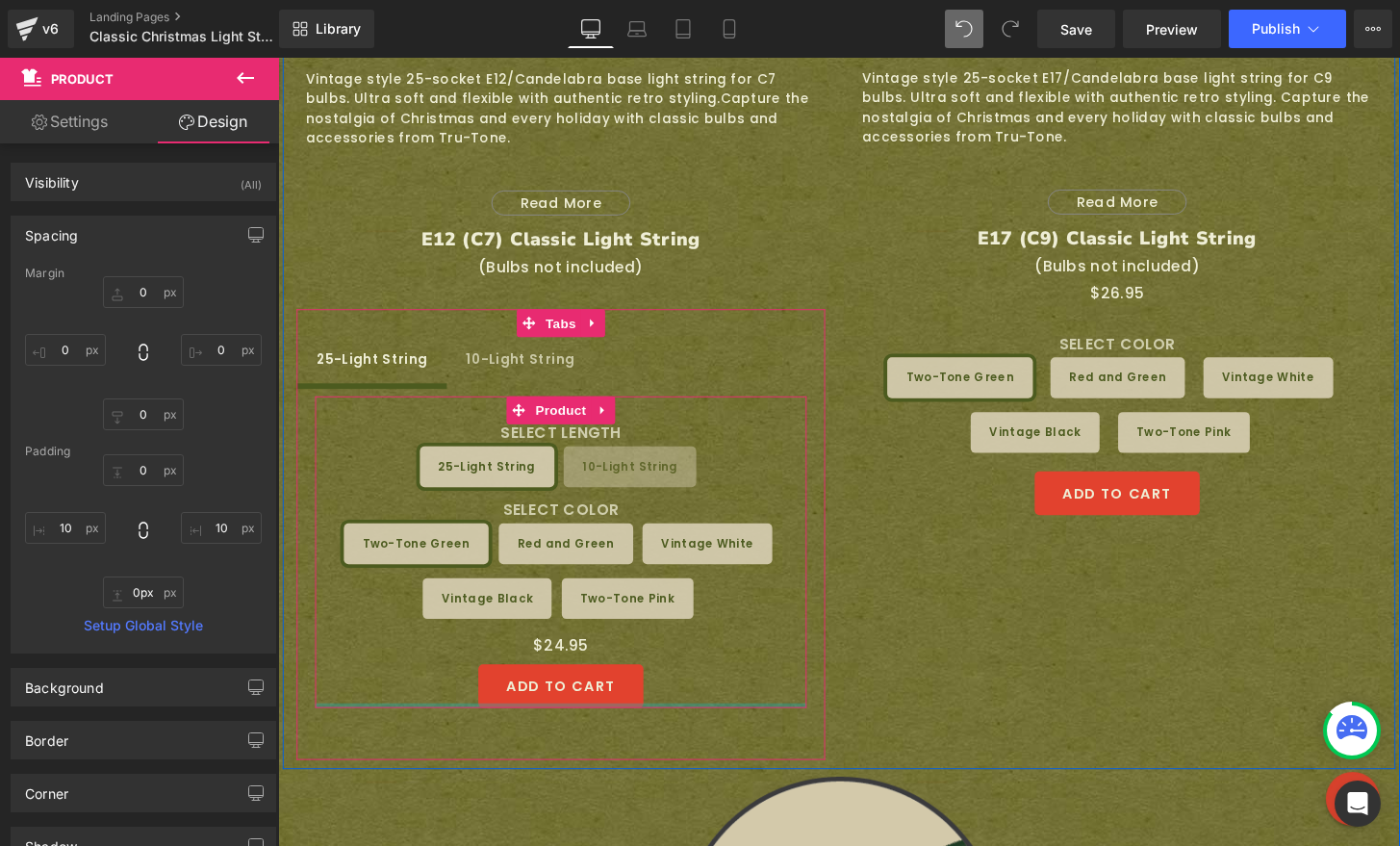 drag, startPoint x: 445, startPoint y: 716, endPoint x: 446, endPoint y: 649, distance: 67.007462 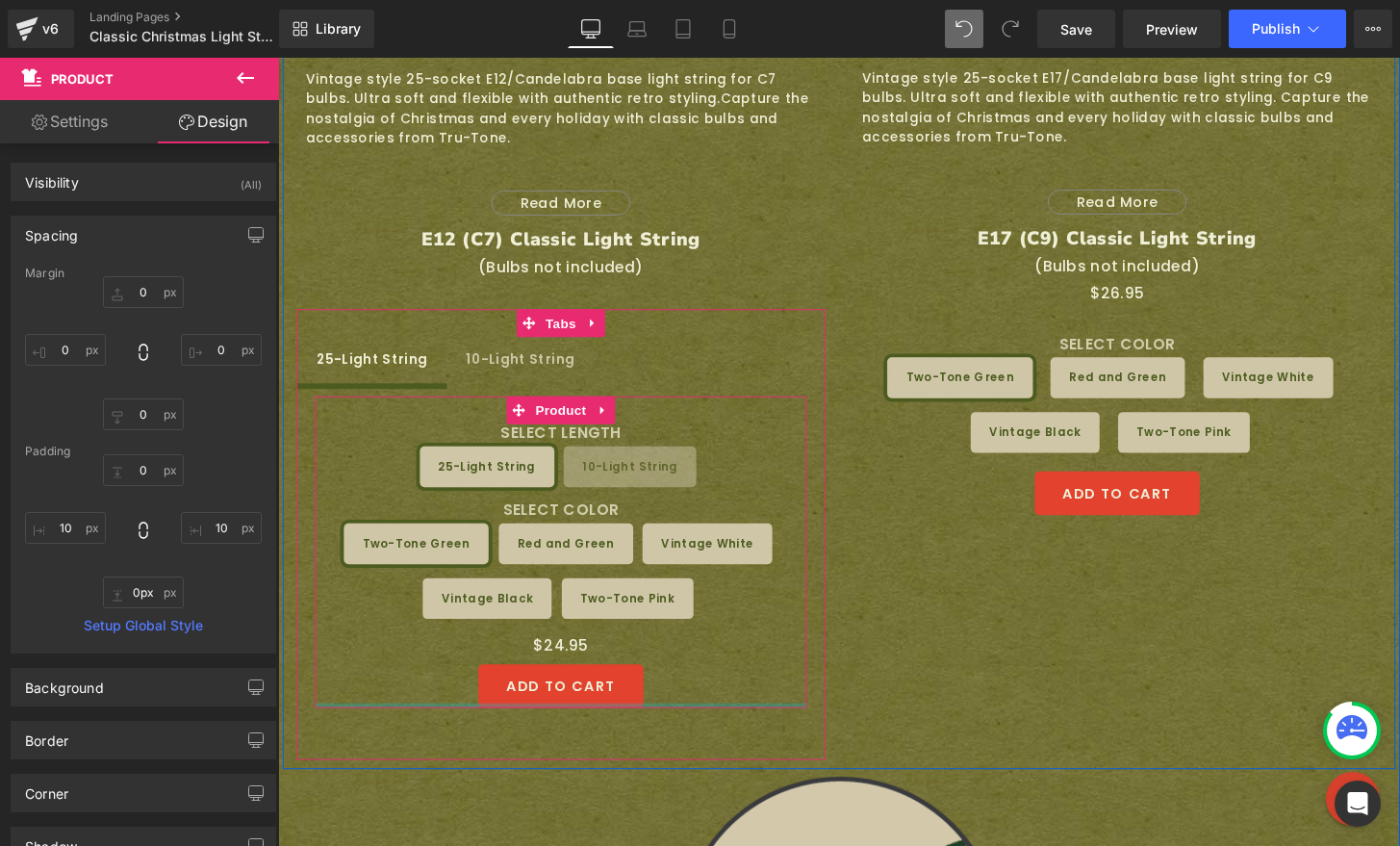 click on "SELECT LENGTH
25-Light String
10-Light String
SELECT COLOR
Two-Tone Green
Red and Green
Vintage White
Vintage Black
0" at bounding box center [572, 571] 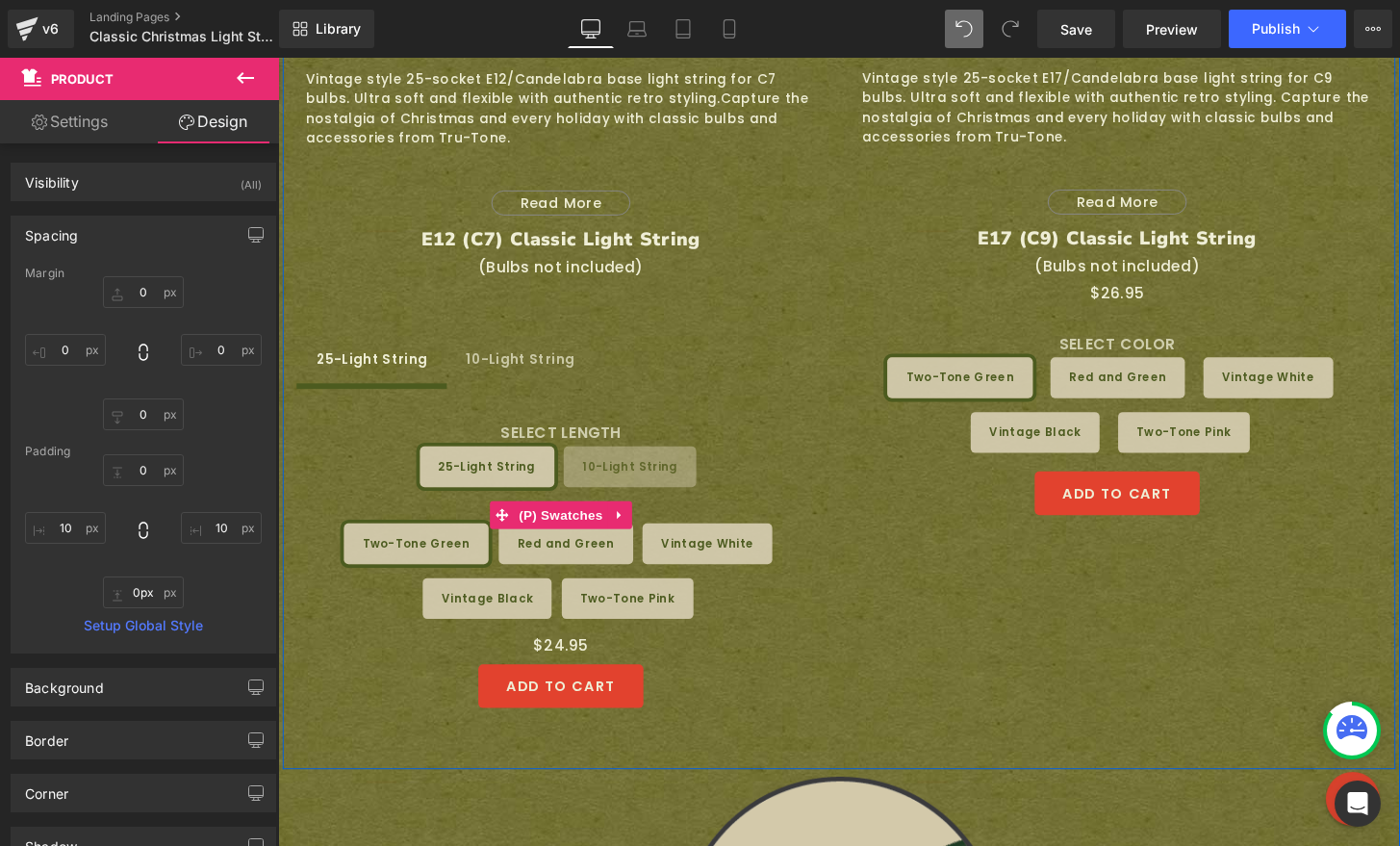 click at bounding box center [278, 58] 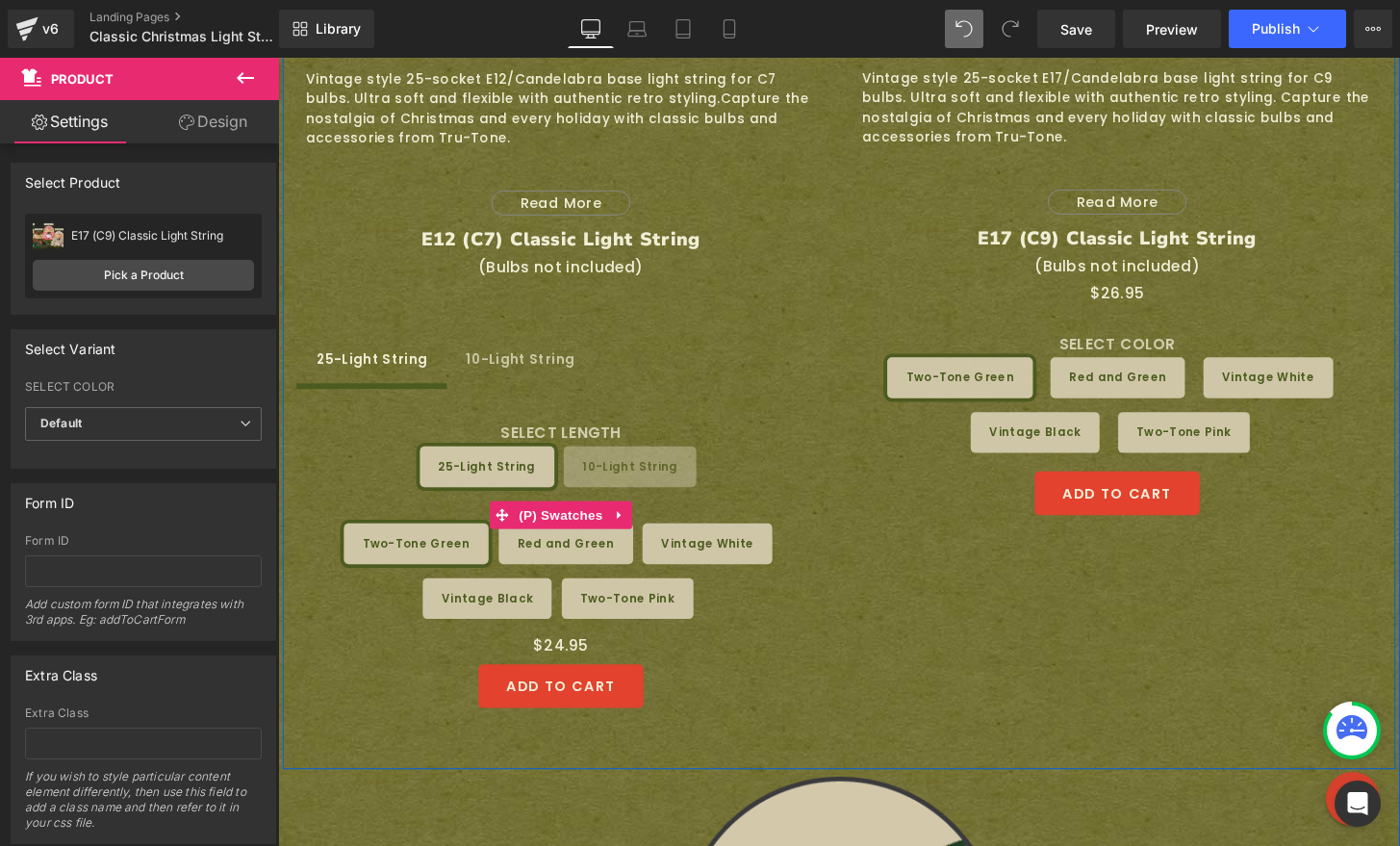click on "SELECT LENGTH
25-Light String
10-Light String
SELECT COLOR
Two-Tone Green
Red and Green
Vintage White
Vintage Black
Two-Tone Pink" at bounding box center [572, 531] 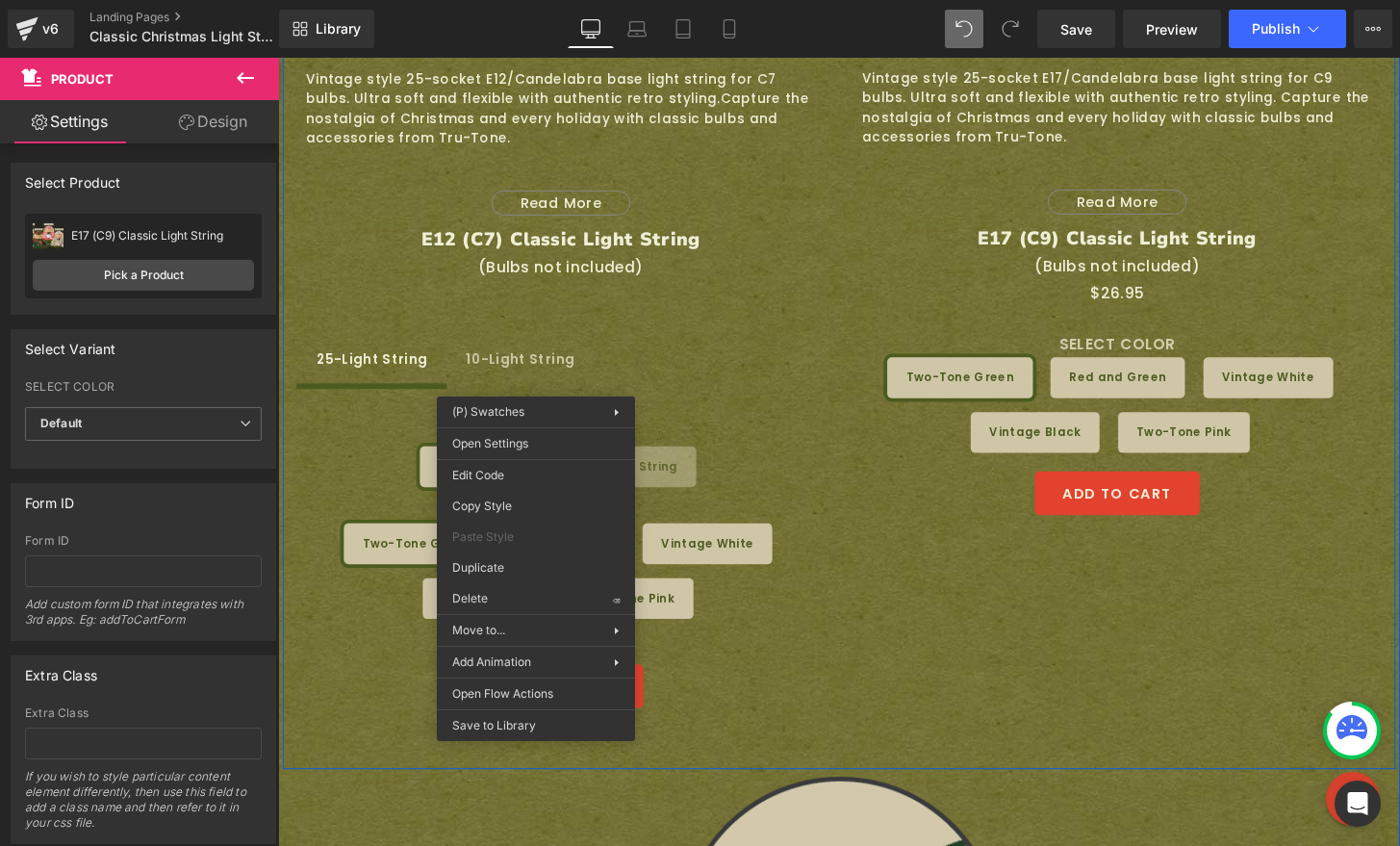 click on "SELECT LENGTH" at bounding box center [572, 449] 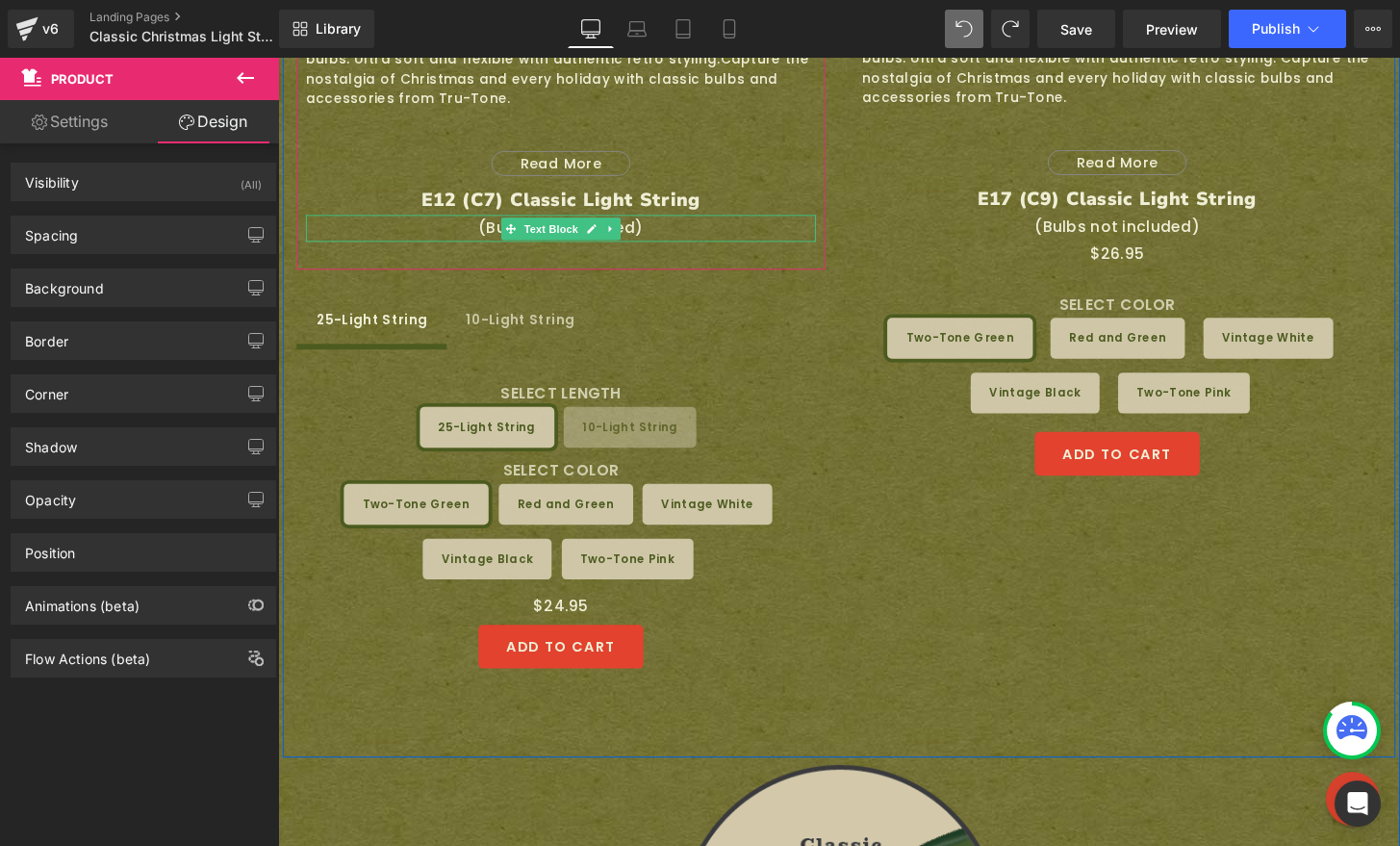 scroll, scrollTop: 1906, scrollLeft: 0, axis: vertical 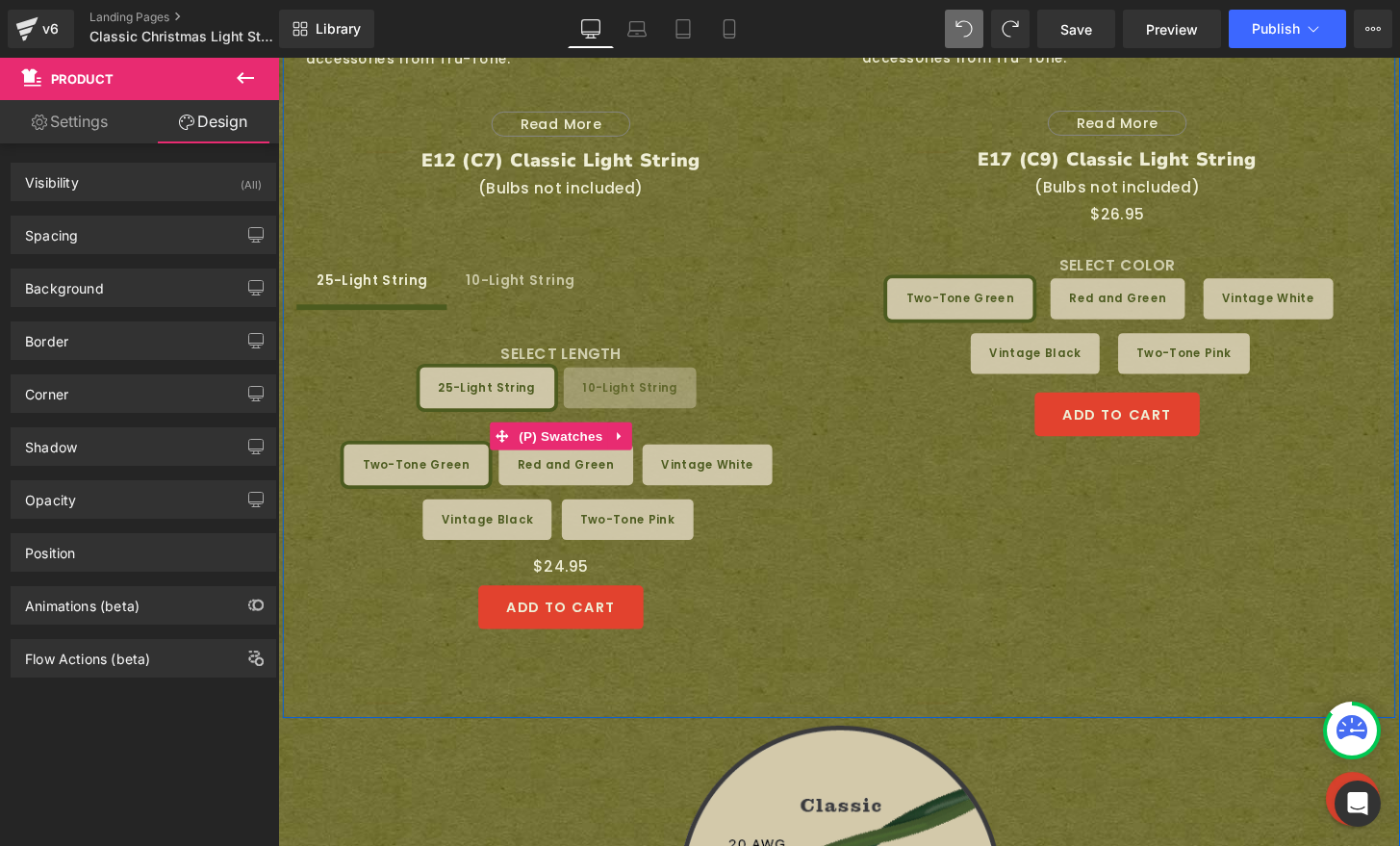 click on "SELECT LENGTH
25-Light String
10-Light String
SELECT COLOR
Two-Tone Green
Red and Green
Vintage White
Vintage Black
Two-Tone Pink" at bounding box center (572, 449) 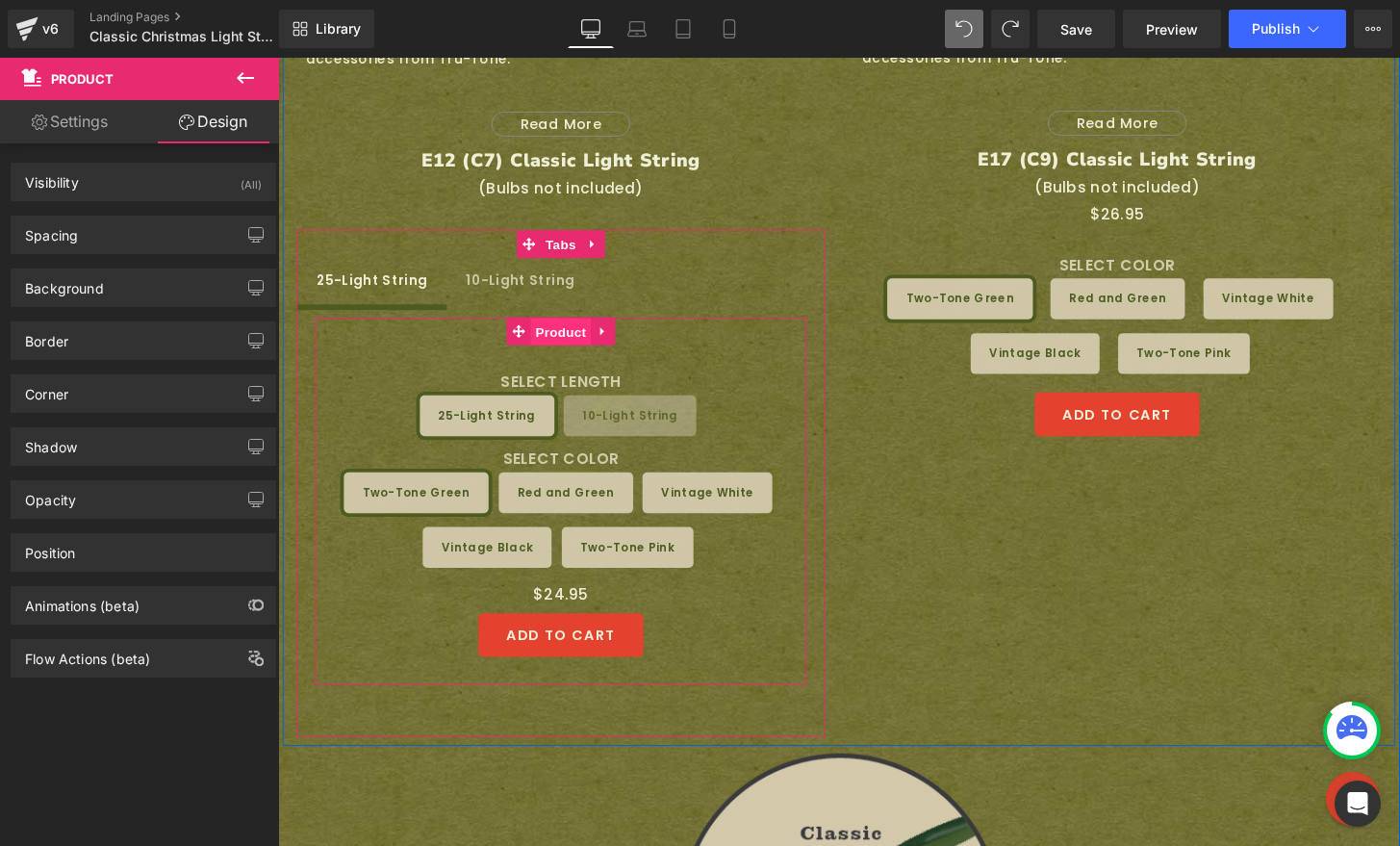 click on "Product" at bounding box center [572, 343] 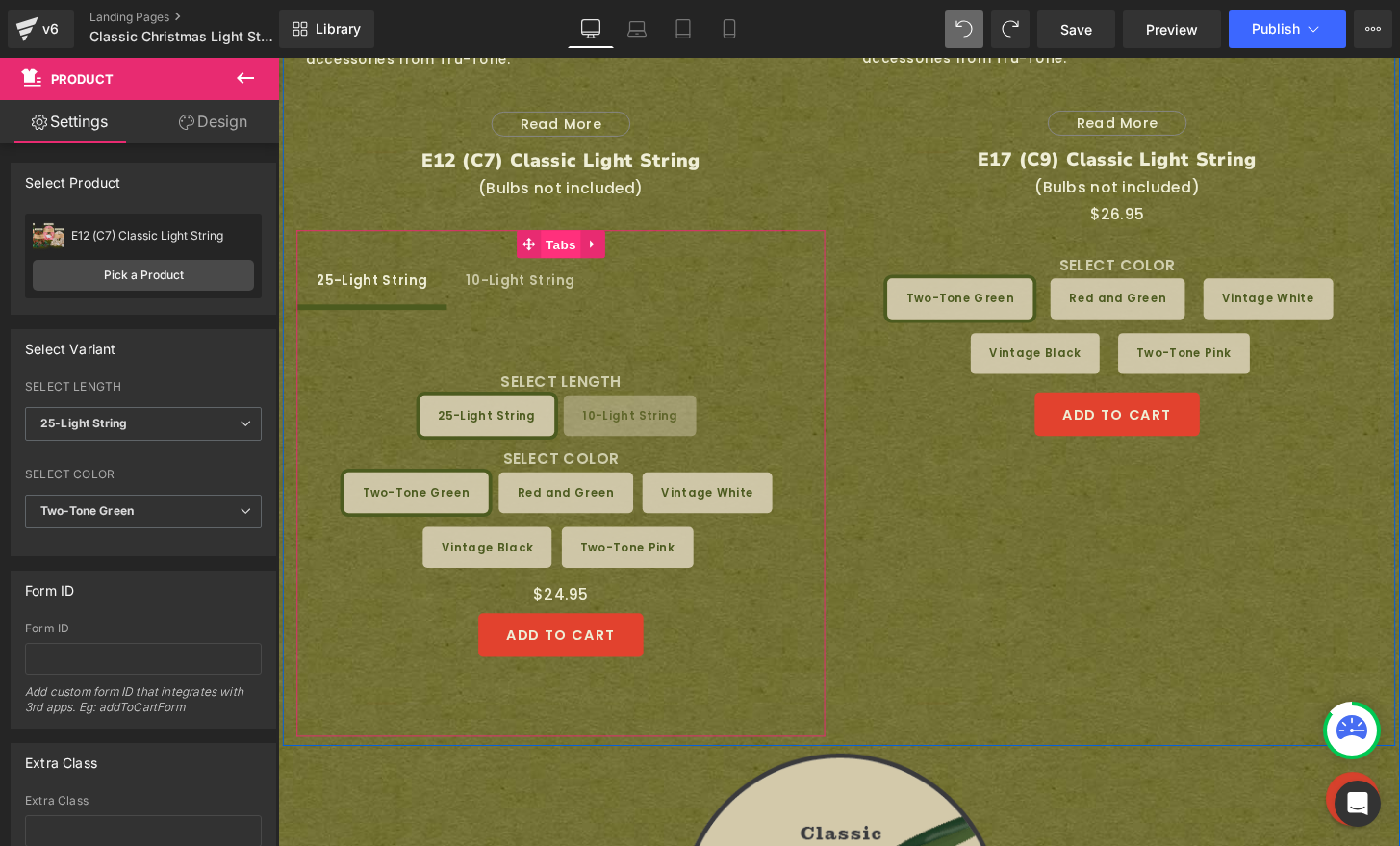 click on "Tabs" at bounding box center [572, 251] 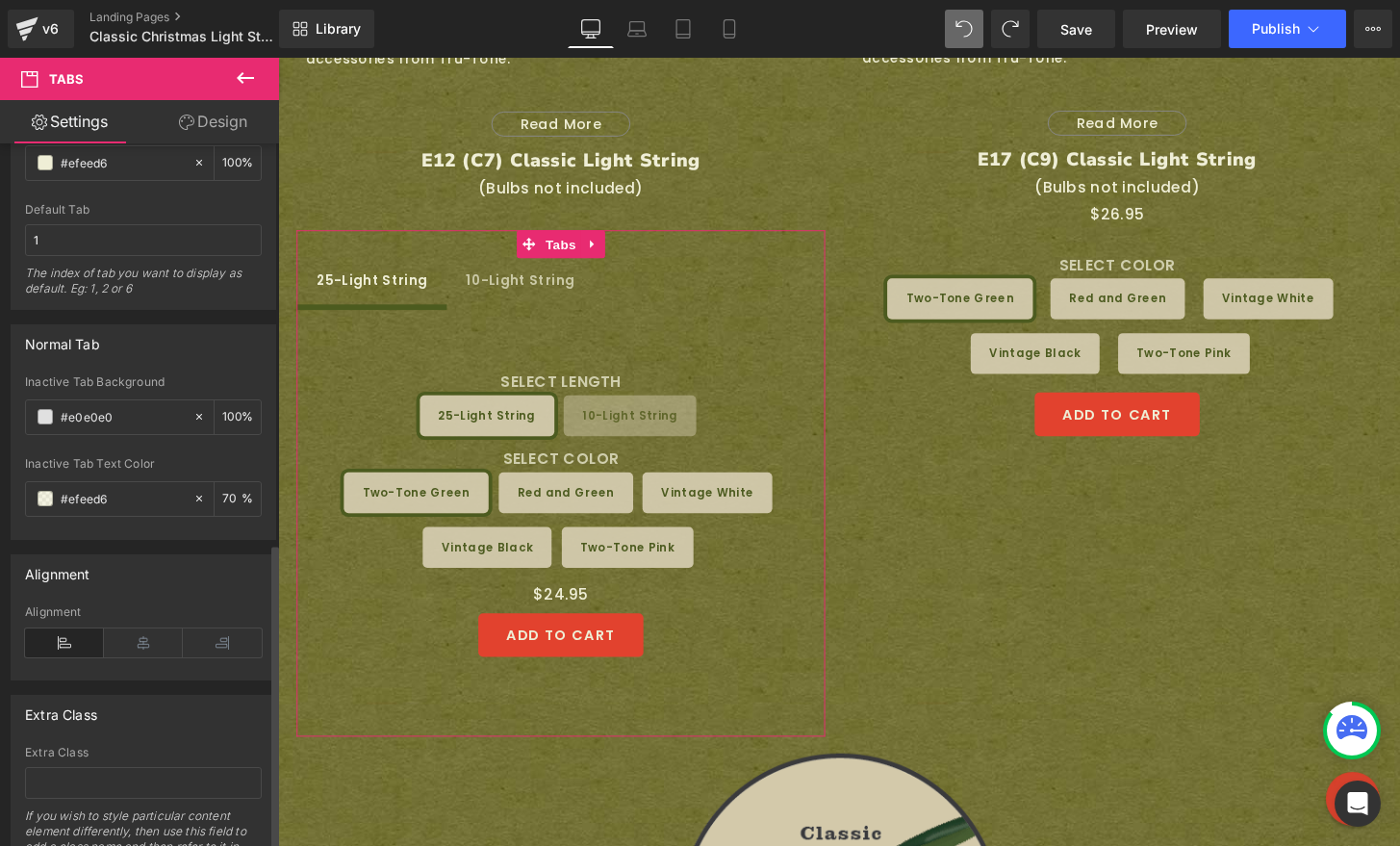 scroll, scrollTop: 918, scrollLeft: 0, axis: vertical 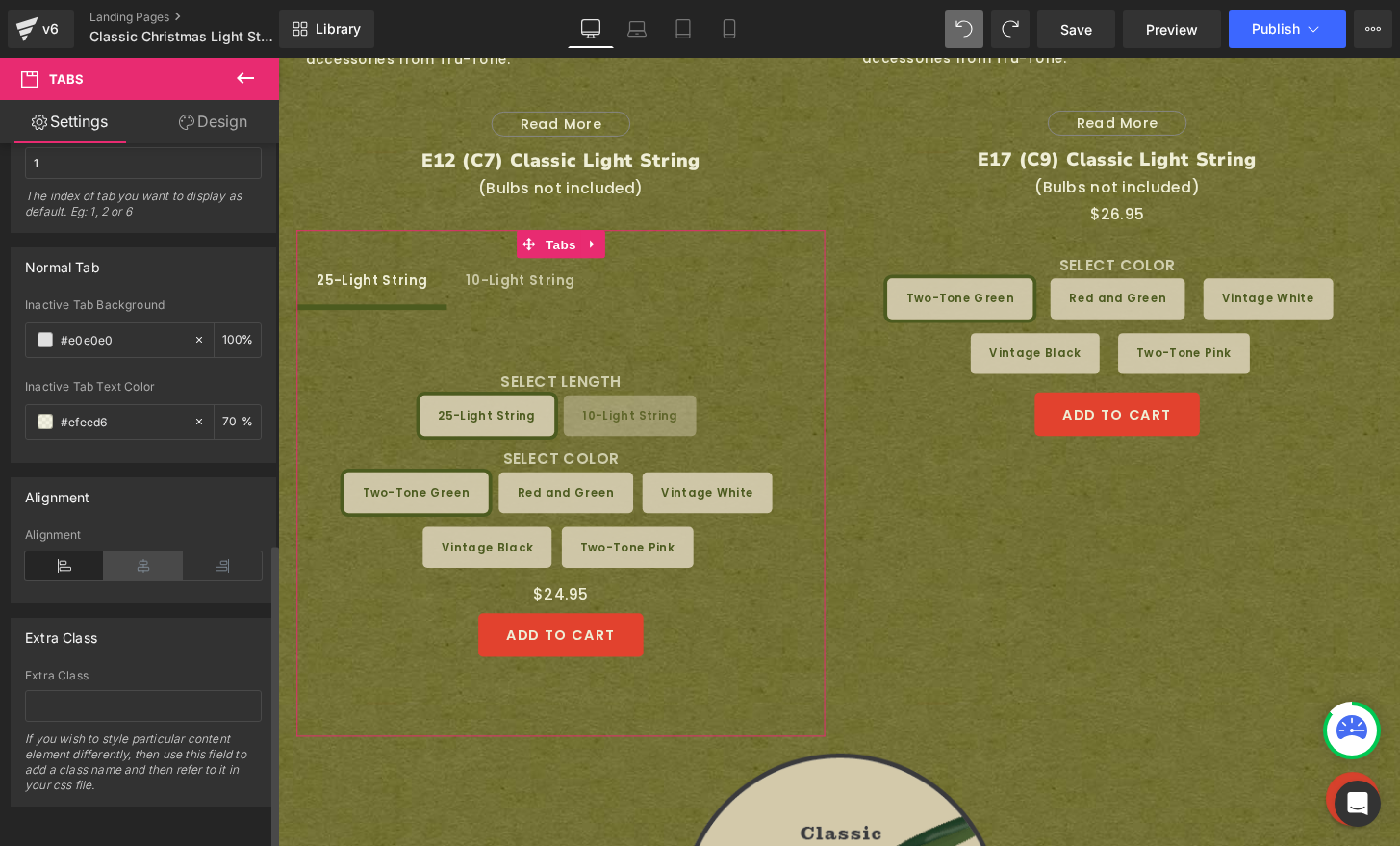 click at bounding box center [143, 566] 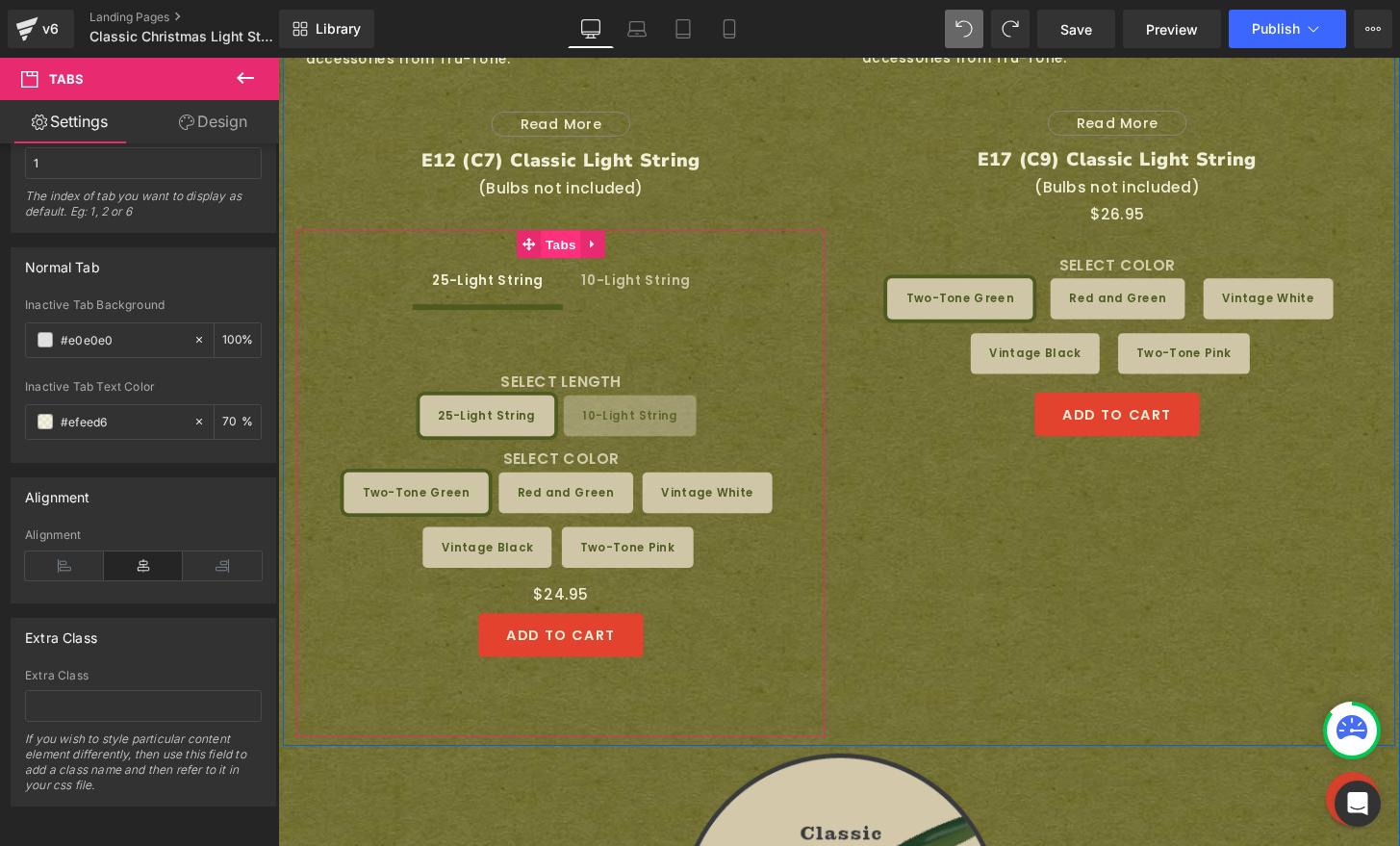click on "Tabs" at bounding box center (572, 251) 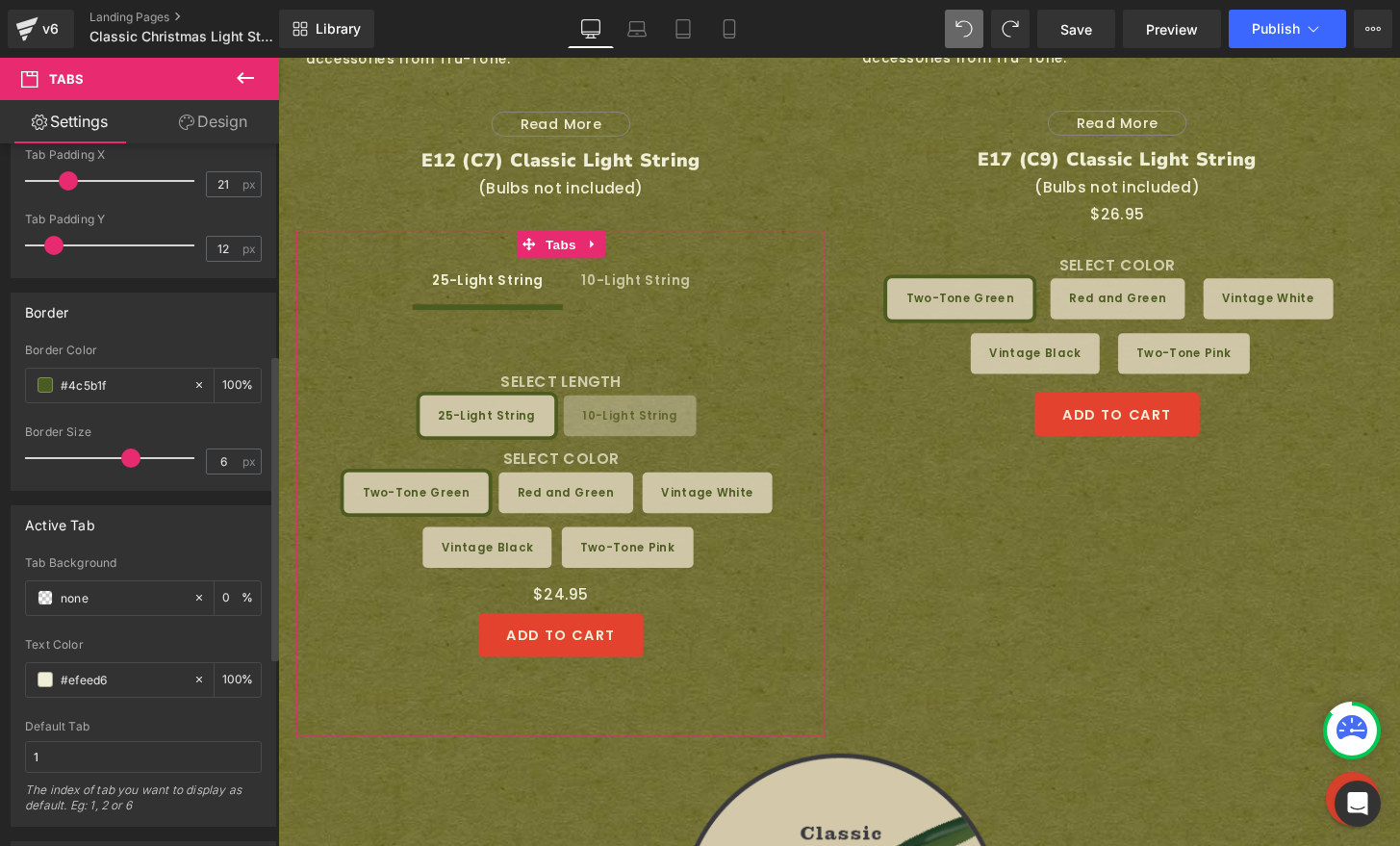 scroll, scrollTop: 237, scrollLeft: 0, axis: vertical 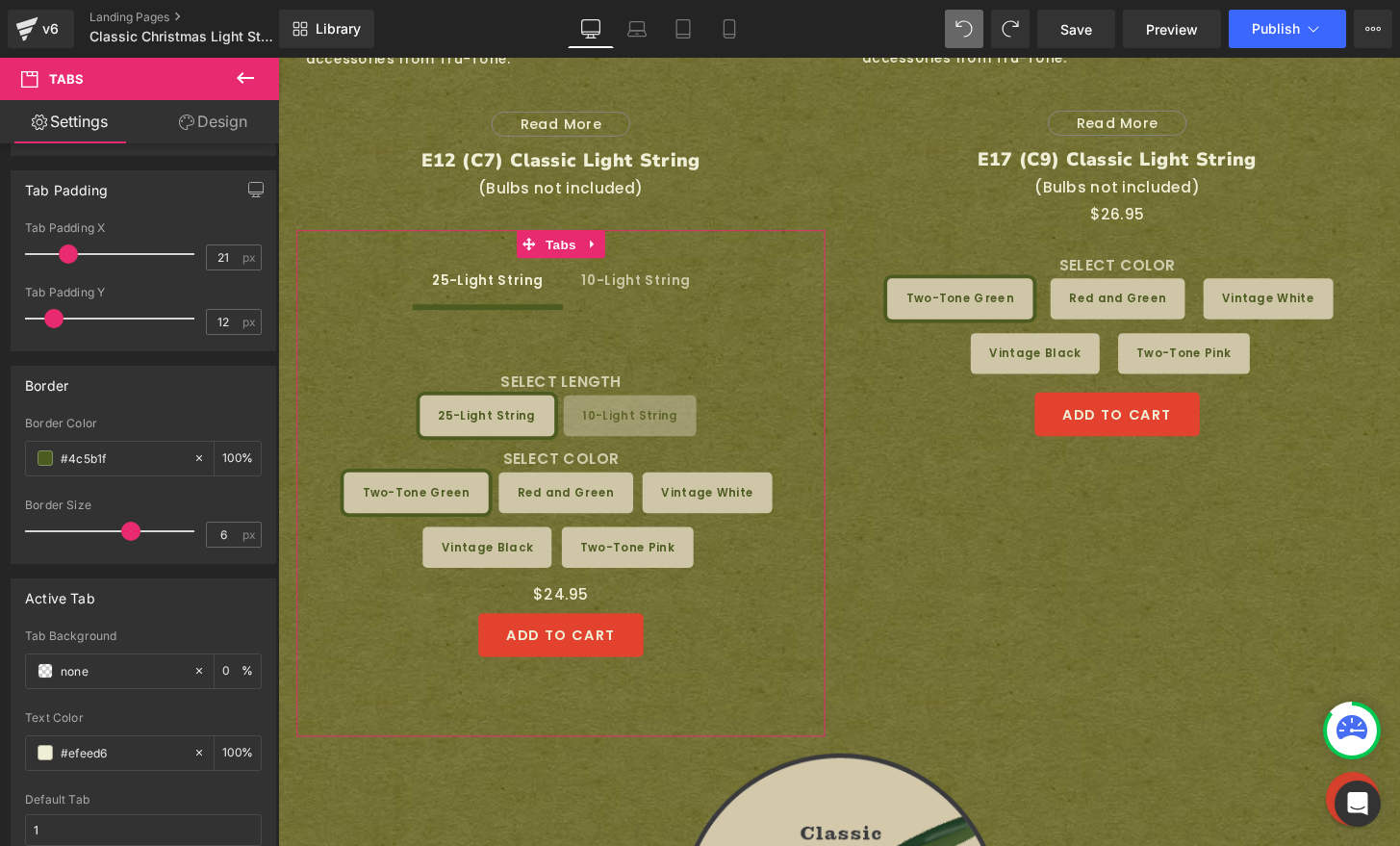 drag, startPoint x: -71, startPoint y: 437, endPoint x: -86, endPoint y: 435, distance: 15.132746 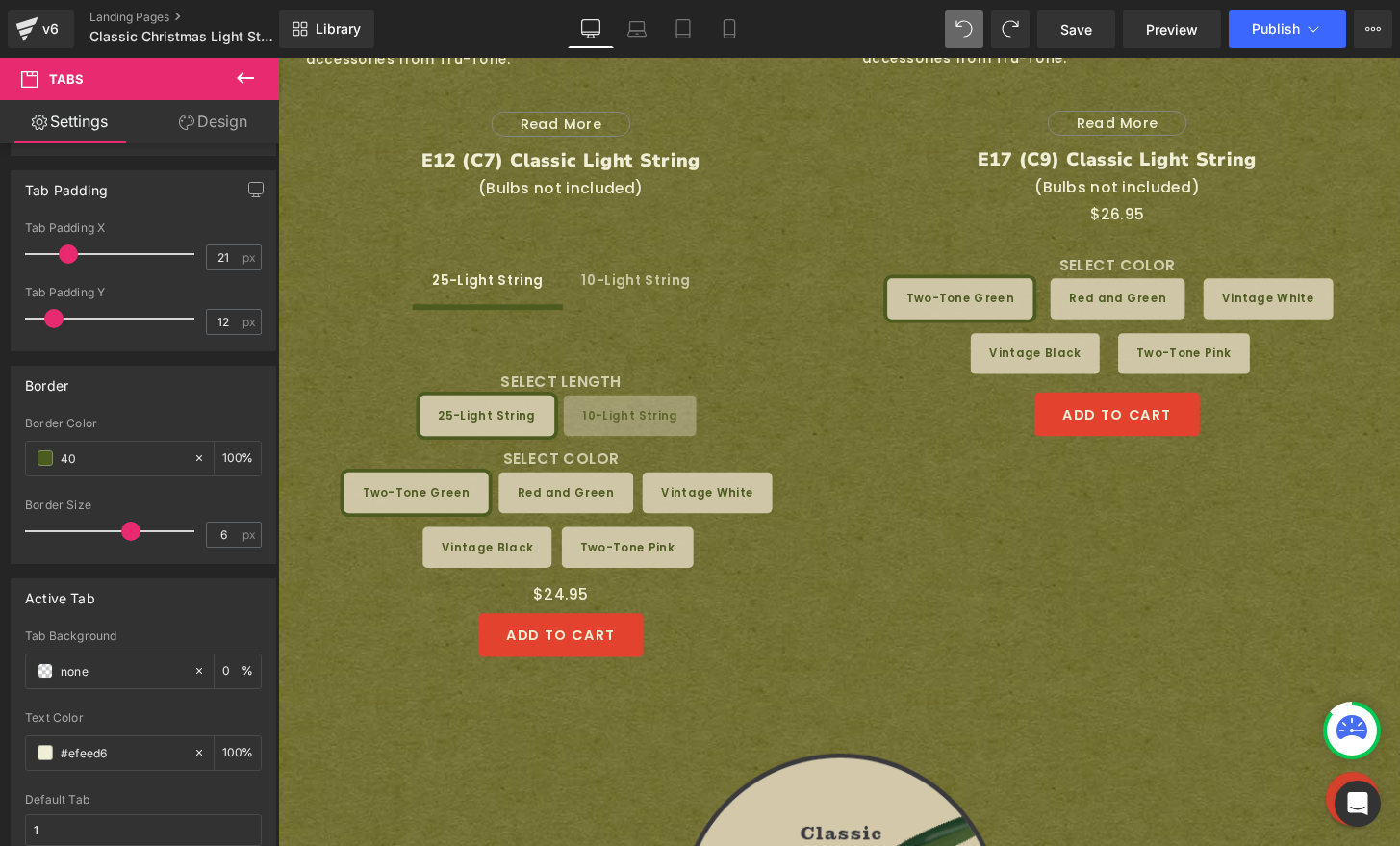 type on "404" 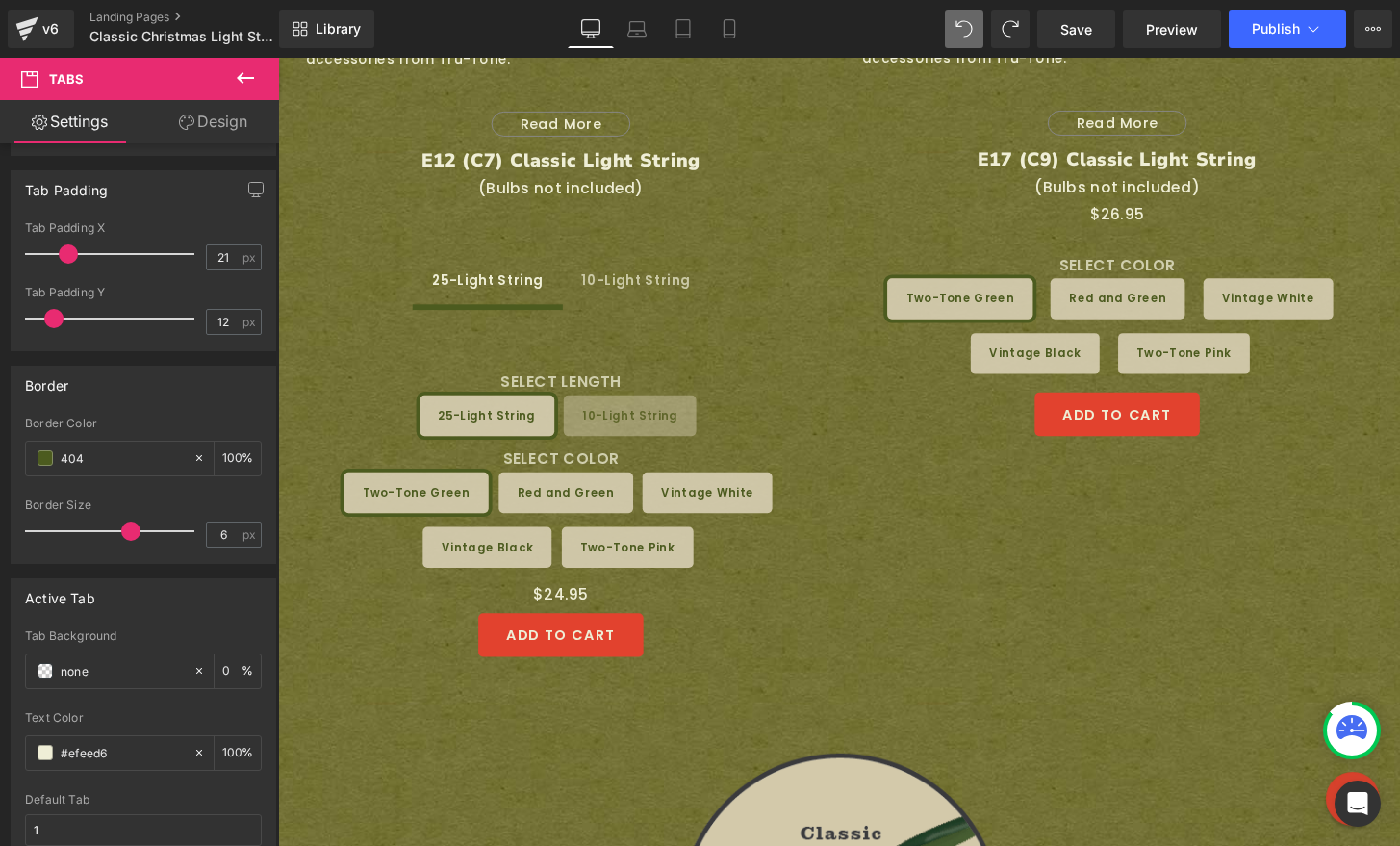 type on "100" 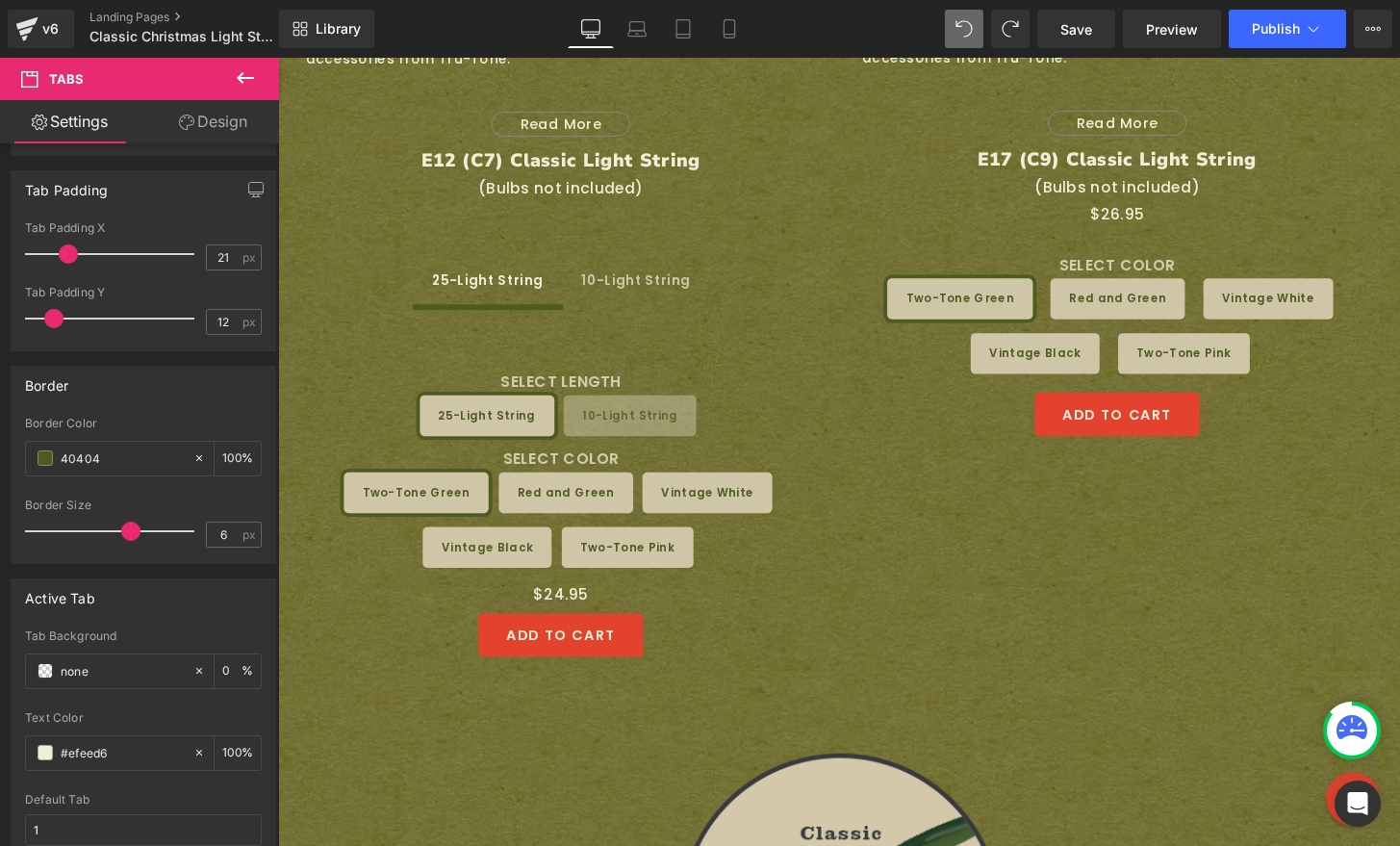 type on "404041" 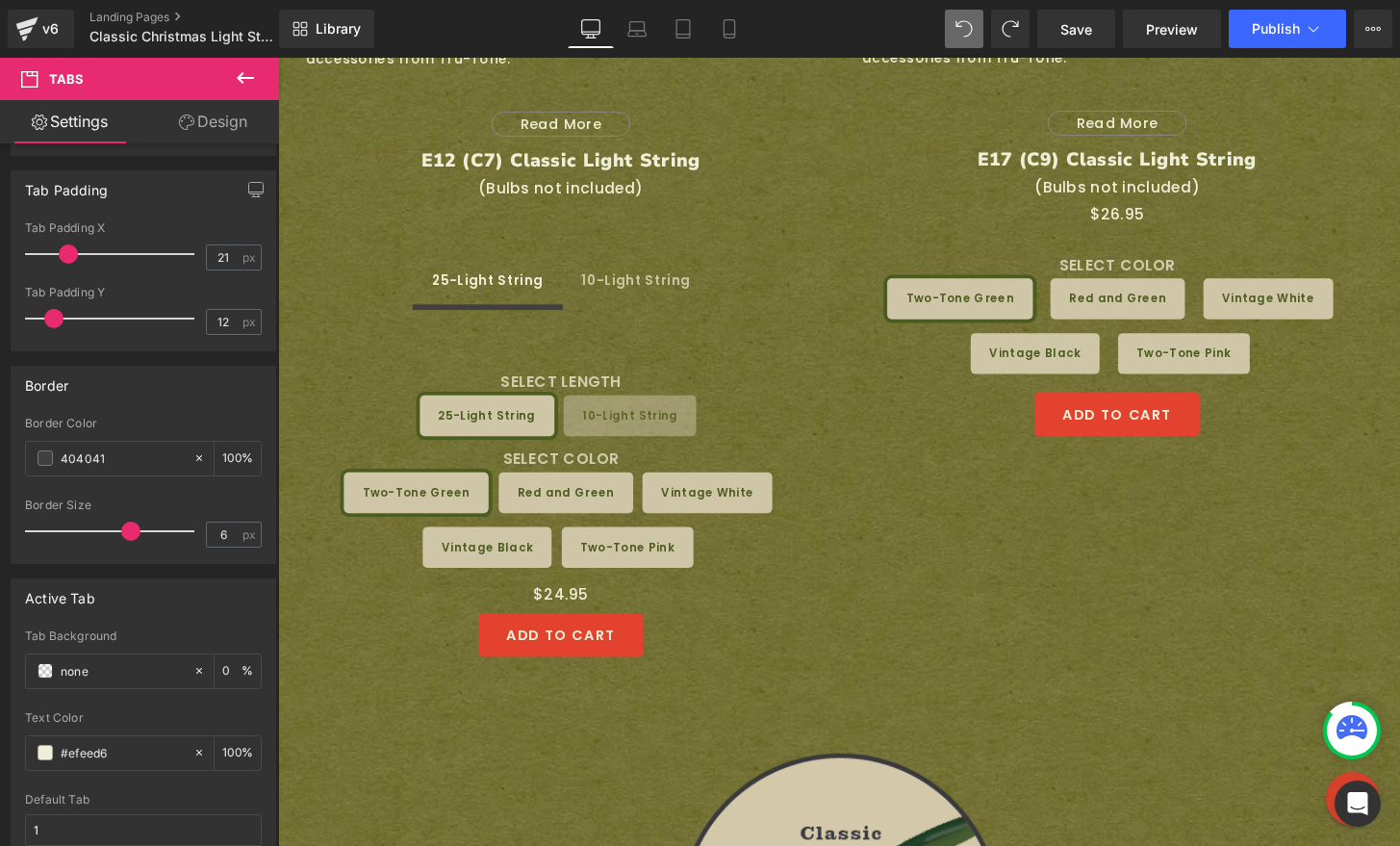 type on "100" 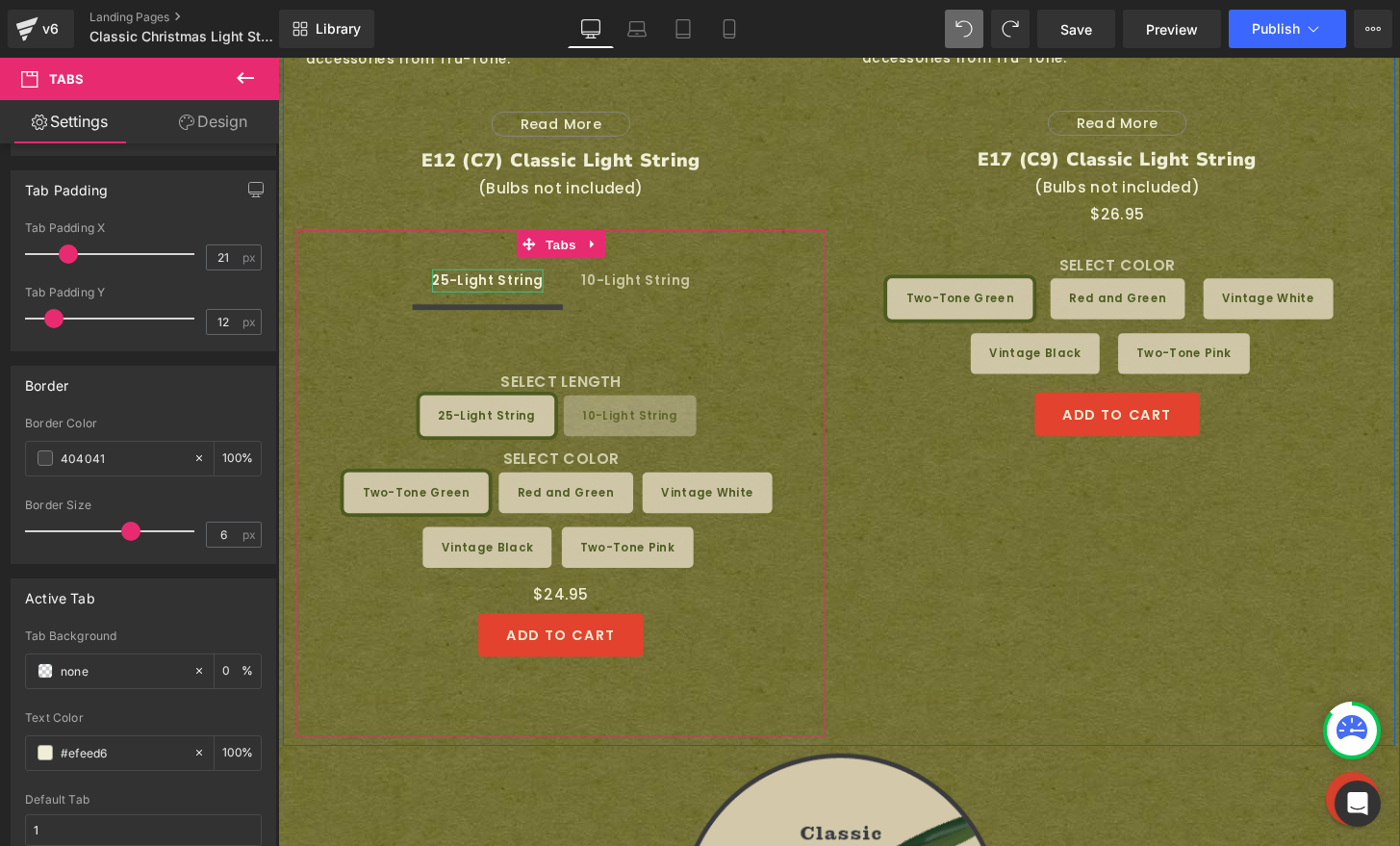 click on "25-Light String" at bounding box center [496, 289] 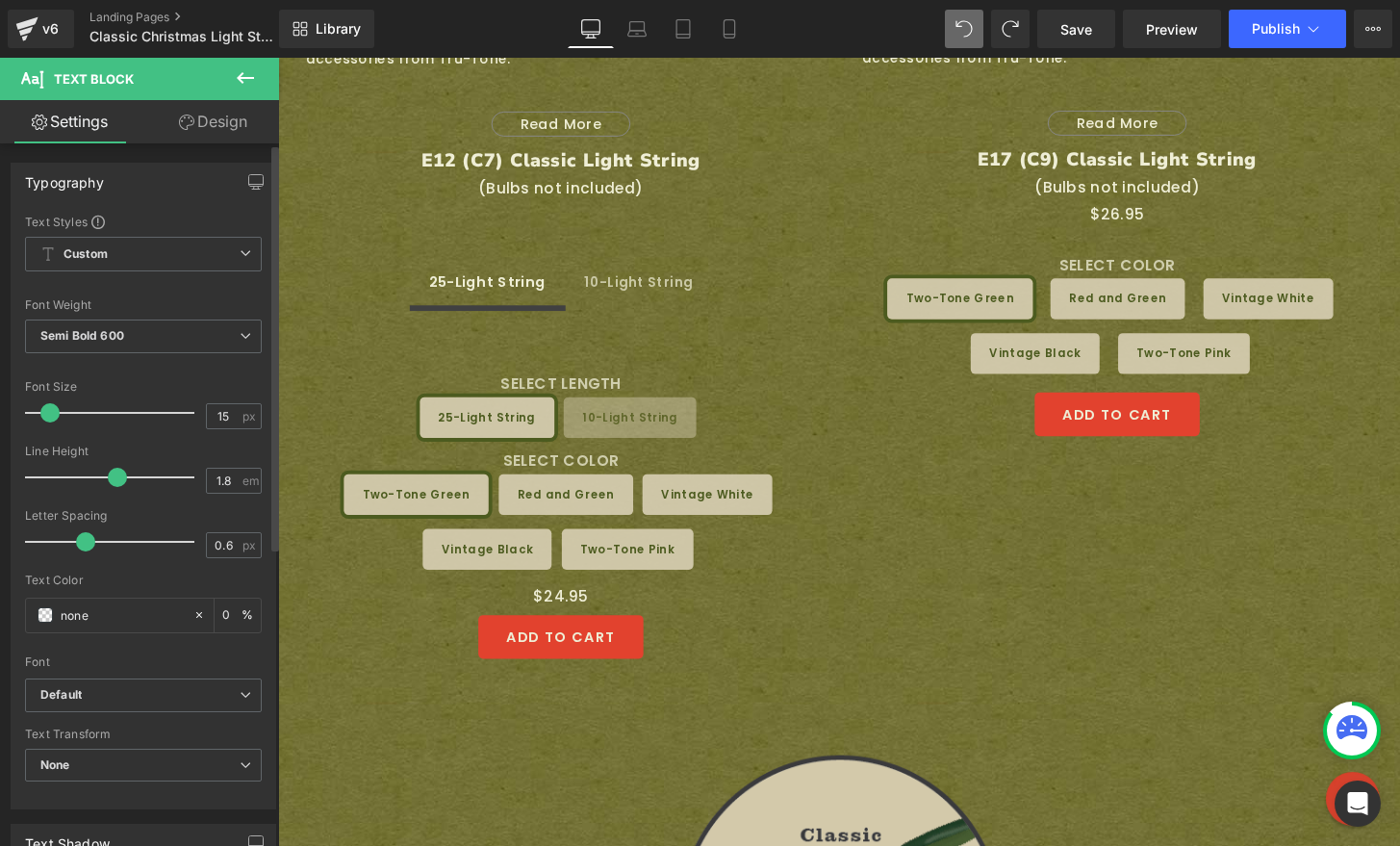 type on "16" 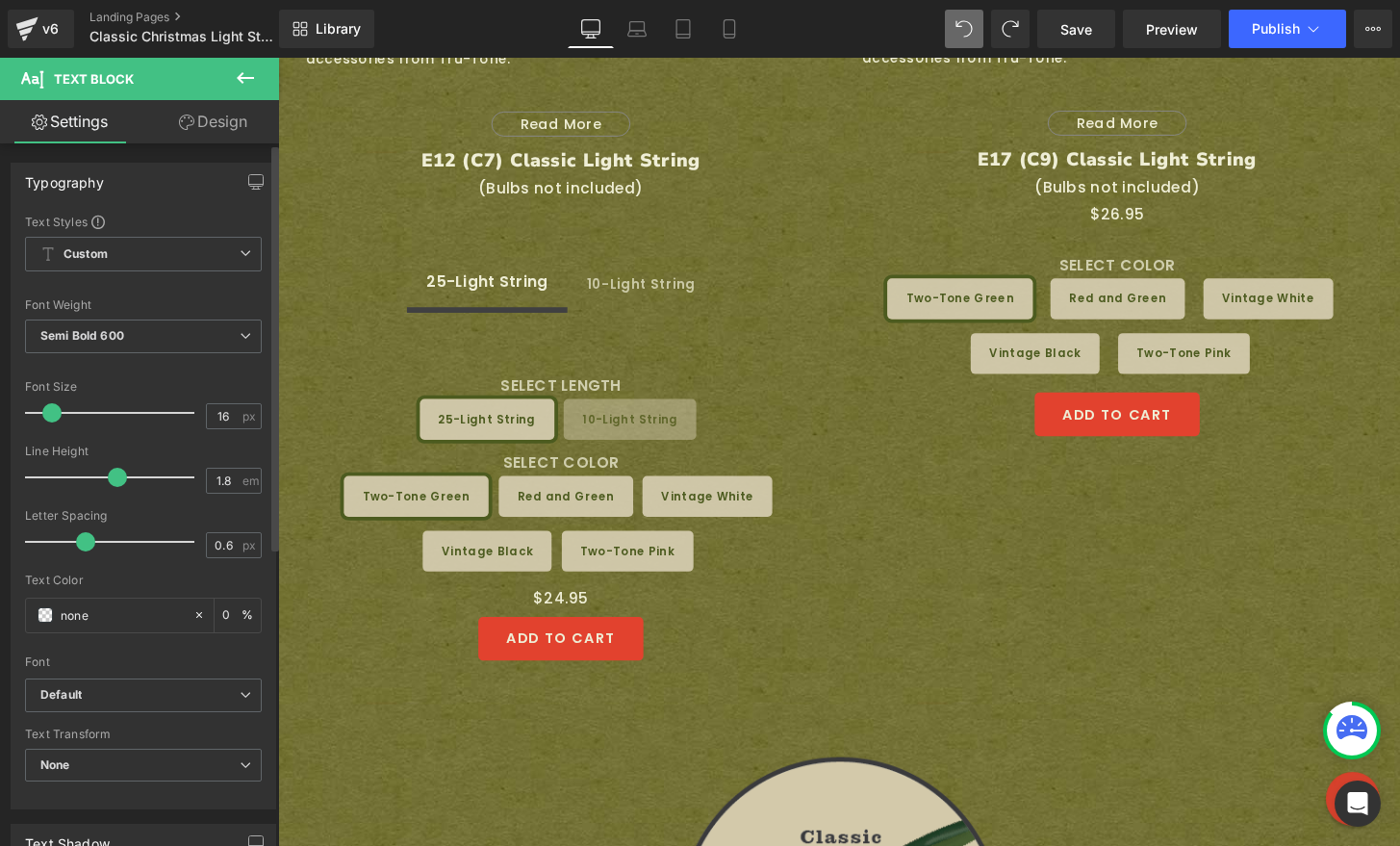 click at bounding box center [52, 413] 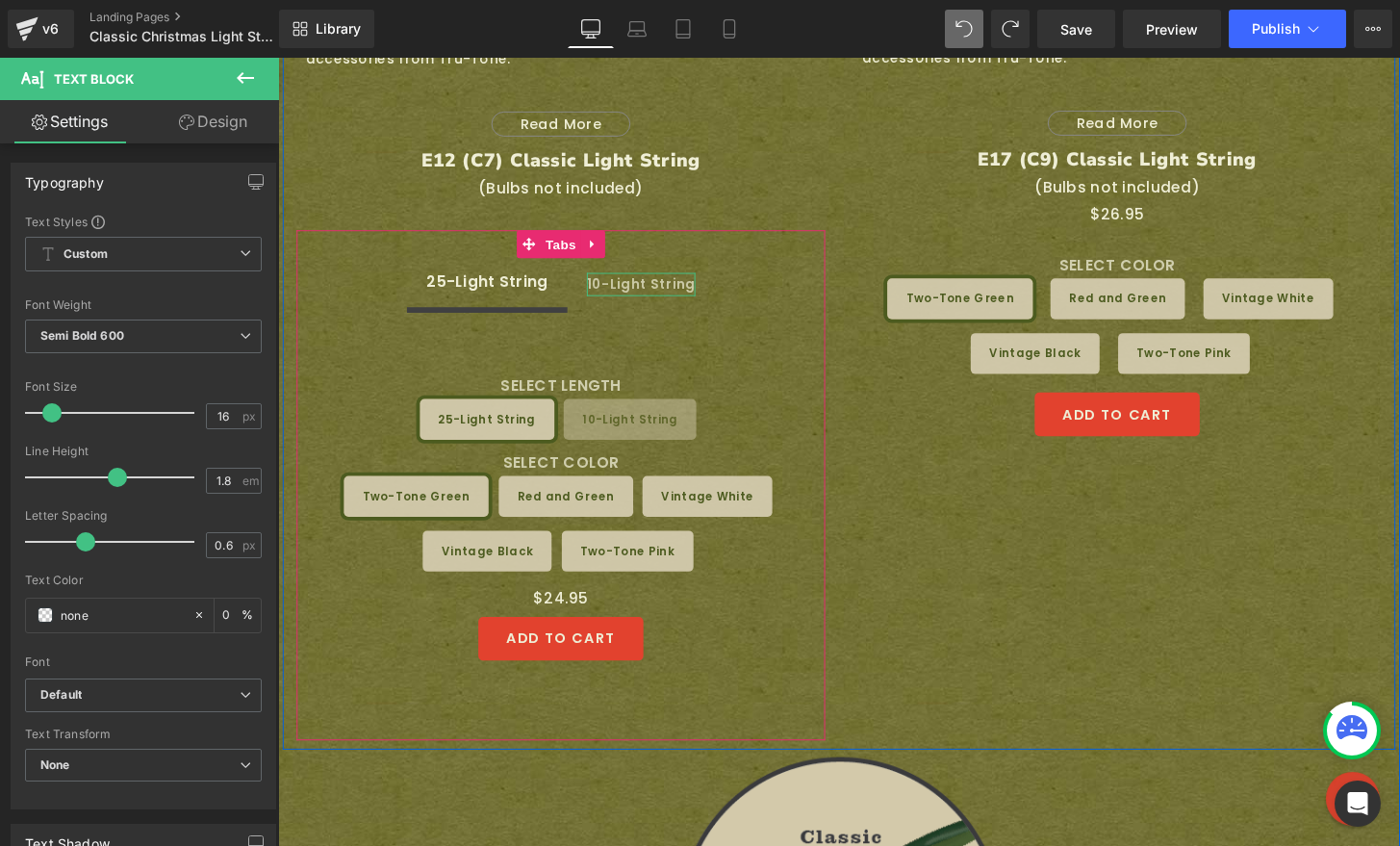 click on "10-Light String" at bounding box center (654, 293) 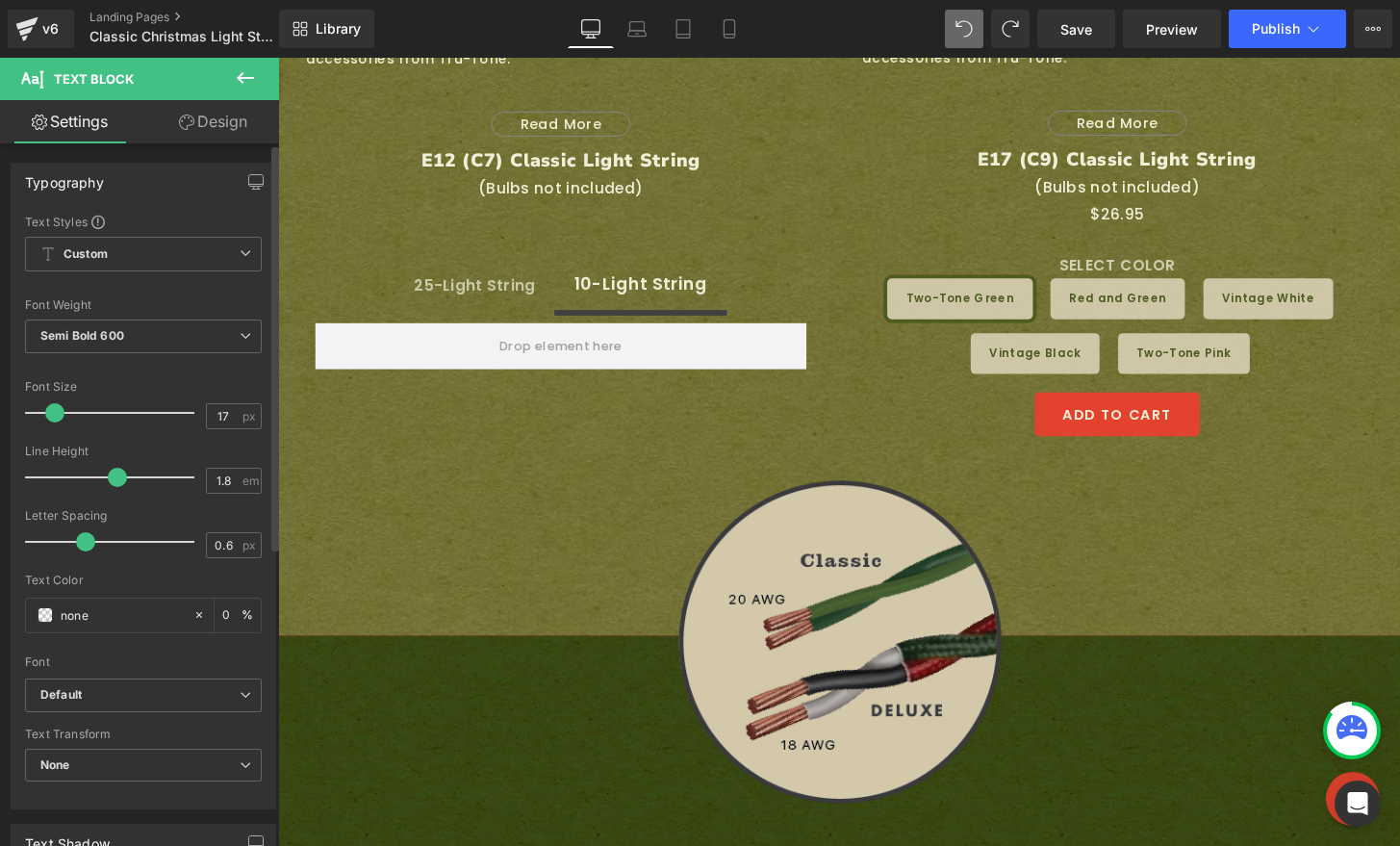 type on "16" 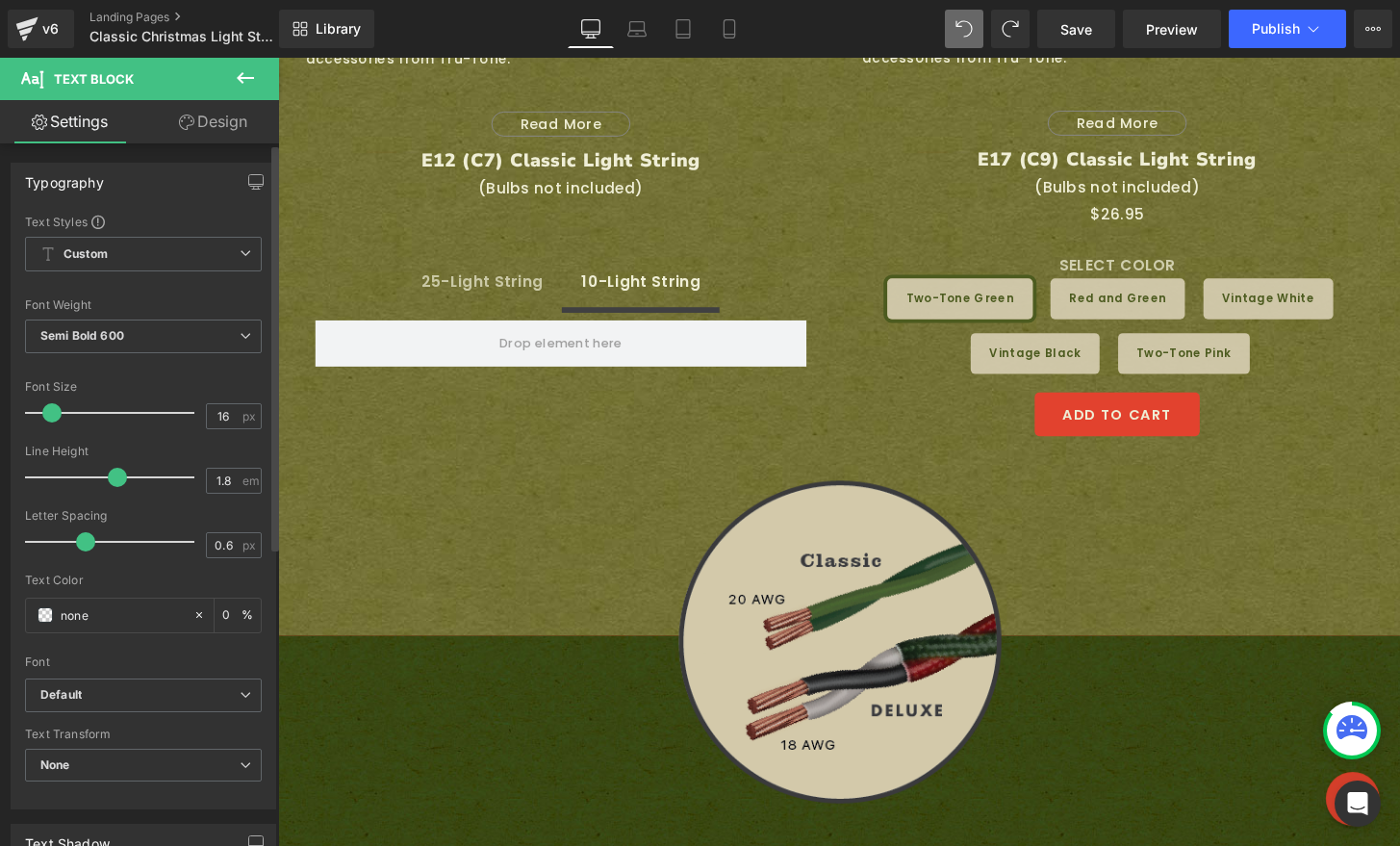 click at bounding box center (52, 413) 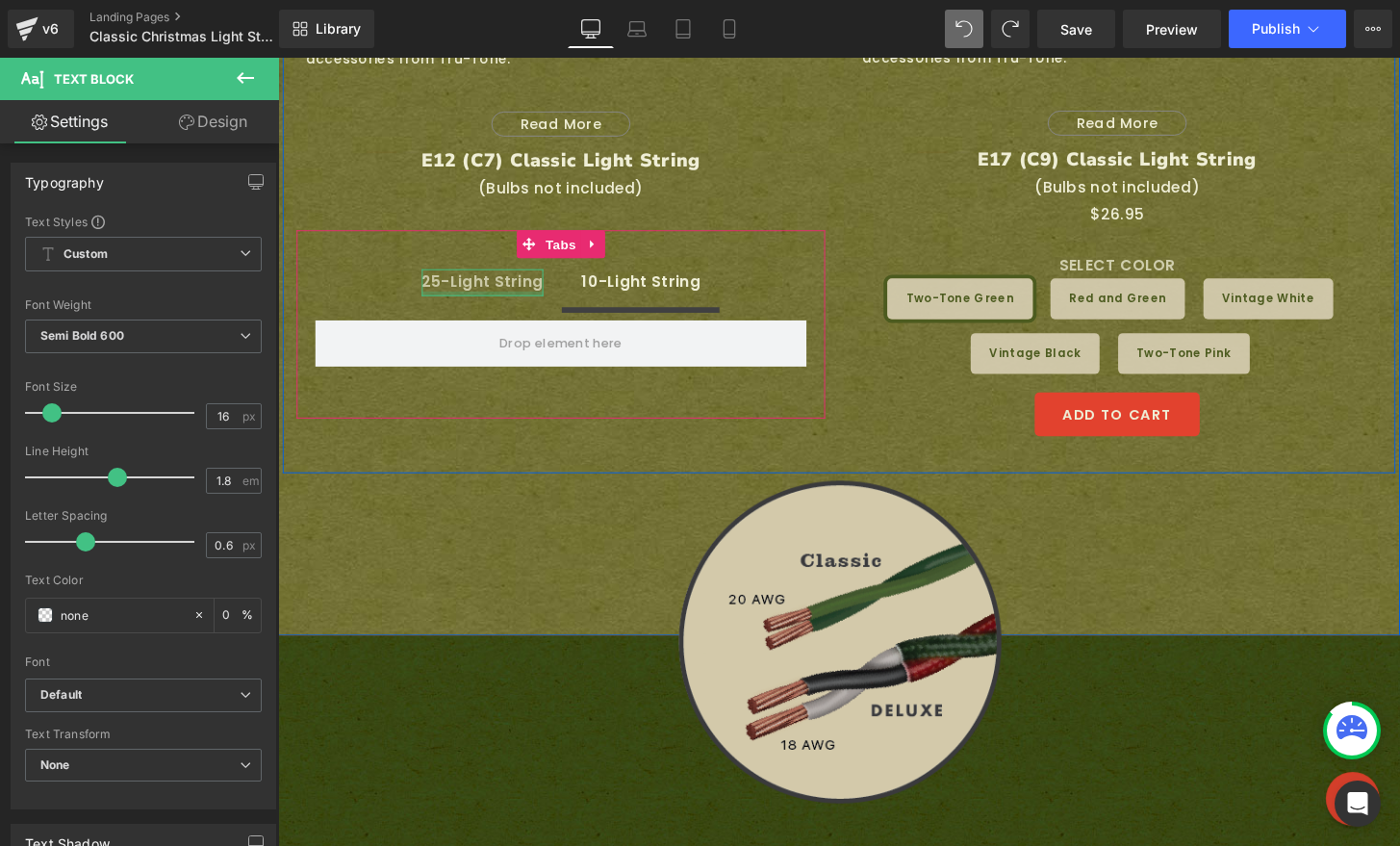 click on "25-Light String" at bounding box center (490, 291) 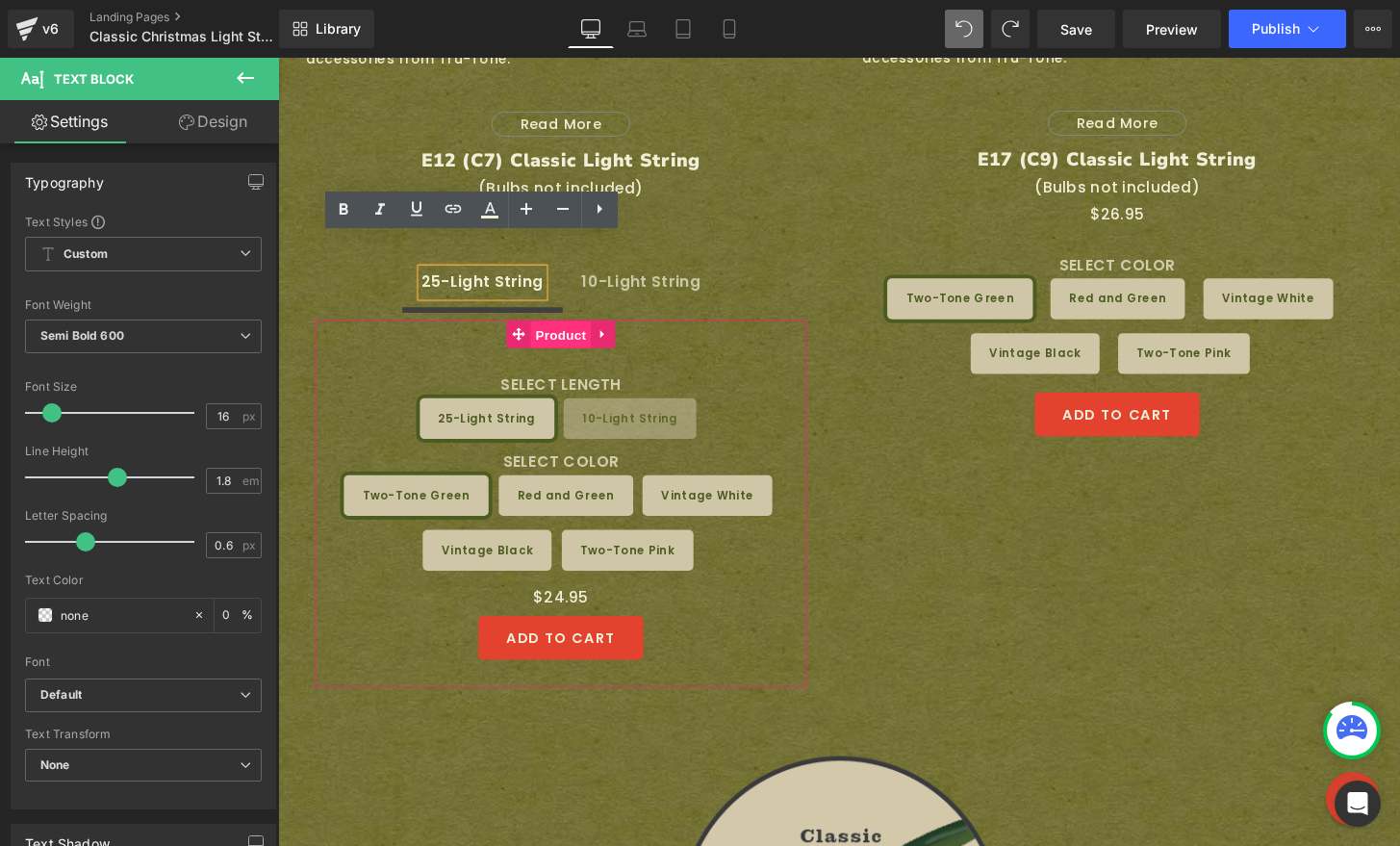 click on "Product" at bounding box center (572, 346) 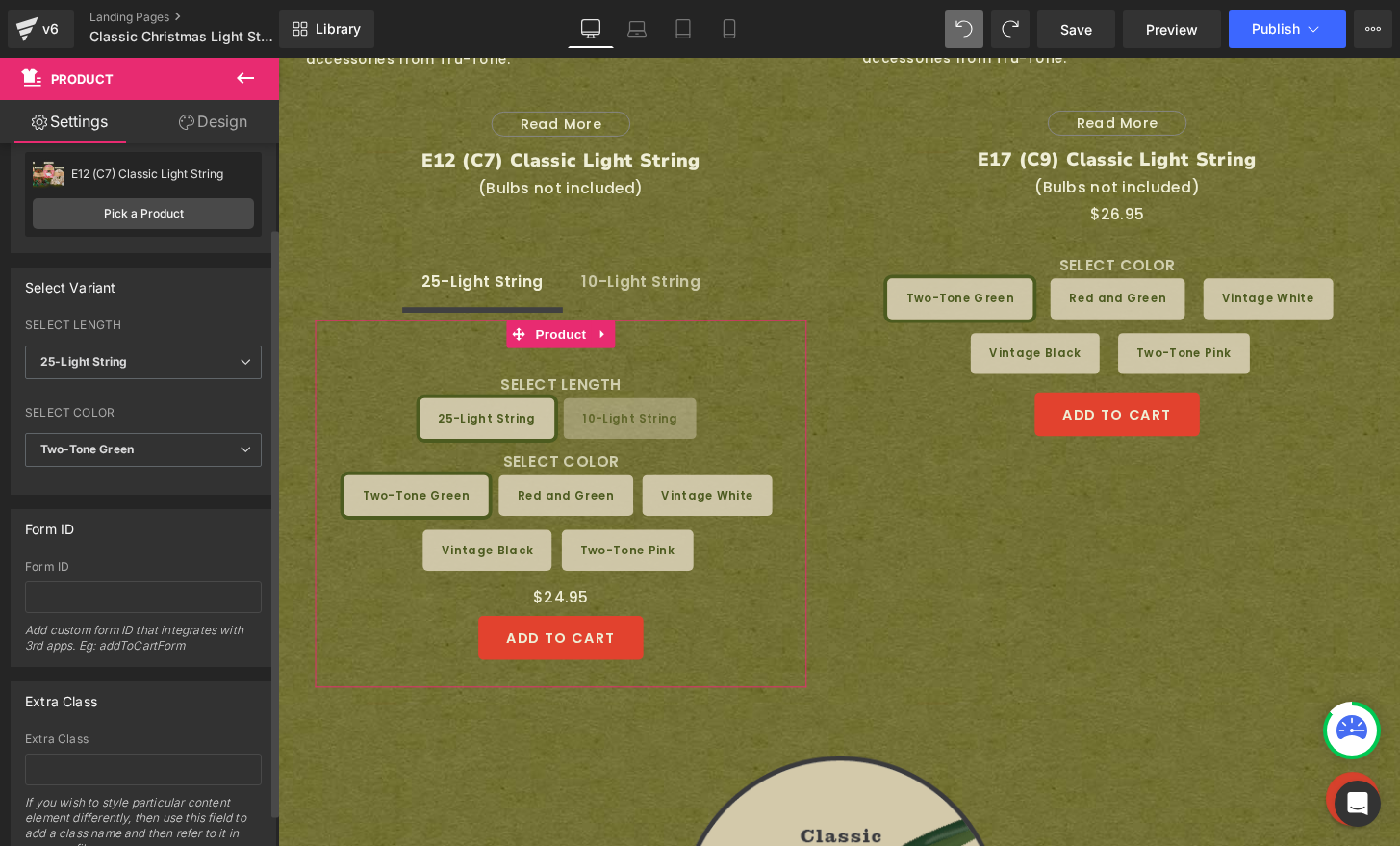 scroll, scrollTop: 140, scrollLeft: 0, axis: vertical 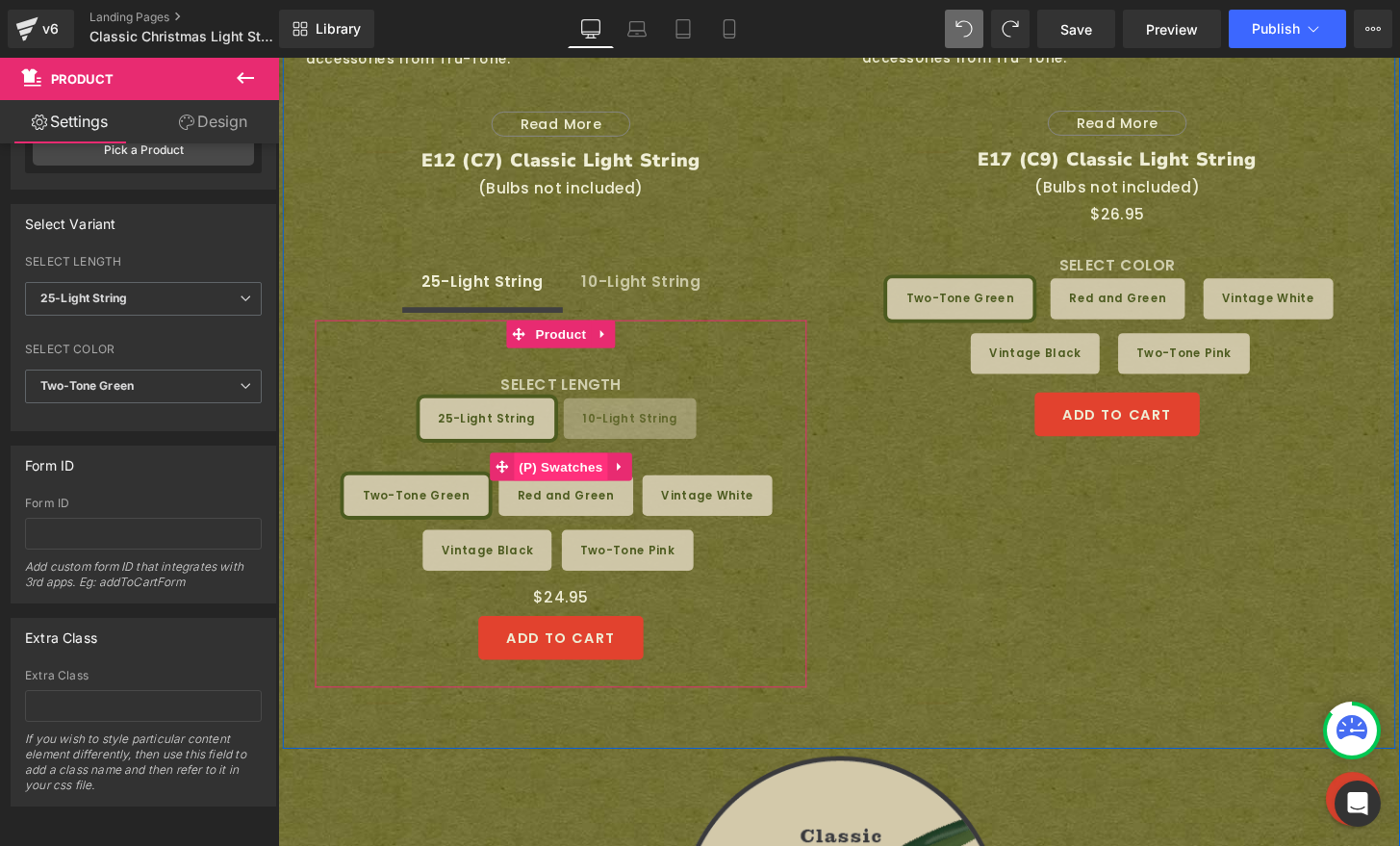 click on "(P) Swatches" at bounding box center [572, 482] 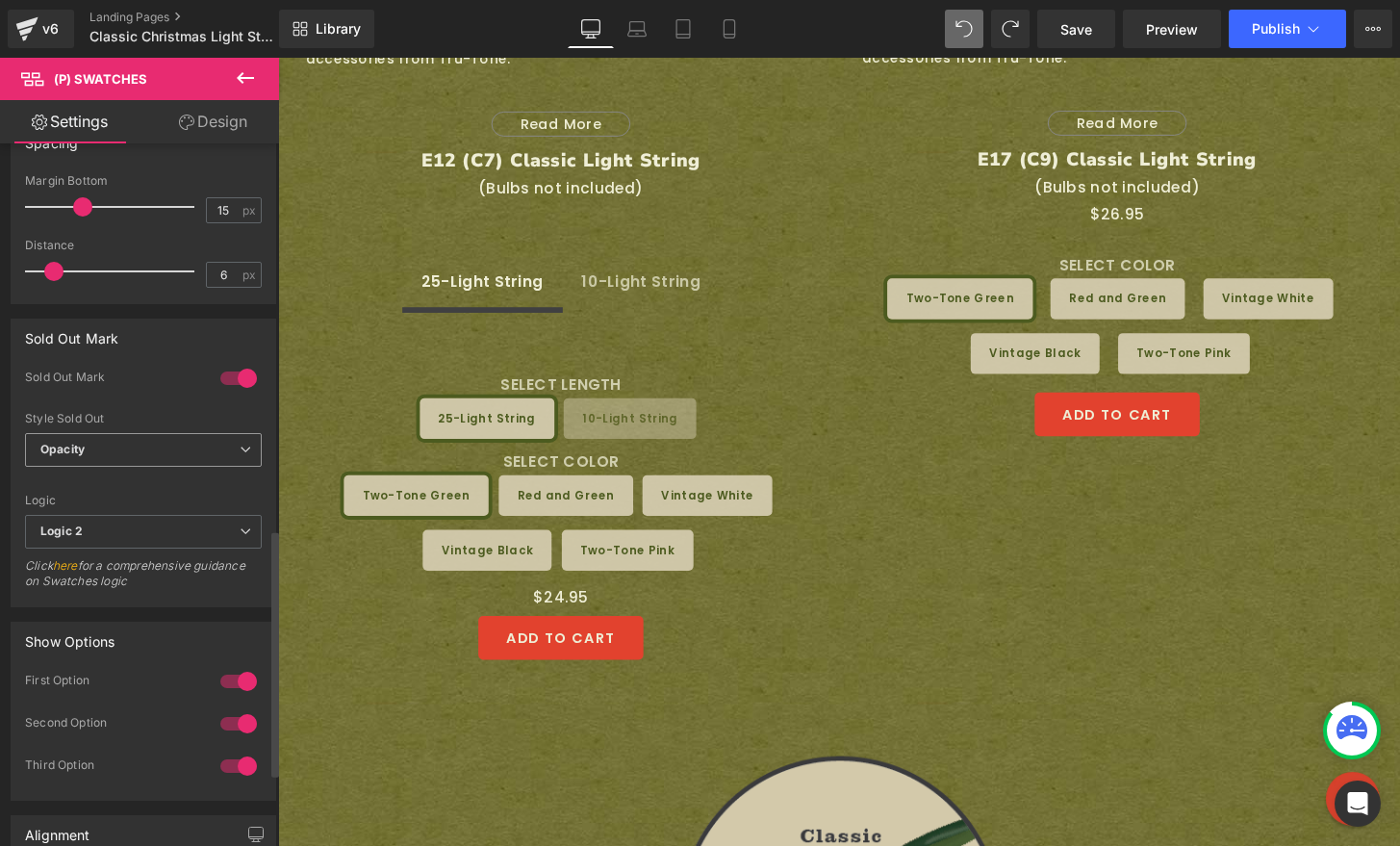 scroll, scrollTop: 1234, scrollLeft: 0, axis: vertical 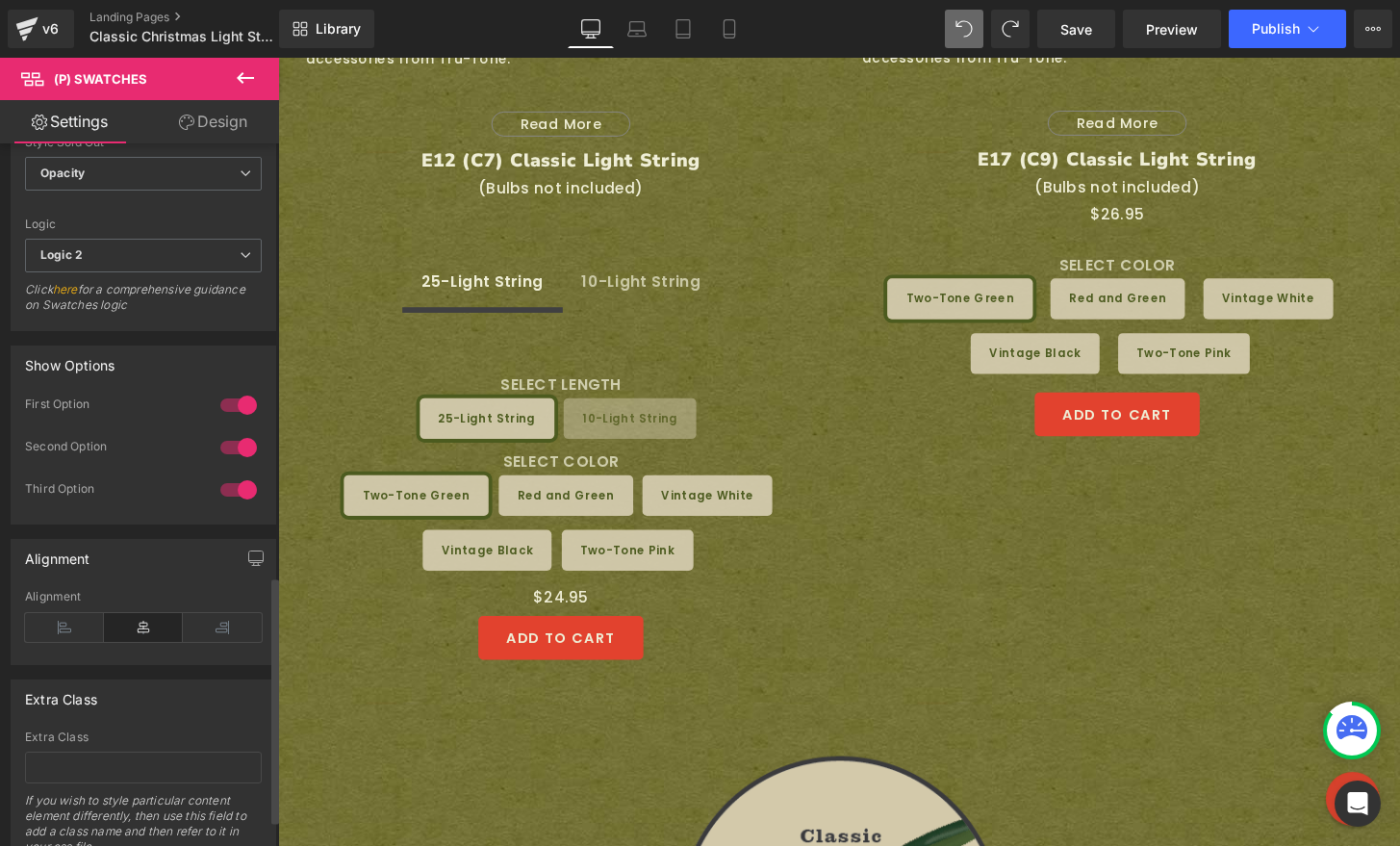 click at bounding box center (239, 405) 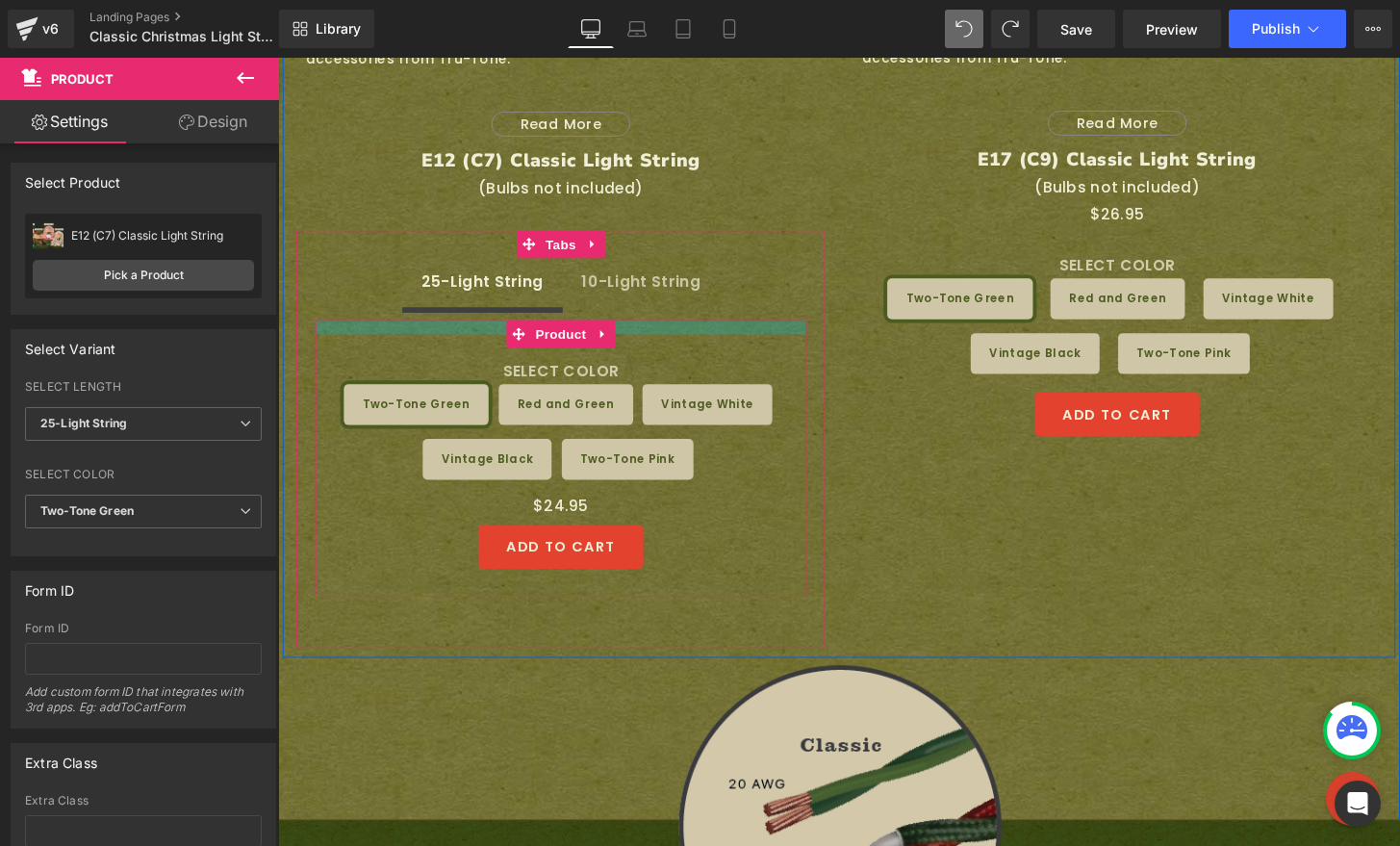 drag, startPoint x: 444, startPoint y: 298, endPoint x: 443, endPoint y: 284, distance: 14.035669 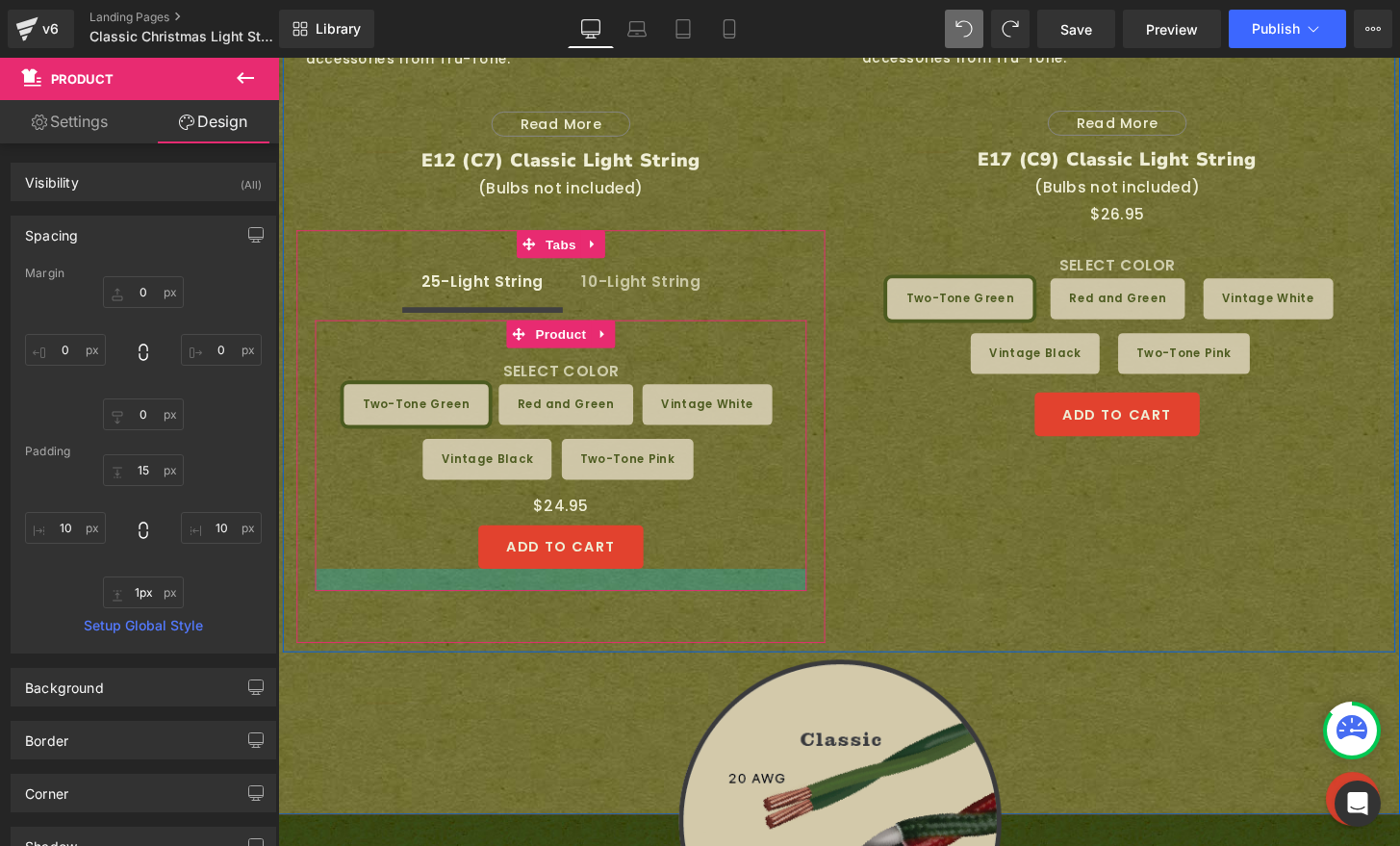 type on "0px" 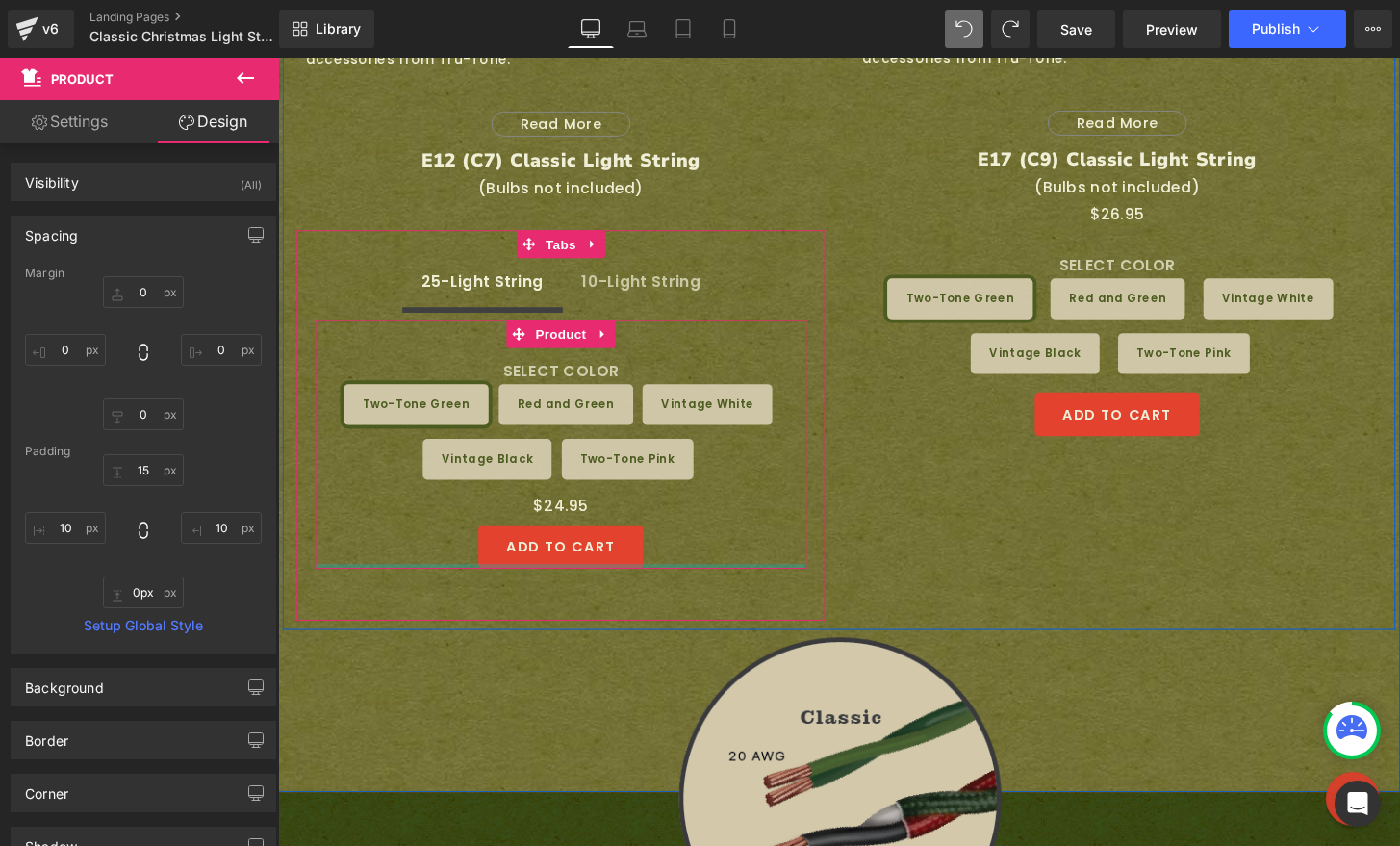 drag, startPoint x: 436, startPoint y: 571, endPoint x: 439, endPoint y: 530, distance: 41.10961 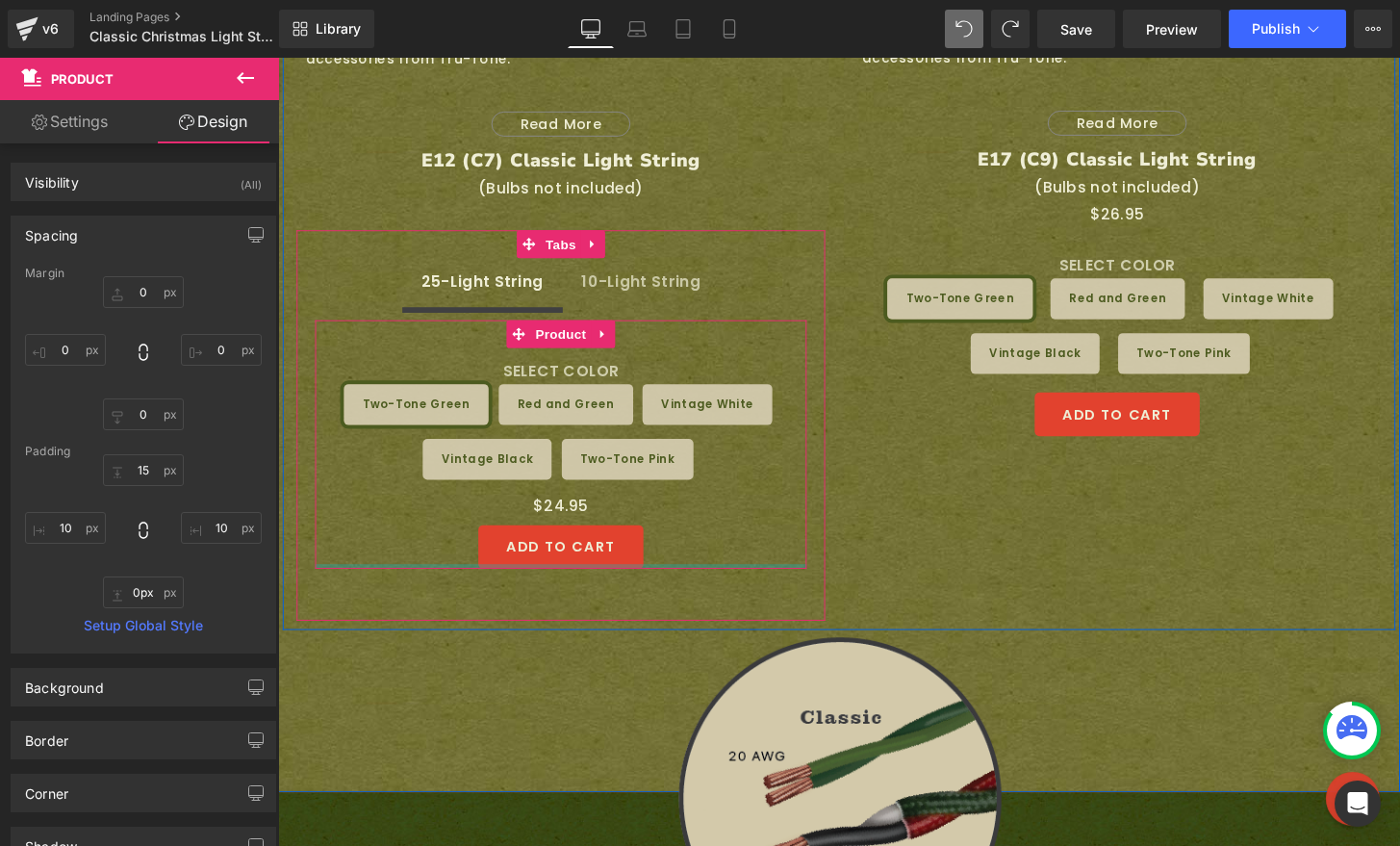 click on "SELECT LENGTH
25-Light String
10-Light String
SELECT COLOR
Two-Tone Green
Red and Green
Vintage White" at bounding box center (572, 459) 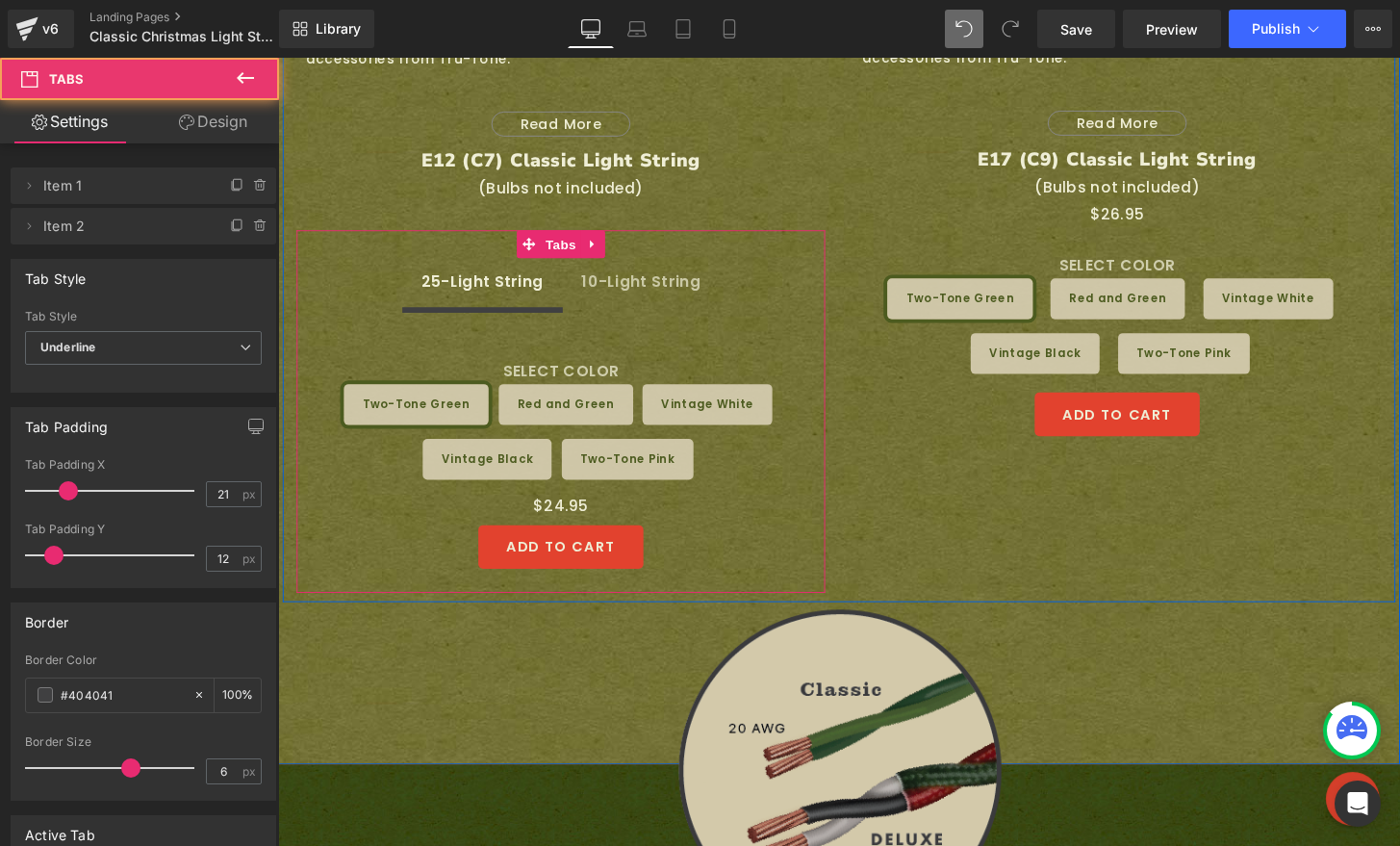 drag, startPoint x: 442, startPoint y: 602, endPoint x: 441, endPoint y: 570, distance: 32.0156 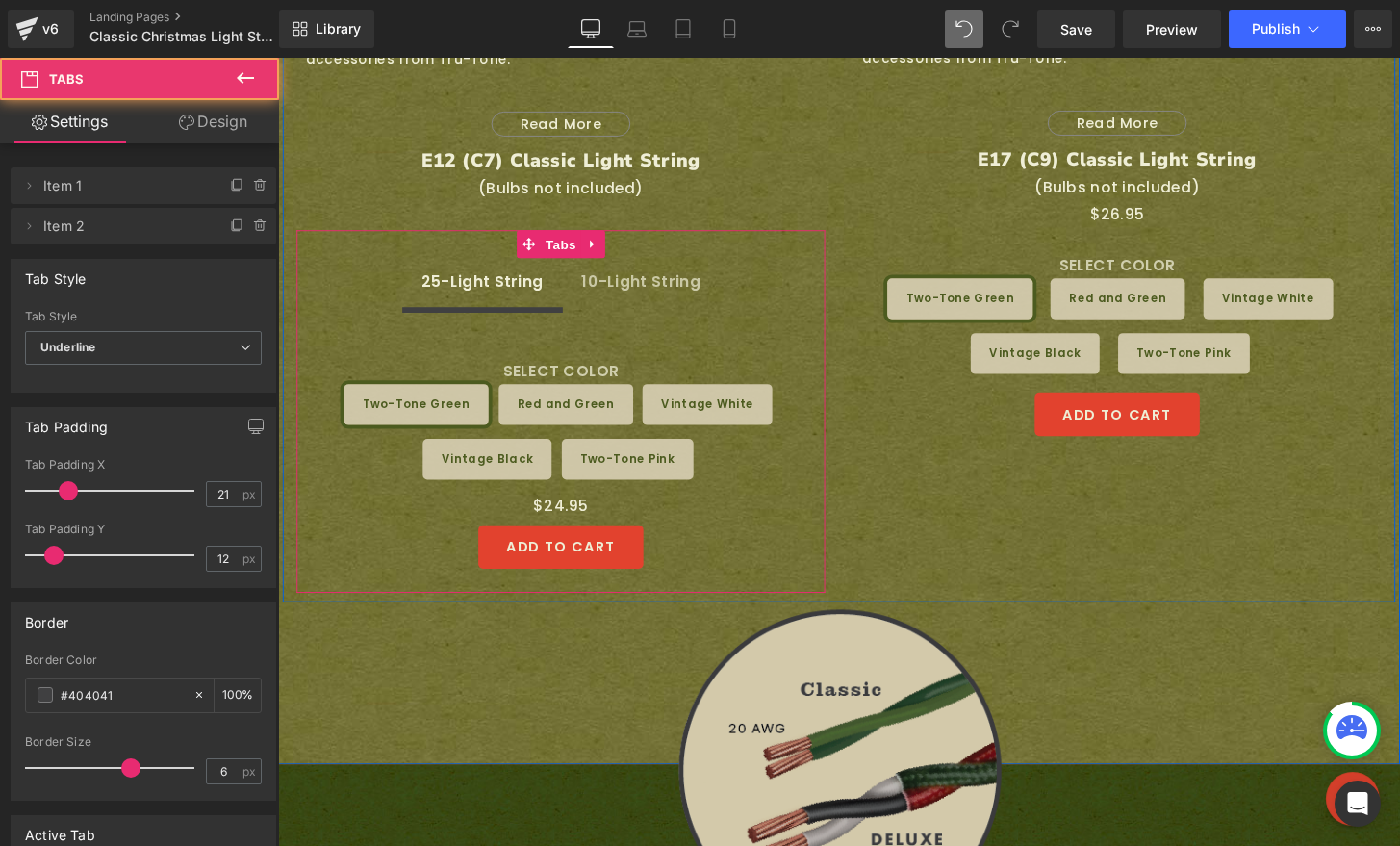 click on "25-Light String
Text Block
10-Light String
Text Block
SELECT LENGTH
25-Light String
10-Light String
SELECT COLOR
Two-Tone Green
0" at bounding box center (572, 424) 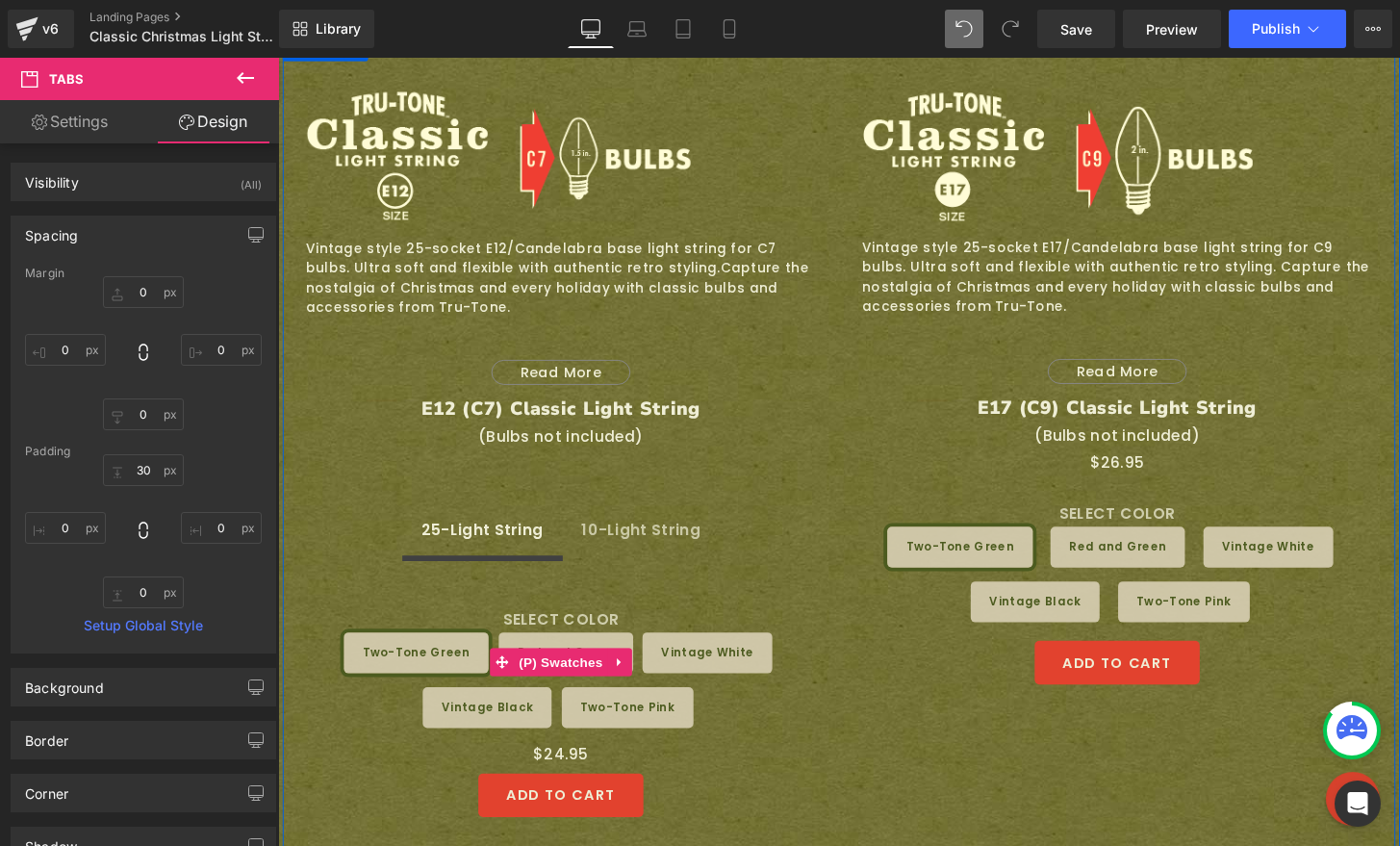 scroll, scrollTop: 1613, scrollLeft: 0, axis: vertical 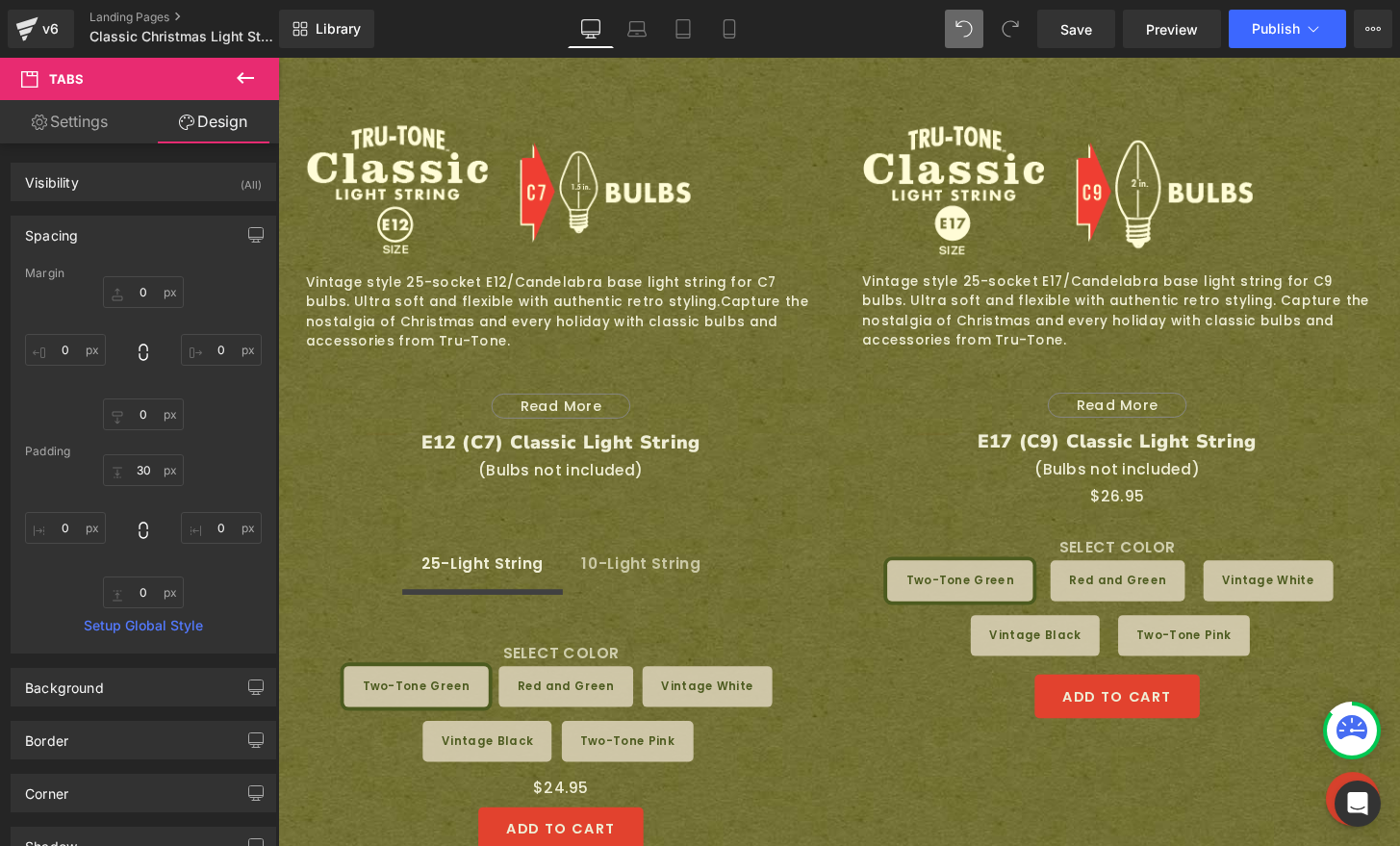 click 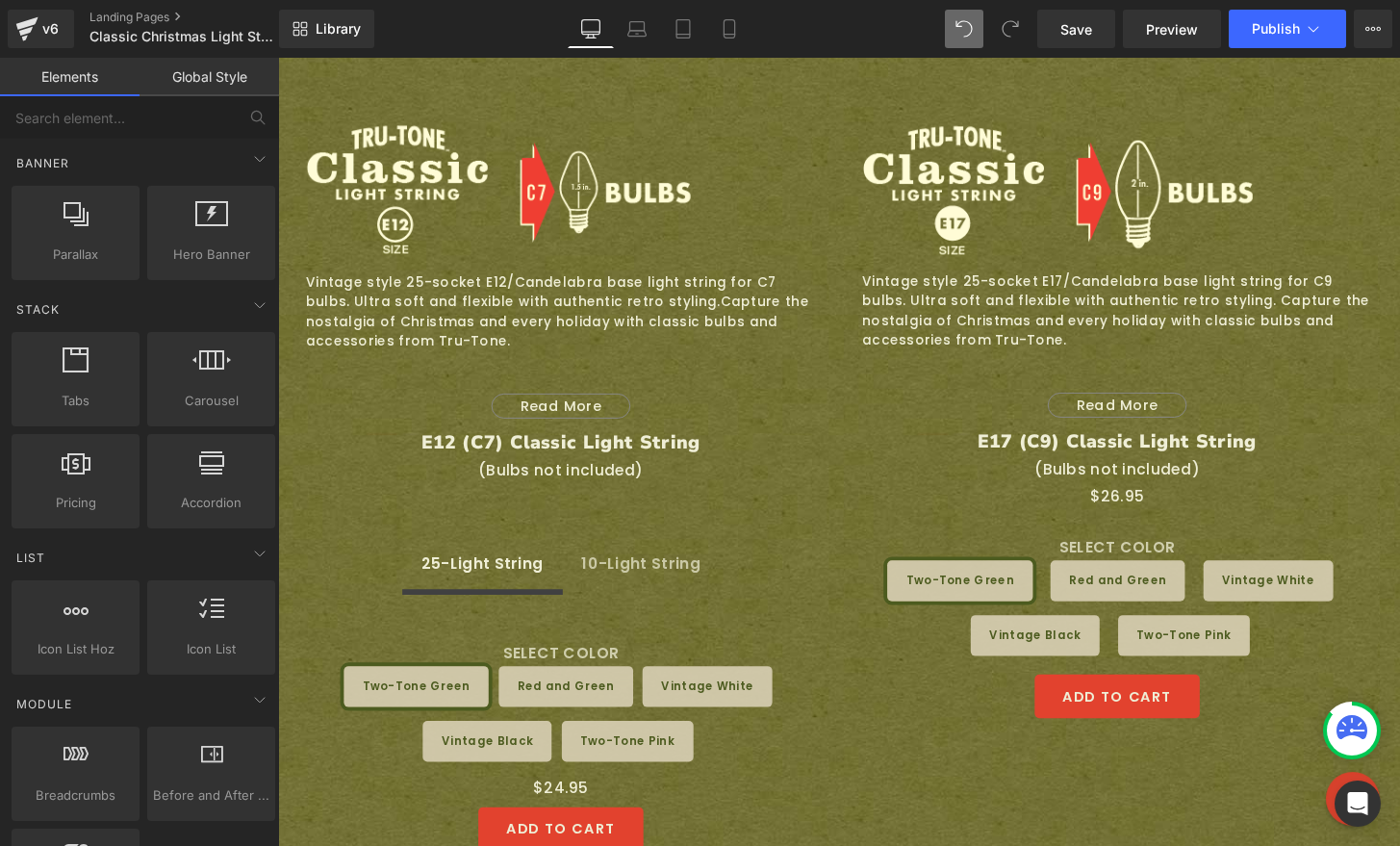 scroll, scrollTop: 0, scrollLeft: 0, axis: both 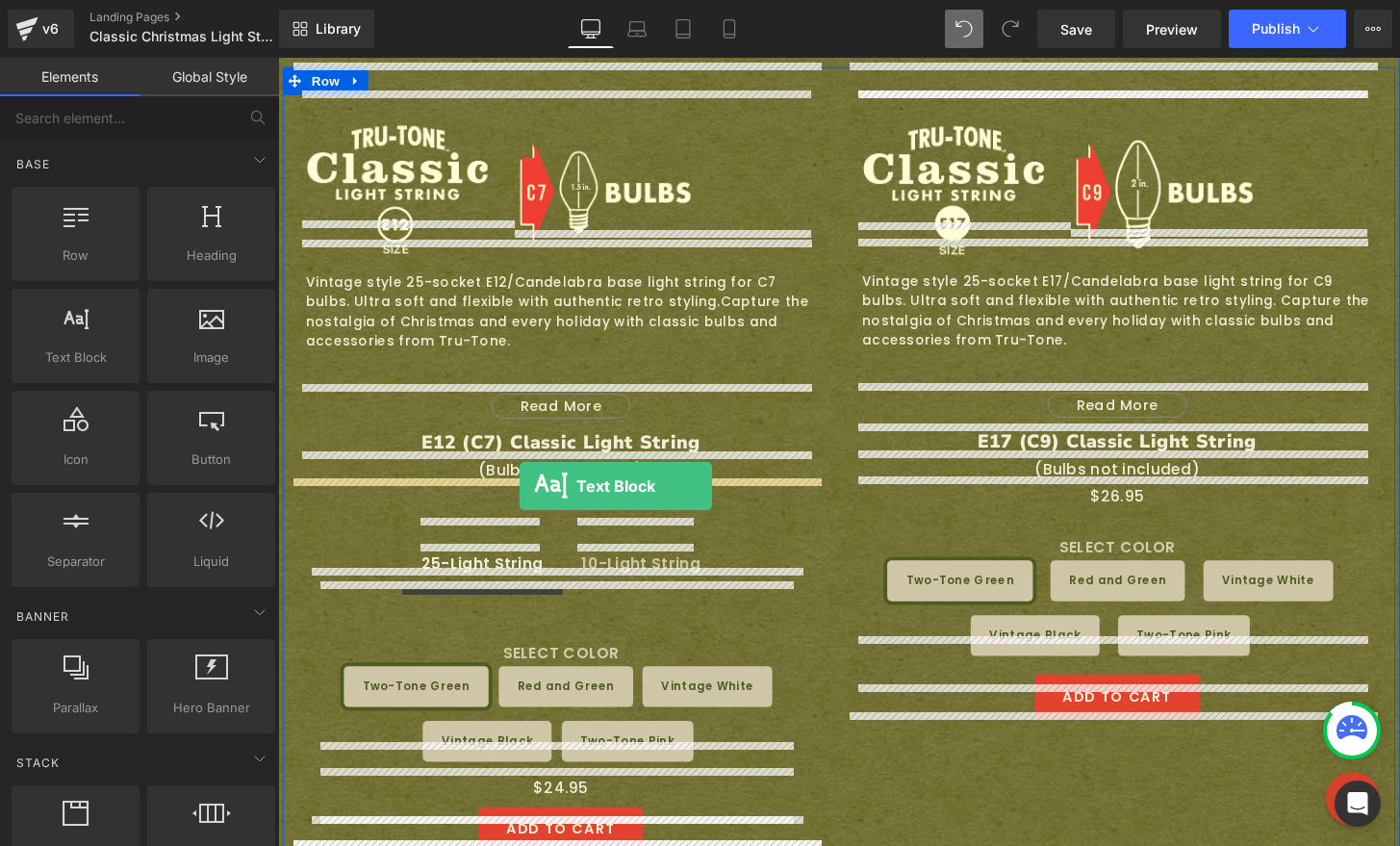 drag, startPoint x: 359, startPoint y: 405, endPoint x: 528, endPoint y: 502, distance: 194.85892 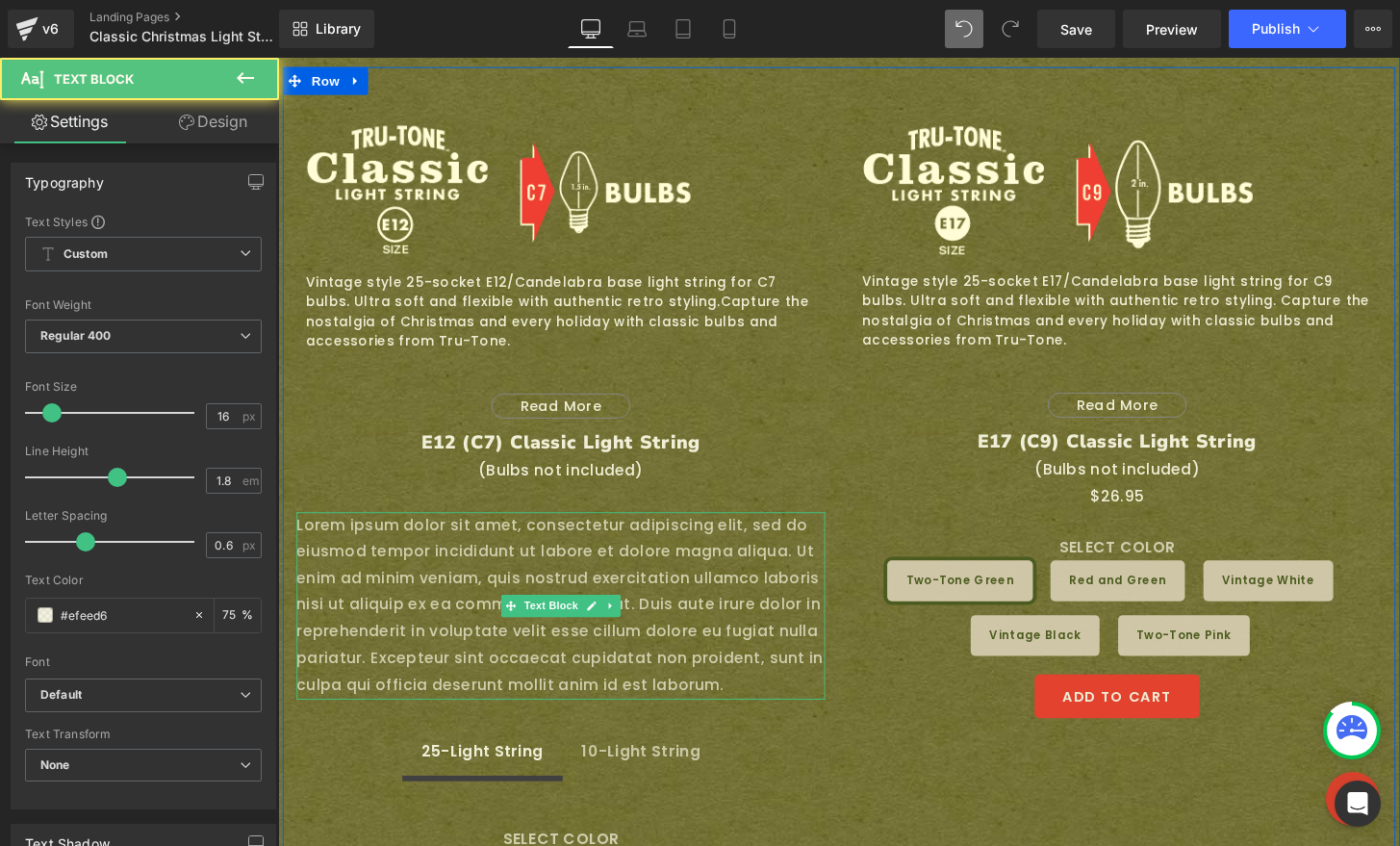click on "Lorem ipsum dolor sit amet, consectetur adipiscing elit, sed do eiusmod tempor incididunt ut labore et dolore magna aliqua. Ut enim ad minim veniam, quis nostrud exercitation ullamco laboris nisi ut aliquip ex ea commodo consequat. Duis aute irure dolor in reprehenderit in voluptate velit esse cillum dolore eu fugiat nulla pariatur. Excepteur sint occaecat cupidatat non proident, sunt in culpa qui officia deserunt mollit anim id est laborum." at bounding box center [572, 627] 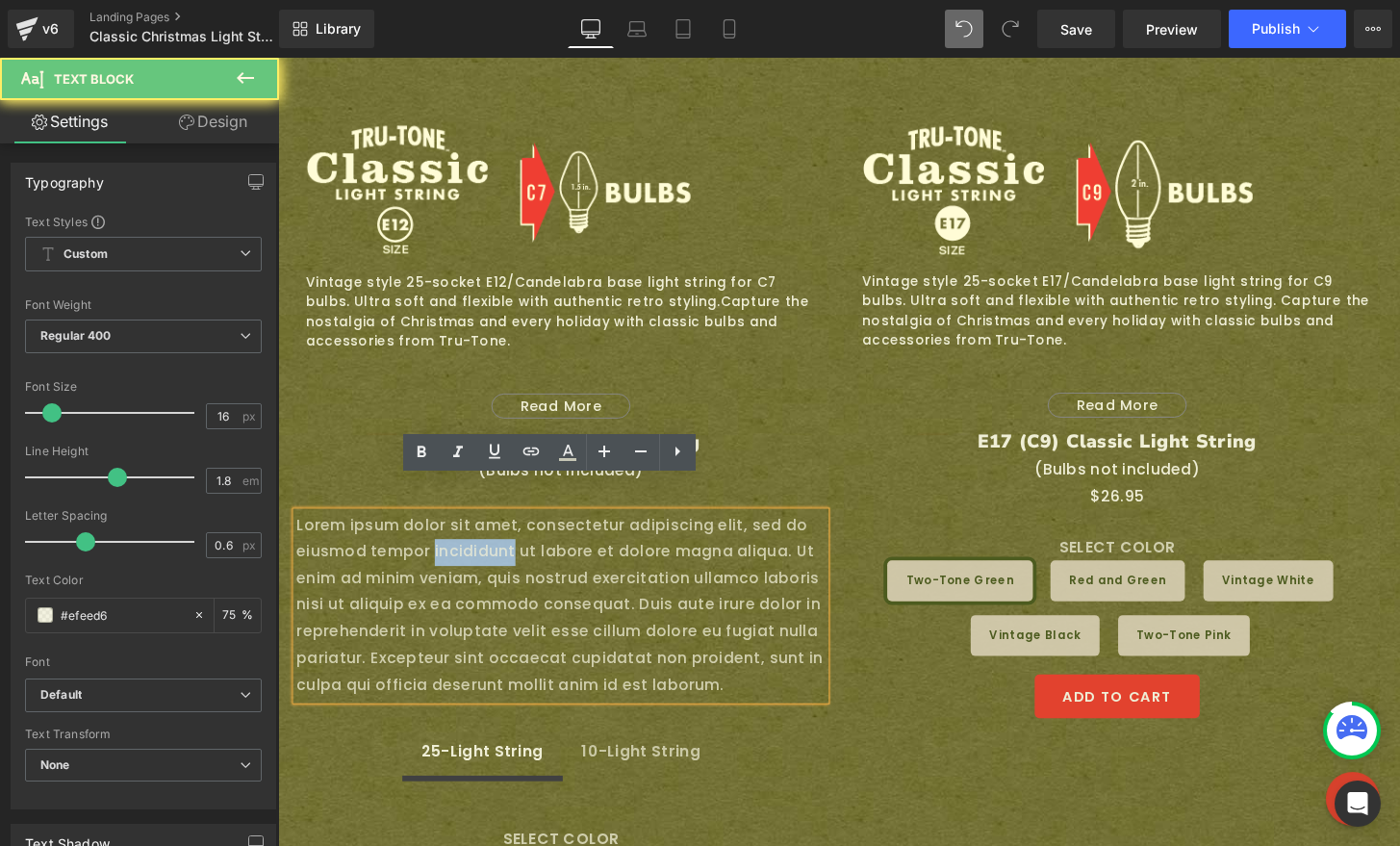 click on "Lorem ipsum dolor sit amet, consectetur adipiscing elit, sed do eiusmod tempor incididunt ut labore et dolore magna aliqua. Ut enim ad minim veniam, quis nostrud exercitation ullamco laboris nisi ut aliquip ex ea commodo consequat. Duis aute irure dolor in reprehenderit in voluptate velit esse cillum dolore eu fugiat nulla pariatur. Excepteur sint occaecat cupidatat non proident, sunt in culpa qui officia deserunt mollit anim id est laborum." at bounding box center (572, 627) 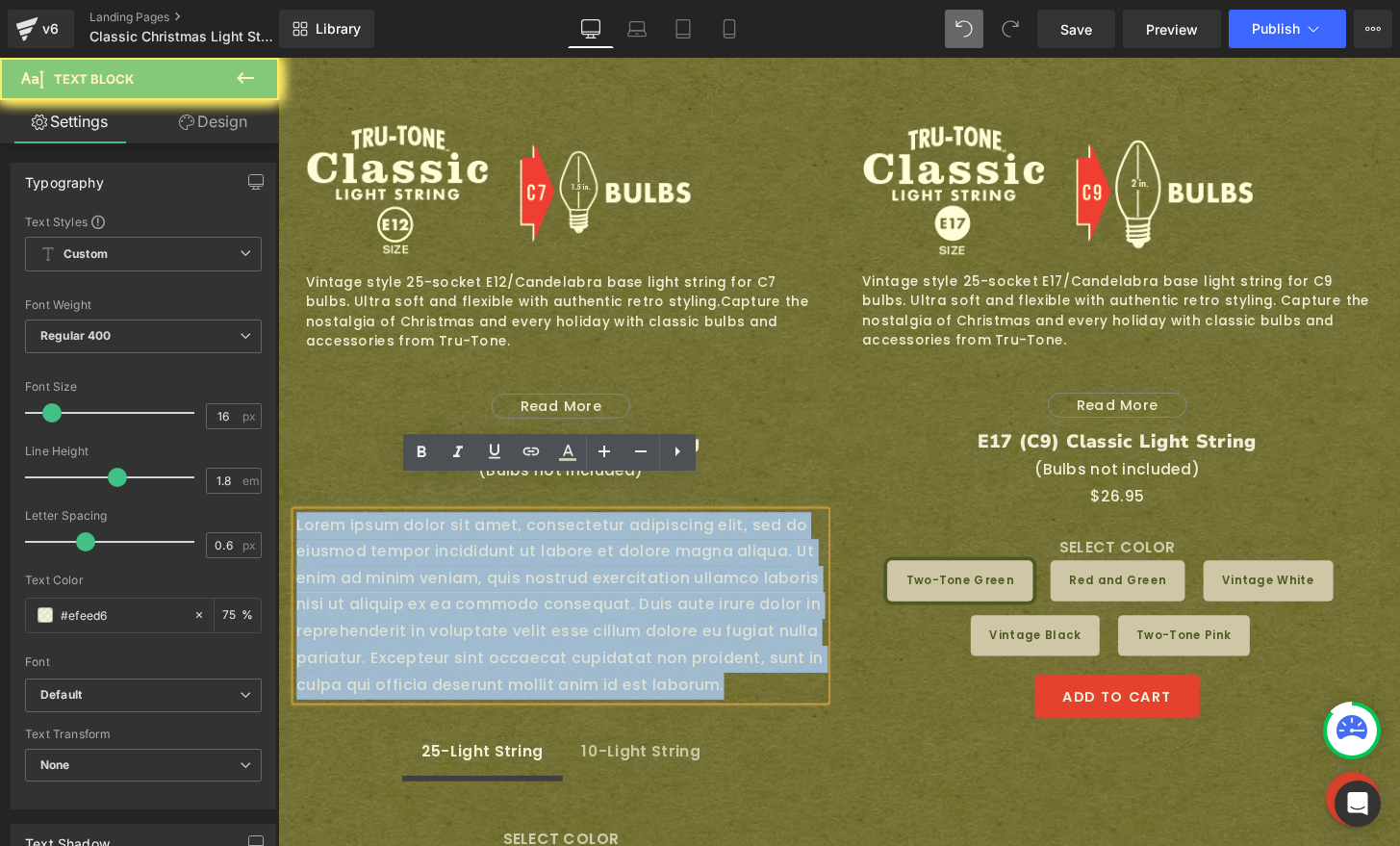 click on "Lorem ipsum dolor sit amet, consectetur adipiscing elit, sed do eiusmod tempor incididunt ut labore et dolore magna aliqua. Ut enim ad minim veniam, quis nostrud exercitation ullamco laboris nisi ut aliquip ex ea commodo consequat. Duis aute irure dolor in reprehenderit in voluptate velit esse cillum dolore eu fugiat nulla pariatur. Excepteur sint occaecat cupidatat non proident, sunt in culpa qui officia deserunt mollit anim id est laborum." at bounding box center [572, 627] 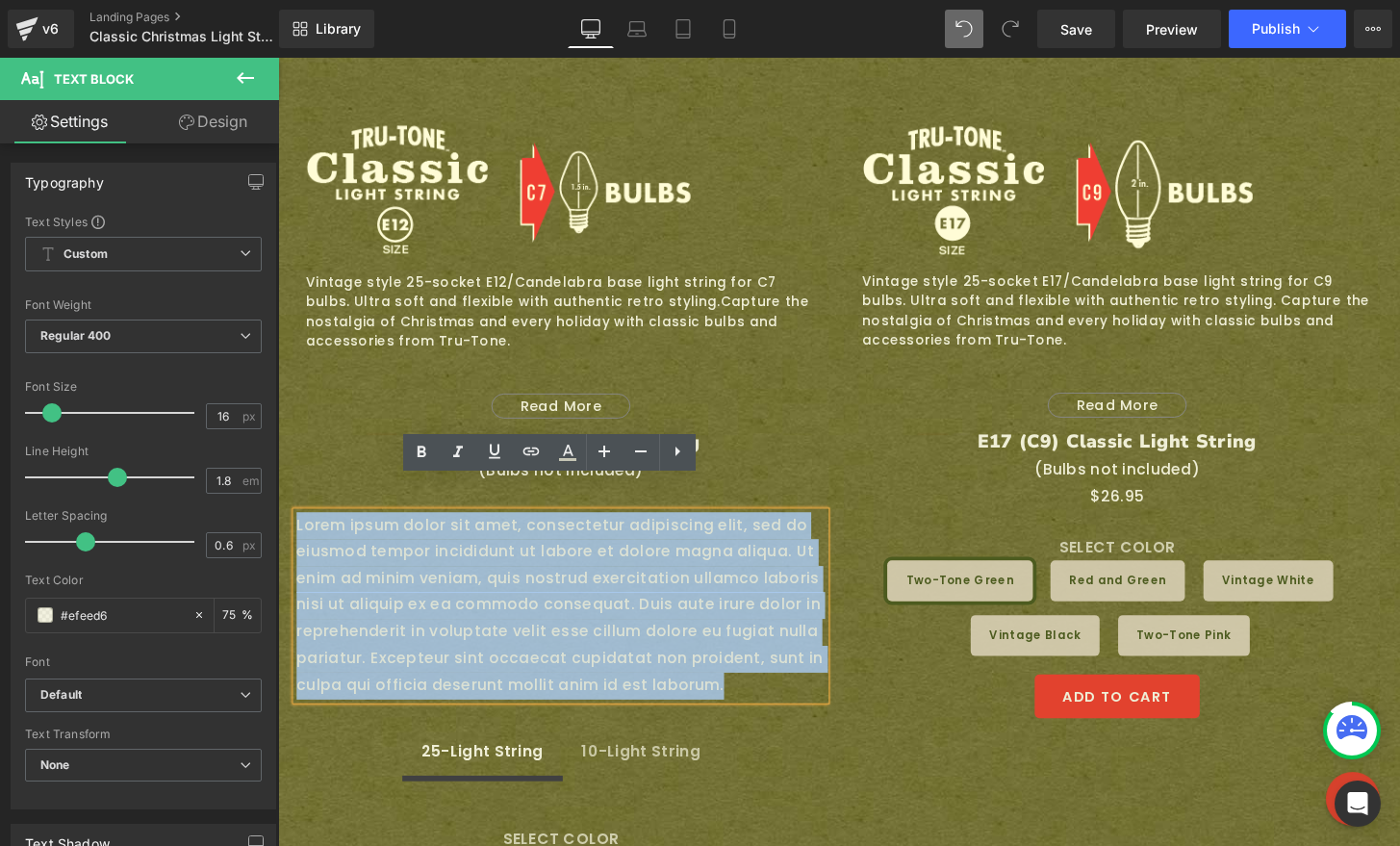 type 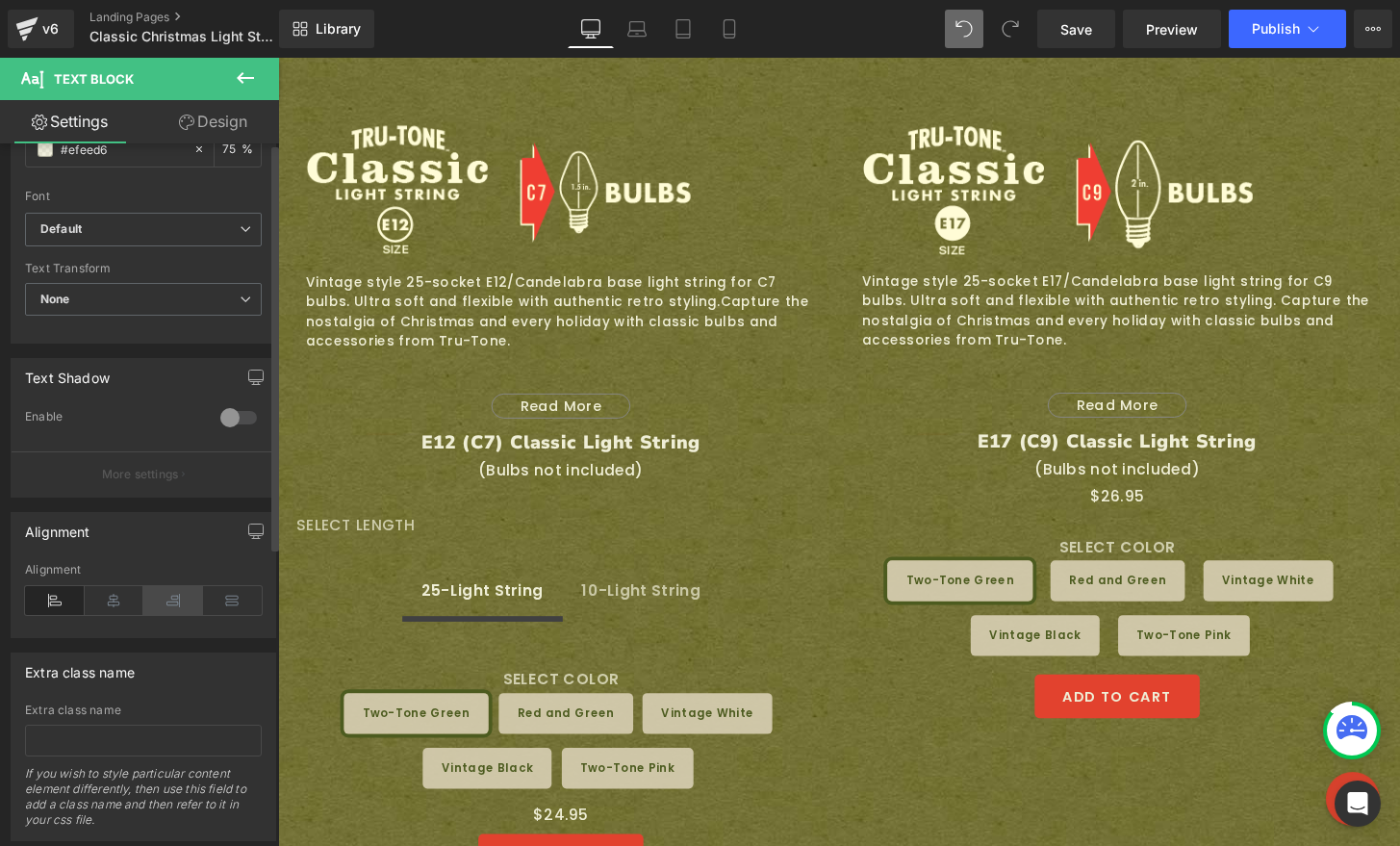 scroll, scrollTop: 515, scrollLeft: 0, axis: vertical 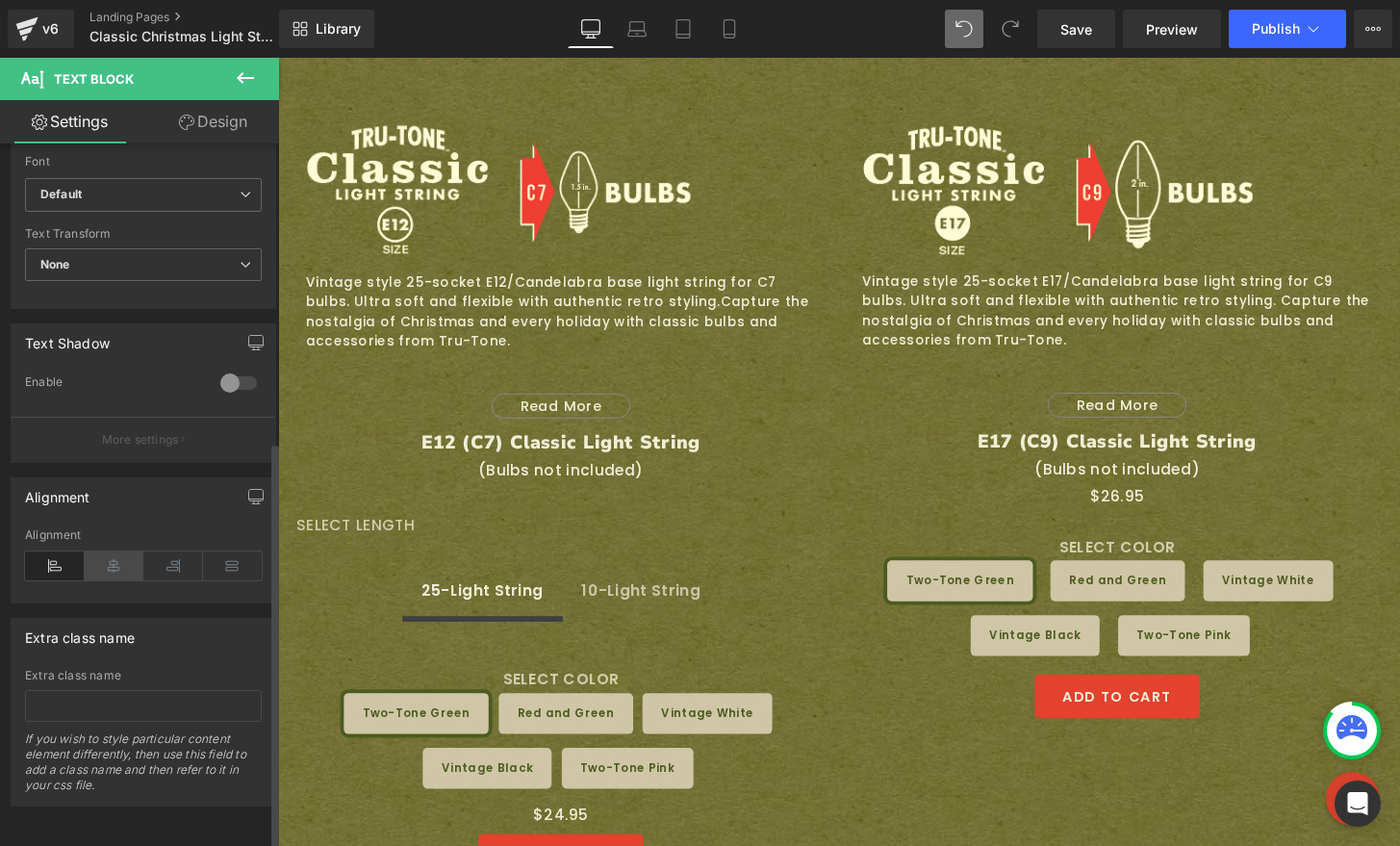 click at bounding box center [115, 566] 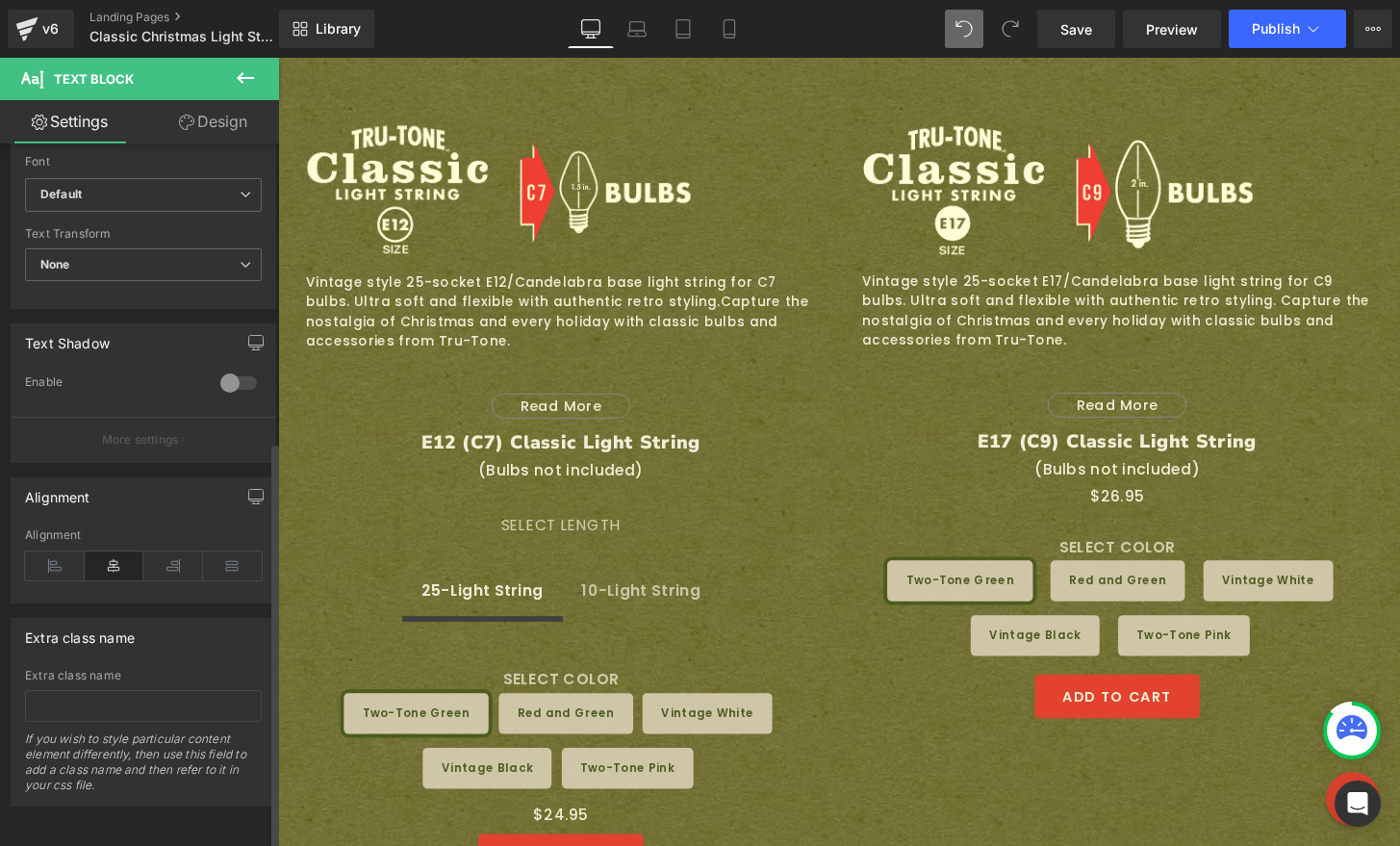 scroll, scrollTop: 0, scrollLeft: 0, axis: both 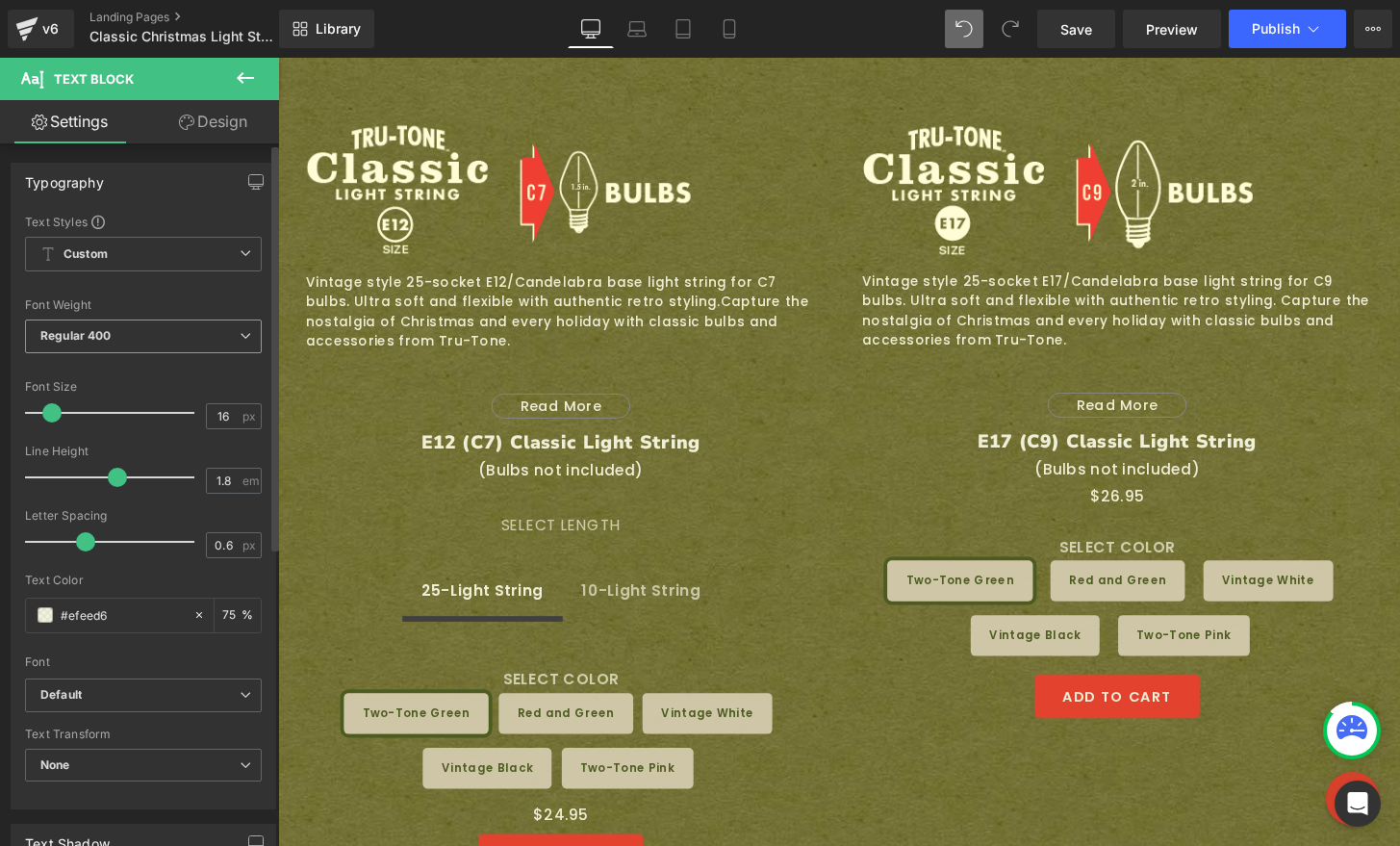click on "Regular 400" at bounding box center (143, 336) 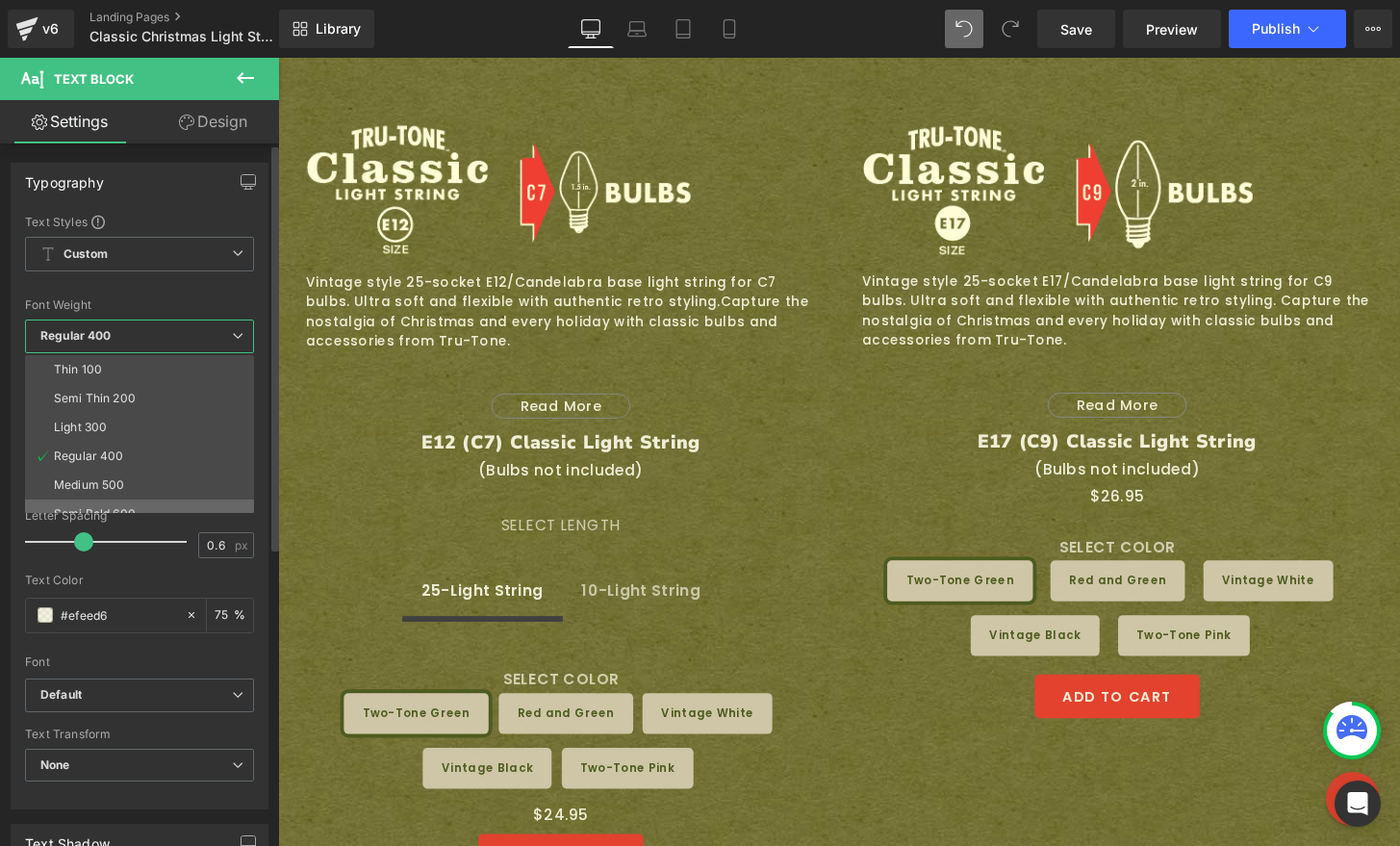 click on "Semi Bold 600" at bounding box center [143, 514] 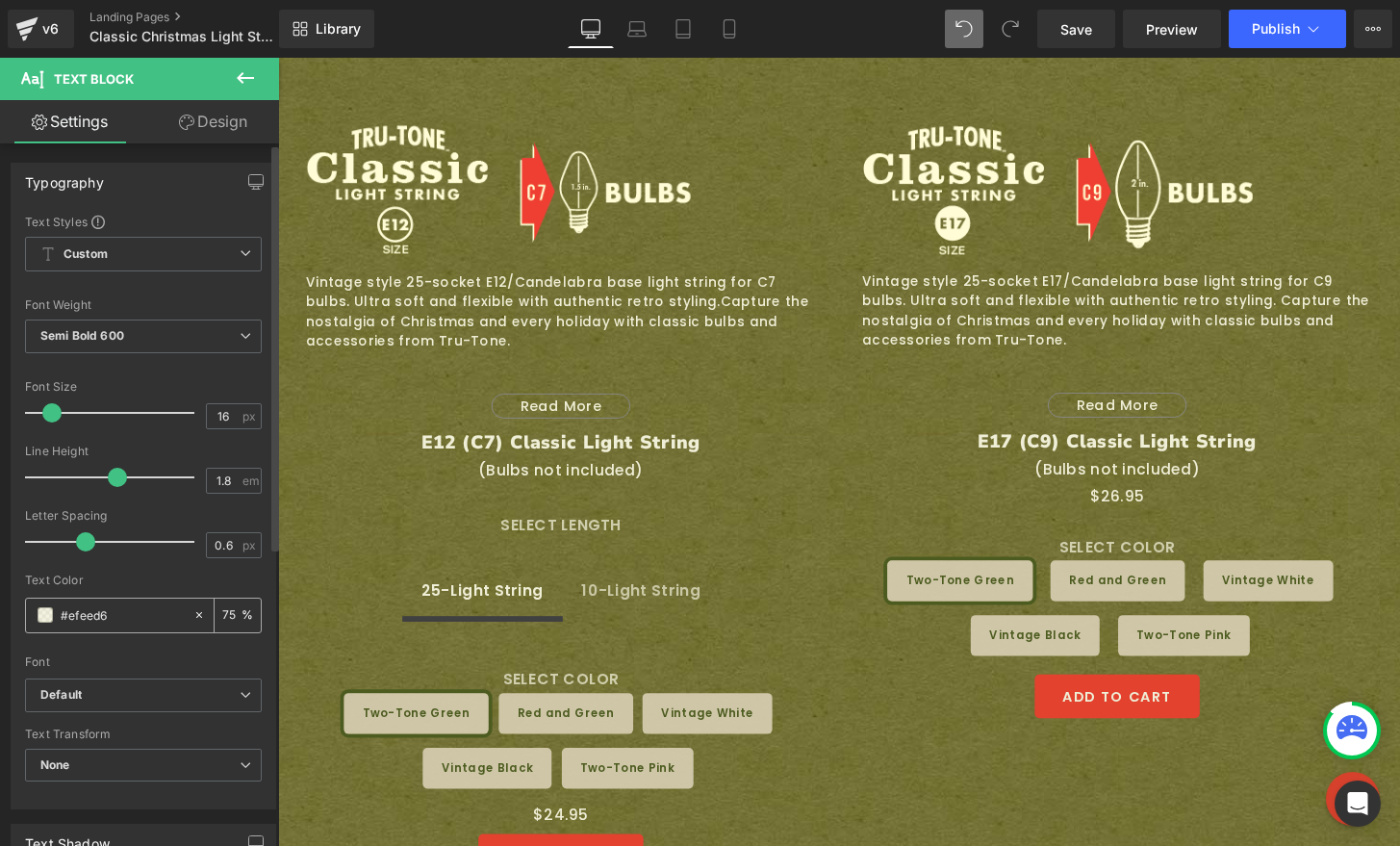 click on "75" at bounding box center [232, 615] 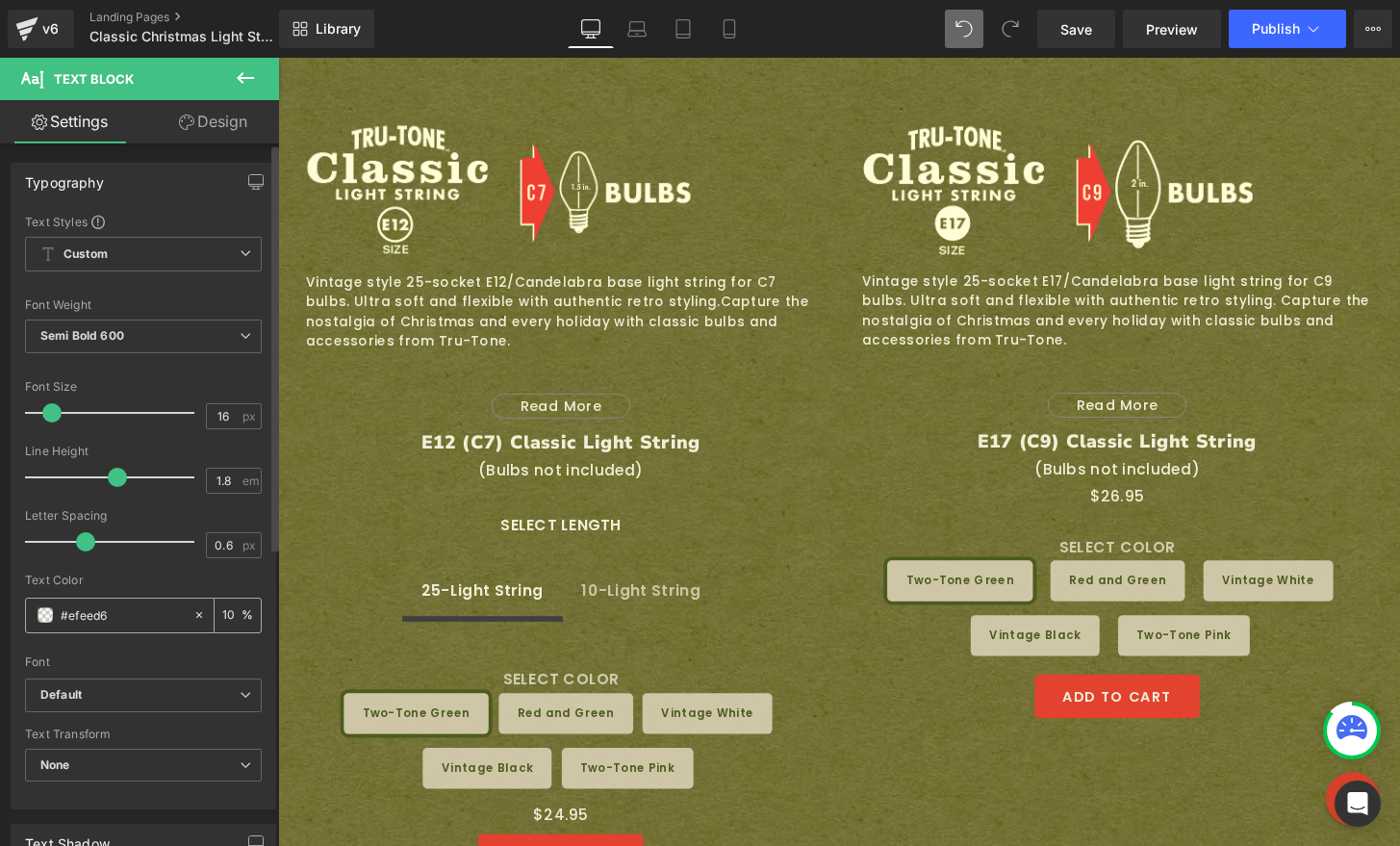 type on "1" 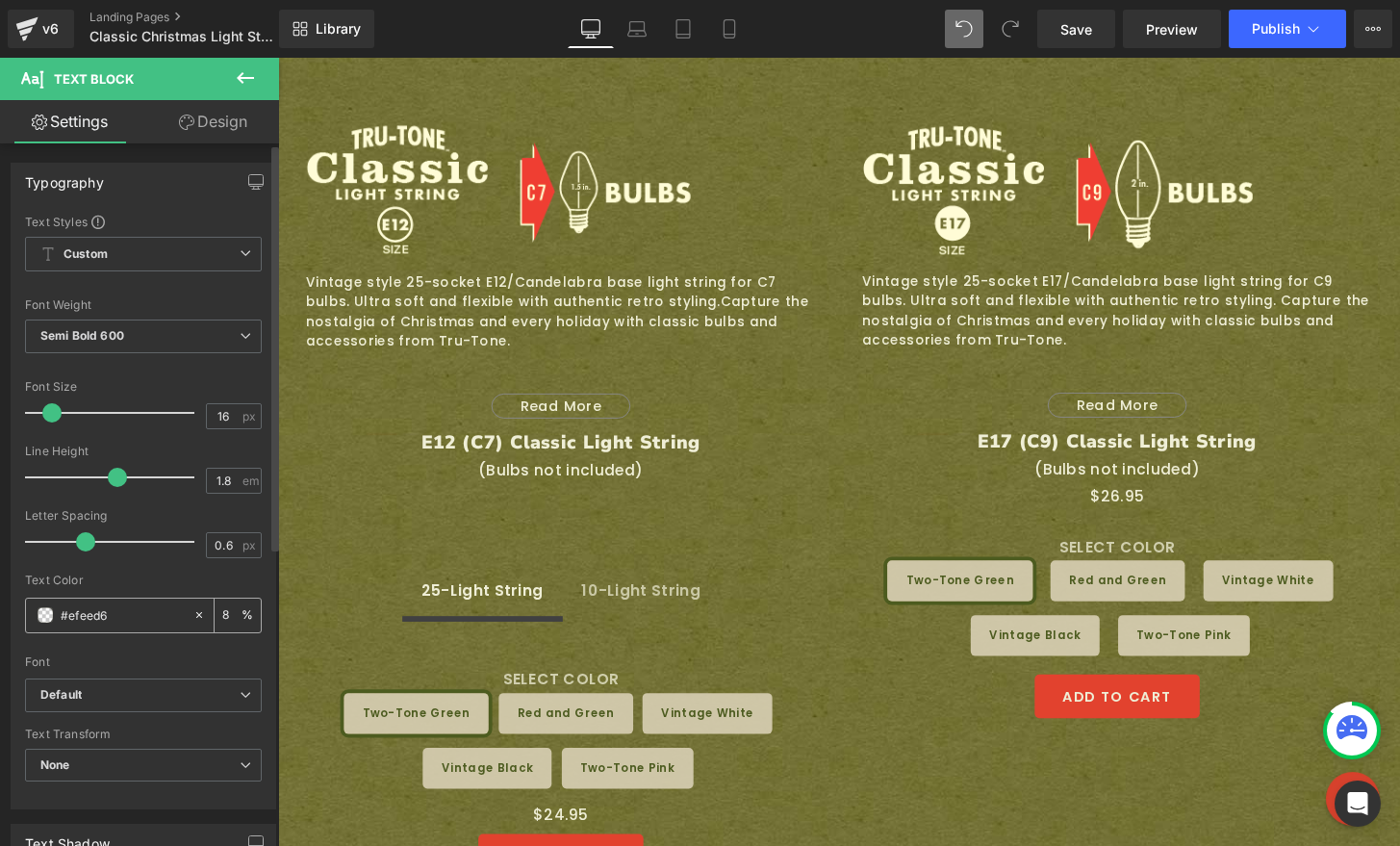 type on "80" 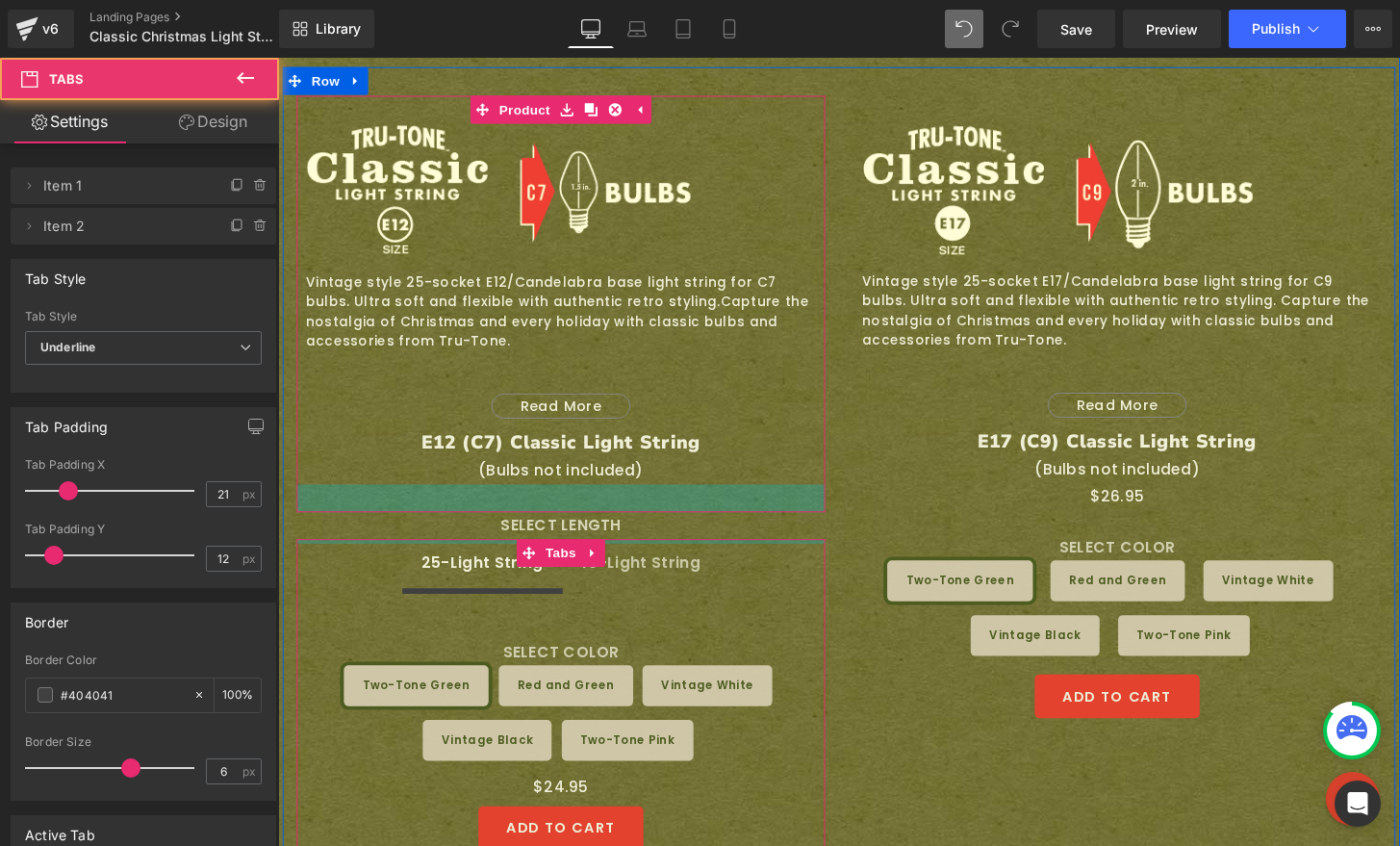drag, startPoint x: 460, startPoint y: 526, endPoint x: 473, endPoint y: 470, distance: 57.48913 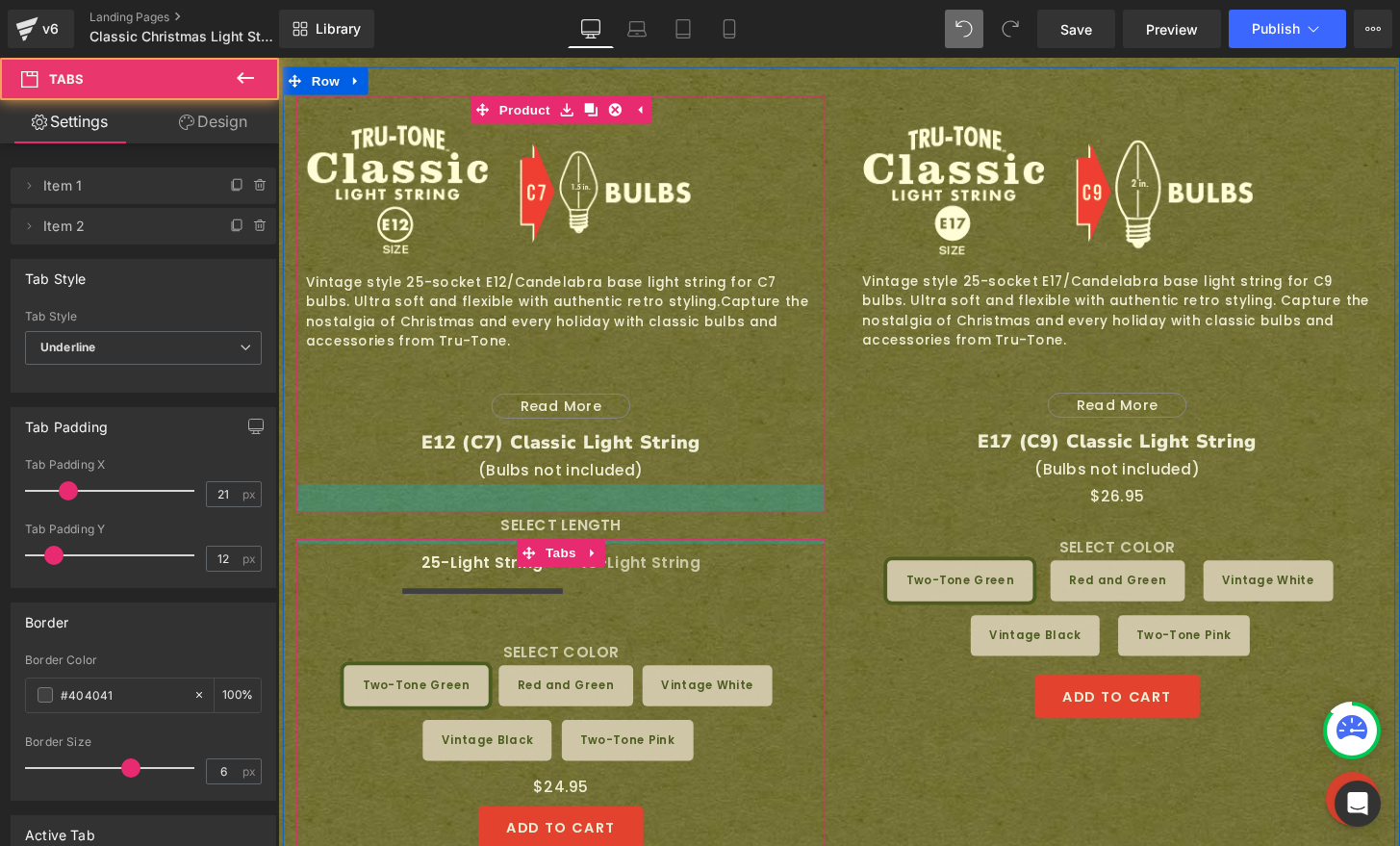 click on "Image
Image
Row
Vintage style 25-socket E12/Candelabra base light string for C7 bulbs. Ultra soft and flexible with authentic retro styling.  Capture the nostalgia of Christmas and every holiday with classic bulbs and accessories from Tru-Tone.
Compatible with most C7 and other E12/Candelabra base bulbs  (Bulbs not included)
Additional features:
Total Length 26.5 feet. 18 in. lead and 12 in. tail, 25 or 10 - E12 sockets with 12 in. spacing
Twisted pair vinyl insulated wire
Socket clips for easy installation
U.S. Non-polarized 120V, stackable plug and socket for easy end-to-end connectivity, and versatile wiring options
Fuse Protected. 2 spares included
Only   15 watts  total when used with Tru-Tone bulbs!
Connect up to 600 Tru-Tone bulbs, or 24 full strings connected end-to-end on a single circuit! (Based on 360w /3a Total)
Safe for use inside or outside" at bounding box center (572, 500) 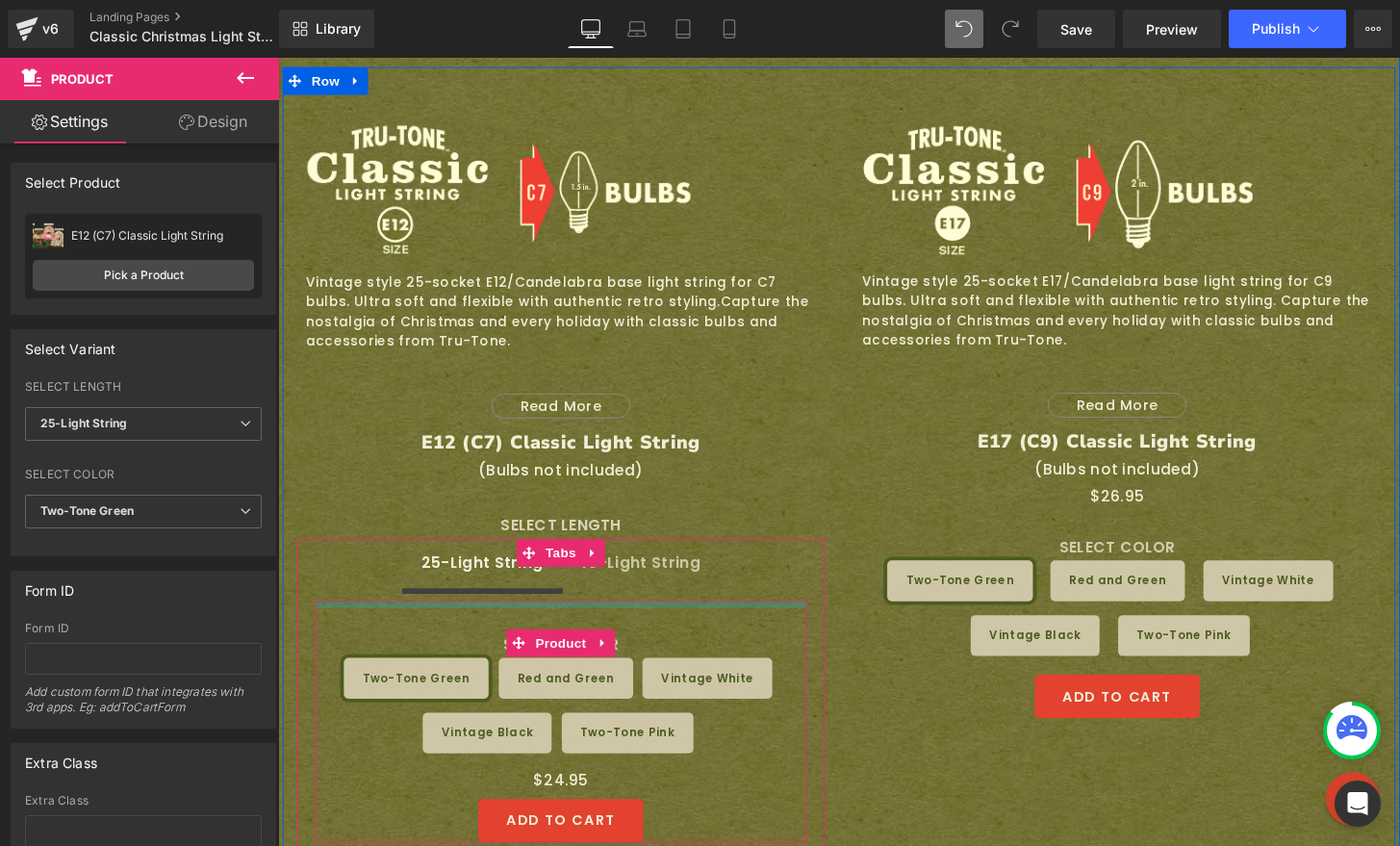 click at bounding box center (572, 625) 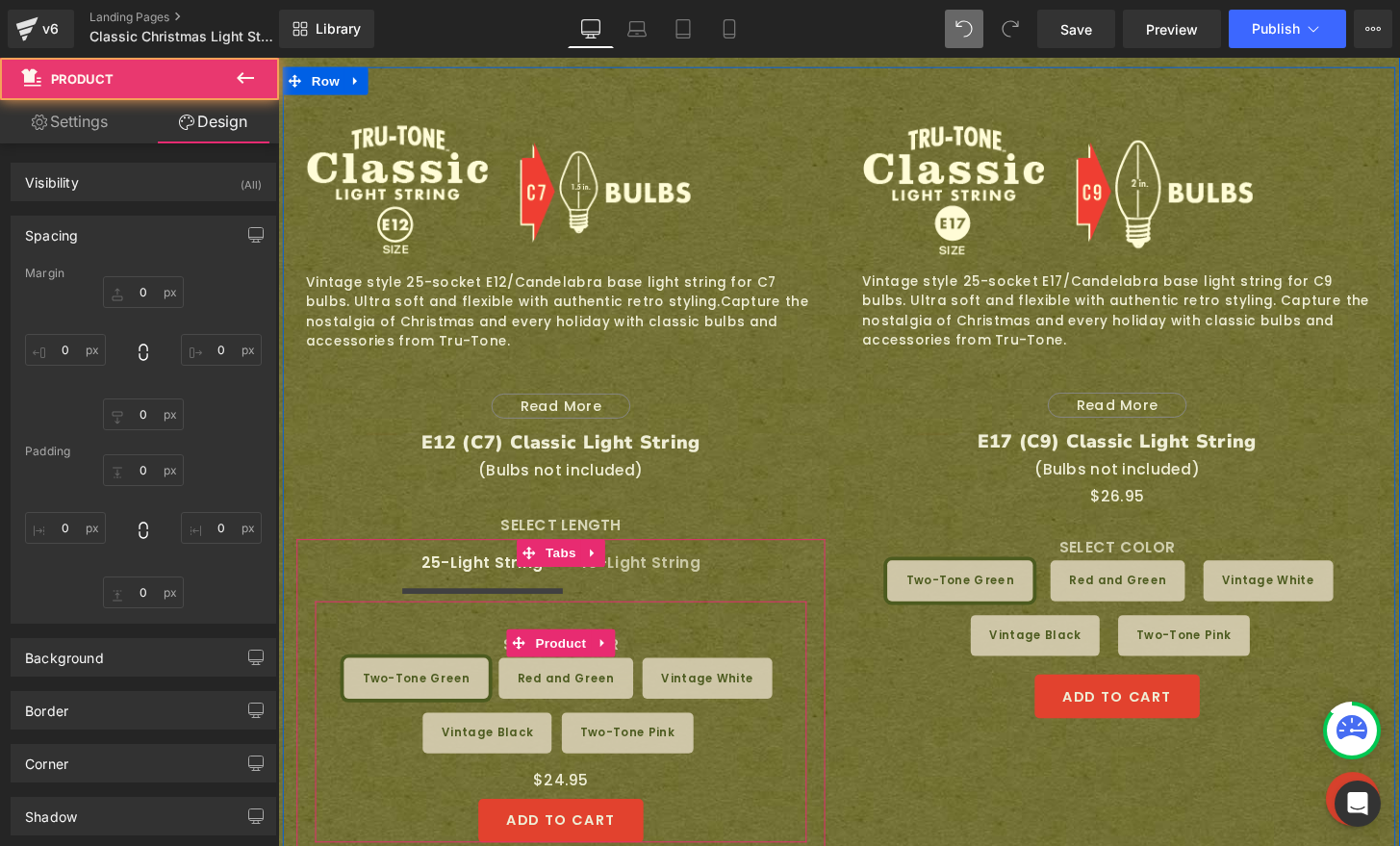 type on "0" 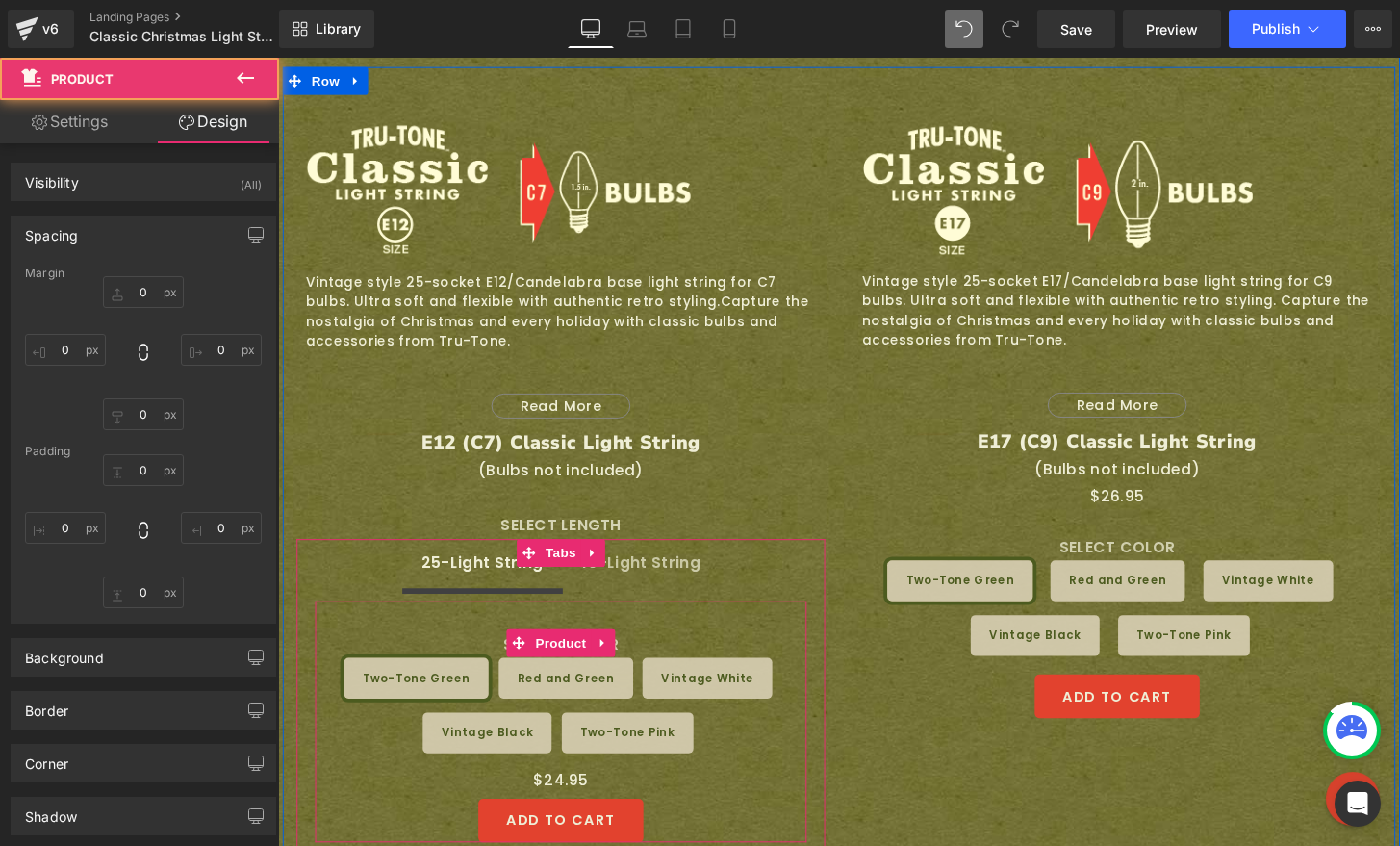 type on "0" 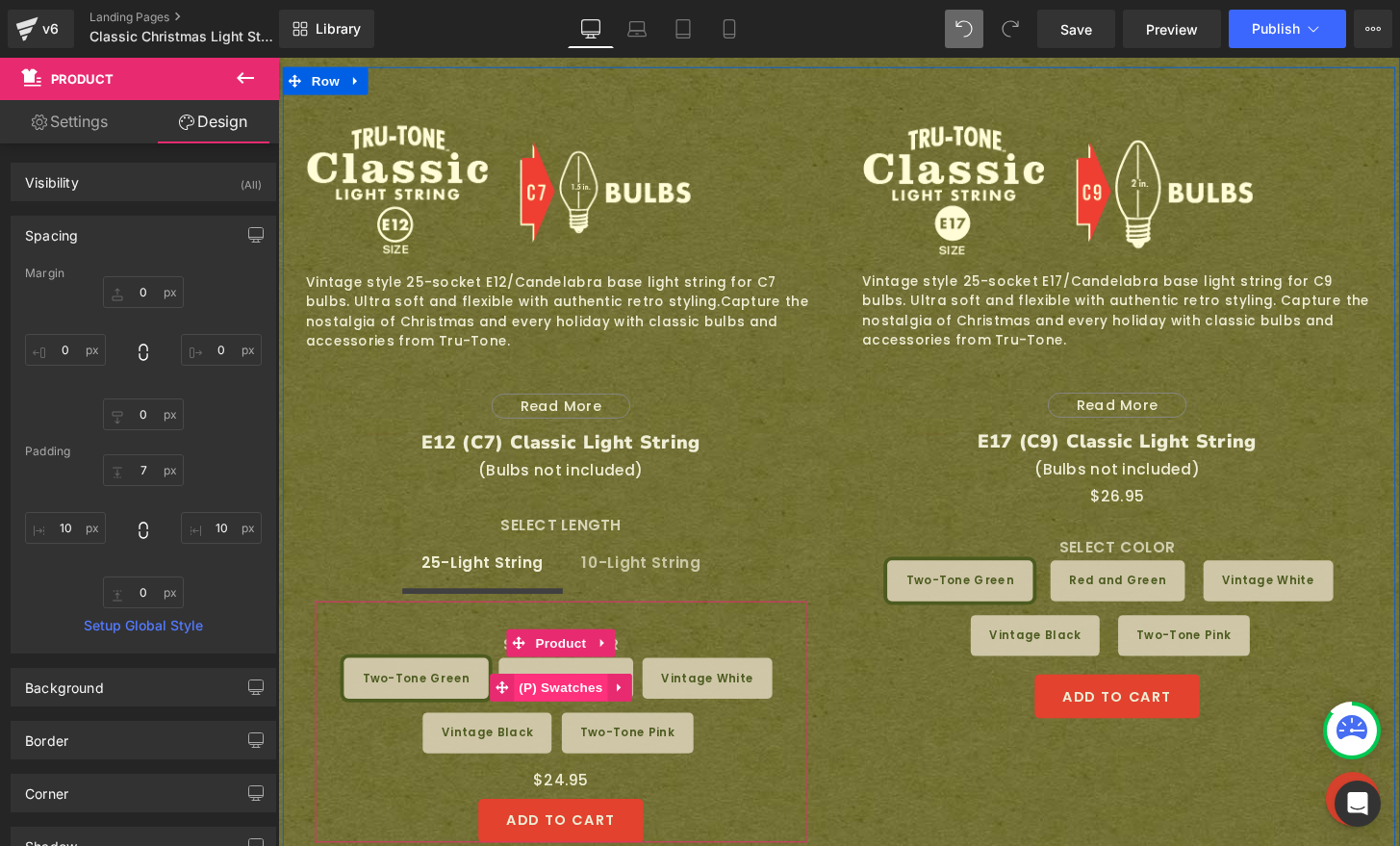 click on "(P) Swatches" at bounding box center (572, 711) 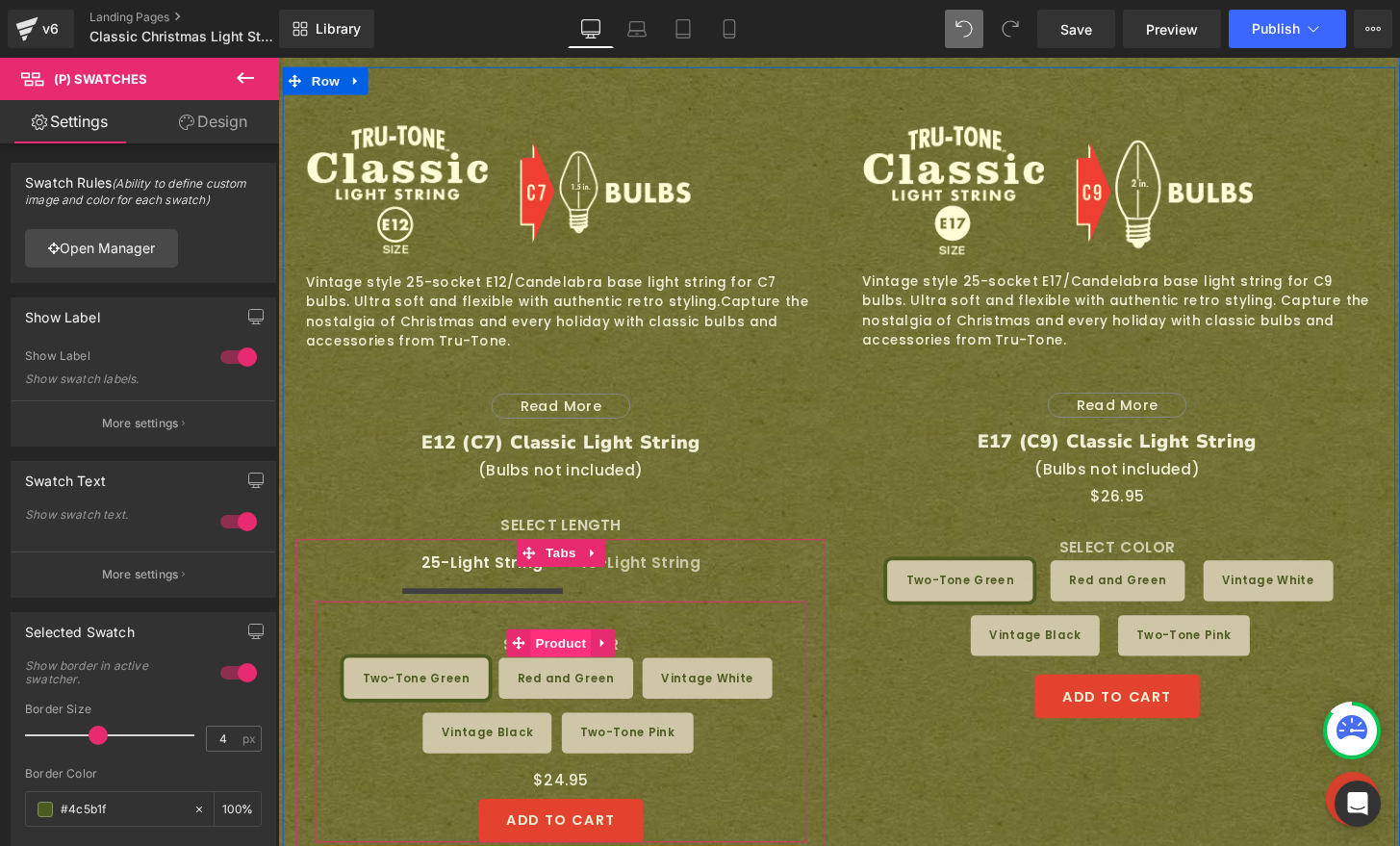 click on "Product" at bounding box center [572, 665] 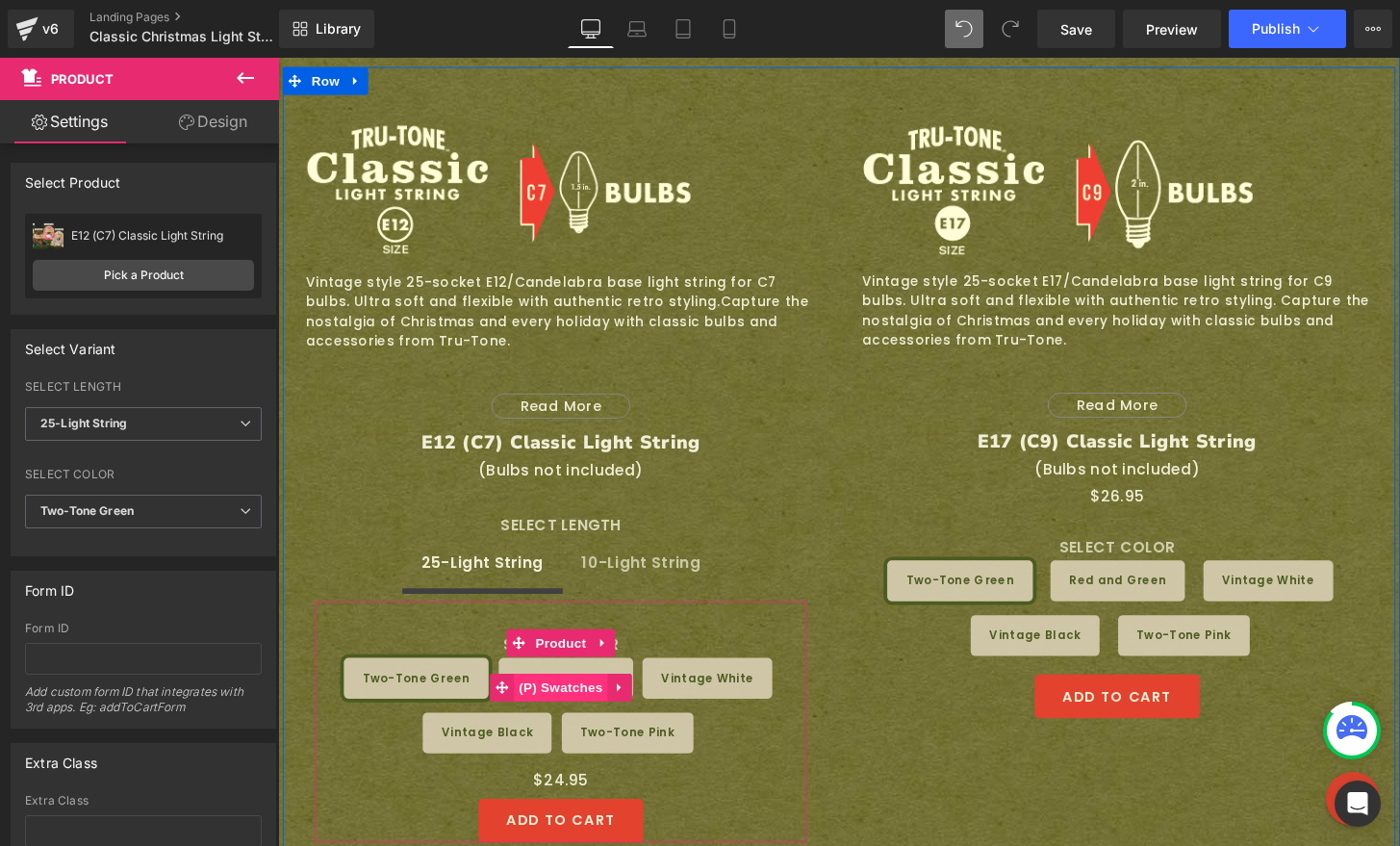 click on "(P) Swatches" at bounding box center [572, 711] 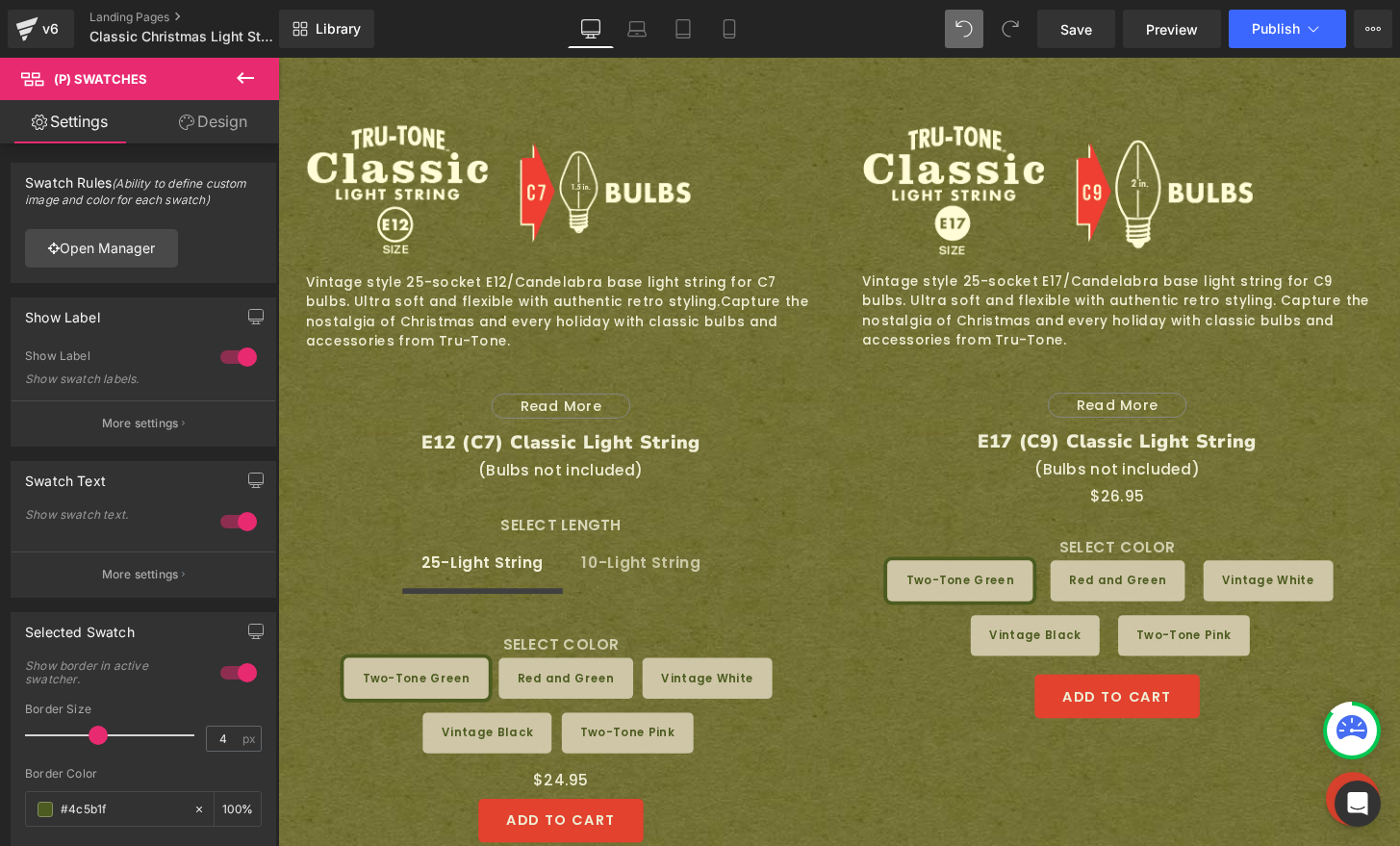 click on "Design" at bounding box center (213, 121) 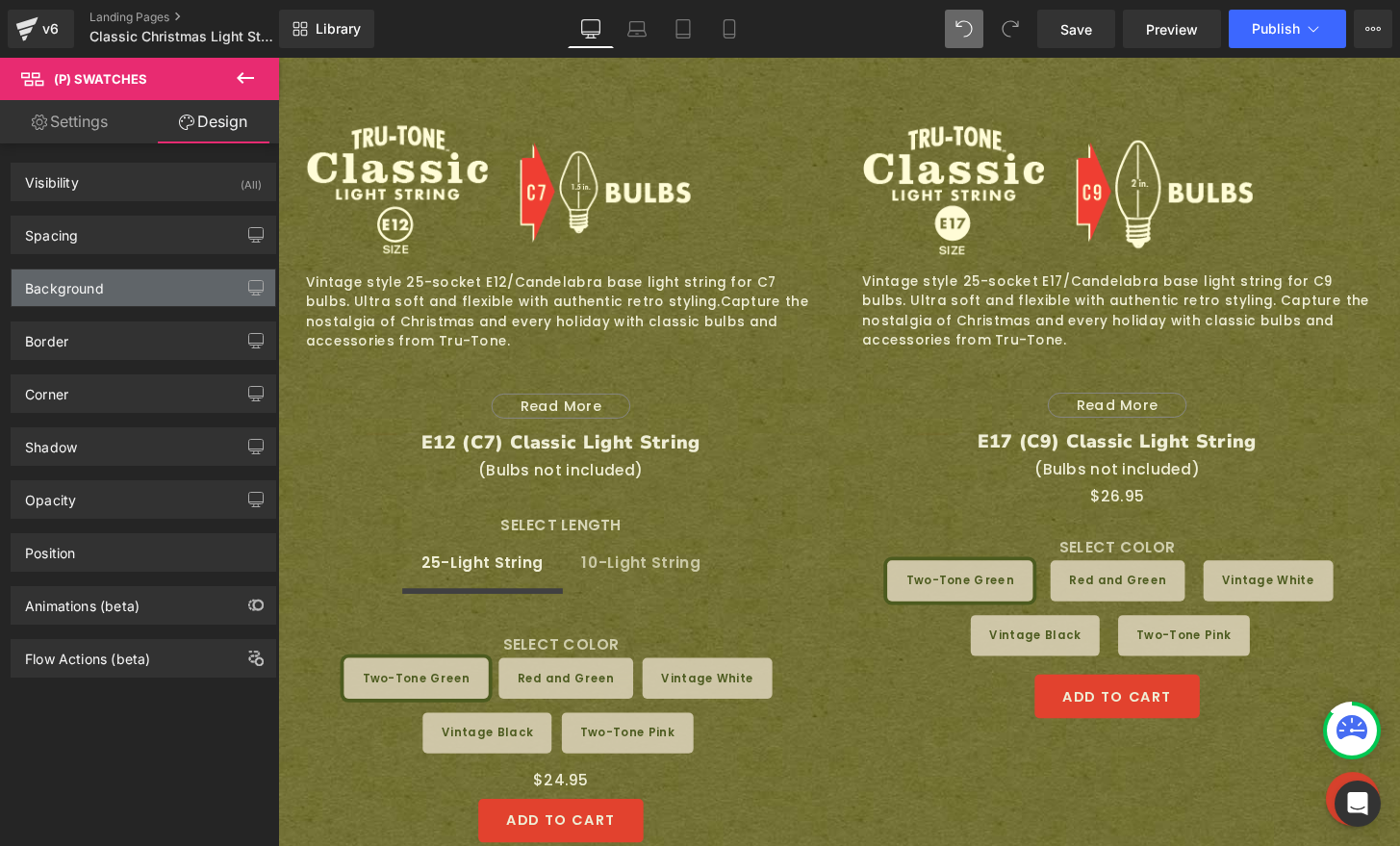 type on "0" 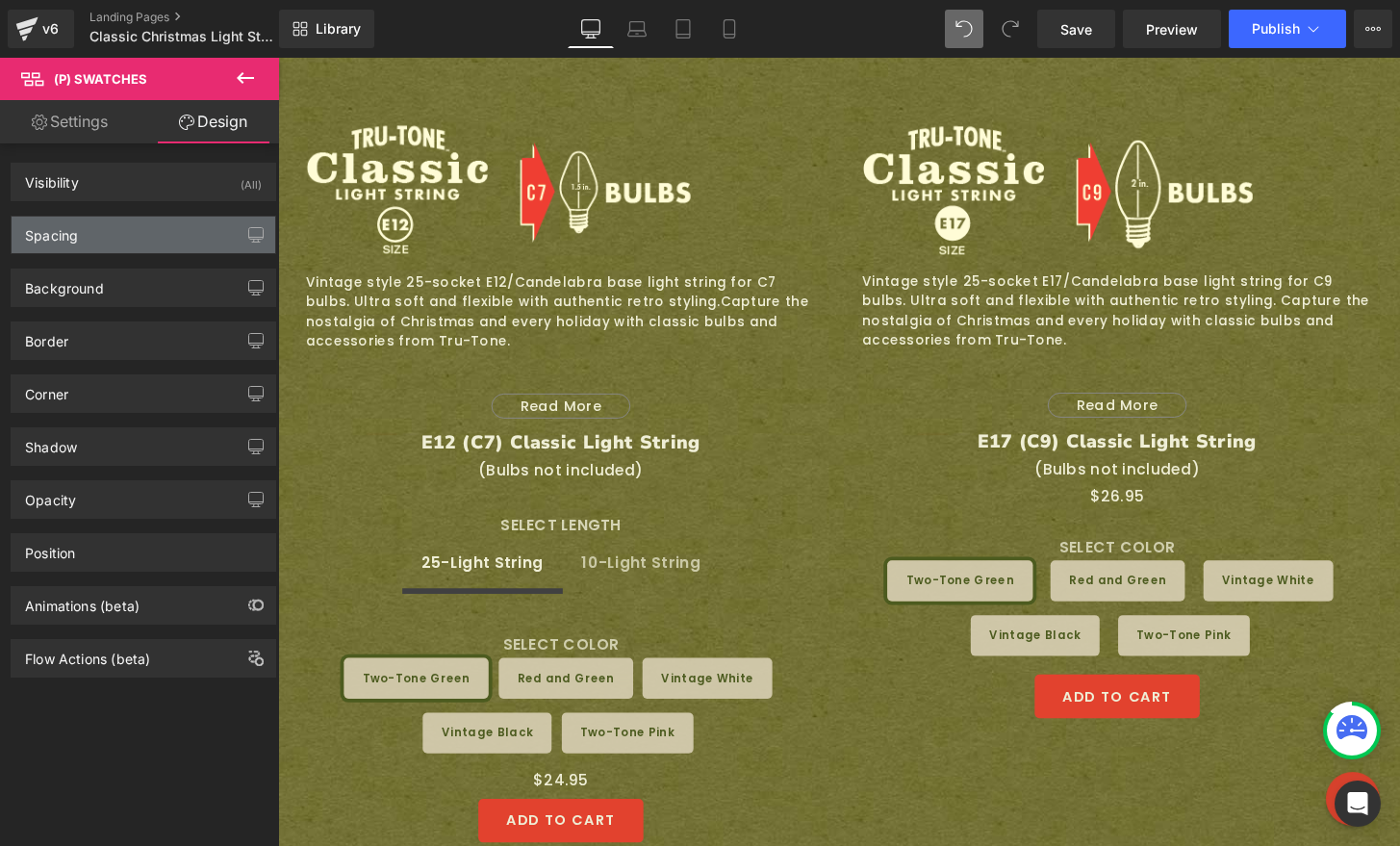 click on "Spacing" at bounding box center (143, 235) 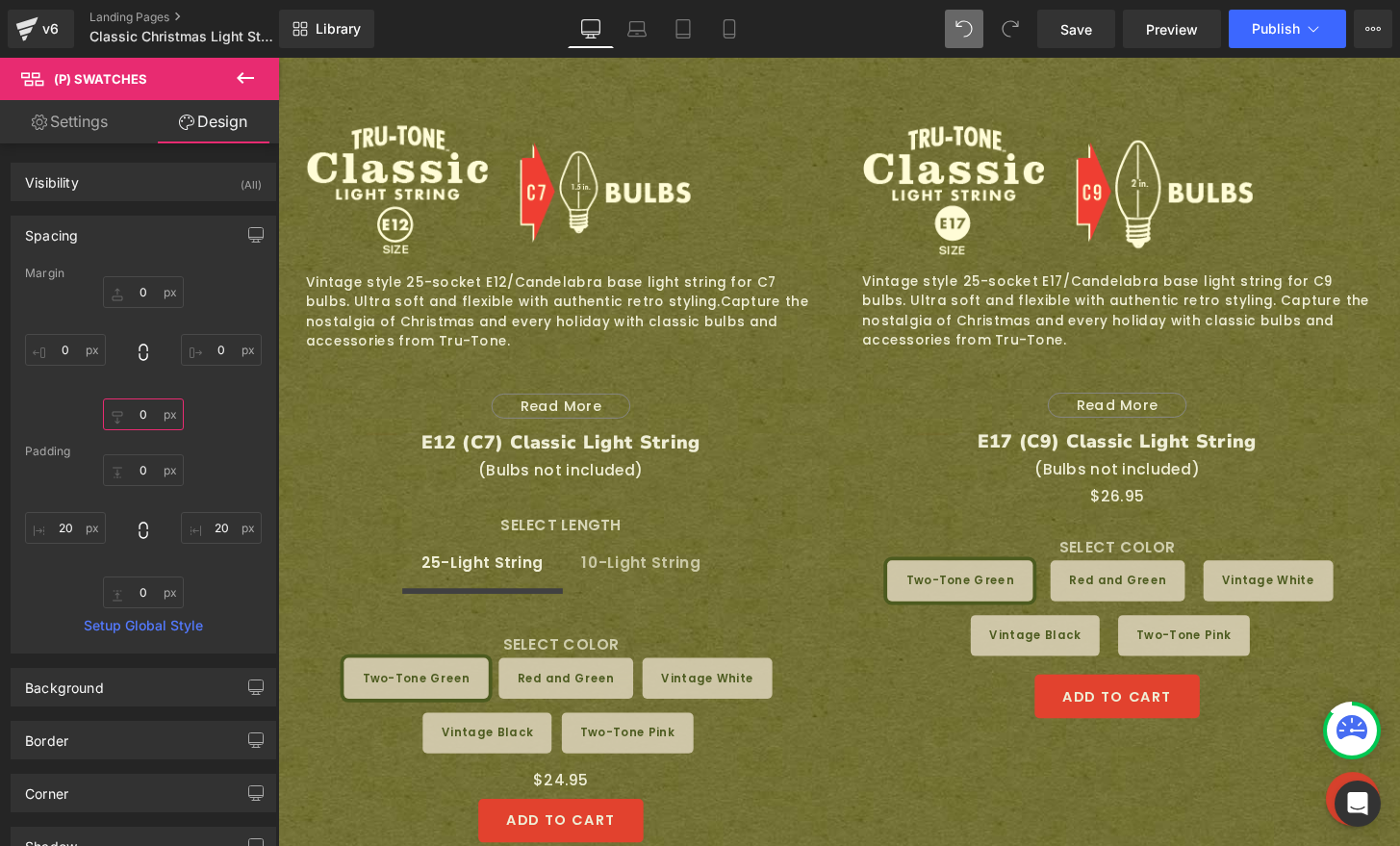 click on "0" at bounding box center (143, 414) 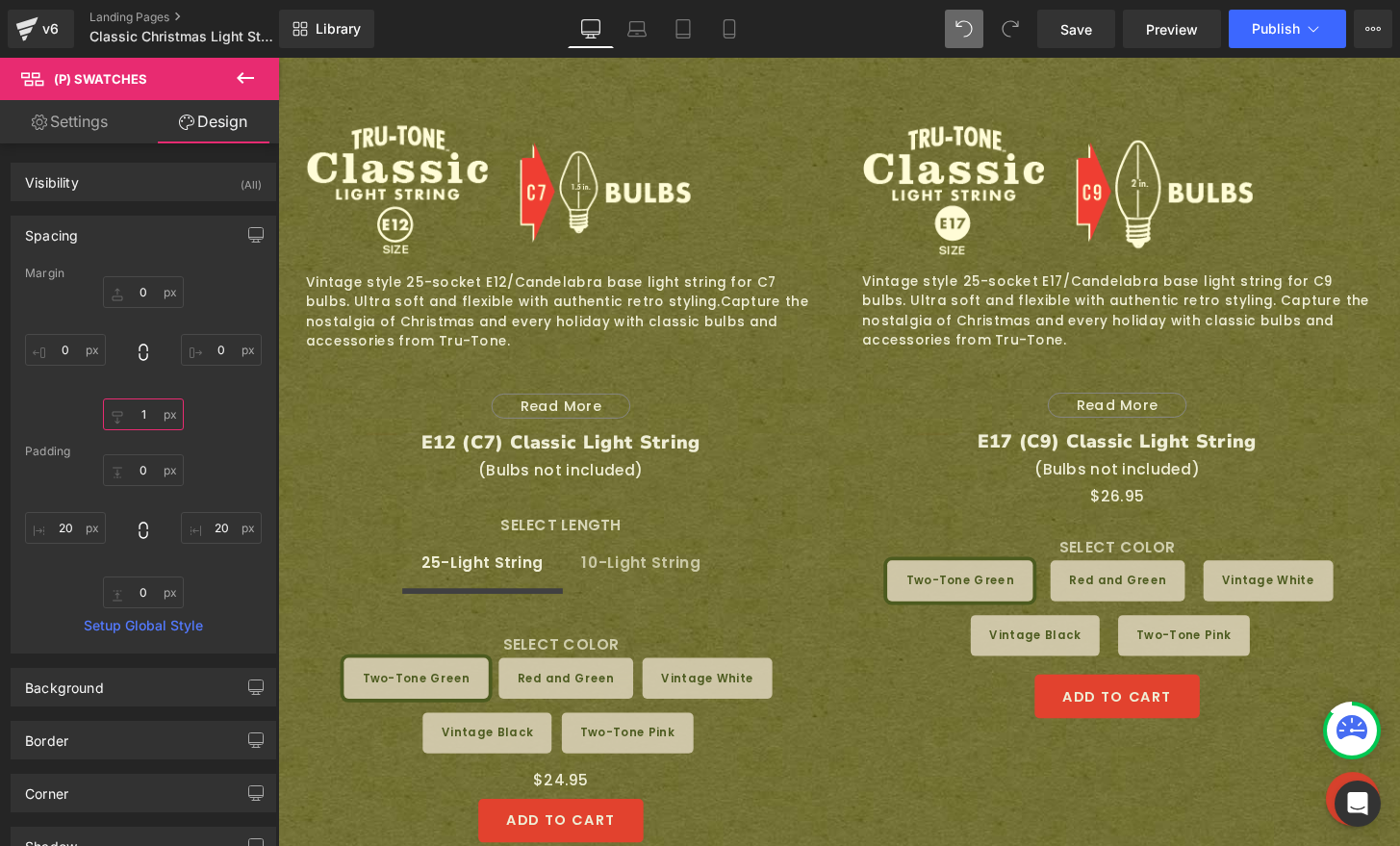type on "10" 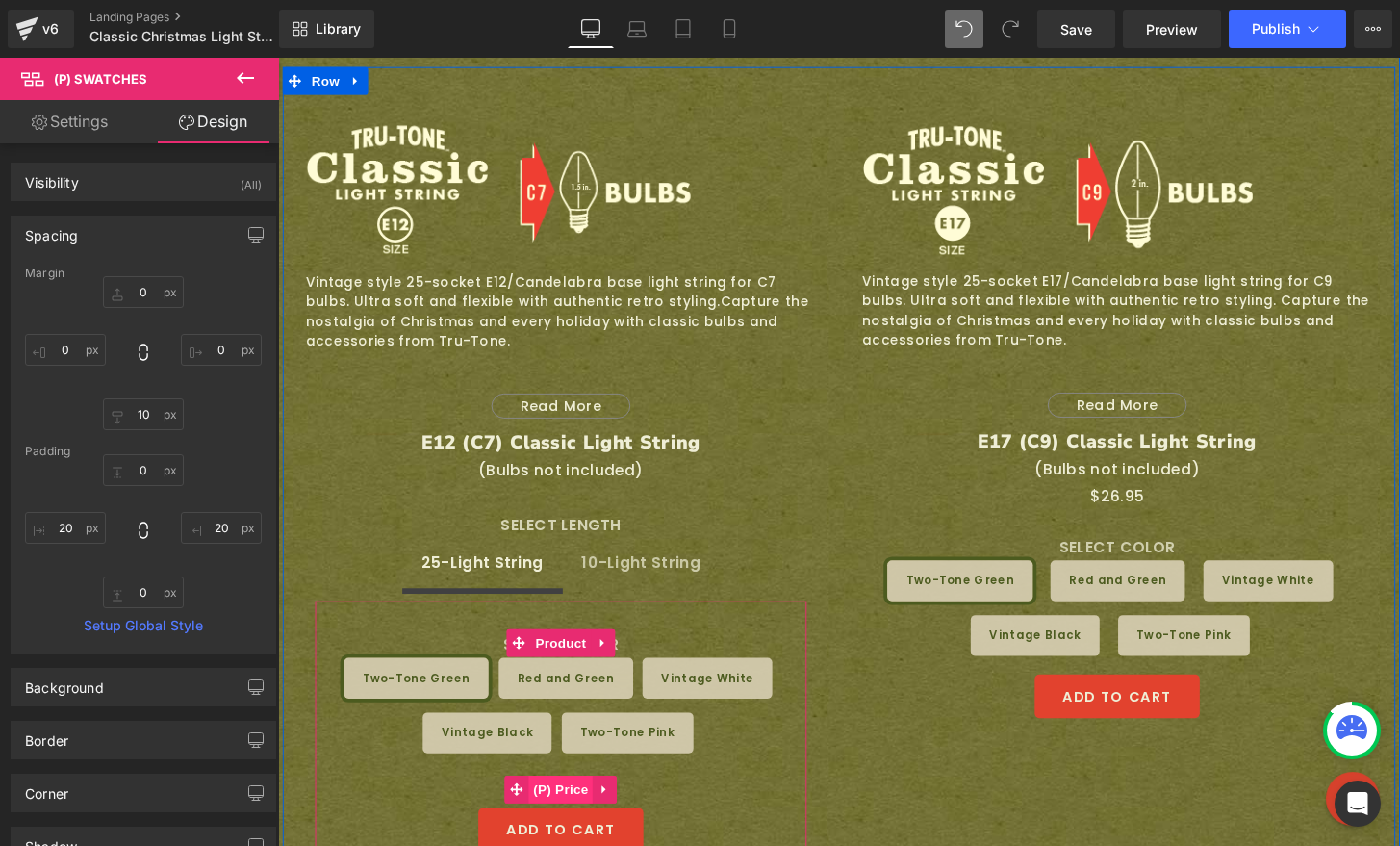 click on "(P) Price" at bounding box center [572, 817] 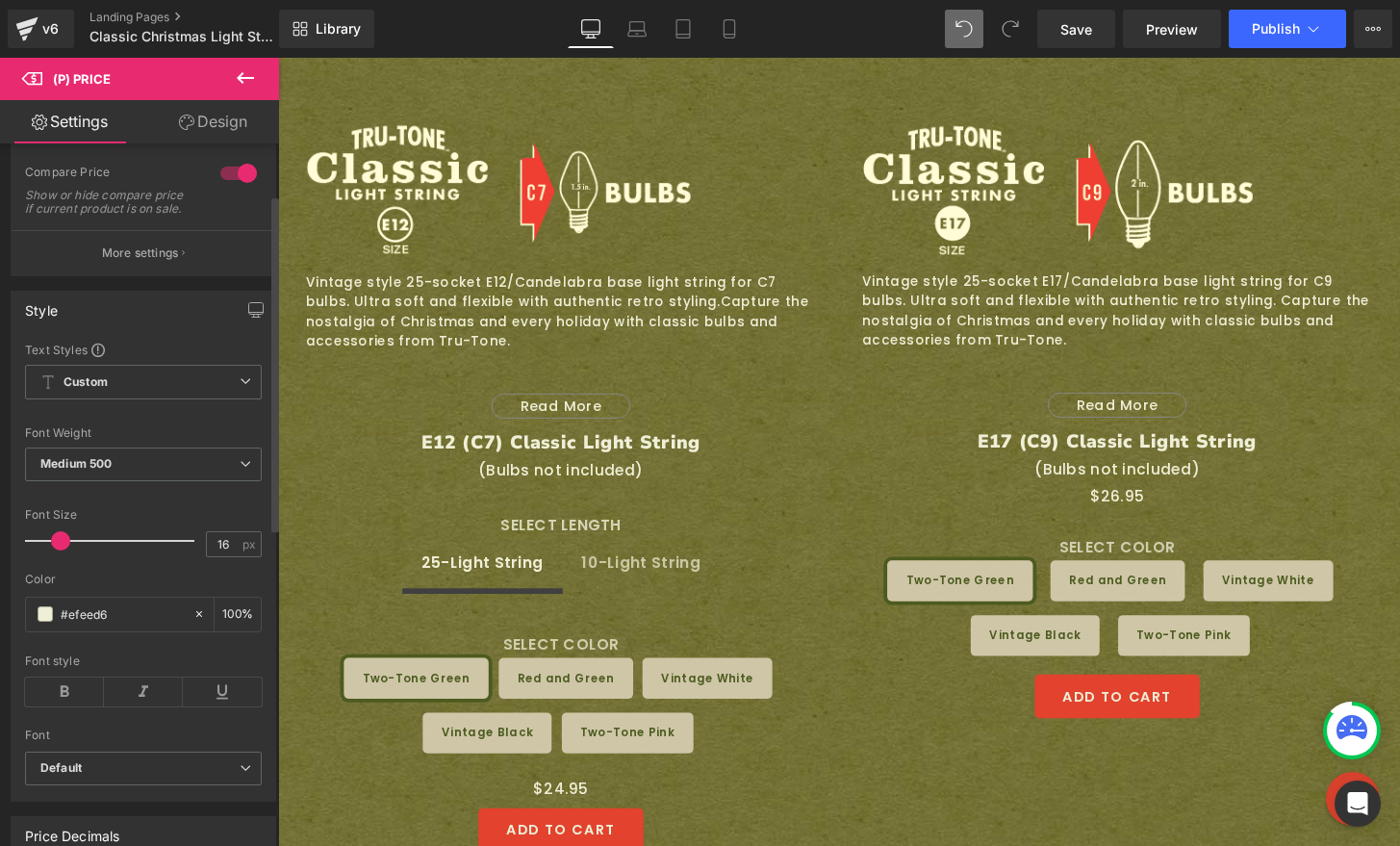 scroll, scrollTop: 113, scrollLeft: 0, axis: vertical 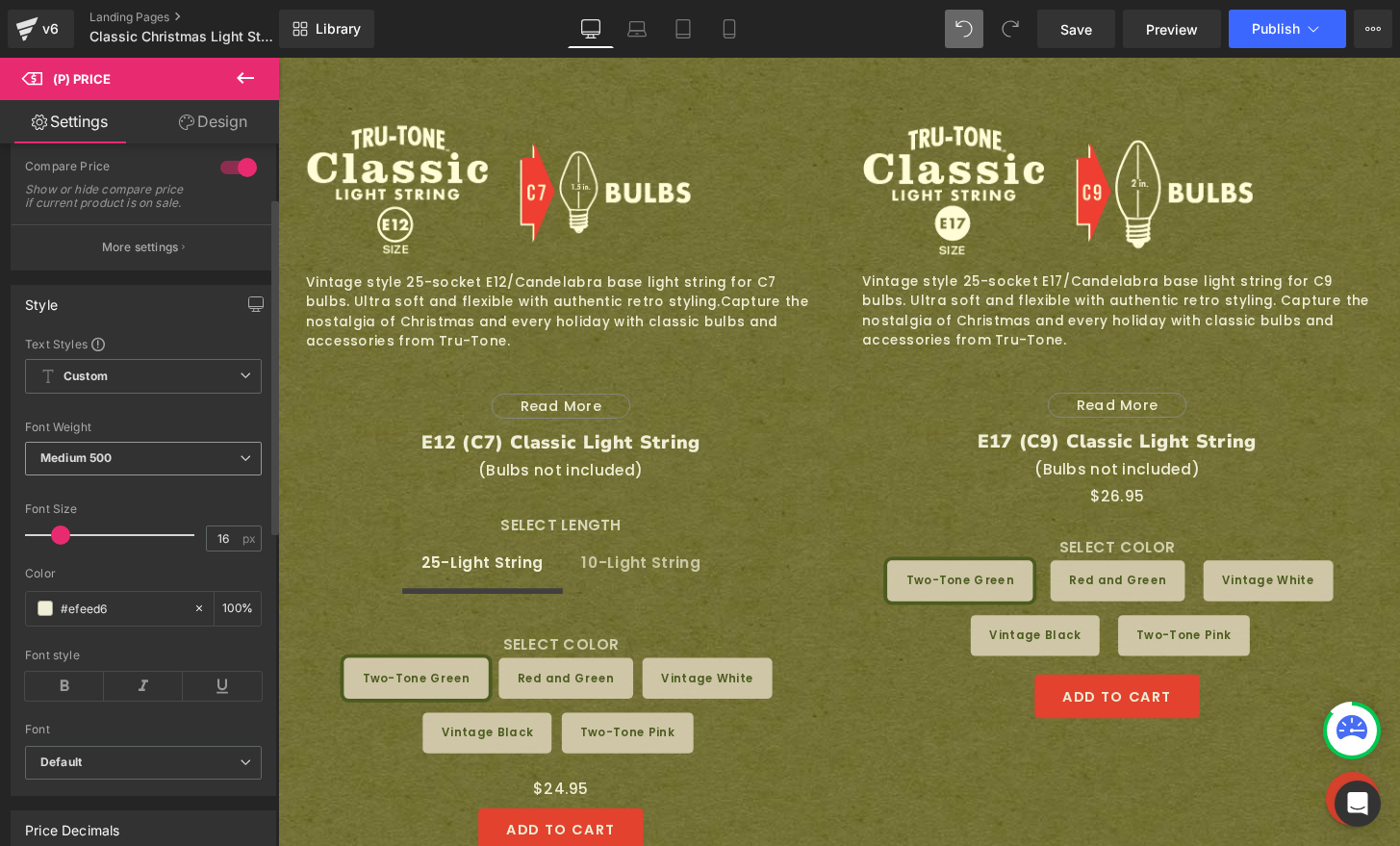 click on "Medium 500" at bounding box center [143, 458] 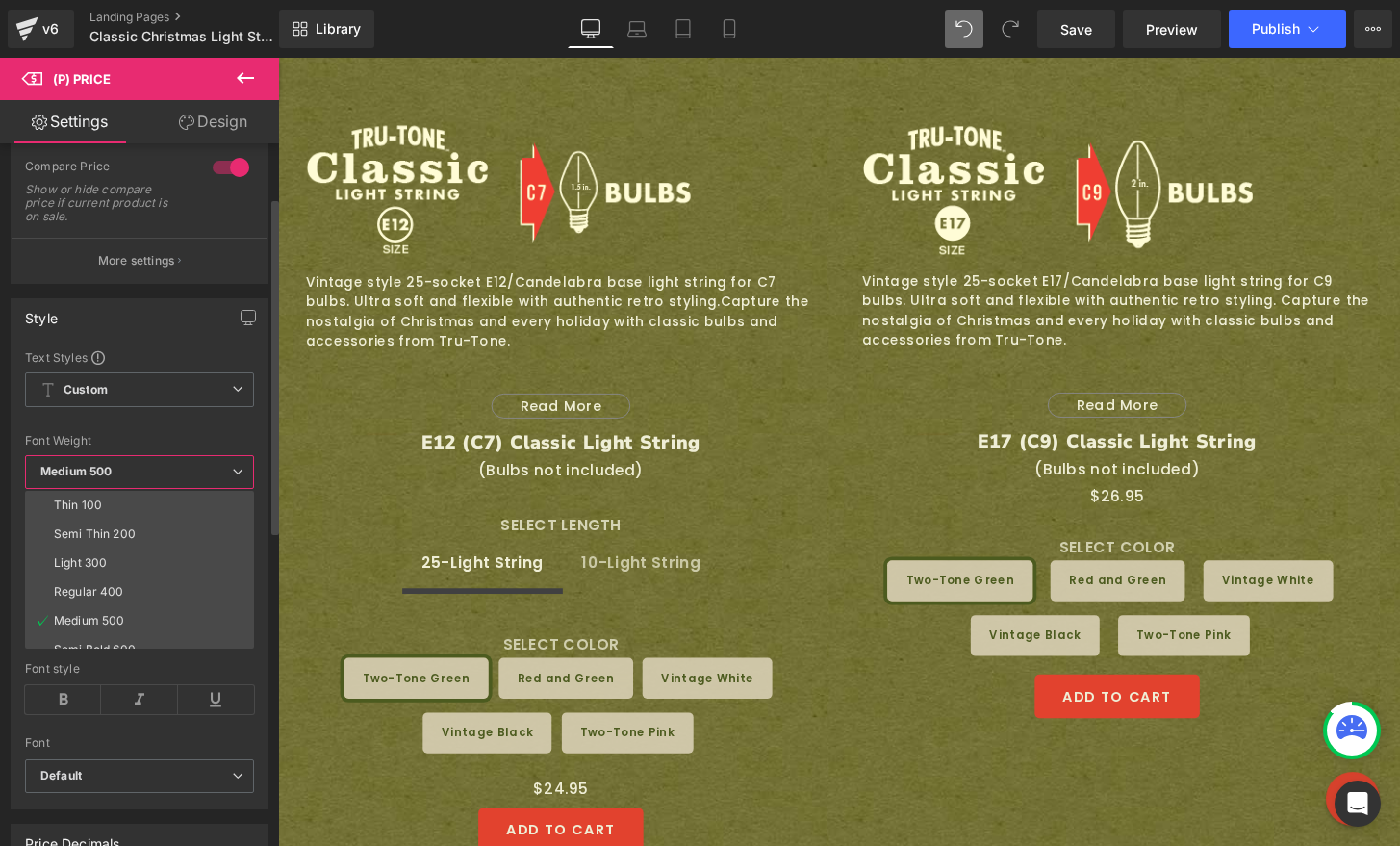 click on "Medium 500" at bounding box center [140, 472] 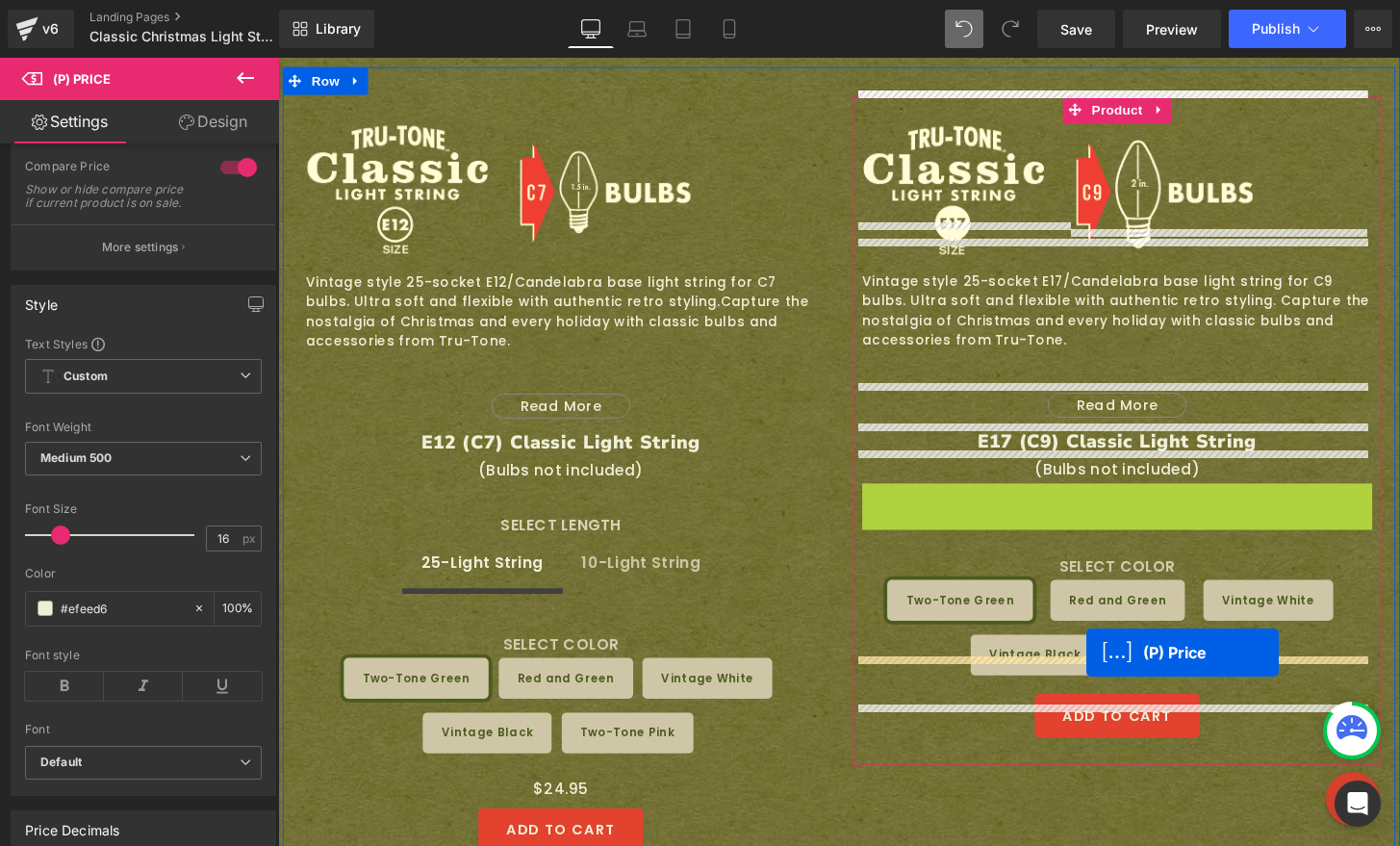 drag, startPoint x: 1090, startPoint y: 477, endPoint x: 1117, endPoint y: 675, distance: 199.83243 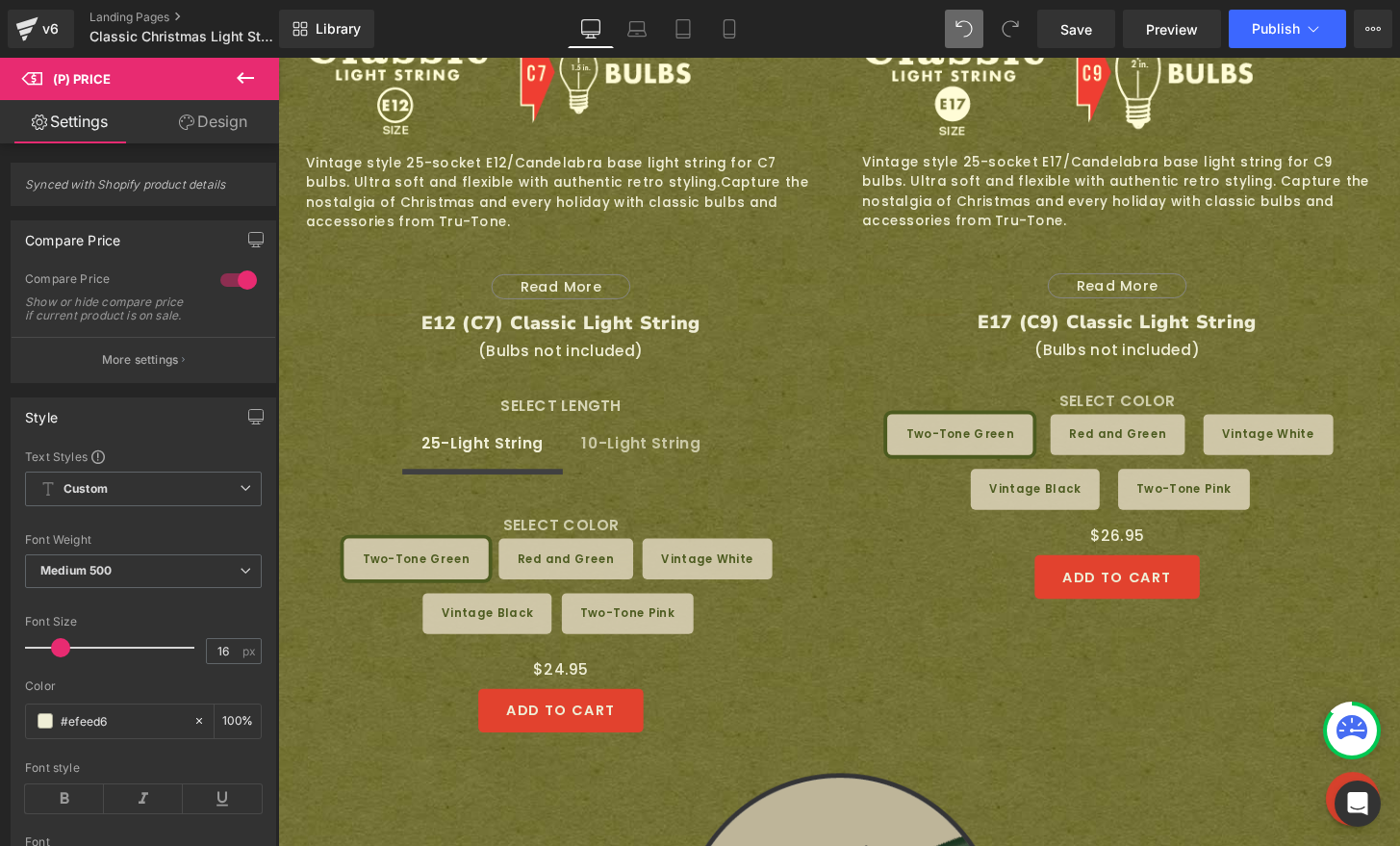scroll, scrollTop: 1738, scrollLeft: 0, axis: vertical 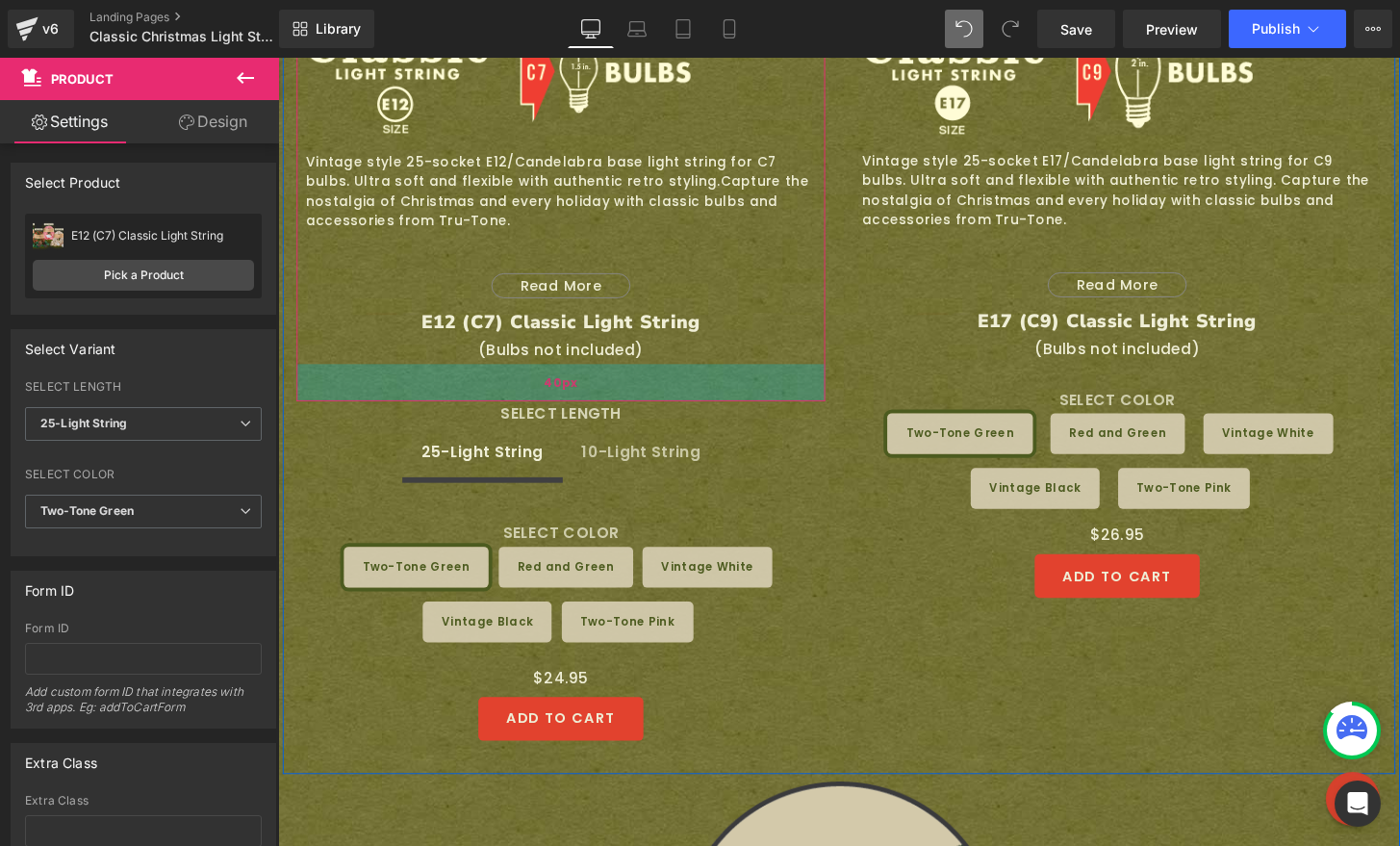 click on "40px" at bounding box center [572, 395] 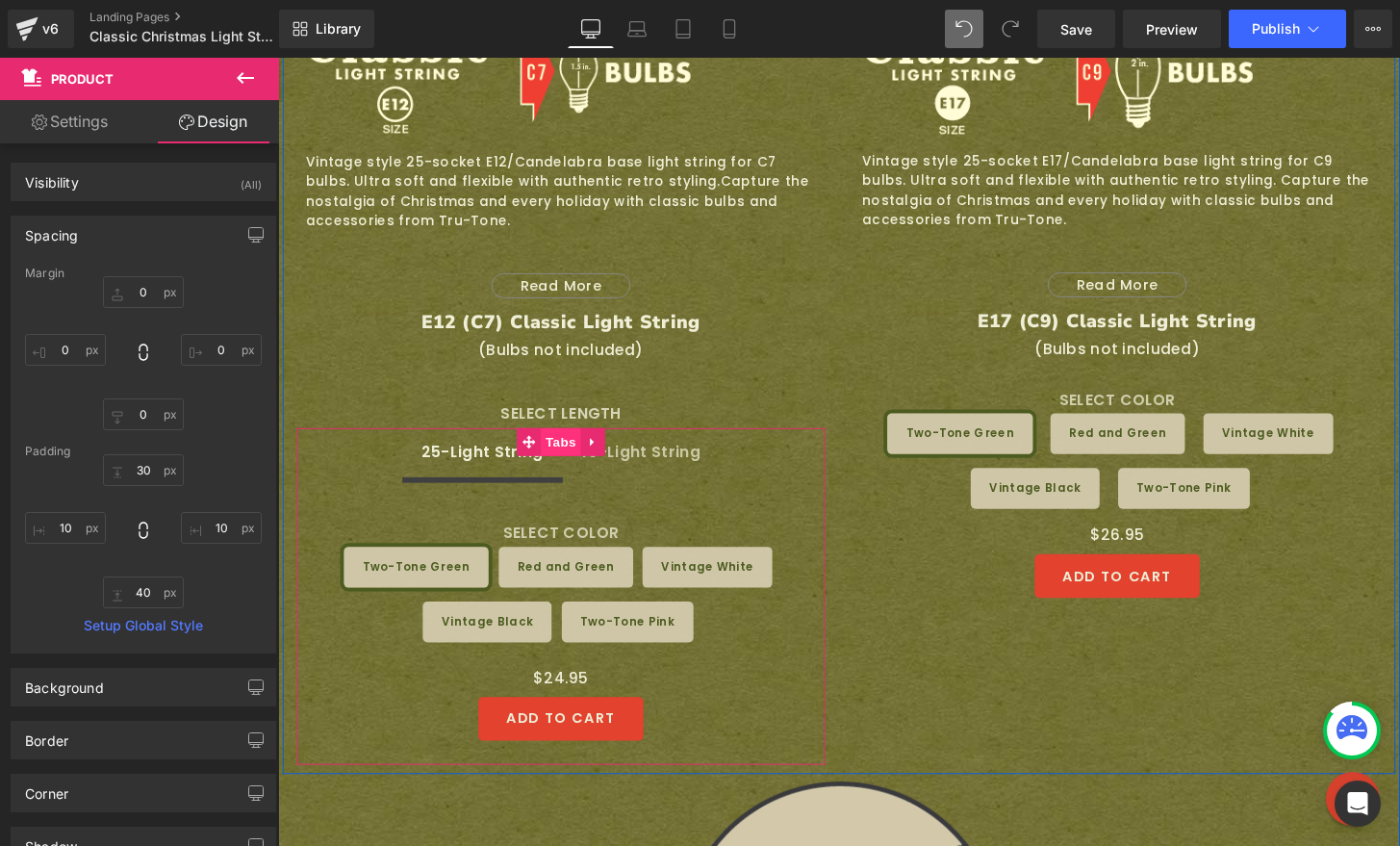 click on "Tabs" at bounding box center (572, 456) 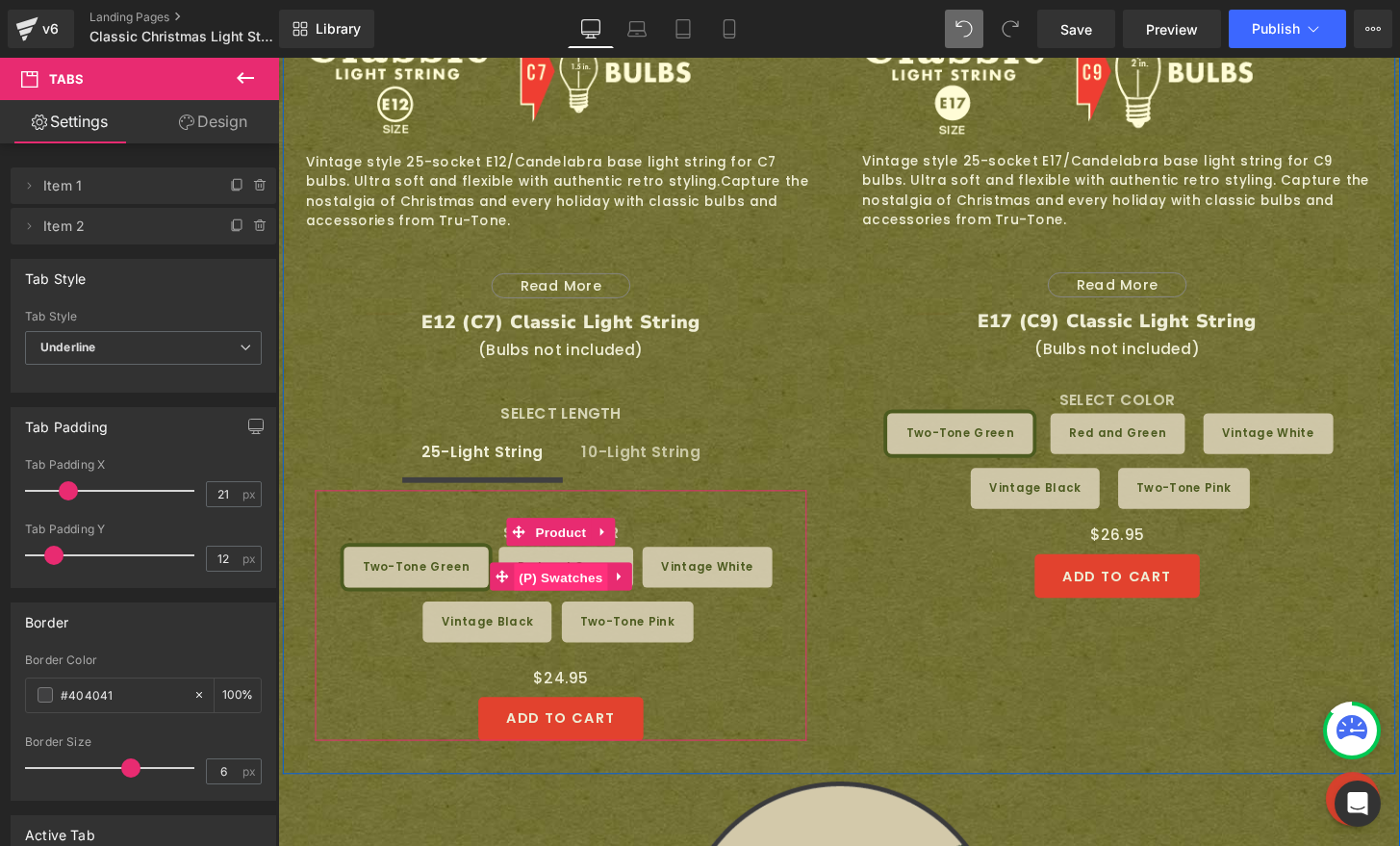 click on "(P) Swatches" at bounding box center [572, 597] 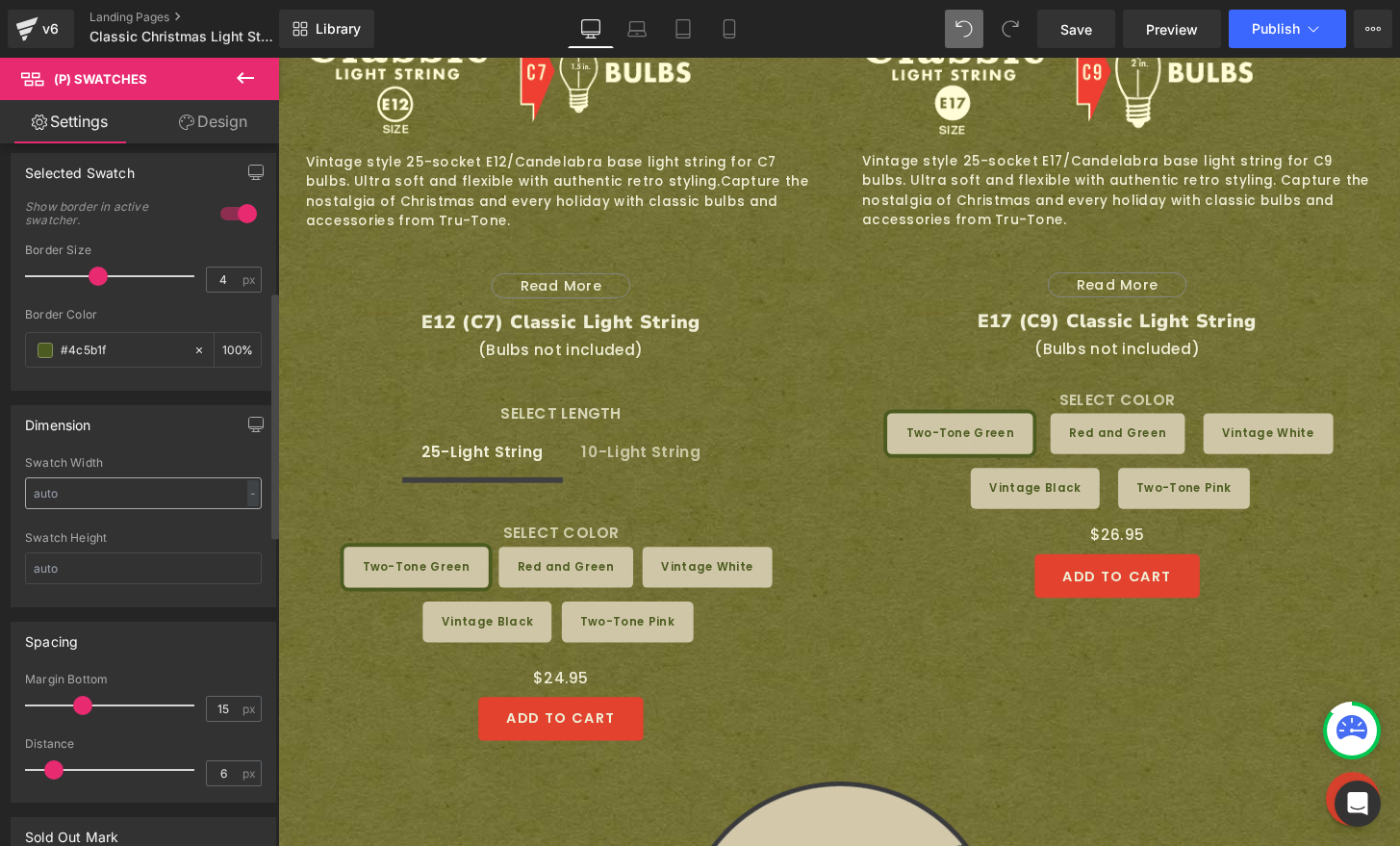 scroll, scrollTop: 417, scrollLeft: 0, axis: vertical 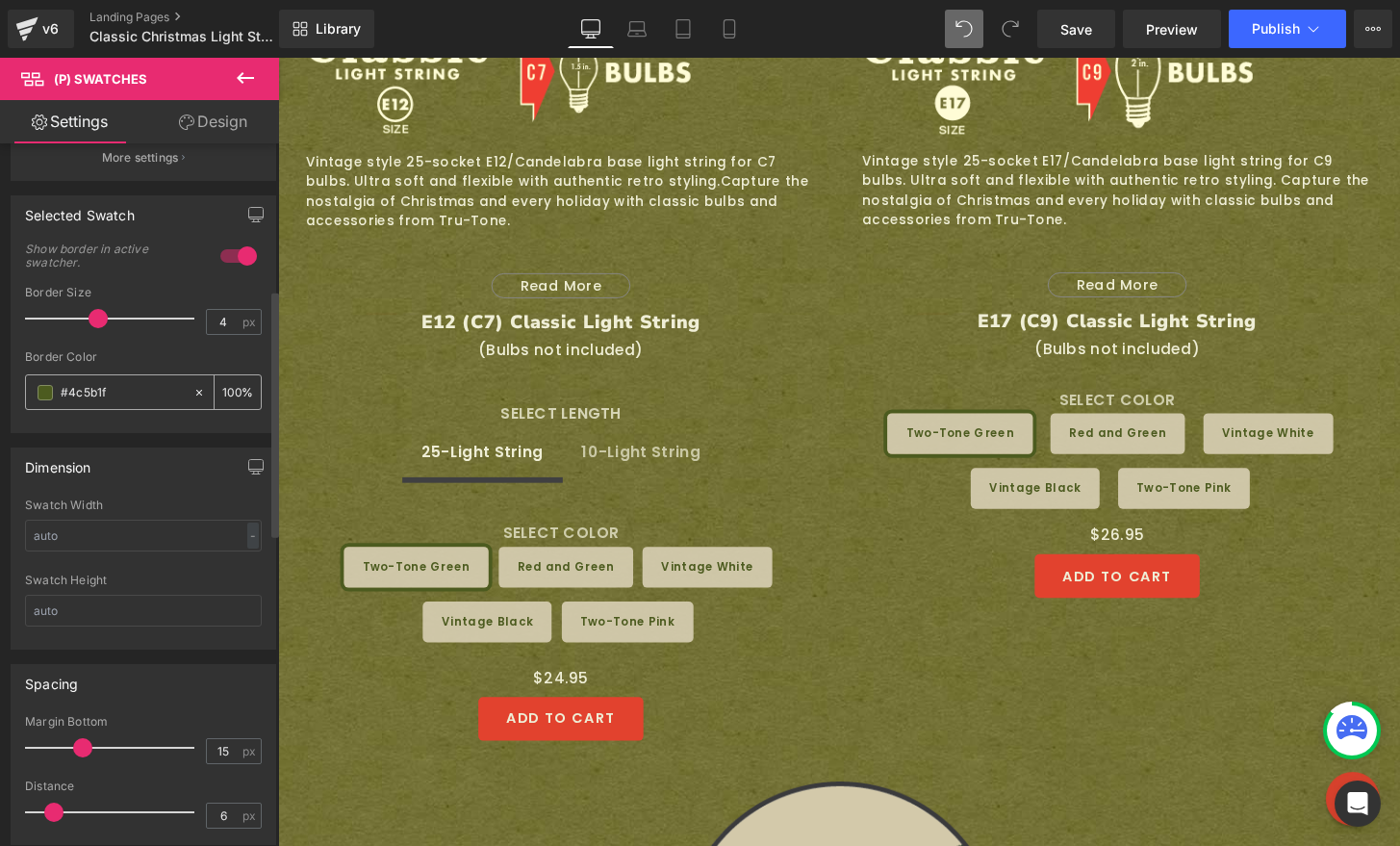 click on "#4c5b1f" at bounding box center (122, 393) 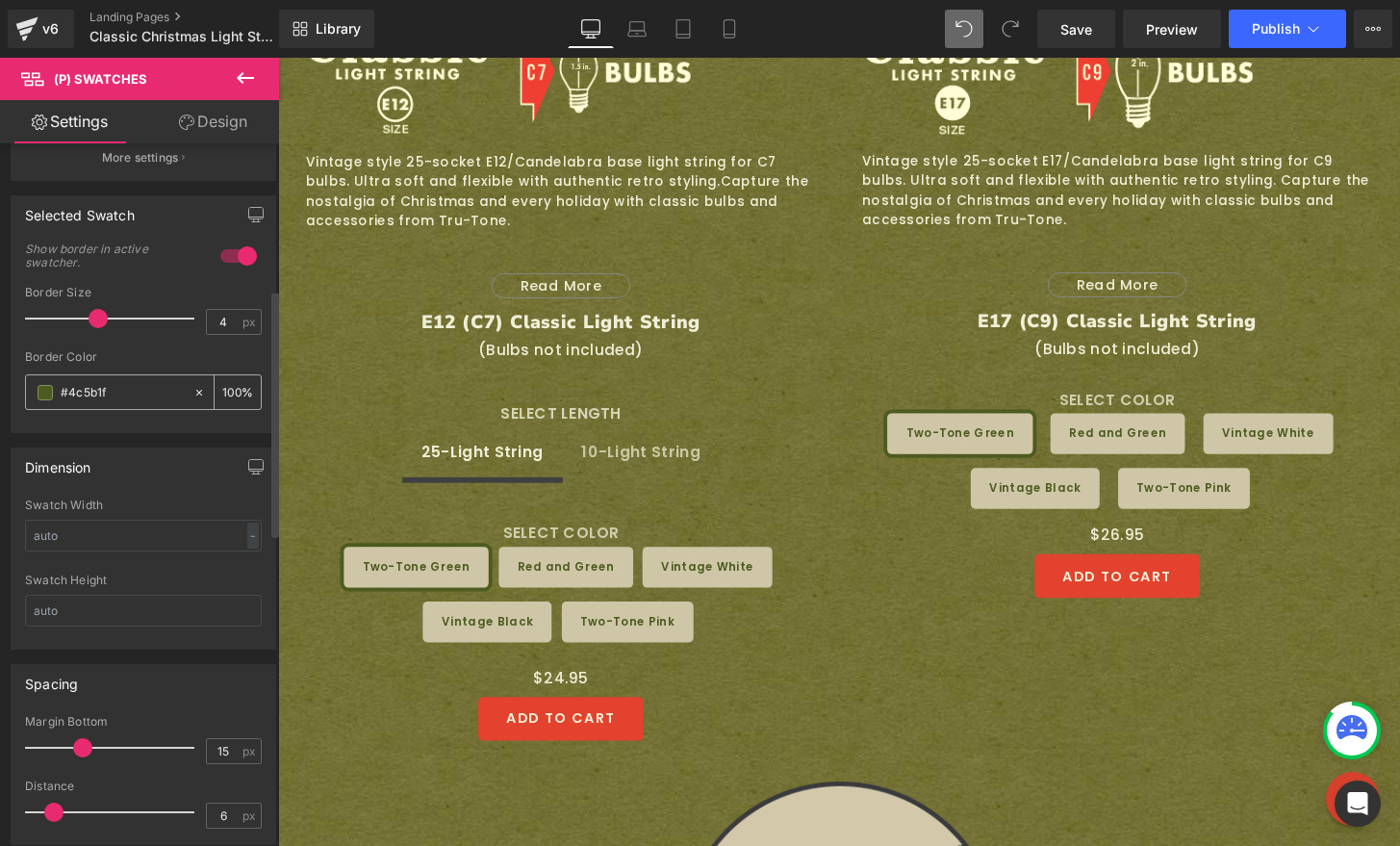 click on "#4c5b1f" at bounding box center [122, 393] 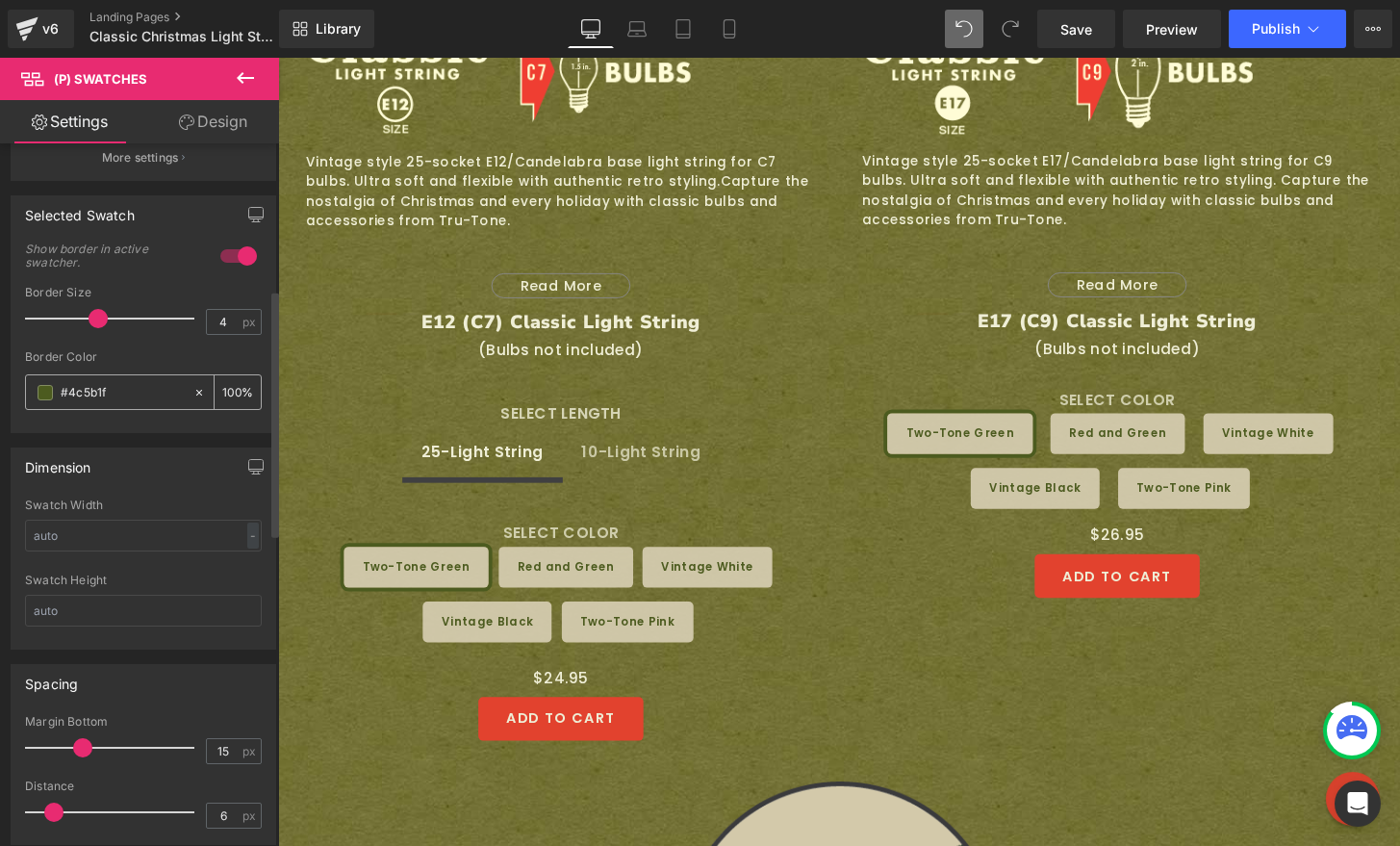click on "#4c5b1f" at bounding box center (122, 393) 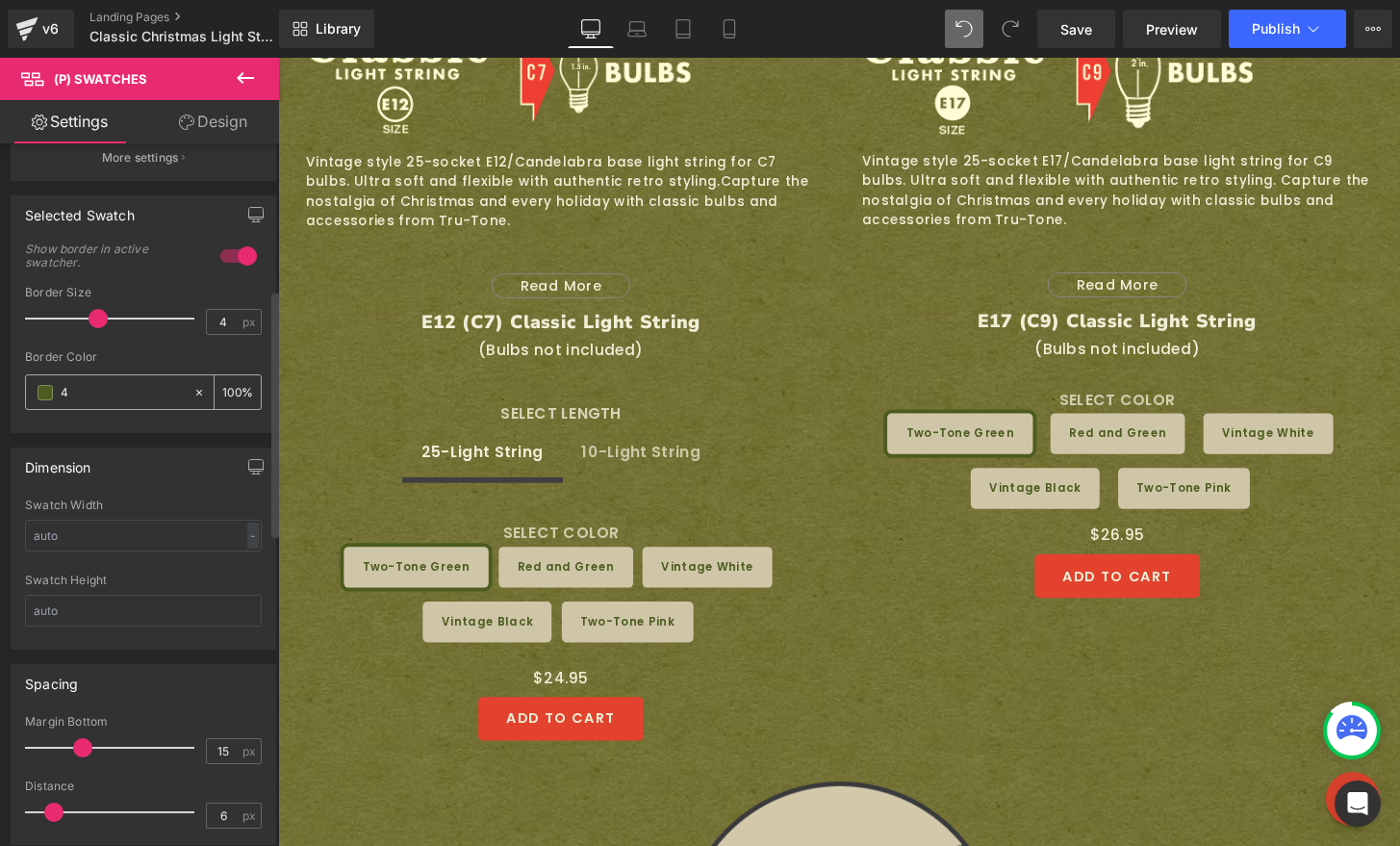 type on "40" 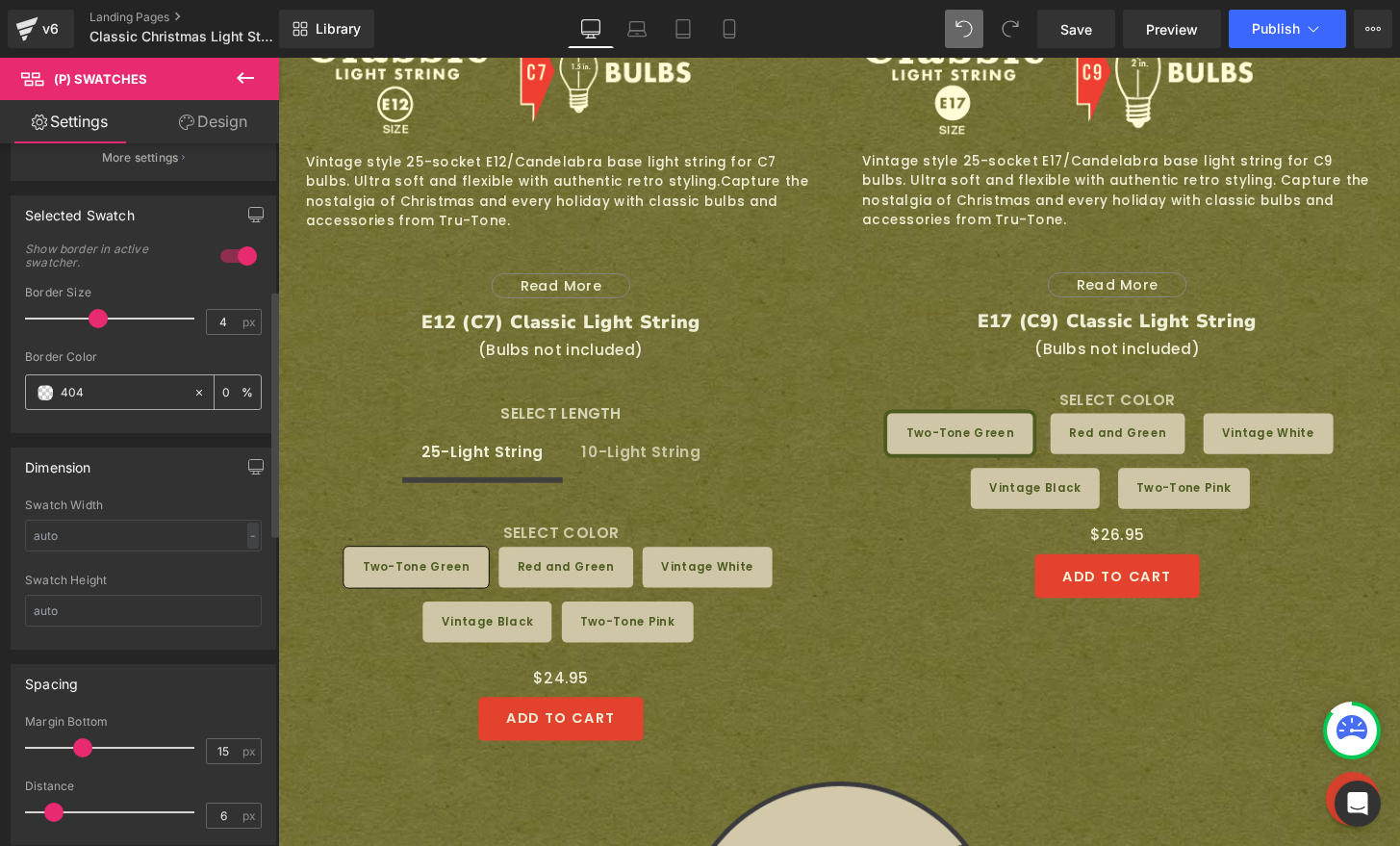 type on "4040" 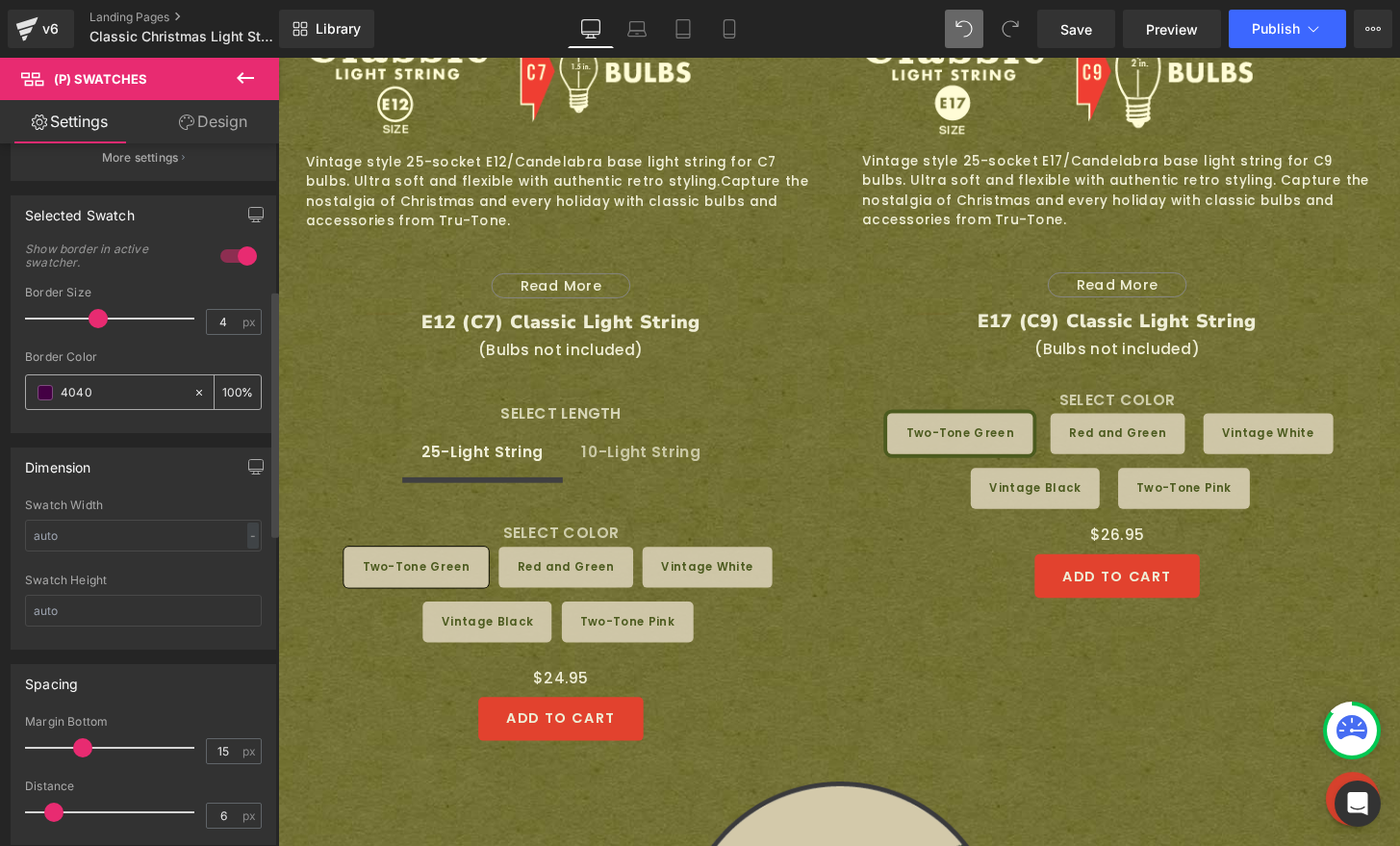 type on "40404" 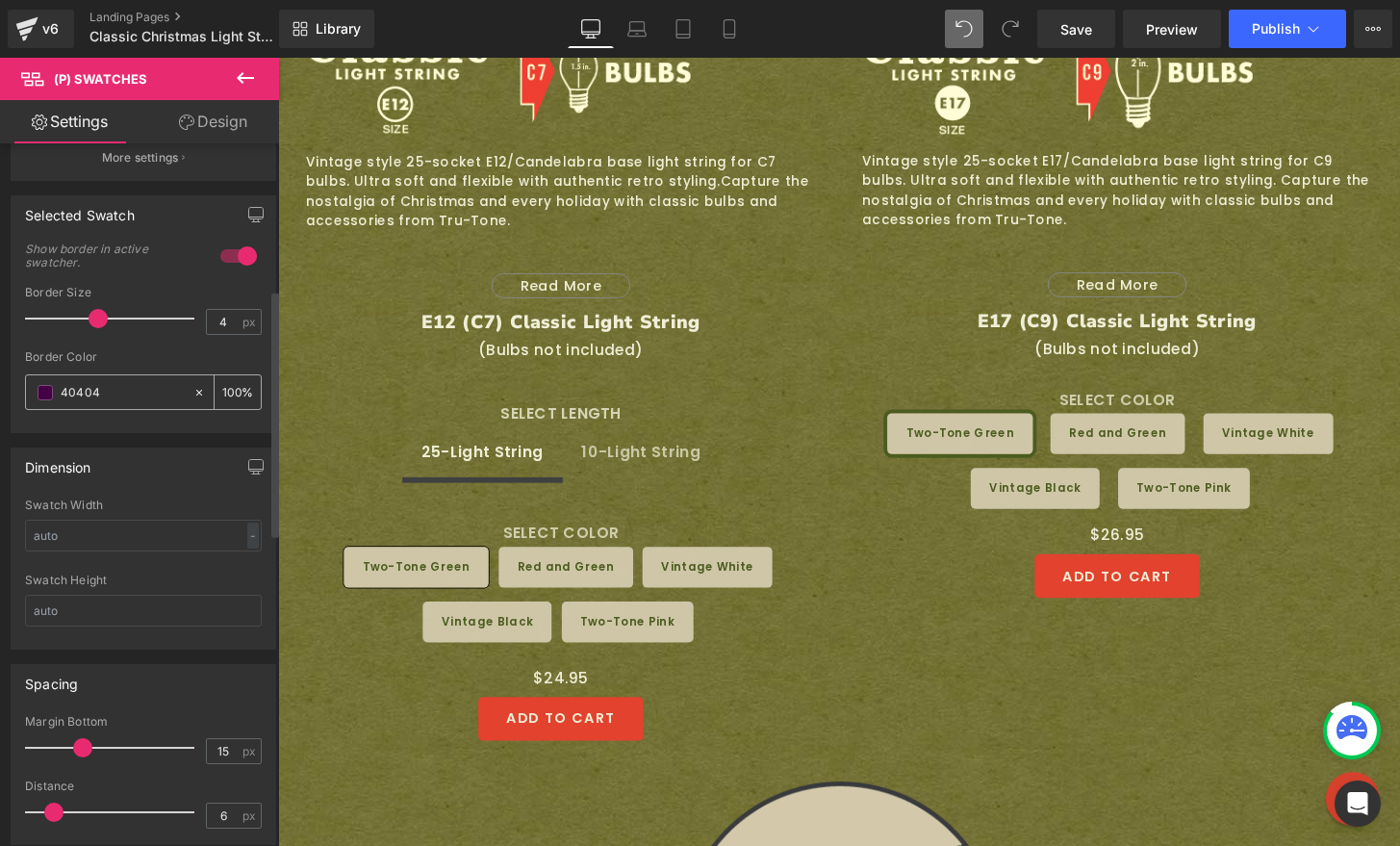 type on "0" 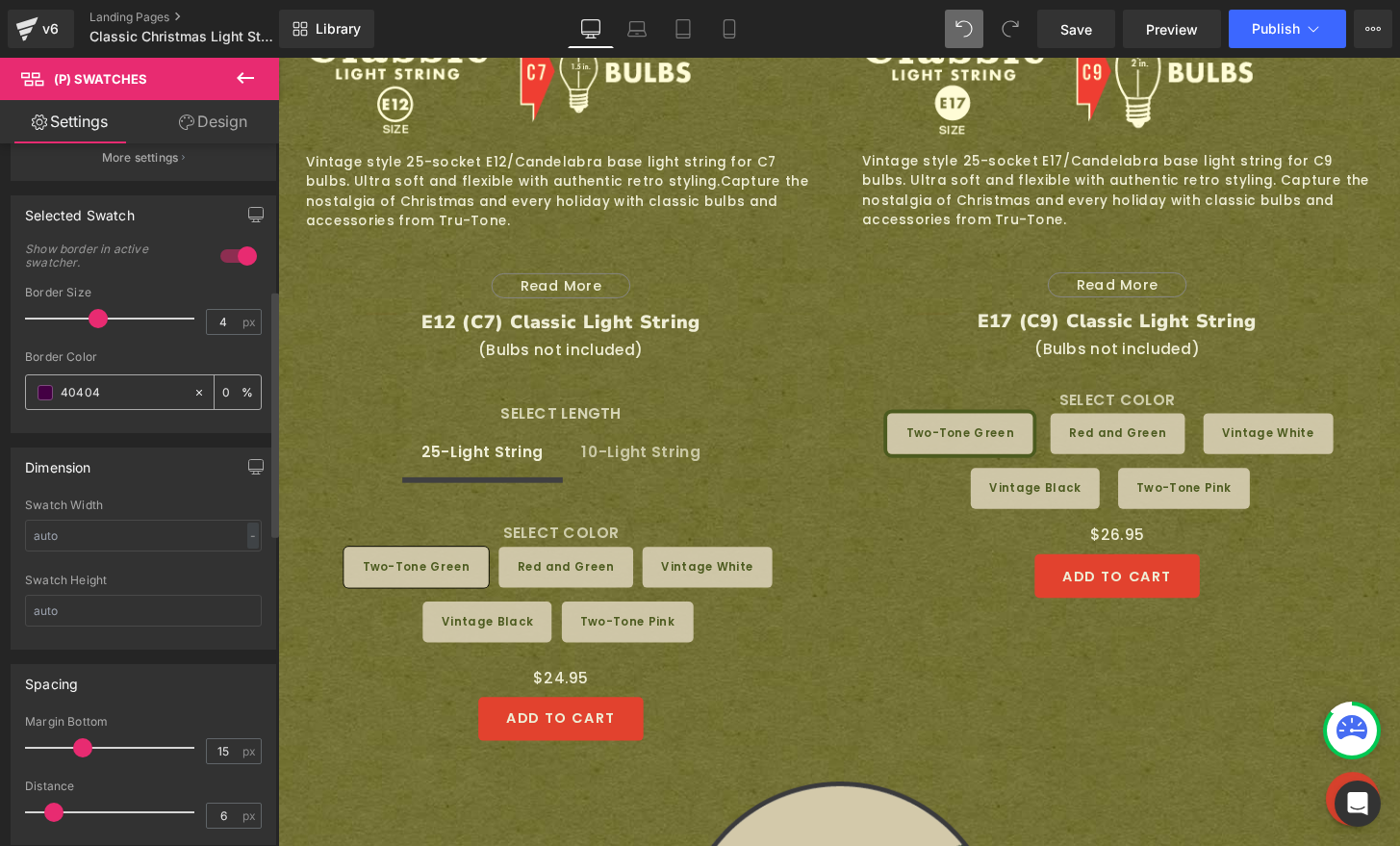 type on "404041" 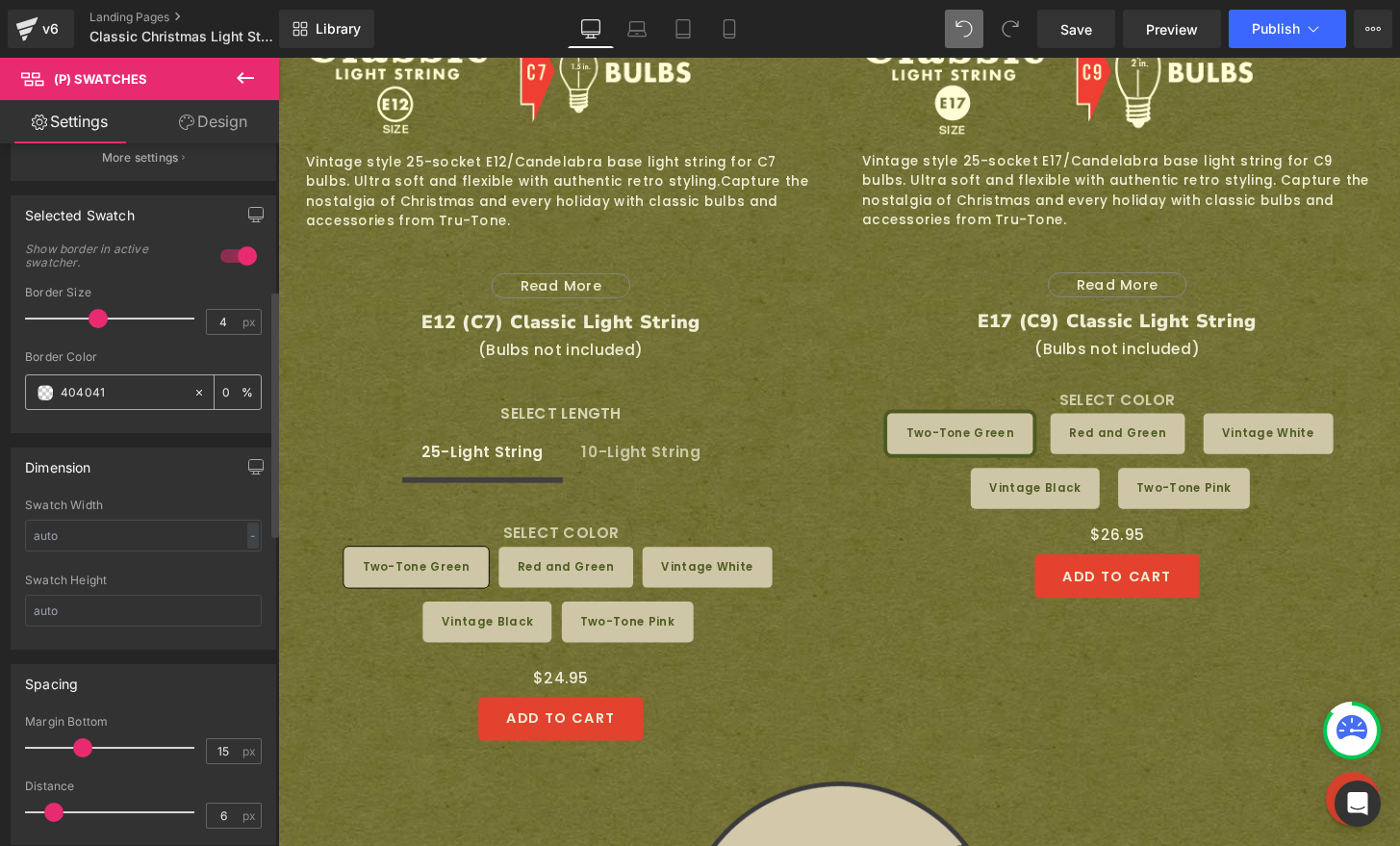 type on "100" 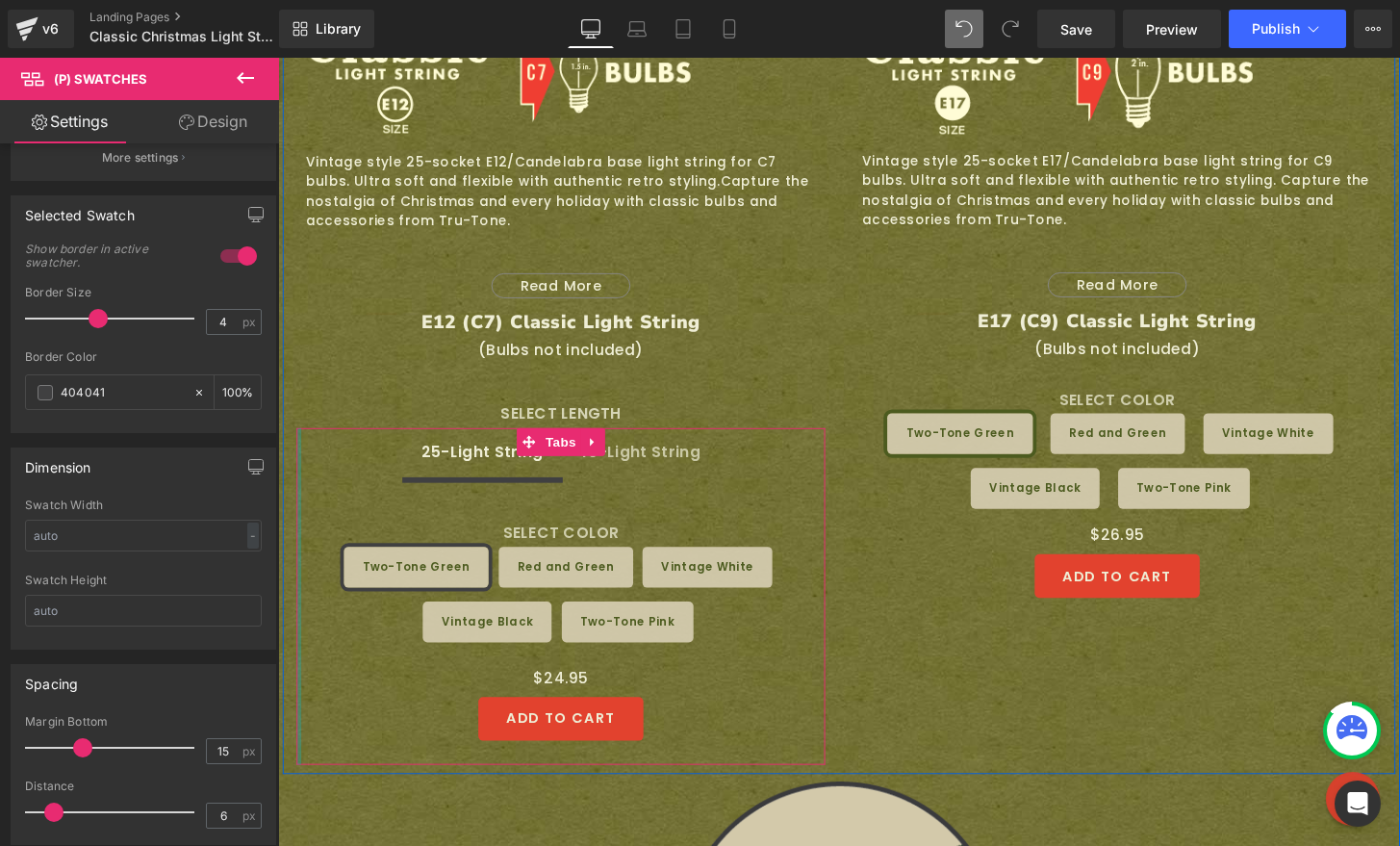 click at bounding box center [299, 616] 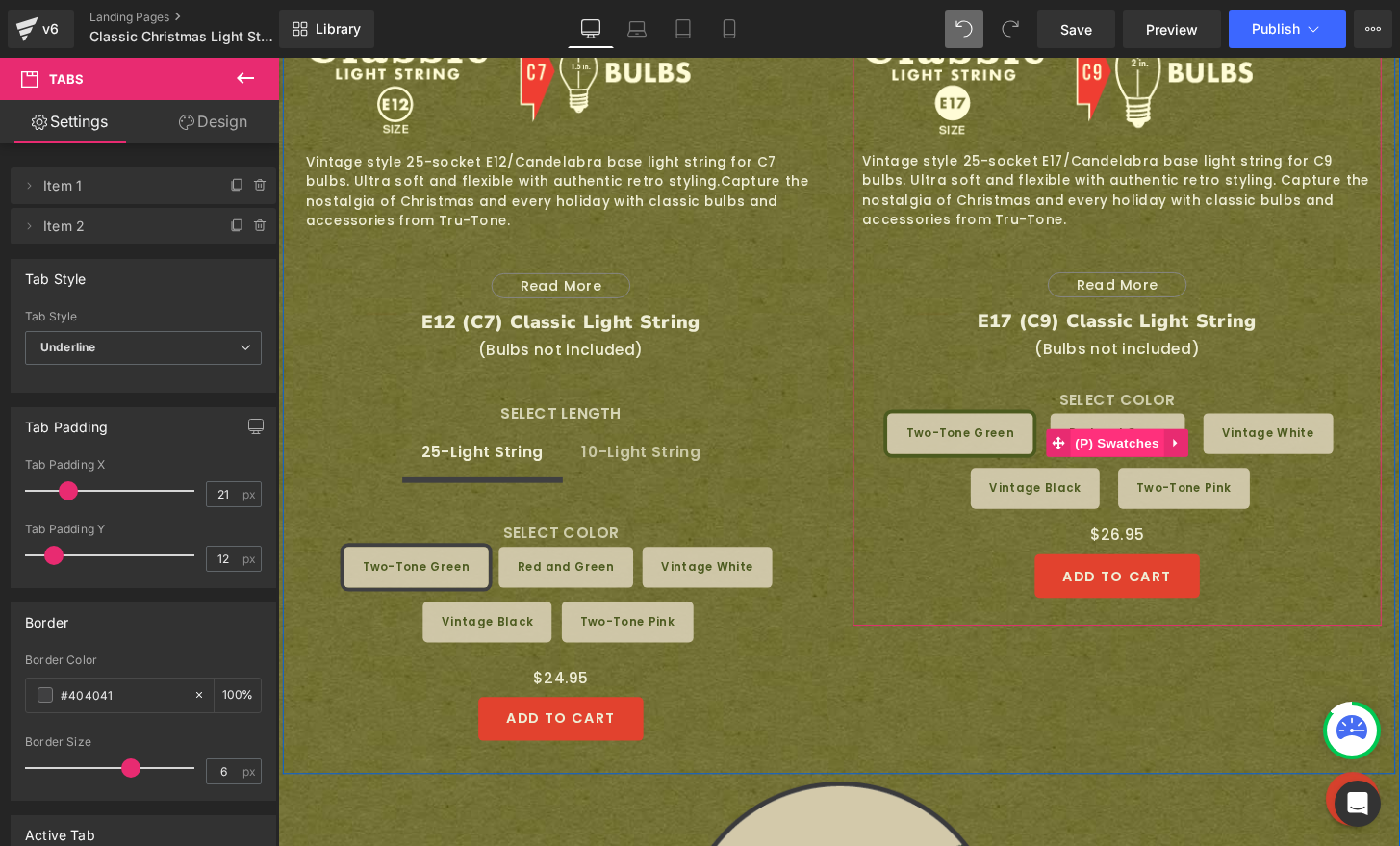 click on "(P) Swatches" at bounding box center [1149, 457] 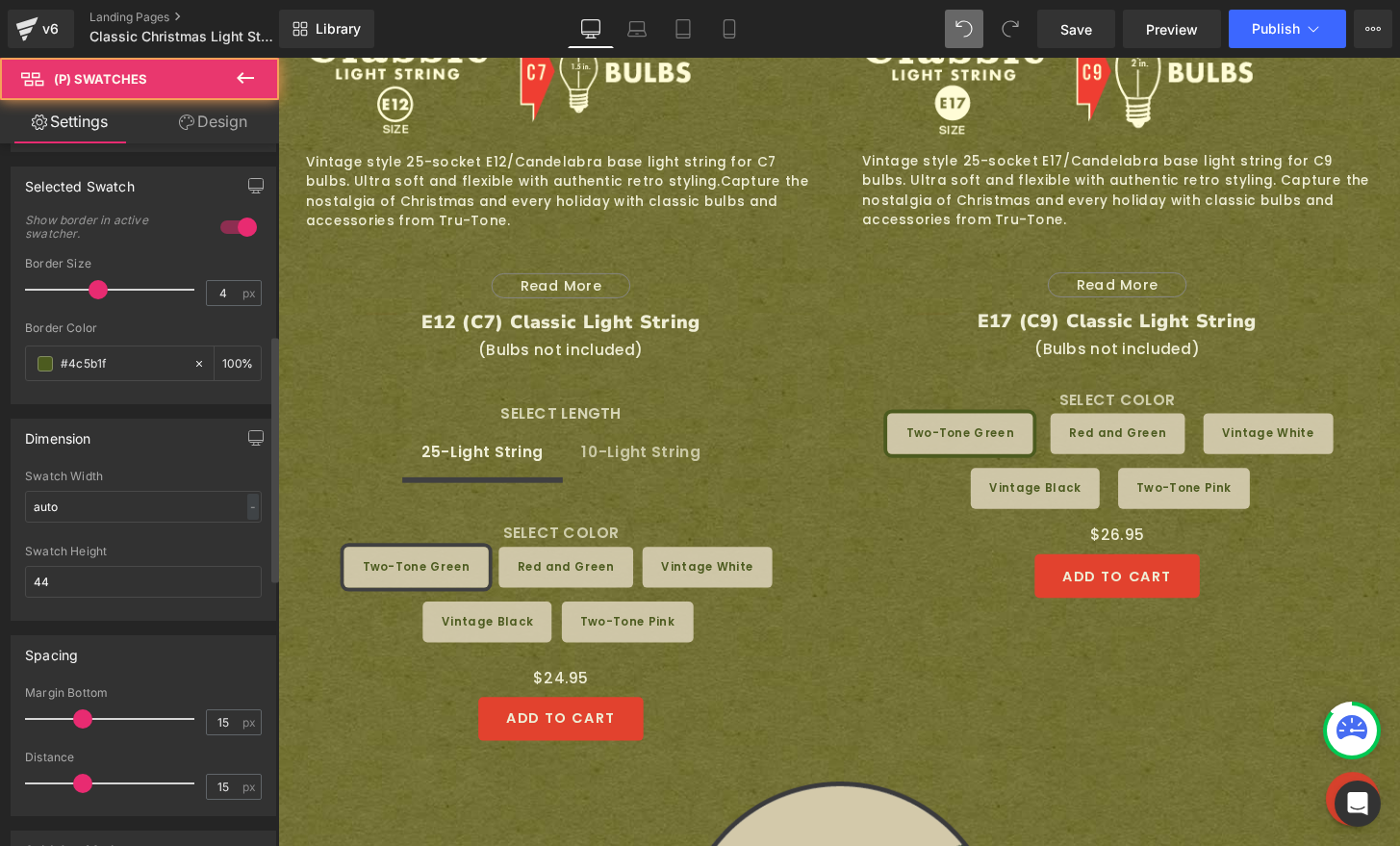 scroll, scrollTop: 554, scrollLeft: 0, axis: vertical 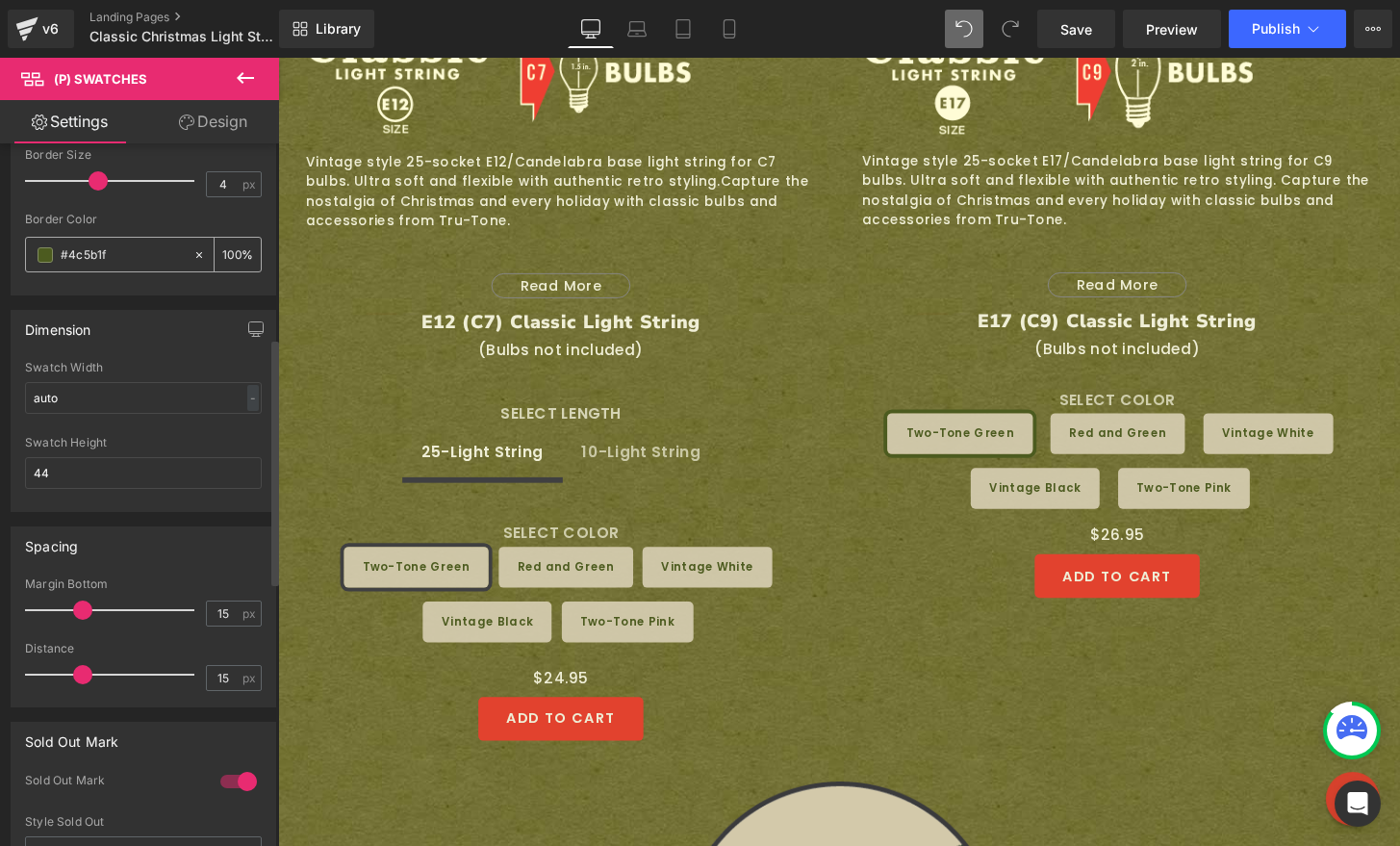 click on "#4c5b1f" at bounding box center (122, 255) 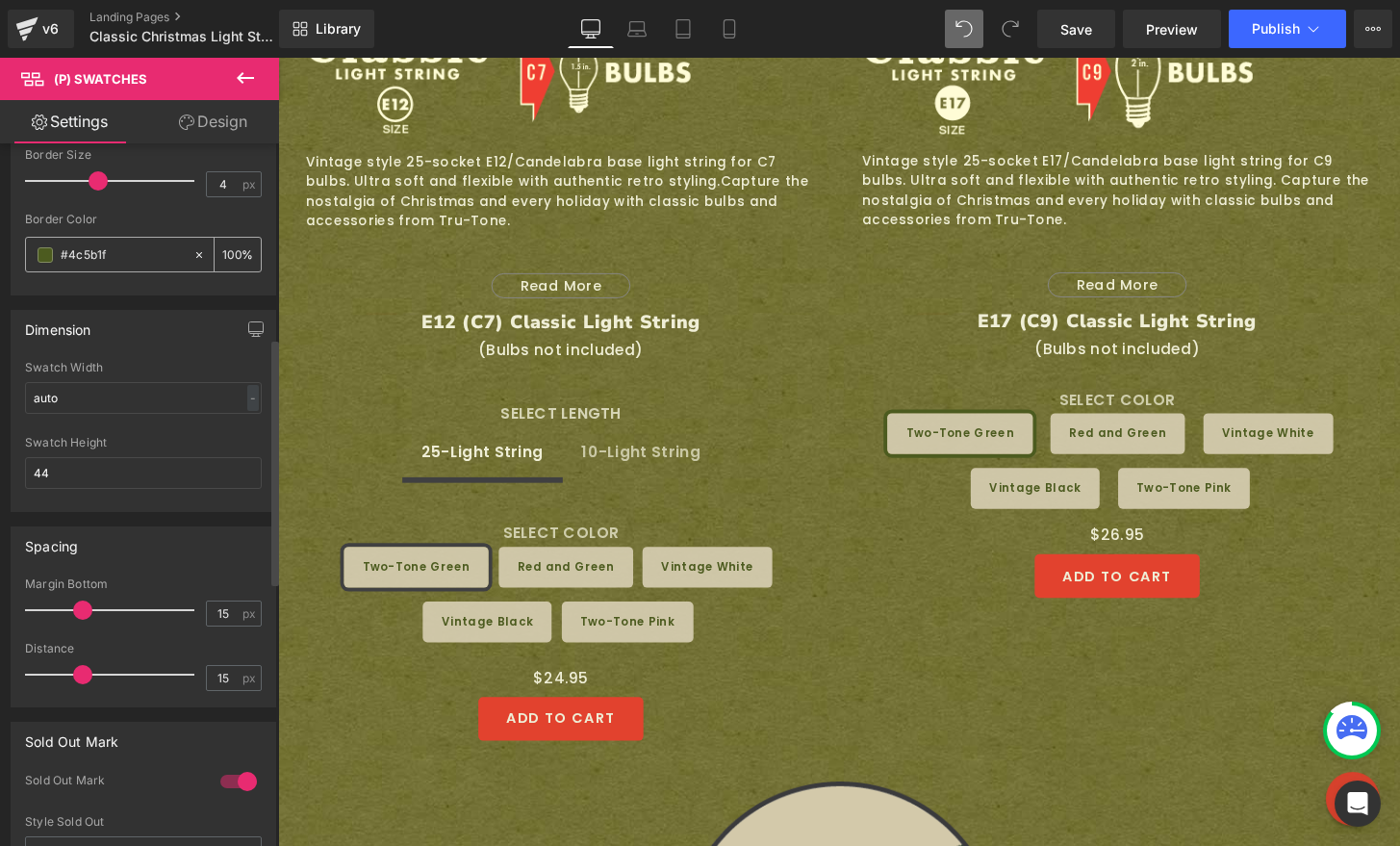click on "#4c5b1f" at bounding box center (122, 255) 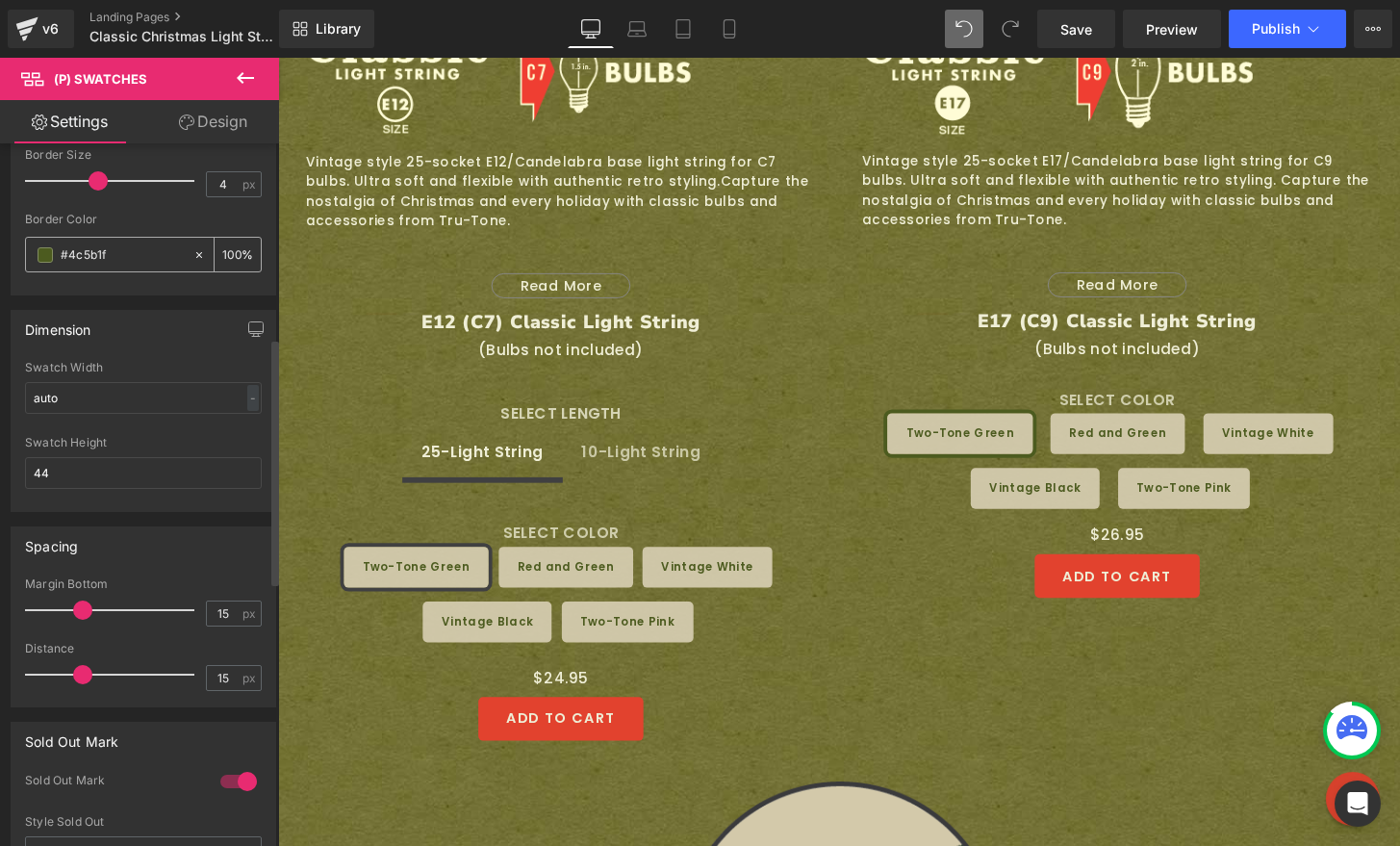click on "#4c5b1f" at bounding box center (122, 255) 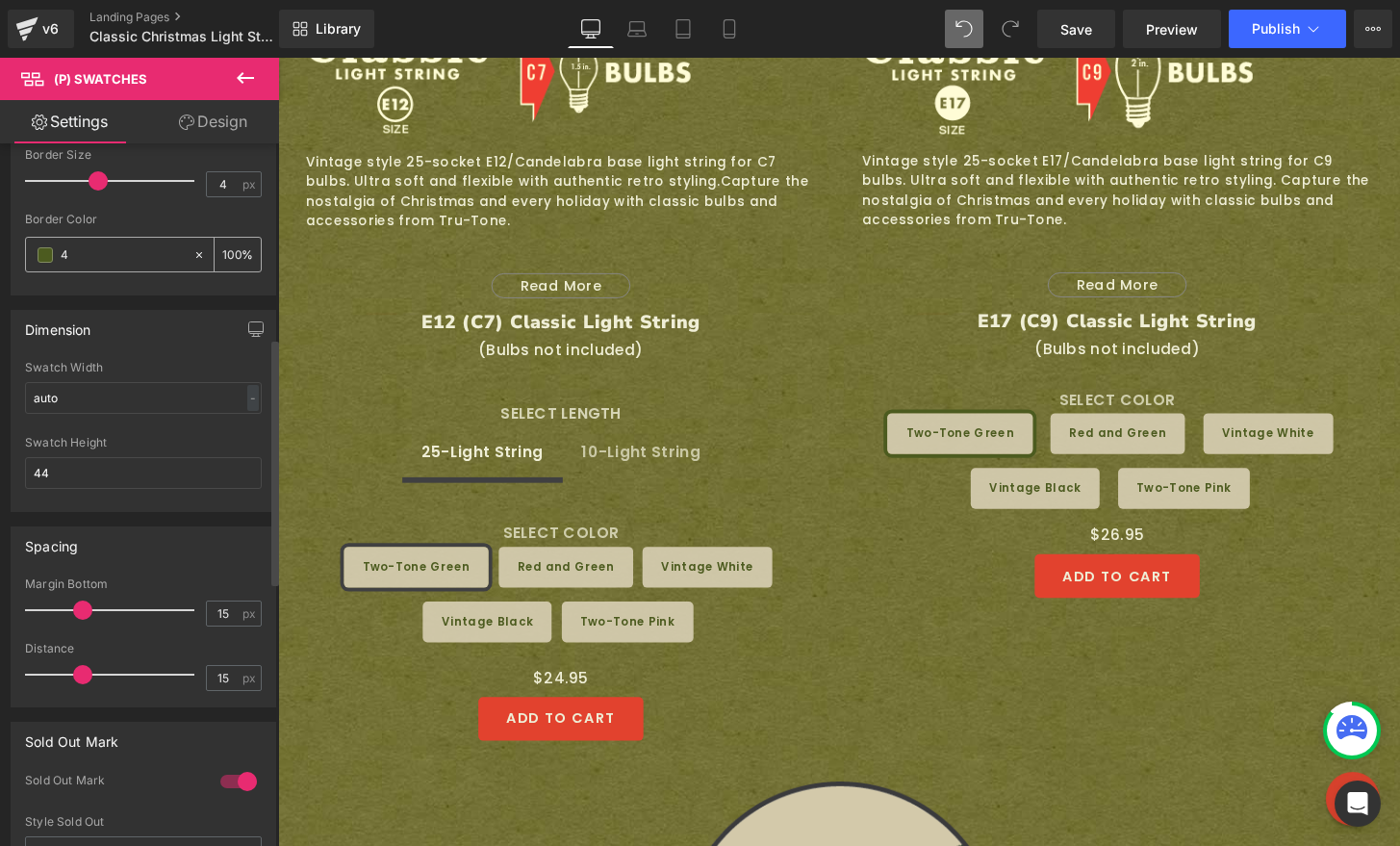 type on "40" 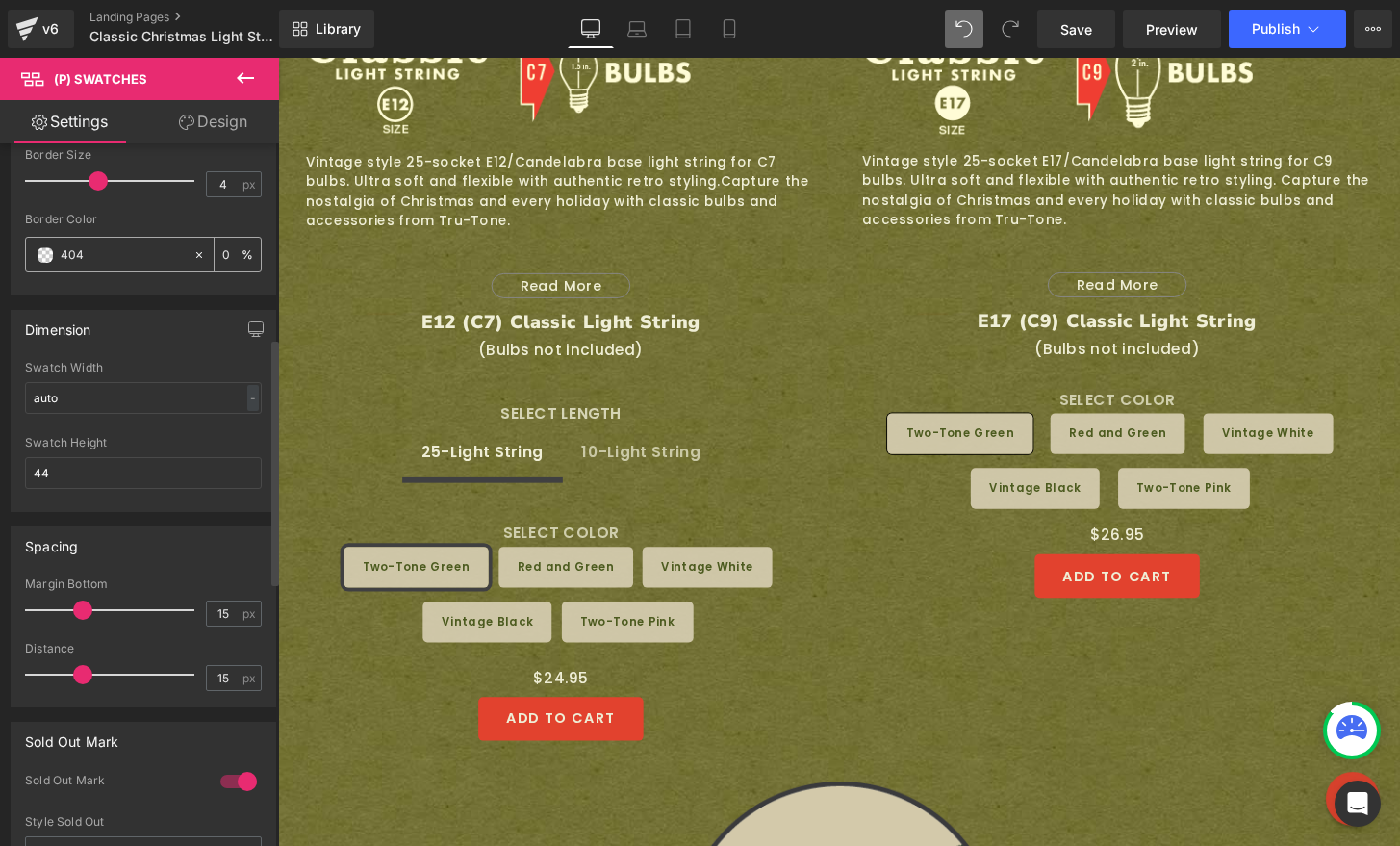 type on "4040" 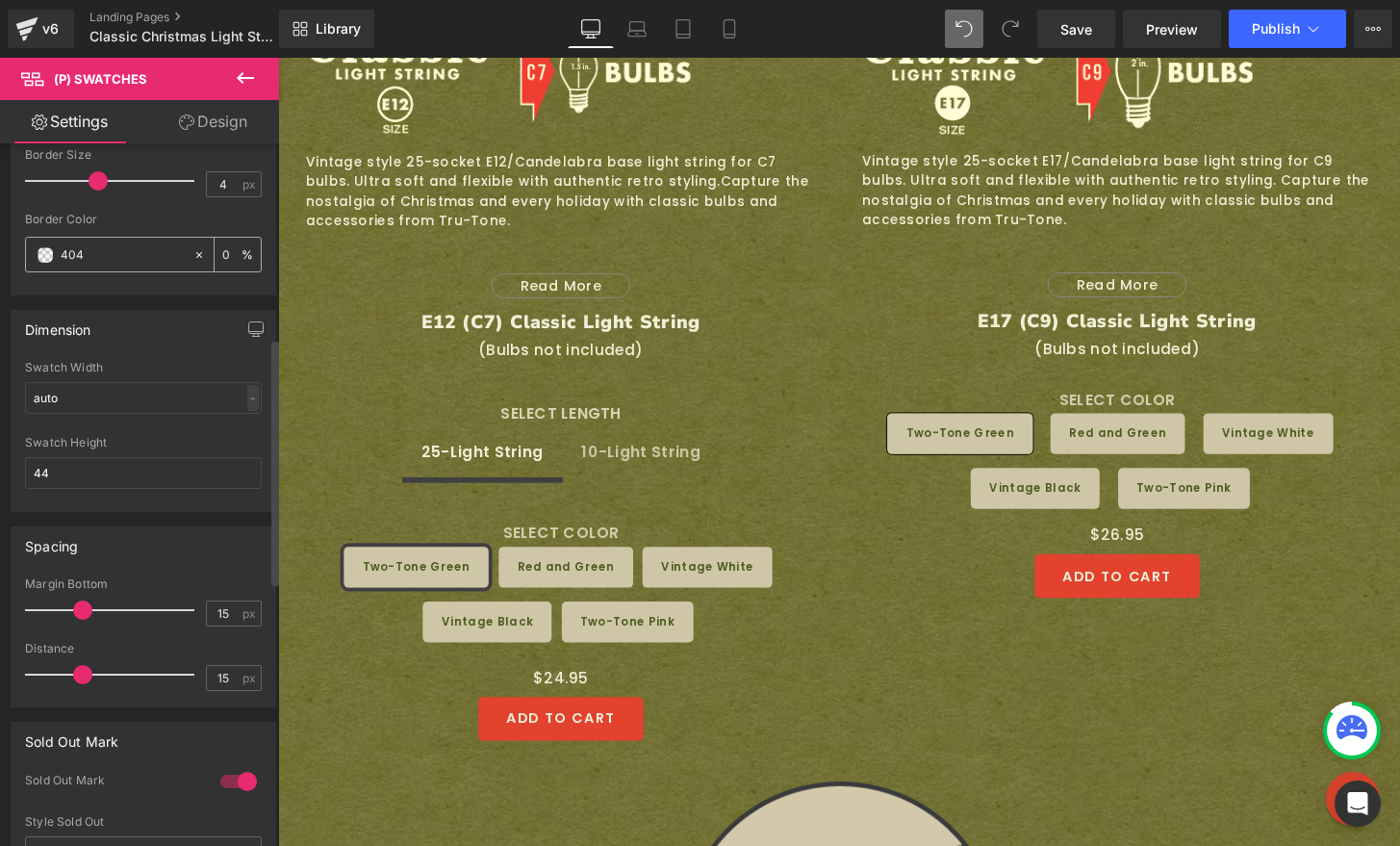 type on "100" 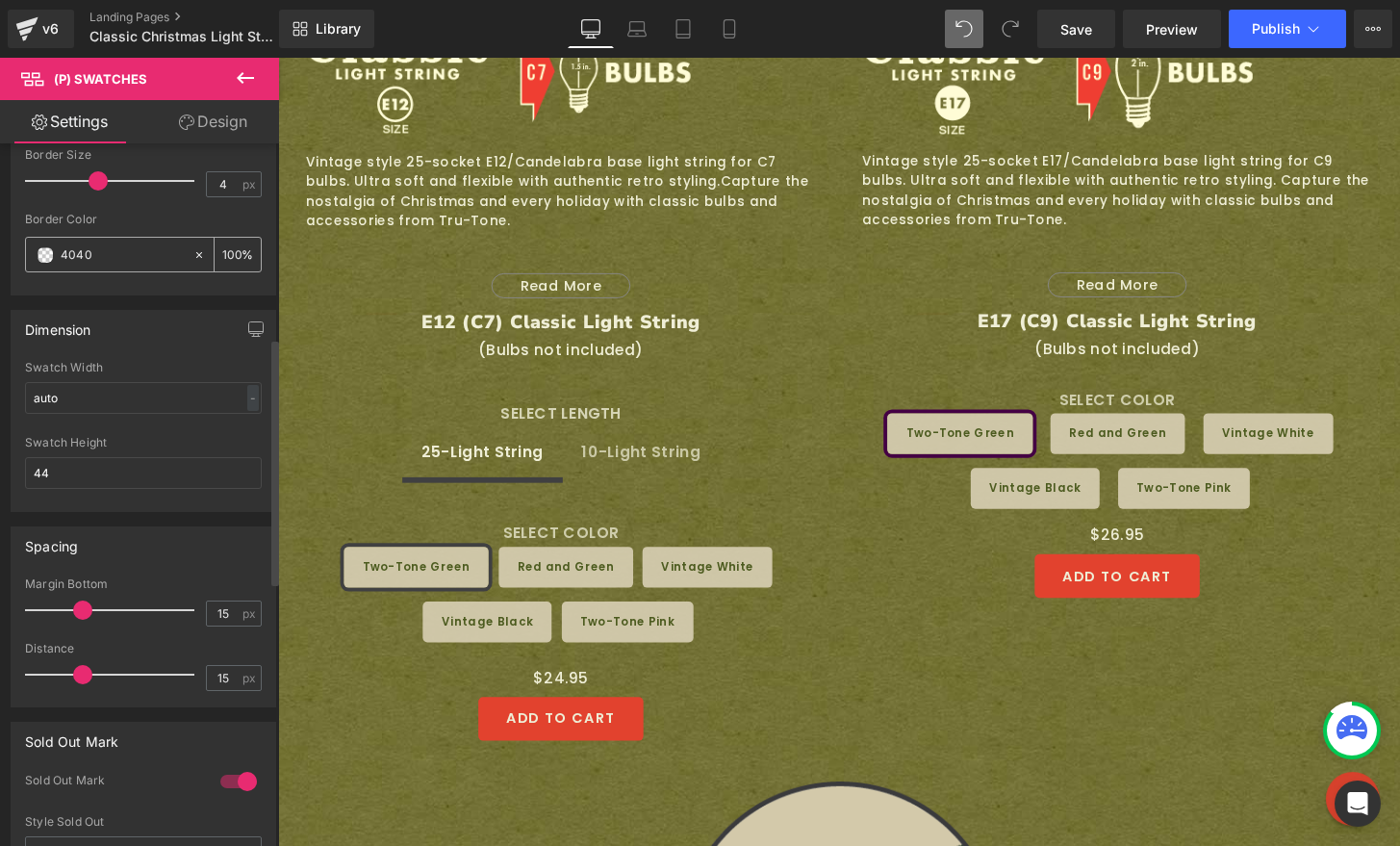 type on "40404" 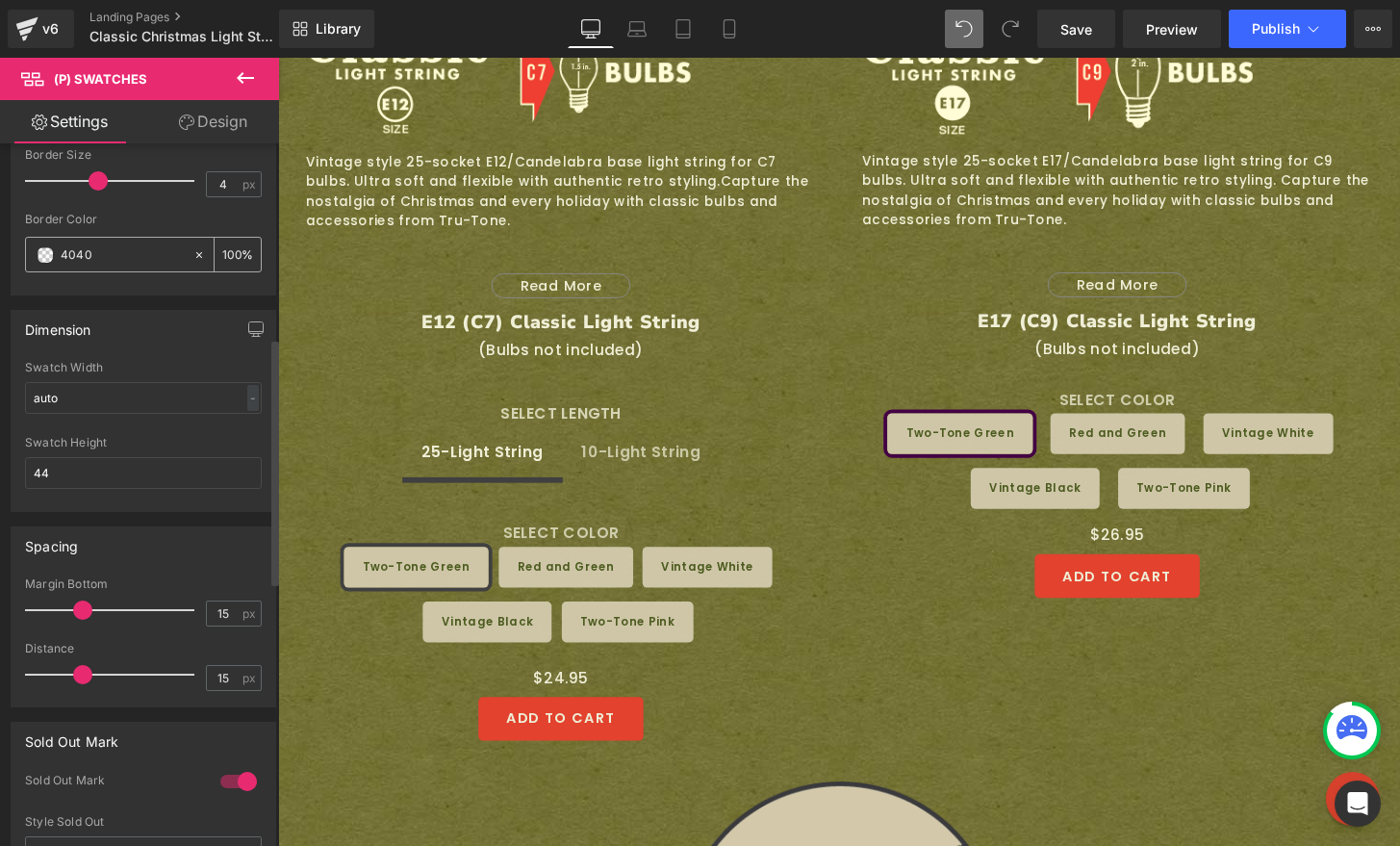 type on "0" 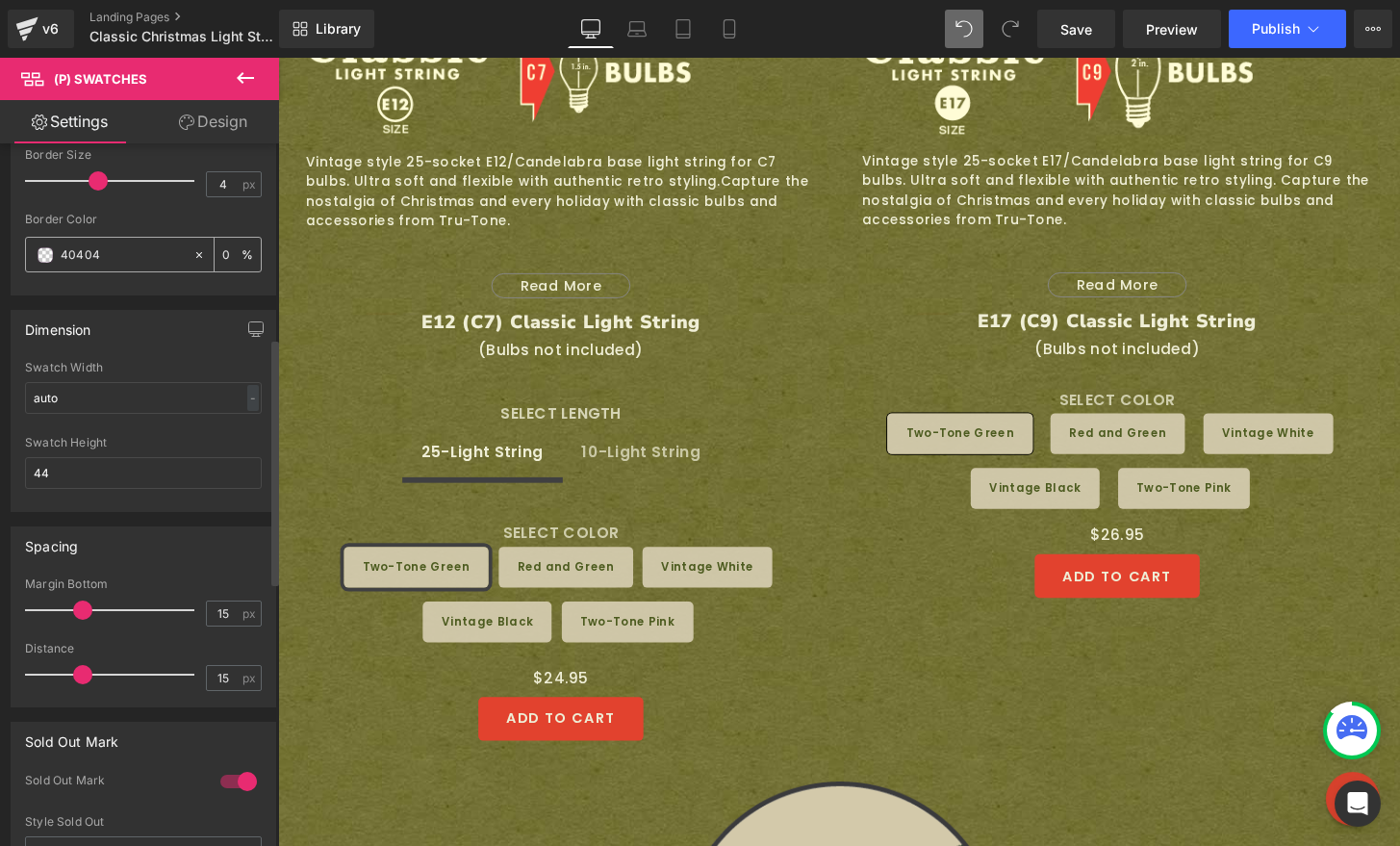 type on "404041" 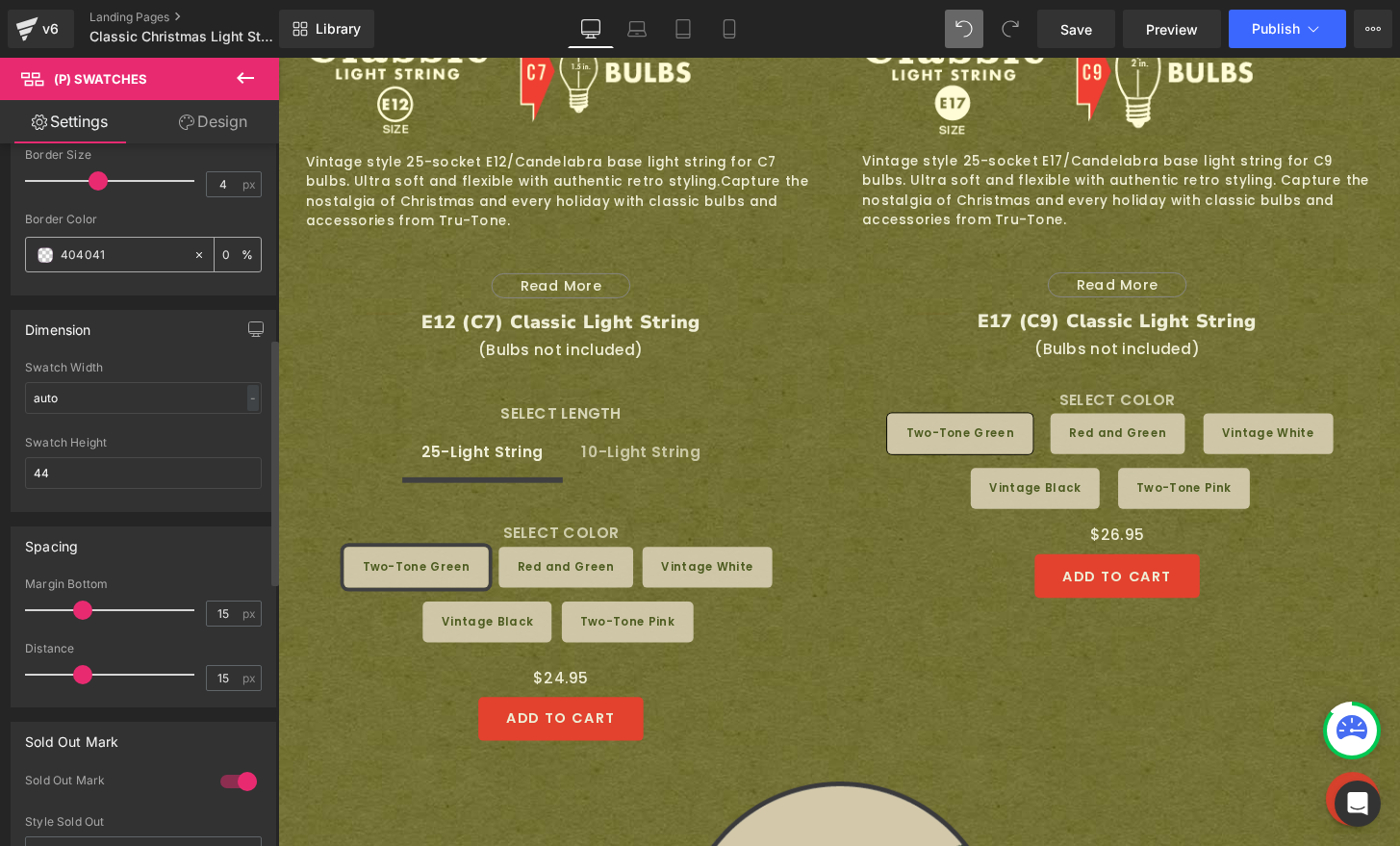 type on "100" 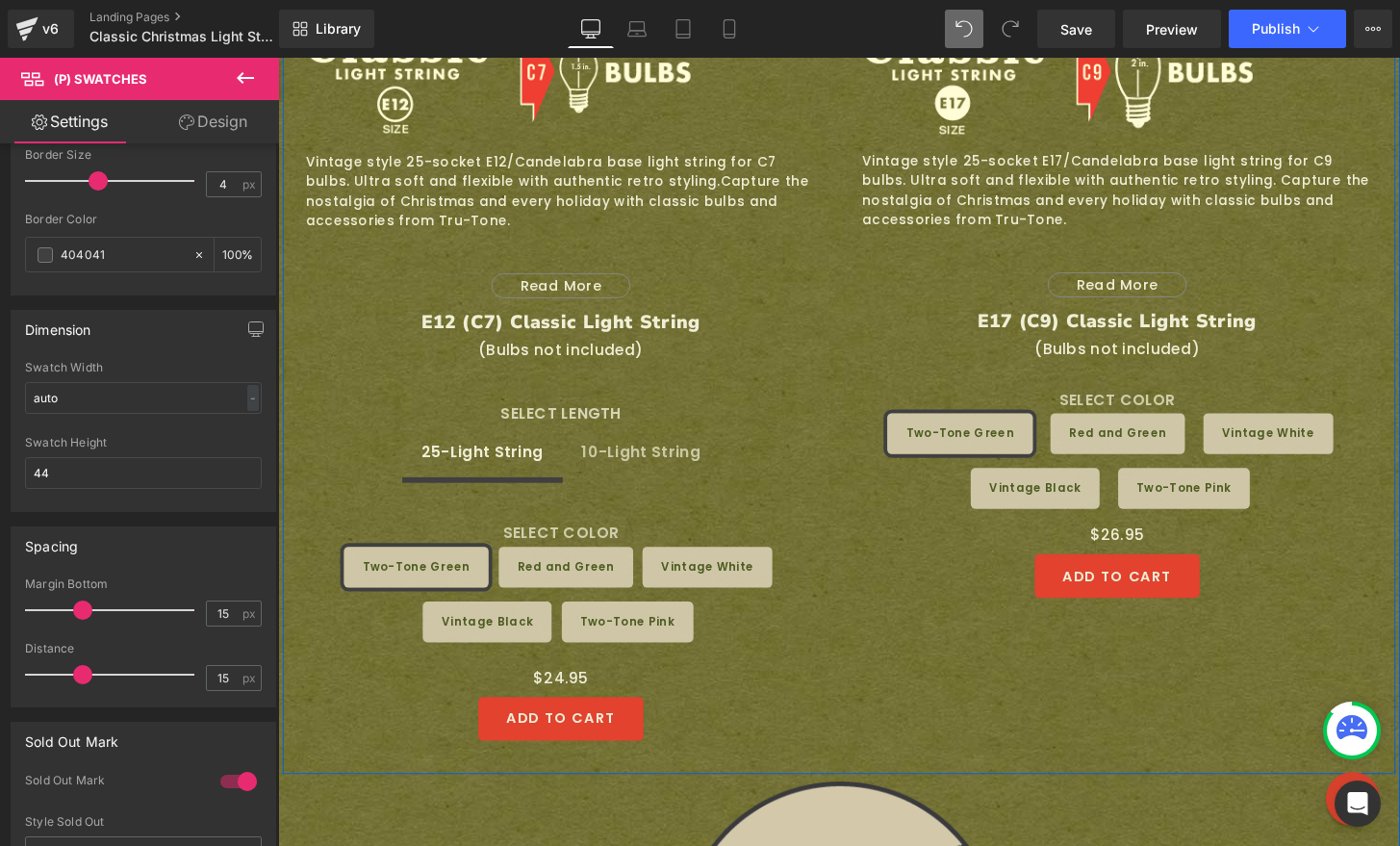 click on "Image
Image
Row
Vintage style 25-socket E12/Candelabra base light string for C7 bulbs. Ultra soft and flexible with authentic retro styling.  Capture the nostalgia of Christmas and every holiday with classic bulbs and accessories from Tru-Tone.
Compatible with most C7 and other E12/Candelabra base bulbs  (Bulbs not included)
Additional features:
Total Length 26.5 feet. 18 in. lead and 12 in. tail, 25 or 10 - E12 sockets with 12 in. spacing
Twisted pair vinyl insulated wire
Socket clips for easy installation
U.S. Non-polarized 120V, stackable plug and socket for easy end-to-end connectivity, and versatile wiring options
Fuse Protected. 2 spares included
Only   15 watts  total when used with Tru-Tone bulbs!
Connect up to 600 Tru-Tone bulbs, or 24 full strings connected end-to-end on a single circuit! (Based on 360w /3a Total)
Safe for use inside or outside" at bounding box center [572, 381] 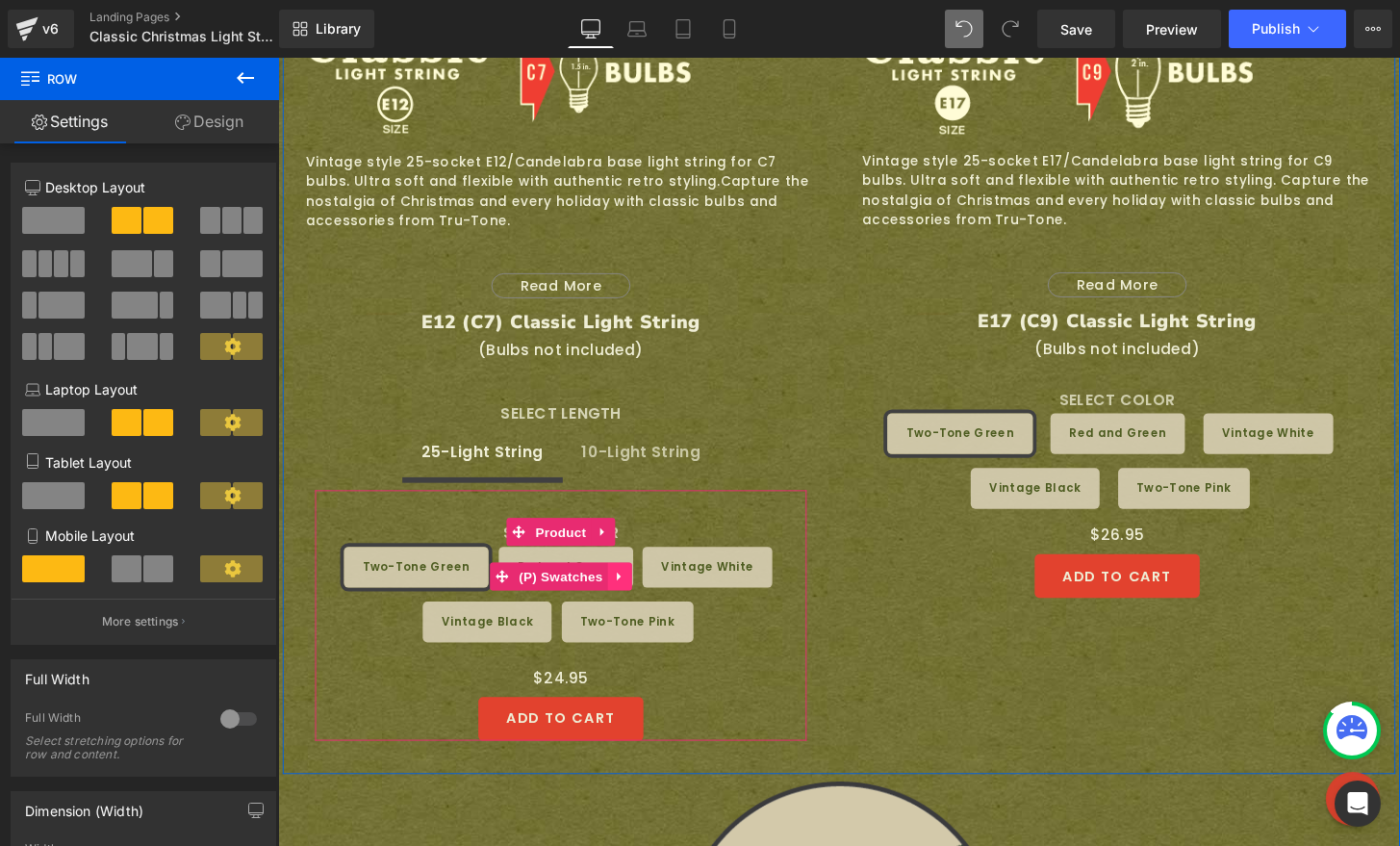 click 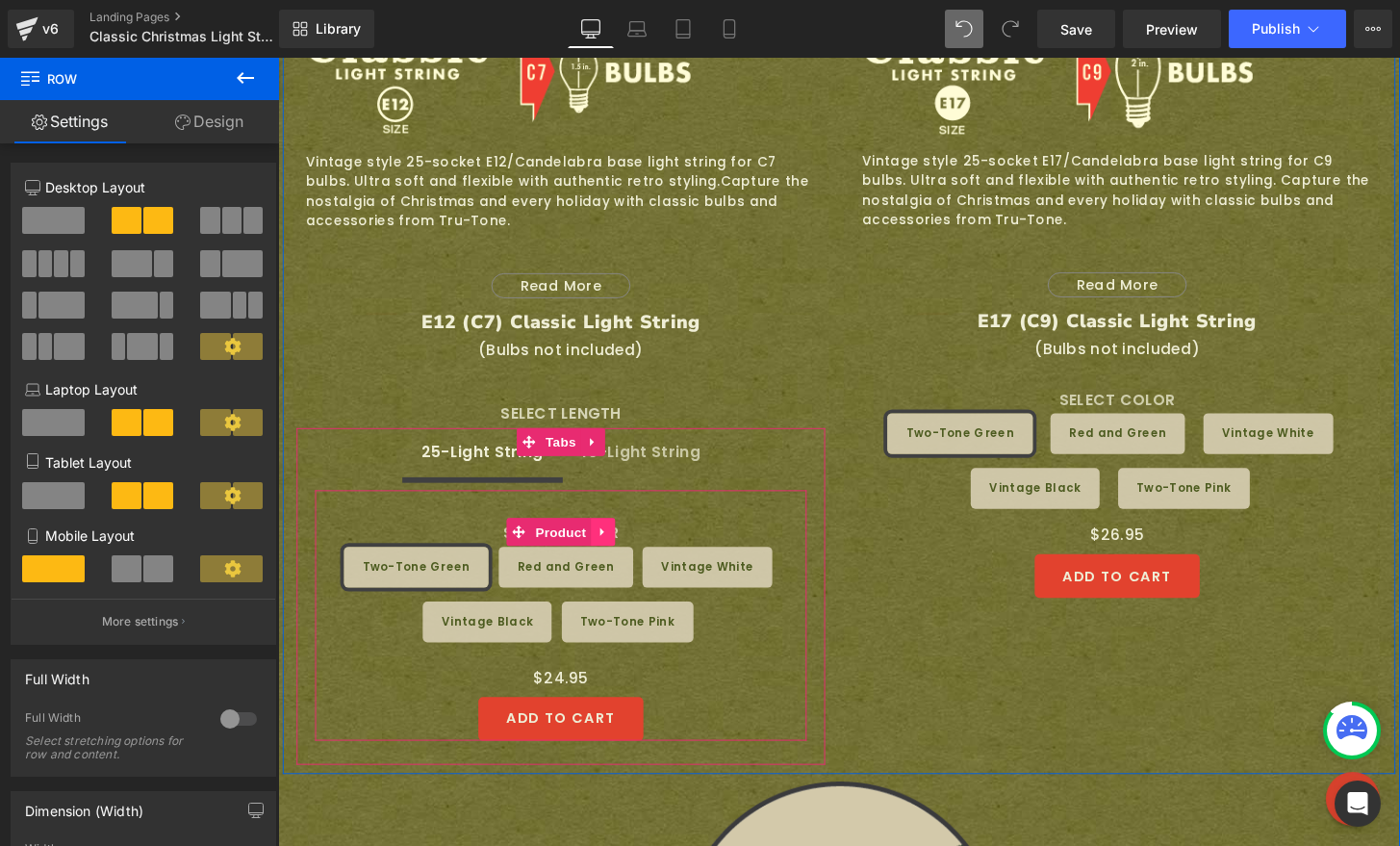 click 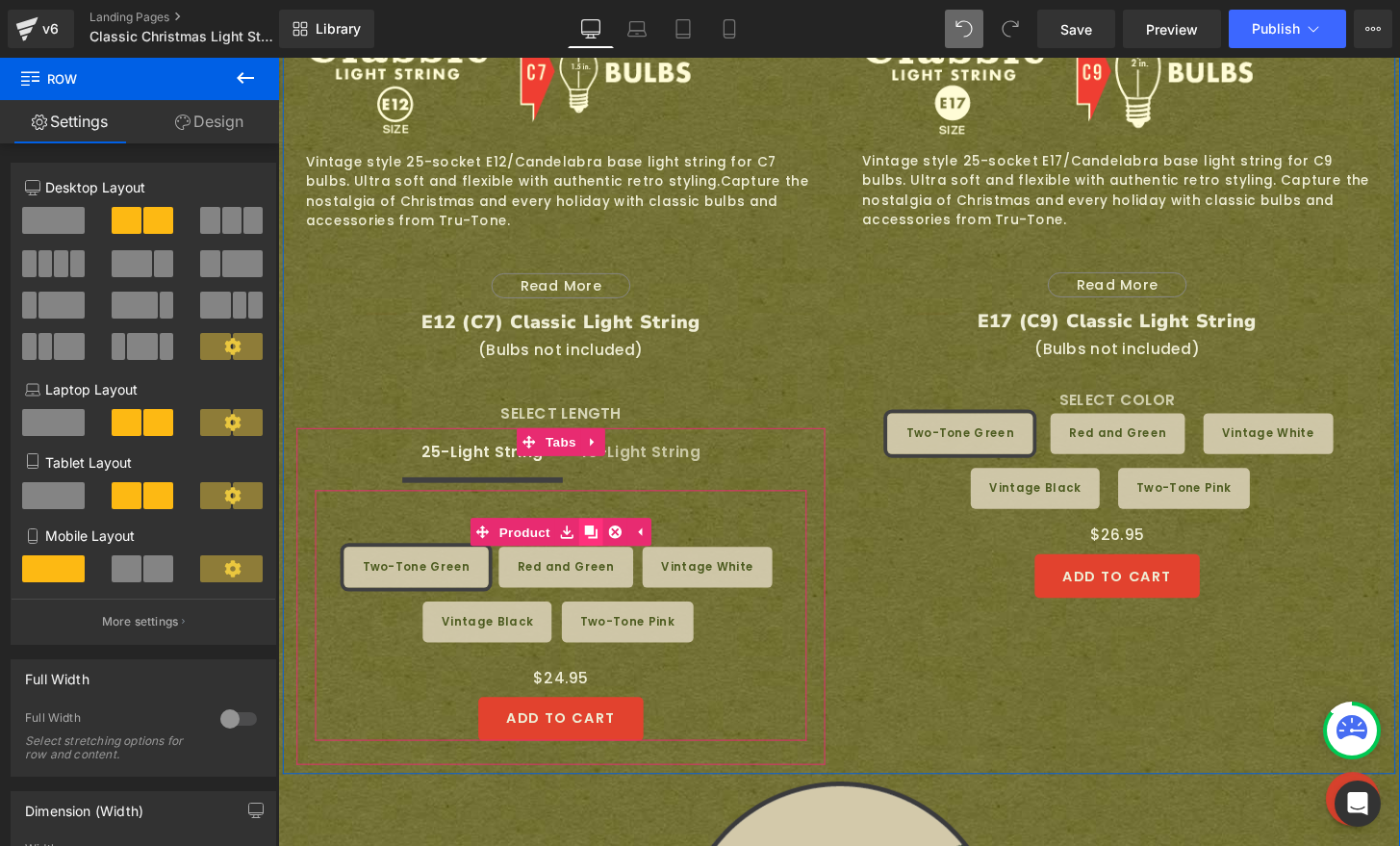 click 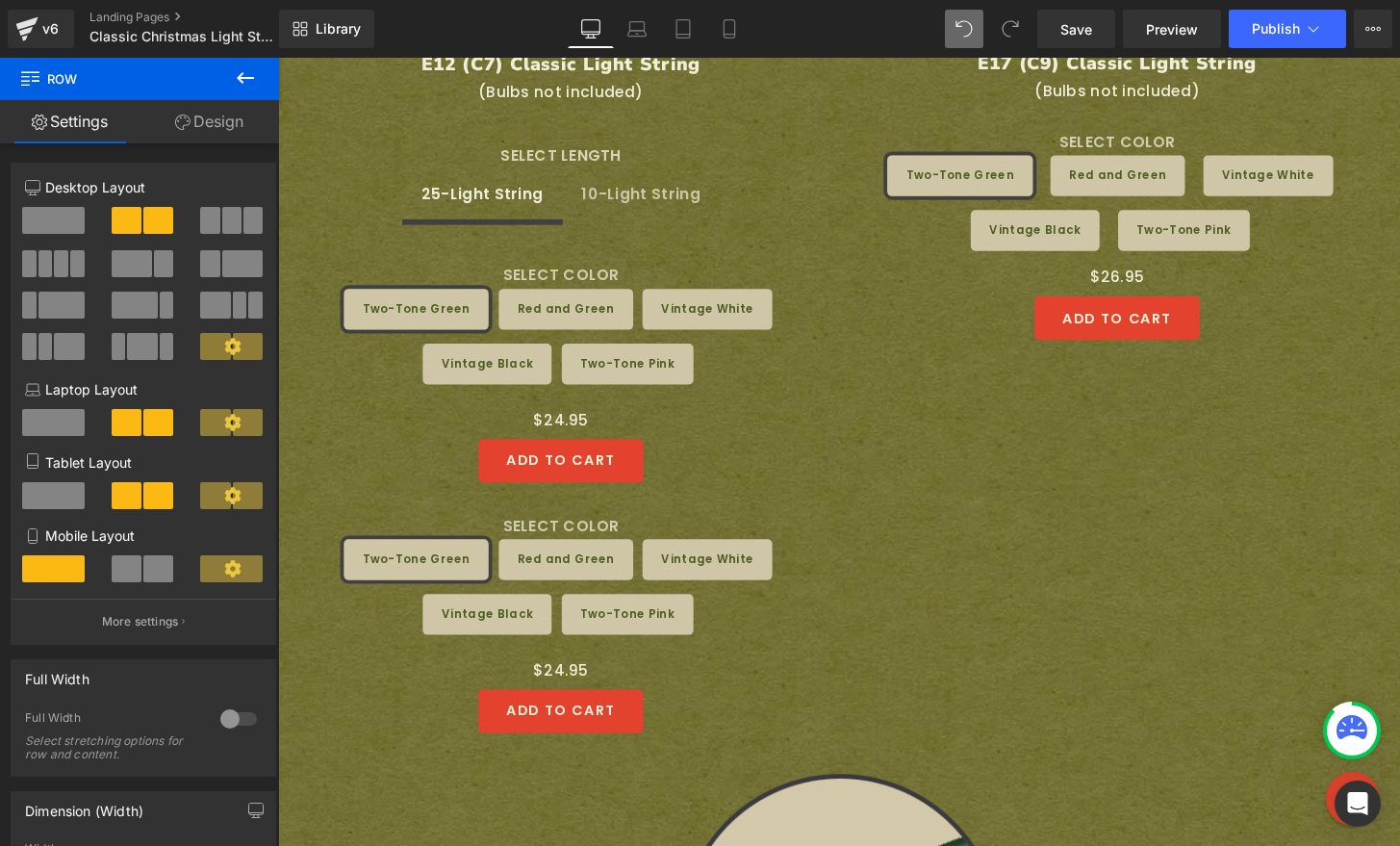 scroll, scrollTop: 2055, scrollLeft: 0, axis: vertical 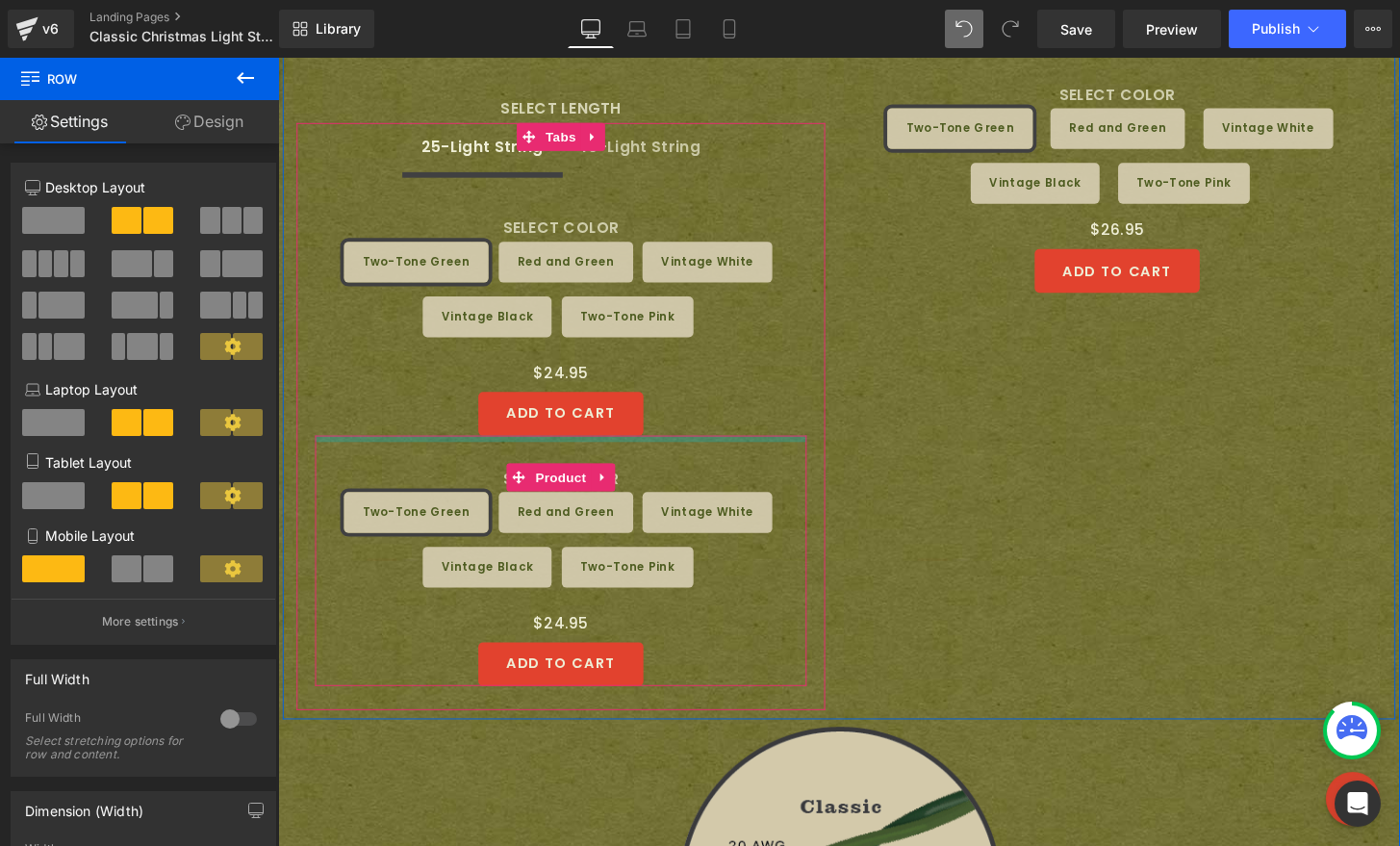 click at bounding box center (572, 452) 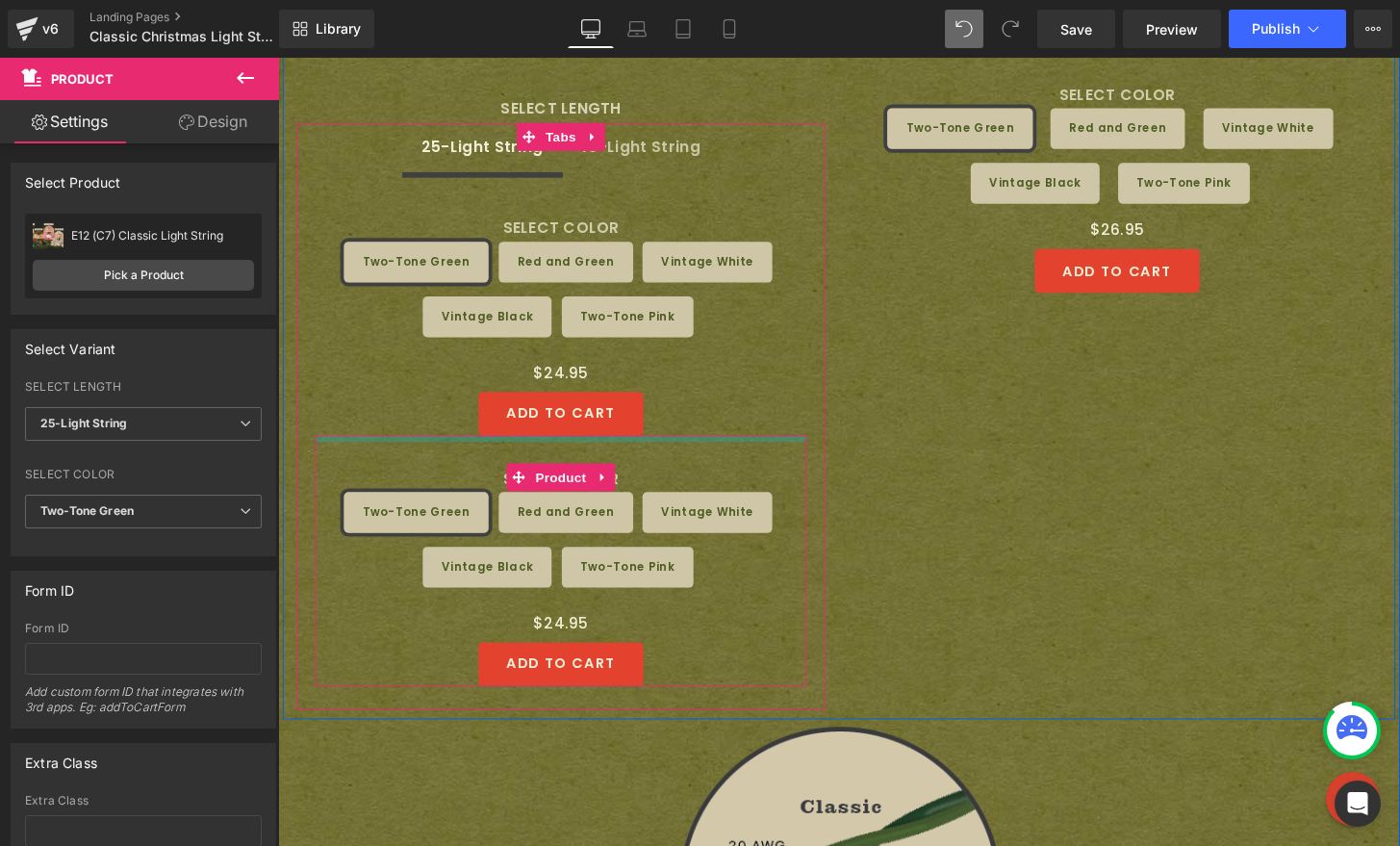 click at bounding box center [572, 452] 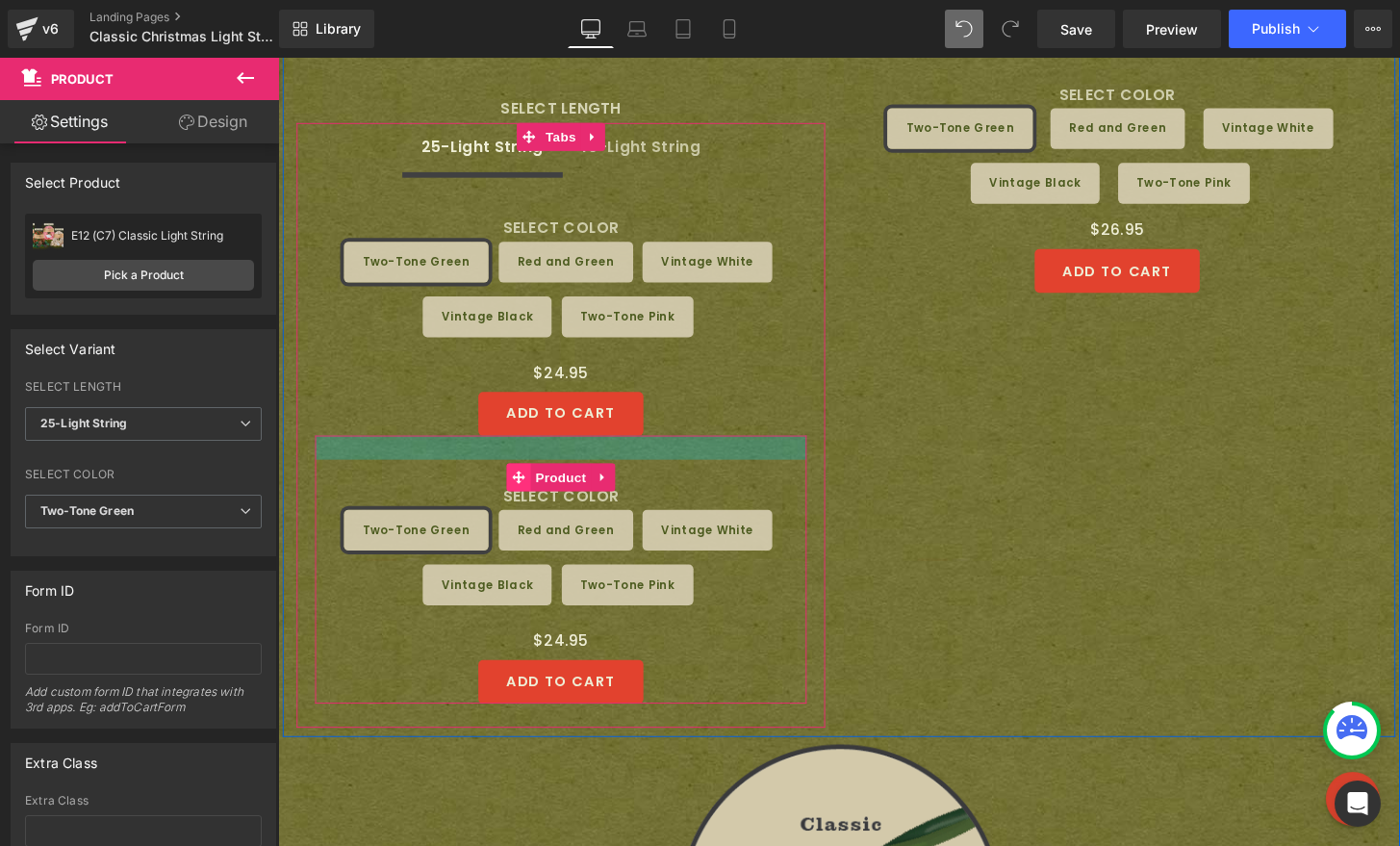 drag, startPoint x: 522, startPoint y: 421, endPoint x: 523, endPoint y: 449, distance: 28.017851 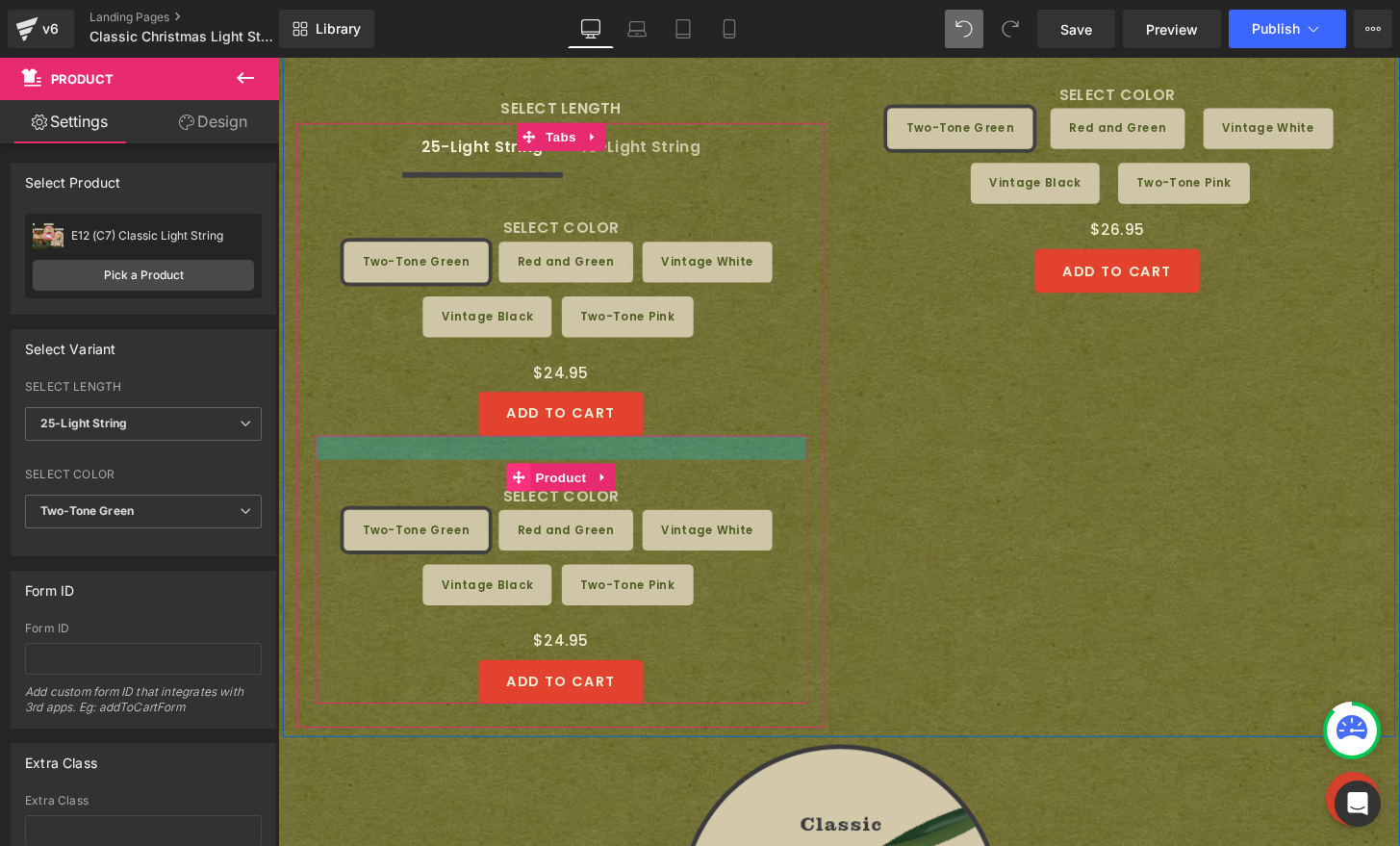 click at bounding box center [572, 462] 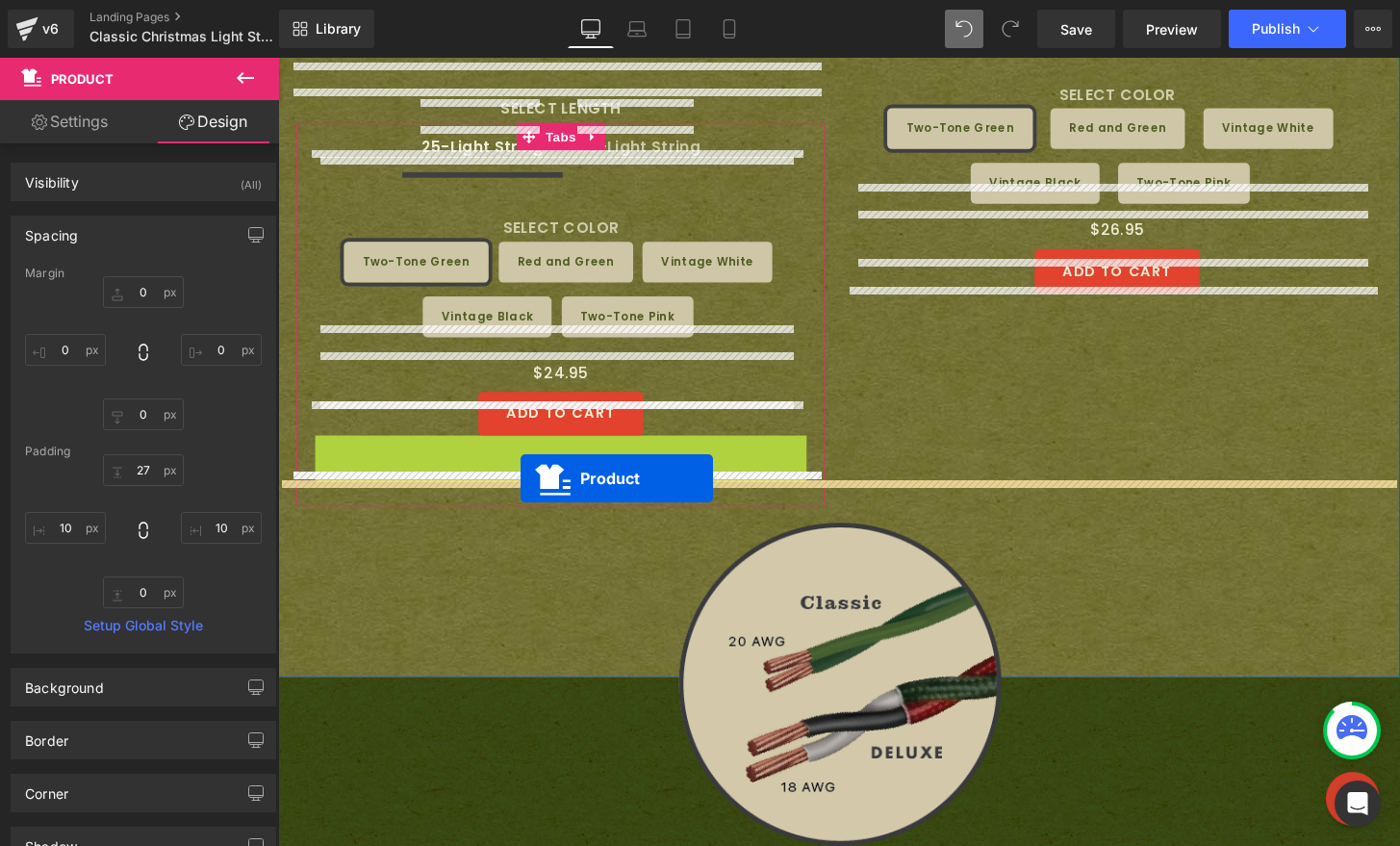 drag, startPoint x: 520, startPoint y: 458, endPoint x: 530, endPoint y: 495, distance: 38.32754 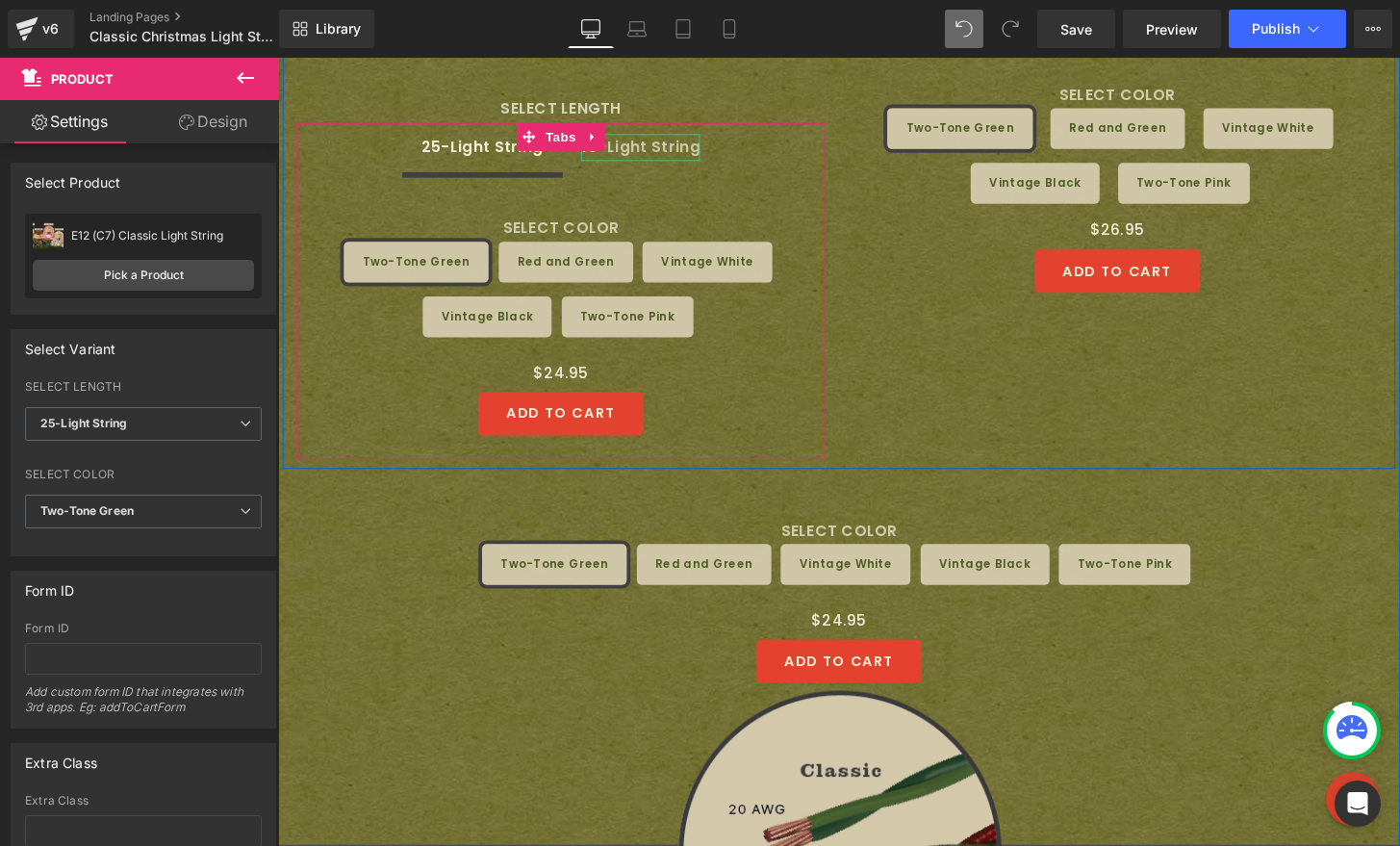 click on "10-Light String" at bounding box center [654, 150] 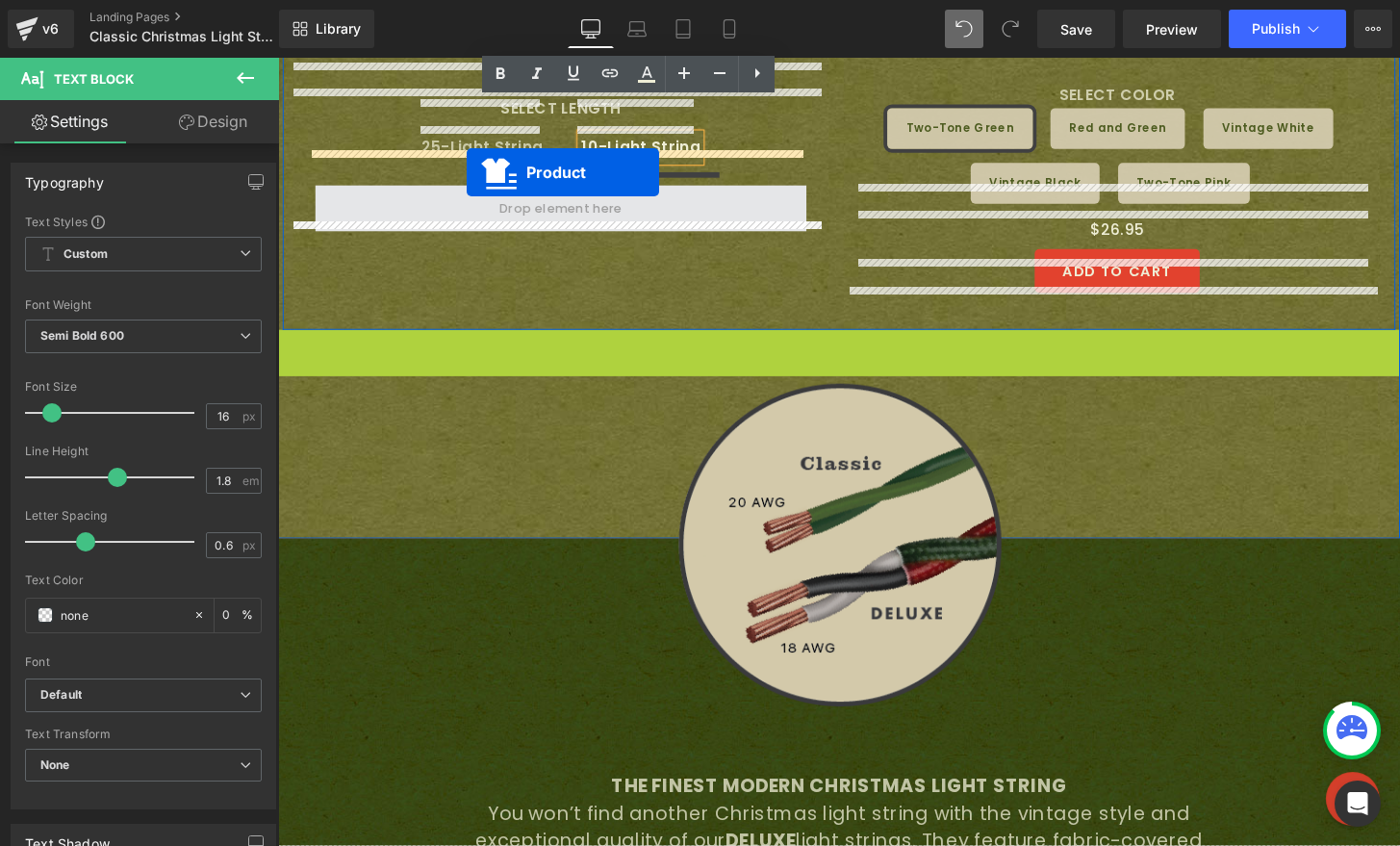 drag, startPoint x: 805, startPoint y: 346, endPoint x: 473, endPoint y: 177, distance: 372.53859 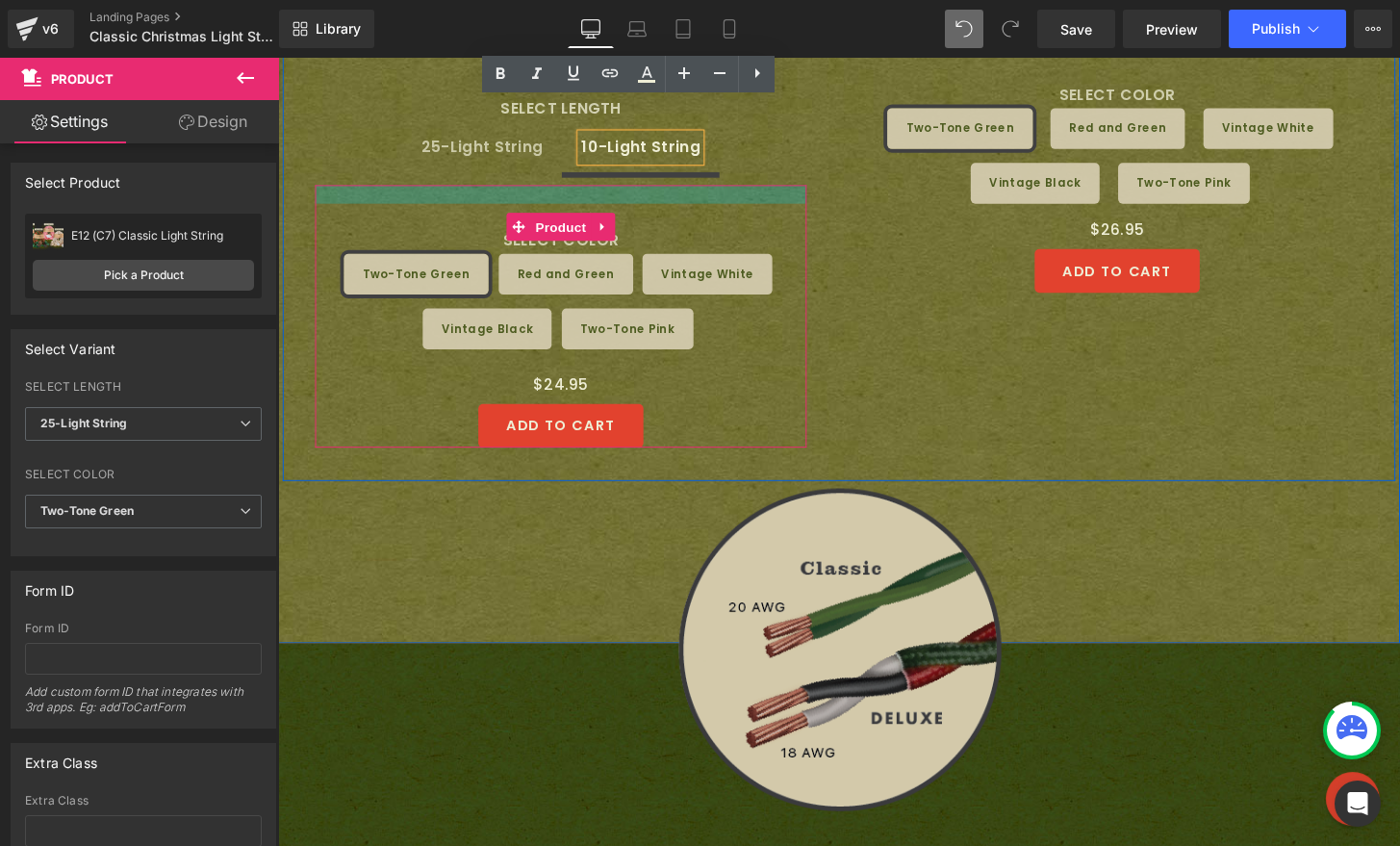 click at bounding box center (572, 199) 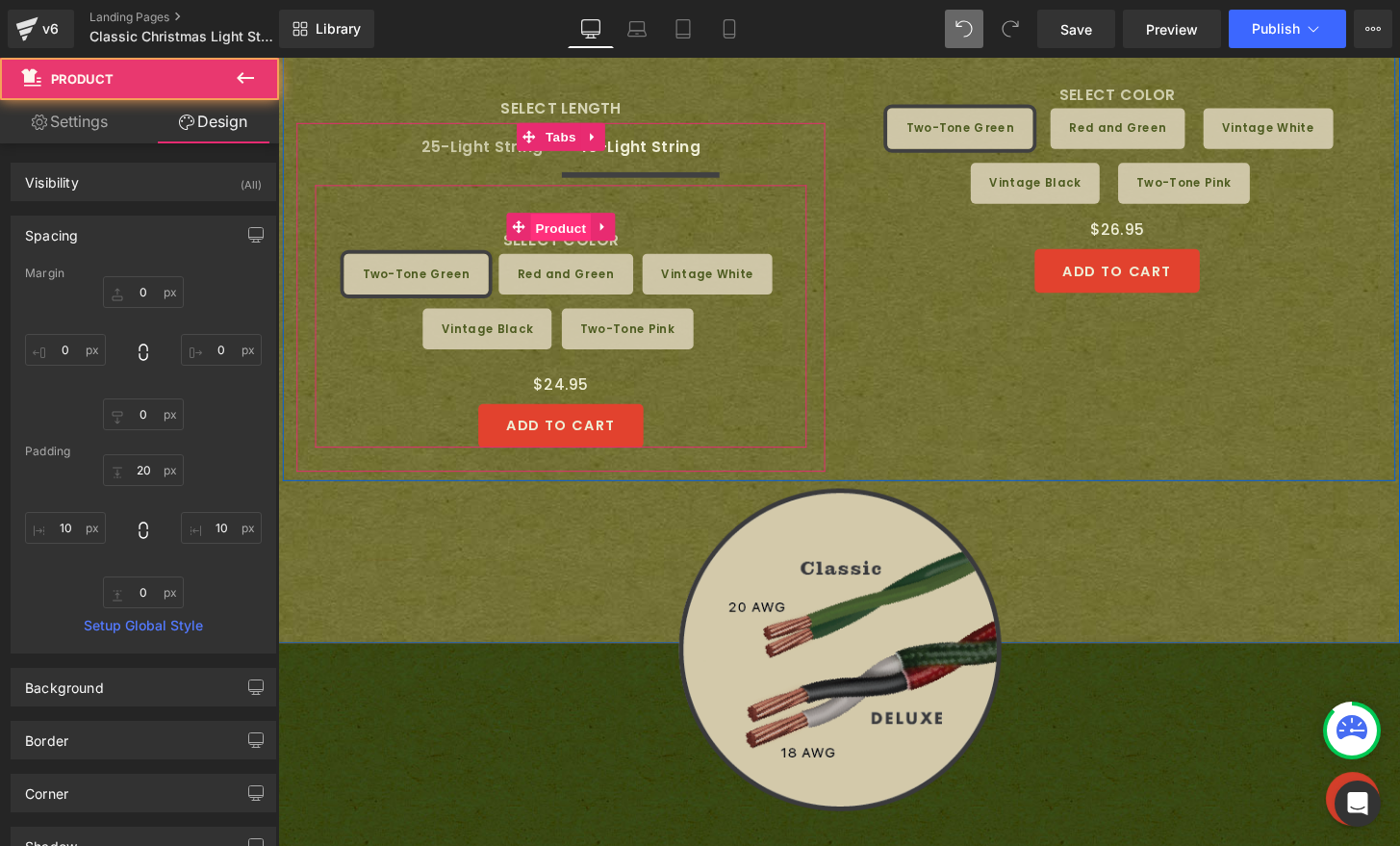click on "Product" at bounding box center (572, 234) 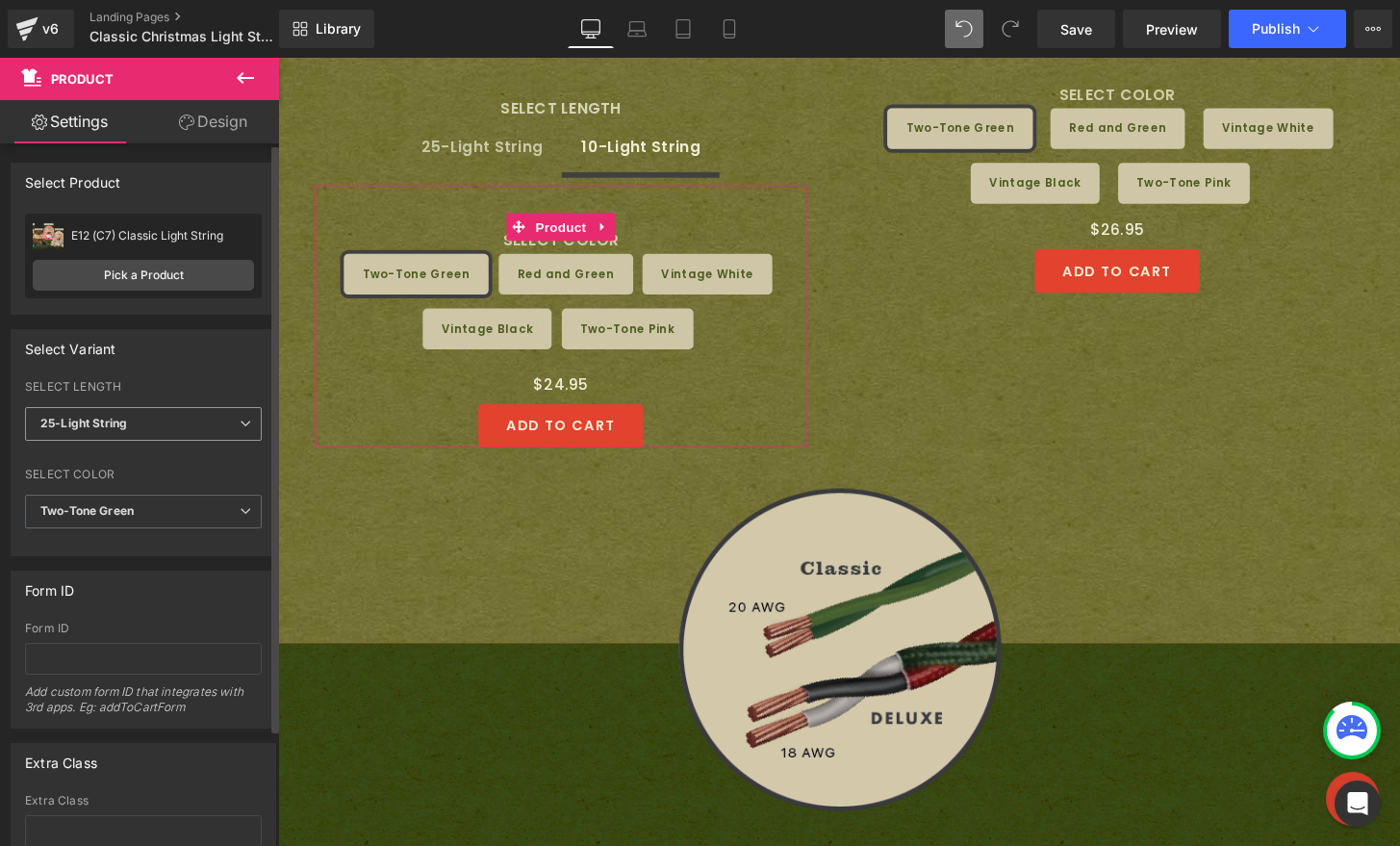 click on "25-Light String" at bounding box center [84, 423] 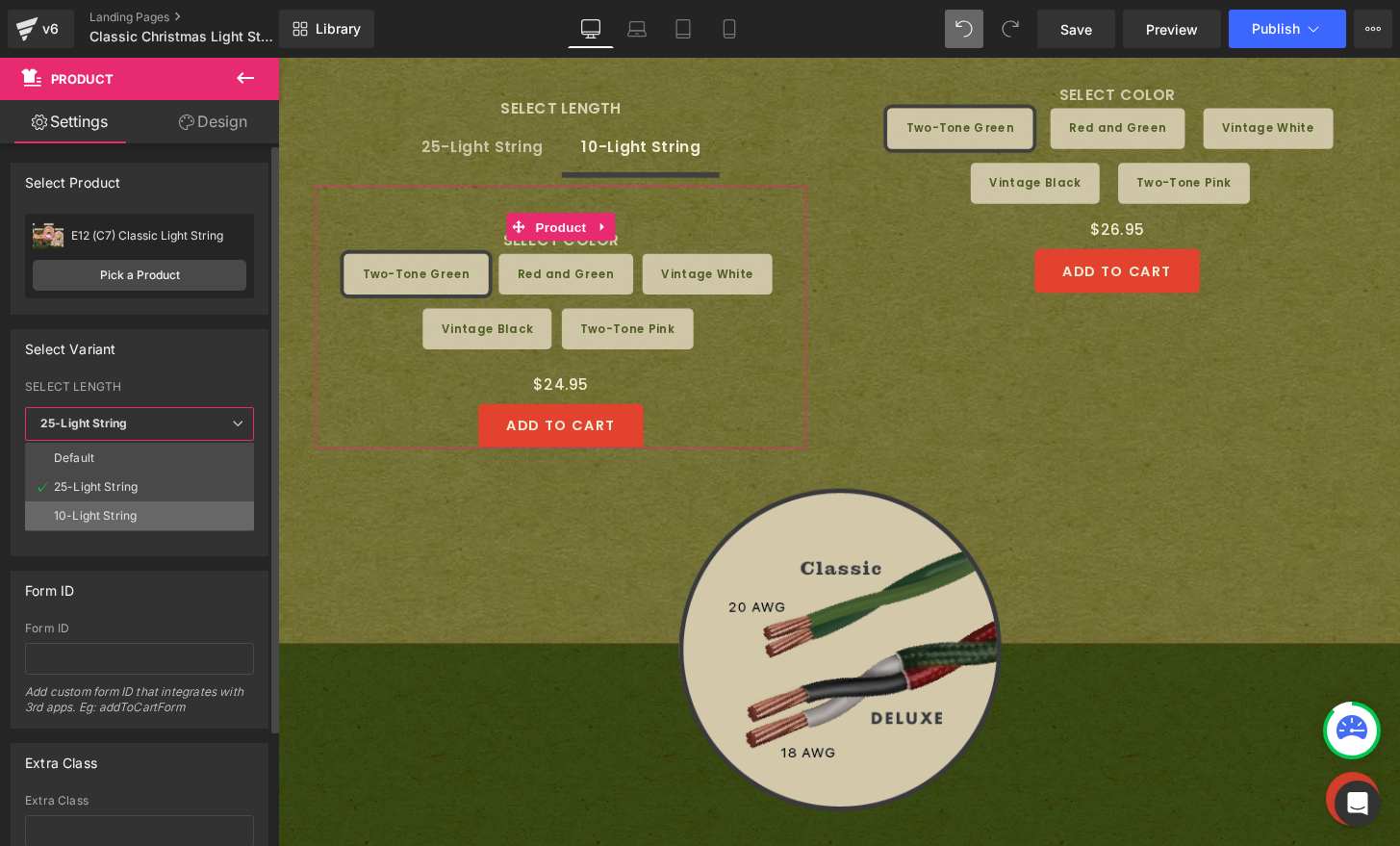 click on "10-Light String" at bounding box center (95, 516) 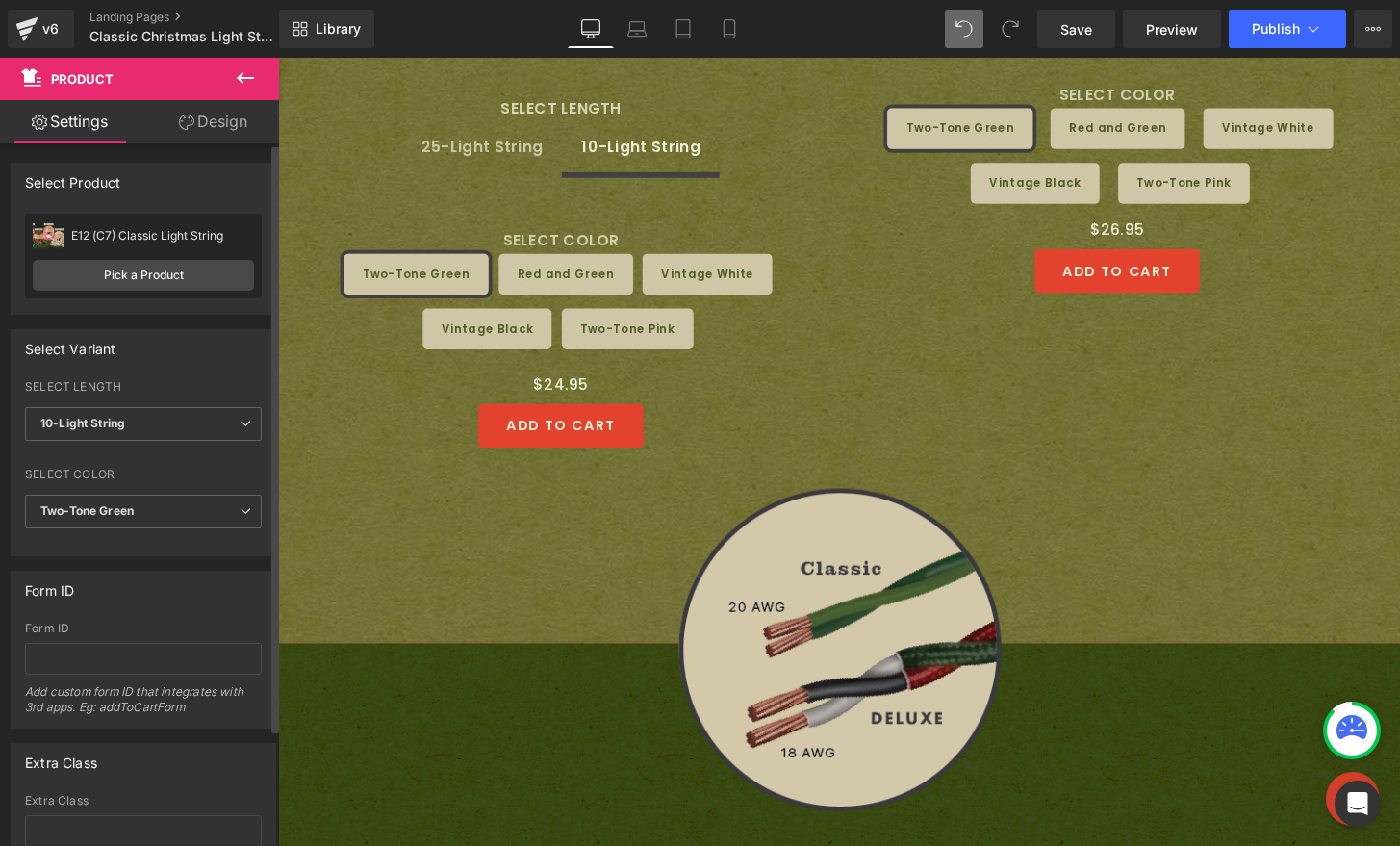click at bounding box center (143, 456) 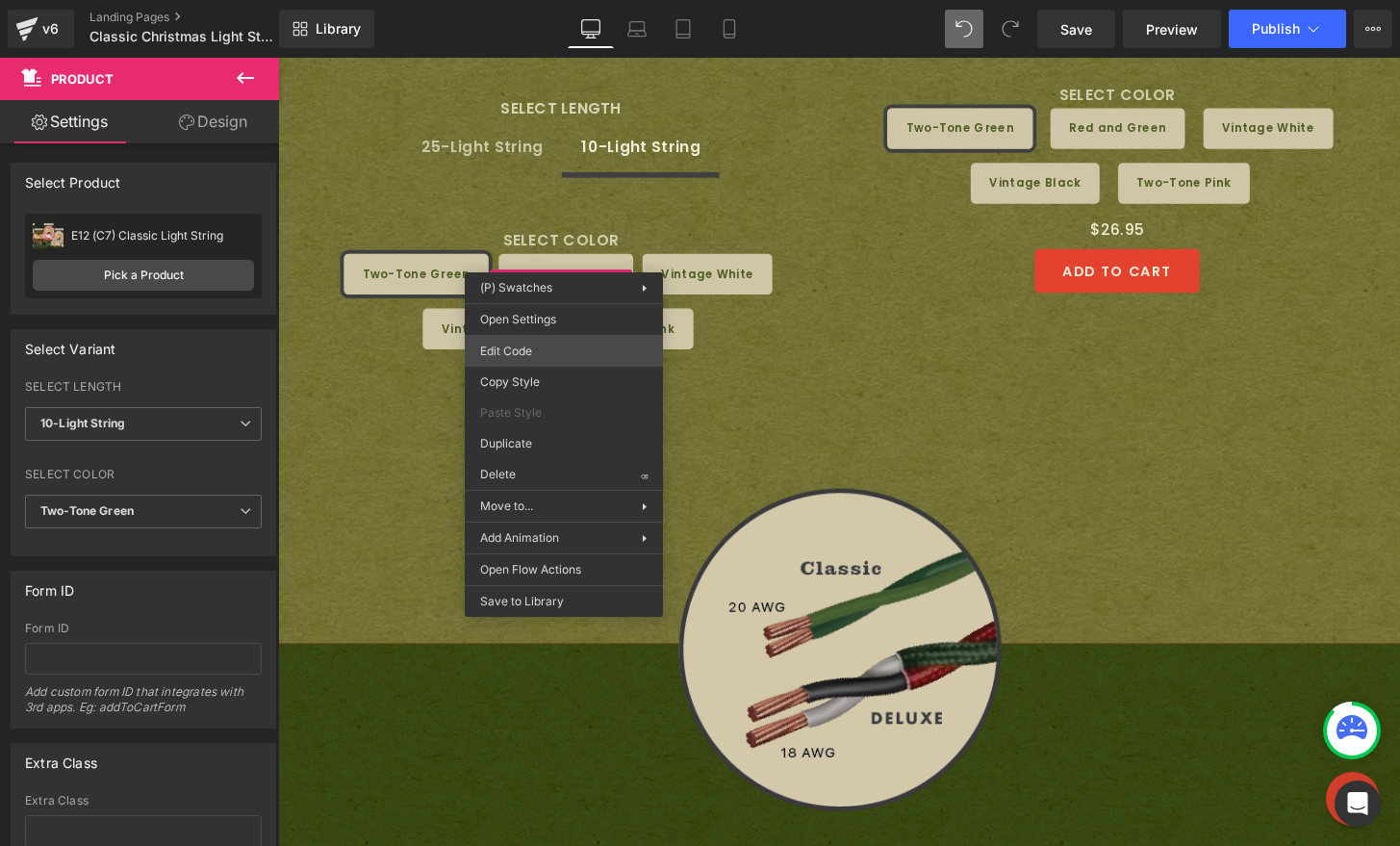 click on "Product  You are previewing how the   will restyle your page. You can not edit Elements in Preset Preview Mode.  v6 Landing Pages Classic Christmas Light Strings - E12 and E17 | Tru-Tone™ vintage-style LED light bulbs Library Desktop Desktop Laptop Tablet Mobile Save Preview Publish Scheduled View Live Page View with current Template Save Template to Library Schedule Publish  Optimize  Publish Settings Shortcuts  Your page can’t be published   You've reached the maximum number of published pages on your plan  (0/0).  You need to upgrade your plan or unpublish all your pages to get 1 publish slot.   Unpublish pages   Upgrade plan  Elements Global Style Base Row  rows, columns, layouts, div Heading  headings, titles, h1,h2,h3,h4,h5,h6 Text Block  texts, paragraphs, contents, blocks Image  images, photos, alts, uploads Icon  icons, symbols Button  button, call to action, cta Separator  separators, dividers, horizontal lines Liquid  Banner Parallax  banner, slideshow, hero, image, cover, parallax, effect app" at bounding box center [700, 0] 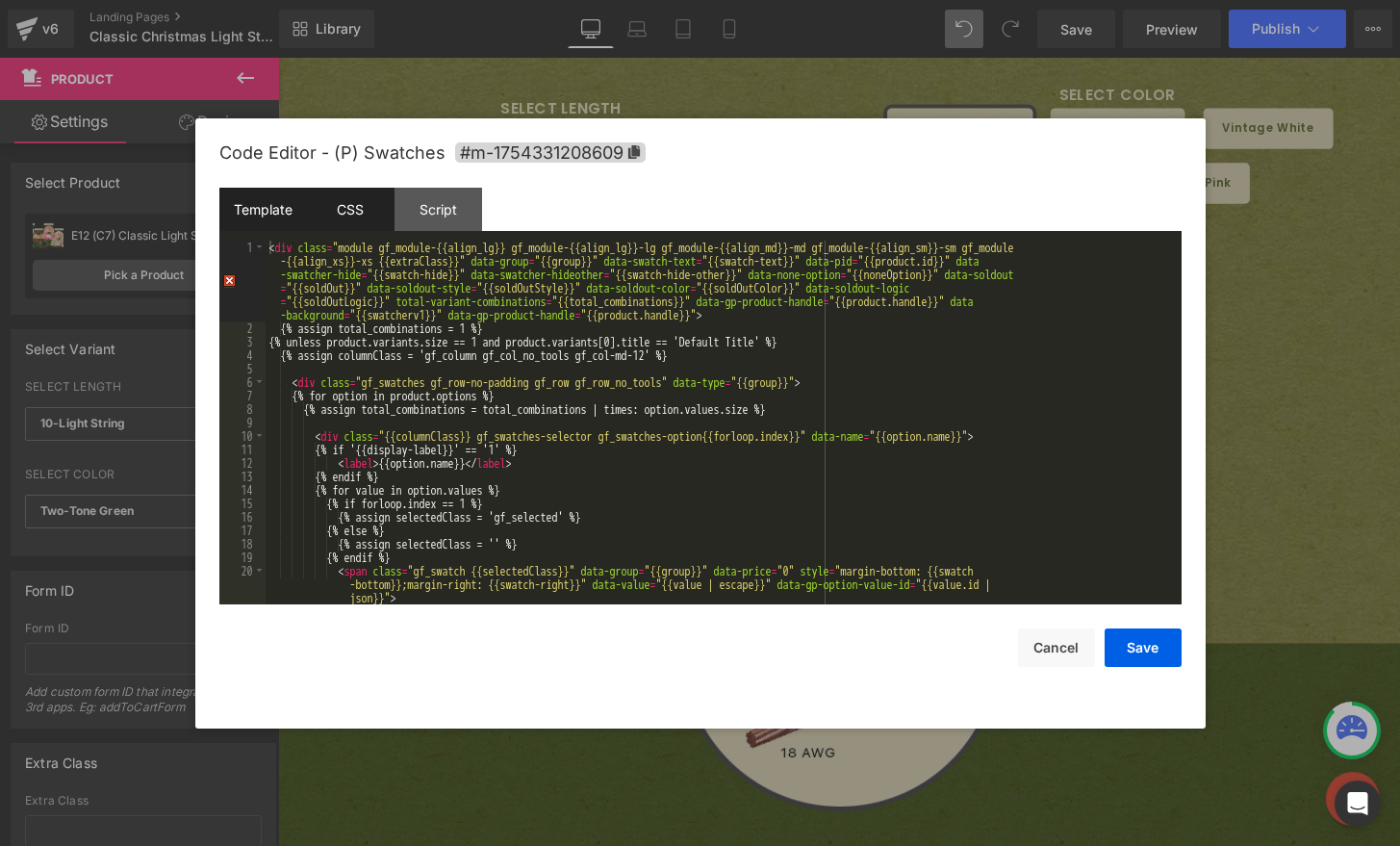 click on "CSS" at bounding box center [350, 209] 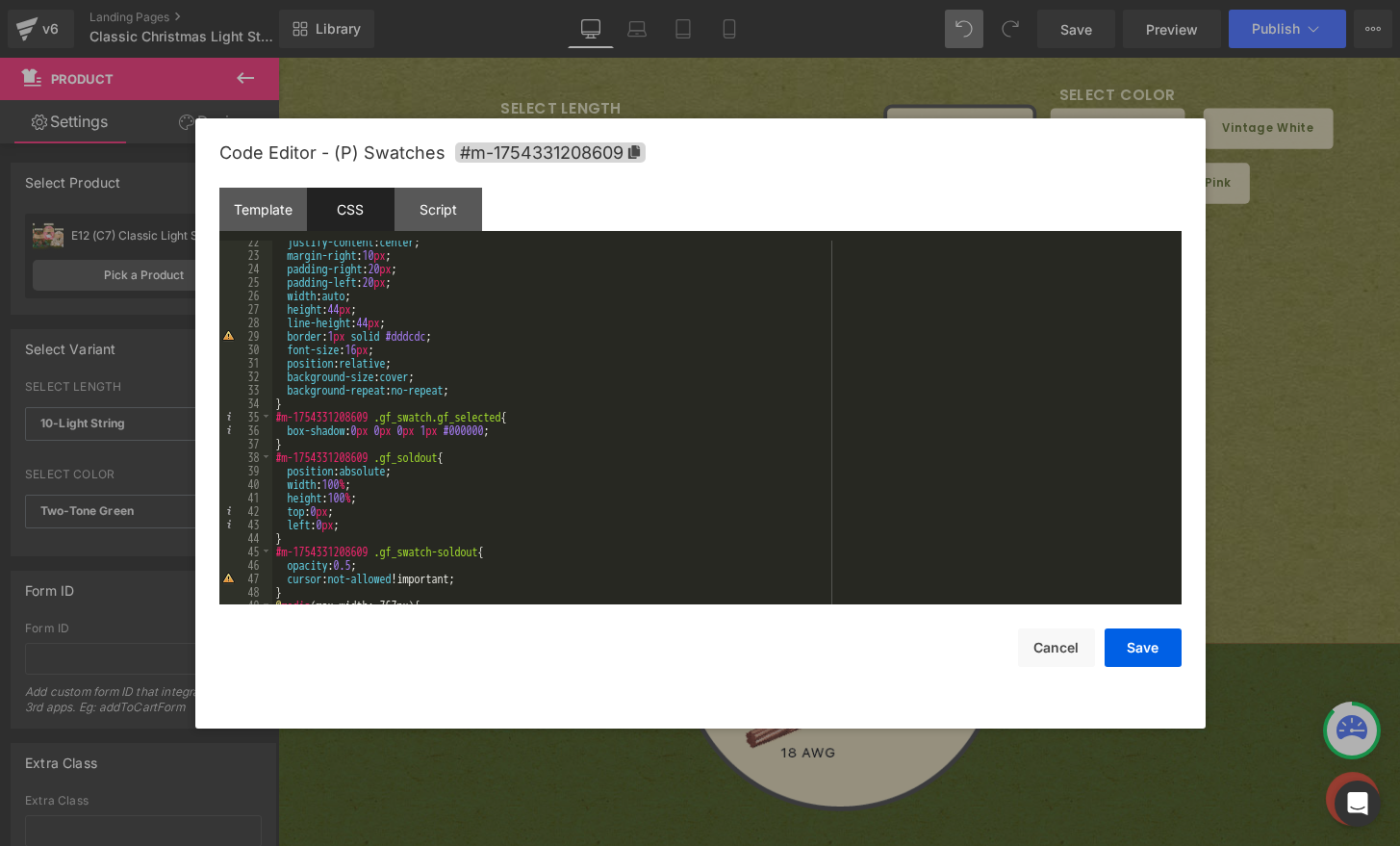 scroll, scrollTop: 346, scrollLeft: 0, axis: vertical 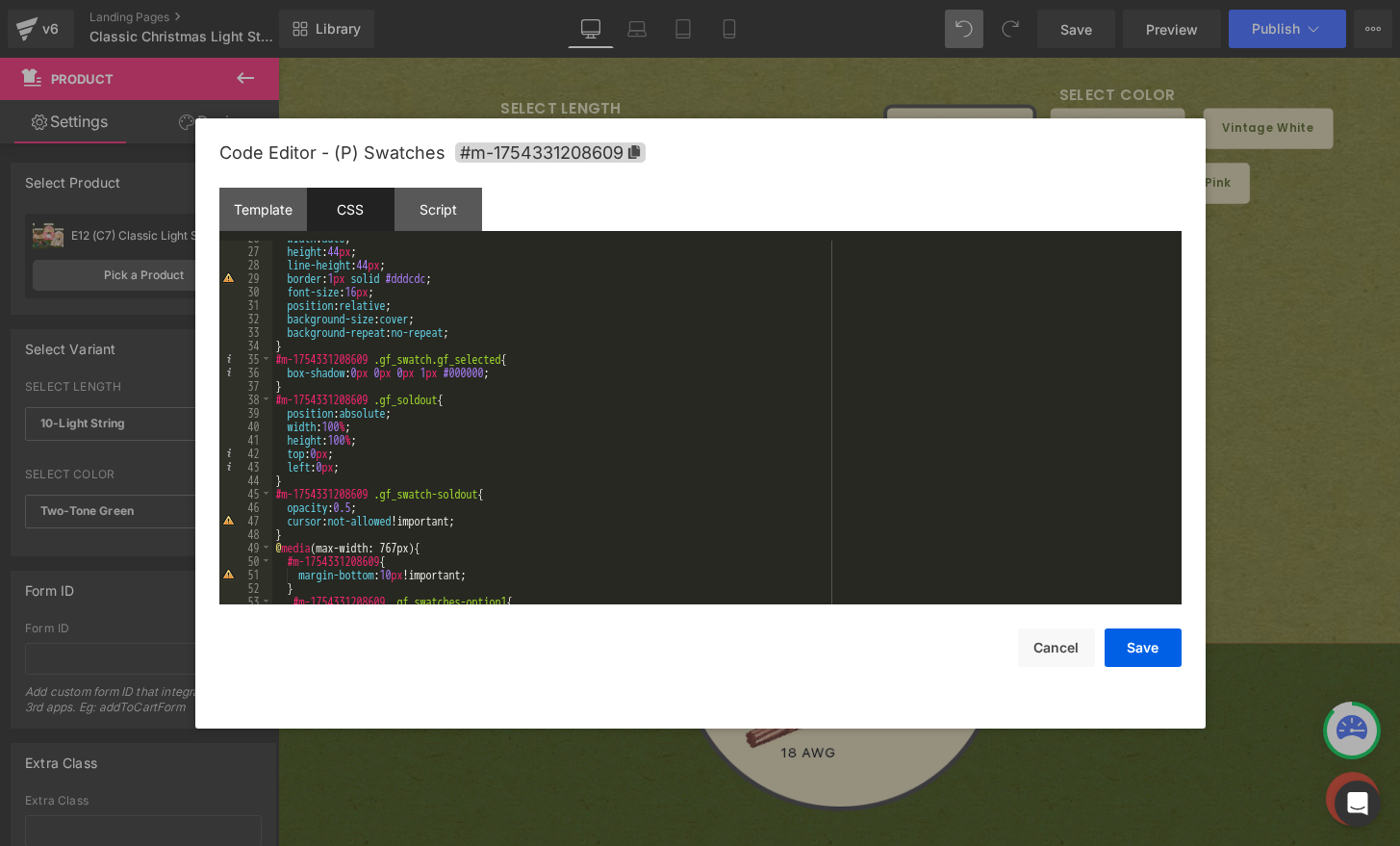 click on "width :  auto ;    height :  44 px ;    line-height :  44 px ;    border :  1 px   solid   #dddcdc ;    font-size :  16 px ;    position :  relative ;    background-size :  cover ;    background-repeat :  no-repeat ; } #m-1754331208609   .gf_swatch.gf_selected {    box-shadow :  0 px   0 px   0 px   1 px   #000000 ; } #m-1754331208609   .gf_soldout {    position :  absolute ;    width :  100 % ;    height :  100 % ;    top :  0 px ;    left :  0 px ; } #m-1754331208609   .gf_swatch-soldout {    opacity :  0.5 ;    cursor :  not-allowed !important; } @ media  (max-width: 767px) {    #m-1754331208609 {       margin-bottom :  10 px !important;    }     #m-1754331208609   .gf_swatches-option1 {" at bounding box center (723, 426) 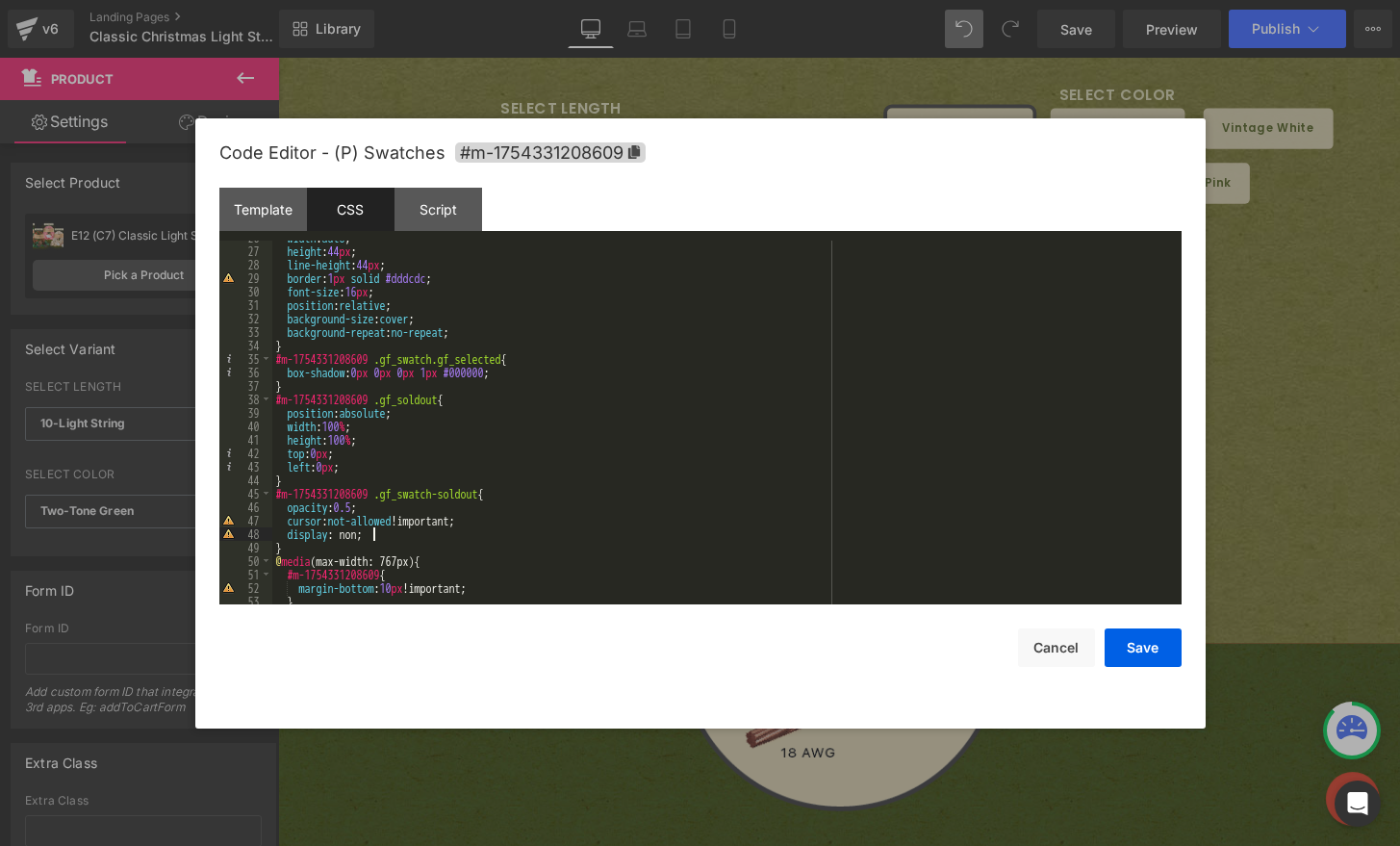 type 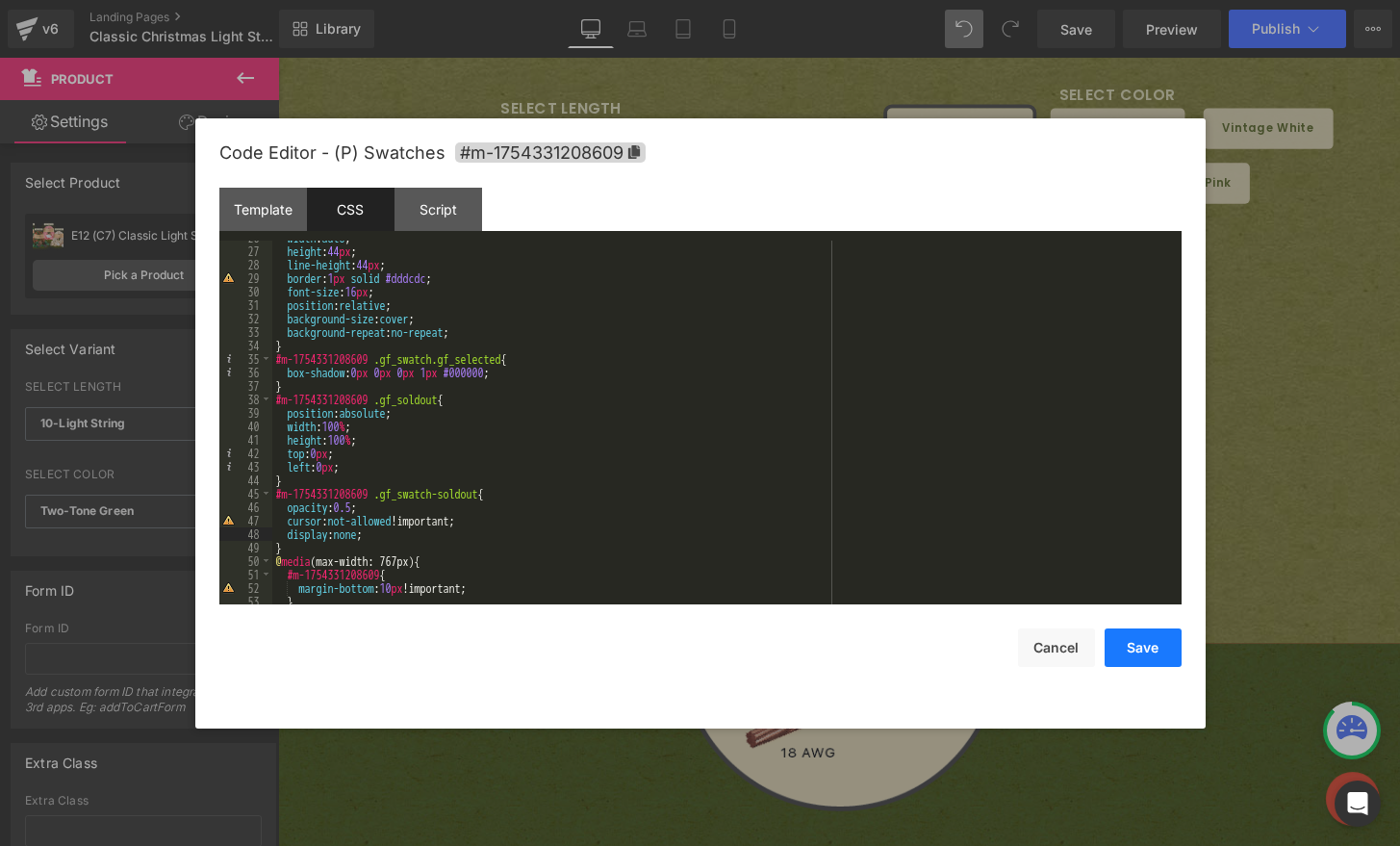 click on "Save" at bounding box center (1143, 648) 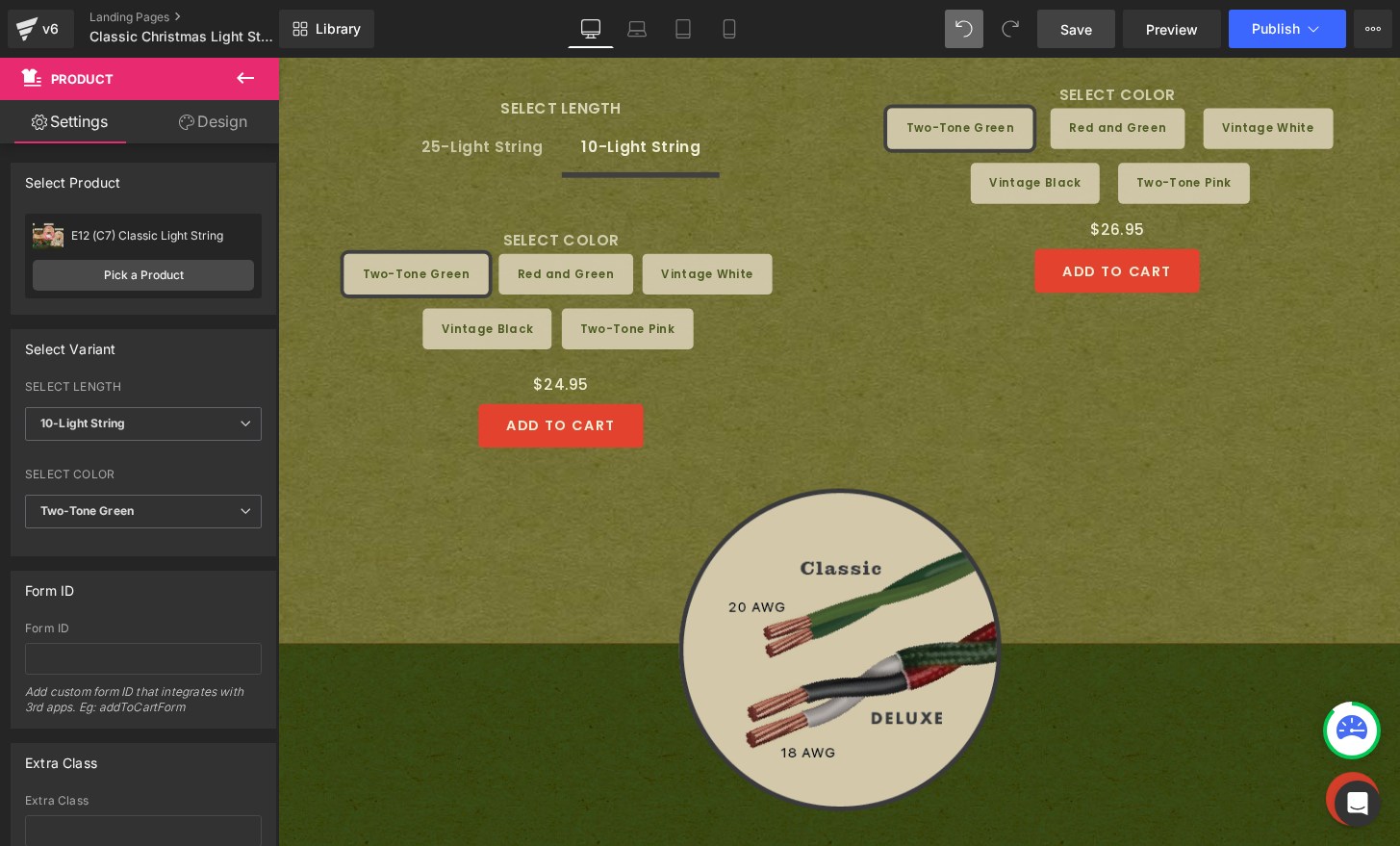 click on "Save" at bounding box center [1076, 29] 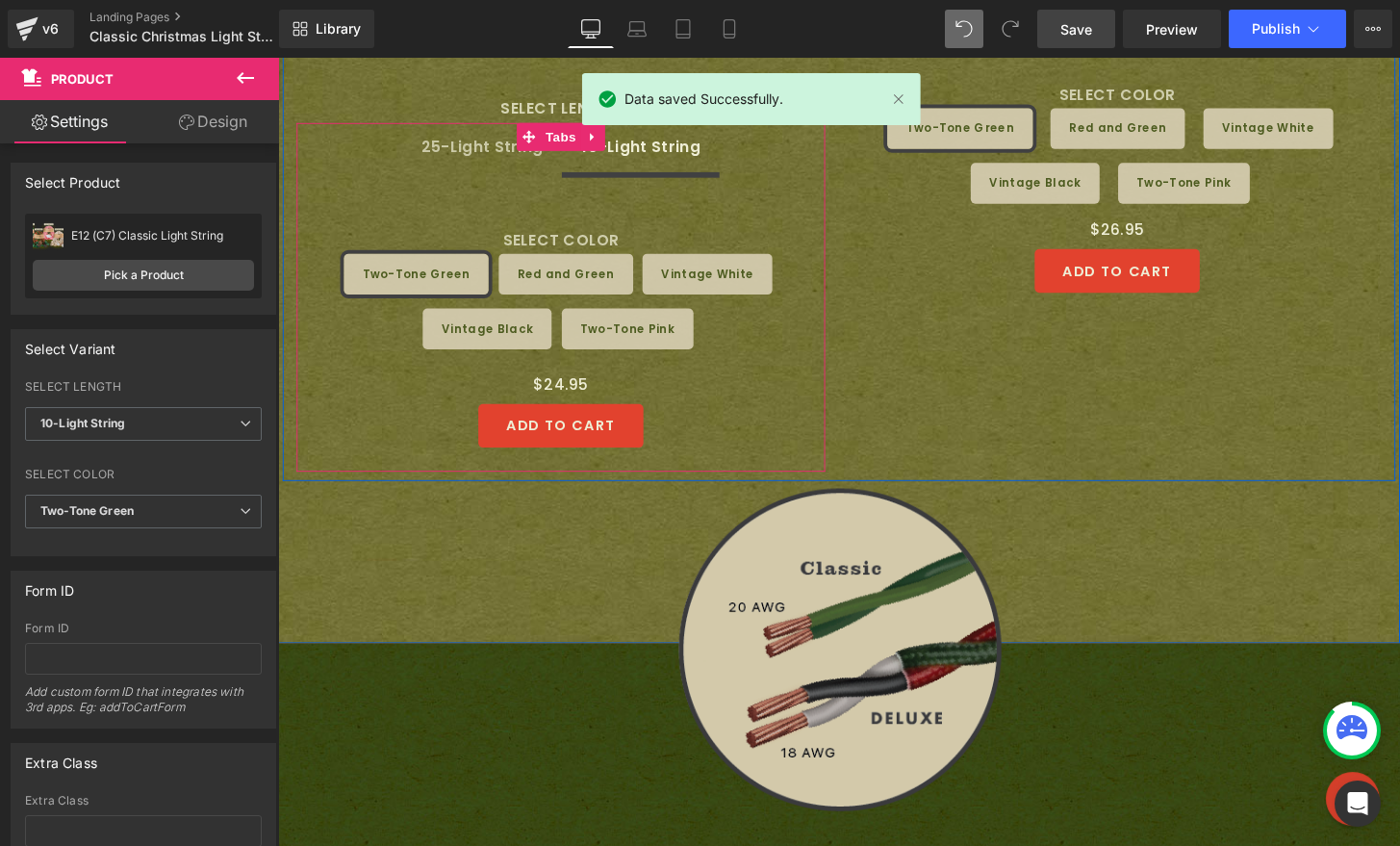 click on "25-Light String" at bounding box center (490, 150) 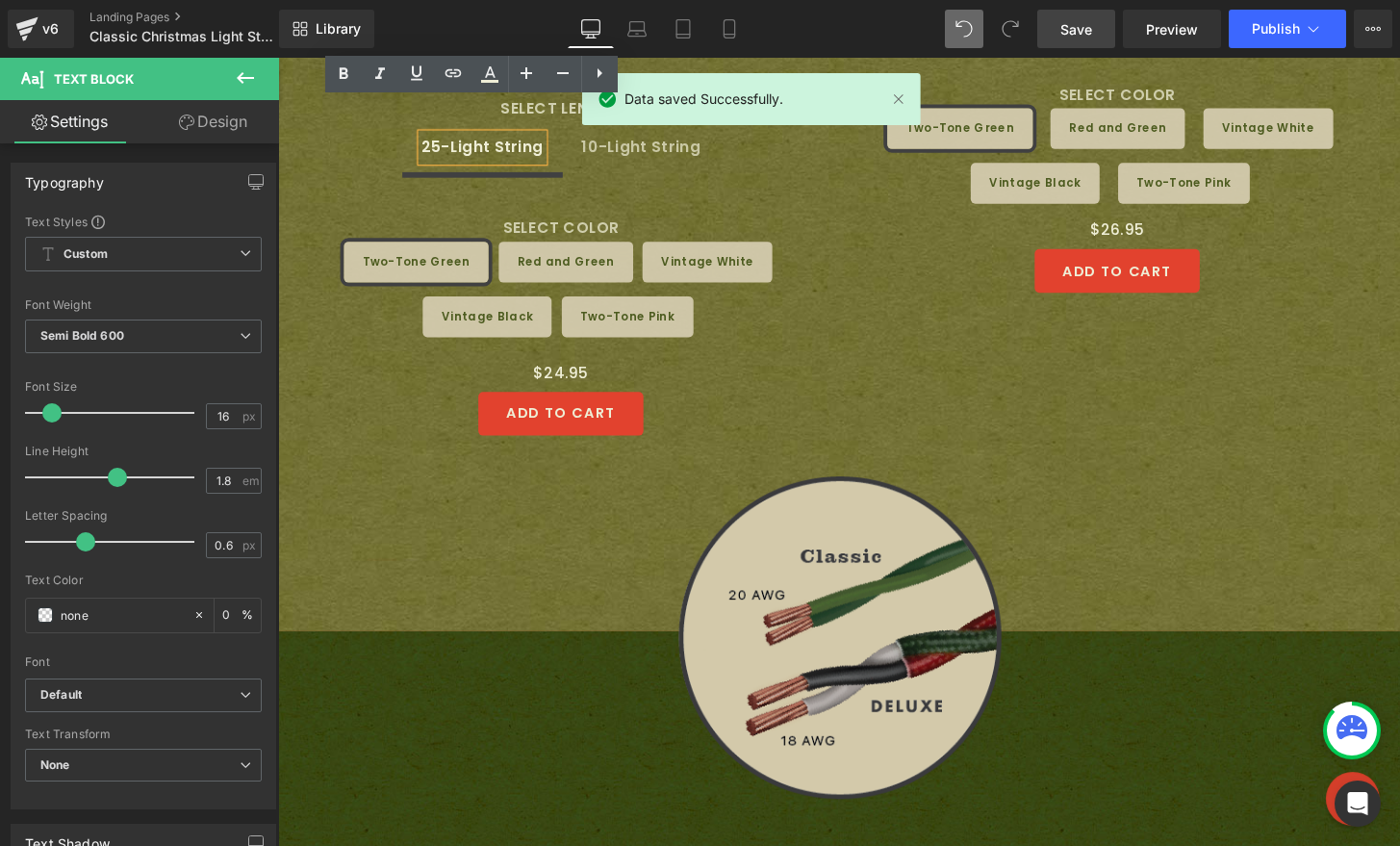 click at bounding box center (278, 58) 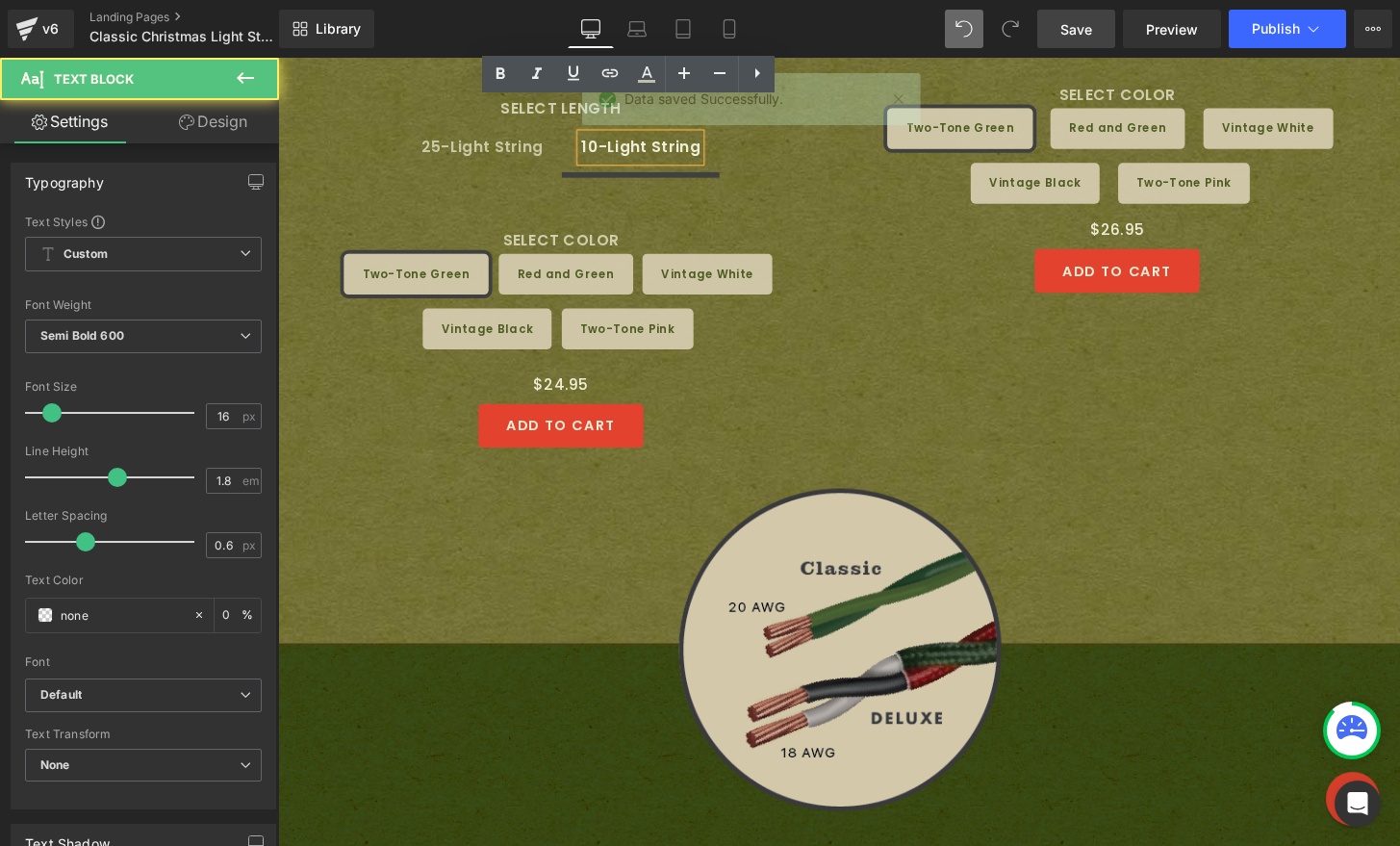 click on "10-Light String" at bounding box center (654, 150) 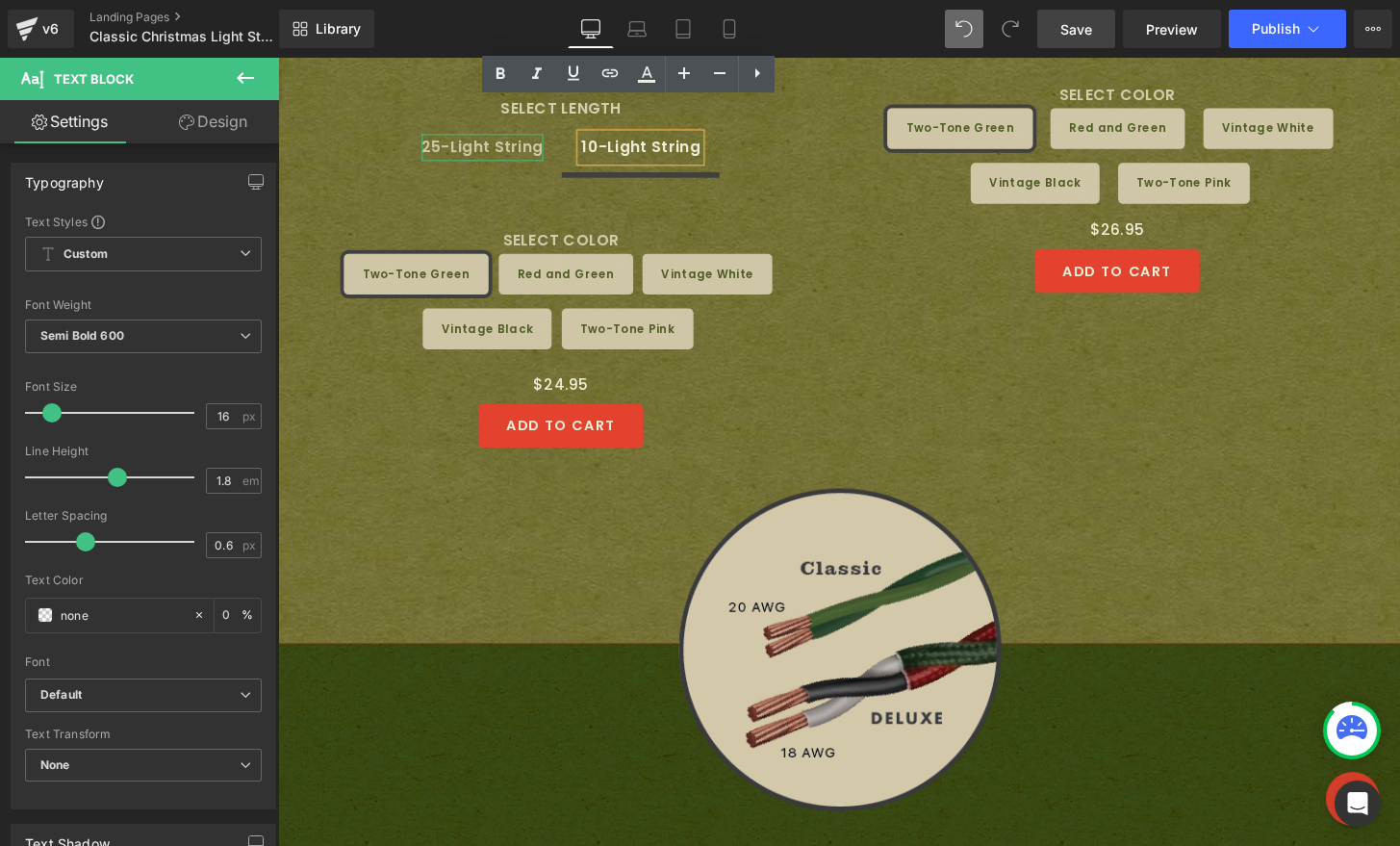 click on "25-Light String" at bounding box center [490, 150] 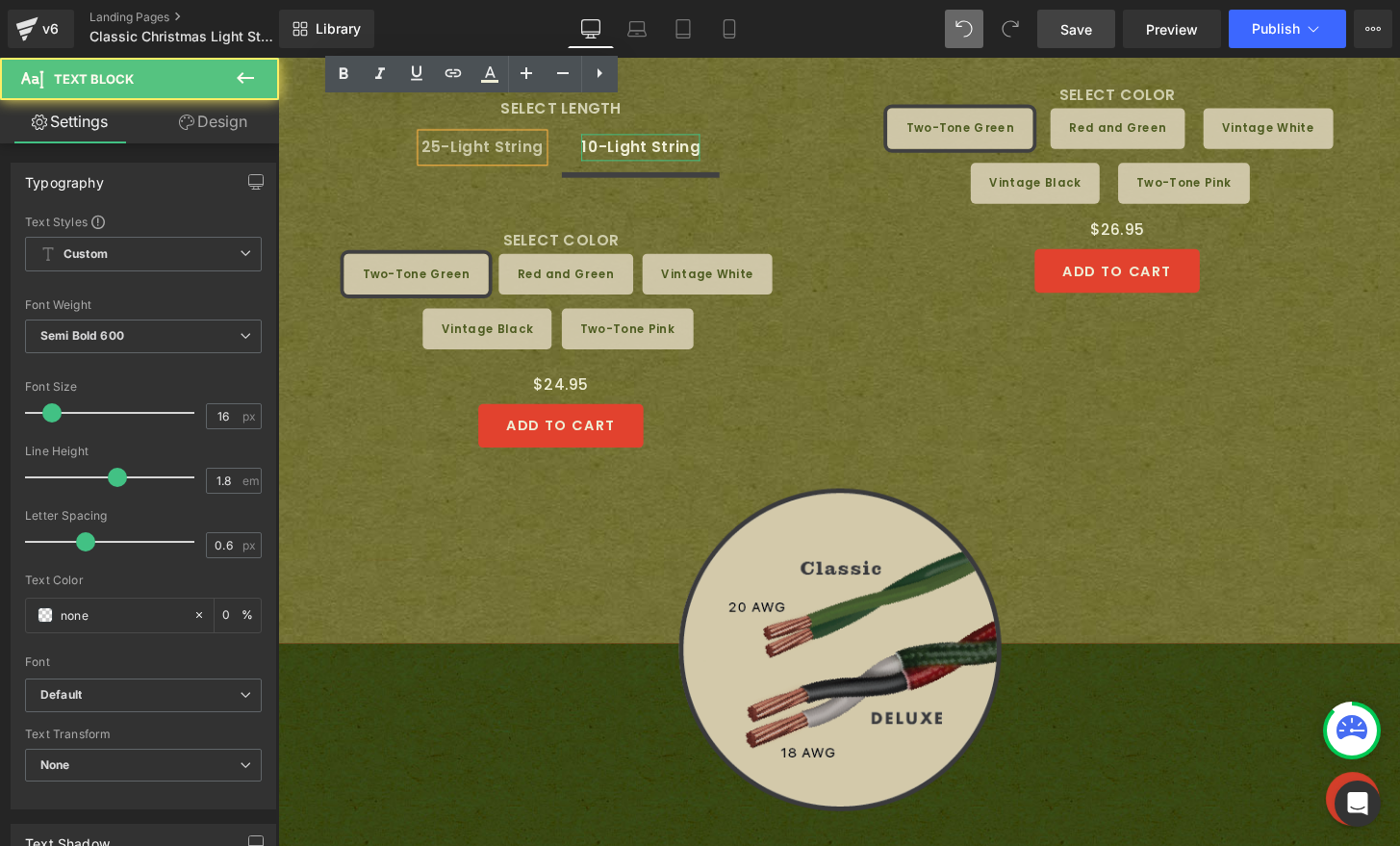 click on "10-Light String" at bounding box center (654, 150) 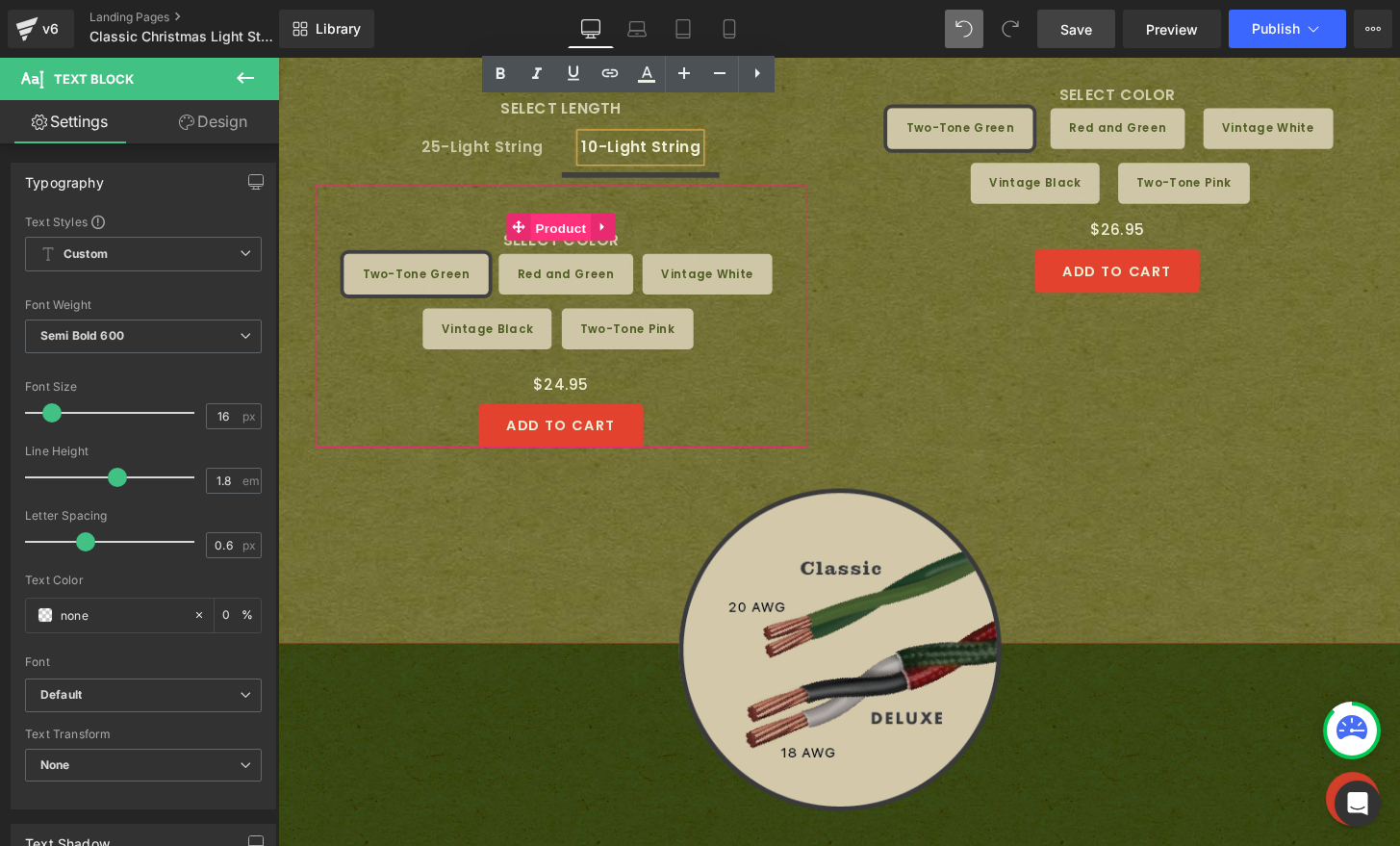 click on "Product" at bounding box center (572, 234) 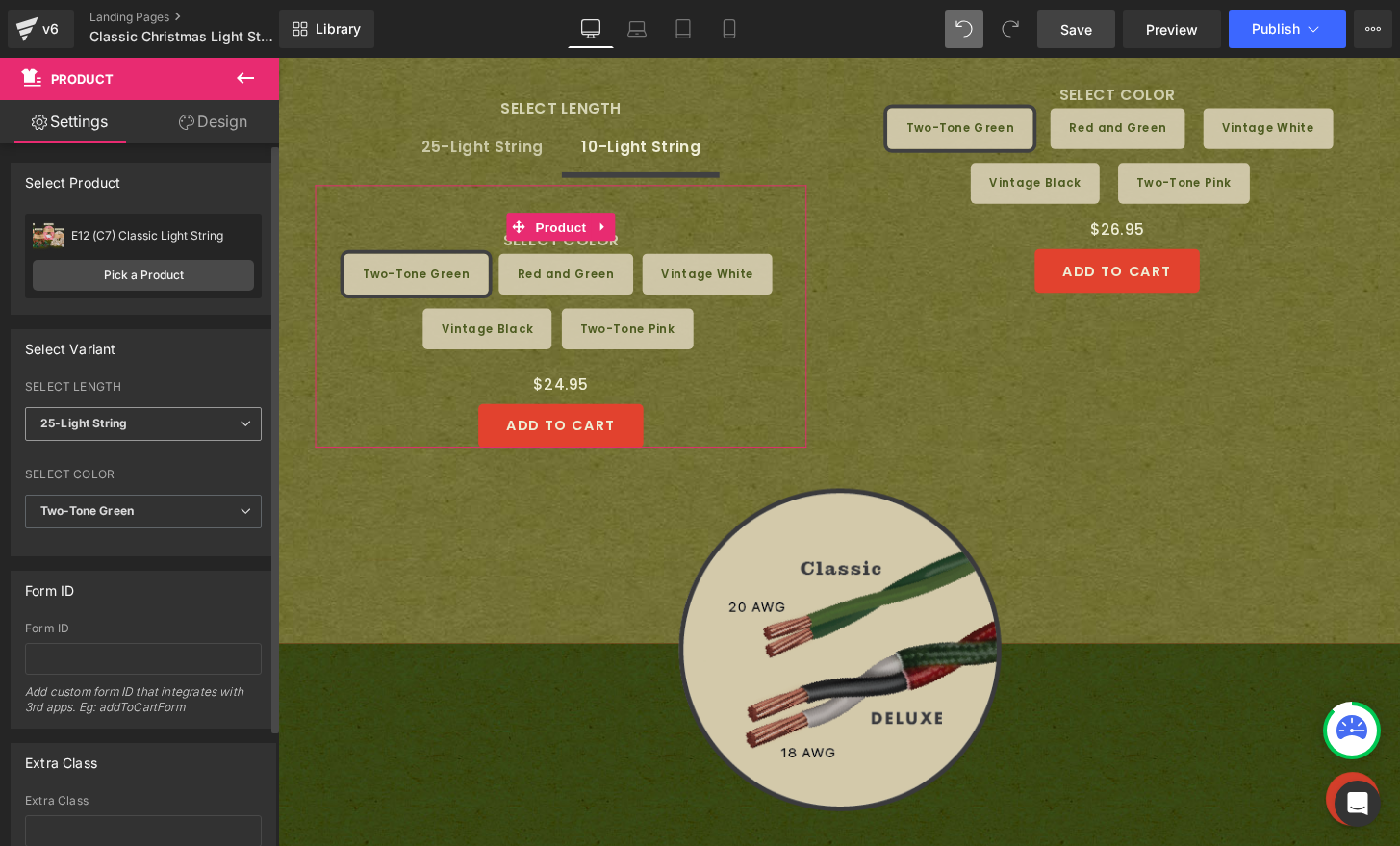 click on "25-Light String" at bounding box center [143, 423] 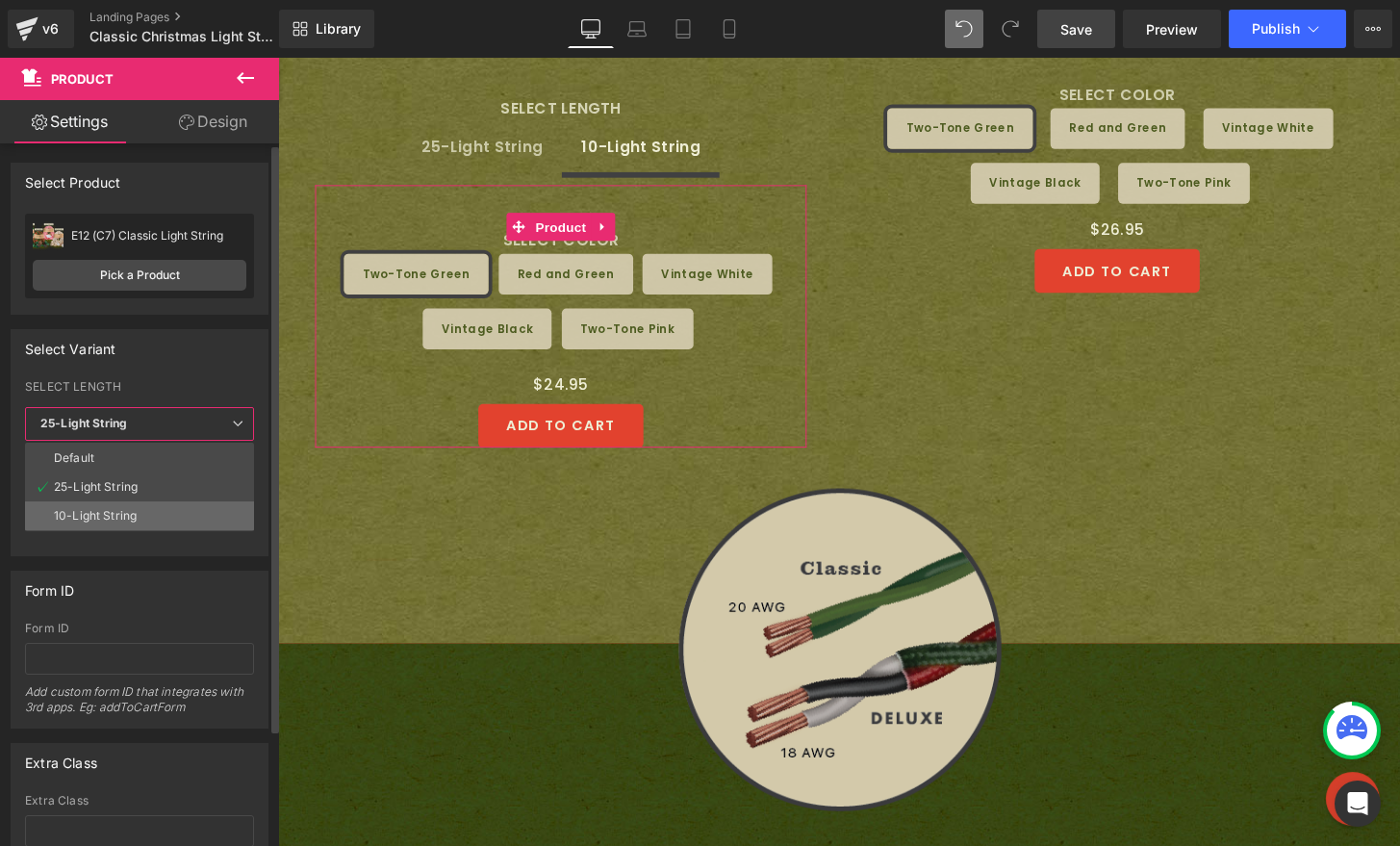 click on "10-Light String" at bounding box center (140, 516) 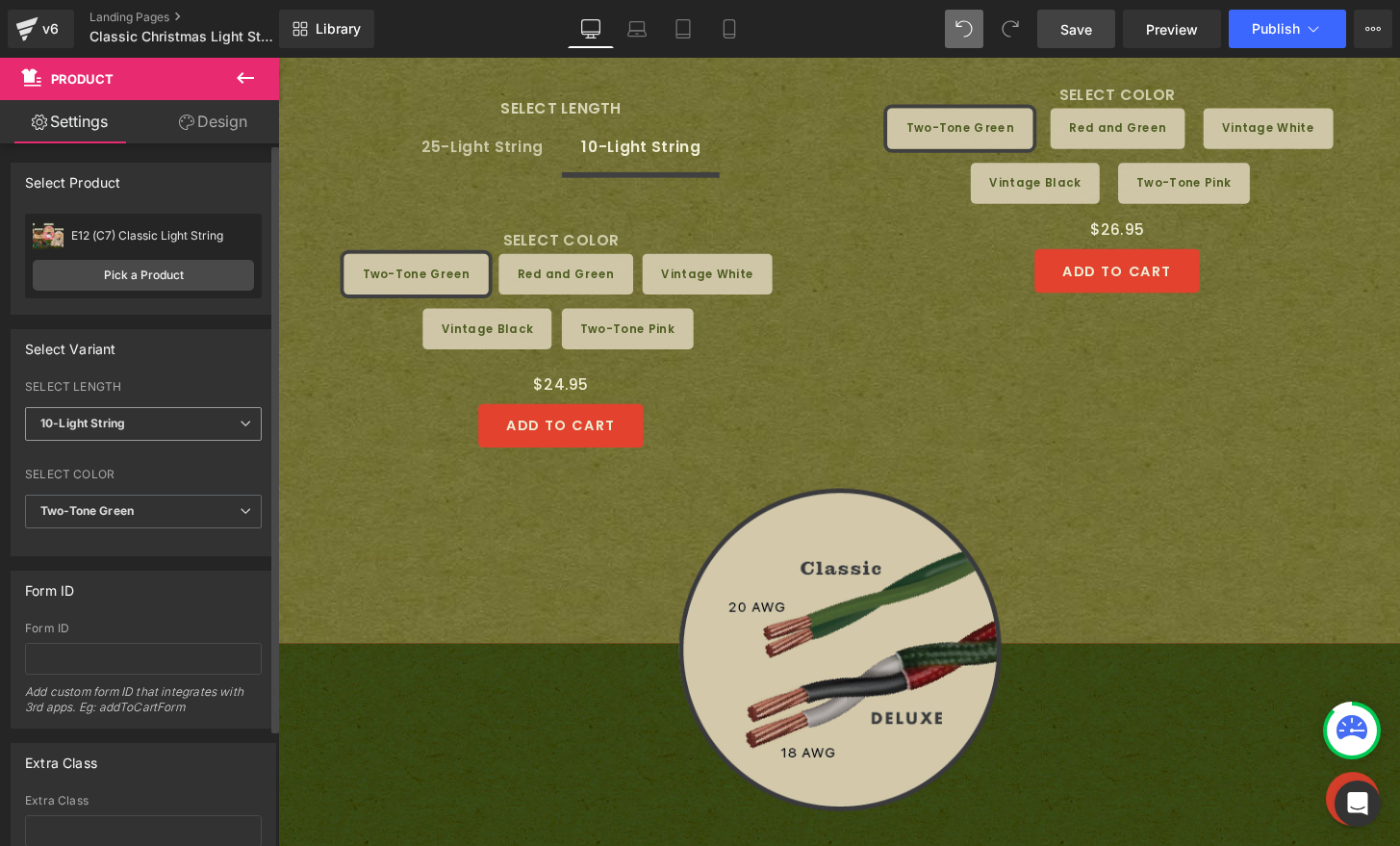 click on "Two-Tone Green" at bounding box center (143, 511) 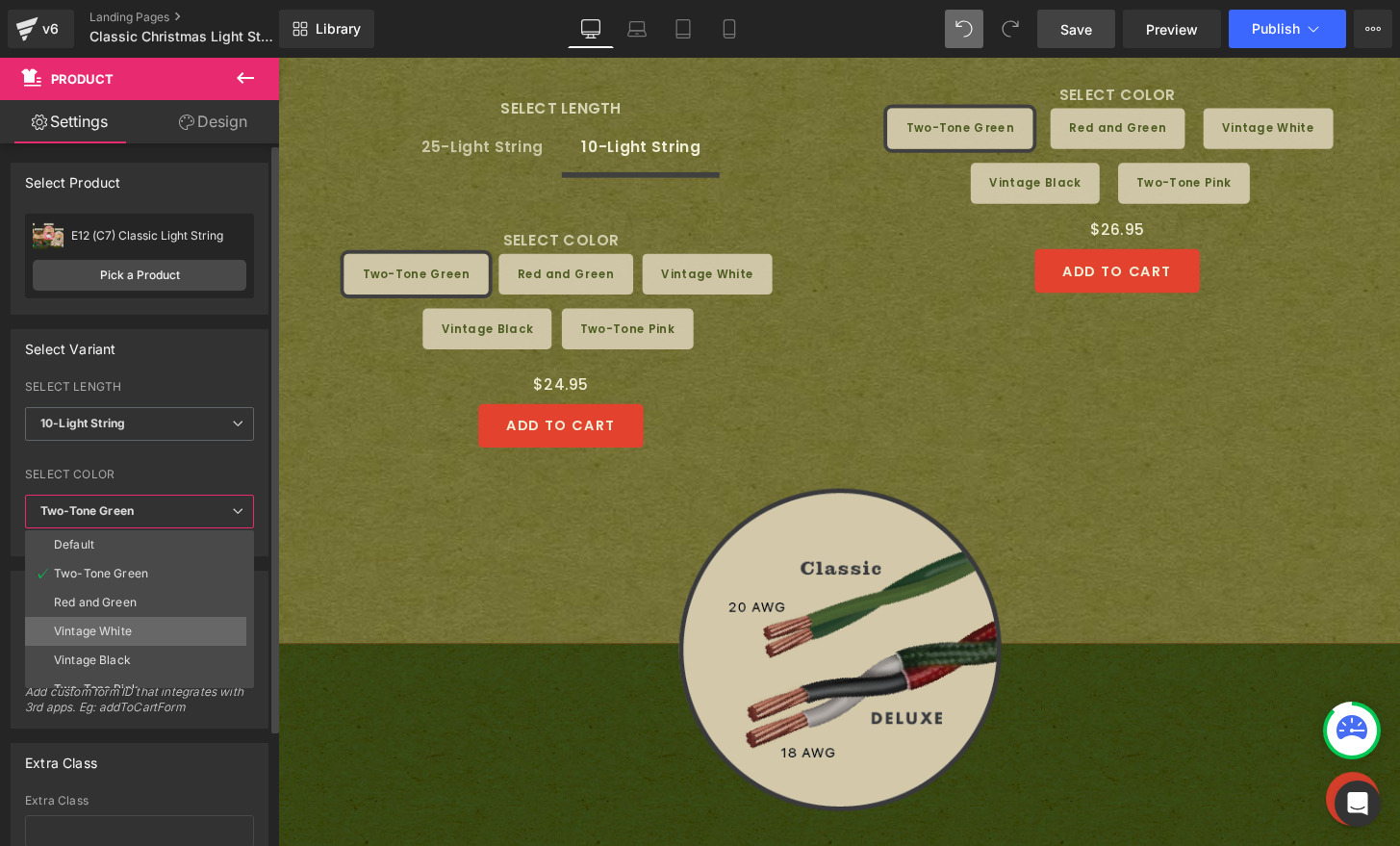 click on "Vintage White" at bounding box center (143, 631) 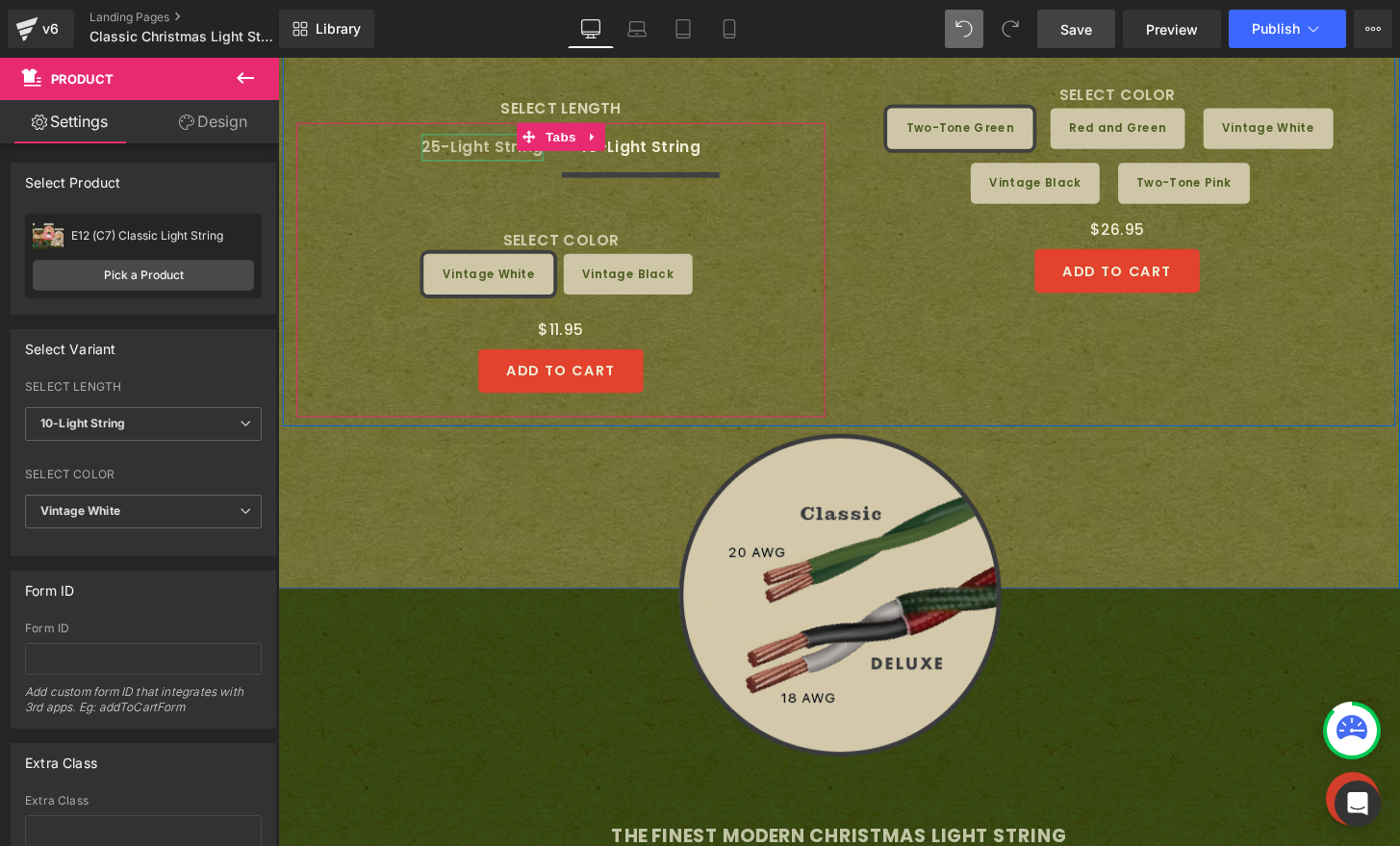 click on "25-Light String" at bounding box center (490, 150) 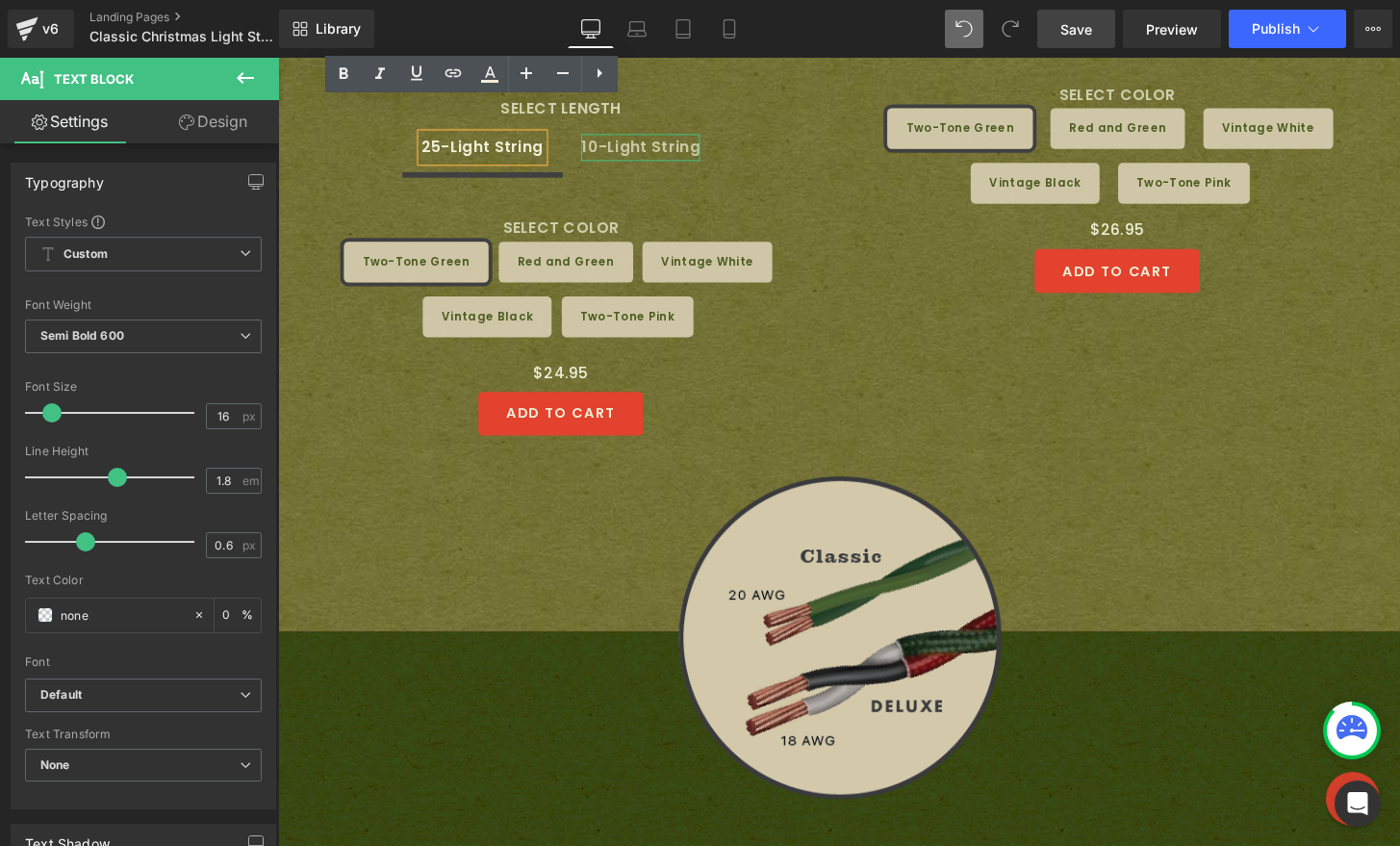 click on "10-Light String" at bounding box center (654, 150) 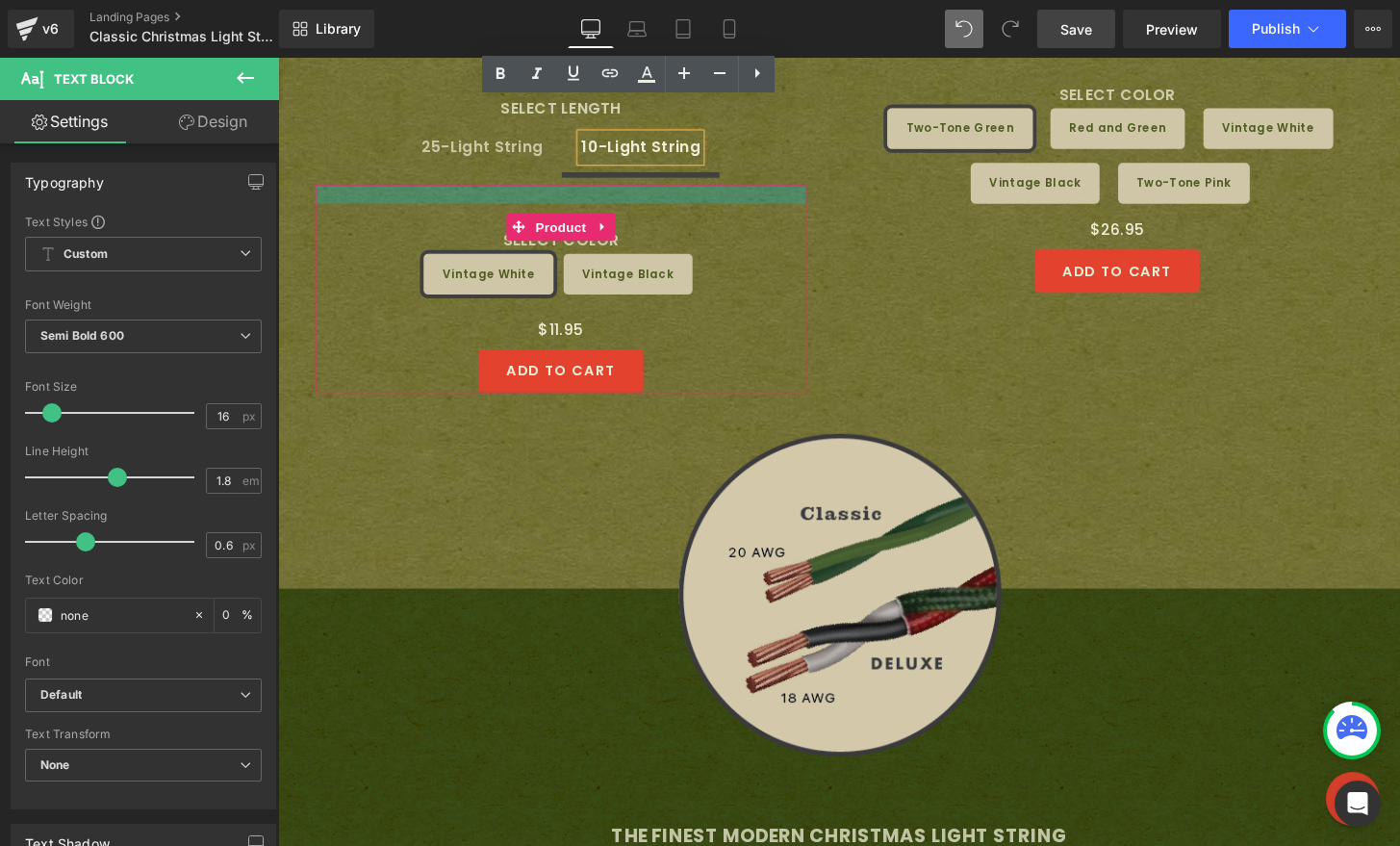 click at bounding box center [572, 199] 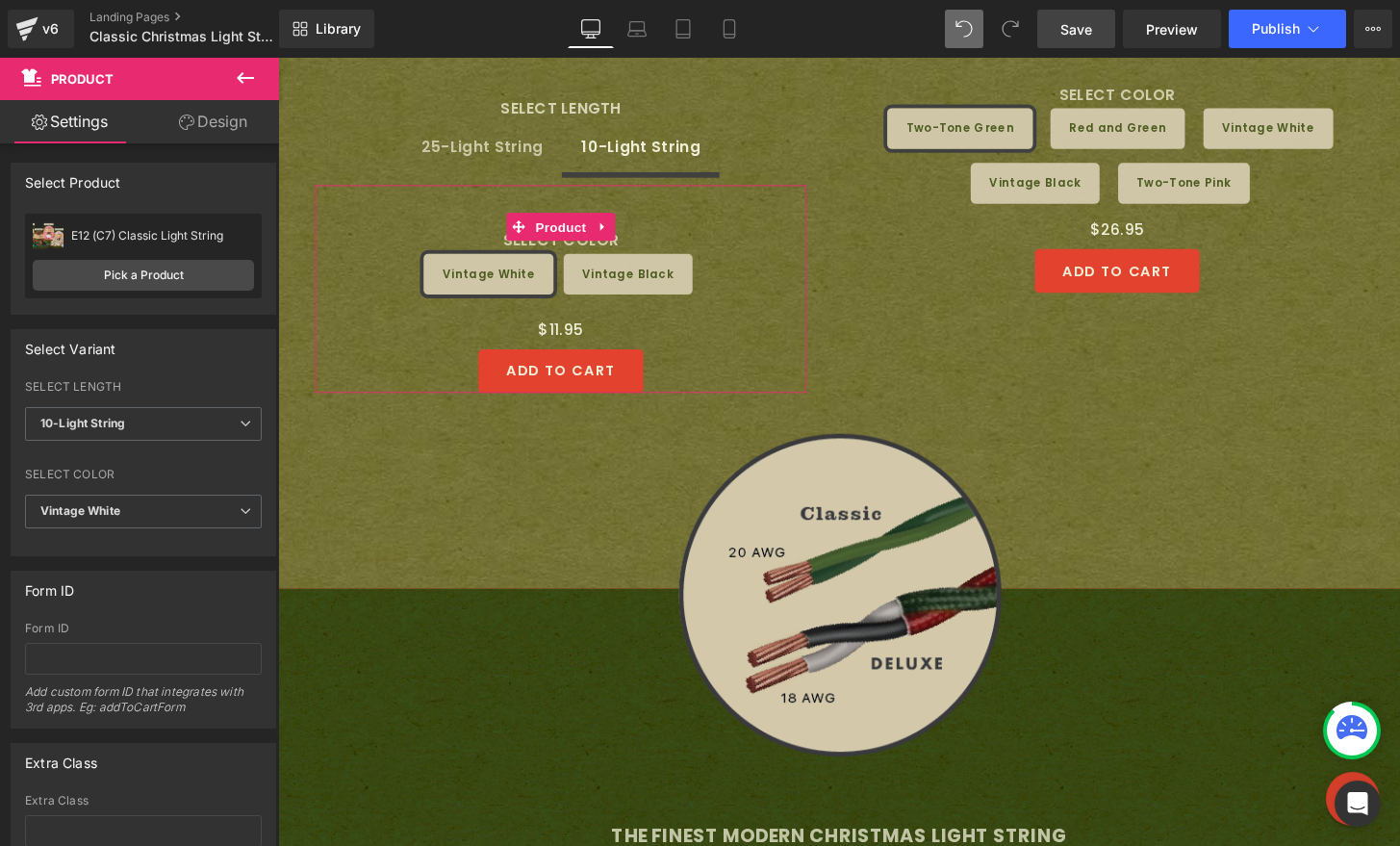 click on "Design" at bounding box center (213, 121) 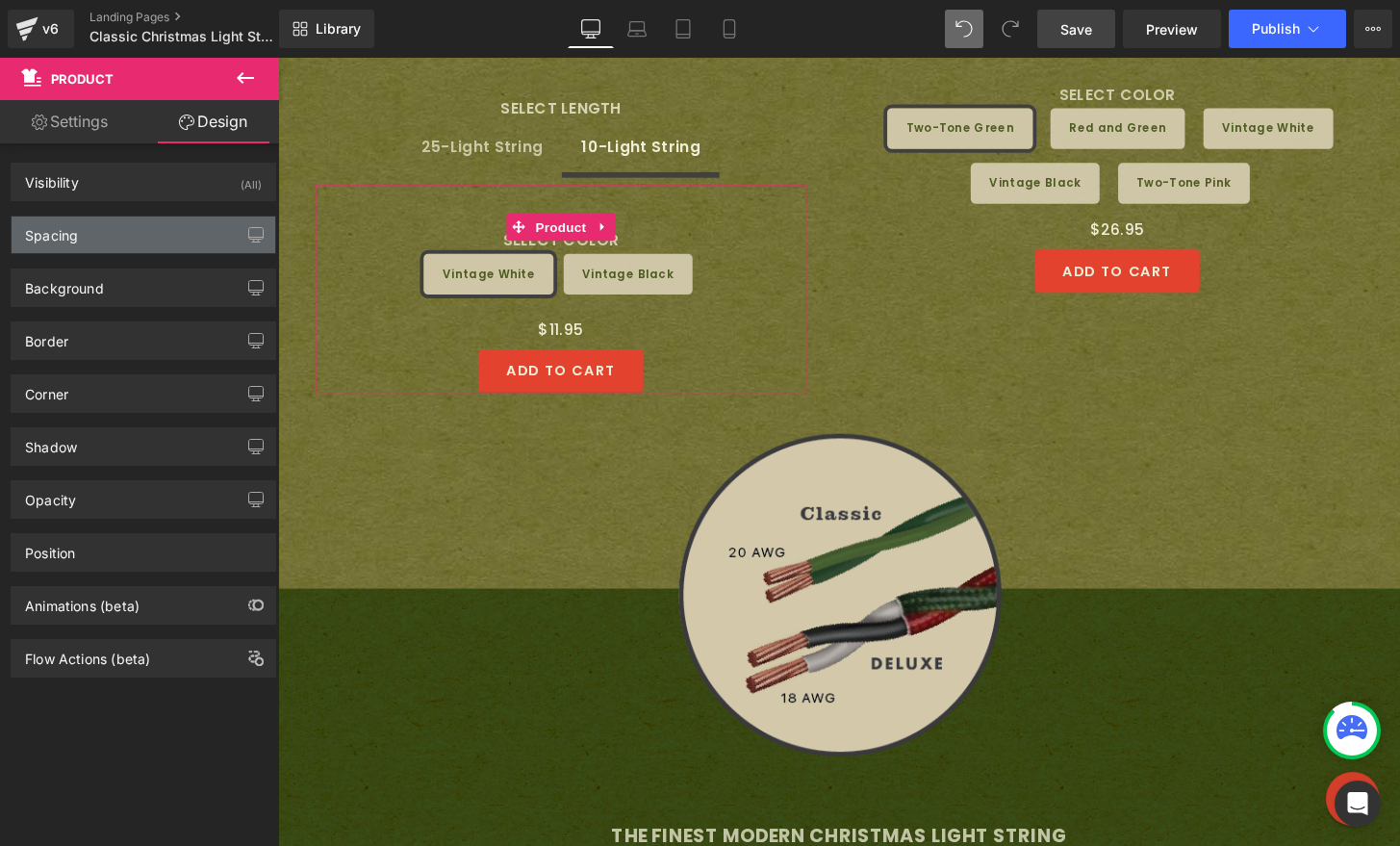 click on "Spacing" at bounding box center [51, 230] 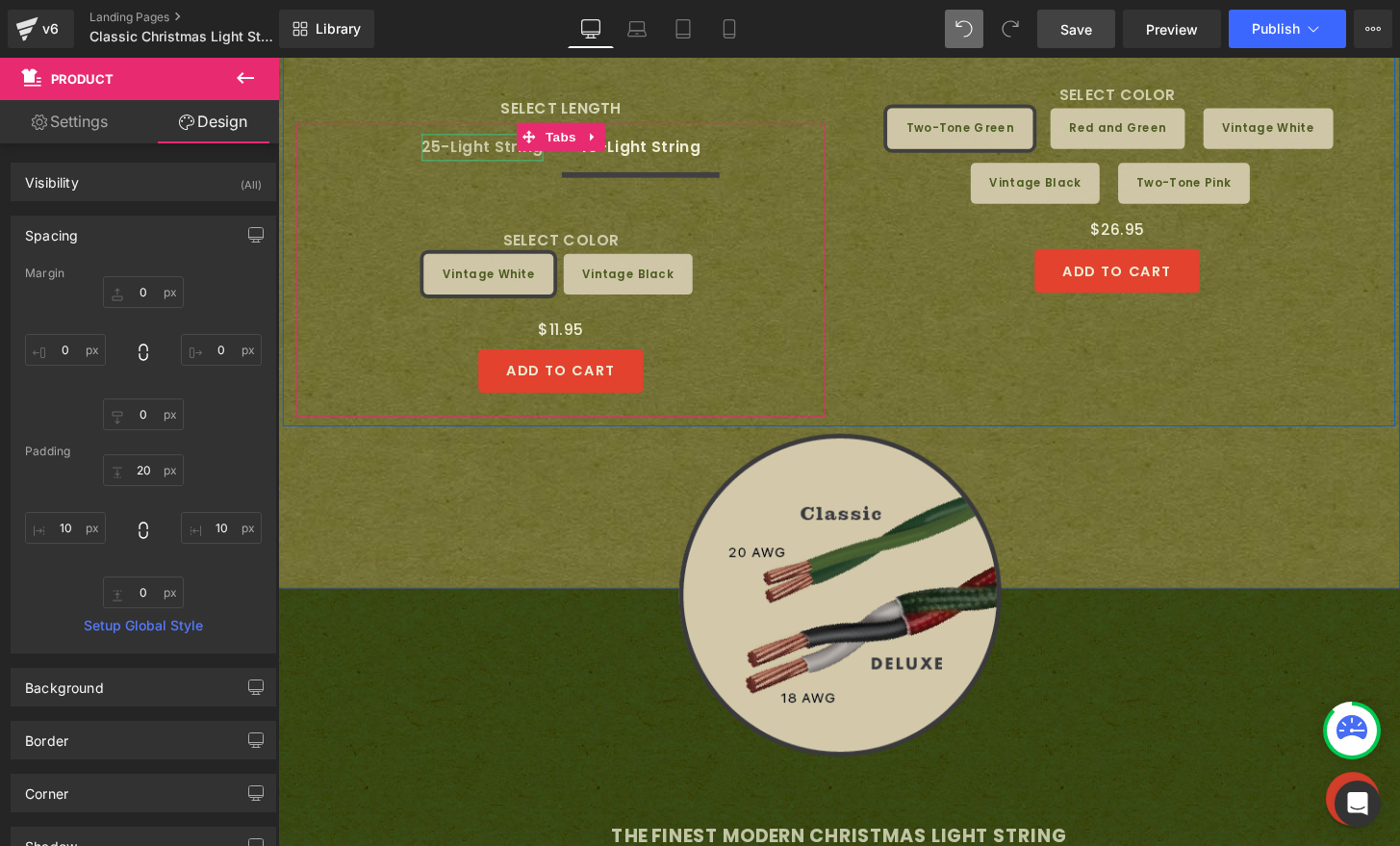 click on "25-Light String" at bounding box center [490, 150] 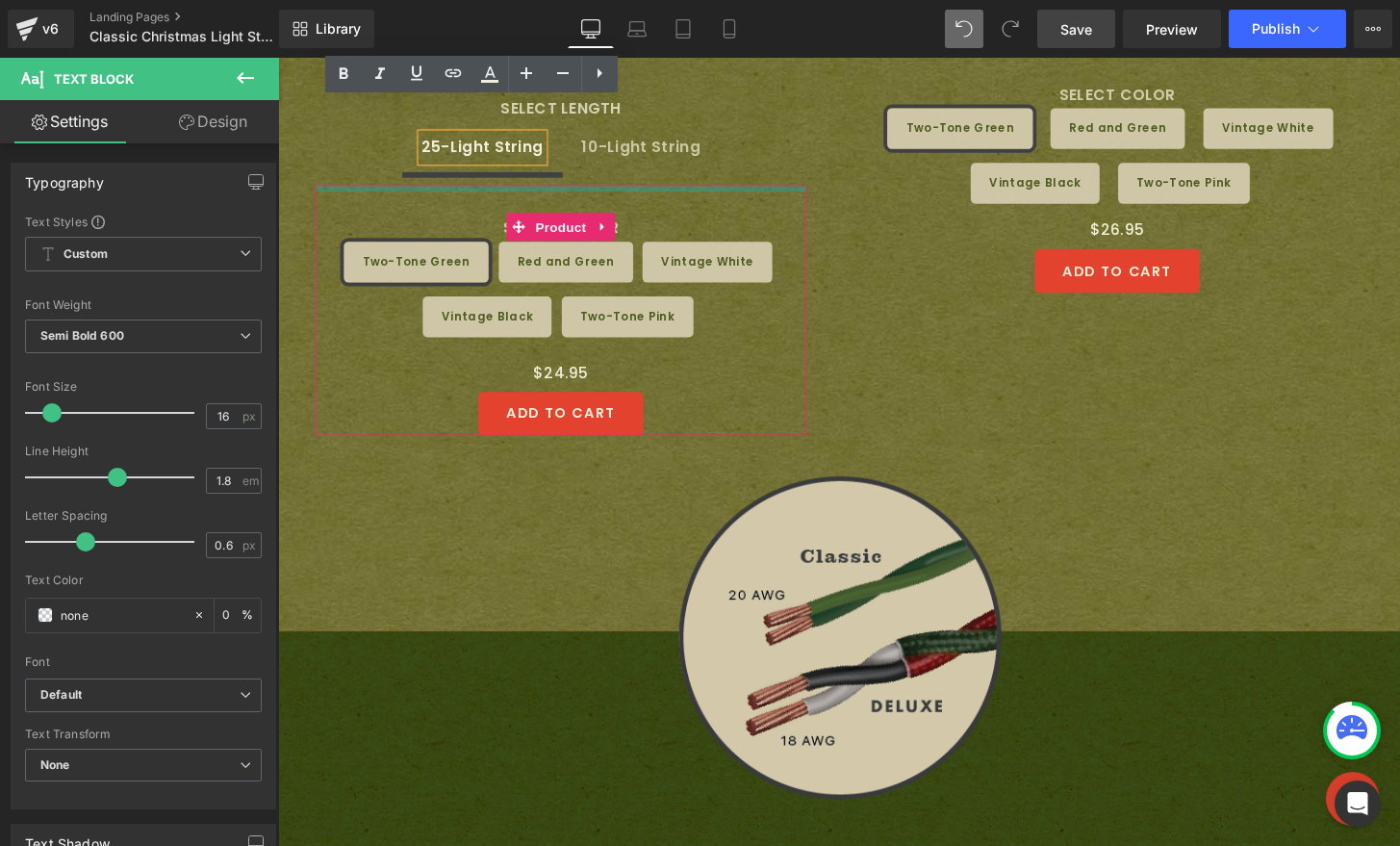 click at bounding box center (572, 192) 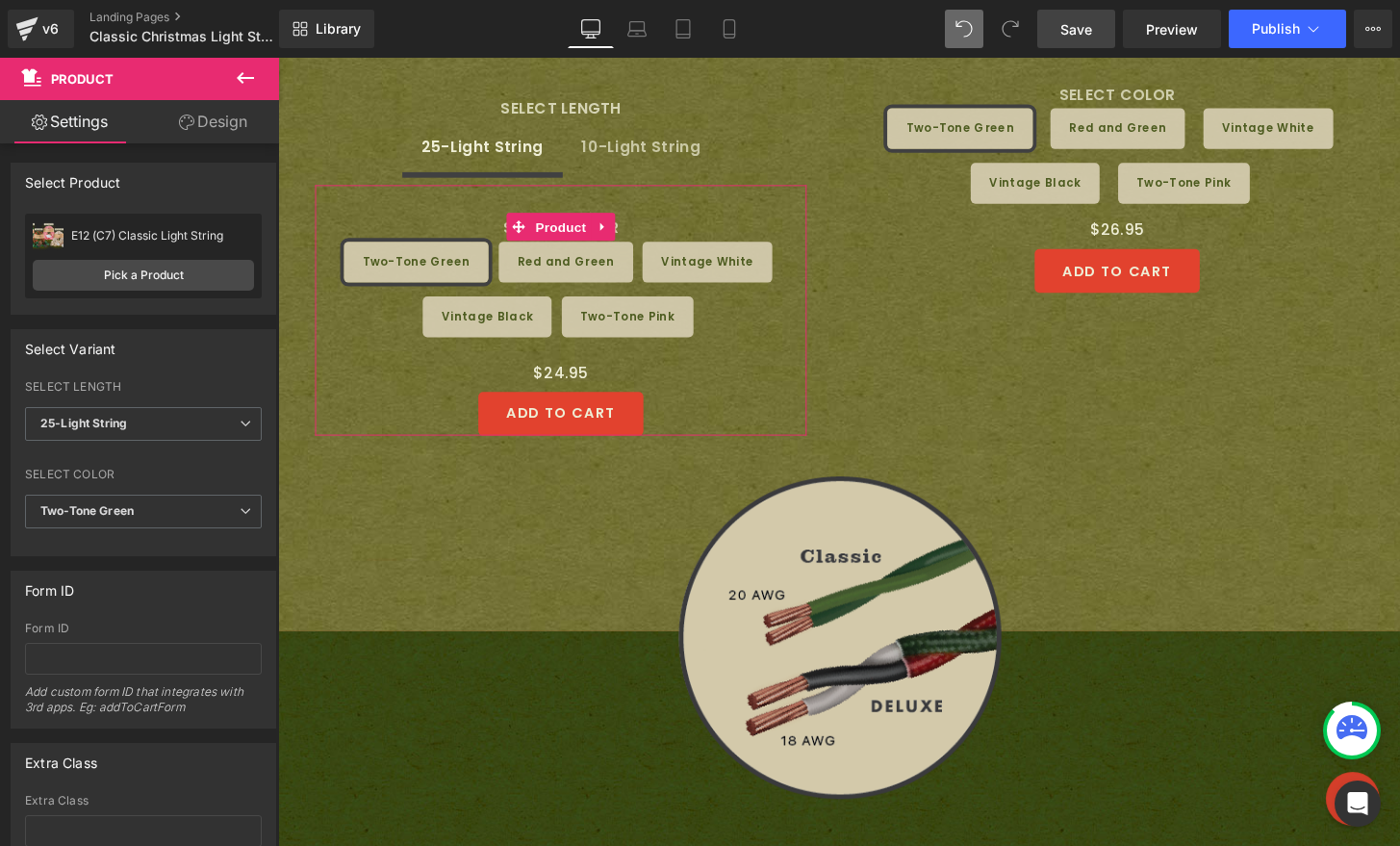 click on "Design" at bounding box center (213, 121) 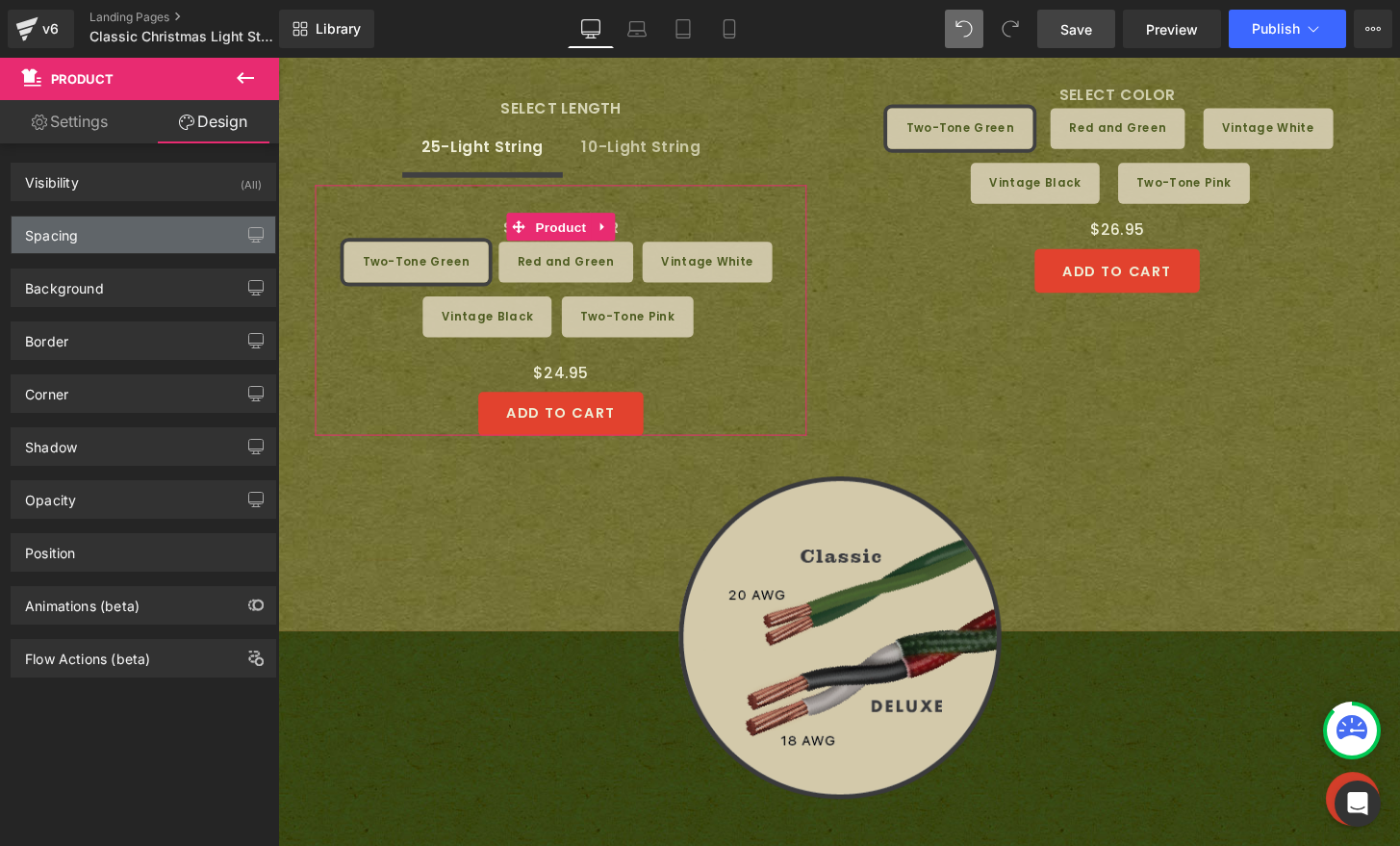 click on "Spacing" at bounding box center [143, 235] 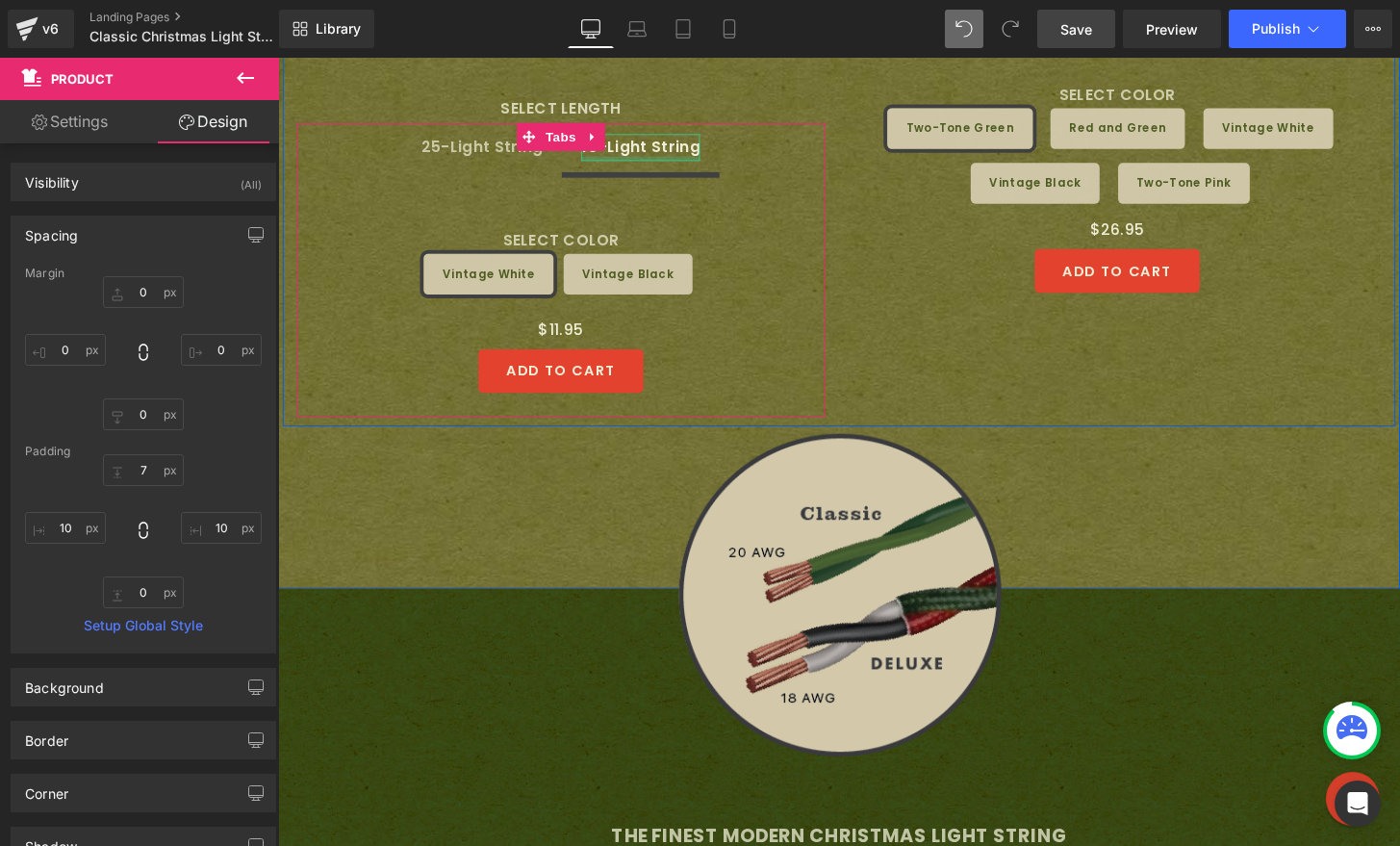 click at bounding box center (654, 162) 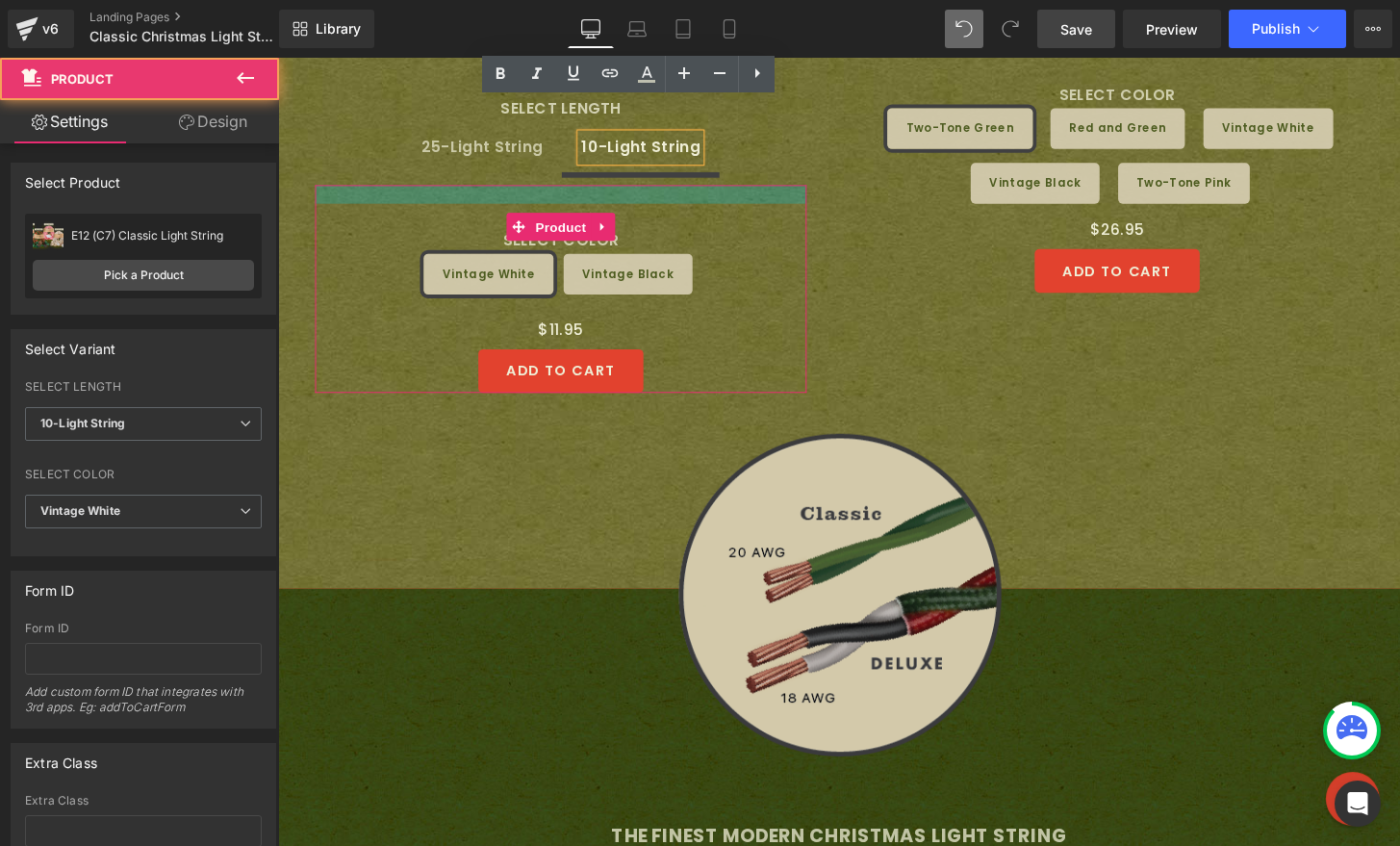 click at bounding box center [572, 199] 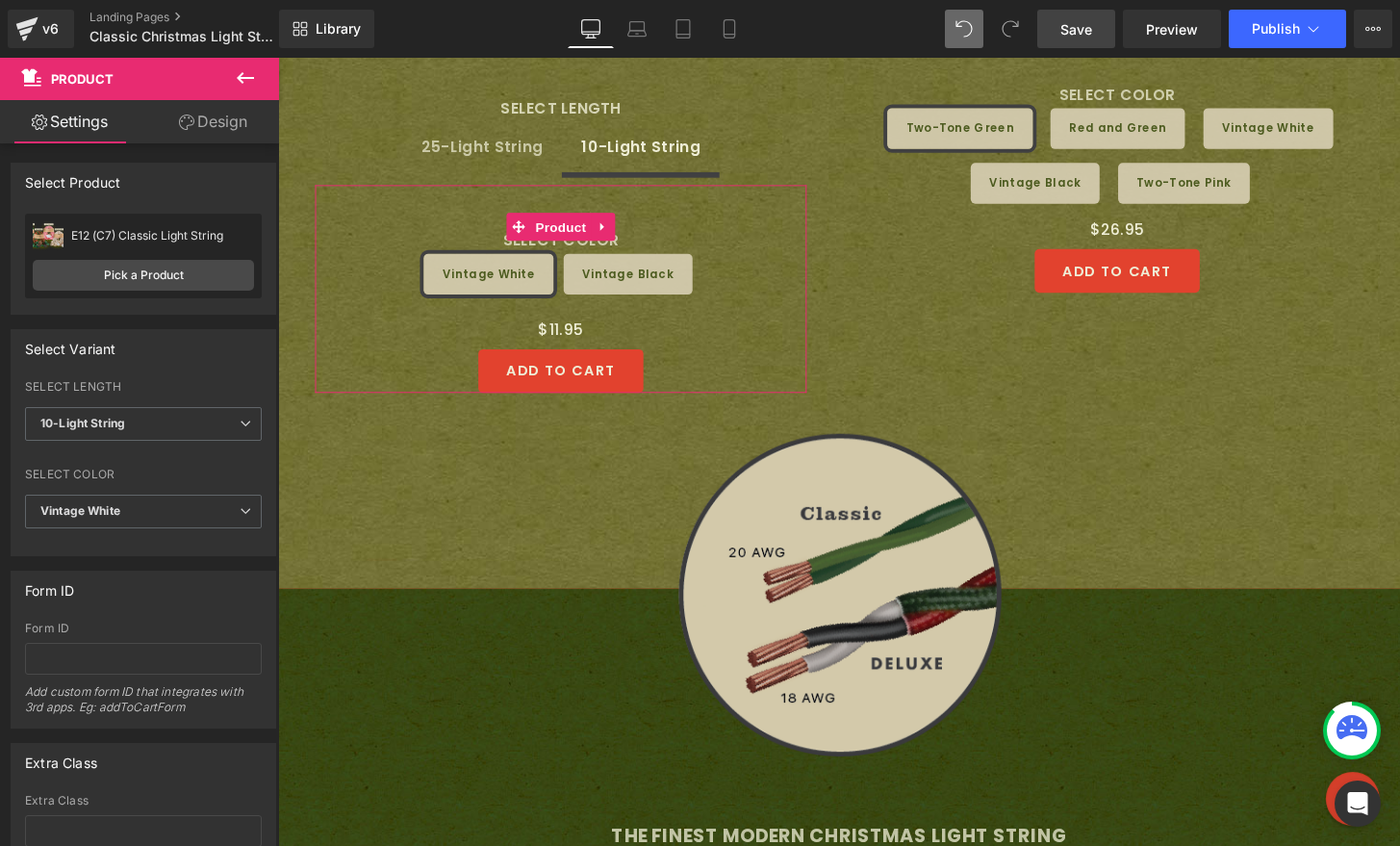 click on "Design" at bounding box center [213, 121] 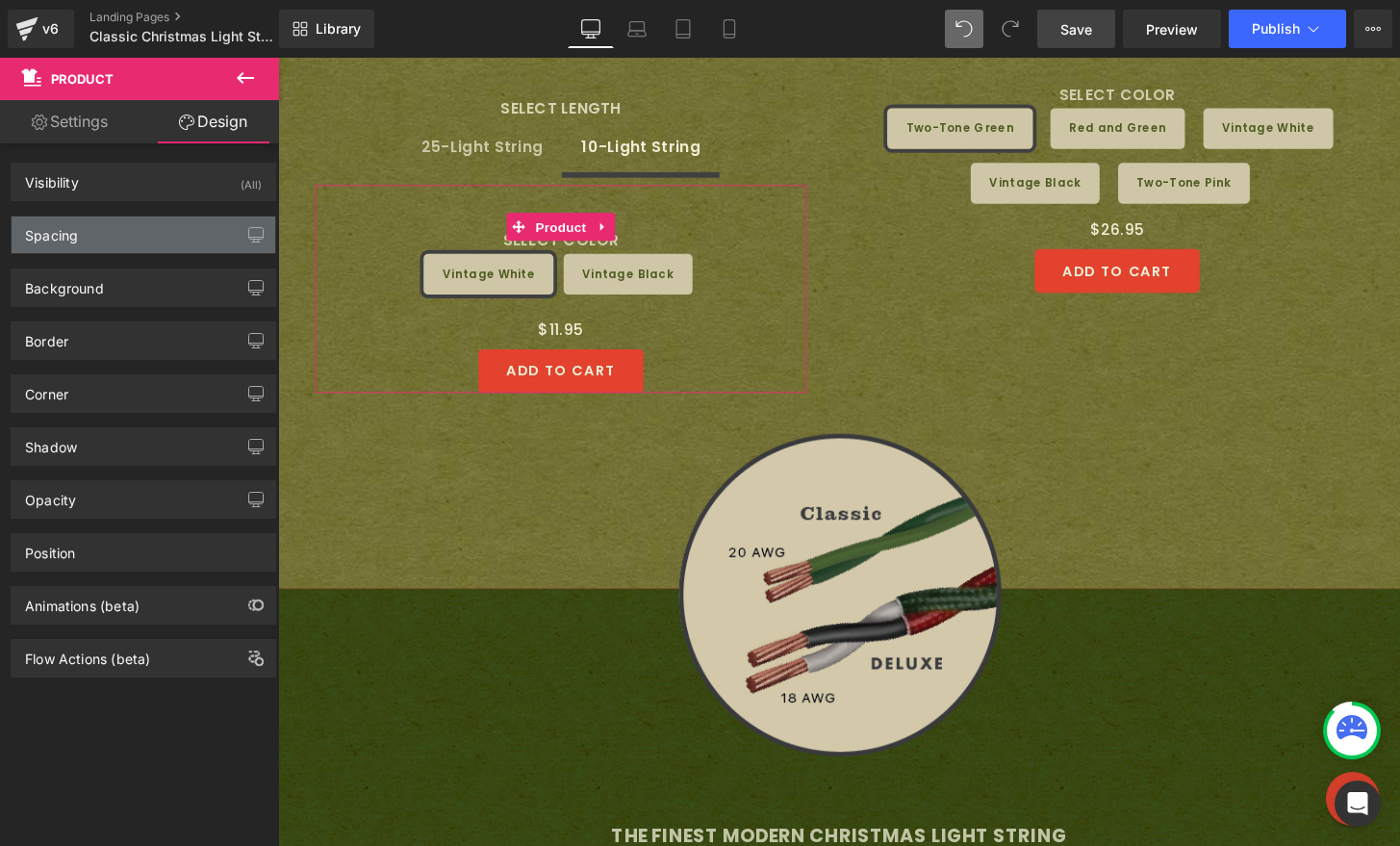 click on "Spacing" at bounding box center (143, 235) 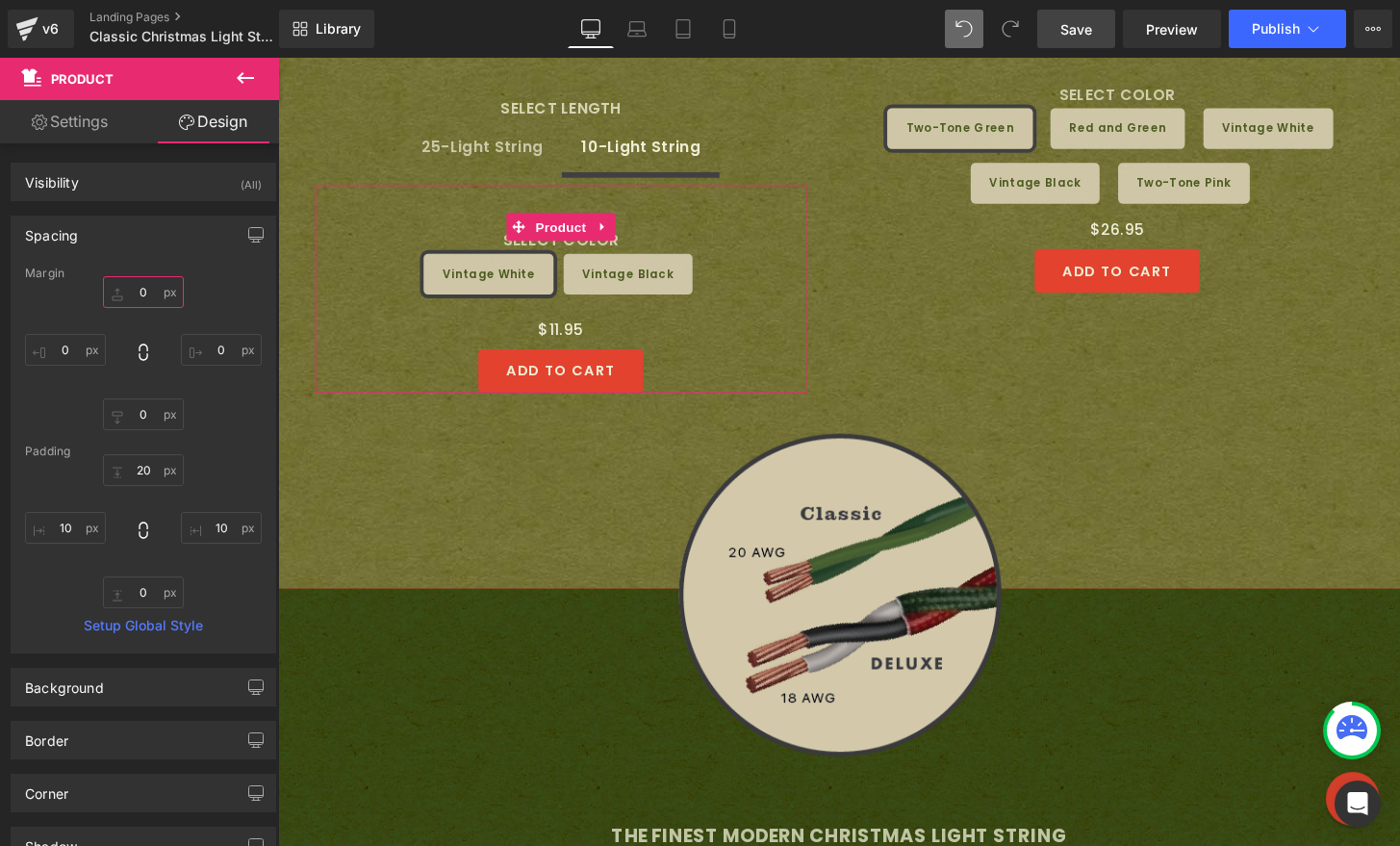 drag, startPoint x: 143, startPoint y: 288, endPoint x: 153, endPoint y: 282, distance: 11.661904 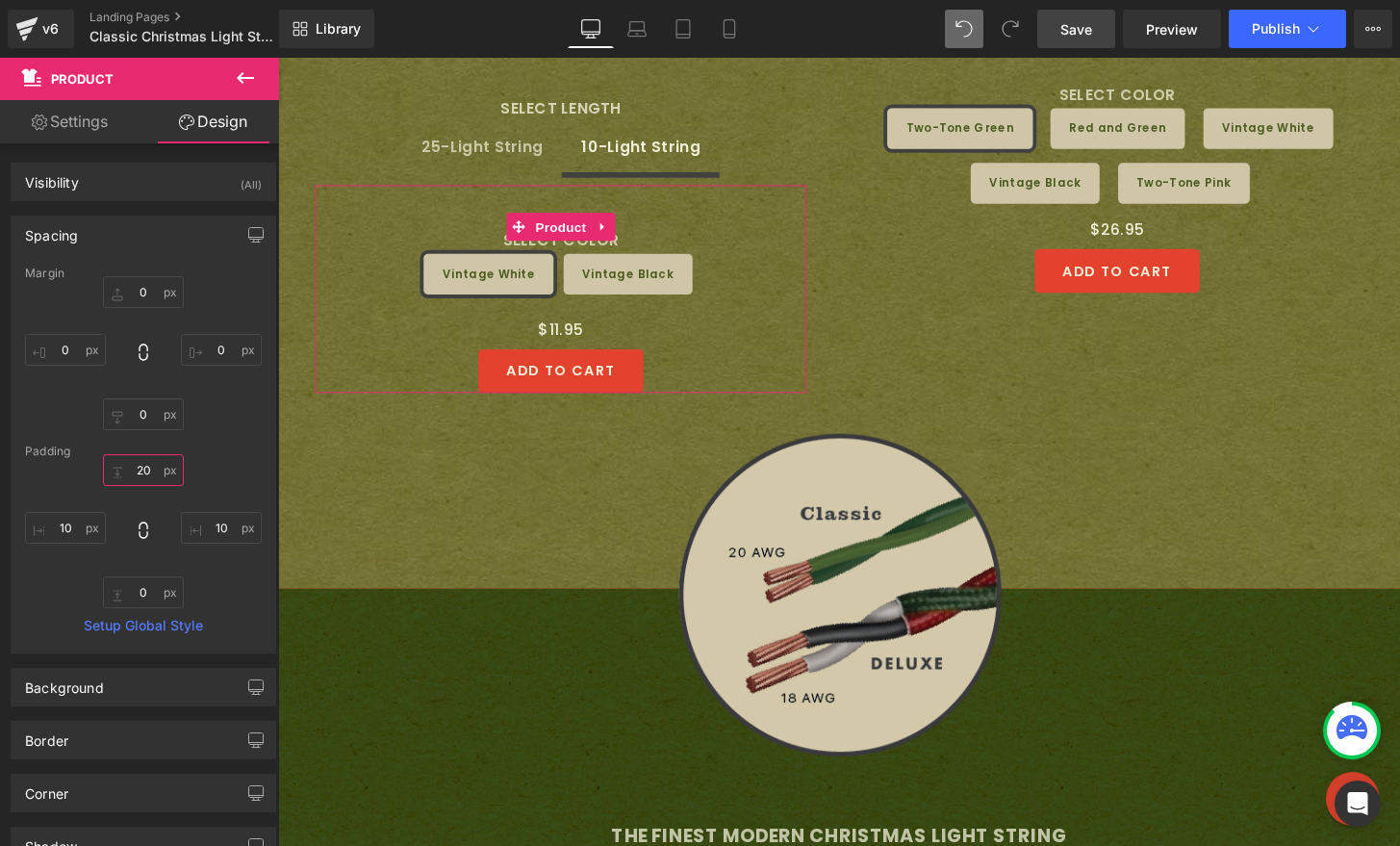 click at bounding box center (143, 470) 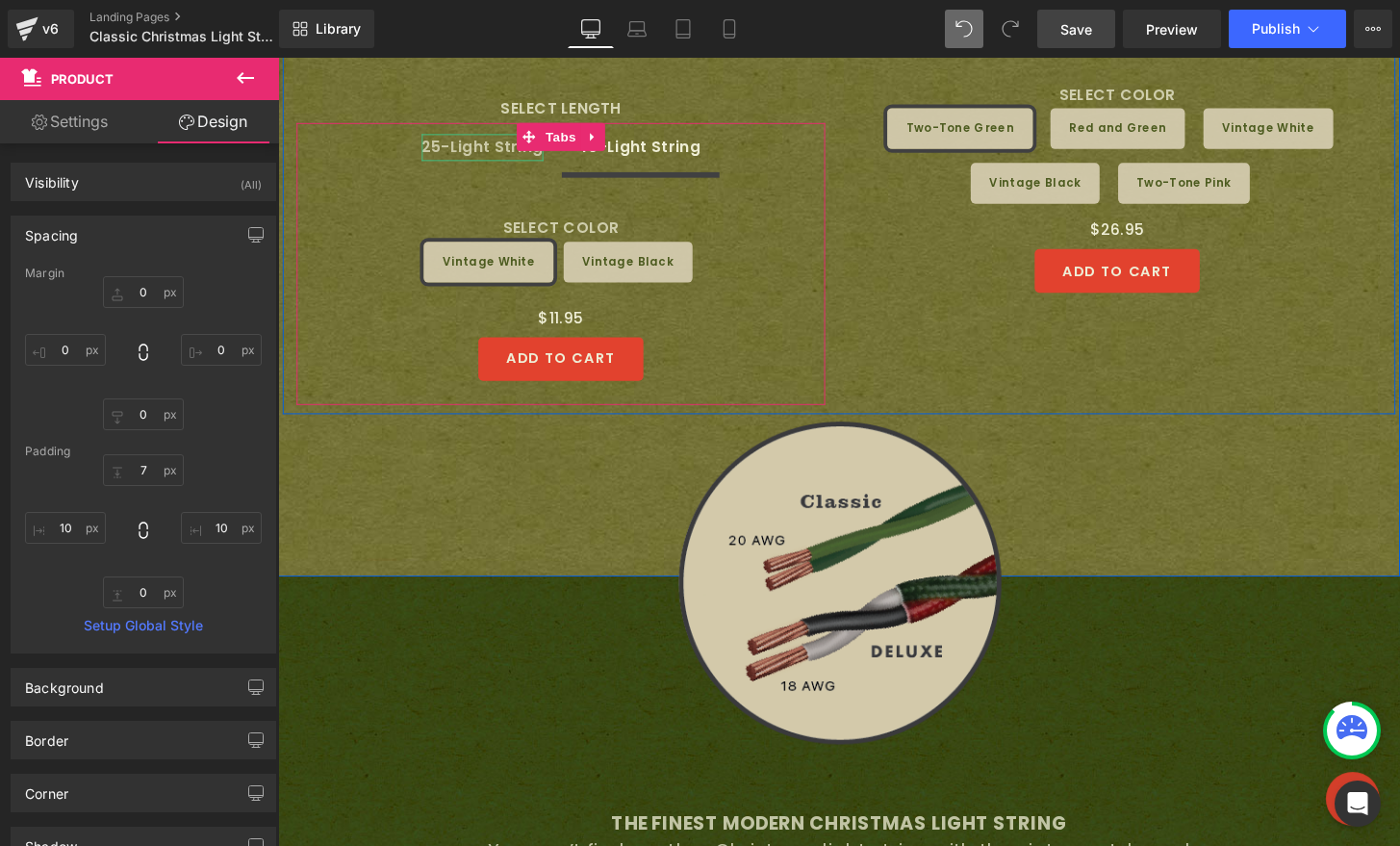click on "25-Light String" at bounding box center [490, 150] 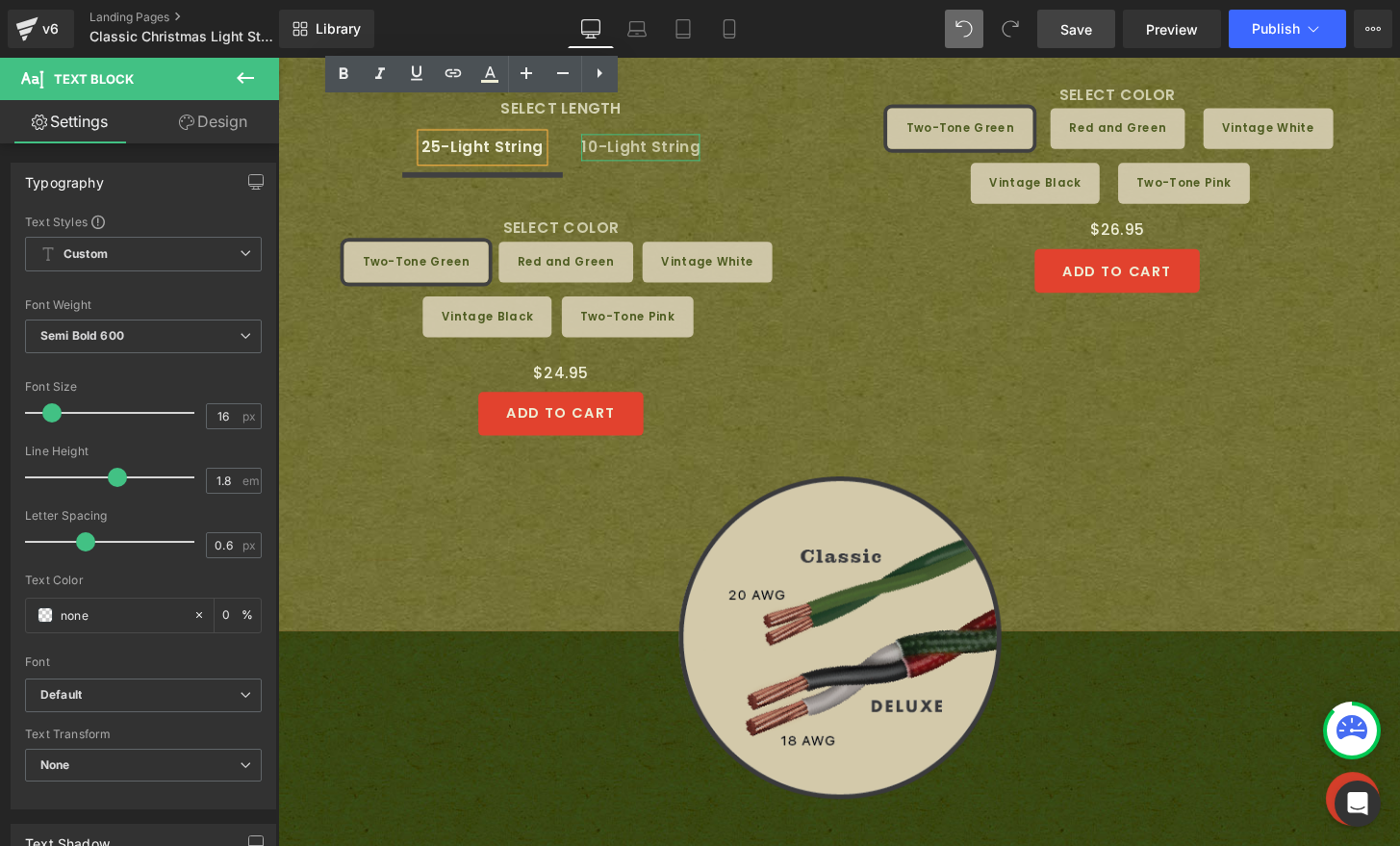 click on "10-Light String" at bounding box center (654, 150) 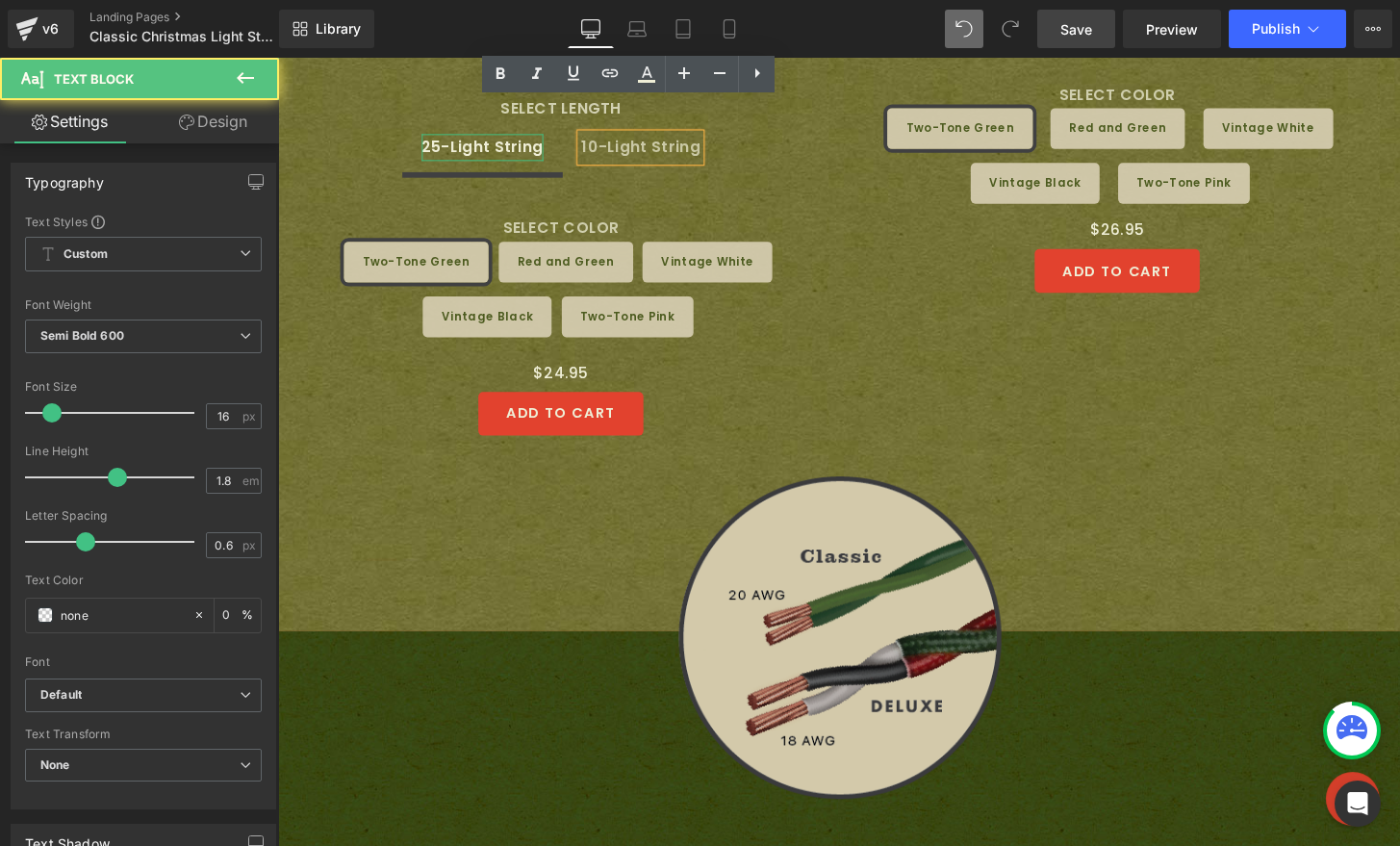 click on "25-Light String" at bounding box center (490, 150) 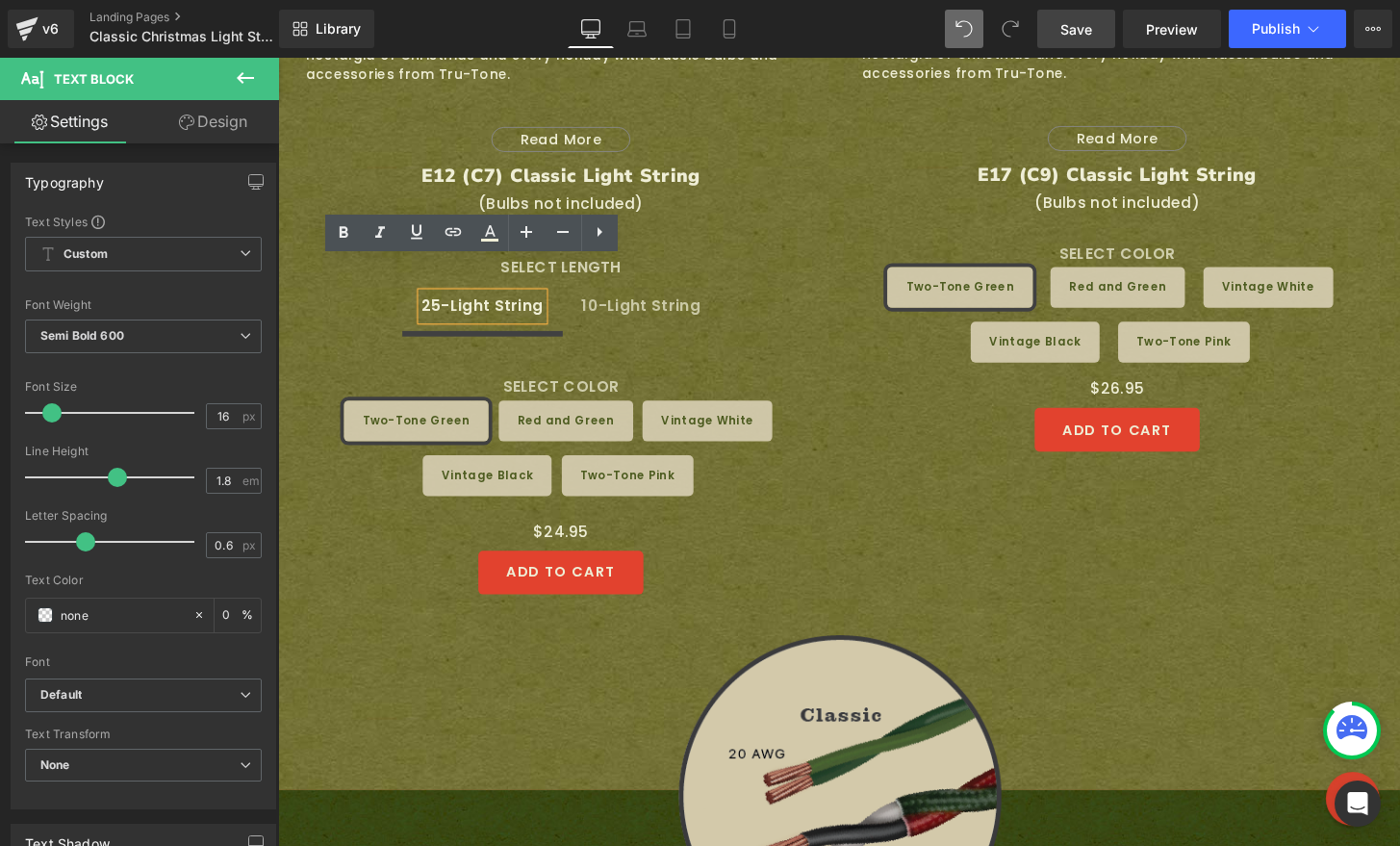 scroll, scrollTop: 1879, scrollLeft: 0, axis: vertical 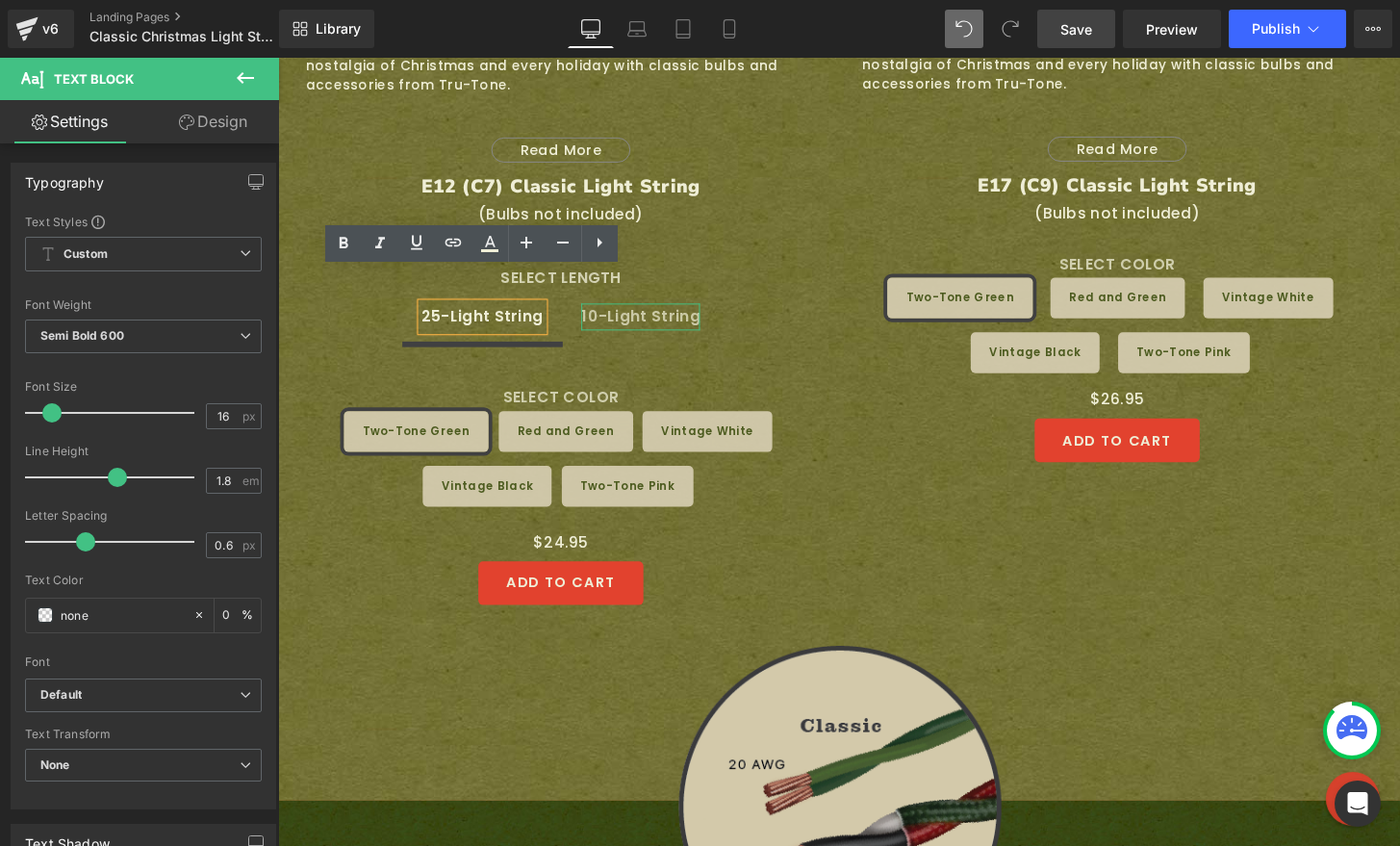 click on "10-Light String" at bounding box center (654, 326) 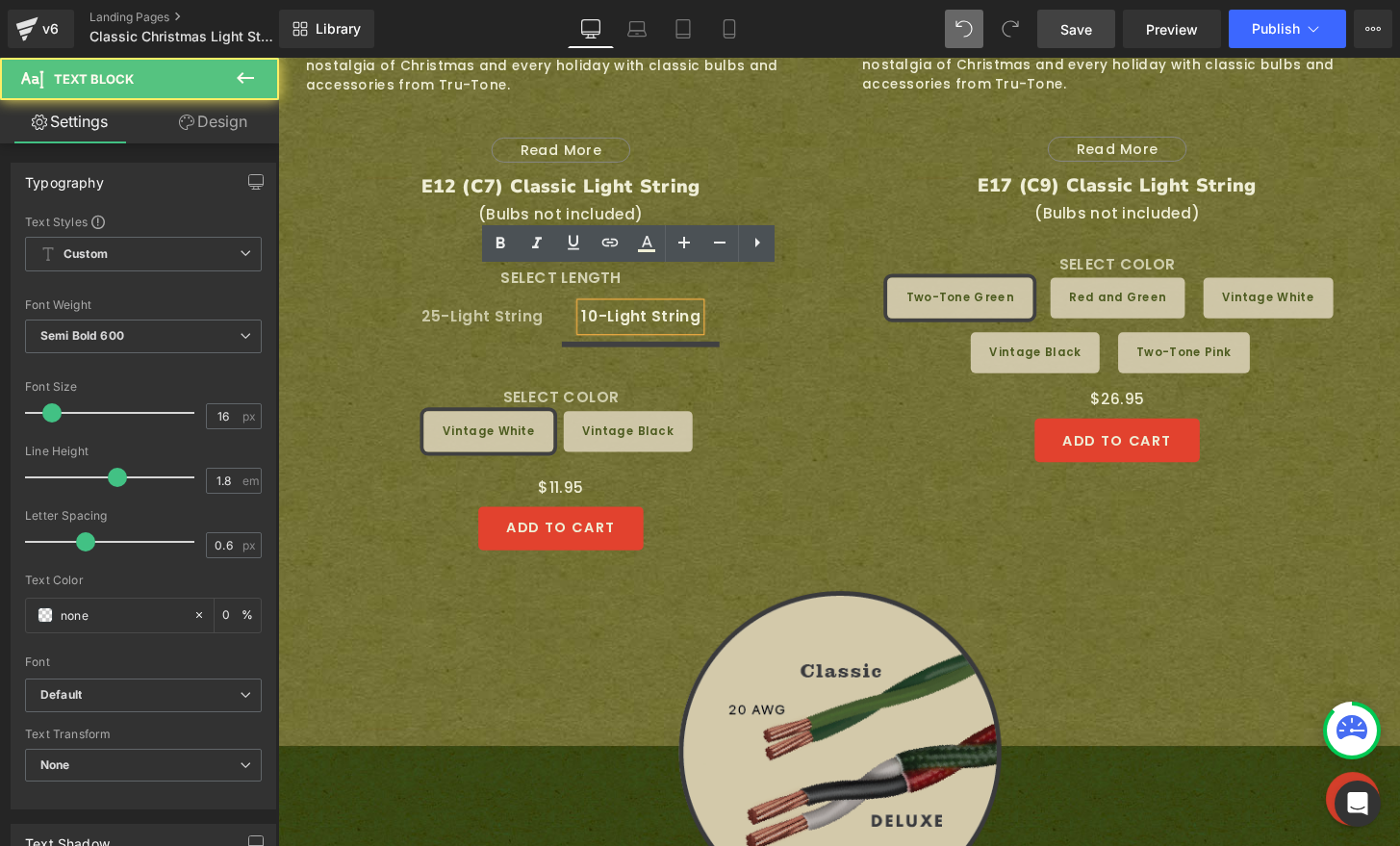 click at bounding box center [278, 58] 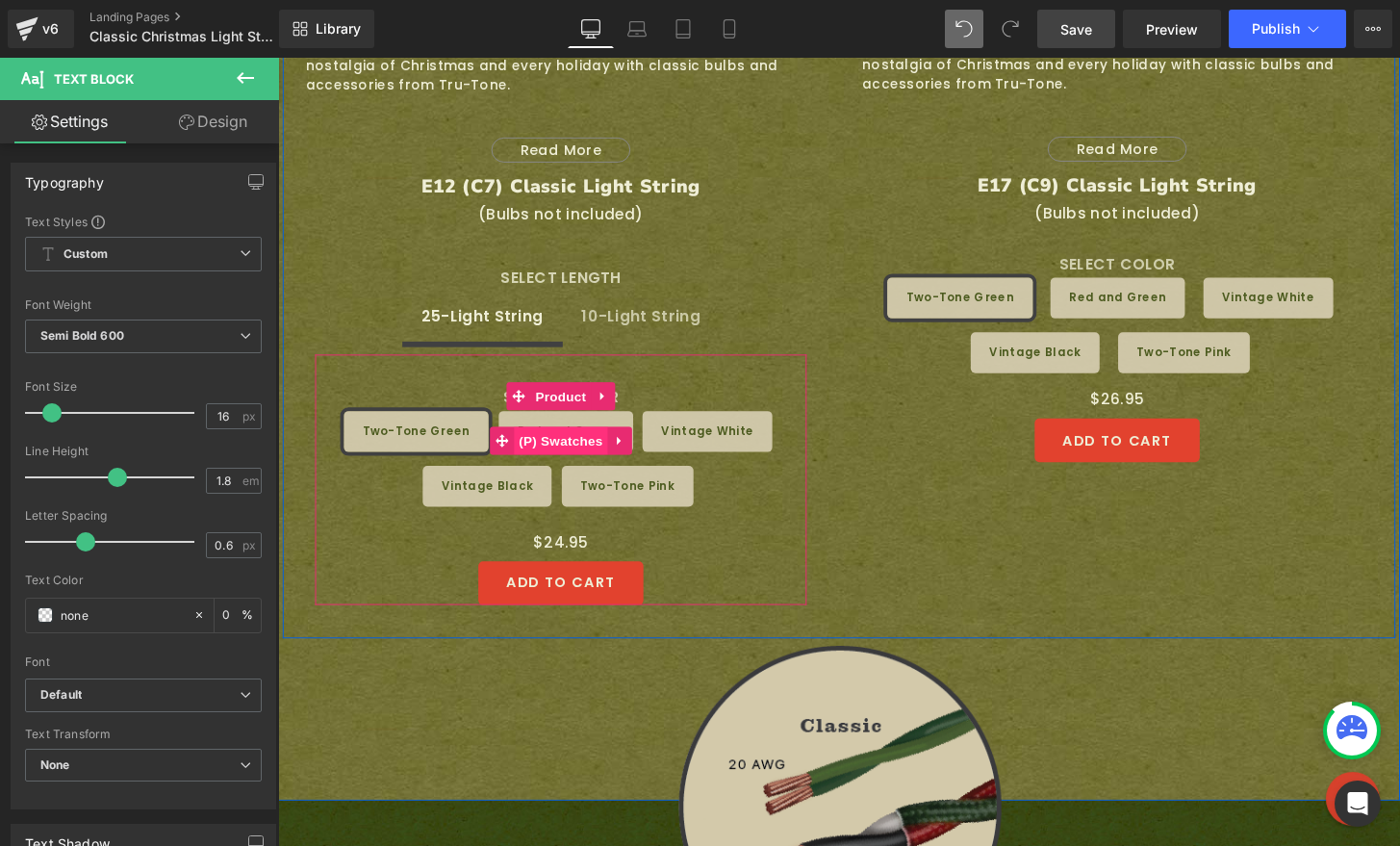 click on "(P) Swatches" at bounding box center (572, 455) 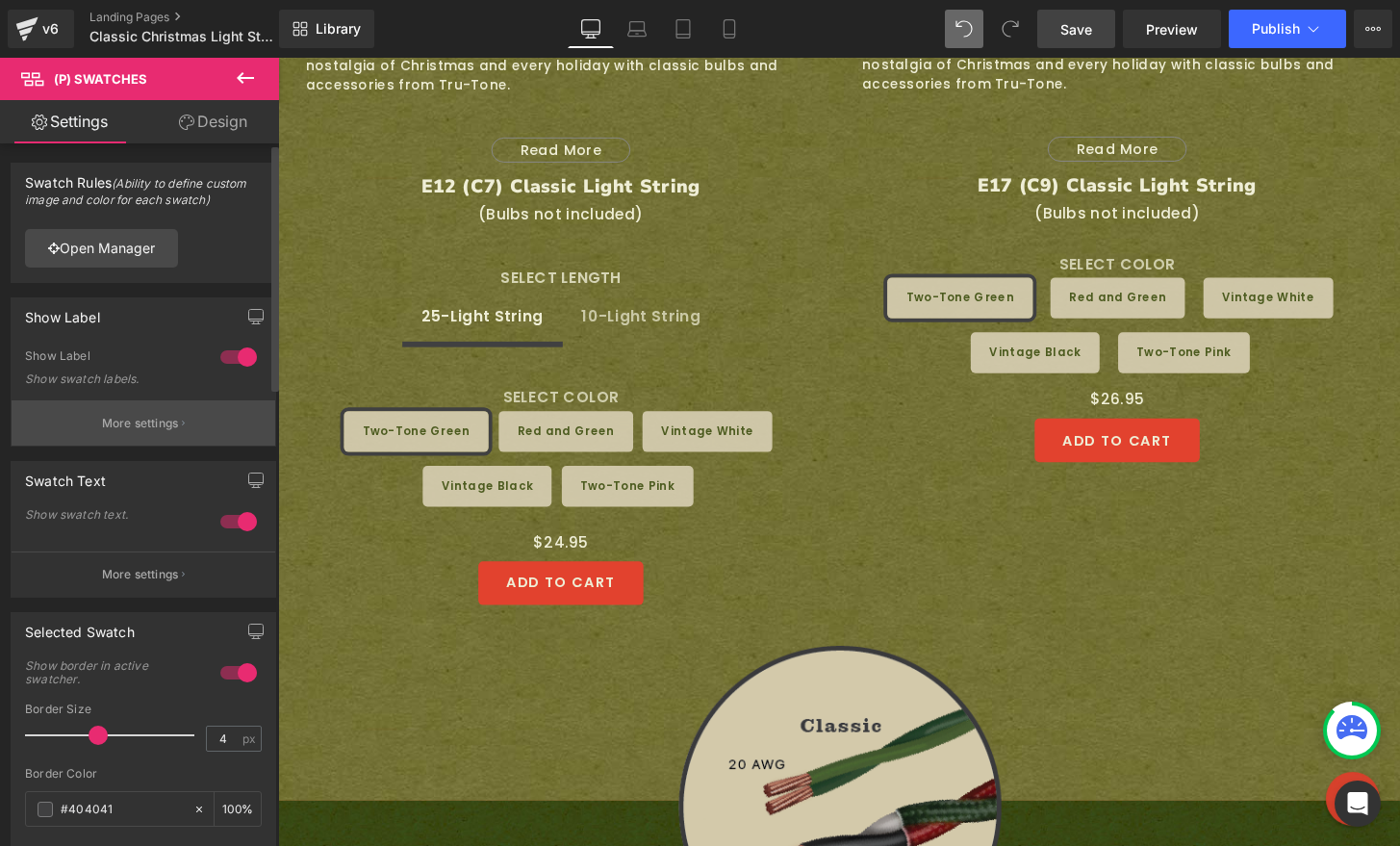 click on "More settings" at bounding box center [140, 423] 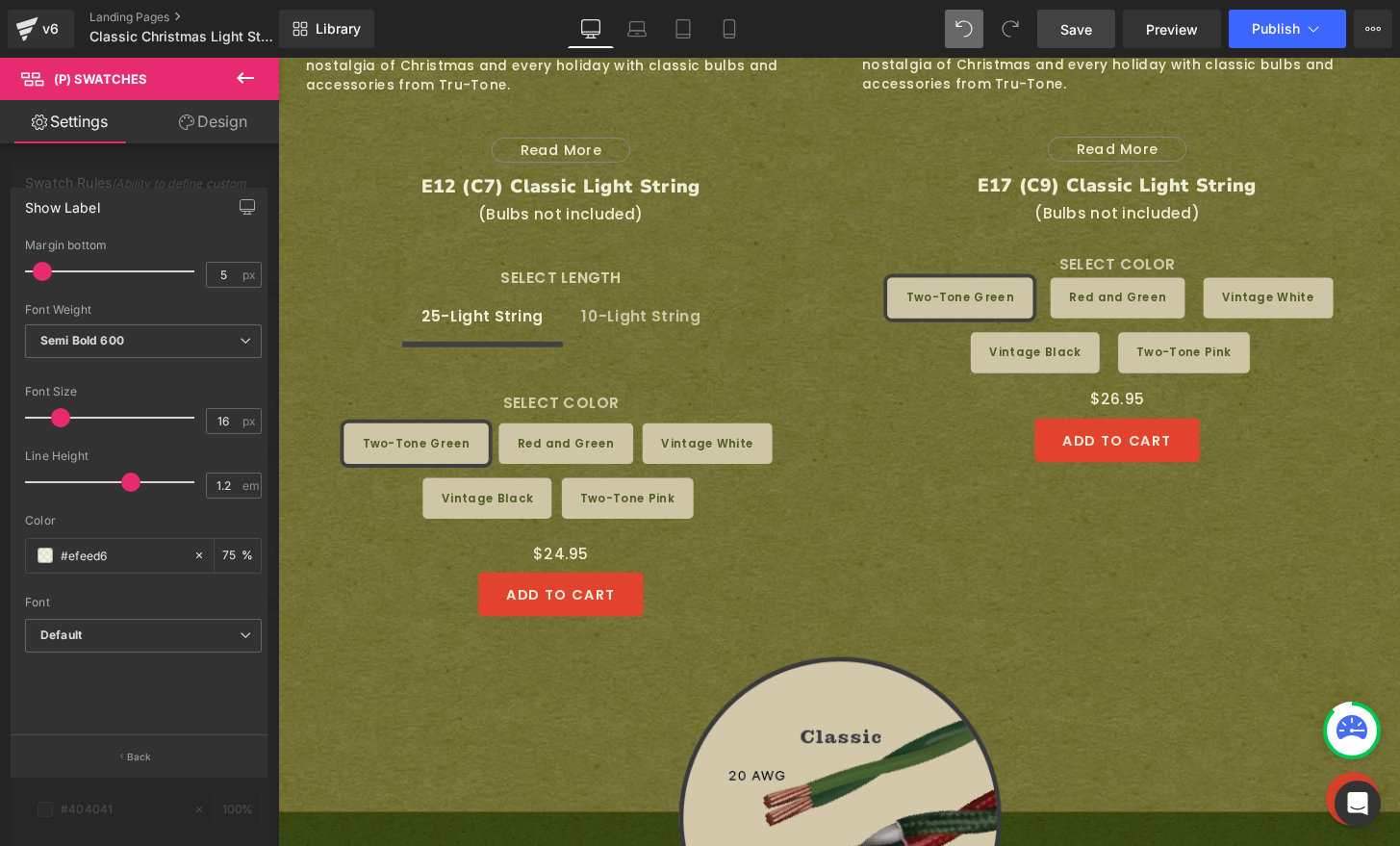 drag, startPoint x: 80, startPoint y: 482, endPoint x: 131, endPoint y: 475, distance: 51.478151 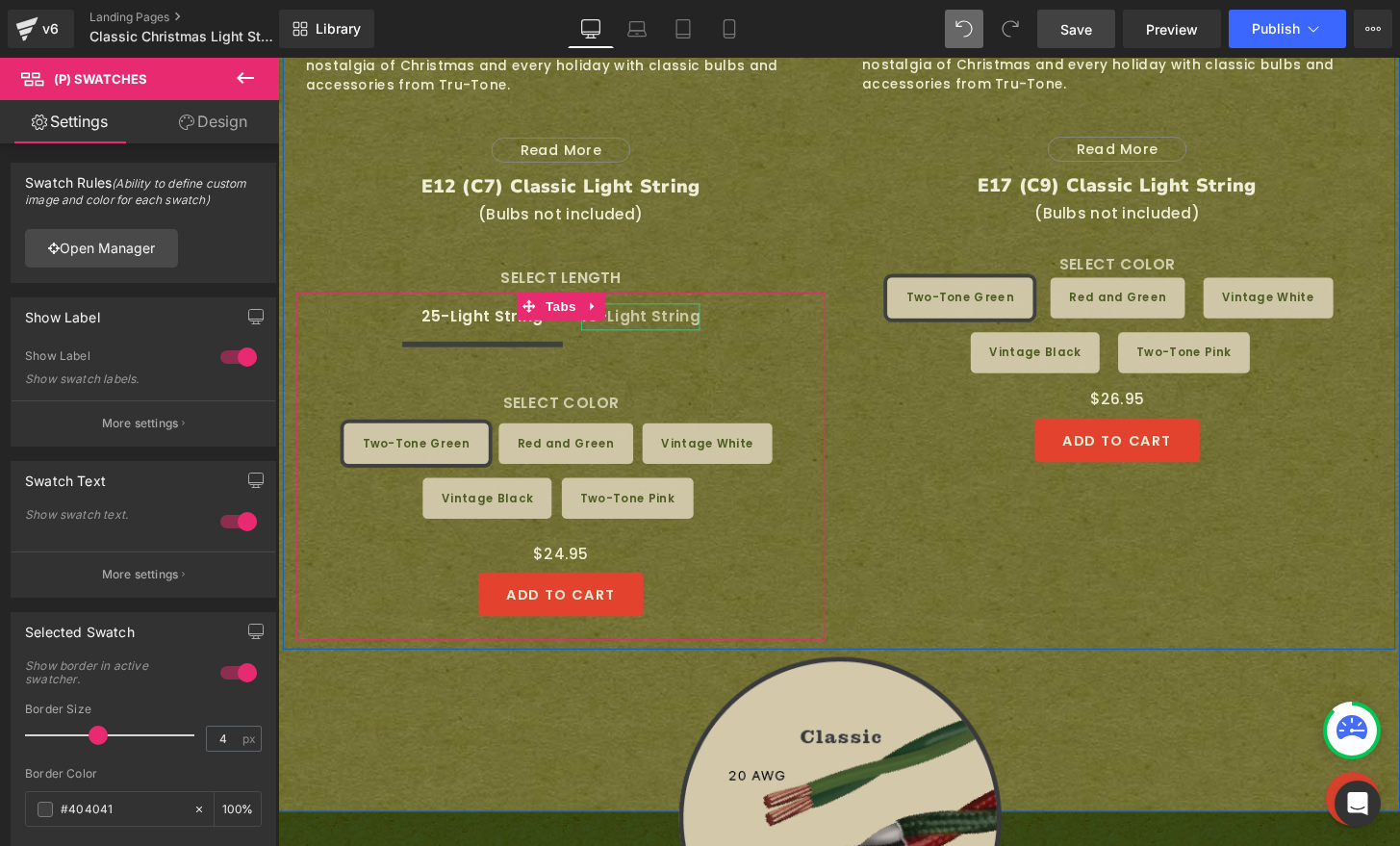 click on "10-Light String" at bounding box center (654, 326) 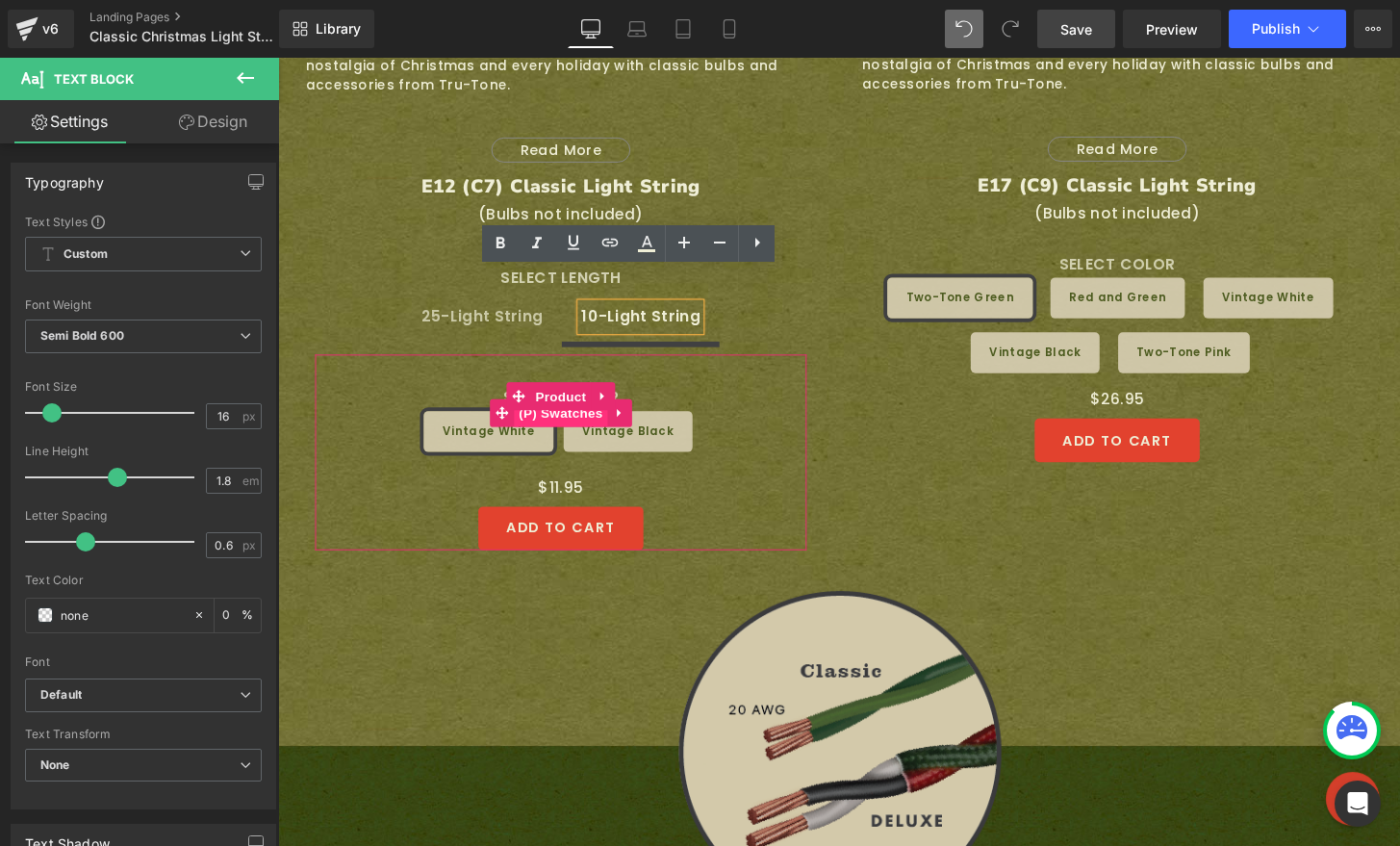 click on "(P) Swatches" at bounding box center [572, 426] 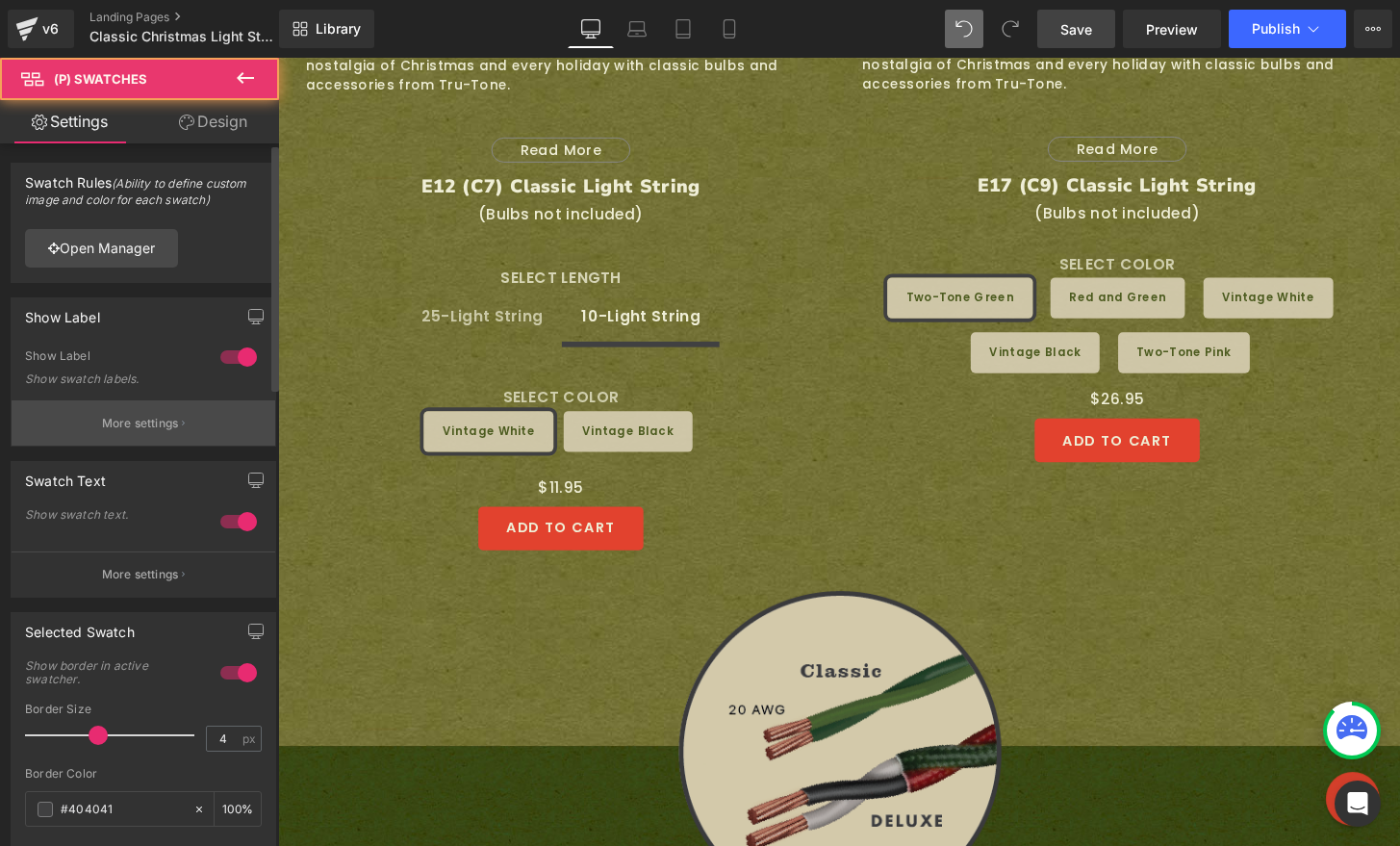click on "More settings" at bounding box center [143, 423] 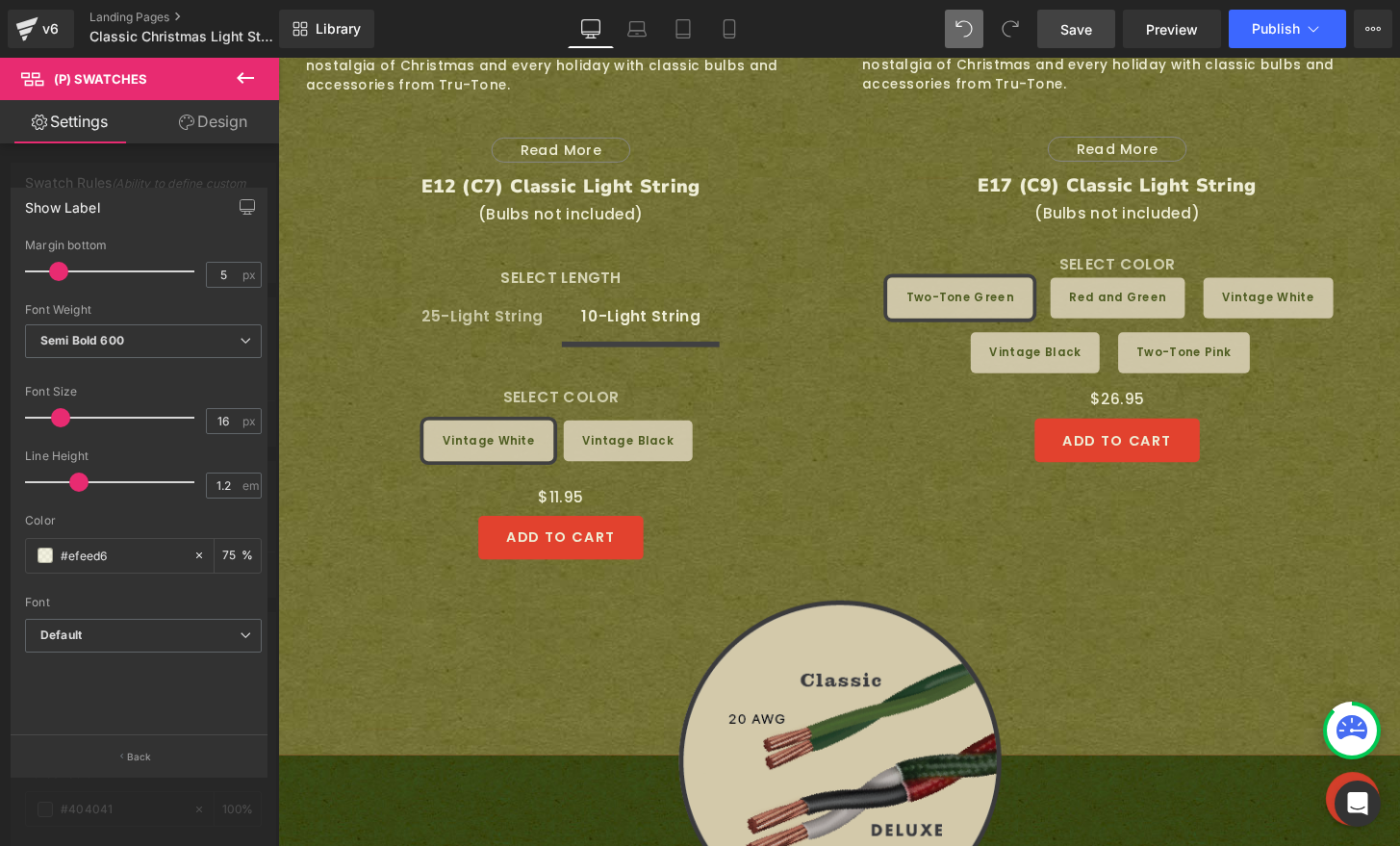 drag, startPoint x: 45, startPoint y: 265, endPoint x: 61, endPoint y: 263, distance: 16.124515 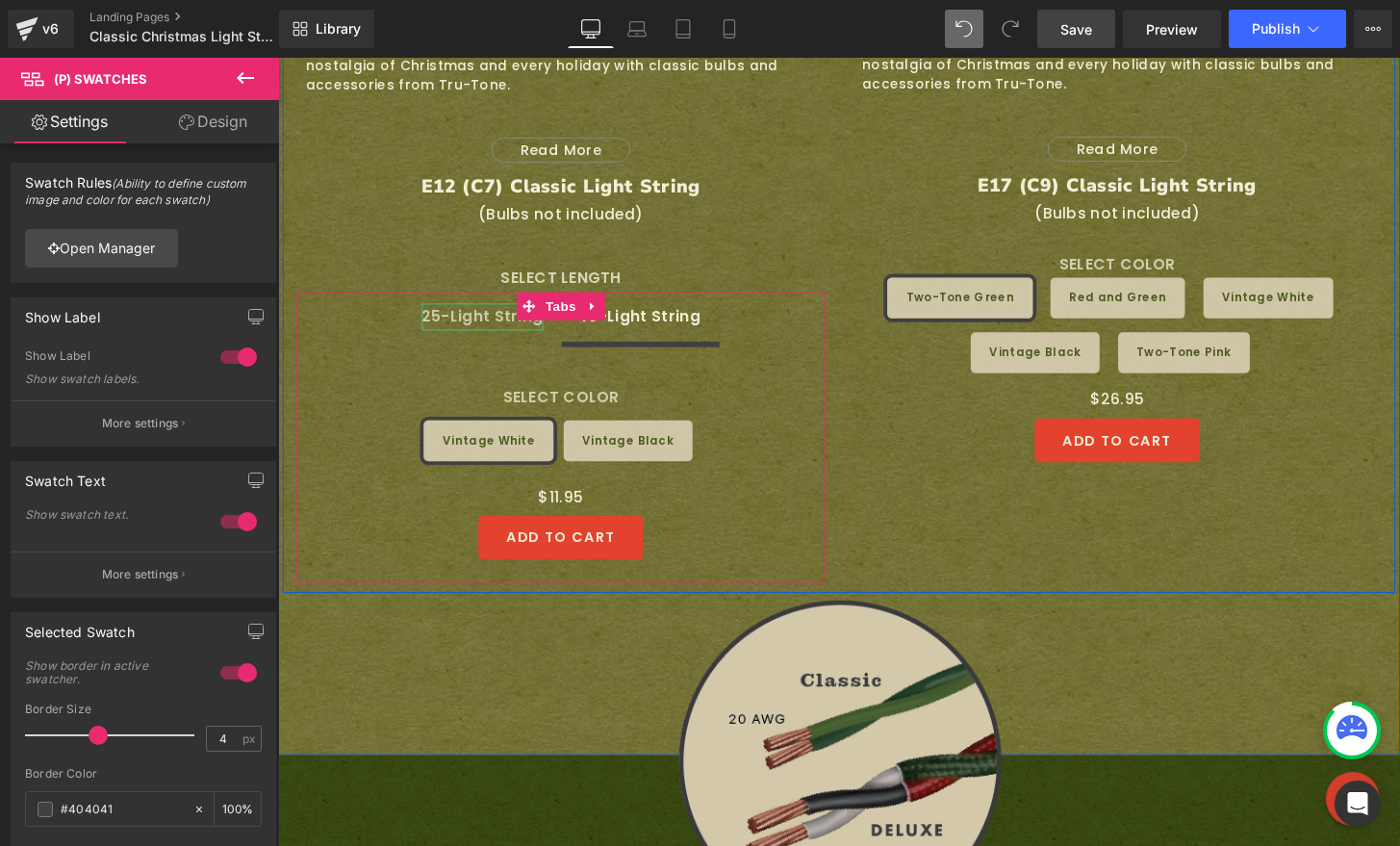 click on "25-Light String" at bounding box center [490, 326] 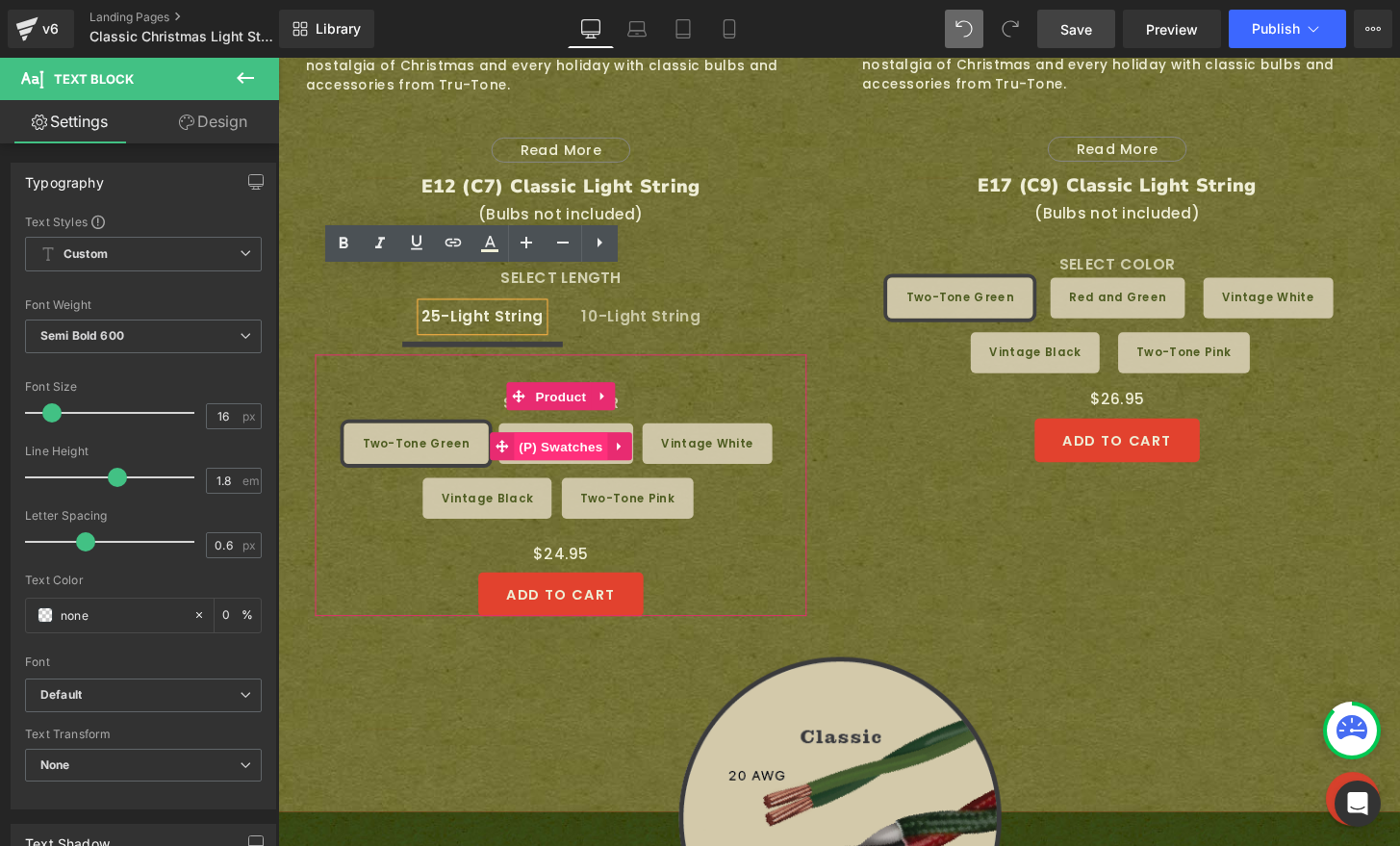 click on "(P) Swatches" at bounding box center [572, 461] 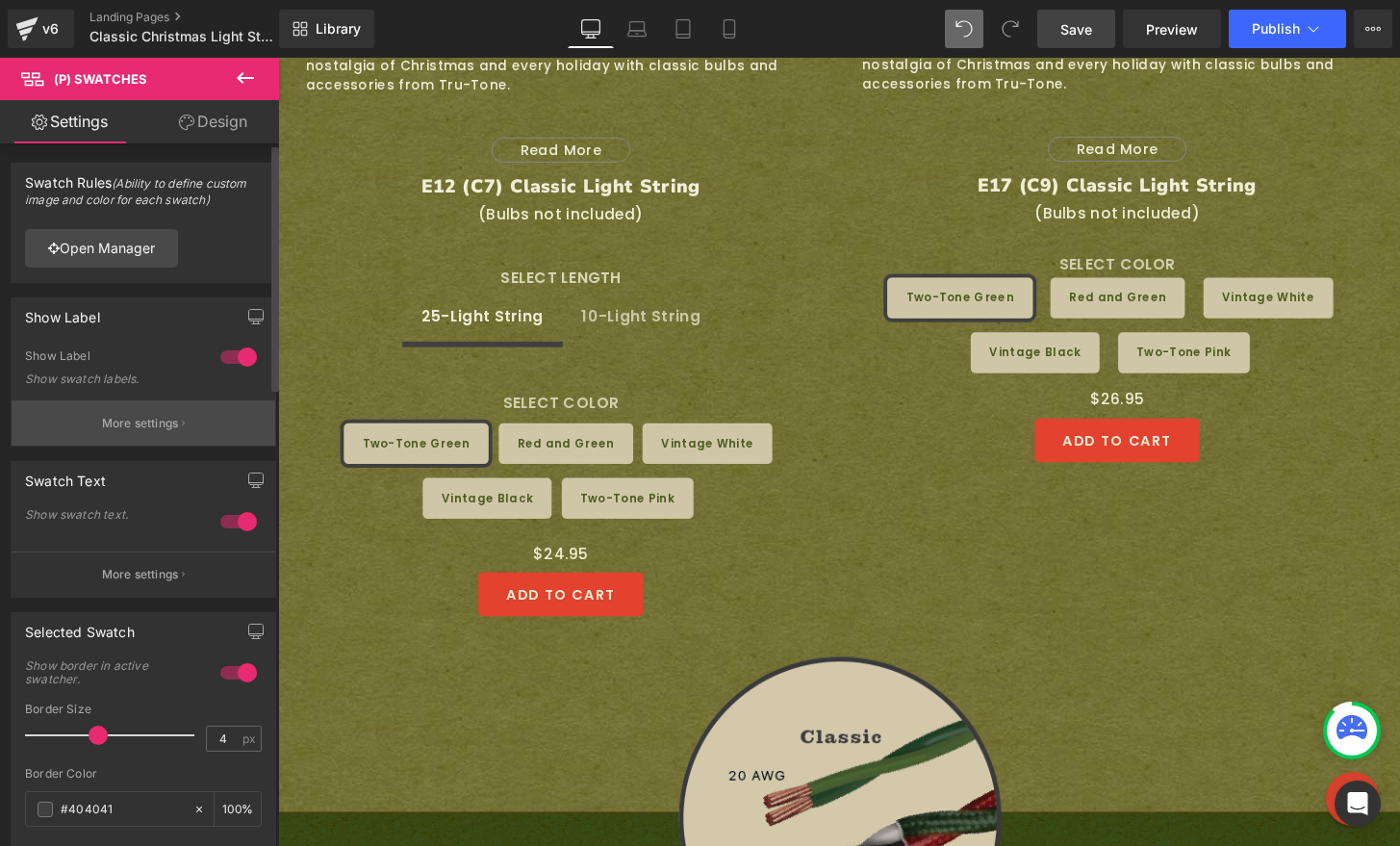 click on "More settings" at bounding box center (143, 423) 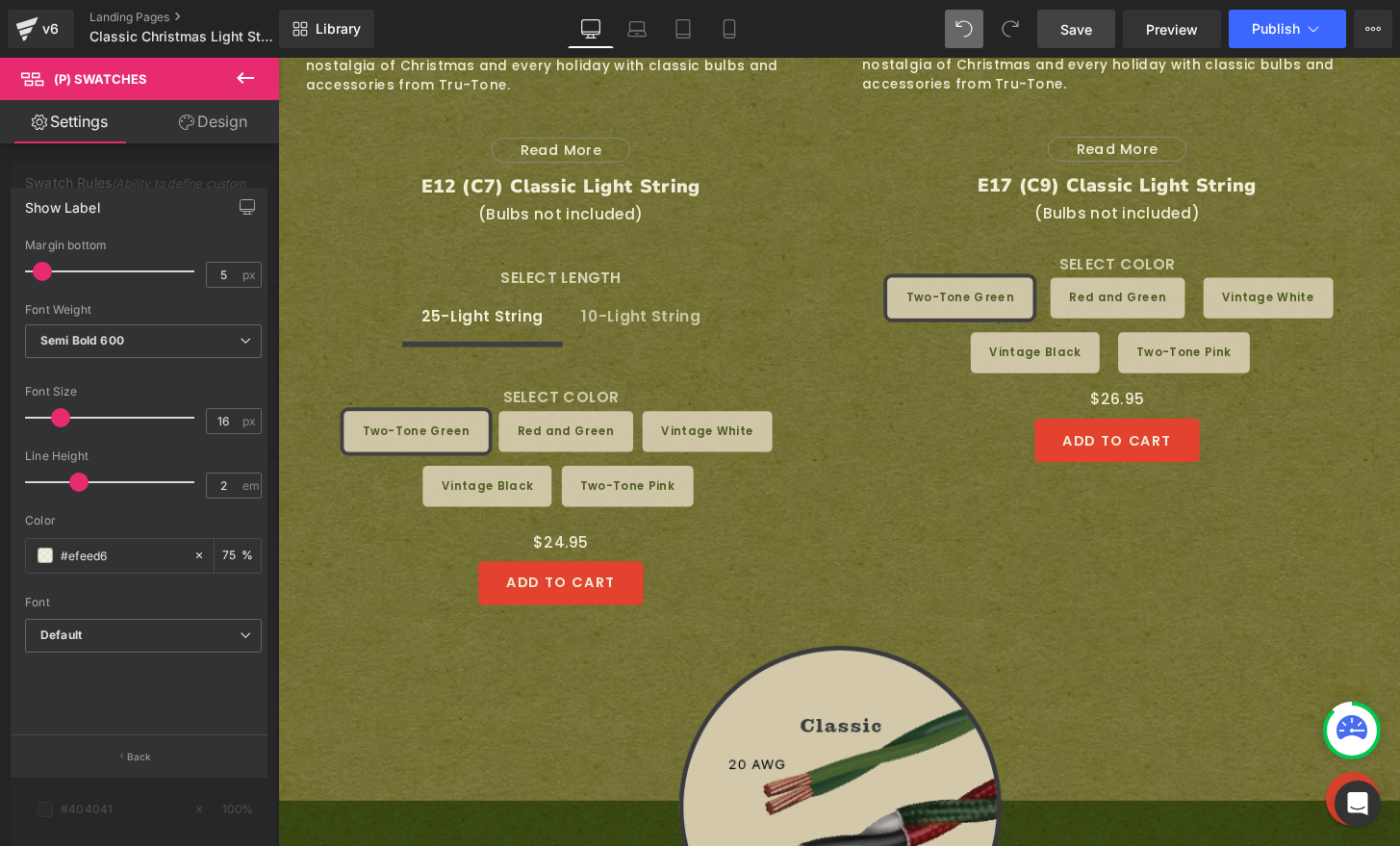 drag, startPoint x: 123, startPoint y: 479, endPoint x: 73, endPoint y: 478, distance: 50.009999 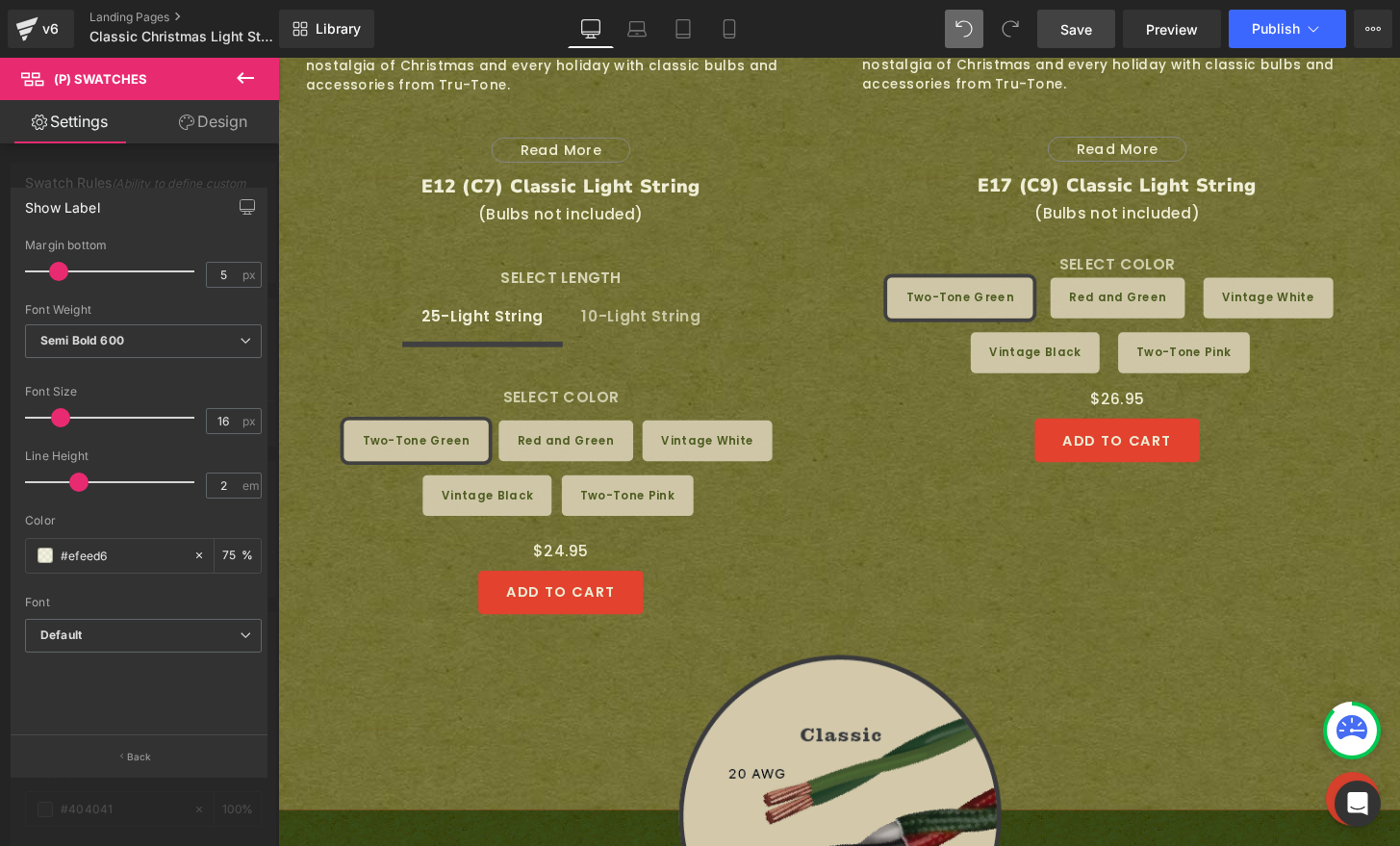 drag, startPoint x: 39, startPoint y: 266, endPoint x: 55, endPoint y: 266, distance: 16 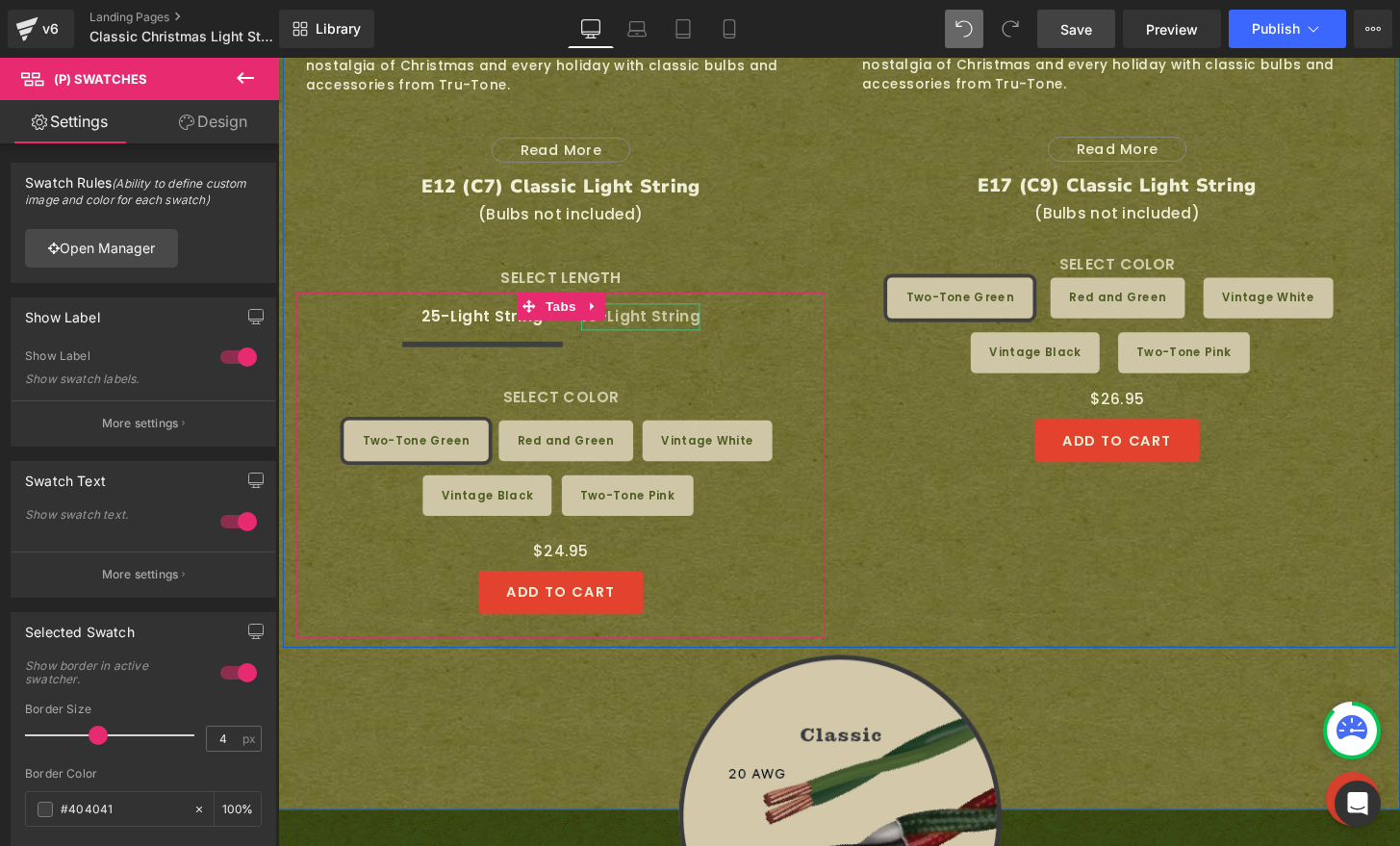 click on "10-Light String" at bounding box center [654, 326] 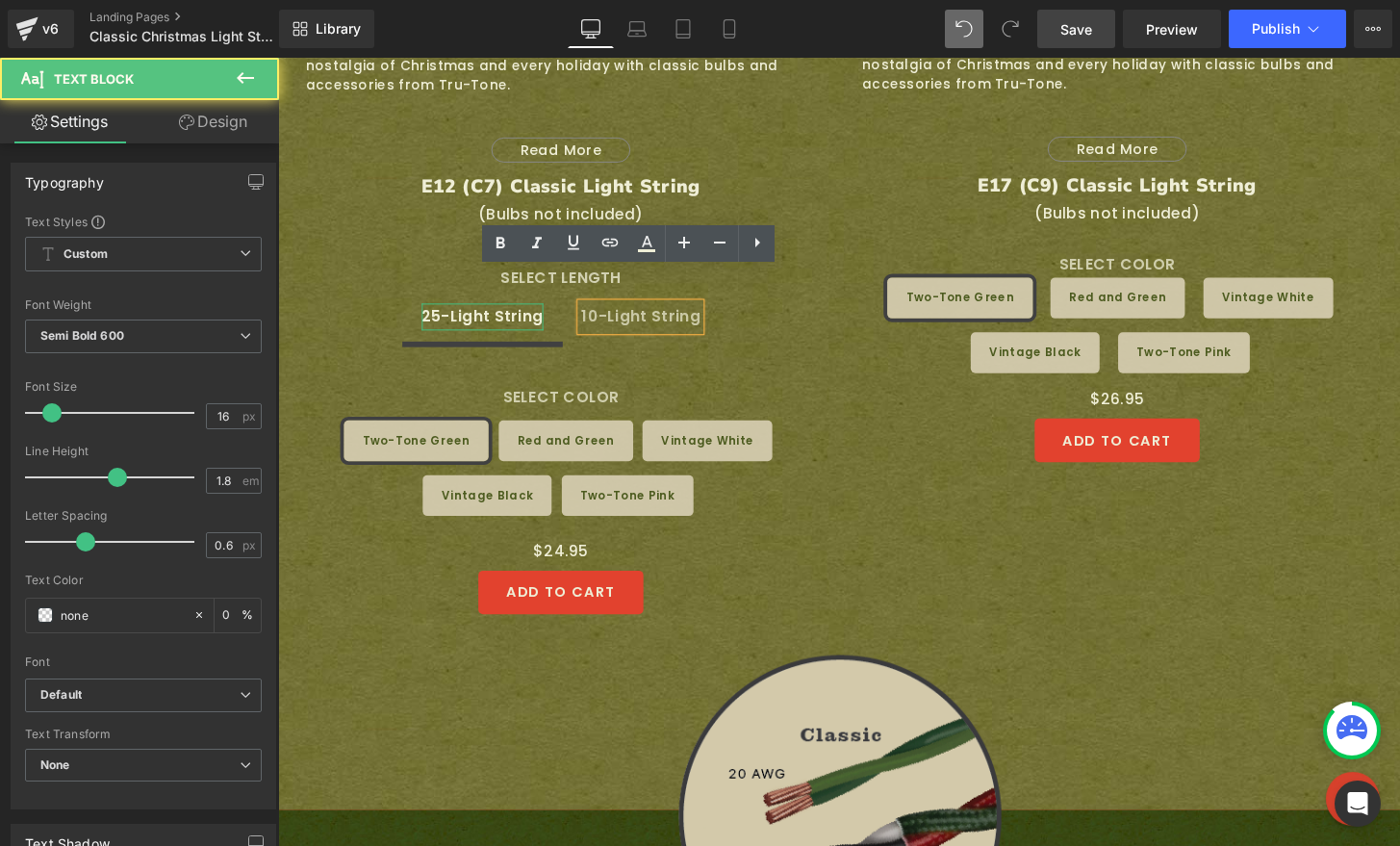 click on "25-Light String" at bounding box center [490, 326] 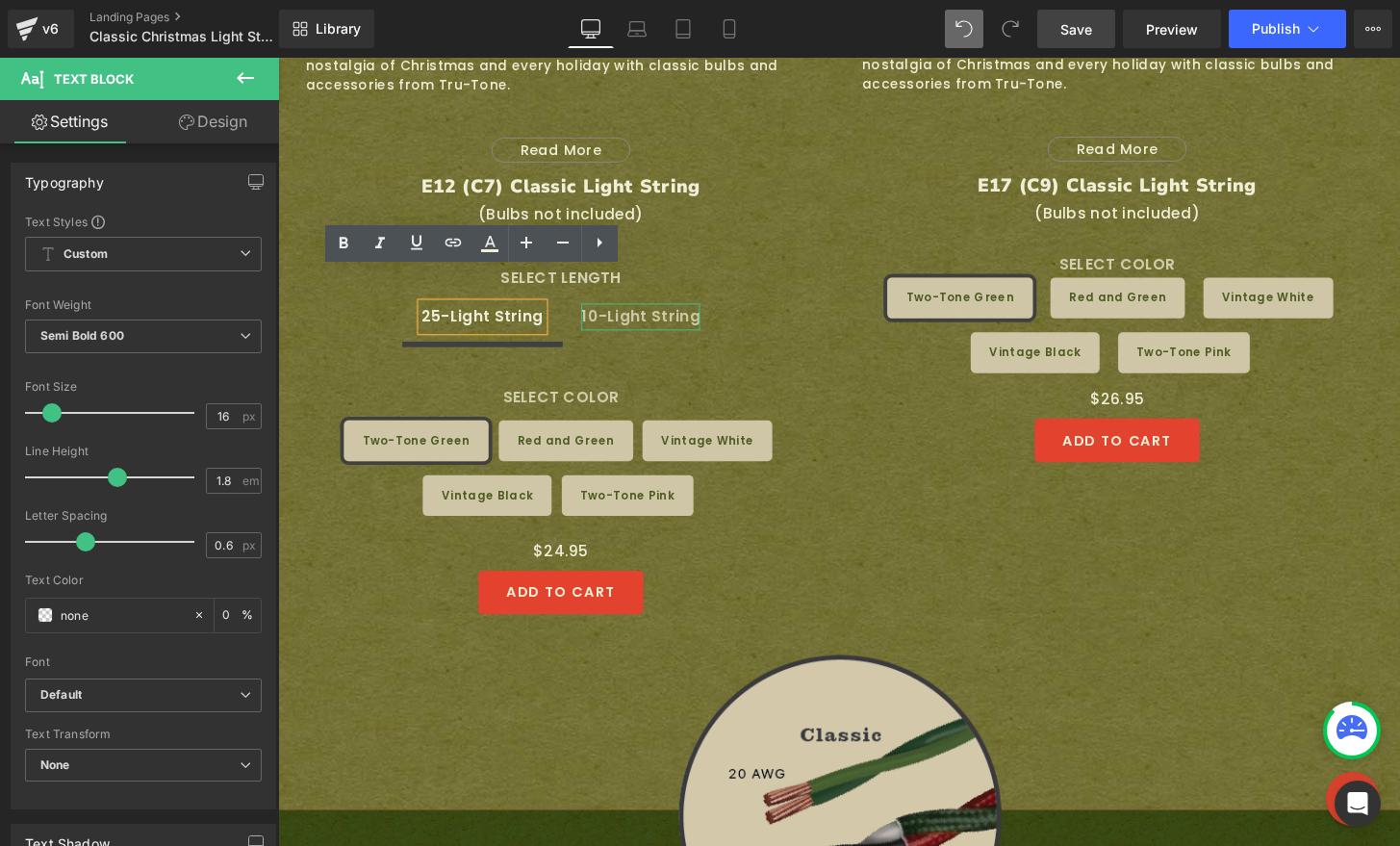 click on "10-Light String" at bounding box center [654, 326] 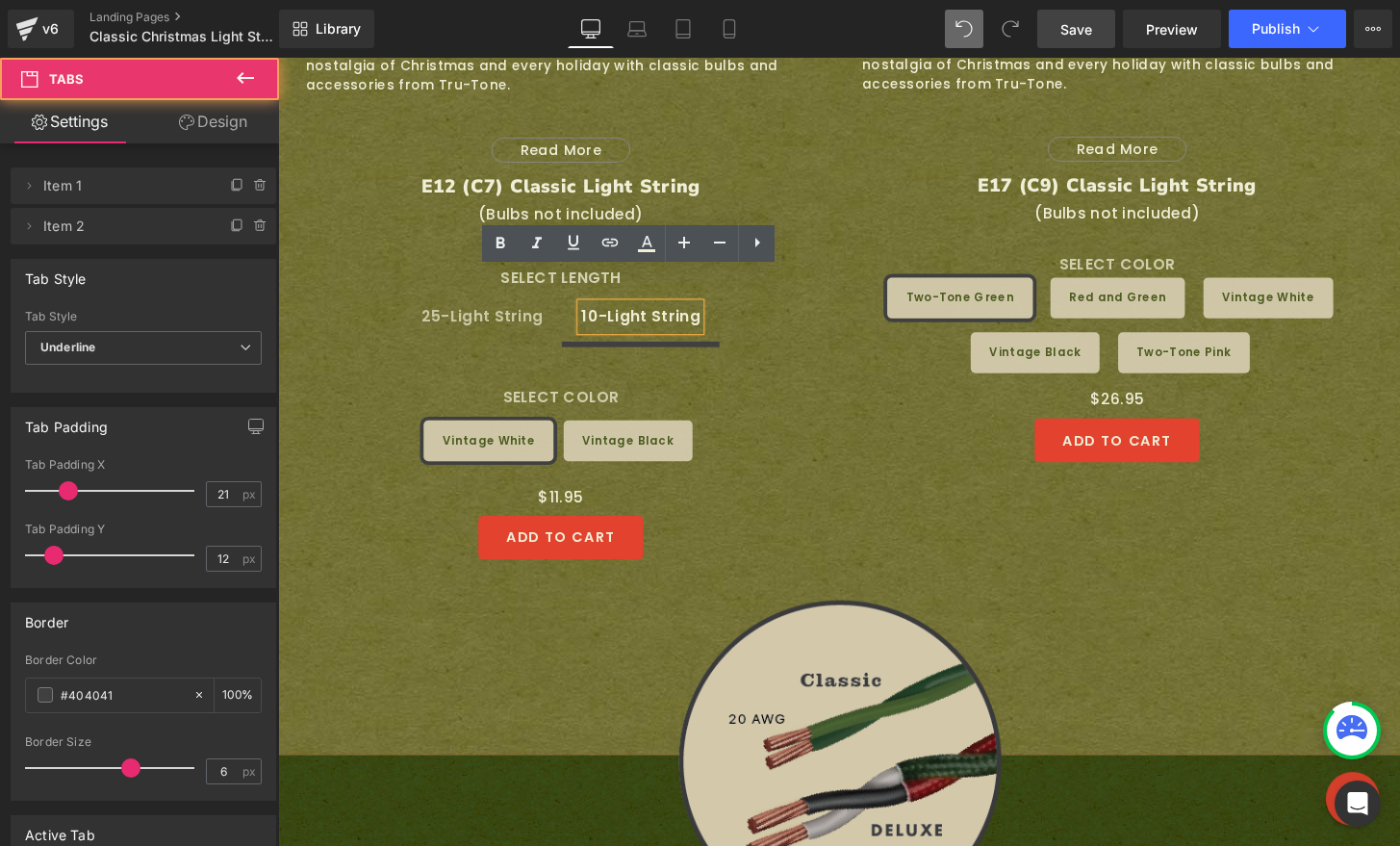 click on "25-Light String
Text Block" at bounding box center (490, 326) 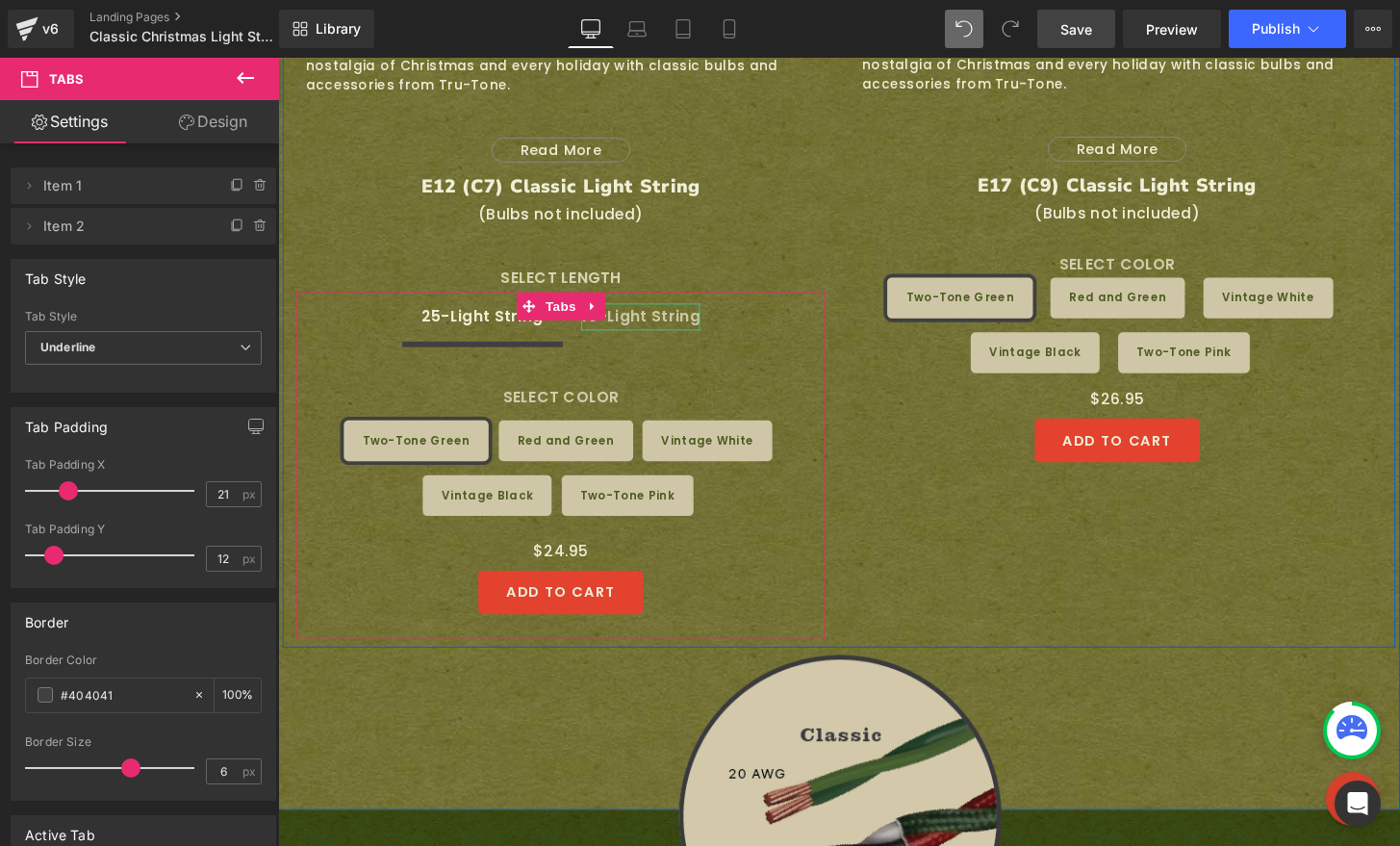 click on "10-Light String" at bounding box center (654, 326) 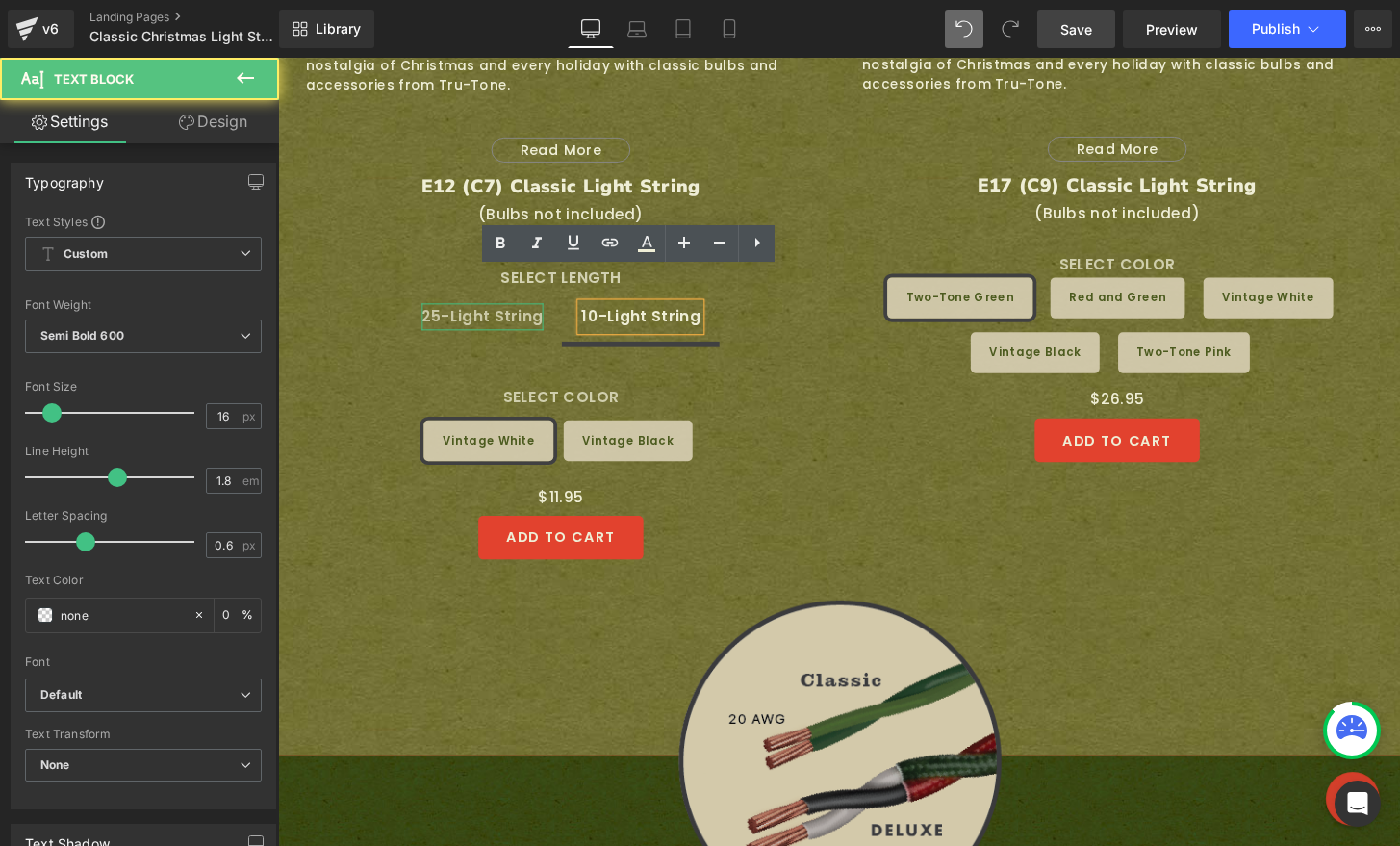 click on "25-Light String" at bounding box center [490, 326] 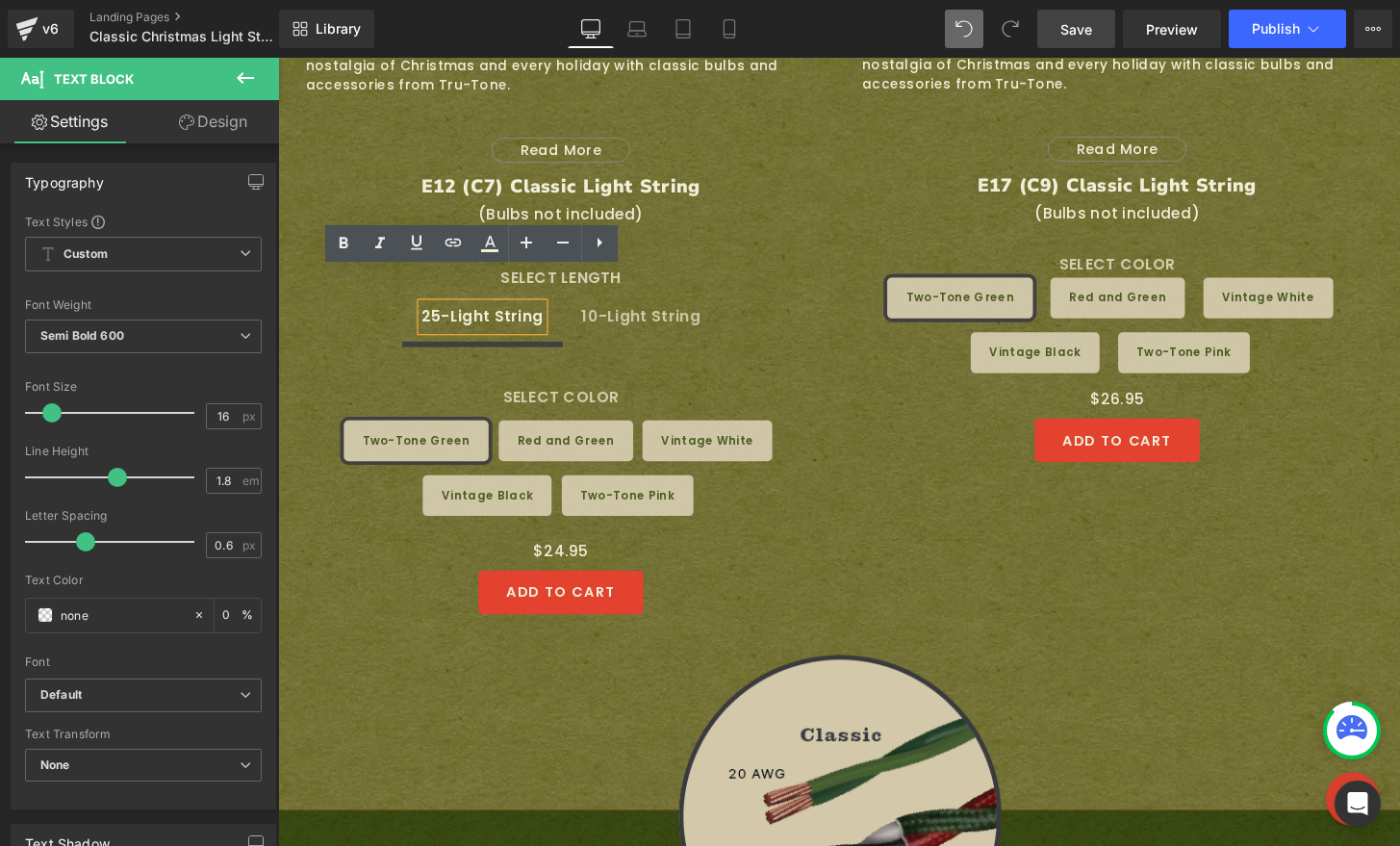 click on "25-Light String
Text Block
10-Light String
Text Block" at bounding box center [572, 326] 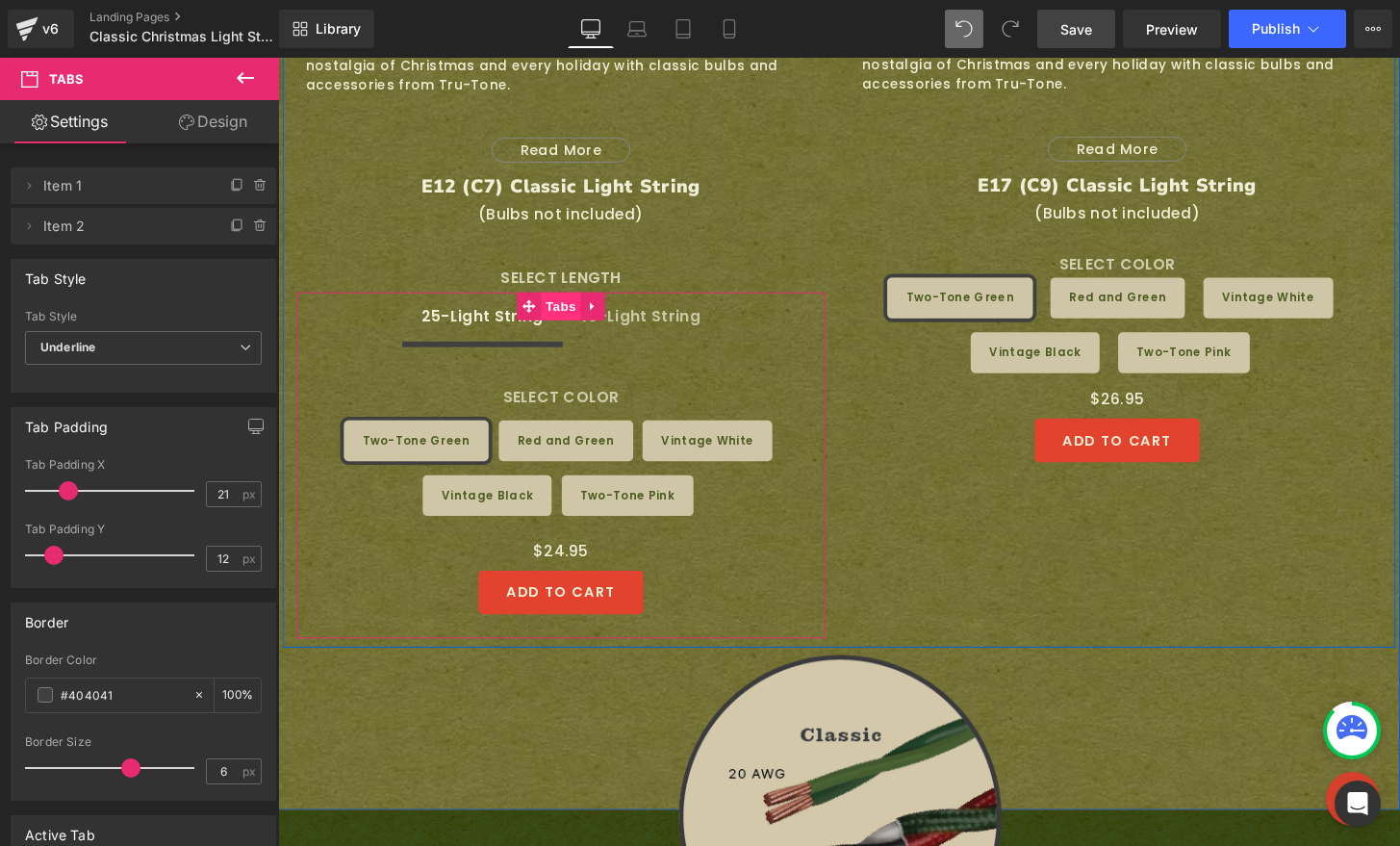click on "Tabs" at bounding box center [572, 316] 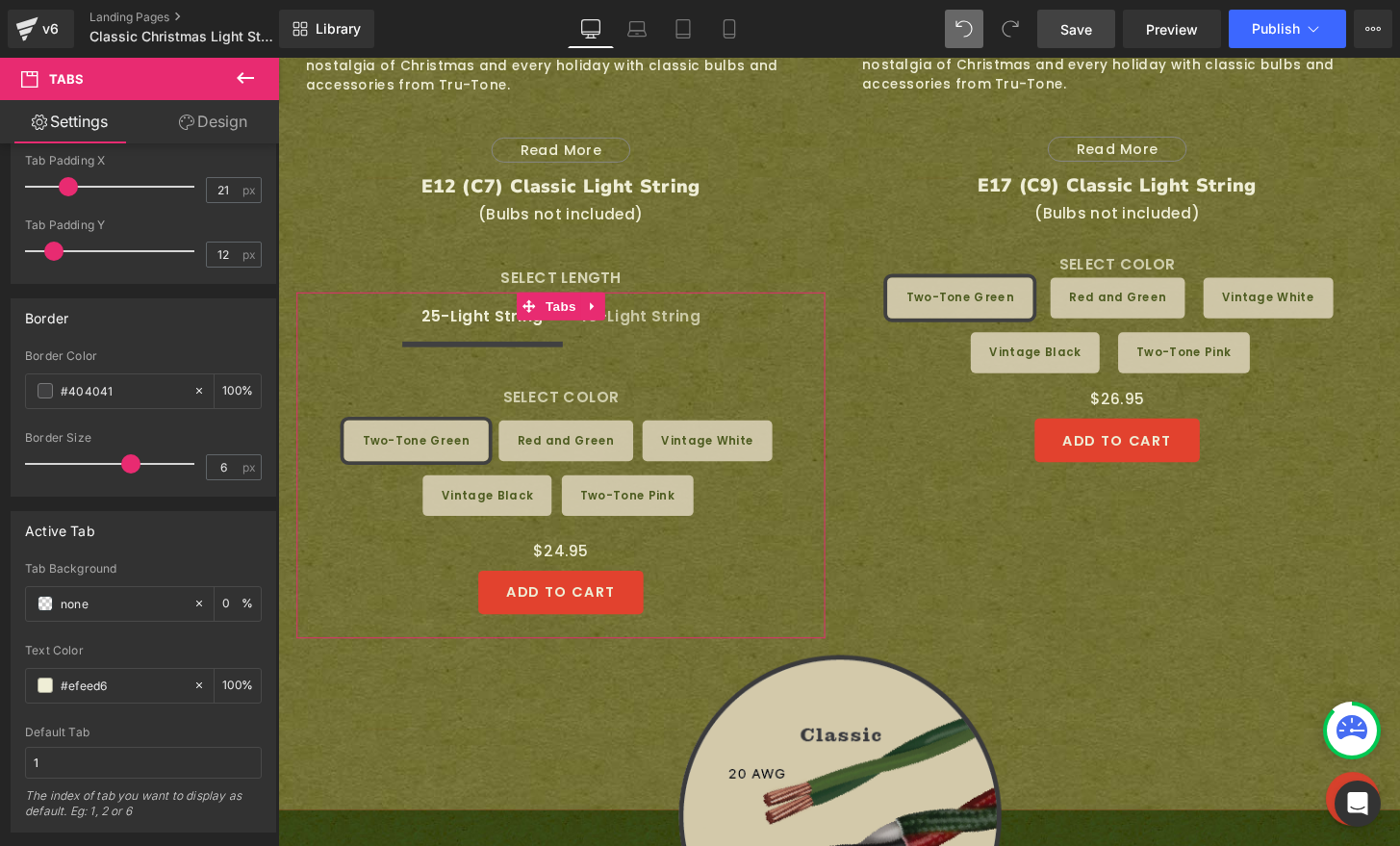 scroll, scrollTop: 325, scrollLeft: 0, axis: vertical 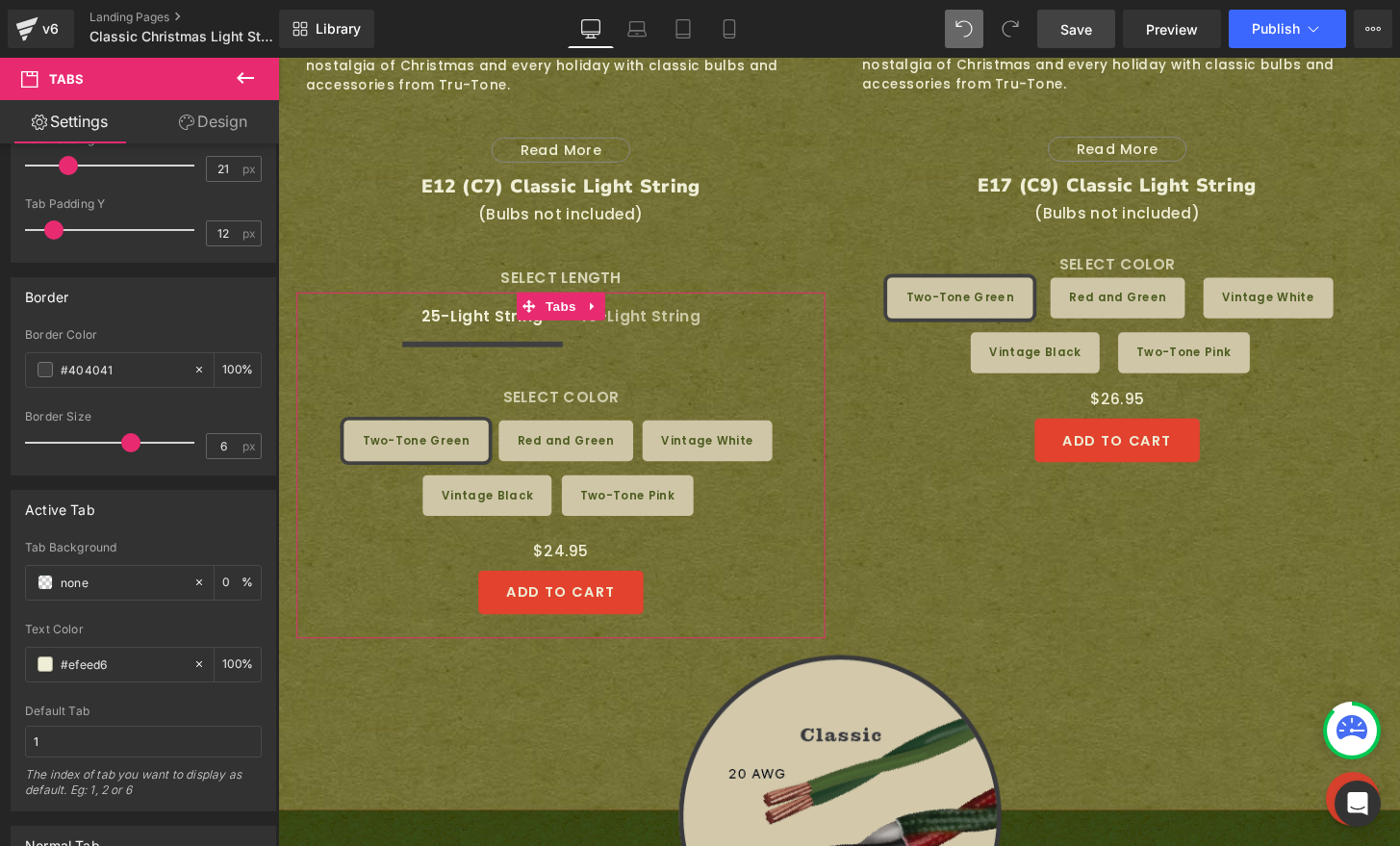 drag, startPoint x: 138, startPoint y: 375, endPoint x: -33, endPoint y: 346, distance: 173.44163 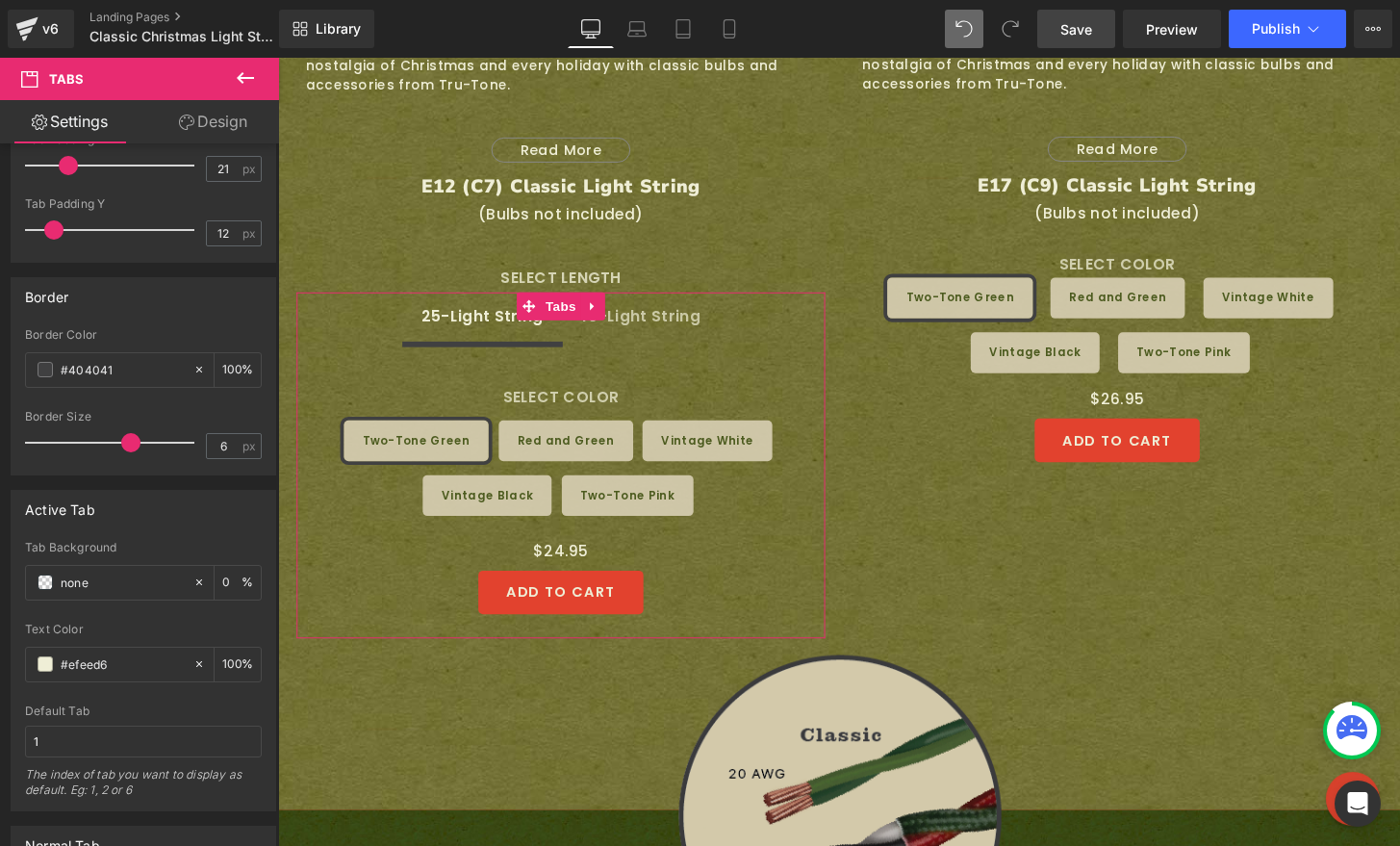 click on "Tabs  You are previewing how the   will restyle your page. You can not edit Elements in Preset Preview Mode.  v6 Landing Pages Classic Christmas Light Strings - E12 and E17 | Tru-Tone™ vintage-style LED light bulbs Library Desktop Desktop Laptop Tablet Mobile Save Preview Publish Scheduled View Live Page View with current Template Save Template to Library Schedule Publish  Optimize  Publish Settings Shortcuts  Your page can’t be published   You've reached the maximum number of published pages on your plan  (0/0).  You need to upgrade your plan or unpublish all your pages to get 1 publish slot.   Unpublish pages   Upgrade plan  Elements Global Style Base Row  rows, columns, layouts, div Heading  headings, titles, h1,h2,h3,h4,h5,h6 Text Block  texts, paragraphs, contents, blocks Image  images, photos, alts, uploads Icon  icons, symbols Button  button, call to action, cta Separator  separators, dividers, horizontal lines Liquid  Banner Parallax  Hero Banner  Stack Tabs  Carousel  Pricing" at bounding box center [700, 423] 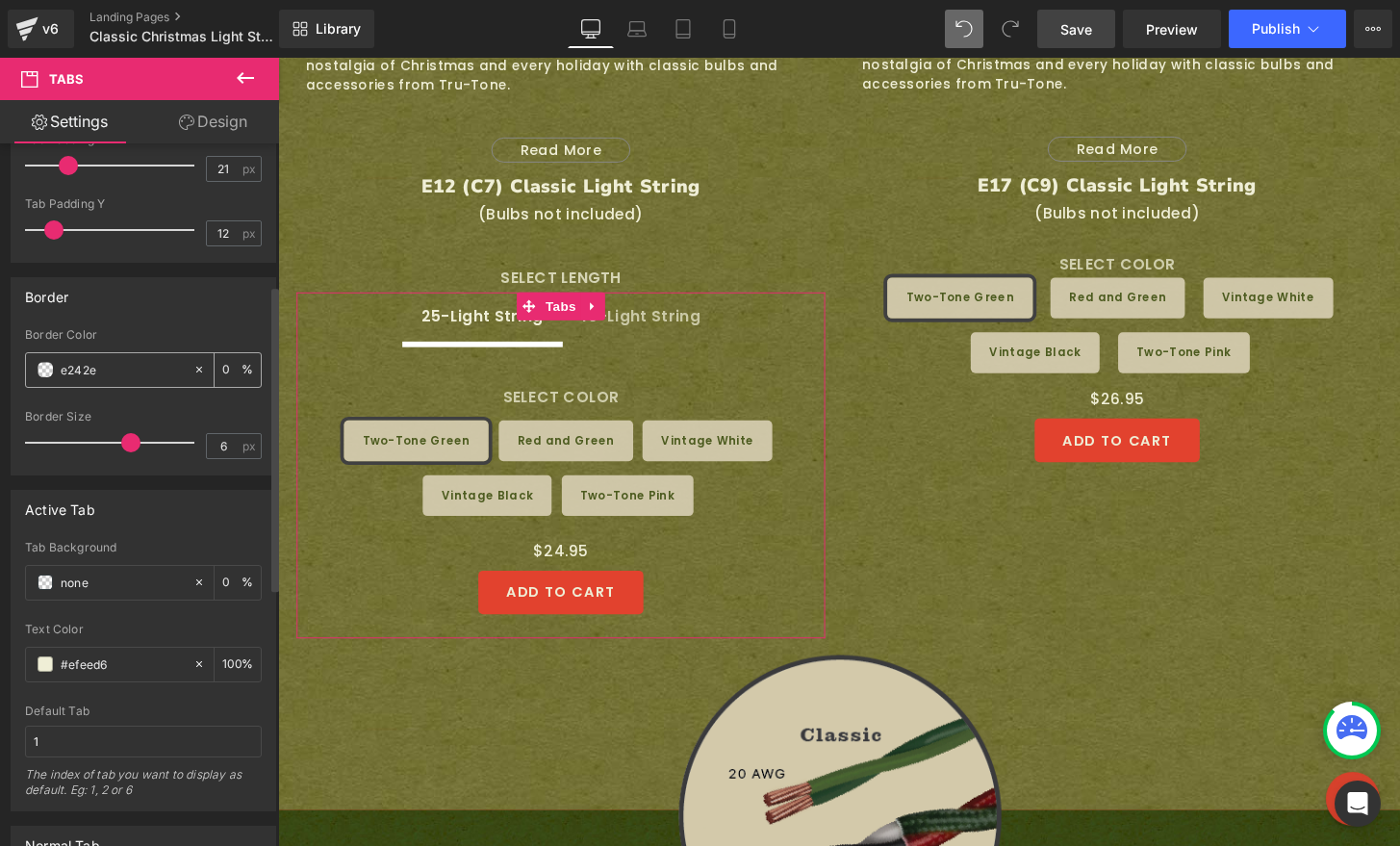 click on "e242e" at bounding box center (122, 370) 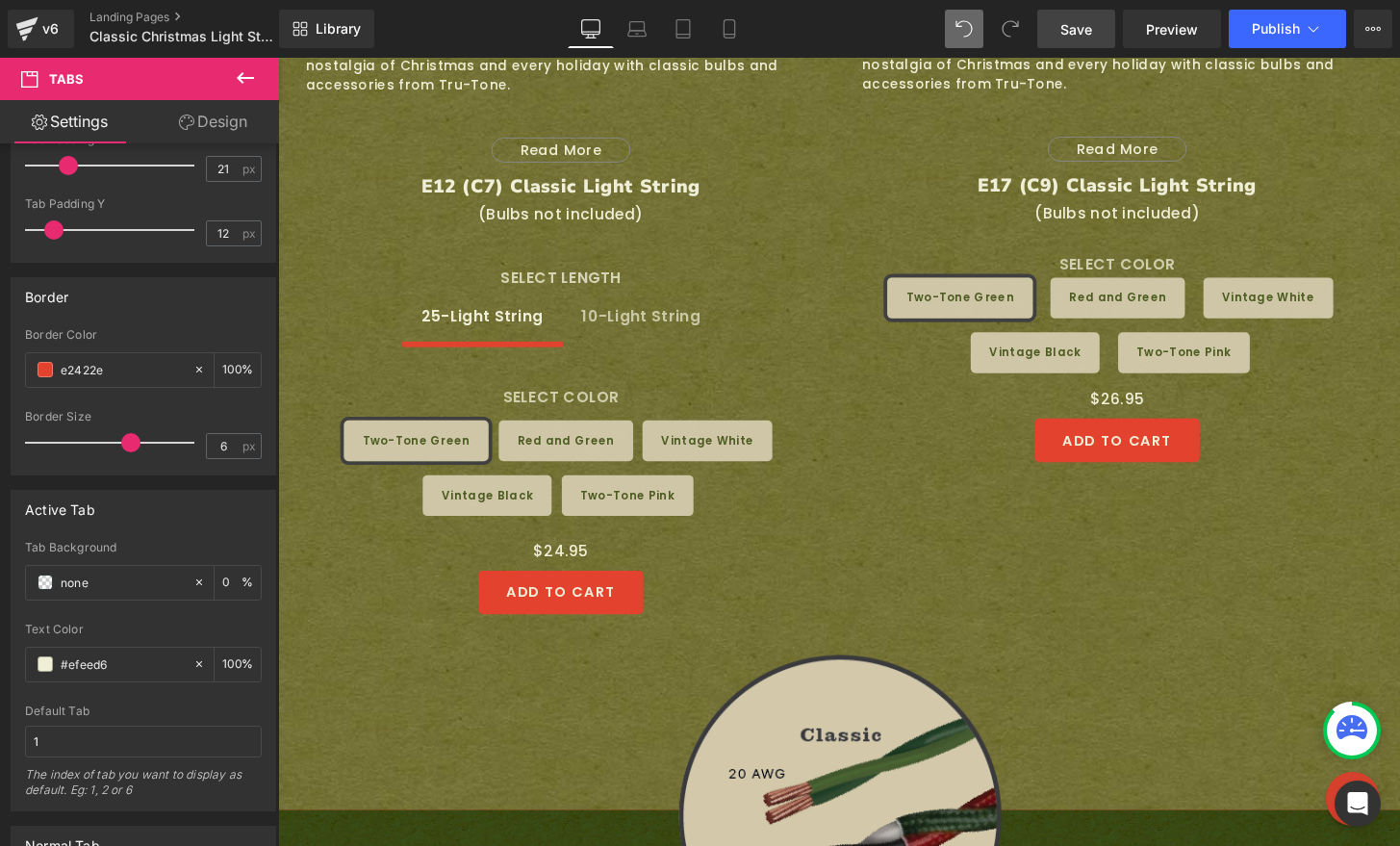 drag, startPoint x: 115, startPoint y: 373, endPoint x: -9, endPoint y: 350, distance: 126.11503 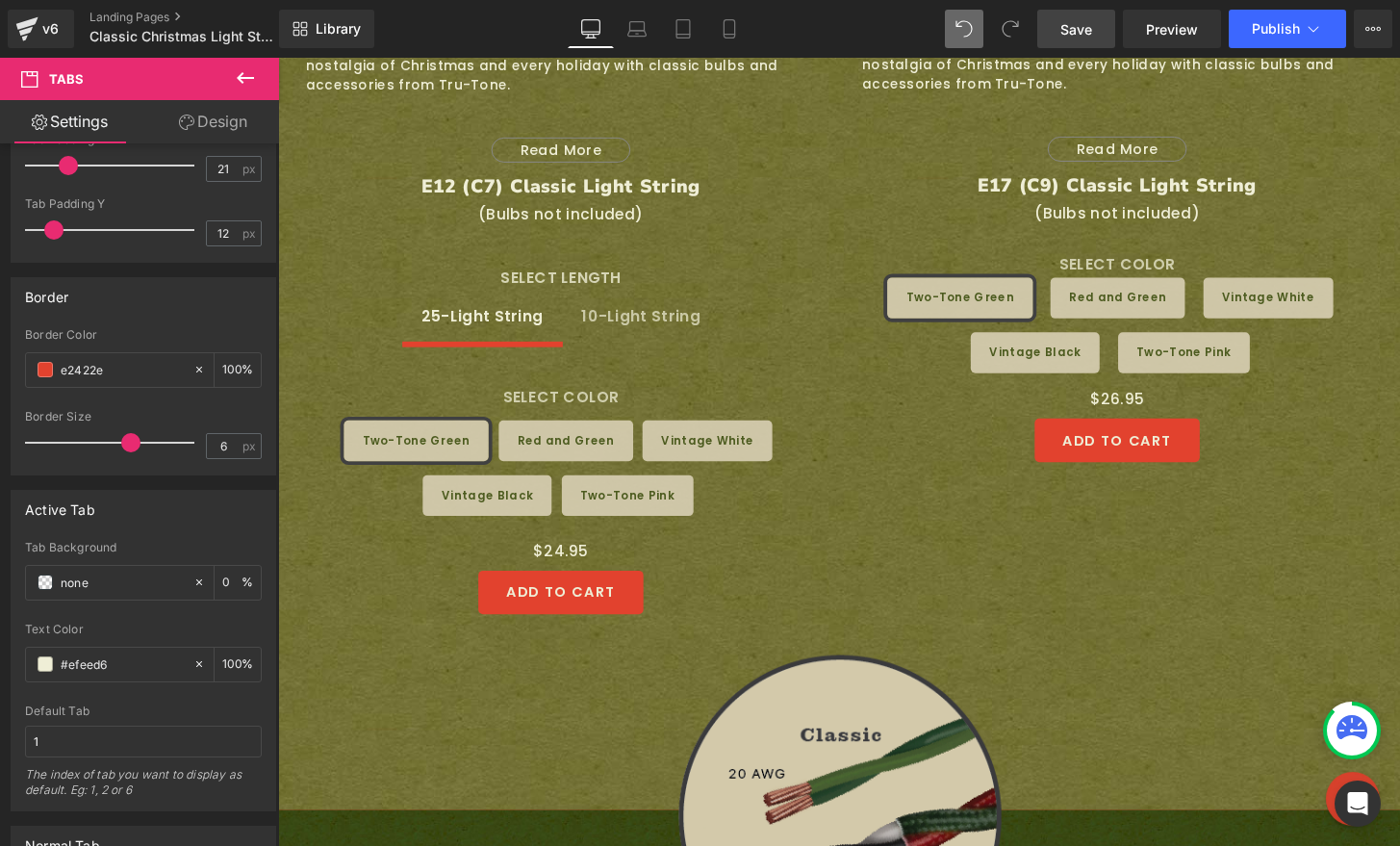 click on "Tabs  You are previewing how the   will restyle your page. You can not edit Elements in Preset Preview Mode.  v6 Landing Pages Classic Christmas Light Strings - E12 and E17 | Tru-Tone™ vintage-style LED light bulbs Library Desktop Desktop Laptop Tablet Mobile Save Preview Publish Scheduled View Live Page View with current Template Save Template to Library Schedule Publish  Optimize  Publish Settings Shortcuts  Your page can’t be published   You've reached the maximum number of published pages on your plan  (0/0).  You need to upgrade your plan or unpublish all your pages to get 1 publish slot.   Unpublish pages   Upgrade plan  Elements Global Style Base Row  rows, columns, layouts, div Heading  headings, titles, h1,h2,h3,h4,h5,h6 Text Block  texts, paragraphs, contents, blocks Image  images, photos, alts, uploads Icon  icons, symbols Button  button, call to action, cta Separator  separators, dividers, horizontal lines Liquid  Banner Parallax  Hero Banner  Stack Tabs  Carousel  Pricing" at bounding box center [700, 423] 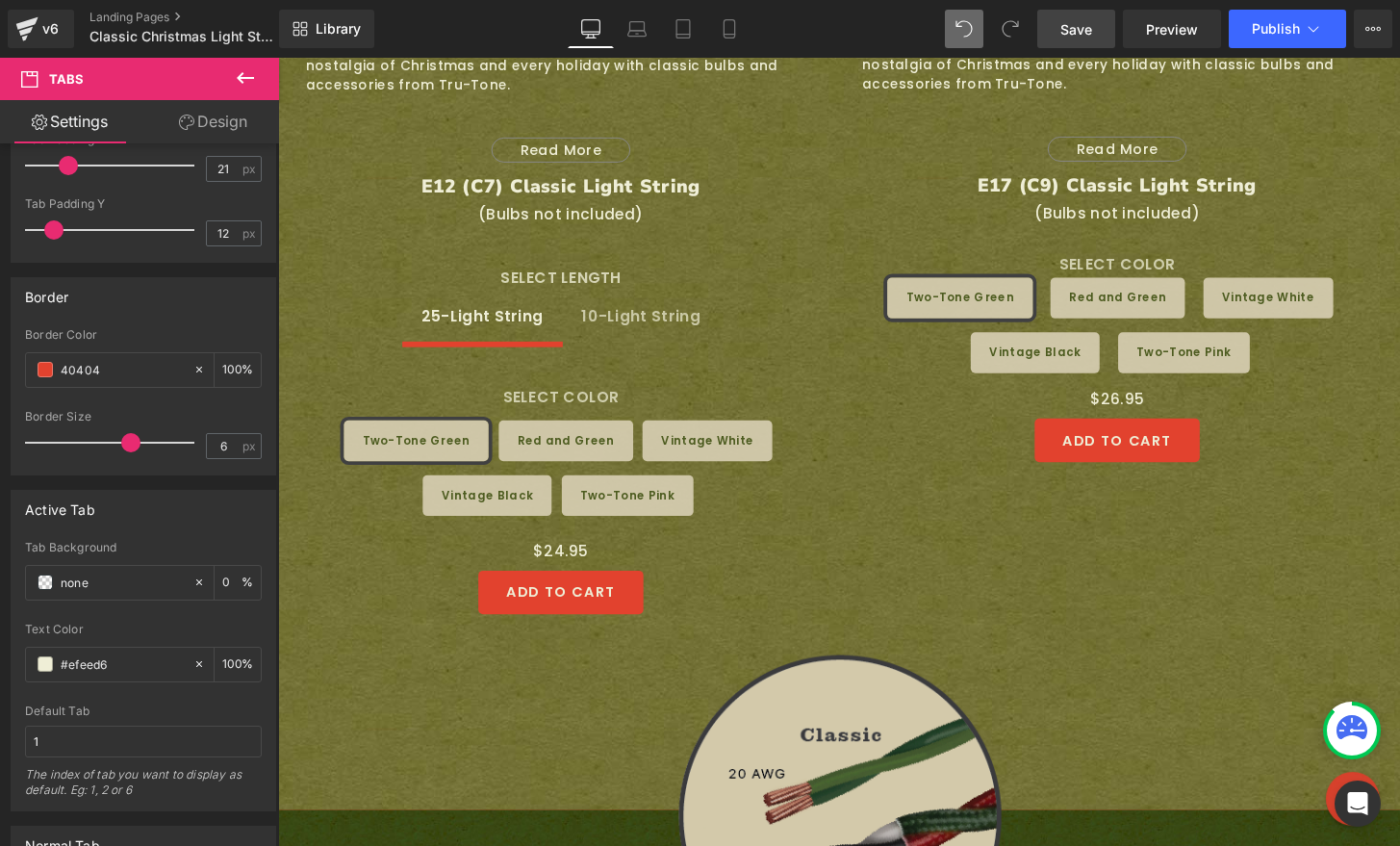 type on "404041" 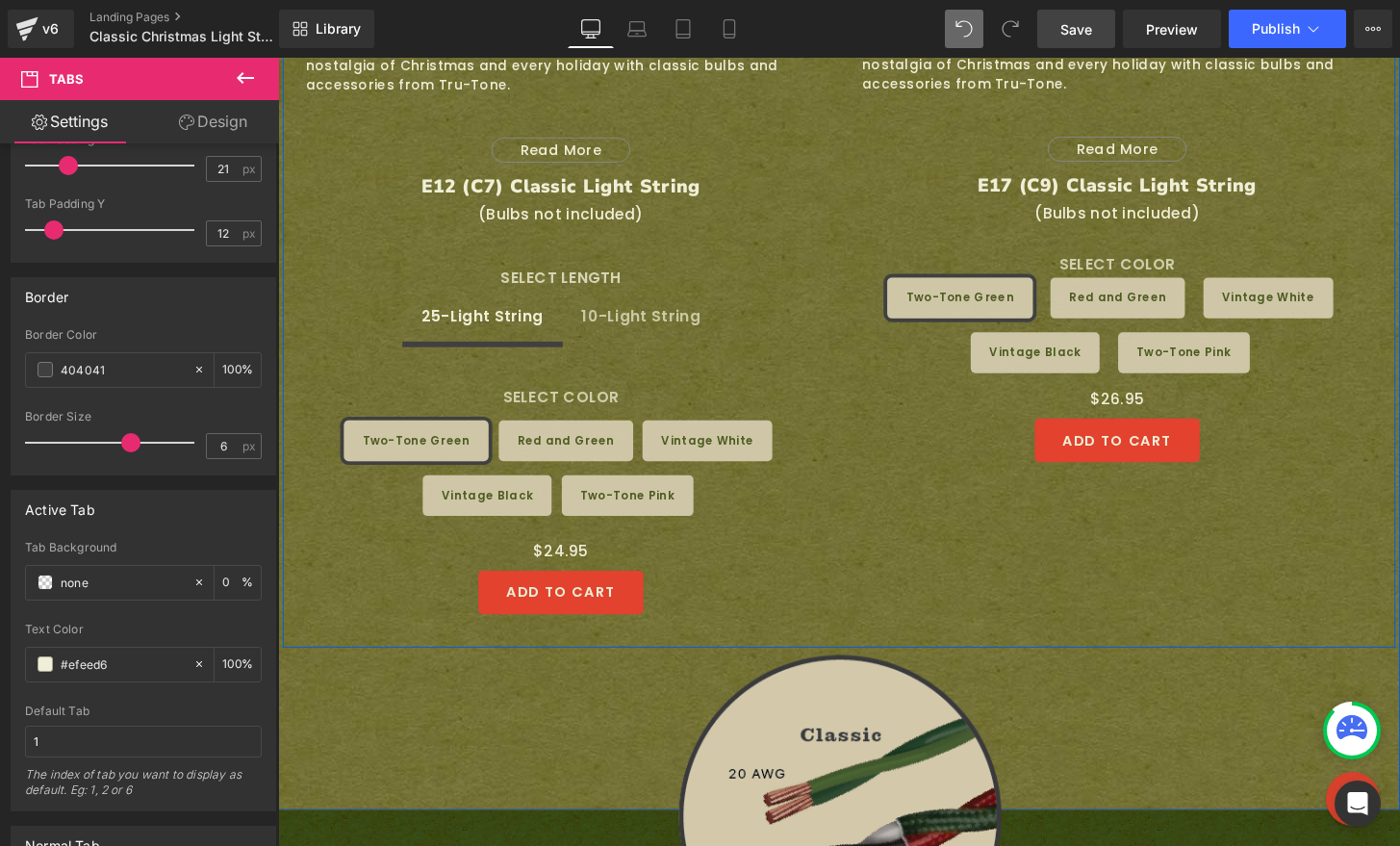 click on "Image
Image
Row
Vintage style 25-socket E12/Candelabra base light string for C7 bulbs. Ultra soft and flexible with authentic retro styling.  Capture the nostalgia of Christmas and every holiday with classic bulbs and accessories from Tru-Tone.
Compatible with most C7 and other E12/Candelabra base bulbs  (Bulbs not included)
Additional features:
Total Length 26.5 feet. 18 in. lead and 12 in. tail, 25 or 10 - E12 sockets with 12 in. spacing
Twisted pair vinyl insulated wire
Socket clips for easy installation
U.S. Non-polarized 120V, stackable plug and socket for easy end-to-end connectivity, and versatile wiring options
Fuse Protected. 2 spares included
Only   15 watts  total when used with Tru-Tone bulbs!
Connect up to 600 Tru-Tone bulbs, or 24 full strings connected end-to-end on a single circuit! (Based on 360w /3a Total)
Safe for use inside or outside" at bounding box center (860, 236) 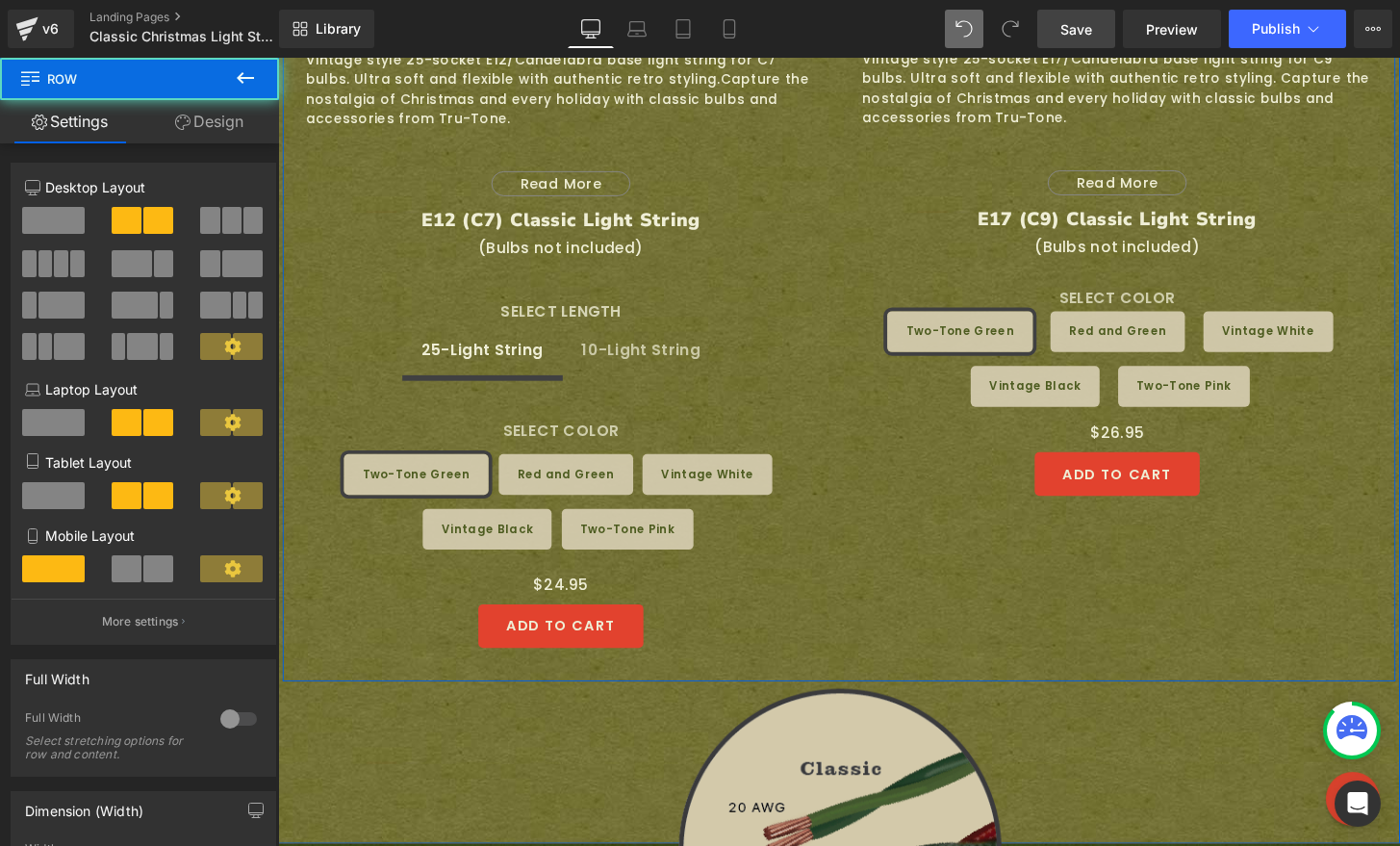 scroll, scrollTop: 1580, scrollLeft: 0, axis: vertical 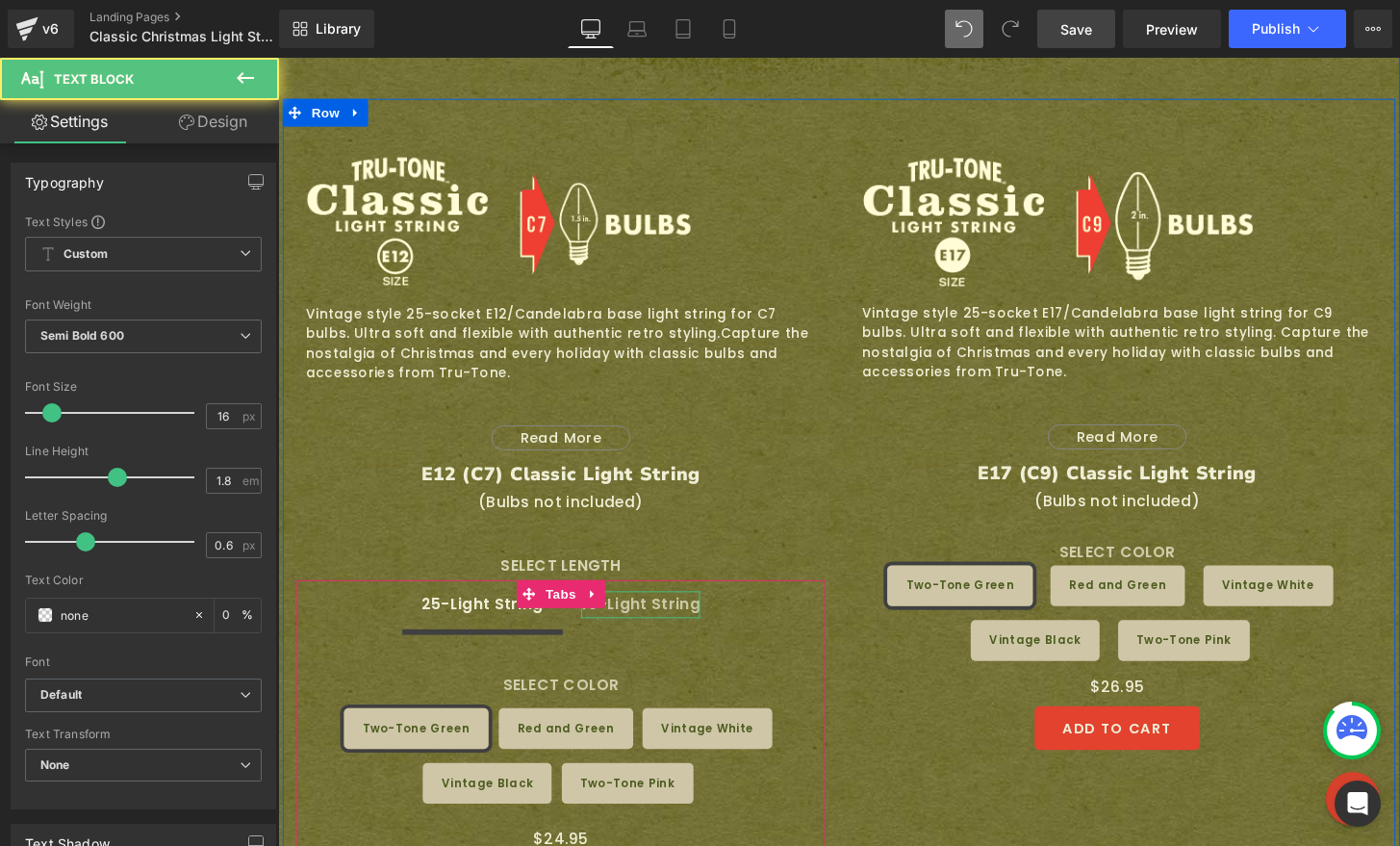 click on "10-Light String" at bounding box center (654, 625) 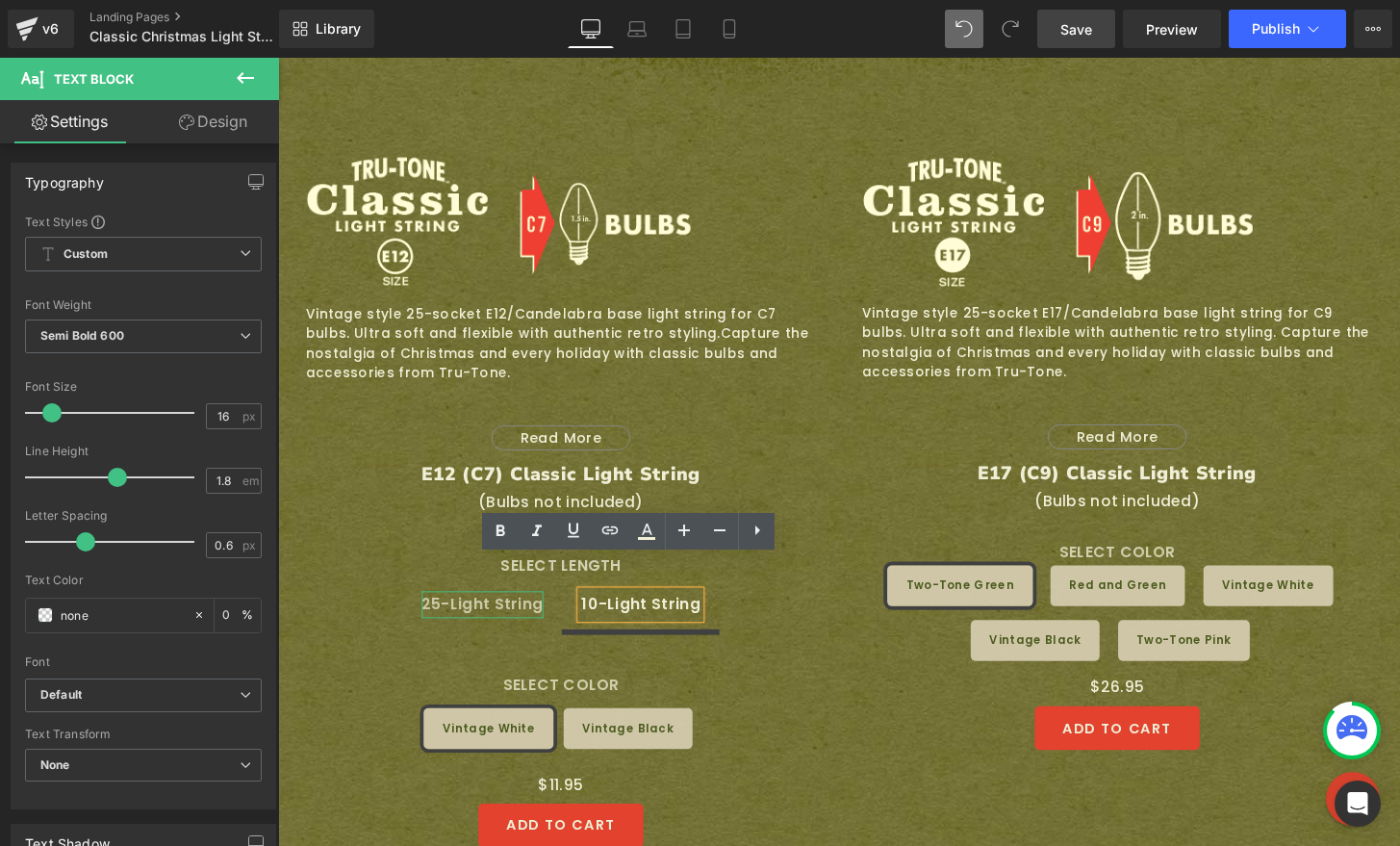 click on "25-Light String" at bounding box center (490, 625) 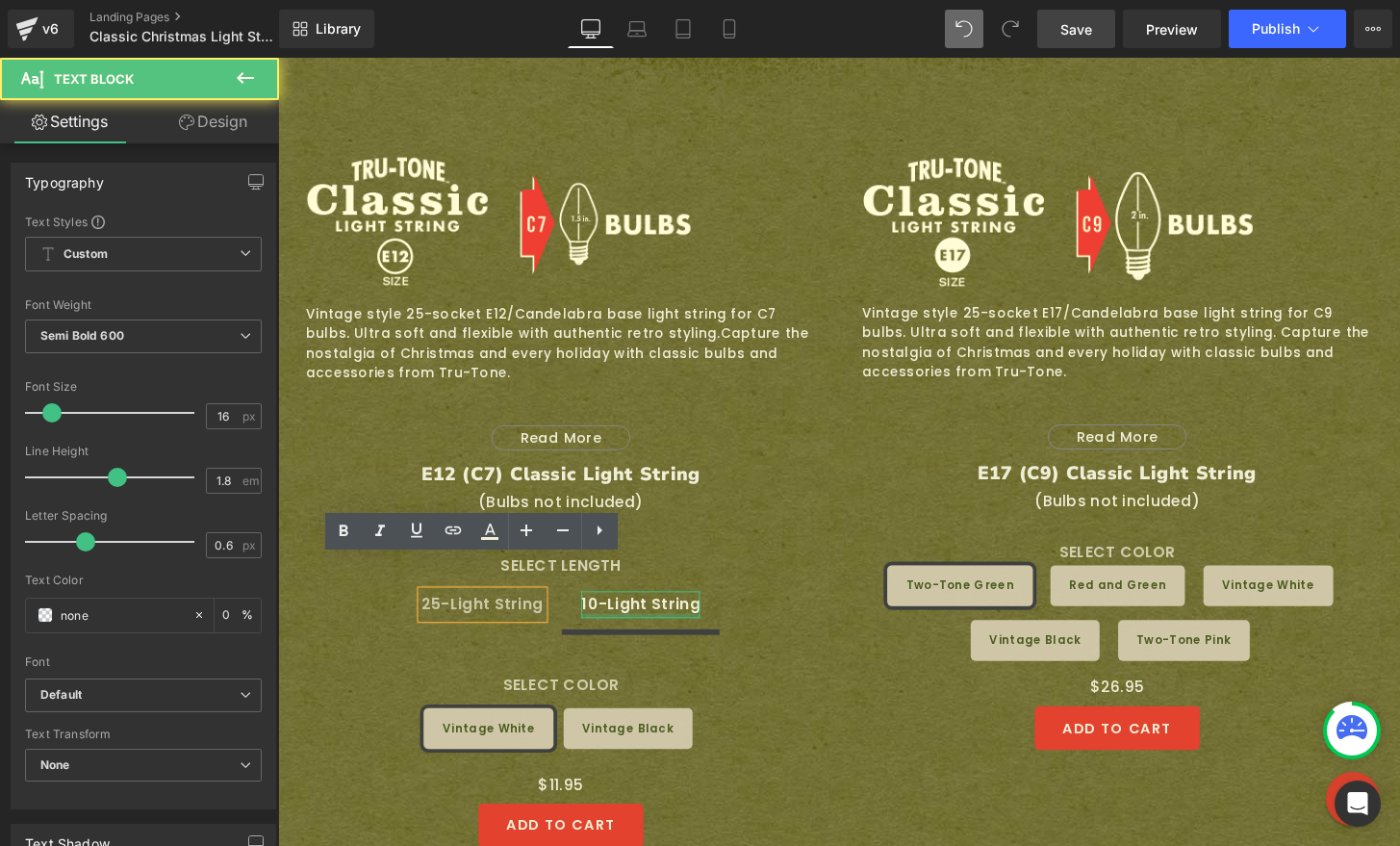 click at bounding box center (654, 636) 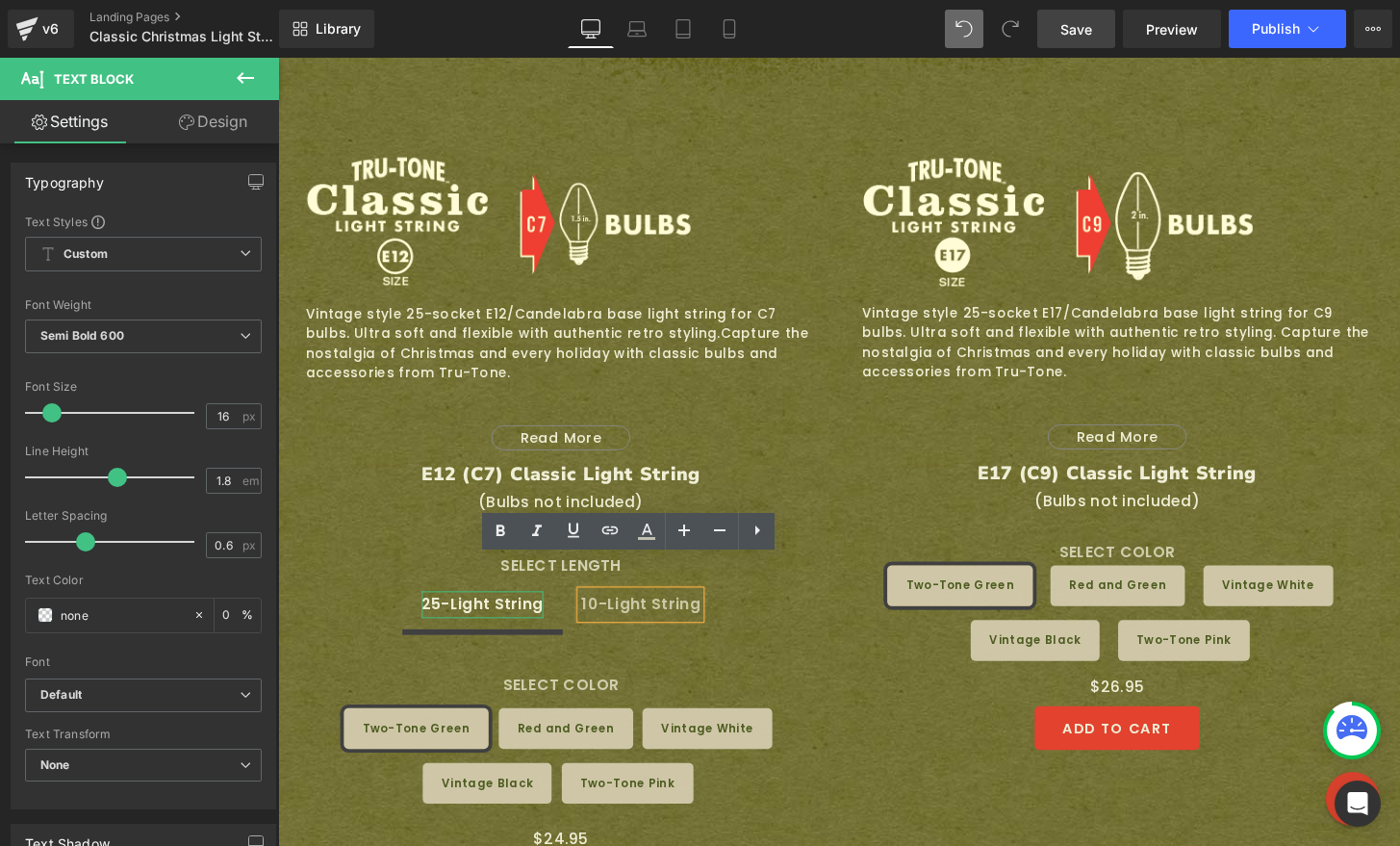 click on "25-Light String" at bounding box center (490, 625) 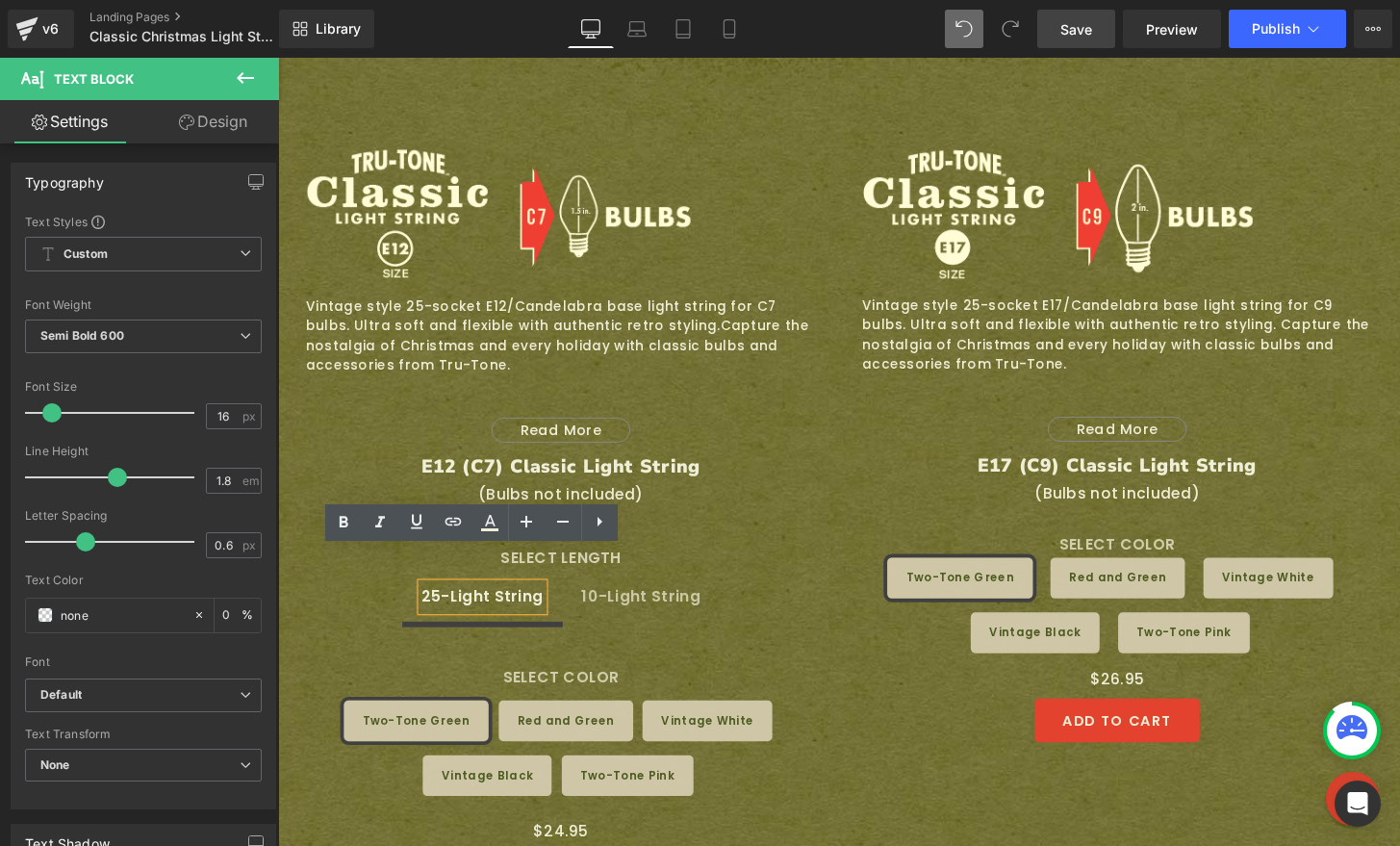 scroll, scrollTop: 1586, scrollLeft: 0, axis: vertical 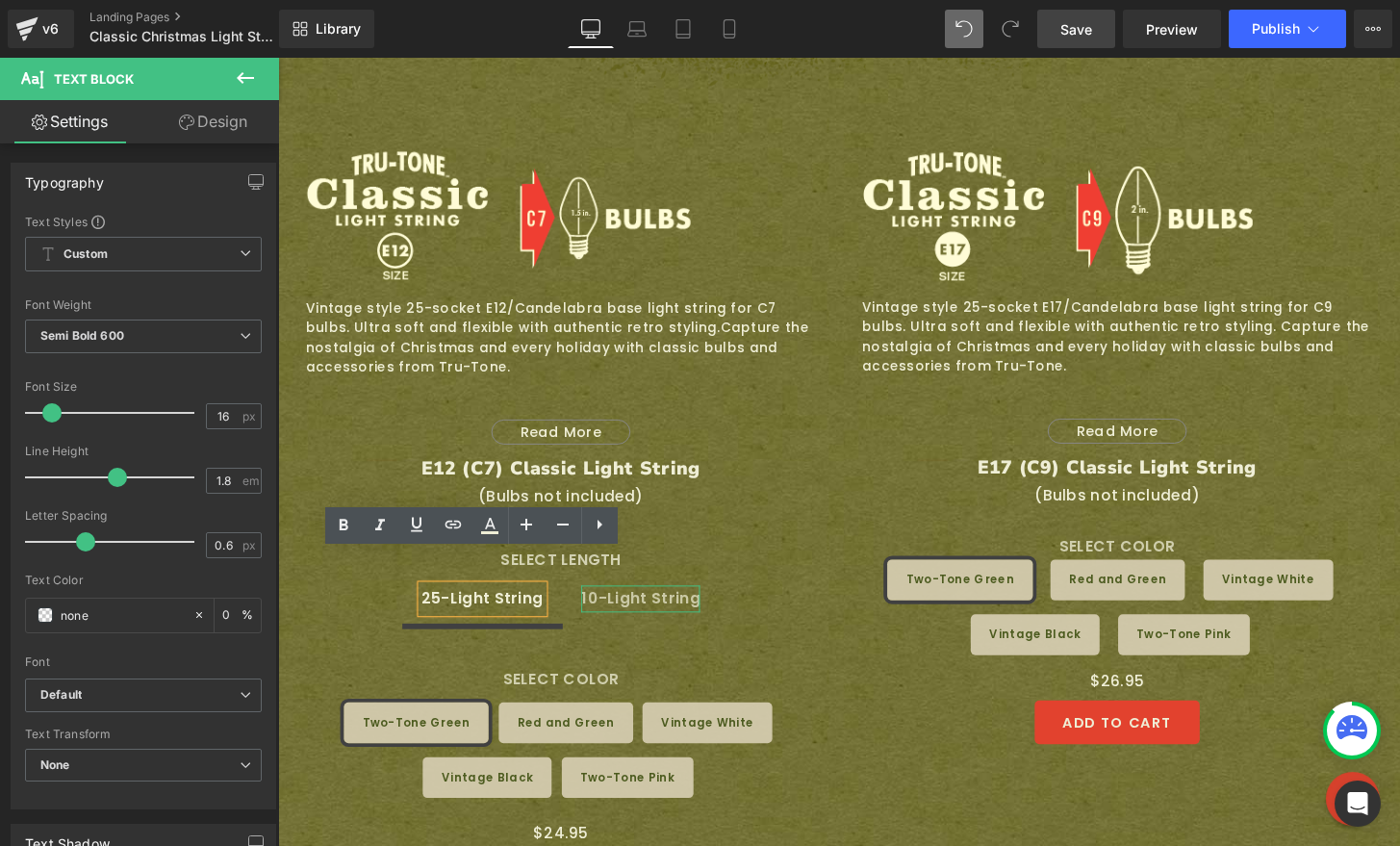 click on "10-Light String" at bounding box center (654, 619) 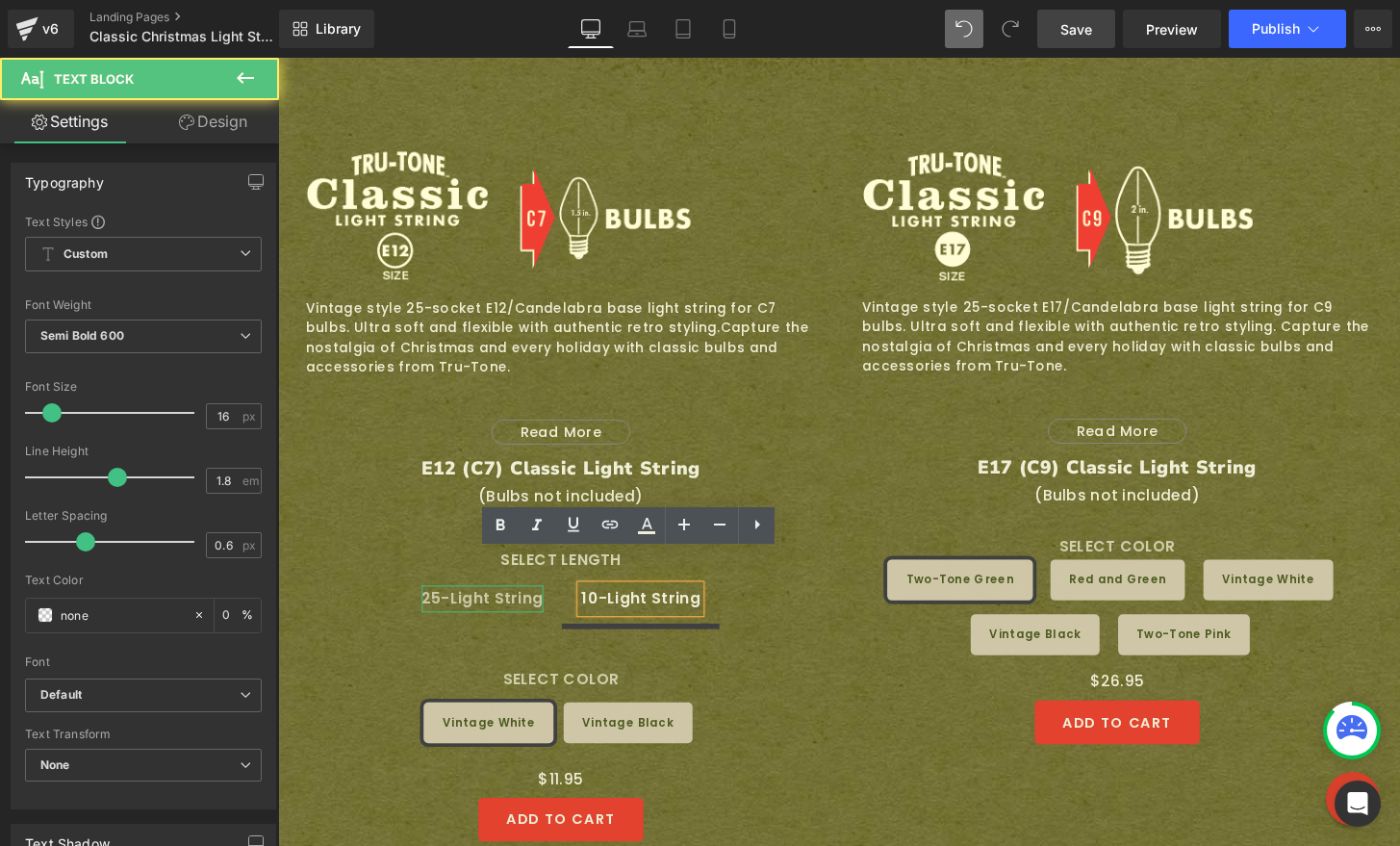 click on "25-Light String" at bounding box center (490, 619) 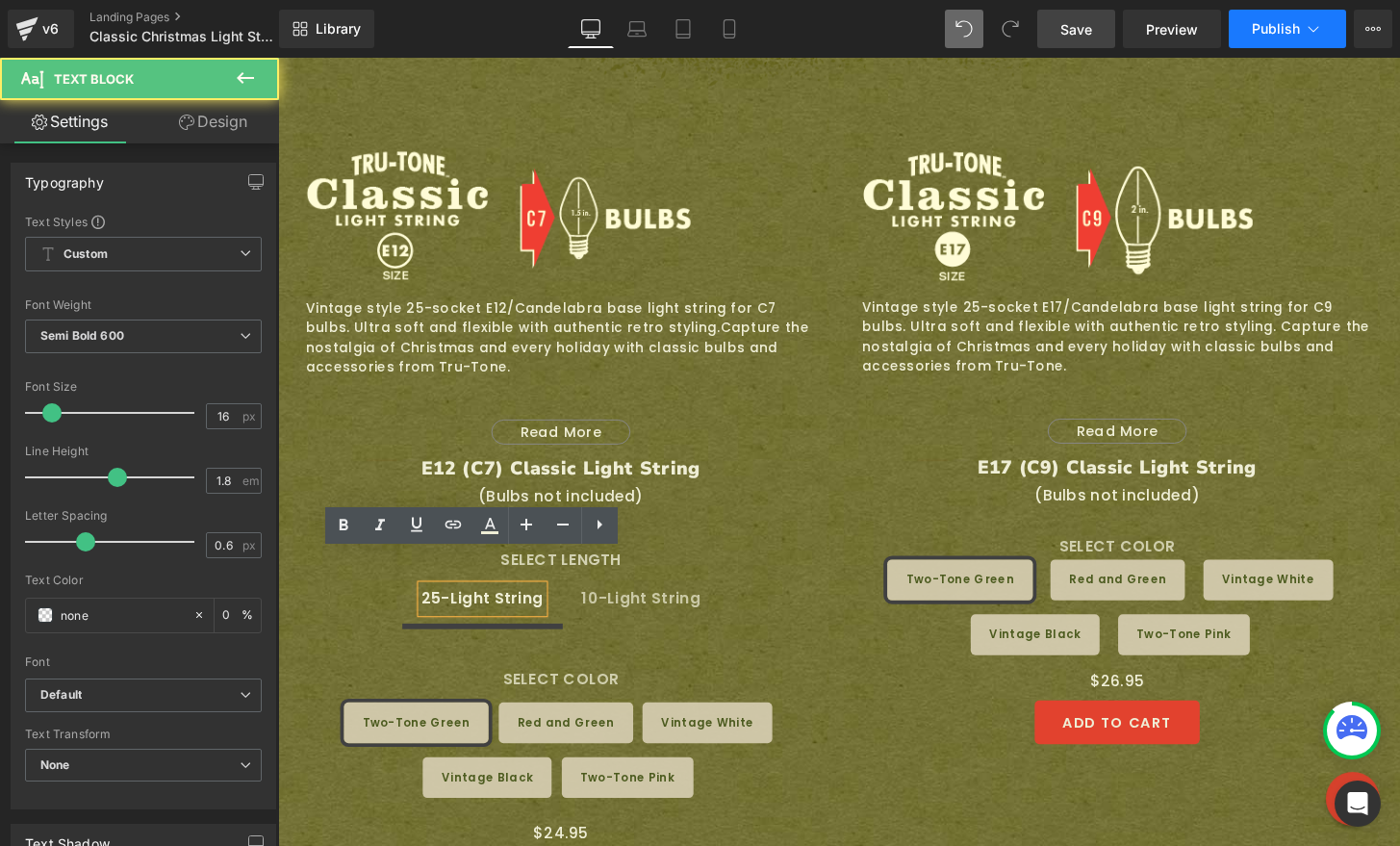click on "Publish" at bounding box center [1276, 29] 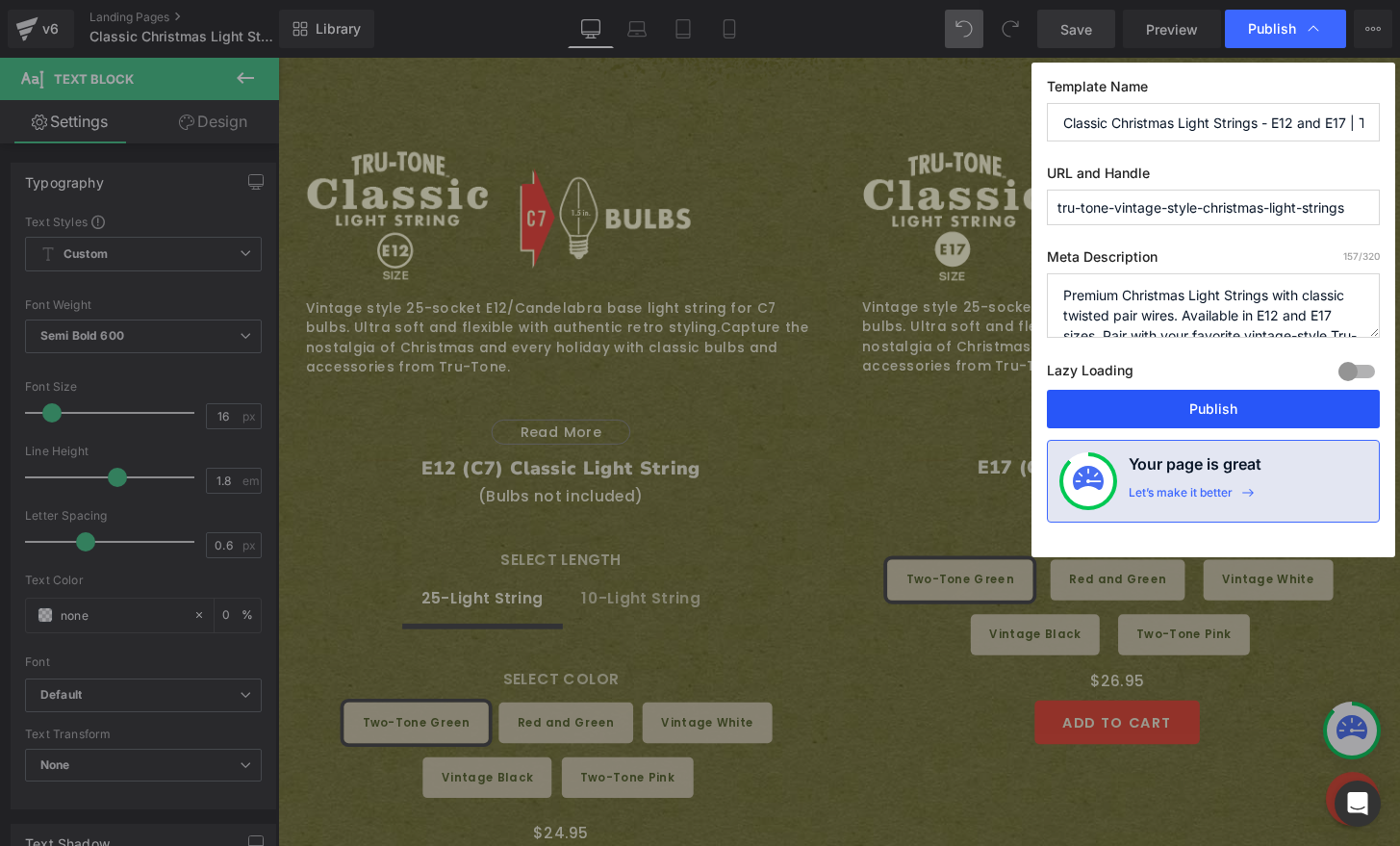 click on "Publish" at bounding box center [1213, 409] 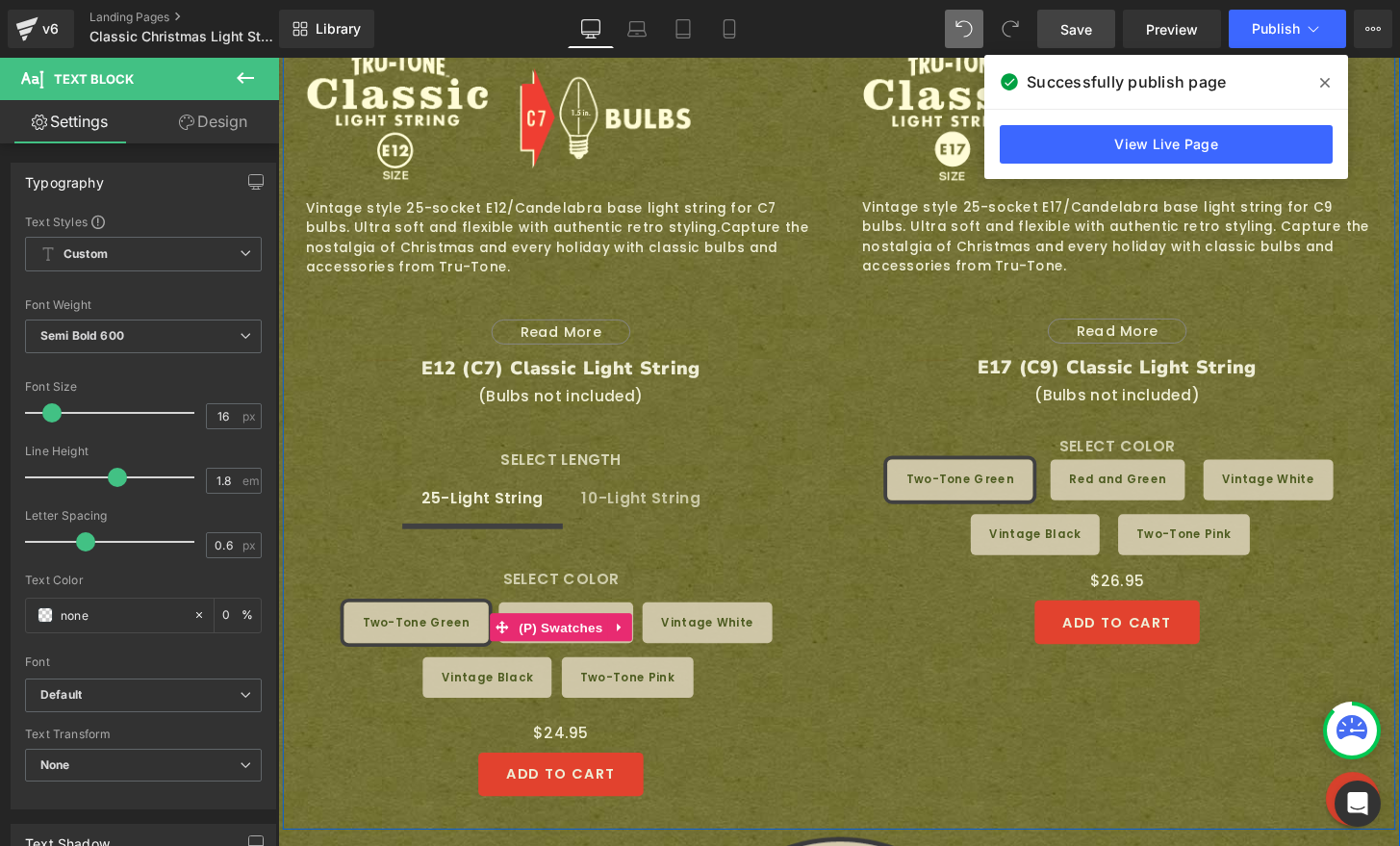 scroll, scrollTop: 1708, scrollLeft: 0, axis: vertical 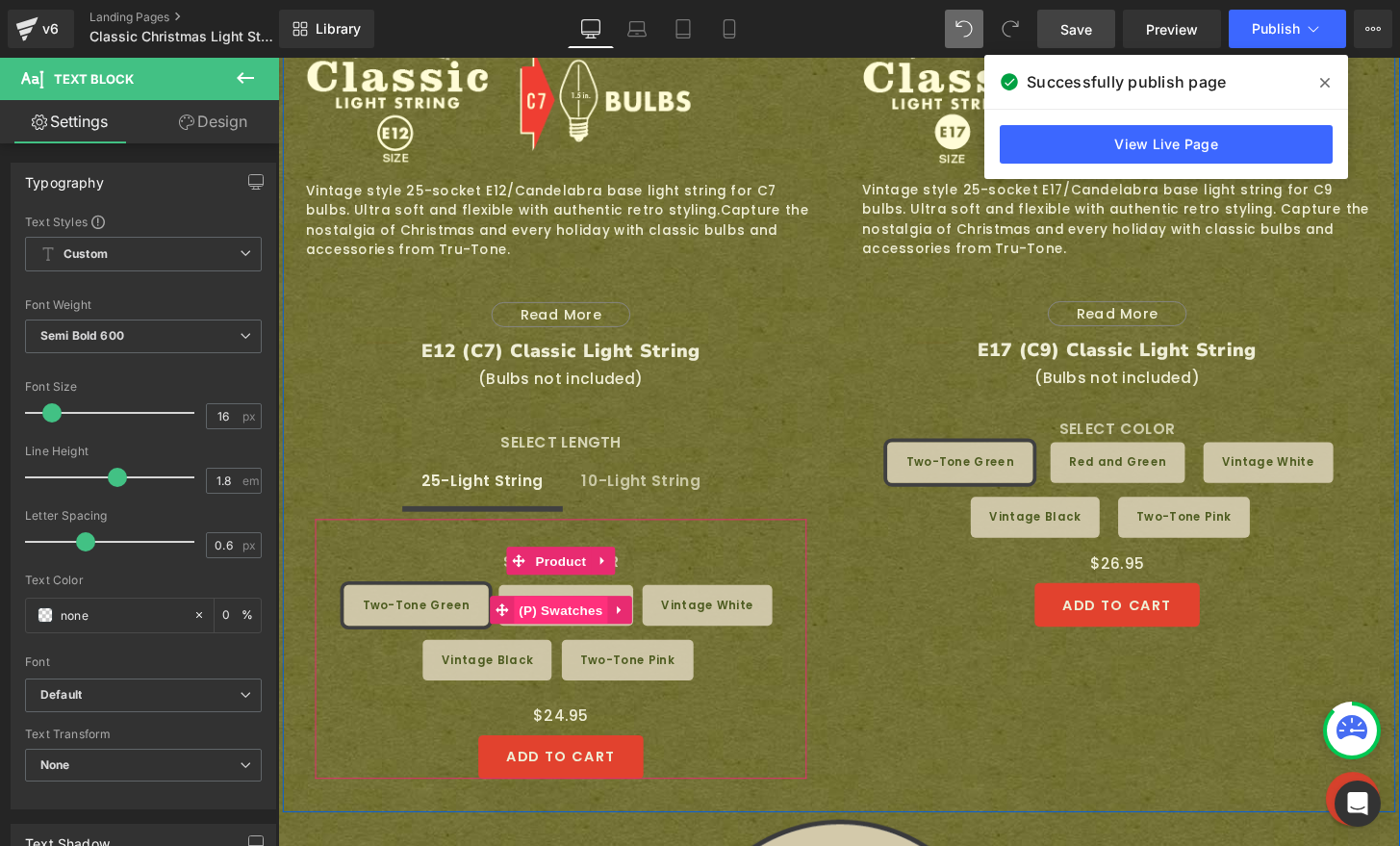 click on "(P) Swatches" at bounding box center [572, 630] 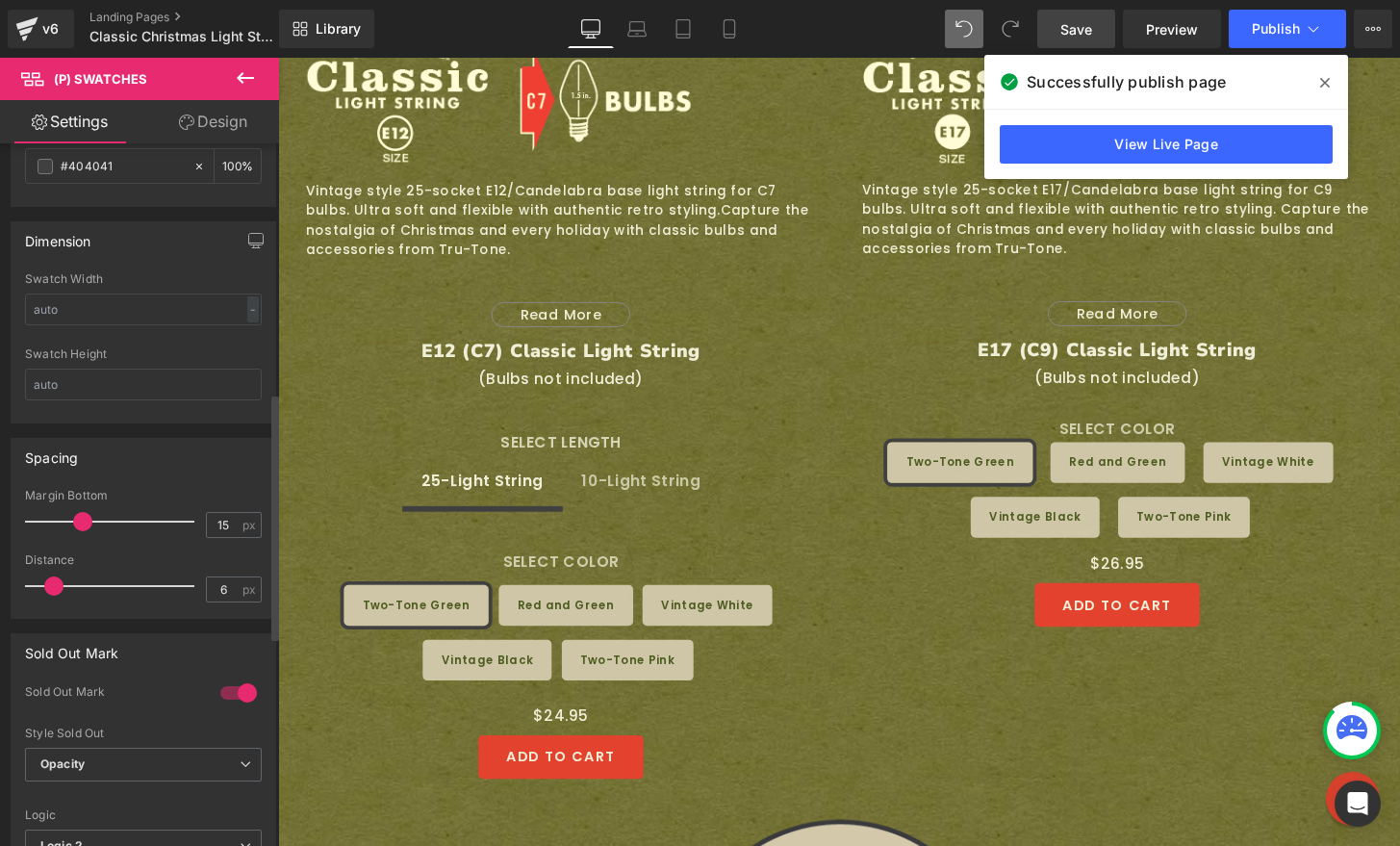 scroll, scrollTop: 810, scrollLeft: 0, axis: vertical 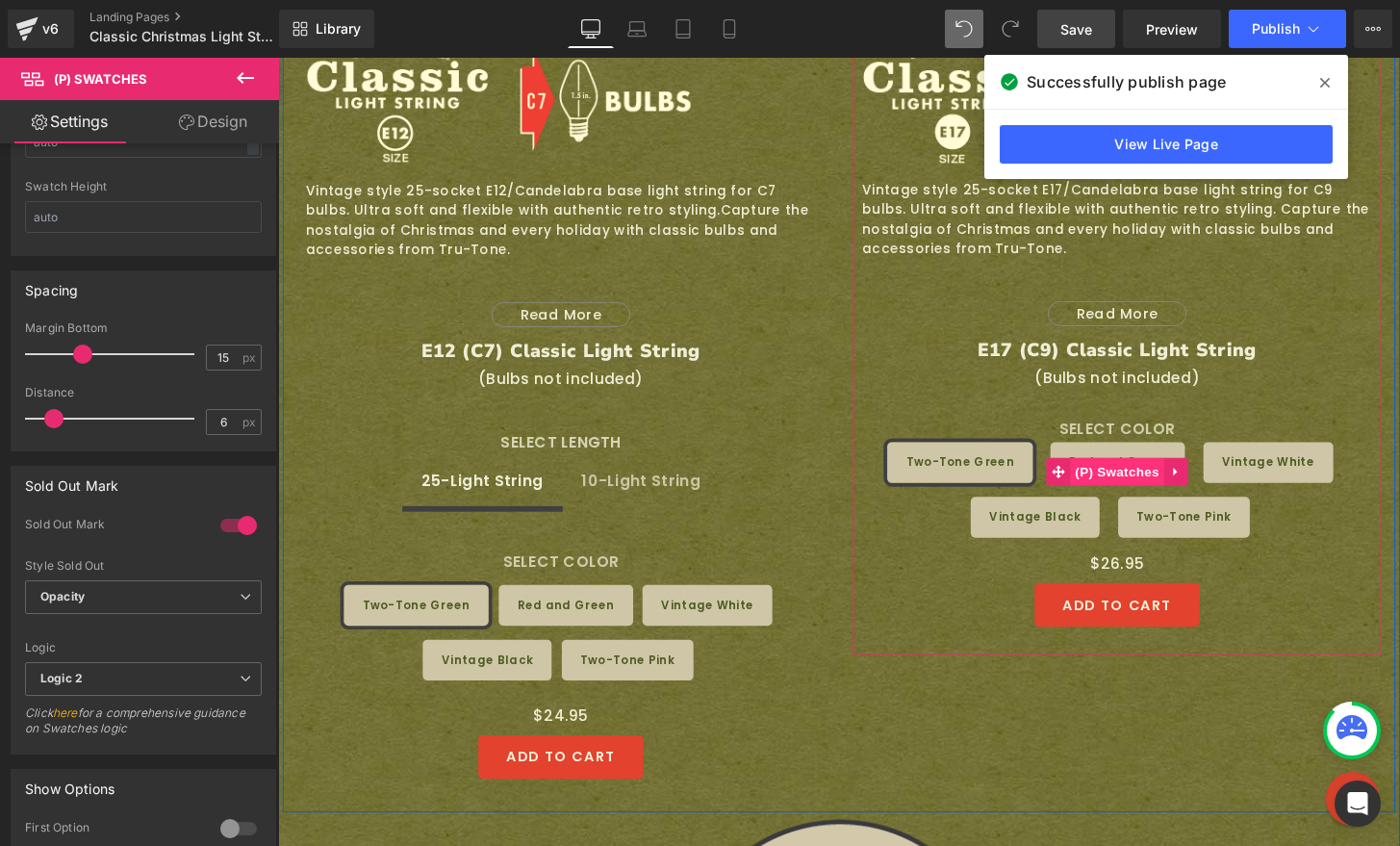 click on "(P) Swatches" at bounding box center (1149, 487) 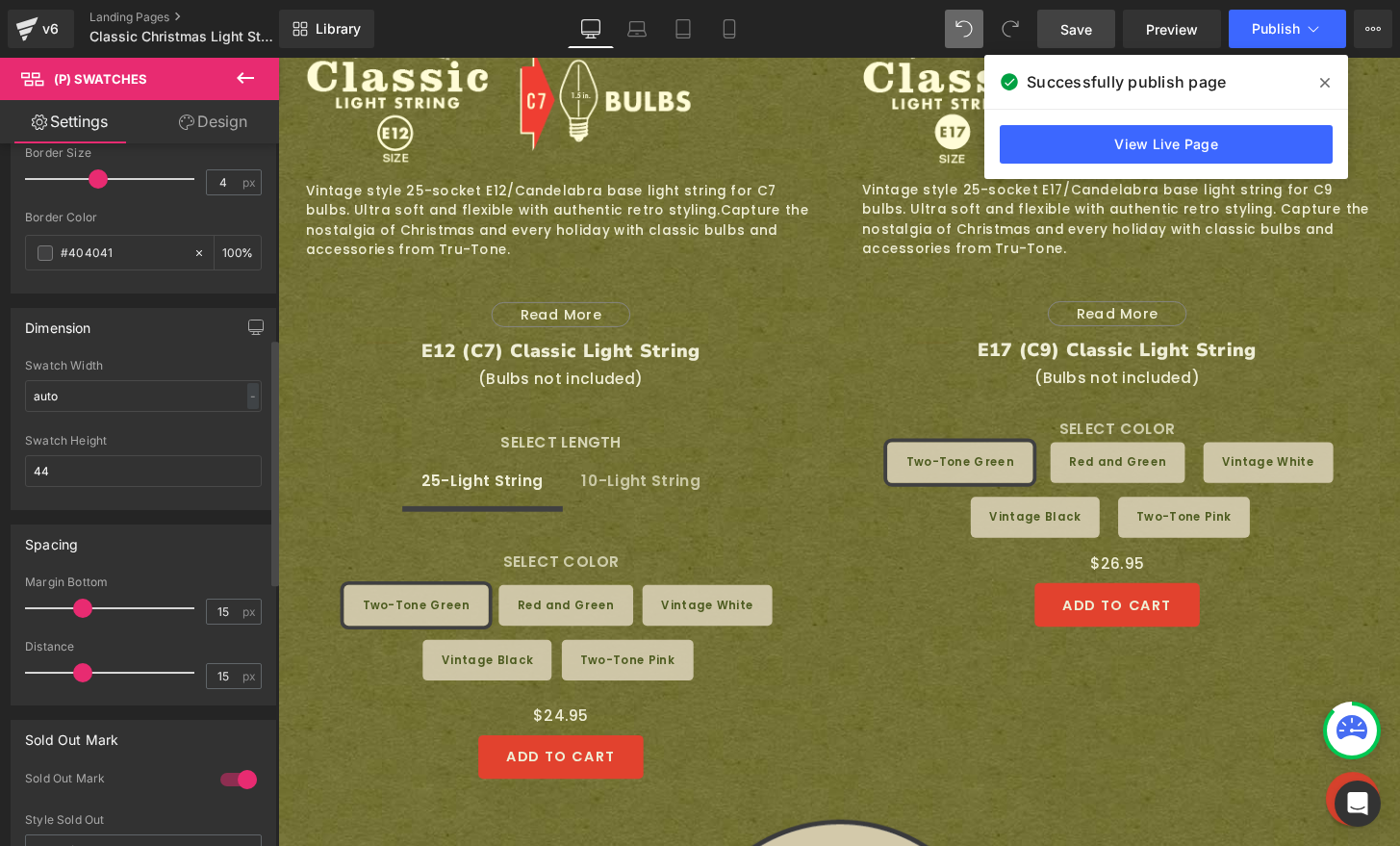 scroll, scrollTop: 557, scrollLeft: 0, axis: vertical 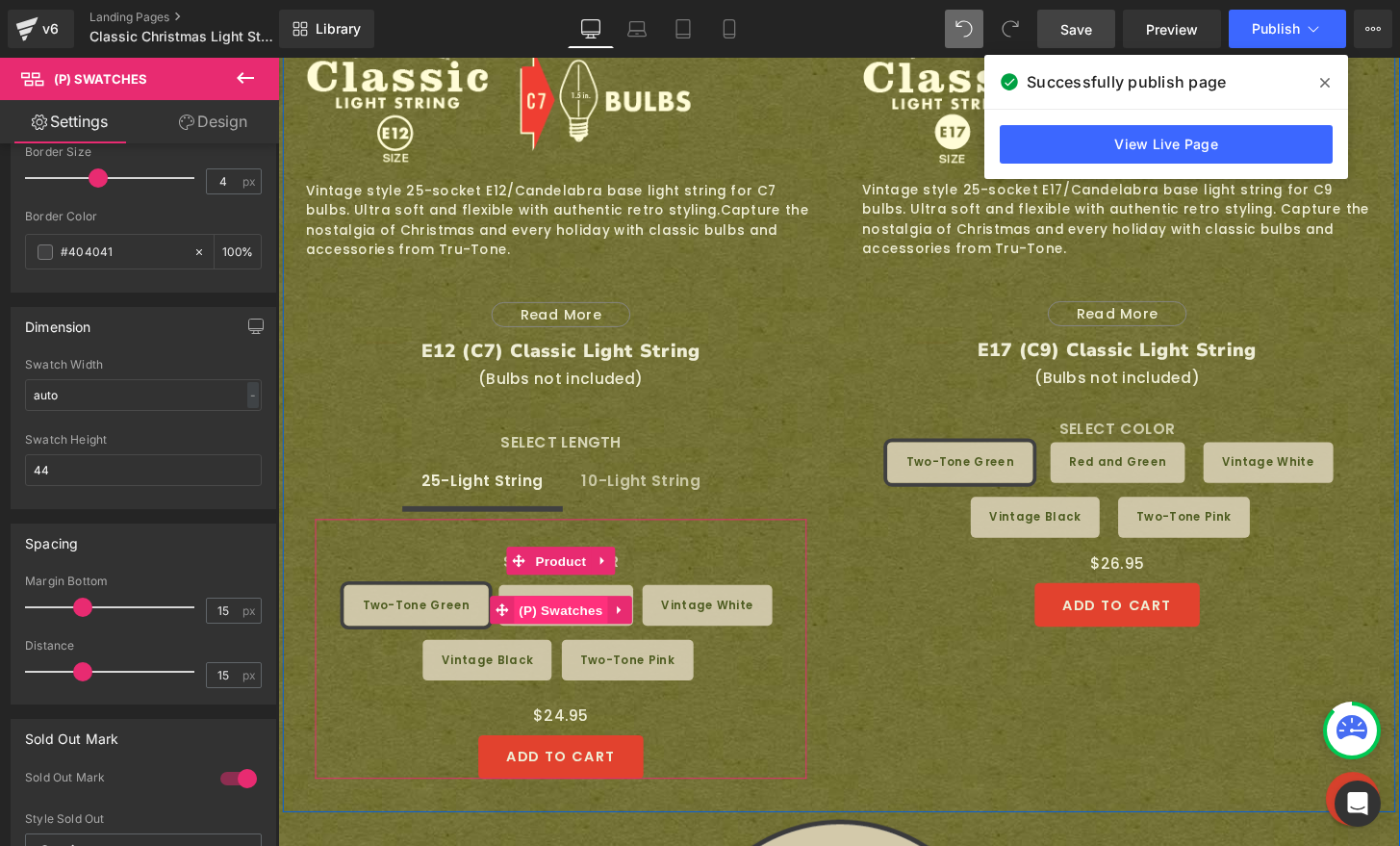 click on "(P) Swatches" at bounding box center (572, 630) 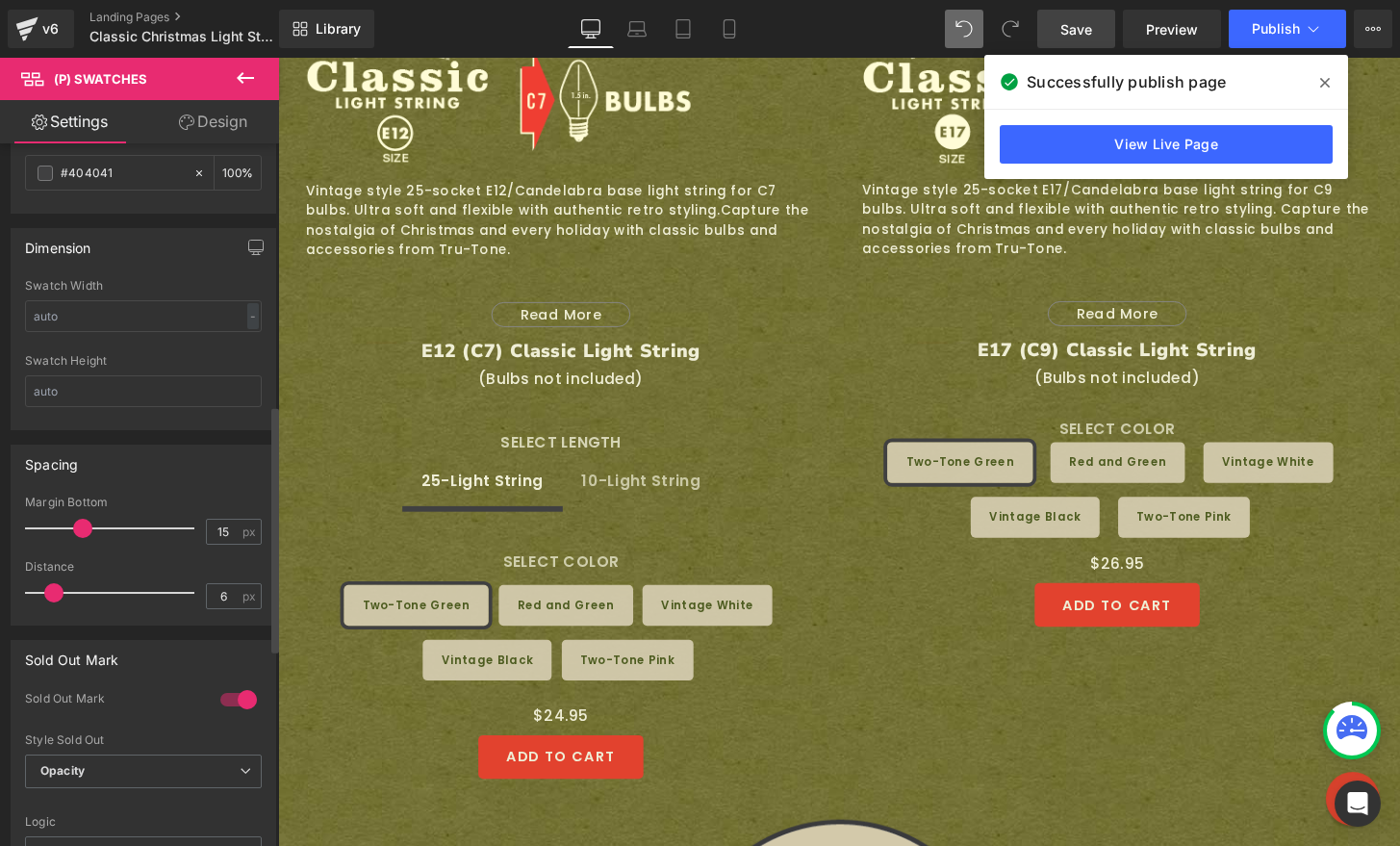 scroll, scrollTop: 857, scrollLeft: 0, axis: vertical 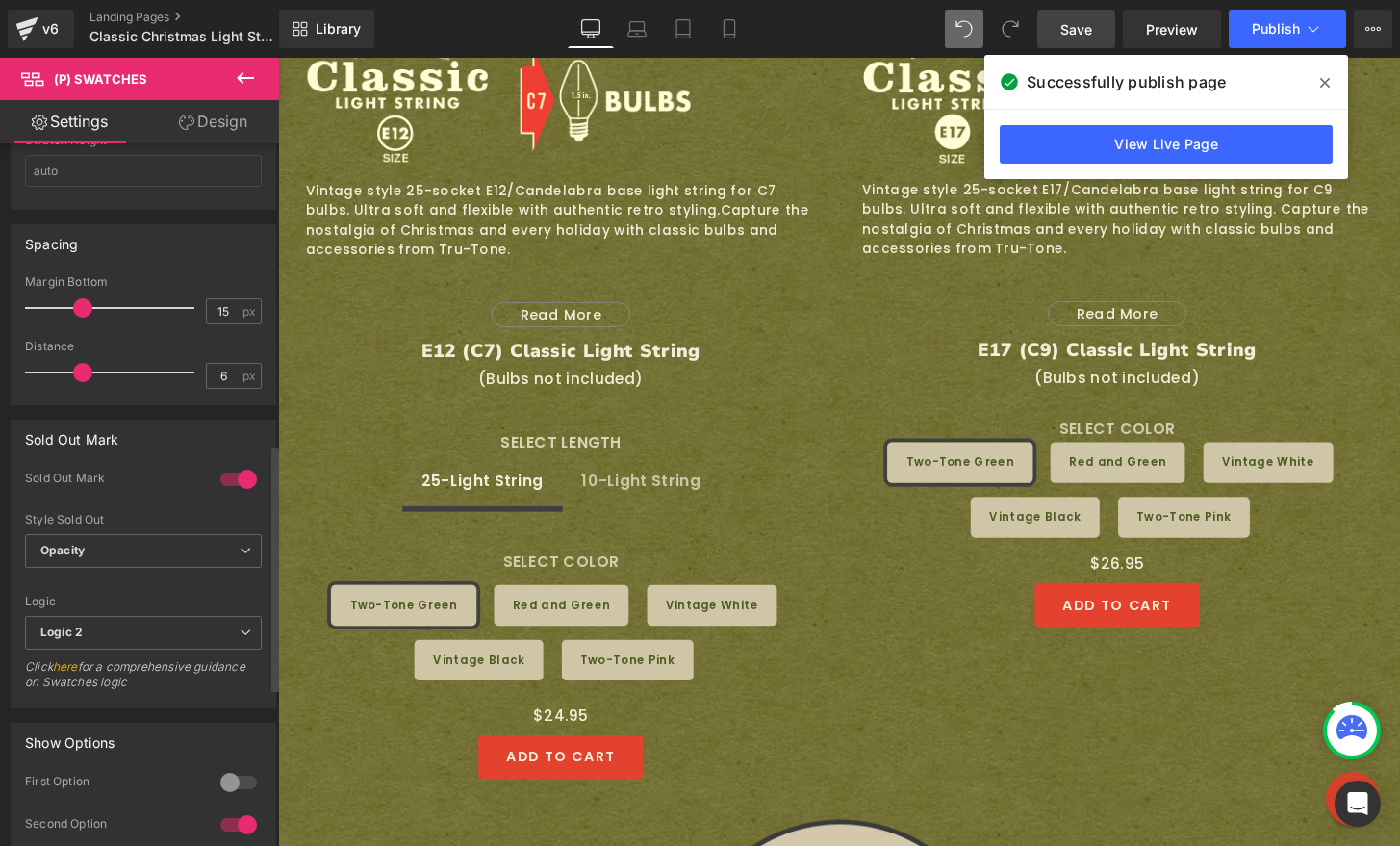 drag, startPoint x: 53, startPoint y: 366, endPoint x: 80, endPoint y: 364, distance: 27.073973 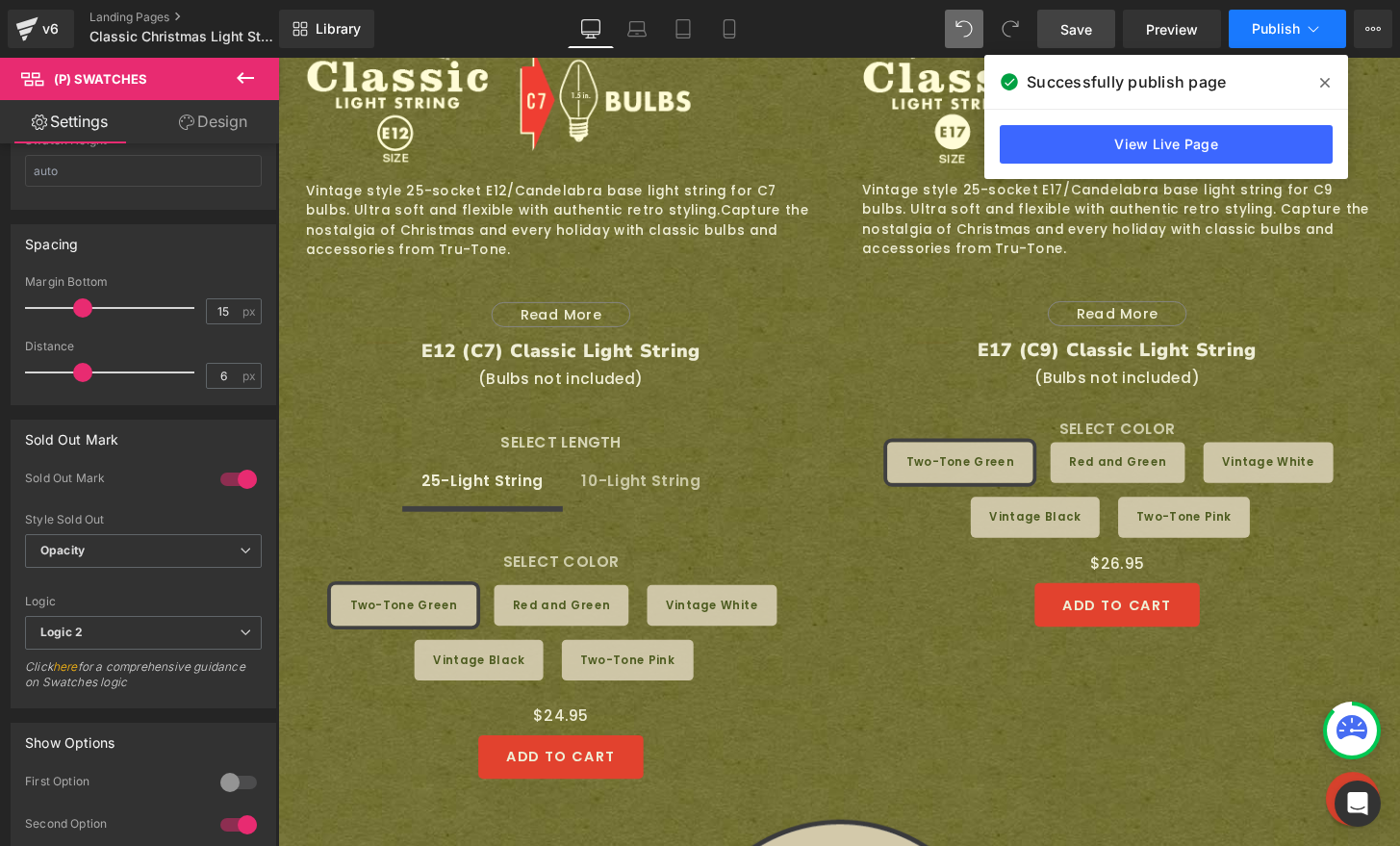 click on "Publish" at bounding box center [1276, 29] 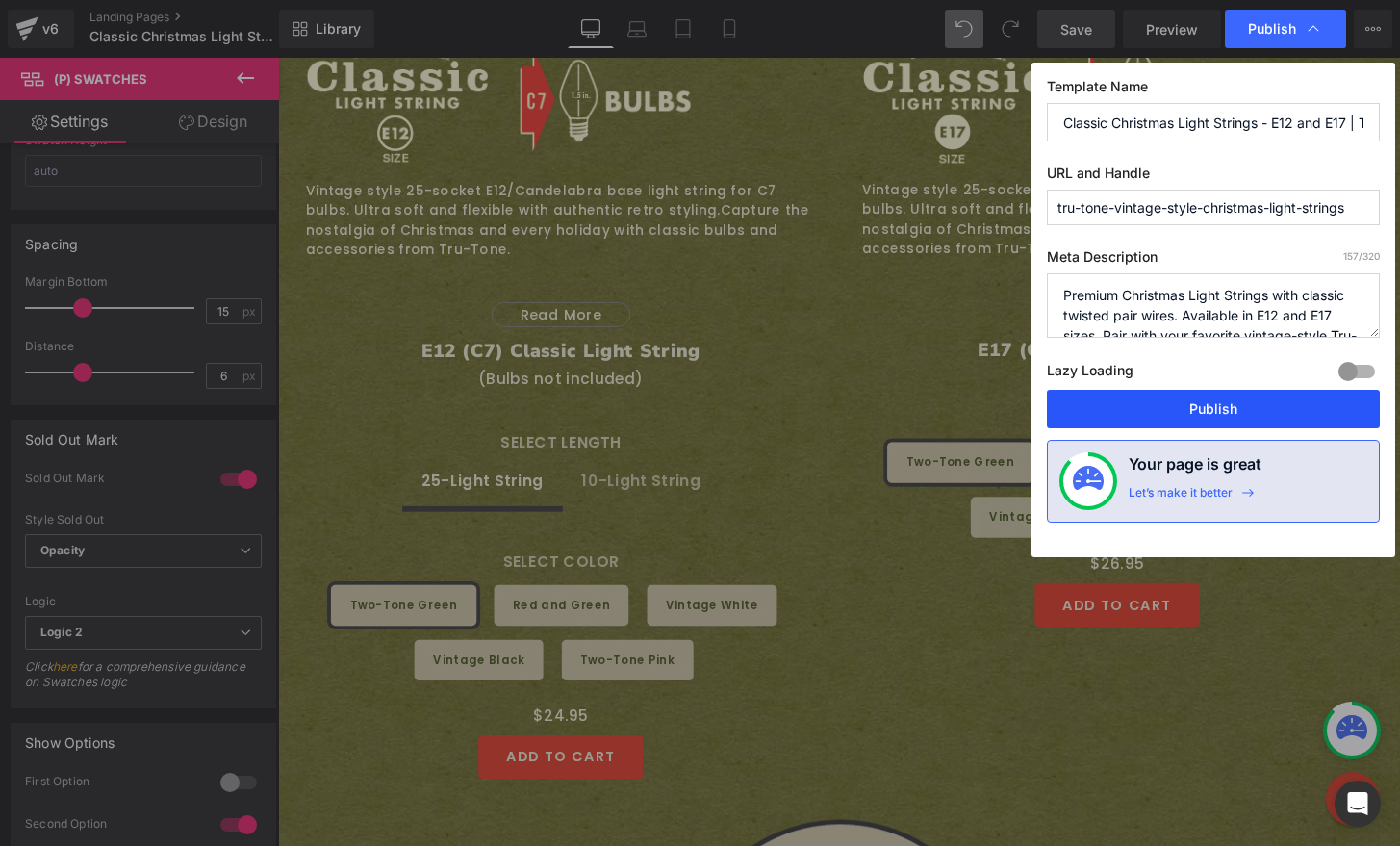 click on "Publish" at bounding box center (1213, 409) 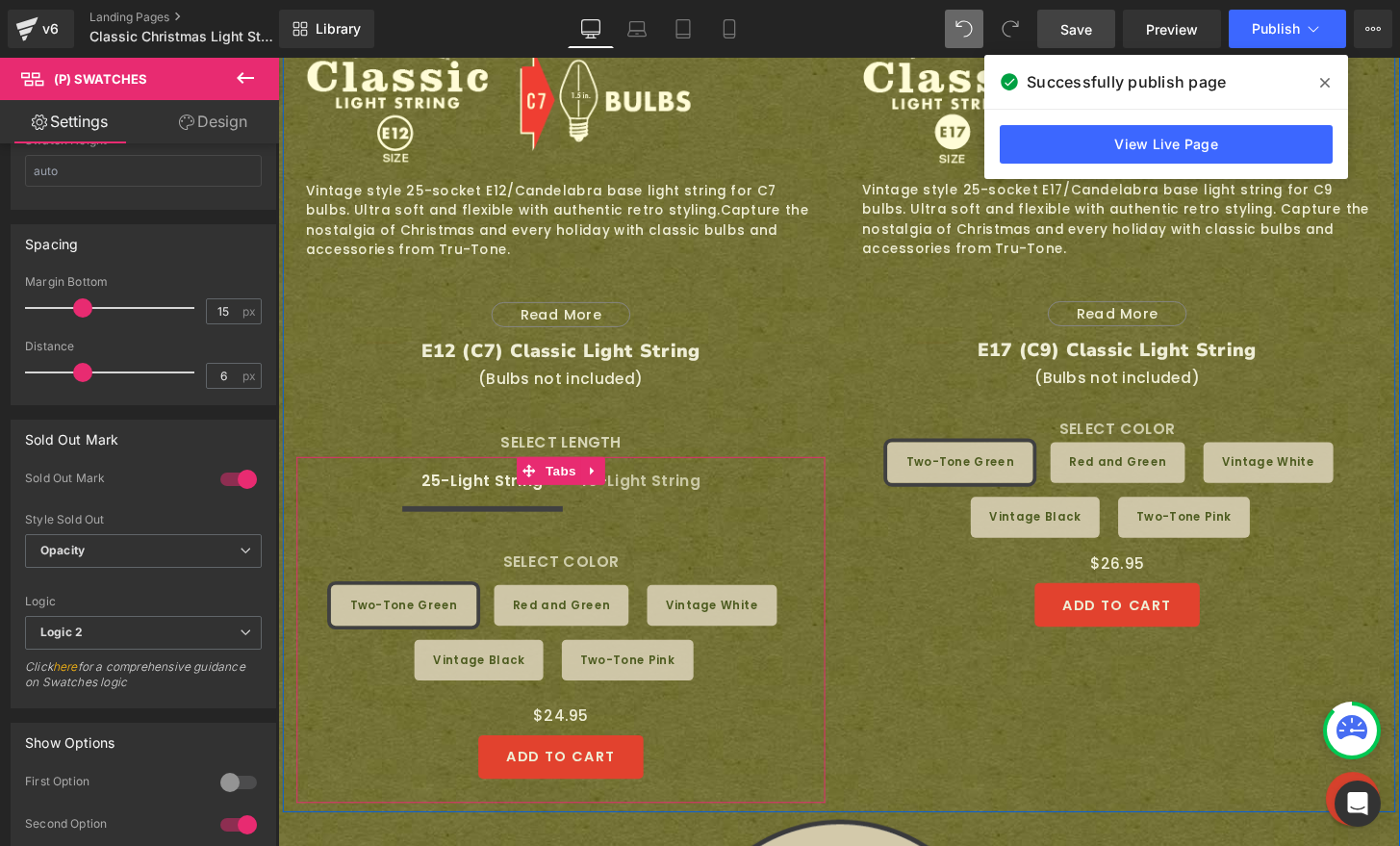click on "10-Light String" at bounding box center [654, 497] 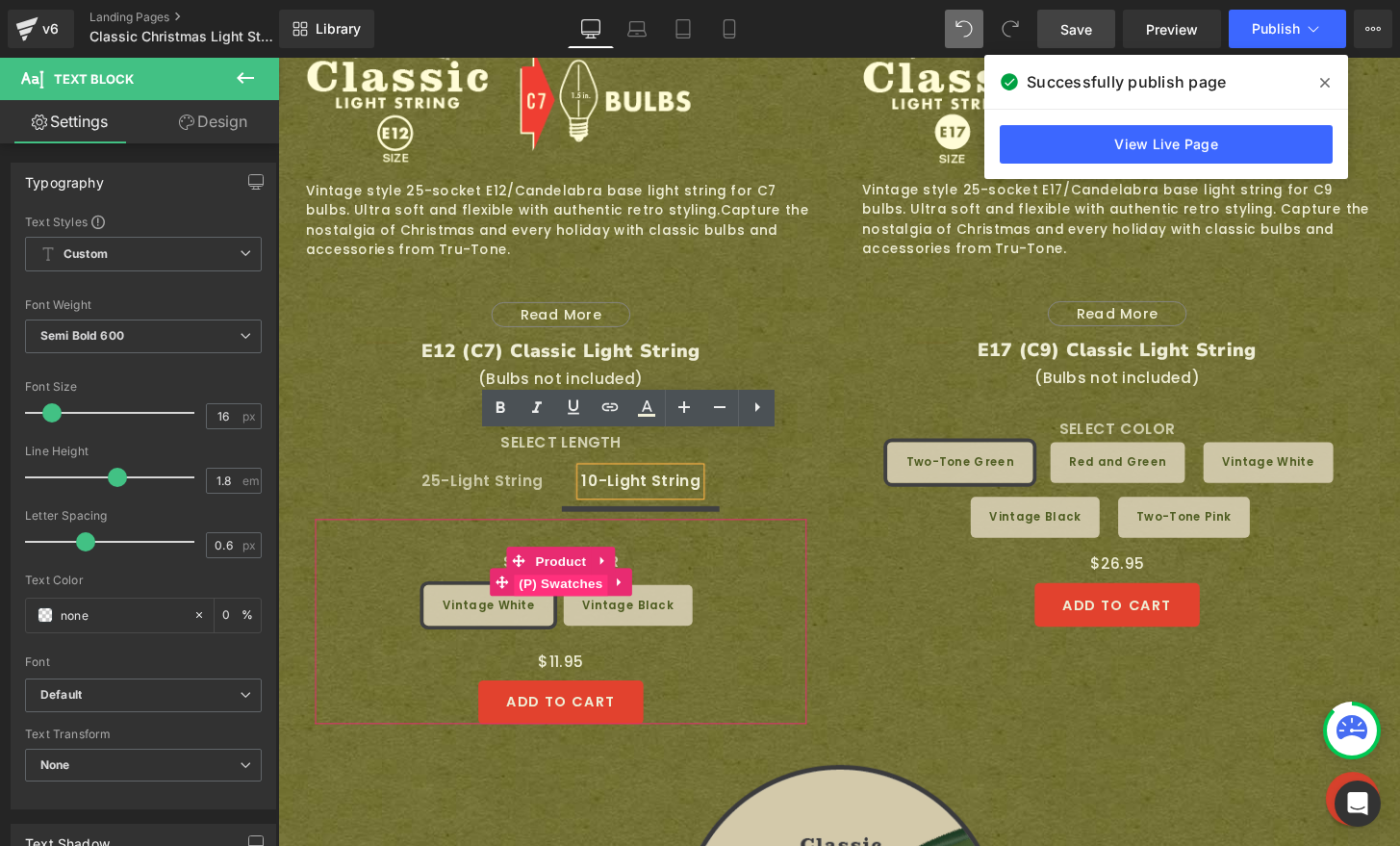 click on "(P) Swatches" at bounding box center (572, 602) 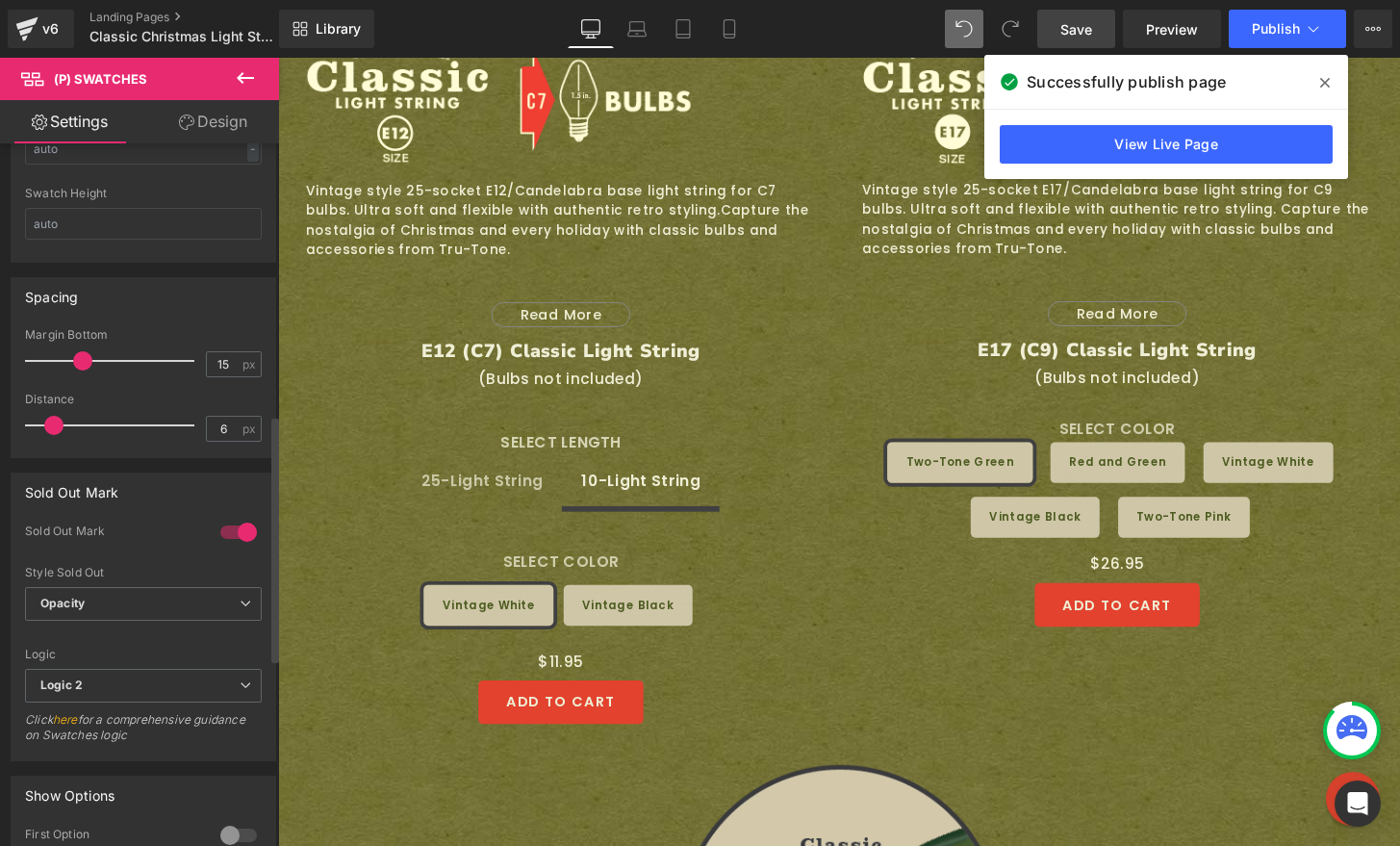 scroll, scrollTop: 884, scrollLeft: 0, axis: vertical 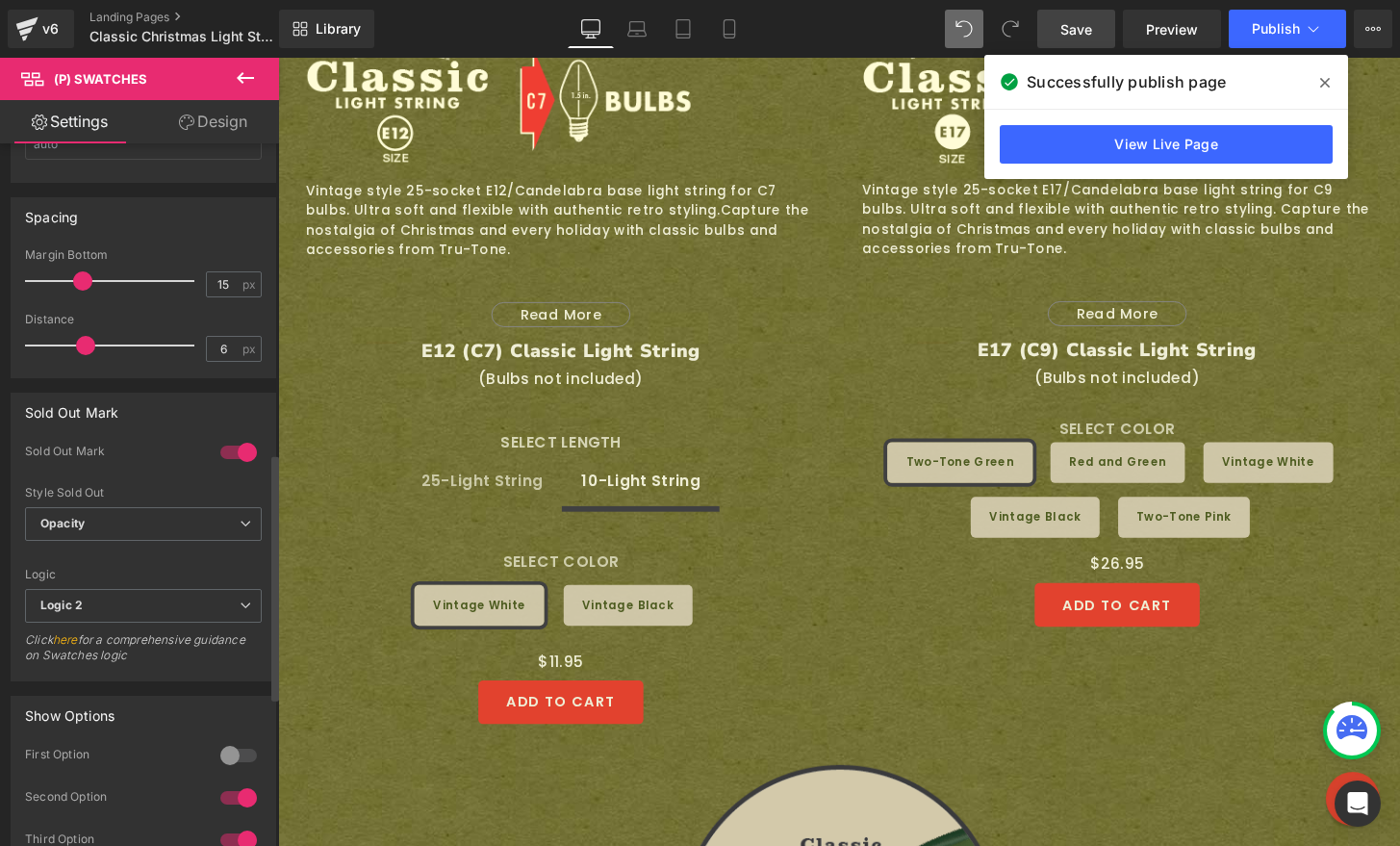 drag, startPoint x: 53, startPoint y: 340, endPoint x: 82, endPoint y: 338, distance: 29.068884 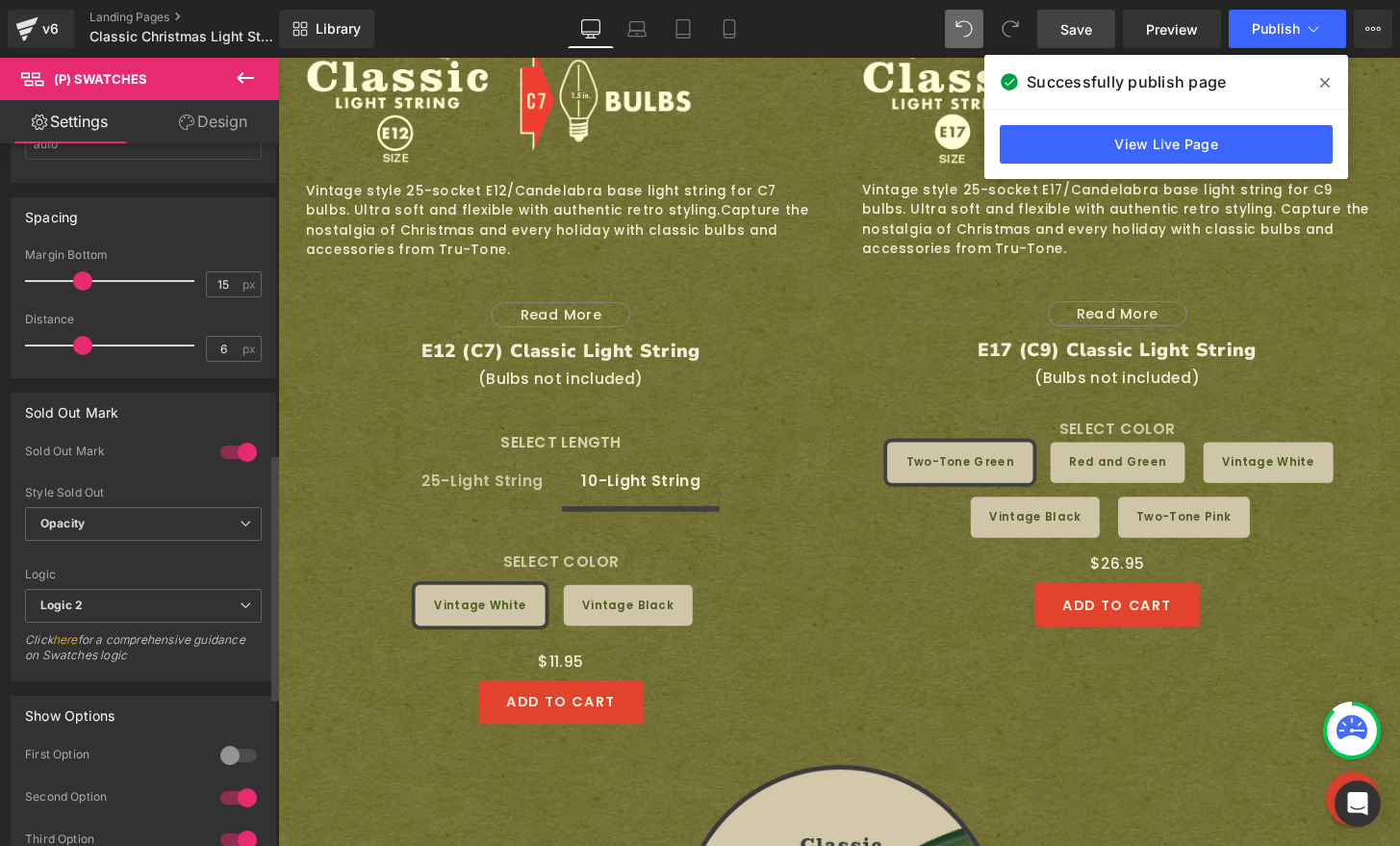 click at bounding box center [83, 346] 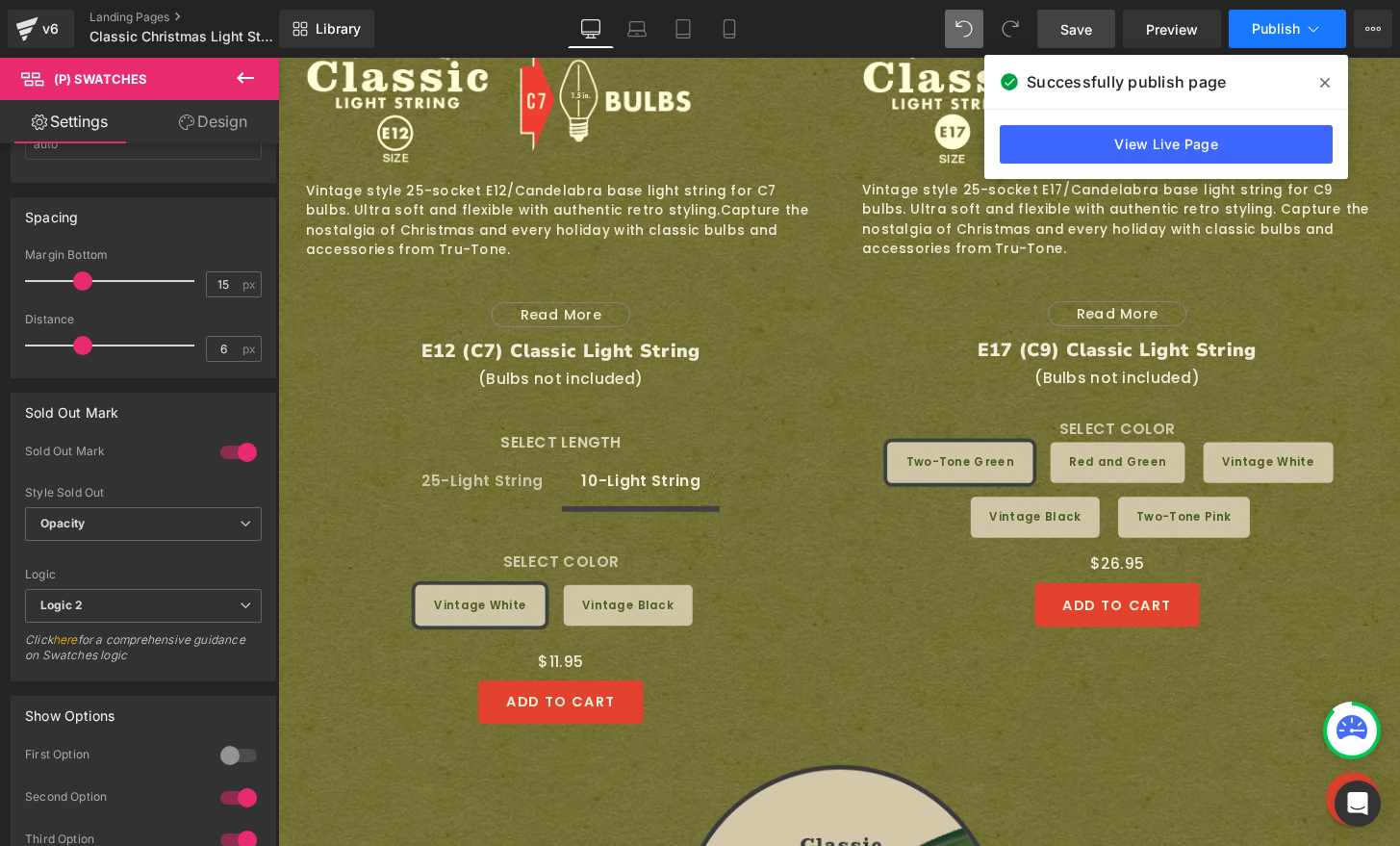 click on "Publish" at bounding box center (1276, 29) 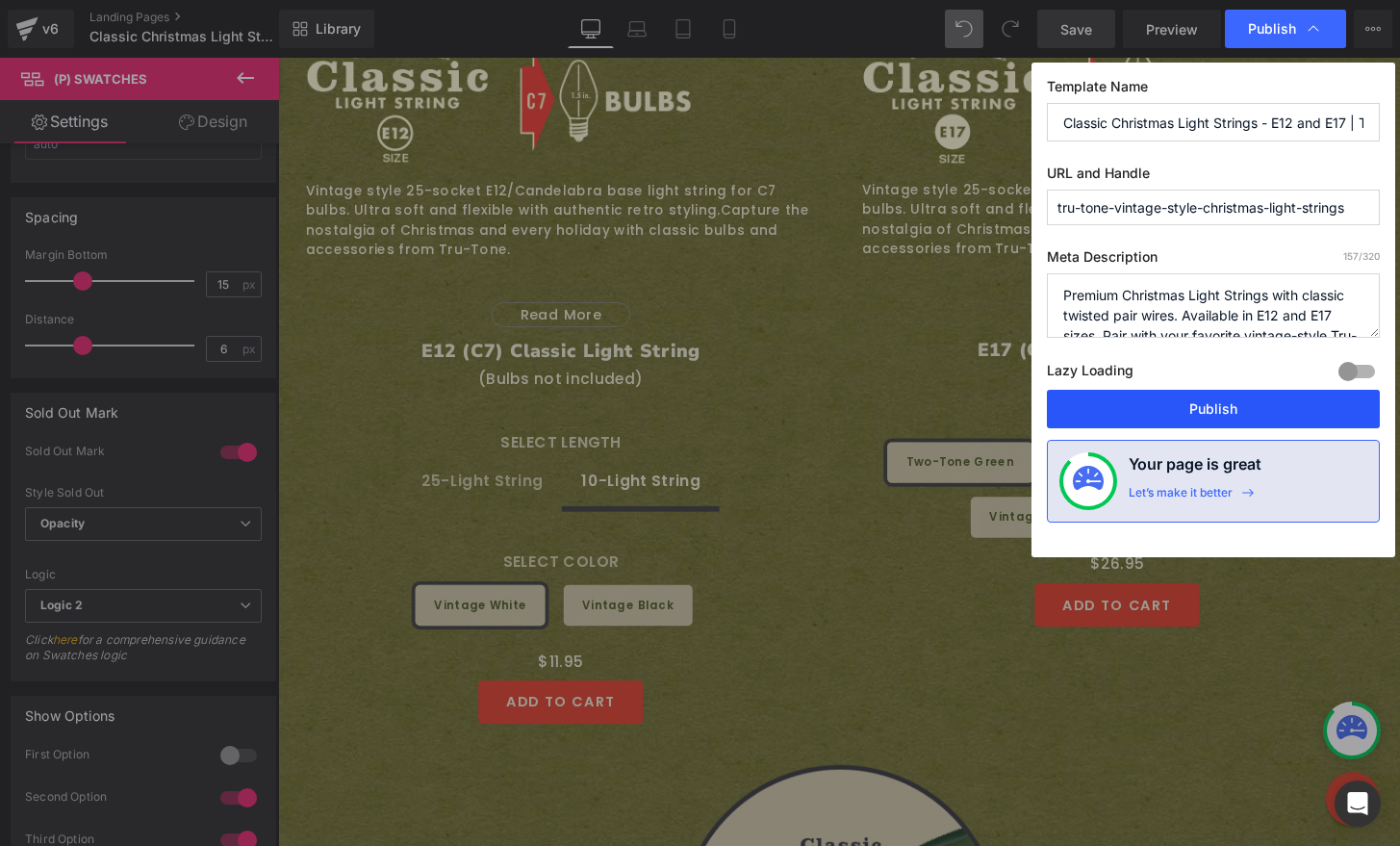 click on "Publish" at bounding box center [1213, 409] 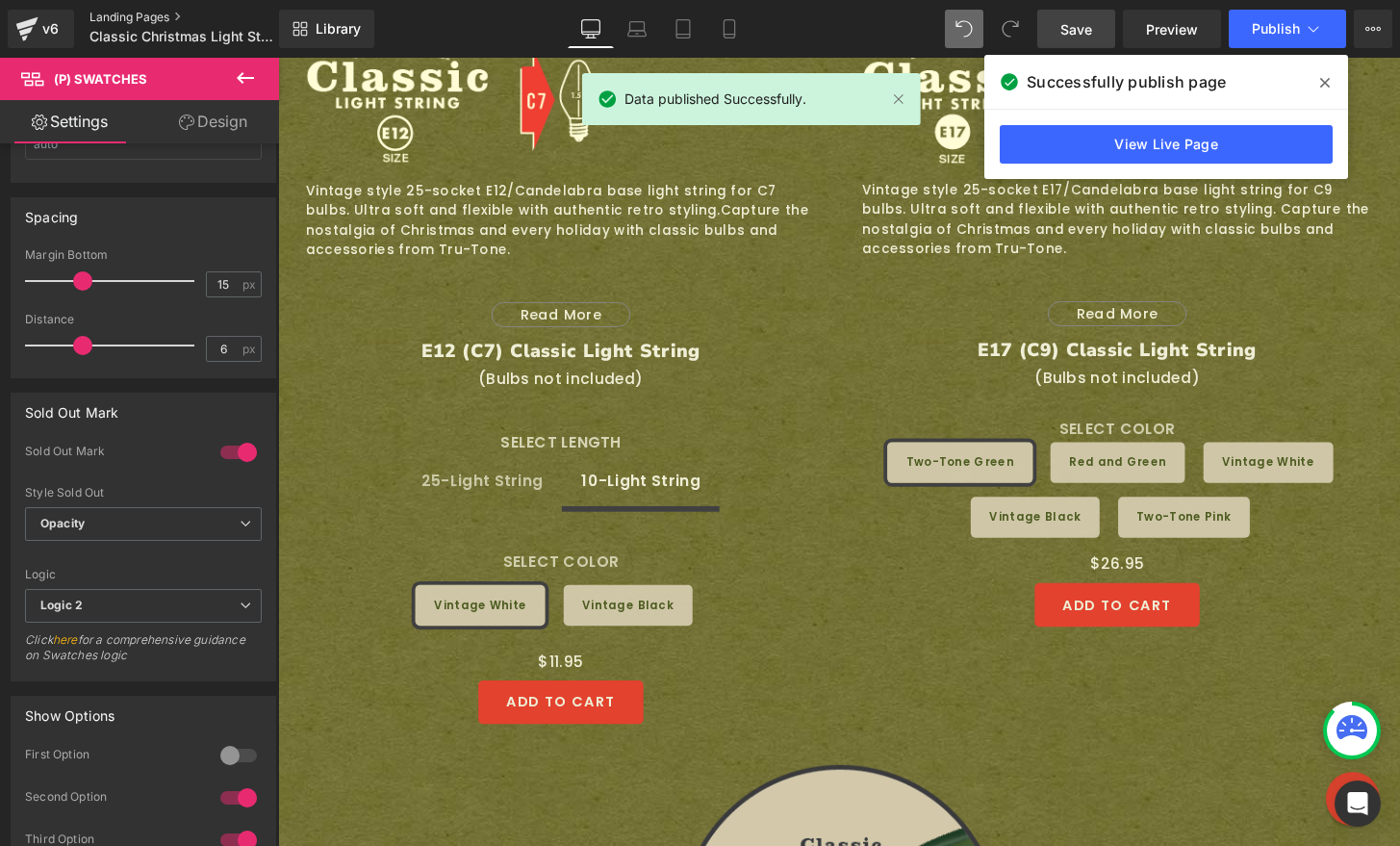 click on "Landing Pages" at bounding box center [200, 17] 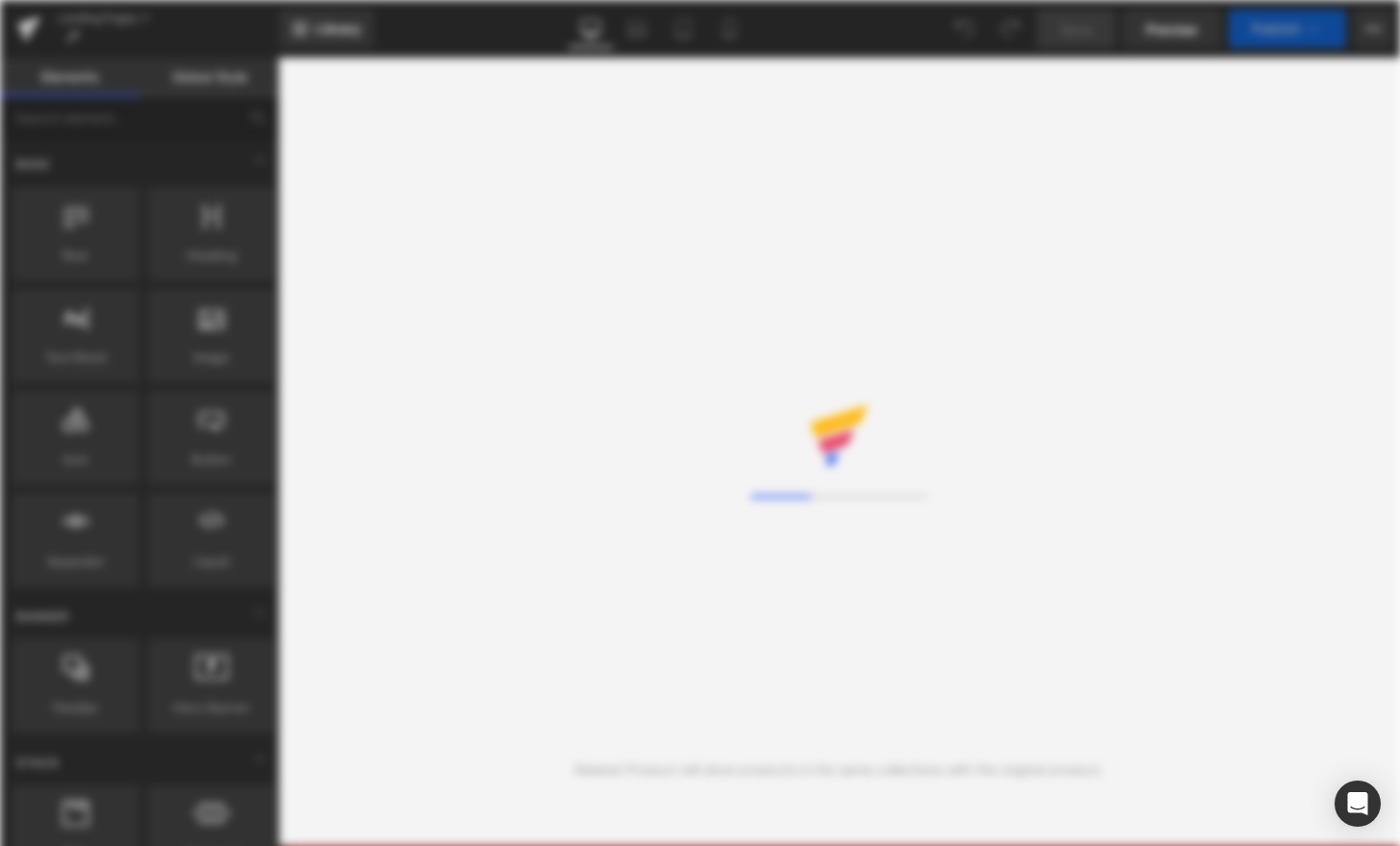 scroll, scrollTop: 0, scrollLeft: 0, axis: both 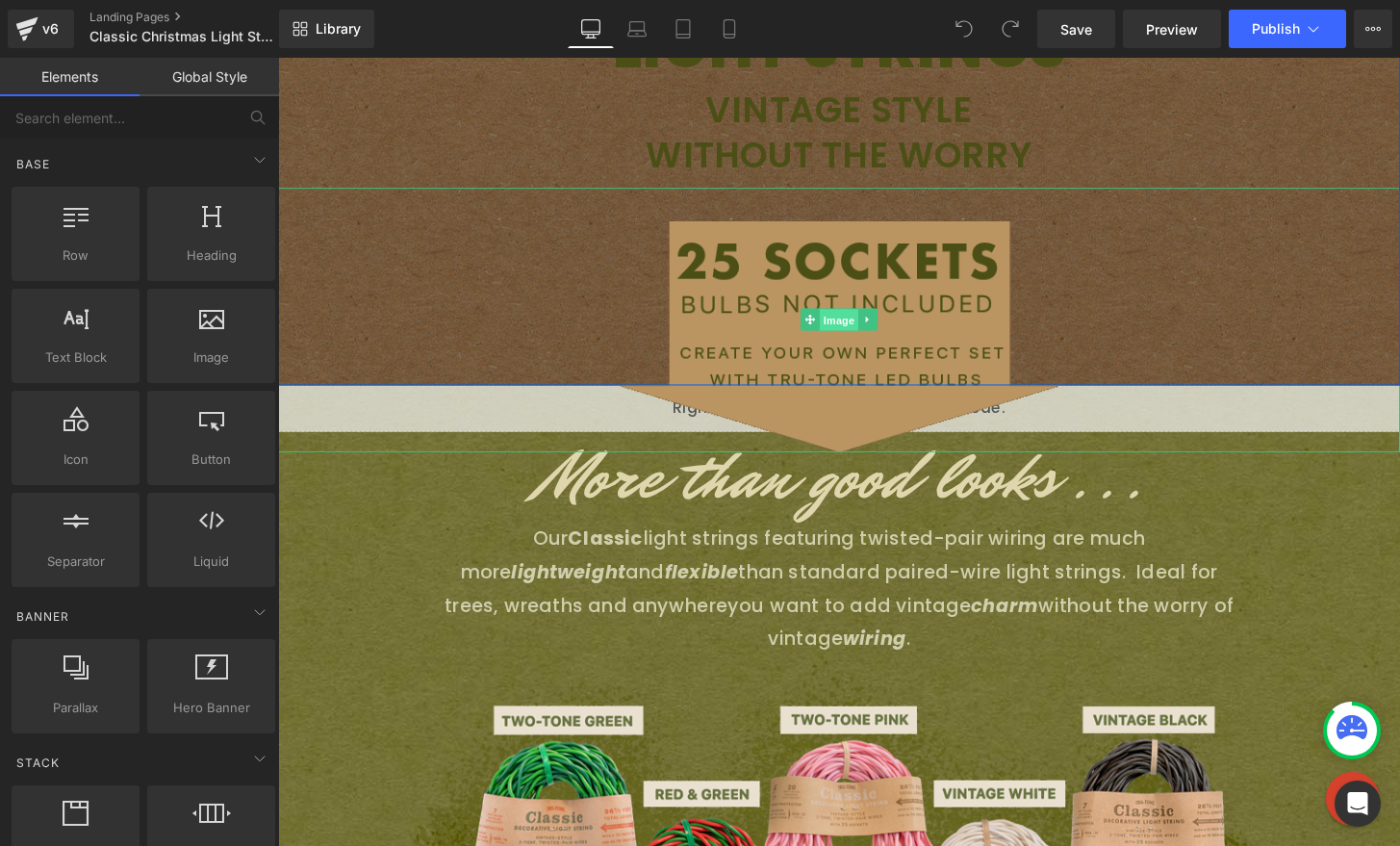 click on "Image" at bounding box center [860, 330] 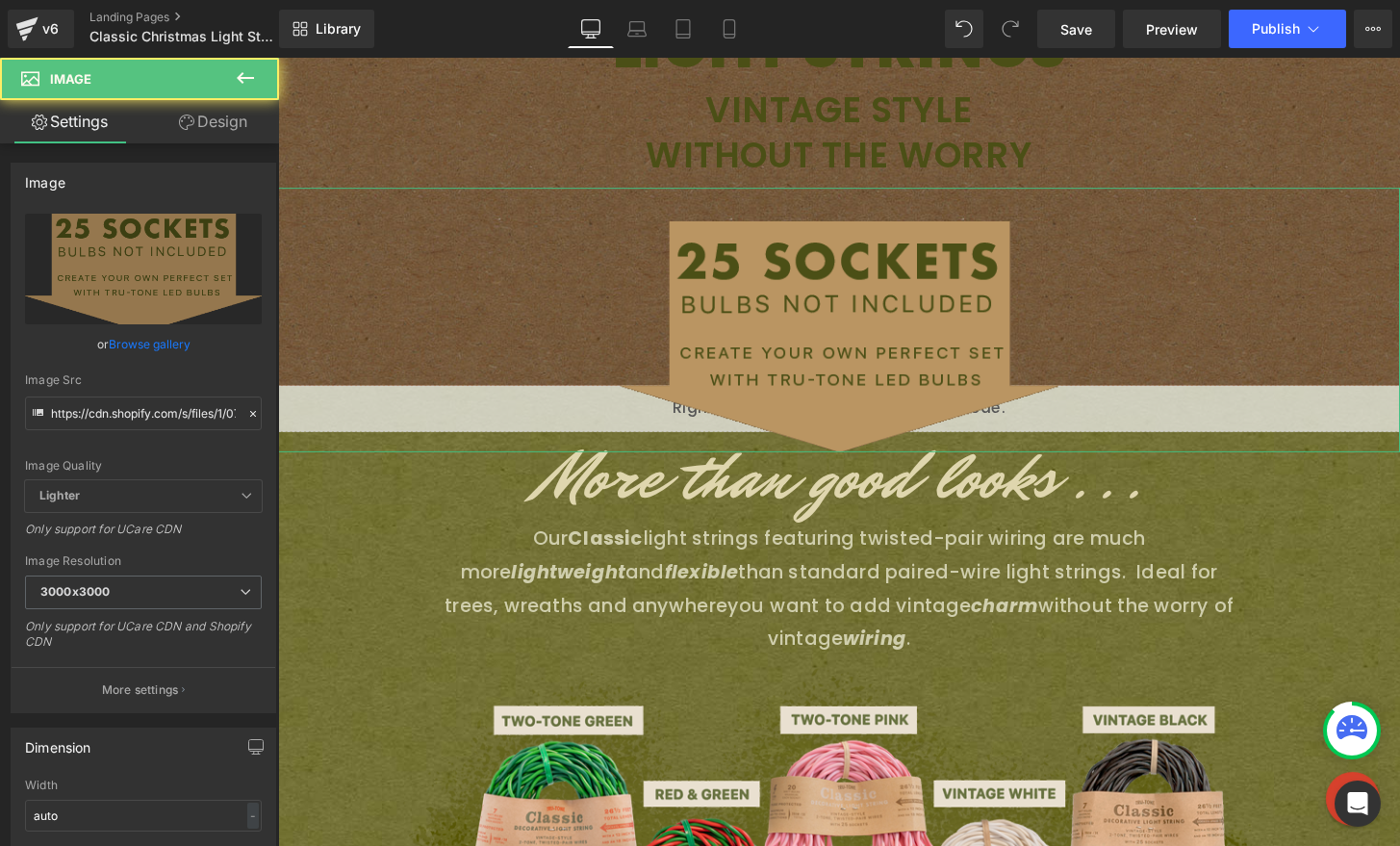 click on "Design" at bounding box center [213, 121] 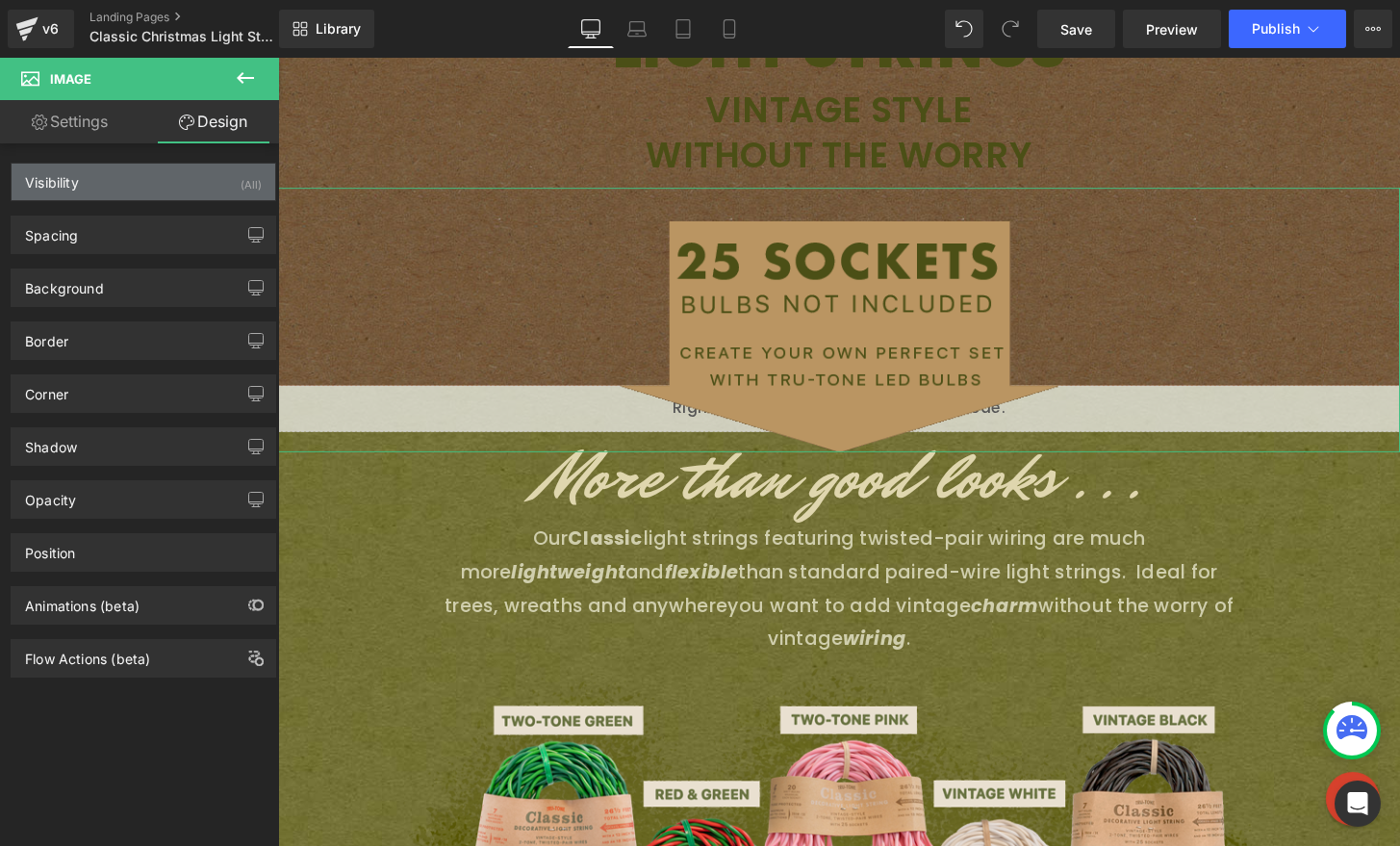 click on "Visibility
(All)" at bounding box center [143, 182] 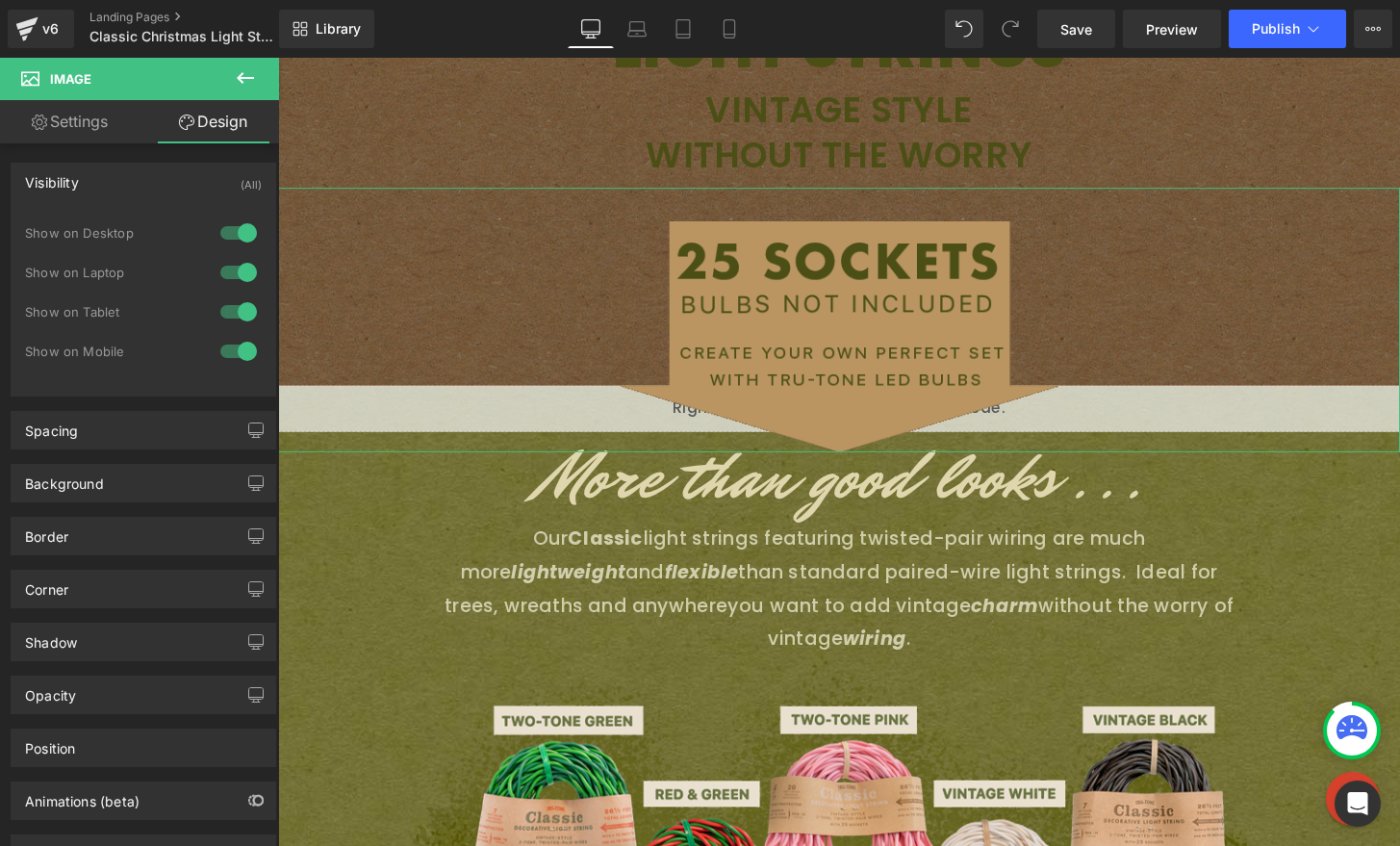 click at bounding box center [239, 233] 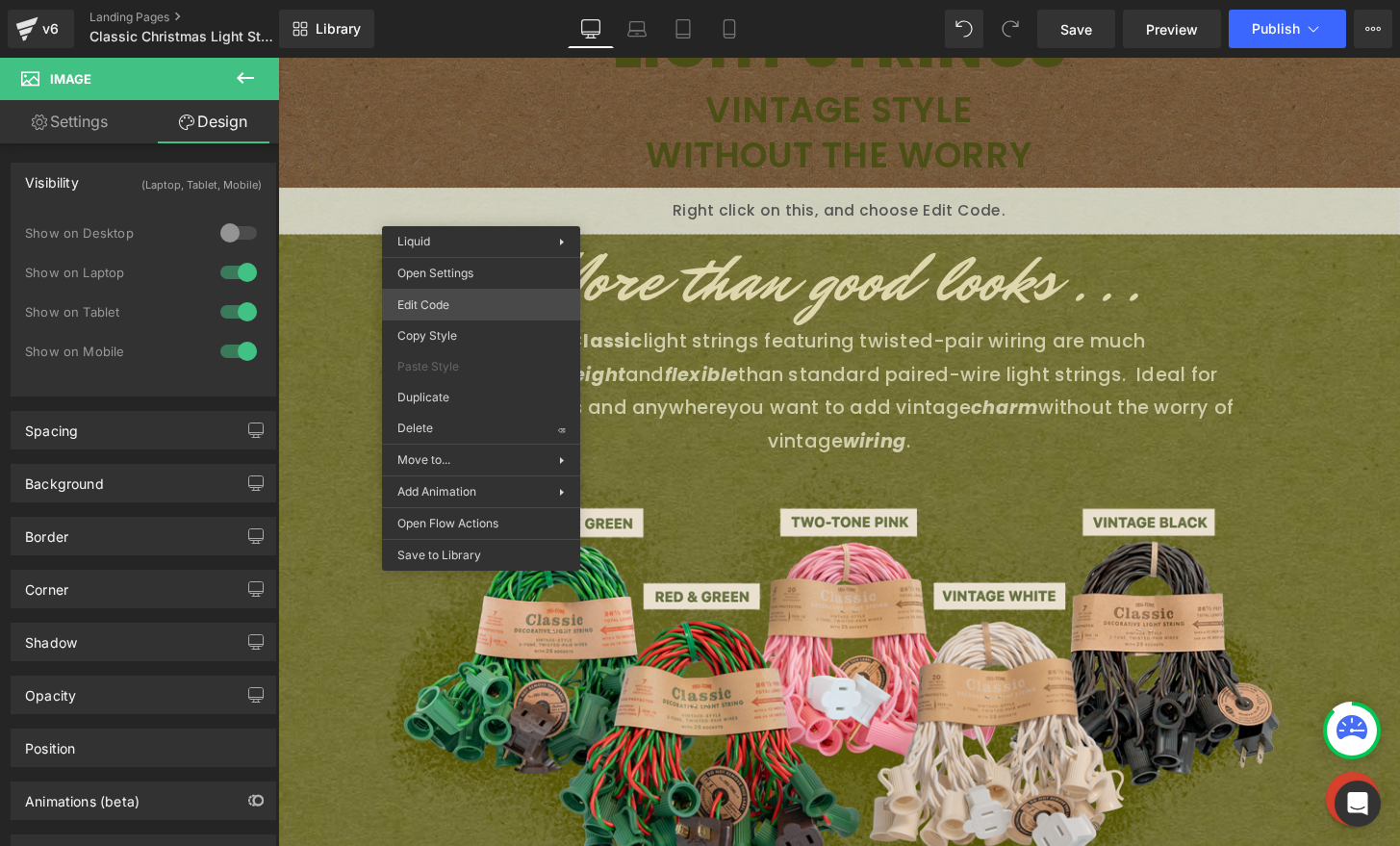 click on "Image  You are previewing how the   will restyle your page. You can not edit Elements in Preset Preview Mode.  v6 Landing Pages Classic Christmas Light Strings - E12 and E17 | Tru-Tone™ vintage-style LED light bulbs Library Desktop Desktop Laptop Tablet Mobile Save Preview Publish Scheduled View Live Page View with current Template Save Template to Library Schedule Publish  Optimize  Publish Settings Shortcuts  Your page can’t be published   You've reached the maximum number of published pages on your plan  (0/0).  You need to upgrade your plan or unpublish all your pages to get 1 publish slot.   Unpublish pages   Upgrade plan  Elements Global Style Base Row  rows, columns, layouts, div Heading  headings, titles, h1,h2,h3,h4,h5,h6 Text Block  texts, paragraphs, contents, blocks Image  images, photos, alts, uploads Icon  icons, symbols Button  button, call to action, cta Separator  separators, dividers, horizontal lines Liquid  Banner Parallax  banner, slideshow, hero, image, cover, parallax, effect Stack" at bounding box center [700, 0] 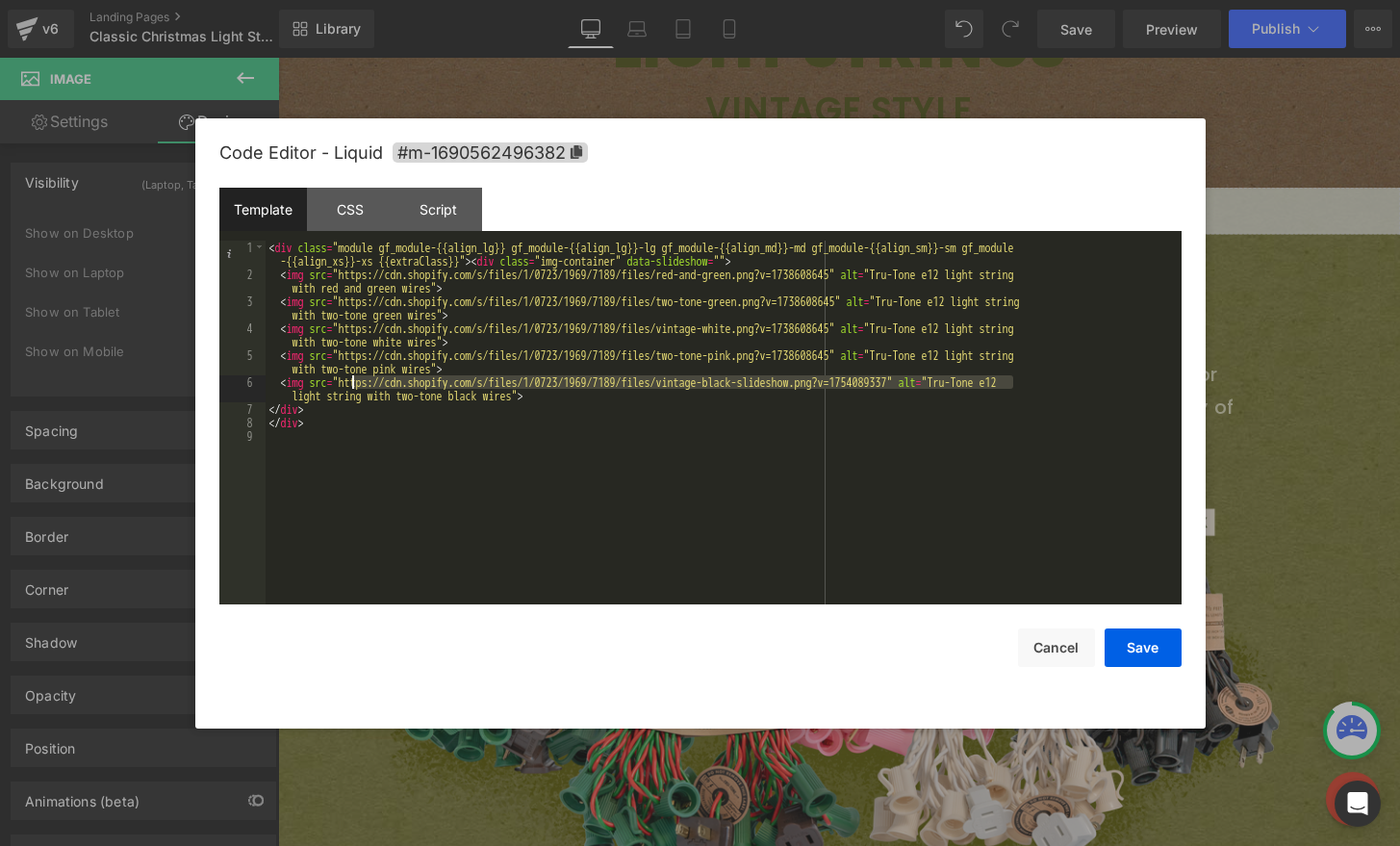 drag, startPoint x: 1013, startPoint y: 378, endPoint x: 352, endPoint y: 376, distance: 661.003 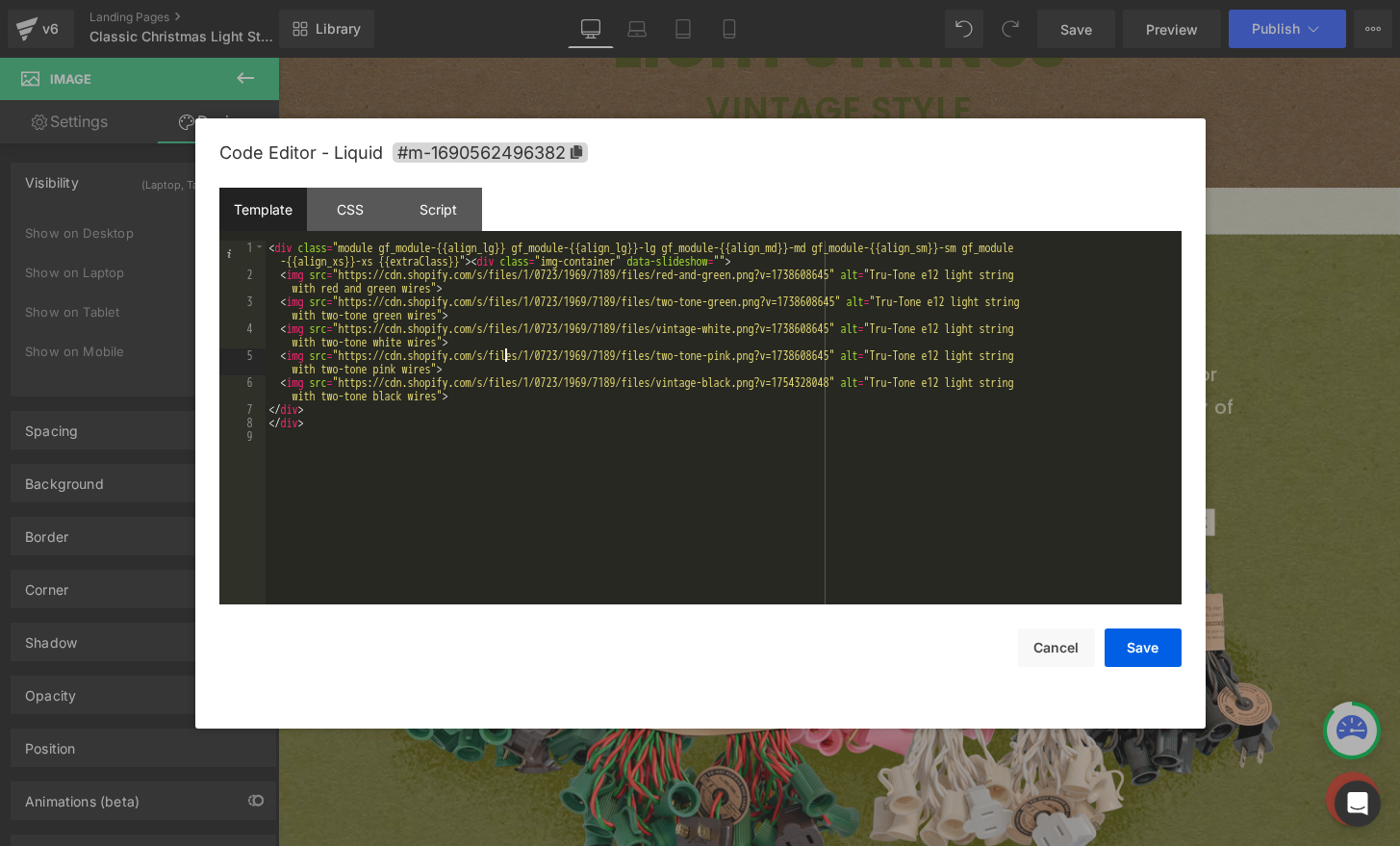 click on "< div   class = "module gf_module-{{align_lg}} gf_module-{{align_lg}}-lg gf_module-{{align_md}}-md gf_module-{{align_sm}}-sm gf_module    -{{align_xs}}-xs {{extraClass}}" > < div   class = "img-container"   data-slideshow = "" >    < img   src = "https://cdn.shopify.com/s/files/1/0723/1969/7189/files/red-and-green.png?v=1738608645"   alt = "Tru-Tone e12 light string       with red and green wires" >    < img   src = "https://cdn.shopify.com/s/files/1/0723/1969/7189/files/two-tone-green.png?v=1738608645"   alt = "Tru-Tone e12 light string       with two-tone green wires" >    < img   src = "https://cdn.shopify.com/s/files/1/0723/1969/7189/files/vintage-white.png?v=1738608645"   alt = "Tru-Tone e12 light string       with two-tone white wires" >    < img   src = "https://cdn.shopify.com/s/files/1/0723/1969/7189/files/two-tone-pink.png?v=1738608645"   alt = "Tru-Tone e12 light string       with two-tone pink wires" >    < img   src =   alt = "Tru-Tone e12 light string       > </ div > </ >" at bounding box center (724, 443) 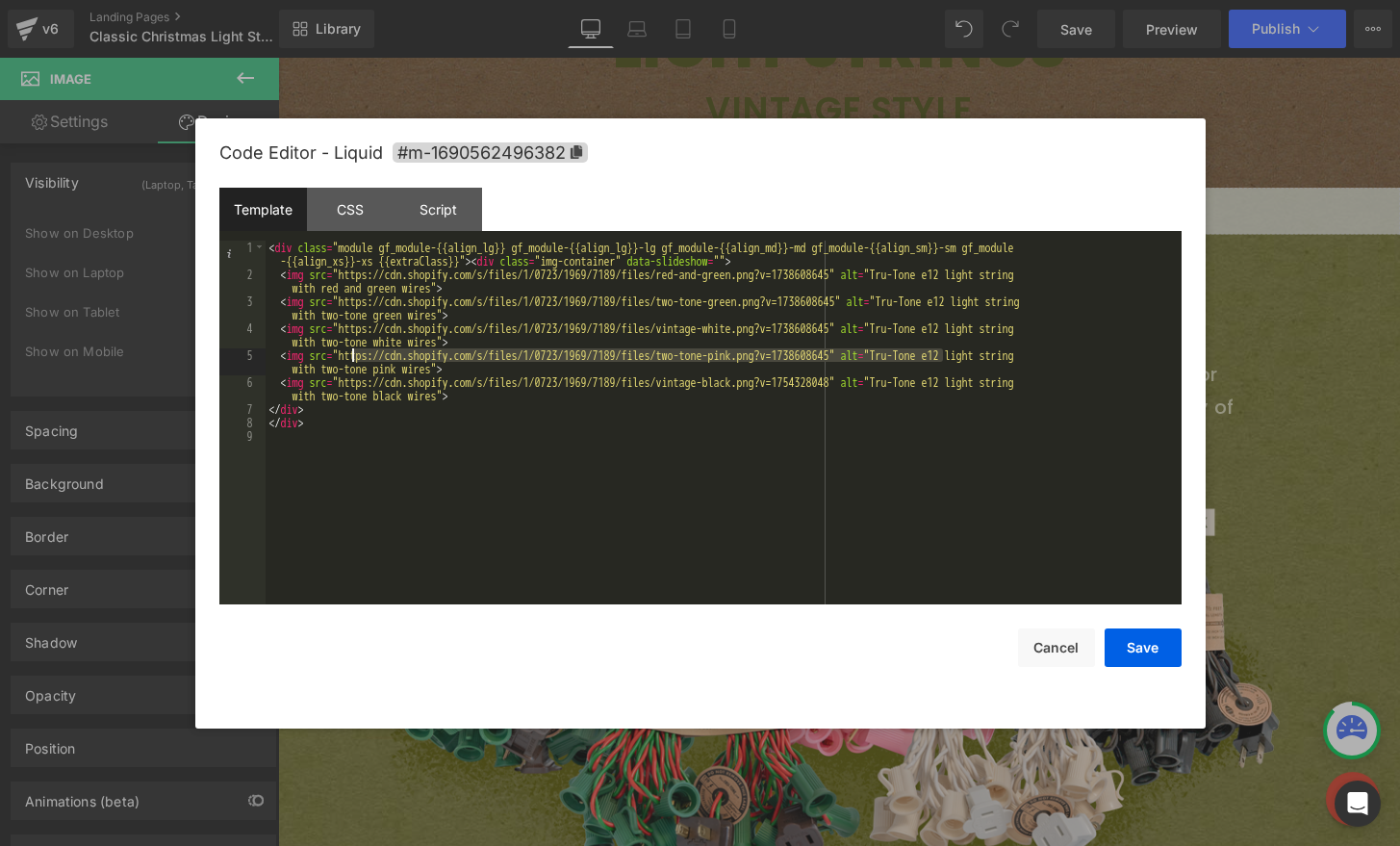 drag, startPoint x: 941, startPoint y: 353, endPoint x: 355, endPoint y: 350, distance: 586.0077 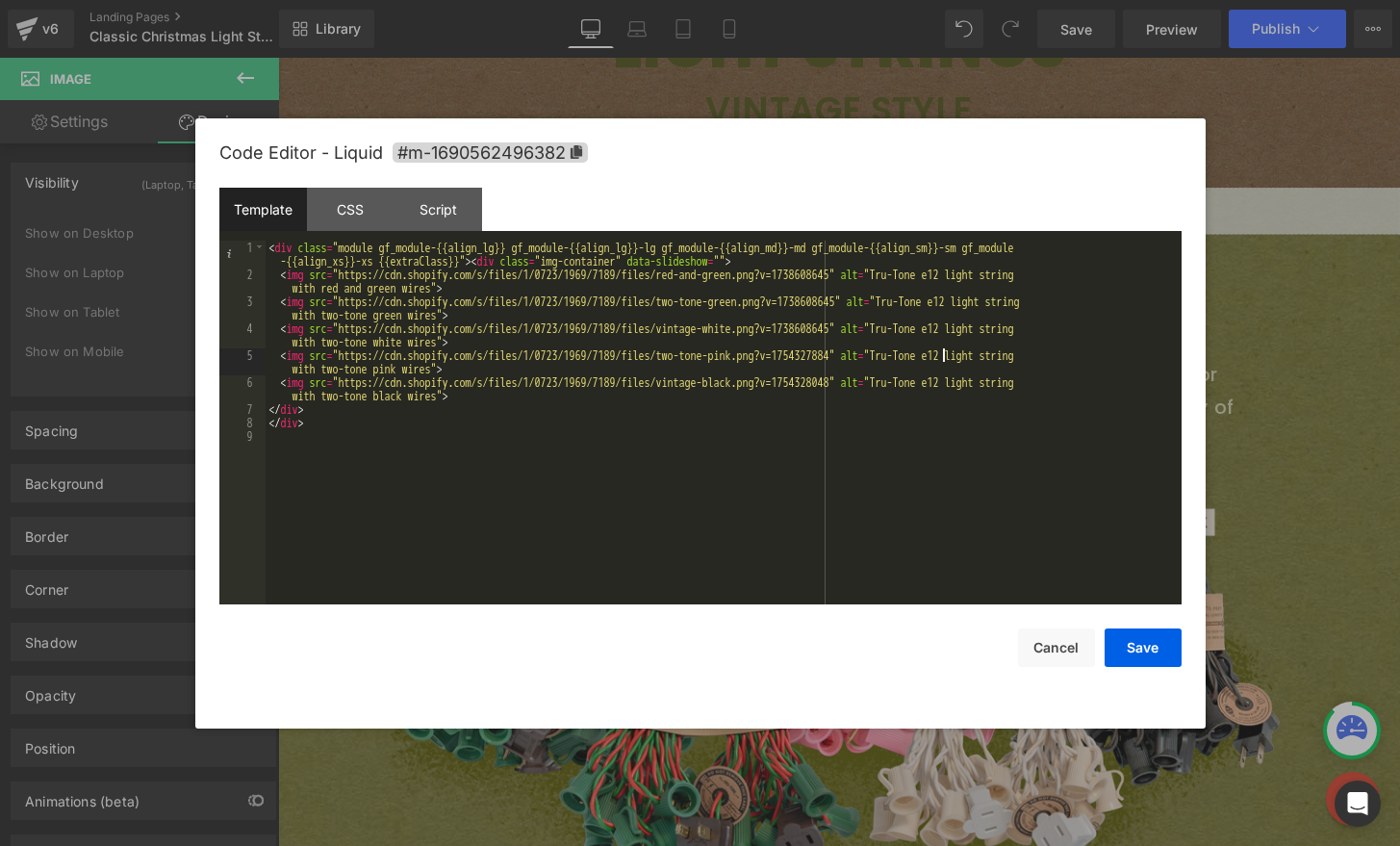 click on "< div   class = "module gf_module-{{align_lg}} gf_module-{{align_lg}}-lg gf_module-{{align_md}}-md gf_module-{{align_sm}}-sm gf_module    -{{align_xs}}-xs {{extraClass}}" > < div   class = "img-container"   data-slideshow = "" >    < img   src = "https://cdn.shopify.com/s/files/1/0723/1969/7189/files/red-and-green.png?v=1738608645"   alt = "Tru-Tone e12 light string       with red and green wires" >    < img   src = "https://cdn.shopify.com/s/files/1/0723/1969/7189/files/two-tone-green.png?v=1738608645"   alt = "Tru-Tone e12 light string       with two-tone green wires" >    < img   src = "https://cdn.shopify.com/s/files/1/0723/1969/7189/files/vintage-white.png?v=1738608645"   alt = "Tru-Tone e12 light string       with two-tone white wires" >    < img   src = "https://cdn.shopify.com/s/files/1/0723/1969/7189/files/two-tone-pink.png?v=1754327884"   alt = "Tru-Tone e12 light string       with two-tone pink wires" >    < img   src =   alt = "Tru-Tone e12 light string       > </ div > </ >" at bounding box center [724, 443] 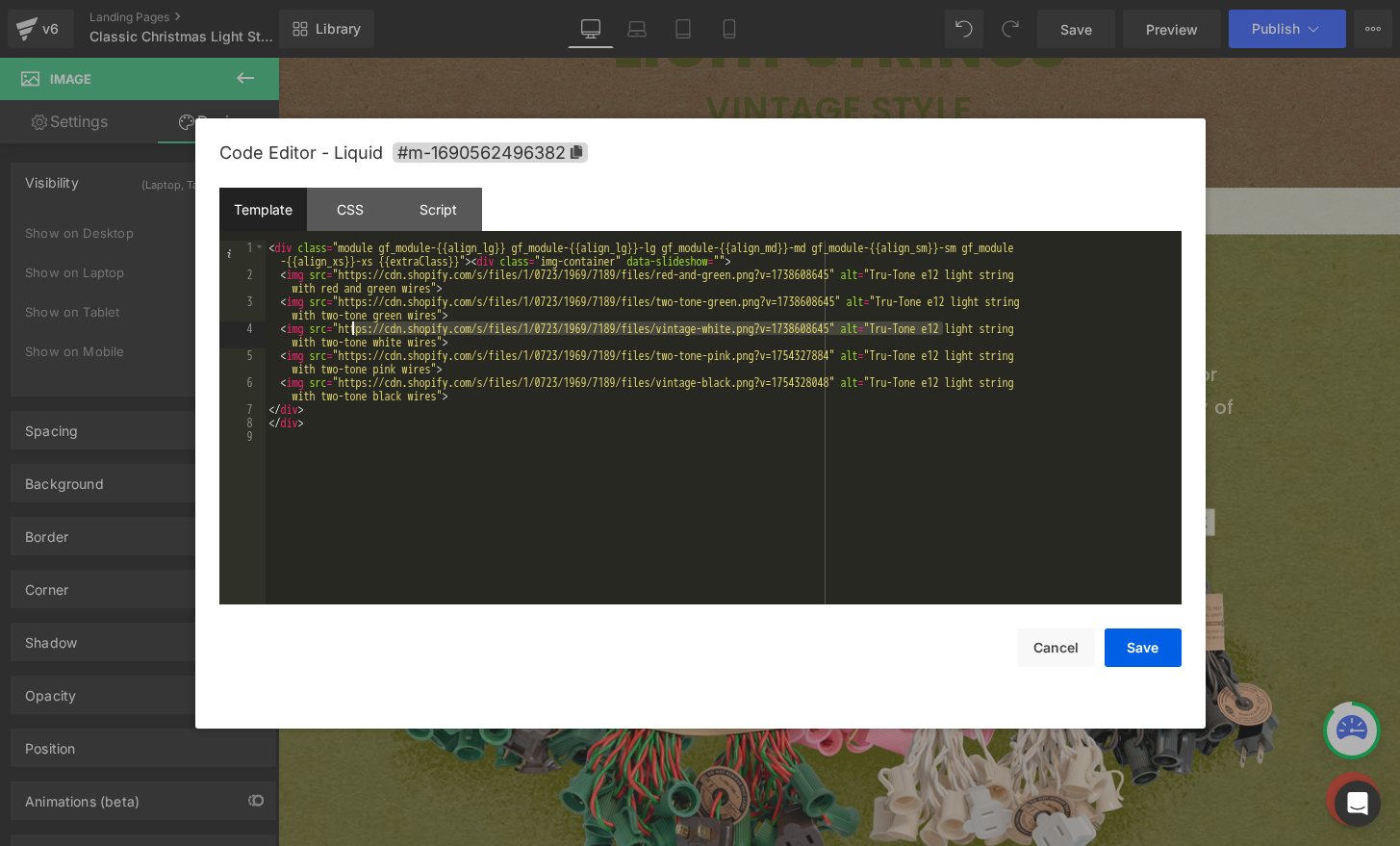 drag, startPoint x: 942, startPoint y: 322, endPoint x: 354, endPoint y: 324, distance: 588.0034 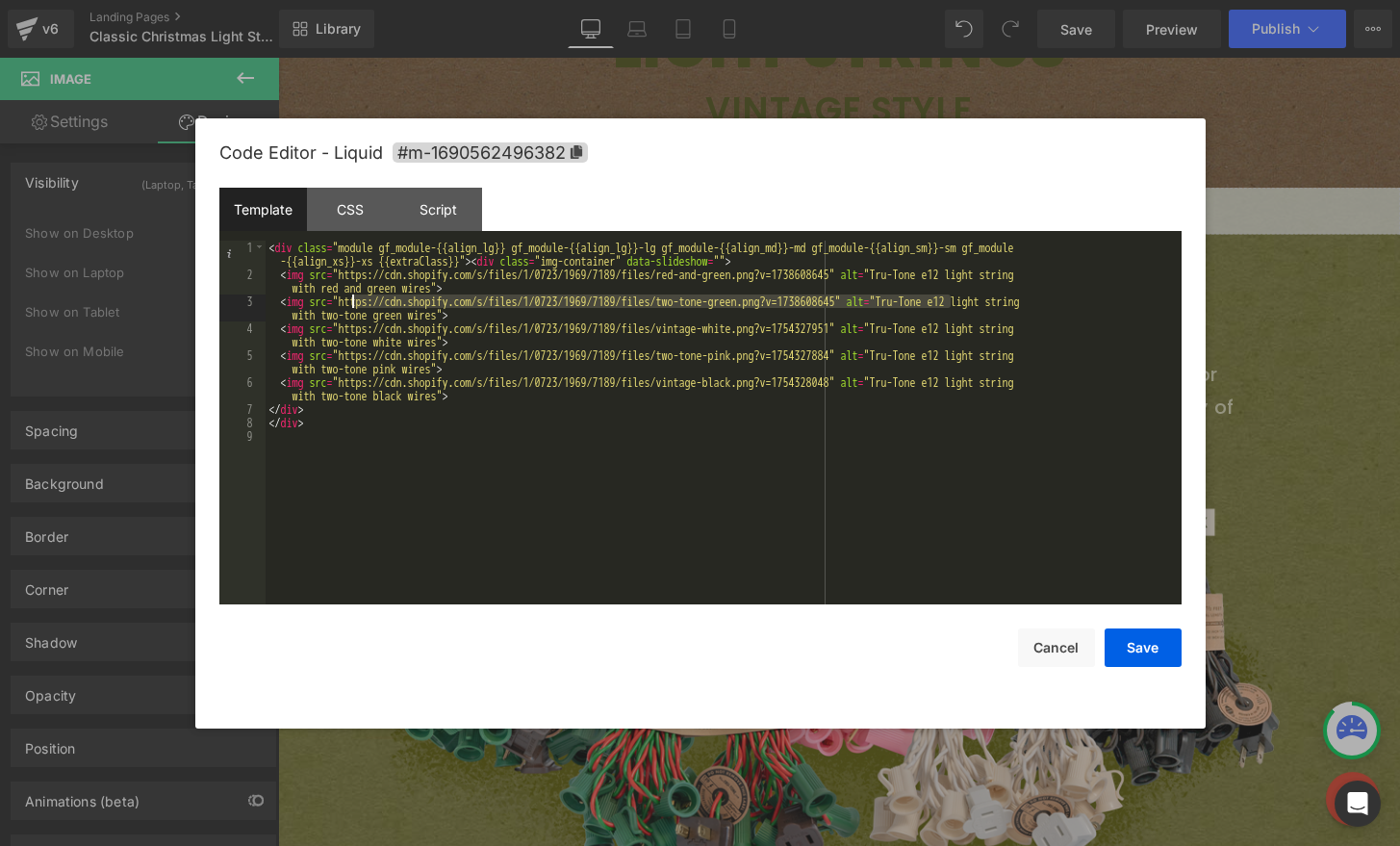 drag, startPoint x: 947, startPoint y: 298, endPoint x: 353, endPoint y: 301, distance: 594.00758 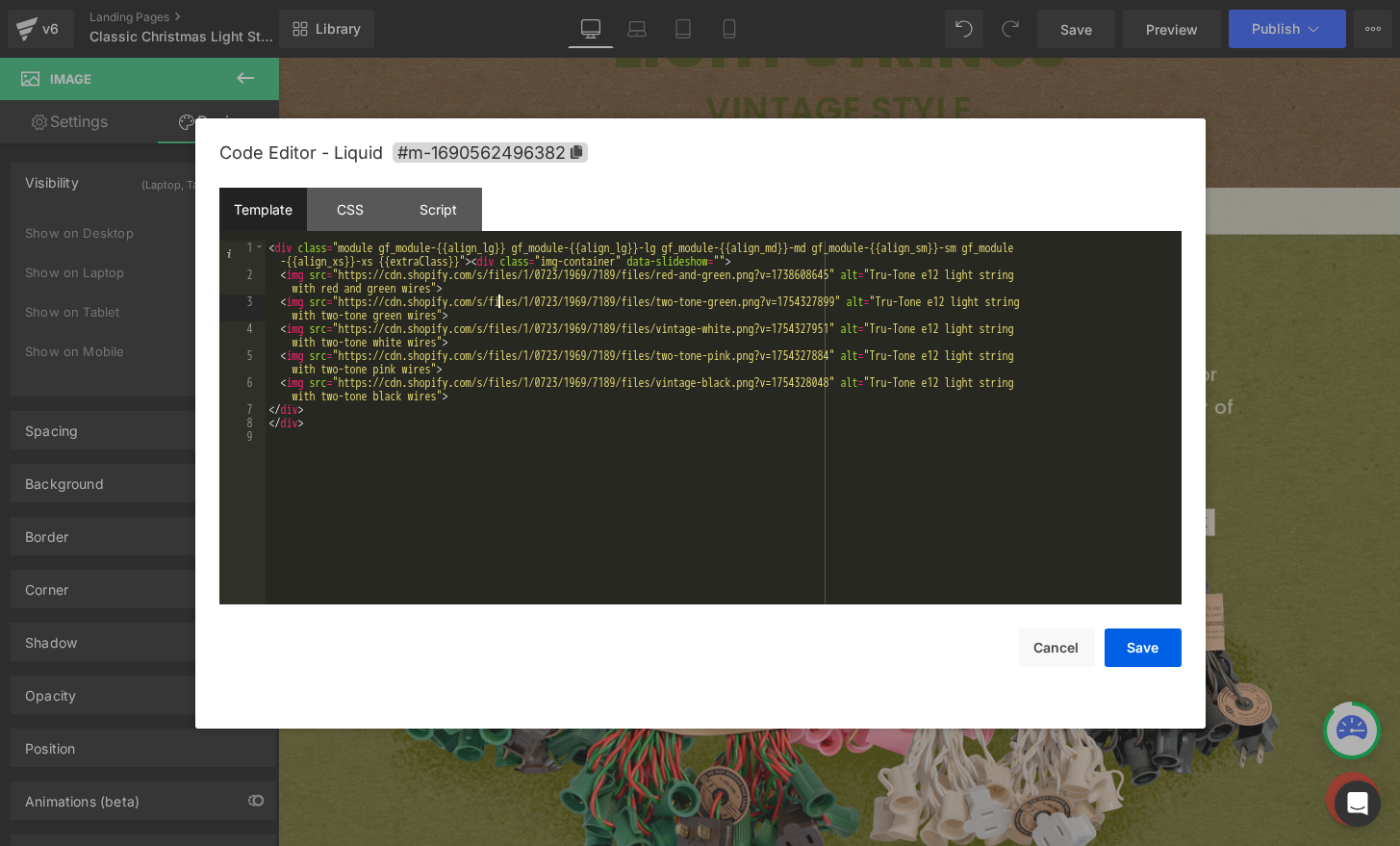 click on "< div   class = "module gf_module-{{align_lg}} gf_module-{{align_lg}}-lg gf_module-{{align_md}}-md gf_module-{{align_sm}}-sm gf_module    -{{align_xs}}-xs {{extraClass}}" > < div   class = "img-container"   data-slideshow = "" >    < img   src = "https://cdn.shopify.com/s/files/1/0723/1969/7189/files/red-and-green.png?v=1738608645"   alt = "Tru-Tone e12 light string       with red and green wires" >    < img   src = "https://cdn.shopify.com/s/files/1/0723/1969/7189/files/two-tone-green.png?v=1754327899"   alt = "Tru-Tone e12 light string       with two-tone green wires" >    < img   src = "https://cdn.shopify.com/s/files/1/0723/1969/7189/files/vintage-white.png?v=1754327951"   alt = "Tru-Tone e12 light string       with two-tone white wires" >    < img   src = "https://cdn.shopify.com/s/files/1/0723/1969/7189/files/two-tone-pink.png?v=1754327884"   alt = "Tru-Tone e12 light string       with two-tone pink wires" >    < img   src =   alt = "Tru-Tone e12 light string       > </ div > </ >" at bounding box center (724, 443) 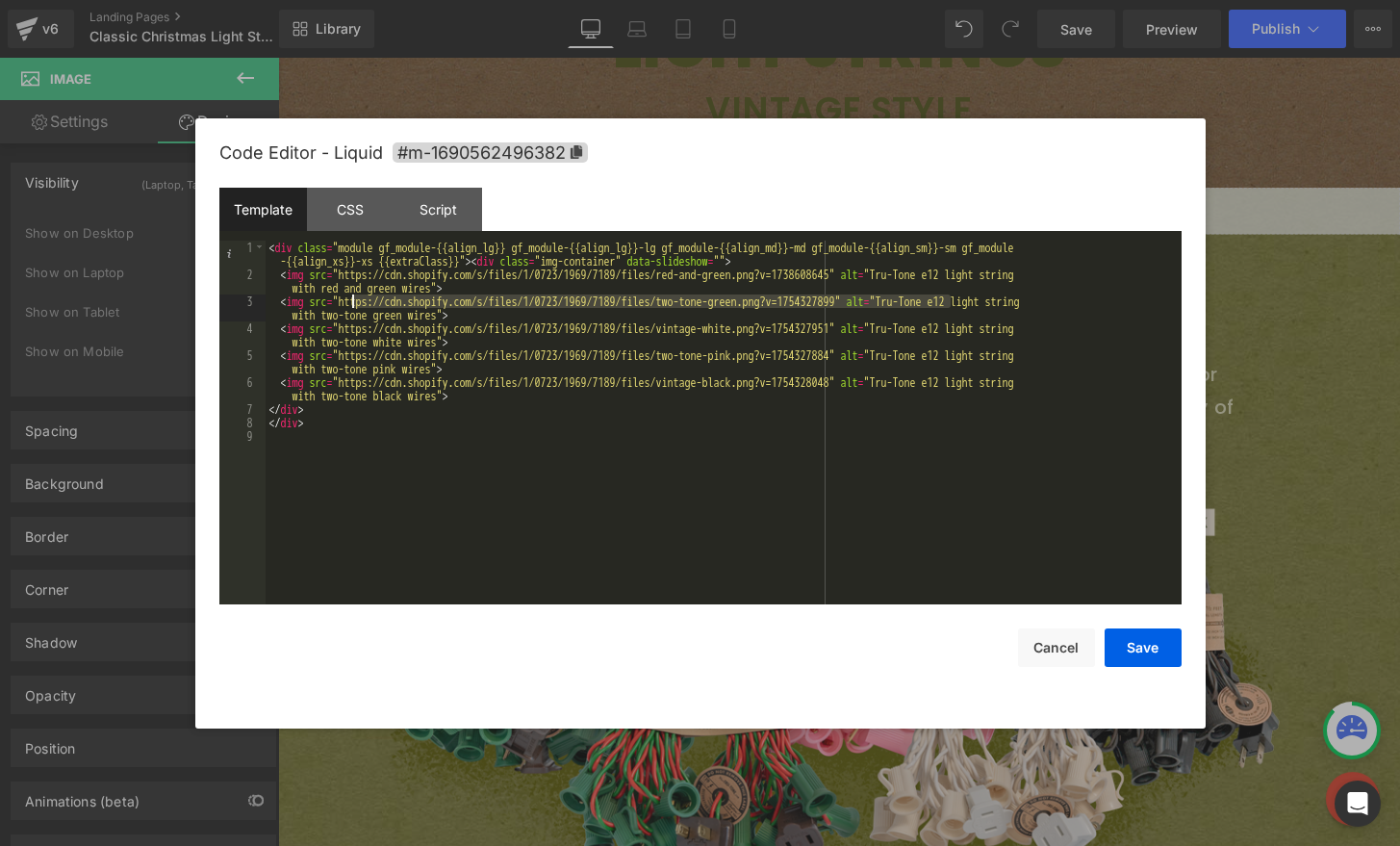 drag, startPoint x: 948, startPoint y: 302, endPoint x: 349, endPoint y: 297, distance: 599.0209 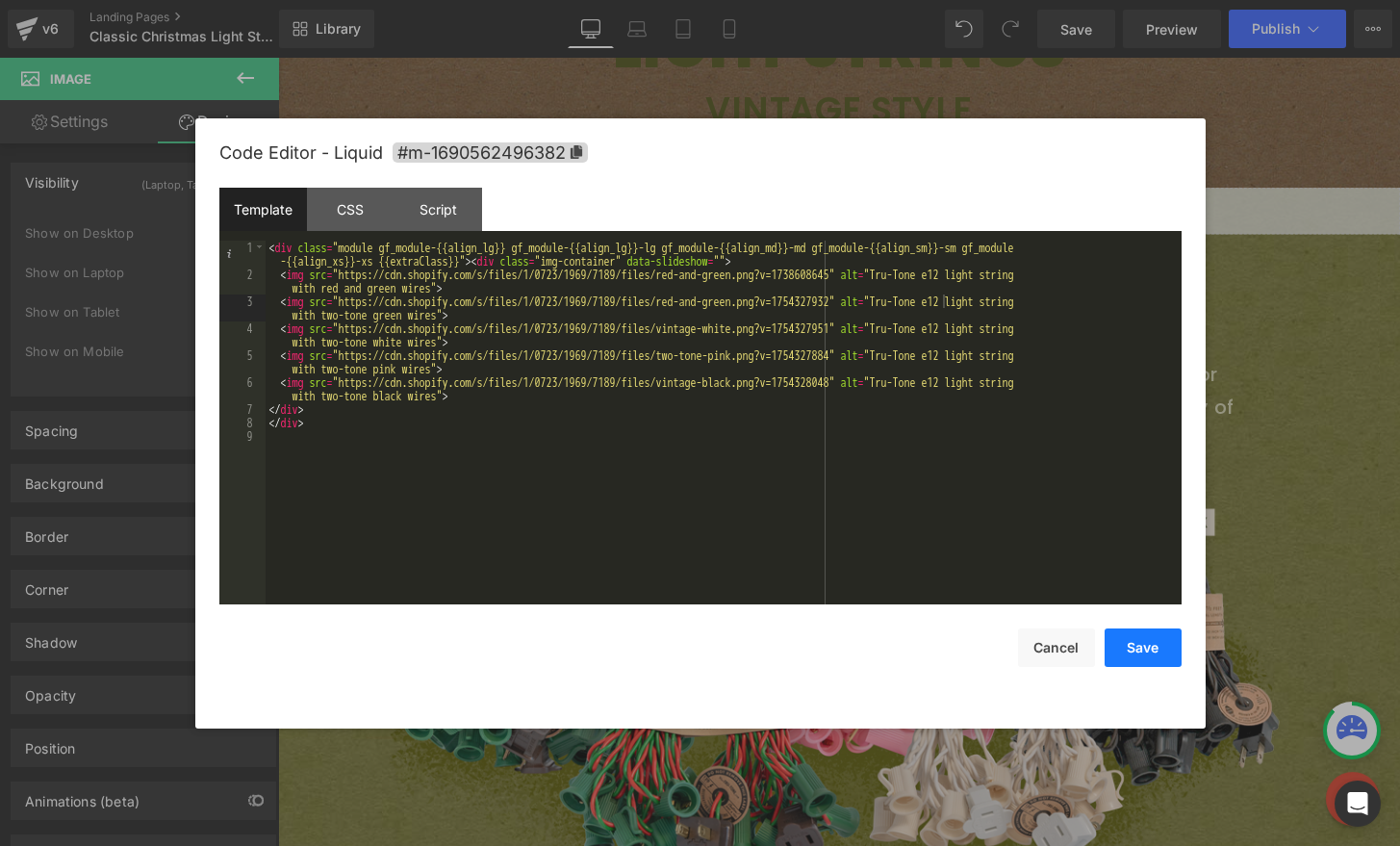 click on "Save" at bounding box center [1143, 648] 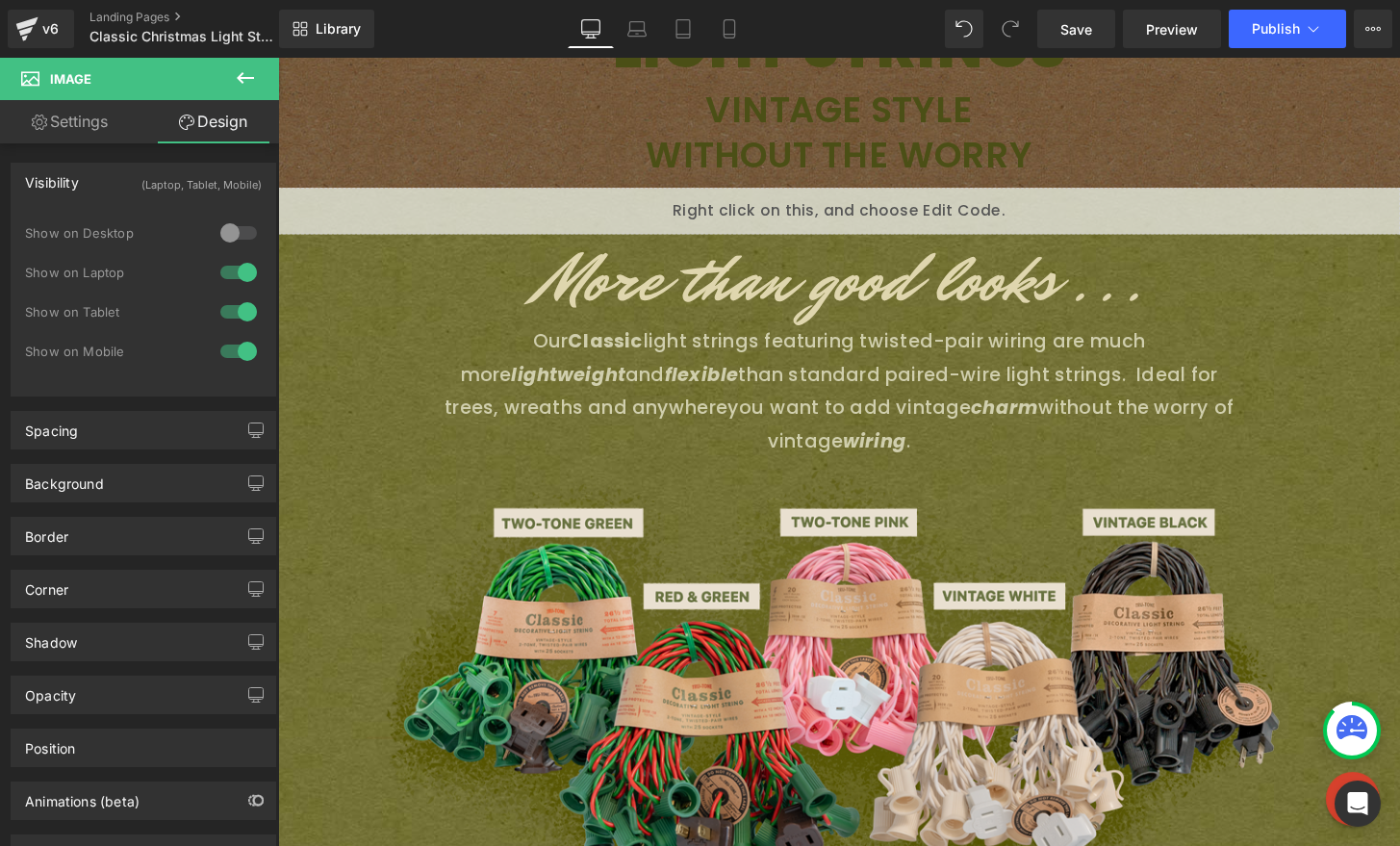 click on "Library Desktop Desktop Laptop Tablet Mobile Save Preview Publish Scheduled View Live Page View with current Template Save Template to Library Schedule Publish  Optimize  Publish Settings Shortcuts  Your page can’t be published   You've reached the maximum number of published pages on your plan  (0/0).  You need to upgrade your plan or unpublish all your pages to get 1 publish slot.   Unpublish pages   Upgrade plan" at bounding box center (839, 29) 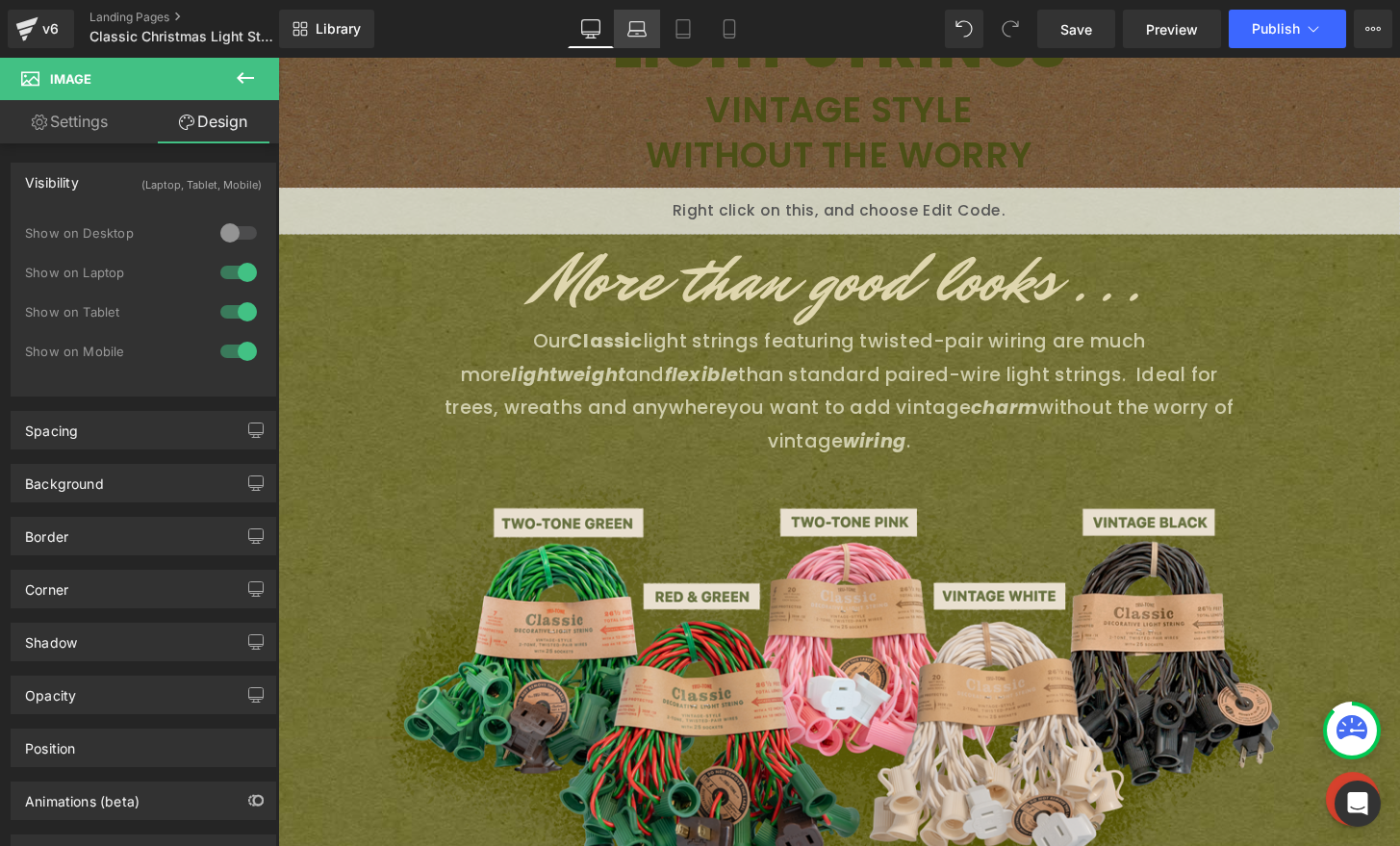 click 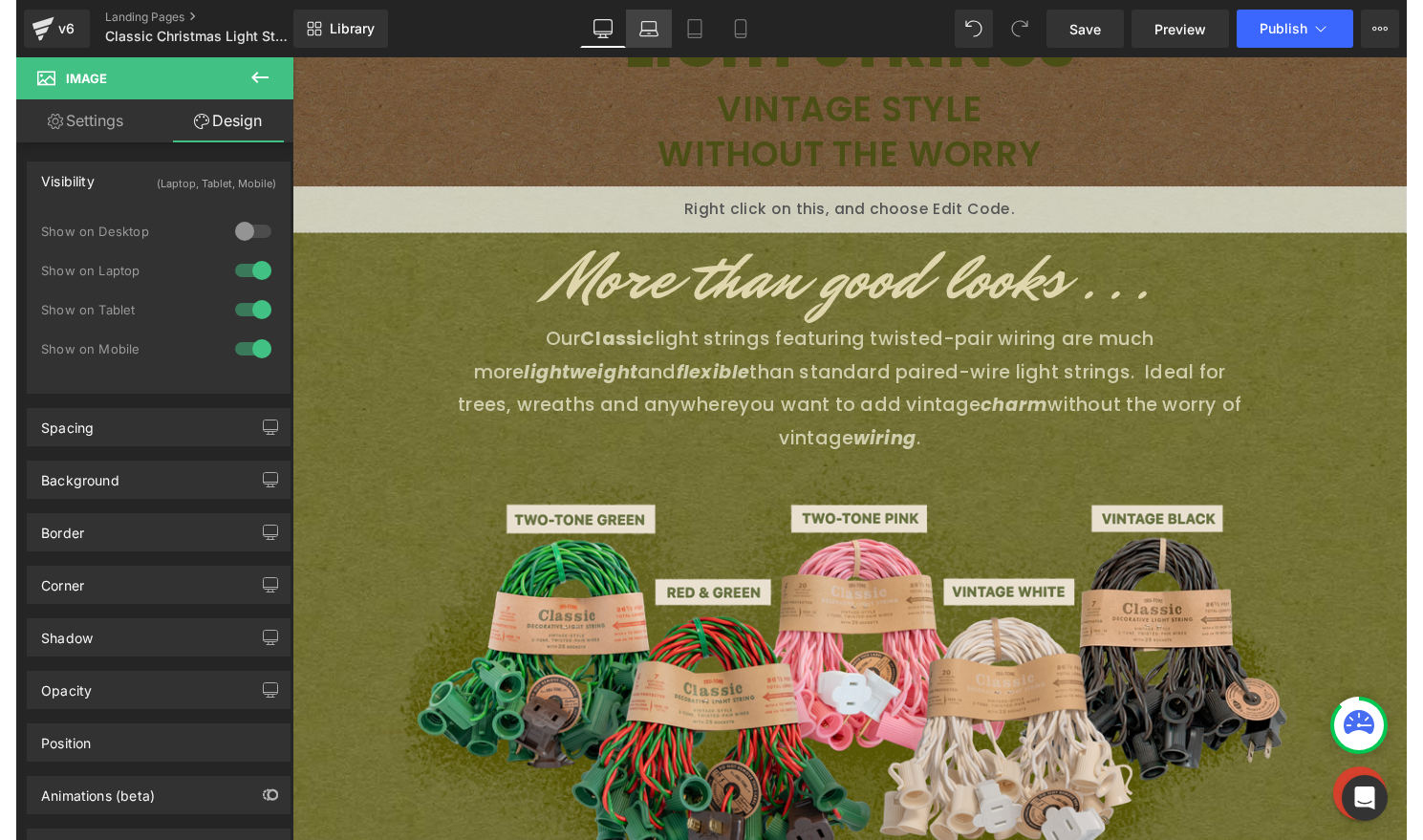 scroll, scrollTop: 387, scrollLeft: 0, axis: vertical 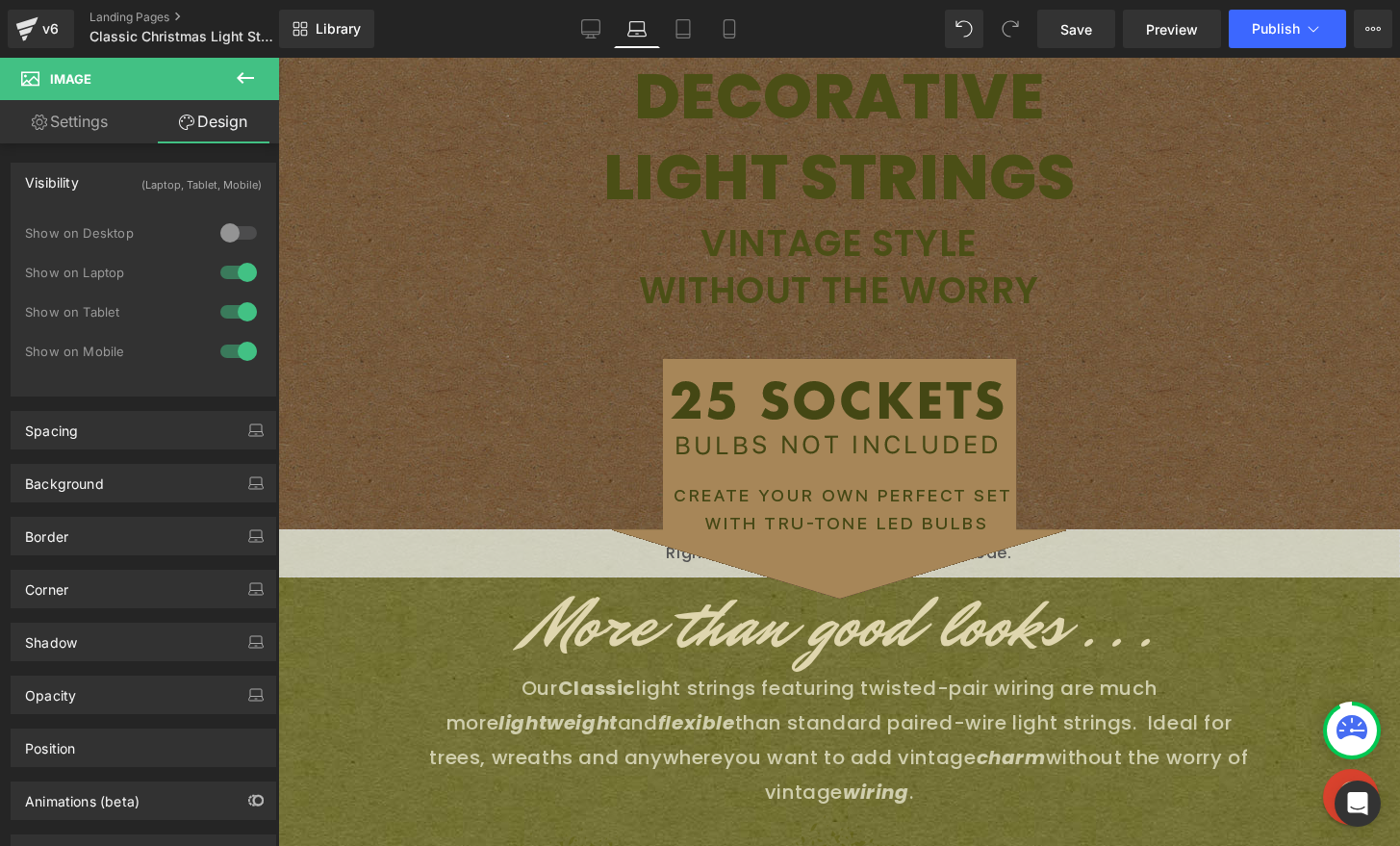 click at bounding box center [839, 461] 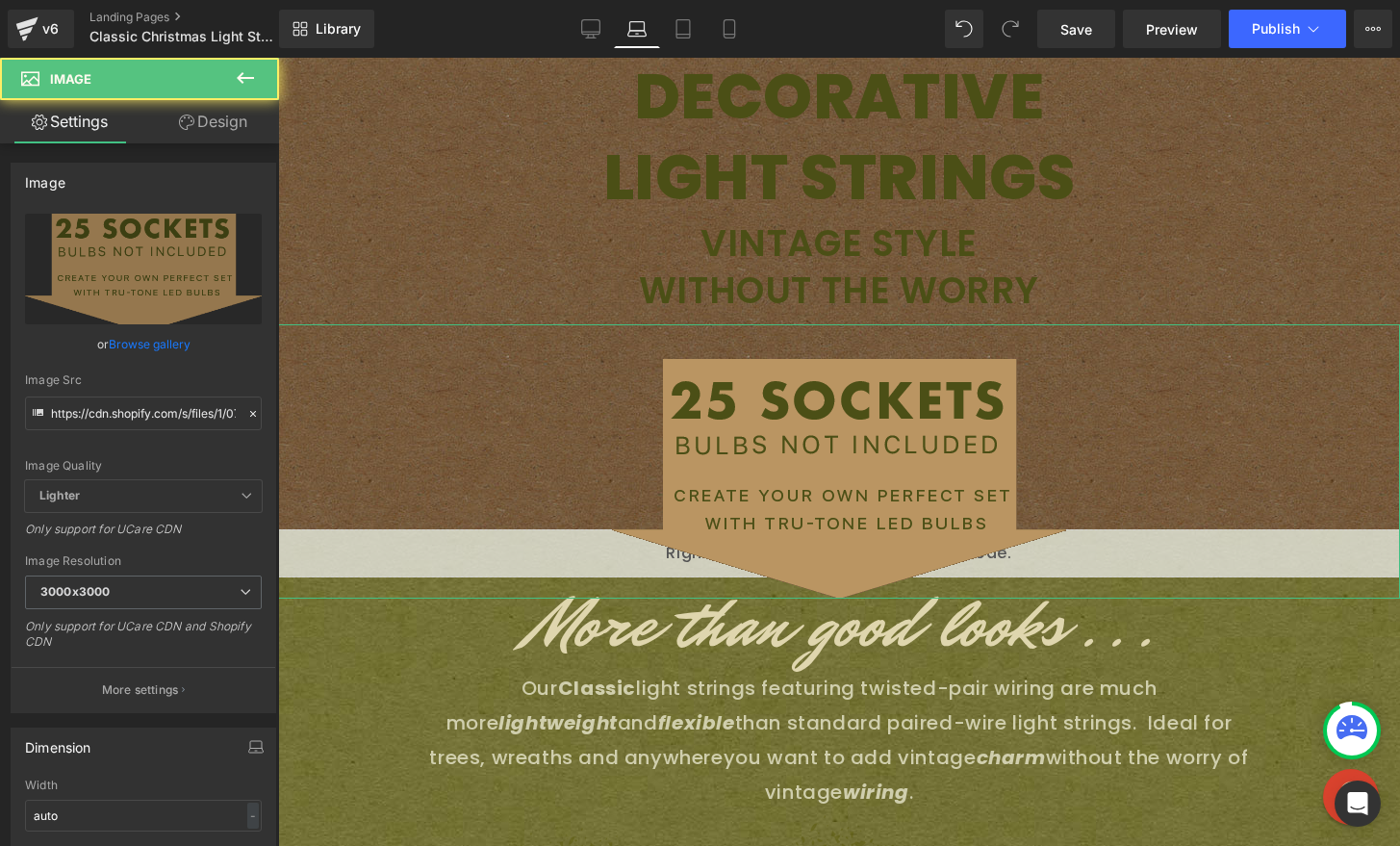 click on "Design" at bounding box center [213, 121] 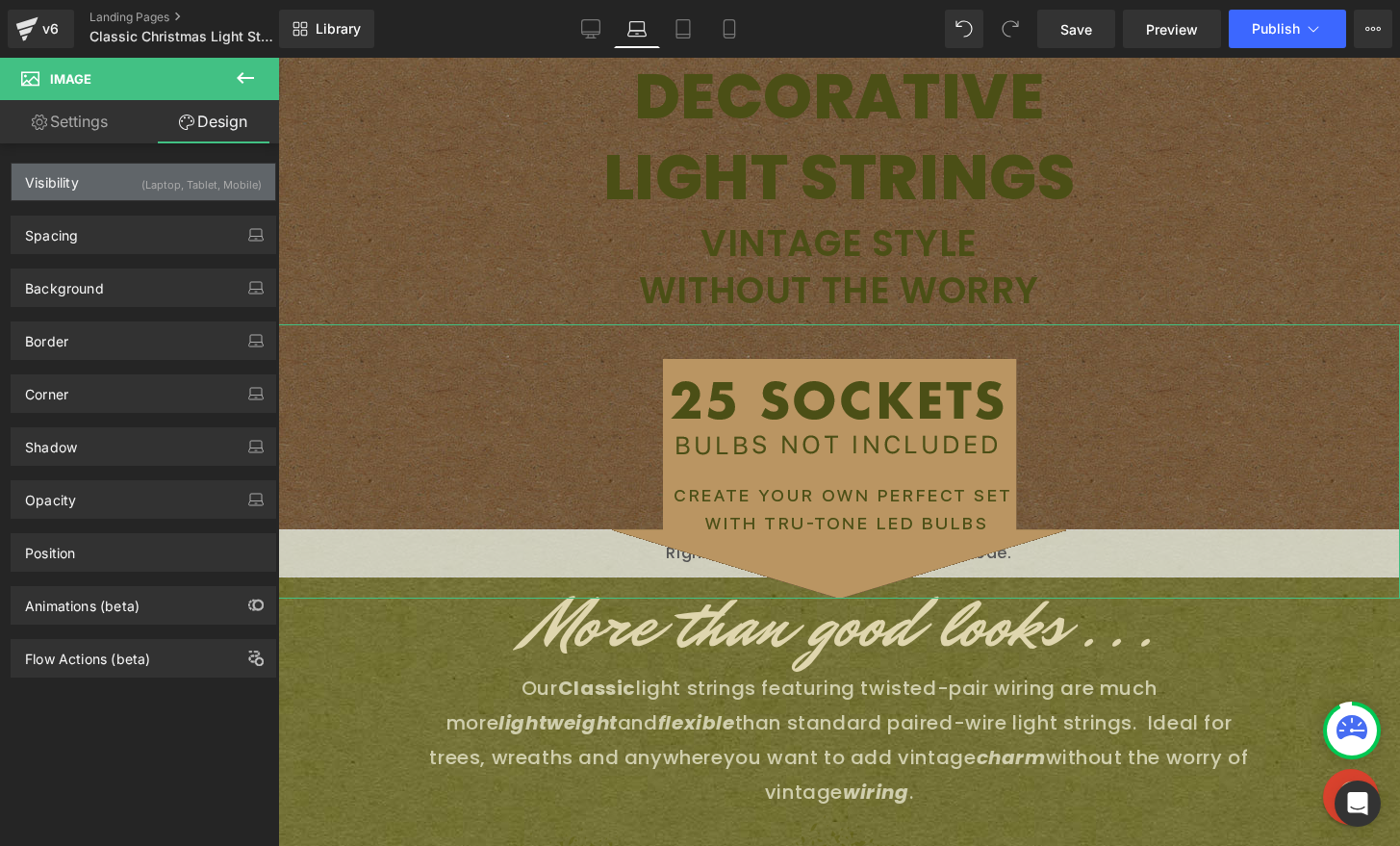 click on "(Laptop, Tablet, Mobile)" at bounding box center (201, 179) 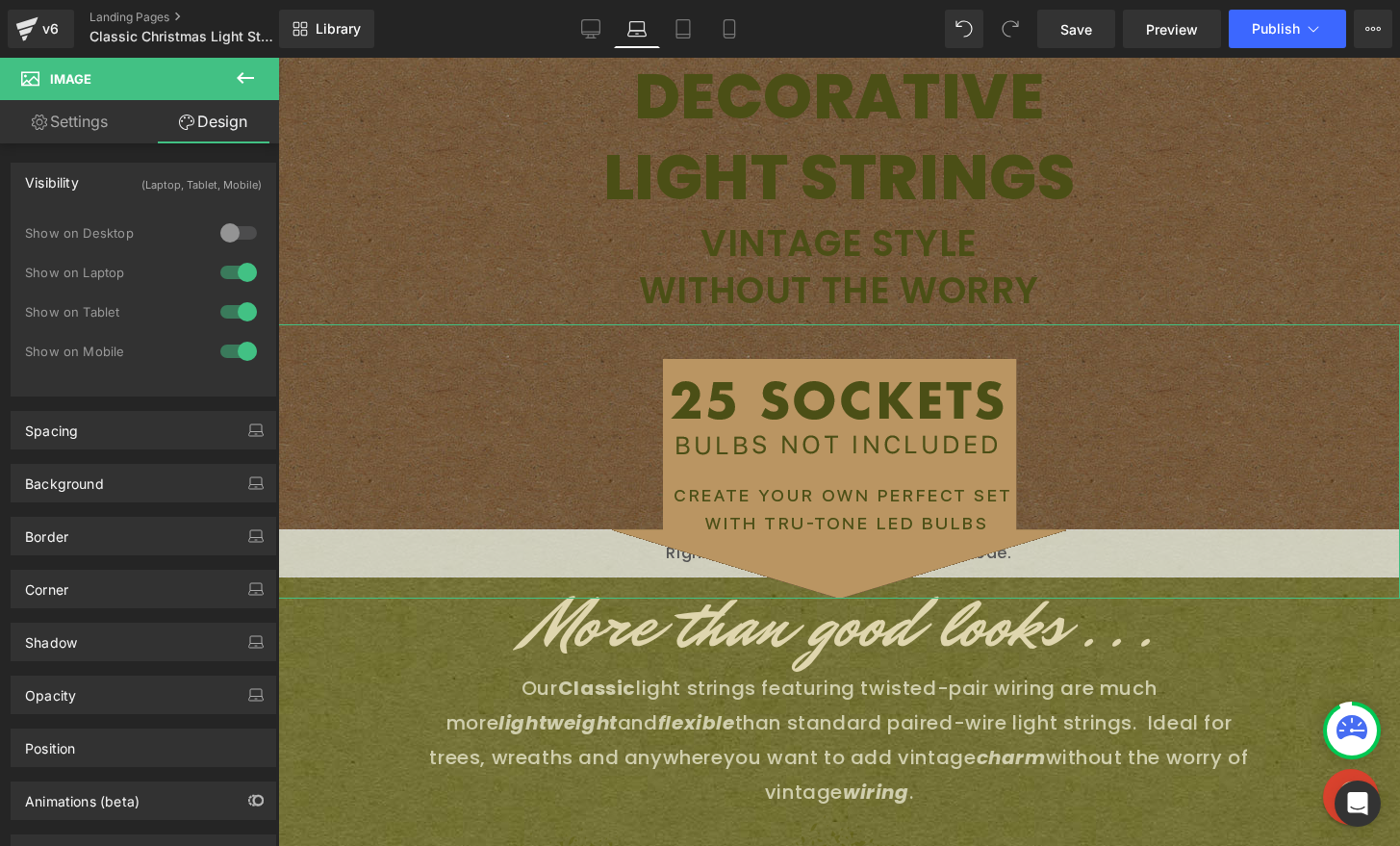 click at bounding box center (239, 233) 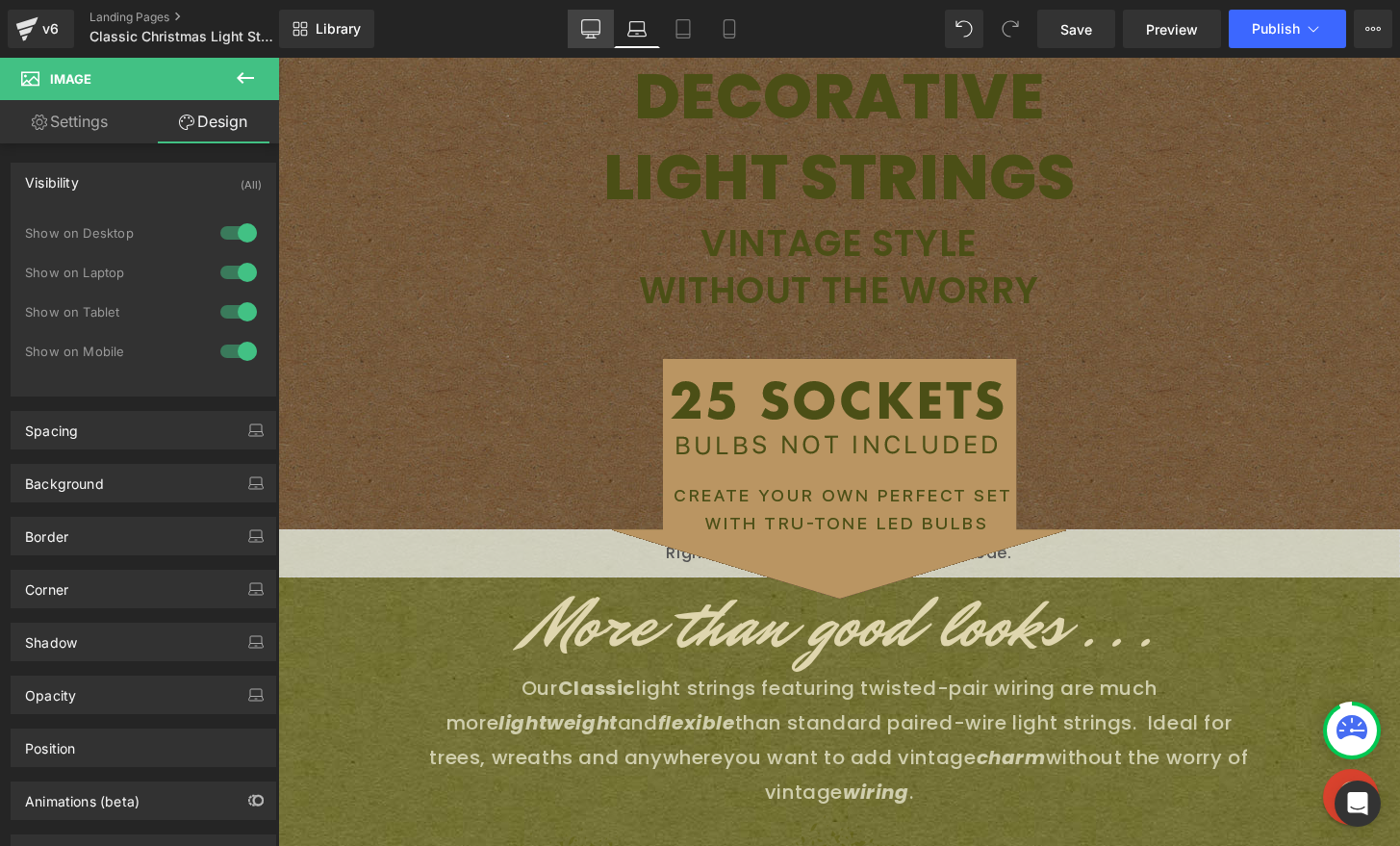 click 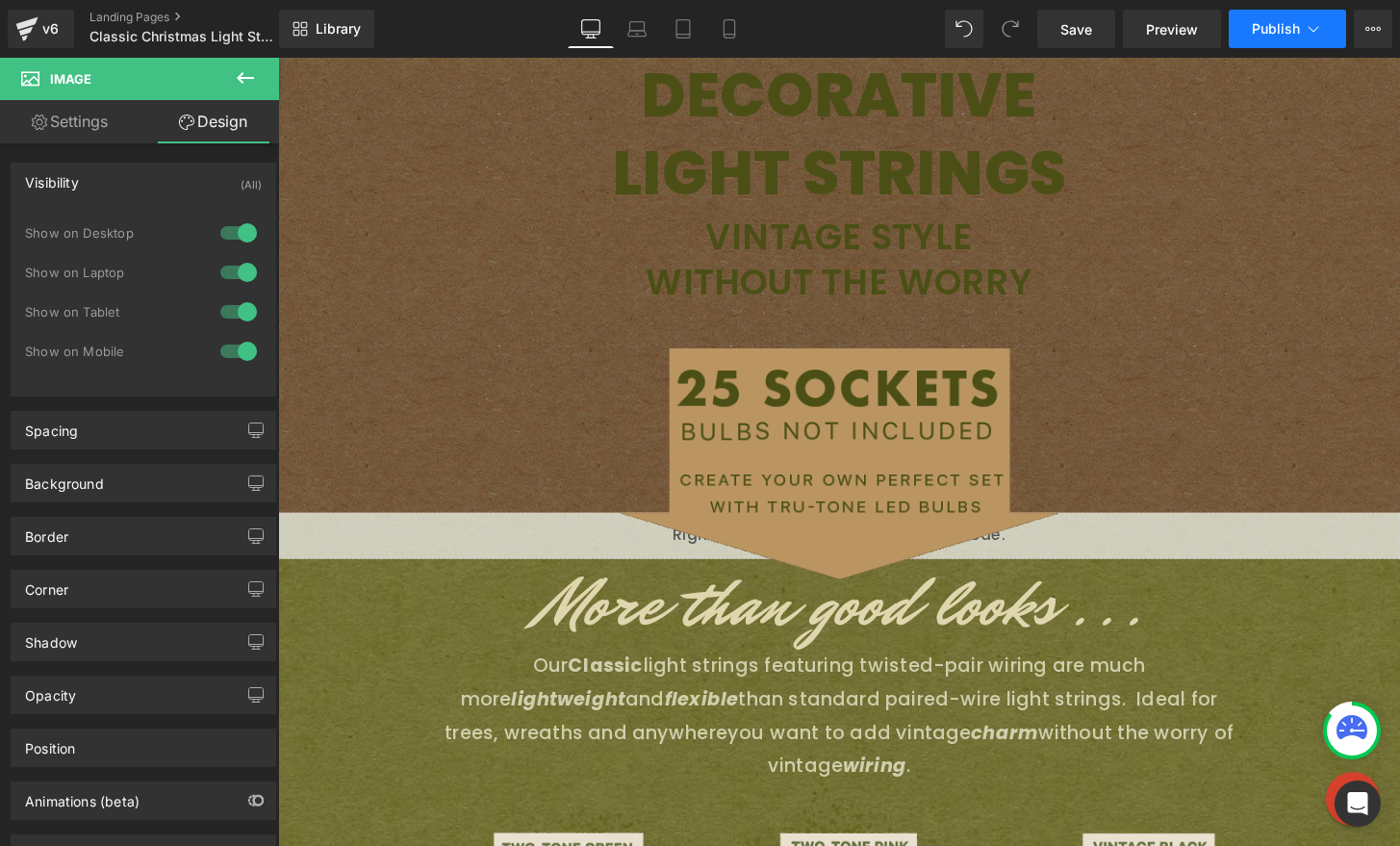 click on "Publish" at bounding box center [1276, 29] 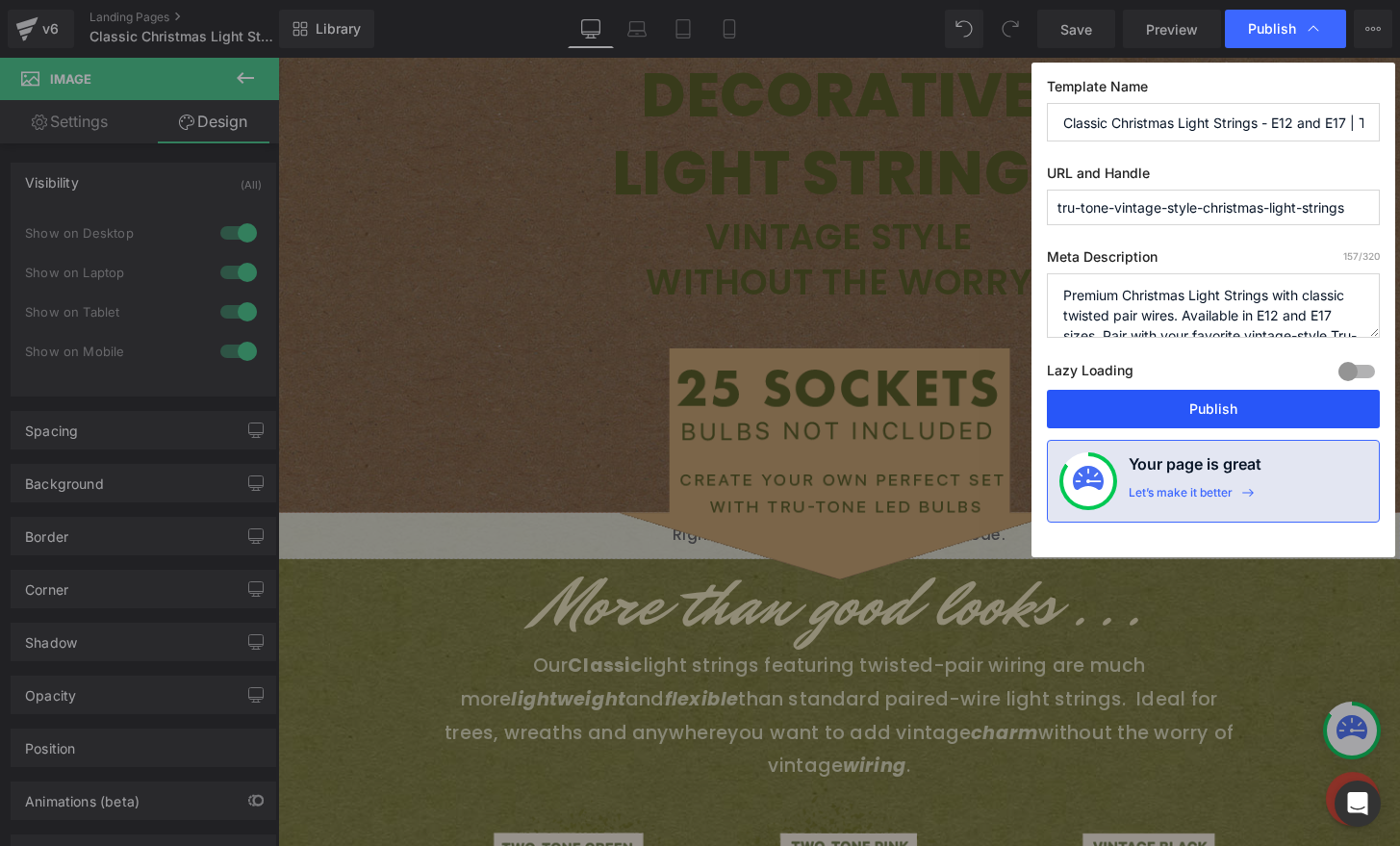 click on "Publish" at bounding box center (1213, 409) 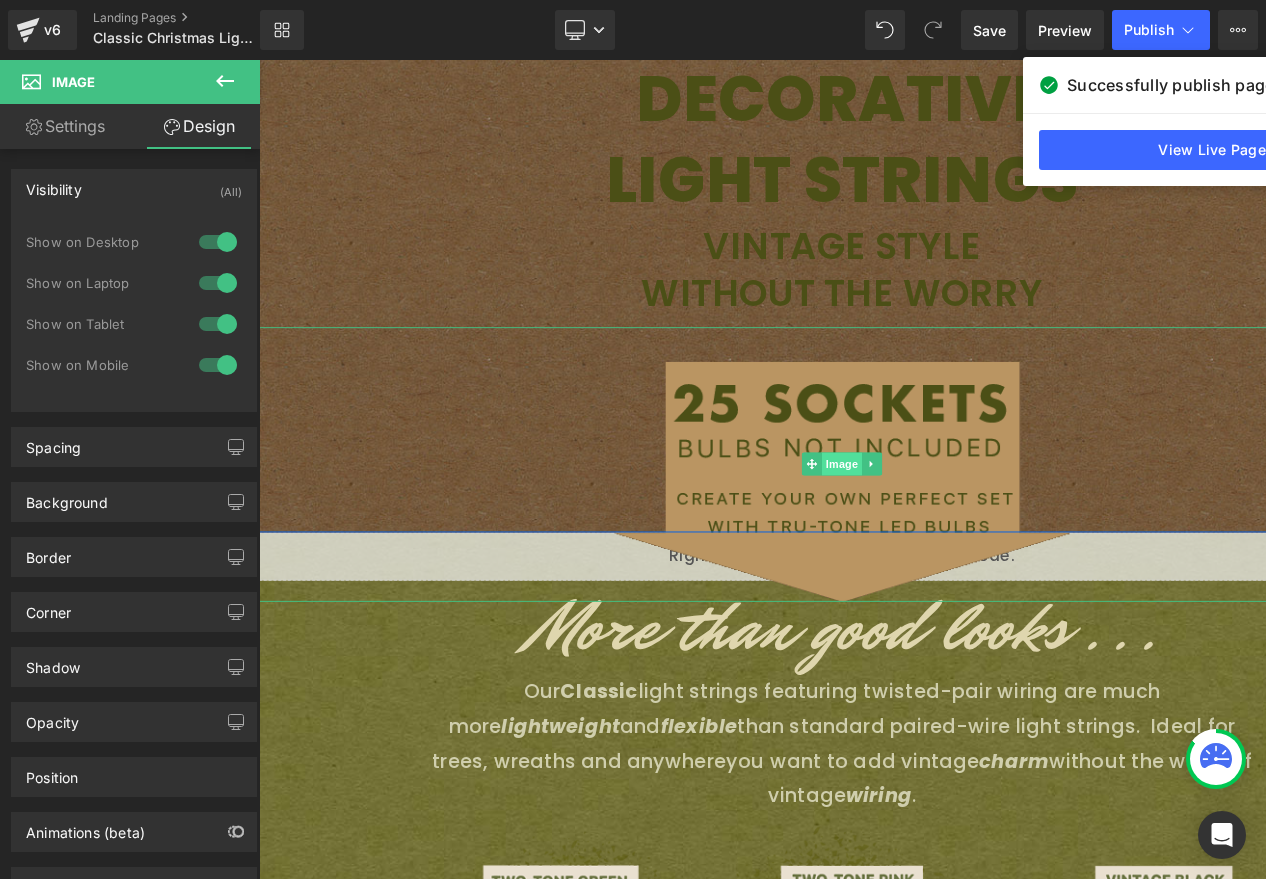 click on "Image" at bounding box center (864, 479) 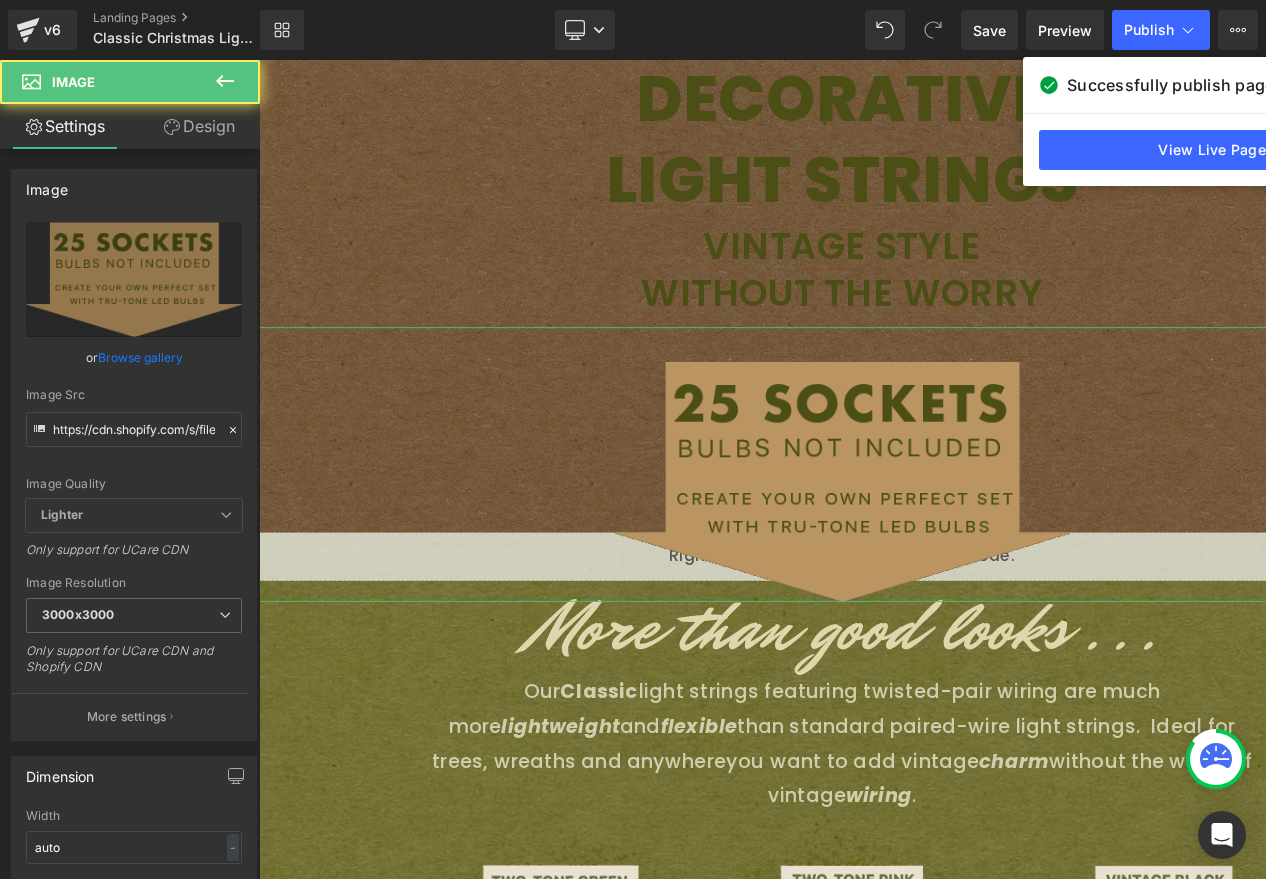 click on "Design" at bounding box center [199, 126] 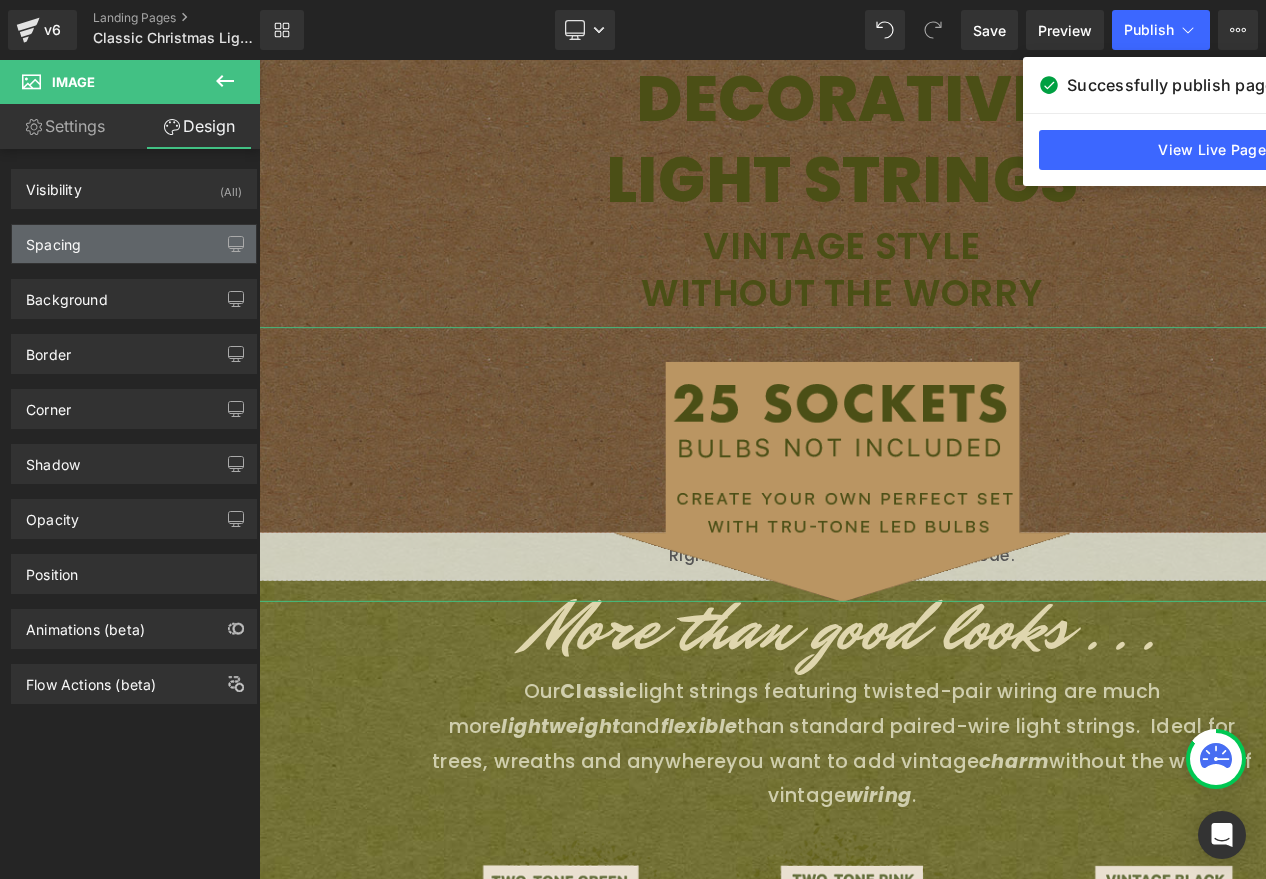 click on "Spacing" at bounding box center (134, 244) 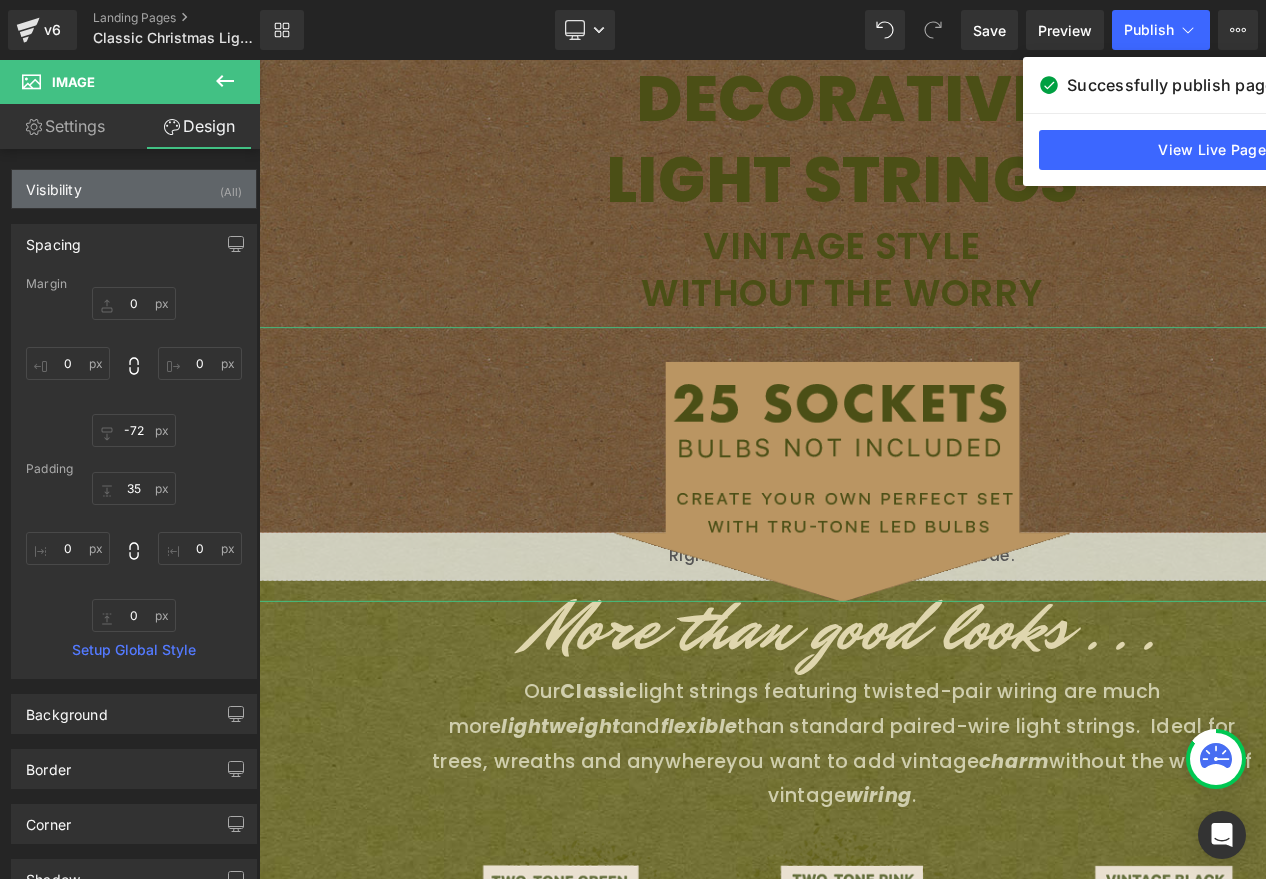 click on "Visibility
(All)" at bounding box center (134, 189) 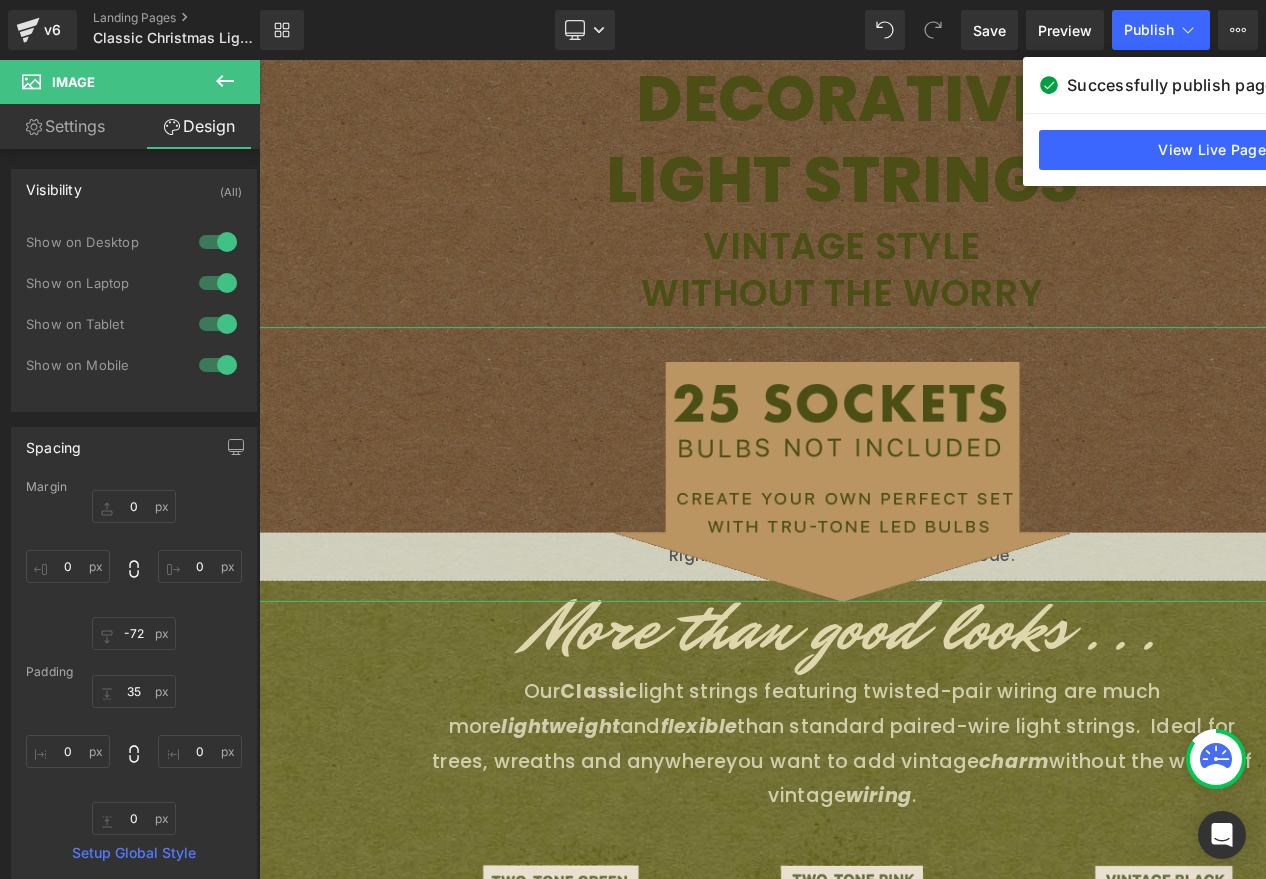 click at bounding box center (218, 242) 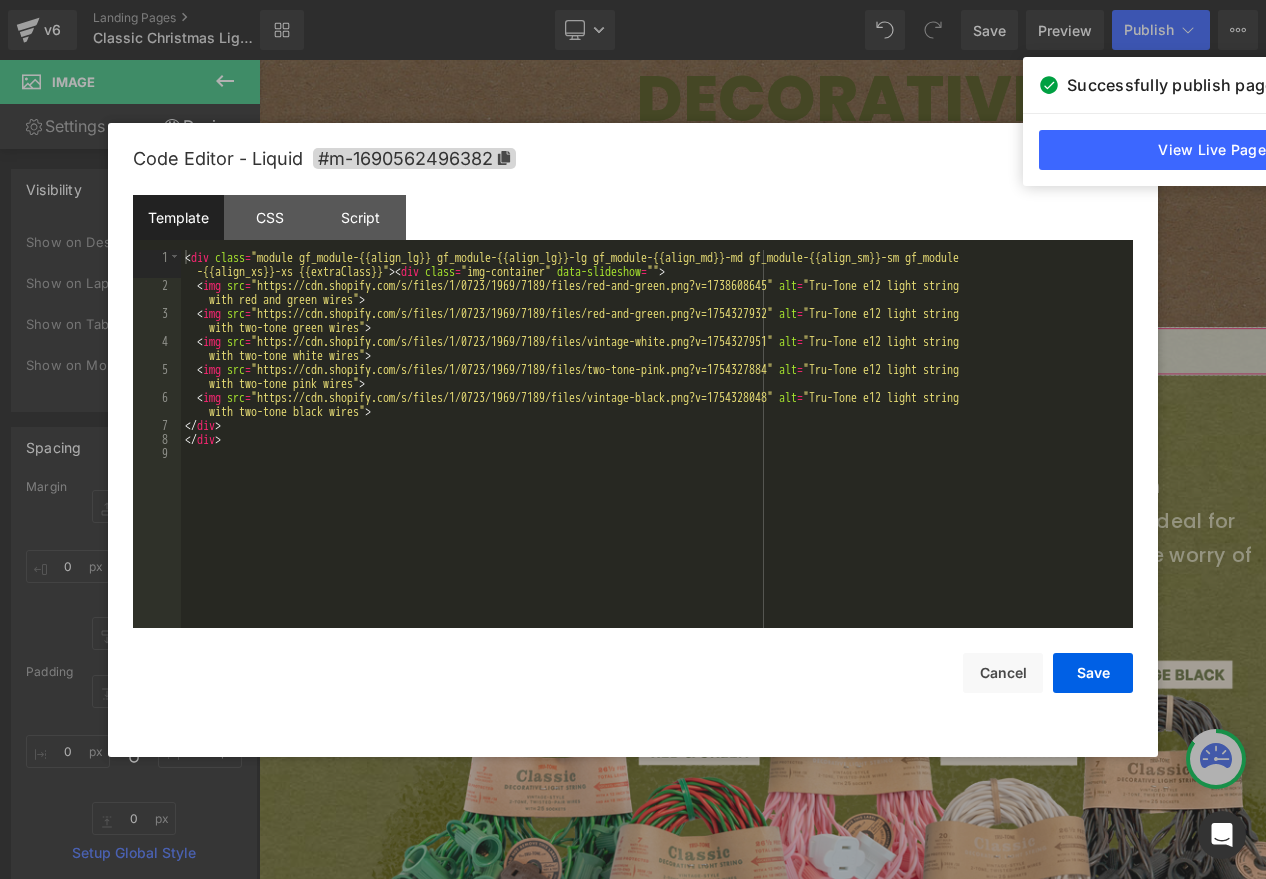 click on "Image  You are previewing how the   will restyle your page. You can not edit Elements in Preset Preview Mode.  v6 Landing Pages Classic Christmas Light Strings - E12 and E17 | Tru-Tone™ vintage-style LED light bulbs Library Desktop Desktop Laptop Tablet Mobile Save Preview Publish Scheduled View Live Page View with current Template Save Template to Library Schedule Publish  Optimize  Publish Settings Shortcuts  Your page can’t be published   You've reached the maximum number of published pages on your plan  (0/0).  You need to upgrade your plan or unpublish all your pages to get 1 publish slot.   Unpublish pages   Upgrade plan  Elements Global Style Base Row  rows, columns, layouts, div Heading  headings, titles, h1,h2,h3,h4,h5,h6 Text Block  texts, paragraphs, contents, blocks Image  images, photos, alts, uploads Icon  icons, symbols Button  button, call to action, cta Separator  separators, dividers, horizontal lines Liquid  Banner Parallax  banner, slideshow, hero, image, cover, parallax, effect Stack" at bounding box center [633, 0] 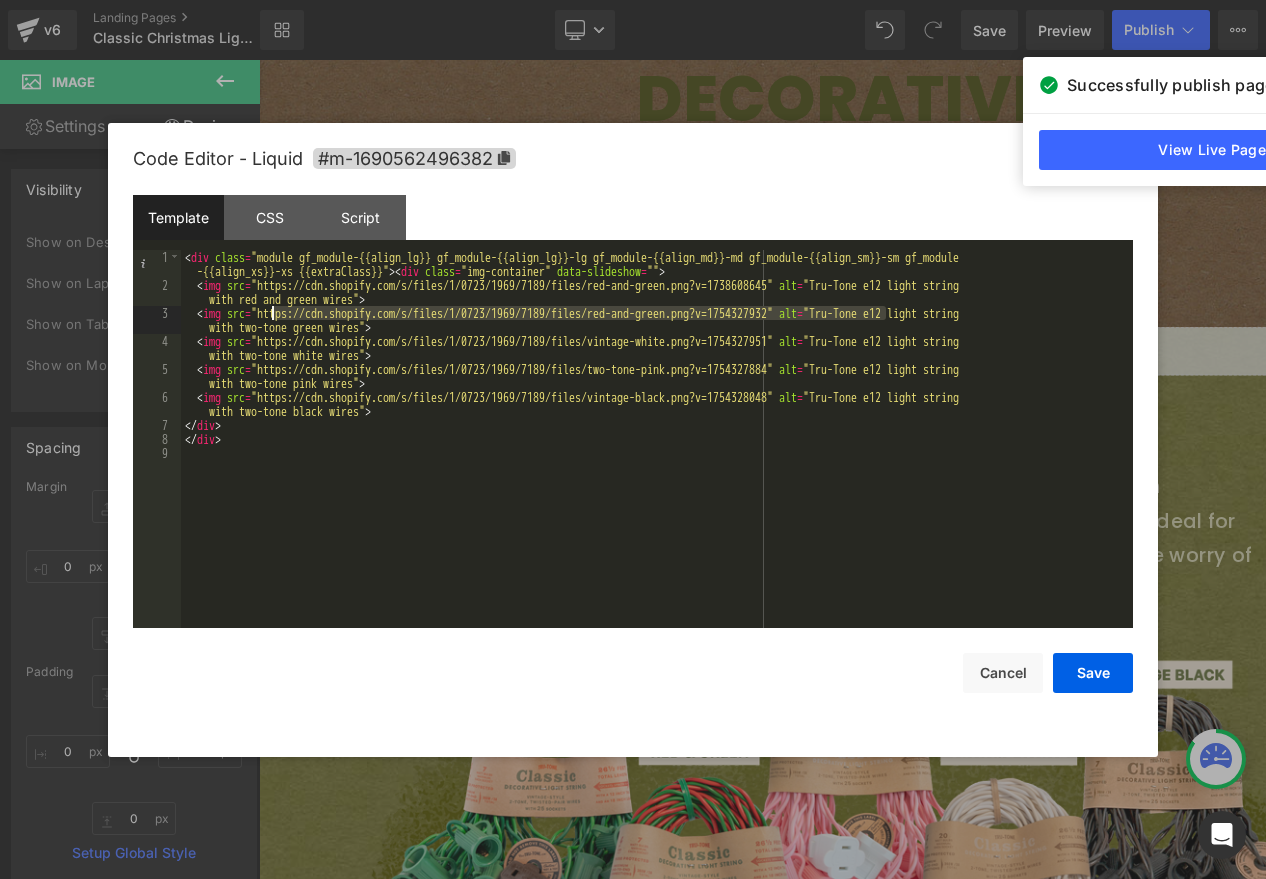 drag, startPoint x: 884, startPoint y: 312, endPoint x: 272, endPoint y: 309, distance: 612.0073 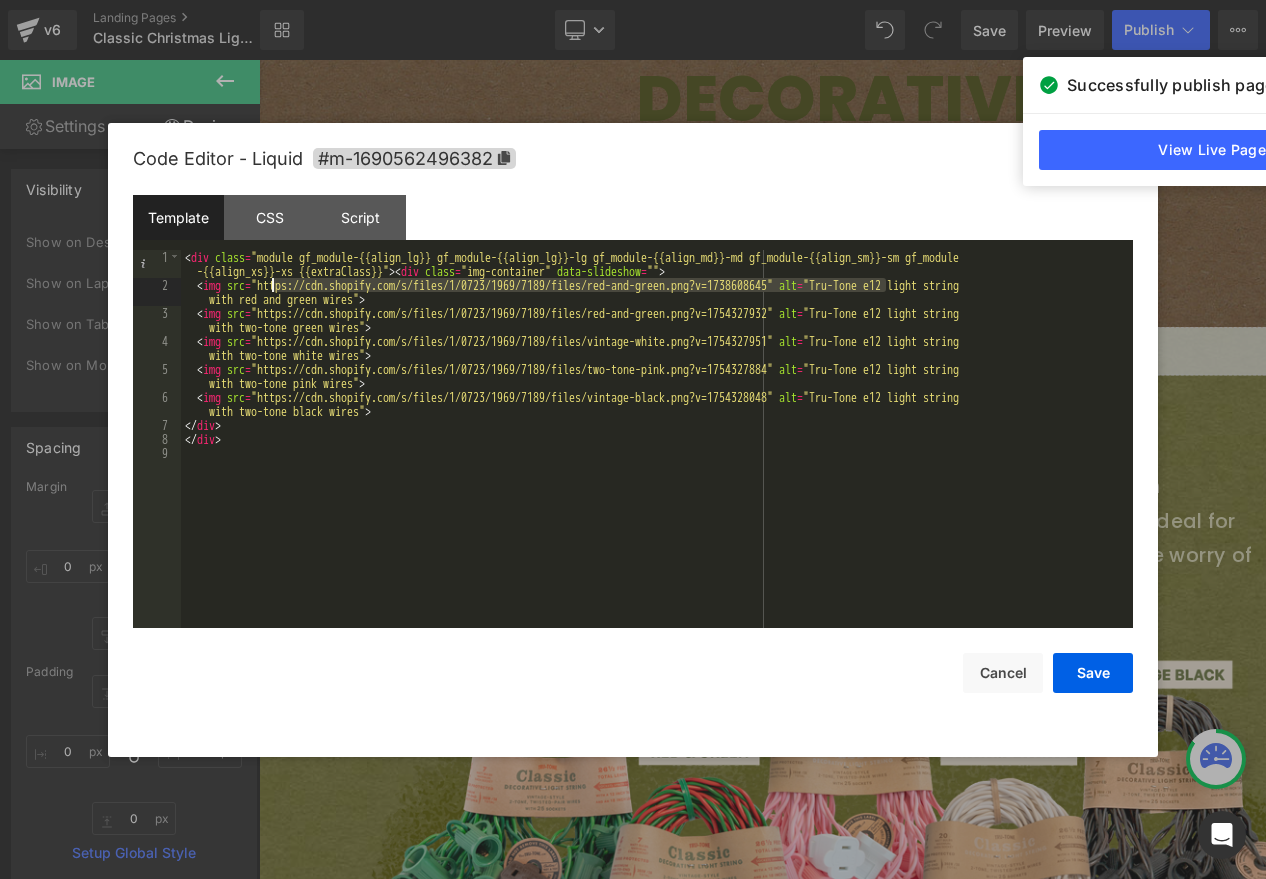 drag, startPoint x: 885, startPoint y: 285, endPoint x: 274, endPoint y: 281, distance: 611.0131 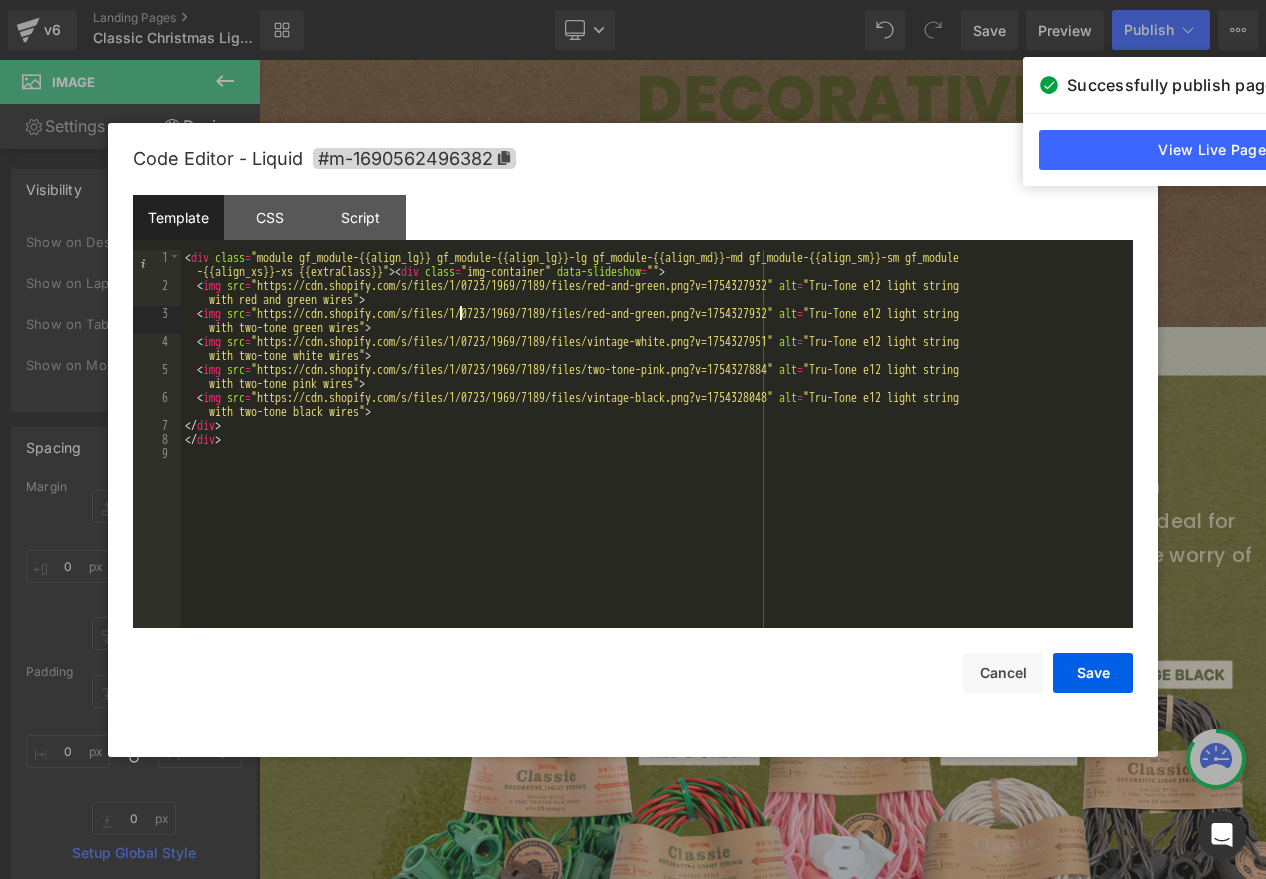 click on "< div   class = "module gf_module-{{align_lg}} gf_module-{{align_lg}}-lg gf_module-{{align_md}}-md gf_module-{{align_sm}}-sm gf_module    -{{align_xs}}-xs {{extraClass}}" > < div   class = "img-container"   data-slideshow = "" >    < img   src = "https://cdn.shopify.com/s/files/1/0723/1969/7189/files/red-and-green.png?v=1754327932"   alt = "Tru-Tone e12 light string       with red and green wires" >    < img   src = "https://cdn.shopify.com/s/files/1/0723/1969/7189/files/red-and-green.png?v=1754327932"   alt = "Tru-Tone e12 light string       with two-tone green wires" >    < img   src = "https://cdn.shopify.com/s/files/1/0723/1969/7189/files/vintage-white.png?v=1754327951"   alt = "Tru-Tone e12 light string       with two-tone white wires" >    < img   src = "https://cdn.shopify.com/s/files/1/0723/1969/7189/files/two-tone-pink.png?v=1754327884"   alt = "Tru-Tone e12 light string       with two-tone pink wires" >    < img   src =   alt = "Tru-Tone e12 light string       > </ div > </ div" at bounding box center [657, 460] 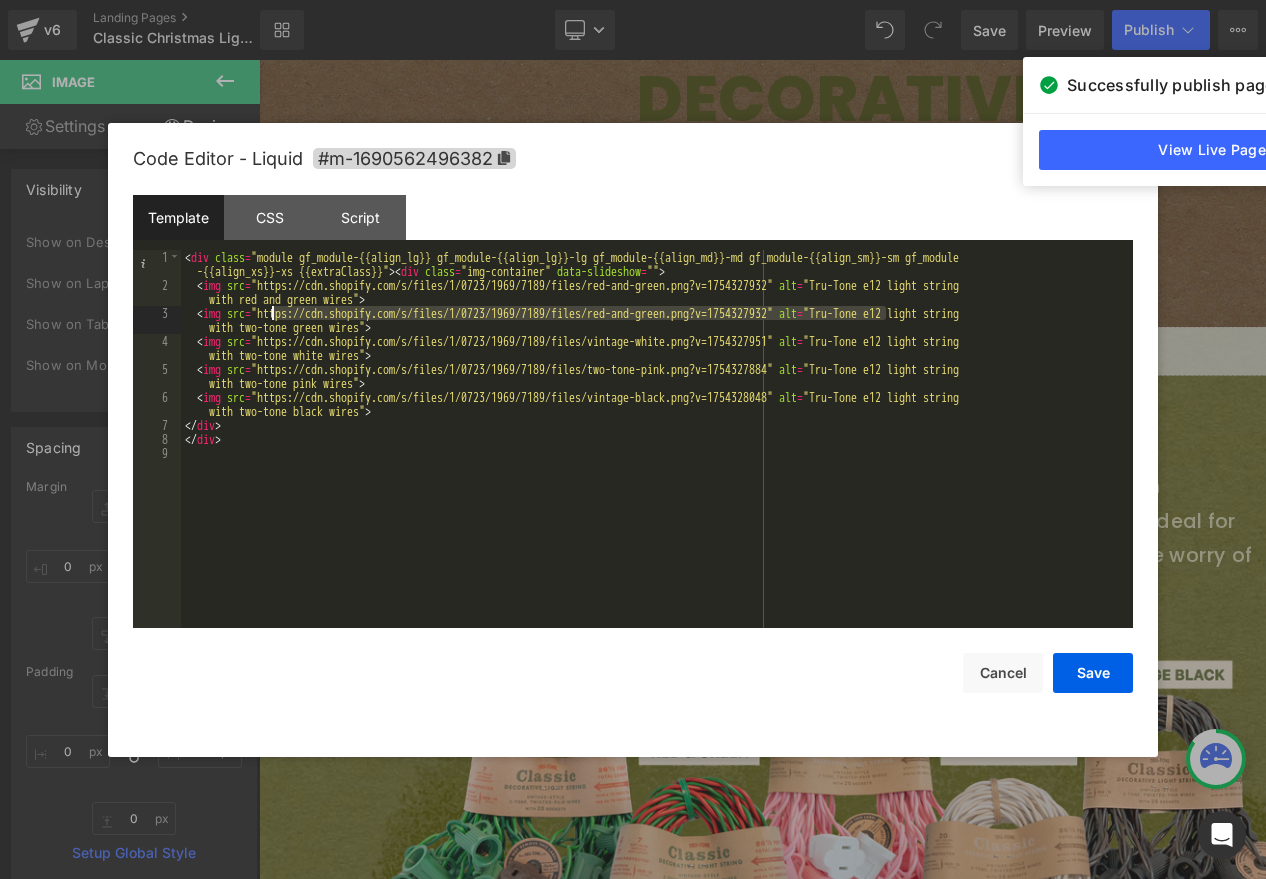 drag, startPoint x: 885, startPoint y: 315, endPoint x: 269, endPoint y: 316, distance: 616.0008 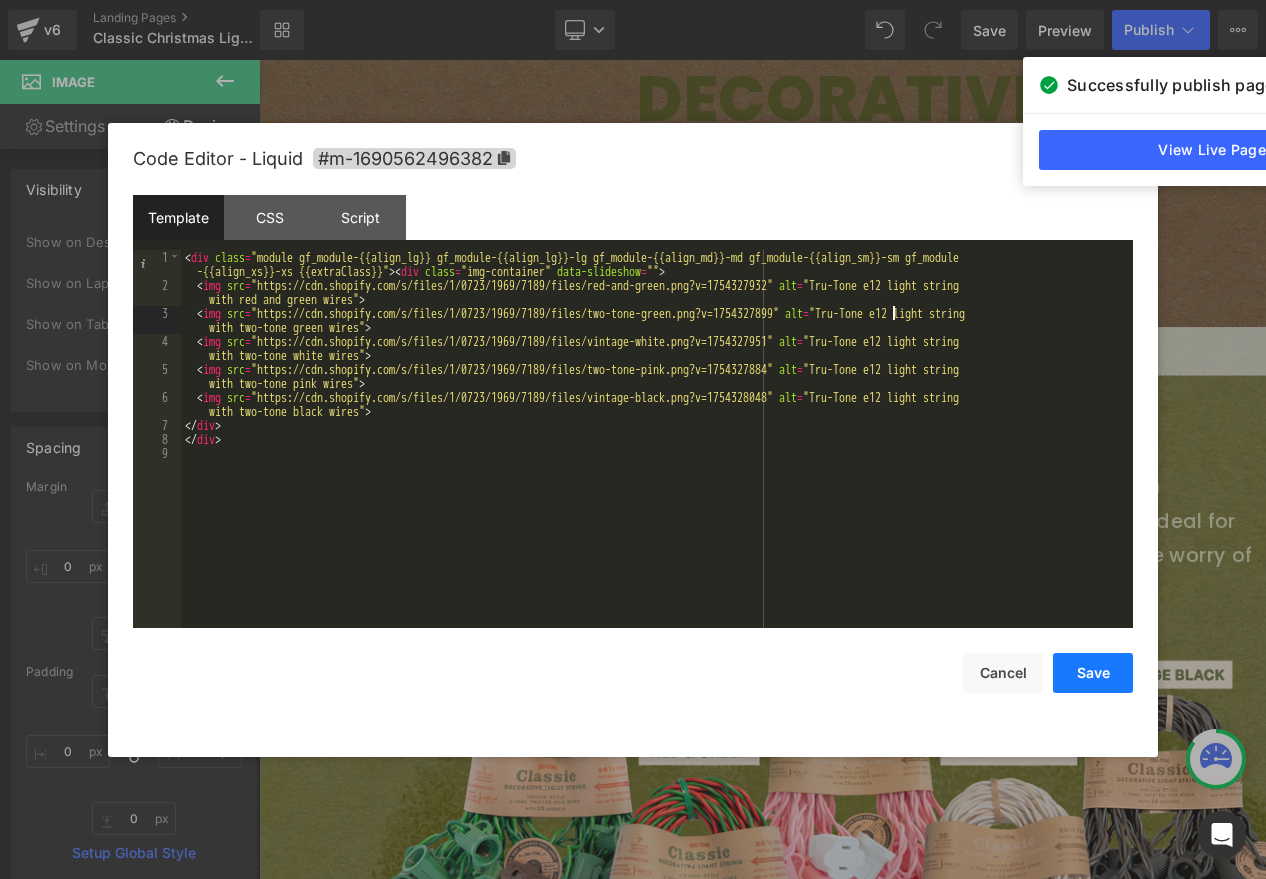 click on "Save" at bounding box center [1093, 673] 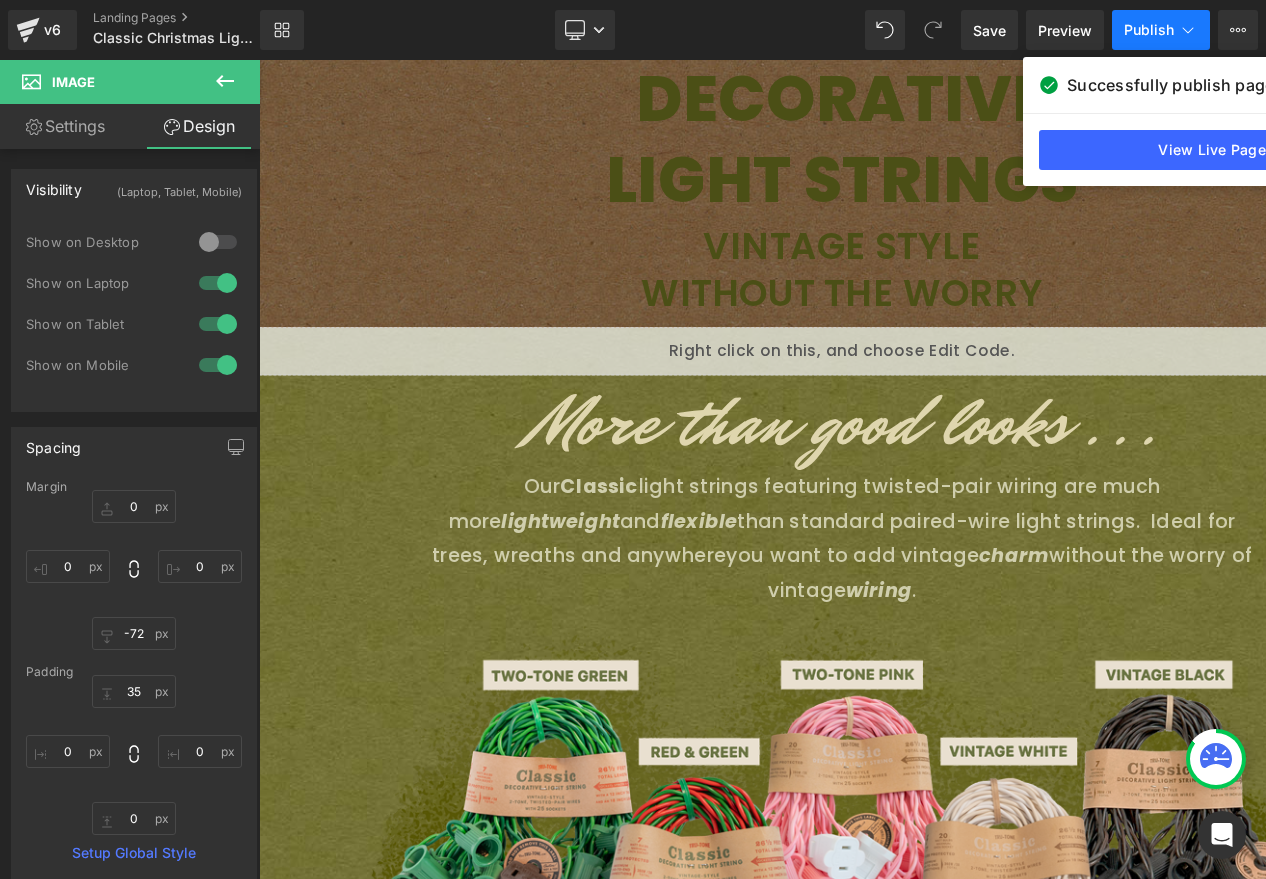 click on "Publish" at bounding box center (1149, 30) 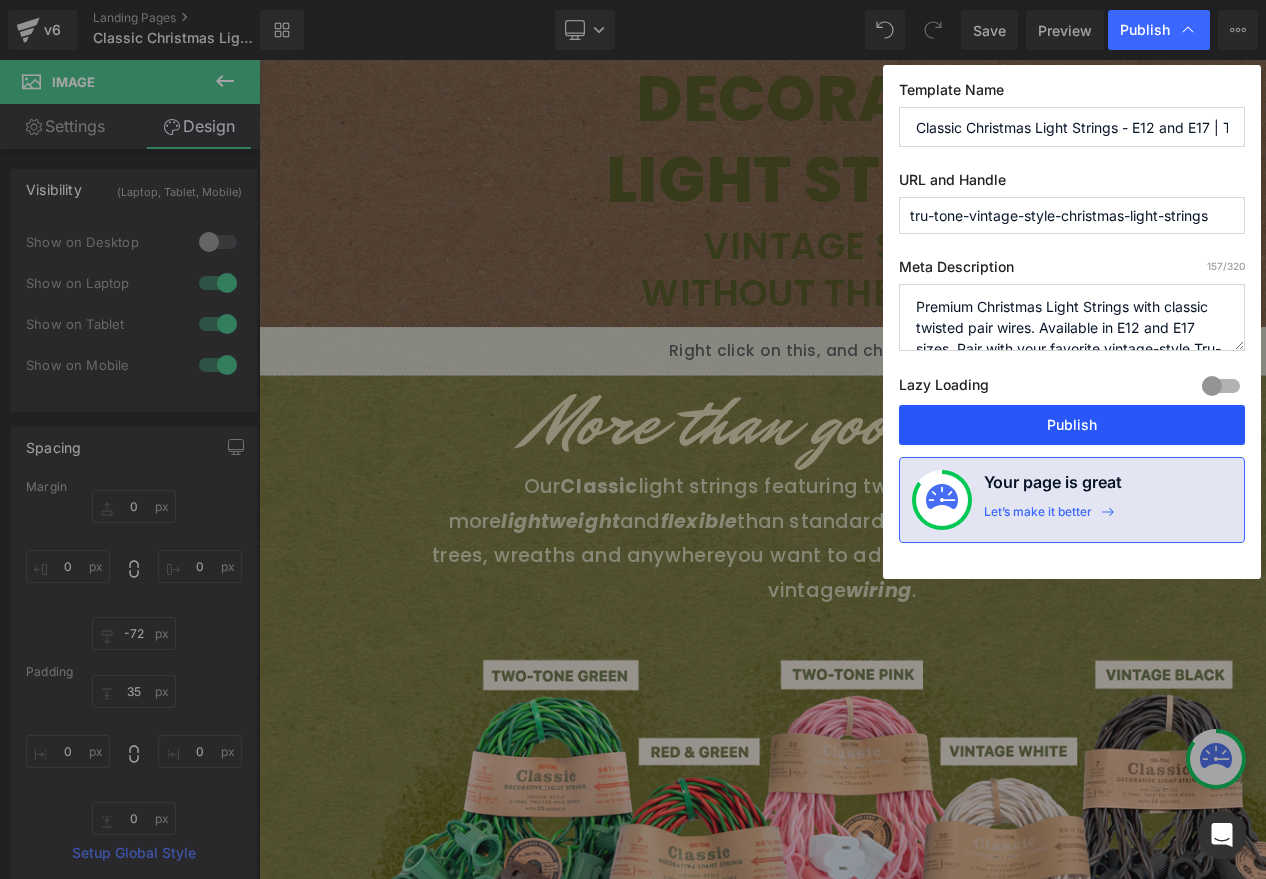 click on "Publish" at bounding box center (1072, 425) 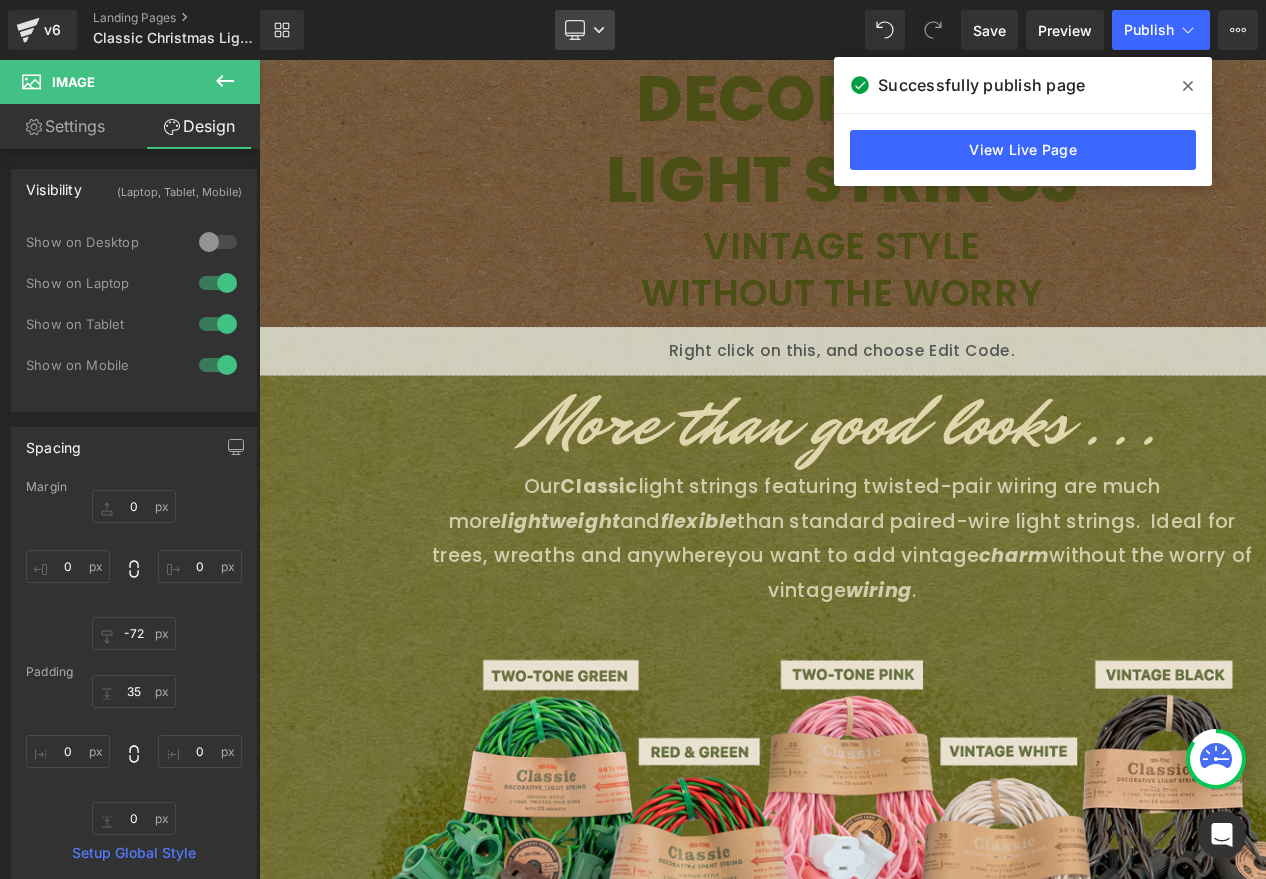click 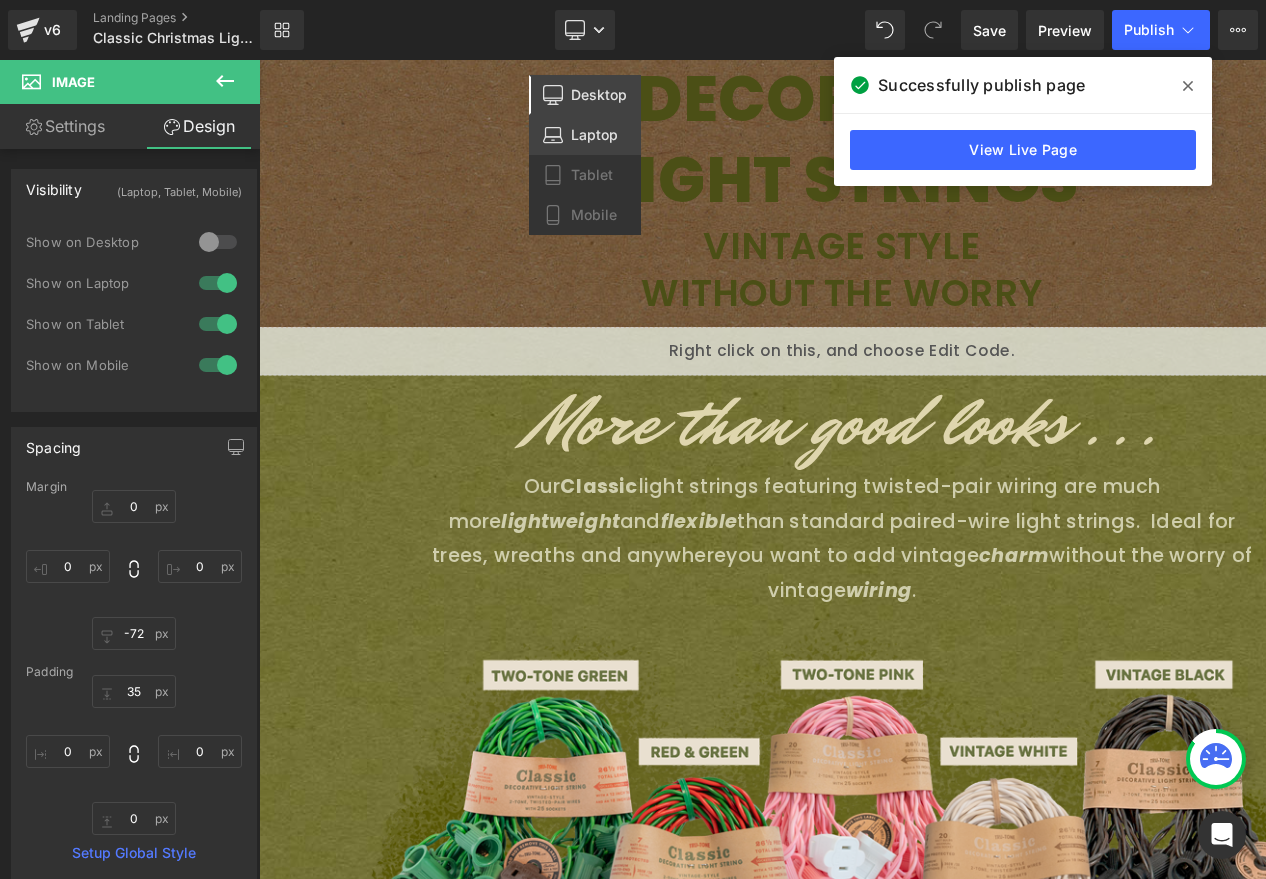 click on "Laptop" at bounding box center (594, 135) 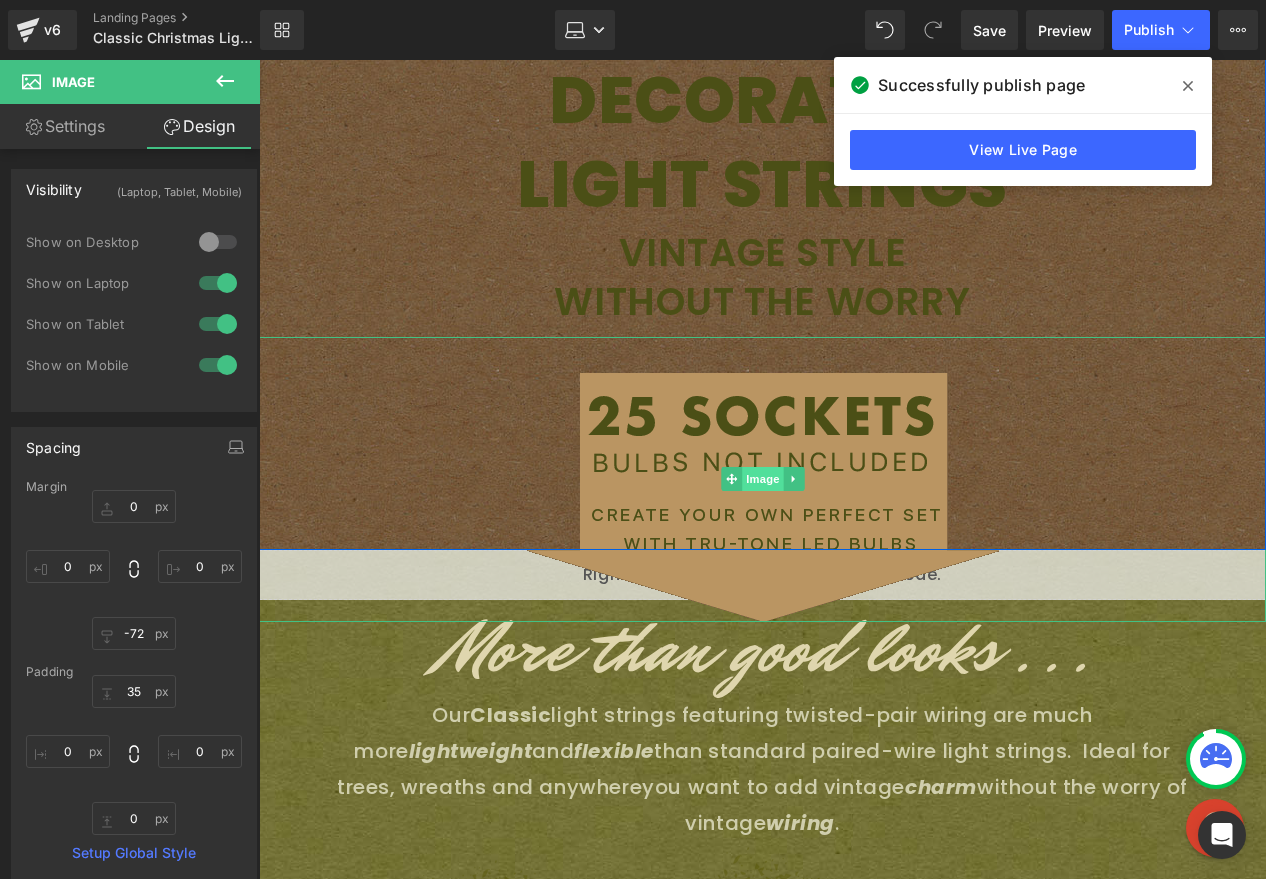 click on "Image" at bounding box center (763, 479) 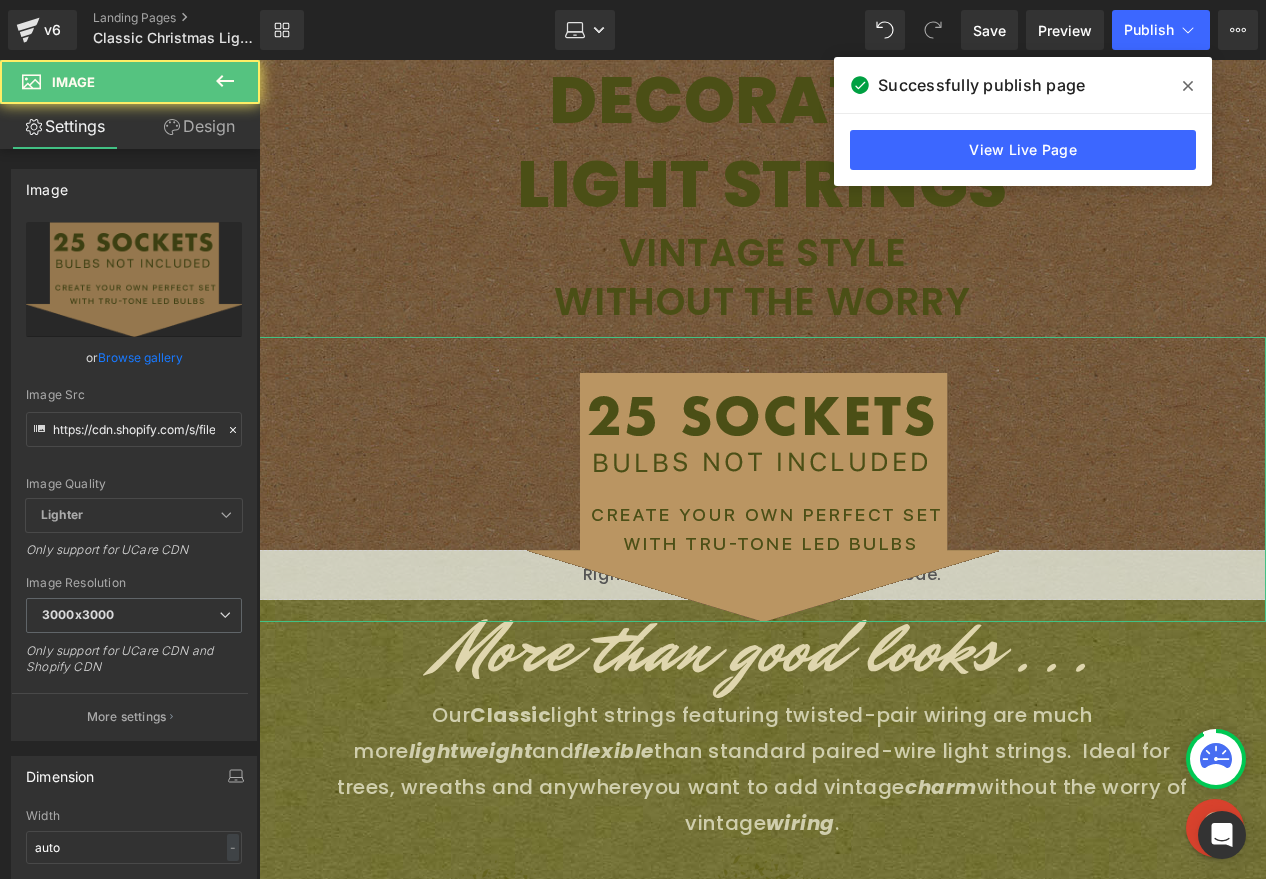 click on "Design" at bounding box center (199, 126) 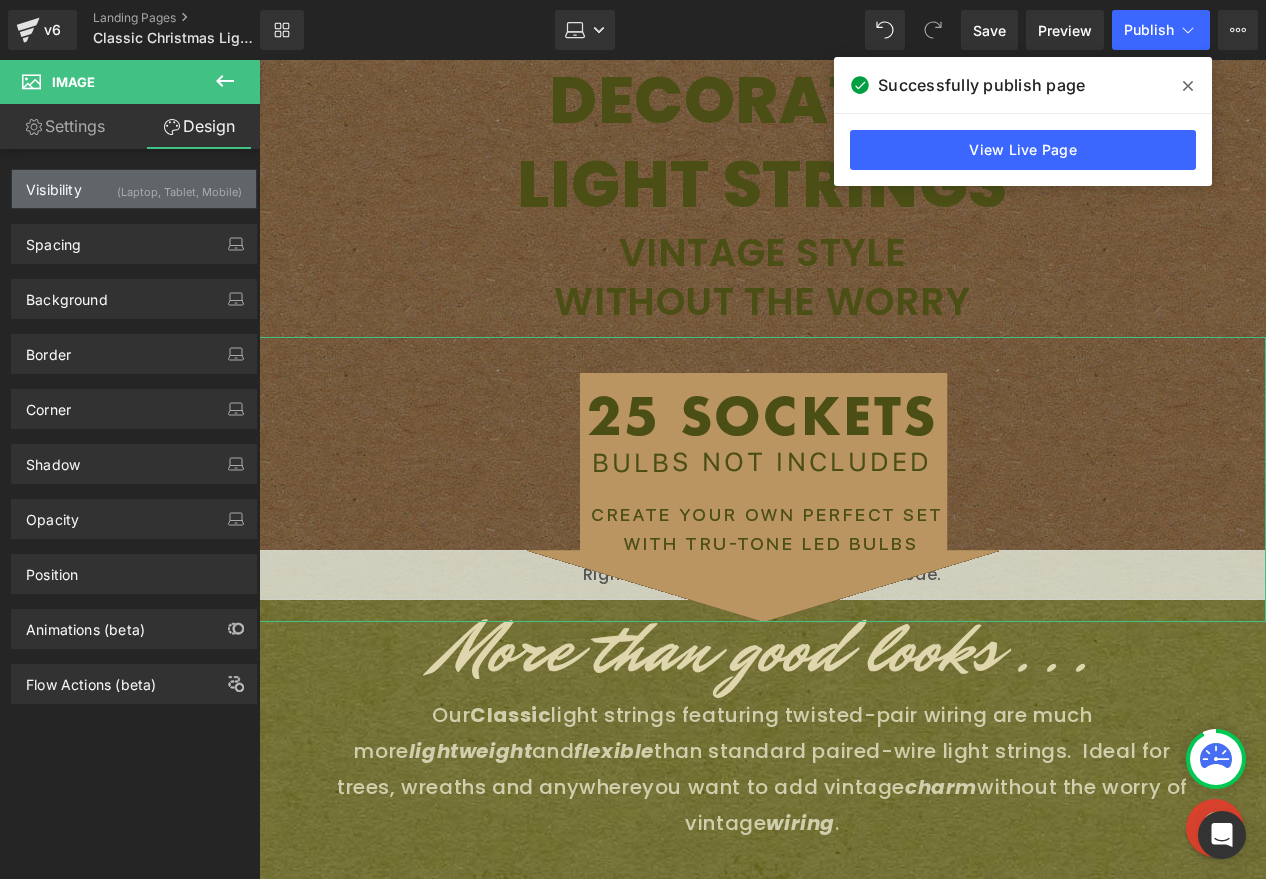 click on "Visibility
(Laptop, Tablet, Mobile)" at bounding box center (134, 189) 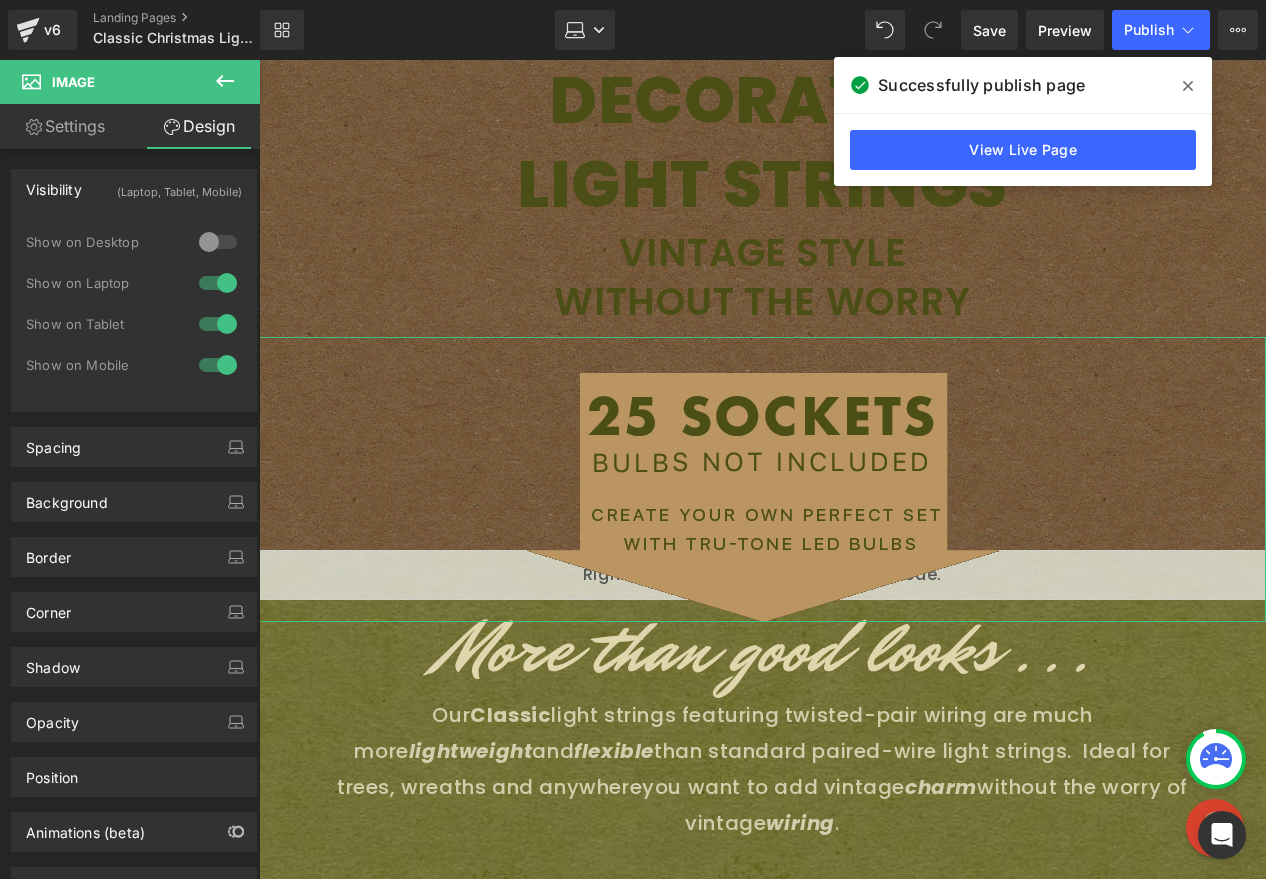 click at bounding box center [218, 242] 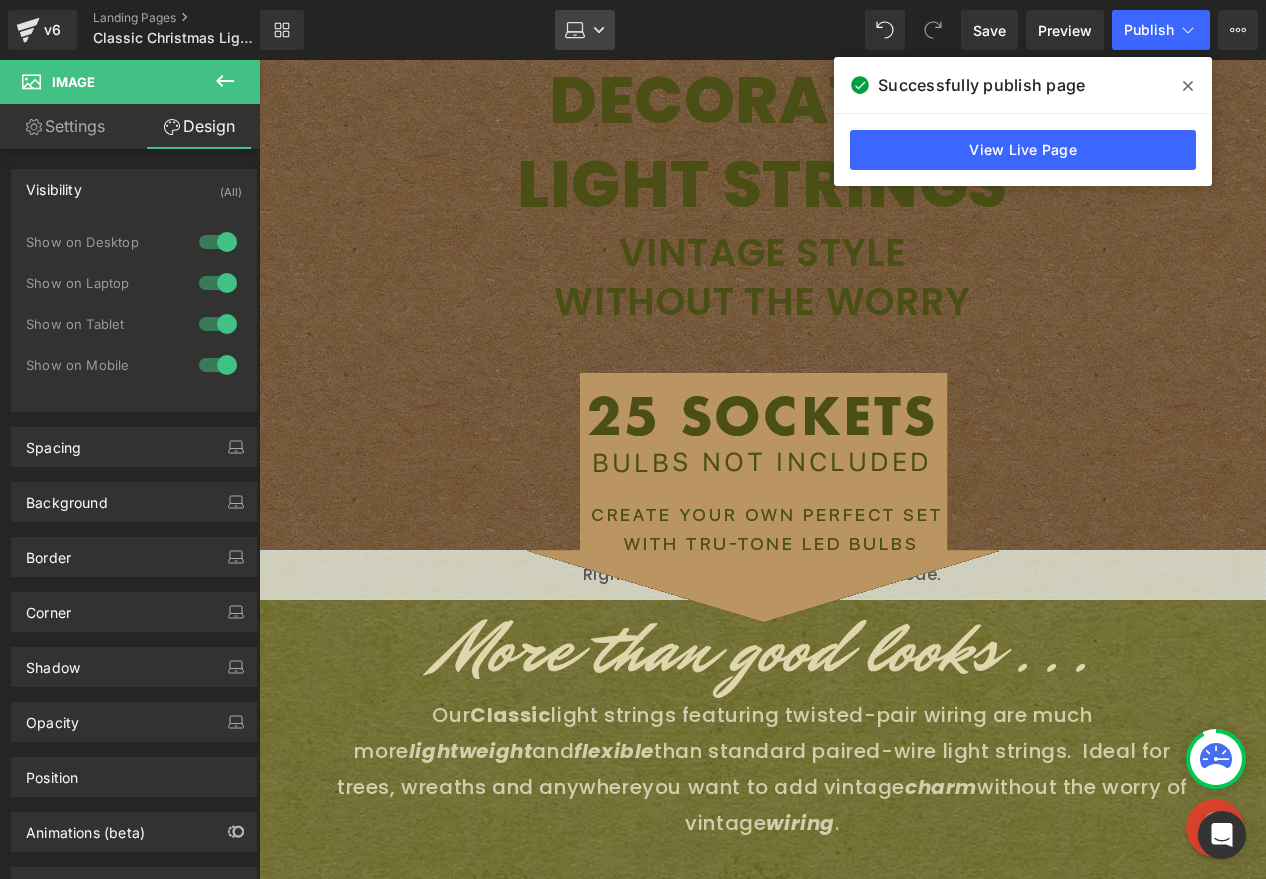 click 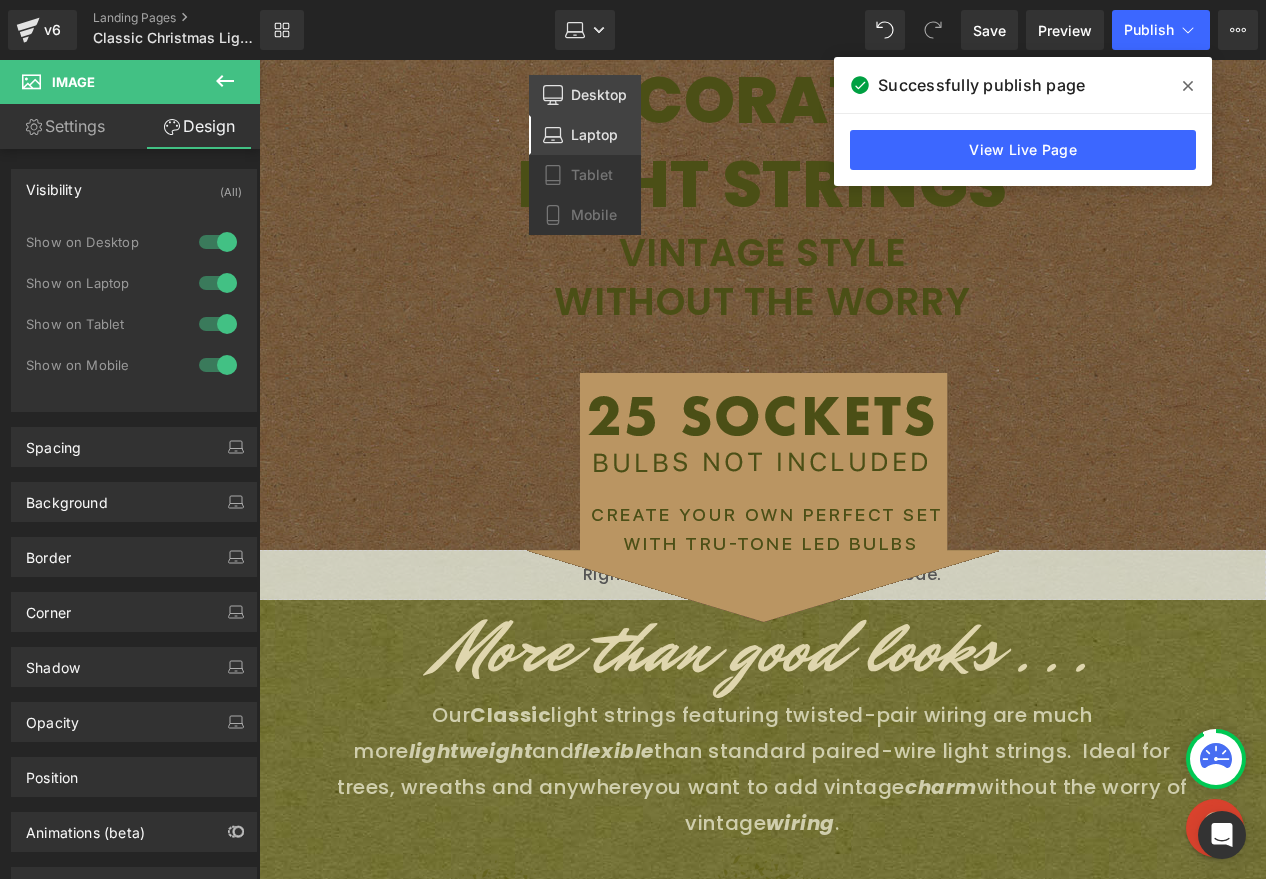 click on "Desktop" at bounding box center [599, 95] 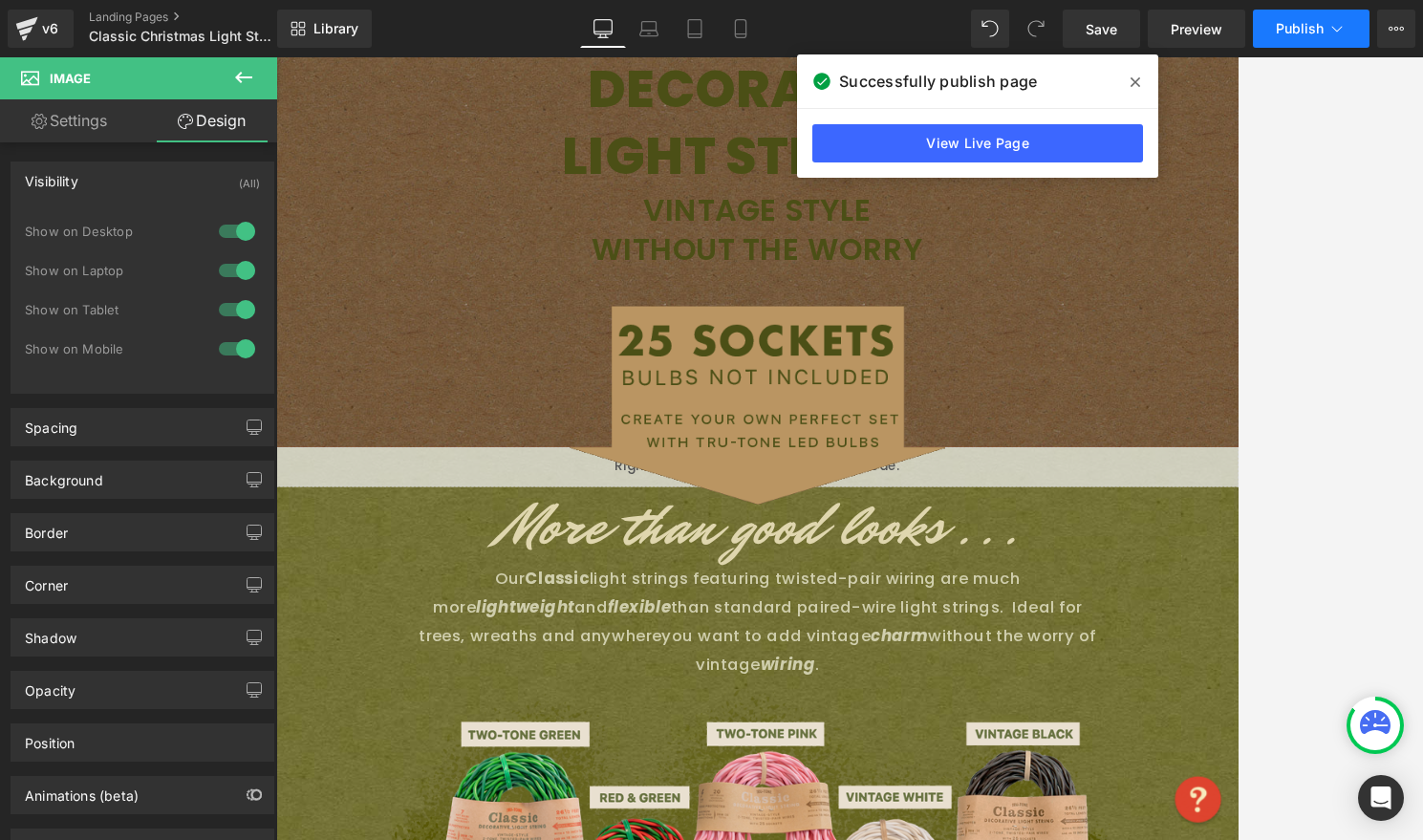 click on "Publish" at bounding box center [1300, 29] 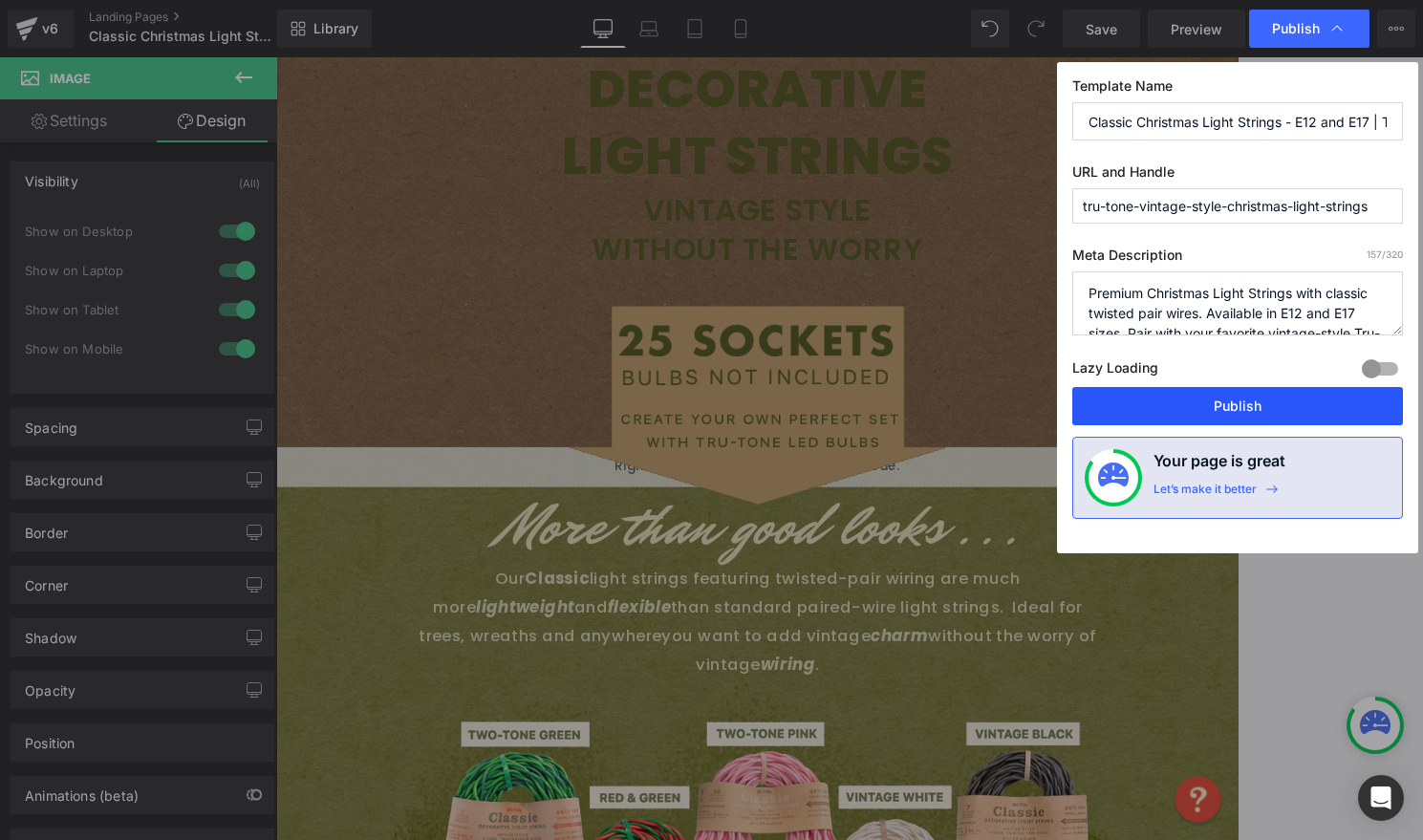 drag, startPoint x: 1170, startPoint y: 421, endPoint x: 1110, endPoint y: 419, distance: 60.033324 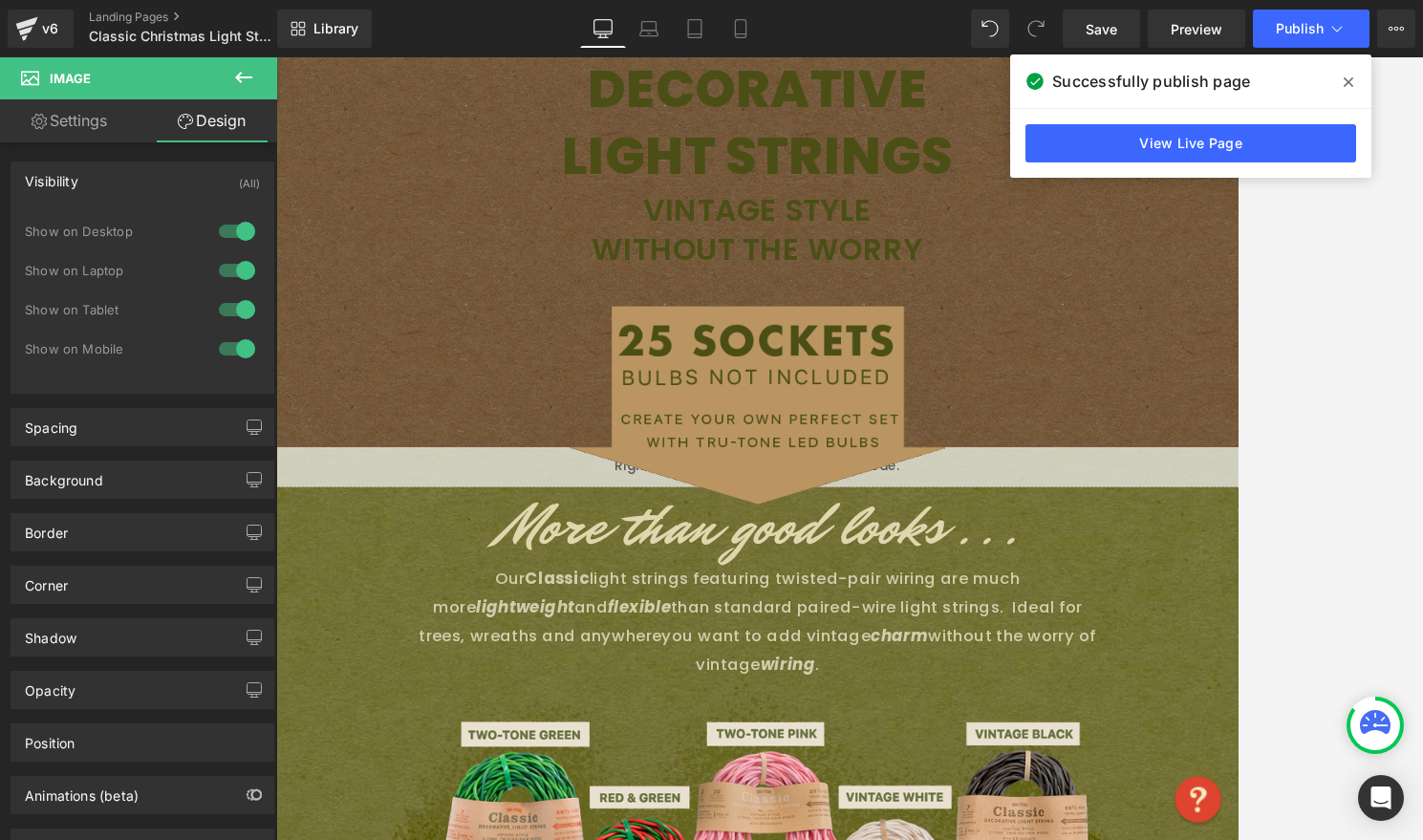click 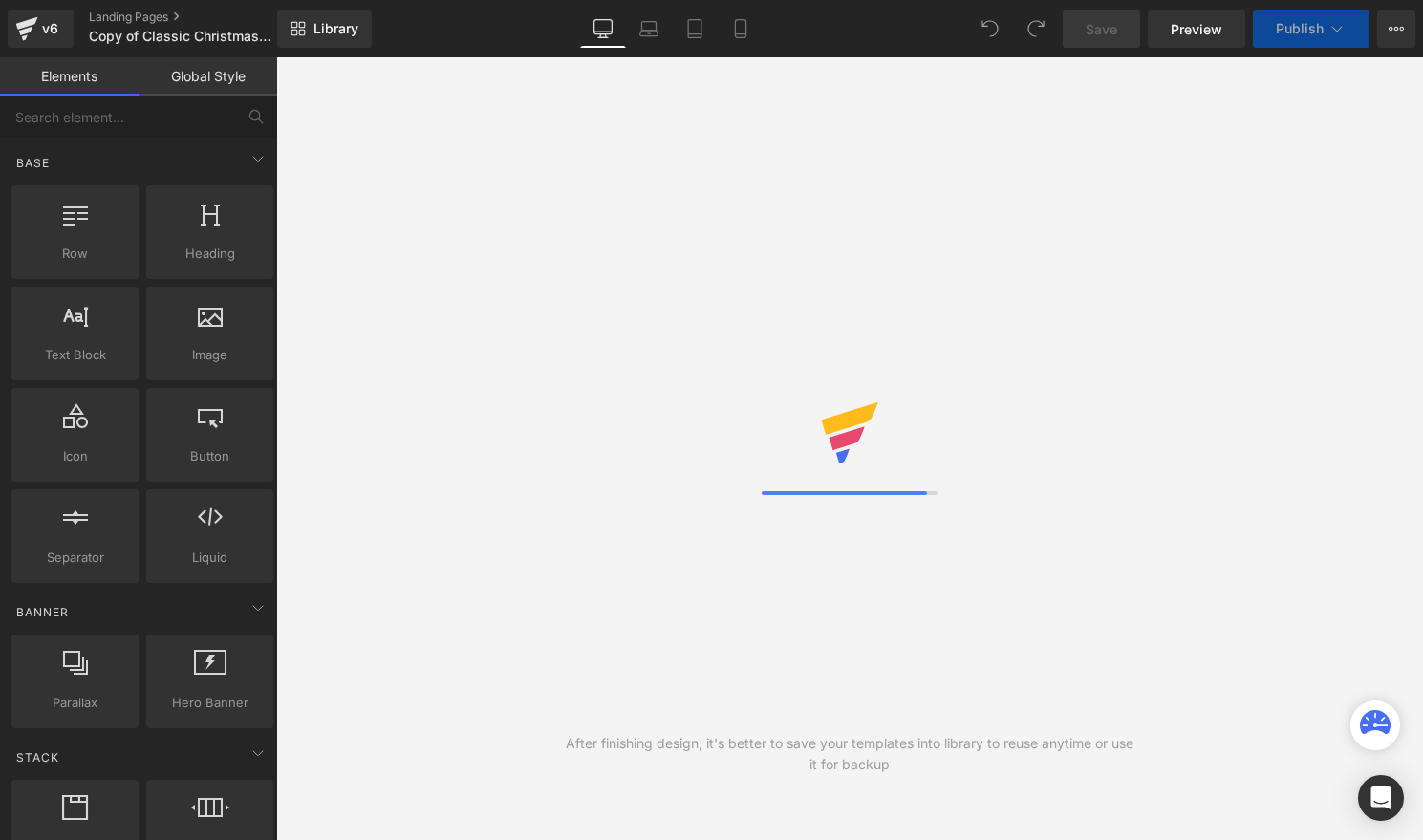scroll, scrollTop: 0, scrollLeft: 0, axis: both 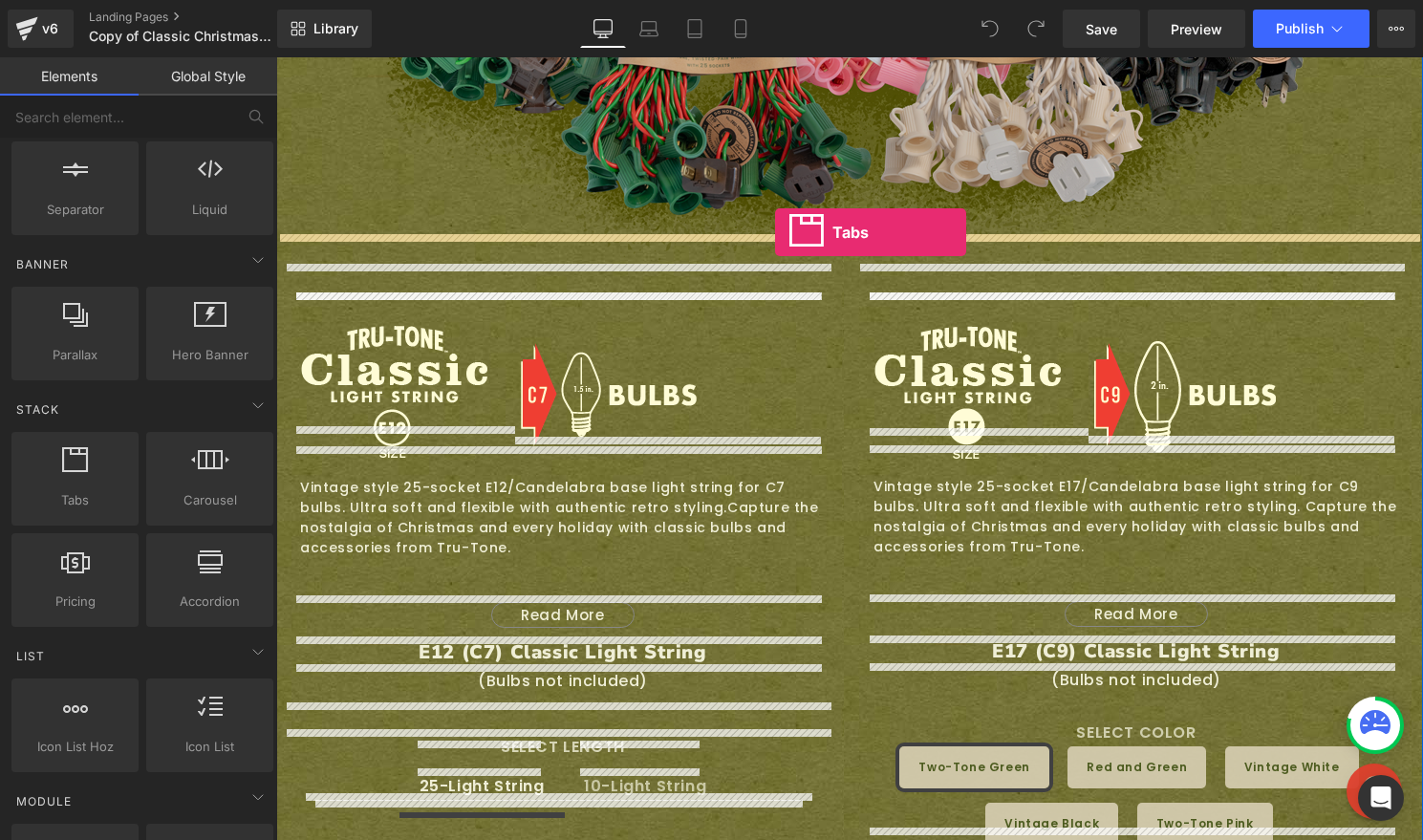 drag, startPoint x: 341, startPoint y: 511, endPoint x: 775, endPoint y: 232, distance: 515.94283 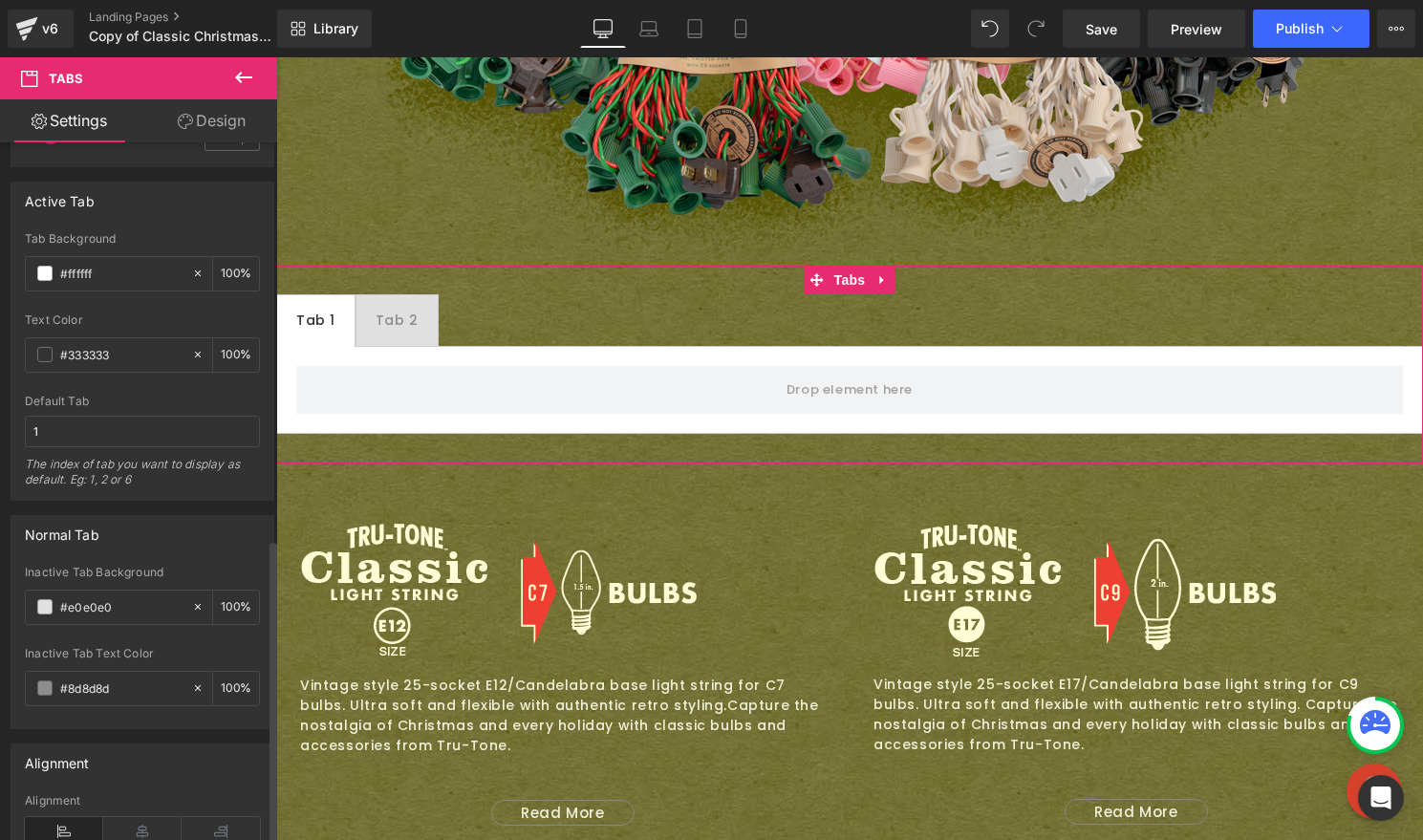 scroll, scrollTop: 912, scrollLeft: 0, axis: vertical 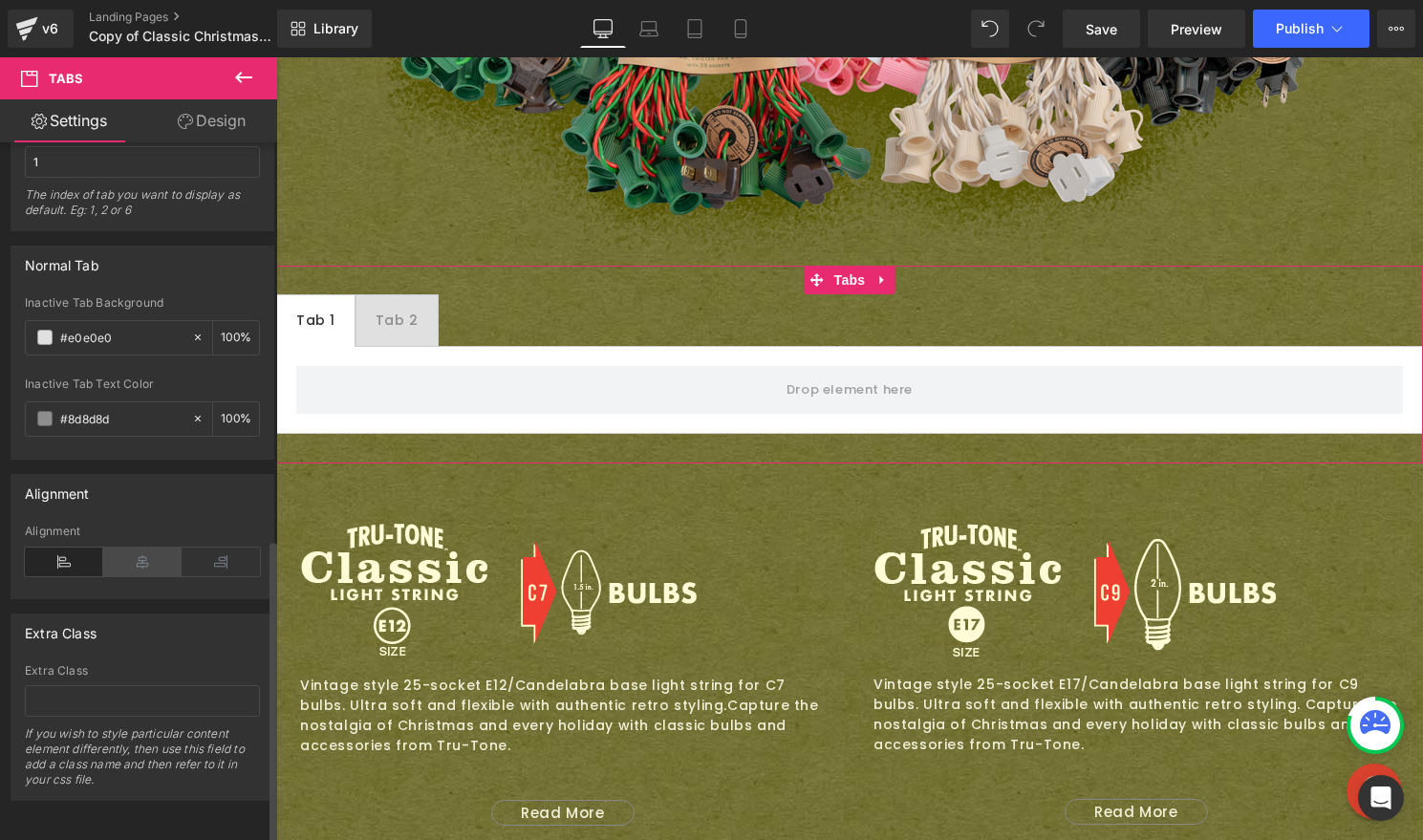 click at bounding box center [142, 562] 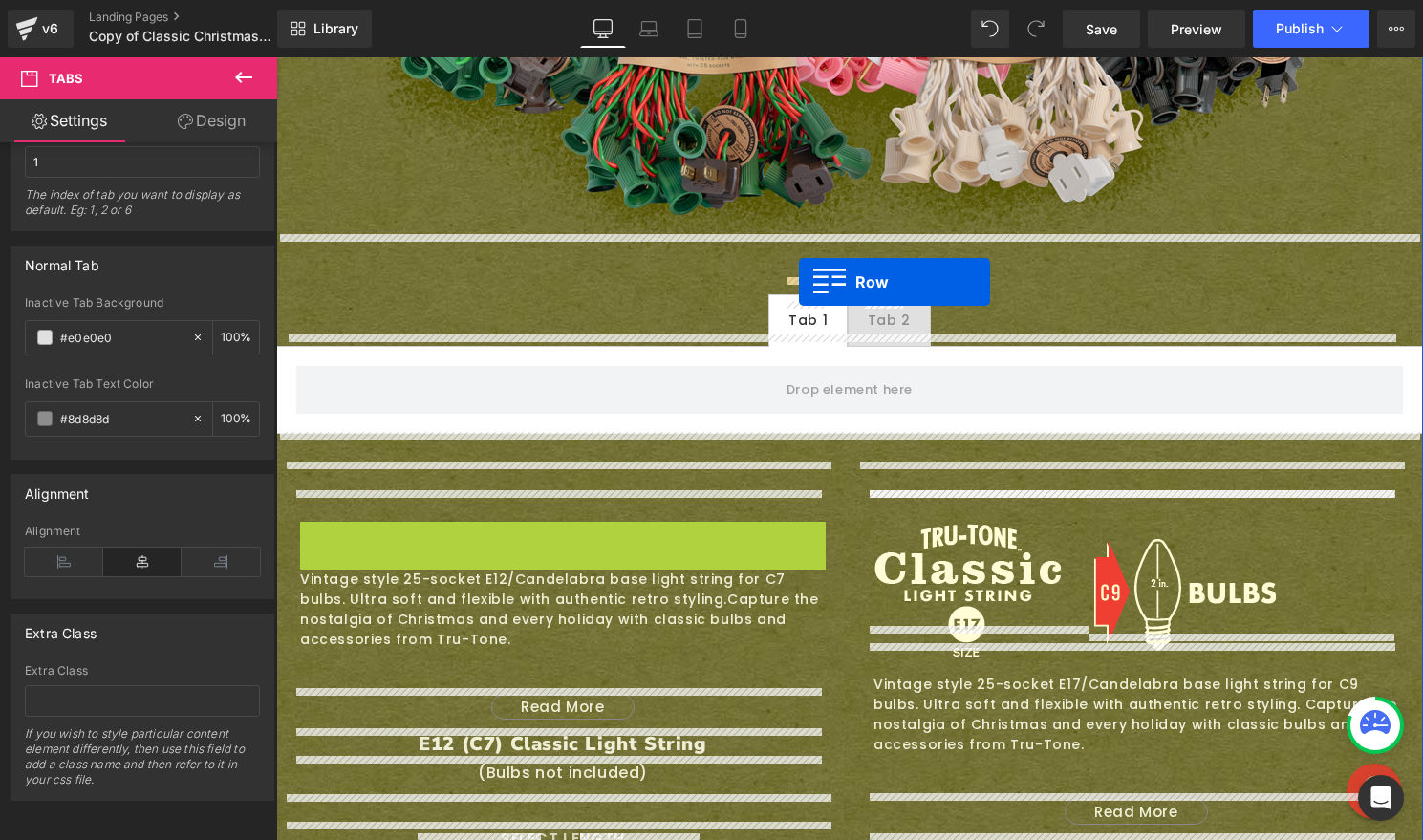 drag, startPoint x: 304, startPoint y: 502, endPoint x: 799, endPoint y: 282, distance: 541.68718 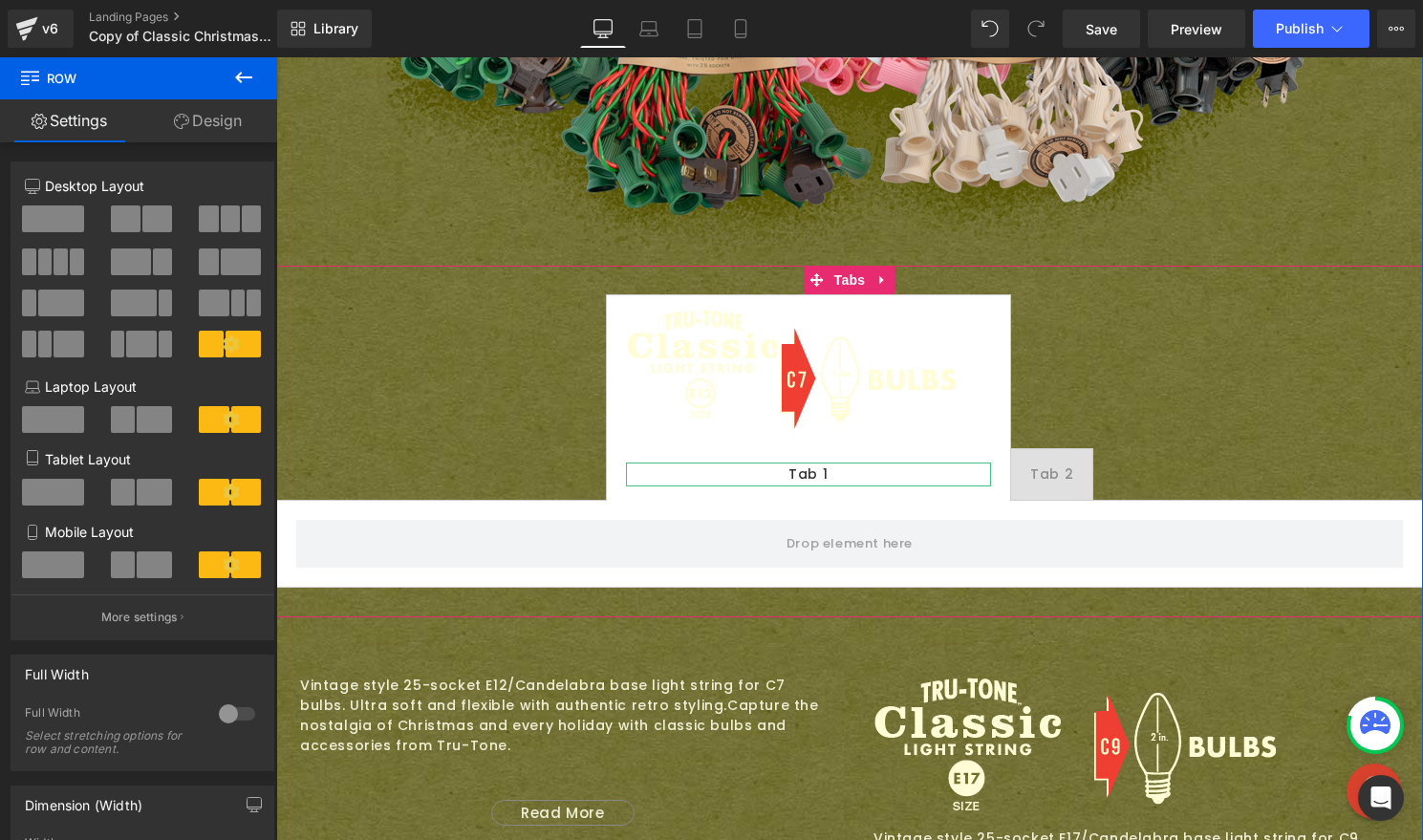 click on "Tab 1" at bounding box center [809, 474] 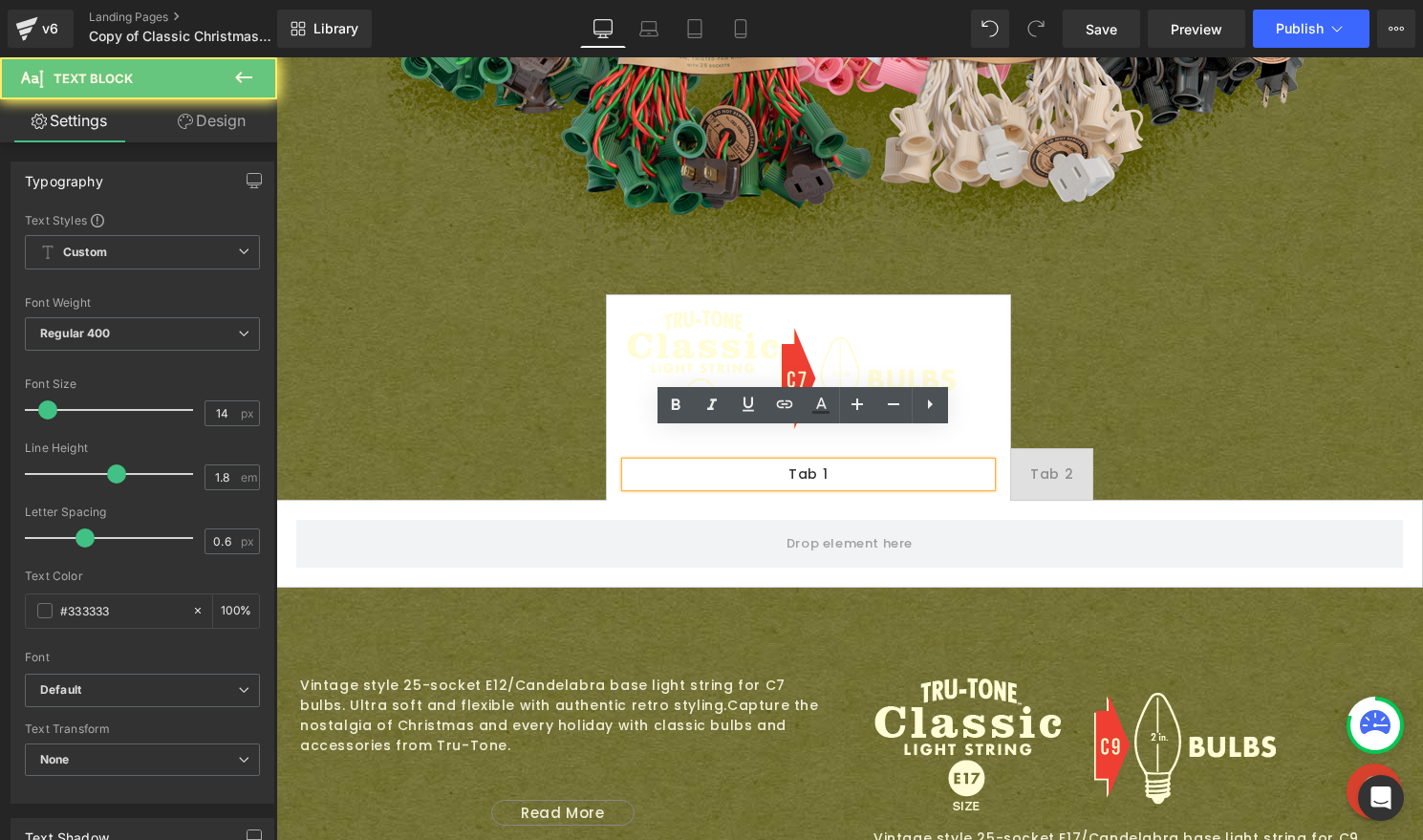 drag, startPoint x: 835, startPoint y: 442, endPoint x: 694, endPoint y: 423, distance: 142.27438 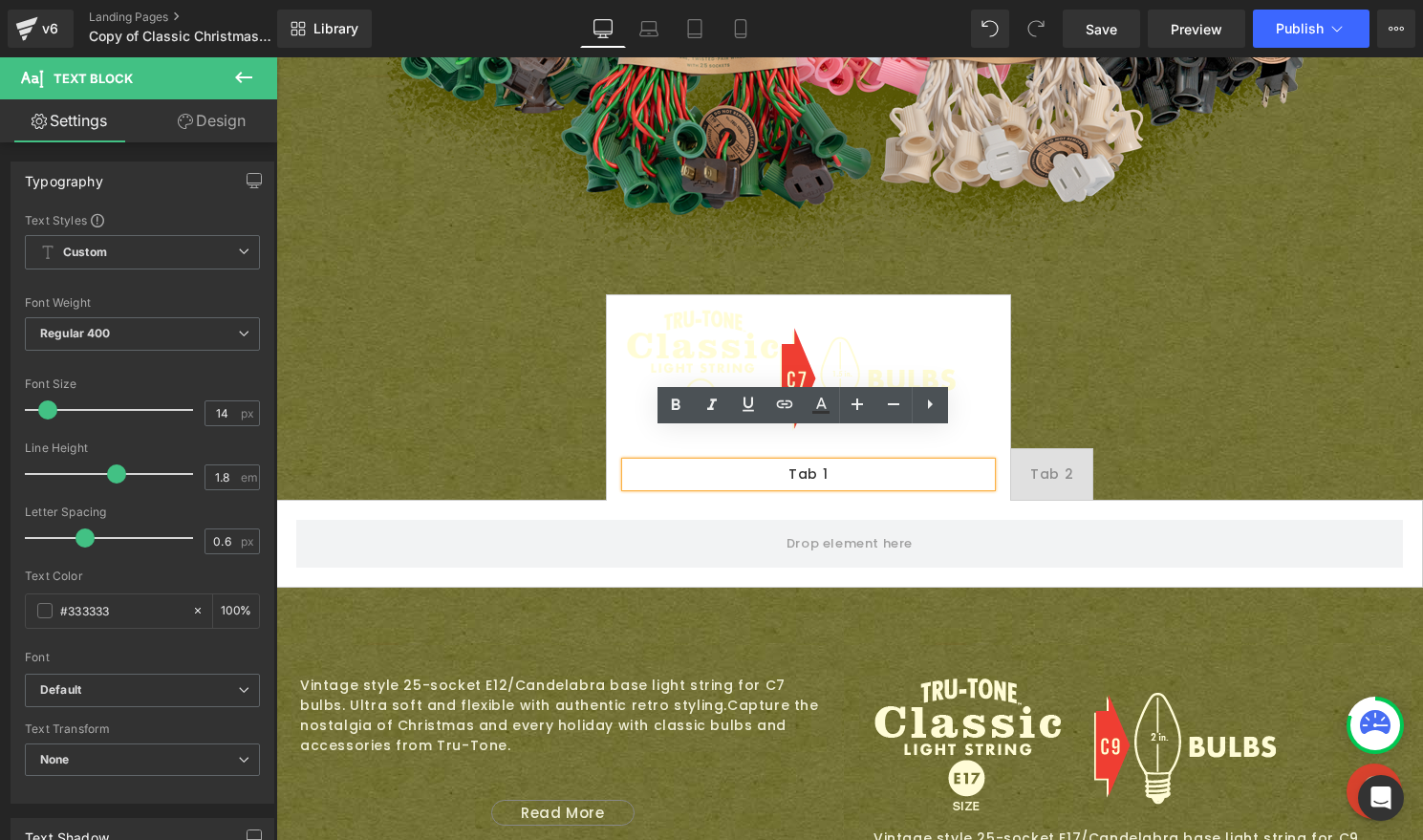 type 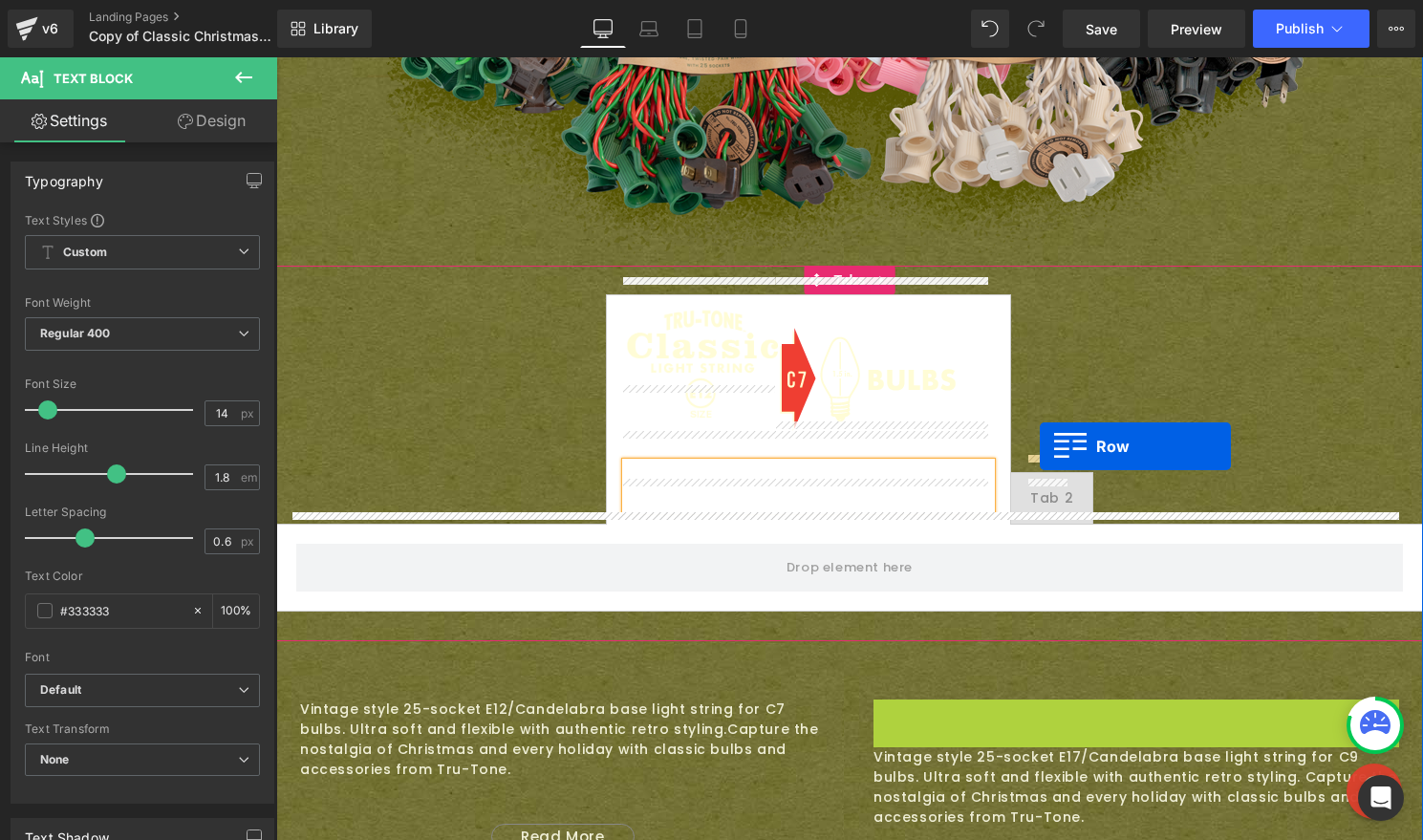 drag, startPoint x: 874, startPoint y: 681, endPoint x: 1040, endPoint y: 446, distance: 287.71687 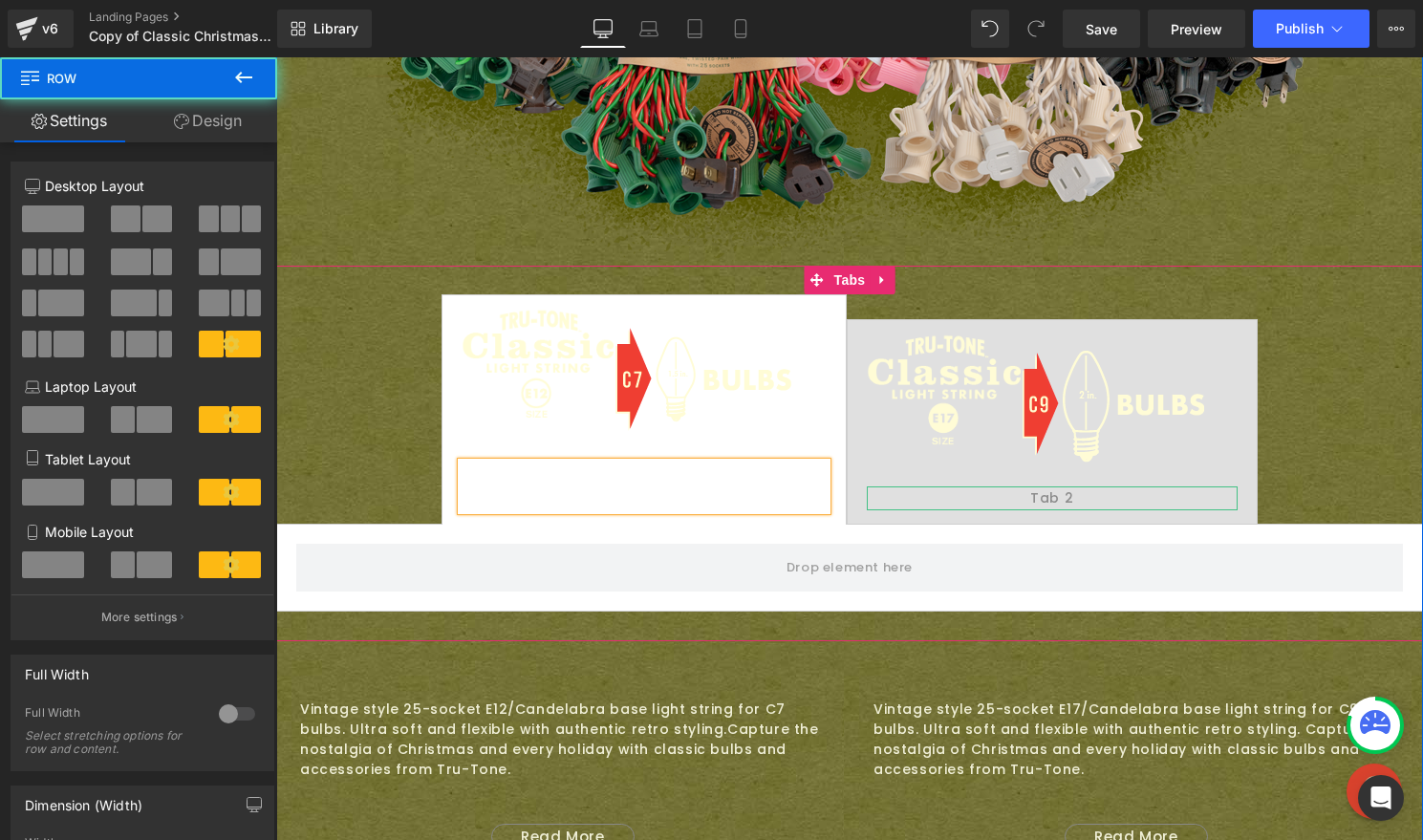 click on "Tab 2" at bounding box center [1052, 498] 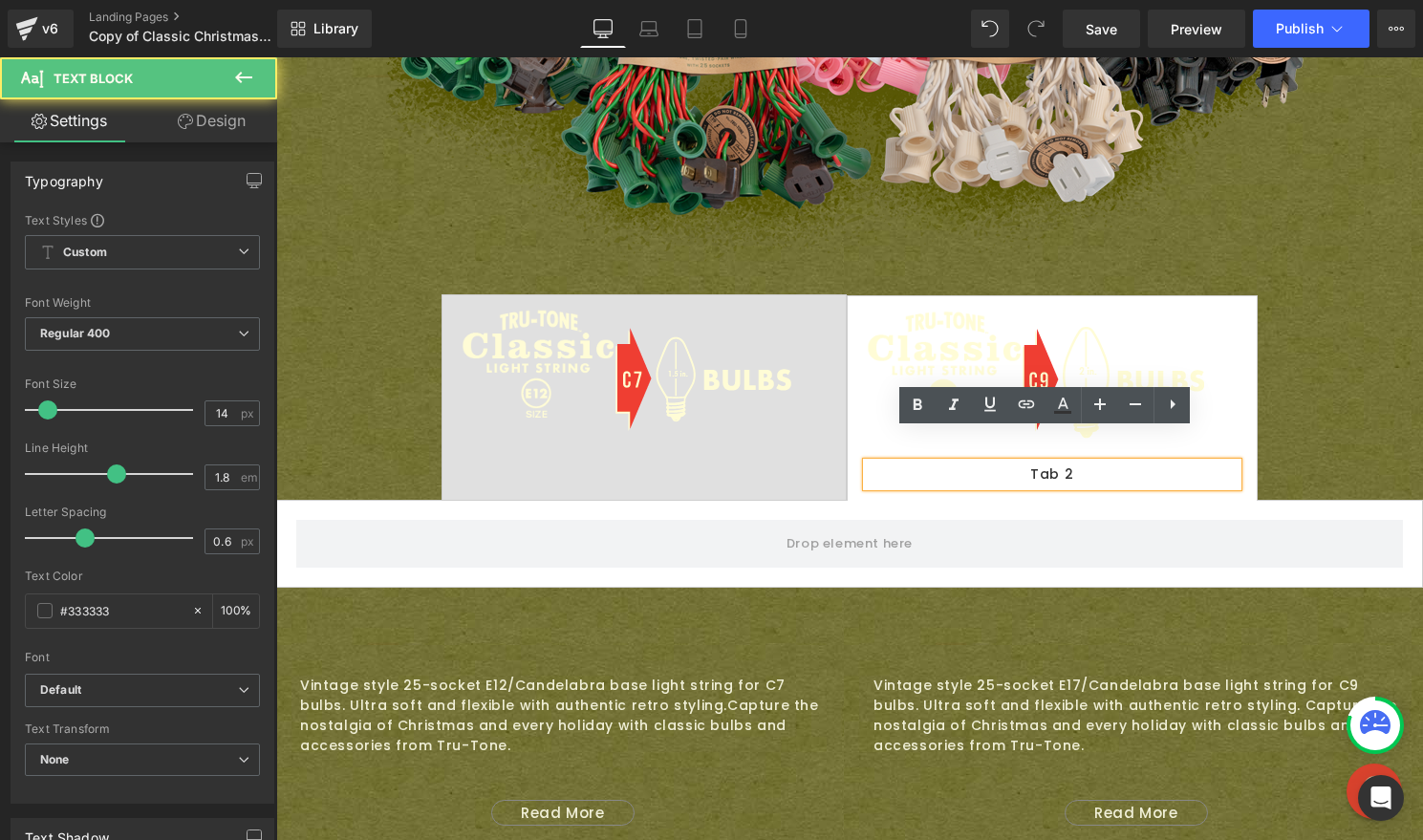 click on "Tab 2" at bounding box center [1052, 474] 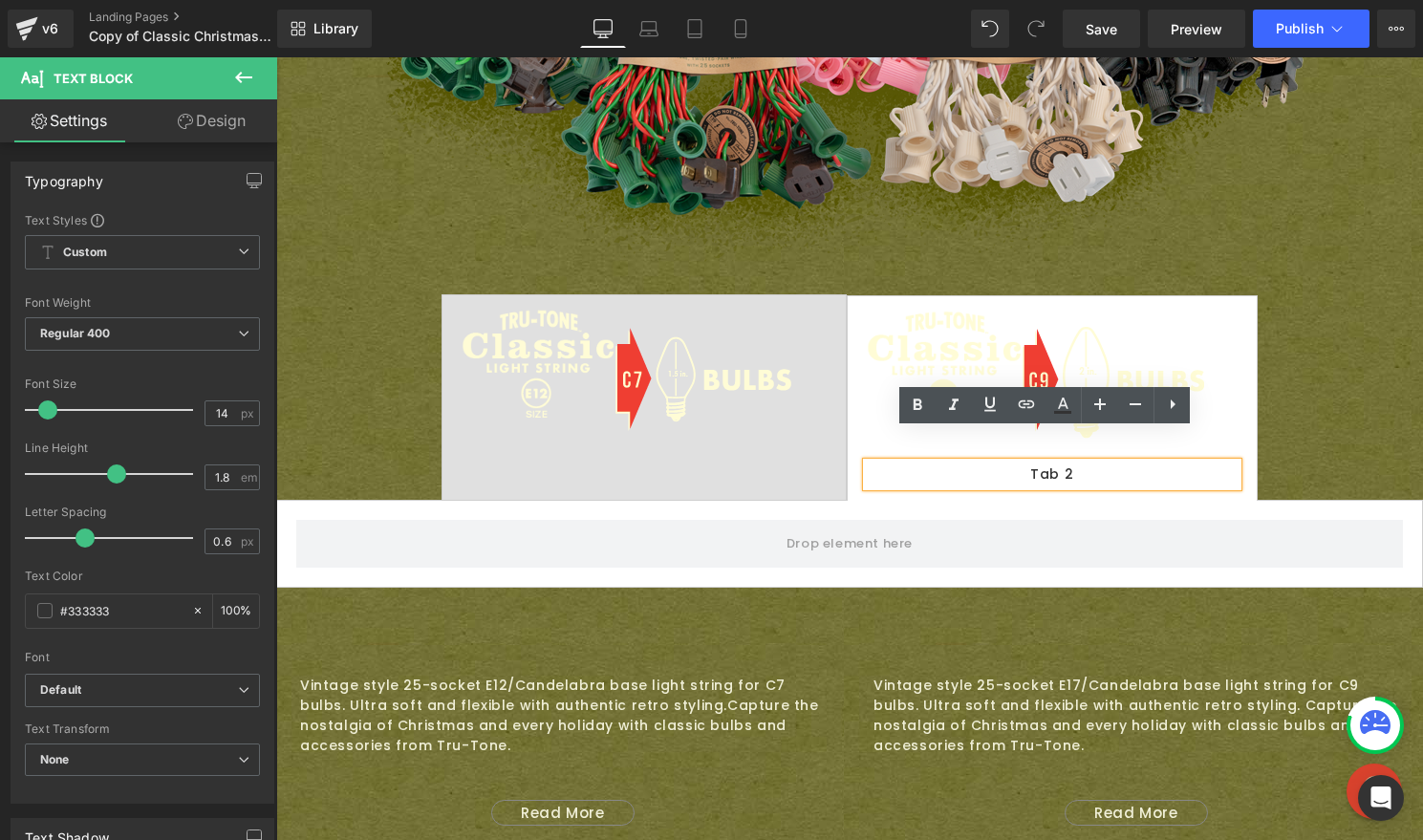 type 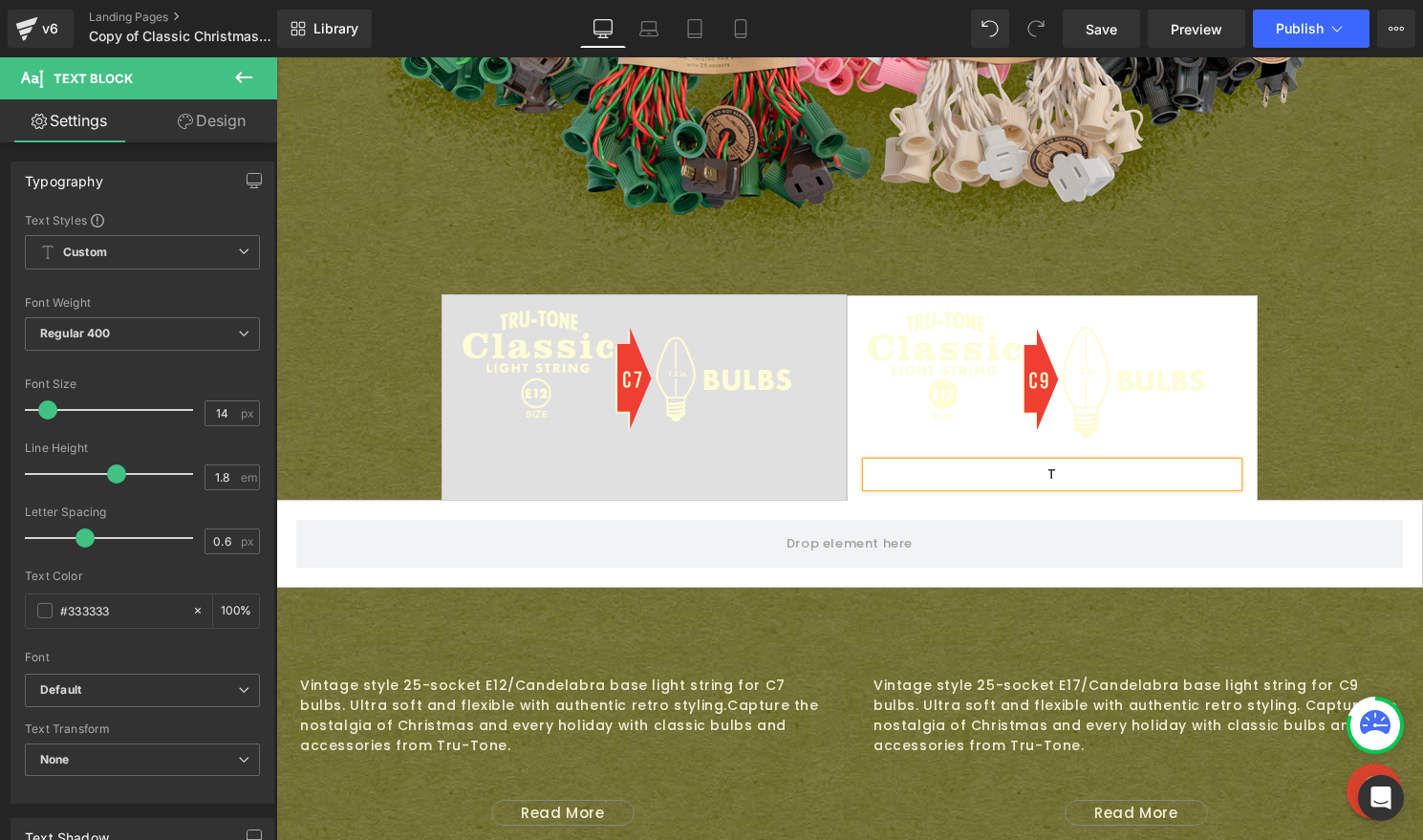 scroll, scrollTop: 1402, scrollLeft: 0, axis: vertical 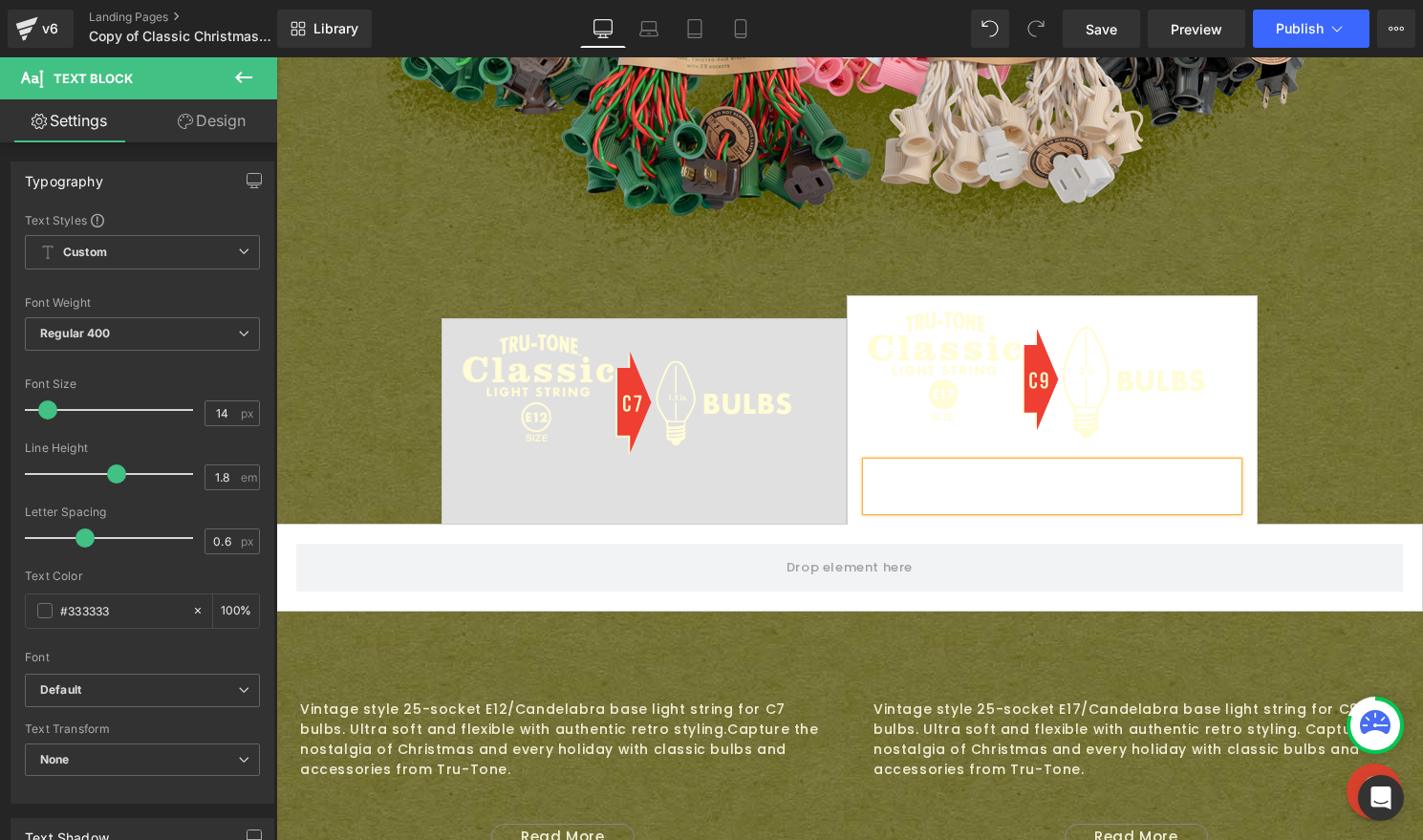 click on "Image
Image
Row
Text Block
Image
Image
Row
Text Block" at bounding box center [850, 410] 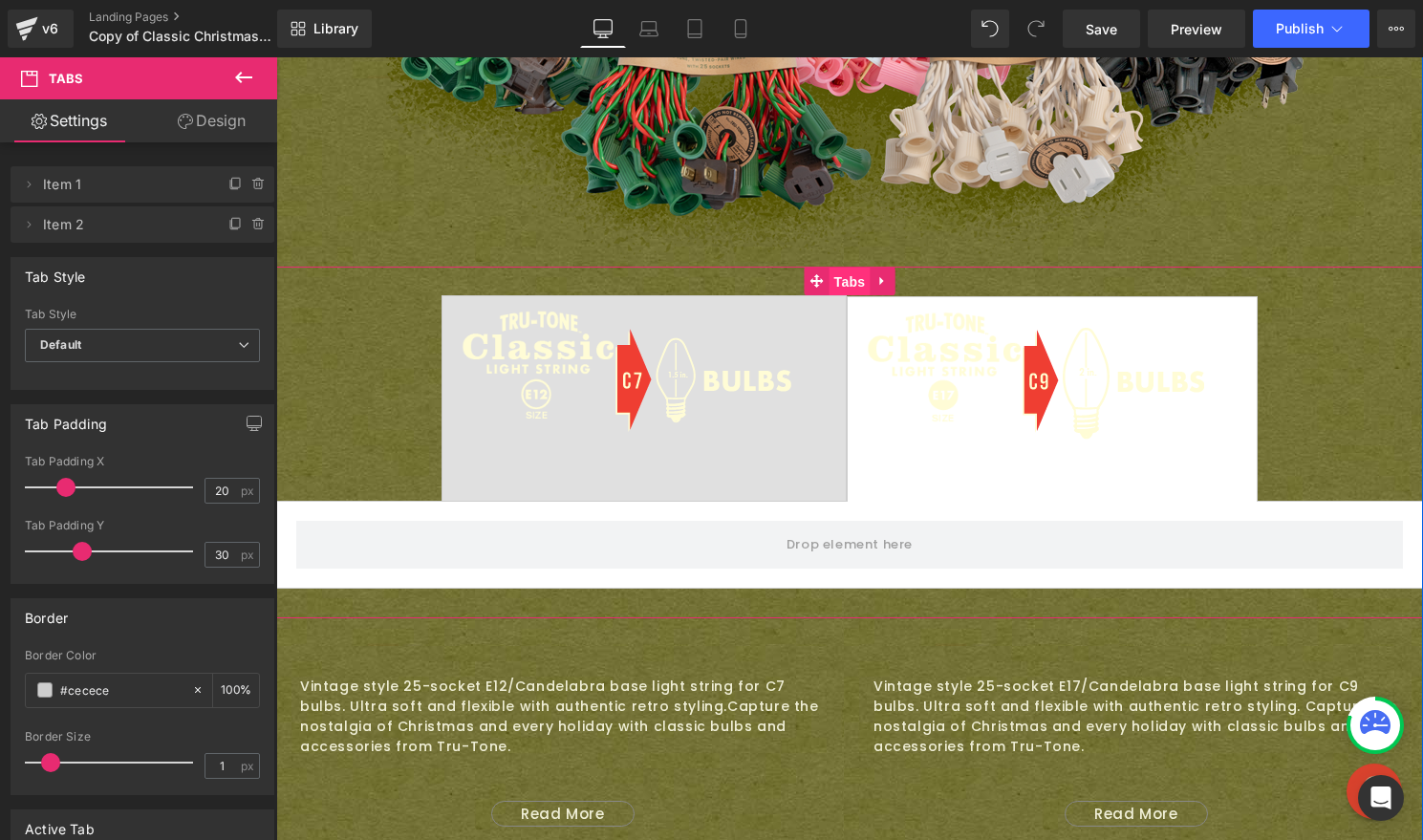 click on "Tabs" at bounding box center (850, 282) 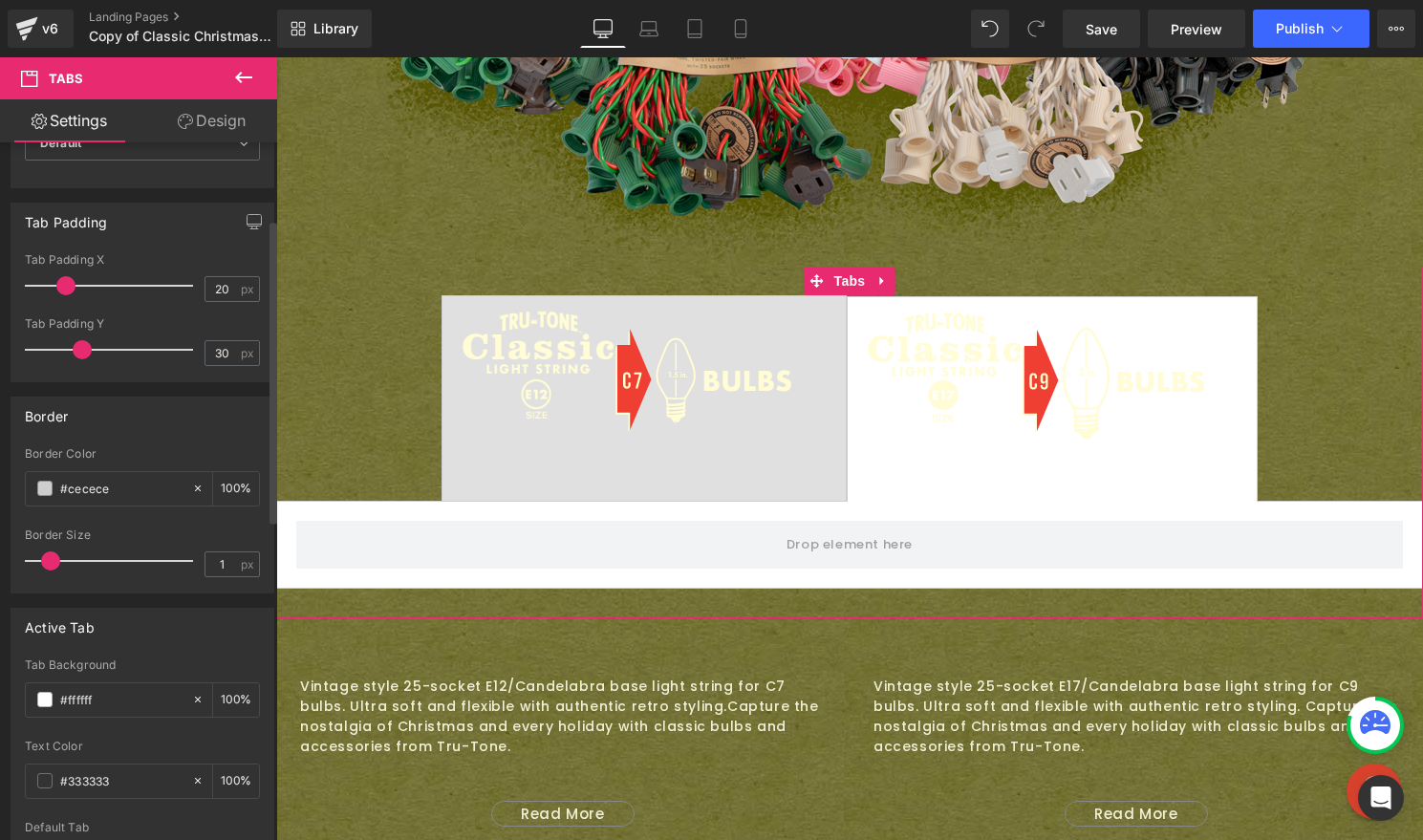 scroll, scrollTop: 414, scrollLeft: 0, axis: vertical 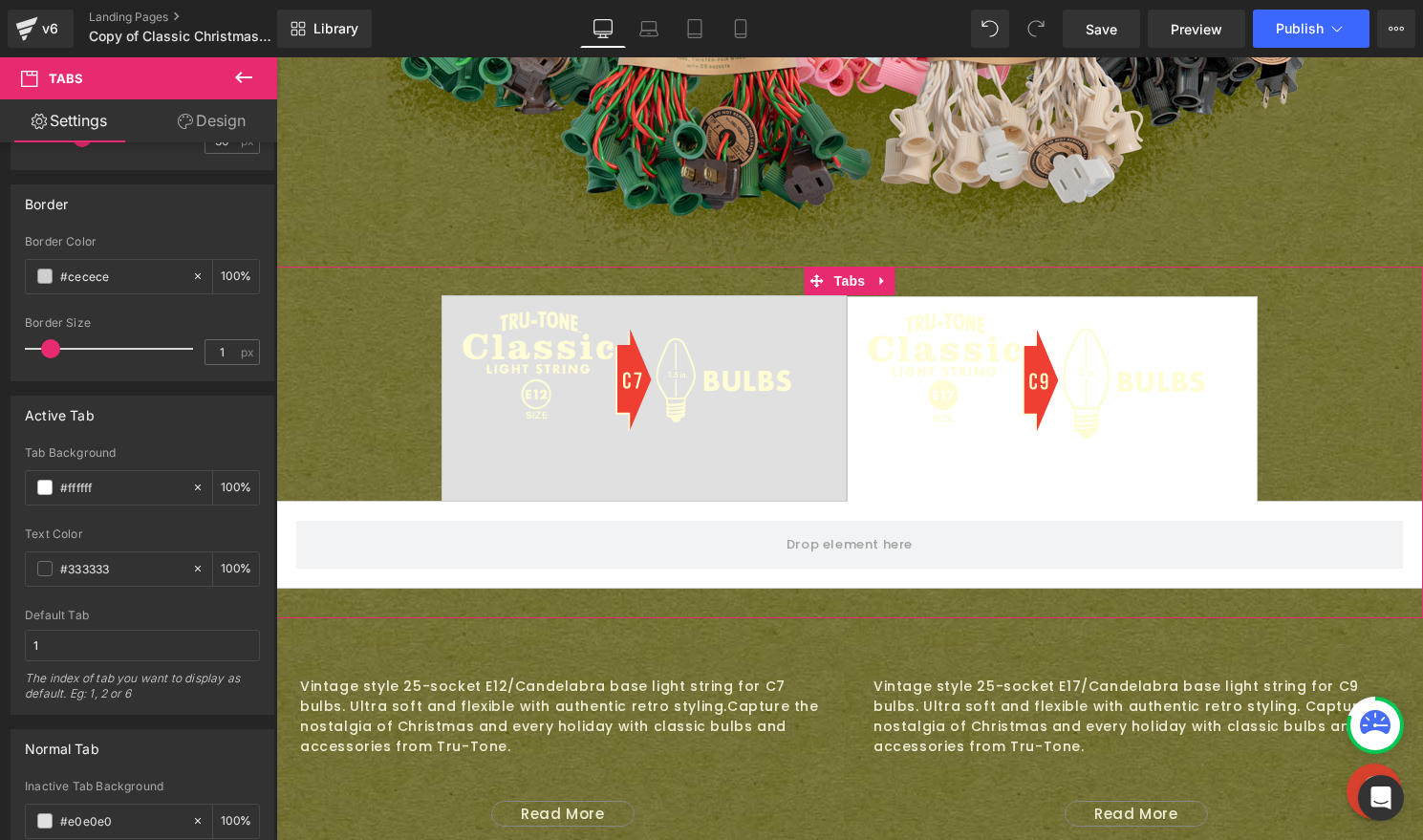 drag, startPoint x: 126, startPoint y: 277, endPoint x: -43, endPoint y: 258, distance: 170.06469 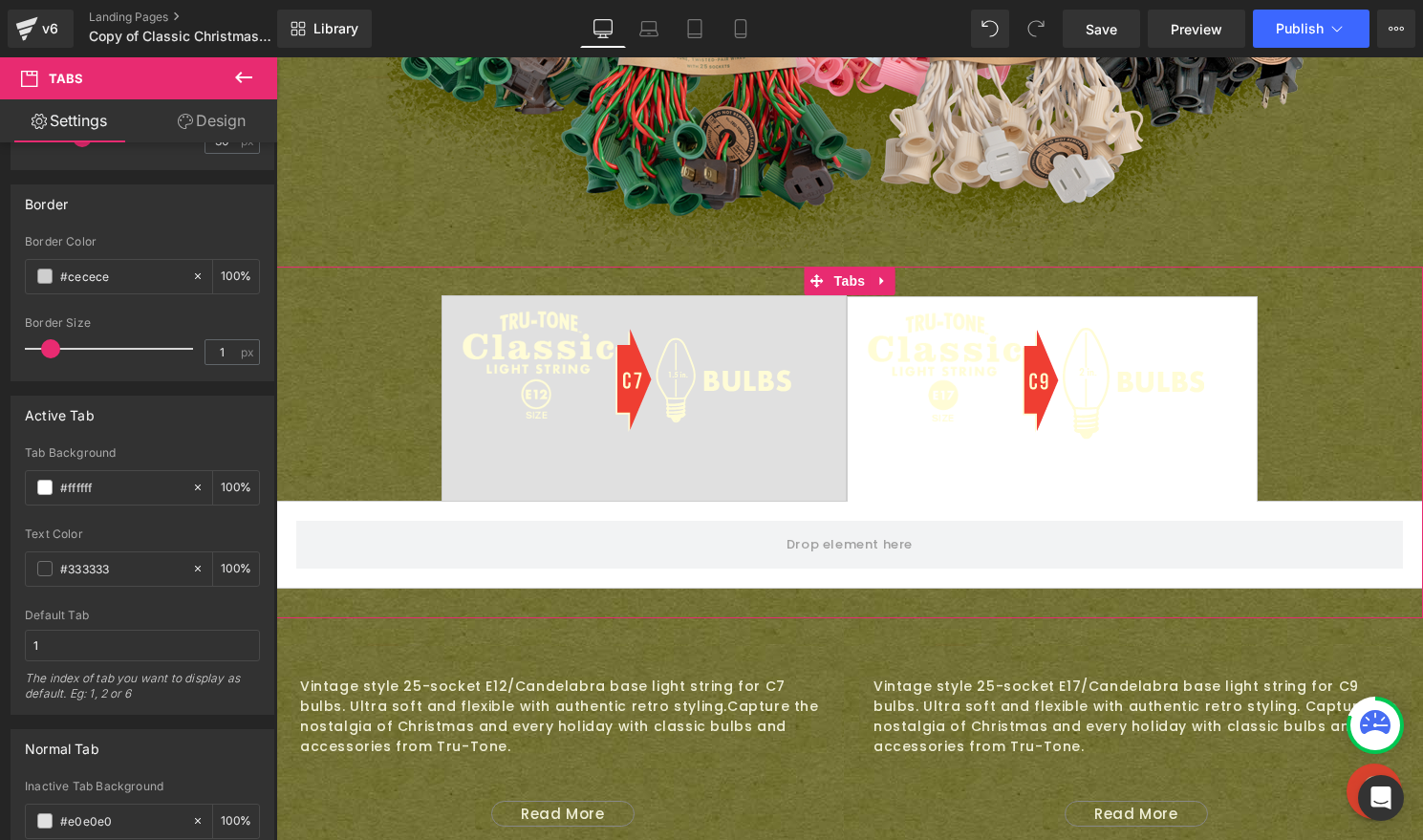 click on "Tabs  You are previewing how the   will restyle your page. You can not edit Elements in Preset Preview Mode.  v6 Landing Pages Copy of Classic Christmas Light Strings - E12 and E17 | Tru-Tone™ vintage-style LED light bulbs Library Desktop Desktop Laptop Tablet Mobile Save Preview Publish Scheduled View Live Page View with current Template Save Template to Library Schedule Publish  Optimize  Publish Settings Shortcuts  Your page can’t be published   You've reached the maximum number of published pages on your plan  (0/0).  You need to upgrade your plan or unpublish all your pages to get 1 publish slot.   Unpublish pages   Upgrade plan  Elements Global Style Base Row  rows, columns, layouts, div Heading  headings, titles, h1,h2,h3,h4,h5,h6 Text Block  texts, paragraphs, contents, blocks Image  images, photos, alts, uploads Icon  icons, symbols Button  button, call to action, cta Separator  separators, dividers, horizontal lines Liquid  Banner Parallax  Hero Banner  Stack Tabs  Carousel" at bounding box center (711, 420) 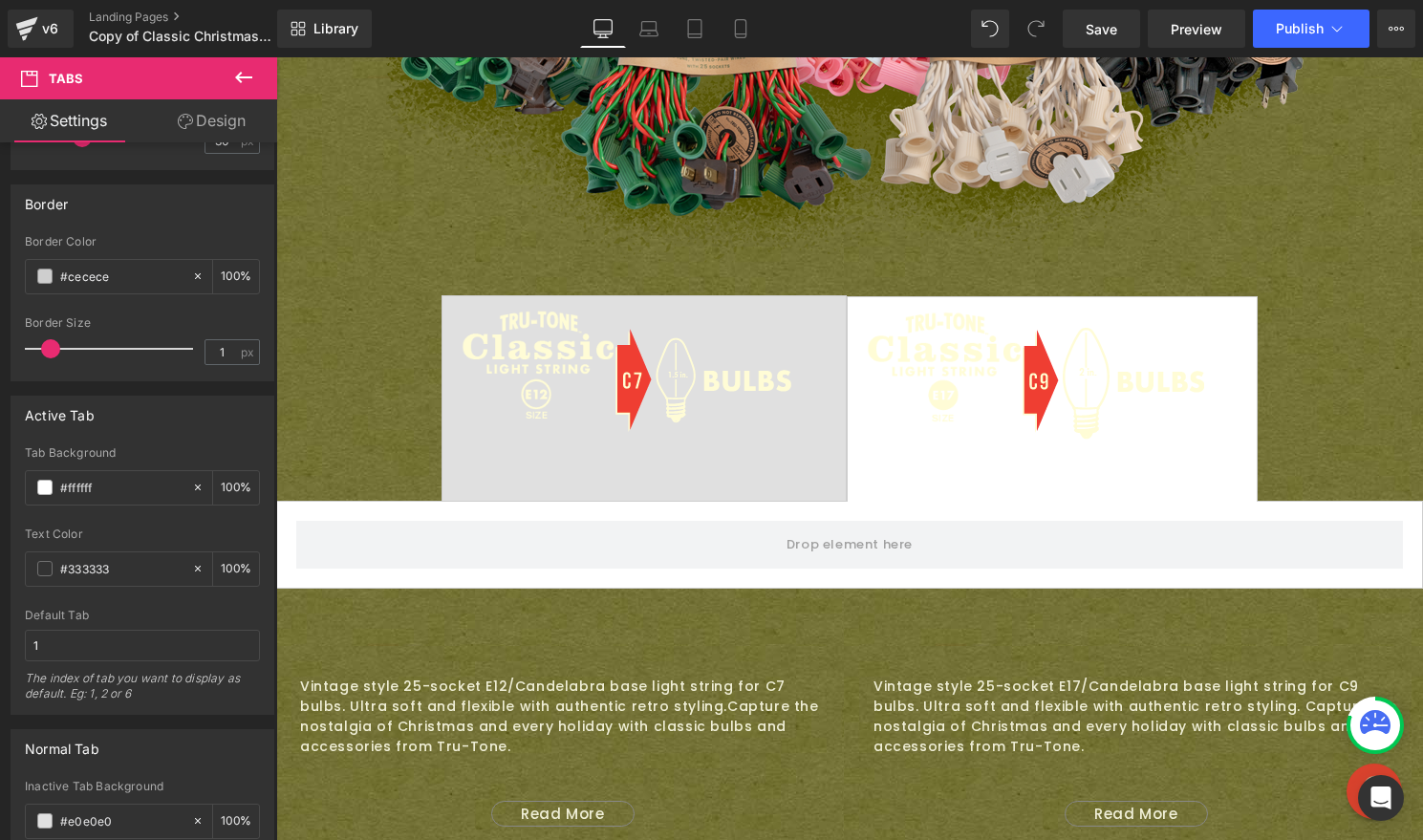 type on "e" 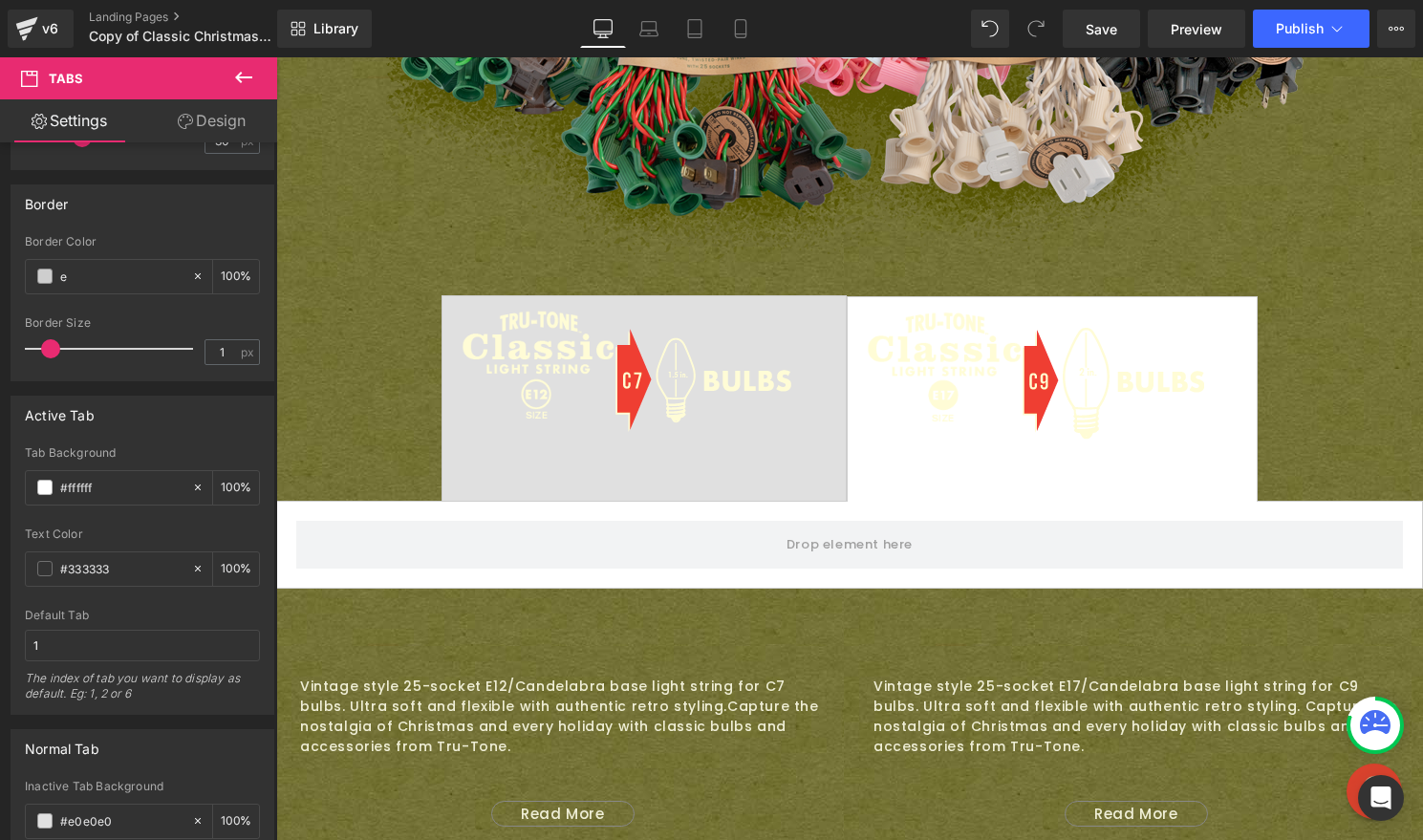 type on "0" 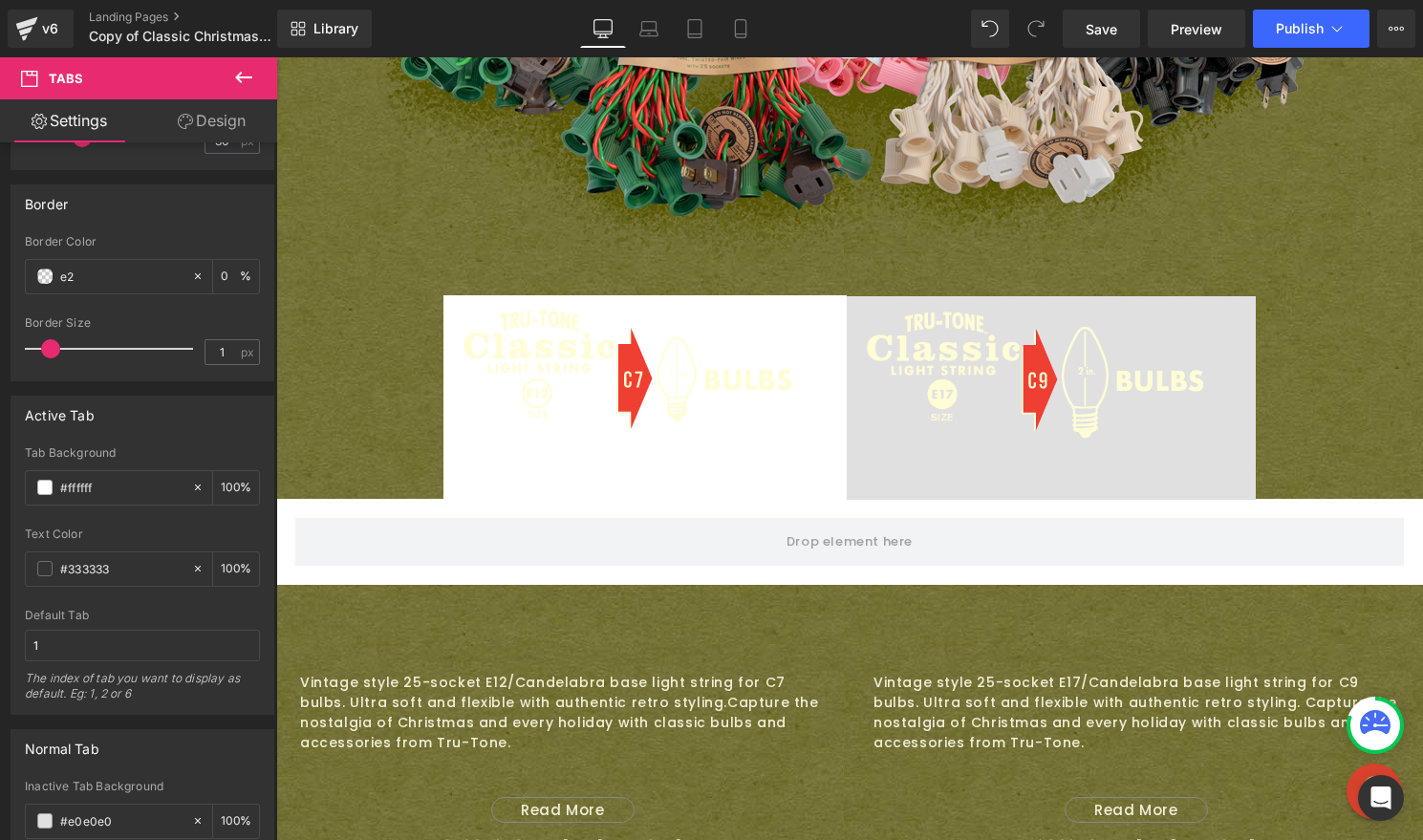 type on "e24" 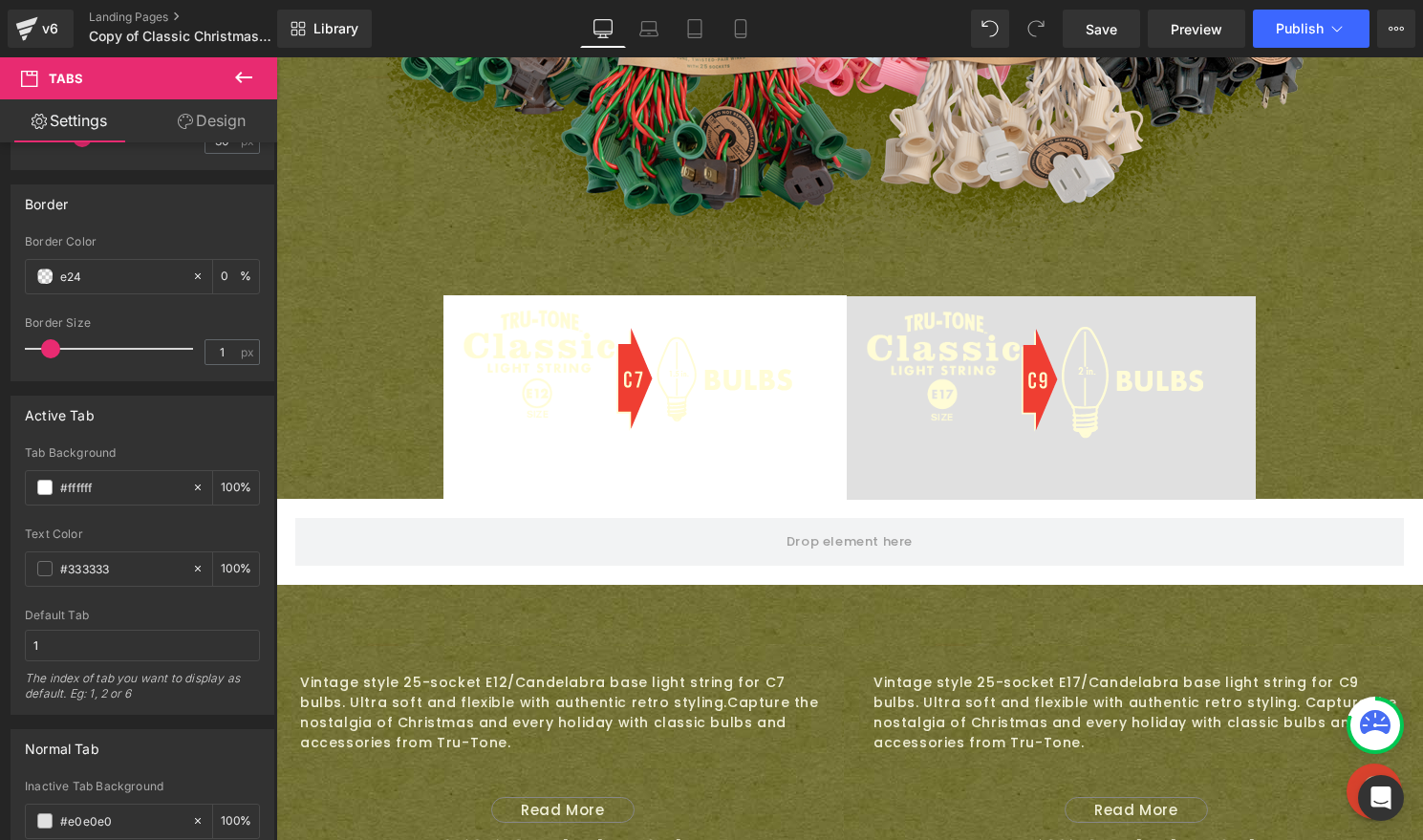 type on "100" 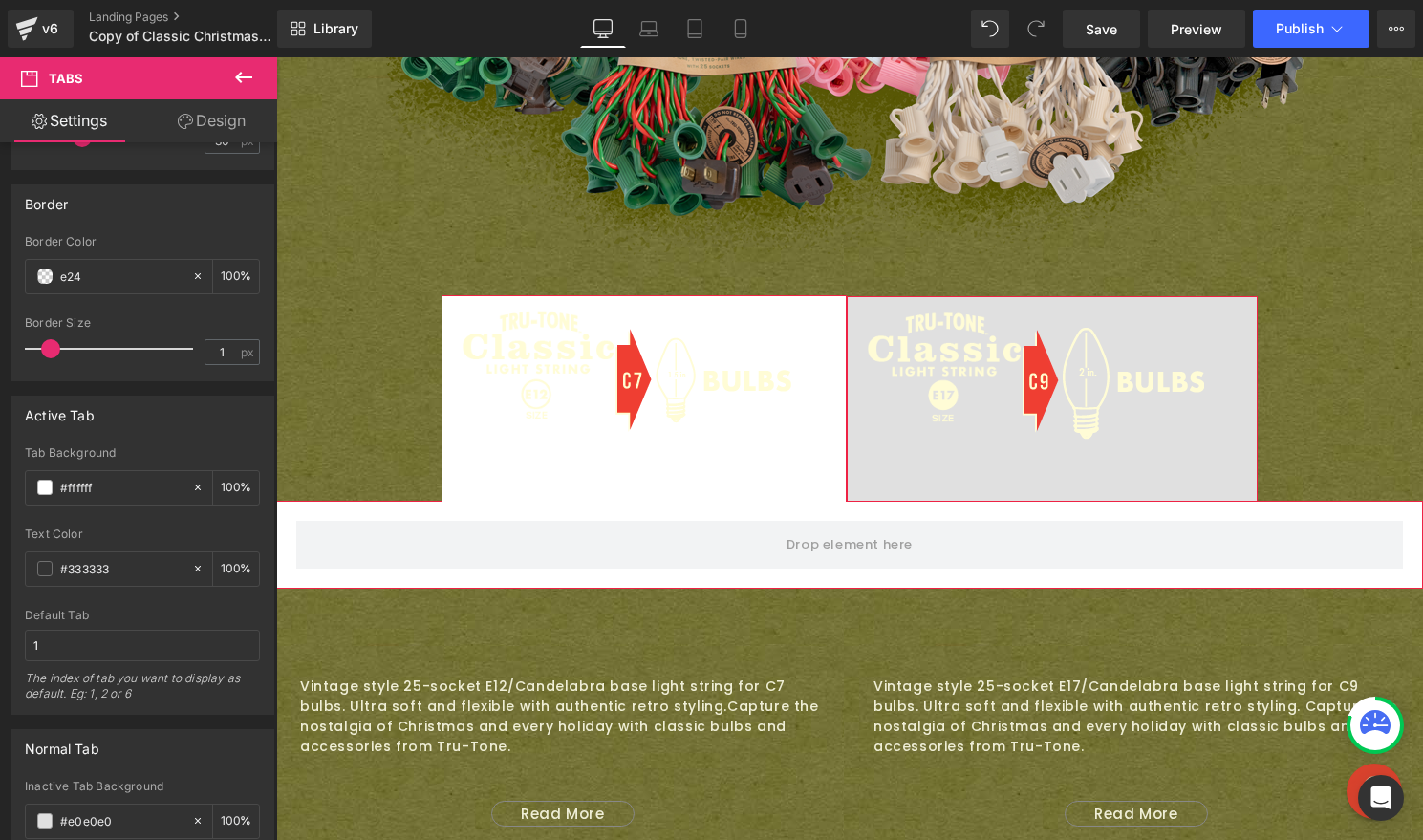 type on "e242" 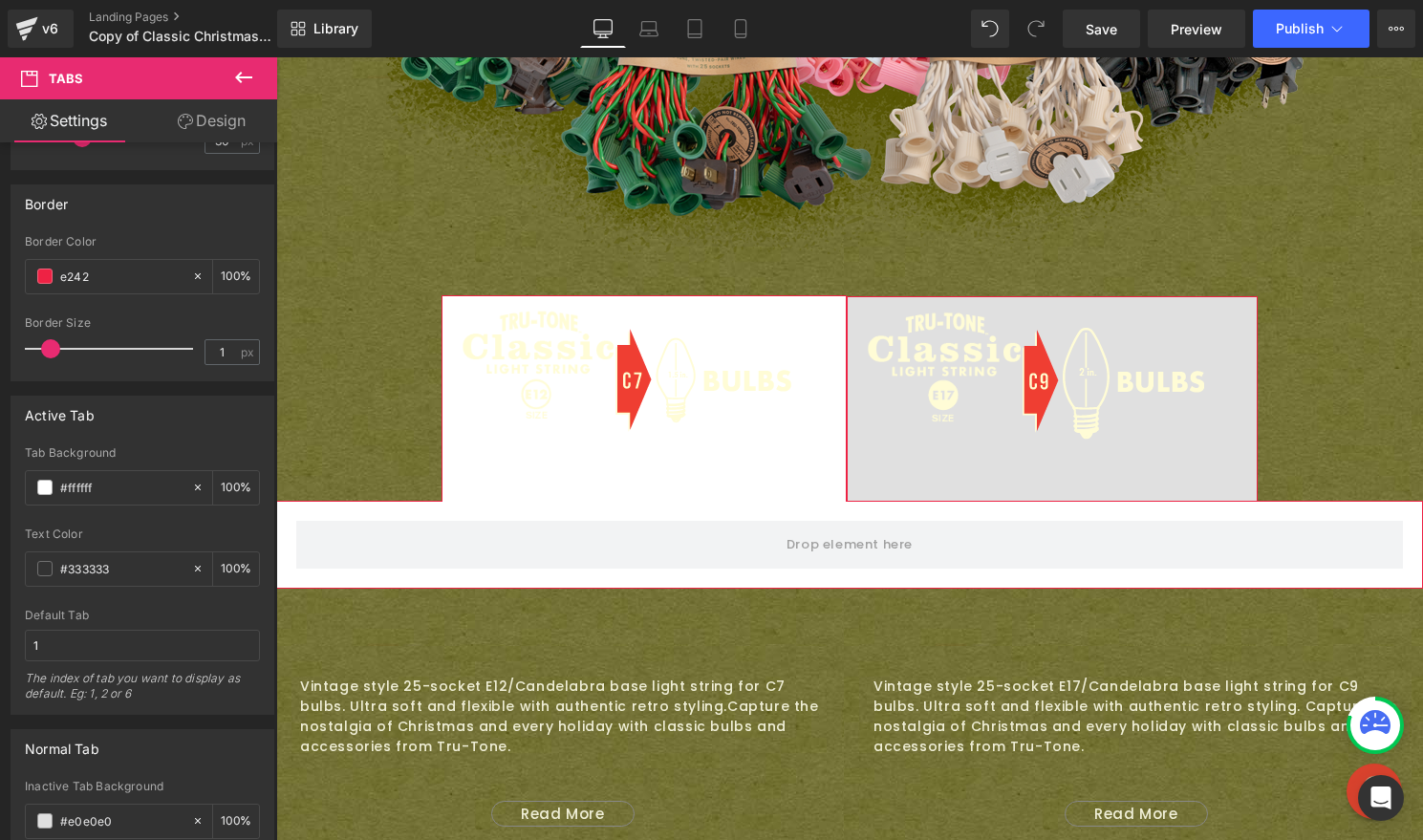 type on "13" 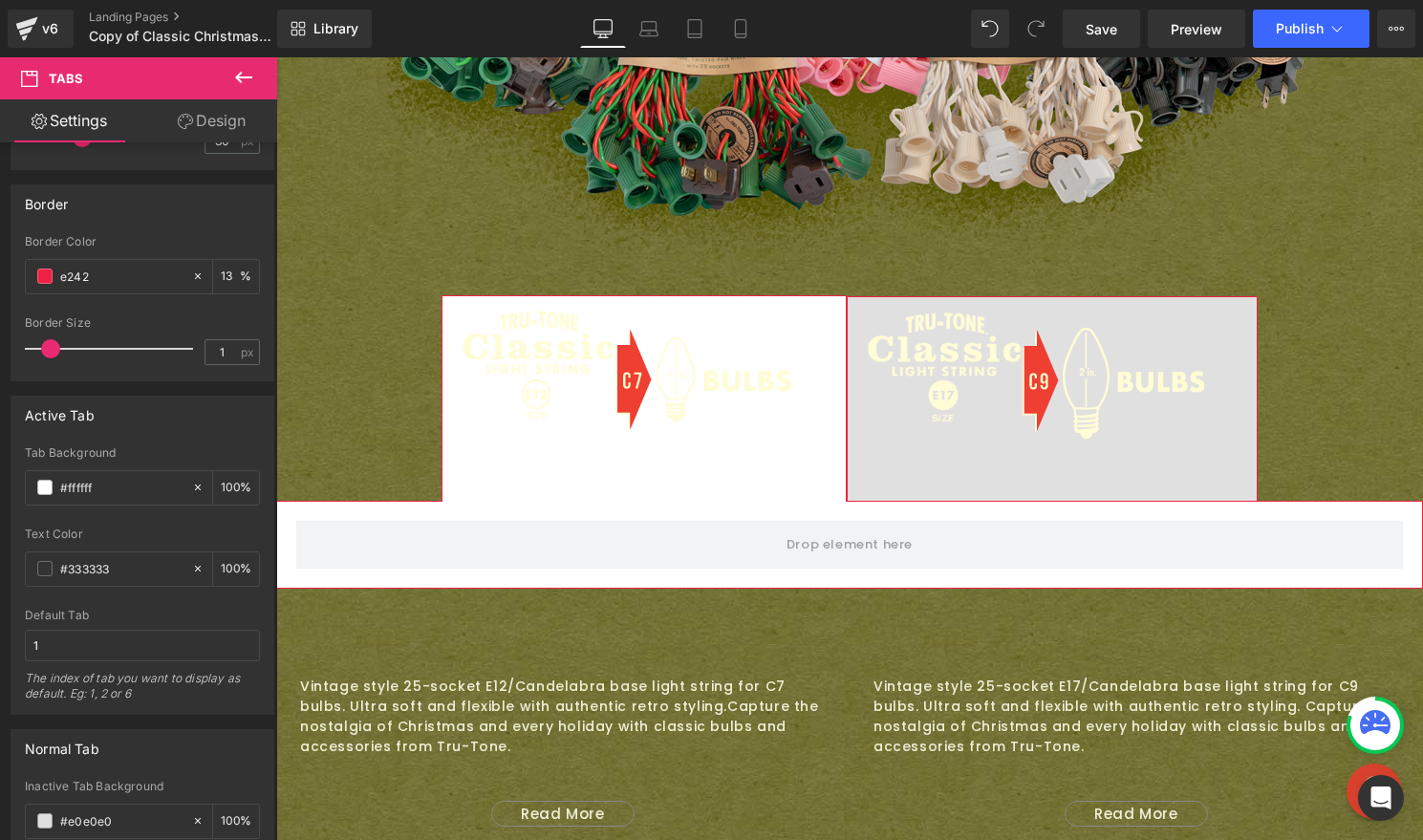 type on "e2422" 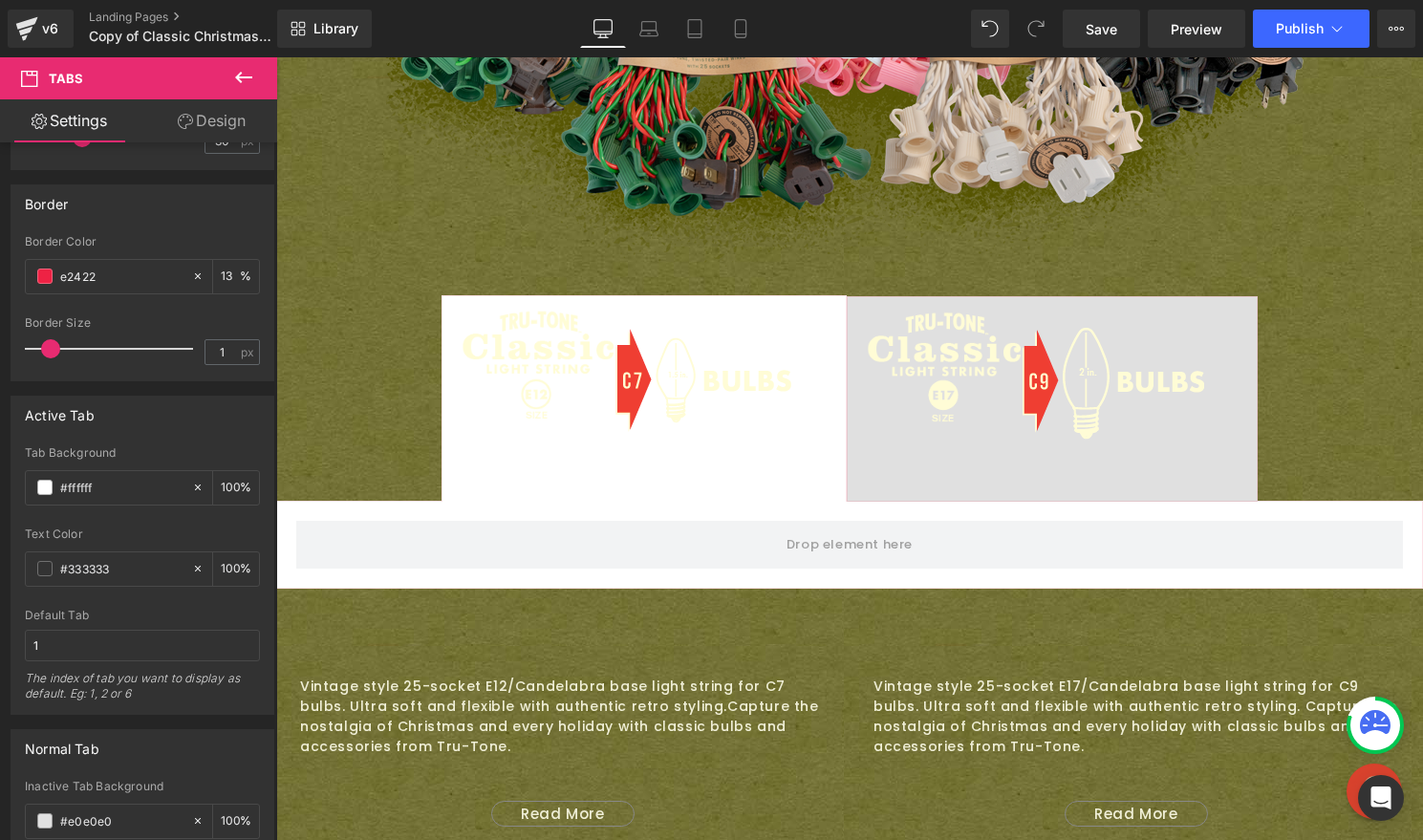 type on "0" 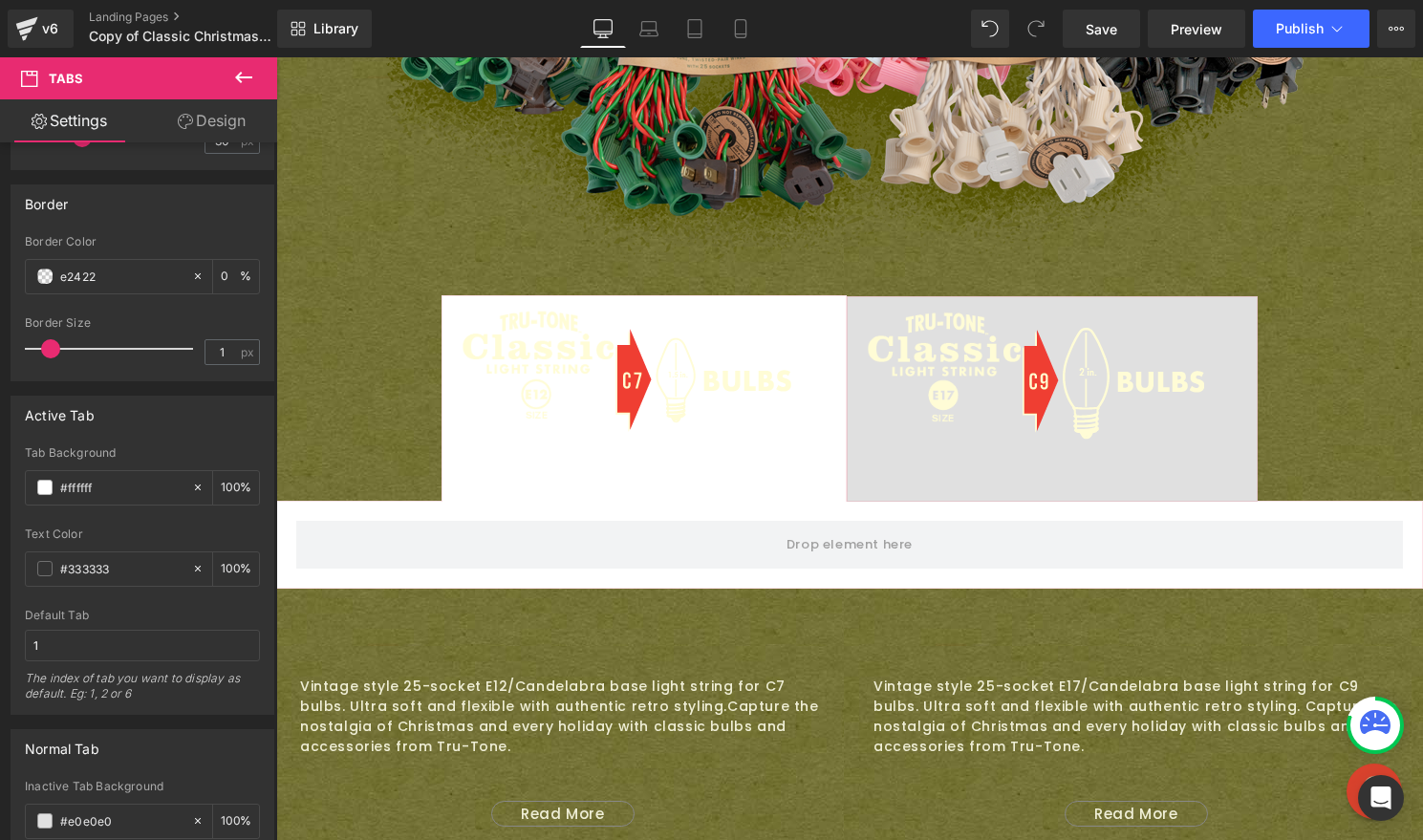type on "e2422e" 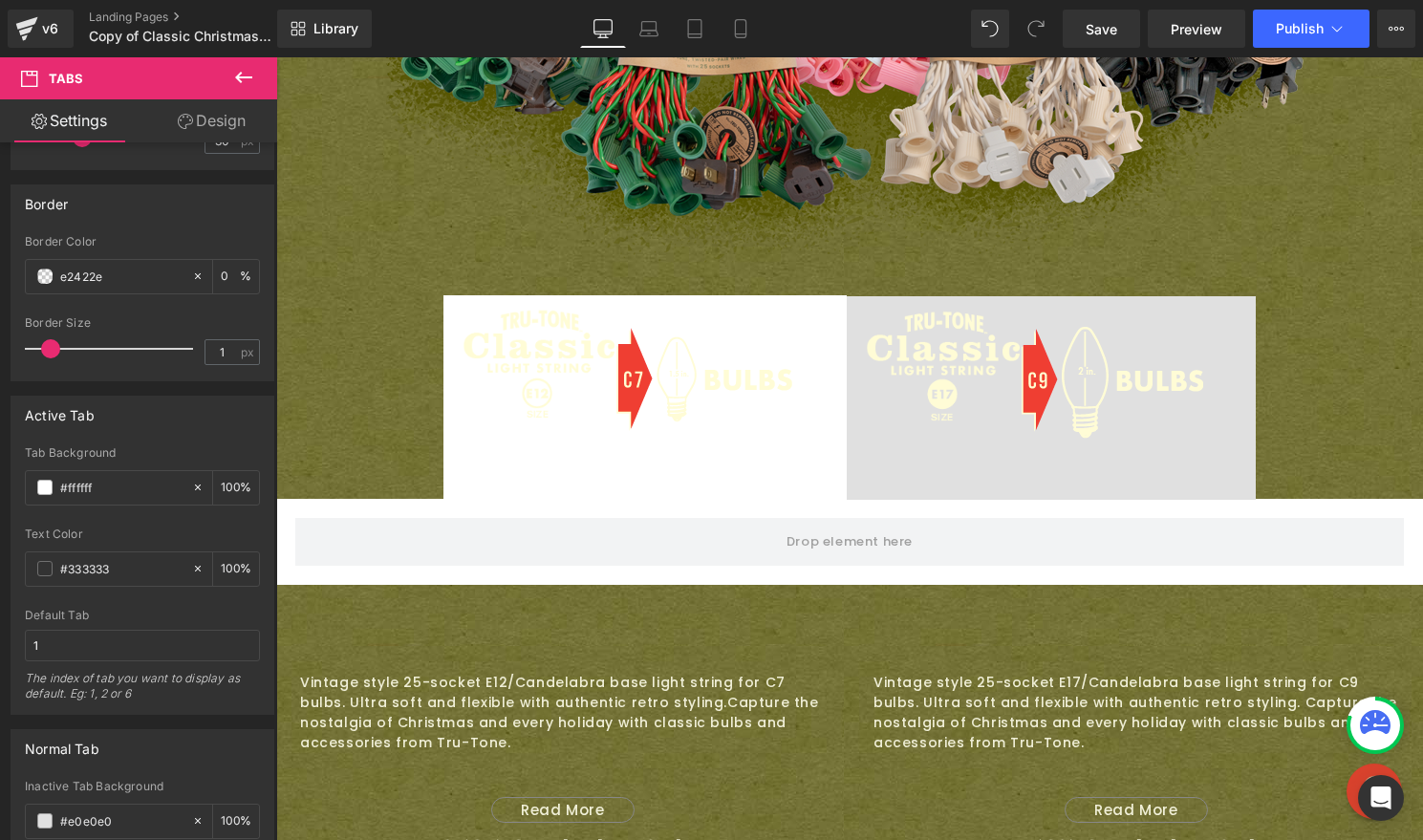 type on "100" 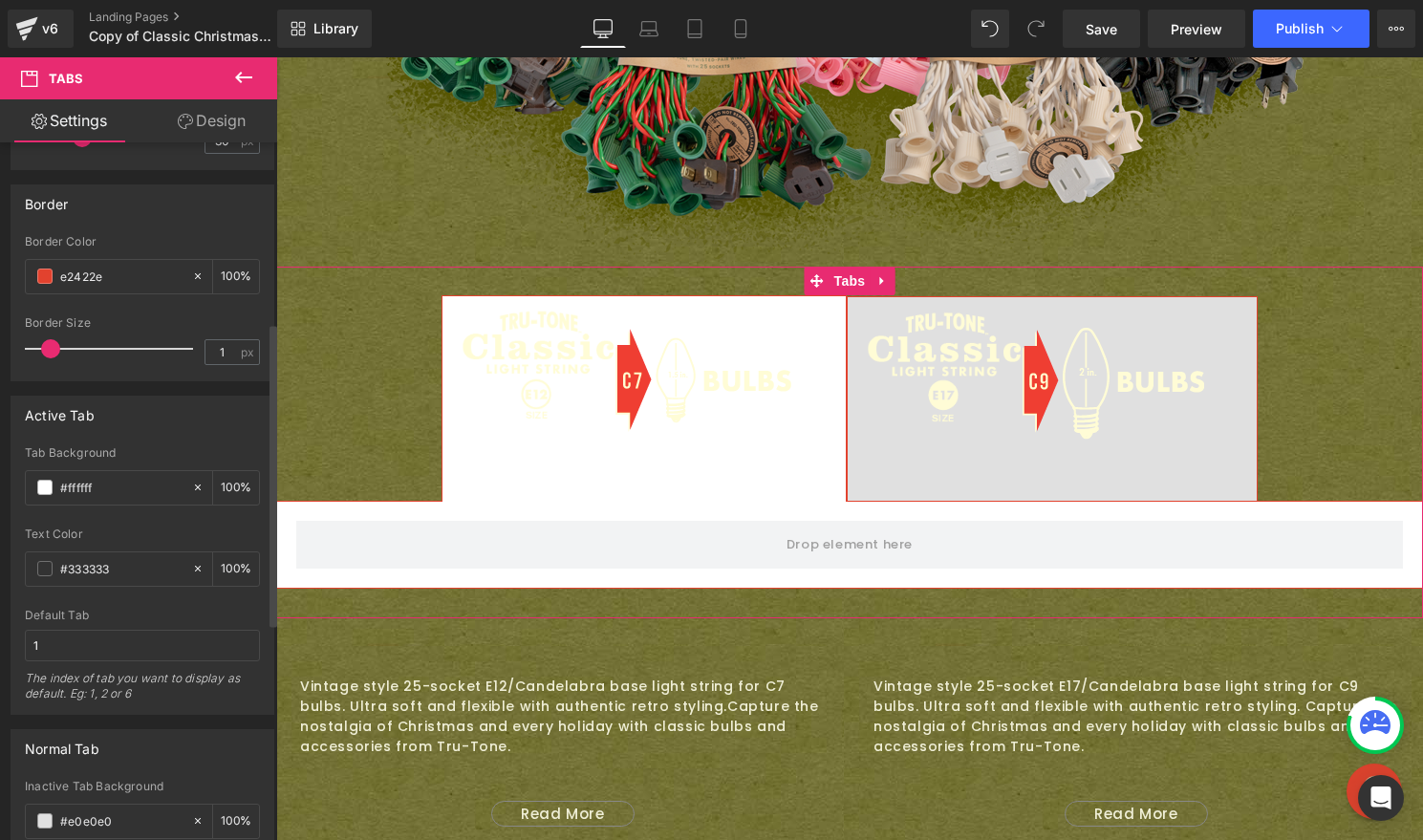 type on "#e2422e" 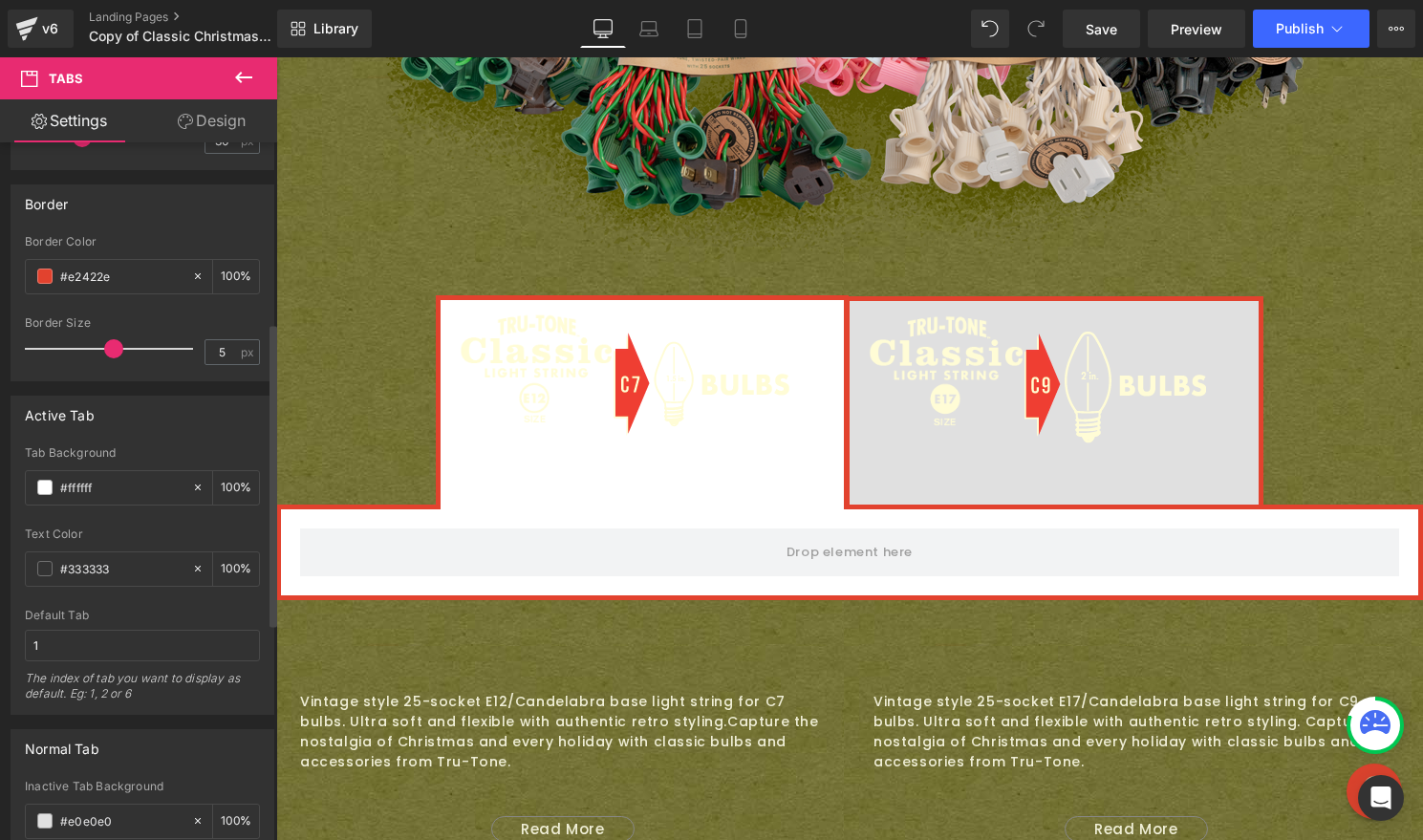 type on "6" 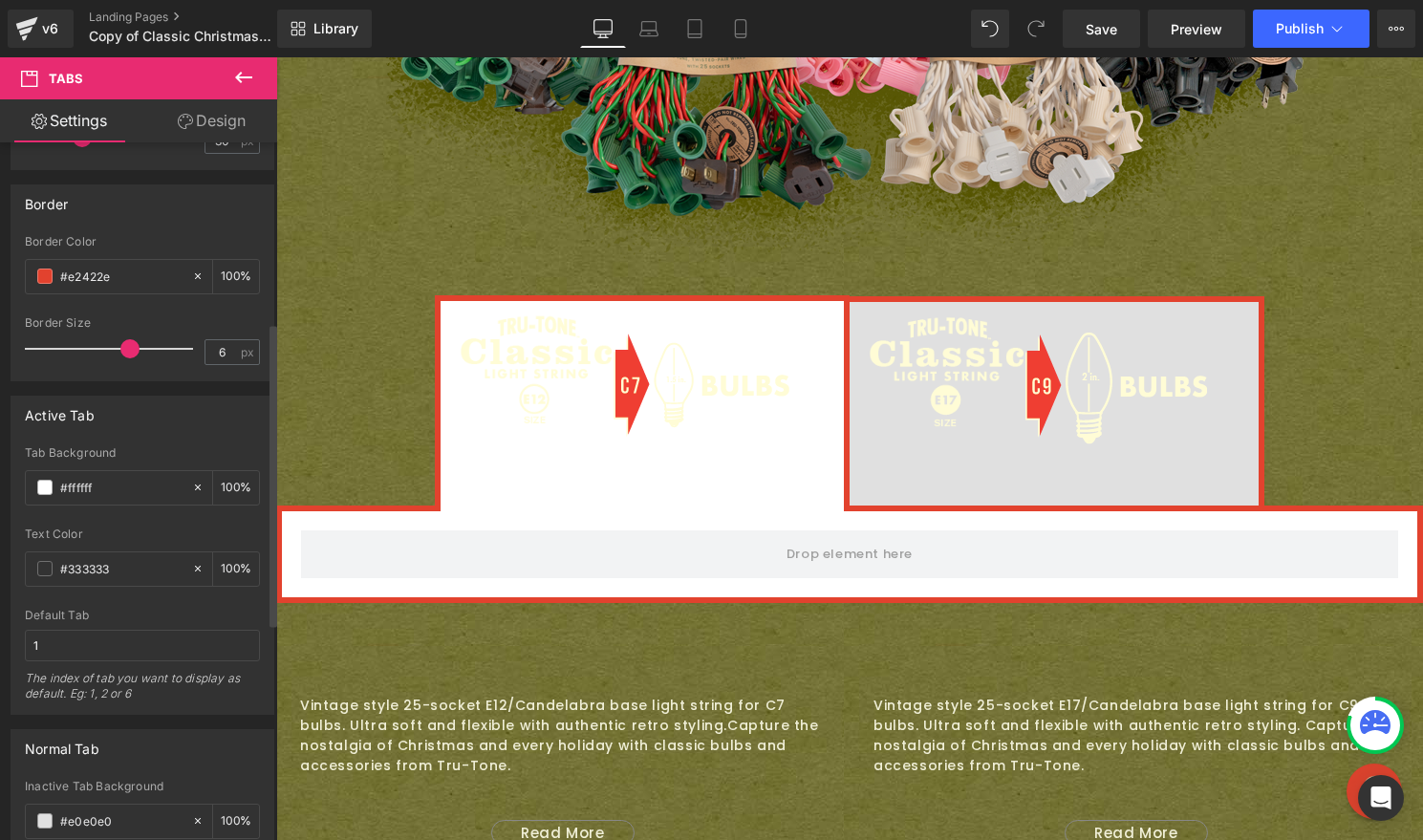 drag, startPoint x: 48, startPoint y: 349, endPoint x: 118, endPoint y: 344, distance: 70.178344 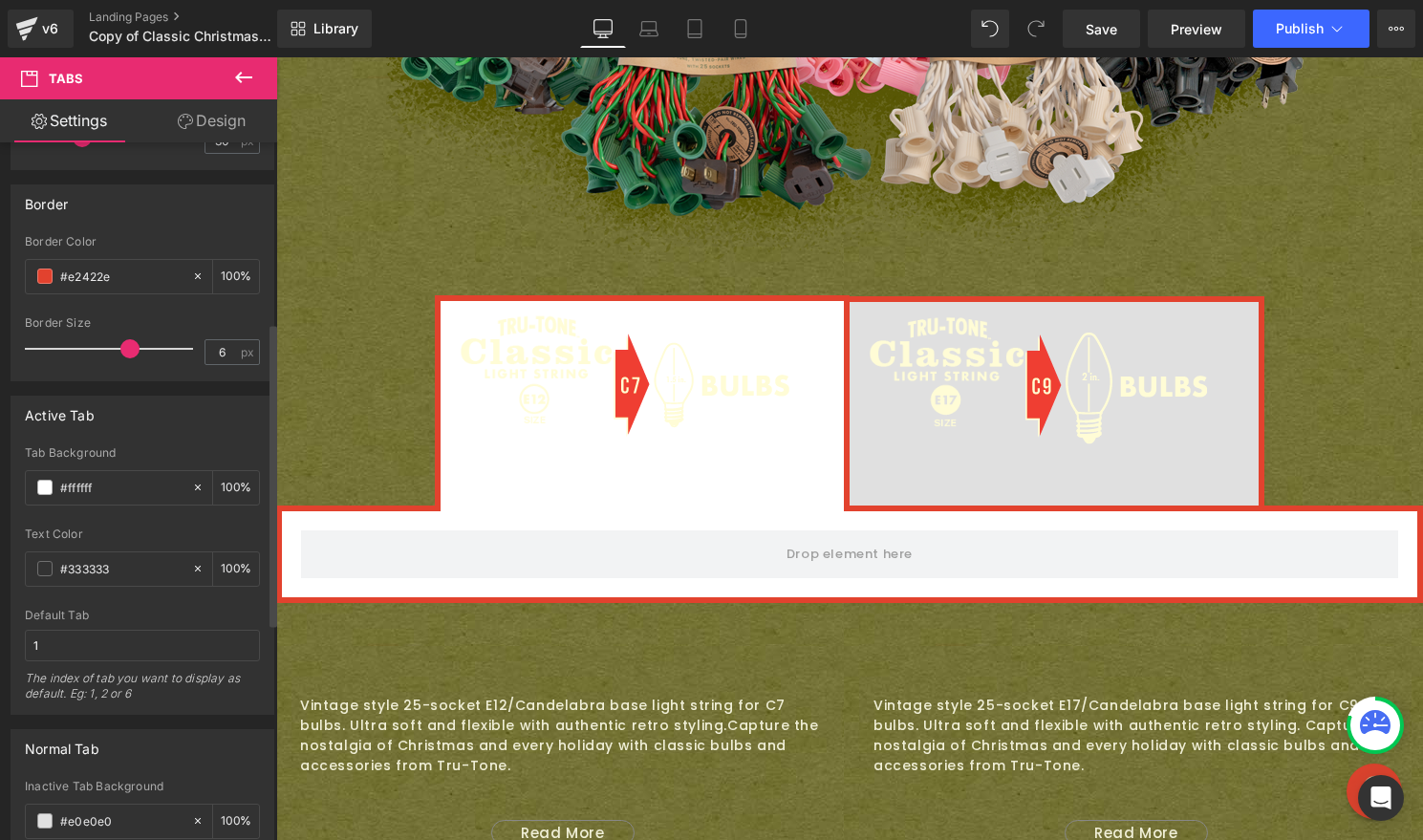 click at bounding box center (130, 349) 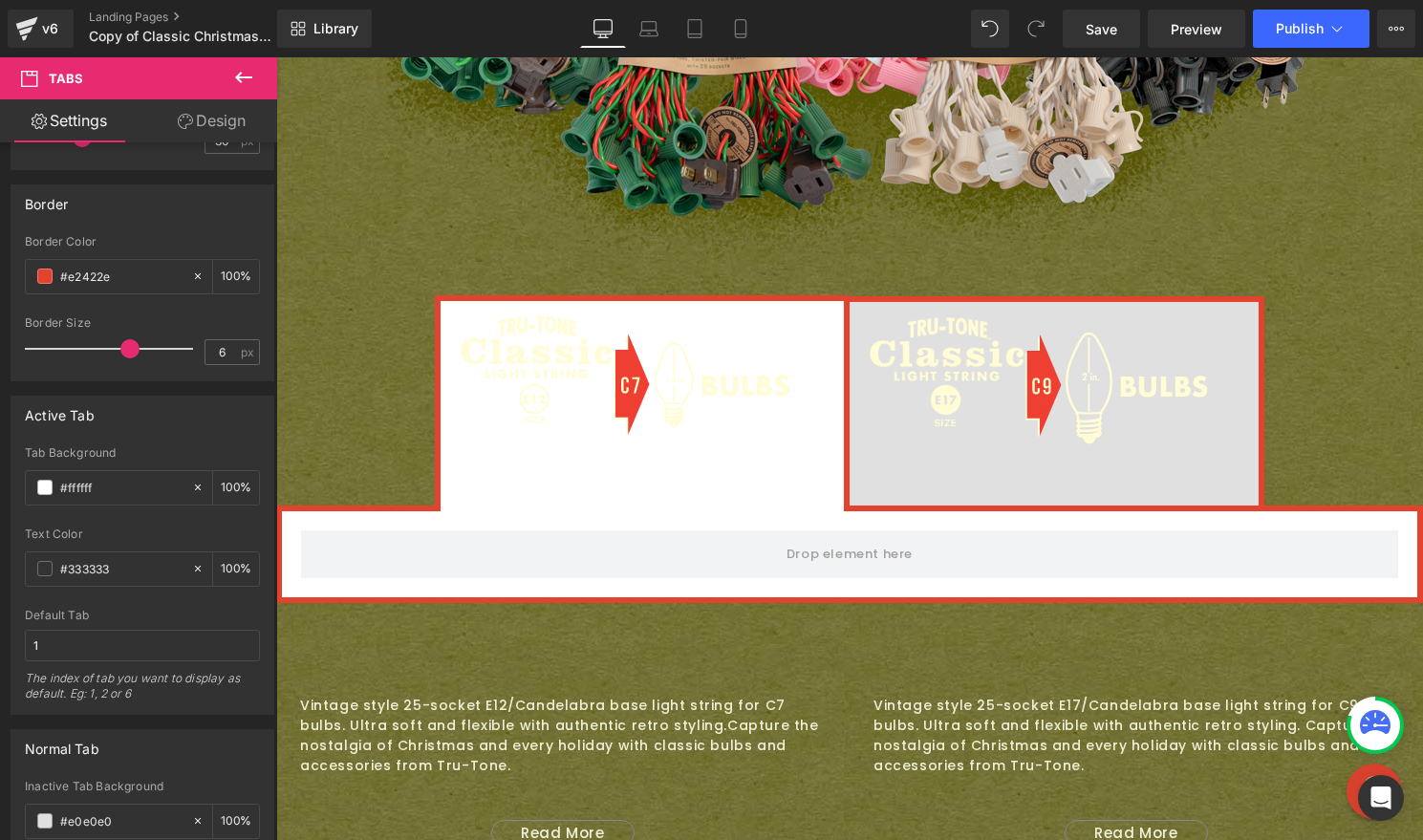 drag, startPoint x: 154, startPoint y: 489, endPoint x: -20, endPoint y: 466, distance: 175.51353 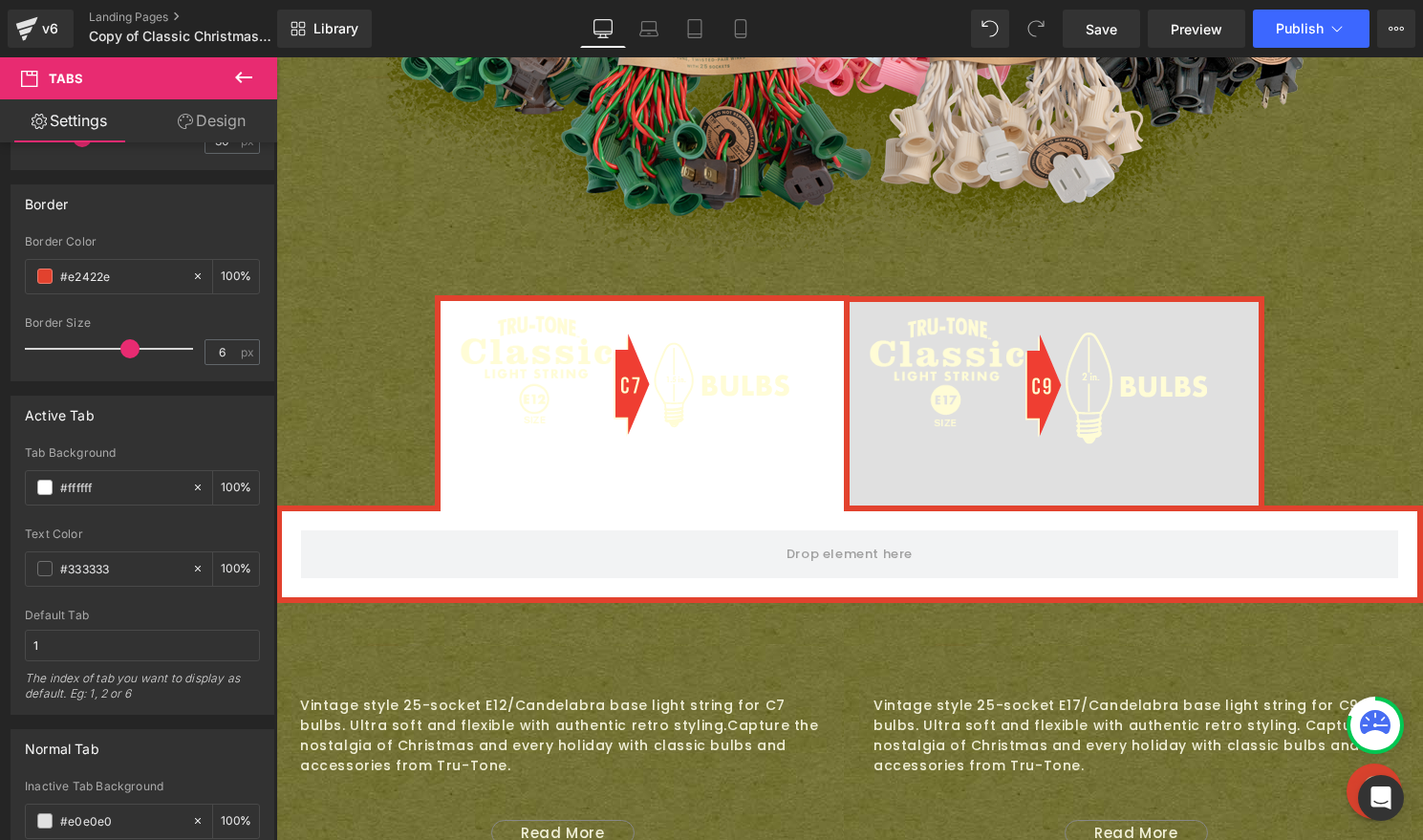 click on "Tabs  You are previewing how the   will restyle your page. You can not edit Elements in Preset Preview Mode.  v6 Landing Pages Copy of Classic Christmas Light Strings - E12 and E17 | Tru-Tone™ vintage-style LED light bulbs Library Desktop Desktop Laptop Tablet Mobile Save Preview Publish Scheduled View Live Page View with current Template Save Template to Library Schedule Publish  Optimize  Publish Settings Shortcuts  Your page can’t be published   You've reached the maximum number of published pages on your plan  (0/0).  You need to upgrade your plan or unpublish all your pages to get 1 publish slot.   Unpublish pages   Upgrade plan  Elements Global Style Base Row  rows, columns, layouts, div Heading  headings, titles, h1,h2,h3,h4,h5,h6 Text Block  texts, paragraphs, contents, blocks Image  images, photos, alts, uploads Icon  icons, symbols Button  button, call to action, cta Separator  separators, dividers, horizontal lines Liquid  Banner Parallax  Hero Banner  Stack Tabs  Carousel" at bounding box center [711, 420] 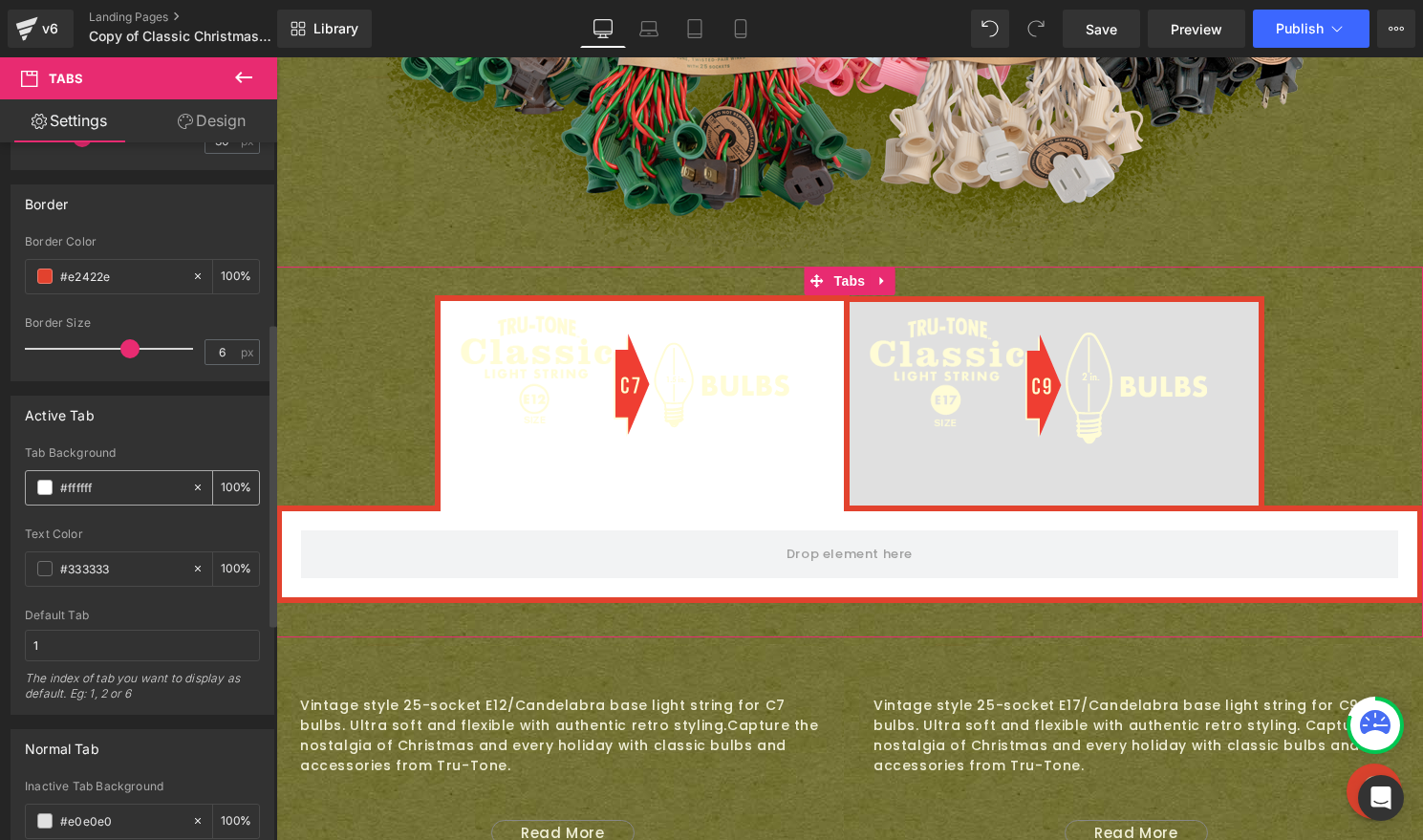 click 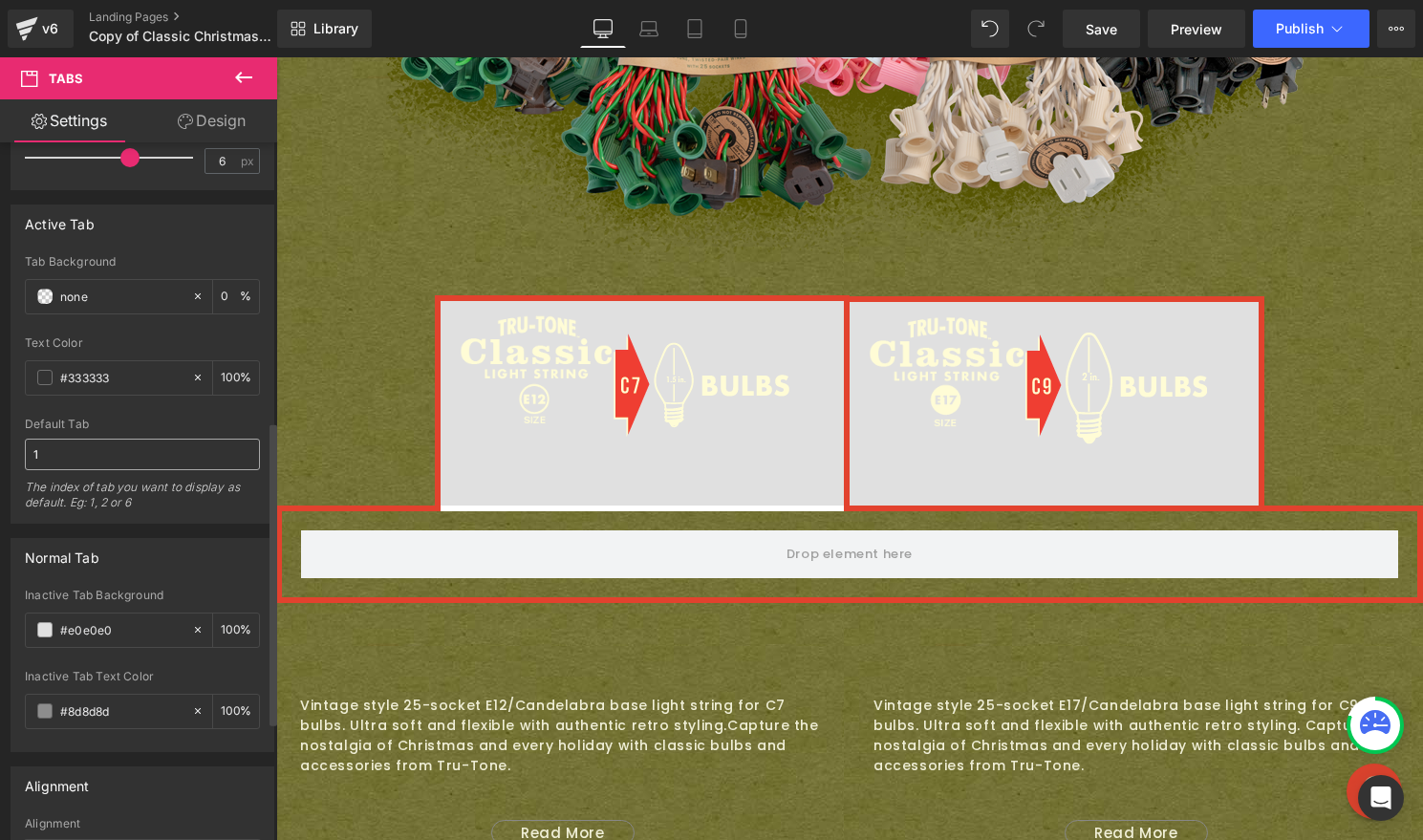 scroll, scrollTop: 682, scrollLeft: 0, axis: vertical 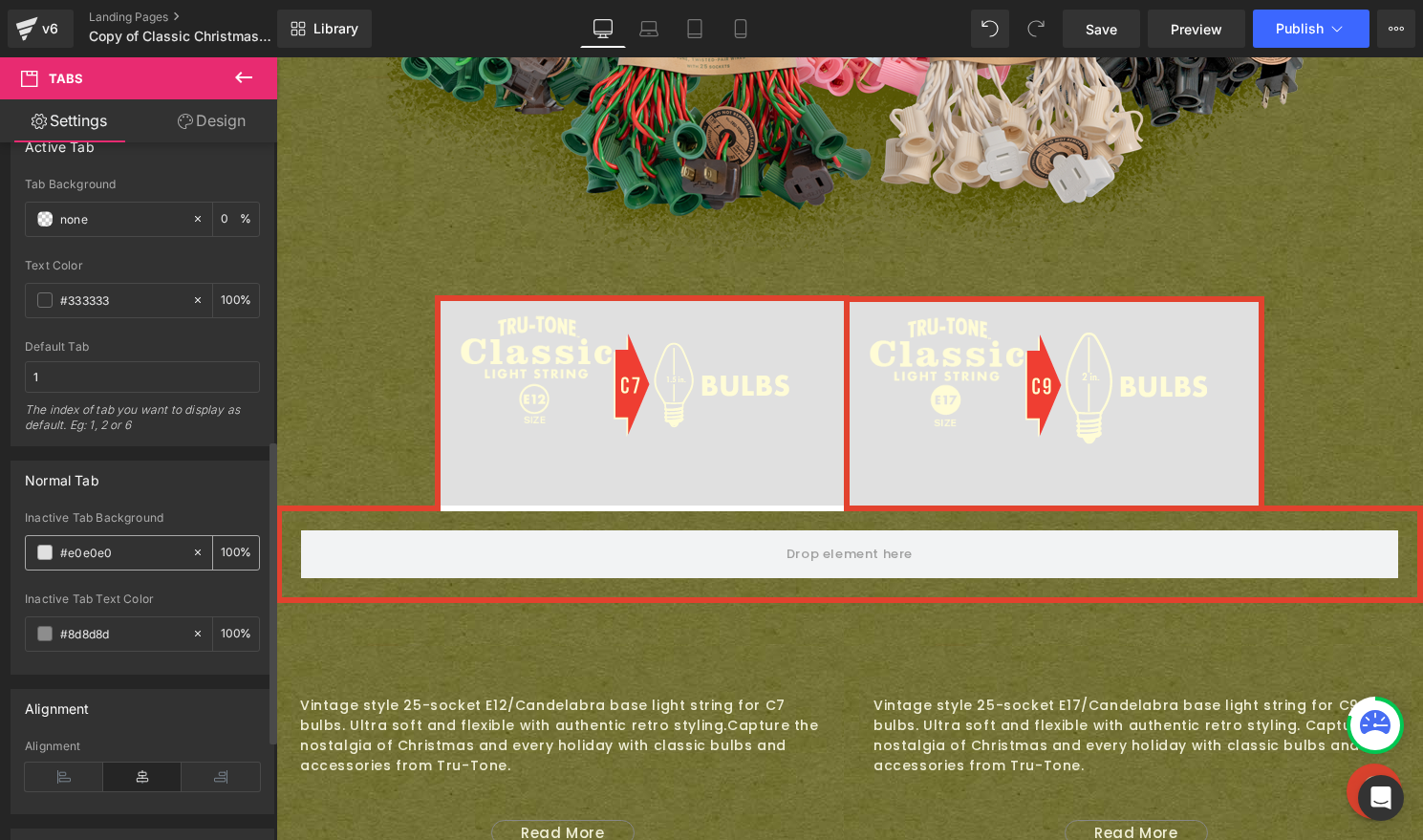 click 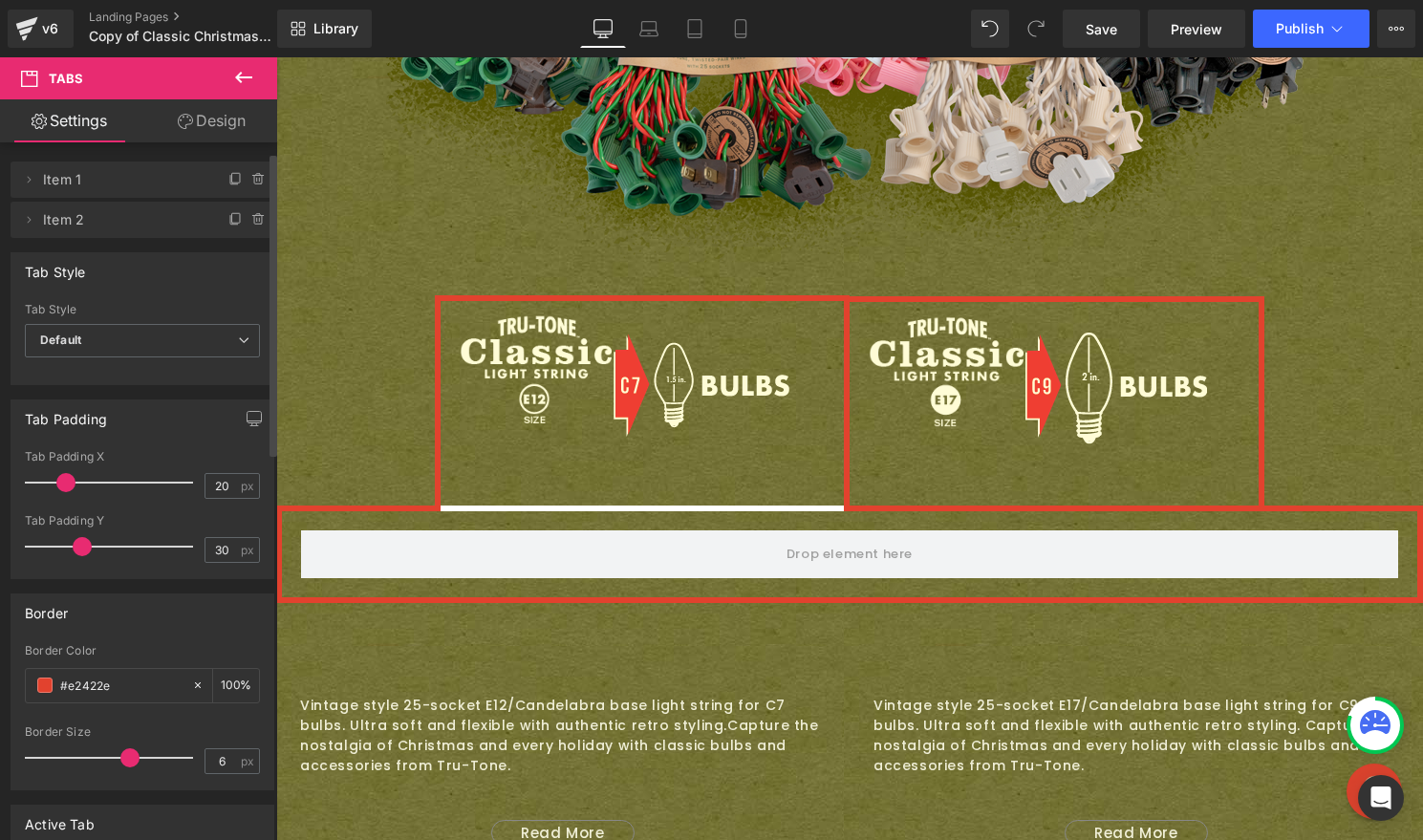 scroll, scrollTop: 0, scrollLeft: 0, axis: both 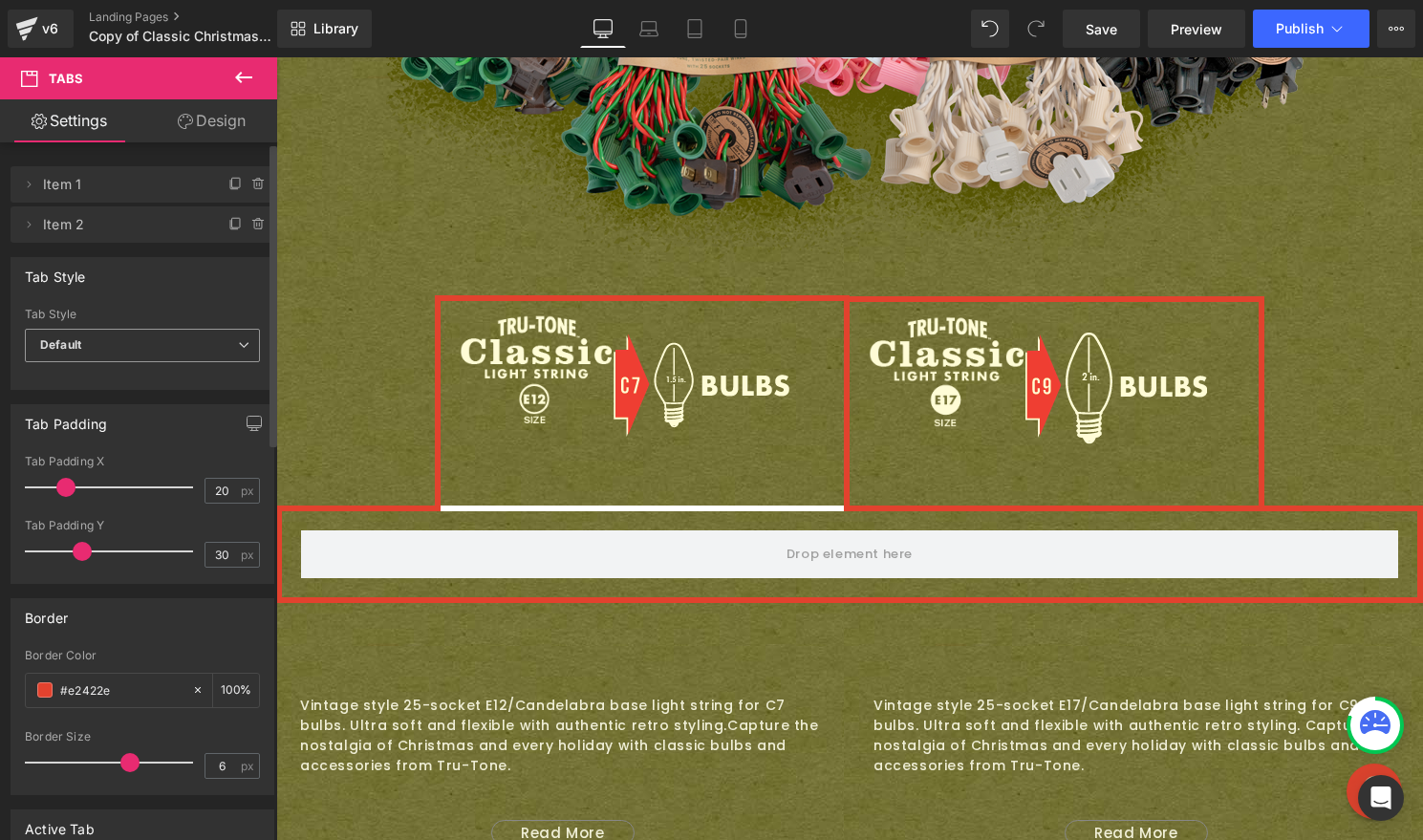 click on "Default" at bounding box center [142, 345] 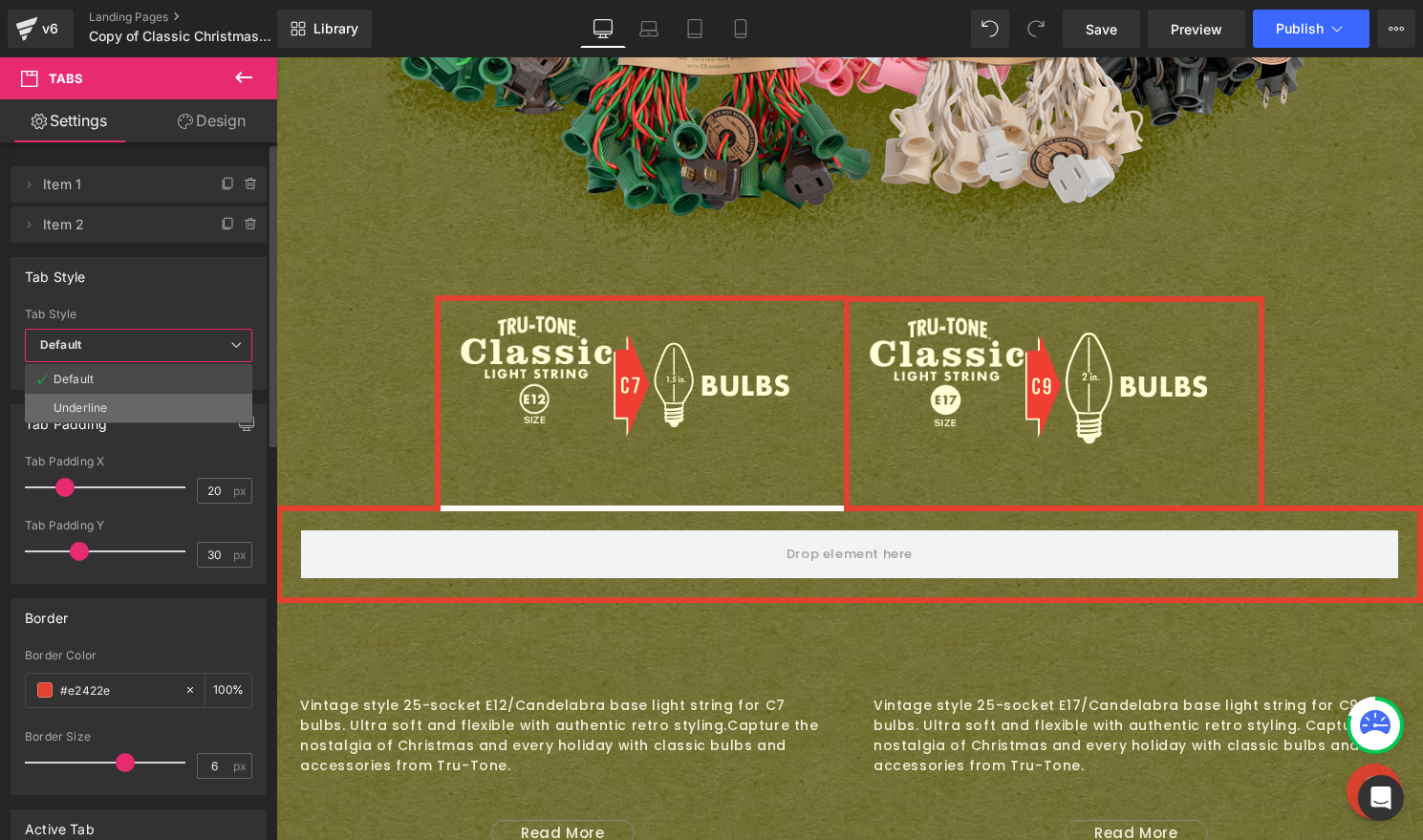 click on "Underline" at bounding box center (80, 408) 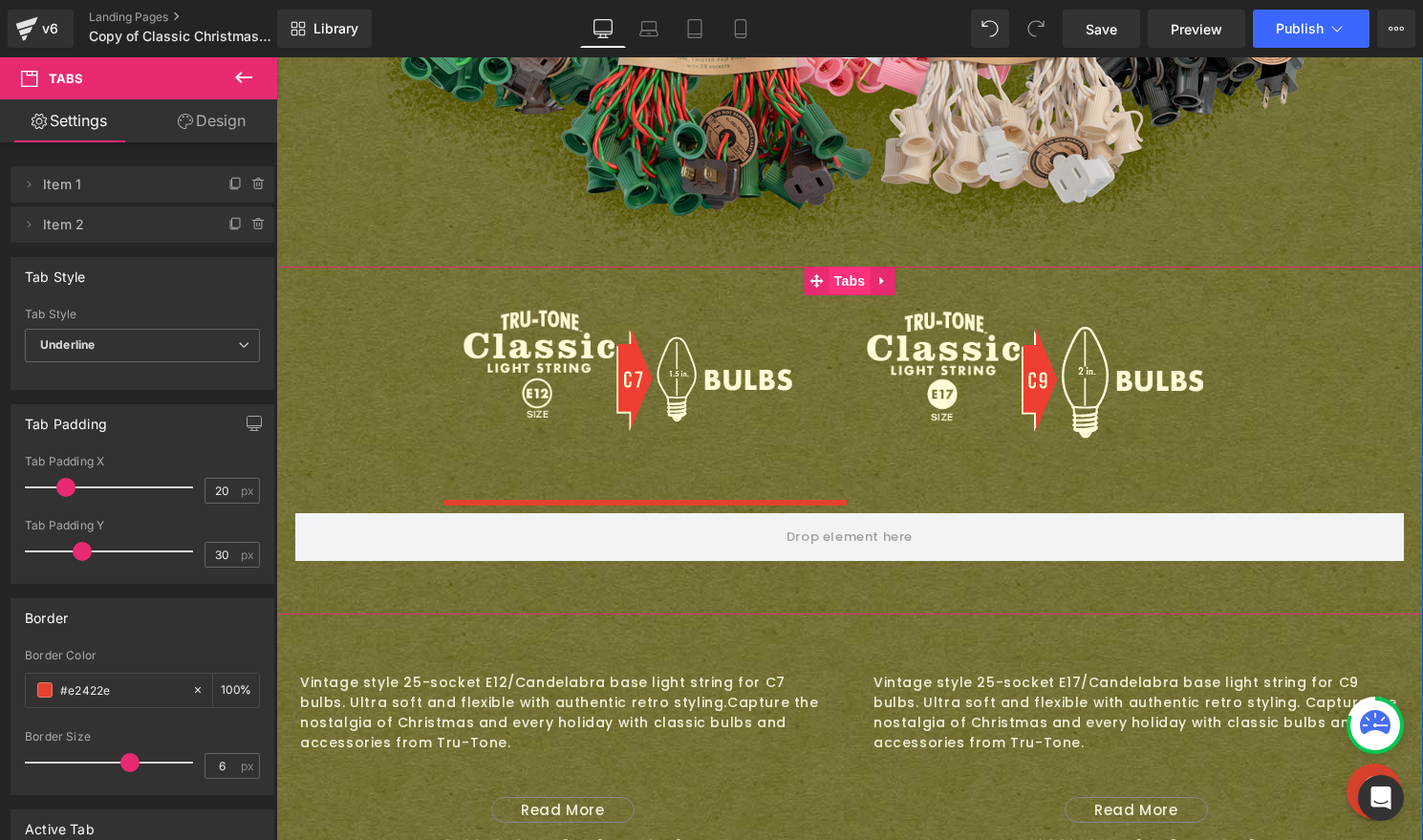 click on "Tabs" at bounding box center (850, 281) 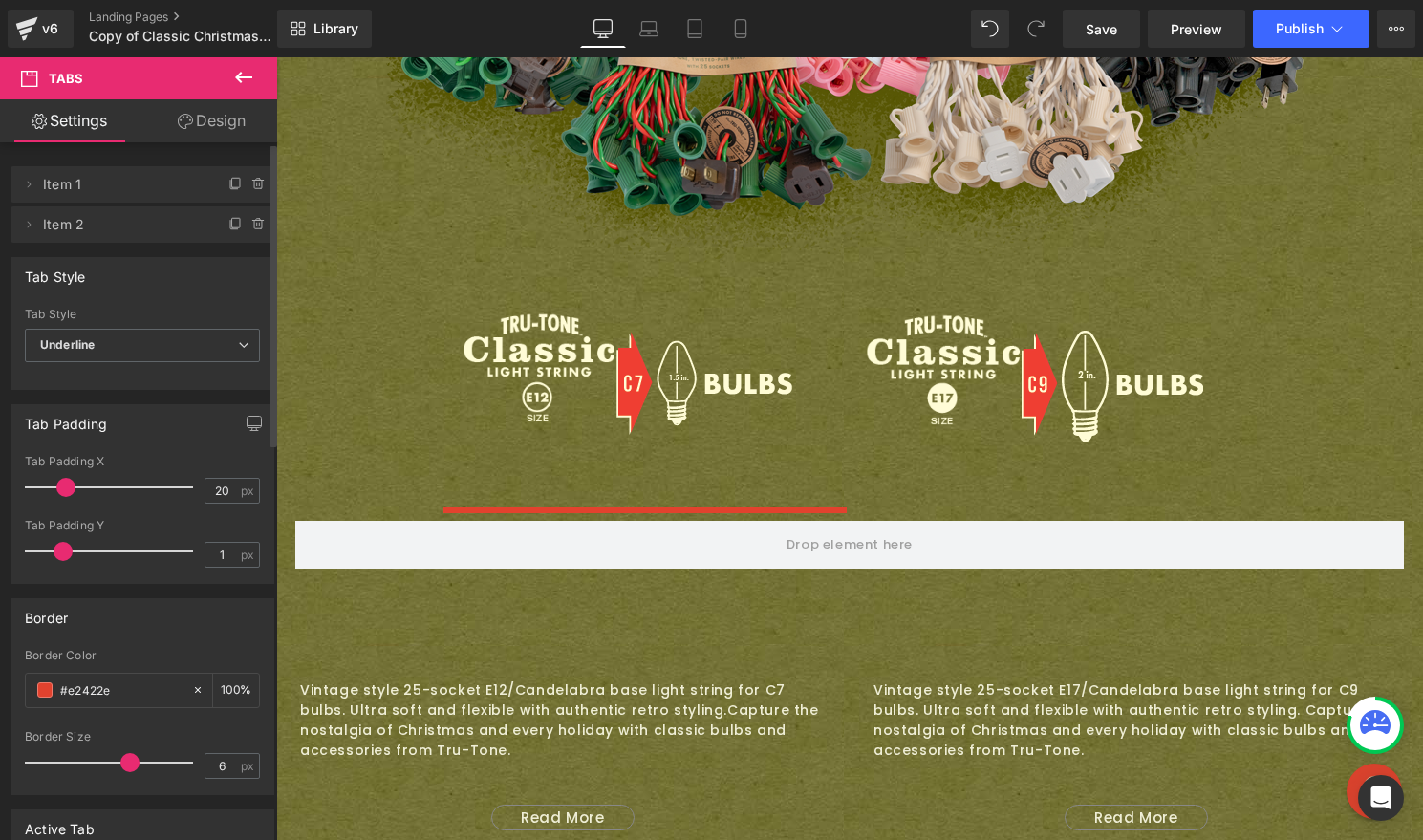 type on "0" 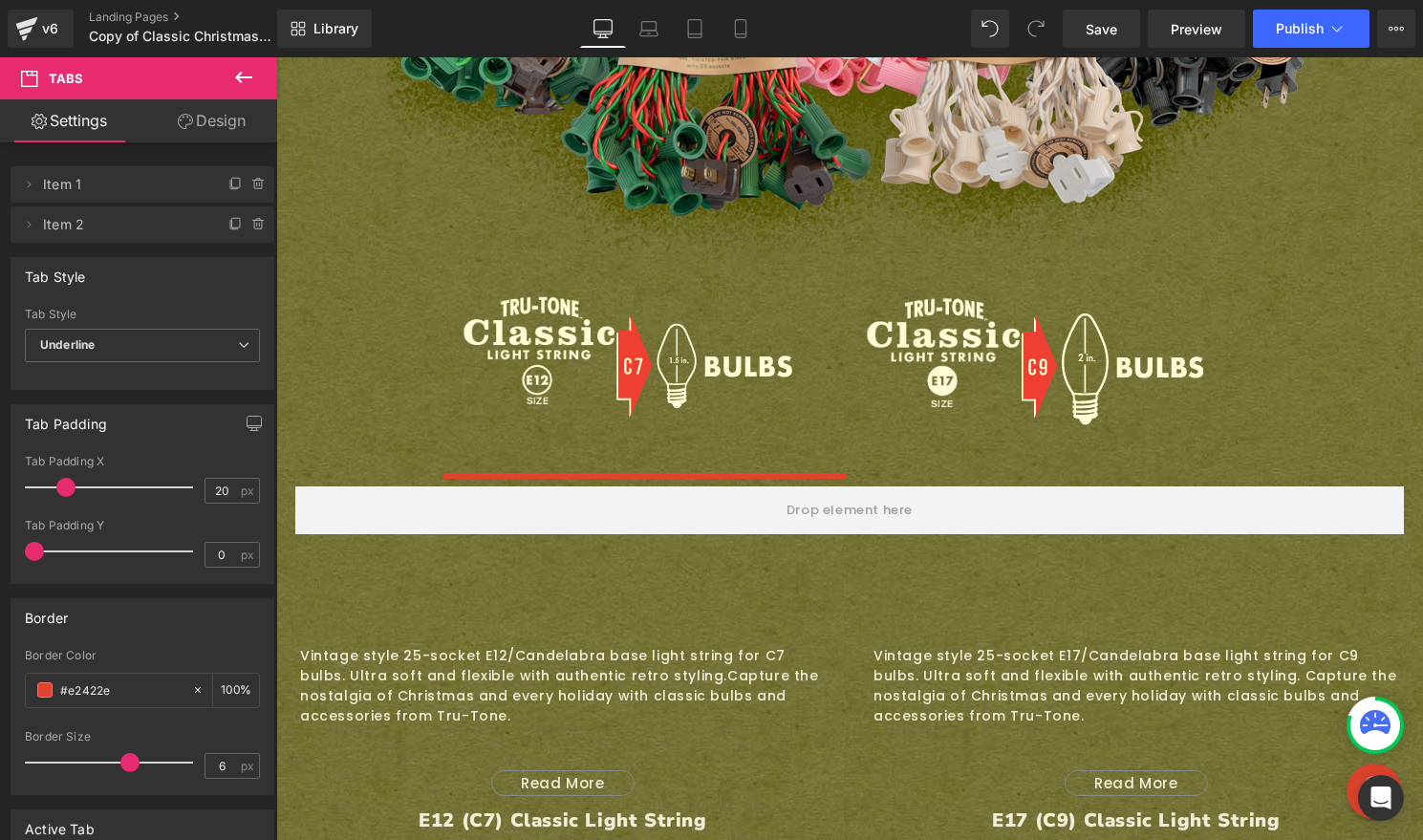 drag, startPoint x: 76, startPoint y: 554, endPoint x: -63, endPoint y: 528, distance: 141.41075 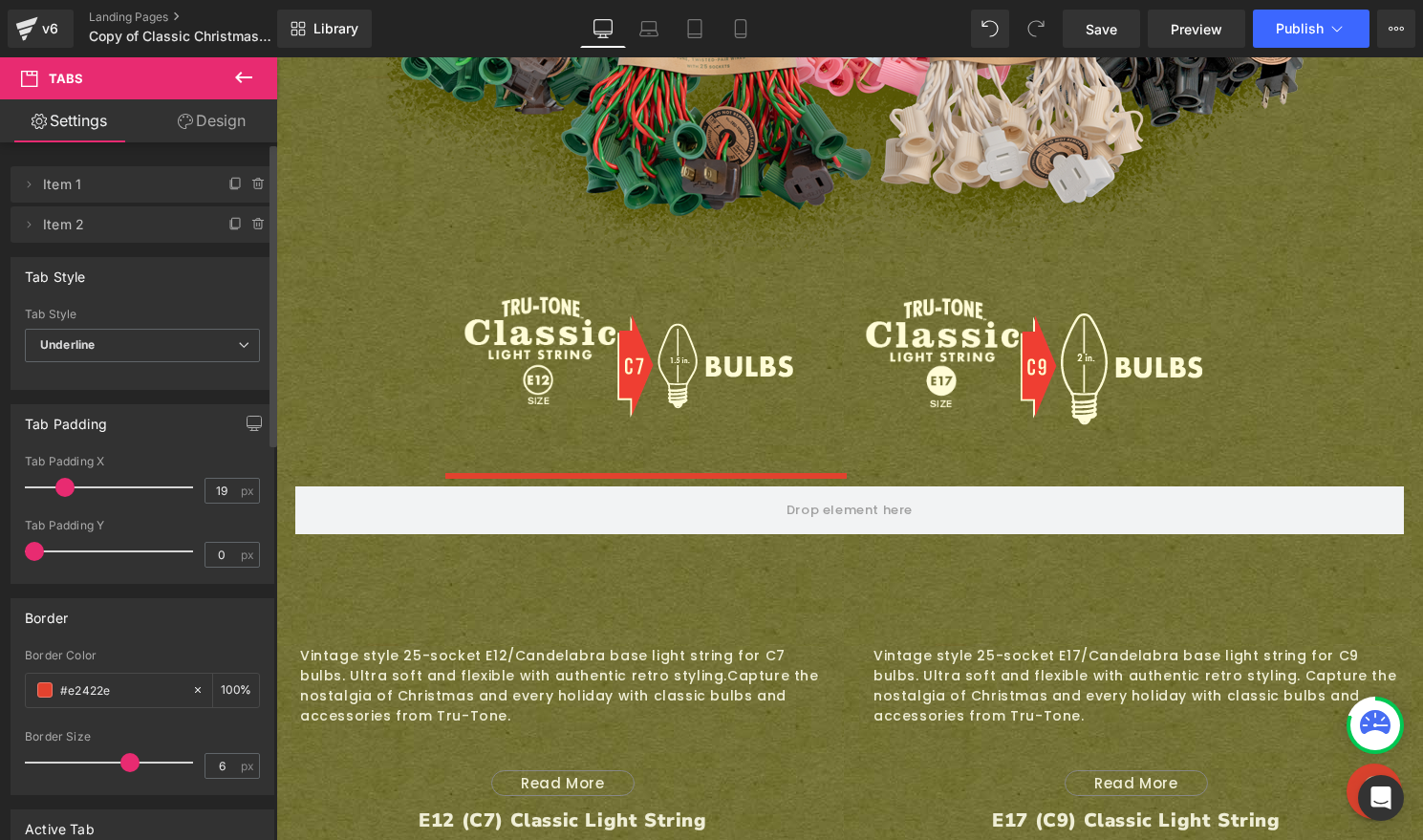 type on "20" 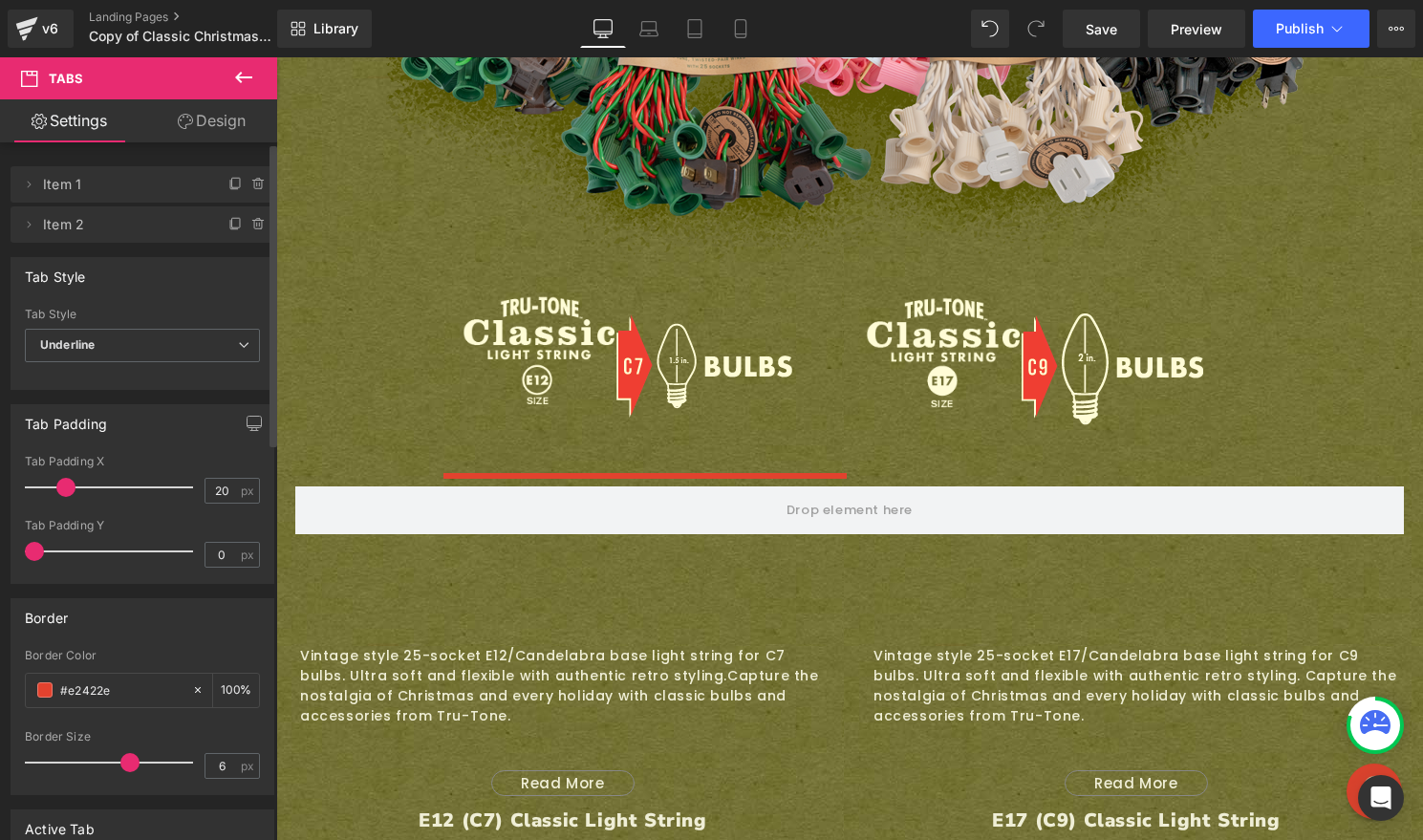 click at bounding box center (66, 487) 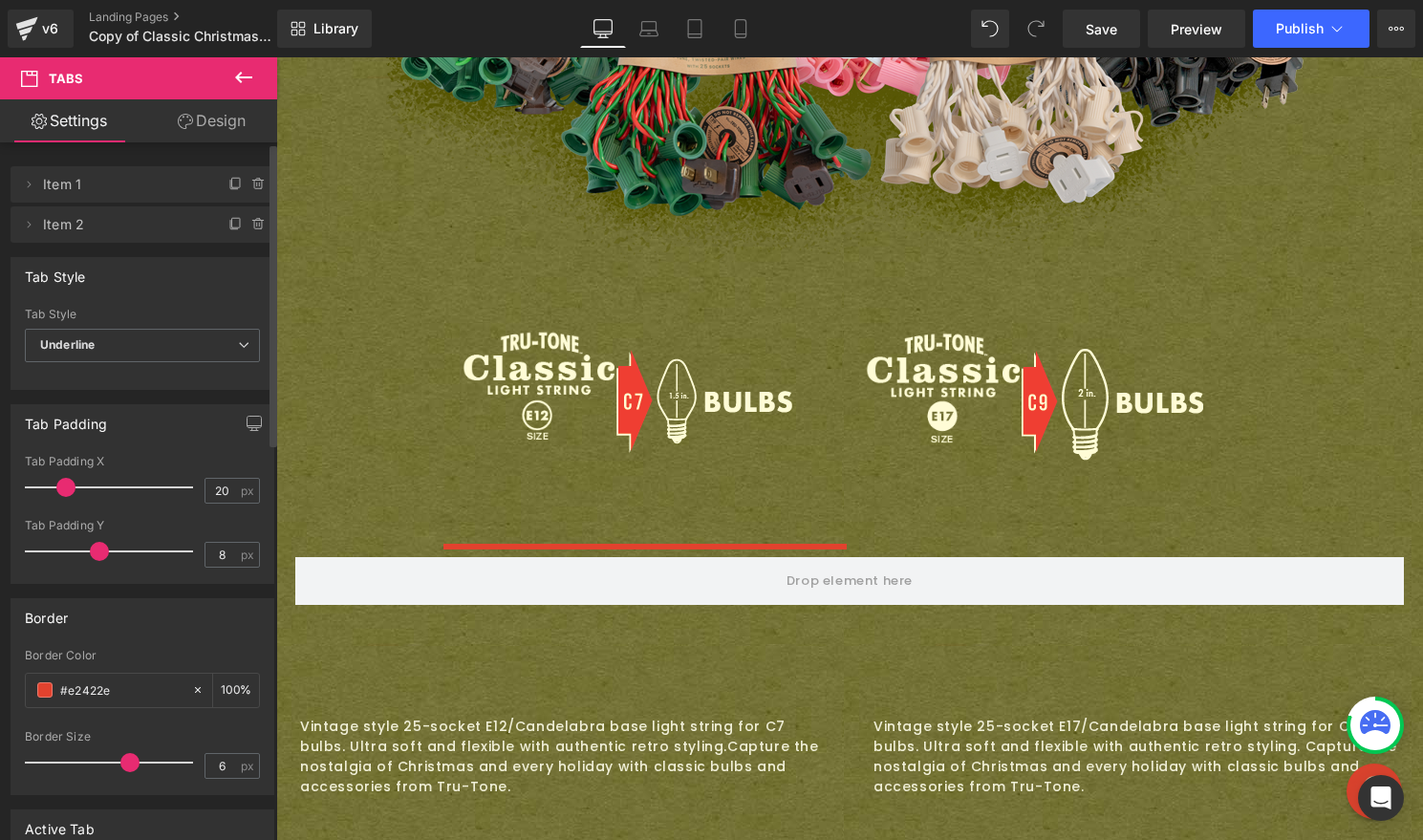 type on "0" 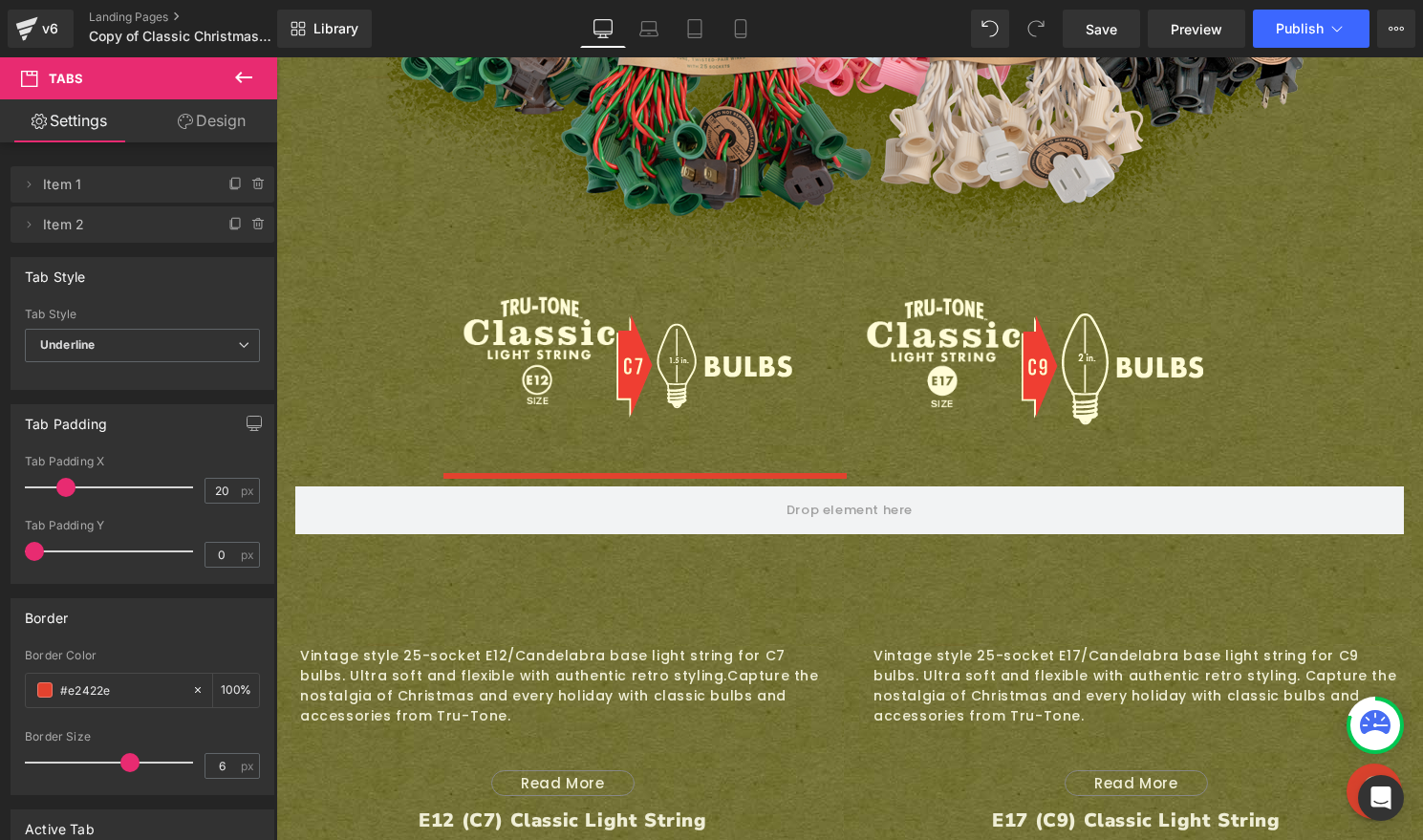 drag, startPoint x: 33, startPoint y: 547, endPoint x: -89, endPoint y: 523, distance: 124.33825 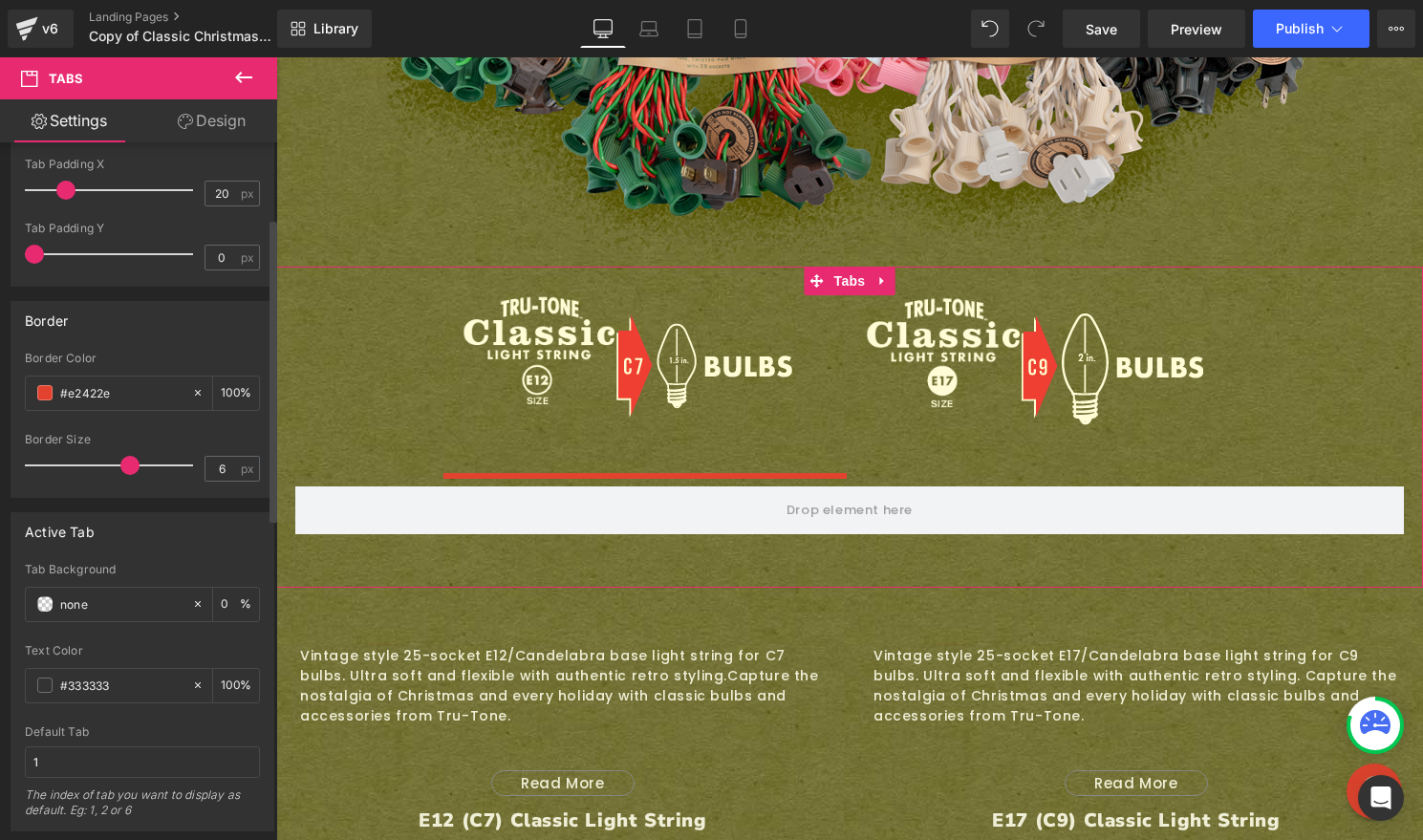 scroll, scrollTop: 404, scrollLeft: 0, axis: vertical 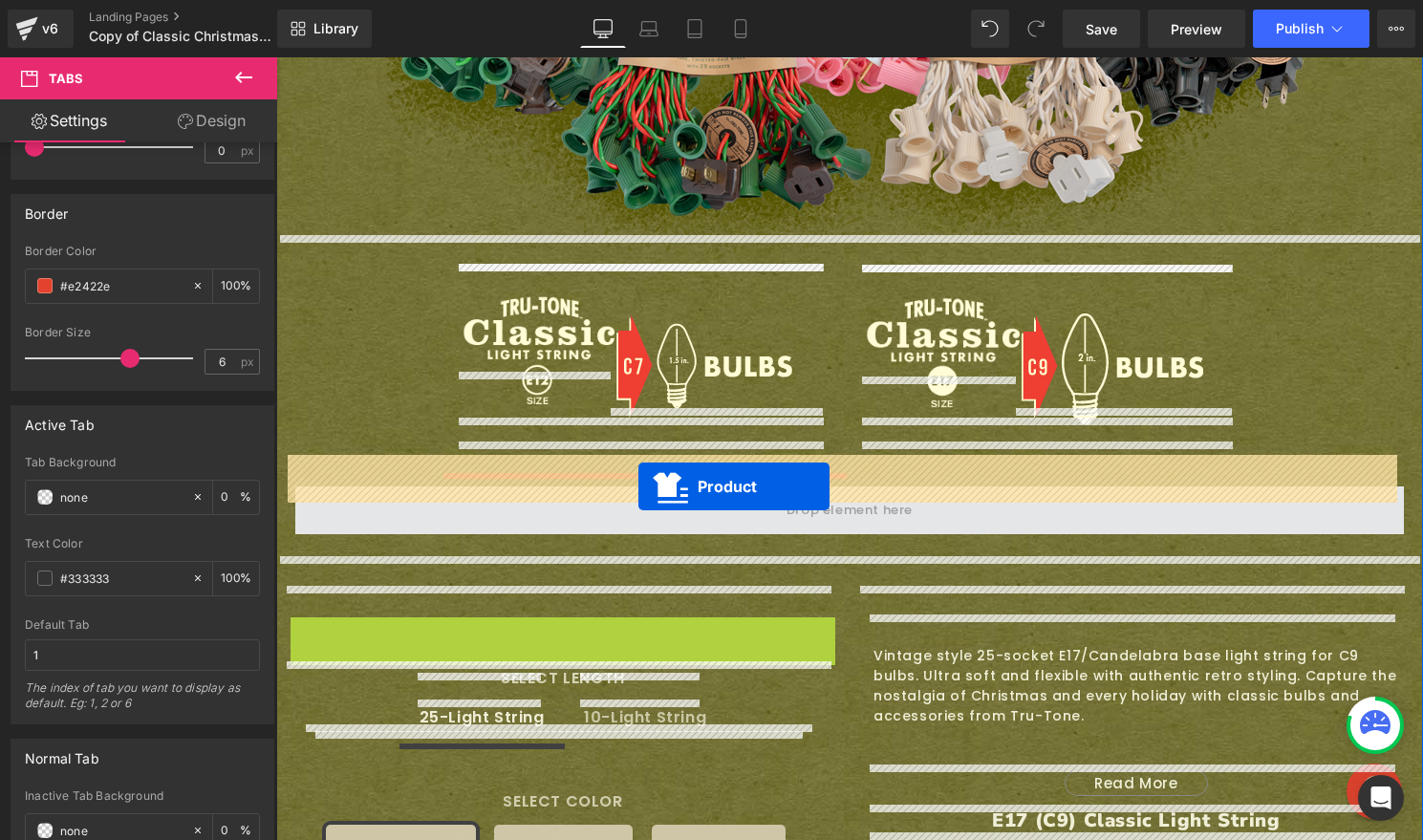 drag, startPoint x: 511, startPoint y: 599, endPoint x: 638, endPoint y: 486, distance: 169.99412 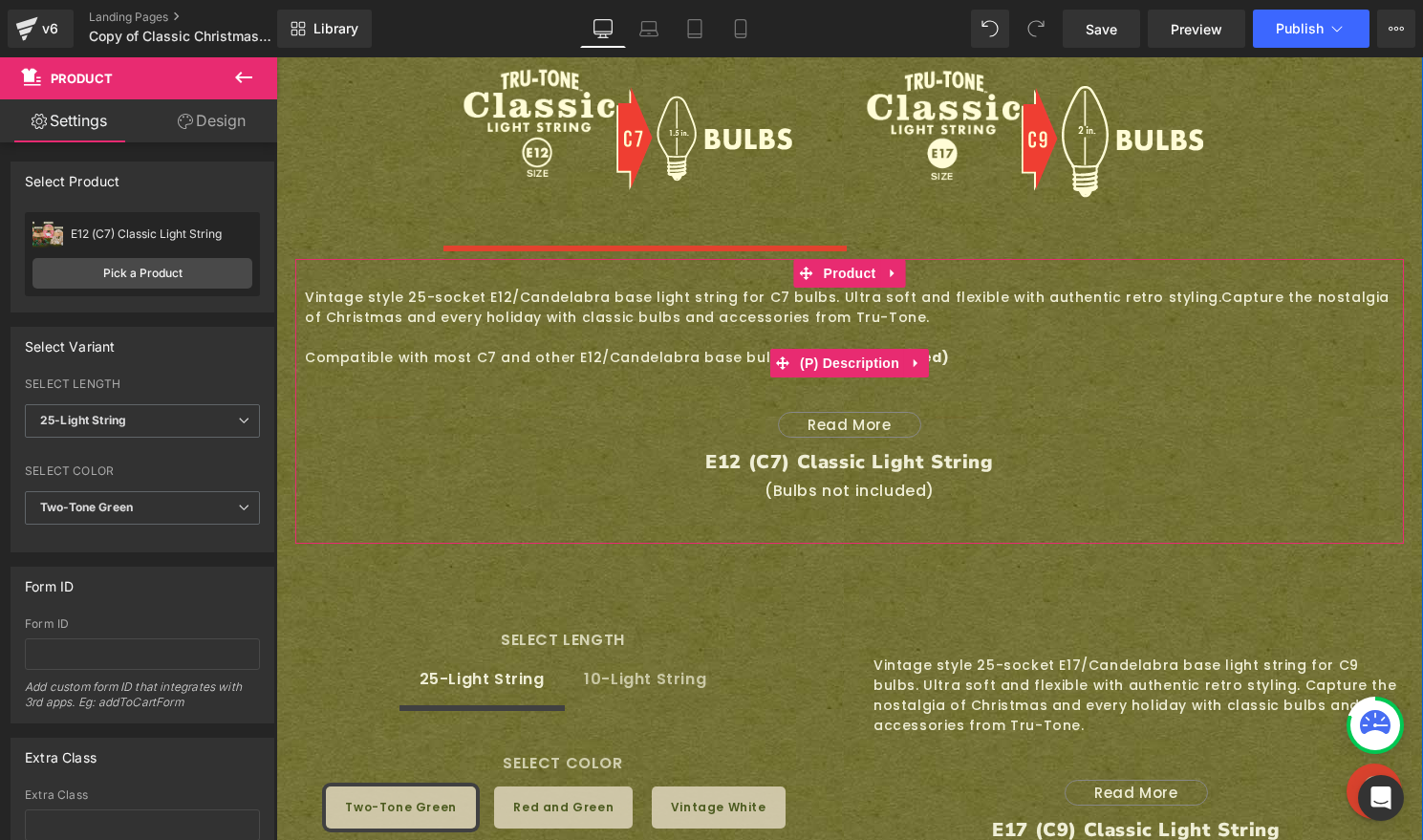 scroll, scrollTop: 1700, scrollLeft: 0, axis: vertical 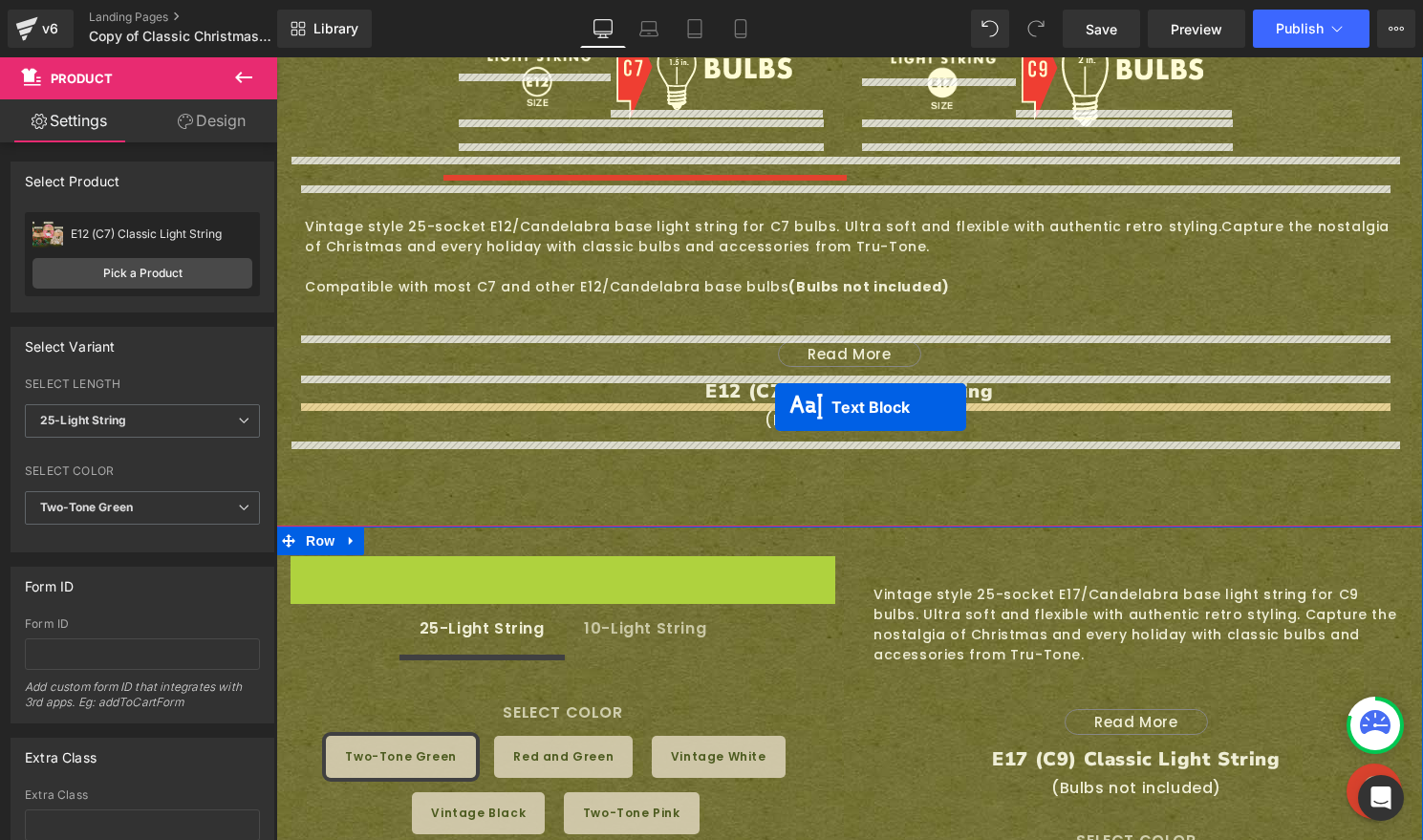 drag, startPoint x: 504, startPoint y: 542, endPoint x: 775, endPoint y: 407, distance: 302.7639 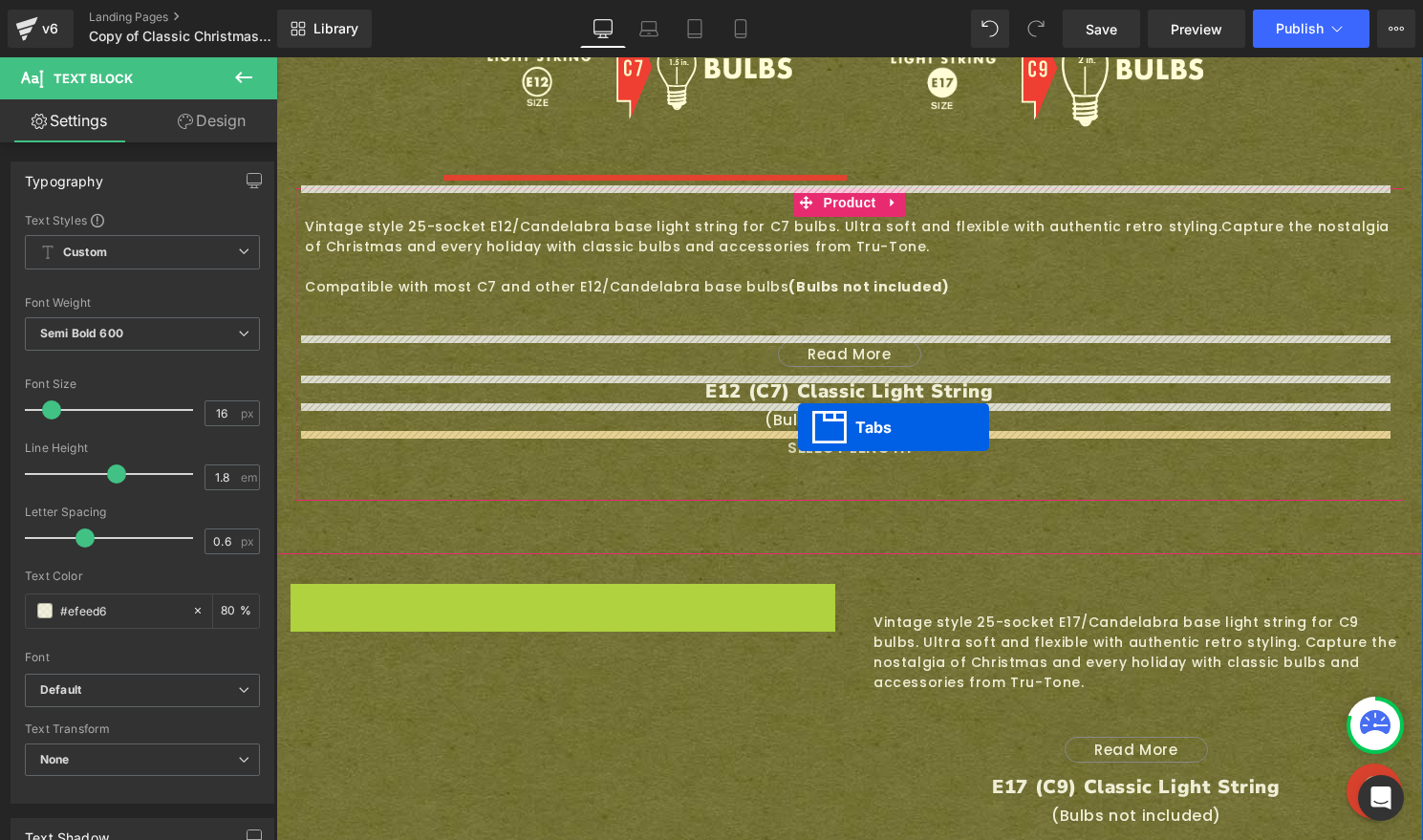drag, startPoint x: 521, startPoint y: 565, endPoint x: 798, endPoint y: 427, distance: 309.47213 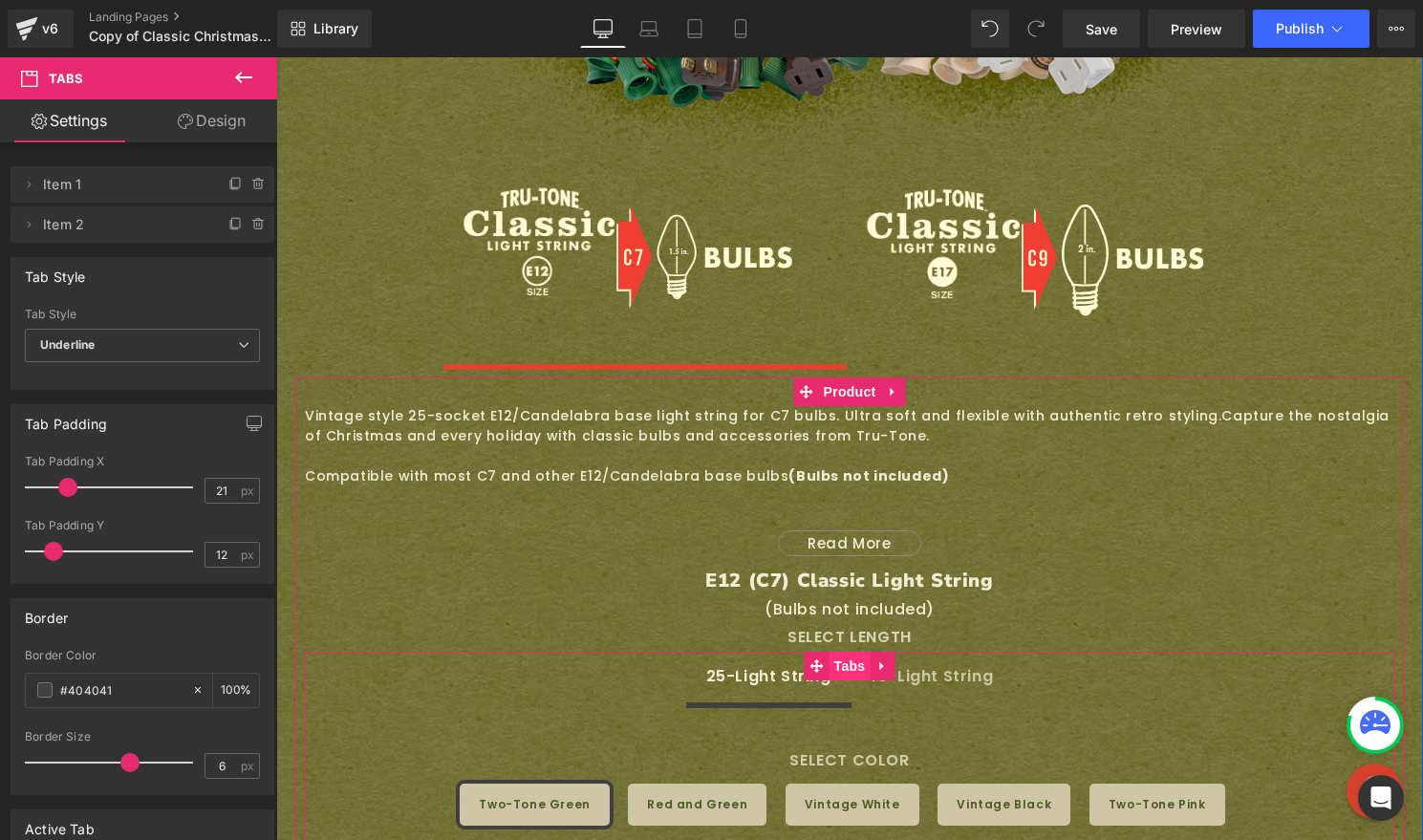 scroll, scrollTop: 1444, scrollLeft: 0, axis: vertical 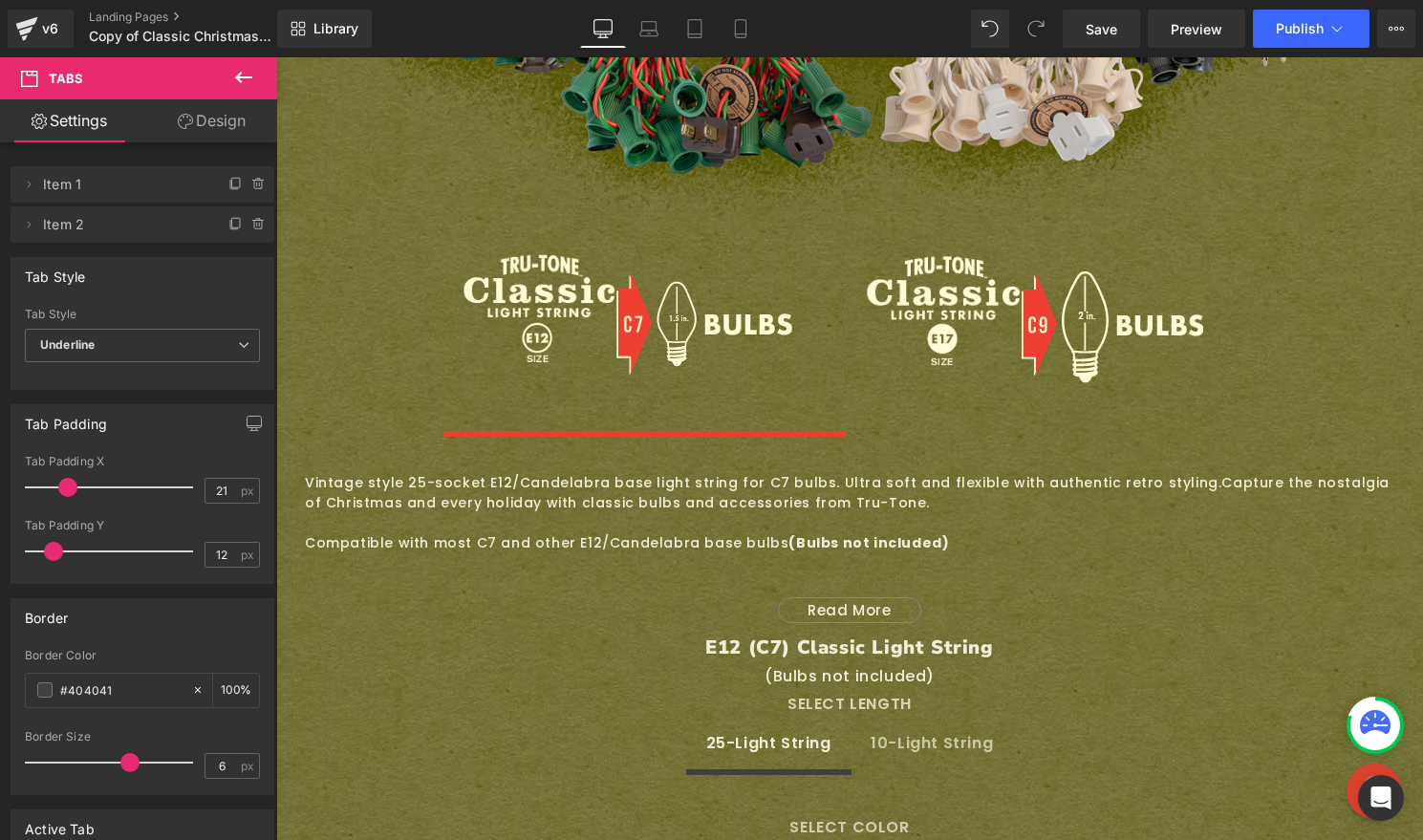 click 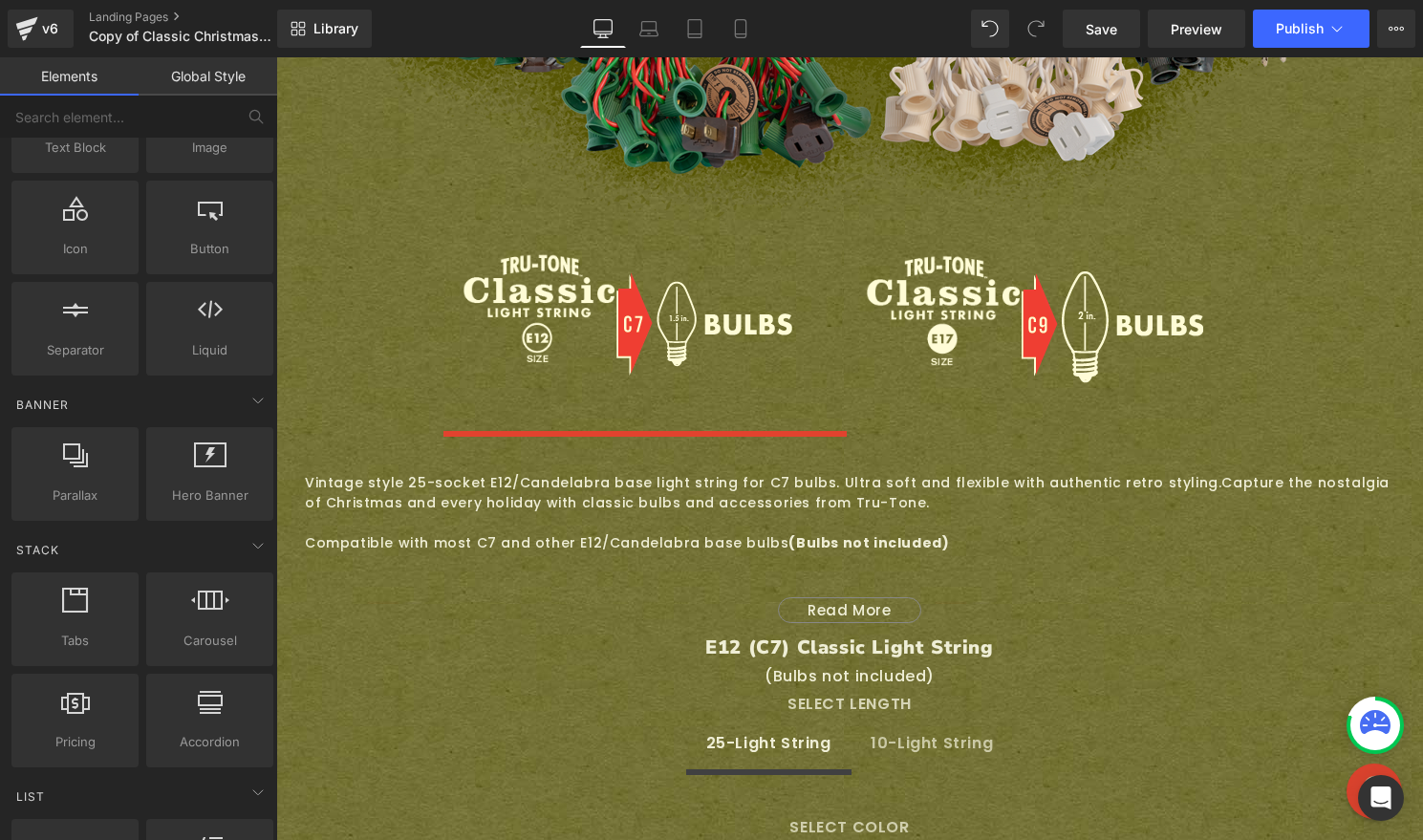 scroll, scrollTop: 0, scrollLeft: 0, axis: both 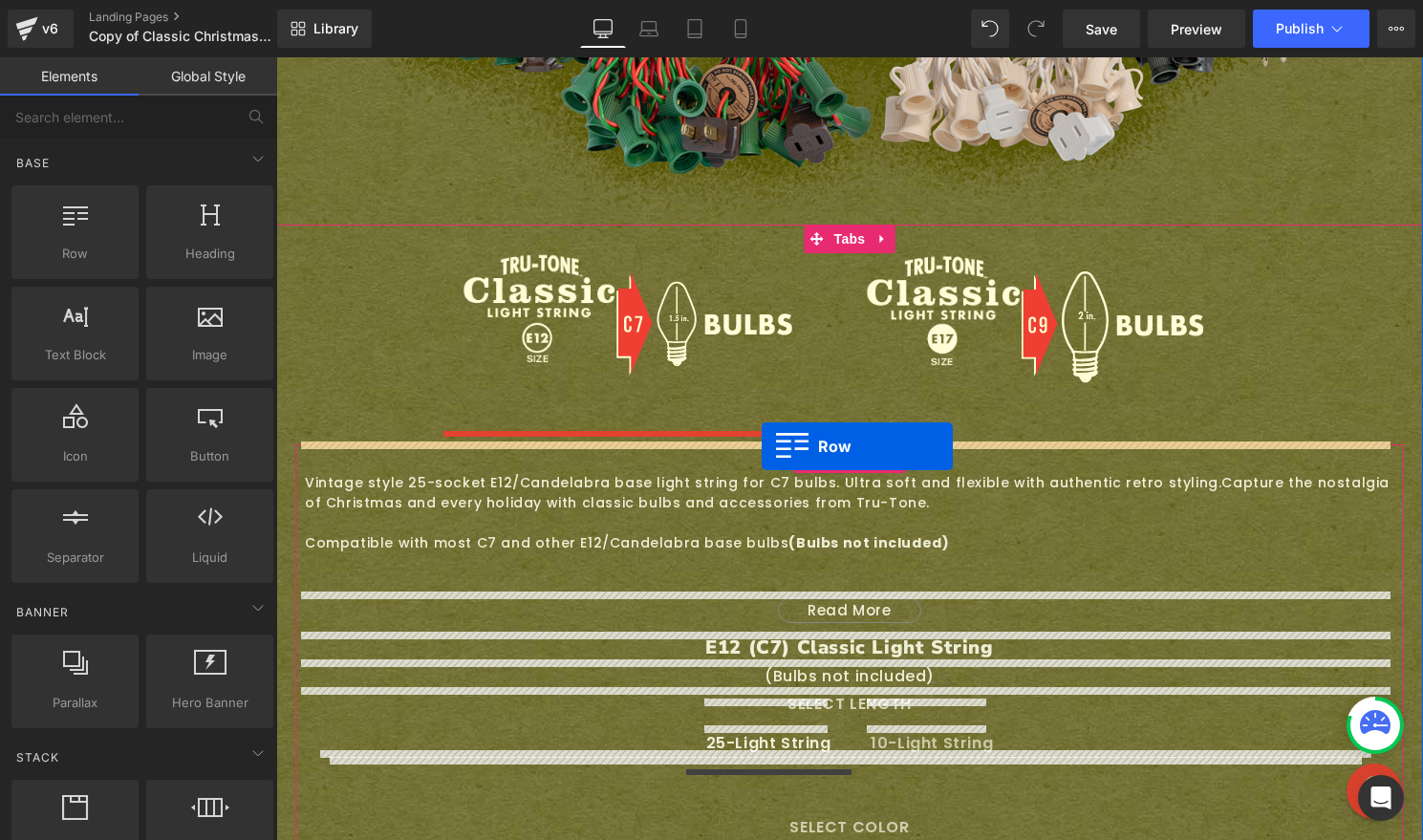 drag, startPoint x: 310, startPoint y: 296, endPoint x: 762, endPoint y: 446, distance: 476.23944 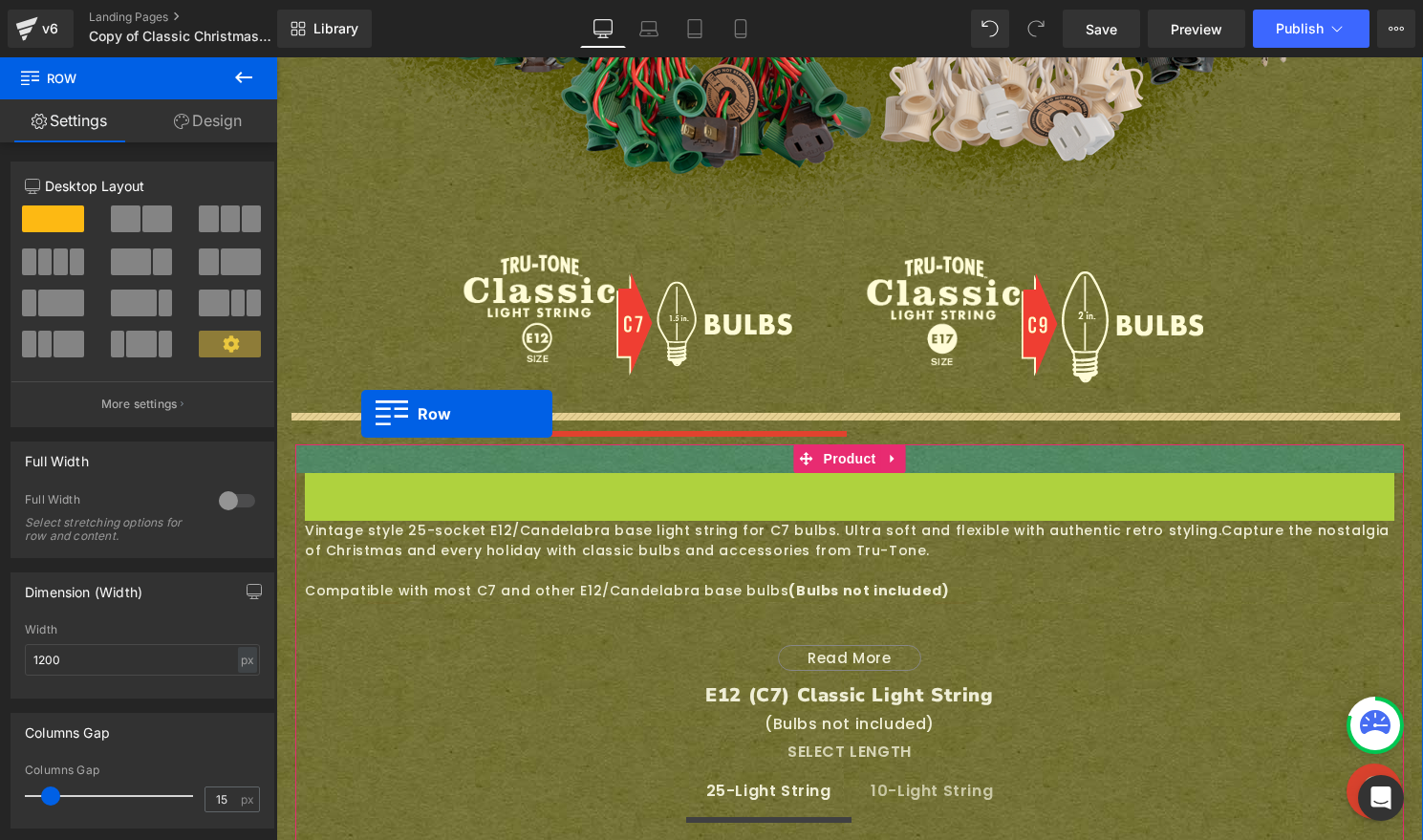 drag, startPoint x: 308, startPoint y: 452, endPoint x: 361, endPoint y: 414, distance: 65.215 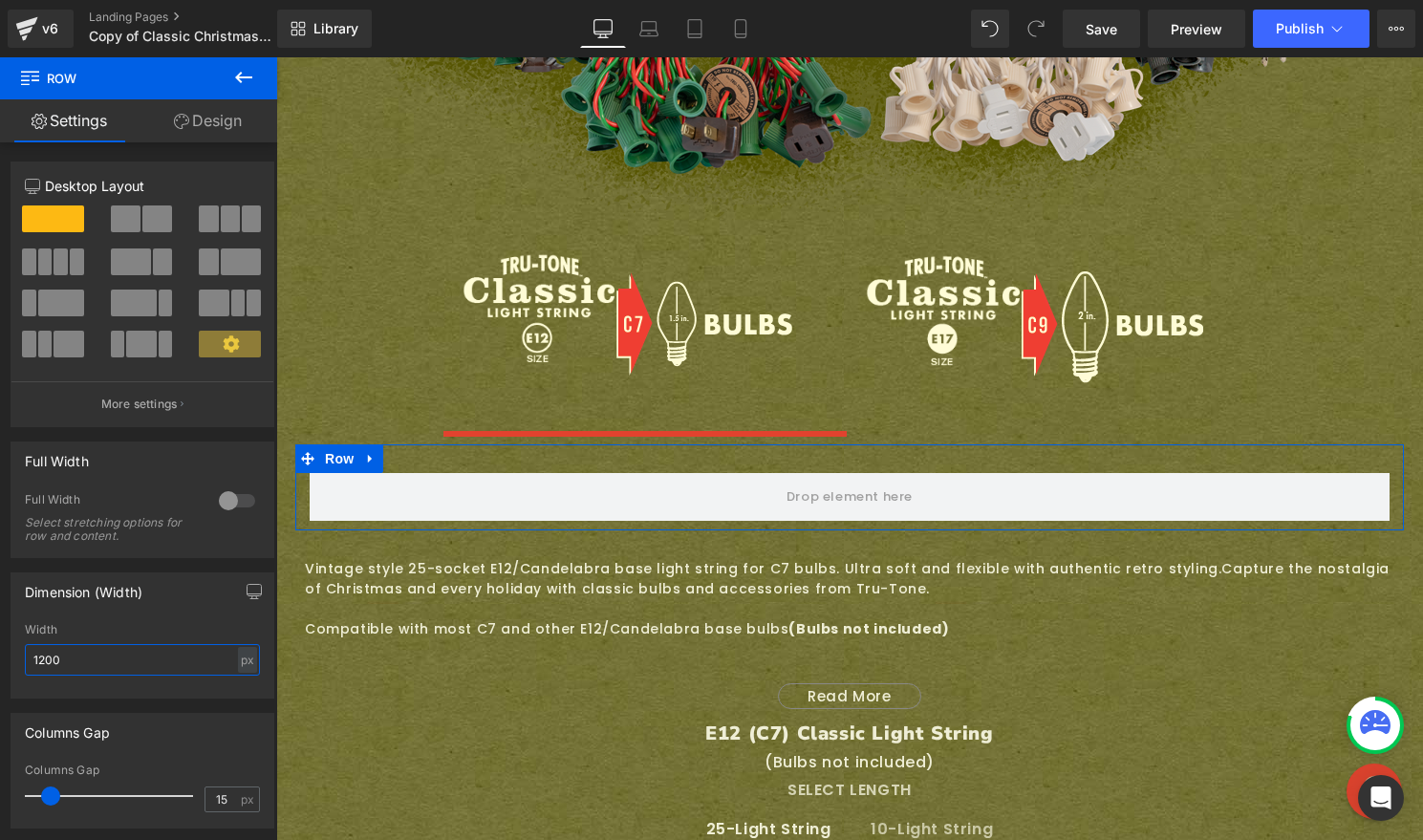 drag, startPoint x: -134, startPoint y: 629, endPoint x: -174, endPoint y: 623, distance: 40.447497 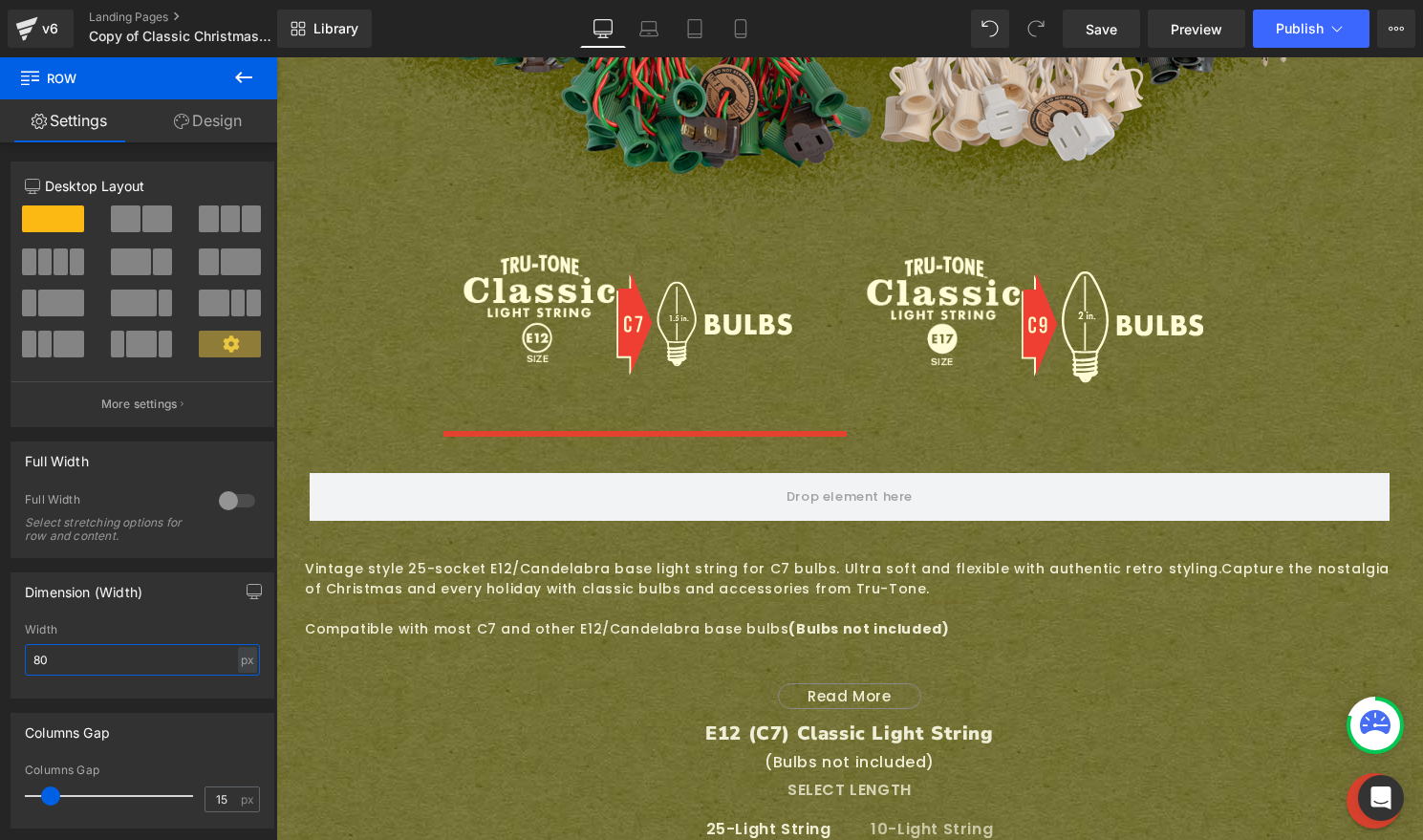 type on "800" 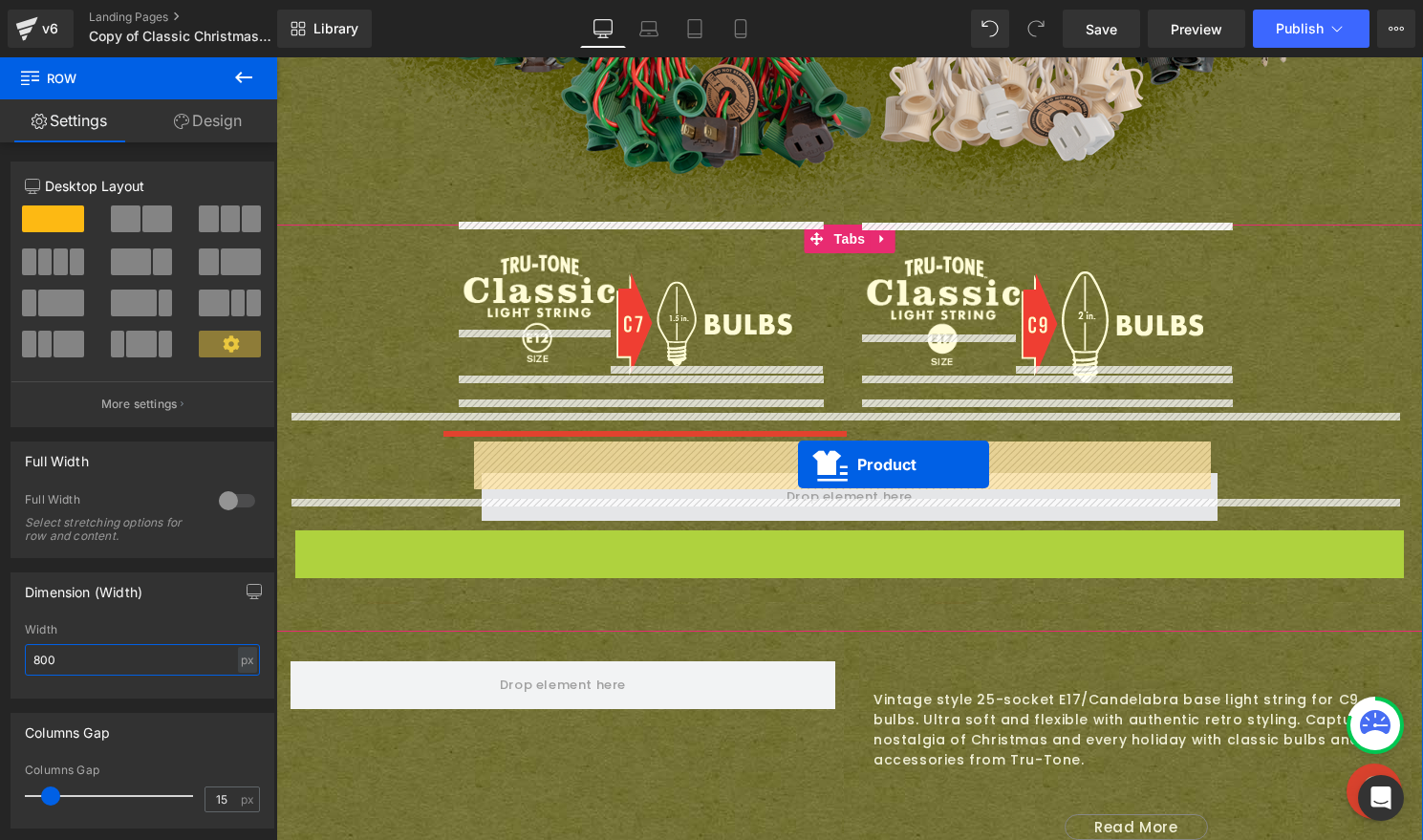 drag, startPoint x: 805, startPoint y: 517, endPoint x: 798, endPoint y: 464, distance: 53.460266 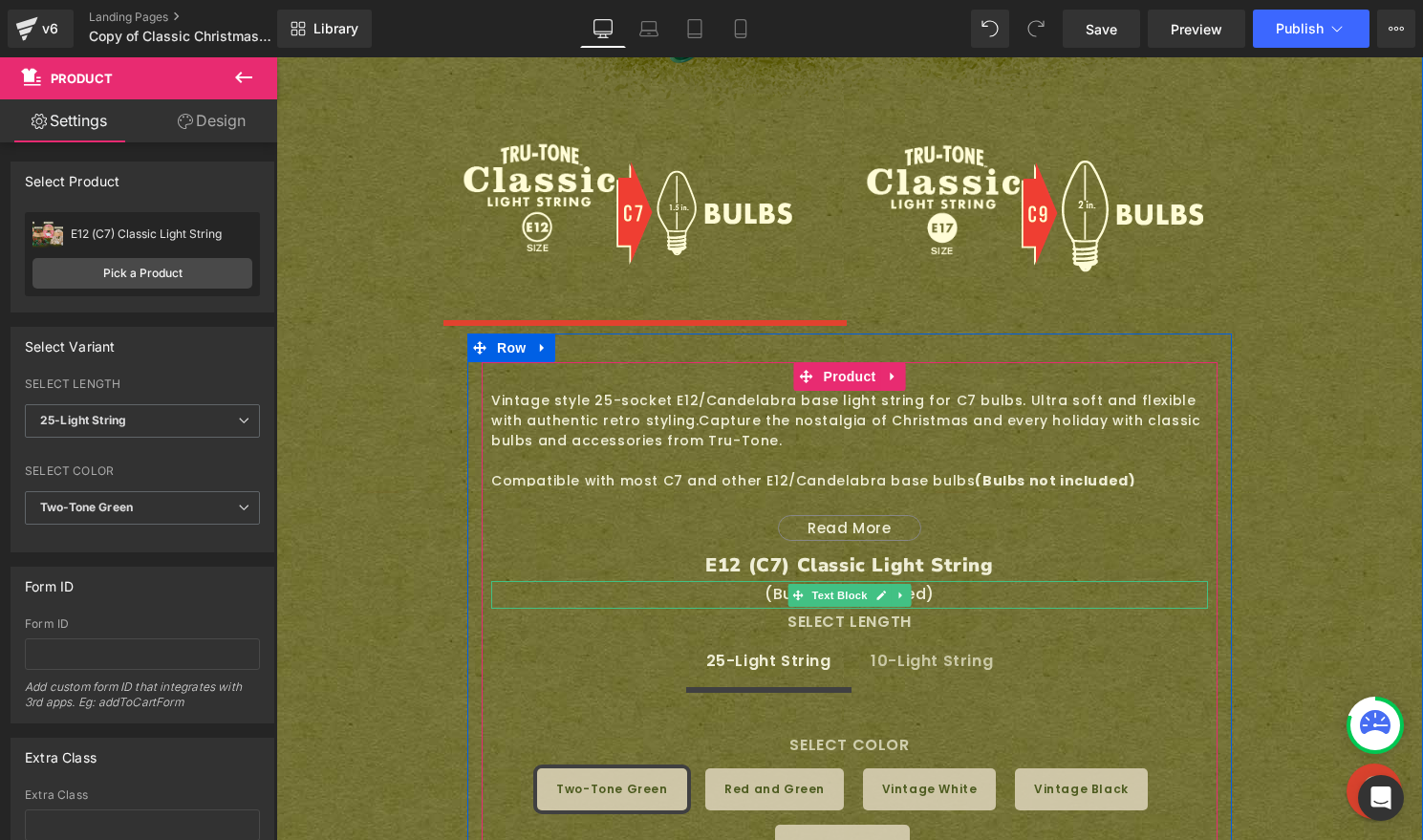 scroll, scrollTop: 1407, scrollLeft: 0, axis: vertical 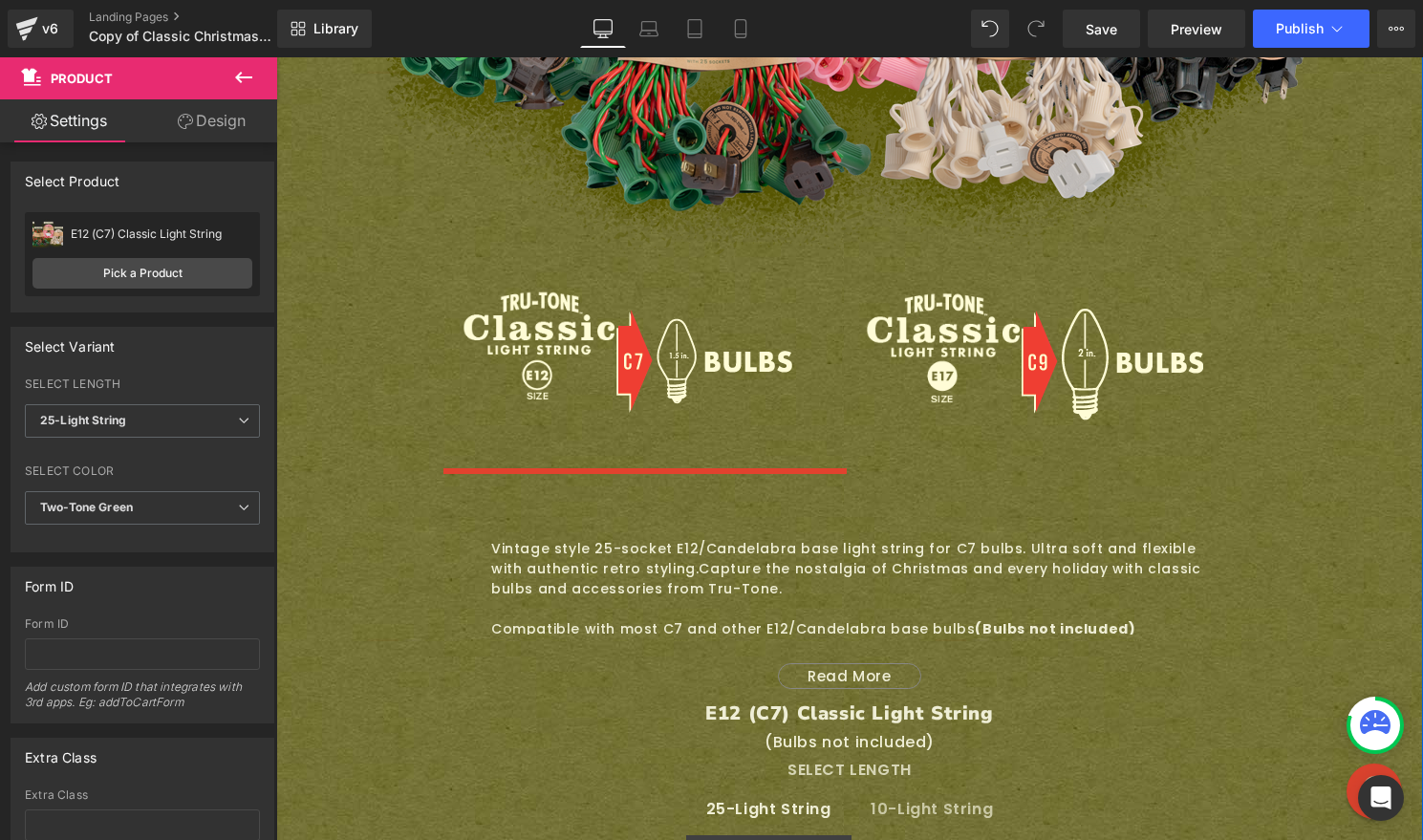 click on "Image
Image
Row" at bounding box center [1051, 368] 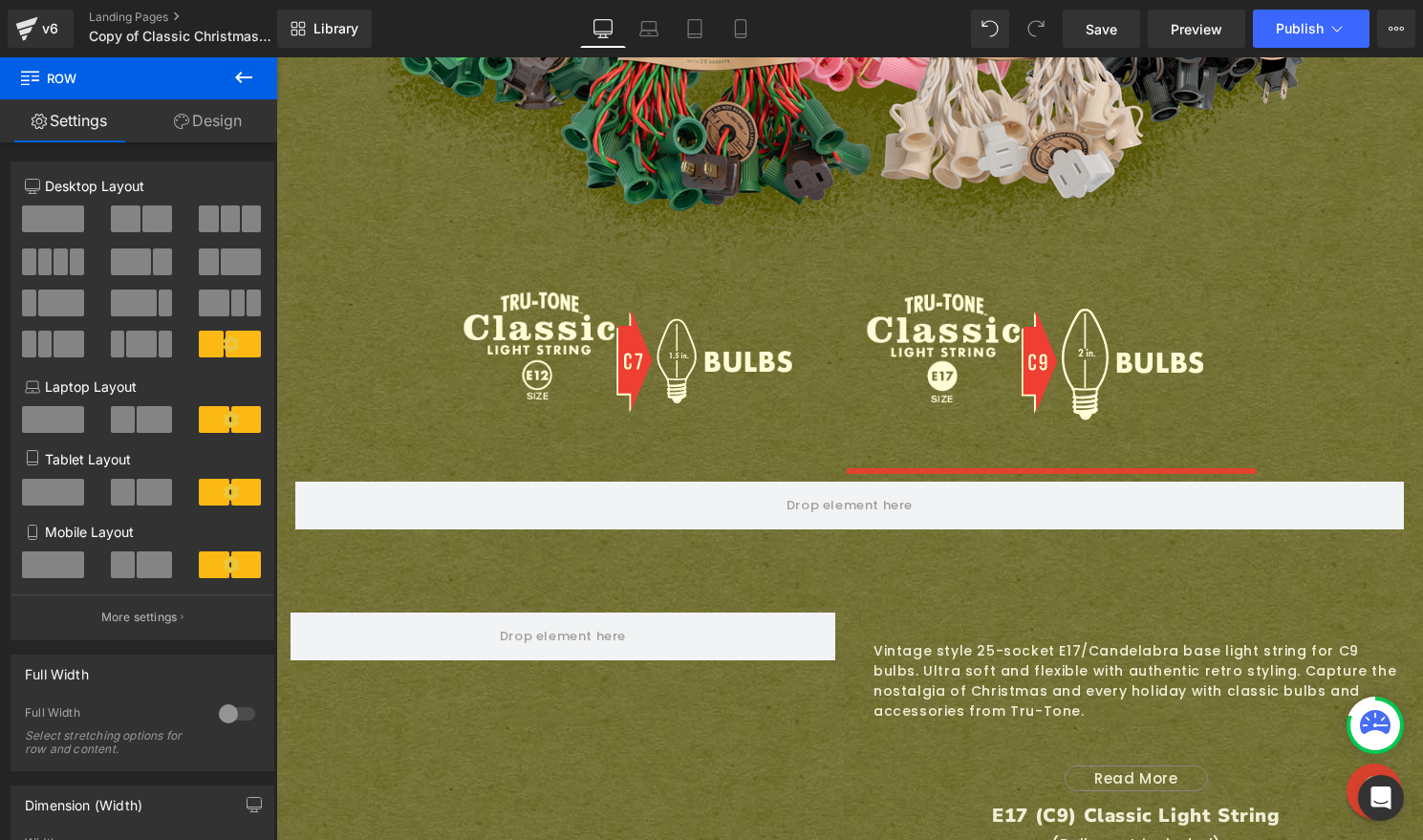 click 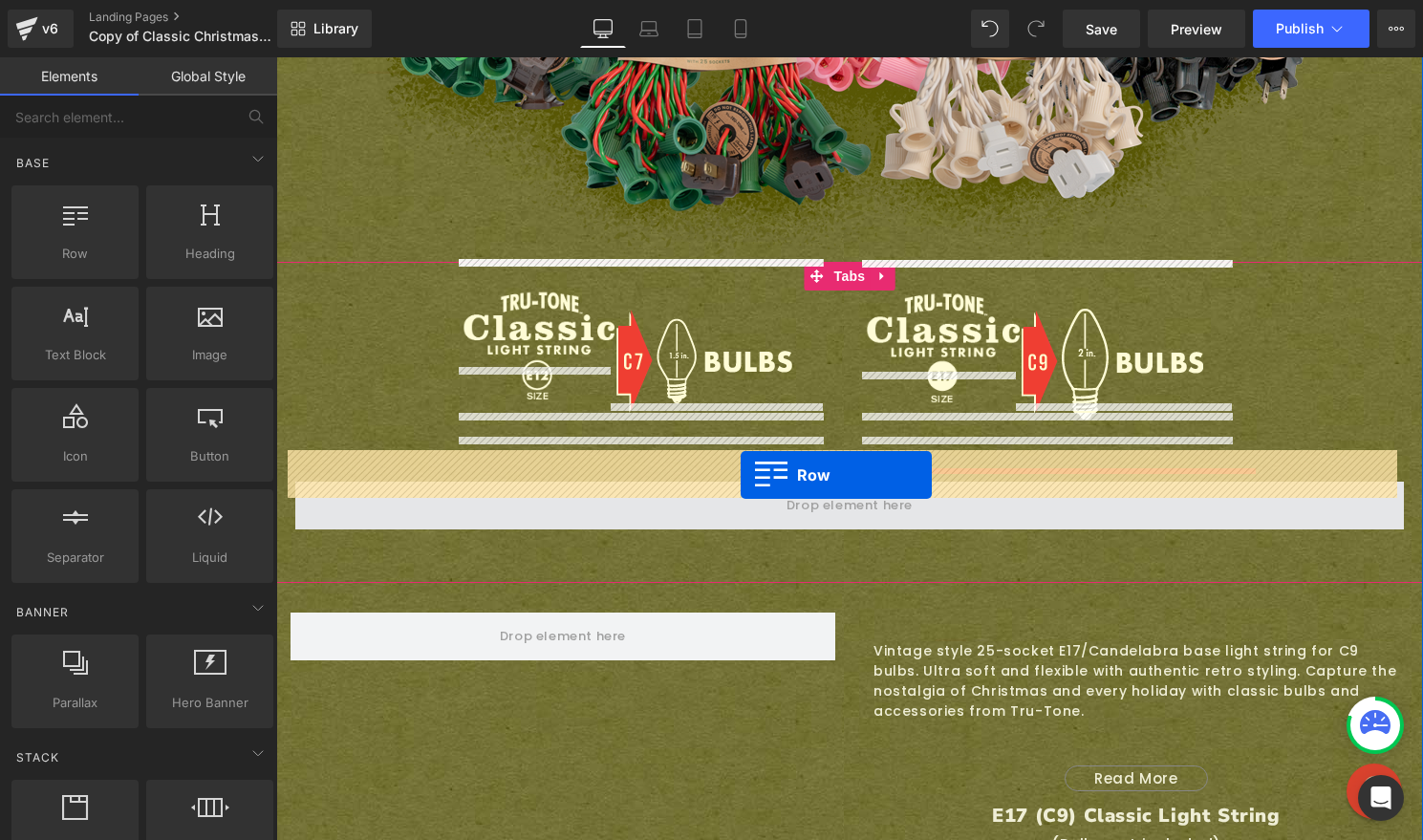 drag, startPoint x: 338, startPoint y: 300, endPoint x: 741, endPoint y: 475, distance: 439.35635 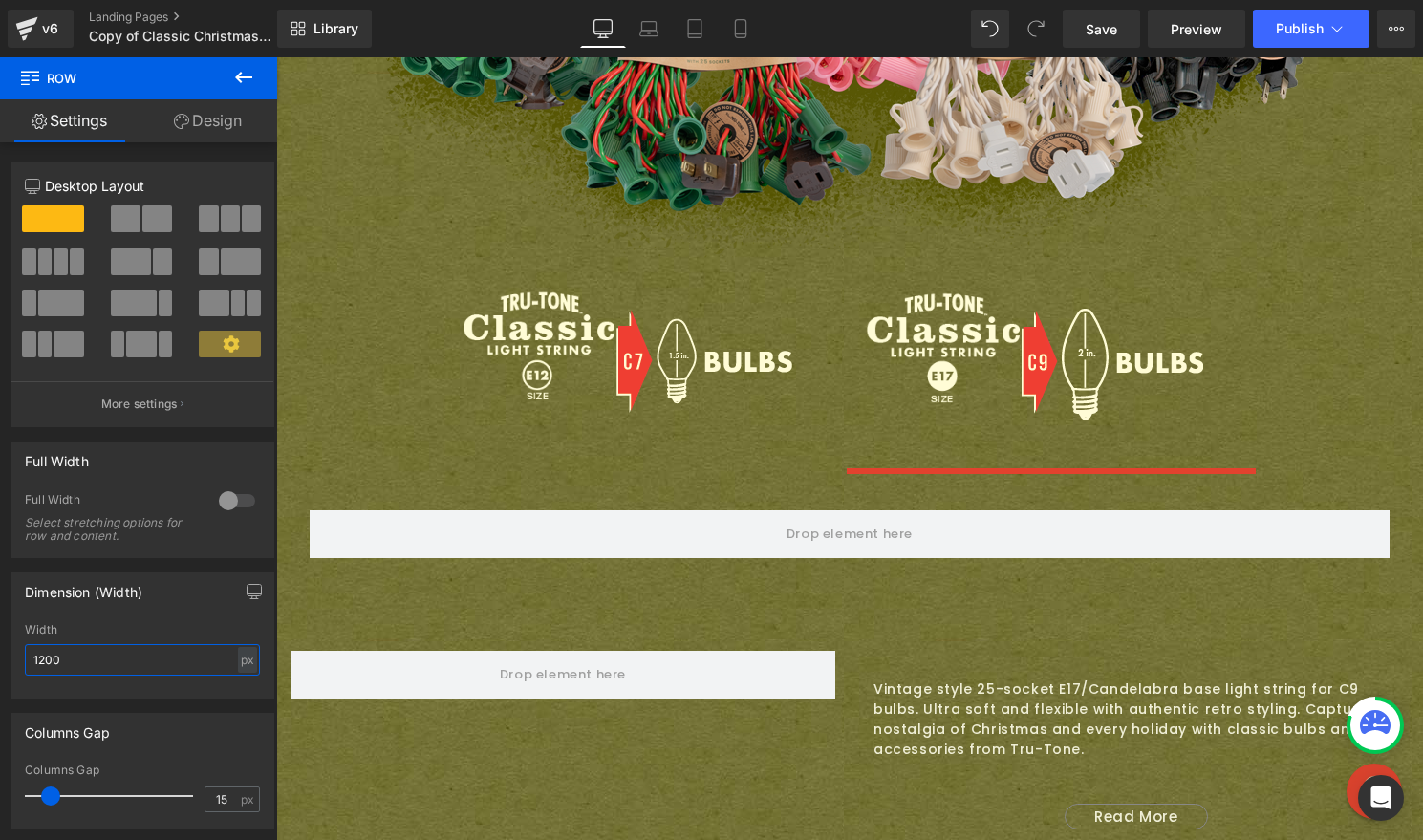 drag, startPoint x: 160, startPoint y: 668, endPoint x: -140, endPoint y: 619, distance: 303.97533 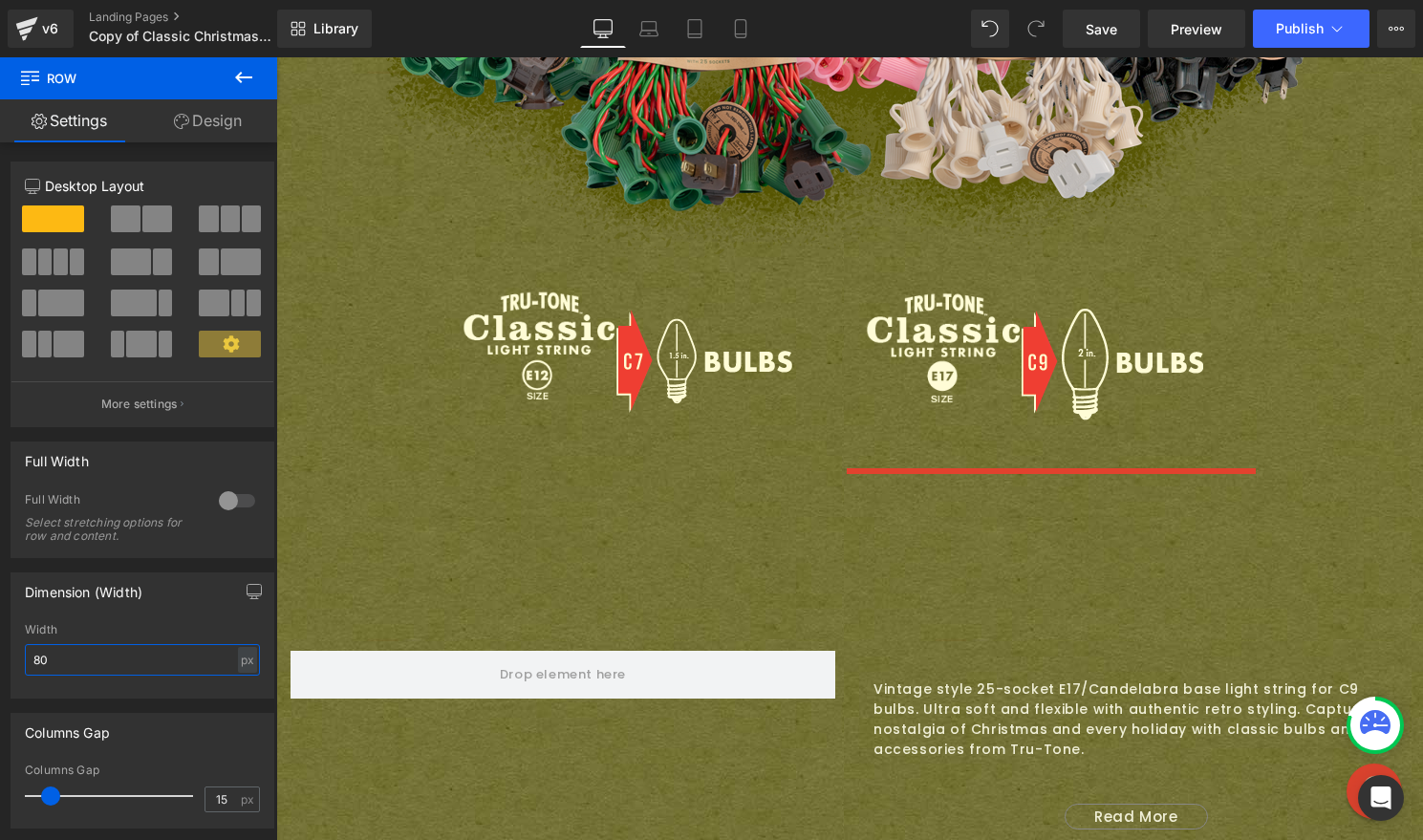 type on "800" 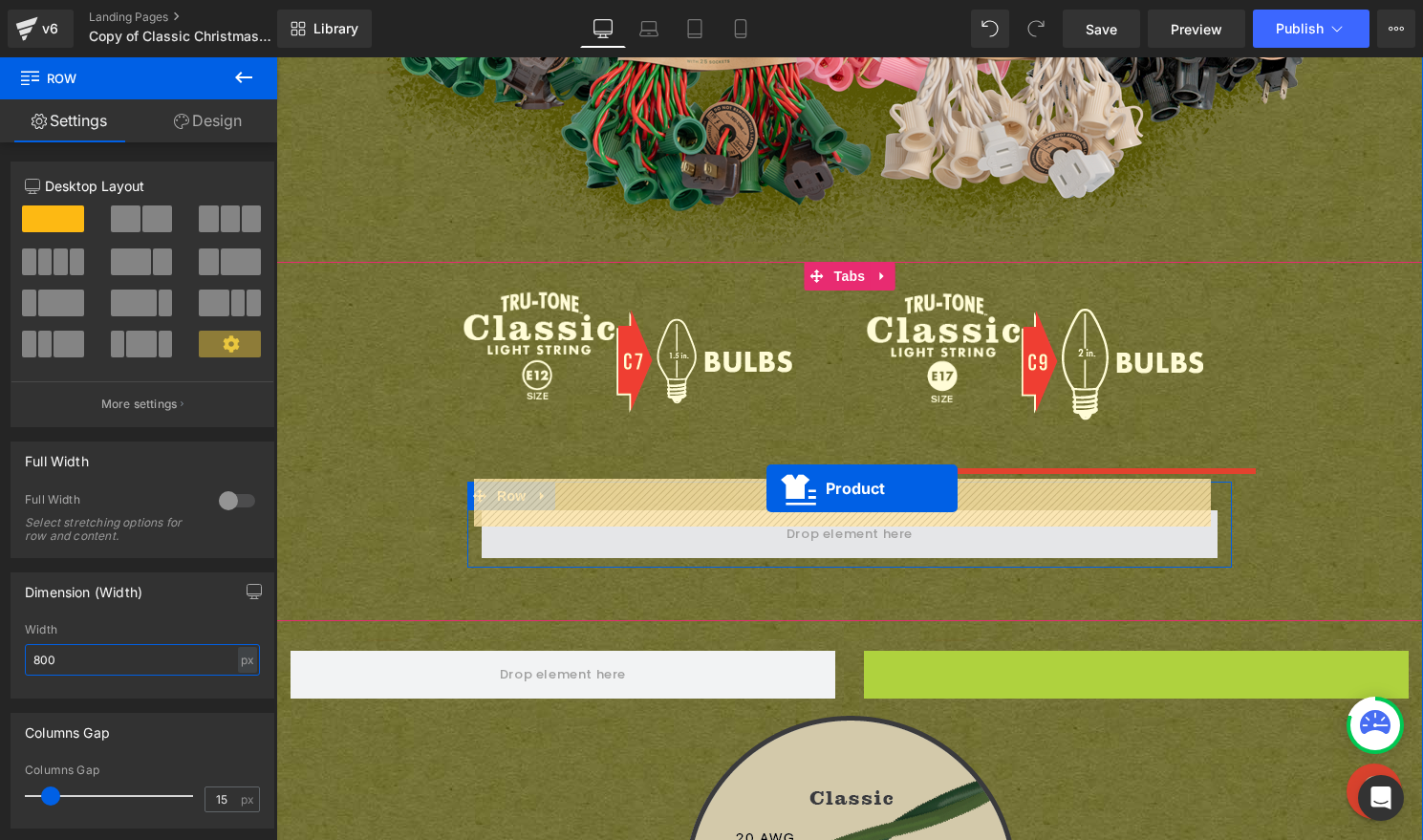 drag, startPoint x: 1086, startPoint y: 632, endPoint x: 765, endPoint y: 489, distance: 351.41144 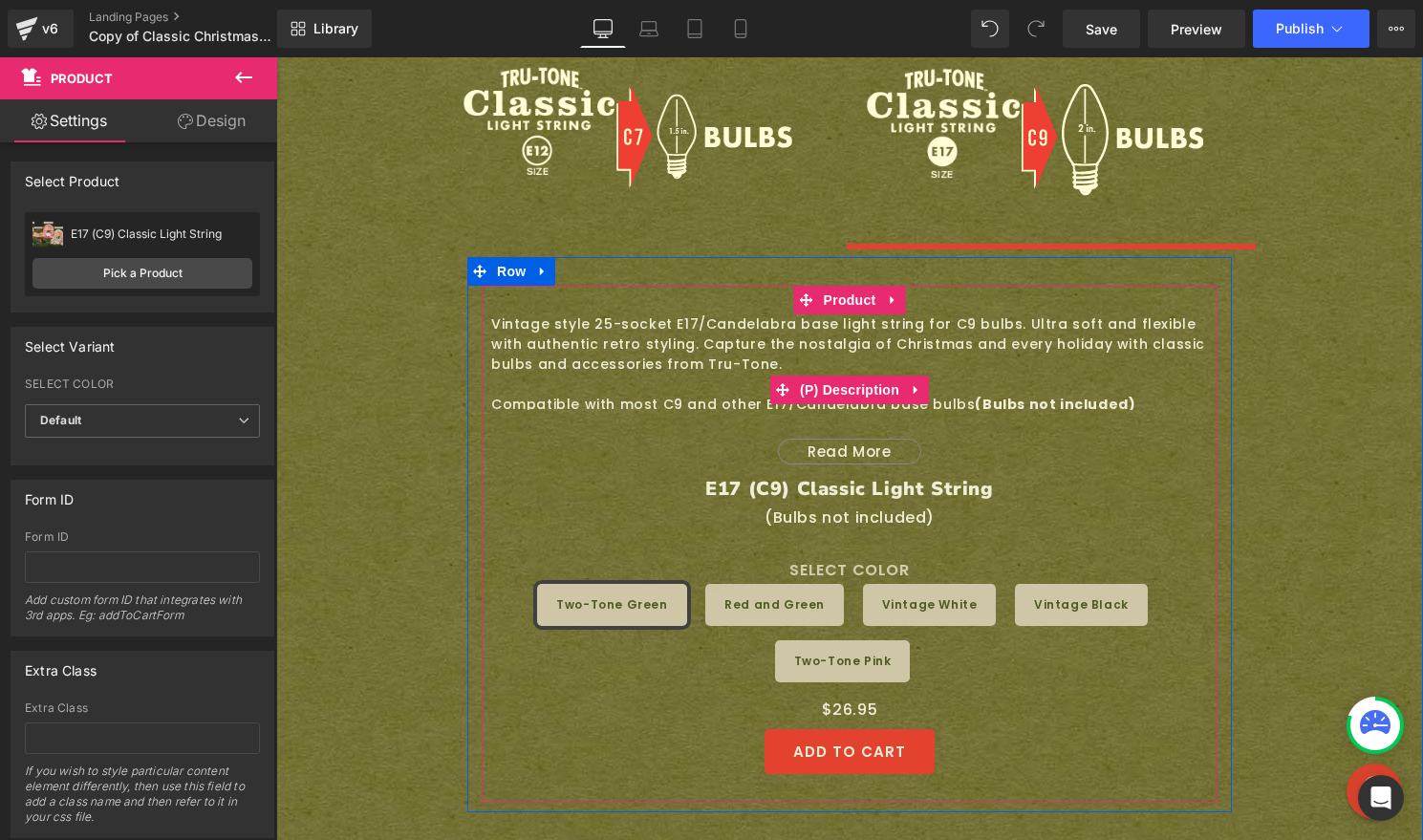 scroll, scrollTop: 1632, scrollLeft: 0, axis: vertical 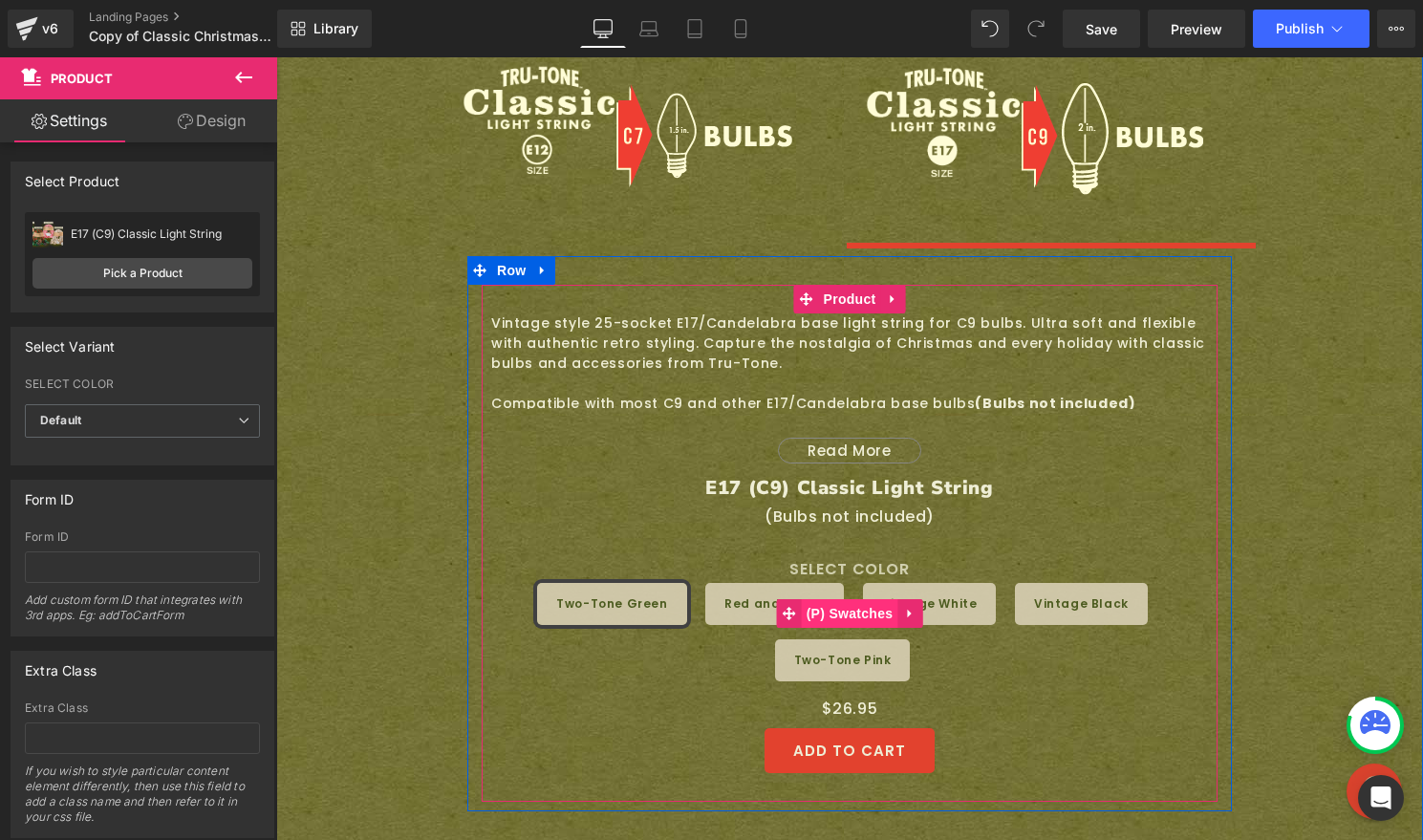 click on "(P) Swatches" at bounding box center [850, 614] 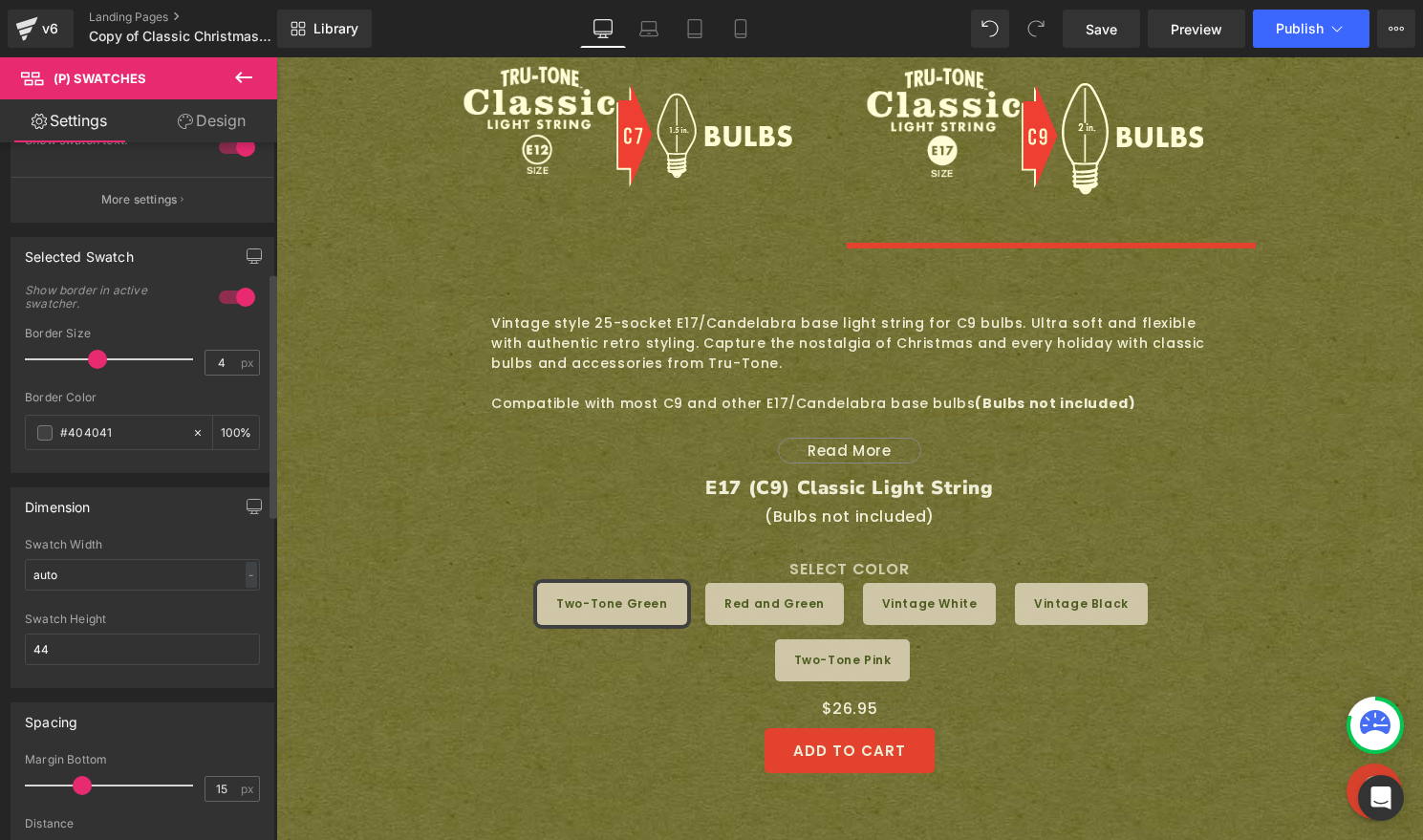 scroll, scrollTop: 0, scrollLeft: 0, axis: both 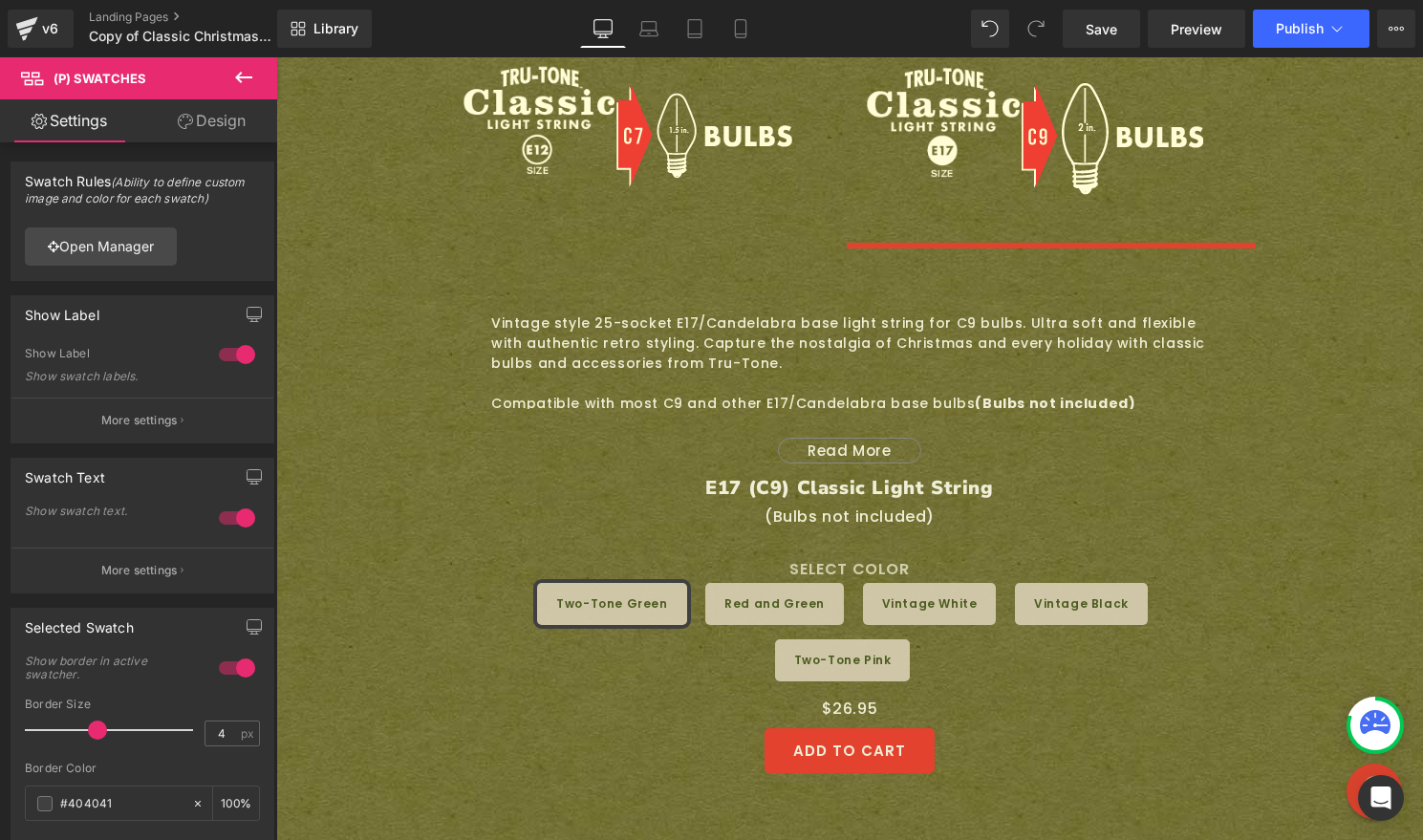click on "Design" at bounding box center (211, 120) 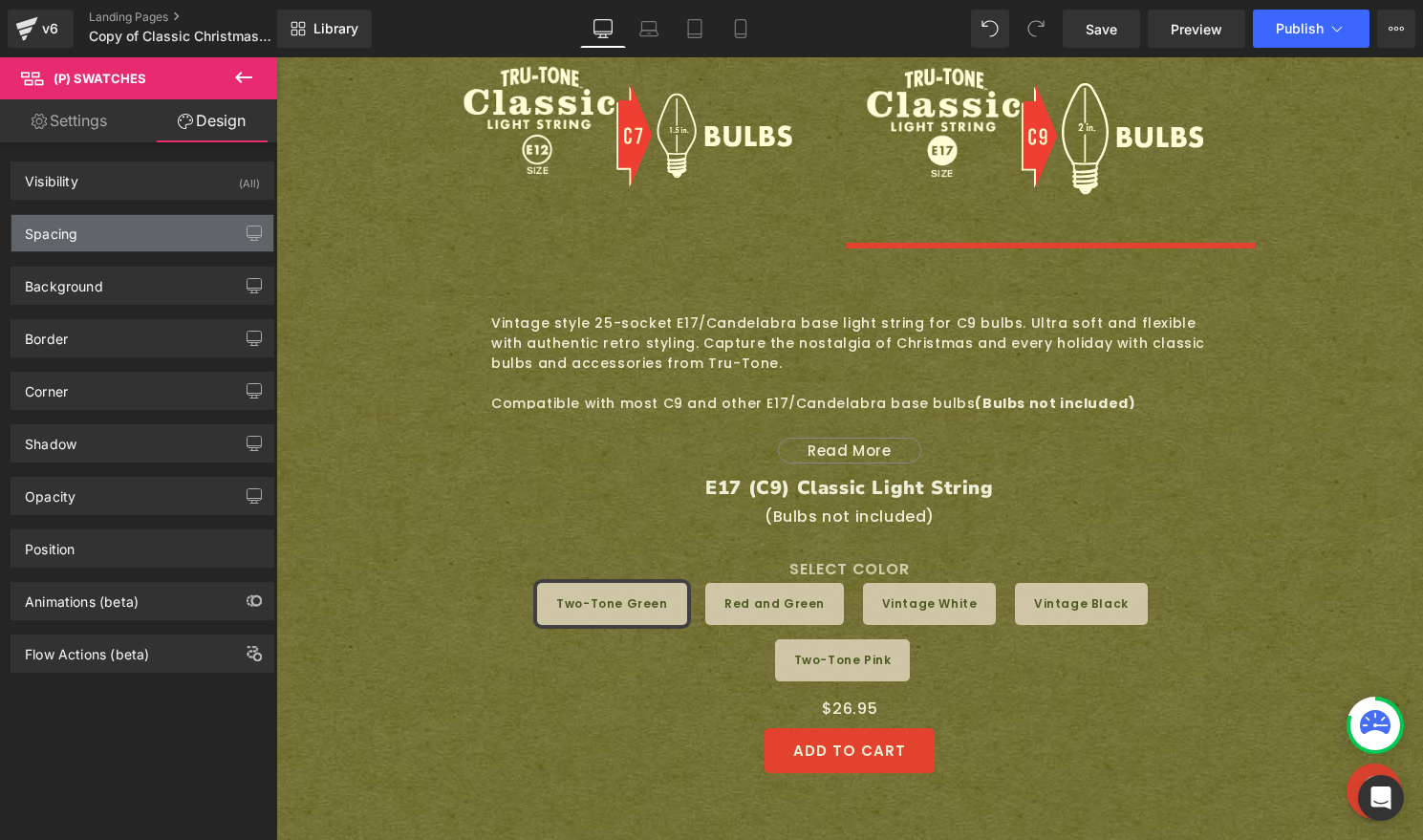 click on "Spacing" at bounding box center (142, 233) 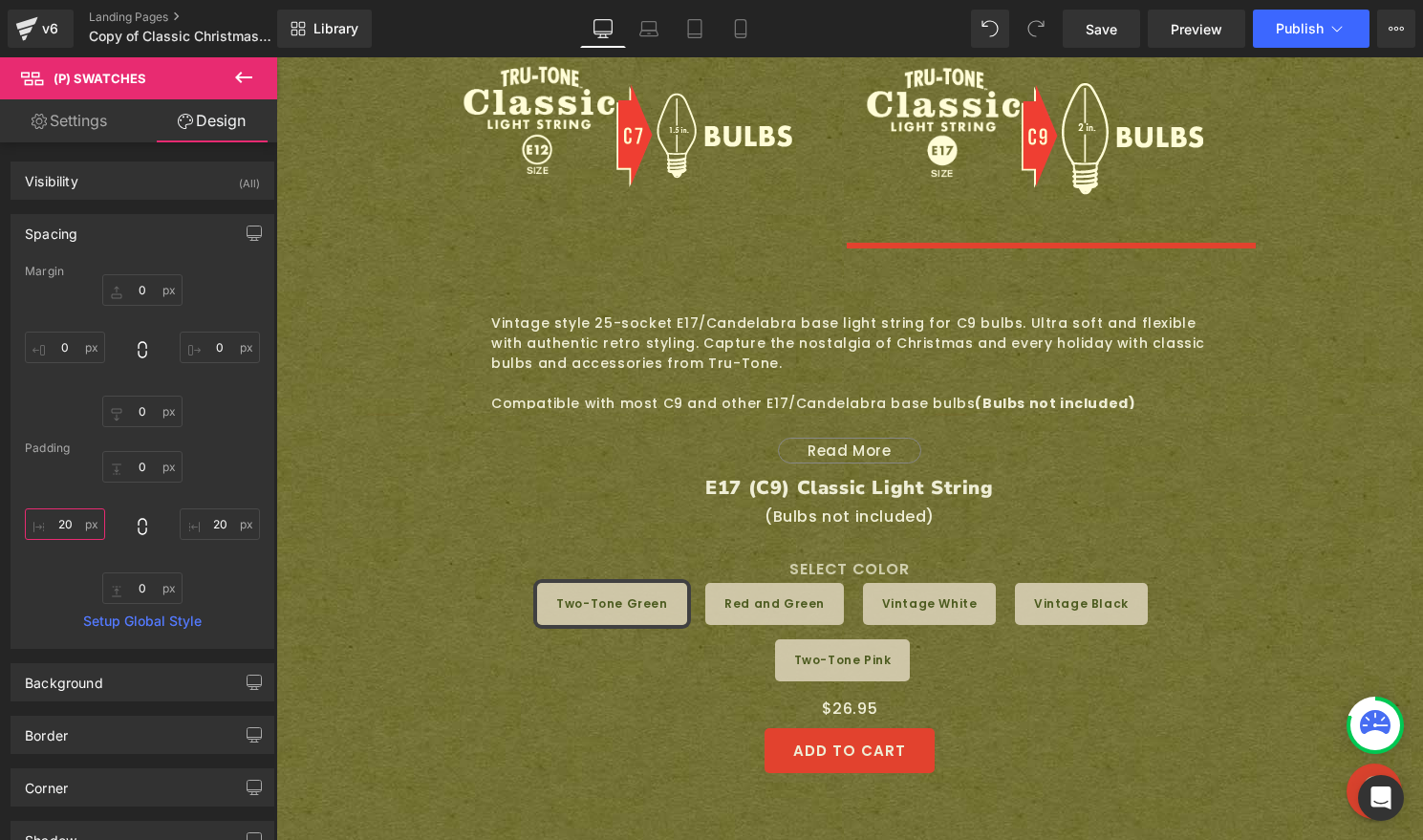 click on "20" at bounding box center [65, 524] 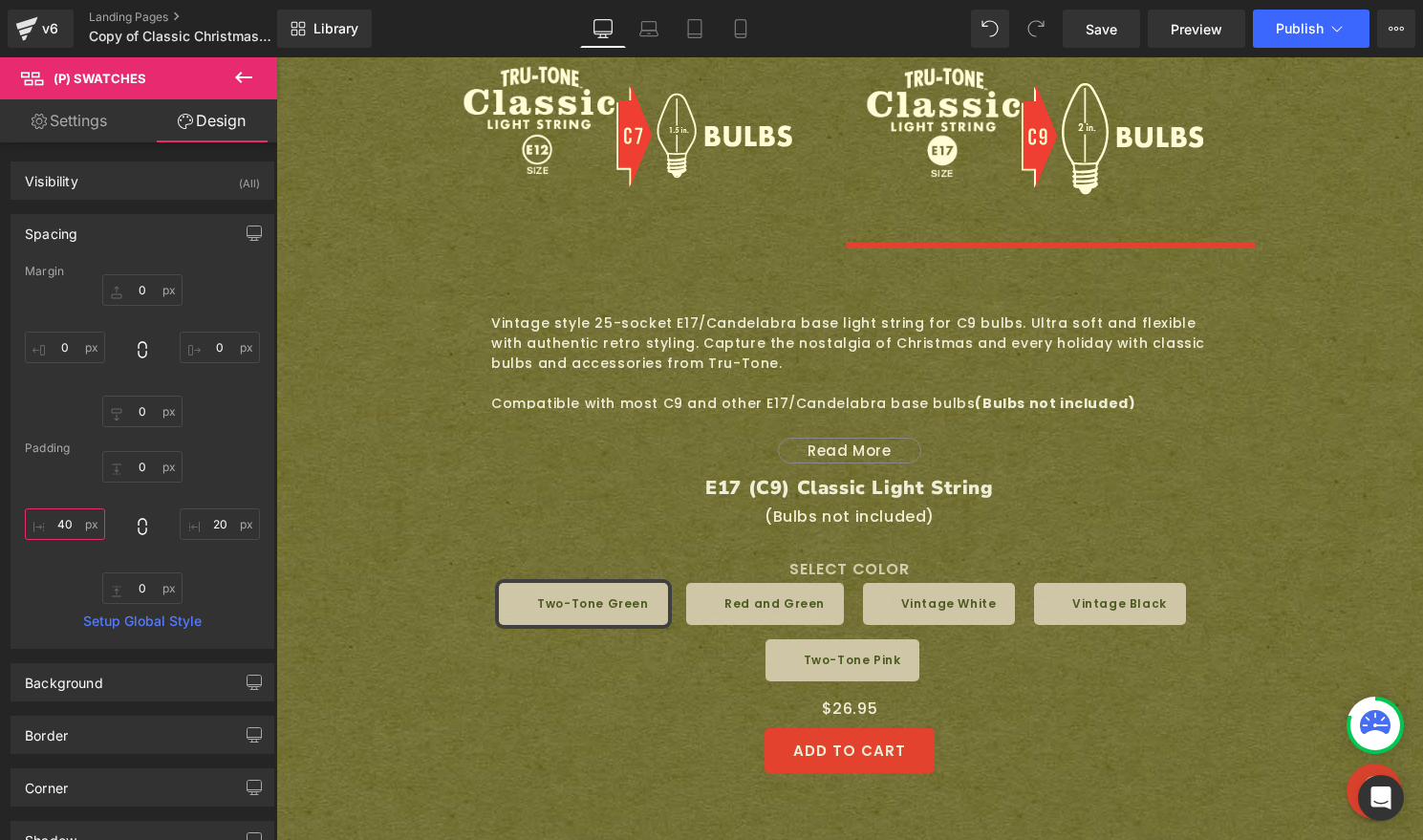 type on "40" 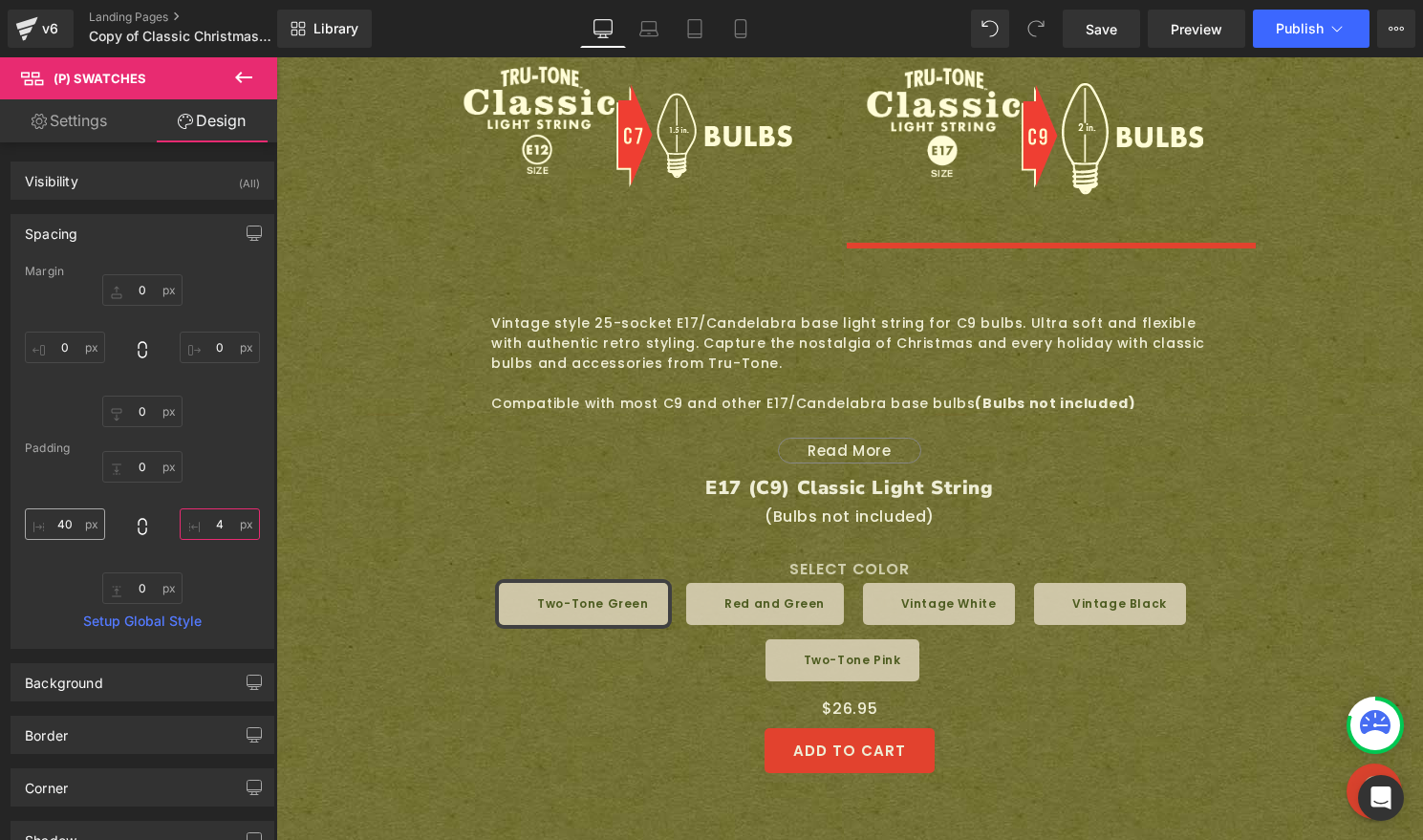 type on "40" 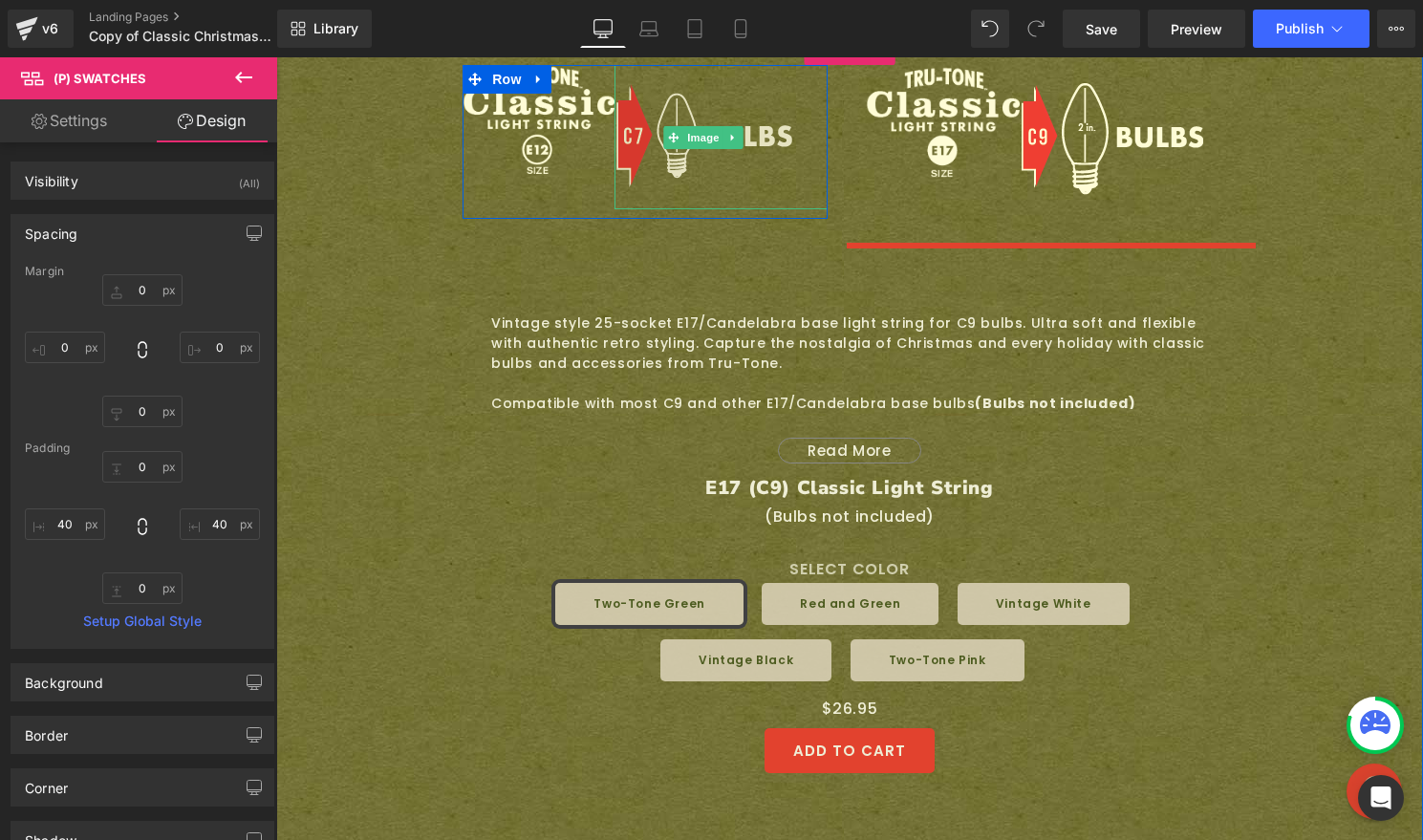 click at bounding box center (703, 137) 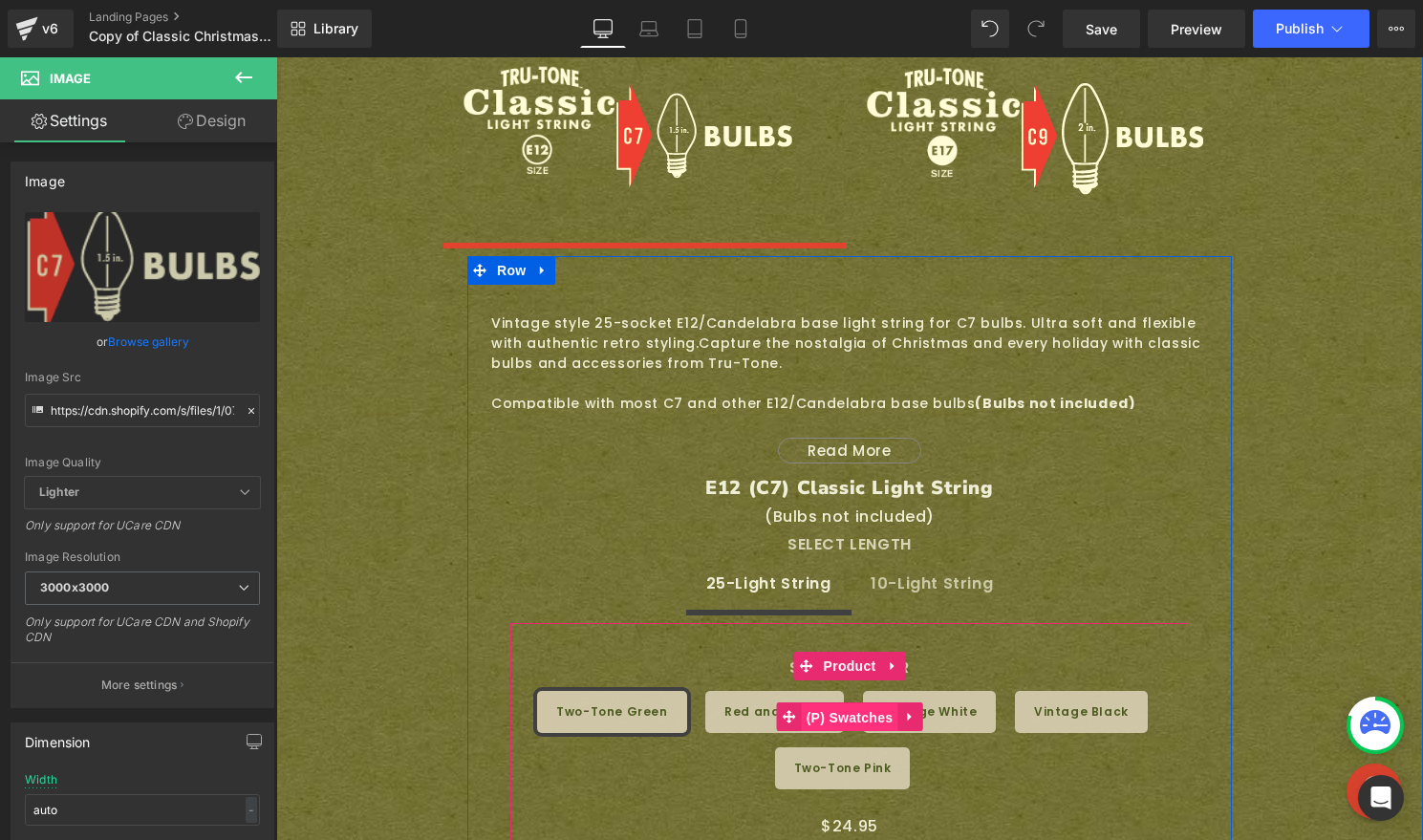 click on "(P) Swatches" at bounding box center [850, 718] 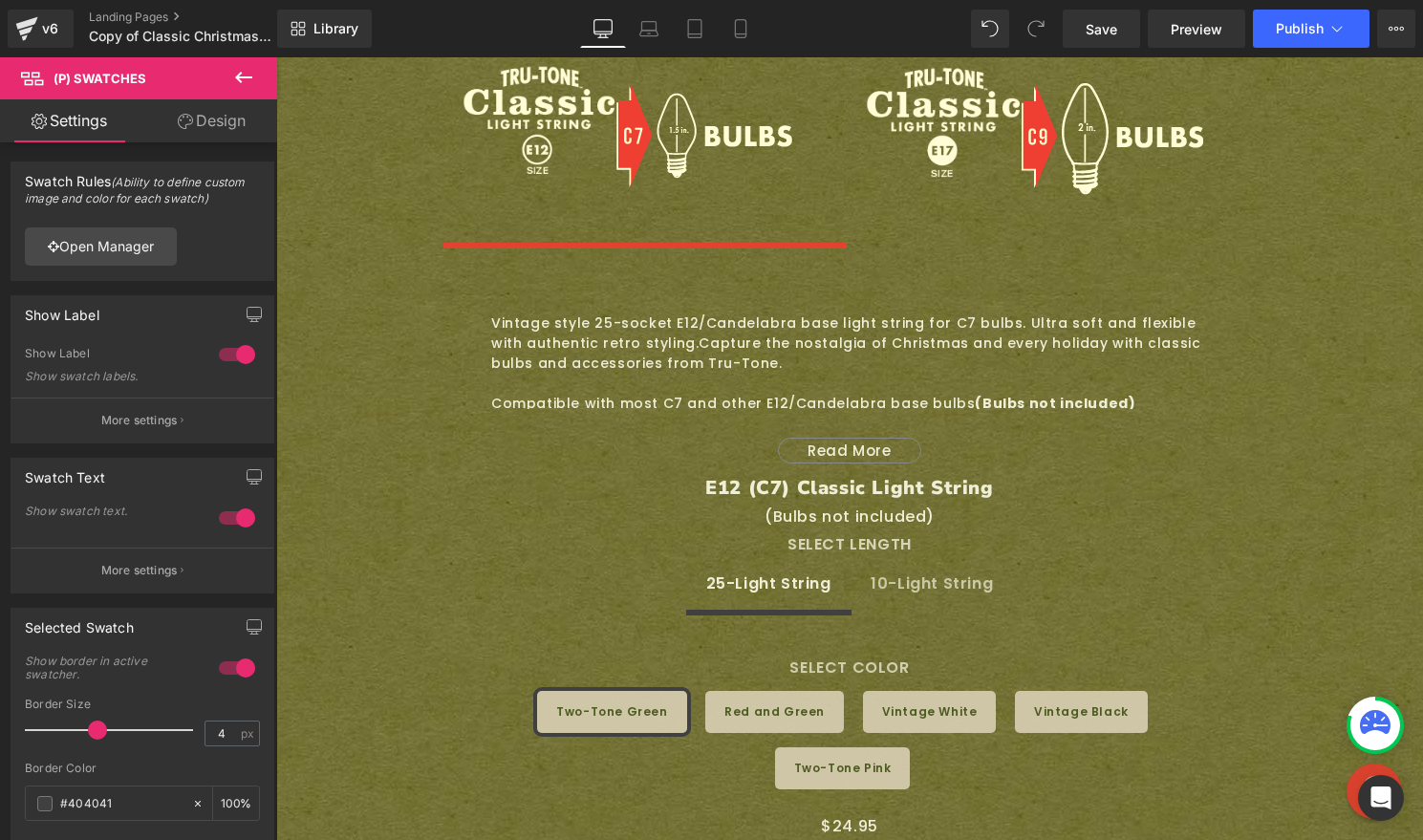 click 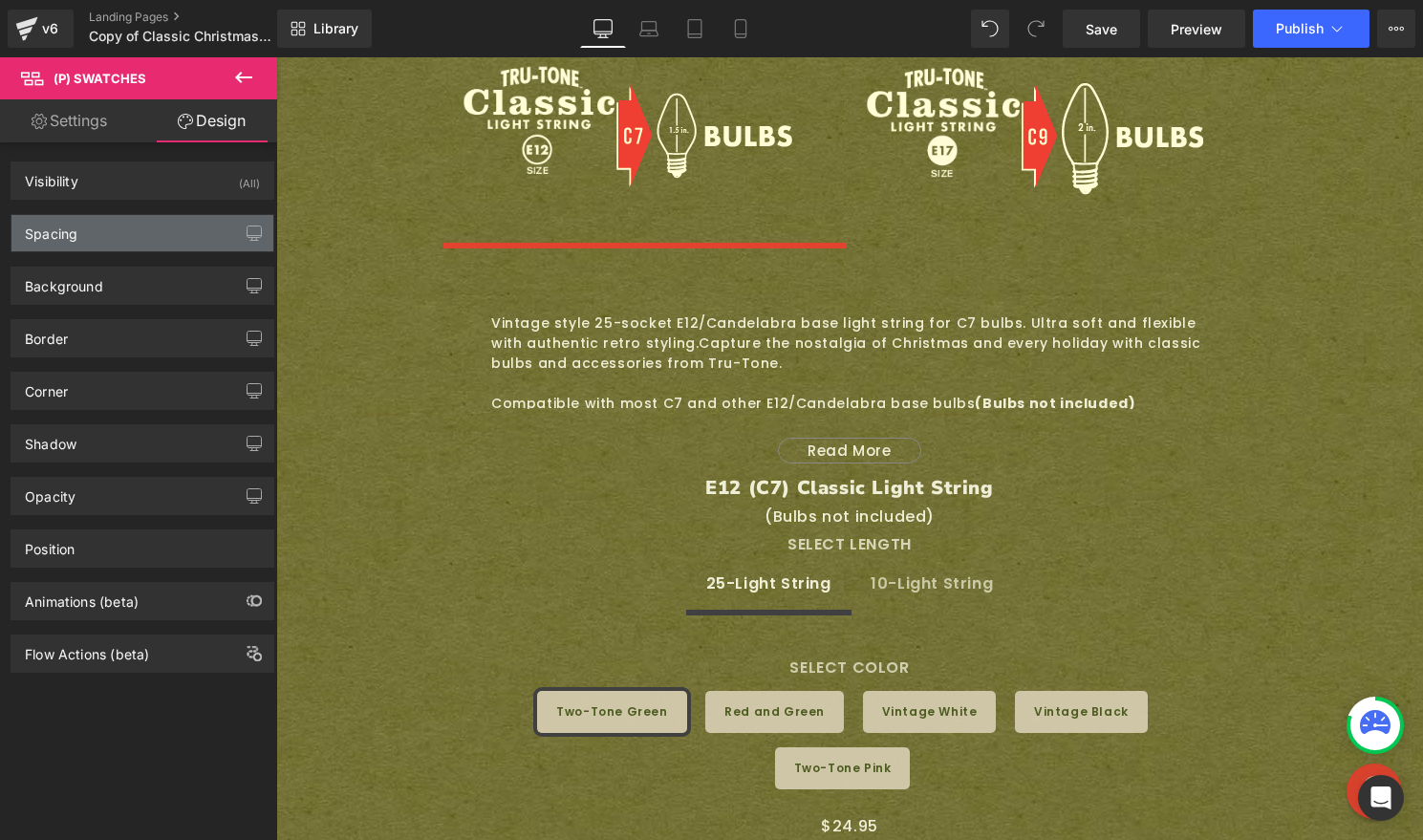 click on "Spacing" at bounding box center (142, 233) 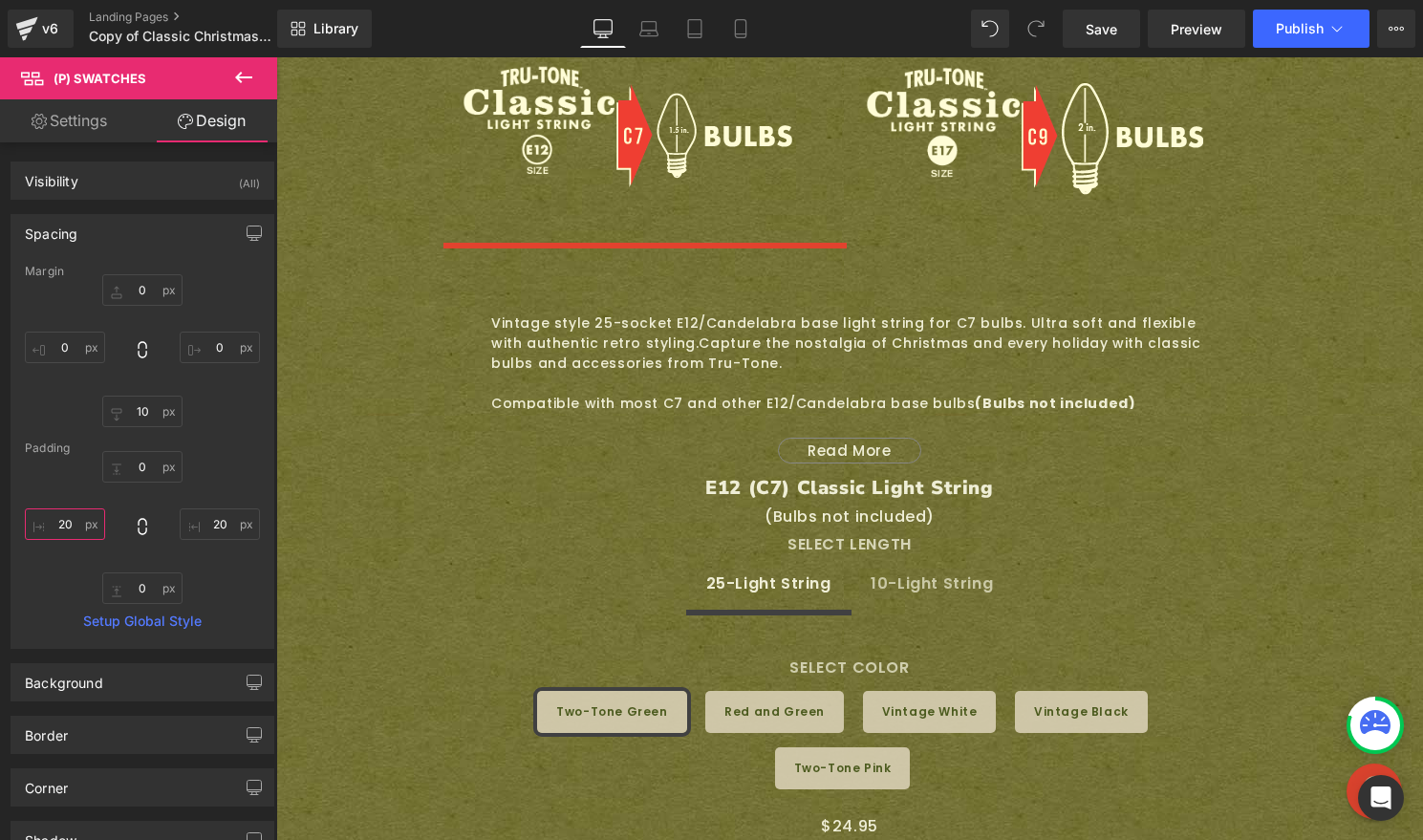 click on "20" at bounding box center (65, 524) 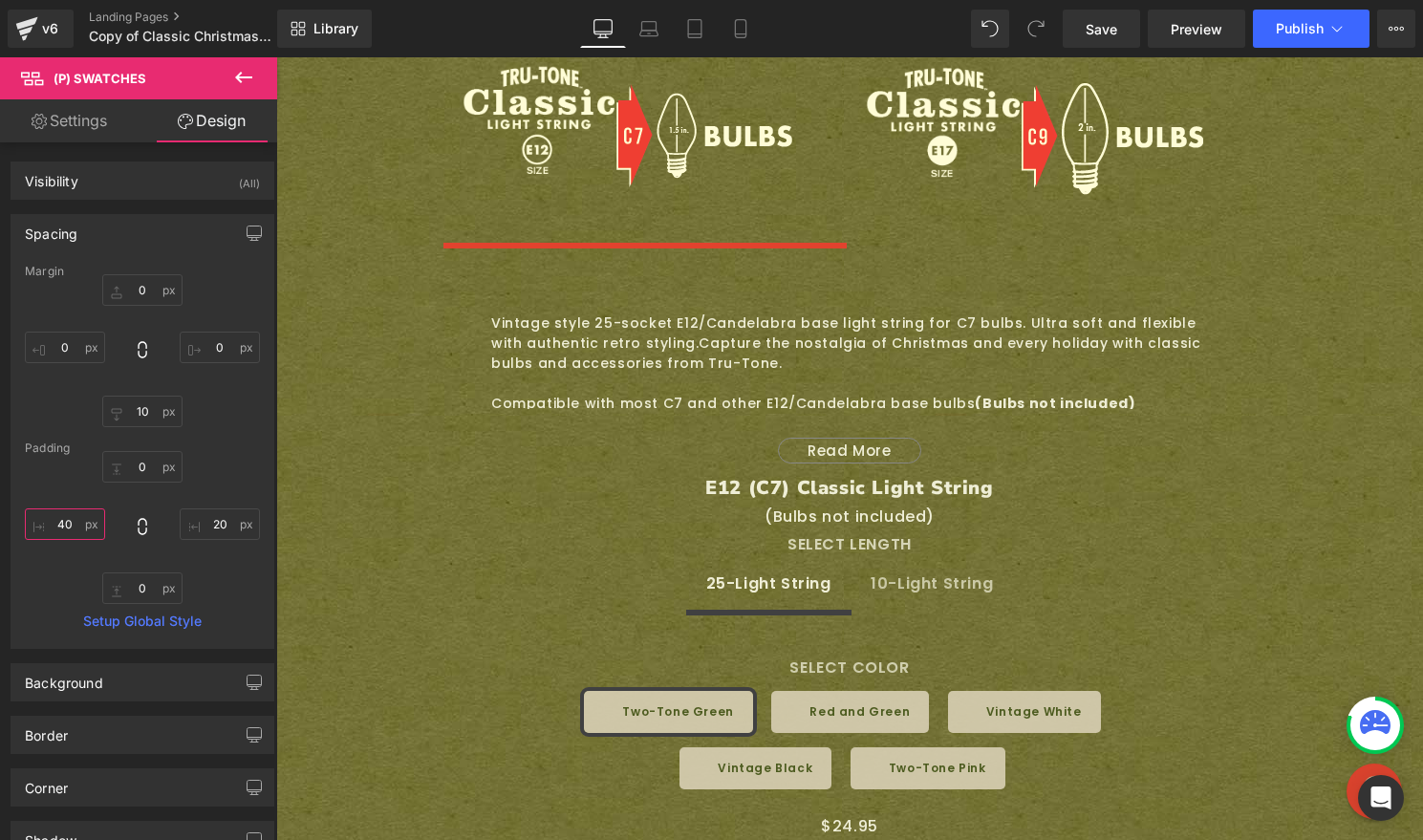 type on "40" 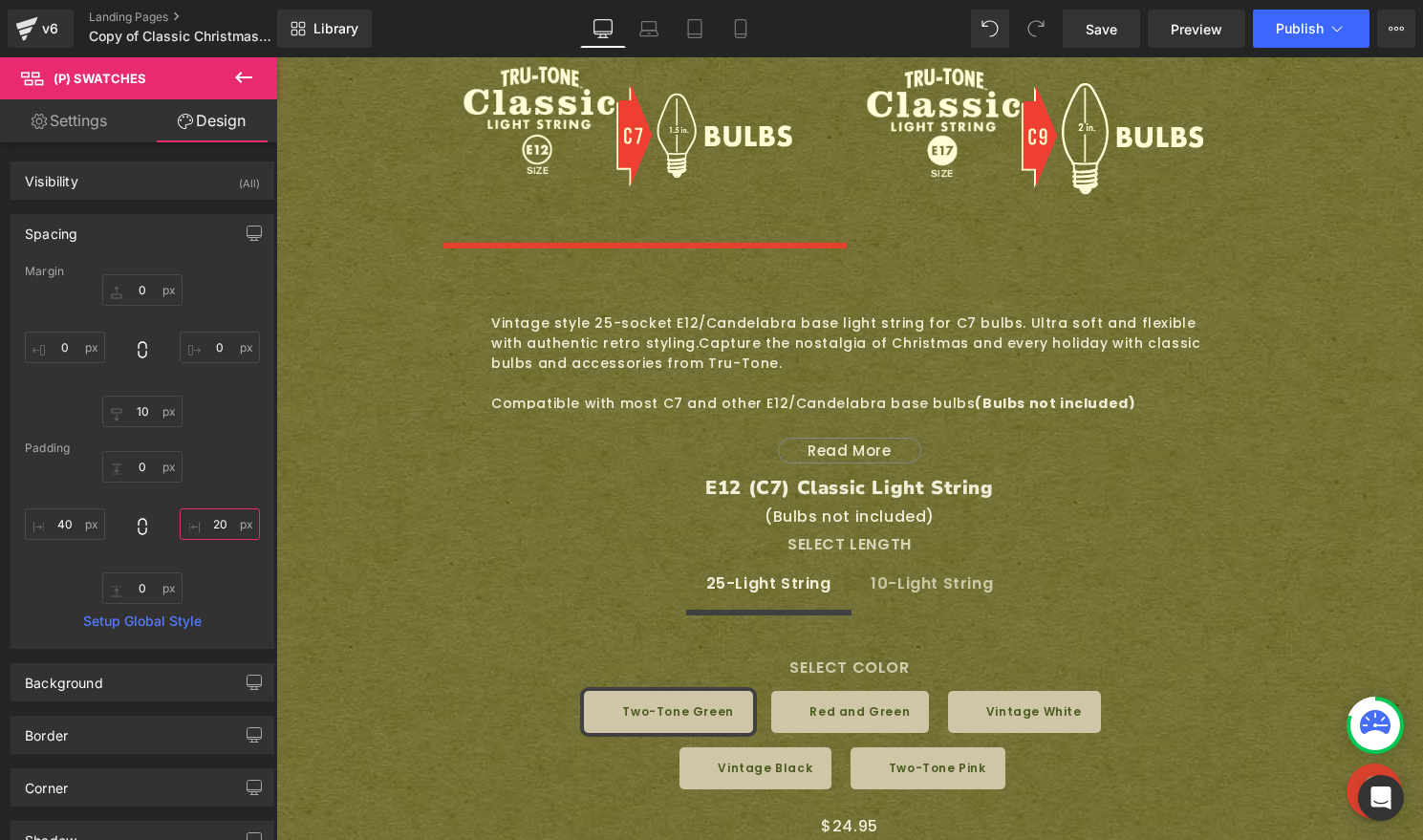 type on "20" 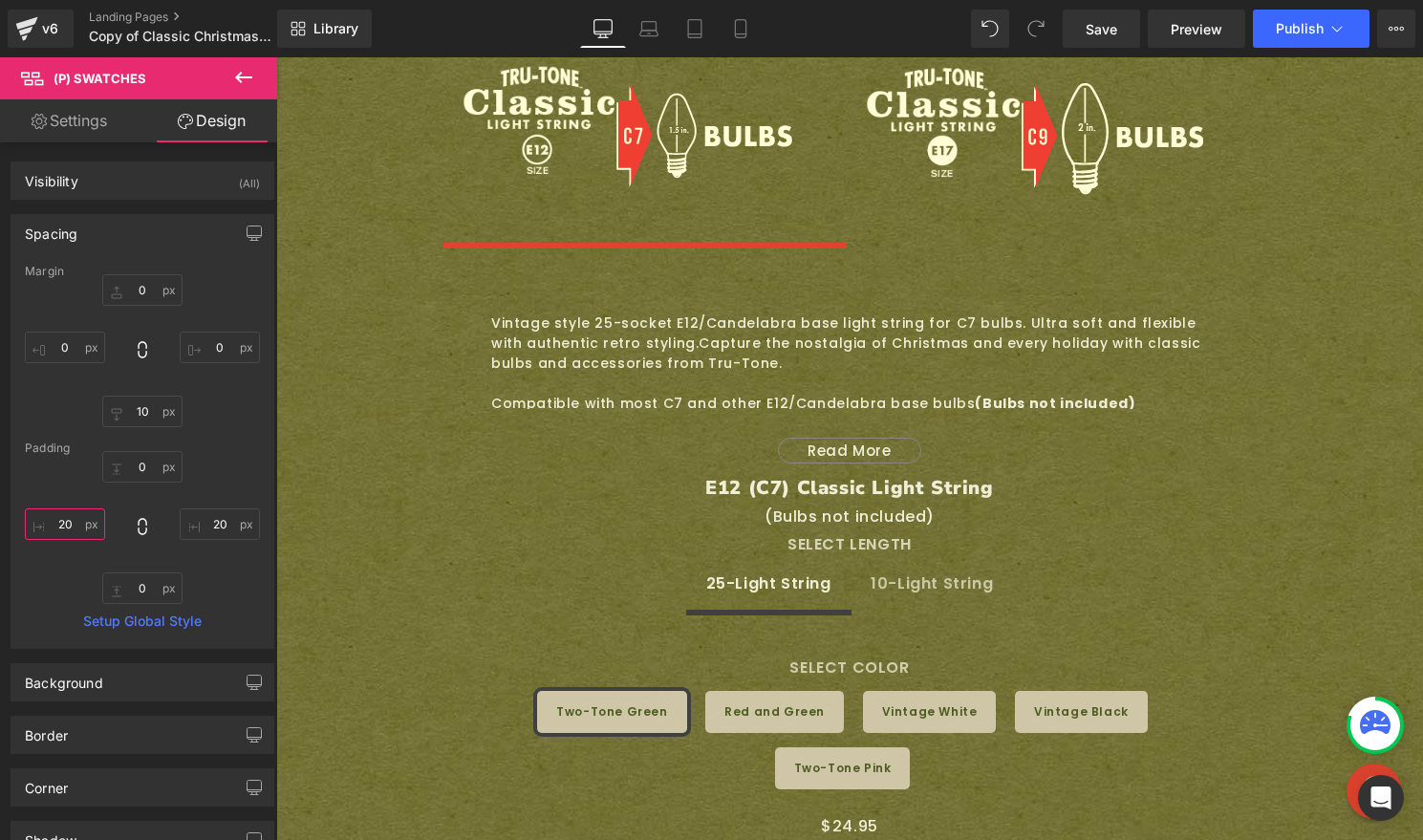 type on "20" 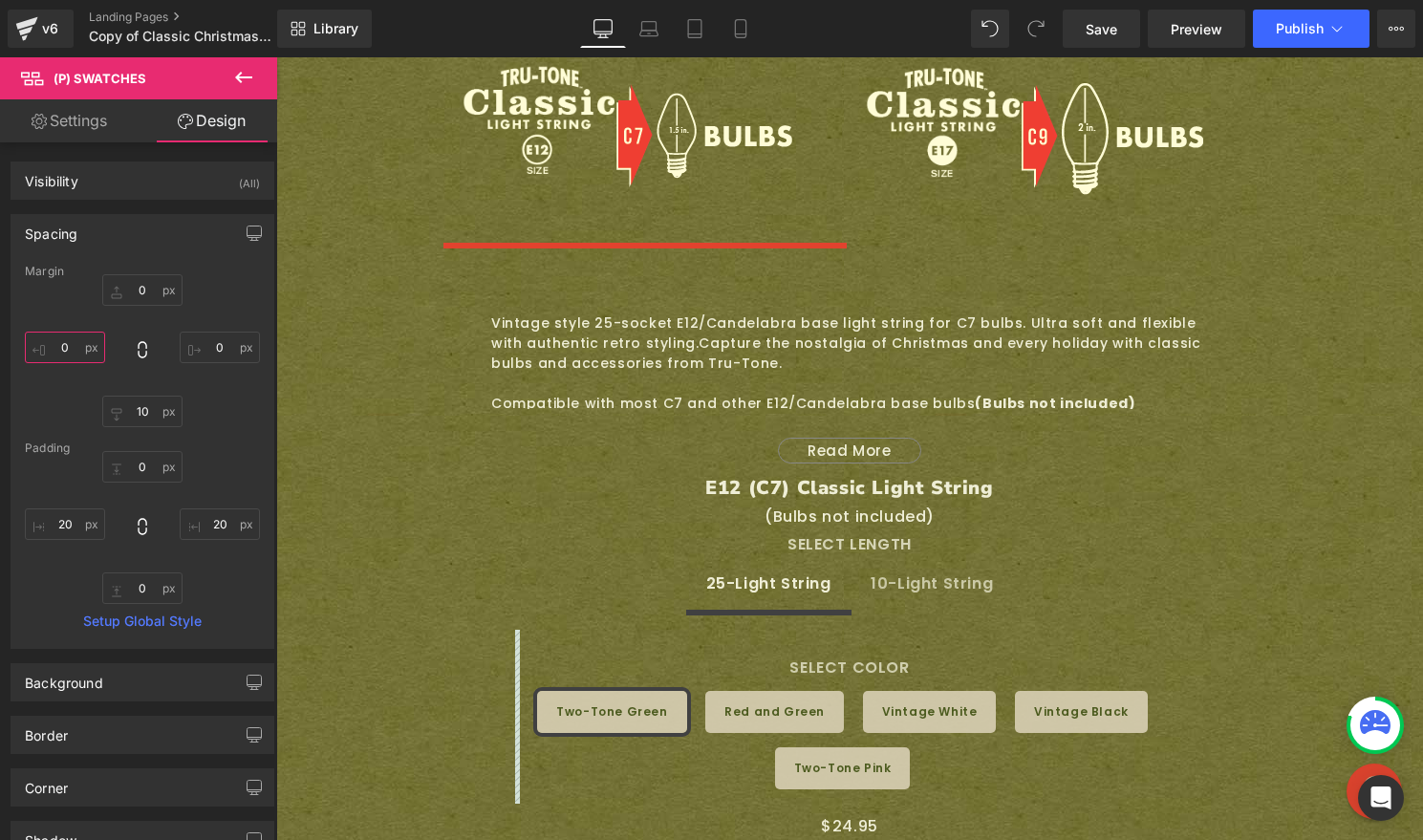 click on "0" at bounding box center (65, 347) 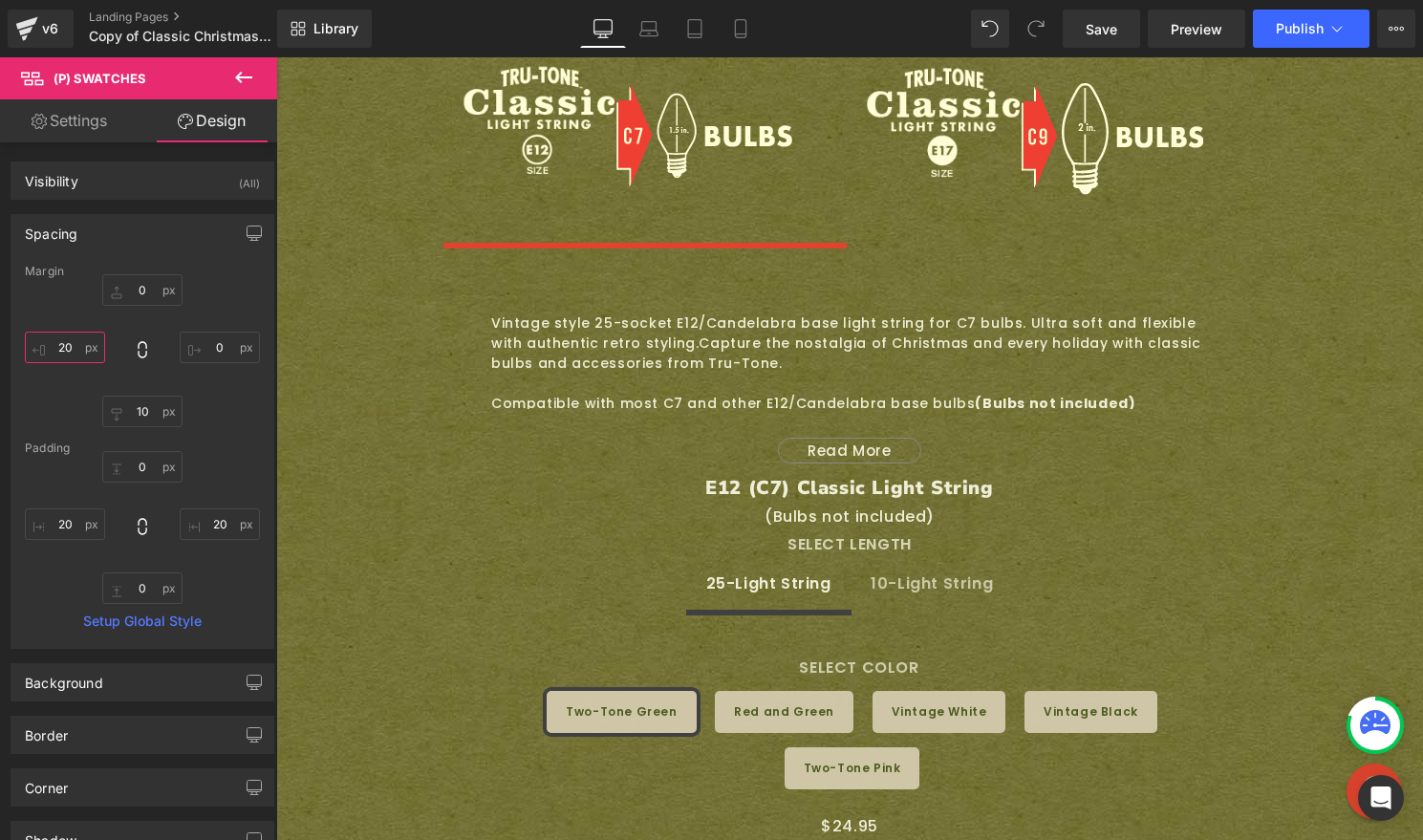 type on "20" 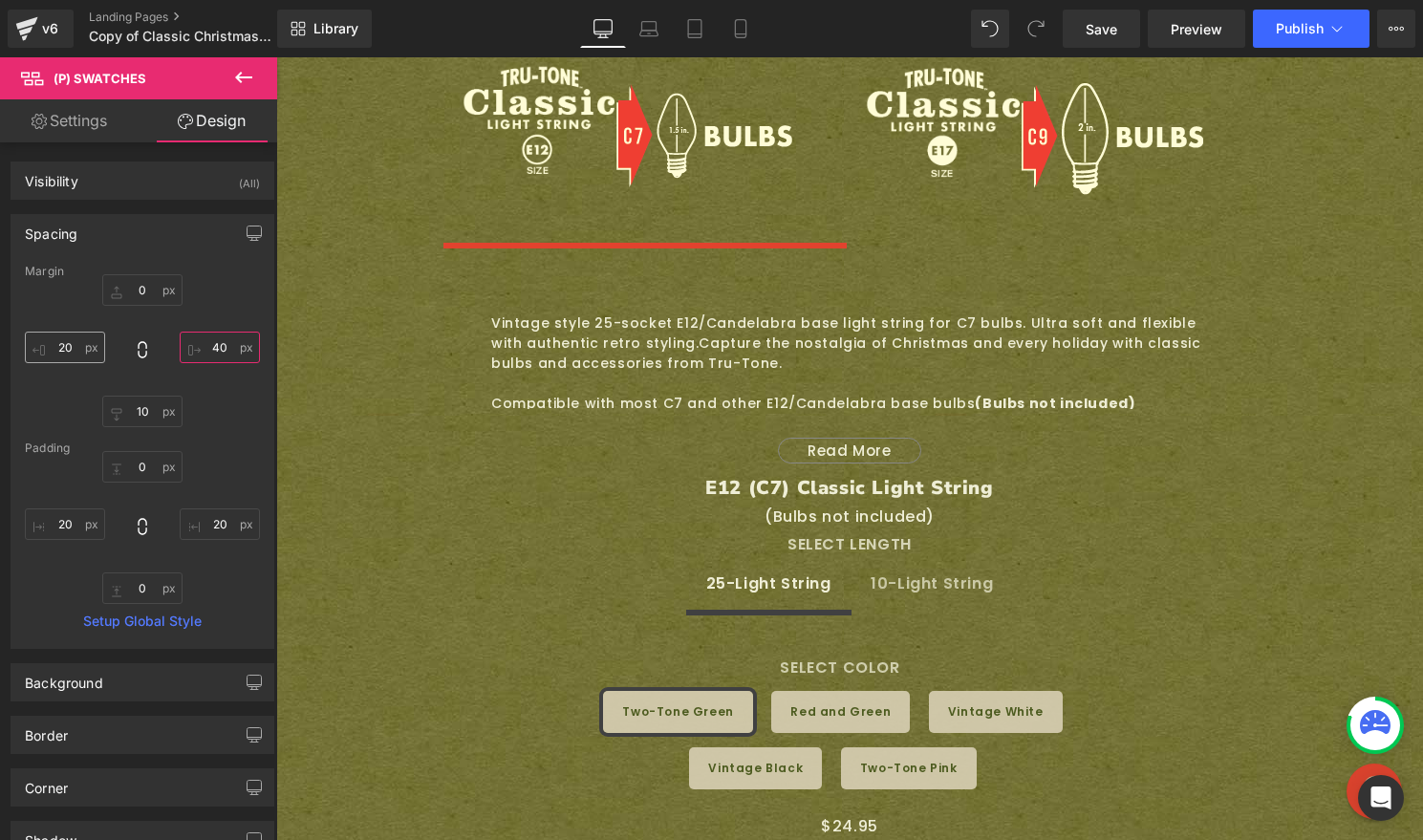 type on "40" 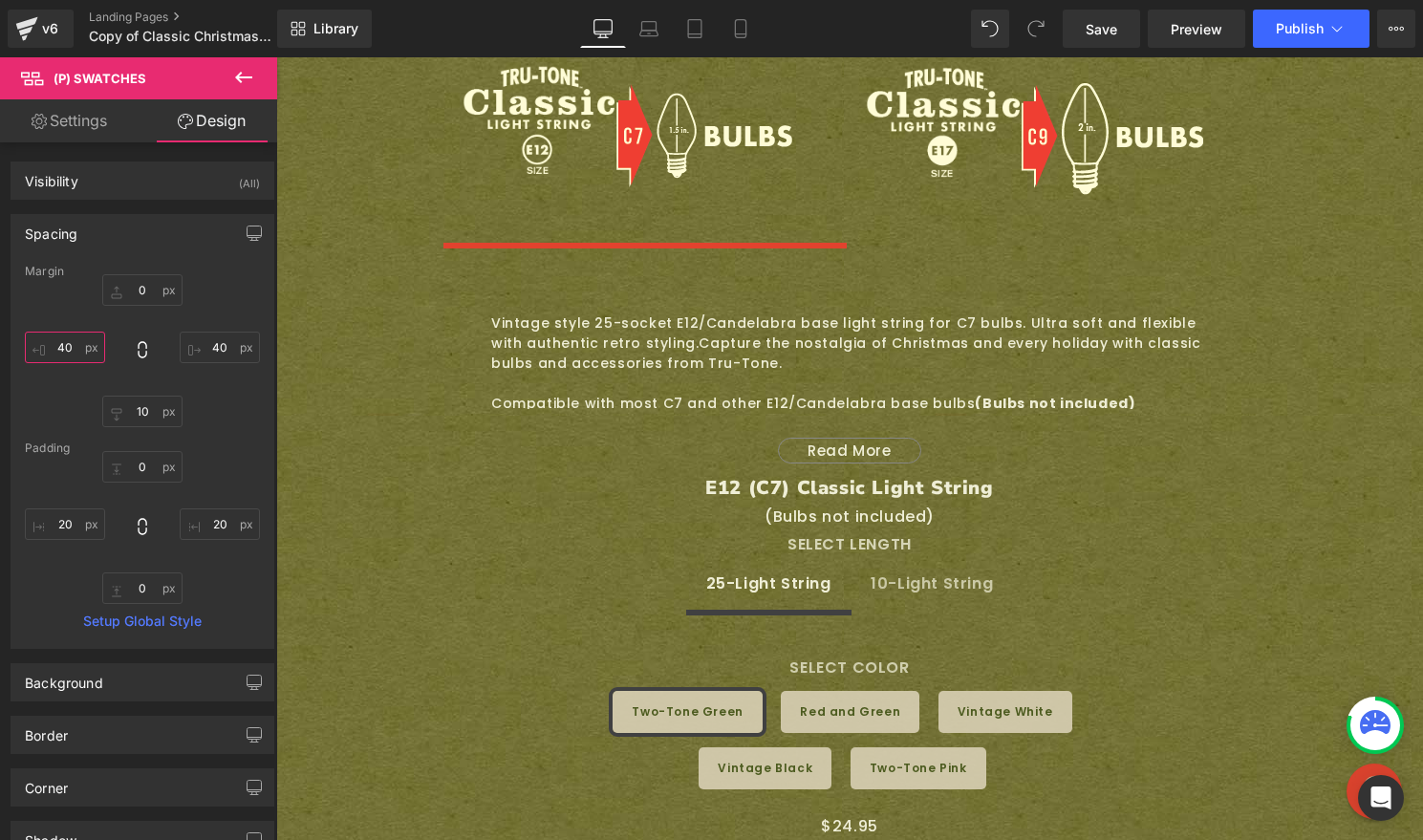 type on "40" 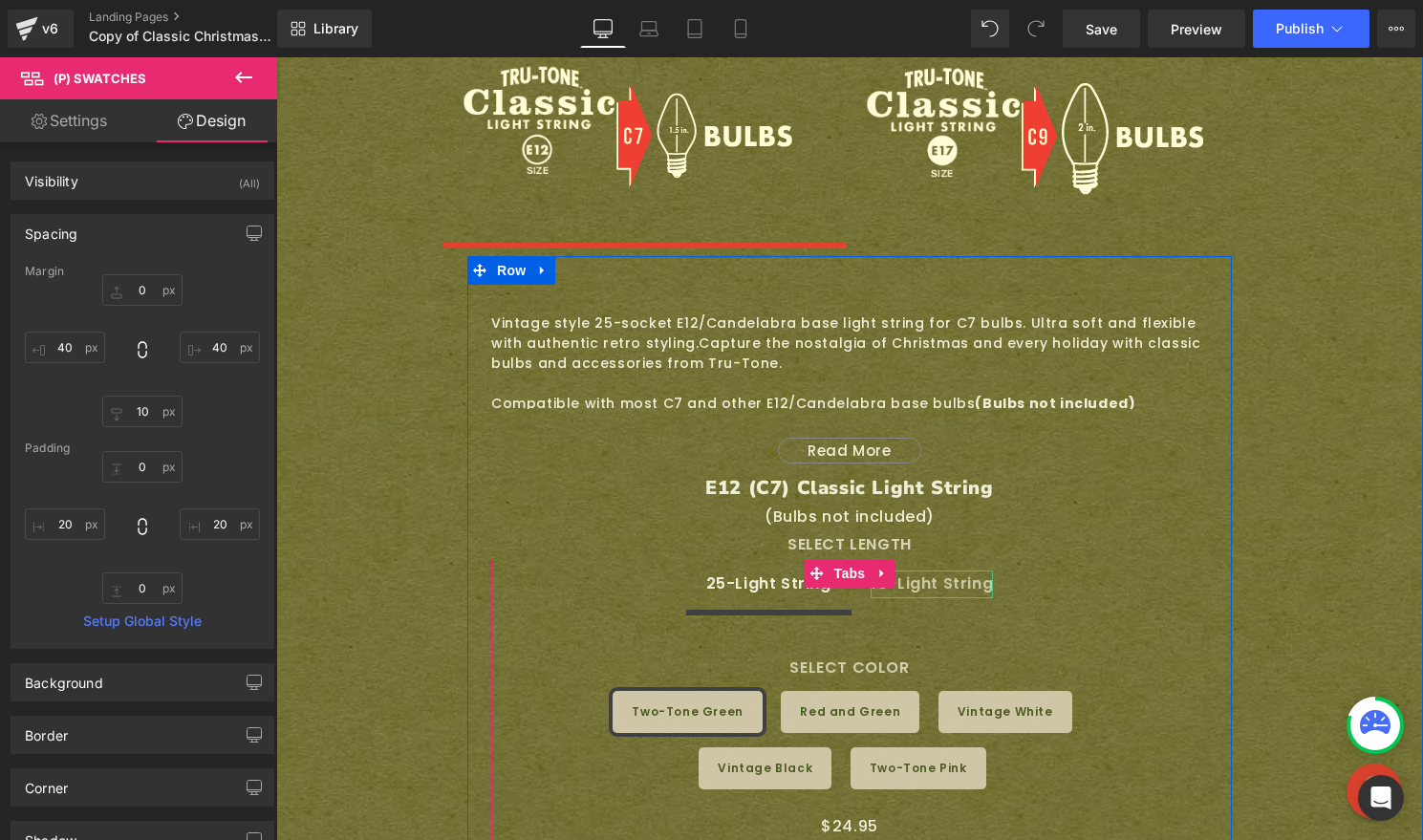 click on "10-Light String" at bounding box center [932, 584] 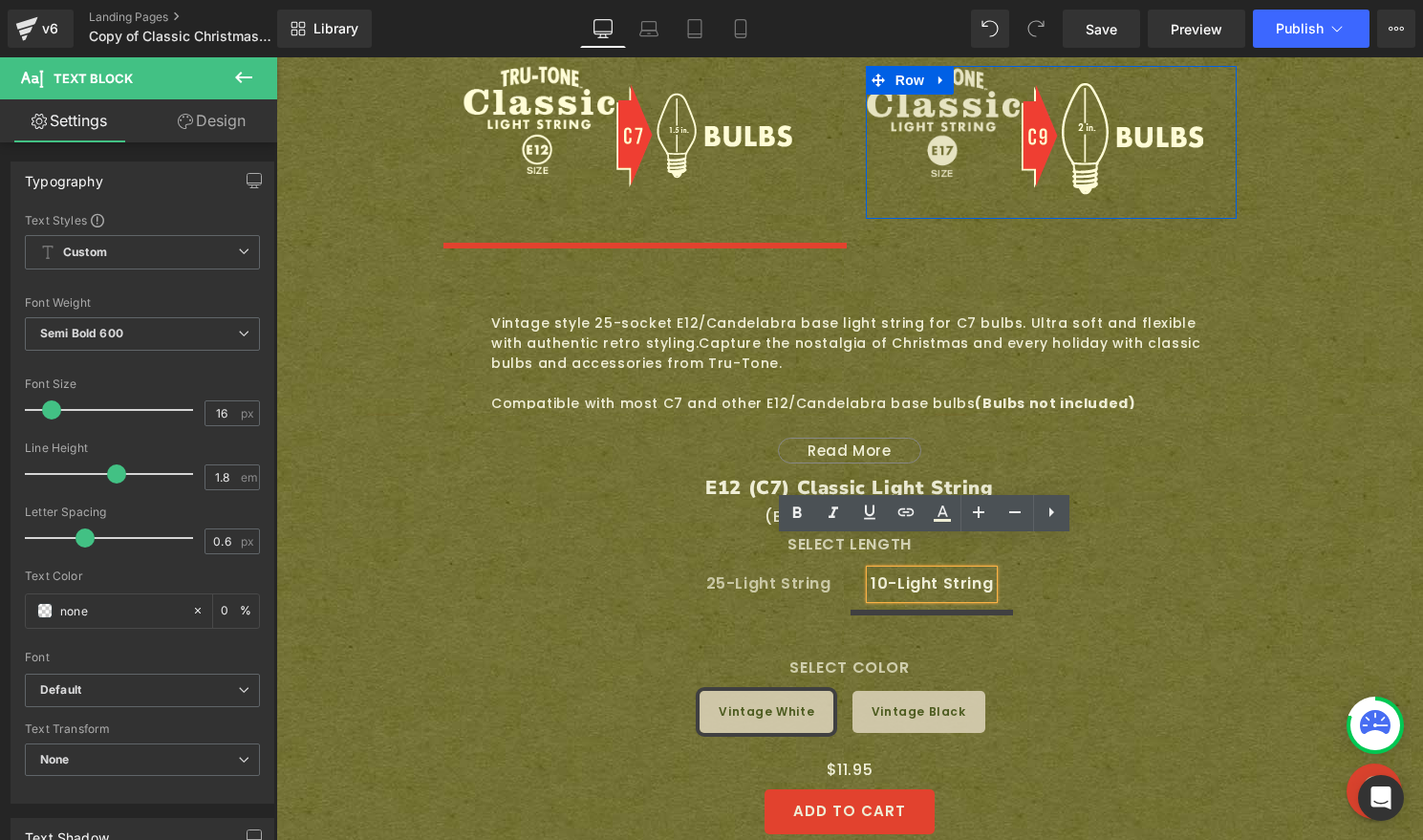 click at bounding box center [276, 57] 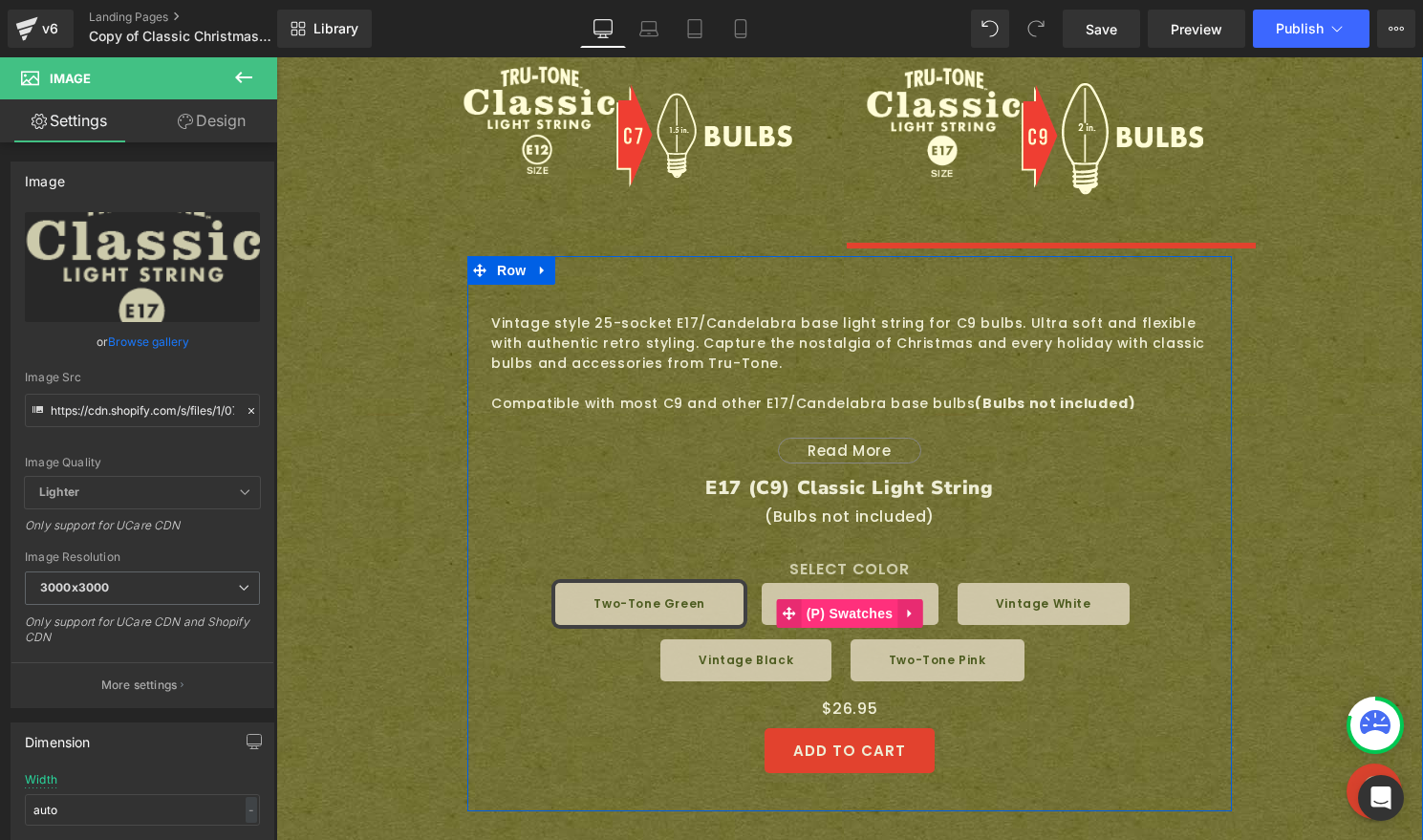 click on "(P) Swatches" at bounding box center (850, 614) 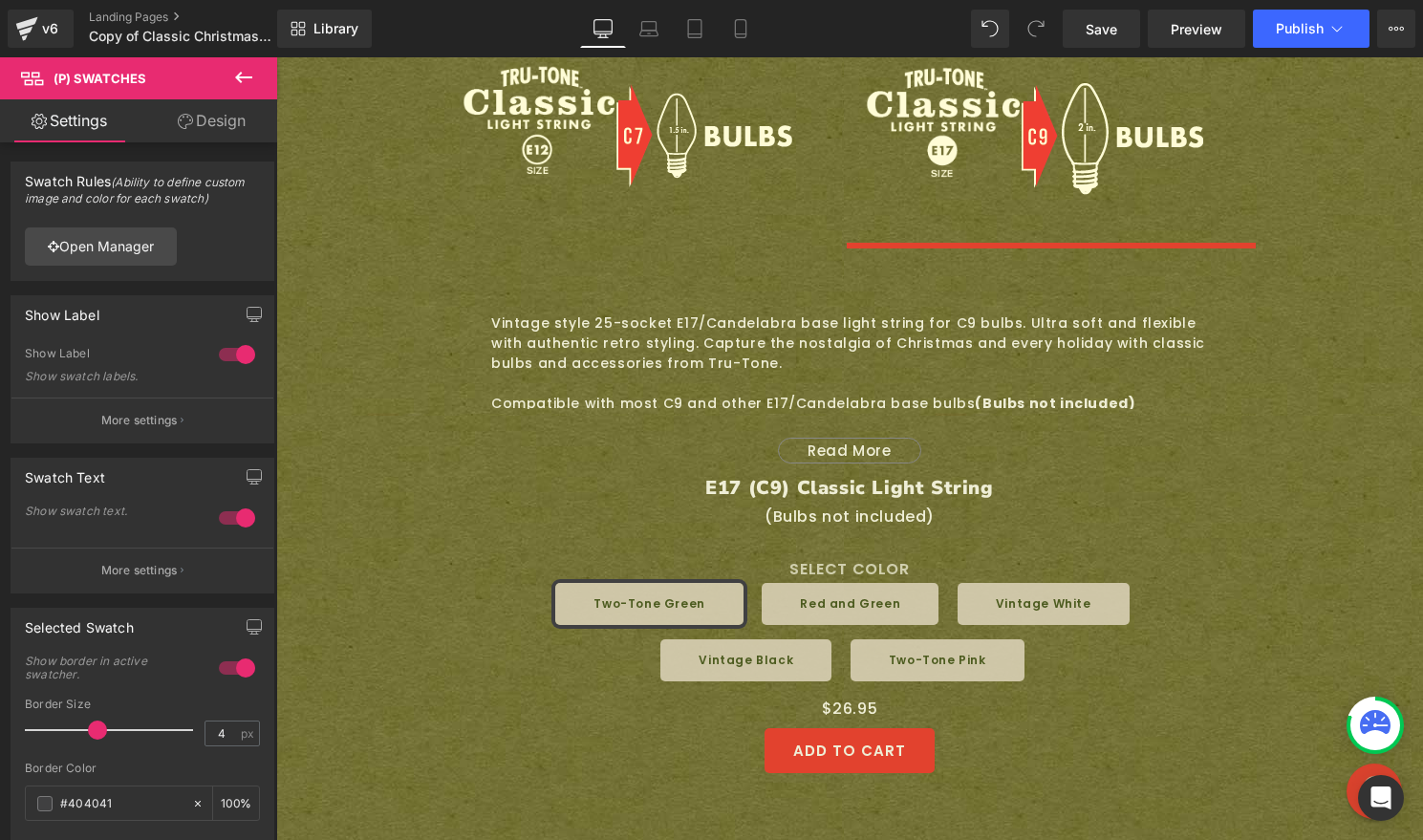 click on "Design" at bounding box center [211, 120] 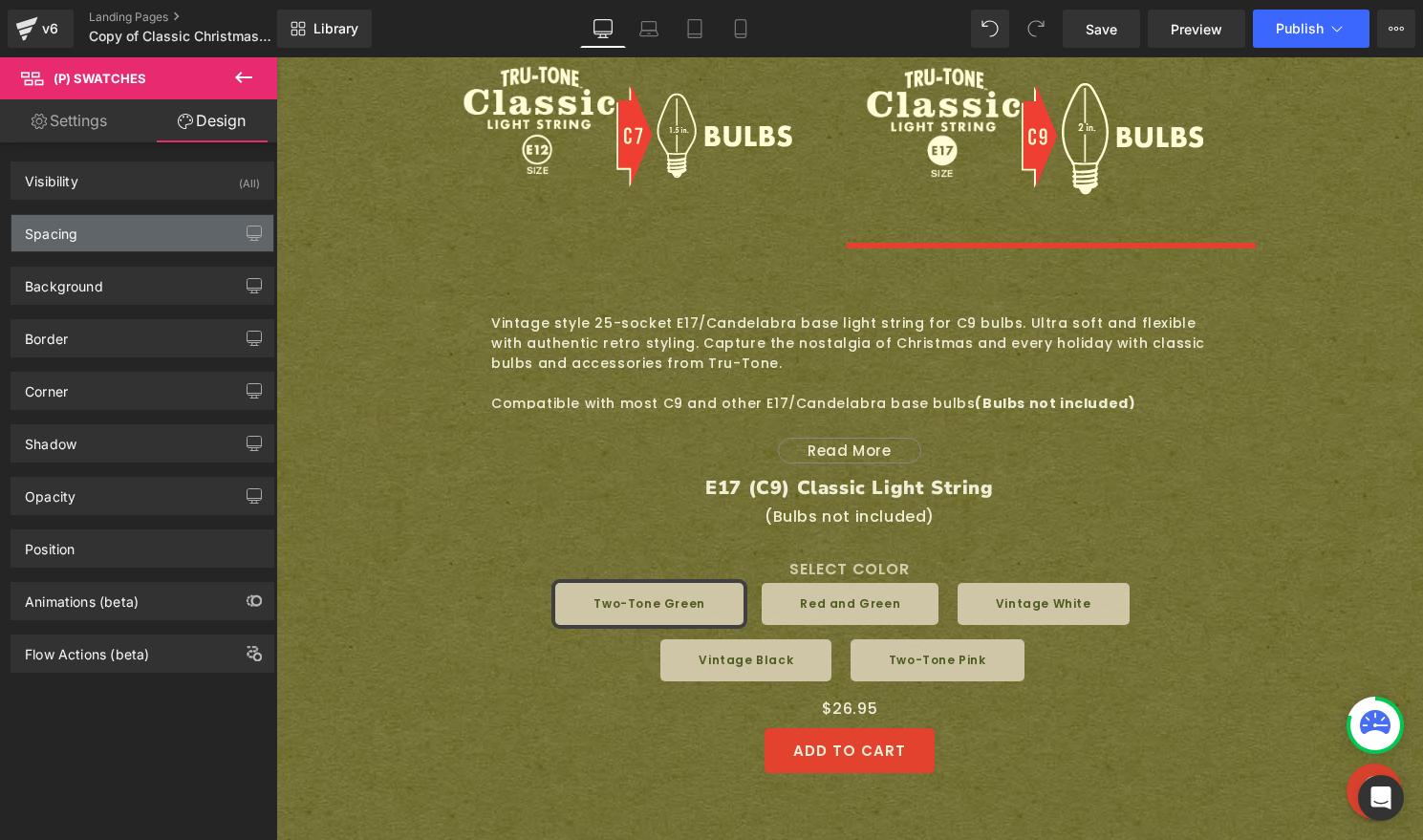 click on "Spacing" at bounding box center (142, 233) 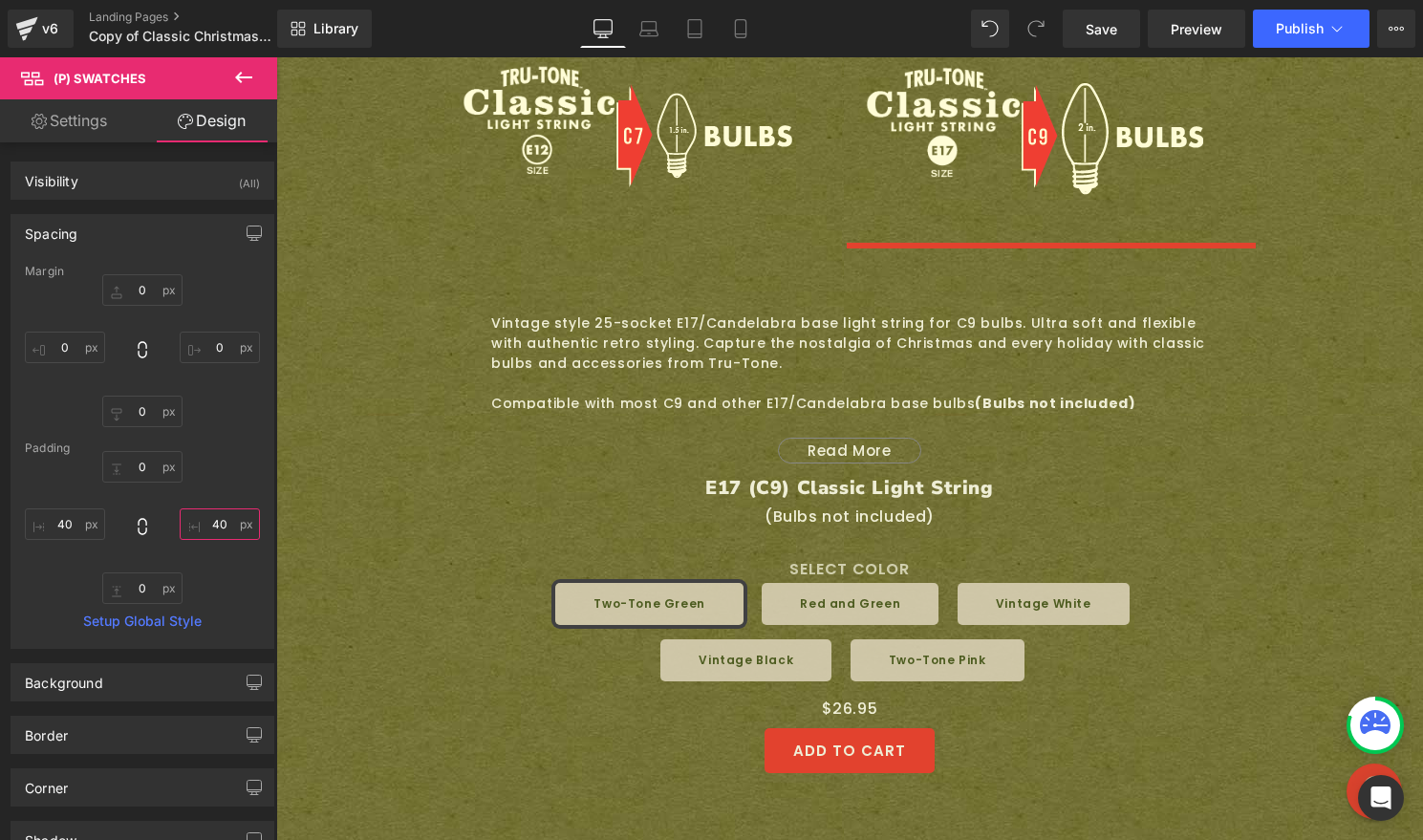 click on "40" at bounding box center (220, 524) 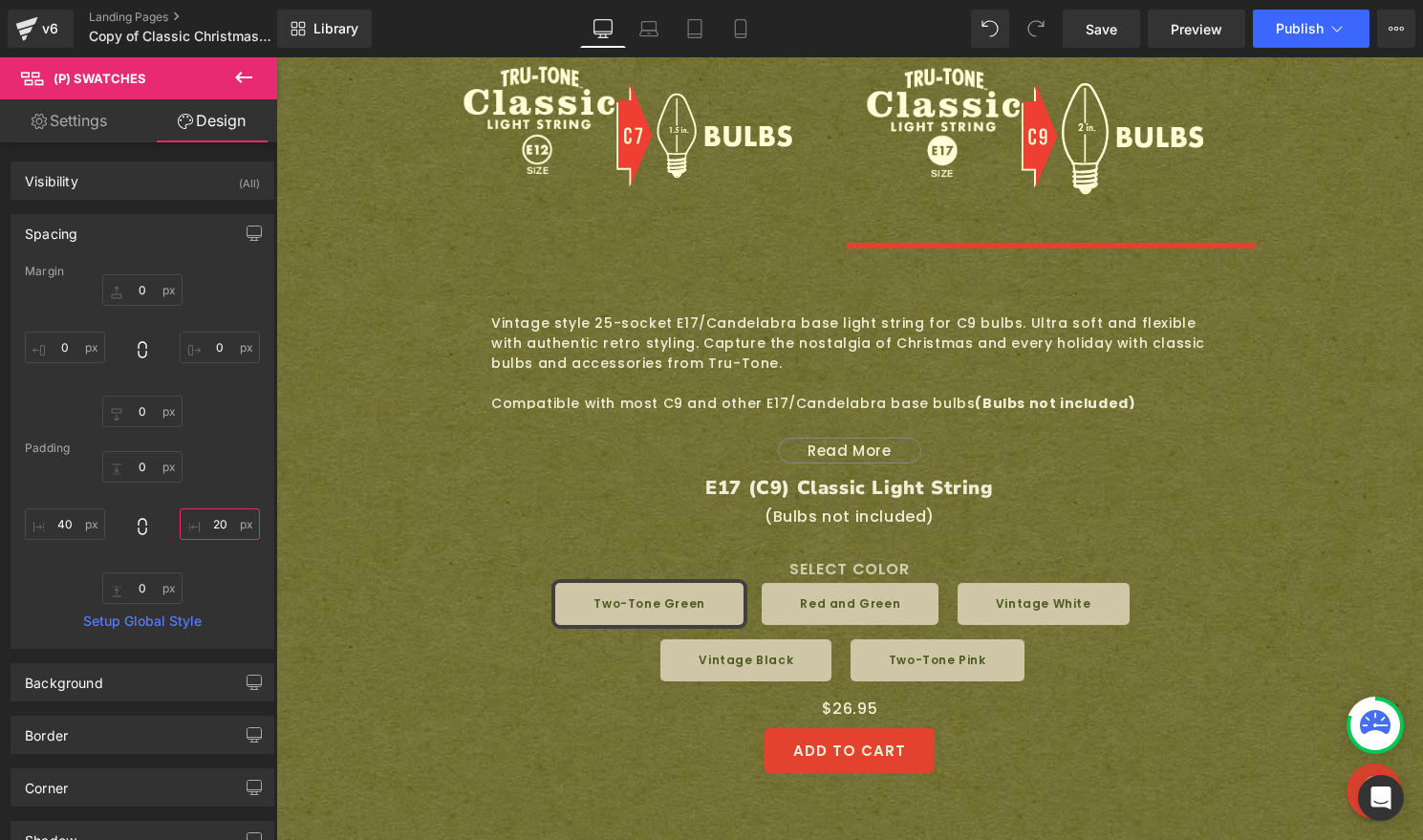 type on "20" 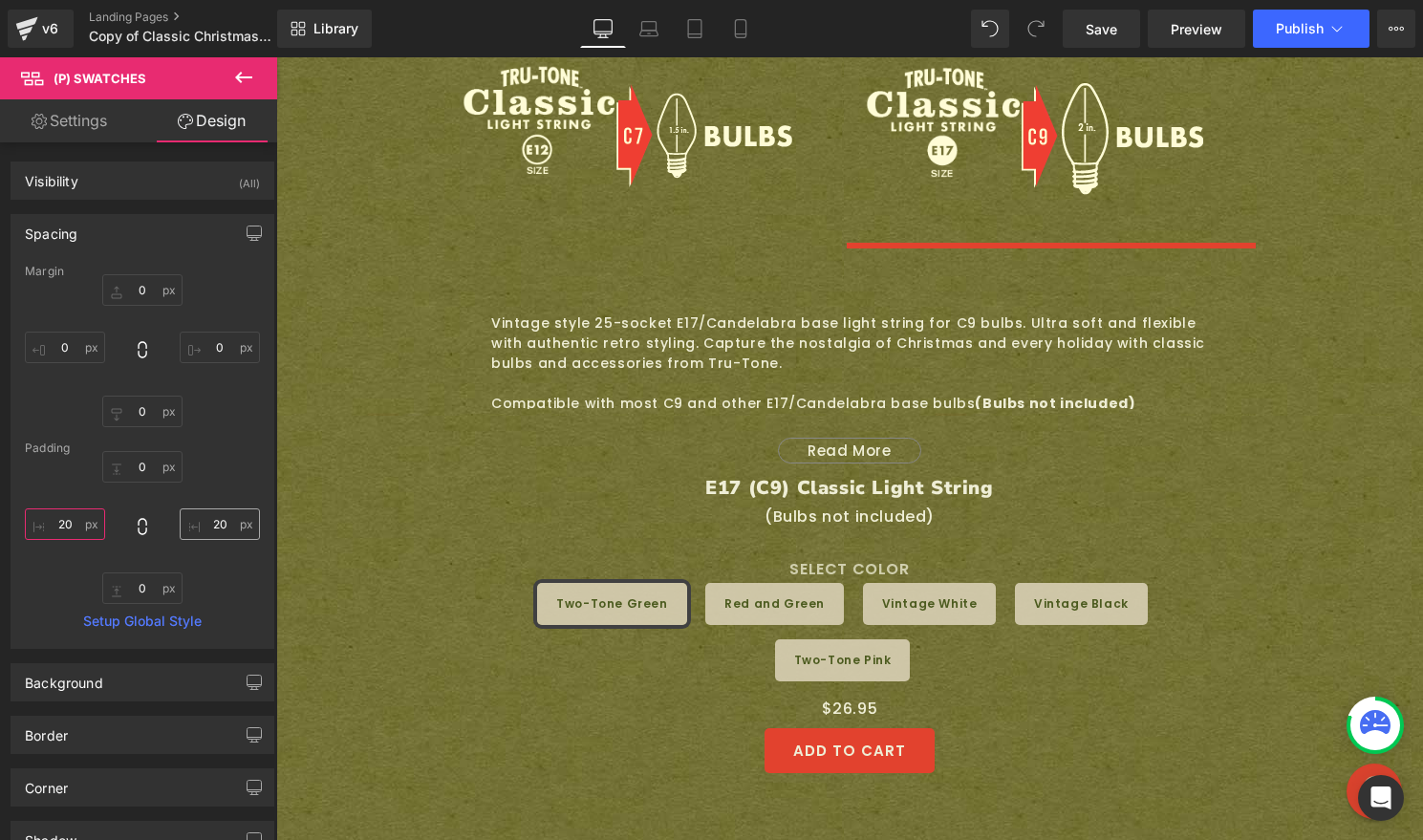 type on "20" 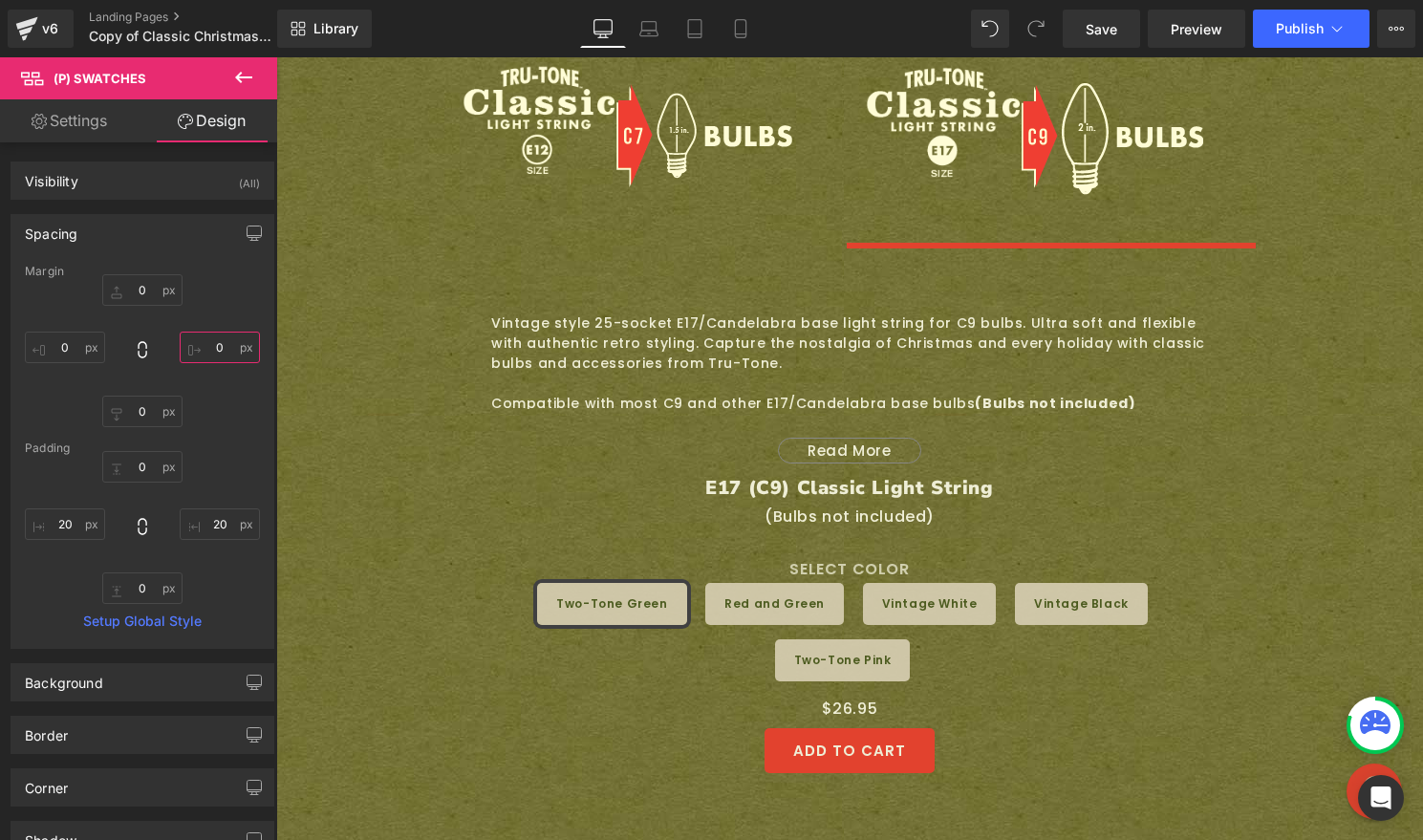 click on "0" at bounding box center [220, 347] 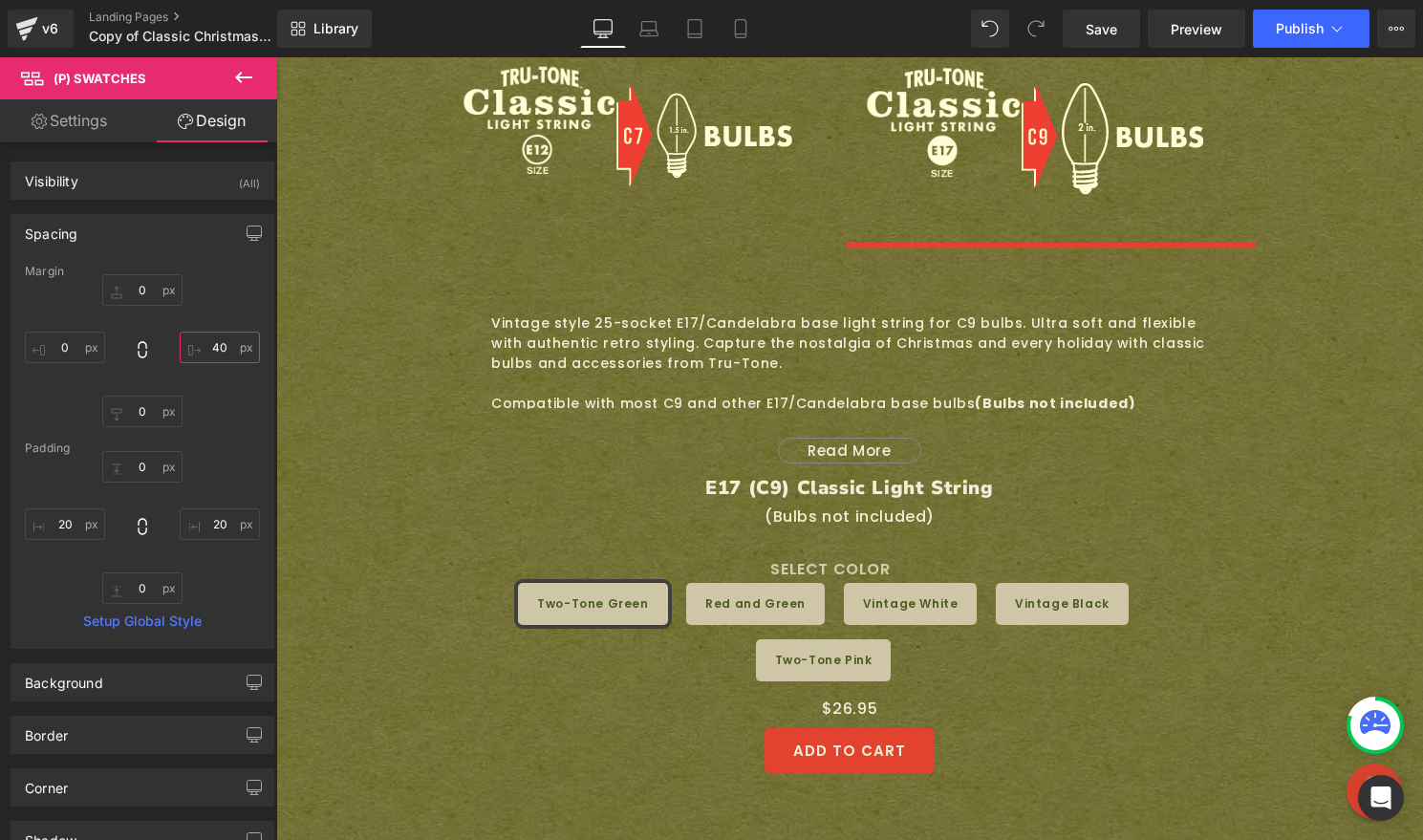 type on "40" 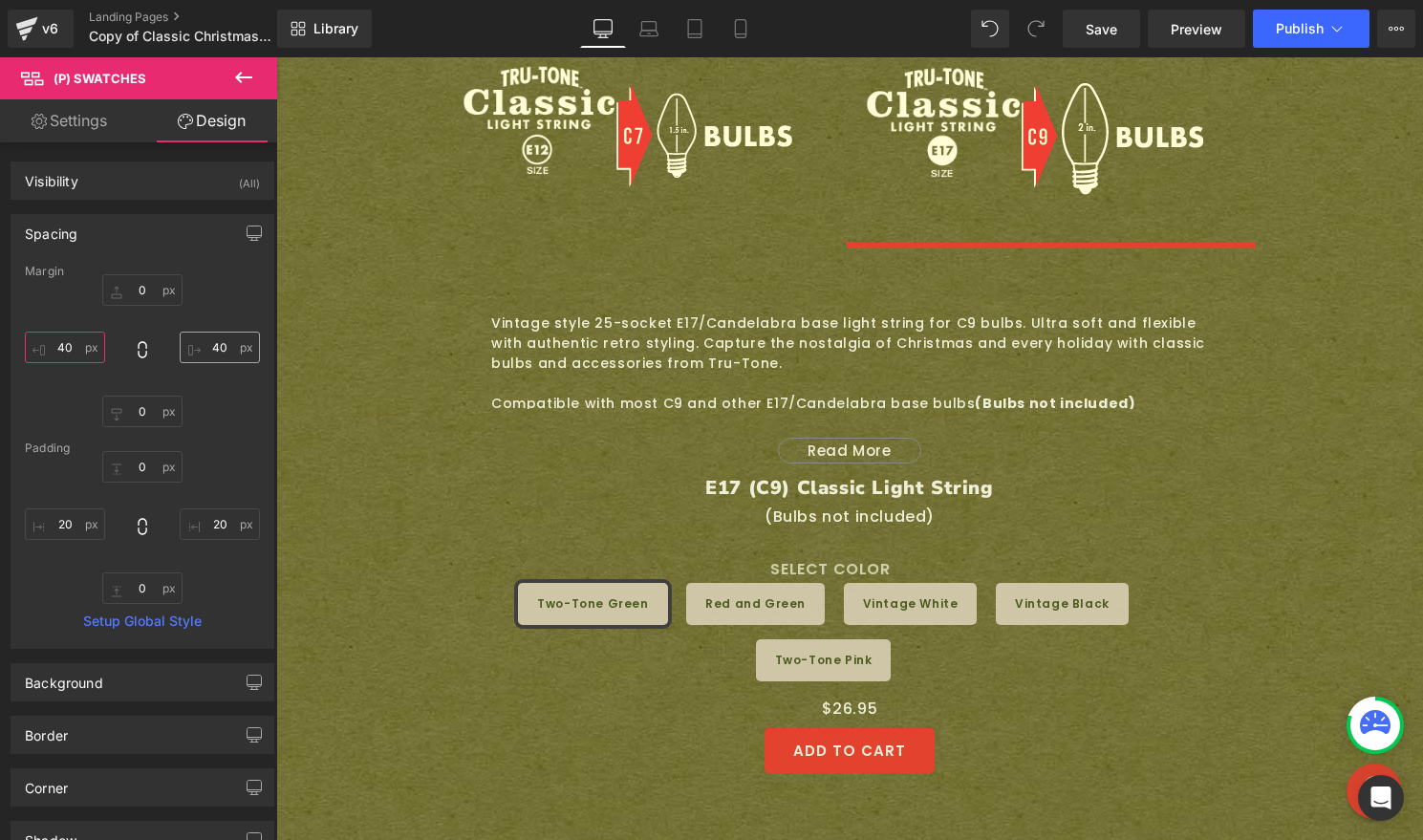 type on "40" 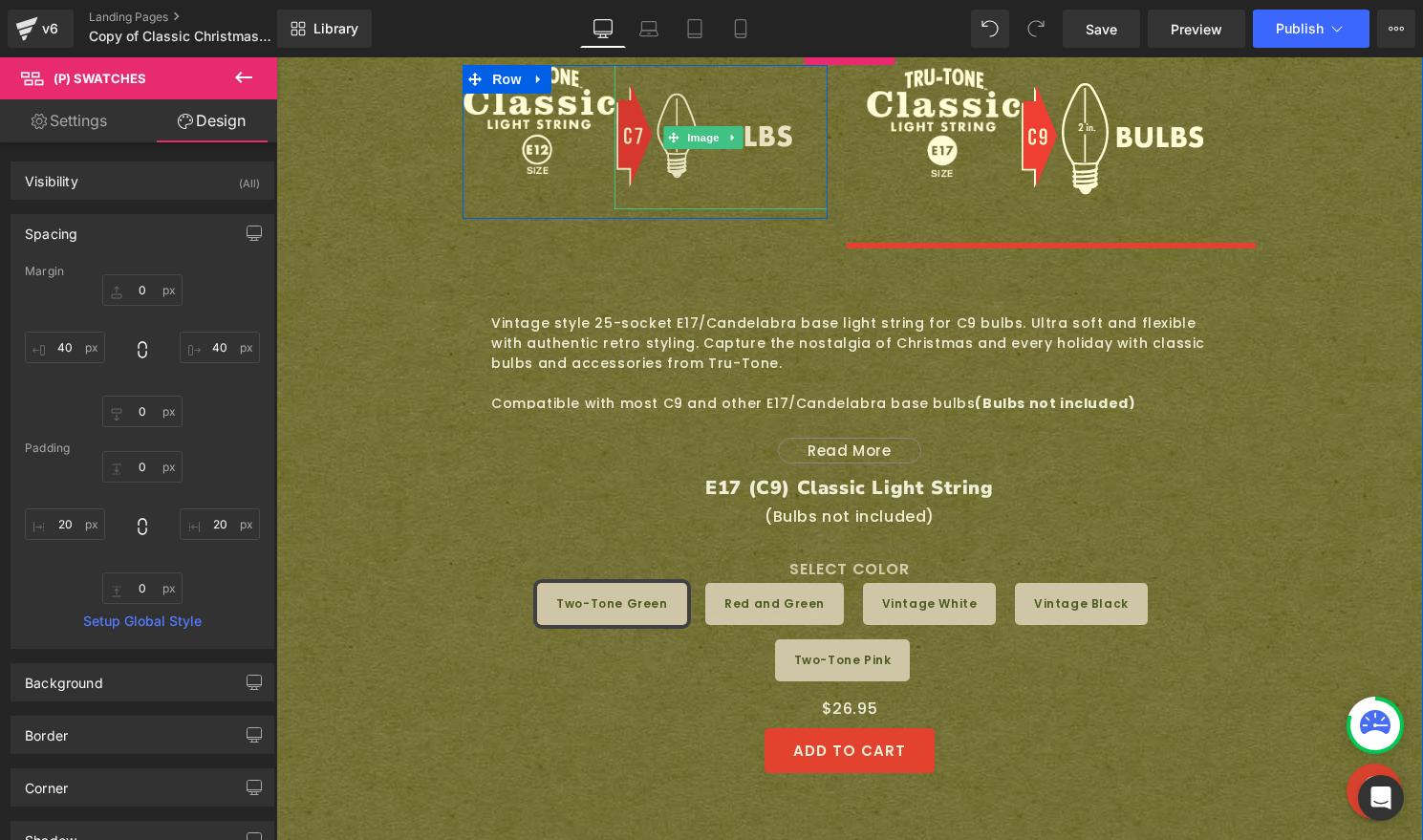 click at bounding box center [703, 137] 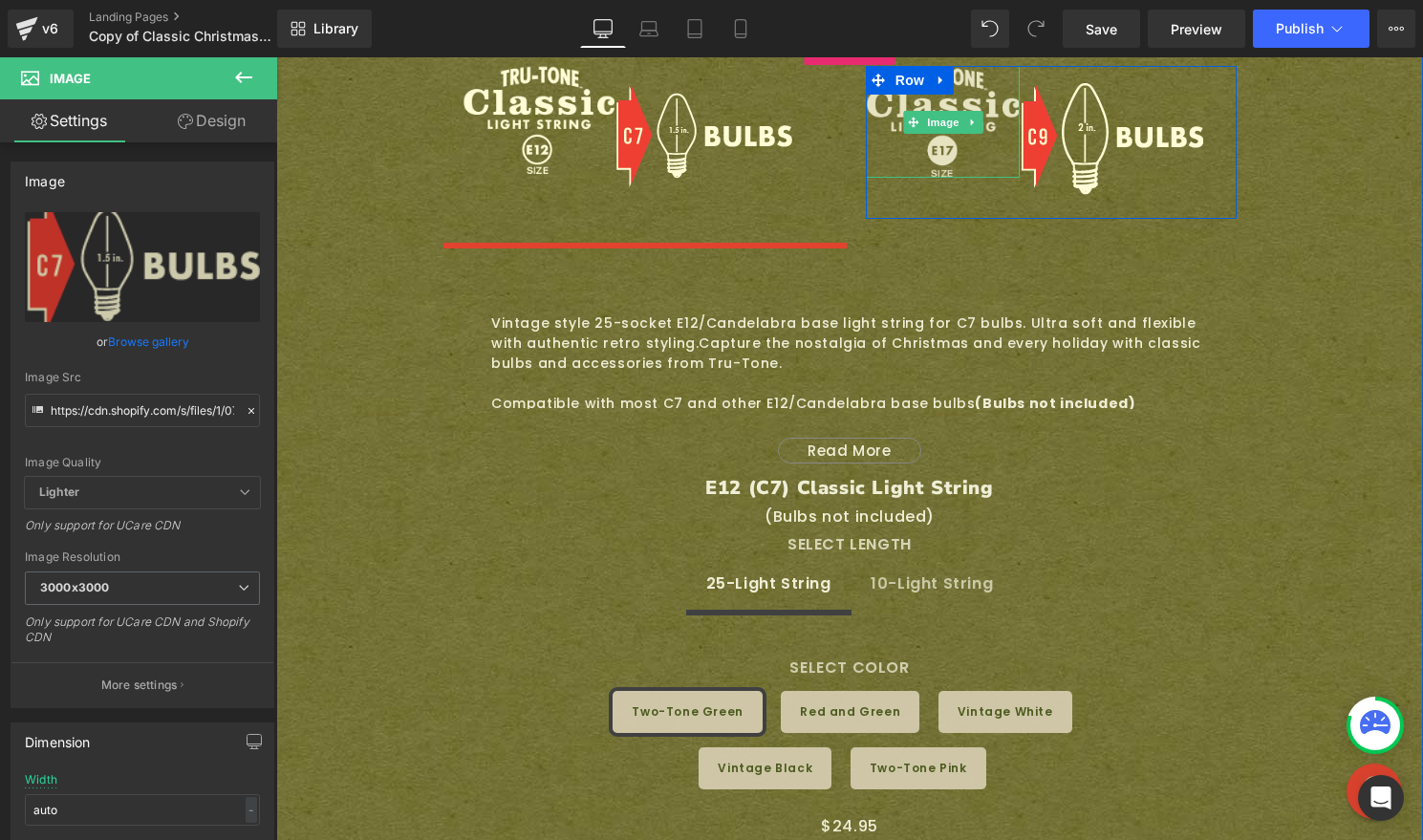 click at bounding box center (943, 121) 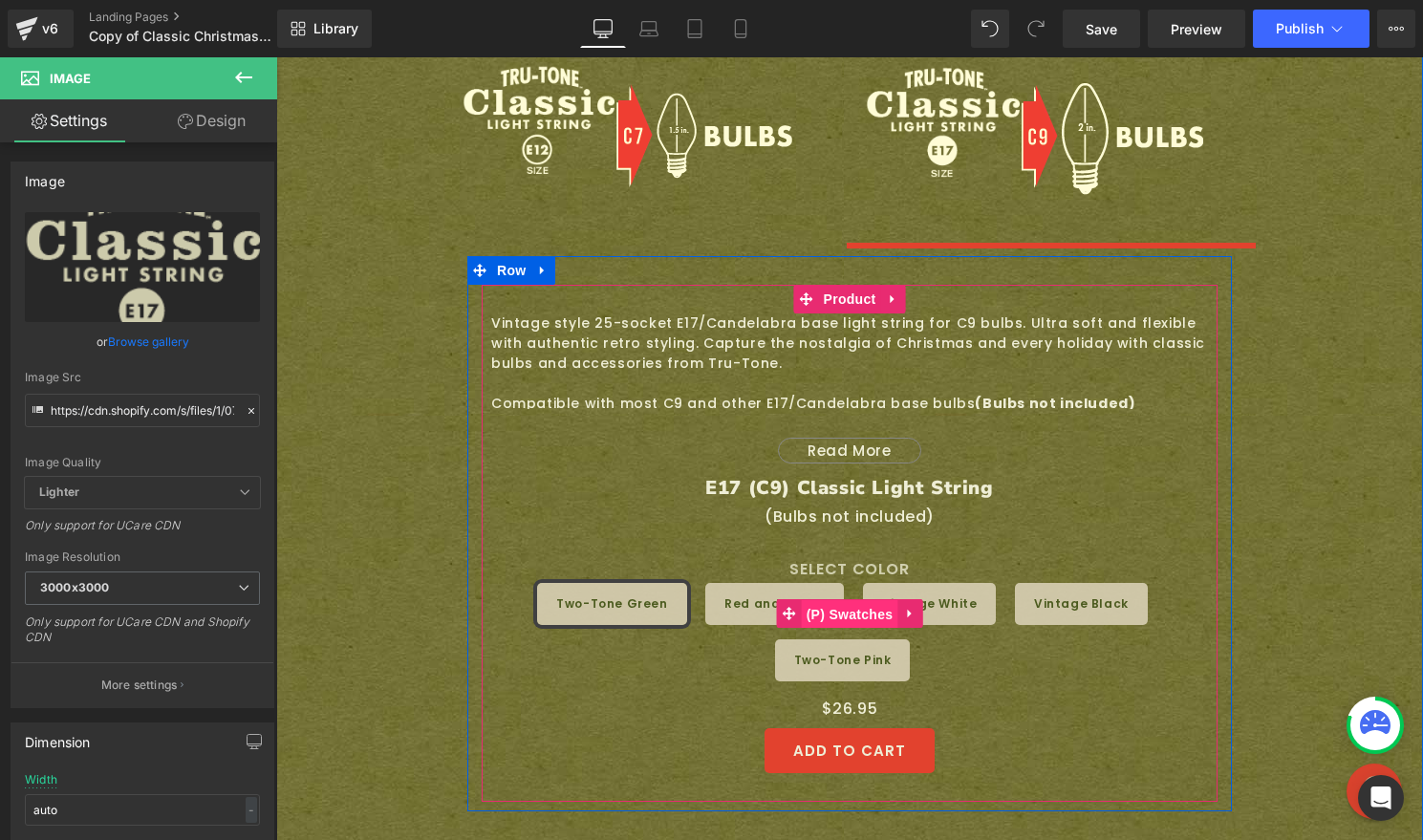 click on "(P) Swatches" at bounding box center (850, 614) 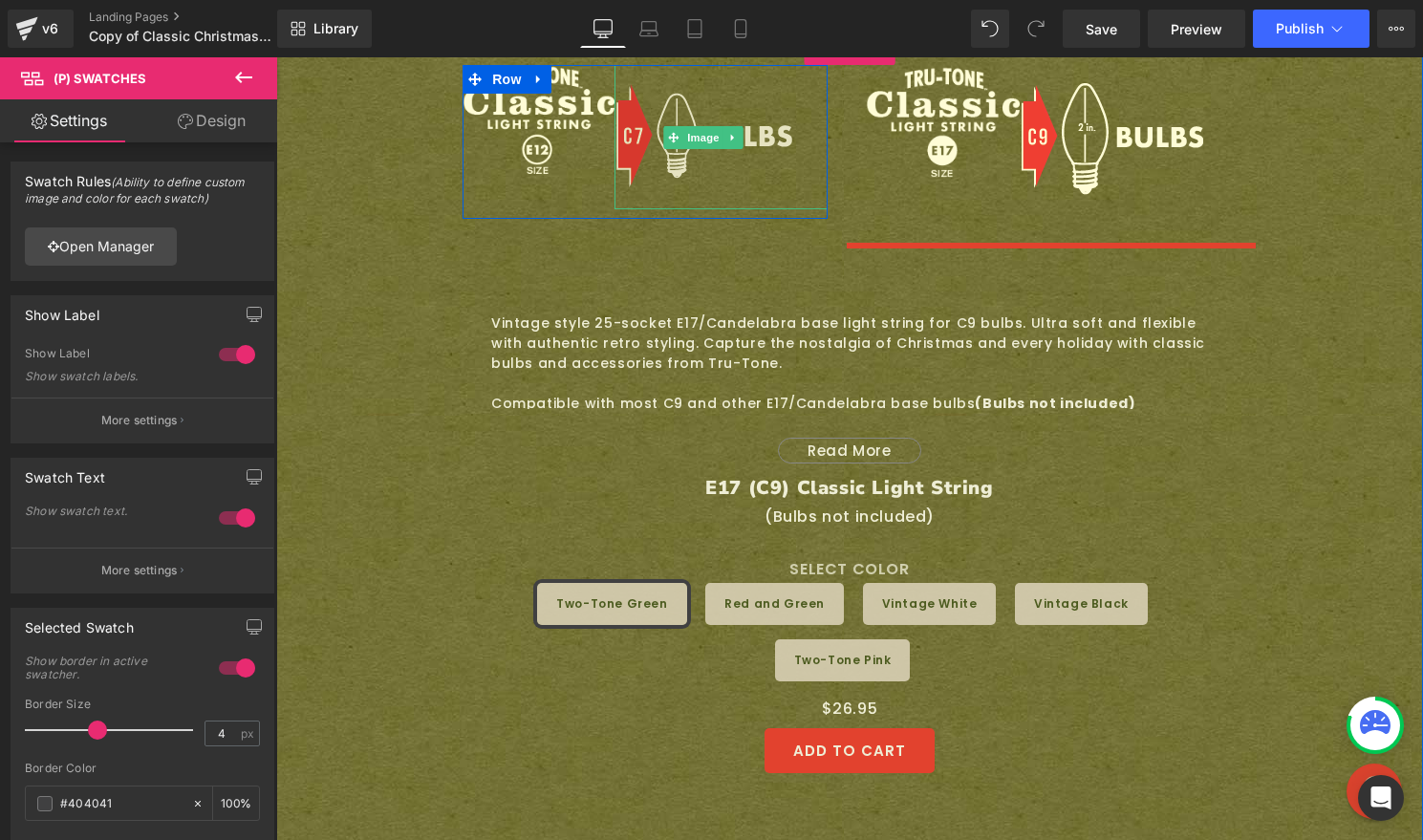 click at bounding box center [703, 137] 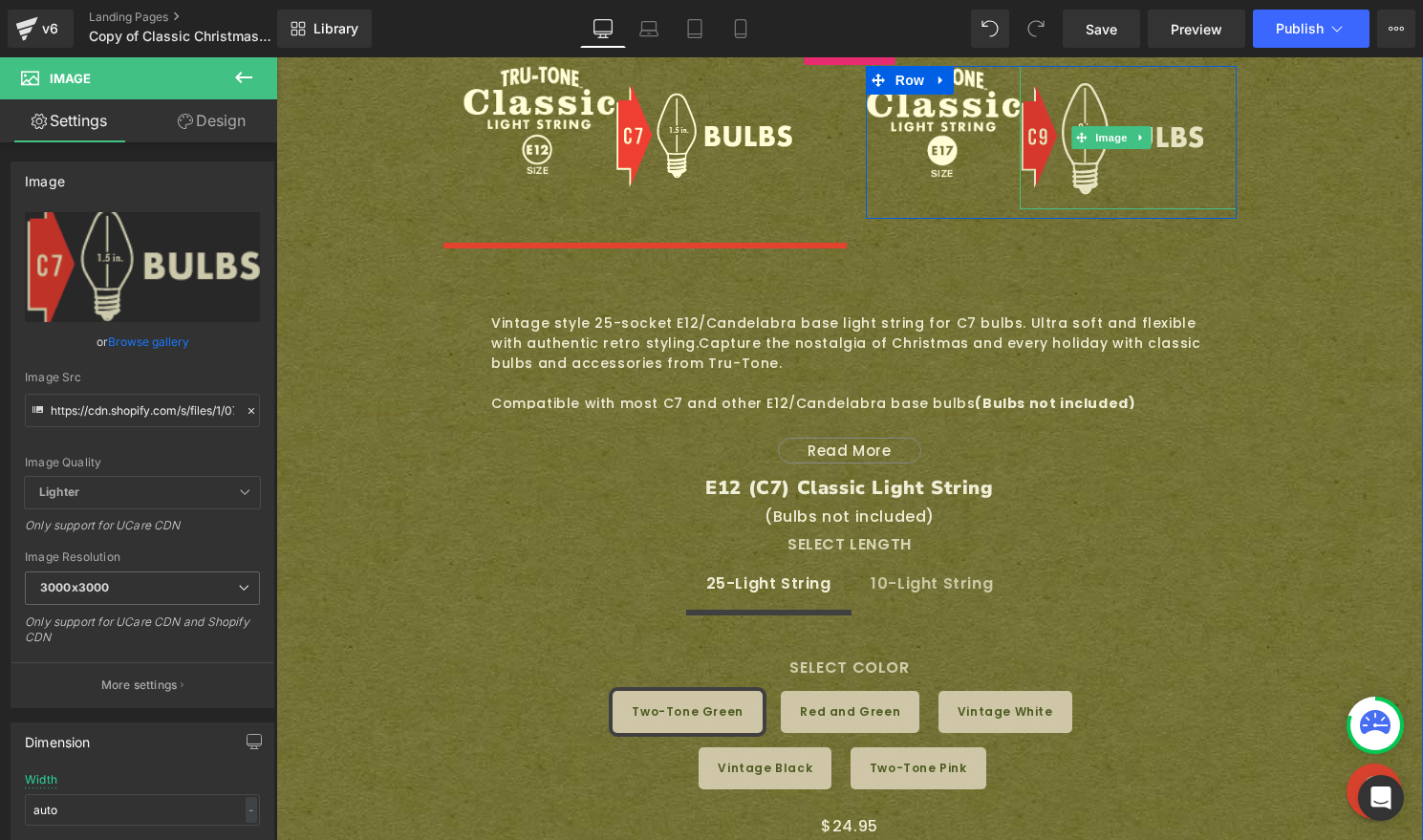 click at bounding box center [1111, 138] 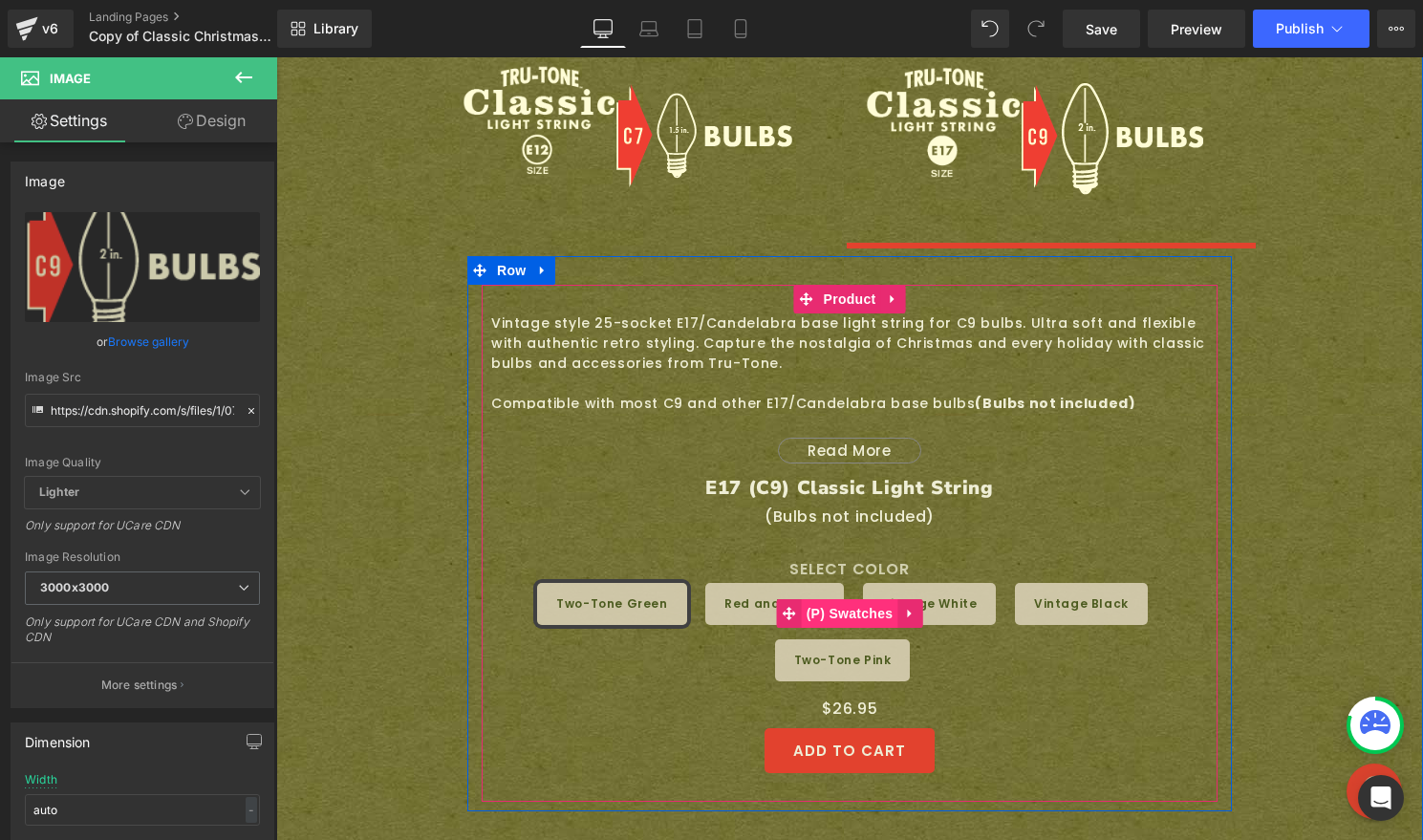 click on "(P) Swatches" at bounding box center (850, 614) 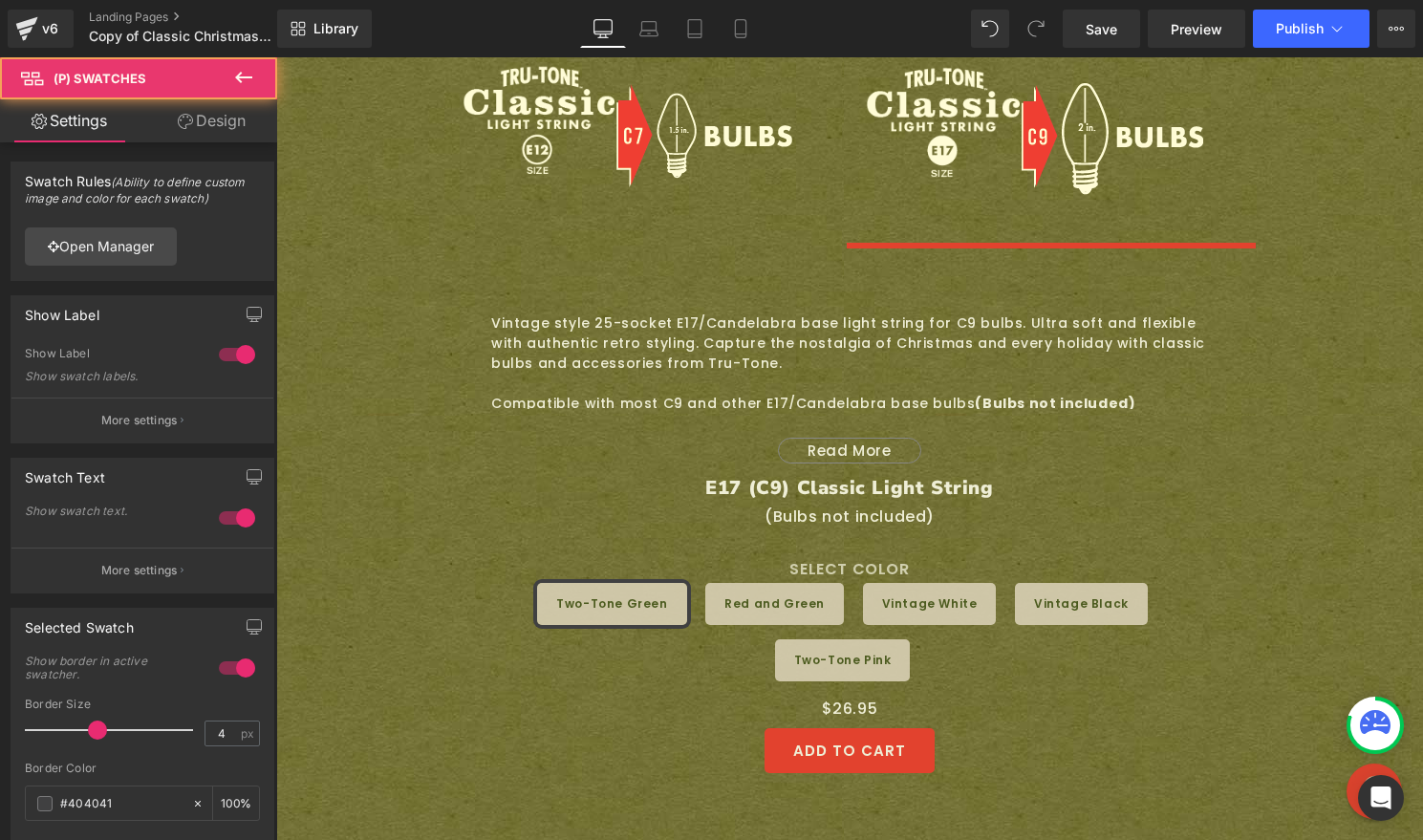 click on "Design" at bounding box center (211, 120) 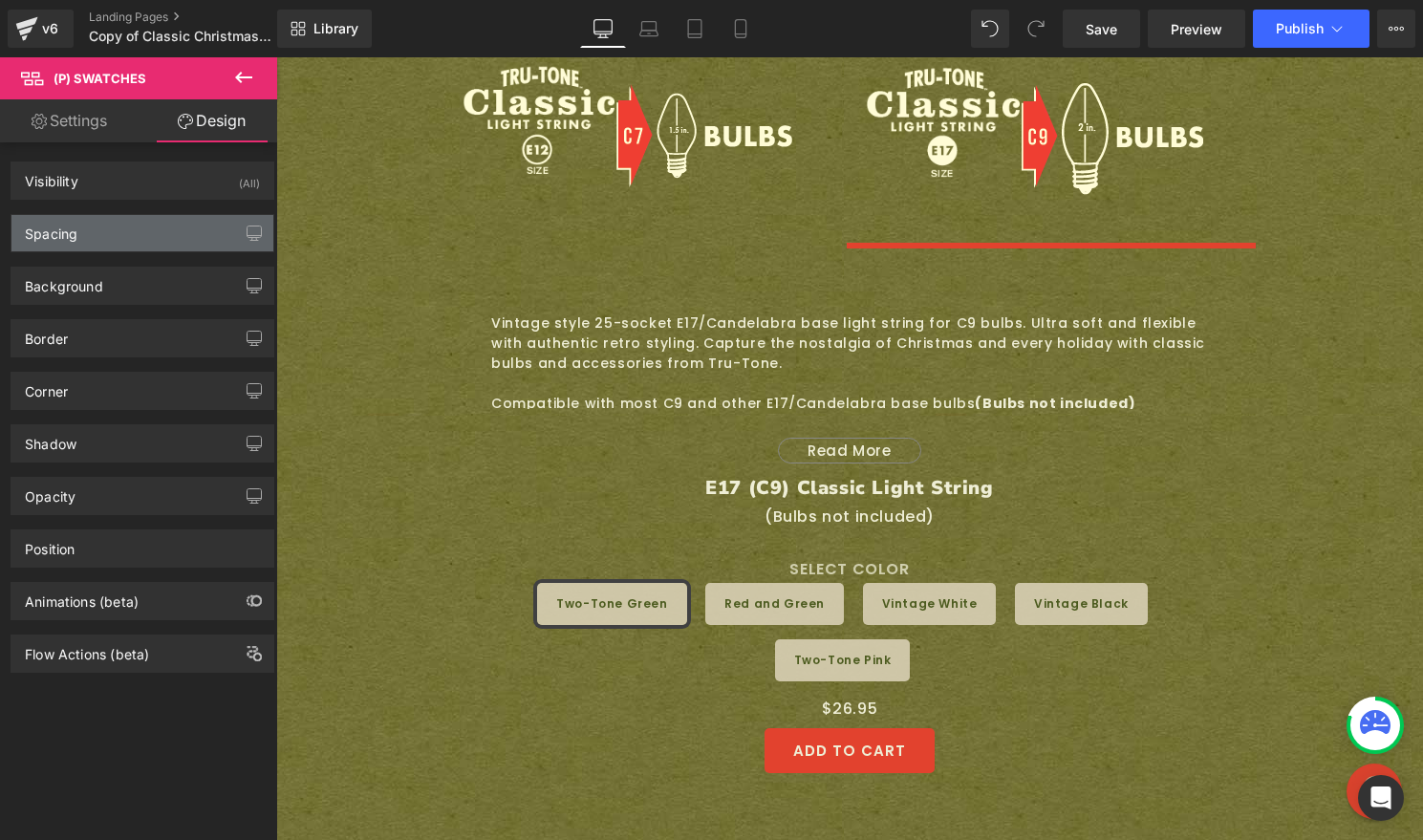 click on "Spacing" at bounding box center [142, 233] 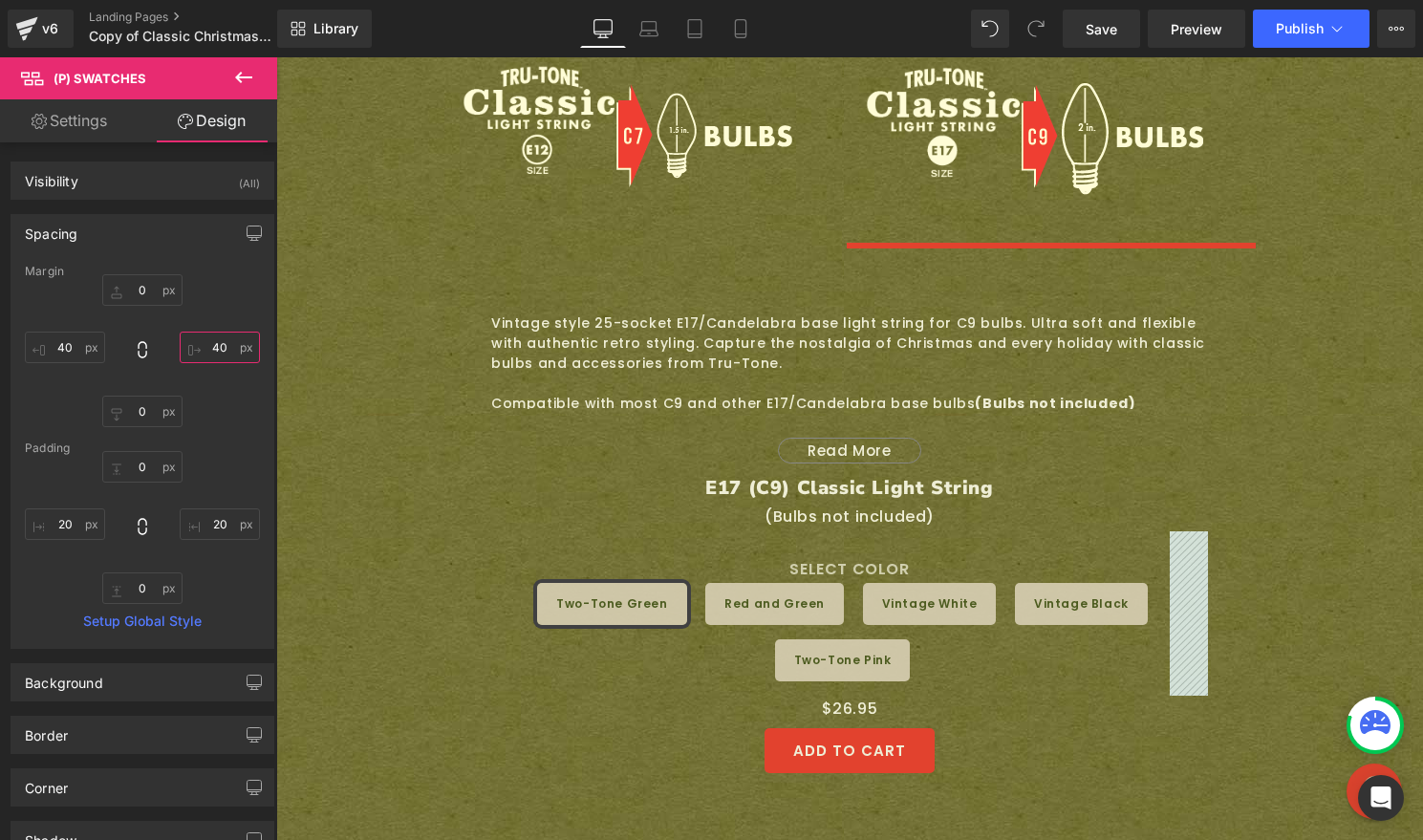 click on "40" at bounding box center (220, 347) 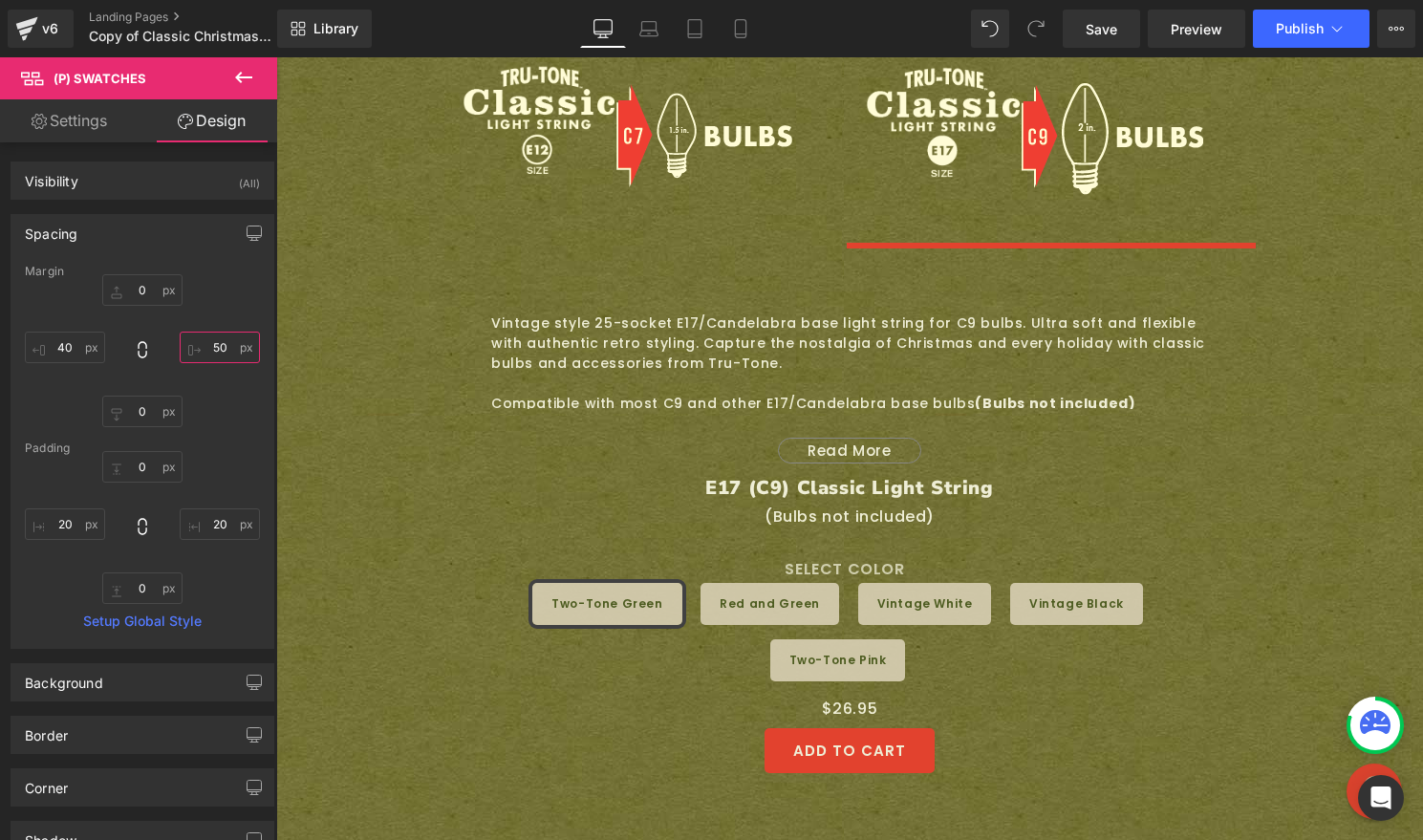 type on "50" 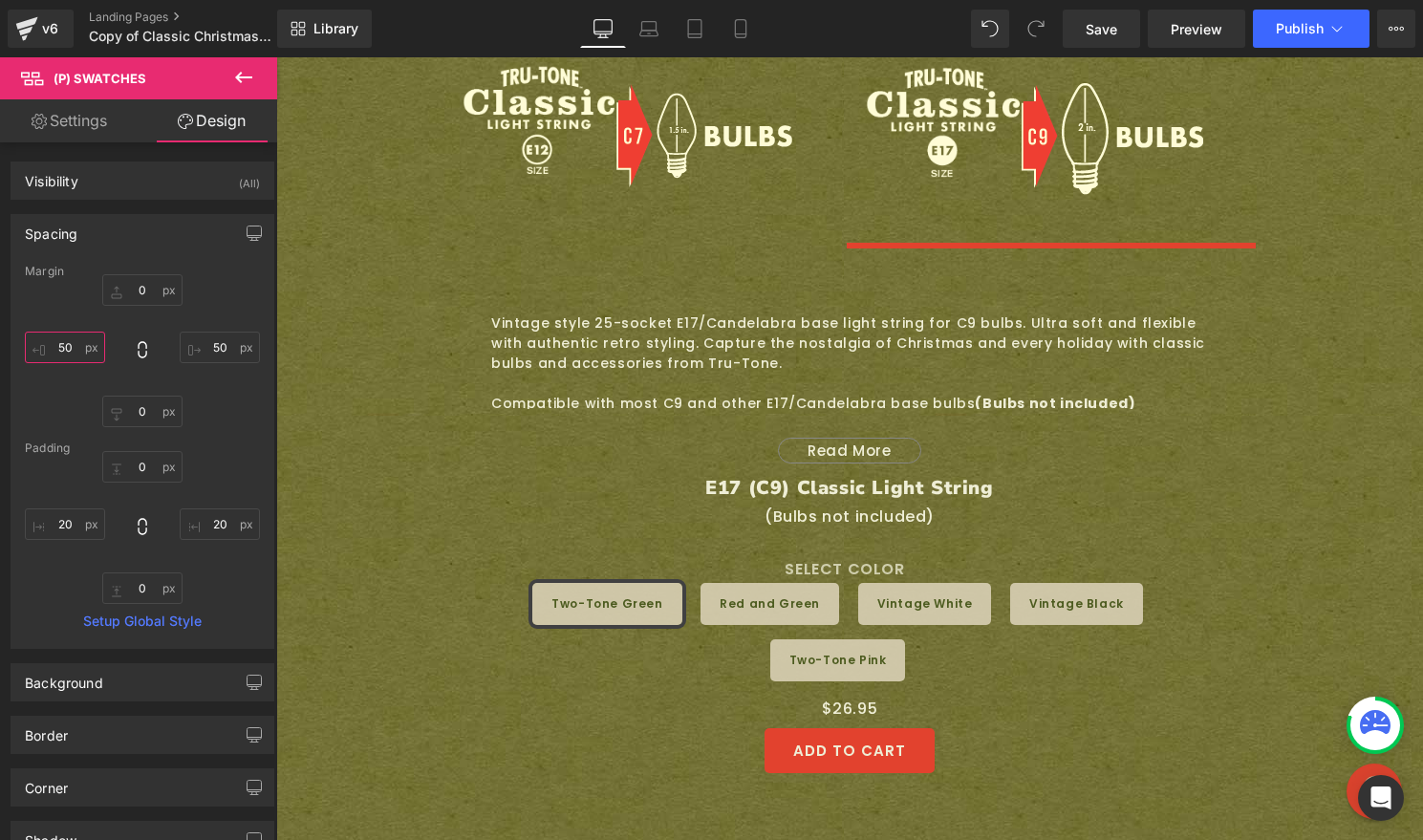type on "50" 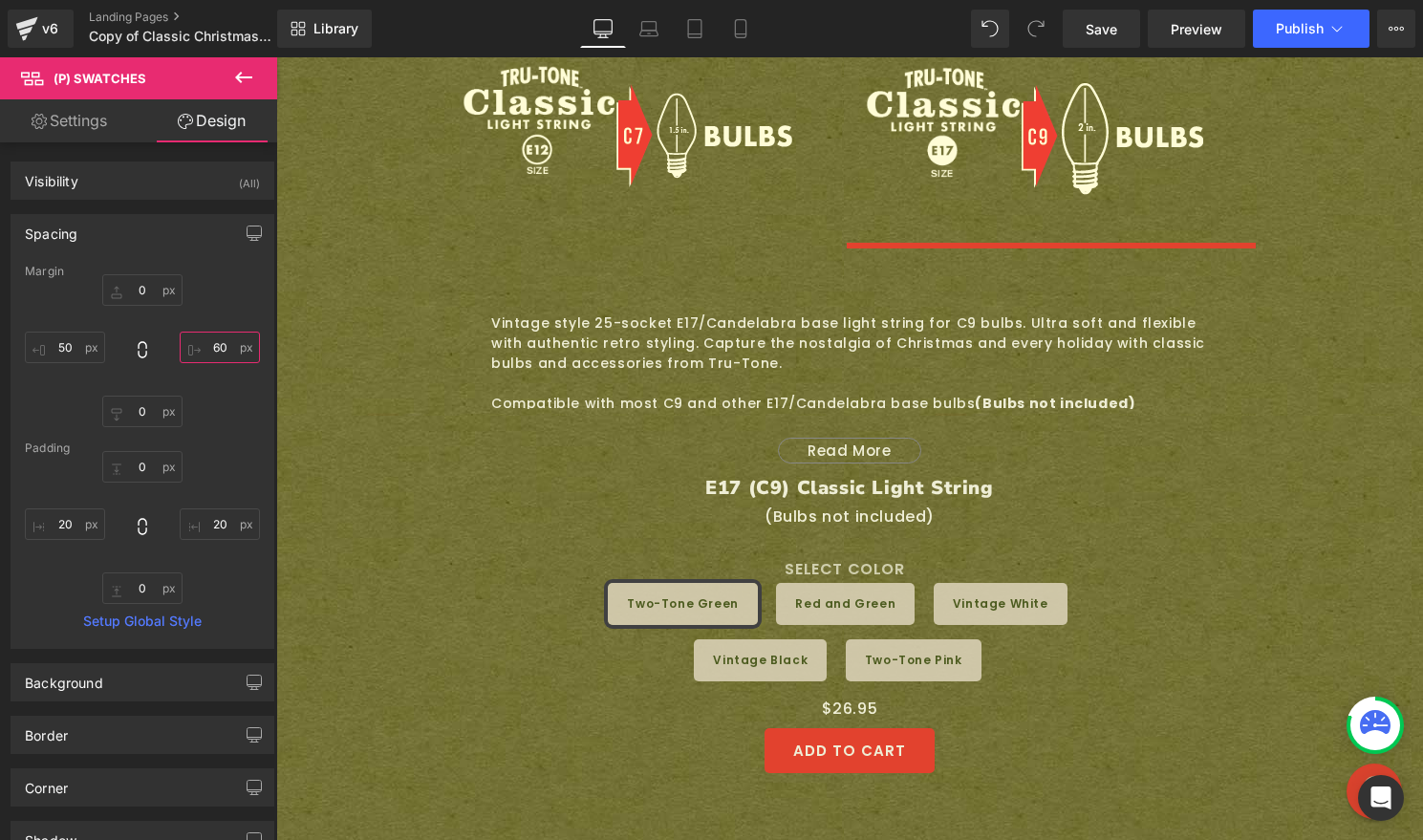 type on "60" 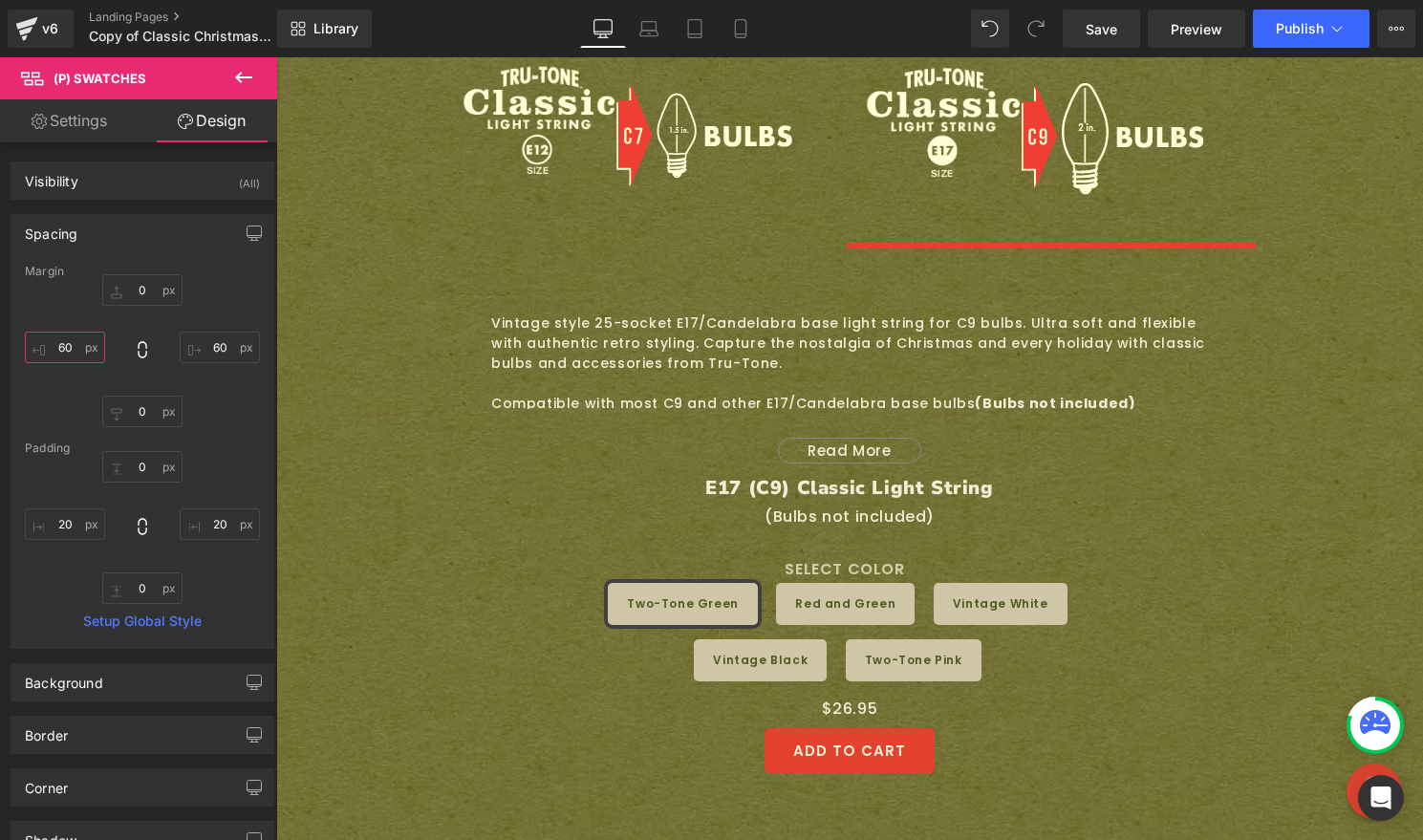 type on "60" 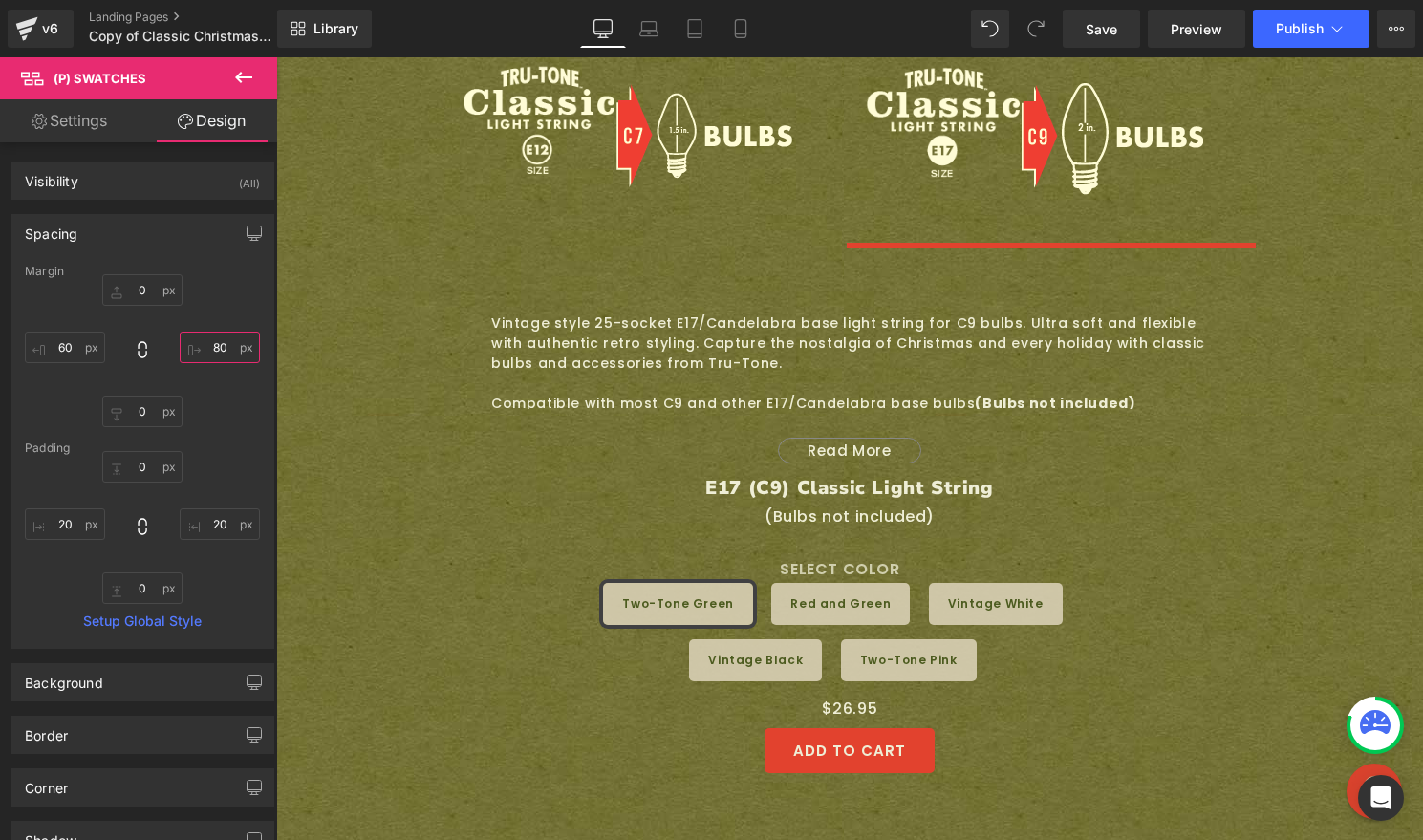 type on "80" 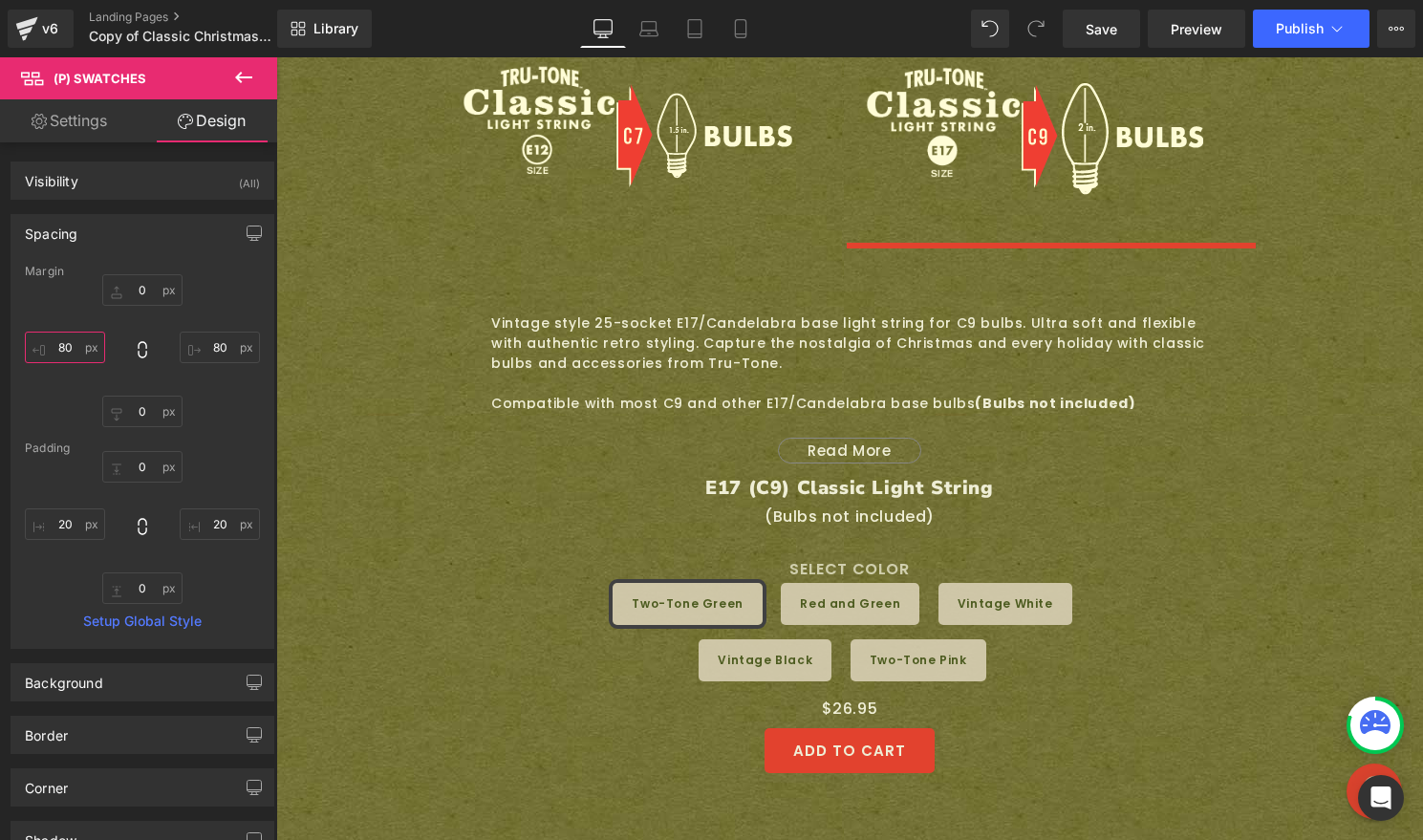 type on "80" 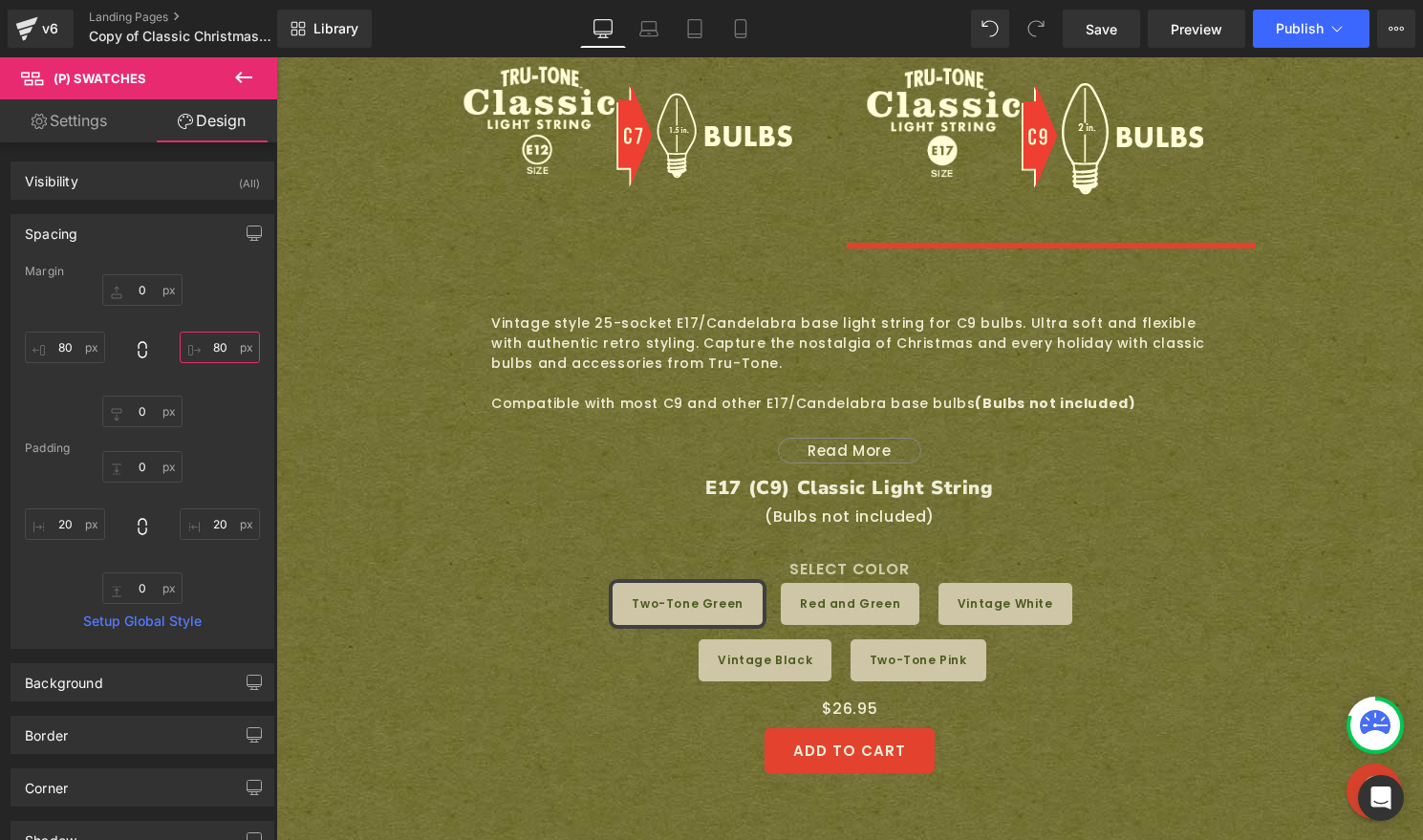 click on "80" at bounding box center [220, 347] 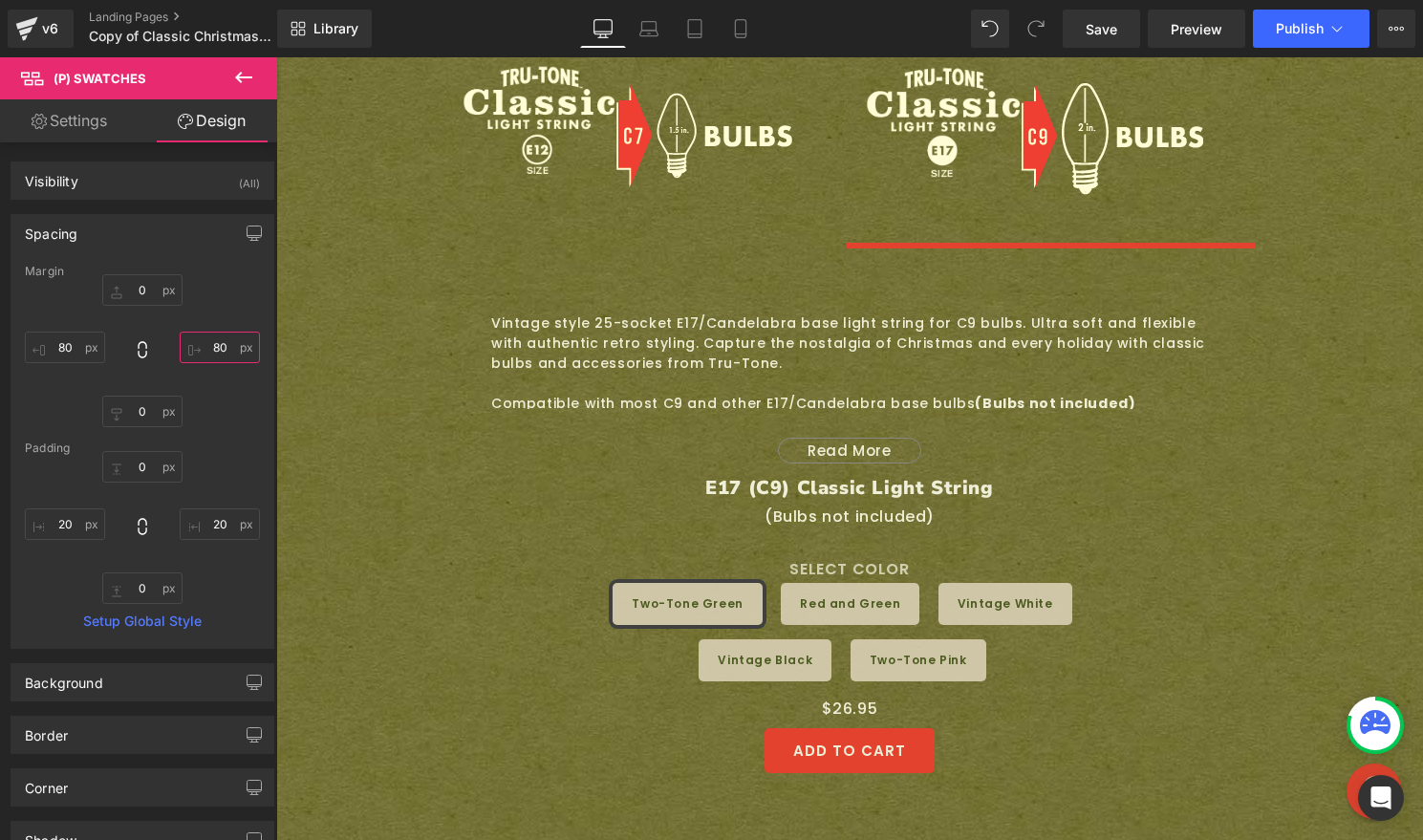 click on "80" at bounding box center [220, 347] 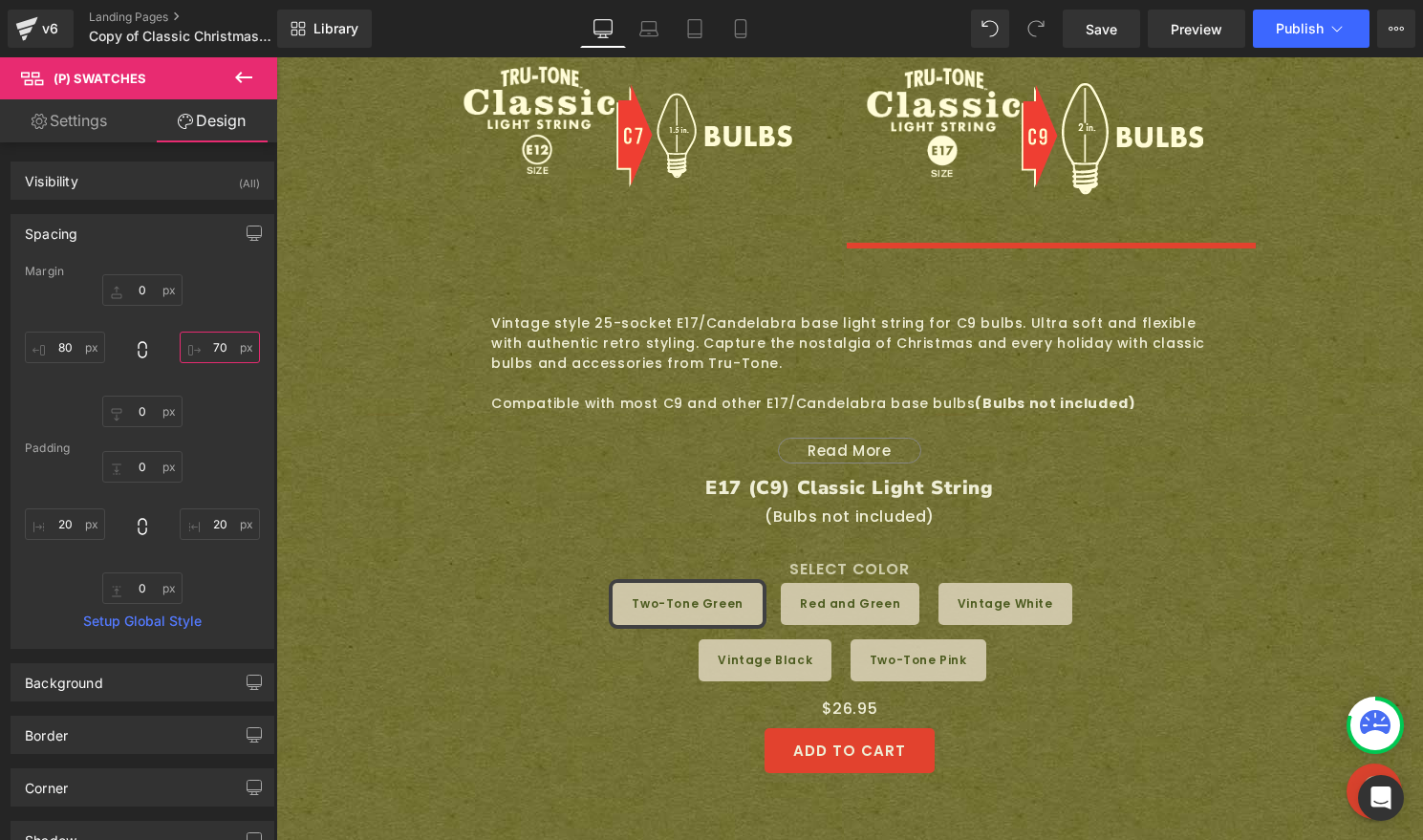 type on "70" 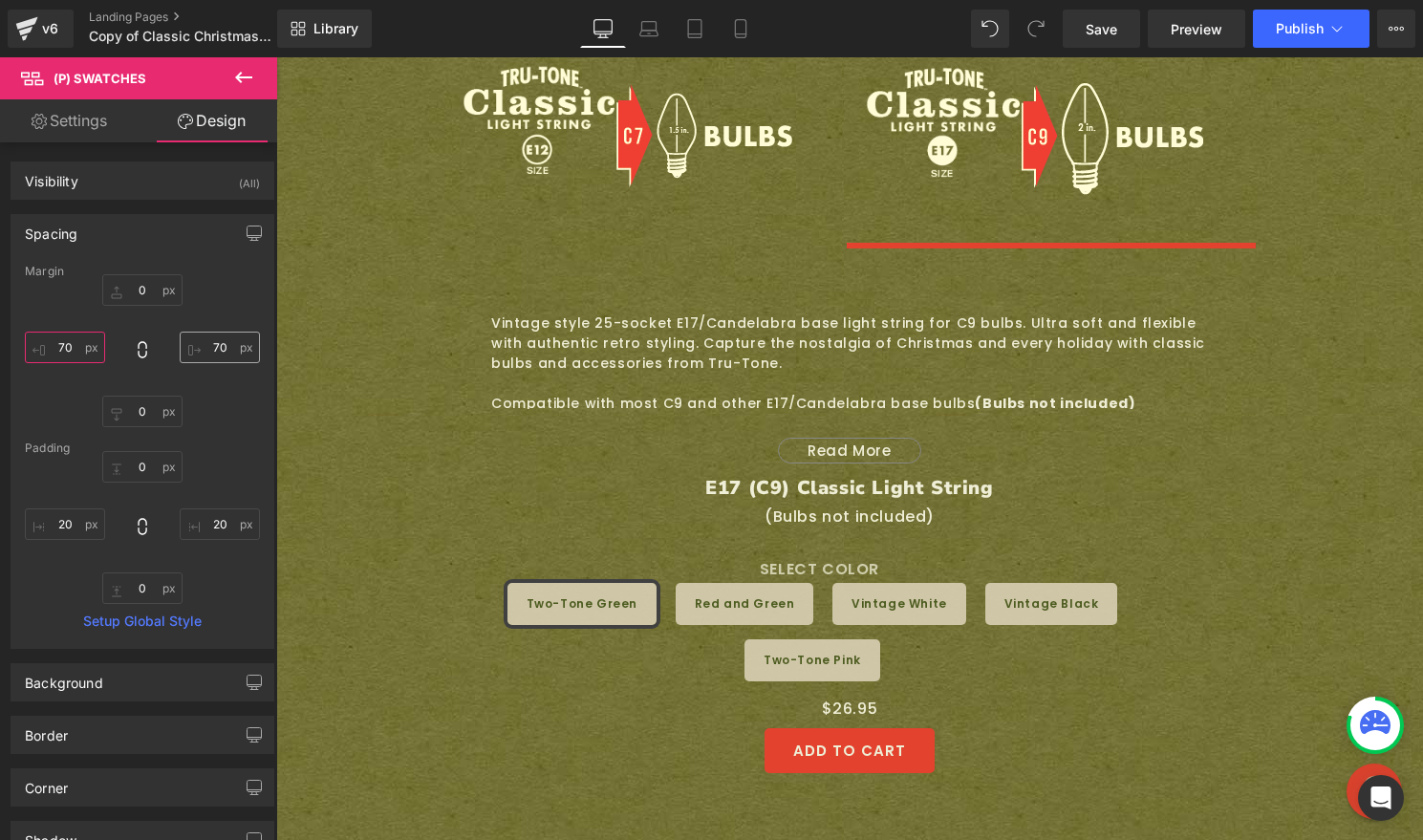 type on "70" 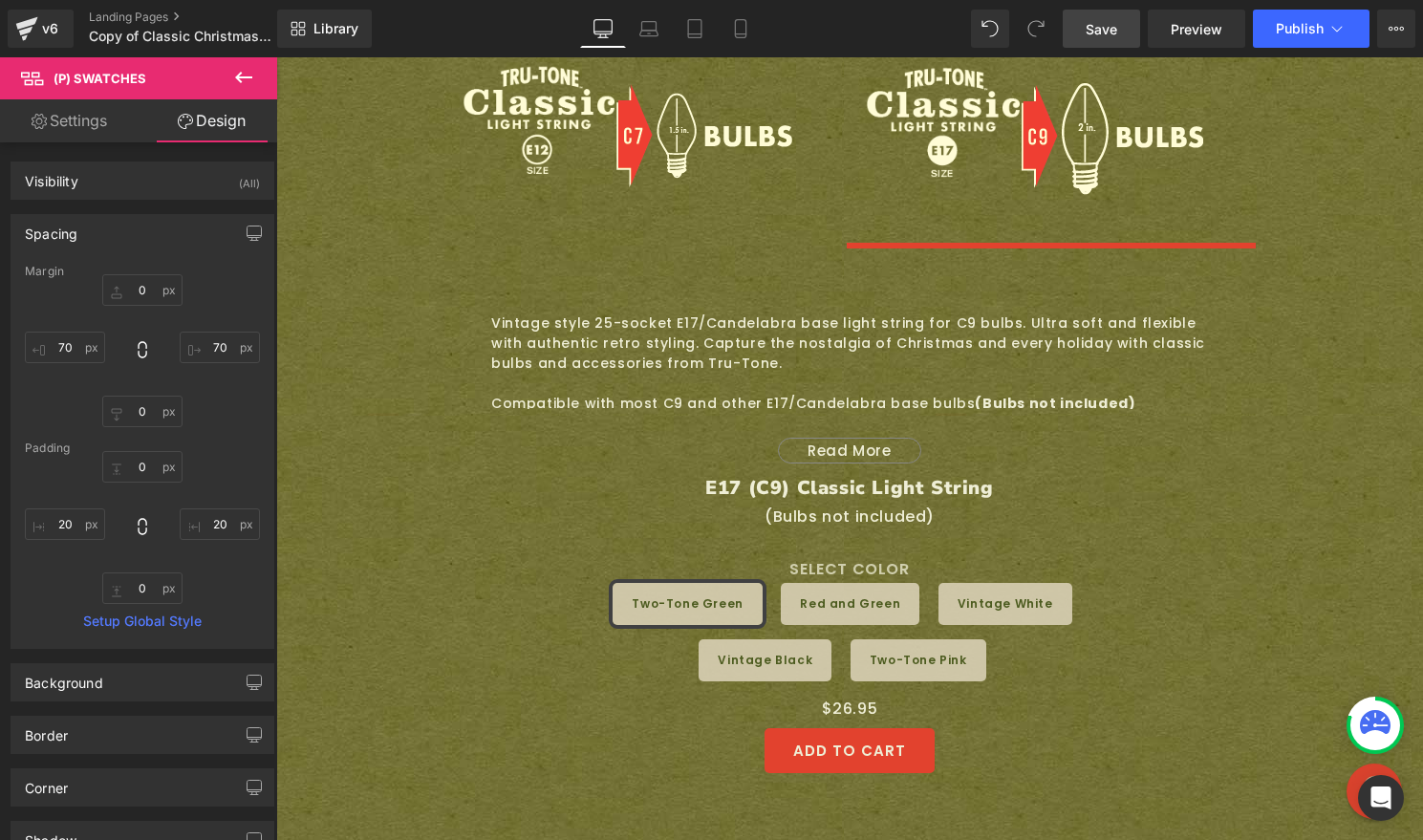 click on "Save" at bounding box center [1101, 29] 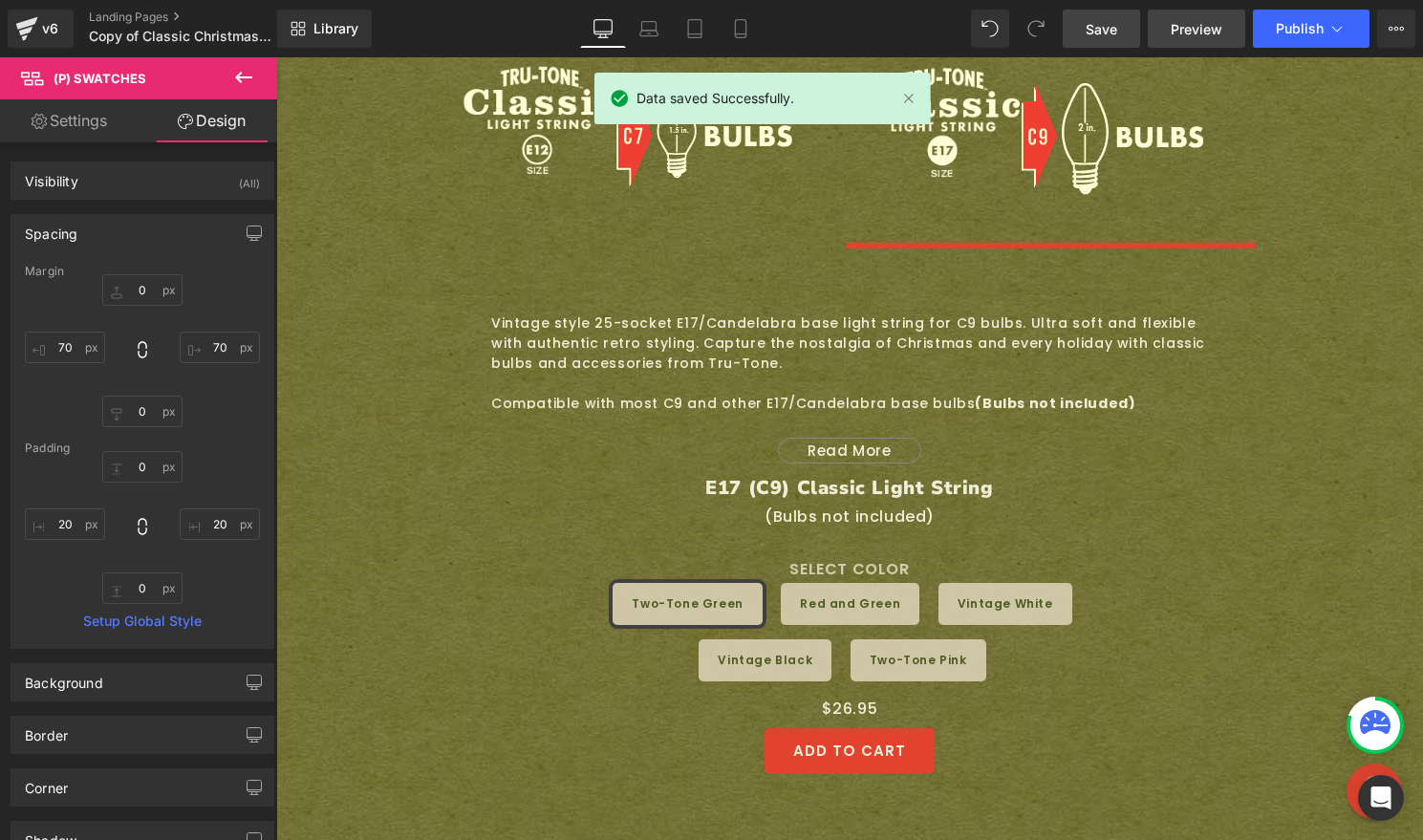 click on "Preview" at bounding box center (1197, 29) 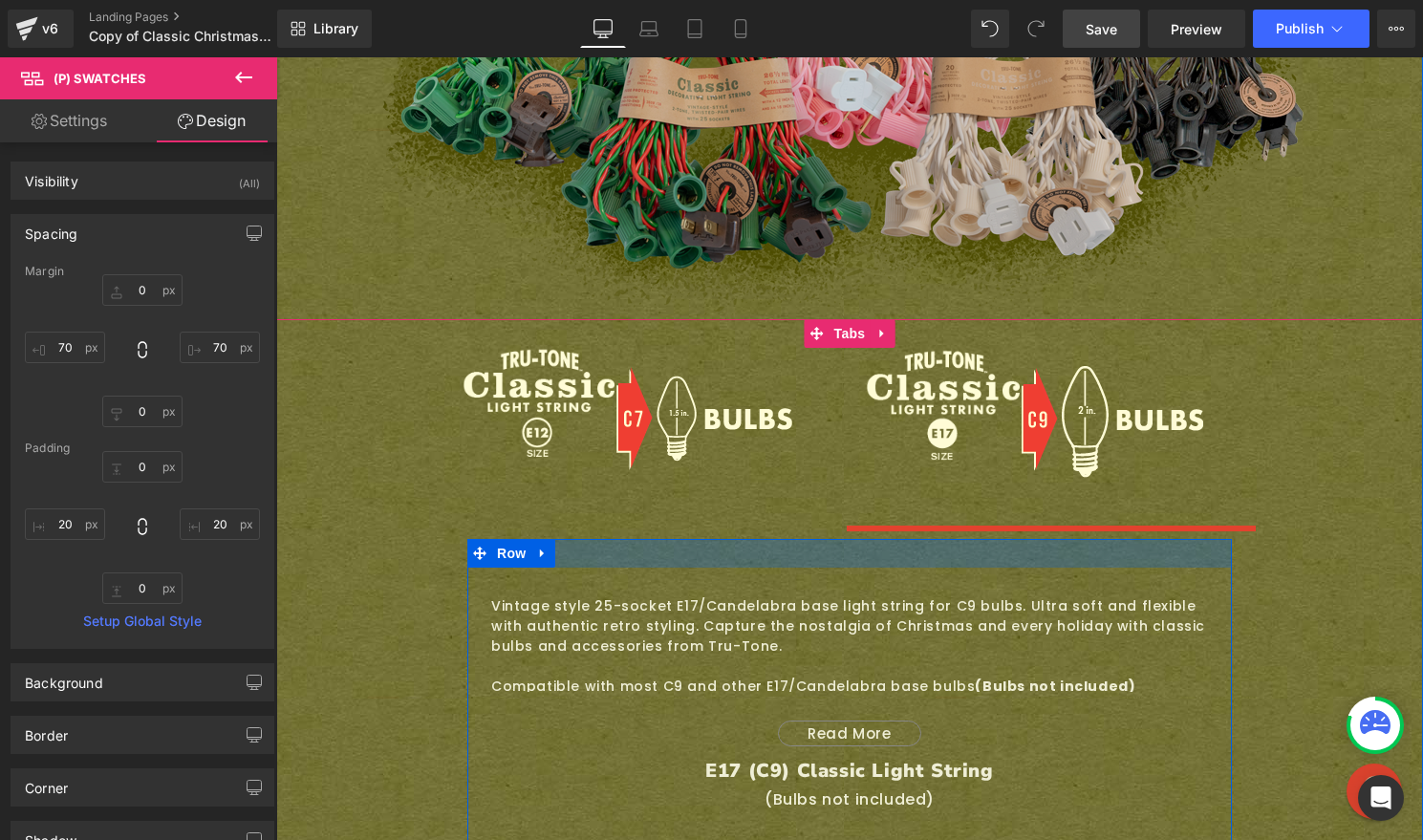 scroll, scrollTop: 1324, scrollLeft: 0, axis: vertical 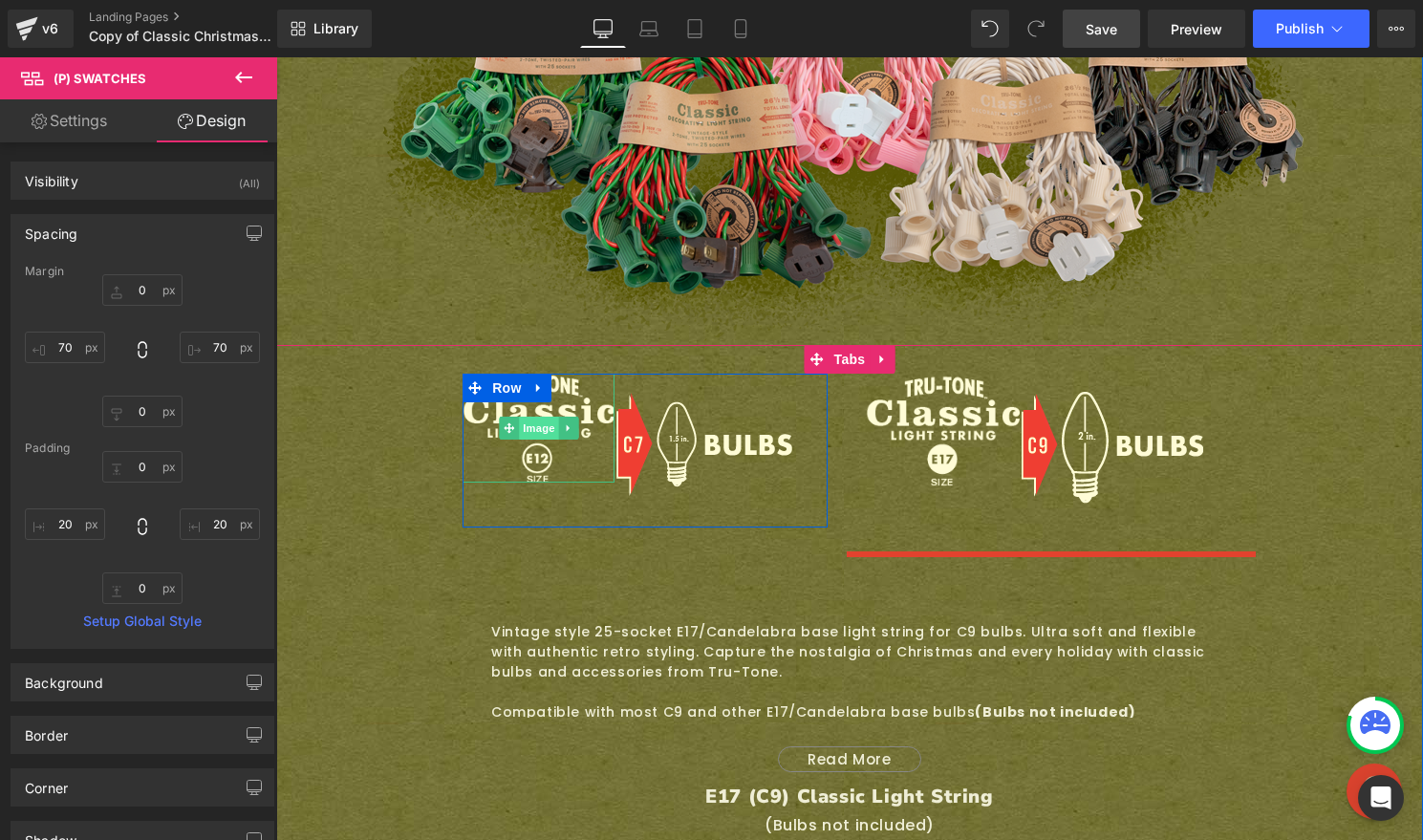 click on "Image" at bounding box center [539, 428] 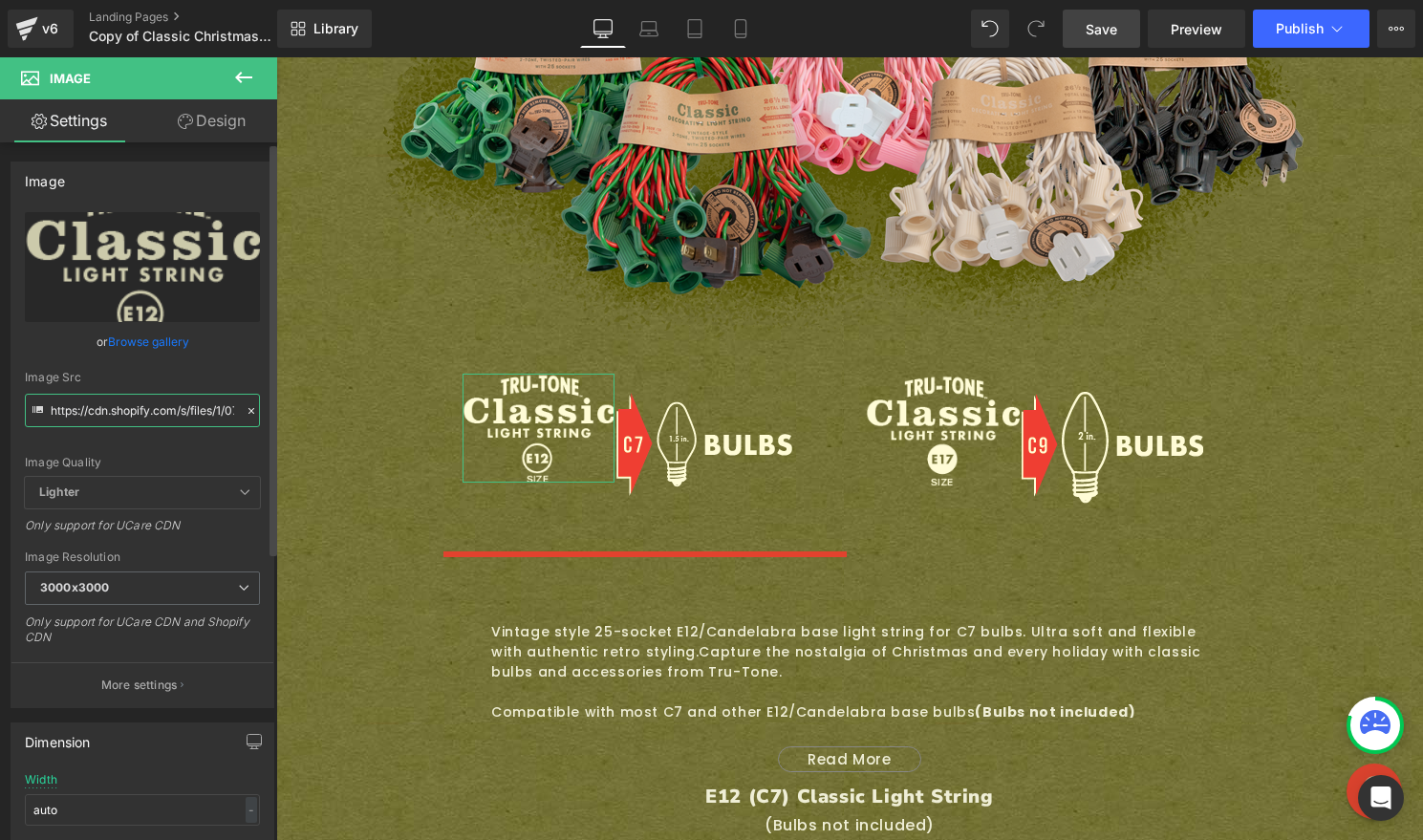 click on "https://cdn.shopify.com/s/files/1/0723/1969/7189/files/classic-light-string-E12_3000x3000.png?v=1687208674" at bounding box center [142, 410] 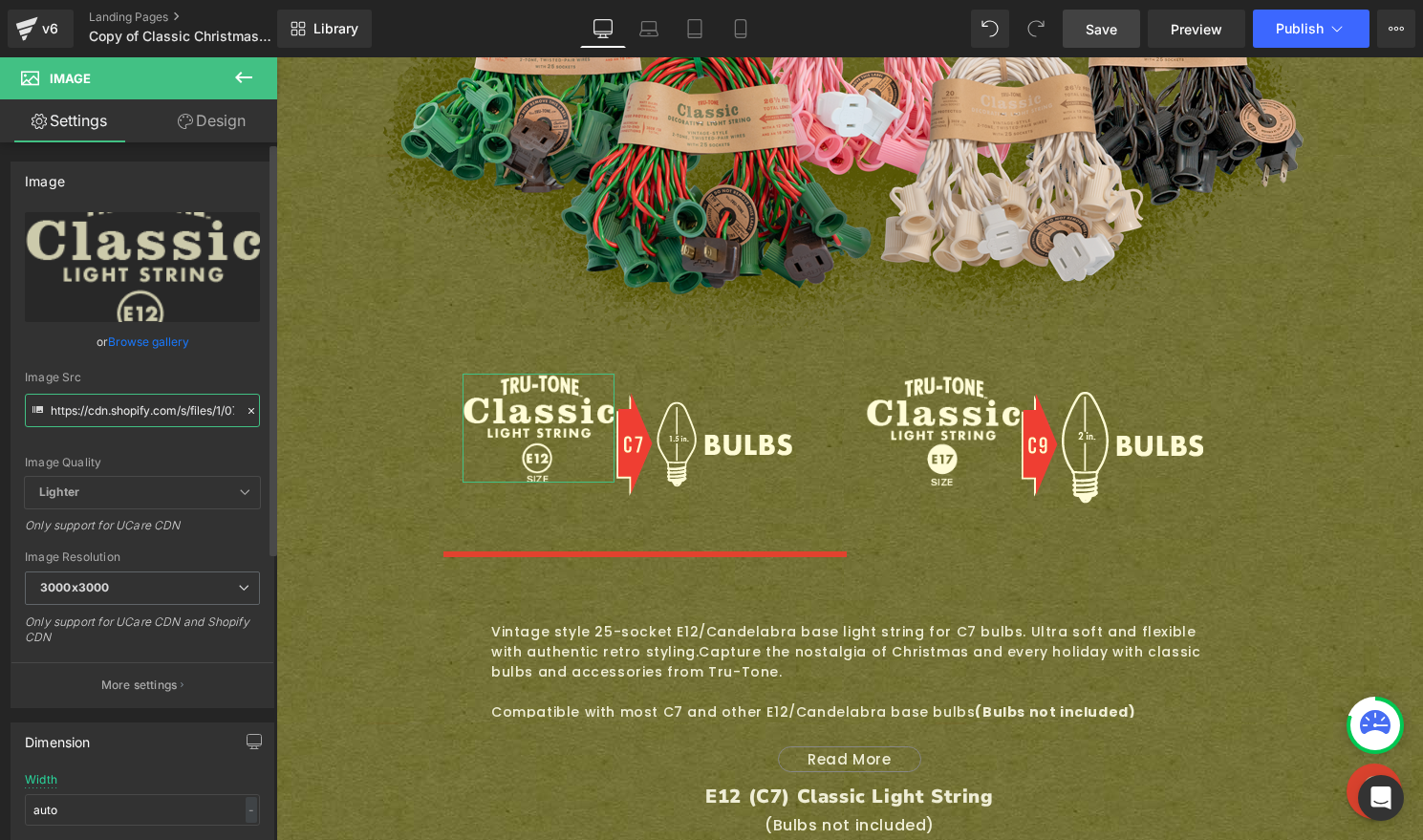 click on "https://cdn.shopify.com/s/files/1/0723/1969/7189/files/classic-light-string-E12_3000x3000.png?v=1687208674" at bounding box center (142, 410) 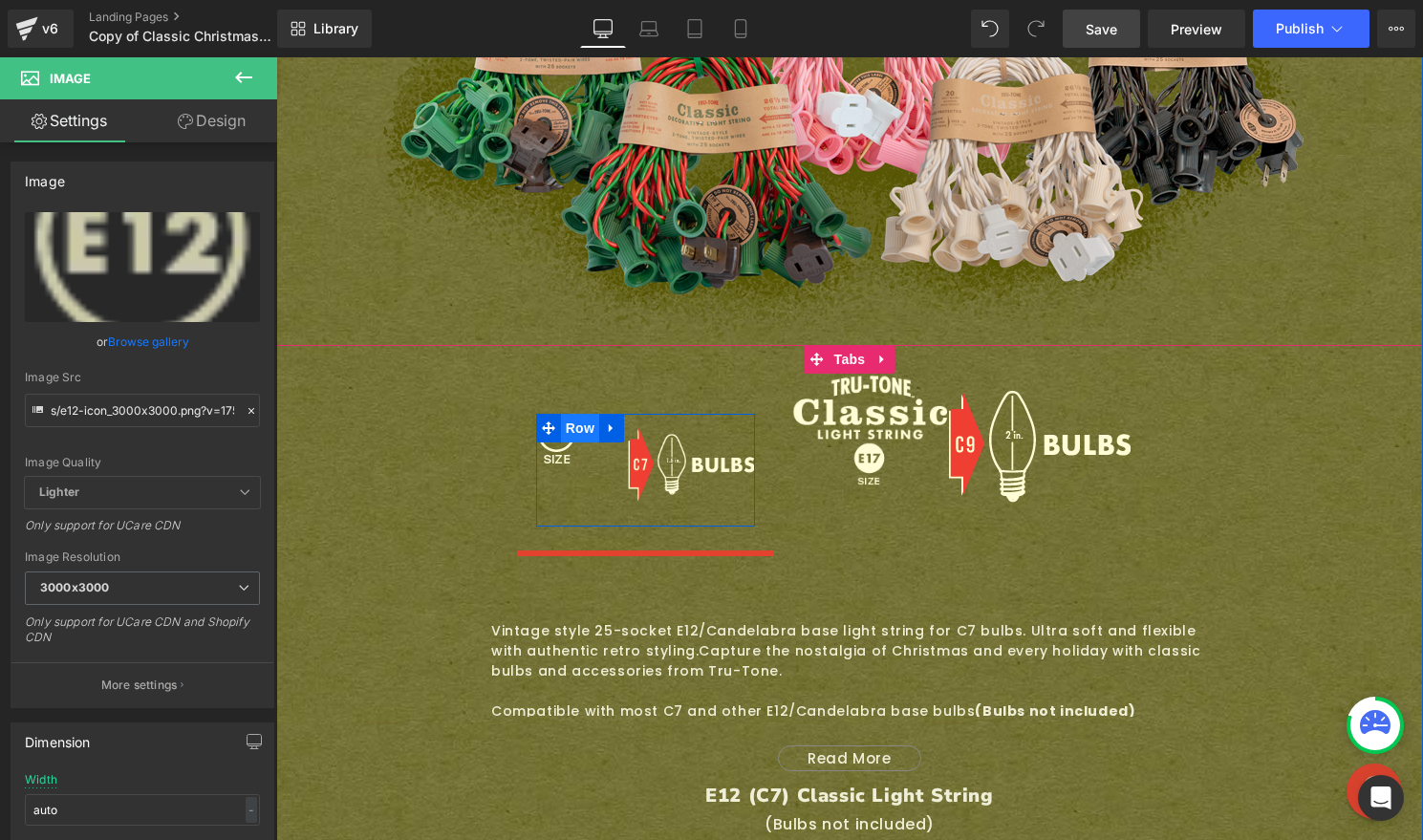 click on "Row" at bounding box center (580, 428) 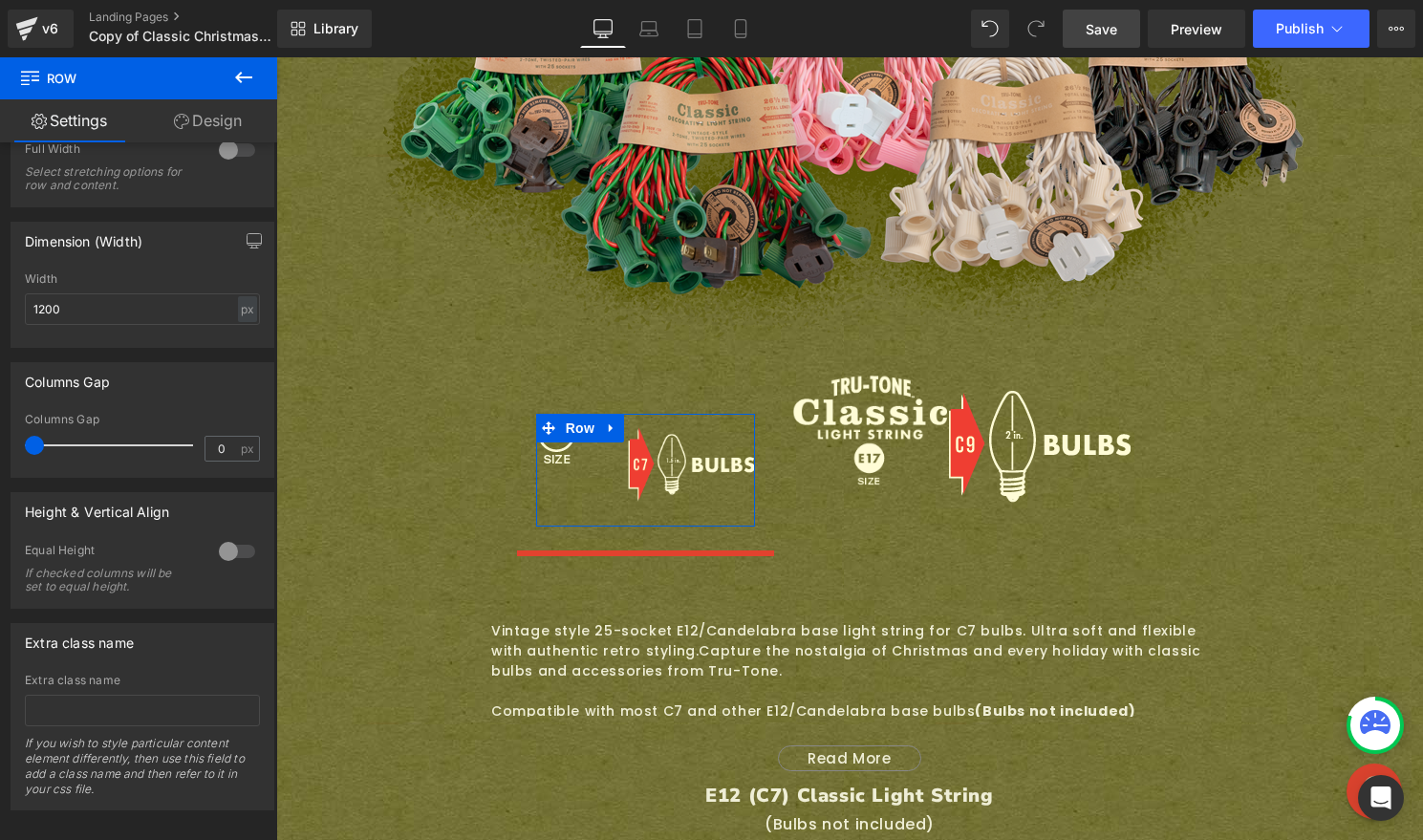 scroll, scrollTop: 588, scrollLeft: 0, axis: vertical 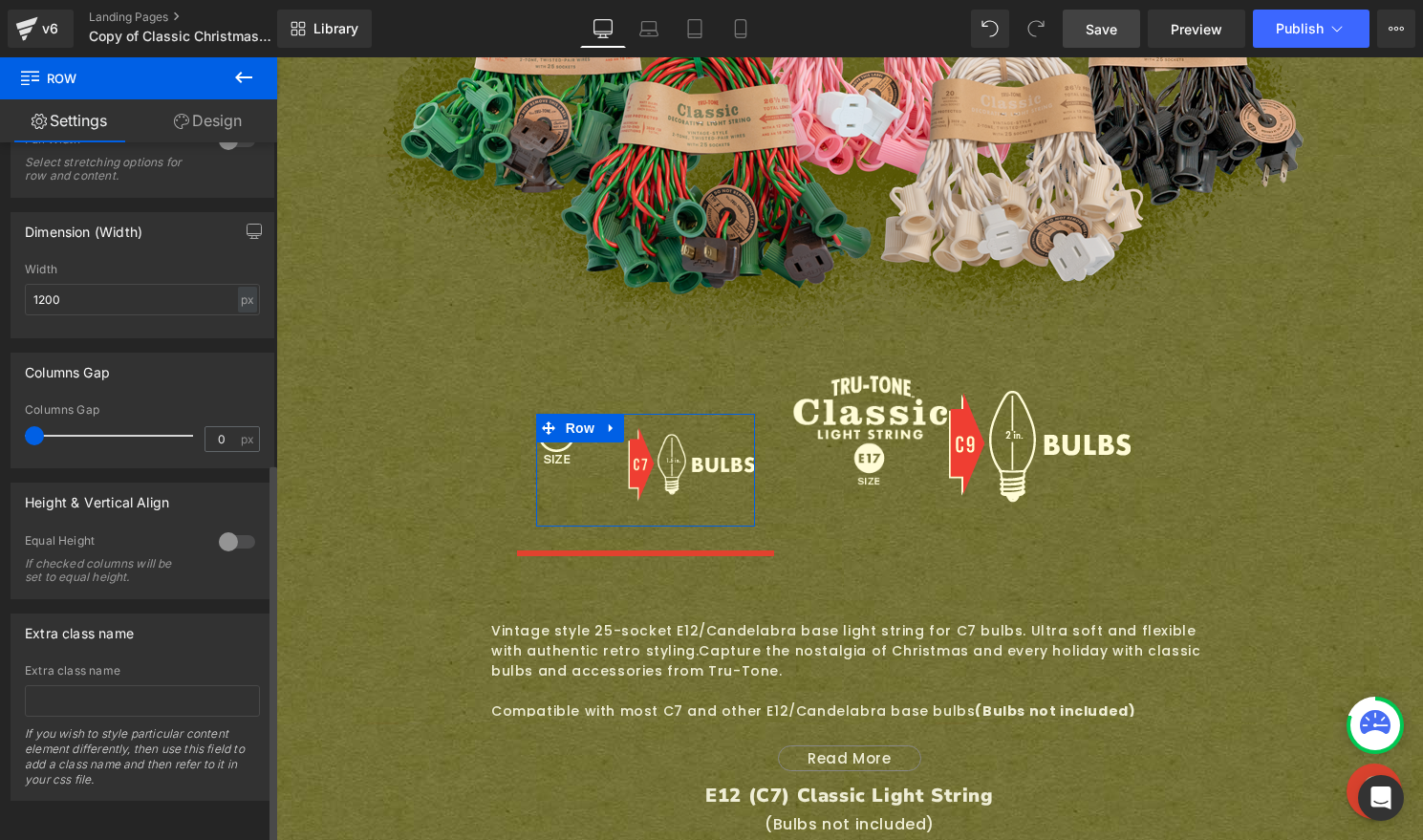 click at bounding box center [237, 542] 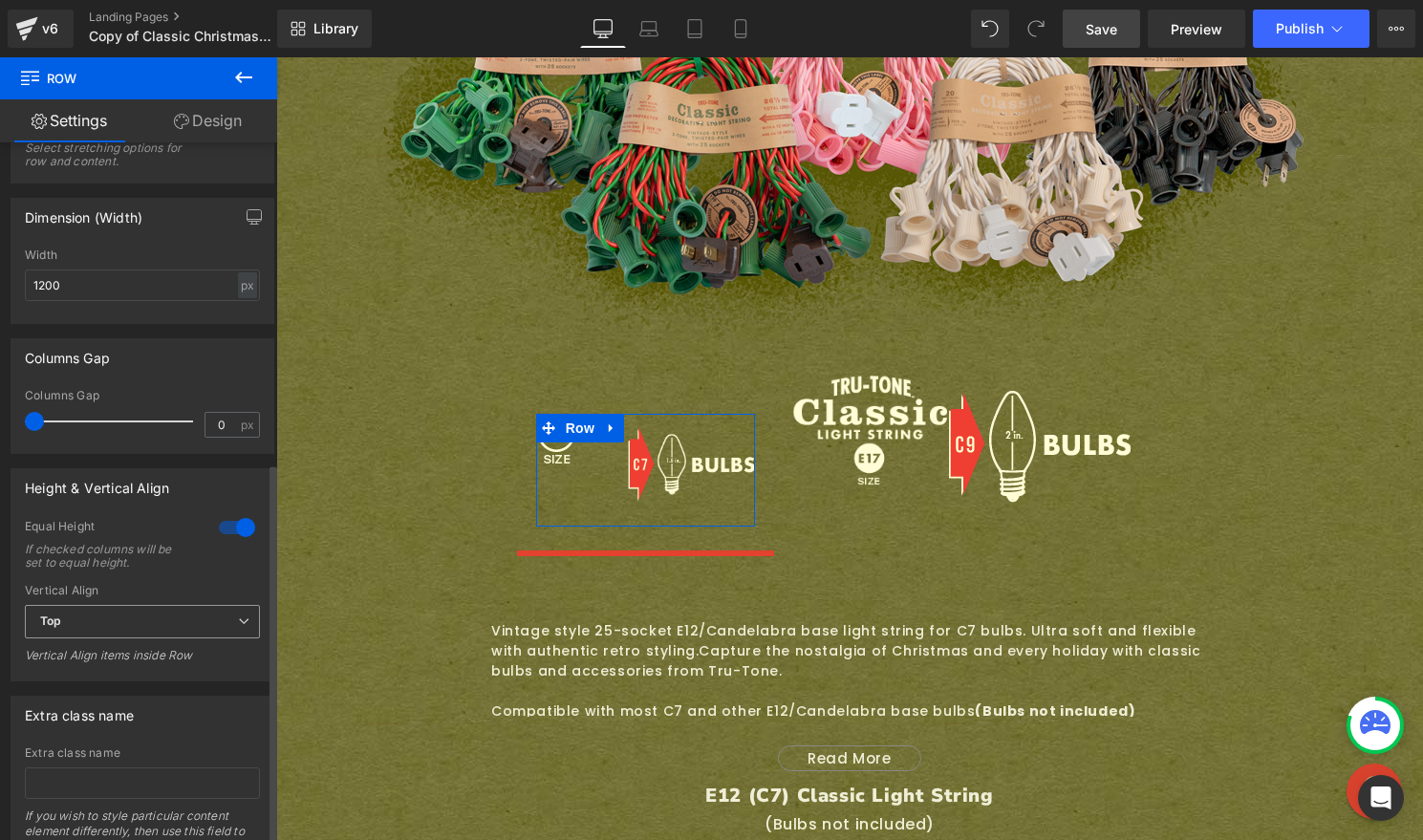click on "Top" at bounding box center (142, 621) 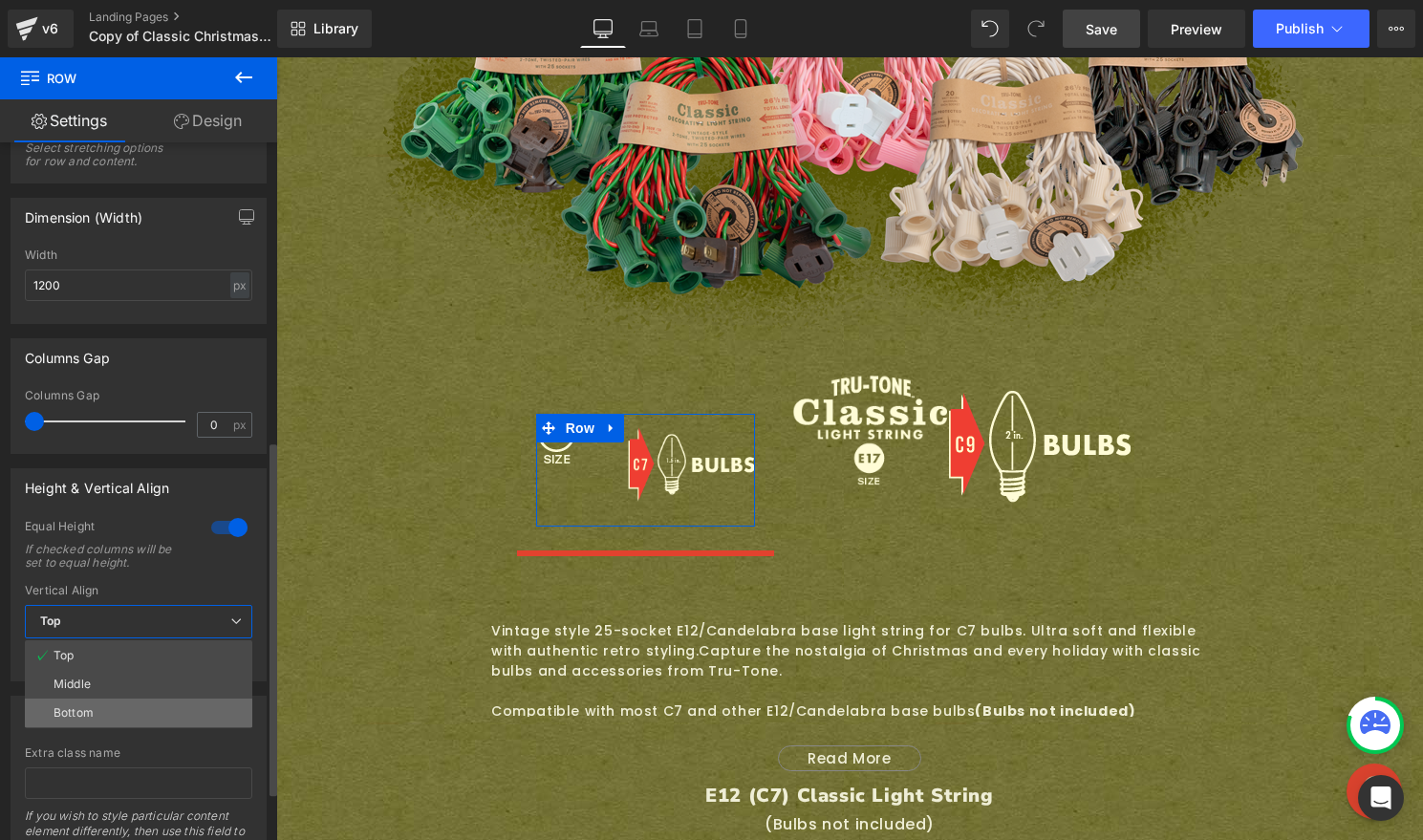 click on "Bottom" at bounding box center [139, 713] 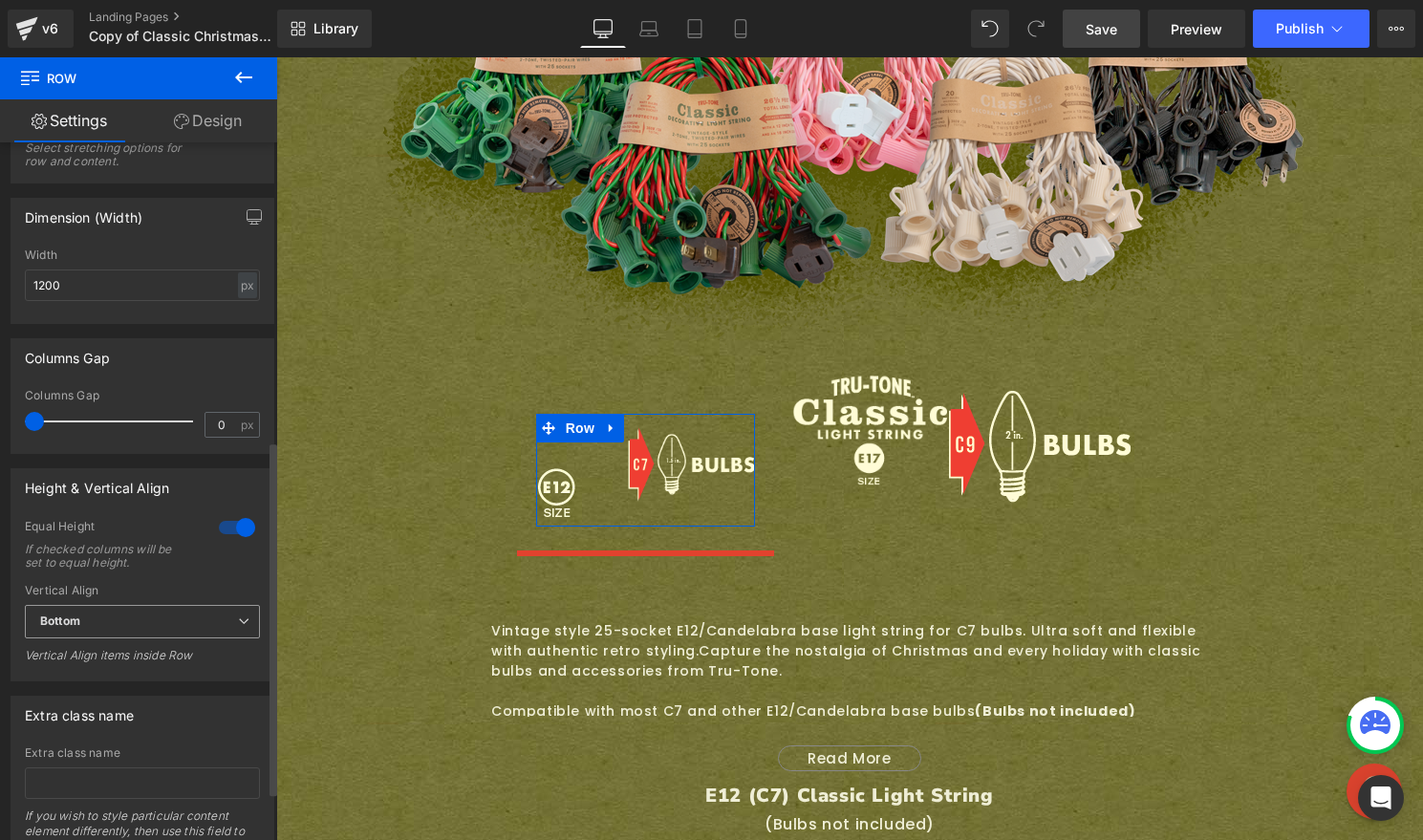click on "Bottom" at bounding box center (142, 621) 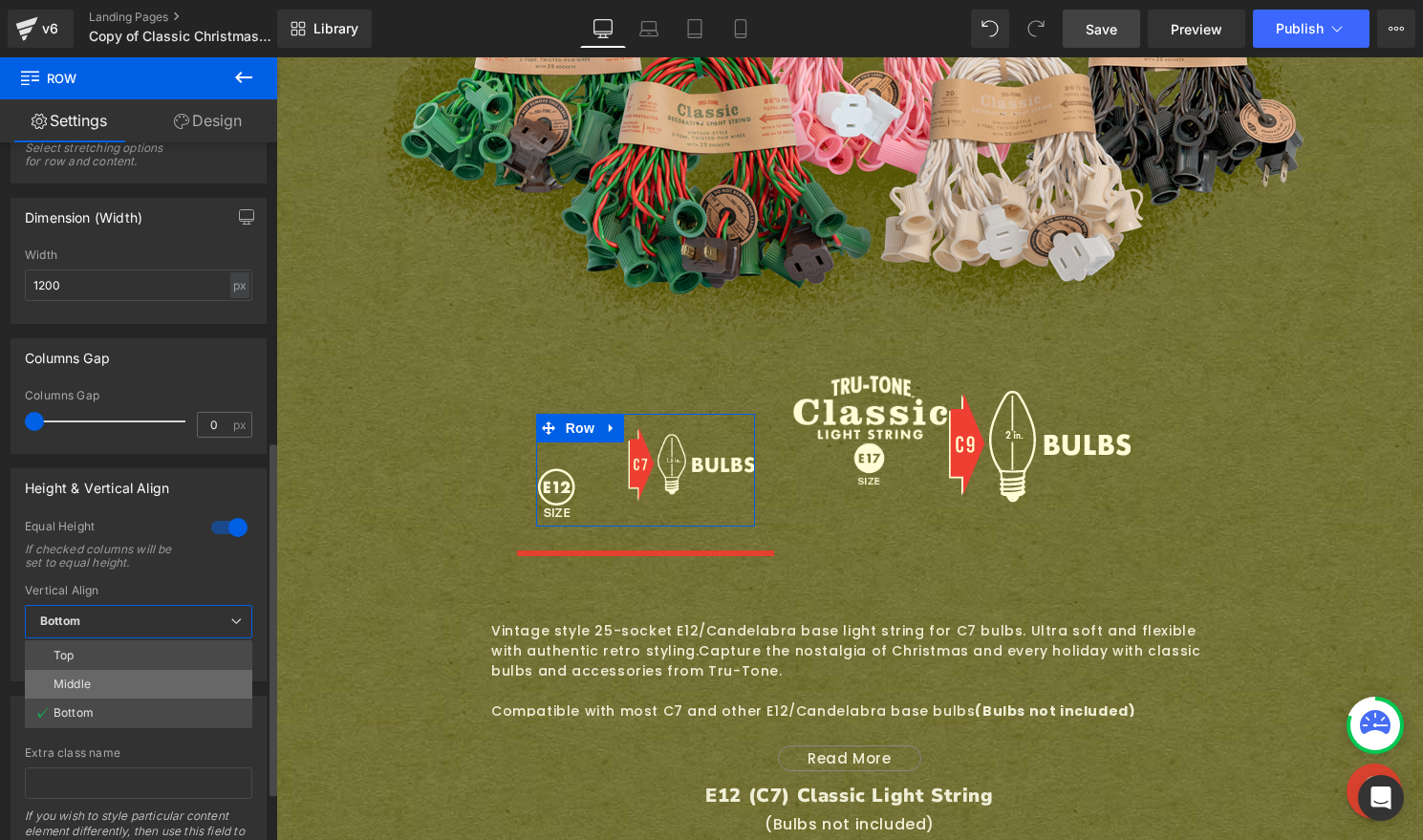 click on "Middle" at bounding box center (139, 684) 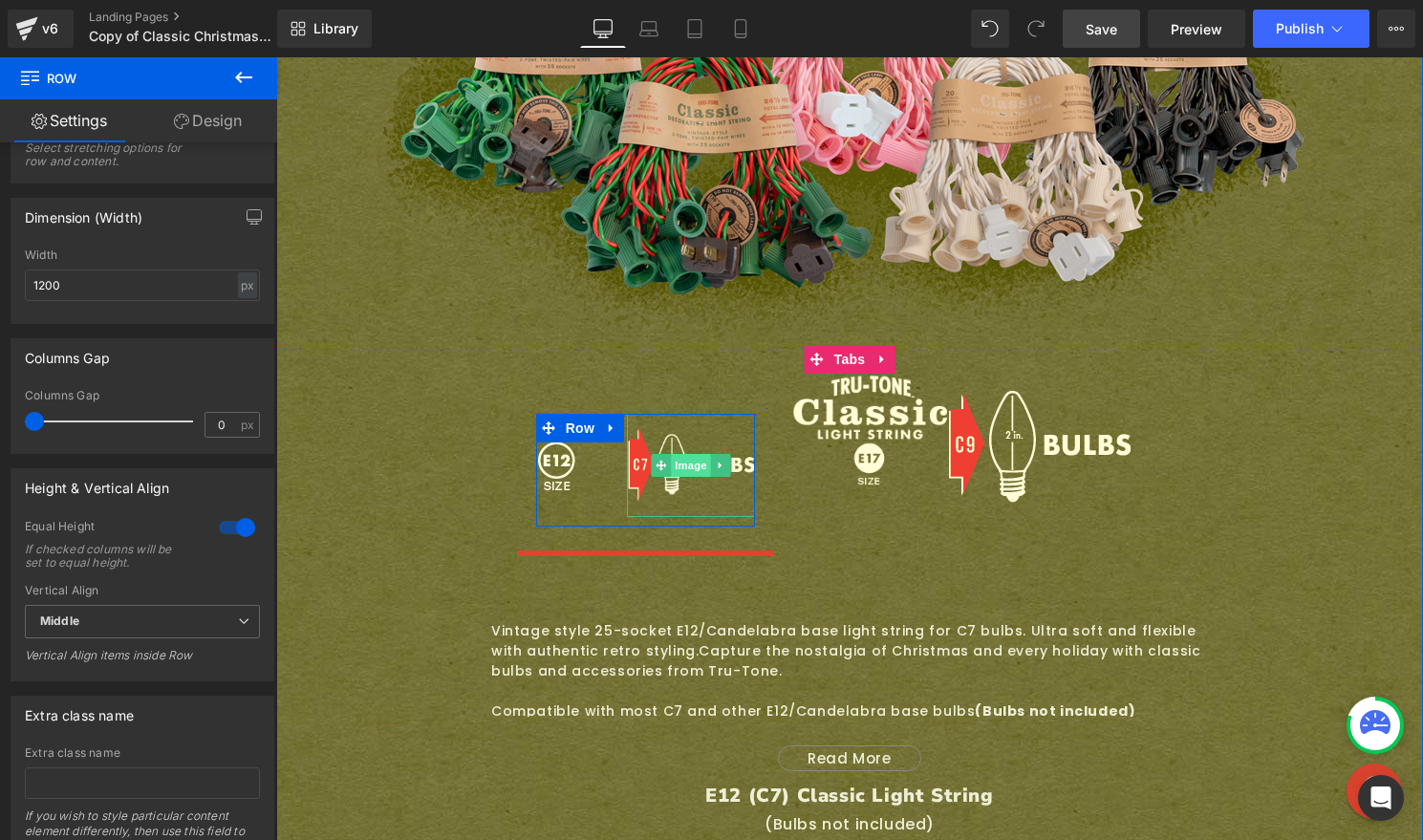 click on "Image" at bounding box center [691, 465] 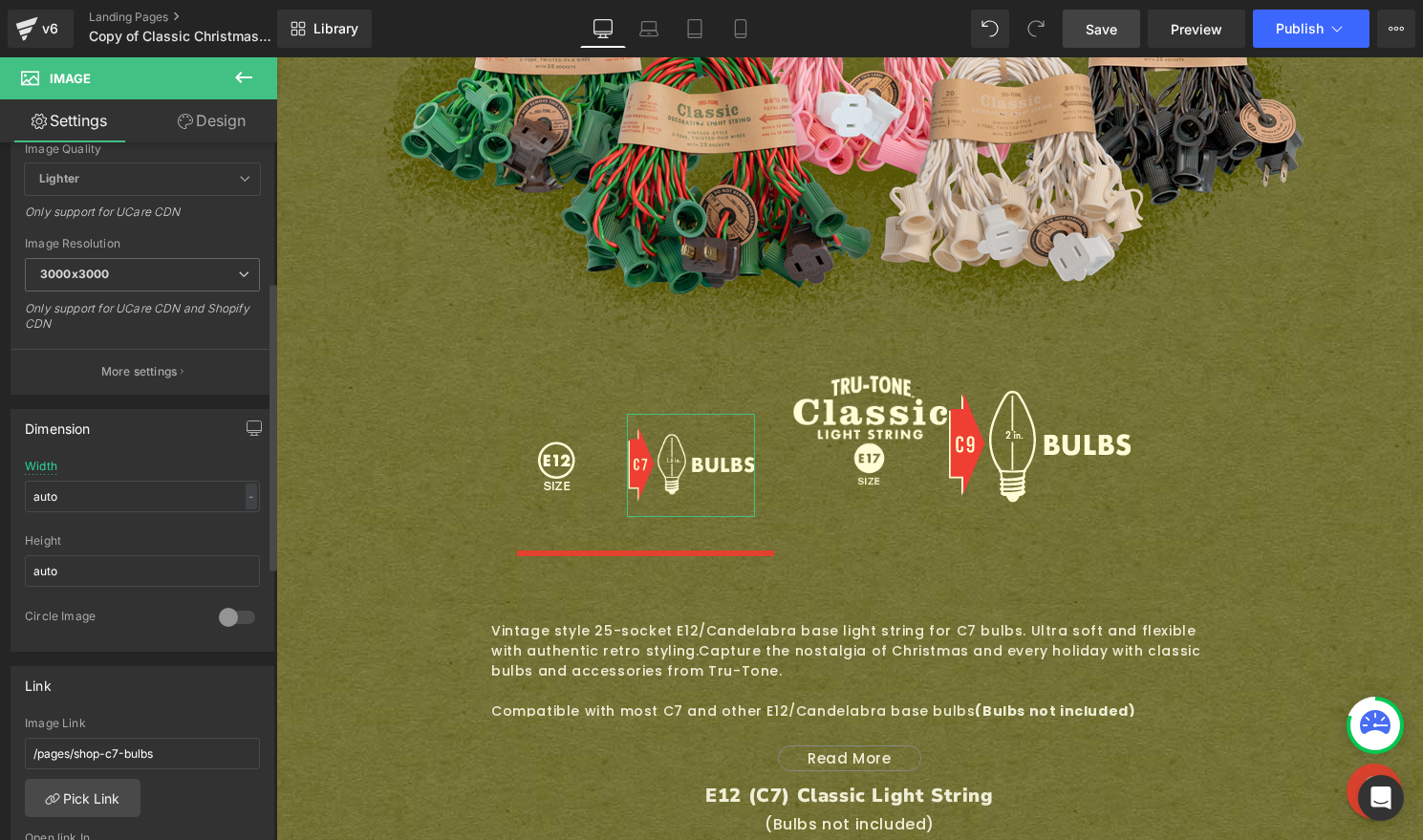 scroll, scrollTop: 340, scrollLeft: 0, axis: vertical 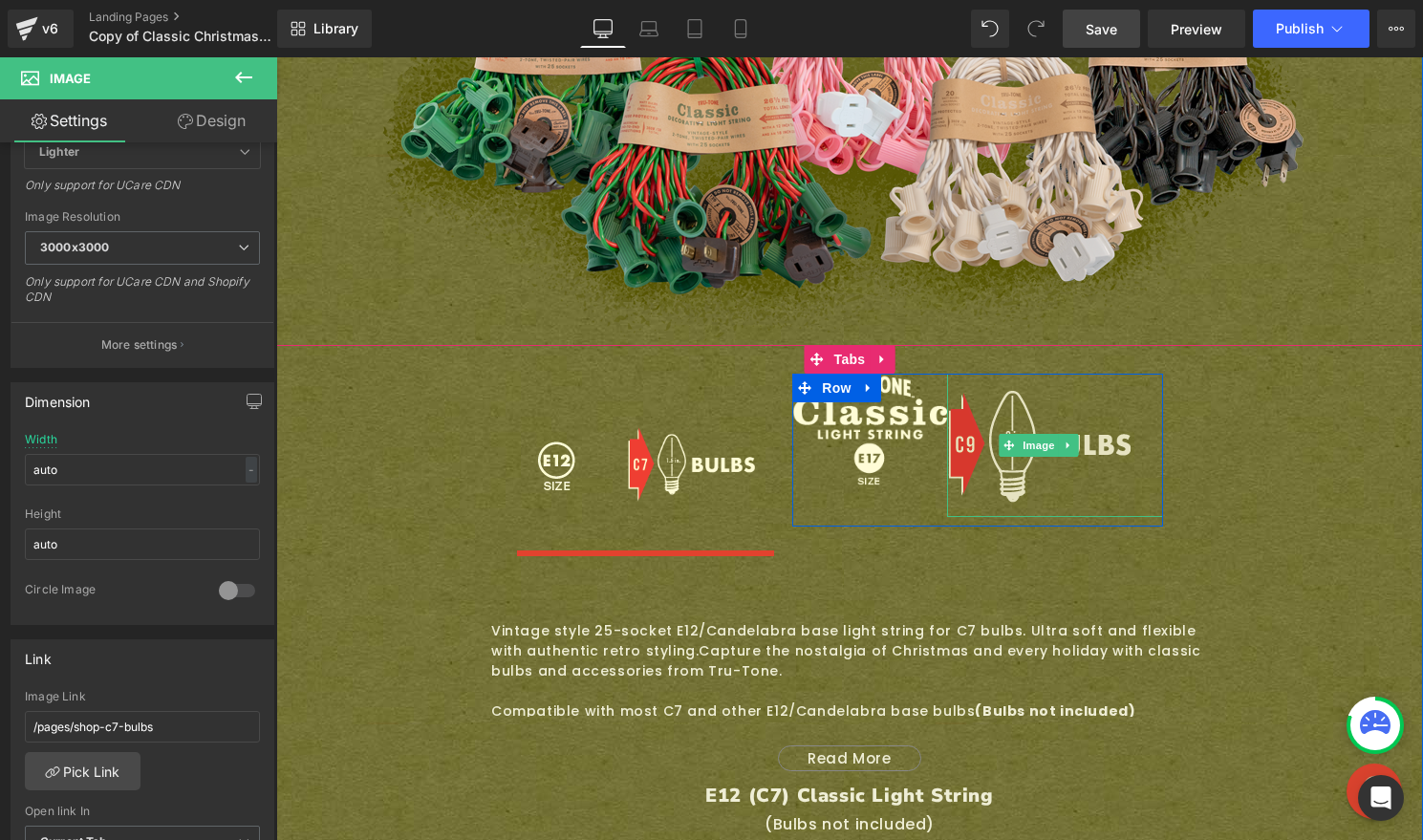 click on "Image" at bounding box center (1039, 445) 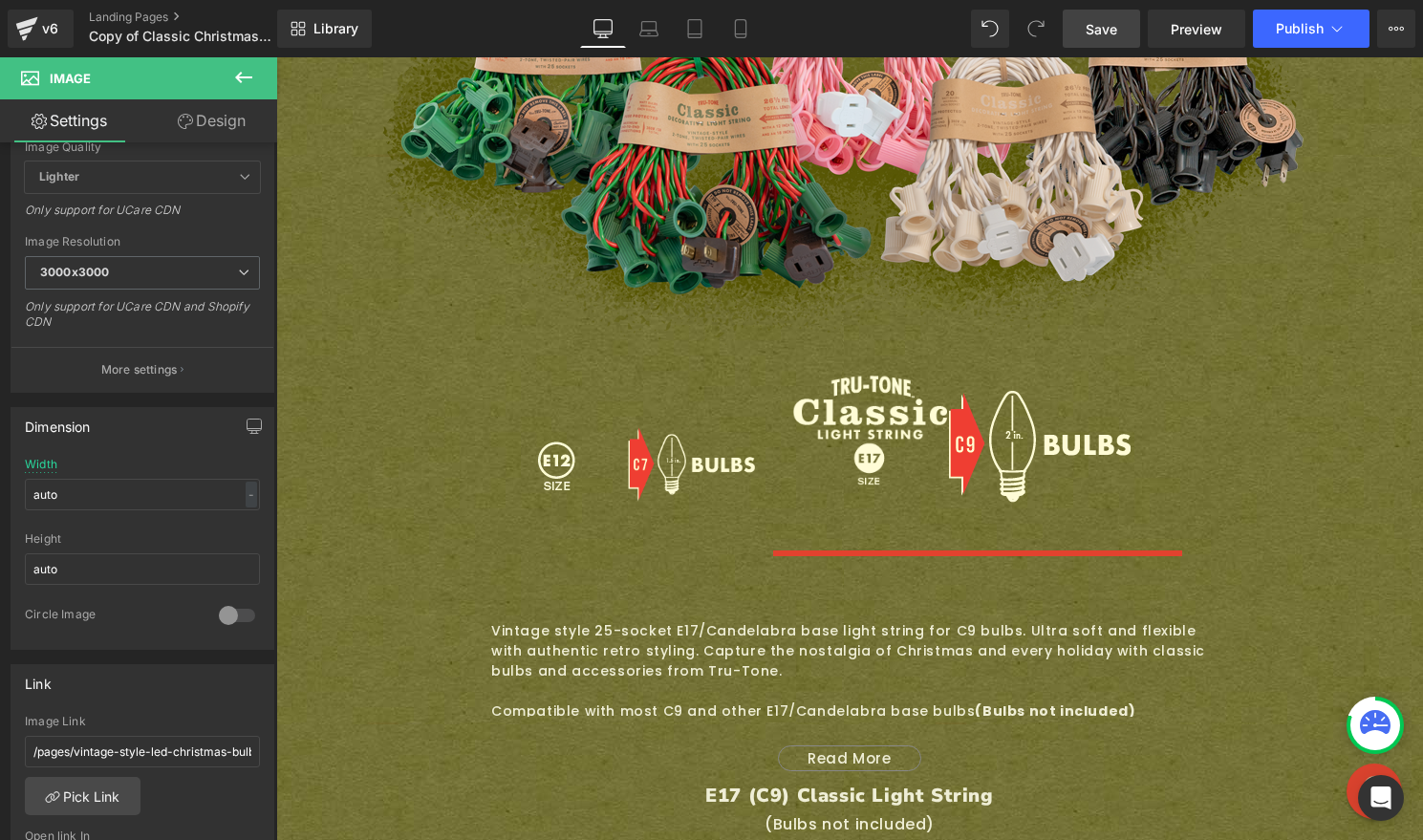 scroll, scrollTop: 314, scrollLeft: 0, axis: vertical 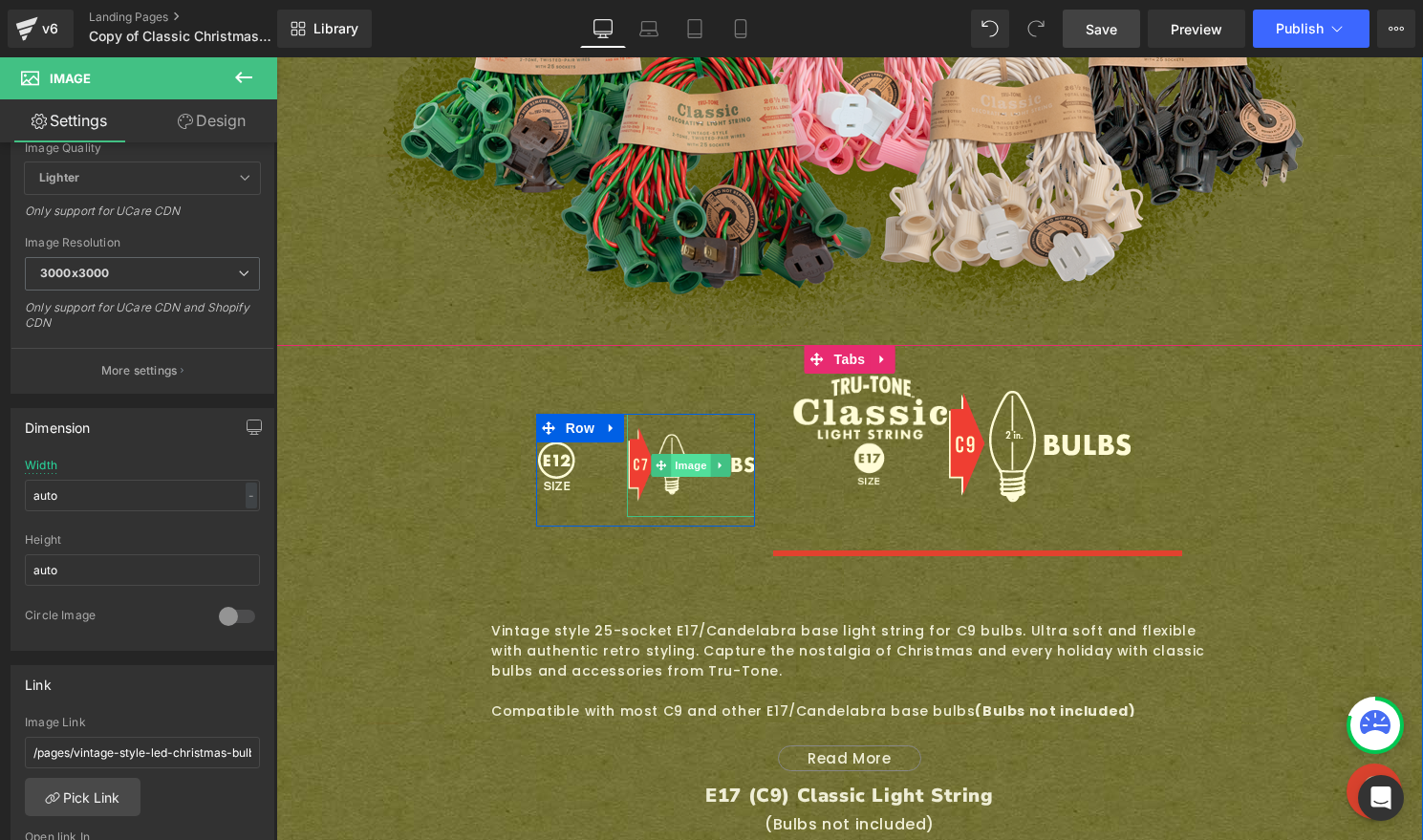 click on "Image" at bounding box center (691, 465) 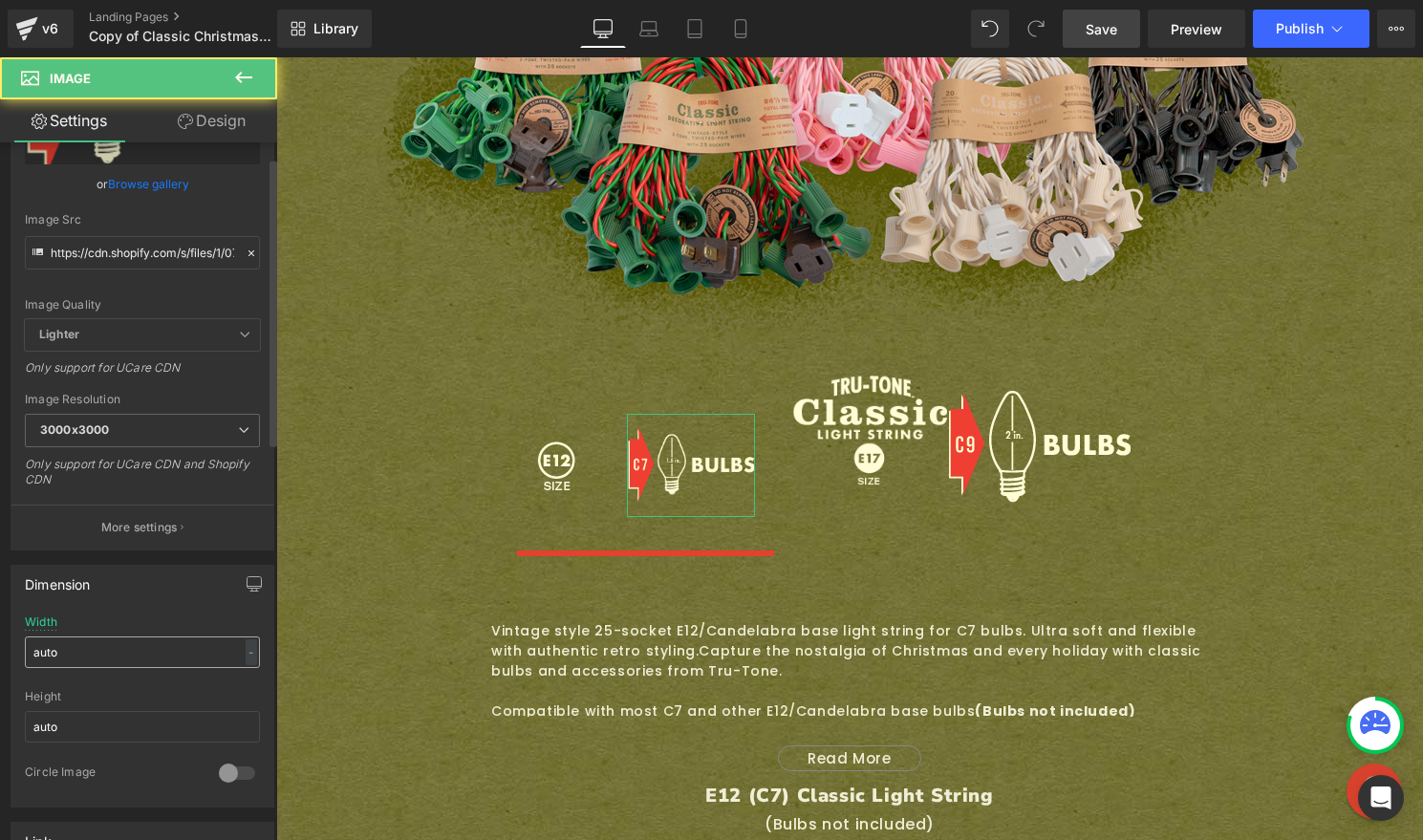 scroll, scrollTop: 237, scrollLeft: 0, axis: vertical 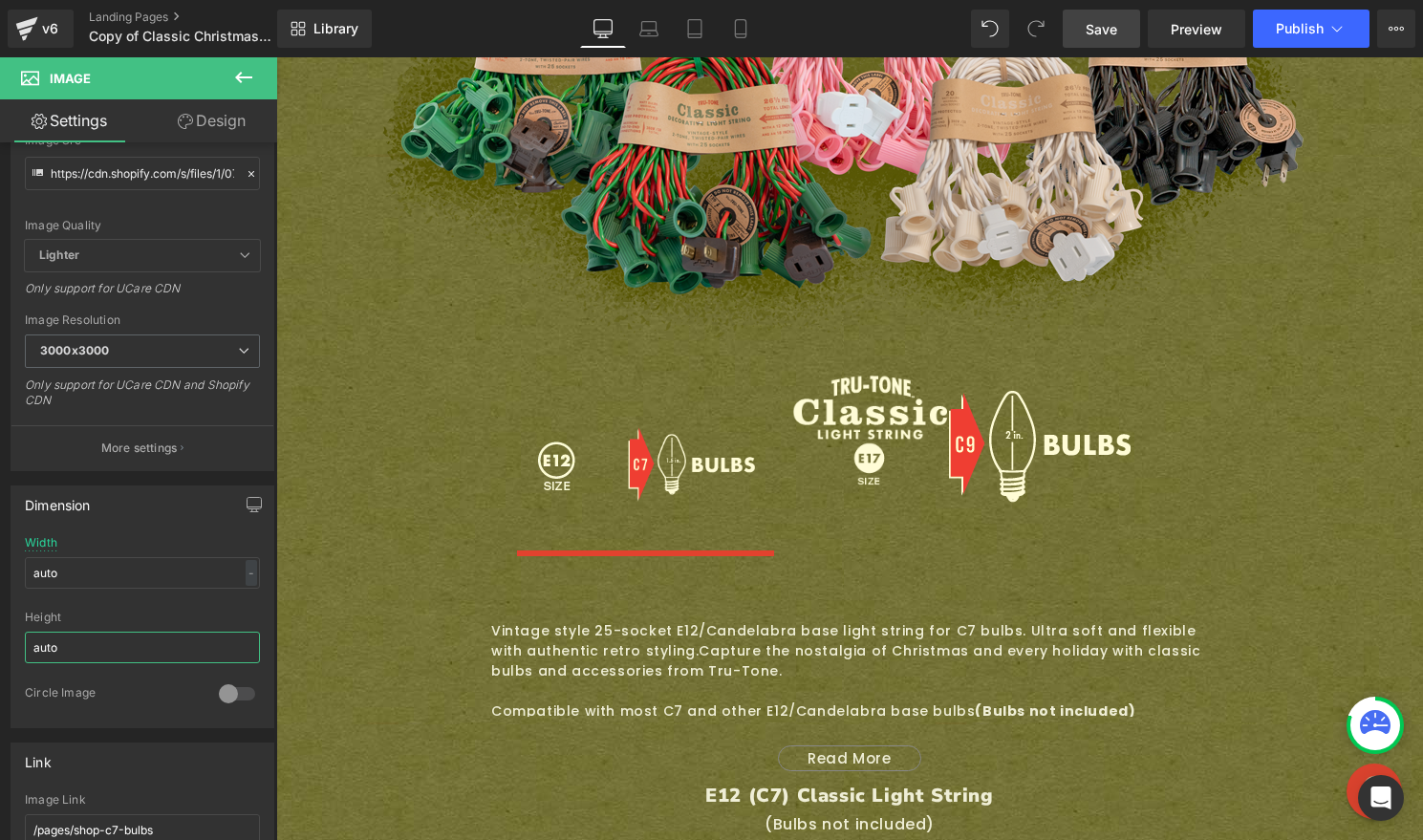 drag, startPoint x: 18, startPoint y: 644, endPoint x: -204, endPoint y: 609, distance: 224.7421 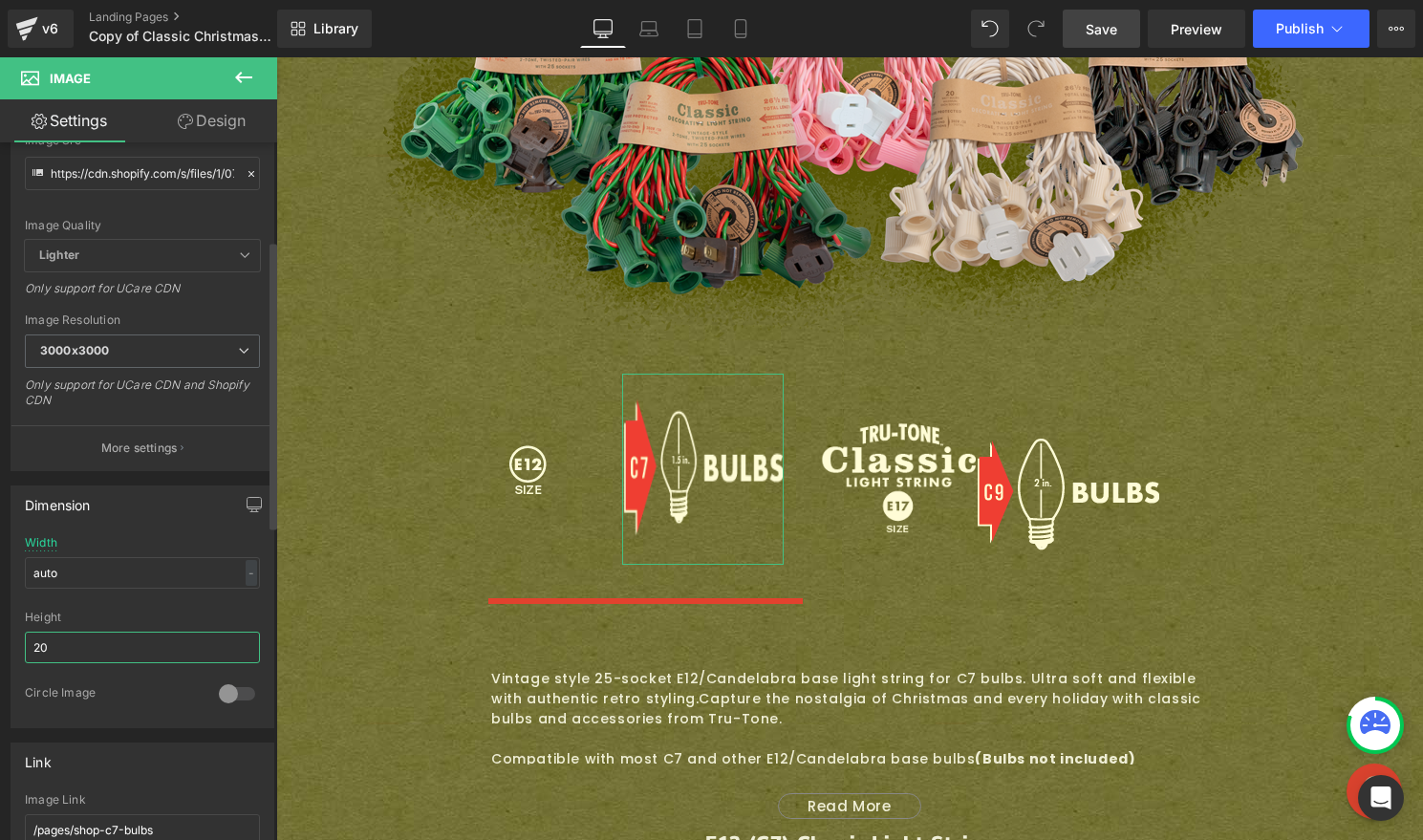 type on "2" 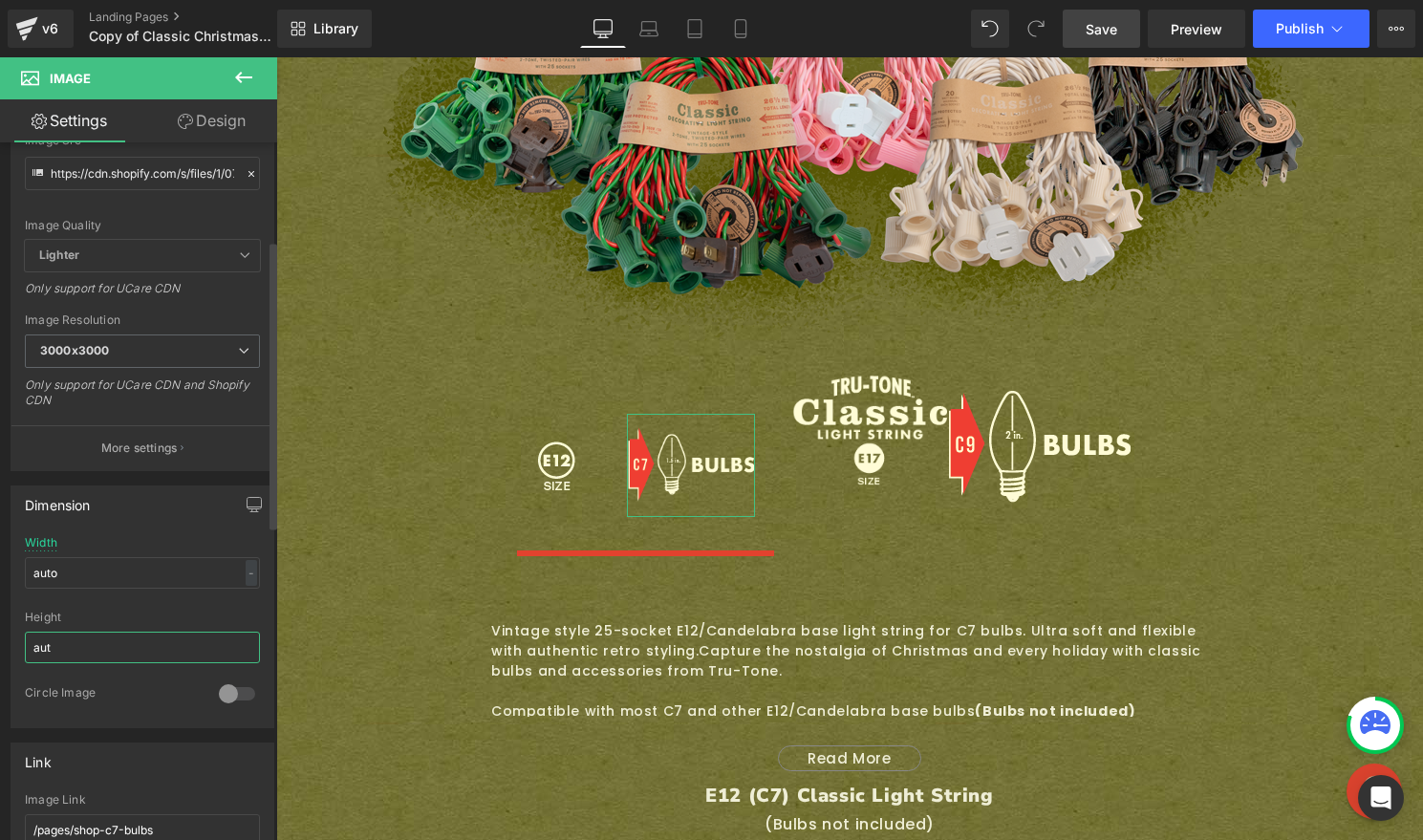type on "auto" 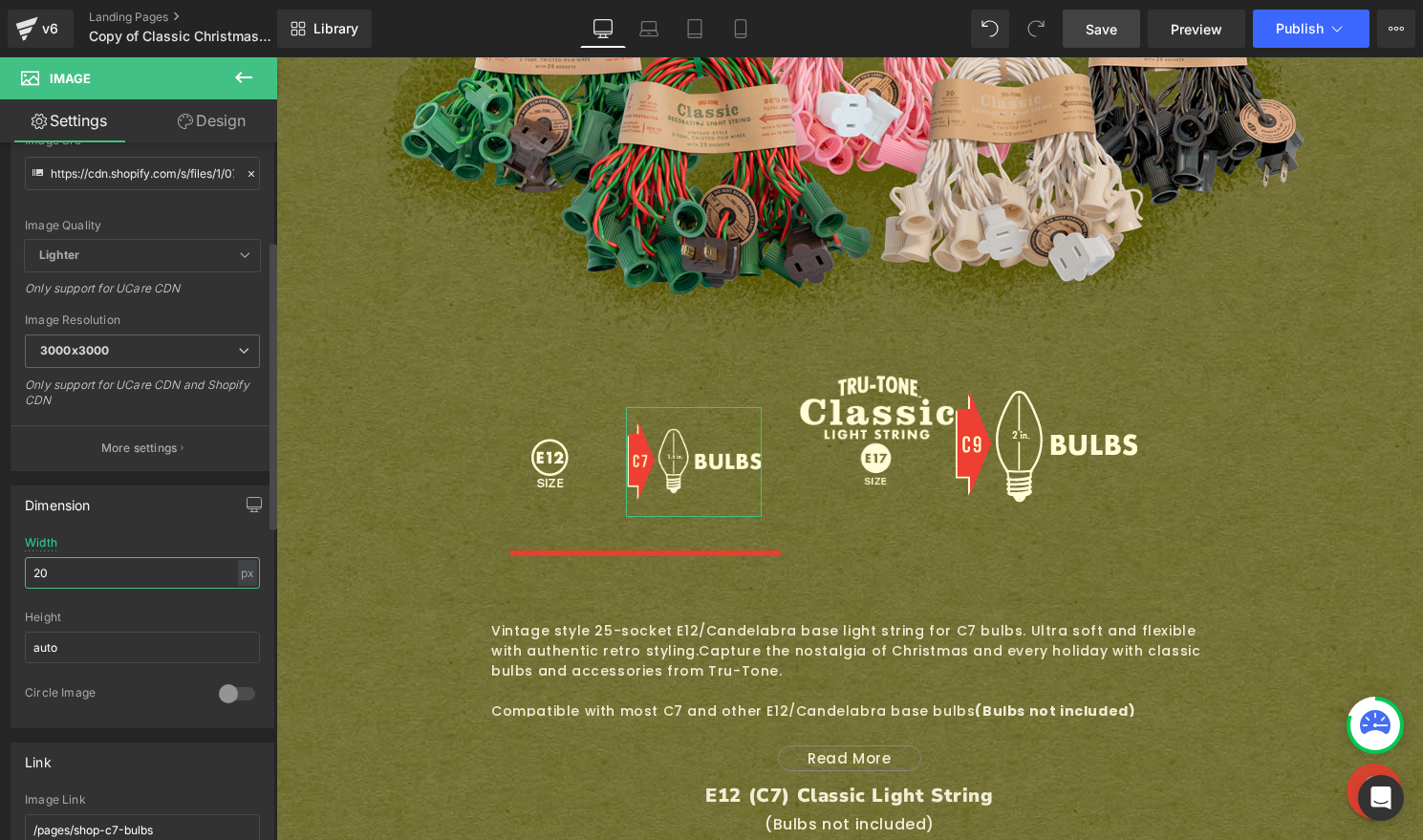 type on "2" 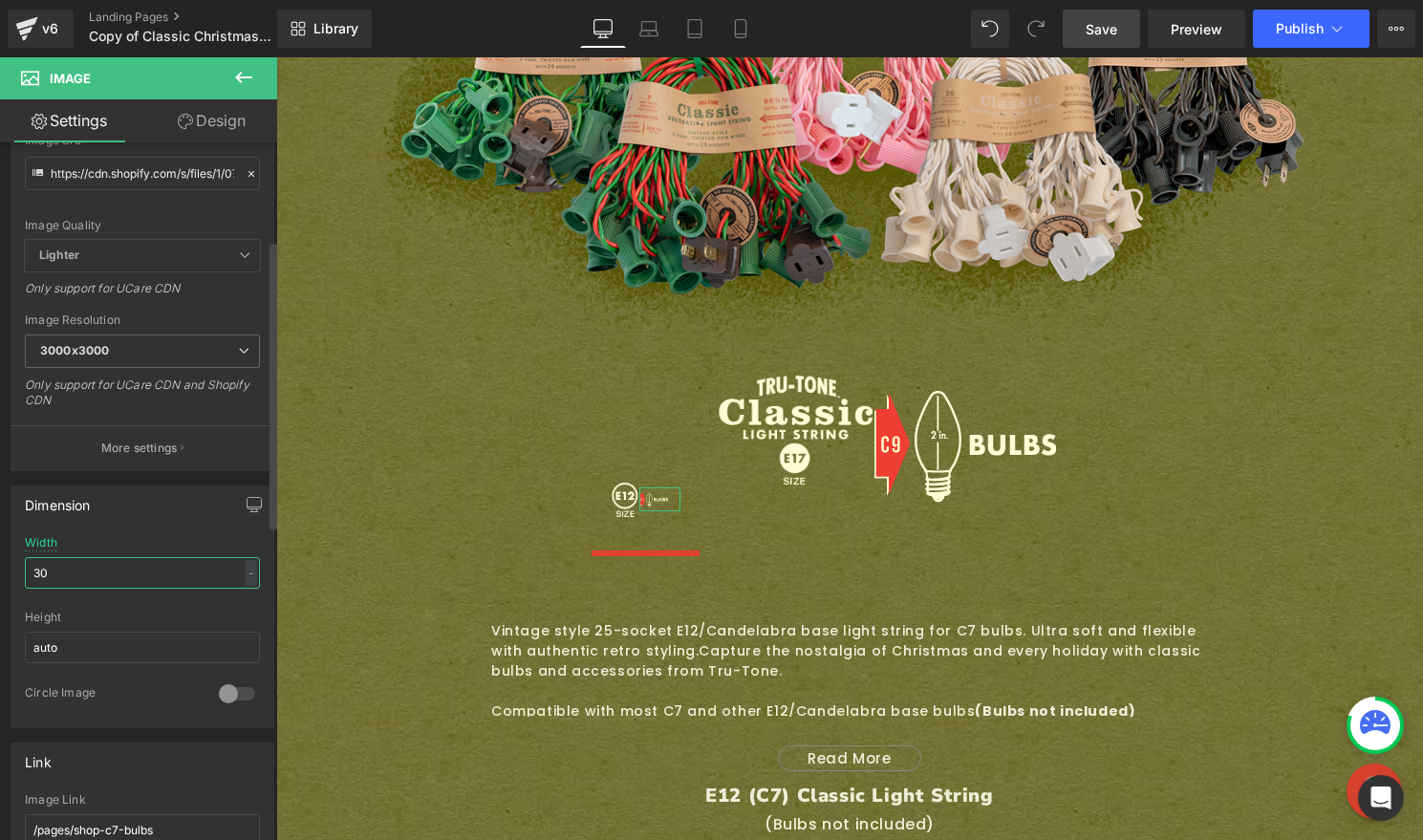 type on "300" 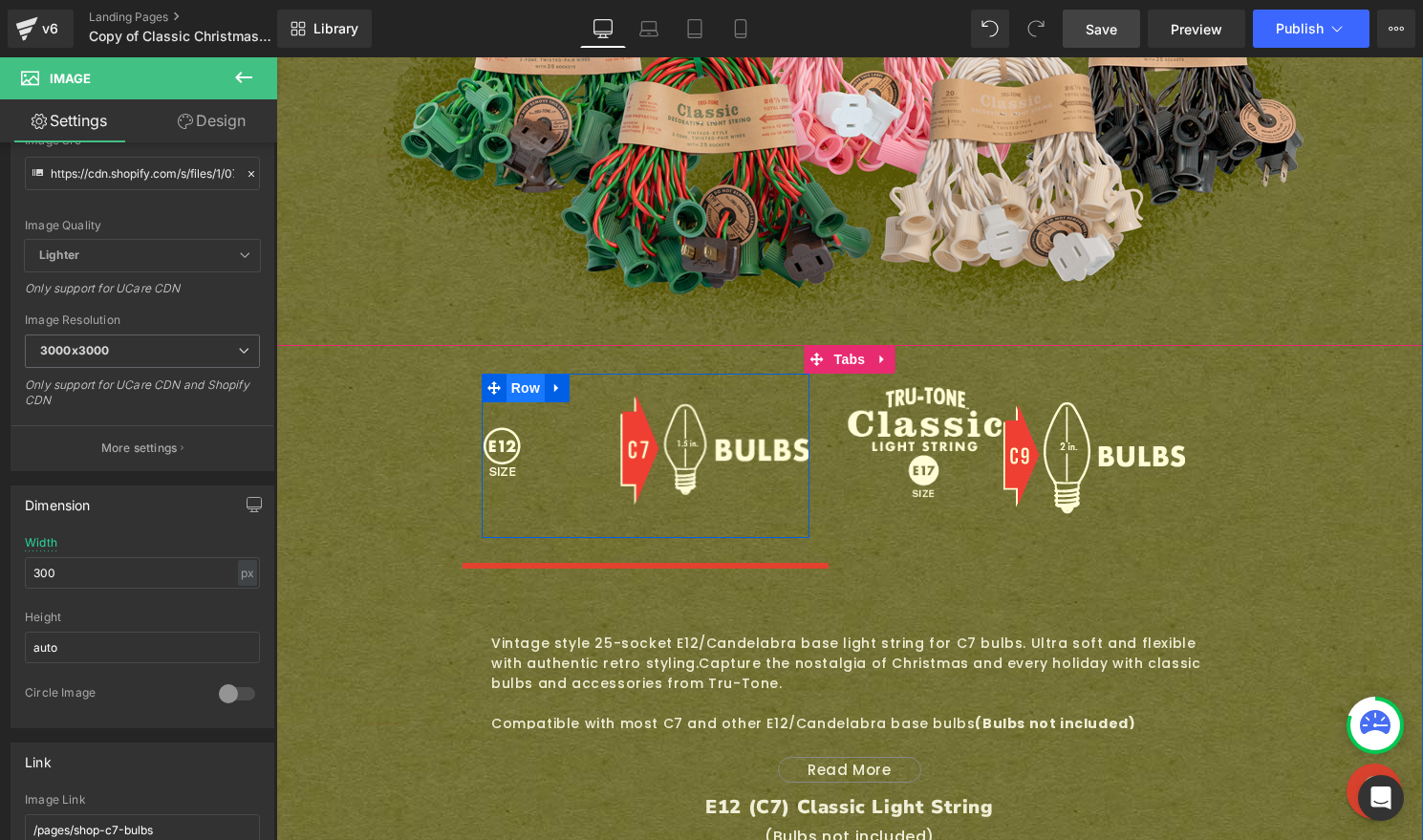 click on "Row" at bounding box center [526, 388] 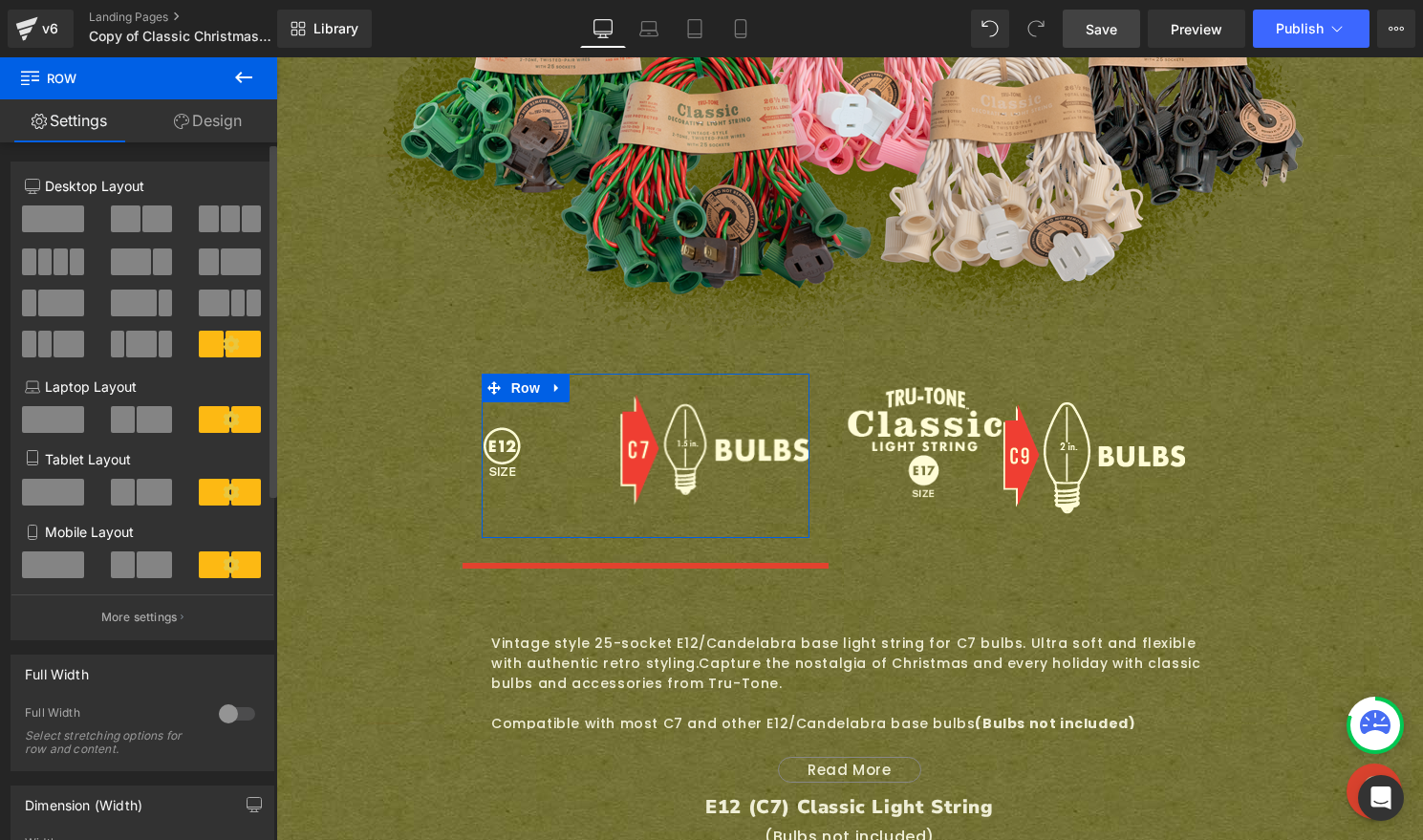 click at bounding box center [211, 344] 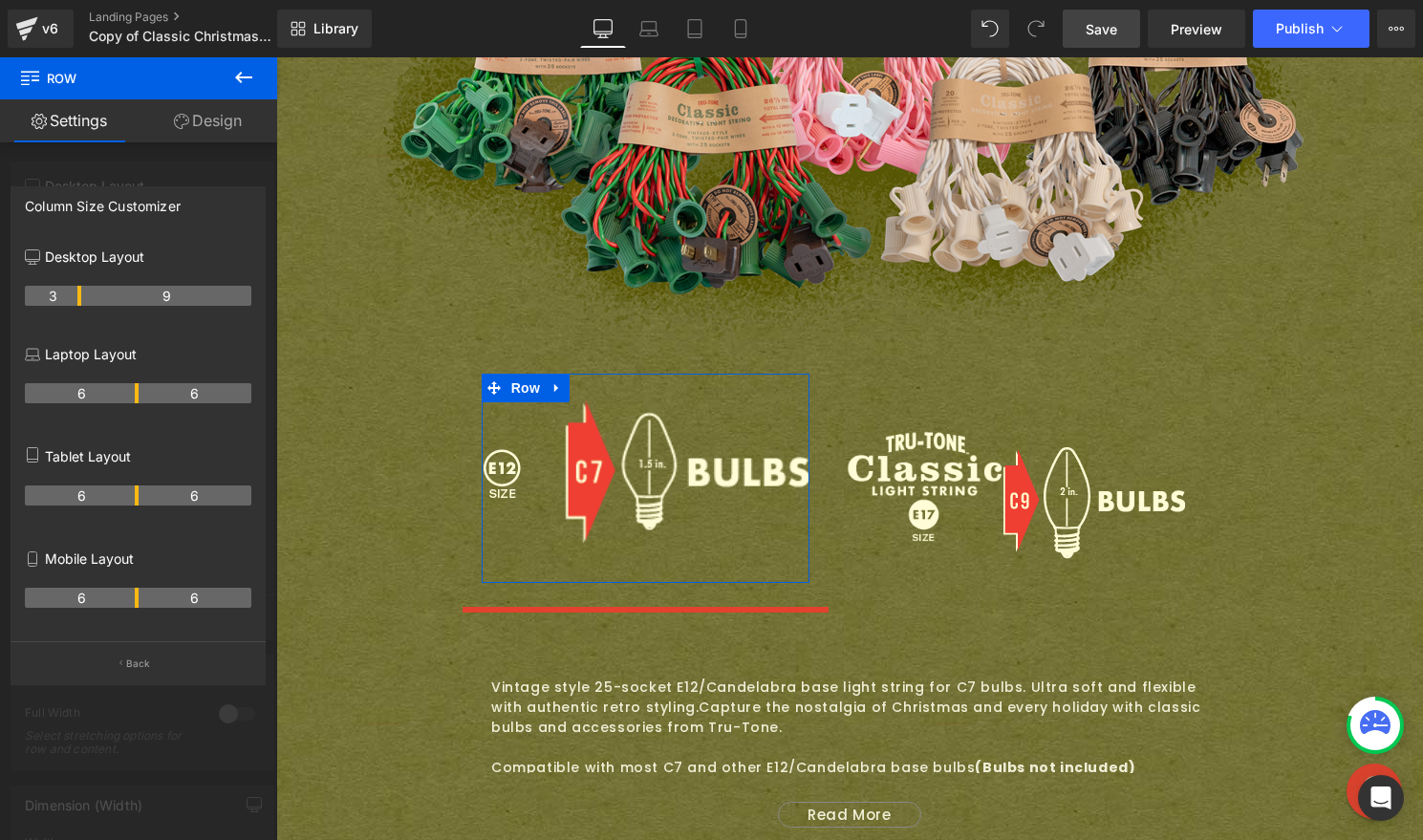 drag, startPoint x: 115, startPoint y: 296, endPoint x: 75, endPoint y: 290, distance: 40.447497 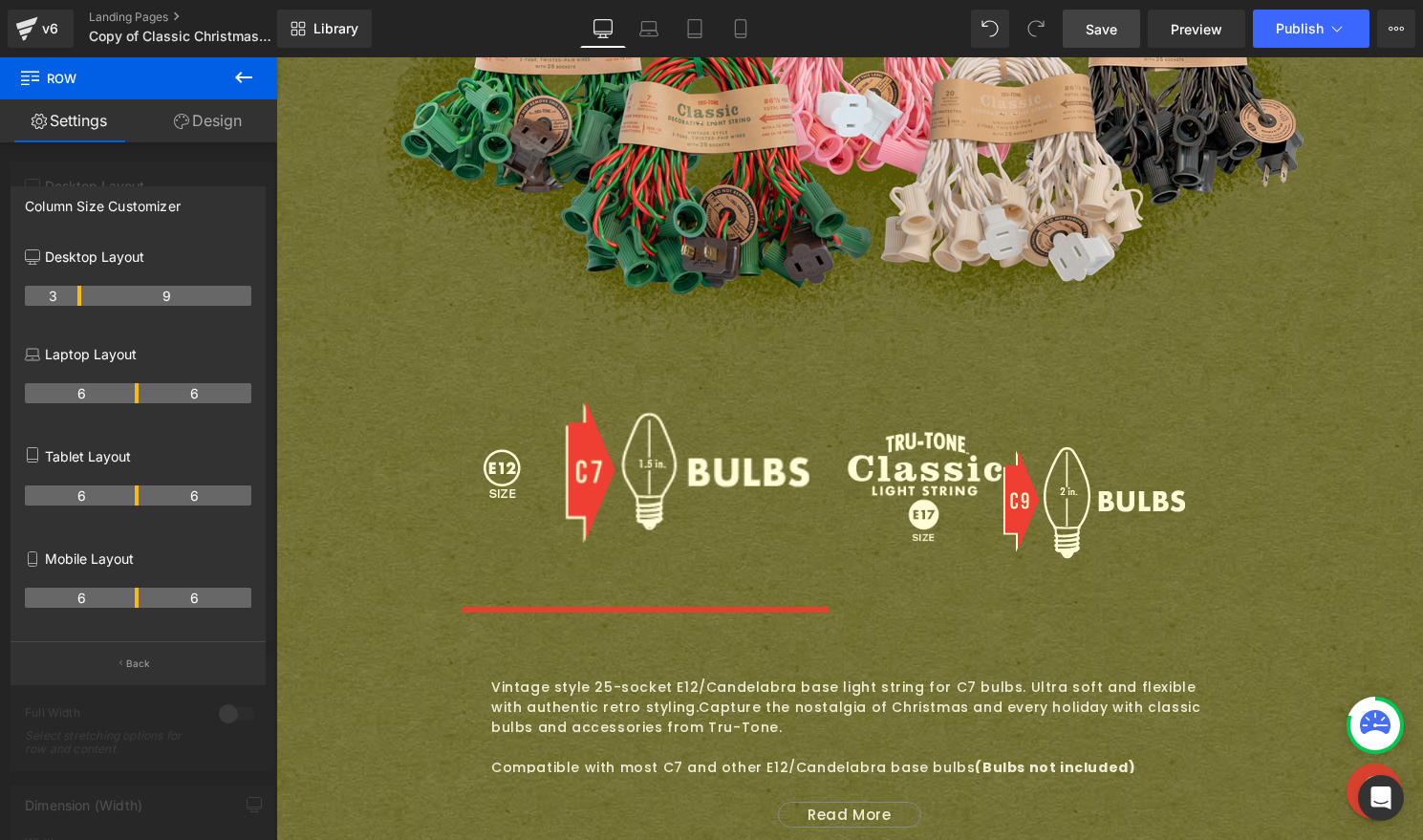 click on "Skip to content
Your cart is empty
SHOP NOW
Have an account?
Log in  to check out faster.
Your cart
Loading...
Estimated total
$0.00 USD
Taxes, discounts and  shipping  calculated at checkout.
CHECK OUT" at bounding box center [850, 1261] 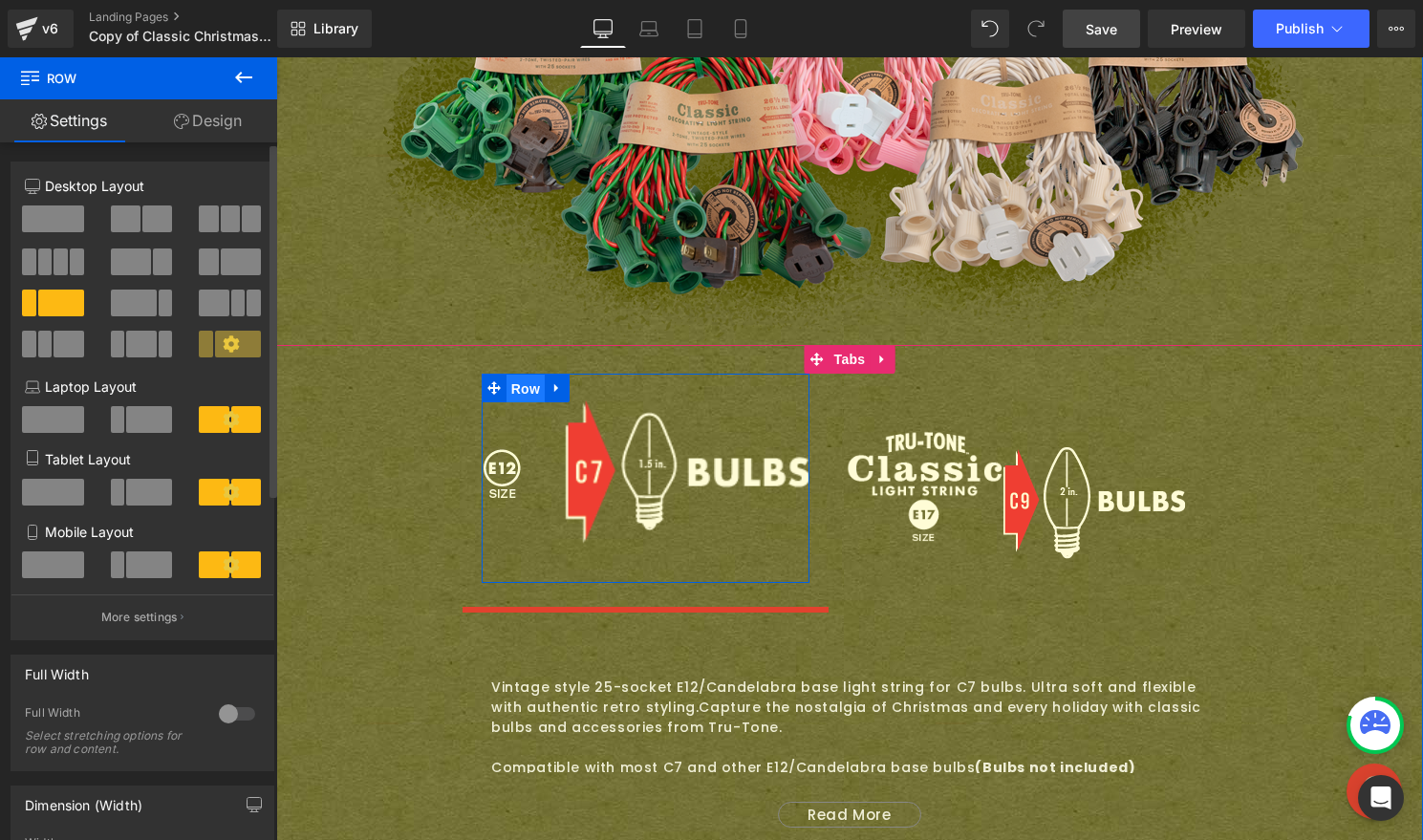 click on "Row" at bounding box center [526, 389] 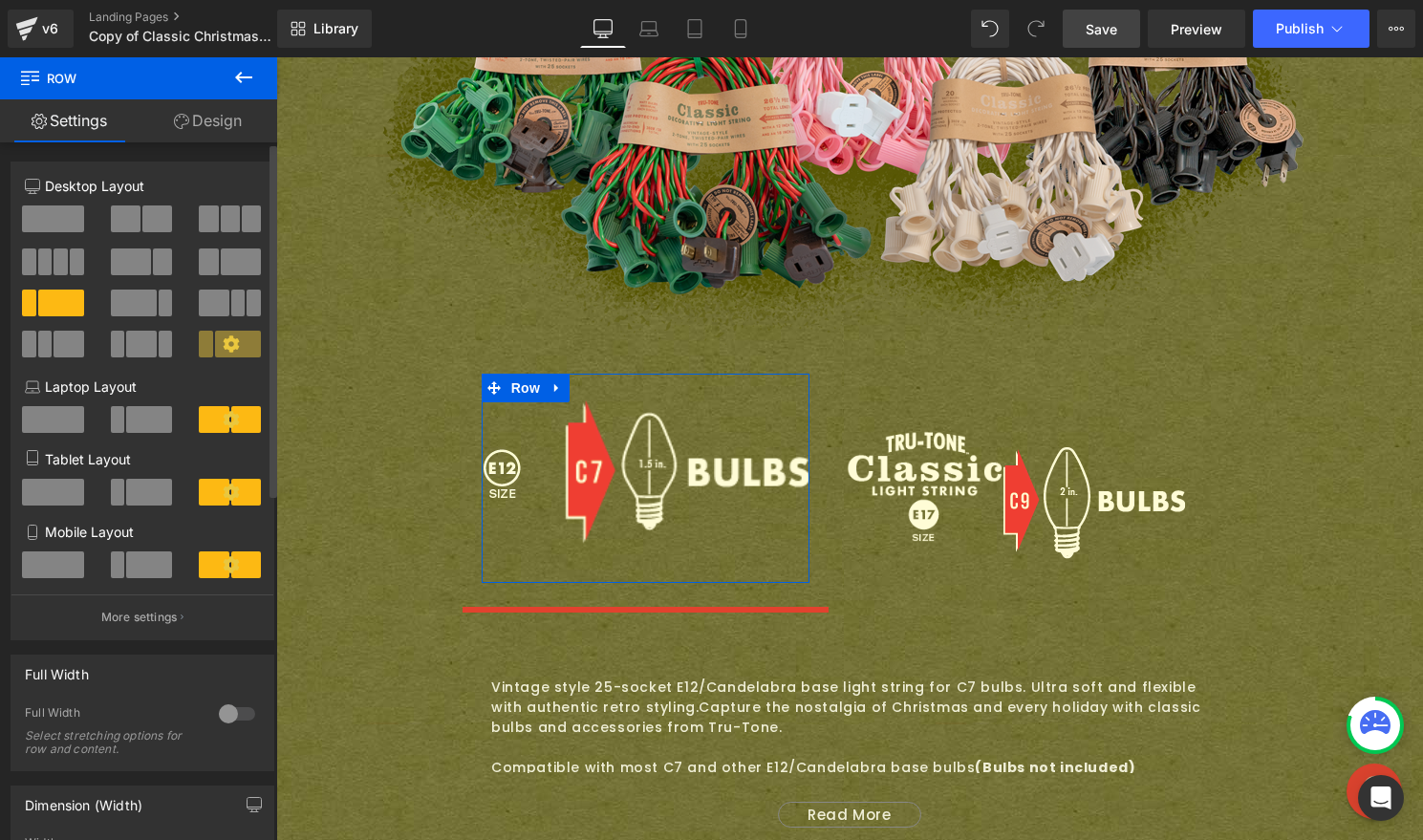 click on "Design" at bounding box center [207, 120] 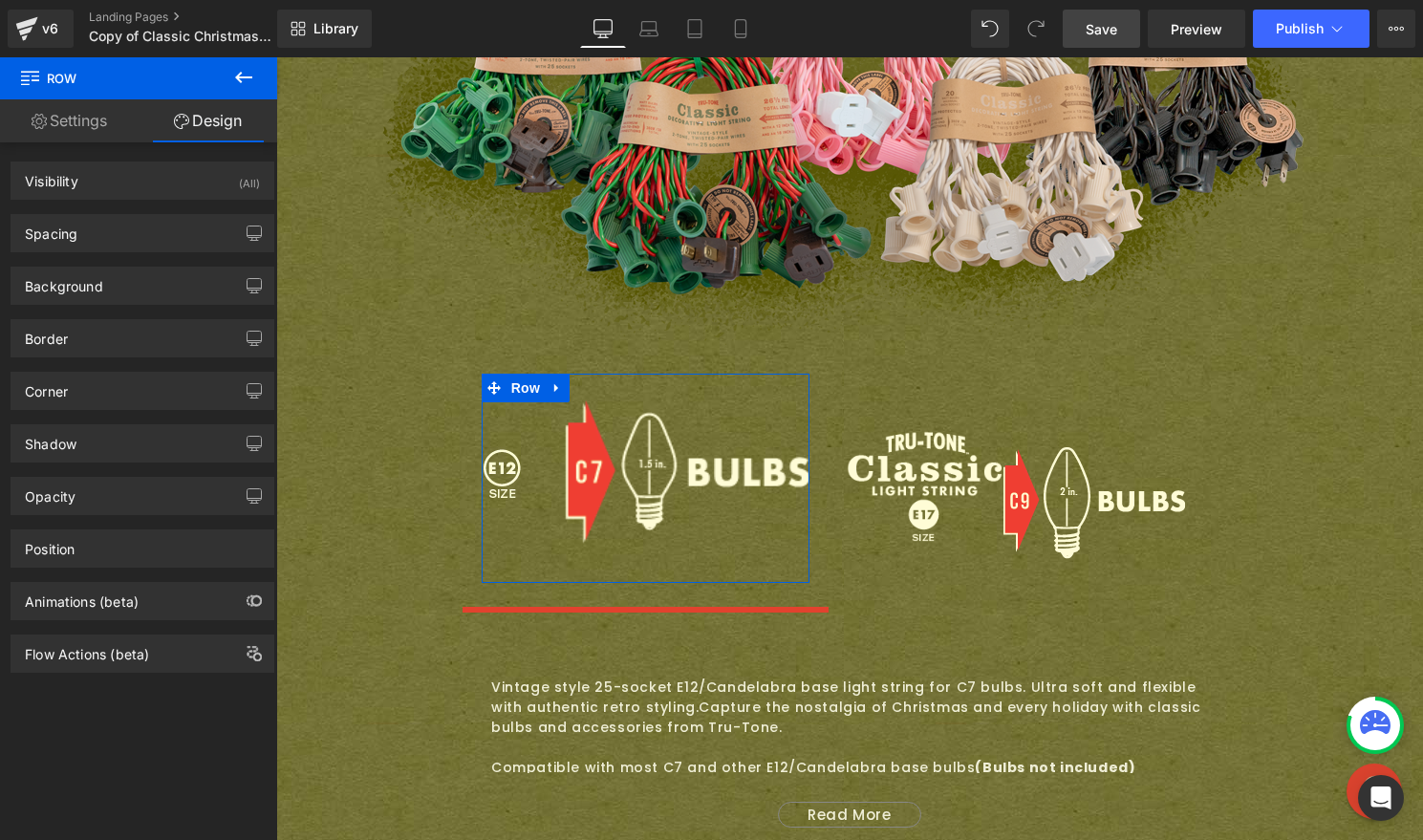 click on "Visibility
(All)
0|0|0|0   1 Show on Desktop 1 Show on Laptop 1 Show on Tablet 1 Show on Mobile
Spacing
Margin
auto
auto
Padding
Setup Global Style
Background
Color & Image color
Color %
Image  Replace Image  Upload image or  Browse gallery Image Src" at bounding box center [142, 407] 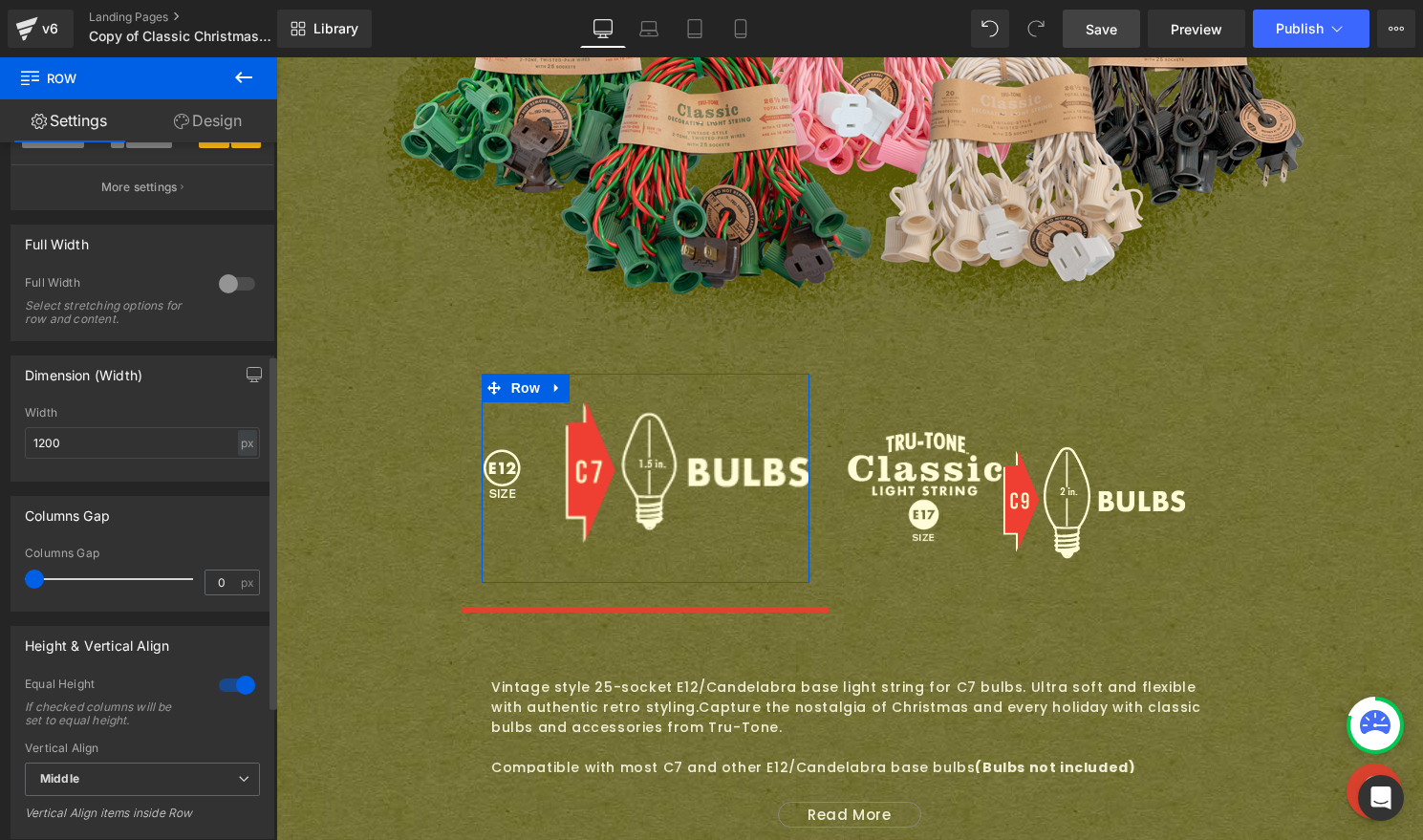 scroll, scrollTop: 418, scrollLeft: 0, axis: vertical 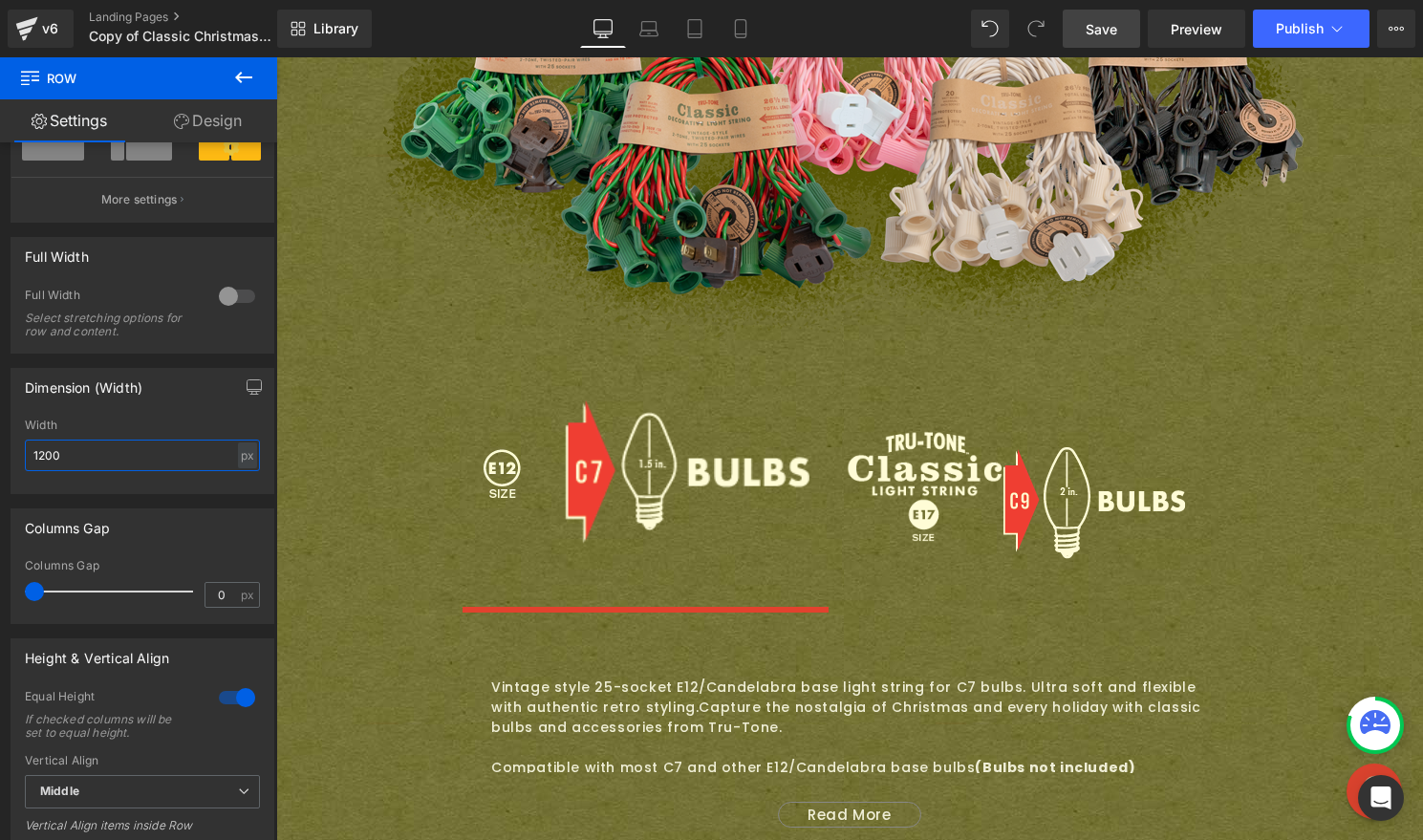 drag, startPoint x: 112, startPoint y: 460, endPoint x: -56, endPoint y: 453, distance: 168.14577 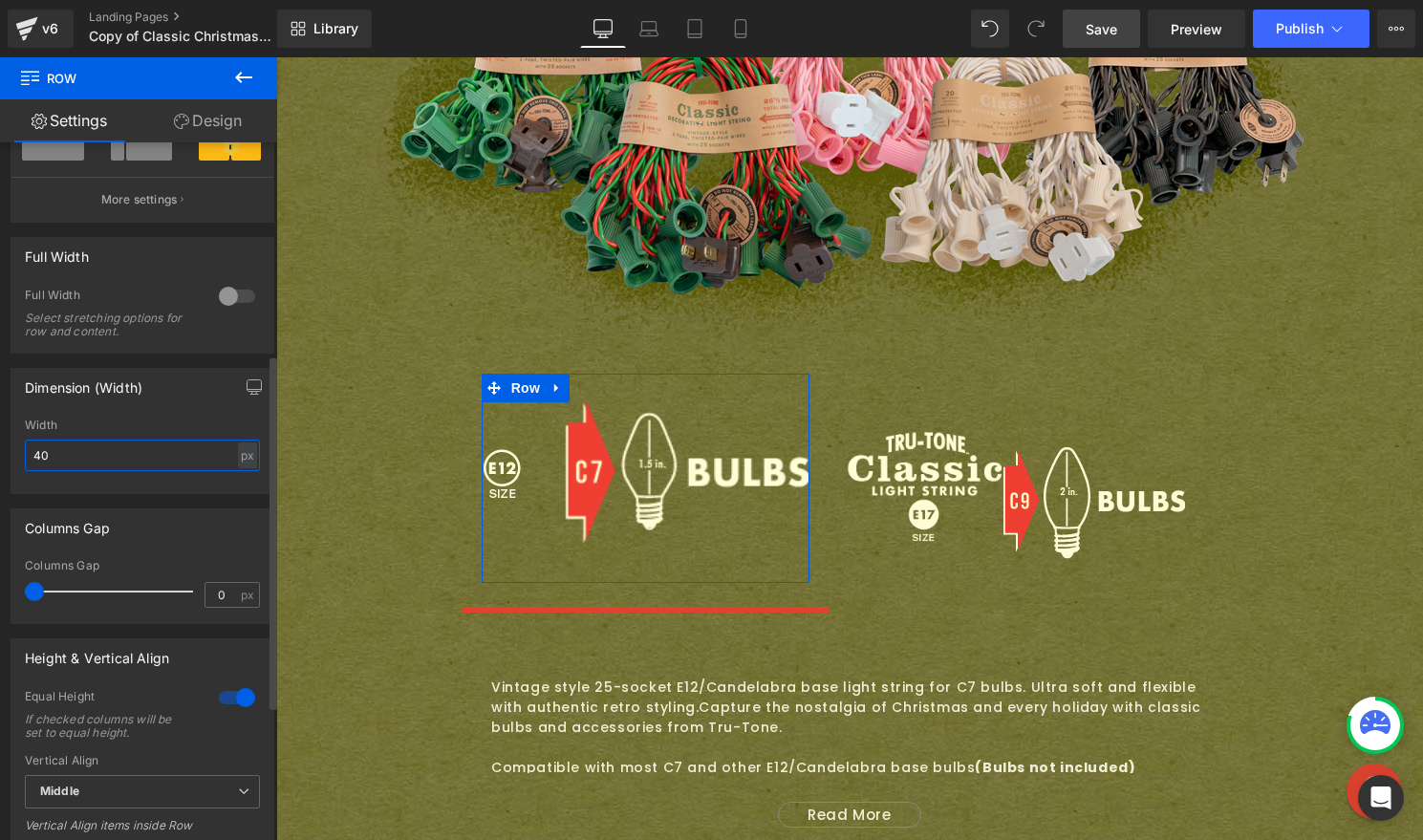 type on "4" 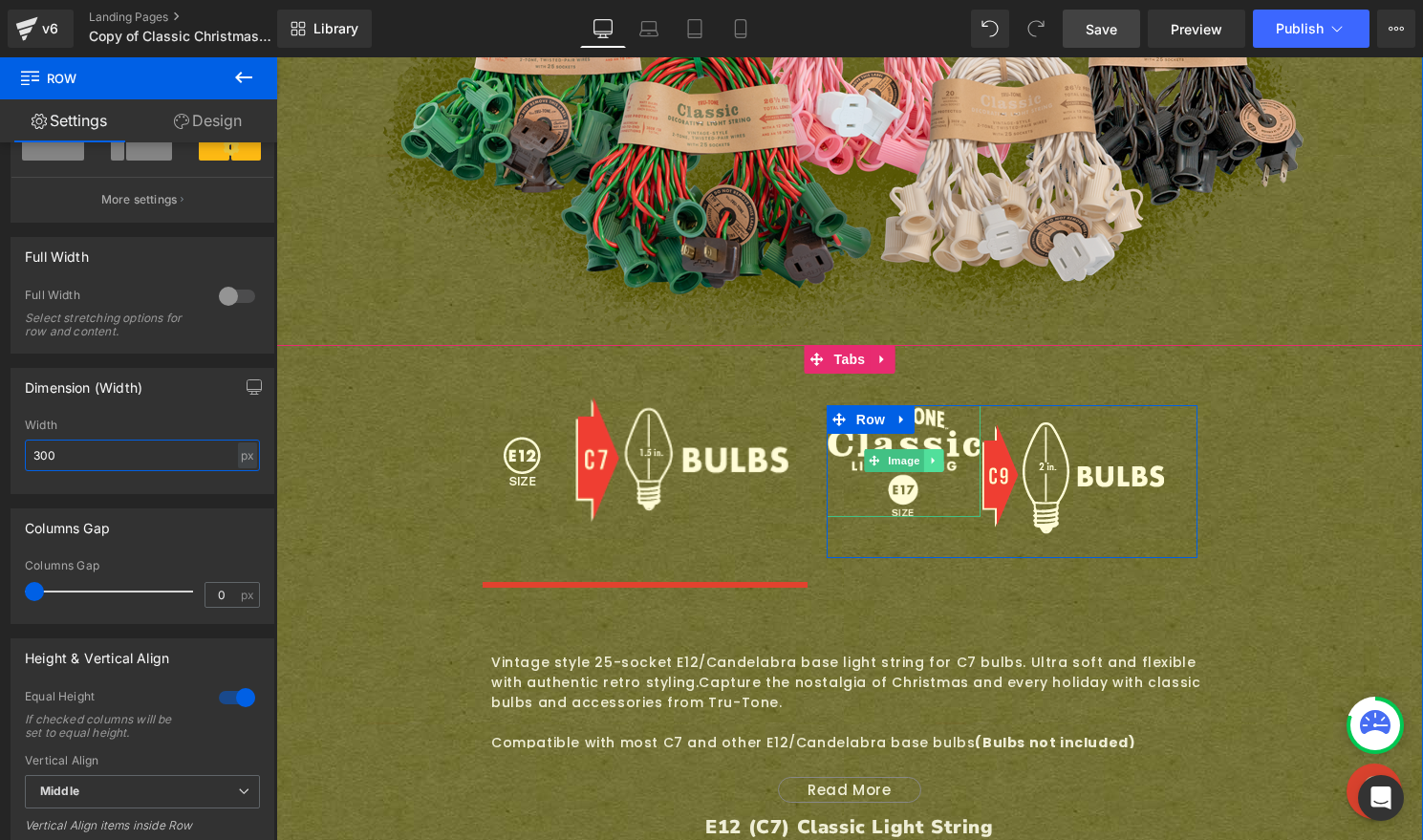 type on "300" 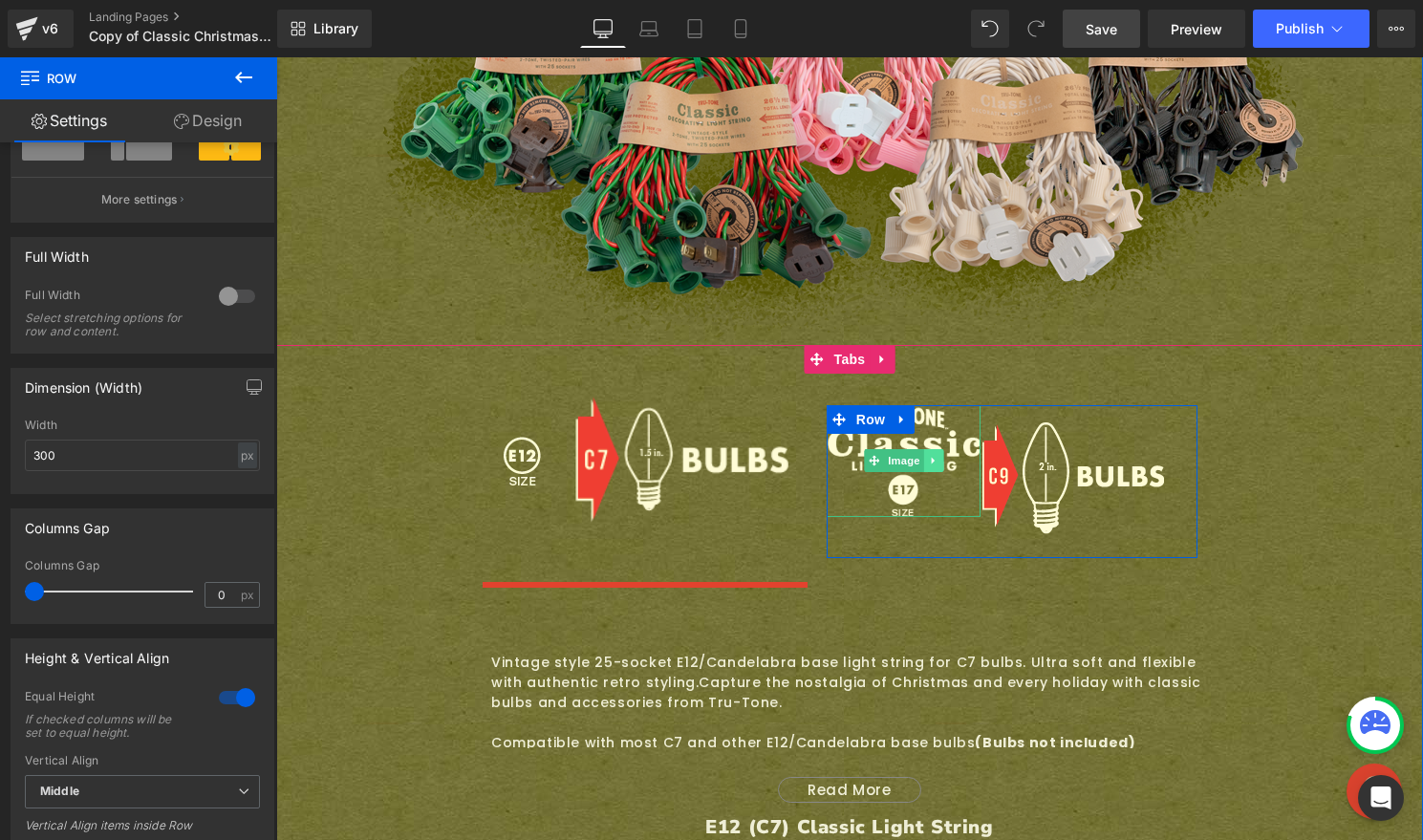 click 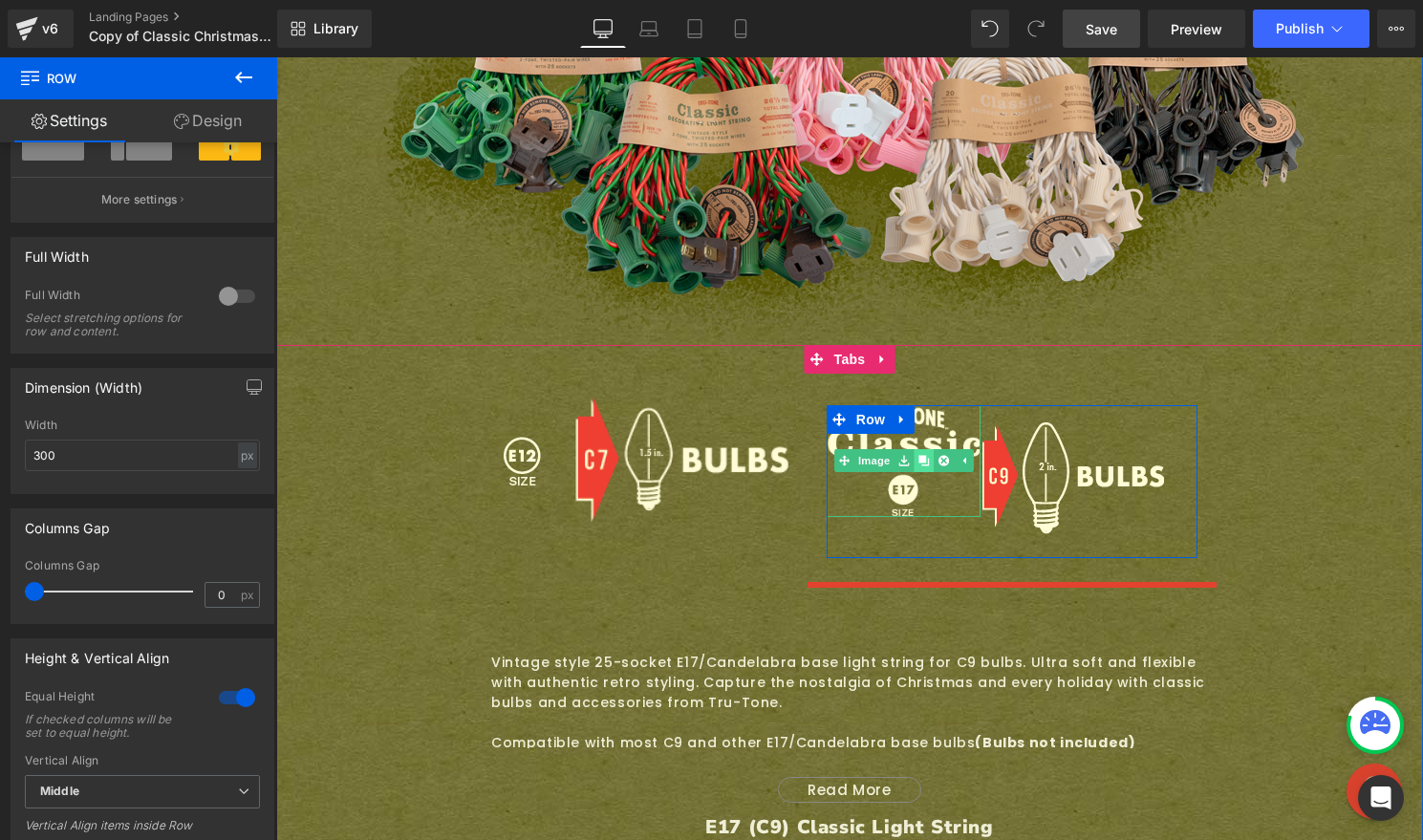 click 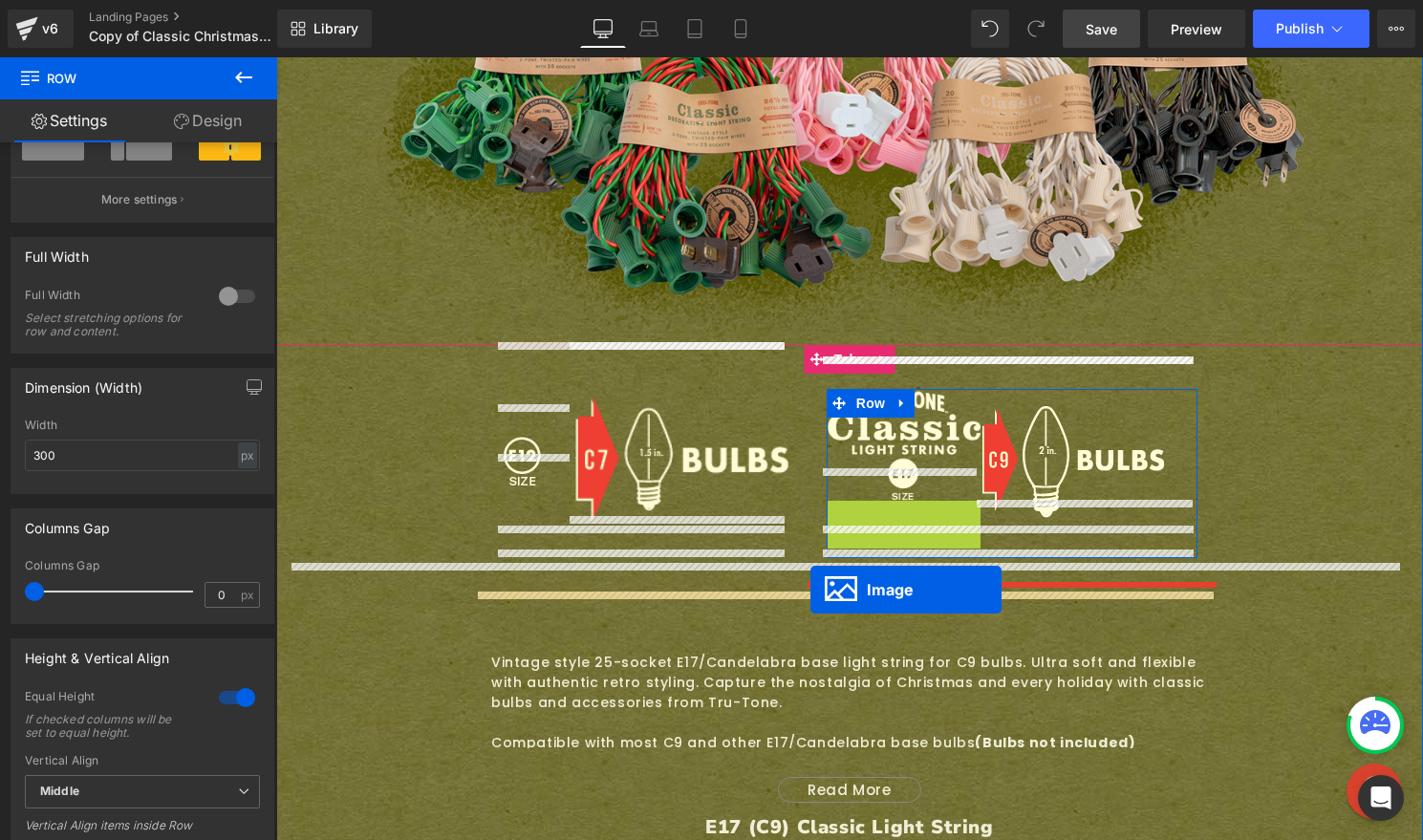 drag, startPoint x: 864, startPoint y: 514, endPoint x: 810, endPoint y: 591, distance: 94.04786 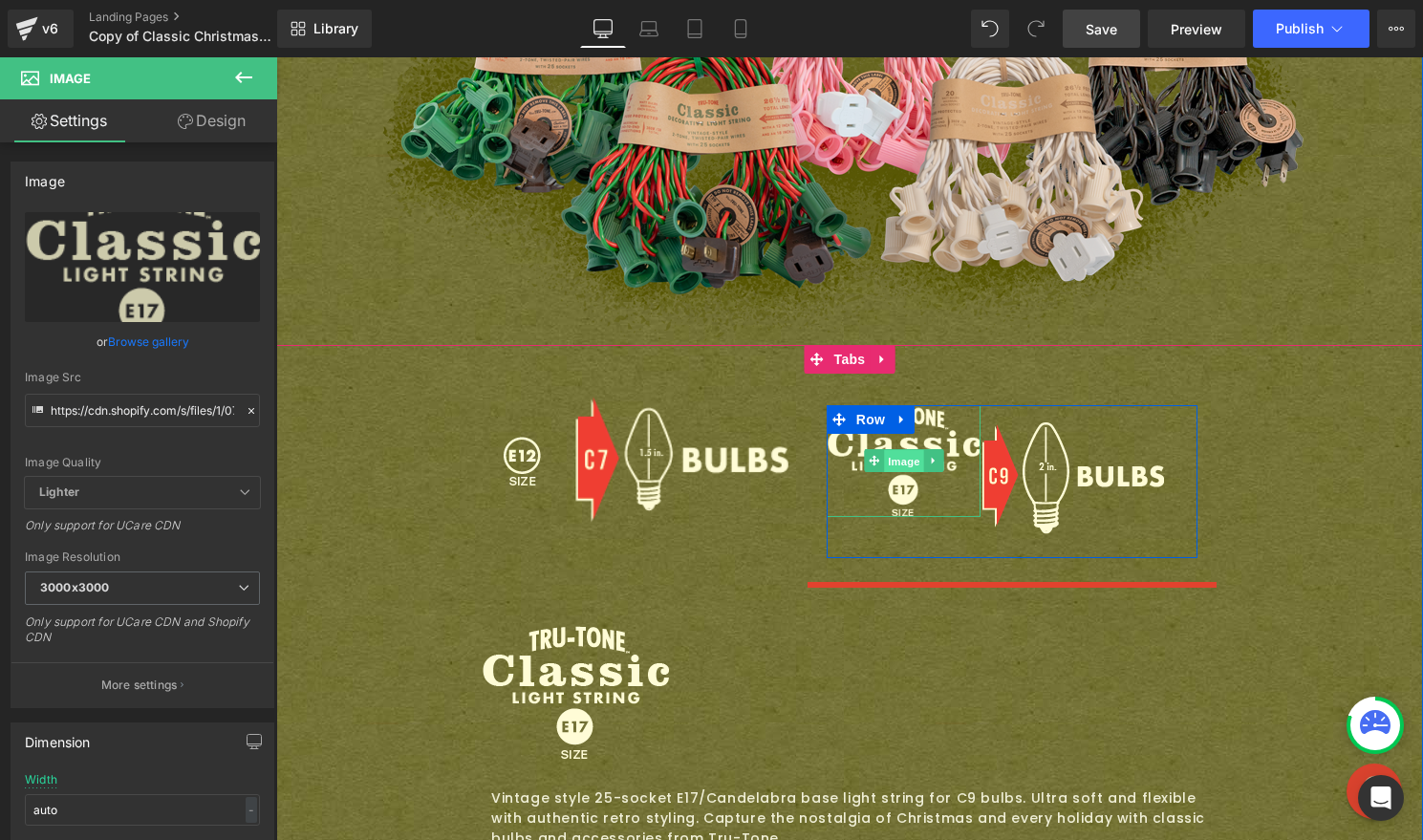click on "Image" at bounding box center [894, 461] 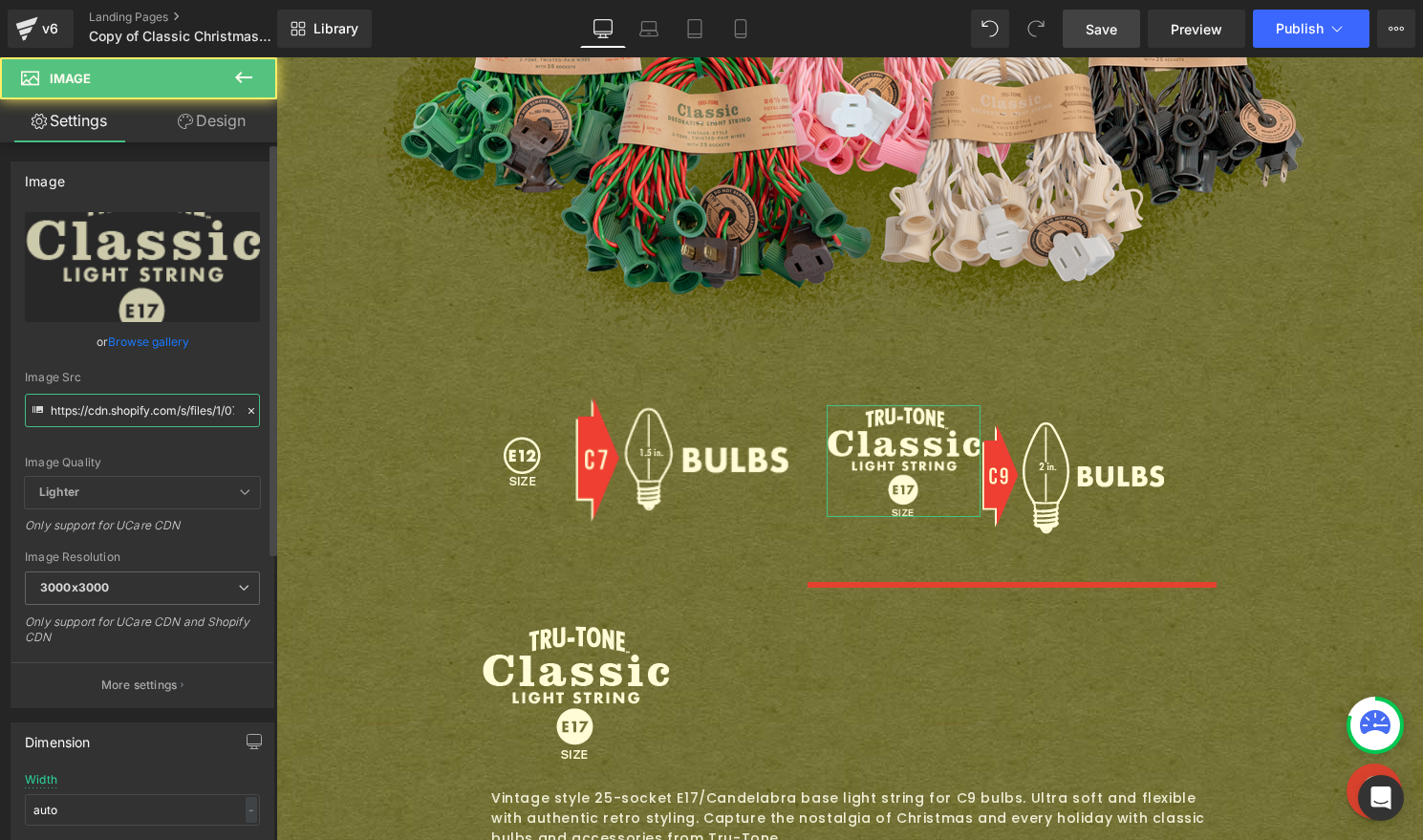 click on "https://cdn.shopify.com/s/files/1/0723/1969/7189/files/classic-light-string-E17-1_3000x3000.png?v=1687361276" at bounding box center [142, 410] 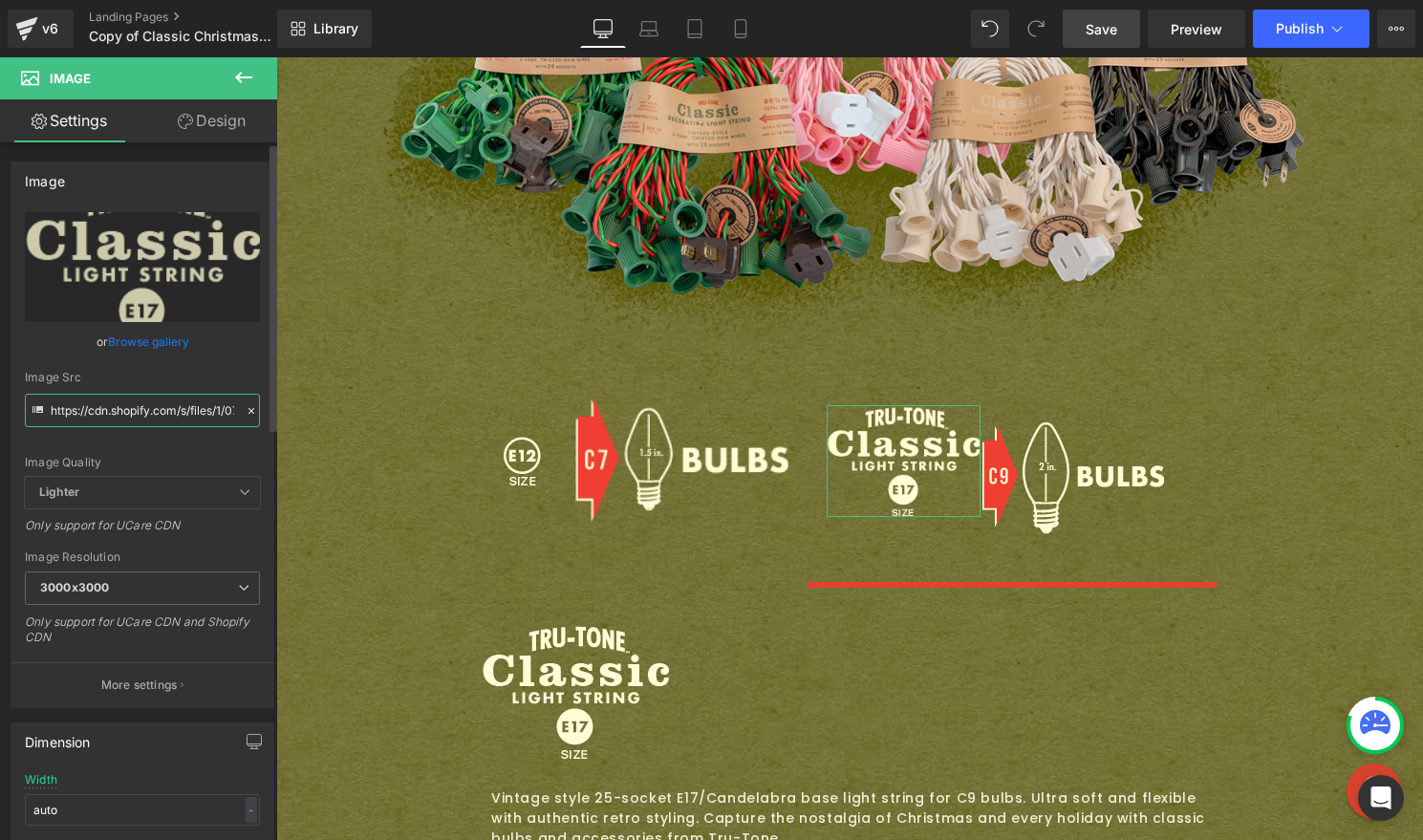 click on "https://cdn.shopify.com/s/files/1/0723/1969/7189/files/classic-light-string-E17-1_3000x3000.png?v=1687361276" at bounding box center [142, 410] 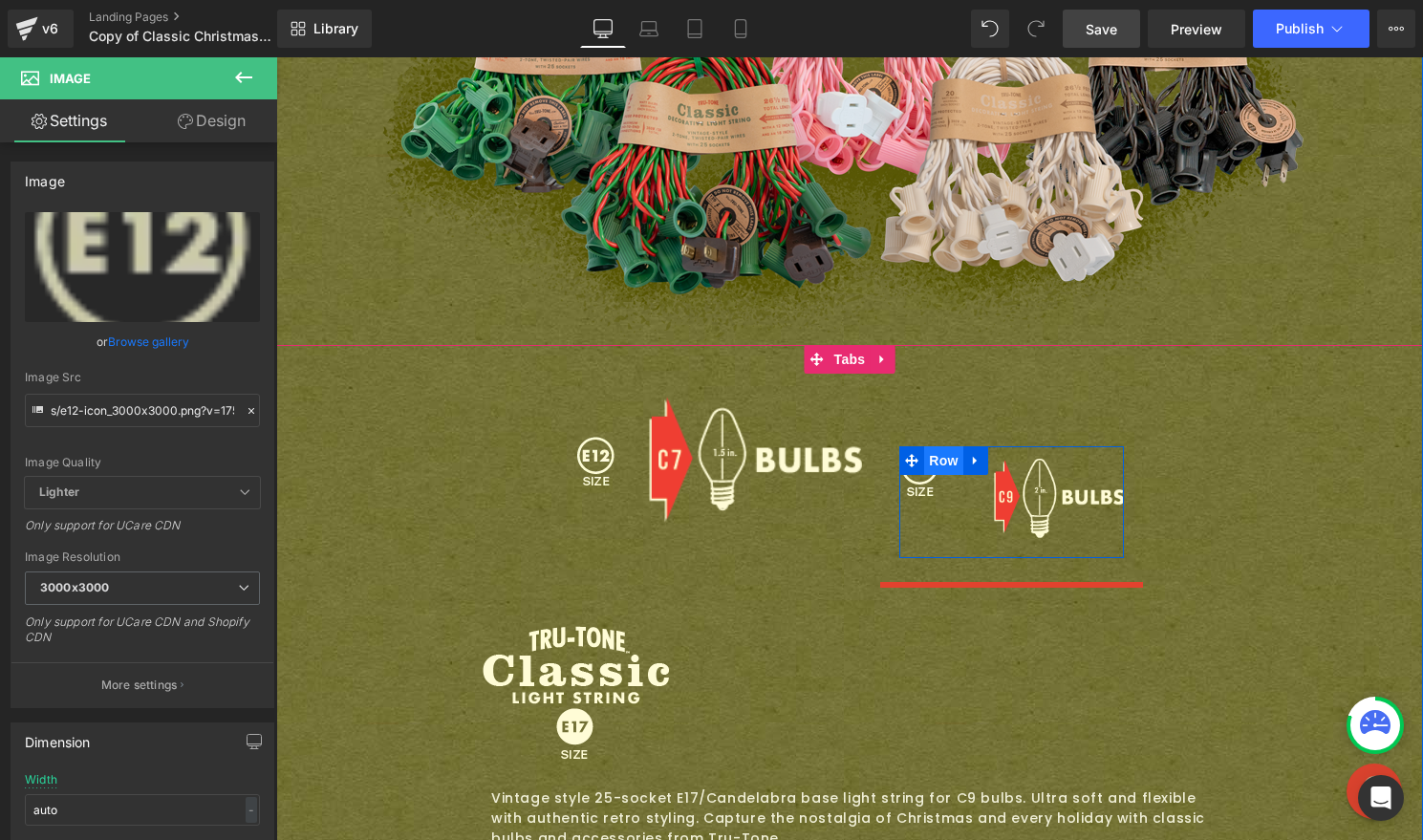 click on "Row" at bounding box center [943, 461] 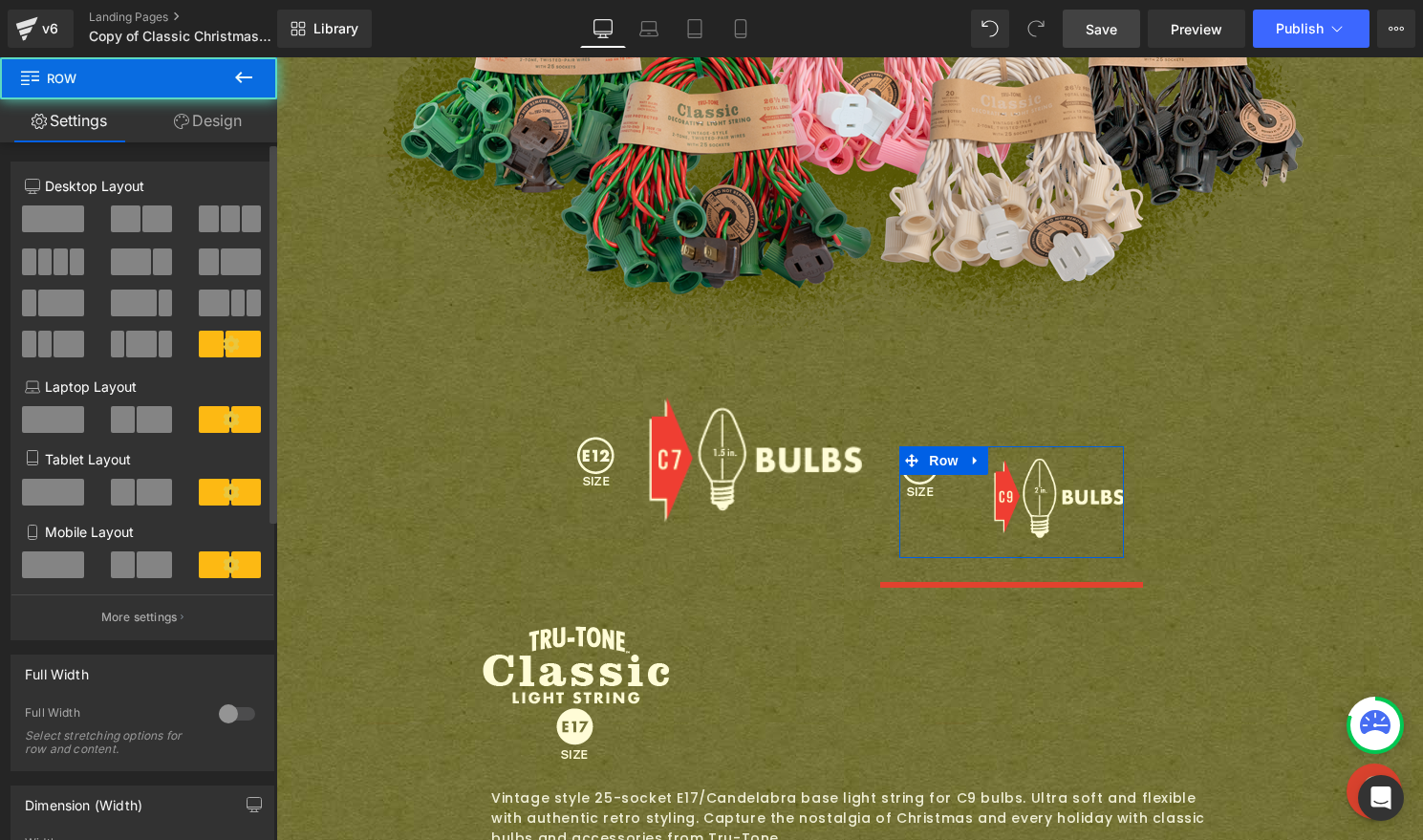 scroll, scrollTop: 149, scrollLeft: 0, axis: vertical 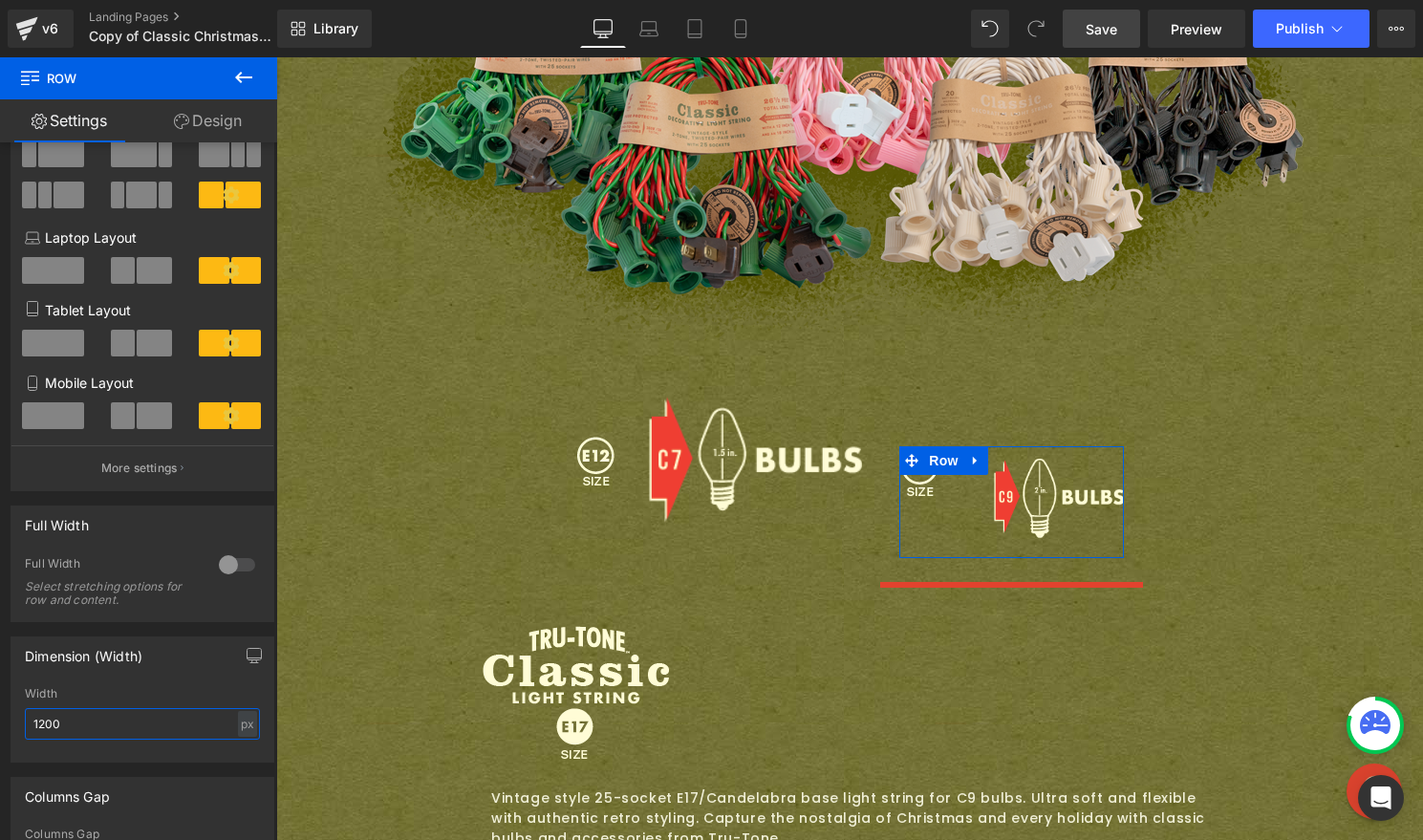 drag, startPoint x: 92, startPoint y: 719, endPoint x: -97, endPoint y: 688, distance: 191.52546 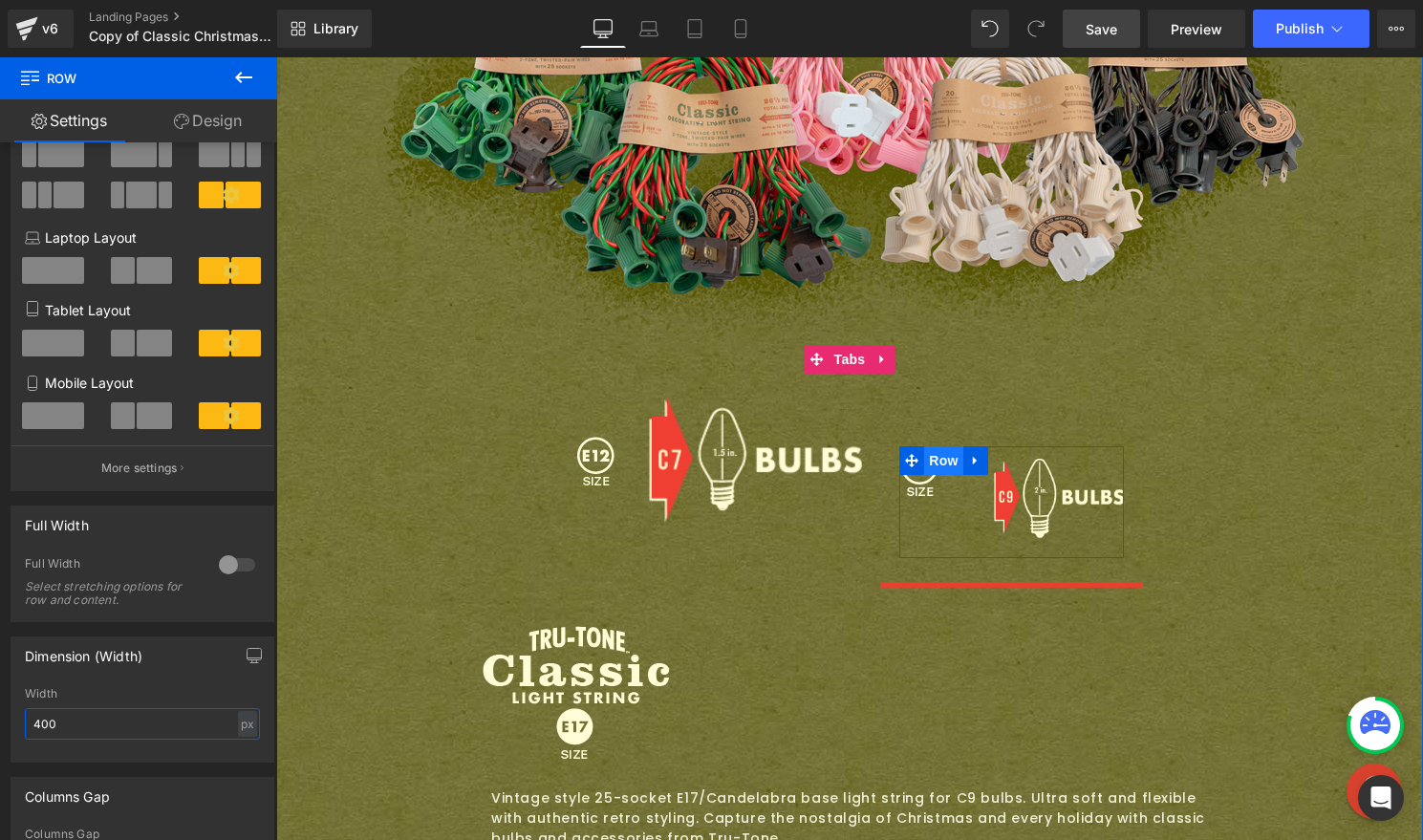 click on "Row" at bounding box center (943, 461) 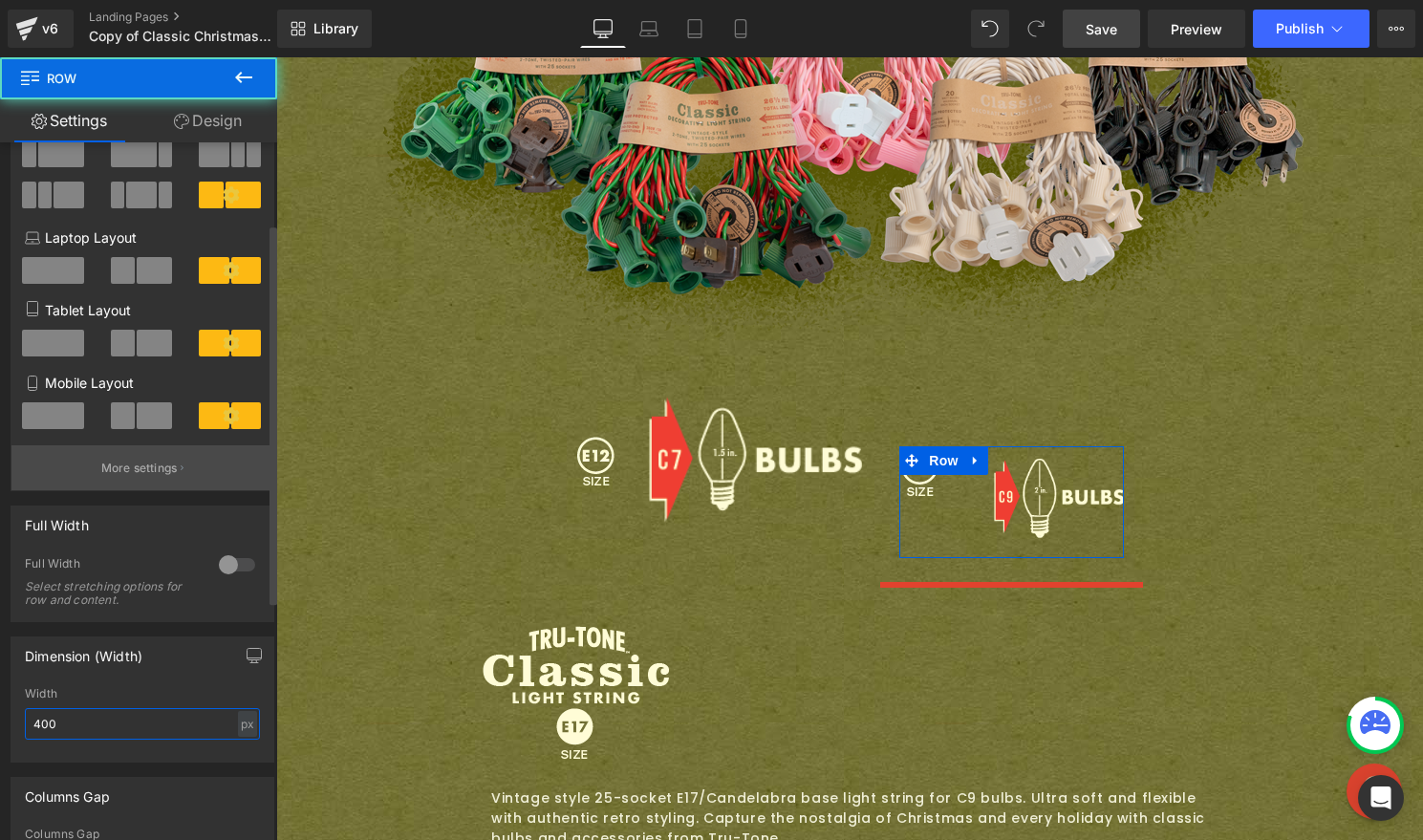type on "400" 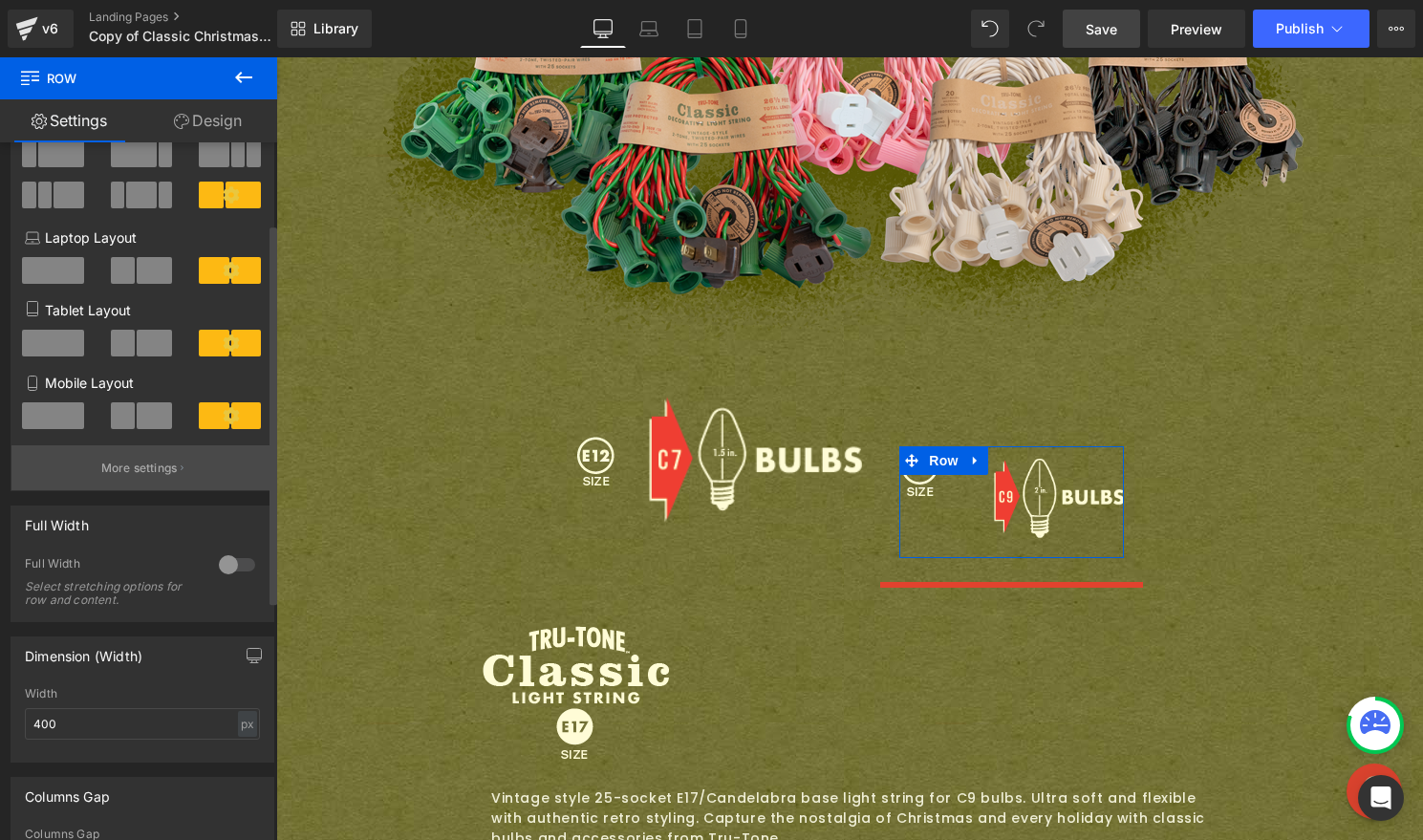 click on "More settings" at bounding box center [142, 467] 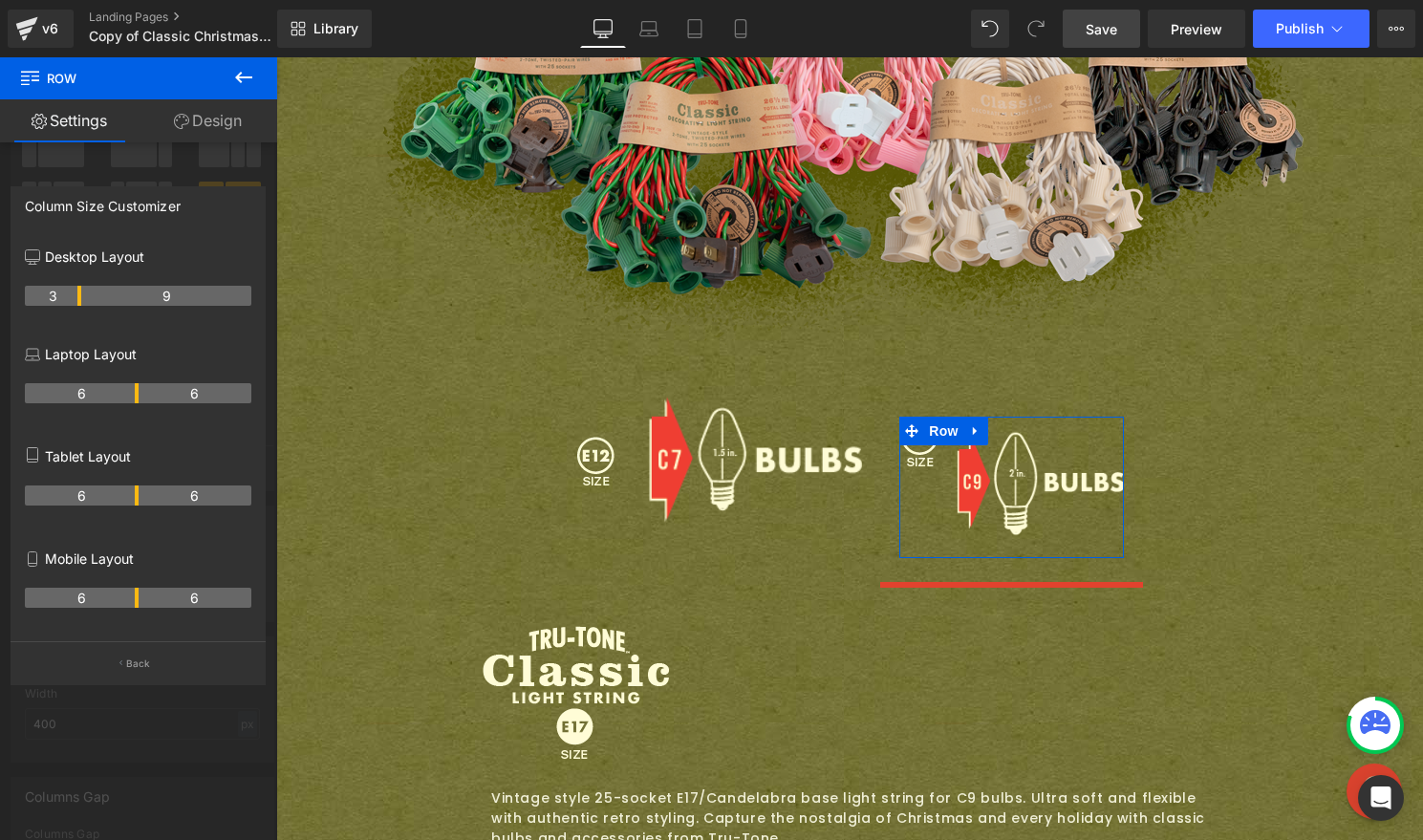 drag, startPoint x: 115, startPoint y: 296, endPoint x: 83, endPoint y: 294, distance: 32.06244 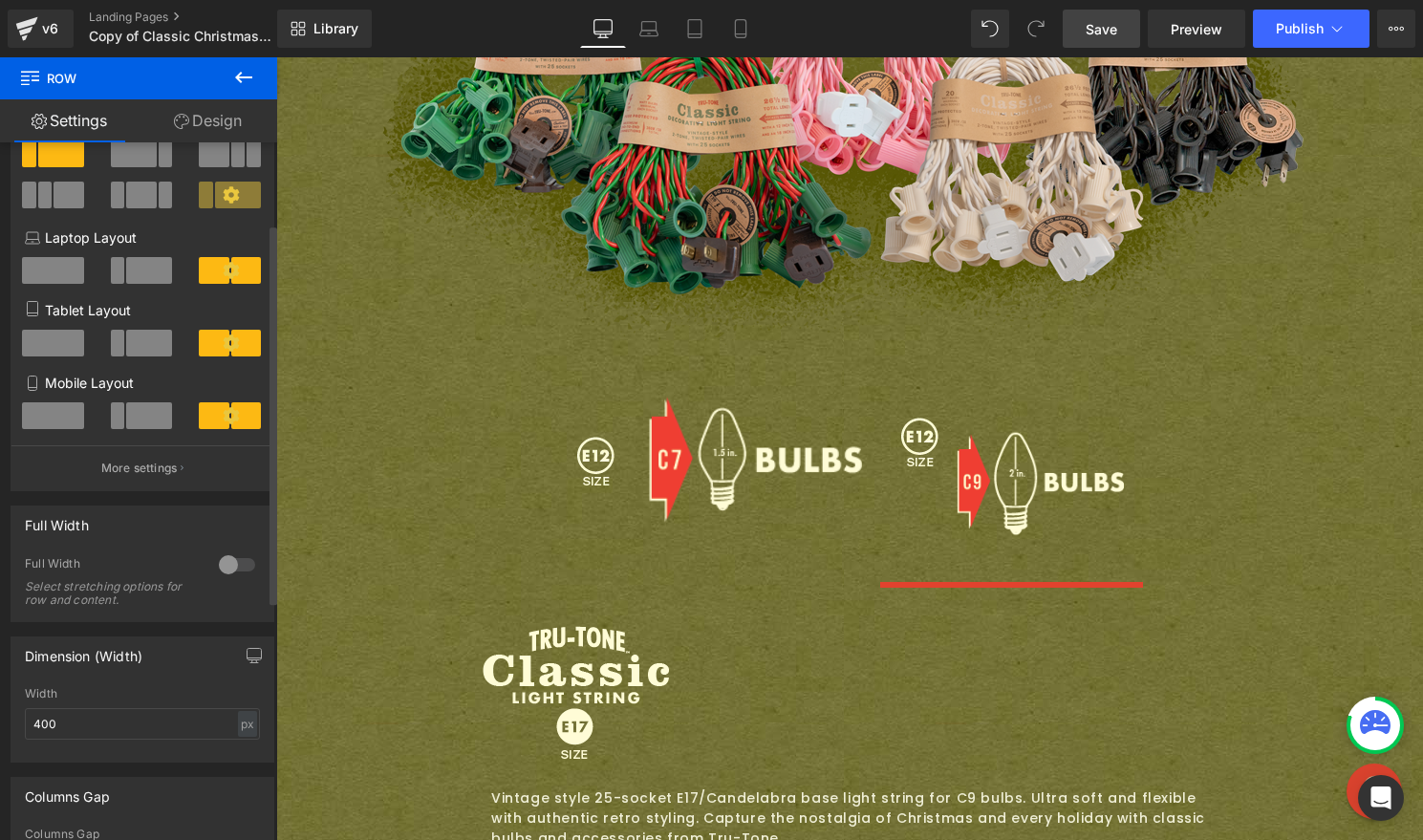 click on "Skip to content
Your cart is empty
SHOP NOW
Have an account?
Log in  to check out faster.
Your cart
Loading...
Estimated total
$0.00 USD
Taxes, discounts and  shipping  calculated at checkout.
CHECK OUT" at bounding box center [850, 1240] 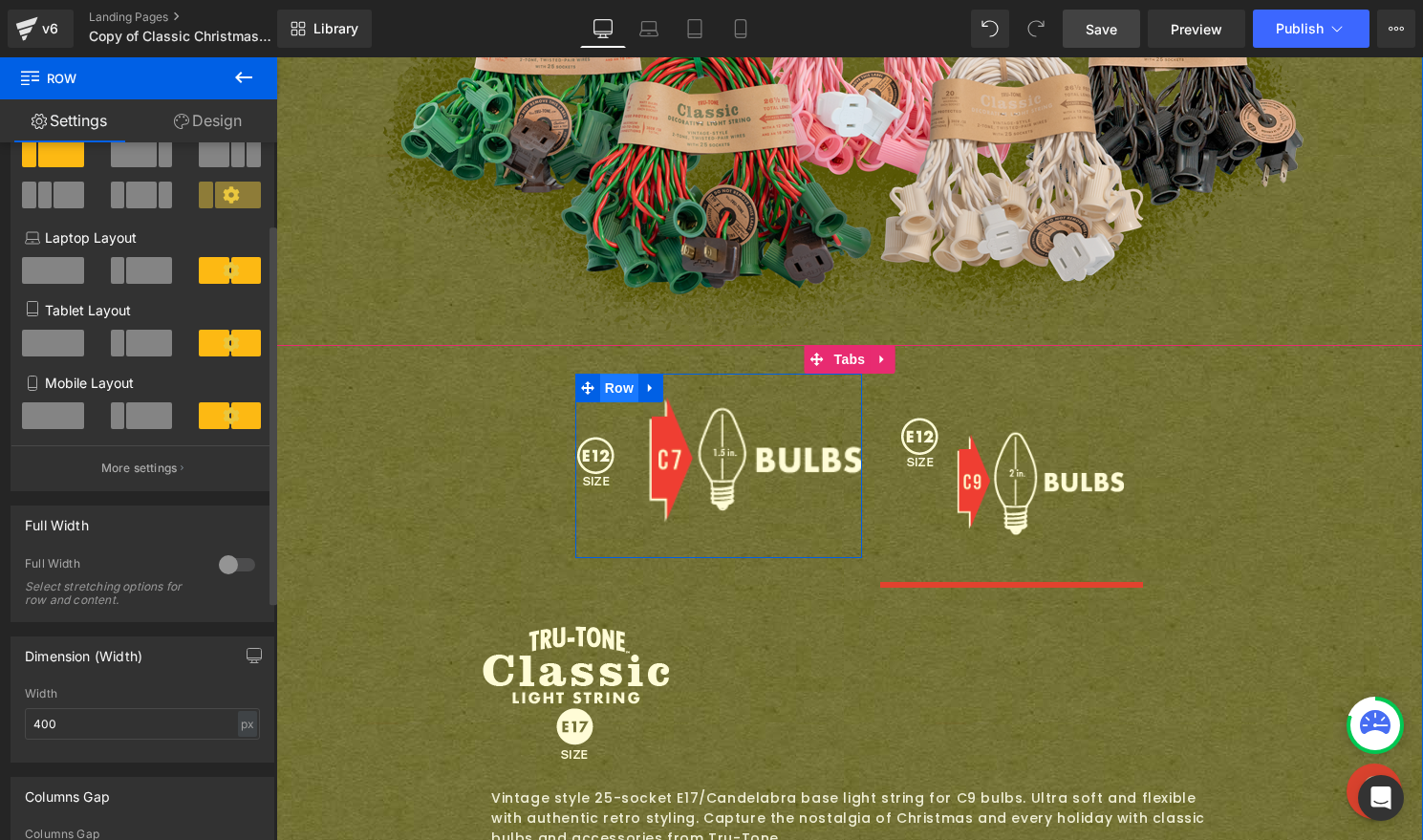 click on "Row" at bounding box center [619, 388] 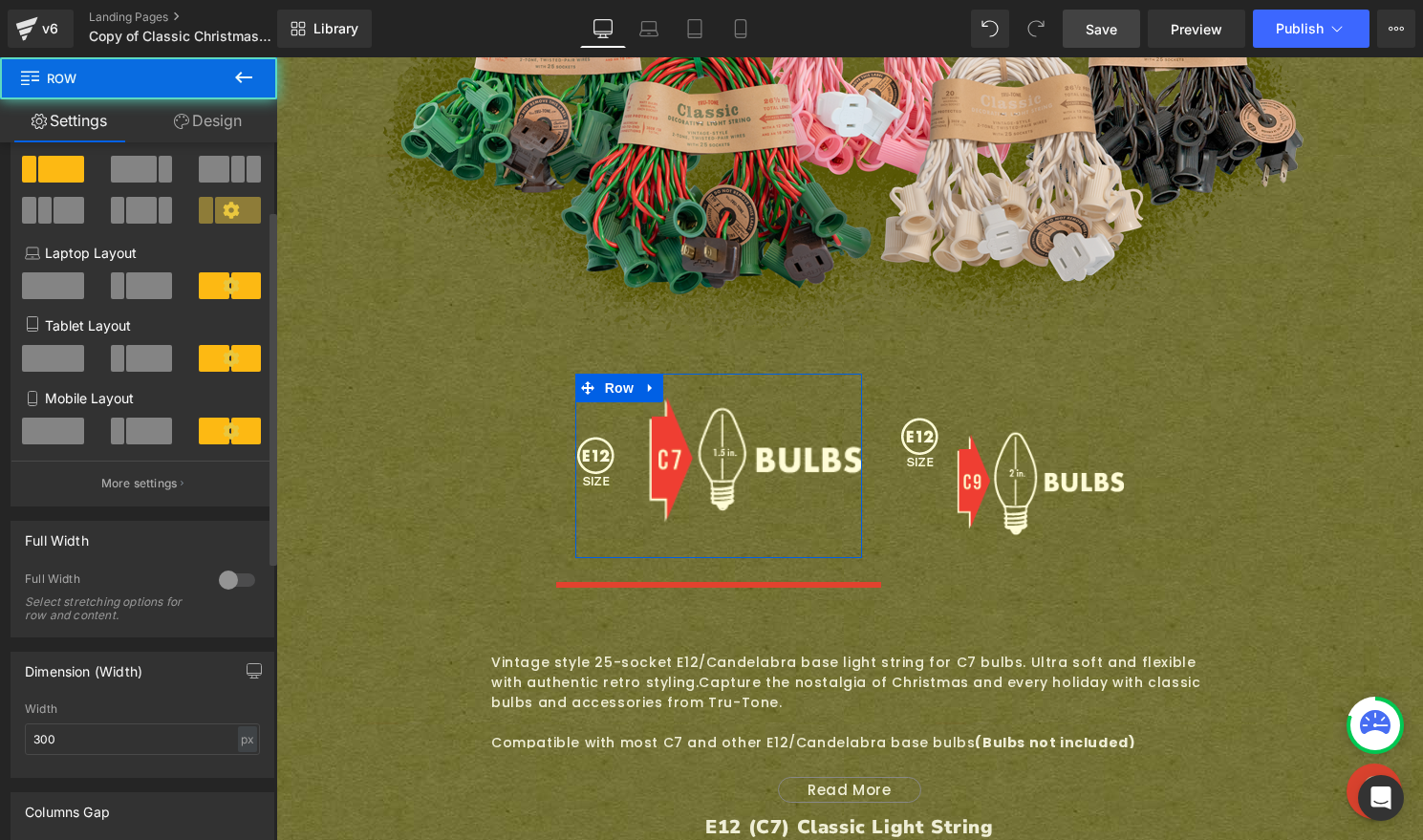 scroll, scrollTop: 336, scrollLeft: 0, axis: vertical 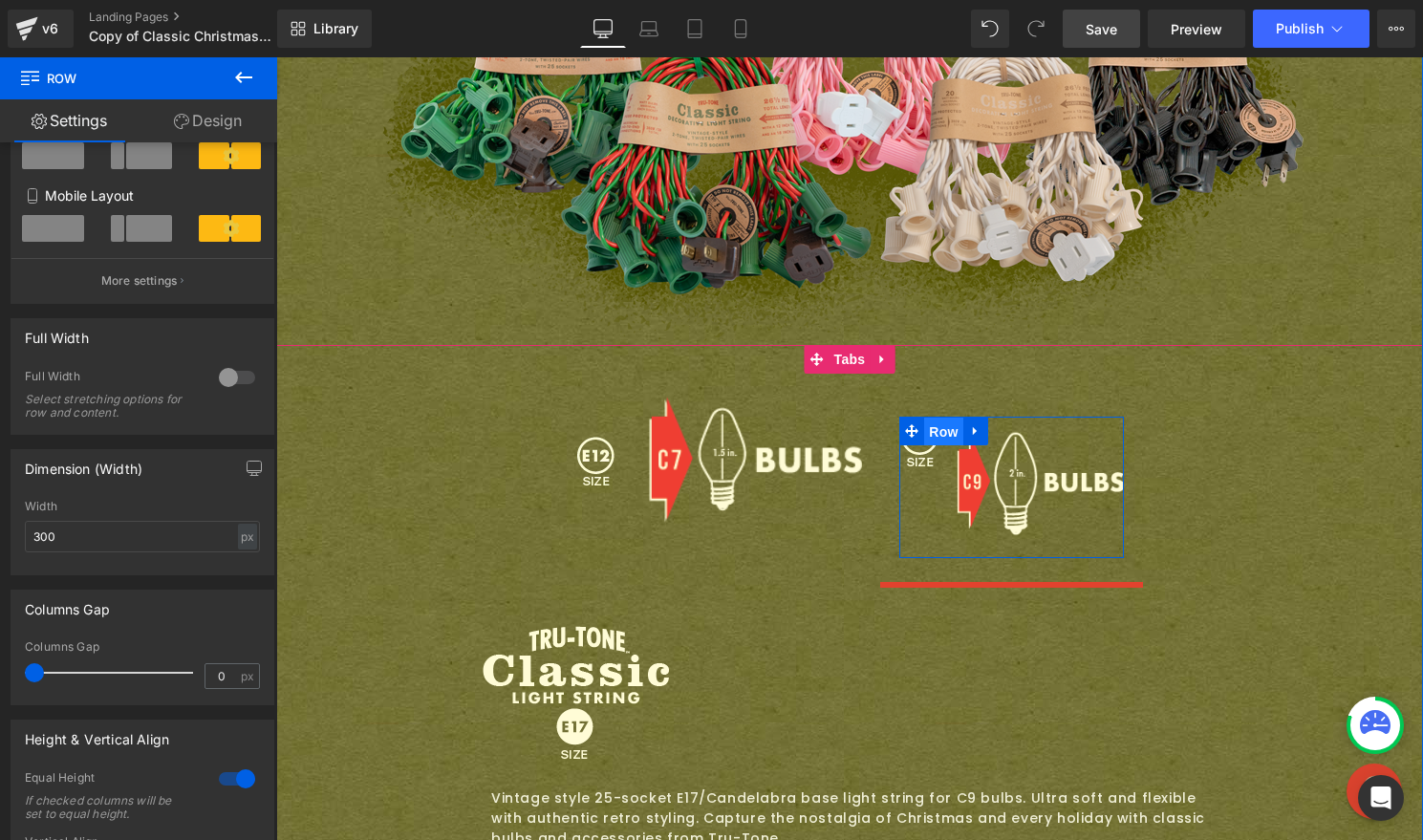 click on "Row" at bounding box center [943, 432] 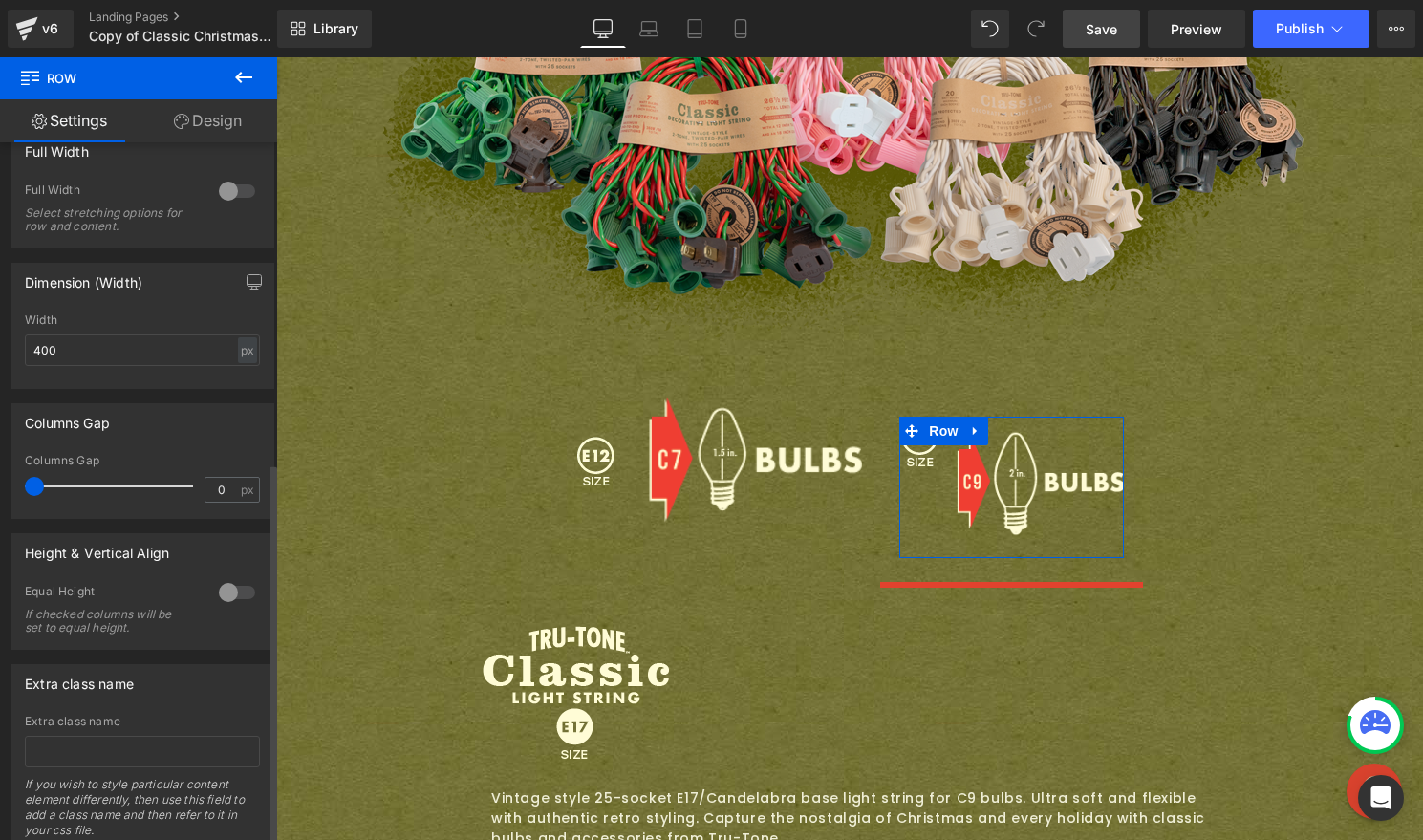 scroll, scrollTop: 588, scrollLeft: 0, axis: vertical 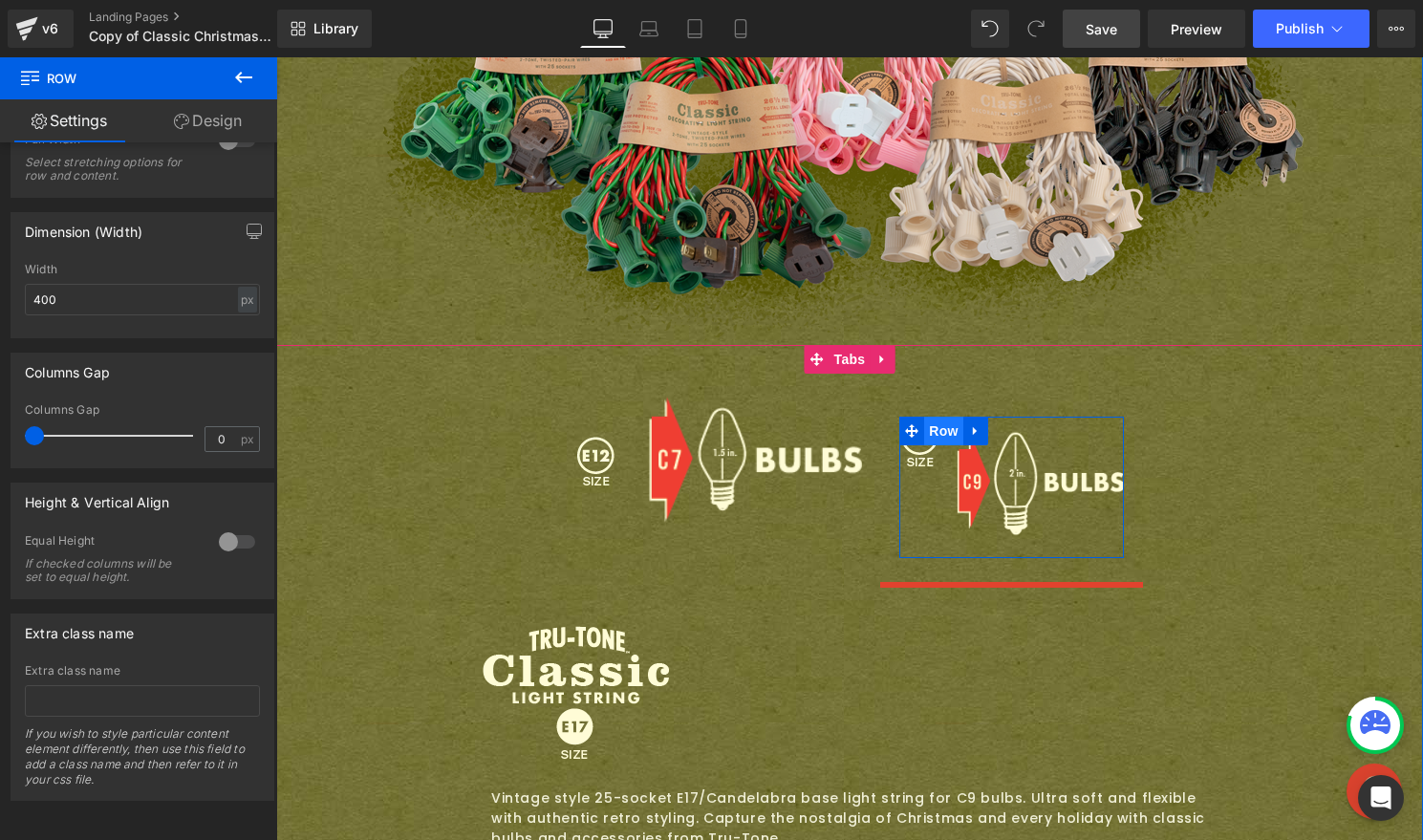 click on "Row" at bounding box center [943, 431] 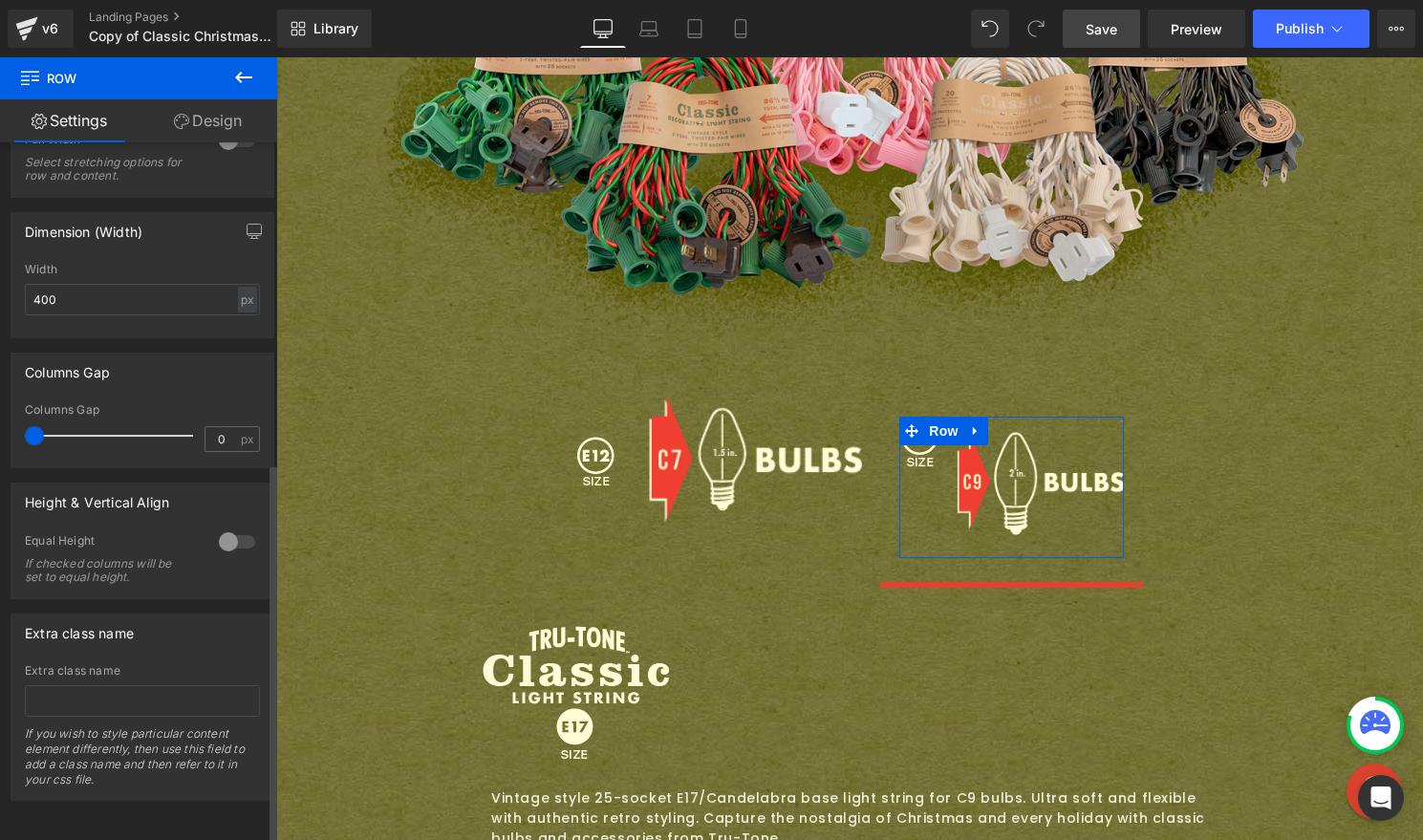 click at bounding box center (237, 542) 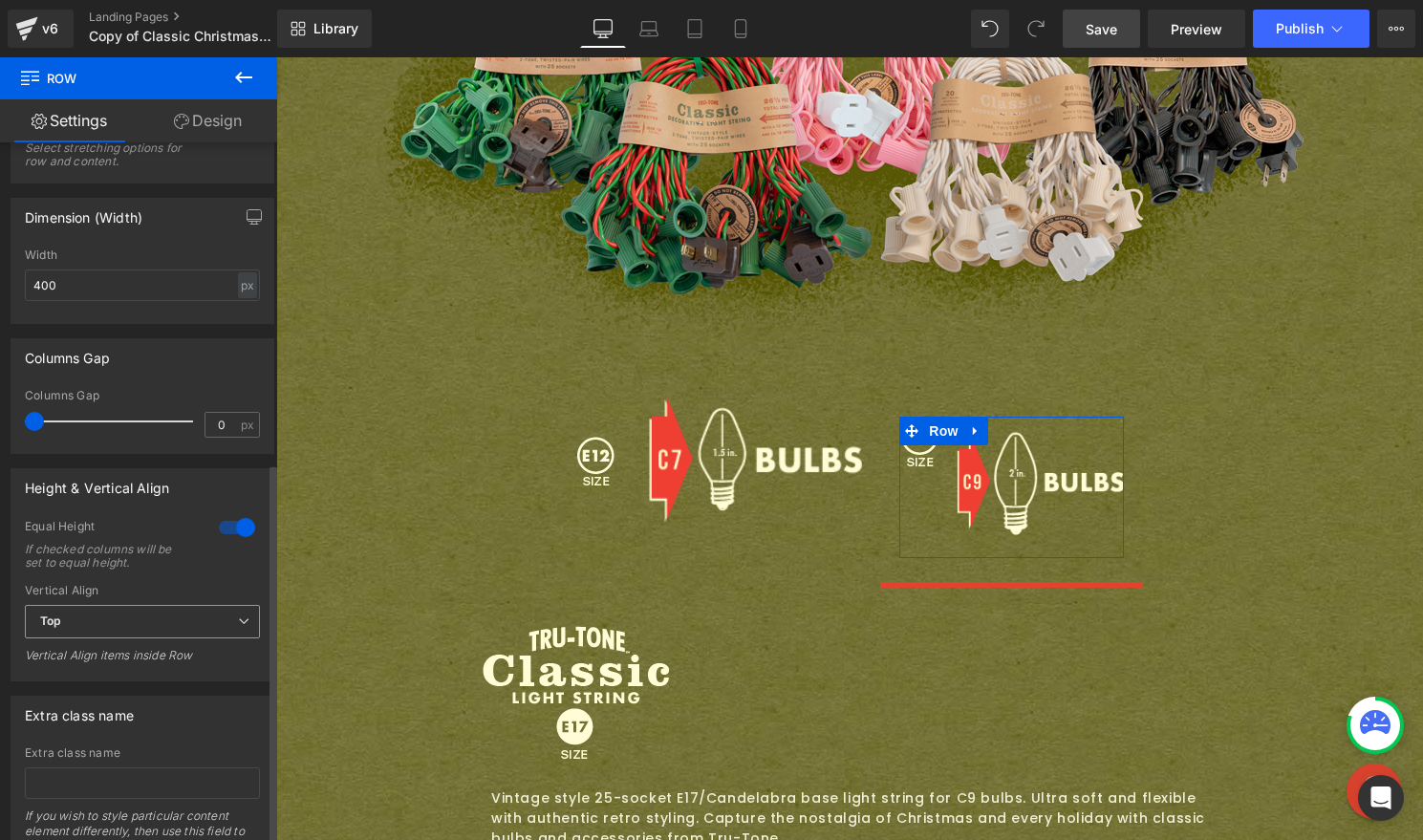 click on "Top" at bounding box center (142, 621) 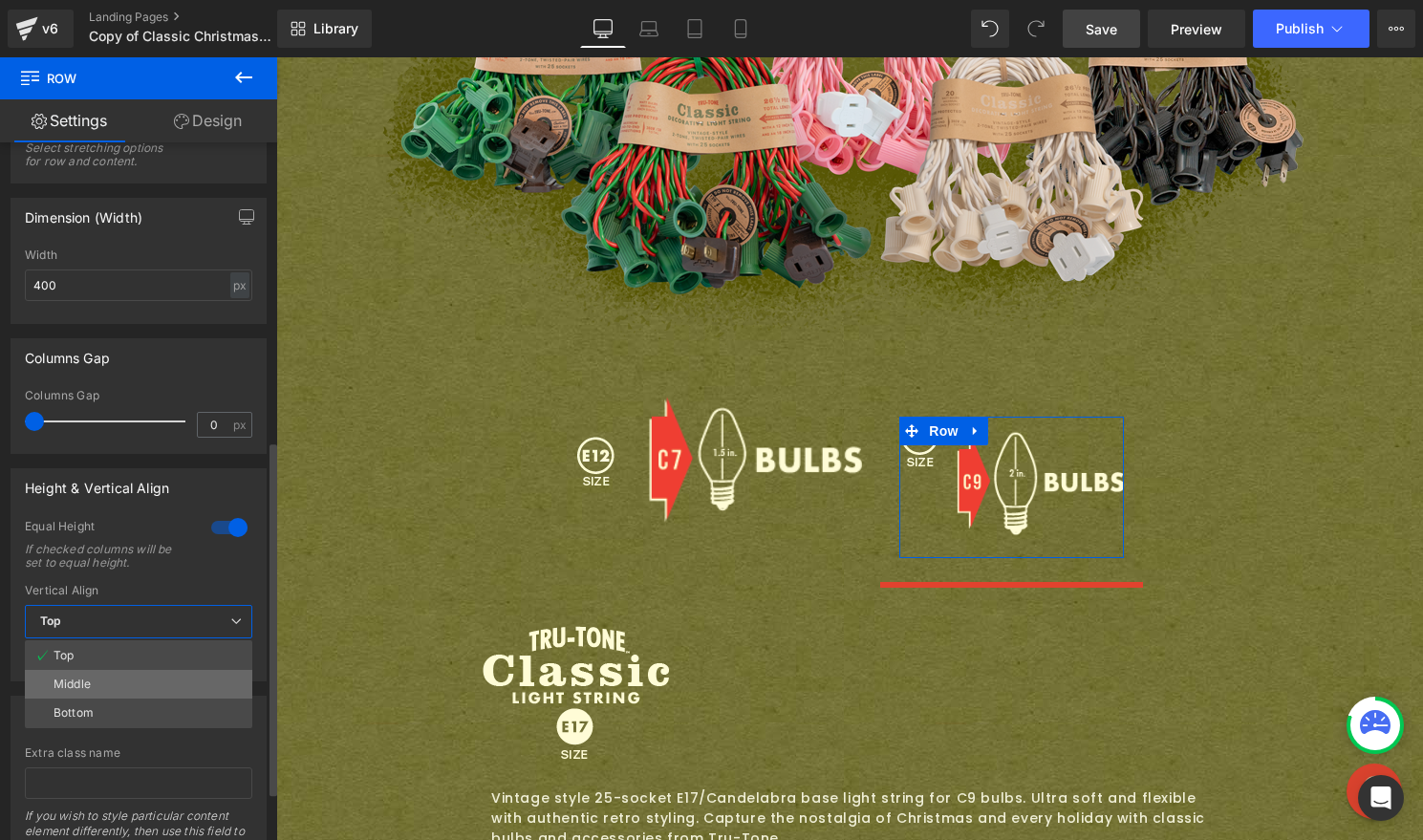 click on "Middle" at bounding box center (139, 684) 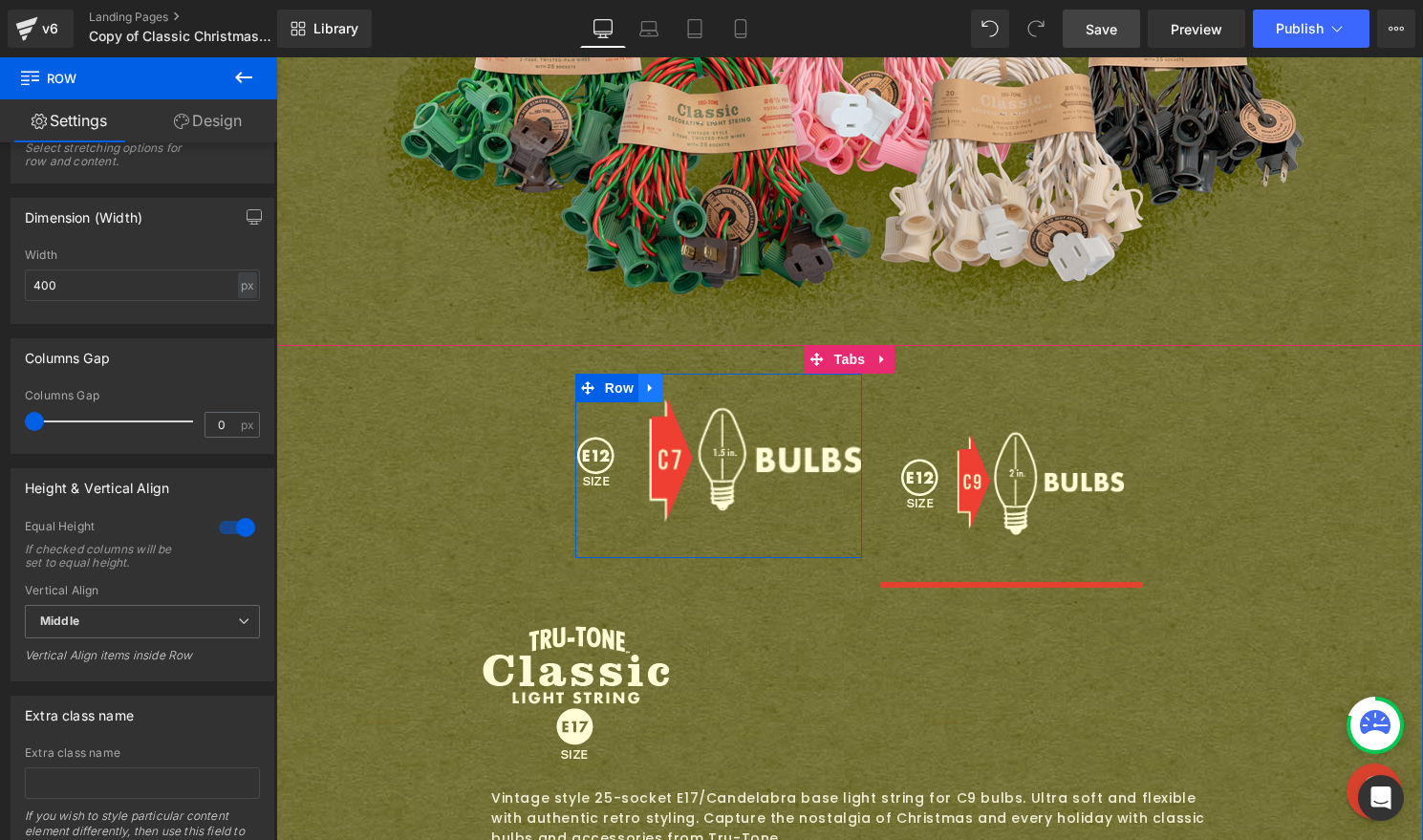 click 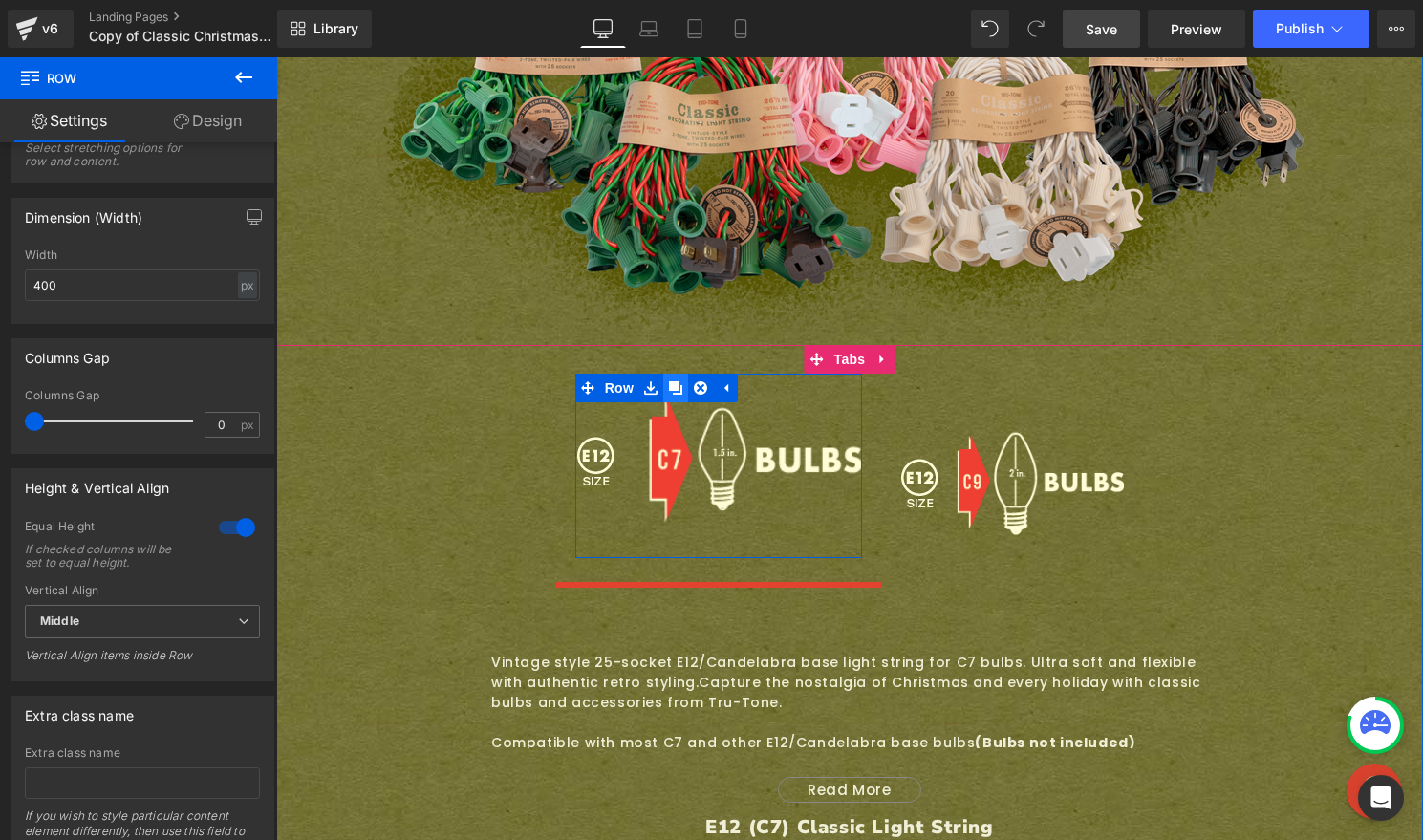 click at bounding box center [676, 388] 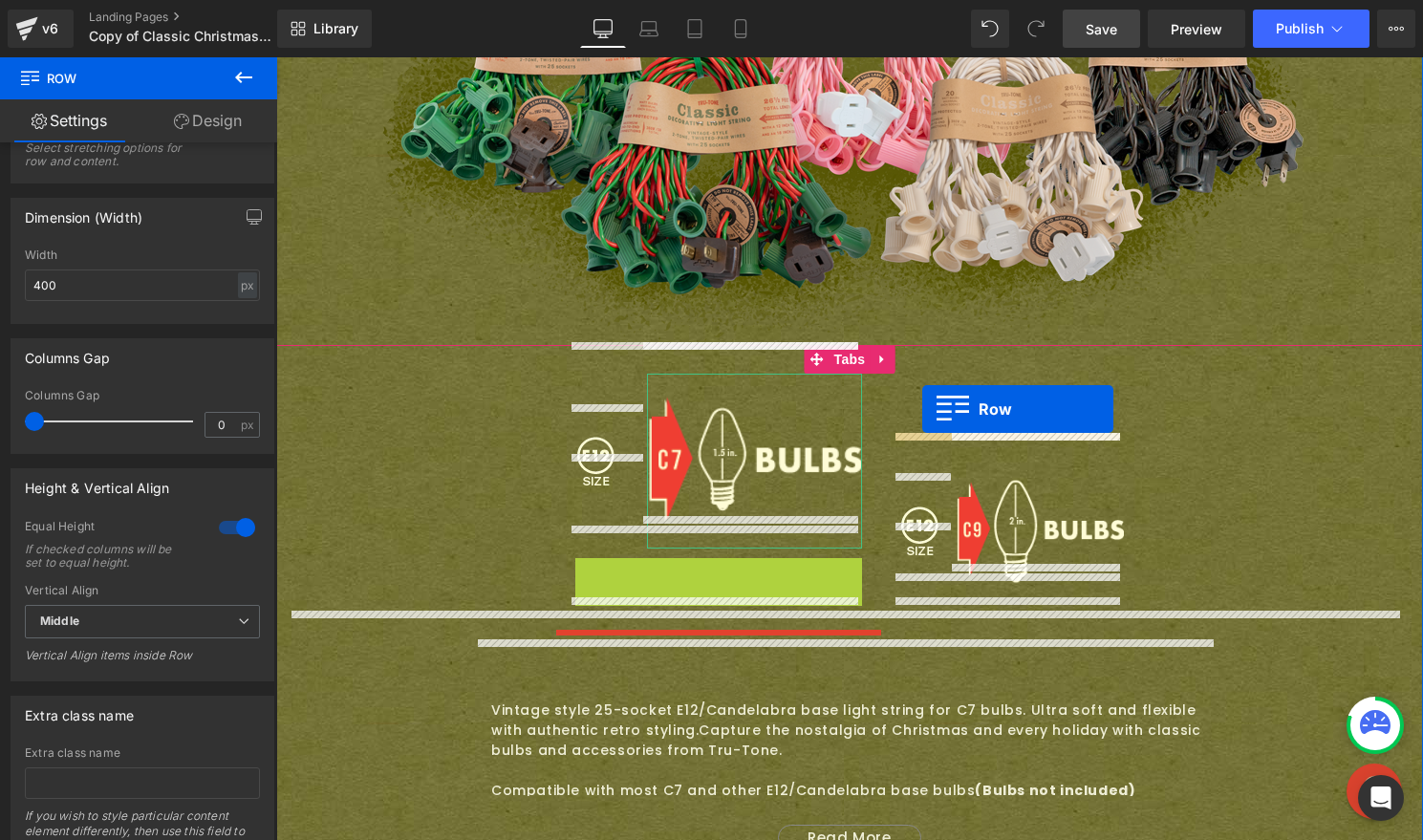 drag, startPoint x: 578, startPoint y: 539, endPoint x: 922, endPoint y: 409, distance: 367.74448 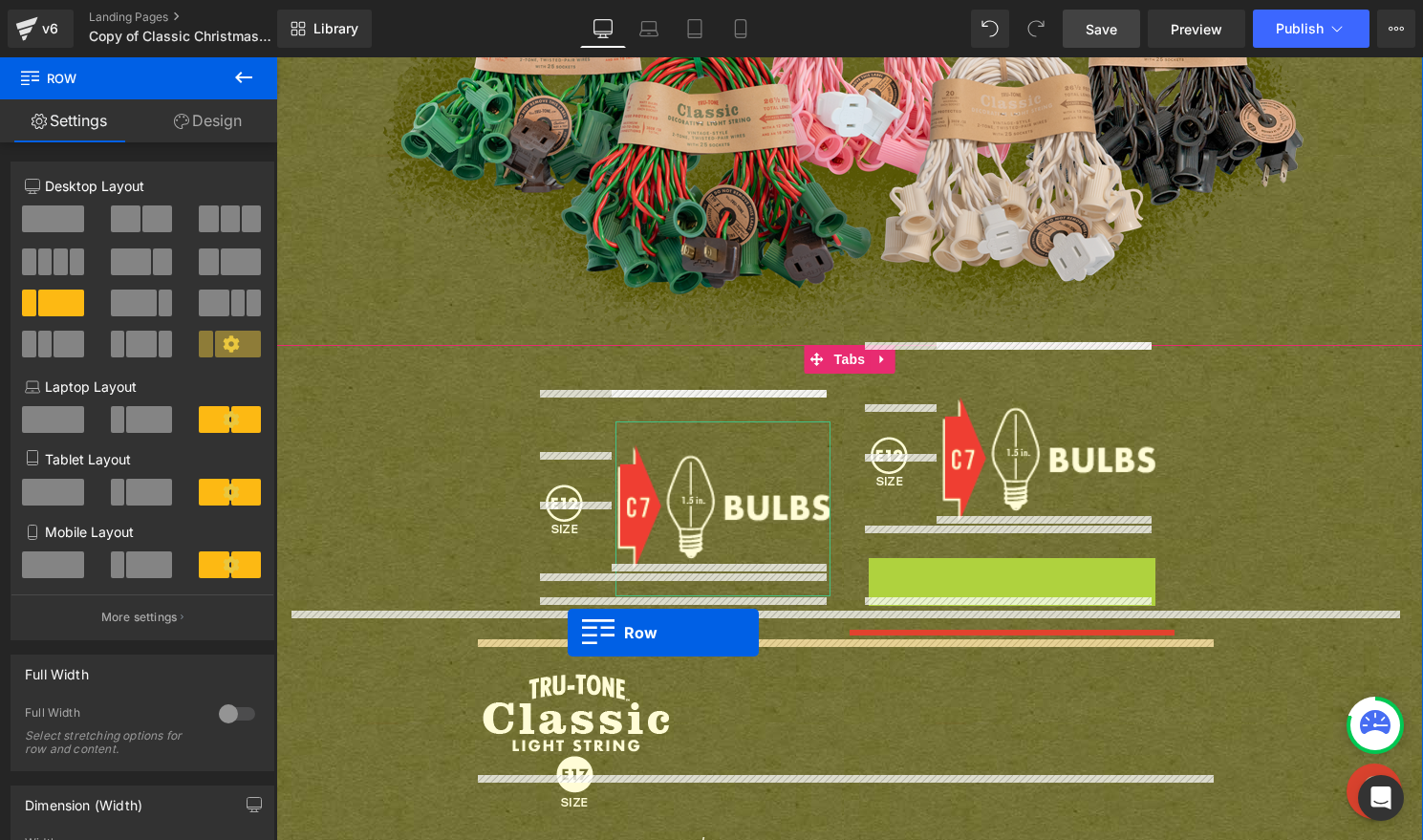 drag, startPoint x: 874, startPoint y: 540, endPoint x: 568, endPoint y: 633, distance: 319.82026 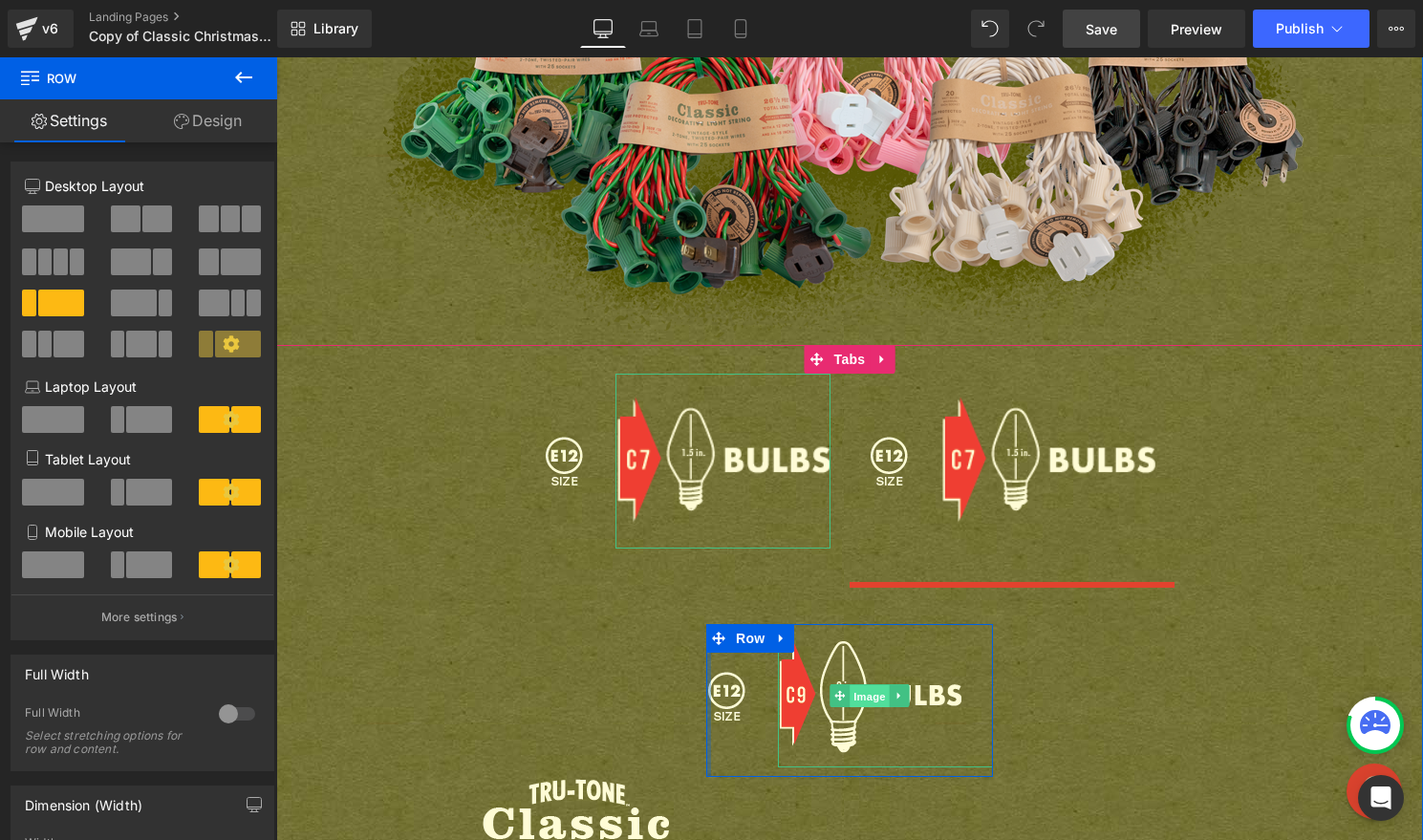 click on "Image" at bounding box center [870, 697] 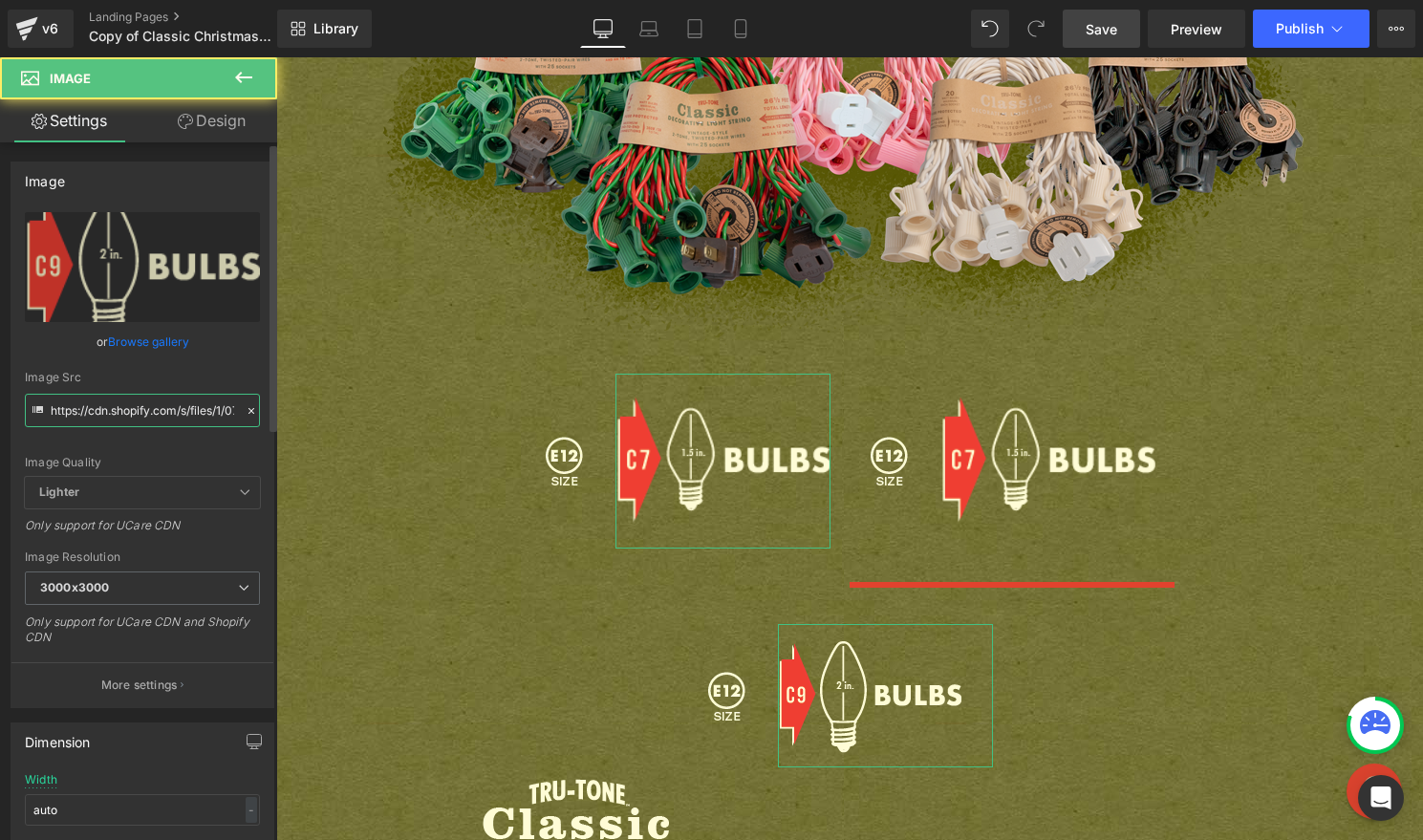 click on "https://cdn.shopify.com/s/files/1/0723/1969/7189/files/buy-c9-icon_3000x3000.png?v=1687370042" at bounding box center [142, 410] 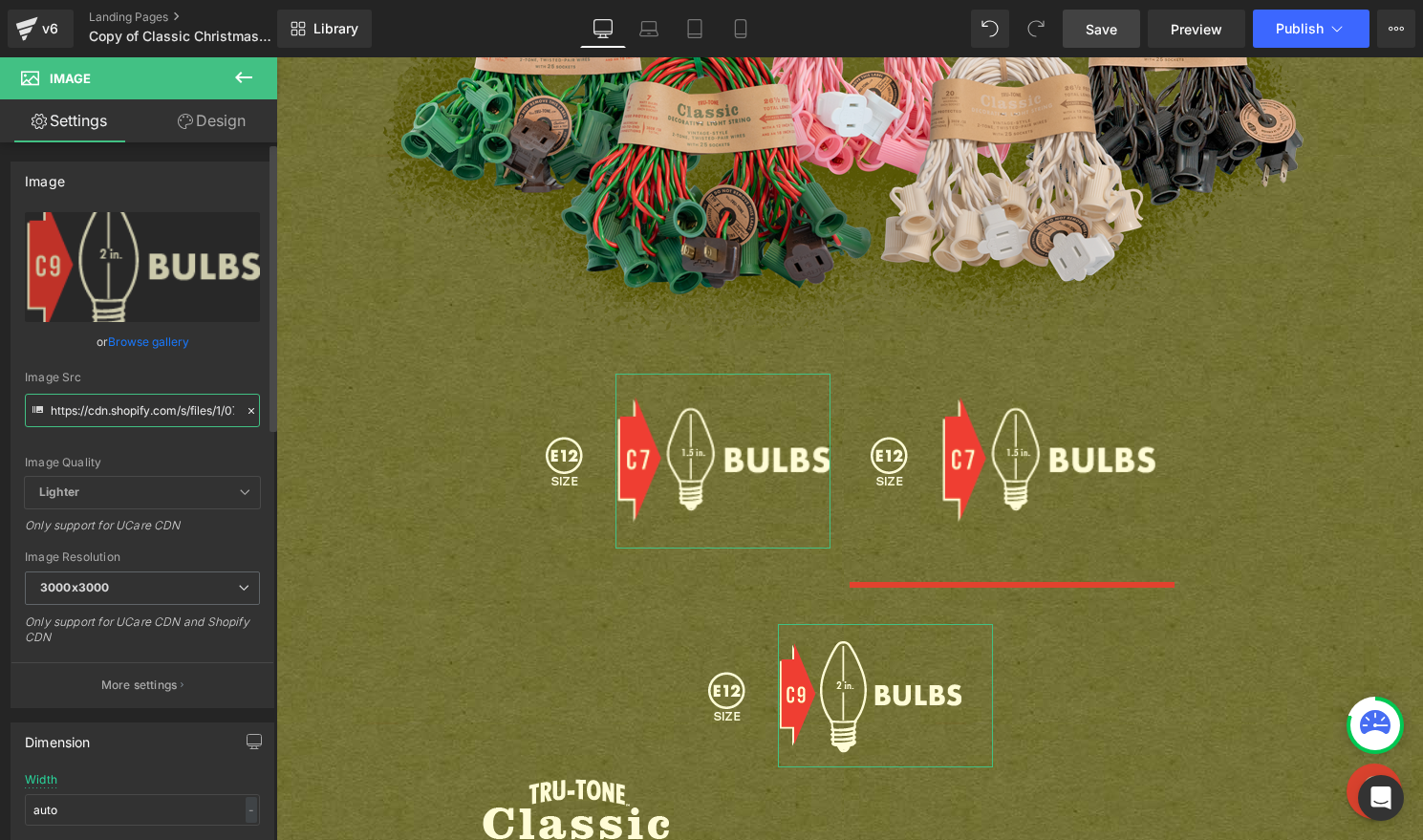 click on "https://cdn.shopify.com/s/files/1/0723/1969/7189/files/buy-c9-icon_3000x3000.png?v=1687370042" at bounding box center (142, 410) 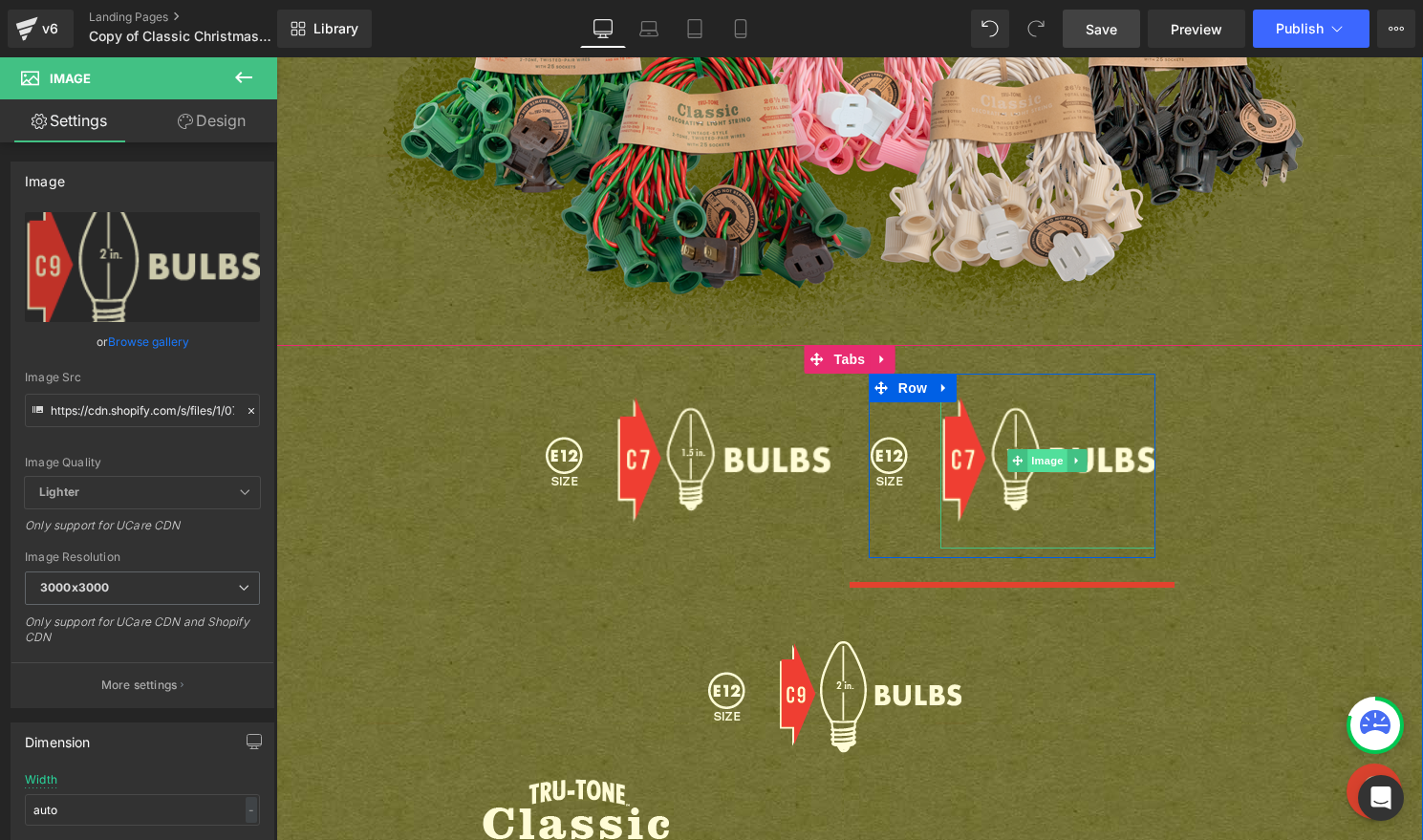 click on "Image" at bounding box center (1048, 461) 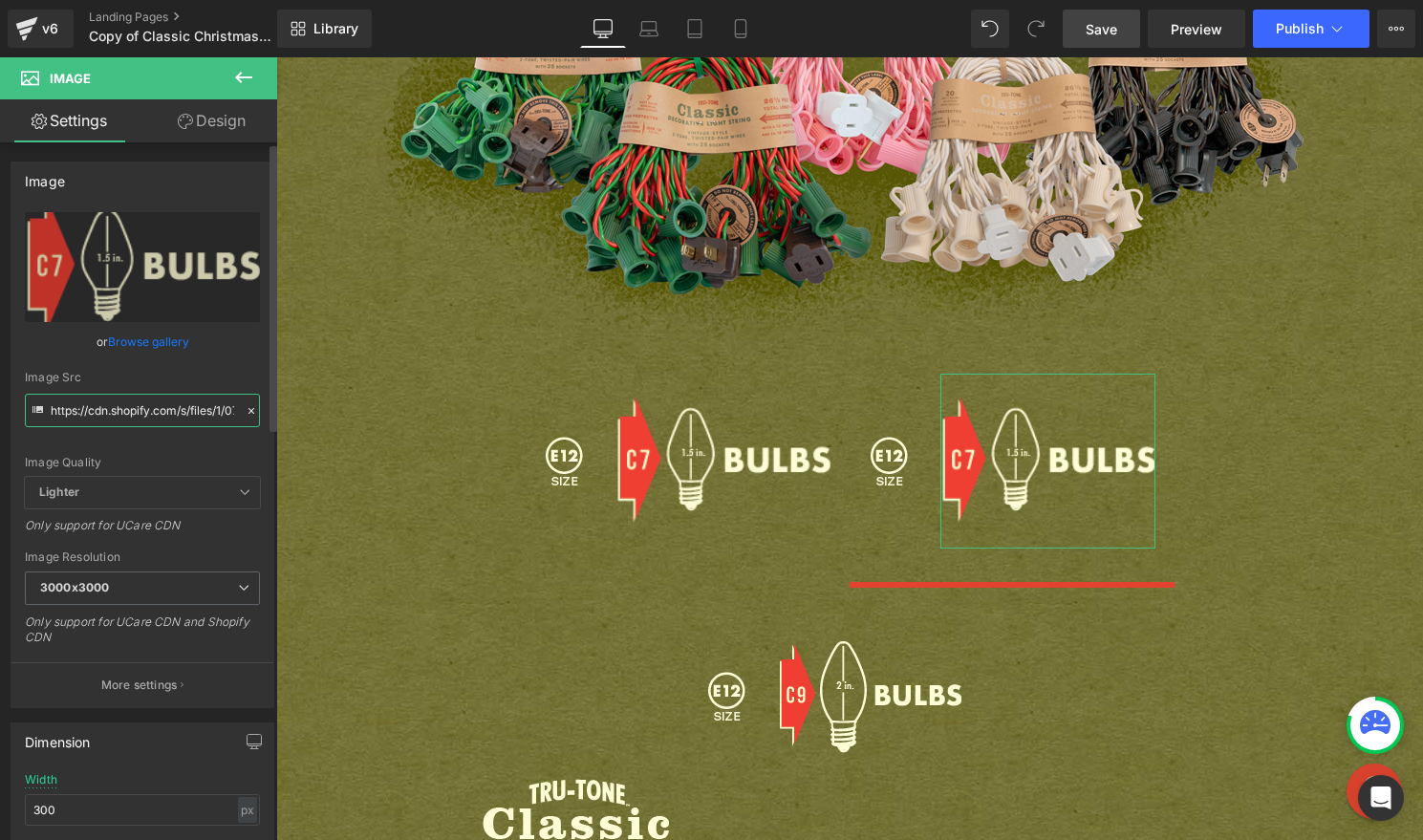 click on "https://cdn.shopify.com/s/files/1/0723/1969/7189/files/Buy-C7-icon_3000x3000.png?v=1687370032" at bounding box center [142, 410] 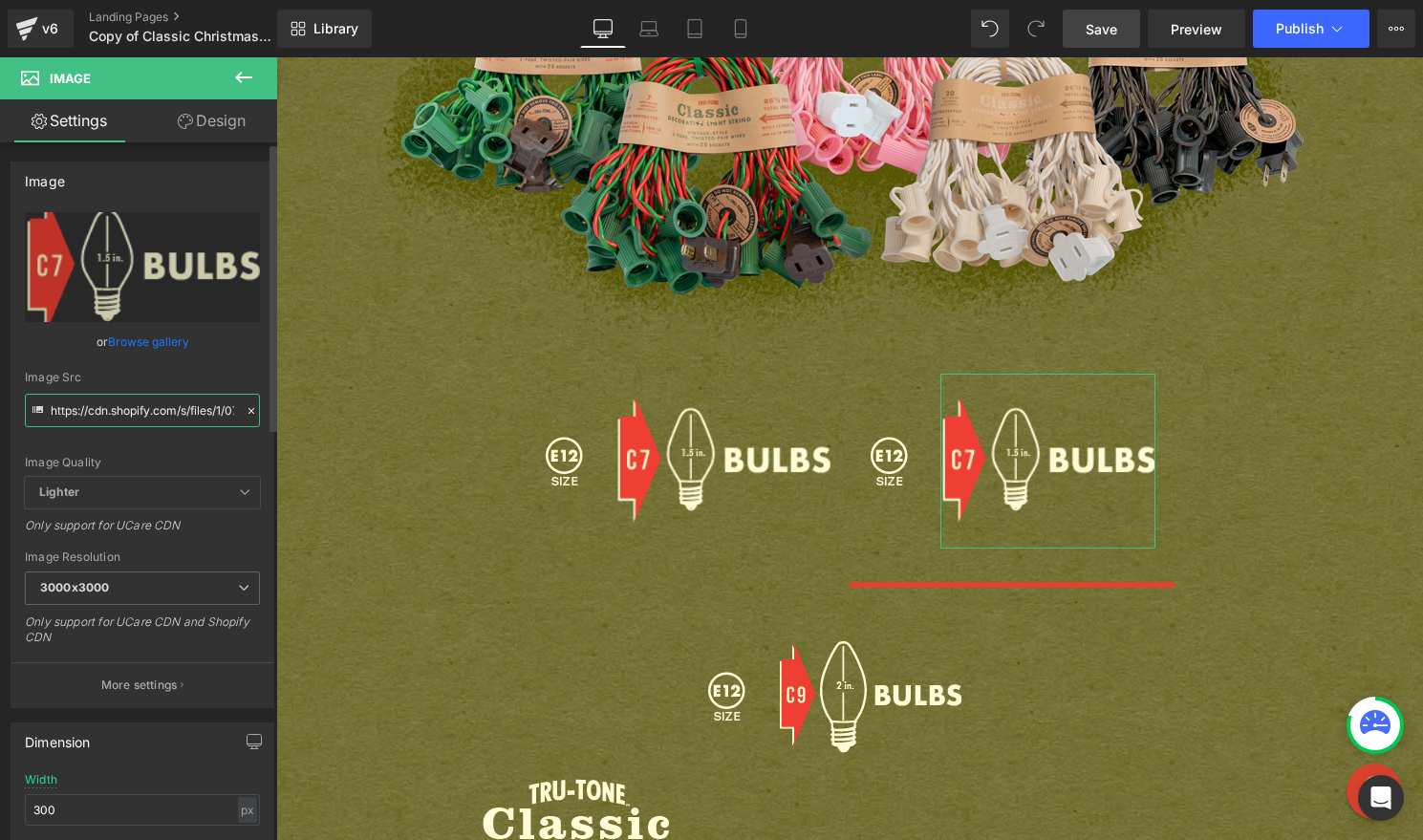click on "https://cdn.shopify.com/s/files/1/0723/1969/7189/files/Buy-C7-icon_3000x3000.png?v=1687370032" at bounding box center (142, 410) 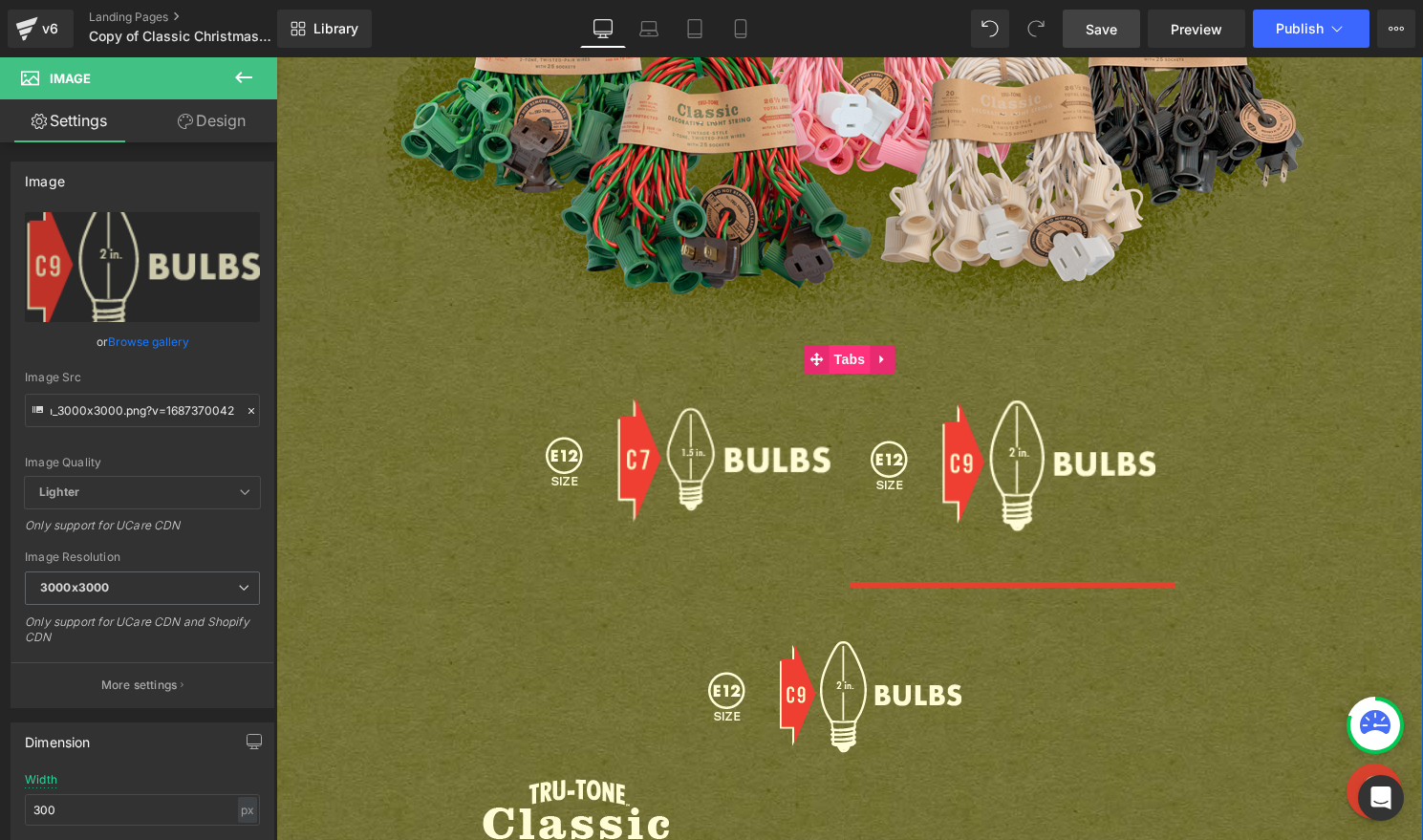 click on "Tabs" at bounding box center (850, 359) 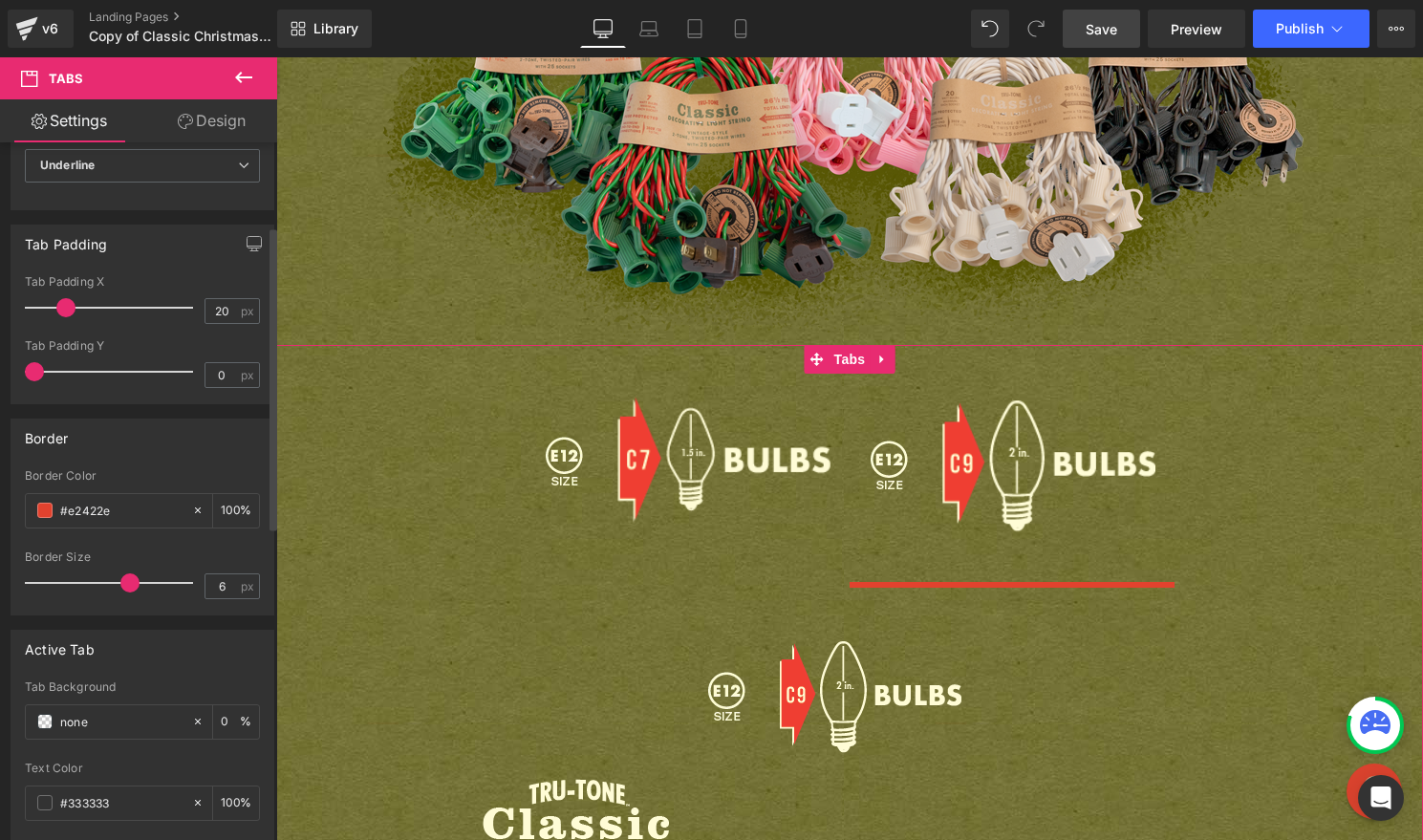 scroll, scrollTop: 194, scrollLeft: 0, axis: vertical 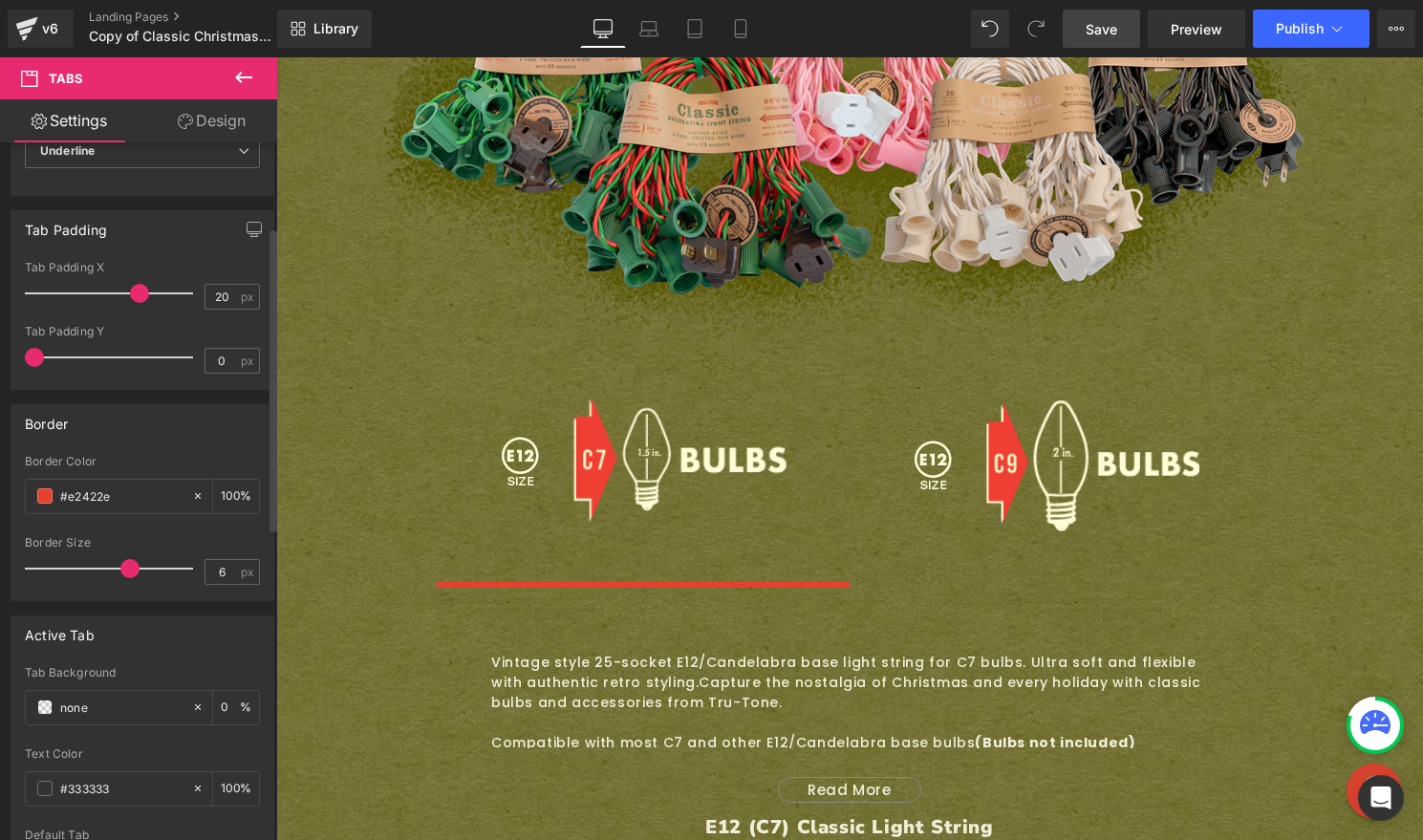 drag, startPoint x: 68, startPoint y: 294, endPoint x: 137, endPoint y: 293, distance: 69.00725 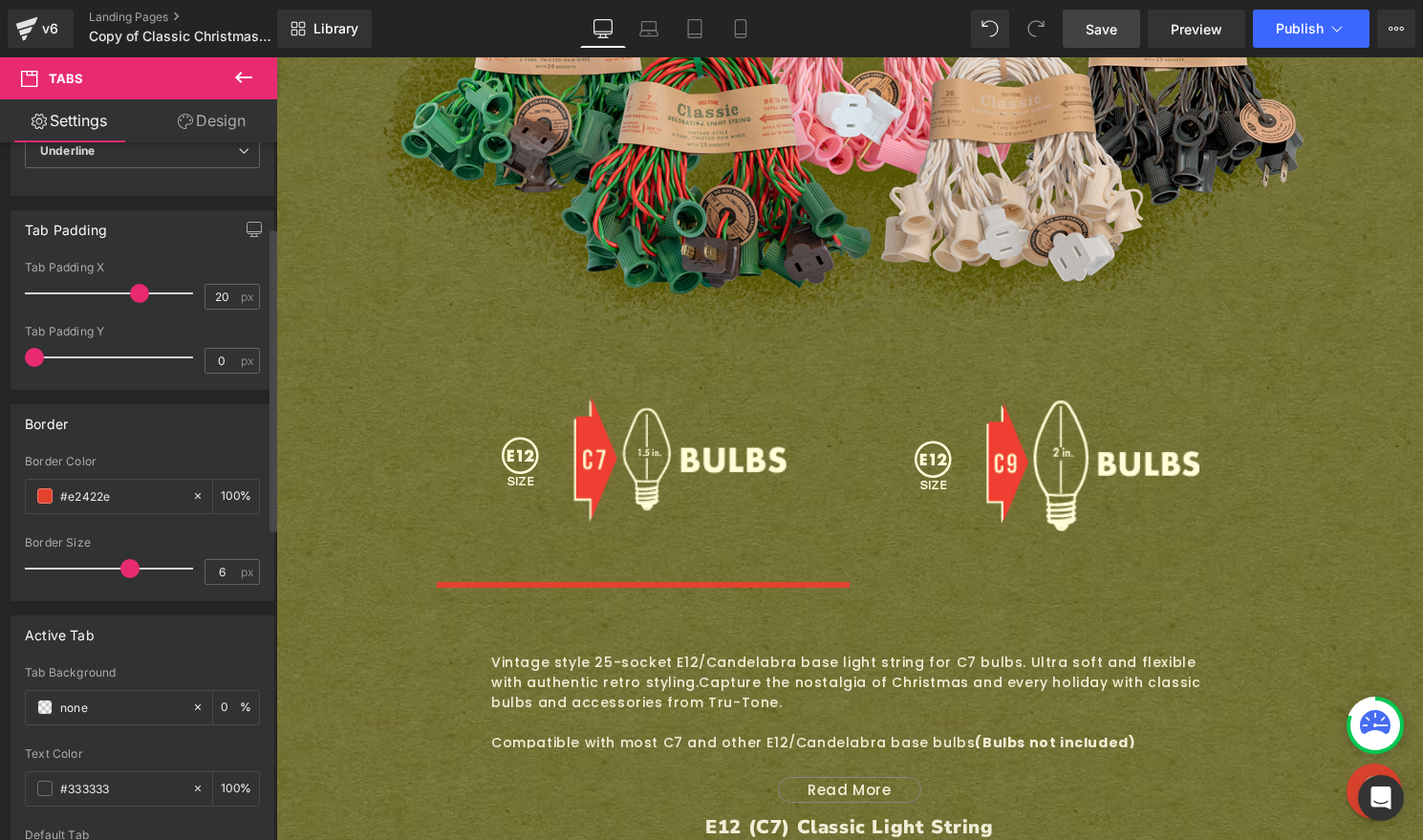 click at bounding box center (140, 293) 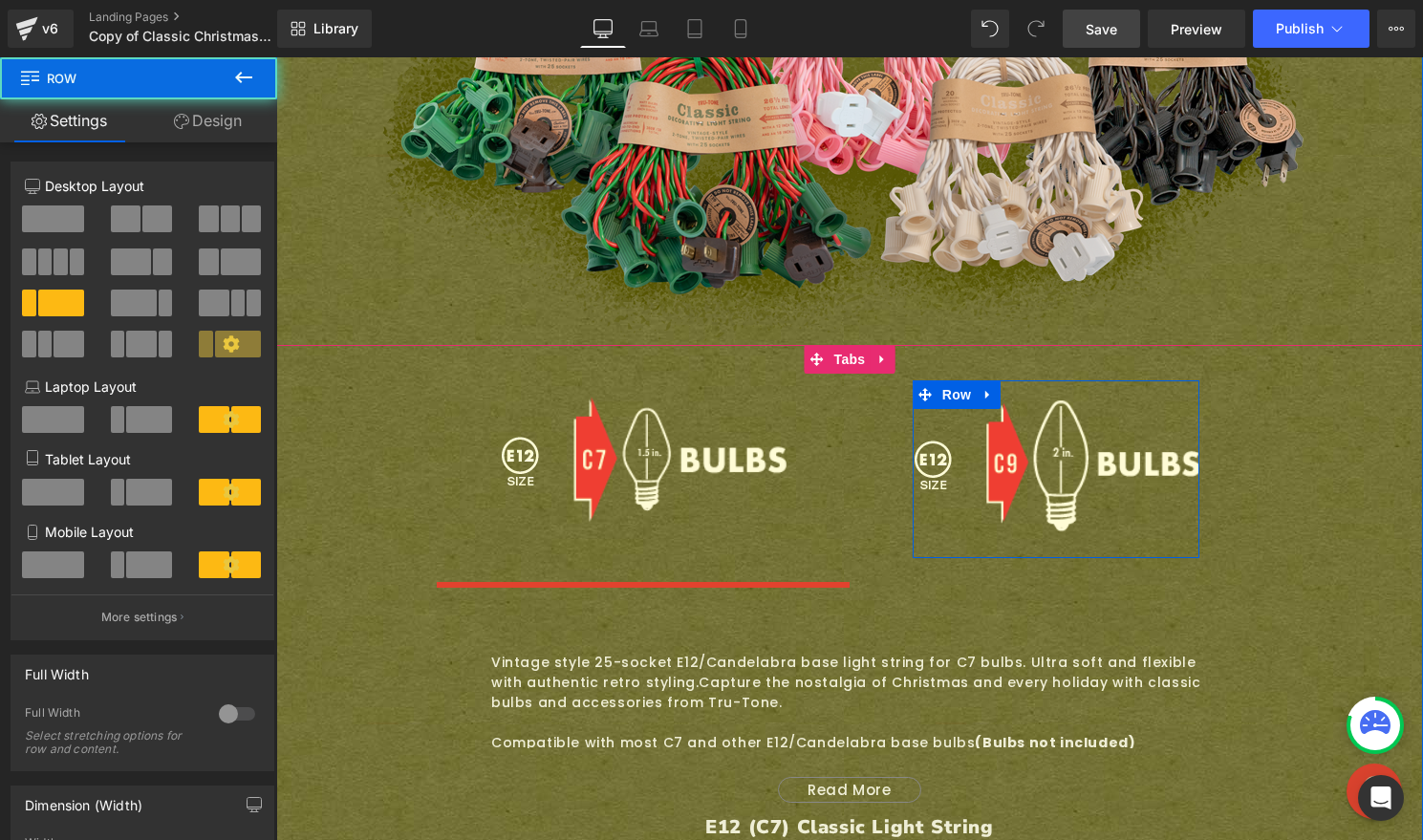 click on "Image" at bounding box center (948, 464) 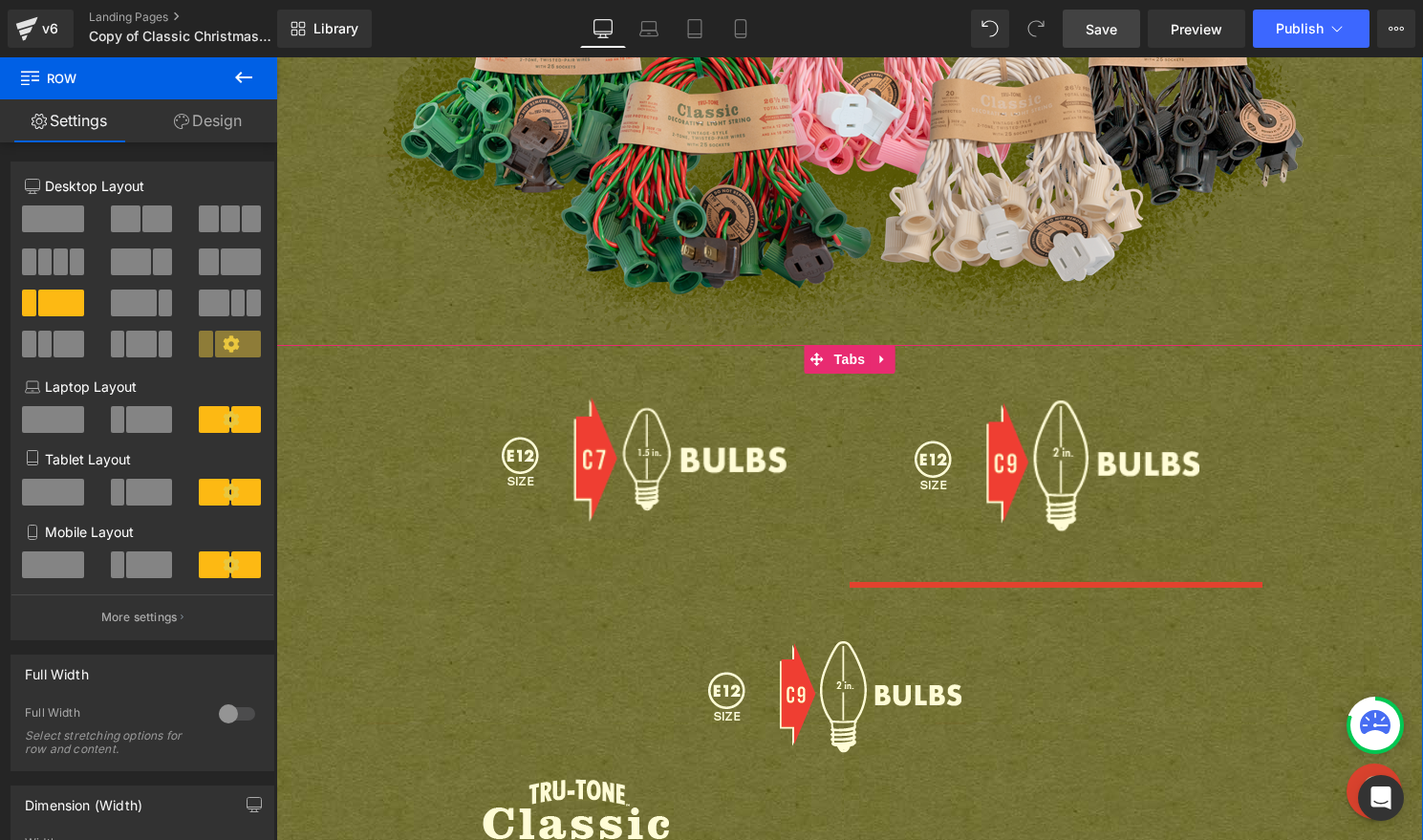 click on "Image" at bounding box center (535, 461) 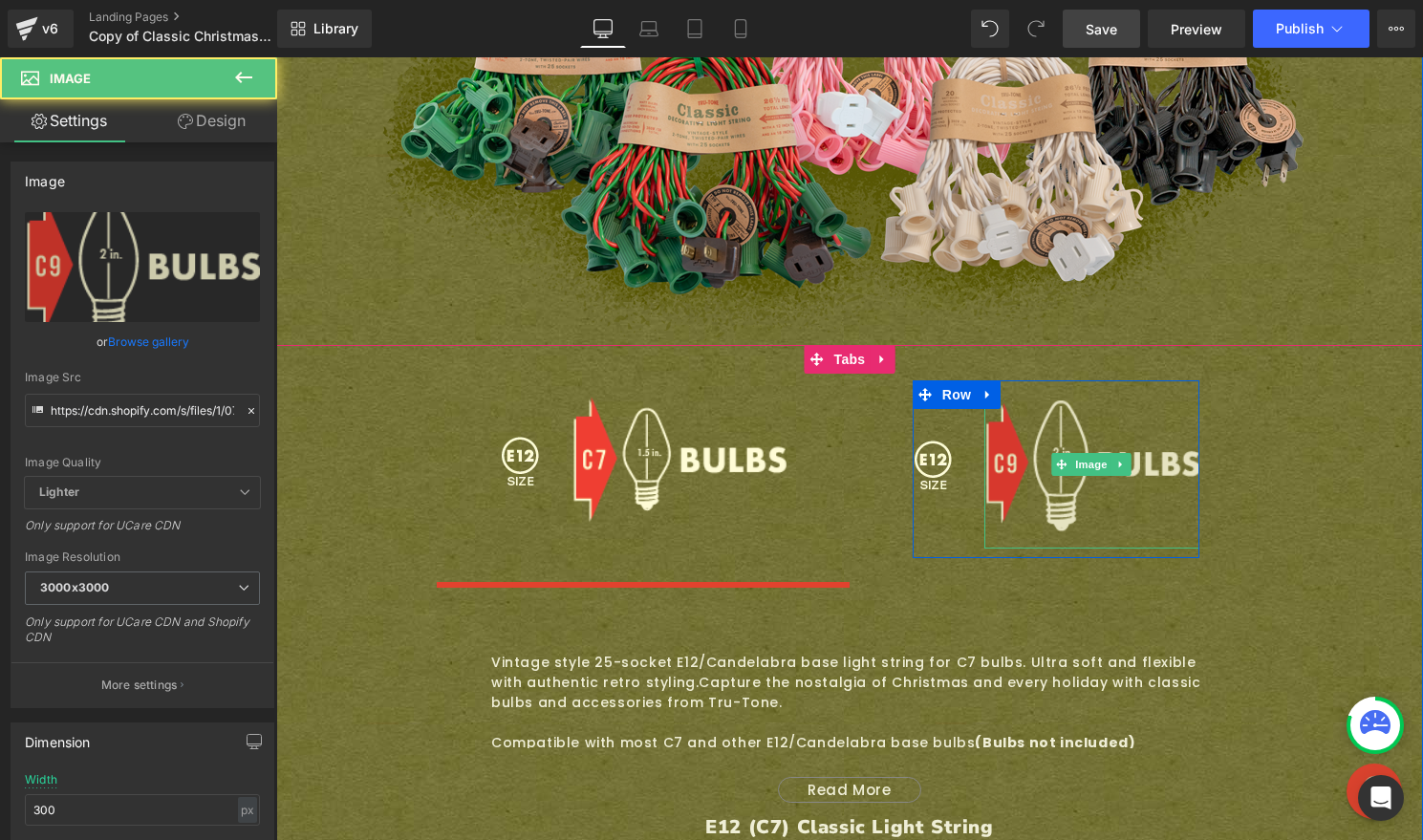 click at bounding box center [1091, 464] 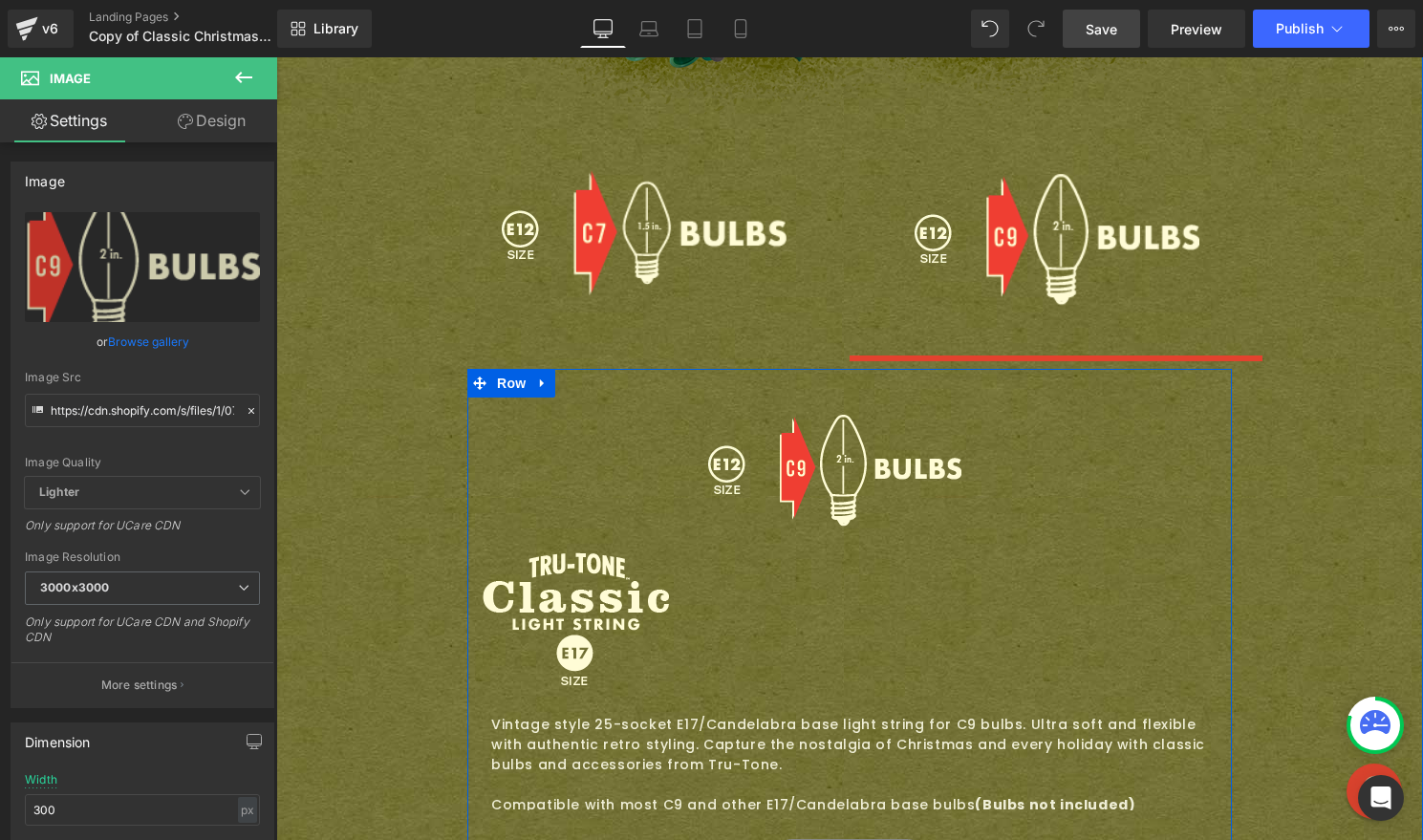 scroll, scrollTop: 1552, scrollLeft: 0, axis: vertical 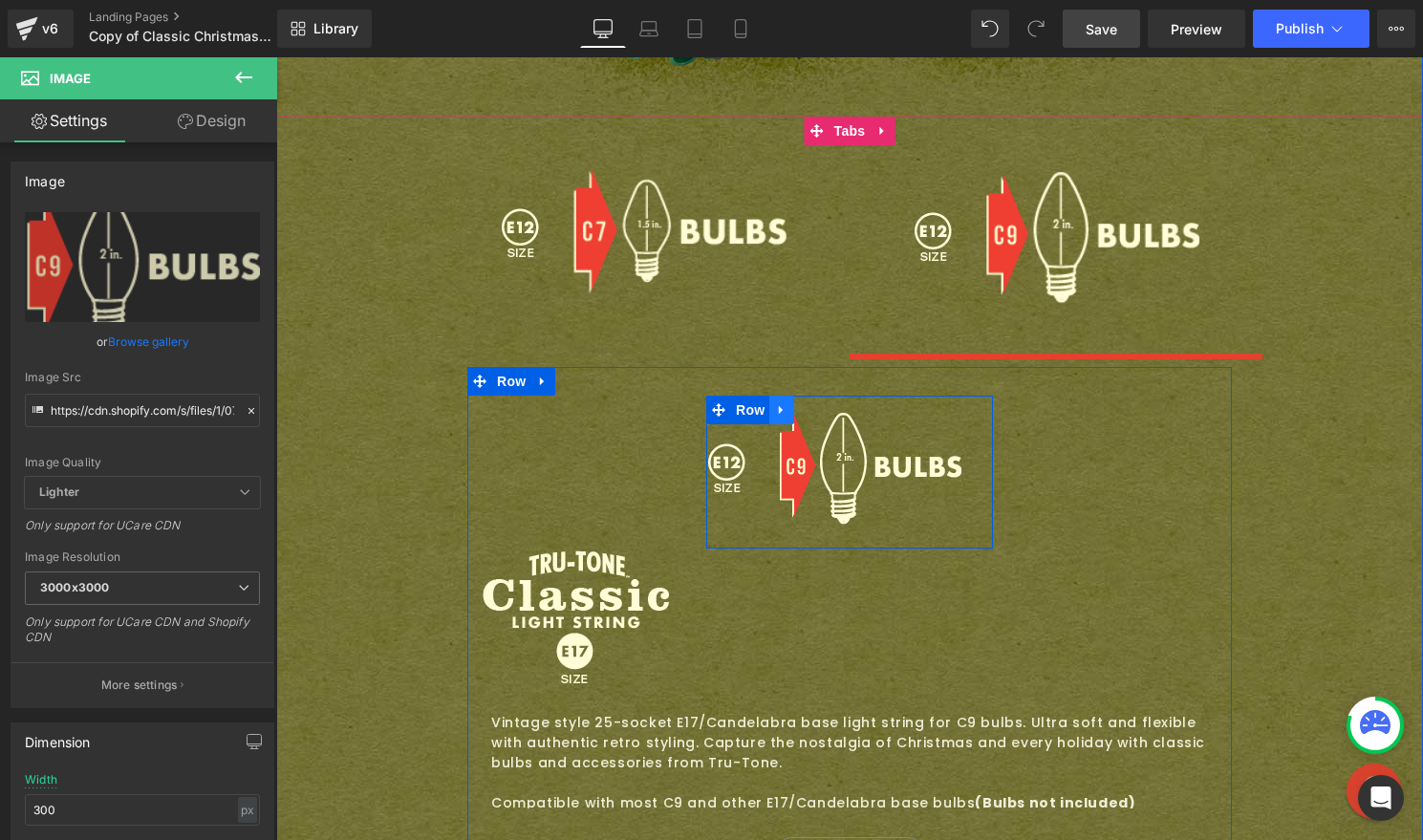 click 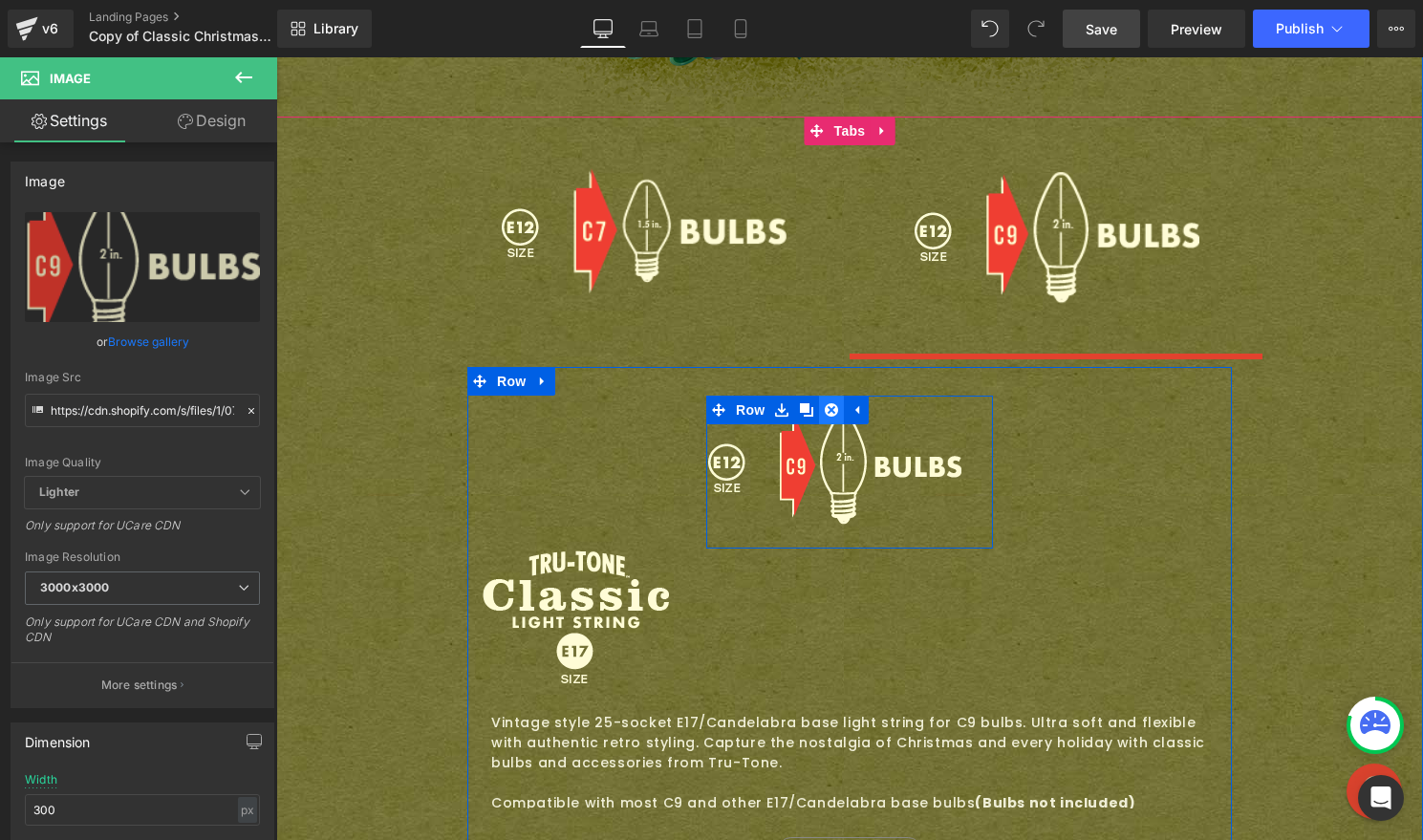 click 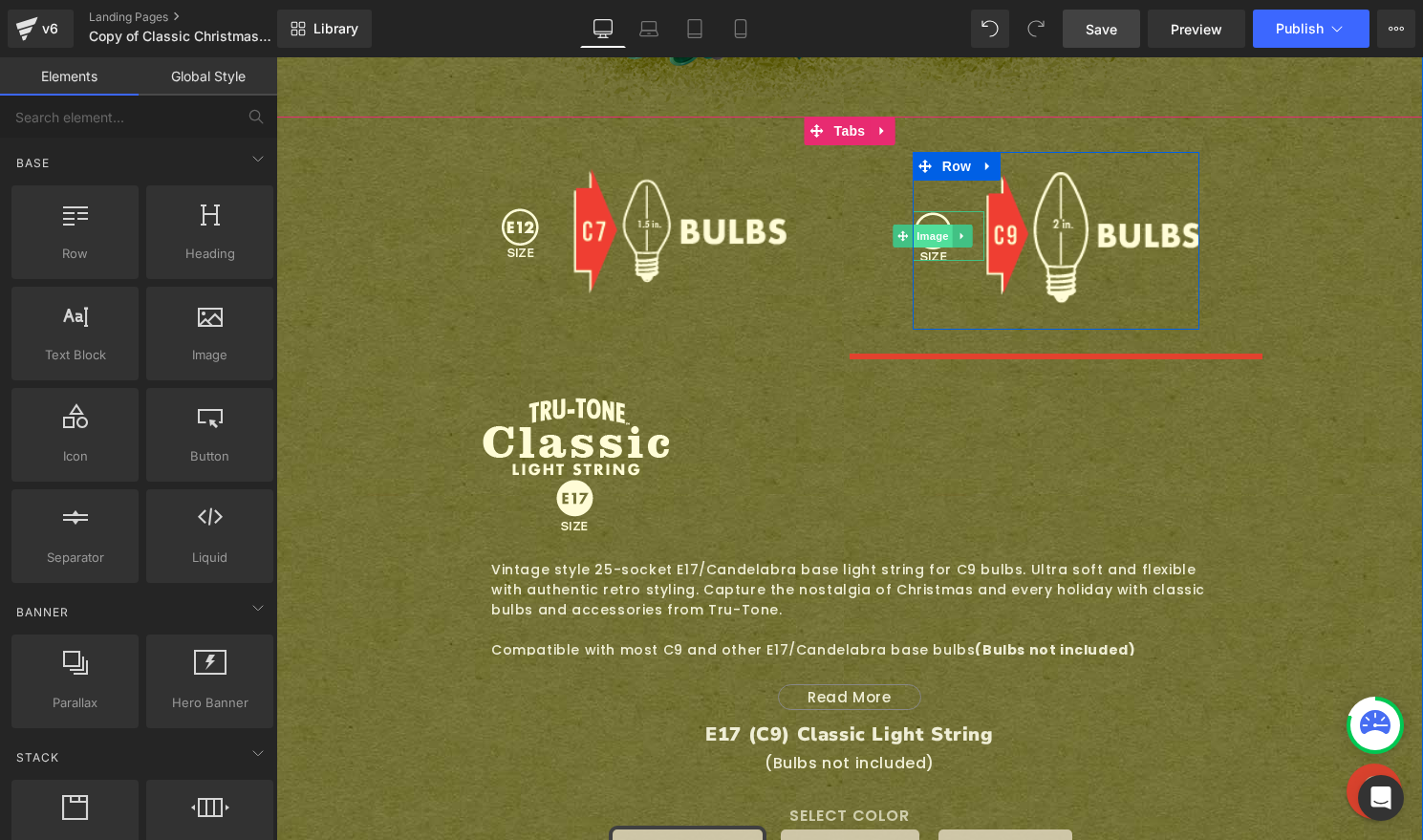 click on "Image" at bounding box center [934, 236] 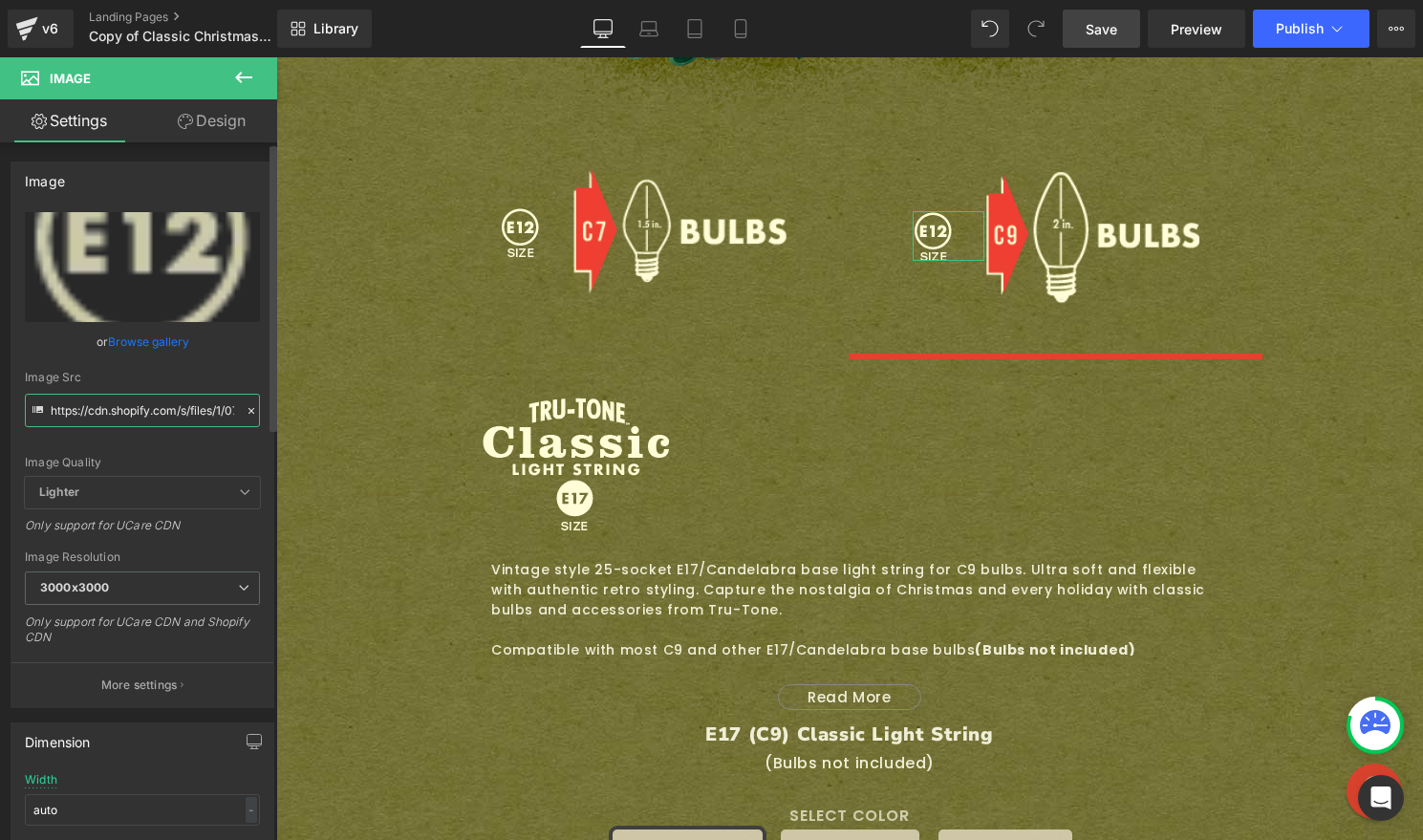 click on "https://cdn.shopify.com/s/files/1/0723/1969/7189/files/e12-icon_3000x3000.png?v=1754332668" at bounding box center (142, 410) 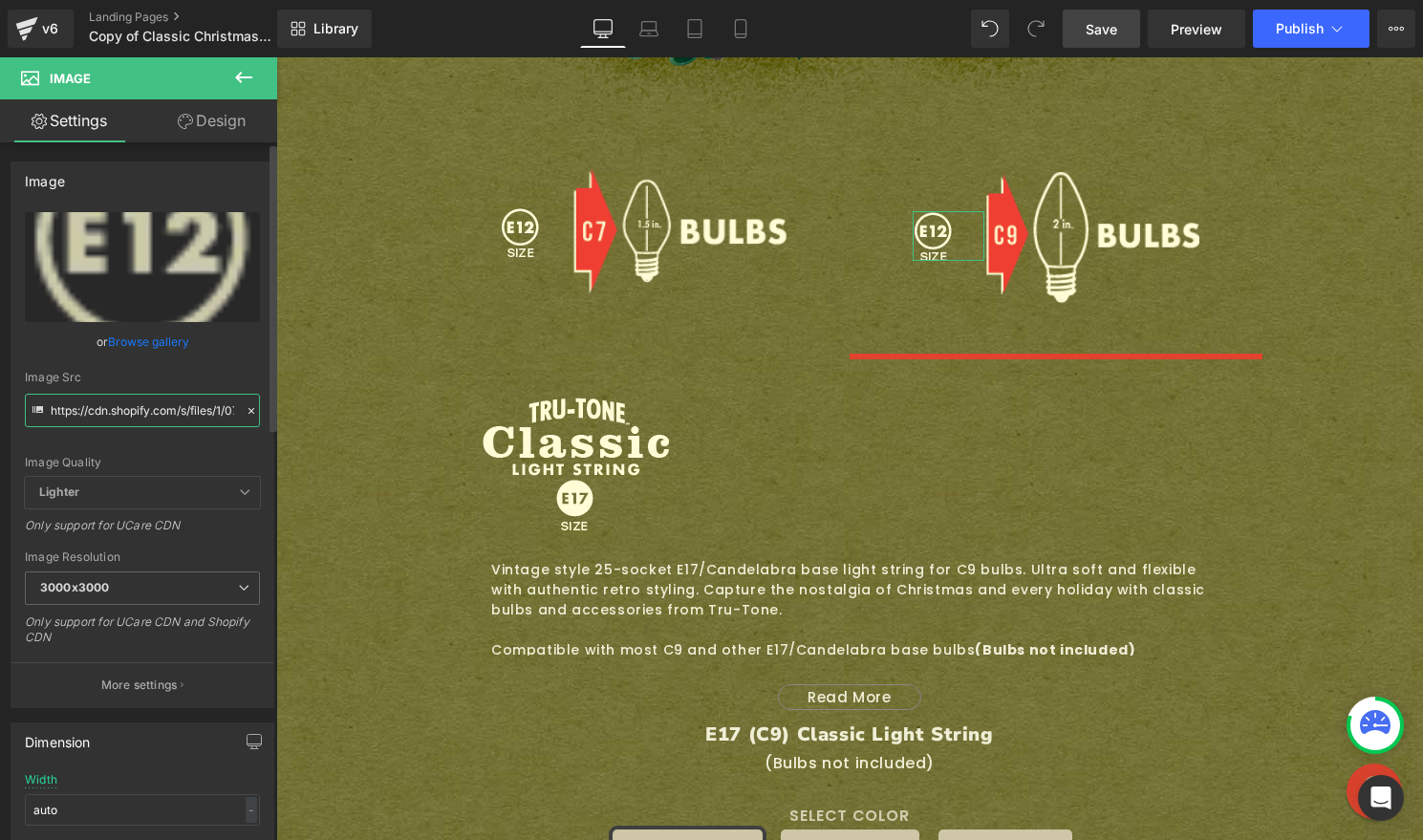 click on "https://cdn.shopify.com/s/files/1/0723/1969/7189/files/e12-icon_3000x3000.png?v=1754332668" at bounding box center [142, 410] 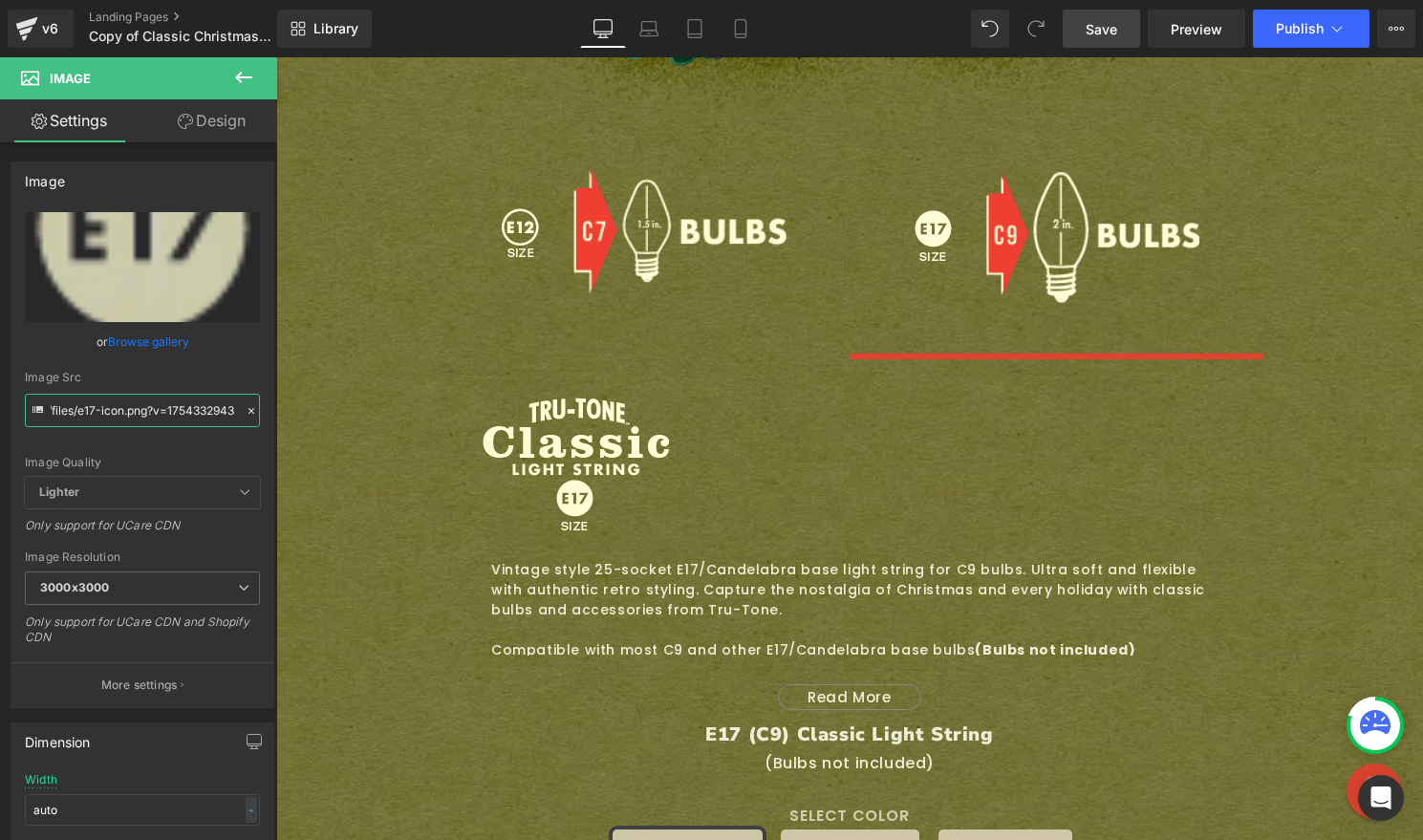 type on "https://cdn.shopify.com/s/files/1/0723/1969/7189/files/e17-icon_3000x3000.png?v=1754332943" 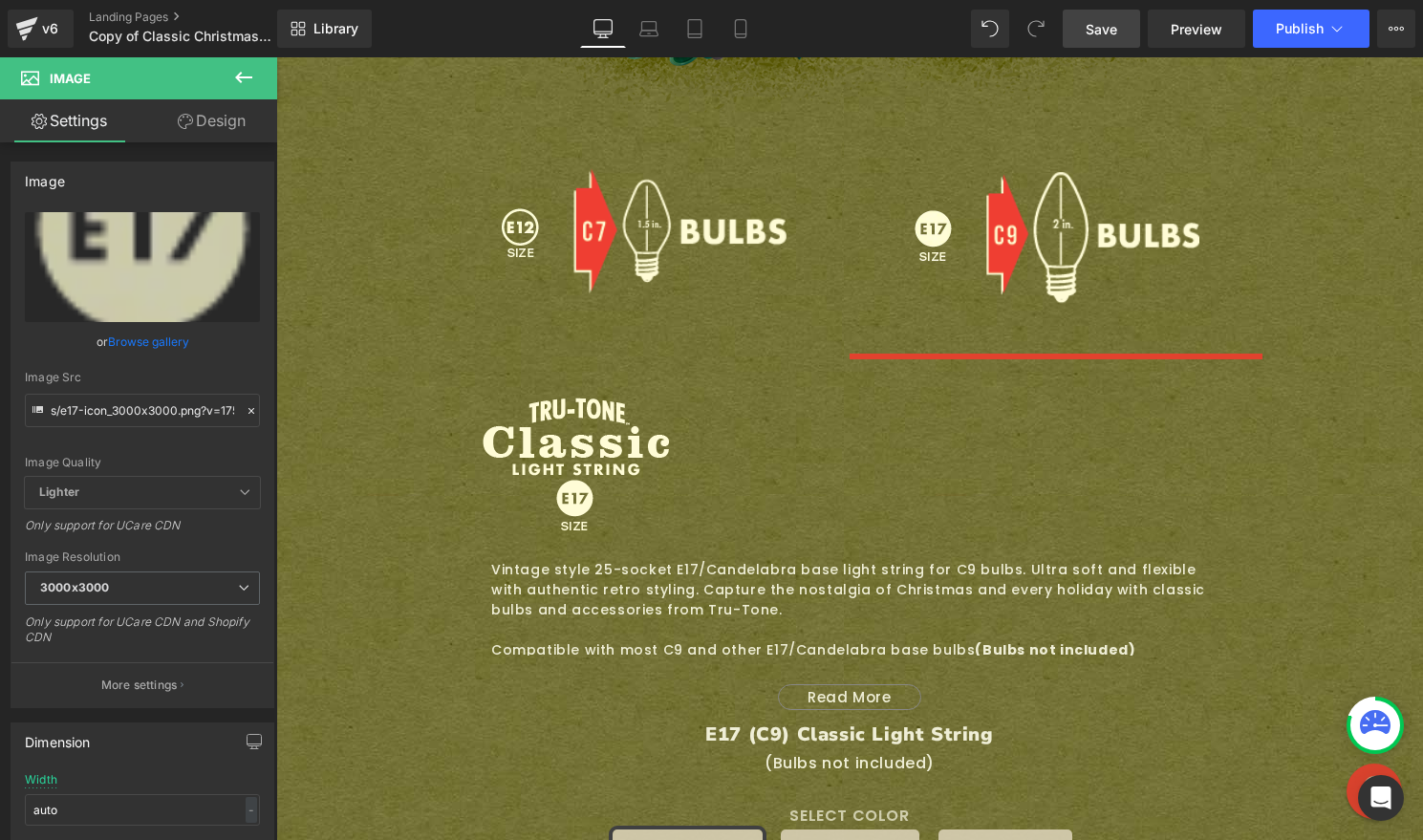 click 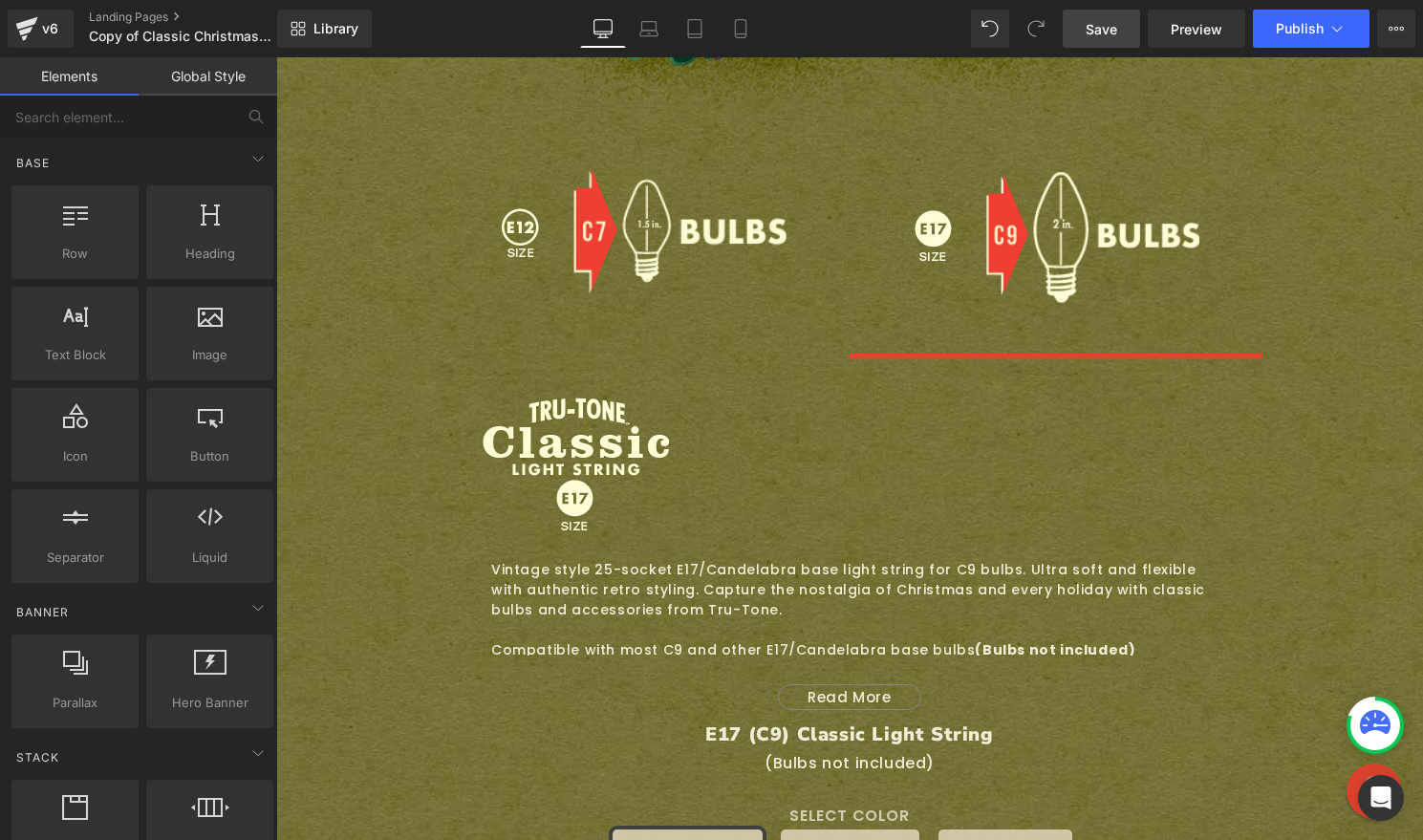 scroll, scrollTop: 0, scrollLeft: 0, axis: both 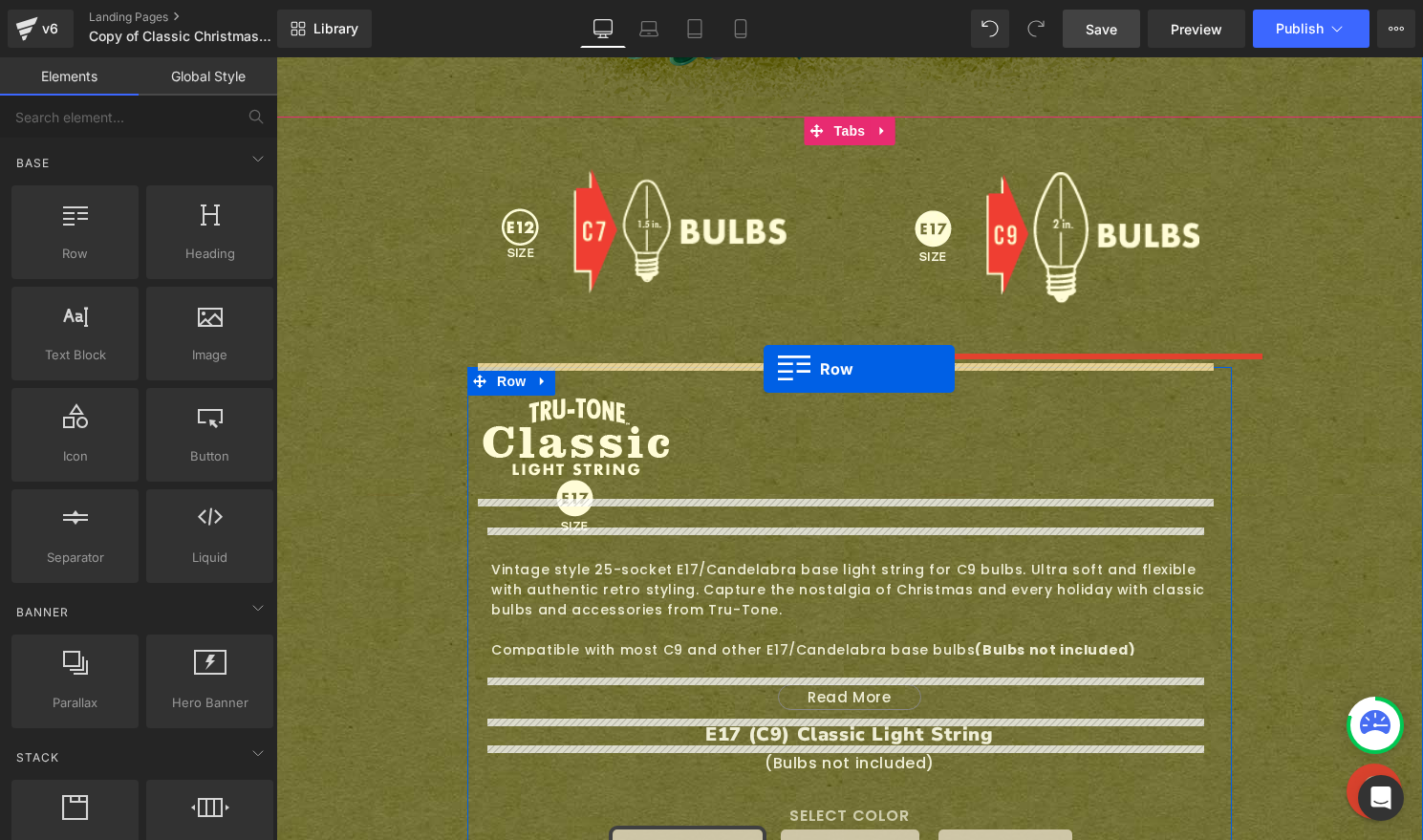 drag, startPoint x: 411, startPoint y: 275, endPoint x: 764, endPoint y: 369, distance: 365.30125 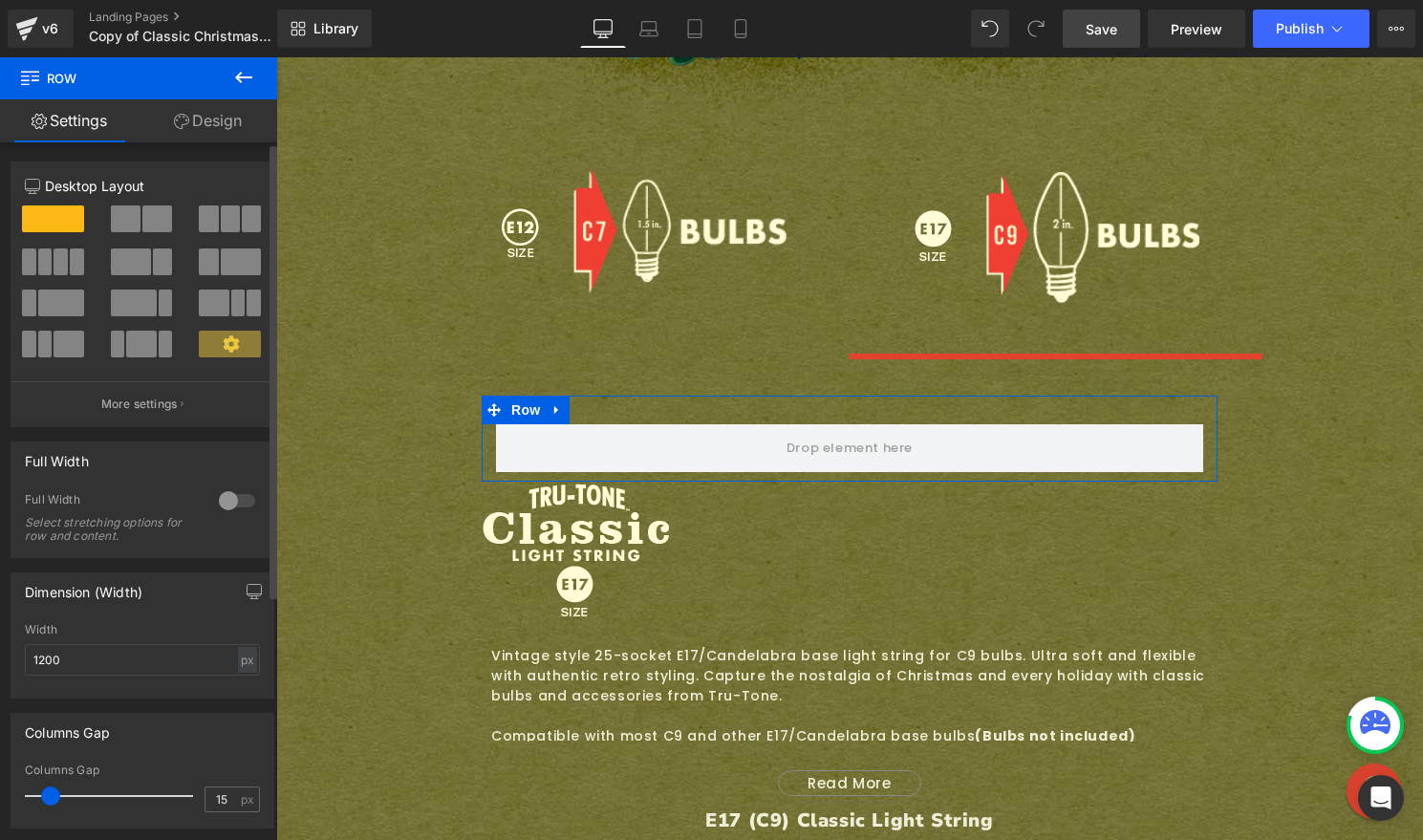click at bounding box center (241, 262) 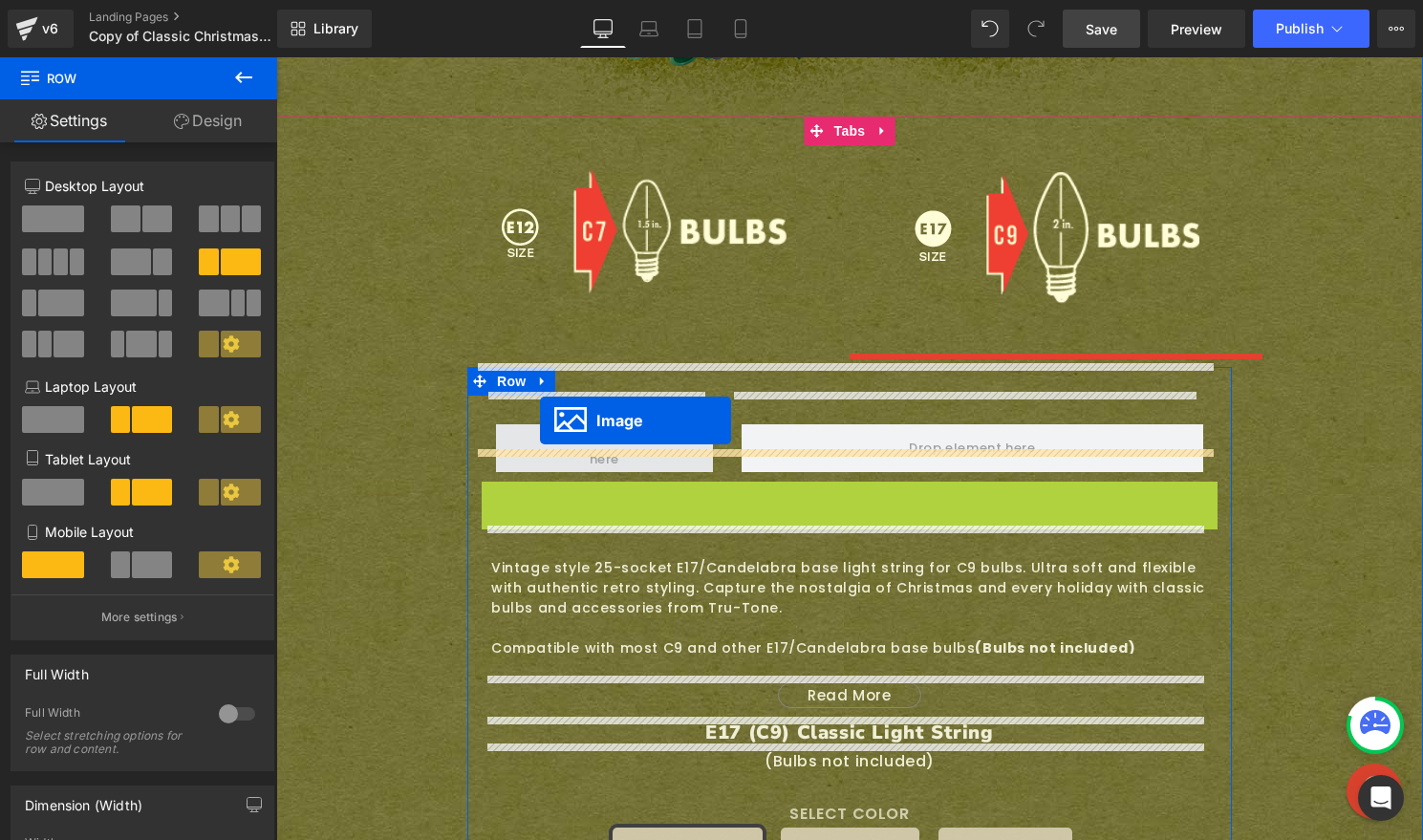 drag, startPoint x: 531, startPoint y: 510, endPoint x: 540, endPoint y: 420, distance: 90.44888 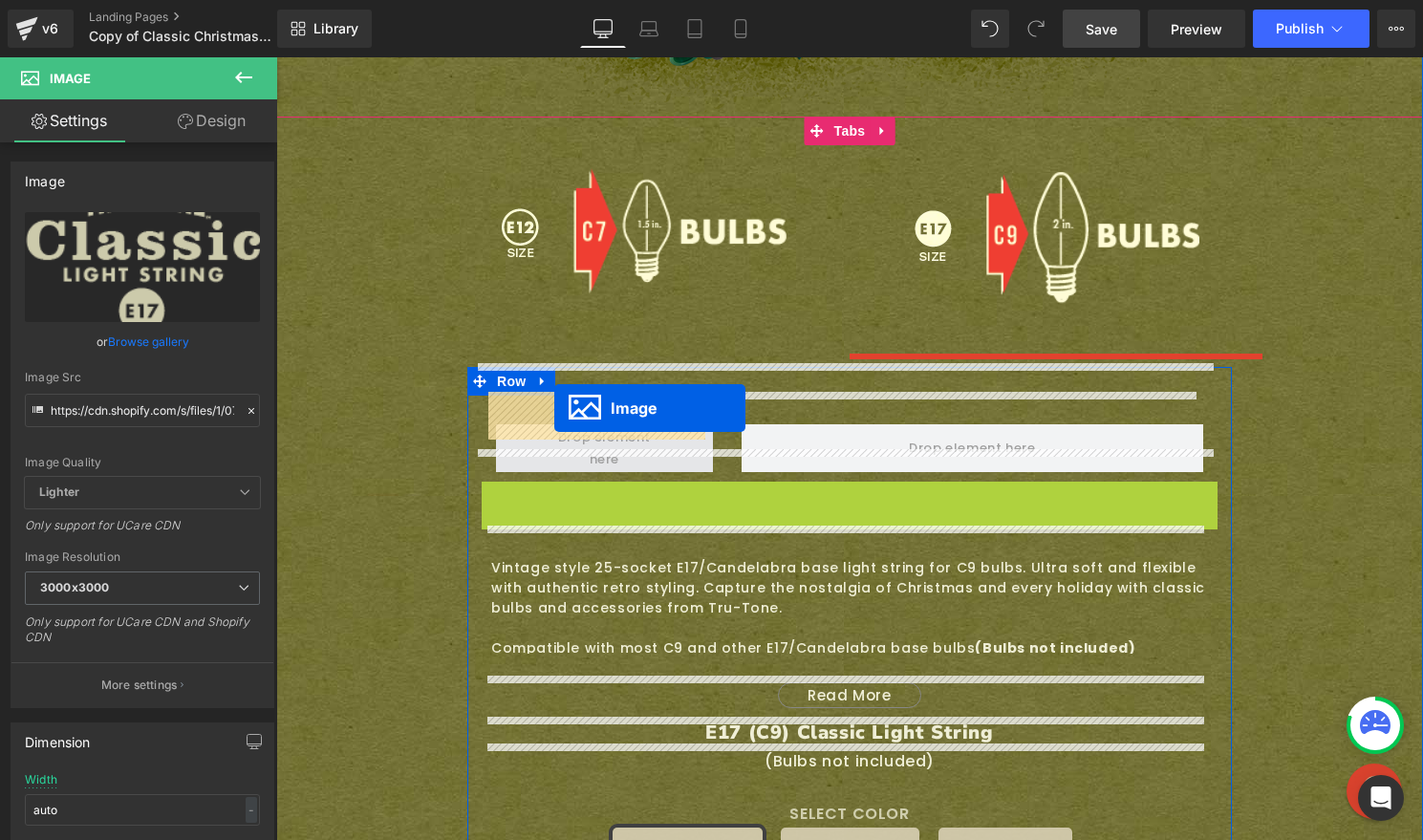 drag, startPoint x: 535, startPoint y: 513, endPoint x: 554, endPoint y: 408, distance: 106.7052 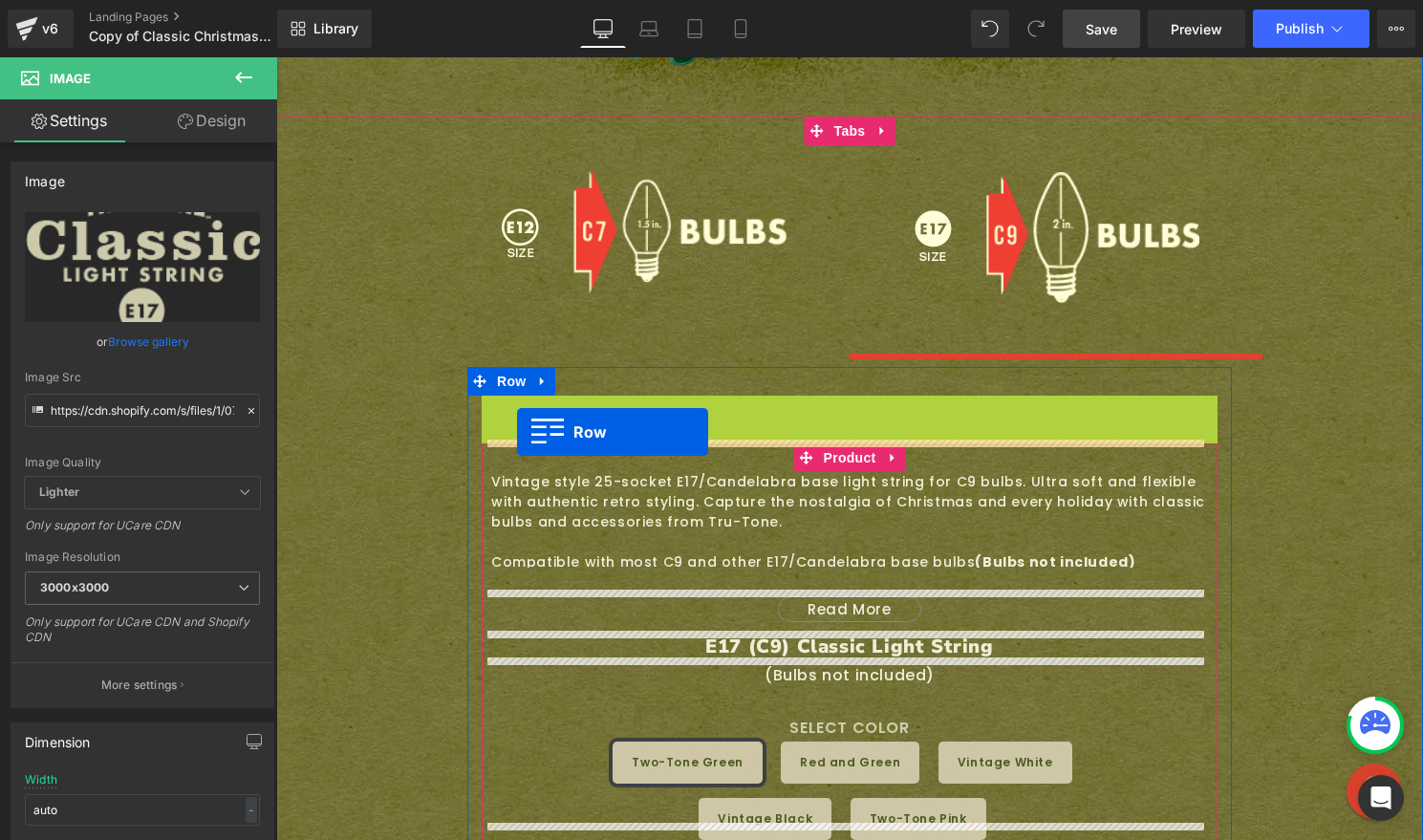 drag, startPoint x: 485, startPoint y: 377, endPoint x: 517, endPoint y: 432, distance: 63.63175 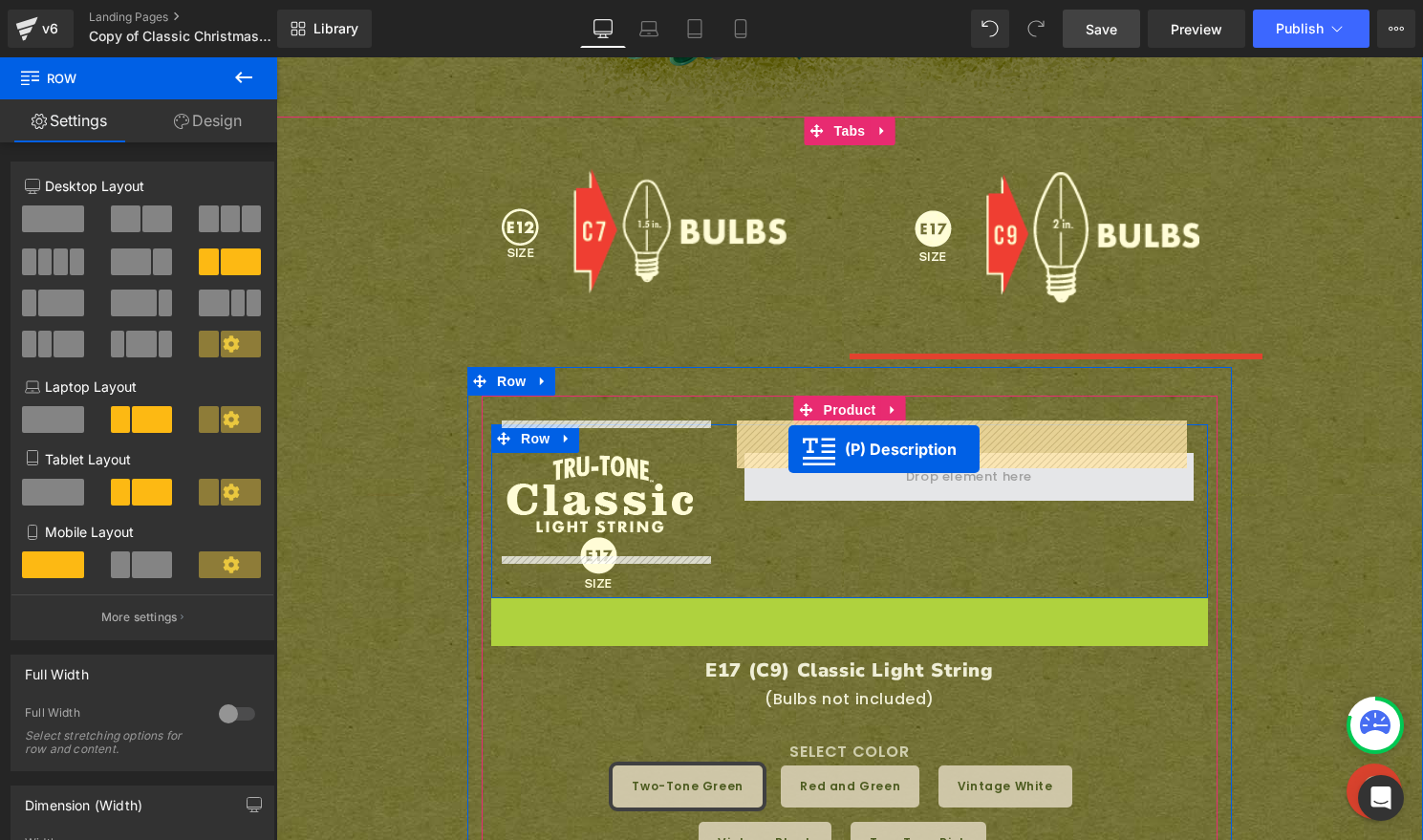 drag, startPoint x: 772, startPoint y: 635, endPoint x: 788, endPoint y: 449, distance: 186.6869 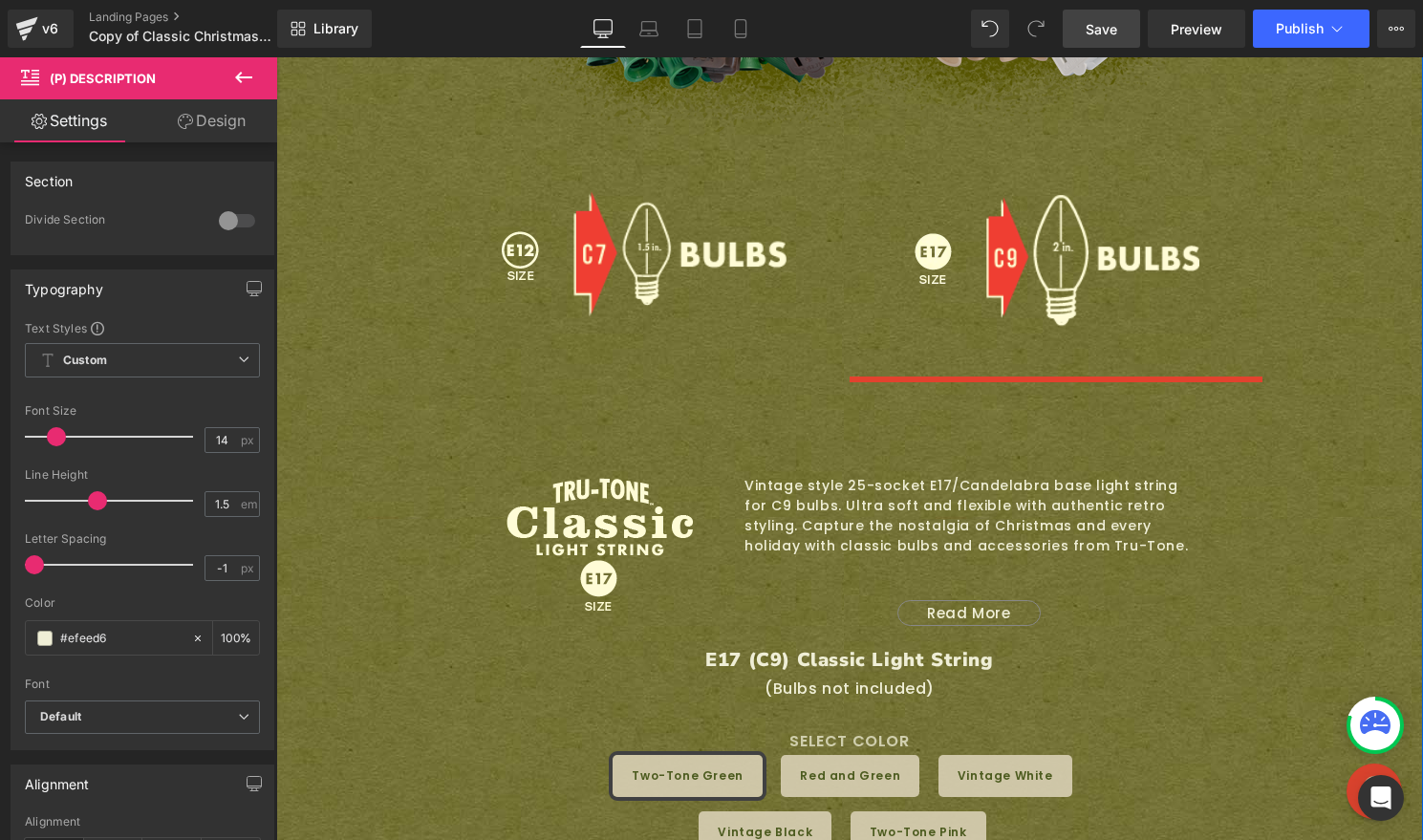 scroll, scrollTop: 1605, scrollLeft: 0, axis: vertical 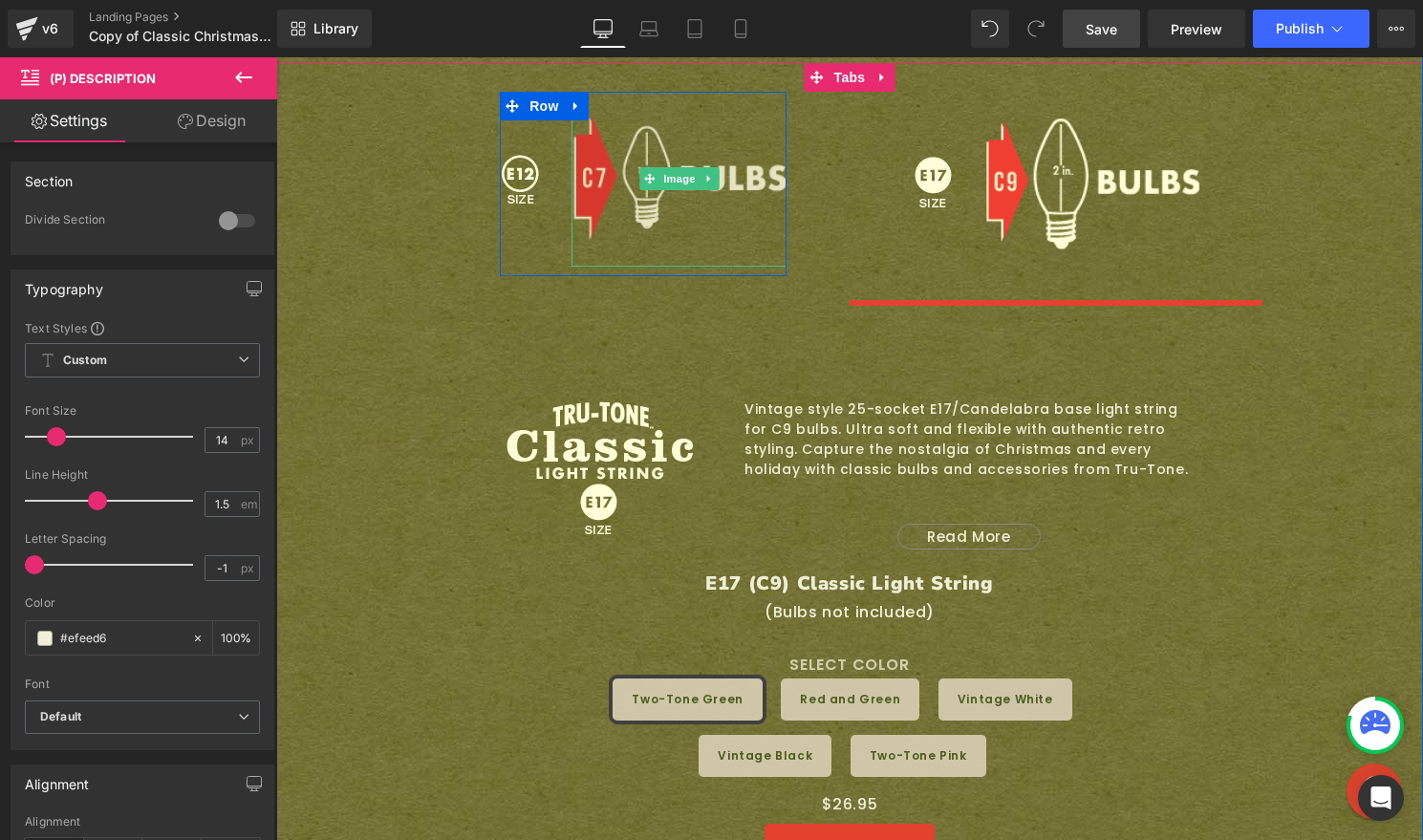 click at bounding box center (679, 179) 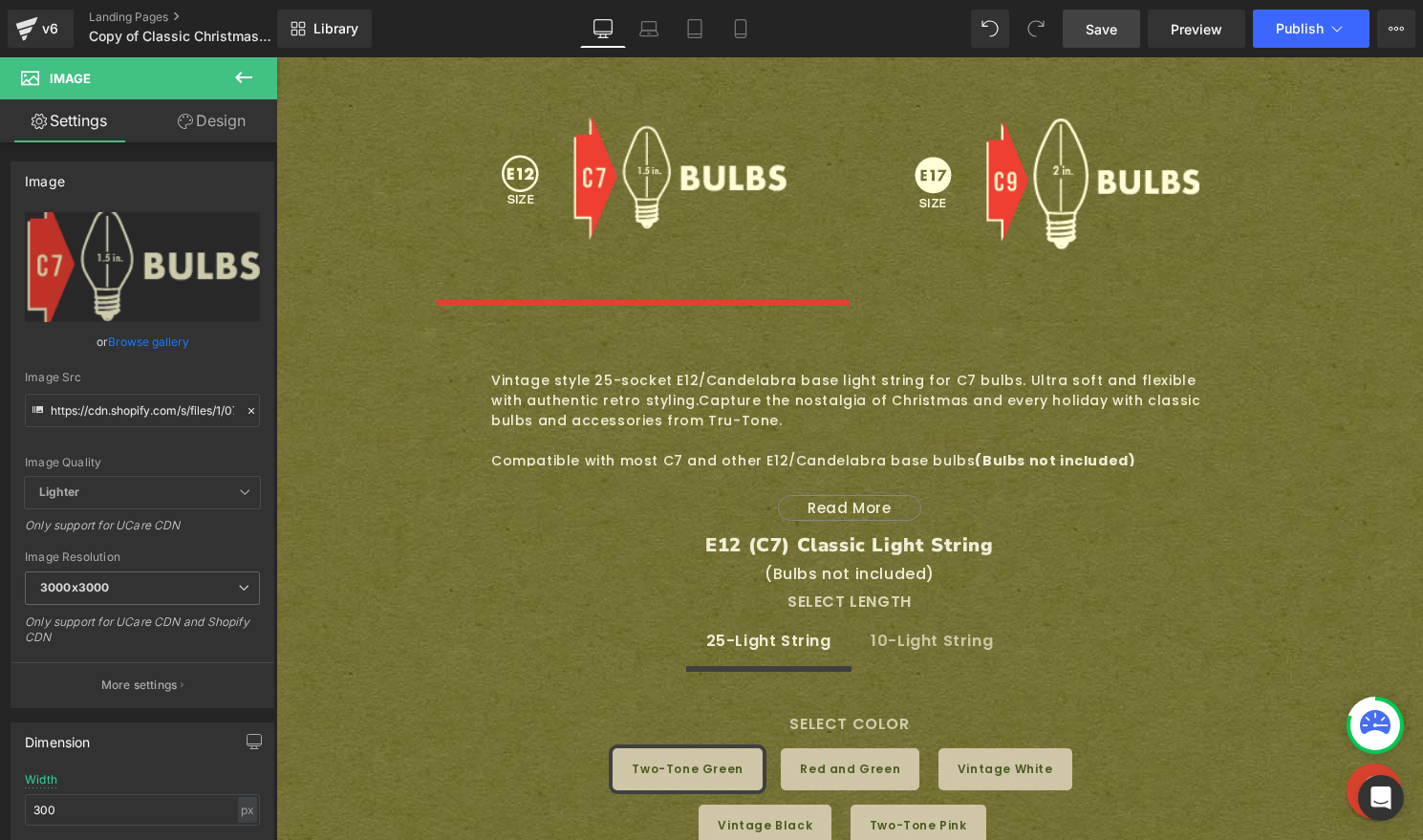 click 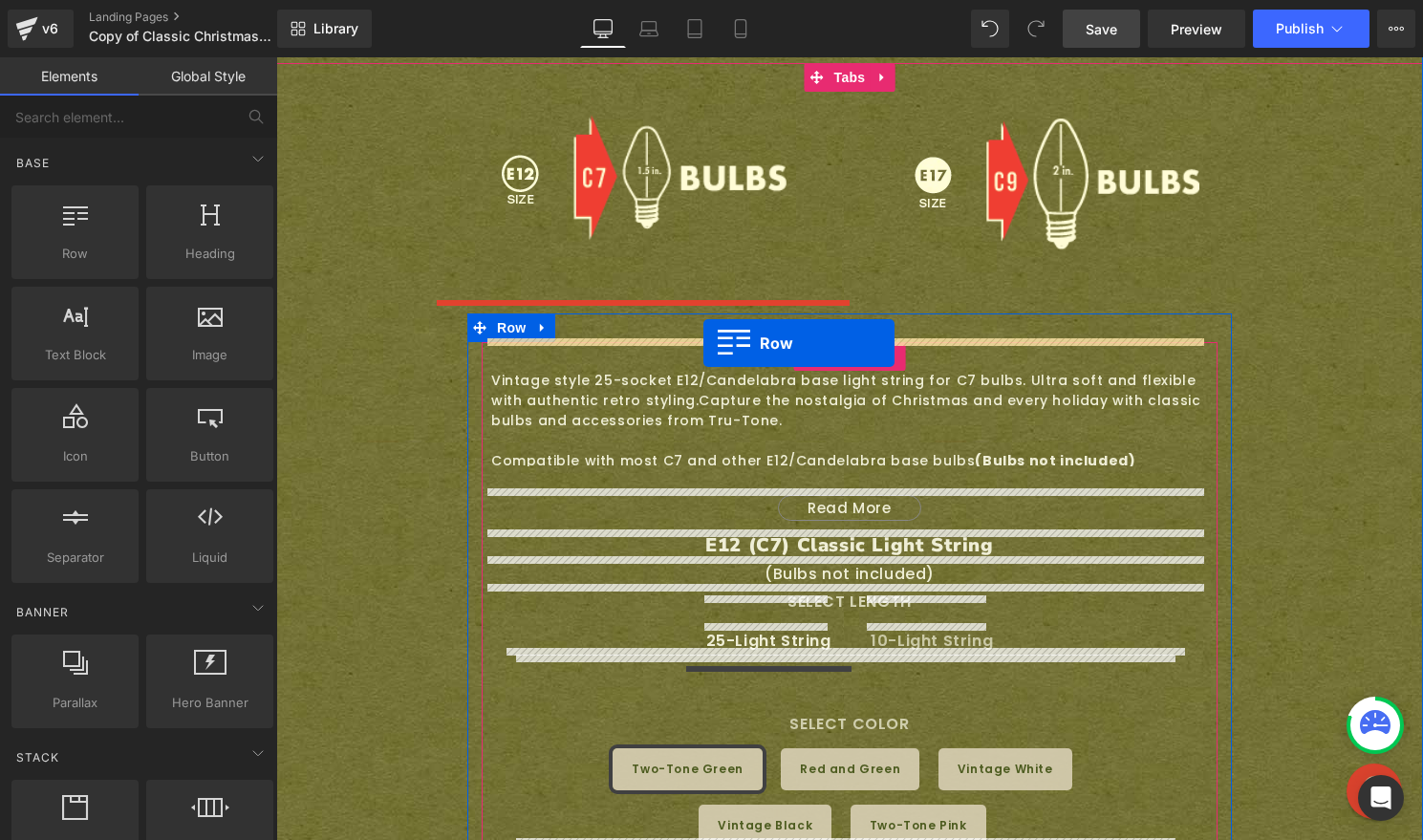 drag, startPoint x: 364, startPoint y: 276, endPoint x: 703, endPoint y: 343, distance: 345.5575 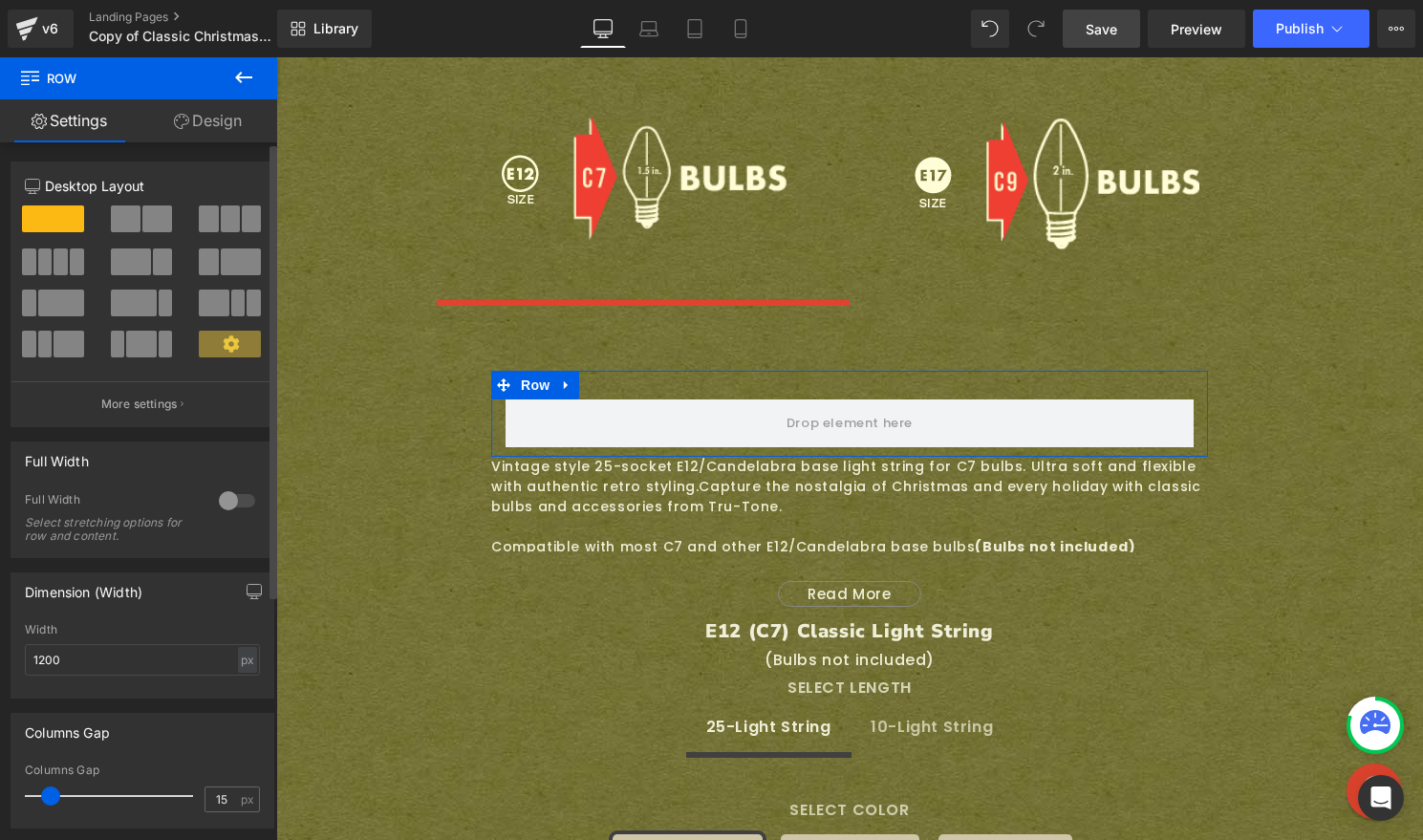 click at bounding box center [241, 262] 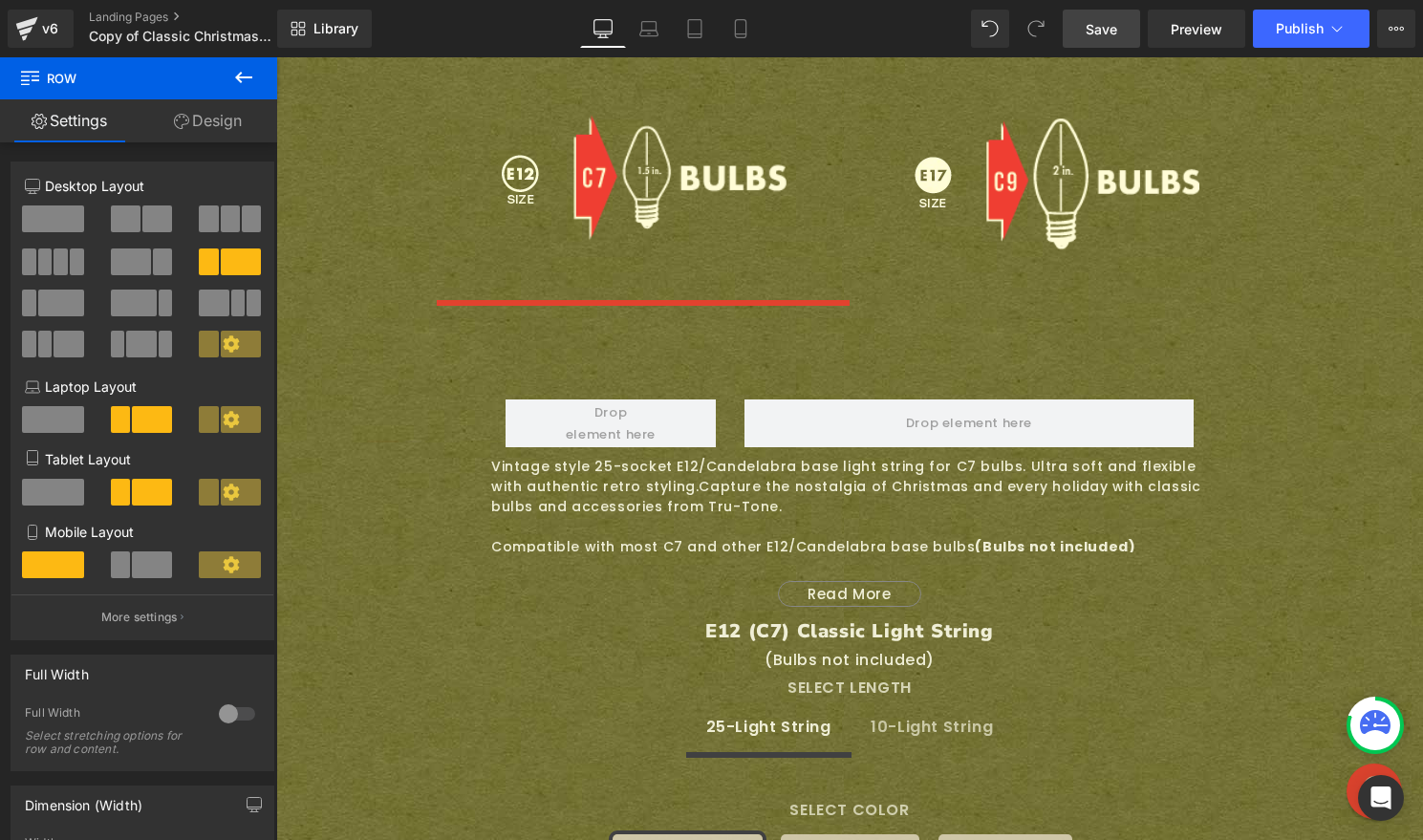 click 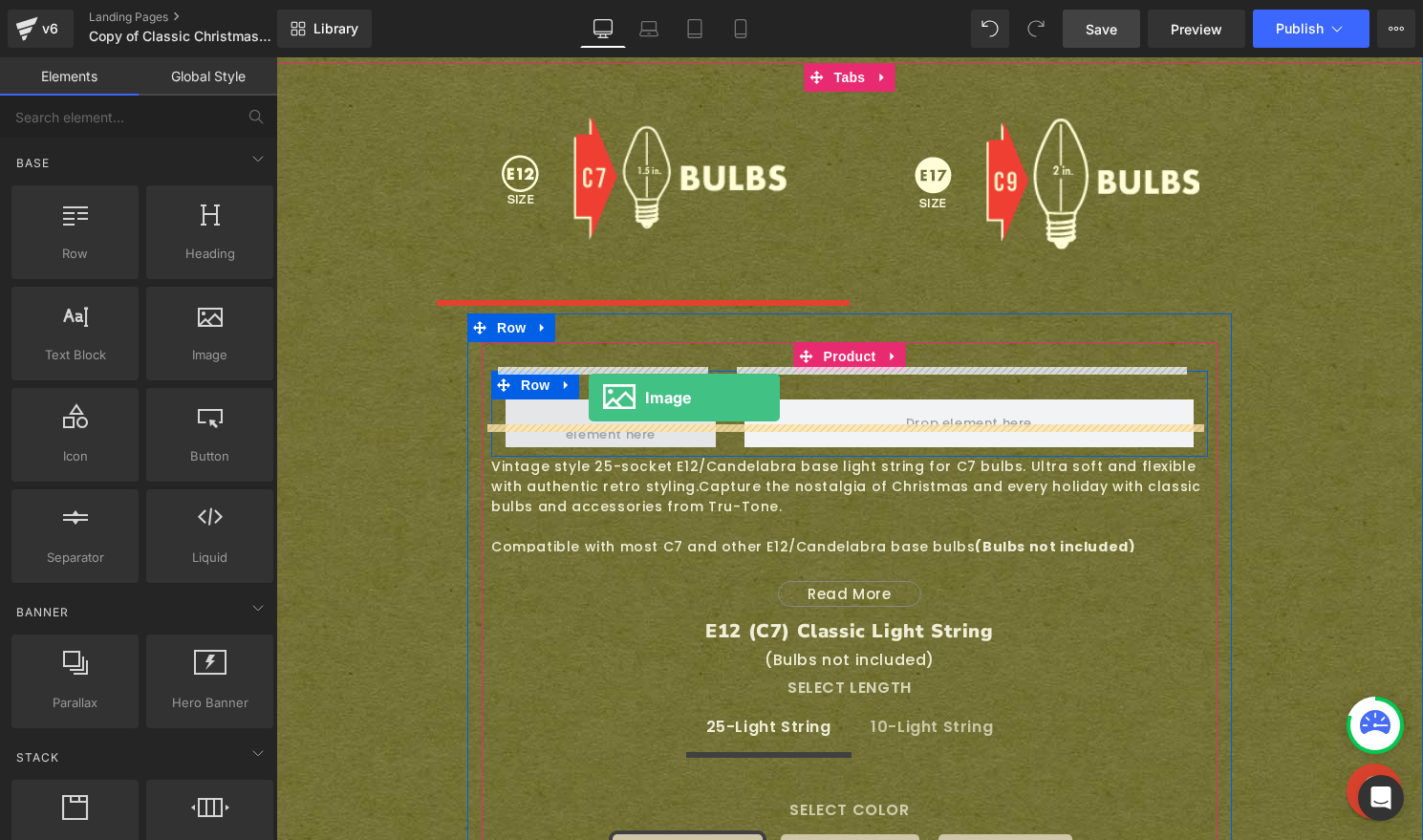 drag, startPoint x: 478, startPoint y: 393, endPoint x: 589, endPoint y: 398, distance: 111.11256 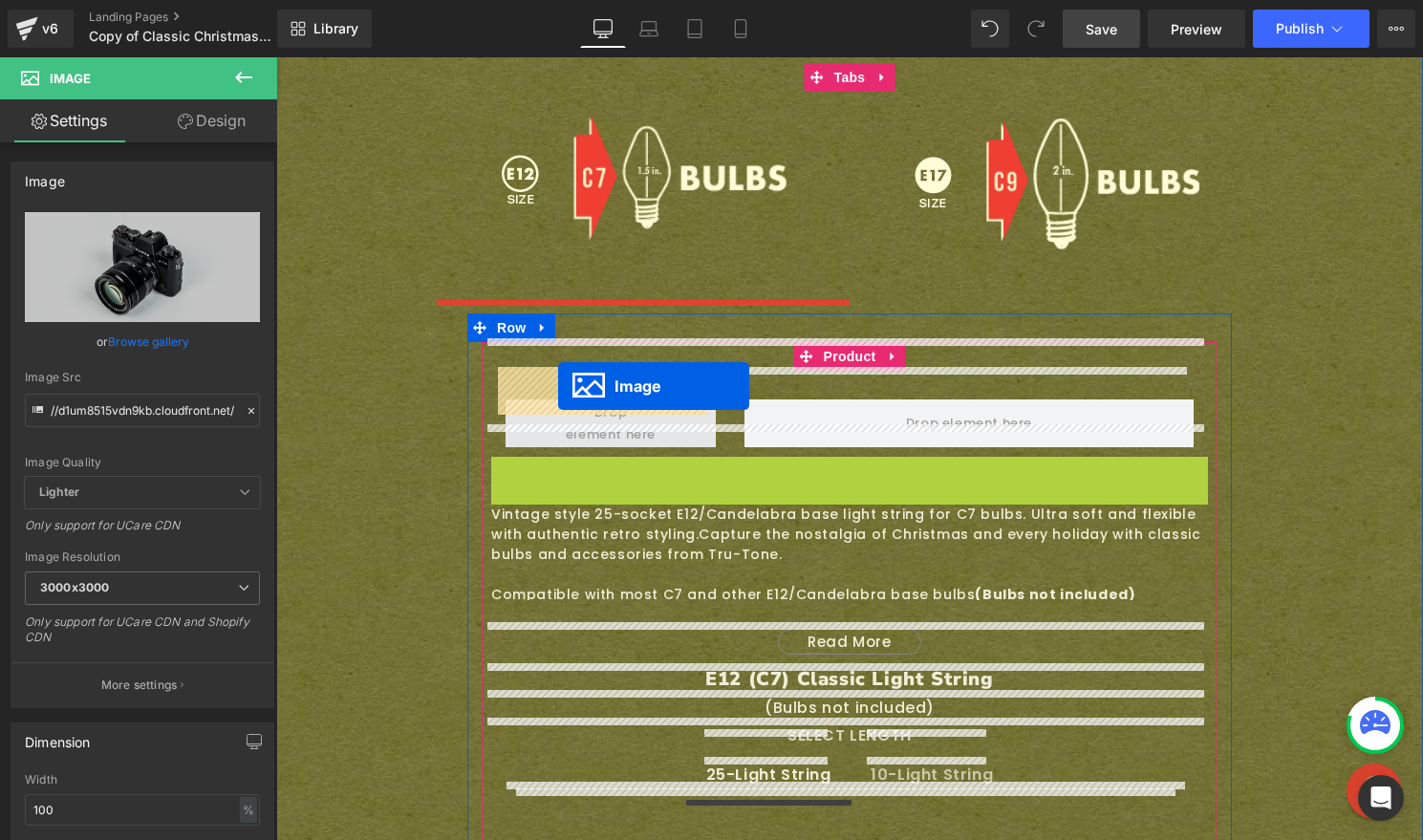 drag, startPoint x: 817, startPoint y: 661, endPoint x: 558, endPoint y: 386, distance: 377.76448 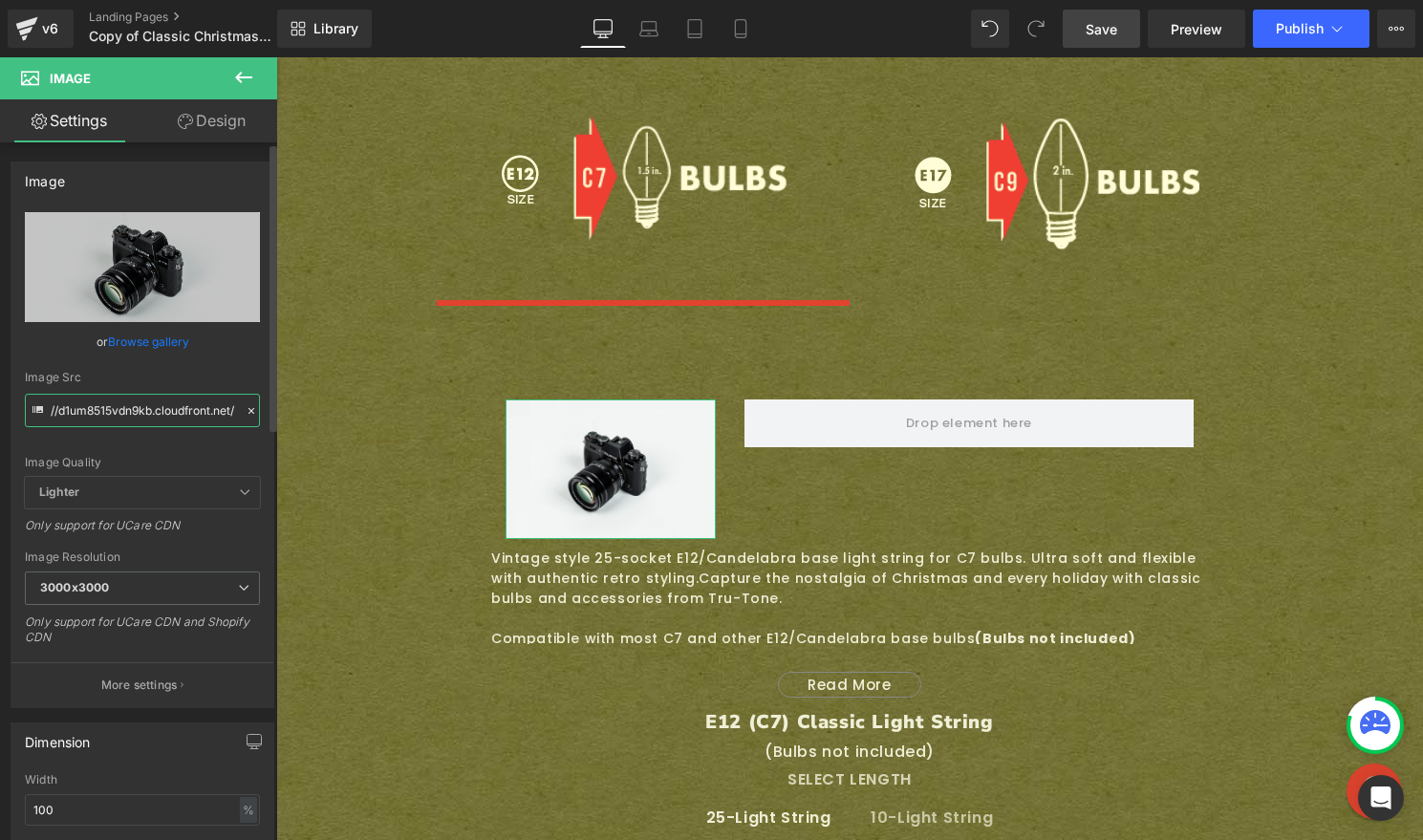click on "//d1um8515vdn9kb.cloudfront.net/images/parallax.jpg" at bounding box center (142, 410) 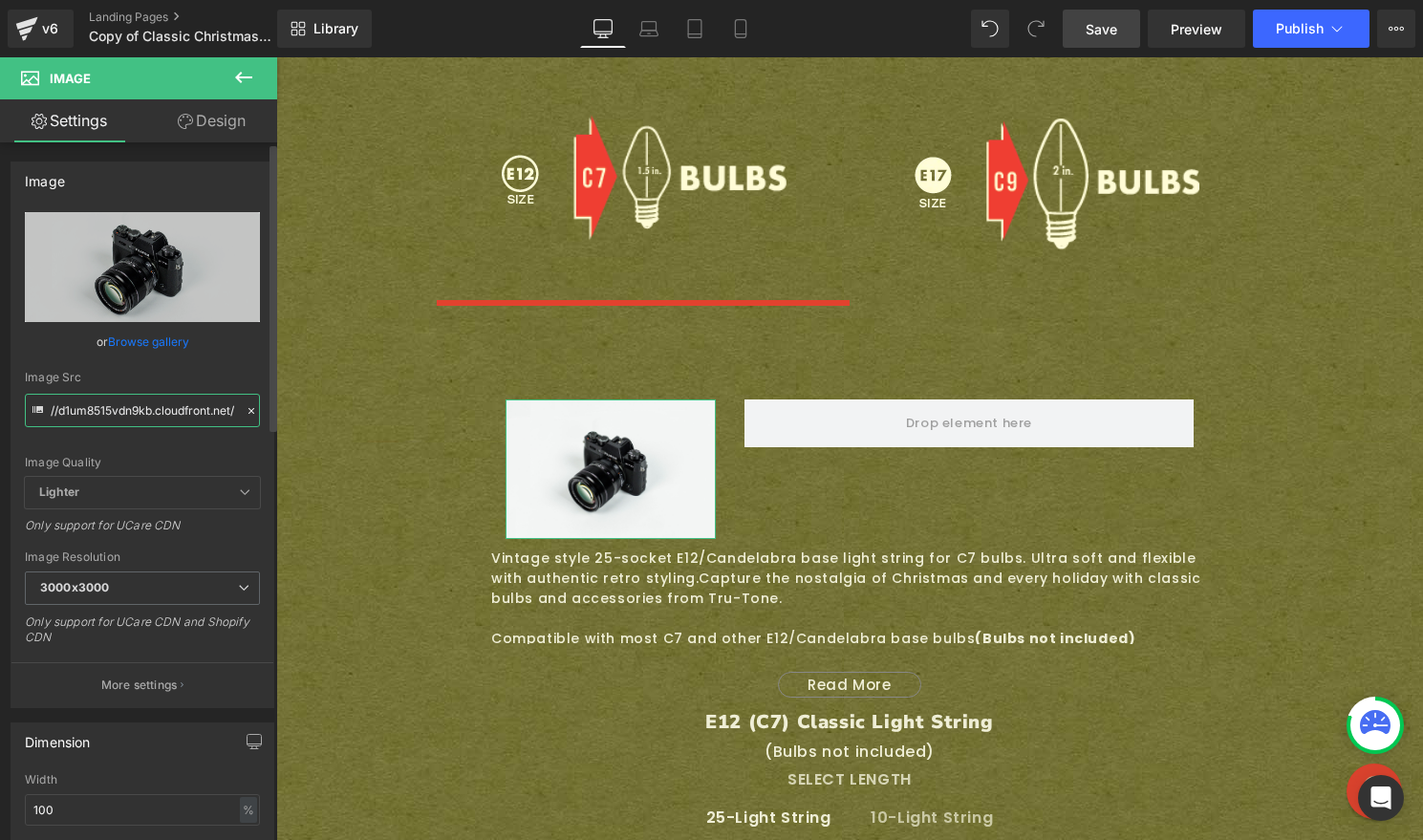 click on "//d1um8515vdn9kb.cloudfront.net/images/parallax.jpg" at bounding box center (142, 410) 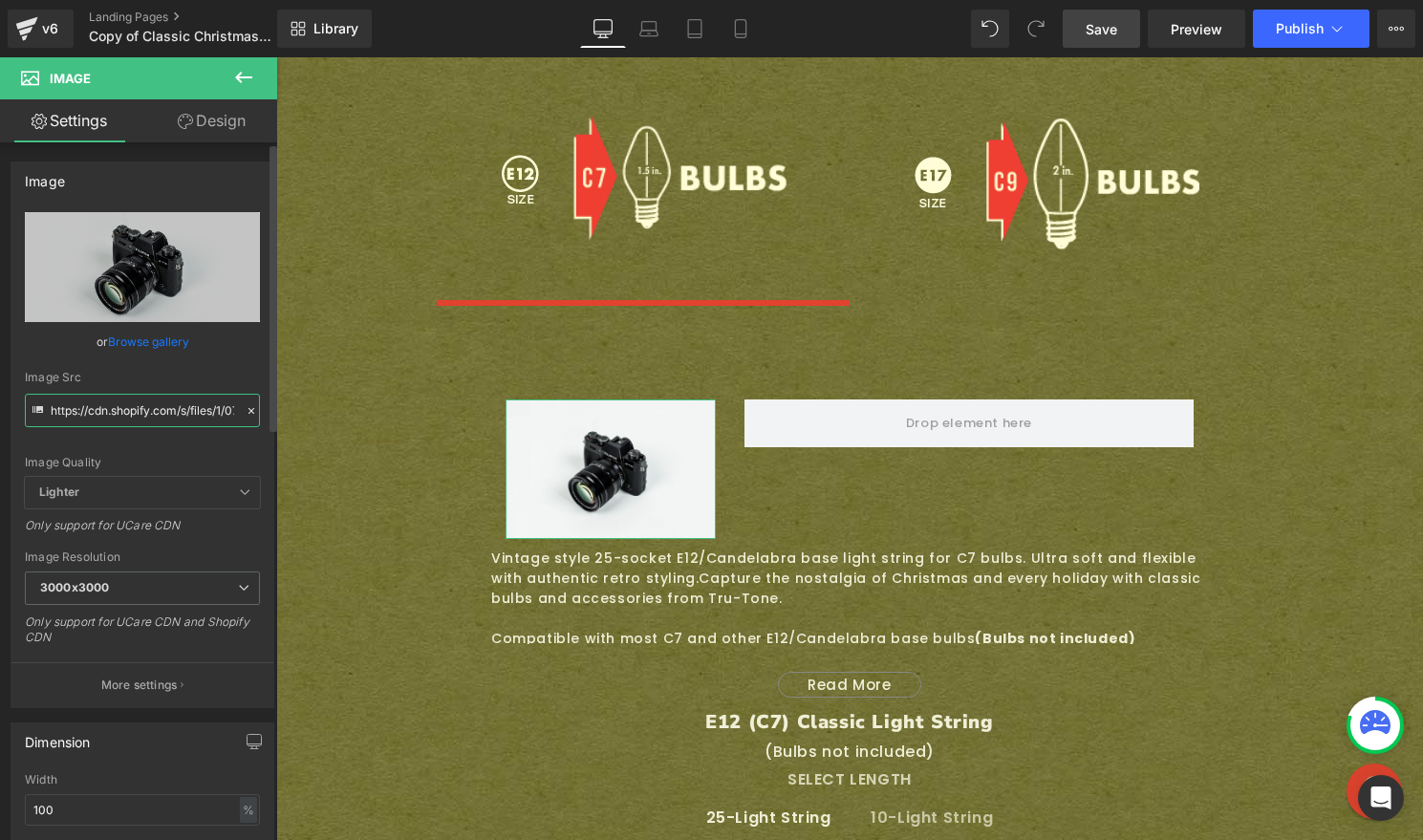 scroll, scrollTop: 0, scrollLeft: 358, axis: horizontal 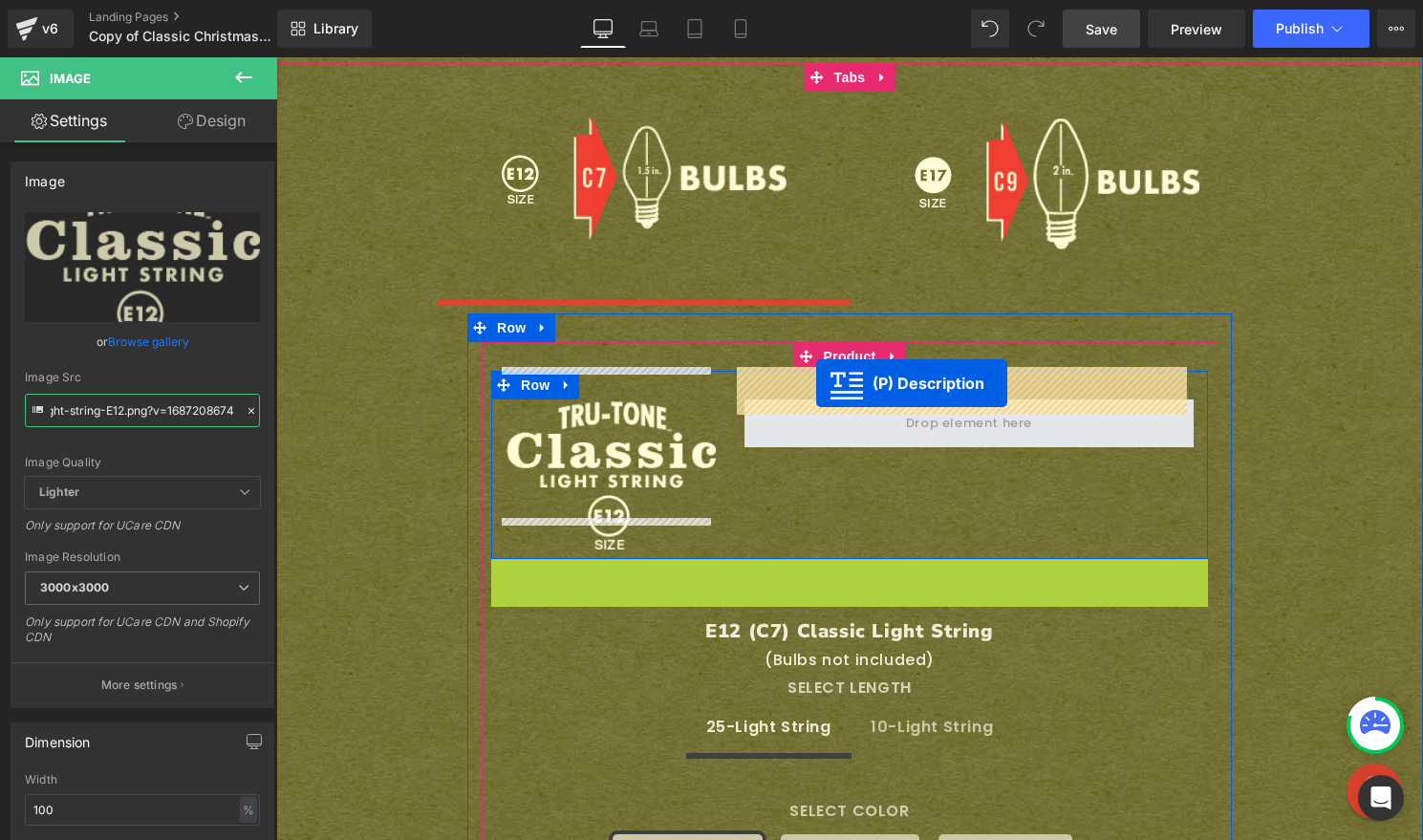 drag, startPoint x: 784, startPoint y: 579, endPoint x: 816, endPoint y: 383, distance: 198.59507 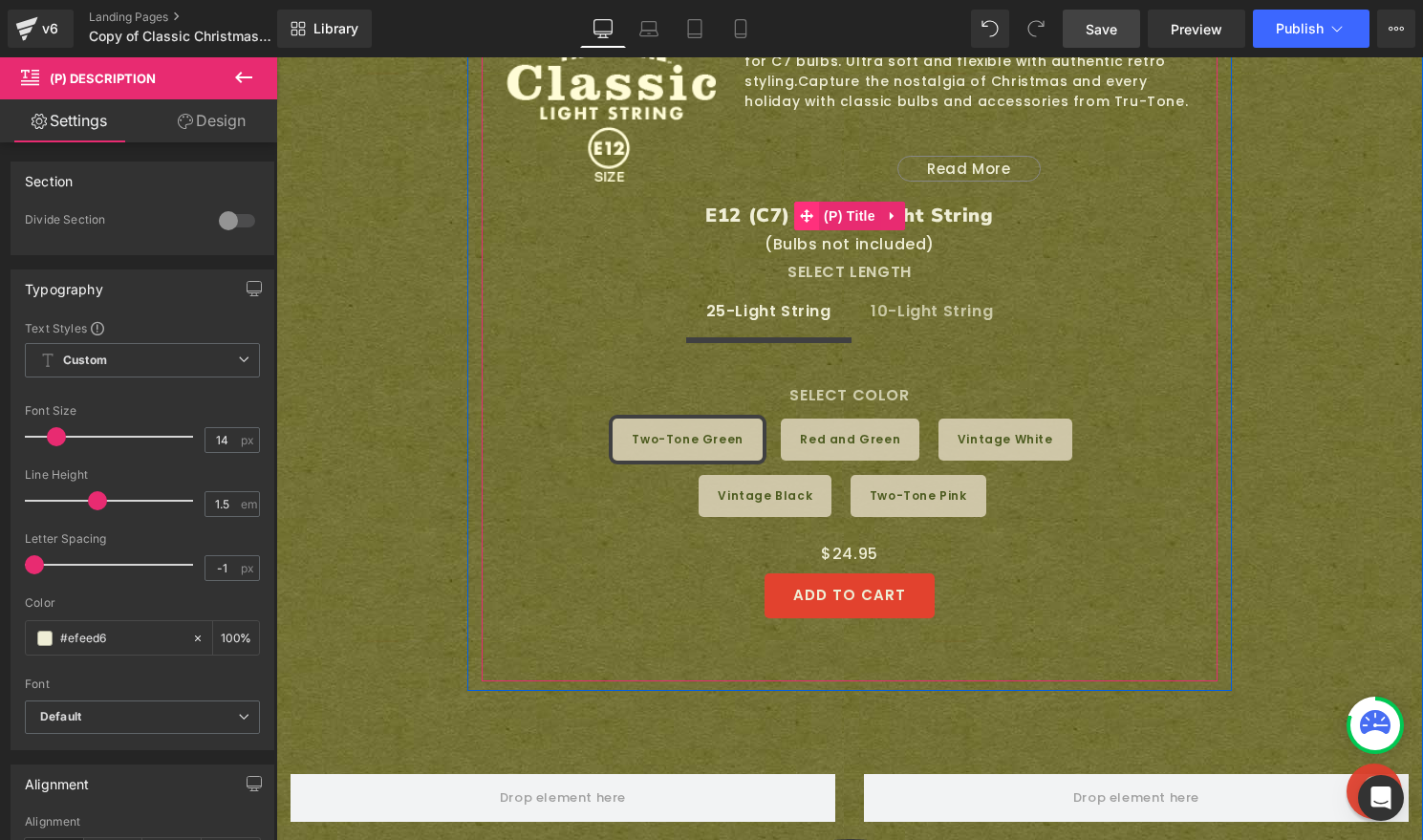 scroll, scrollTop: 1996, scrollLeft: 0, axis: vertical 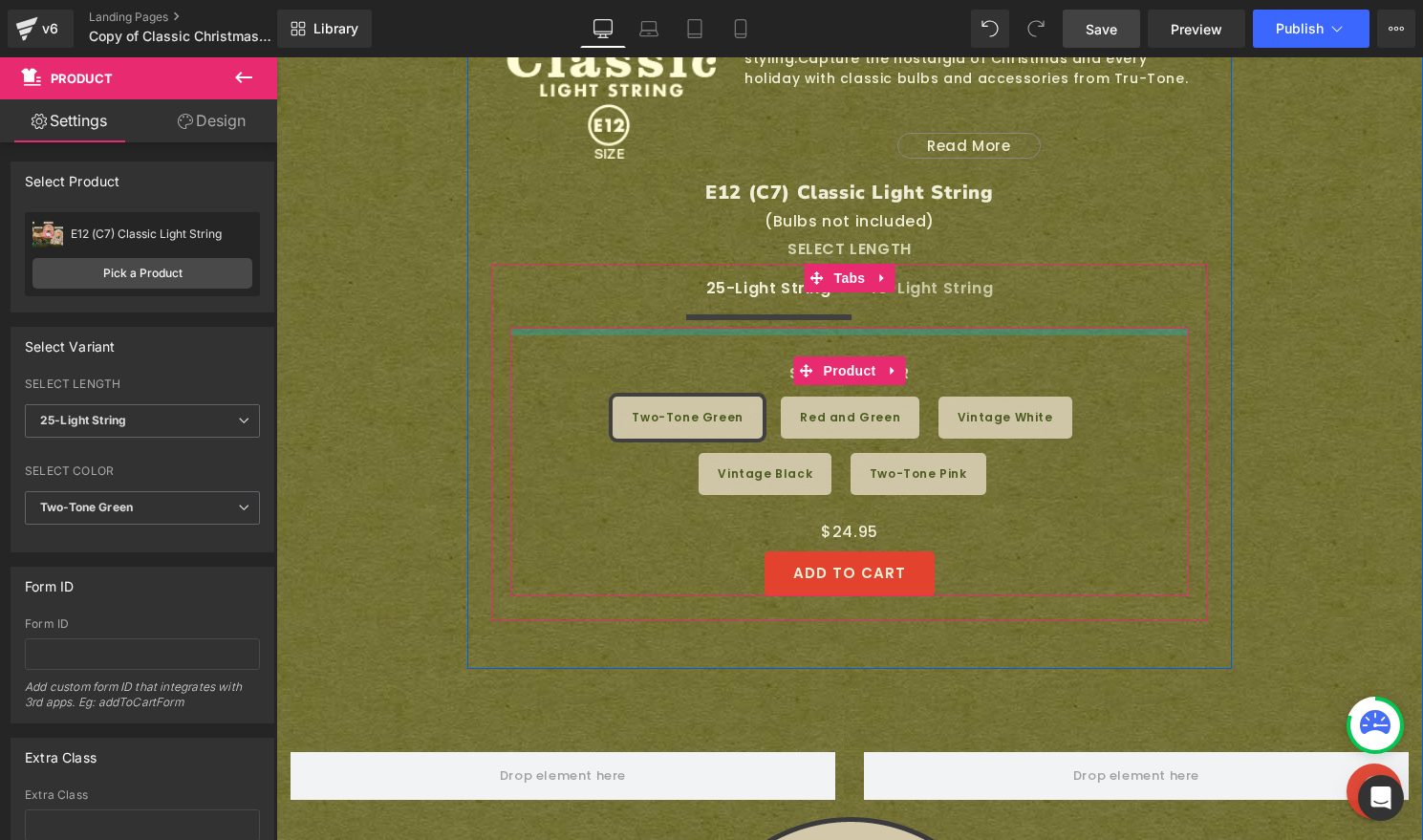 click at bounding box center (850, 332) 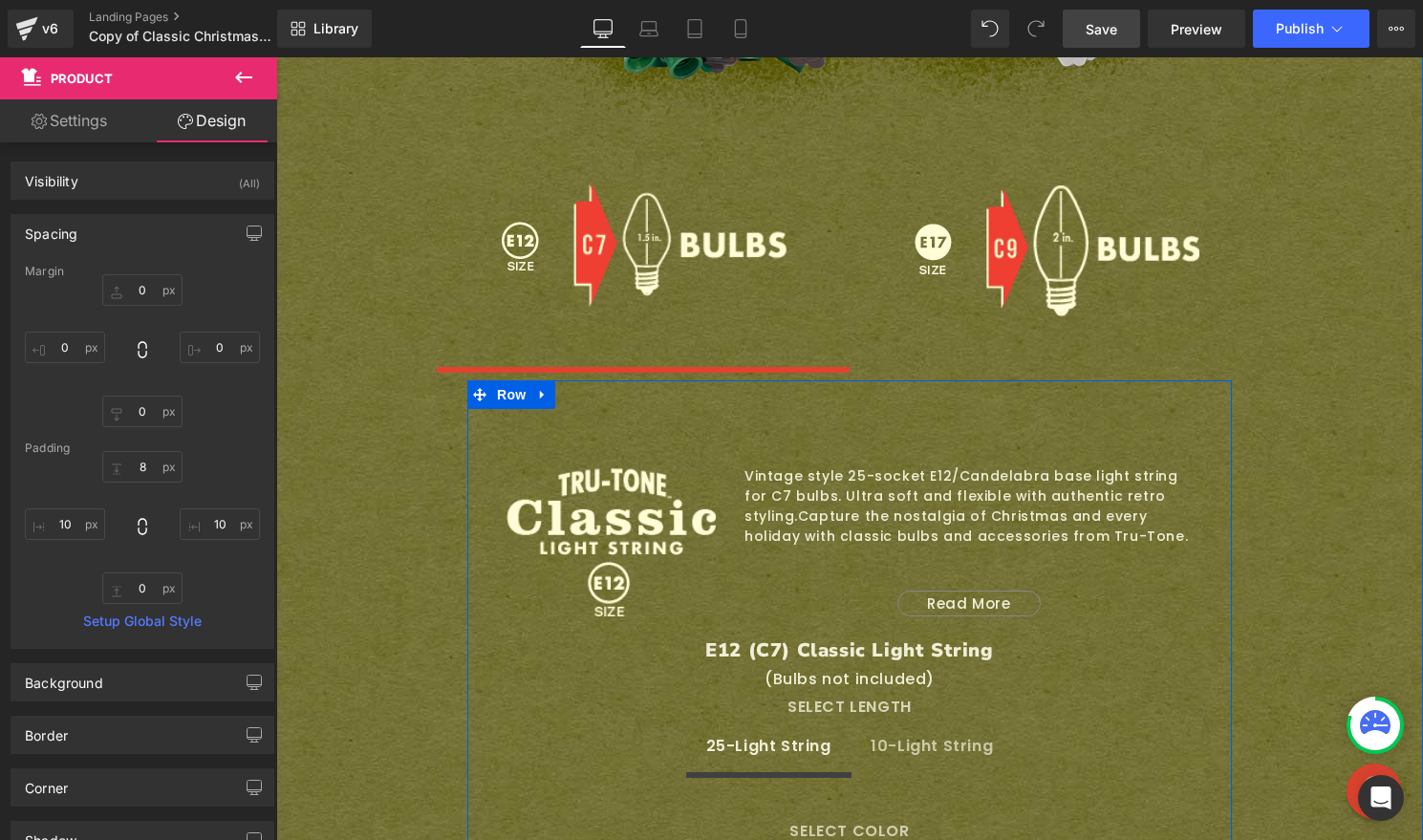 scroll, scrollTop: 1538, scrollLeft: 0, axis: vertical 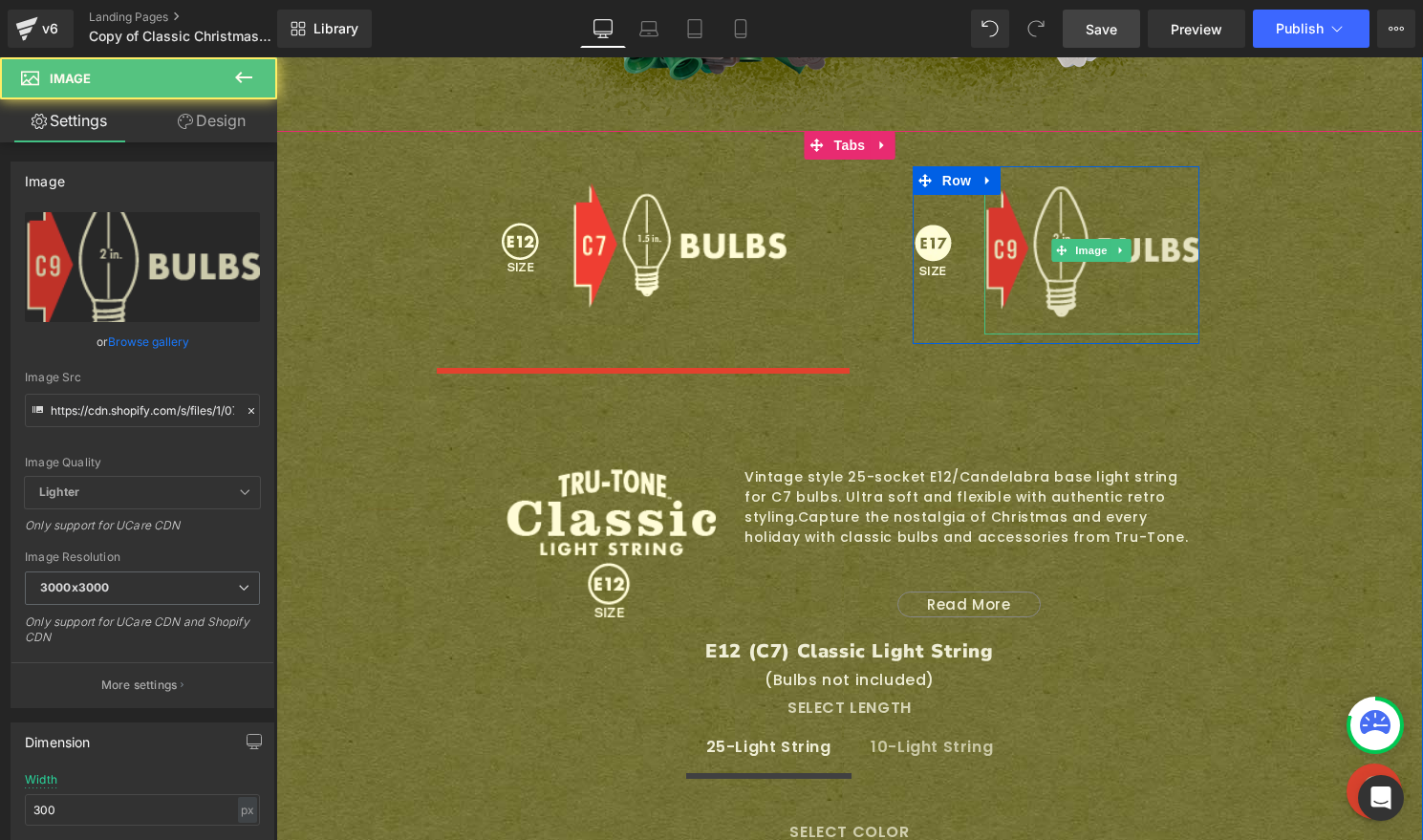 click at bounding box center [1091, 250] 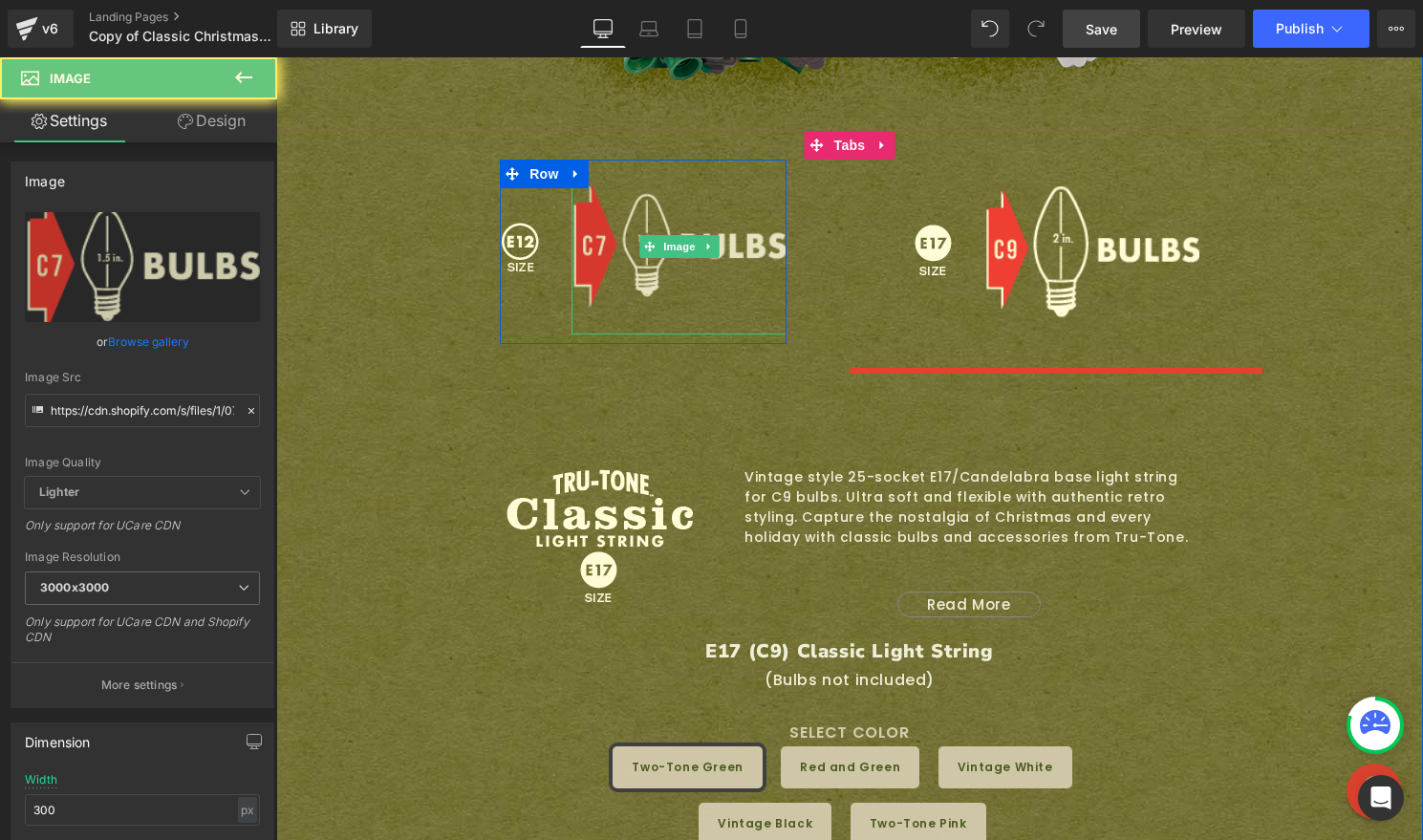click at bounding box center (679, 247) 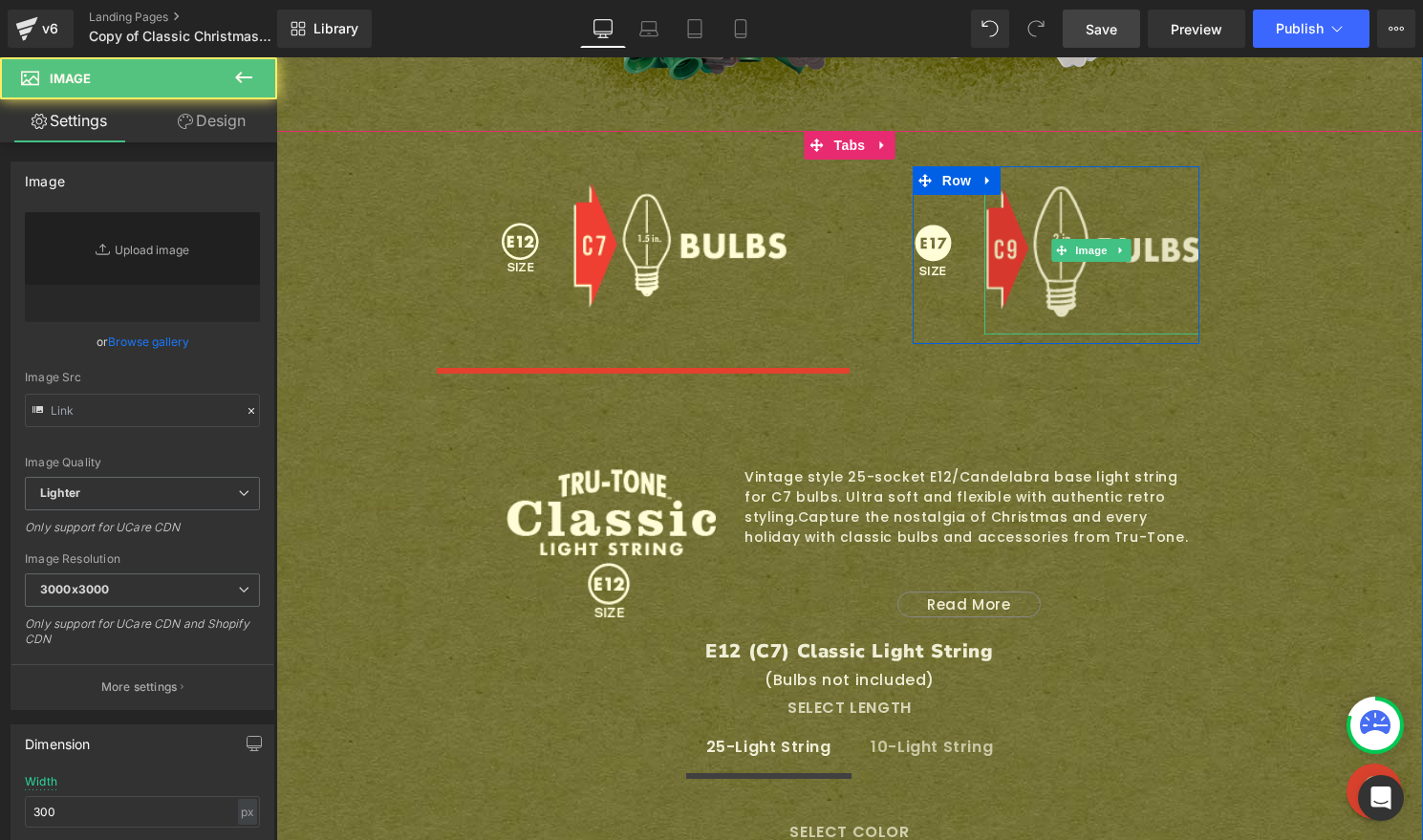 click at bounding box center (1091, 250) 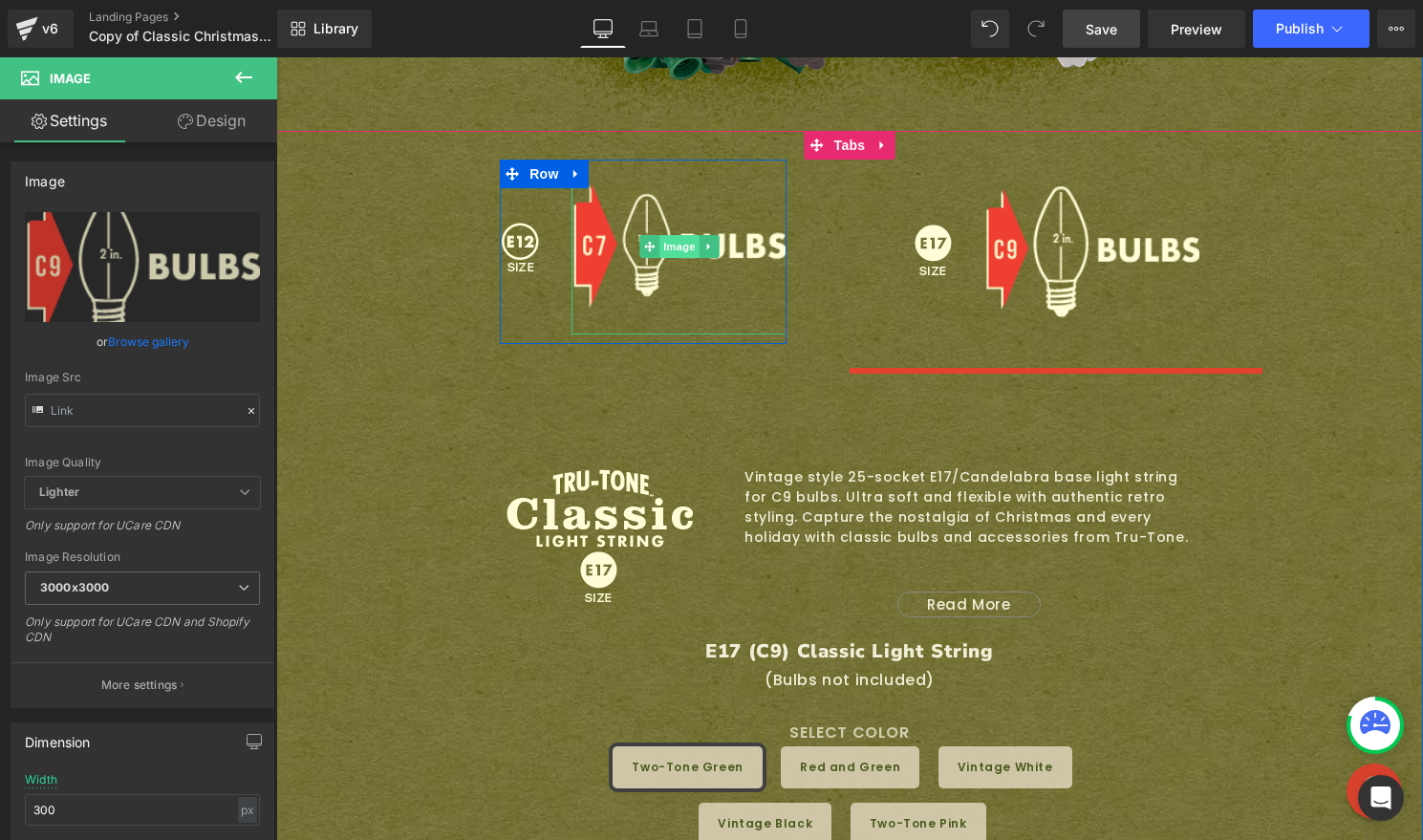 click on "Image" at bounding box center (679, 247) 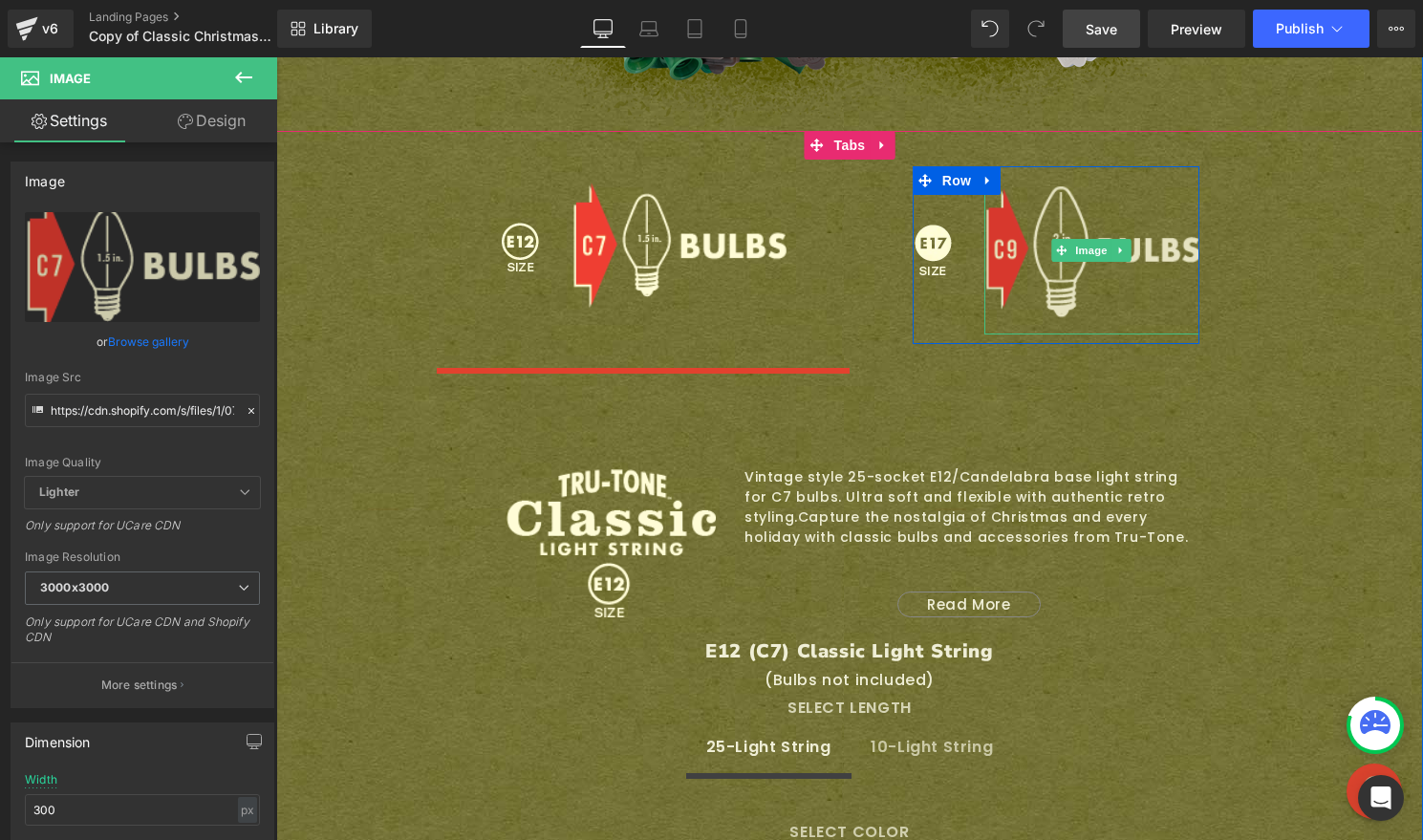 click at bounding box center (1091, 250) 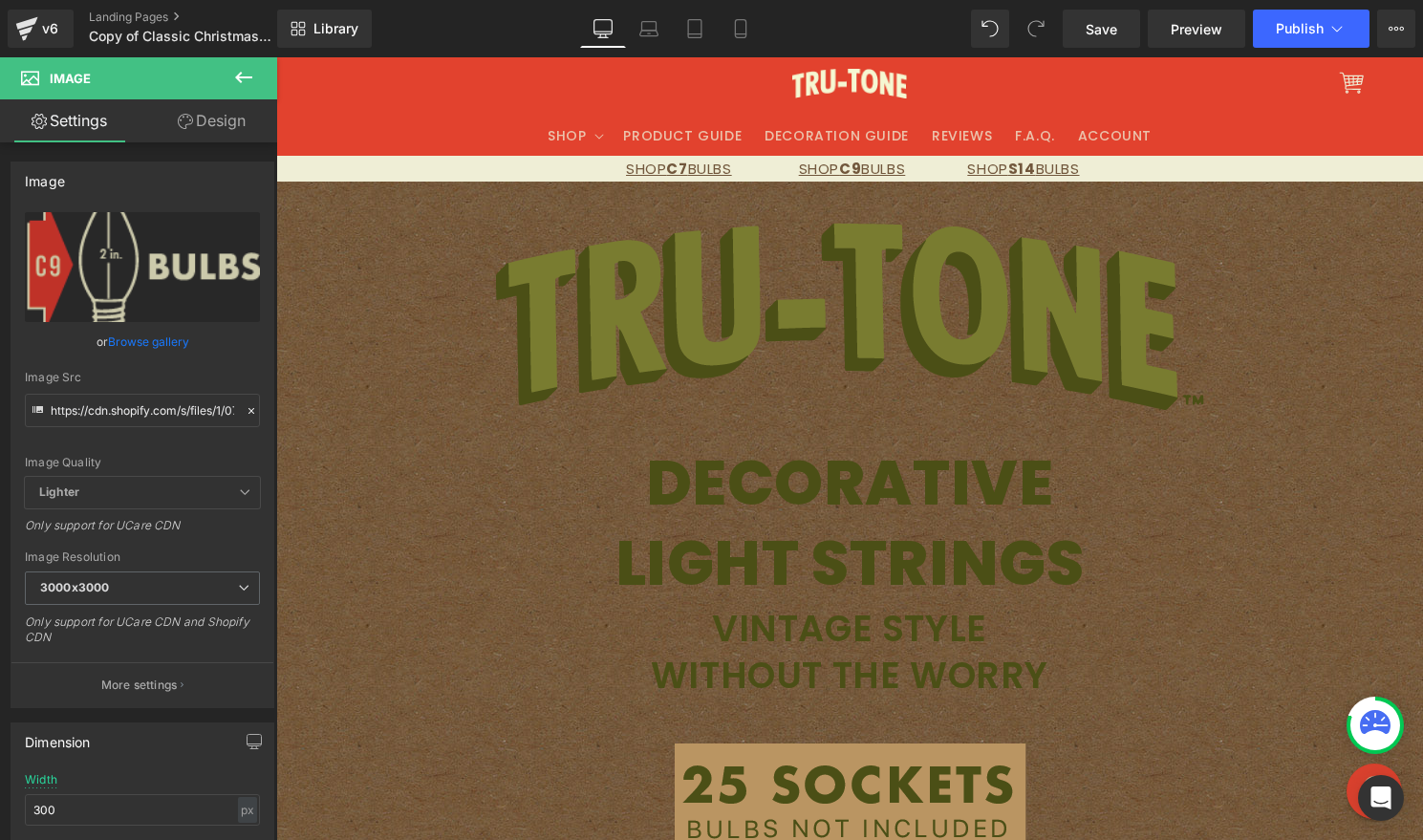 scroll, scrollTop: 1538, scrollLeft: 0, axis: vertical 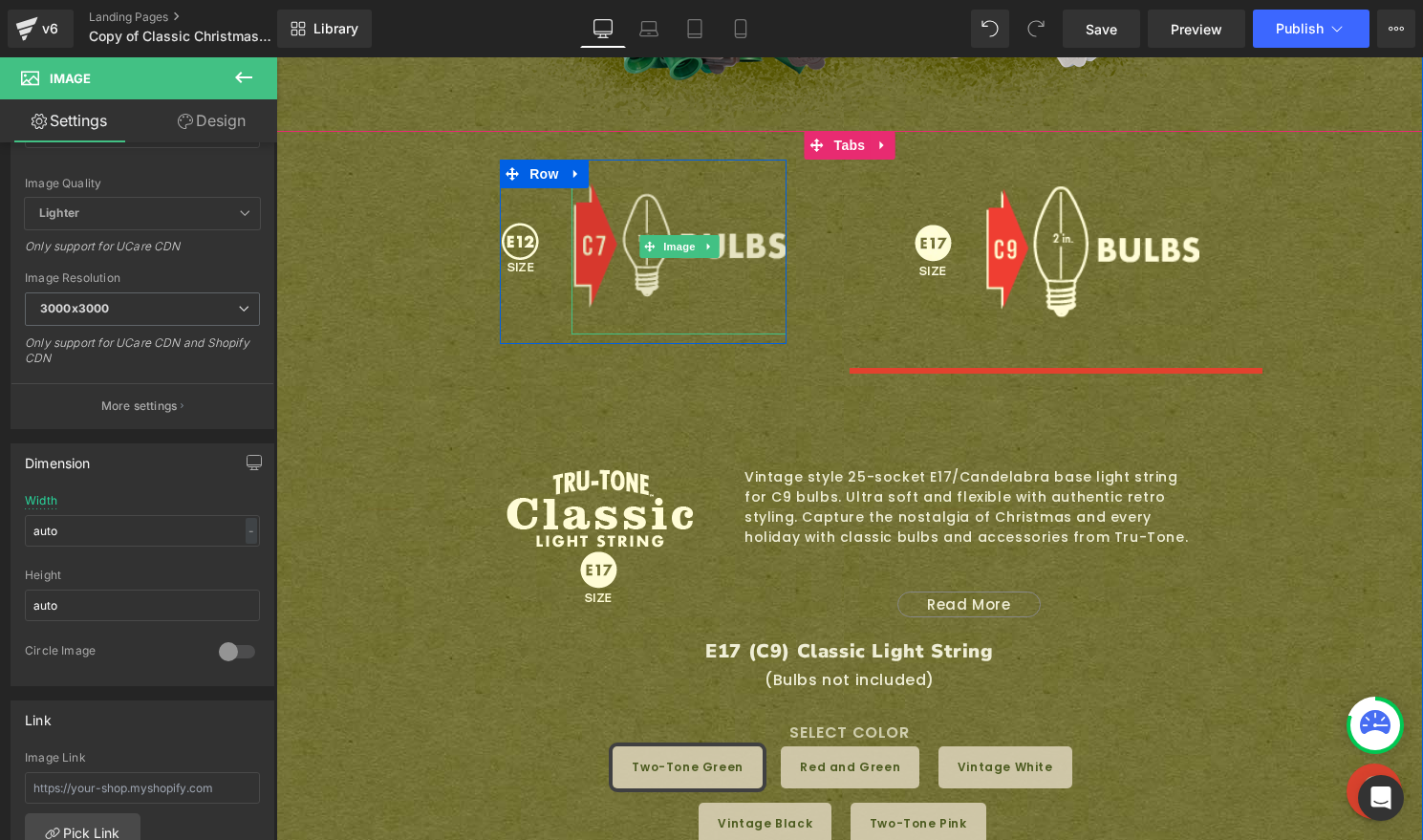 click at bounding box center [679, 247] 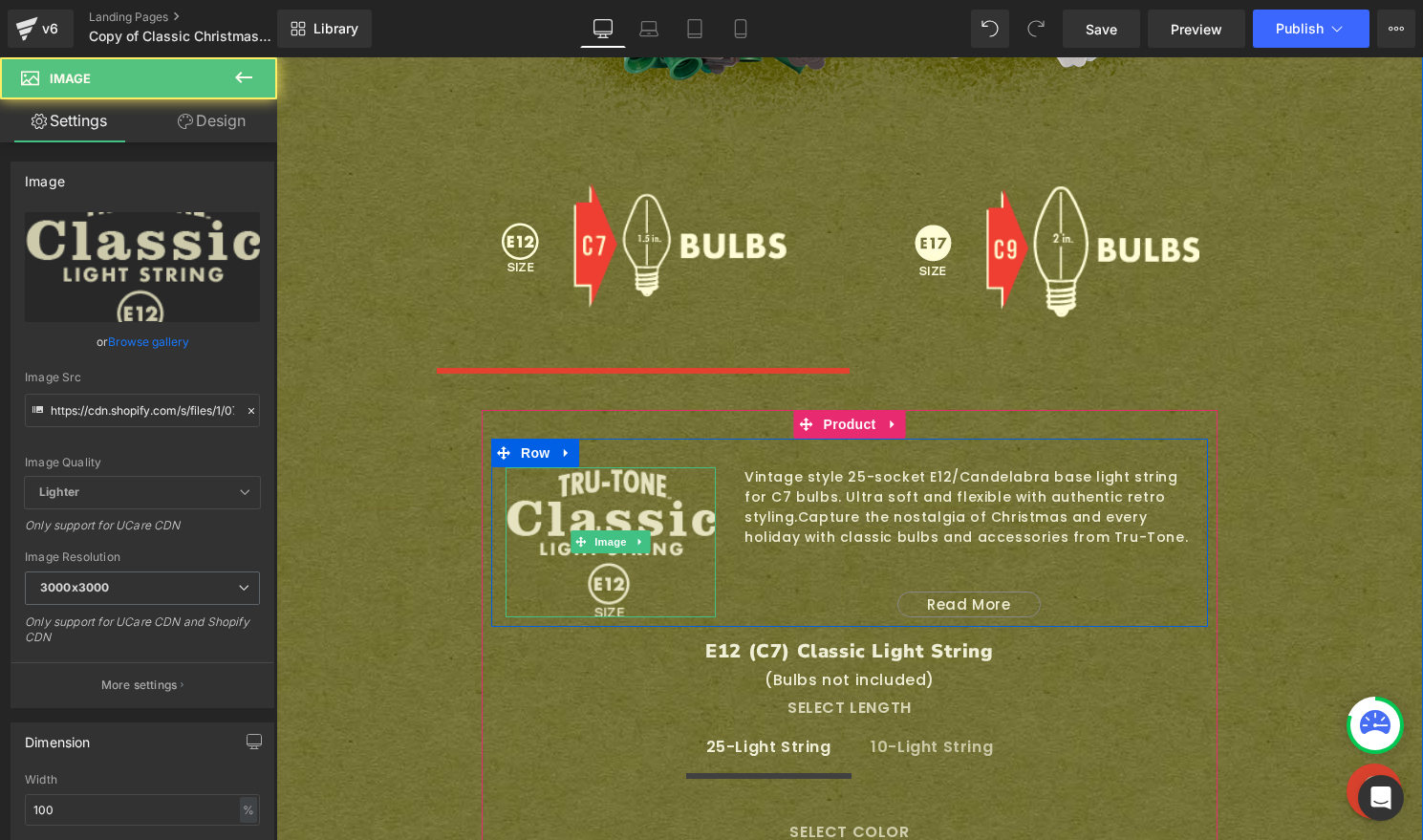 click at bounding box center (611, 542) 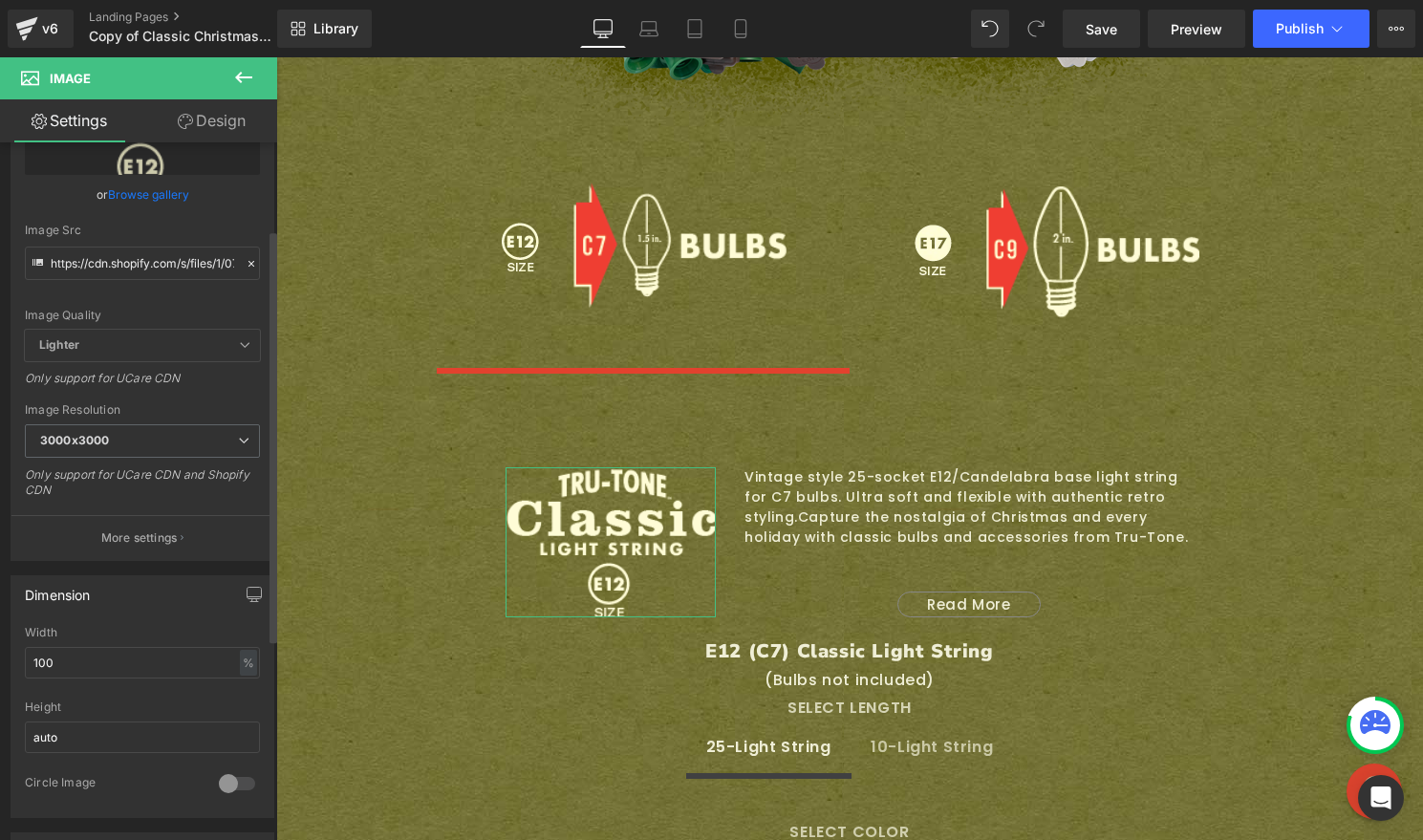 scroll, scrollTop: 151, scrollLeft: 0, axis: vertical 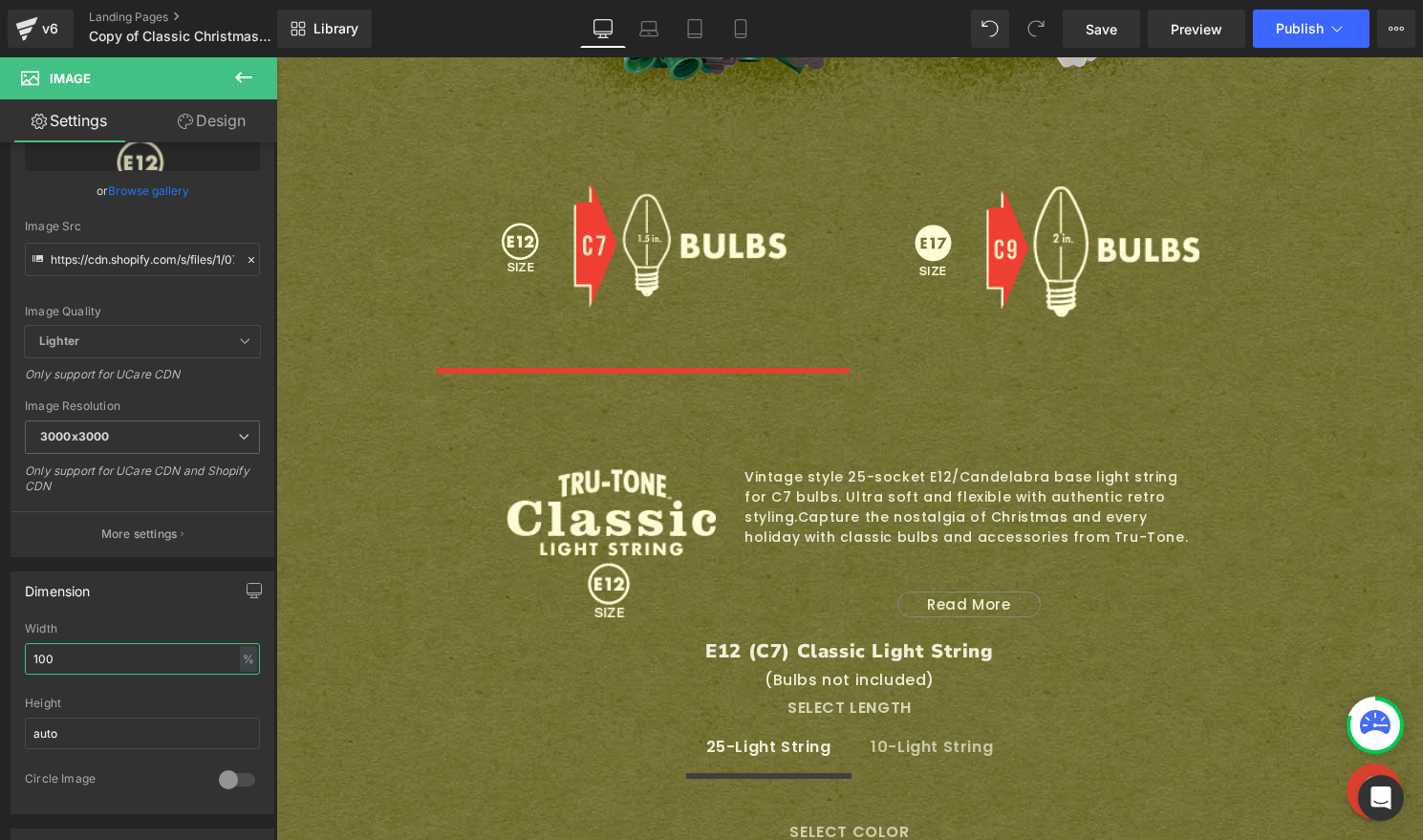 drag, startPoint x: 115, startPoint y: 666, endPoint x: -127, endPoint y: 631, distance: 244.51789 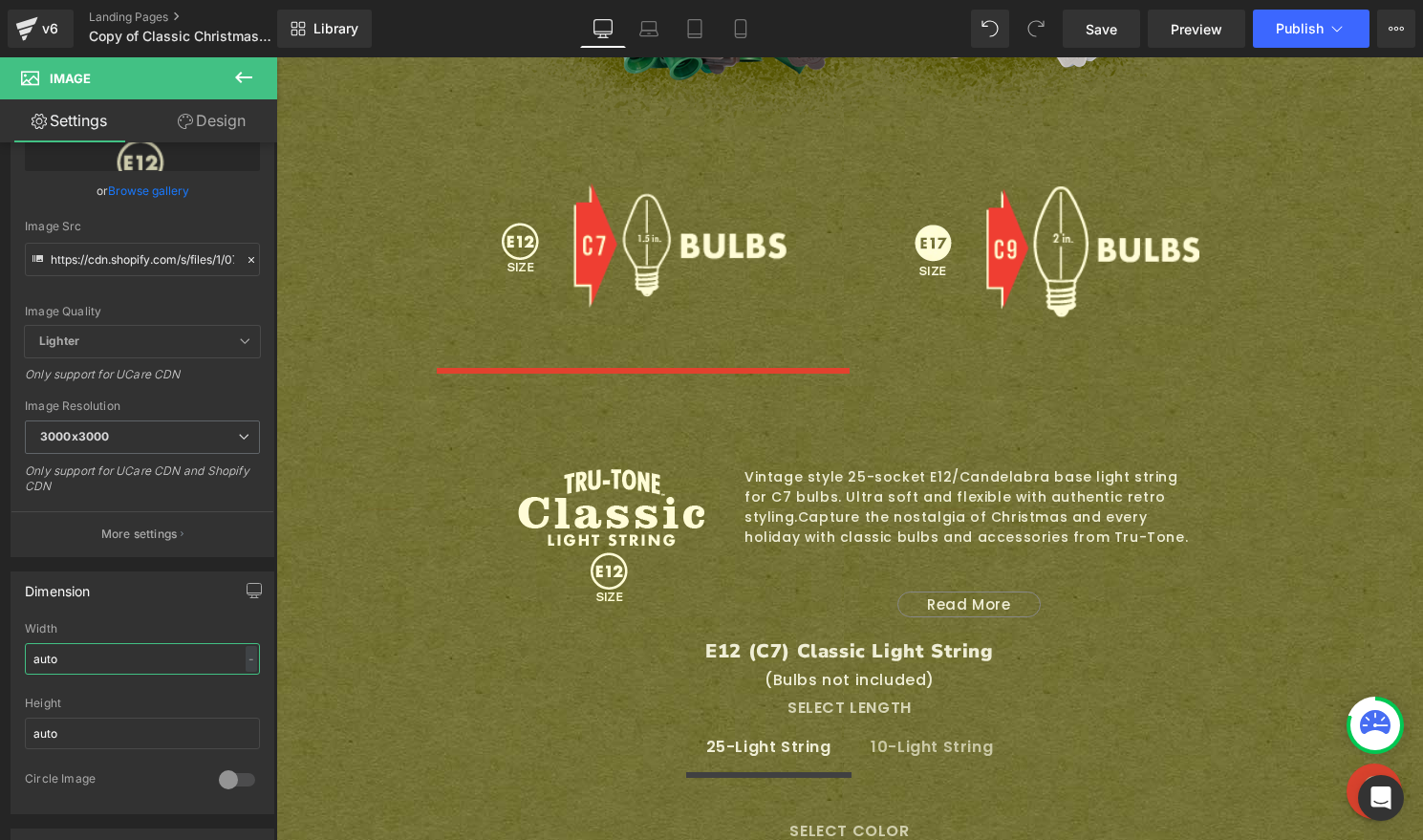 type on "auto" 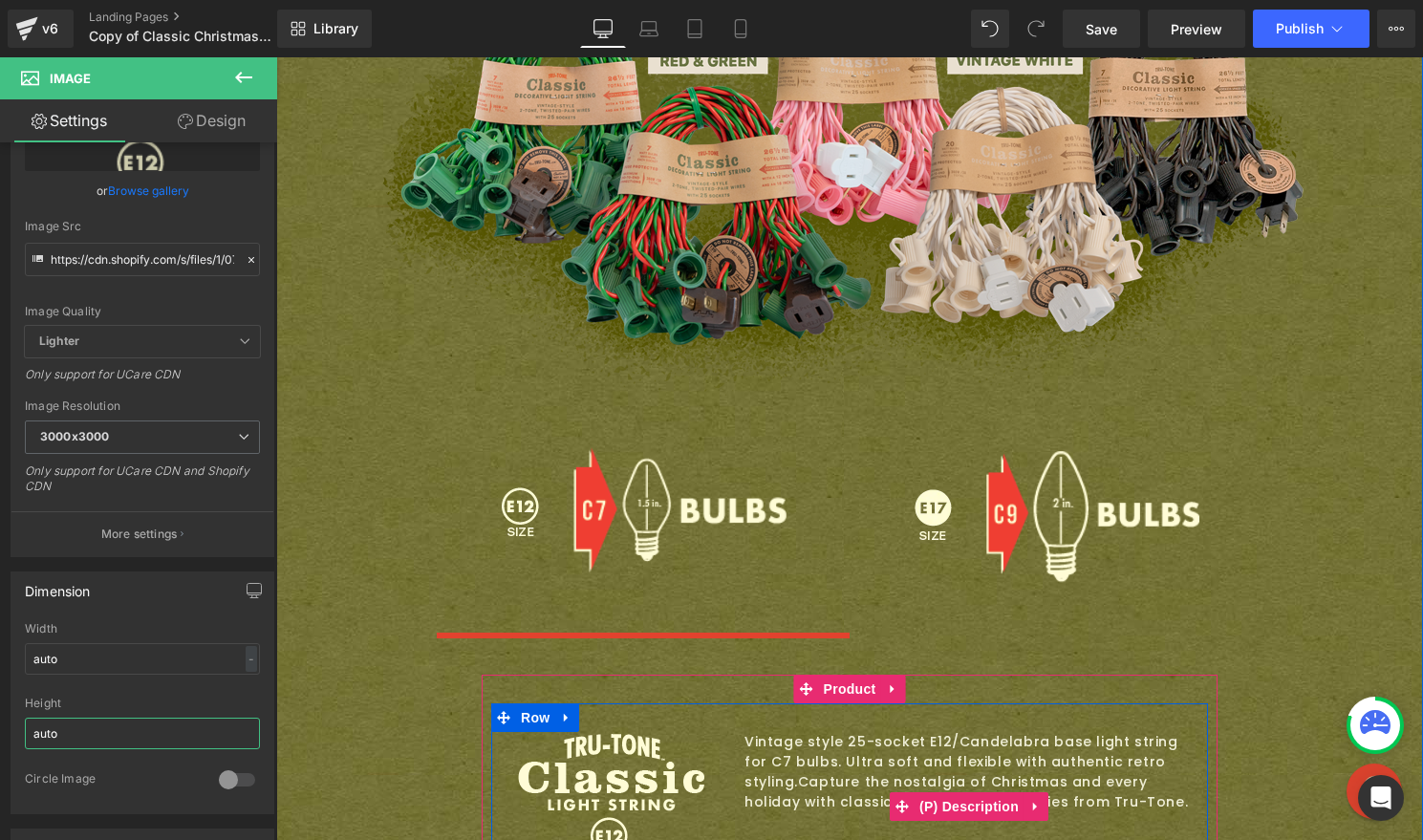 scroll, scrollTop: 1260, scrollLeft: 0, axis: vertical 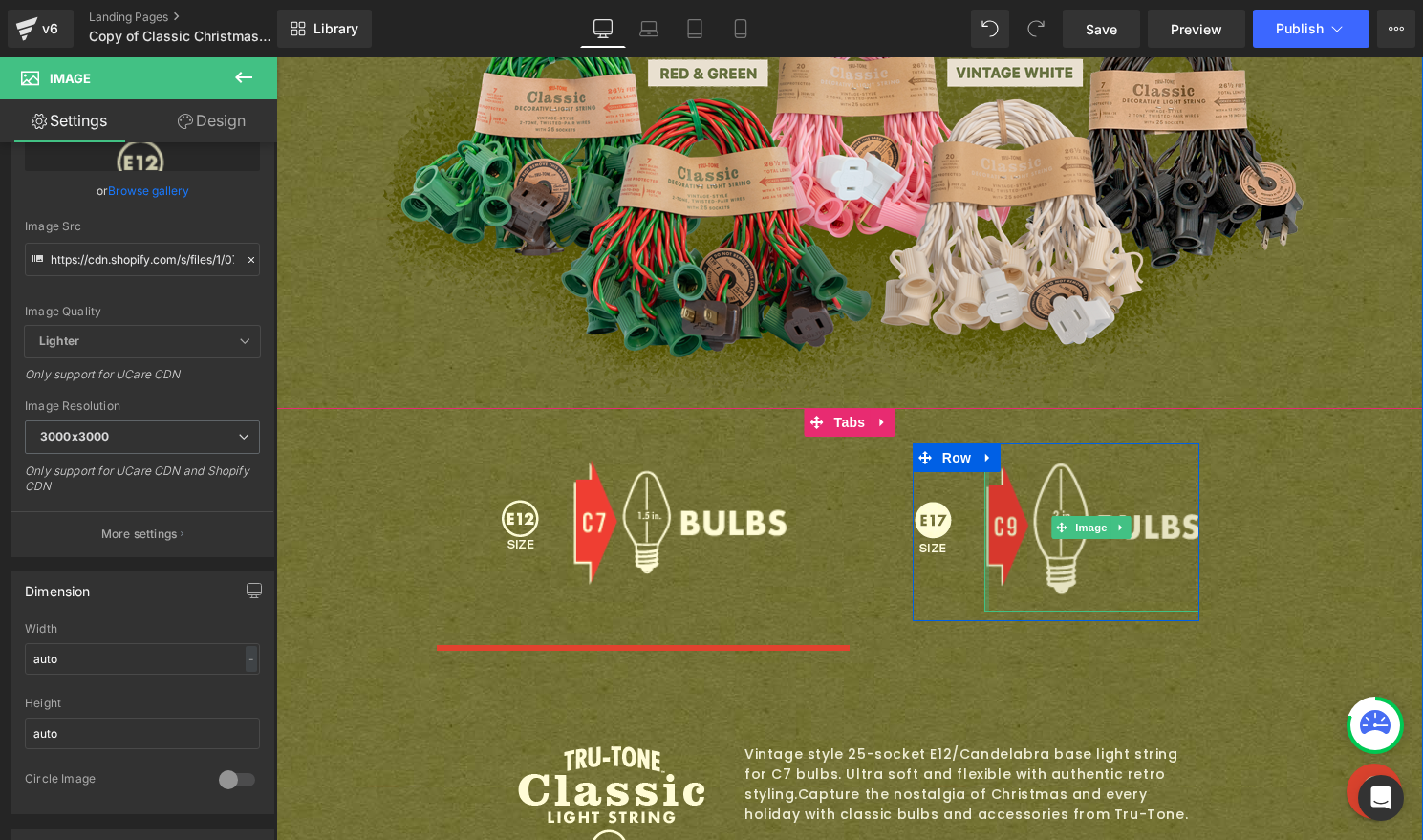 click at bounding box center (1091, 528) 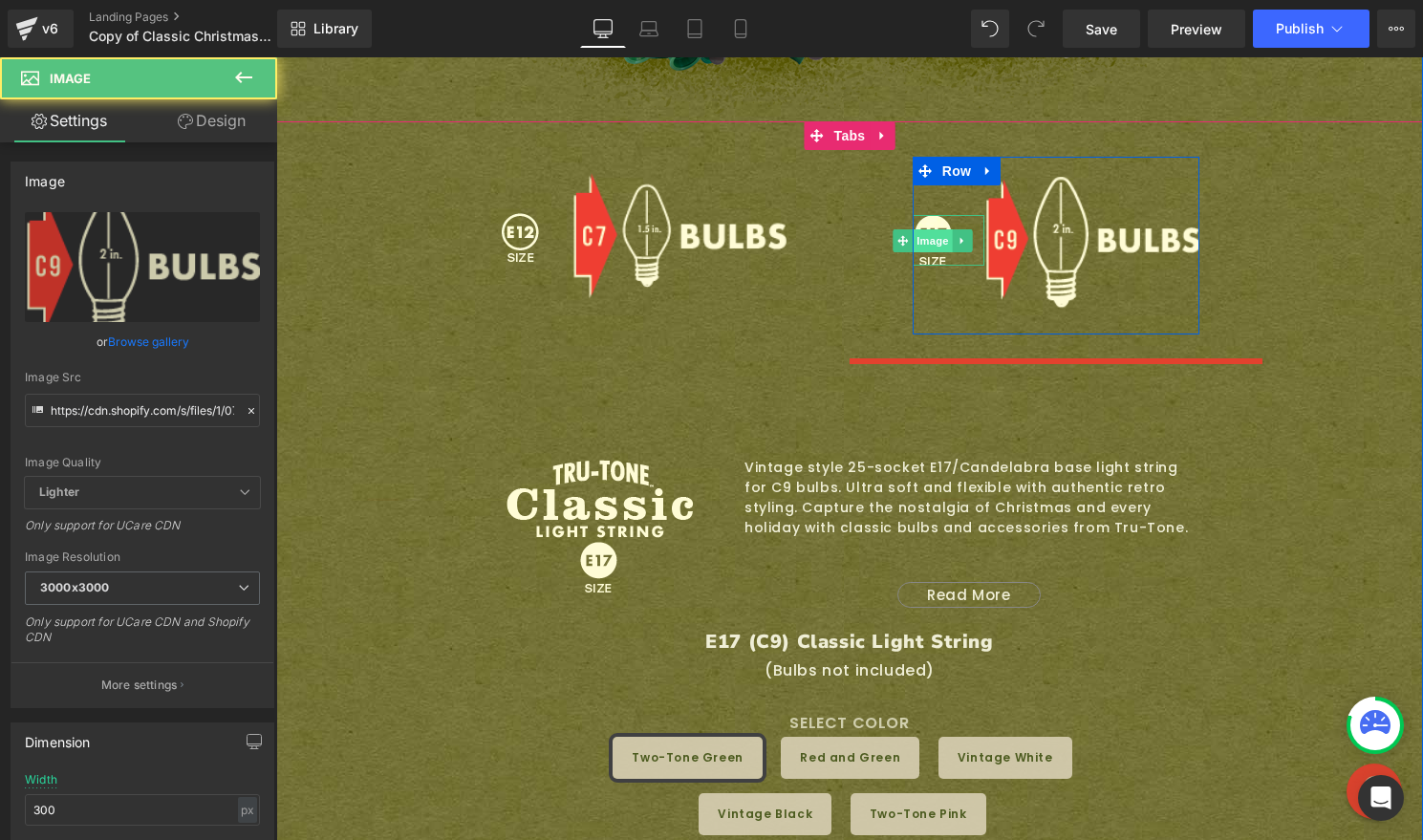 scroll, scrollTop: 1557, scrollLeft: 0, axis: vertical 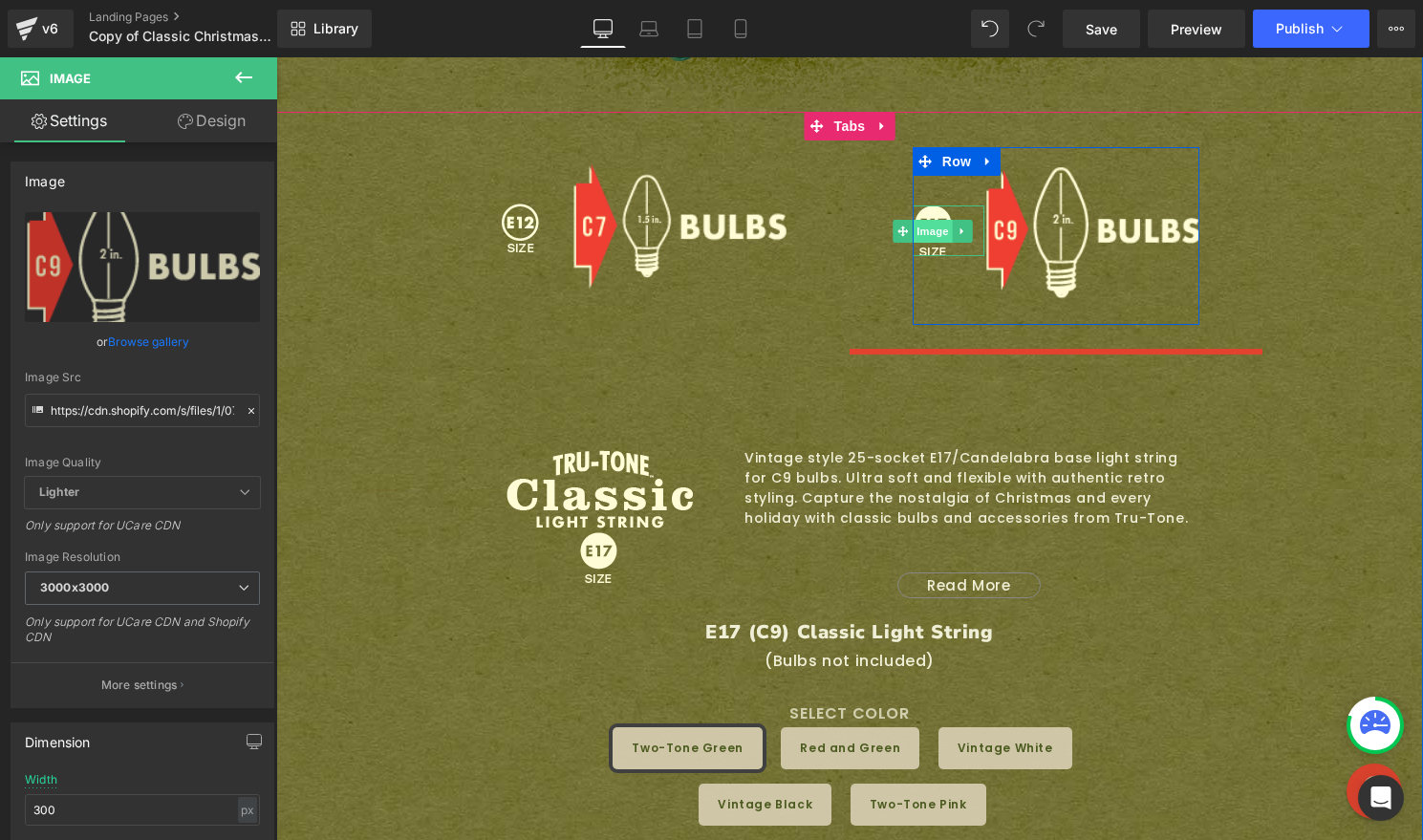 click on "Image" at bounding box center [934, 231] 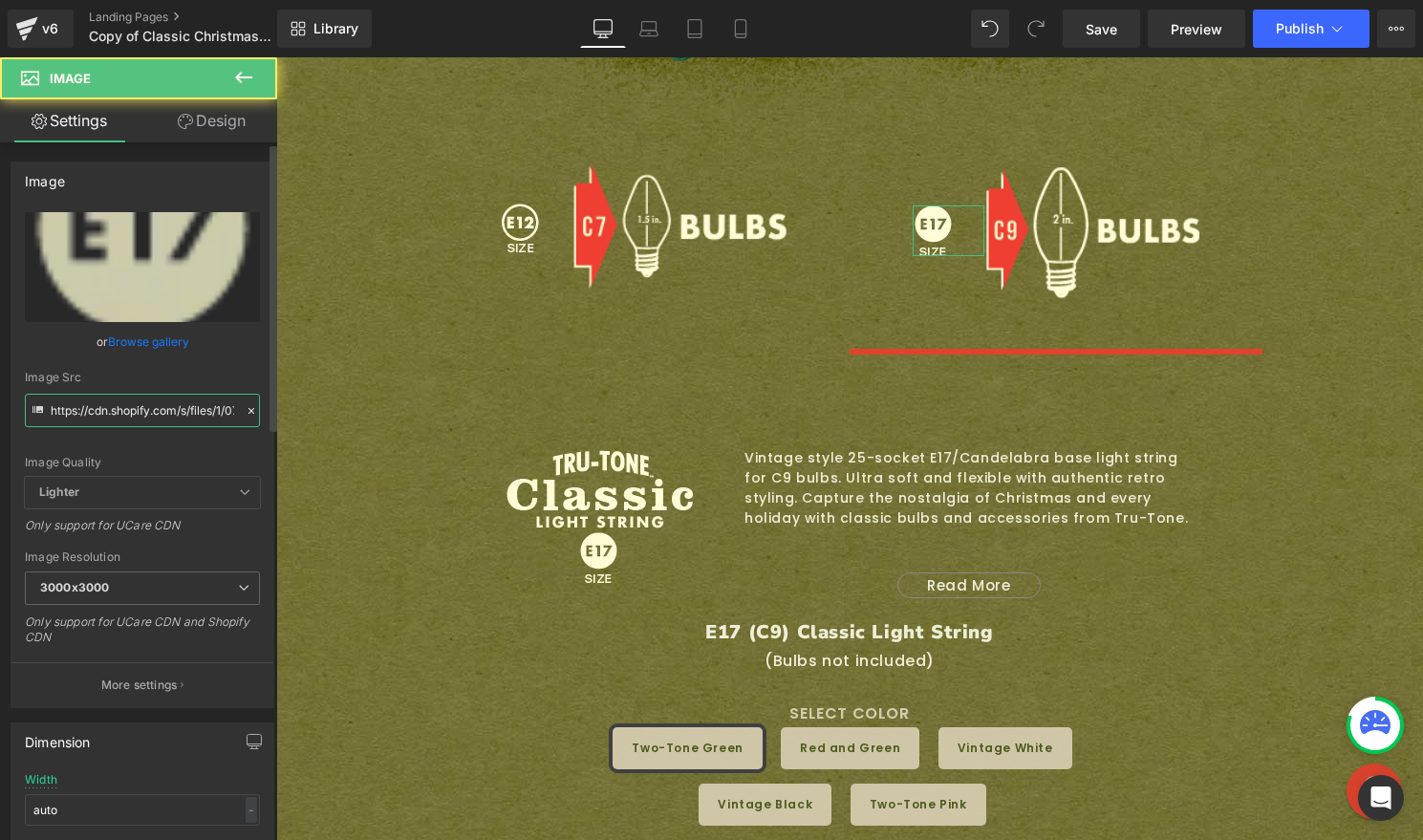 click on "https://cdn.shopify.com/s/files/1/0723/1969/7189/files/e17-icon_3000x3000.png?v=1754332943" at bounding box center [142, 410] 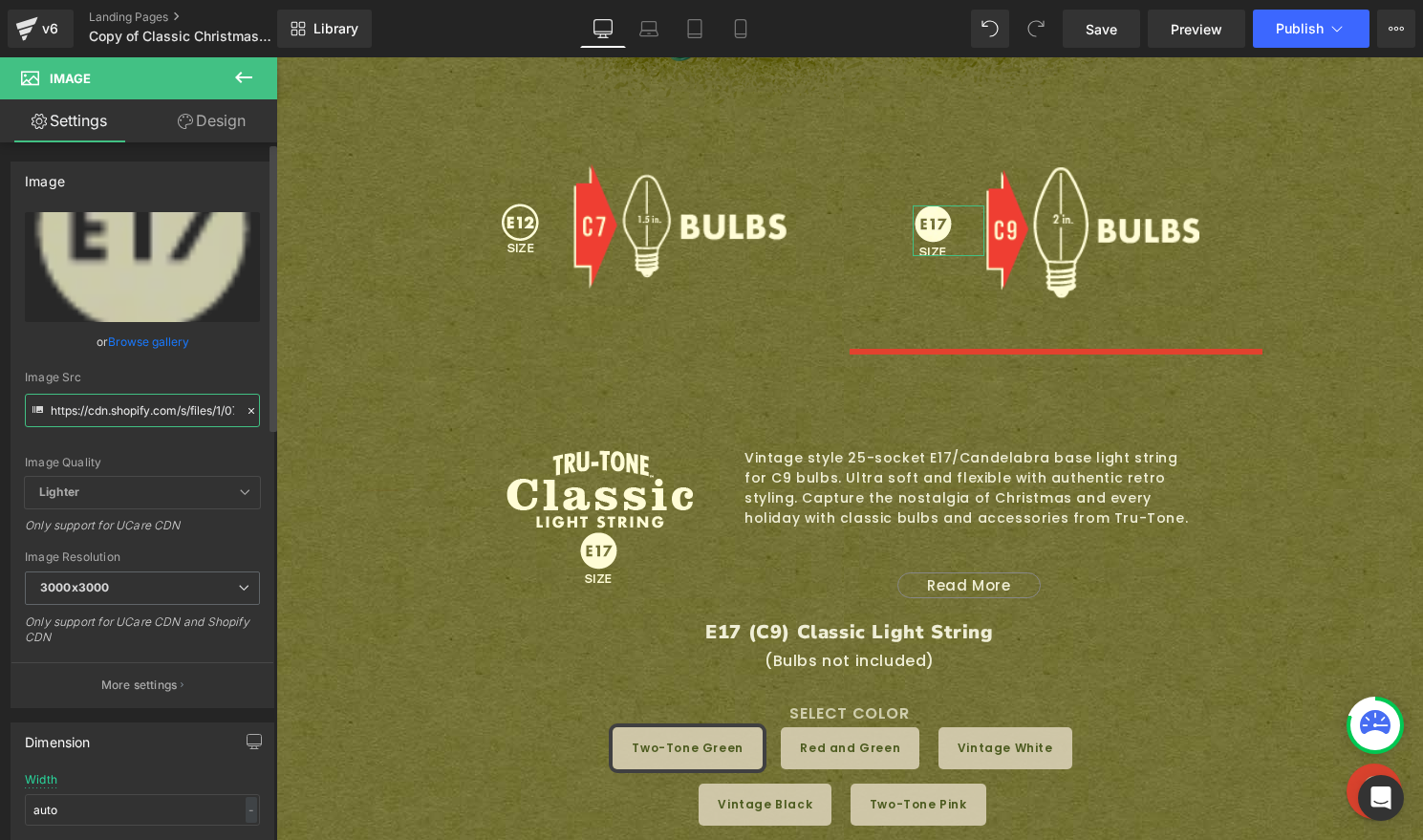 click on "https://cdn.shopify.com/s/files/1/0723/1969/7189/files/e17-icon_3000x3000.png?v=1754332943" at bounding box center (142, 410) 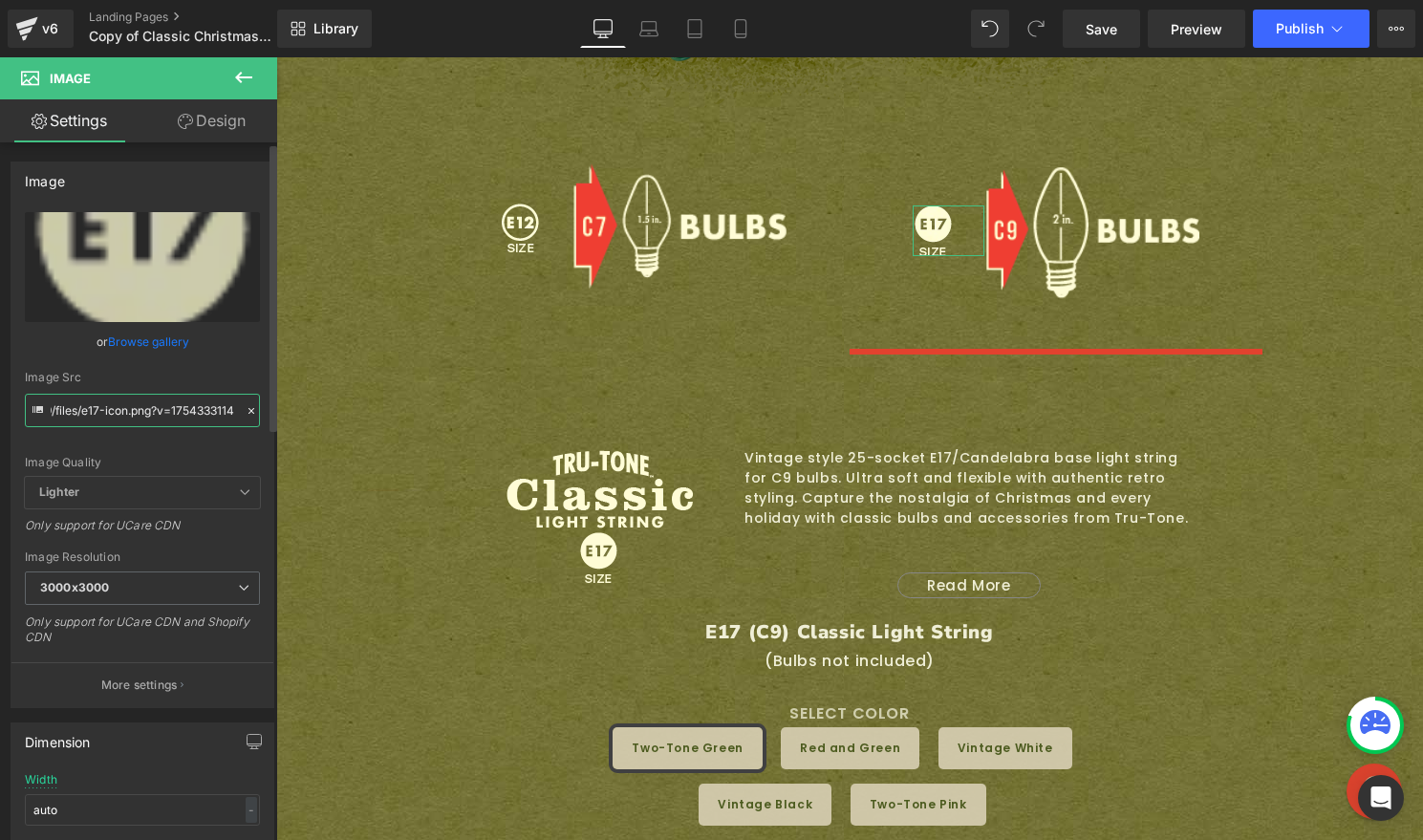 type on "https://cdn.shopify.com/s/files/1/0723/1969/7189/files/e17-icon_3000x3000.png?v=1754333114" 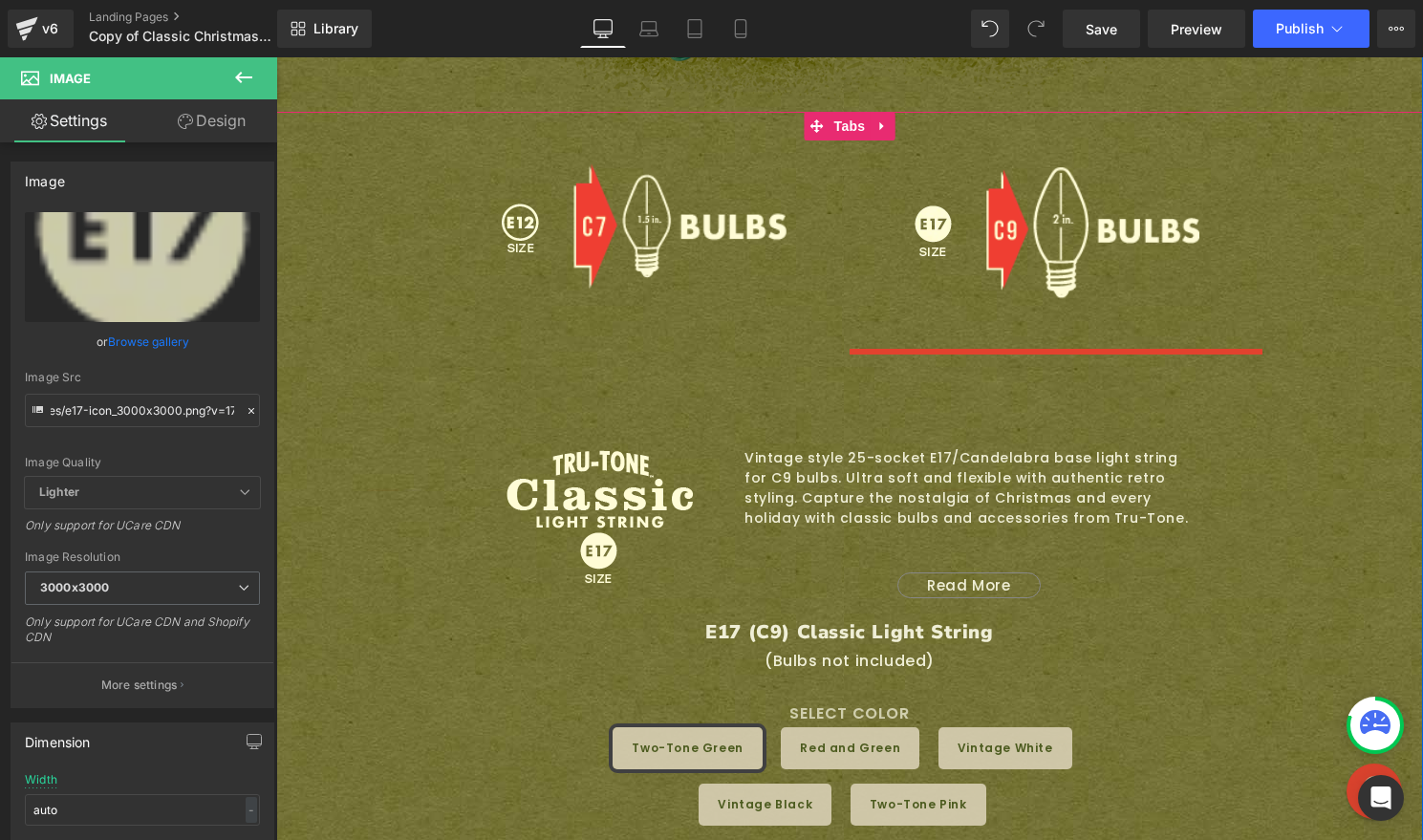 click on "Image
Vintage style 25-socket E17/Candelabra base light string for C9 bulbs. Ultra soft and flexible with authentic retro styling. Capture the nostalgia of Christmas and every holiday with classic bulbs and accessories from Tru-Tone.
Compatible with most C9 and other E17/Candelabra base bulbs  (Bulbs not included)
Additional features:
Total Length 26.5 feet. 18 in. lead and 12 in. tail, 25 - E17 sockets with 12 in. spacing
Twisted pair vinyl insulated wire
Socket clips for easy installation
U.S. Non-polarized 120V, stackable plug and socket for easy end-to-end connectivity, and versatile wiring options
Fuse Protected. 2 spares included
Only   15 watts  total when used with Tru-Tone bulbs!
Safe for use inside or outside
Read More" at bounding box center (850, 658) 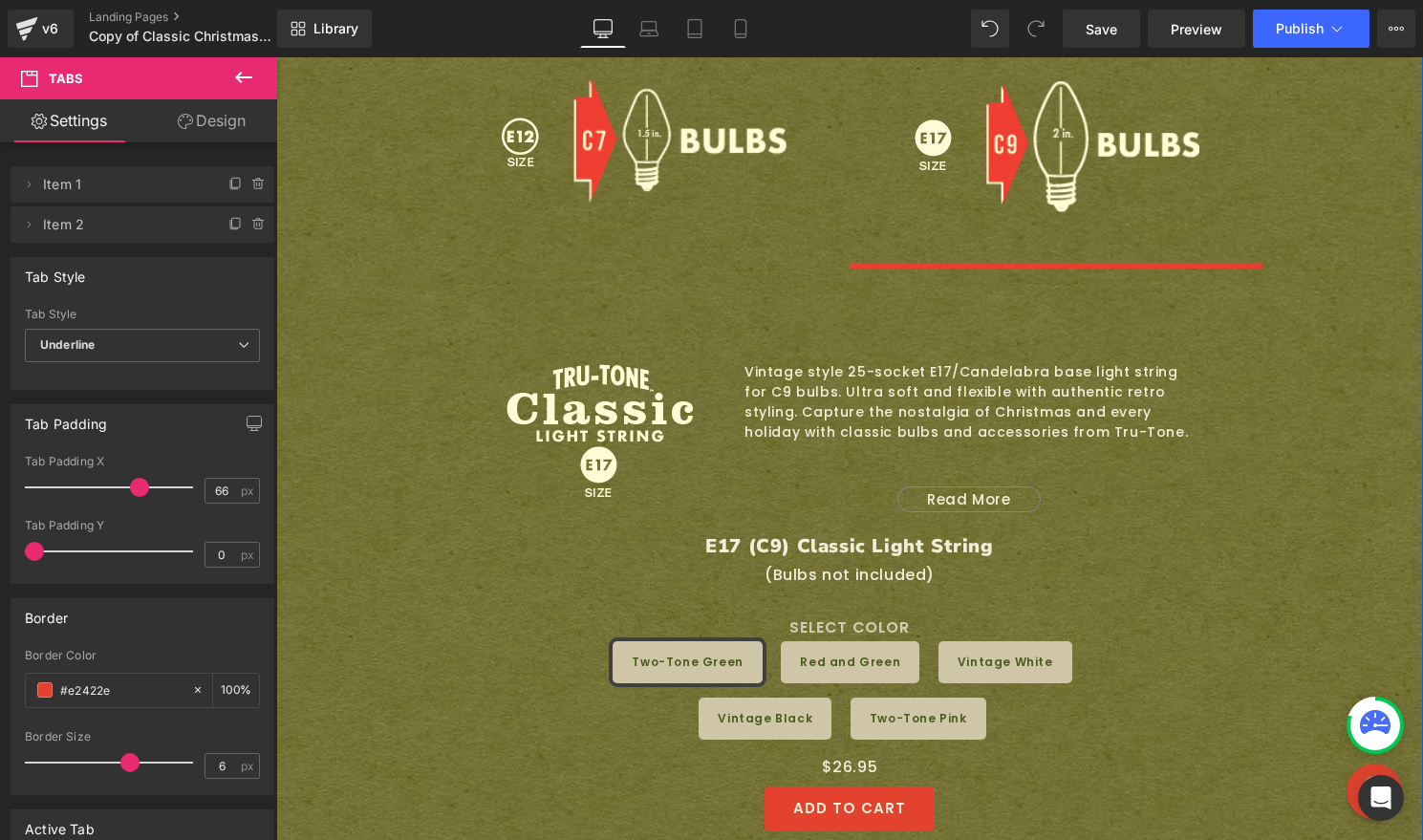 scroll, scrollTop: 1588, scrollLeft: 0, axis: vertical 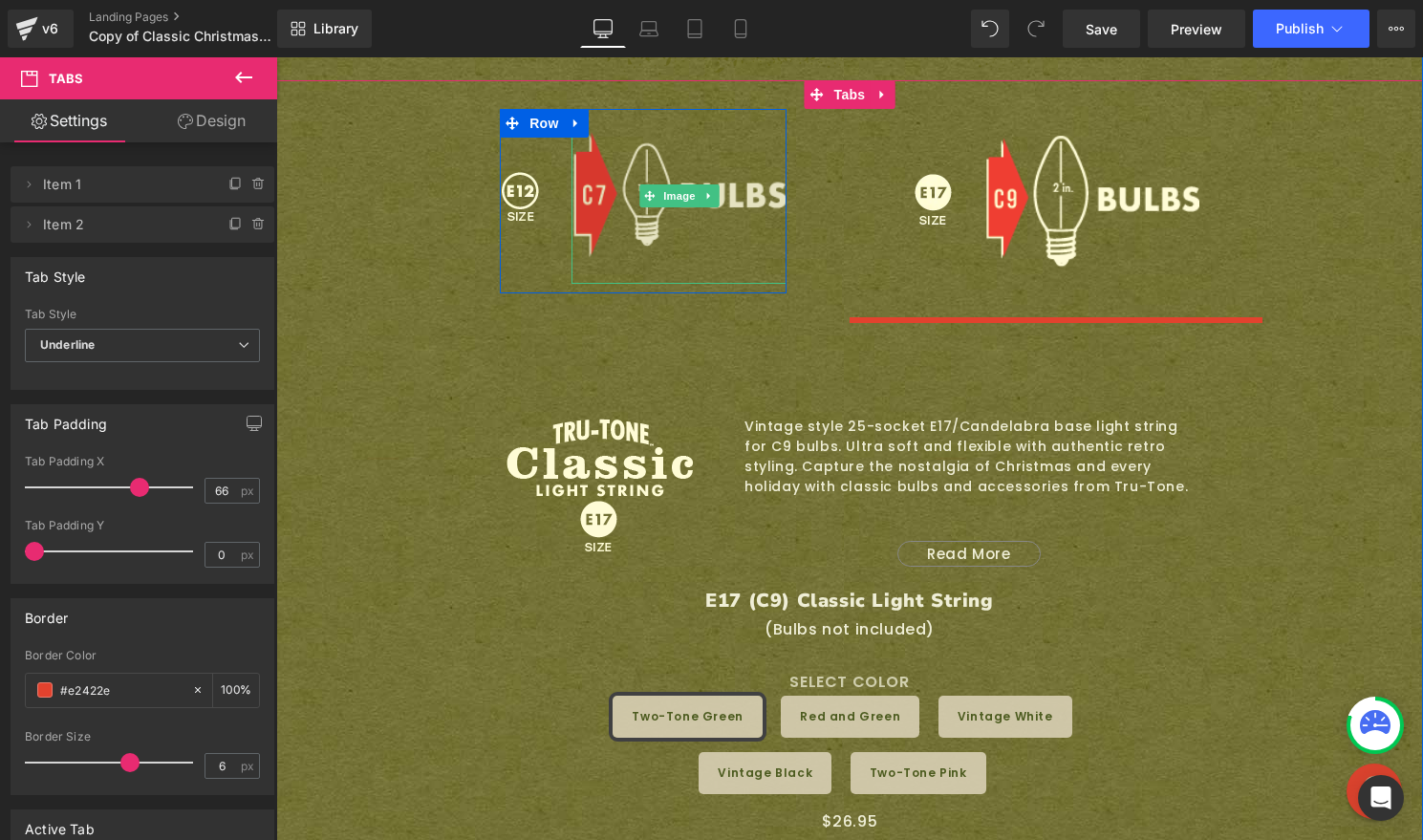 click at bounding box center (679, 196) 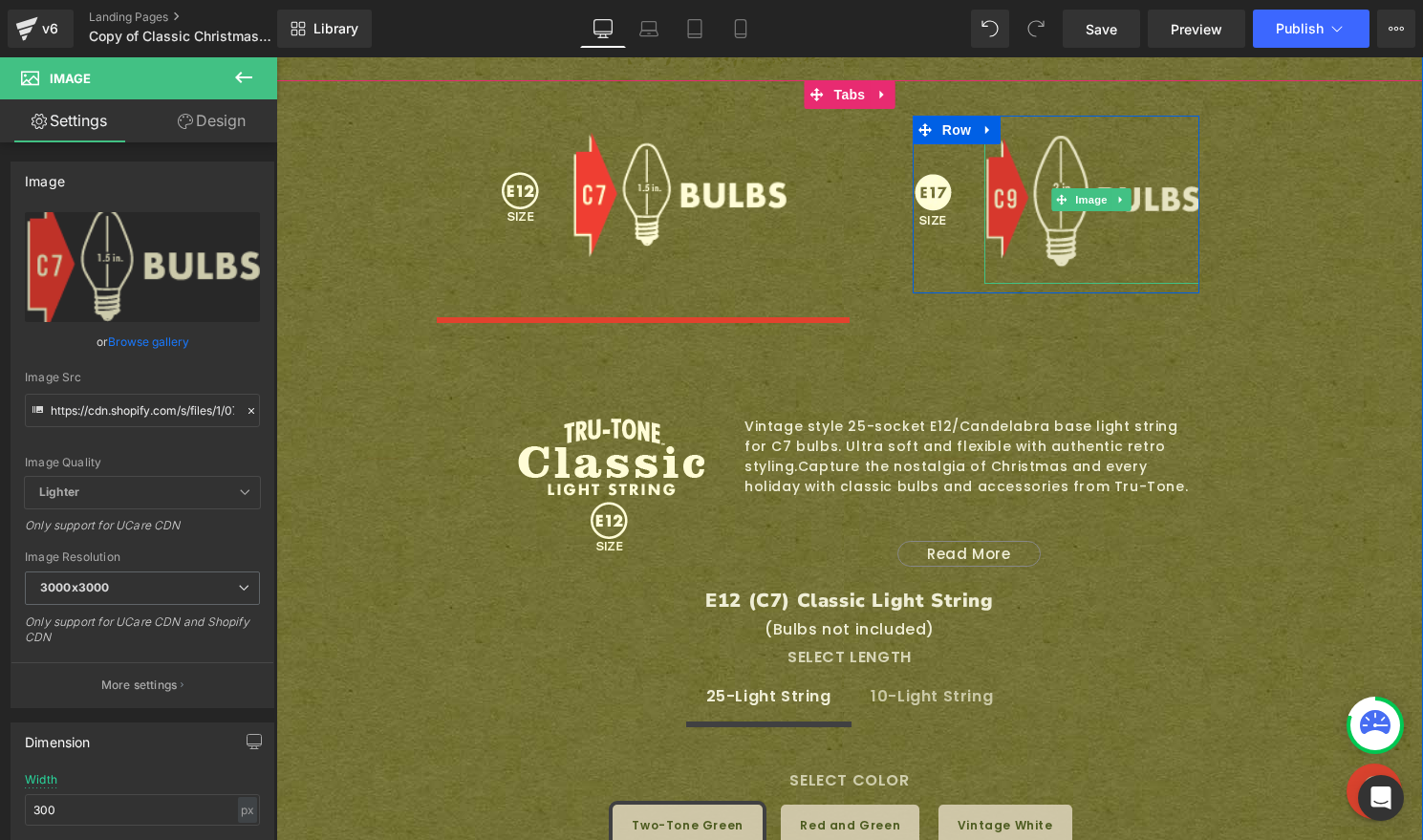 click at bounding box center [1091, 200] 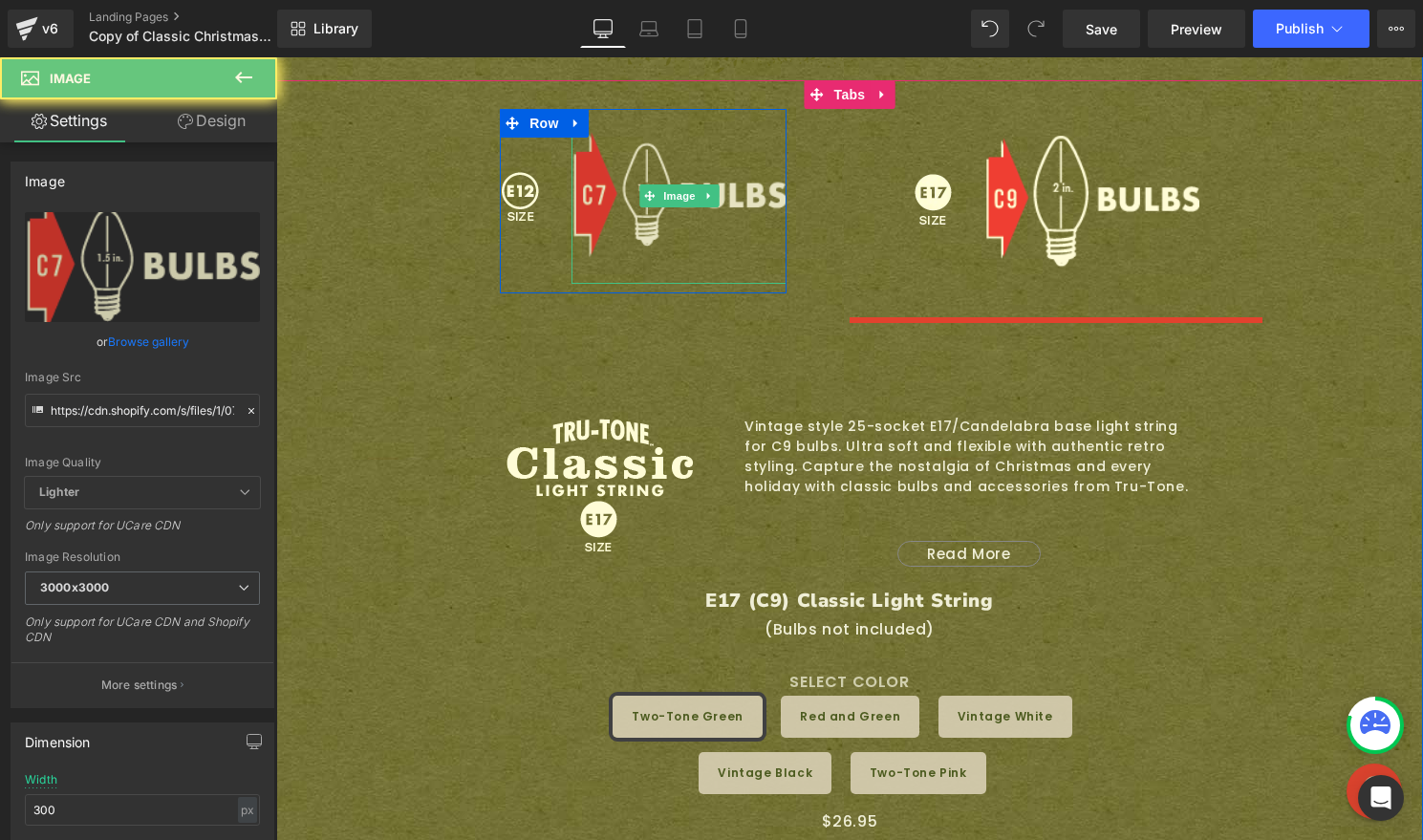 click at bounding box center (679, 196) 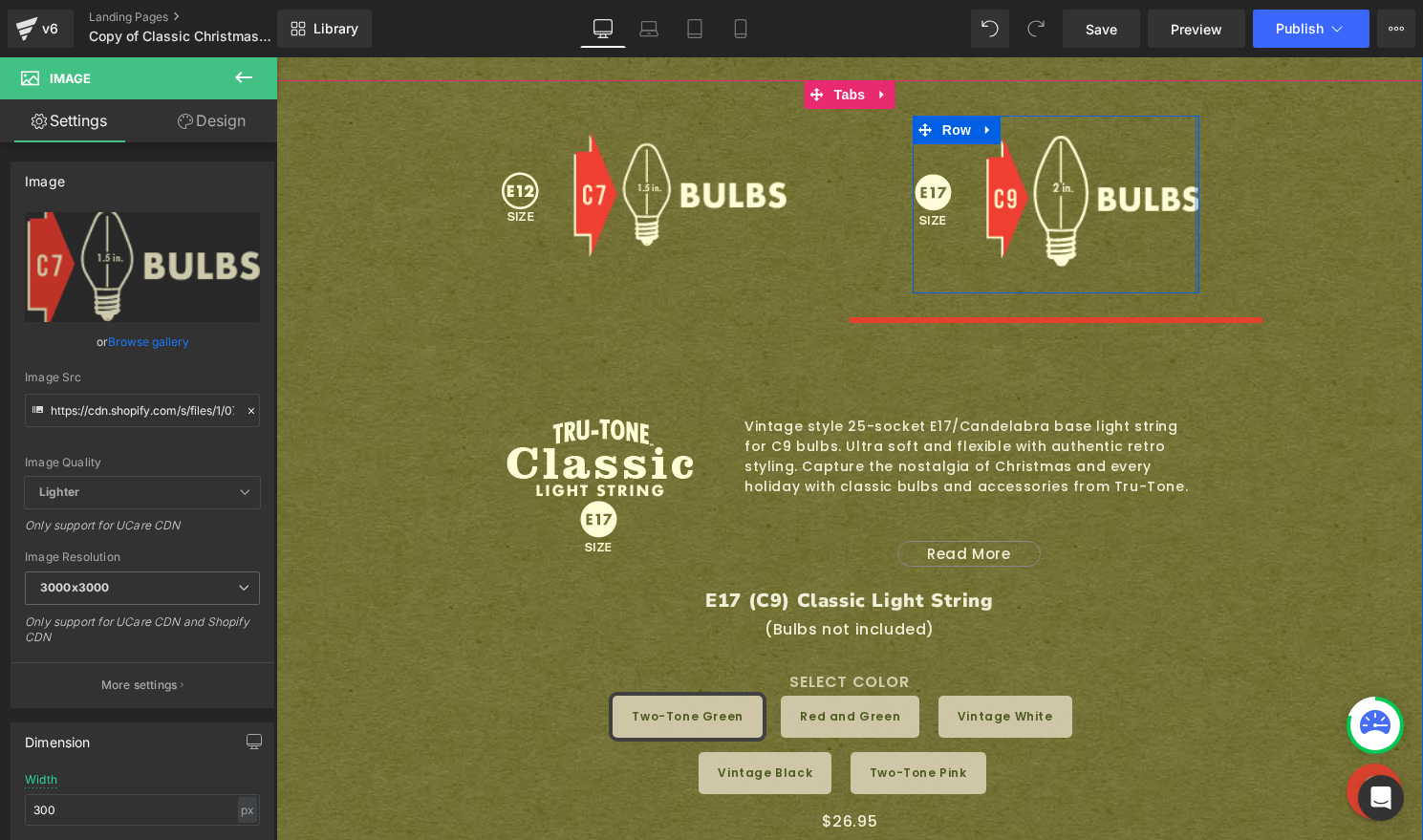 click at bounding box center (1197, 205) 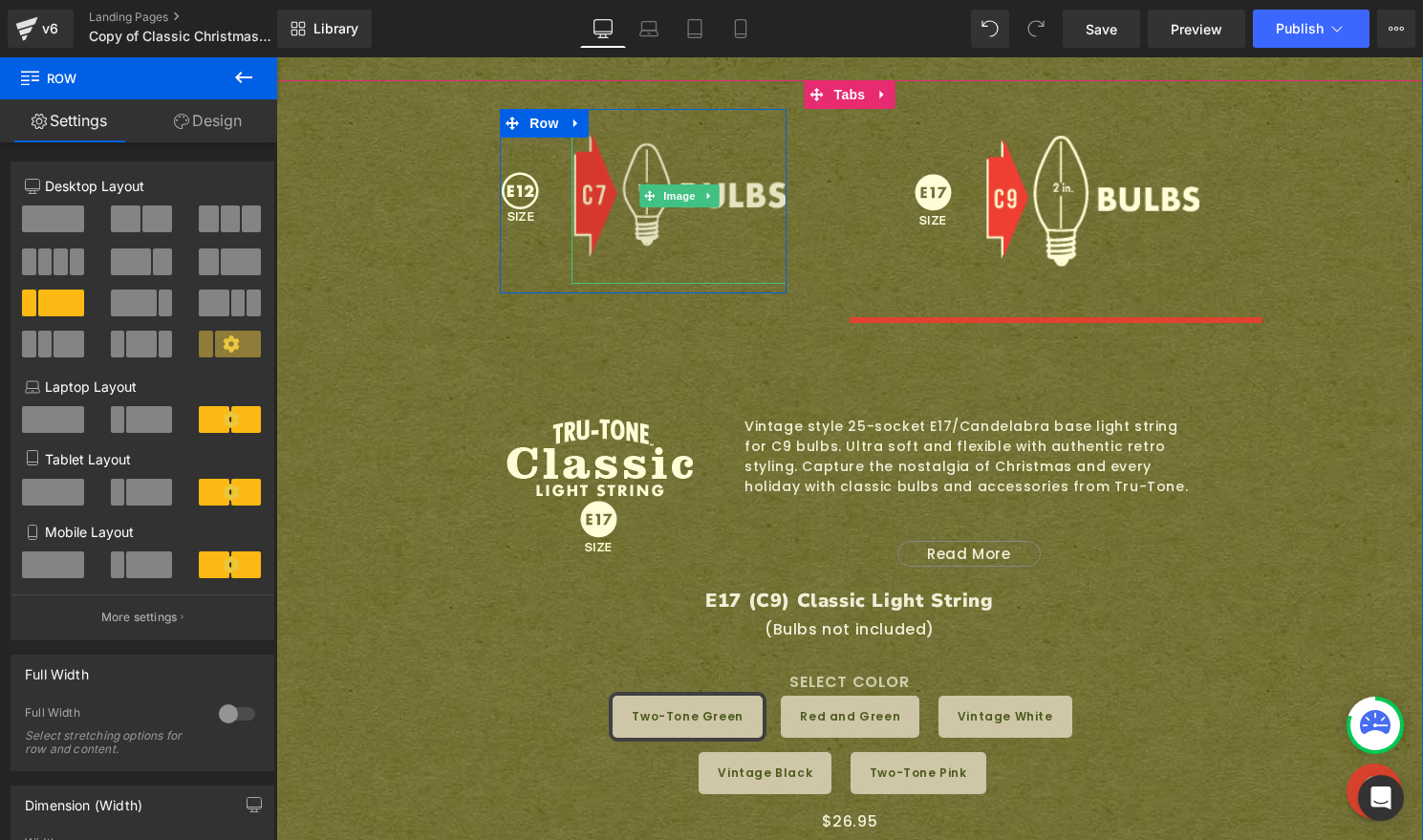 click at bounding box center (679, 196) 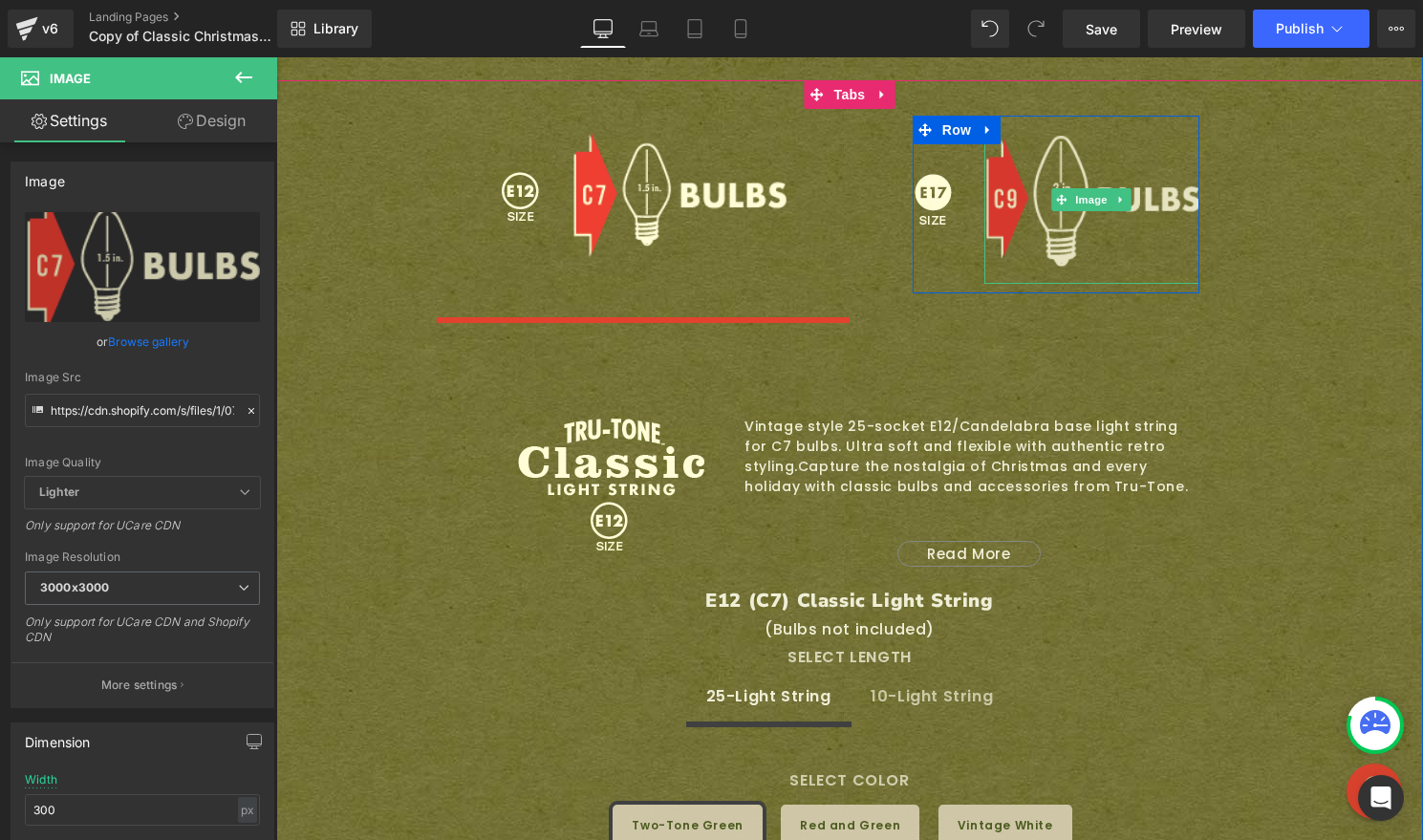 click at bounding box center [1091, 200] 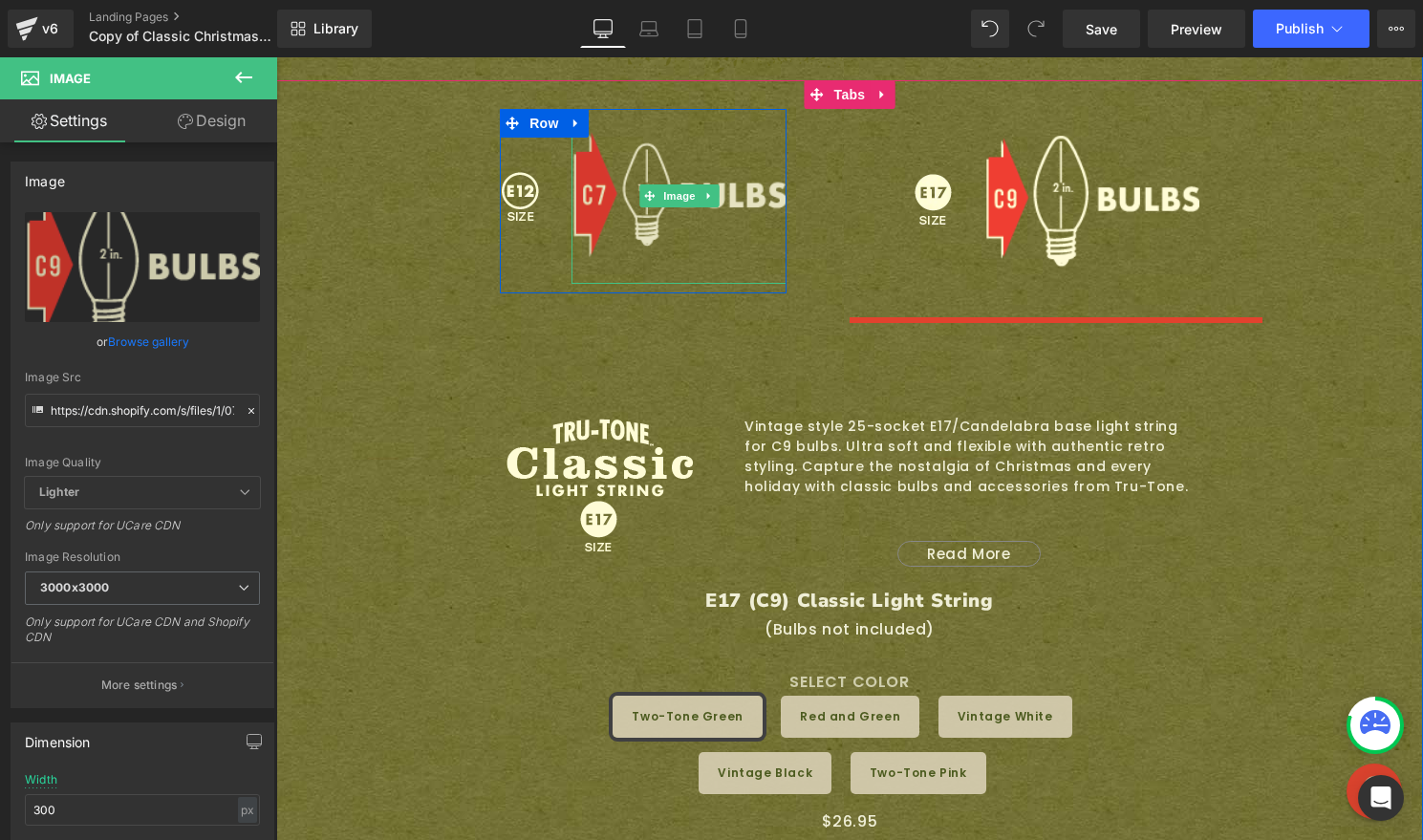 click at bounding box center (679, 196) 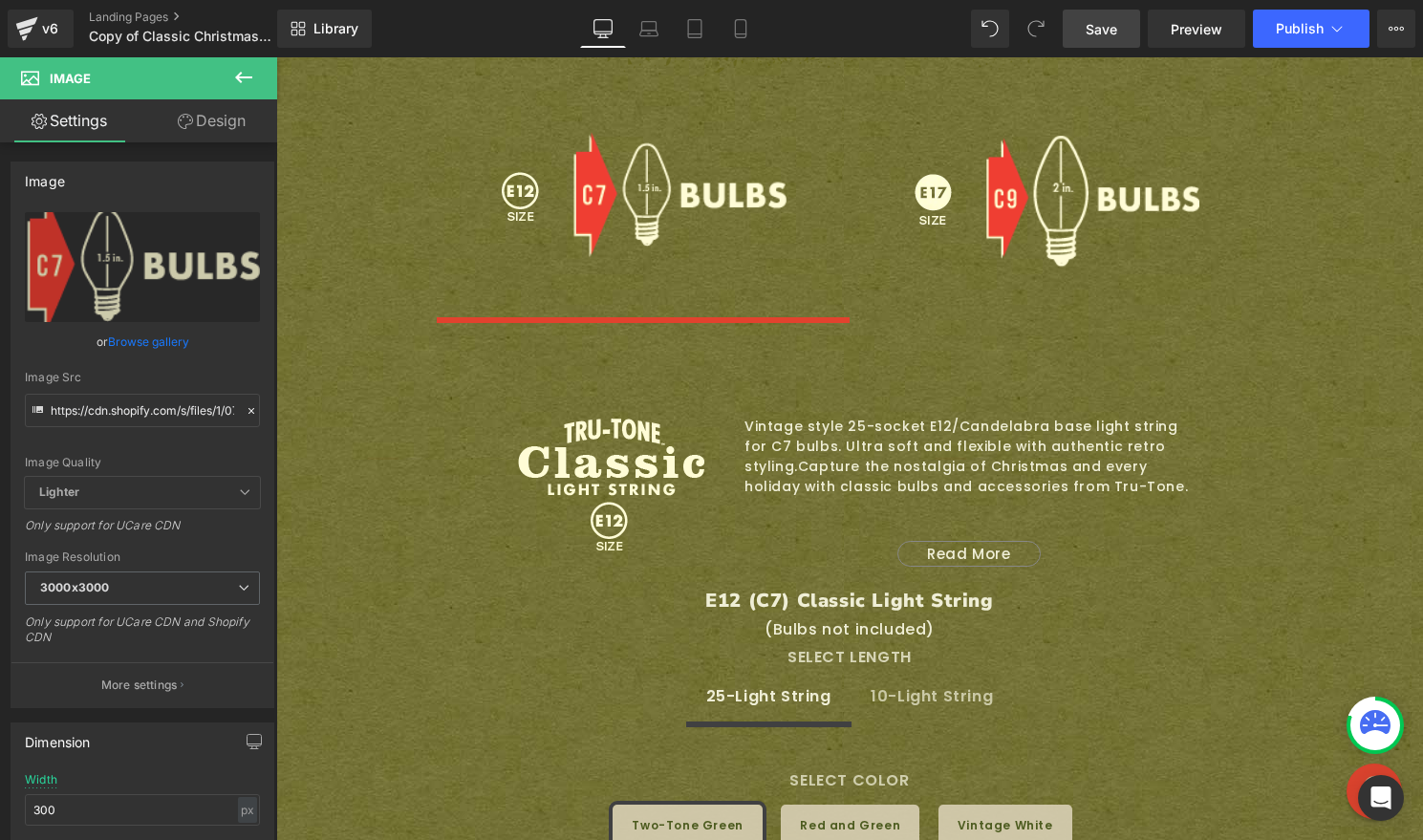 click on "Save" at bounding box center [1101, 29] 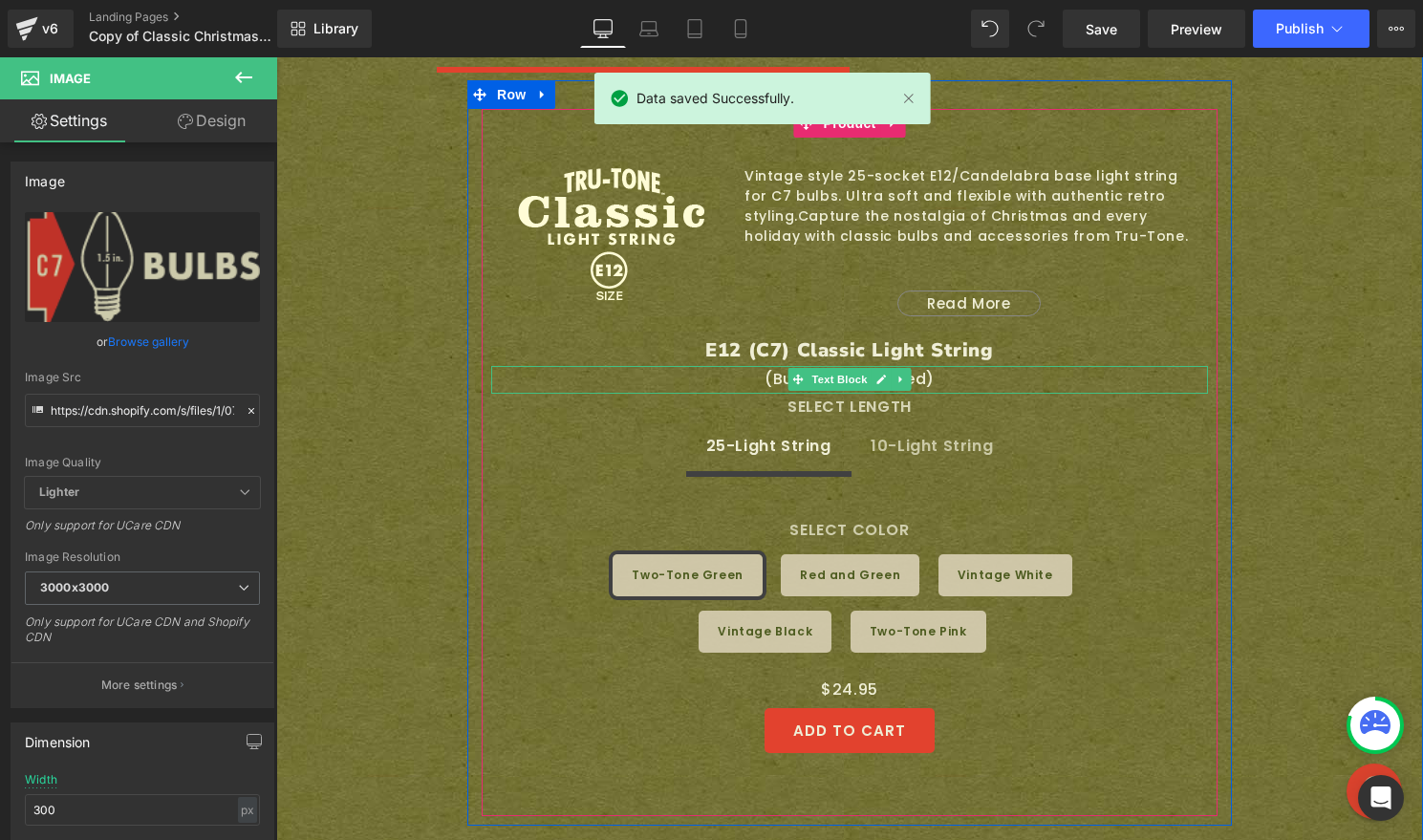 scroll, scrollTop: 1963, scrollLeft: 0, axis: vertical 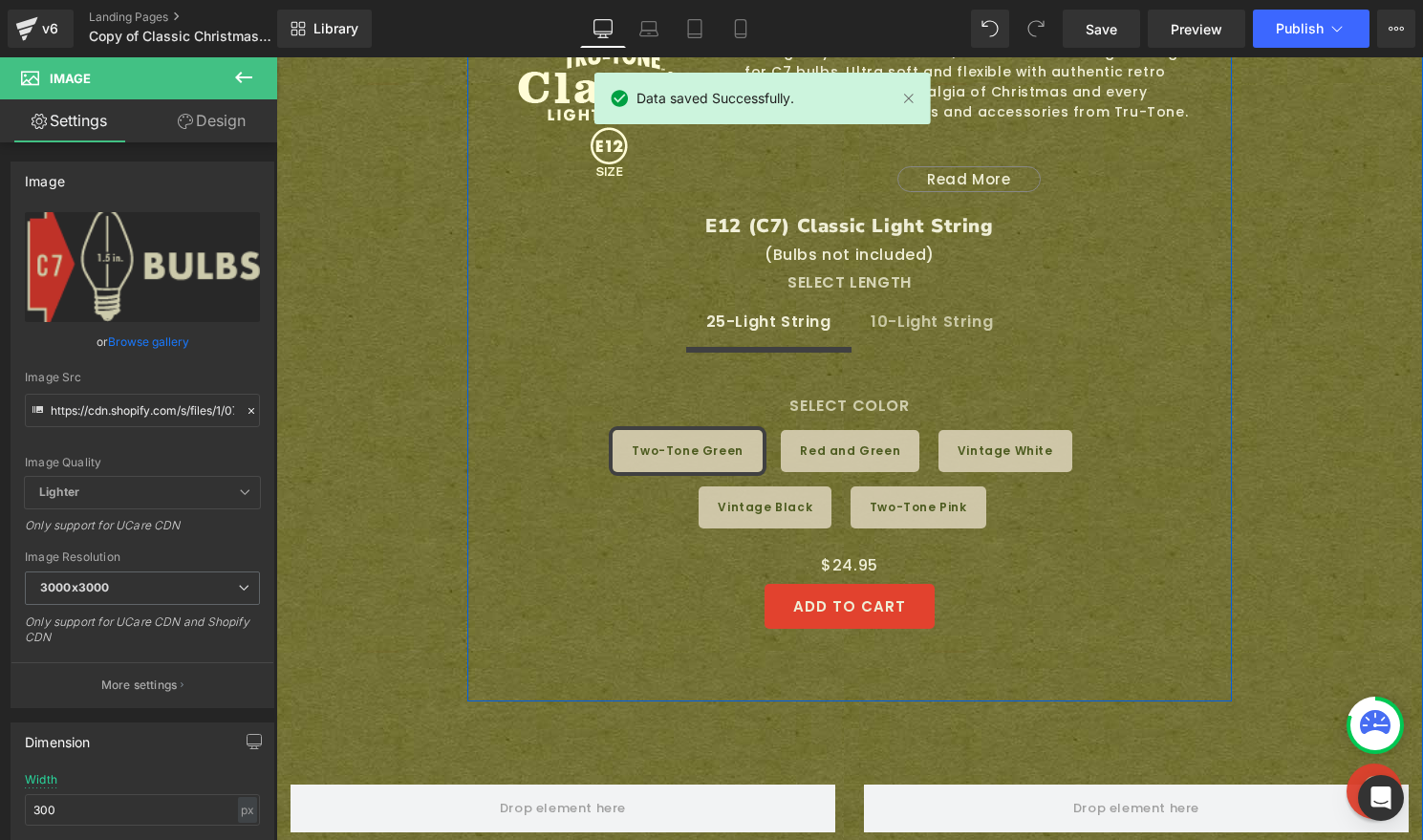 click on "10-Light String" at bounding box center [932, 322] 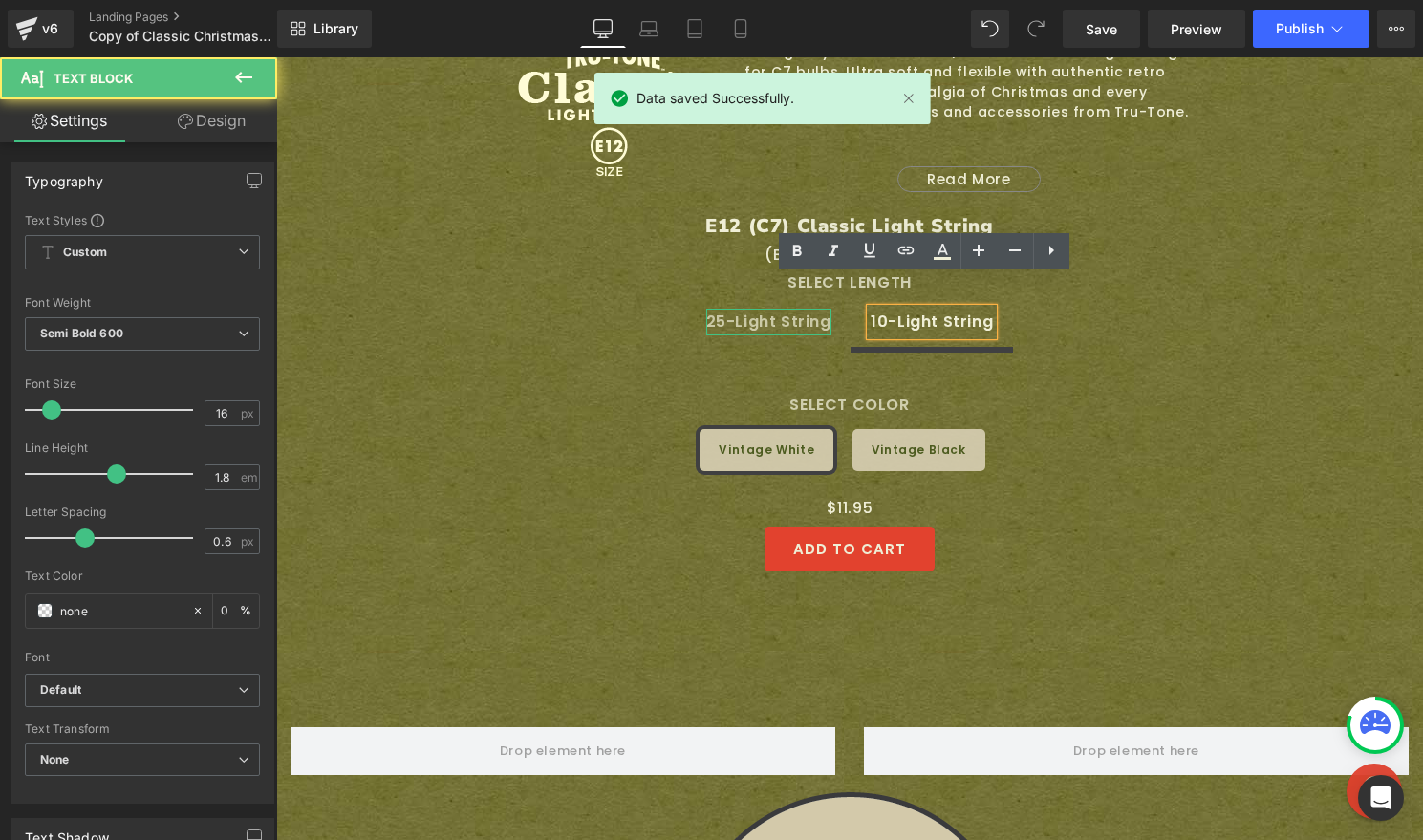 click on "25-Light String" at bounding box center (768, 322) 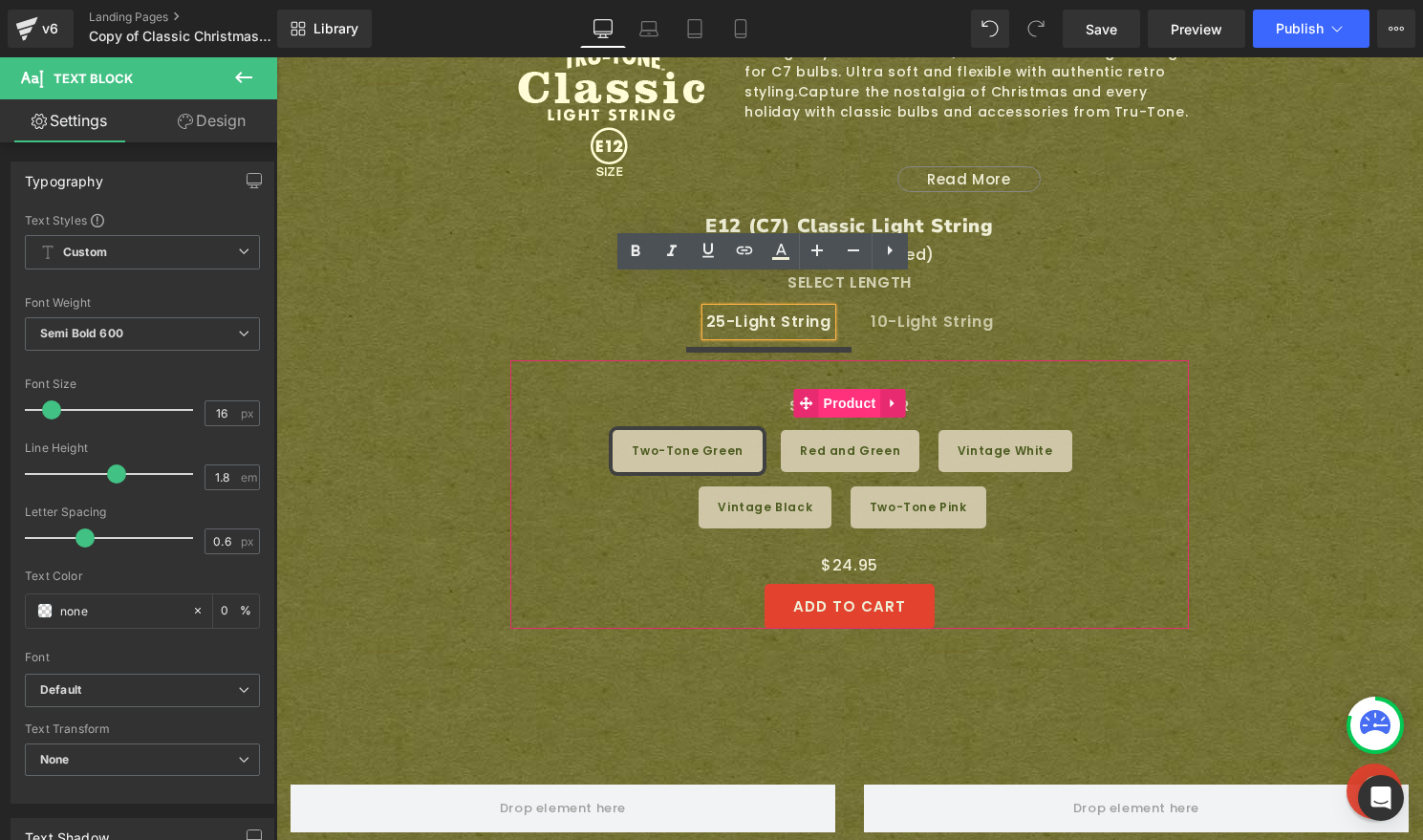 click on "Product" at bounding box center (850, 403) 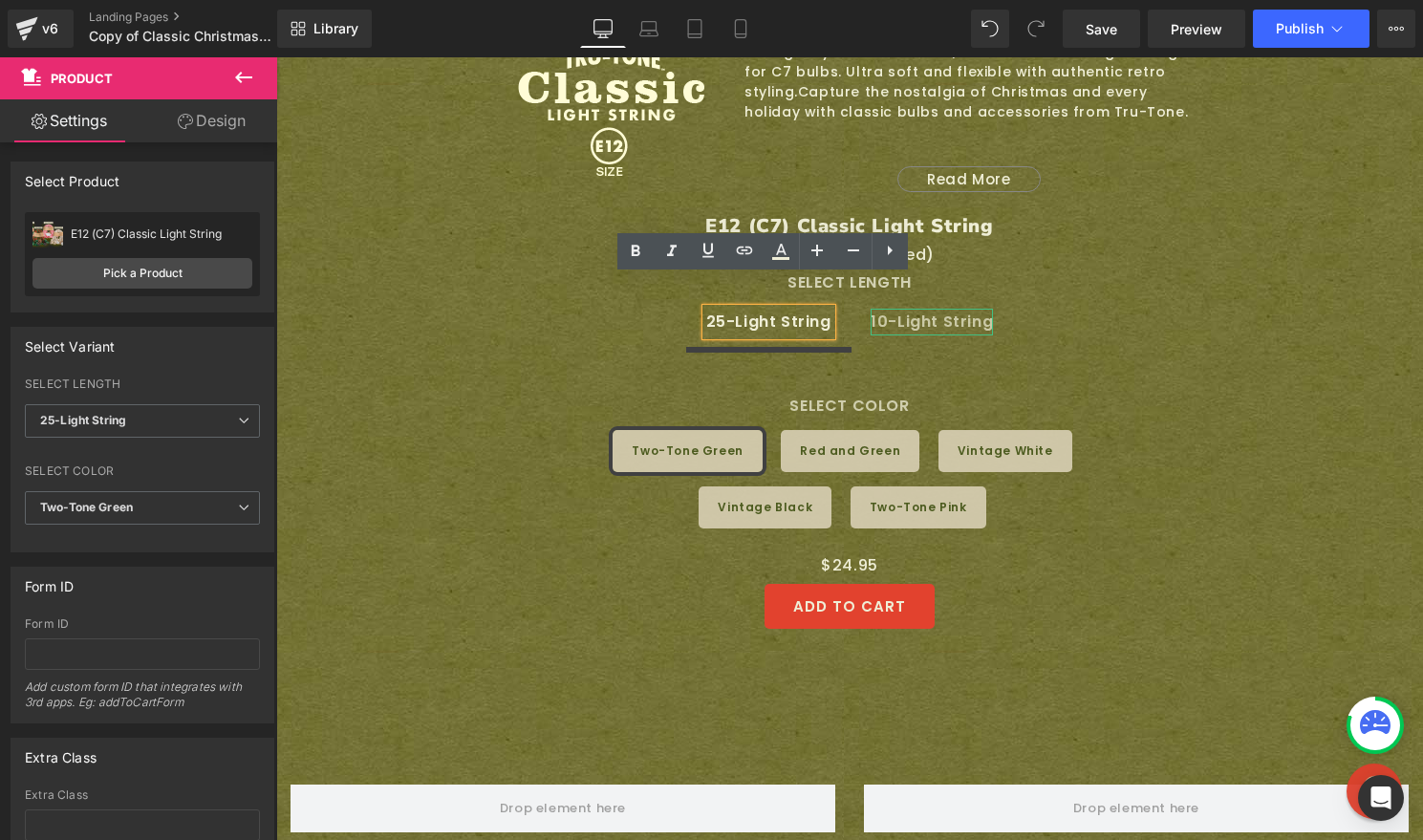 click on "10-Light String" at bounding box center [932, 322] 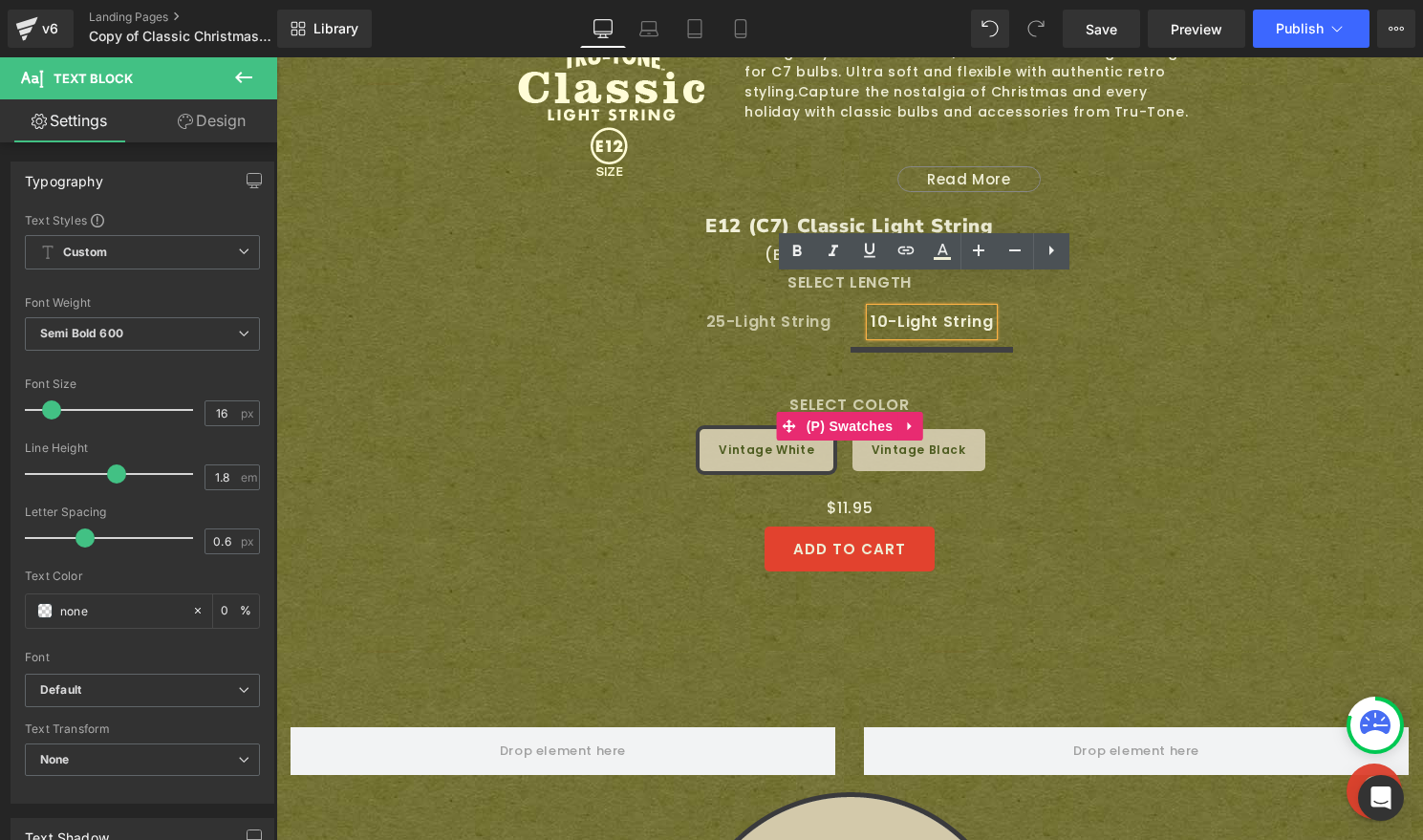 click on "SELECT LENGTH
25-Light String
10-Light String
SELECT COLOR
Two-Tone Green
Red and Green
Vintage White
Vintage Black
Two-Tone Pink" at bounding box center [850, 425] 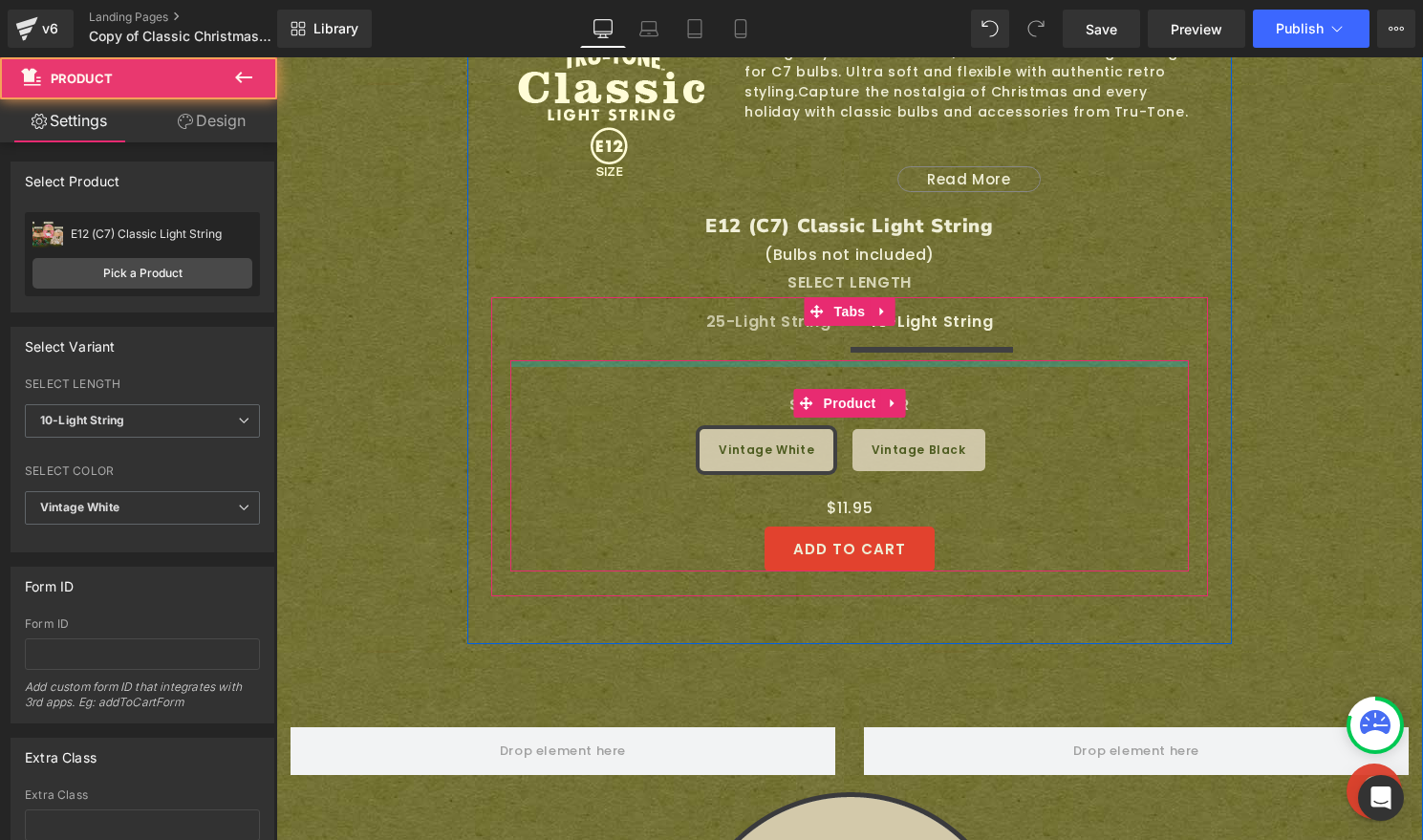 click at bounding box center [850, 363] 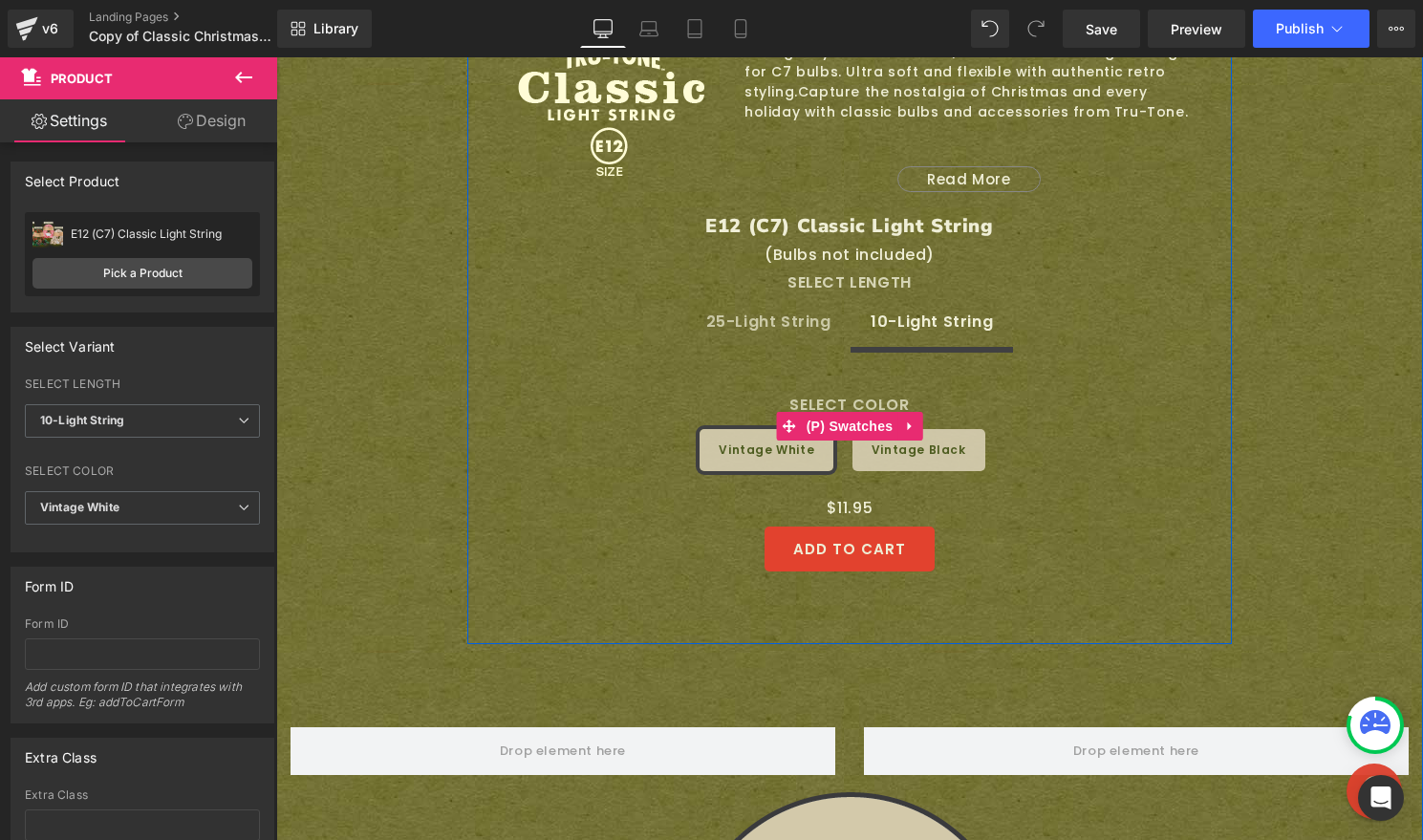 scroll, scrollTop: 1814, scrollLeft: 0, axis: vertical 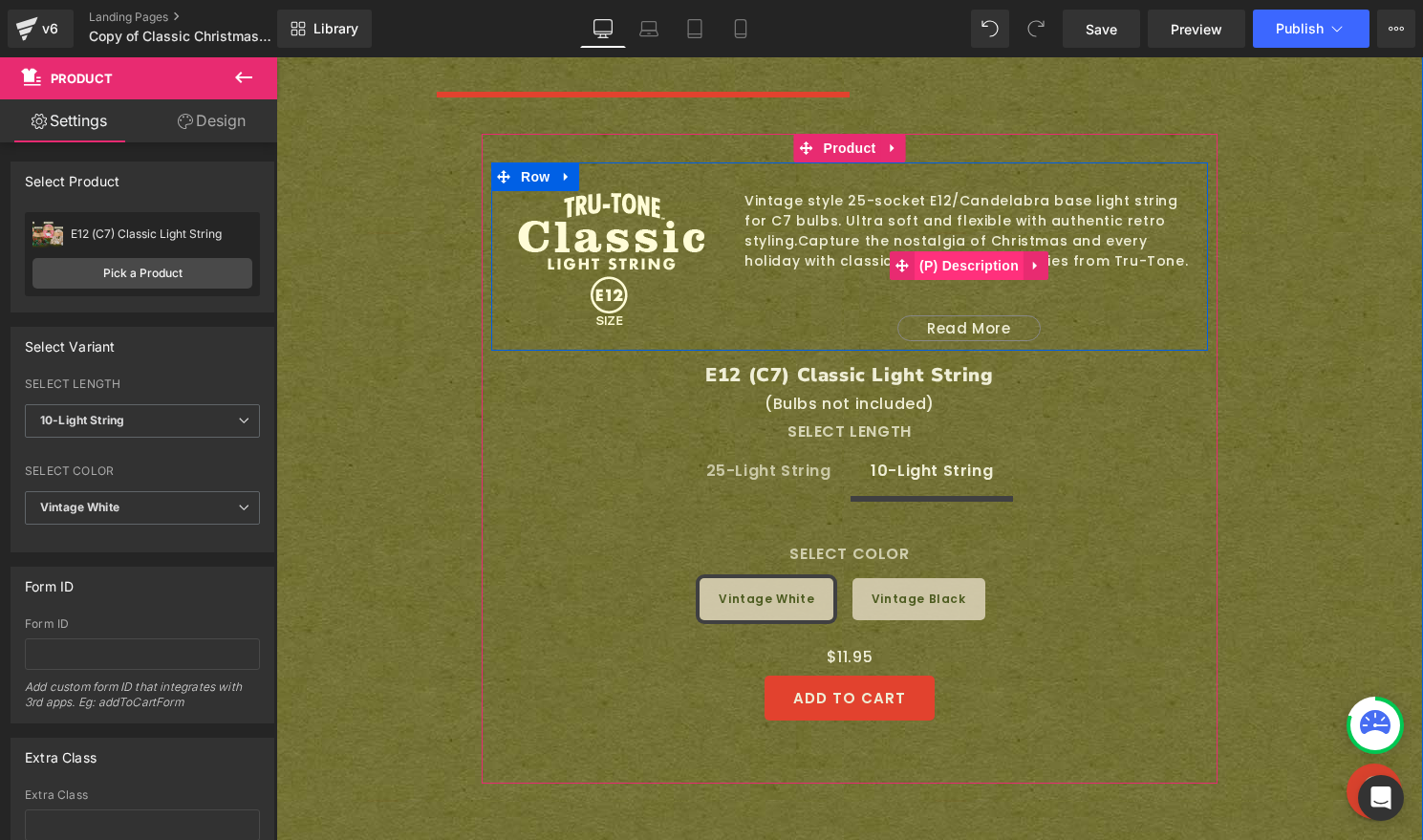 click on "(P) Description" at bounding box center [969, 266] 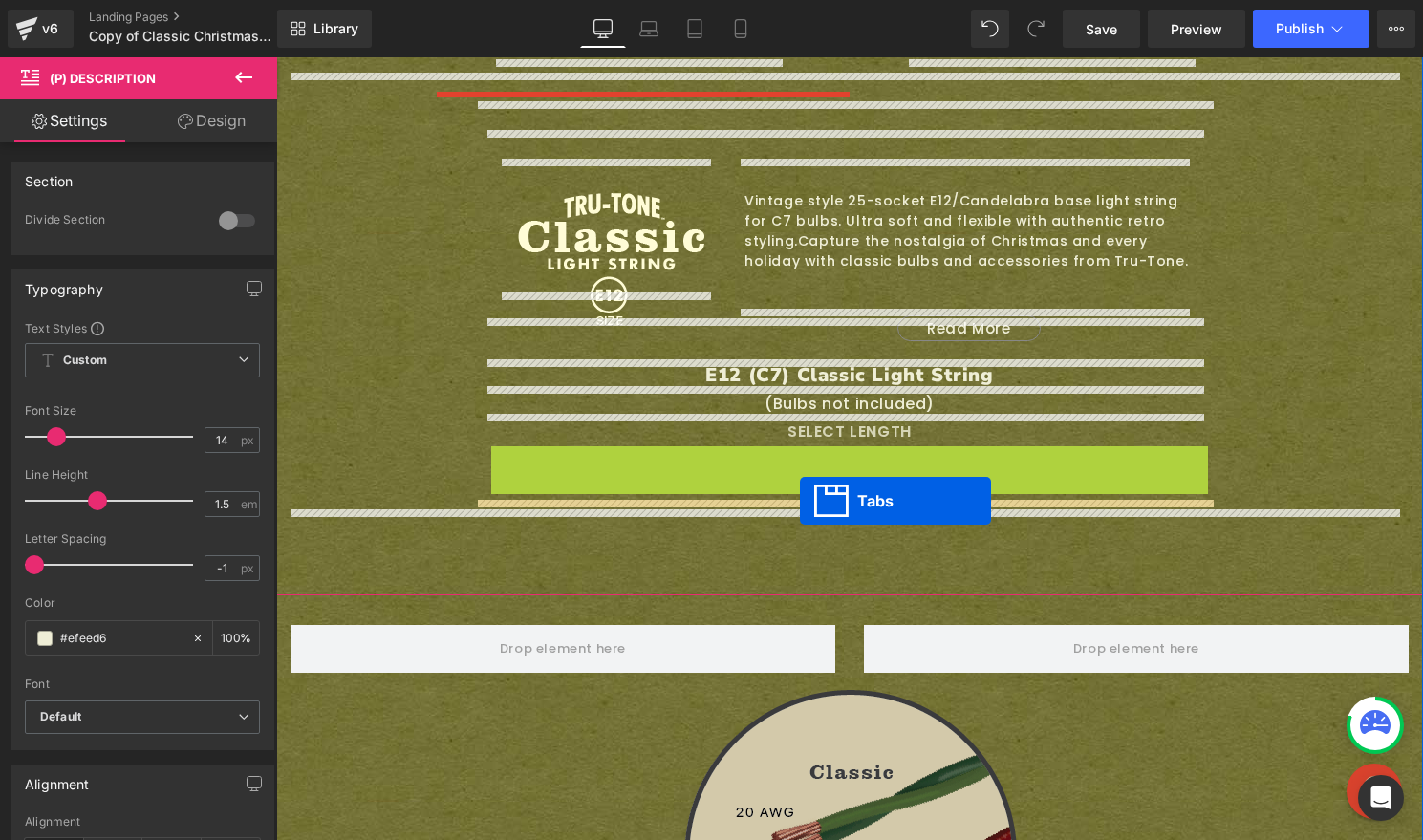 drag, startPoint x: 808, startPoint y: 426, endPoint x: 800, endPoint y: 501, distance: 75.42546 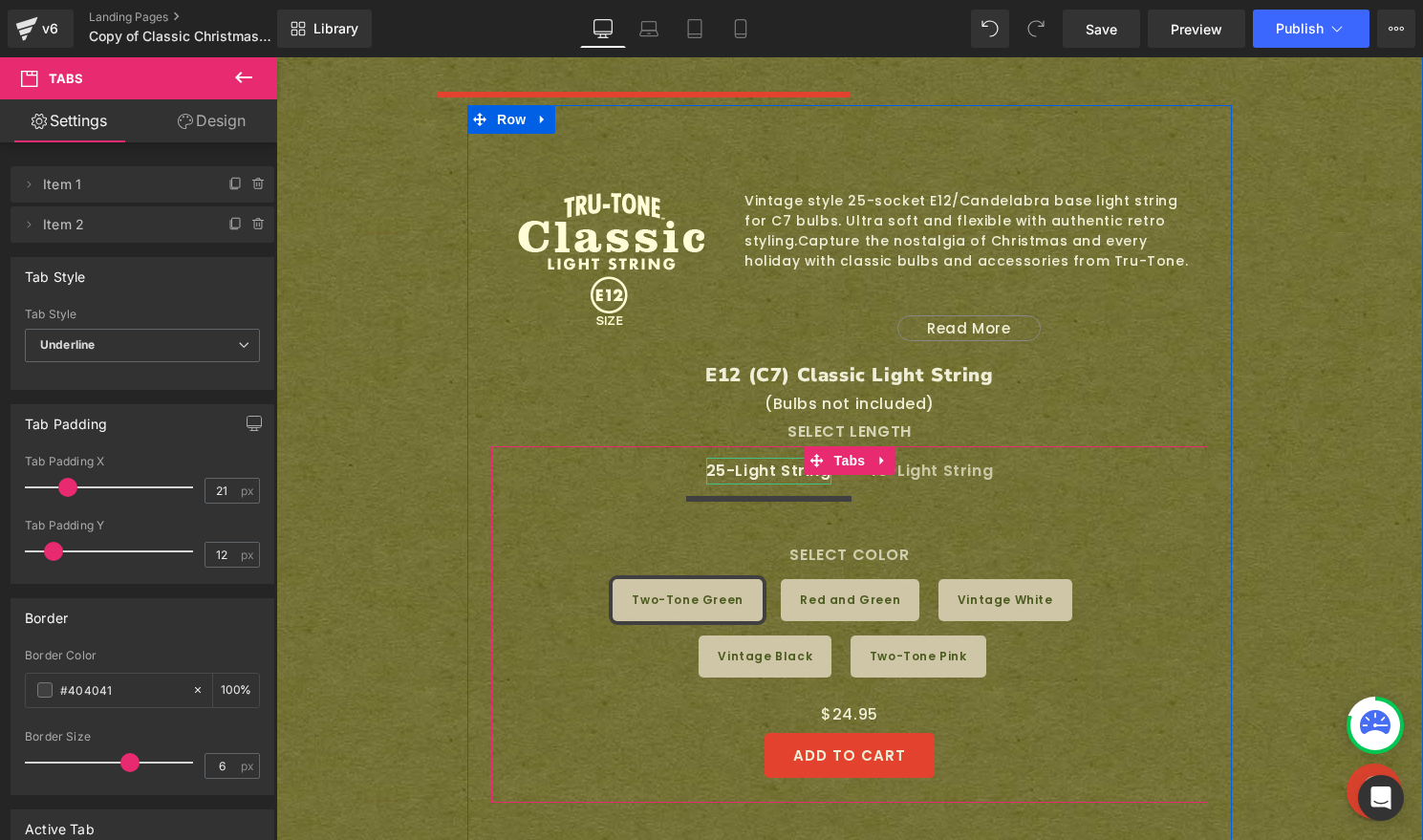 click on "25-Light String" at bounding box center [768, 471] 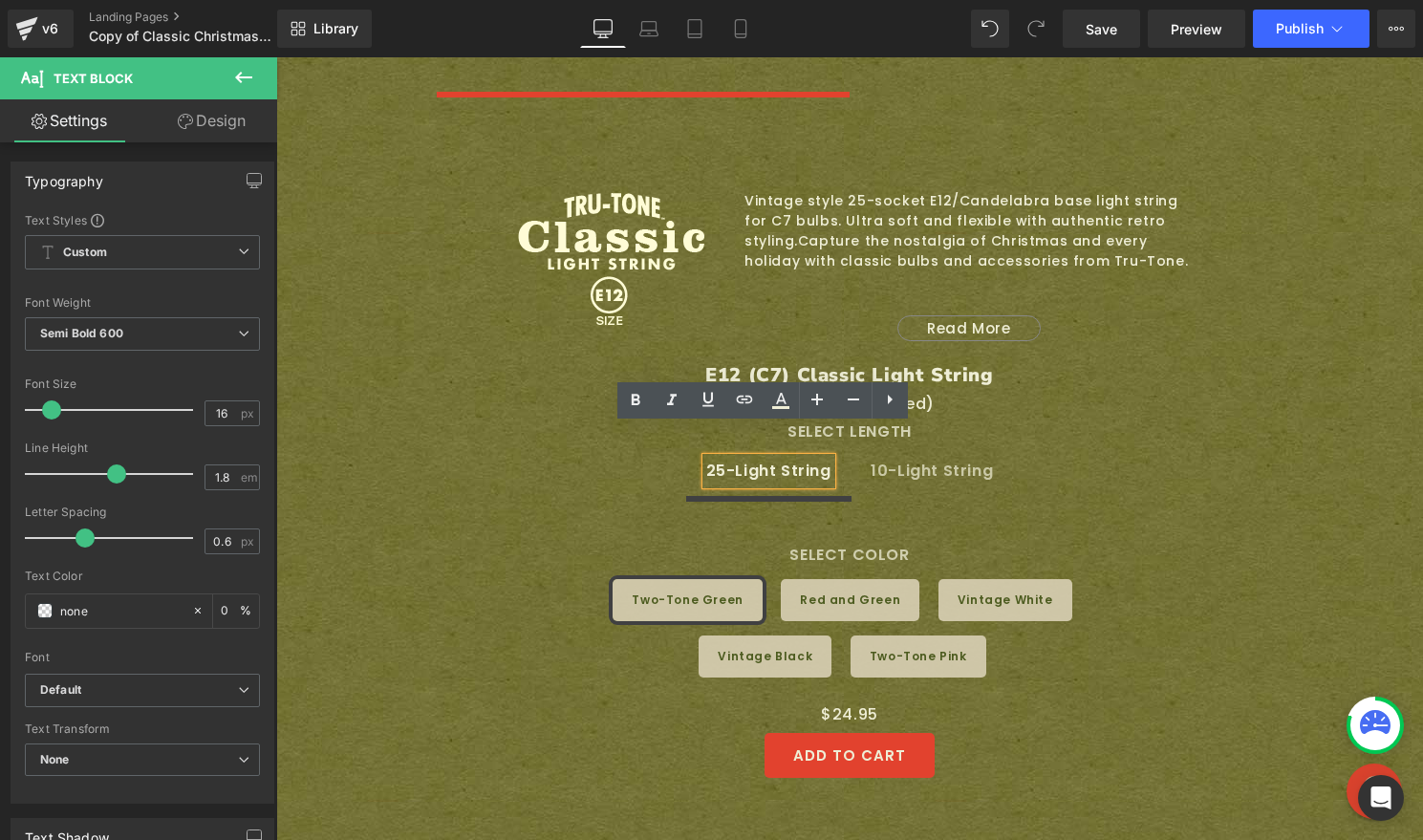 click on "Image
Vintage style 25-socket E12/Candelabra base light string for C7 bulbs. Ultra soft and flexible with authentic retro styling.  Capture the nostalgia of Christmas and every holiday with classic bulbs and accessories from Tru-Tone.
Compatible with most C7 and other E12/Candelabra base bulbs  (Bulbs not included)
Additional features:
Total Length 26.5 feet. 18 in. lead and 12 in. tail, 25 or 10 - E12 sockets with 12 in. spacing
Twisted pair vinyl insulated wire
Socket clips for easy installation
U.S. Non-polarized 120V, stackable plug and socket for easy end-to-end connectivity, and versatile wiring options
Fuse Protected. 2 spares included
Only   15 watts  total when used with Tru-Tone bulbs!
Connect up to 600 Tru-Tone bulbs, or 24 full strings connected end-to-end on a single circuit! (Based on 360w /3a Total)
Safe for use inside or outside
Read More" at bounding box center [850, 483] 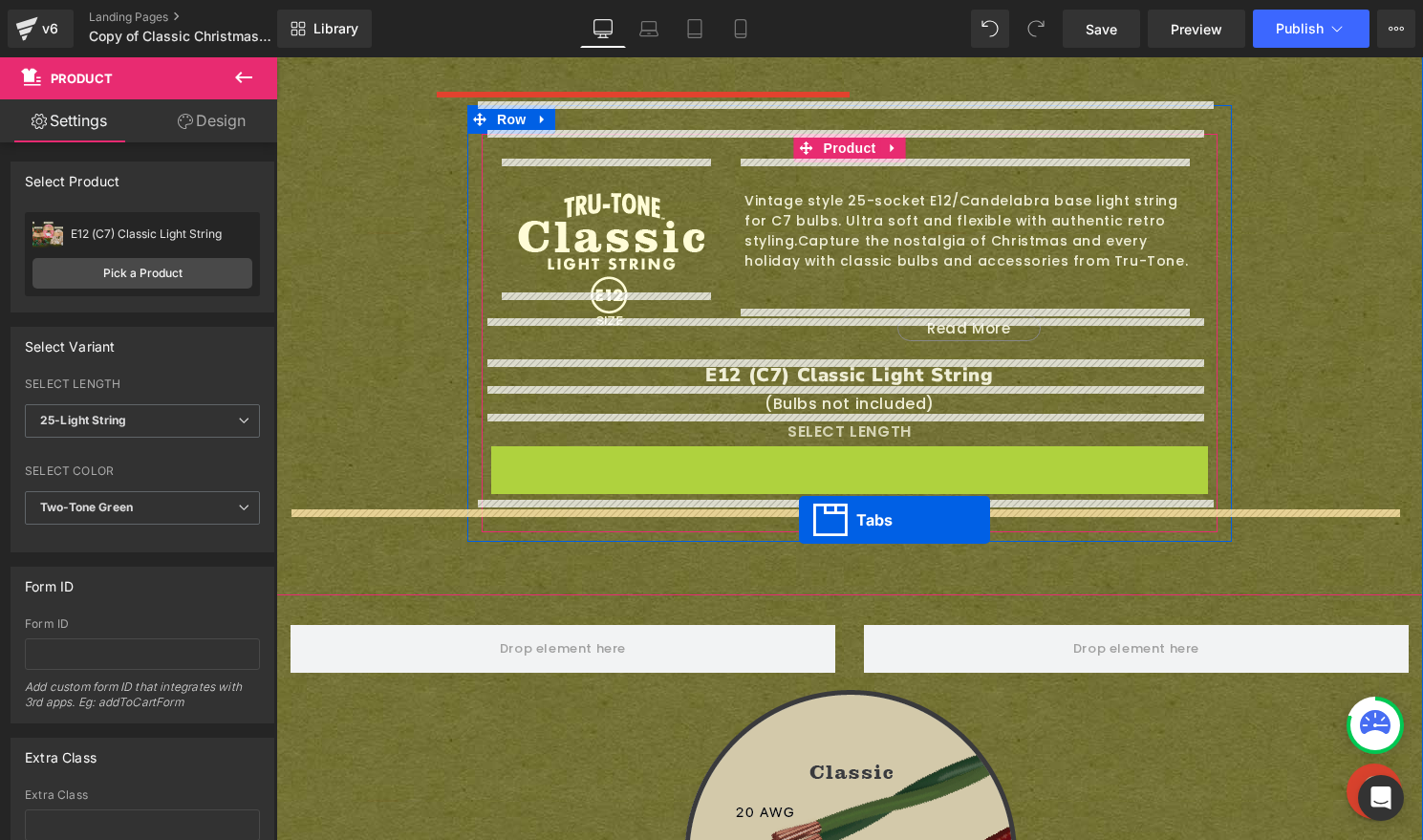 drag, startPoint x: 808, startPoint y: 428, endPoint x: 799, endPoint y: 520, distance: 92.43917 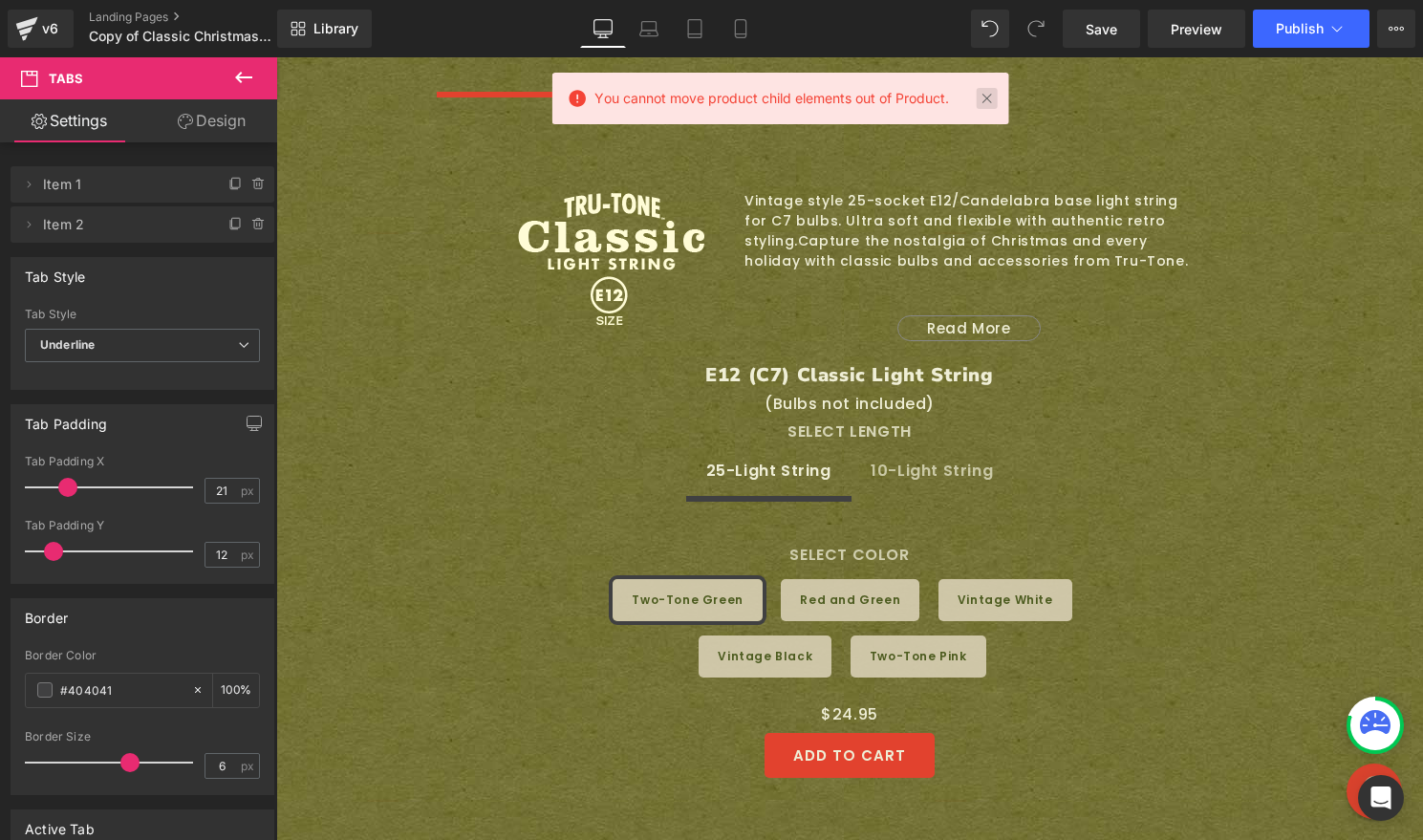click at bounding box center (986, 98) 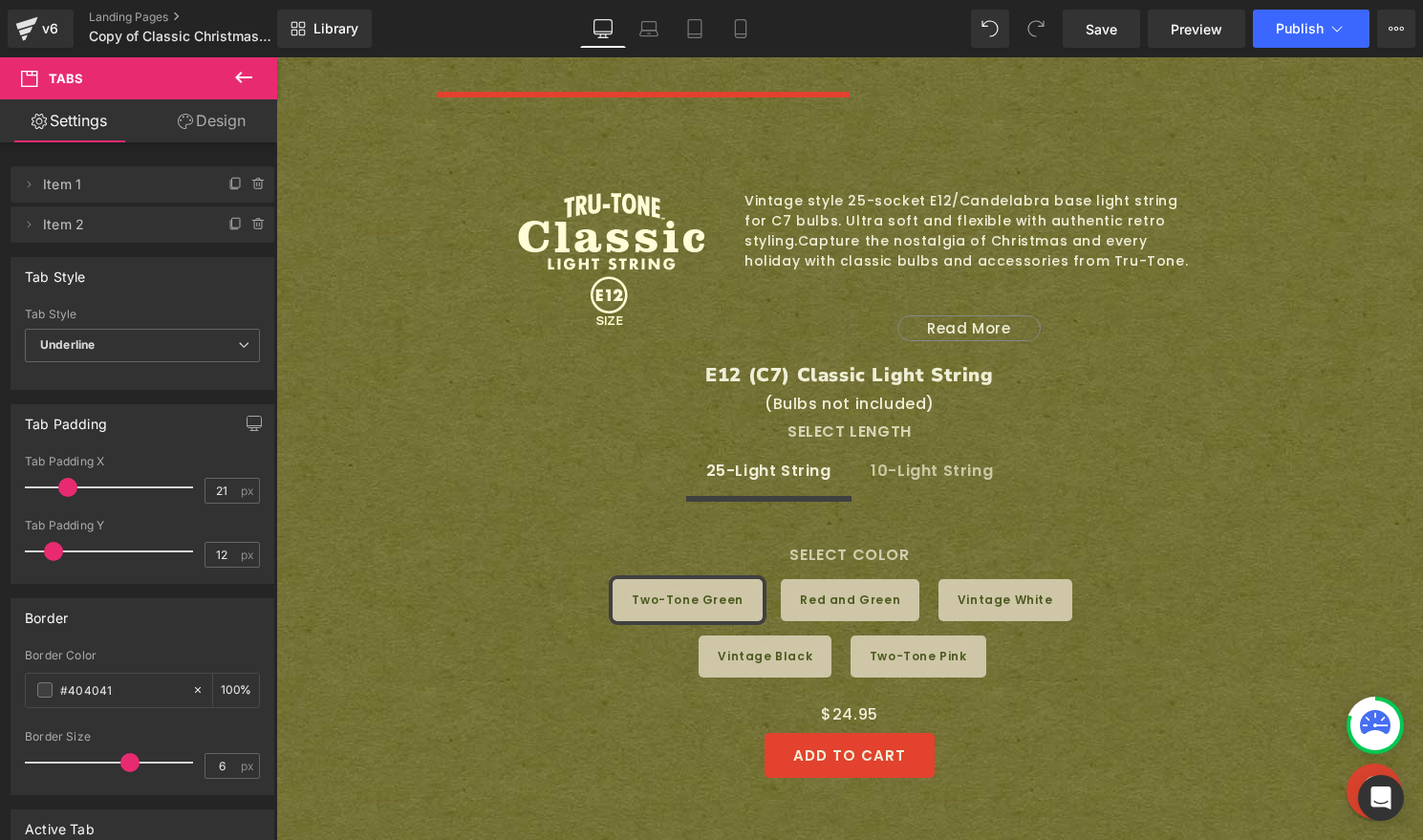 click 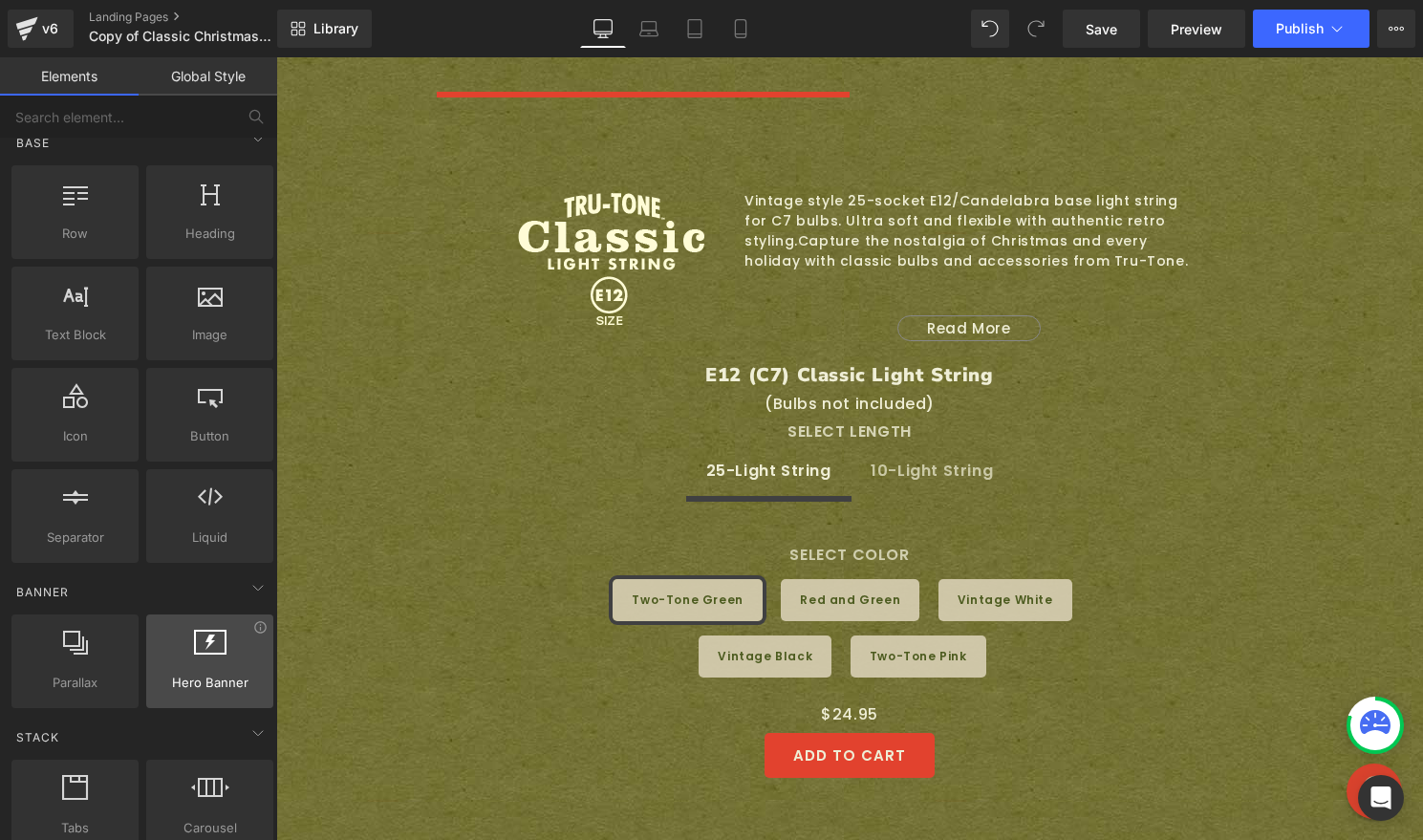 scroll, scrollTop: 122, scrollLeft: 0, axis: vertical 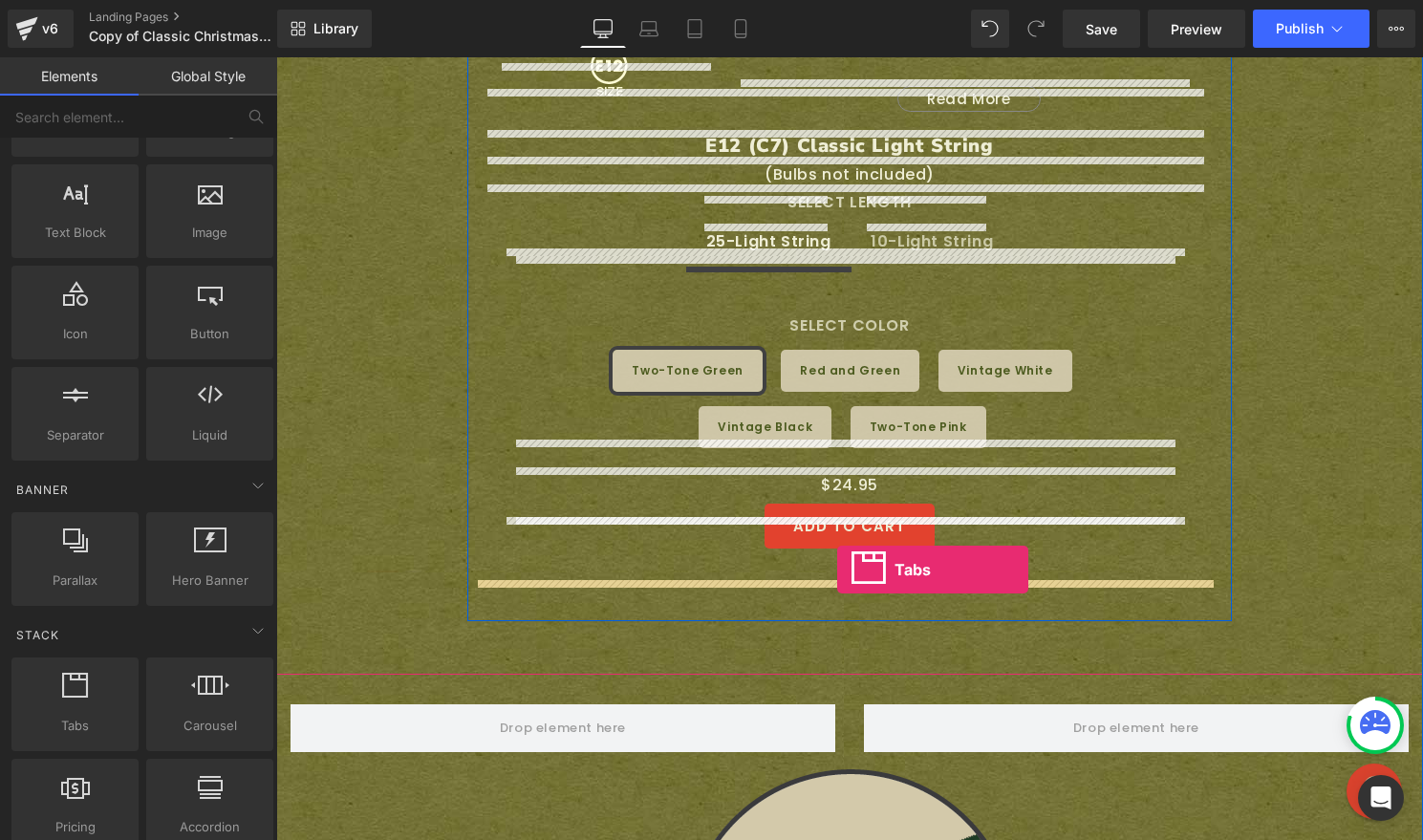 drag, startPoint x: 364, startPoint y: 764, endPoint x: 837, endPoint y: 570, distance: 511.2387 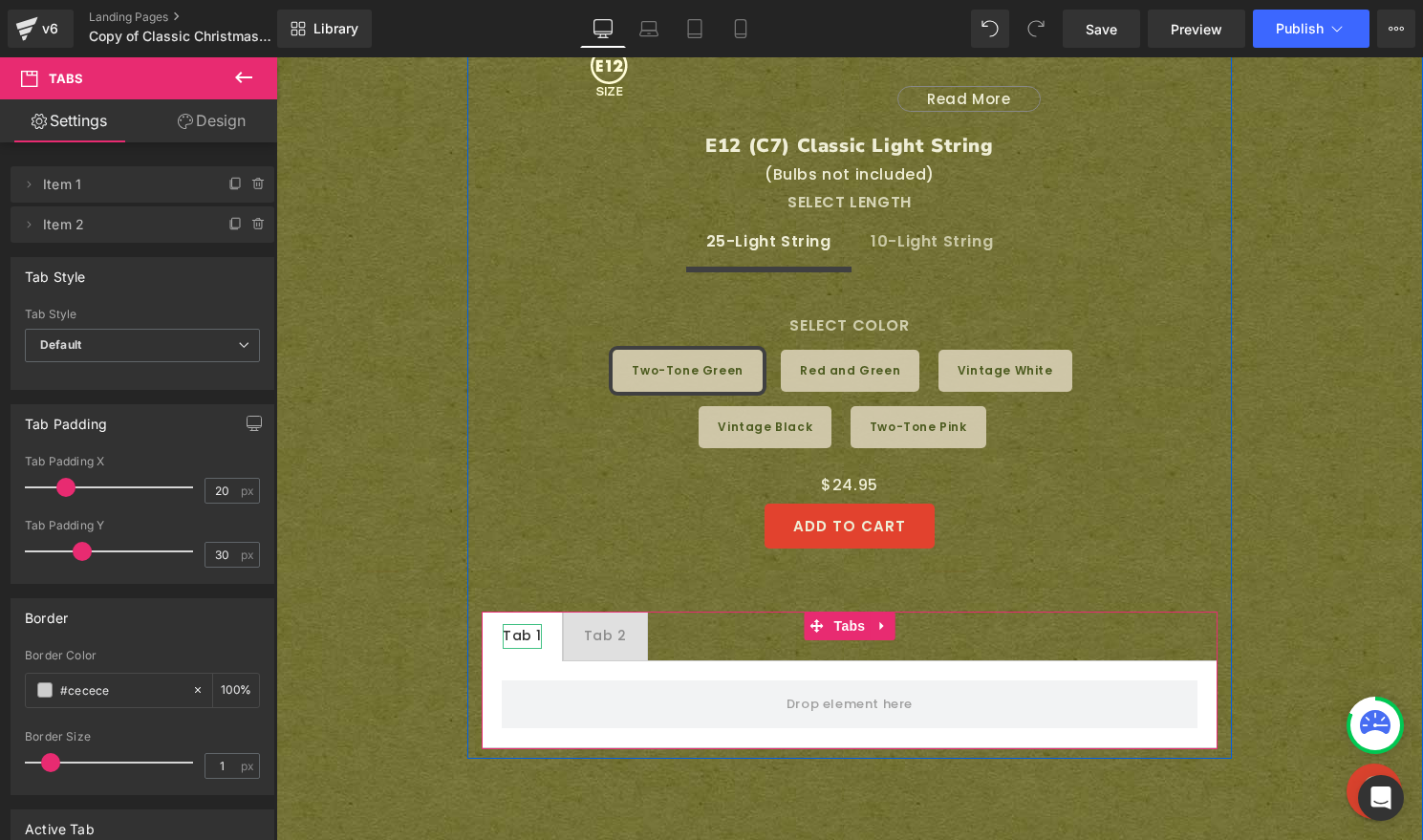 click on "Tab 1" at bounding box center [522, 635] 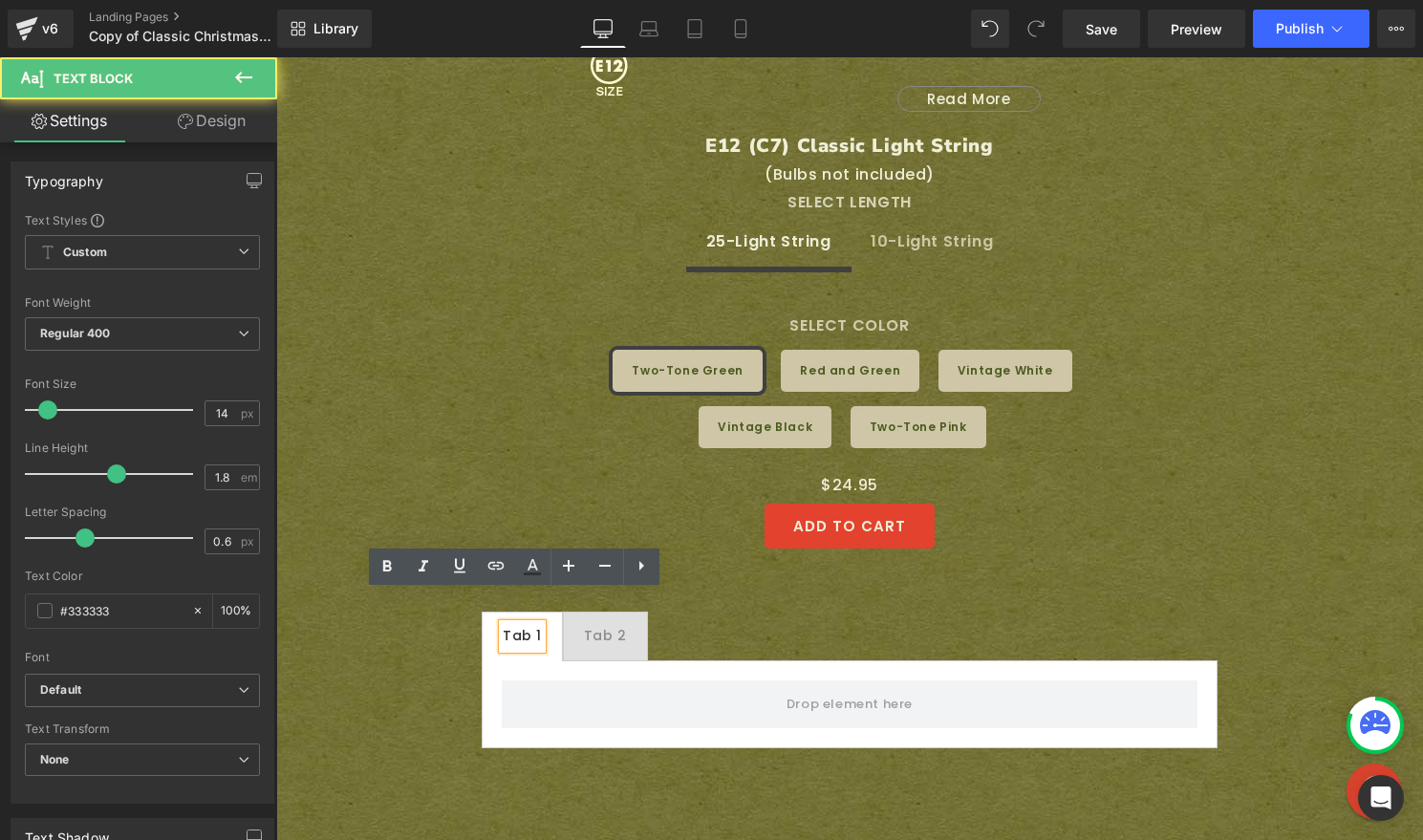 click on "Tab 1" at bounding box center (522, 635) 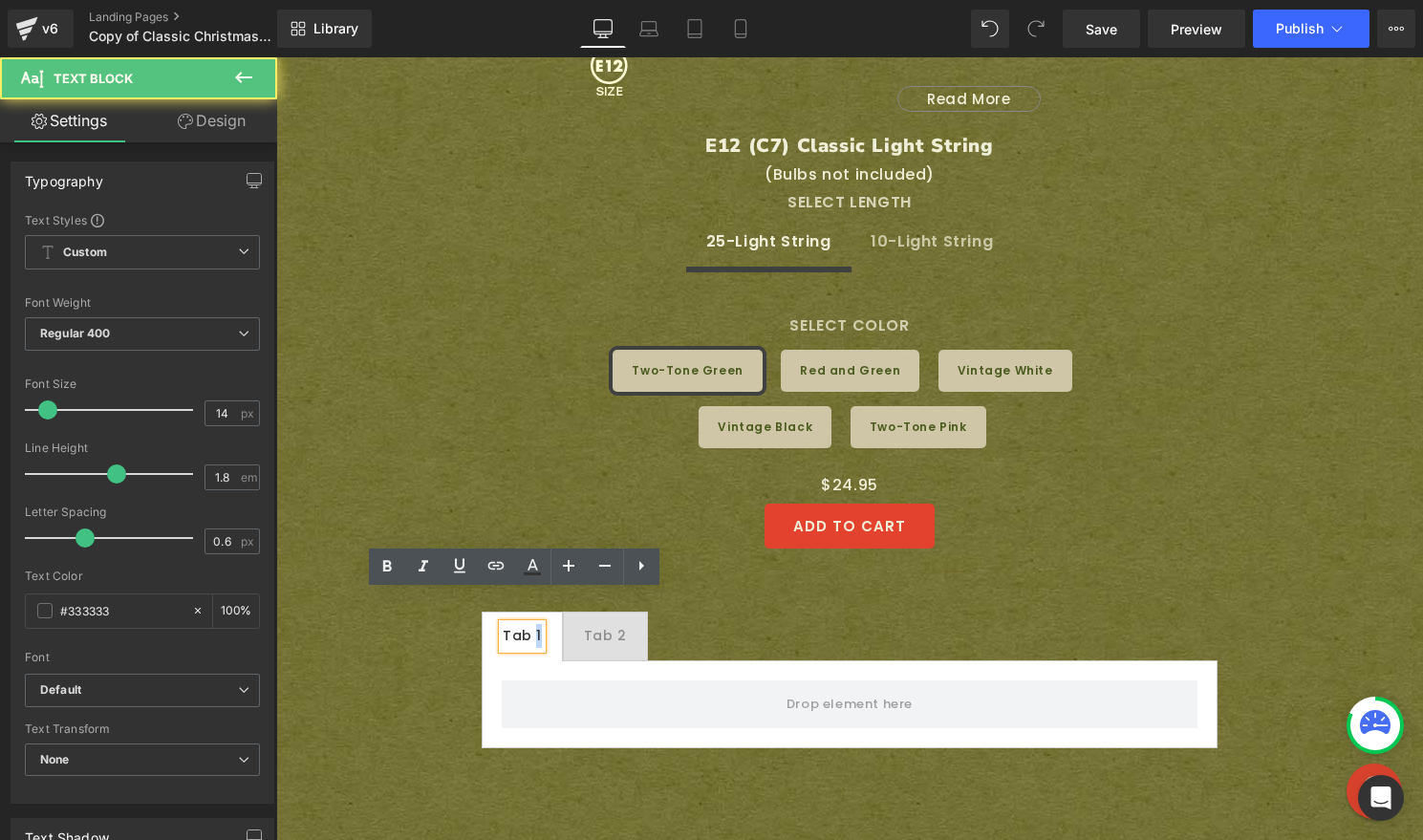 click on "Tab 1" at bounding box center (522, 635) 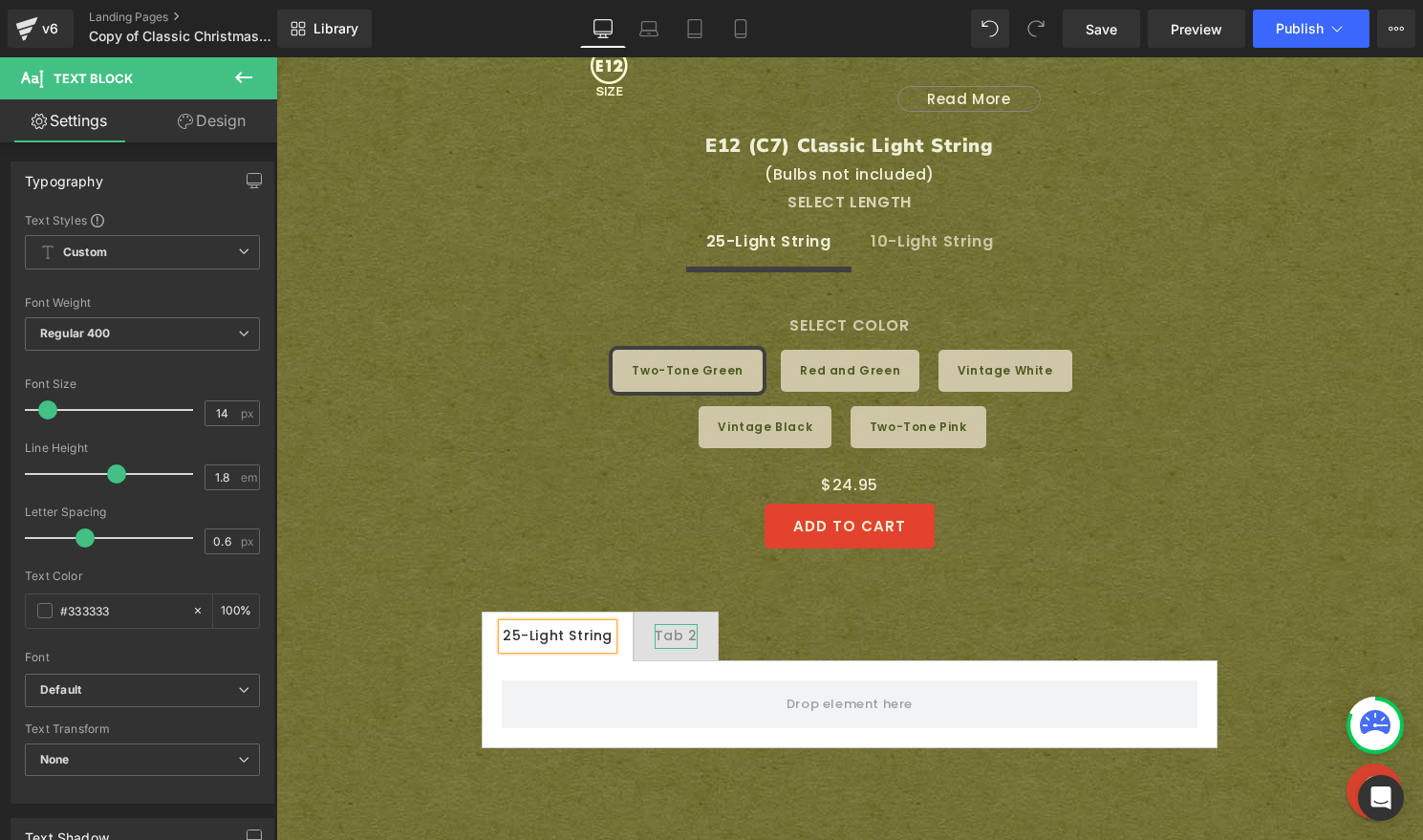 click on "Tab 2" at bounding box center (676, 635) 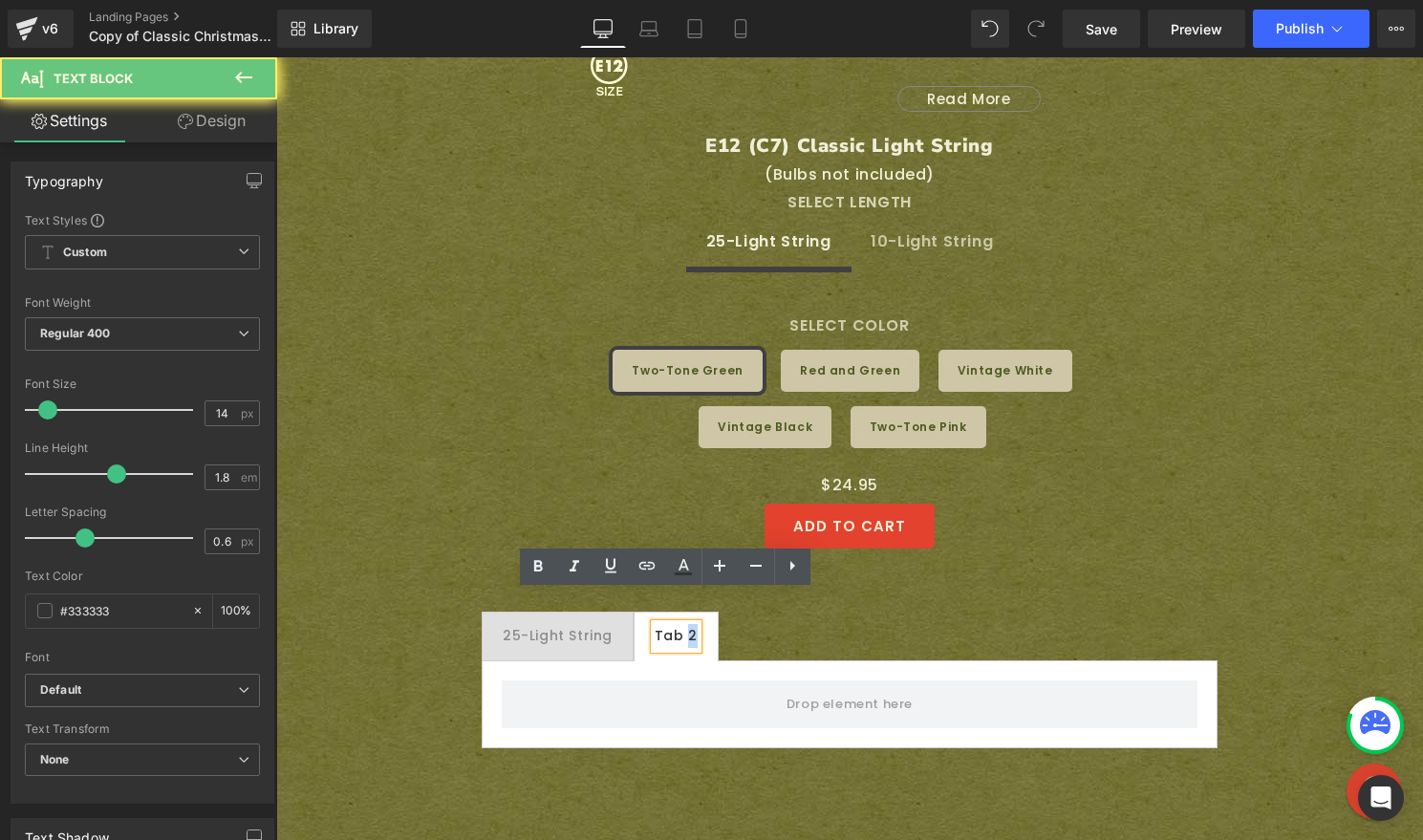 click on "Tab 2" at bounding box center (676, 635) 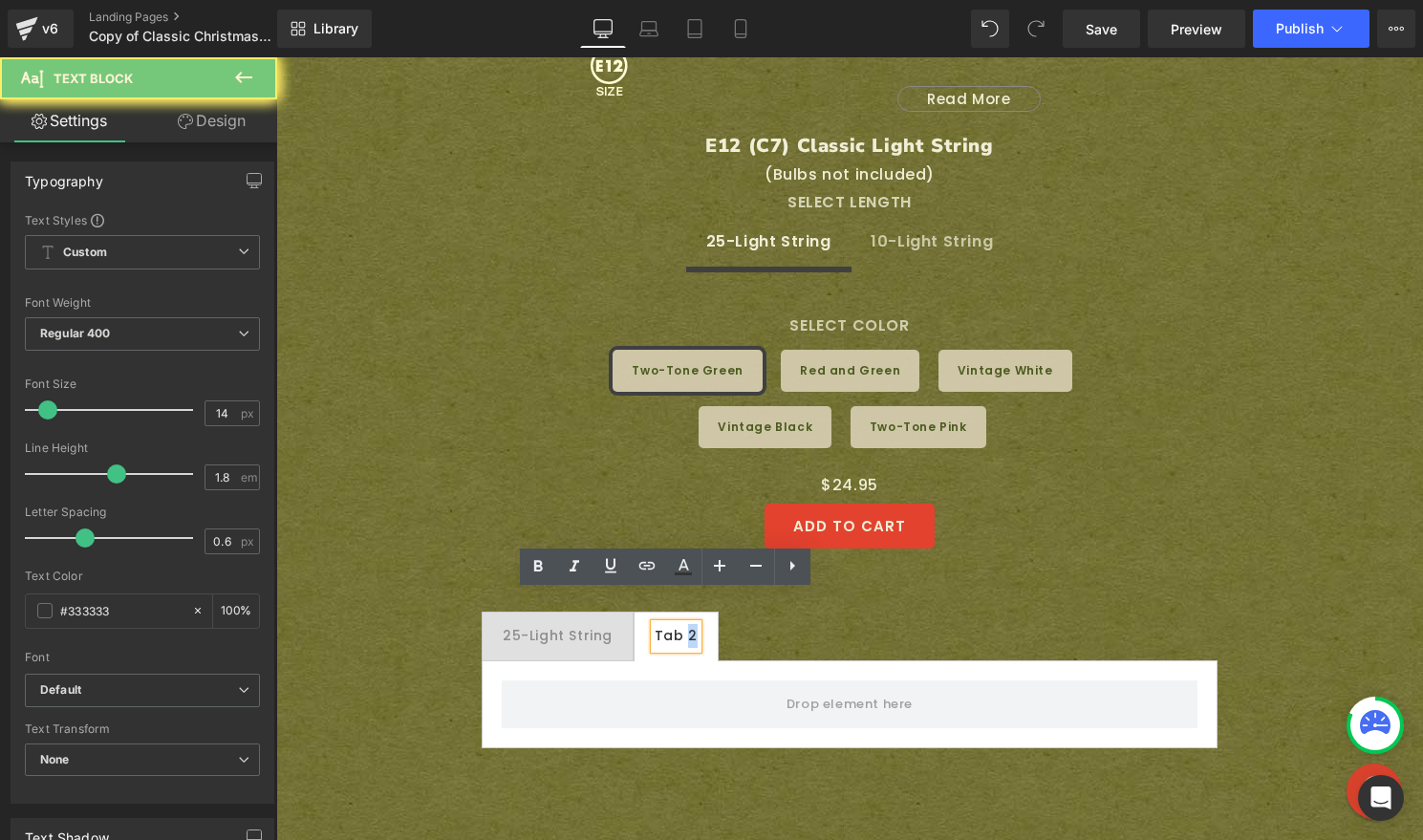 click on "Tab 2" at bounding box center (676, 635) 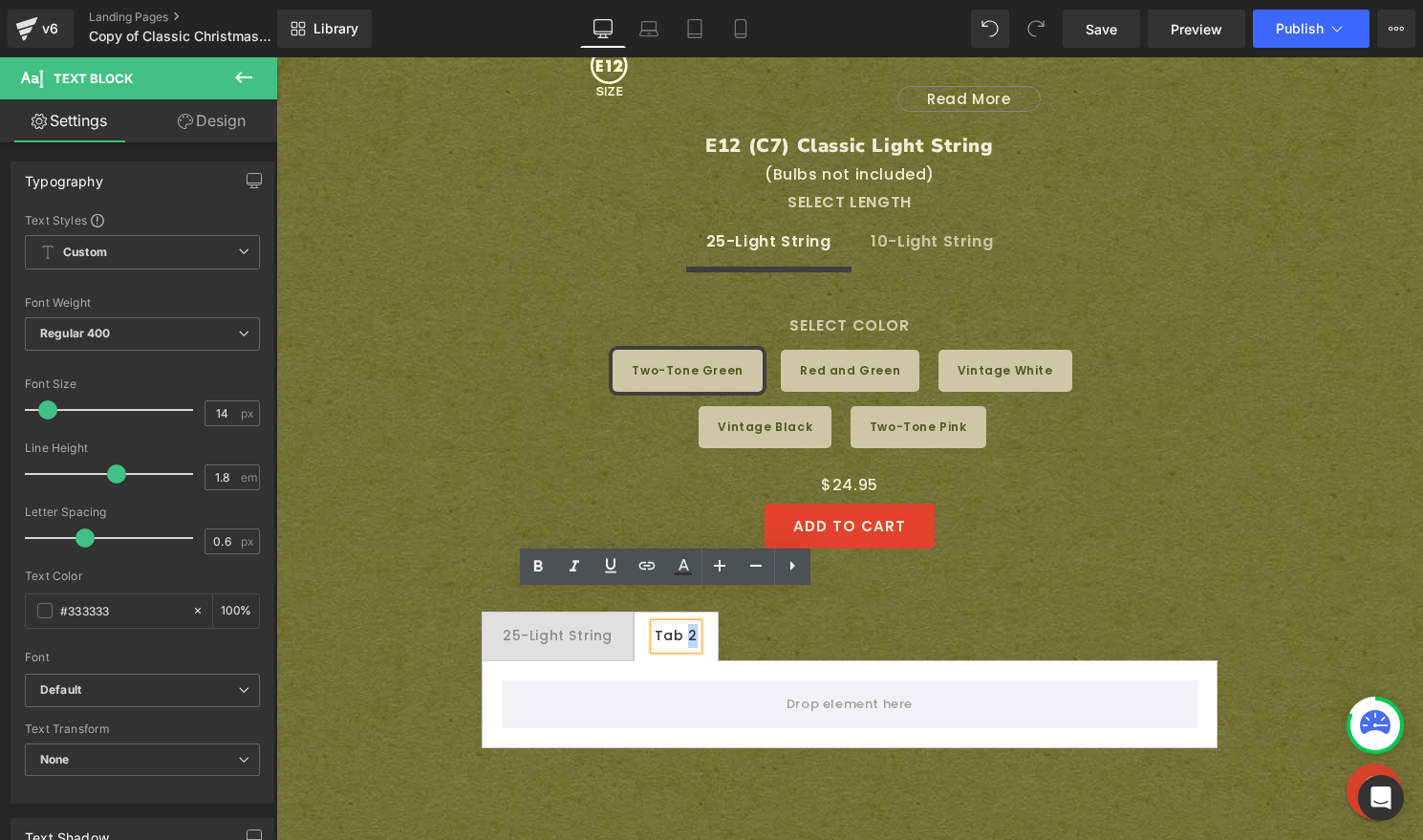 click on "Tab 2" at bounding box center [676, 635] 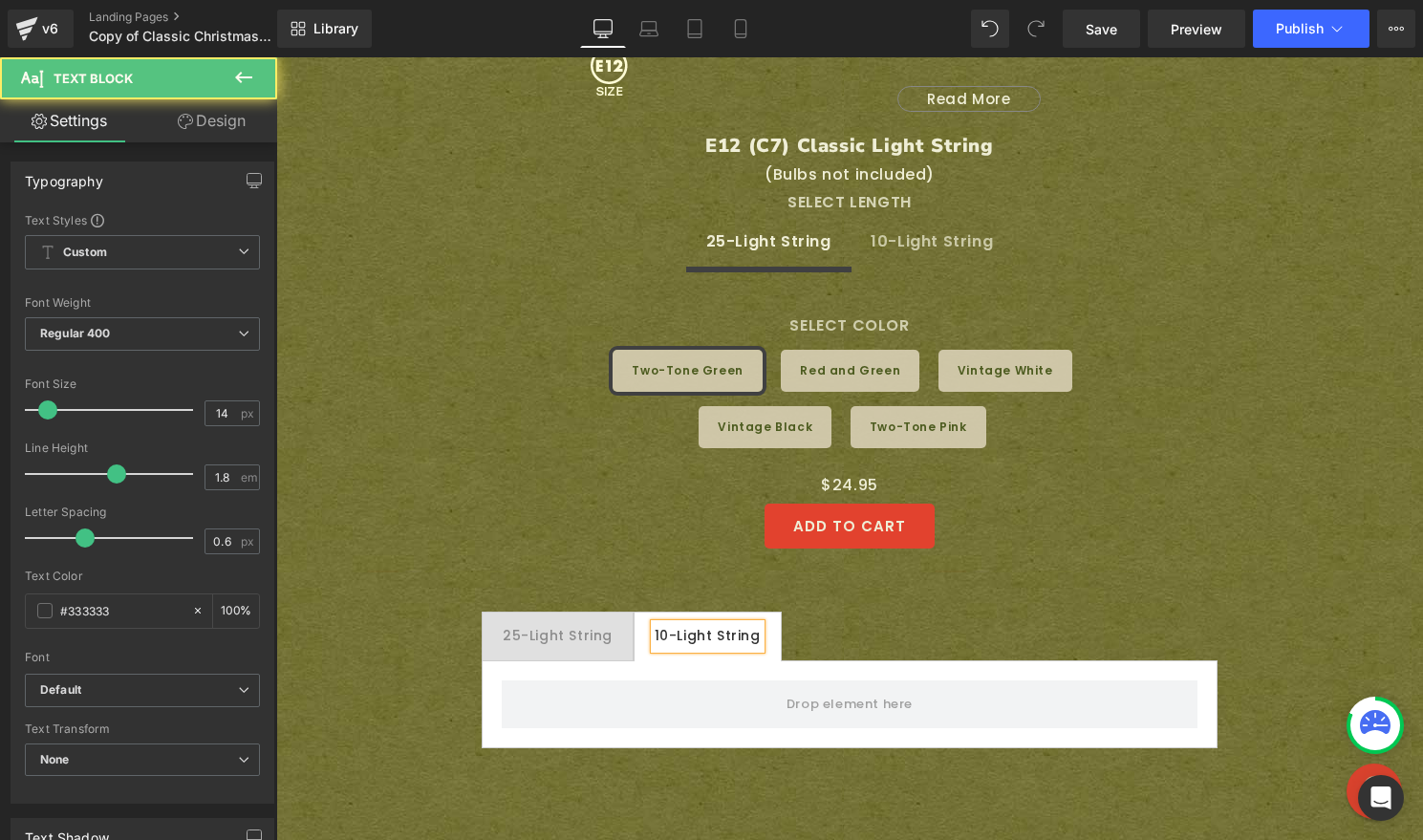 click on "10-Light String" at bounding box center [707, 635] 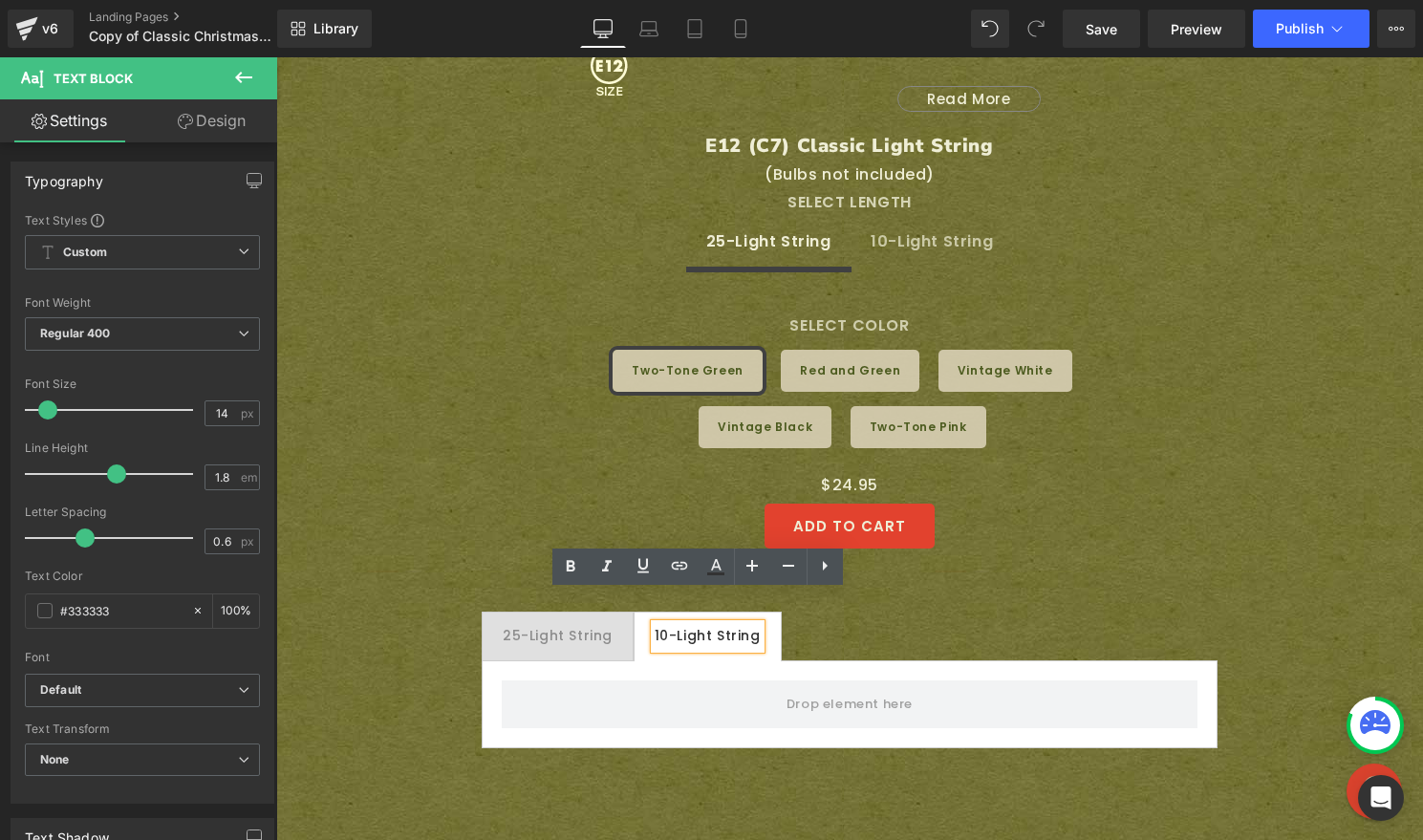 click on "25-Light String
Text Block
10-Light String
Text Block" at bounding box center [850, 636] 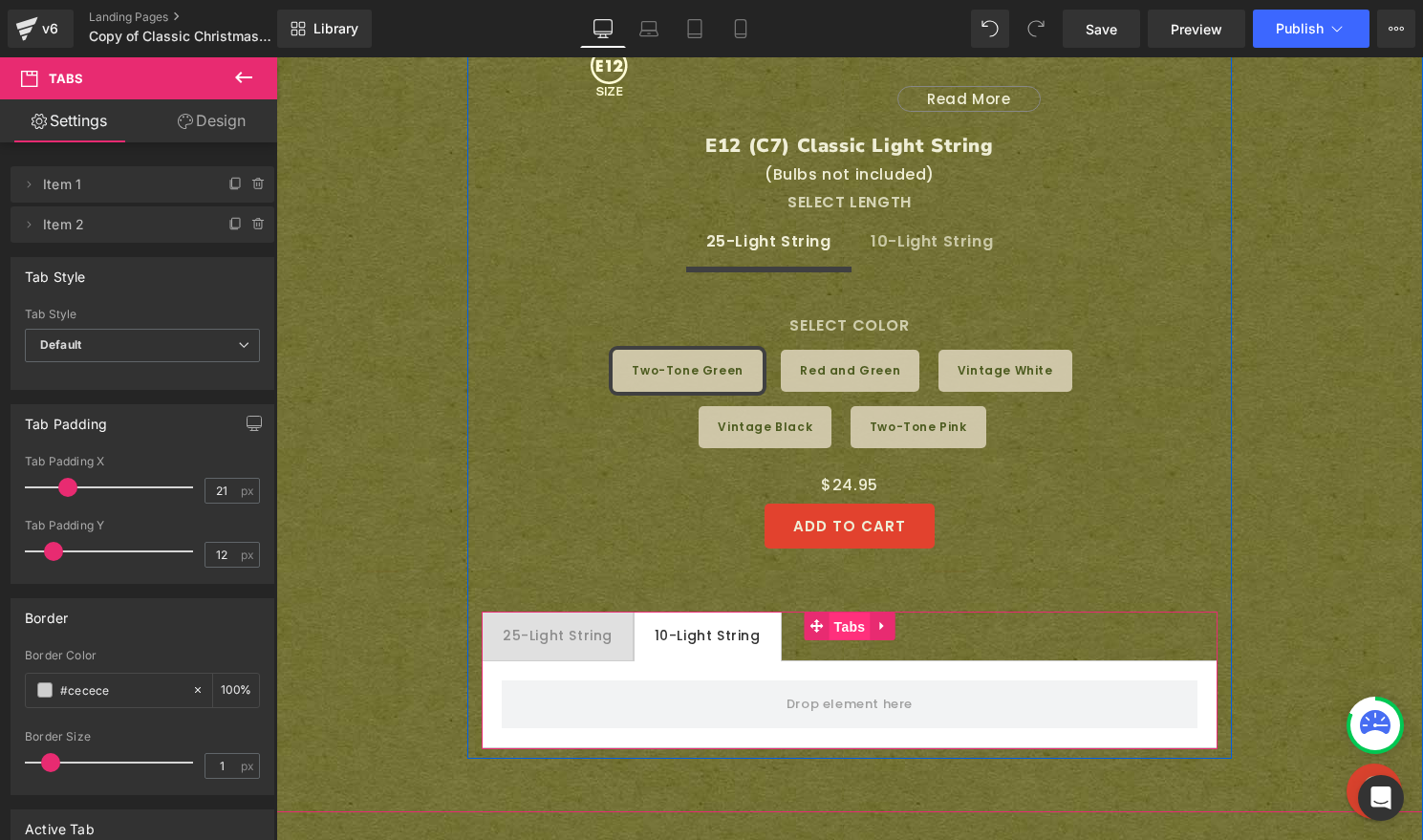 click on "Tabs" at bounding box center [850, 627] 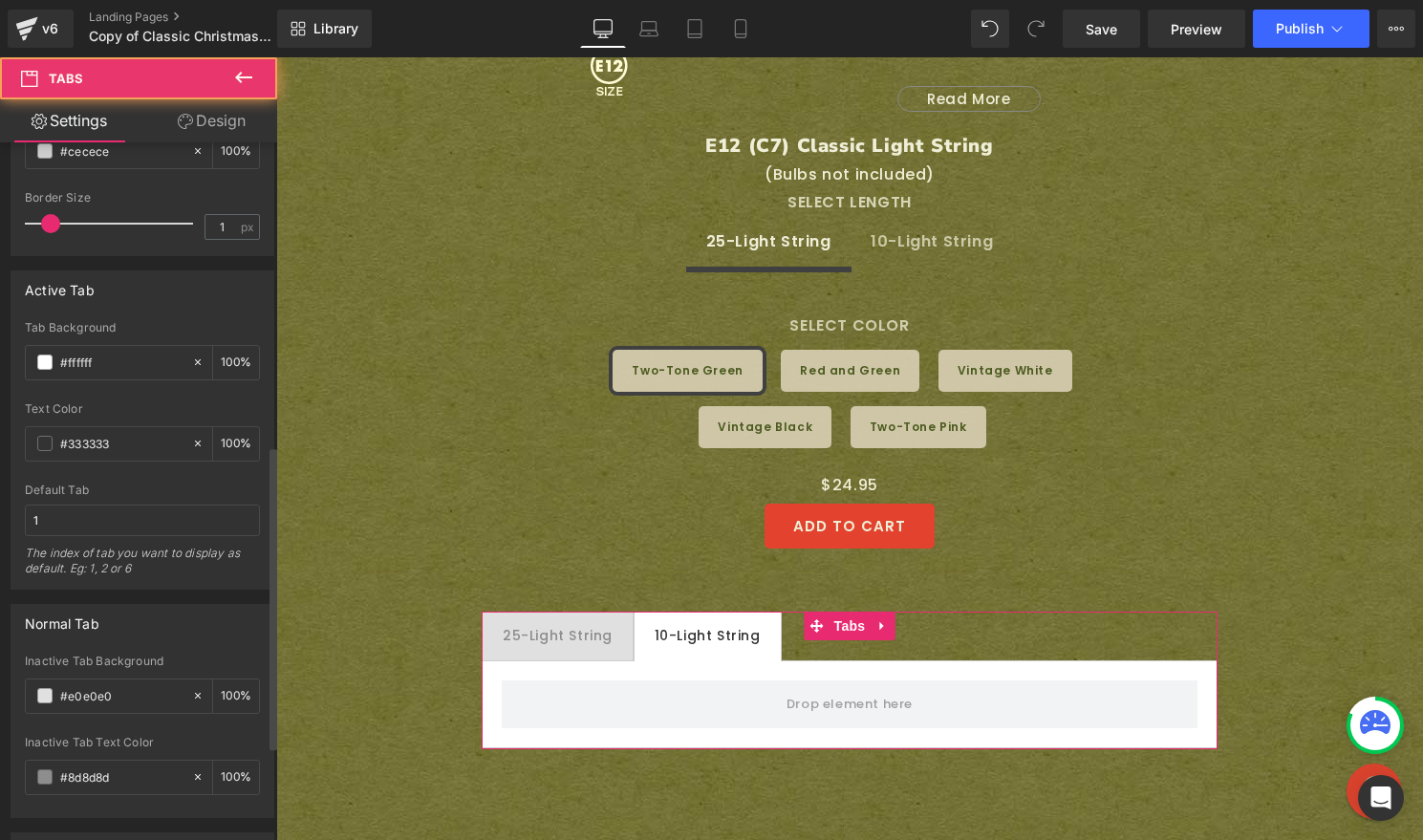 scroll, scrollTop: 912, scrollLeft: 0, axis: vertical 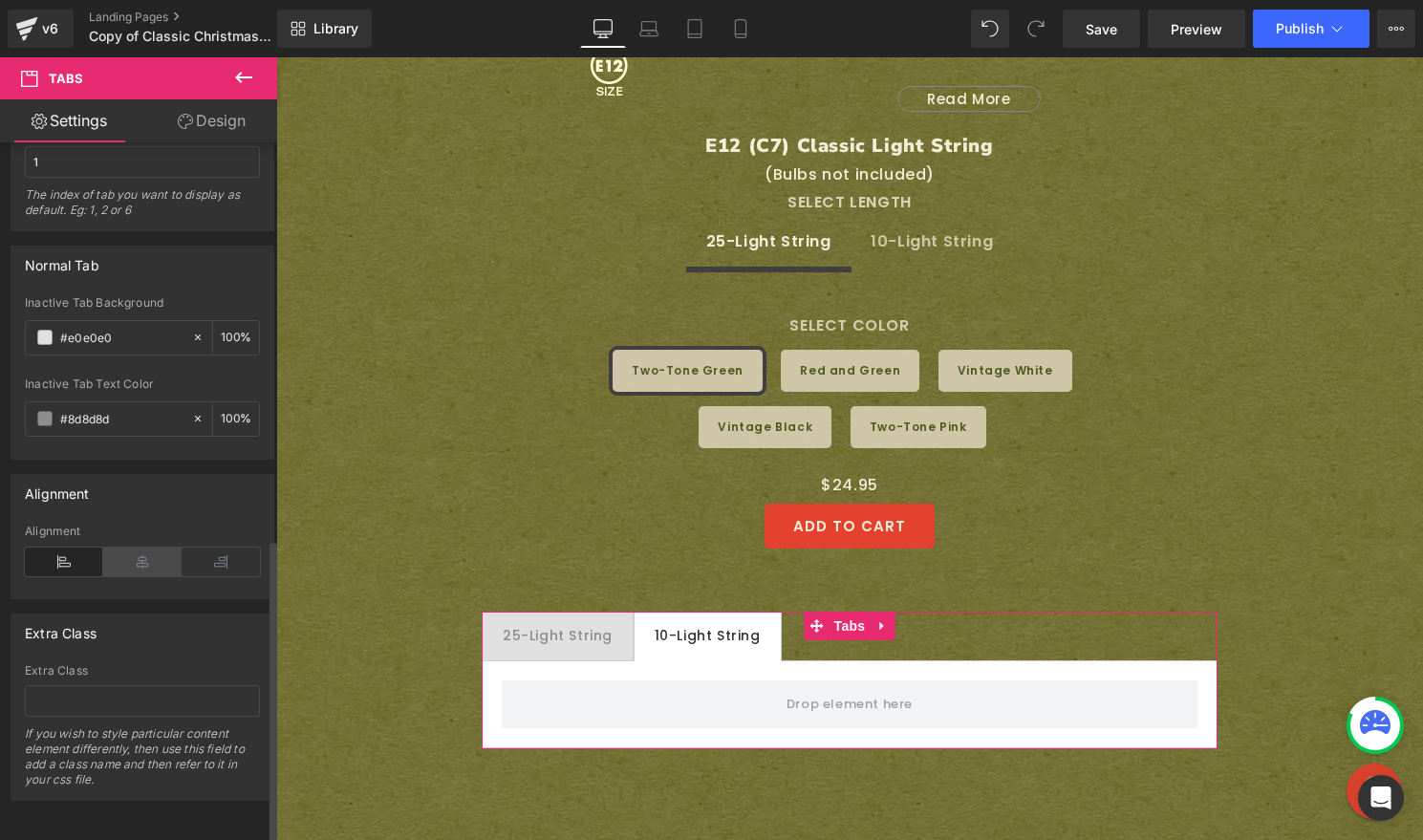 click at bounding box center (142, 562) 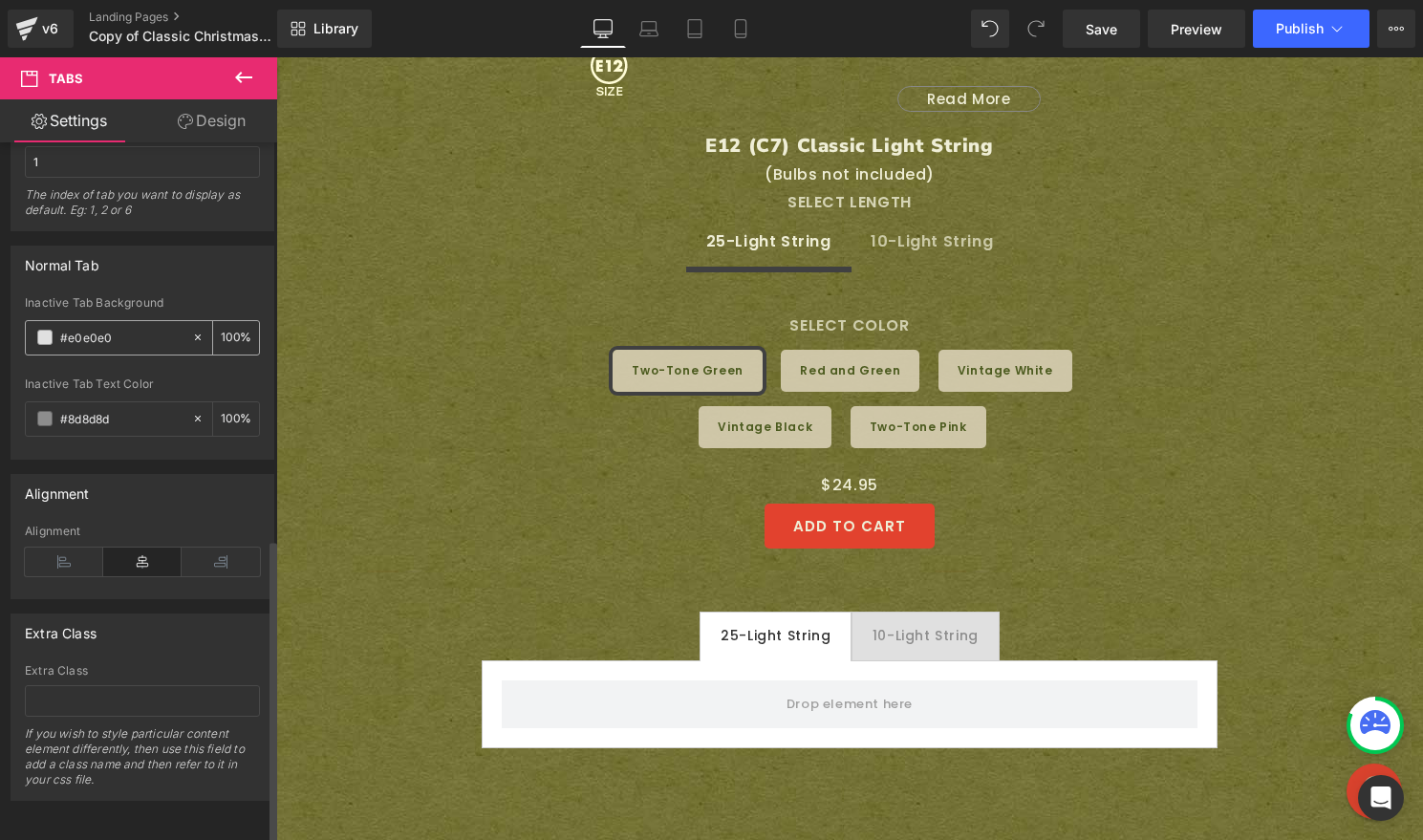 click 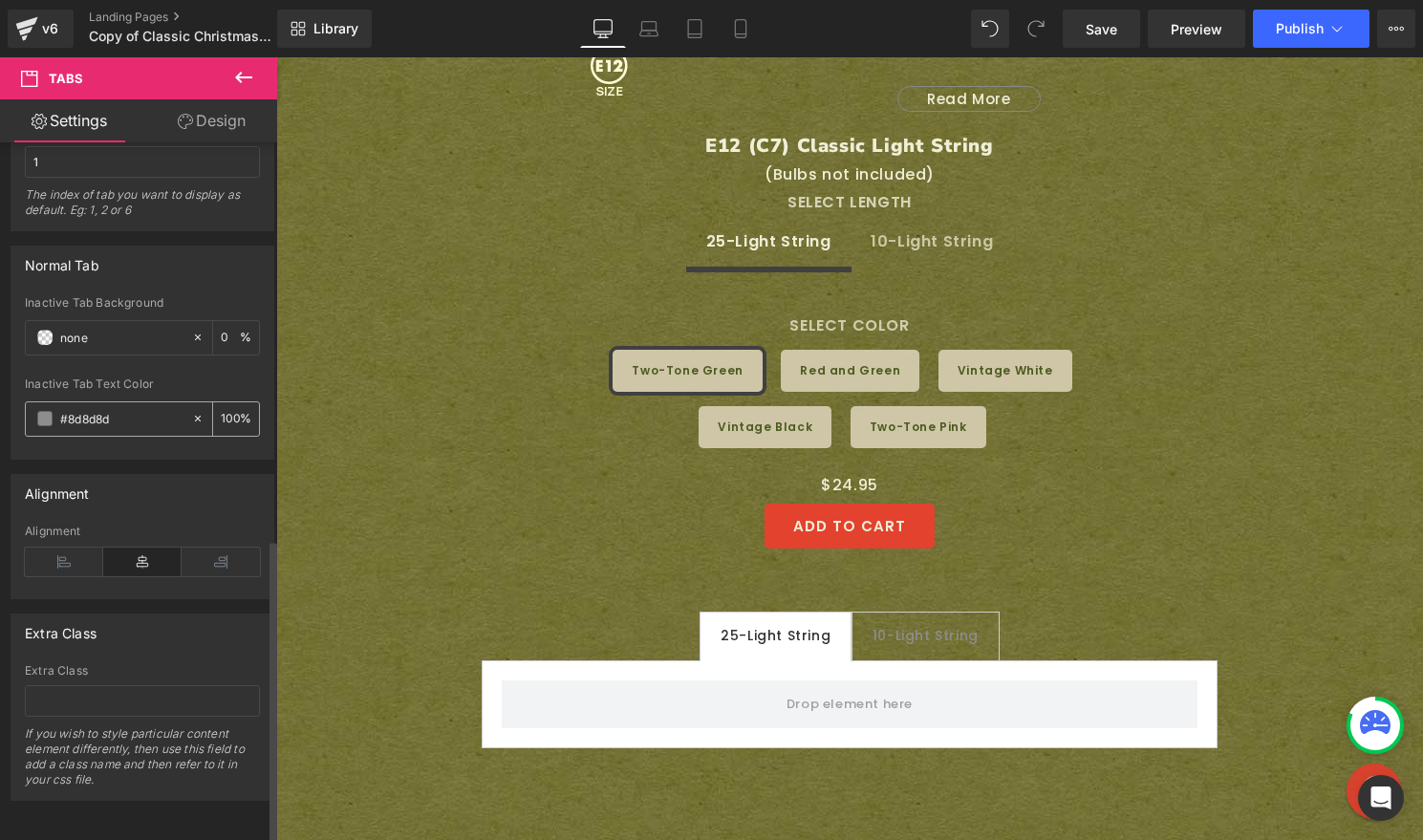 click on "#8d8d8d" at bounding box center (121, 419) 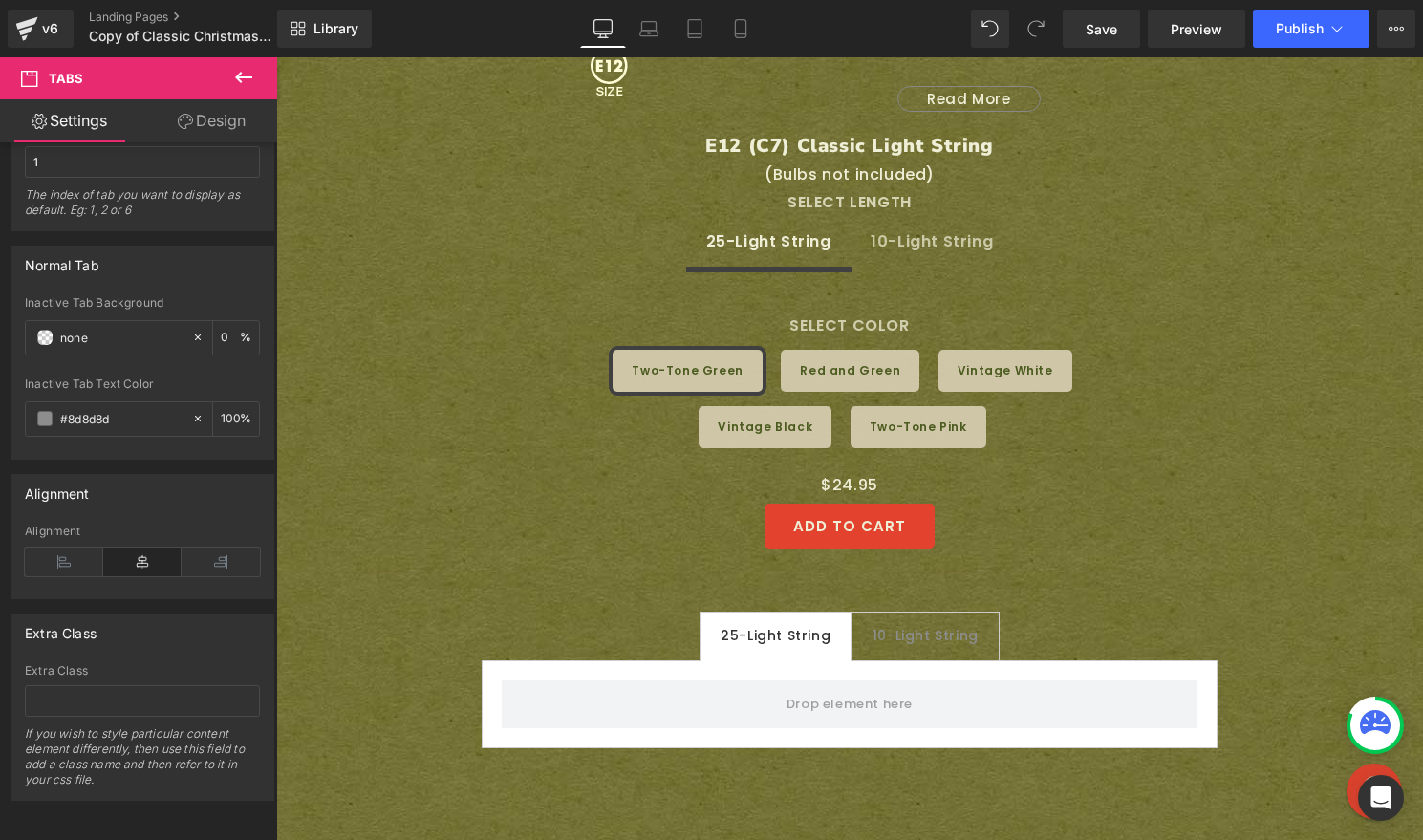 drag, startPoint x: 139, startPoint y: 404, endPoint x: -49, endPoint y: 379, distance: 189.65495 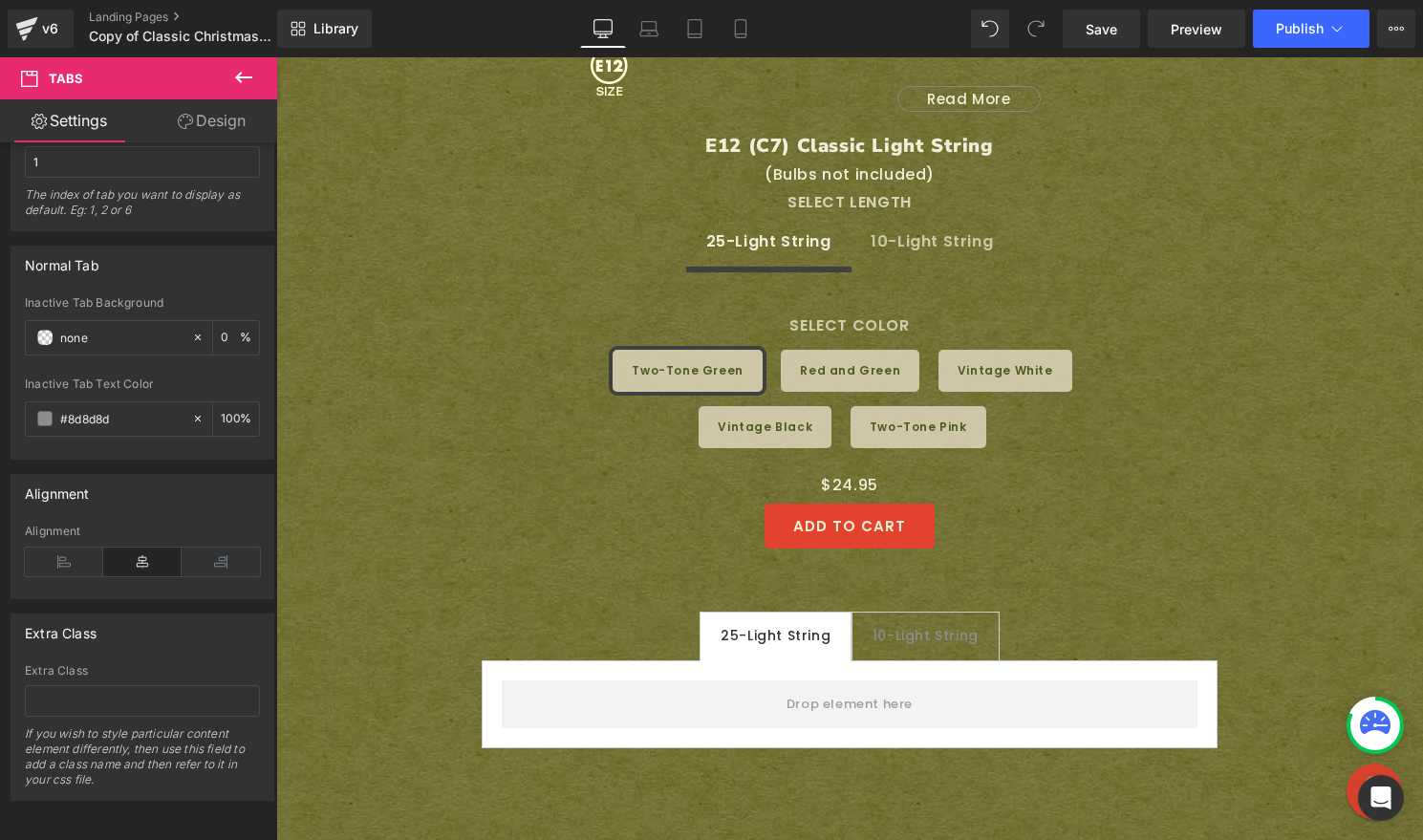 type on "e" 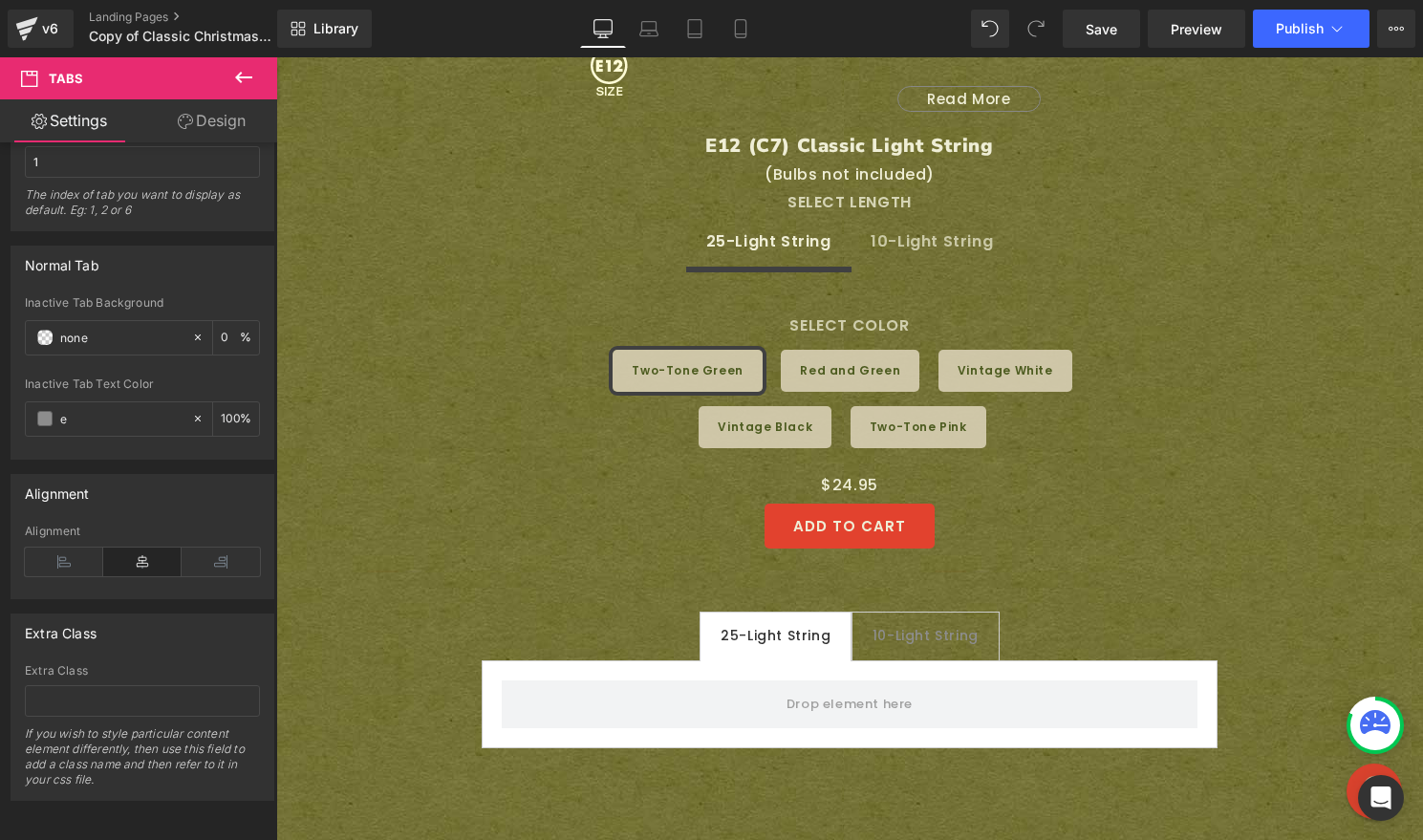 type on "0" 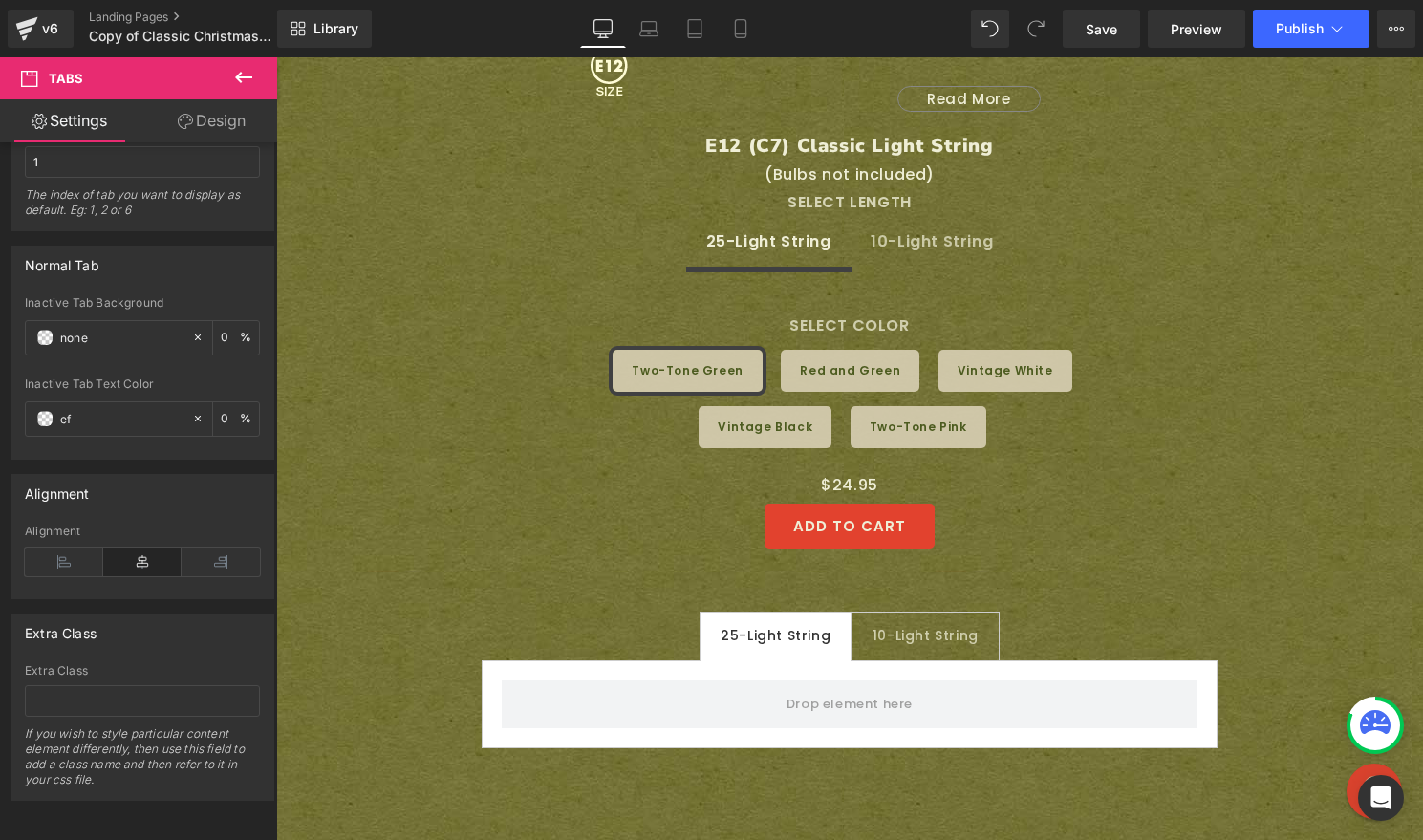 type on "efe" 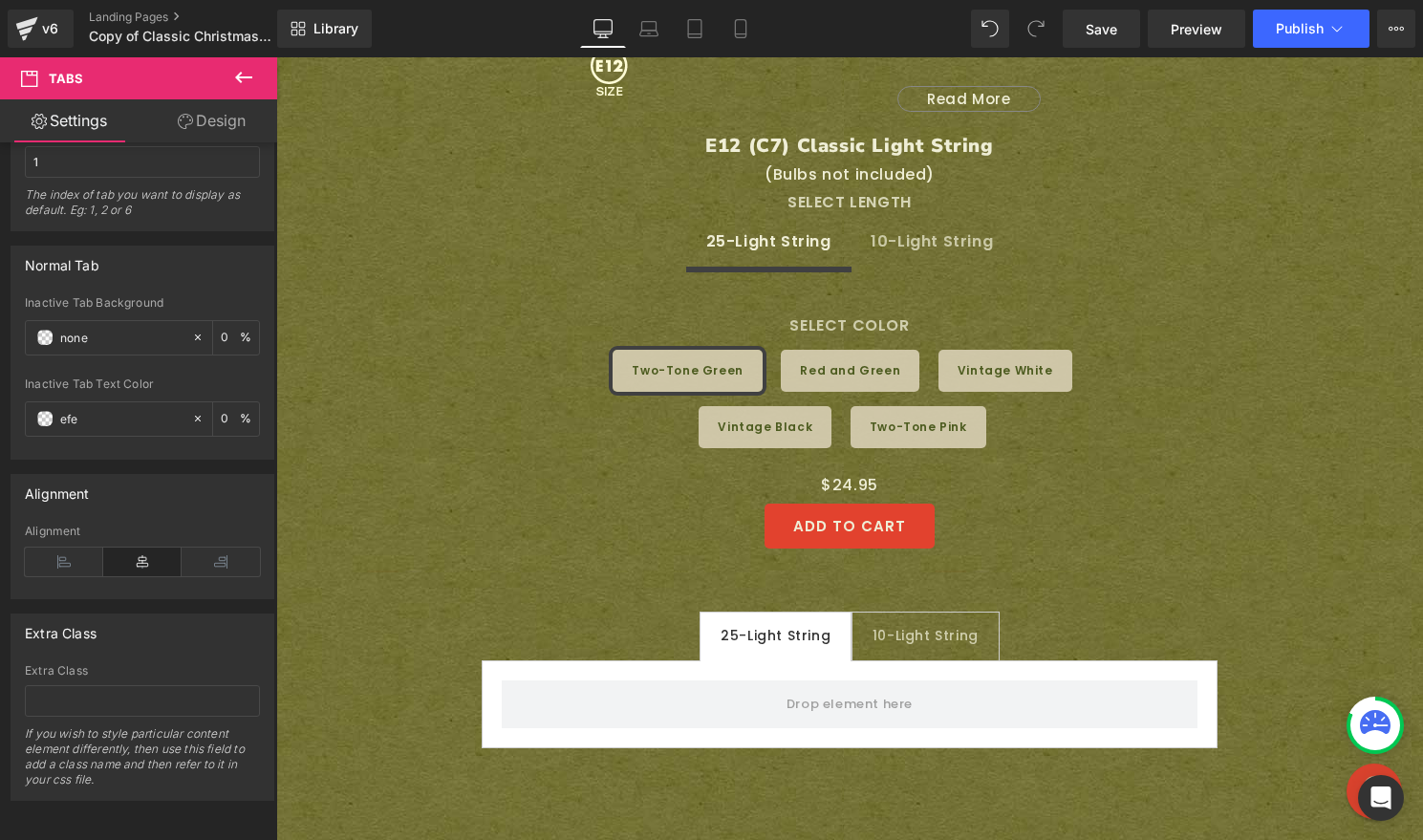 type on "100" 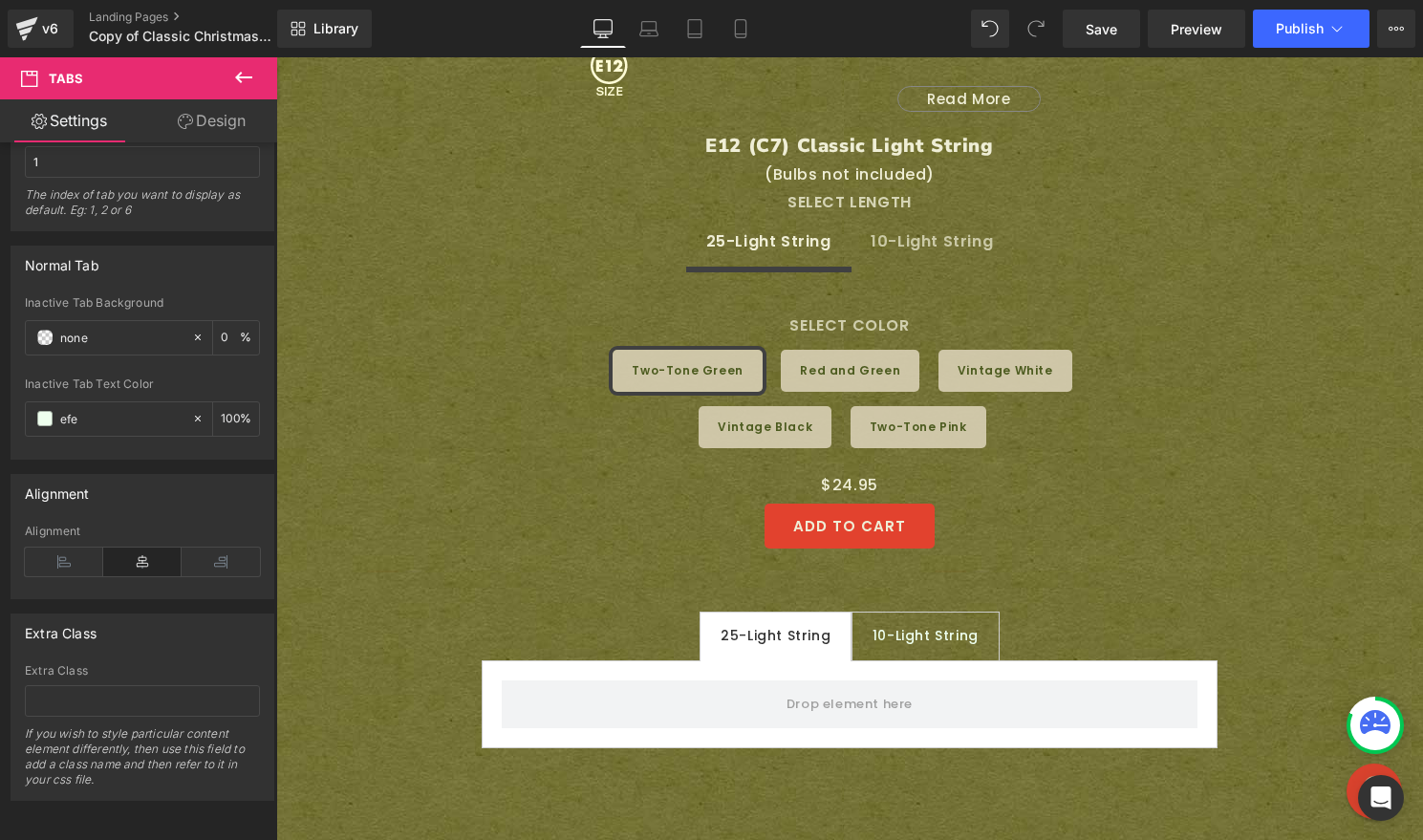 type on "efee" 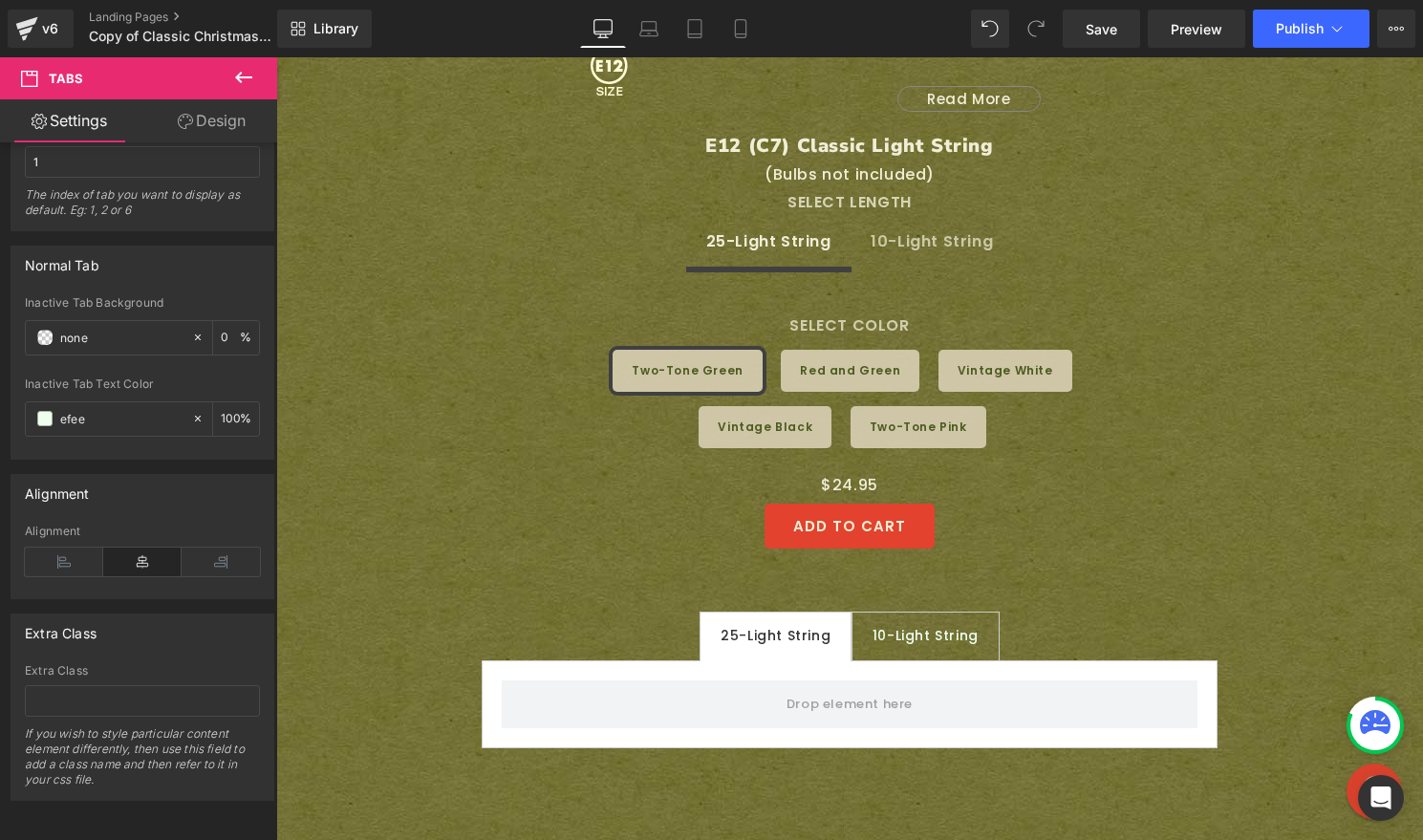 type on "93" 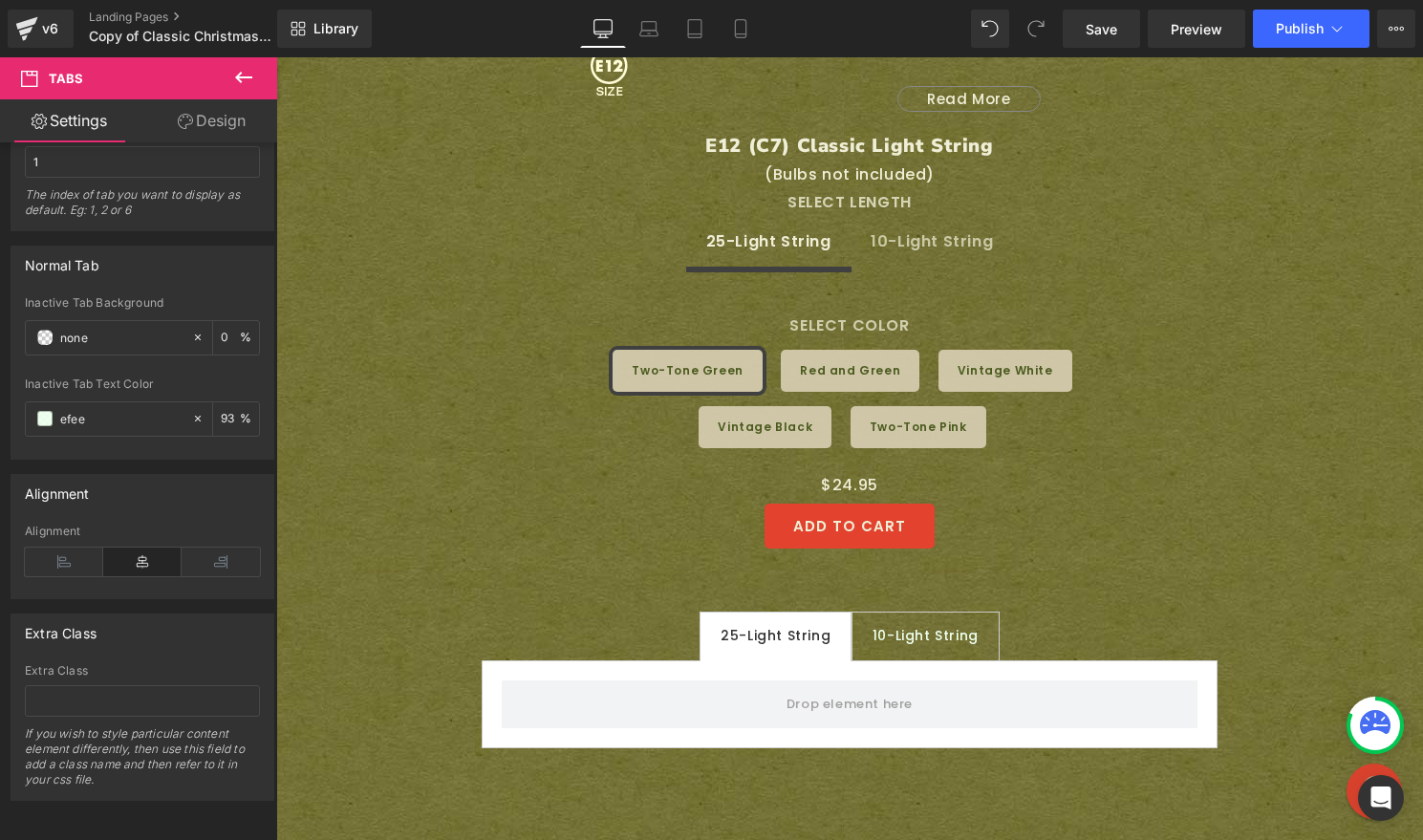 type on "efeed" 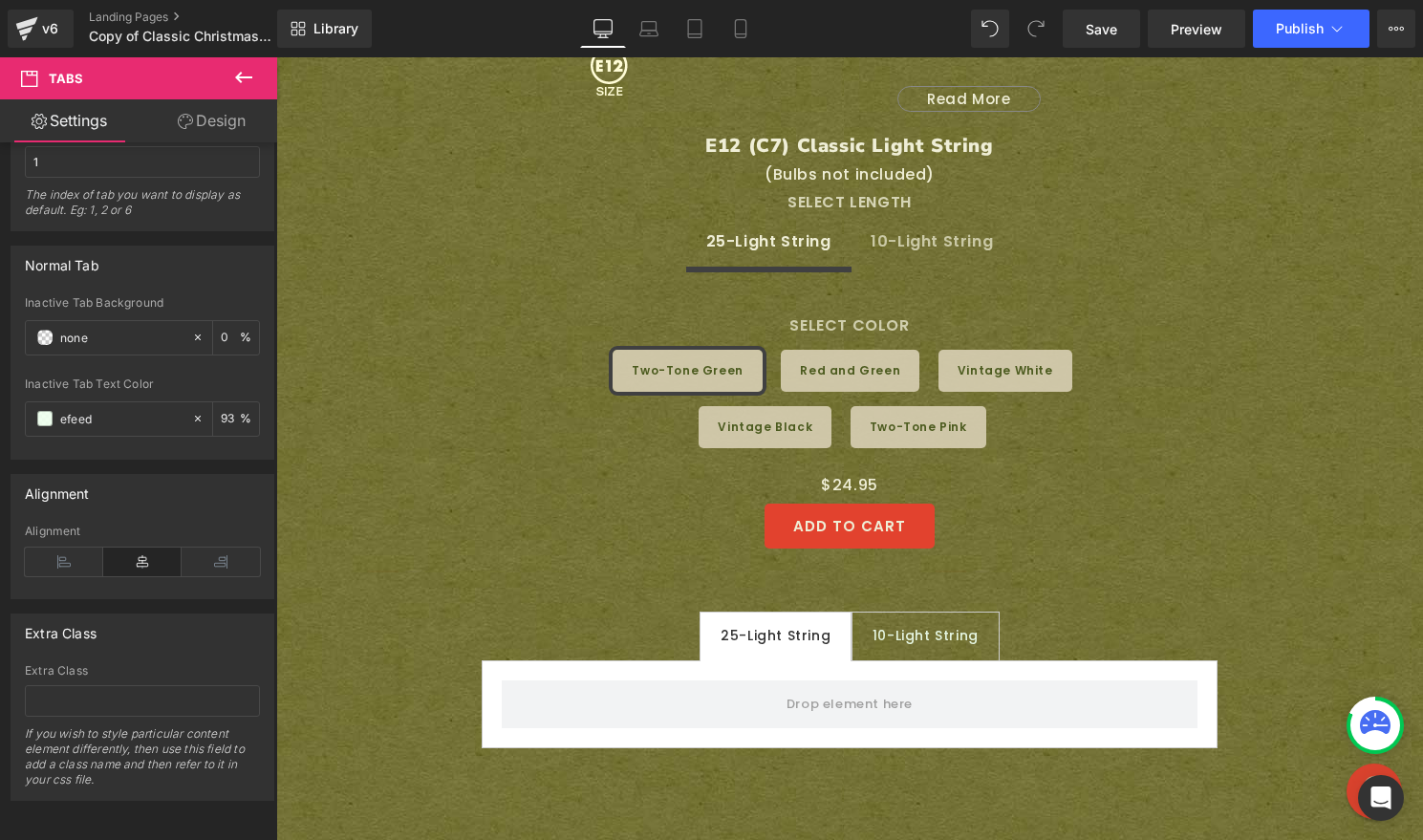 type on "0" 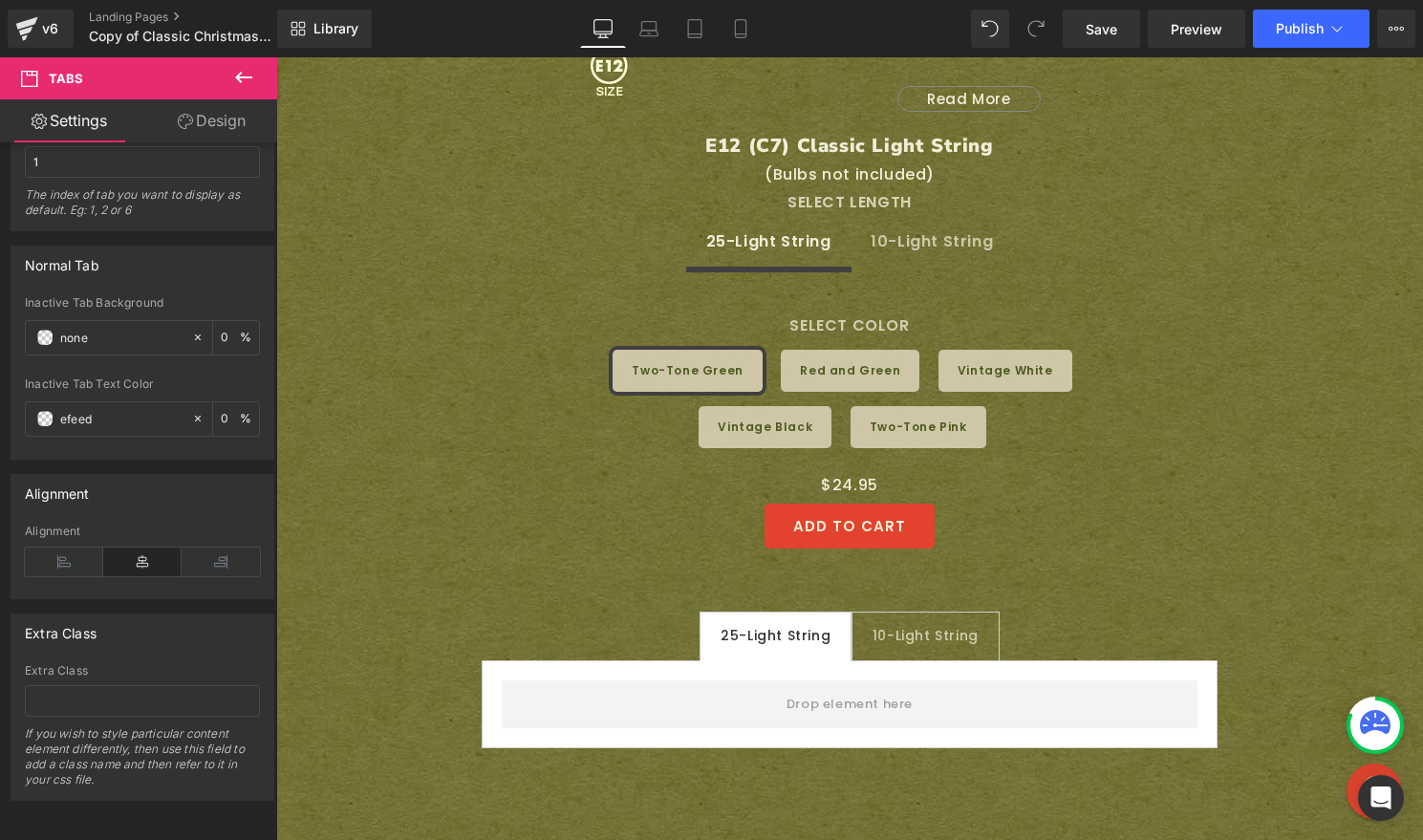 type on "efeed6" 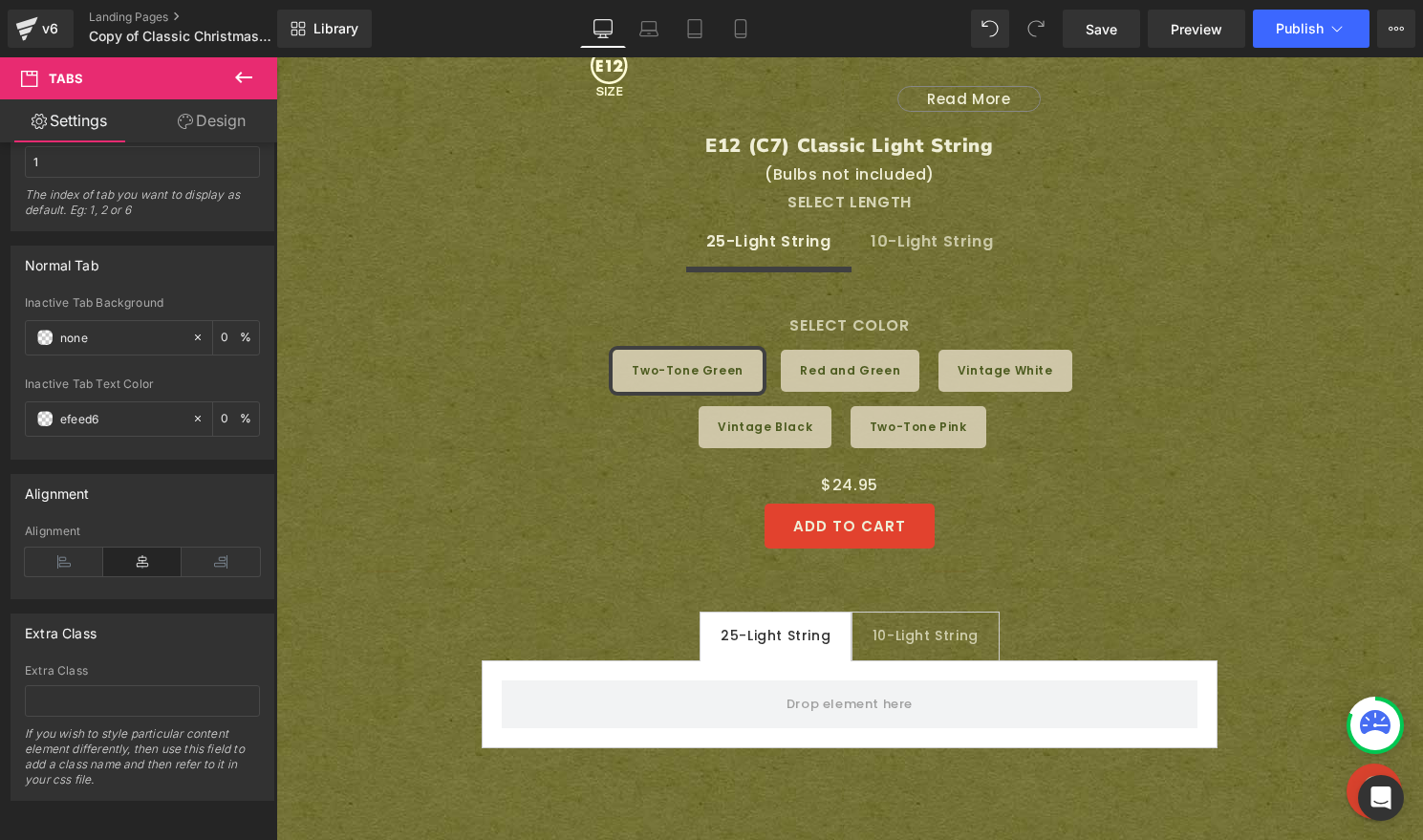 type on "100" 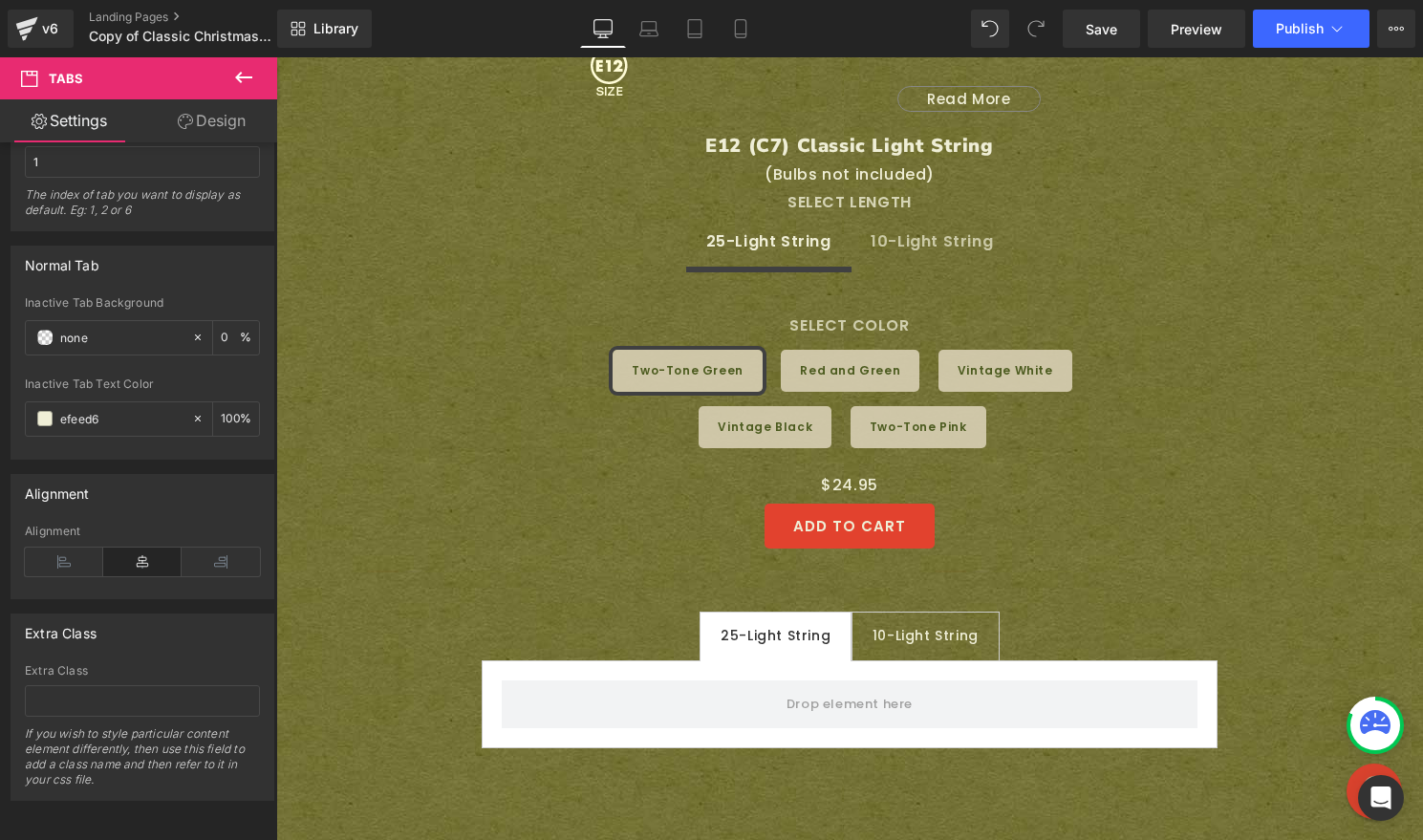 type on "#efeed6" 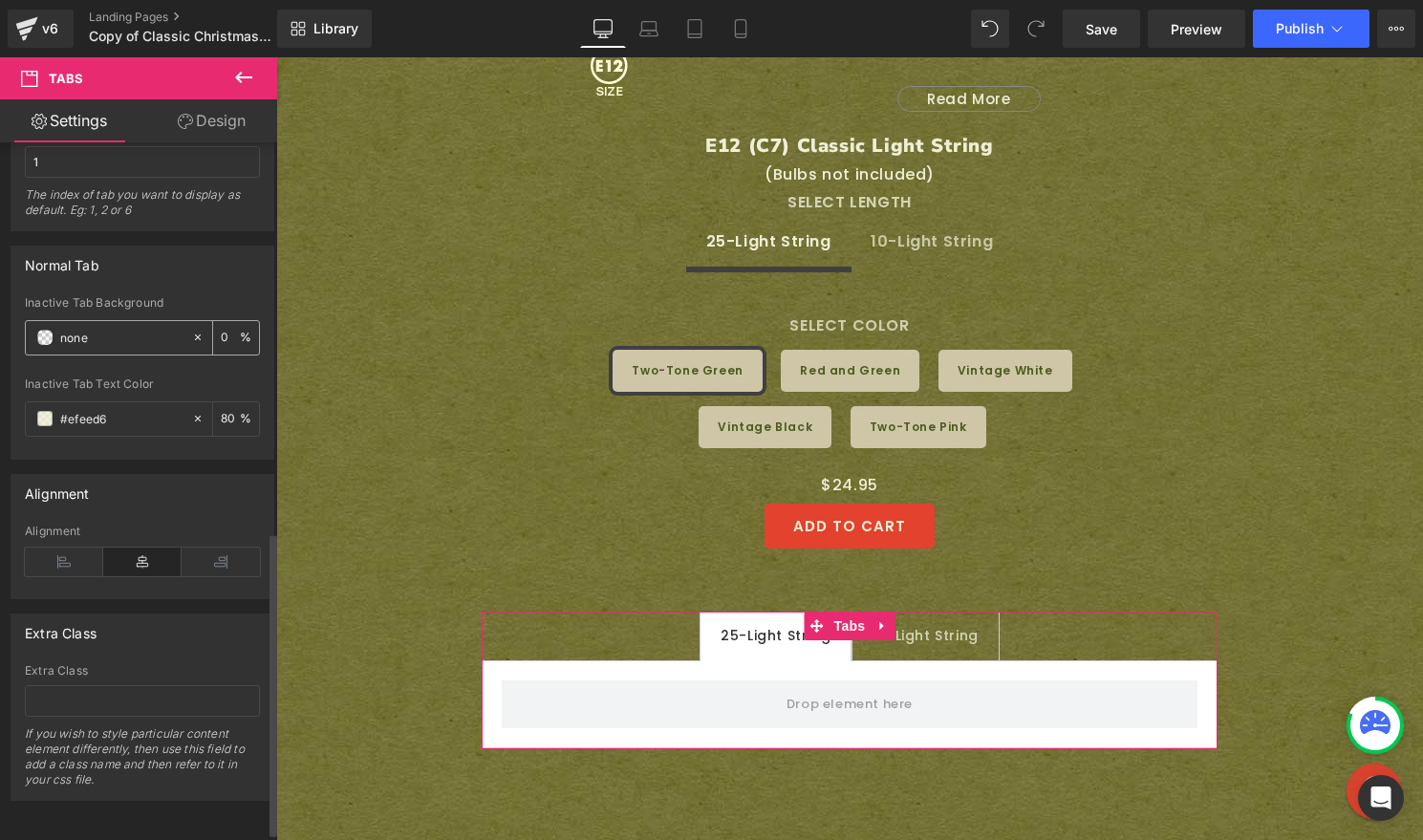 scroll, scrollTop: 551, scrollLeft: 0, axis: vertical 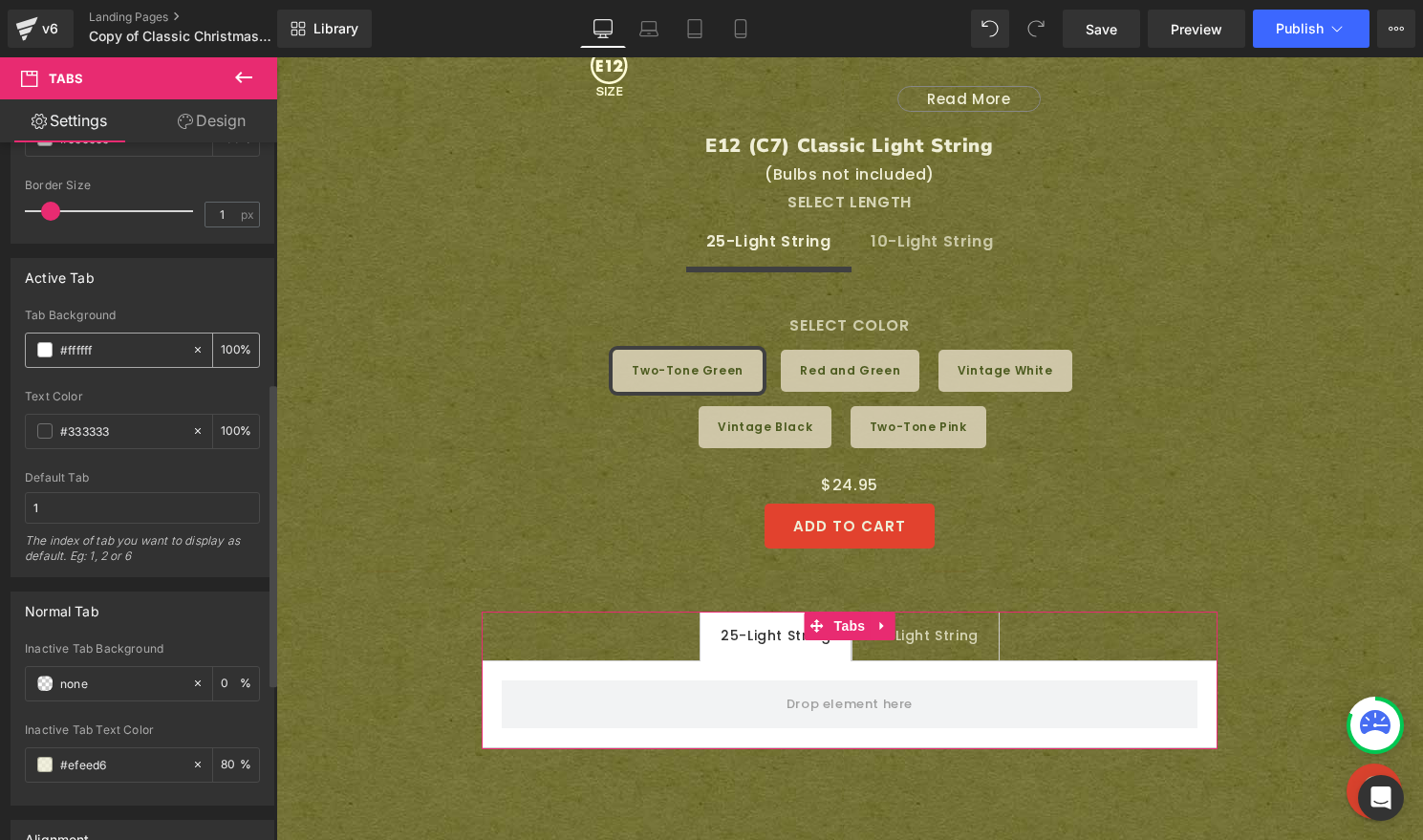 type on "80" 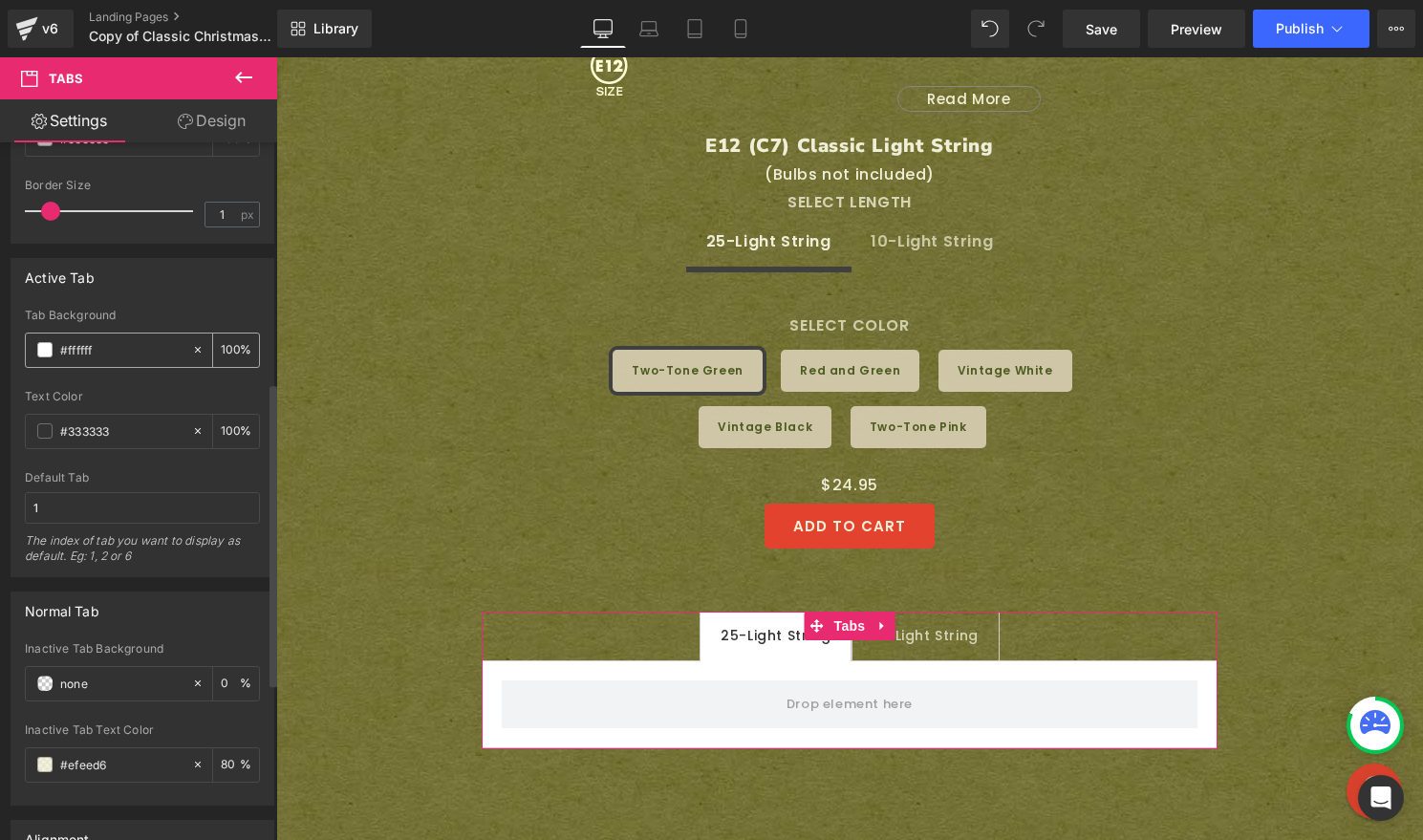 click 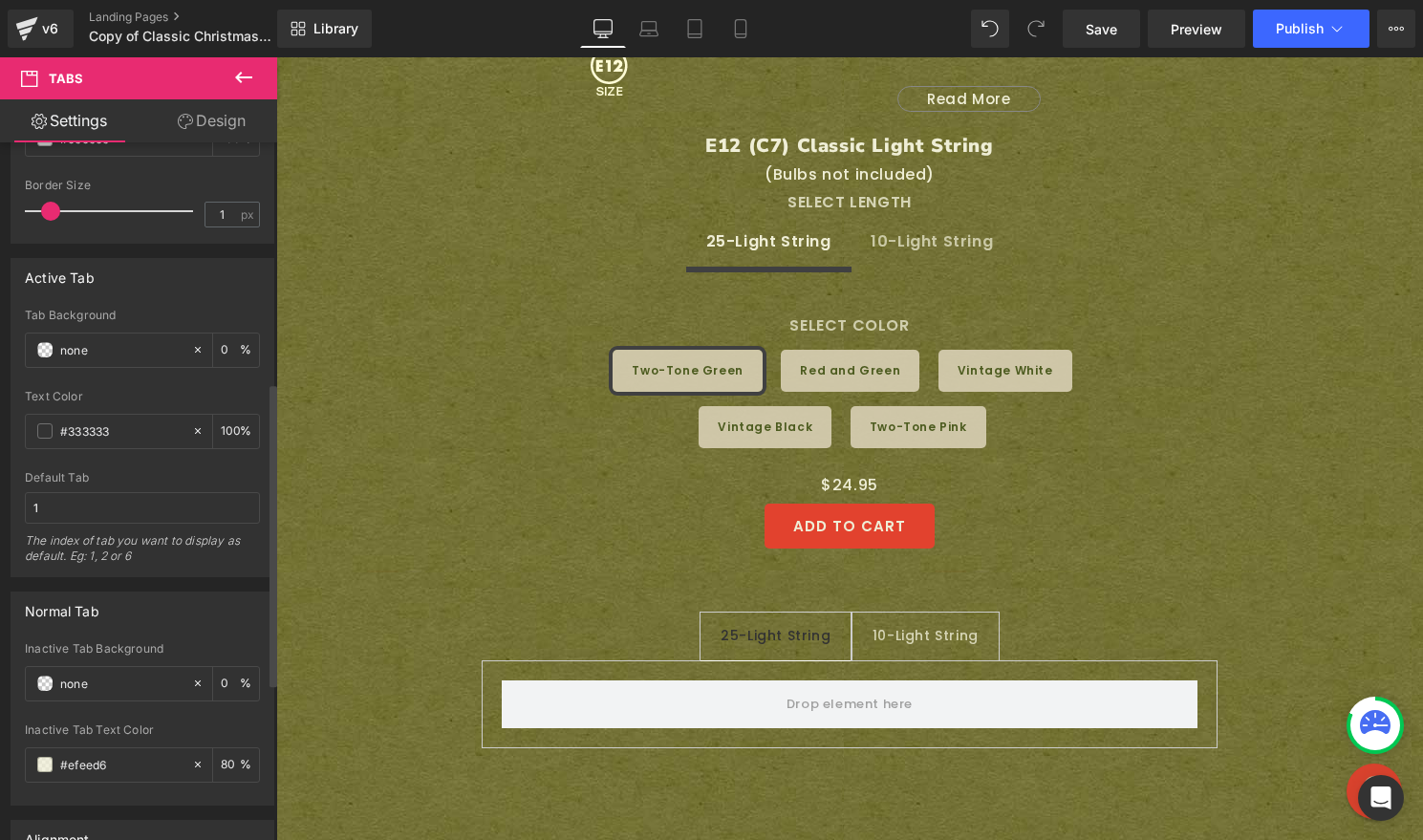 click at bounding box center (142, 464) 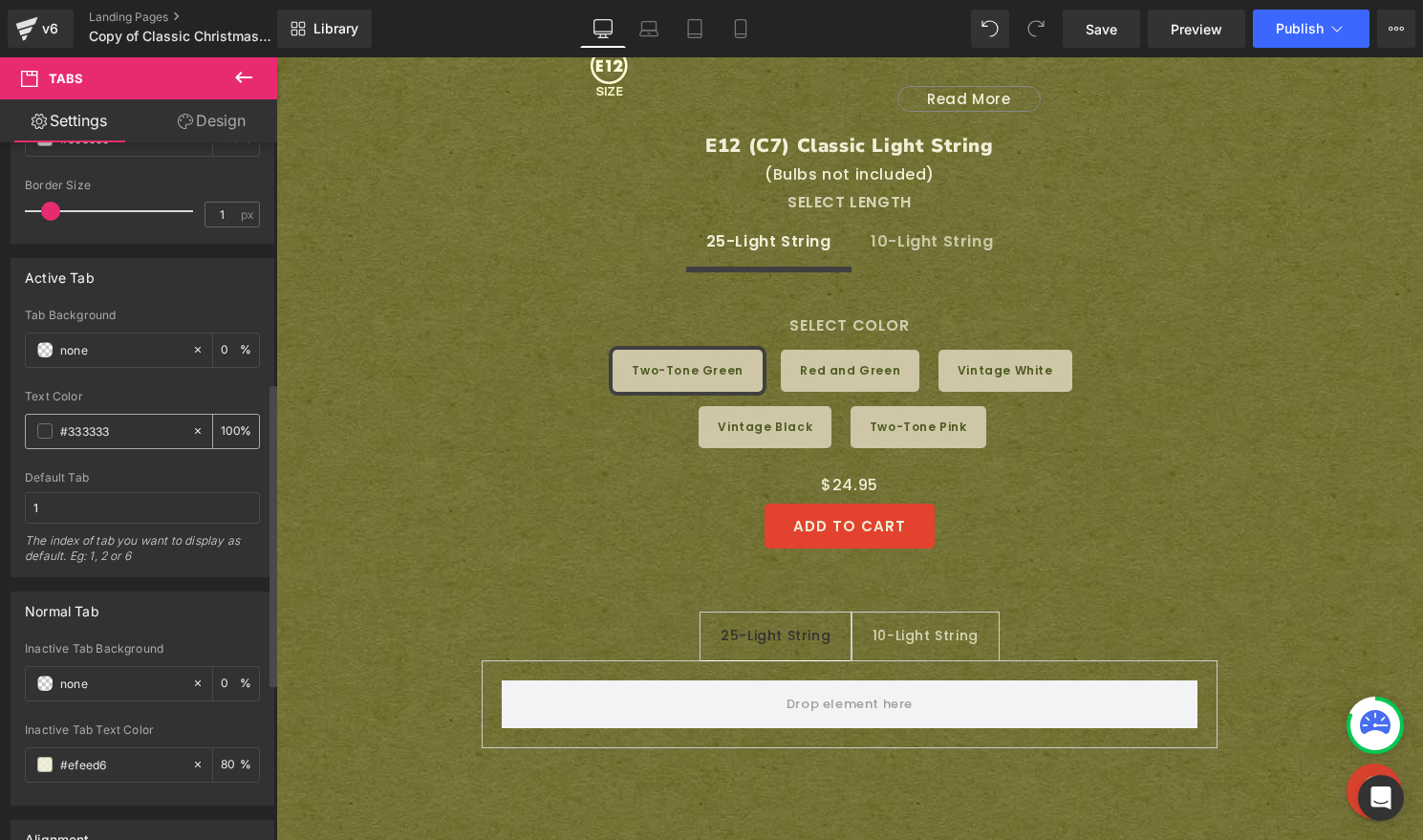 click on "#333333" at bounding box center [121, 431] 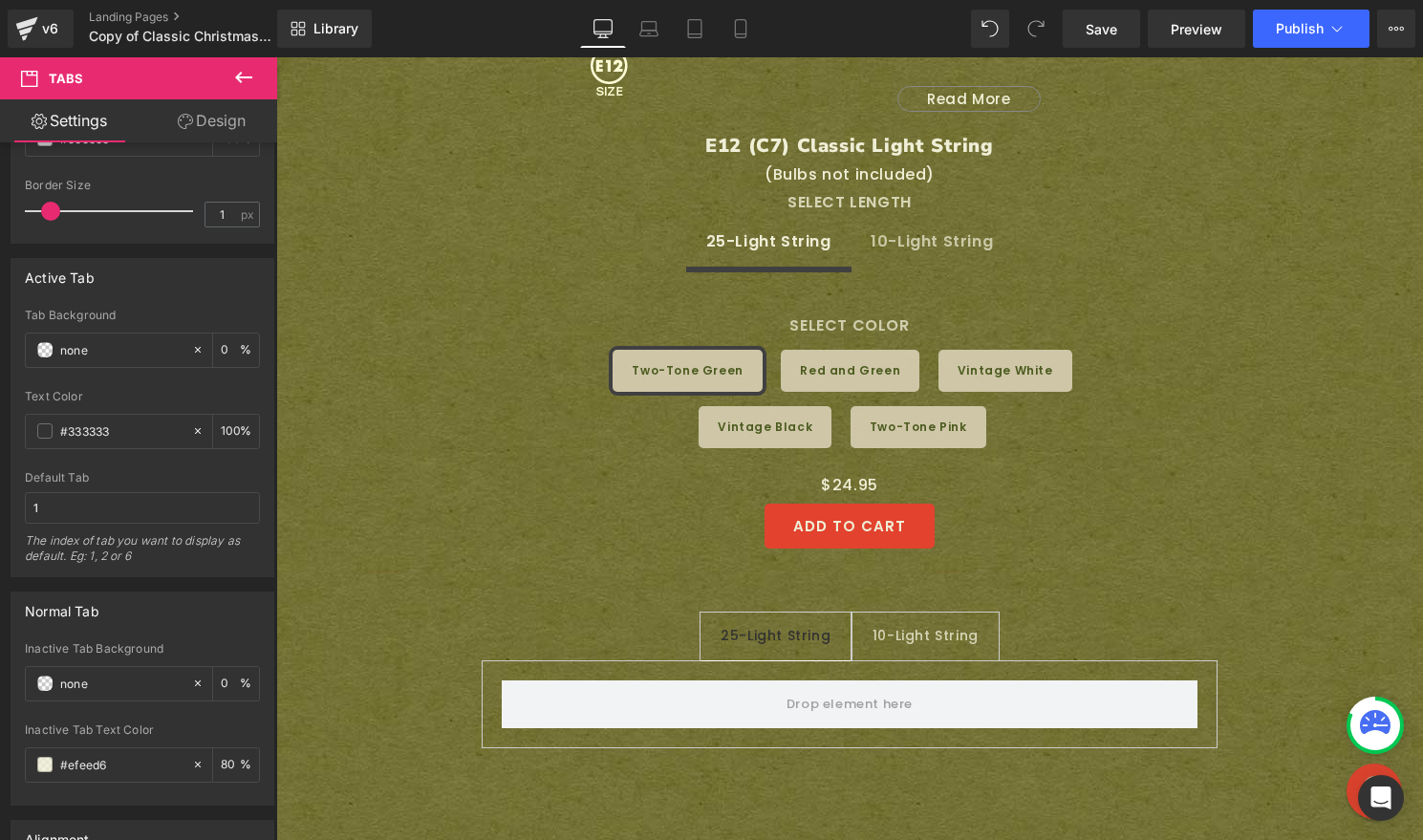drag, startPoint x: 148, startPoint y: 431, endPoint x: -35, endPoint y: 406, distance: 184.69976 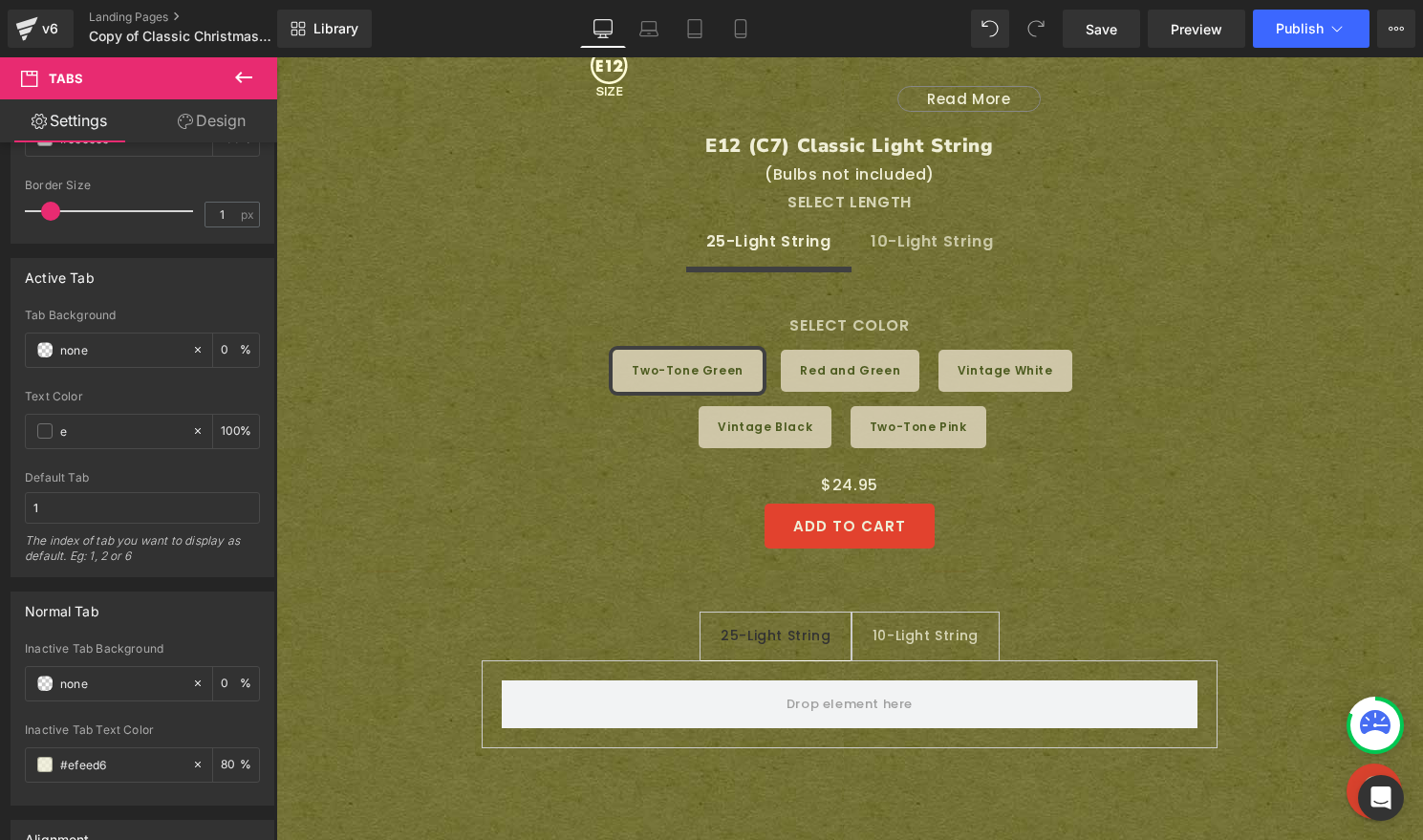 type on "0" 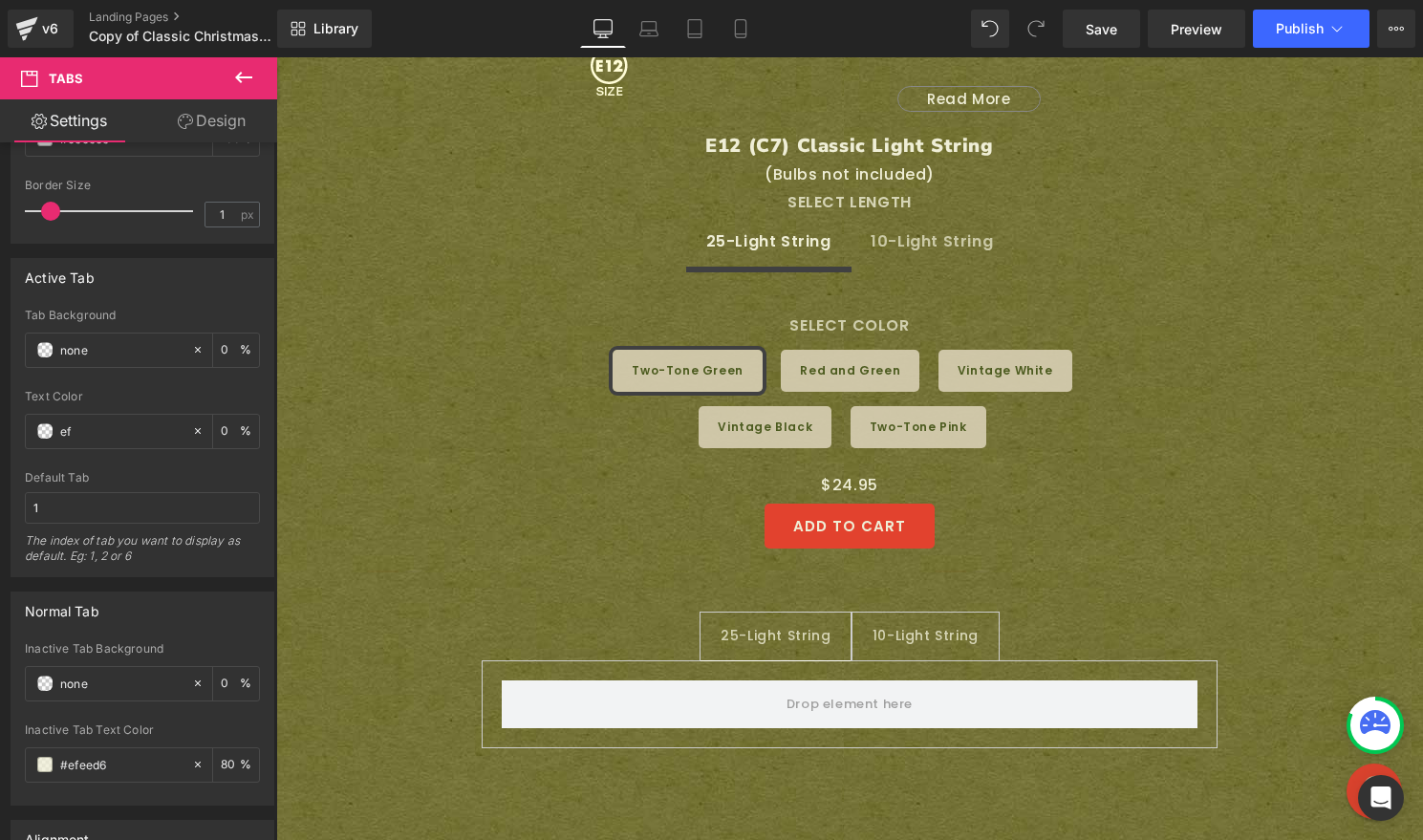 type on "efe" 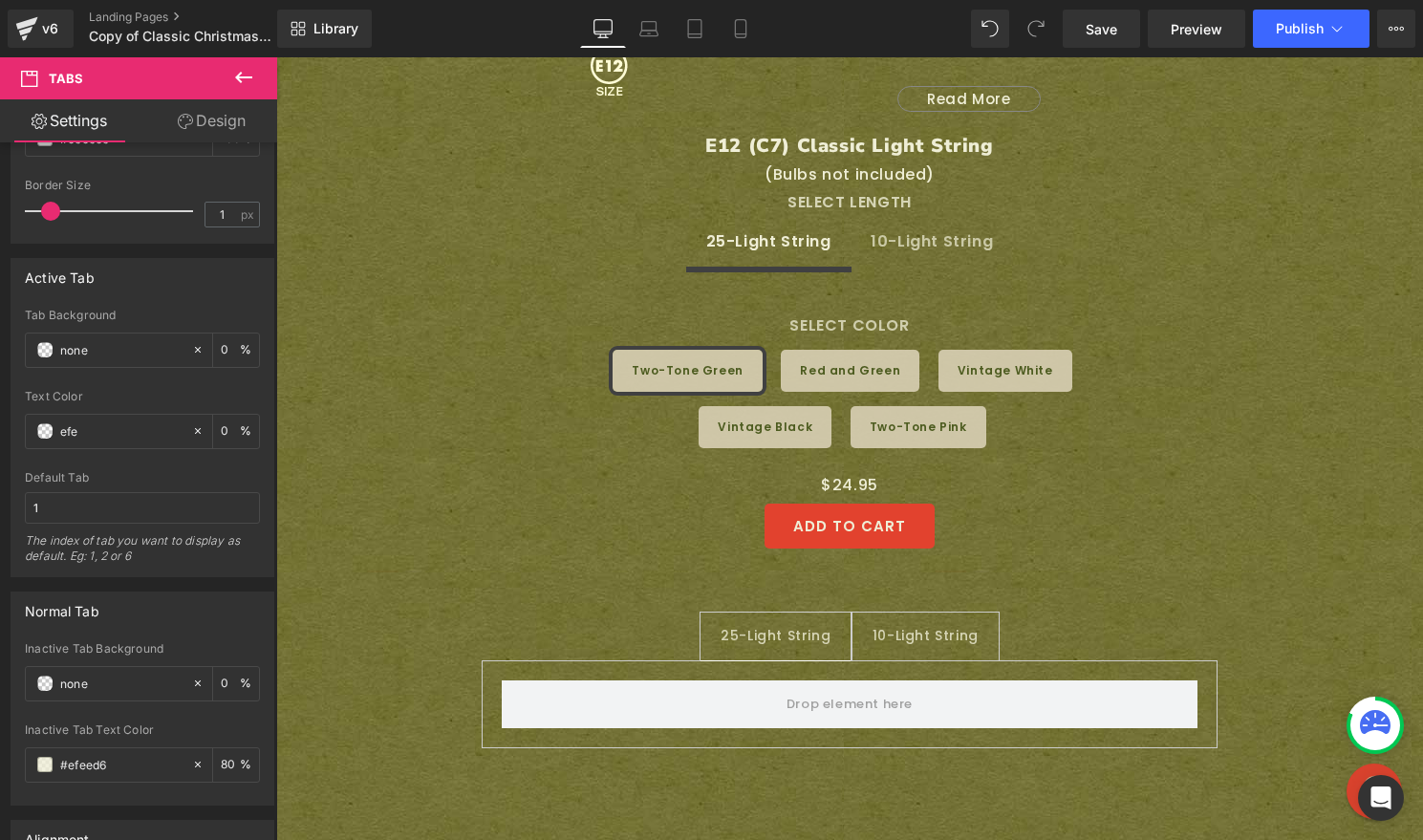 type on "100" 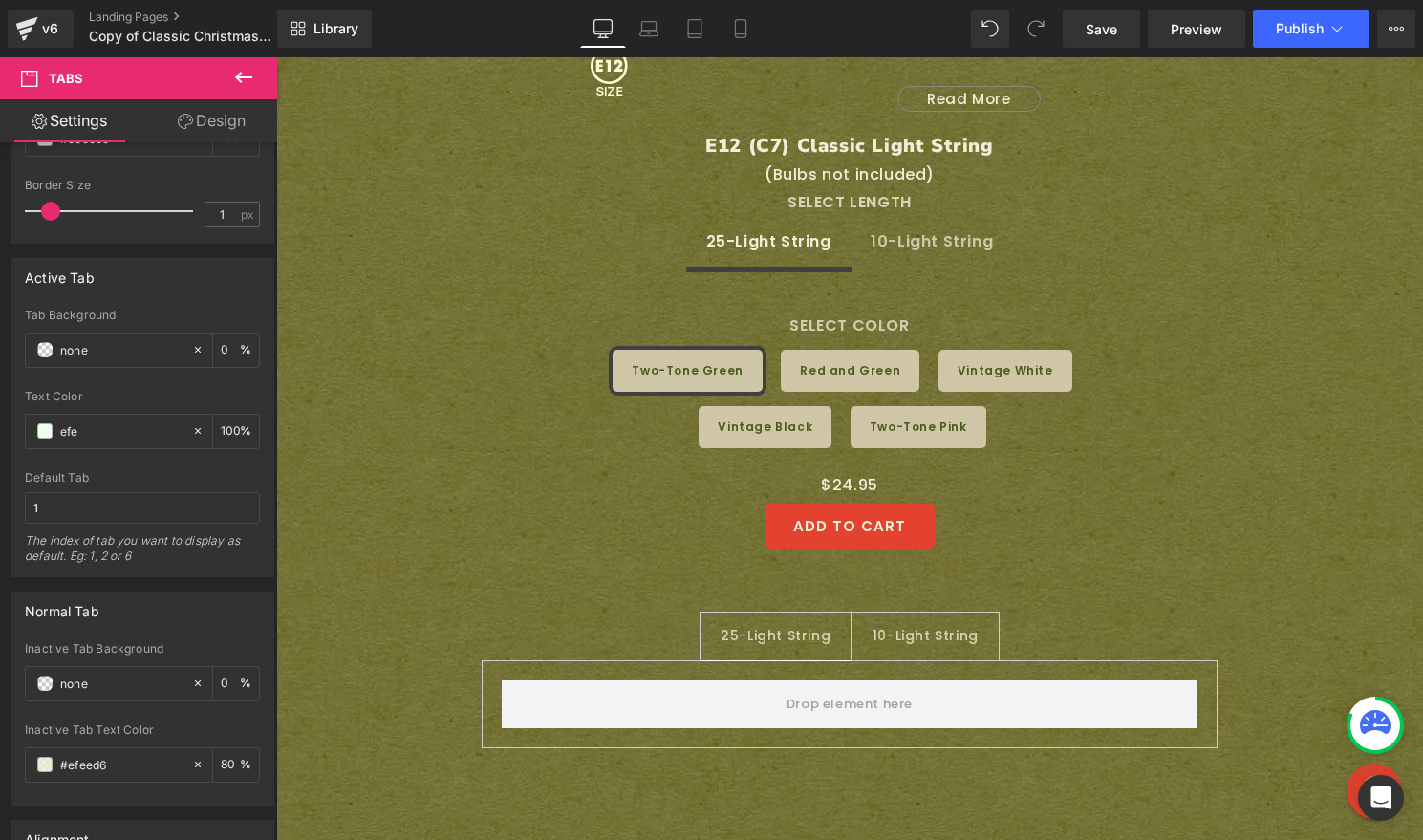 type on "efee" 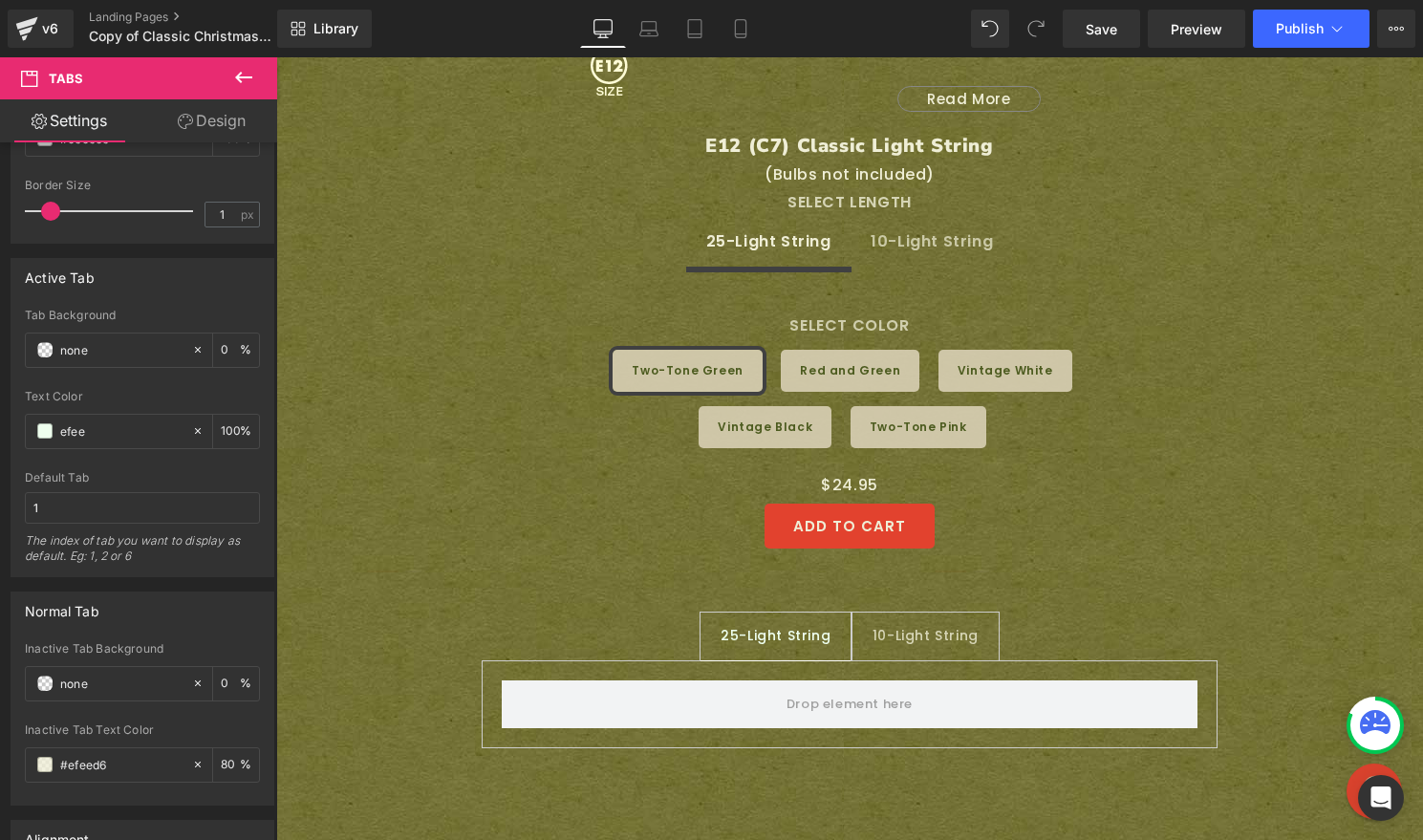 type on "93" 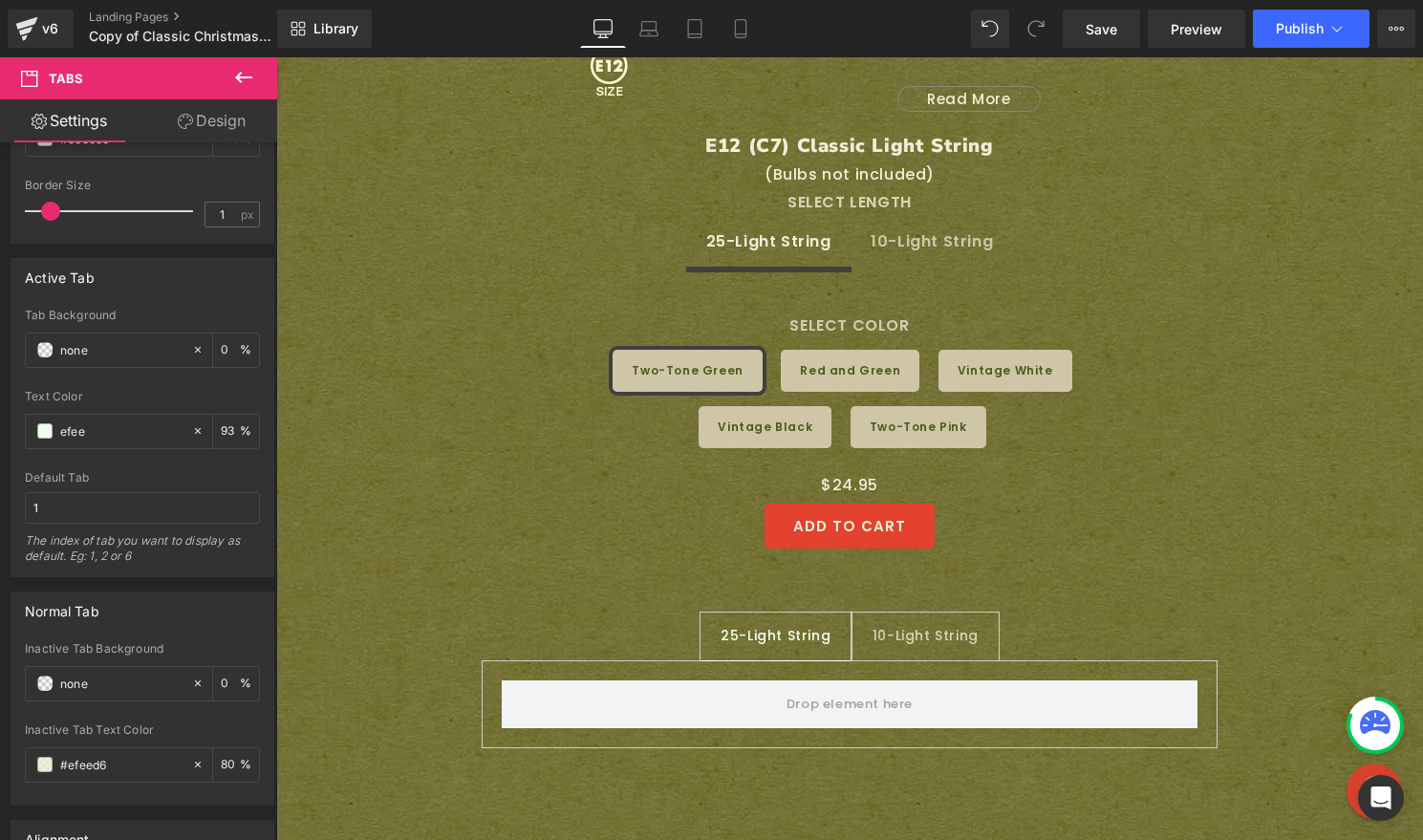 type on "efeed" 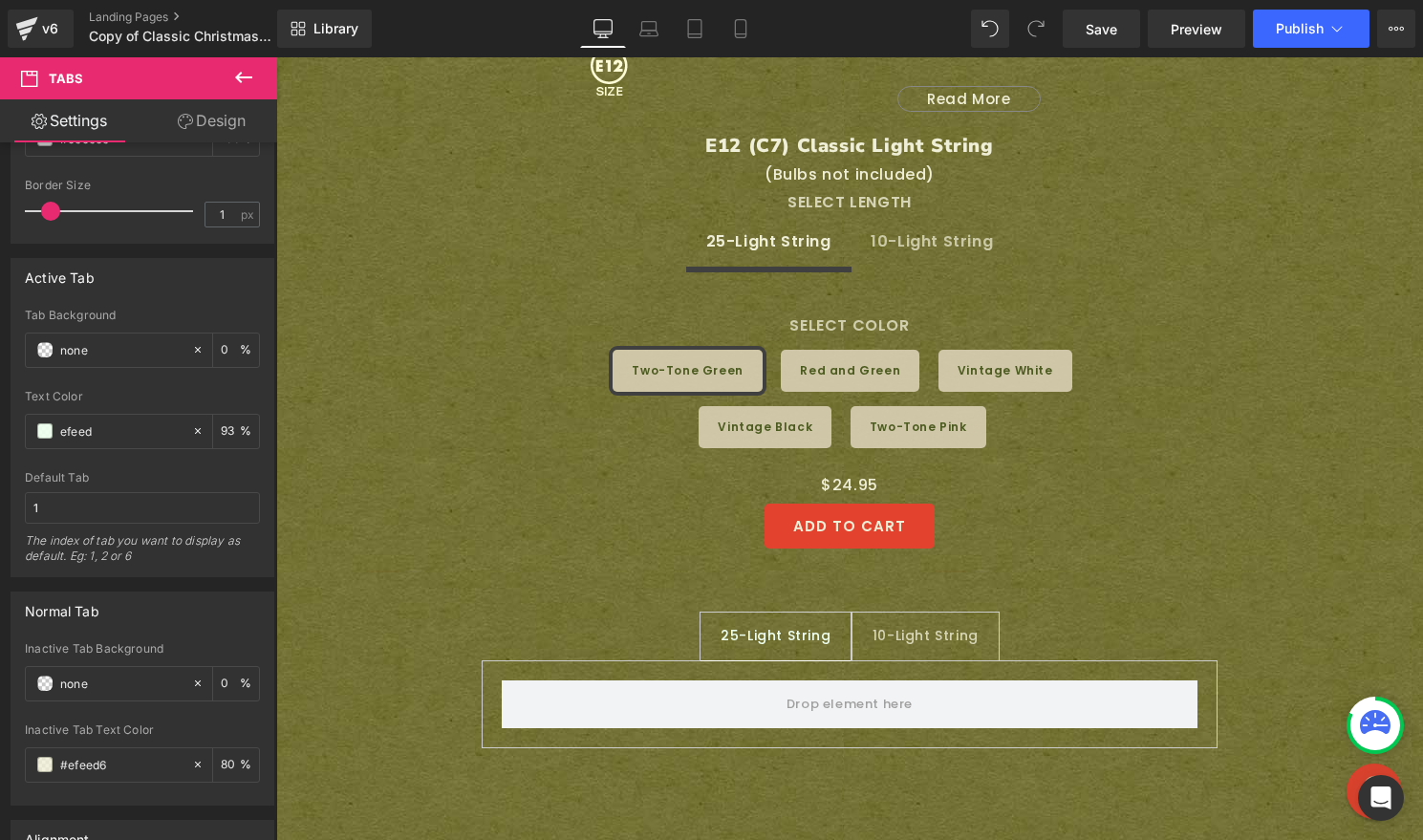 type on "0" 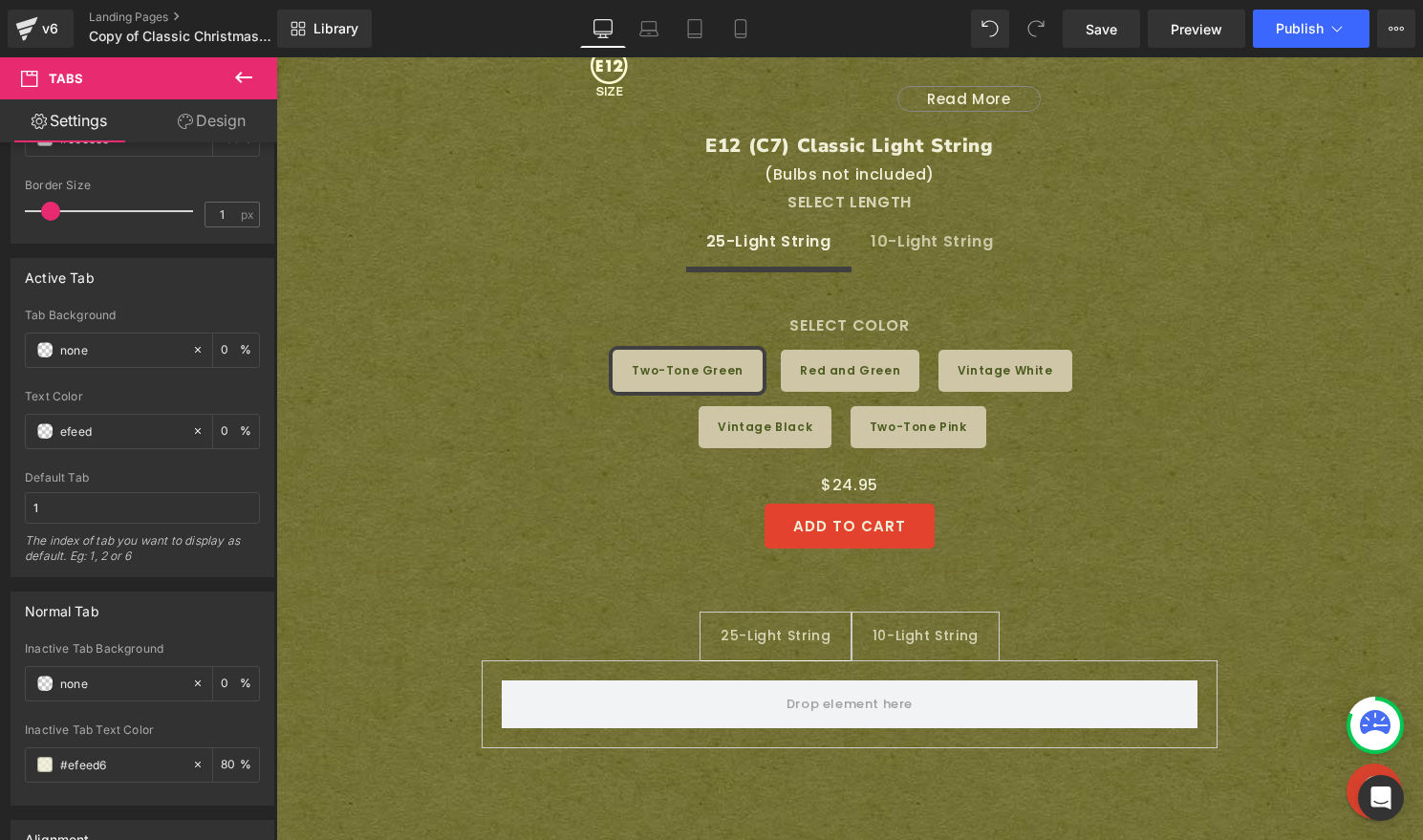 type on "efeed6" 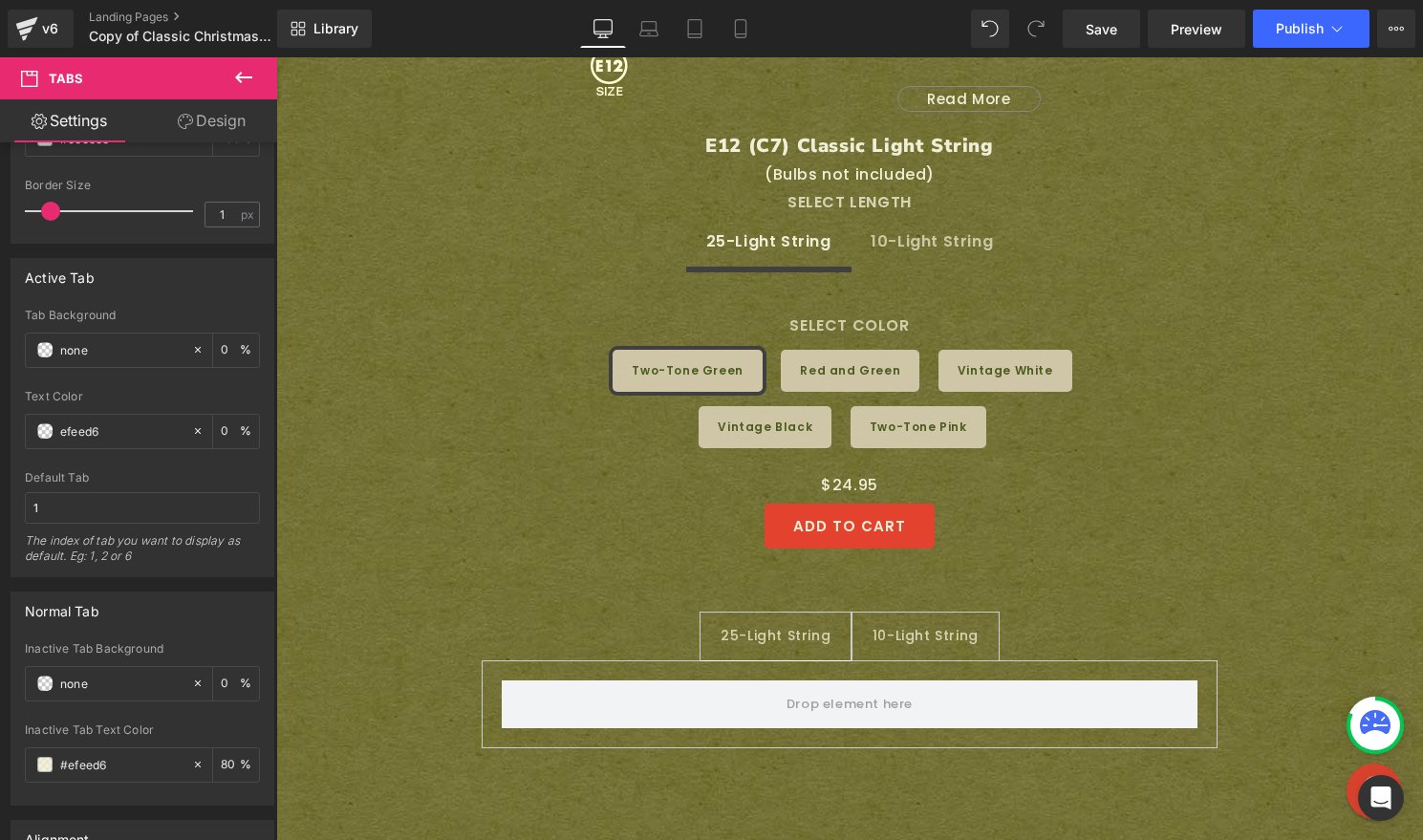 type on "100" 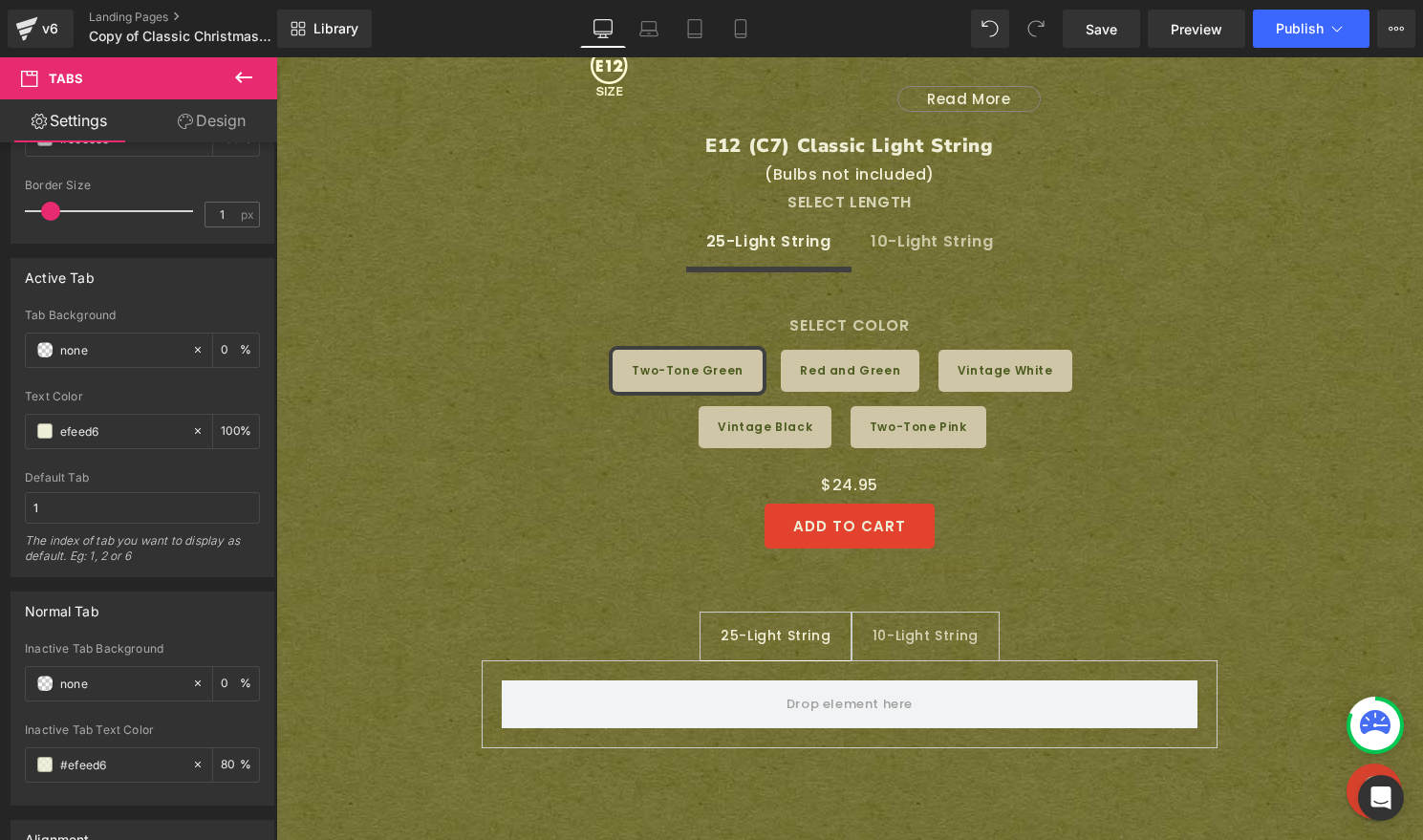 type on "#efeed6" 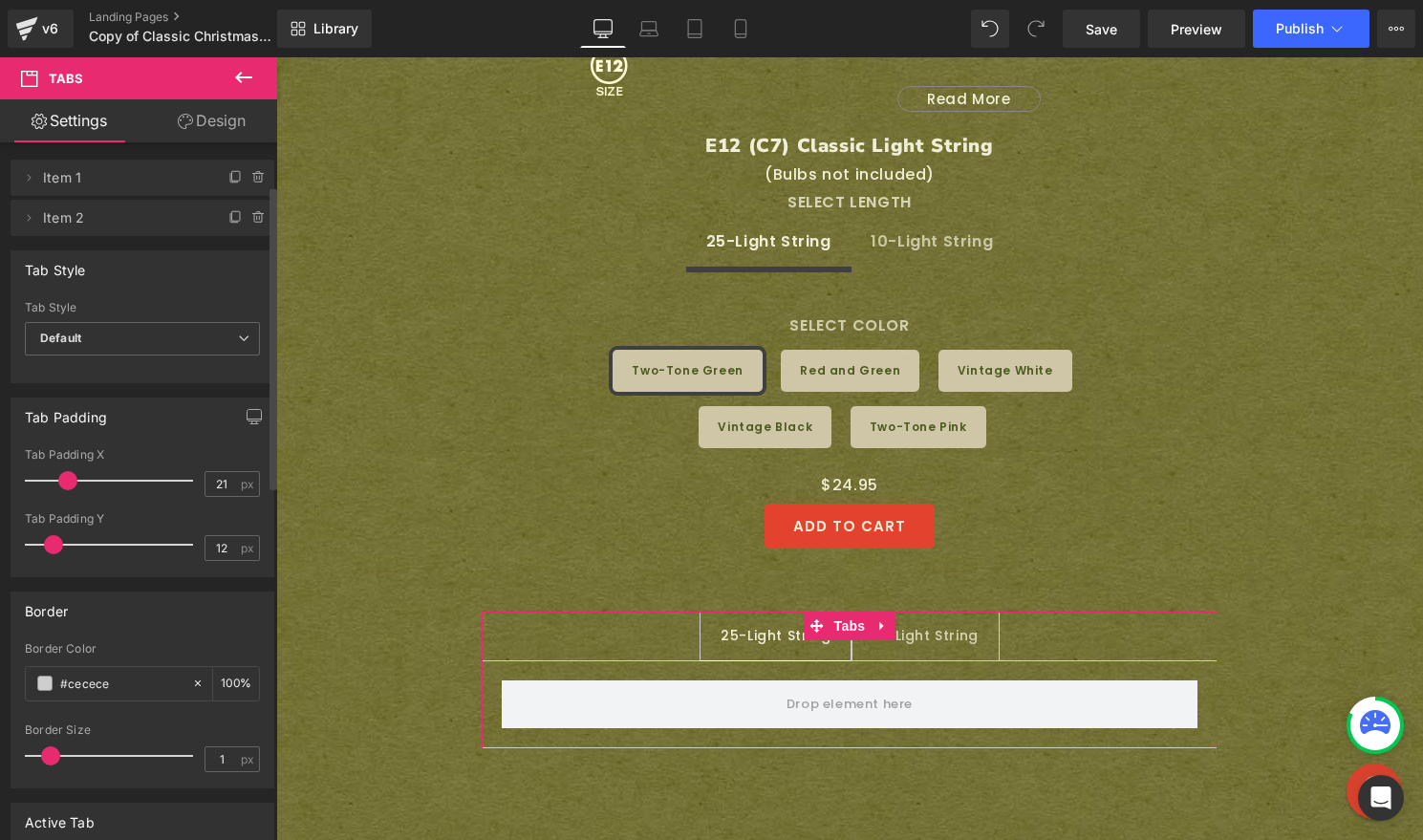 scroll, scrollTop: 0, scrollLeft: 0, axis: both 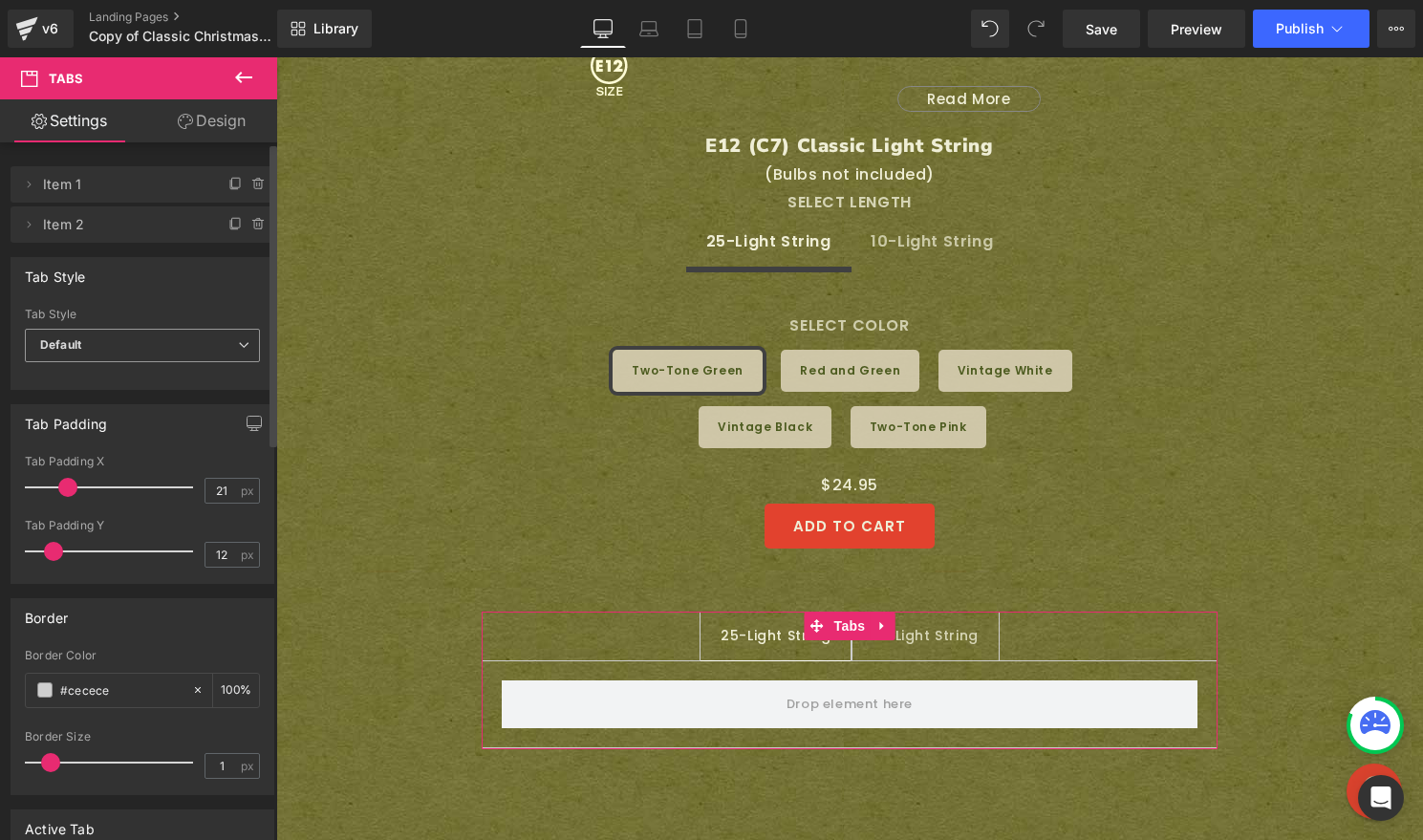 click on "Default" at bounding box center (142, 345) 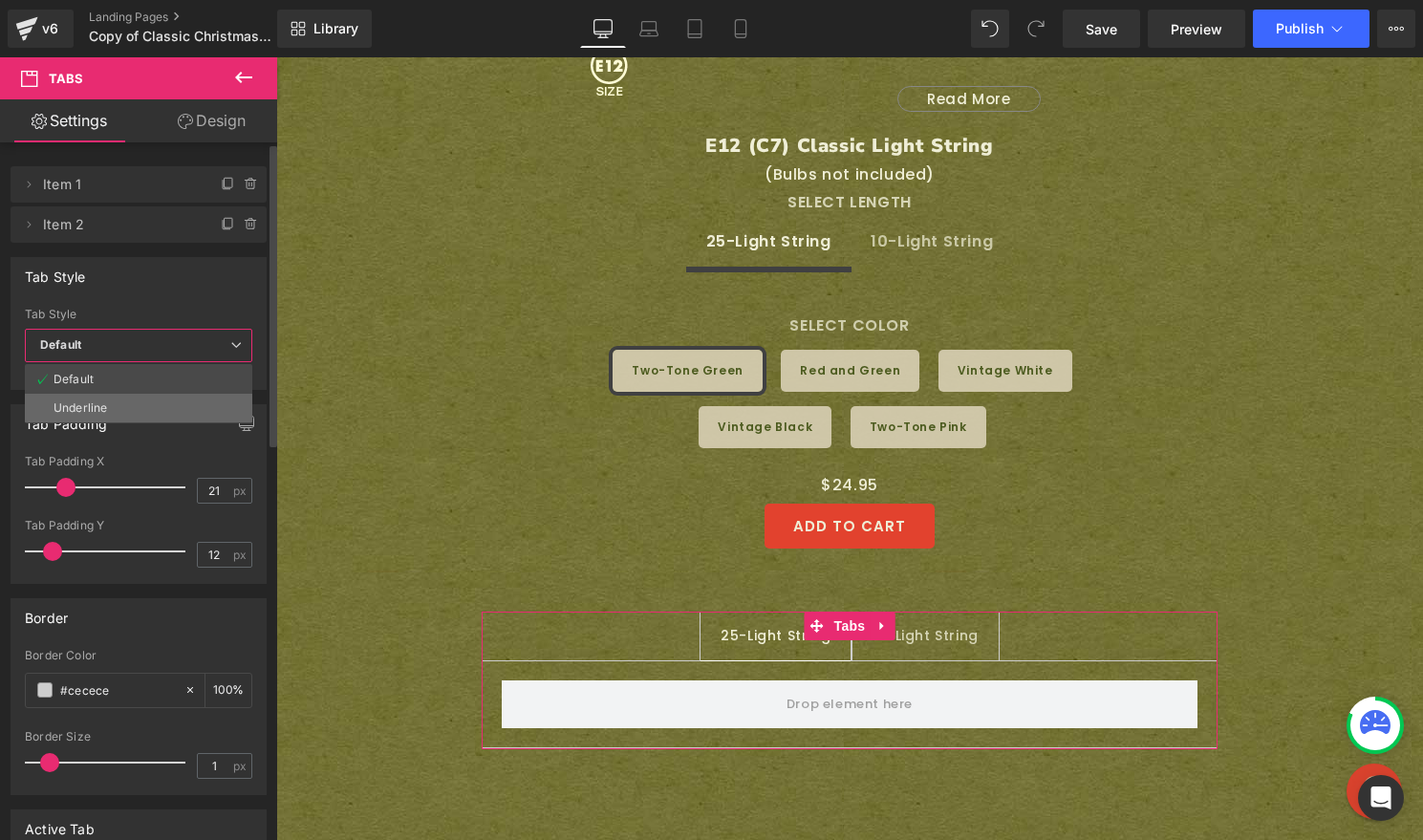 click on "Underline" at bounding box center (139, 408) 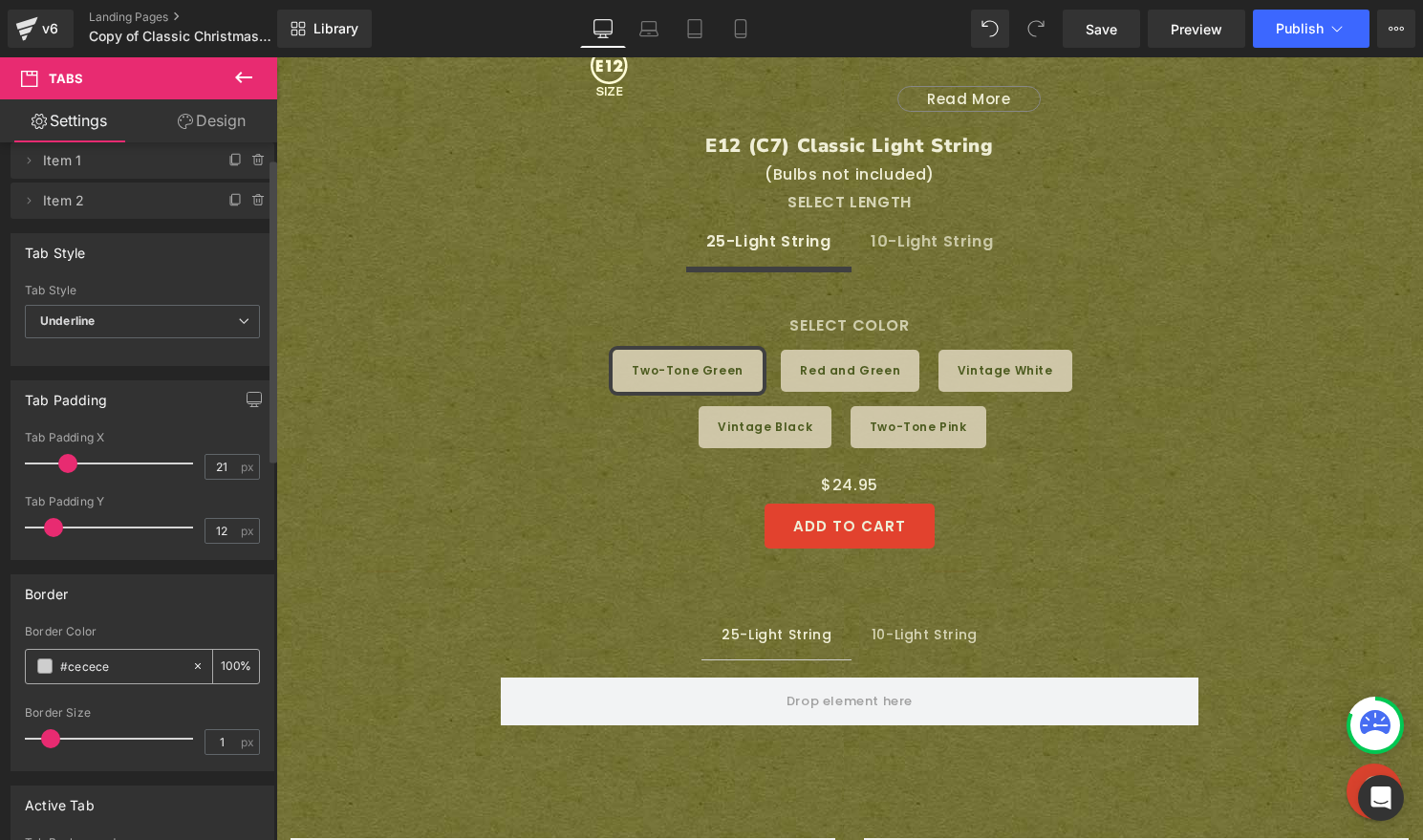 scroll, scrollTop: 36, scrollLeft: 0, axis: vertical 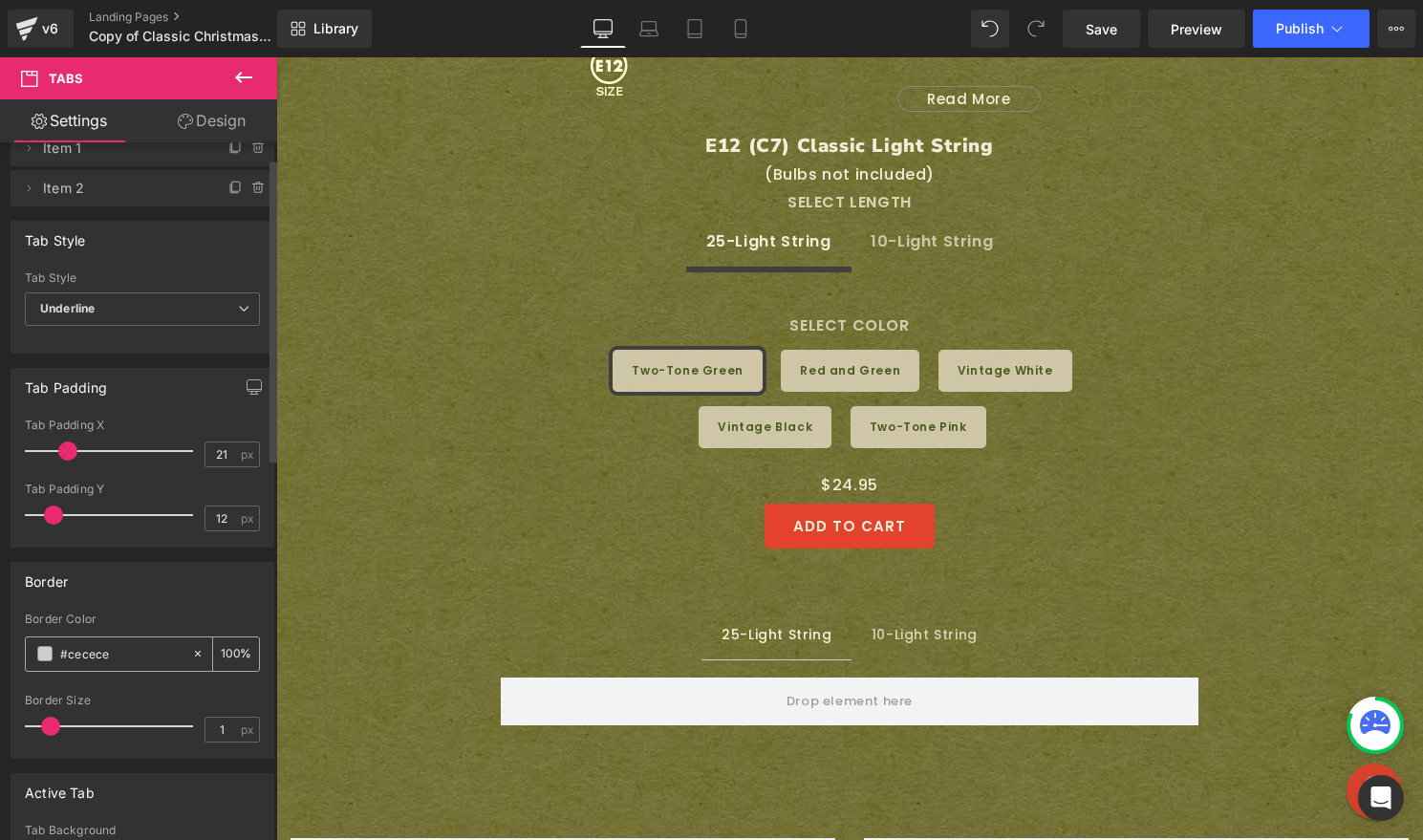 click on "#cecece" at bounding box center (121, 654) 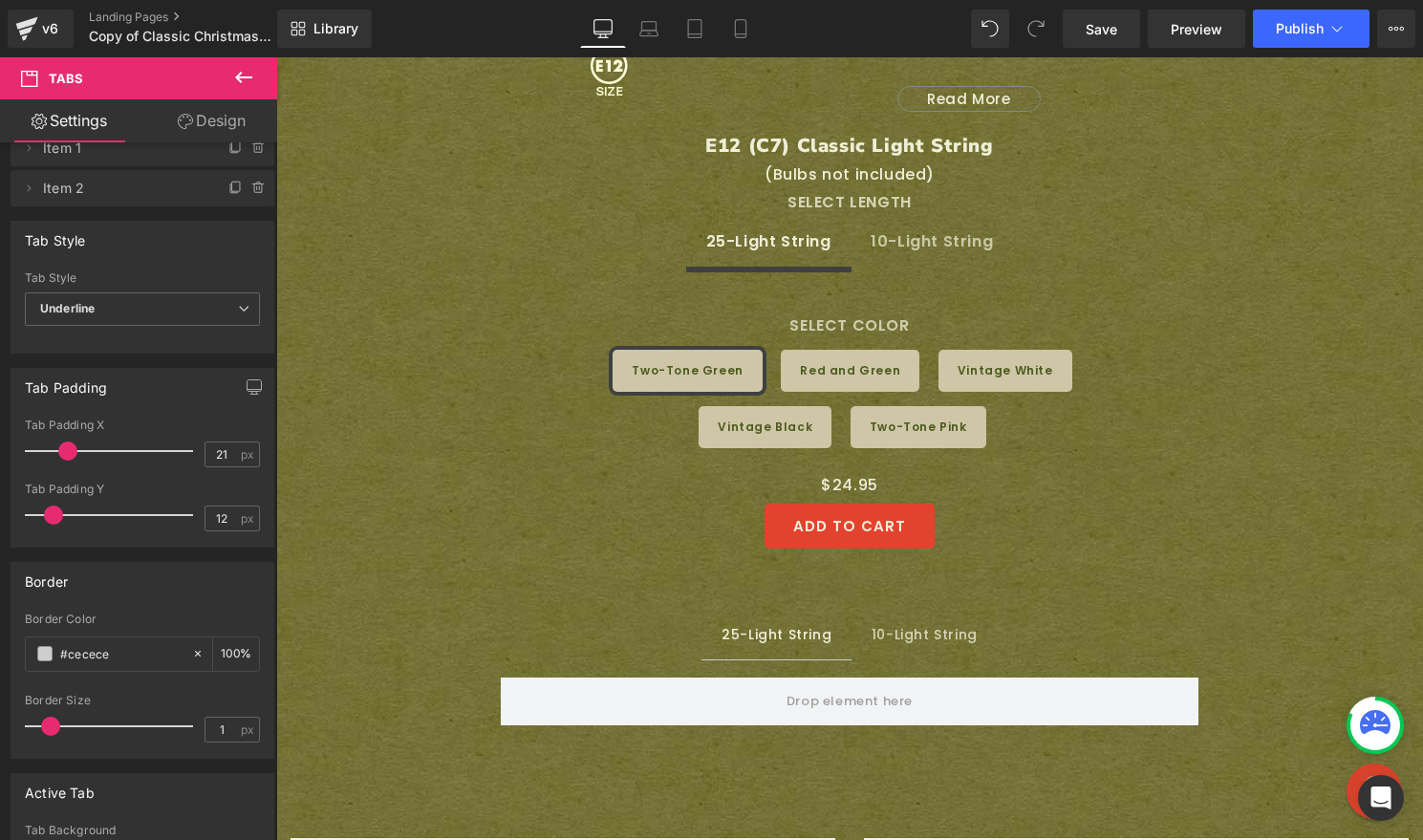 click on "Tabs  You are previewing how the   will restyle your page. You can not edit Elements in Preset Preview Mode.  v6 Landing Pages Copy of Classic Christmas Light Strings - E12 and E17 | Tru-Tone™ vintage-style LED light bulbs Library Desktop Desktop Laptop Tablet Mobile Save Preview Publish Scheduled View Live Page View with current Template Save Template to Library Schedule Publish  Optimize  Publish Settings Shortcuts  Your page can’t be published   You've reached the maximum number of published pages on your plan  (0/0).  You need to upgrade your plan or unpublish all your pages to get 1 publish slot.   Unpublish pages   Upgrade plan  Elements Global Style Base Row  rows, columns, layouts, div Heading  headings, titles, h1,h2,h3,h4,h5,h6 Text Block  texts, paragraphs, contents, blocks Image  images, photos, alts, uploads Icon  icons, symbols Button  button, call to action, cta Separator  separators, dividers, horizontal lines Liquid  Banner Parallax  Hero Banner  Stack Tabs  Carousel" at bounding box center (711, 420) 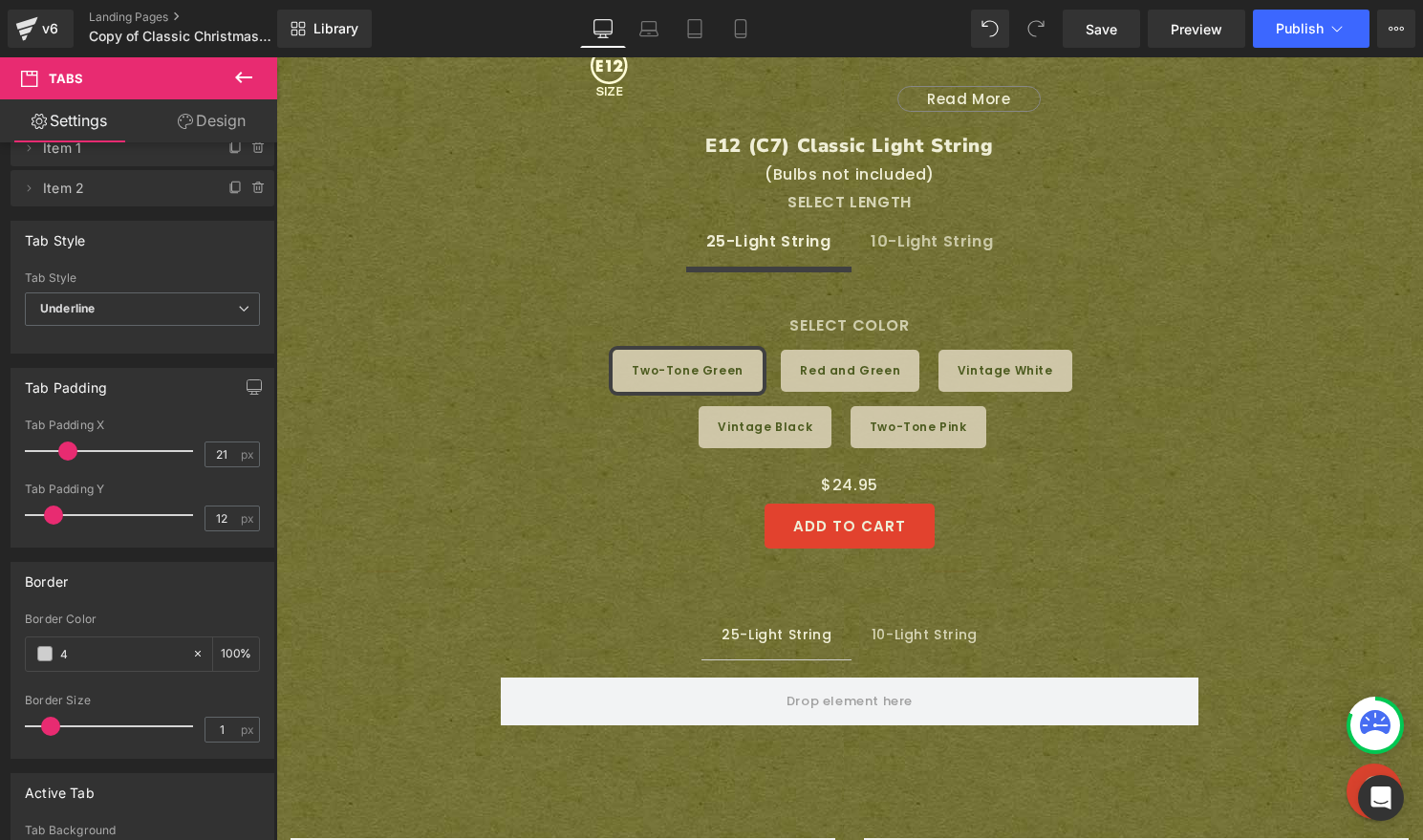 type on "0" 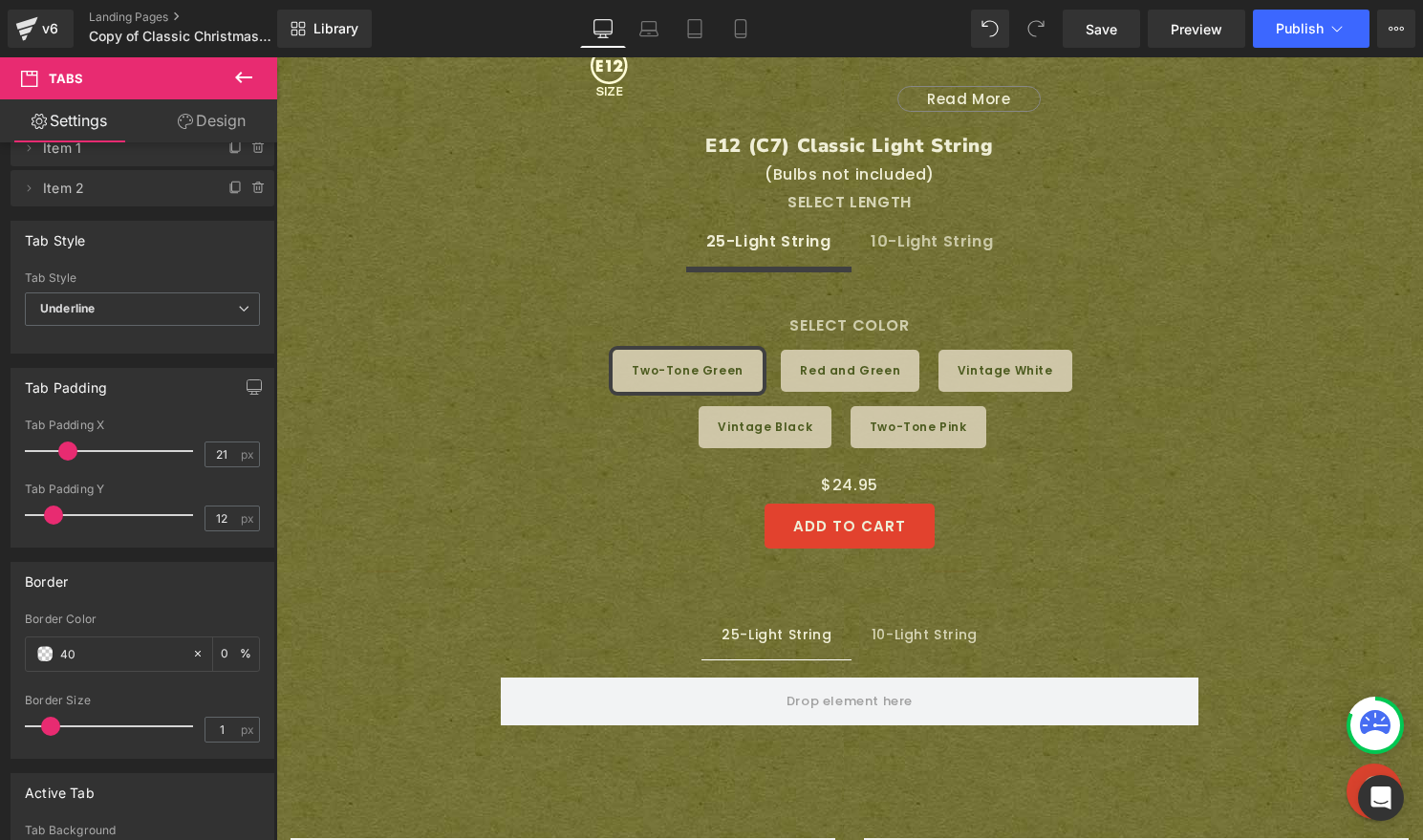 type on "404" 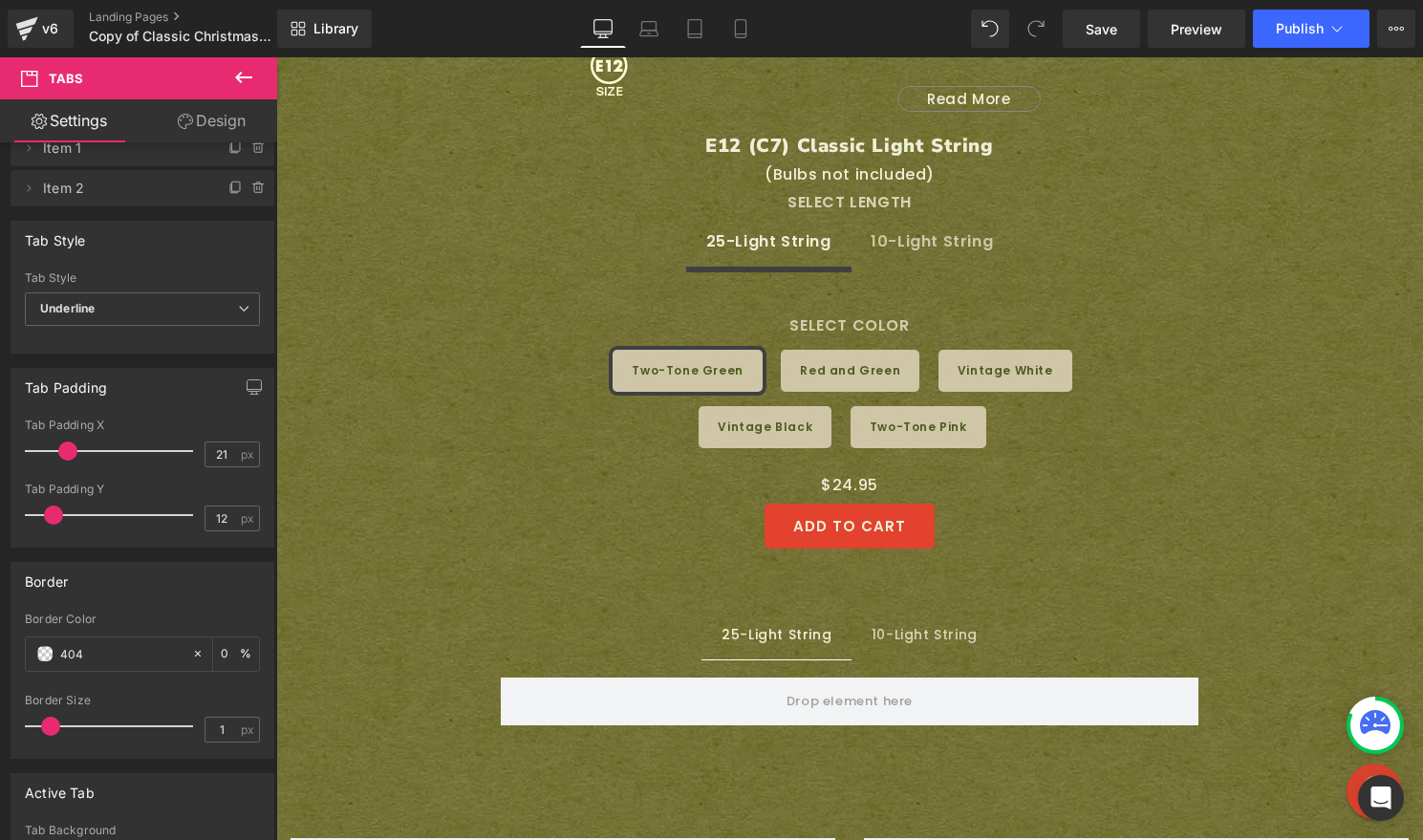 type on "100" 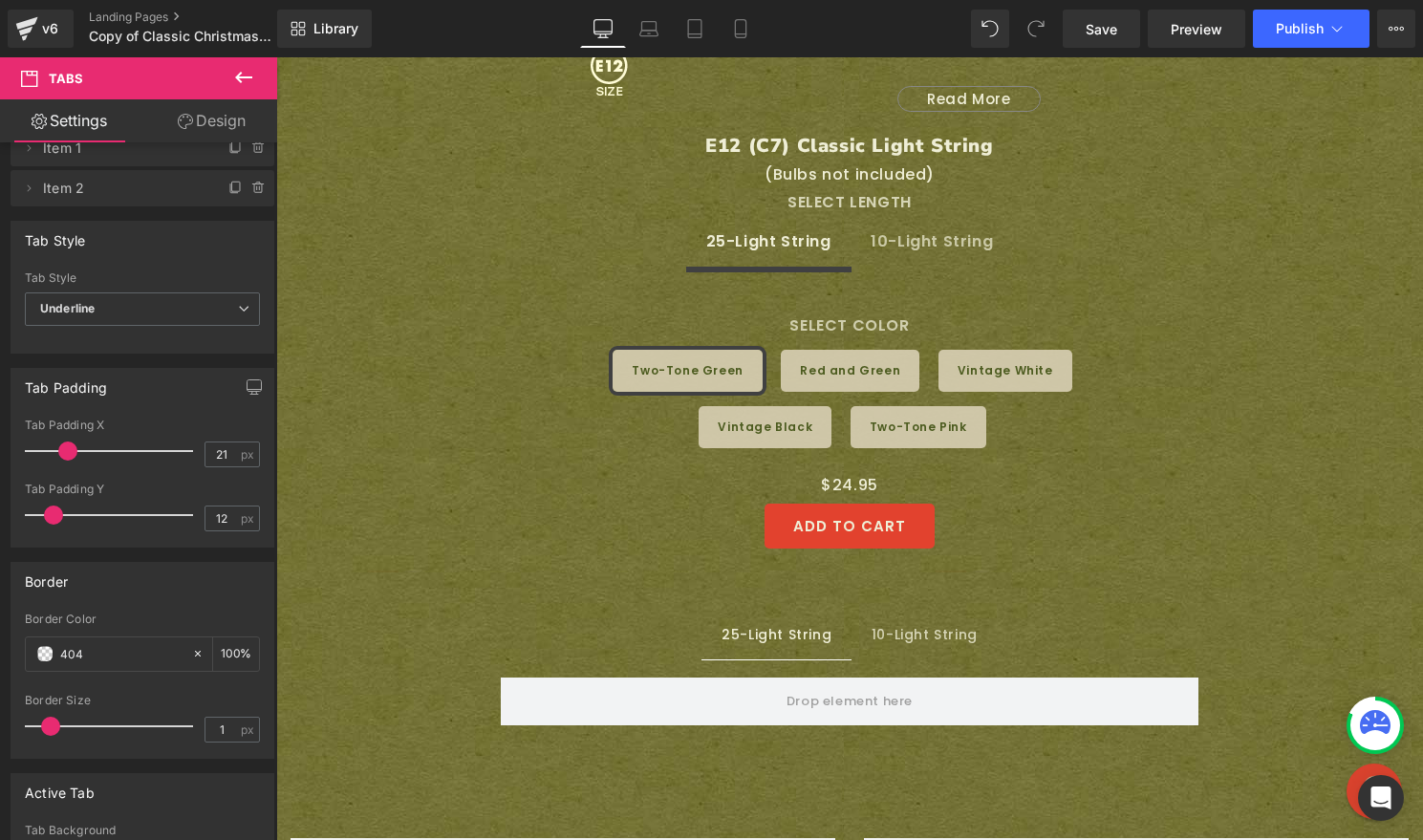 type on "4040" 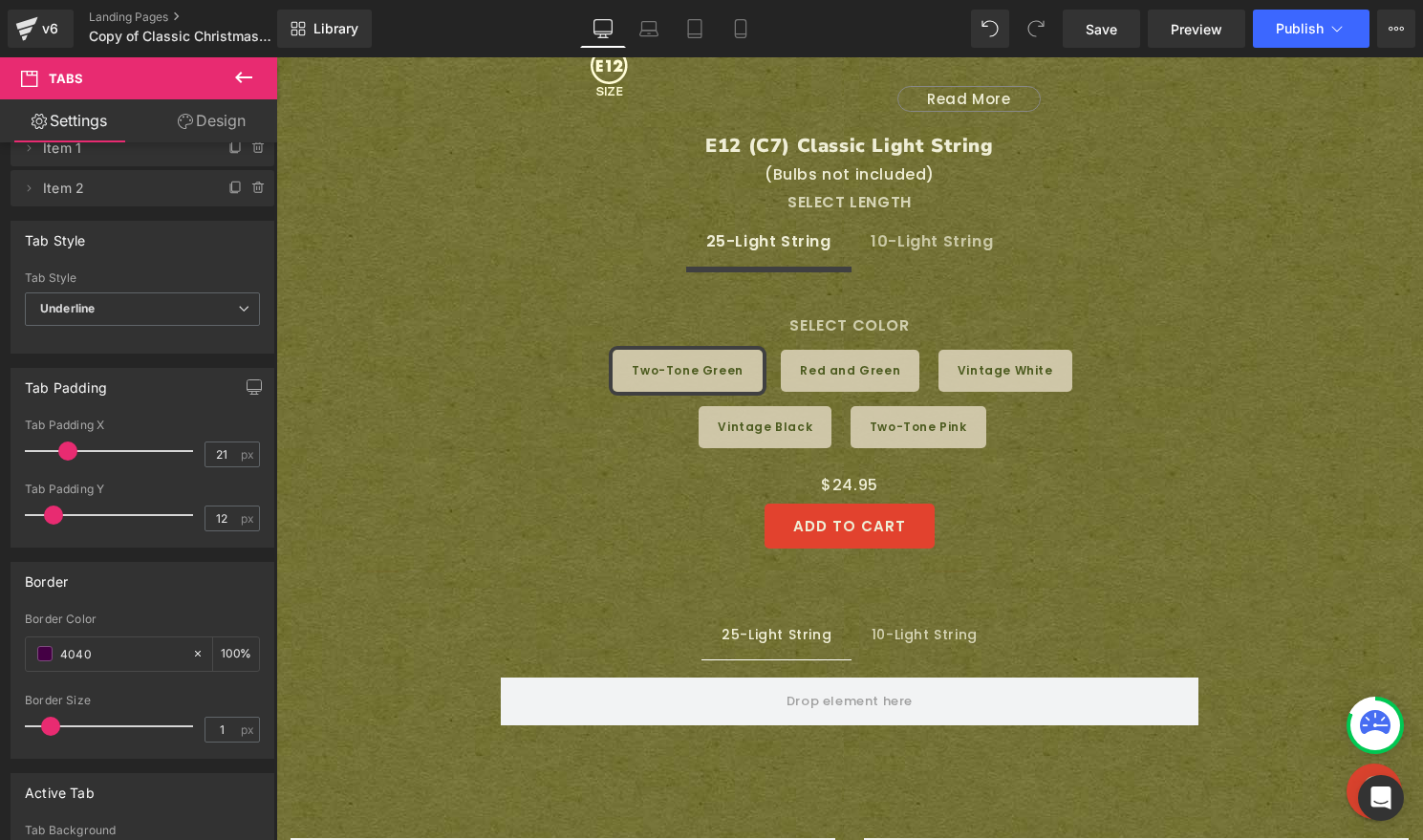 type on "0" 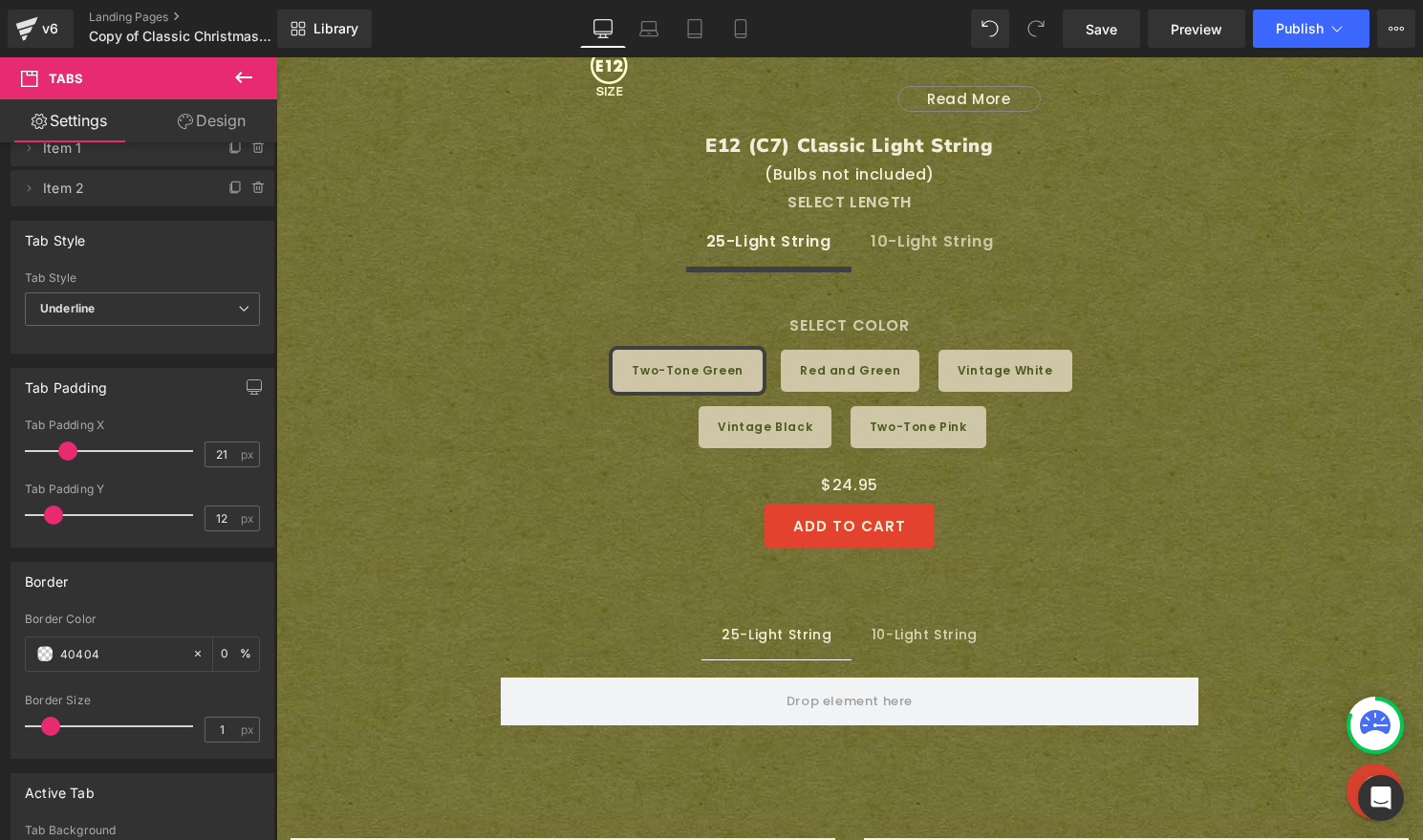 type on "404041" 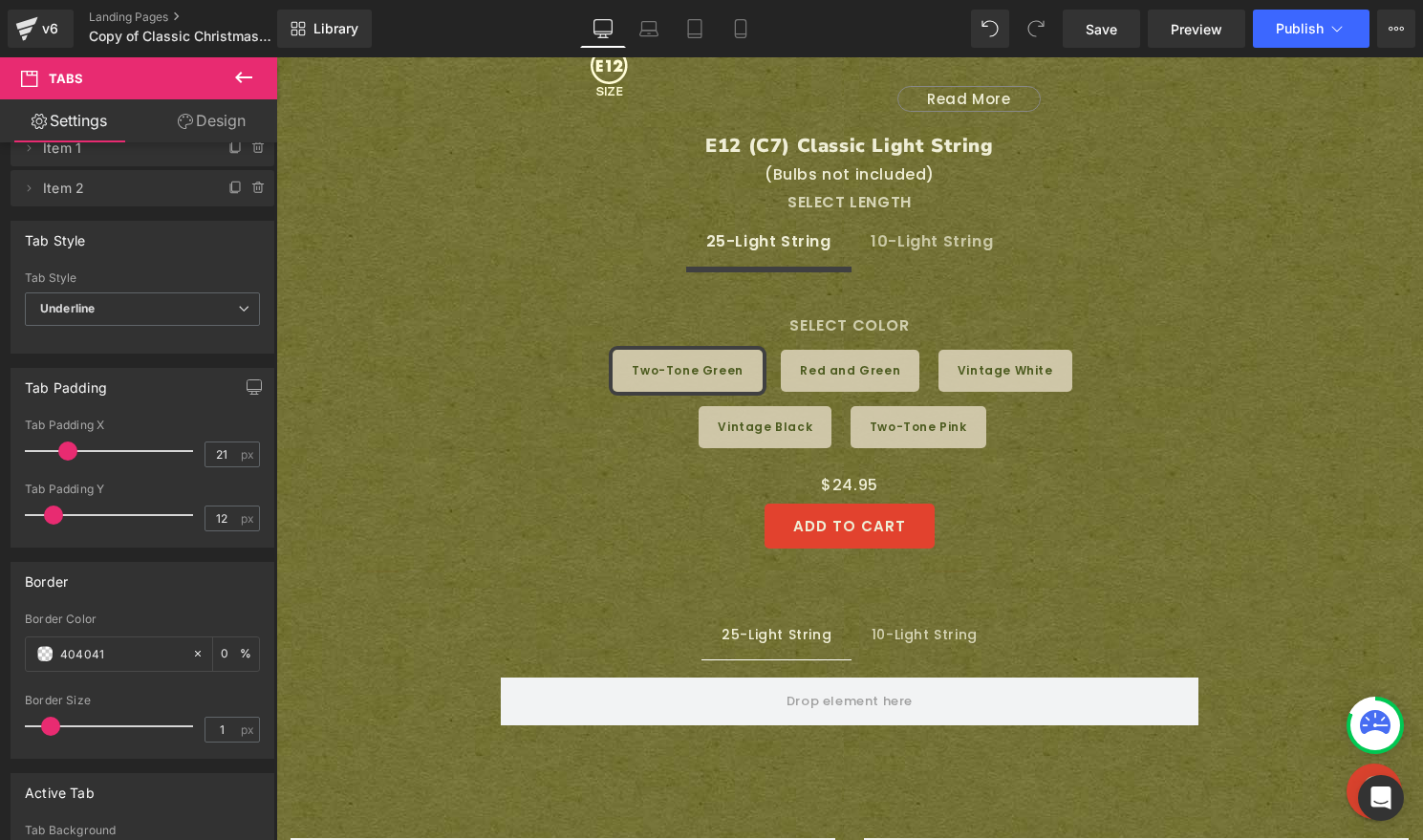 type on "100" 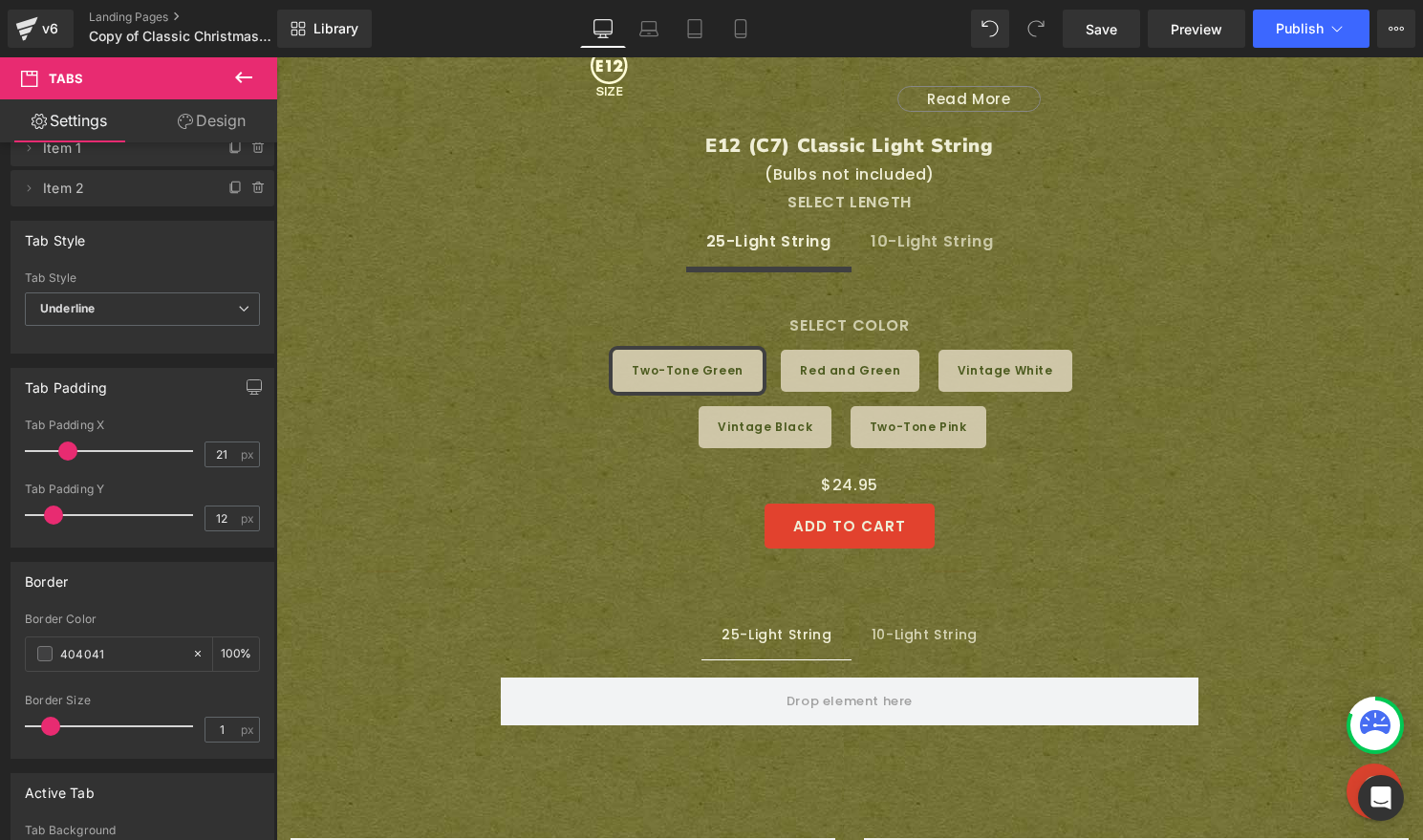 type on "#404041" 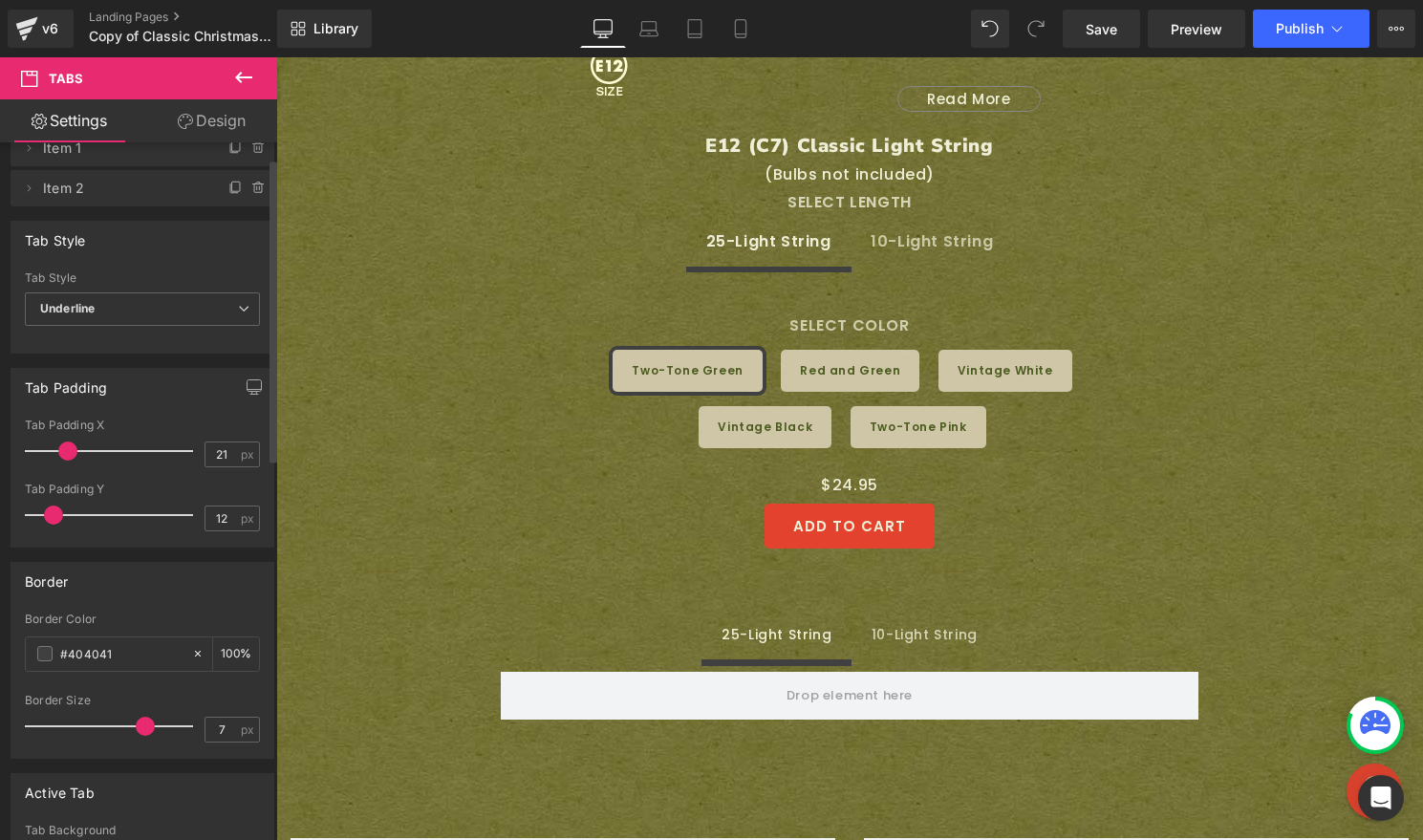 type on "6" 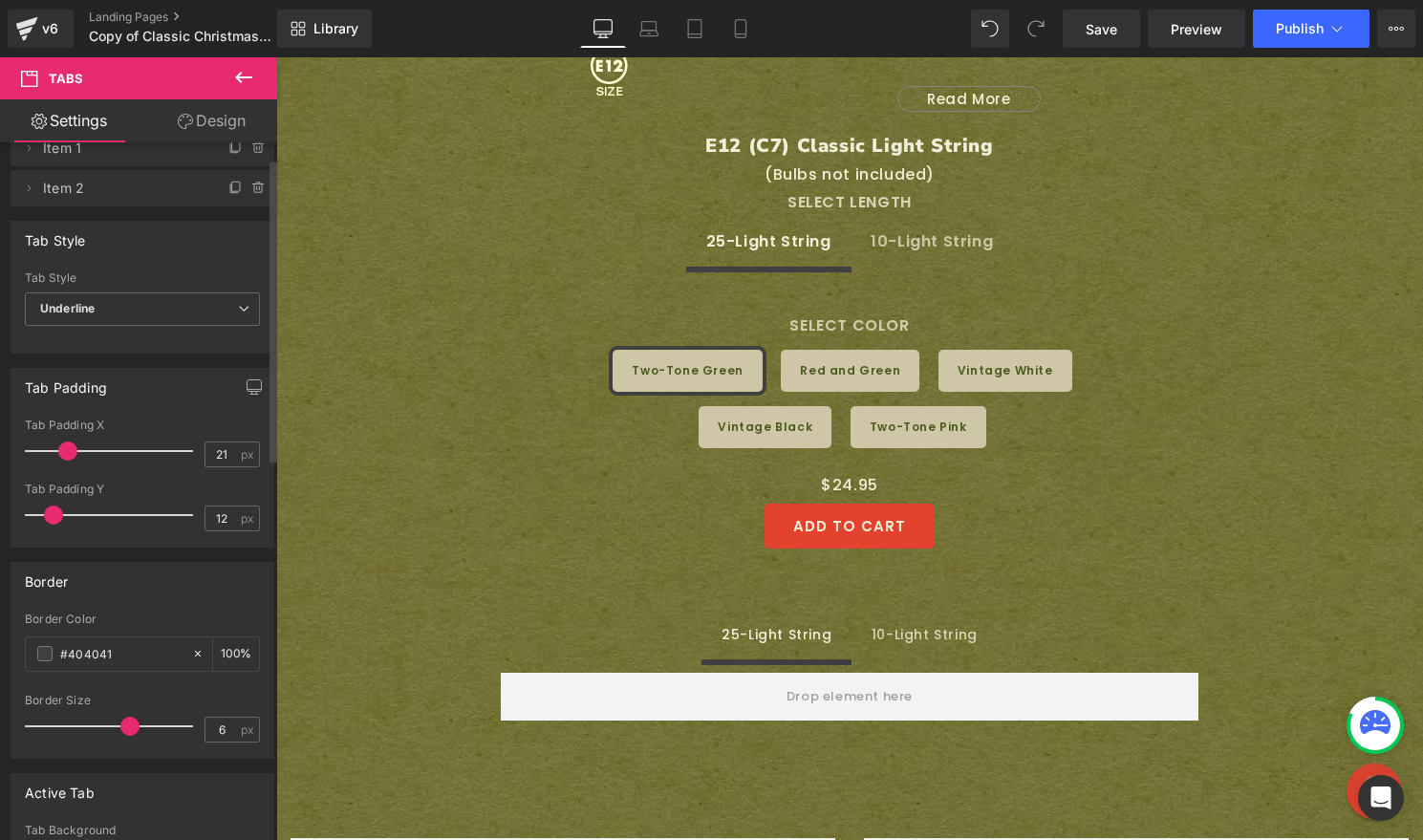 drag, startPoint x: 46, startPoint y: 724, endPoint x: 125, endPoint y: 719, distance: 79.15807 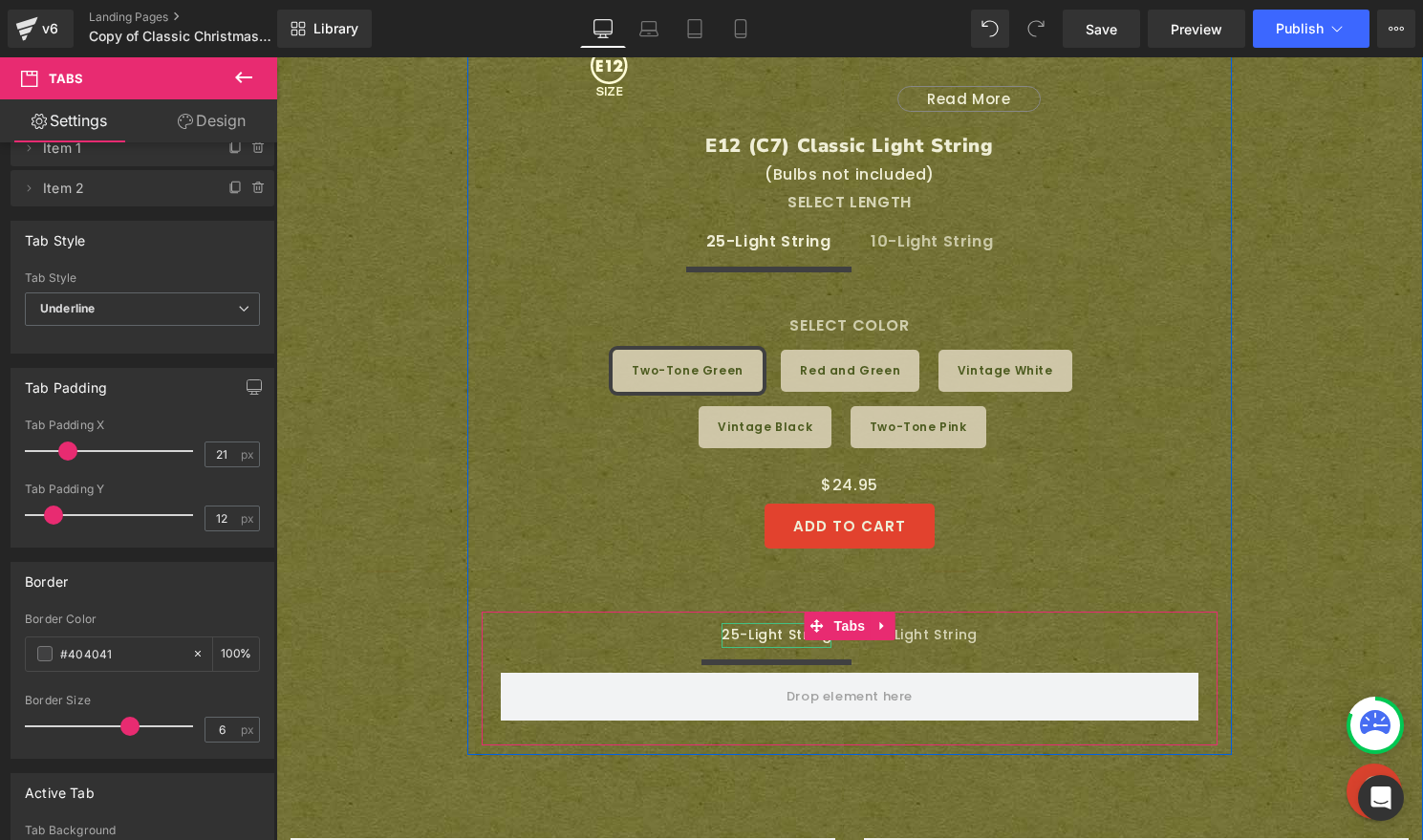 click on "25-Light String" at bounding box center [776, 635] 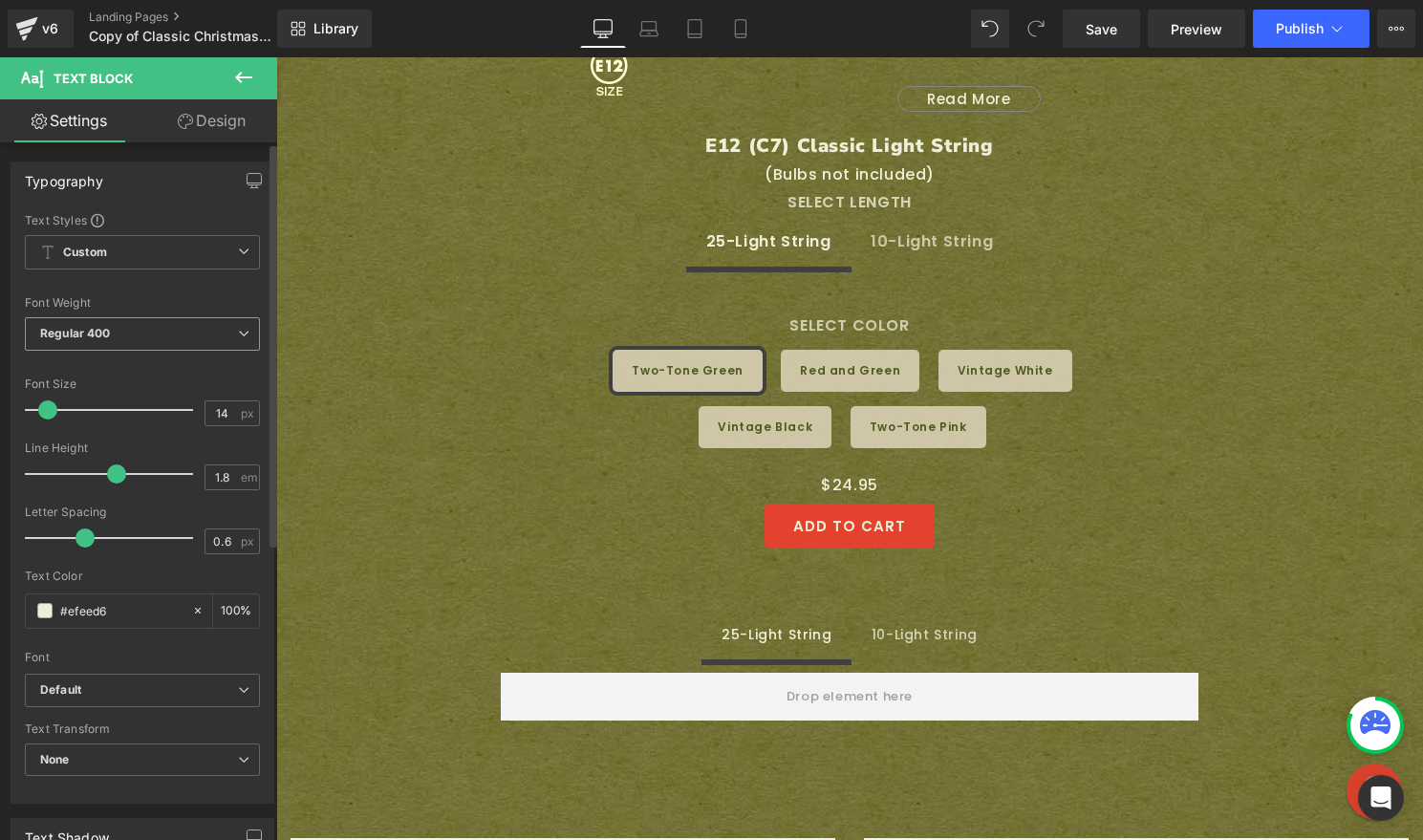 drag, startPoint x: 187, startPoint y: 345, endPoint x: 184, endPoint y: 329, distance: 16.278821 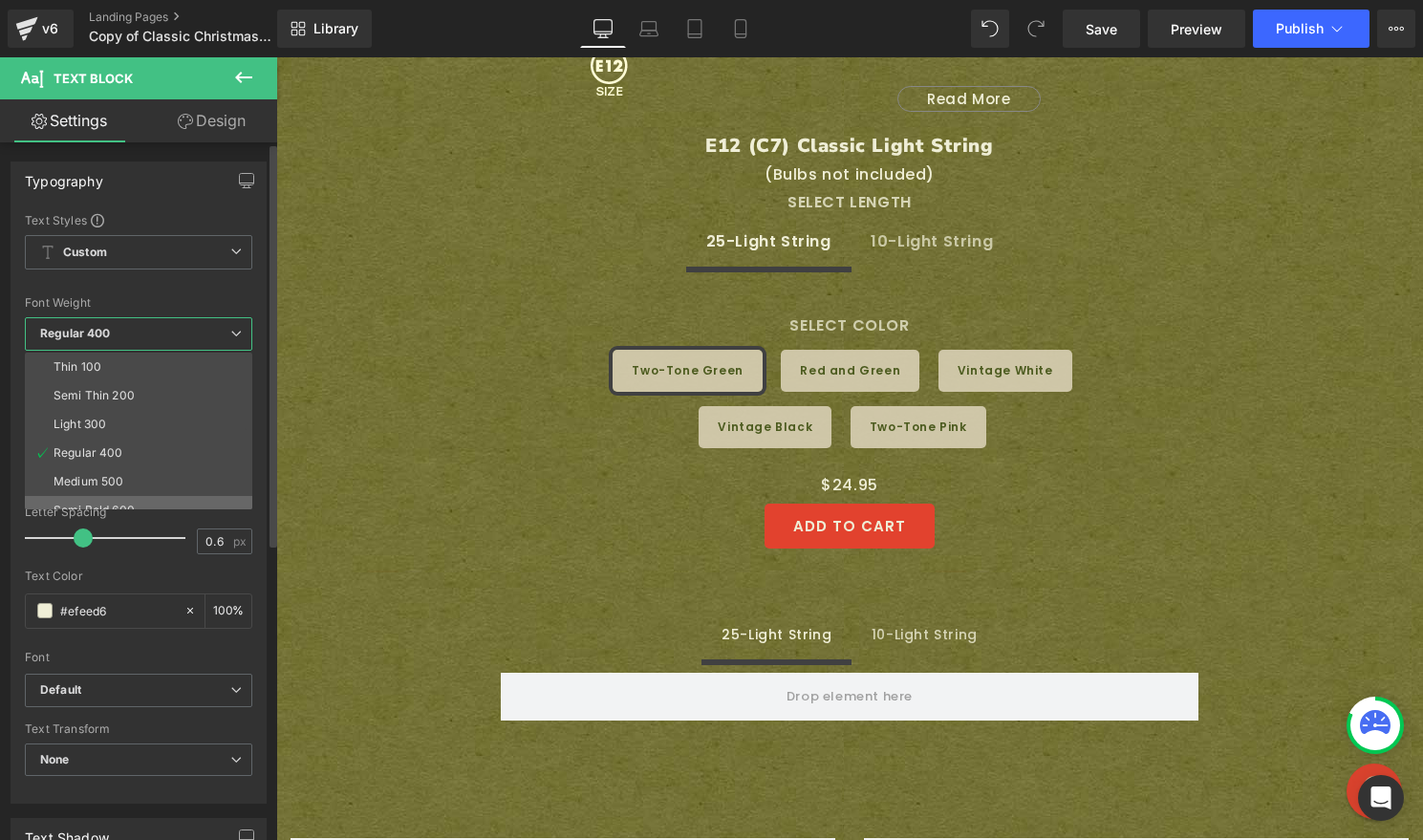 click on "Semi Bold 600" at bounding box center (142, 510) 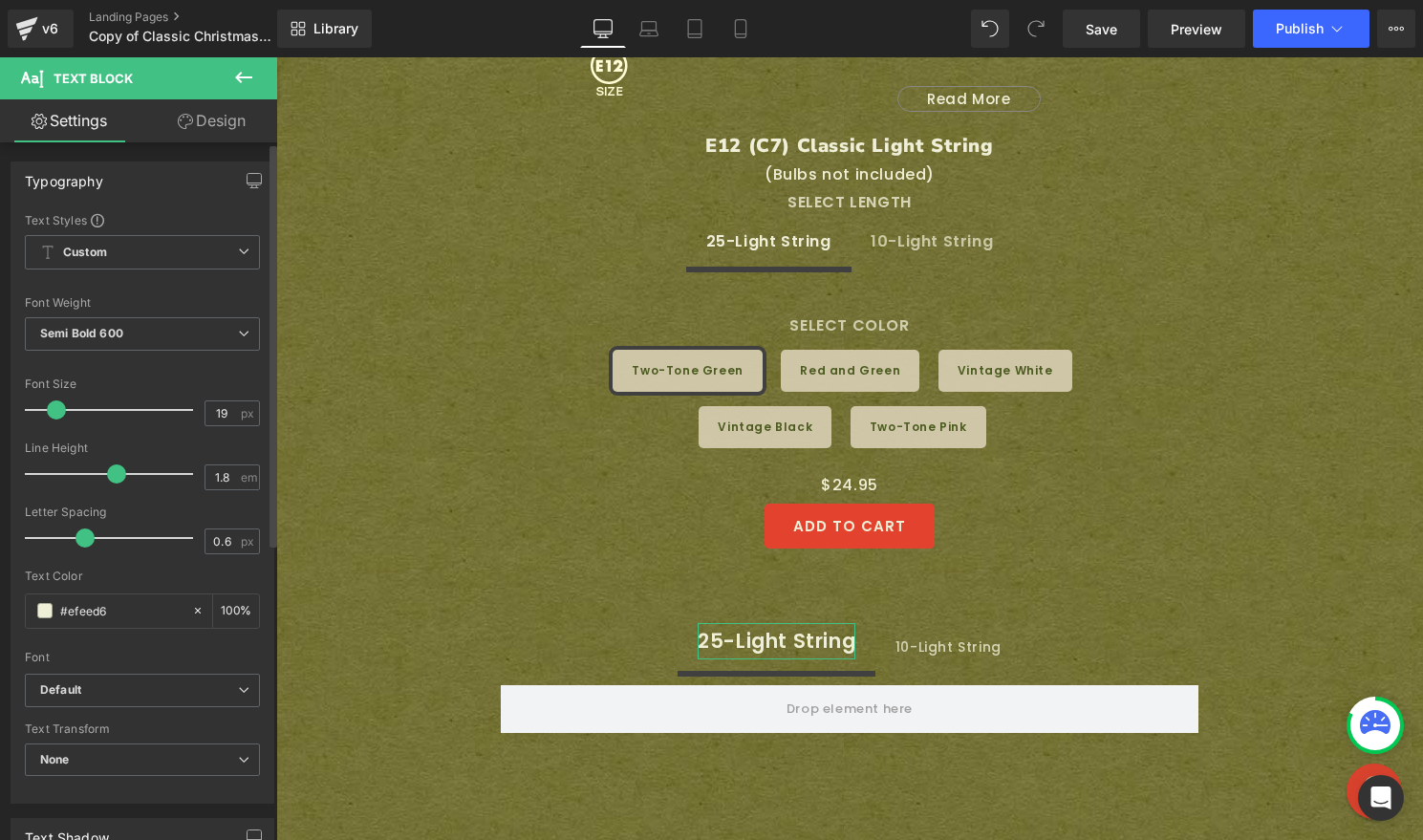 type on "18" 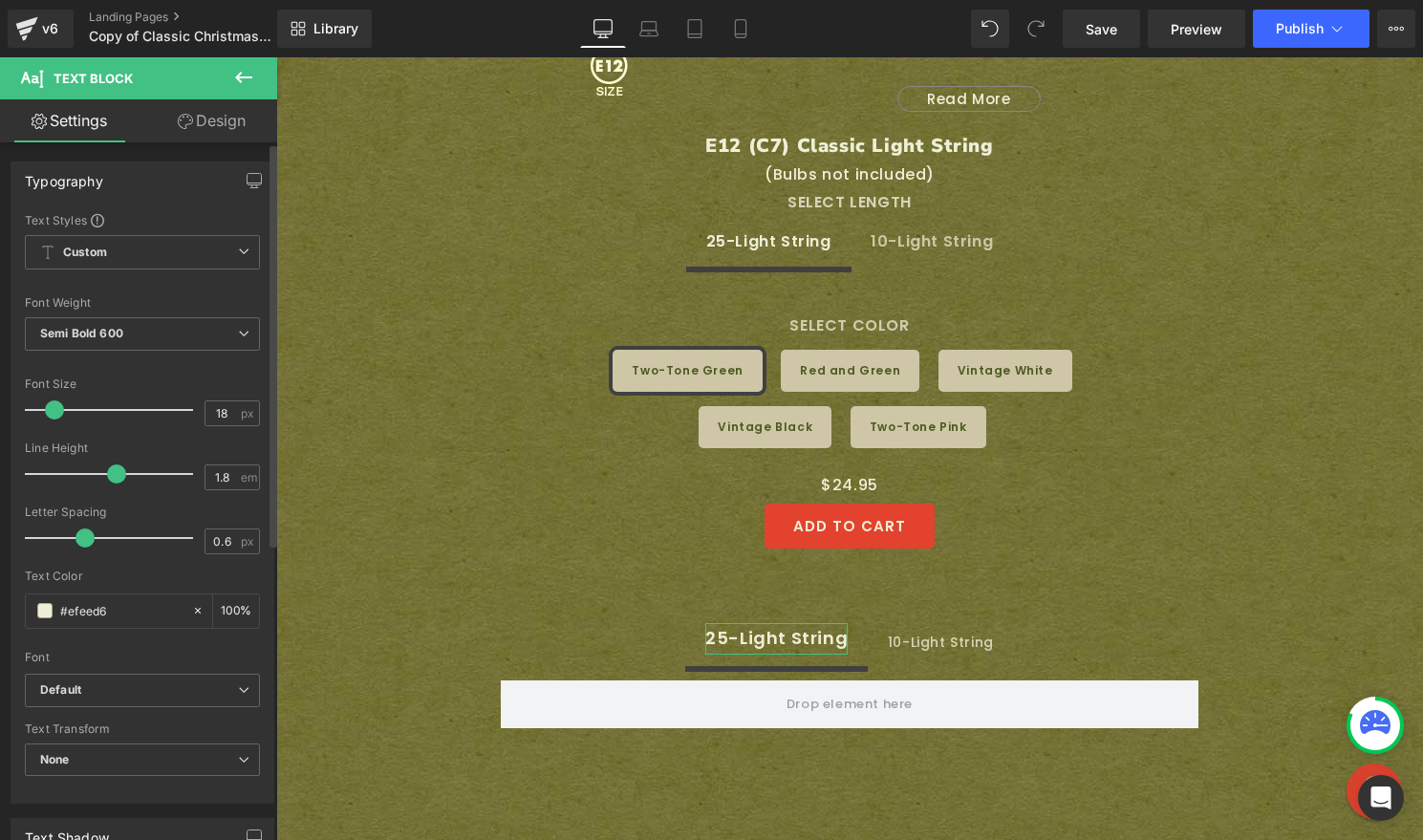 click at bounding box center (54, 410) 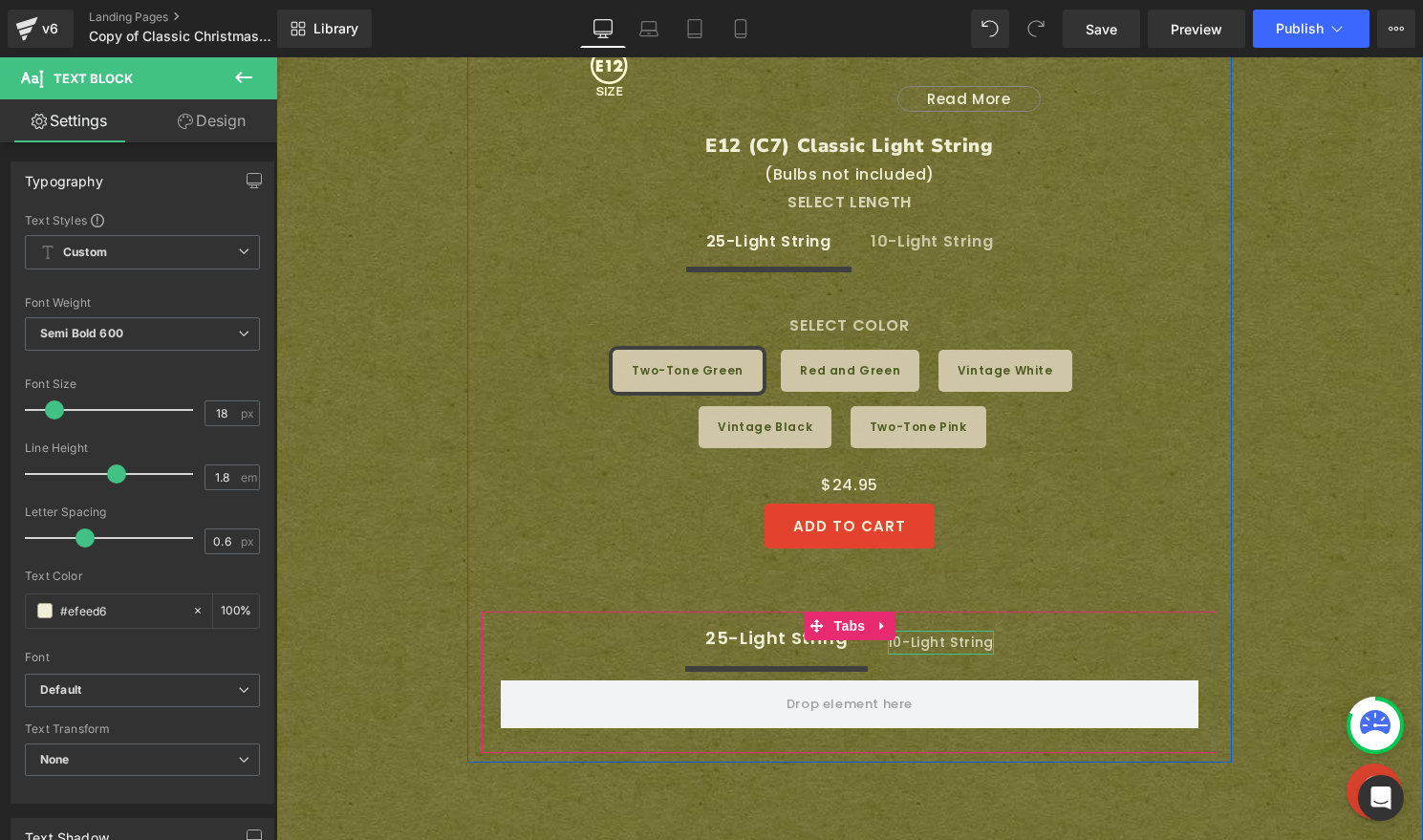 click on "10-Light String" at bounding box center (940, 642) 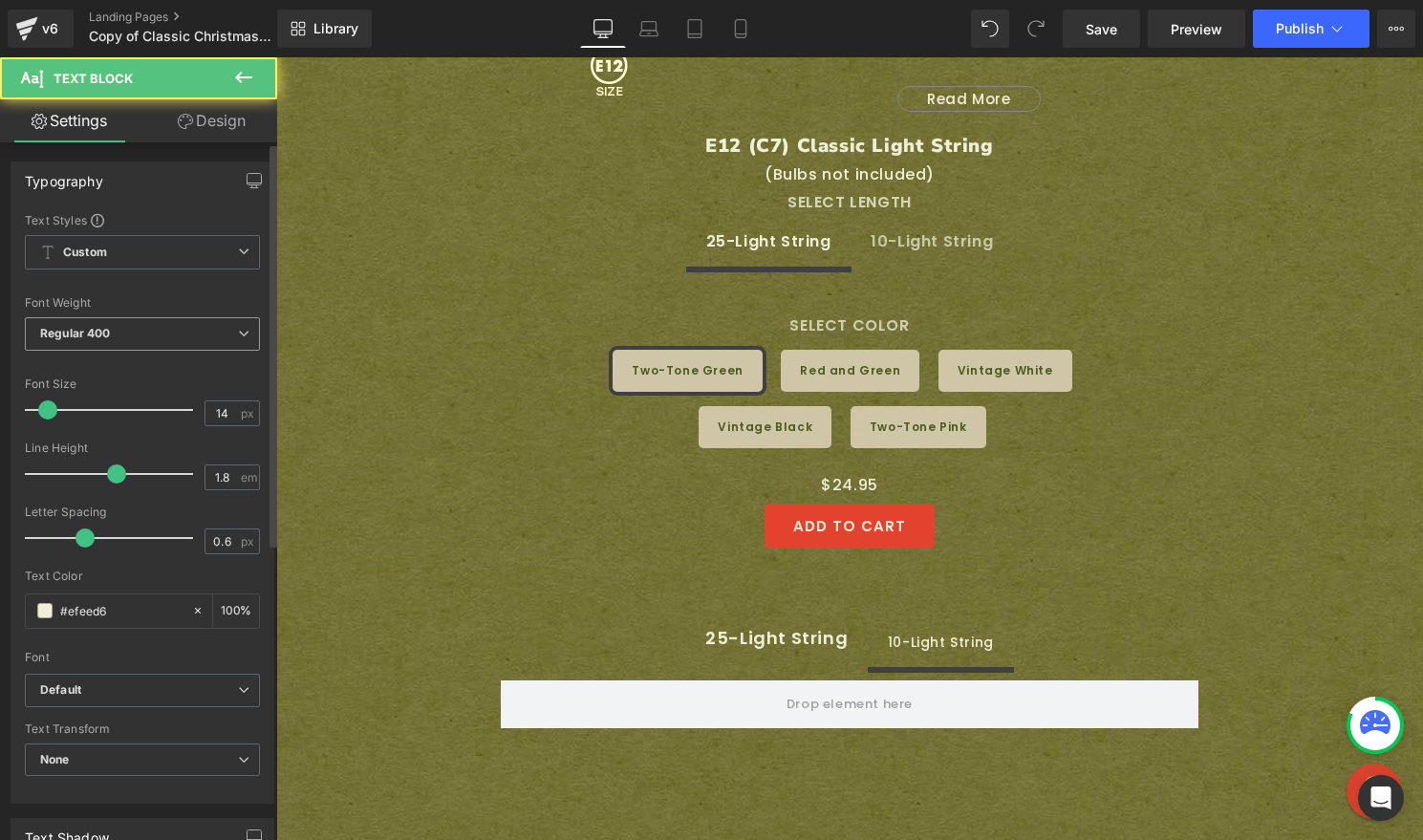 click on "Regular 400" at bounding box center (142, 334) 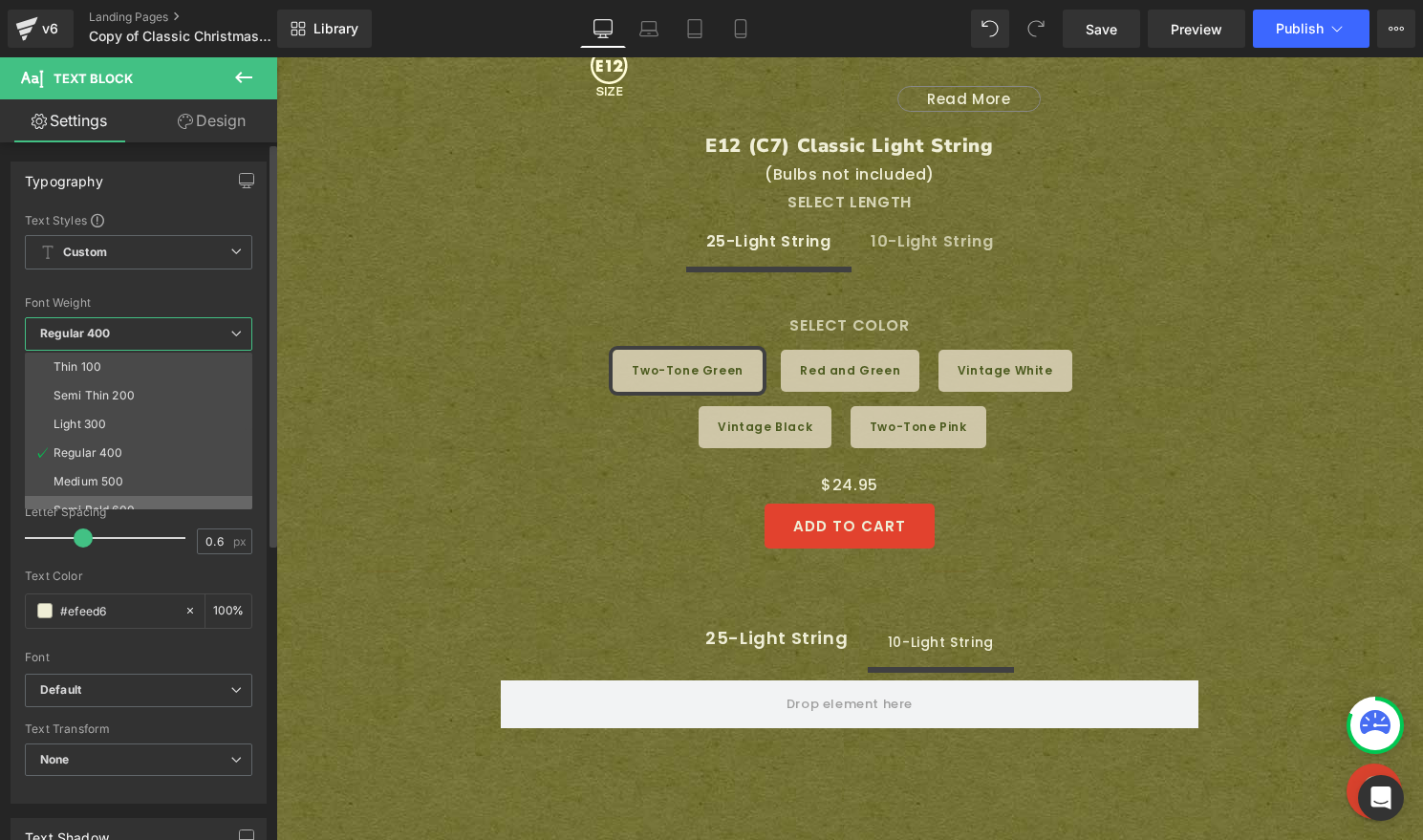 click on "Semi Bold 600" at bounding box center (142, 510) 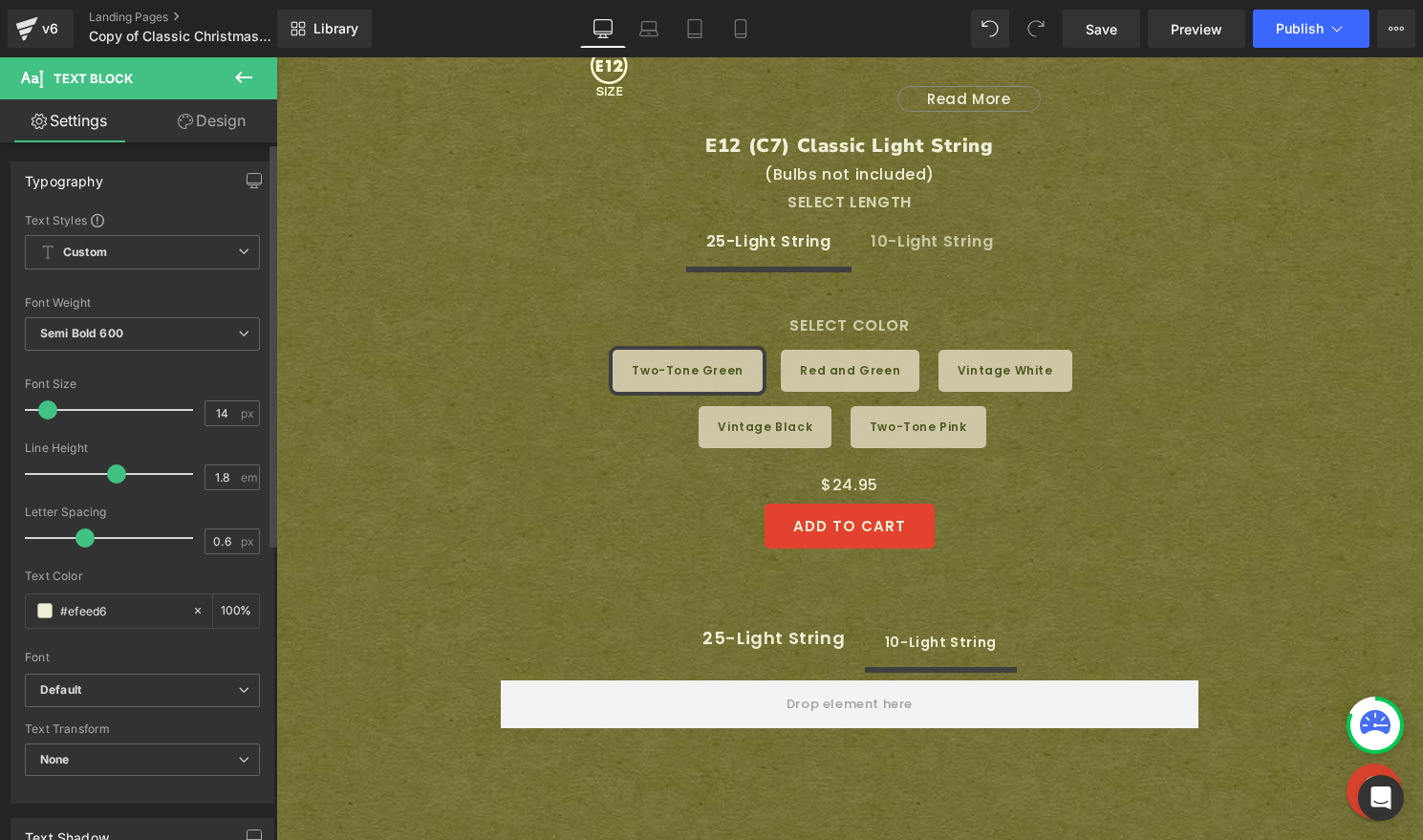 click at bounding box center [48, 410] 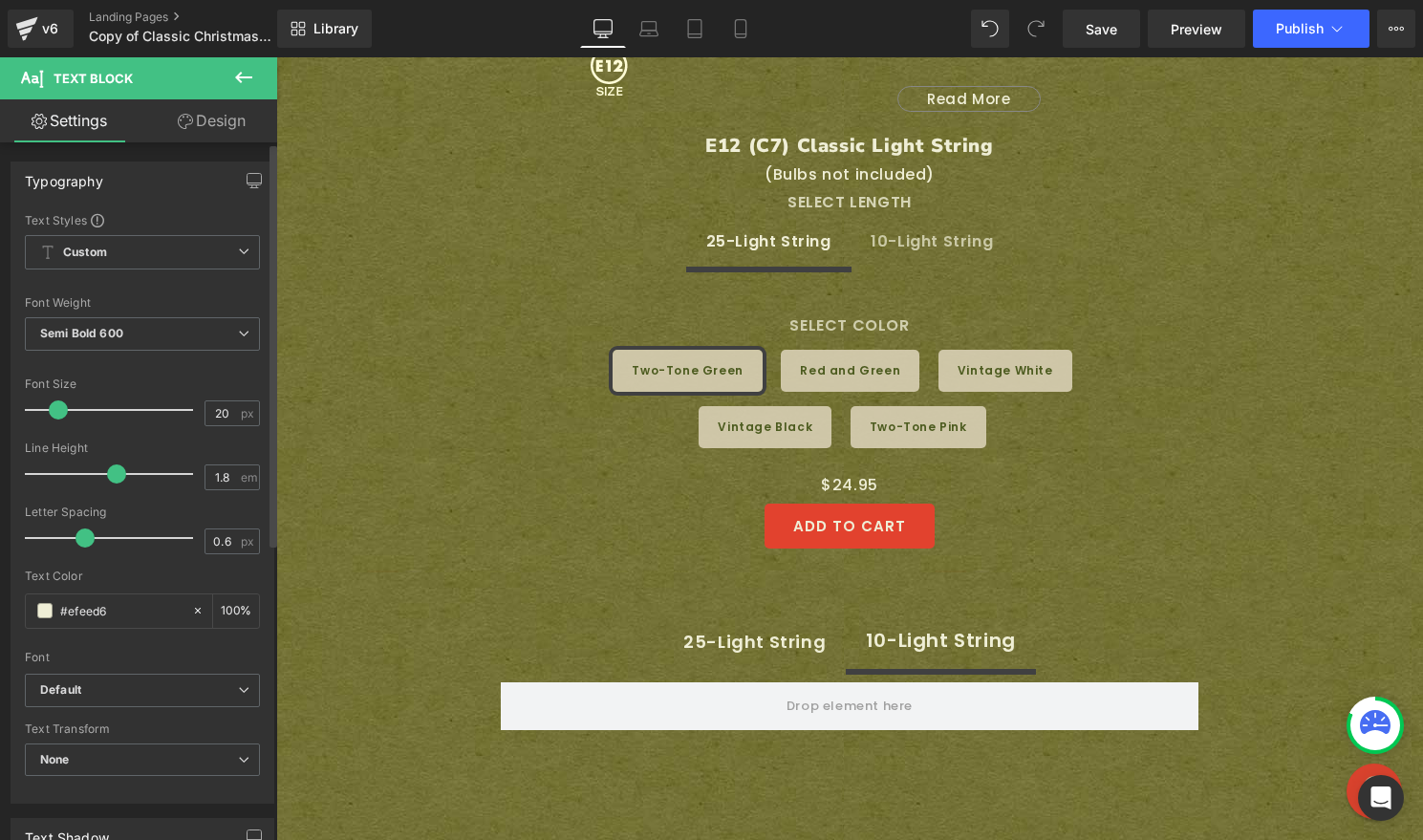 drag, startPoint x: 50, startPoint y: 413, endPoint x: 59, endPoint y: 410, distance: 9.486833 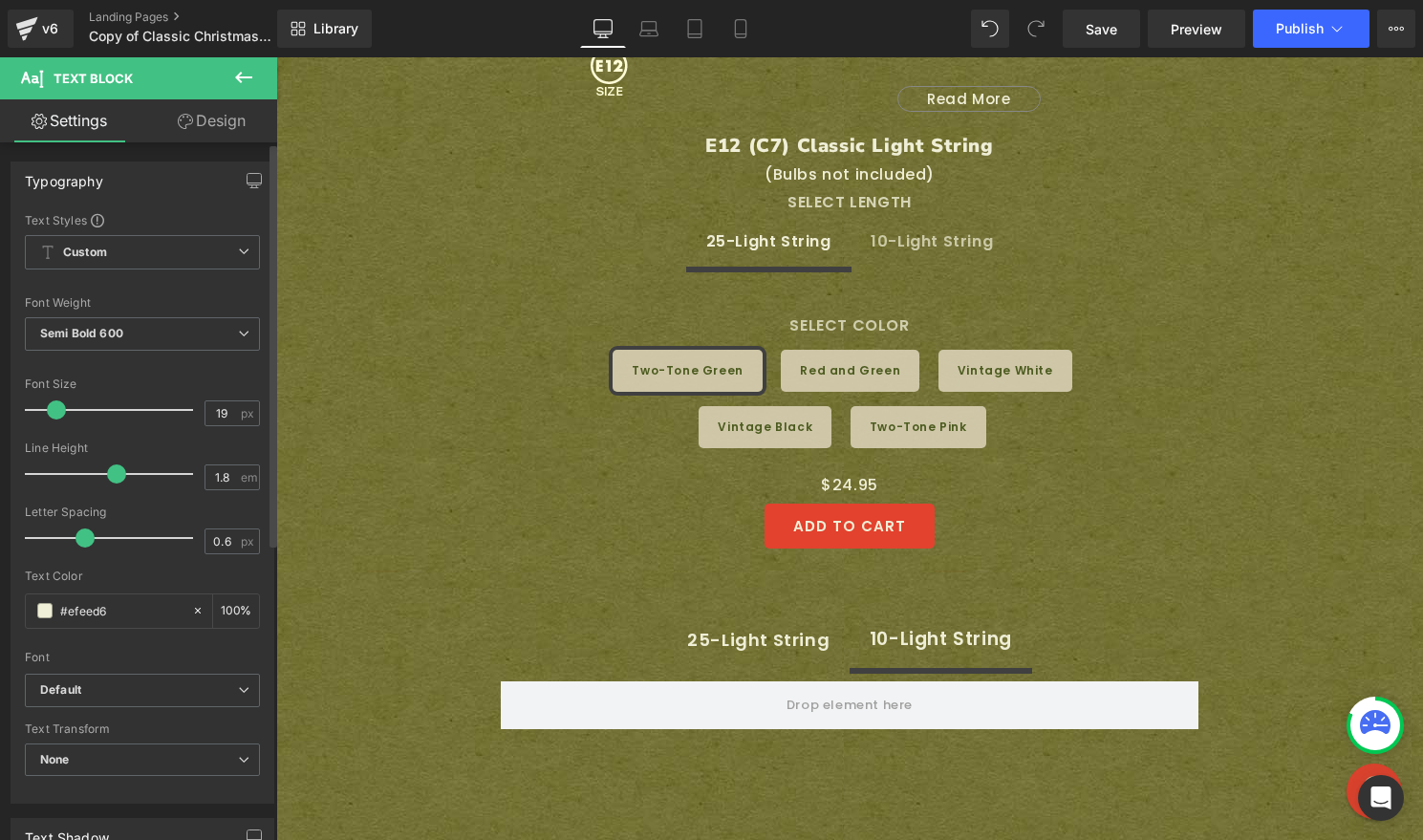 type on "18" 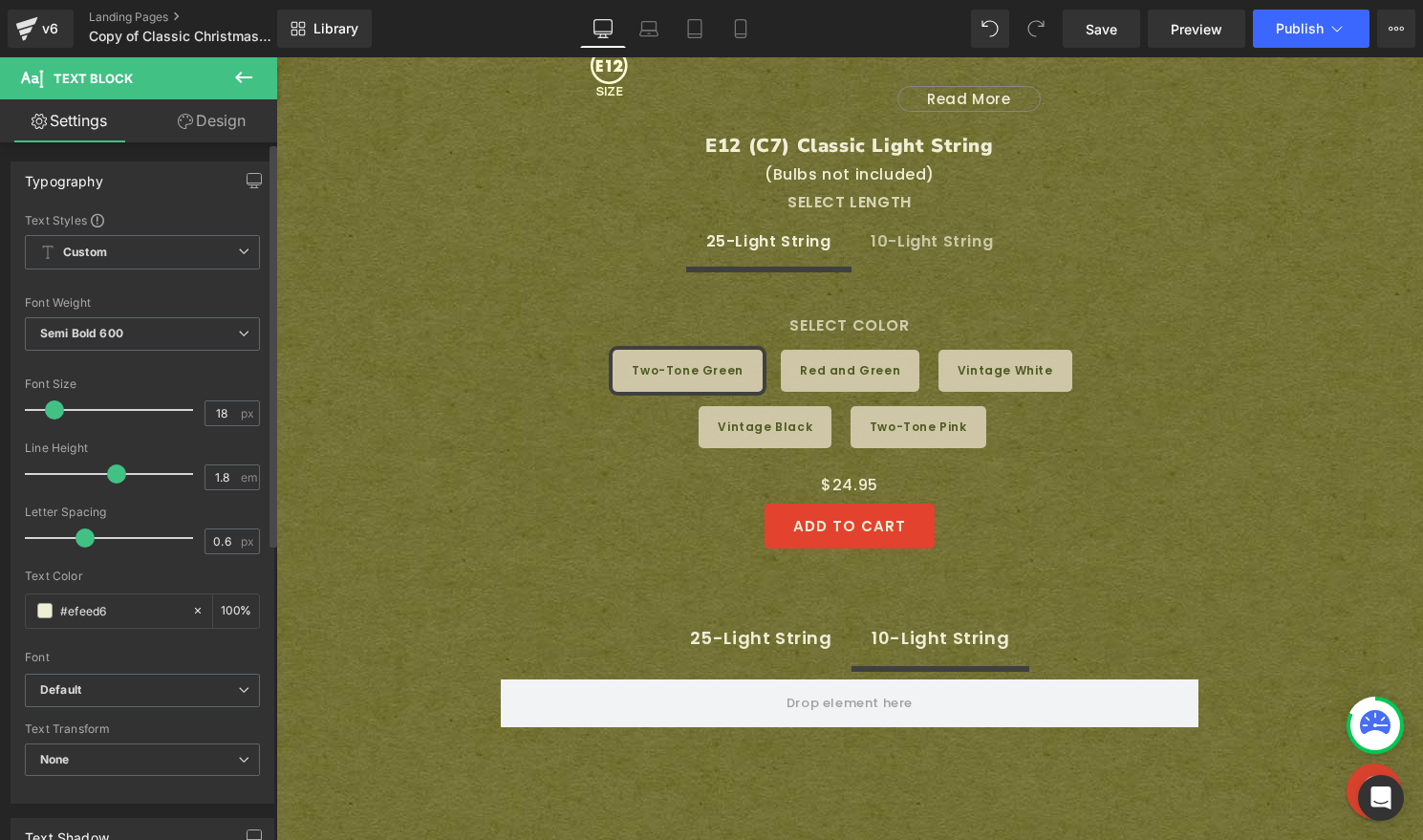 click at bounding box center [54, 410] 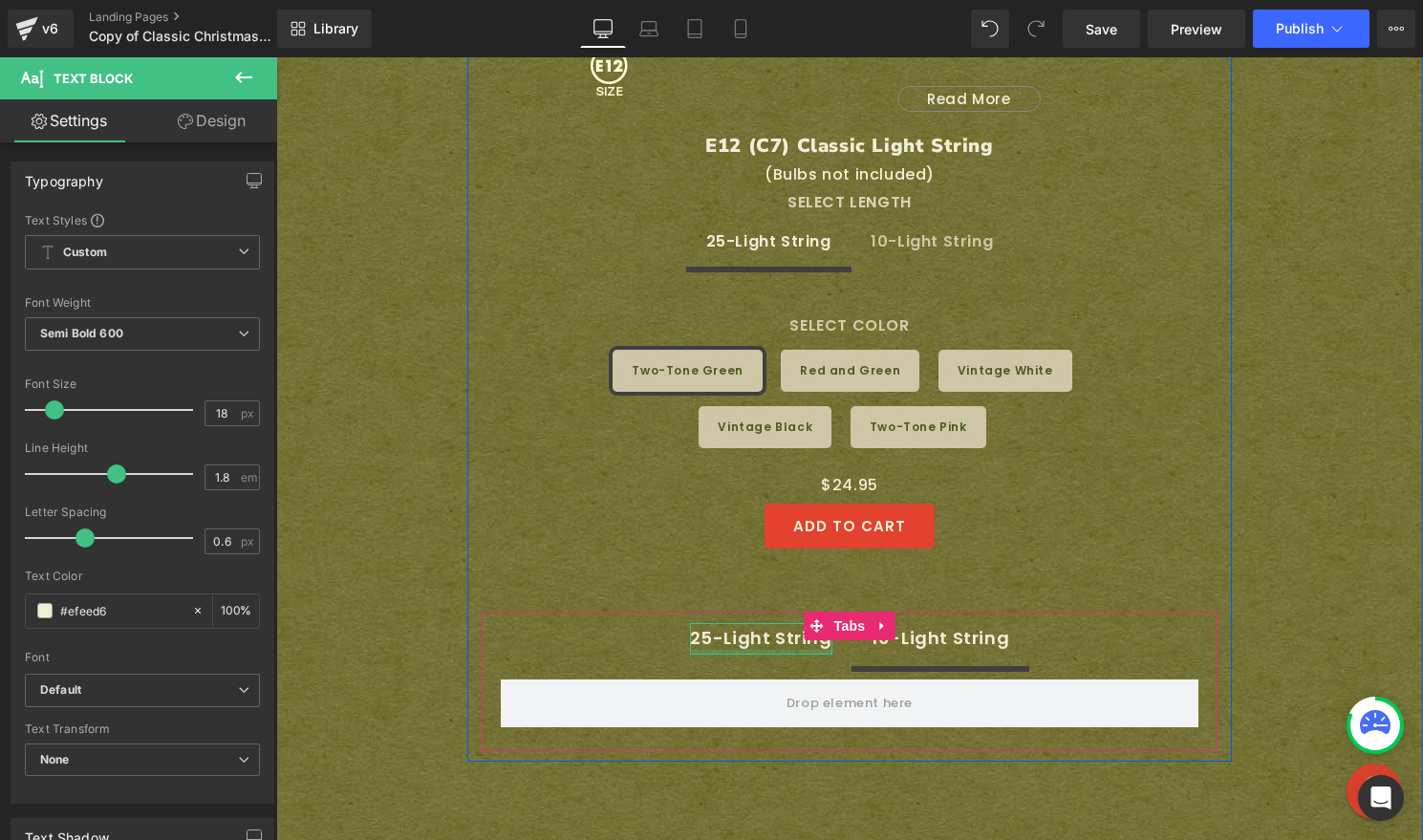 click on "25-Light String" at bounding box center (761, 638) 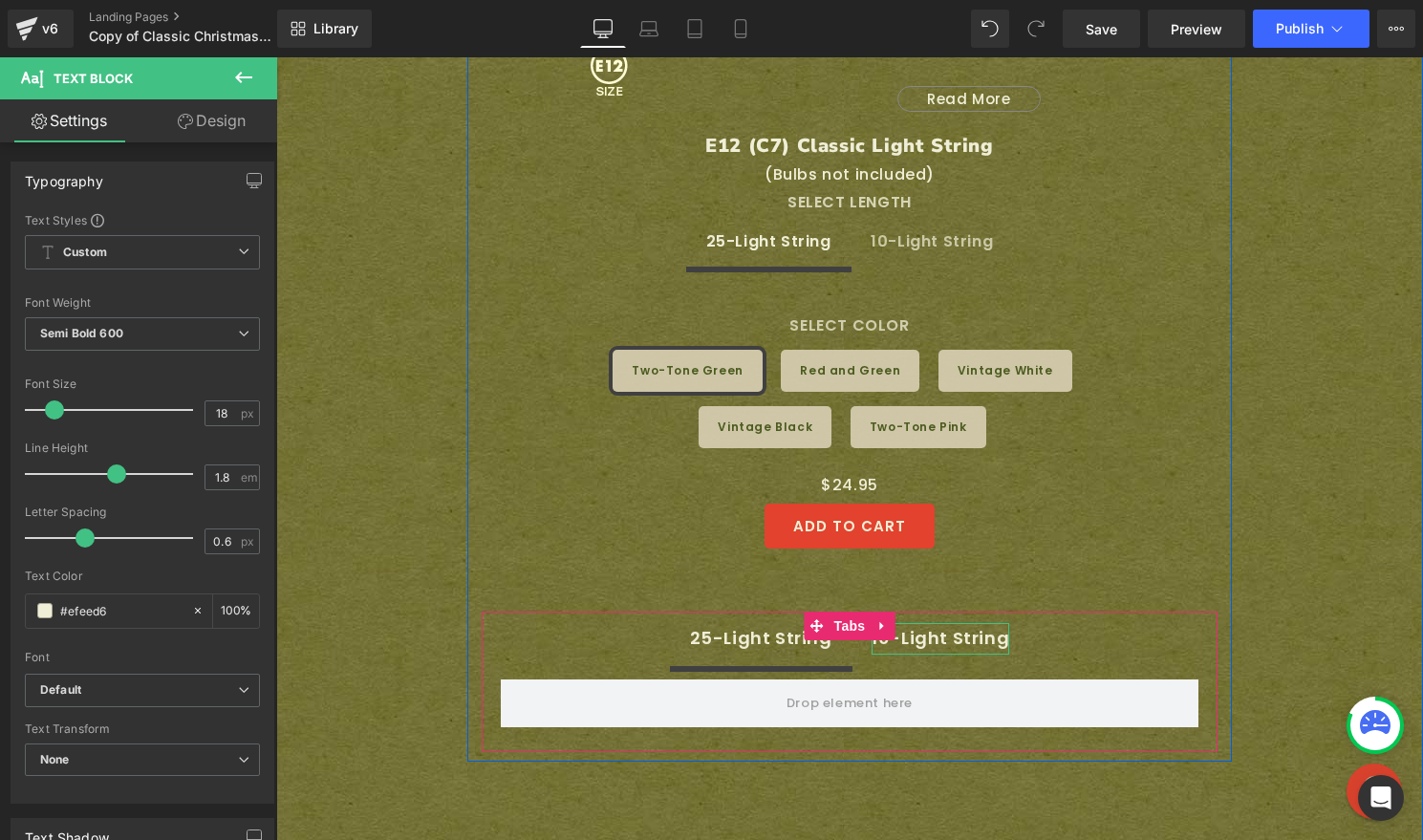 click on "10-Light String" at bounding box center (940, 638) 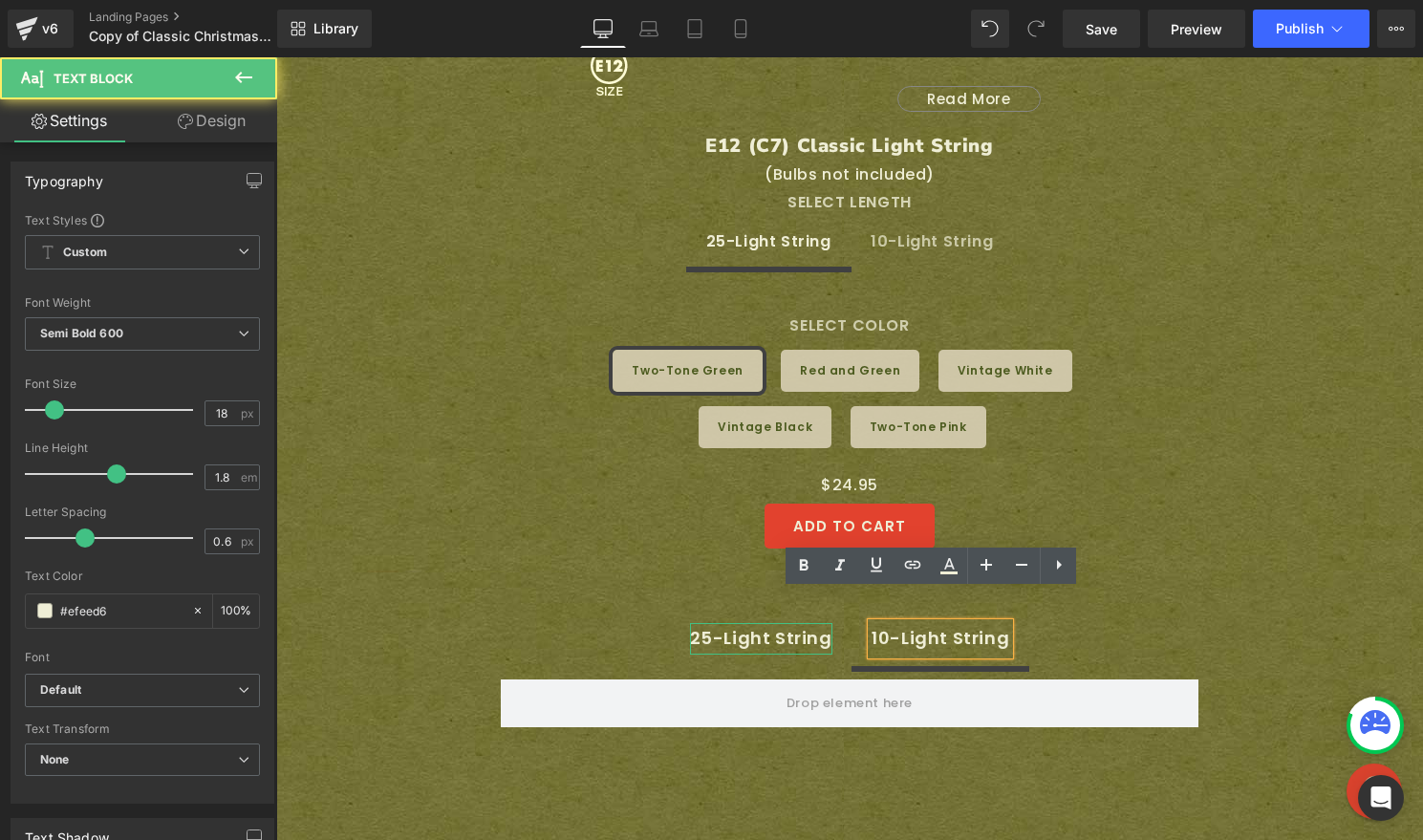 click on "25-Light String" at bounding box center (761, 638) 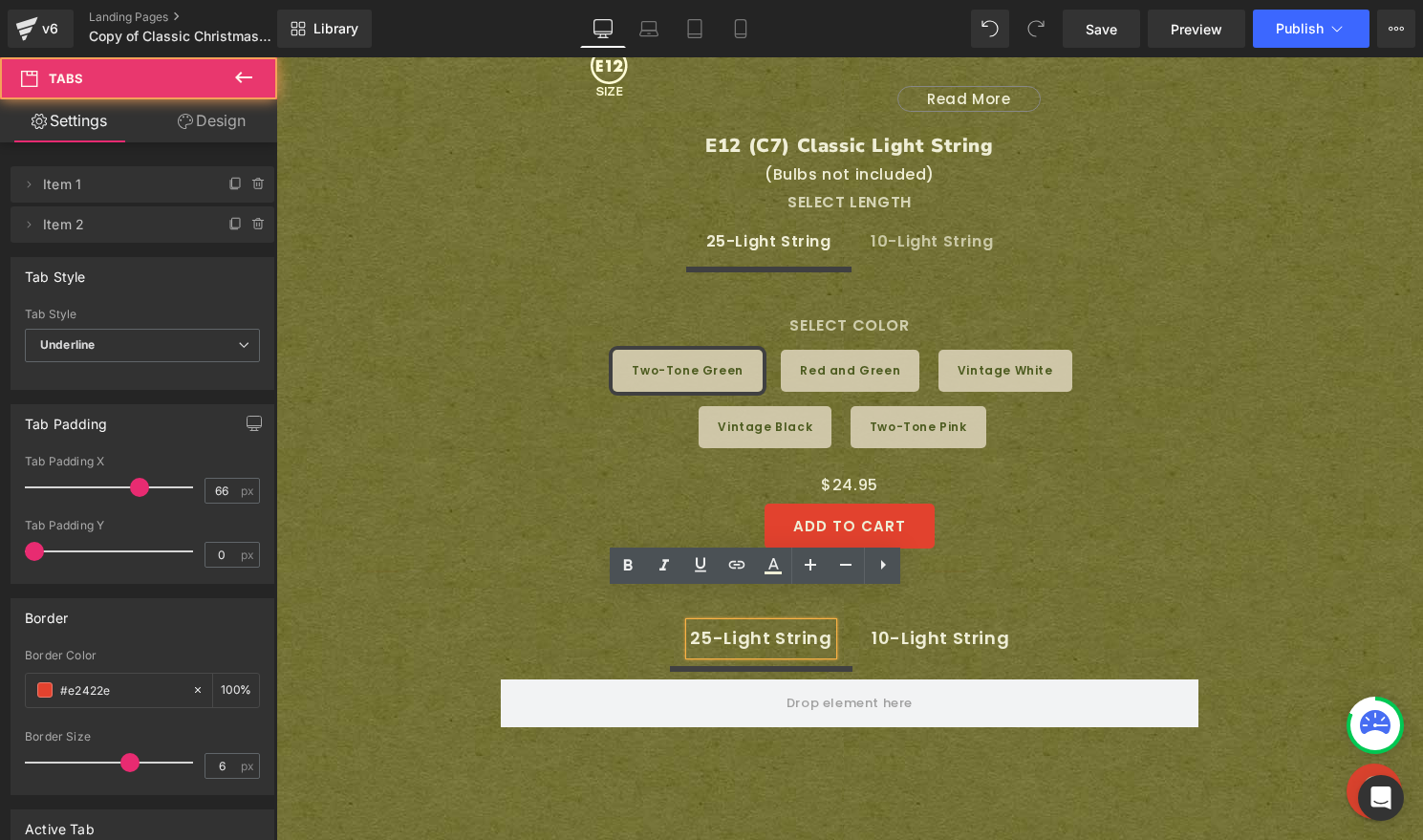 click on "Image
Vintage style 25-socket E12/Candelabra base light string for C7 bulbs. Ultra soft and flexible with authentic retro styling.  Capture the nostalgia of Christmas and every holiday with classic bulbs and accessories from Tru-Tone.
Compatible with most C7 and other E12/Candelabra base bulbs  (Bulbs not included)
Additional features:
Total Length 26.5 feet. 18 in. lead and 12 in. tail, 25 or 10 - E12 sockets with 12 in. spacing
Twisted pair vinyl insulated wire
Socket clips for easy installation
U.S. Non-polarized 120V, stackable plug and socket for easy end-to-end connectivity, and versatile wiring options
Fuse Protected. 2 spares included
Only   15 watts  total when used with Tru-Tone bulbs!
Safe for use inside or outside
LEARN MORE ABOUT OUTDOOR EXPOSURE
Read More" at bounding box center [850, 318] 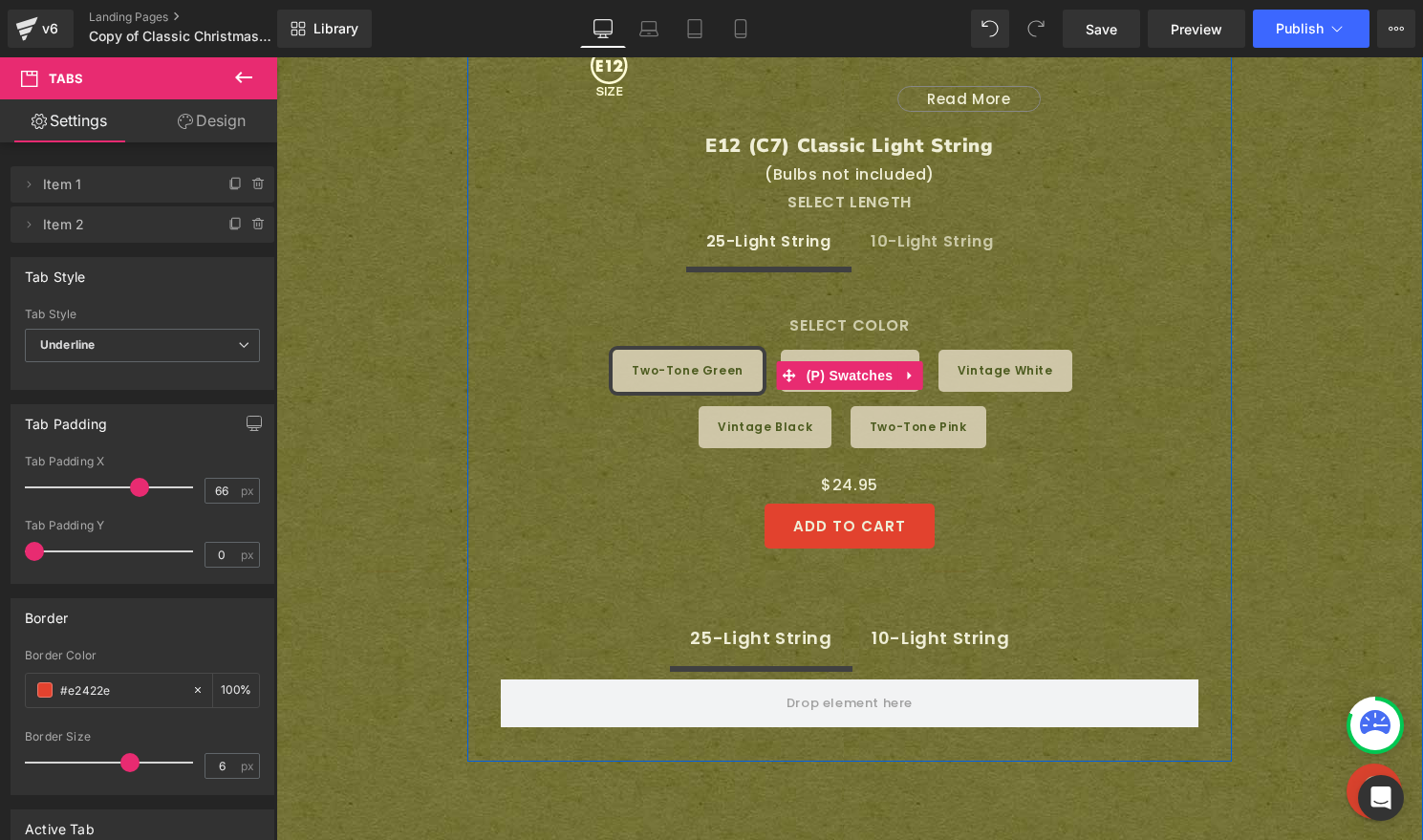 click on "SELECT COLOR" at bounding box center (850, 333) 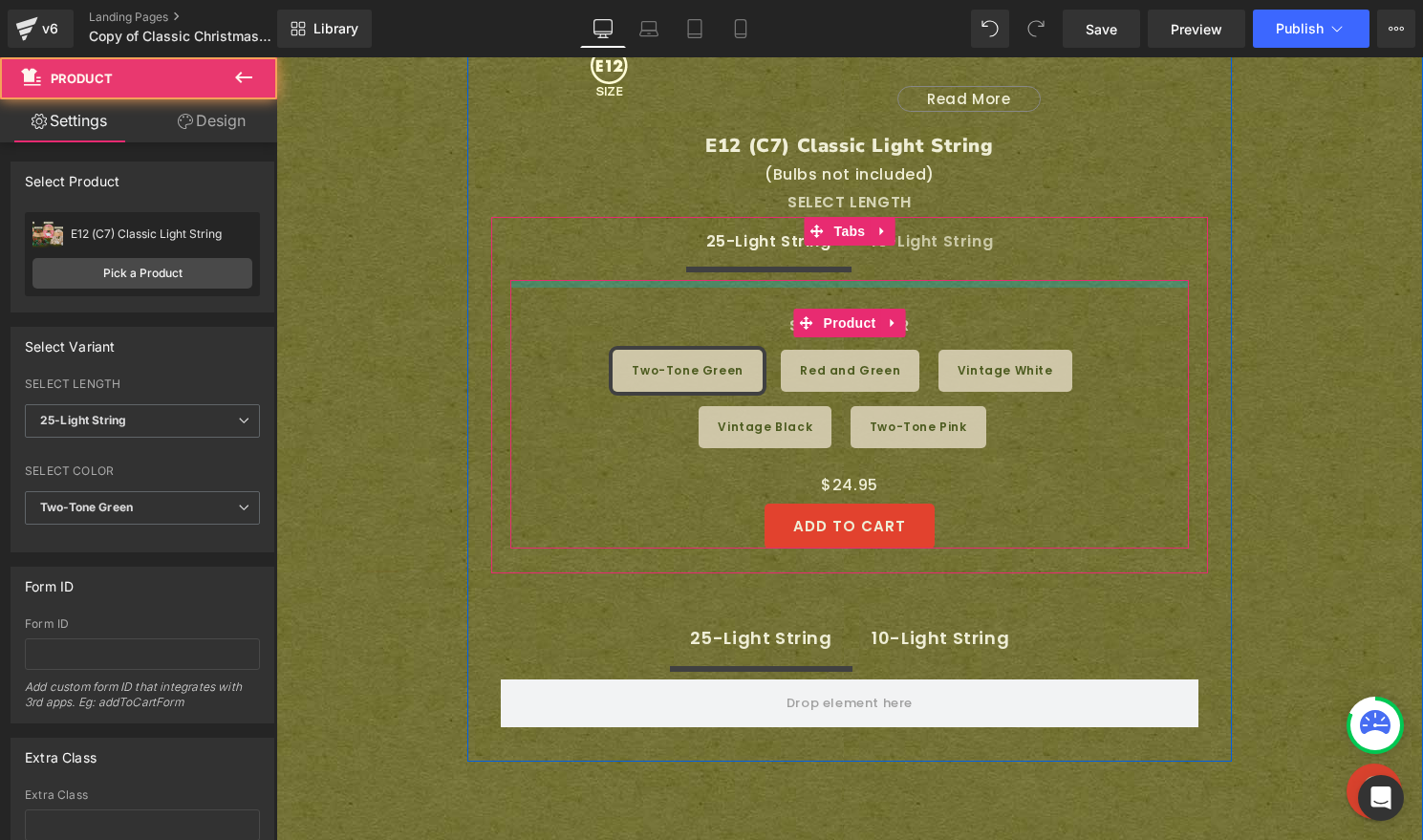click at bounding box center (850, 284) 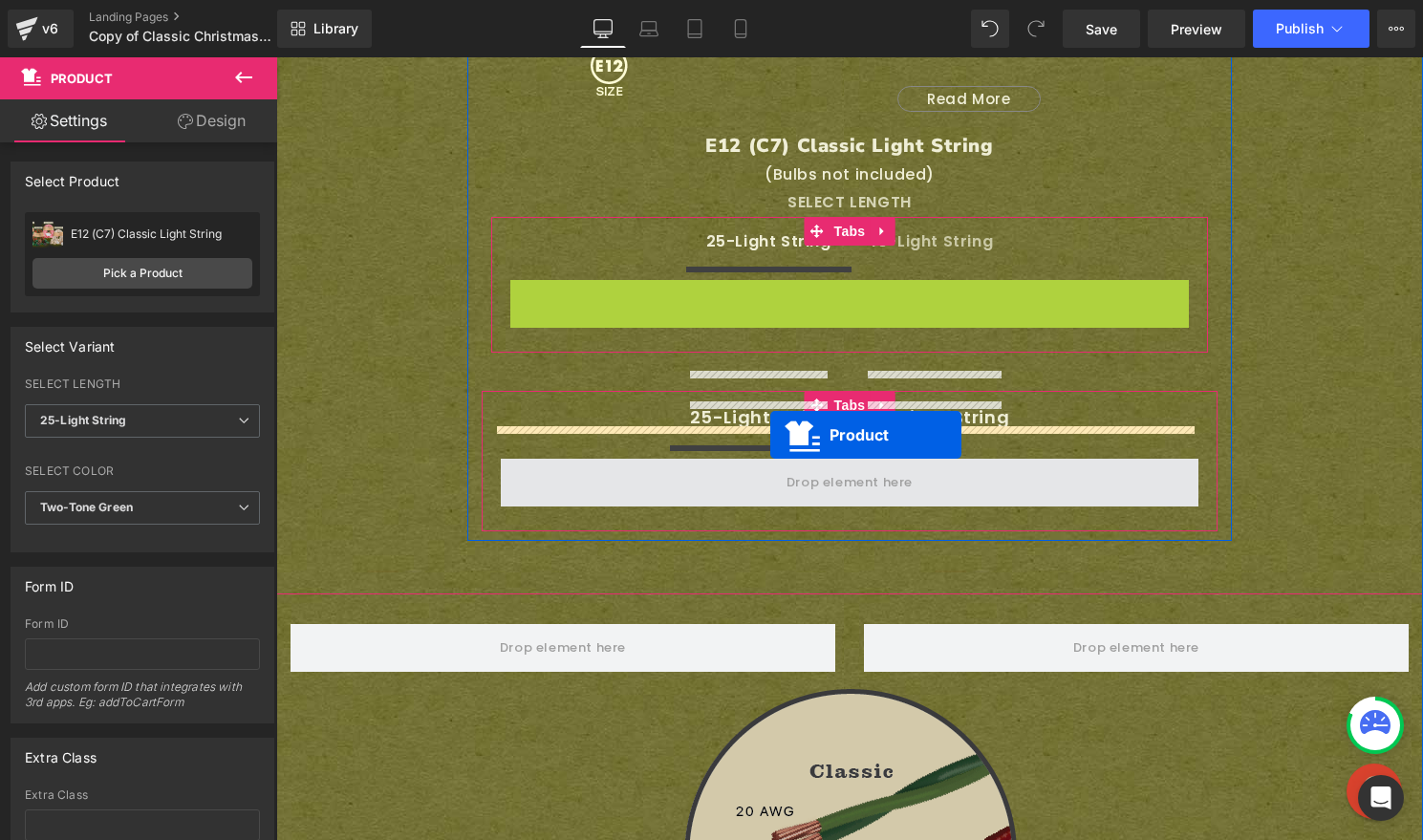 drag, startPoint x: 800, startPoint y: 289, endPoint x: 770, endPoint y: 435, distance: 149.05033 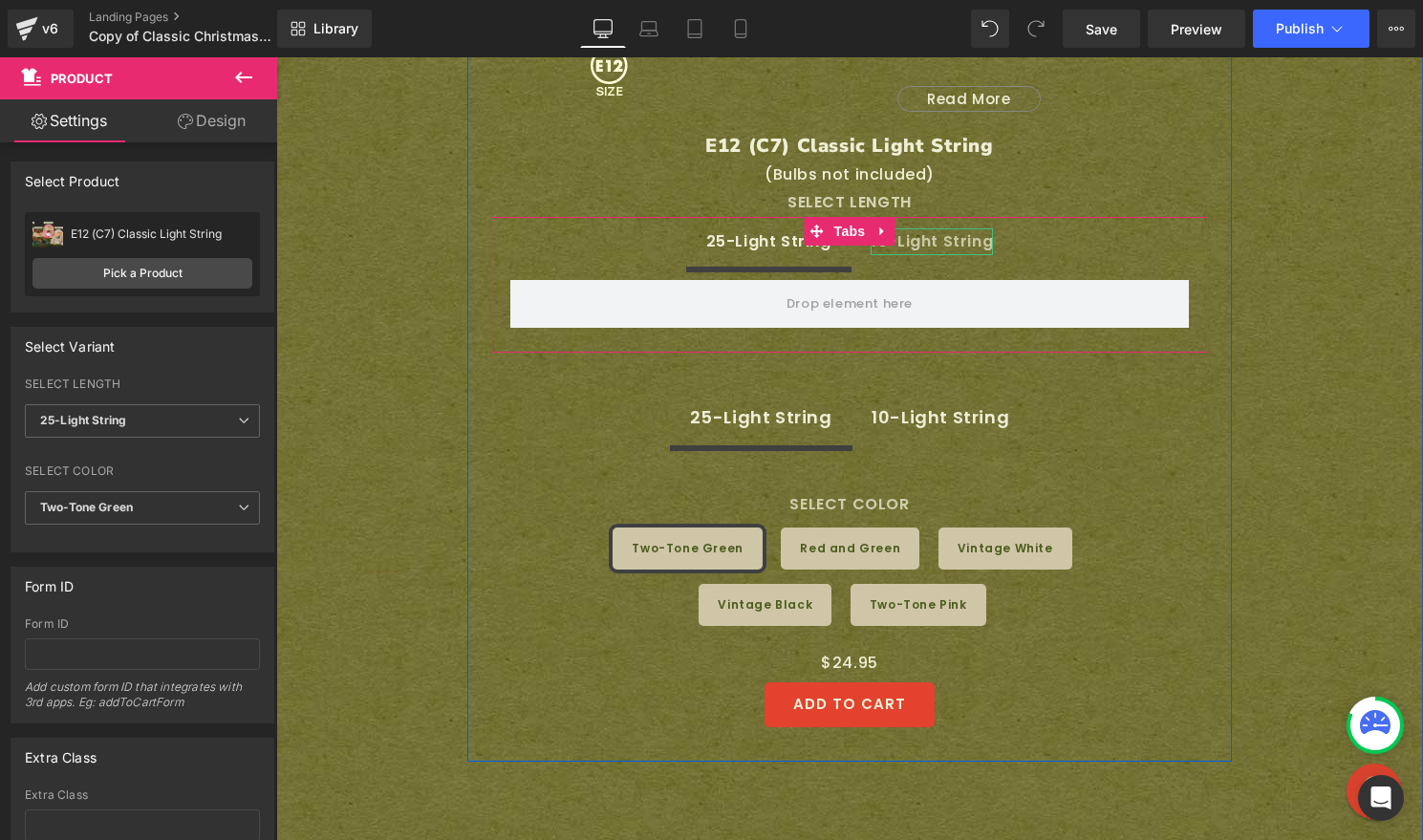 click on "10-Light String" at bounding box center [932, 242] 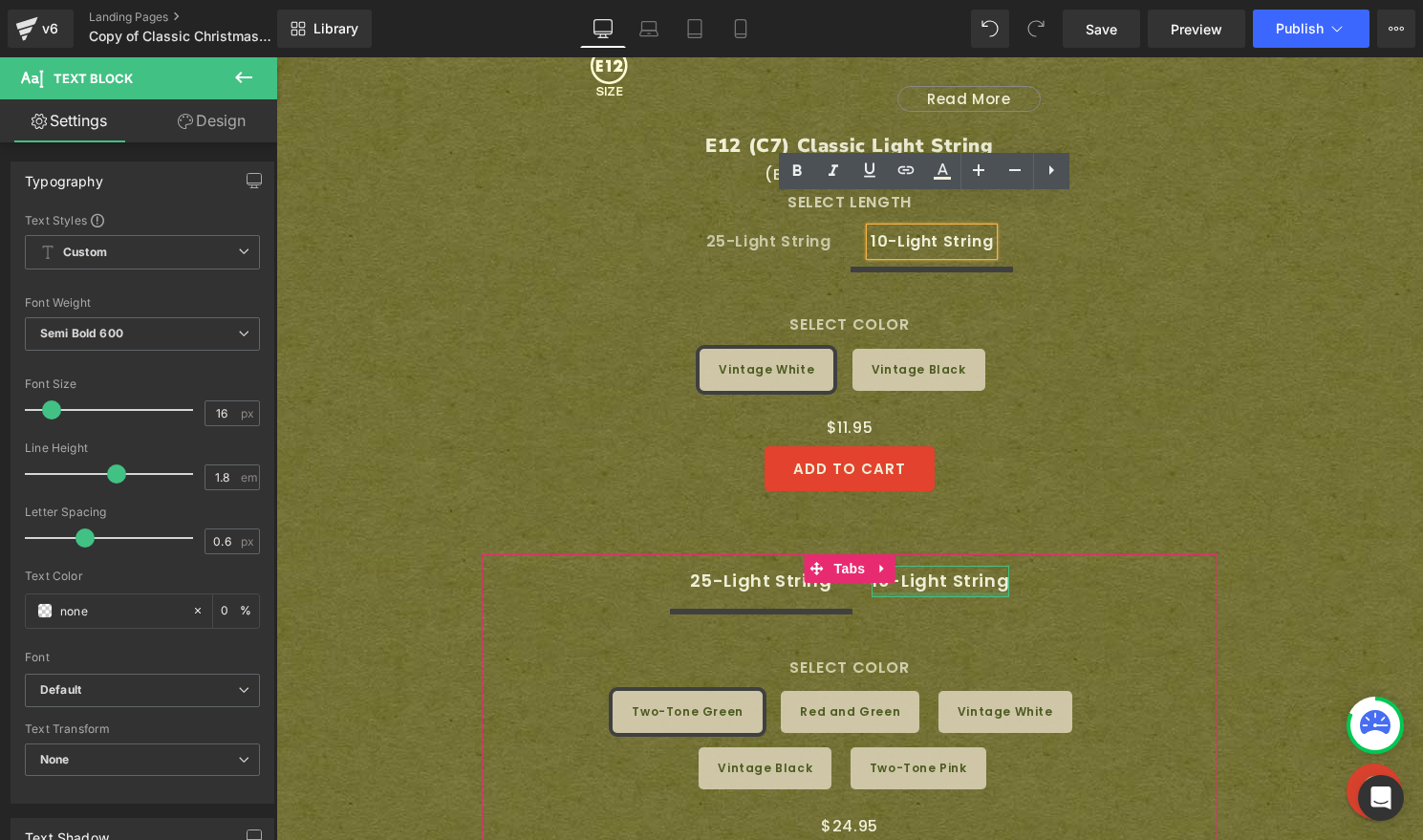 click at bounding box center [940, 594] 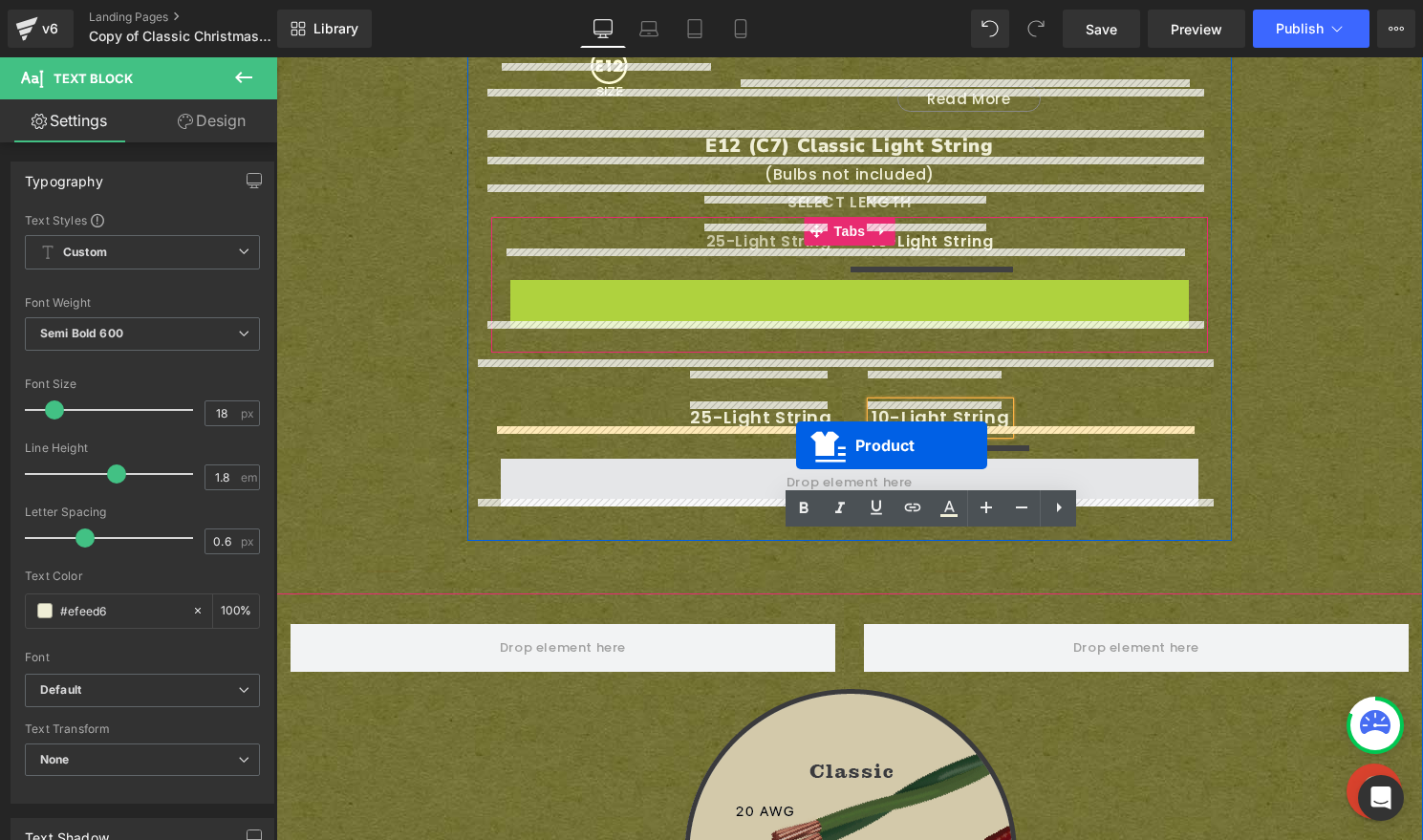 drag, startPoint x: 797, startPoint y: 289, endPoint x: 796, endPoint y: 445, distance: 156.00321 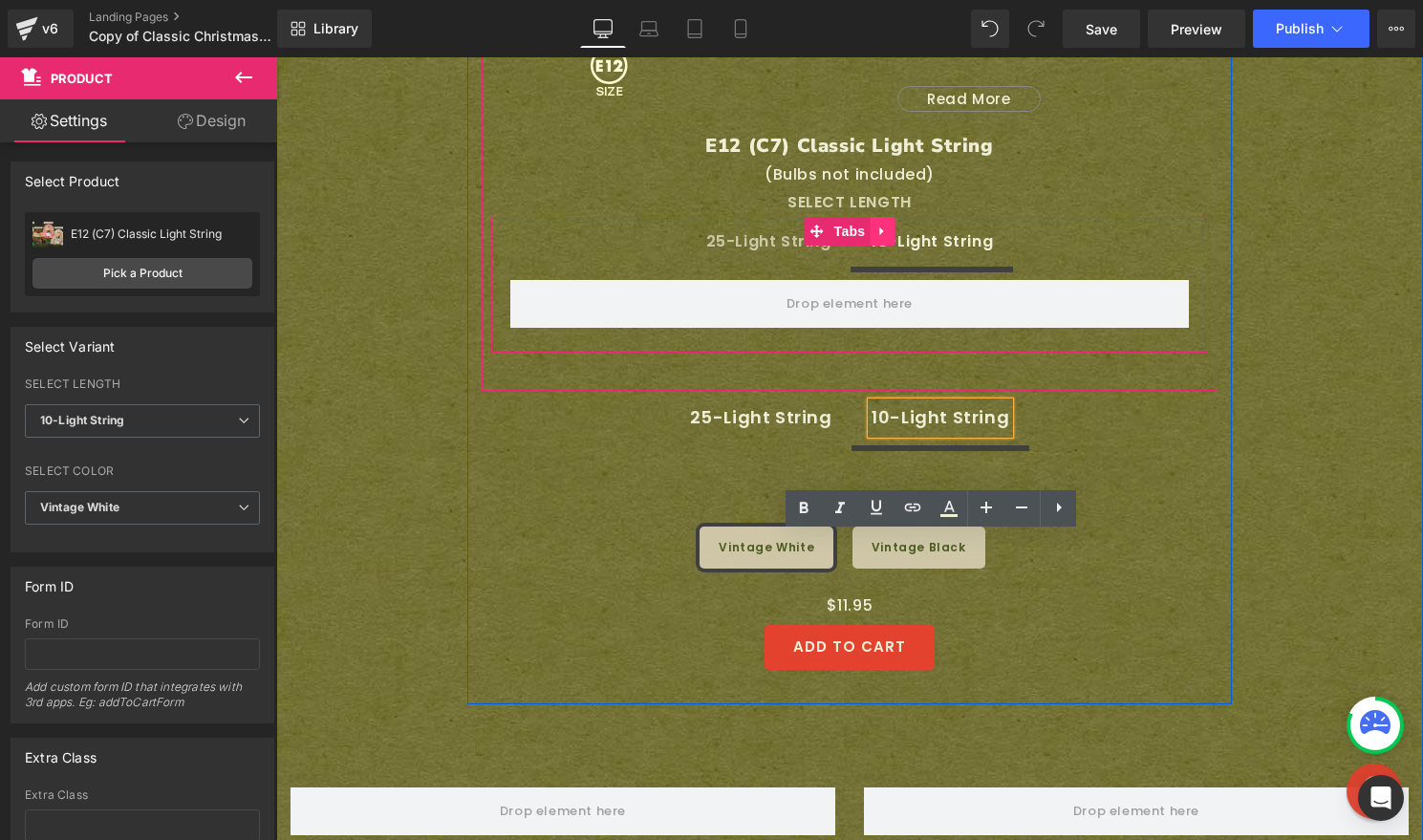 click 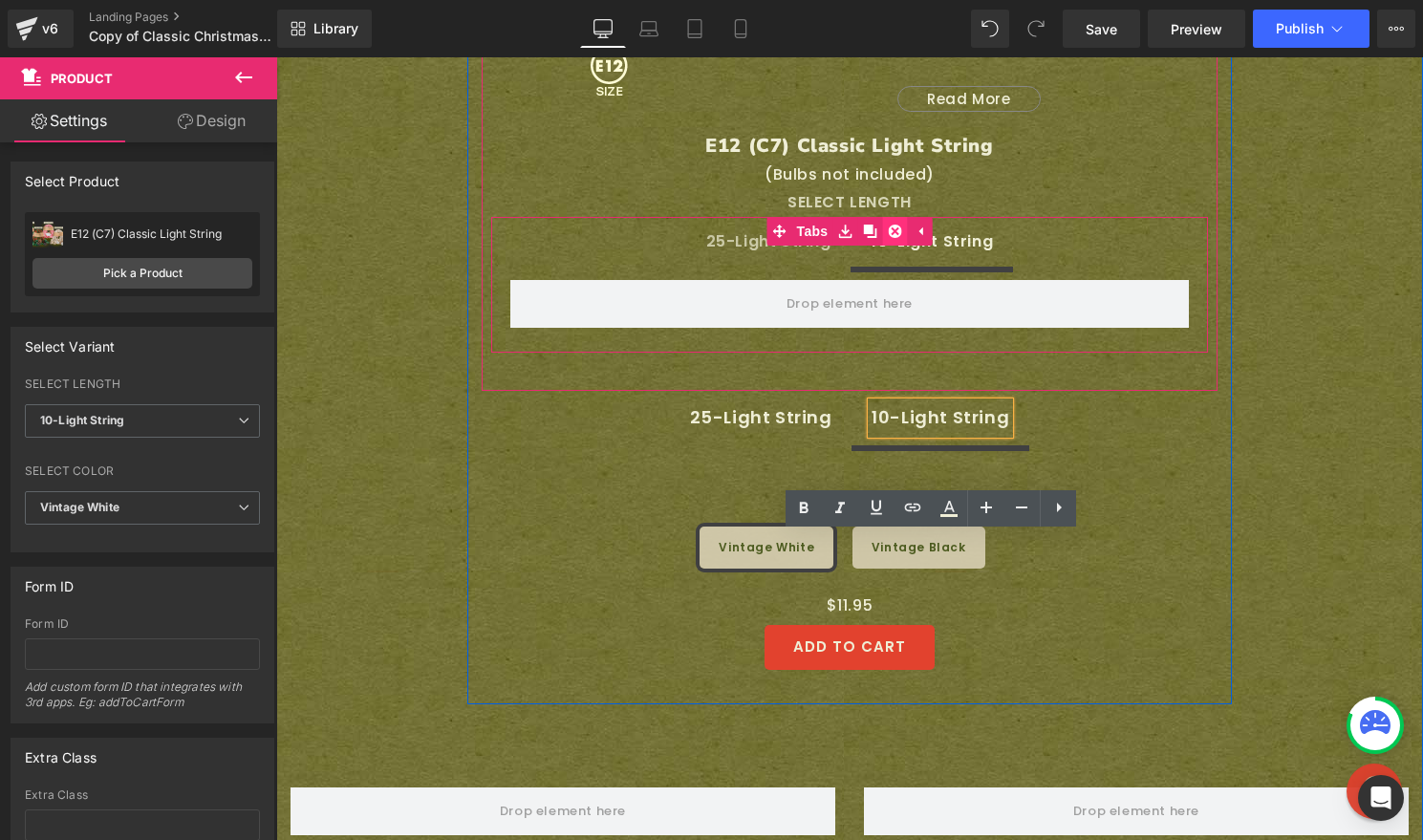 click 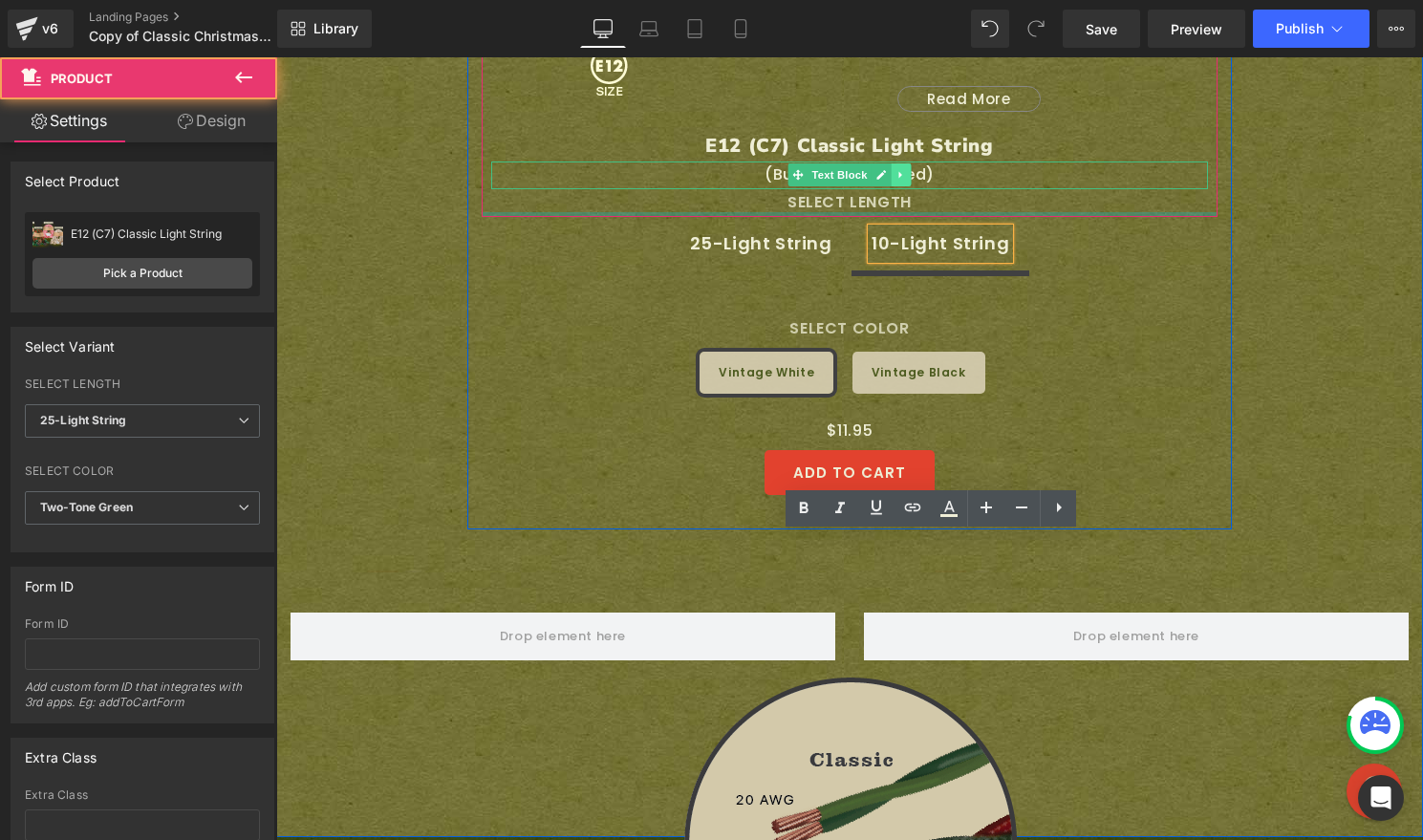 drag, startPoint x: 883, startPoint y: 204, endPoint x: 886, endPoint y: 139, distance: 65.06919 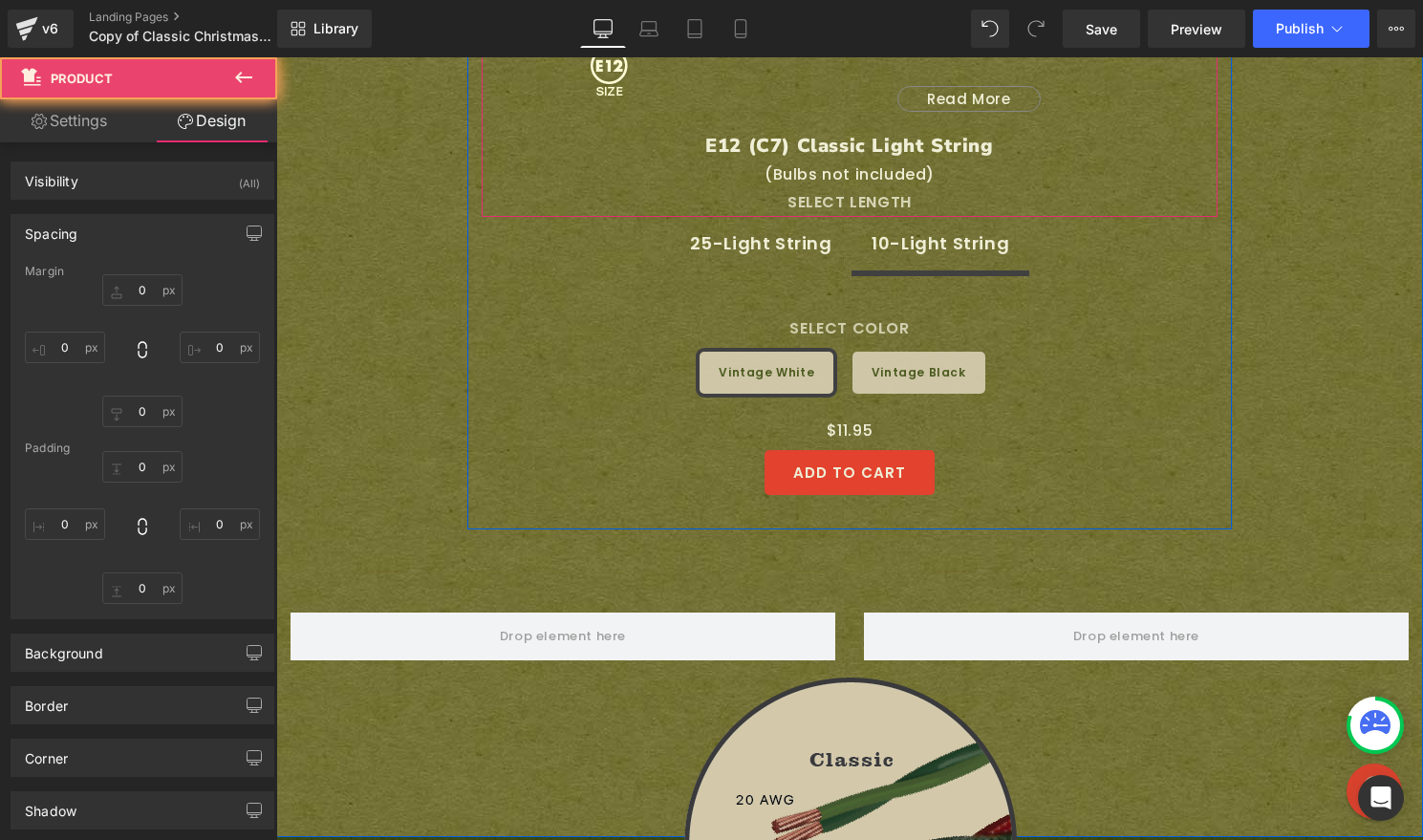 type on "0" 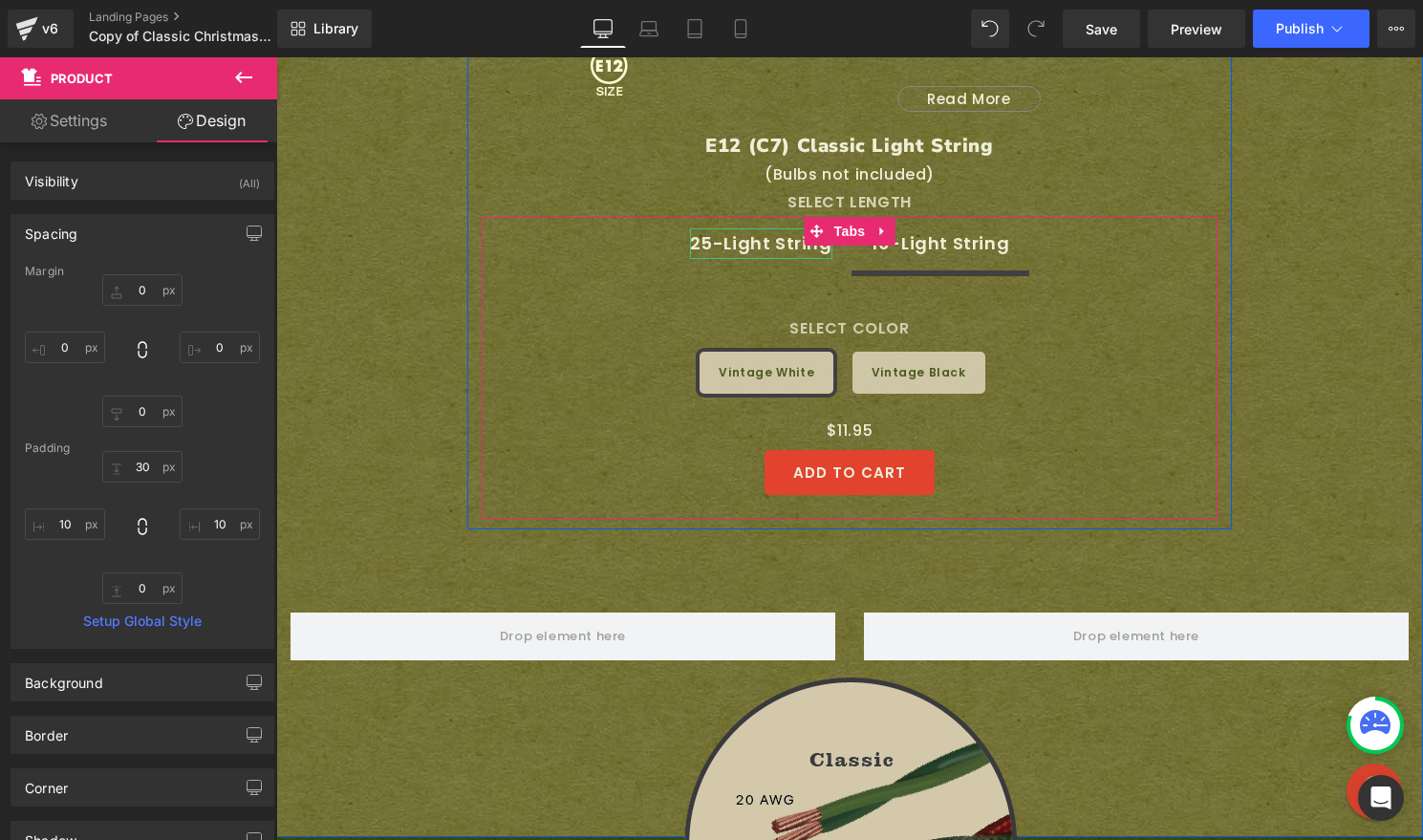 click on "25-Light String" at bounding box center [761, 244] 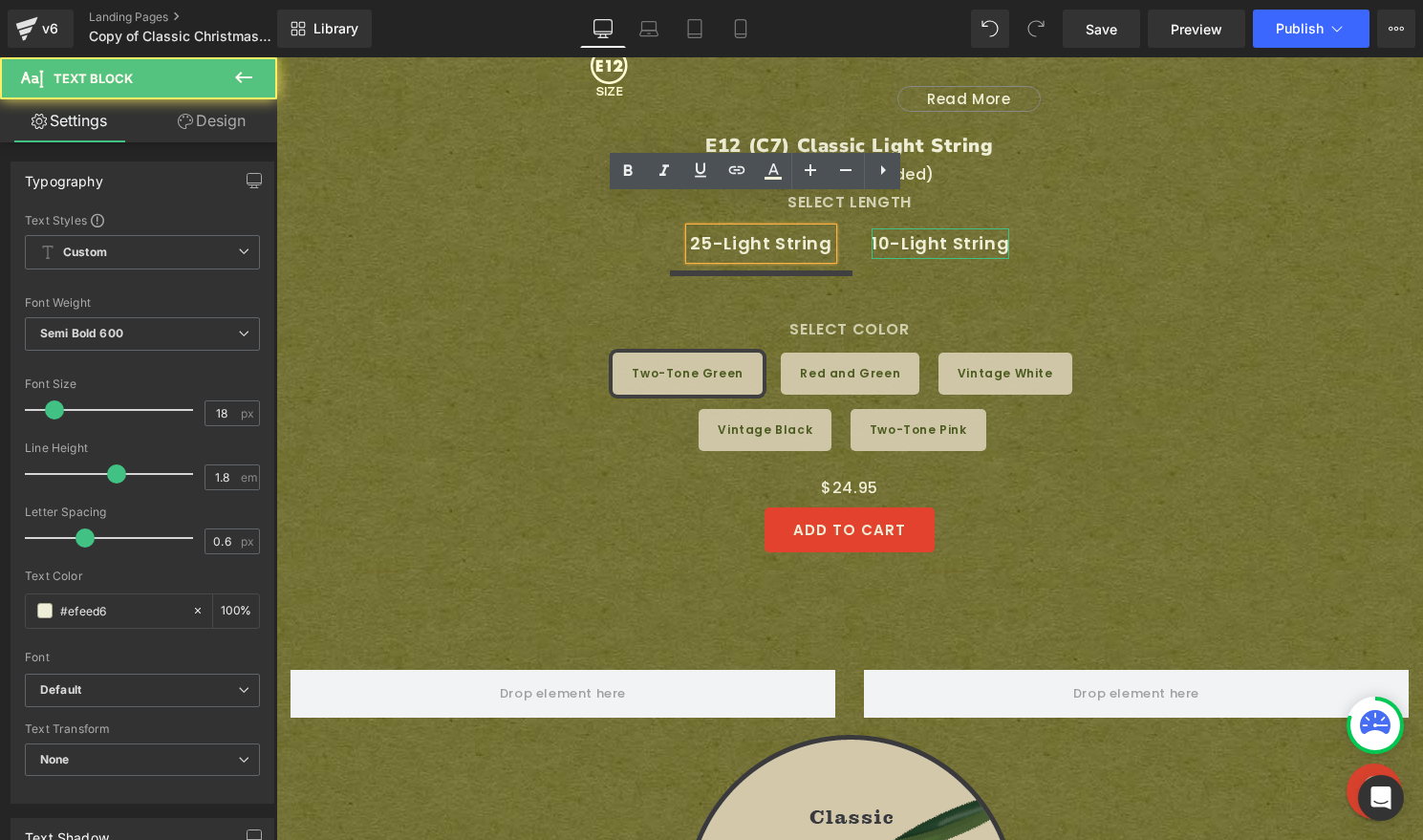 click on "10-Light String" at bounding box center [940, 244] 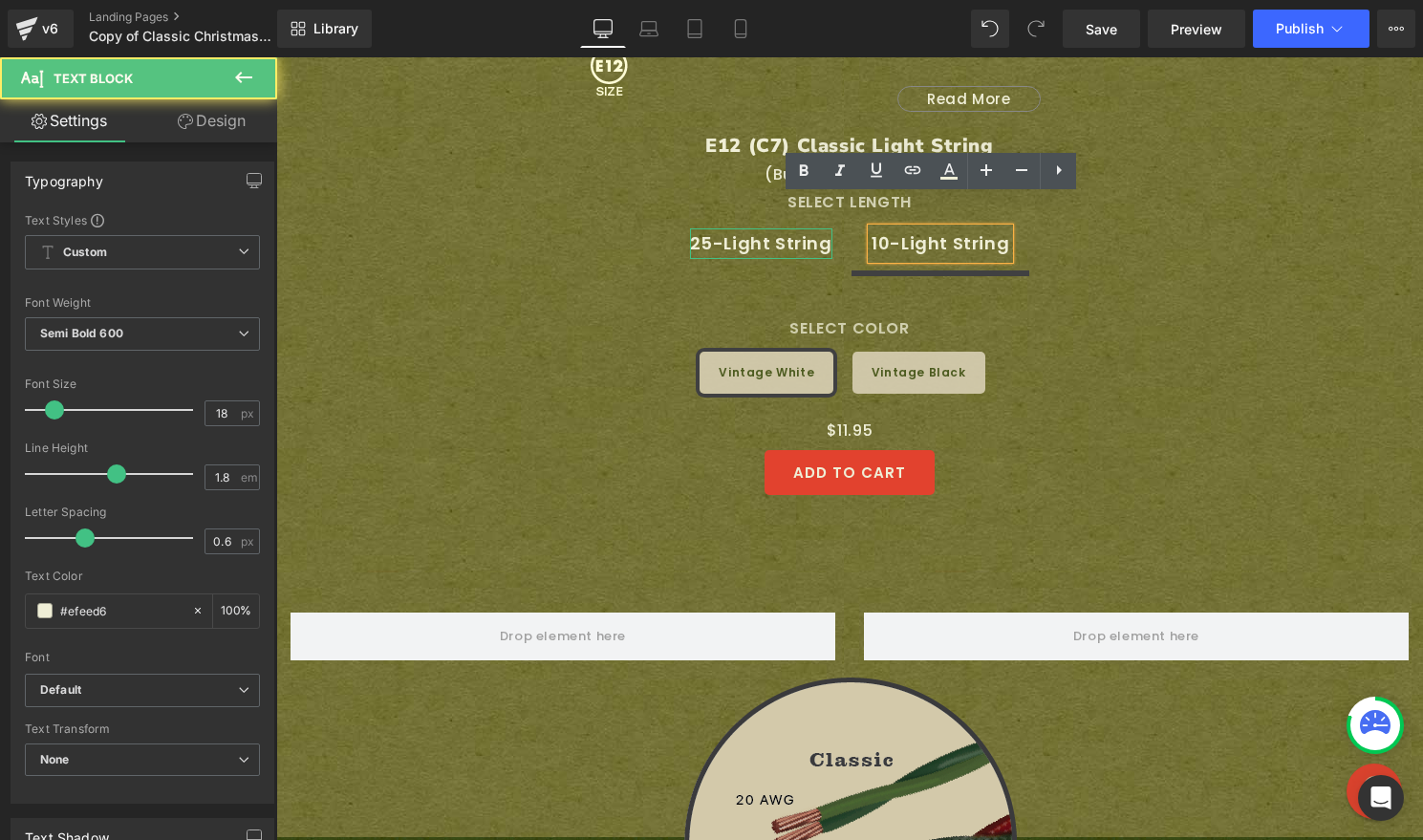 click on "25-Light String" at bounding box center (761, 244) 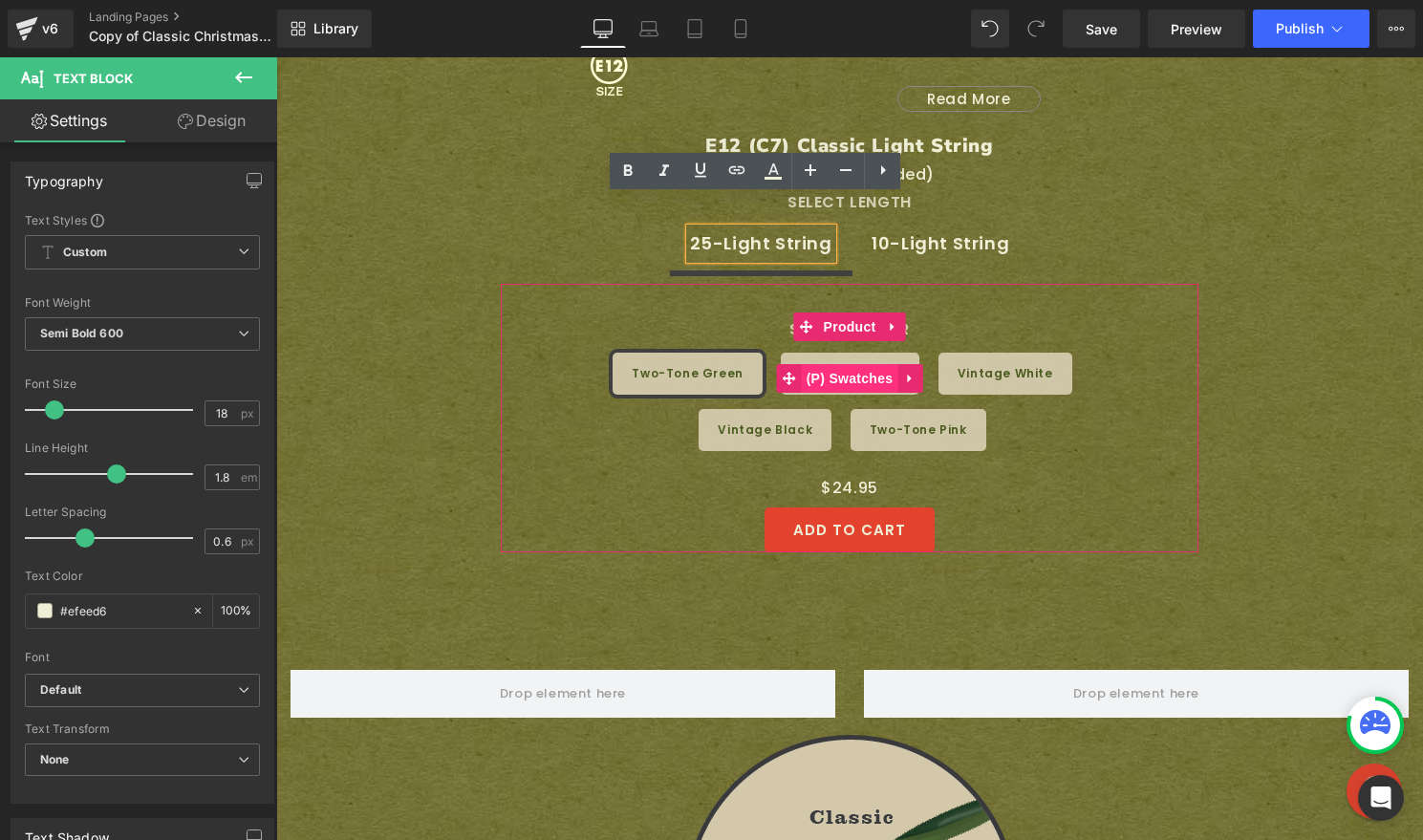 click on "(P) Swatches" at bounding box center (850, 378) 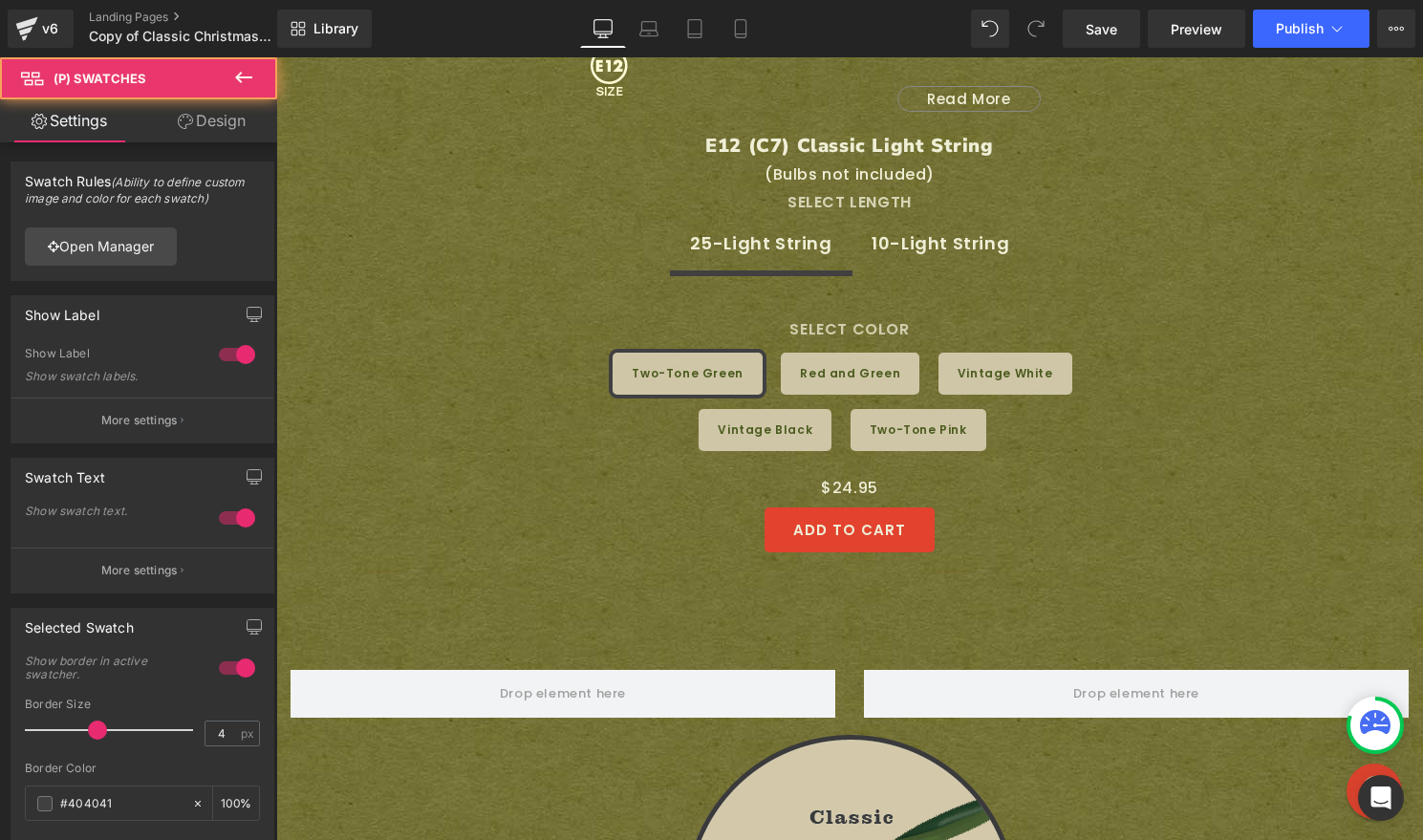 click on "Design" at bounding box center [211, 120] 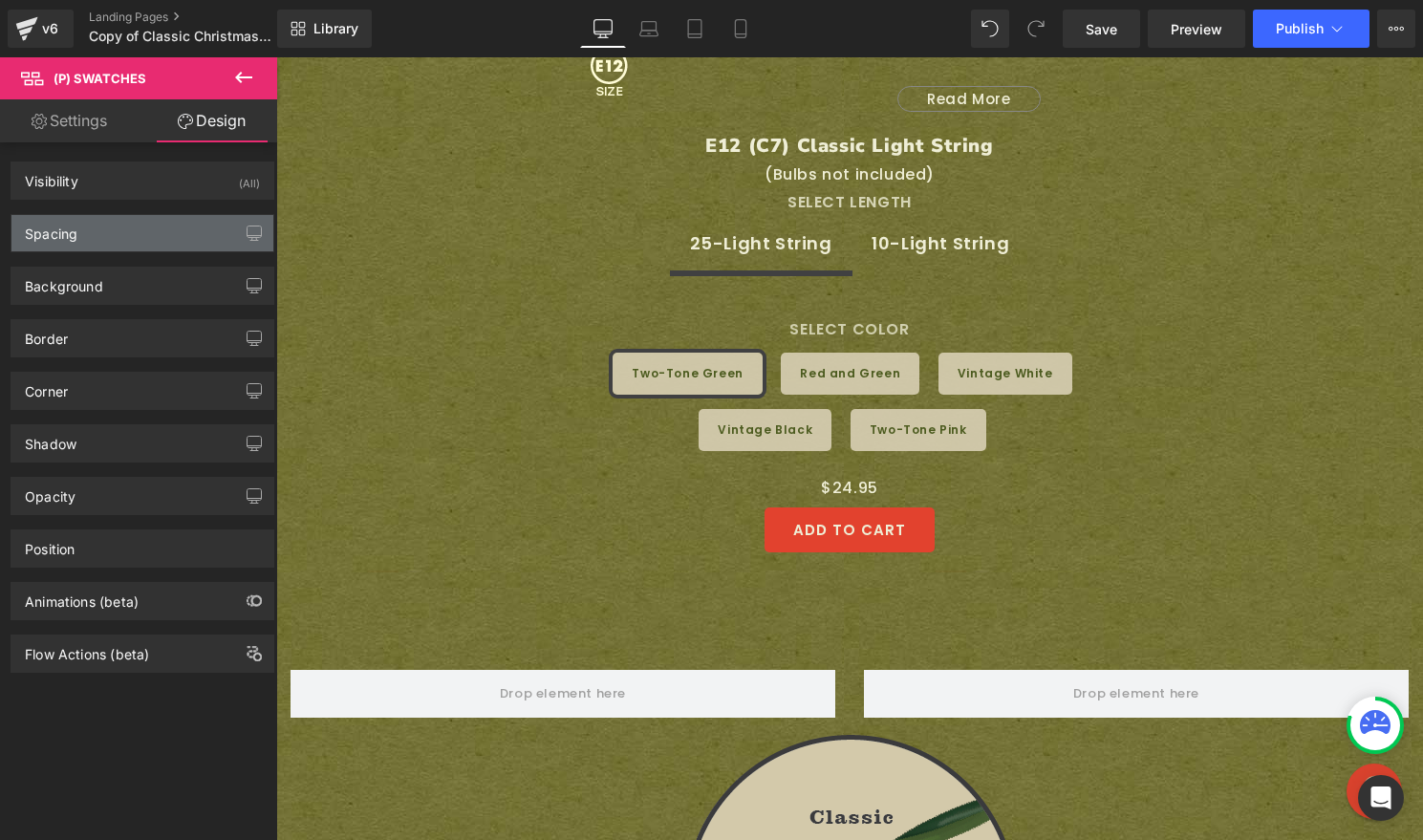click on "Spacing" at bounding box center (142, 233) 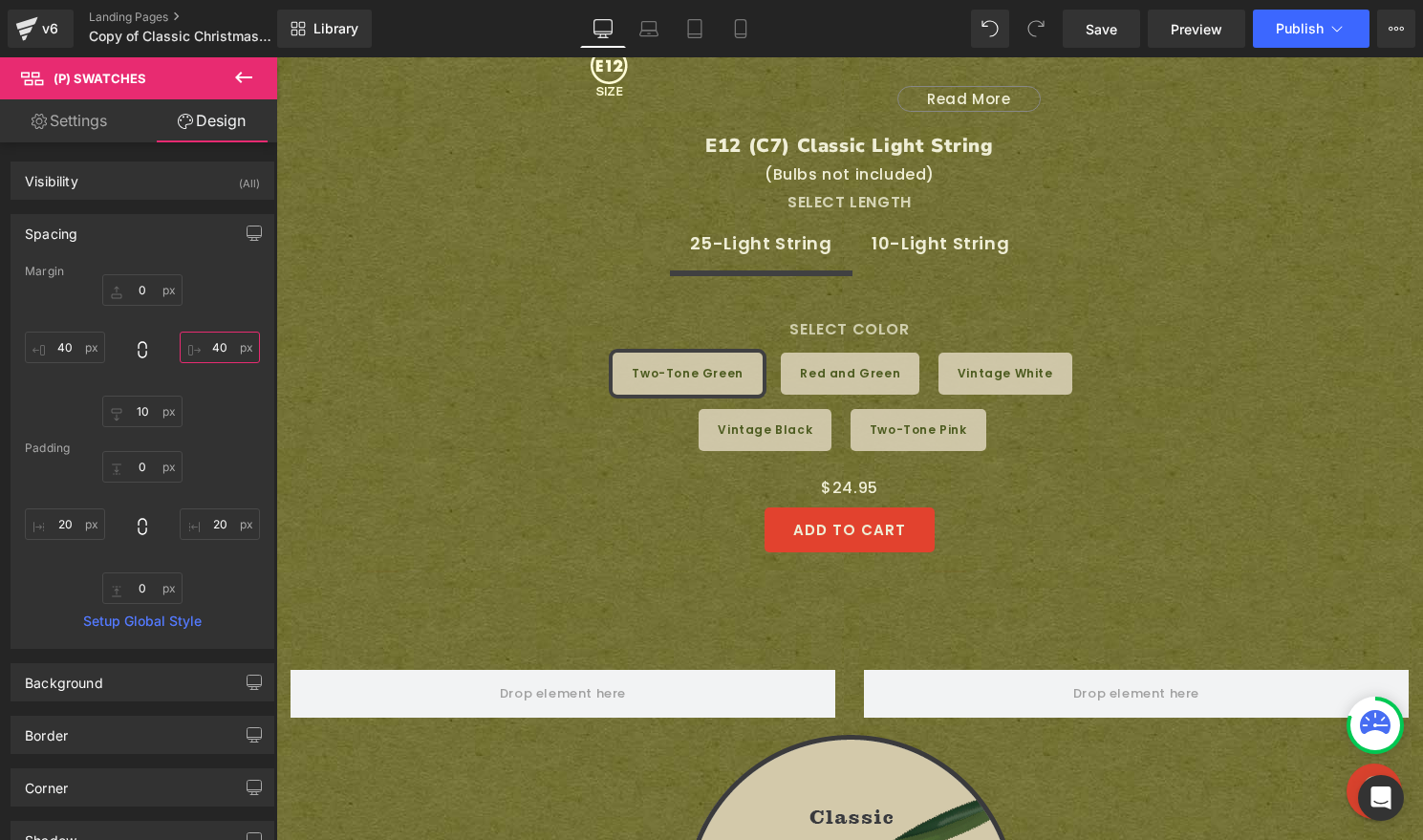 click on "40" at bounding box center [220, 347] 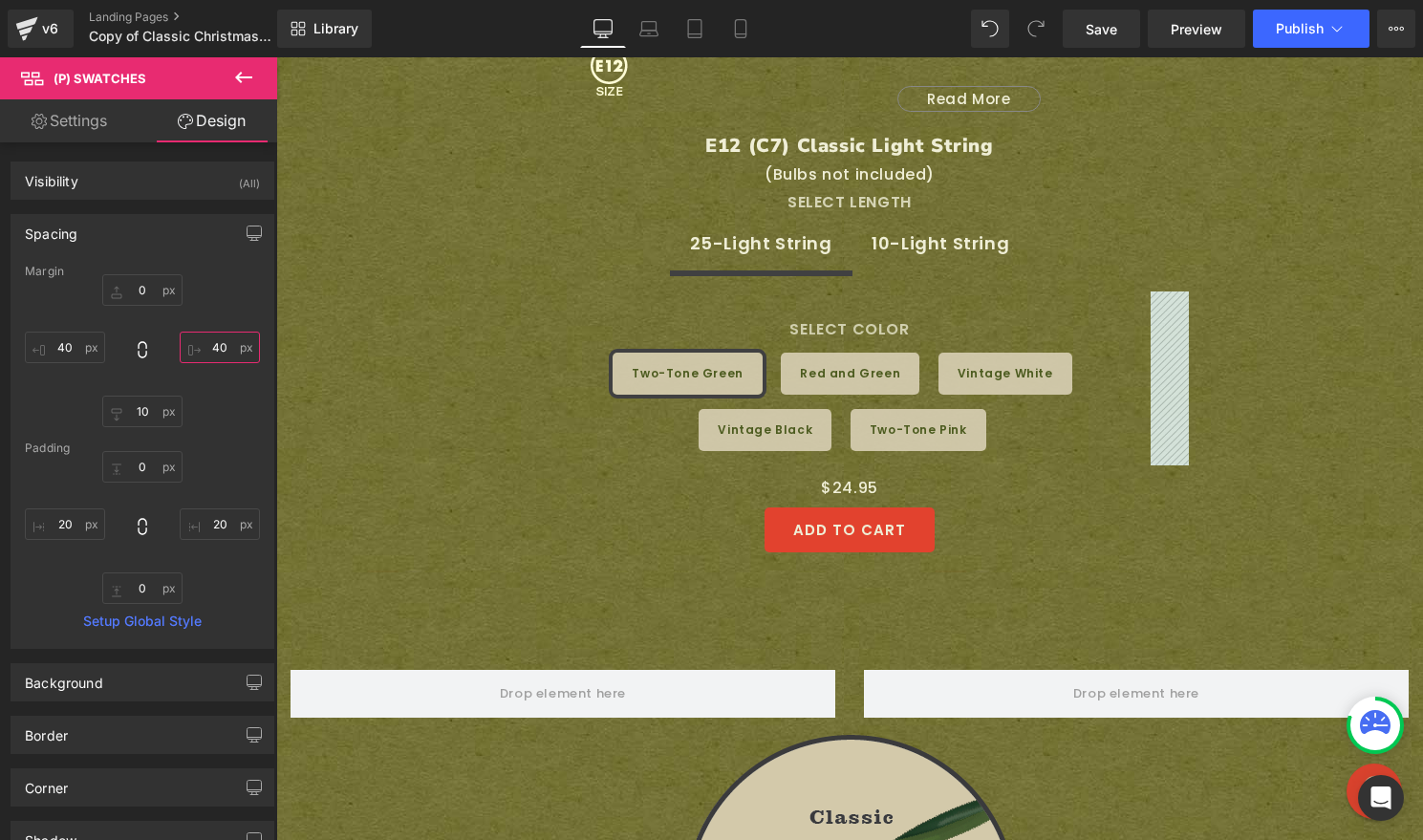drag, startPoint x: 214, startPoint y: 344, endPoint x: 97, endPoint y: 319, distance: 119.64113 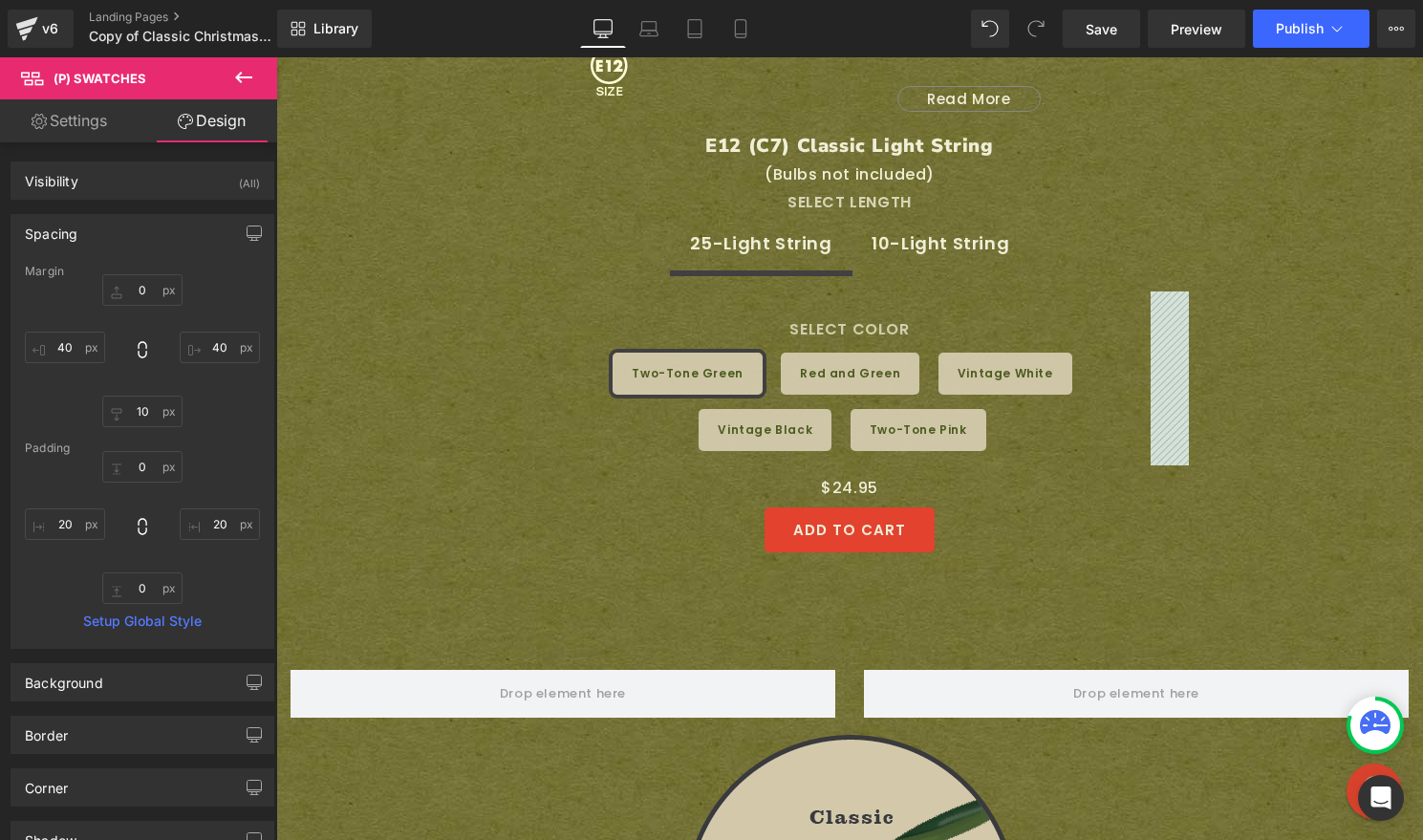 click on "0px 0
40px 40
10px 10
40px 40" at bounding box center (142, 351) 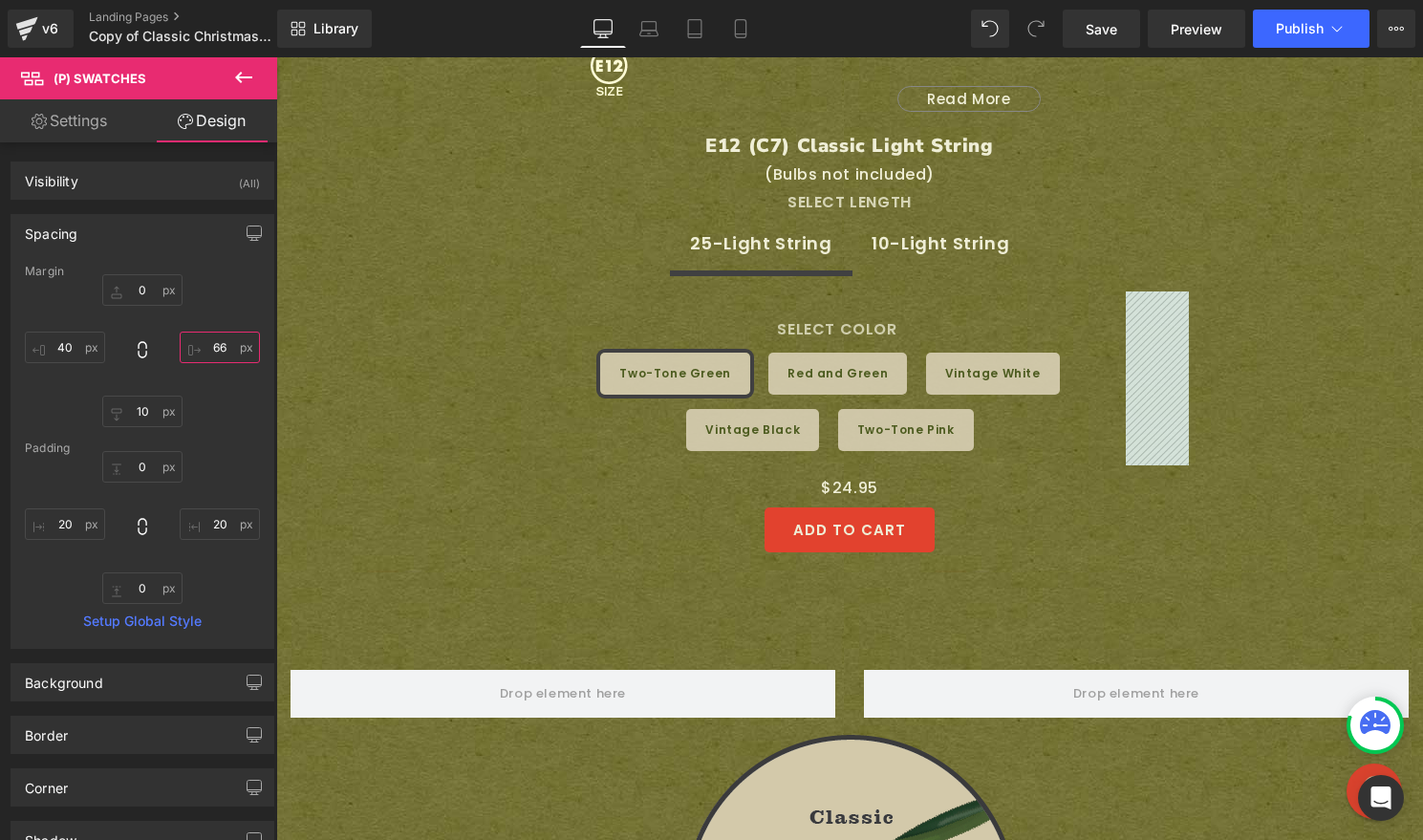 click on "66" at bounding box center (220, 347) 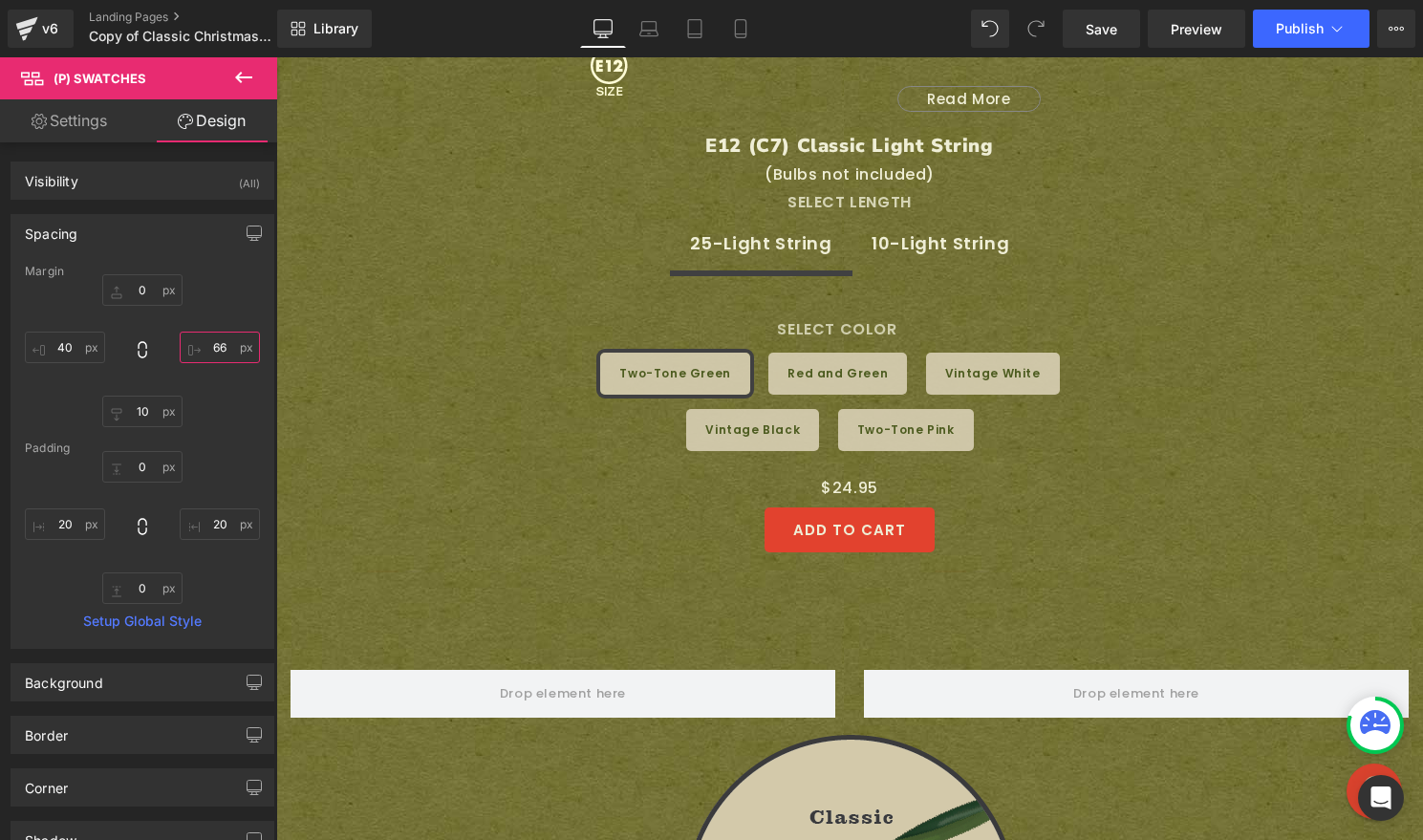 click on "66" at bounding box center (220, 347) 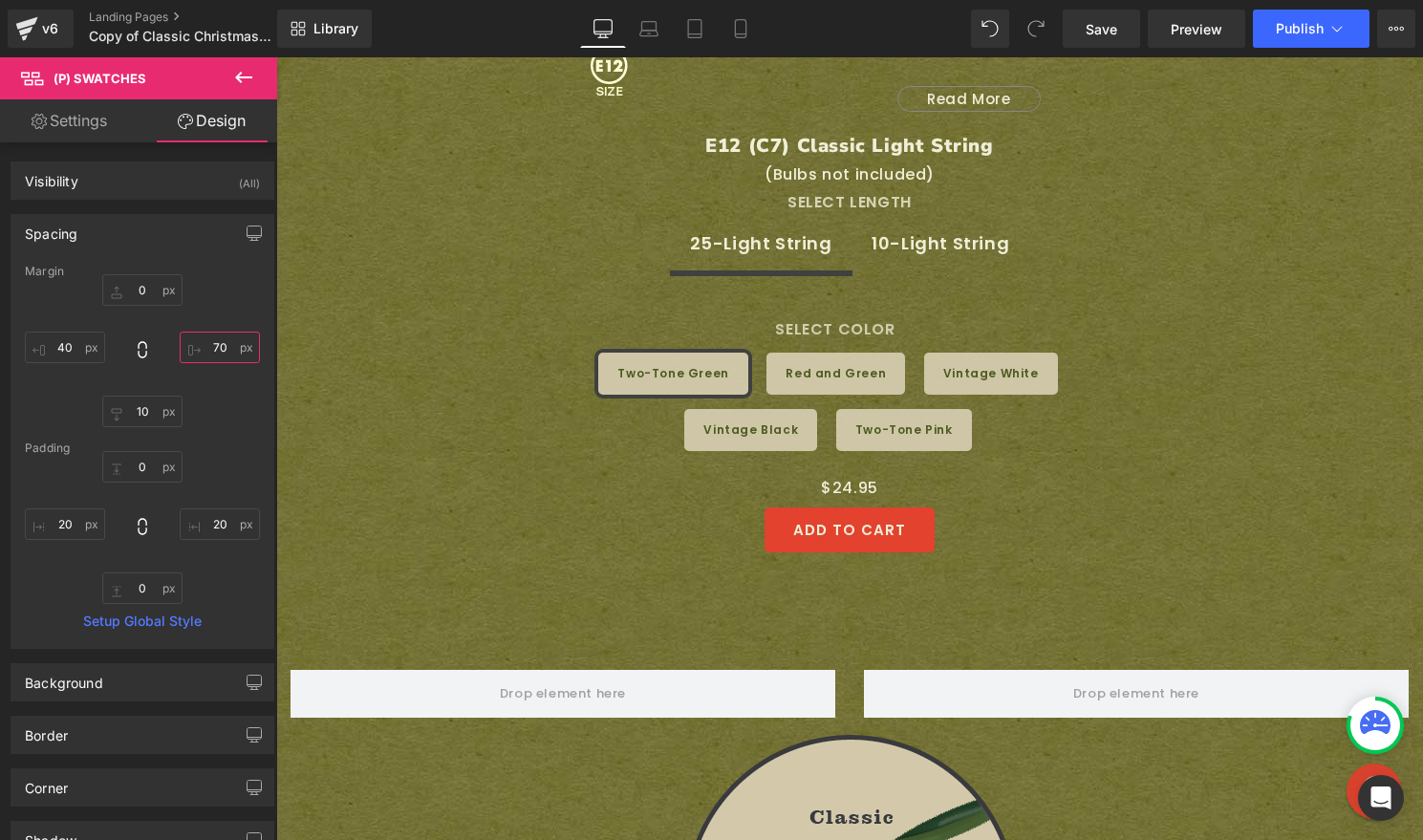type on "70" 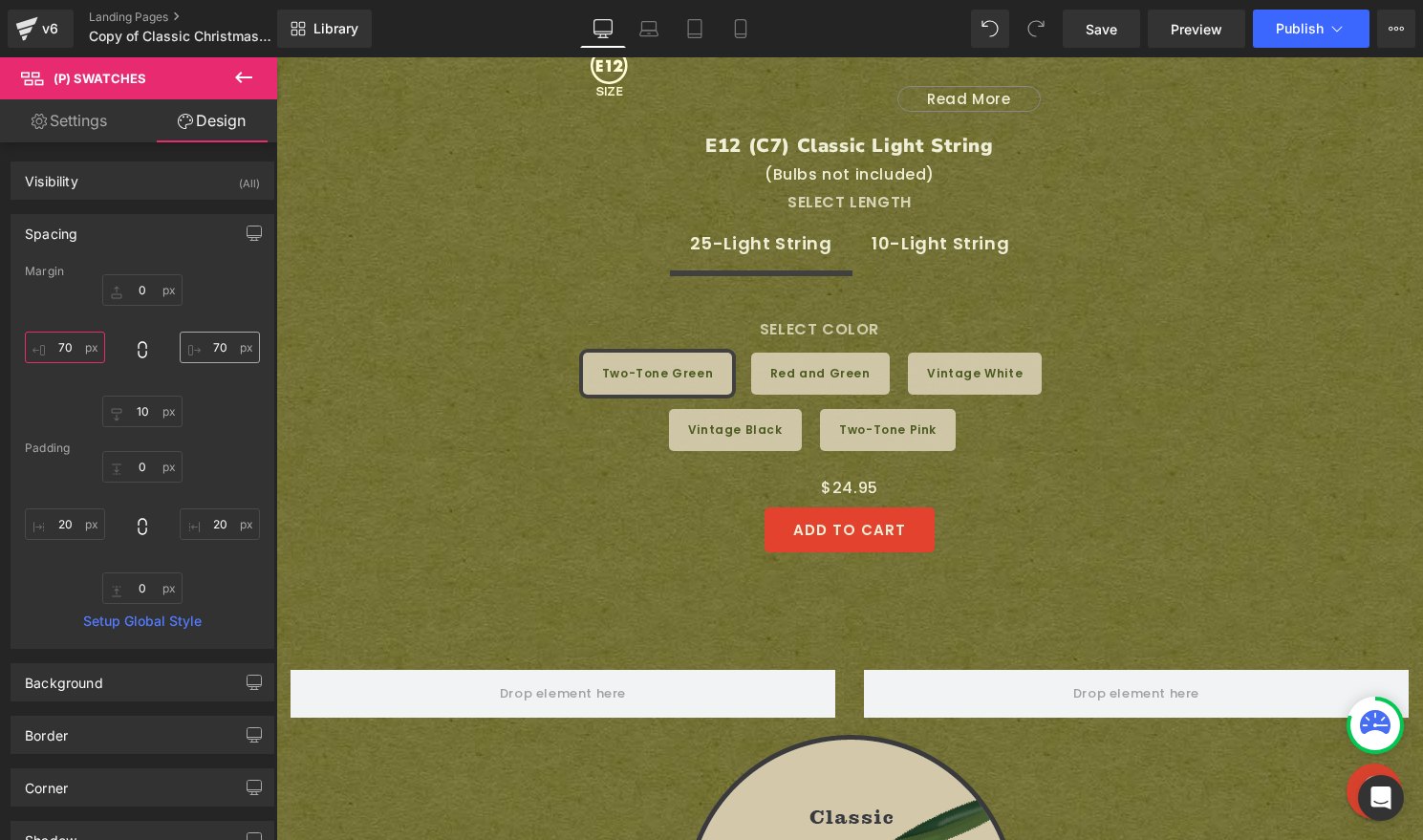 type on "70" 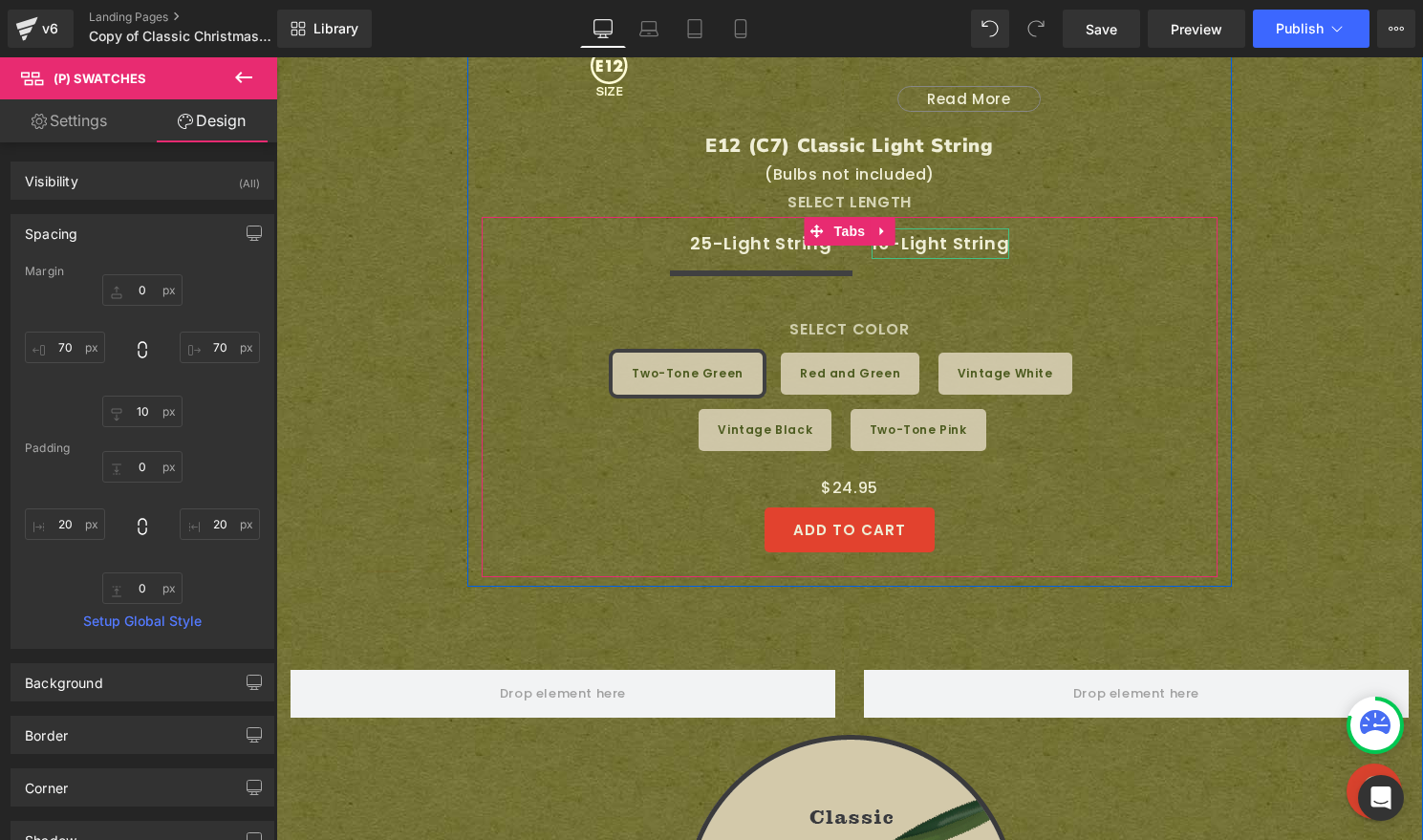 click on "10-Light String" at bounding box center (940, 244) 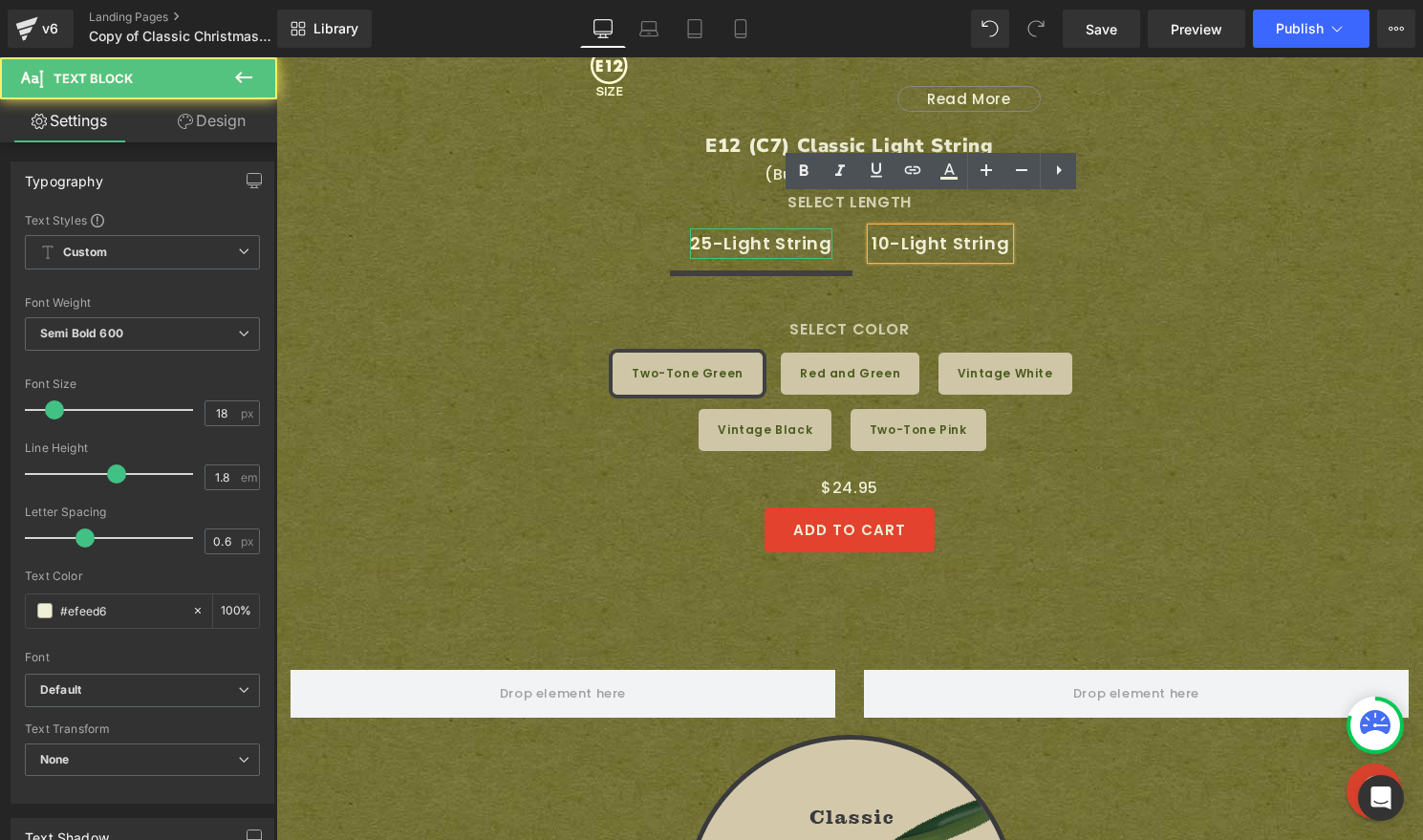 click on "25-Light String" at bounding box center (761, 244) 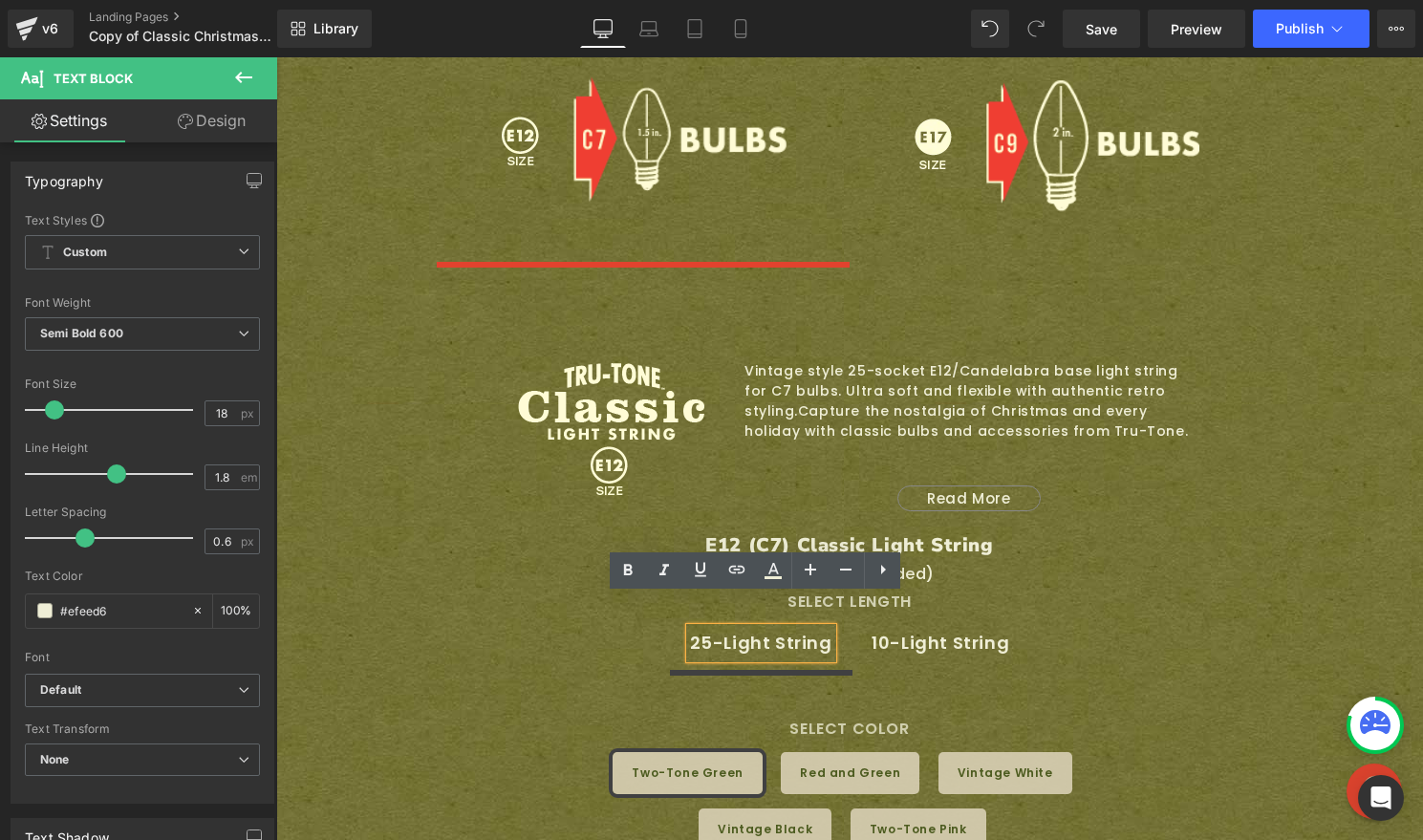 scroll, scrollTop: 1642, scrollLeft: 0, axis: vertical 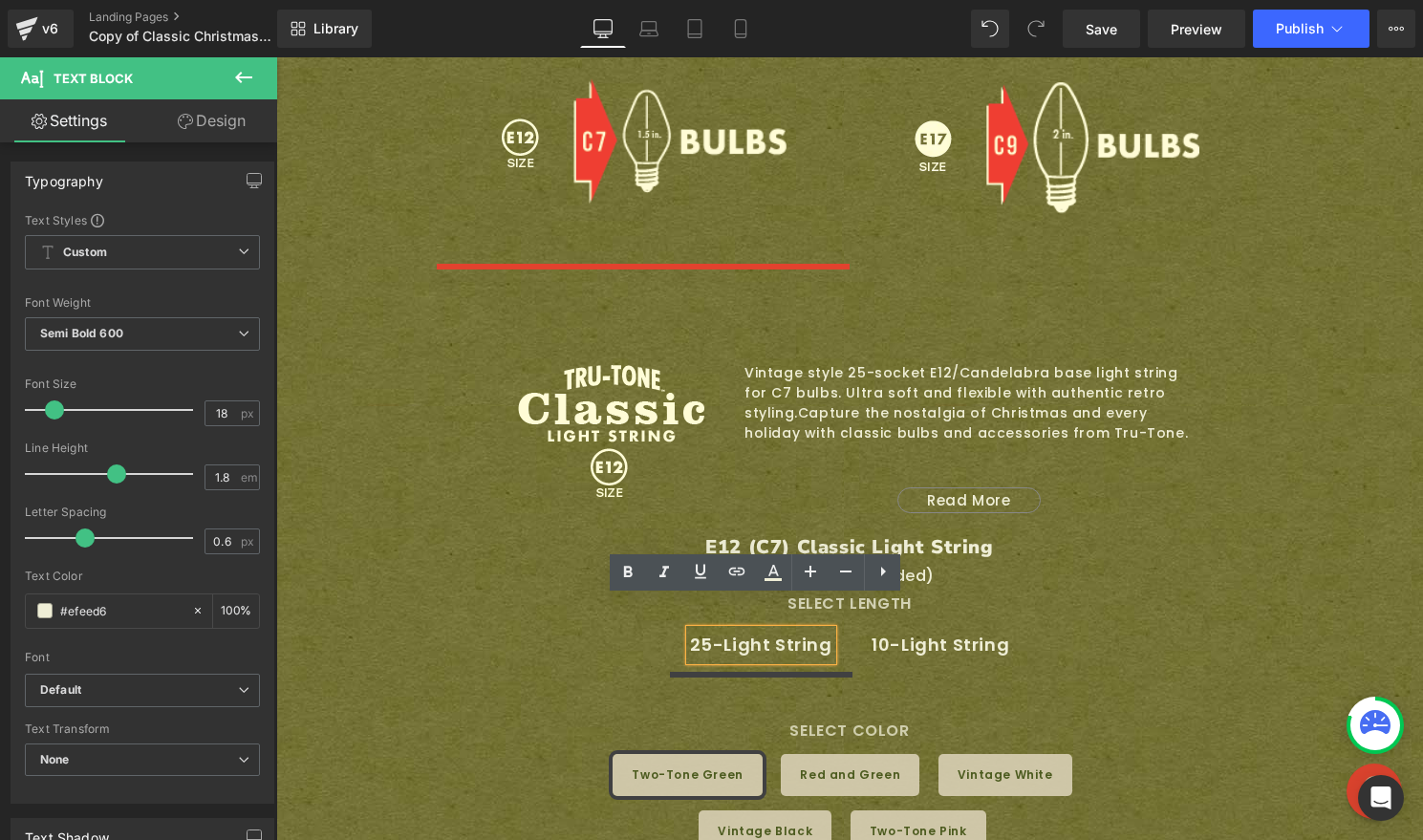 click on "Image" at bounding box center [948, 146] 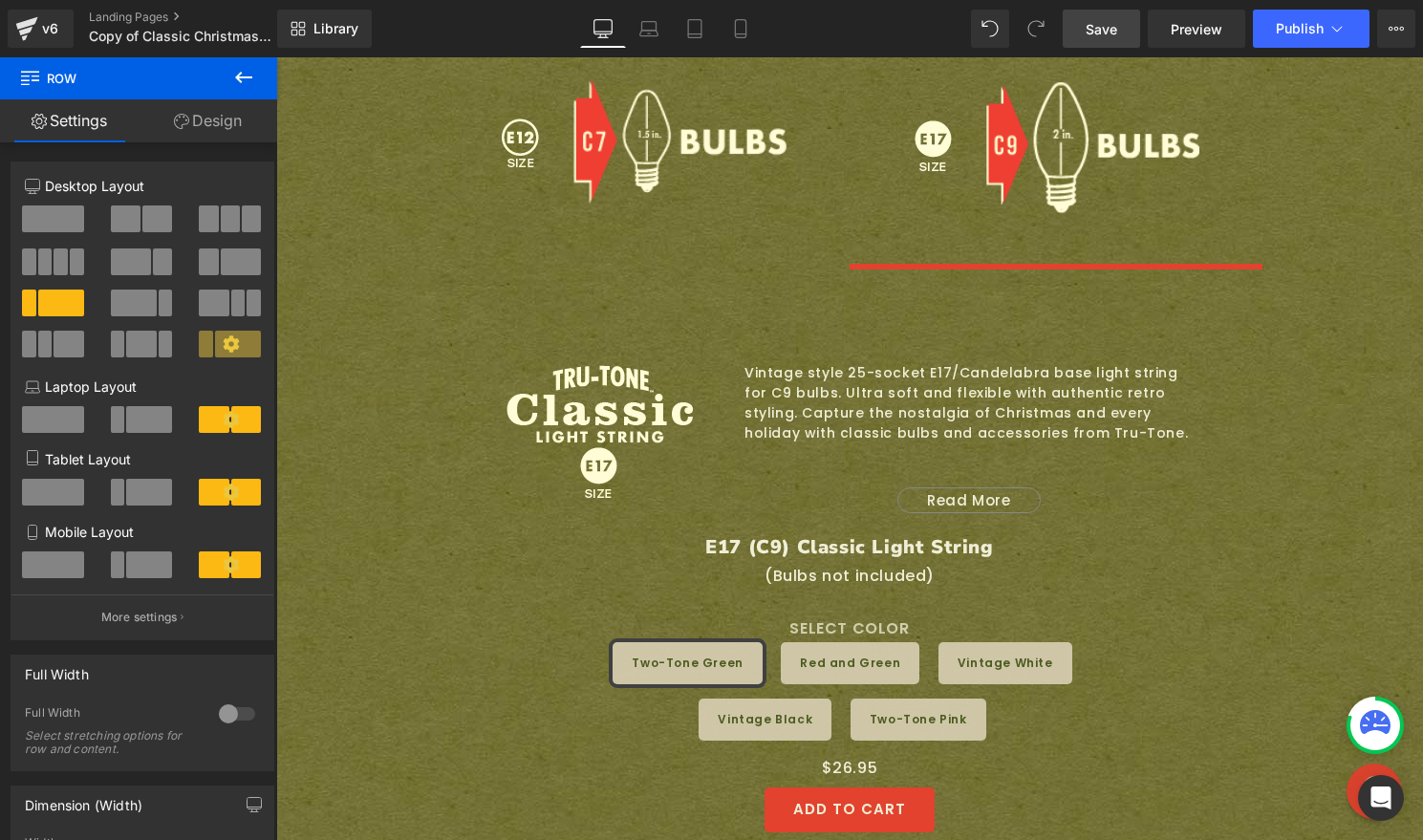 click on "Save" at bounding box center [1101, 29] 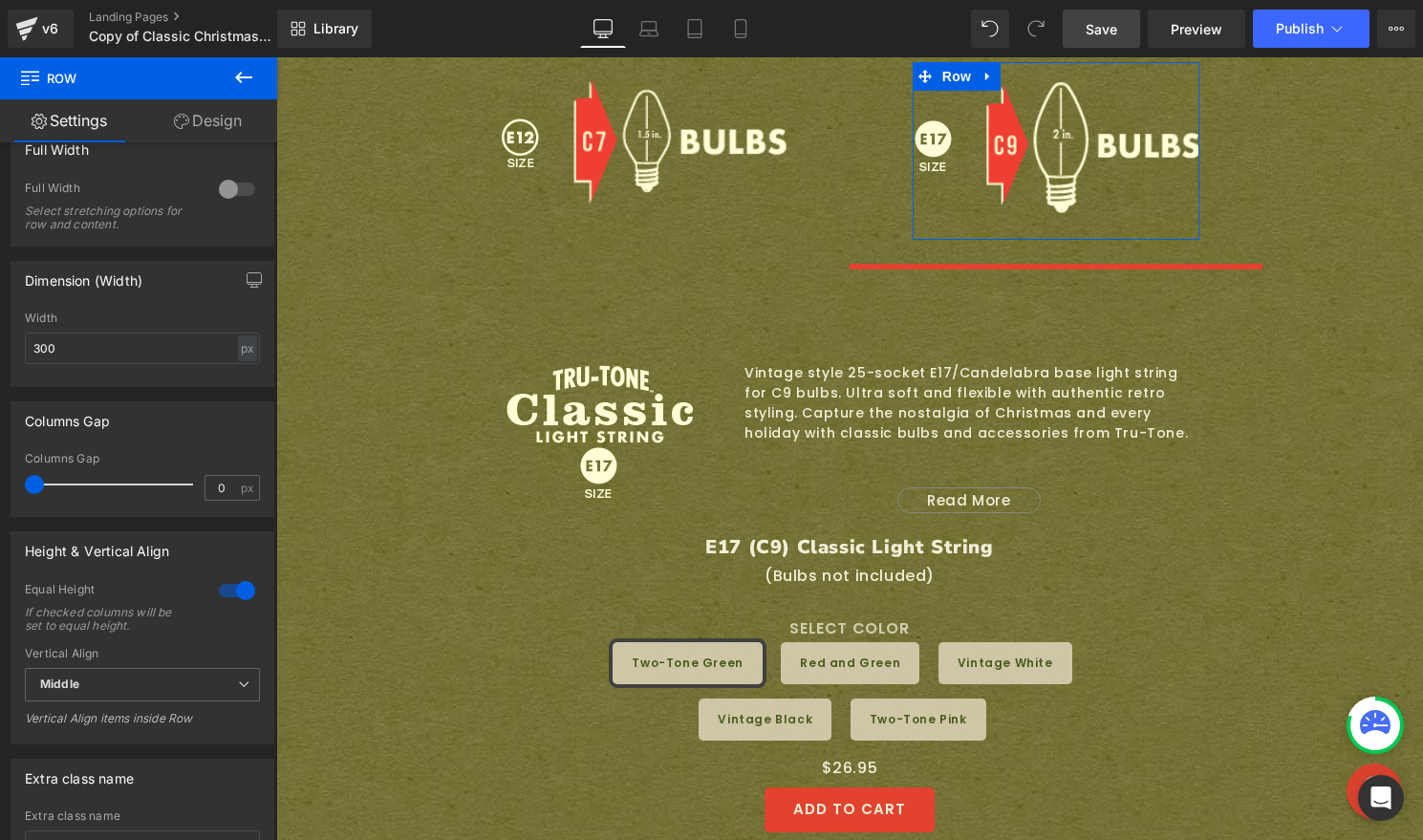 scroll, scrollTop: 684, scrollLeft: 0, axis: vertical 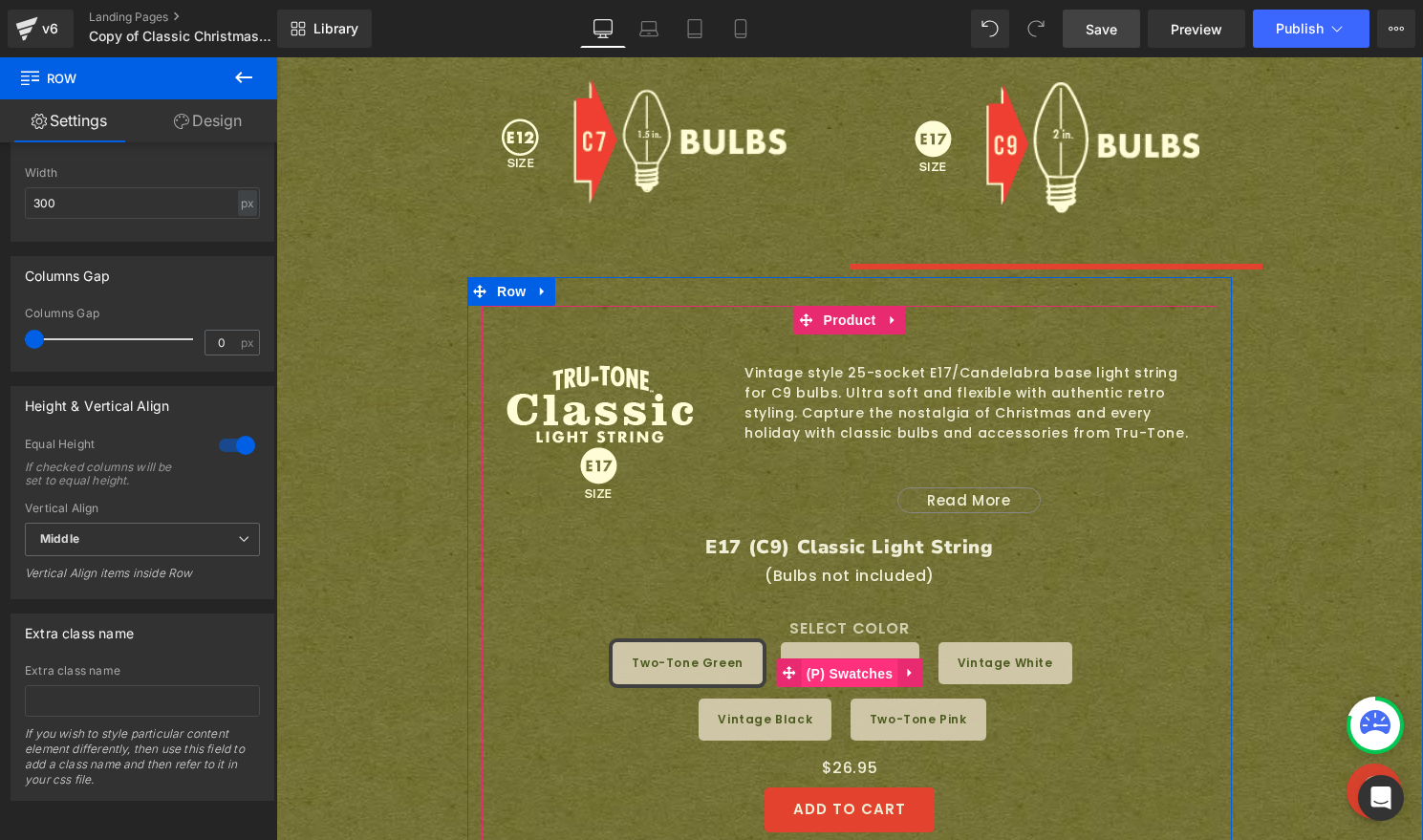 click on "(P) Swatches" at bounding box center (850, 674) 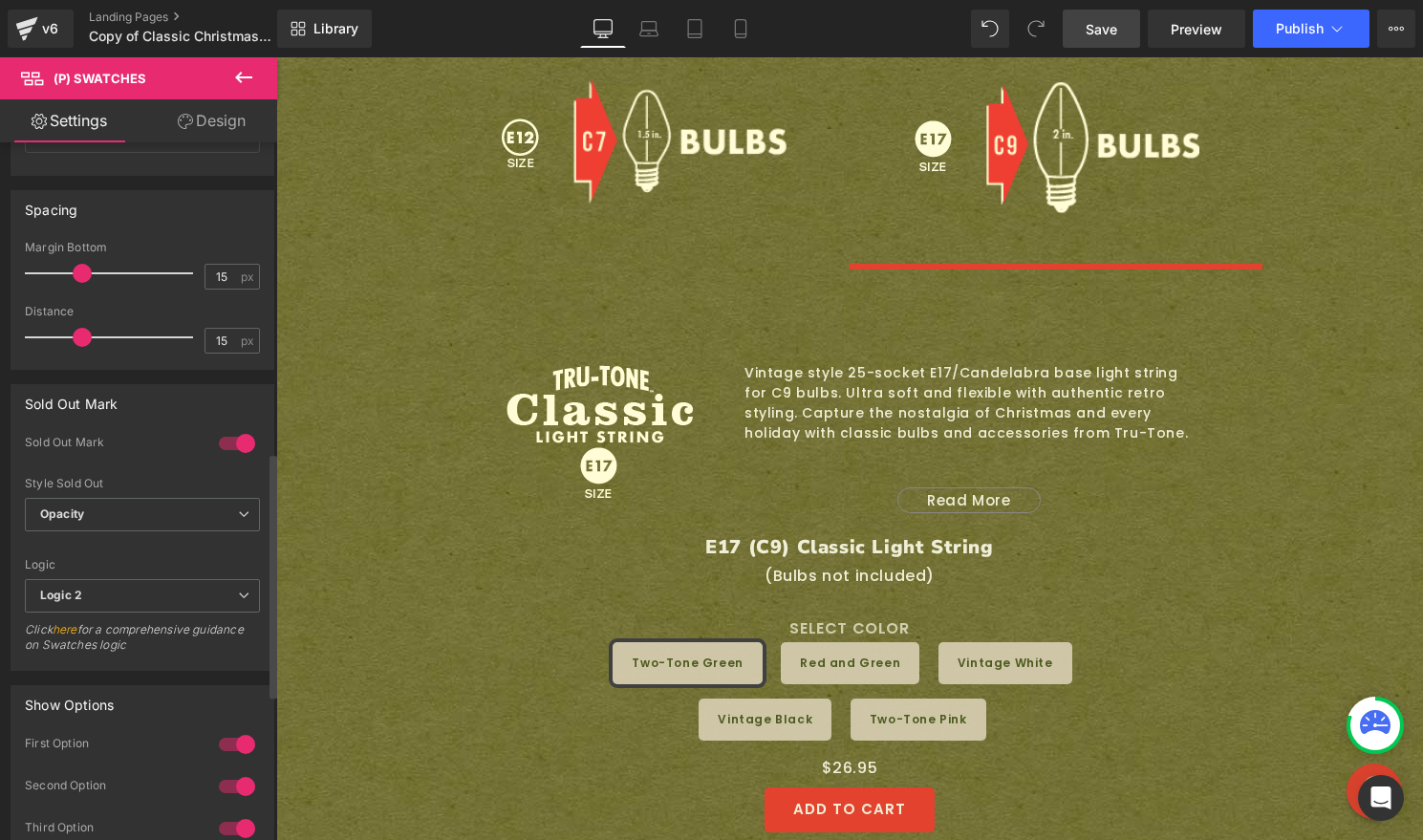 scroll, scrollTop: 884, scrollLeft: 0, axis: vertical 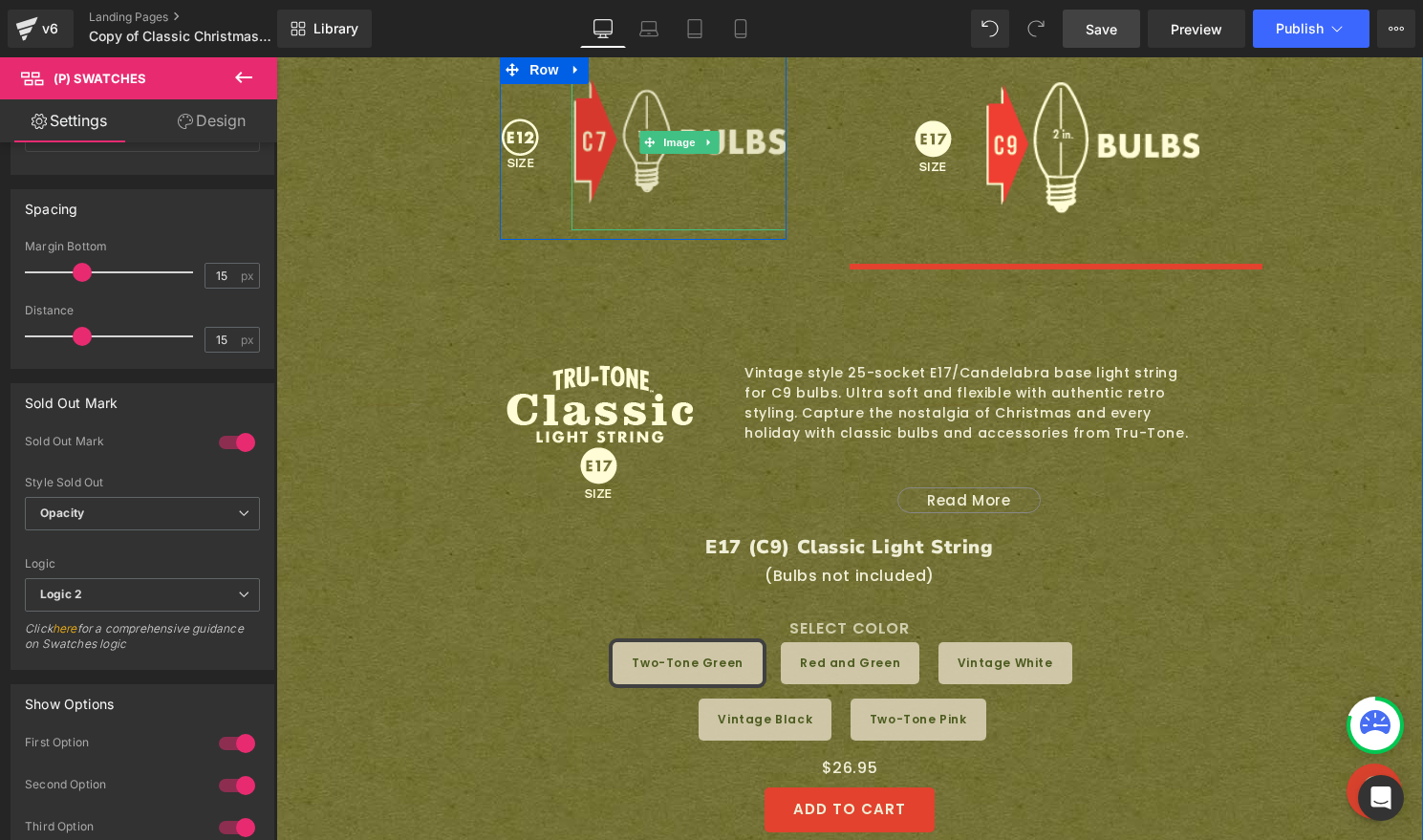 click at bounding box center [679, 142] 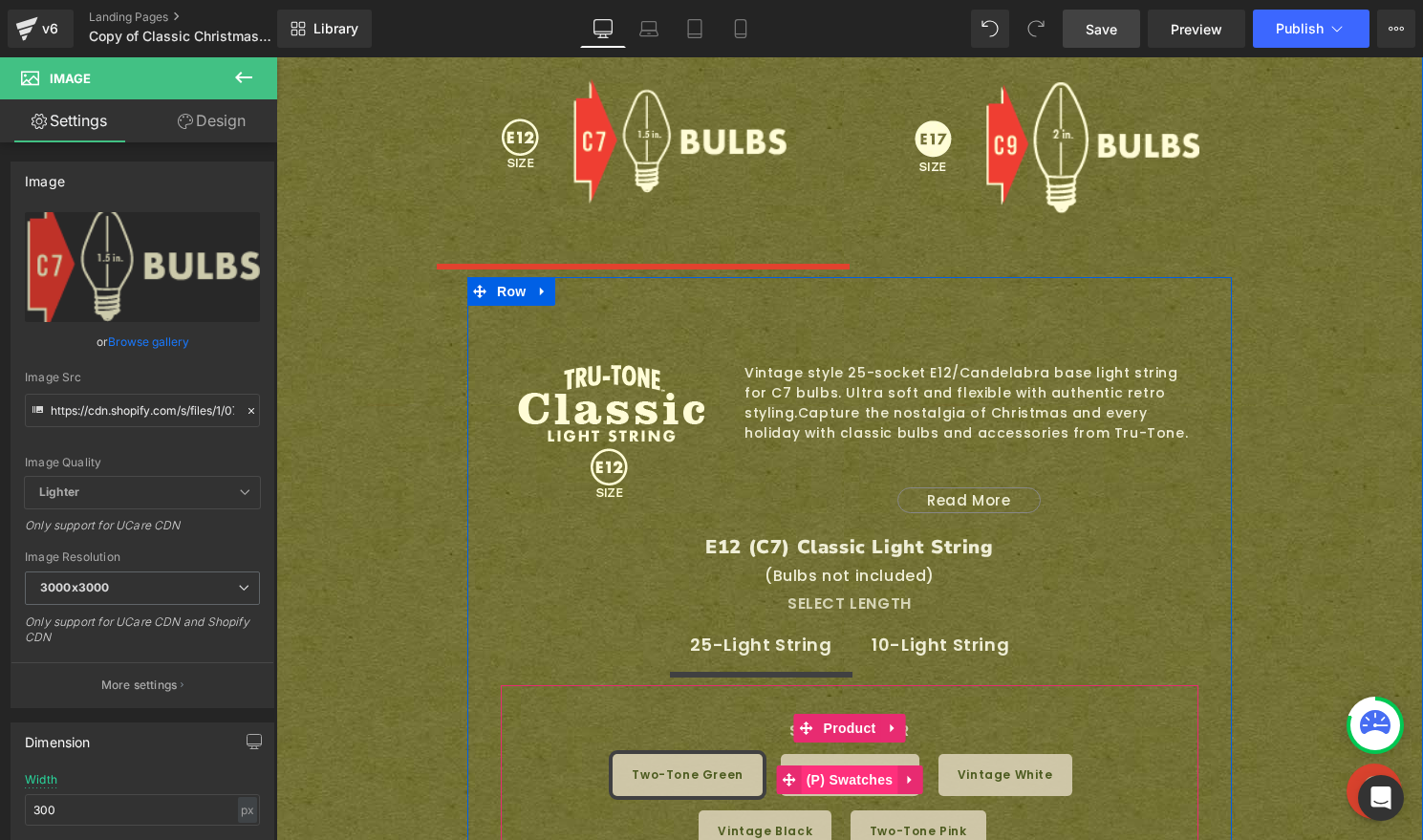 click on "(P) Swatches" at bounding box center [850, 780] 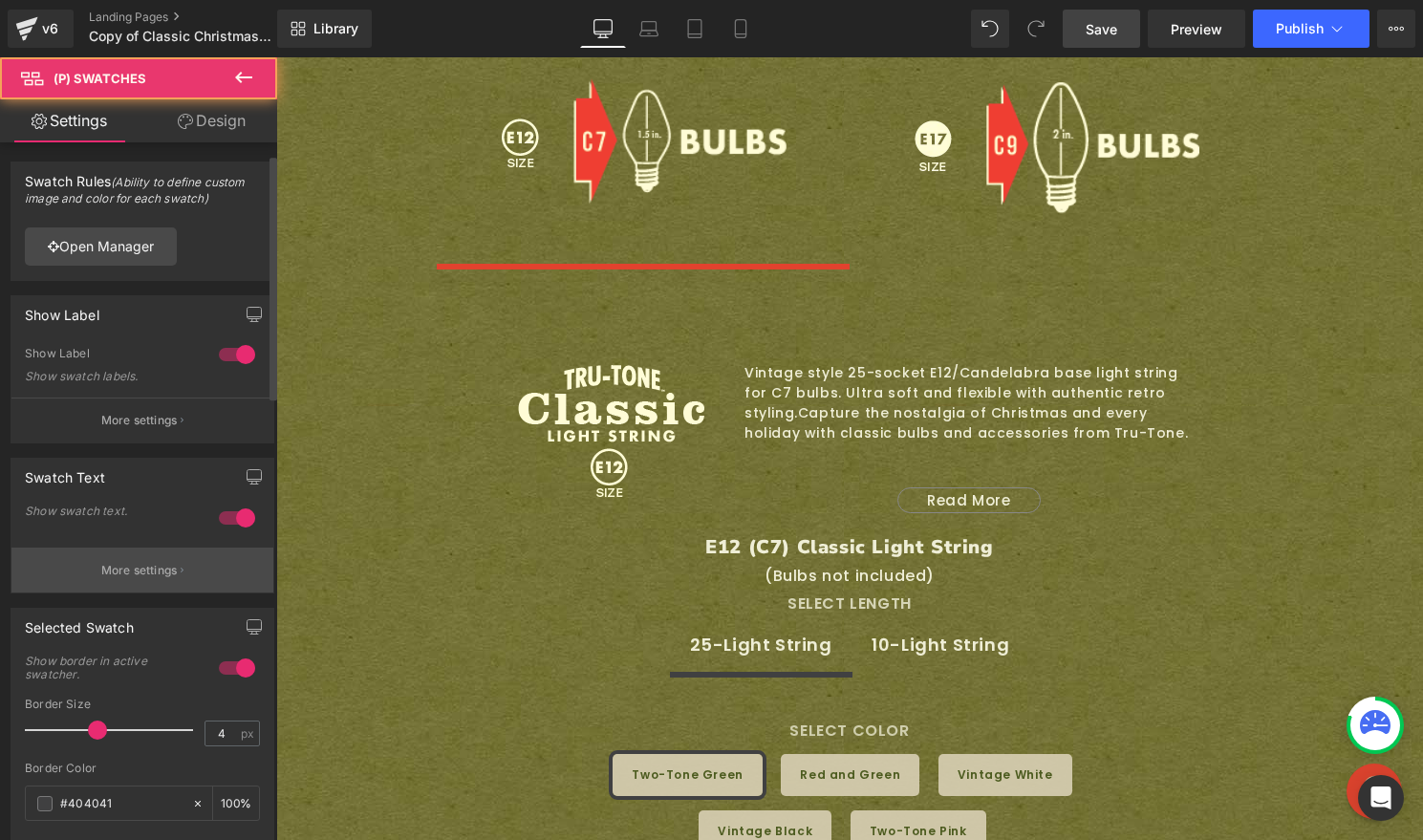 scroll, scrollTop: 1017, scrollLeft: 0, axis: vertical 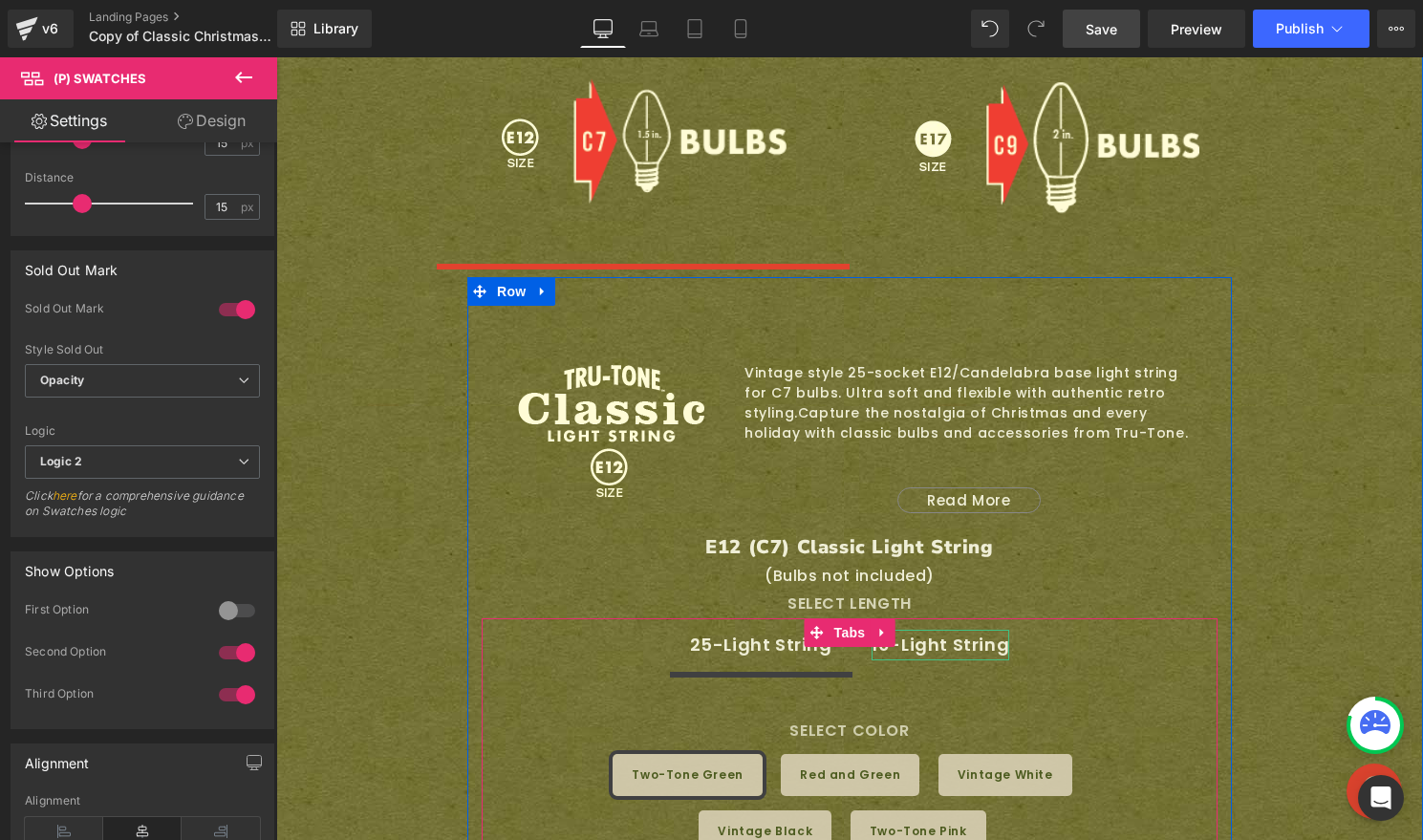 click on "10-Light String" at bounding box center [940, 645] 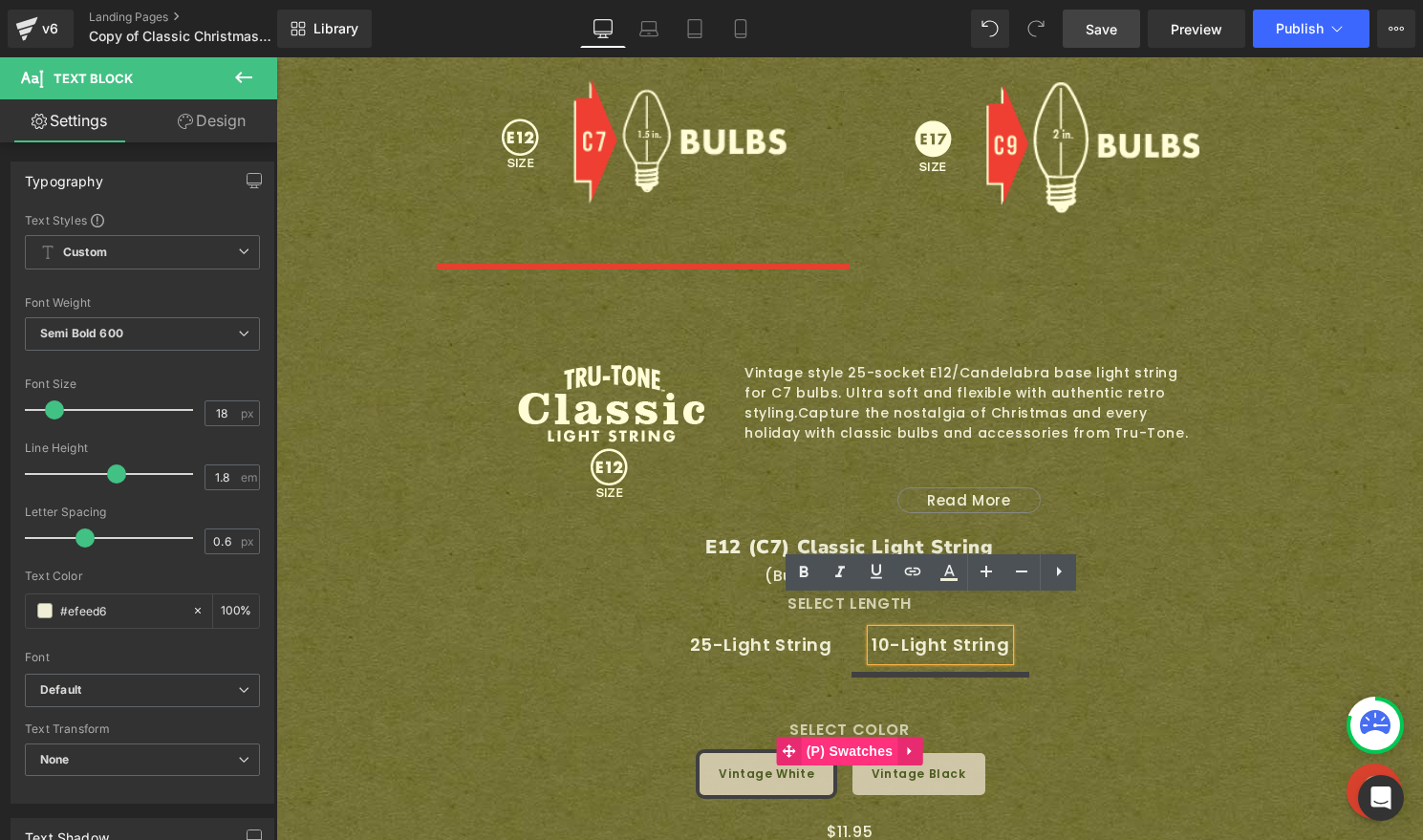click on "(P) Swatches" at bounding box center [850, 751] 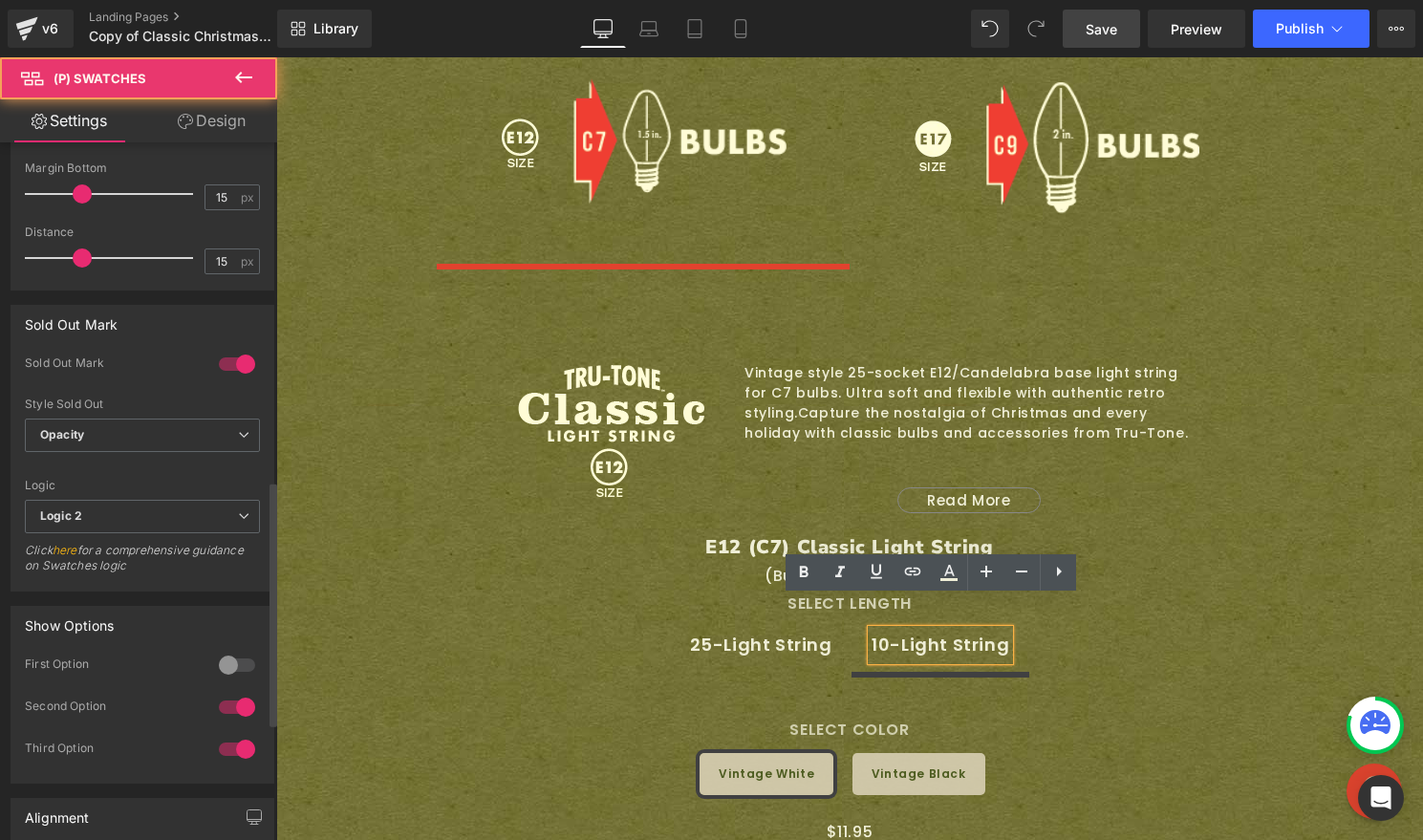 scroll, scrollTop: 964, scrollLeft: 0, axis: vertical 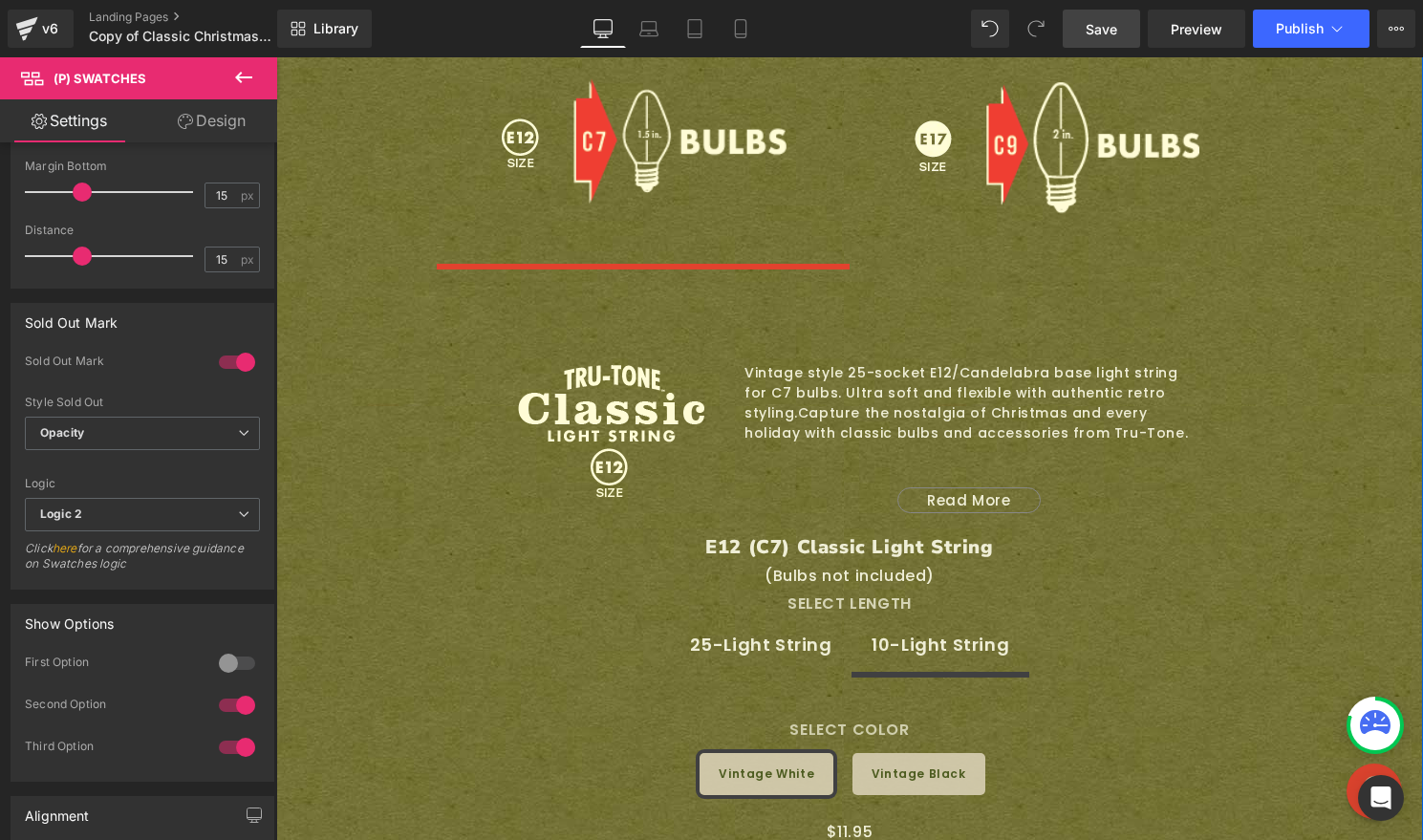 click at bounding box center (643, 267) 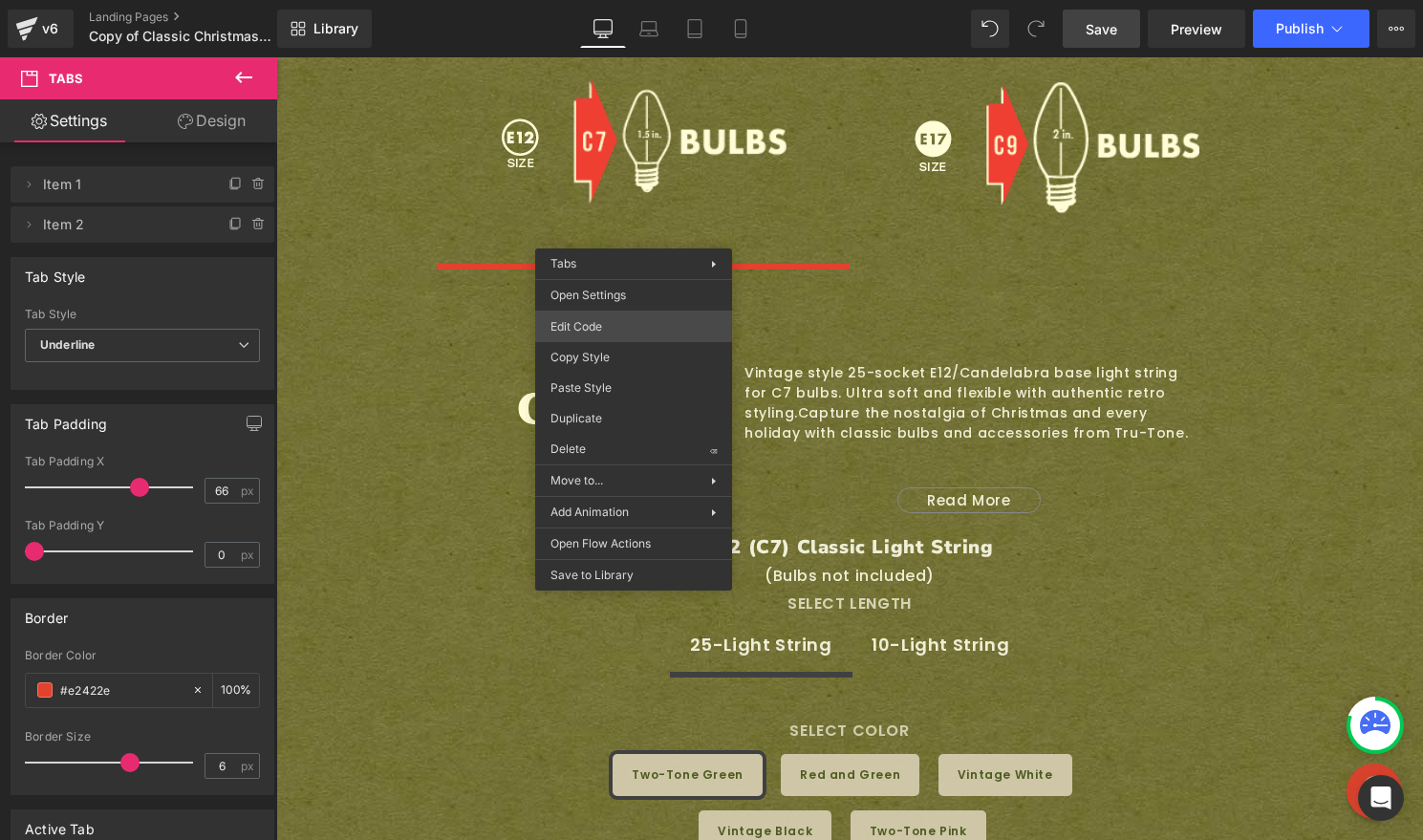 click on "(P) Swatches  You are previewing how the   will restyle your page. You can not edit Elements in Preset Preview Mode.  v6 Landing Pages Copy of Classic Christmas Light Strings - E12 and E17 | Tru-Tone™ vintage-style LED light bulbs Library Desktop Desktop Laptop Tablet Mobile Save Preview Publish Scheduled View Live Page View with current Template Save Template to Library Schedule Publish  Optimize  Publish Settings Shortcuts  Your page can’t be published   You've reached the maximum number of published pages on your plan  (0/0).  You need to upgrade your plan or unpublish all your pages to get 1 publish slot.   Unpublish pages   Upgrade plan  Elements Global Style Base Row  rows, columns, layouts, div Heading  headings, titles, h1,h2,h3,h4,h5,h6 Text Block  texts, paragraphs, contents, blocks Image  images, photos, alts, uploads Icon  icons, symbols Button  button, call to action, cta Separator  separators, dividers, horizontal lines Liquid  Banner Parallax  Hero Banner  Stack Tabs  Carousel  Pricing" at bounding box center [711, 0] 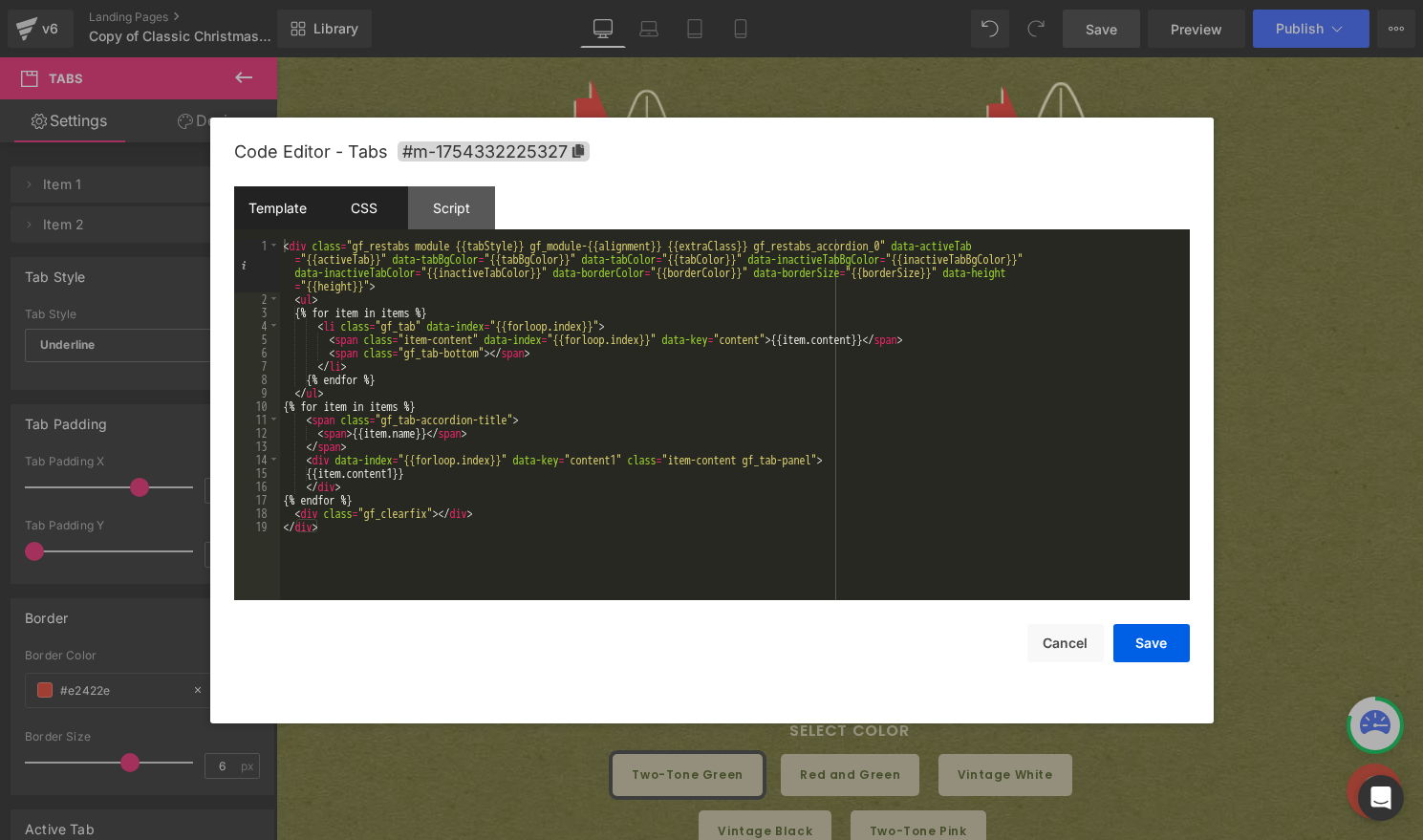 click on "CSS" at bounding box center [364, 207] 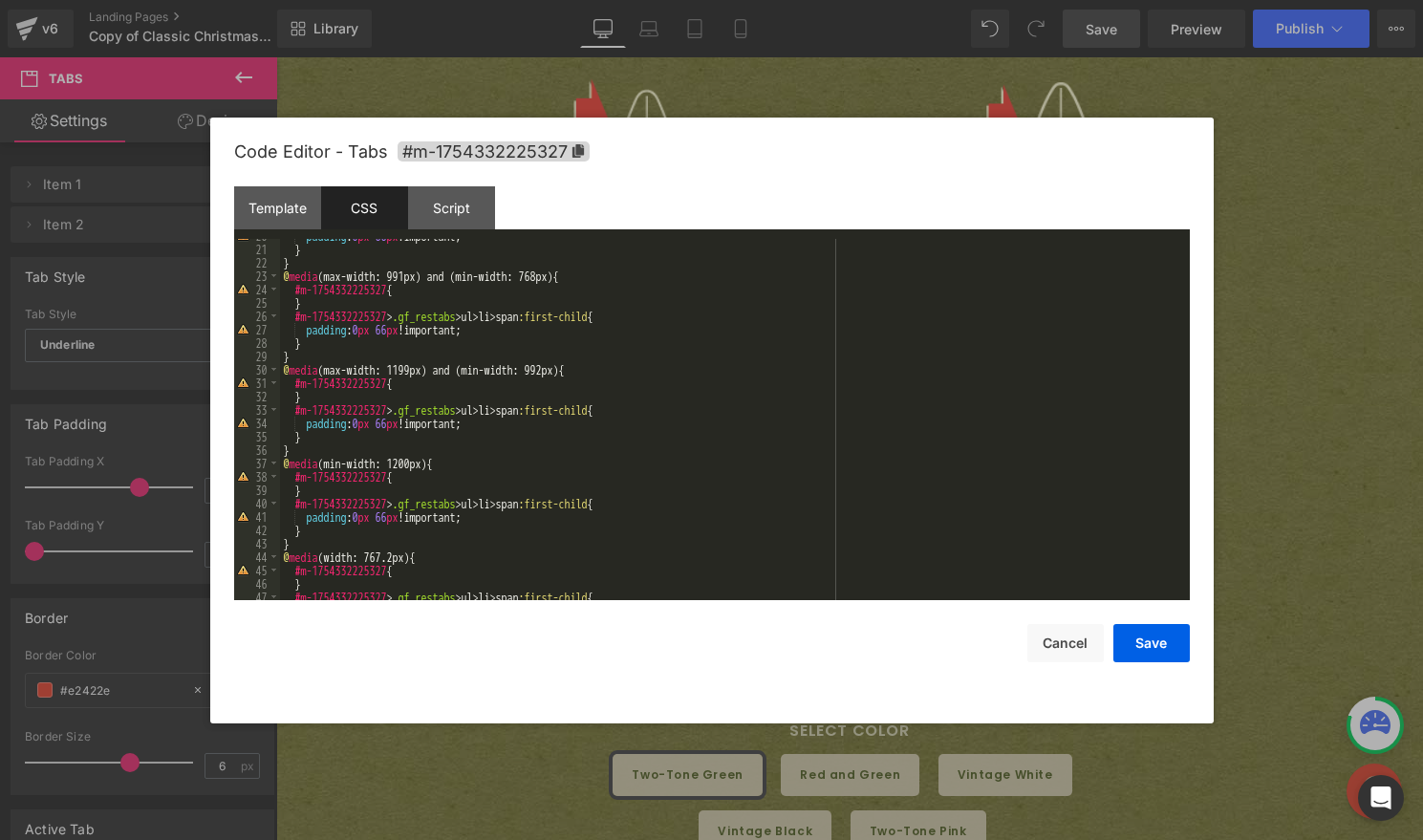 scroll, scrollTop: 0, scrollLeft: 0, axis: both 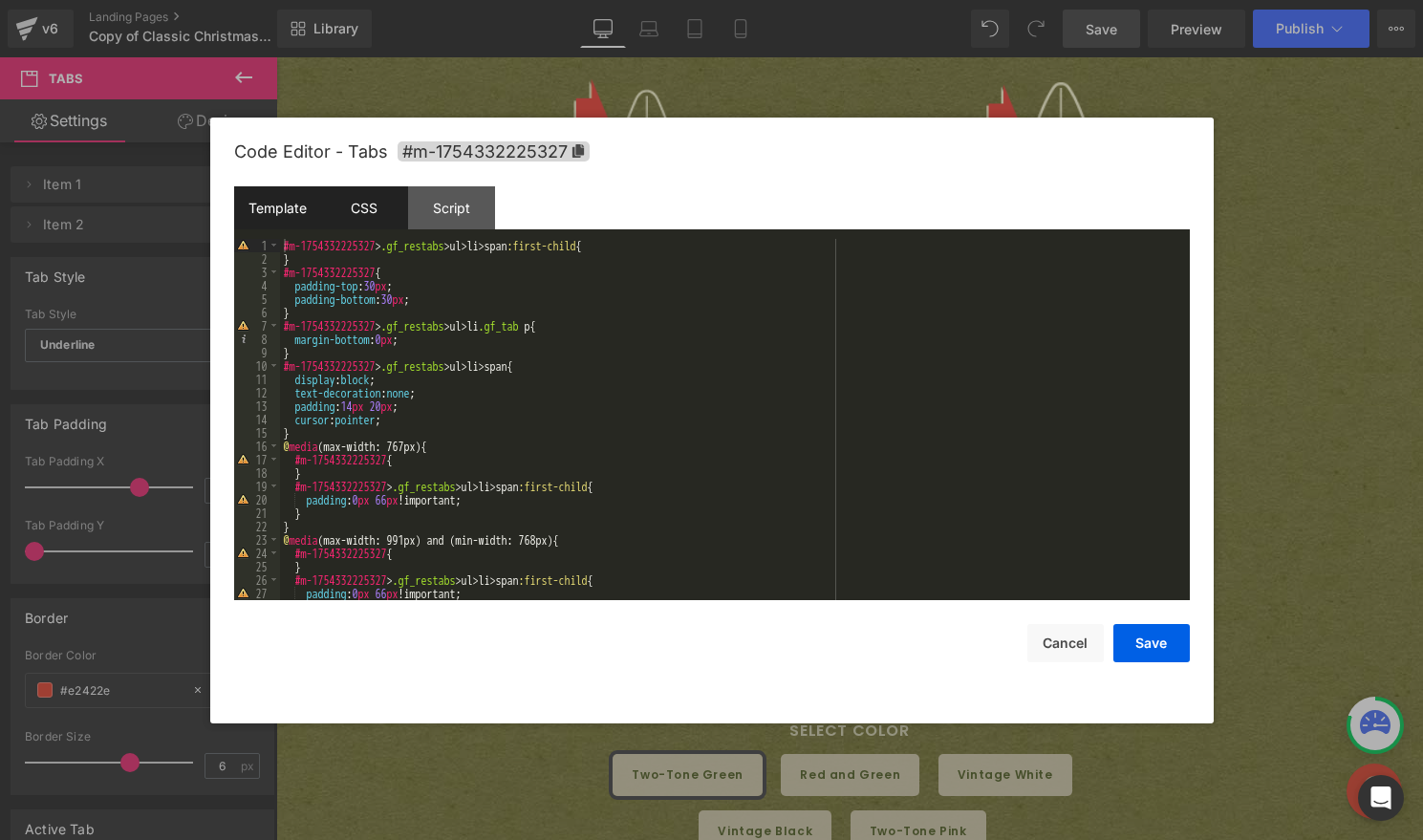click on "Template" at bounding box center [277, 207] 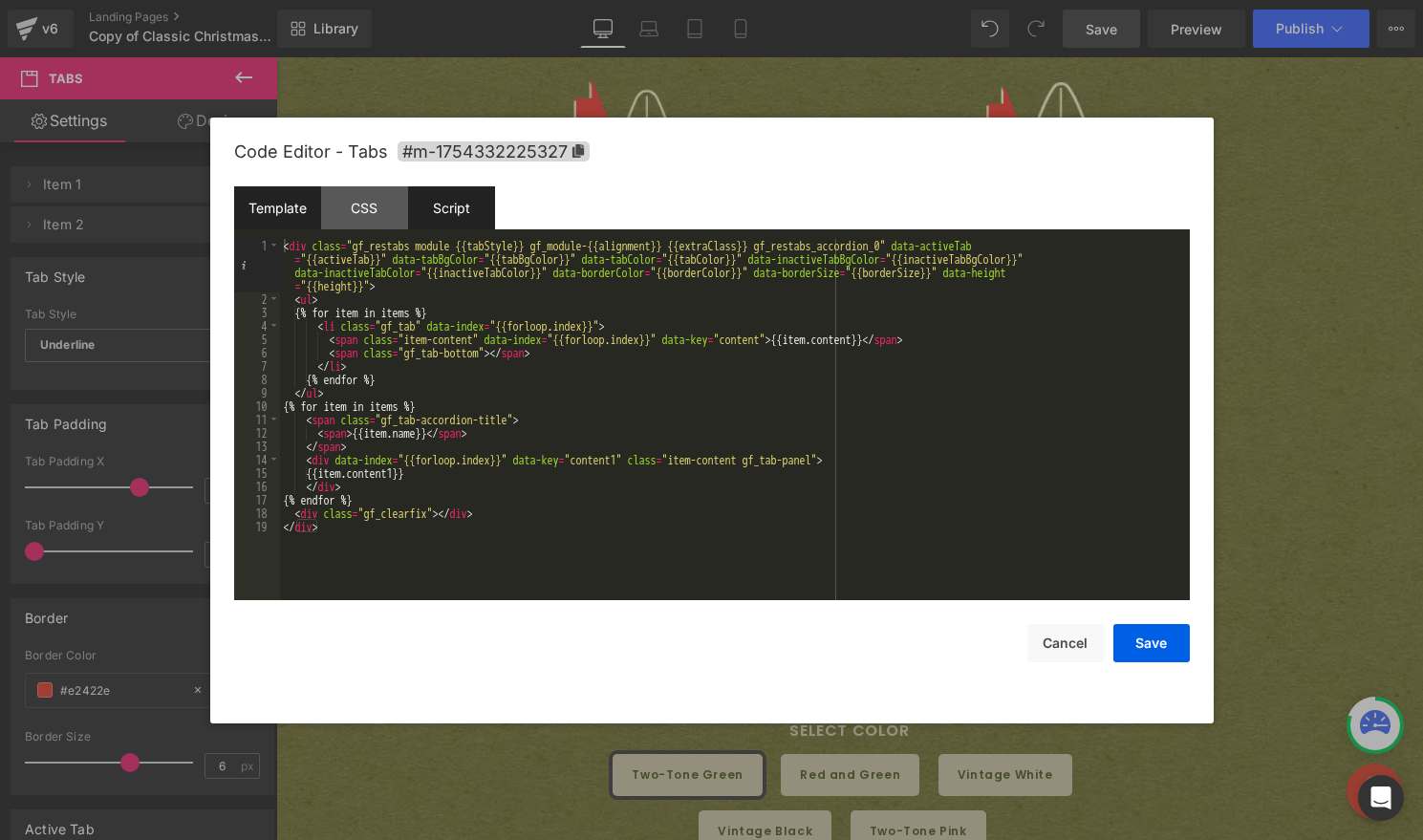 click on "Script" at bounding box center [451, 207] 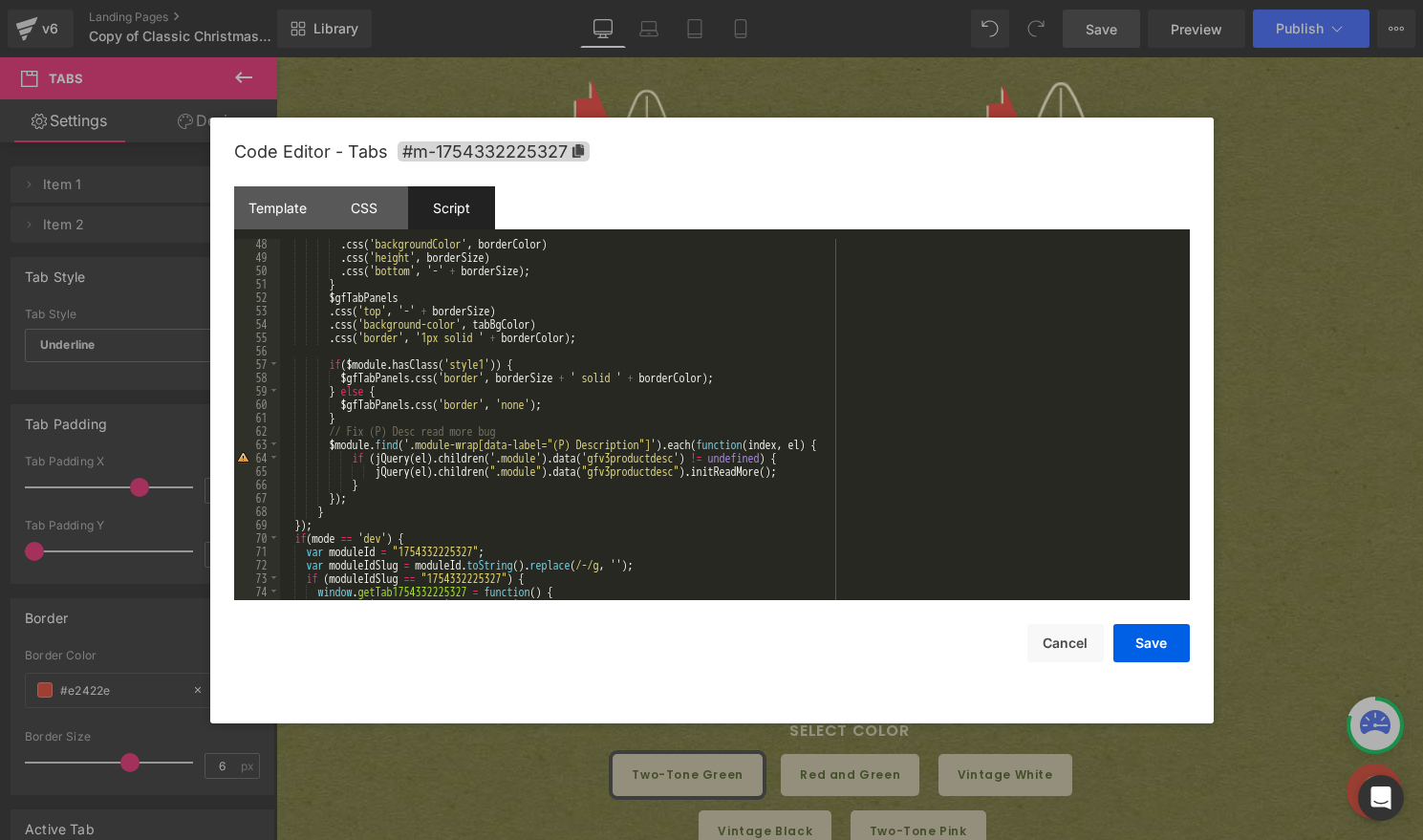 scroll, scrollTop: 696, scrollLeft: 0, axis: vertical 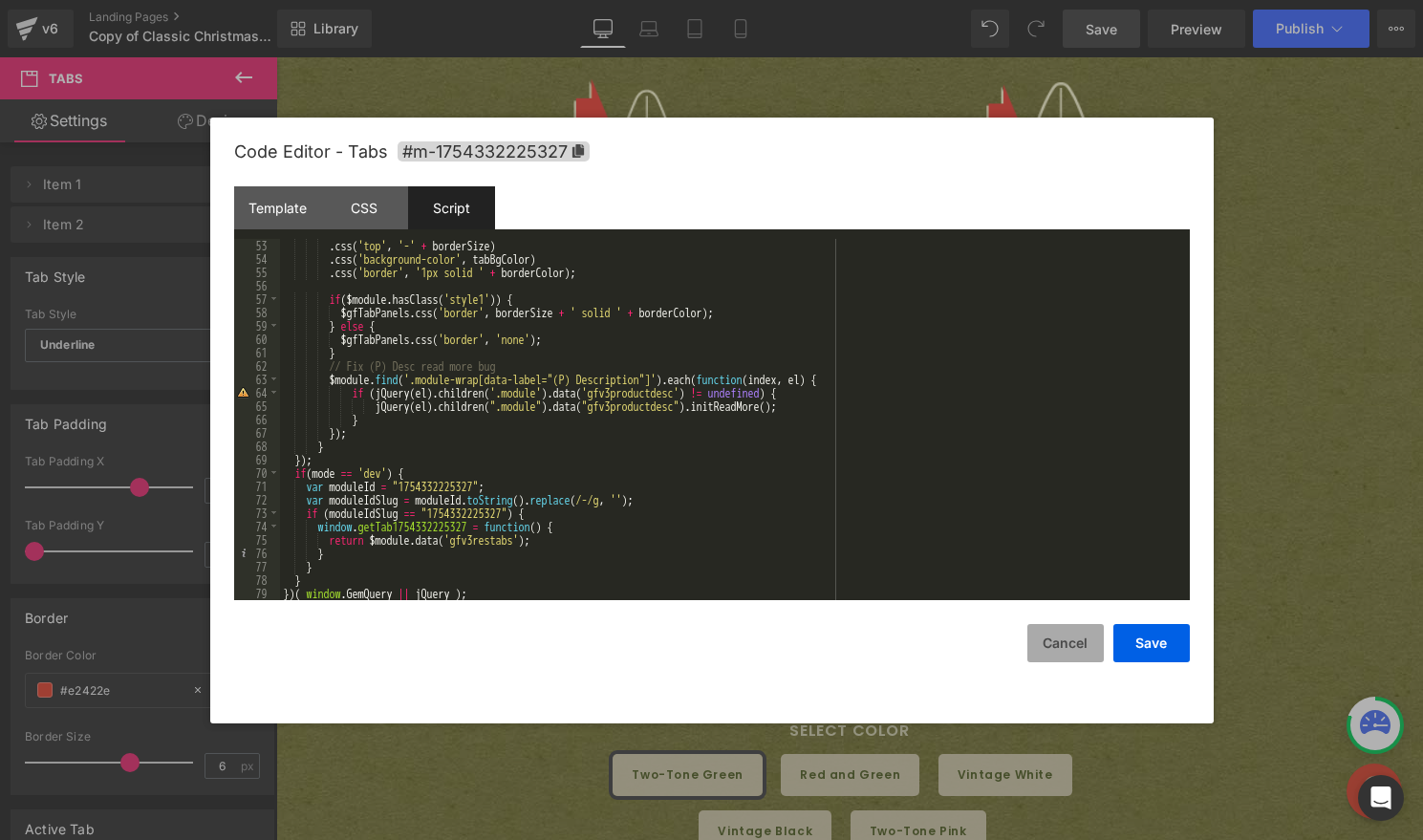 click on "Cancel" at bounding box center [1066, 643] 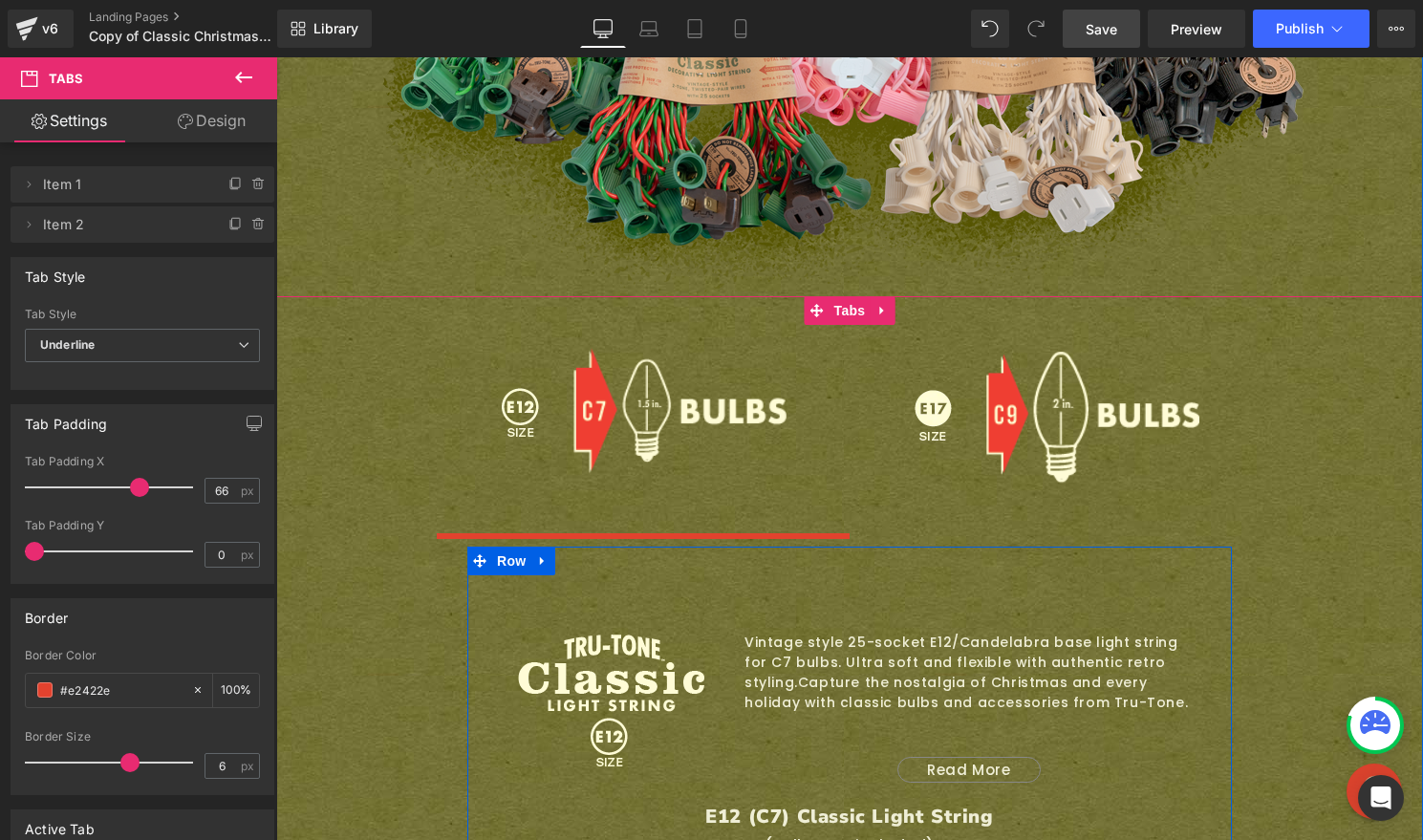 scroll, scrollTop: 1363, scrollLeft: 0, axis: vertical 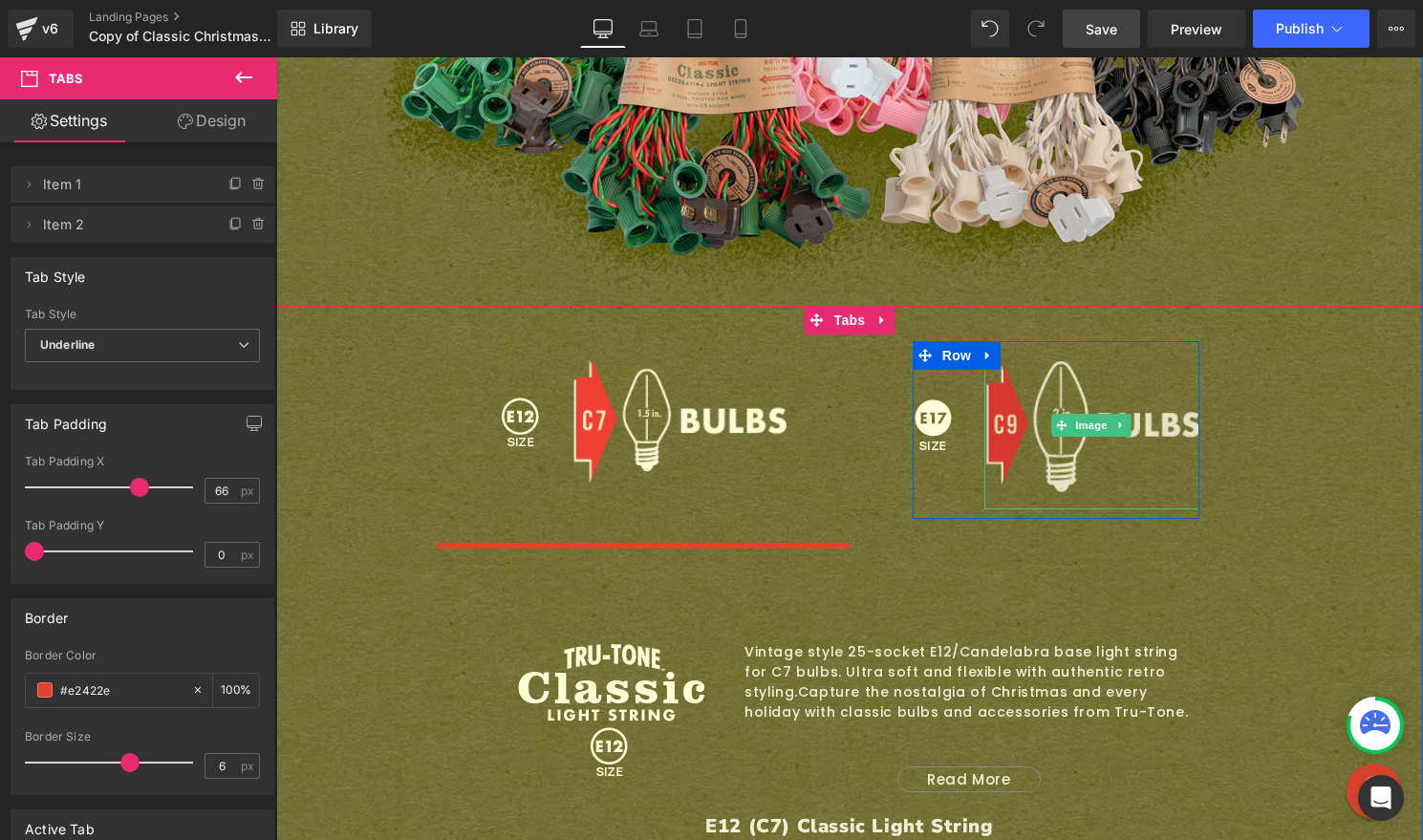 click at bounding box center (1091, 425) 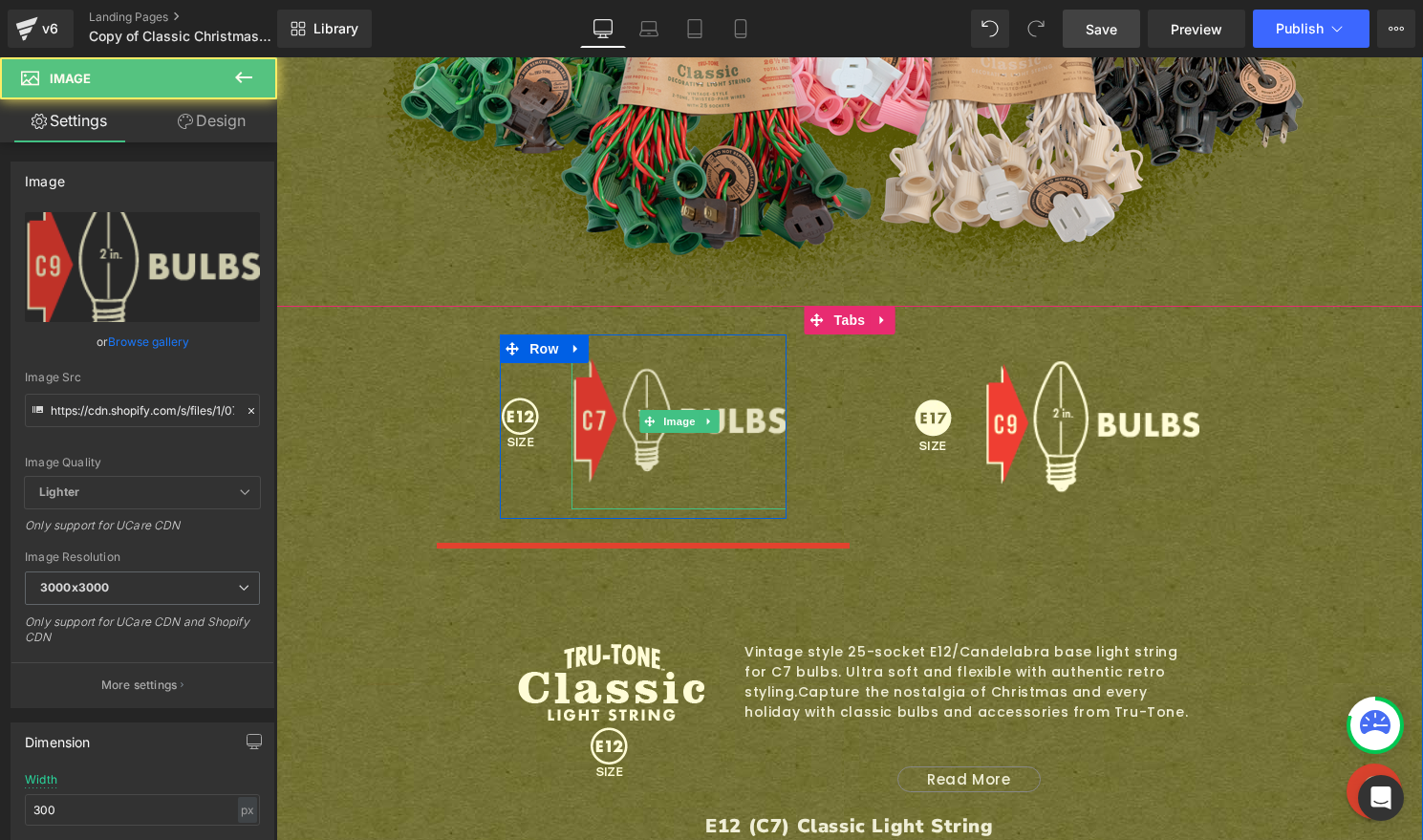 click at bounding box center (679, 421) 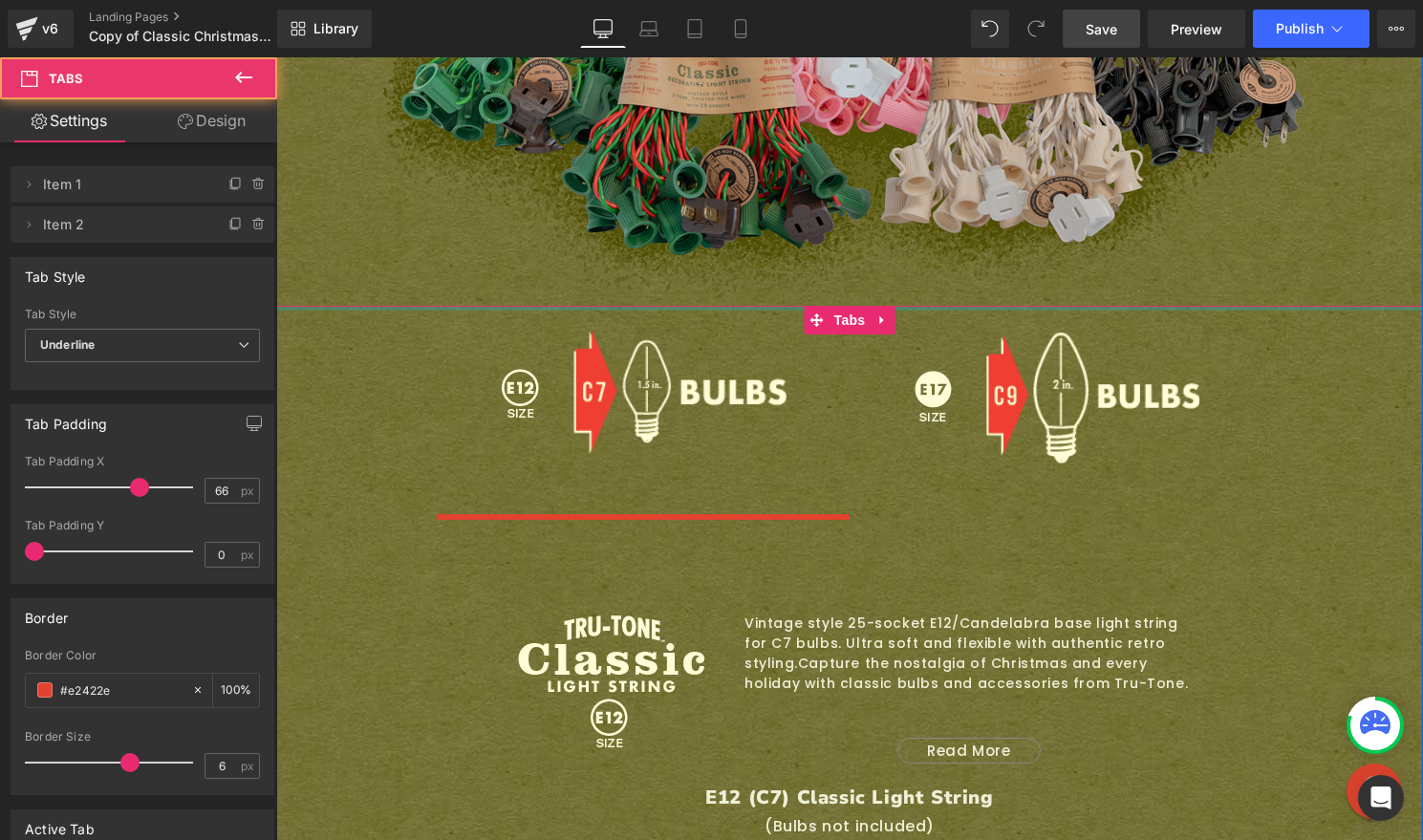 drag, startPoint x: 750, startPoint y: 275, endPoint x: 753, endPoint y: 229, distance: 46.09772 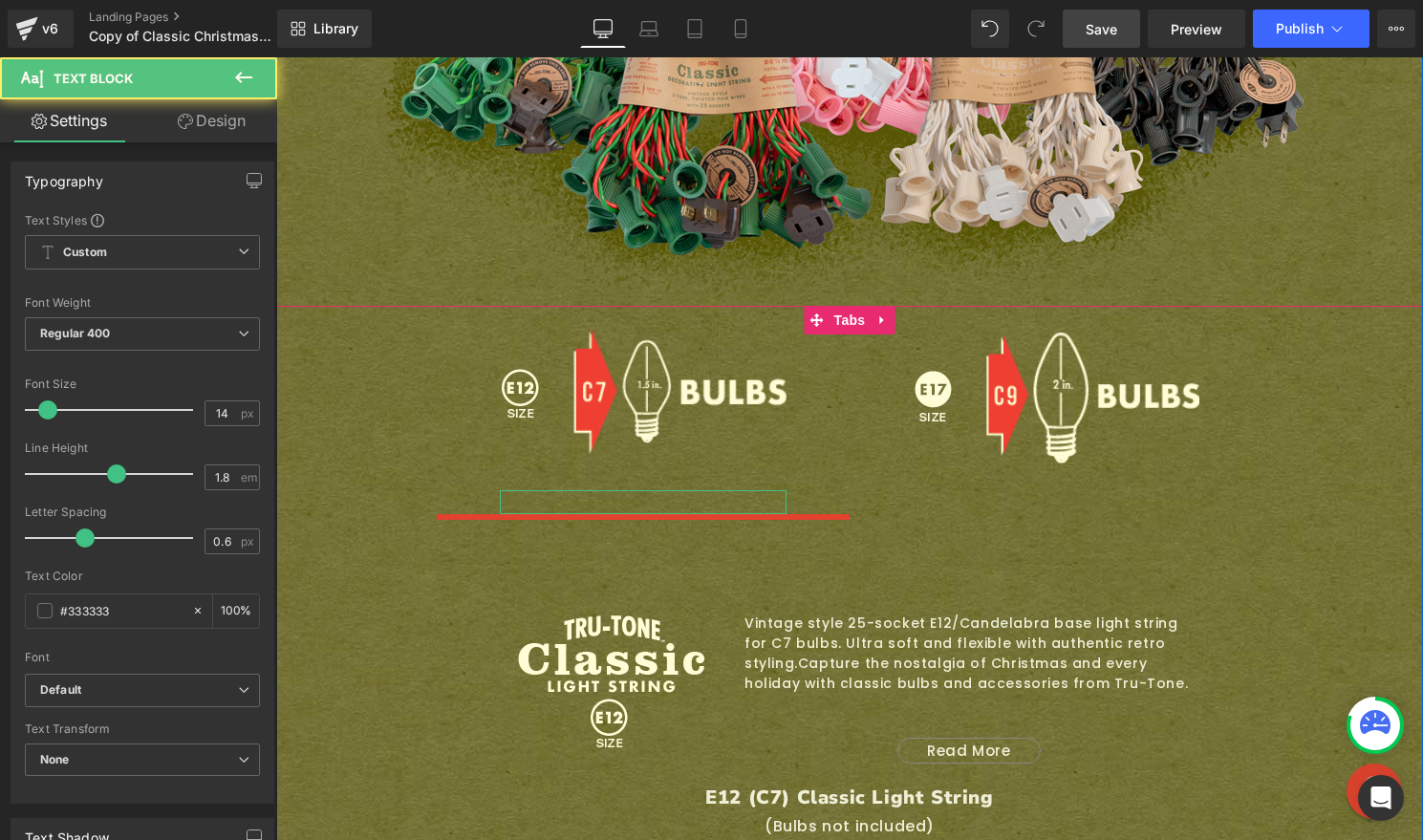 click at bounding box center (643, 502) 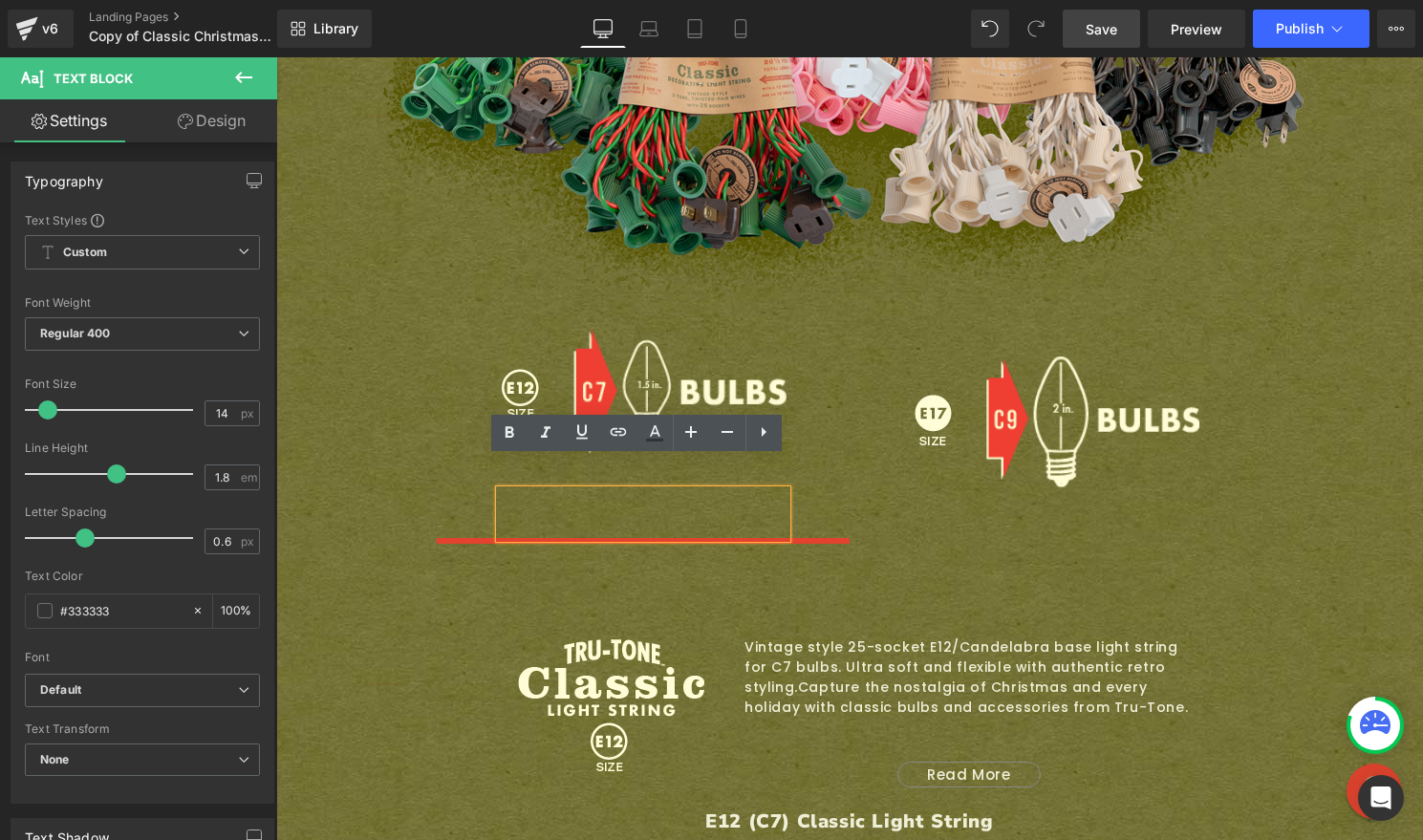 click at bounding box center [643, 514] 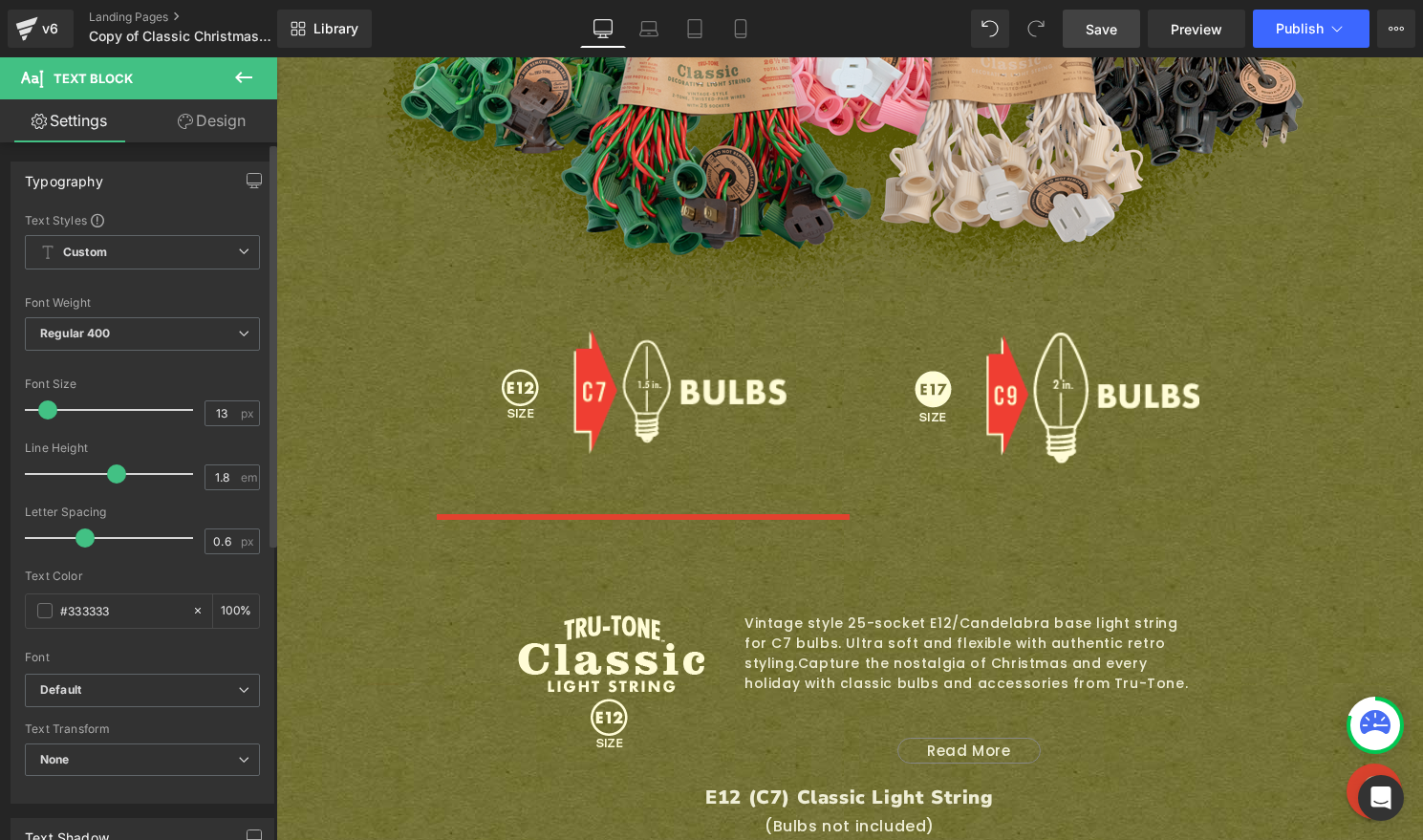 type on "6" 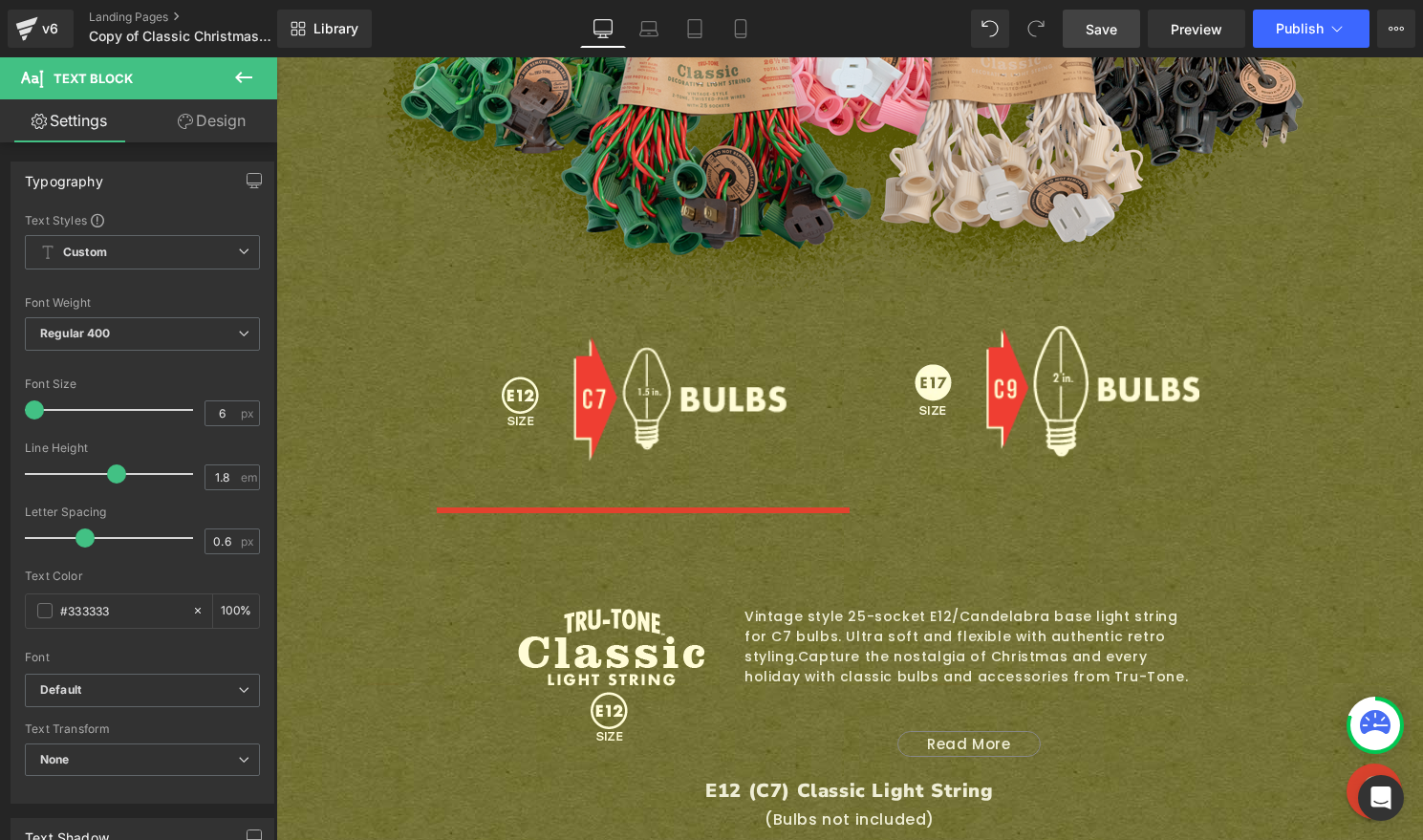 drag, startPoint x: 41, startPoint y: 407, endPoint x: -67, endPoint y: 393, distance: 108.90363 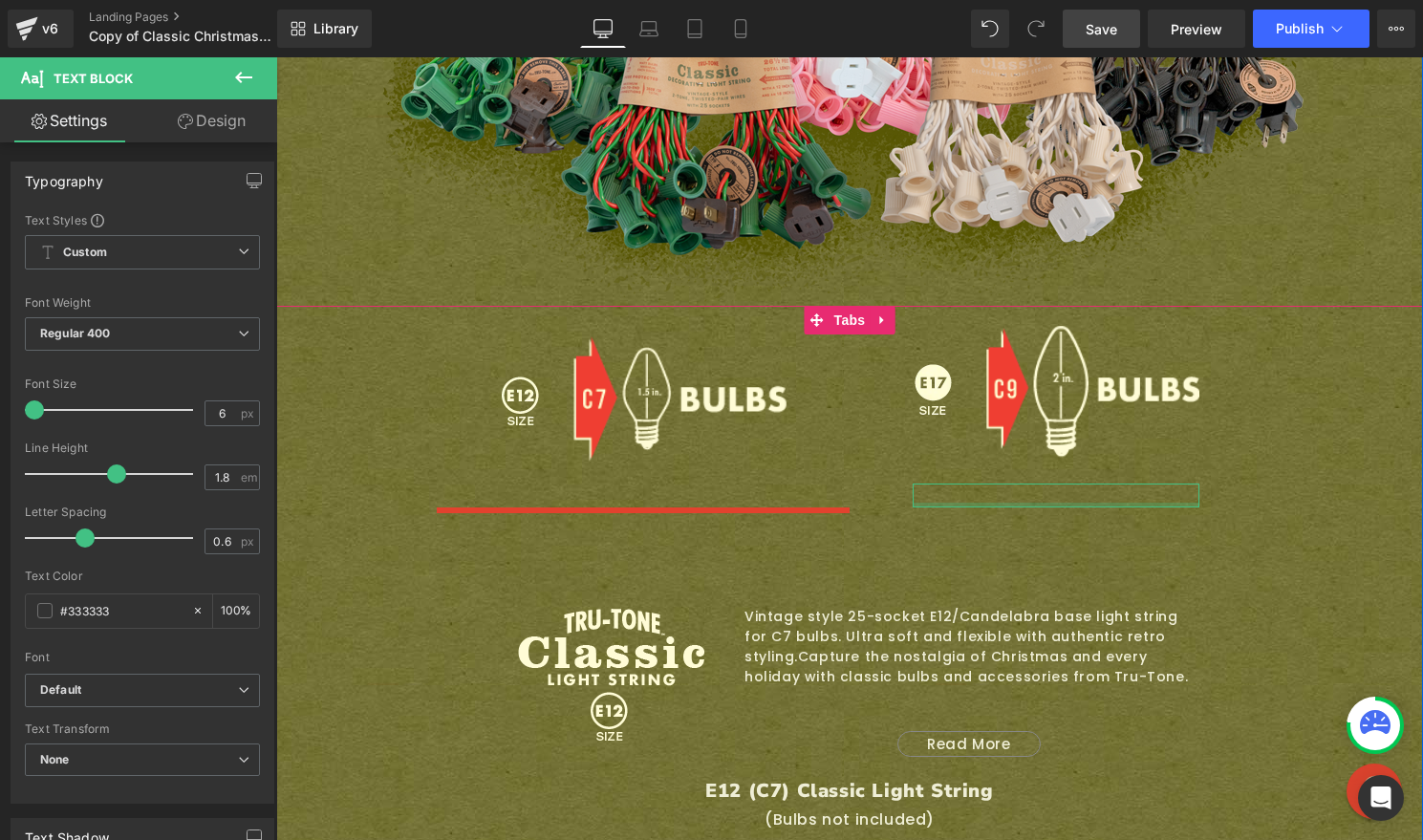 click at bounding box center (1056, 505) 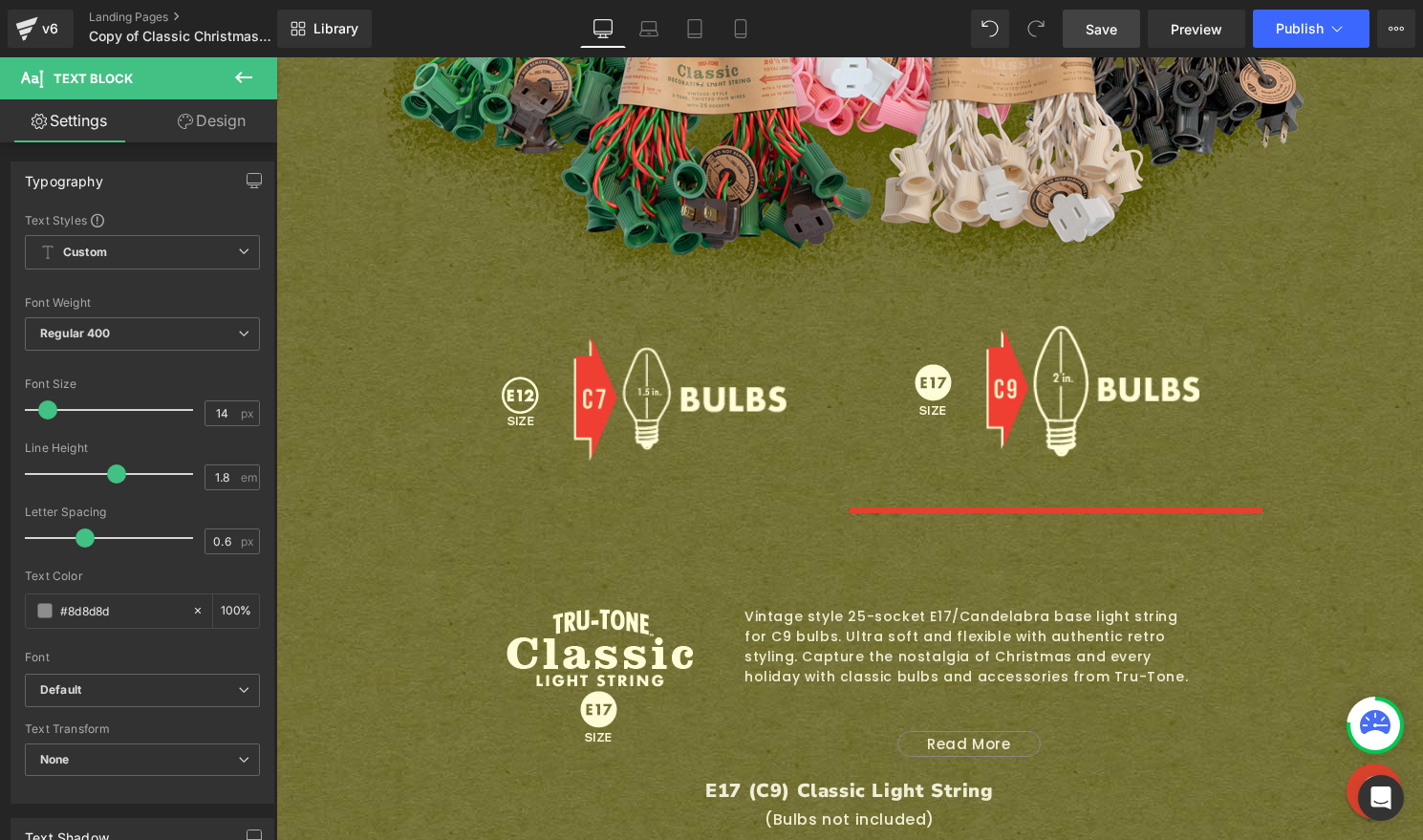 type on "6" 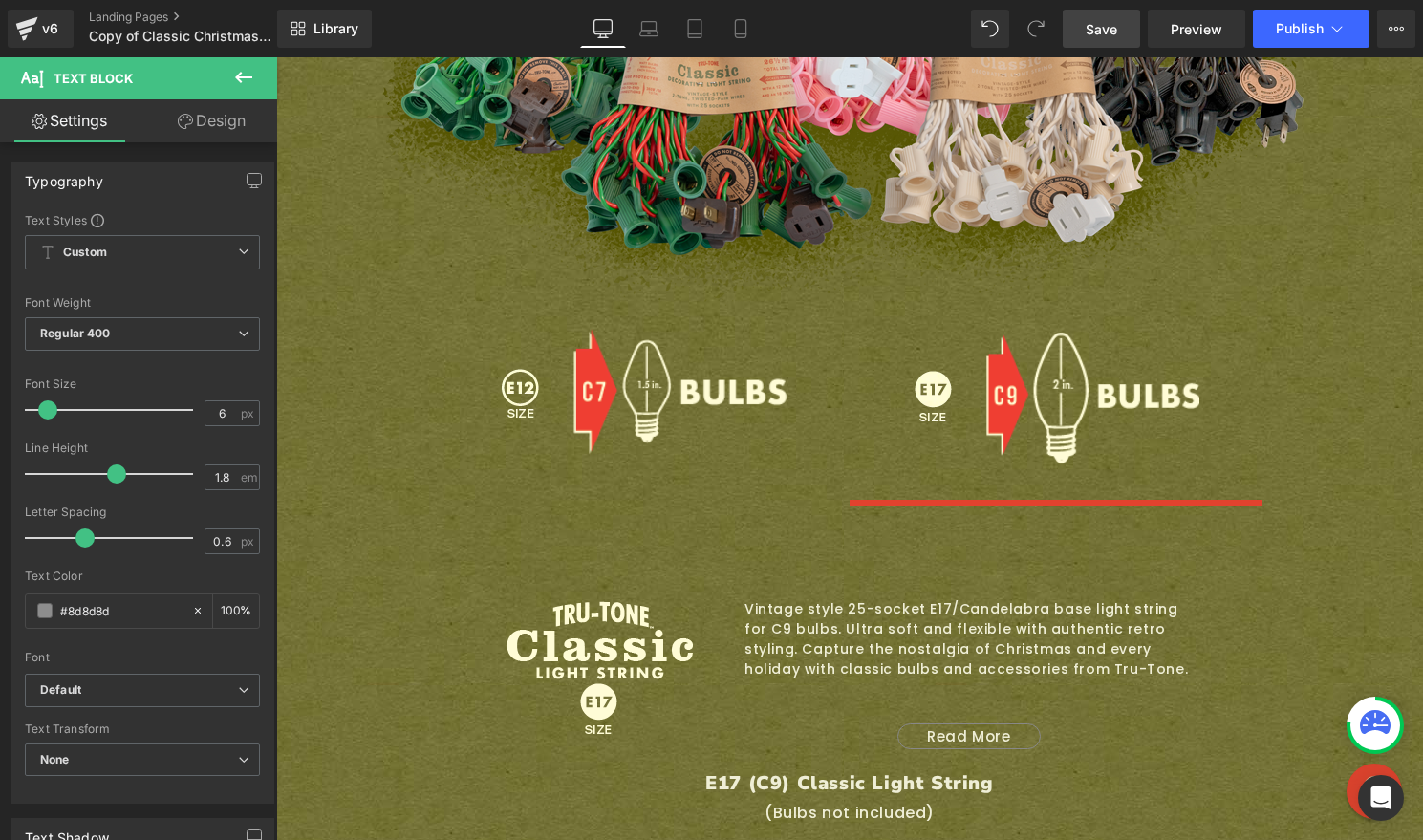 drag, startPoint x: 48, startPoint y: 411, endPoint x: -113, endPoint y: 384, distance: 163.24828 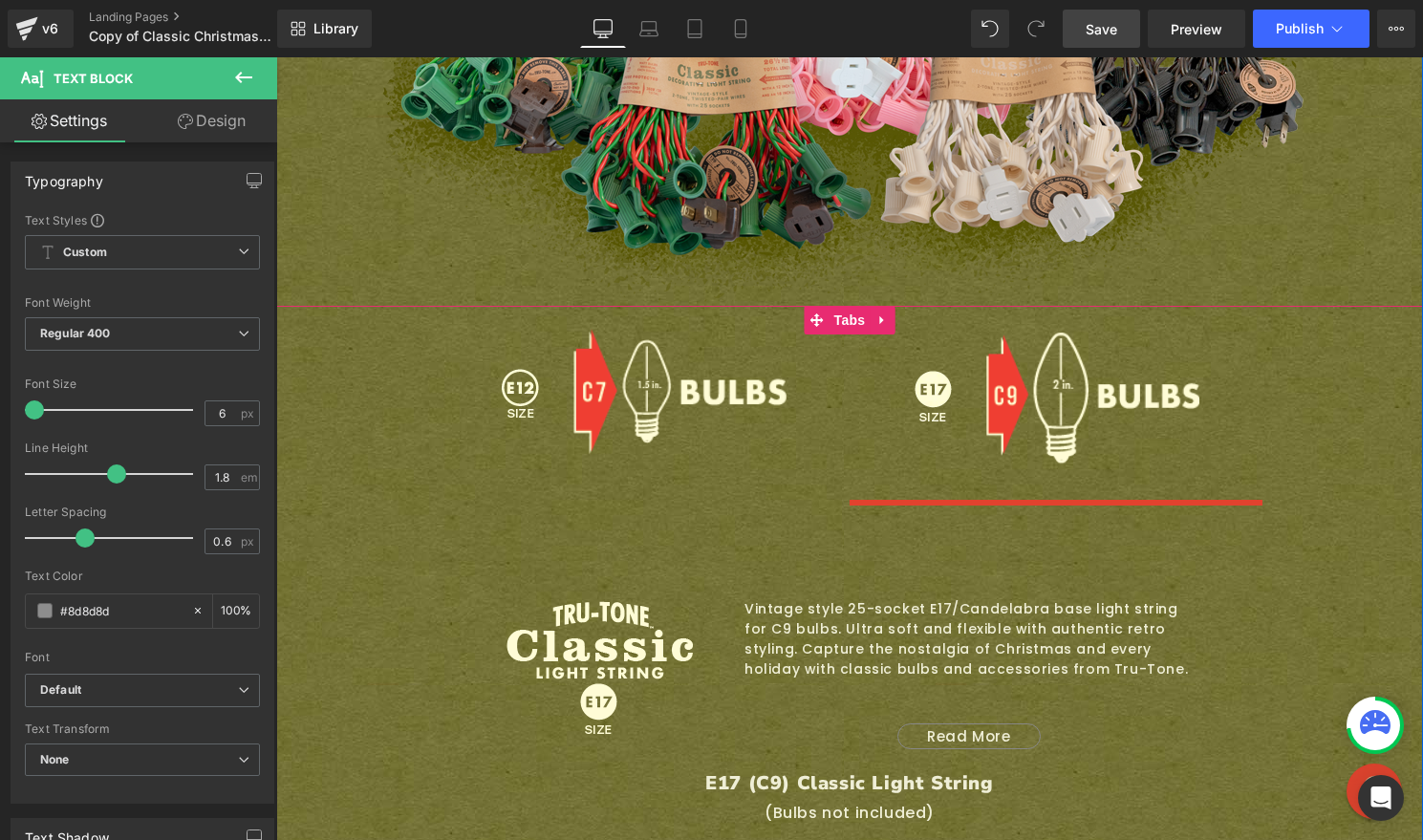 drag, startPoint x: 763, startPoint y: 509, endPoint x: 676, endPoint y: 549, distance: 95.7549 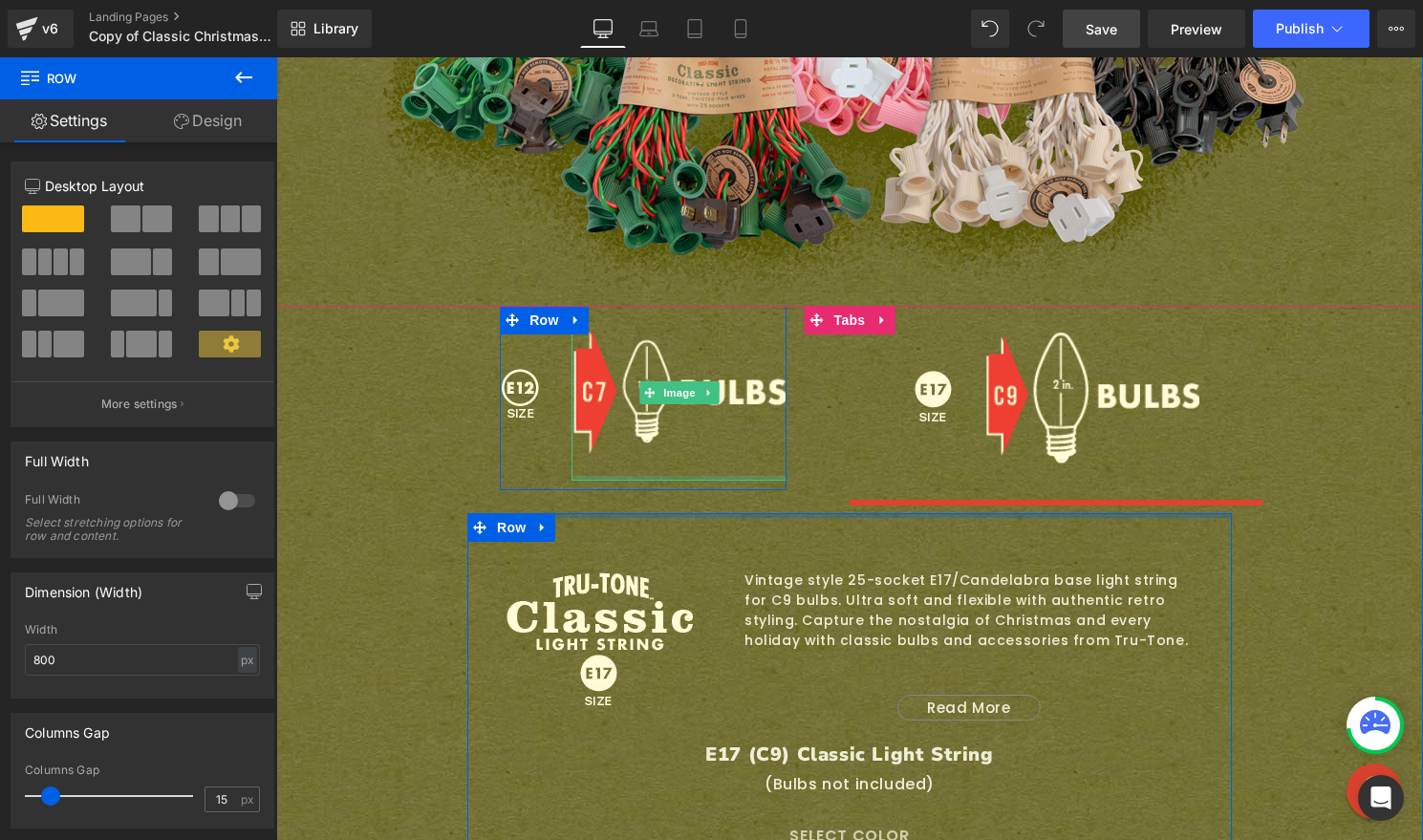 drag, startPoint x: 673, startPoint y: 483, endPoint x: 677, endPoint y: 444, distance: 39.2046 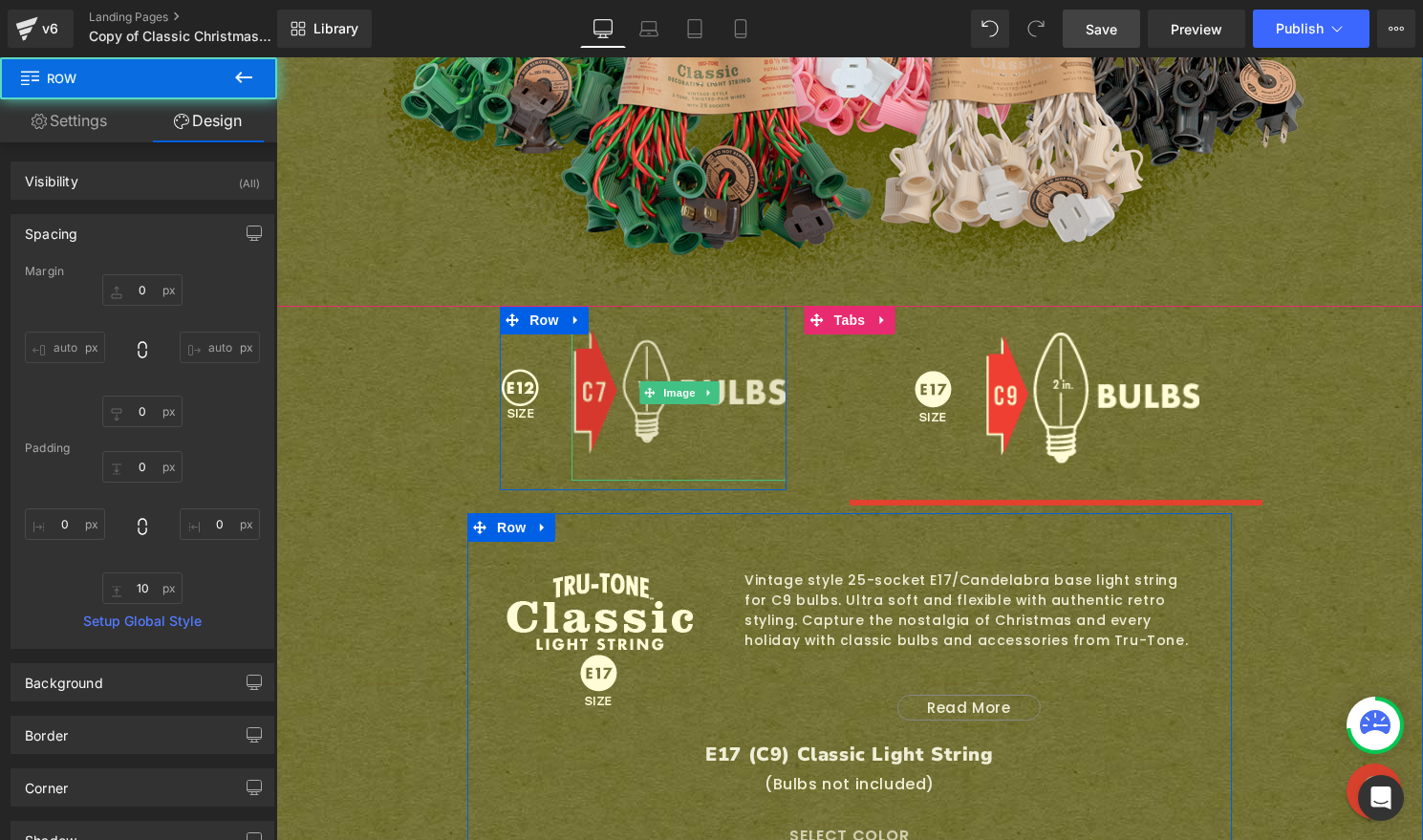 click at bounding box center [679, 393] 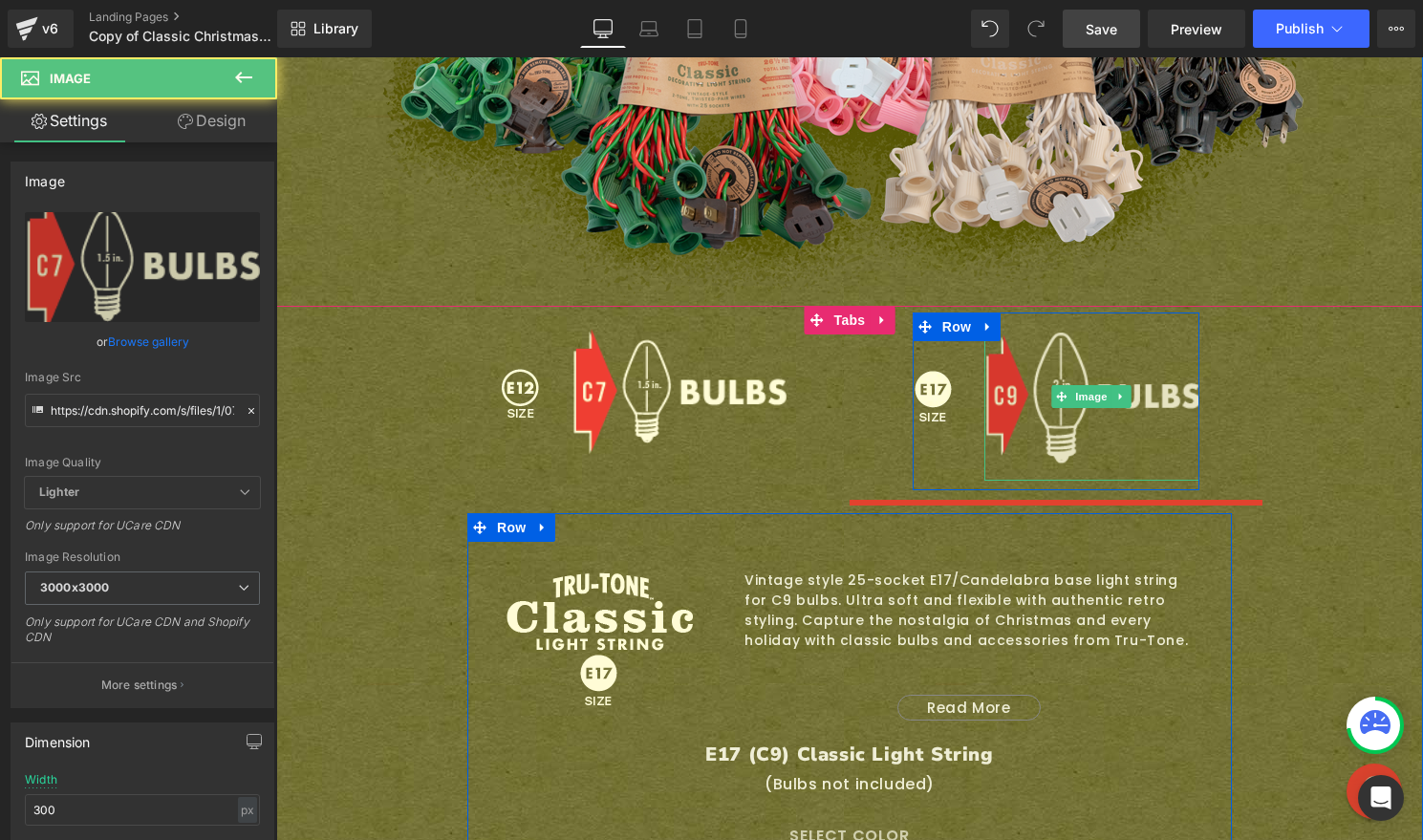 click at bounding box center [1091, 397] 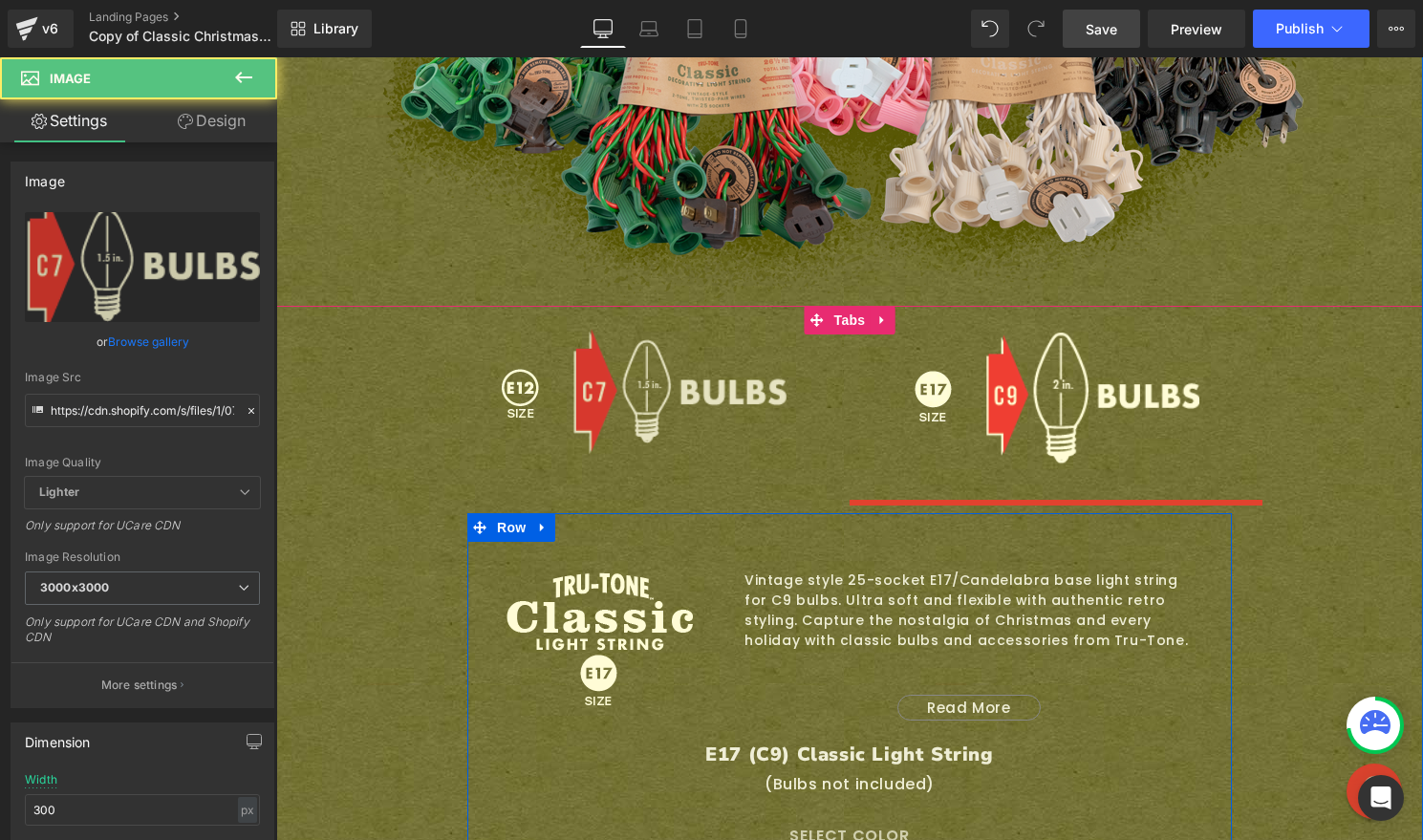 click at bounding box center (679, 393) 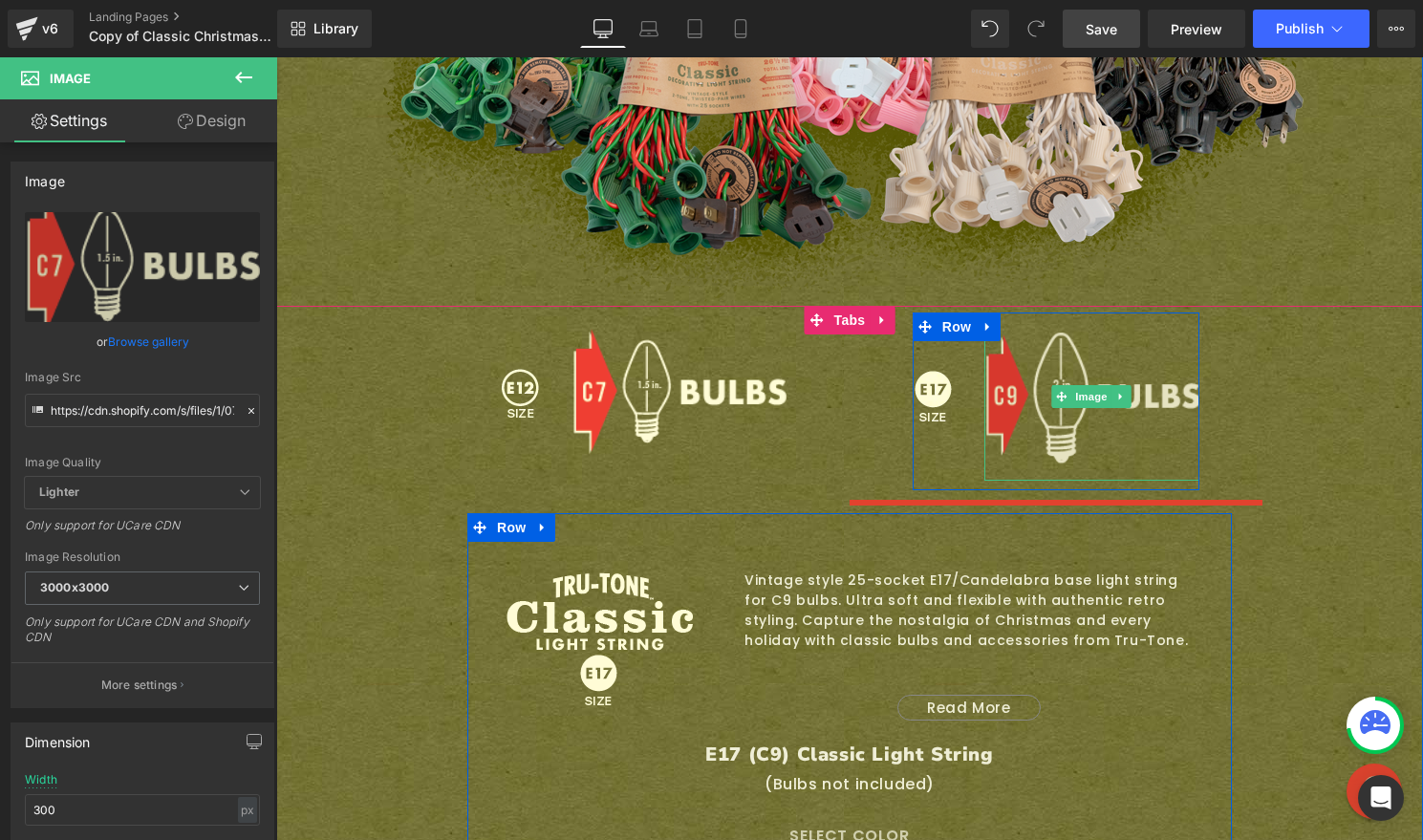 click at bounding box center (1091, 397) 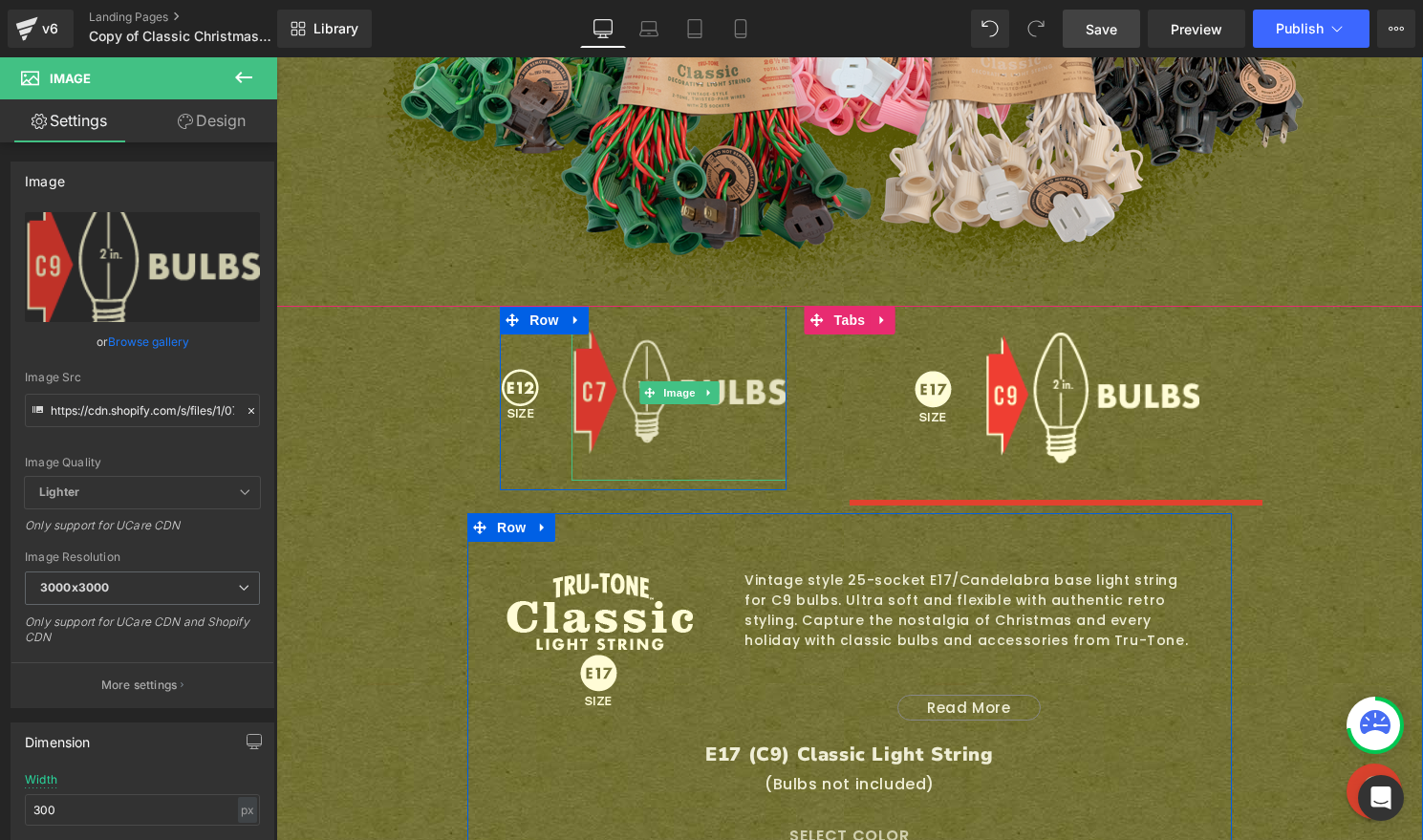 click at bounding box center (679, 393) 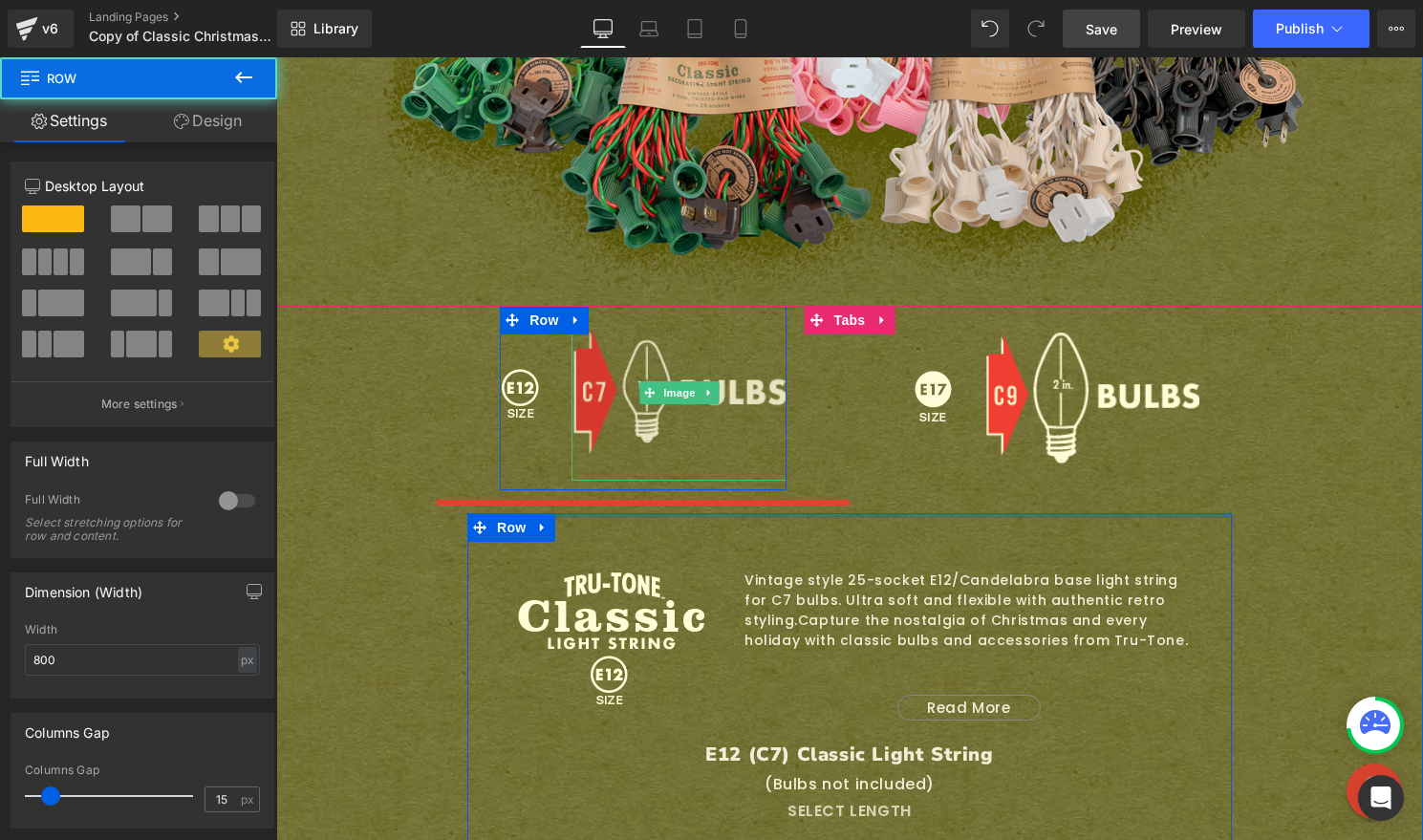 drag, startPoint x: 723, startPoint y: 484, endPoint x: 725, endPoint y: 419, distance: 65.0308 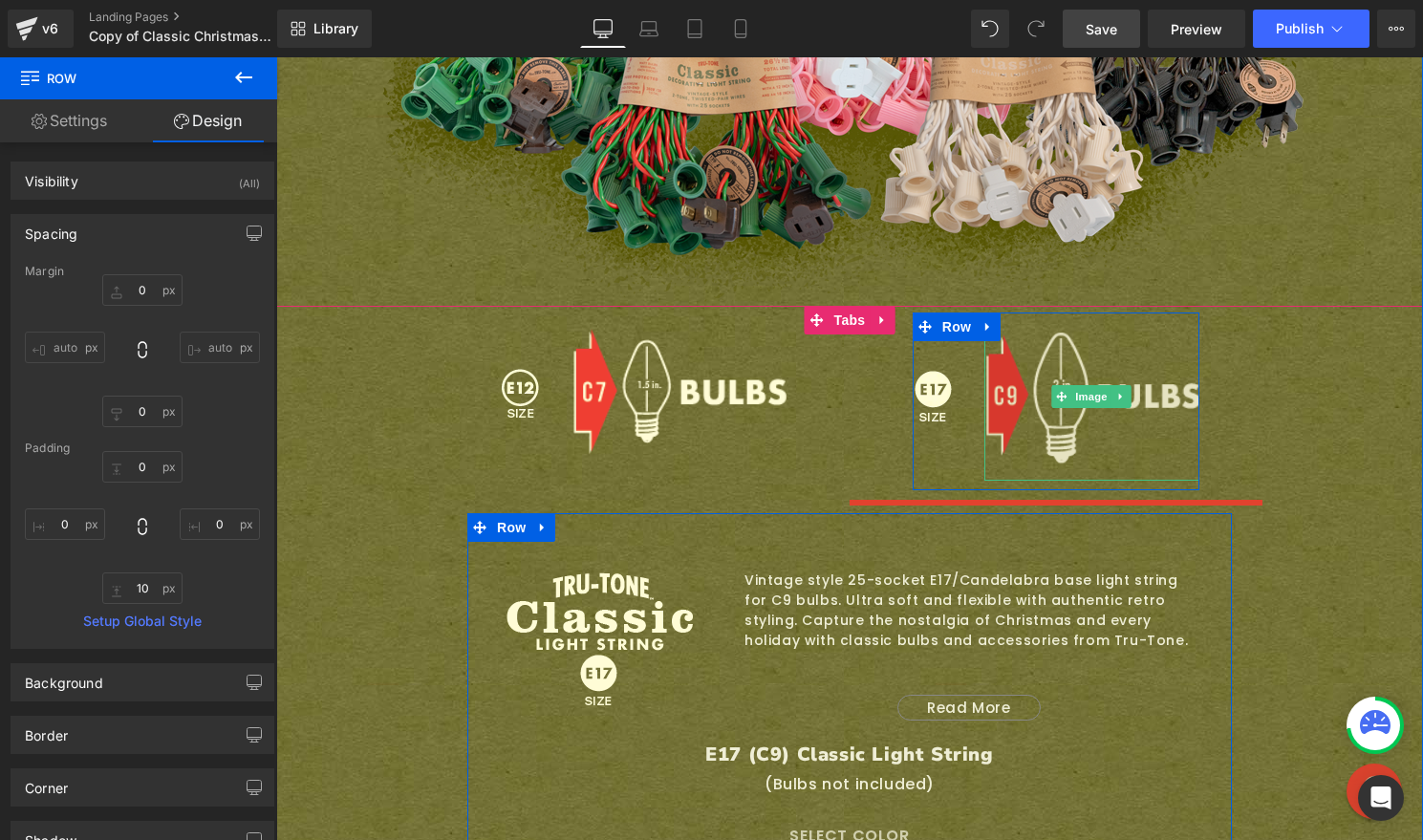 click at bounding box center (1091, 397) 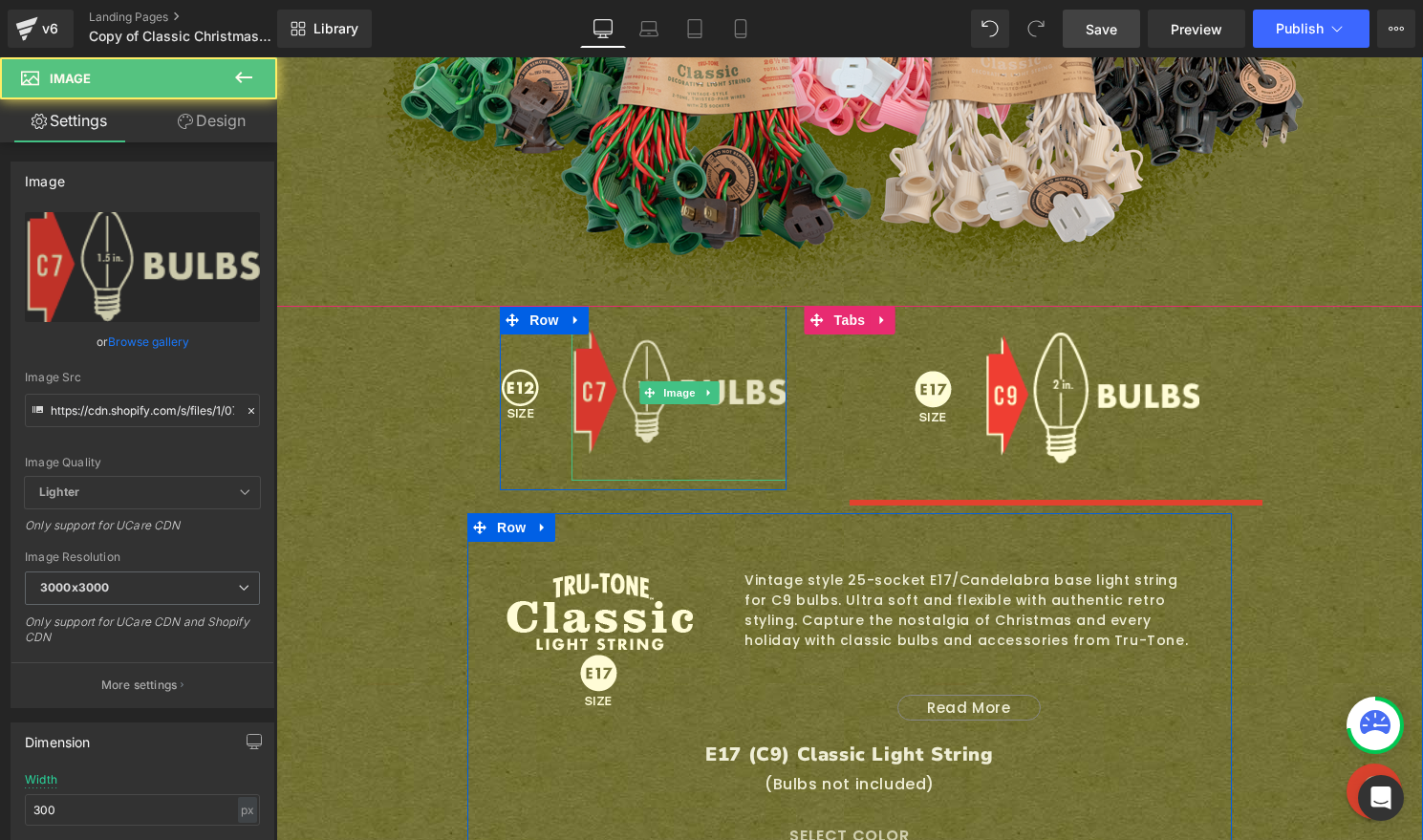 click at bounding box center [679, 393] 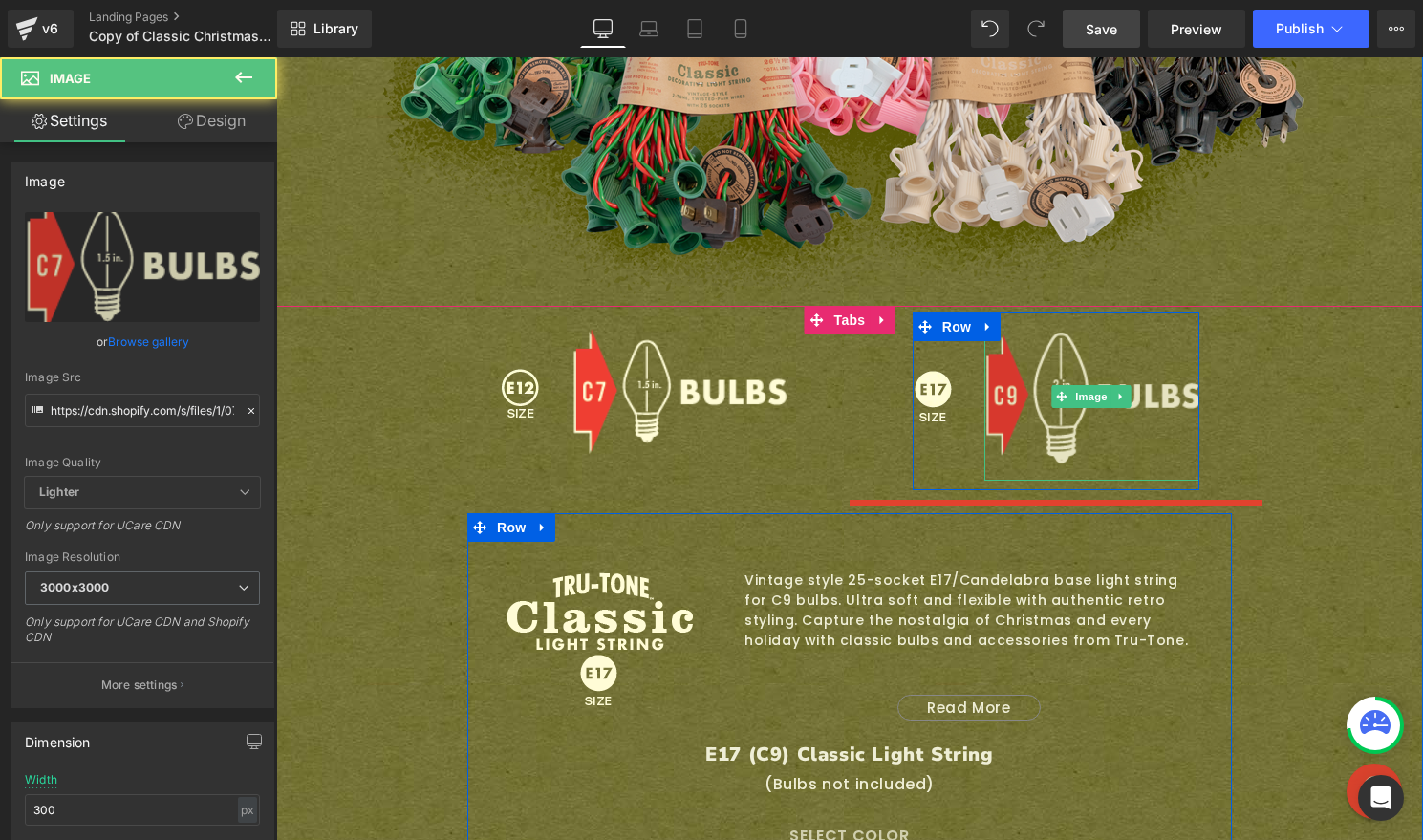 click at bounding box center (1091, 397) 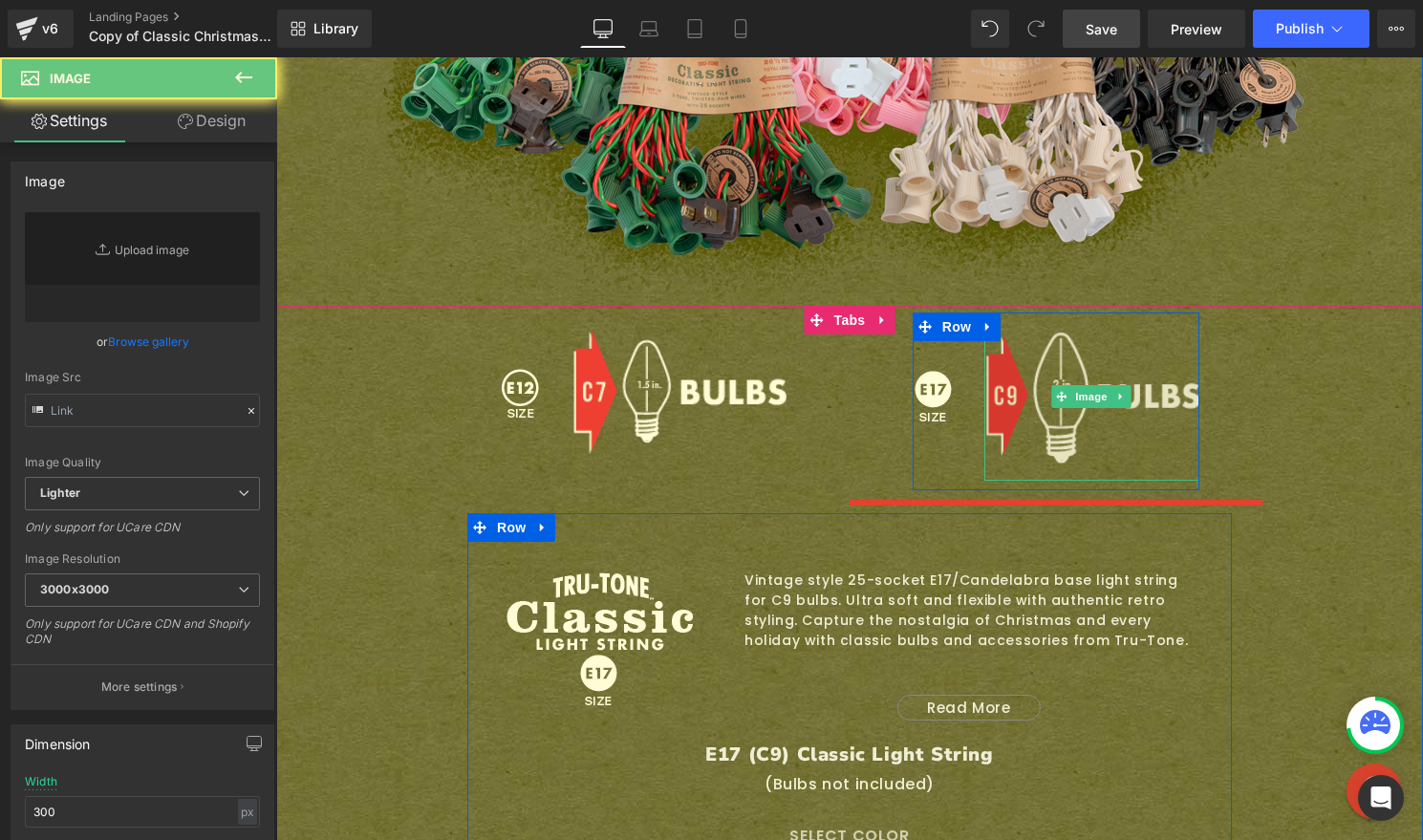 type on "https://cdn.shopify.com/s/files/1/0723/1969/7189/files/buy-c9-icon_3000x3000.png?v=1687370042" 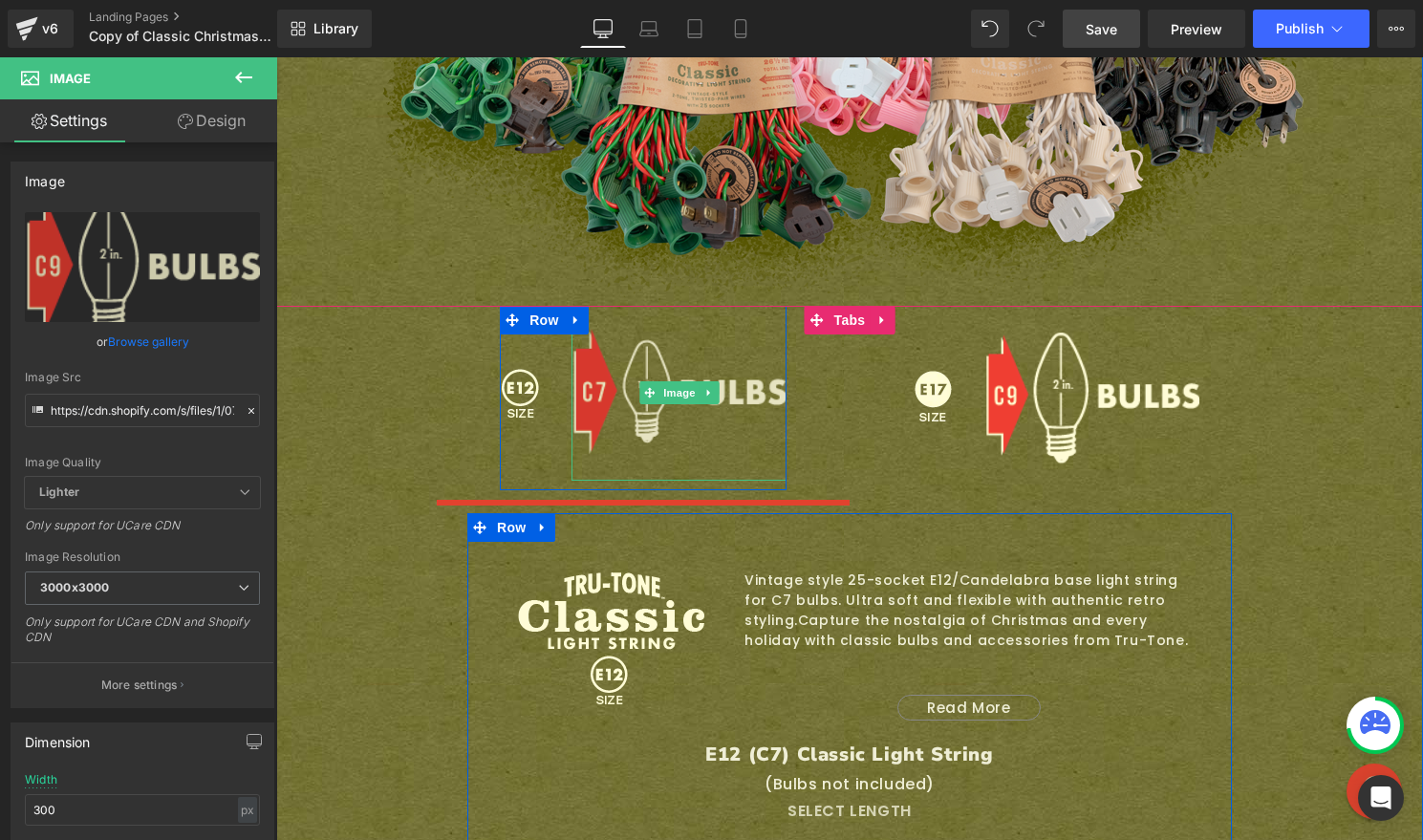 click at bounding box center (679, 393) 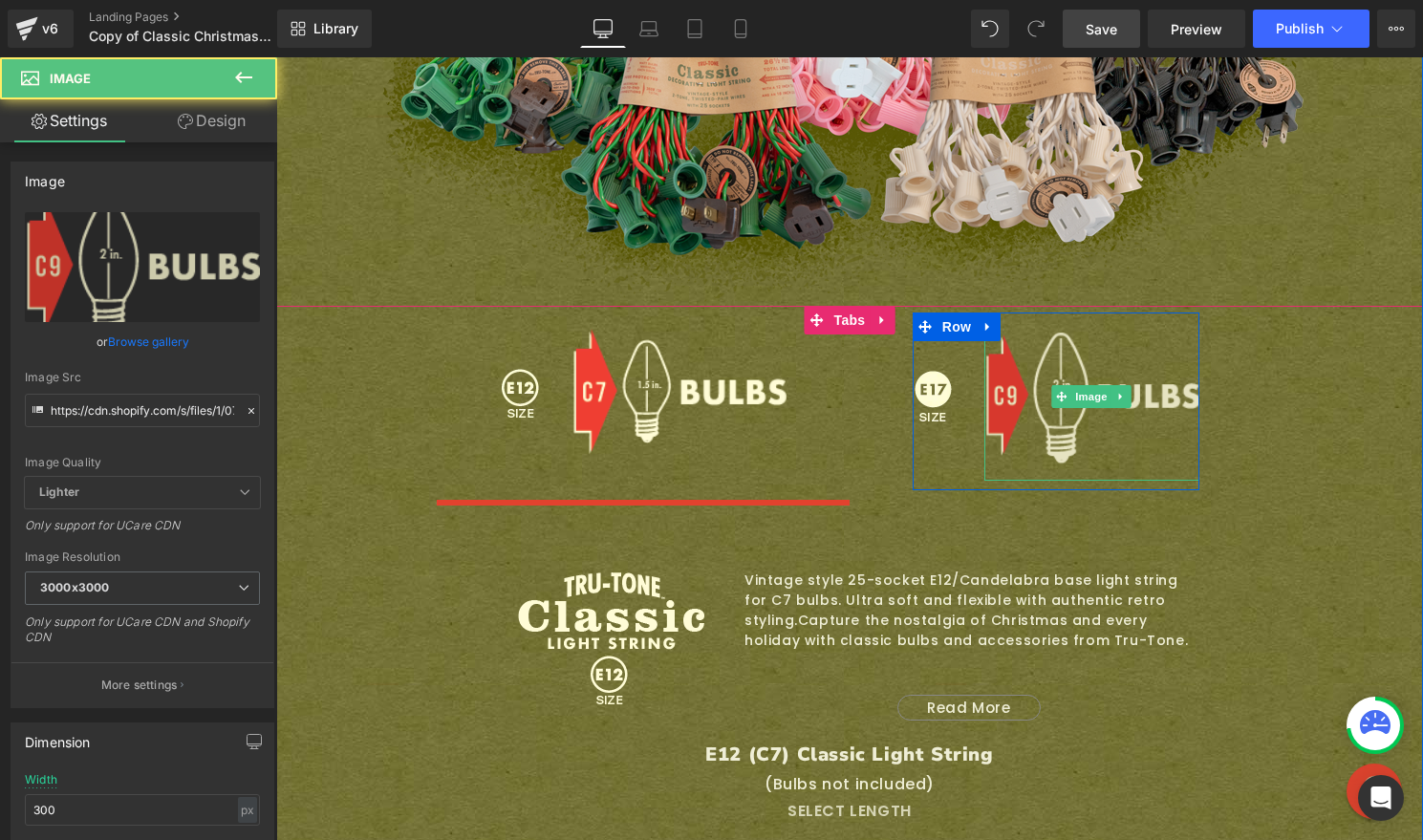click at bounding box center [1091, 397] 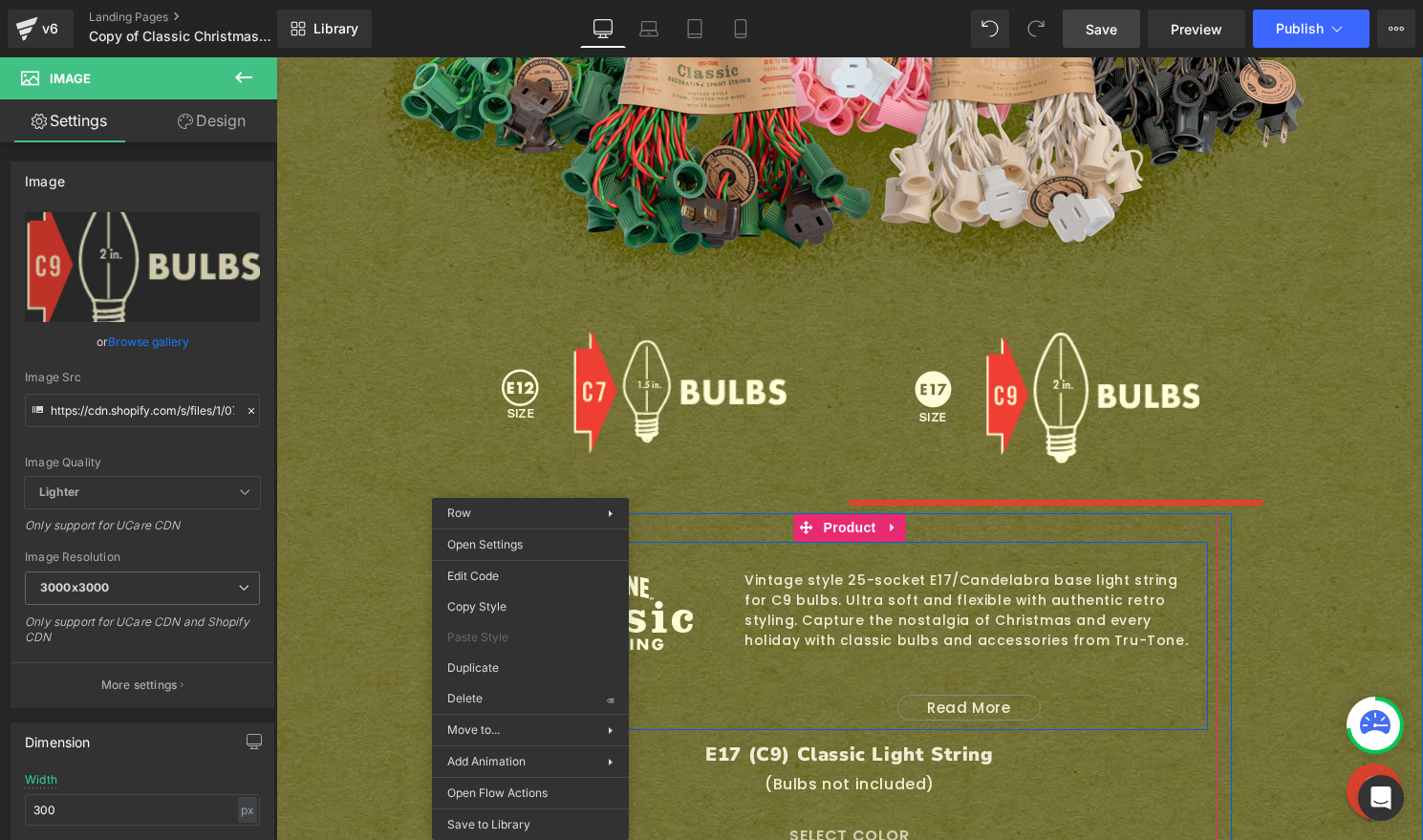 drag, startPoint x: 530, startPoint y: 523, endPoint x: 807, endPoint y: 580, distance: 282.80382 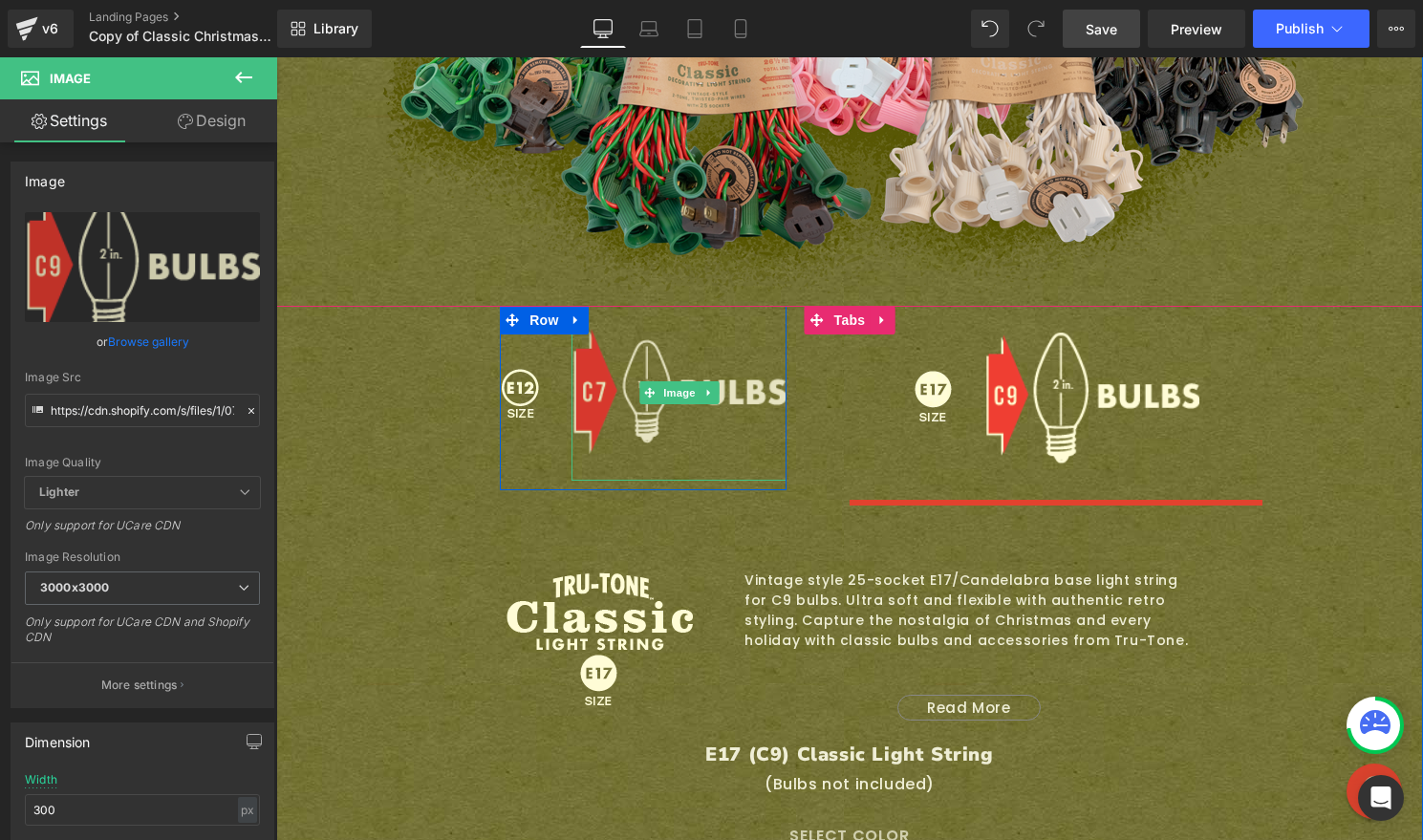 click at bounding box center (679, 393) 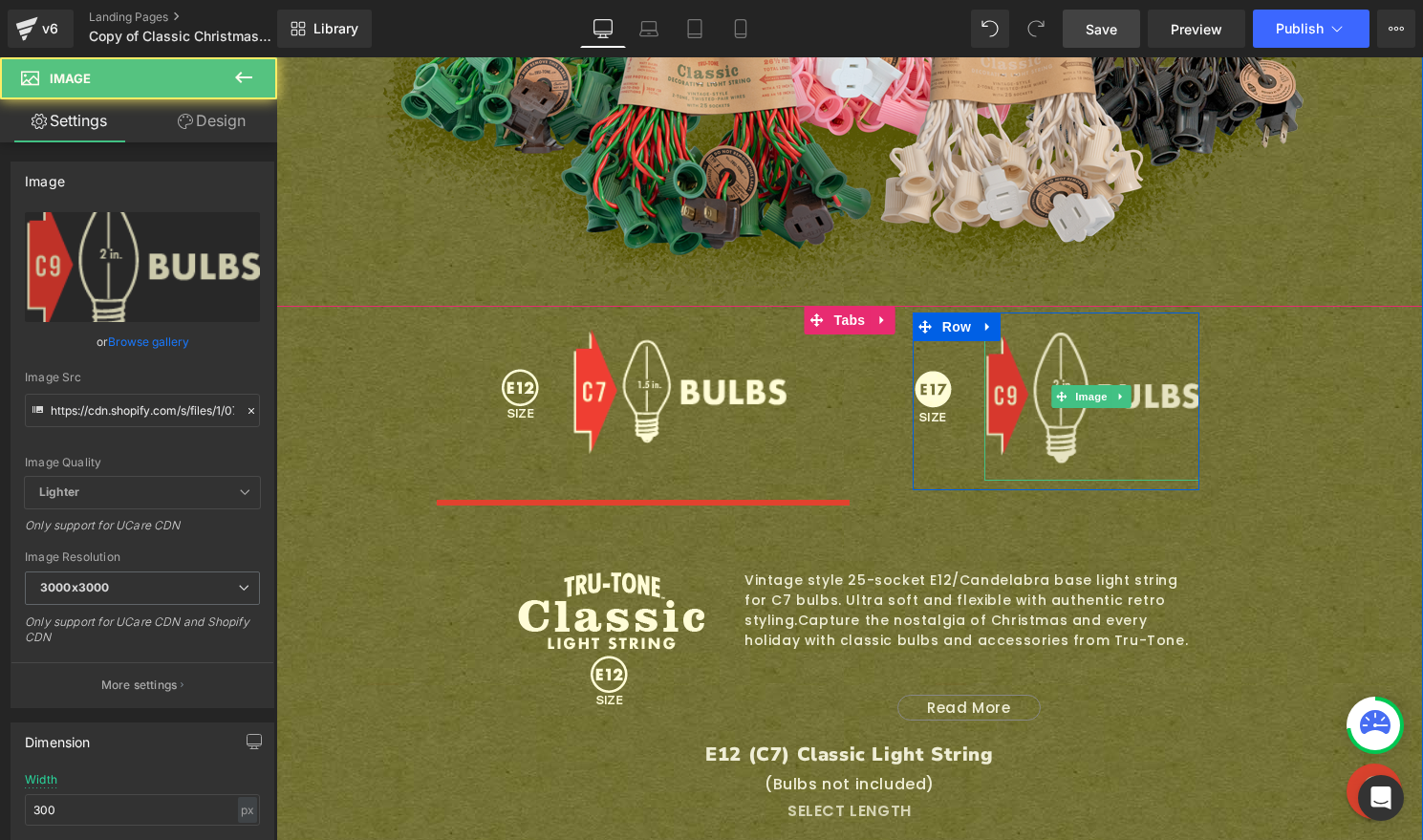 click at bounding box center (1091, 397) 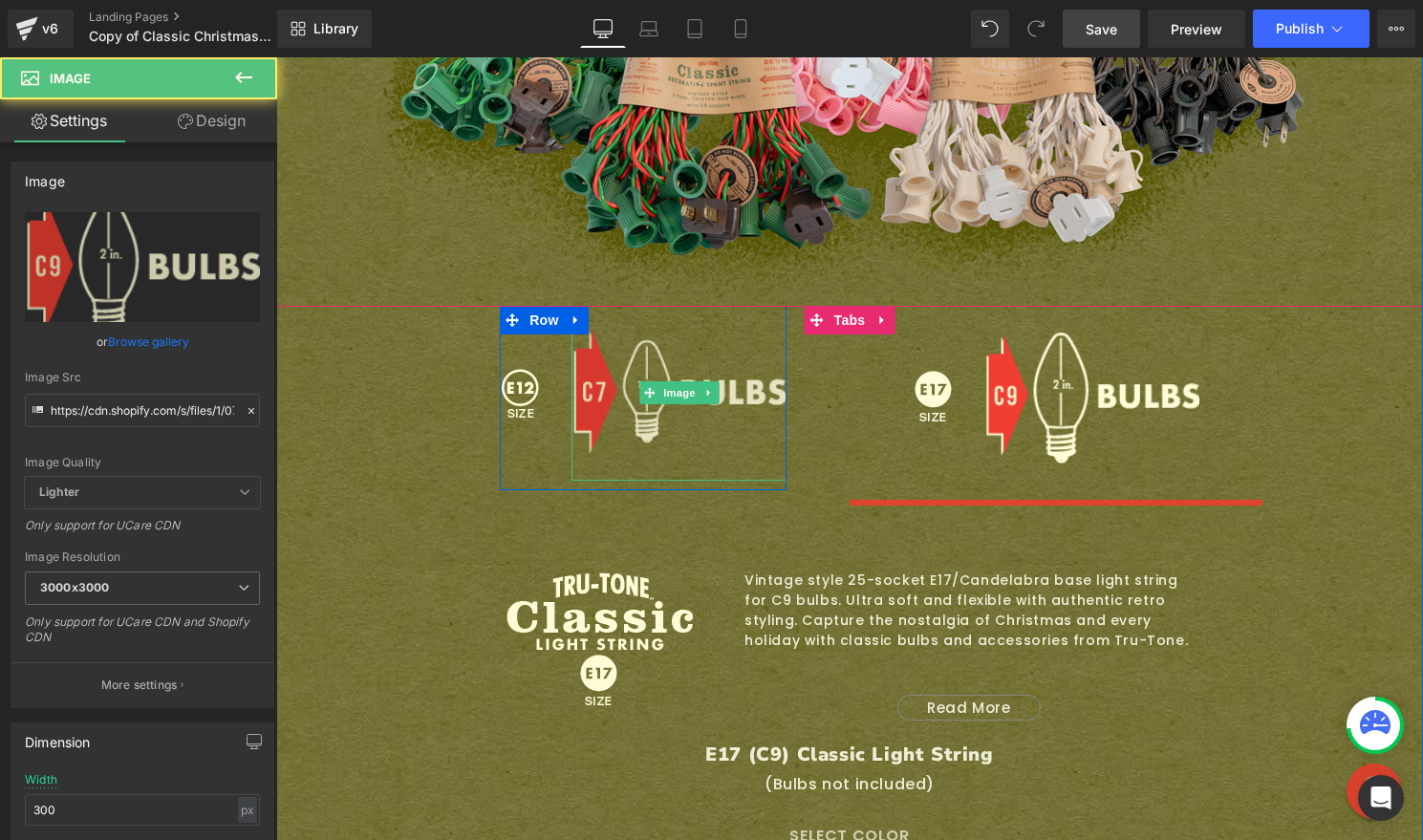 click at bounding box center [679, 393] 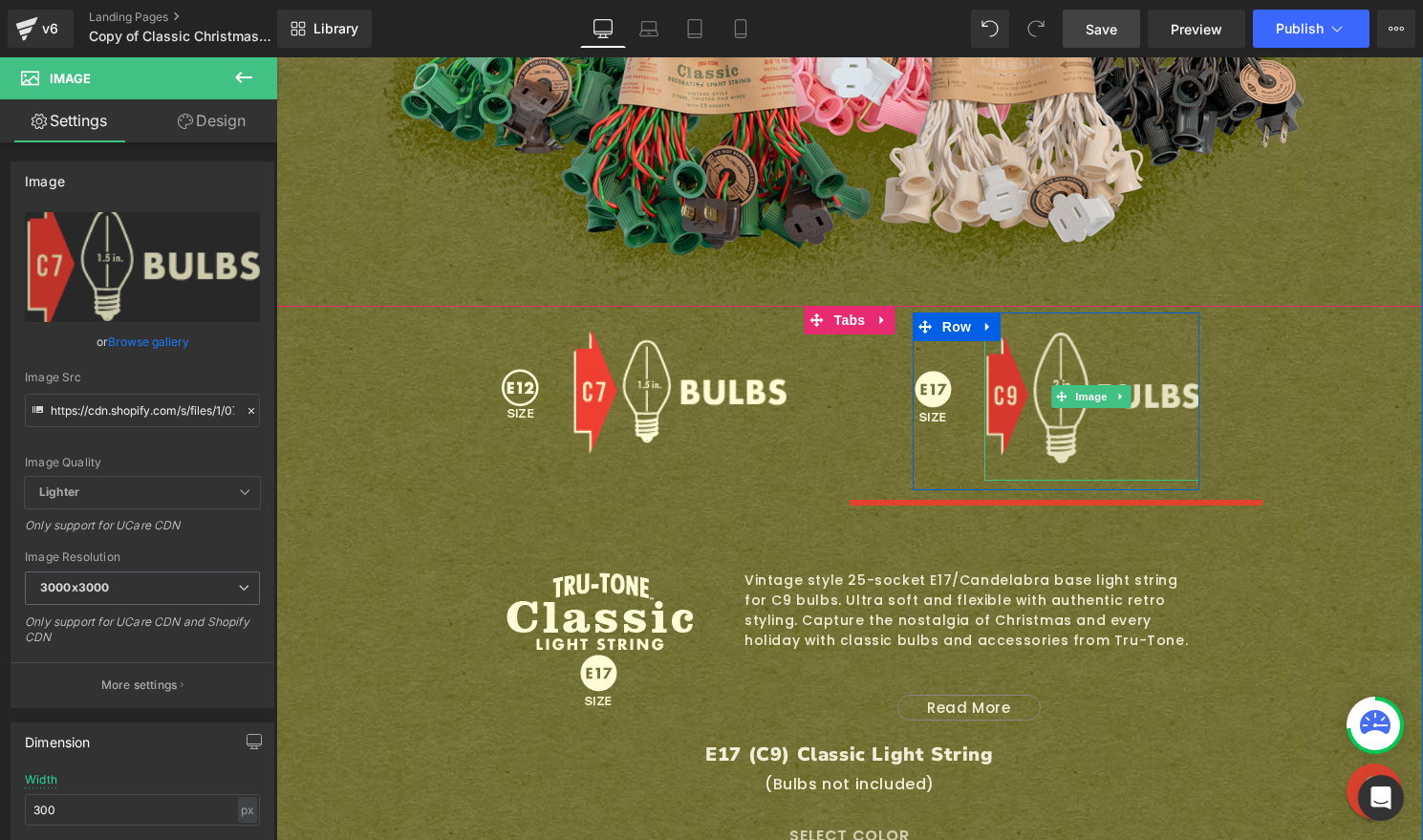 click at bounding box center [1091, 397] 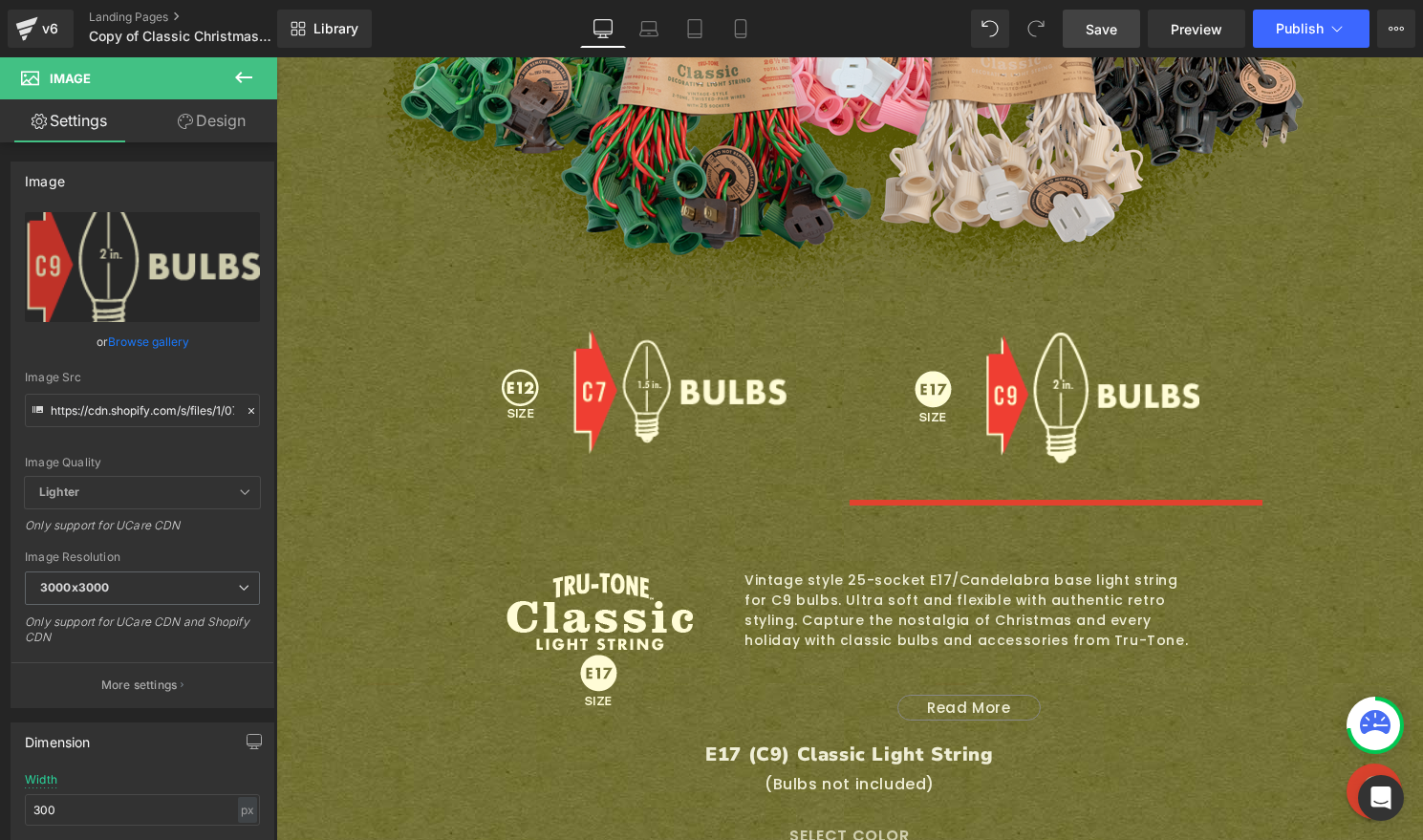 click on "Save" at bounding box center [1101, 29] 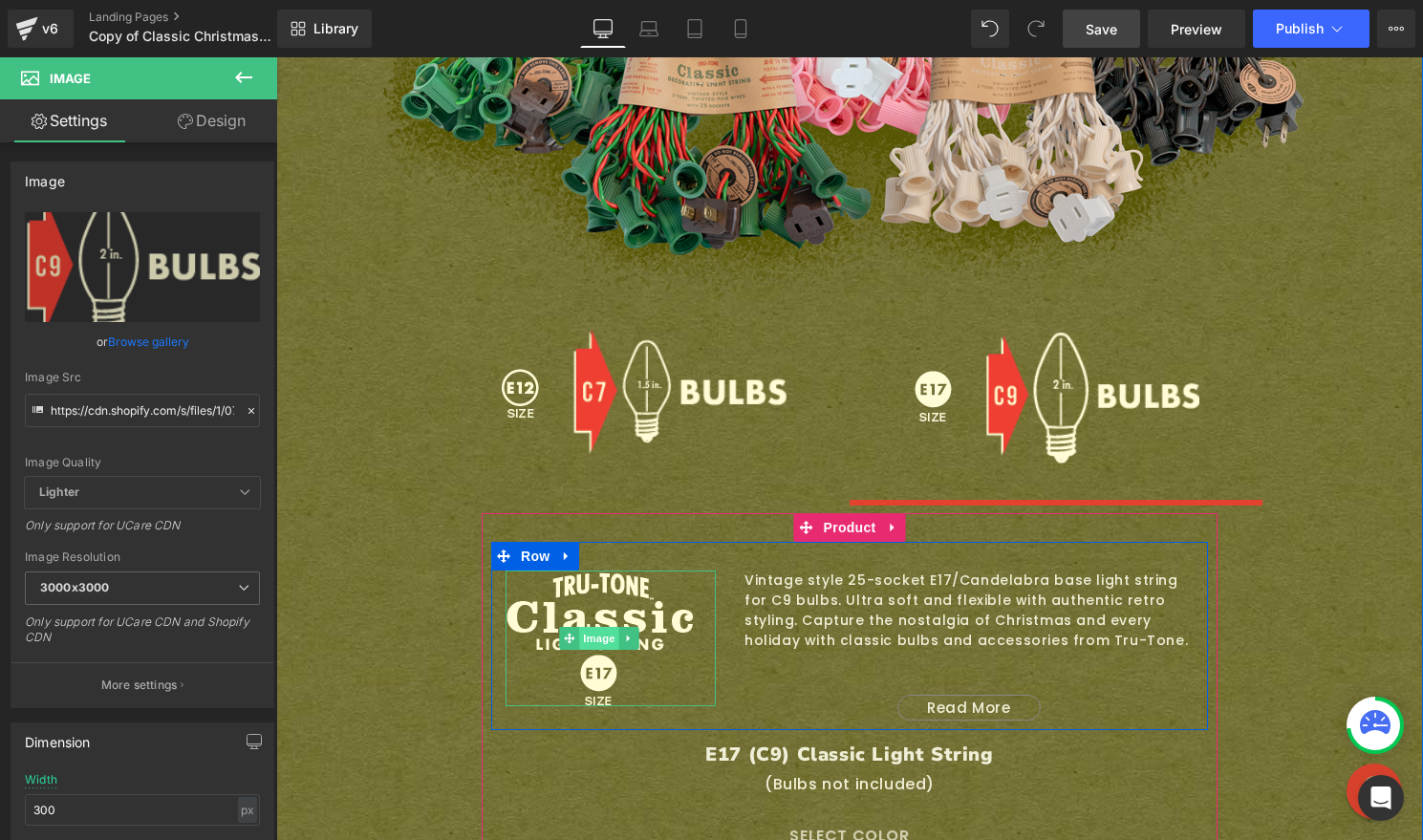 click on "Image" at bounding box center [599, 638] 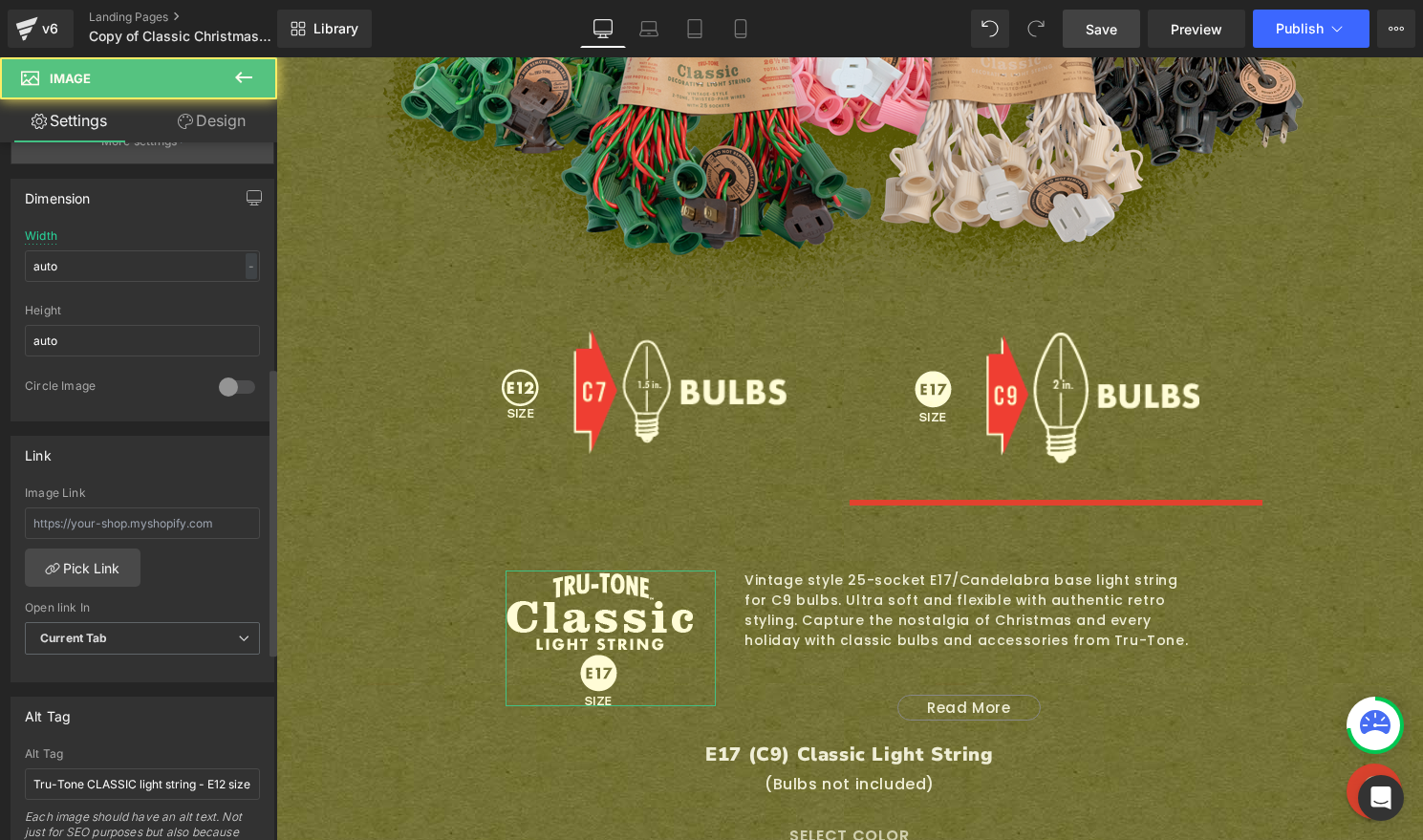 scroll, scrollTop: 998, scrollLeft: 0, axis: vertical 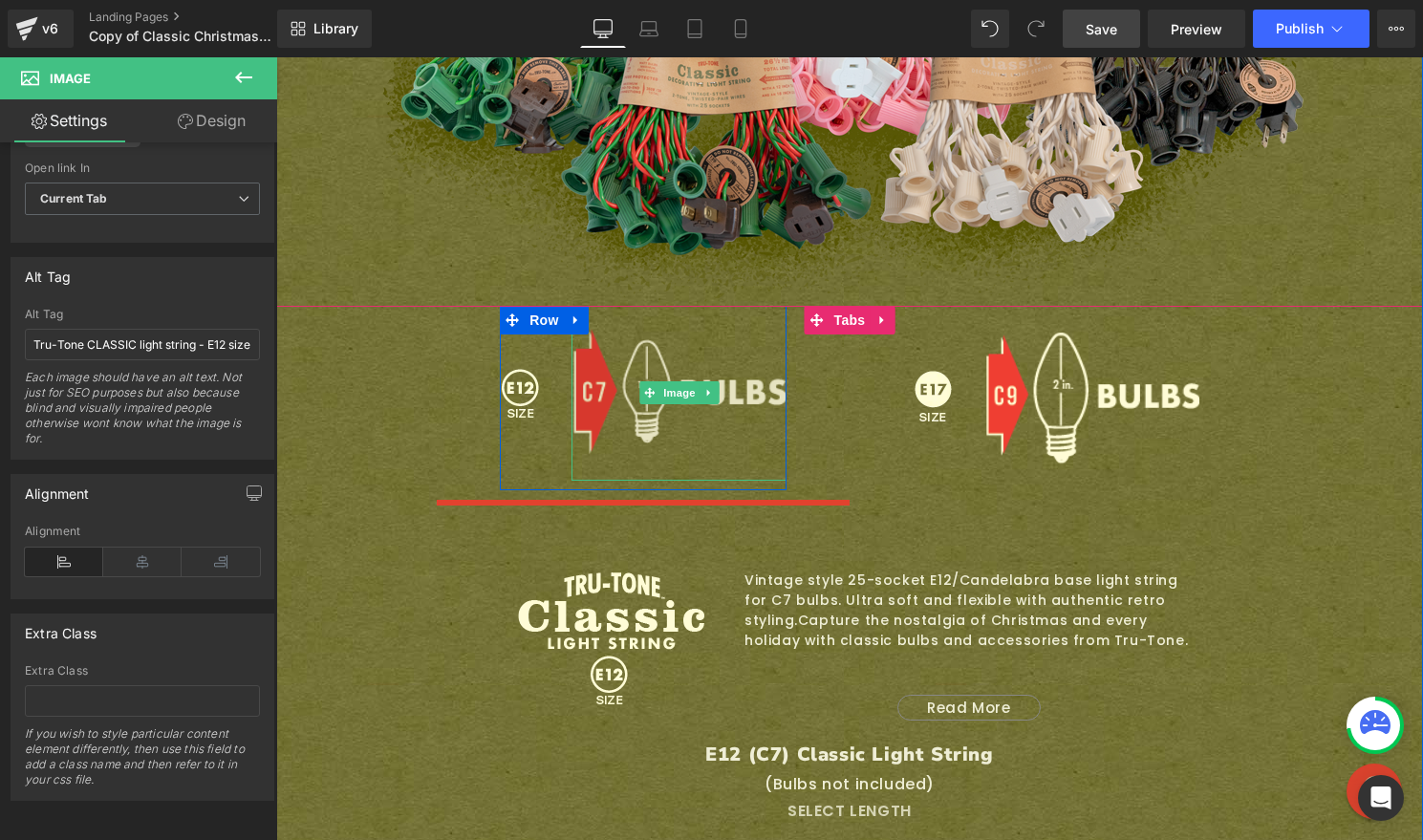 click at bounding box center (679, 393) 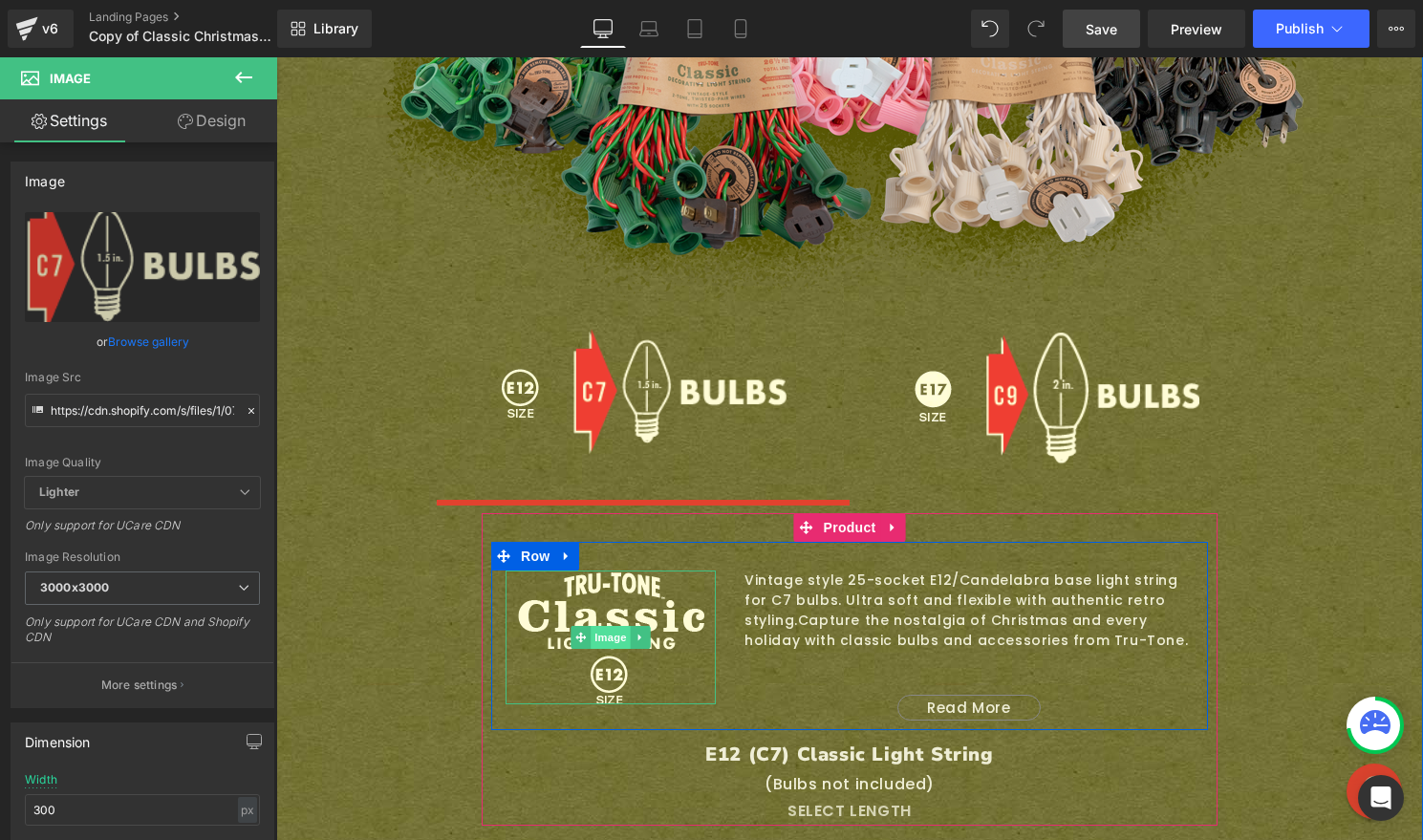 click on "Image" at bounding box center [611, 637] 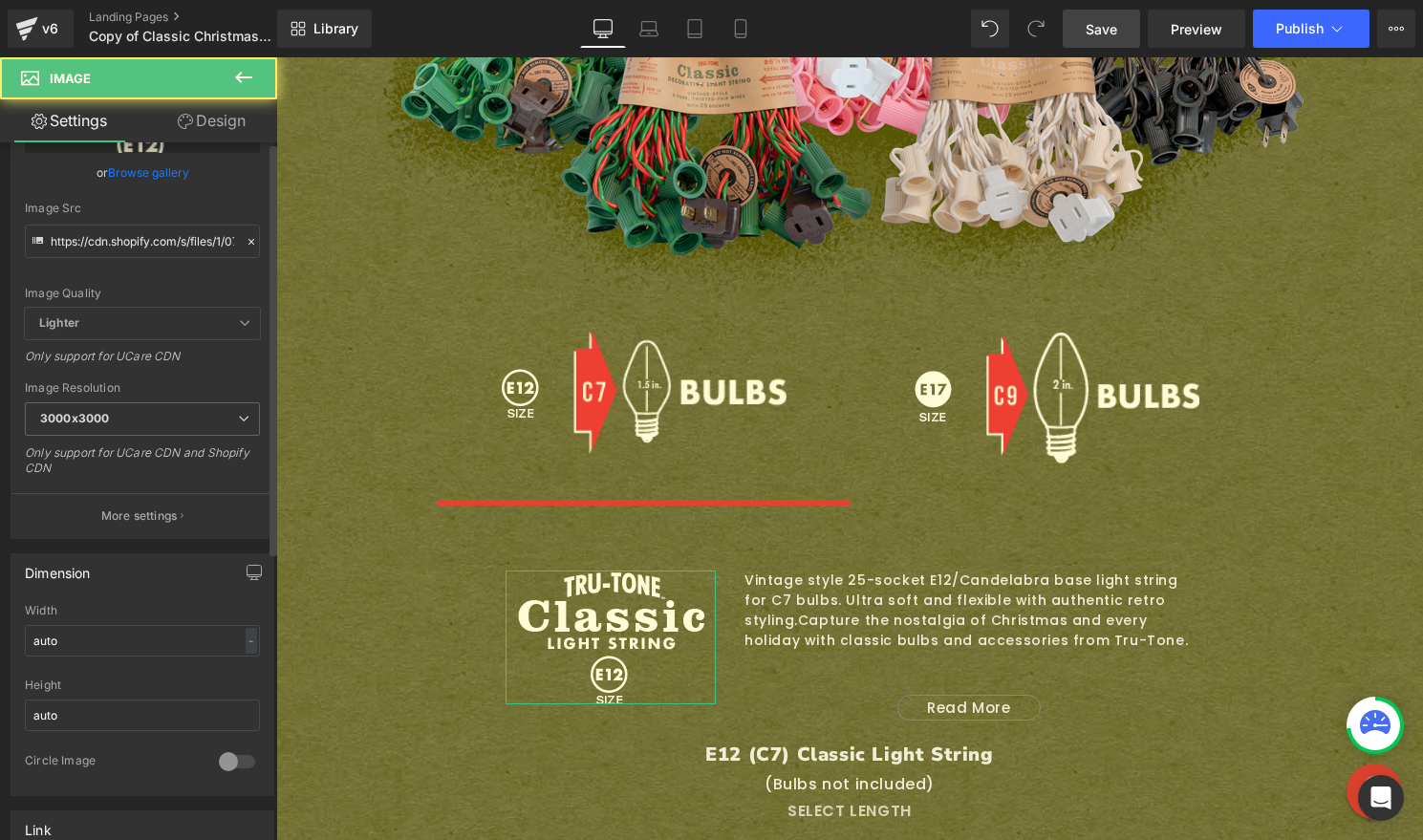 scroll, scrollTop: 998, scrollLeft: 0, axis: vertical 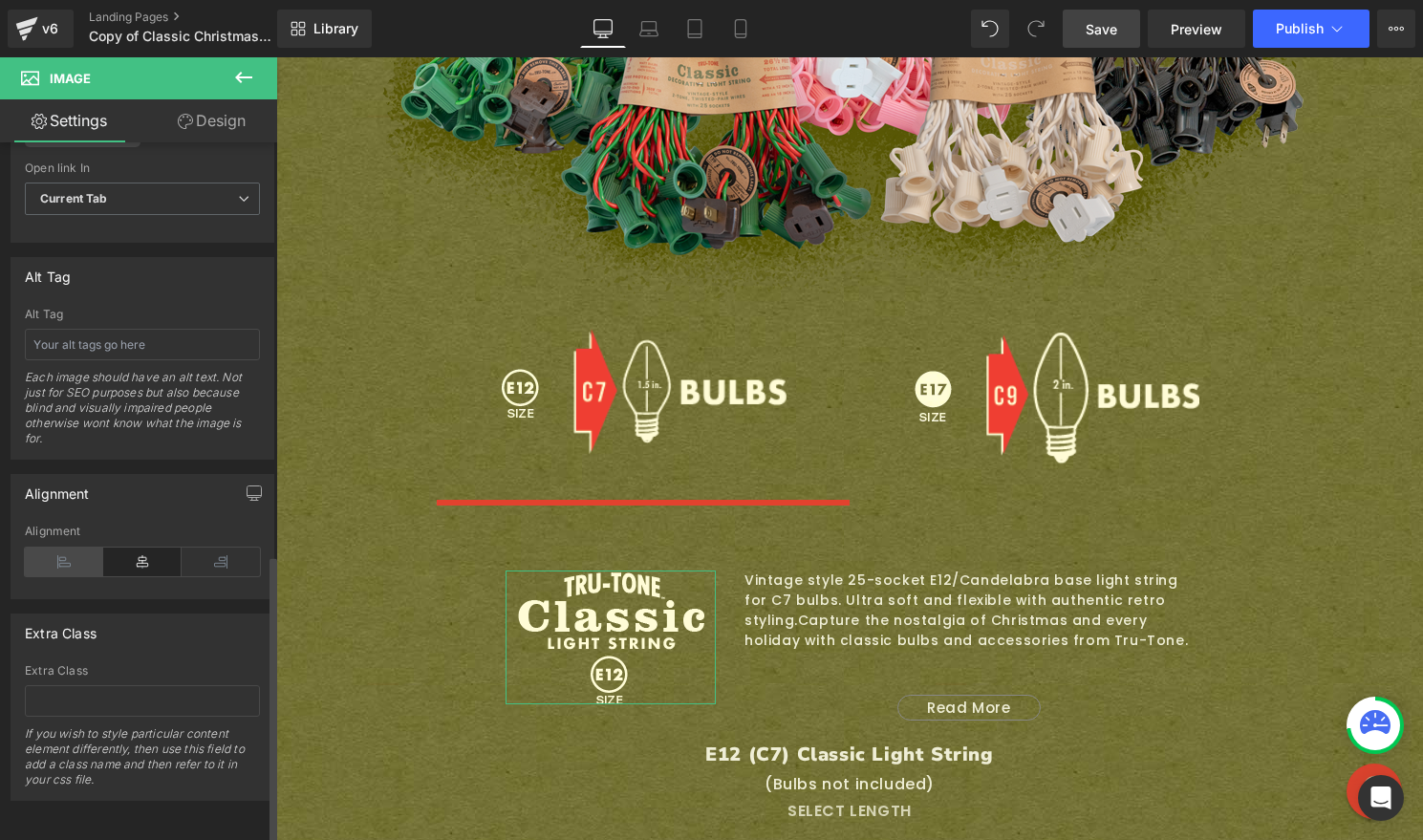 click at bounding box center [64, 562] 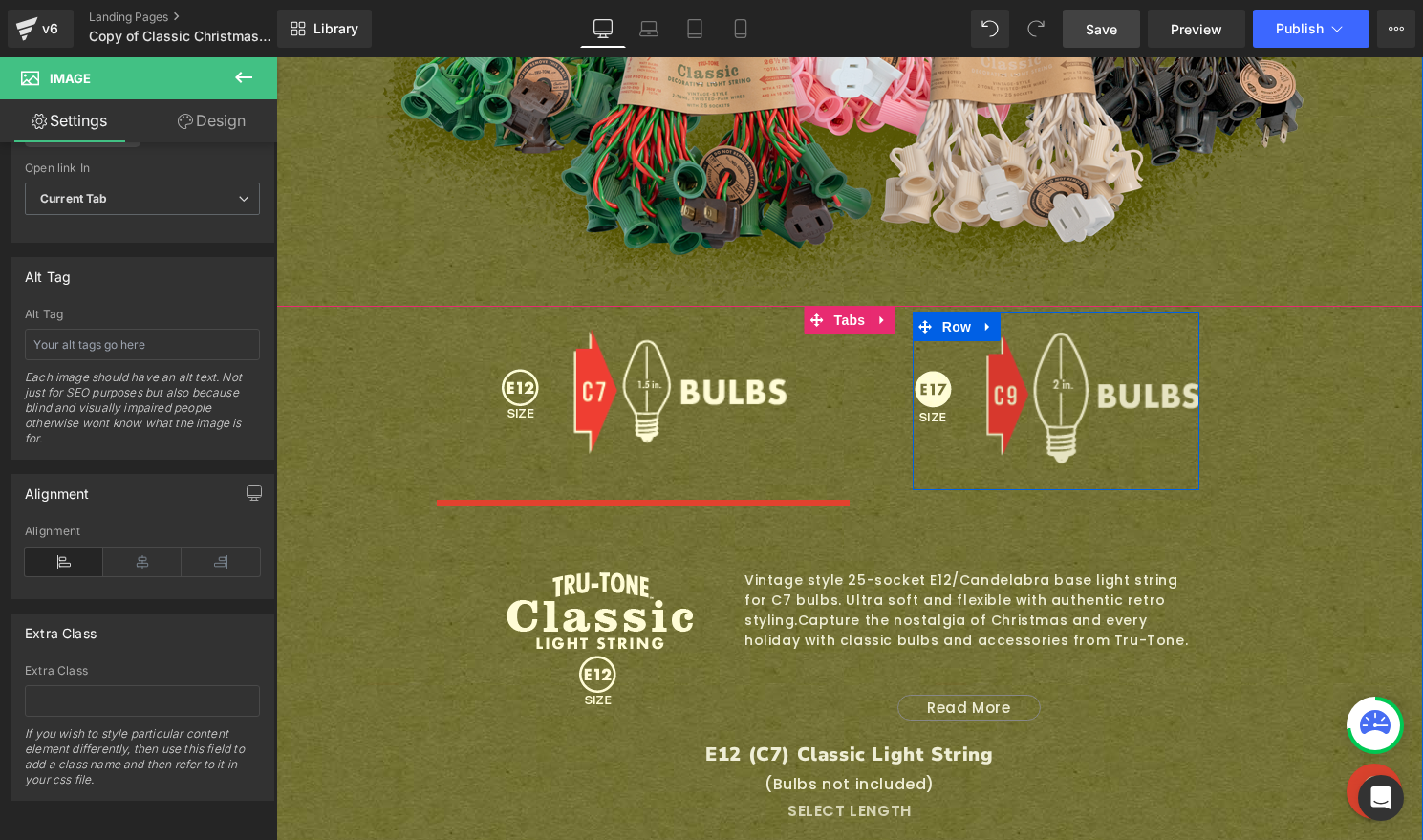 click at bounding box center [1091, 397] 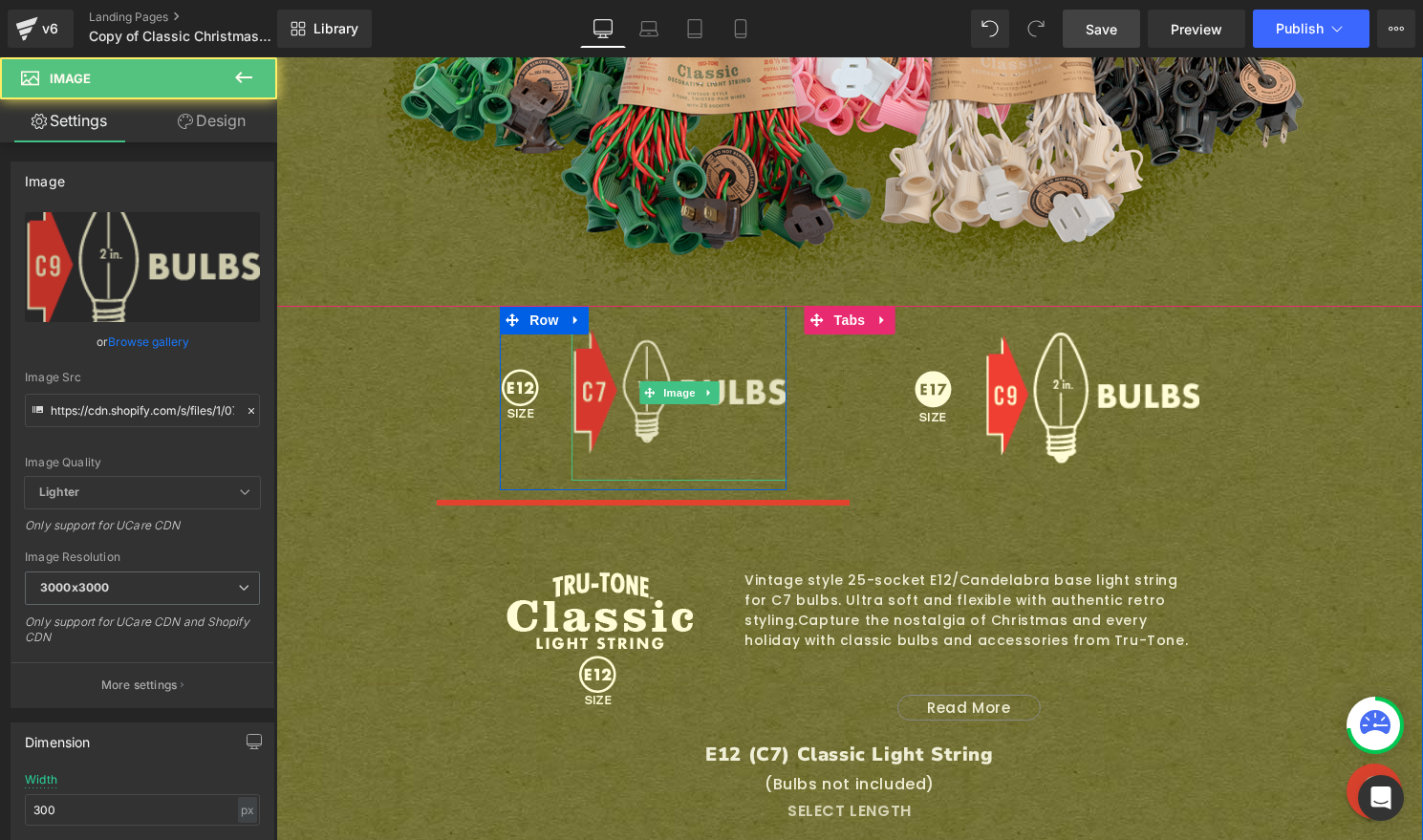 click at bounding box center (679, 393) 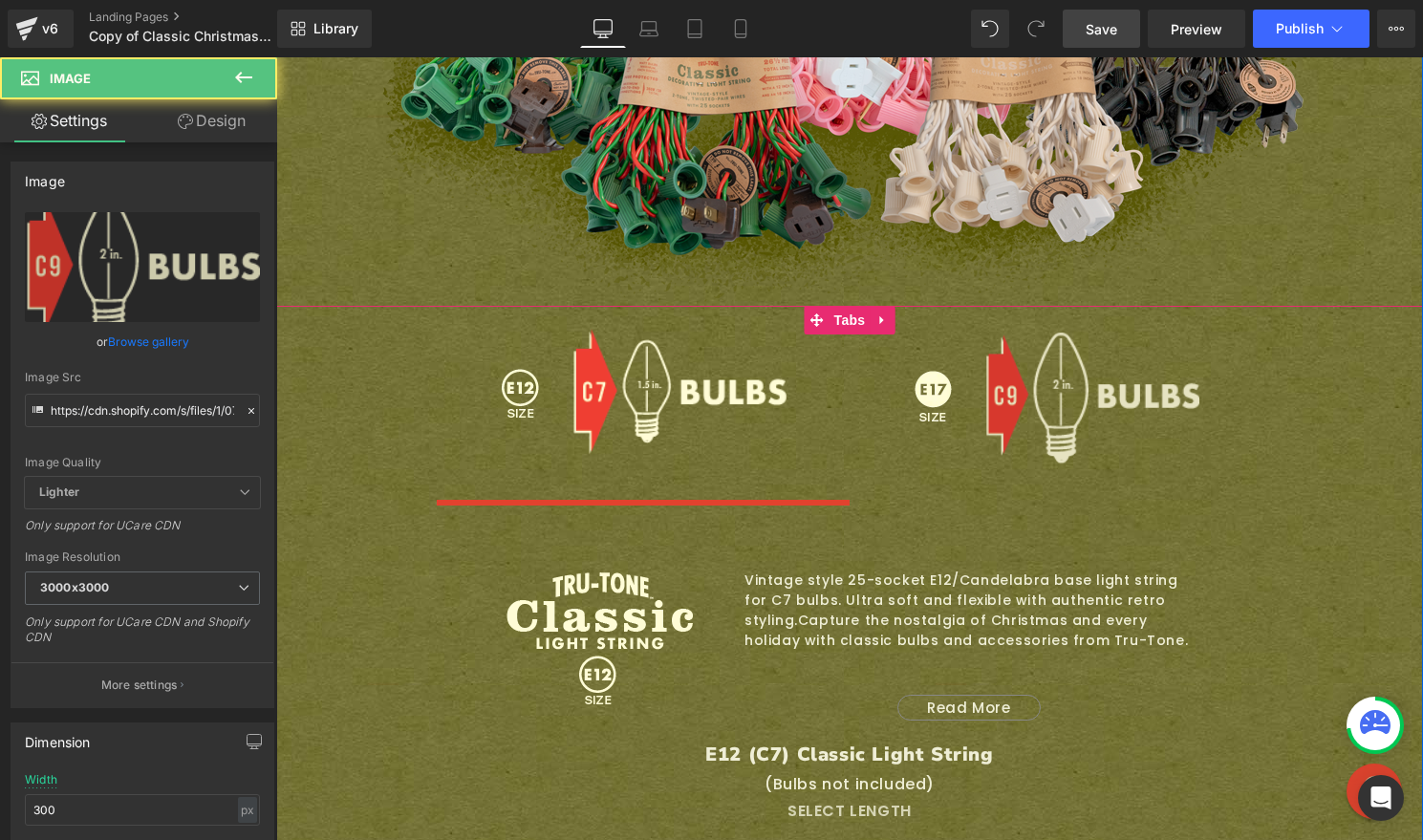 click at bounding box center [1091, 397] 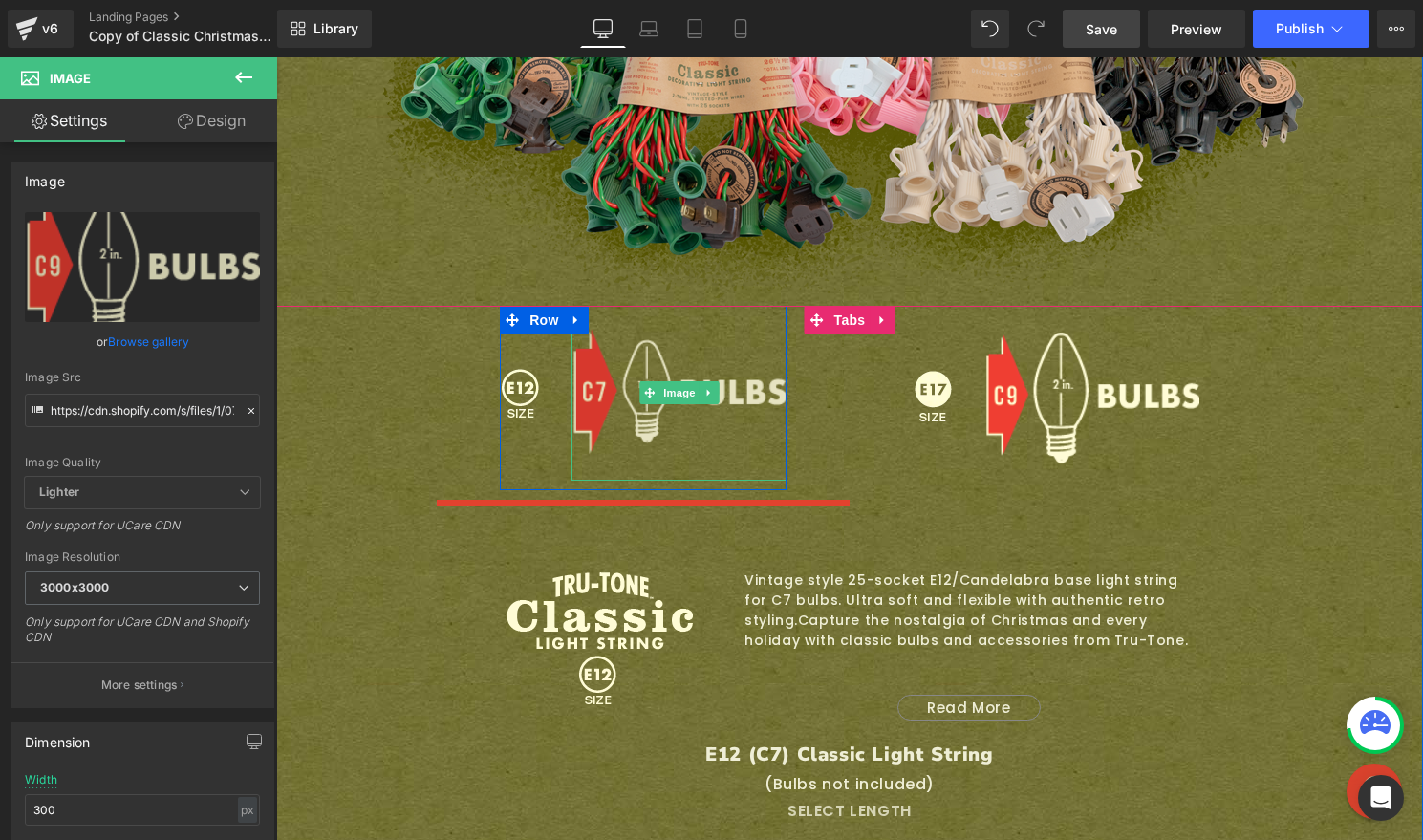 click at bounding box center (679, 393) 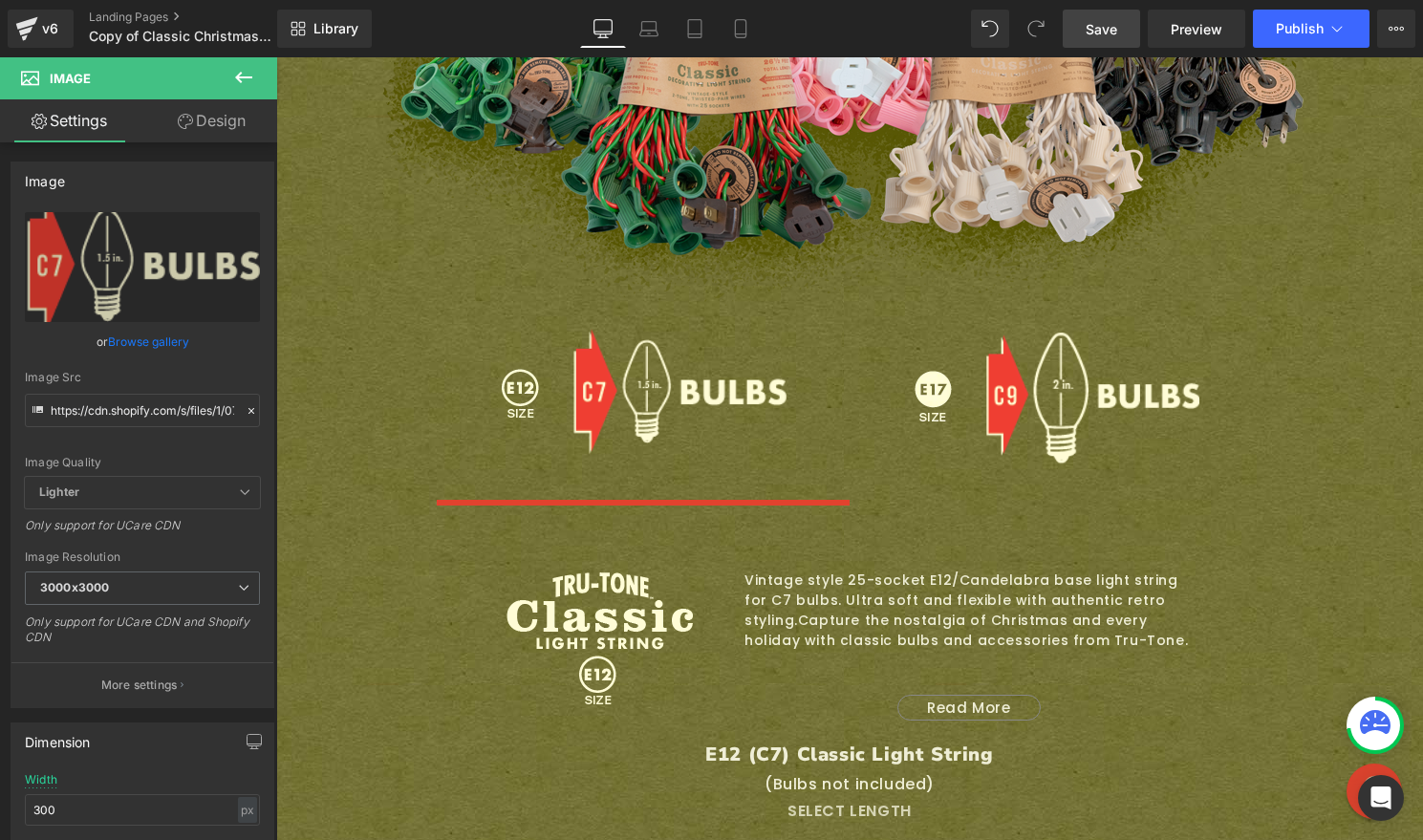 click on "Save" at bounding box center [1101, 29] 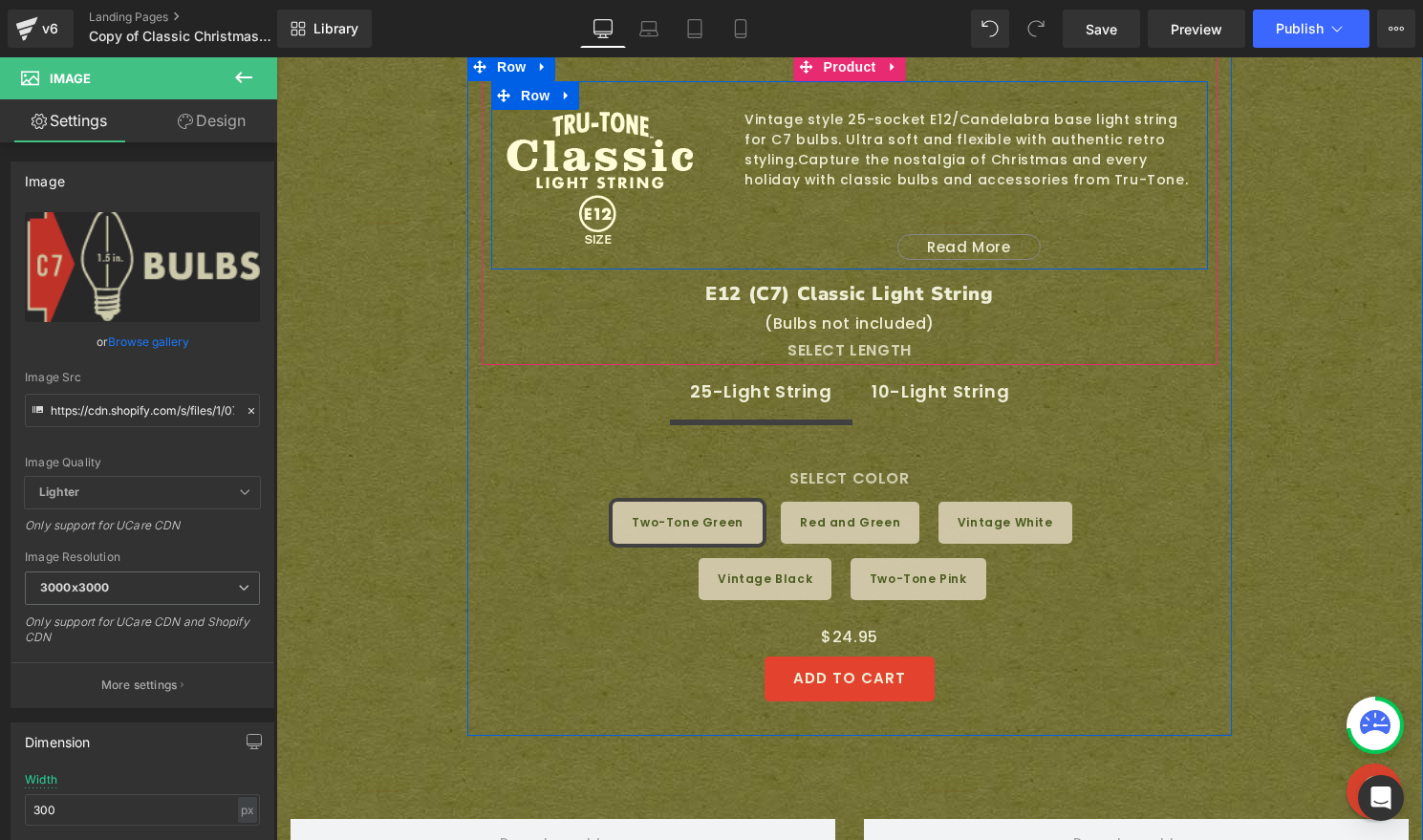 scroll, scrollTop: 1888, scrollLeft: 0, axis: vertical 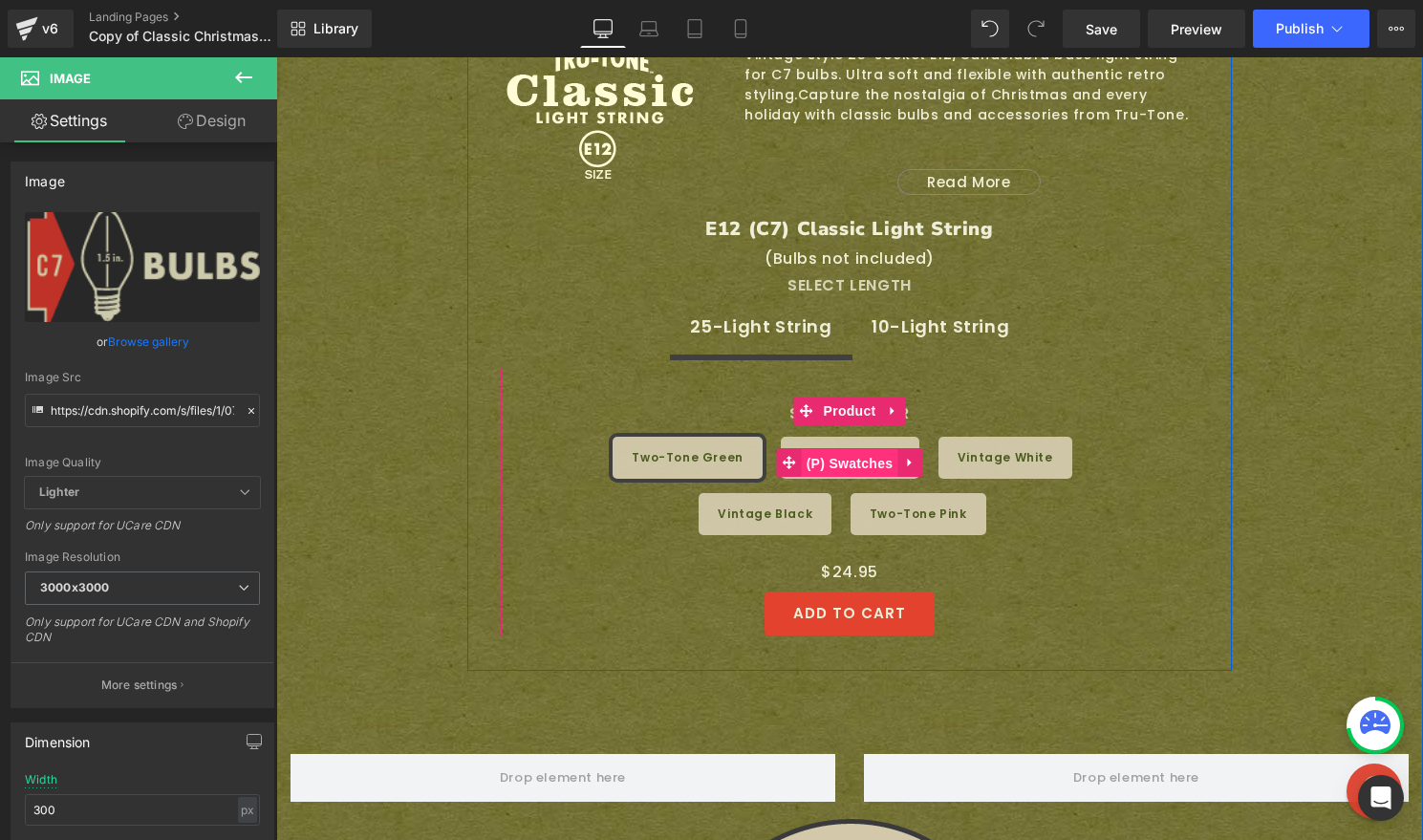 click on "(P) Swatches" at bounding box center [850, 463] 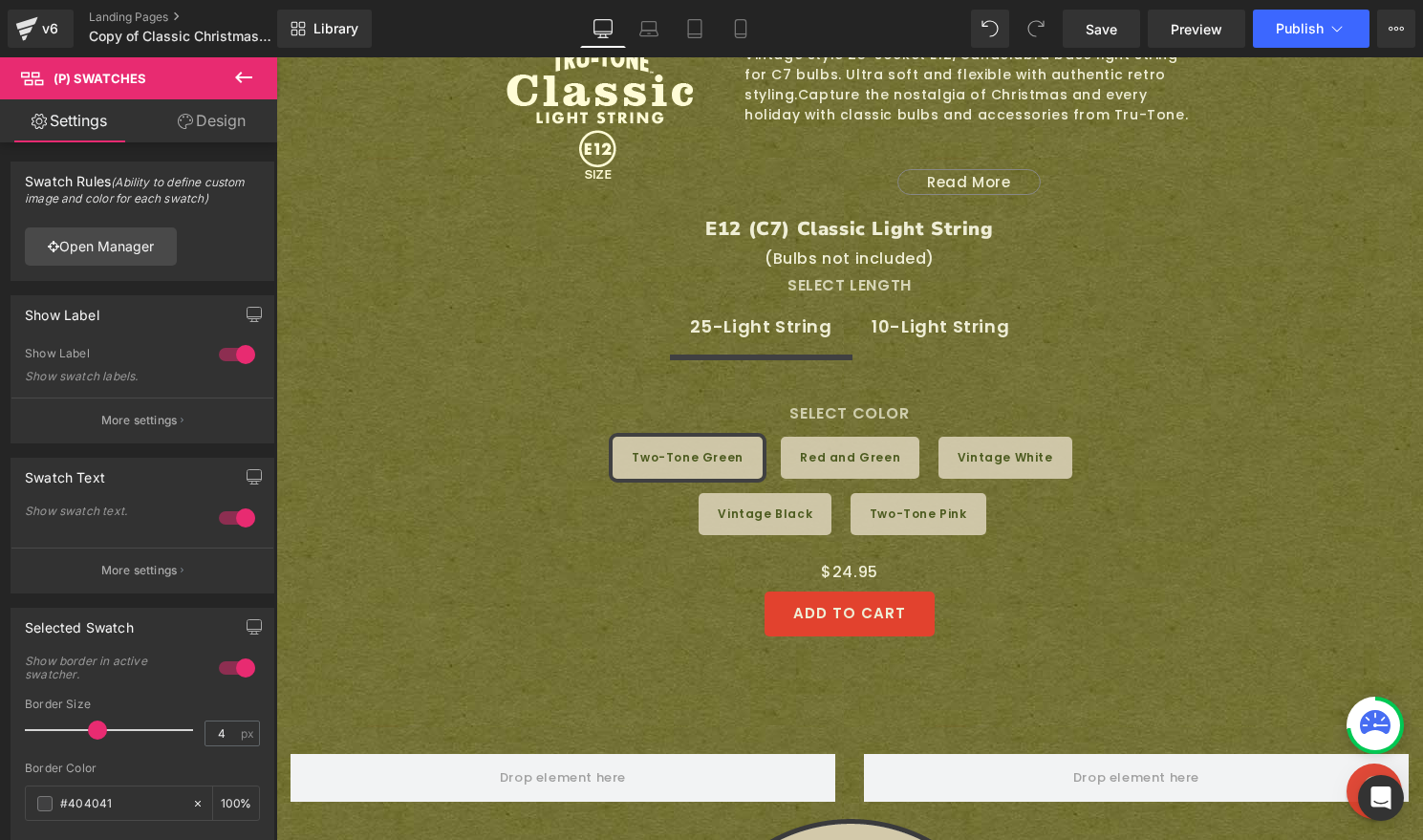 click 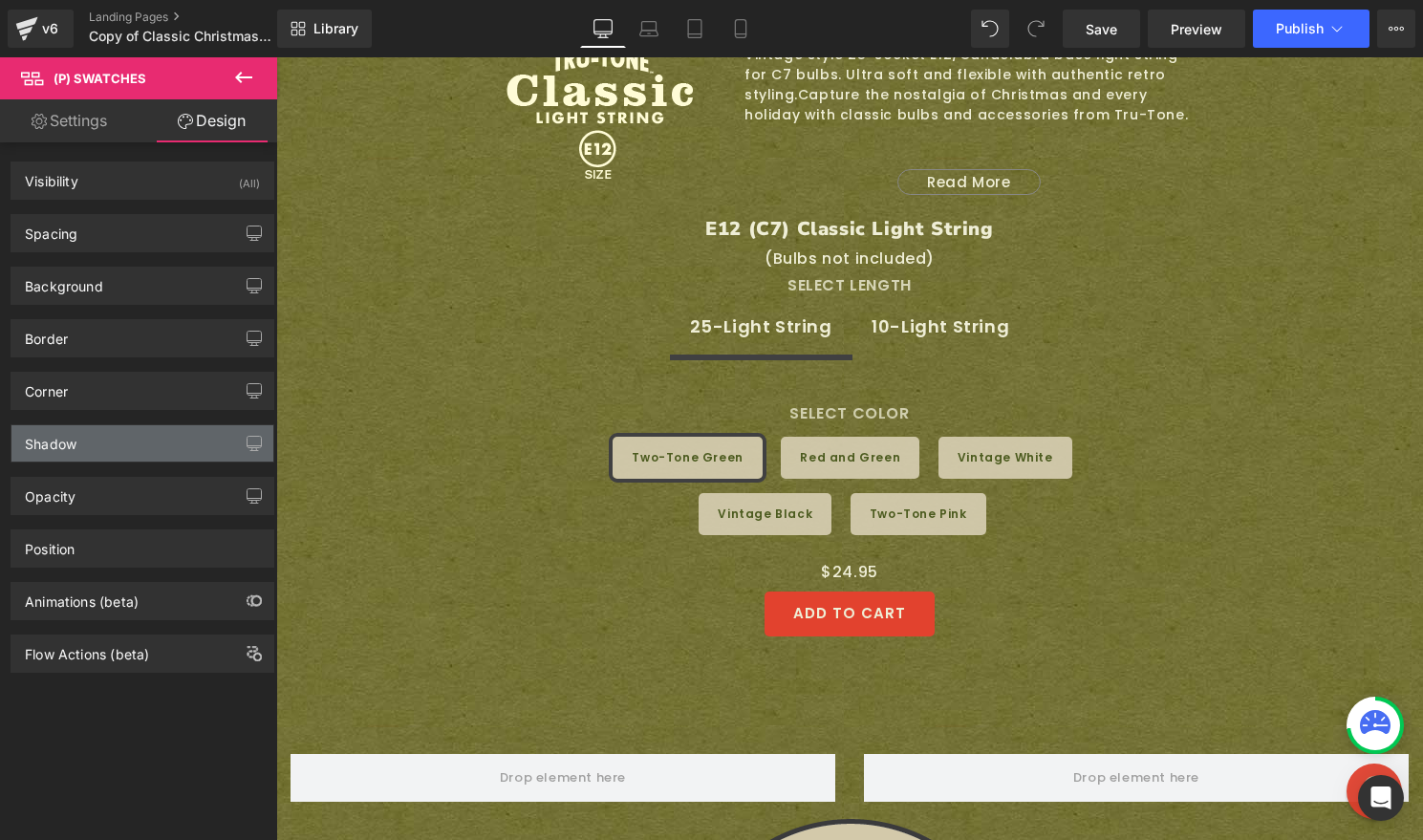 type on "#dddcdc" 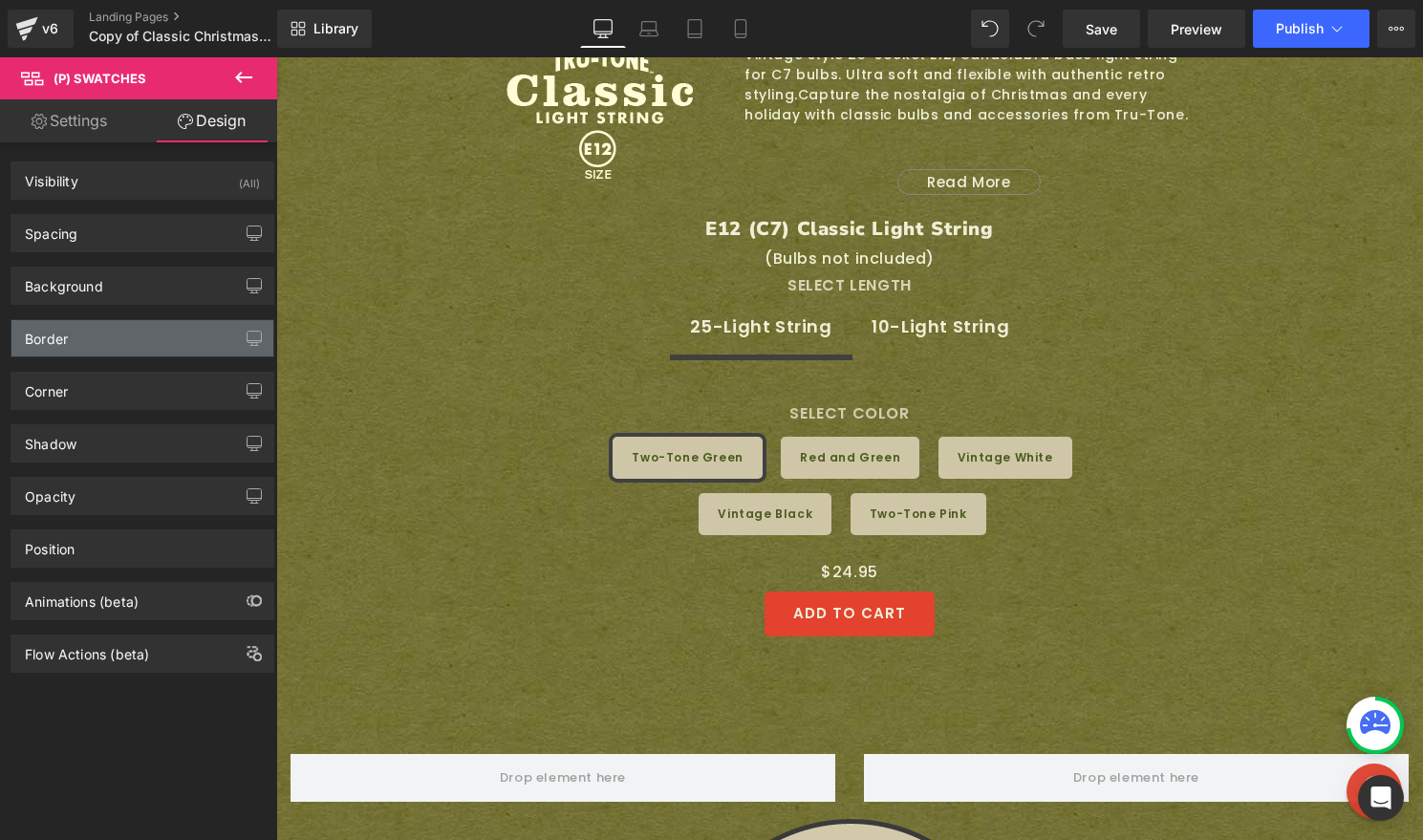 click on "Border" at bounding box center (142, 338) 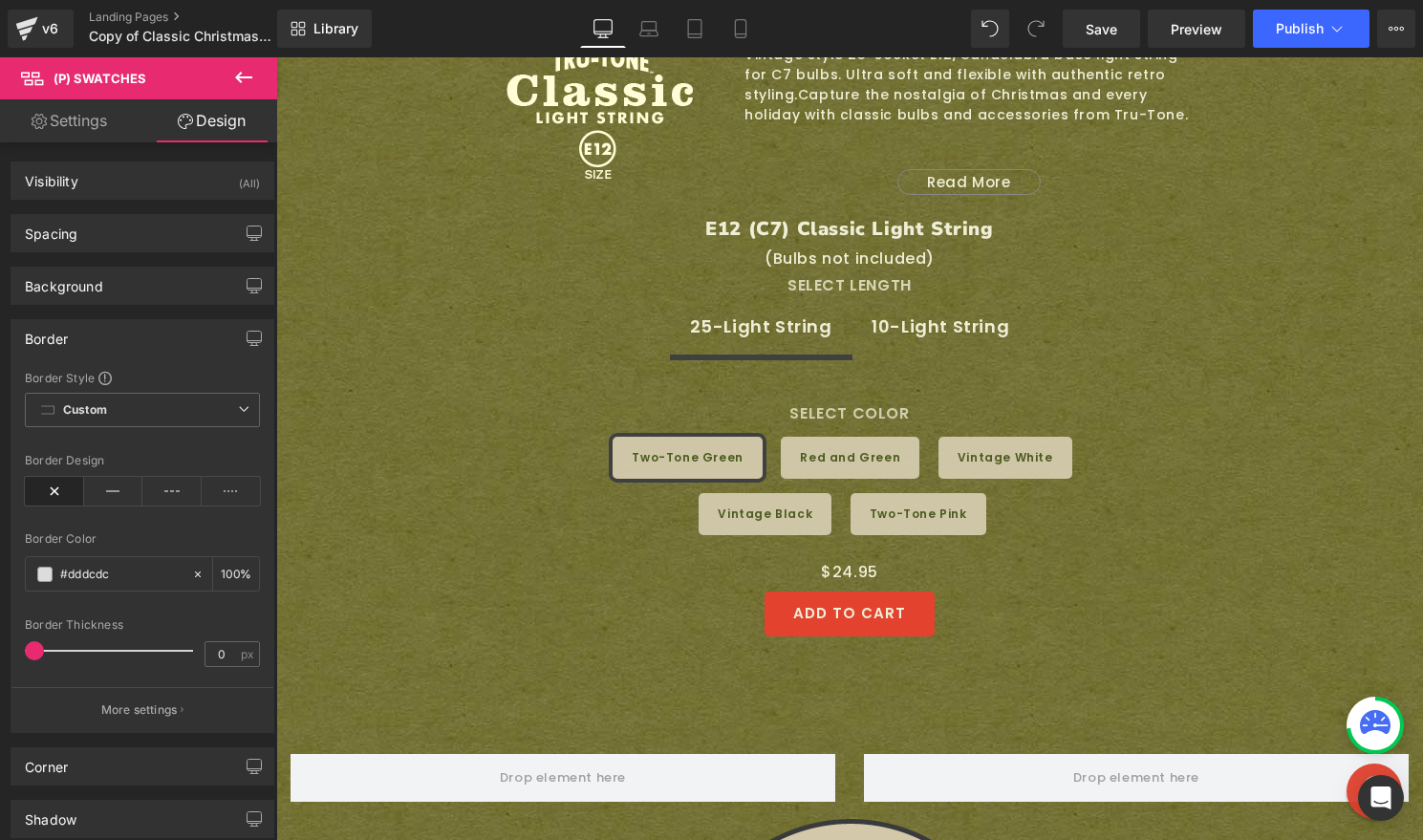 click on "Settings" at bounding box center [69, 120] 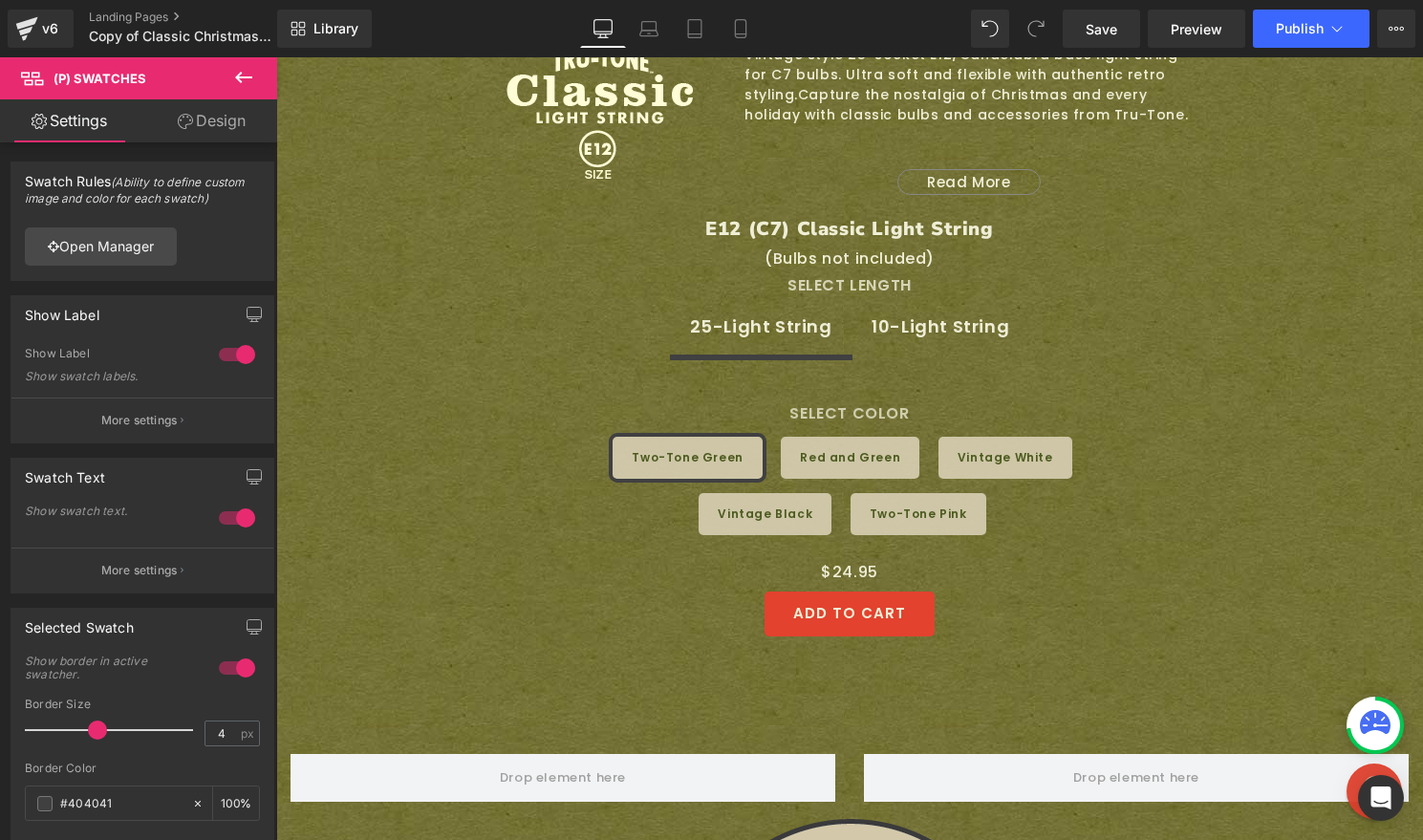 type on "100" 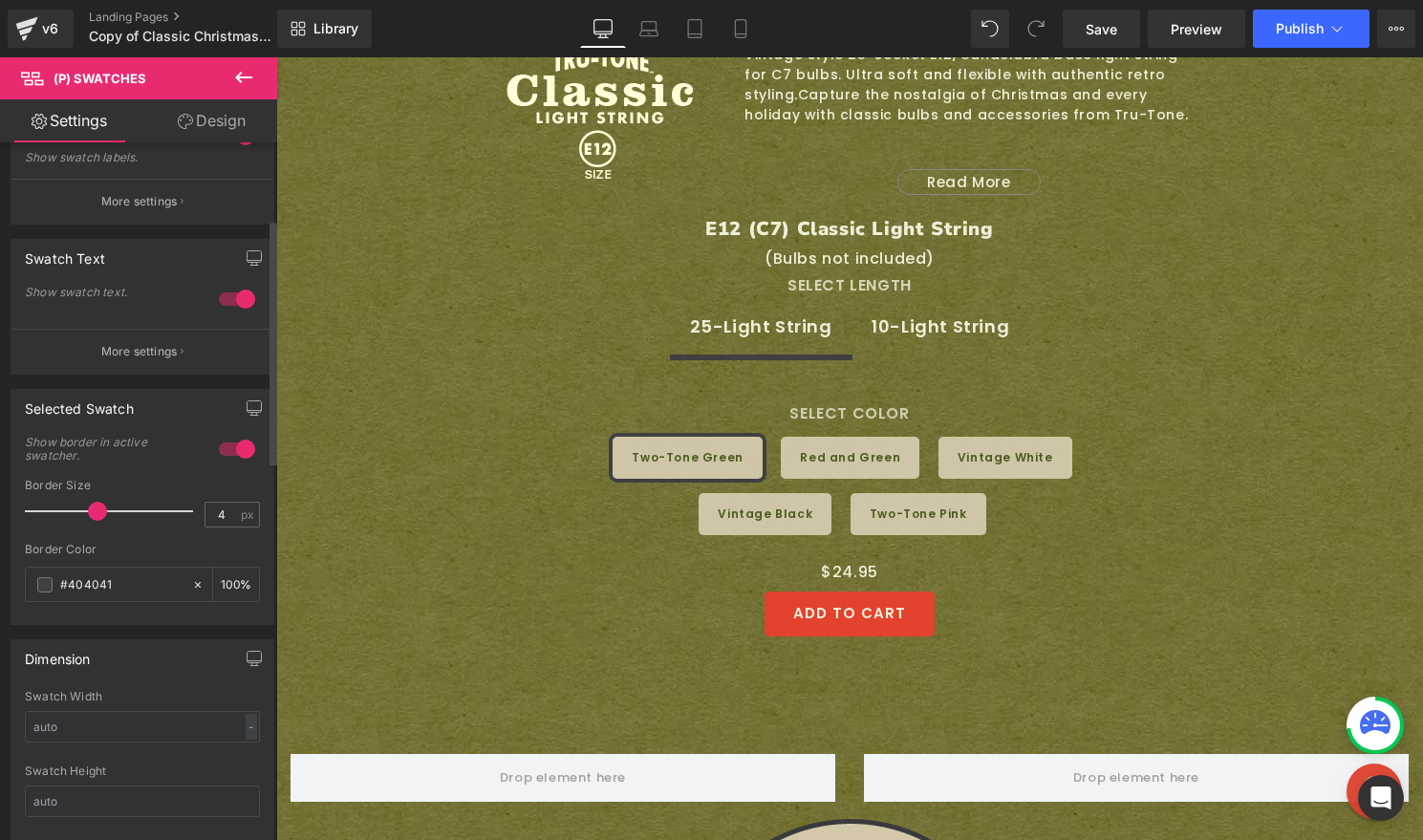 scroll, scrollTop: 0, scrollLeft: 0, axis: both 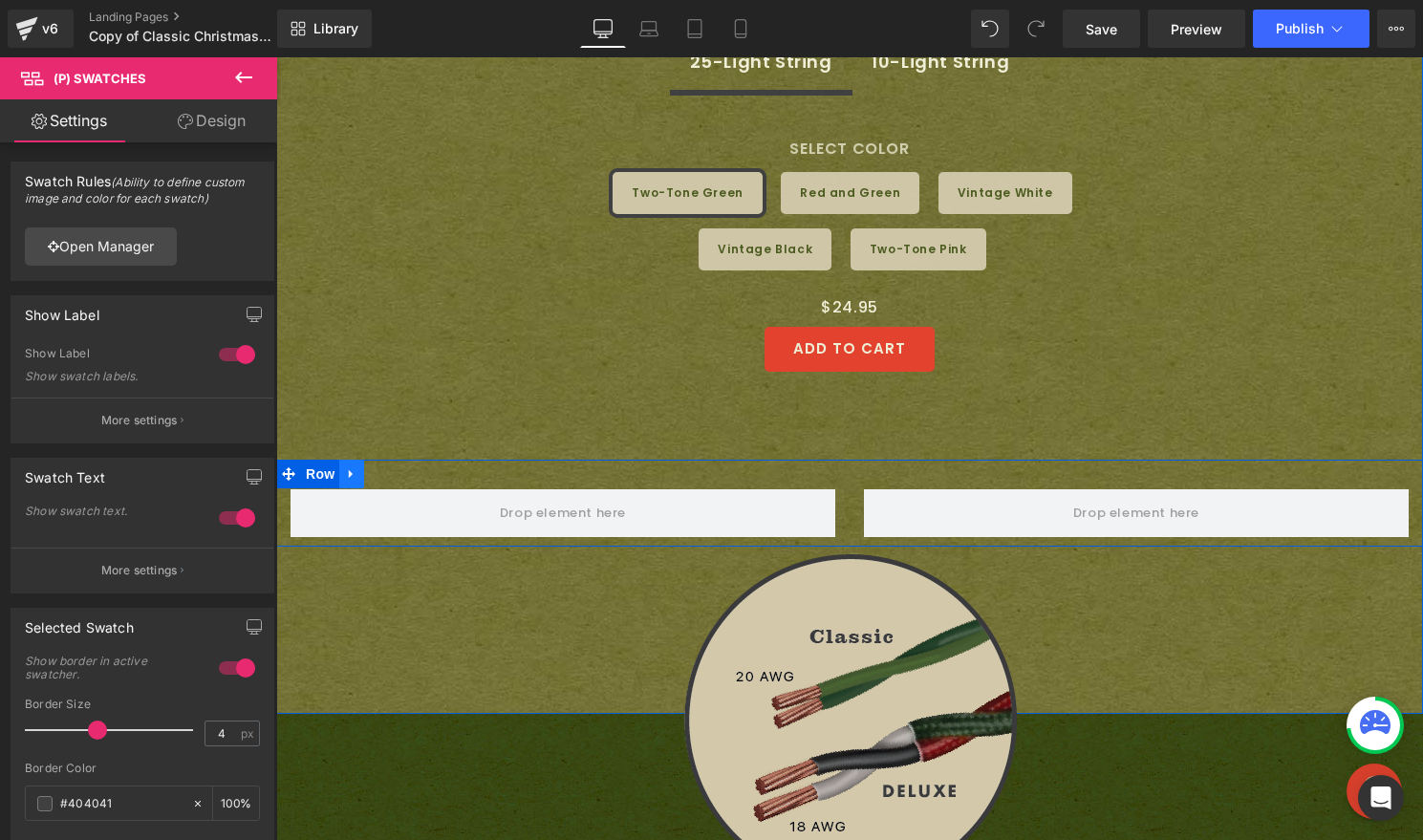 click 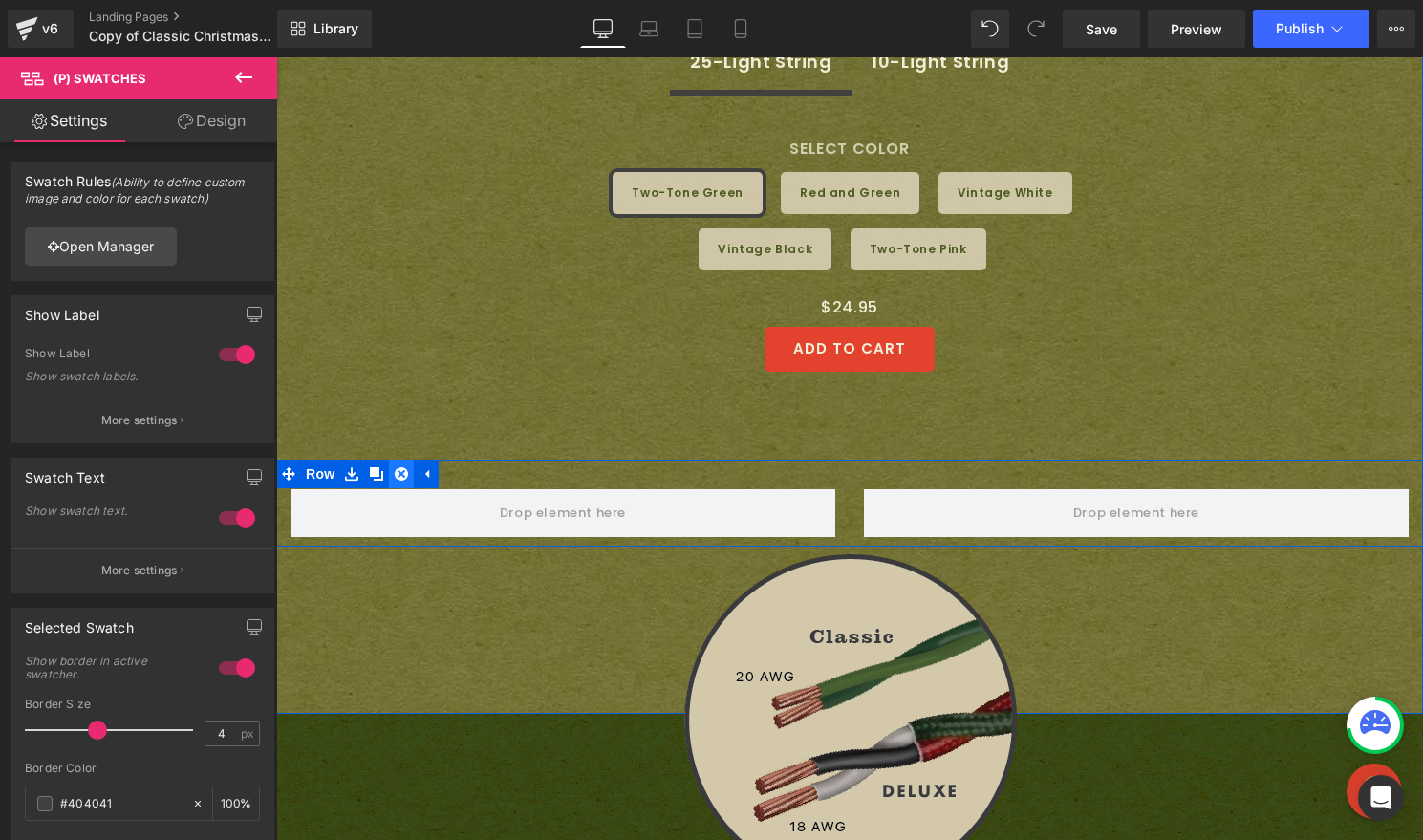 click 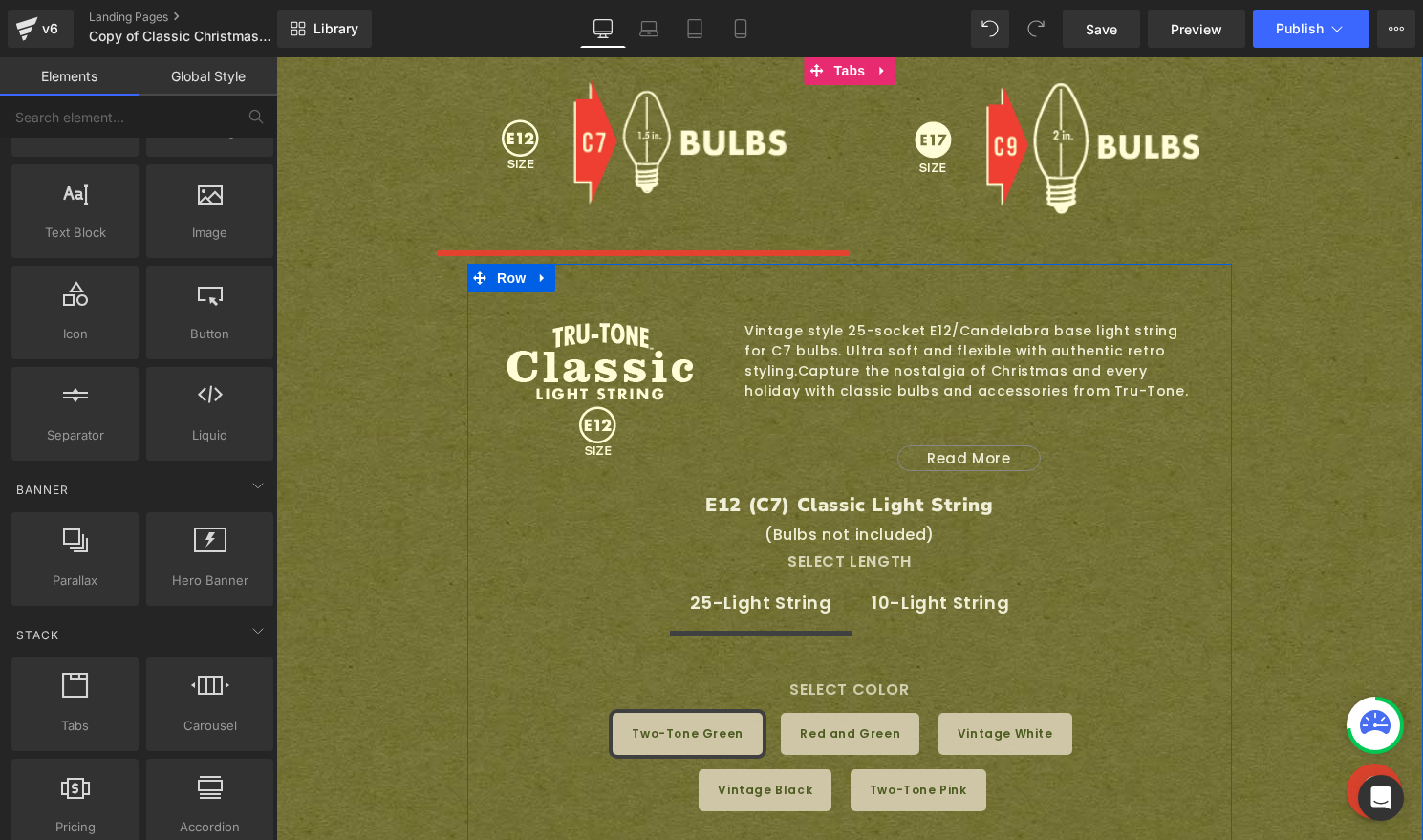 scroll, scrollTop: 1608, scrollLeft: 0, axis: vertical 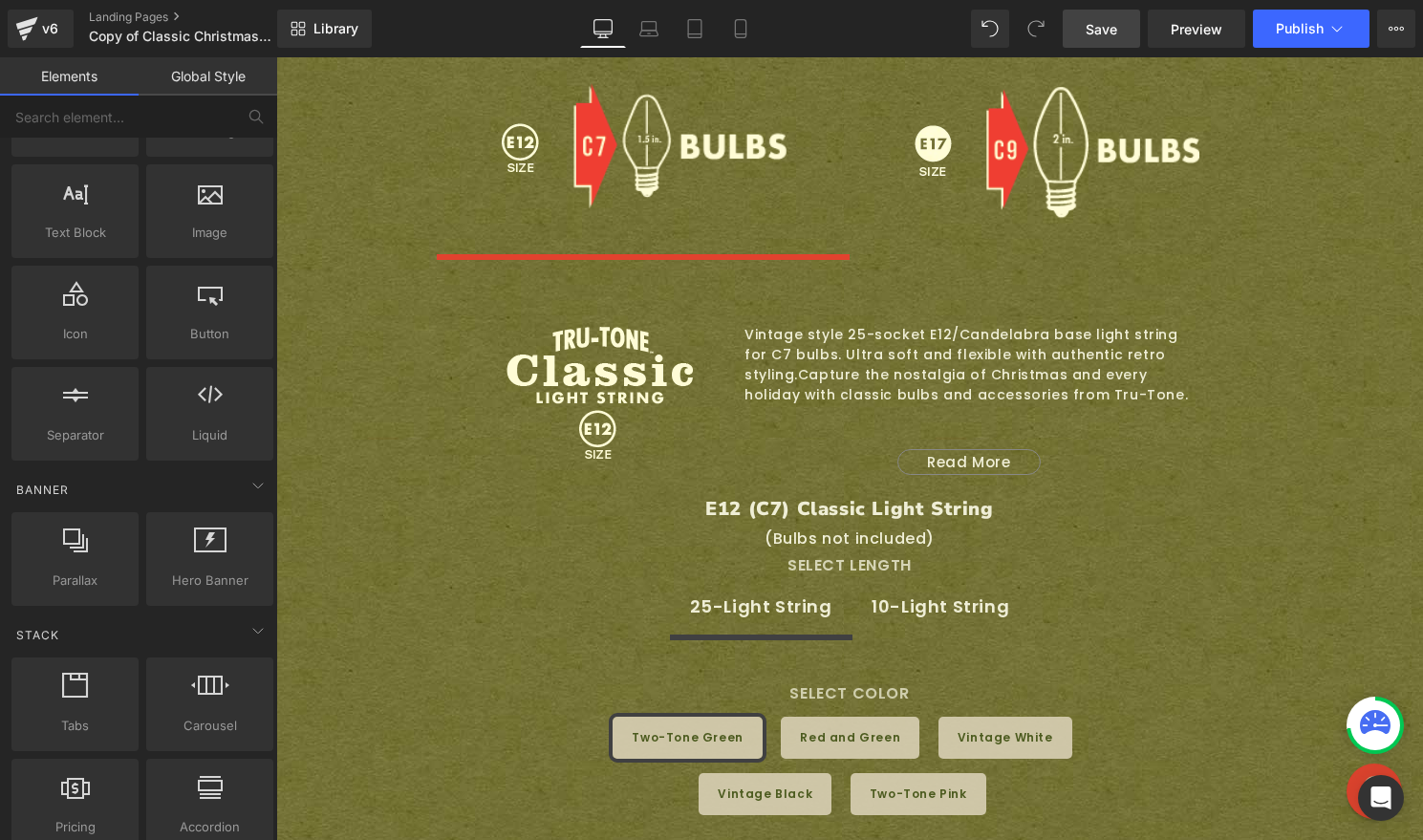 click on "Save" at bounding box center [1101, 29] 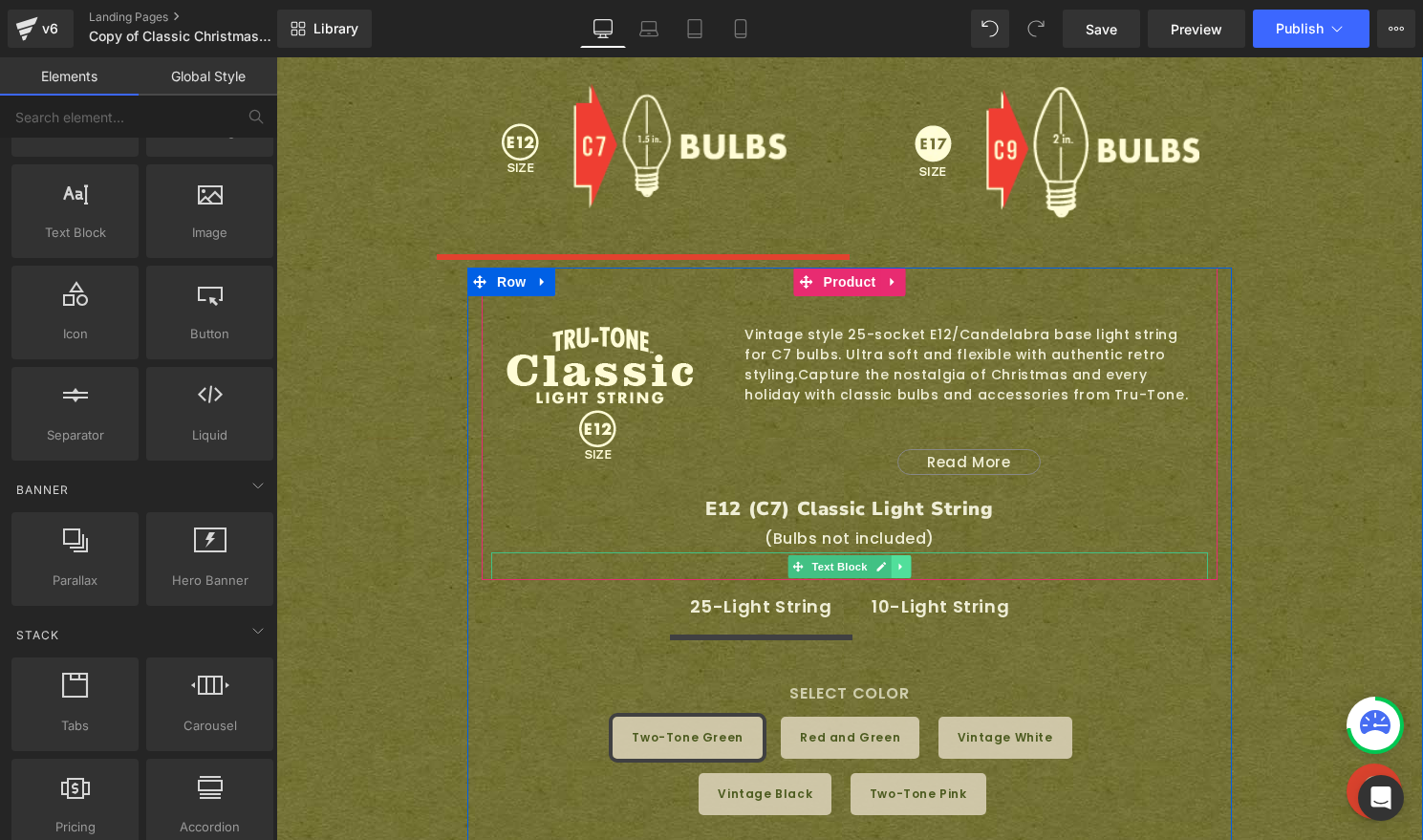 click 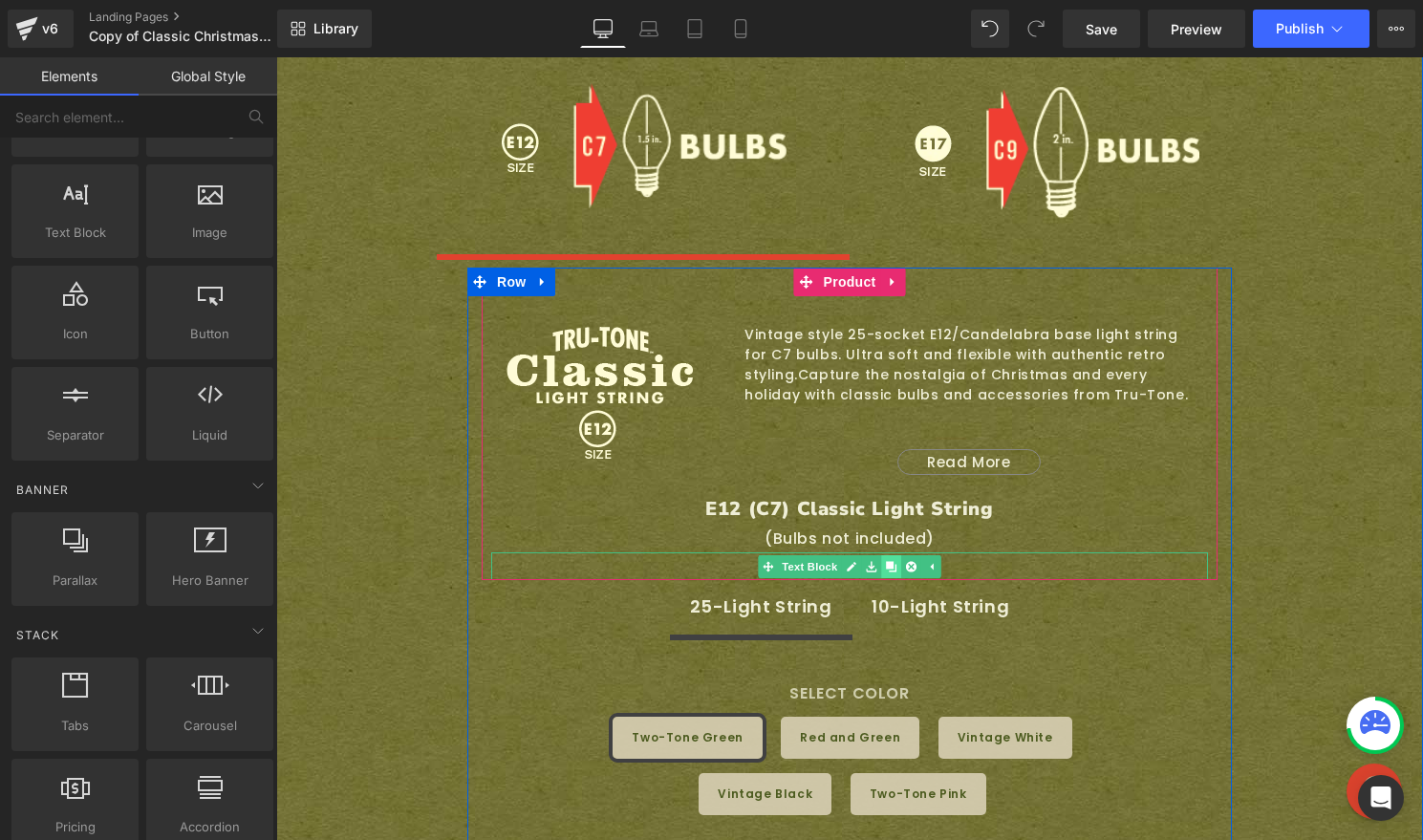 click 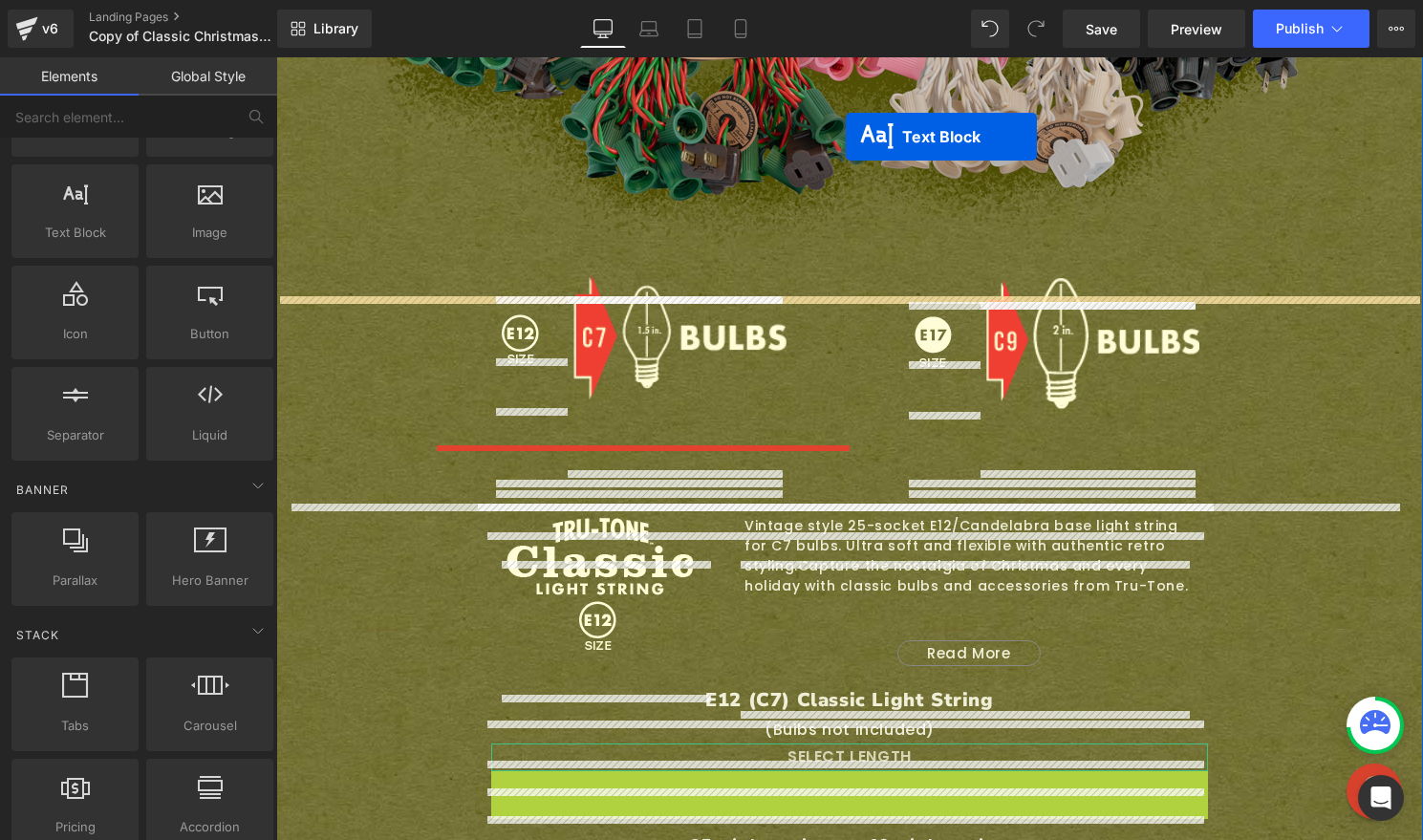 scroll, scrollTop: 1322, scrollLeft: 0, axis: vertical 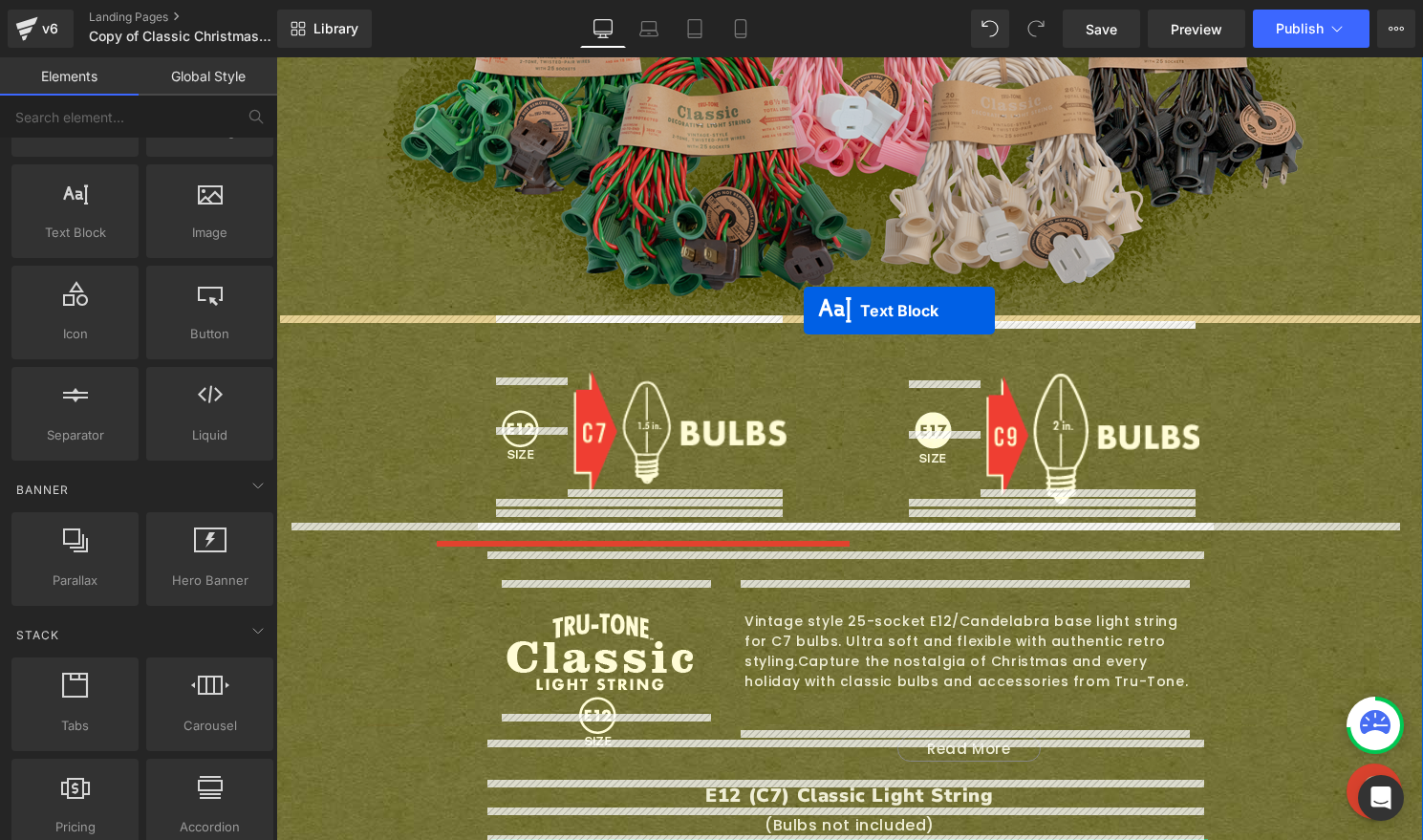 drag, startPoint x: 788, startPoint y: 564, endPoint x: 804, endPoint y: 311, distance: 253.50542 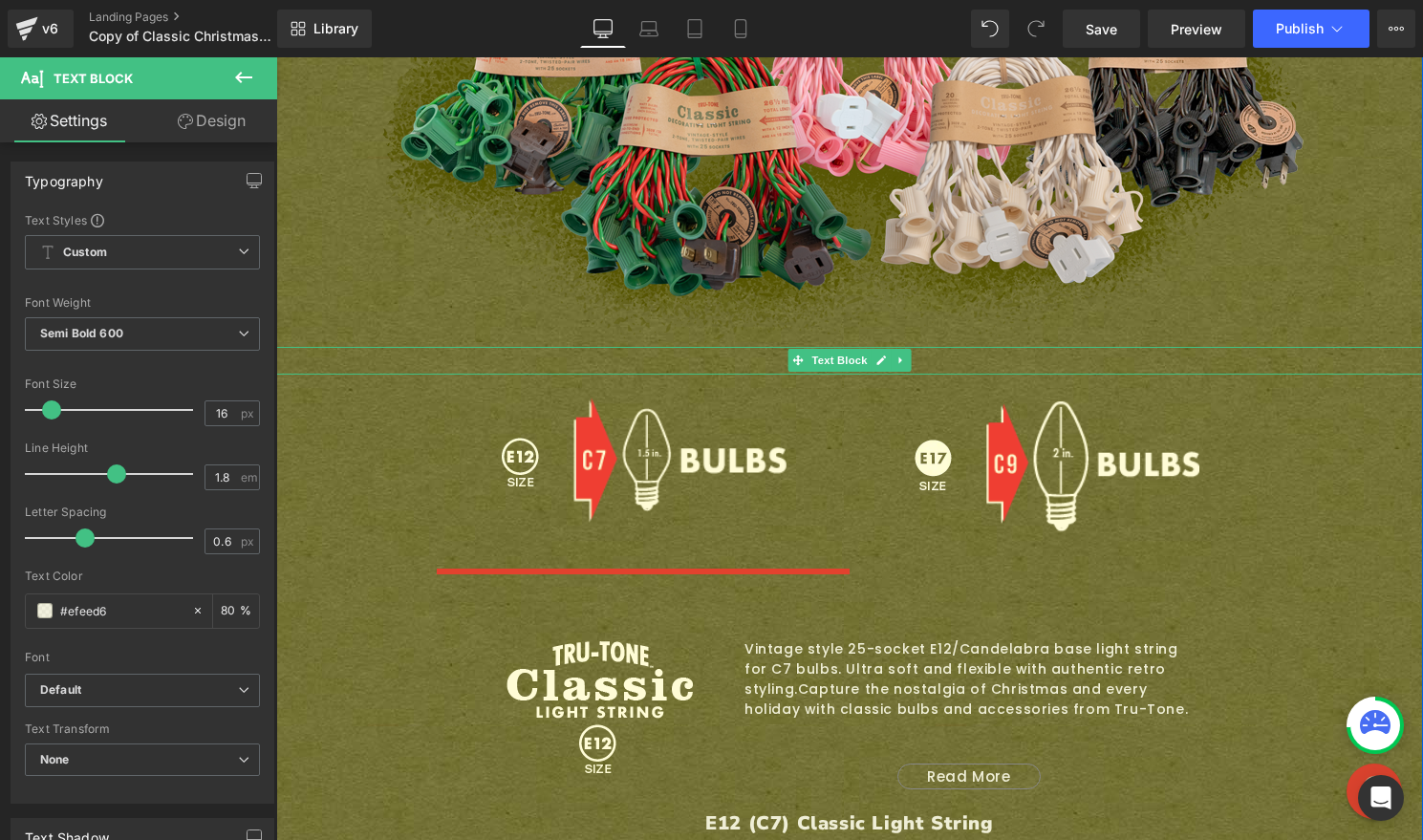 click on "SELECT LENGTH" at bounding box center (850, 360) 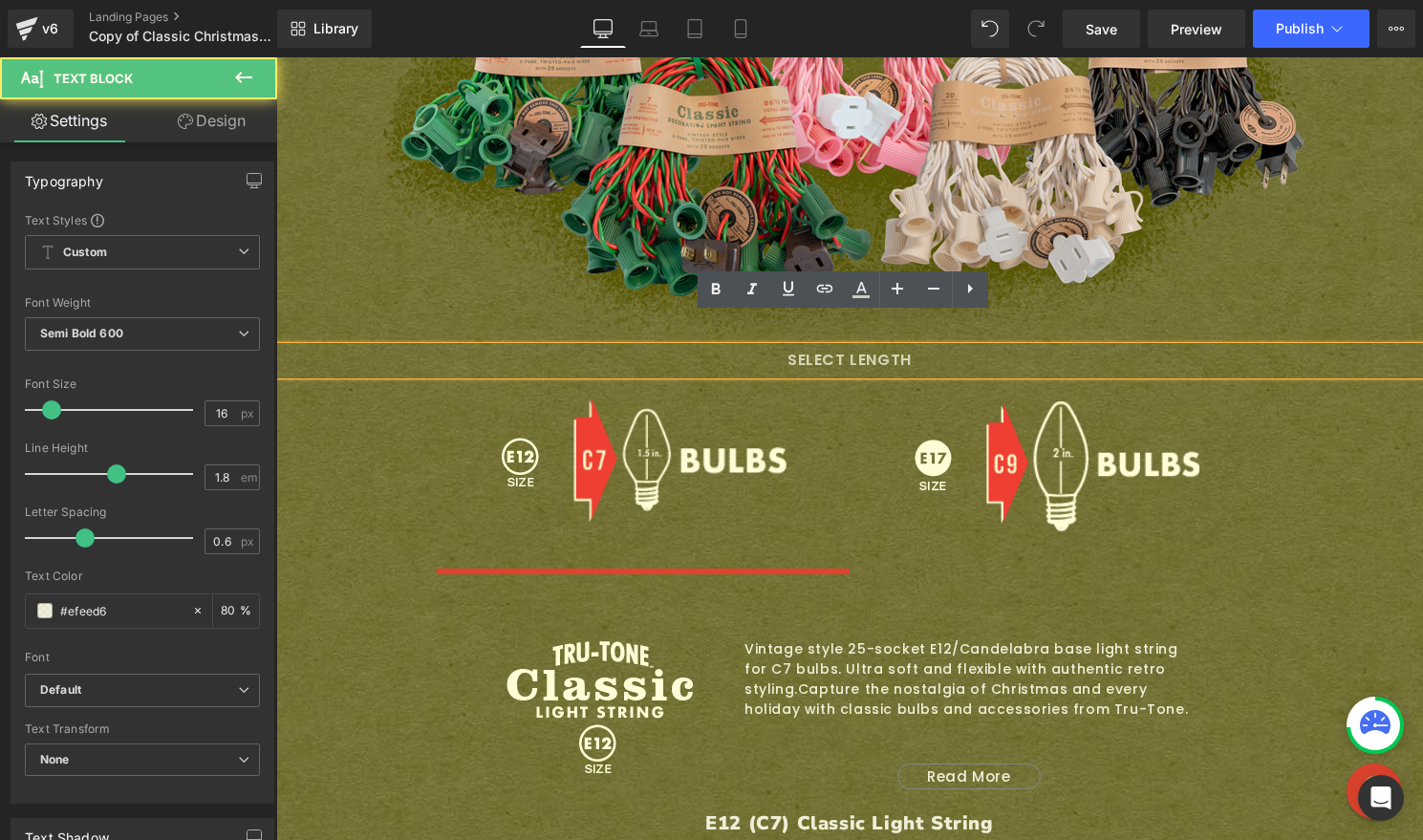 click on "SELECT LENGTH" at bounding box center (850, 360) 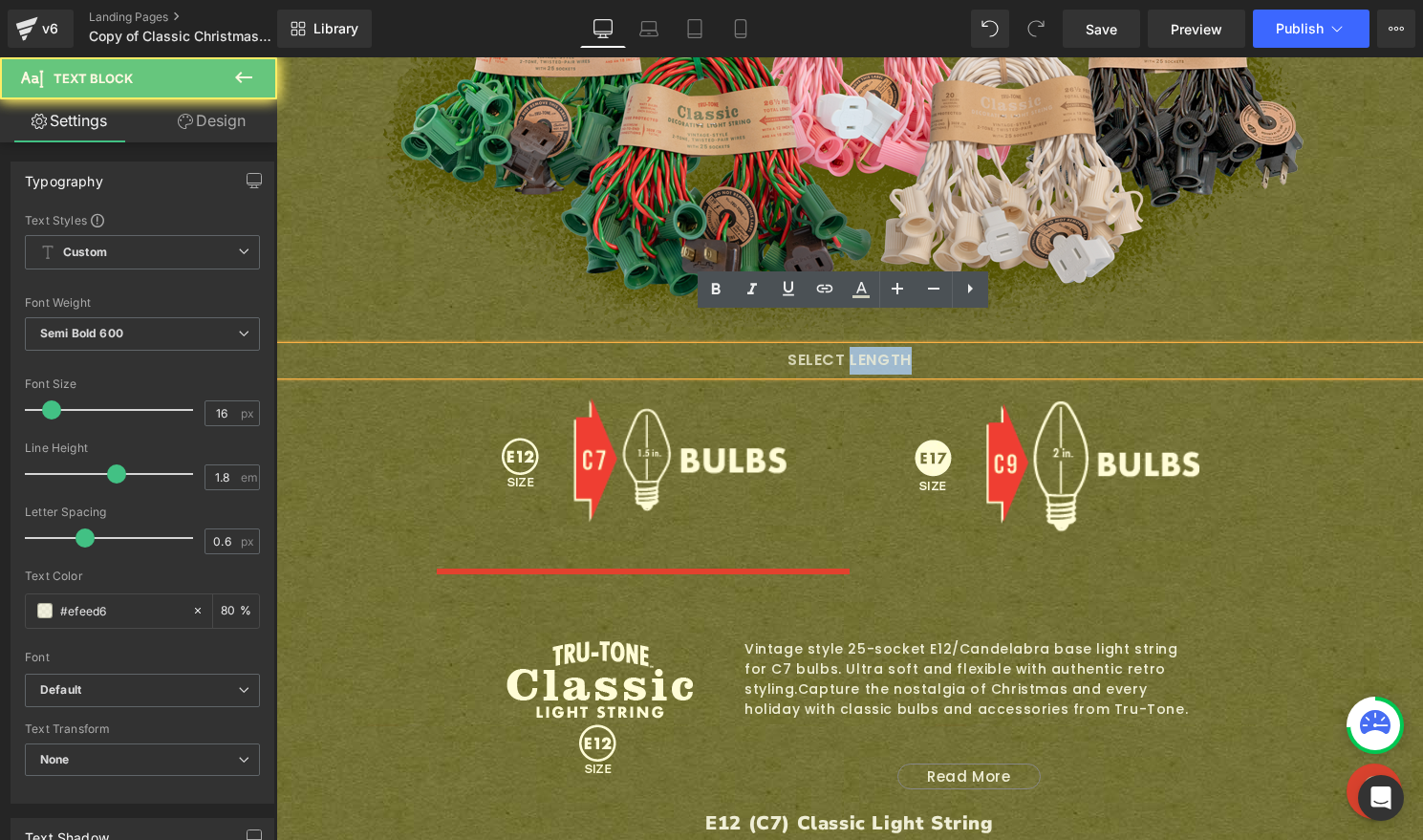 click on "SELECT LENGTH" at bounding box center [850, 360] 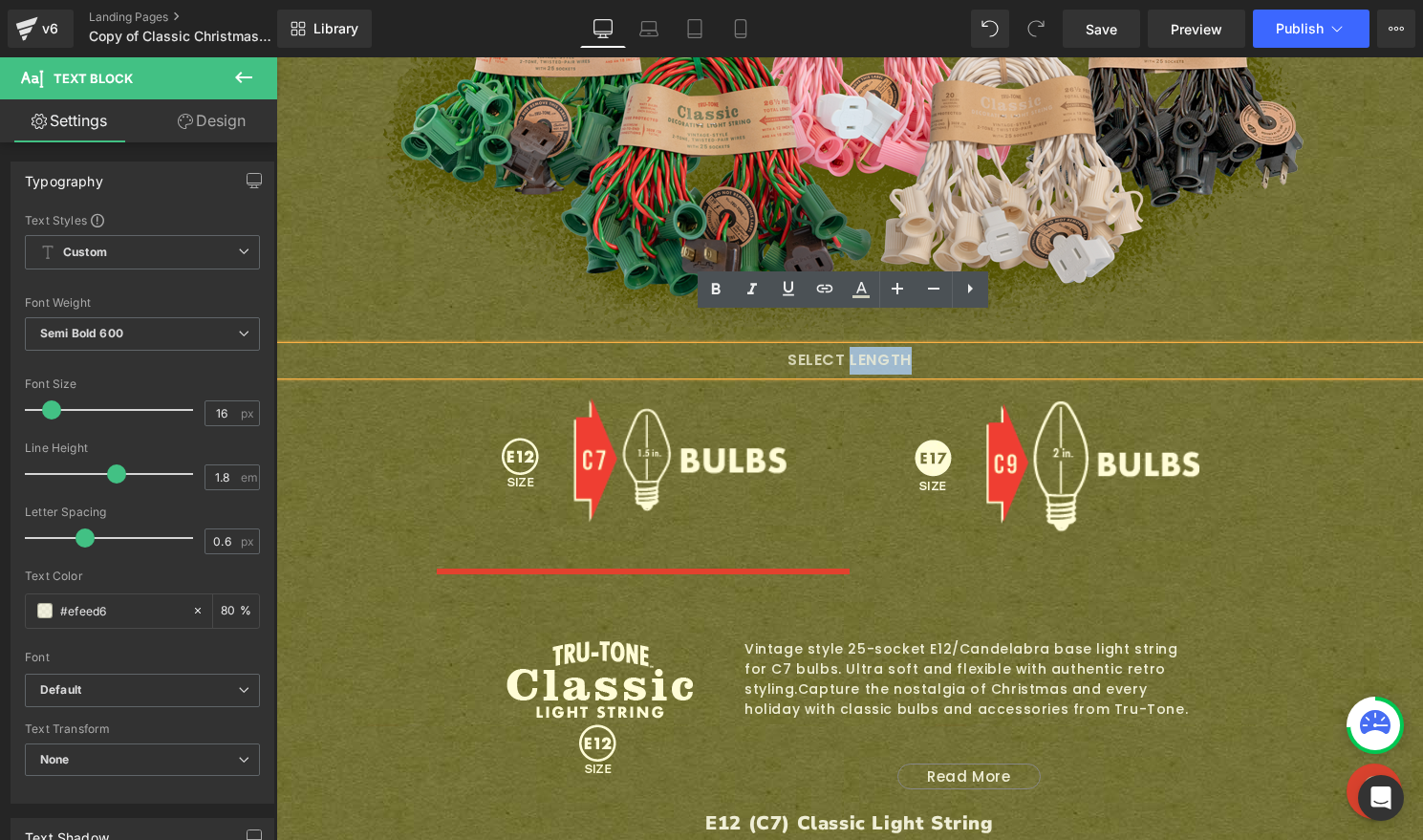 type 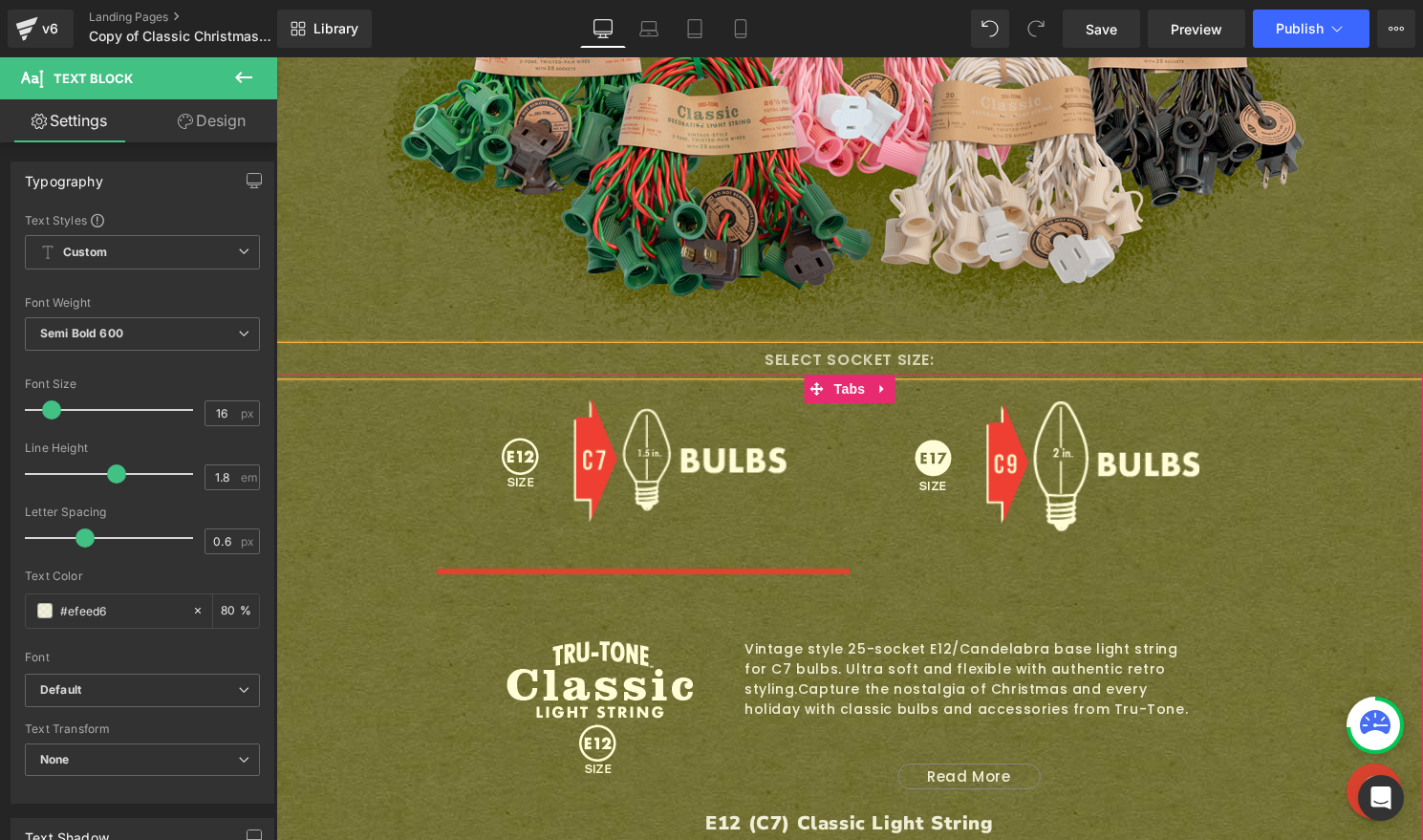 click on "Image
Vintage style 25-socket E12/Candelabra base light string for C7 bulbs. Ultra soft and flexible with authentic retro styling.  Capture the nostalgia of Christmas and every holiday with classic bulbs and accessories from Tru-Tone.
Compatible with most C7 and other E12/Candelabra base bulbs  (Bulbs not included)
Additional features:
Total Length 26.5 feet. 18 in. lead and 12 in. tail, 25 or 10 - E12 sockets with 12 in. spacing
Twisted pair vinyl insulated wire
Socket clips for easy installation
U.S. Non-polarized 120V, stackable plug and socket for easy end-to-end connectivity, and versatile wiring options
Fuse Protected. 2 spares included
Only   15 watts  total when used with Tru-Tone bulbs!
Safe for use inside or outside
LEARN MORE ABOUT OUTDOOR EXPOSURE
Read More" at bounding box center (850, 923) 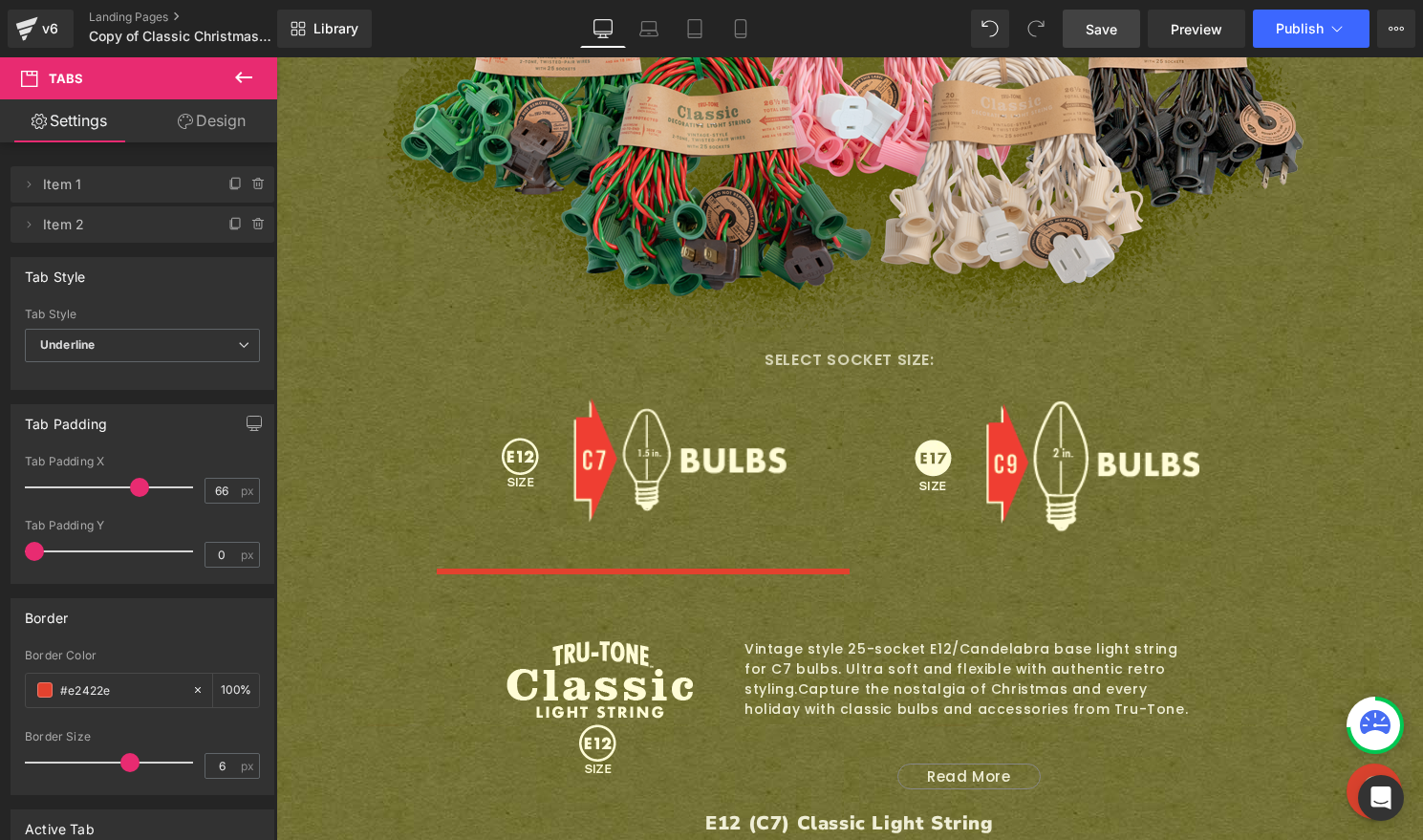 click on "Save" at bounding box center (1101, 29) 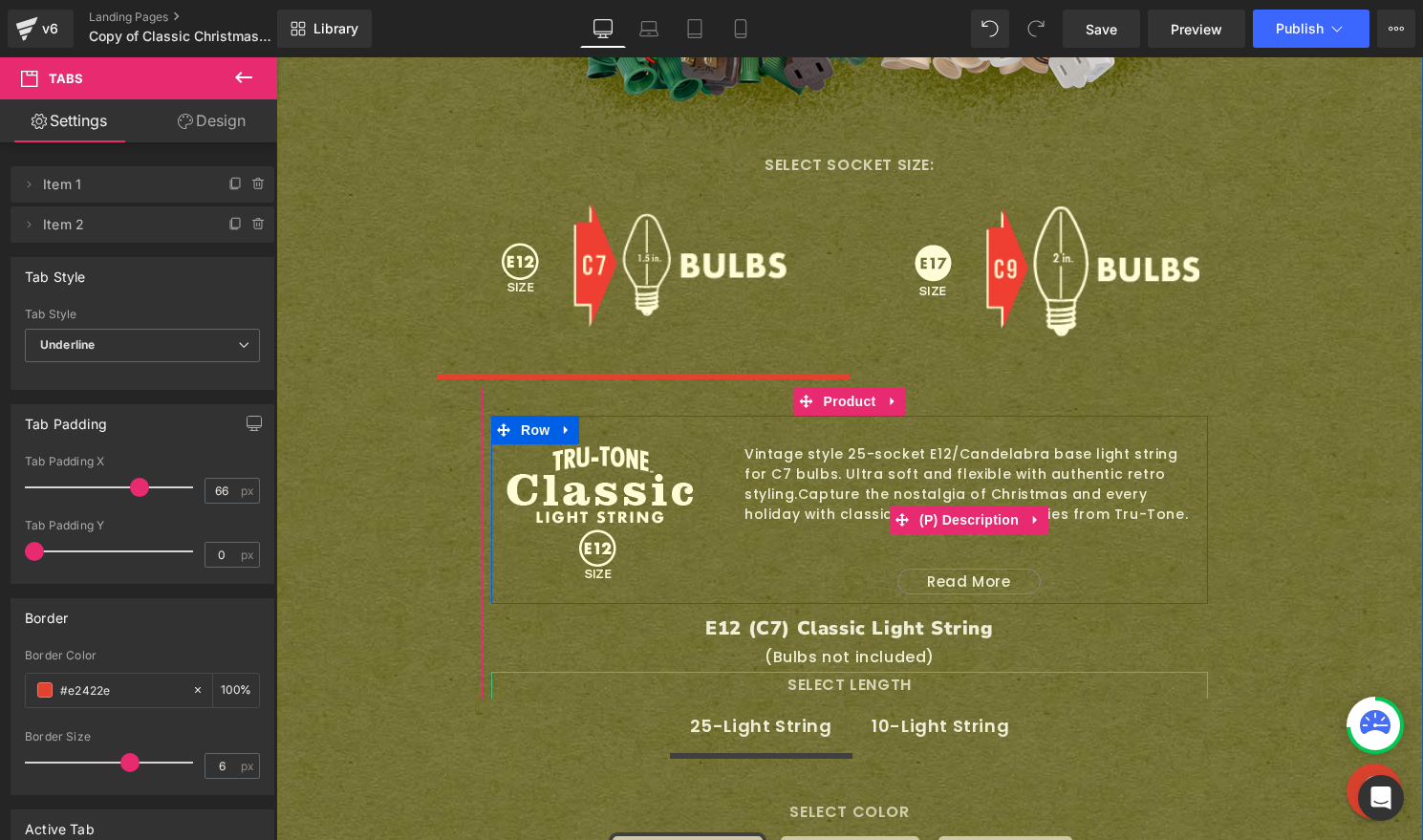 scroll, scrollTop: 1526, scrollLeft: 0, axis: vertical 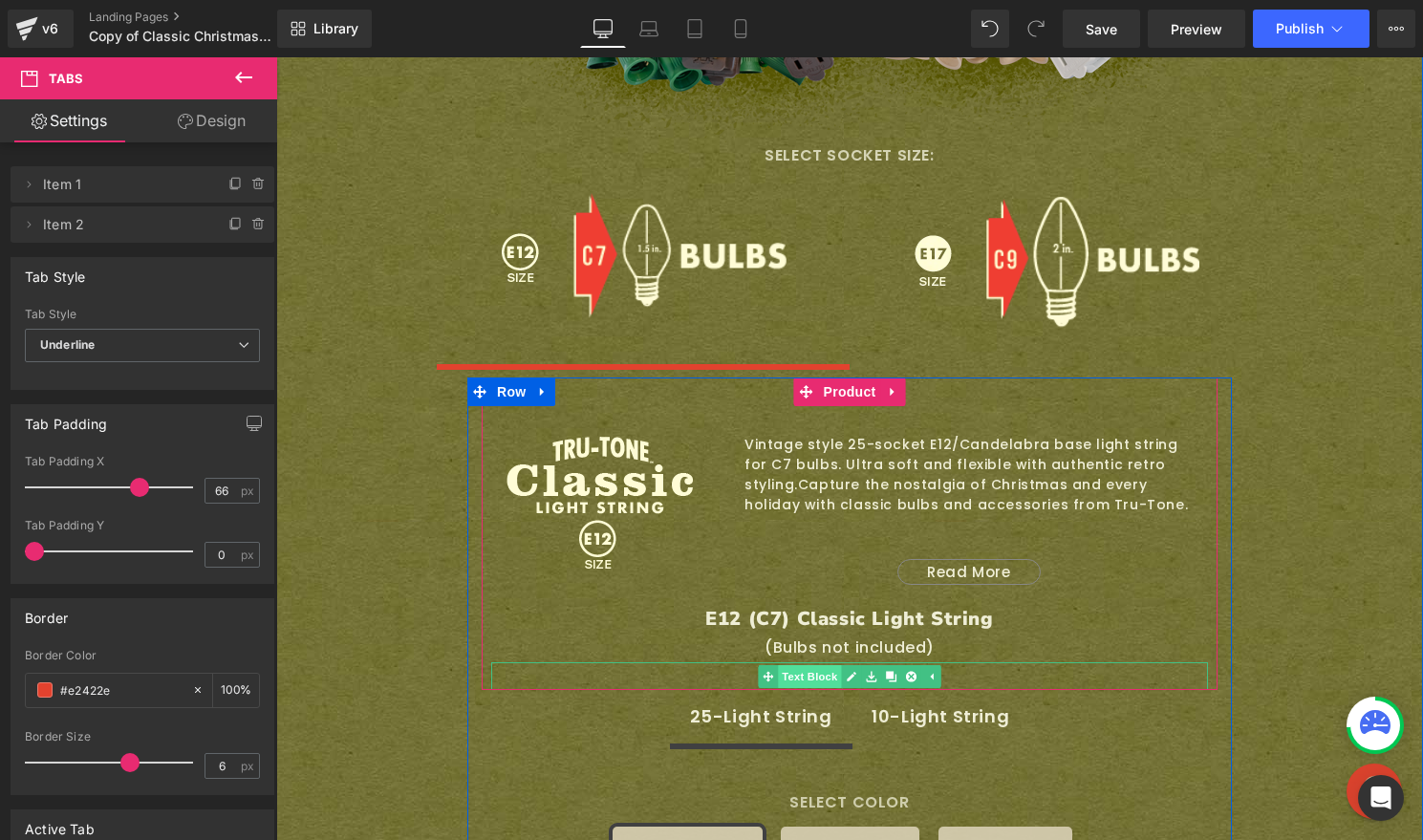 click on "Text Block" at bounding box center (809, 677) 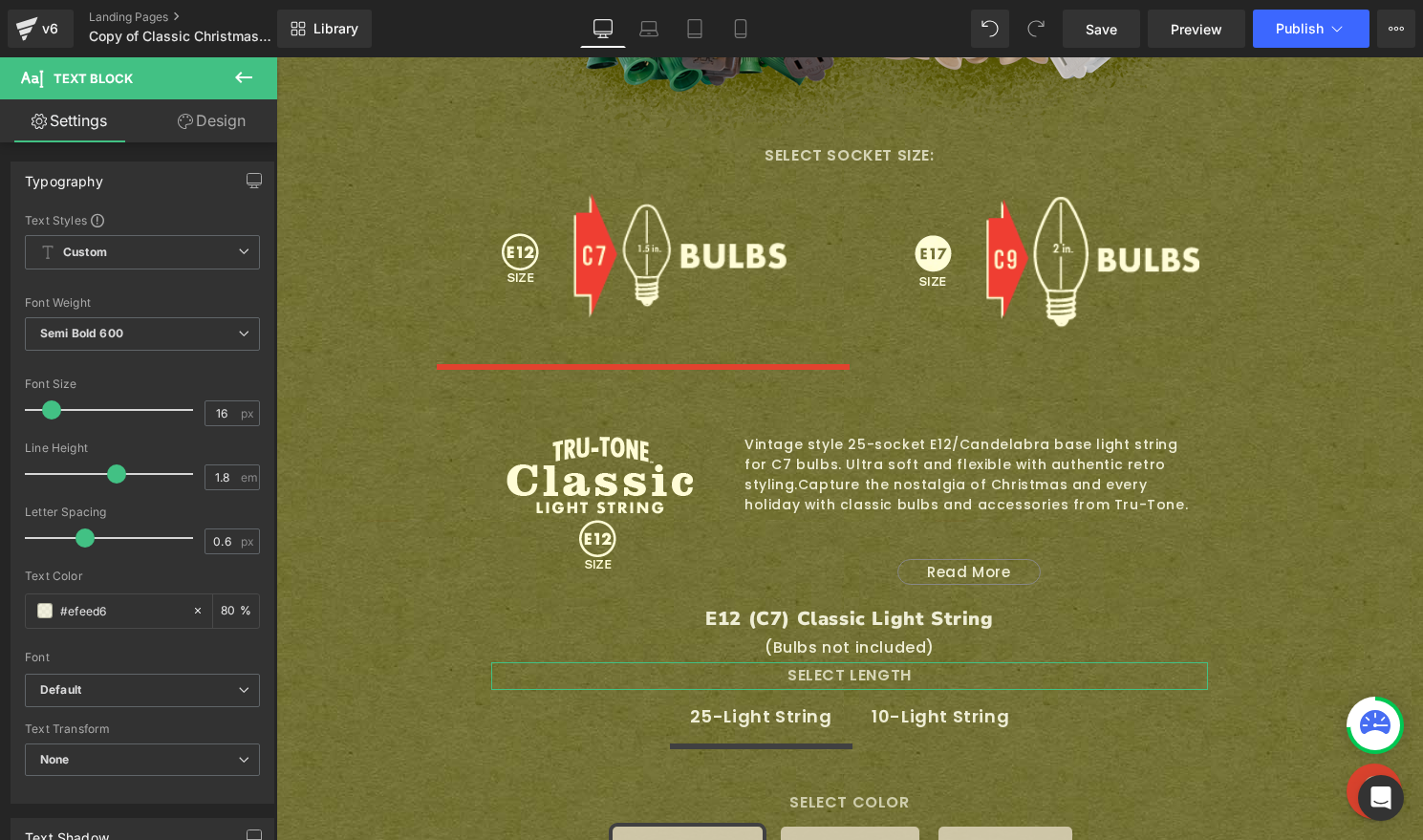 click on "Design" at bounding box center [211, 120] 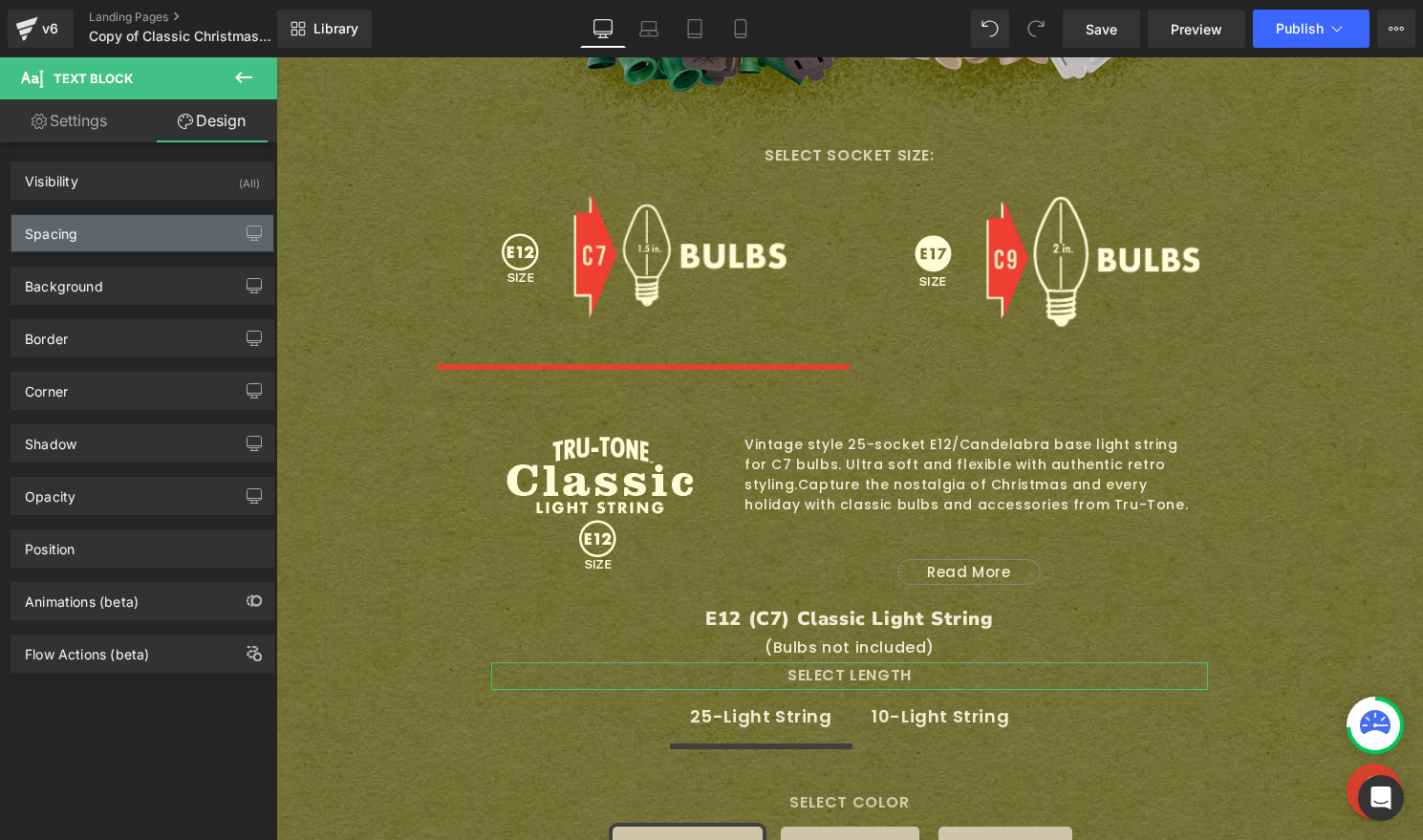 click on "Spacing" at bounding box center [142, 233] 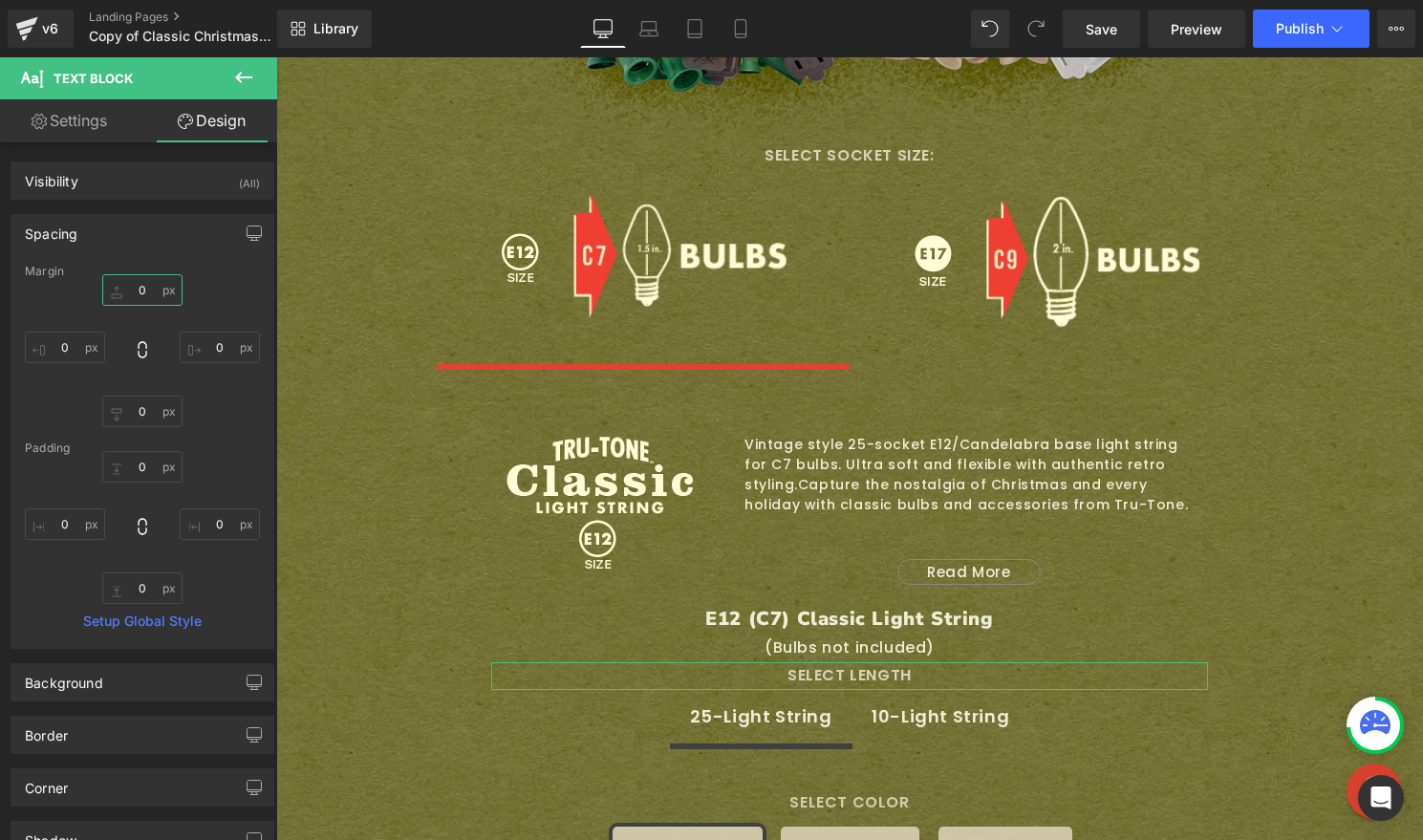 click on "0" at bounding box center (142, 290) 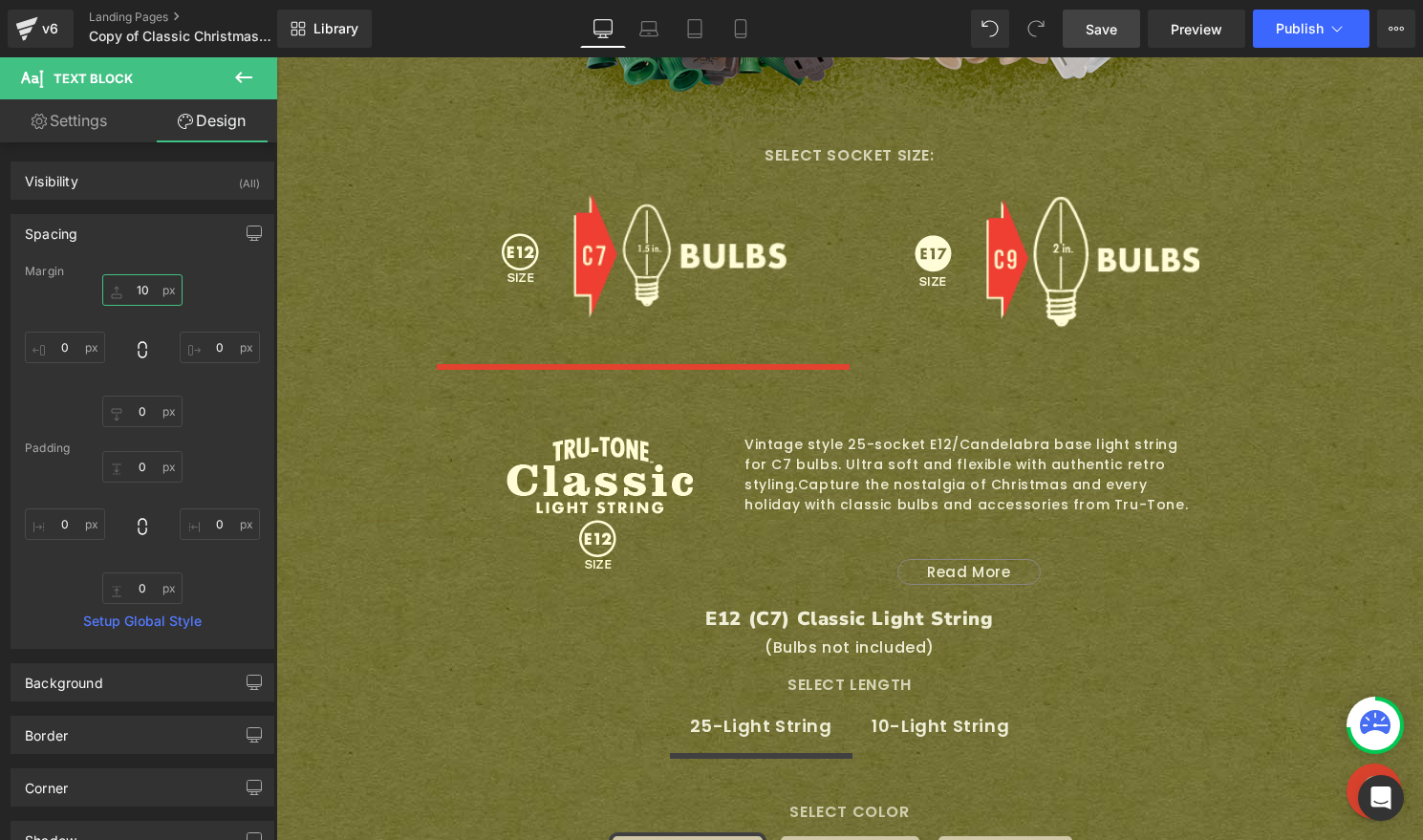 type on "10" 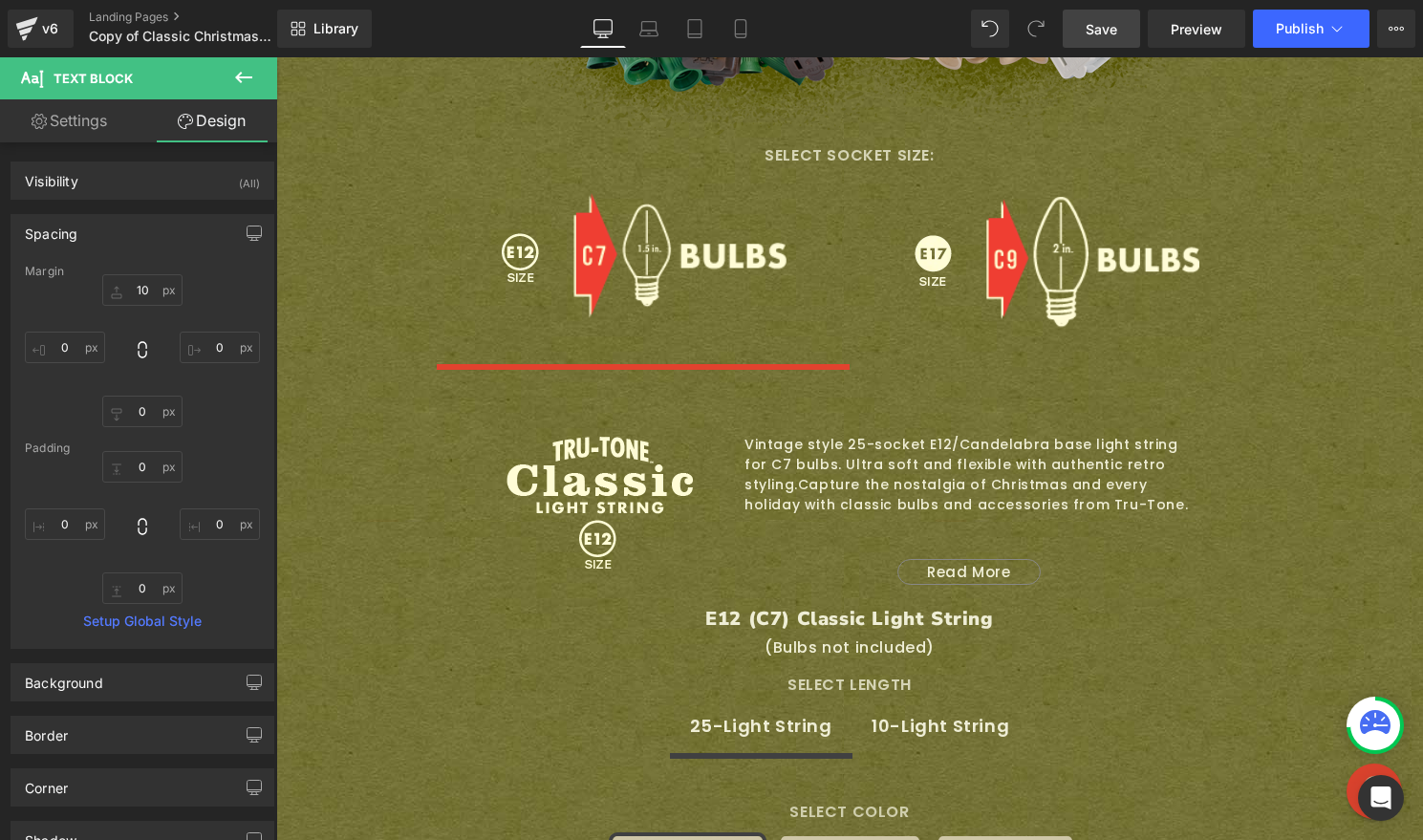 click on "Save" at bounding box center (1101, 29) 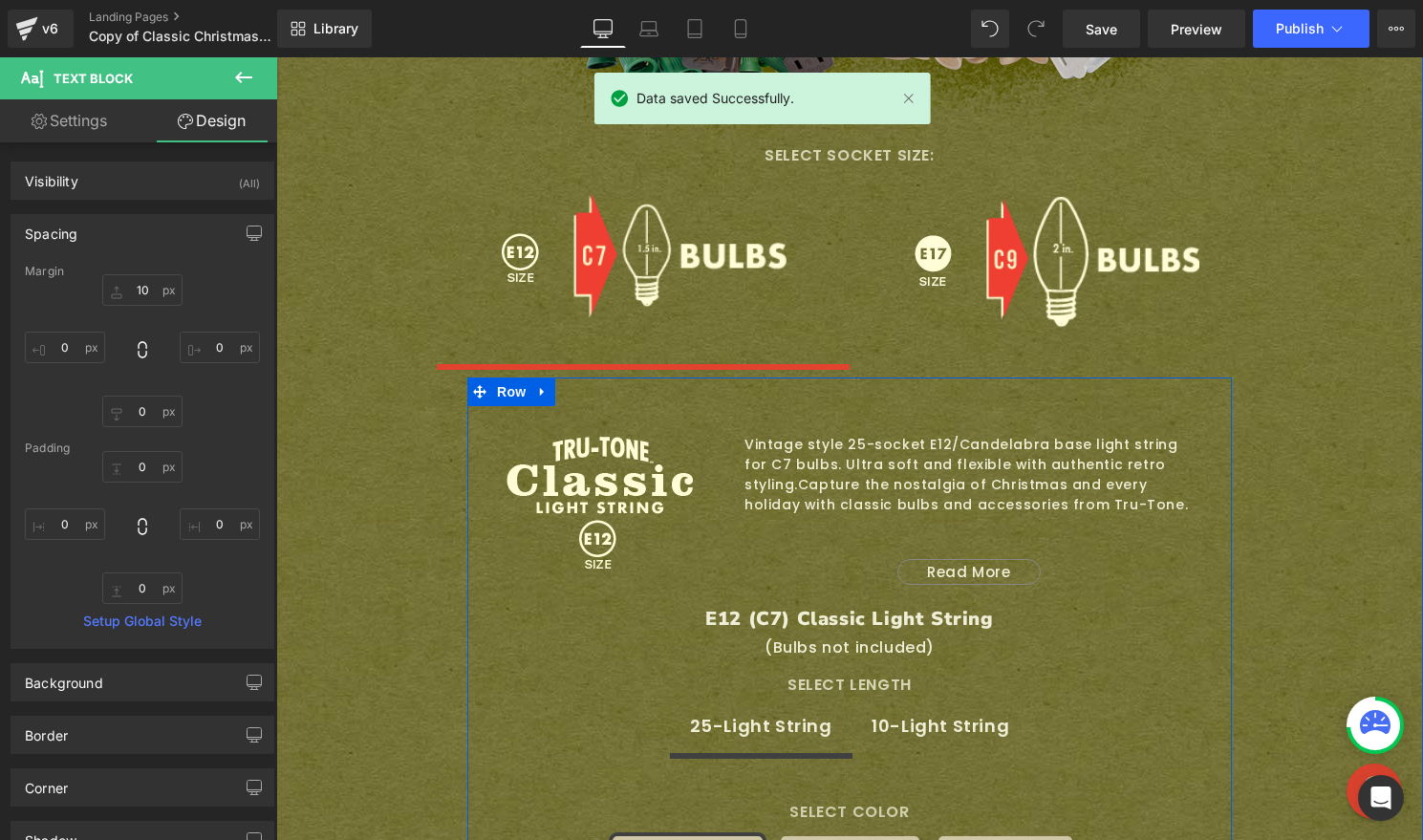 click on "SELECT LENGTH
25-Light String
10-Light String
SELECT COLOR
Two-Tone Green
Red and Green
Vintage White
Vintage Black
Two-Tone Pink" at bounding box center [850, 861] 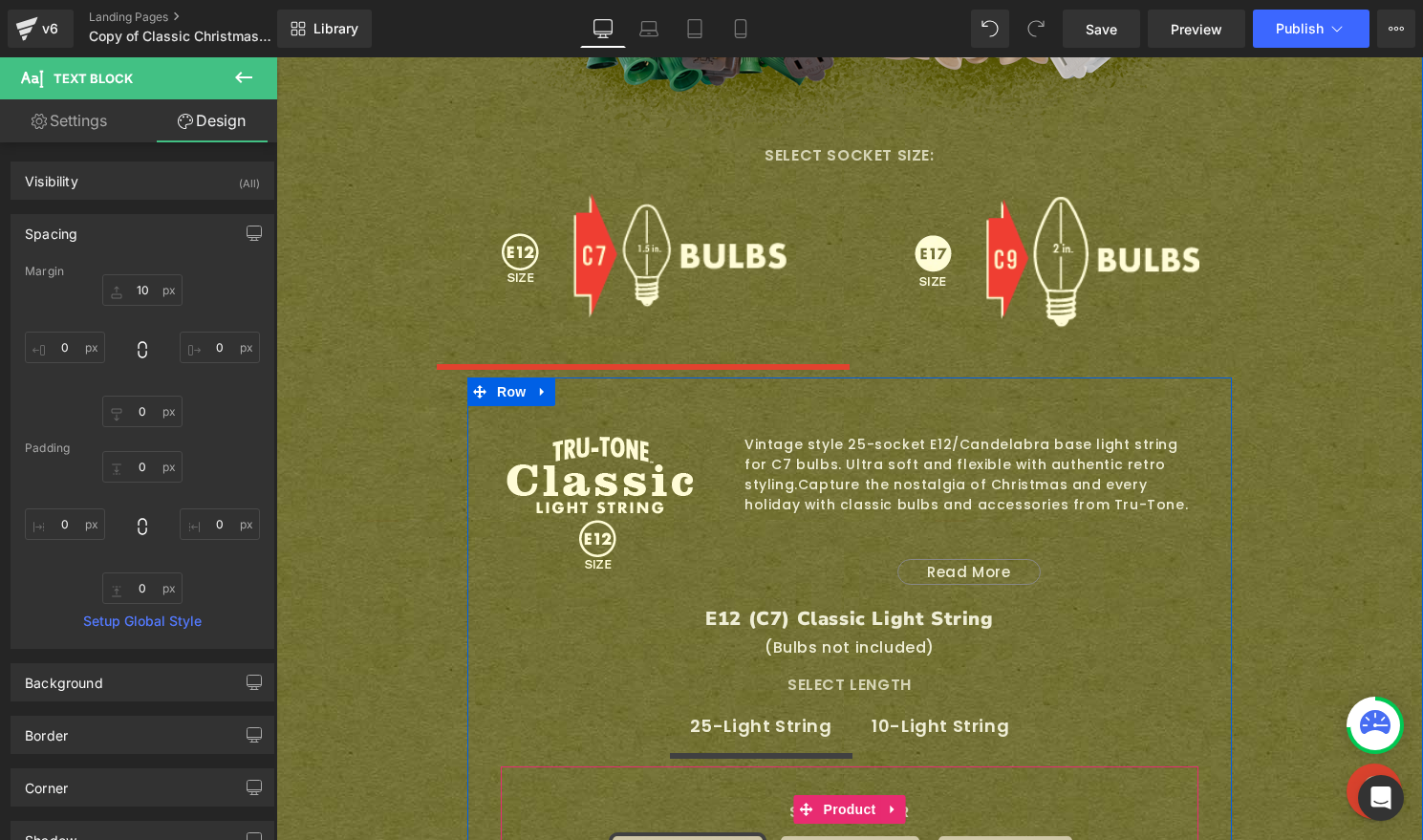 click on "(P) Swatches" at bounding box center [850, 863] 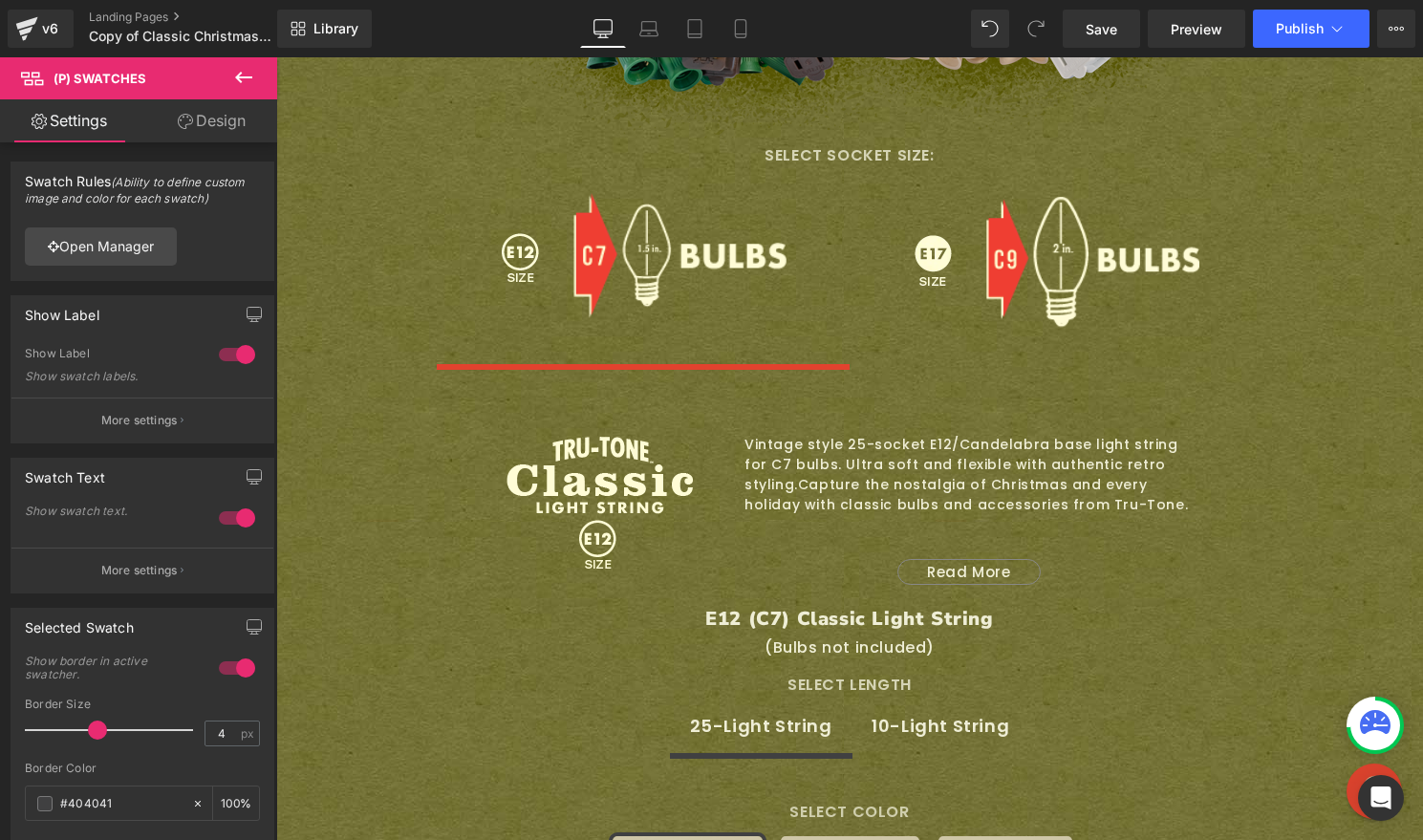 click on "Design" at bounding box center [211, 120] 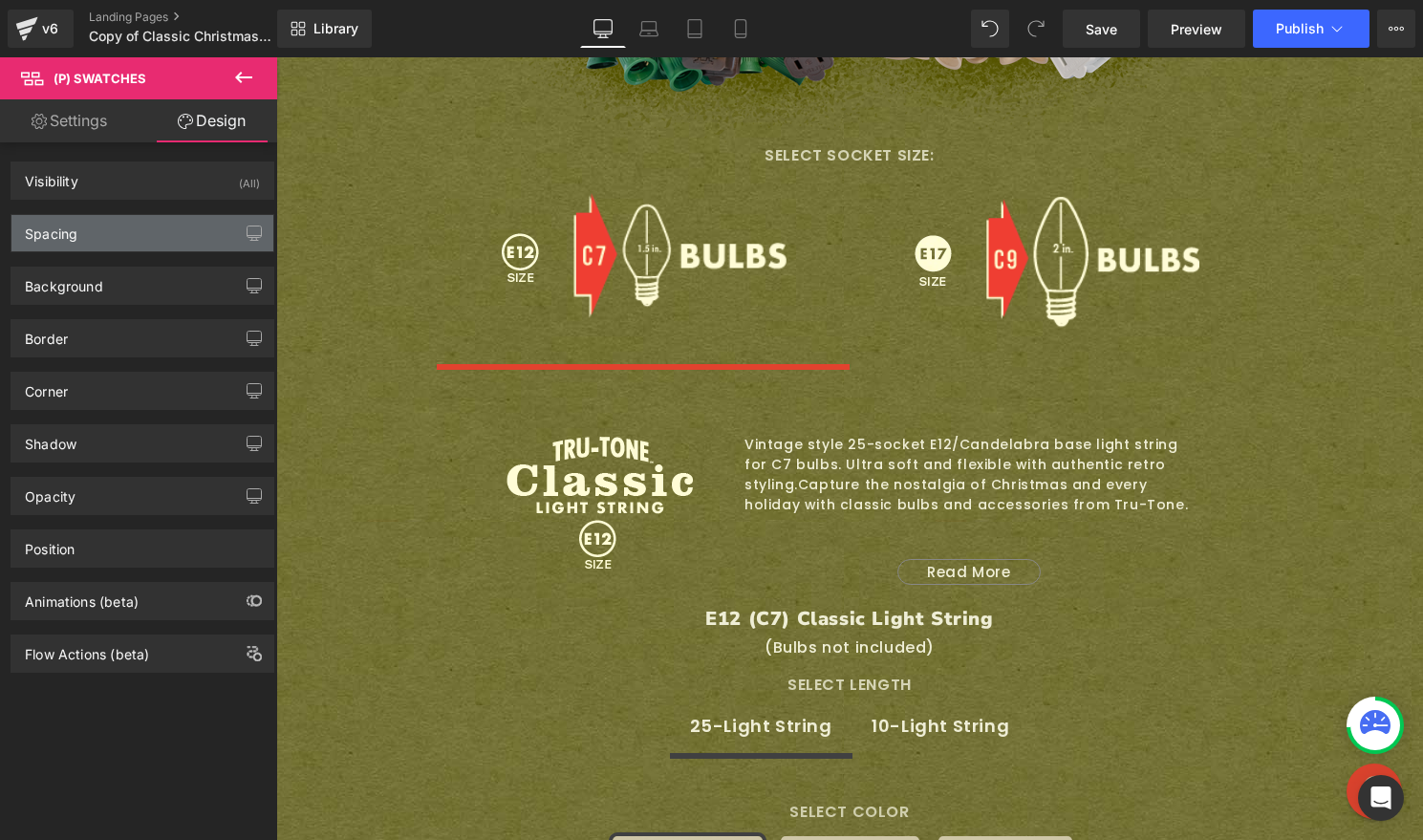 click on "Spacing" at bounding box center [142, 233] 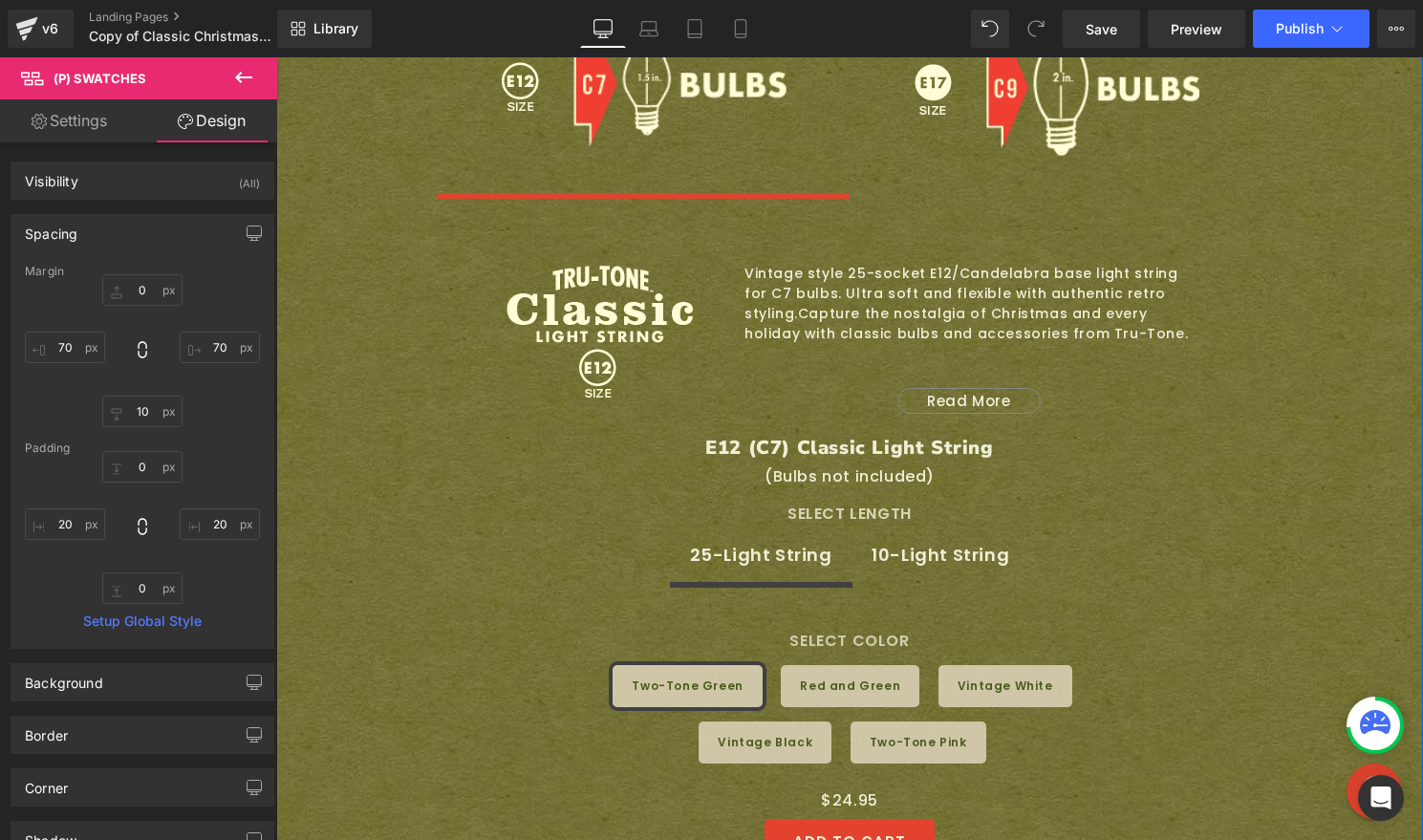scroll, scrollTop: 1696, scrollLeft: 0, axis: vertical 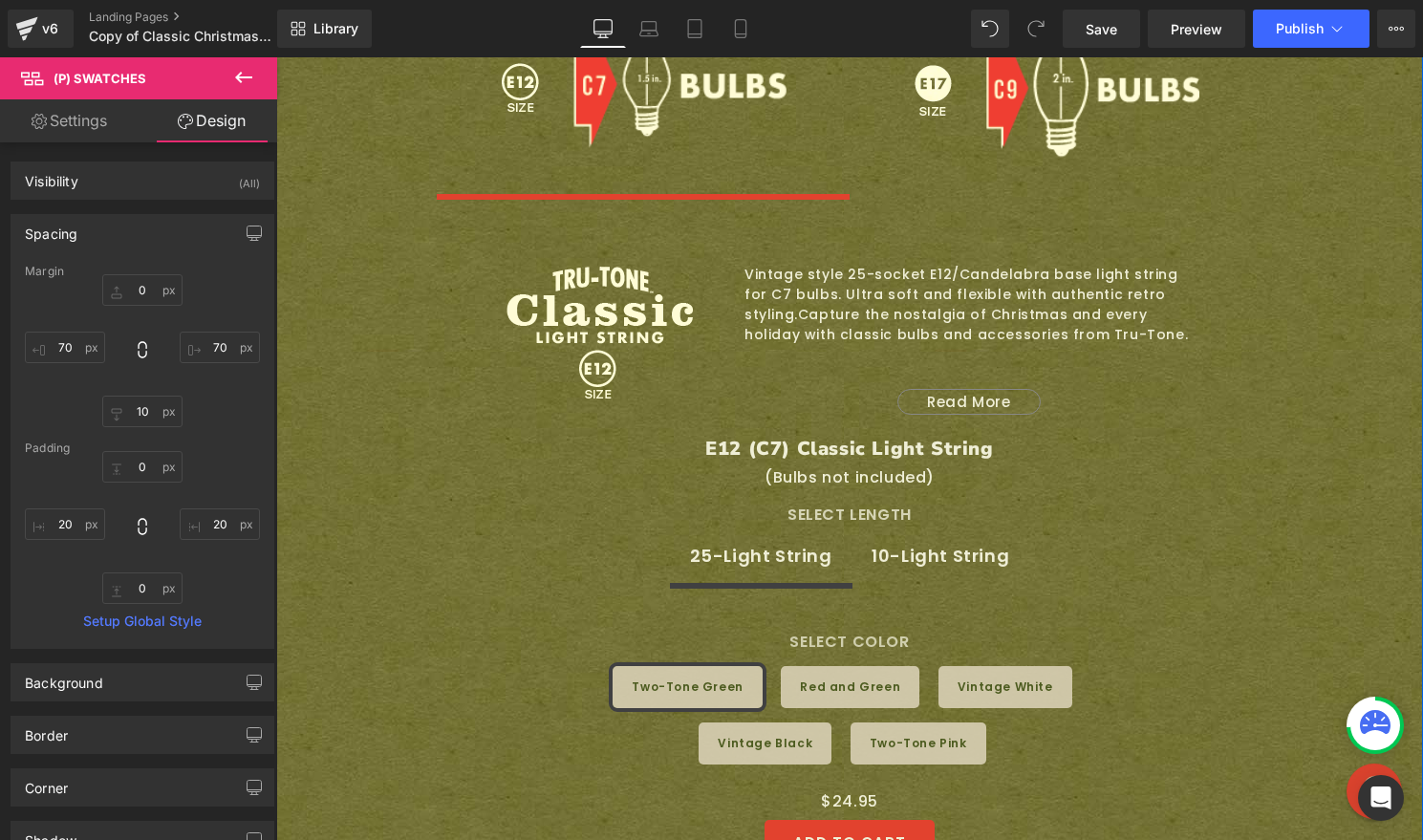 click on "10-Light String" at bounding box center [940, 556] 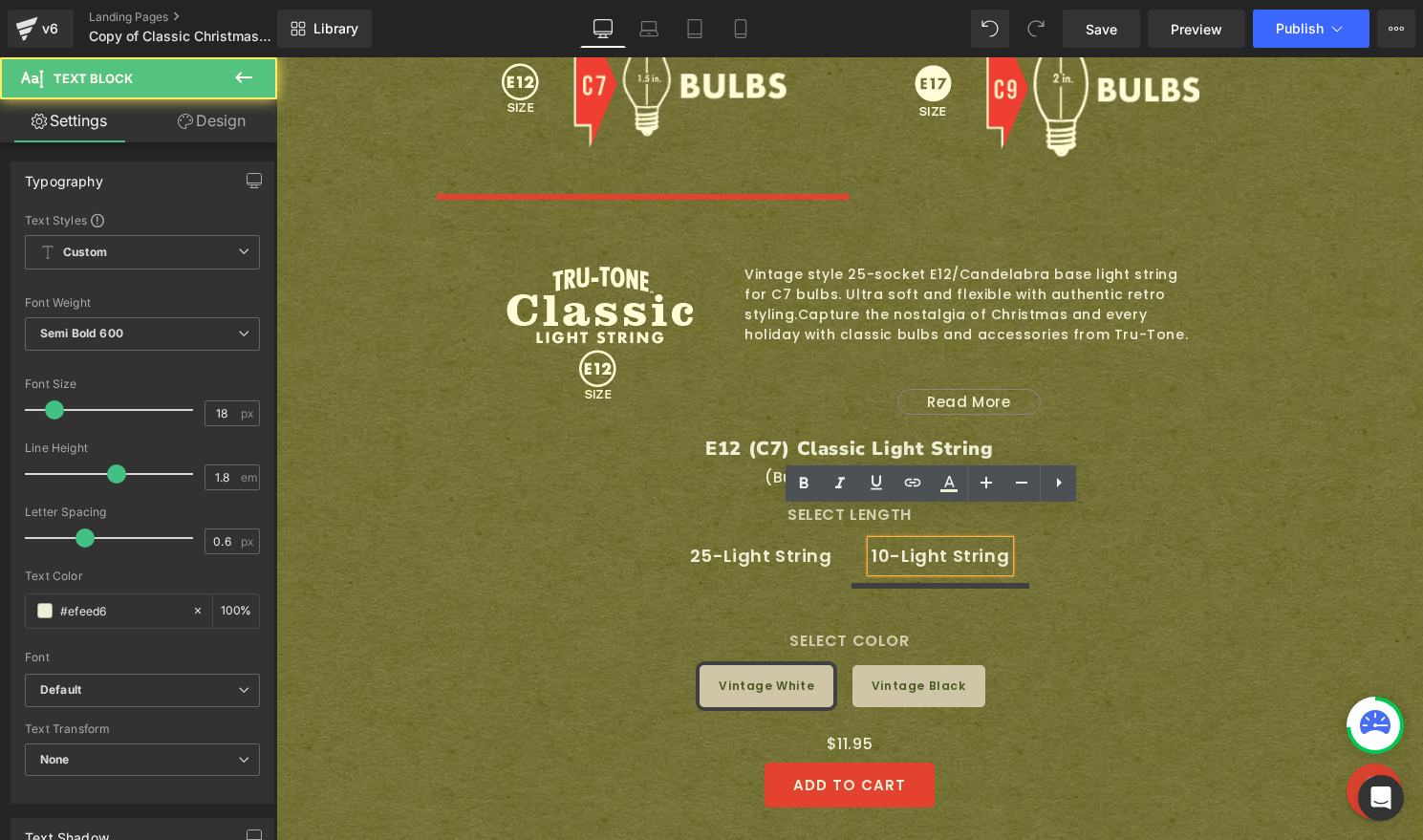 click at bounding box center (276, 57) 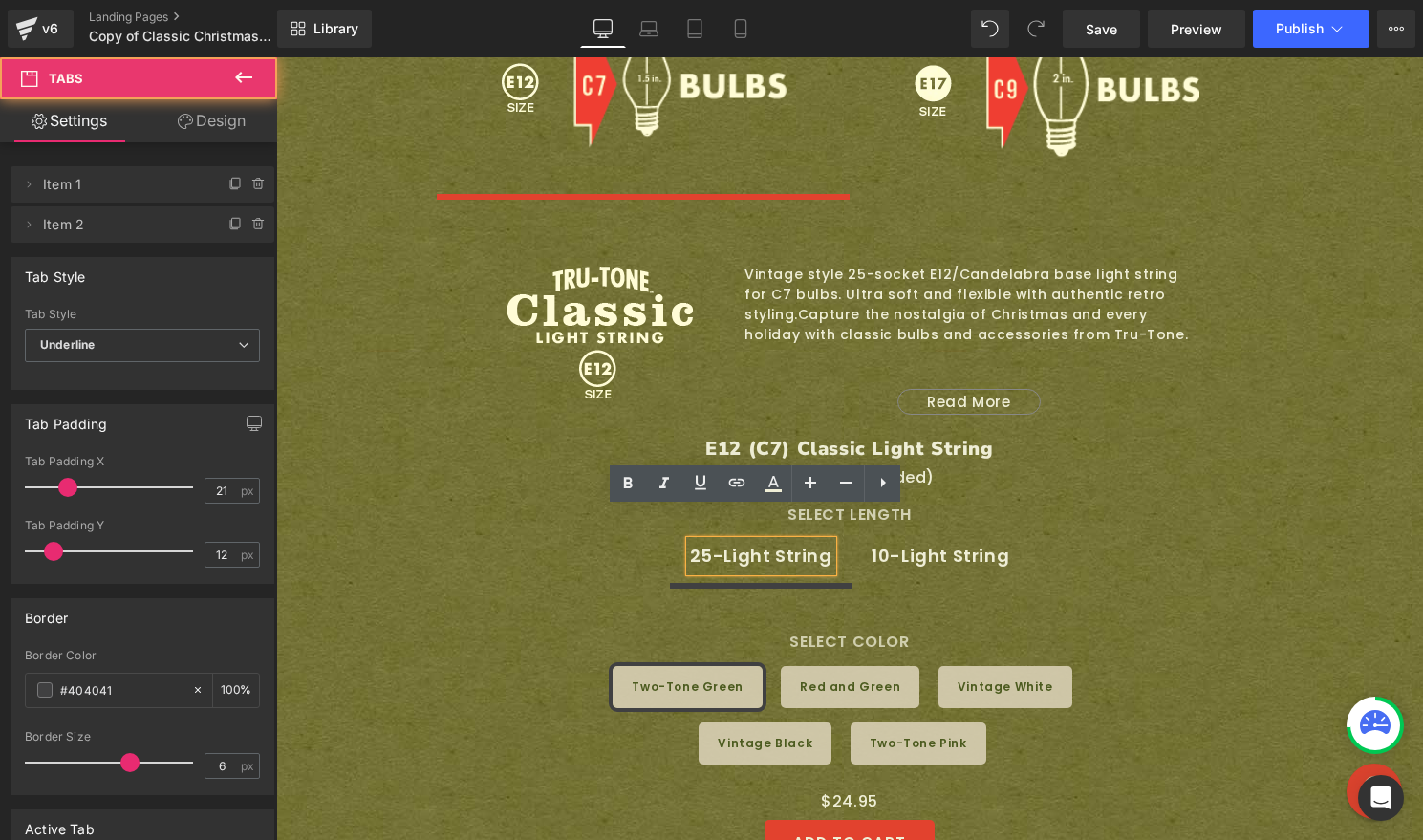 click on "25-Light String
Text Block
10-Light String
Text Block" at bounding box center (850, 556) 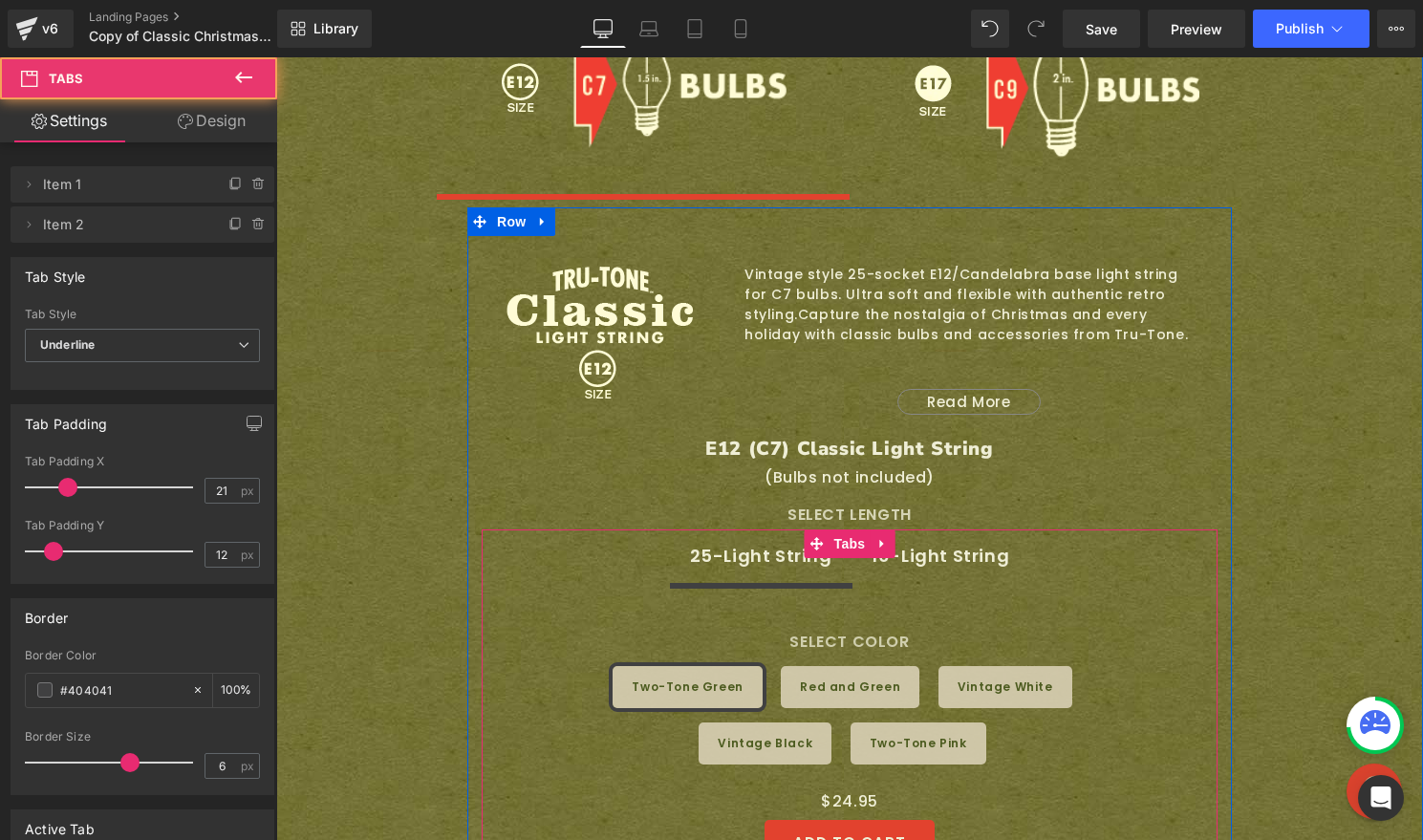 click 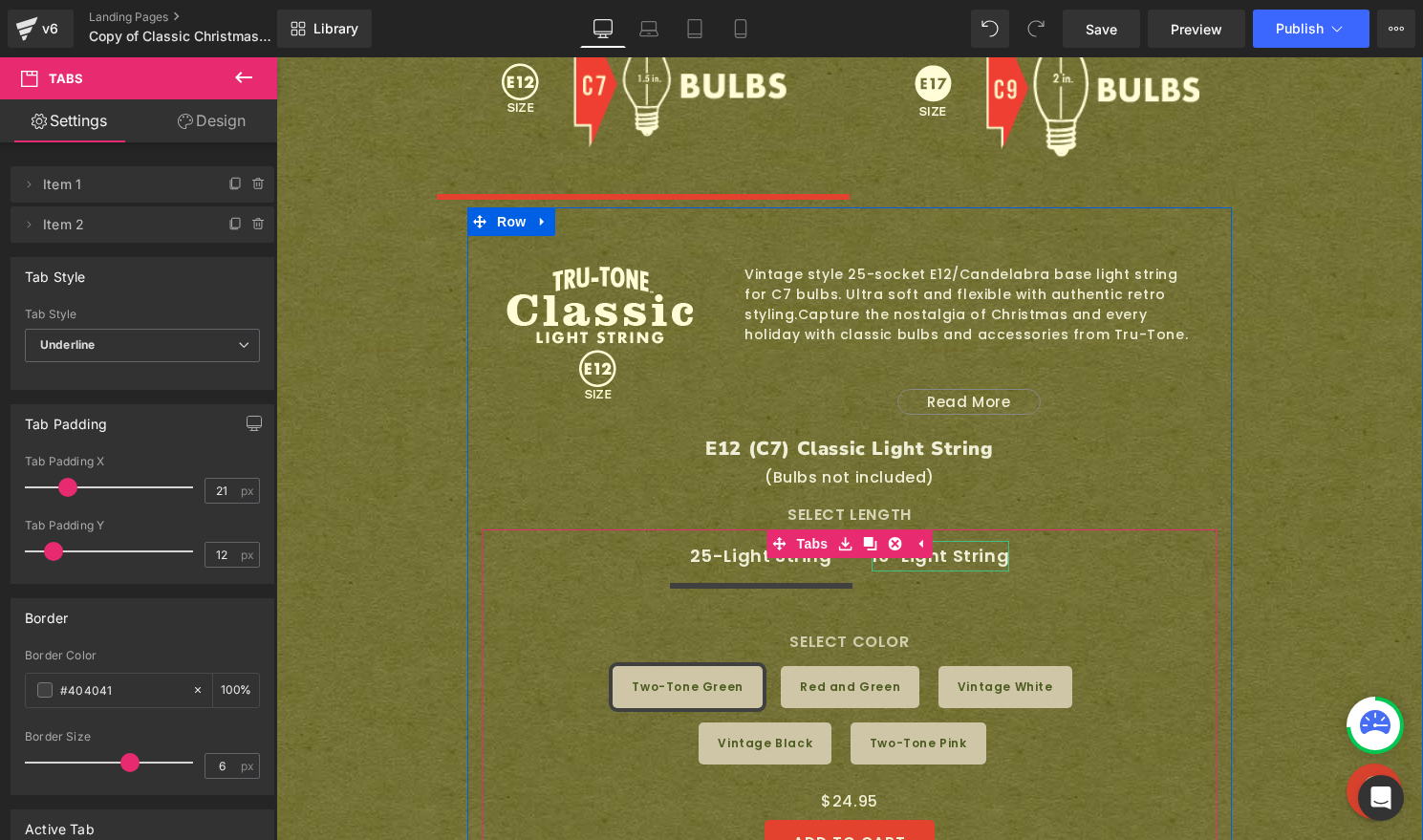 click on "10-Light String" at bounding box center [940, 556] 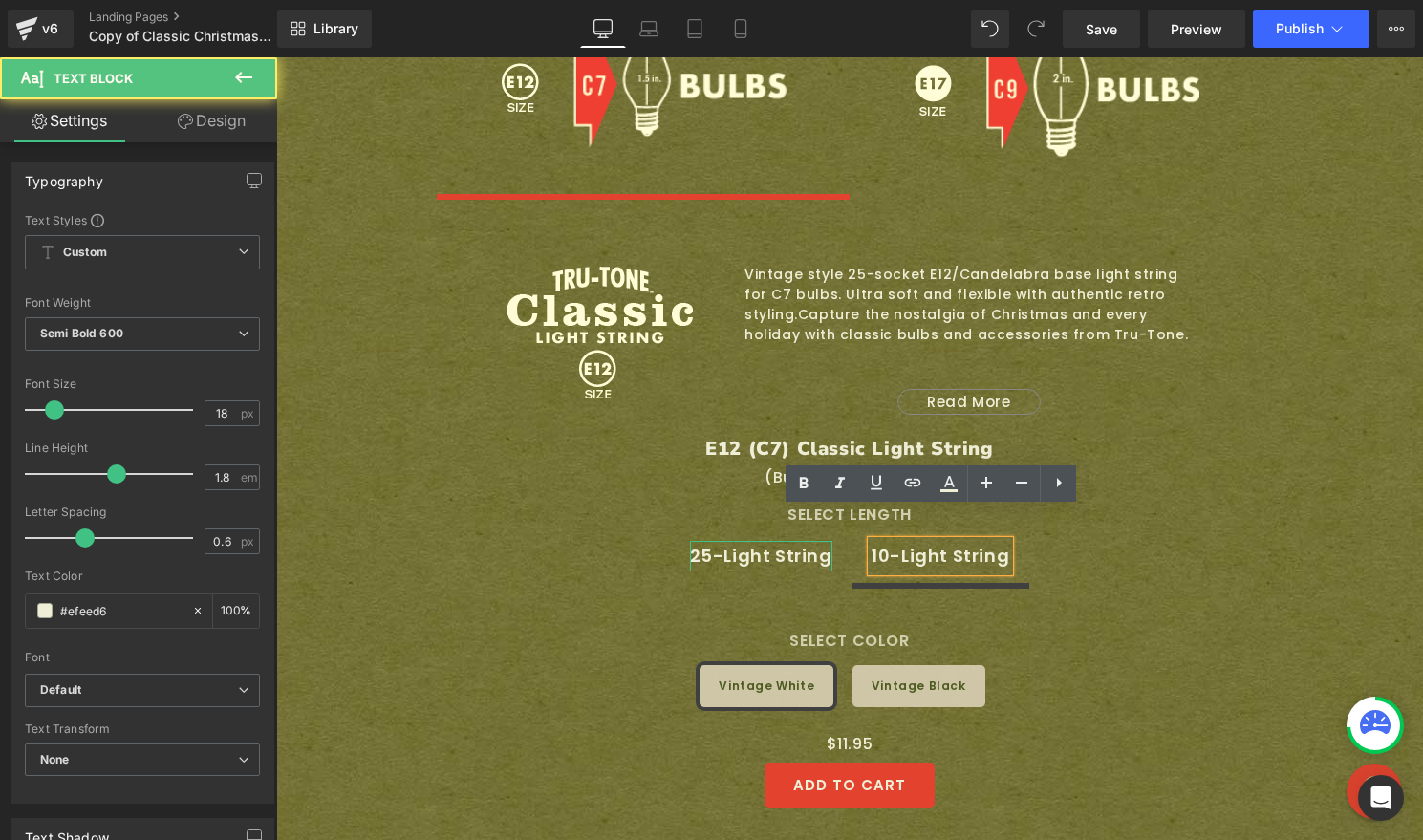 click on "25-Light String" at bounding box center (761, 556) 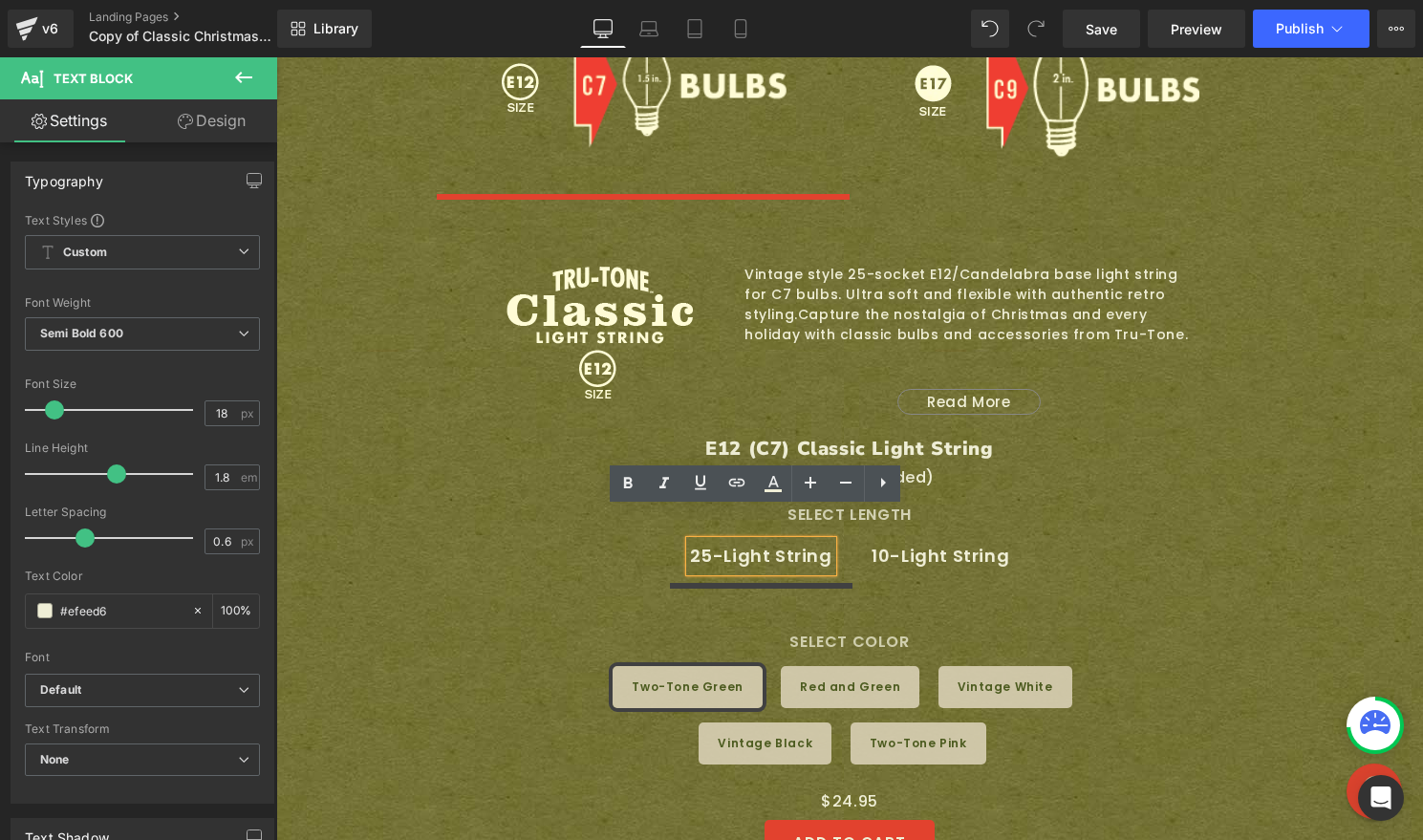 click on "Image
Vintage style 25-socket E12/Candelabra base light string for C7 bulbs. Ultra soft and flexible with authentic retro styling.  Capture the nostalgia of Christmas and every holiday with classic bulbs and accessories from Tru-Tone.
Compatible with most C7 and other E12/Candelabra base bulbs  (Bulbs not included)
Additional features:
Total Length 26.5 feet. 18 in. lead and 12 in. tail, 25 or 10 - E12 sockets with 12 in. spacing
Twisted pair vinyl insulated wire
Socket clips for easy installation
U.S. Non-polarized 120V, stackable plug and socket for easy end-to-end connectivity, and versatile wiring options
Fuse Protected. 2 spares included
Only   15 watts  total when used with Tru-Tone bulbs!
Safe for use inside or outside
LEARN MORE ABOUT OUTDOOR EXPOSURE
Read More" at bounding box center [850, 553] 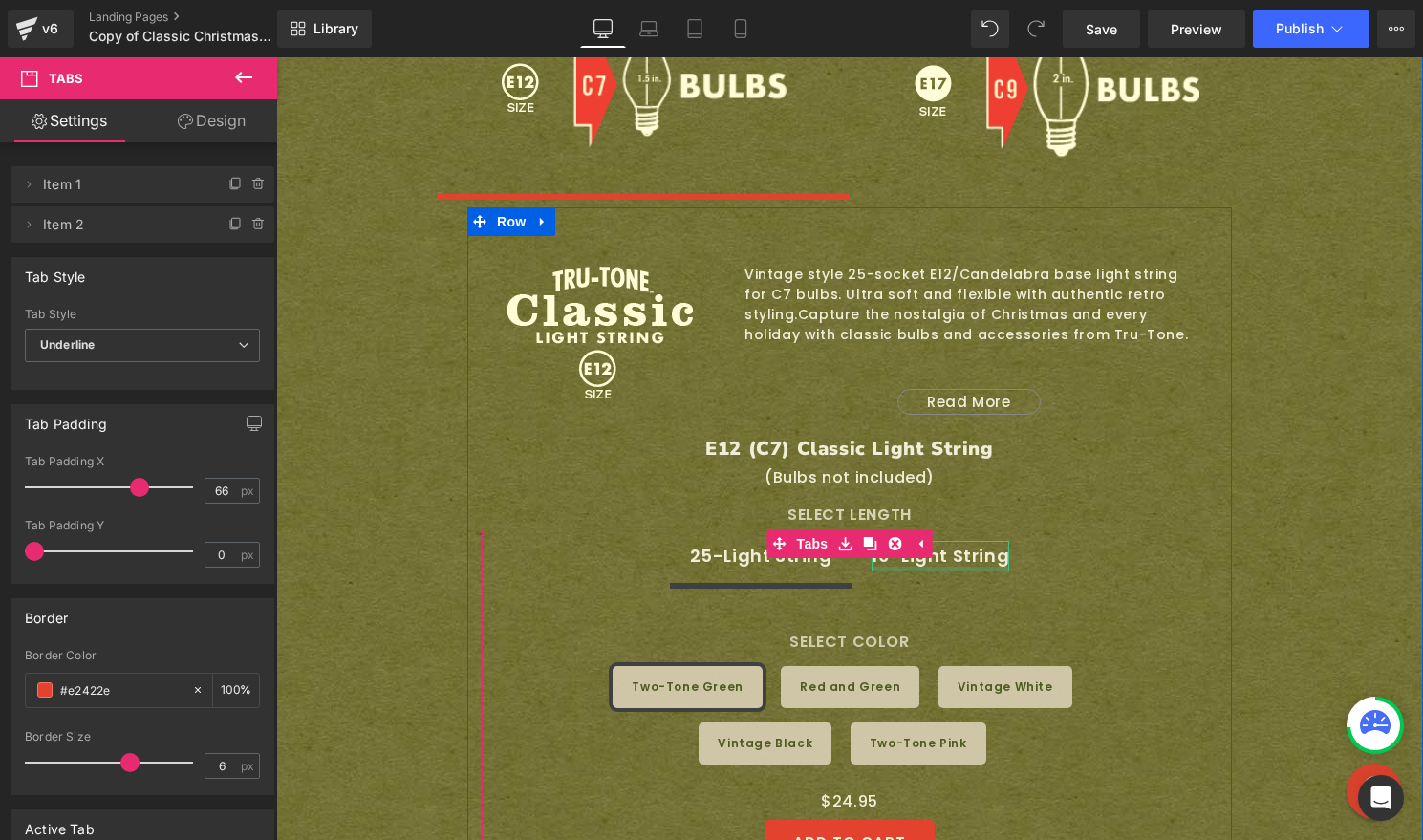 click at bounding box center (940, 569) 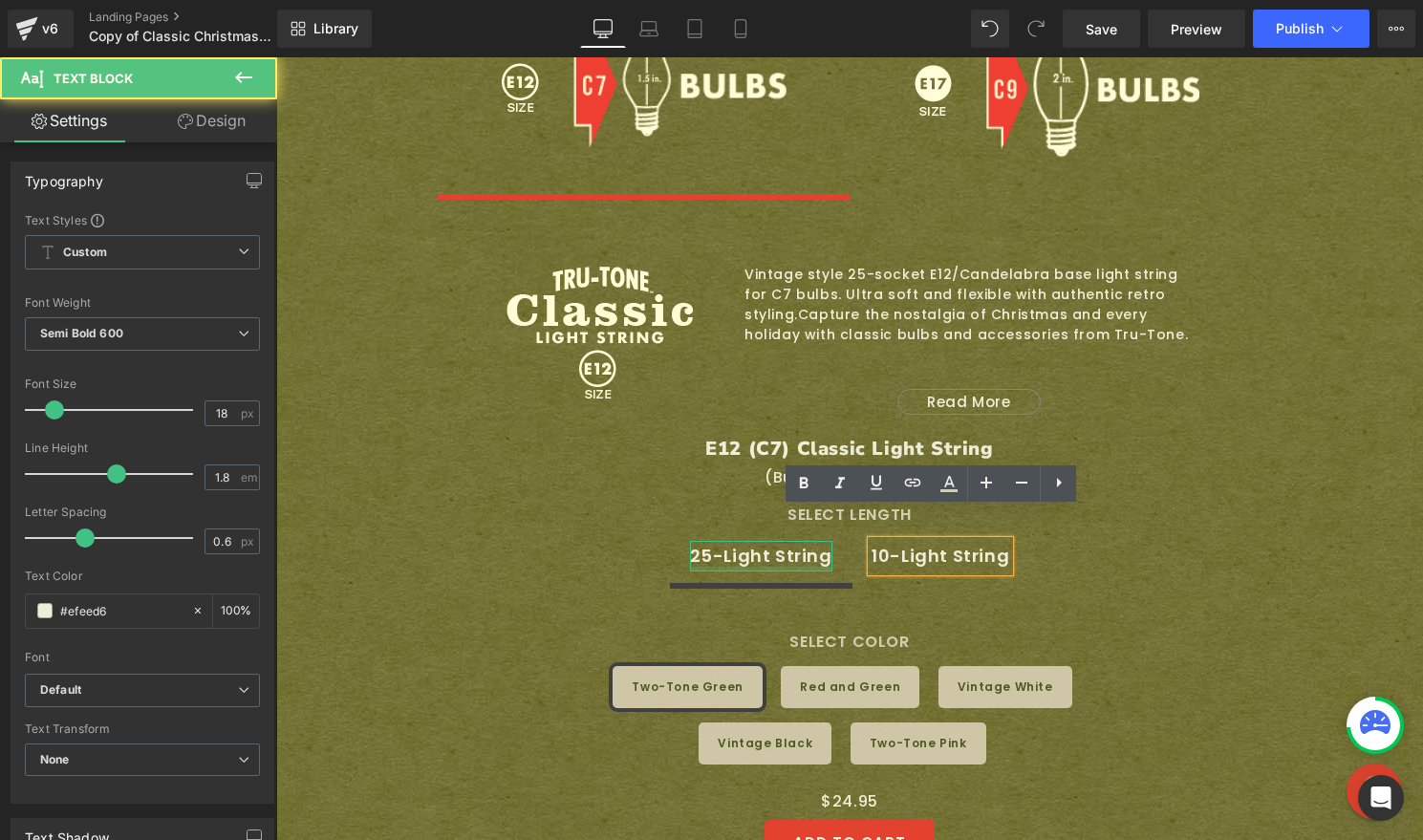click at bounding box center [761, 569] 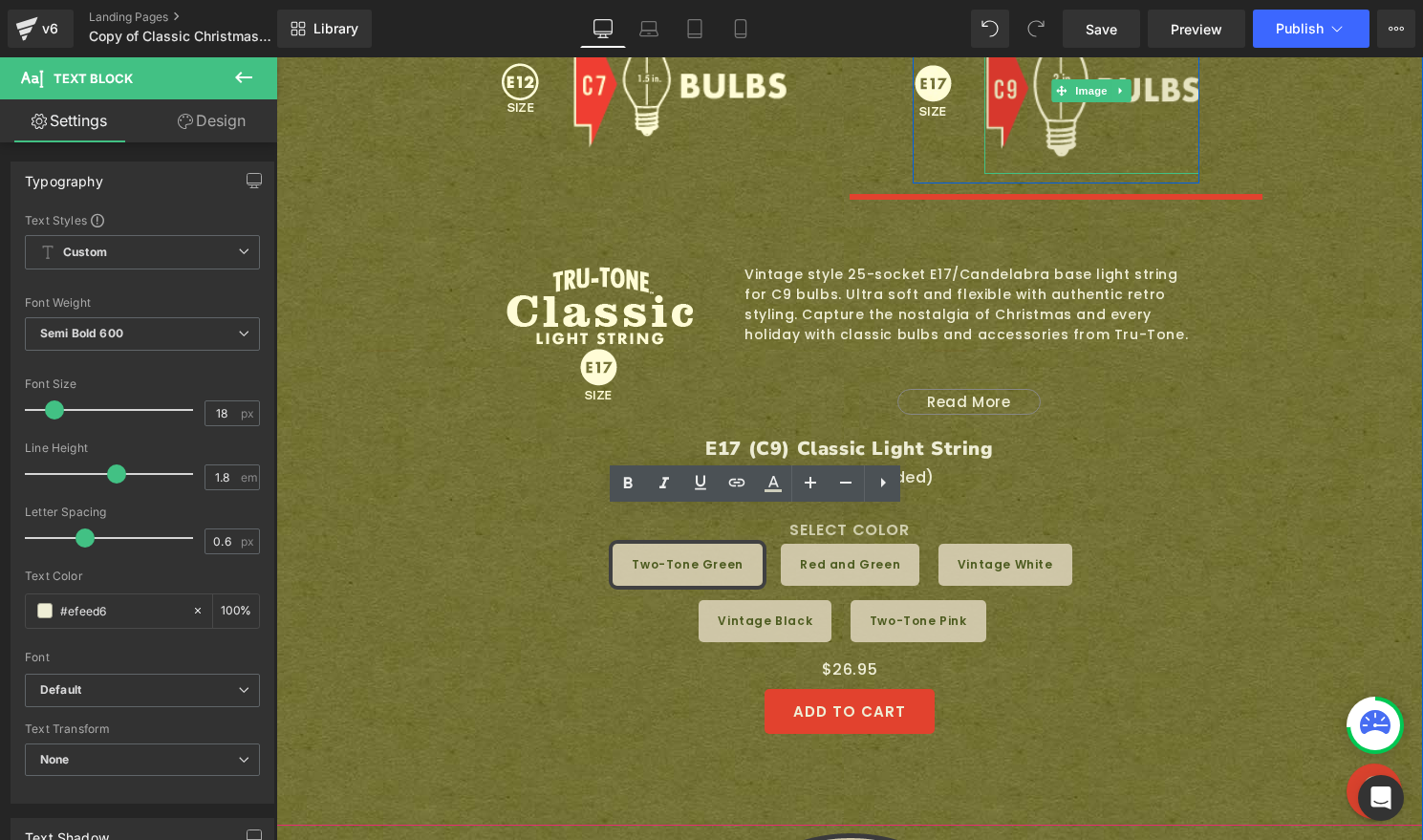 click at bounding box center [1091, 91] 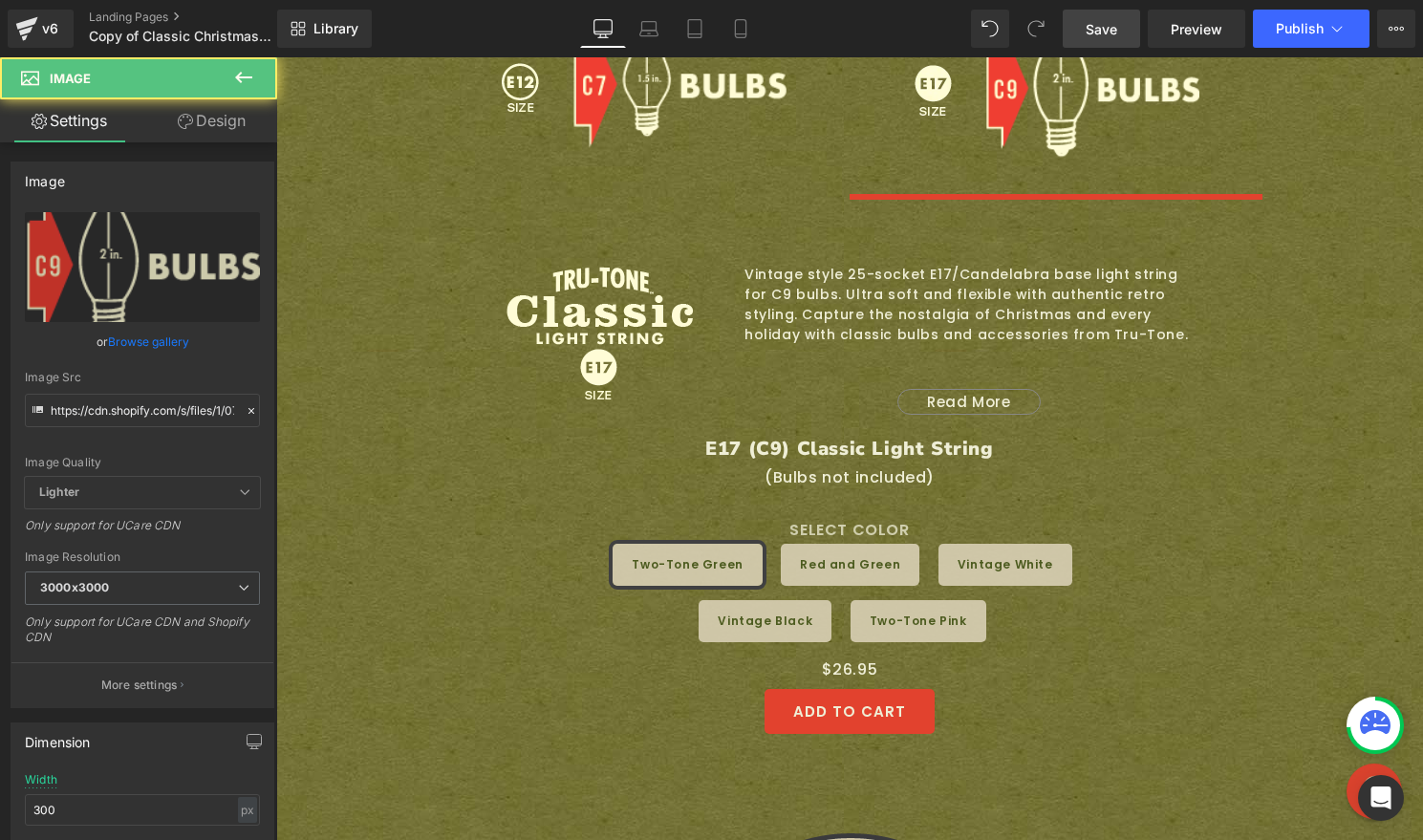 click on "Save" at bounding box center (1101, 29) 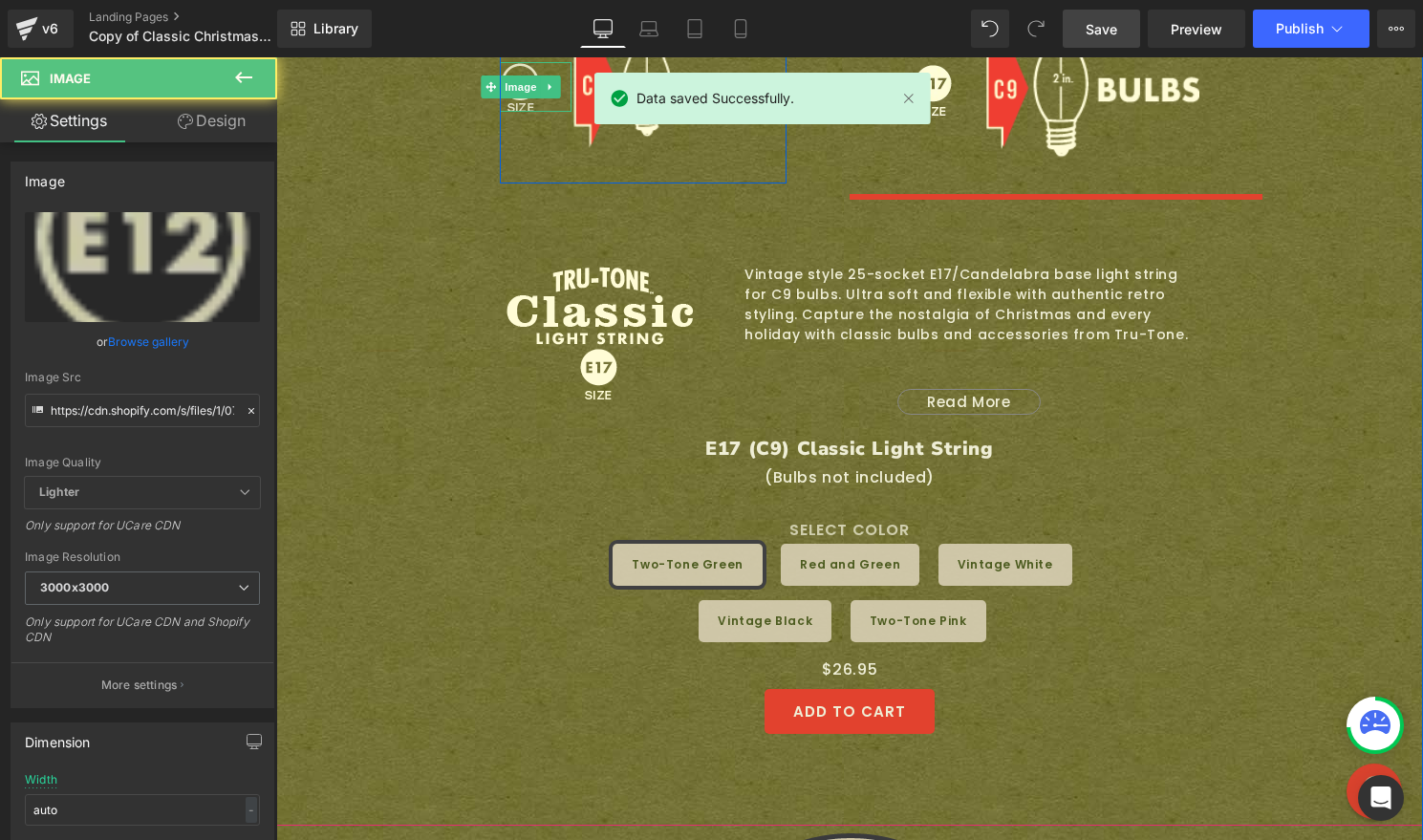 click at bounding box center (520, 87) 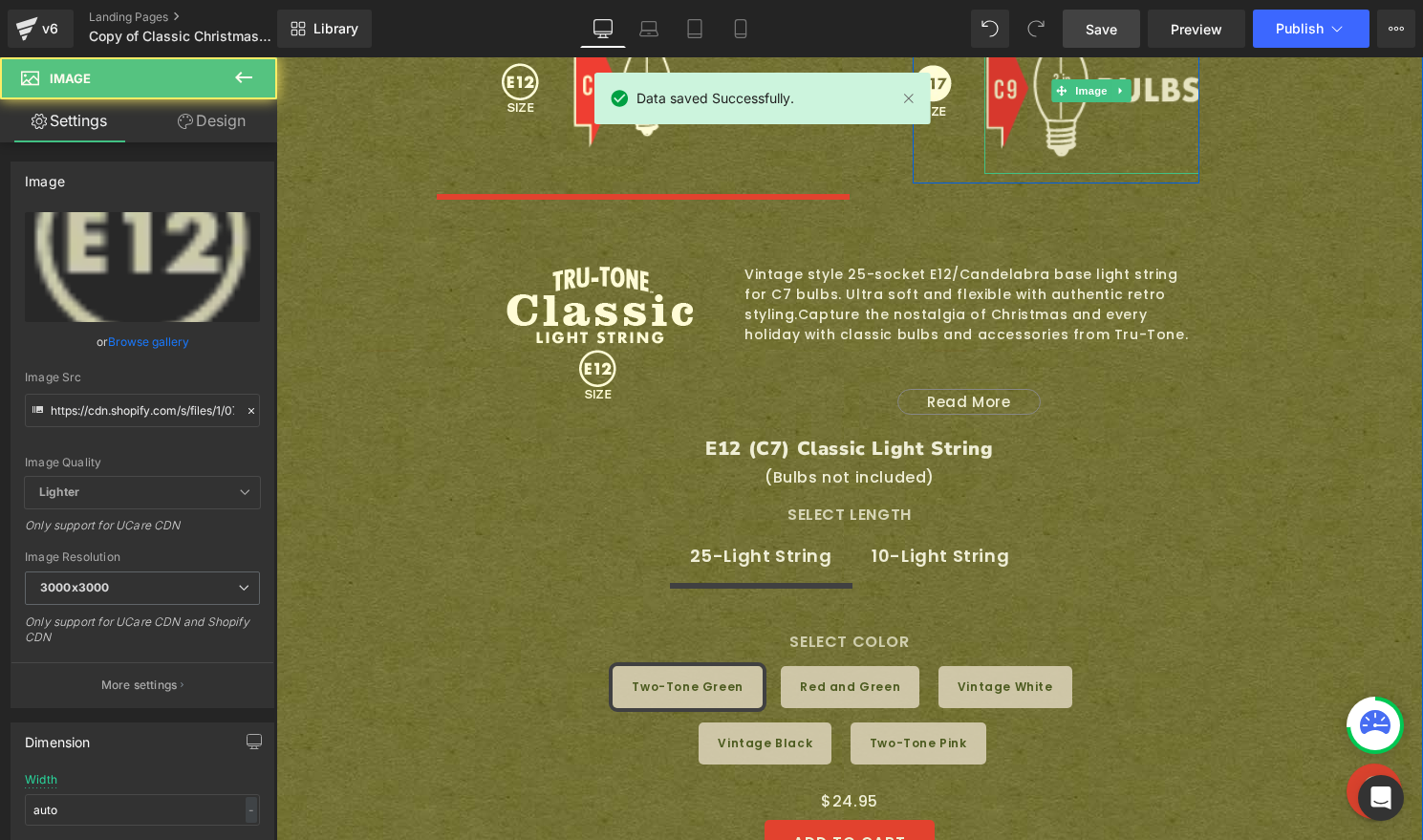 click at bounding box center (1091, 91) 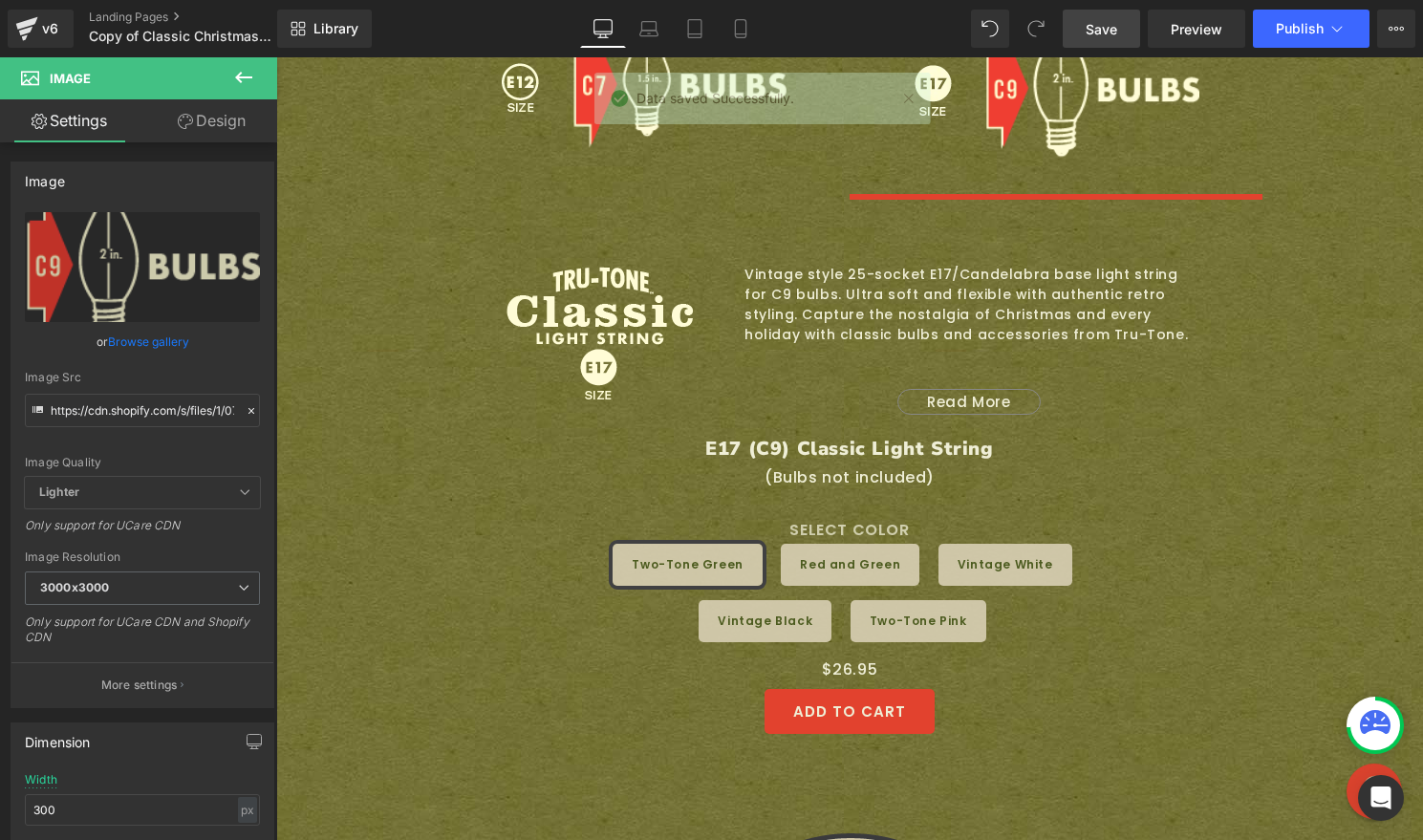 click on "Data saved Successfully." at bounding box center (762, 98) 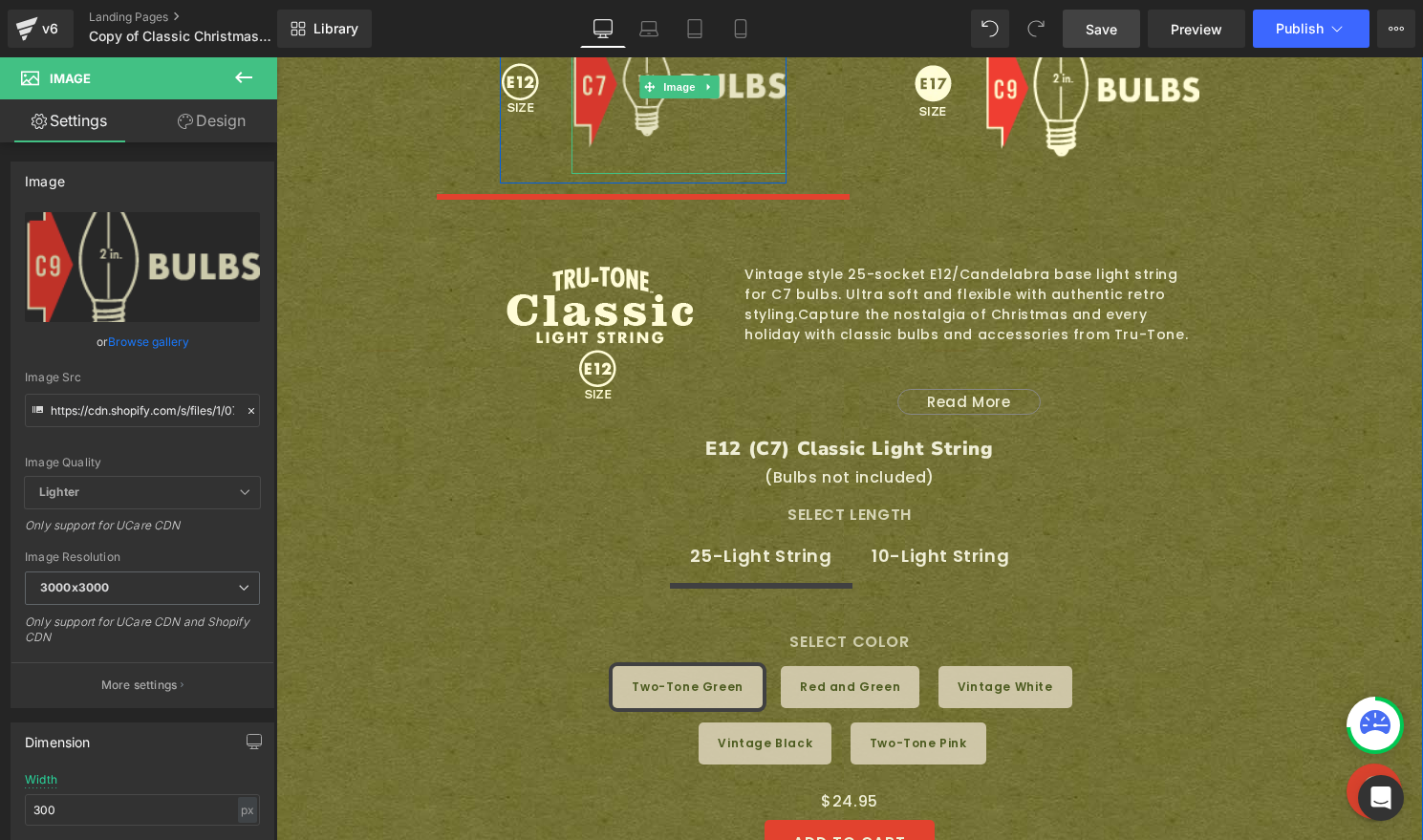 click at bounding box center [679, 87] 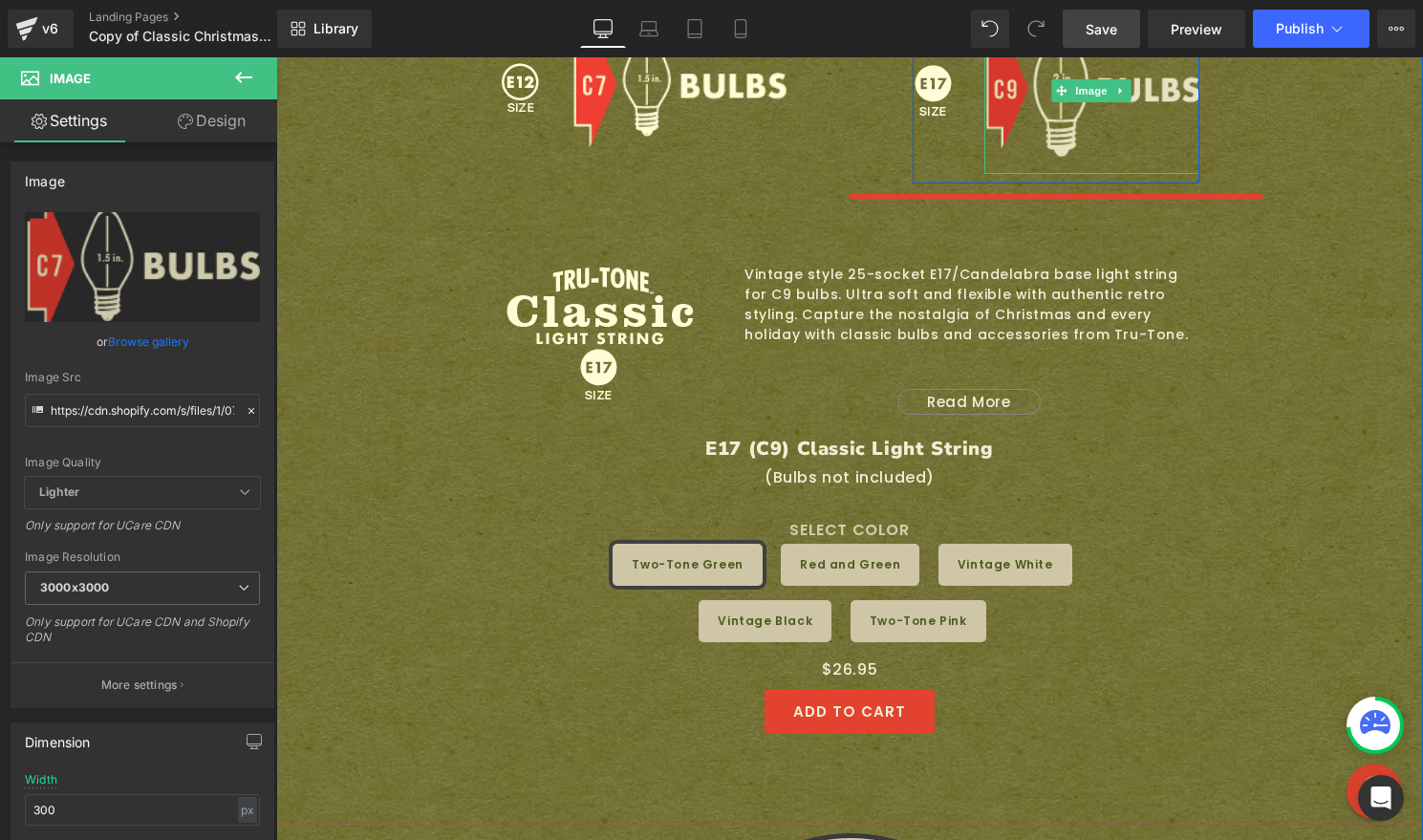 click at bounding box center (1091, 91) 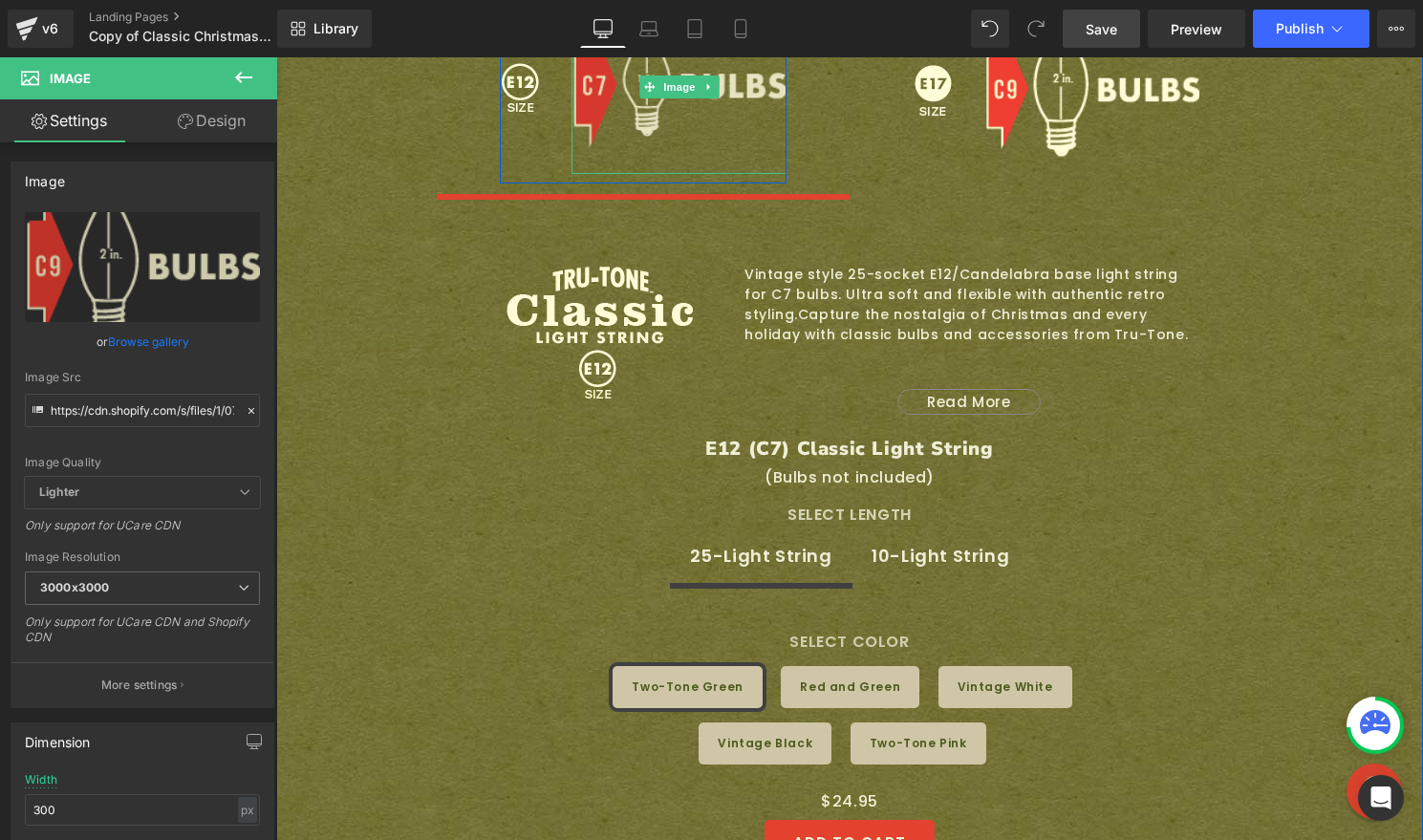 click at bounding box center (679, 87) 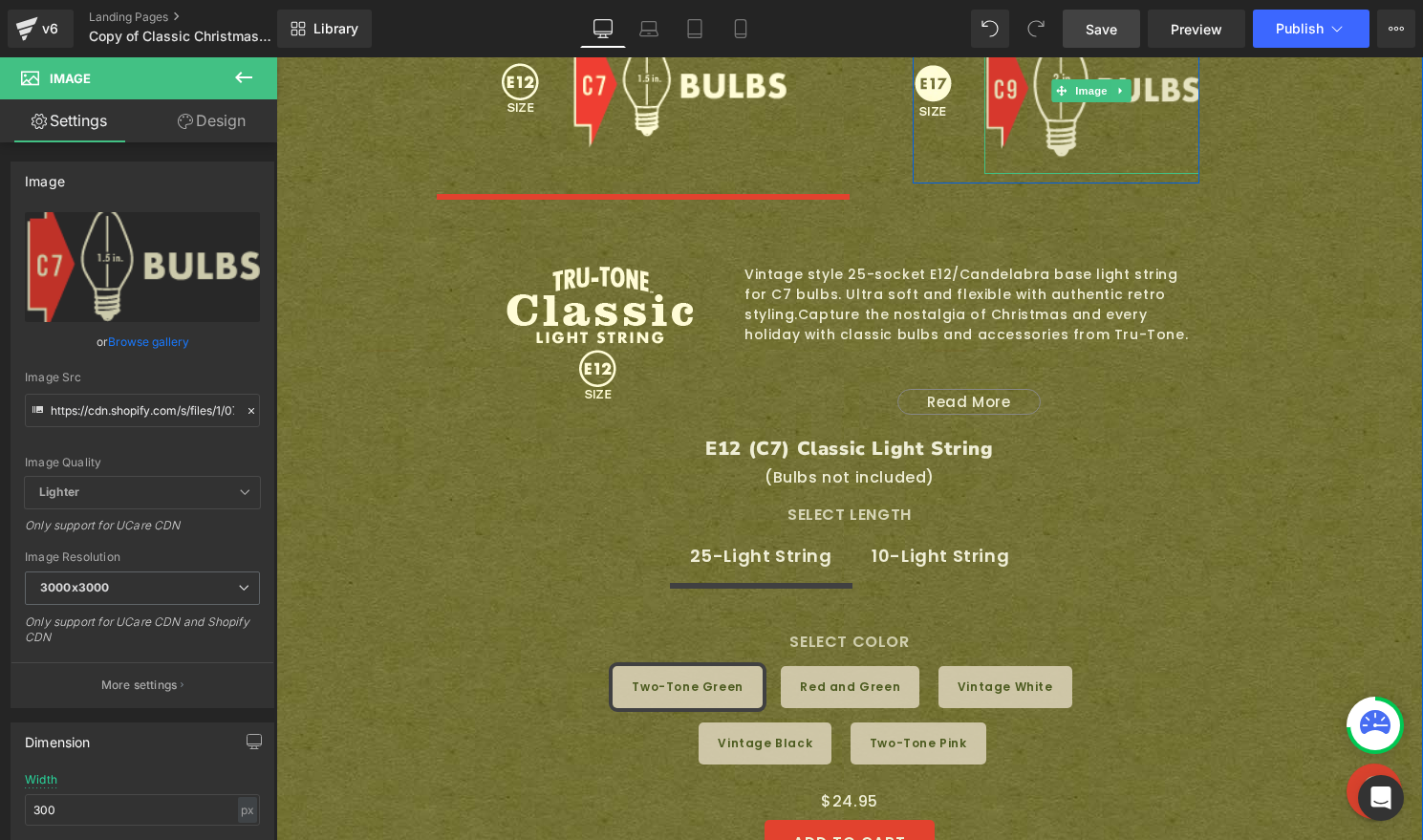 click at bounding box center (1091, 91) 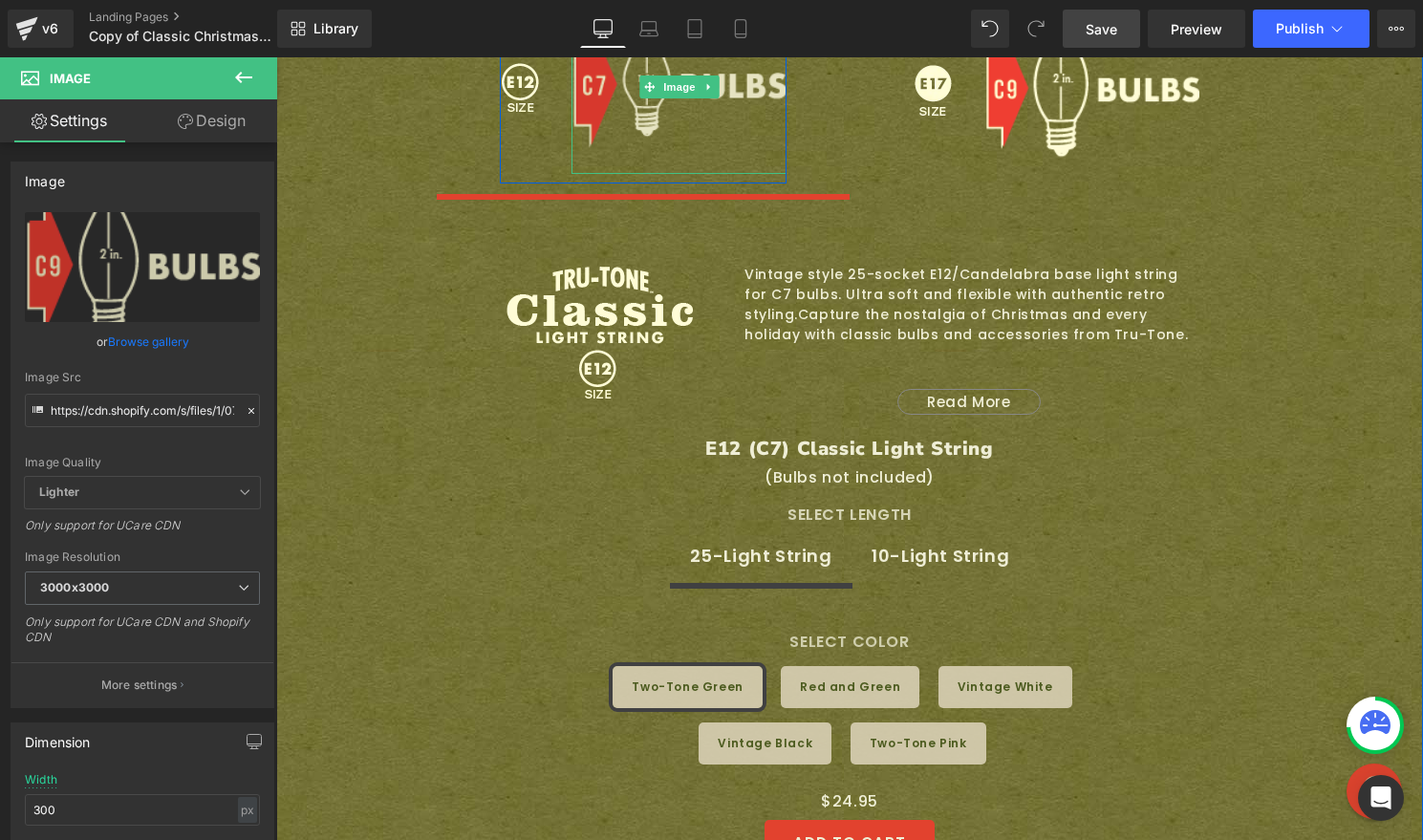 click at bounding box center (679, 87) 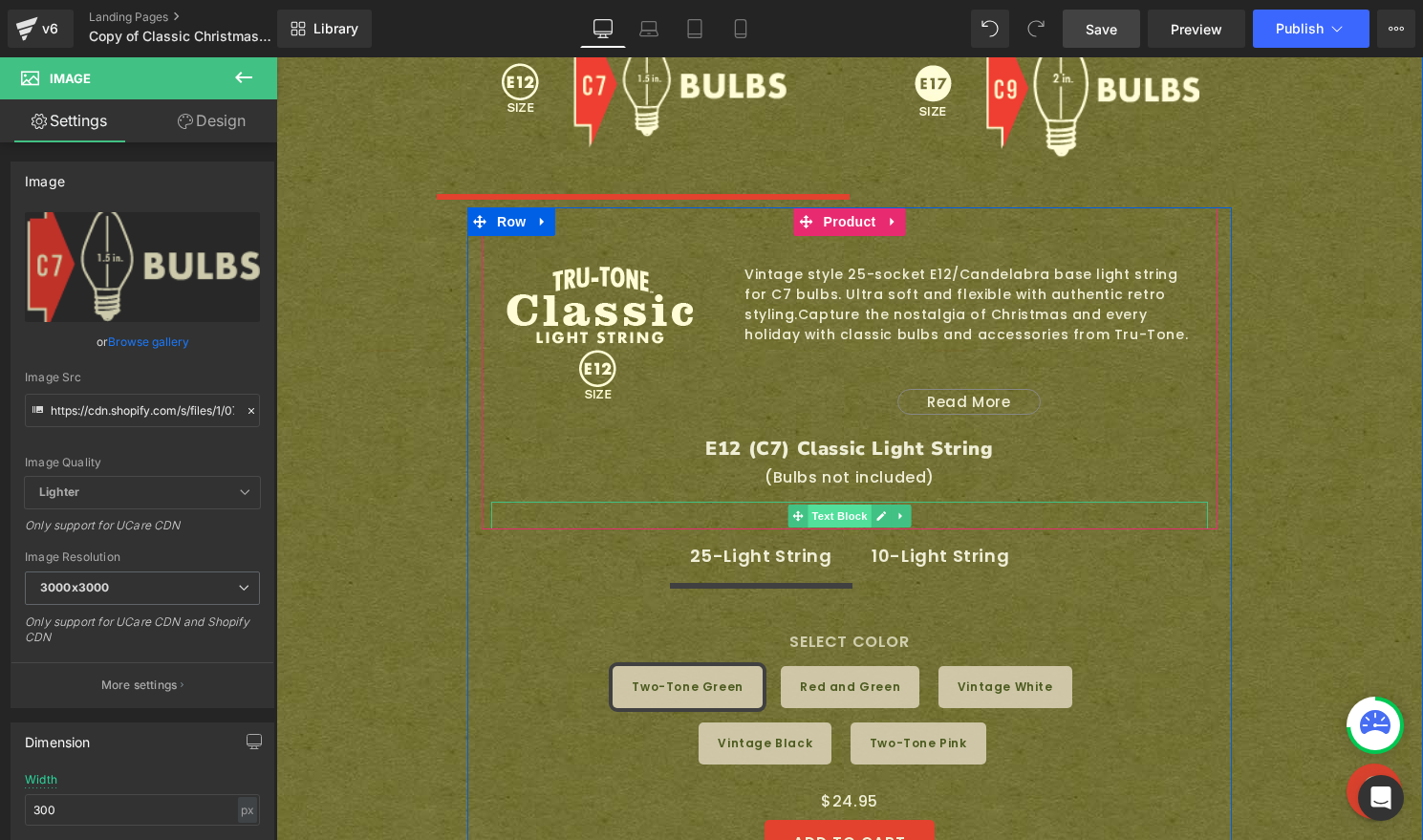 drag, startPoint x: 832, startPoint y: 480, endPoint x: 822, endPoint y: 479, distance: 10.049876 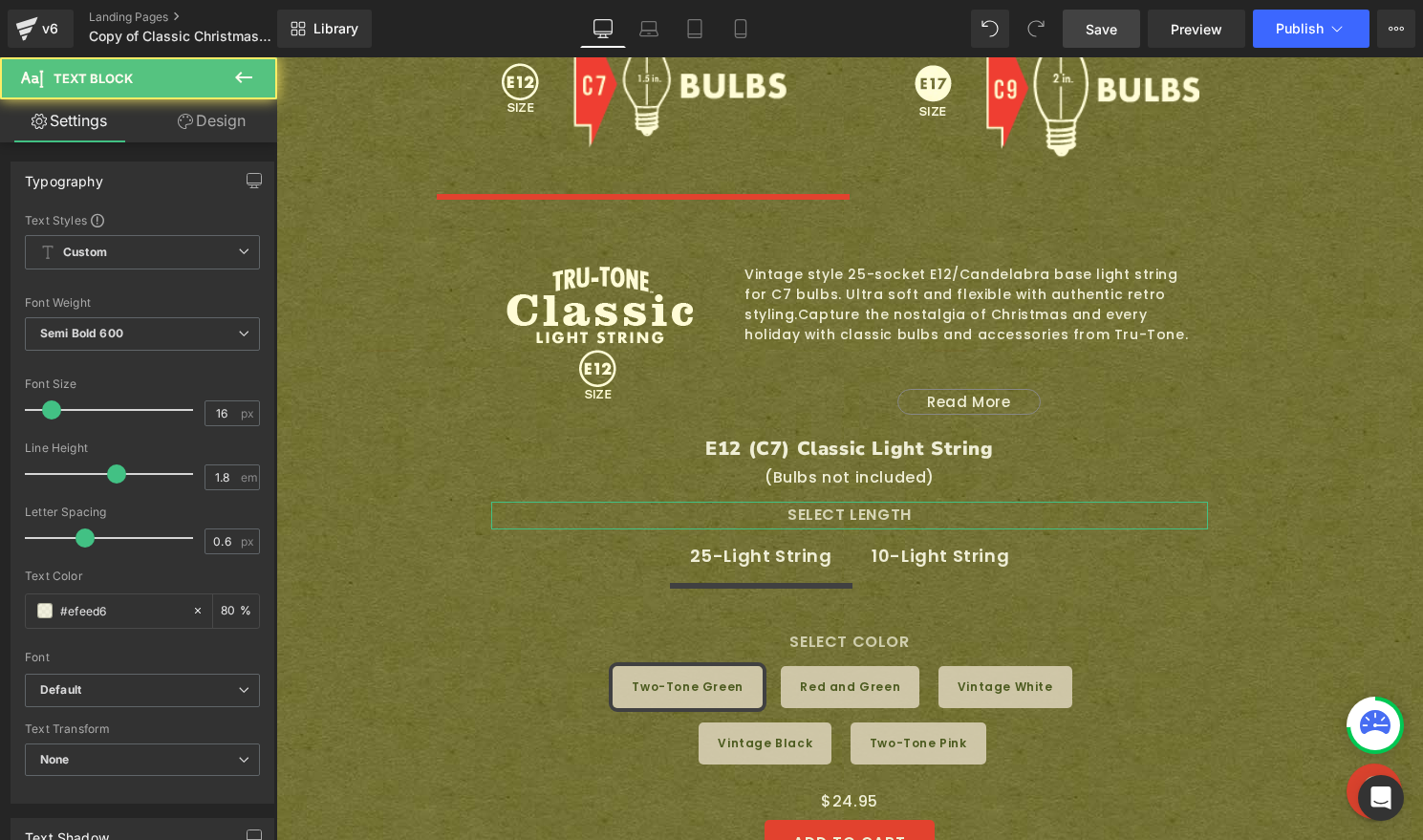 click on "Design" at bounding box center (211, 120) 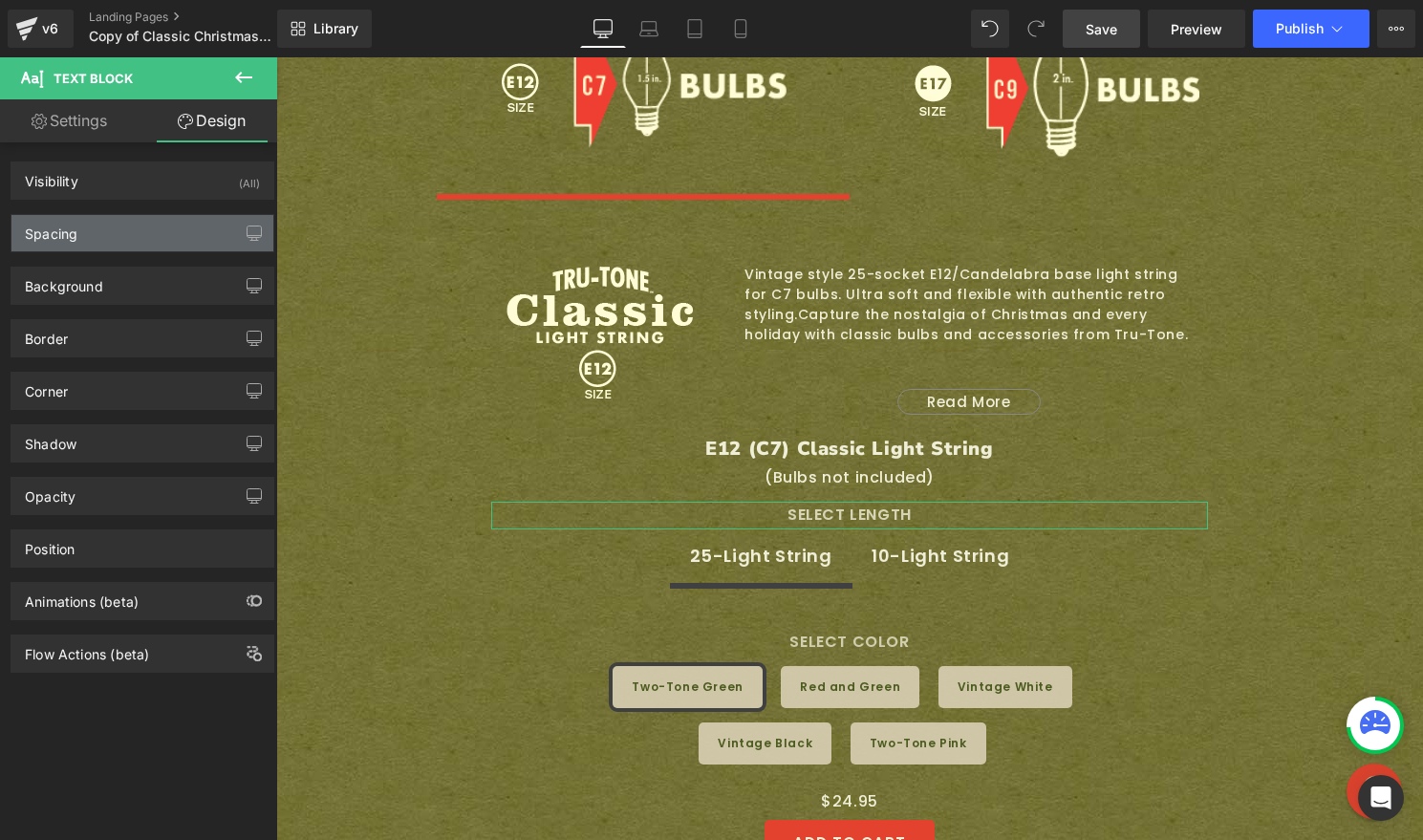 click on "Spacing" at bounding box center [142, 233] 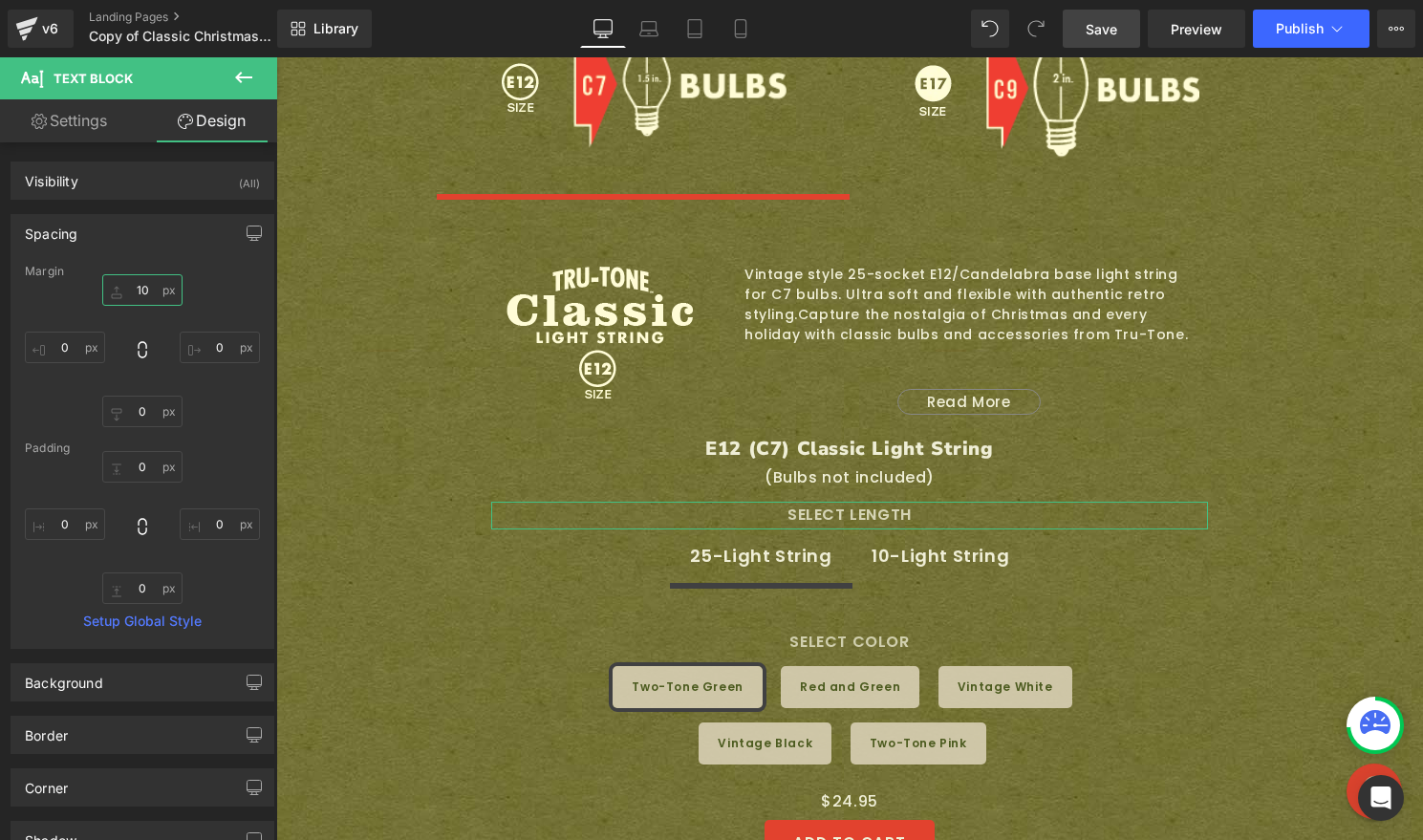 click on "10" at bounding box center [142, 290] 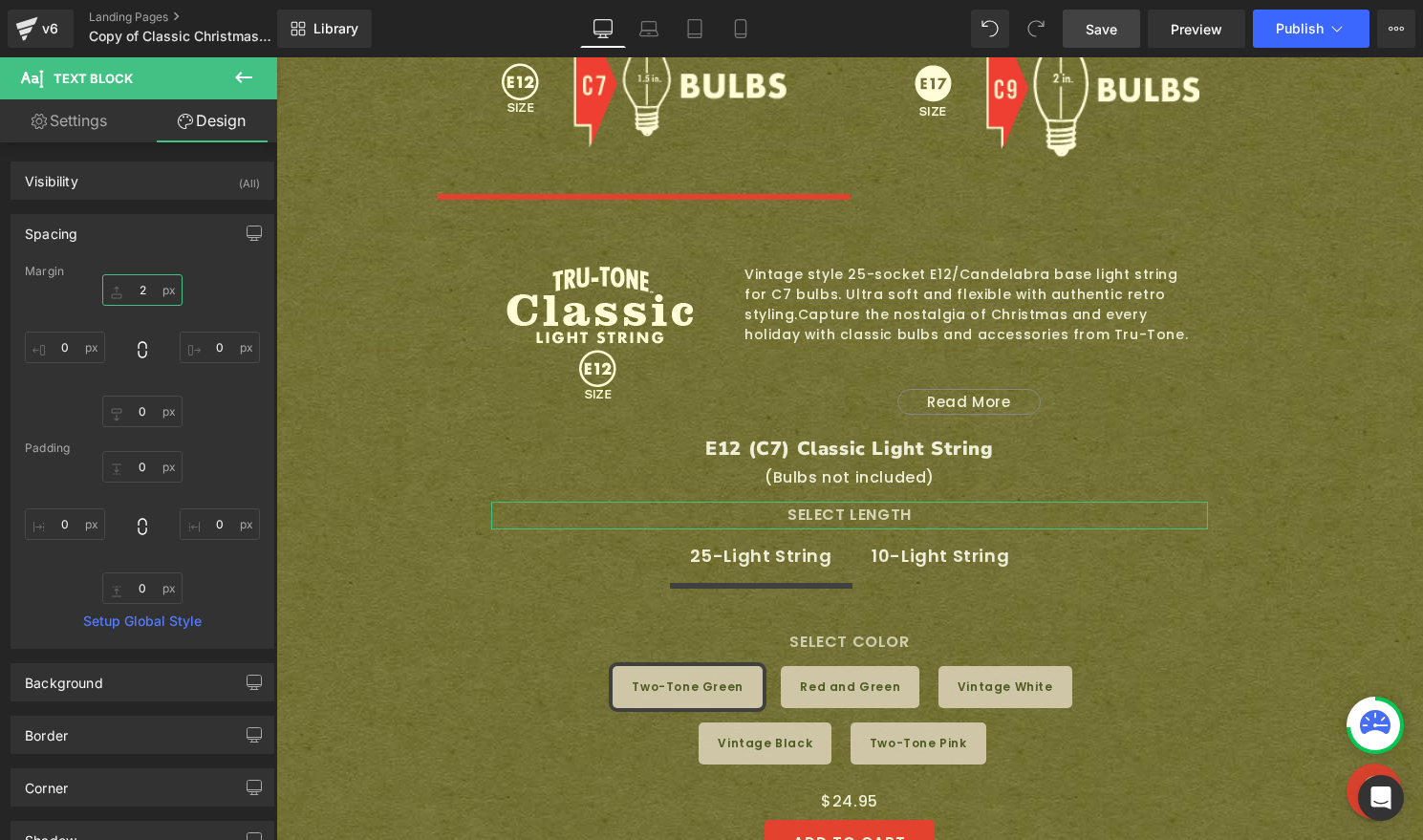 type on "20" 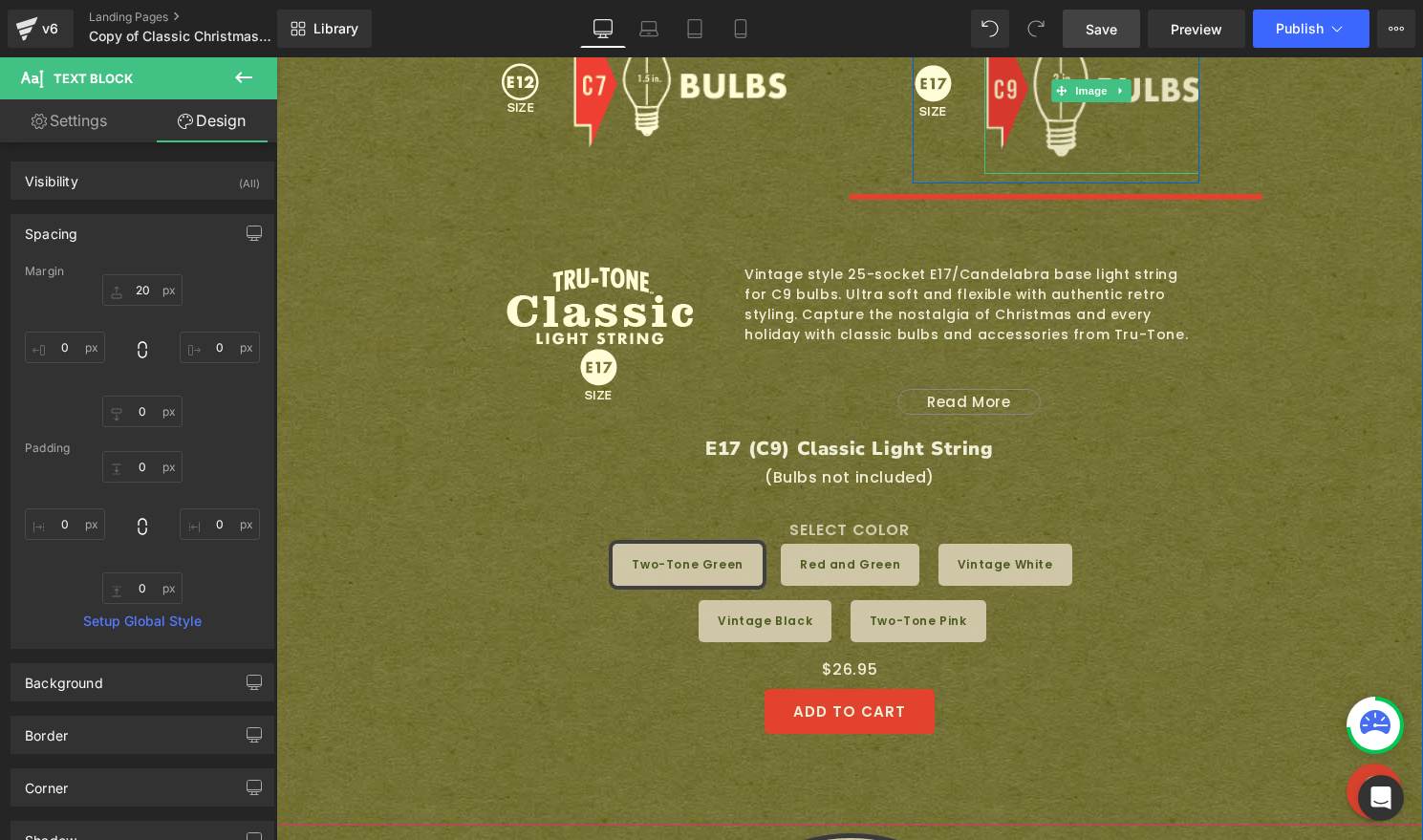click at bounding box center [1091, 91] 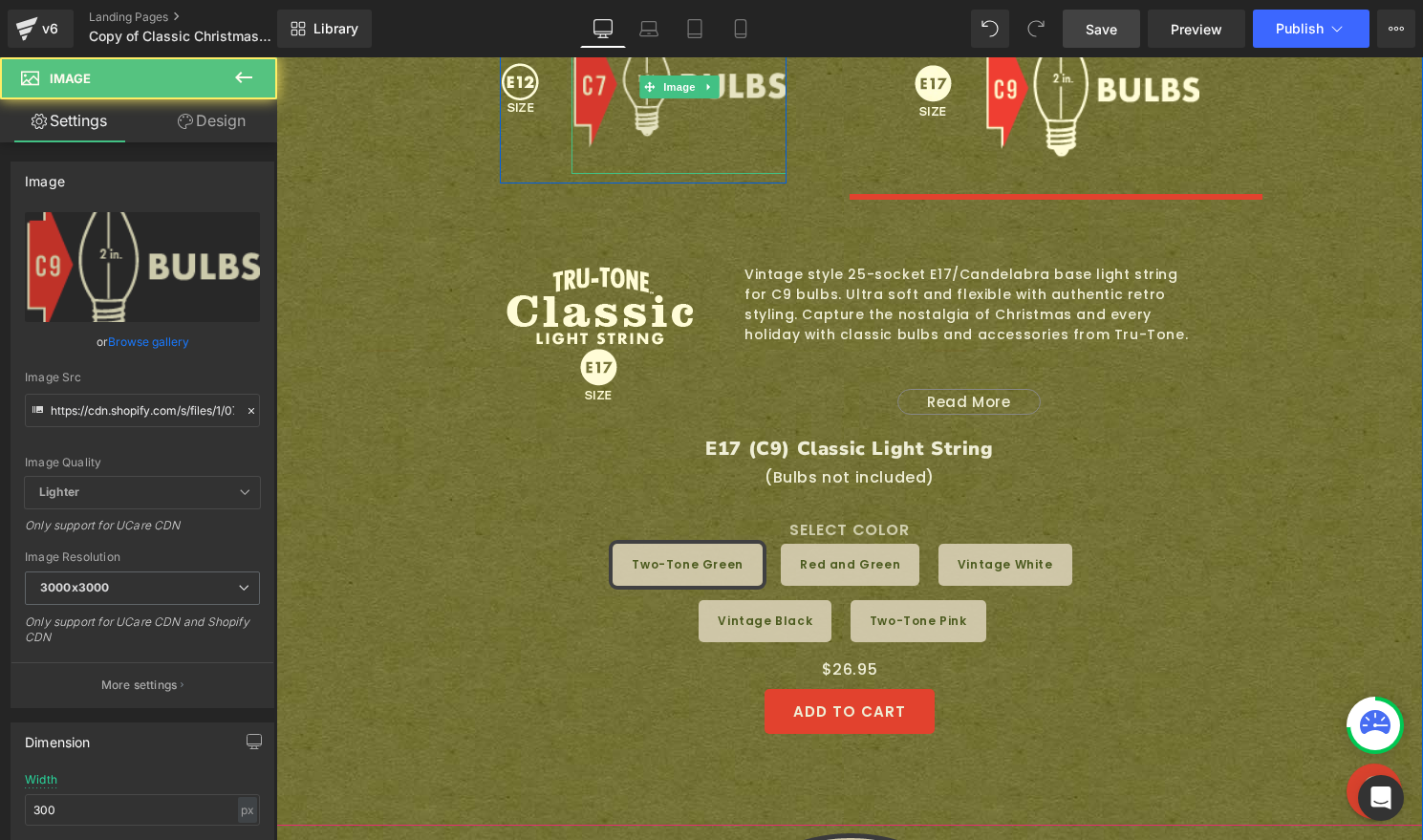click at bounding box center [679, 87] 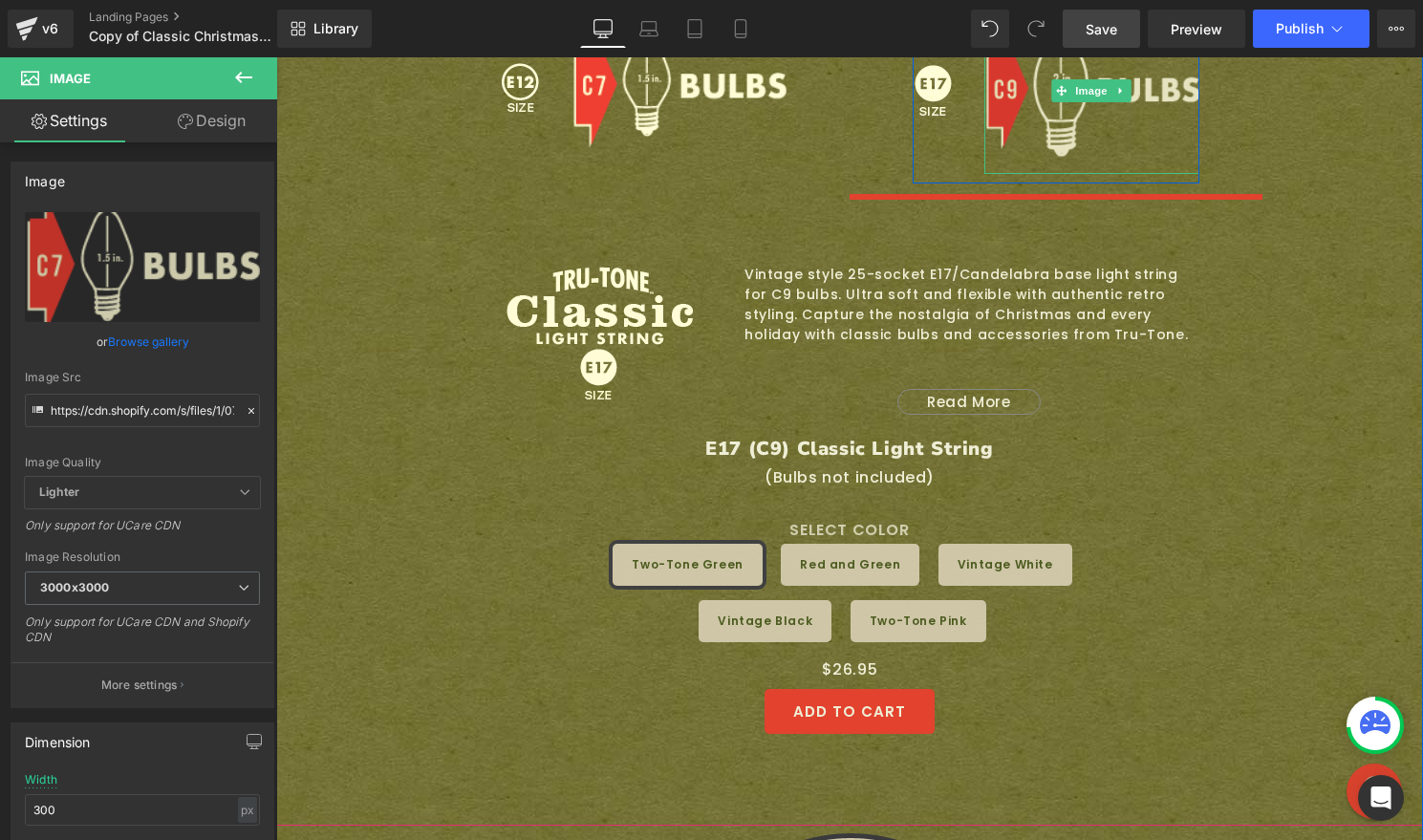 click at bounding box center [1091, 91] 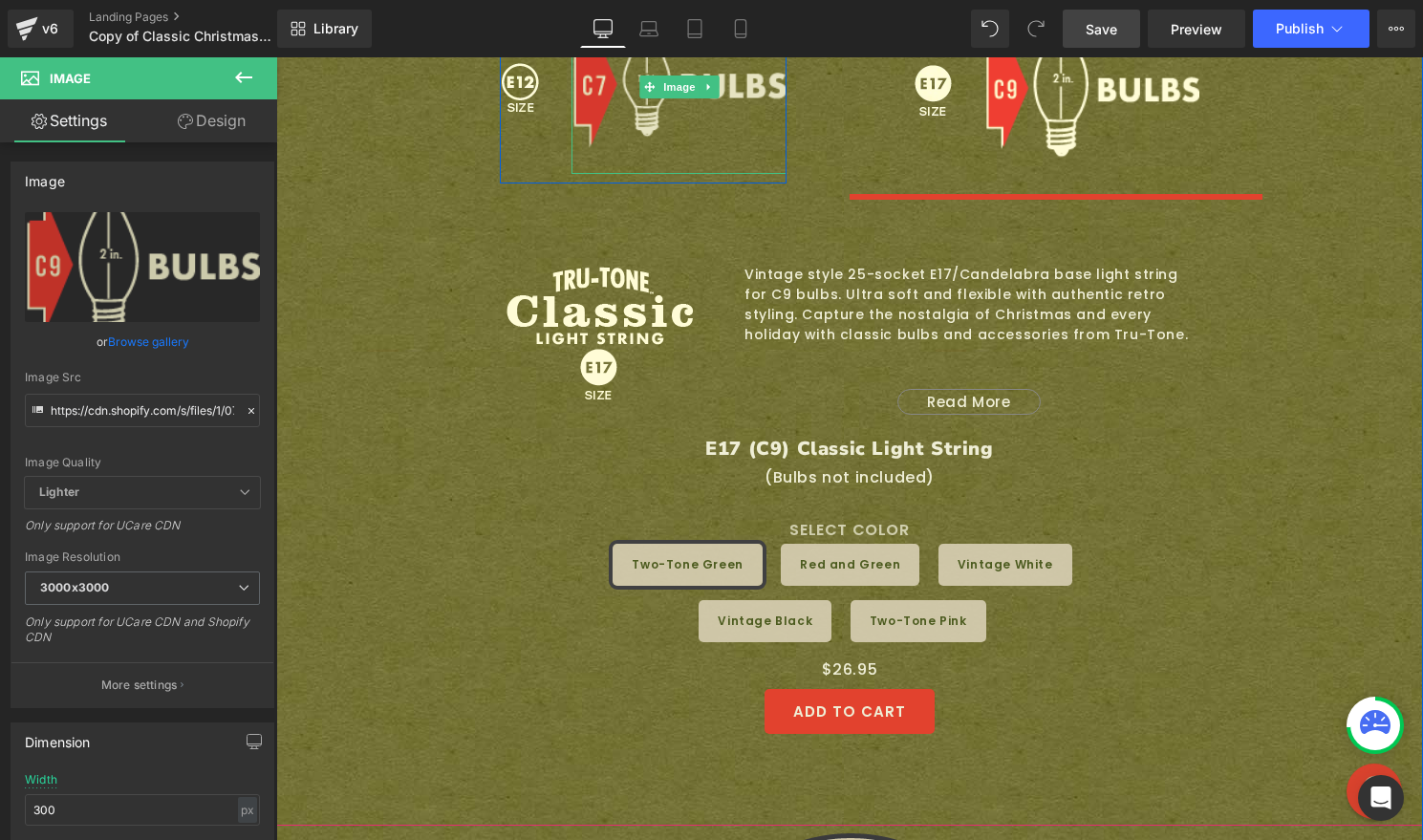 click at bounding box center [679, 87] 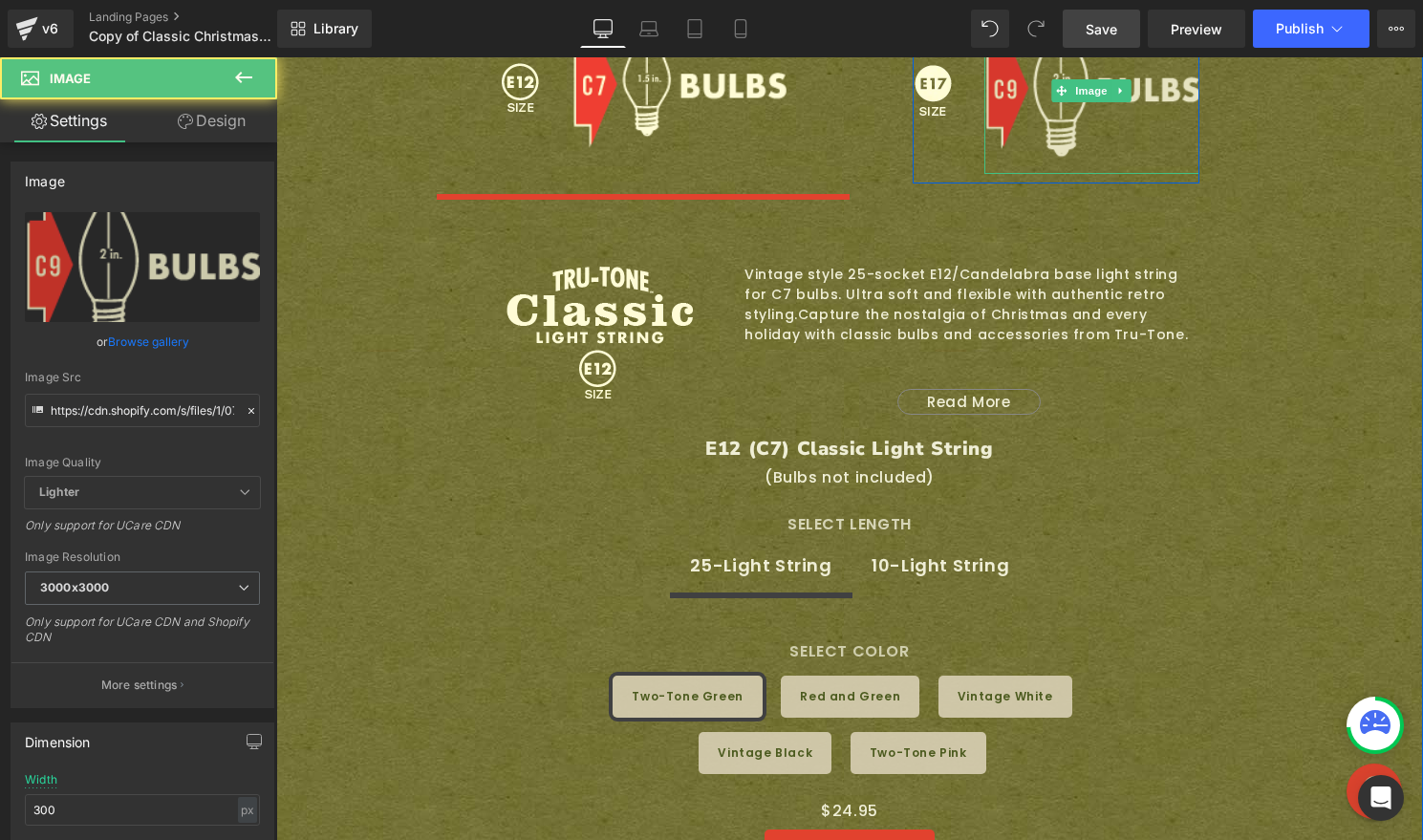 click at bounding box center (1091, 91) 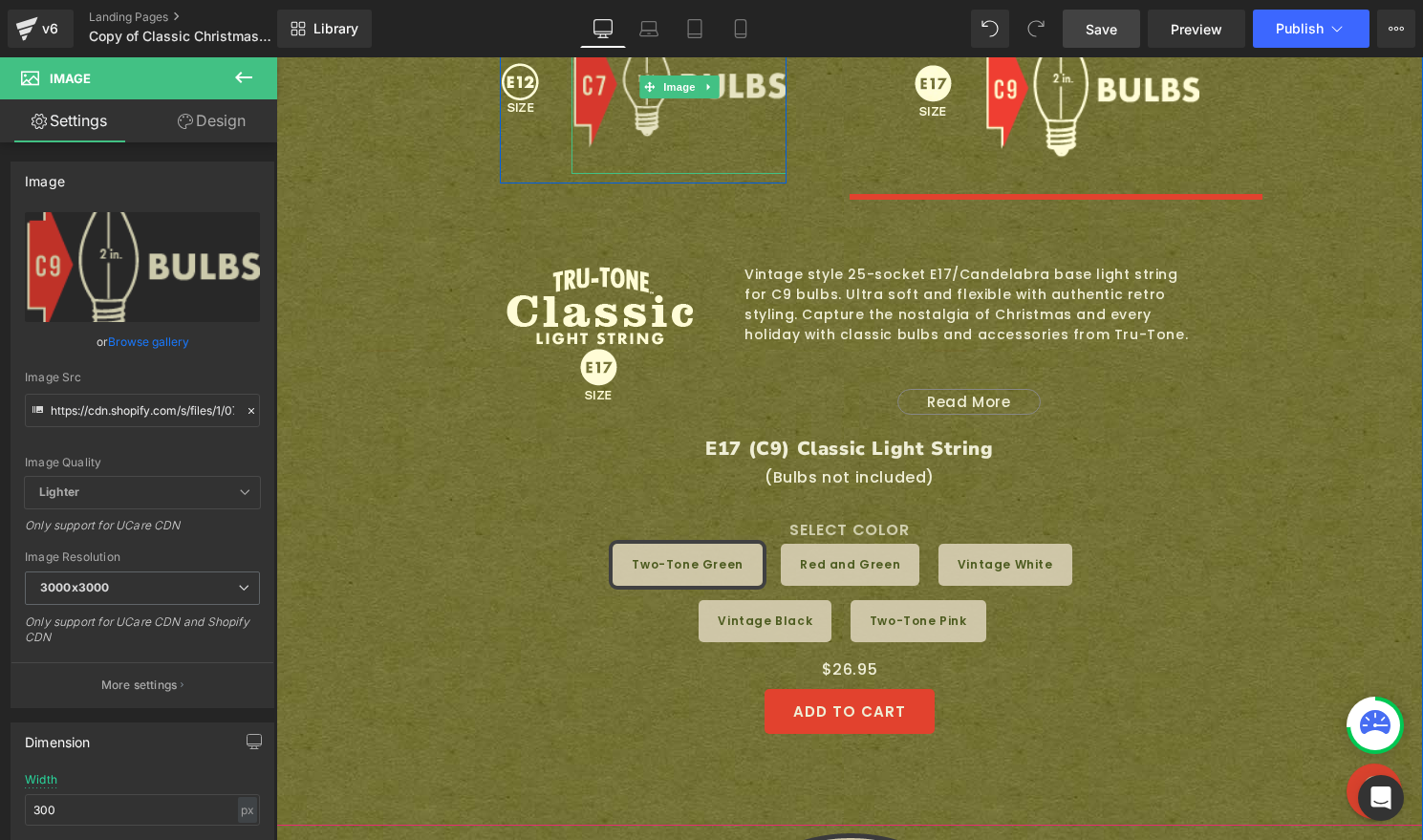 click at bounding box center [679, 87] 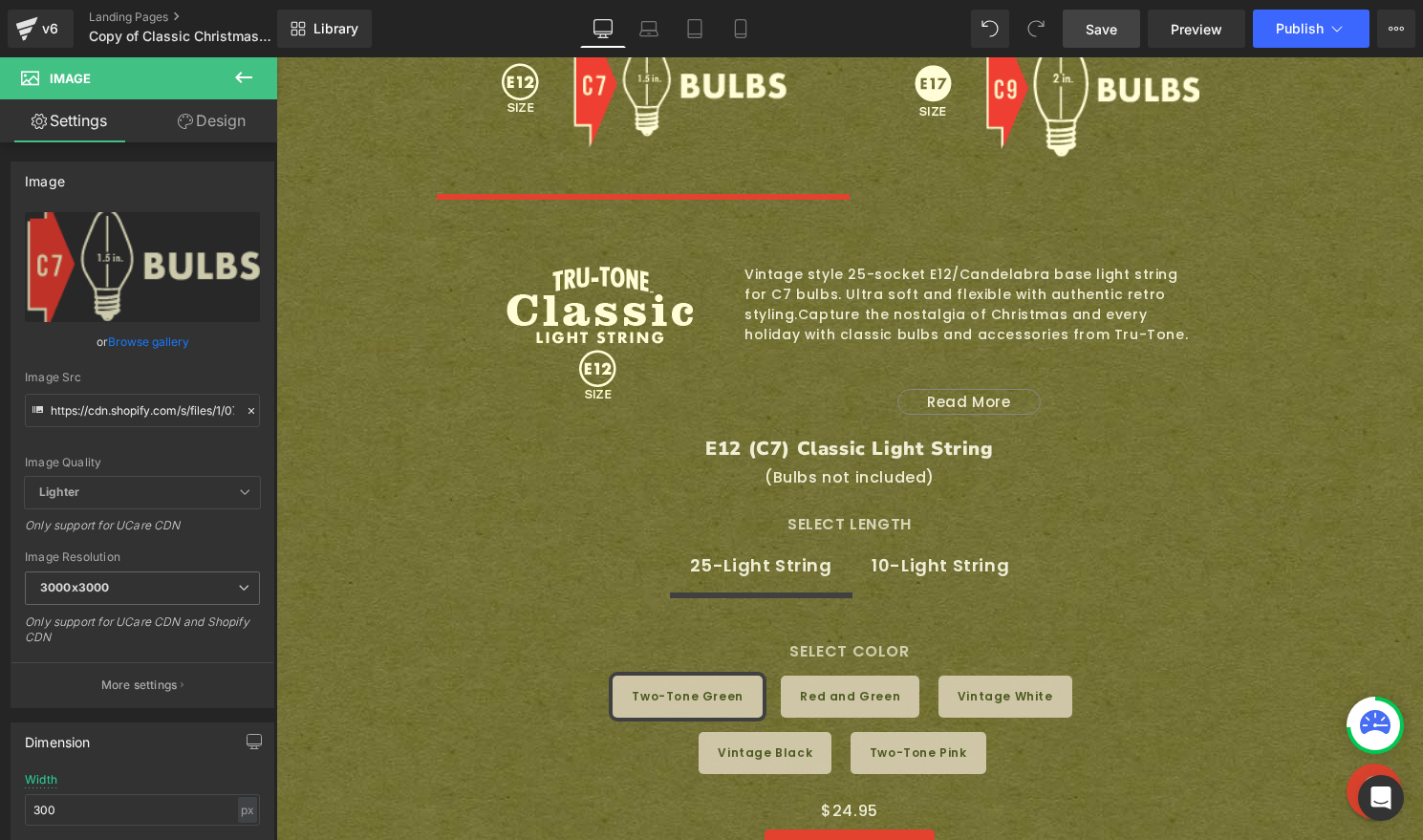 click on "Save" at bounding box center [1101, 29] 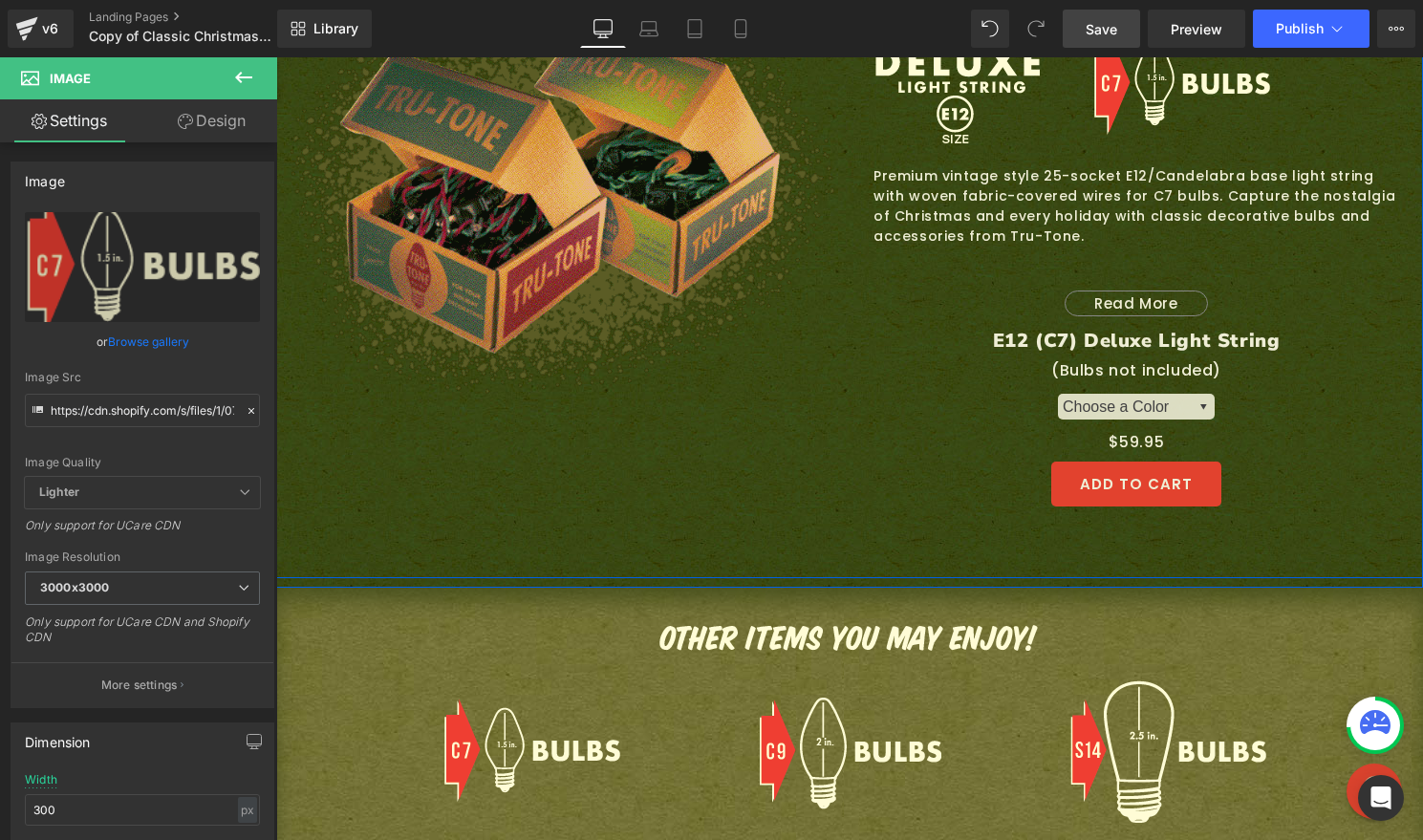 scroll, scrollTop: 3377, scrollLeft: 0, axis: vertical 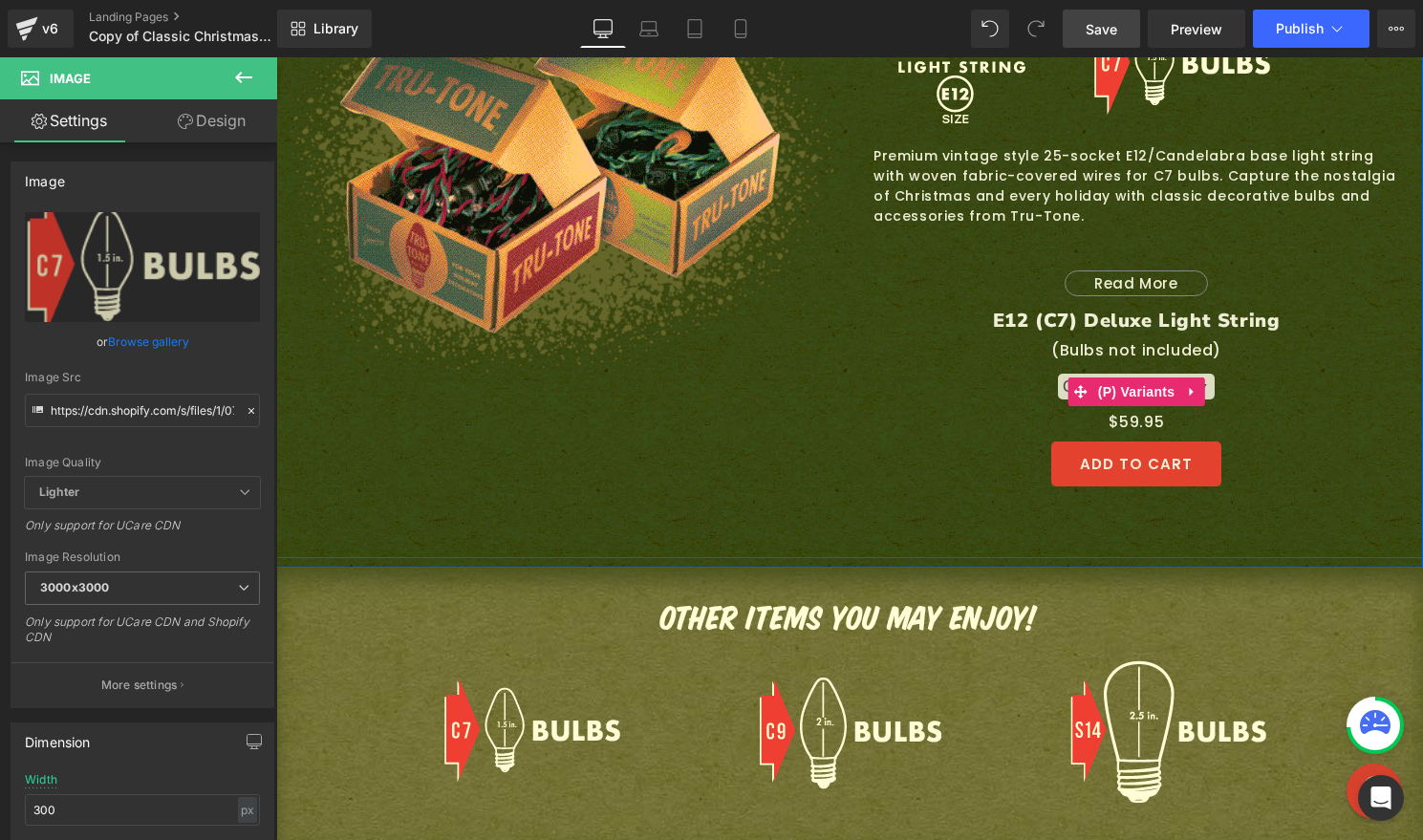 click on "Choose a Color        ▾
Red and Green
Two-Tone Green" at bounding box center (1136, 386) 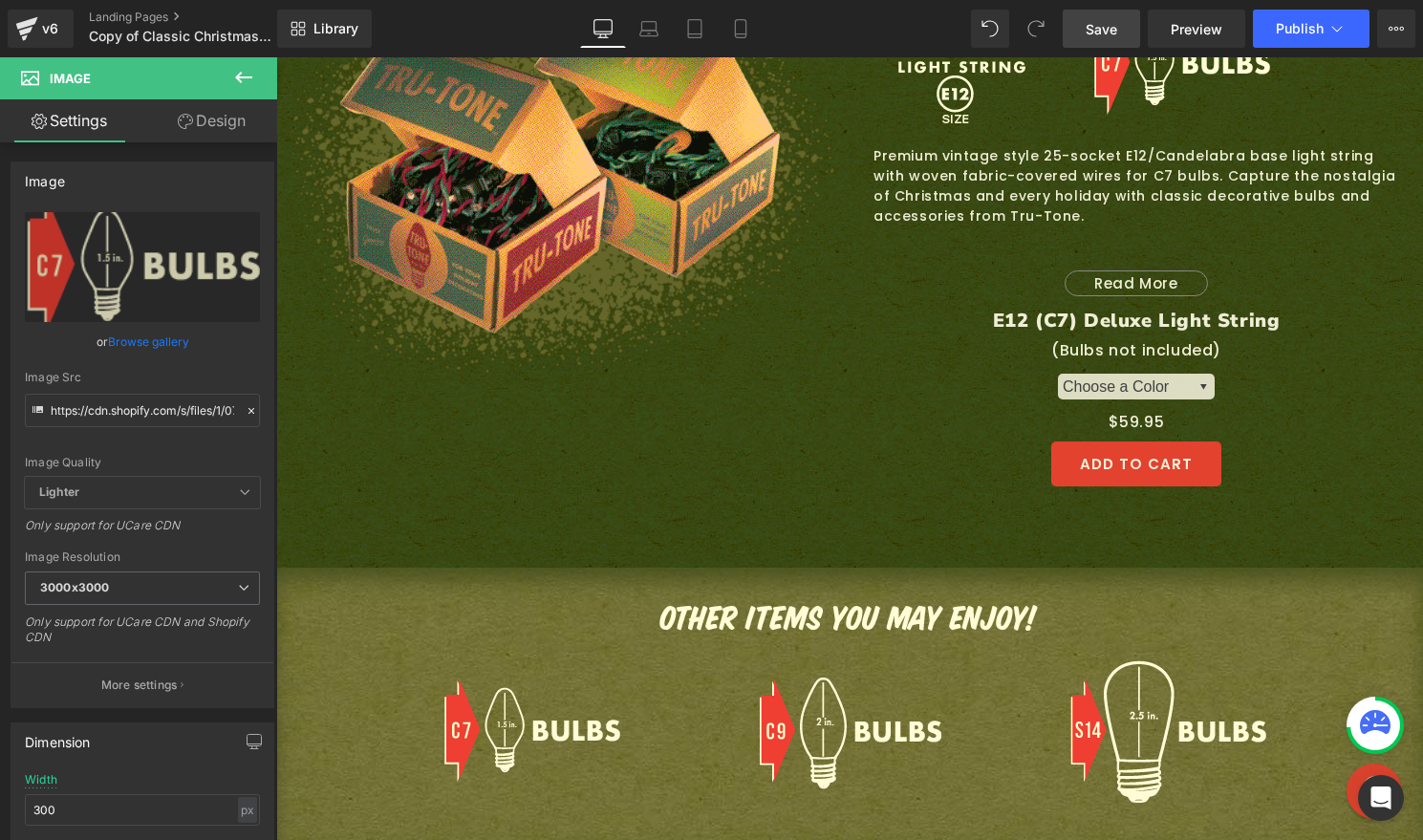 click 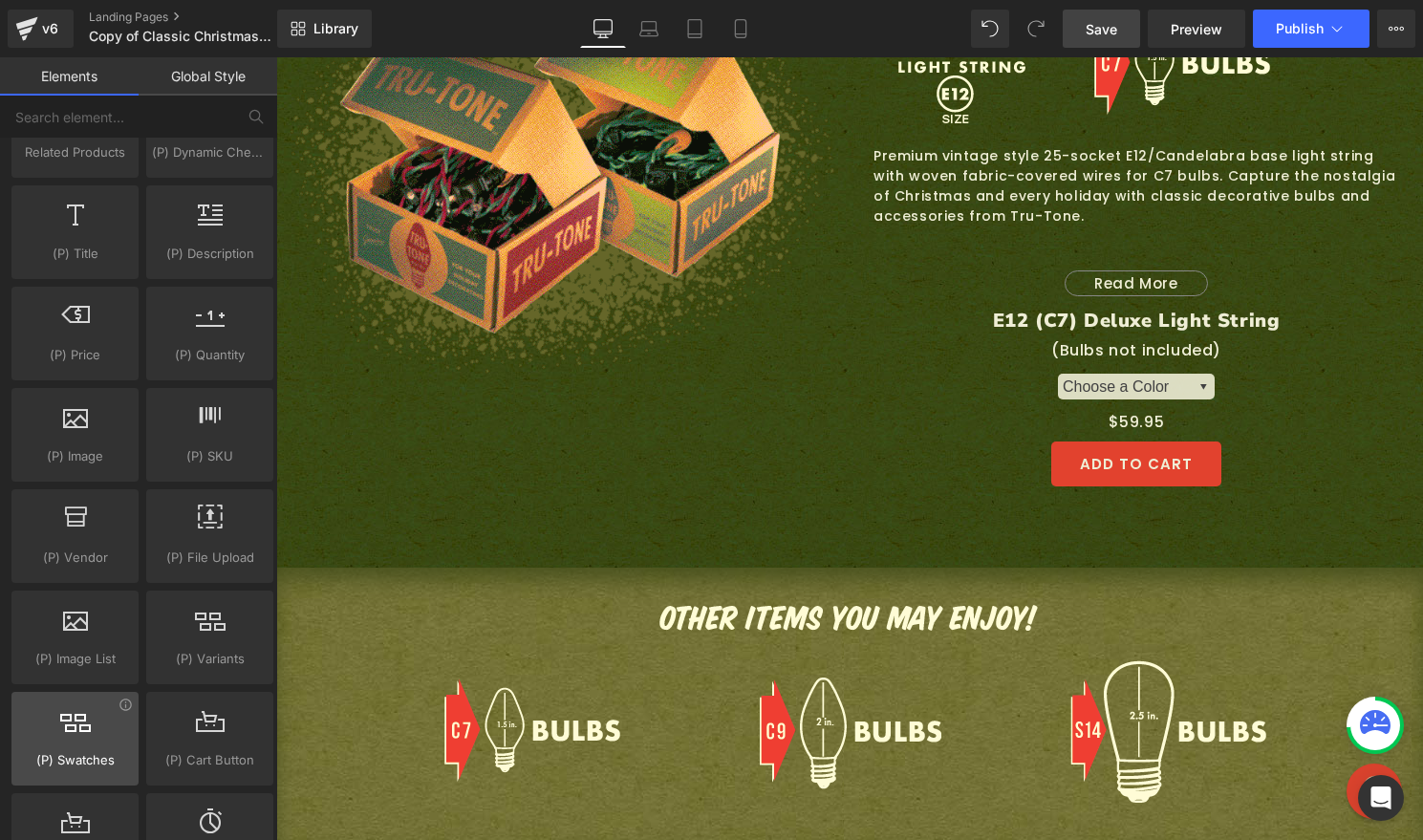 scroll, scrollTop: 1838, scrollLeft: 0, axis: vertical 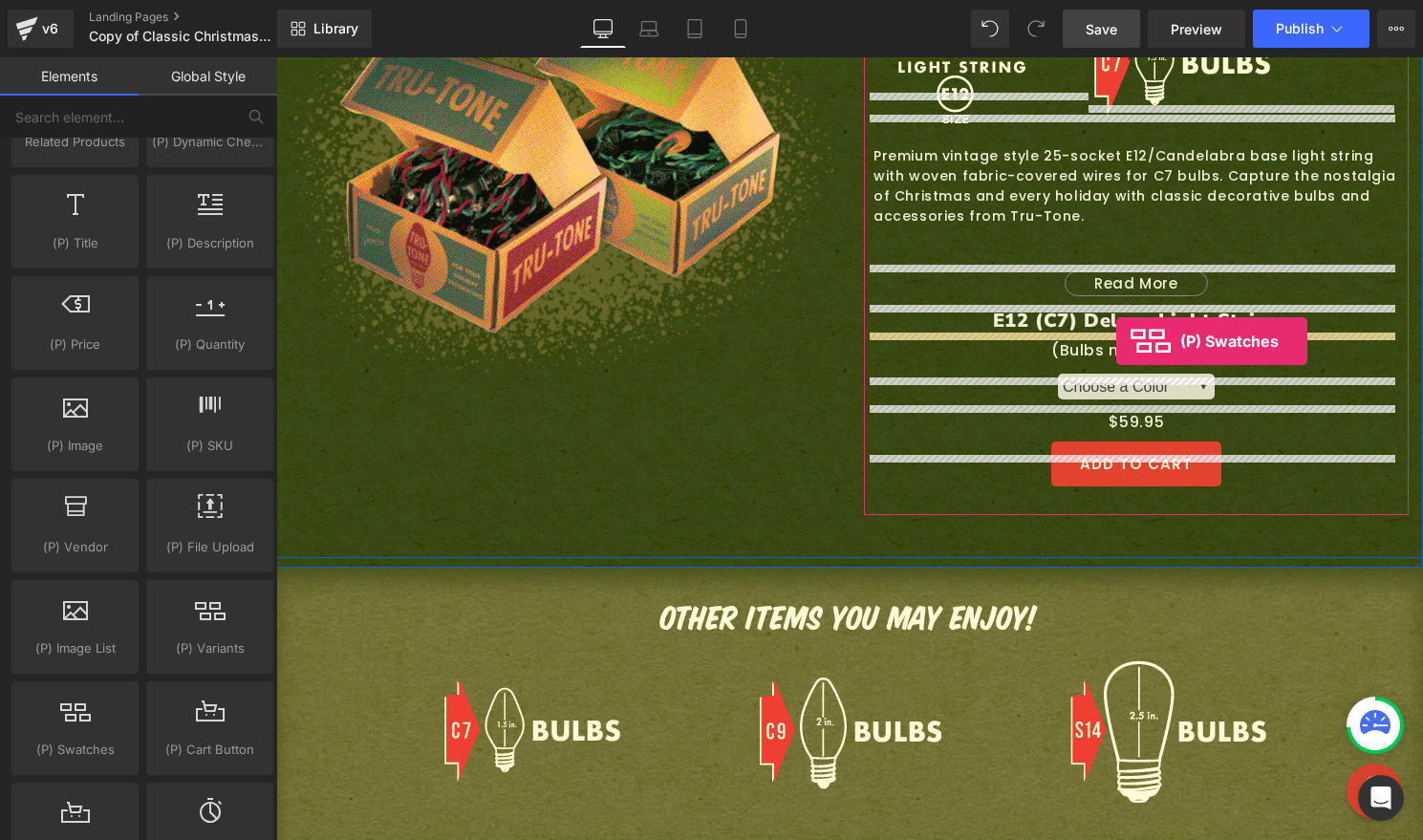 drag, startPoint x: 349, startPoint y: 781, endPoint x: 1116, endPoint y: 341, distance: 884.2449 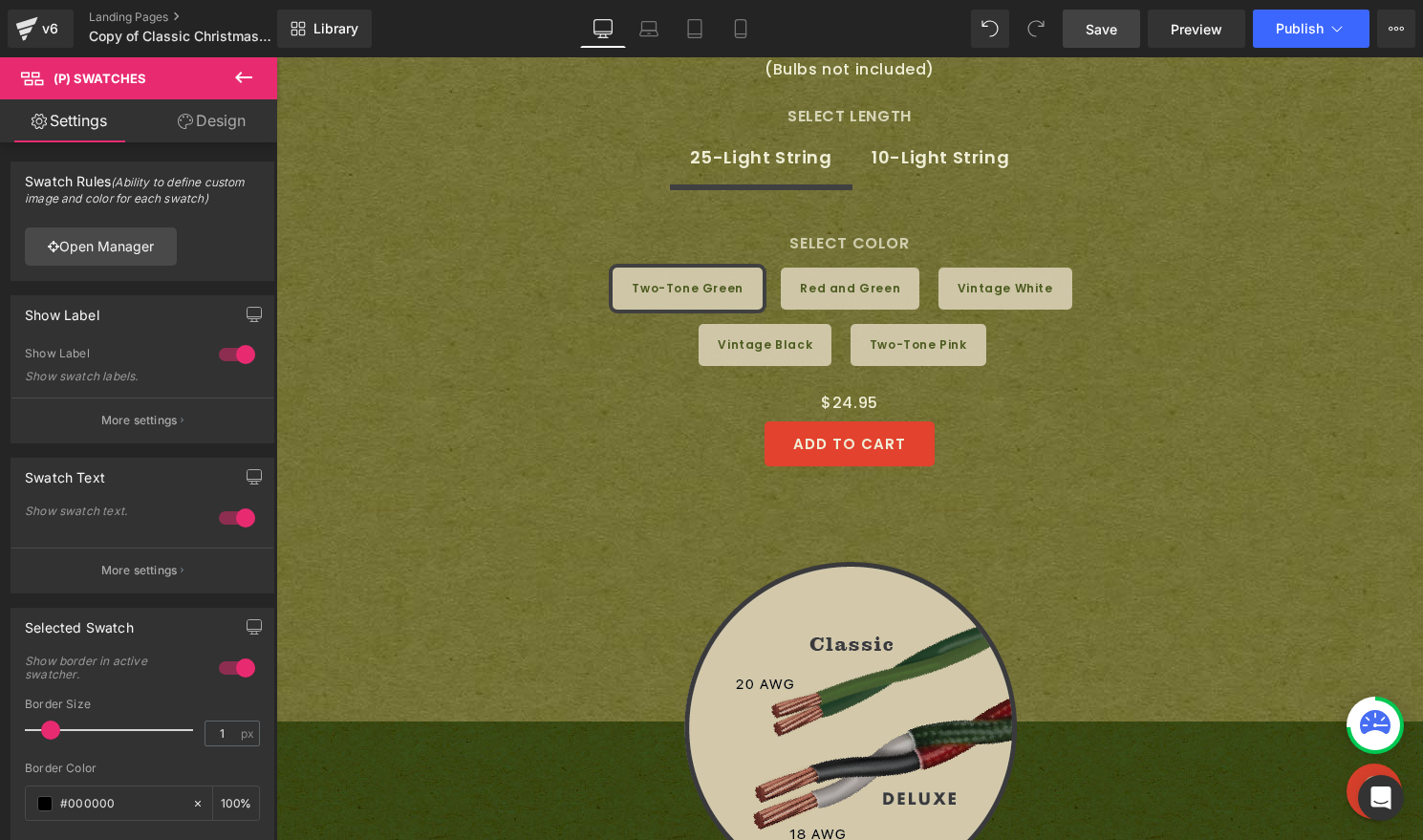 scroll, scrollTop: 2009, scrollLeft: 0, axis: vertical 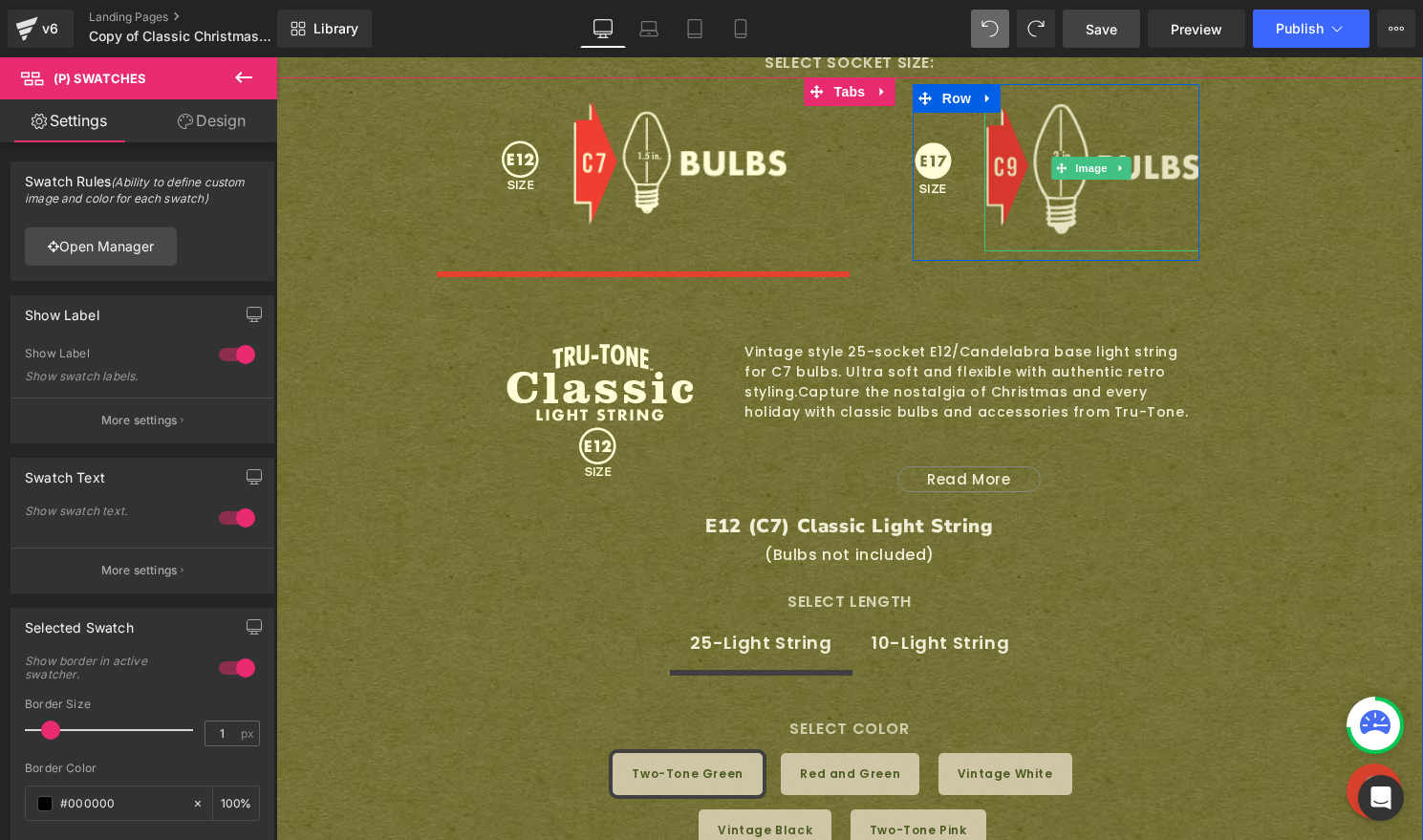 click at bounding box center [1091, 168] 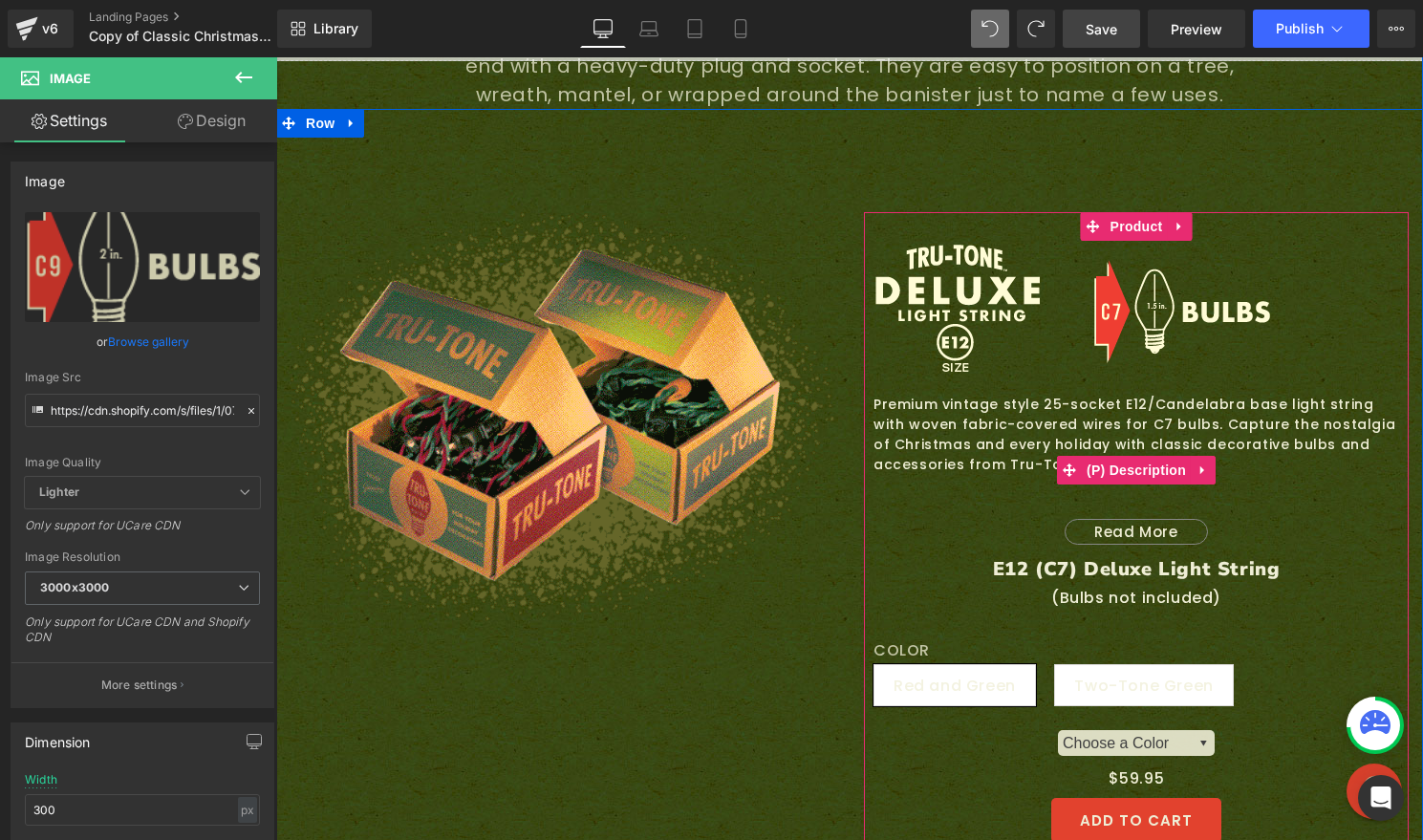 scroll, scrollTop: 2995, scrollLeft: 0, axis: vertical 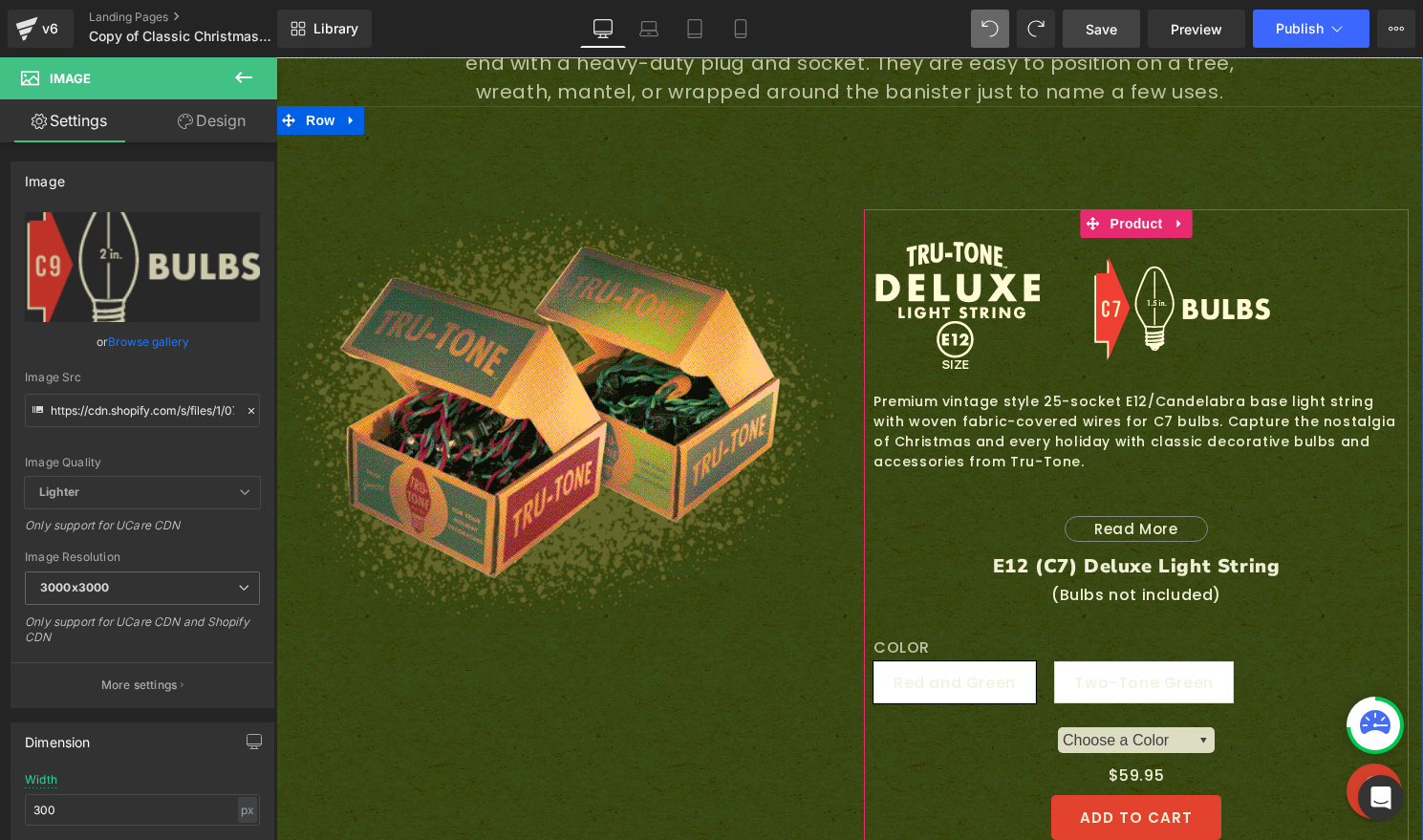 click on "Red and Green" at bounding box center [955, 682] 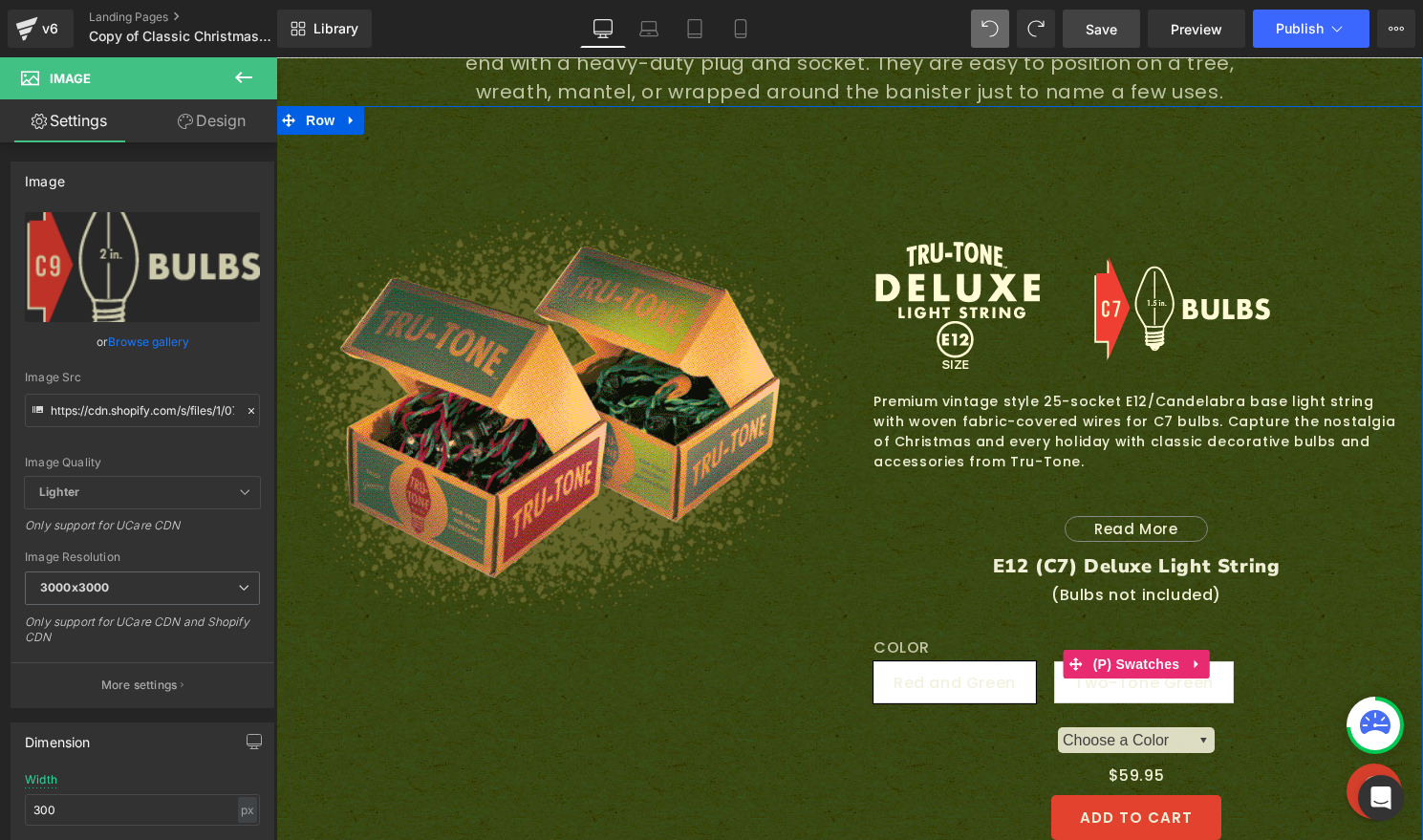 click on "Two-Tone Green" at bounding box center [1143, 682] 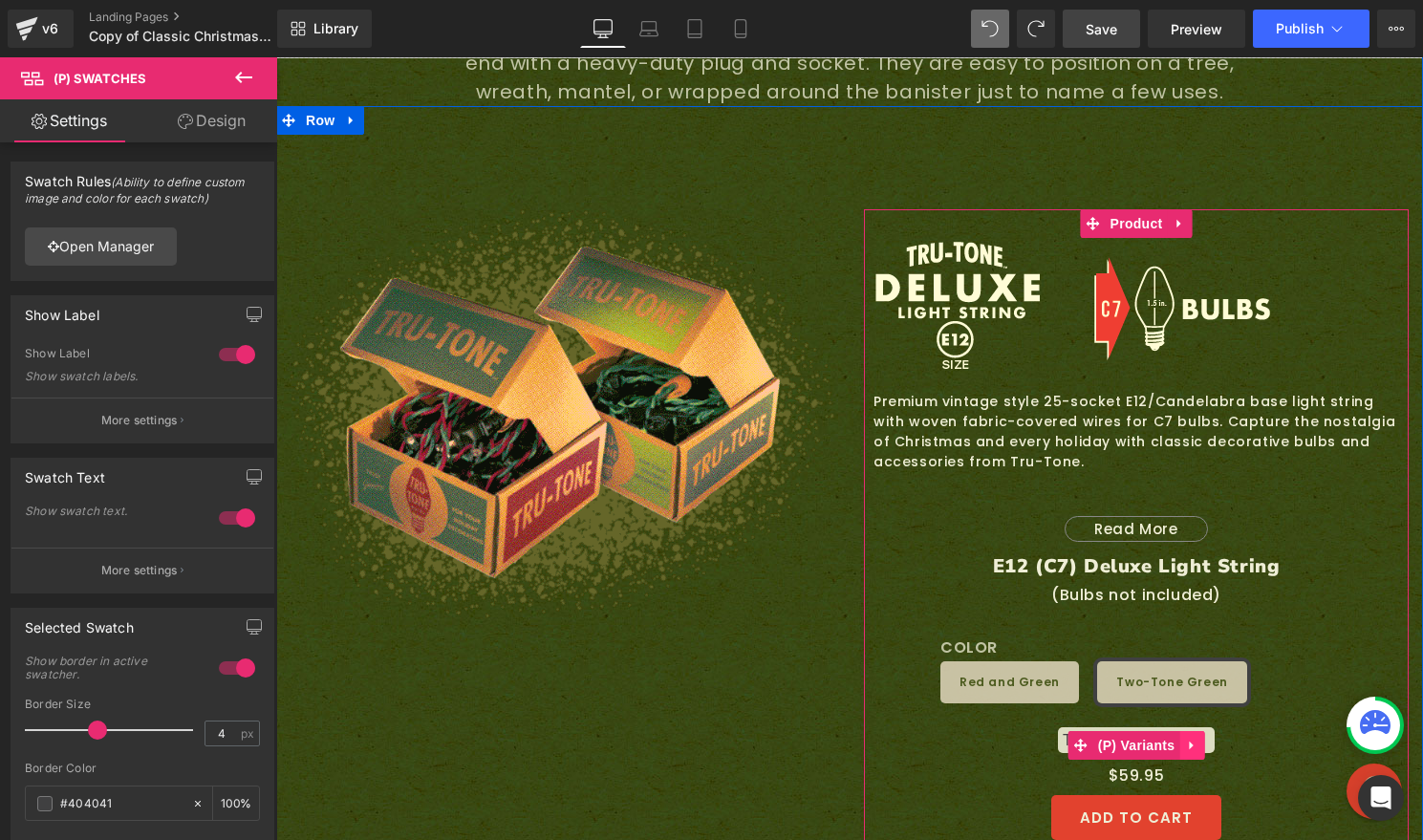 click 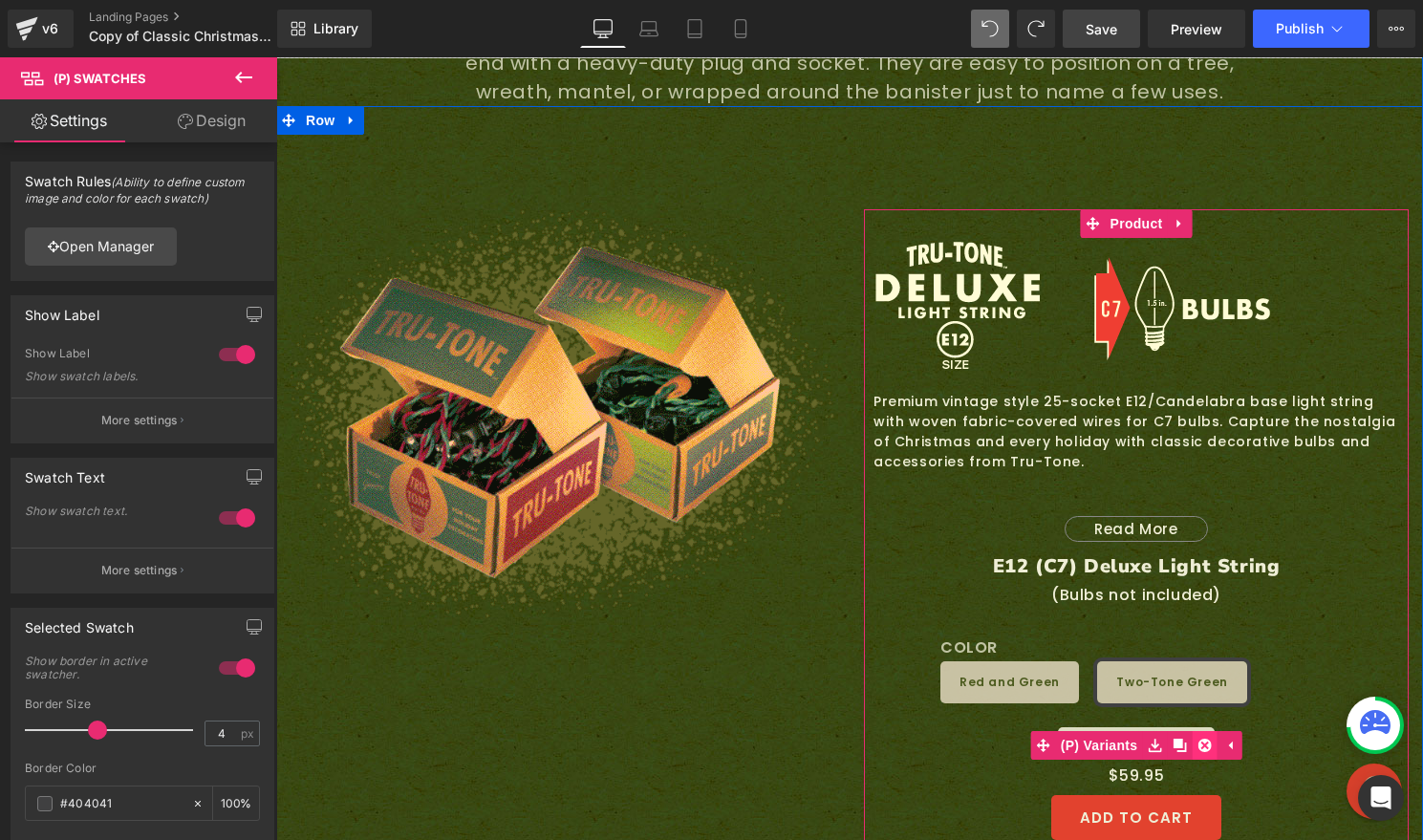 click 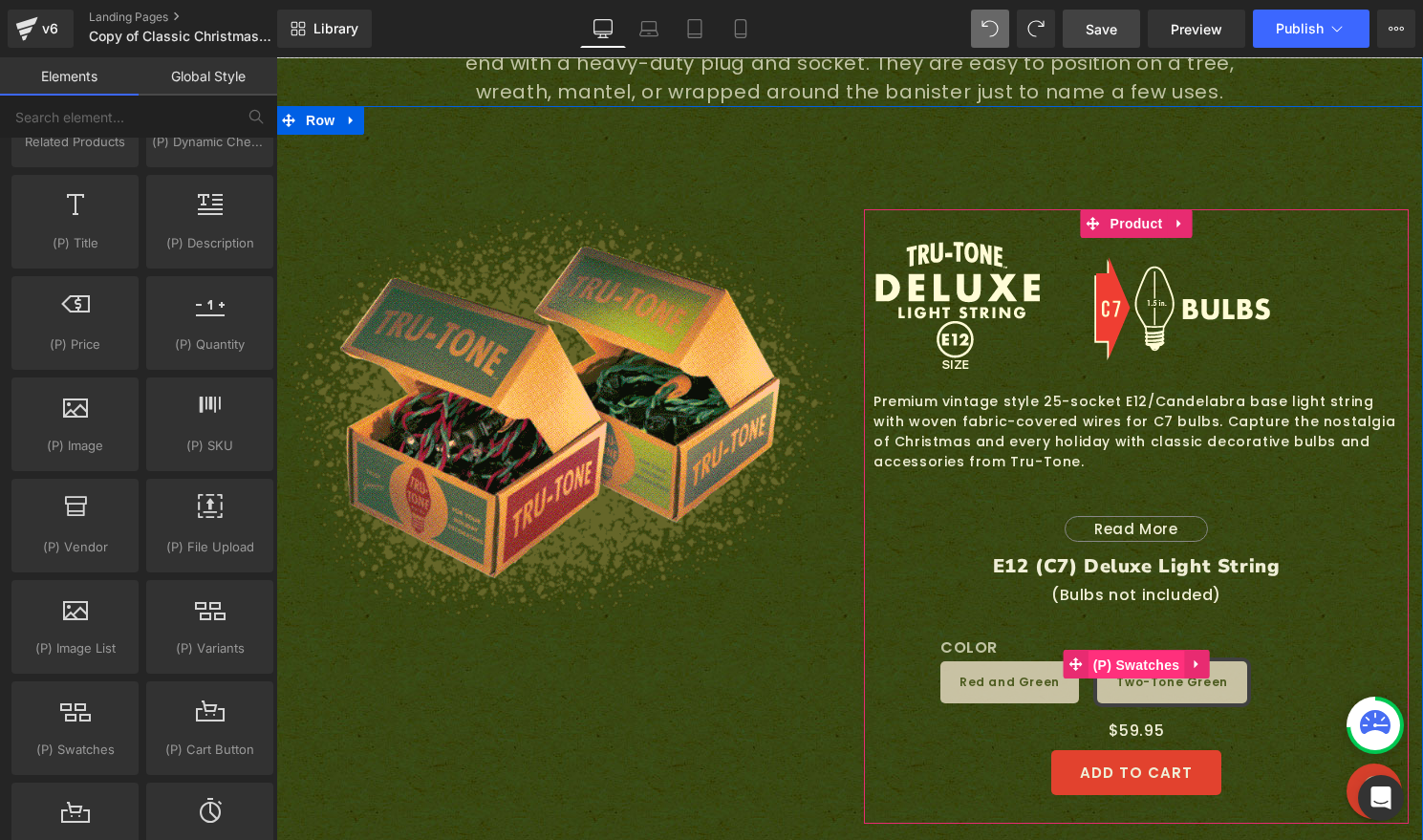 click on "(P) Swatches" at bounding box center (1136, 665) 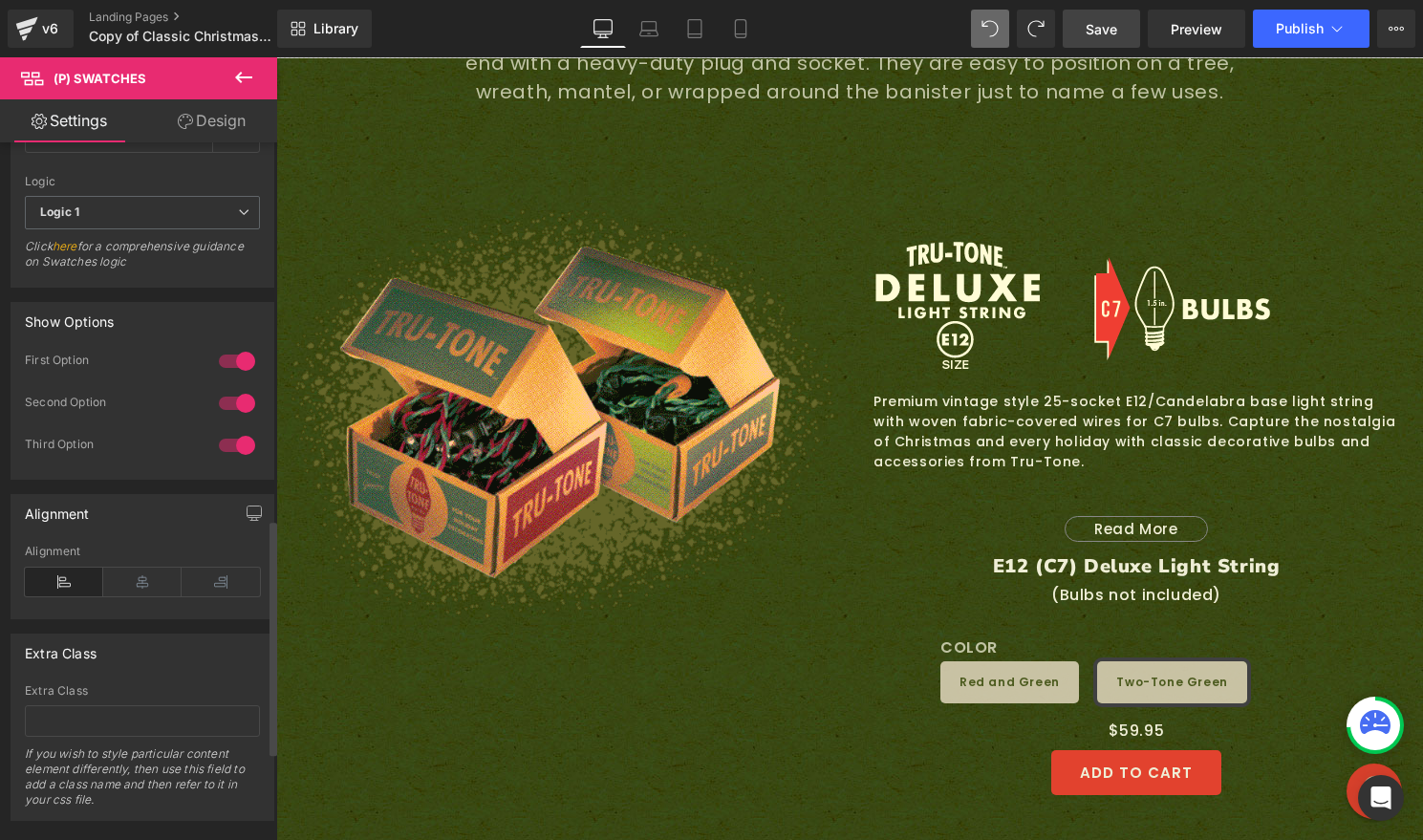 scroll, scrollTop: 1382, scrollLeft: 0, axis: vertical 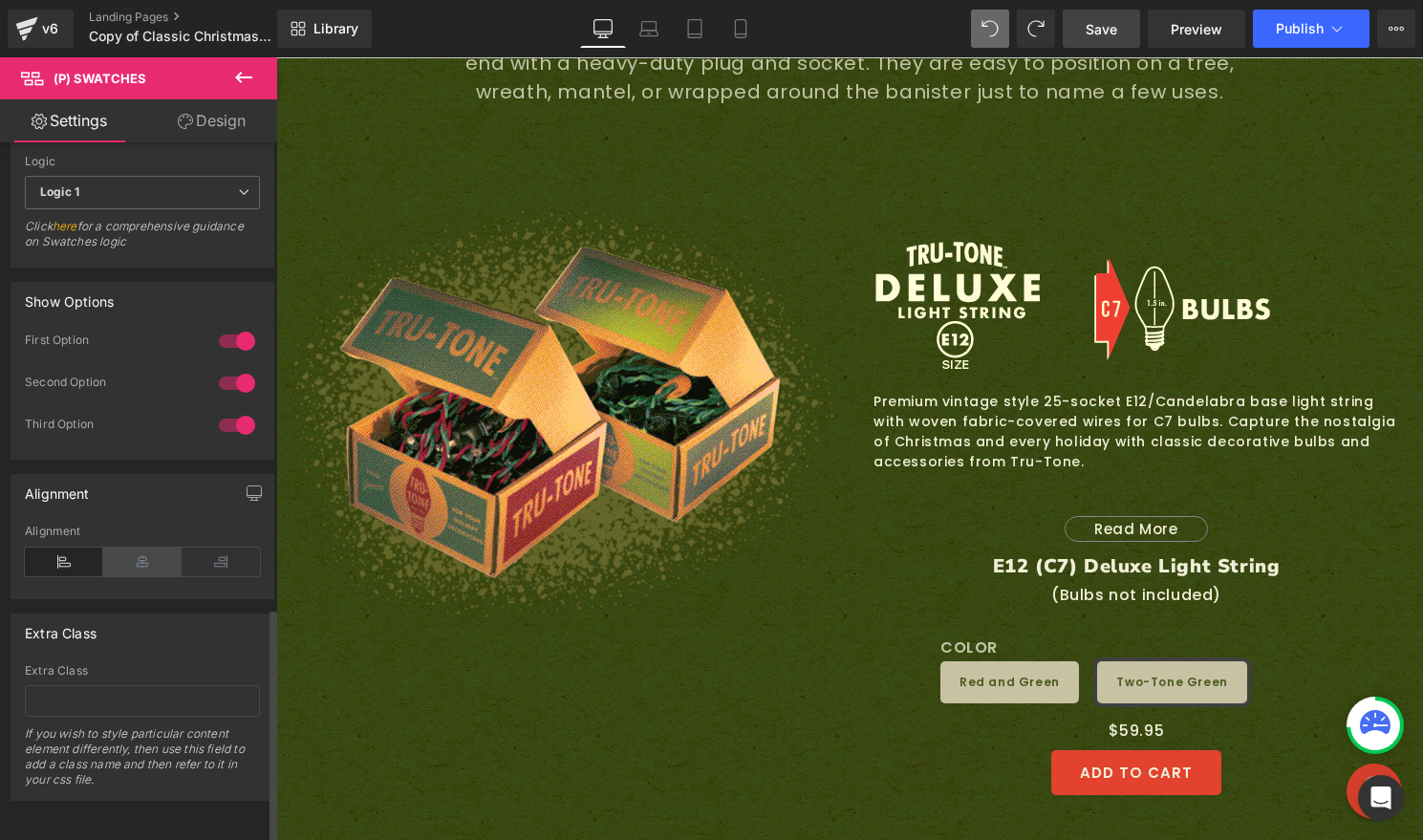 click at bounding box center (142, 562) 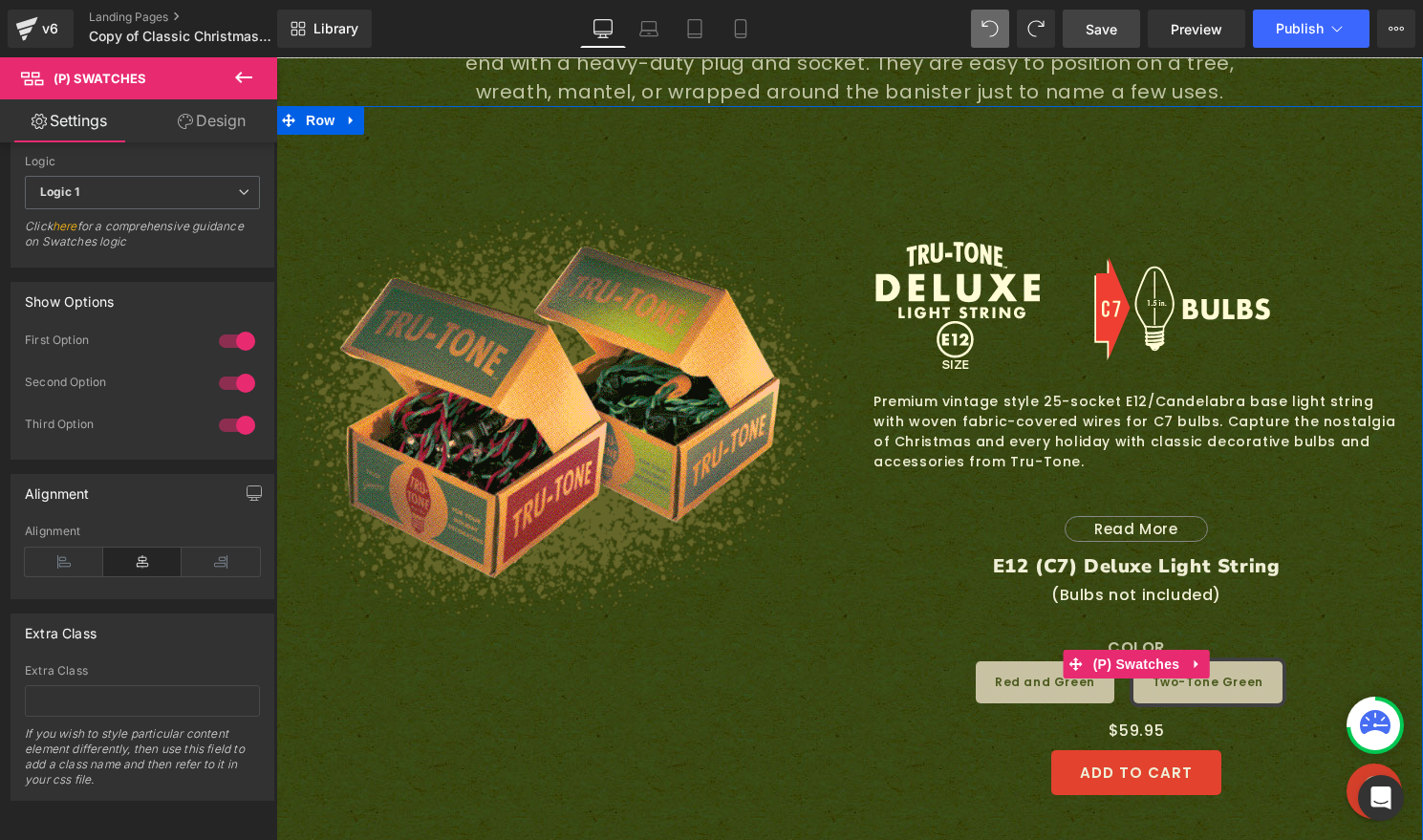 click on "Red and Green" at bounding box center (1045, 682) 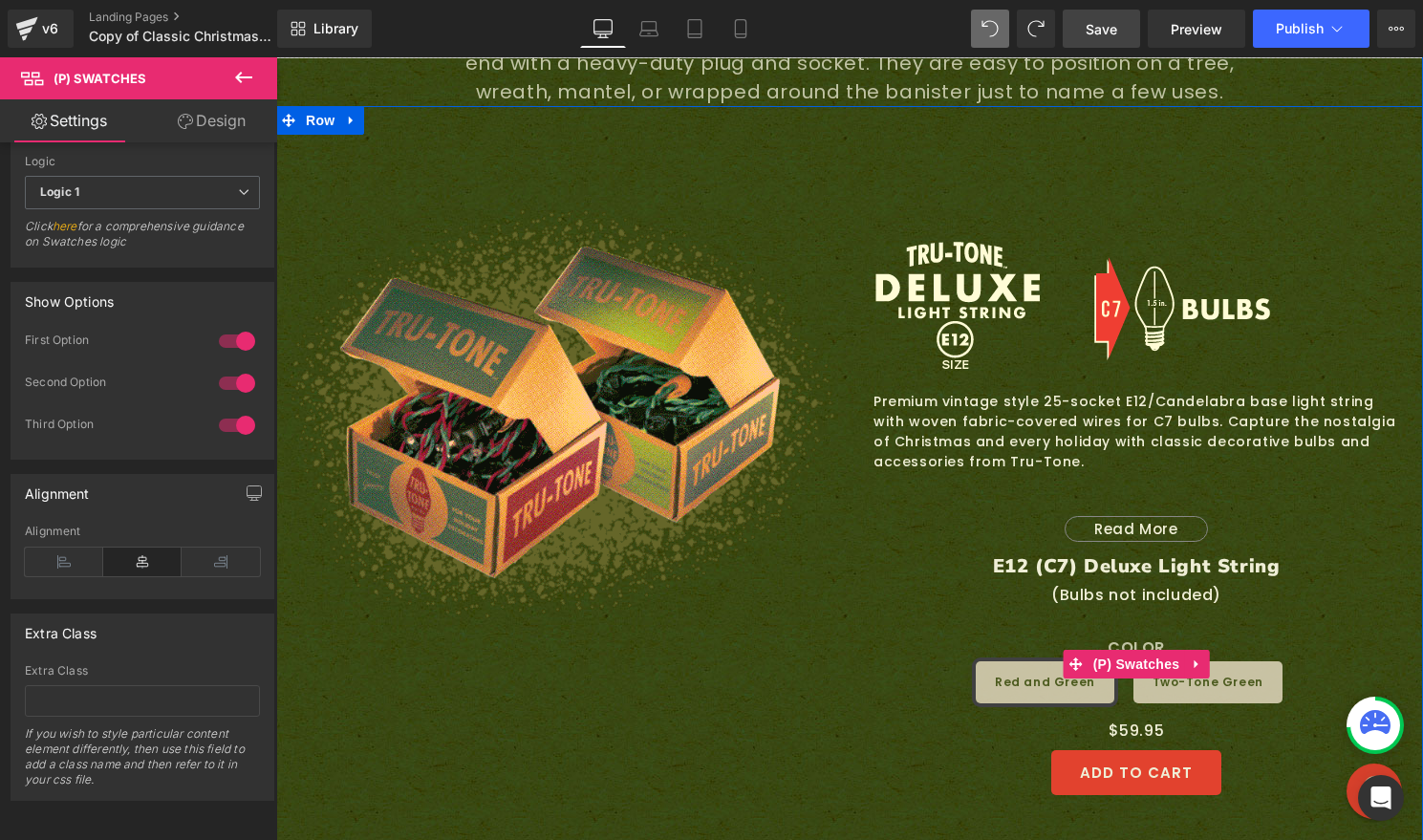 click on "COLOR
Red and Green
Two-Tone Green" at bounding box center (1136, 678) 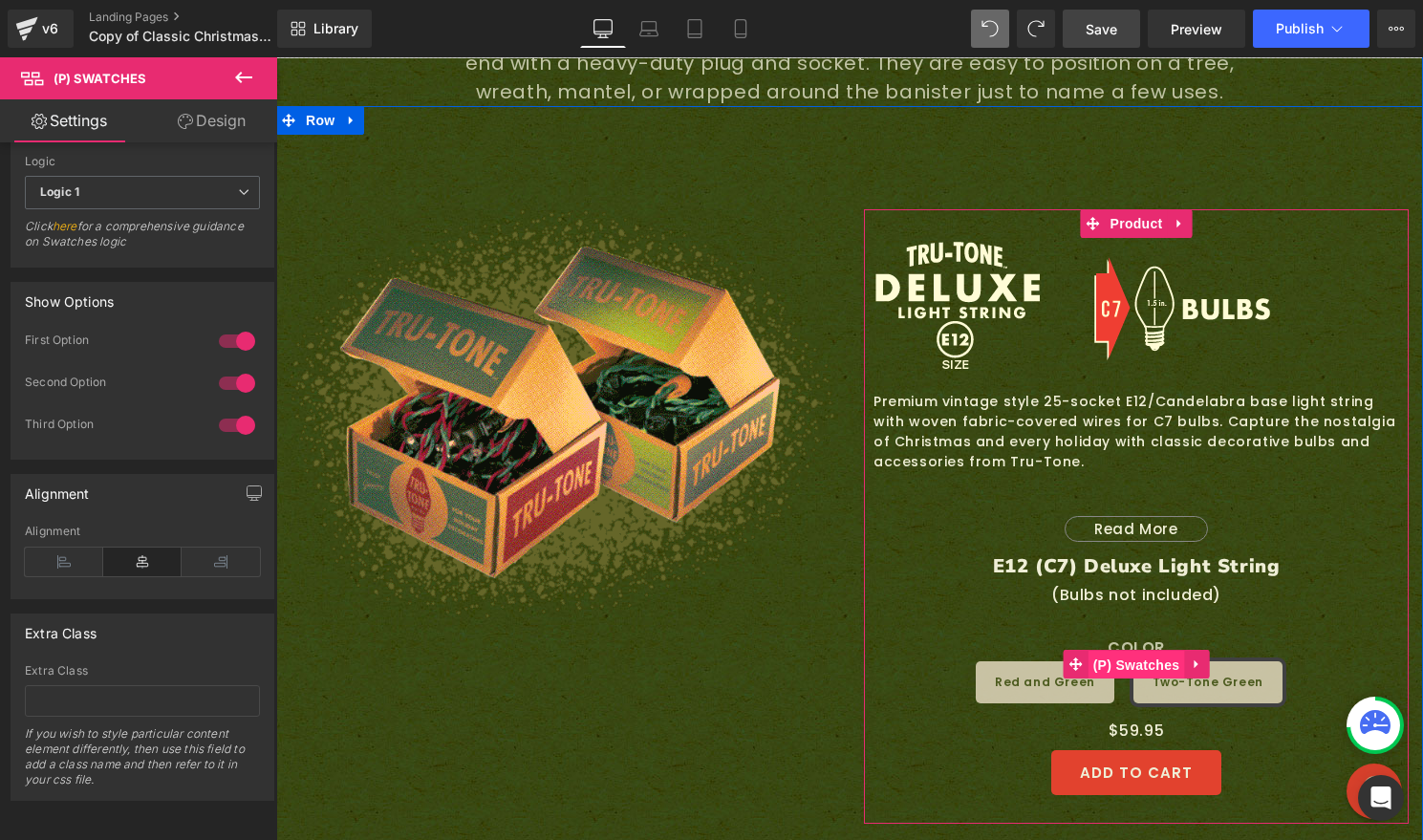 click on "(P) Swatches" at bounding box center (1136, 665) 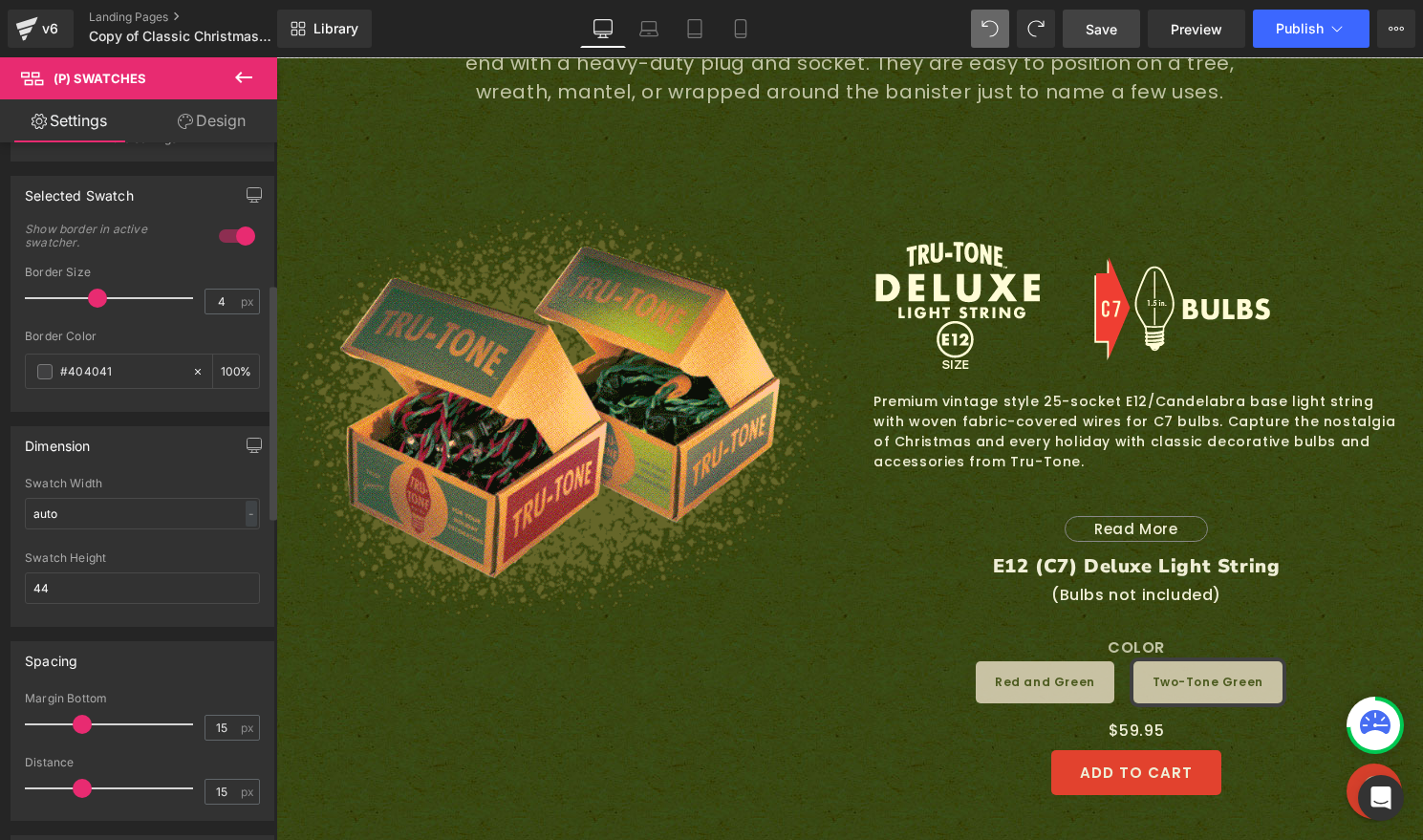 scroll, scrollTop: 331, scrollLeft: 0, axis: vertical 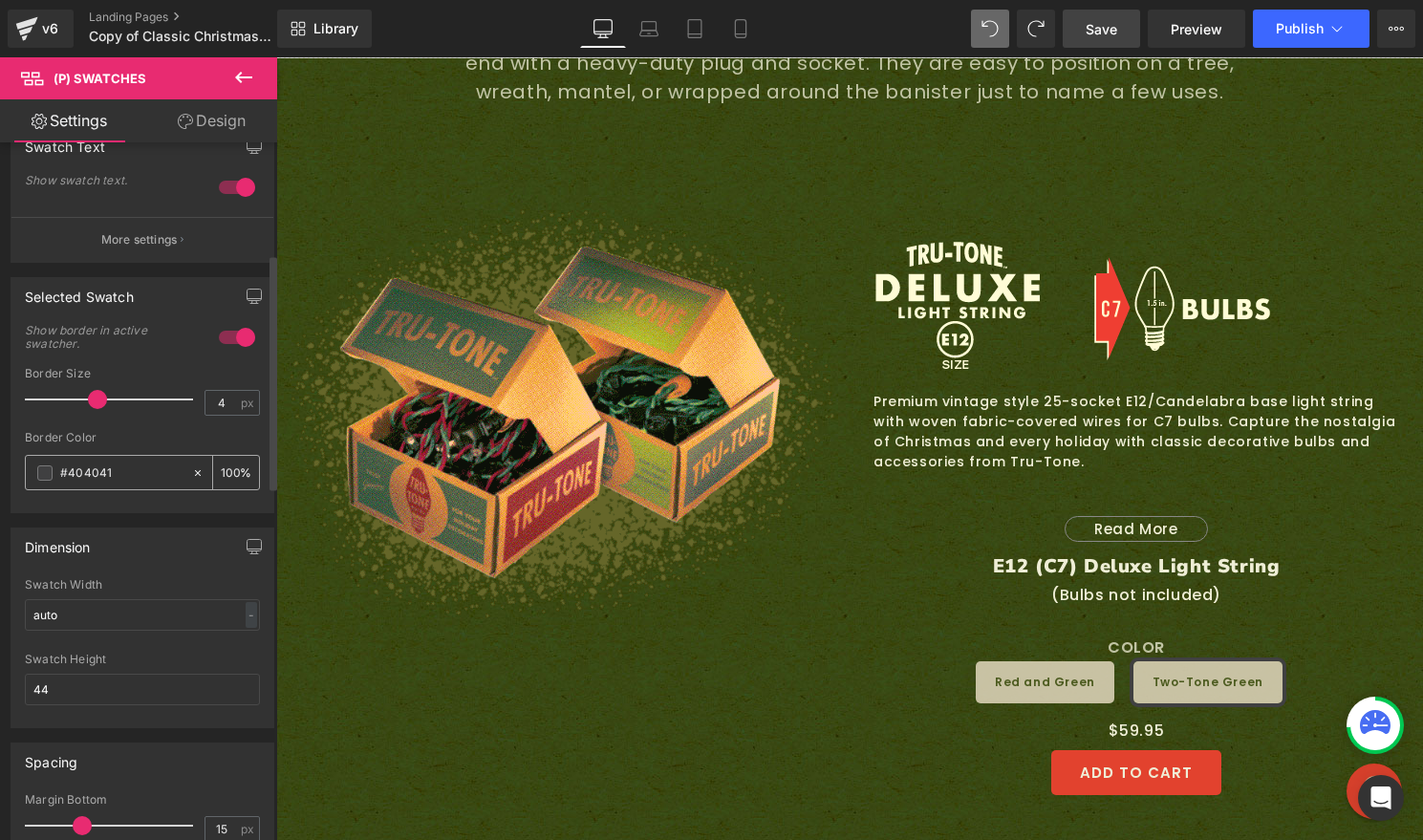 click on "#404041" at bounding box center (121, 473) 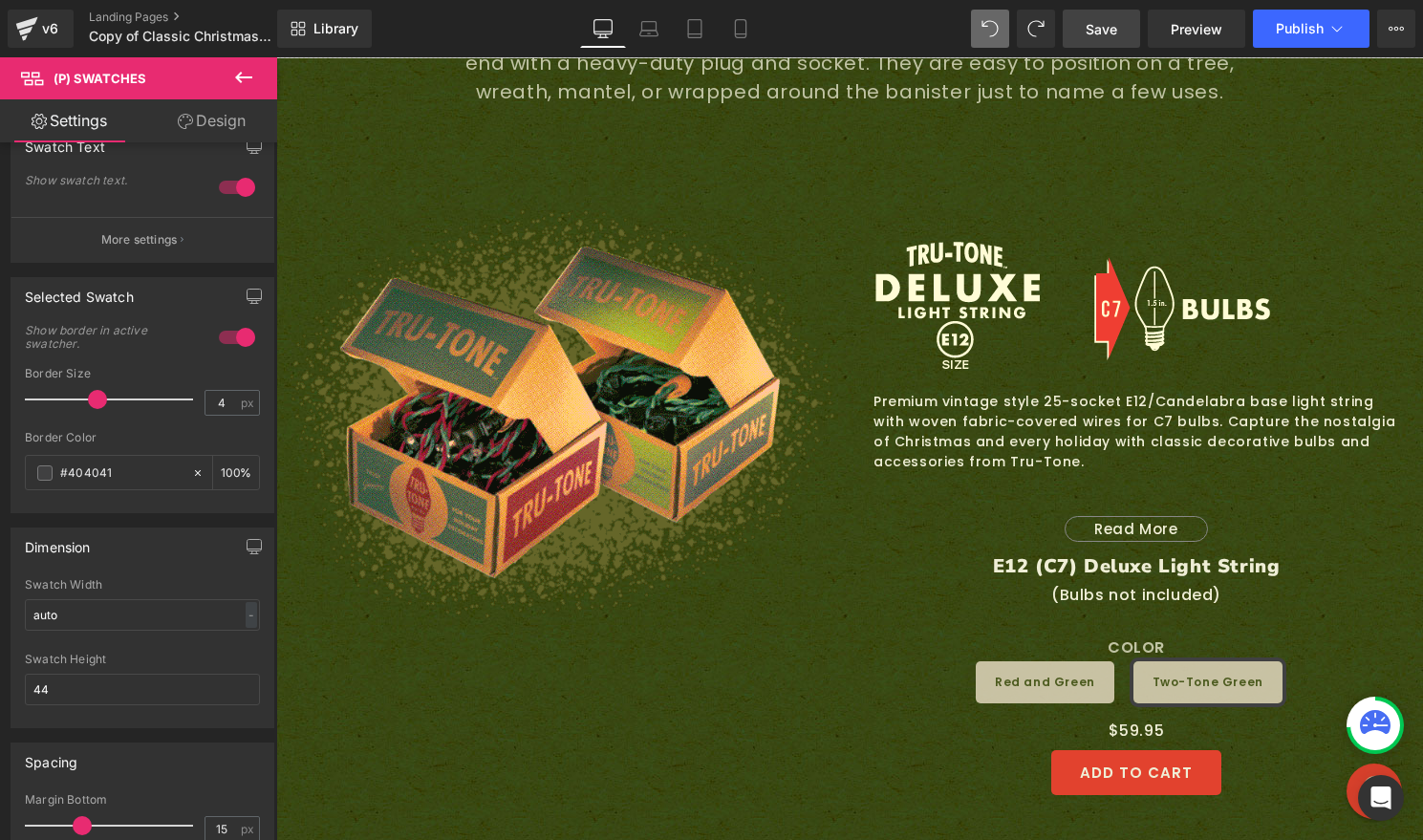 drag, startPoint x: 84, startPoint y: 466, endPoint x: -95, endPoint y: 441, distance: 180.73738 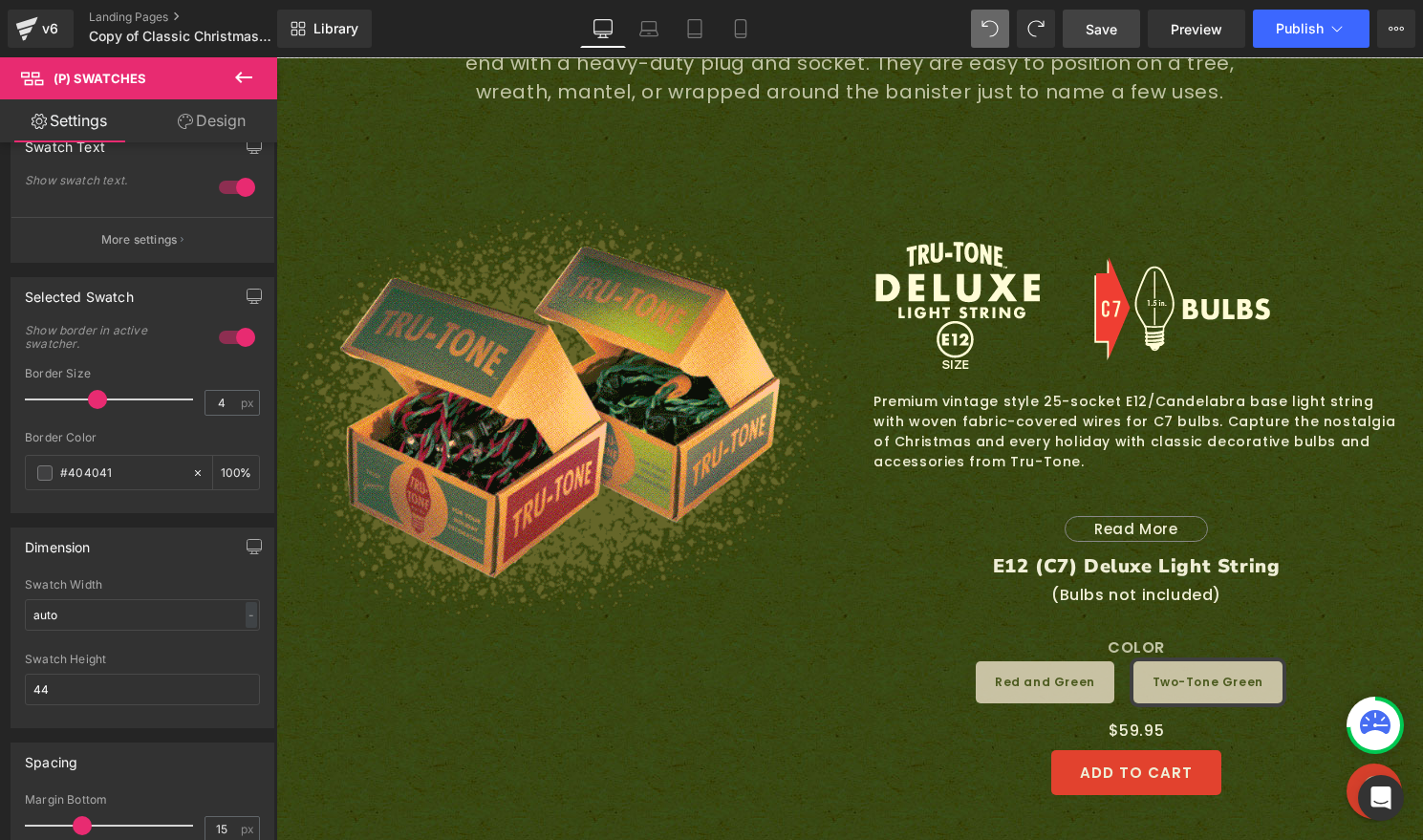 type on "e" 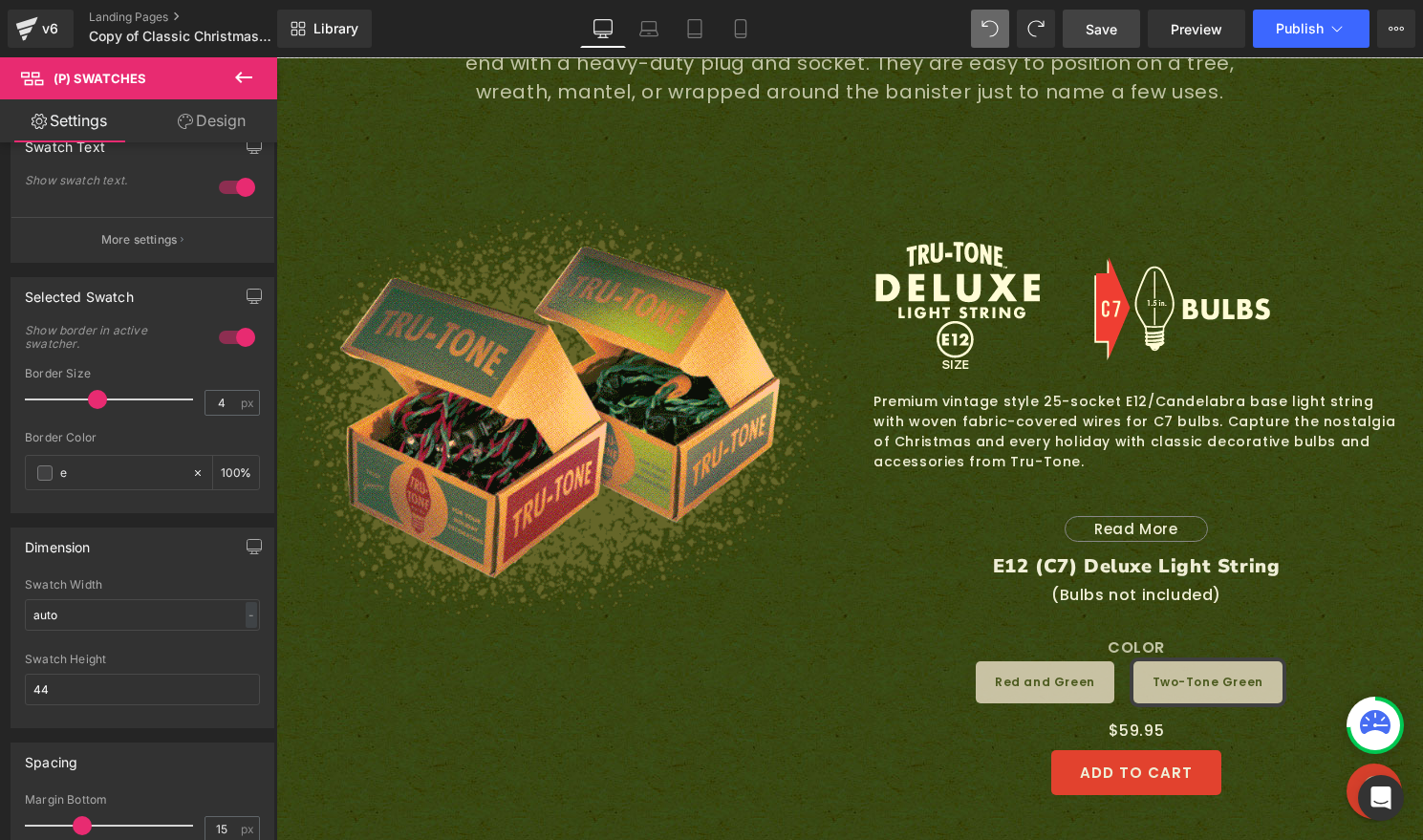 type on "0" 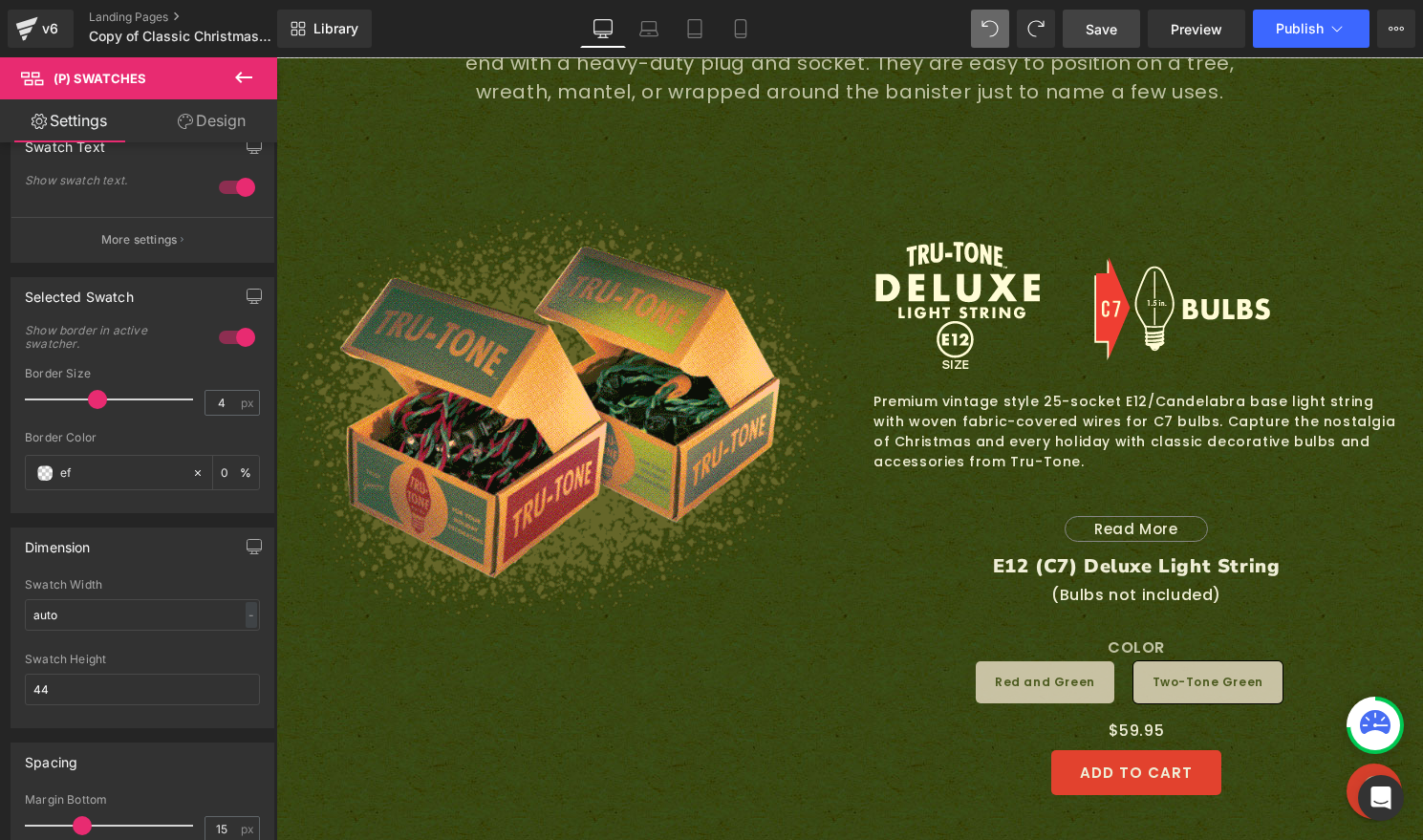 type on "efe" 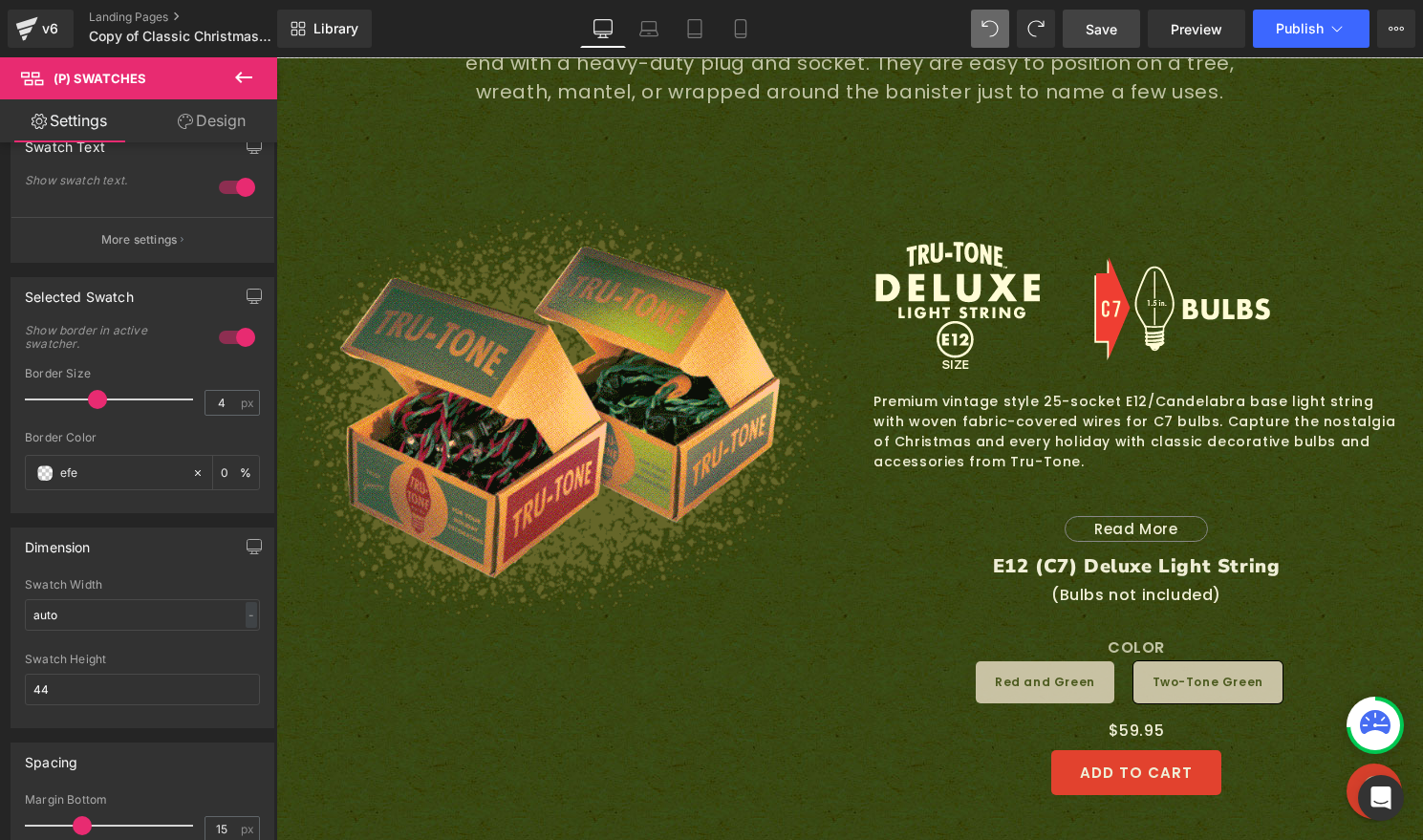 type on "100" 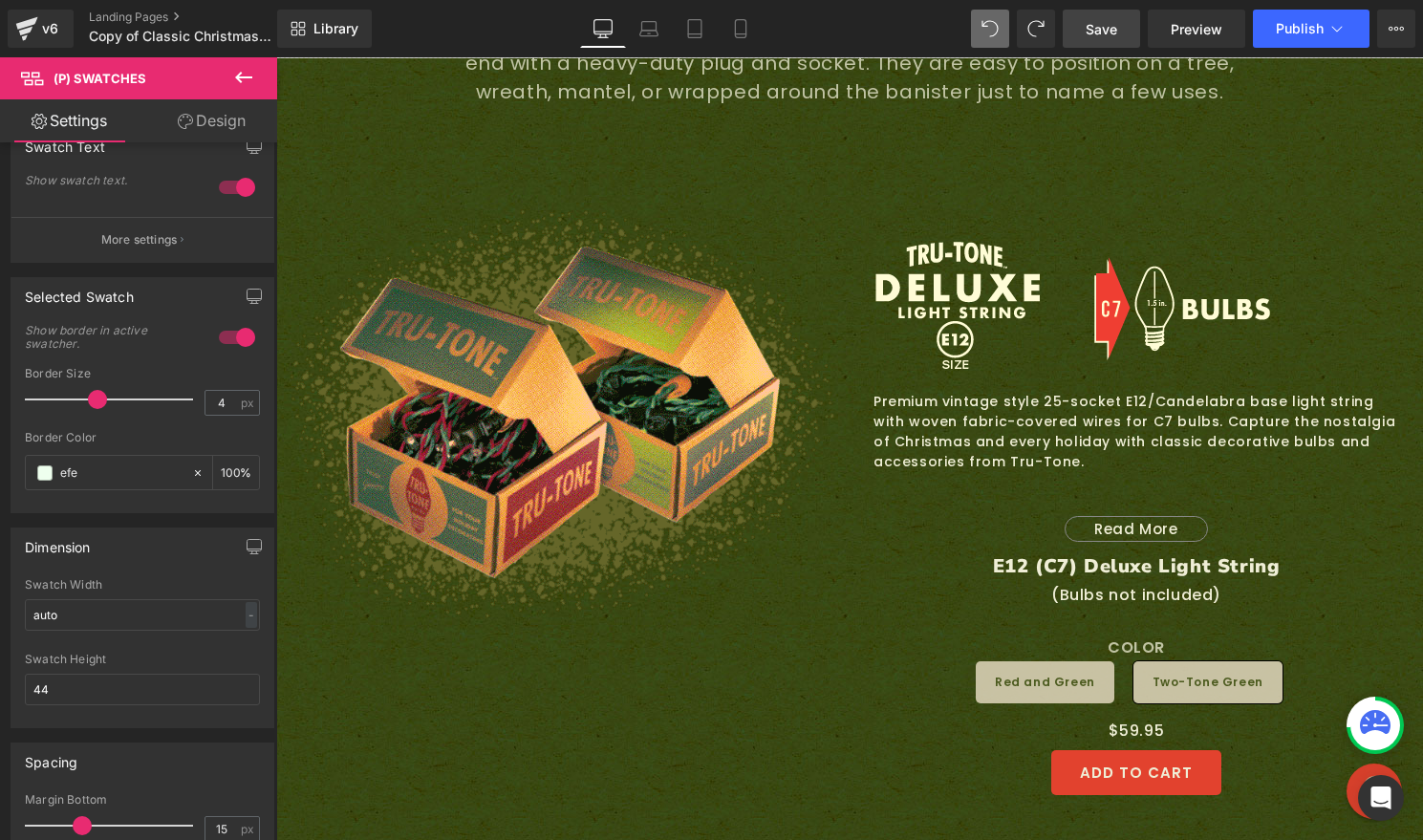 type on "efee" 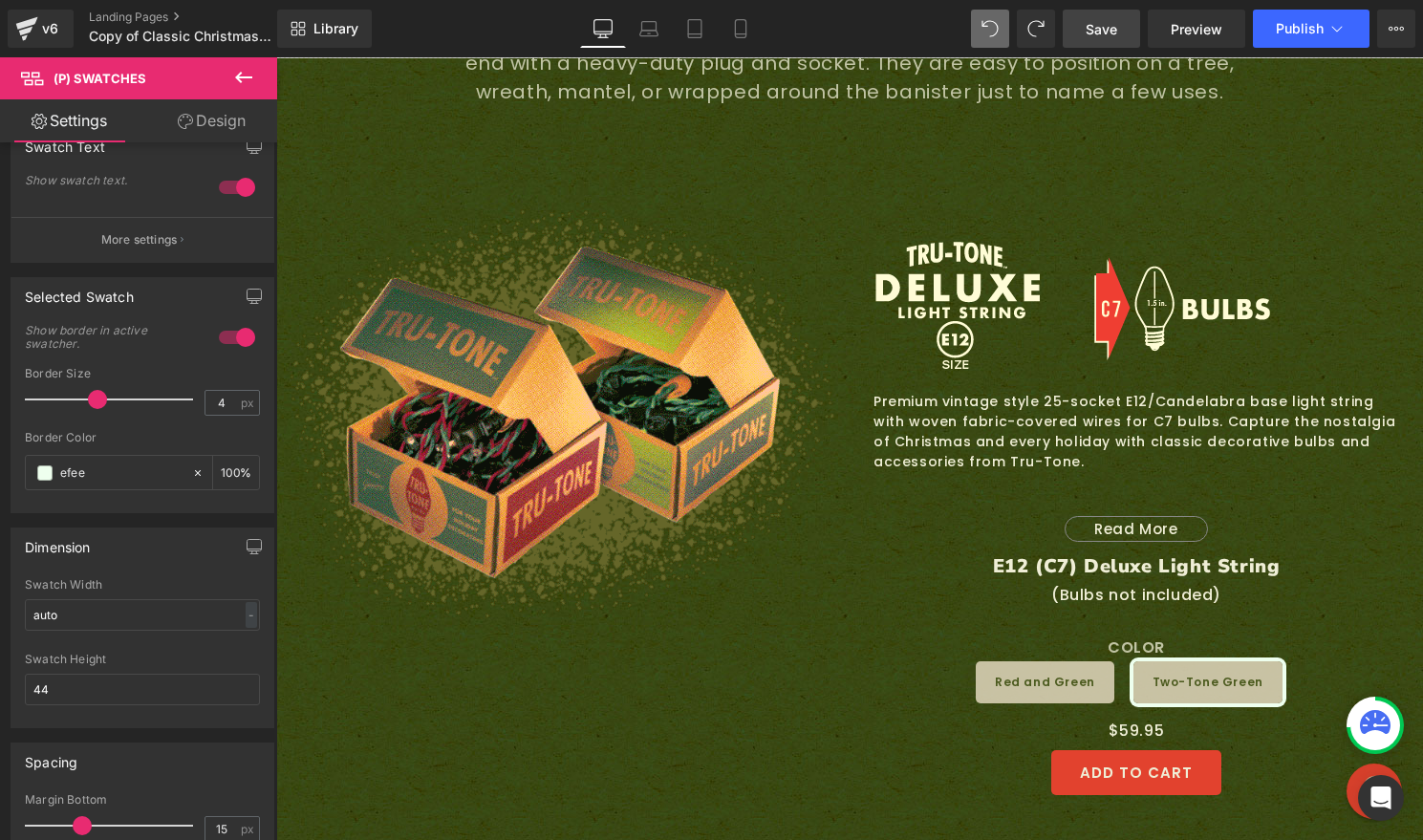 type on "93" 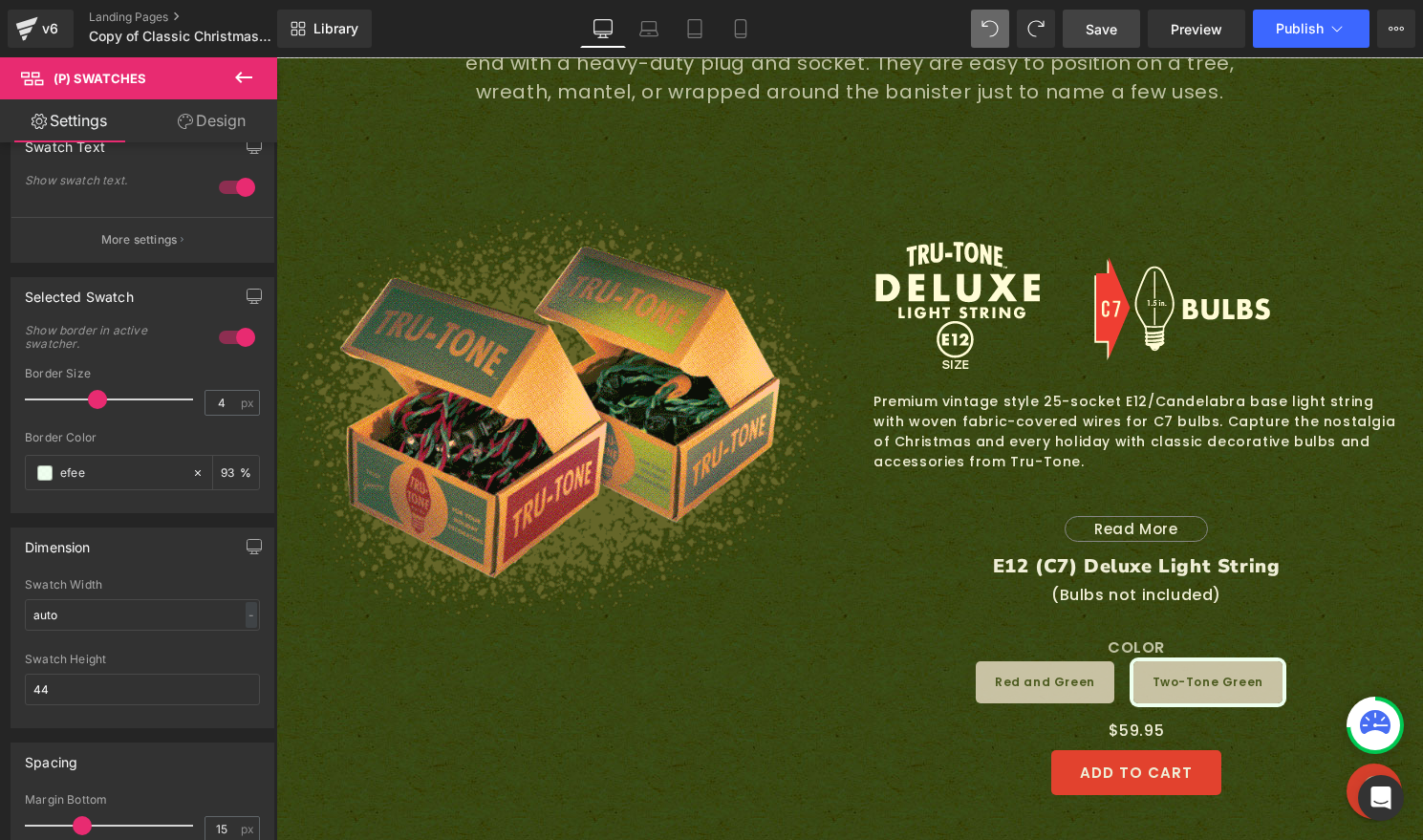 type on "efeed" 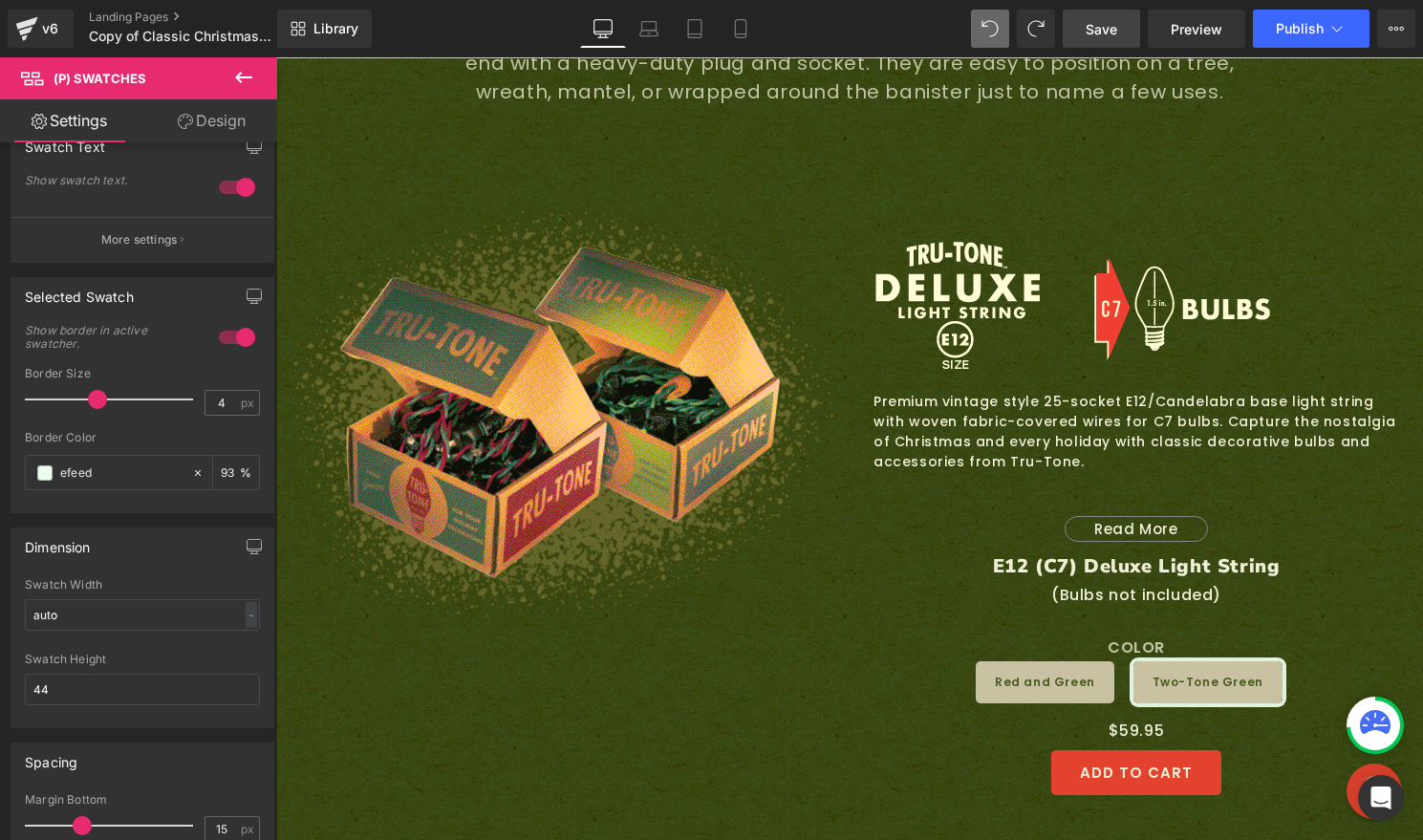 type on "0" 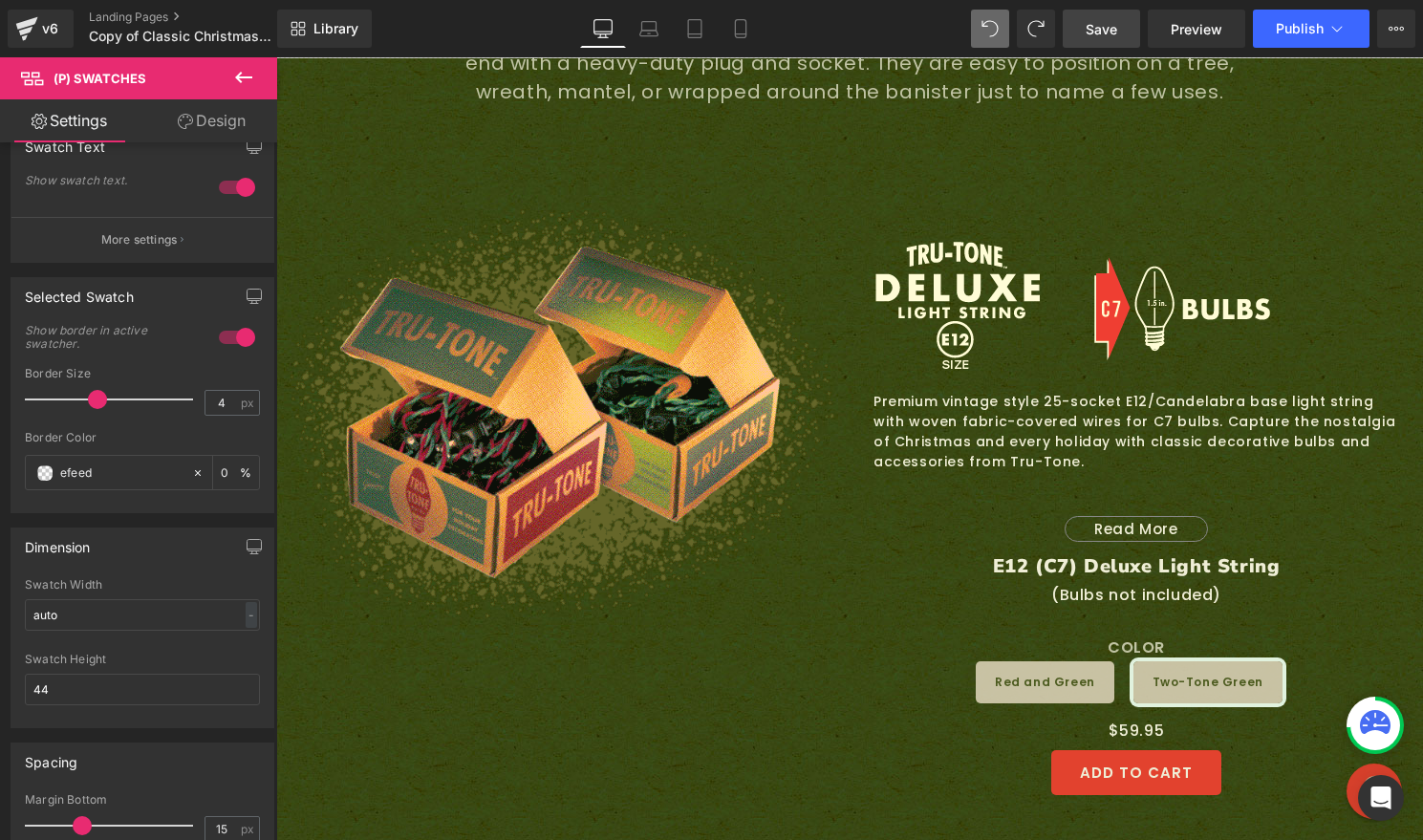 type on "efeed6" 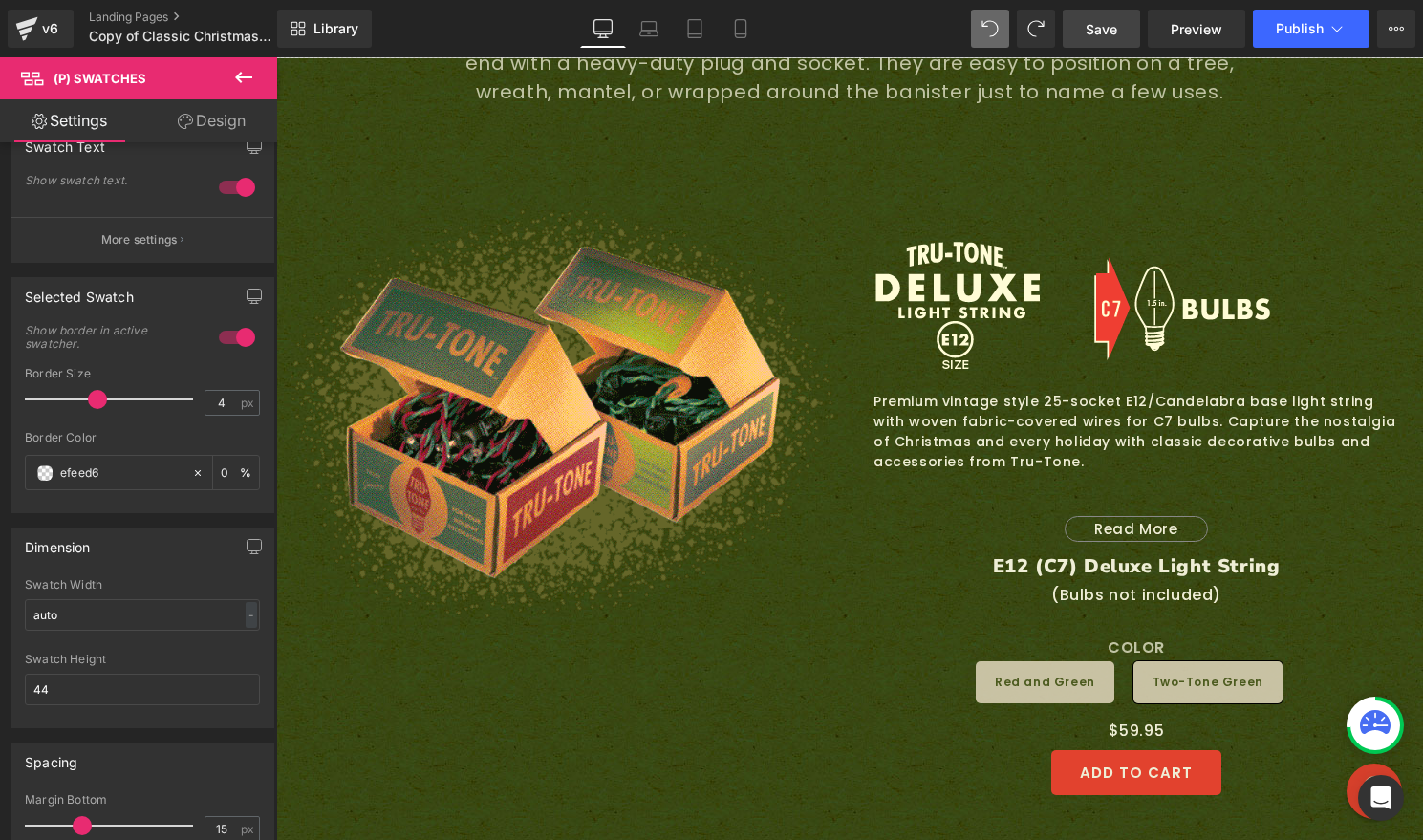type on "100" 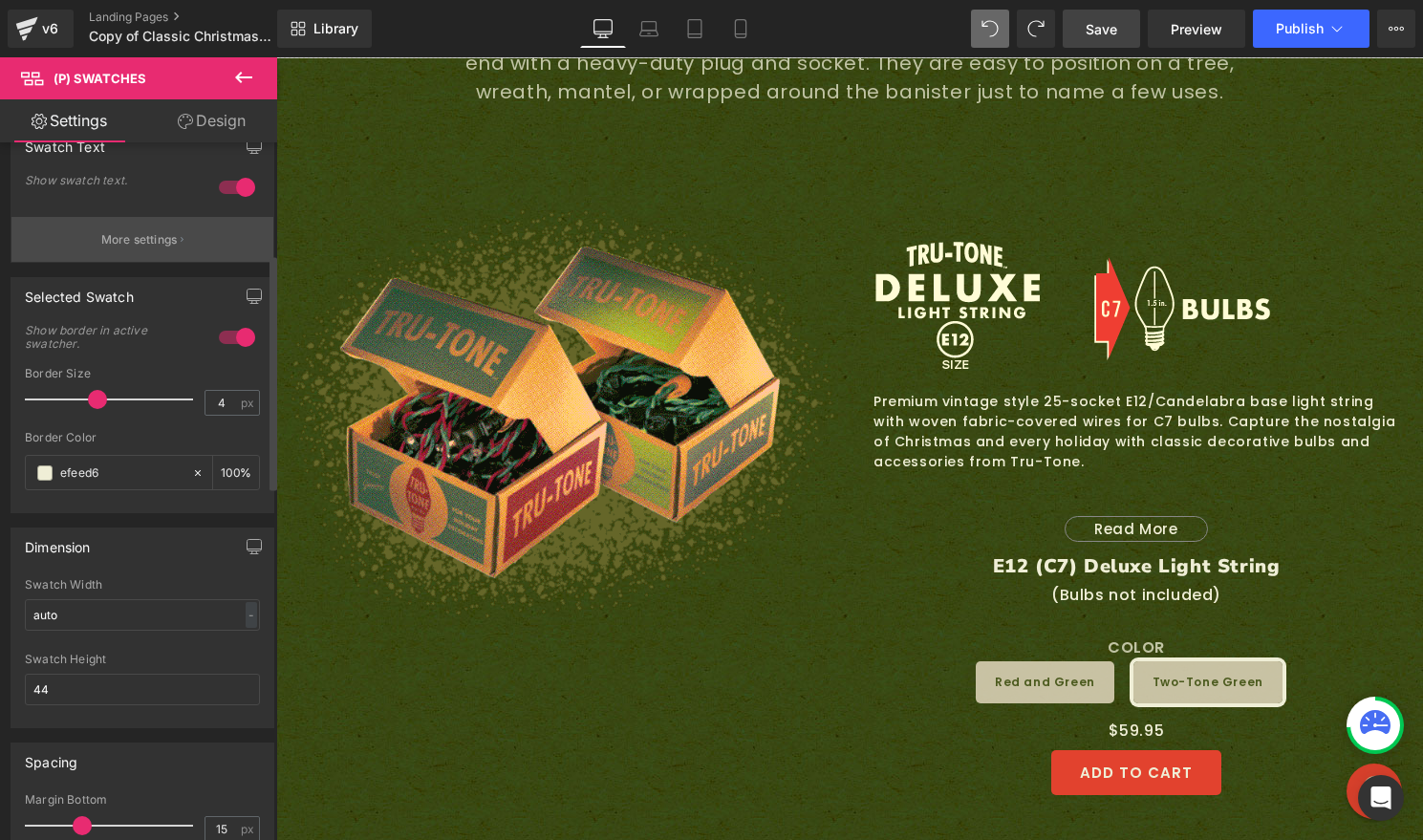 type on "#efeed6" 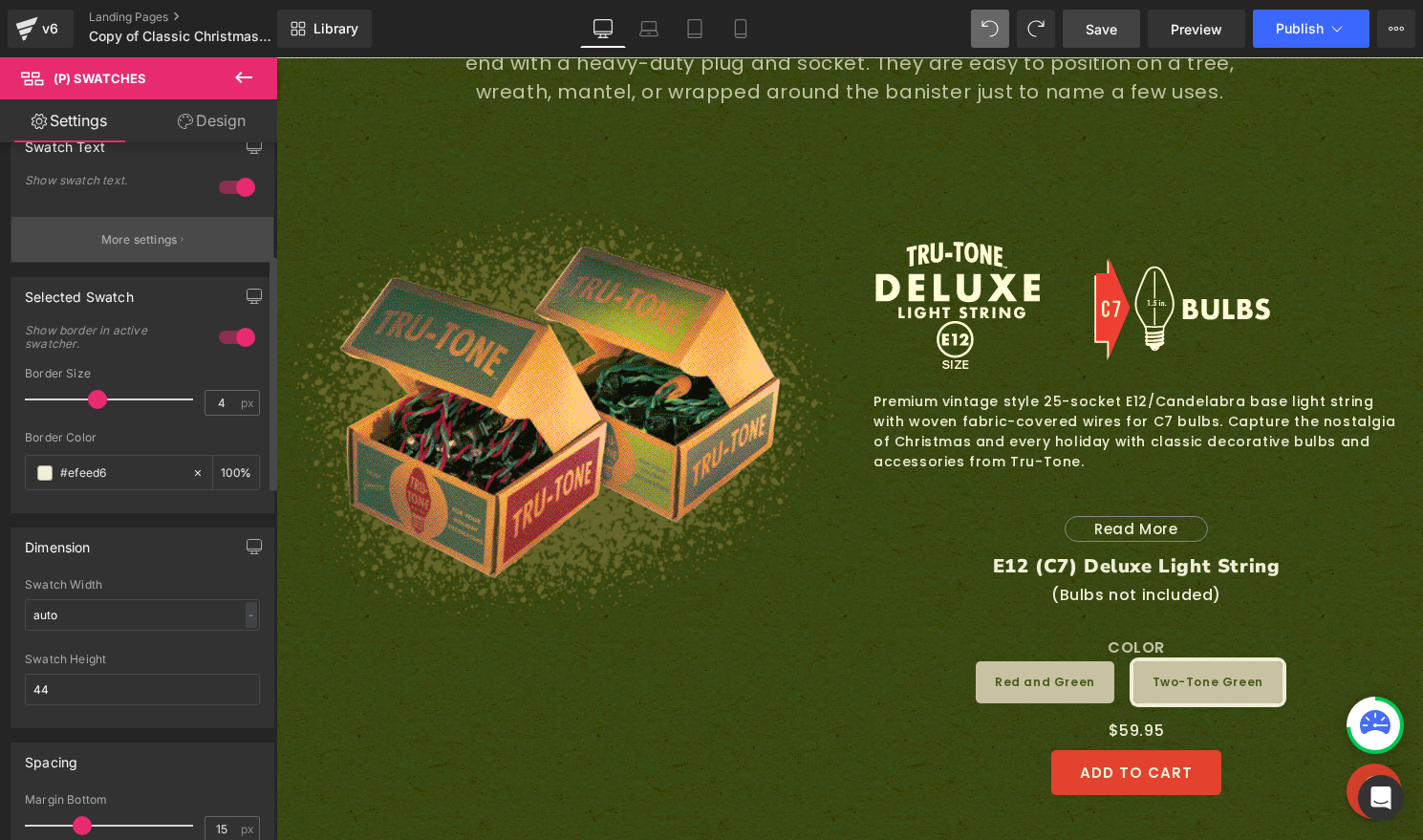 click on "More settings" at bounding box center (140, 240) 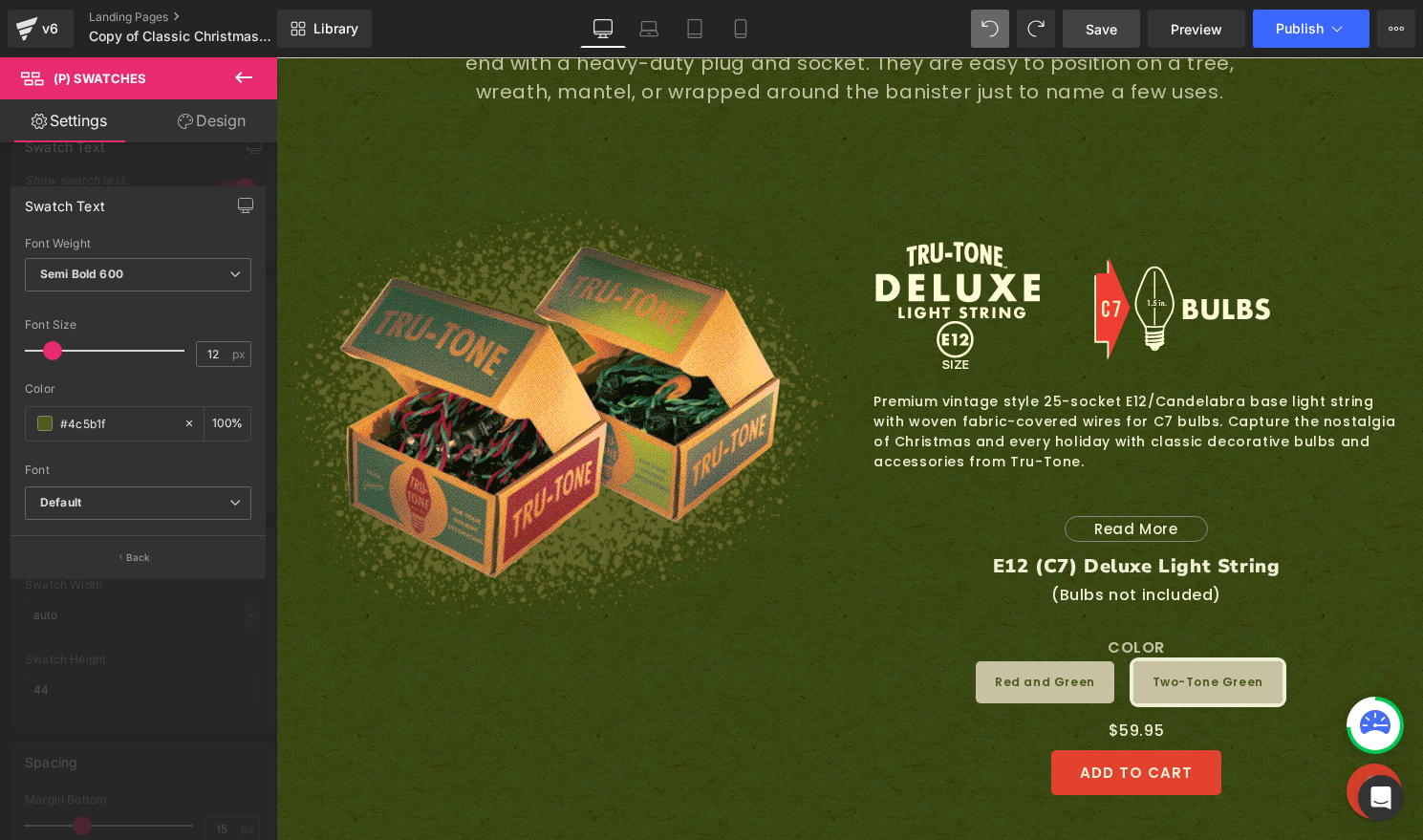 click on "Default
Baskervville
Nunito Sans
Mr Dafoe
Poppins
Domine
Courier Prime
Special Elite
Oswald
Freehand
Kumbh Sans
Default
Default
Baskervville
Nunito Sans
Mr Dafoe
Poppins" at bounding box center [138, 510] 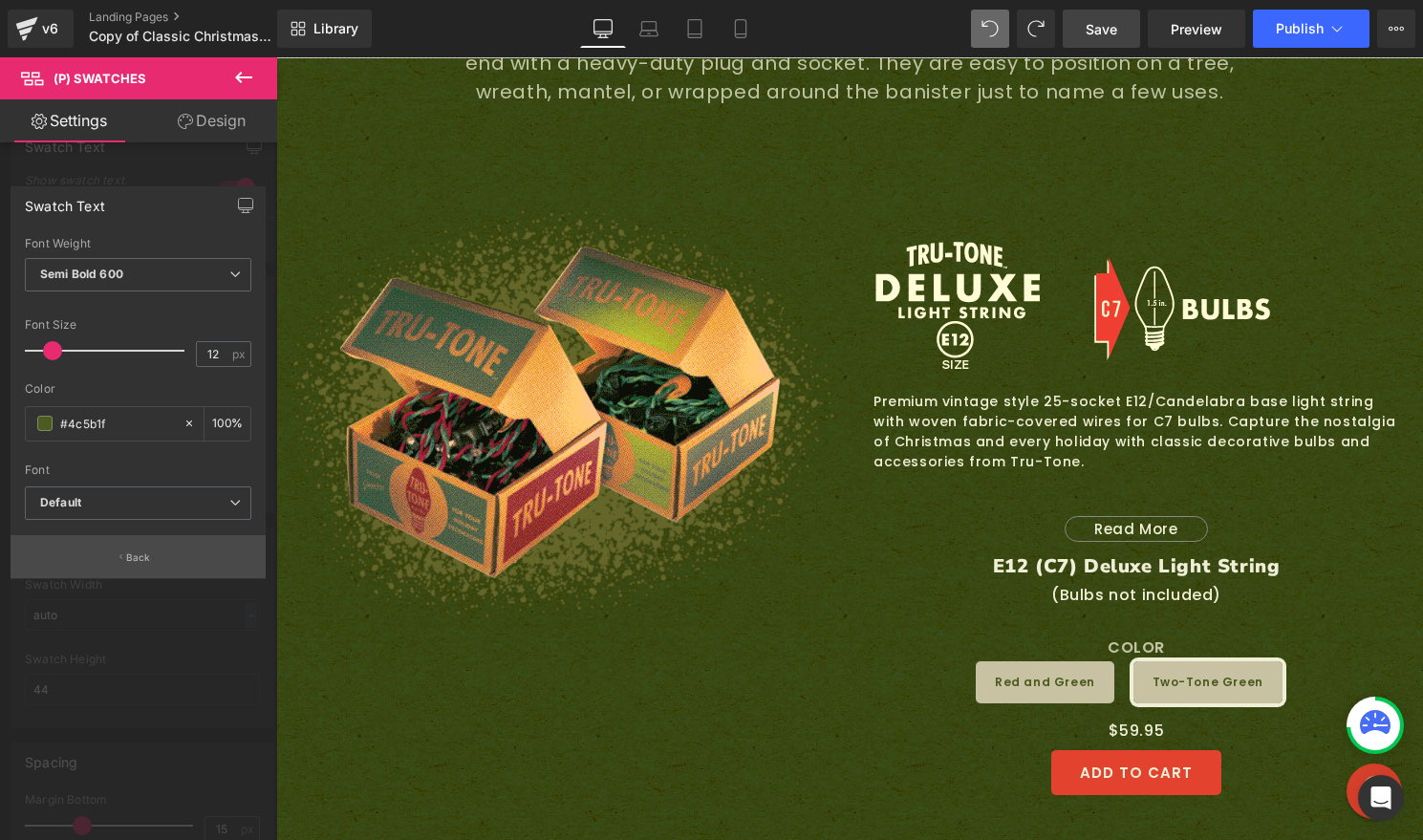 click on "Back" at bounding box center (138, 556) 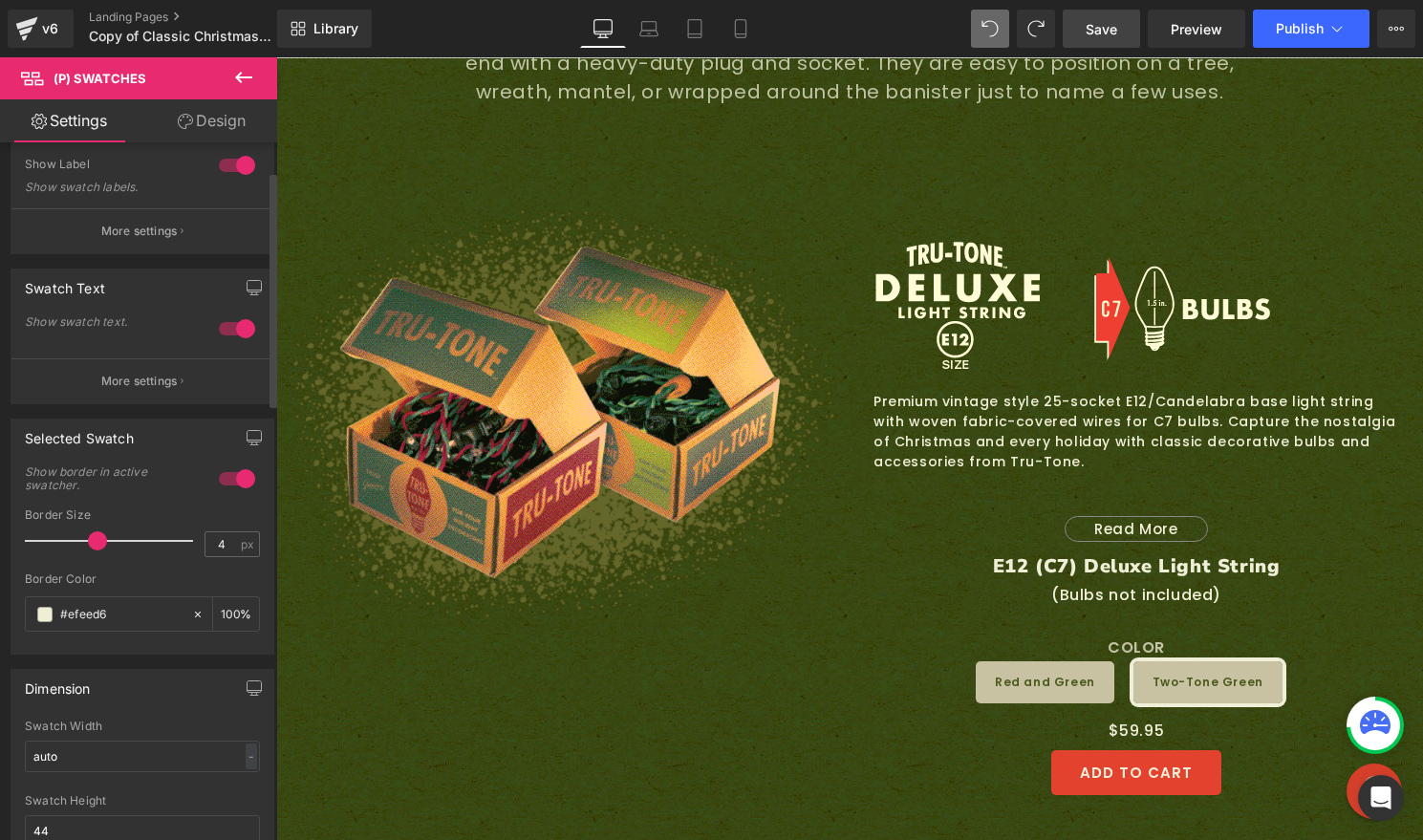 scroll, scrollTop: 0, scrollLeft: 0, axis: both 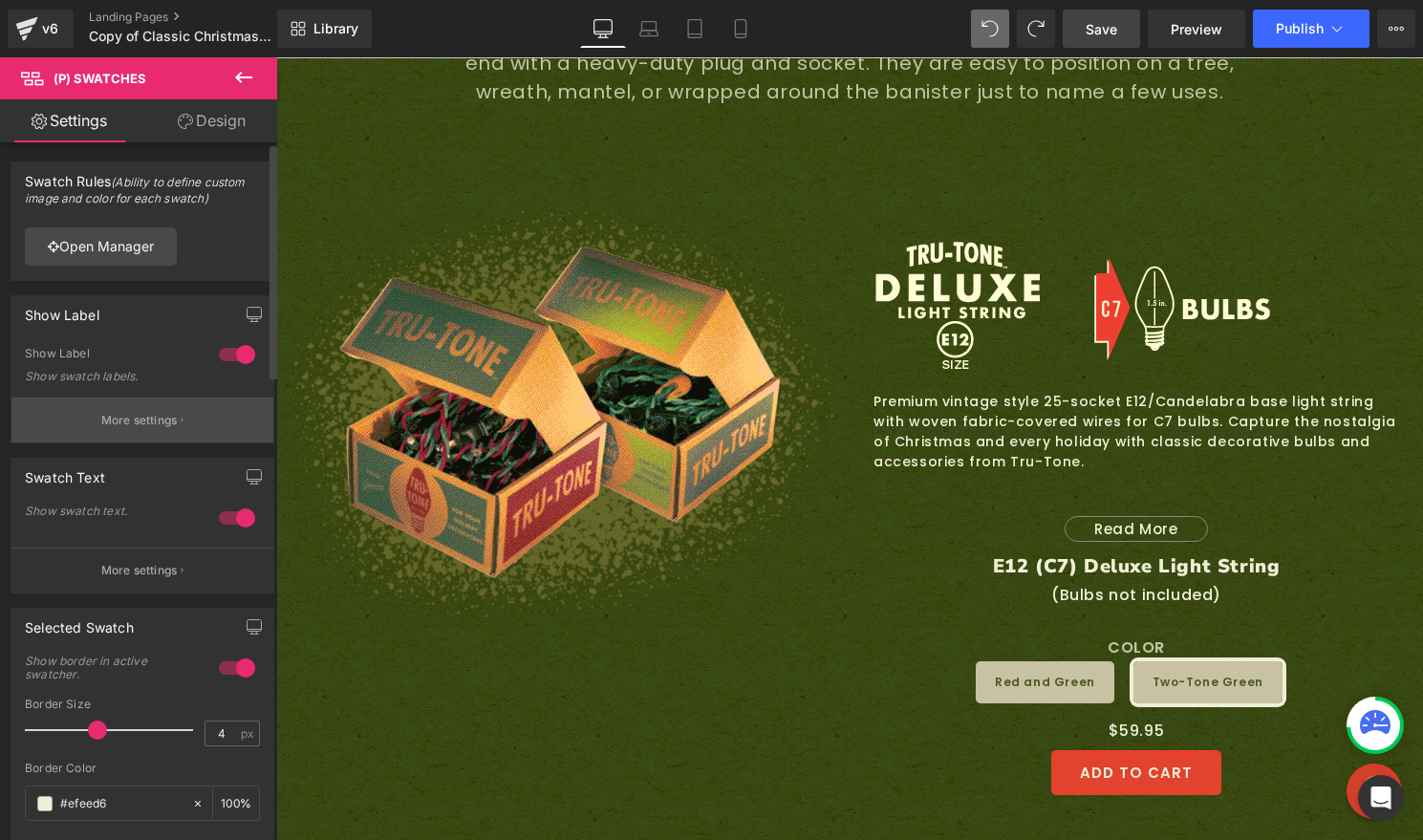 click on "More settings" at bounding box center [140, 420] 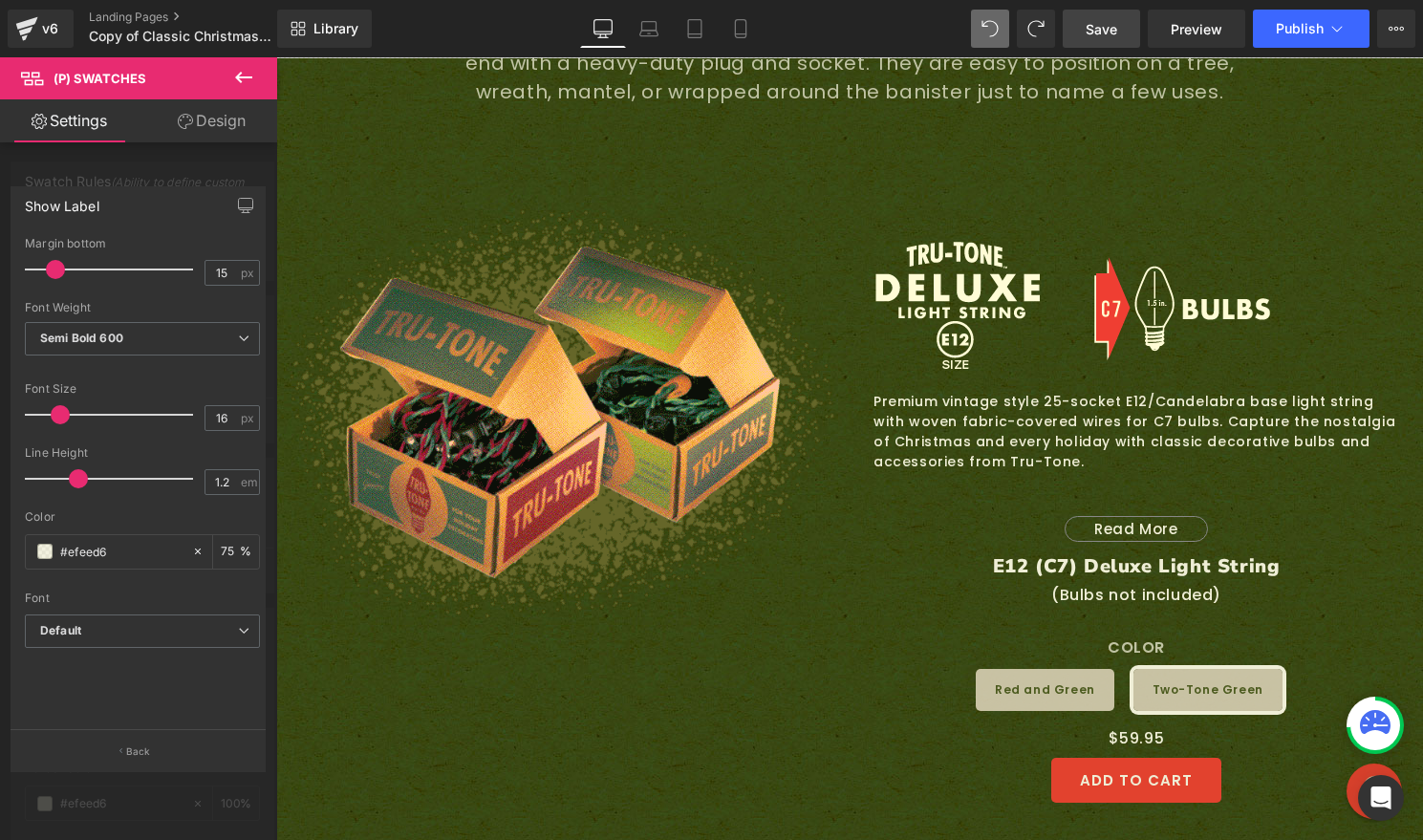 type on "16" 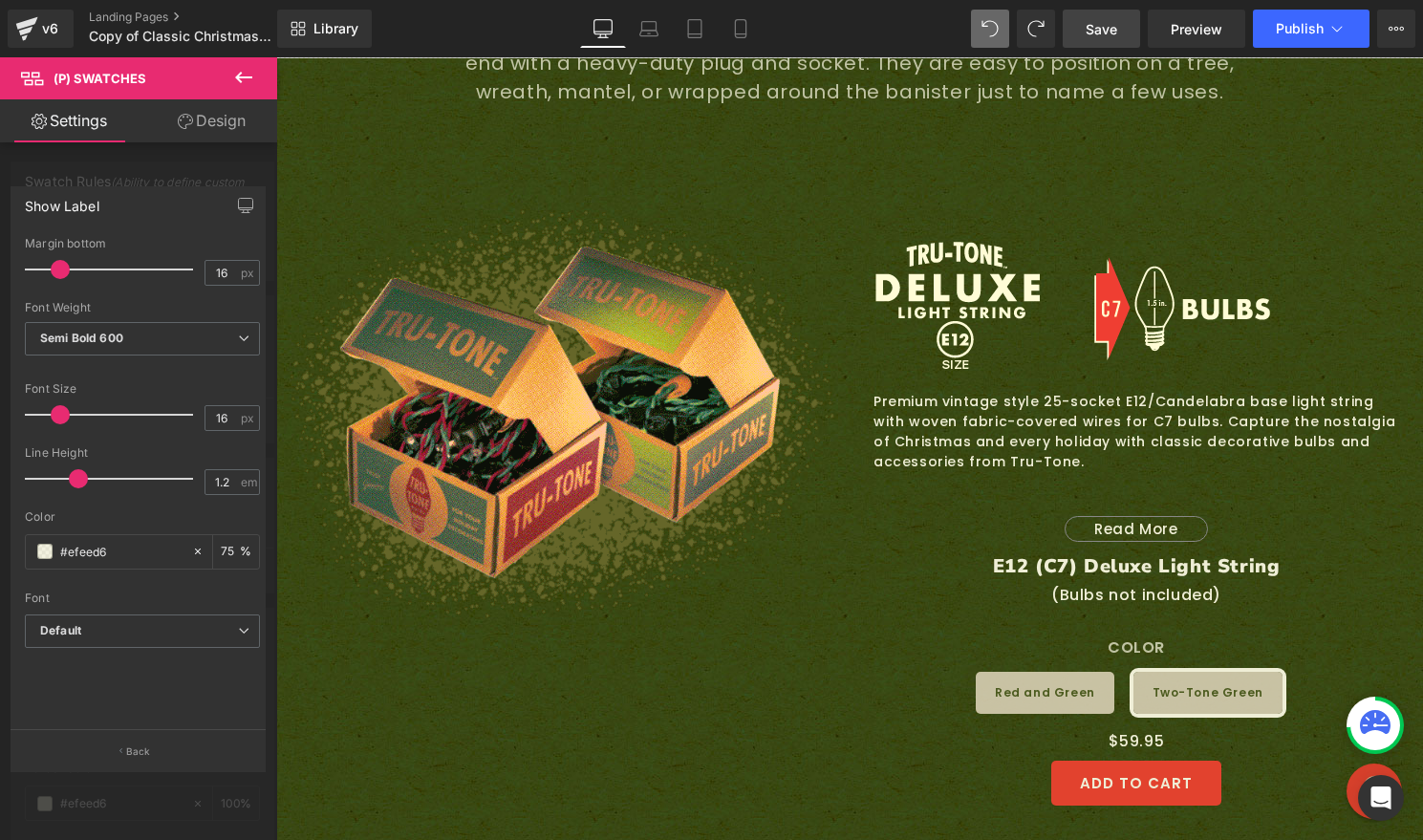 drag, startPoint x: 44, startPoint y: 267, endPoint x: 60, endPoint y: 264, distance: 16.278821 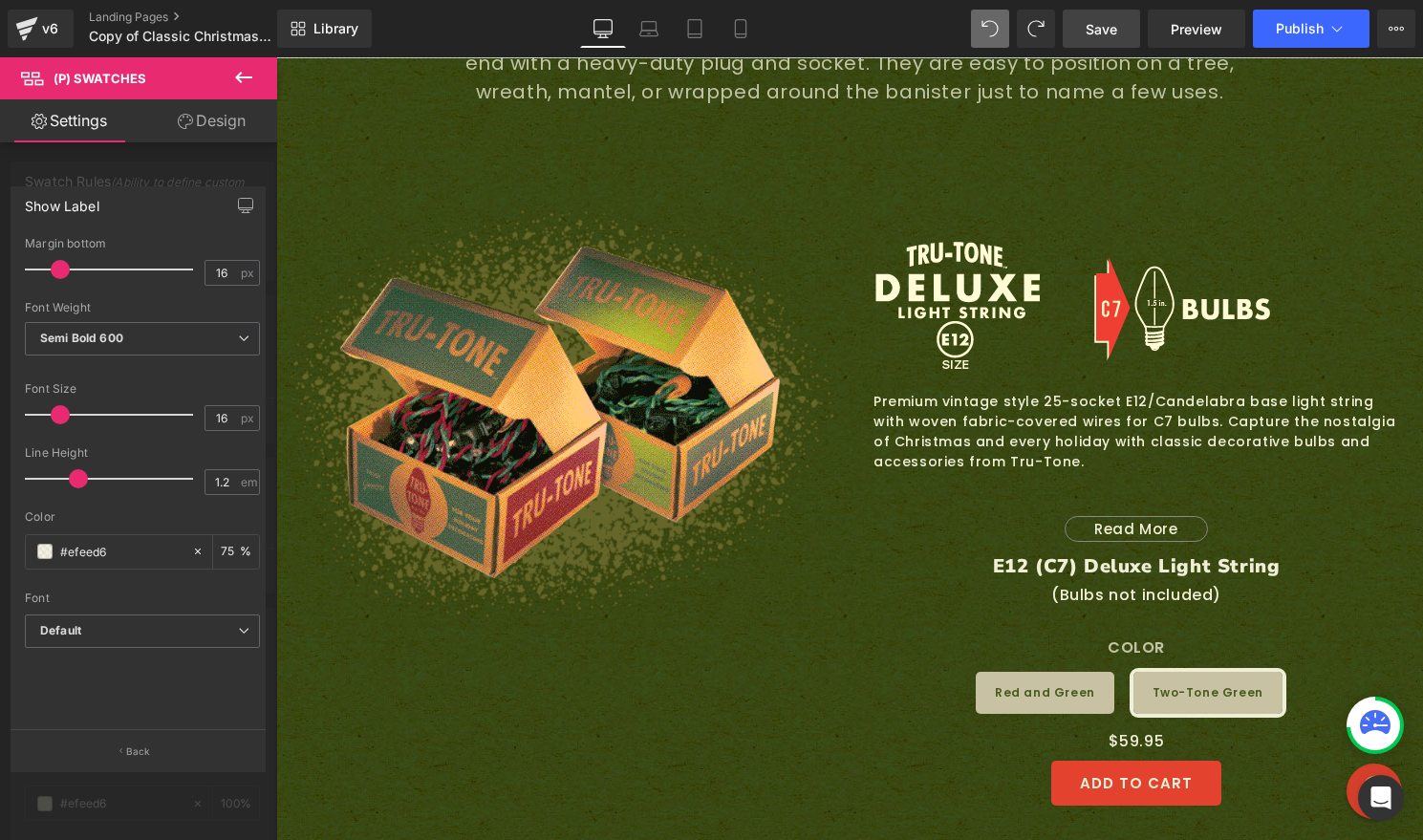 click on "Skip to content
Your cart is empty
SHOP NOW
Have an account?
Log in  to check out faster.
Your cart
Loading...
Estimated total
$0.00 USD
Taxes, discounts and  shipping  calculated at checkout.
CHECK OUT" at bounding box center [850, -508] 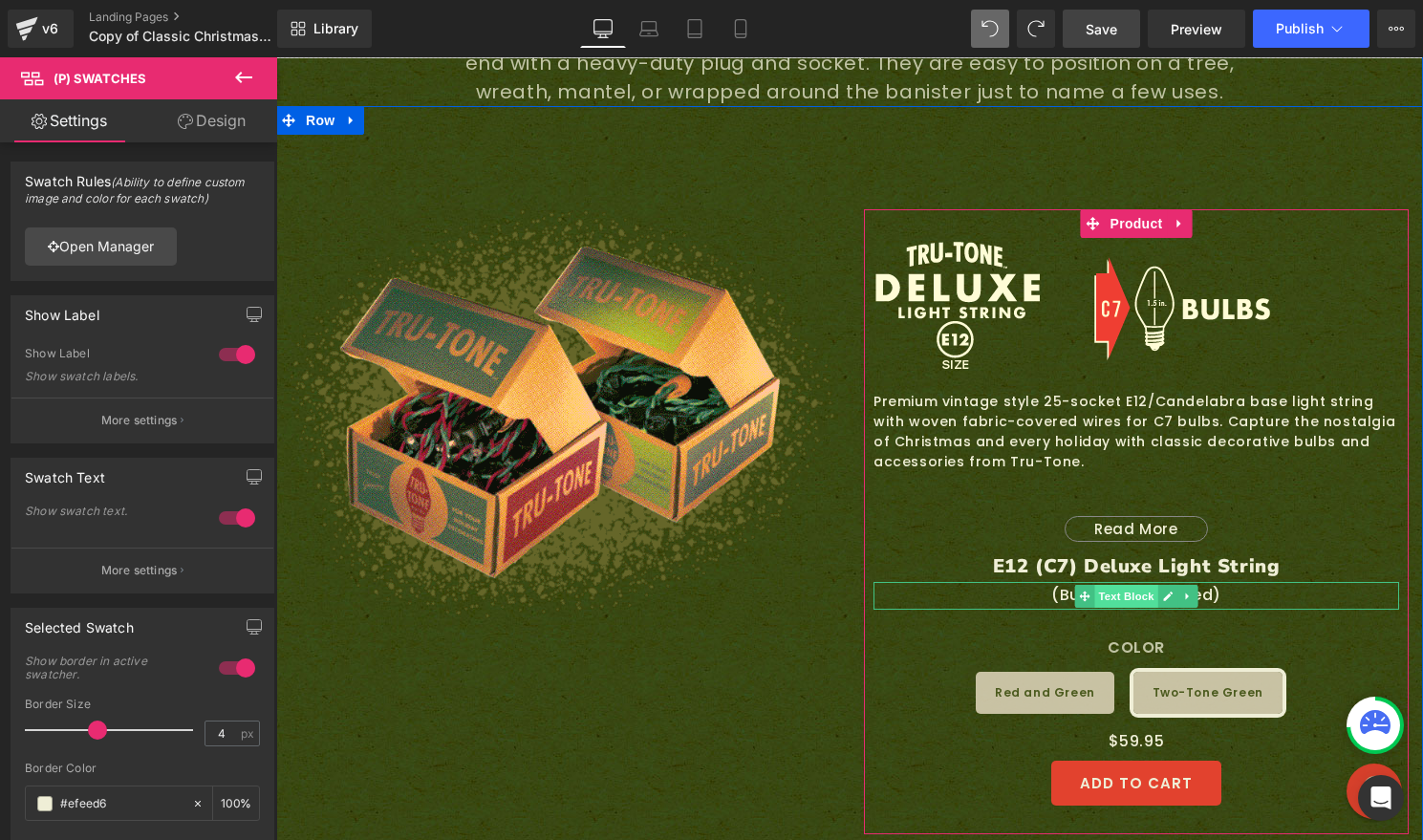 click on "Text Block" at bounding box center (1126, 596) 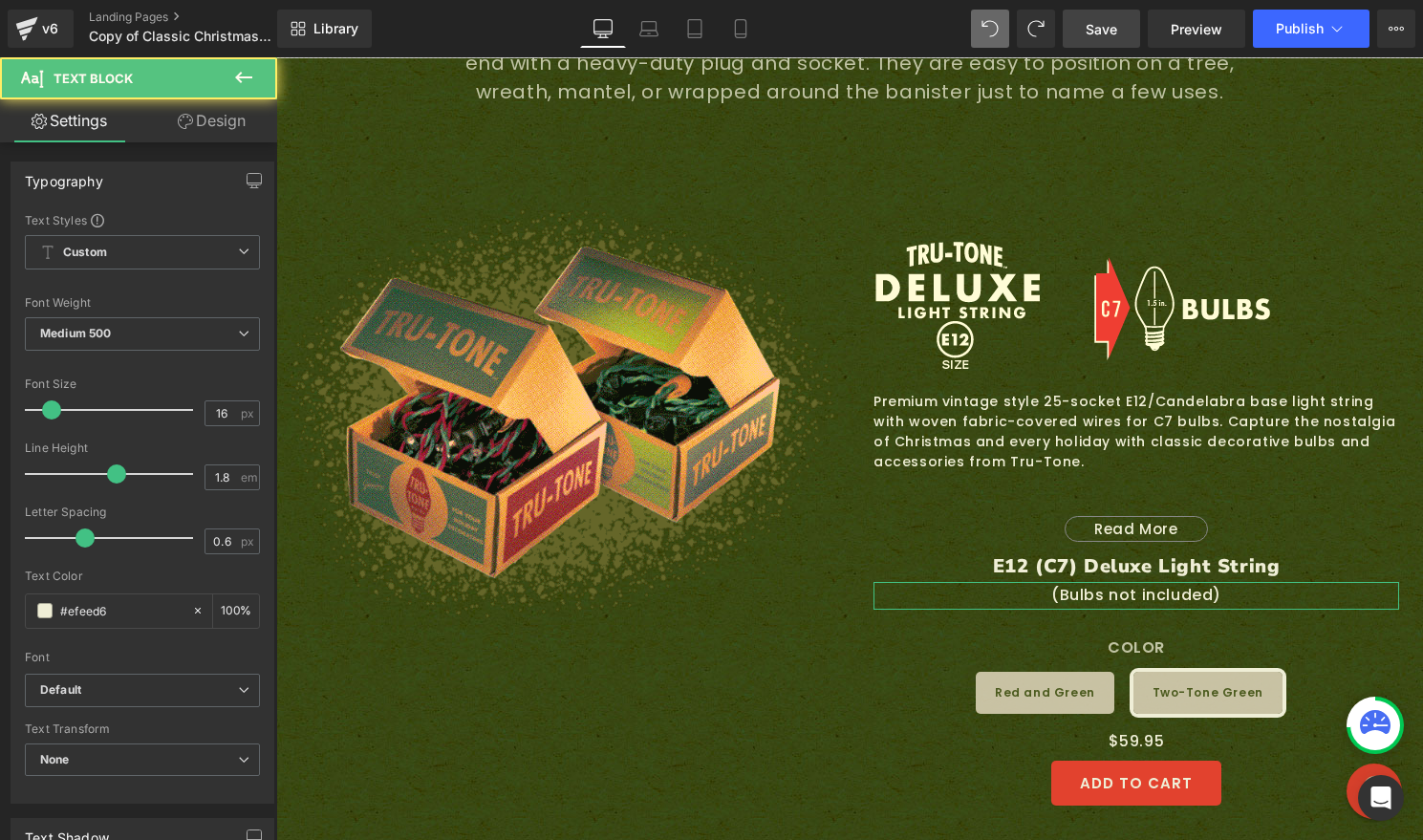 click on "Design" at bounding box center (211, 120) 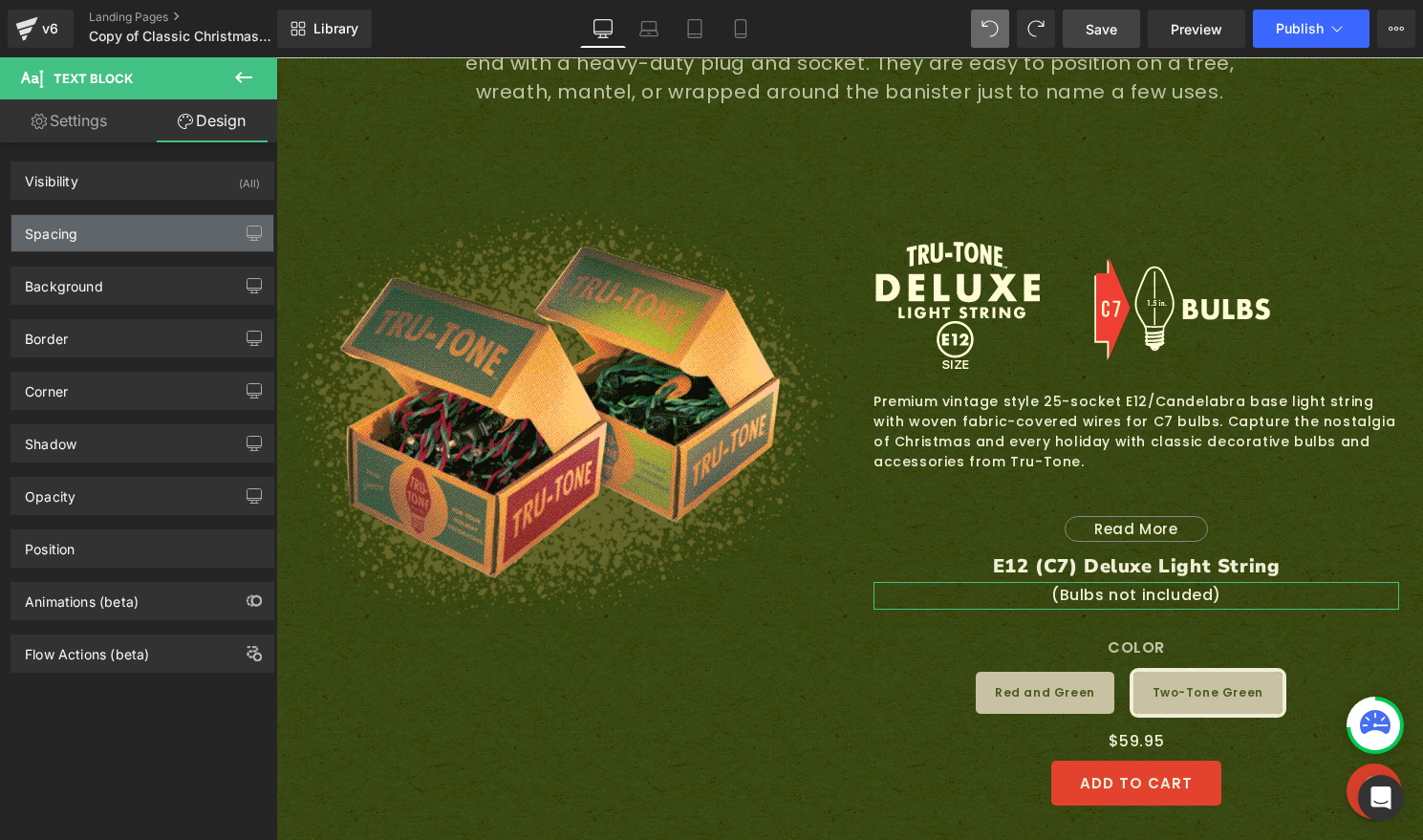 click on "Spacing" at bounding box center [142, 233] 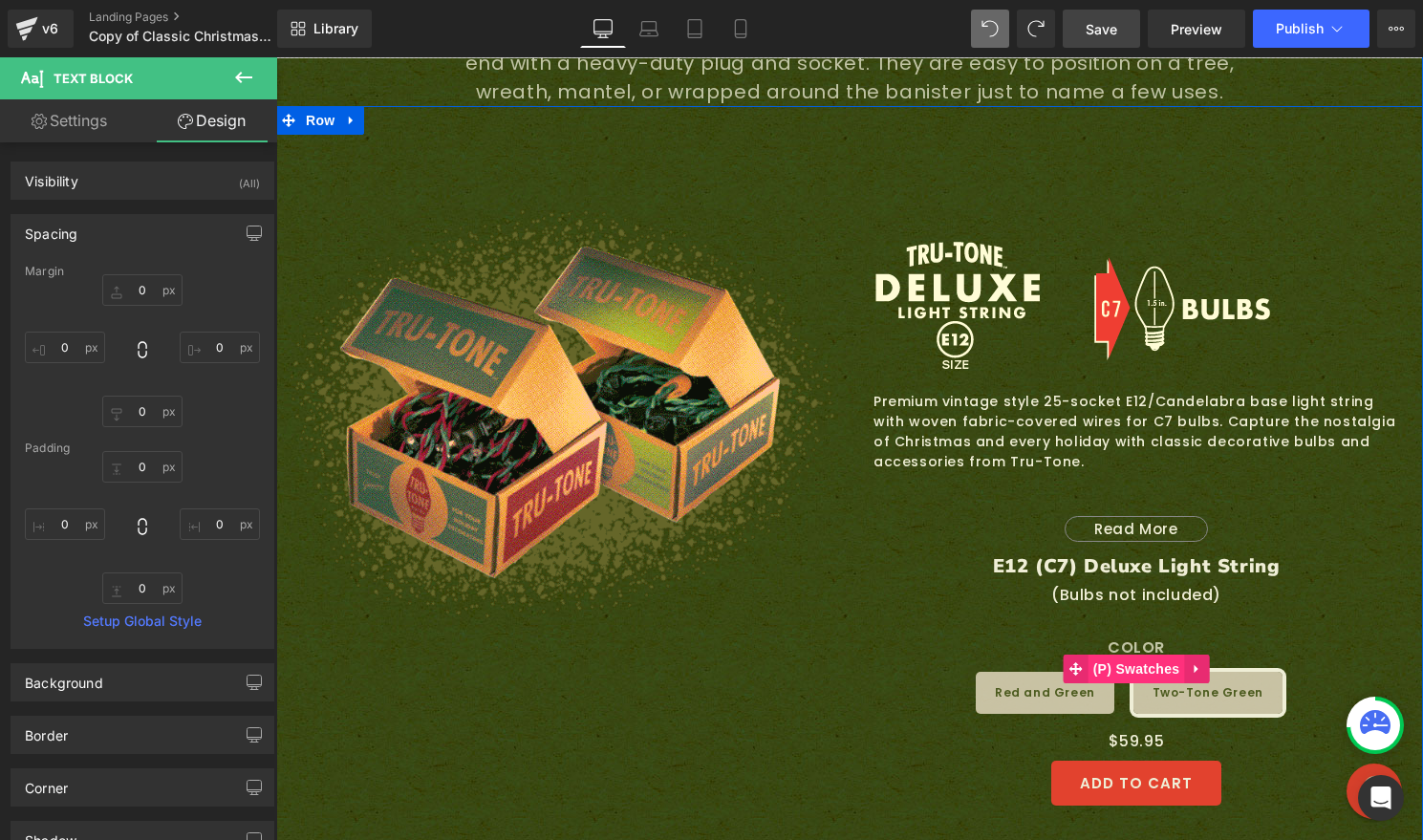 click on "(P) Swatches" at bounding box center [1136, 669] 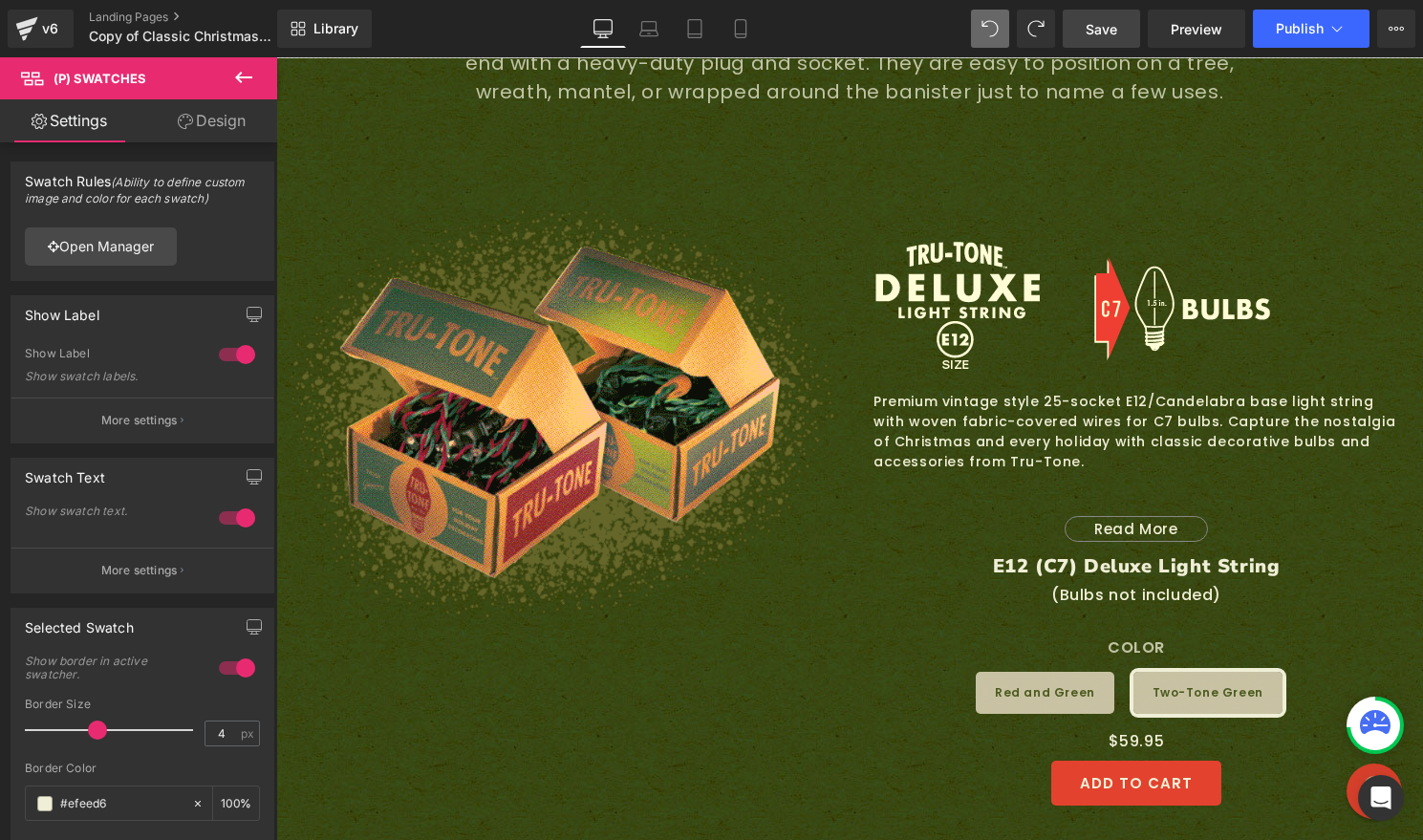 click on "Design" at bounding box center (211, 120) 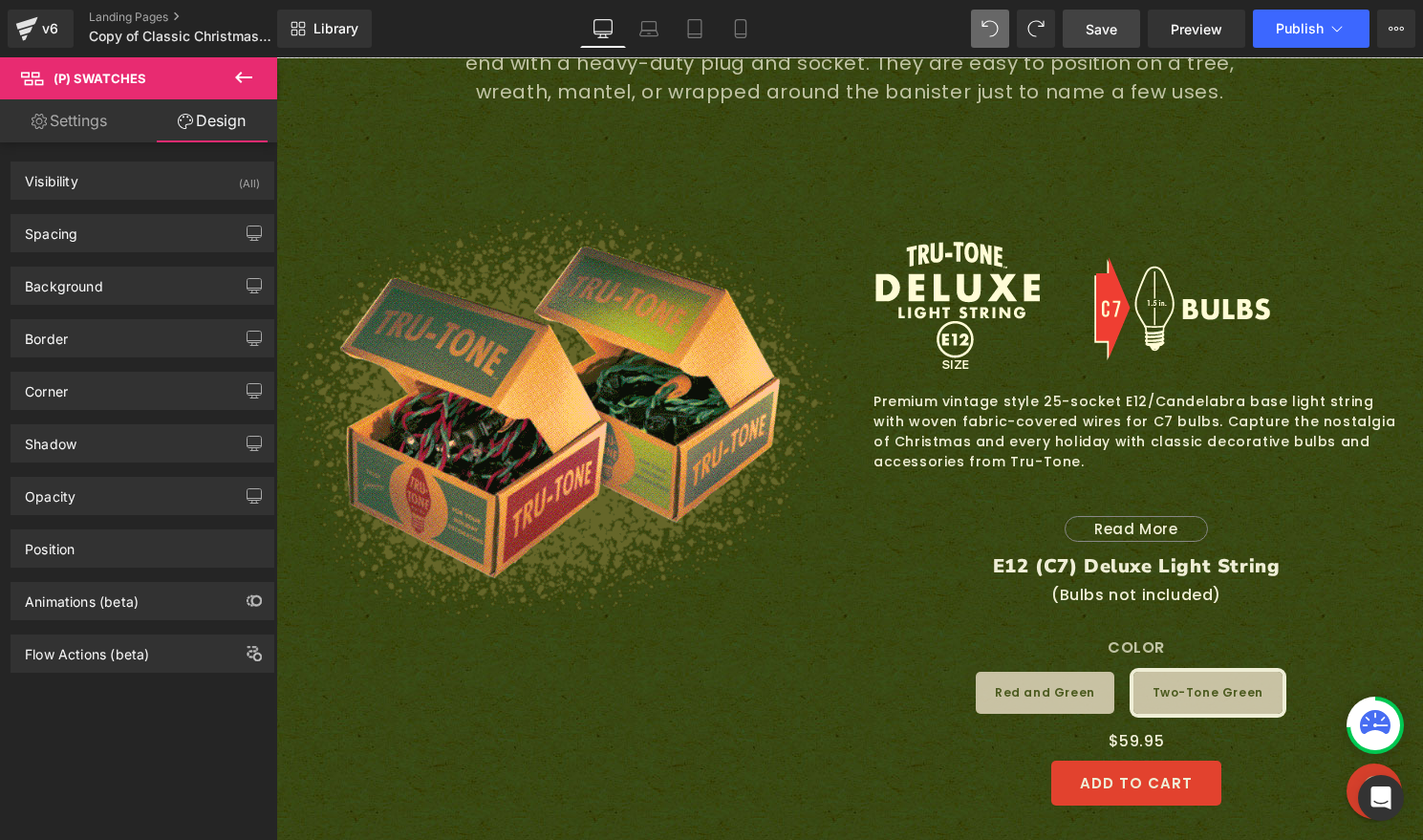 click on "Spacing
Margin
0px 0
70px 70
0px 0
70px 70
Padding
0px 0
20px 20
0px 0
20px 20
Setup Global Style" at bounding box center (142, 226) 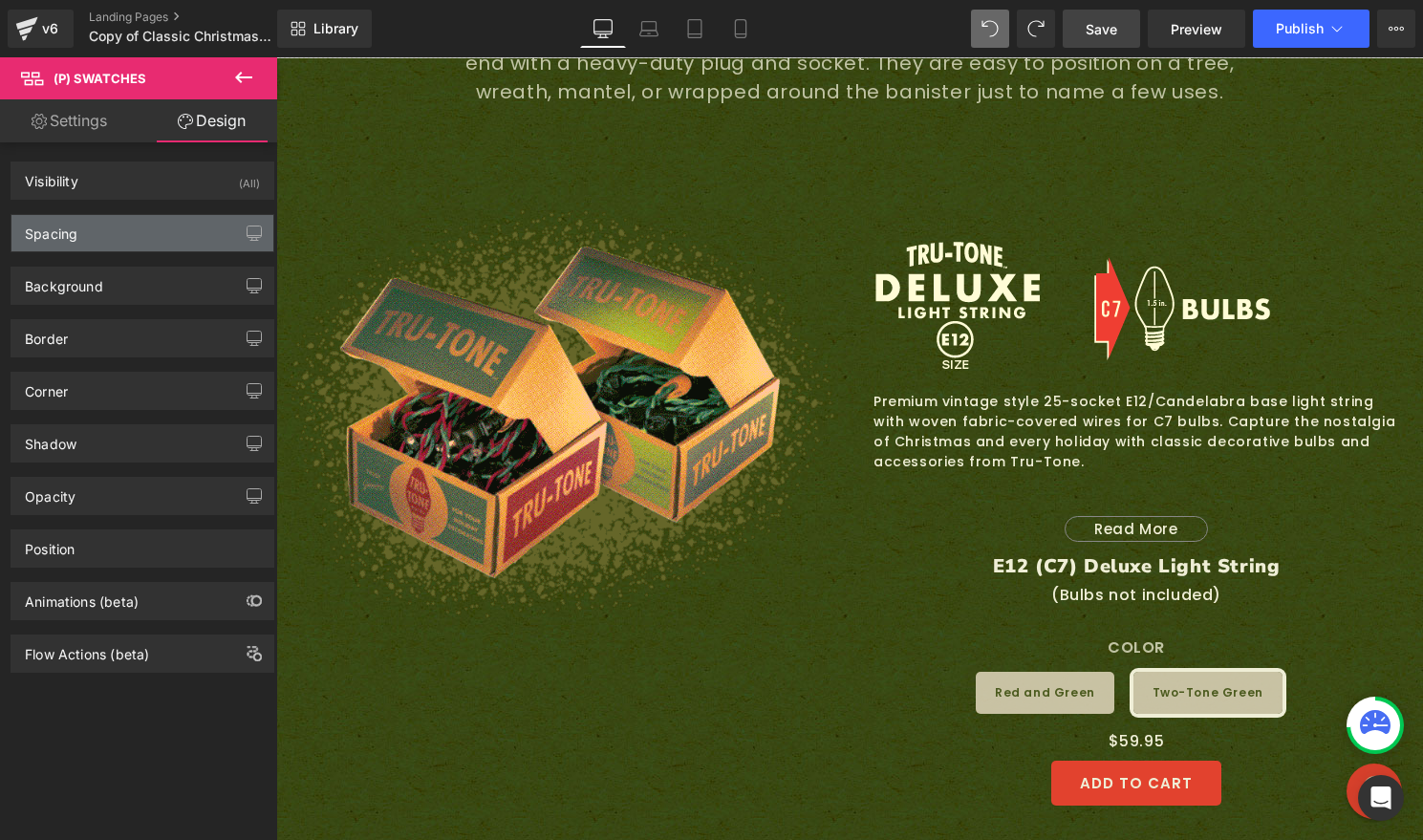 click on "Spacing" at bounding box center (142, 233) 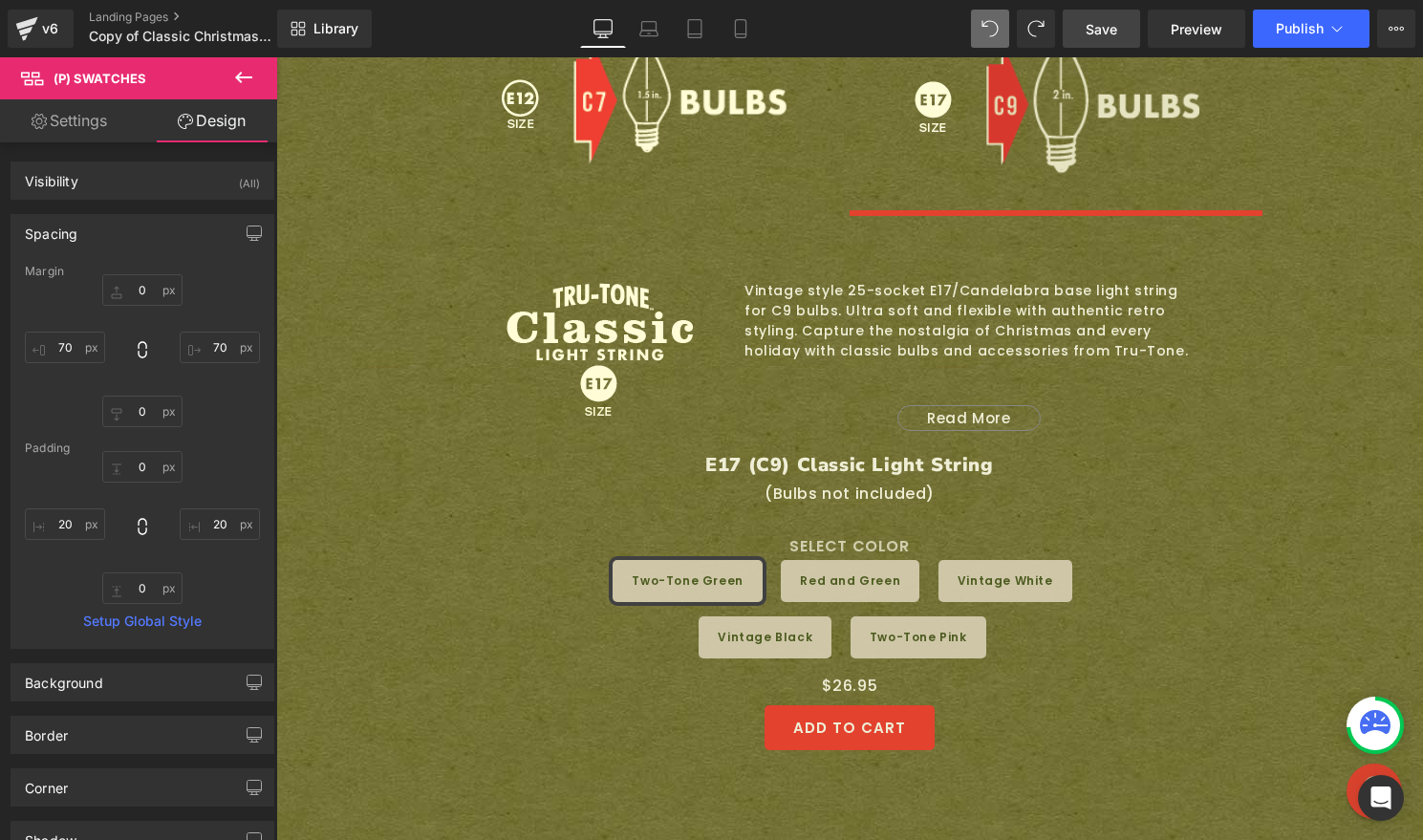 scroll, scrollTop: 1673, scrollLeft: 0, axis: vertical 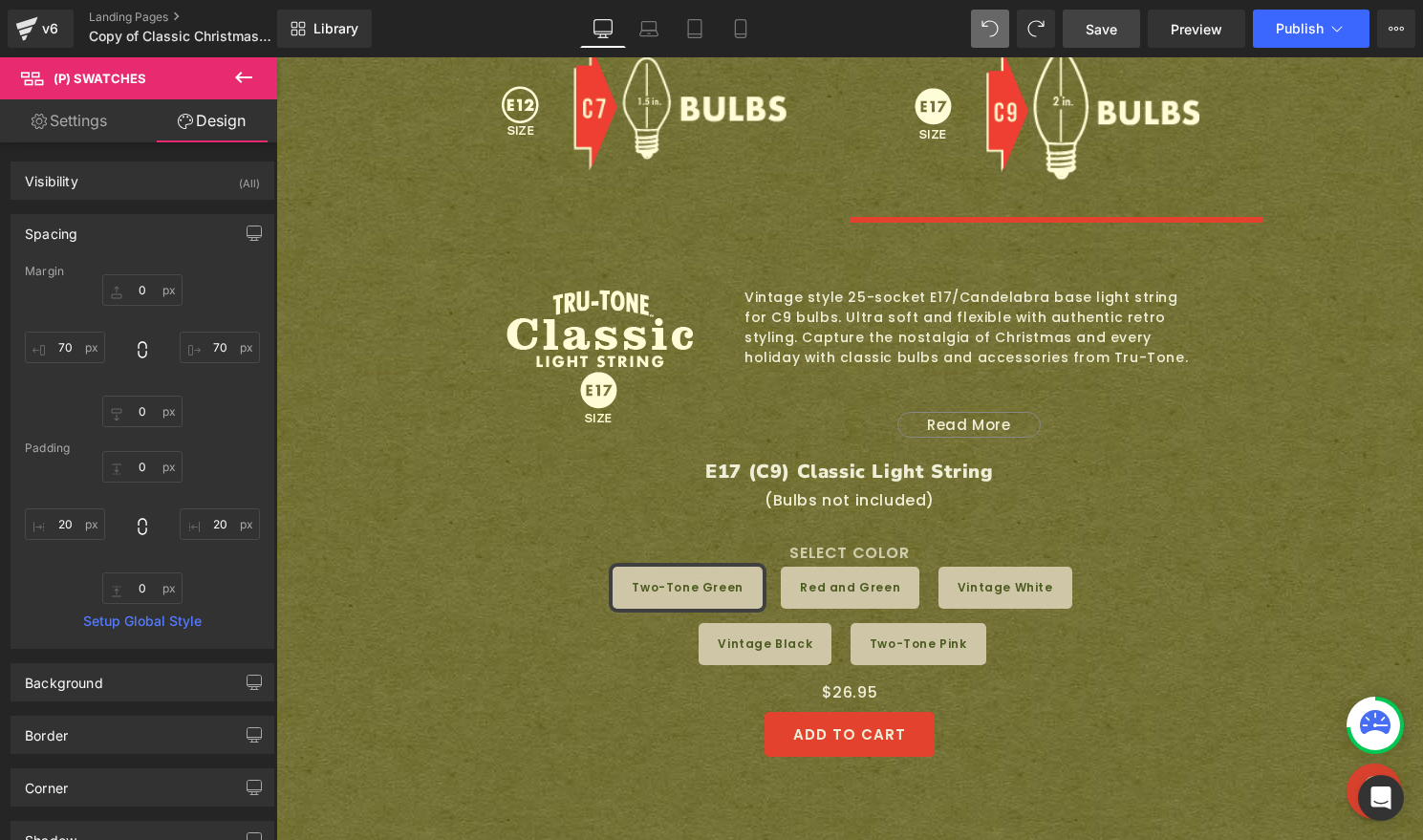 click on "Save" at bounding box center [1101, 29] 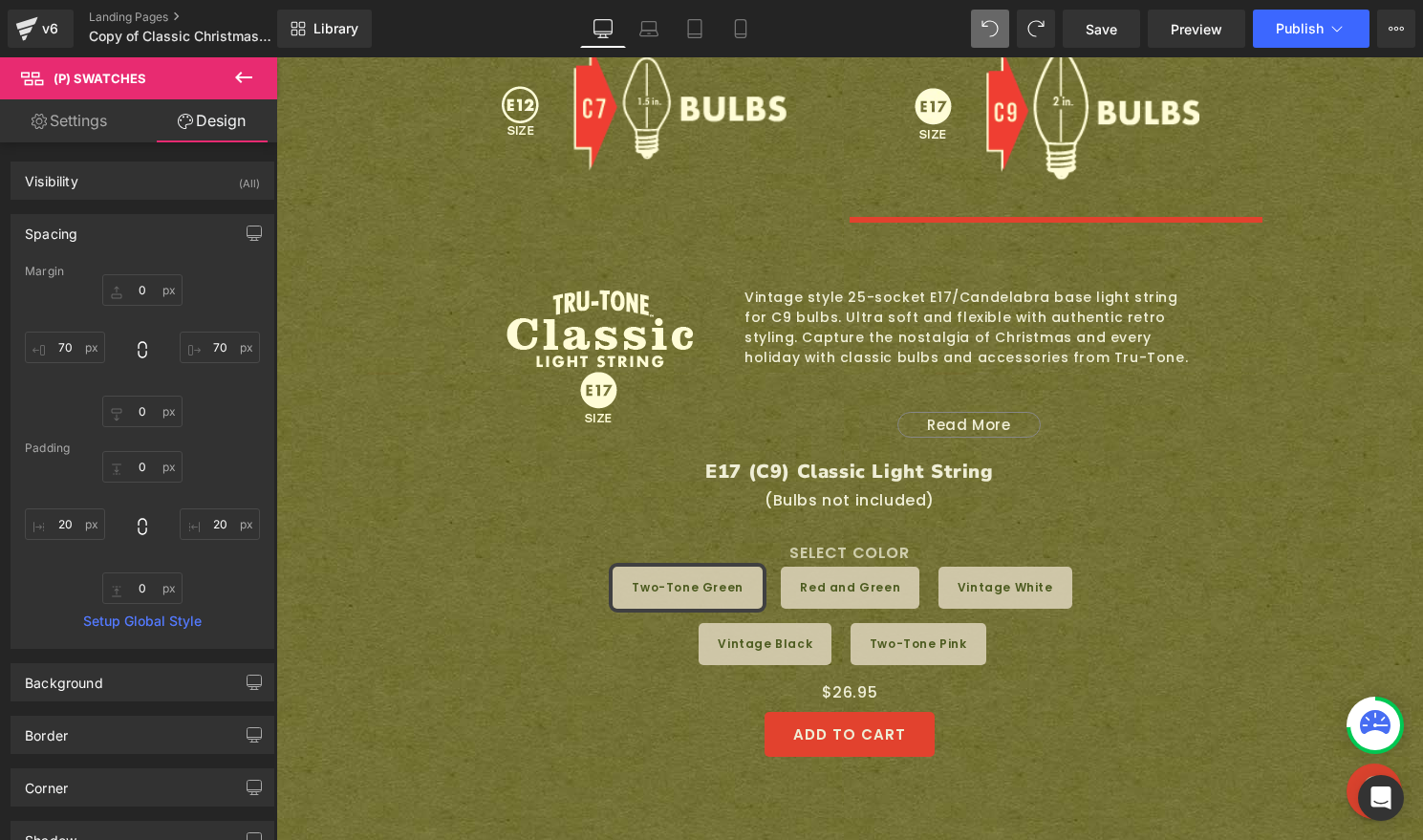 click 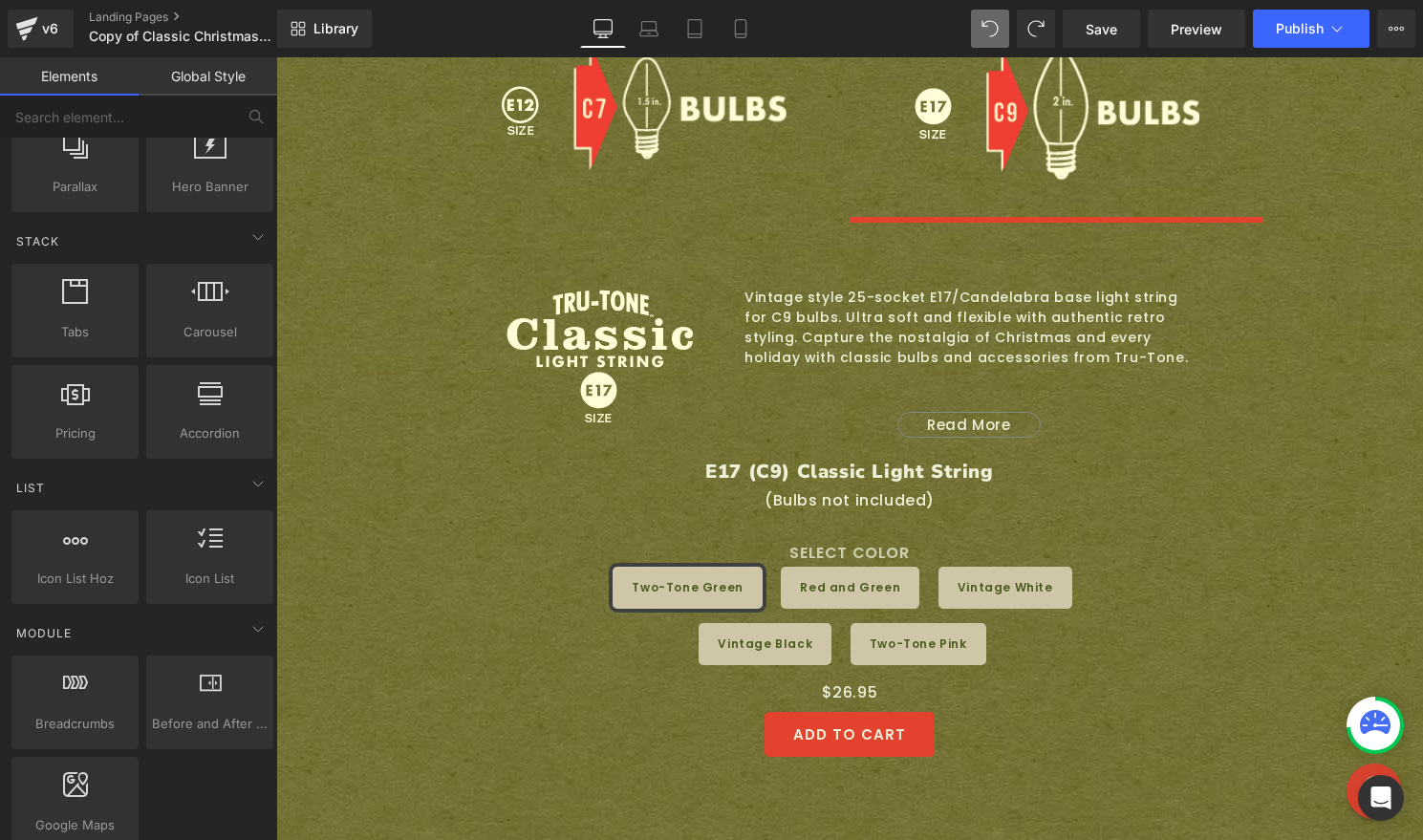 scroll, scrollTop: 458, scrollLeft: 0, axis: vertical 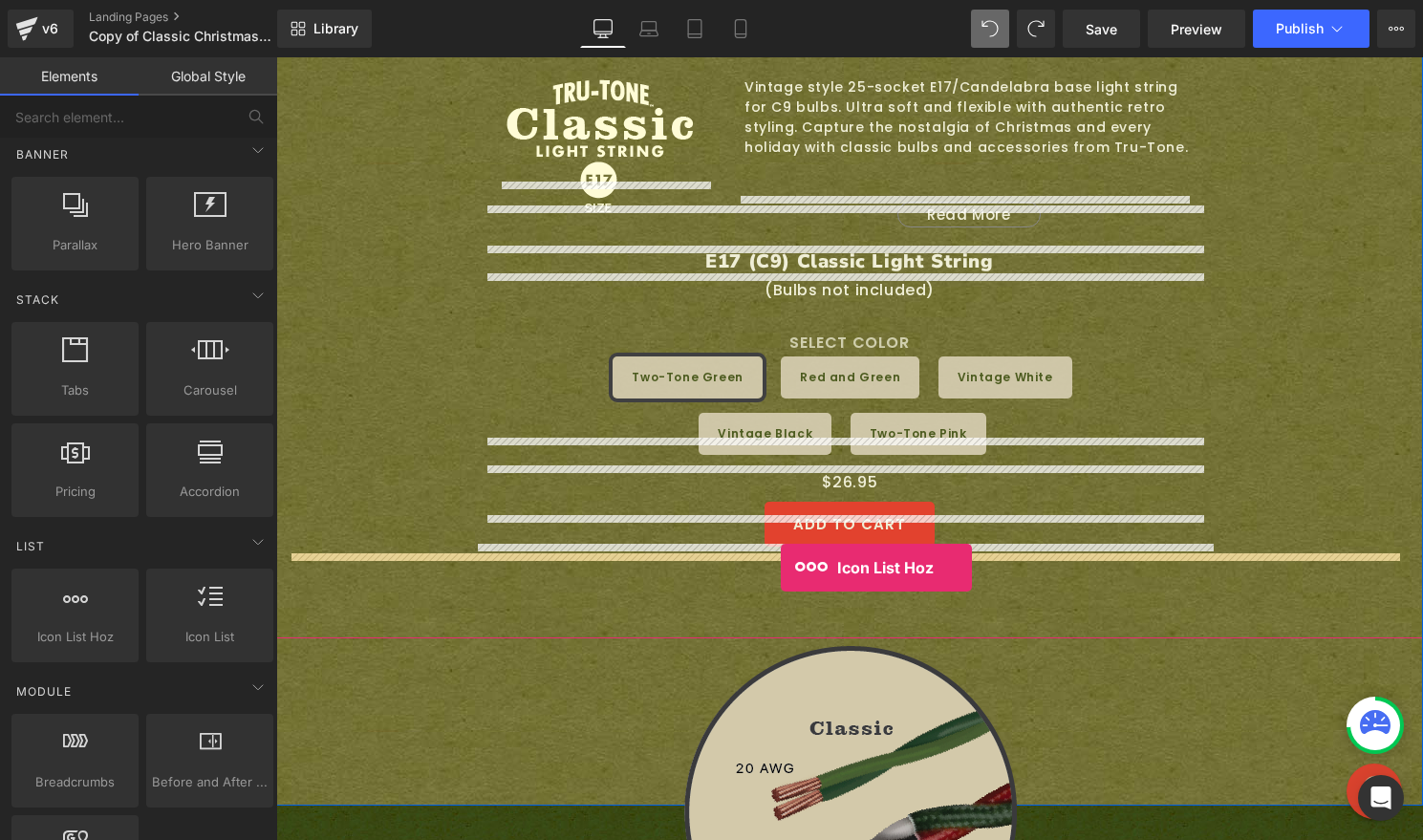 drag, startPoint x: 359, startPoint y: 678, endPoint x: 781, endPoint y: 568, distance: 436.10091 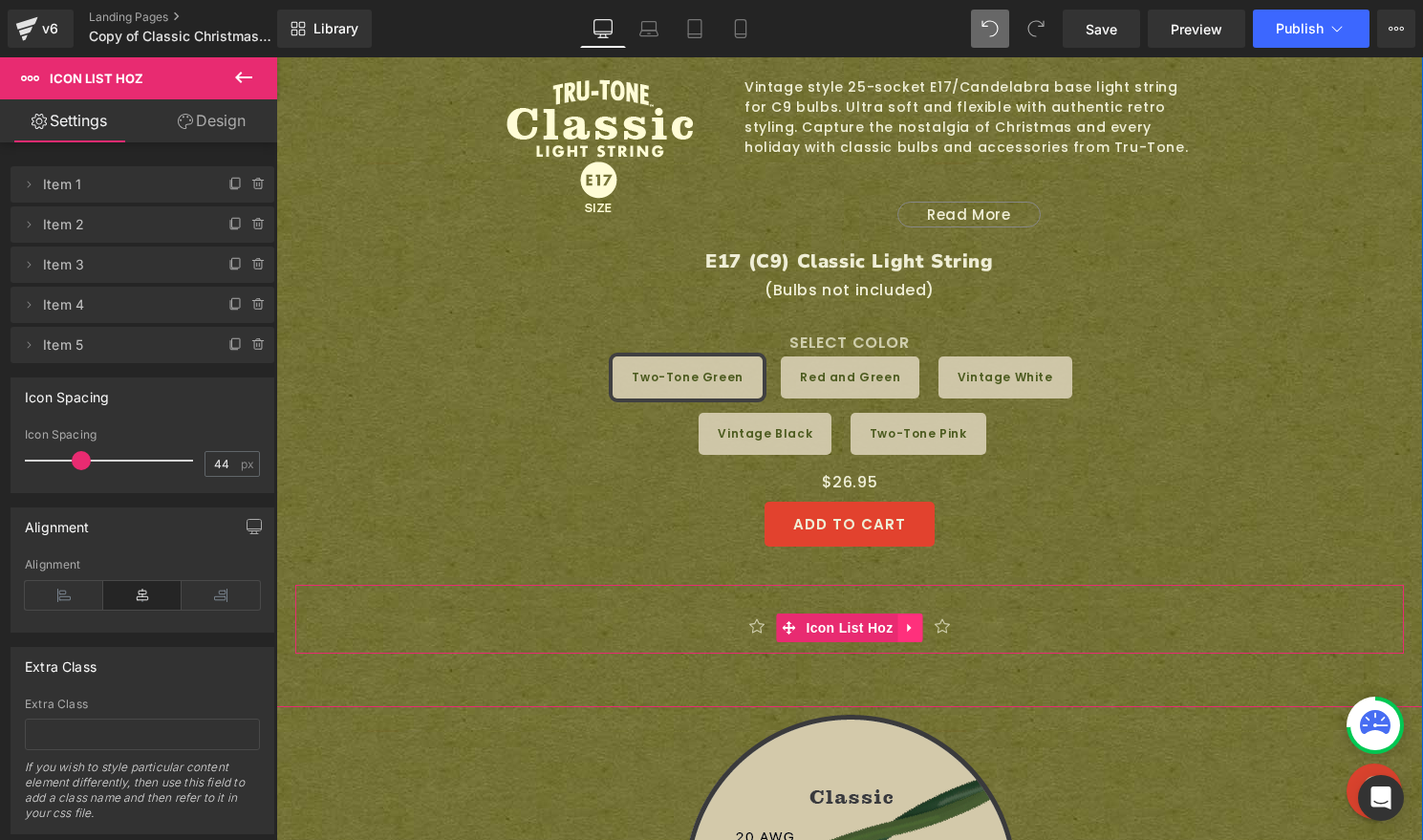 click 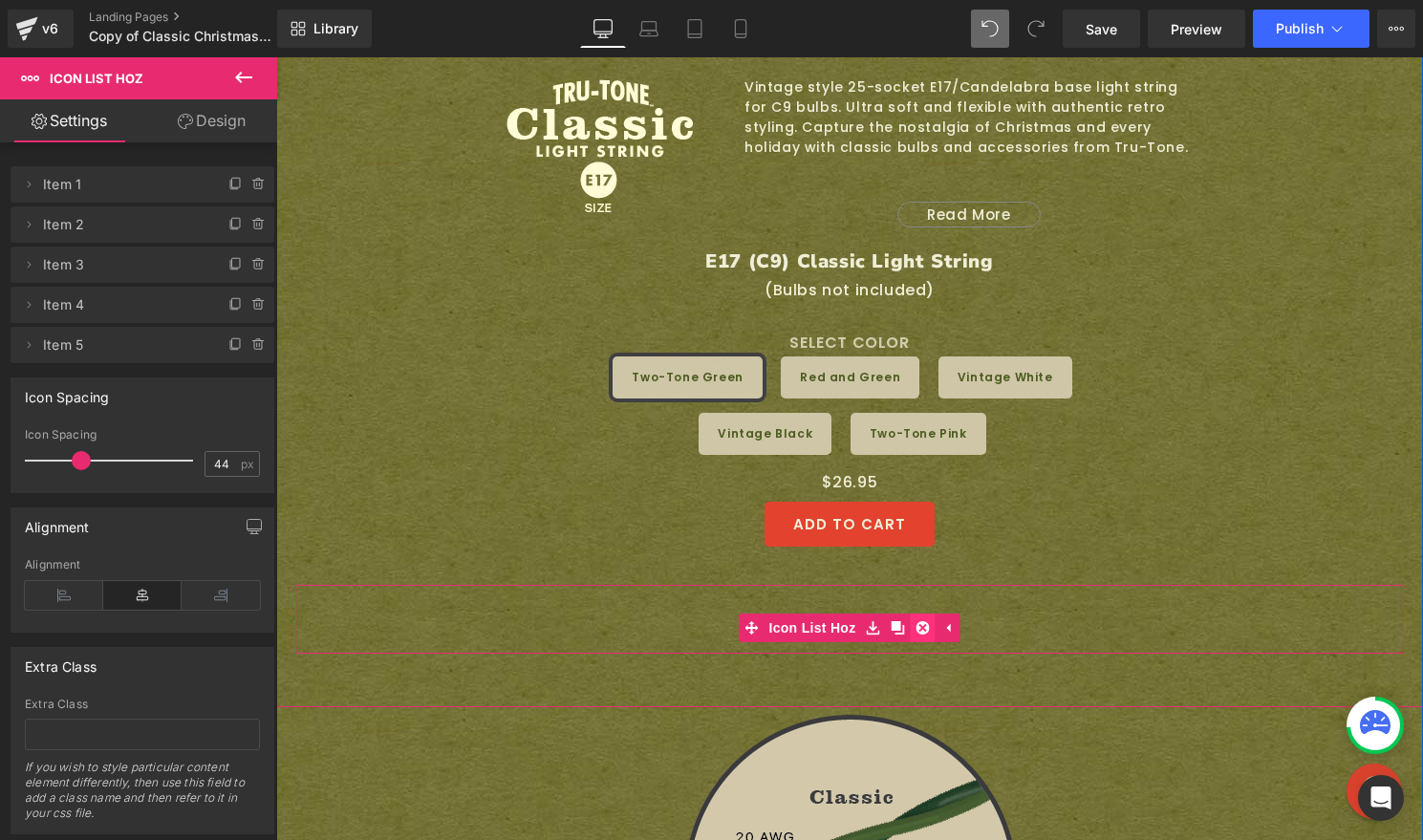 click 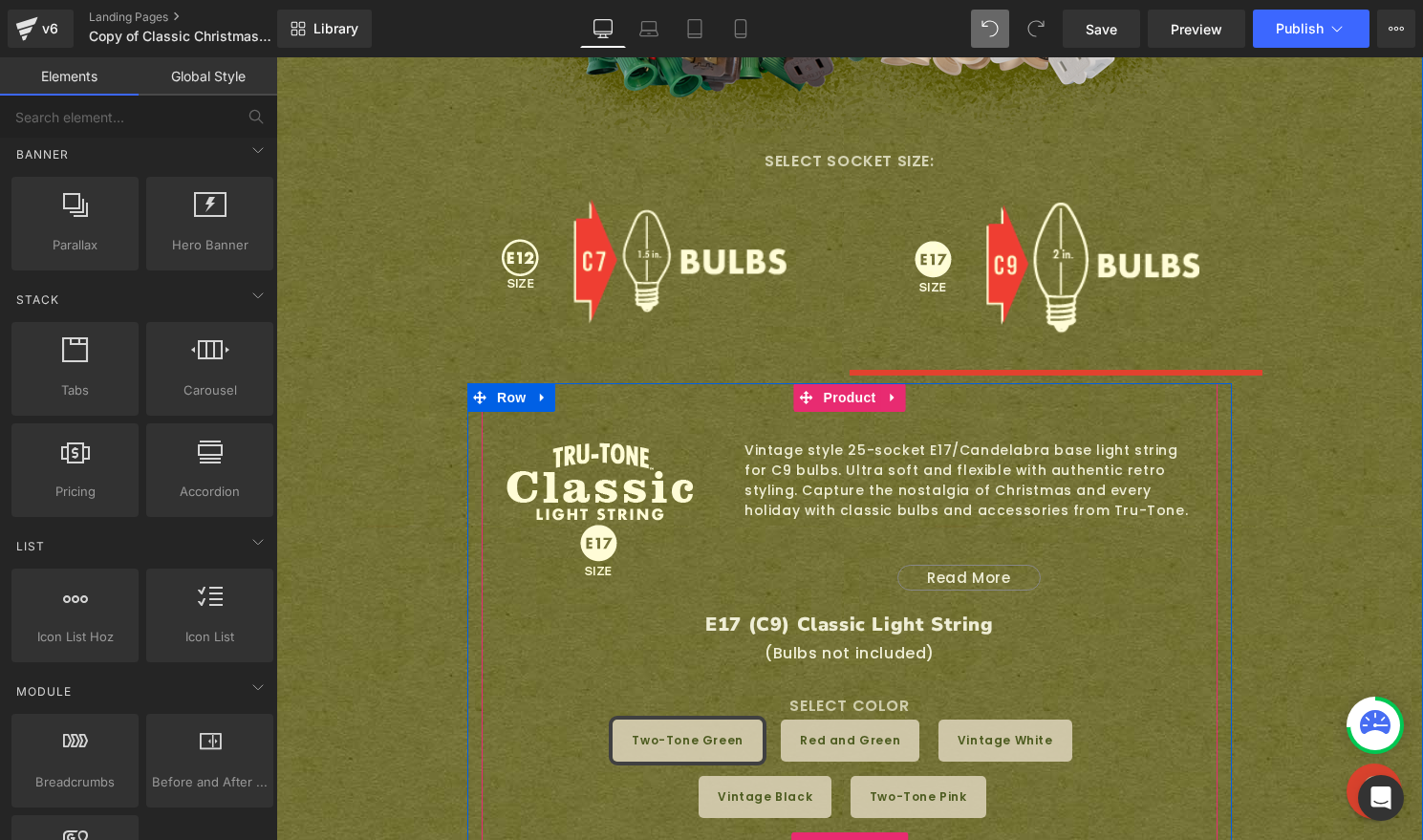 scroll, scrollTop: 1407, scrollLeft: 0, axis: vertical 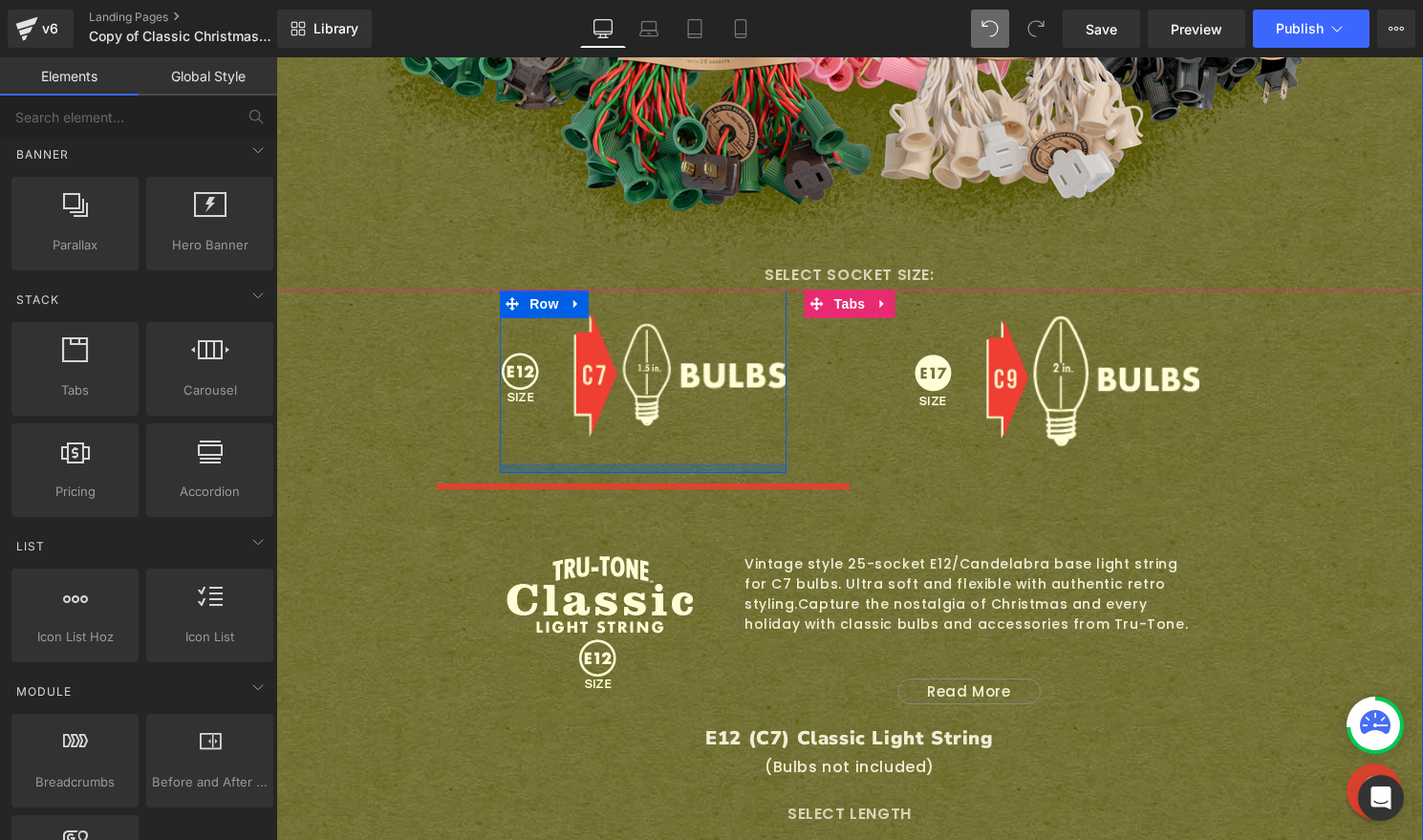 click at bounding box center [643, 468] 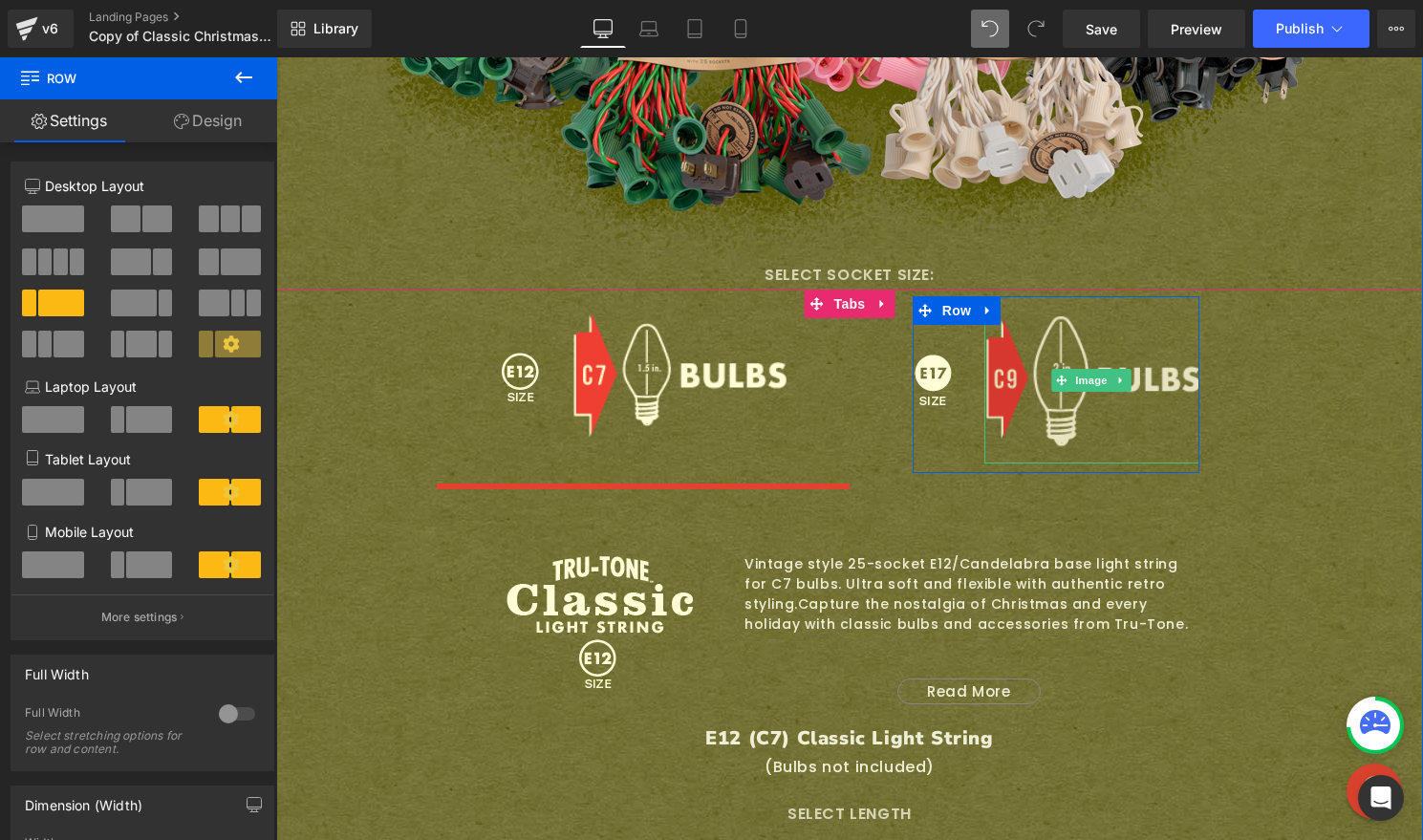 click at bounding box center (1091, 380) 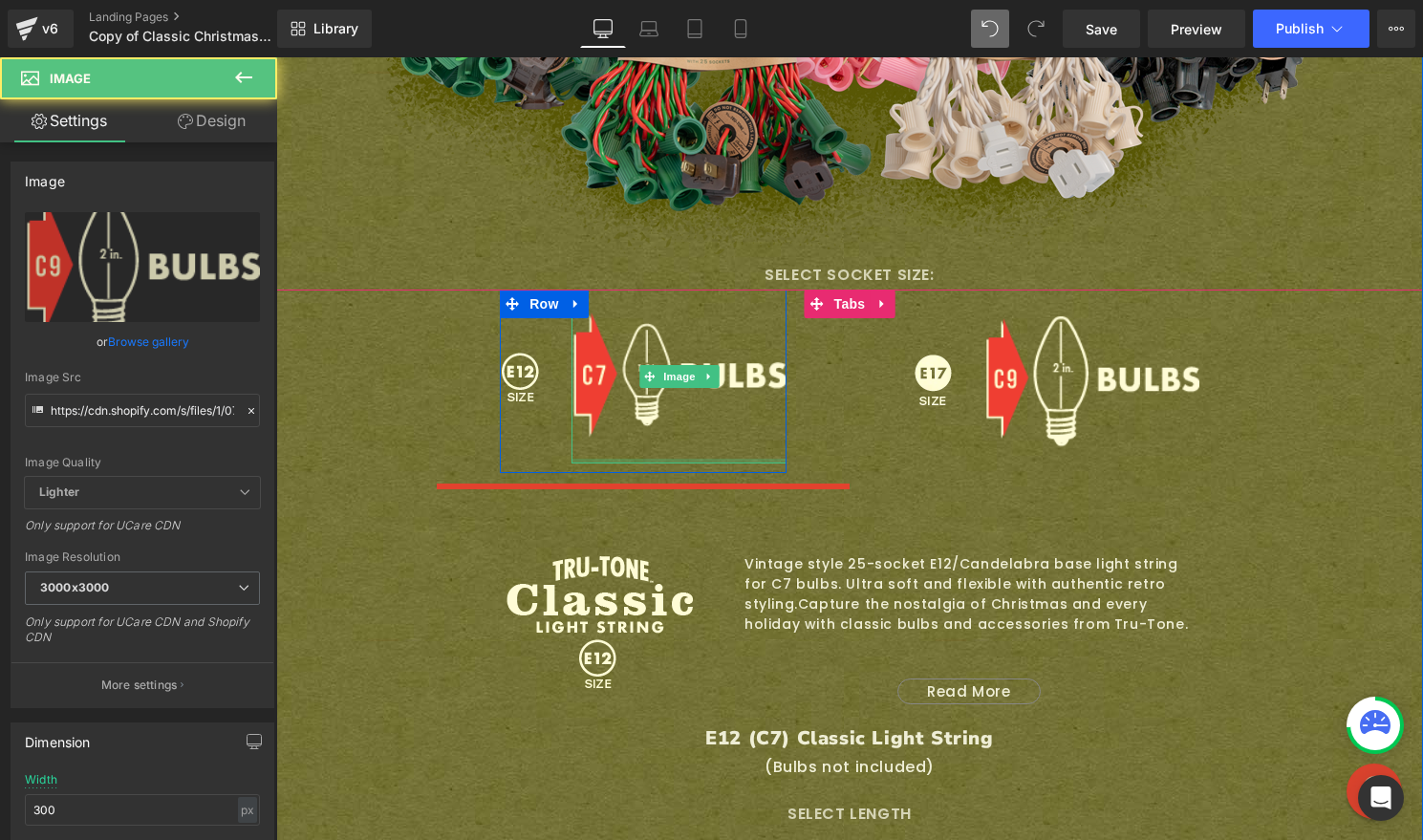 click at bounding box center [679, 461] 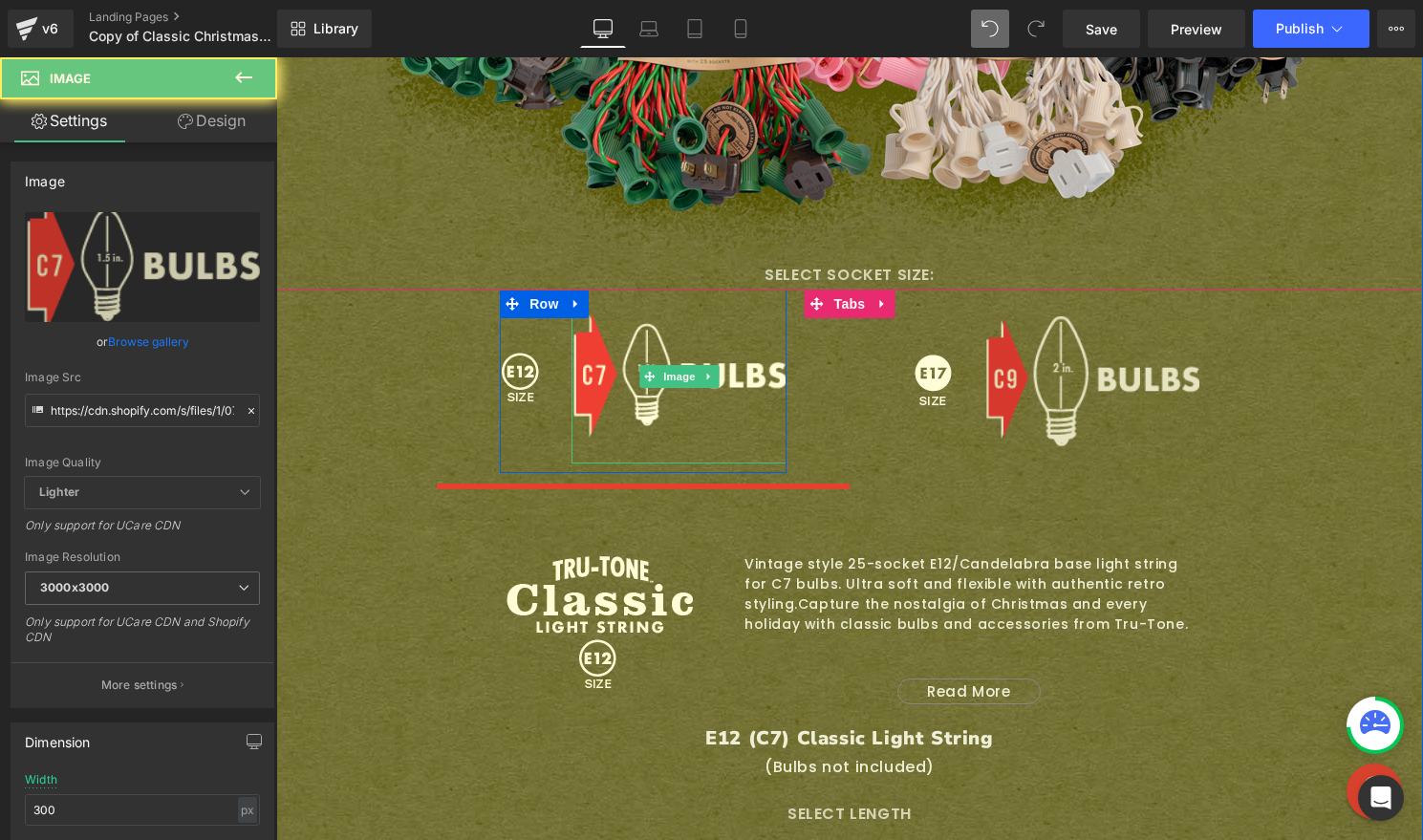 click at bounding box center [1091, 380] 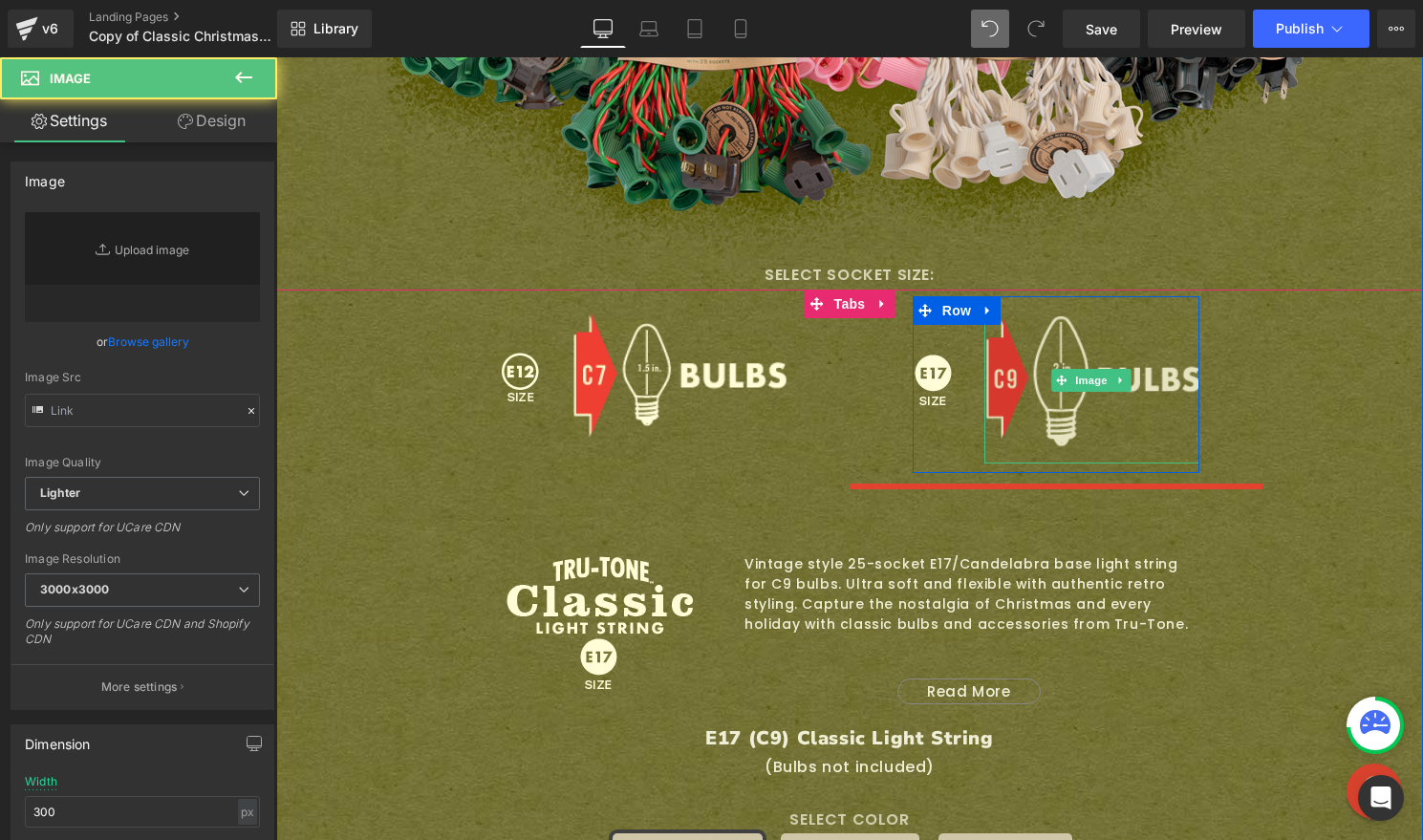 type on "https://cdn.shopify.com/s/files/1/0723/1969/7189/files/buy-c9-icon_3000x3000.png?v=1687370042" 